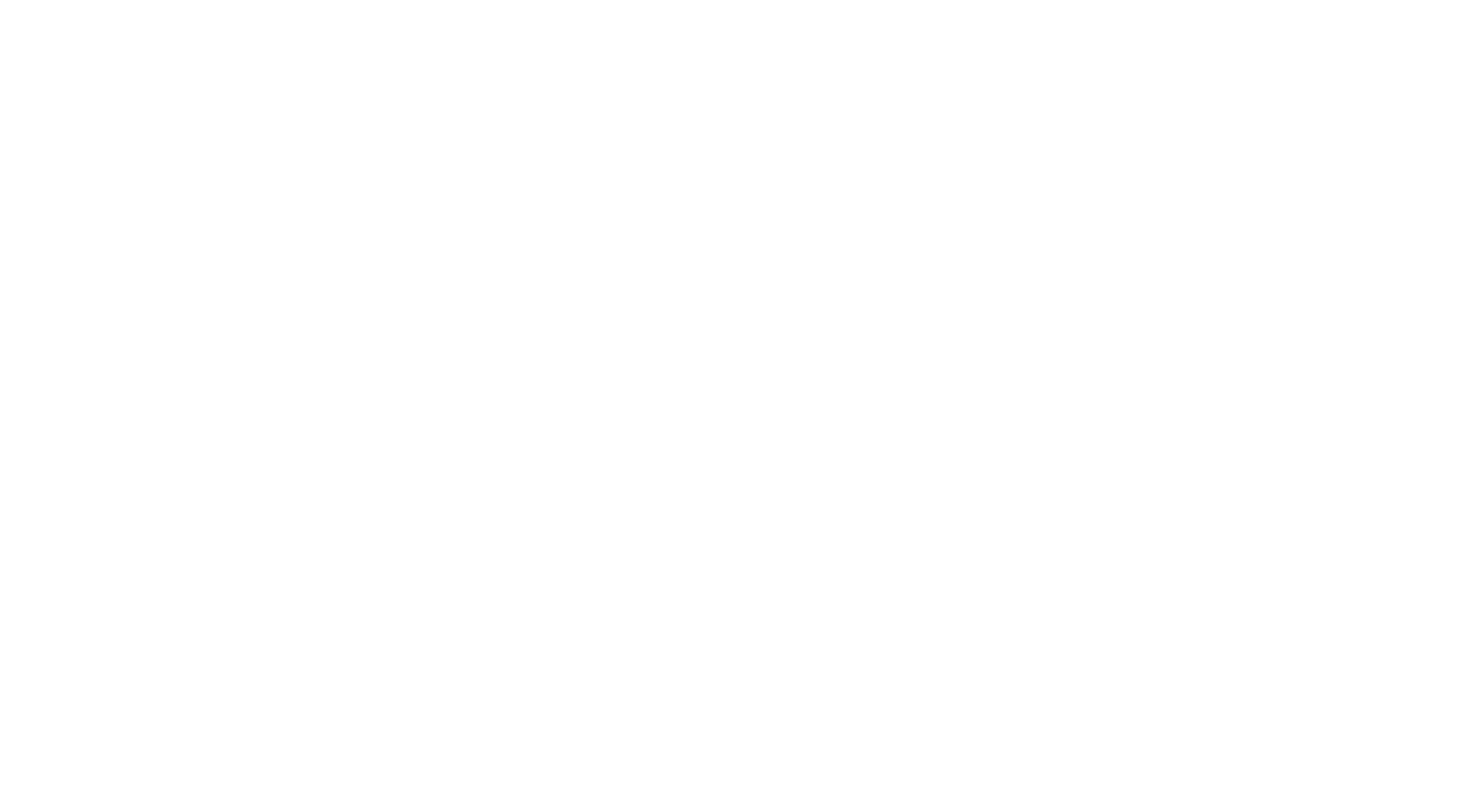 scroll, scrollTop: 0, scrollLeft: 0, axis: both 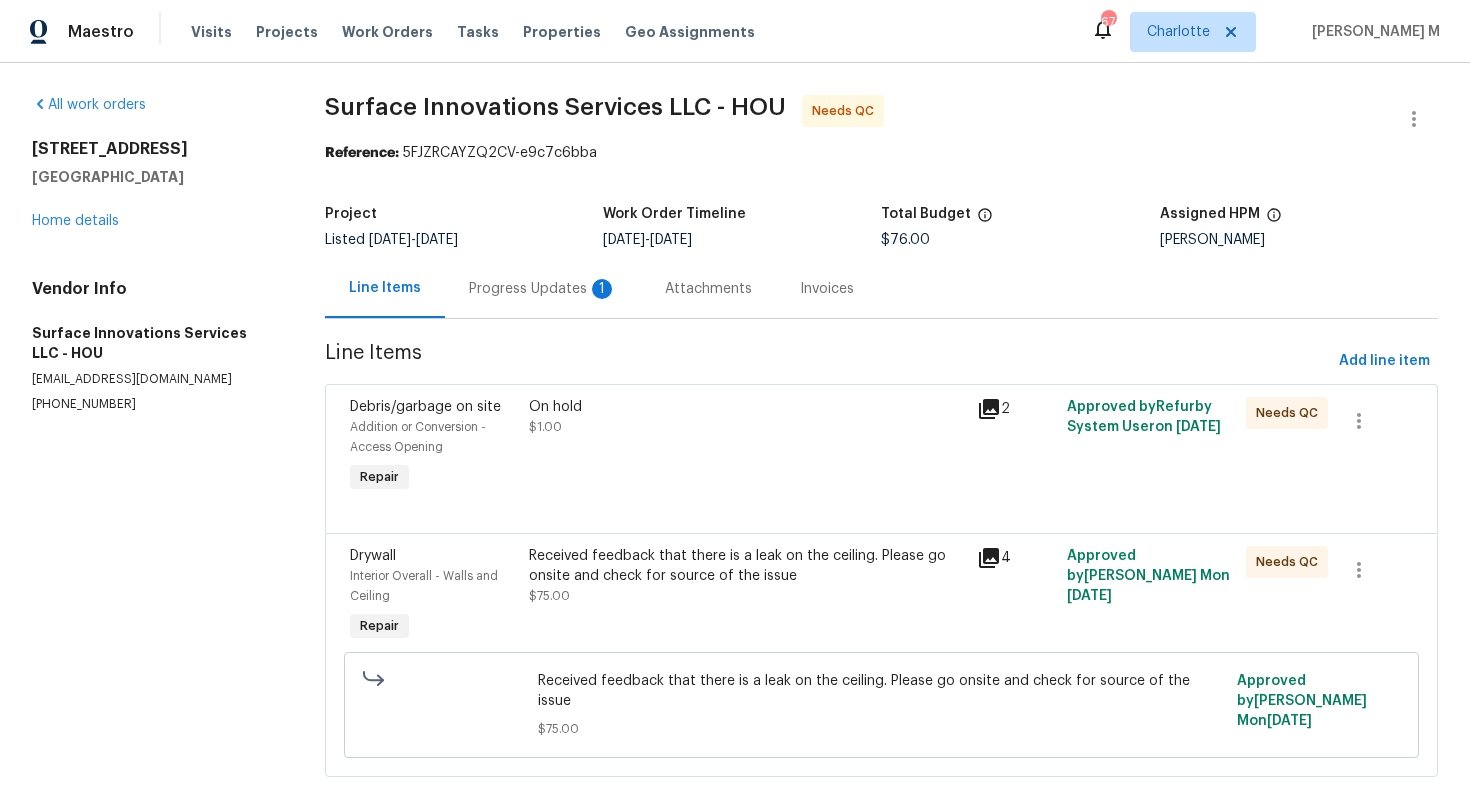 click on "Progress Updates 1" at bounding box center (543, 289) 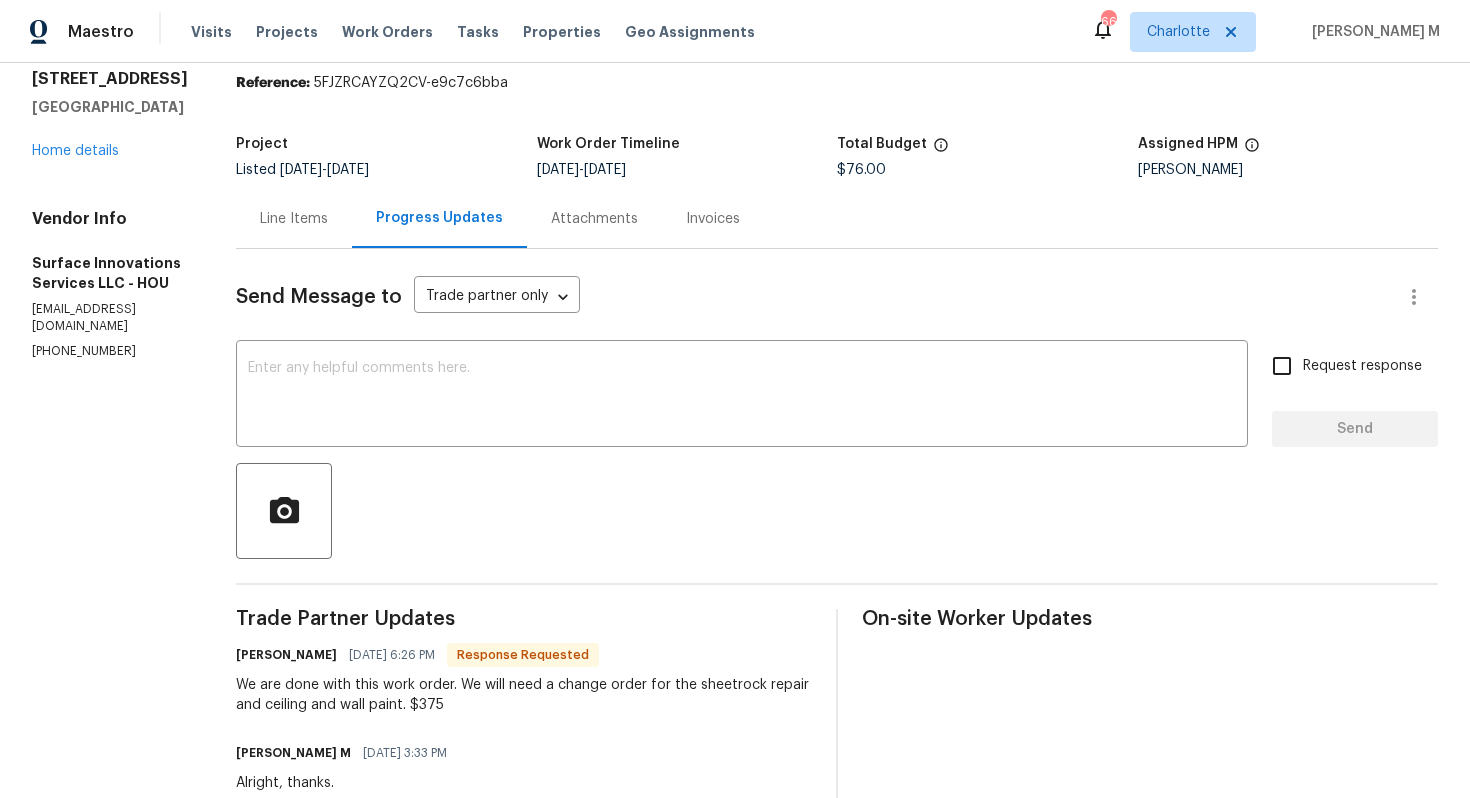 scroll, scrollTop: 92, scrollLeft: 0, axis: vertical 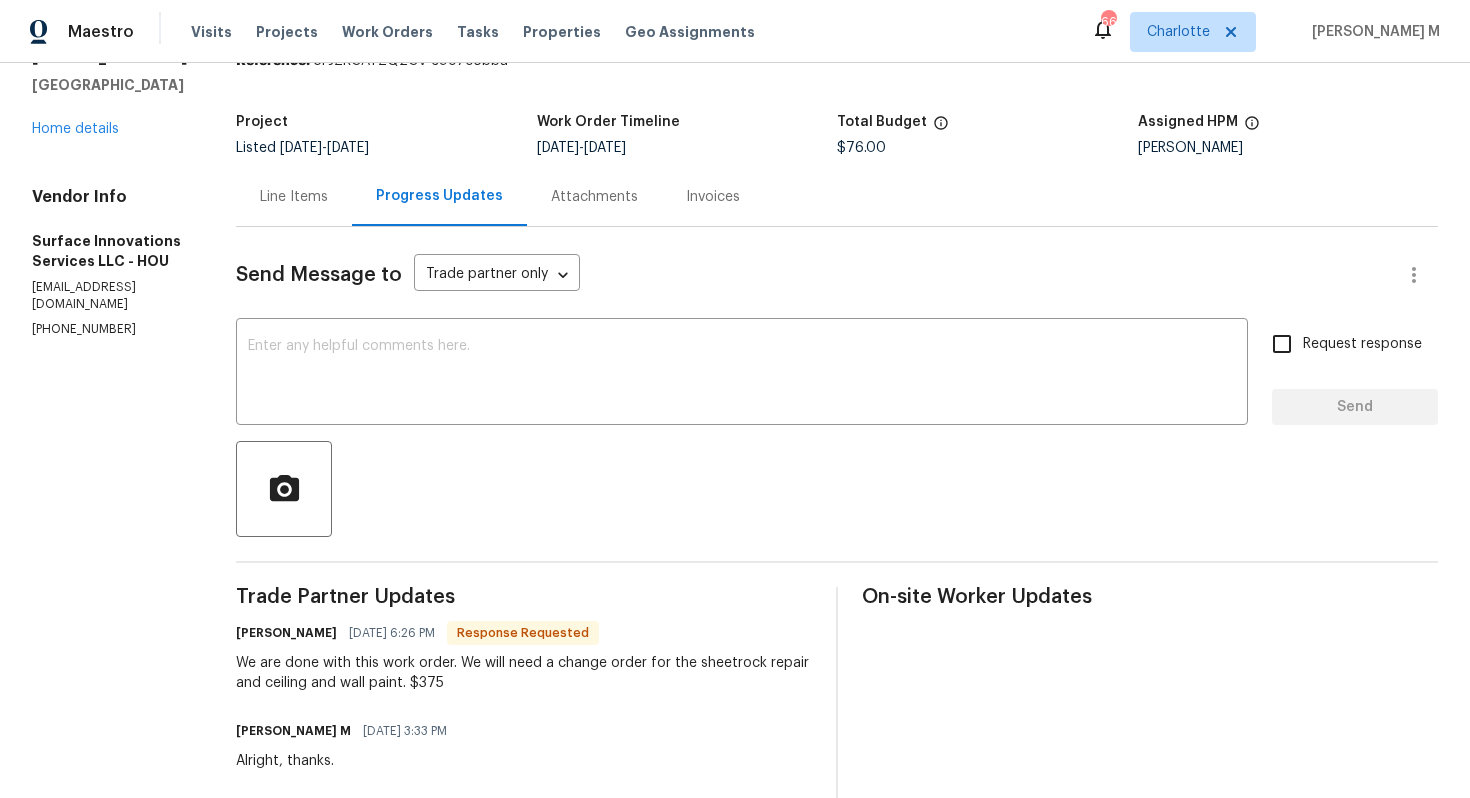 click on "Line Items" at bounding box center (294, 196) 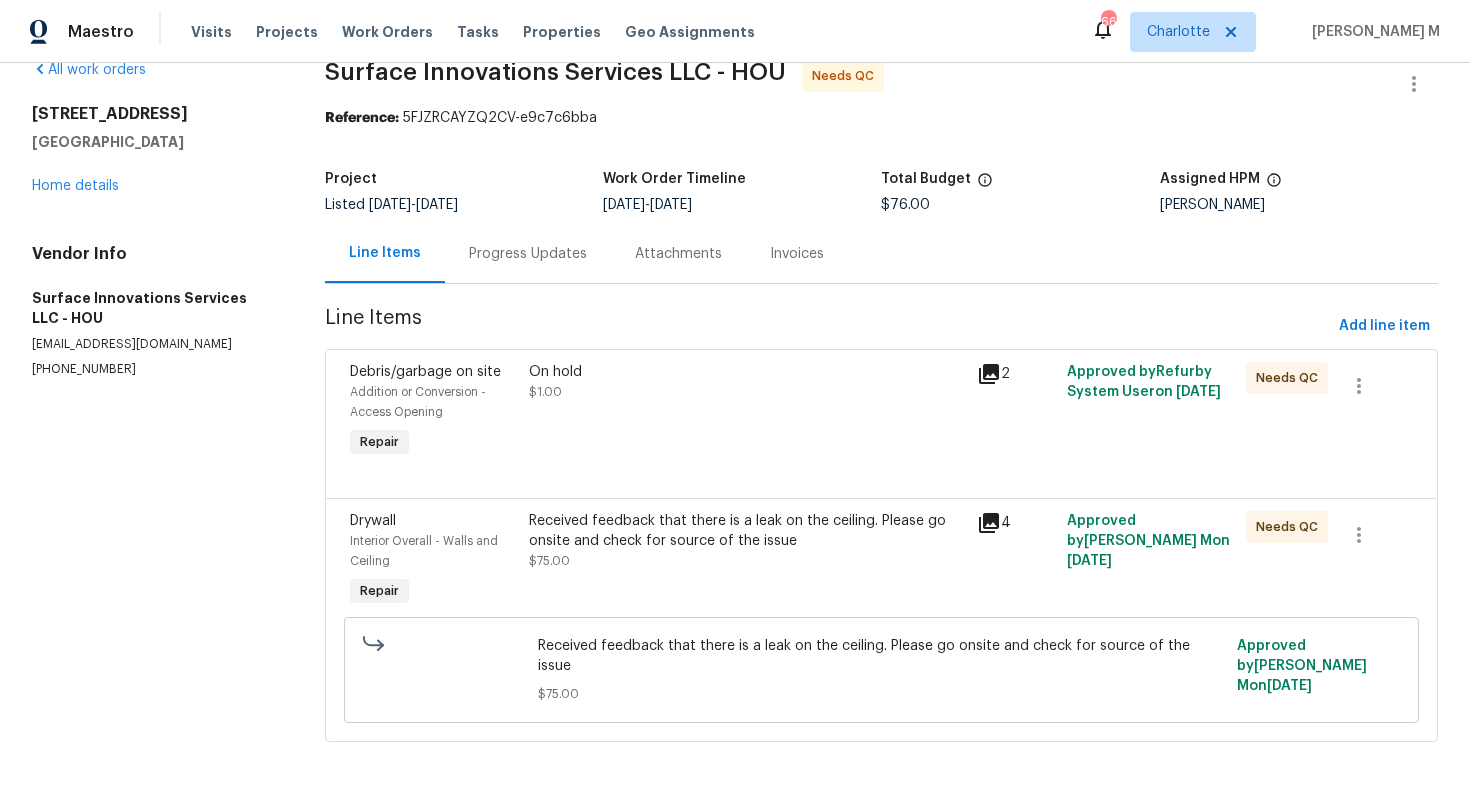 scroll, scrollTop: 0, scrollLeft: 0, axis: both 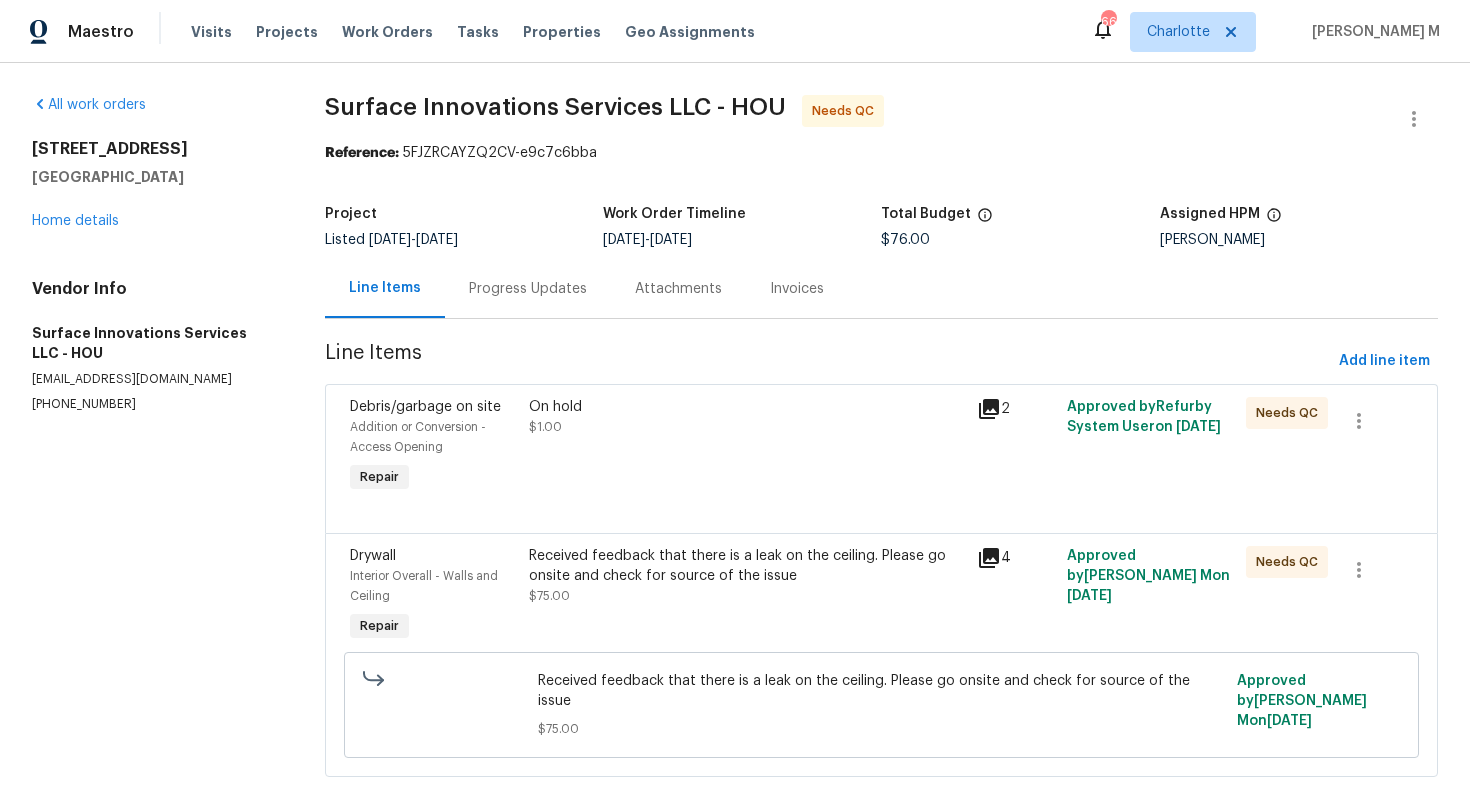 click on "Received feedback that there is a leak on the ceiling. Please go onsite and check for source of the issue" at bounding box center (747, 566) 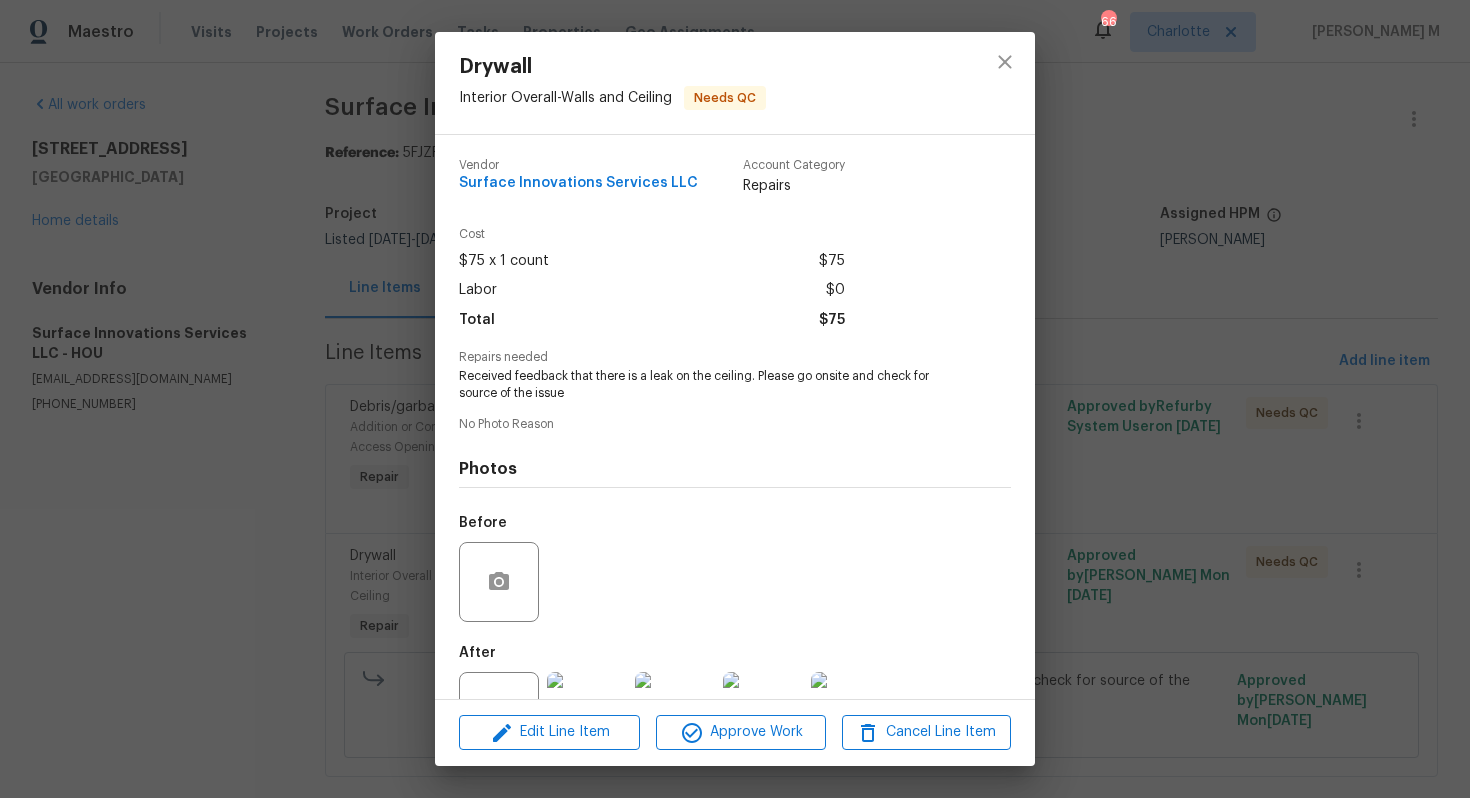 scroll, scrollTop: 47, scrollLeft: 0, axis: vertical 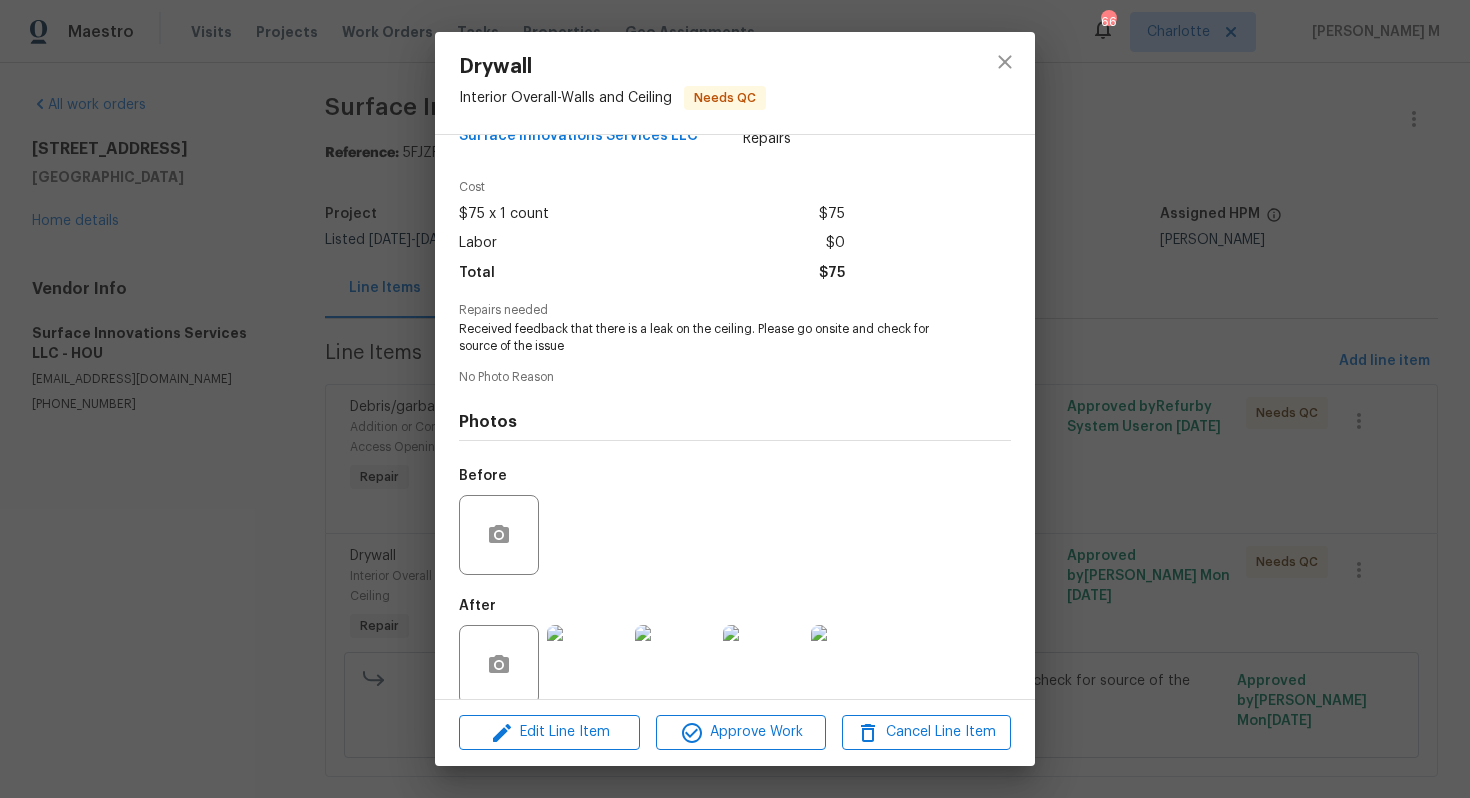 click at bounding box center [587, 665] 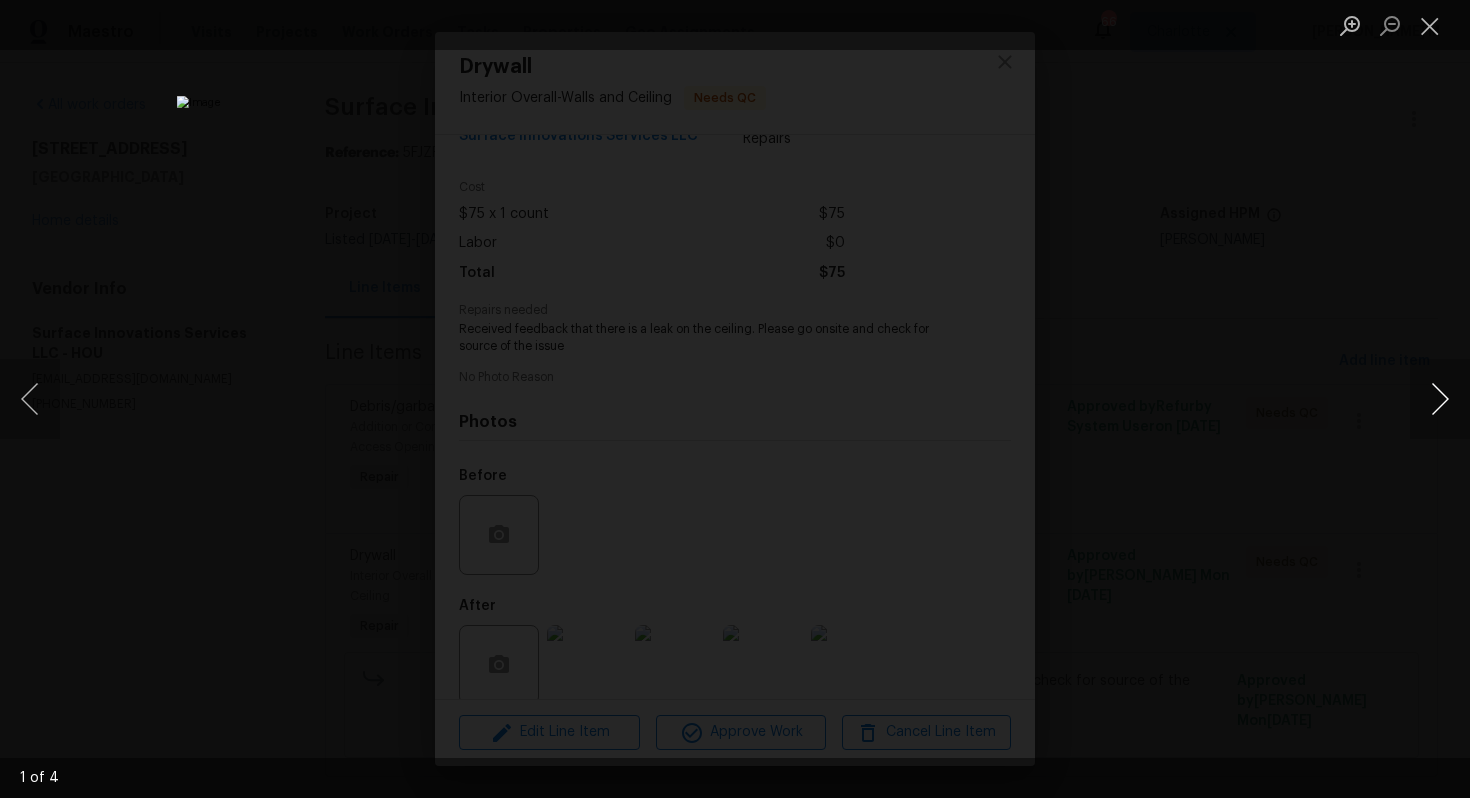 click at bounding box center [1440, 399] 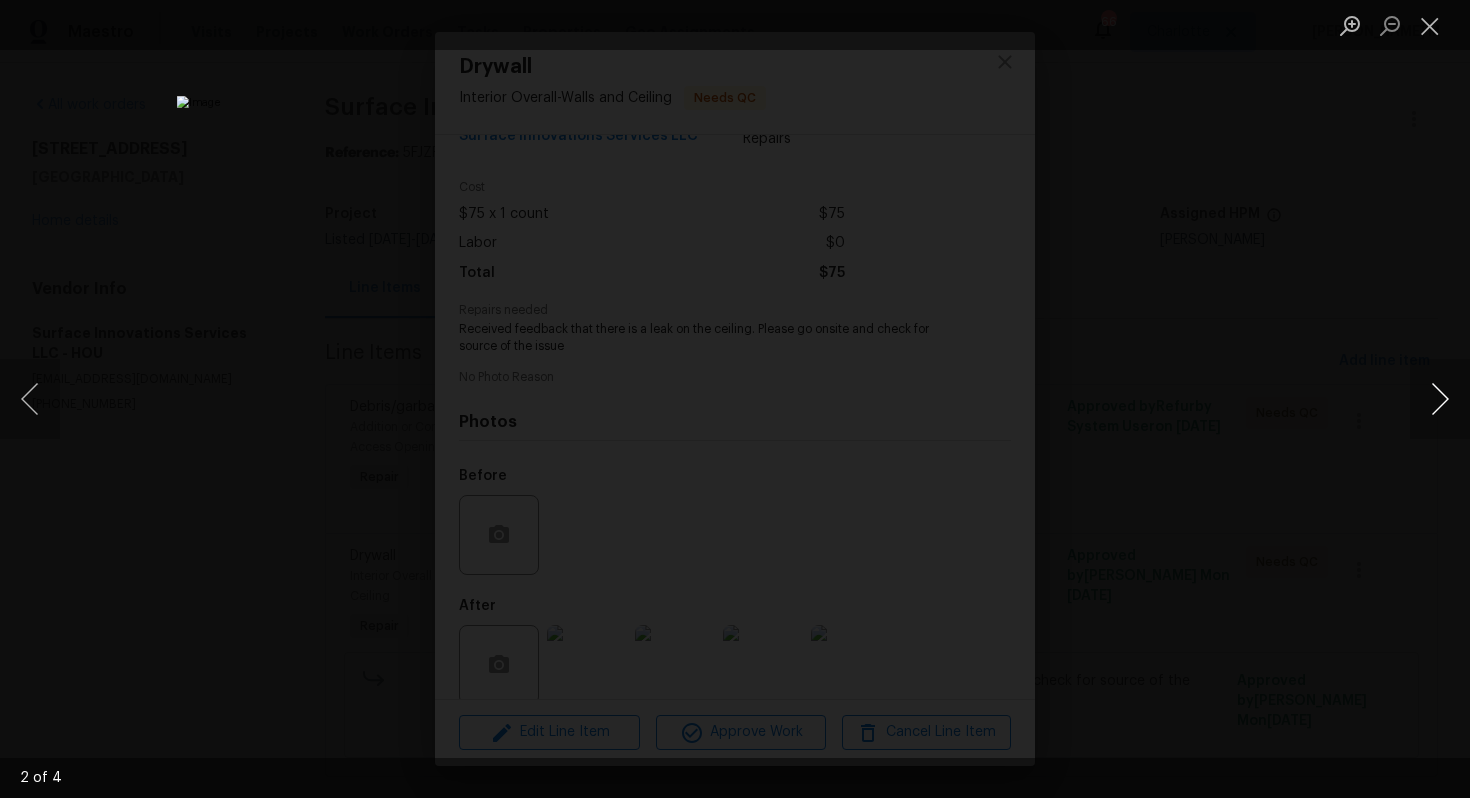 click at bounding box center (1440, 399) 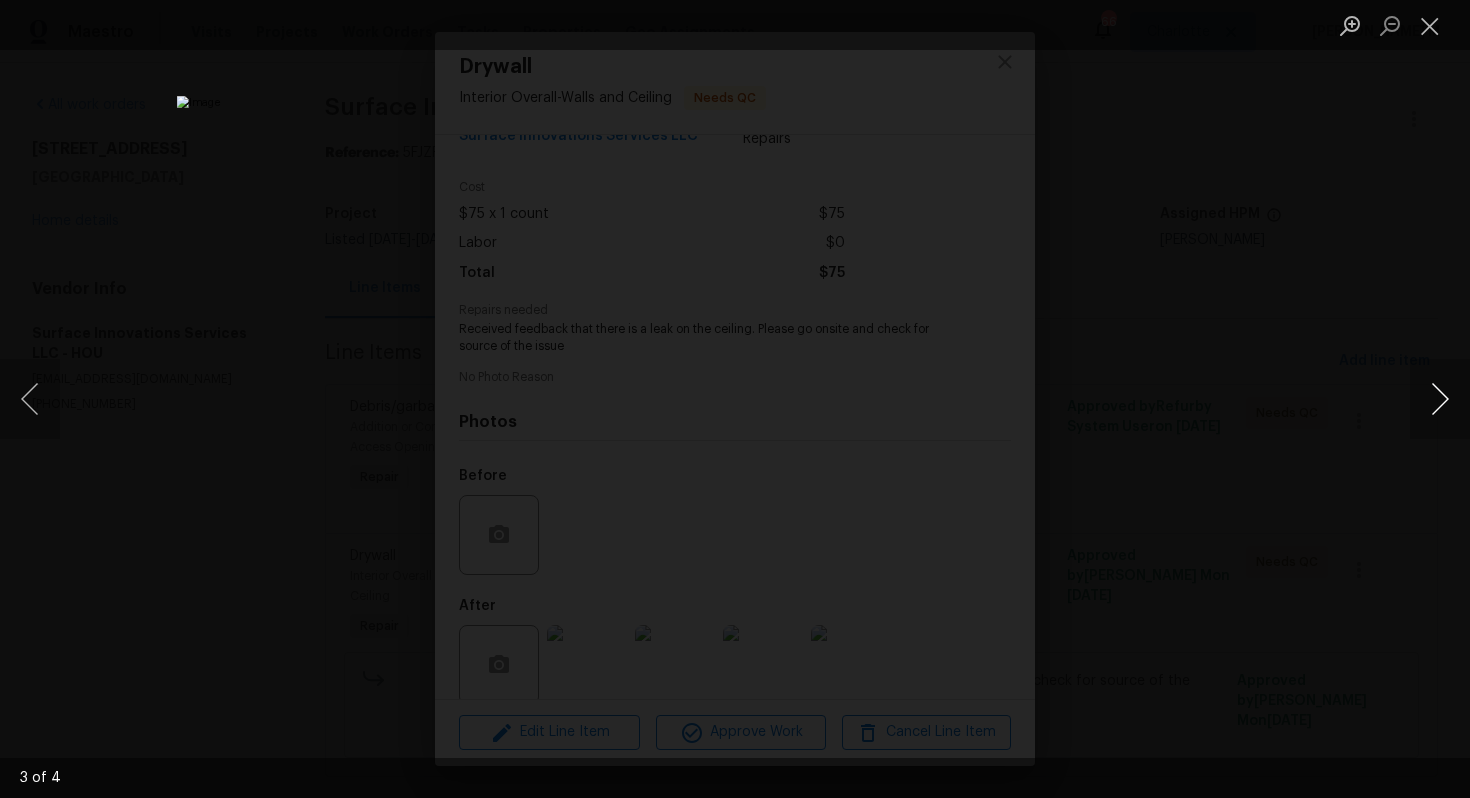 click at bounding box center [1440, 399] 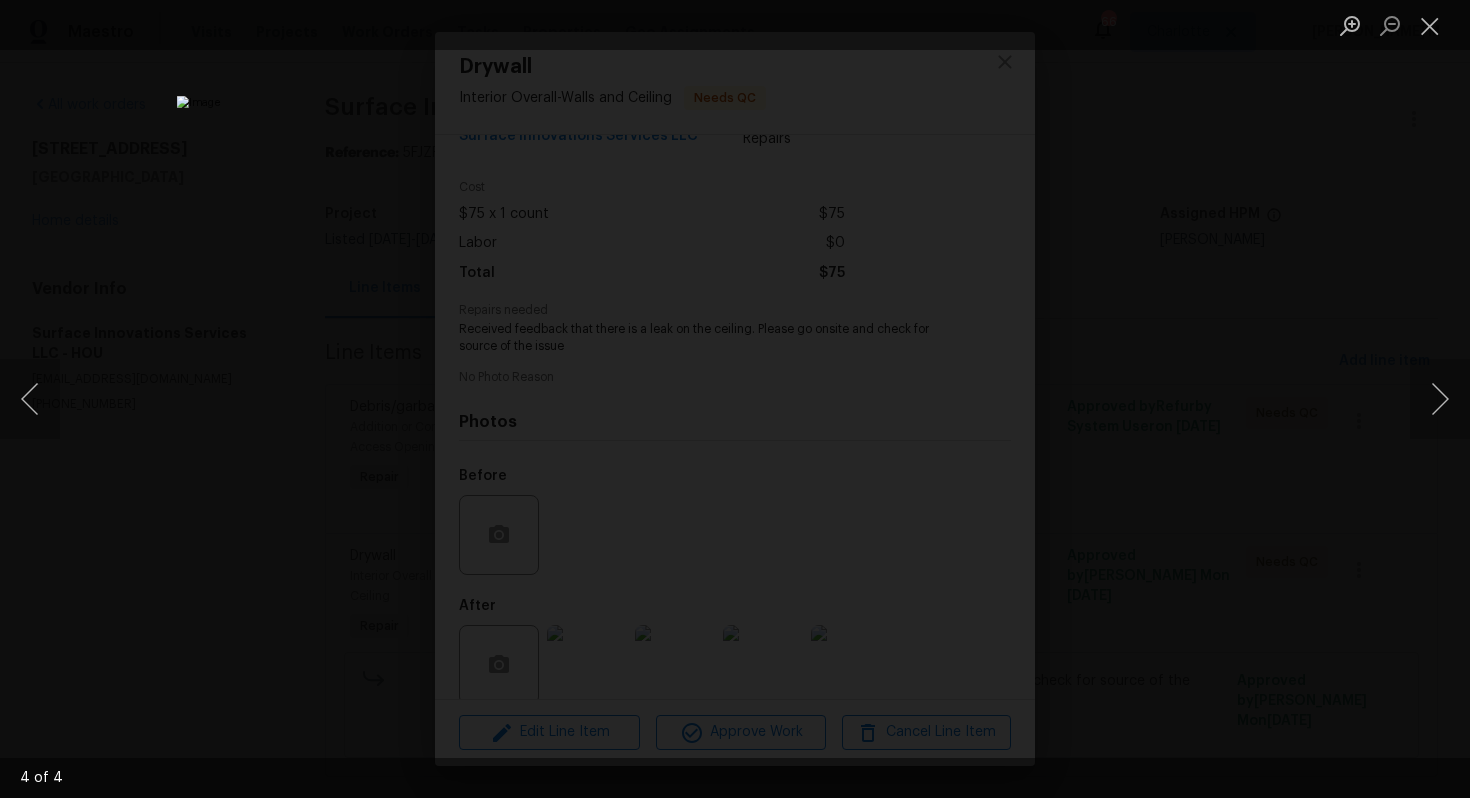 click at bounding box center [735, 399] 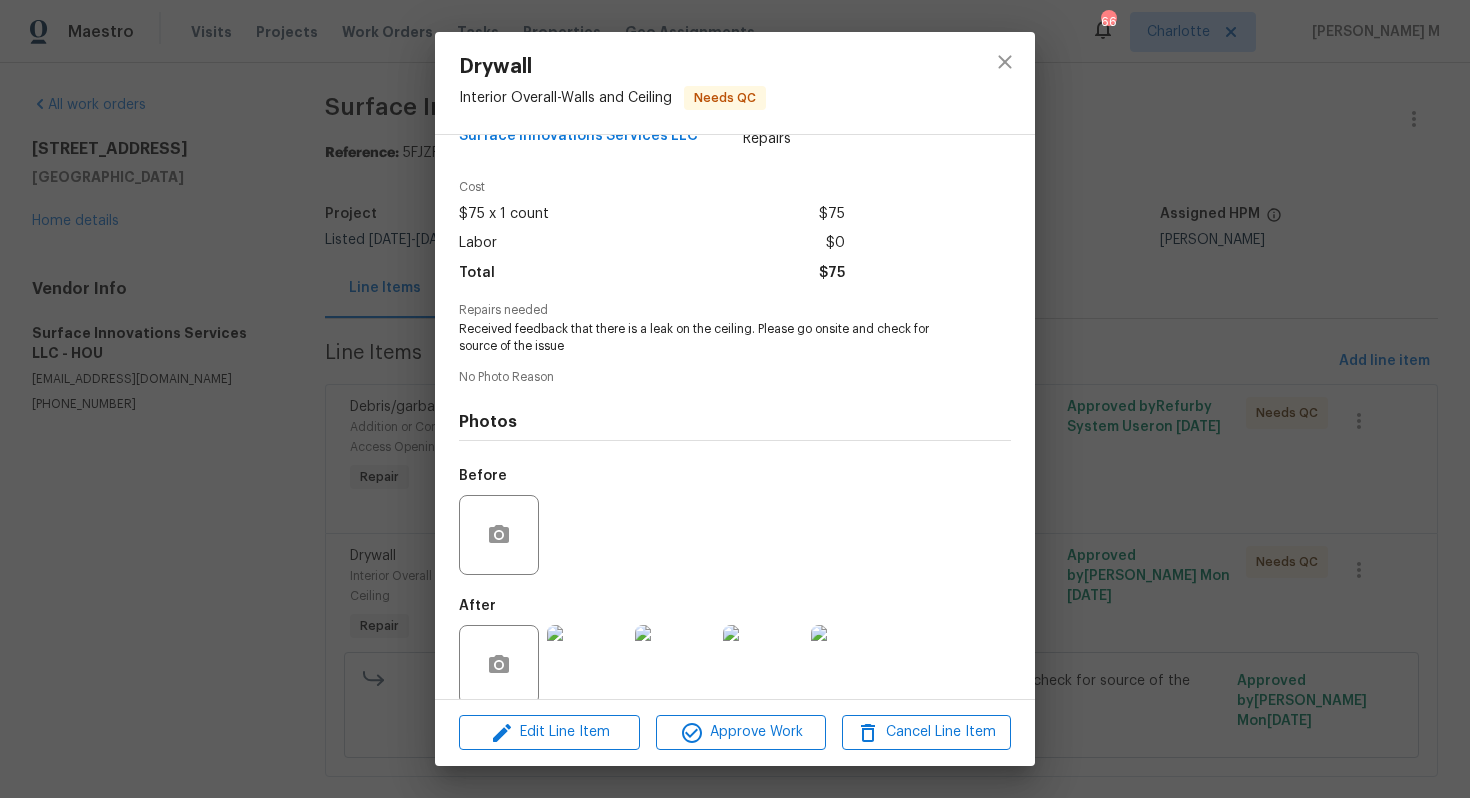 click at bounding box center (851, 665) 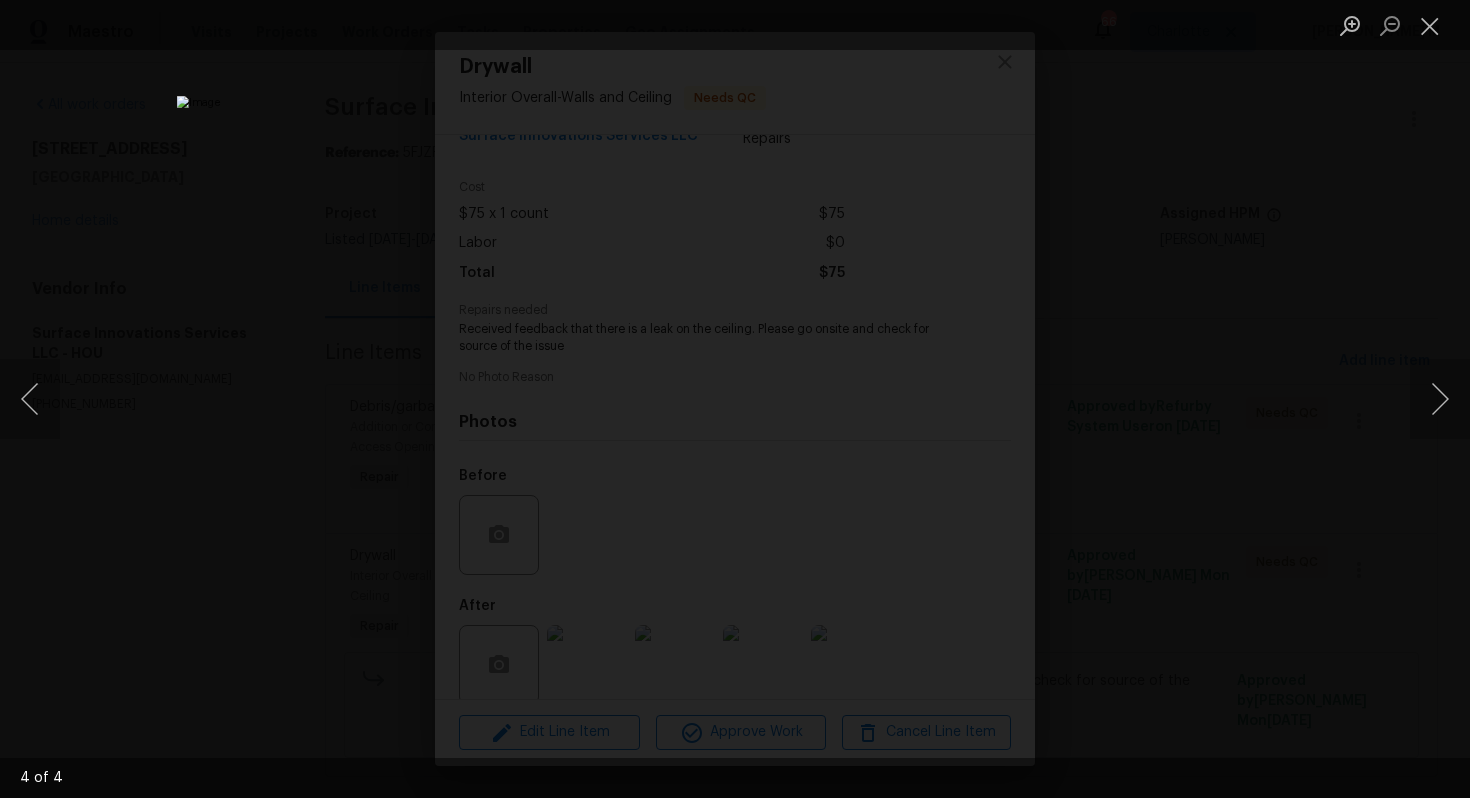 click at bounding box center (735, 399) 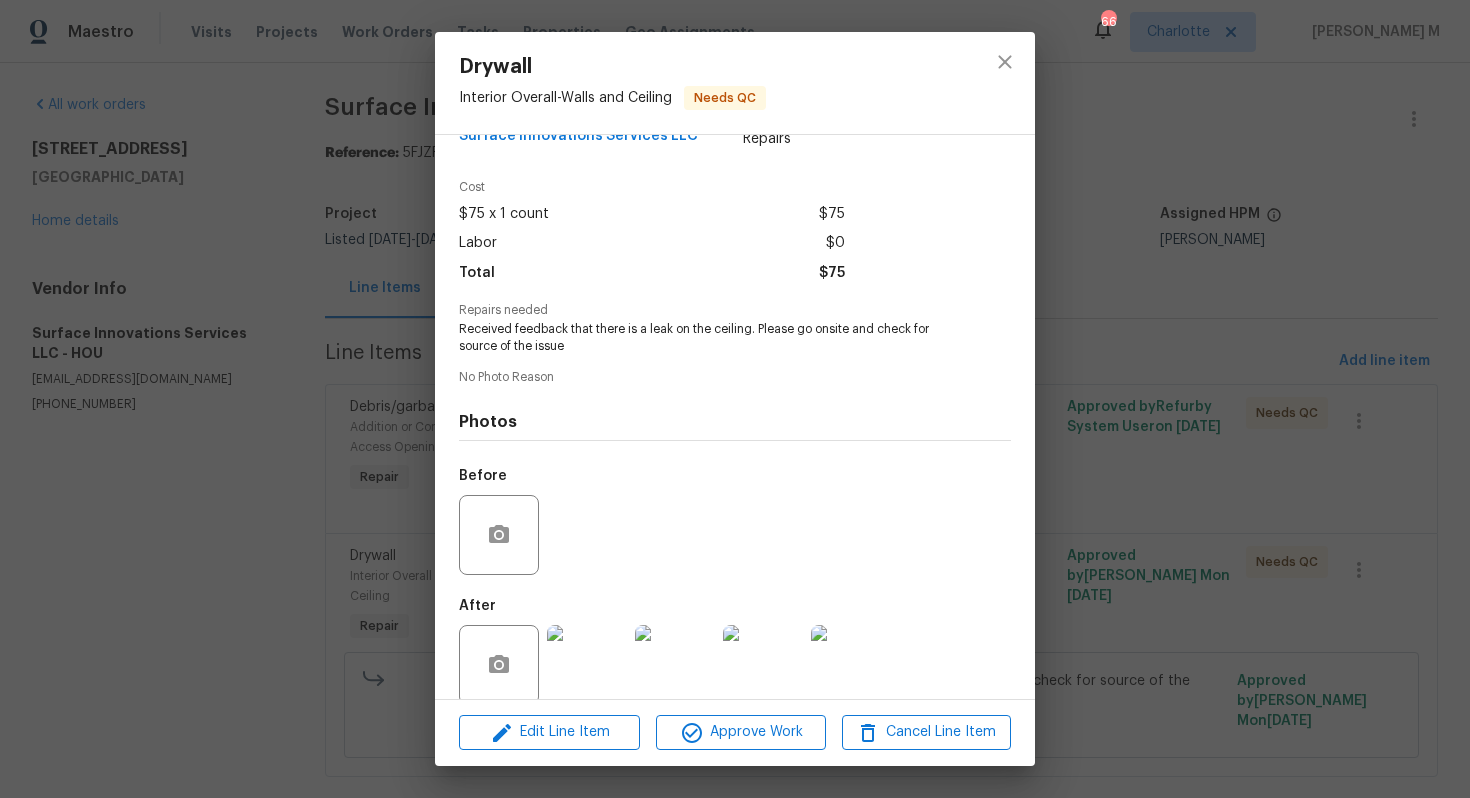 click at bounding box center (851, 665) 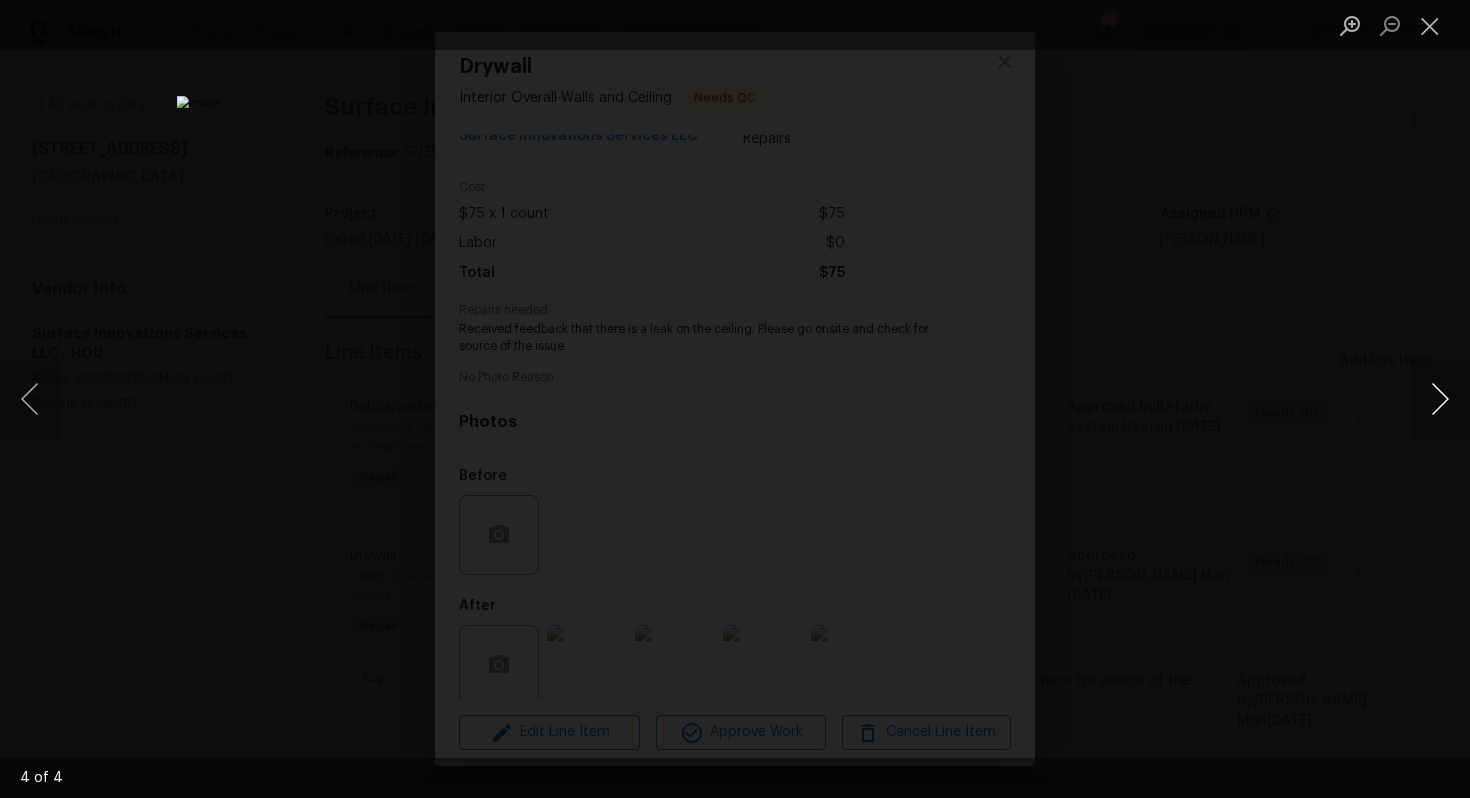 click at bounding box center (1440, 399) 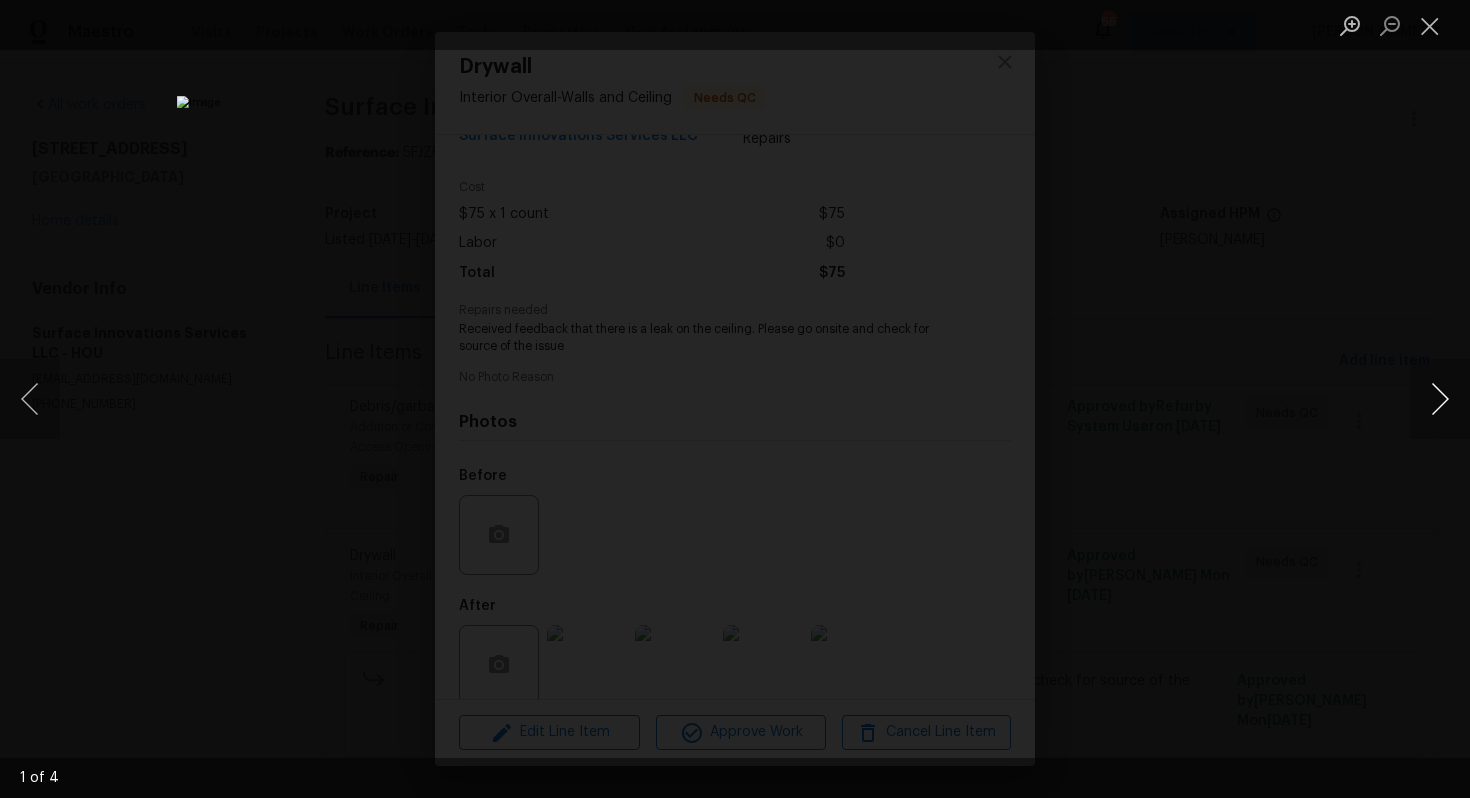 click at bounding box center [1440, 399] 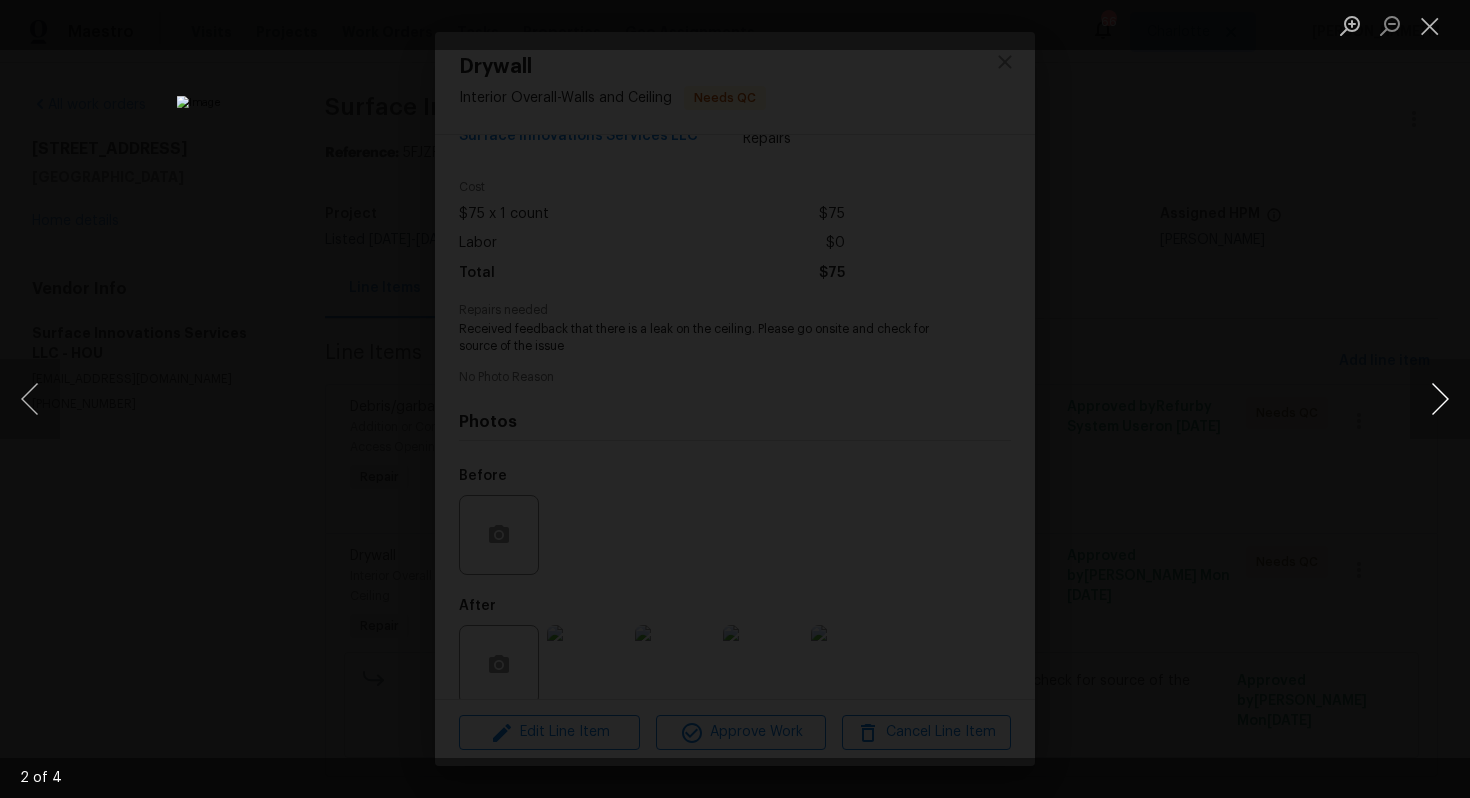 click at bounding box center (1440, 399) 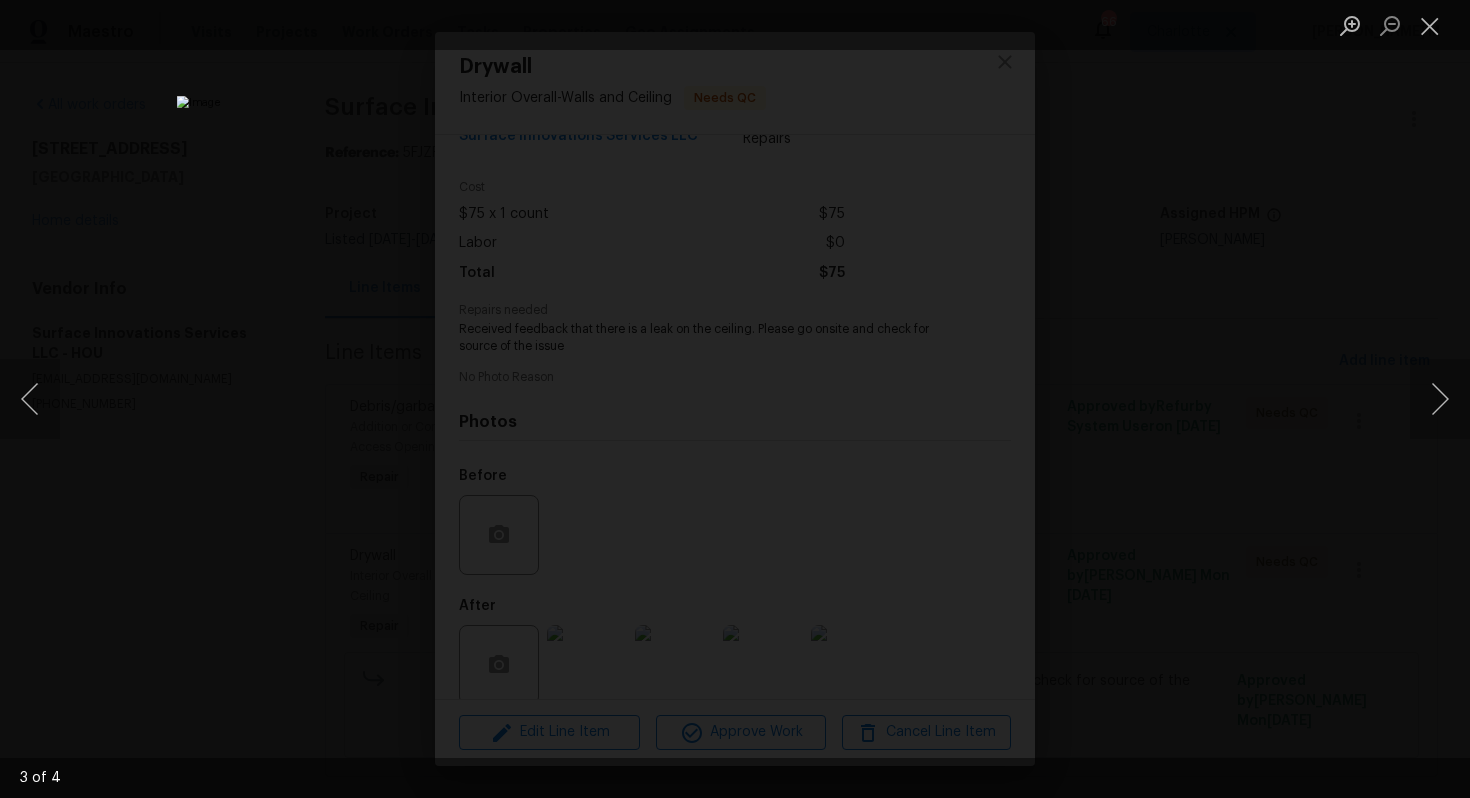 click at bounding box center (735, 399) 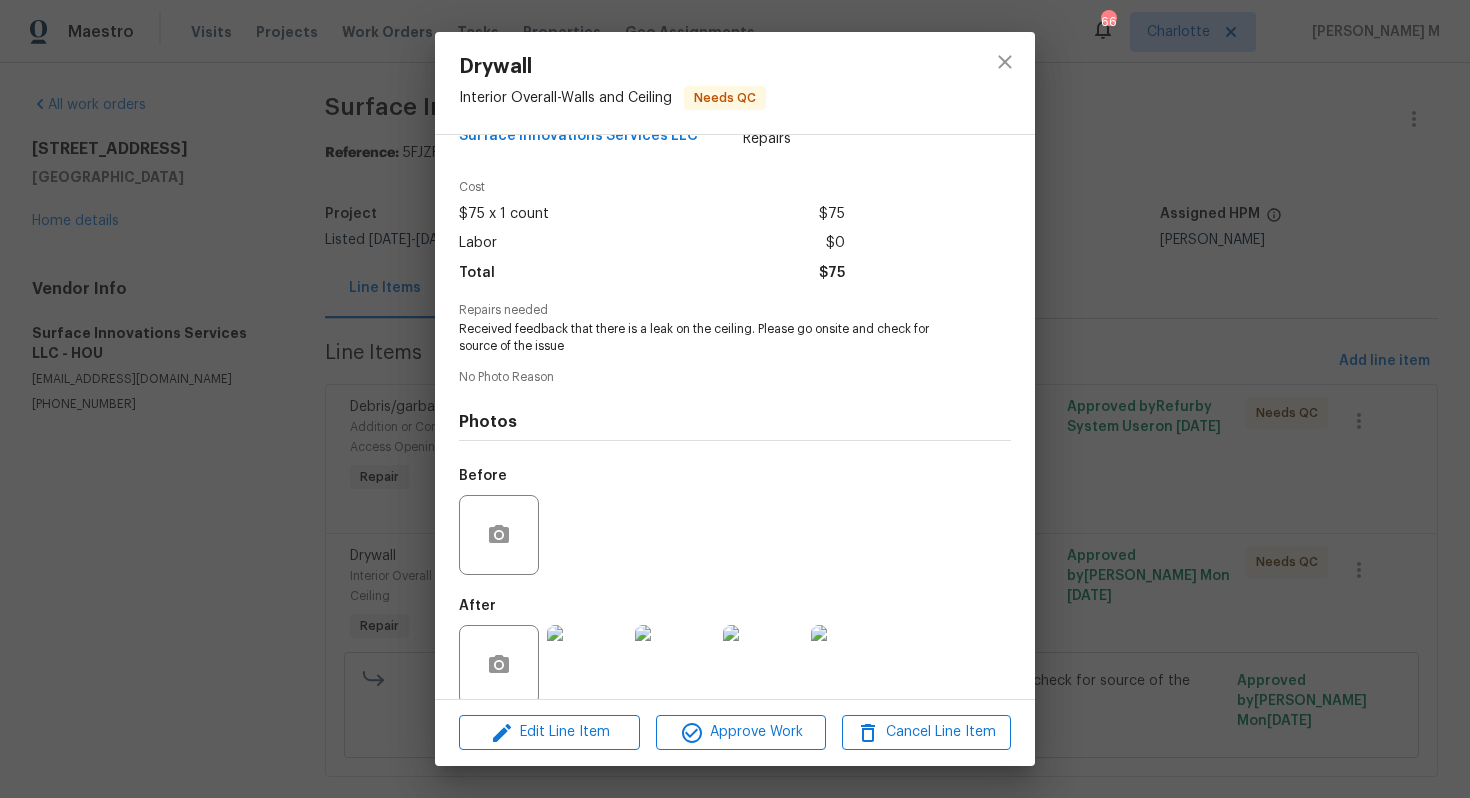 click on "Drywall Interior Overall  -  Walls and Ceiling Needs QC Vendor Surface Innovations Services LLC Account Category Repairs Cost $75 x 1 count $75 Labor $0 Total $75 Repairs needed Received feedback that there is a leak on the ceiling. Please go onsite and check for source of the issue No Photo Reason   Photos Before After  Edit Line Item  Approve Work  Cancel Line Item" at bounding box center [735, 399] 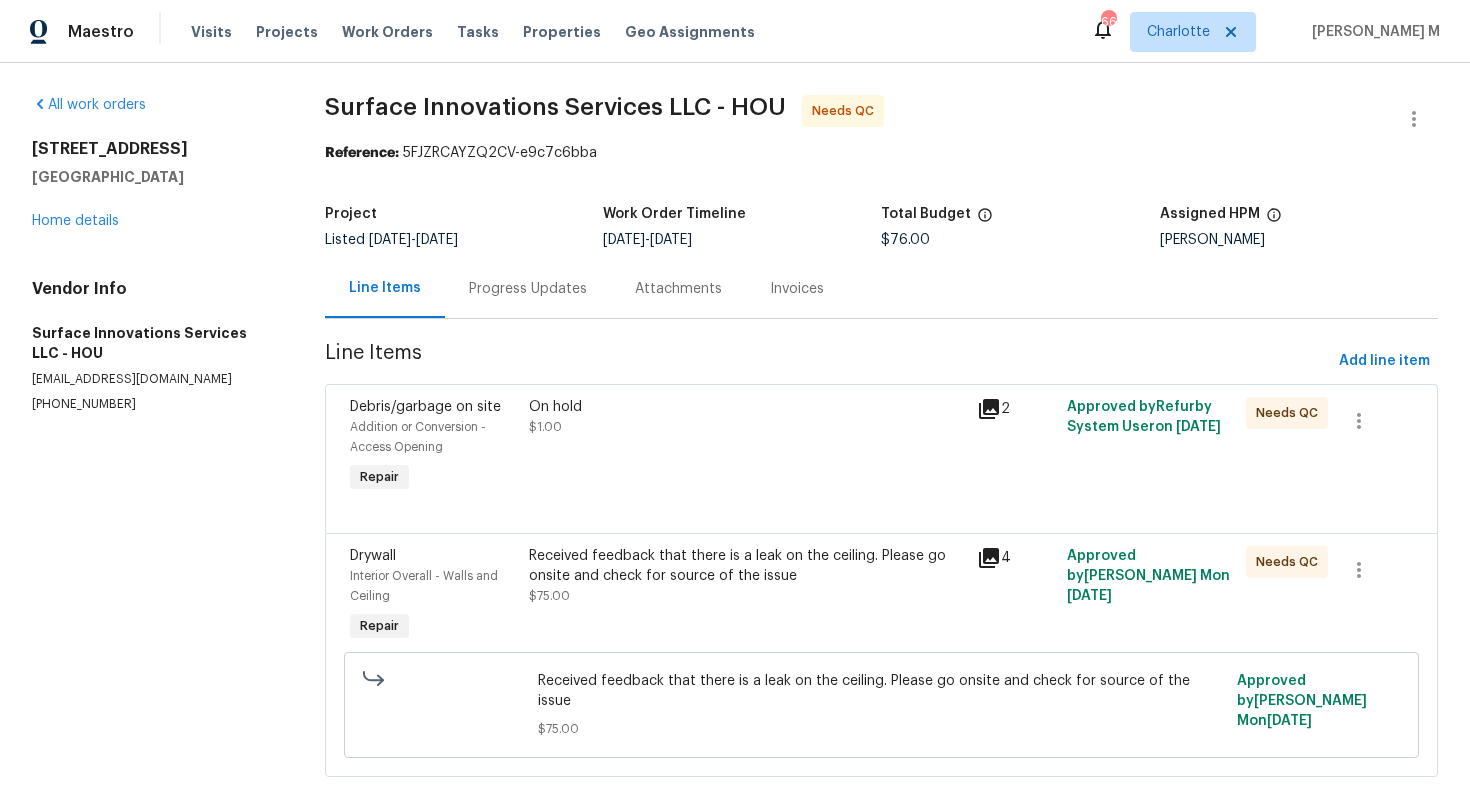 click on "On hold $1.00" at bounding box center (747, 417) 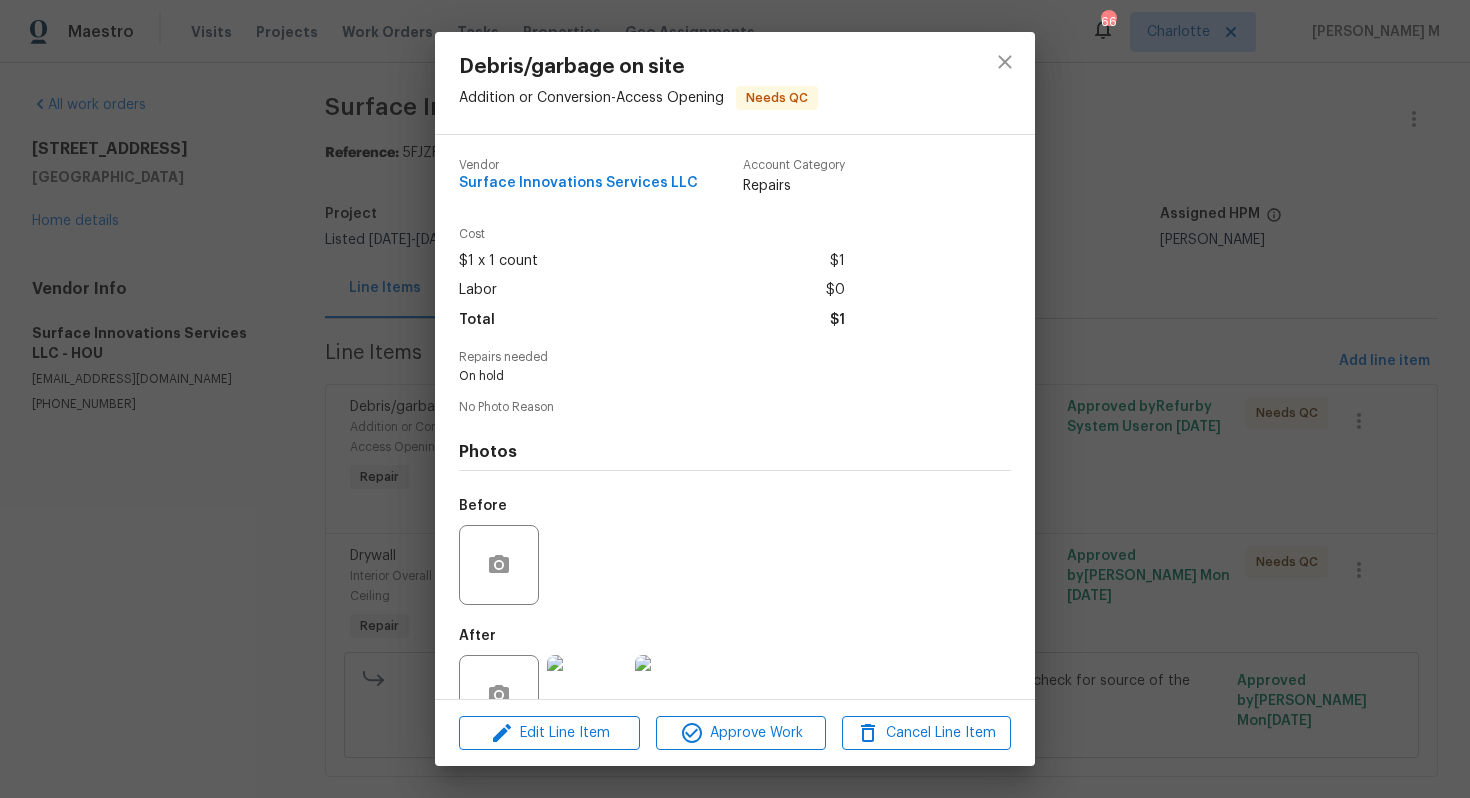 scroll, scrollTop: 30, scrollLeft: 0, axis: vertical 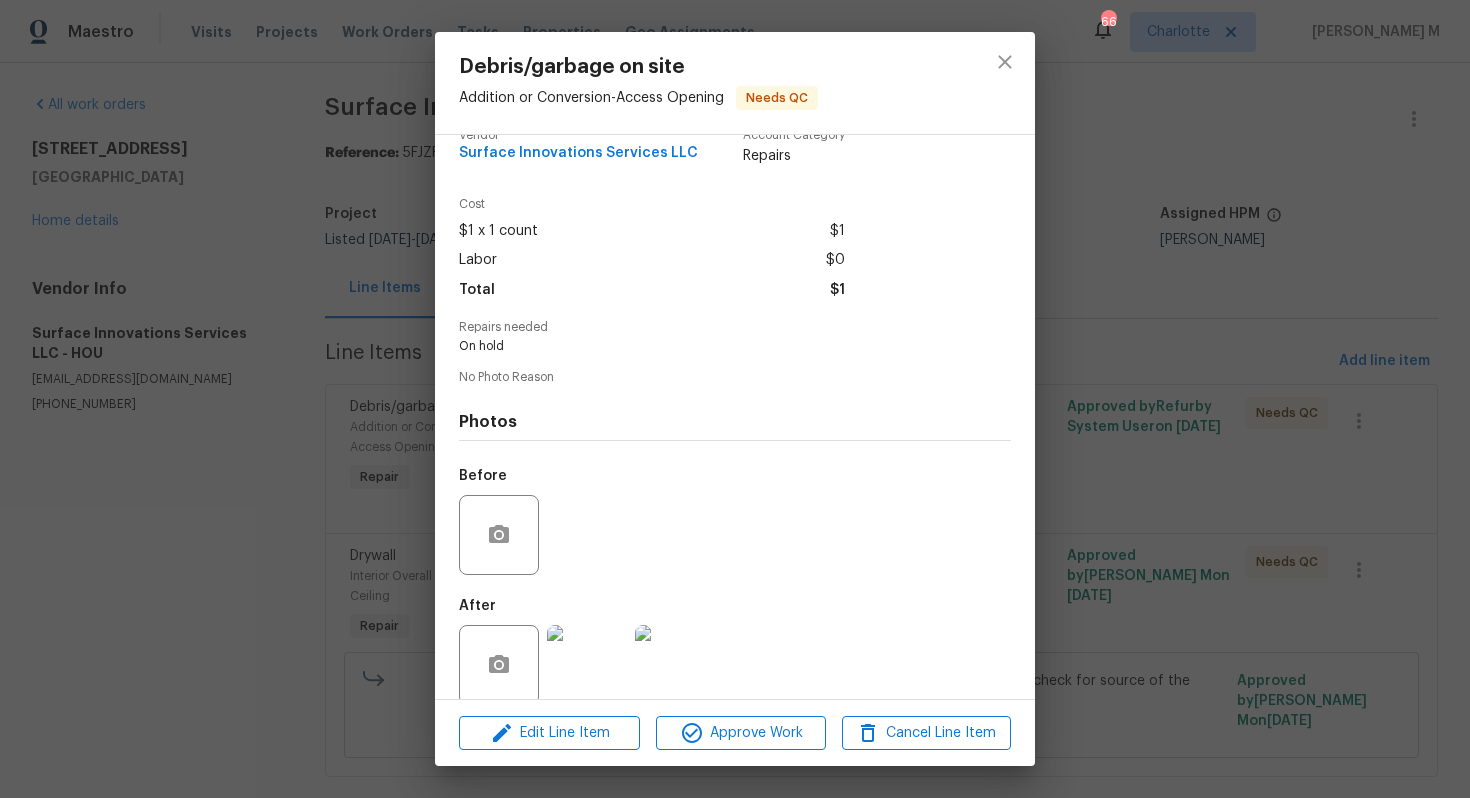 click at bounding box center [587, 665] 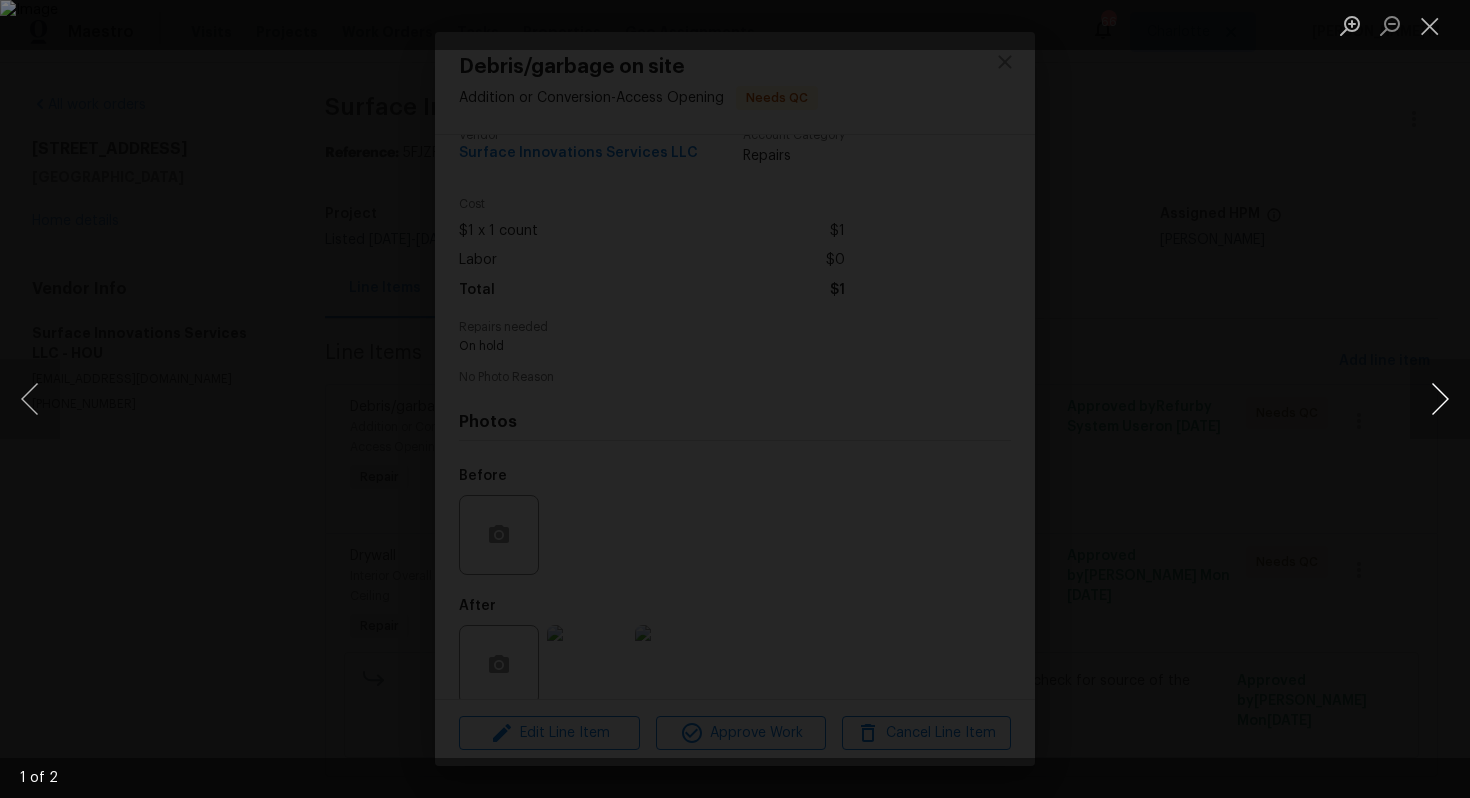click at bounding box center [1440, 399] 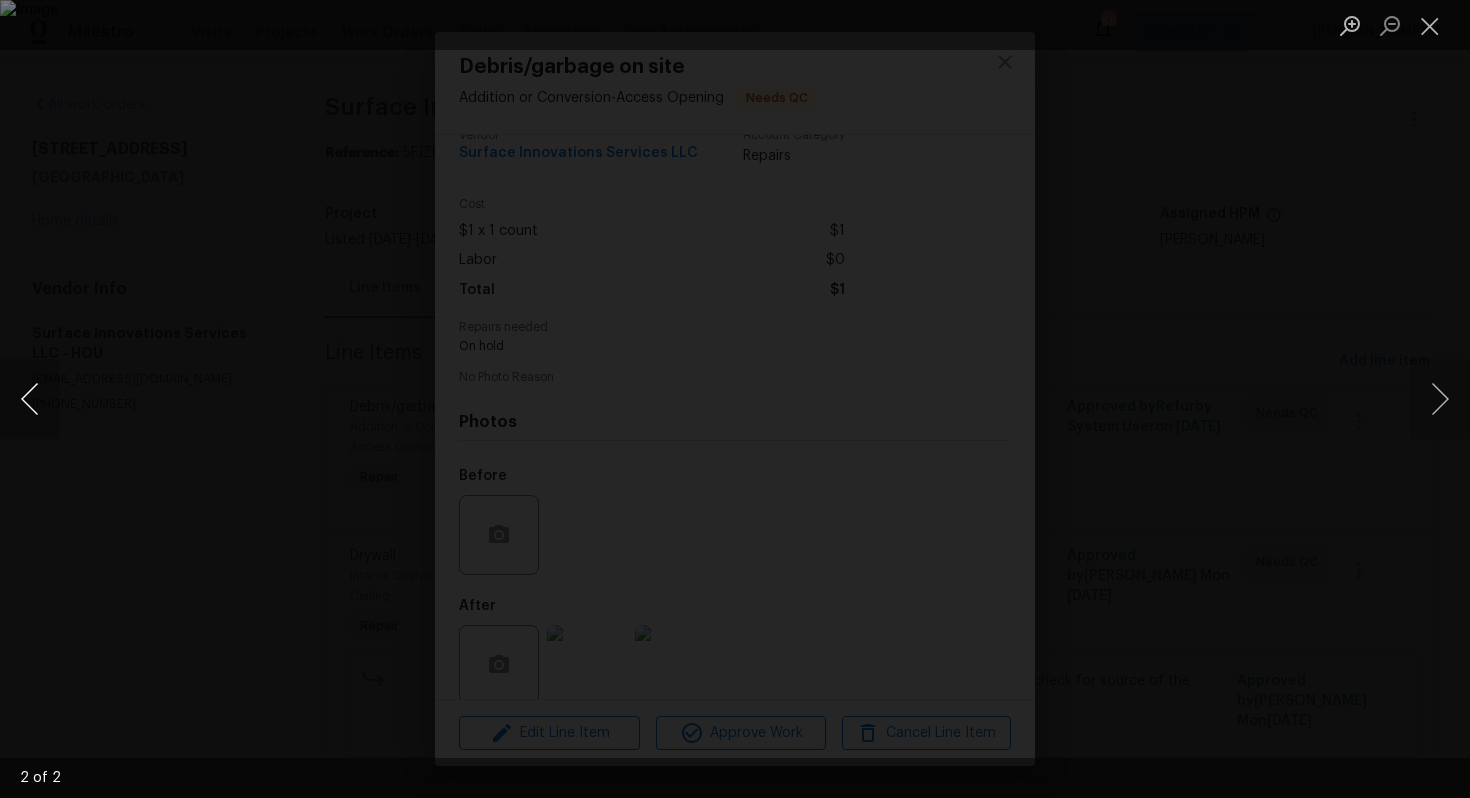 click at bounding box center [30, 399] 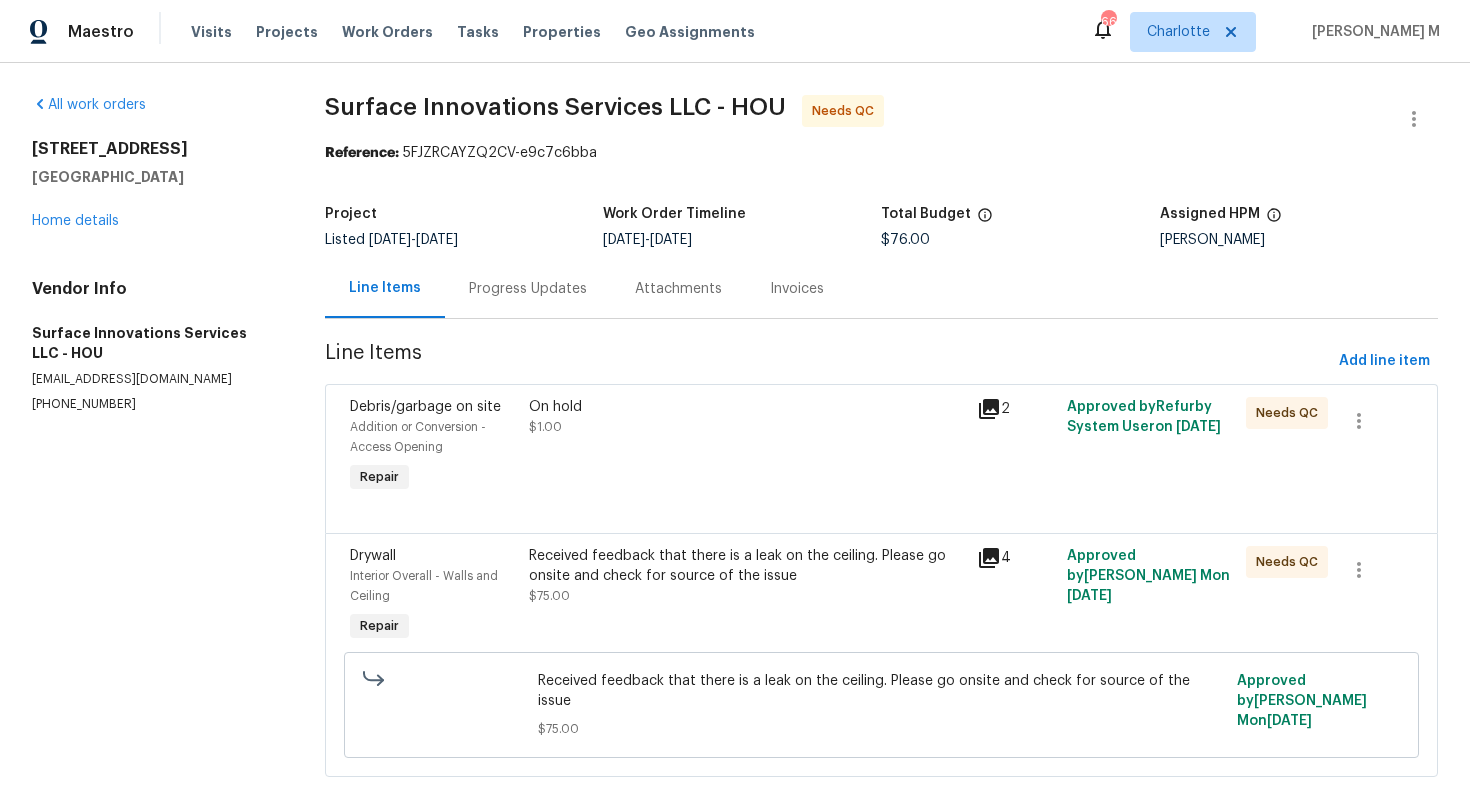 click on "On hold $1.00" at bounding box center (747, 447) 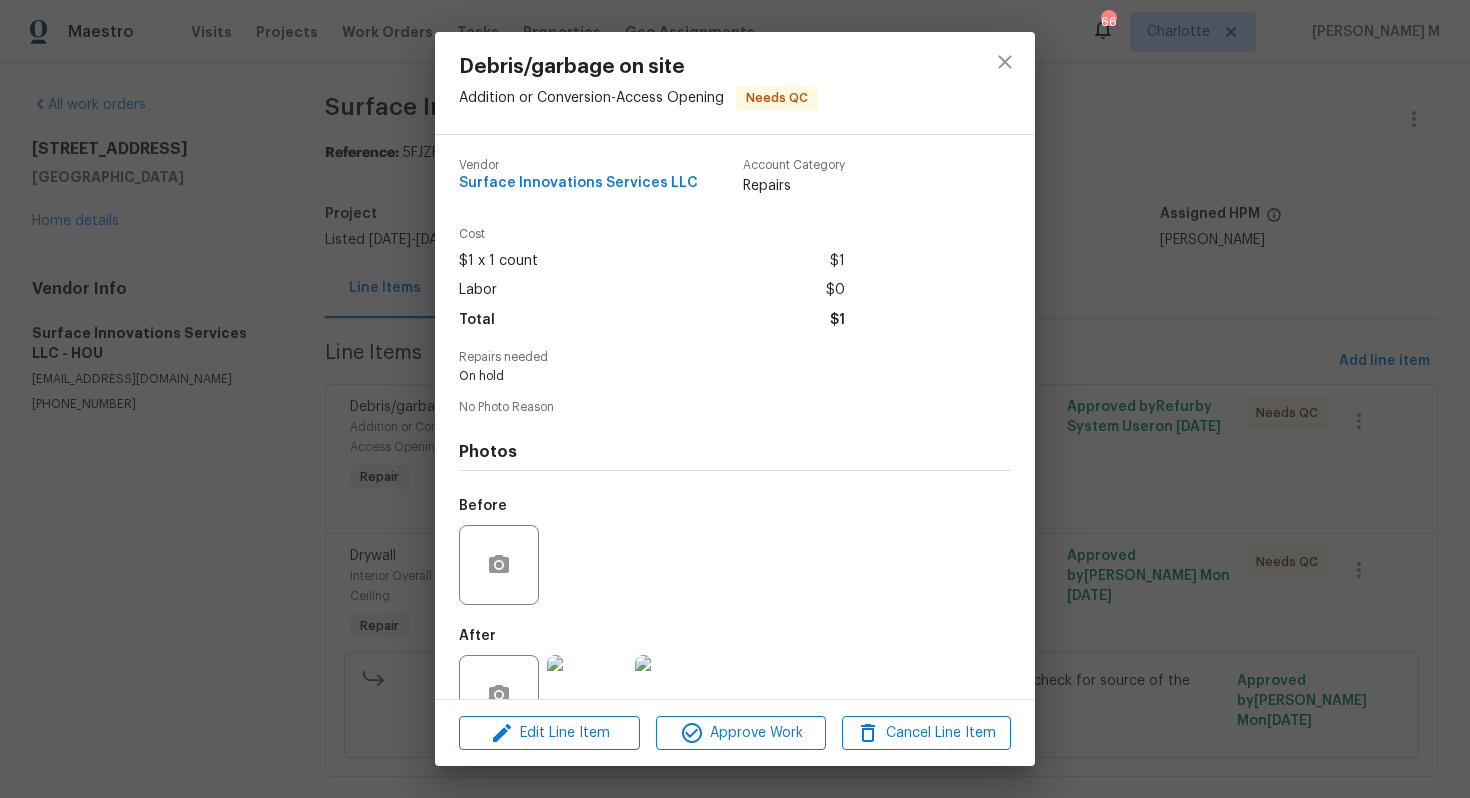 click at bounding box center (587, 695) 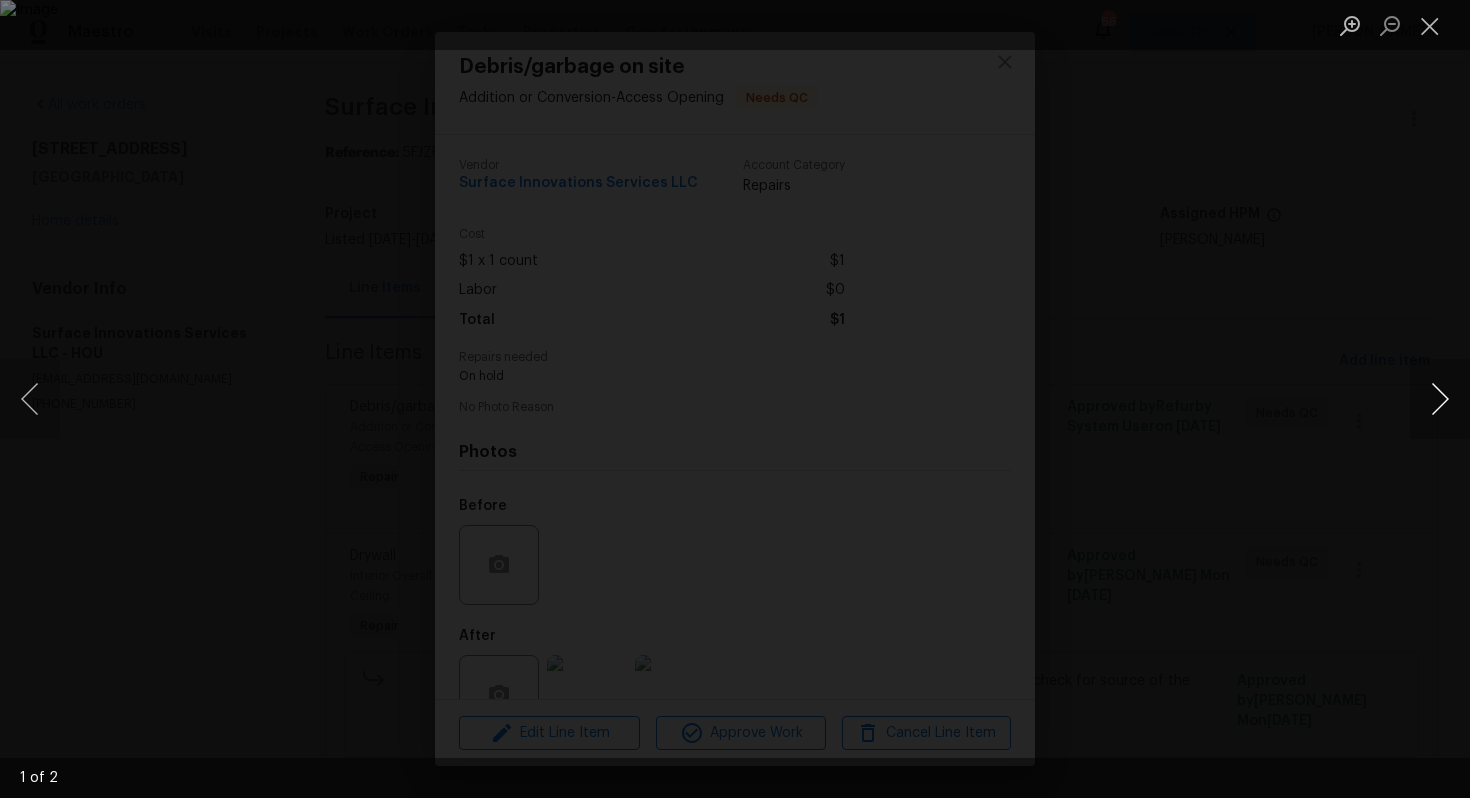 click at bounding box center (1440, 399) 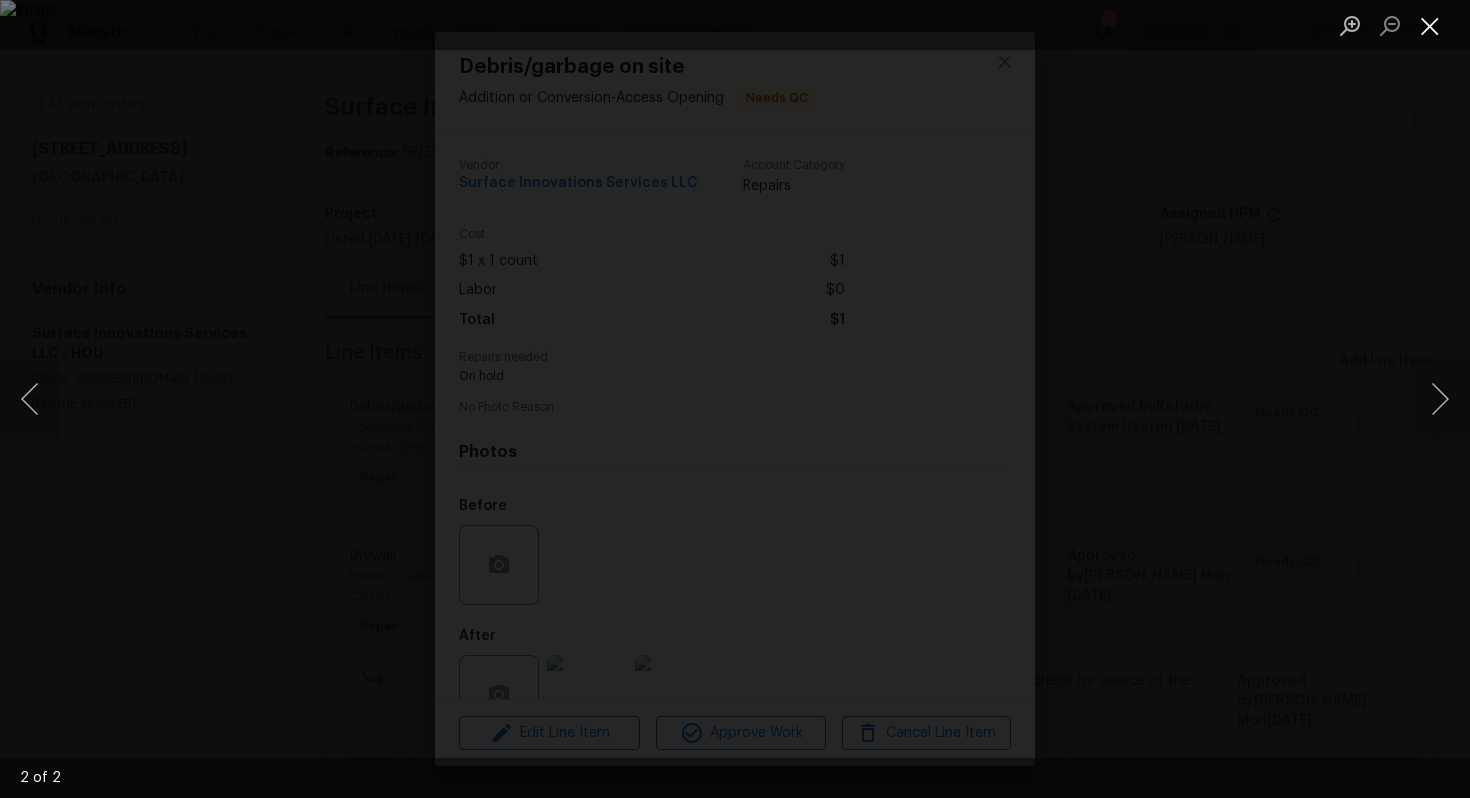 click at bounding box center (1430, 25) 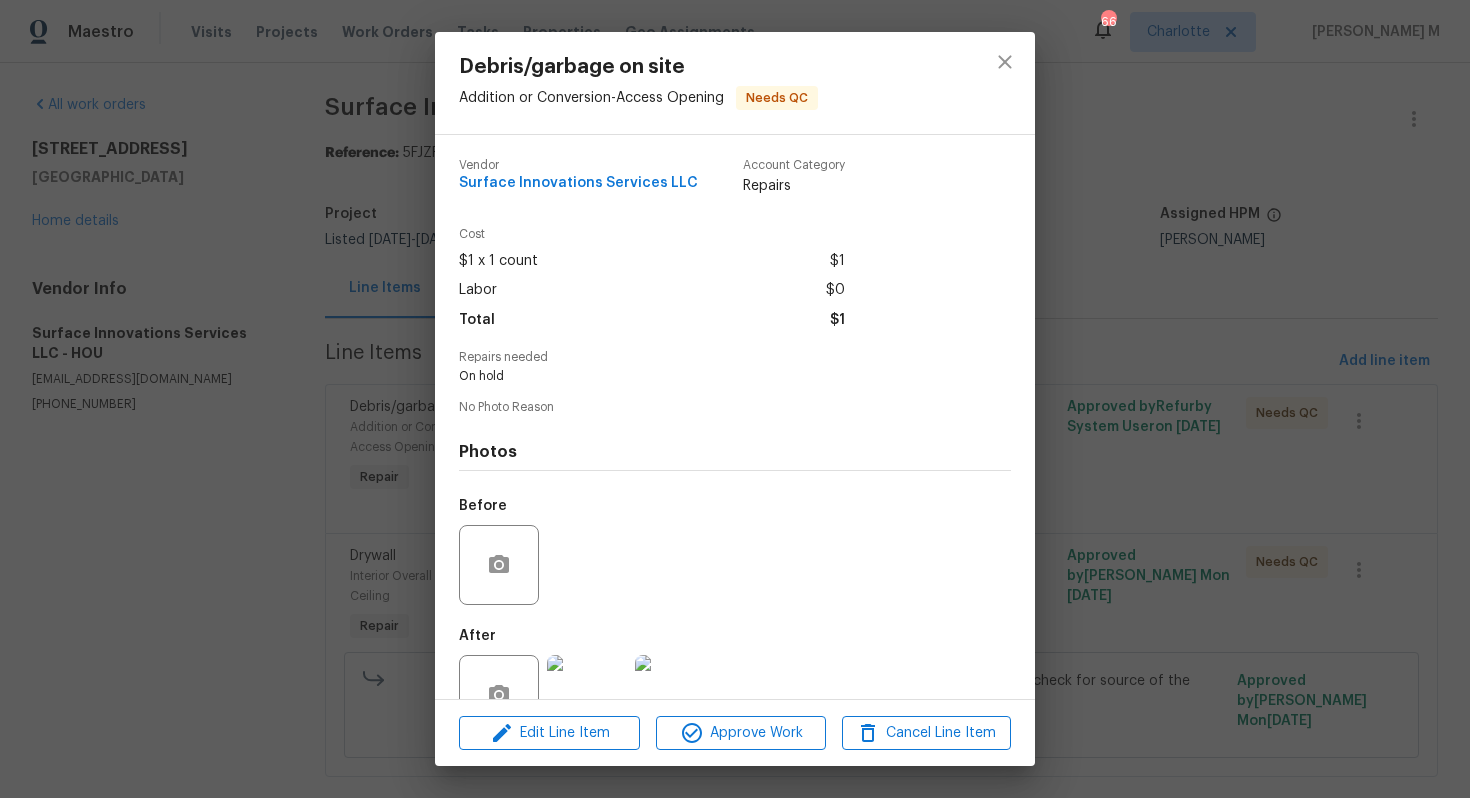 click on "Debris/garbage on site Addition or Conversion  -  Access Opening Needs QC Vendor Surface Innovations Services LLC Account Category Repairs Cost $1 x 1 count $1 Labor $0 Total $1 Repairs needed On hold No Photo Reason   Photos Before After  Edit Line Item  Approve Work  Cancel Line Item" at bounding box center (735, 399) 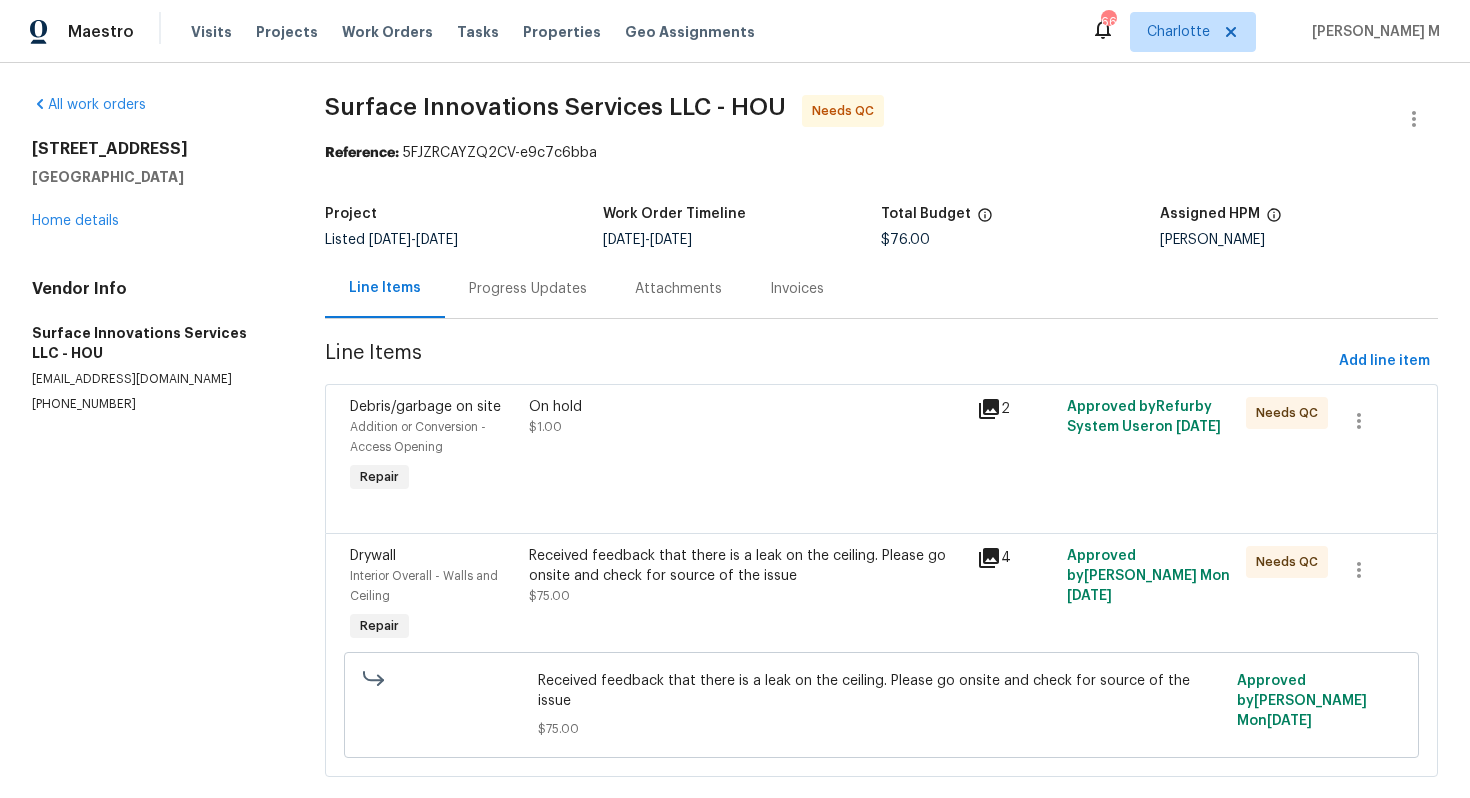 click on "Received feedback that there is a leak on the ceiling. Please go onsite and check for source of the issue" at bounding box center (747, 566) 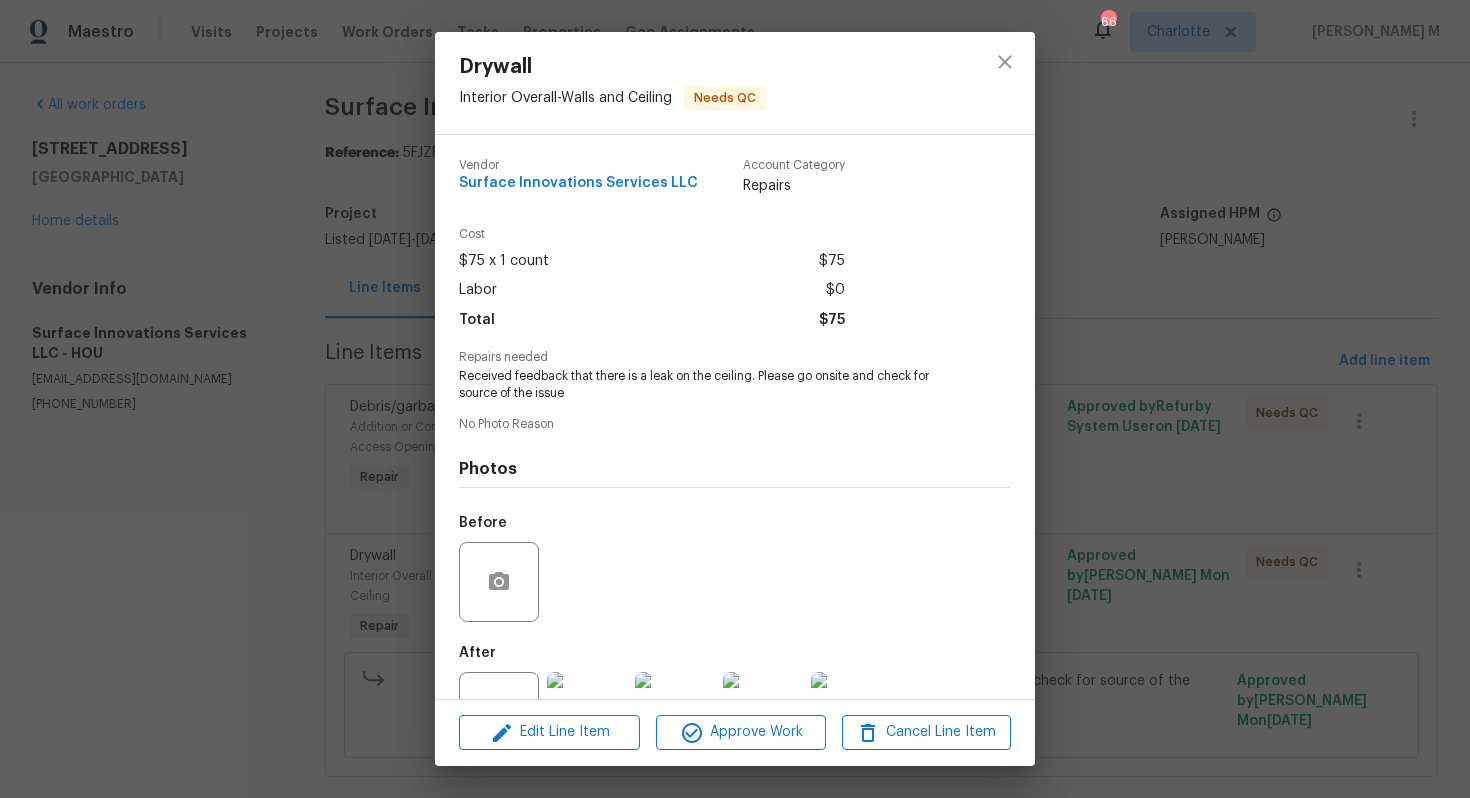 scroll, scrollTop: 47, scrollLeft: 0, axis: vertical 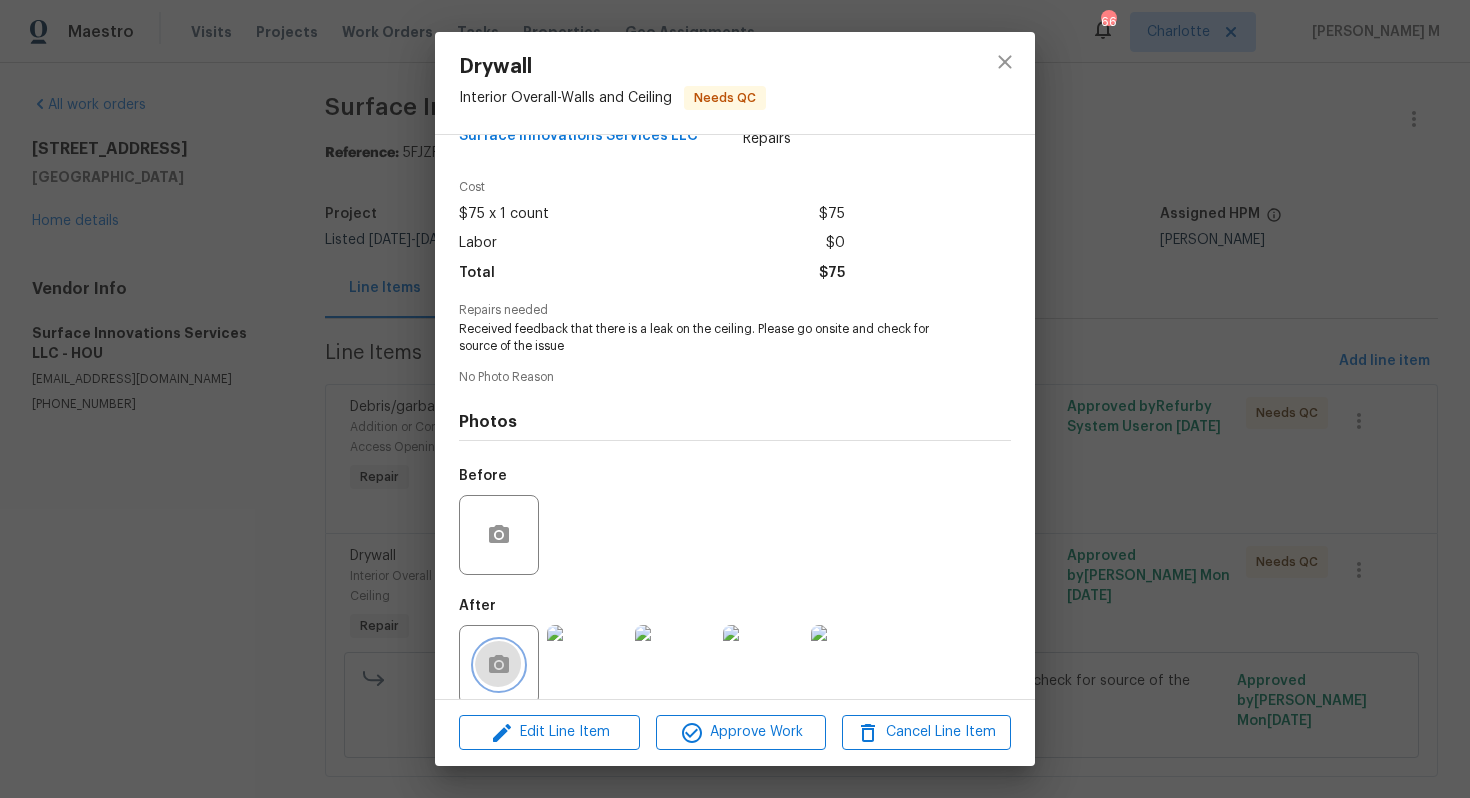click at bounding box center [499, 665] 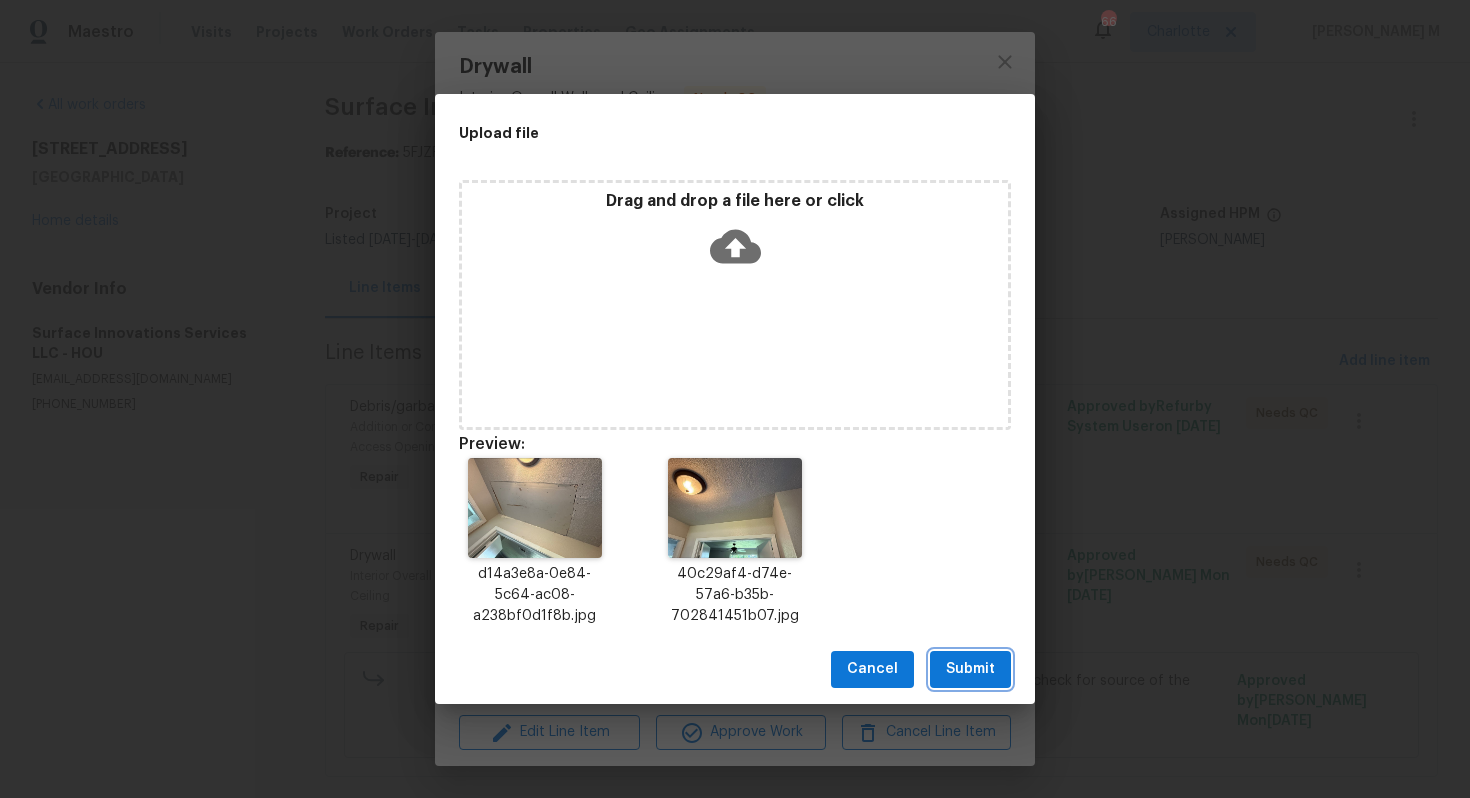 click on "Submit" at bounding box center (970, 669) 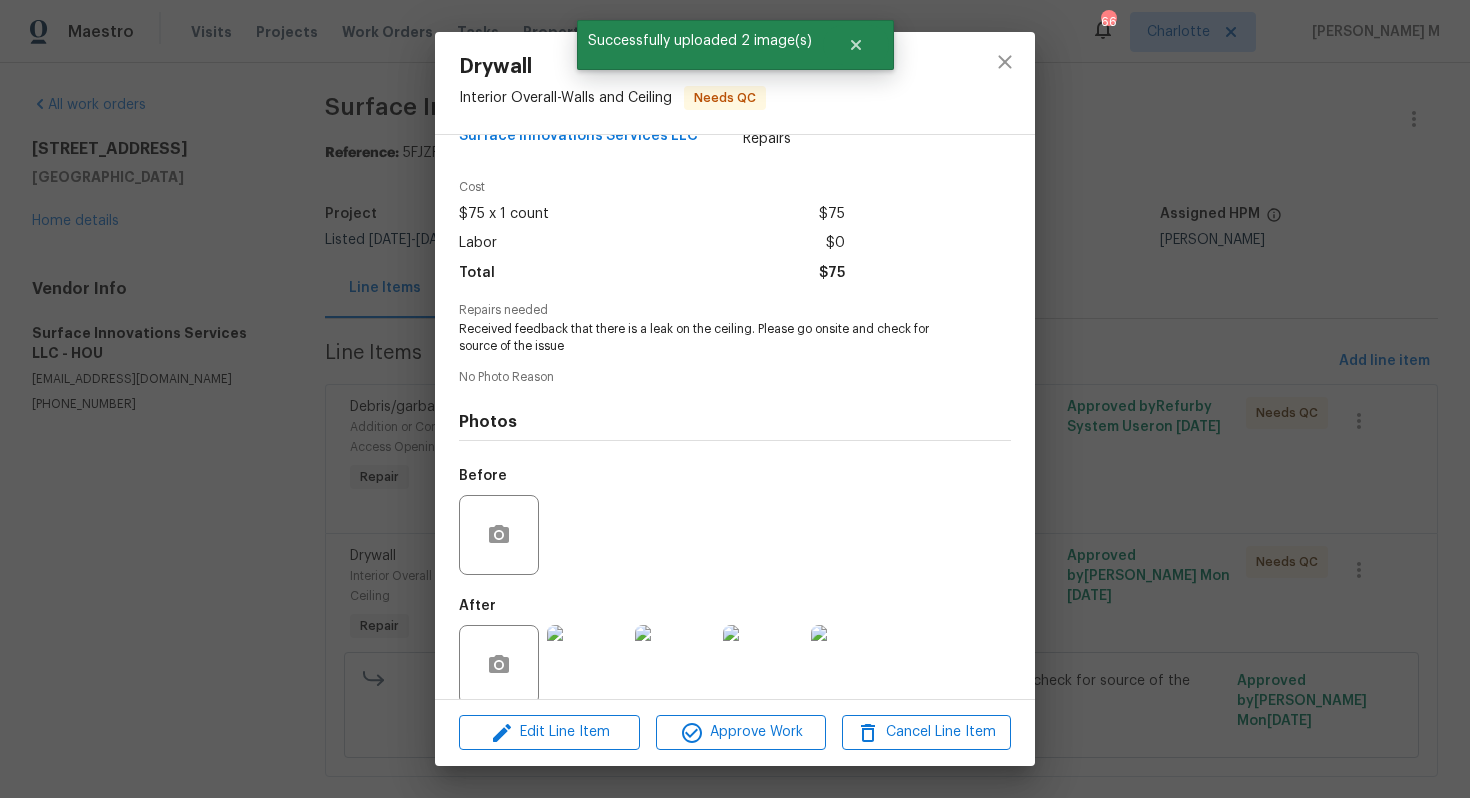 click on "Drywall Interior Overall  -  Walls and Ceiling Needs QC Vendor Surface Innovations Services LLC Account Category Repairs Cost $75 x 1 count $75 Labor $0 Total $75 Repairs needed Received feedback that there is a leak on the ceiling. Please go onsite and check for source of the issue No Photo Reason   Photos Before After  +2  Edit Line Item  Approve Work  Cancel Line Item" at bounding box center (735, 399) 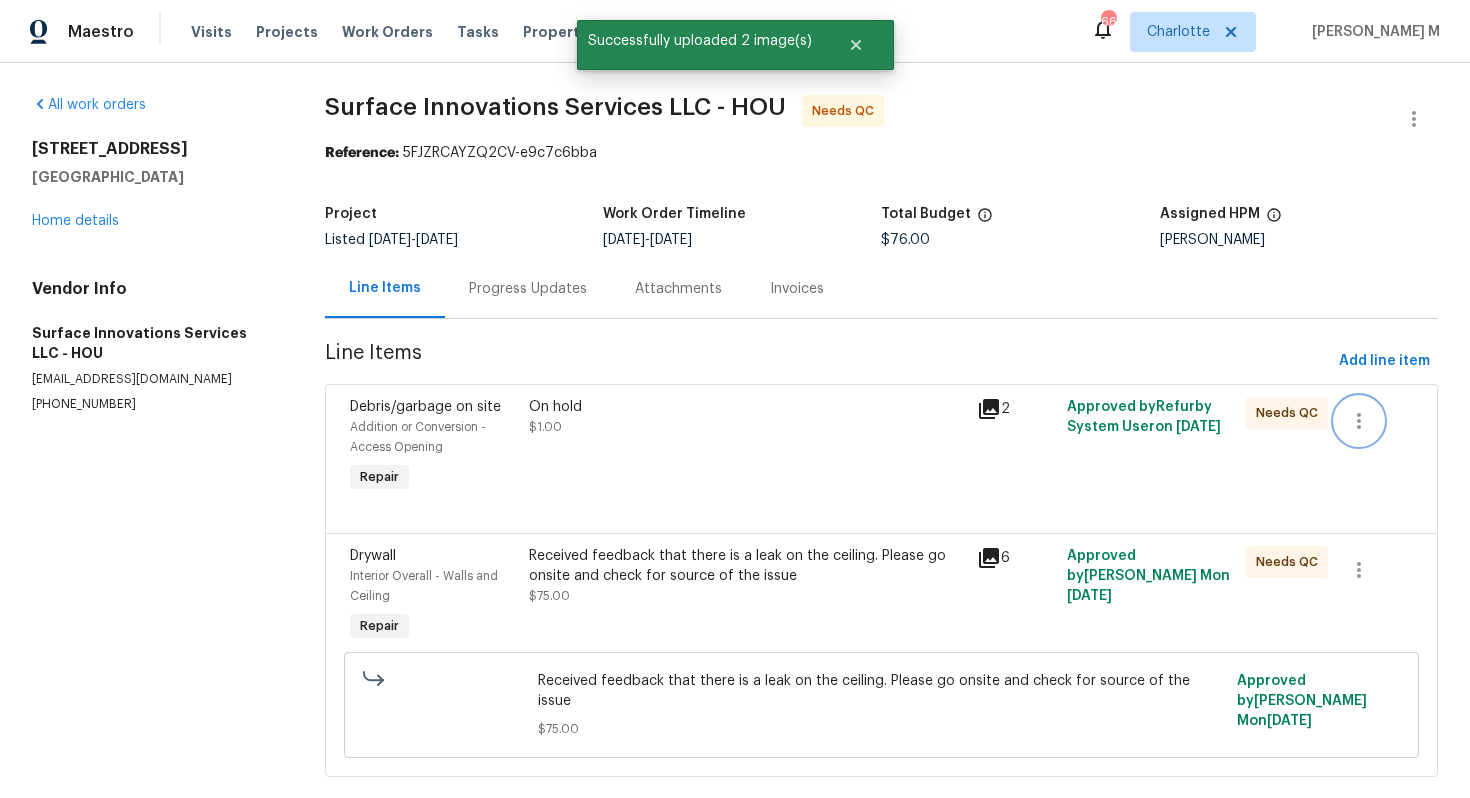 click 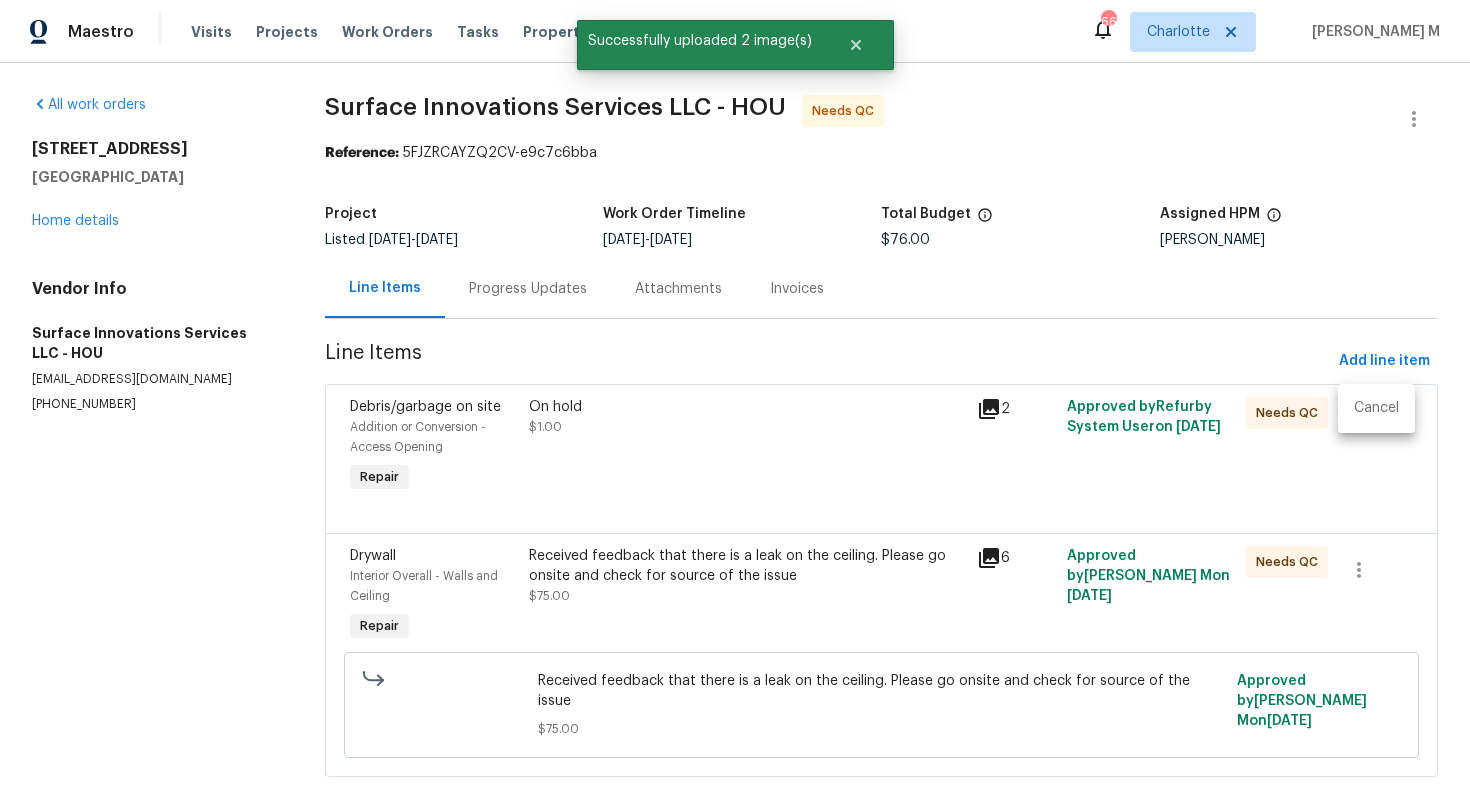 click on "Cancel" at bounding box center [1376, 408] 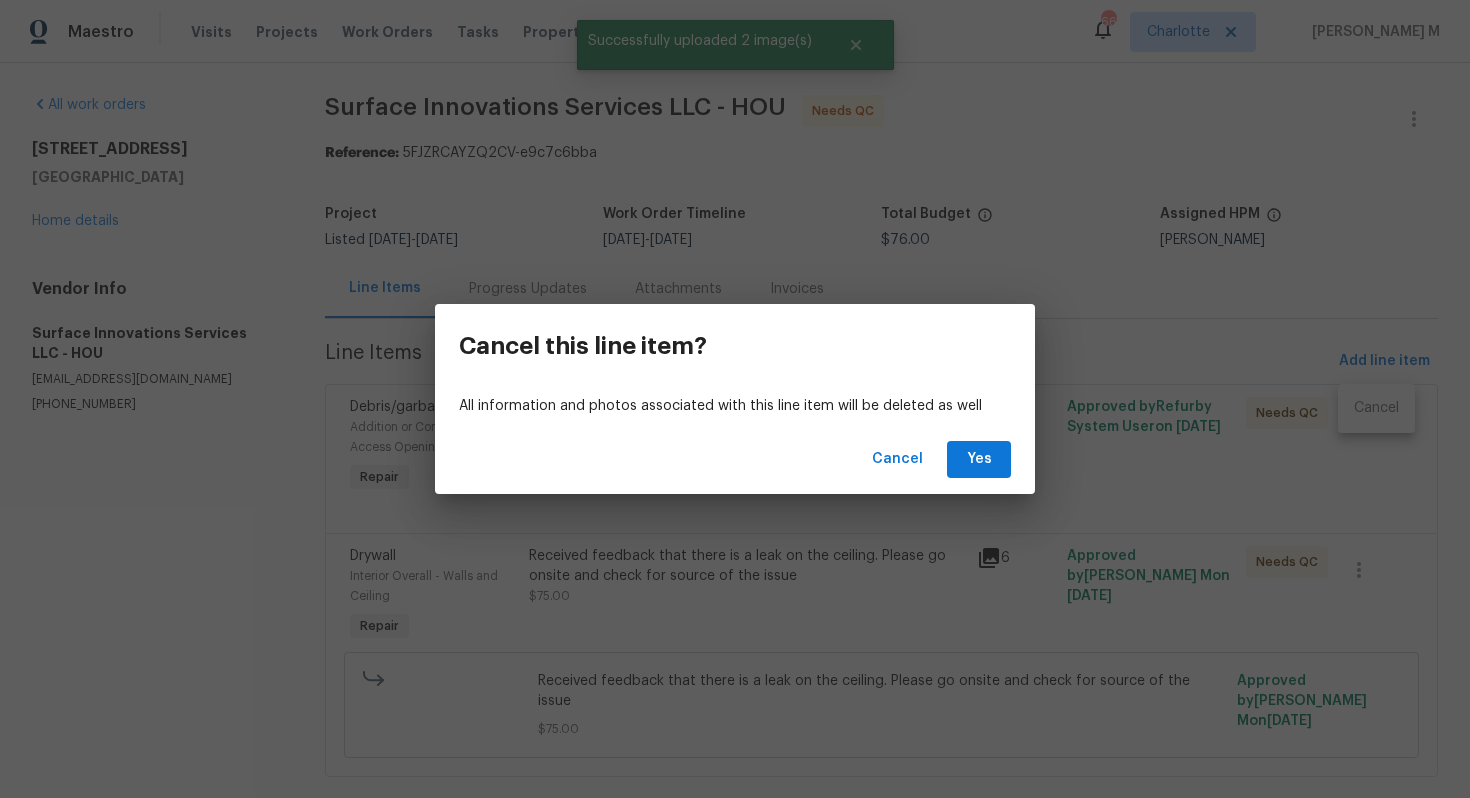 click on "Cancel Yes" at bounding box center [735, 459] 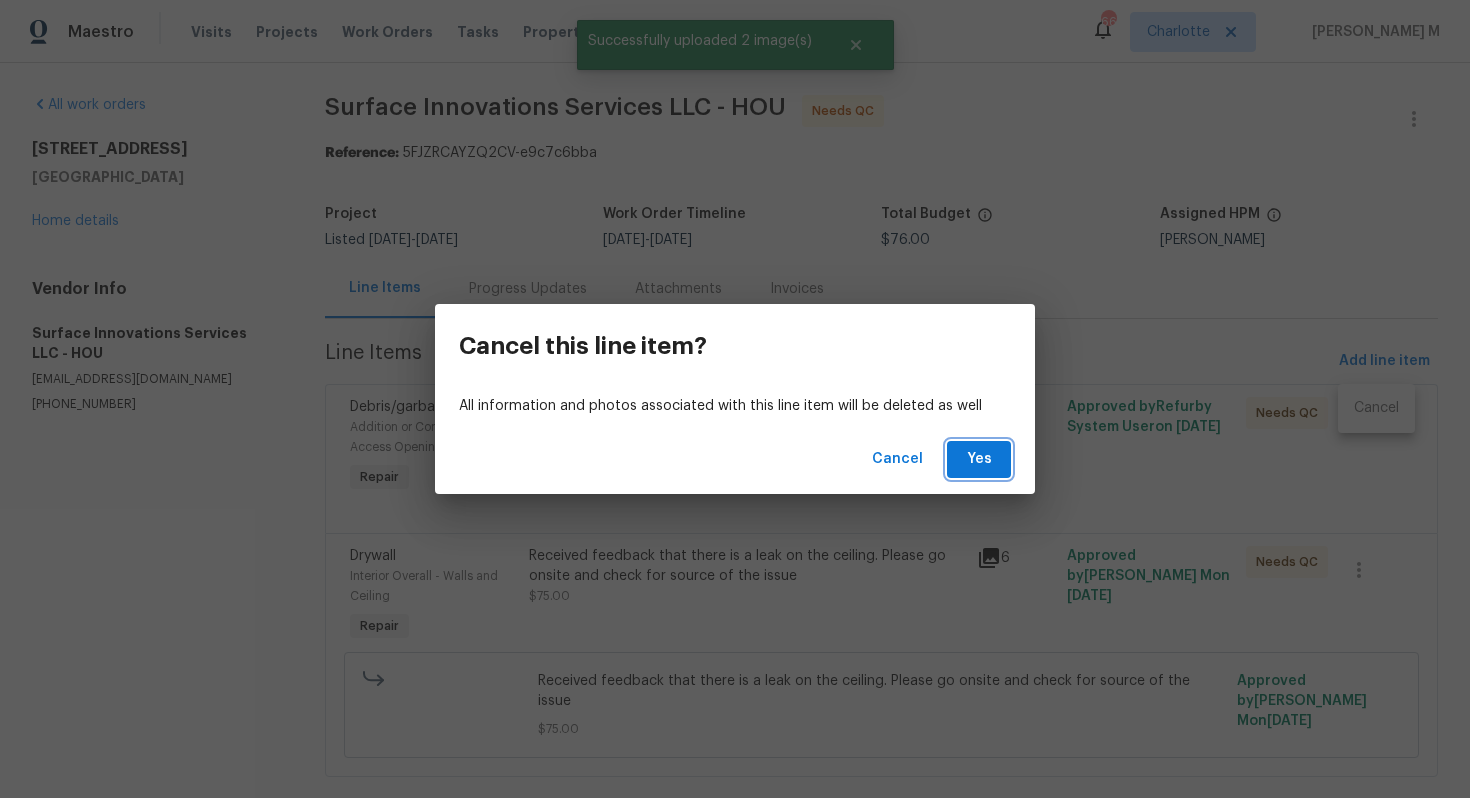 click on "Yes" at bounding box center (979, 459) 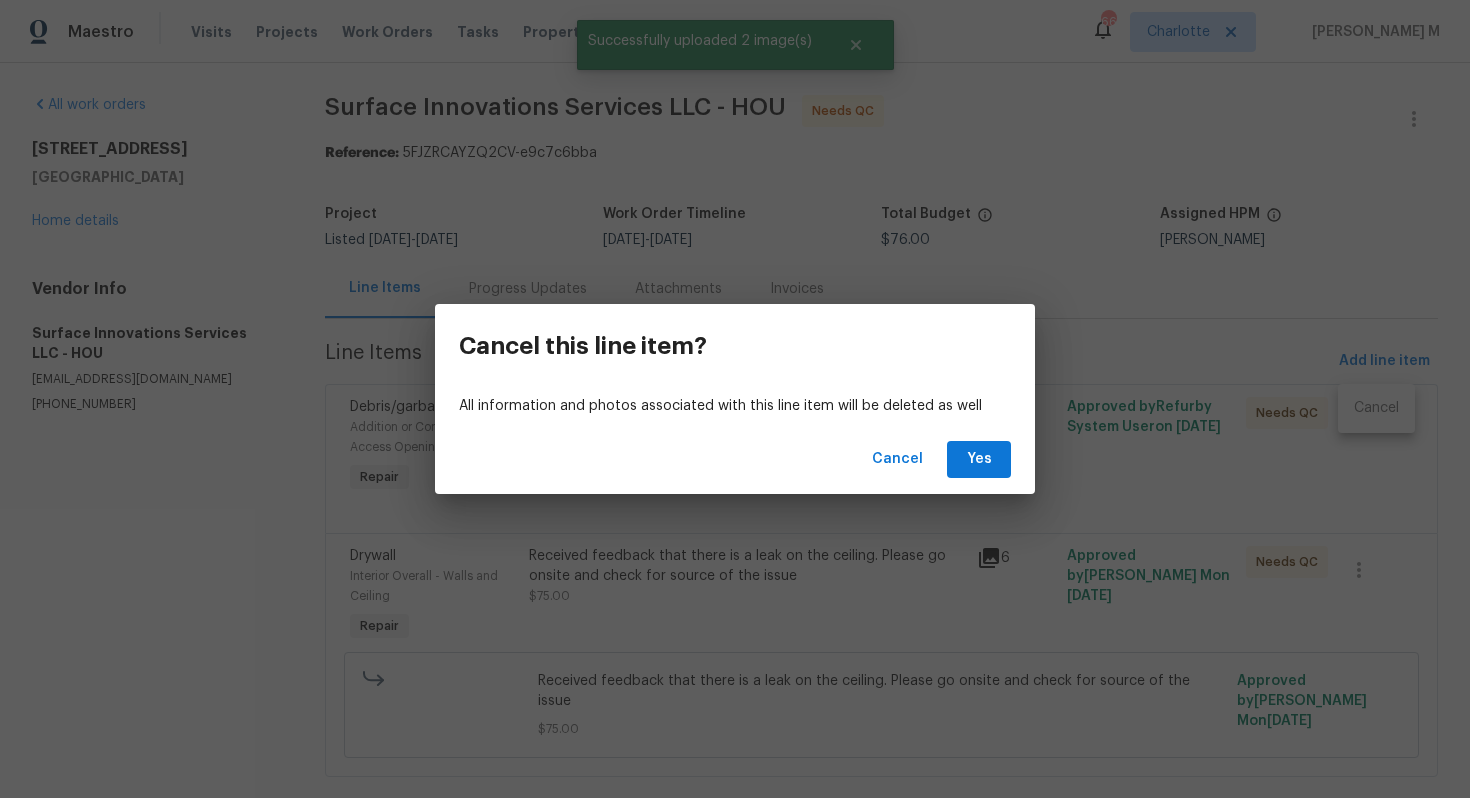 click on "Cancel this line item? All information and photos associated with this line item will be deleted as well Cancel Yes" at bounding box center [735, 399] 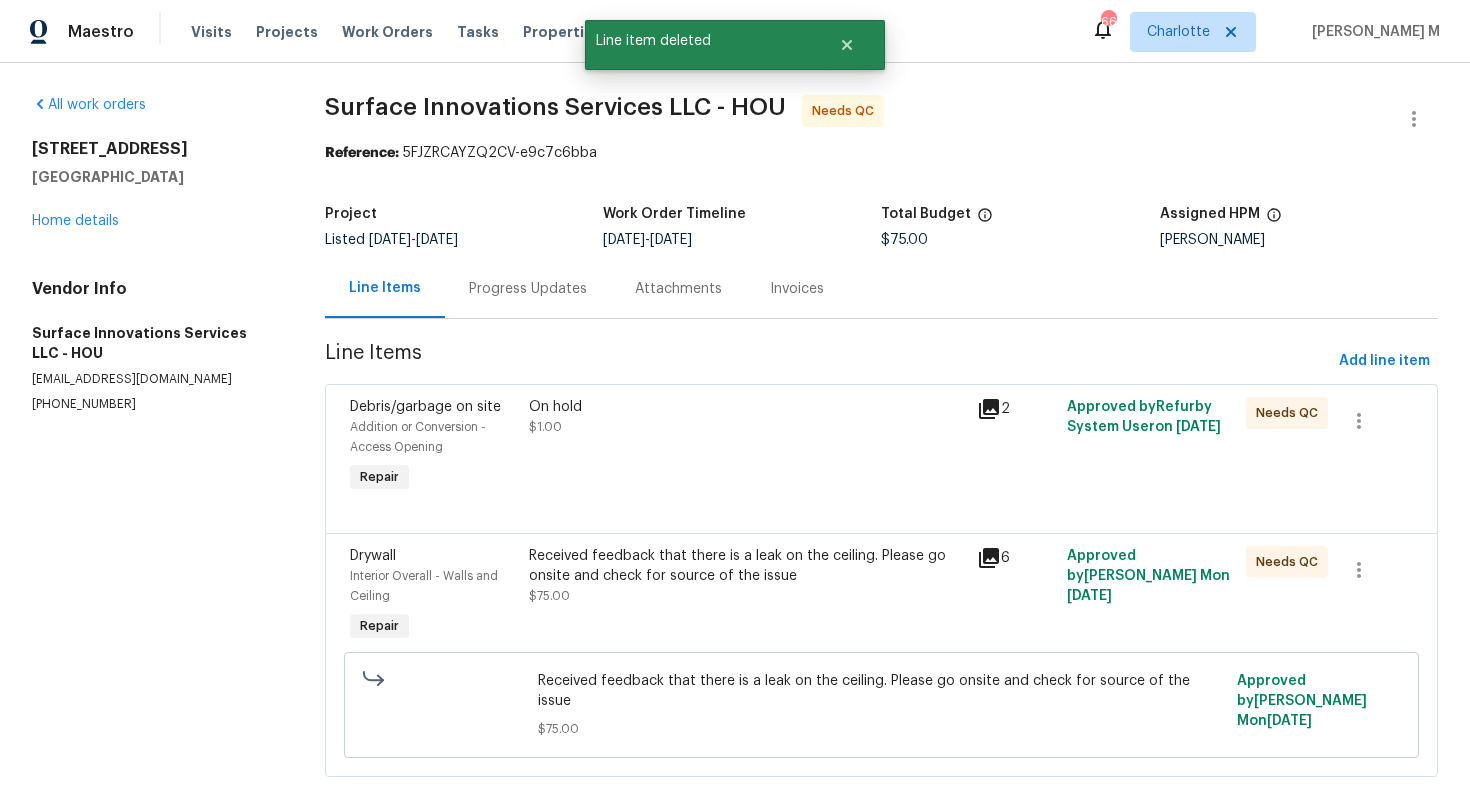 click on "Progress Updates" at bounding box center [528, 288] 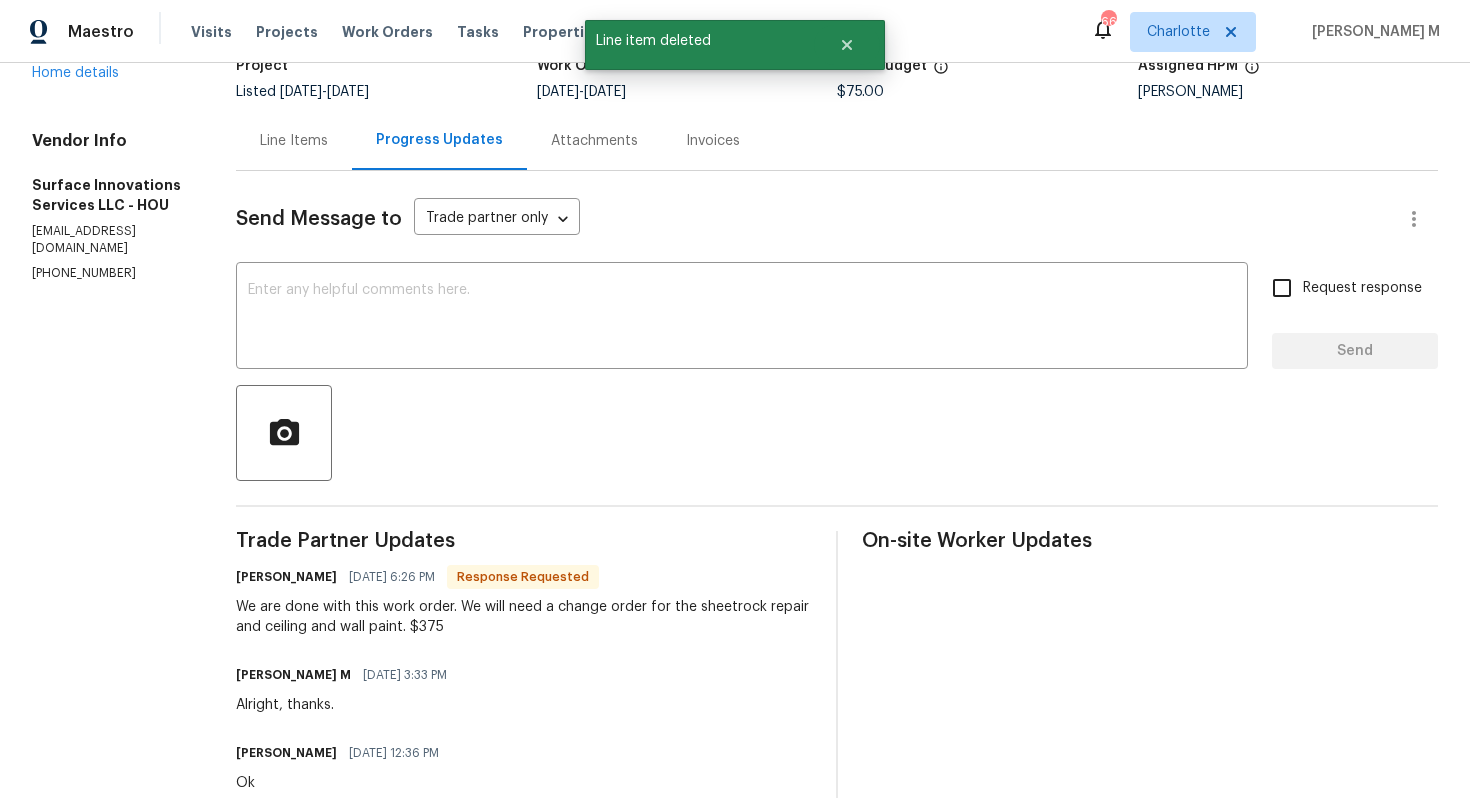 scroll, scrollTop: 0, scrollLeft: 0, axis: both 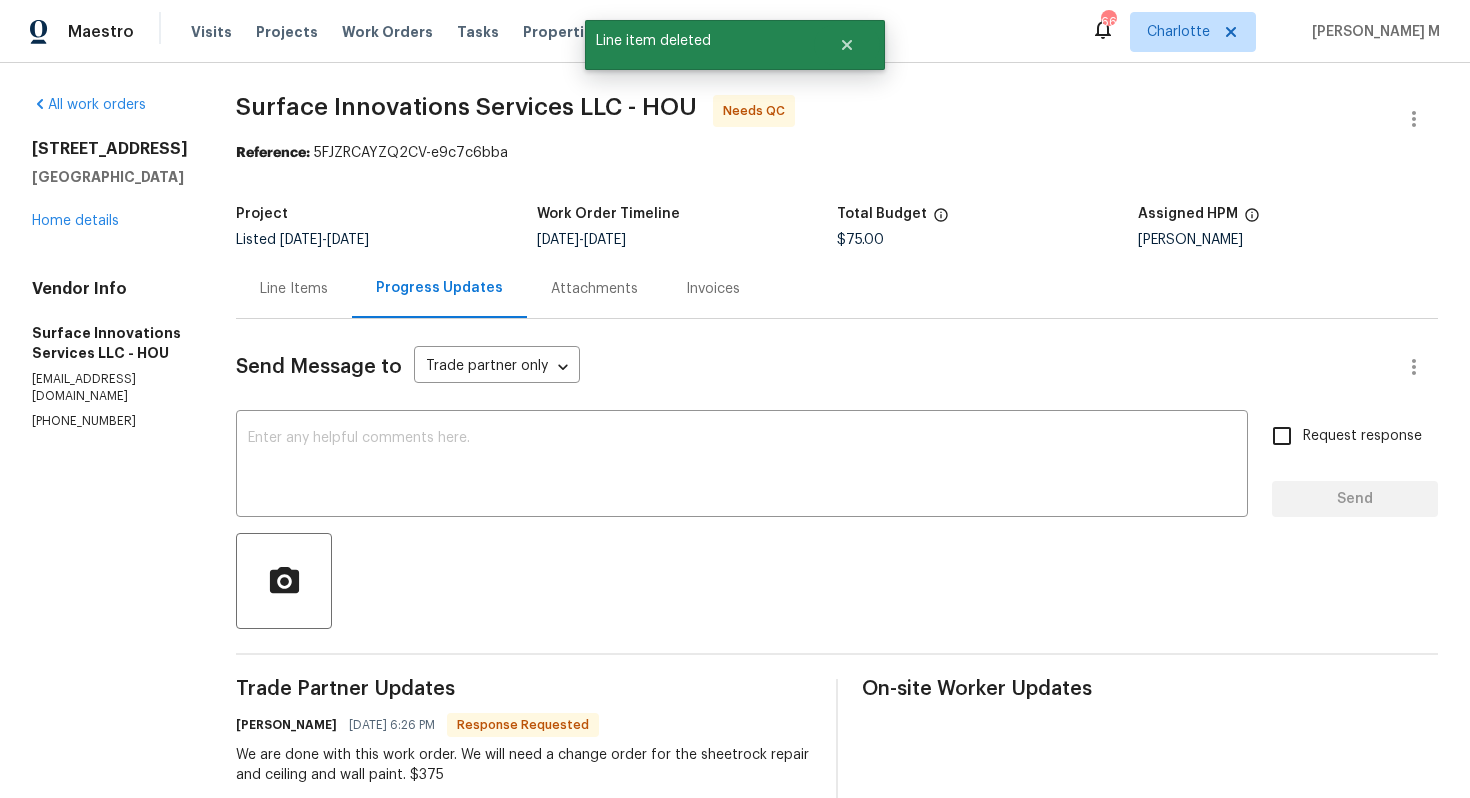 click on "Line Items" at bounding box center (294, 288) 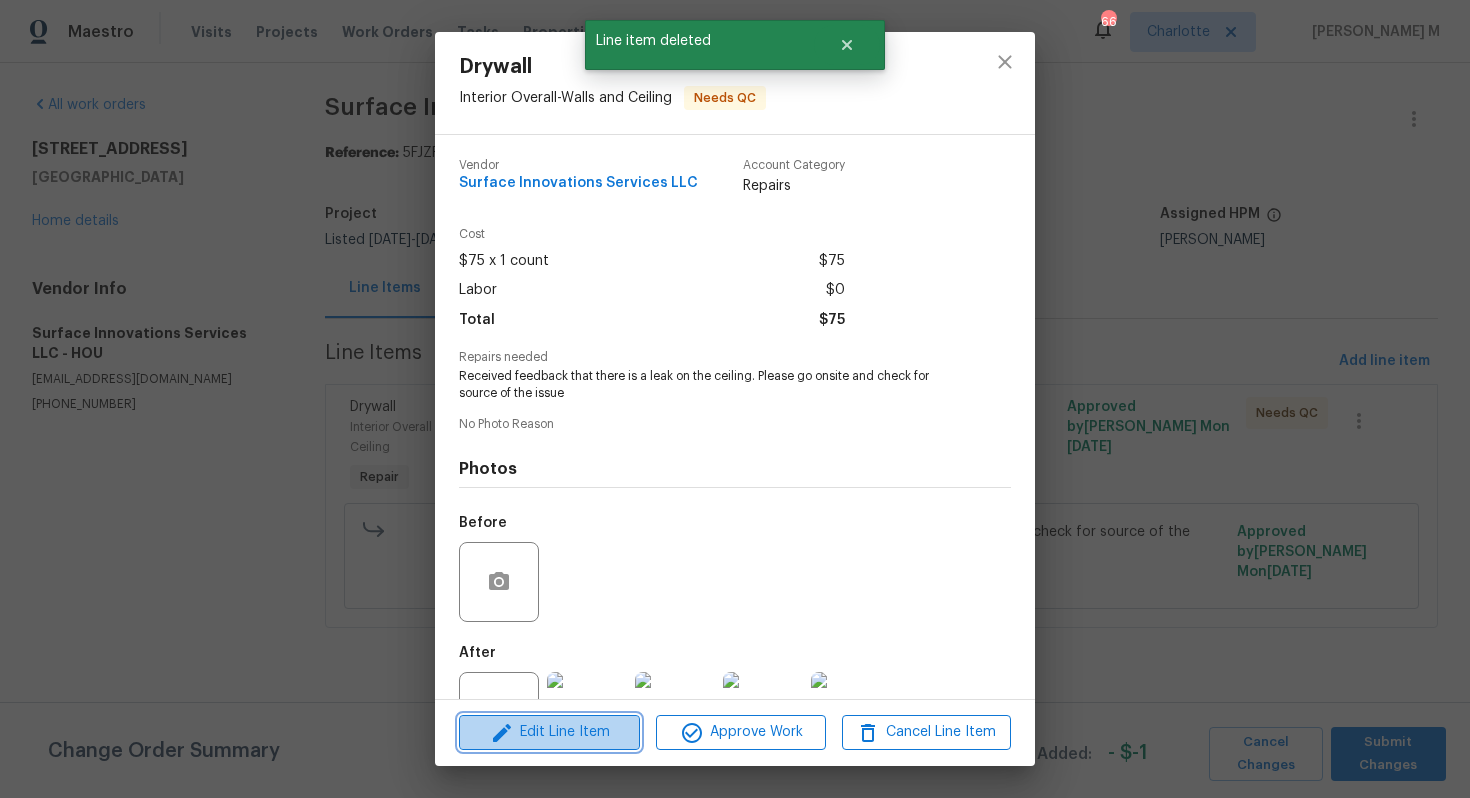 click on "Edit Line Item" at bounding box center (549, 732) 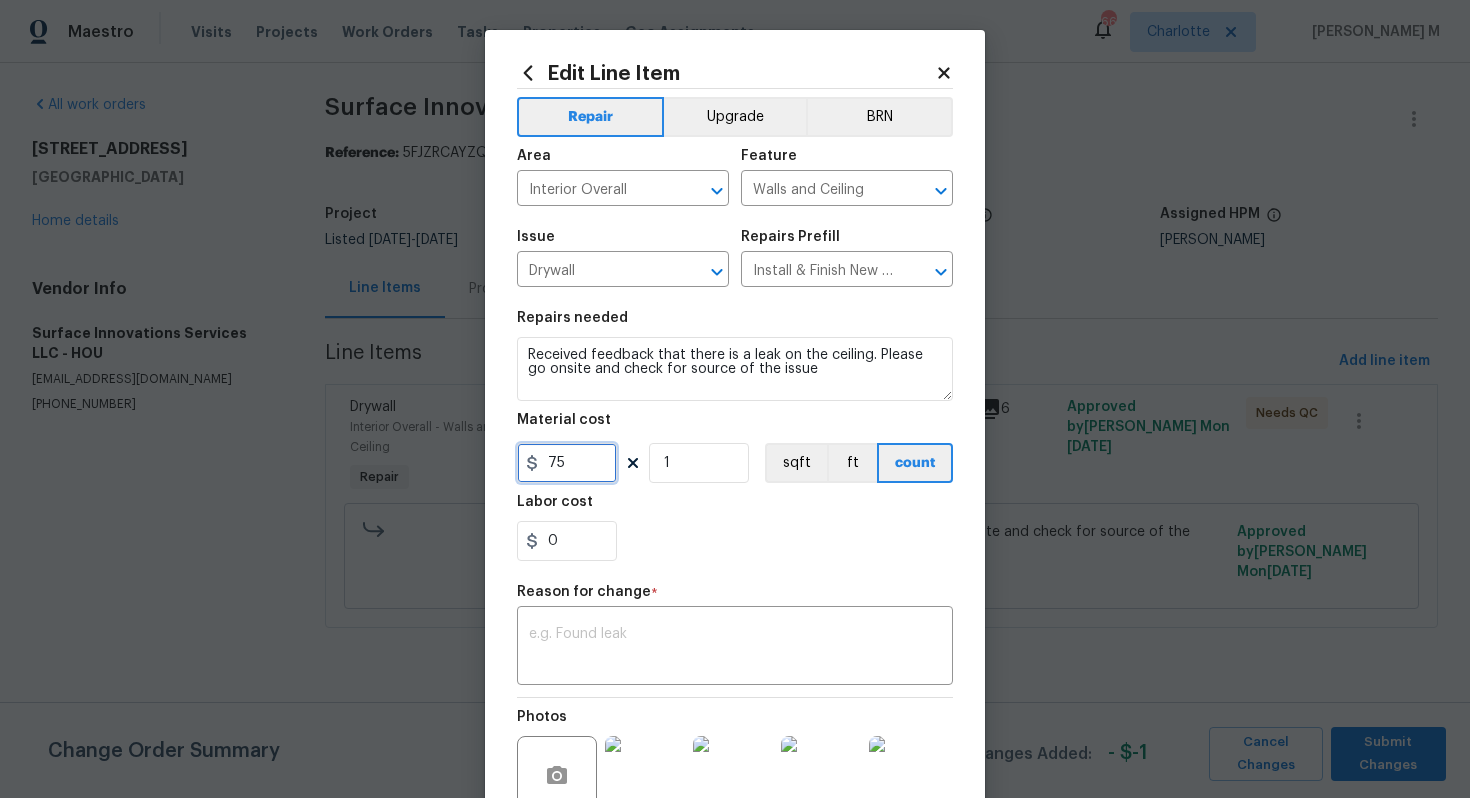 click on "75" at bounding box center [567, 463] 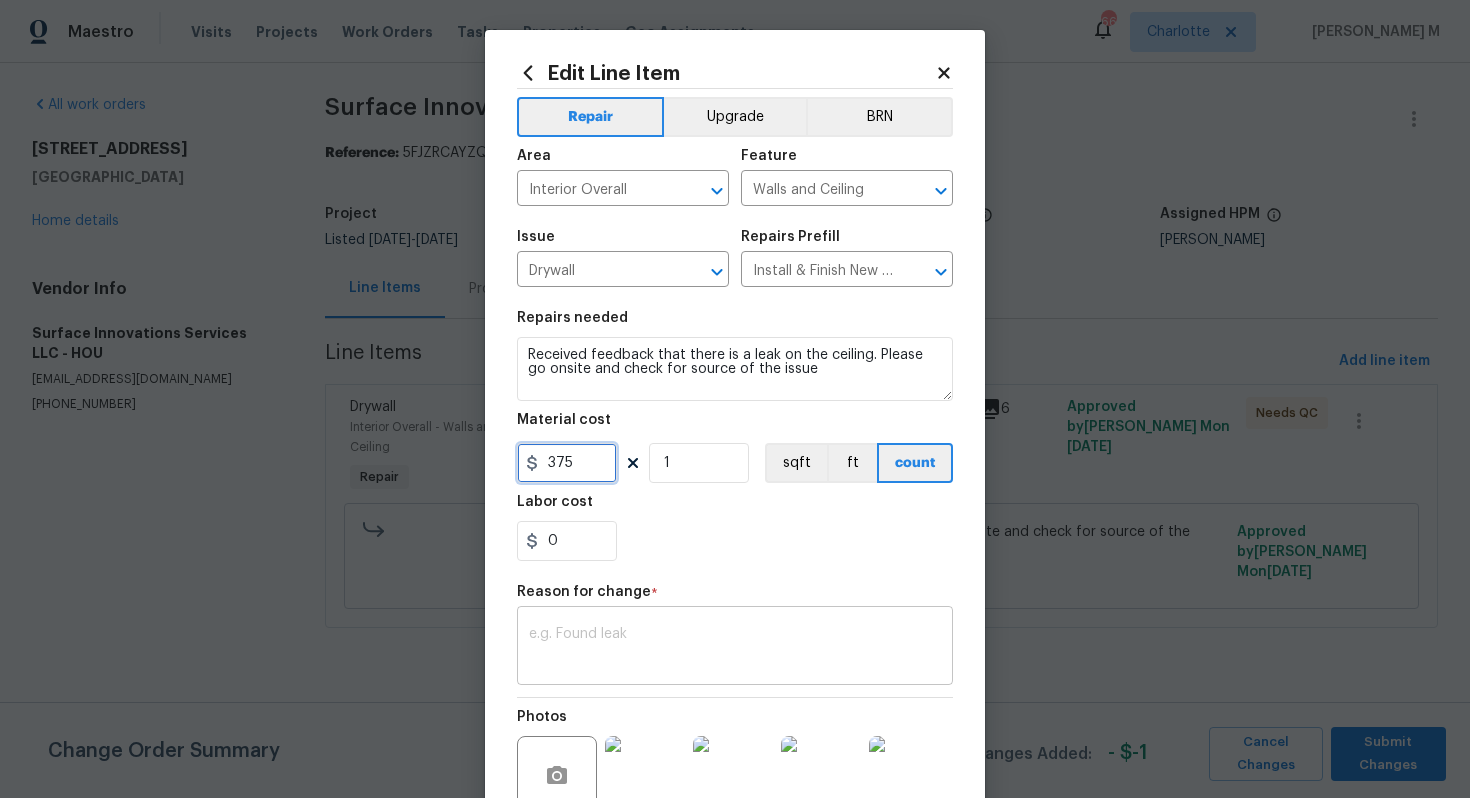 type on "375" 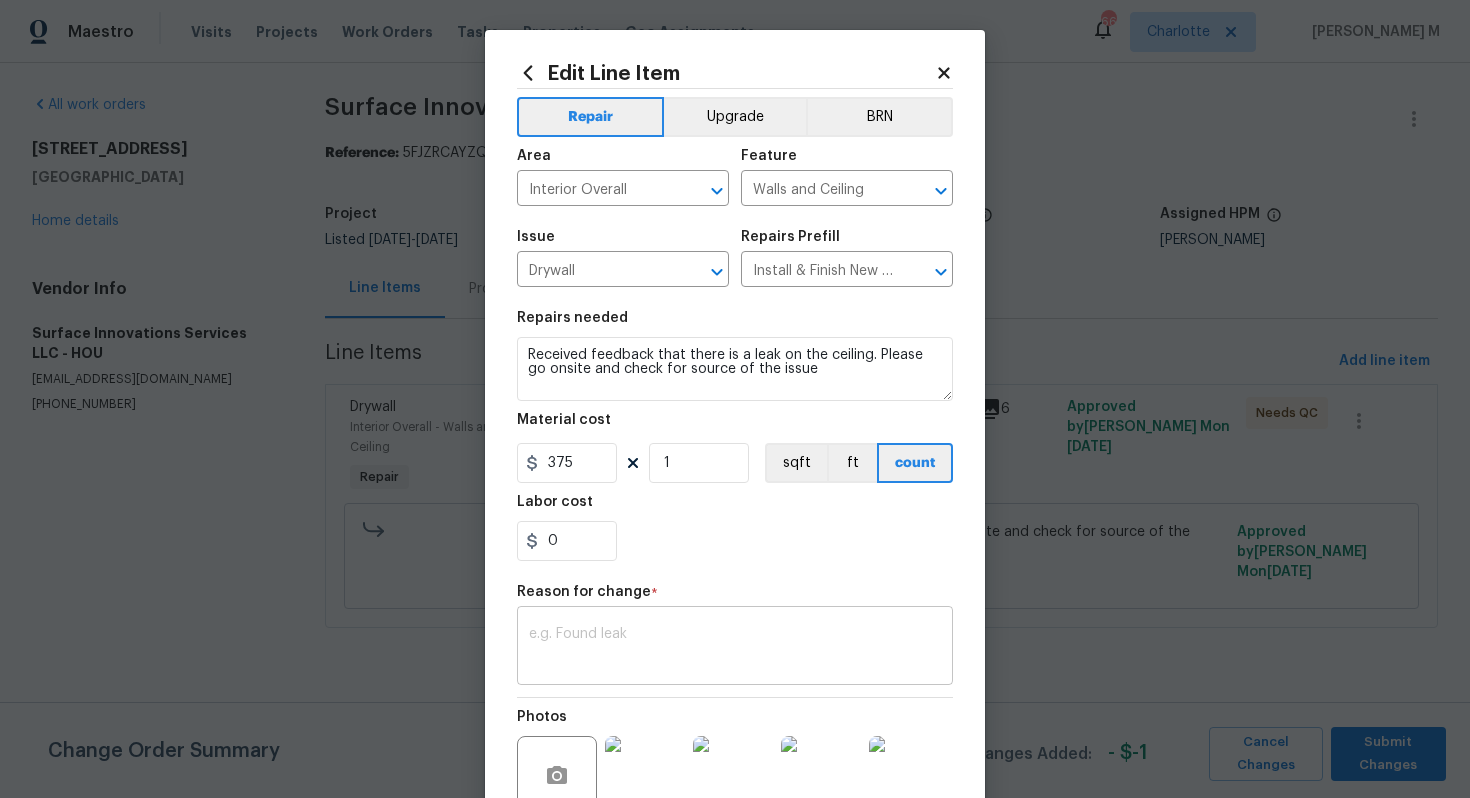 click at bounding box center [735, 648] 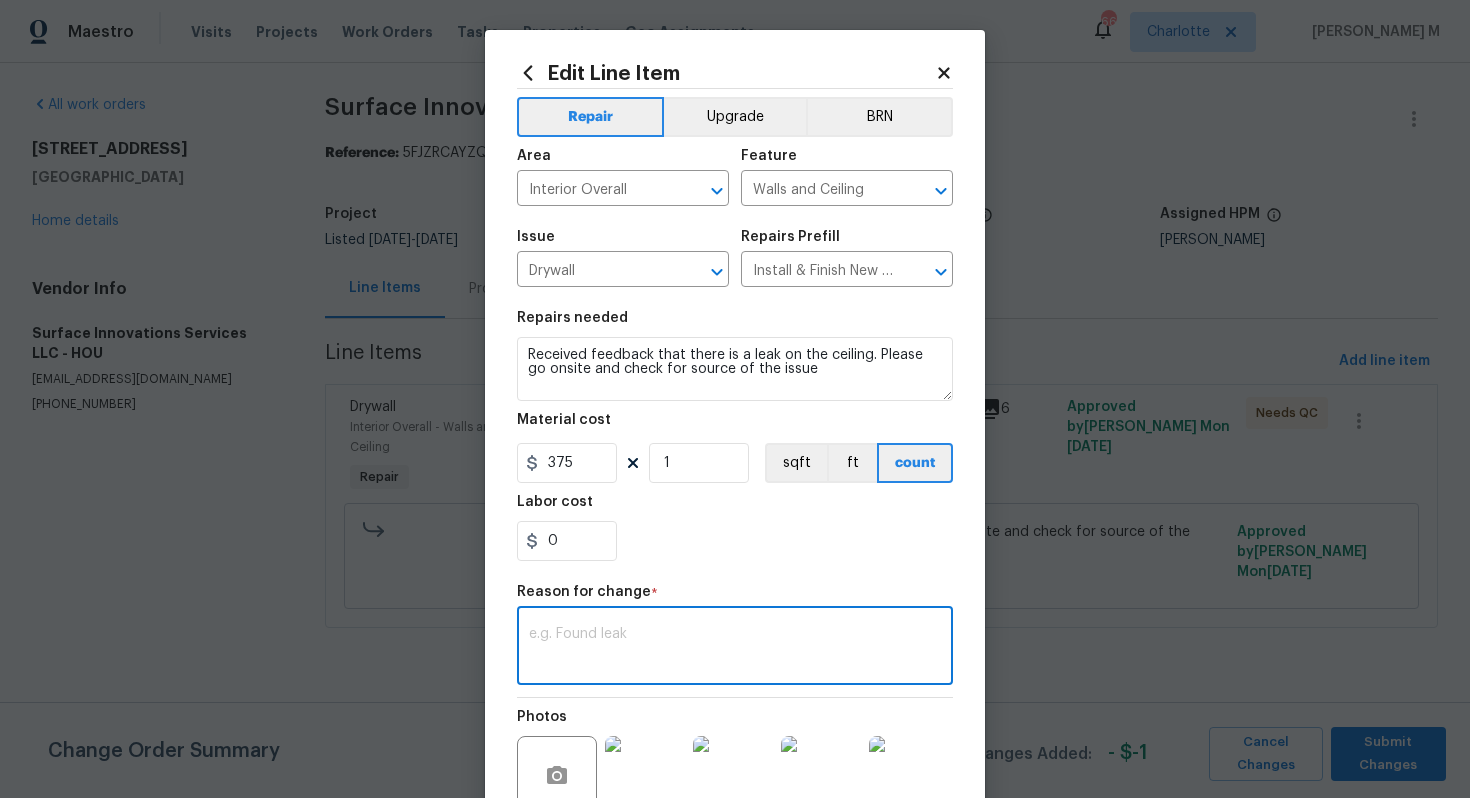 paste on "(VM) Updated cost per vendor final cost." 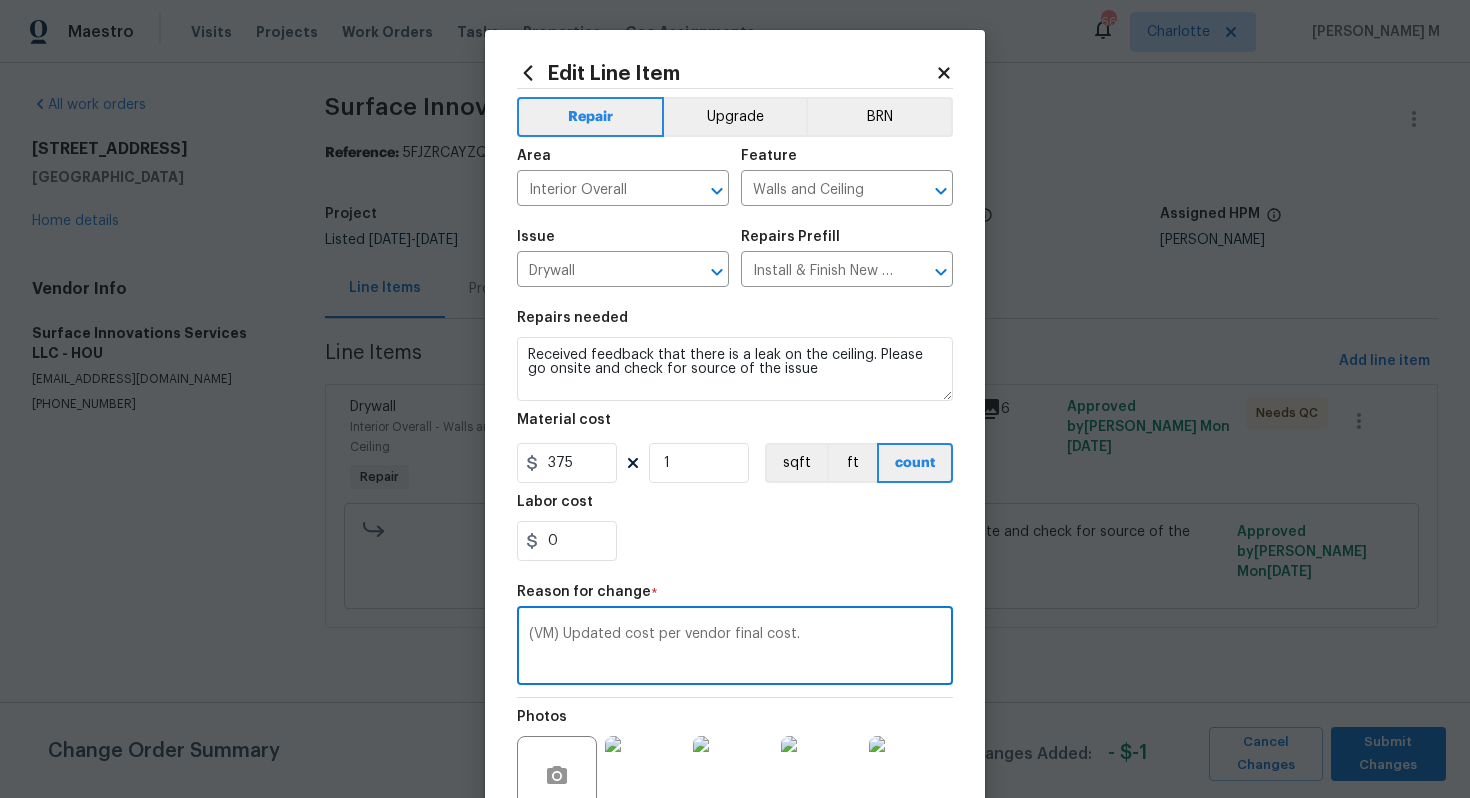 scroll, scrollTop: 174, scrollLeft: 0, axis: vertical 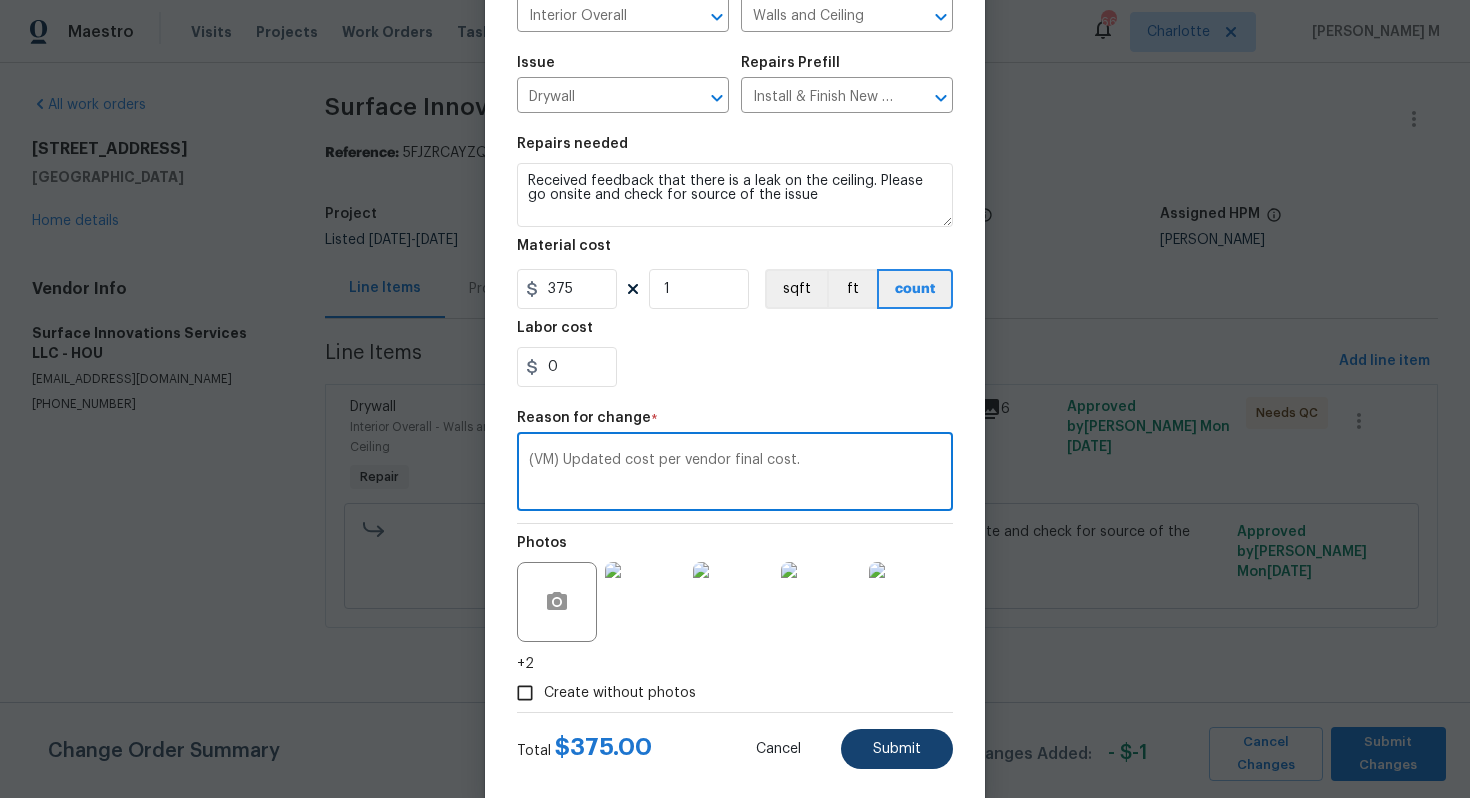 type on "(VM) Updated cost per vendor final cost." 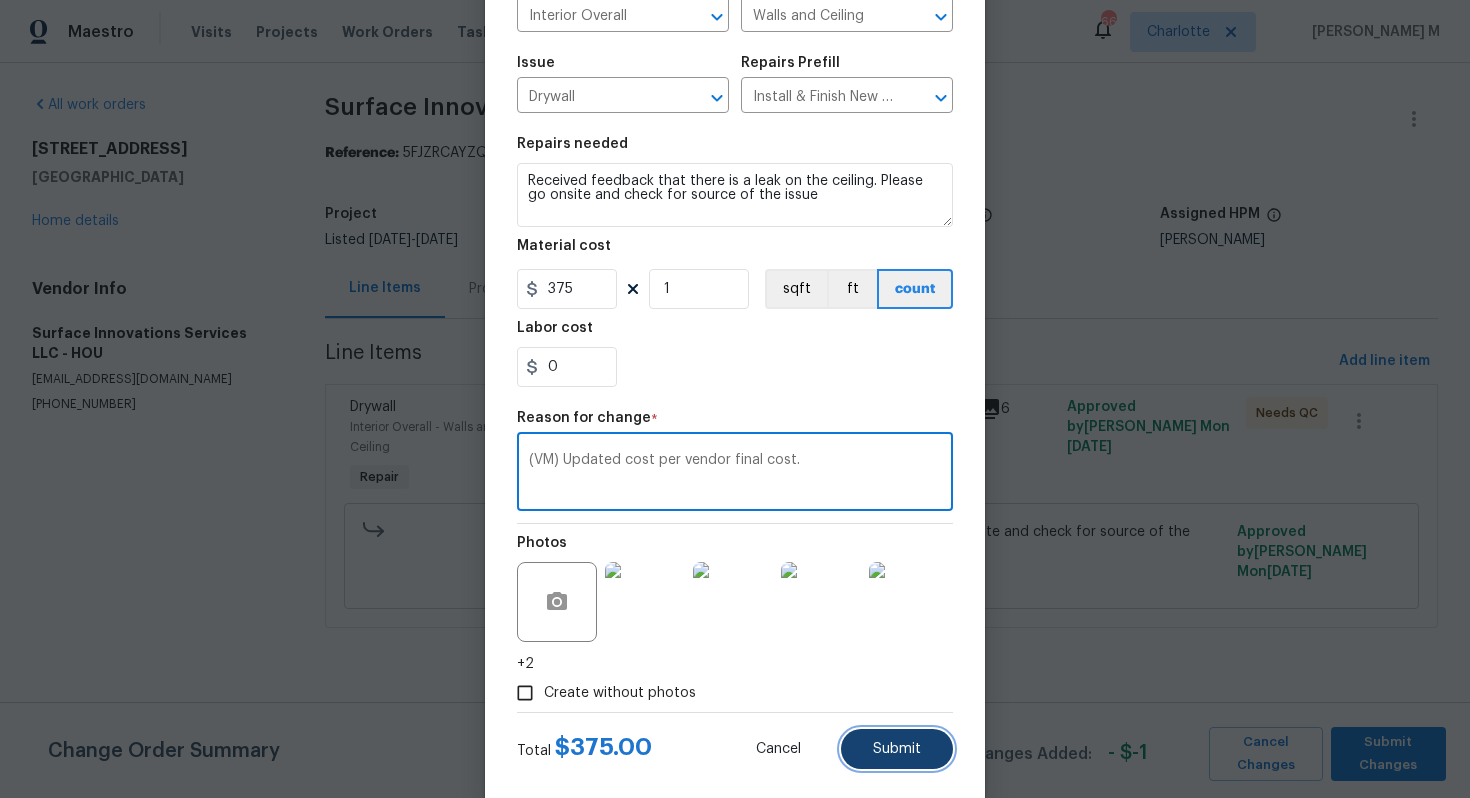 click on "Submit" at bounding box center [897, 749] 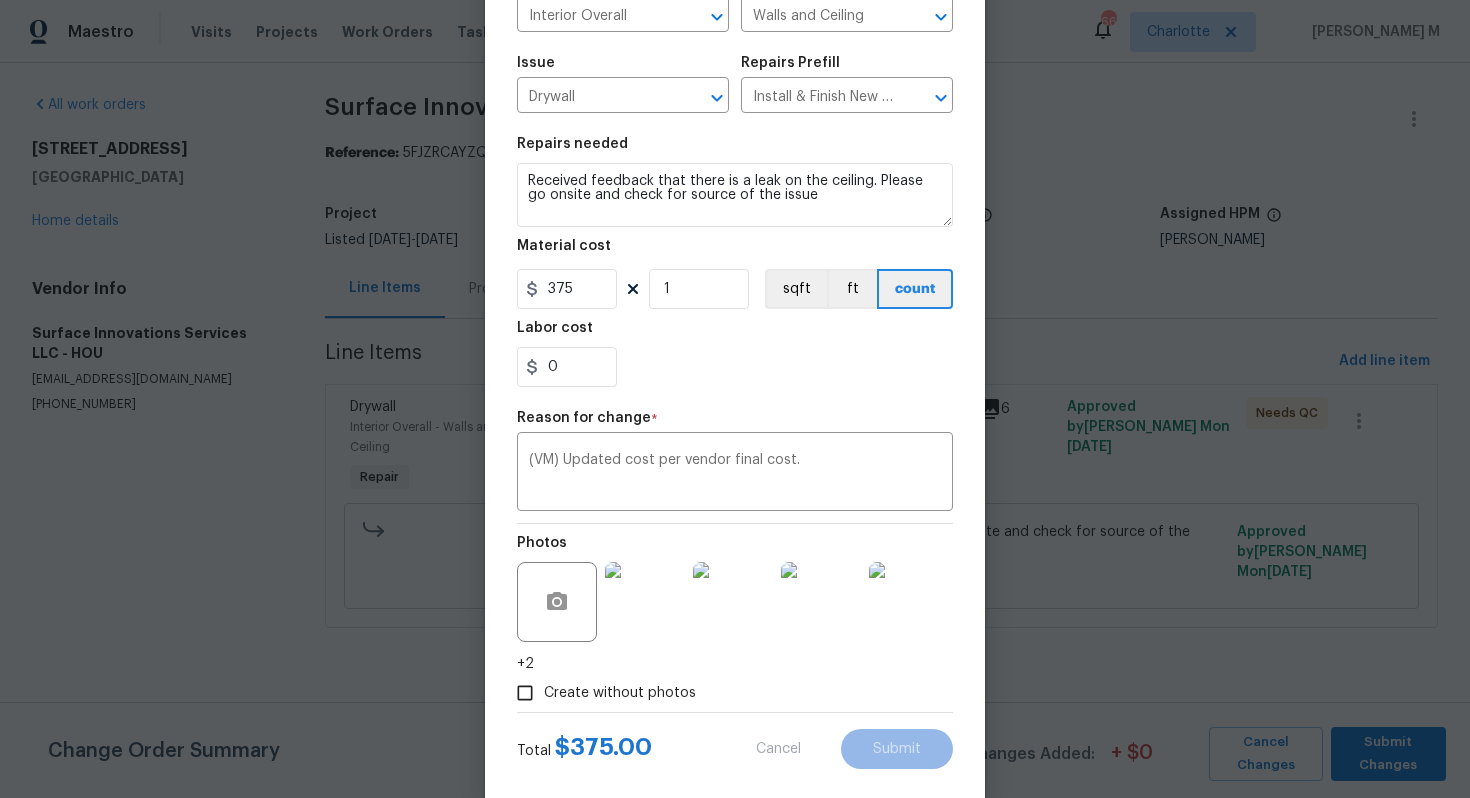type on "75" 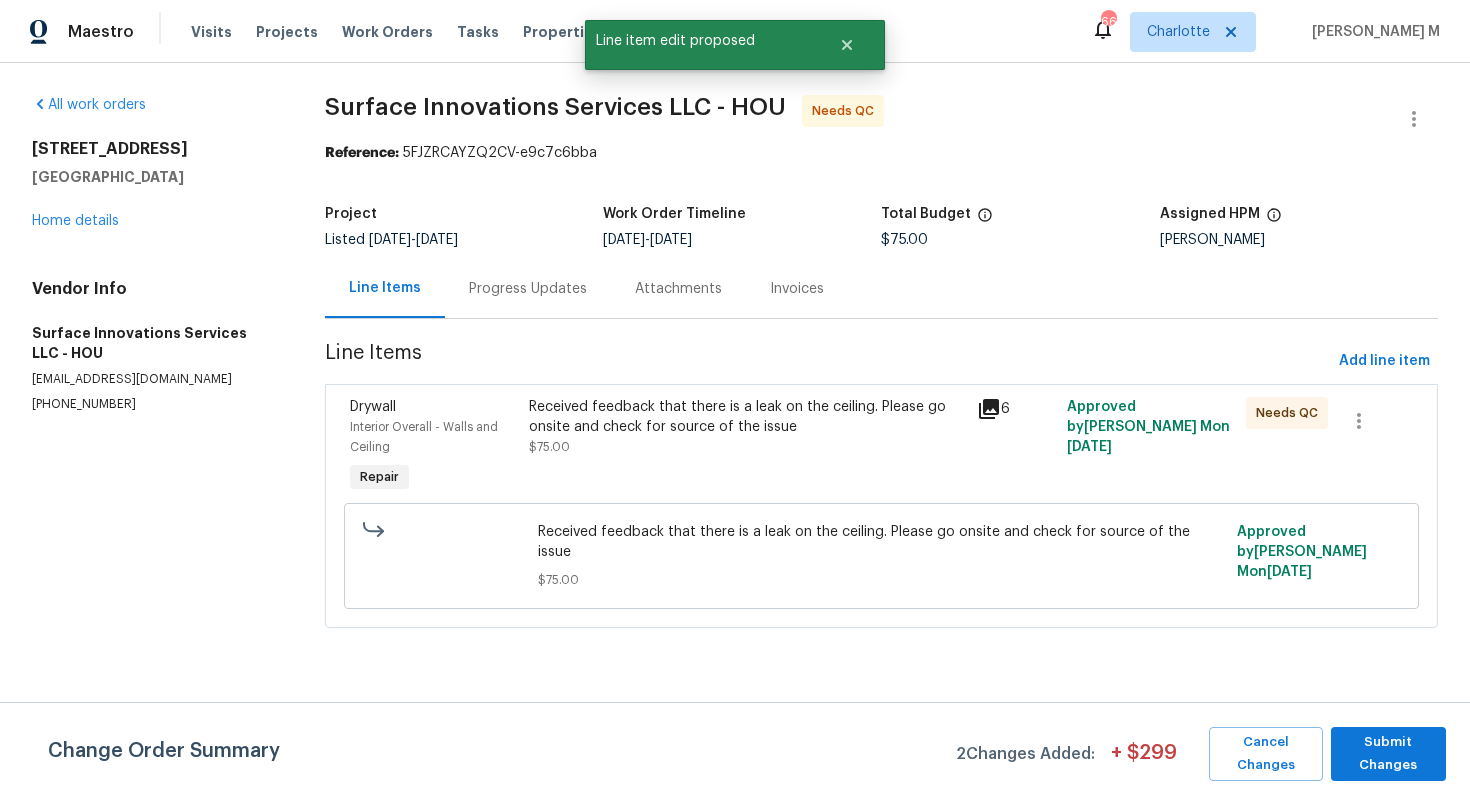 scroll, scrollTop: 0, scrollLeft: 0, axis: both 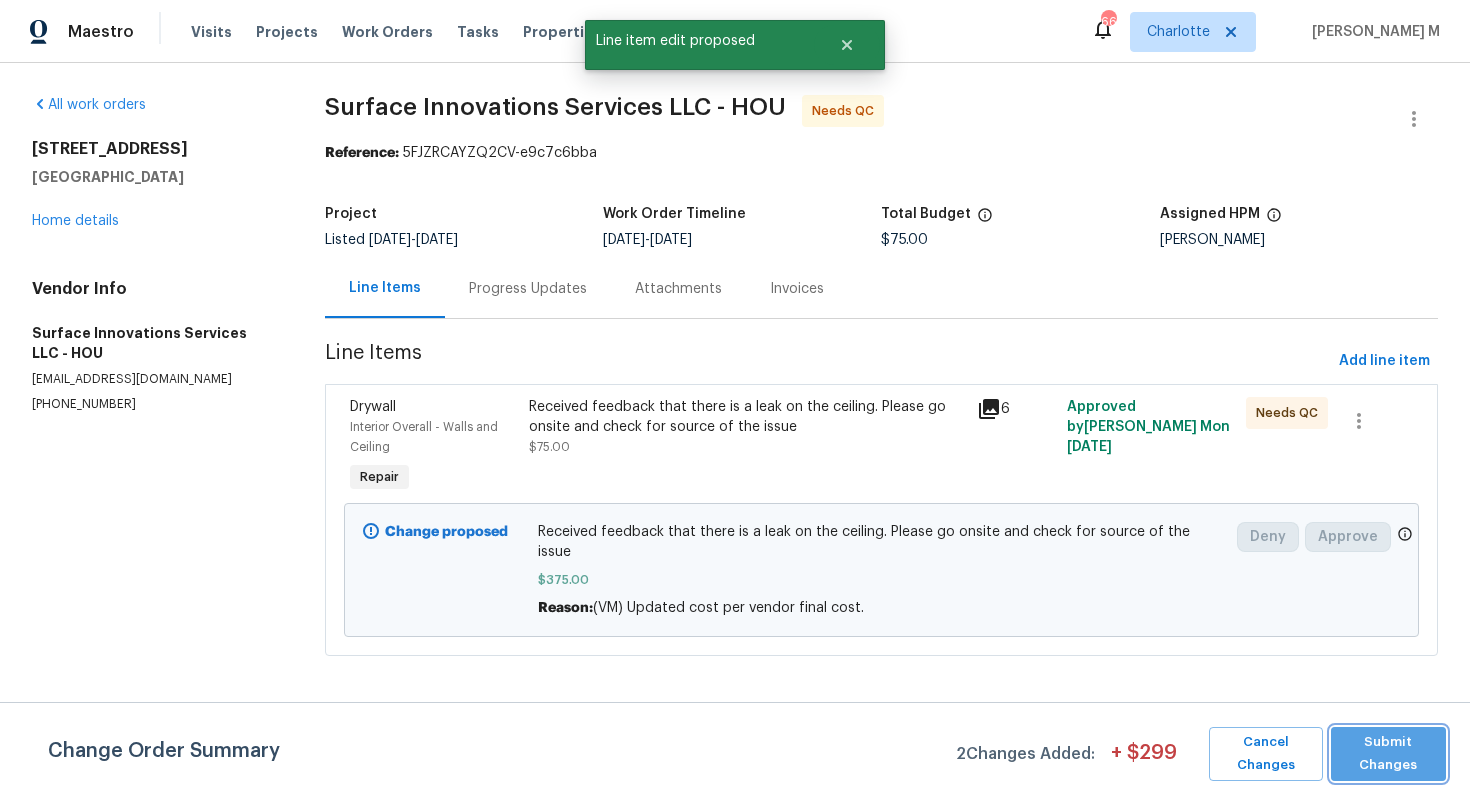 click on "Submit Changes" at bounding box center (1388, 754) 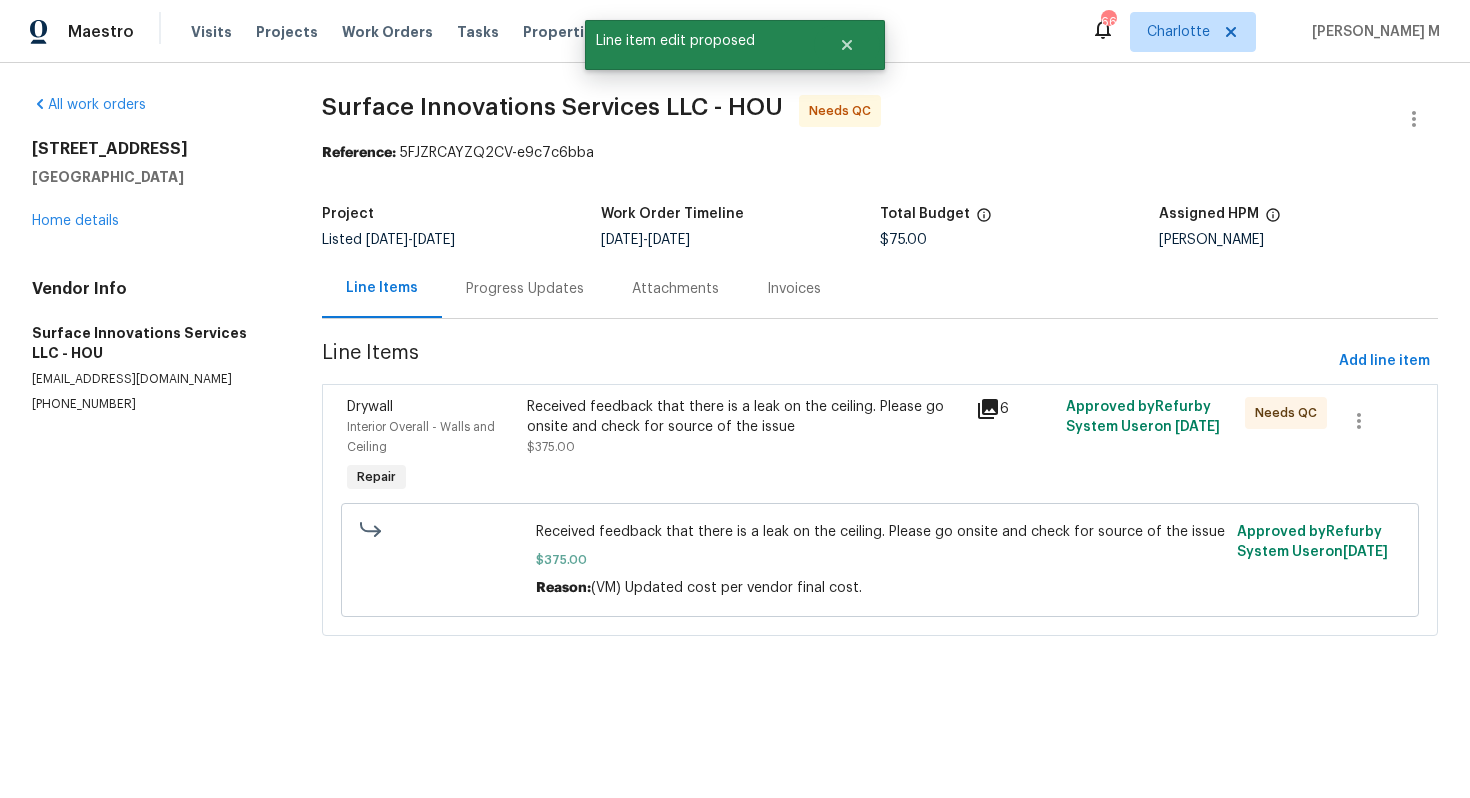 click on "Progress Updates" at bounding box center [525, 289] 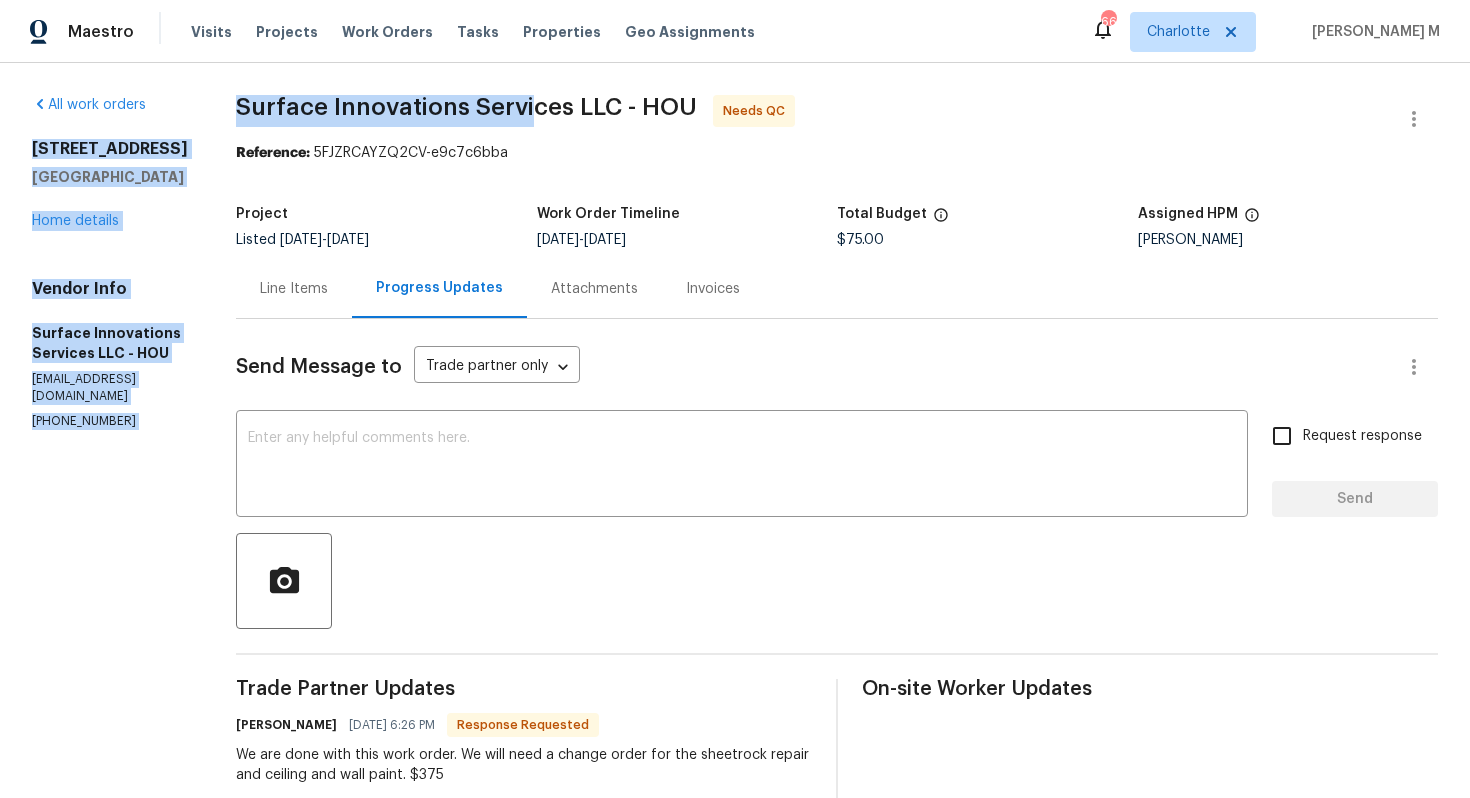 drag, startPoint x: 255, startPoint y: 105, endPoint x: 570, endPoint y: 105, distance: 315 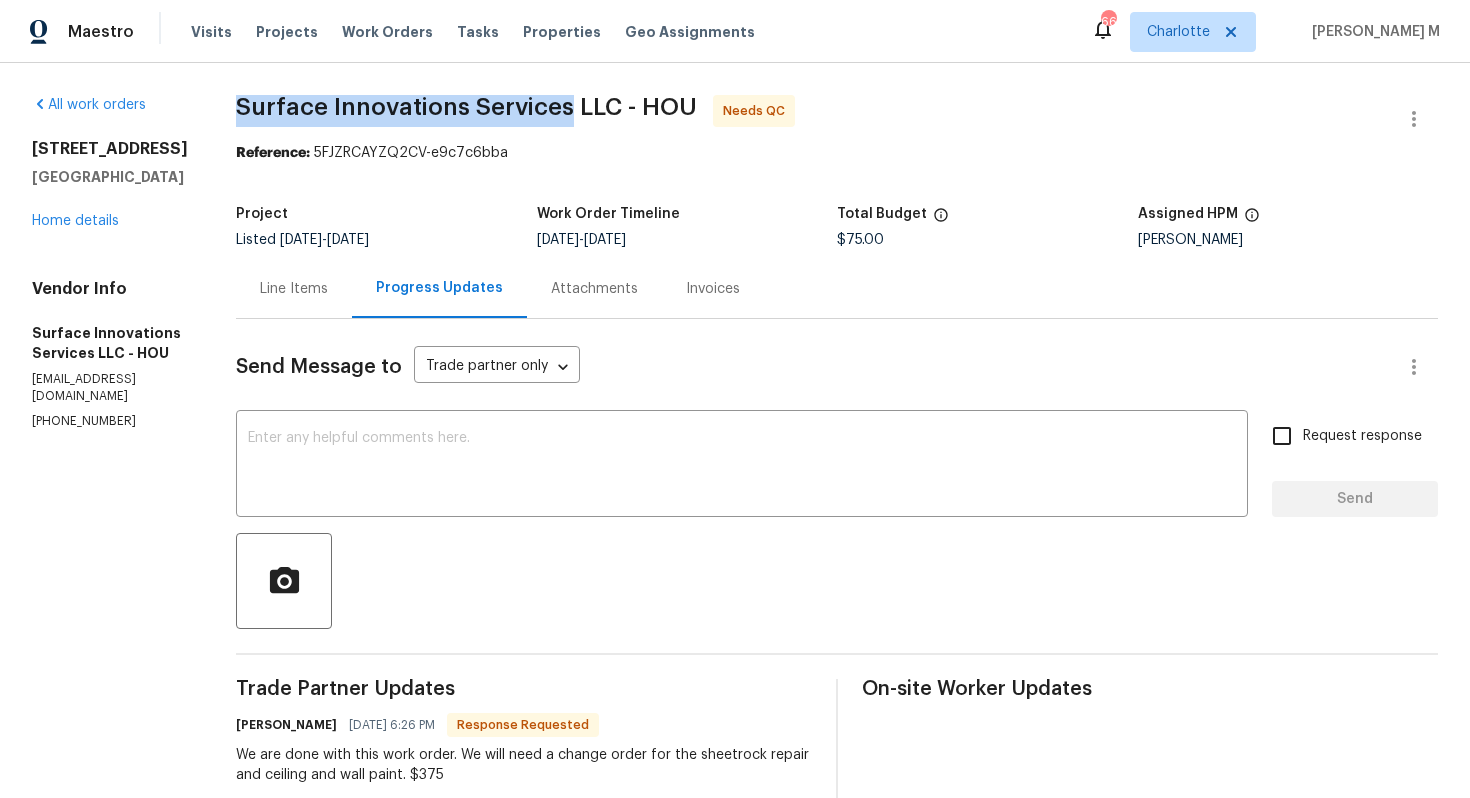 drag, startPoint x: 599, startPoint y: 107, endPoint x: 286, endPoint y: 102, distance: 313.03995 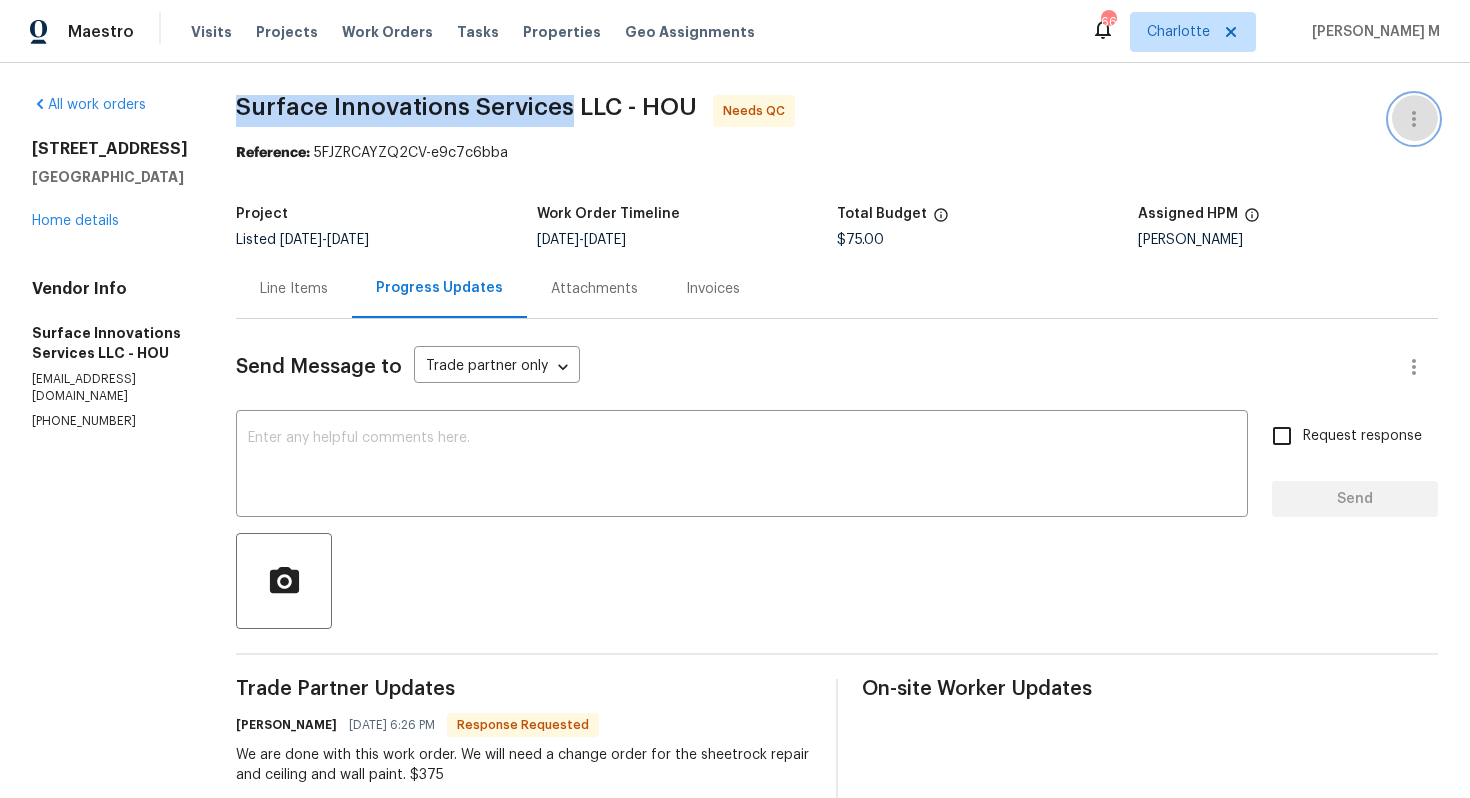 click 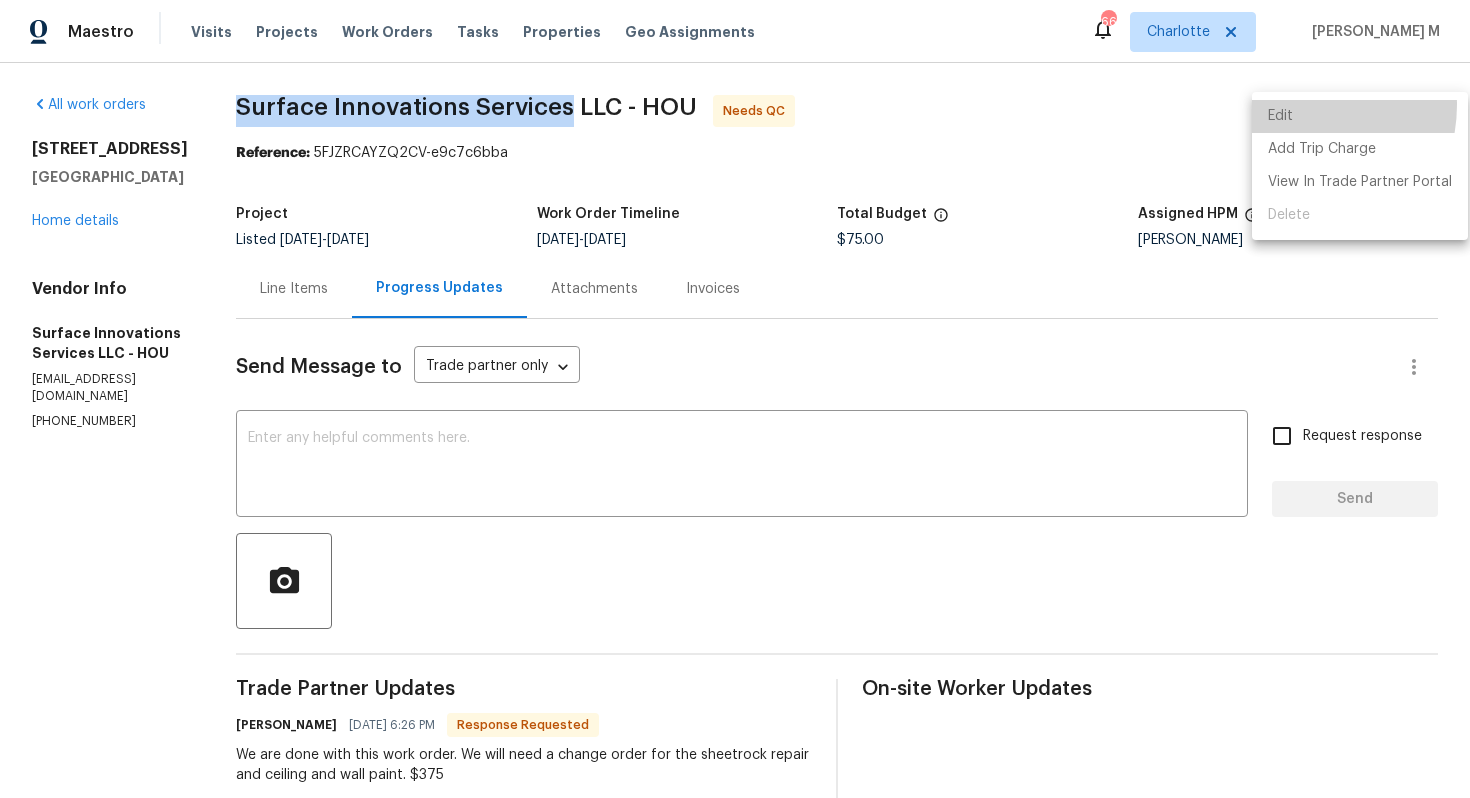 click on "Edit" at bounding box center [1360, 116] 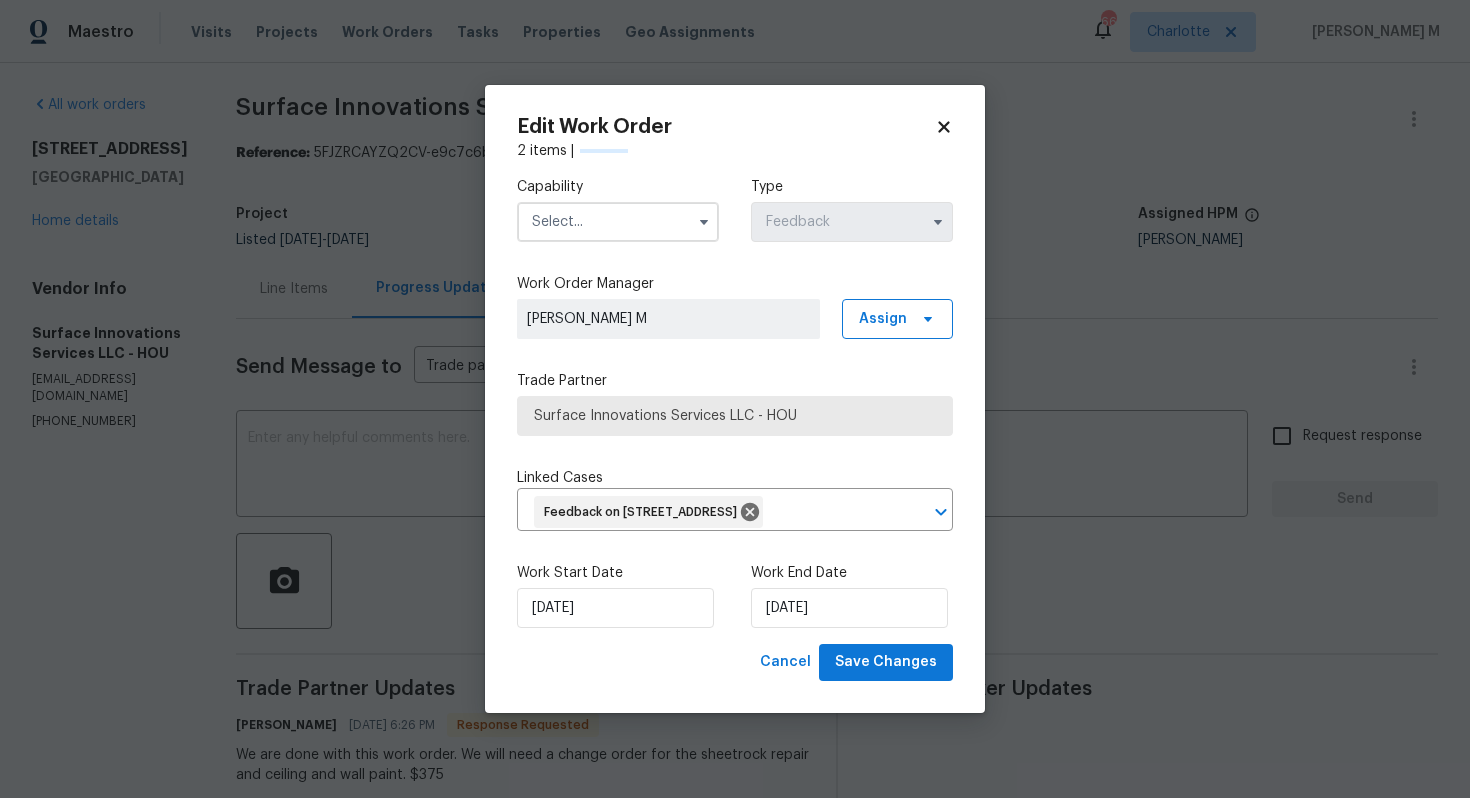 click at bounding box center [618, 222] 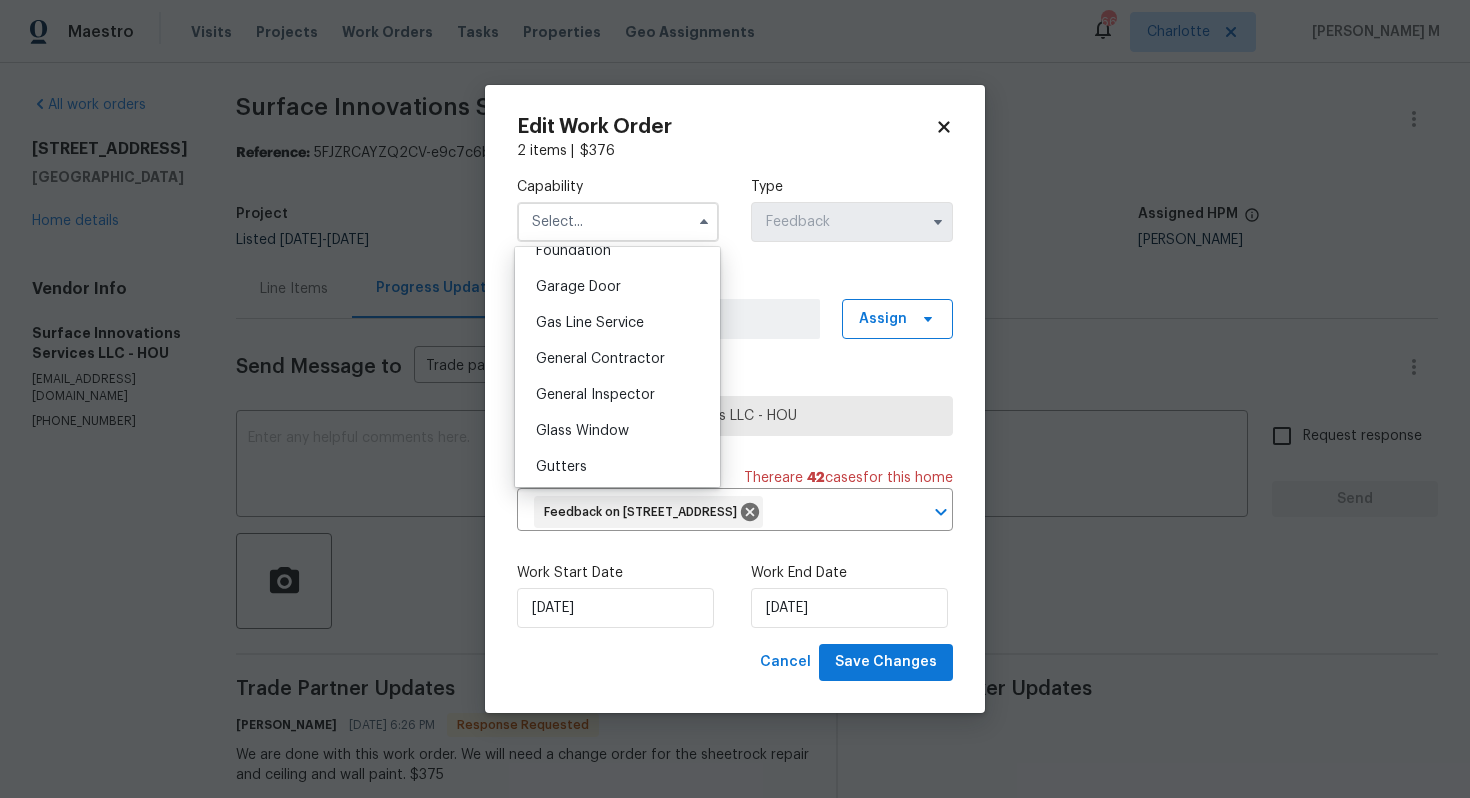 scroll, scrollTop: 866, scrollLeft: 0, axis: vertical 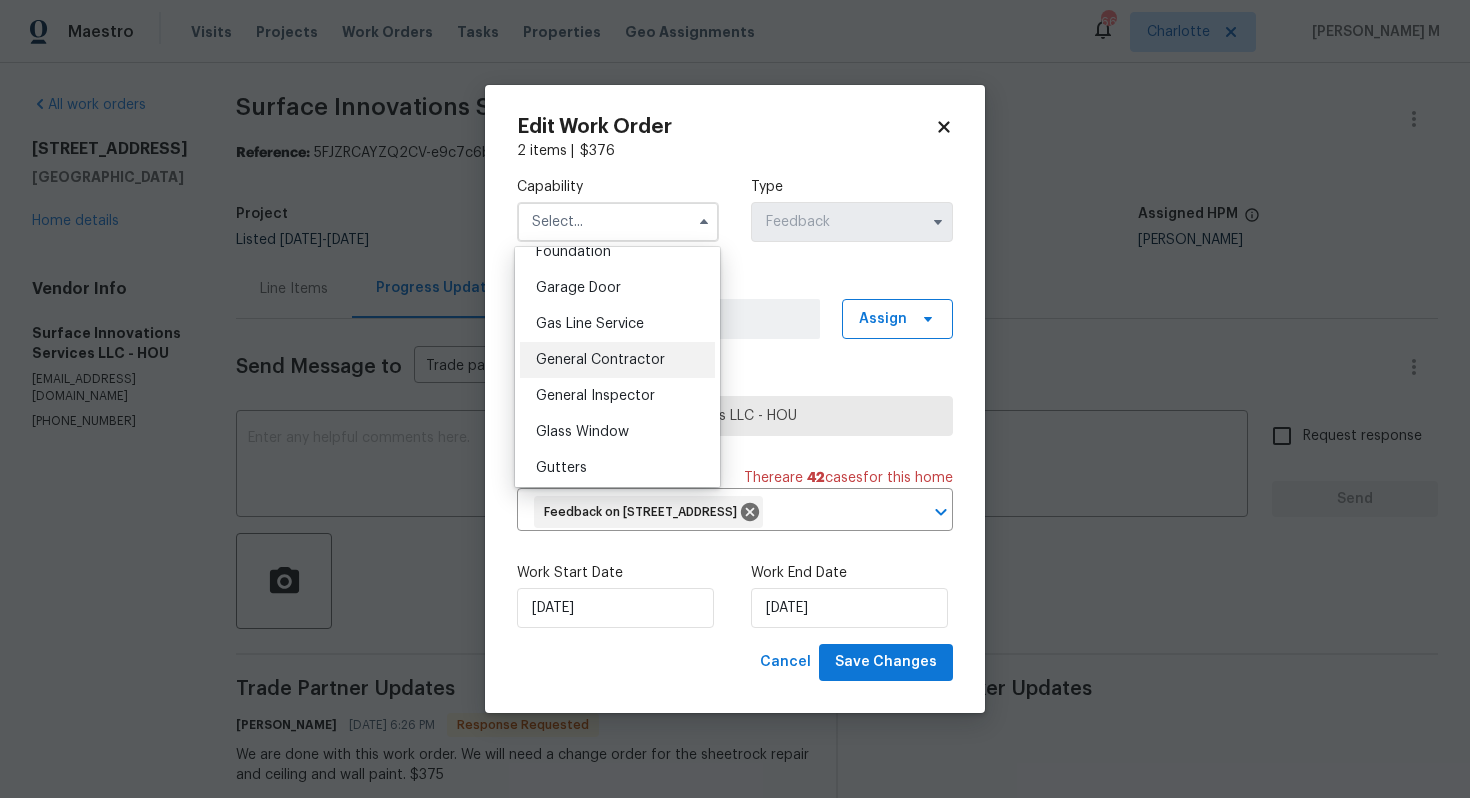 click on "General Contractor" at bounding box center (600, 360) 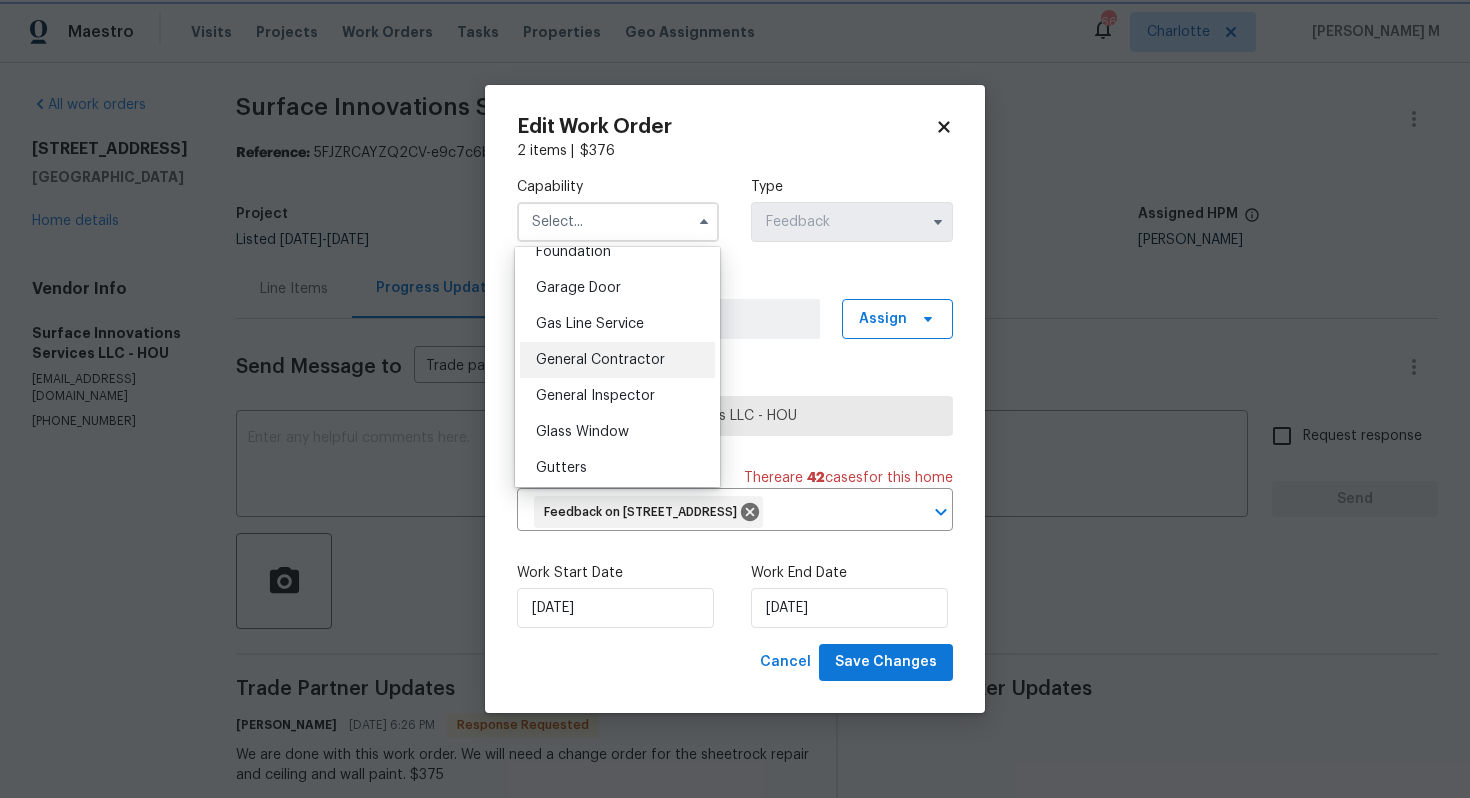type on "General Contractor" 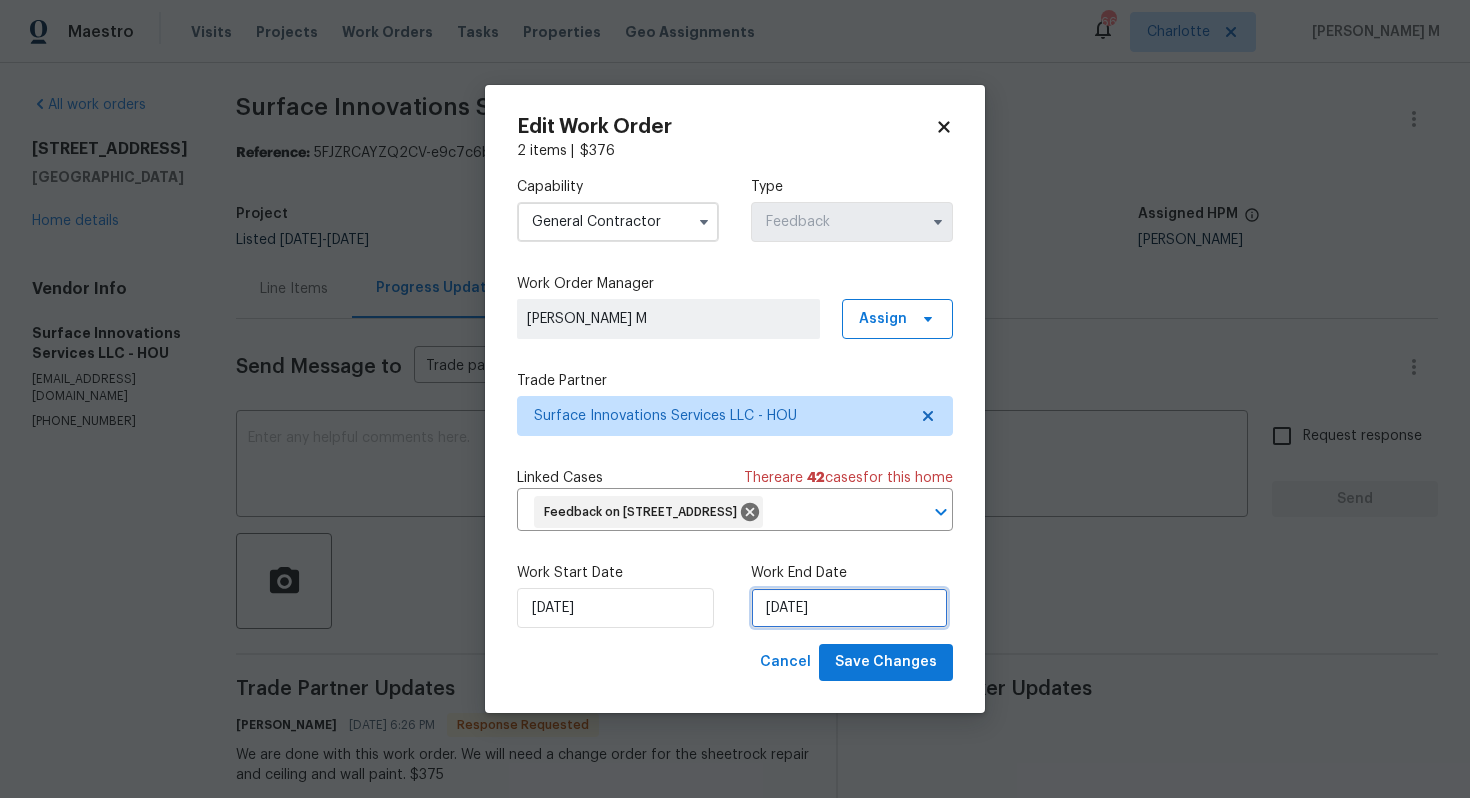 click on "02/07/2025" at bounding box center [849, 608] 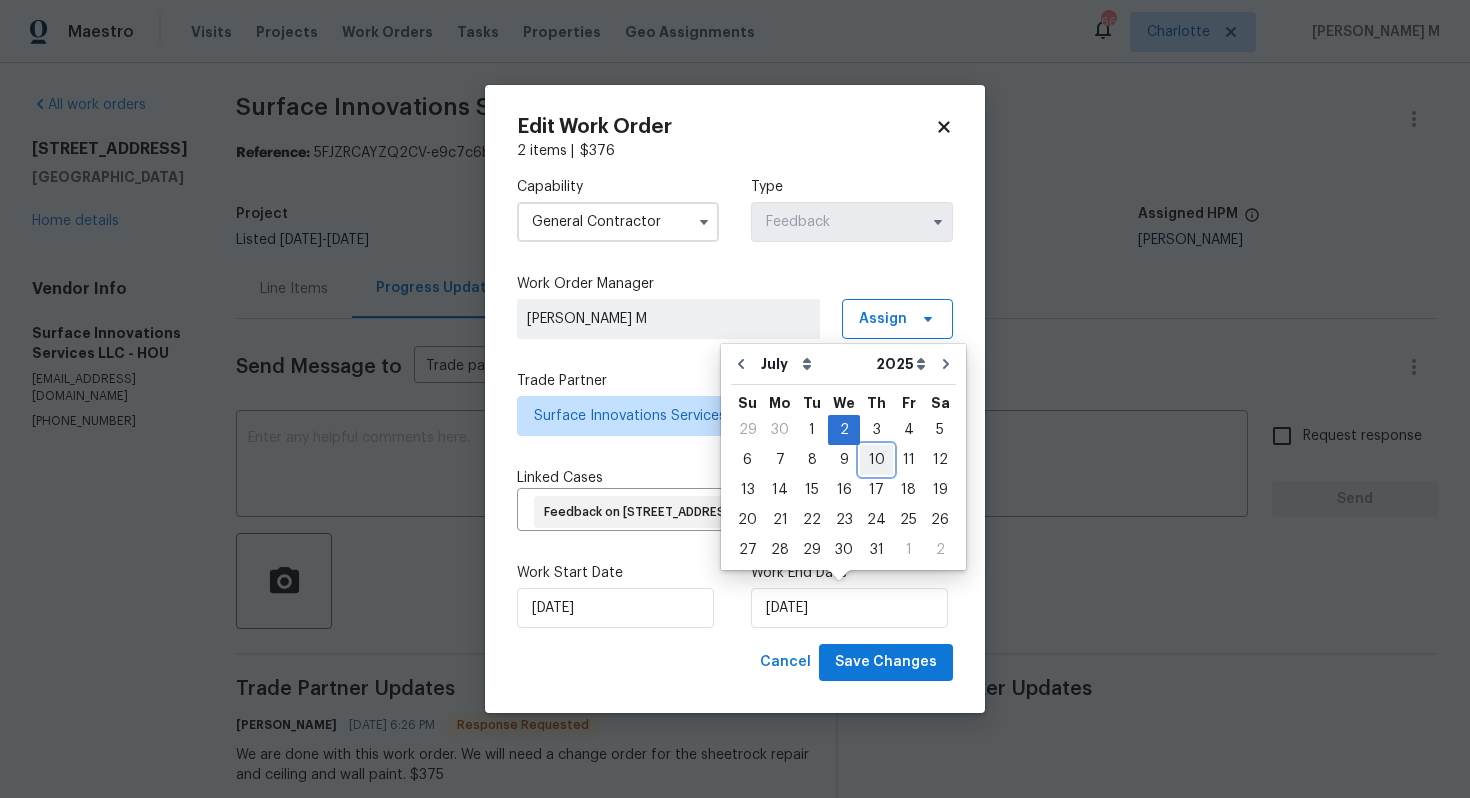 click on "10" at bounding box center (876, 460) 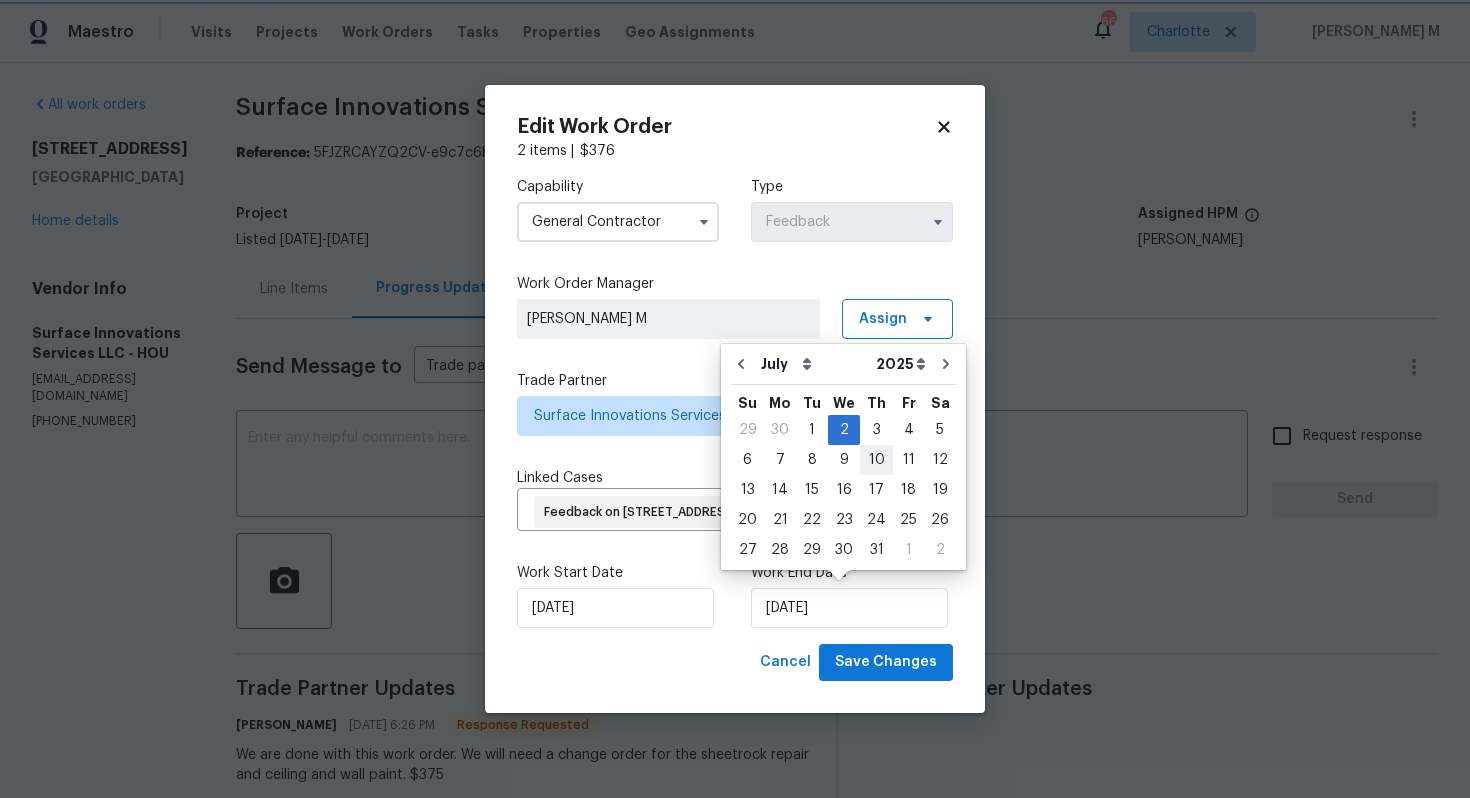 type on "[DATE]" 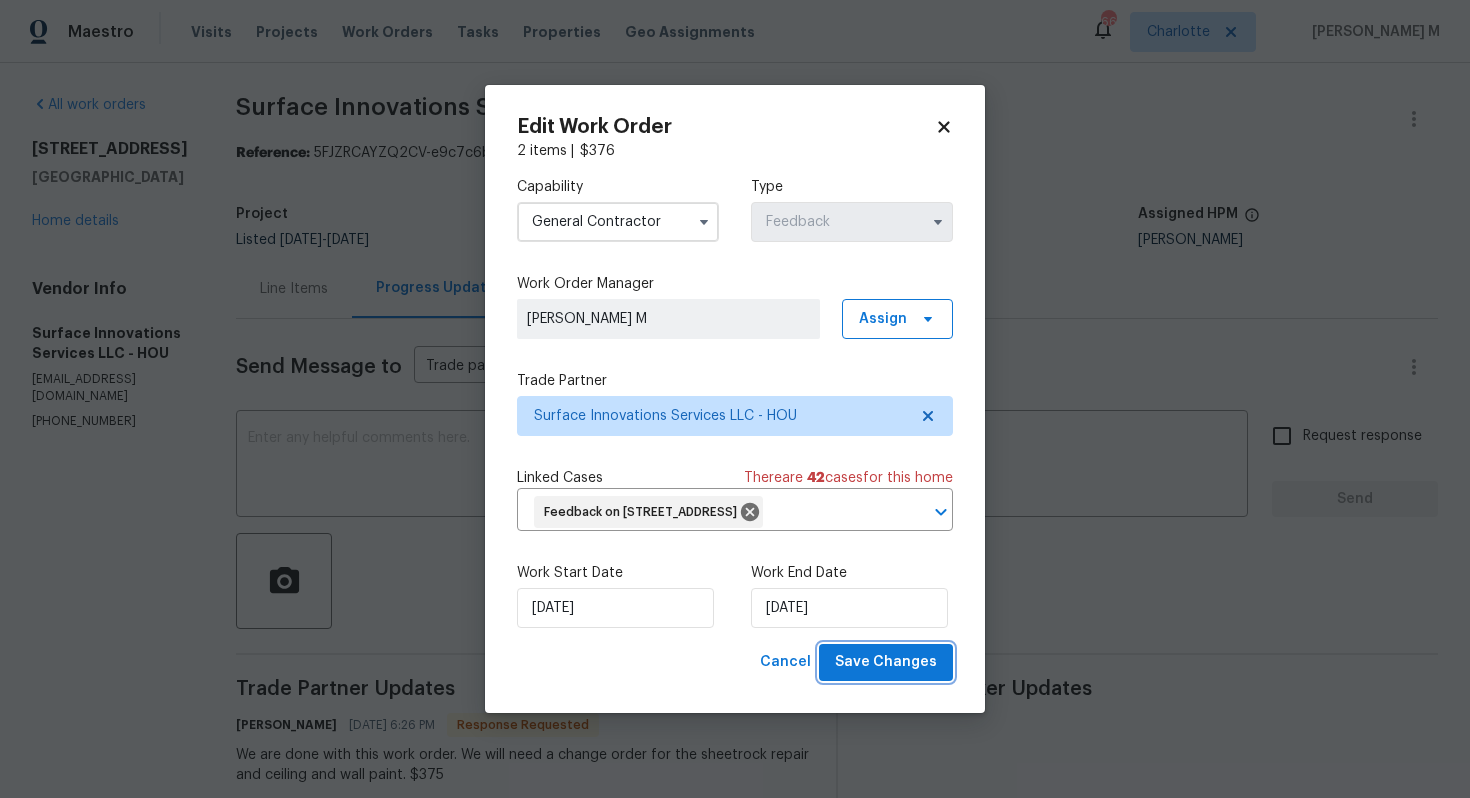 click on "Save Changes" at bounding box center [886, 662] 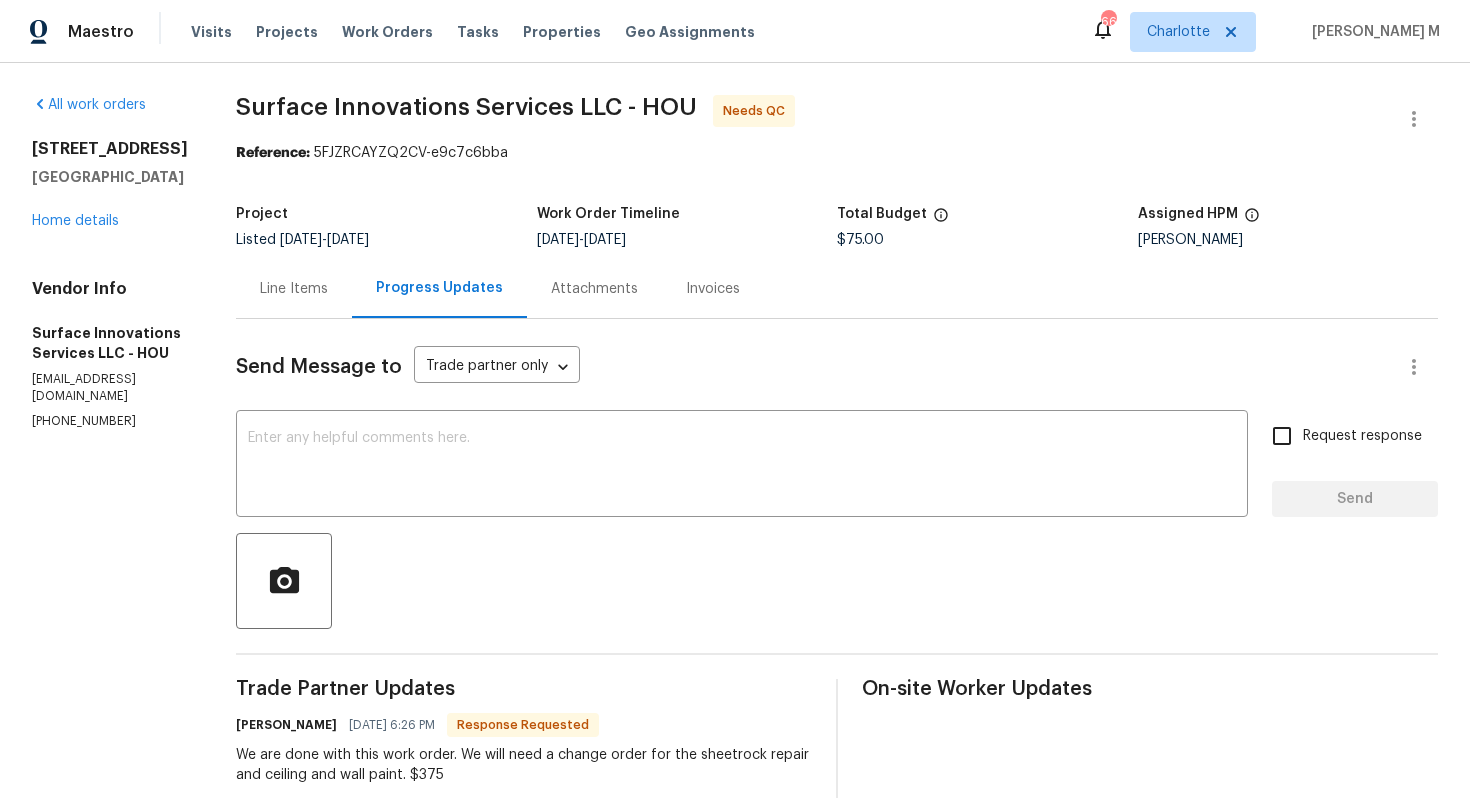click on "Maestro Visits Projects Work Orders Tasks Properties Geo Assignments 66 Charlotte Vignesh M All work orders 23523 Briarcreek Blvd Spring, TX 77373 Home details Vendor Info Surface Innovations Services LLC - HOU contact@surfaceinnovationservices.com (832) 212-3987 Surface Innovations Services LLC - HOU Needs QC Reference:   5FJZRCAYZQ2CV-e9c7c6bba Project Listed   6/30/2025  -  7/9/2025 Work Order Timeline 6/30/2025  -  7/2/2025 Total Budget $75.00 Assigned HPM Tyler Waltz Line Items Progress Updates Attachments Invoices Send Message to Trade partner only Trade partner only ​ x ​ Request response Send Trade Partner Updates Marco Medellin 07/09/2025 6:26 PM Response Requested We are done with this work order. We will need a change order for the sheetrock repair and ceiling and wall paint. $375 Vignesh M 07/09/2025 3:33 PM Alright, thanks. Marco Medellin 07/09/2025 12:36 PM Ok Vignesh M 07/09/2025 8:57 AM Vignesh M 07/07/2025 8:35 AM Marco Medellin 07/03/2025 7:37 PM Vignesh M 07/03/2025 2:53 PM Vignesh M" at bounding box center (735, 399) 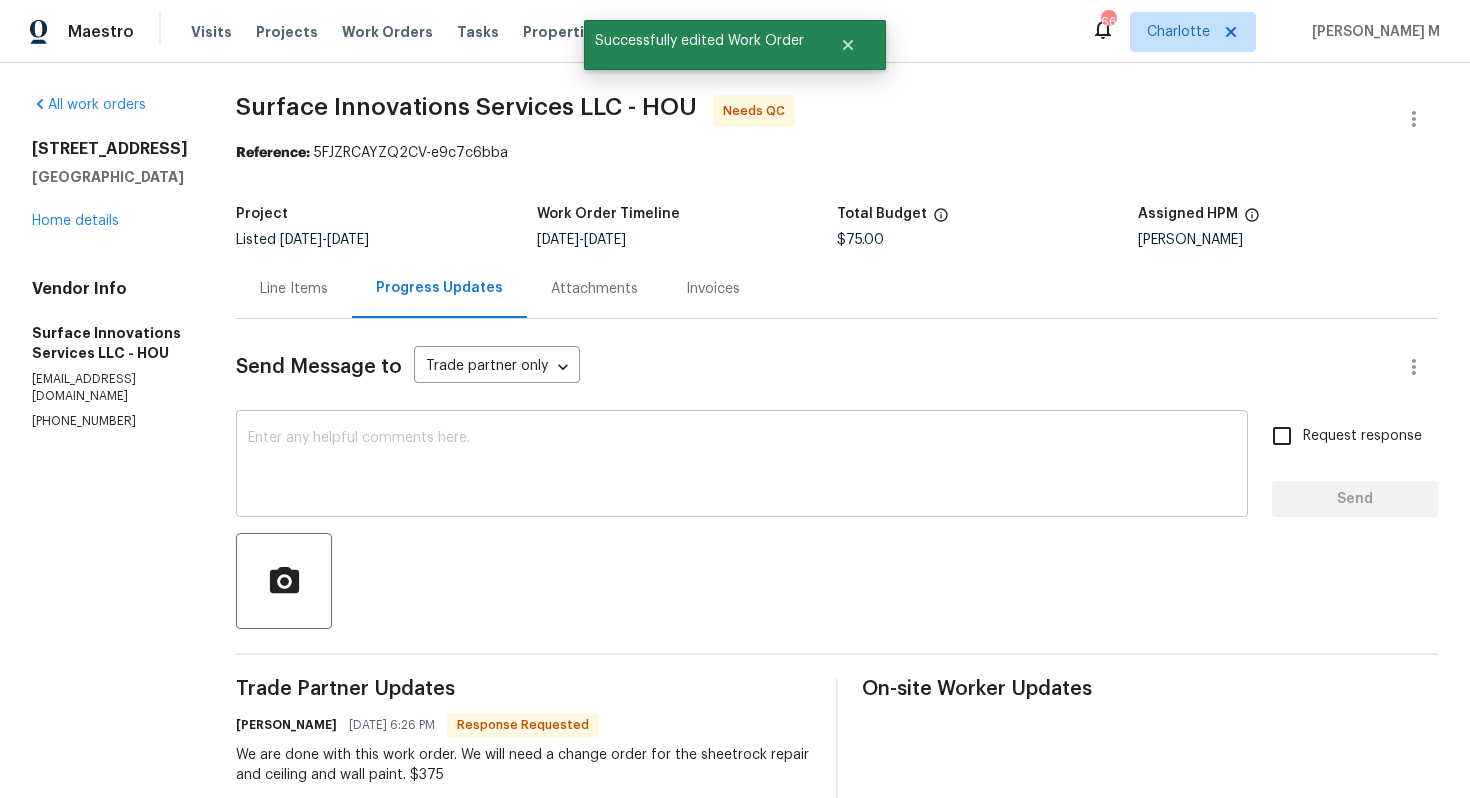 click at bounding box center (742, 466) 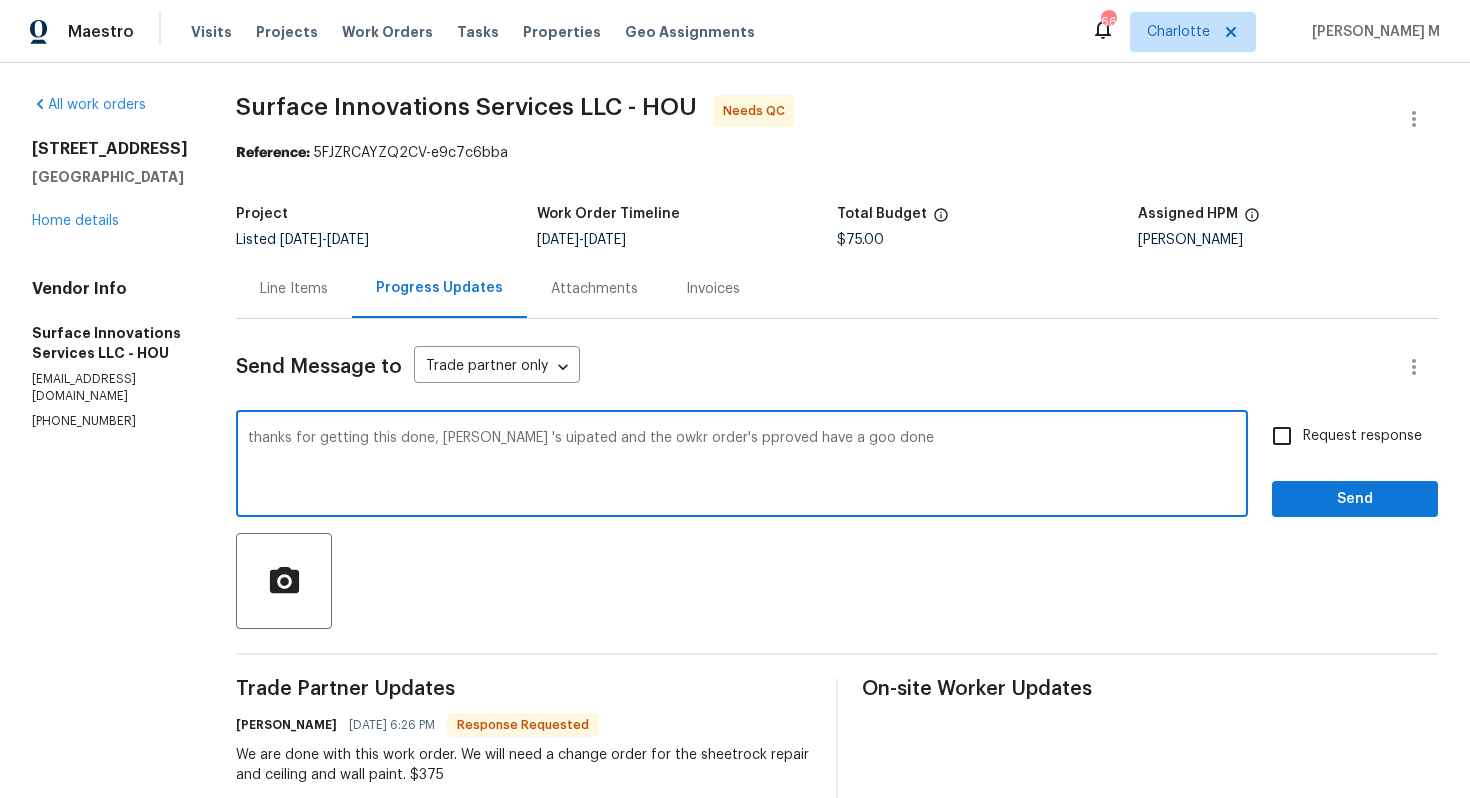 type on "thanks for getting this done, price 's uipated and the owkr order's pproved have a goo done!" 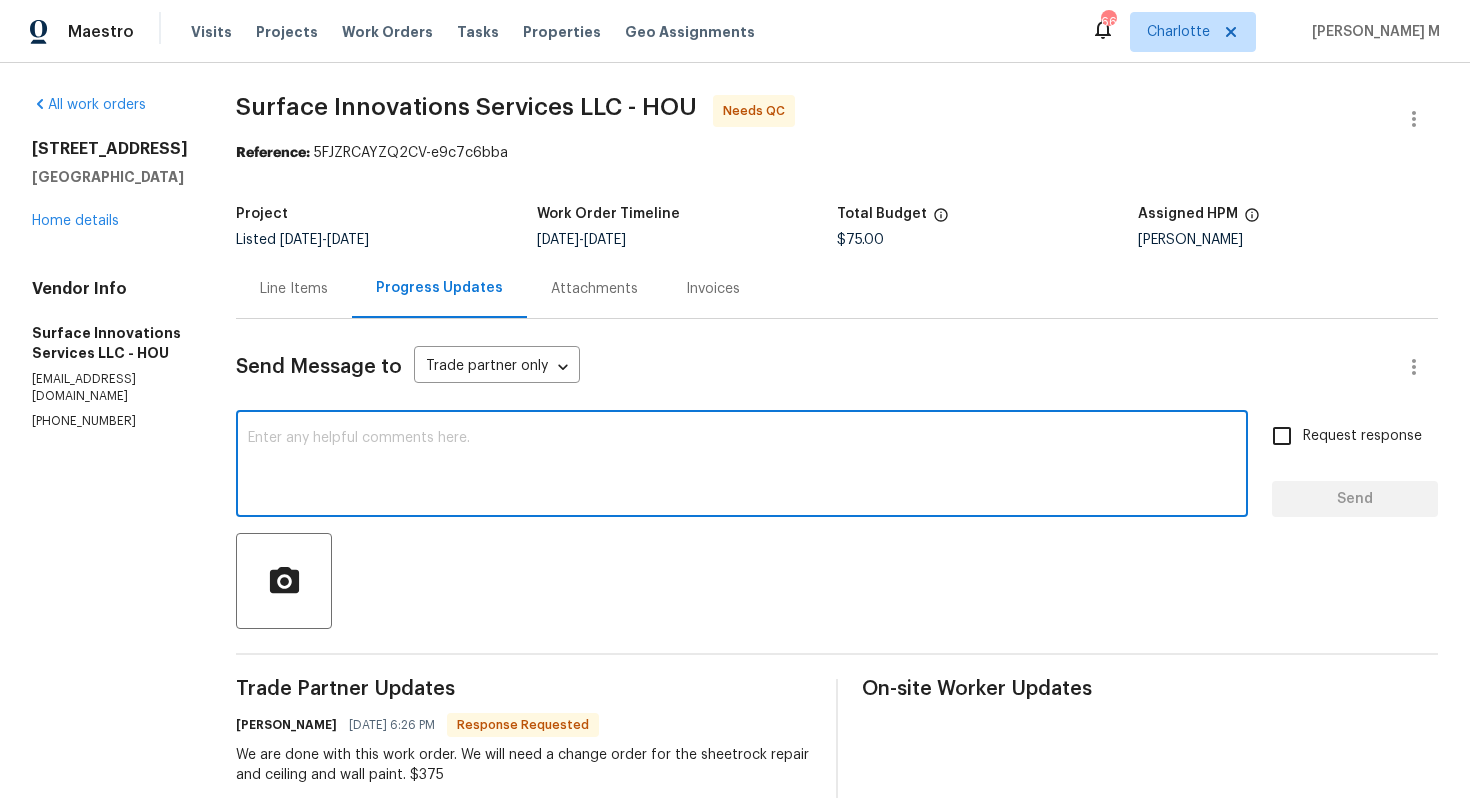 click on "We are done with this work order. We will need a change order for the sheetrock repair and ceiling and wall paint. $375" at bounding box center [524, 765] 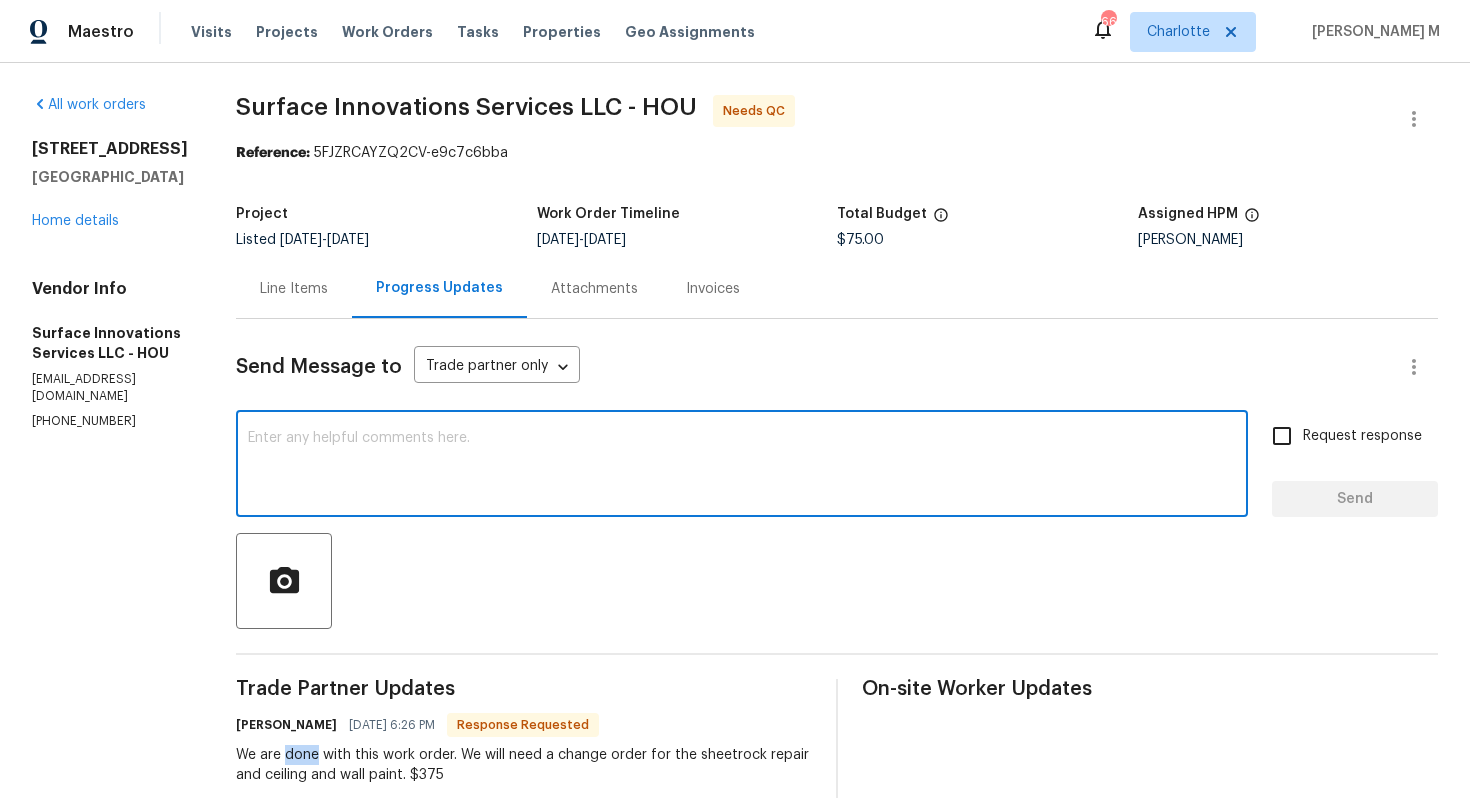 click on "We are done with this work order. We will need a change order for the sheetrock repair and ceiling and wall paint. $375" at bounding box center [524, 765] 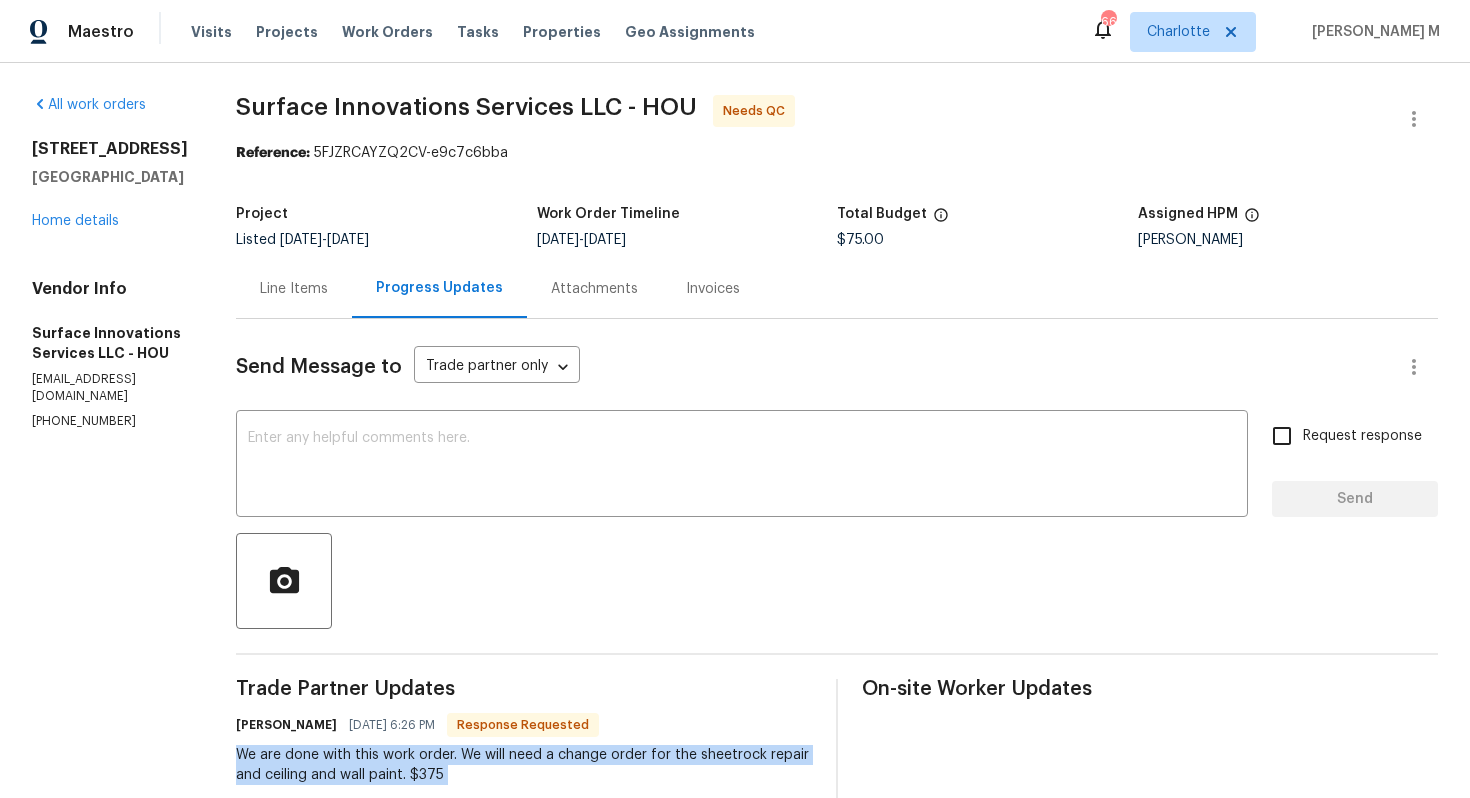 click on "We are done with this work order. We will need a change order for the sheetrock repair and ceiling and wall paint. $375" at bounding box center [524, 765] 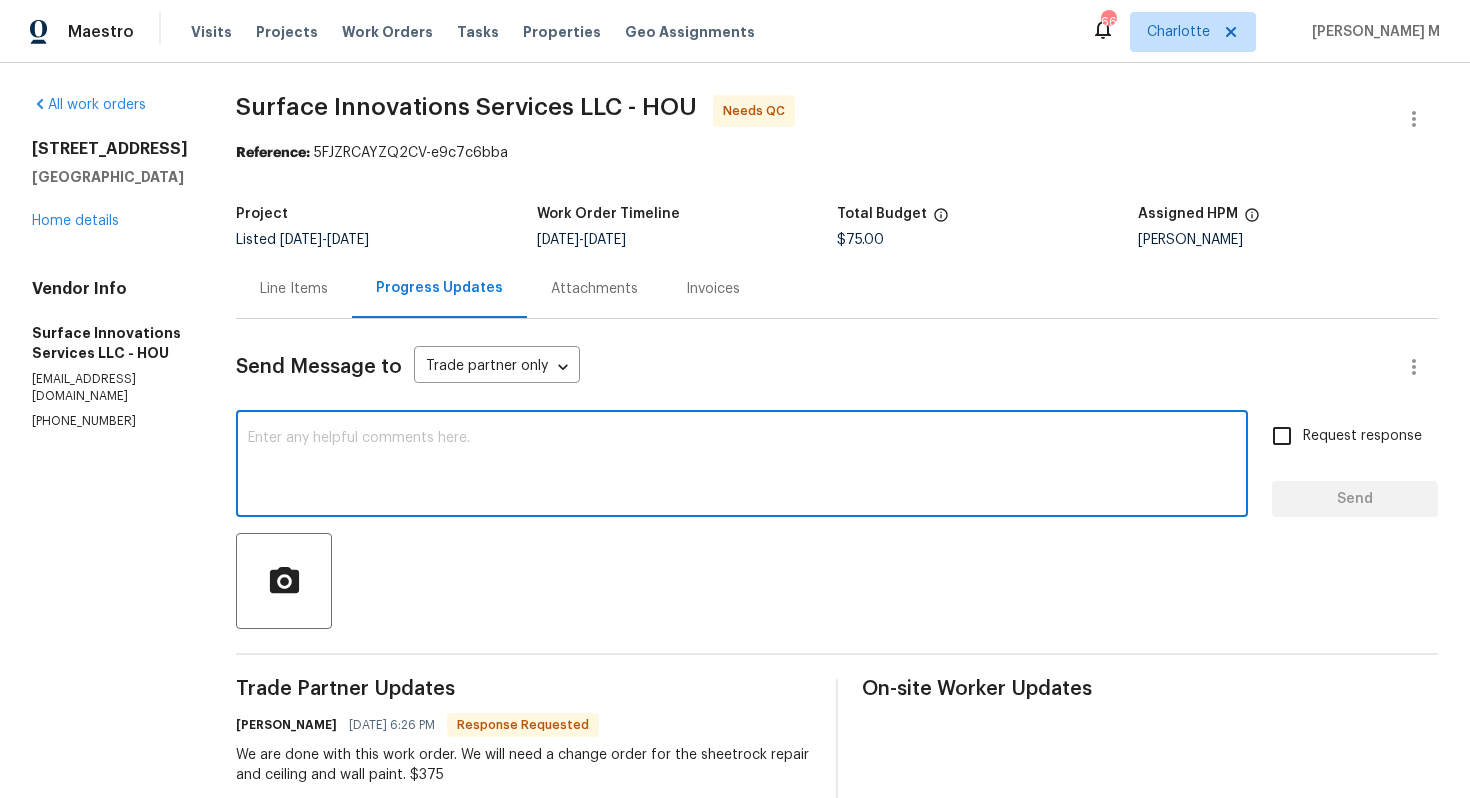 click at bounding box center (742, 466) 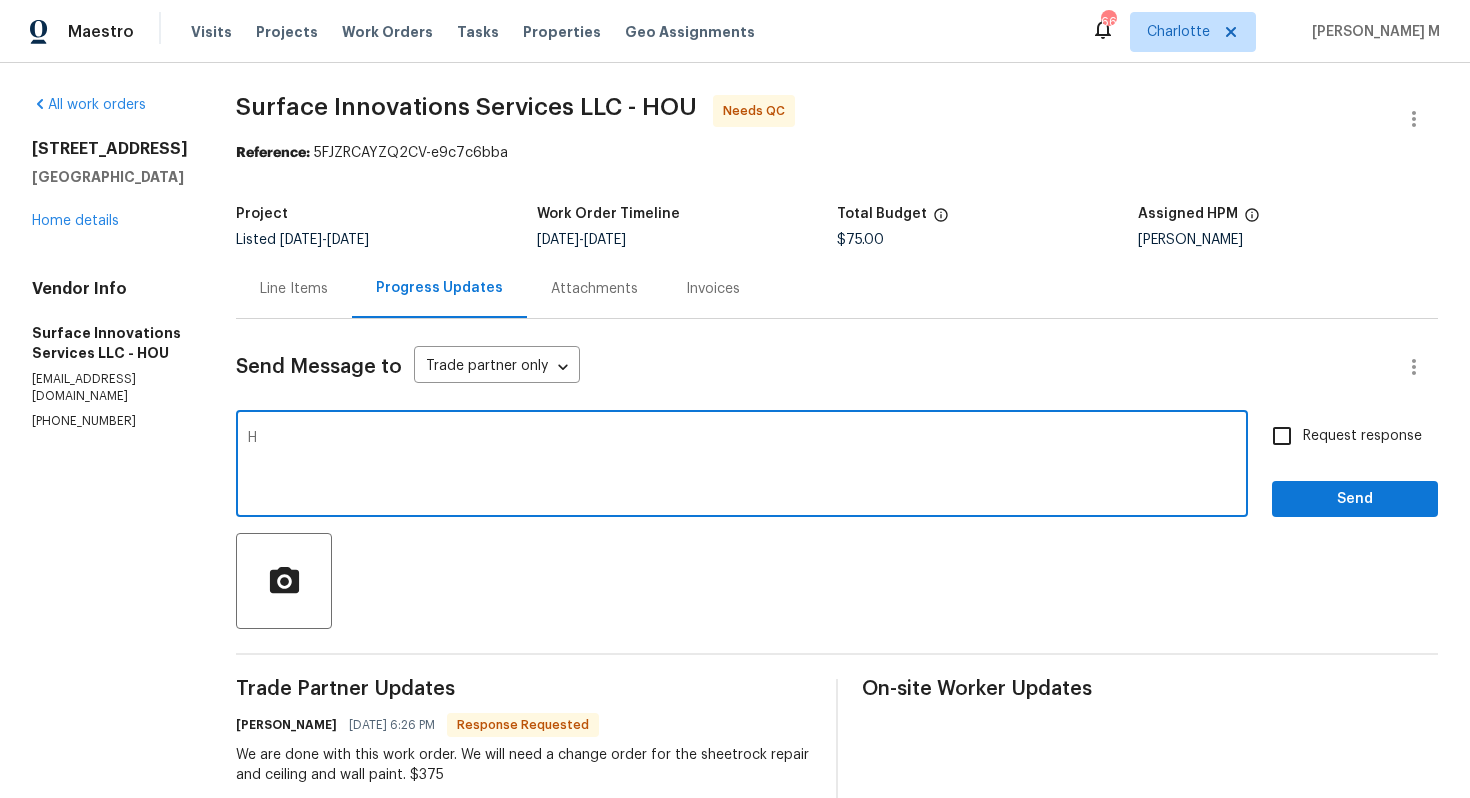 type on "H" 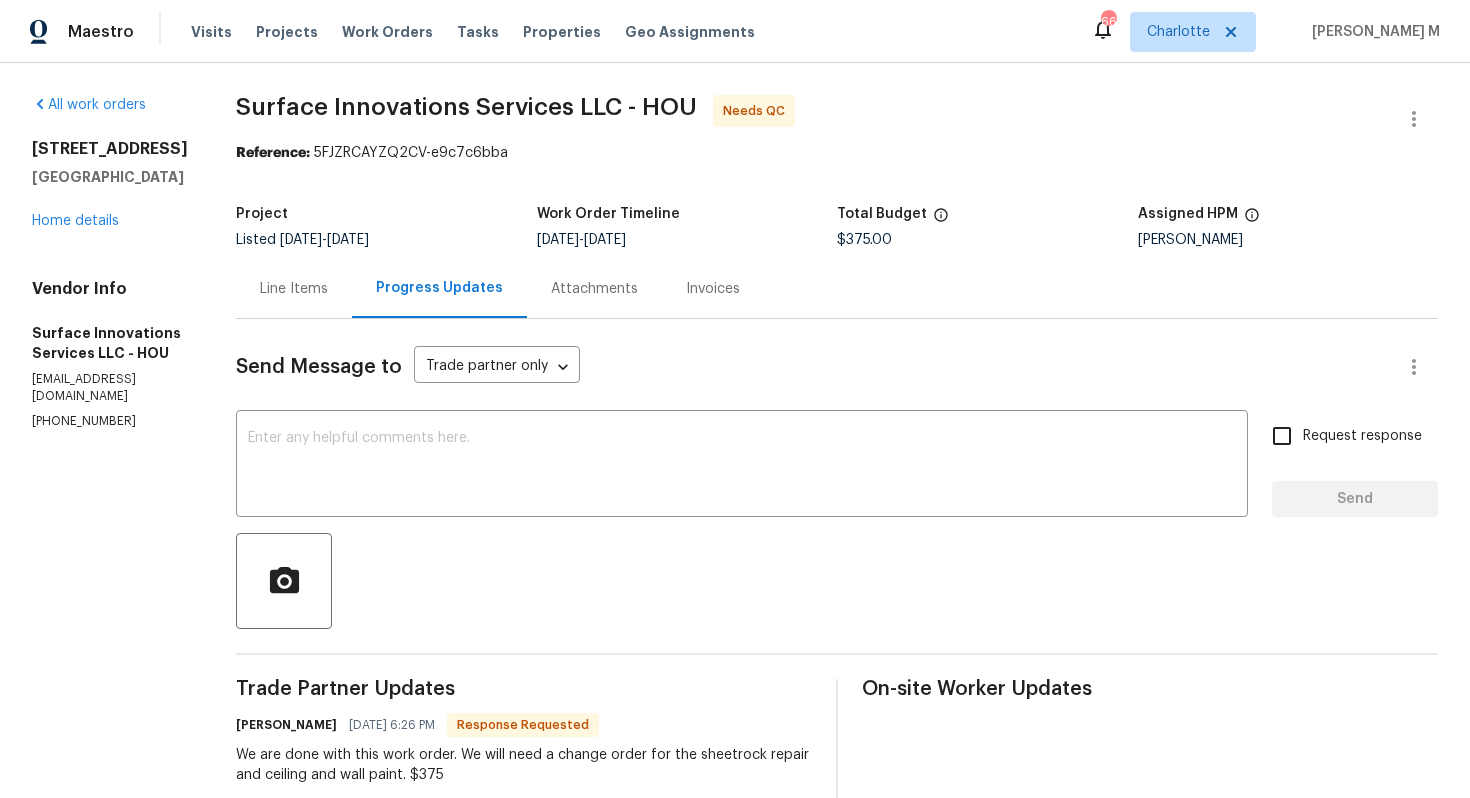 scroll, scrollTop: 0, scrollLeft: 0, axis: both 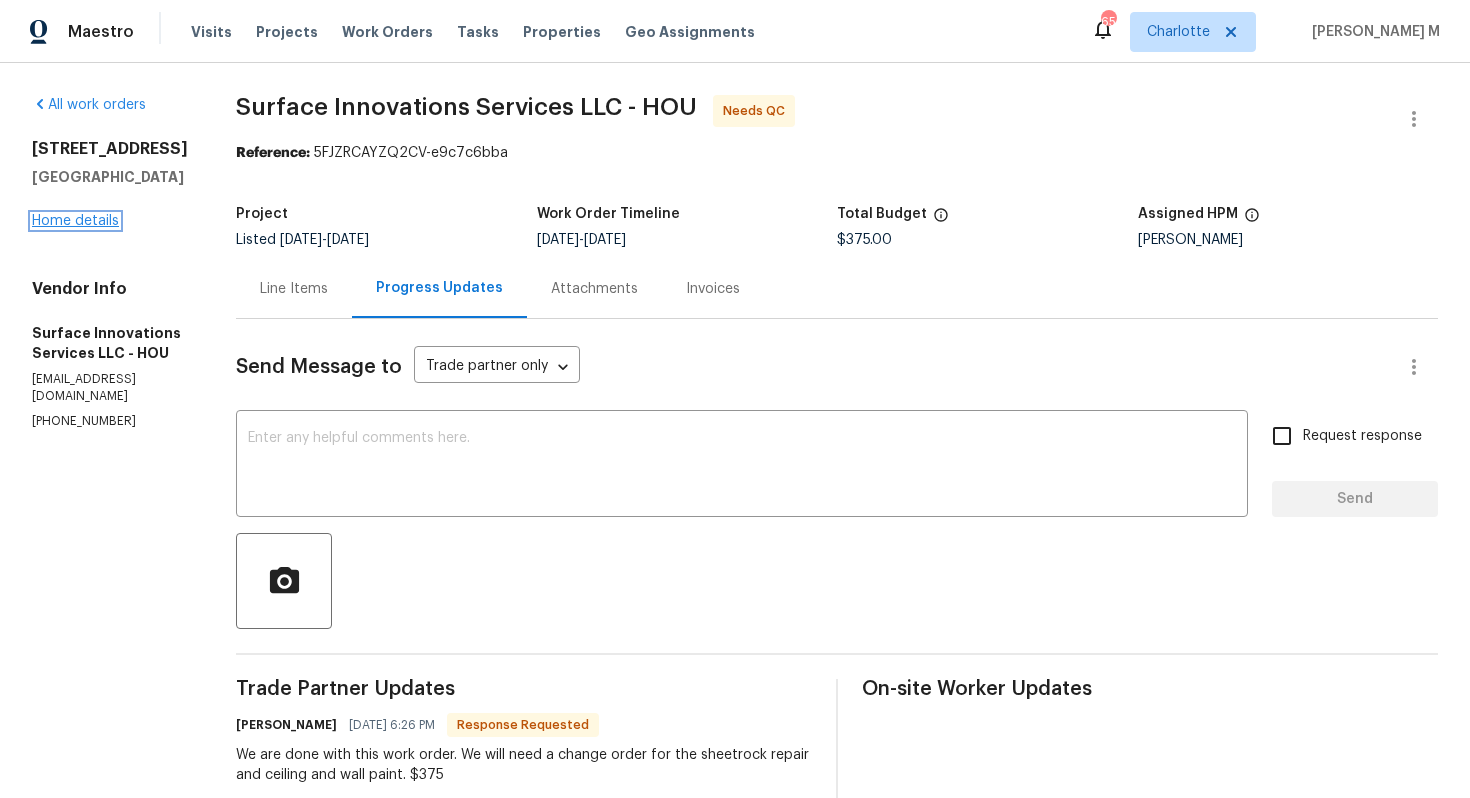 click on "Home details" at bounding box center [75, 221] 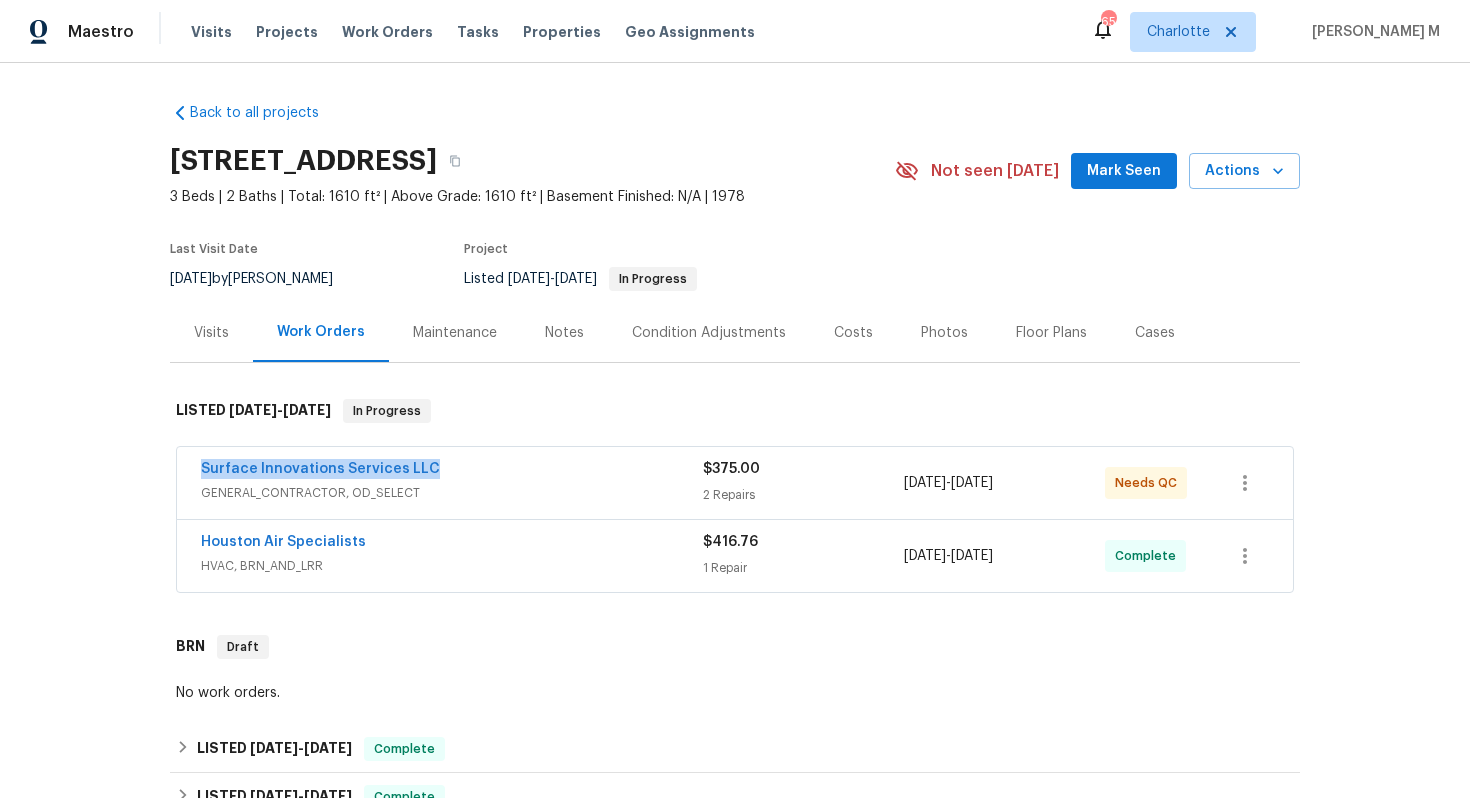 drag, startPoint x: 435, startPoint y: 459, endPoint x: 40, endPoint y: 459, distance: 395 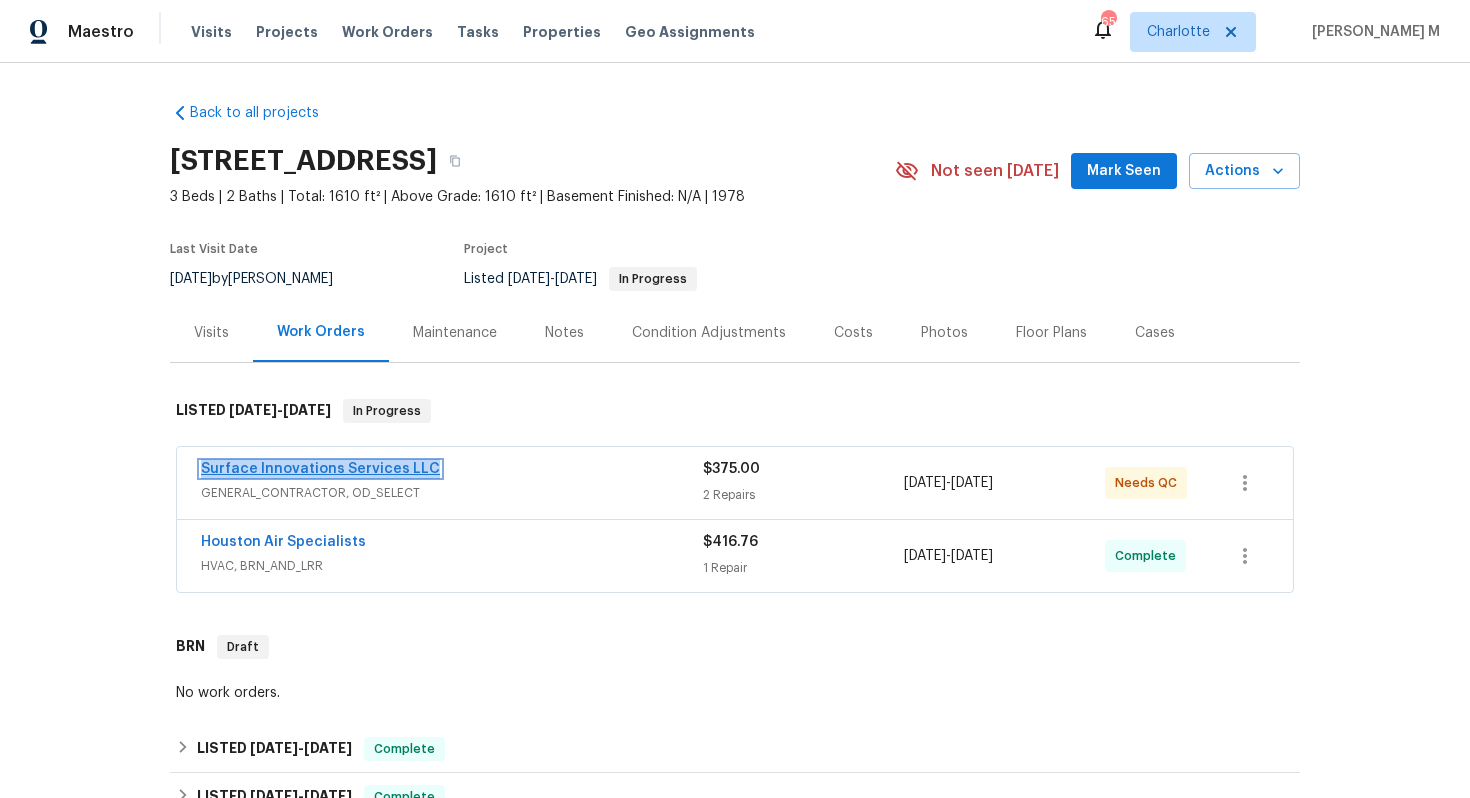 click on "Surface Innovations Services LLC" at bounding box center [320, 469] 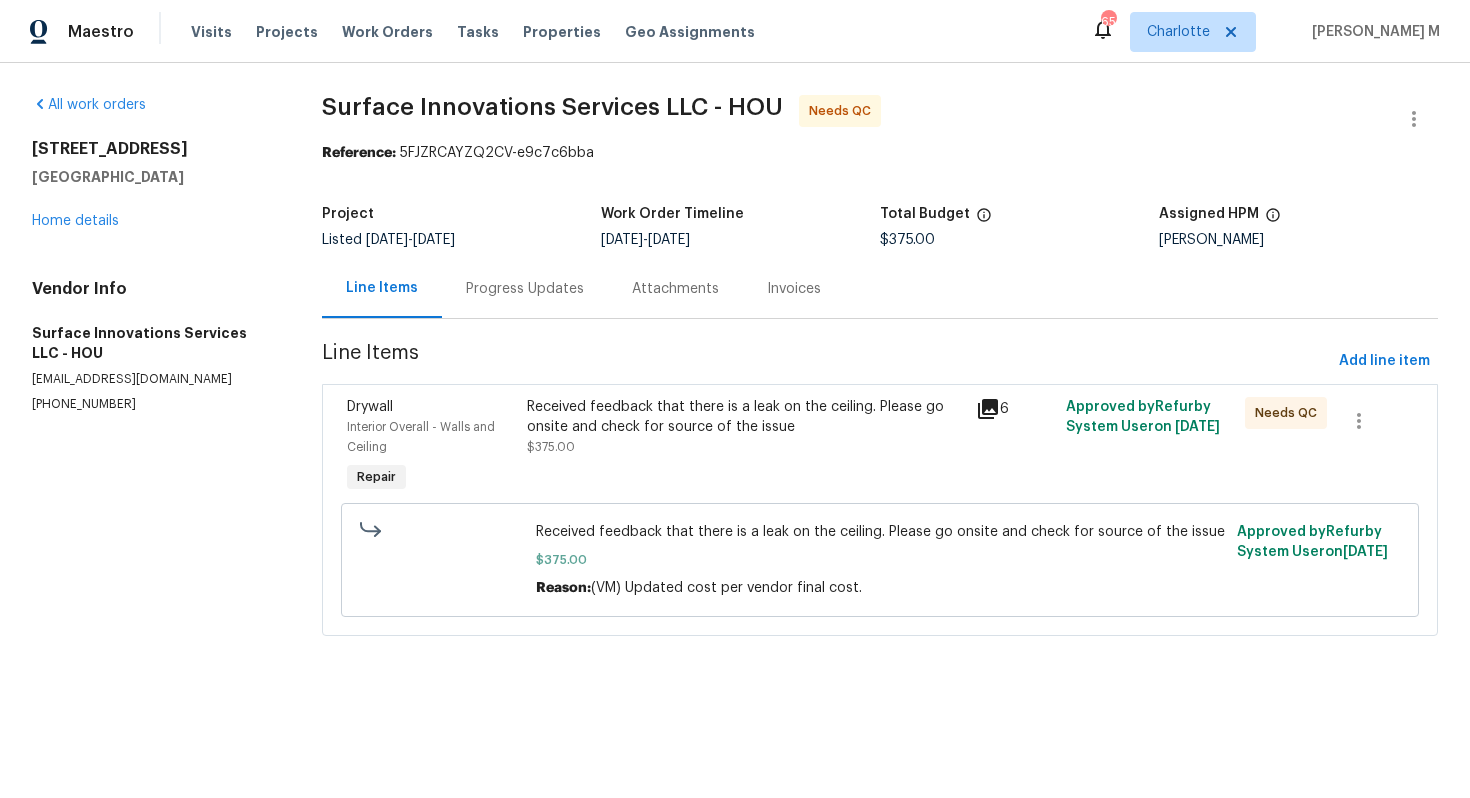 click on "Received feedback that there is a leak on the ceiling. Please go onsite and check for source of the issue" at bounding box center (745, 417) 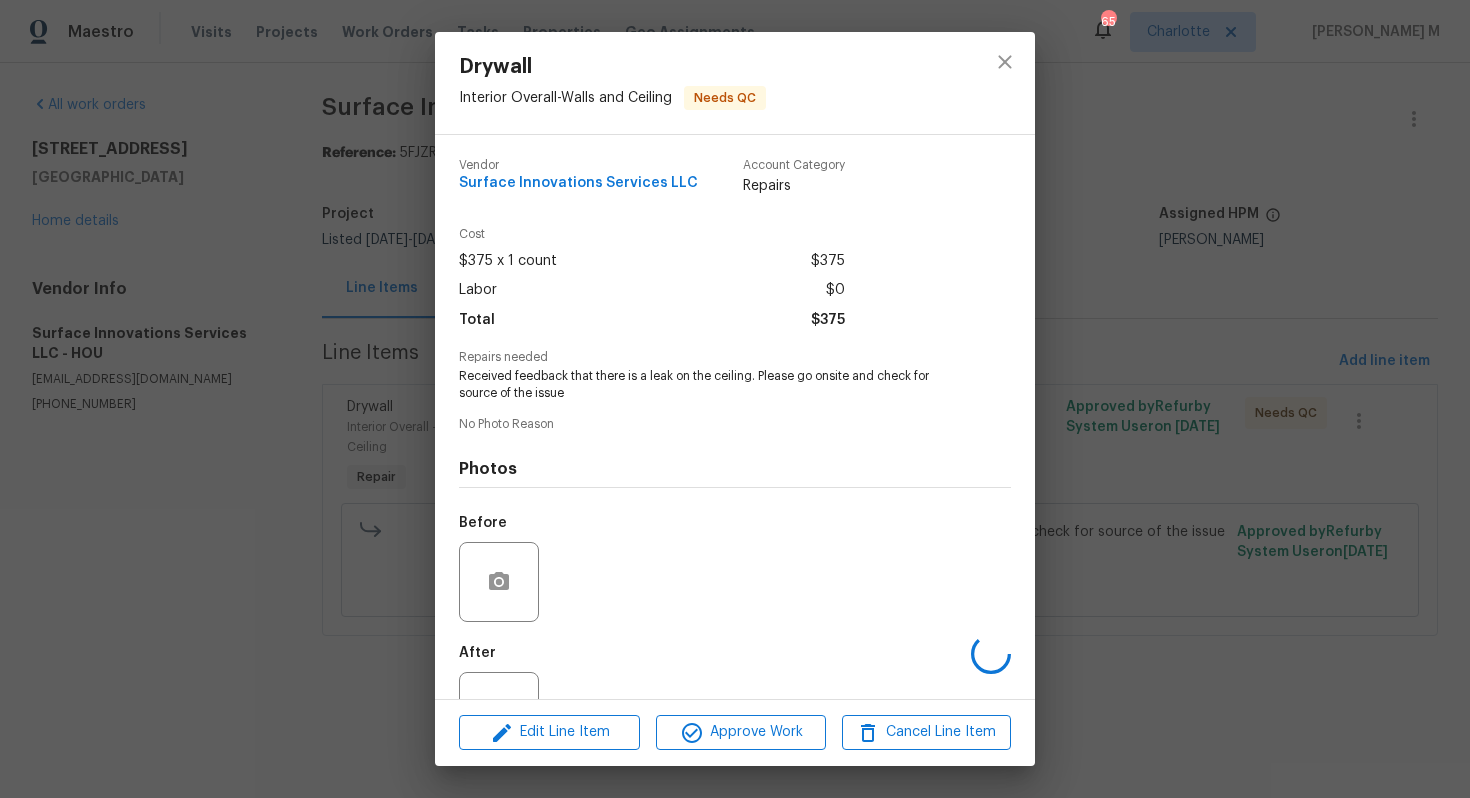 click on "Received feedback that there is a leak on the ceiling. Please go onsite and check for source of the issue" at bounding box center [707, 385] 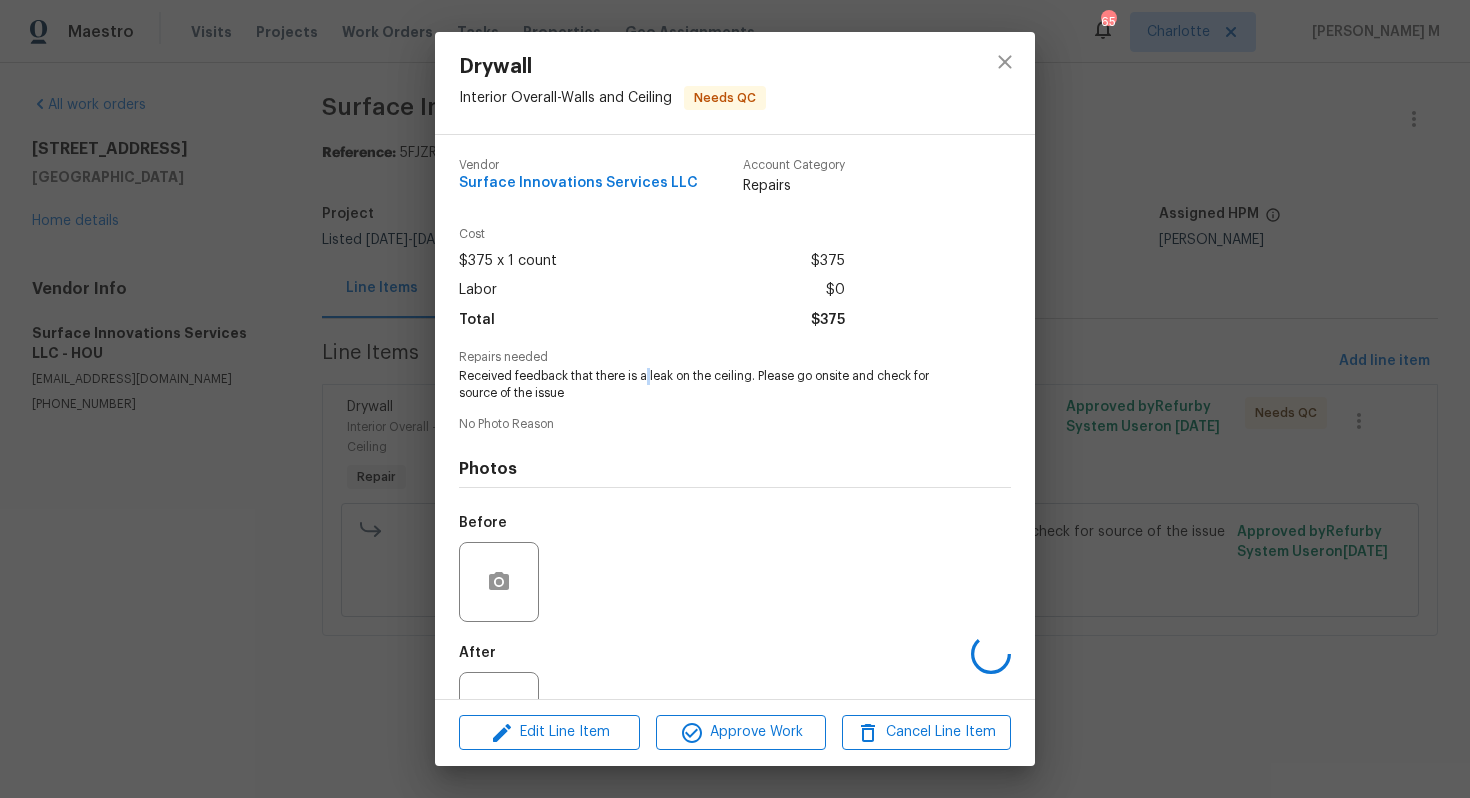 click on "Received feedback that there is a leak on the ceiling. Please go onsite and check for source of the issue" at bounding box center [707, 385] 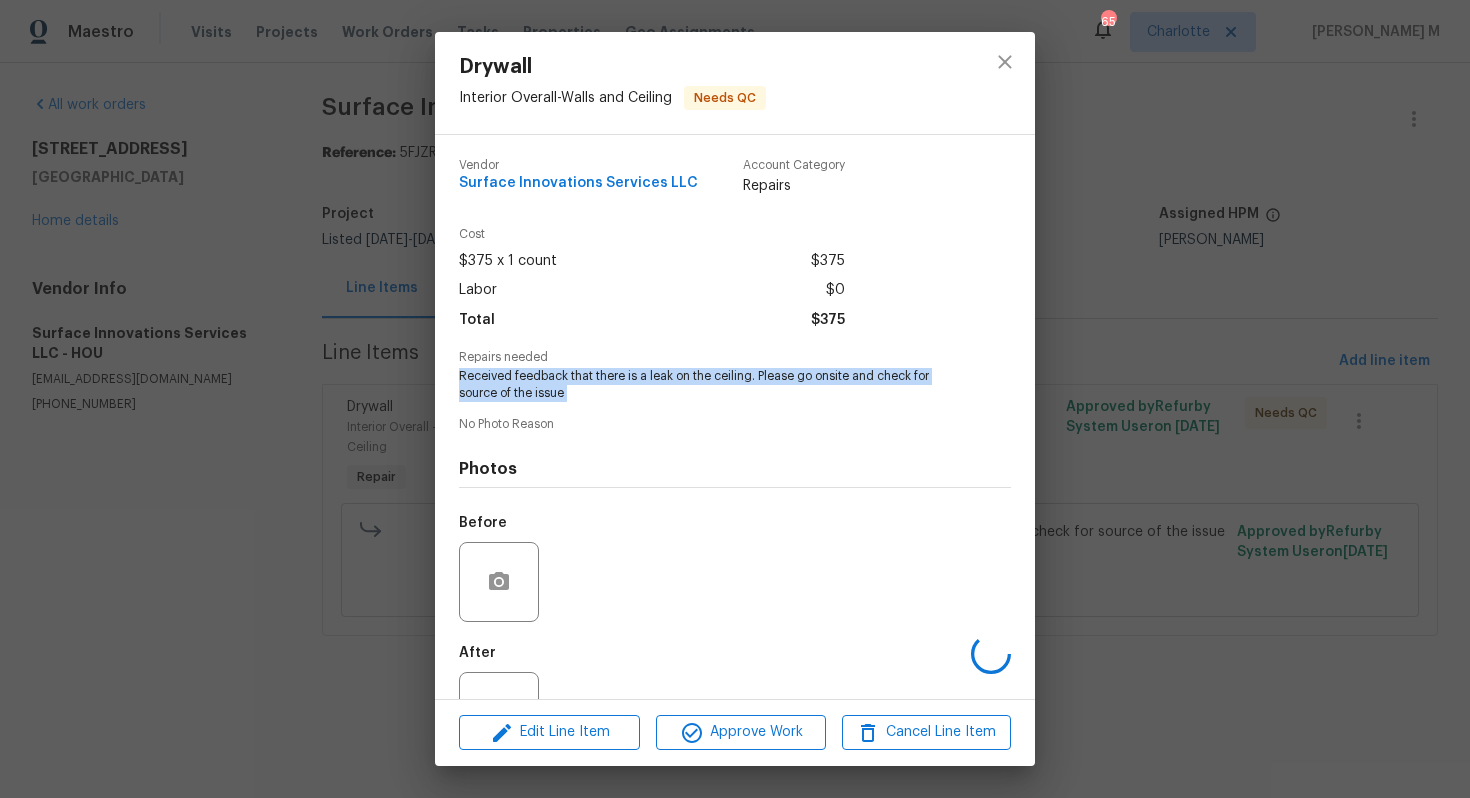 click on "Received feedback that there is a leak on the ceiling. Please go onsite and check for source of the issue" at bounding box center [707, 385] 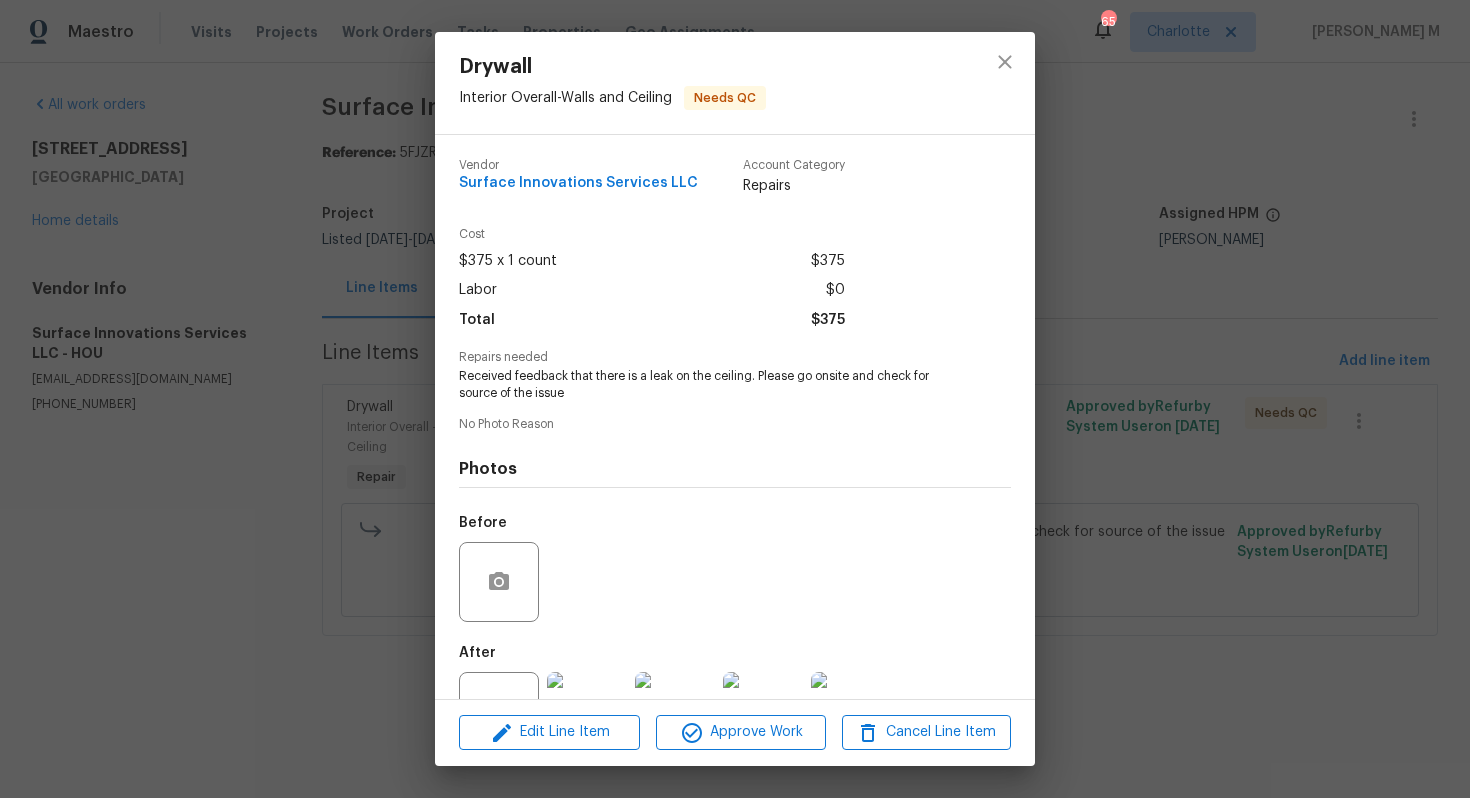click on "Received feedback that there is a leak on the ceiling. Please go onsite and check for source of the issue" at bounding box center (707, 385) 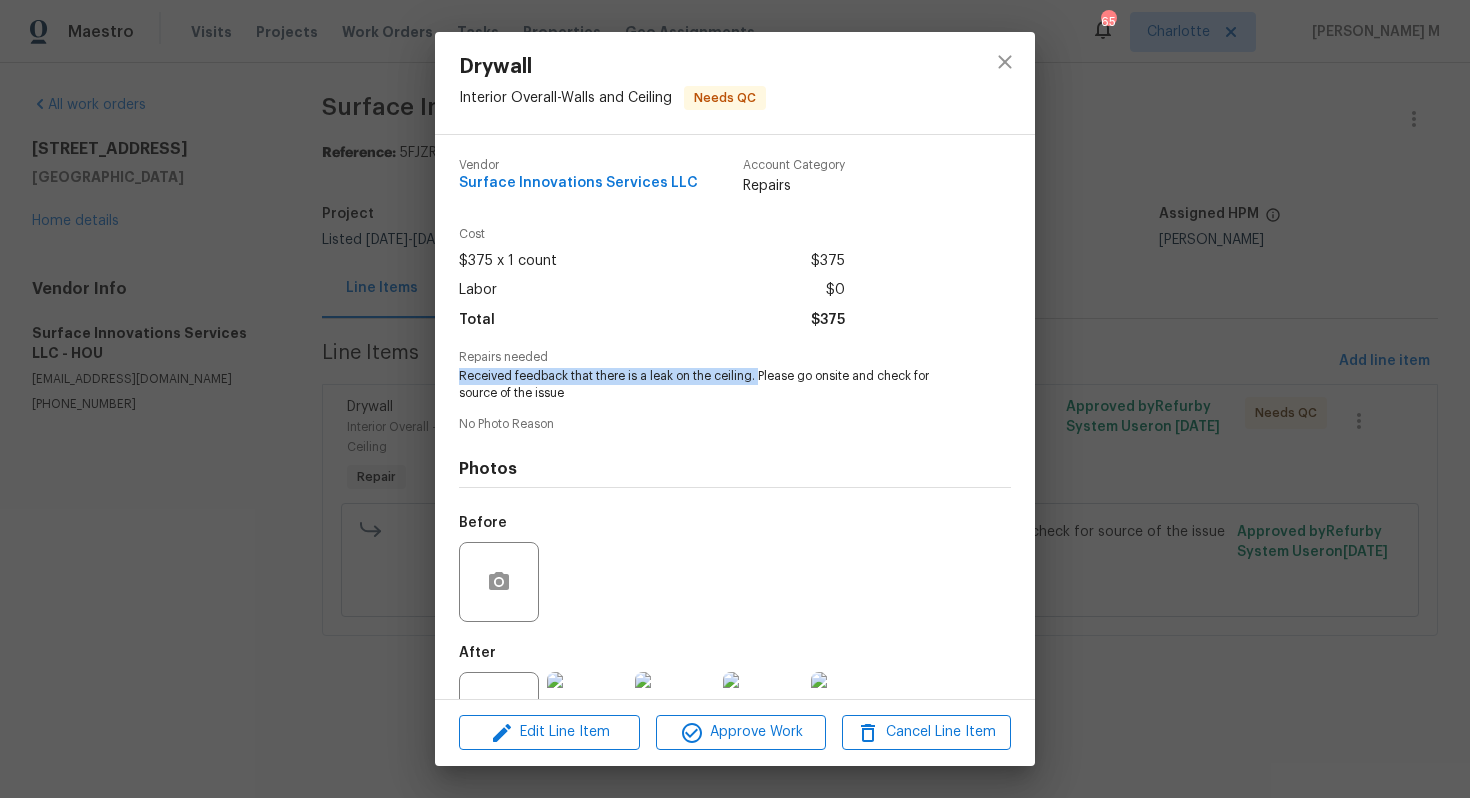 drag, startPoint x: 757, startPoint y: 362, endPoint x: 423, endPoint y: 362, distance: 334 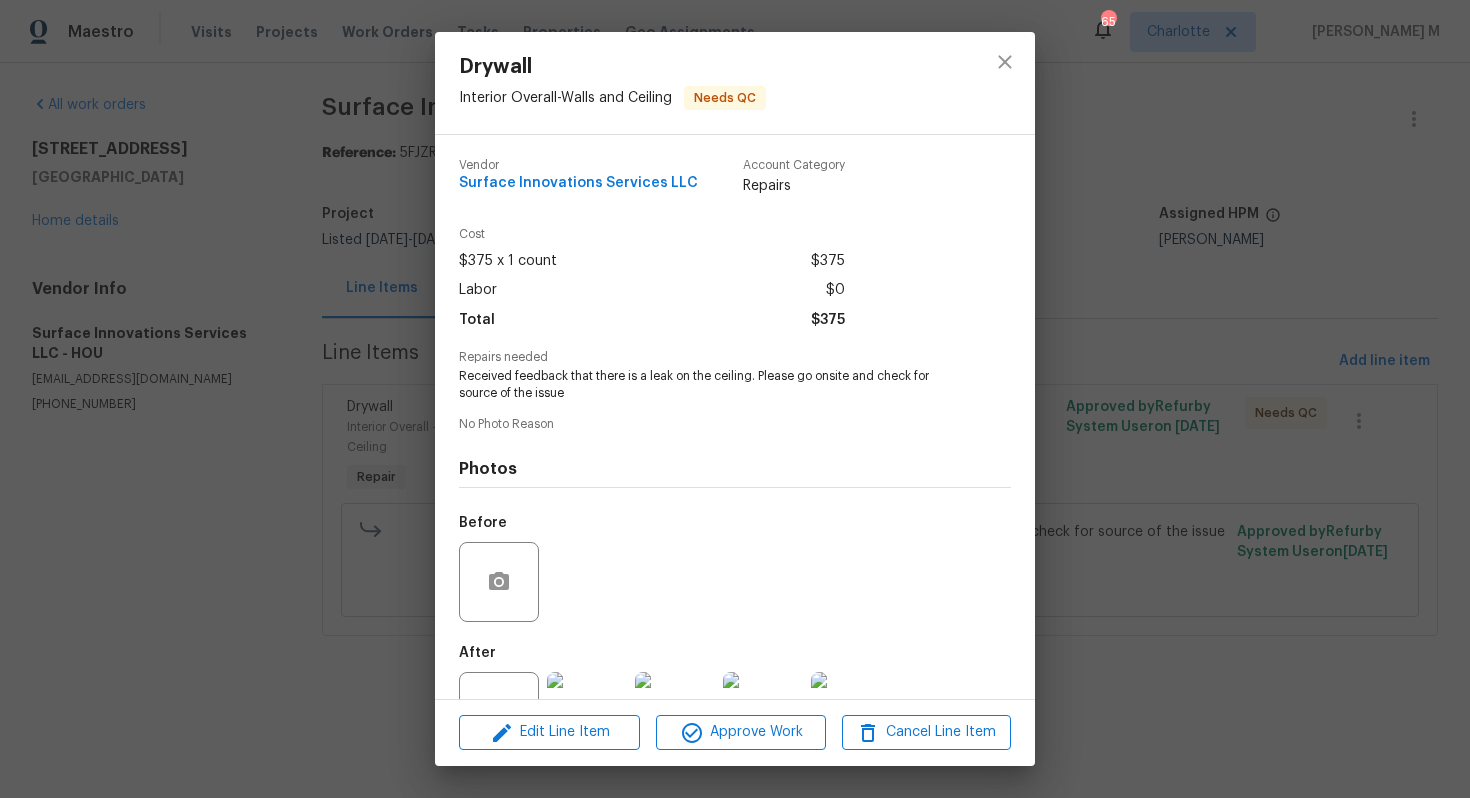 click on "Drywall Interior Overall  -  Walls and Ceiling Needs QC Vendor Surface Innovations Services LLC Account Category Repairs Cost $375 x 1 count $375 Labor $0 Total $375 Repairs needed Received feedback that there is a leak on the ceiling. Please go onsite and check for source of the issue No Photo Reason   Photos Before After  +2  Edit Line Item  Approve Work  Cancel Line Item" at bounding box center (735, 399) 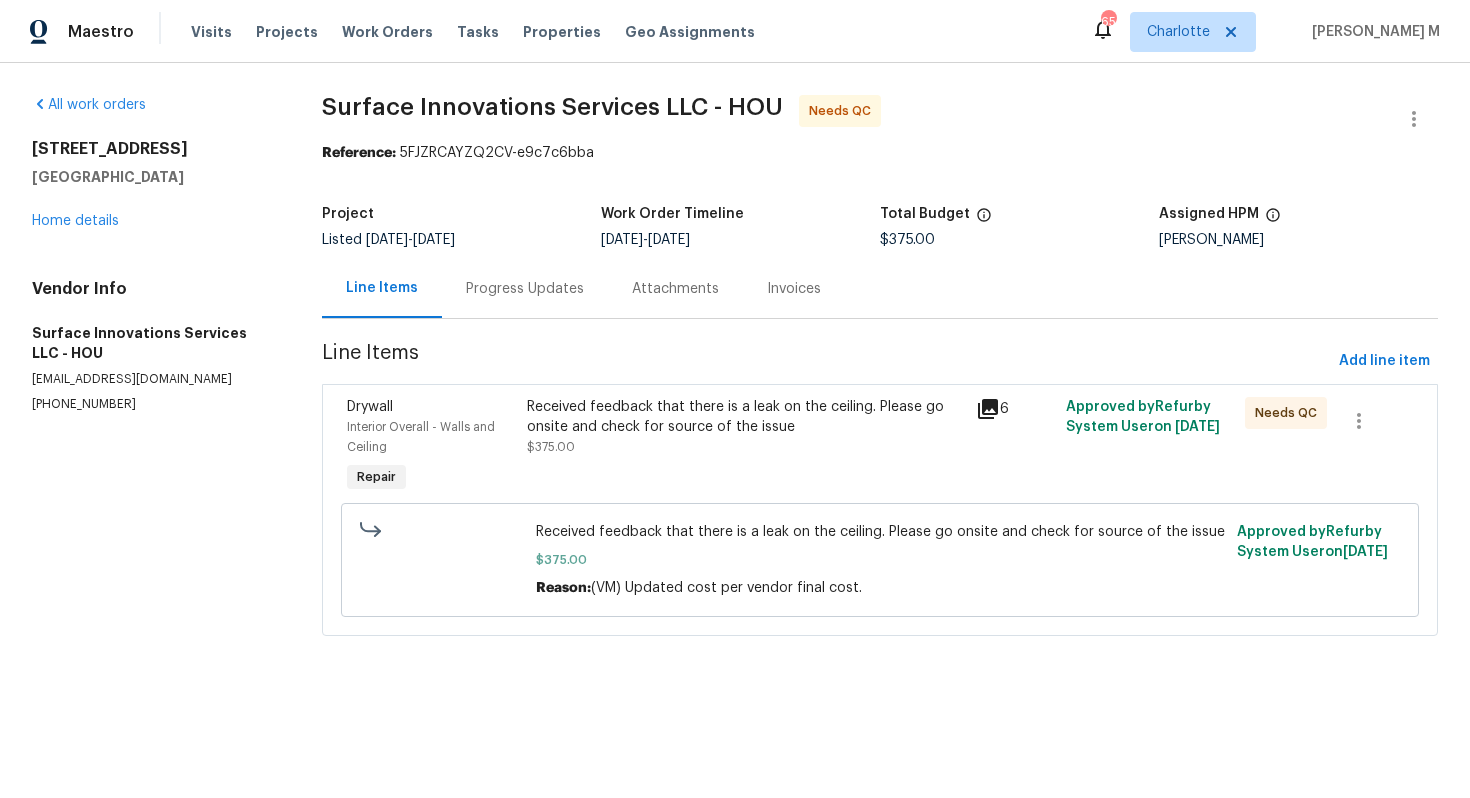 click on "Line Items" at bounding box center (826, 361) 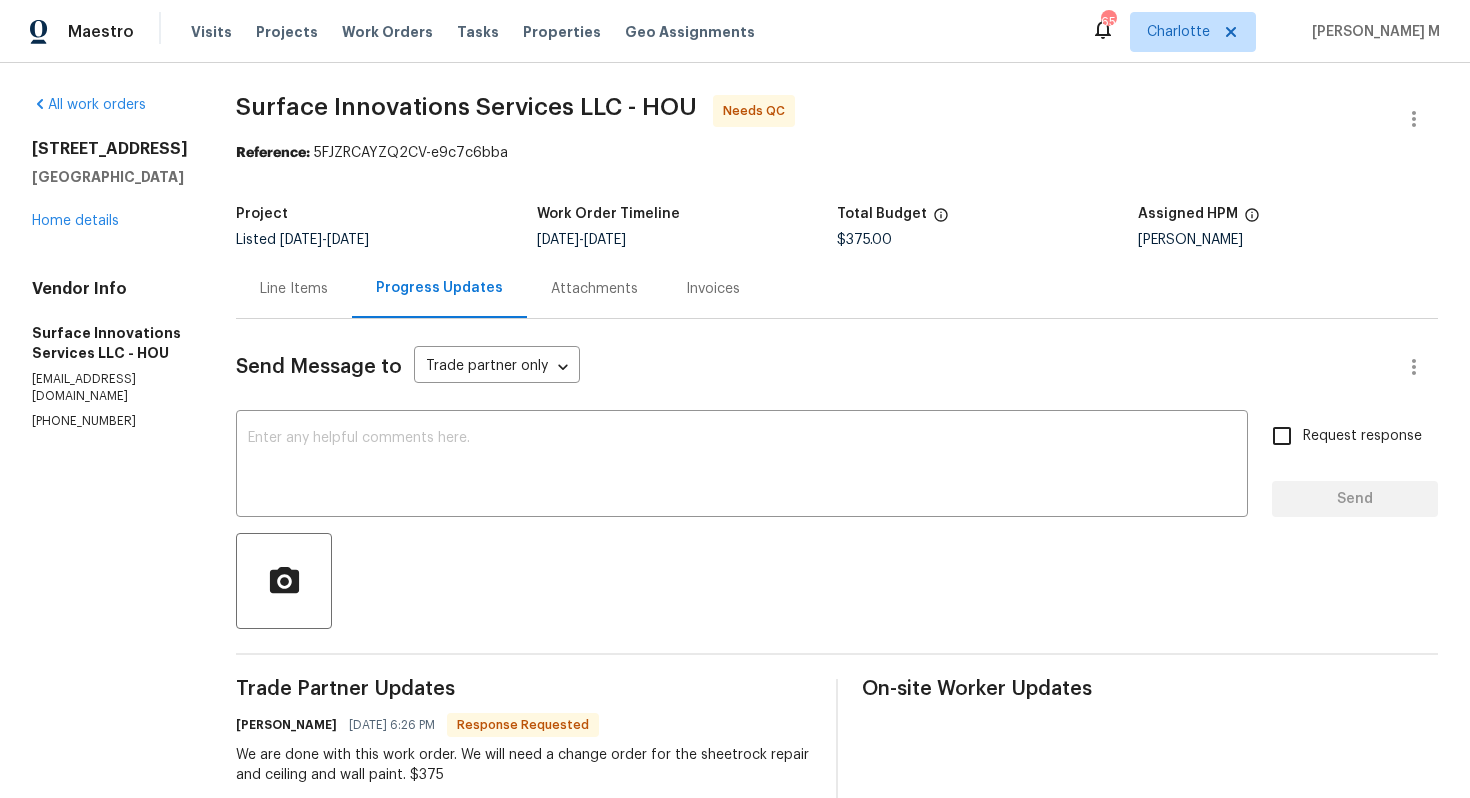 scroll, scrollTop: 120, scrollLeft: 0, axis: vertical 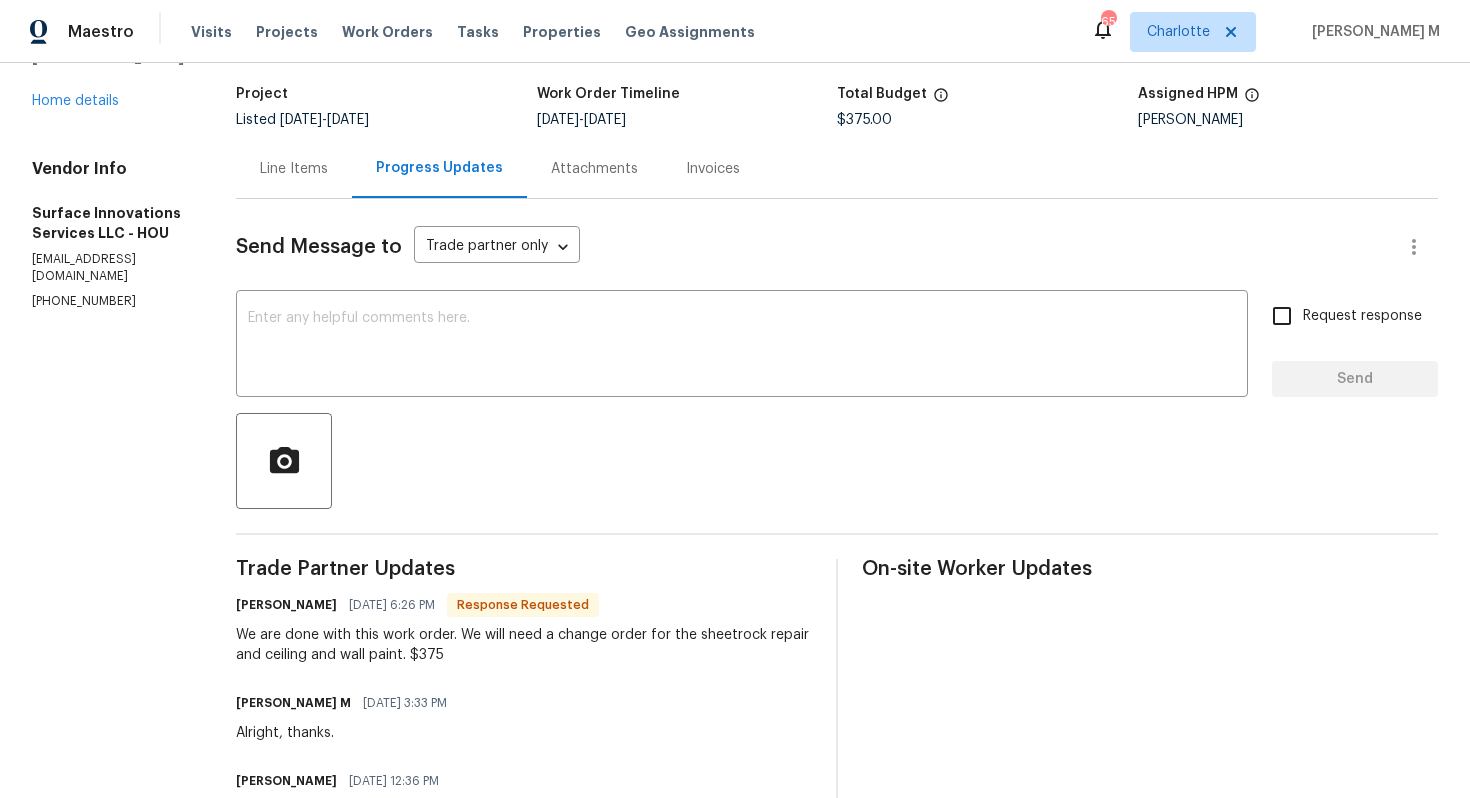 click on "We are done with this work order. We will need a change order for the sheetrock repair and ceiling and wall paint. $375" at bounding box center (524, 645) 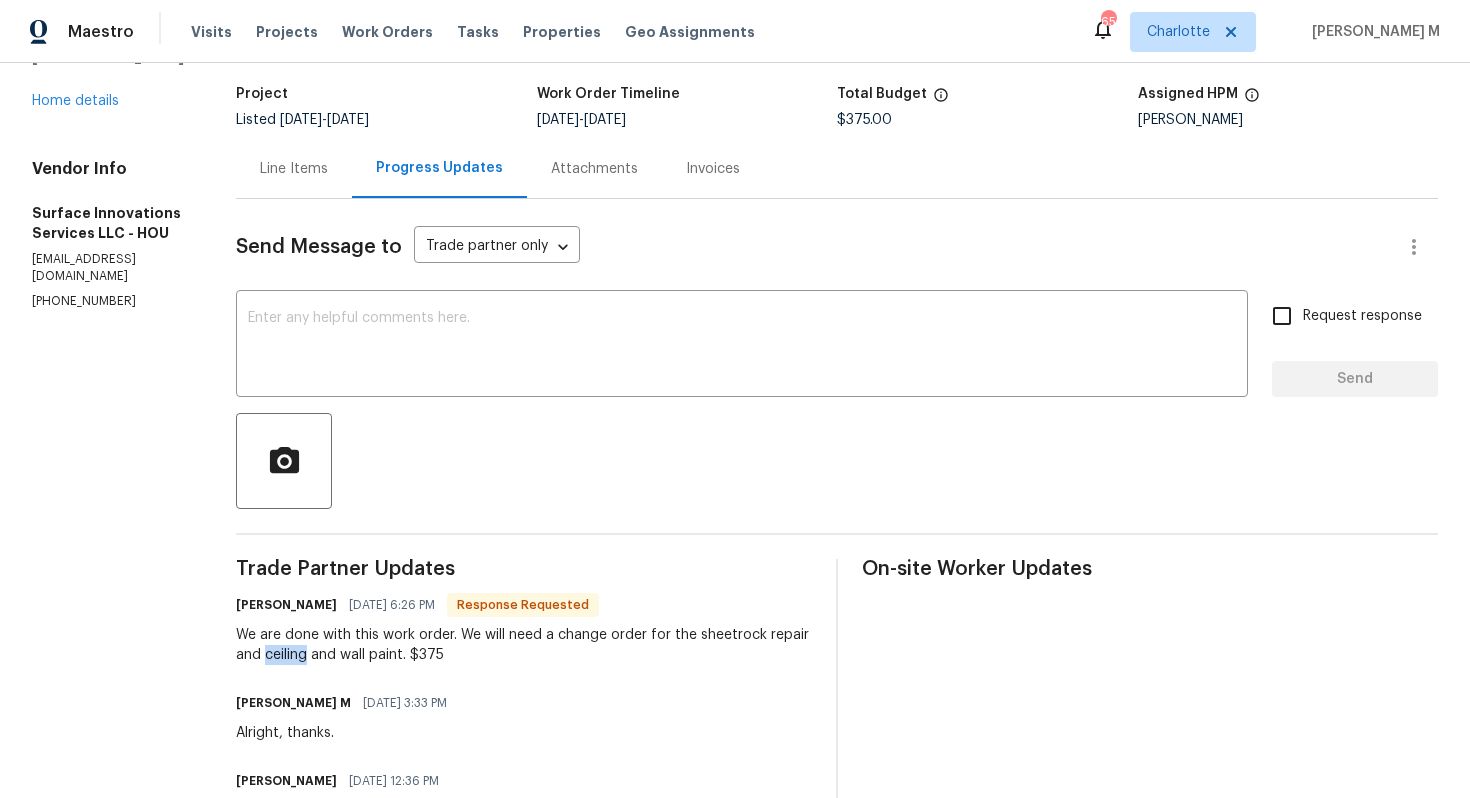 click on "We are done with this work order. We will need a change order for the sheetrock repair and ceiling and wall paint. $375" at bounding box center [524, 645] 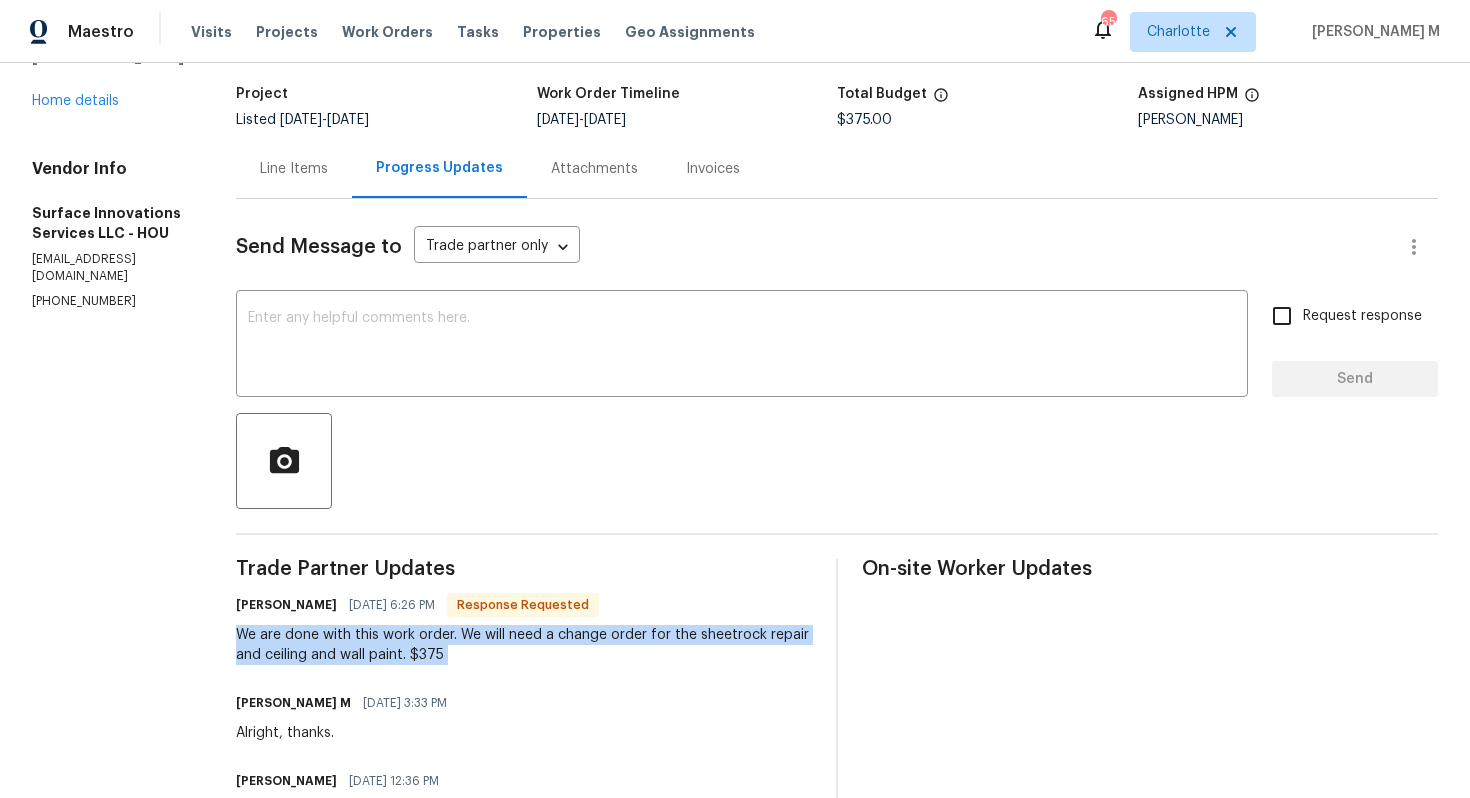 click on "We are done with this work order. We will need a change order for the sheetrock repair and ceiling and wall paint. $375" at bounding box center (524, 645) 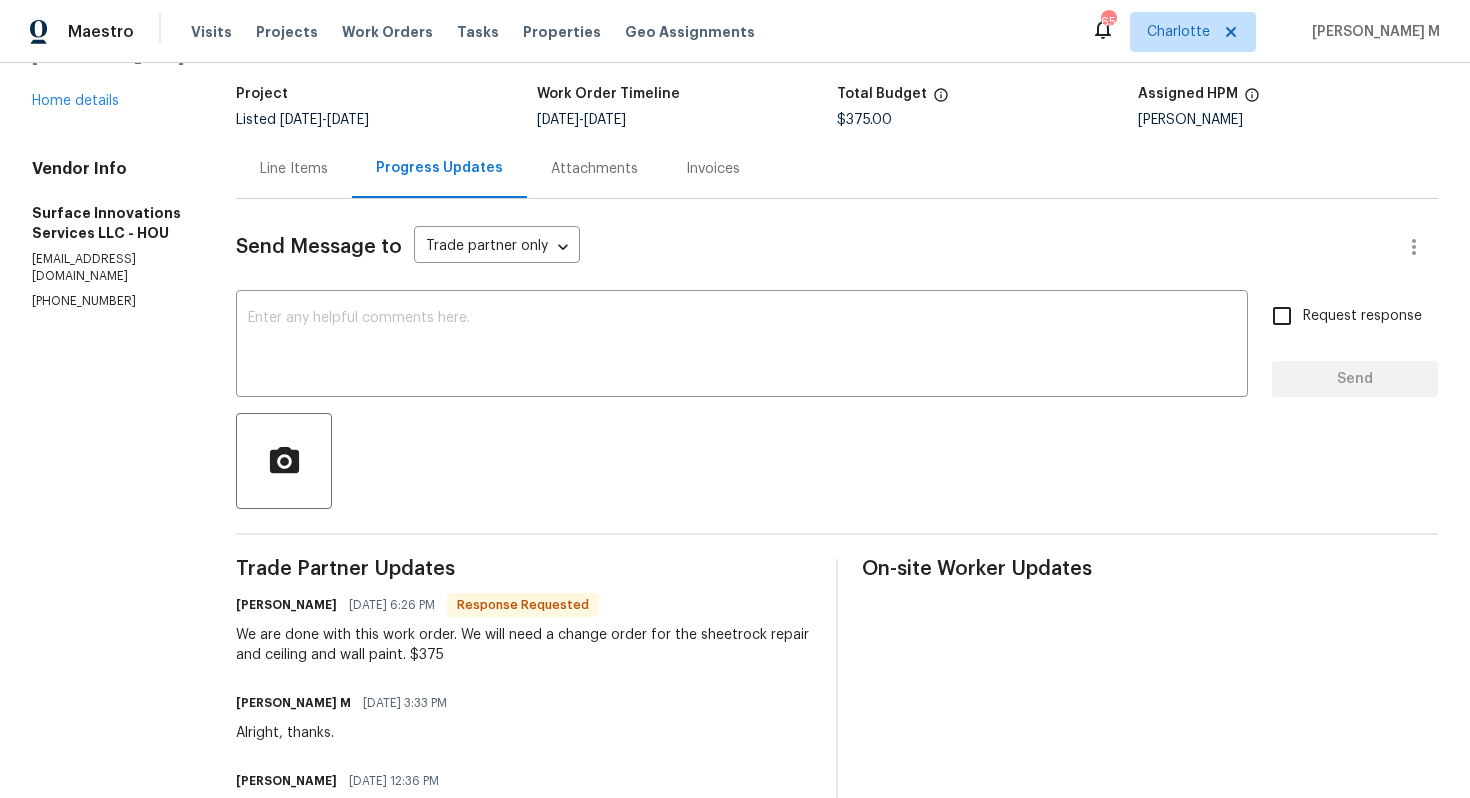 click on "Send Message to Trade partner only Trade partner only ​ x ​ Request response Send Trade Partner Updates Marco Medellin 07/09/2025 6:26 PM Response Requested We are done with this work order. We will need a change order for the sheetrock repair and ceiling and wall paint. $375 Vignesh M 07/09/2025 3:33 PM Alright, thanks. Marco Medellin 07/09/2025 12:36 PM Ok Vignesh M 07/09/2025 8:57 AM Marco, the AC work’s done and the drain lines are all cleared. It’s good to go now—can you move forward with the ceiling patch? Vignesh M 07/07/2025 8:35 AM Alright, lemme get that sorted—hang tight! I’ll loop back once it’s ready. Marco Medellin 07/03/2025 7:37 PM Yes. Let us know when is ready to do the ceiling repair Vignesh M 07/03/2025 2:53 PM Team, I’ve got an AC tech lined up to handle the leak—thanks for checking things out so far! Just wondering, once that’s sorted, are you good to jump in and take care of the ceiling too? We’ll need to match the paint up. Lemme know! Vignesh M Marco Medellin" at bounding box center [837, 982] 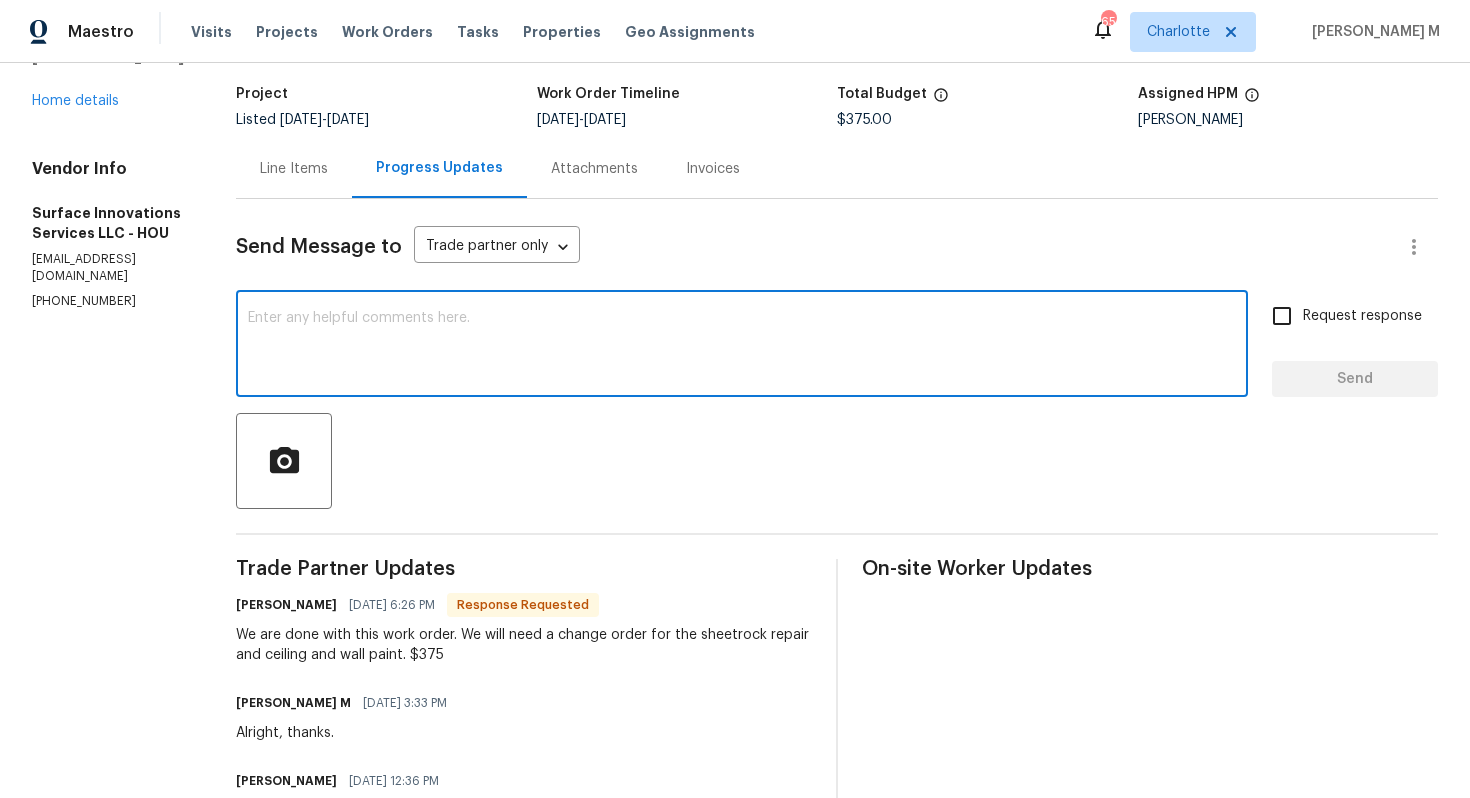 click at bounding box center (742, 346) 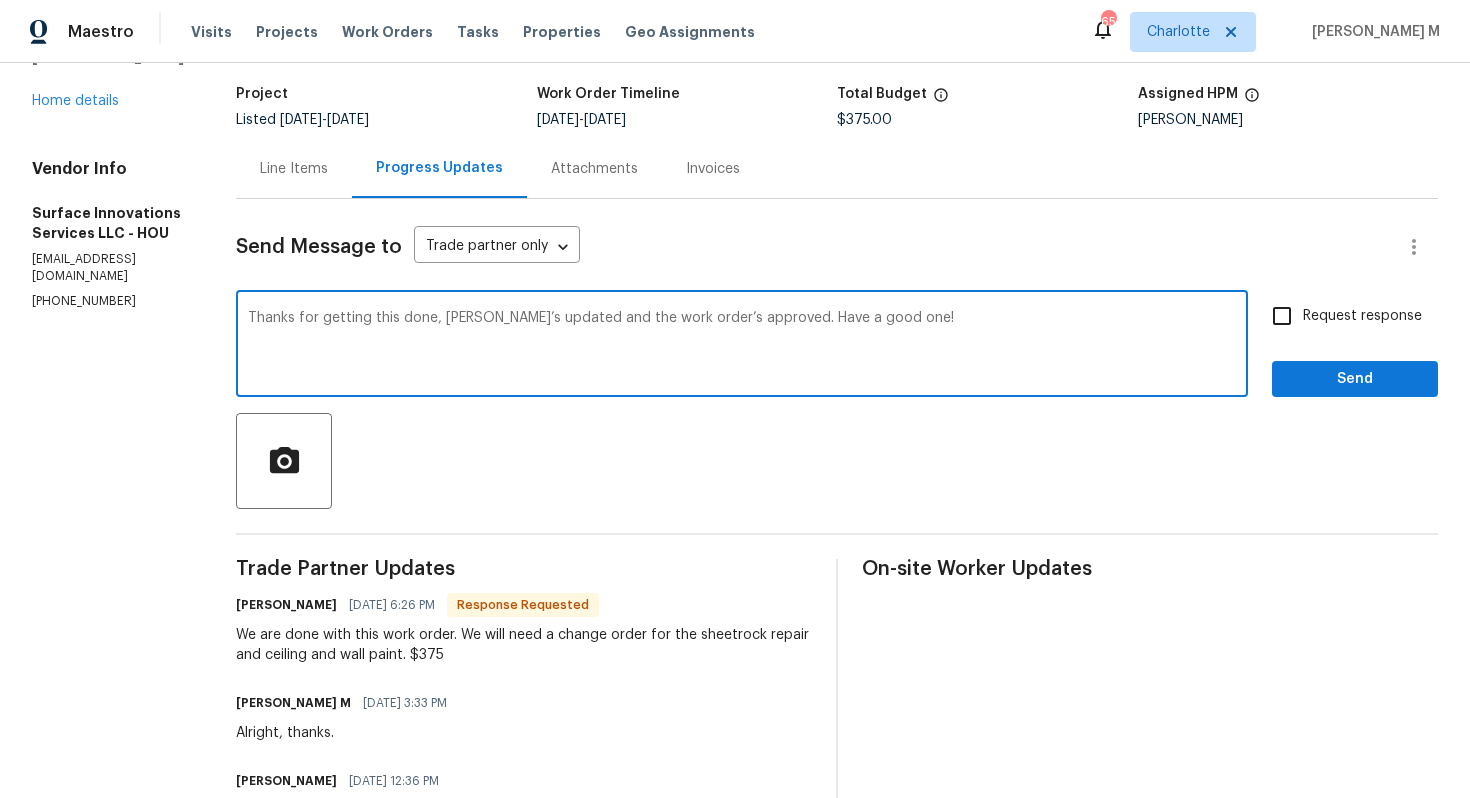 type on "Thanks for getting this done, price’s updated and the work order’s approved. Have a good one!" 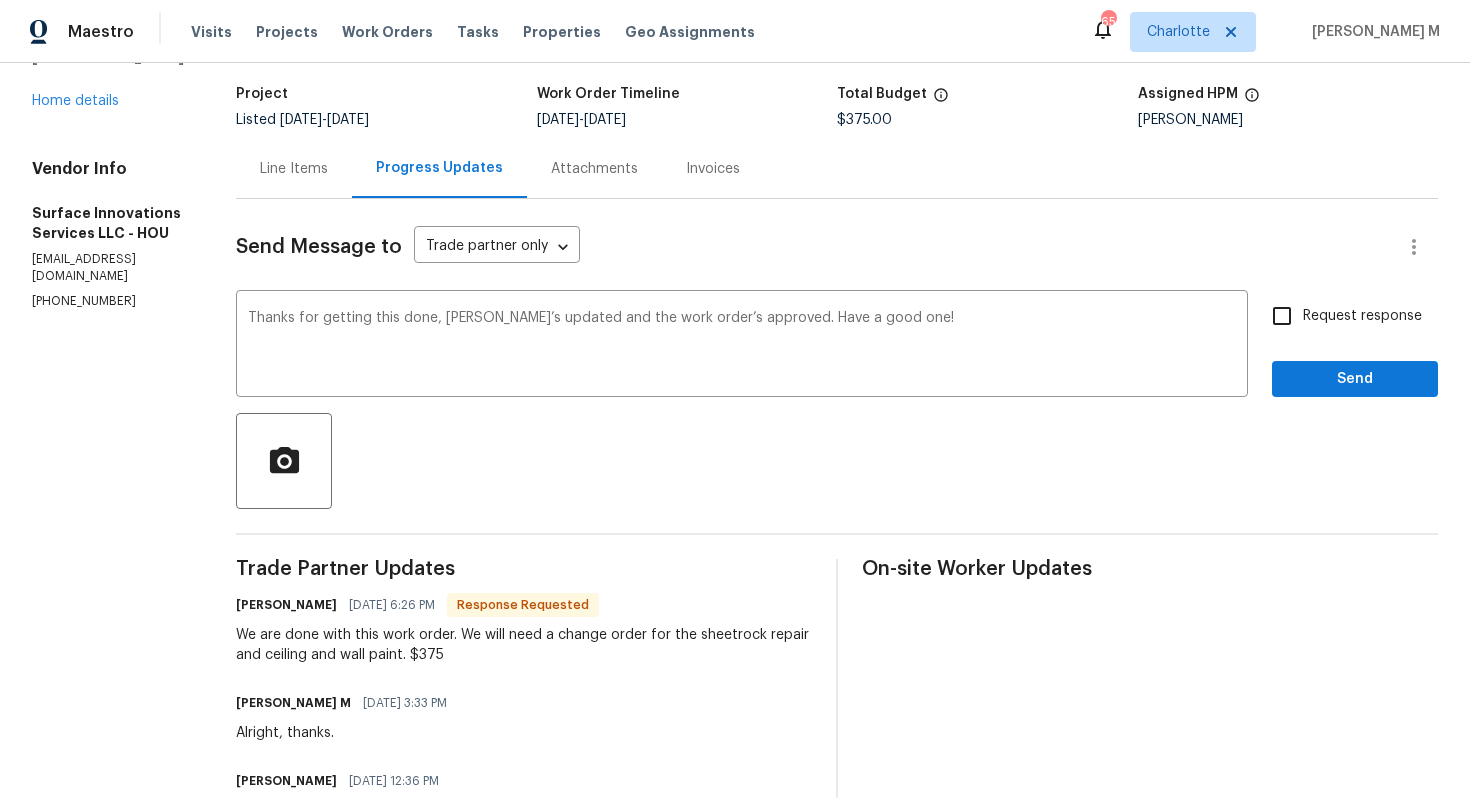 click on "Request response" at bounding box center (1362, 316) 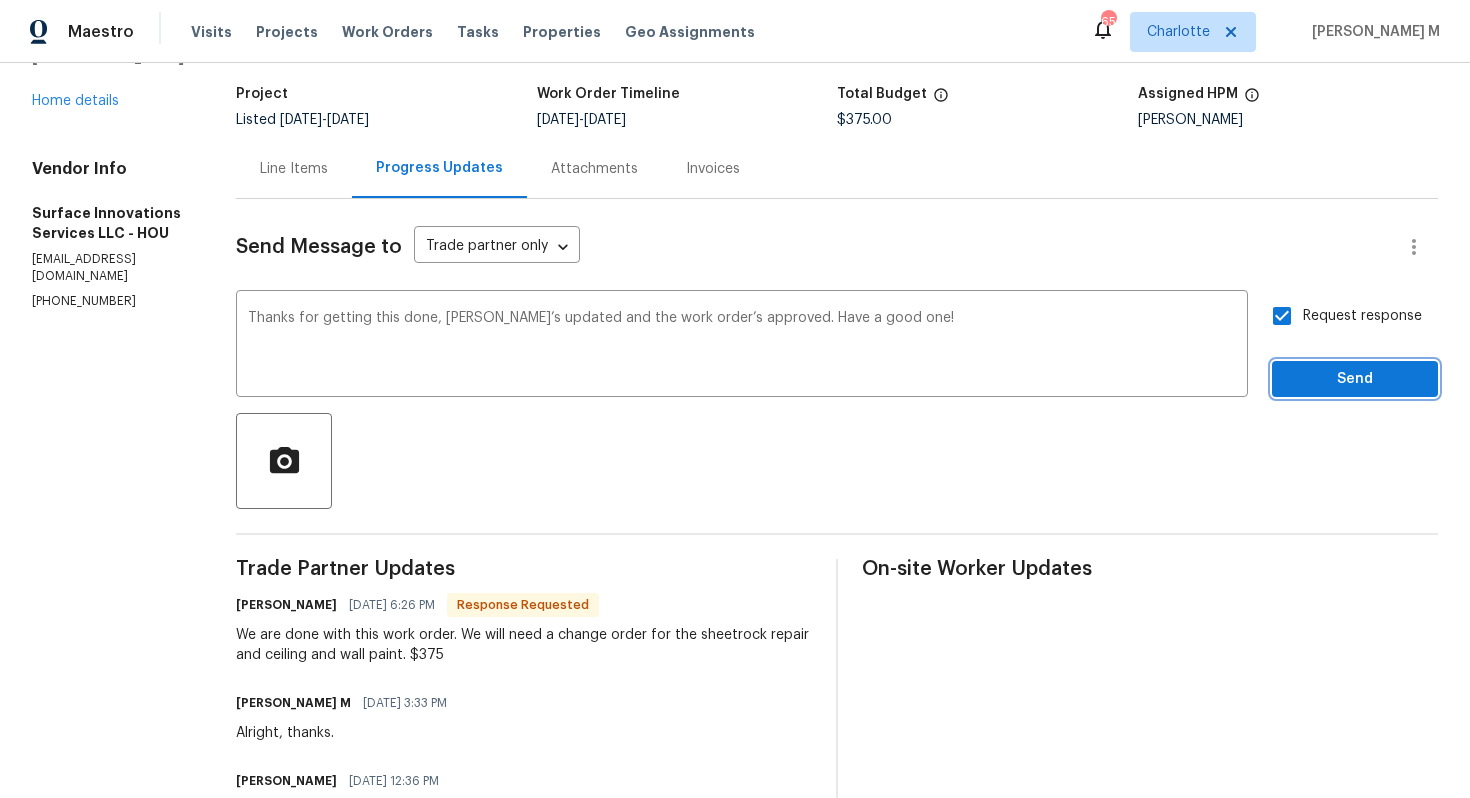 click on "Send" at bounding box center [1355, 379] 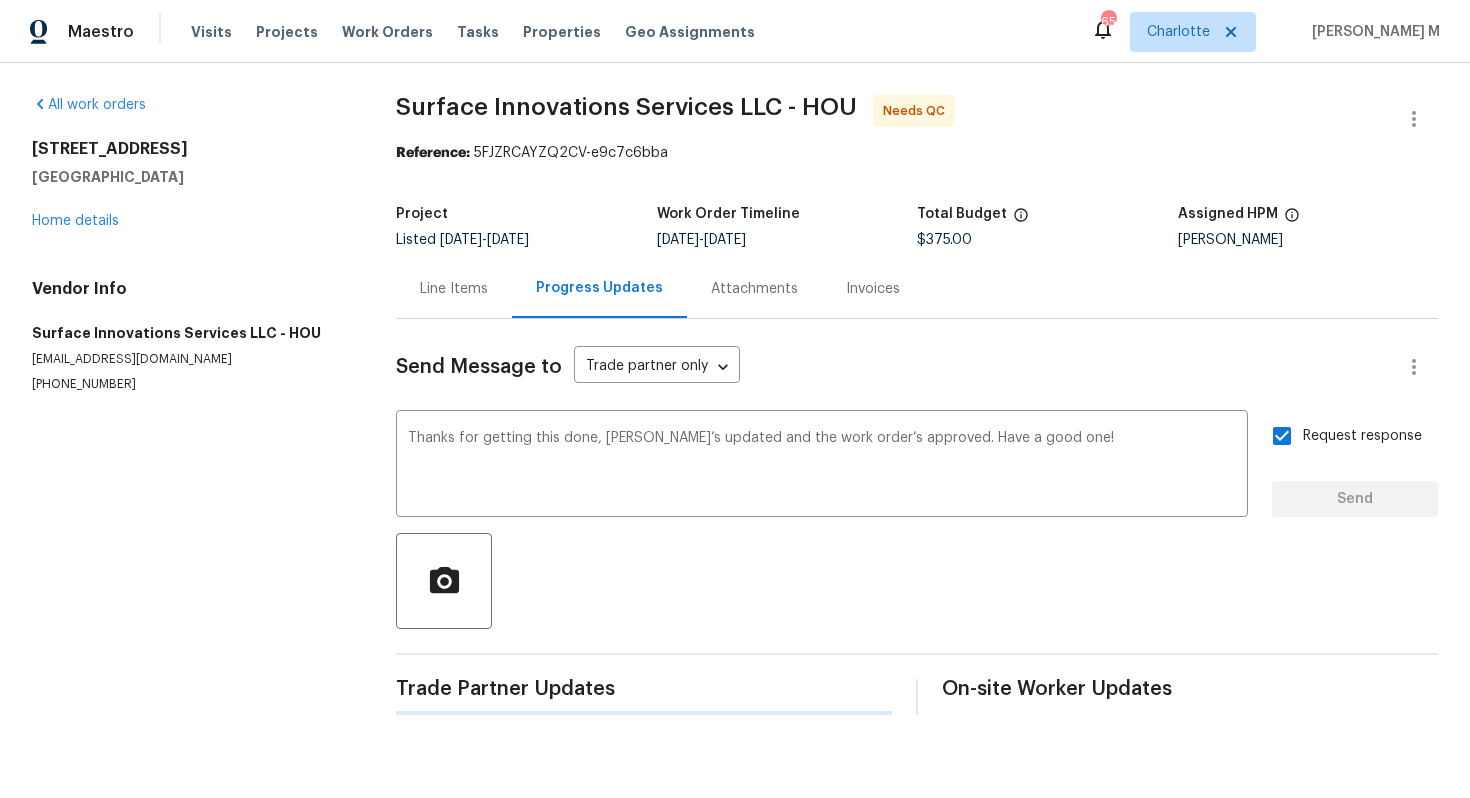 scroll, scrollTop: 0, scrollLeft: 0, axis: both 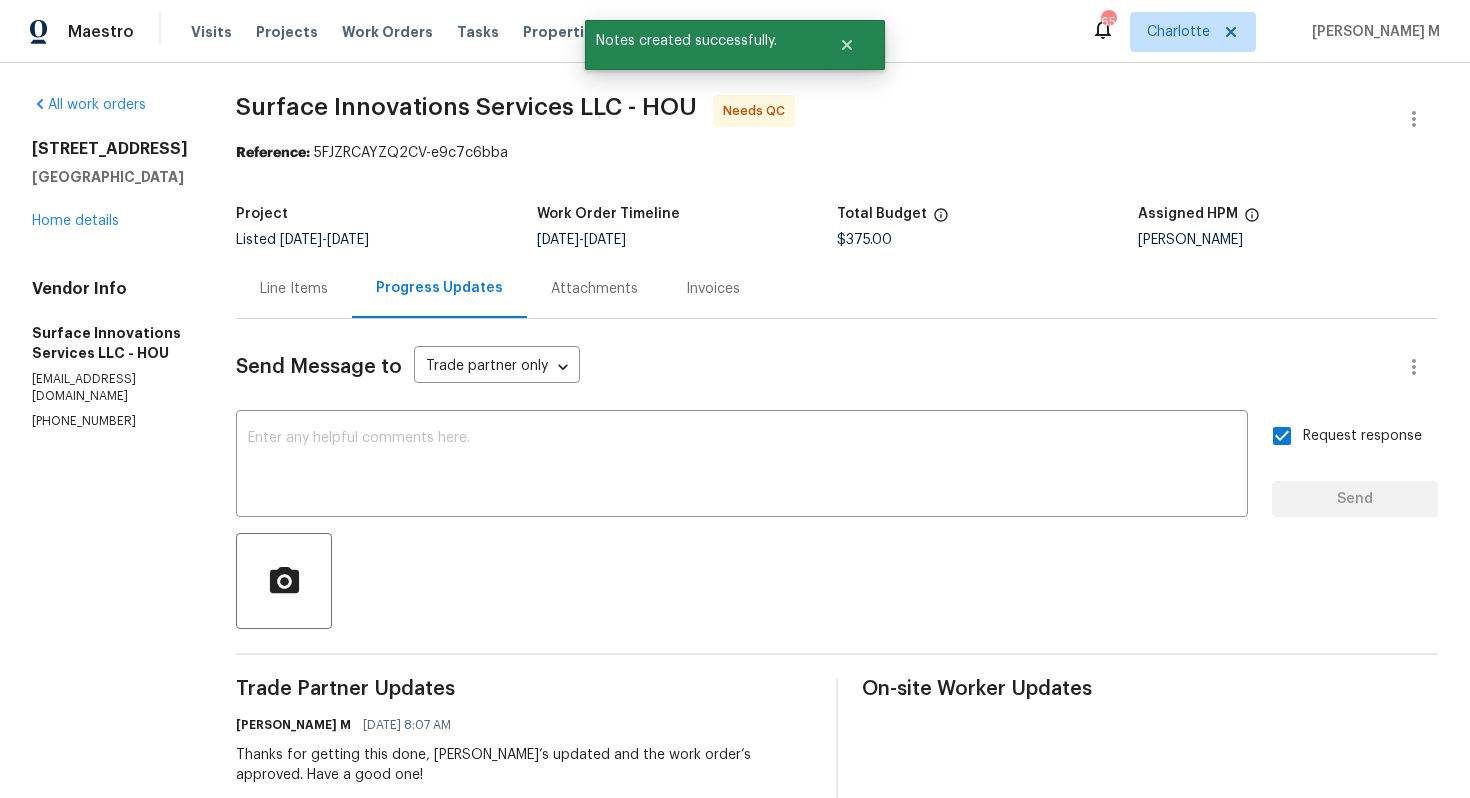 click on "Line Items" at bounding box center [294, 289] 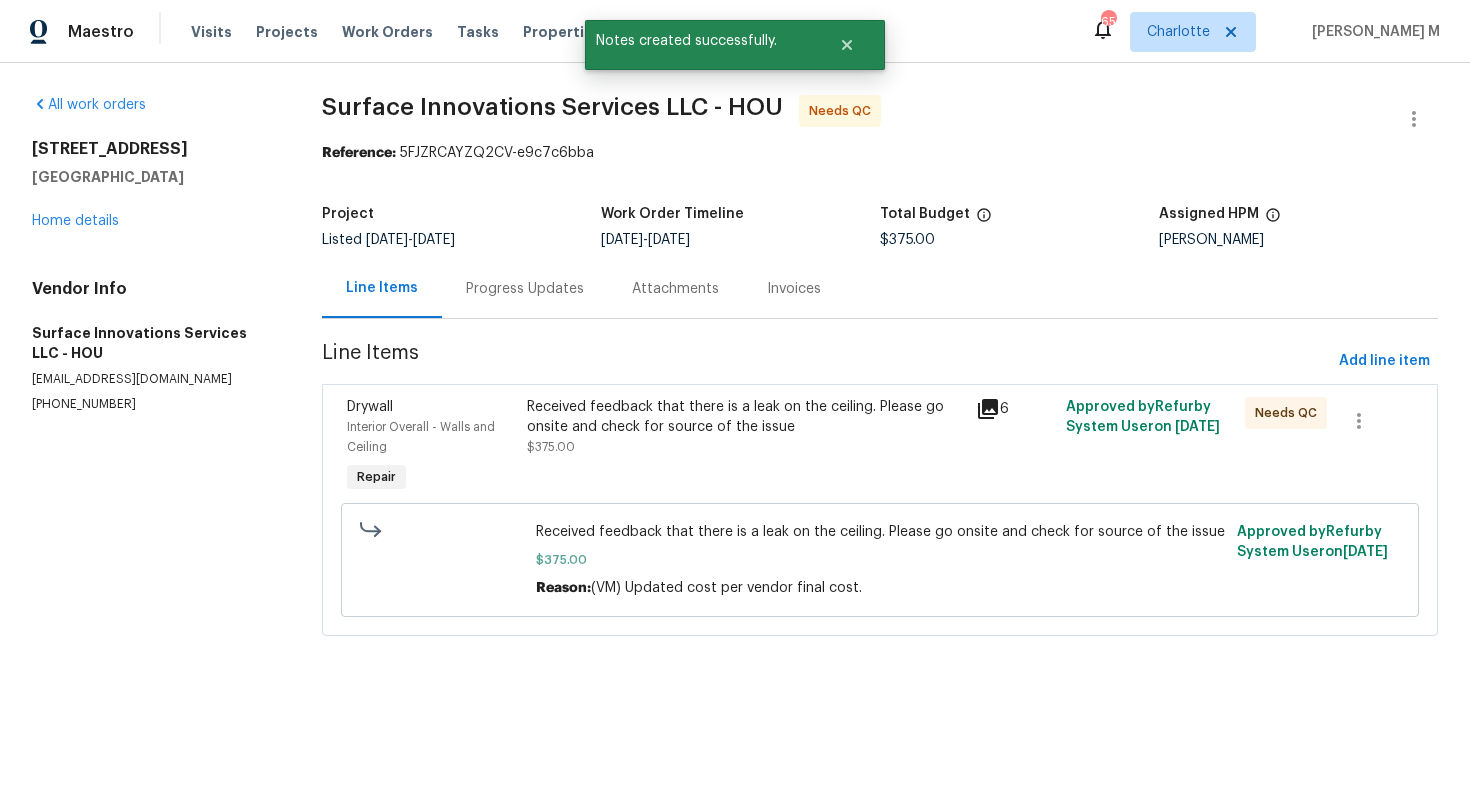 click on "Received feedback that there is a leak on the ceiling. Please go onsite and check for source of the issue" at bounding box center (745, 417) 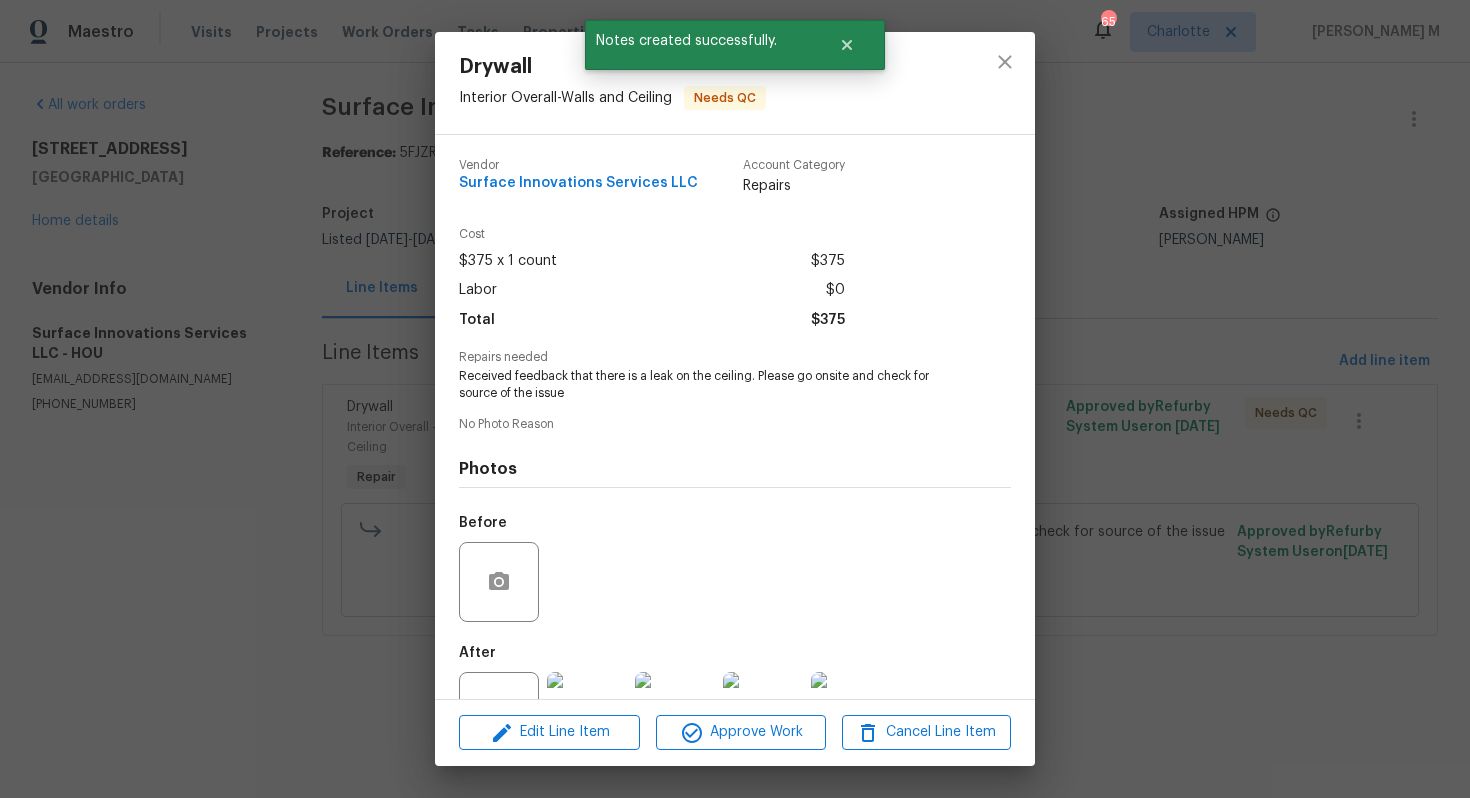 scroll, scrollTop: 47, scrollLeft: 0, axis: vertical 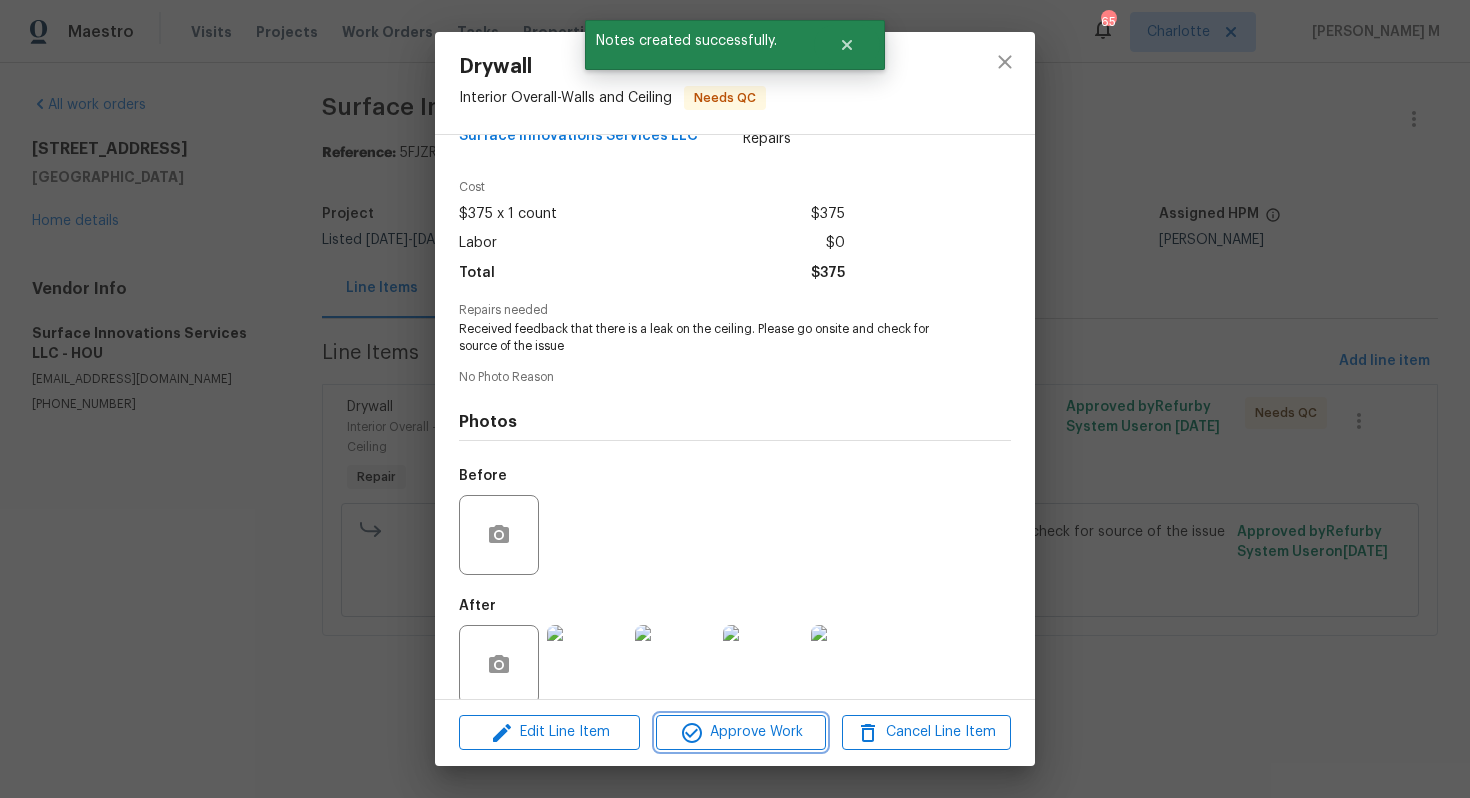 click on "Approve Work" at bounding box center [740, 732] 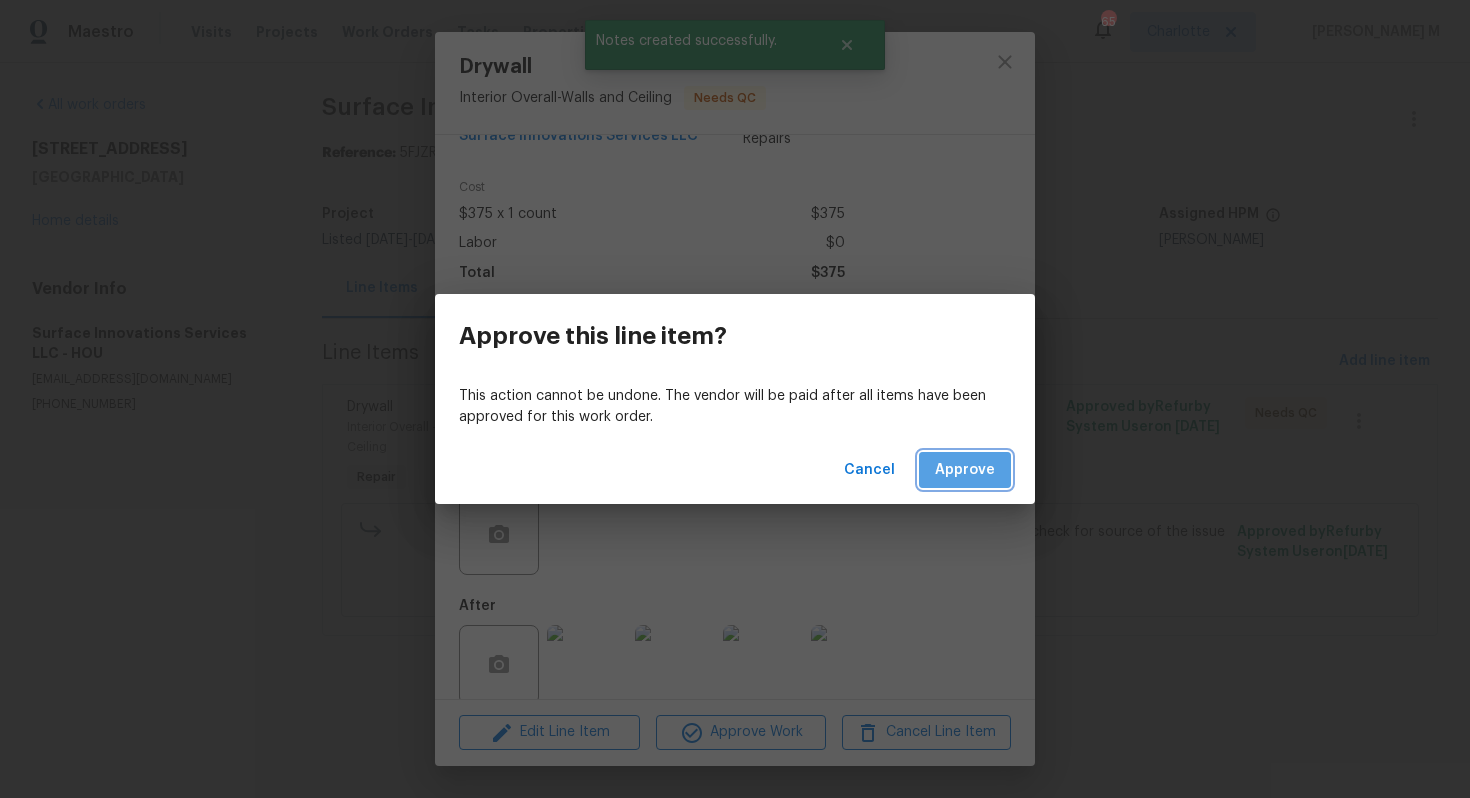 click on "Approve" at bounding box center [965, 470] 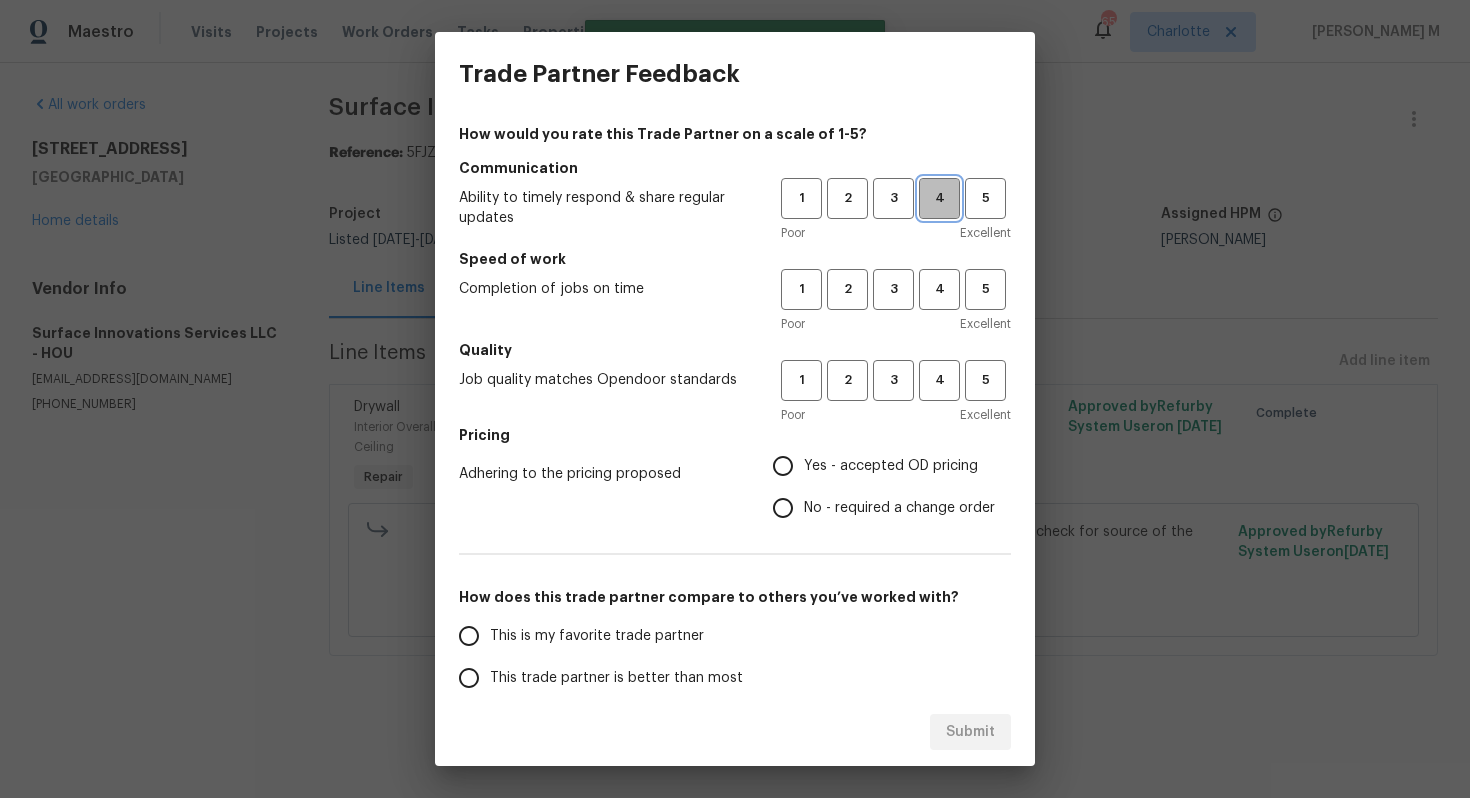 click on "4" at bounding box center [939, 198] 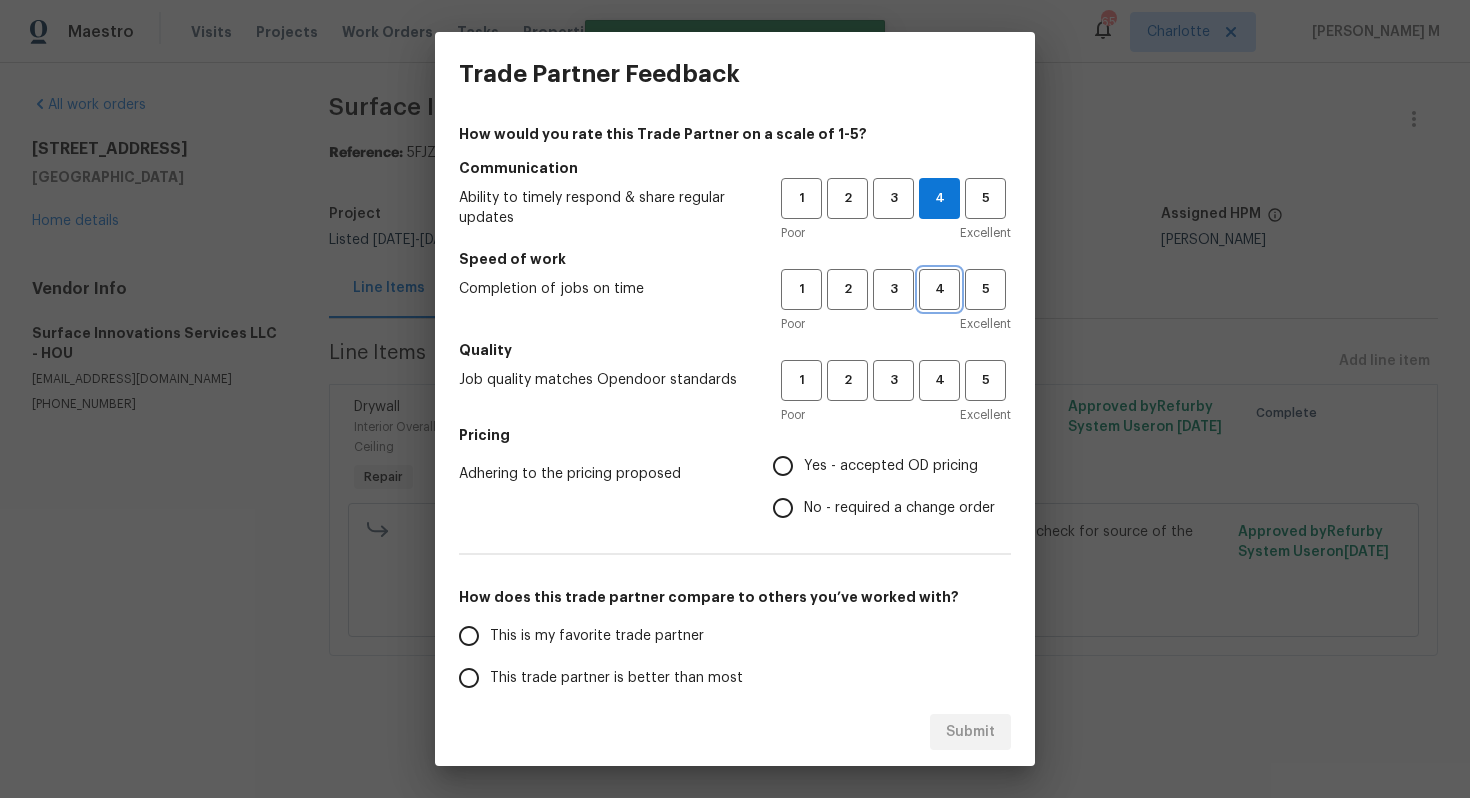 click on "4" at bounding box center [939, 289] 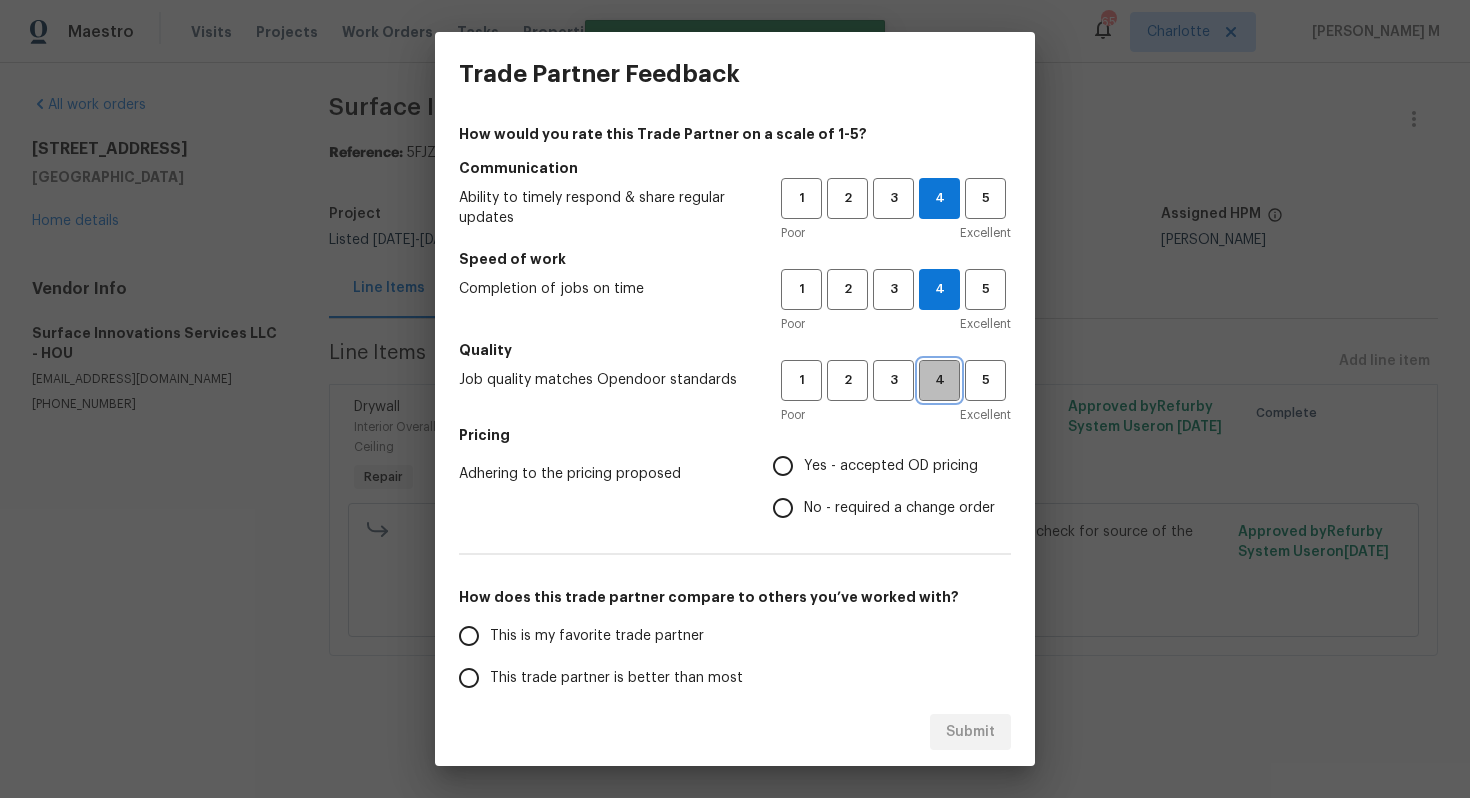 click on "4" at bounding box center [939, 380] 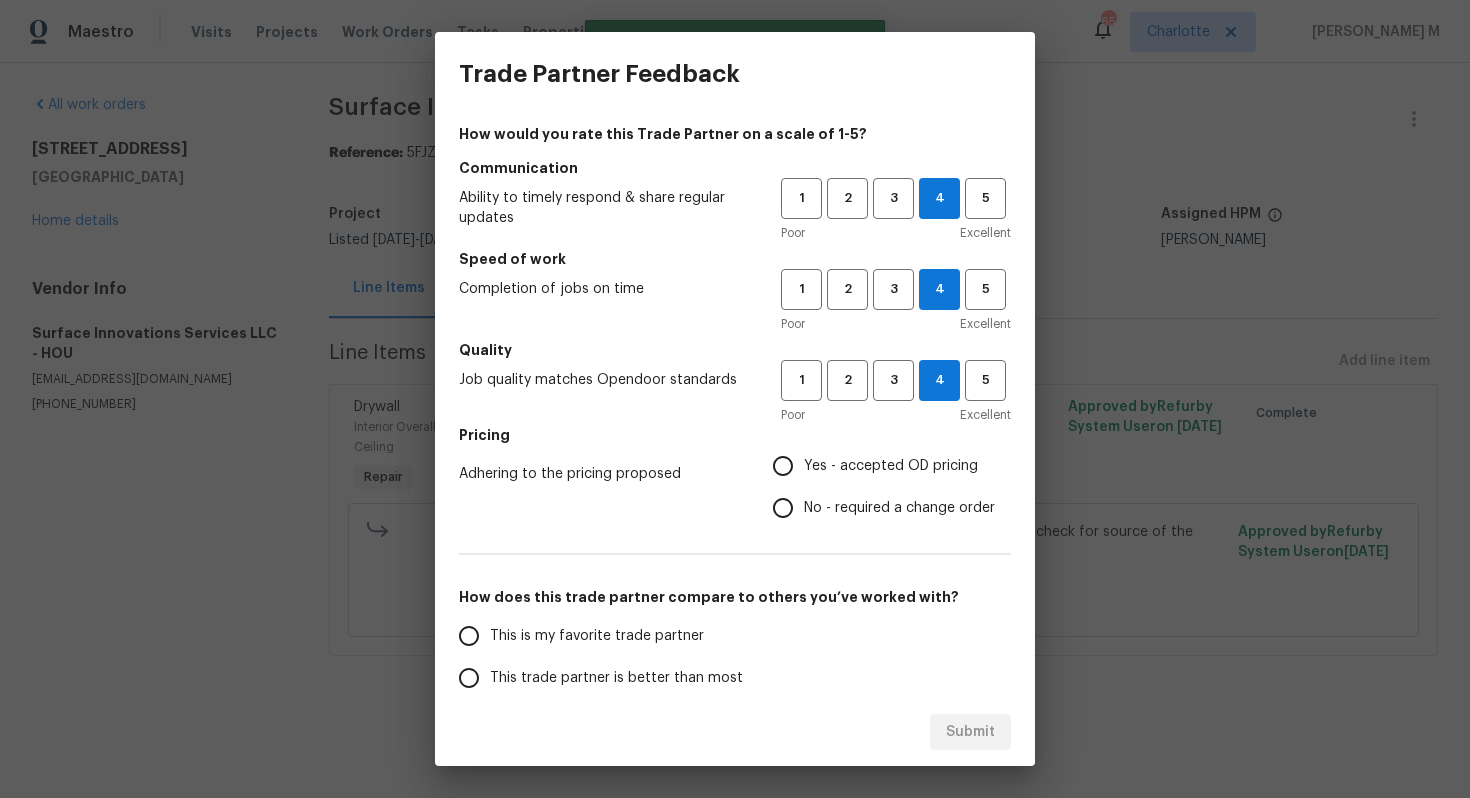 click on "Yes - accepted OD pricing" at bounding box center [891, 466] 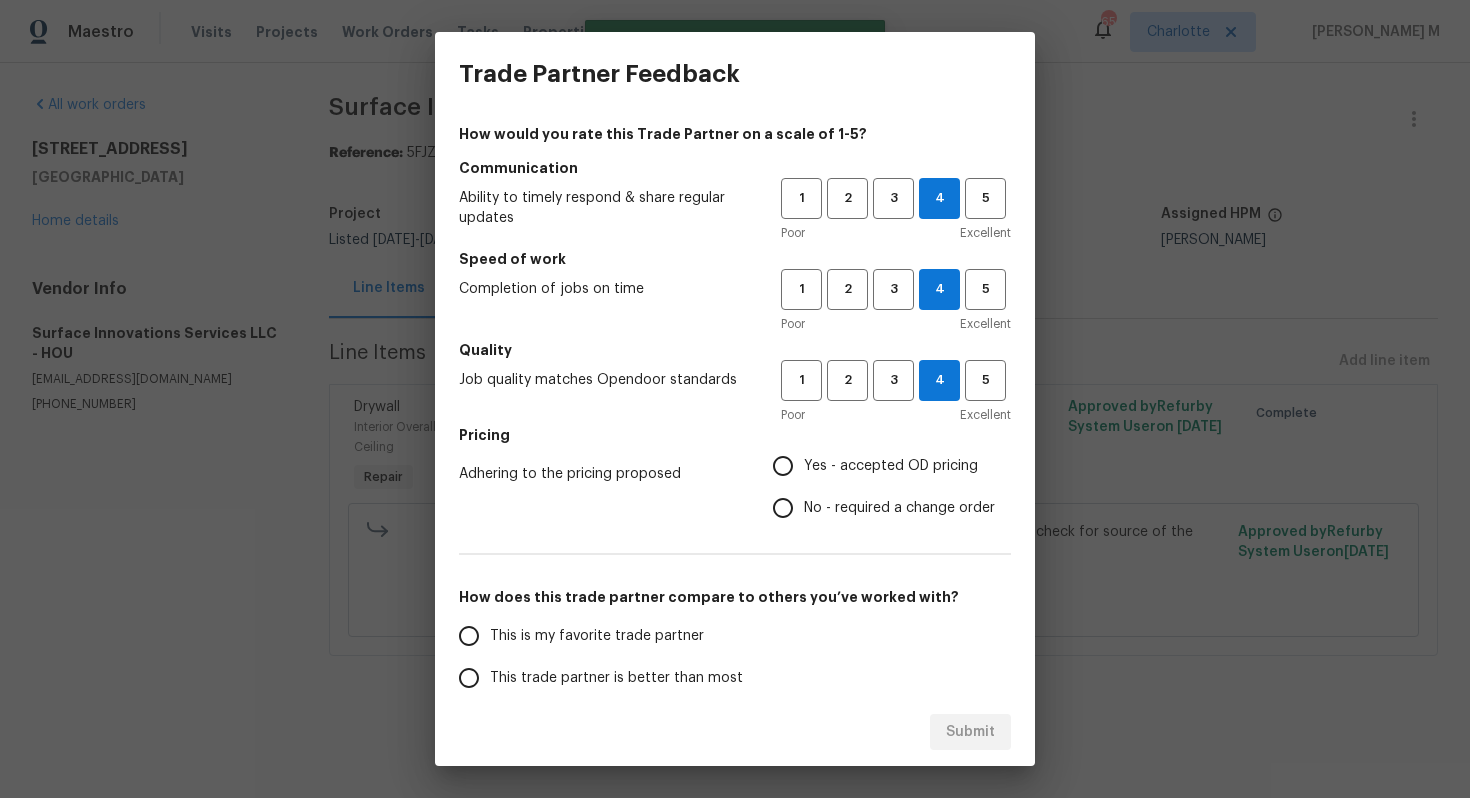 click on "Yes - accepted OD pricing" at bounding box center [783, 466] 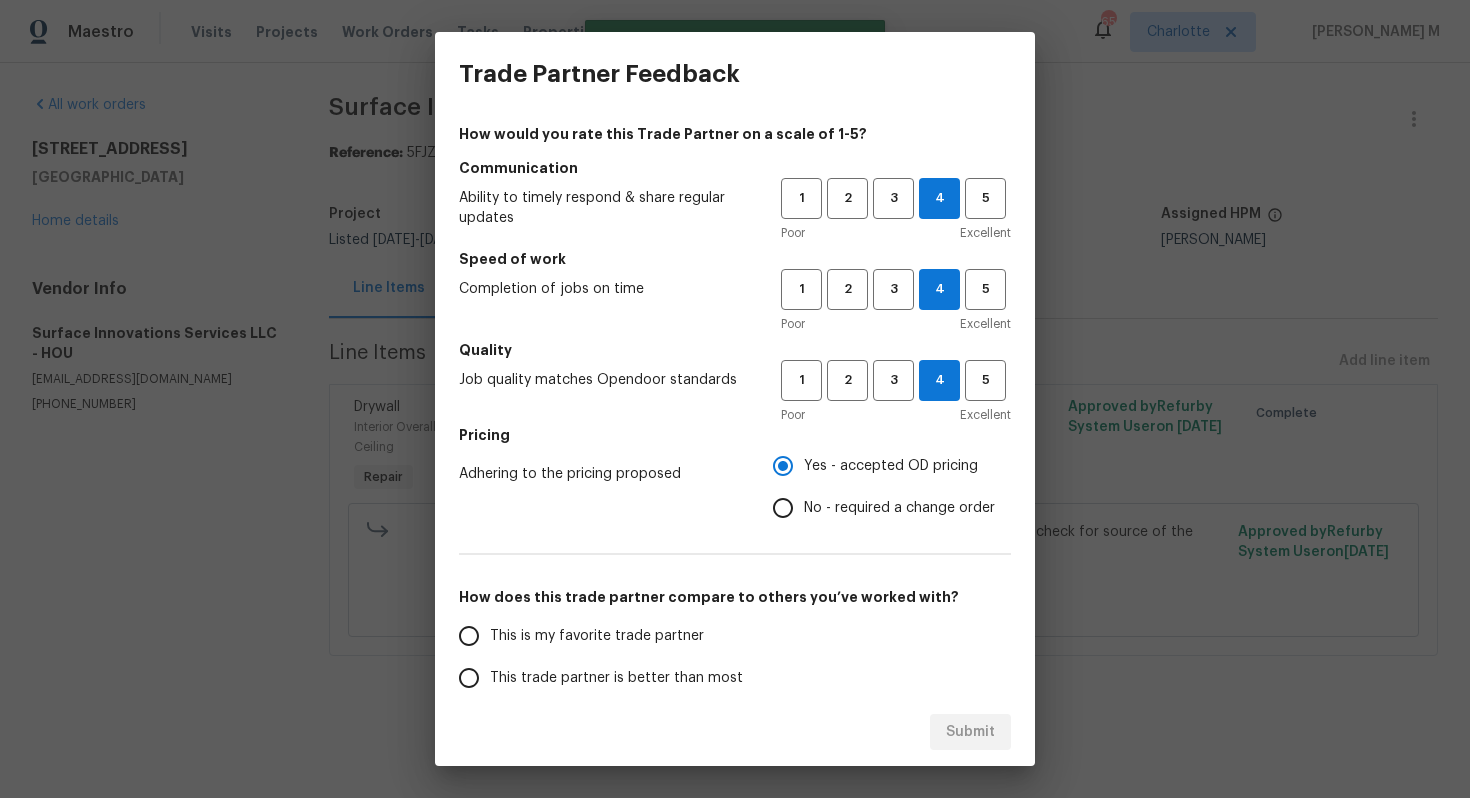 click on "This trade partner is better than most" at bounding box center (616, 678) 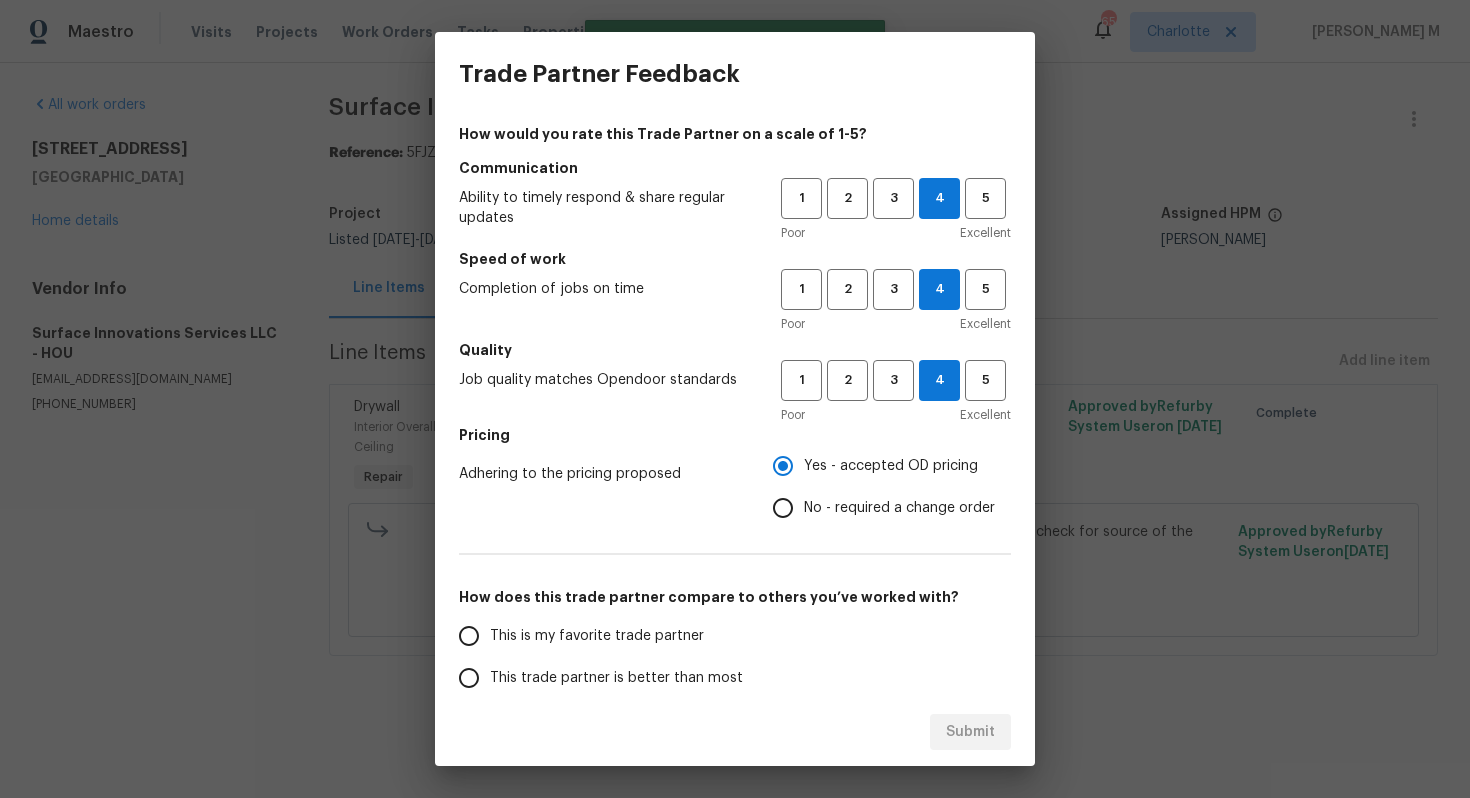 click on "This trade partner is better than most" at bounding box center [469, 678] 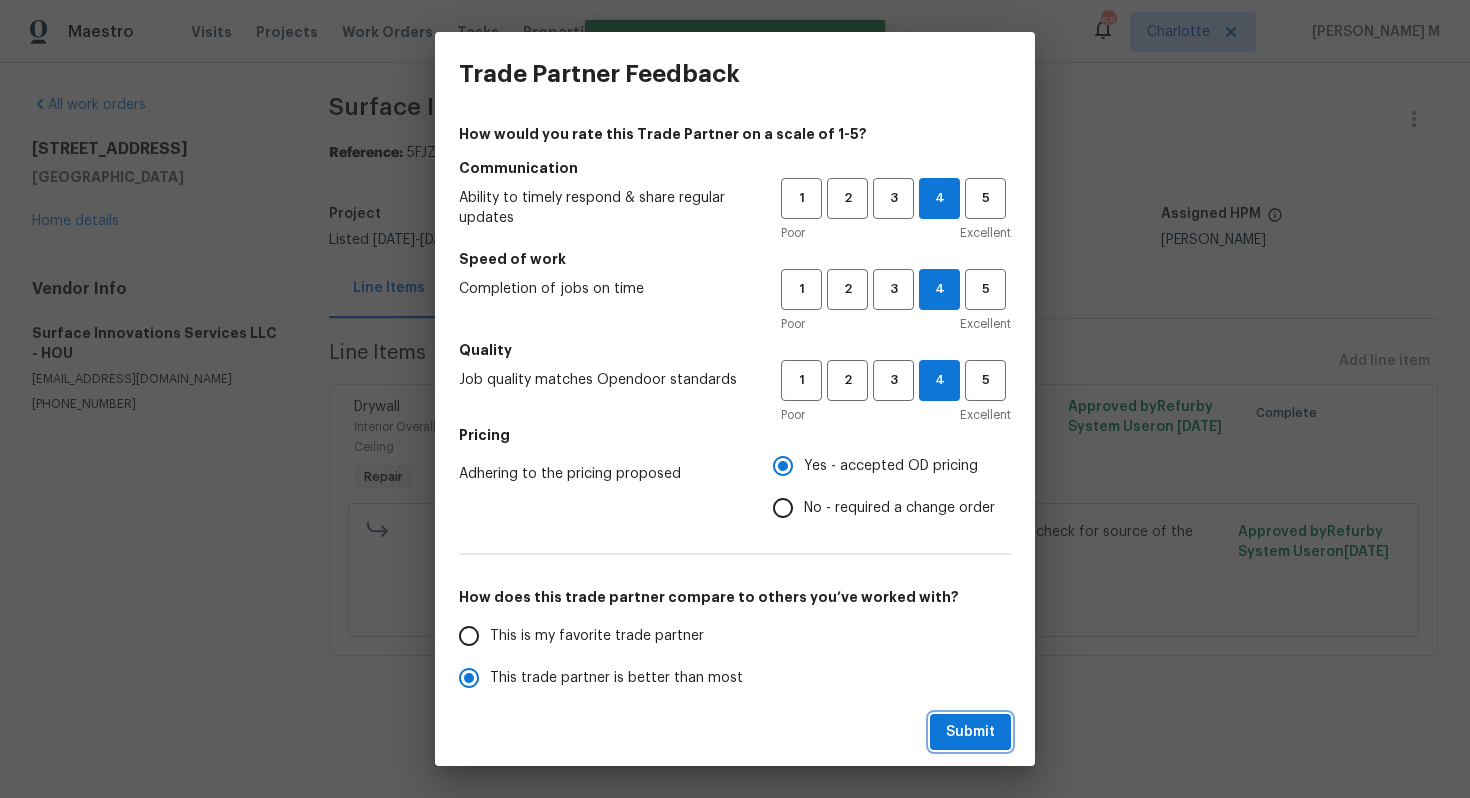 click on "Submit" at bounding box center (970, 732) 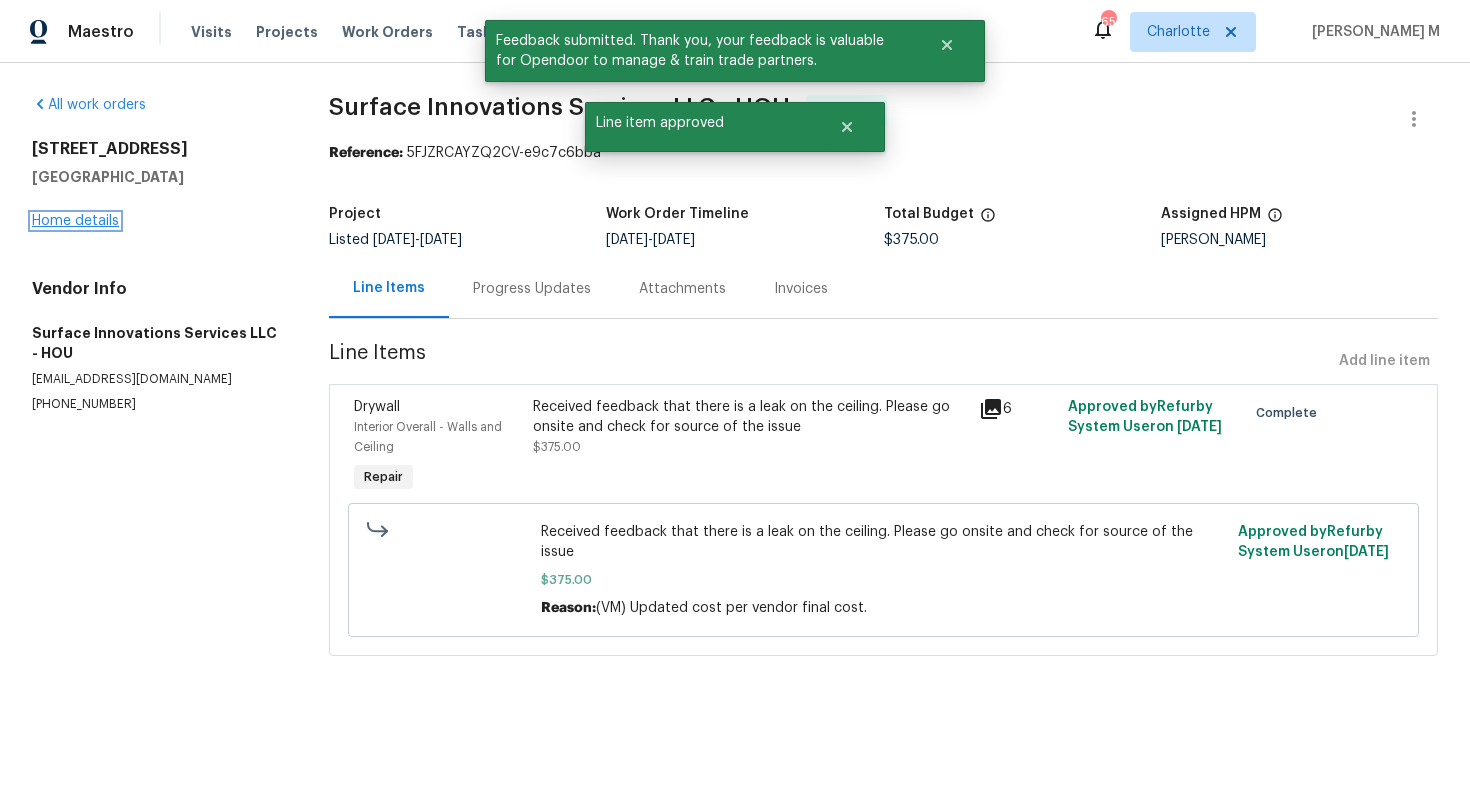 click on "Home details" at bounding box center [75, 221] 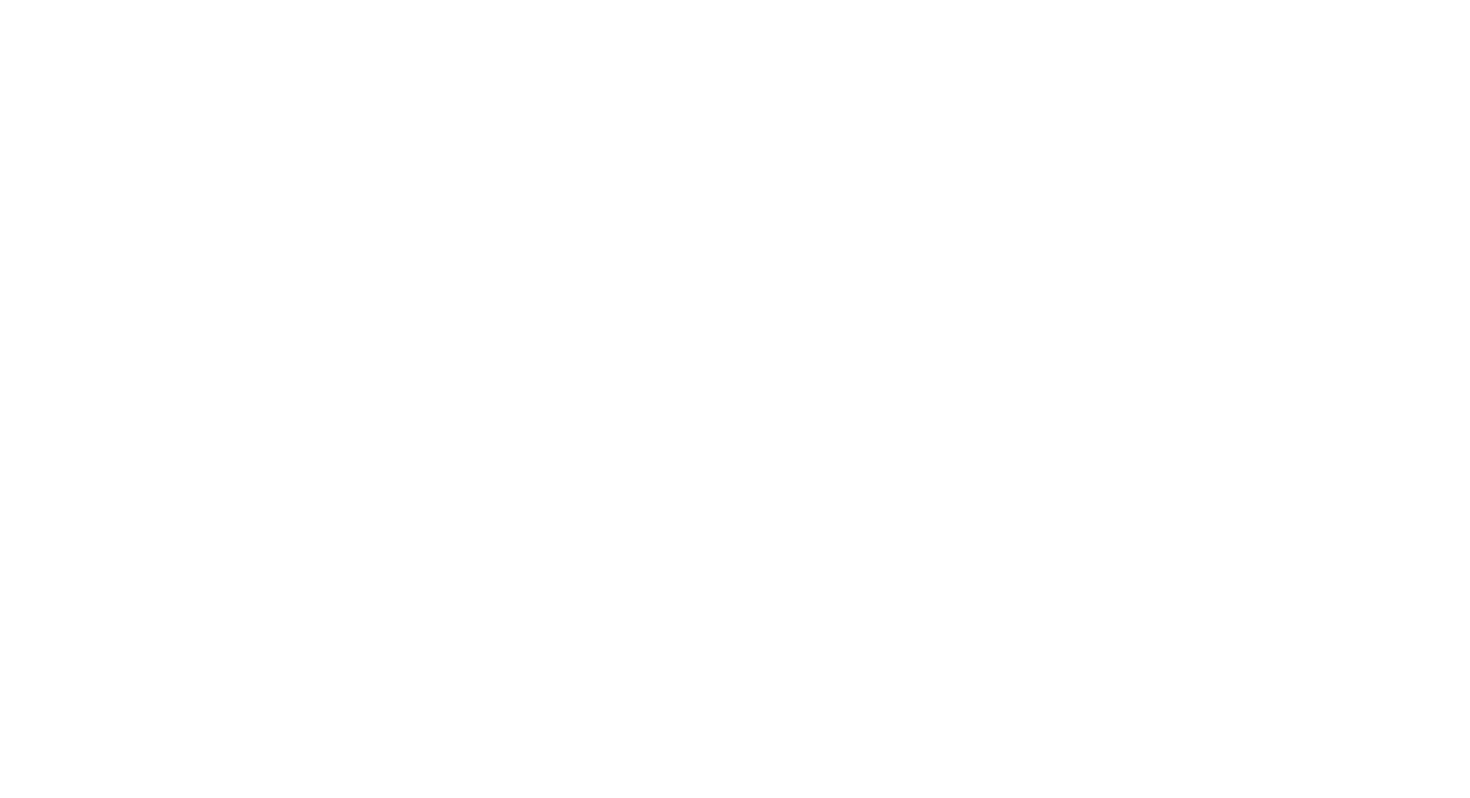scroll, scrollTop: 0, scrollLeft: 0, axis: both 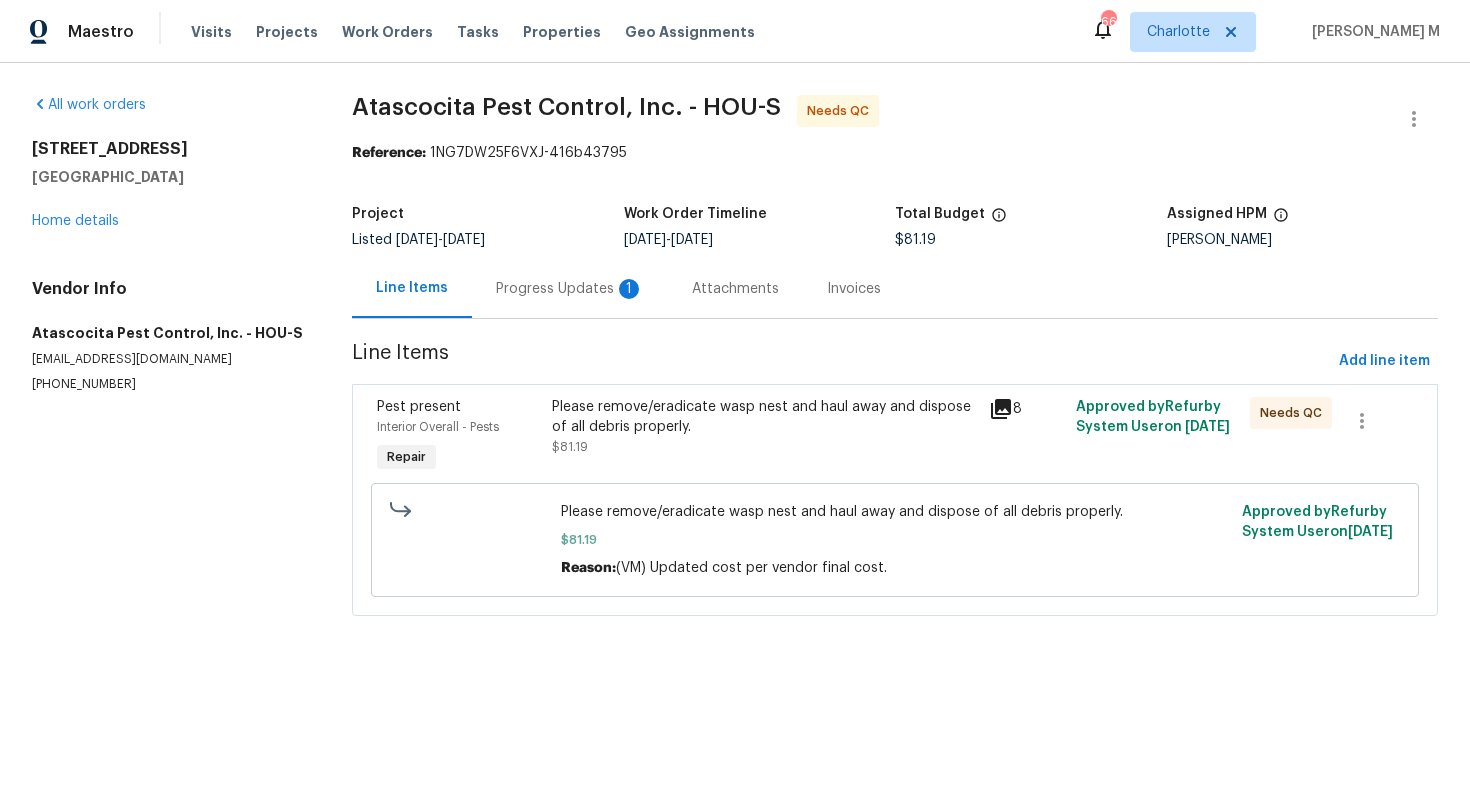 click on "Please remove/eradicate wasp nest and haul away and dispose of all debris properly." at bounding box center (764, 417) 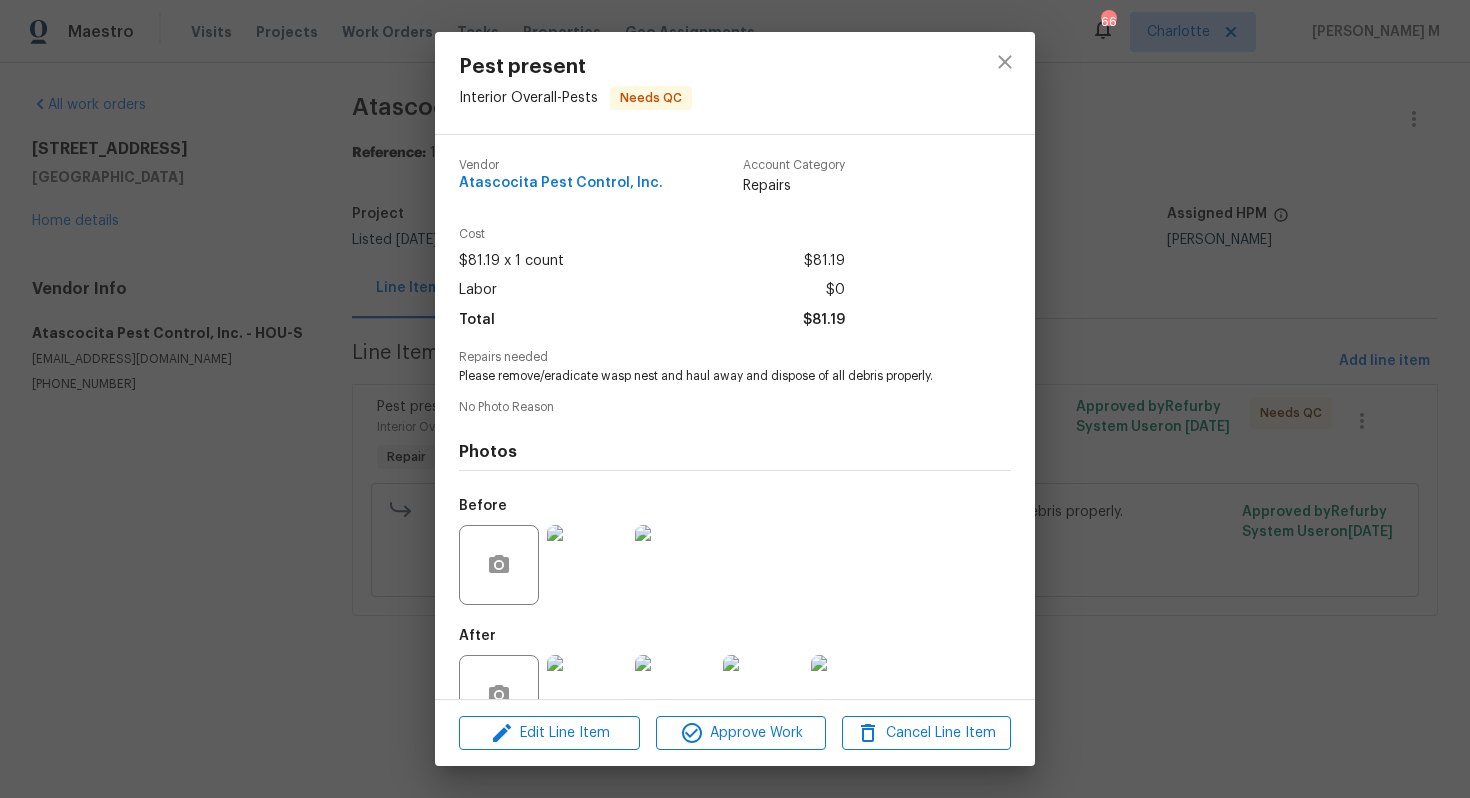 scroll, scrollTop: 30, scrollLeft: 0, axis: vertical 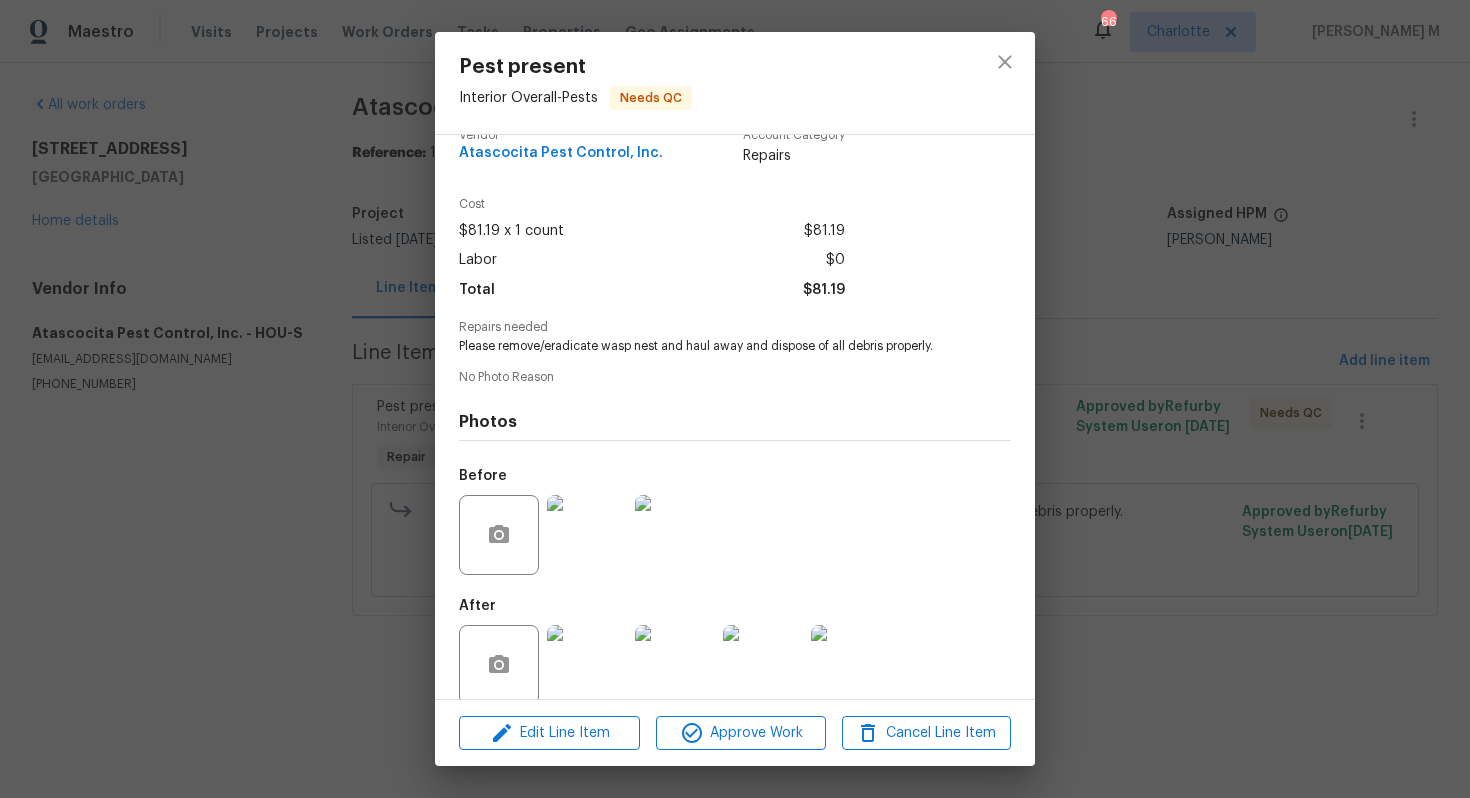 click at bounding box center [587, 665] 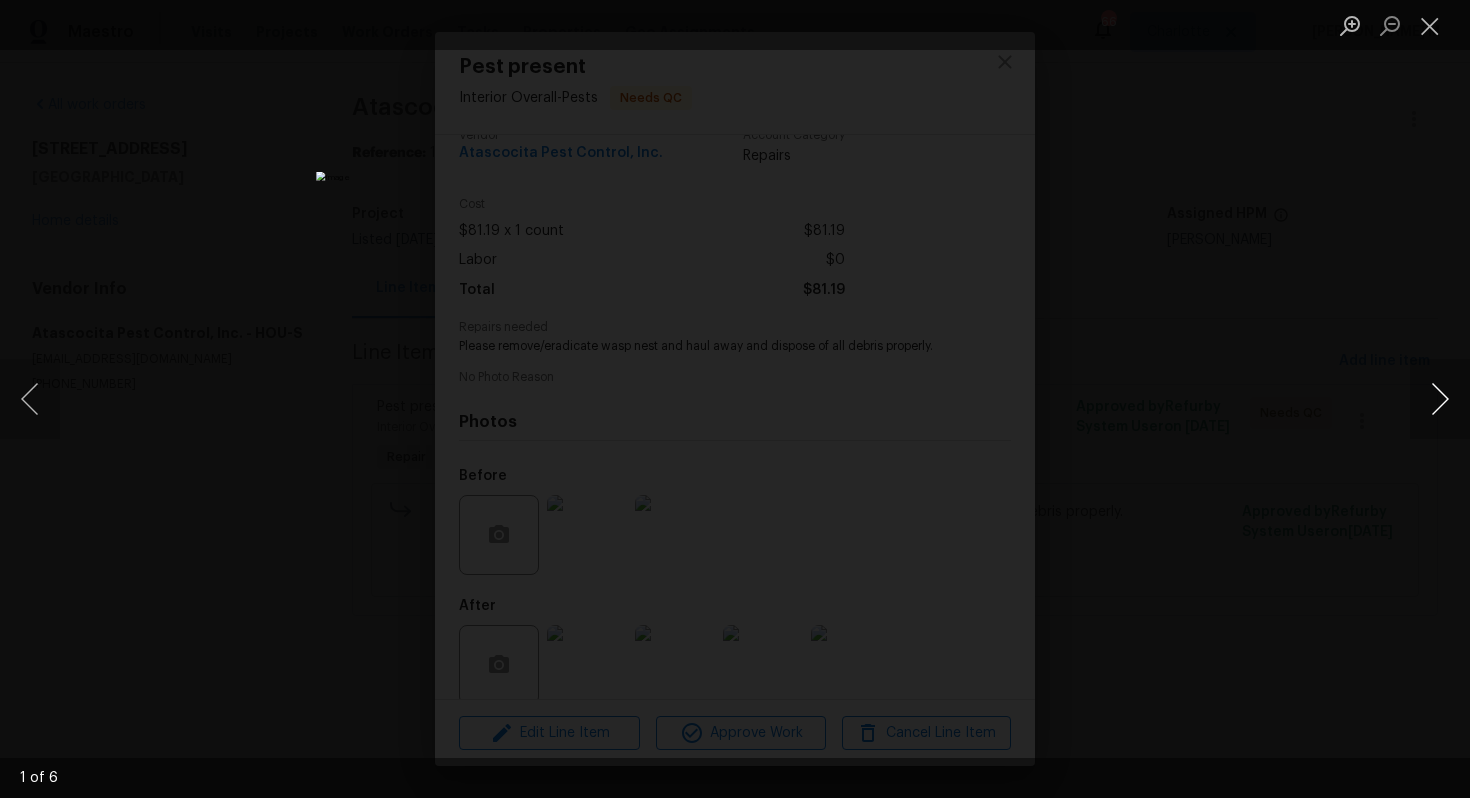 click at bounding box center [1440, 399] 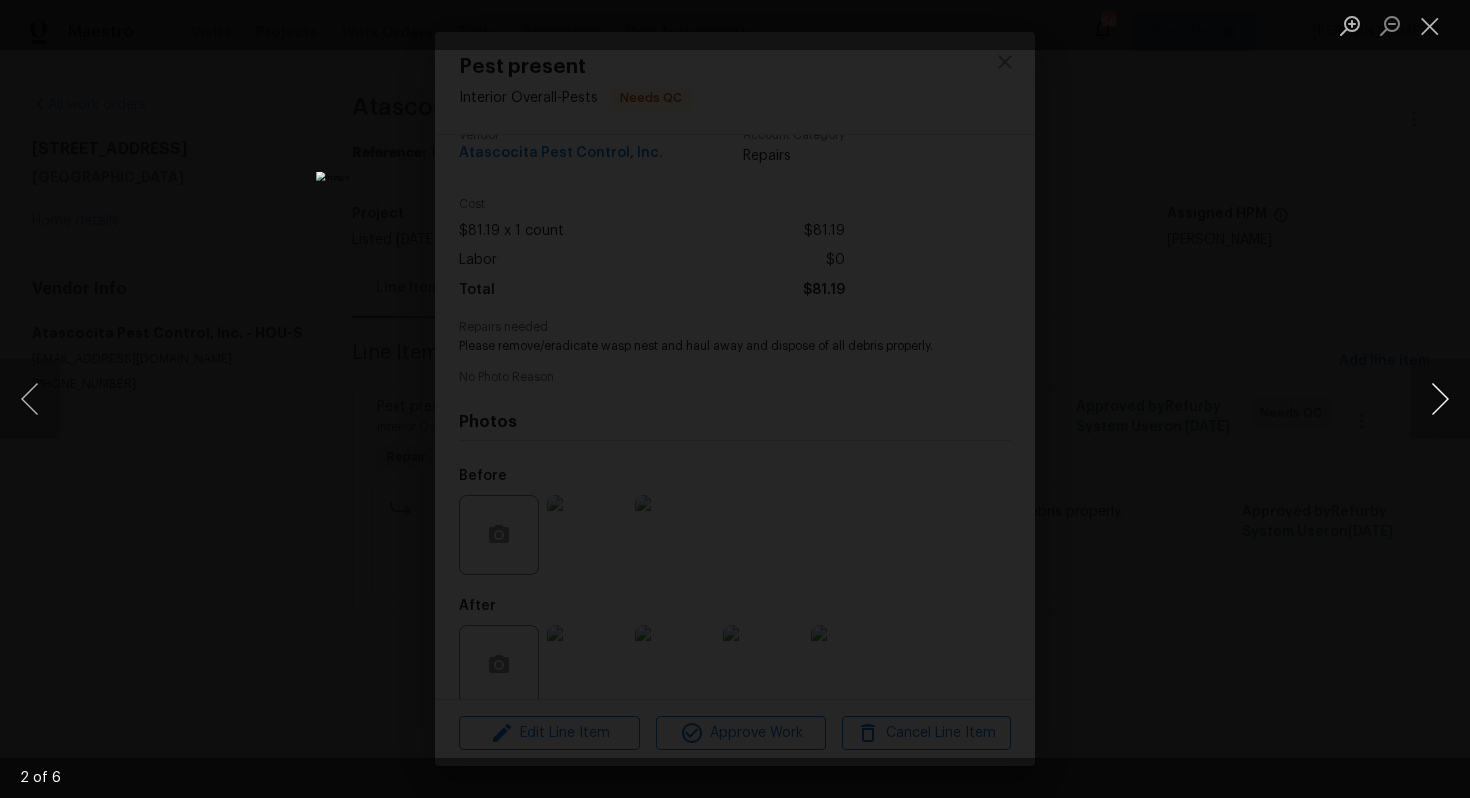 click at bounding box center (1440, 399) 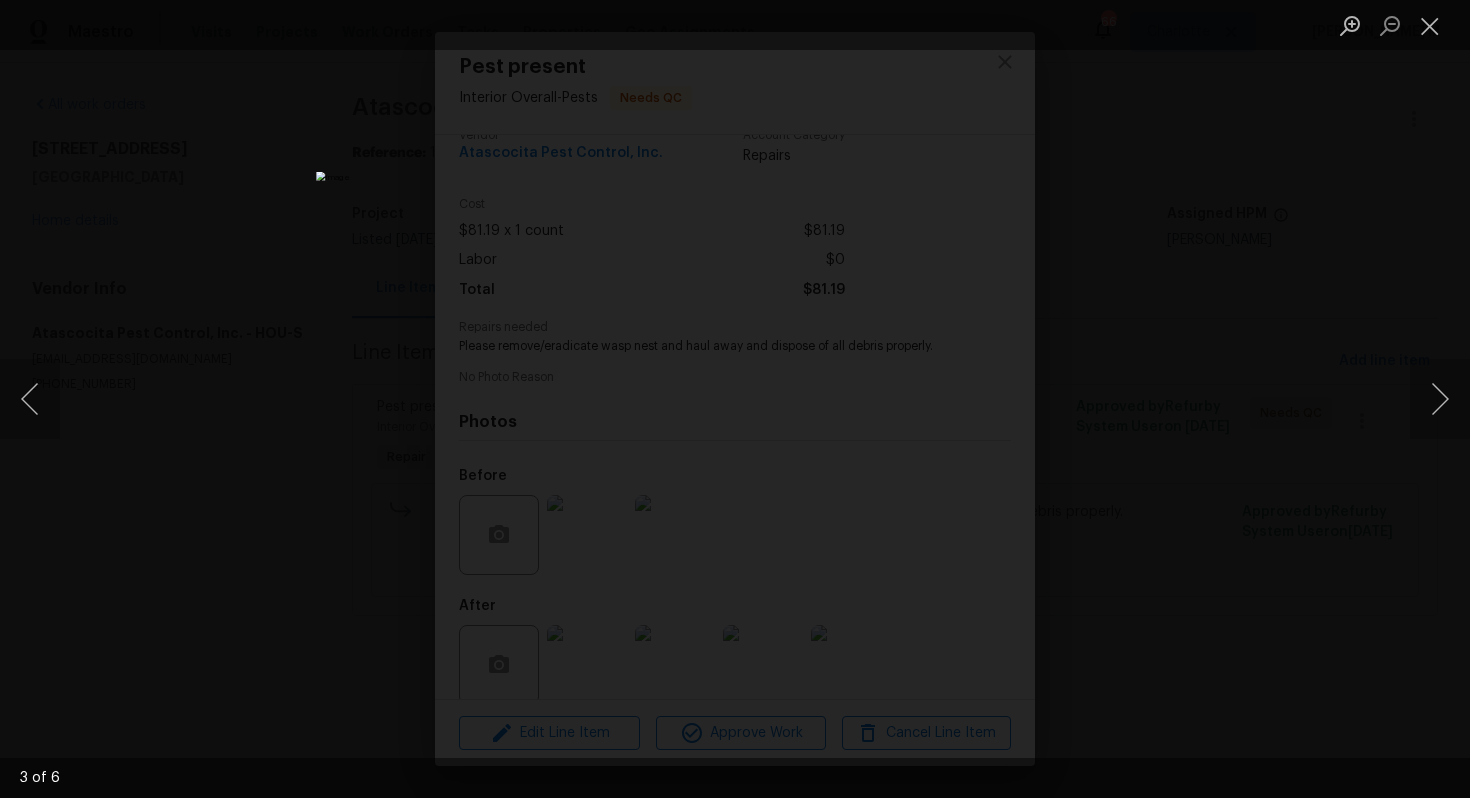 click at bounding box center (735, 399) 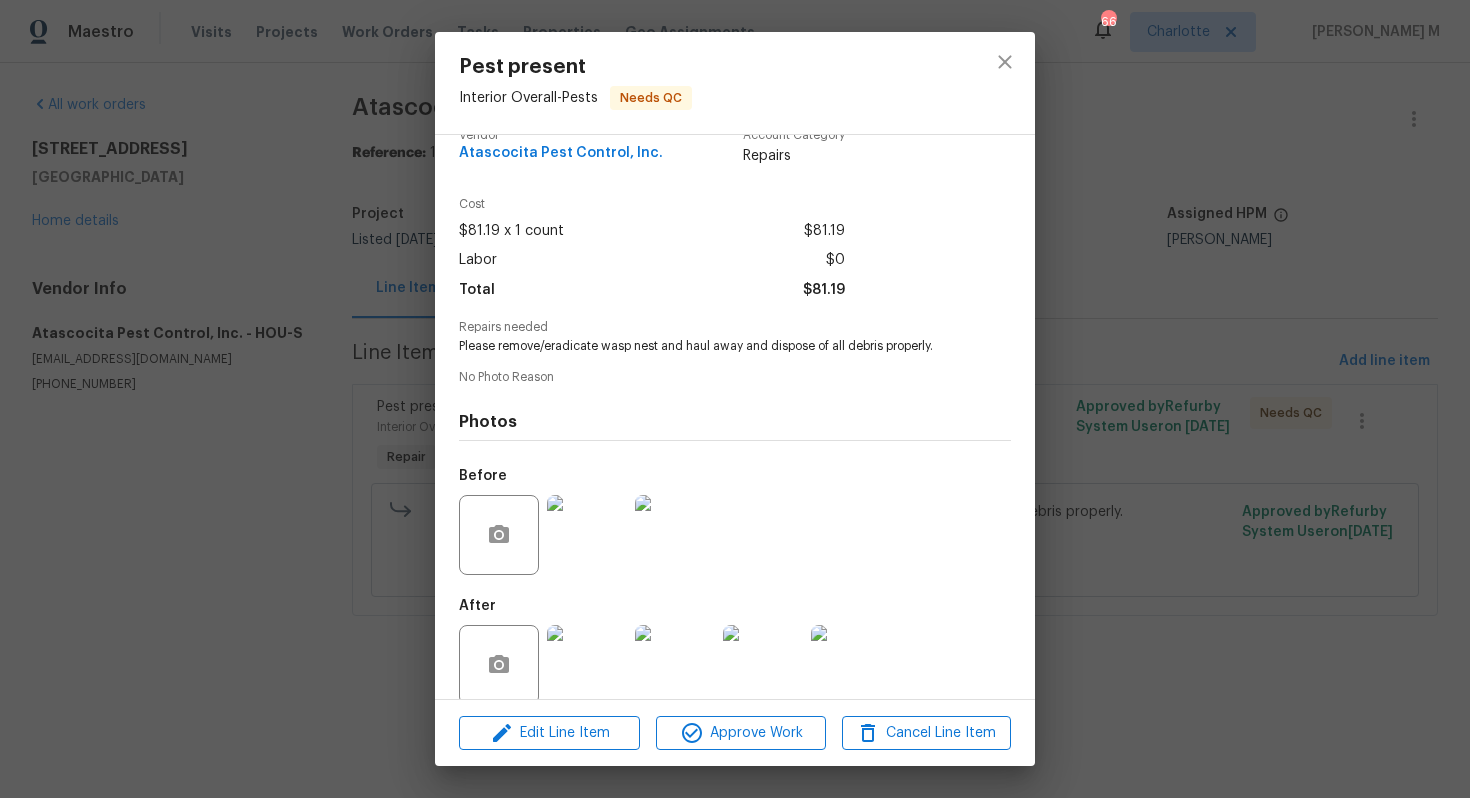 click on "Pest present Interior Overall  -  Pests Needs QC Vendor Atascocita Pest Control, Inc. Account Category Repairs Cost $81.19 x 1 count $81.19 Labor $0 Total $81.19 Repairs needed Please remove/eradicate wasp nest and haul away and dispose of all debris properly. No Photo Reason   Photos Before After  +2  Edit Line Item  Approve Work  Cancel Line Item" at bounding box center (735, 399) 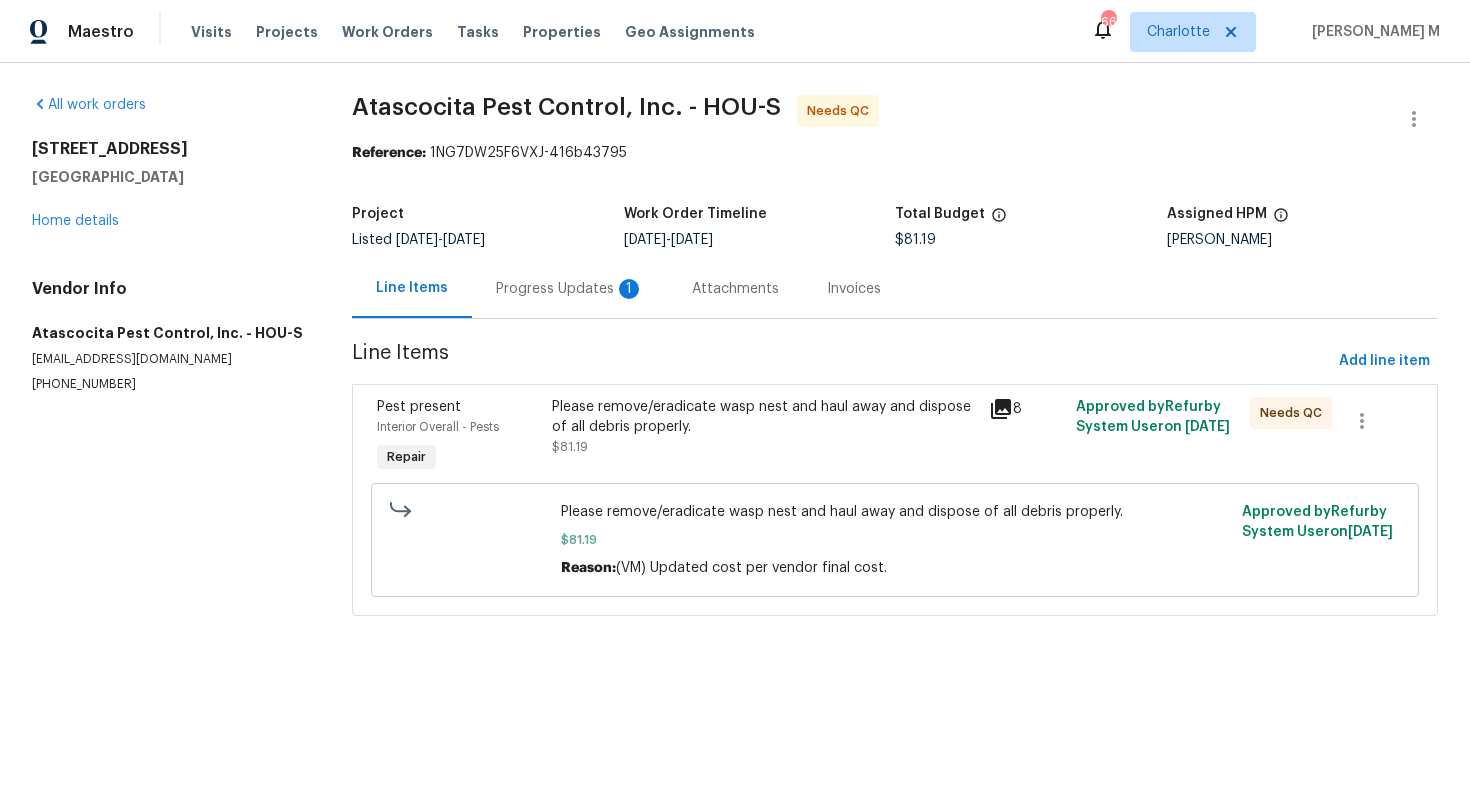 click on "Progress Updates 1" at bounding box center [570, 288] 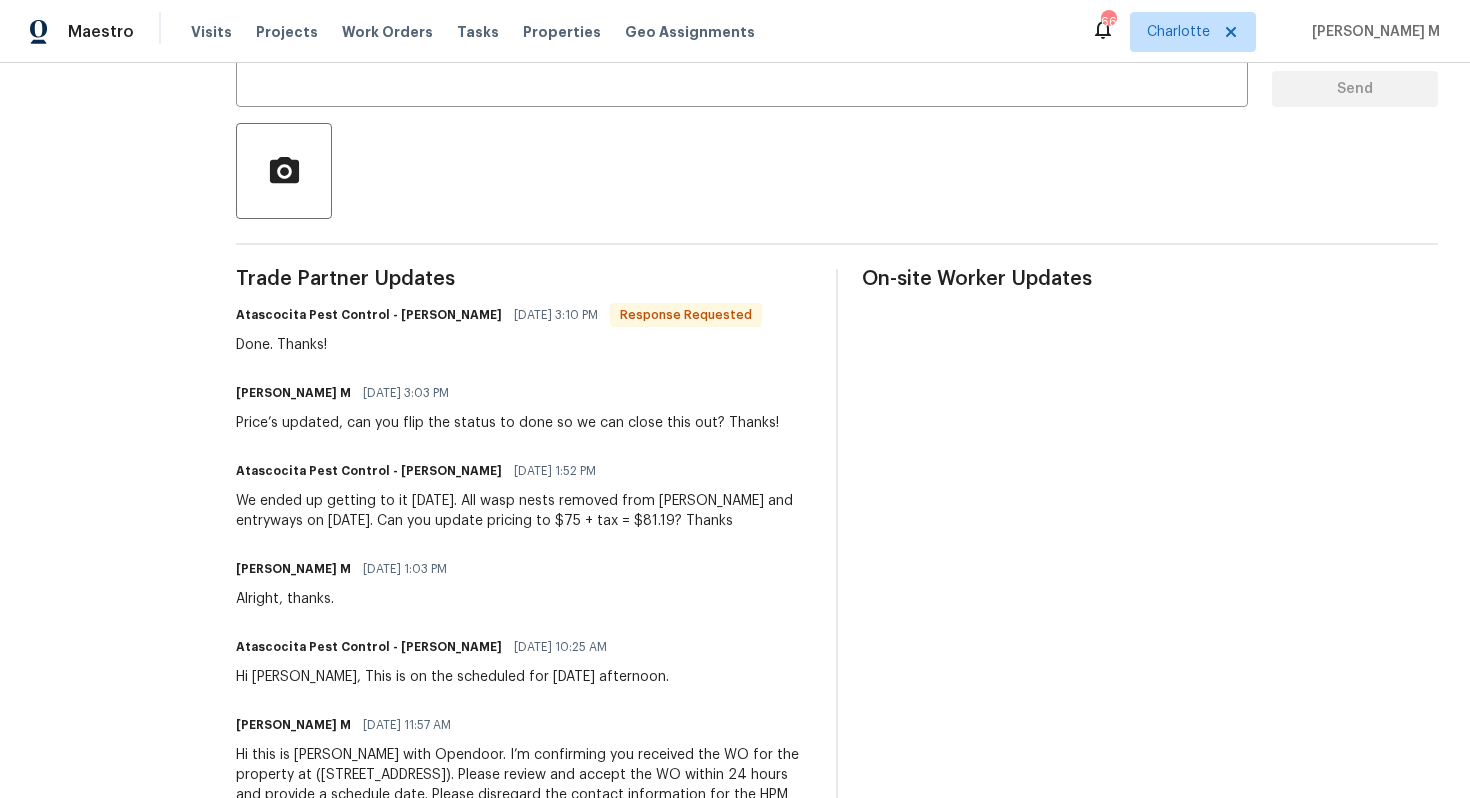 scroll, scrollTop: 0, scrollLeft: 0, axis: both 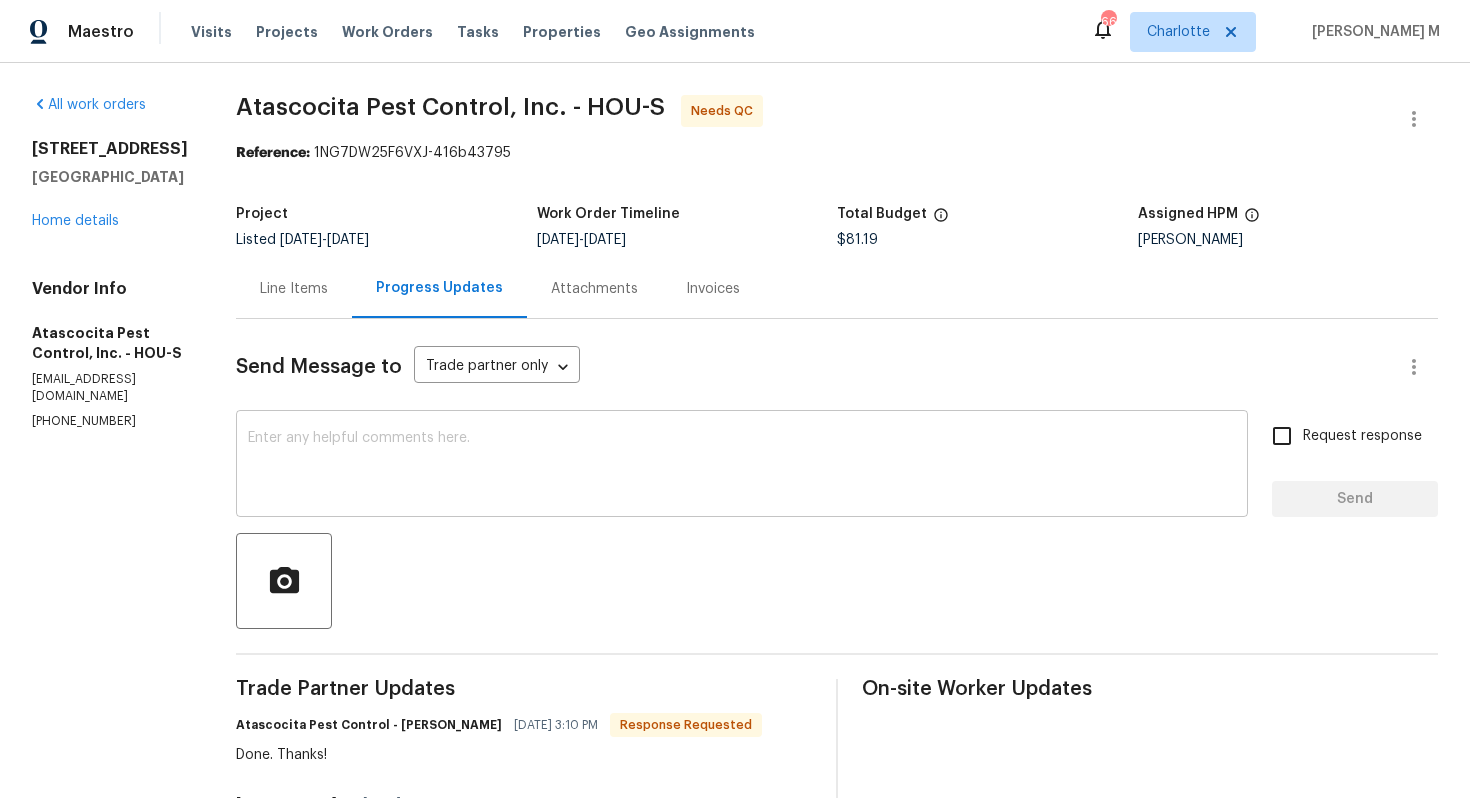 click on "x ​" at bounding box center (742, 466) 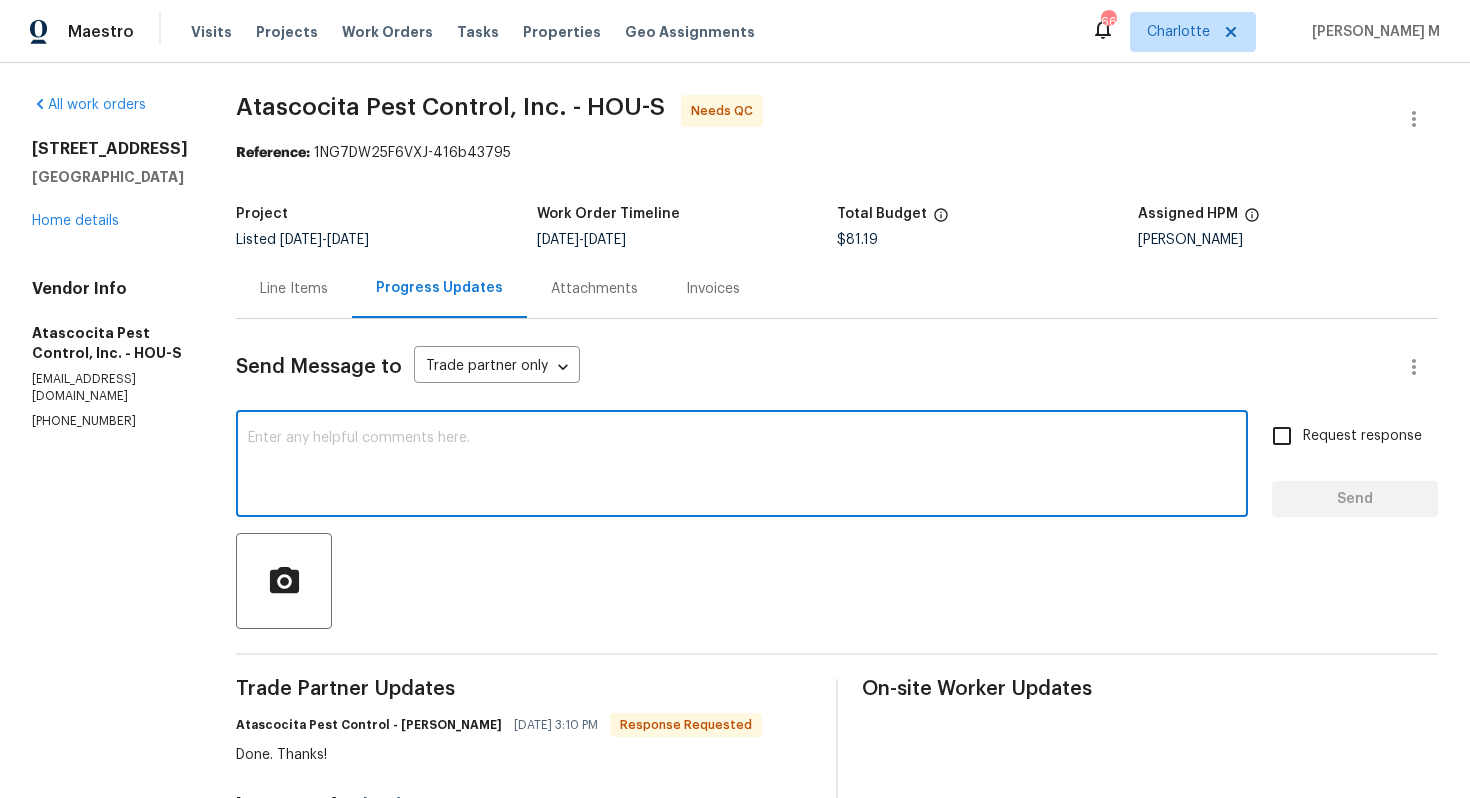 paste on "Thanks for getting this done, [PERSON_NAME]’s updated and the work order’s approved. Have a good one!" 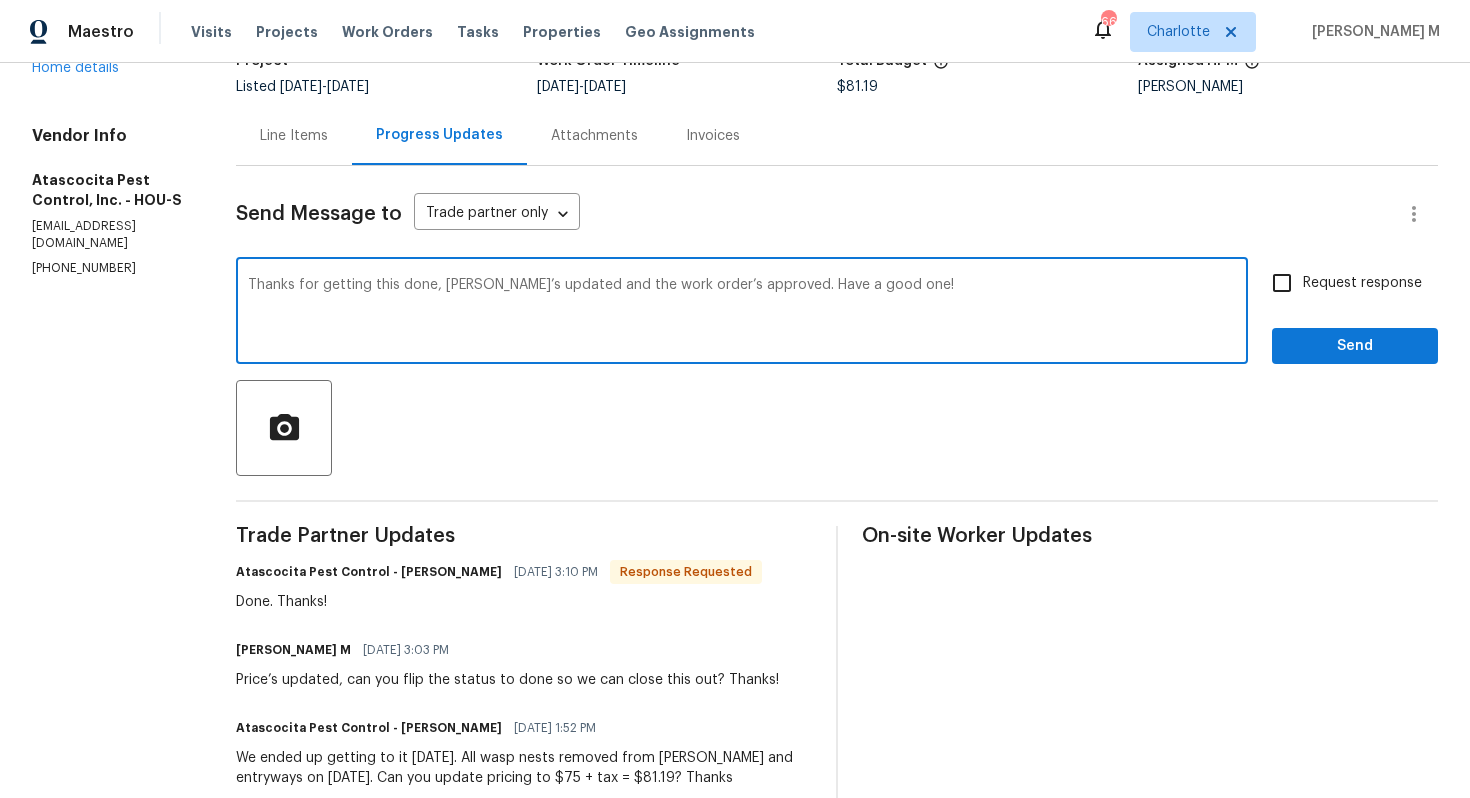scroll, scrollTop: 0, scrollLeft: 0, axis: both 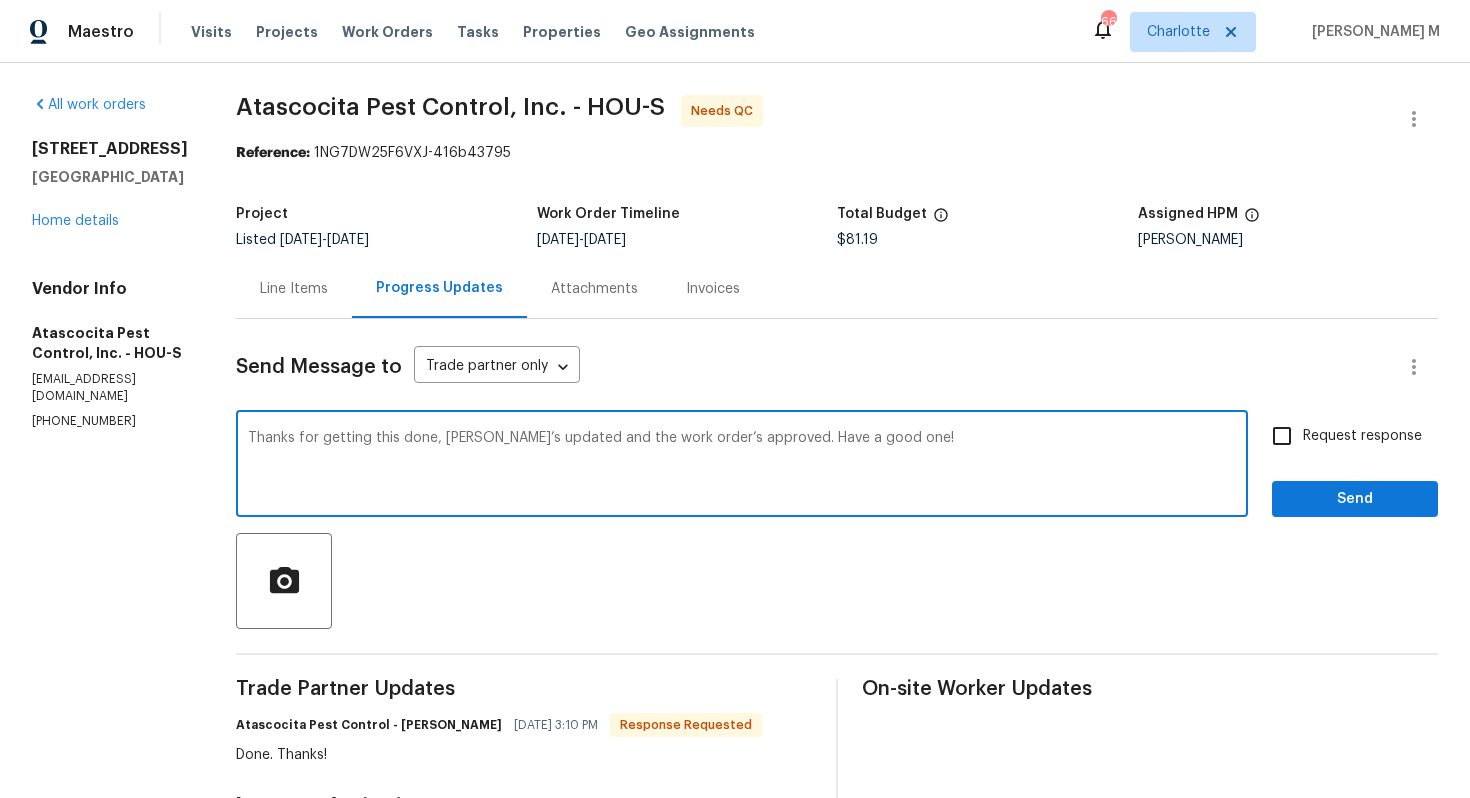 type on "Thanks for getting this done, [PERSON_NAME]’s updated and the work order’s approved. Have a good one!" 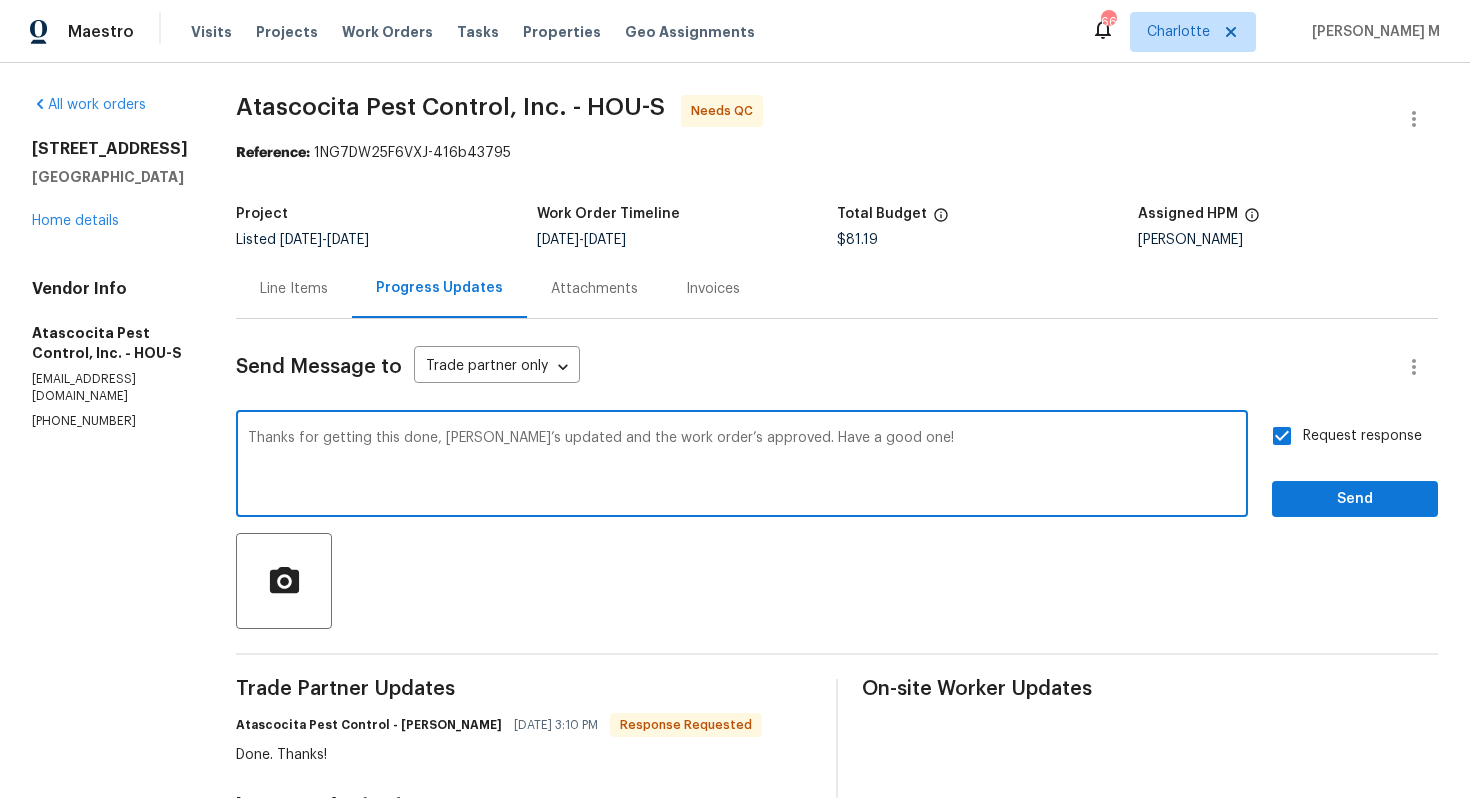 click on "Thanks for getting this done, [PERSON_NAME]’s updated and the work order’s approved. Have a good one!" at bounding box center [742, 466] 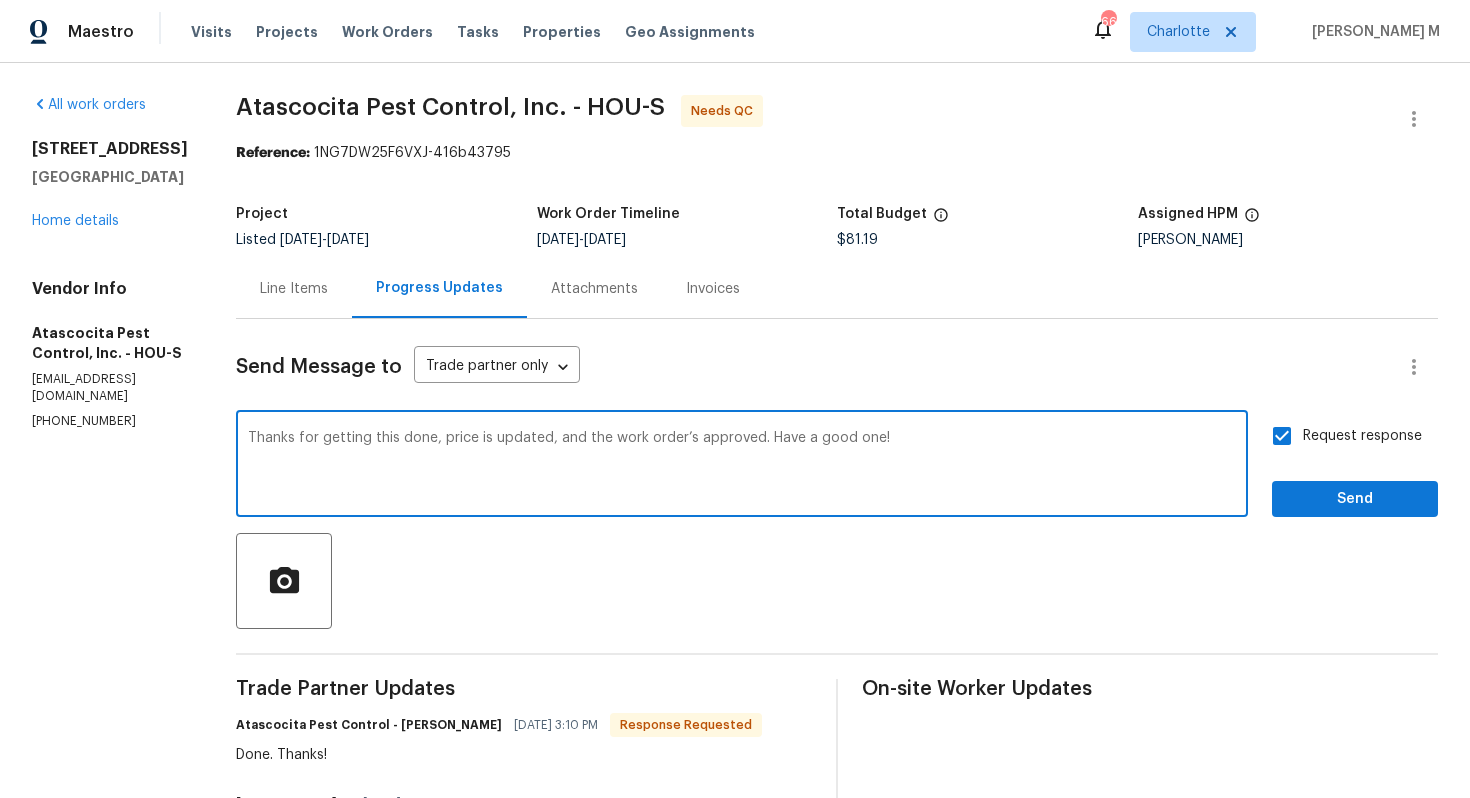 type on "Thanks for getting this done, price is updated, and the work order’s approved. Have a good one!" 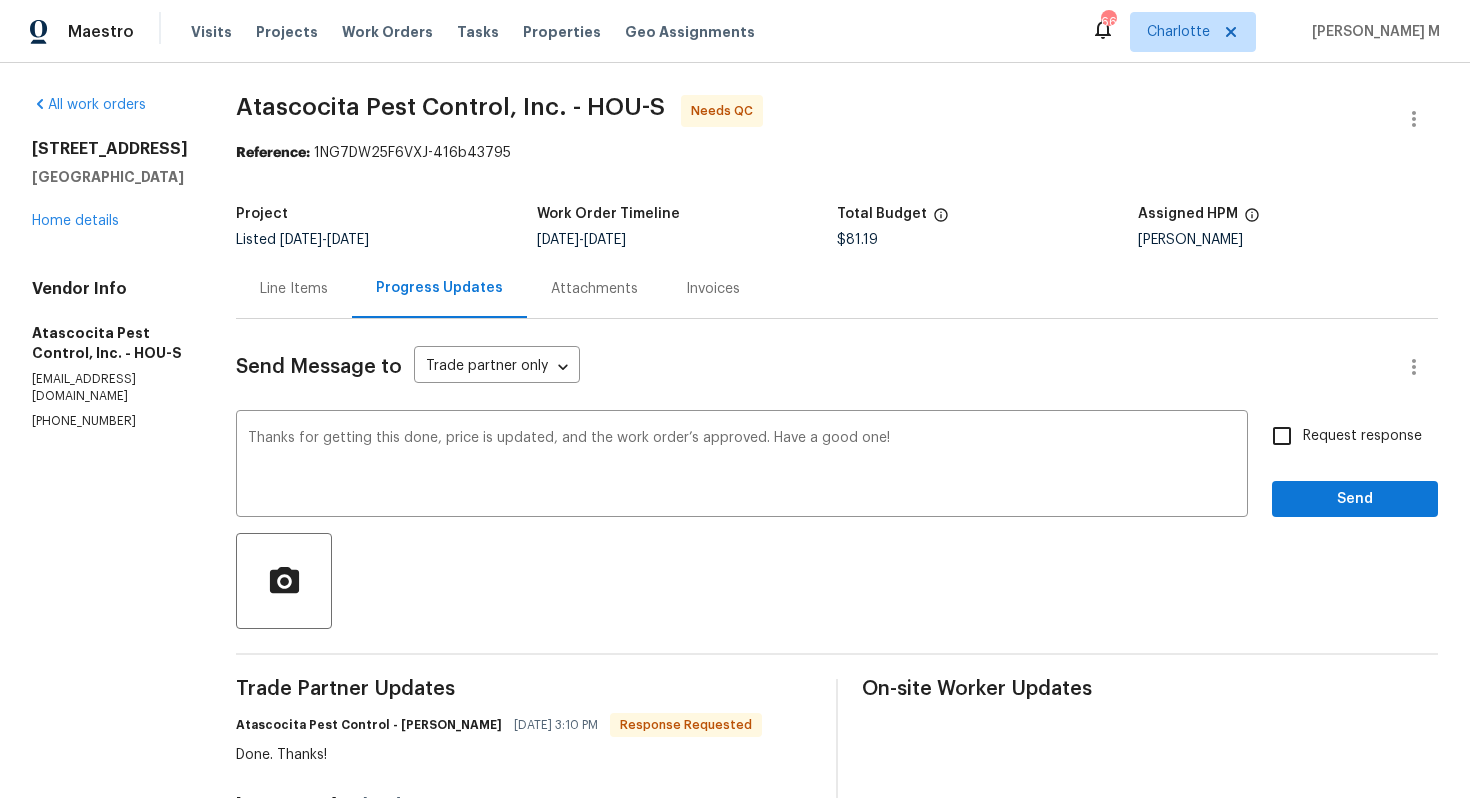 click on "Request response" at bounding box center (1362, 436) 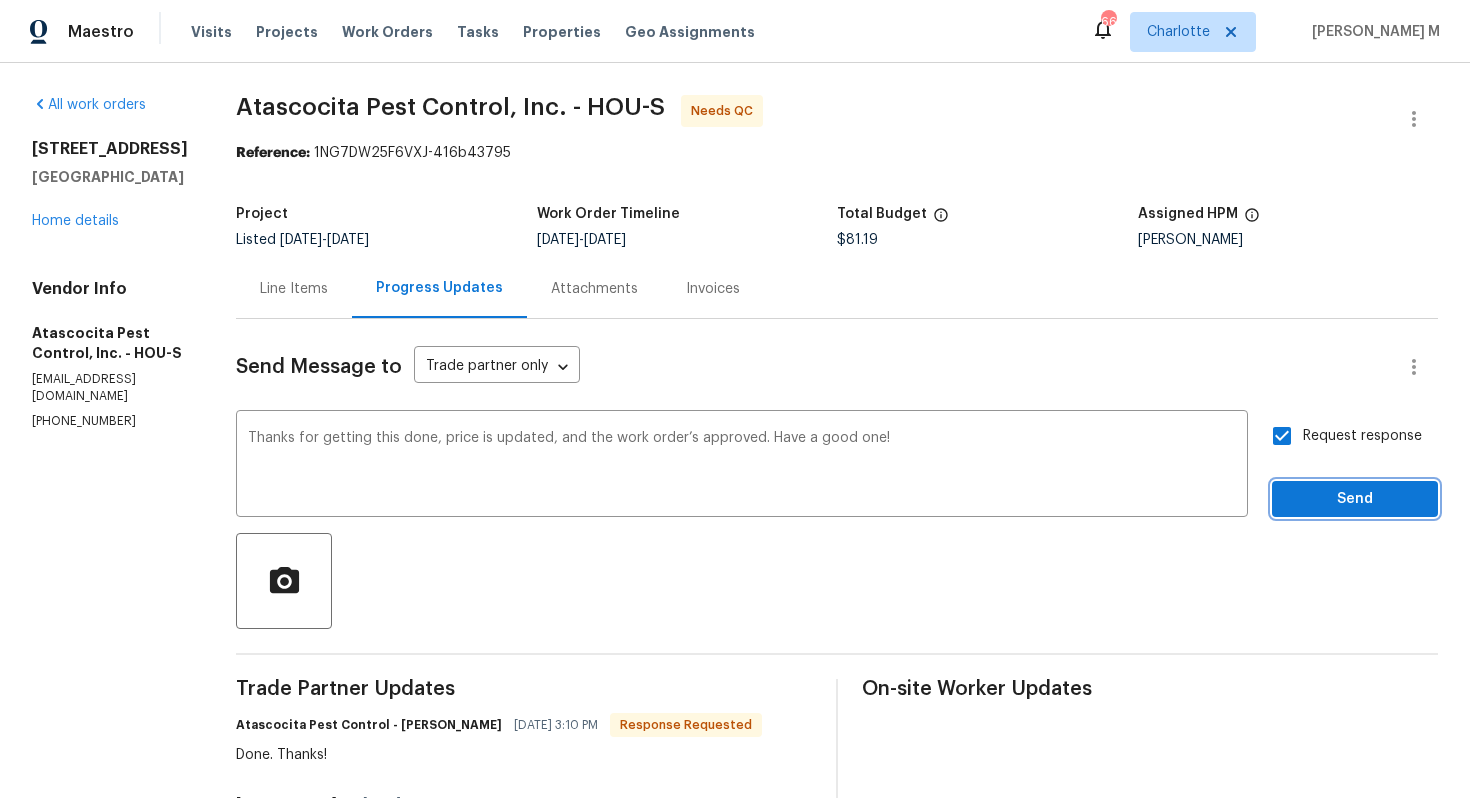 click on "Send" at bounding box center [1355, 499] 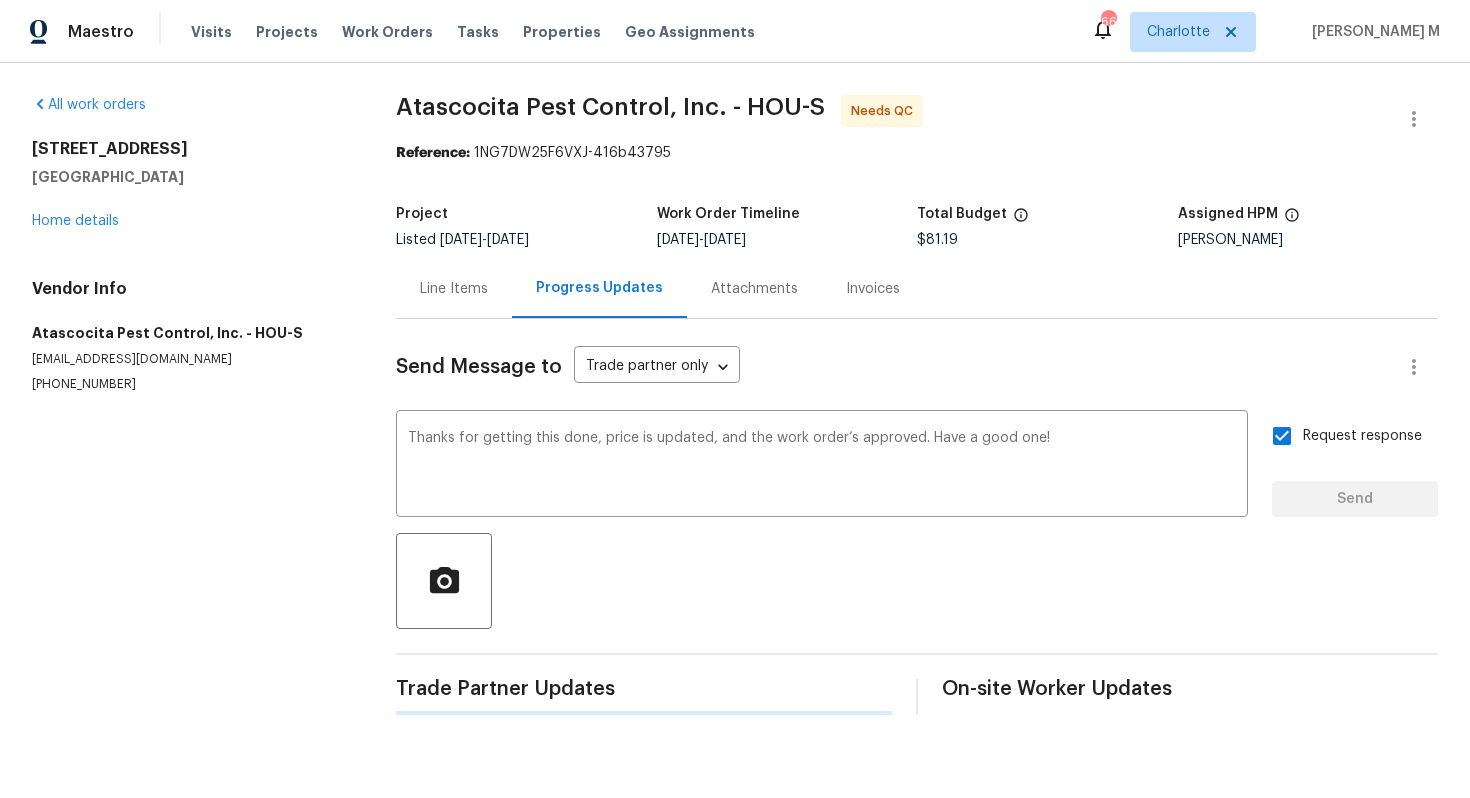 type 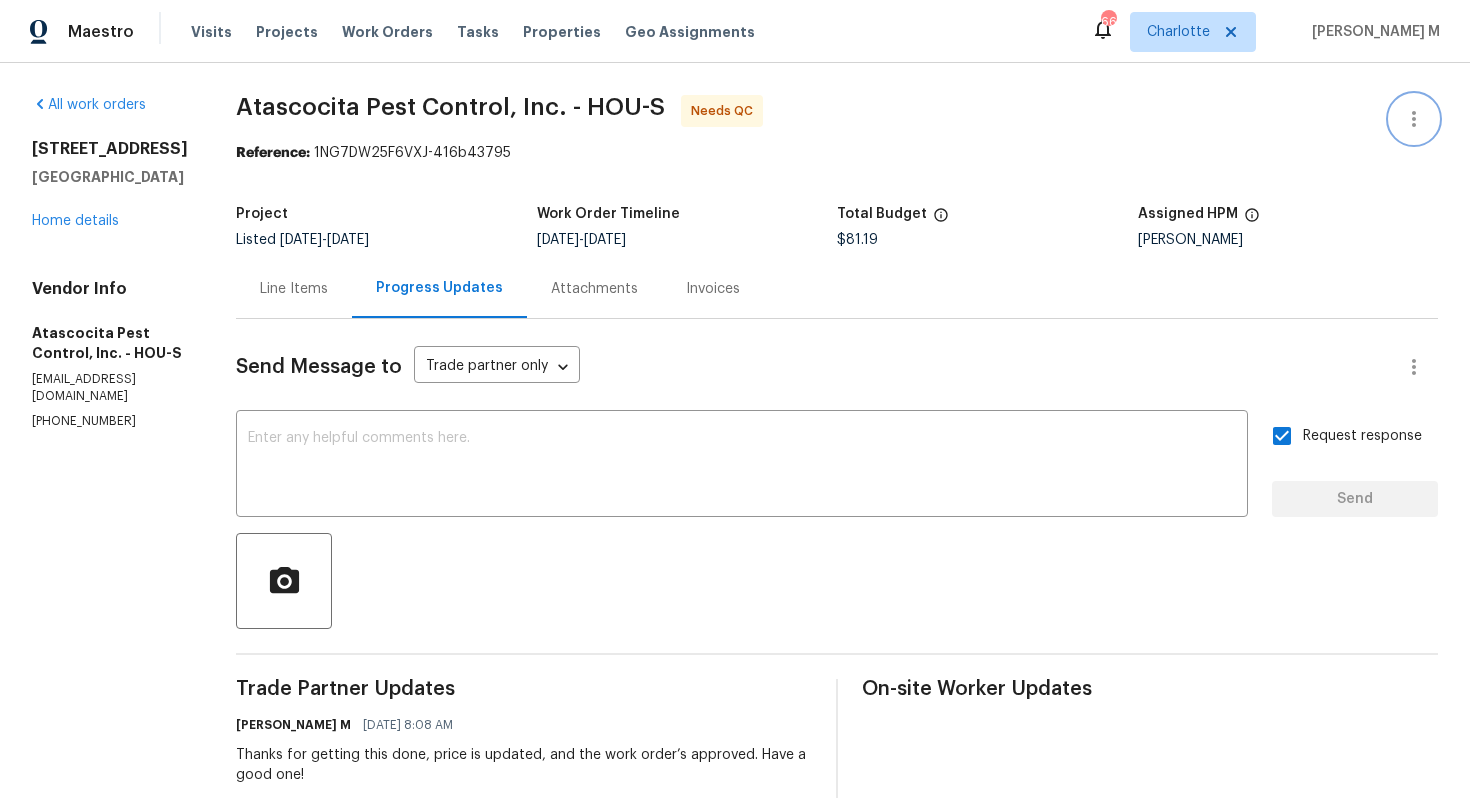 click at bounding box center [1414, 119] 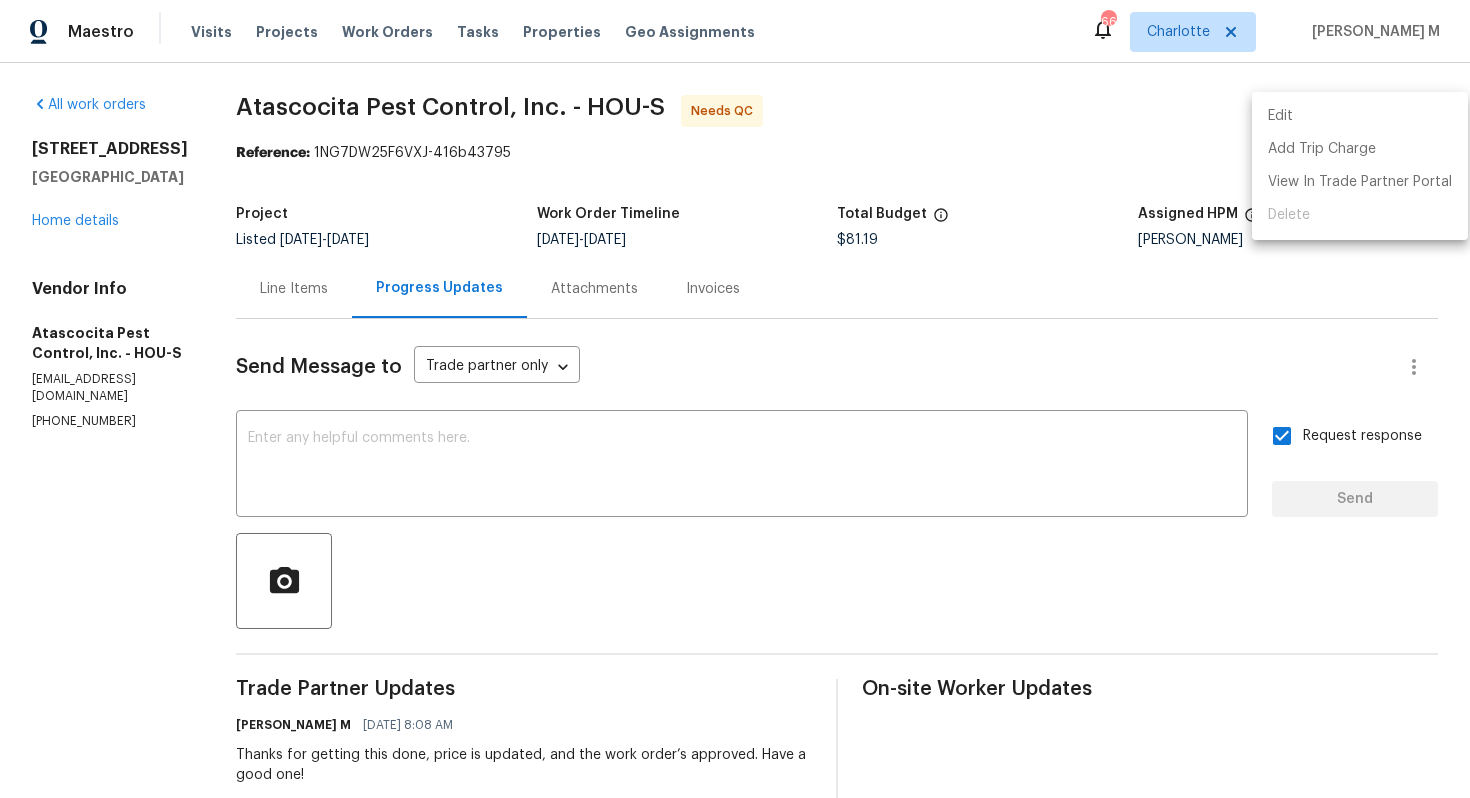 click on "Edit Add Trip Charge View In Trade Partner Portal Delete" at bounding box center (1360, 166) 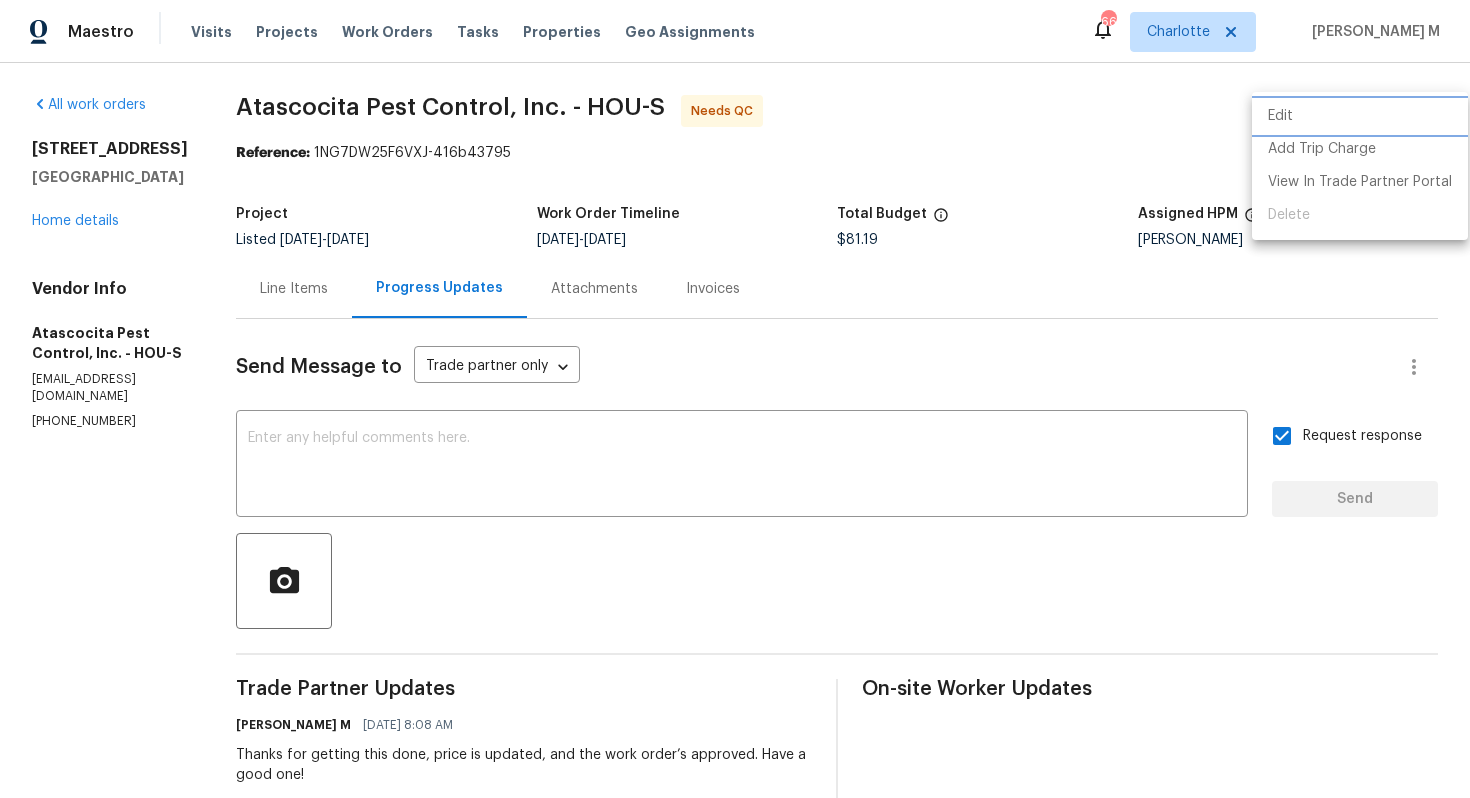click on "Edit" at bounding box center (1360, 116) 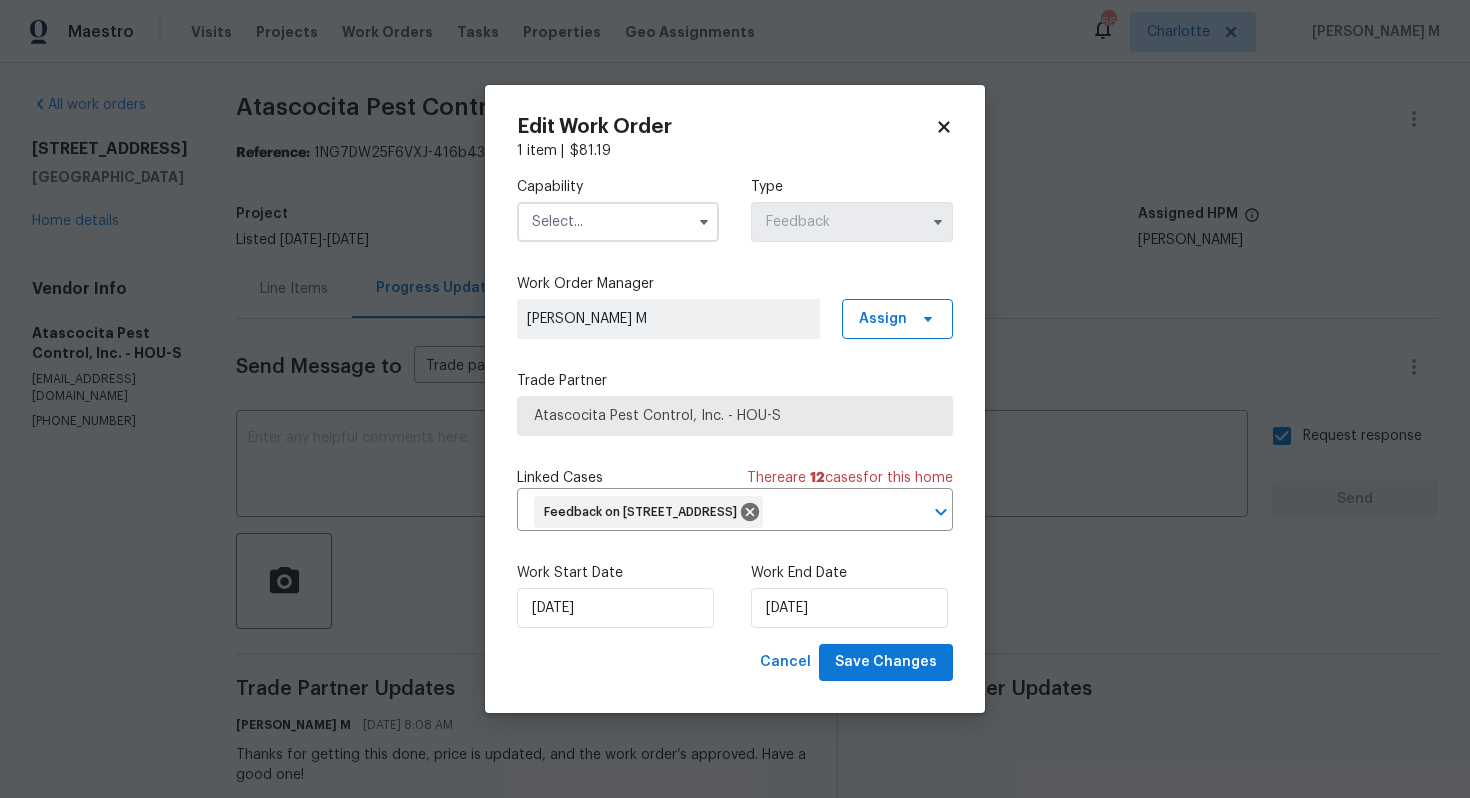 click at bounding box center (618, 222) 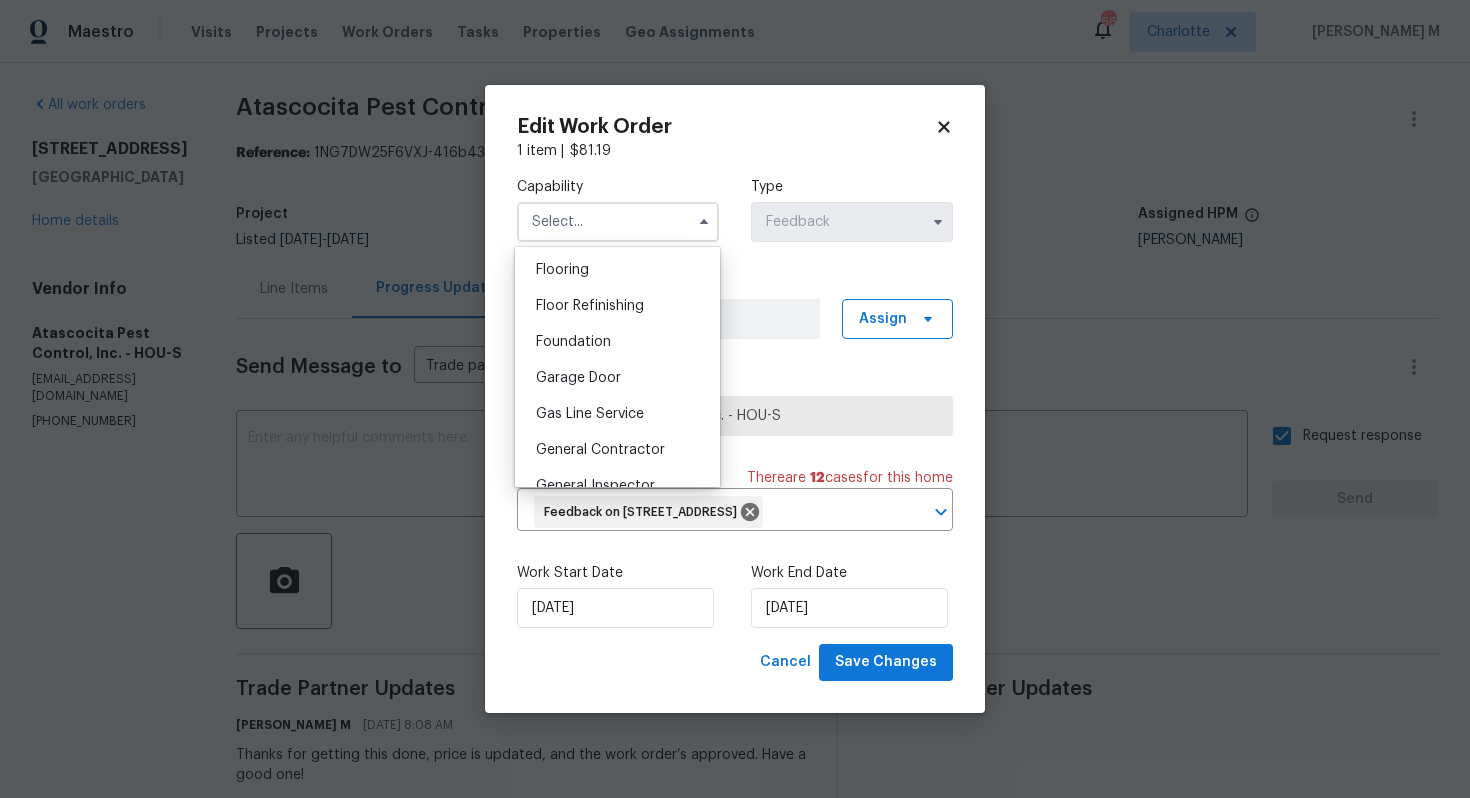 scroll, scrollTop: 777, scrollLeft: 0, axis: vertical 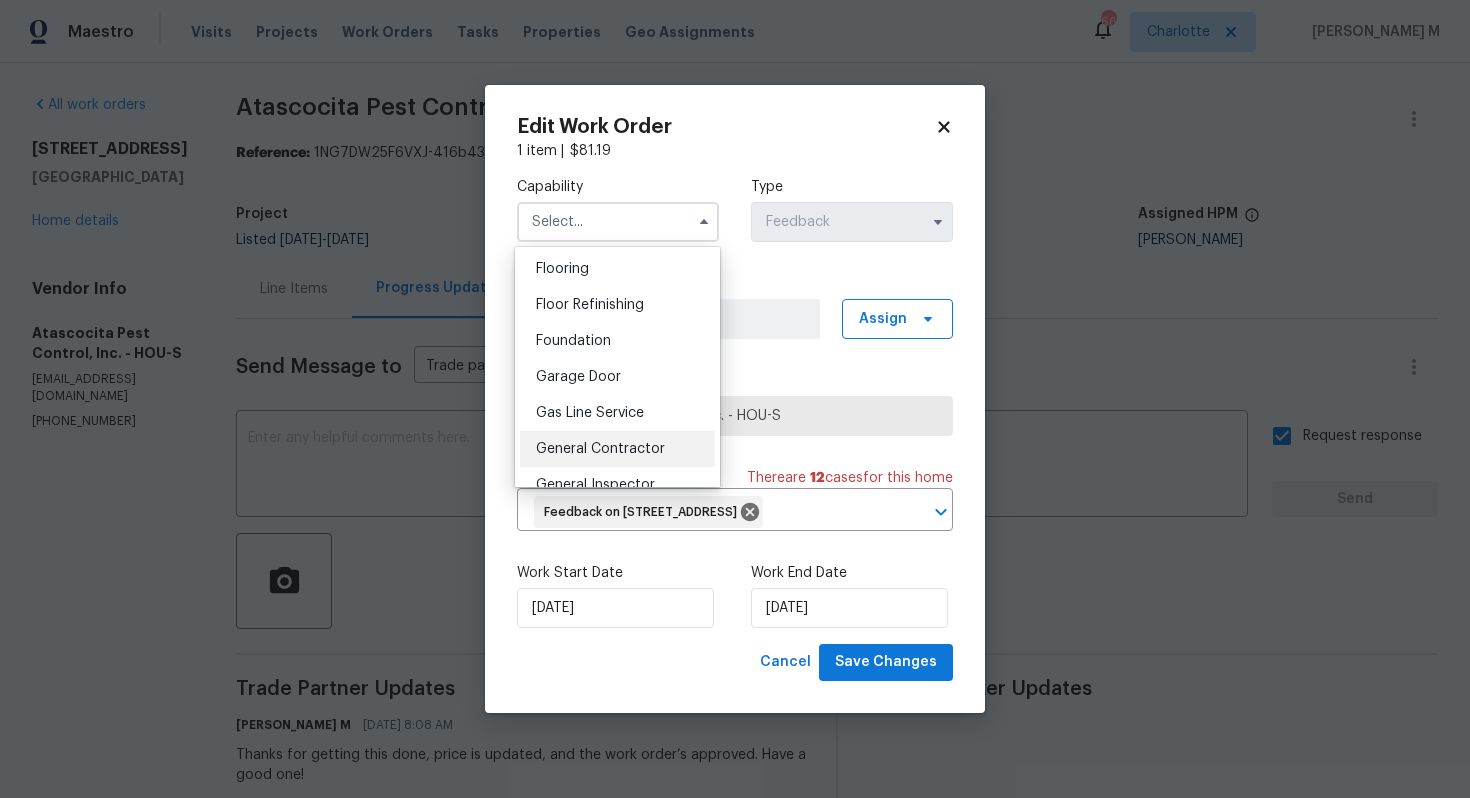 click on "General Contractor" at bounding box center [600, 449] 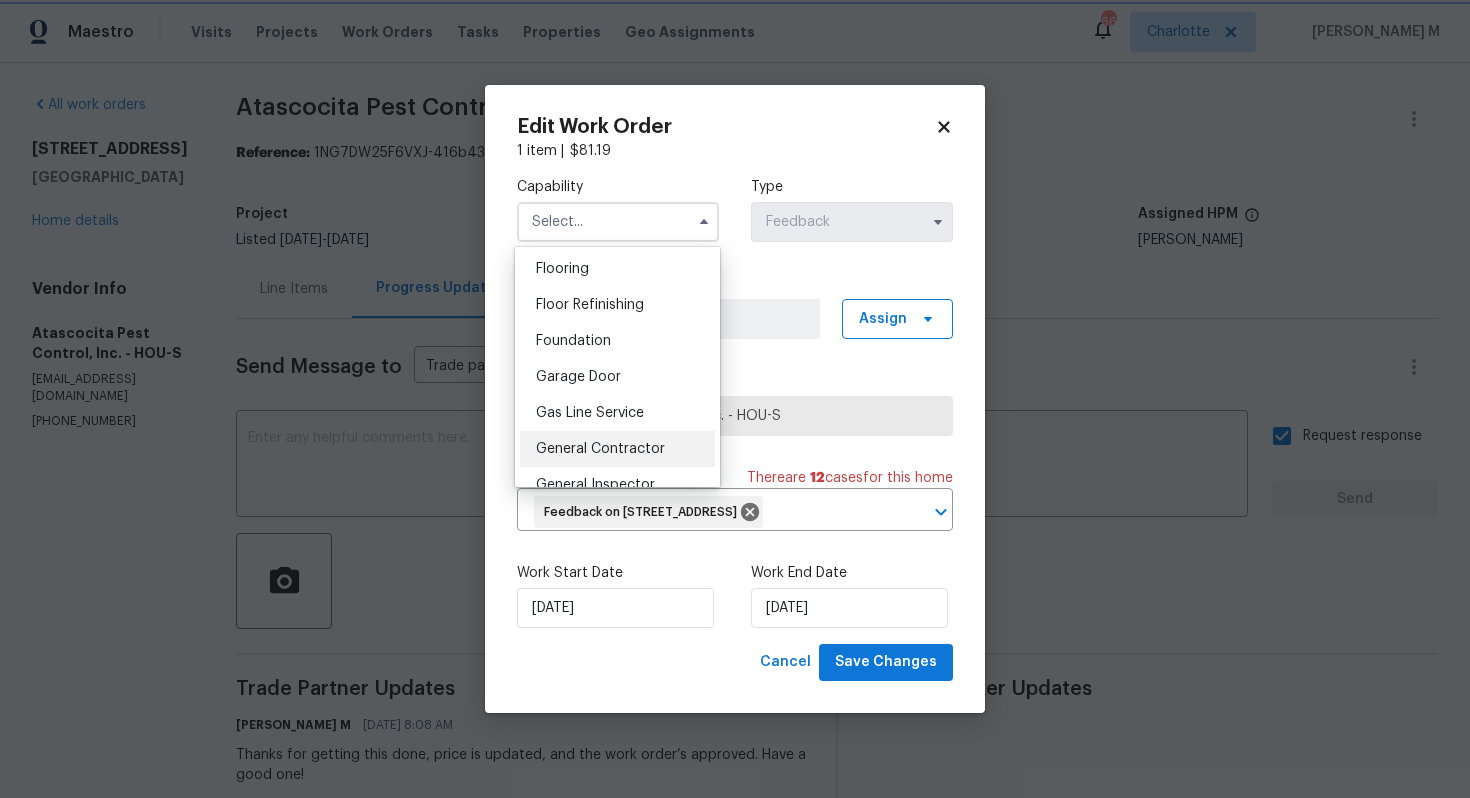 type on "General Contractor" 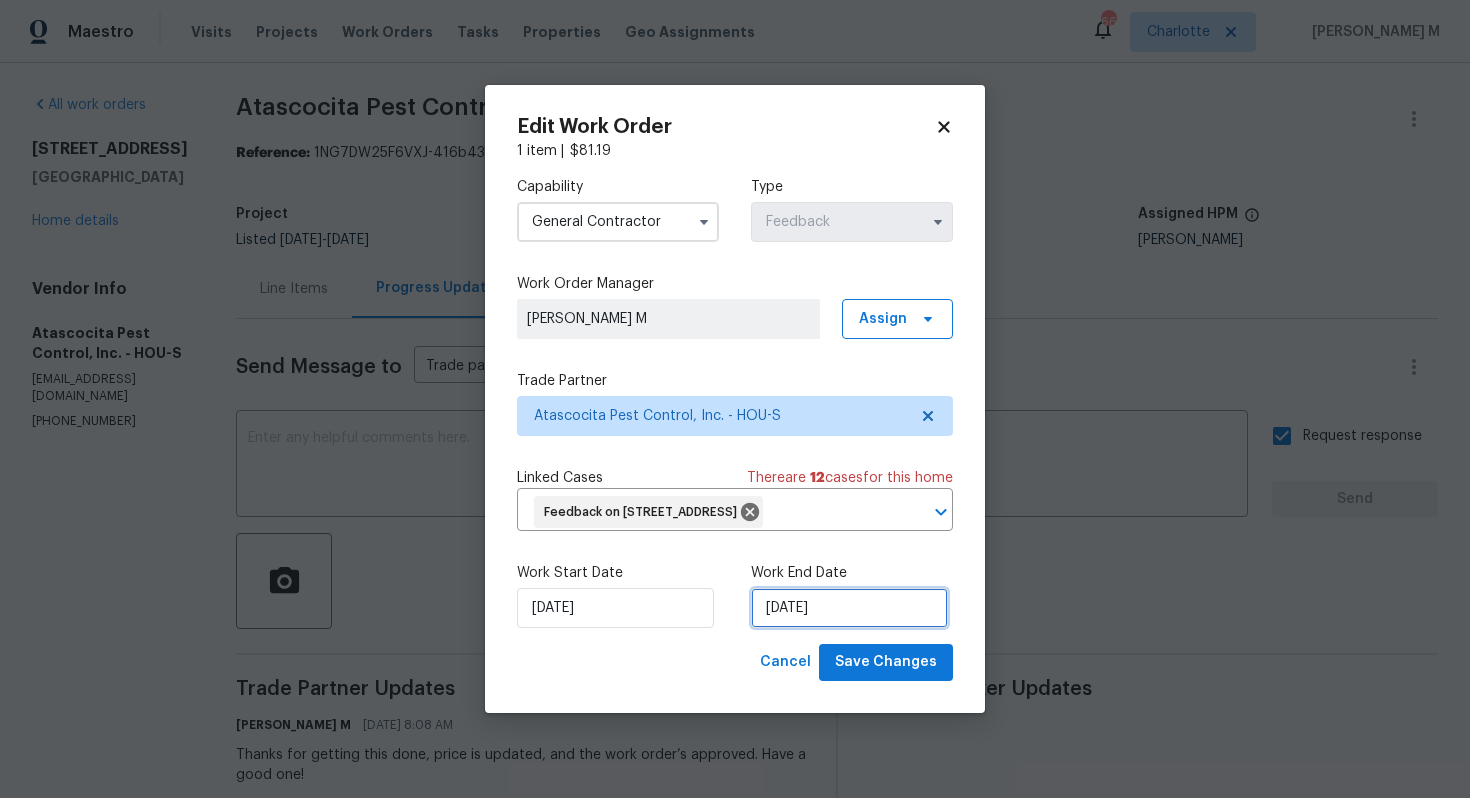 click on "[DATE]" at bounding box center [849, 608] 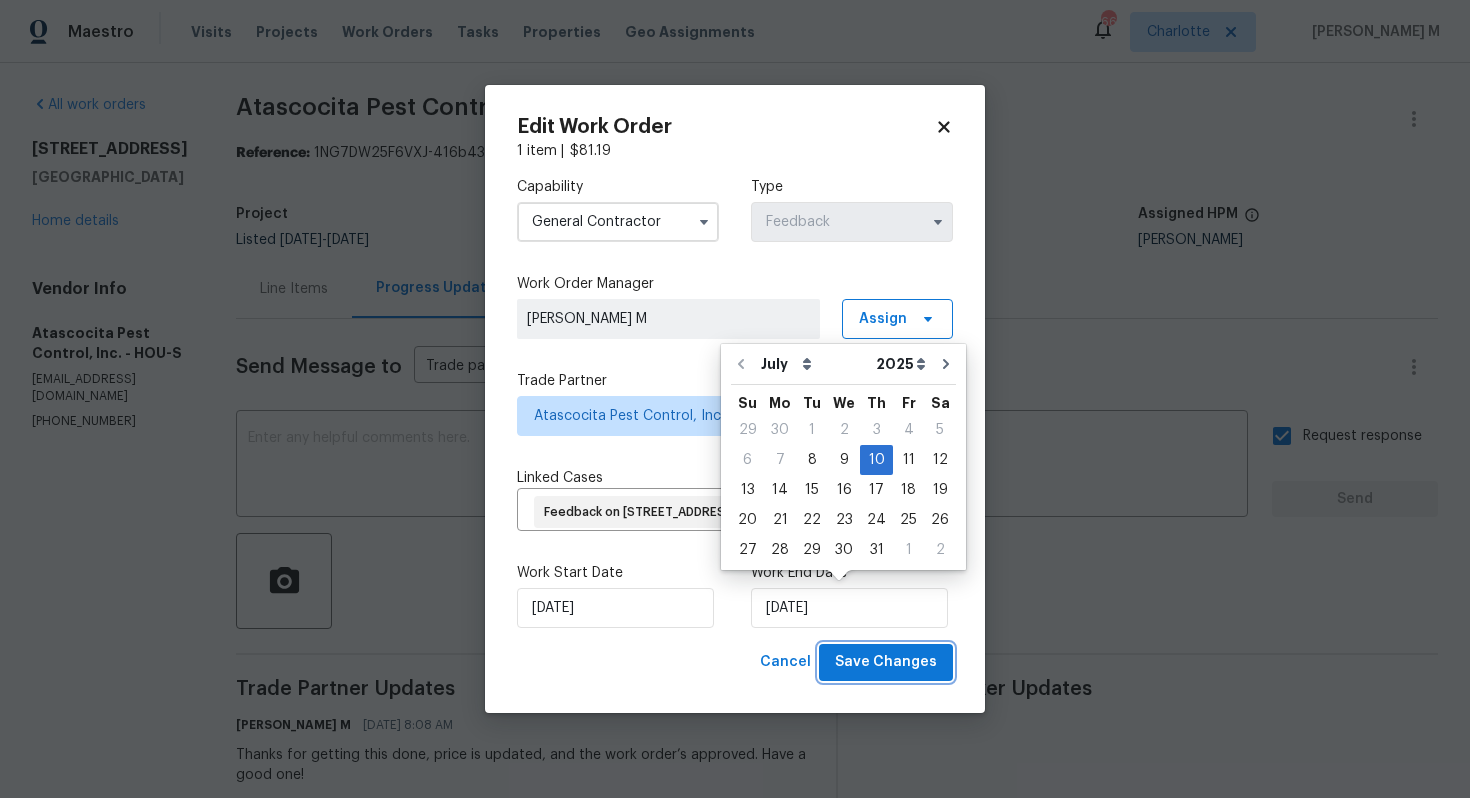 click on "Save Changes" at bounding box center [886, 662] 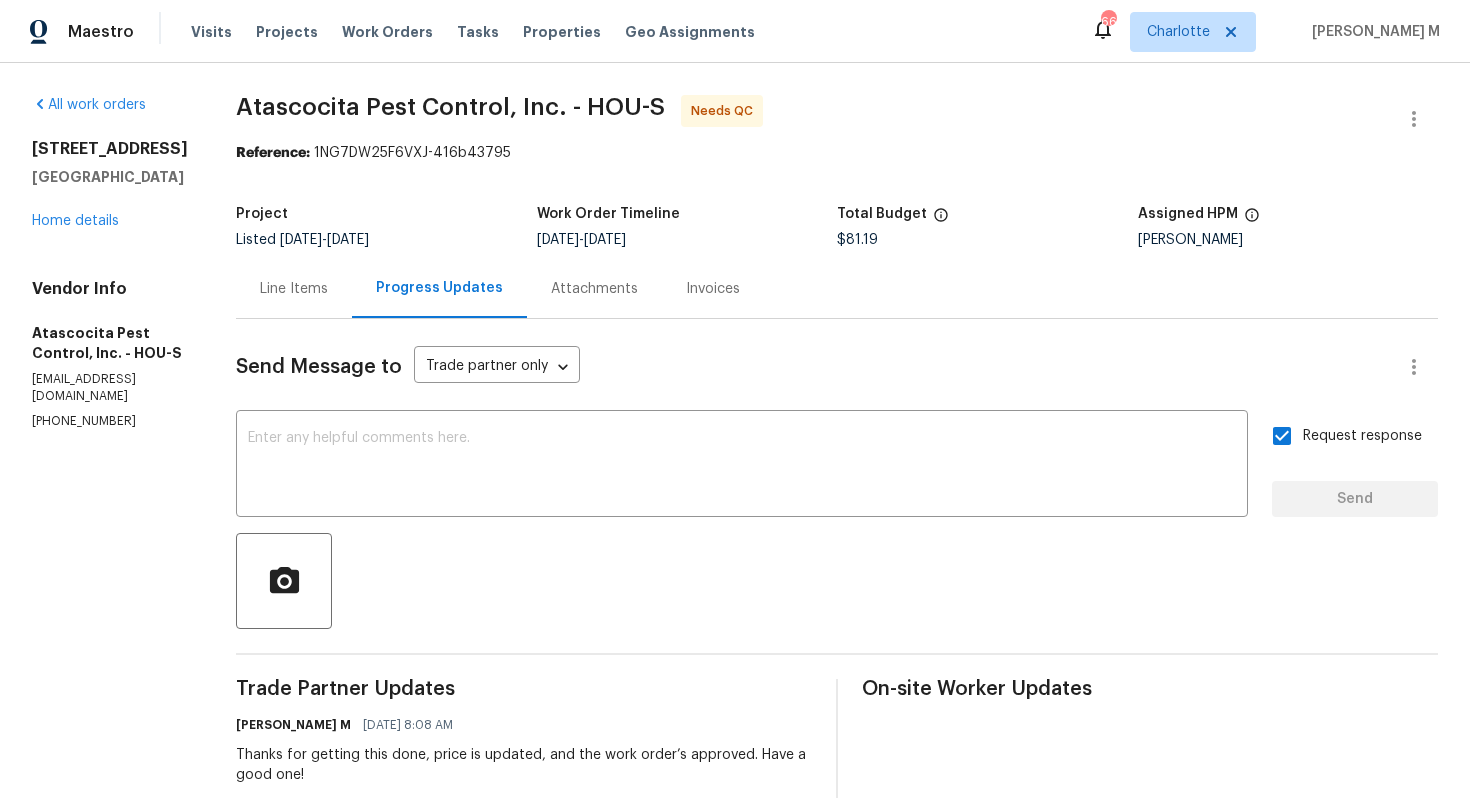 click on "Maestro Visits Projects Work Orders Tasks Properties Geo Assignments 66 Charlotte Vignesh M All work orders 3642 Chapel Square Dr Spring, TX 77388 Home details Vendor Info Atascocita Pest Control, Inc. - HOU-S info@atascocitapest.com (281) 459-6767 Atascocita Pest Control, Inc. - HOU-S Needs QC Reference:   1NG7DW25F6VXJ-416b43795 Project Listed   7/7/2025  -  7/10/2025 Work Order Timeline 7/8/2025  -  7/10/2025 Total Budget $81.19 Assigned HPM Joseph Wolfe Line Items Progress Updates Attachments Invoices Send Message to Trade partner only Trade partner only ​ x ​ Request response Send Trade Partner Updates Vignesh M 07/10/2025 8:08 AM Thanks for getting this done, price is updated, and the work order’s approved. Have a good one! Atascocita Pest Control - Reginald Williams 07/09/2025 3:10 PM Done.  Thanks! Vignesh M 07/09/2025 3:03 PM Price’s updated, can you flip the status to done so we can close this out? Thanks! Atascocita Pest Control - Reginald Williams 07/08/2025 1:52 PM Vignesh M Vignesh M" at bounding box center [735, 399] 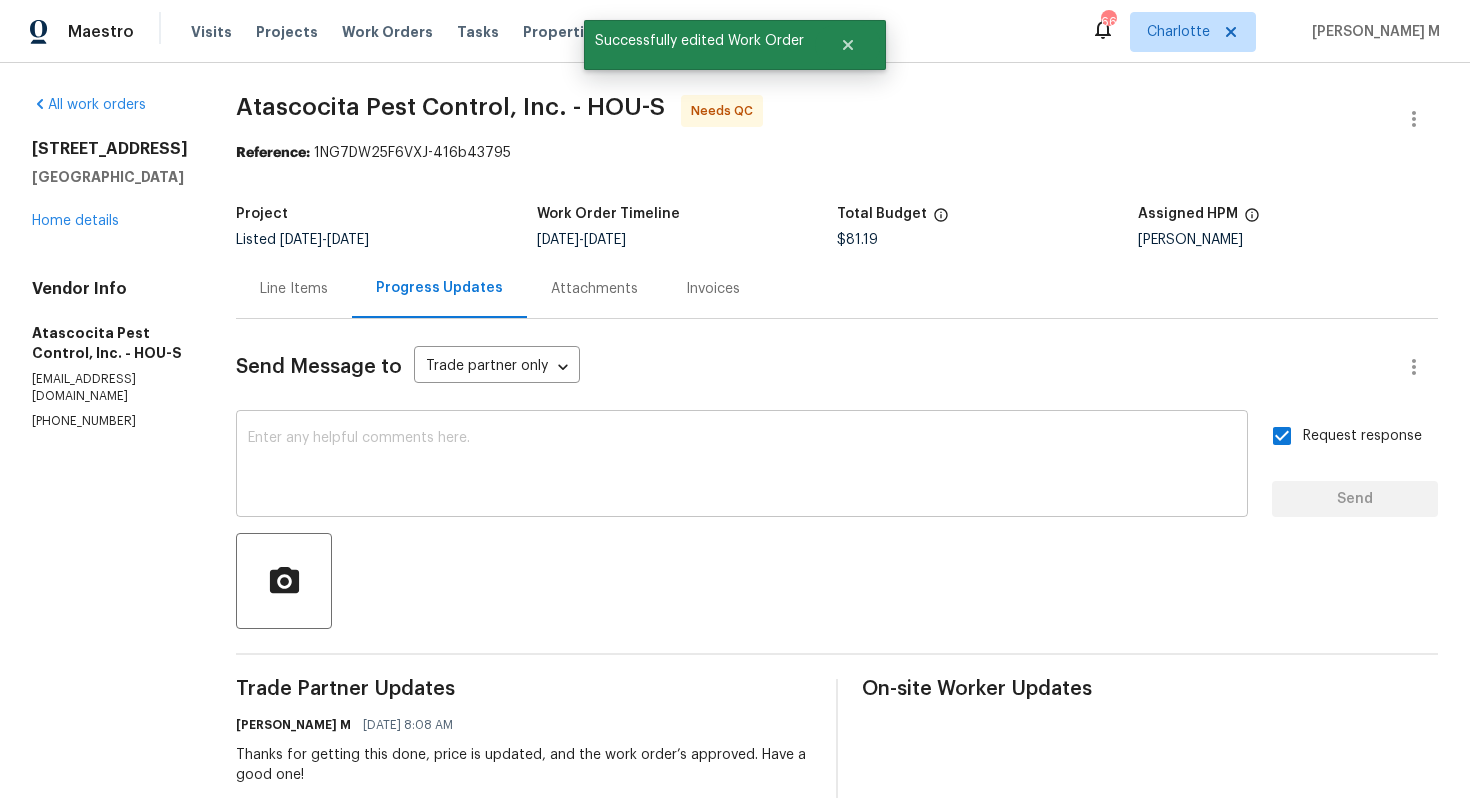 click at bounding box center (742, 466) 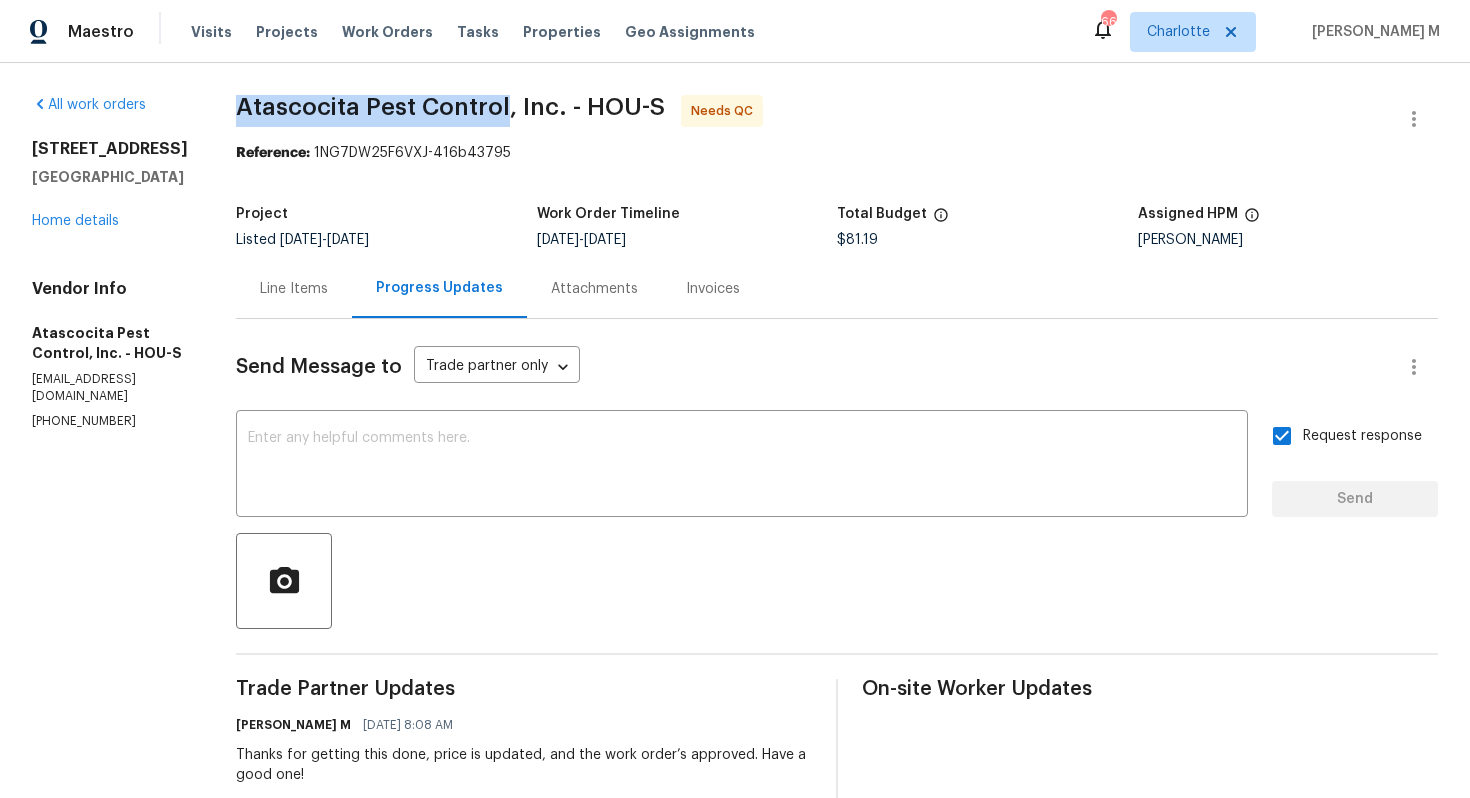 drag, startPoint x: 226, startPoint y: 106, endPoint x: 481, endPoint y: 104, distance: 255.00784 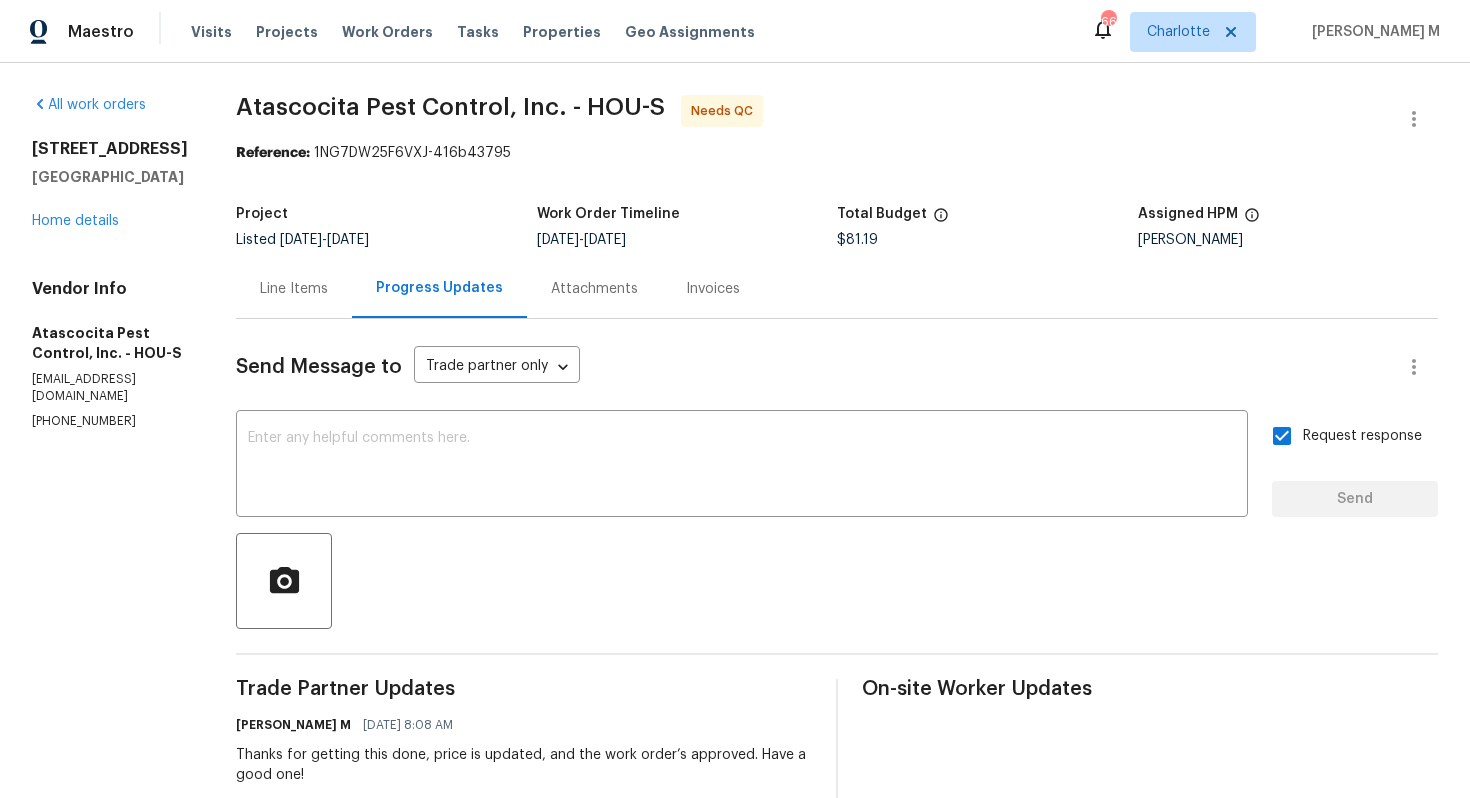 click on "Line Items" at bounding box center [294, 288] 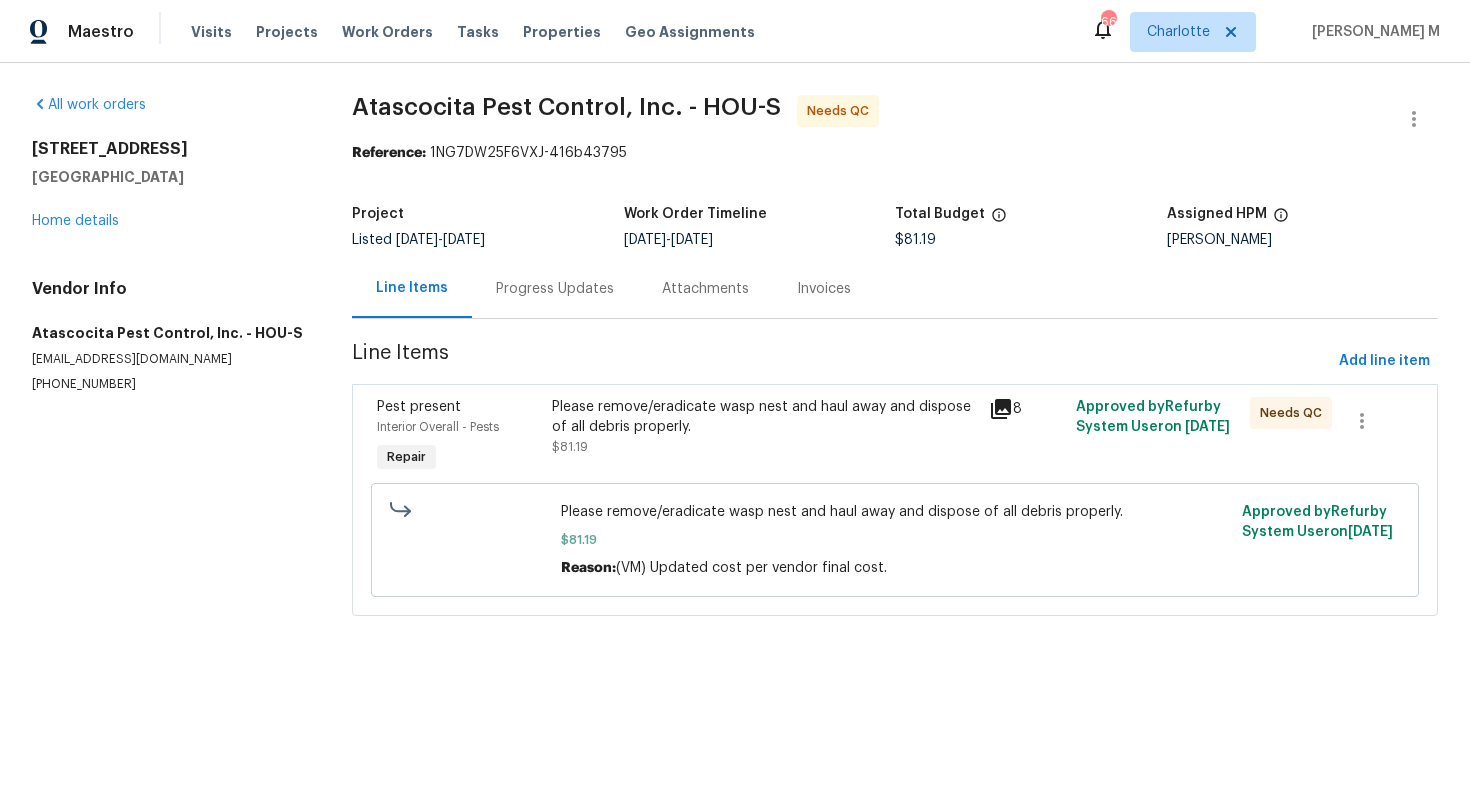 click on "Line Items" at bounding box center [841, 361] 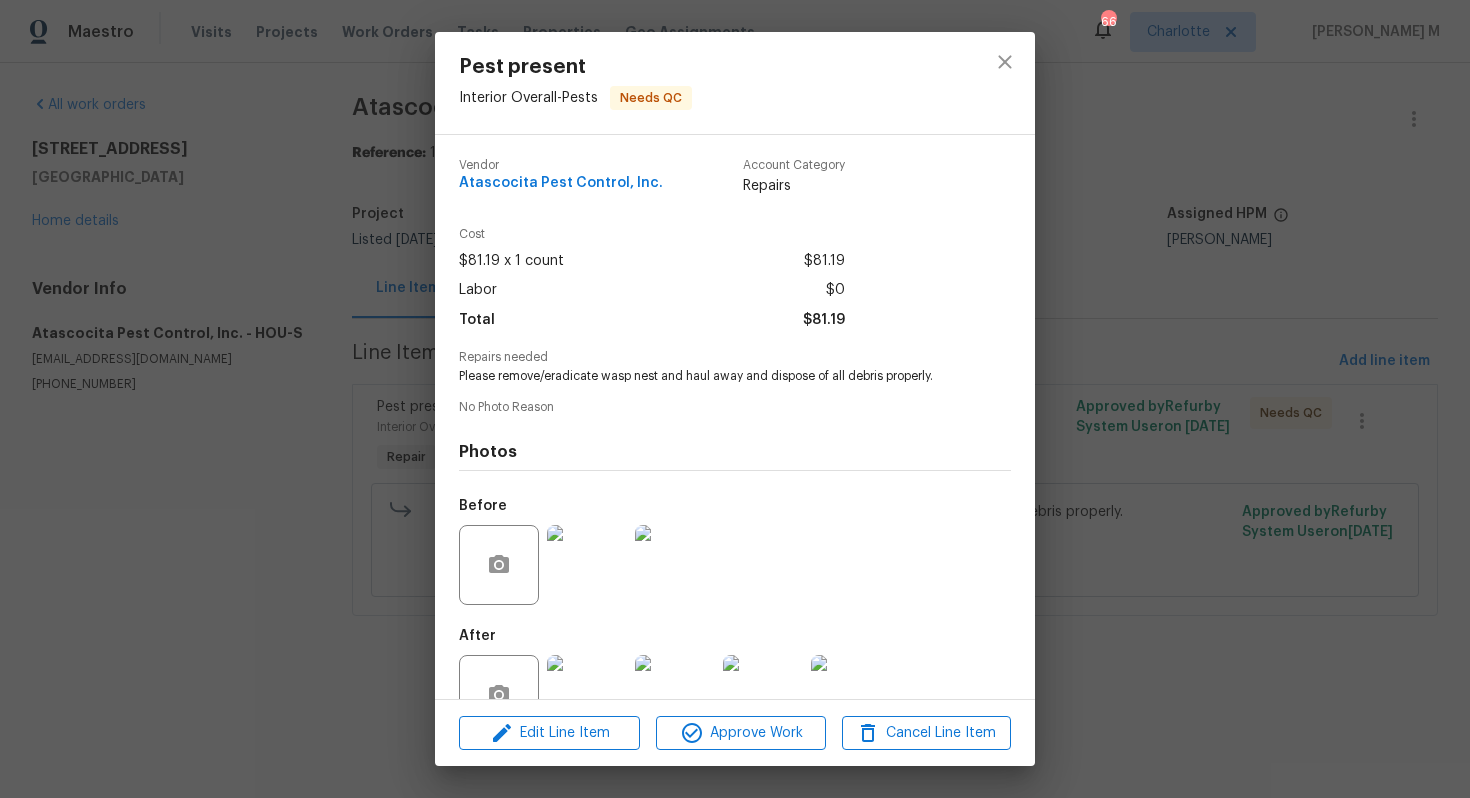 scroll, scrollTop: 30, scrollLeft: 0, axis: vertical 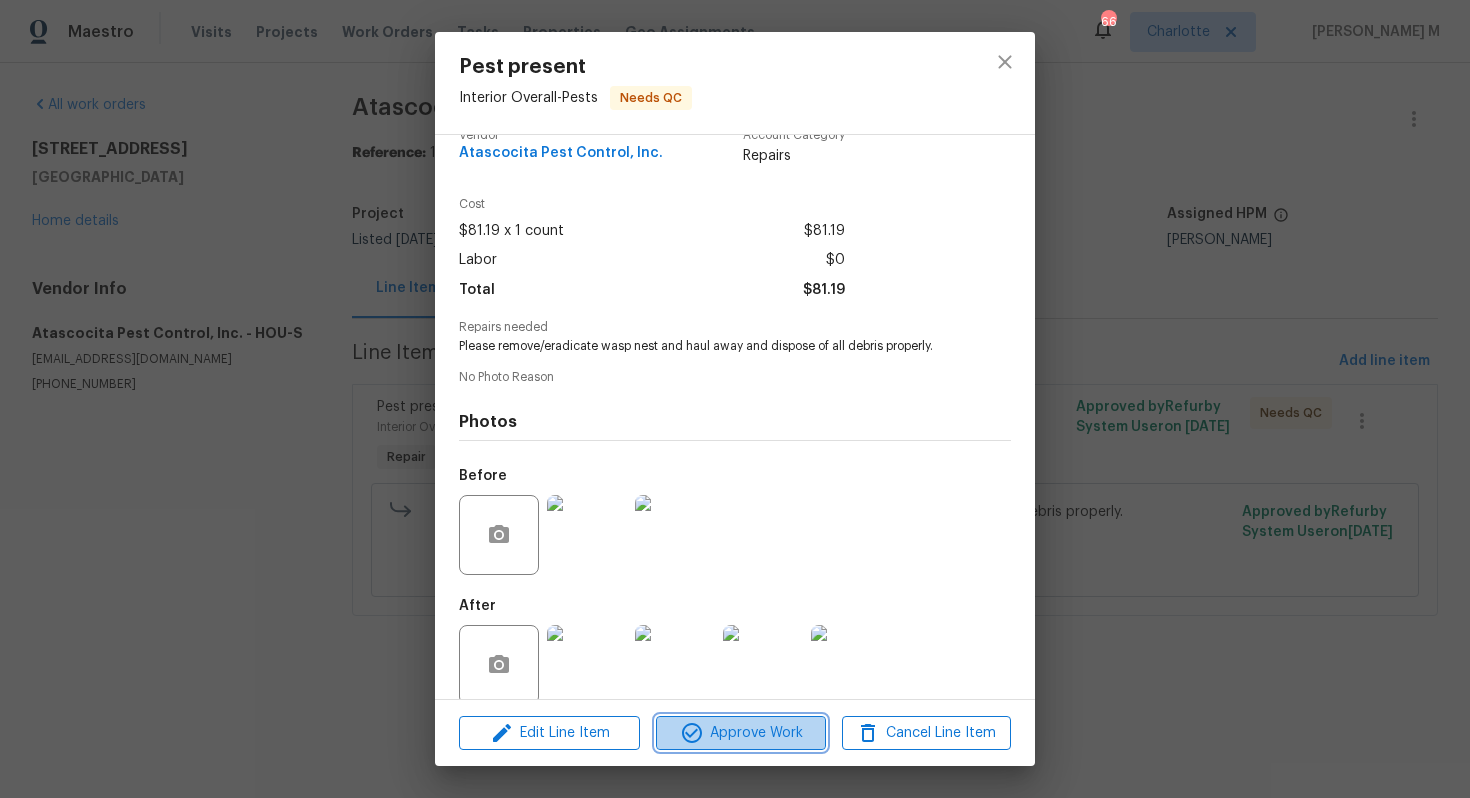 click on "Approve Work" at bounding box center (740, 733) 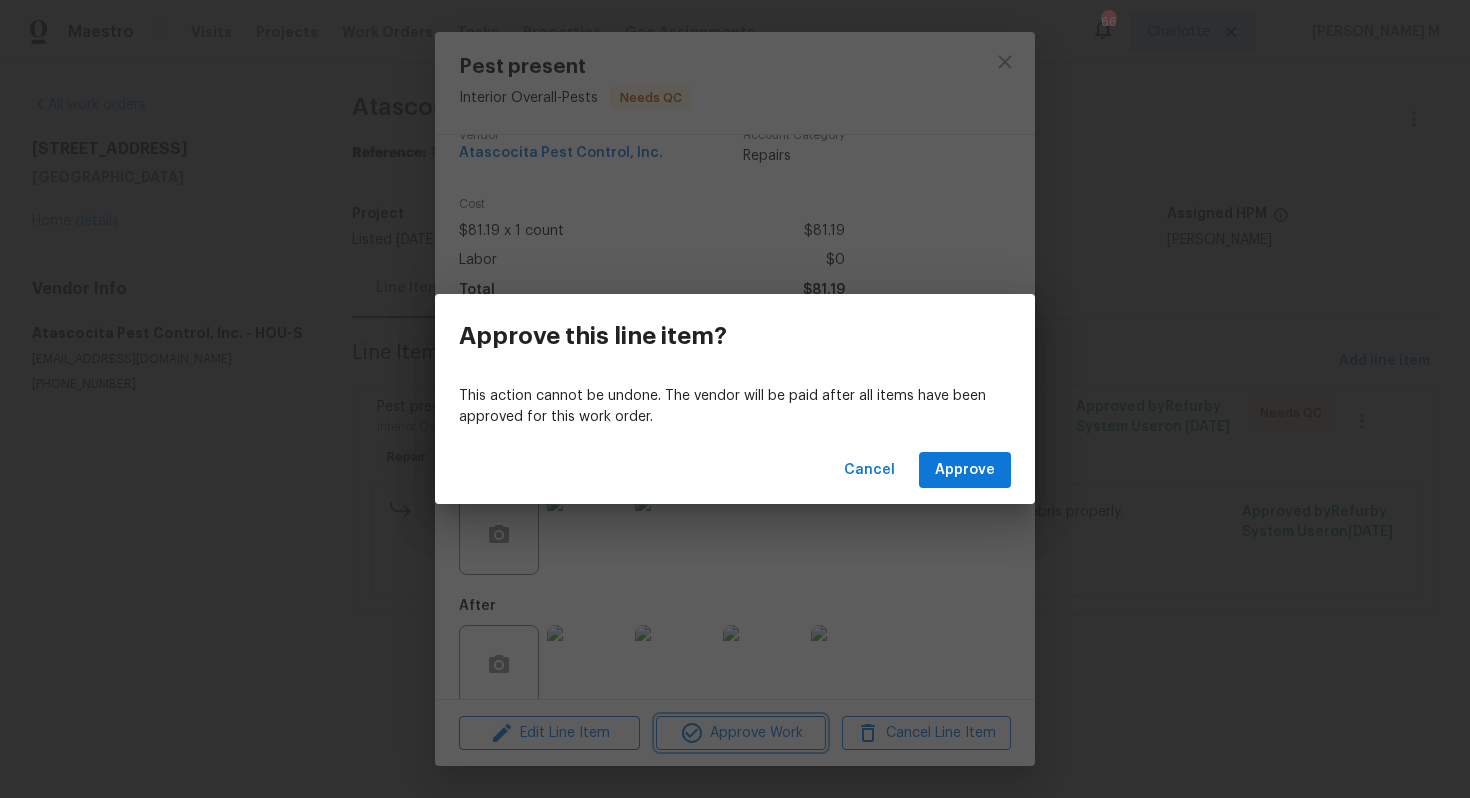 click on "Approve this line item? This action cannot be undone. The vendor will be paid after all items have been approved for this work order. Cancel Approve" at bounding box center [735, 399] 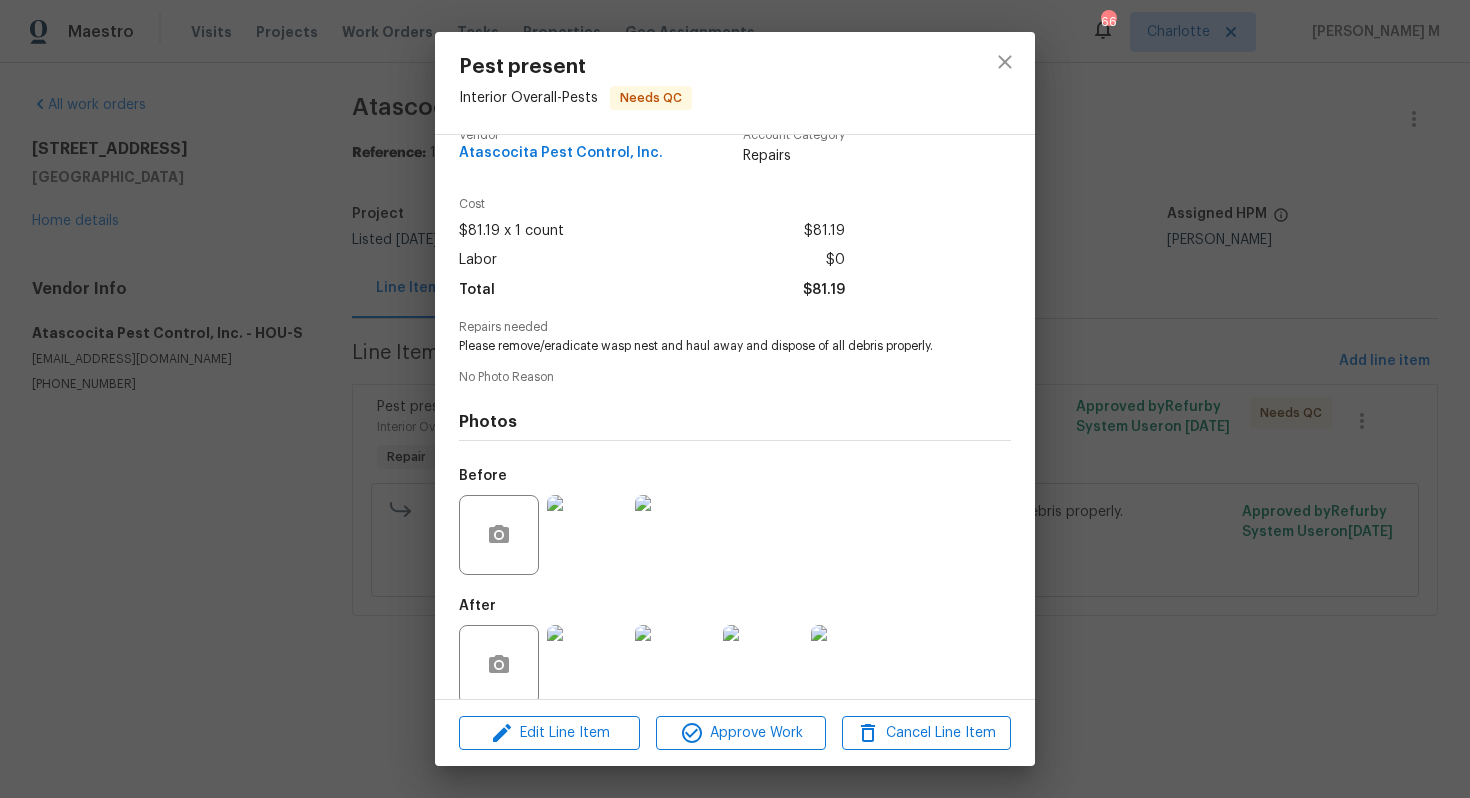 click on "Pest present Interior Overall  -  Pests Needs QC Vendor Atascocita Pest Control, Inc. Account Category Repairs Cost $81.19 x 1 count $81.19 Labor $0 Total $81.19 Repairs needed Please remove/eradicate wasp nest and haul away and dispose of all debris properly. No Photo Reason   Photos Before After  +2  Edit Line Item  Approve Work  Cancel Line Item" at bounding box center (735, 399) 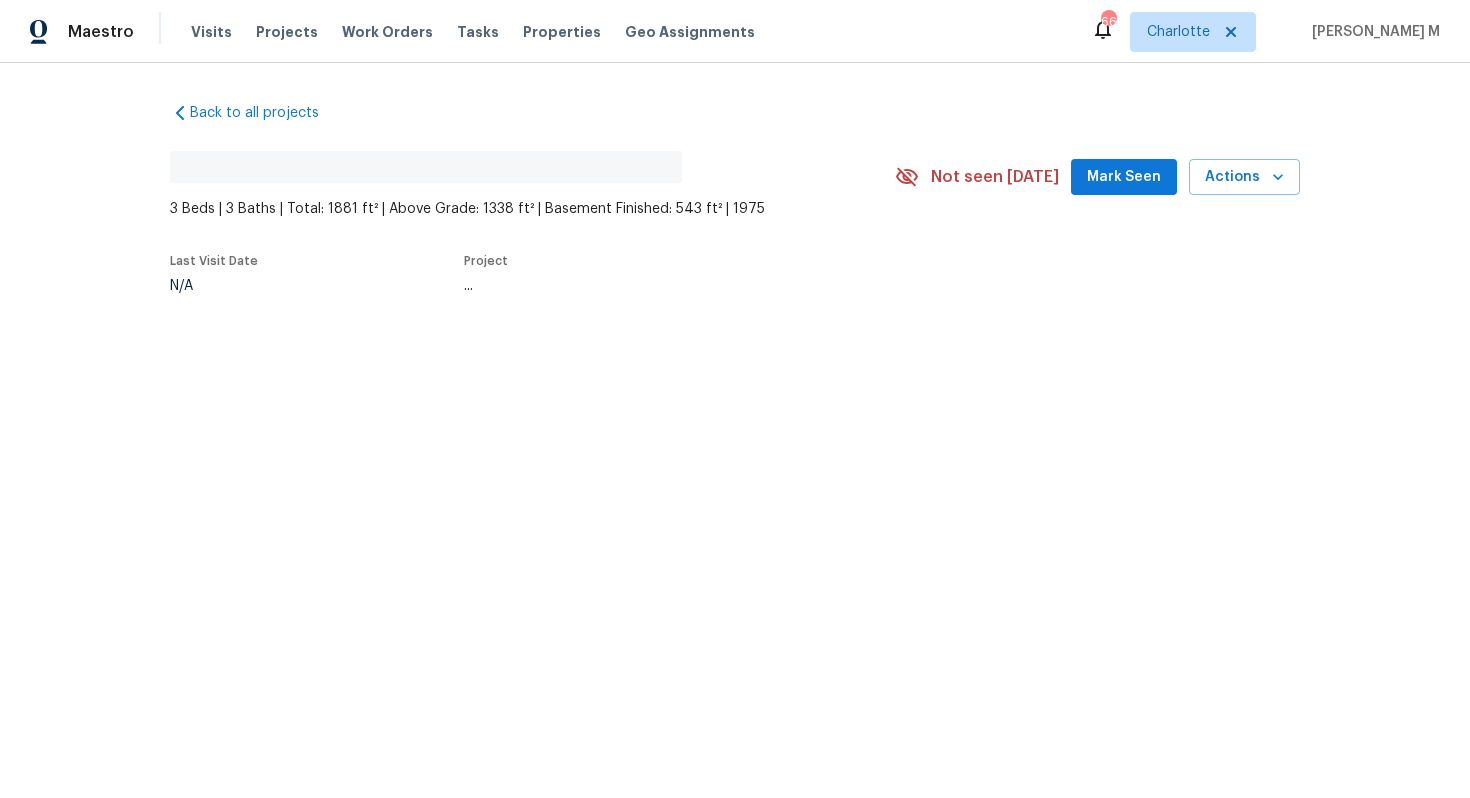 scroll, scrollTop: 0, scrollLeft: 0, axis: both 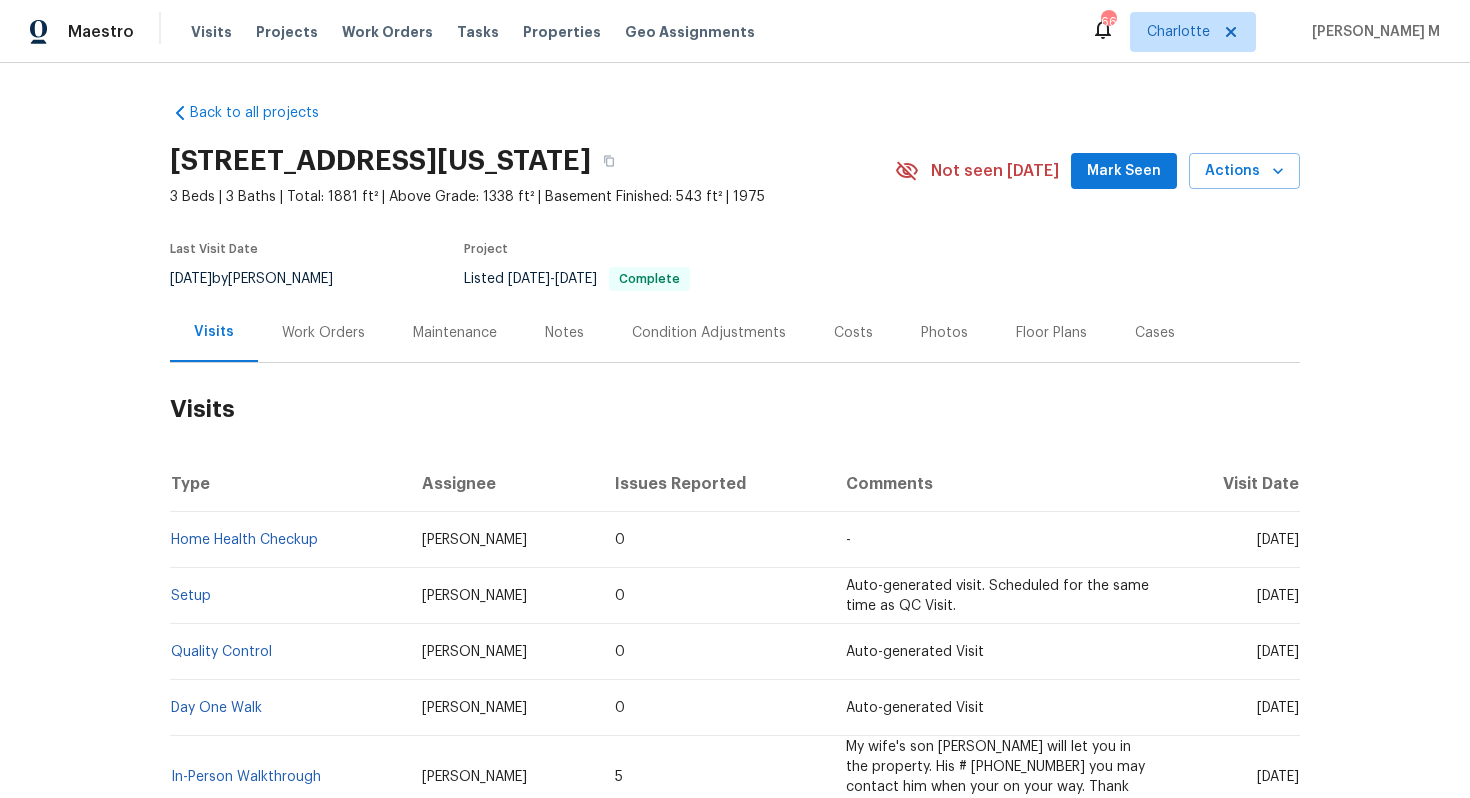 click on "Work Orders" at bounding box center [323, 333] 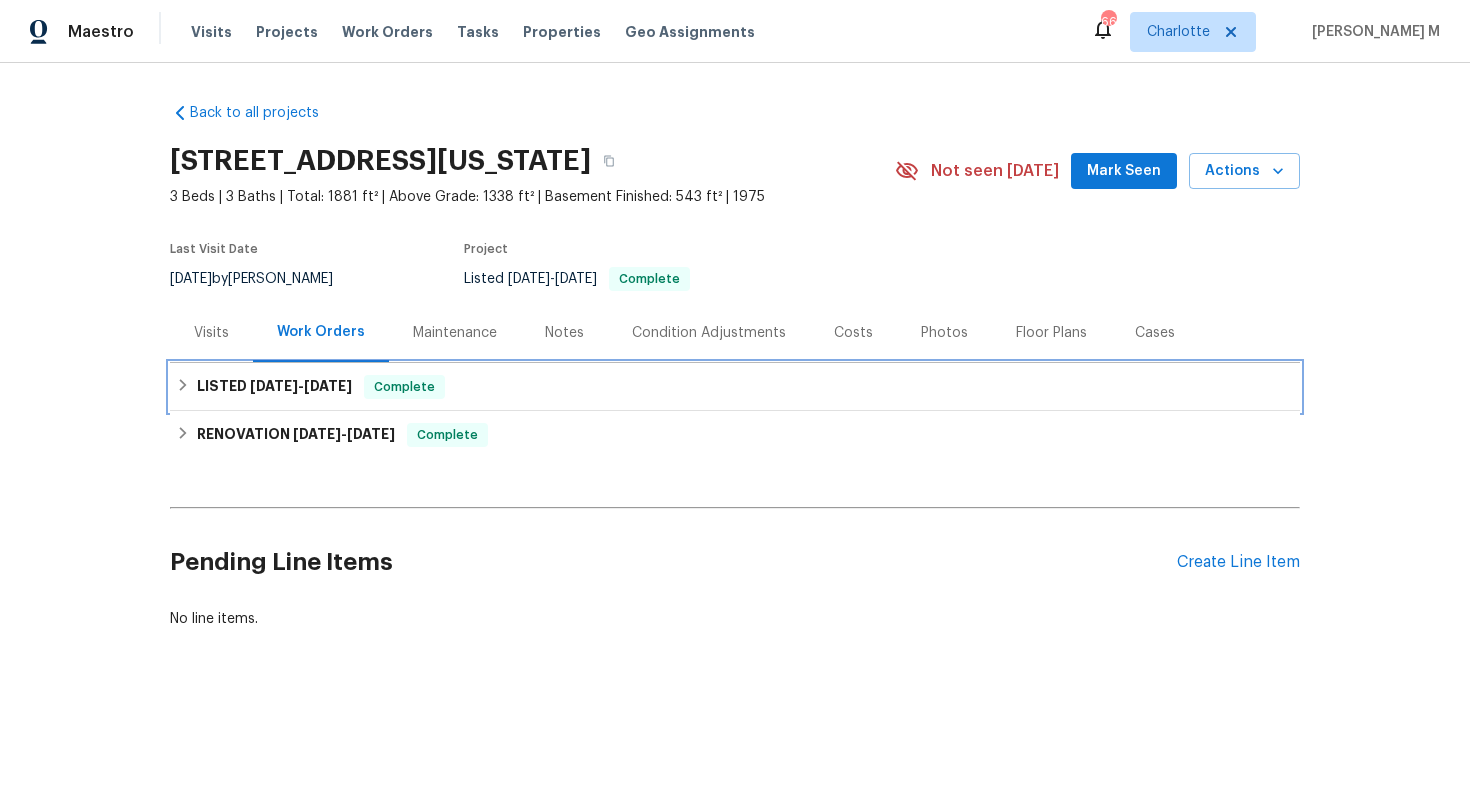 click on "[DATE]" at bounding box center [274, 386] 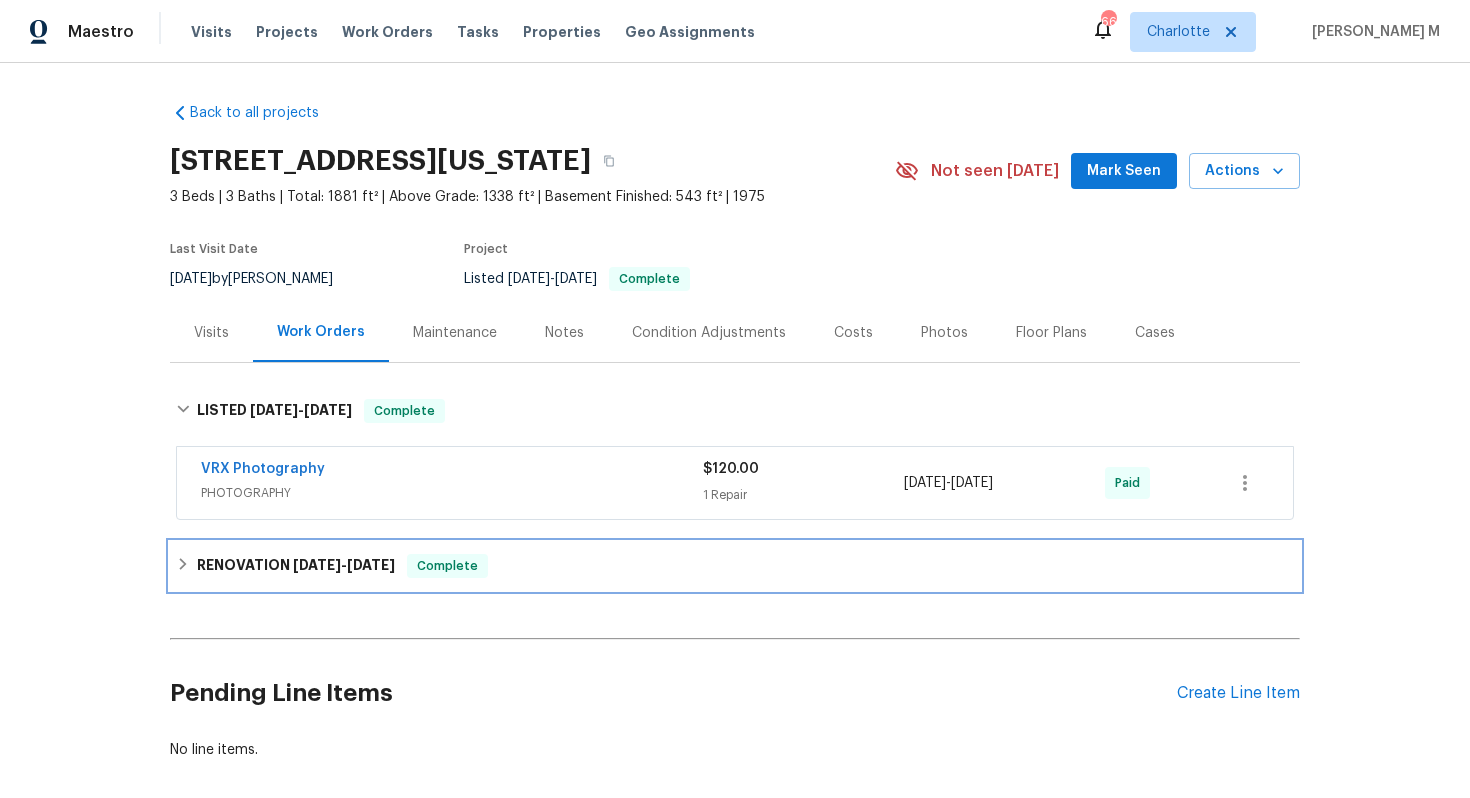 click on "RENOVATION   [DATE]  -  [DATE]" at bounding box center (296, 566) 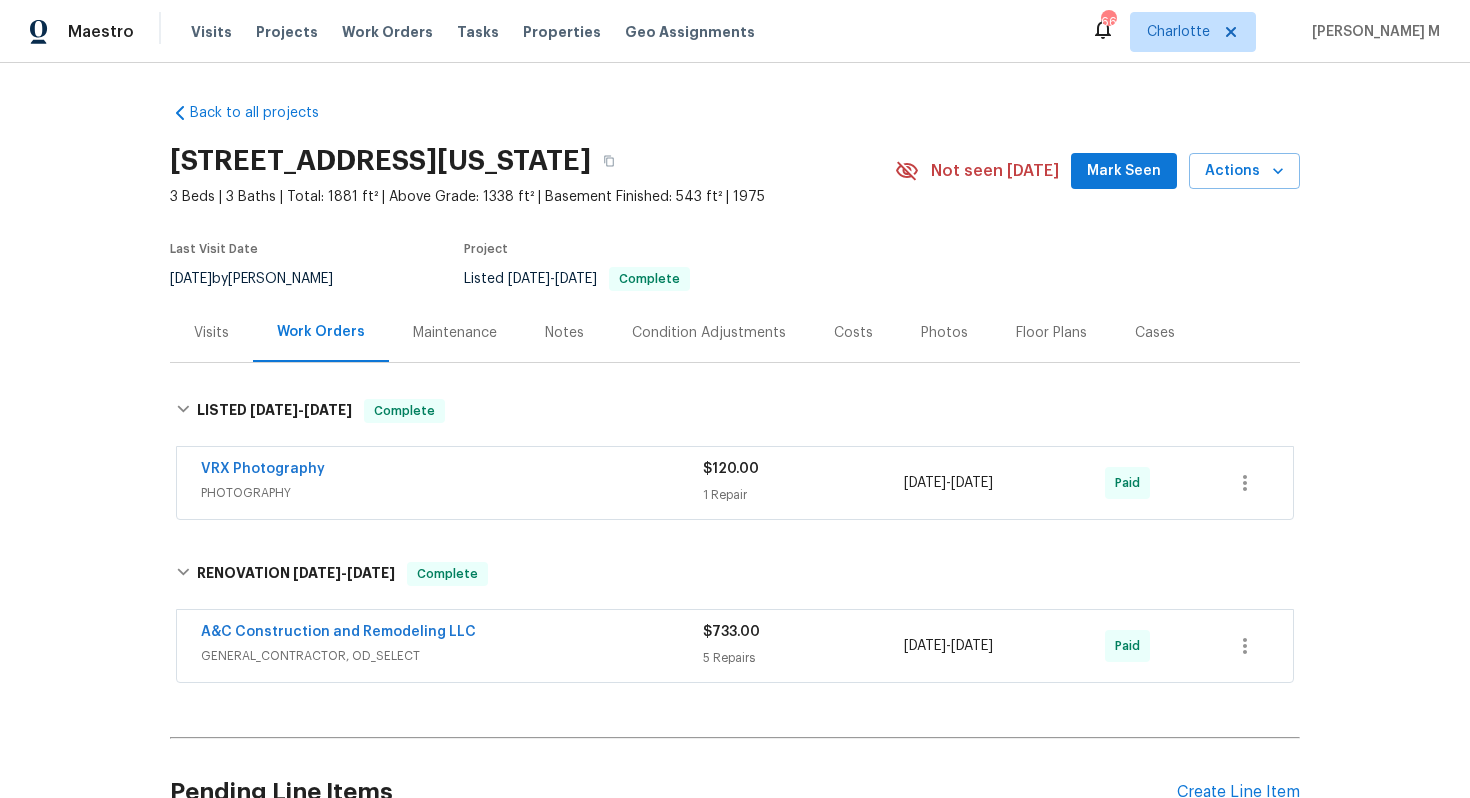 click on "A&C Construction and Remodeling LLC" at bounding box center (452, 634) 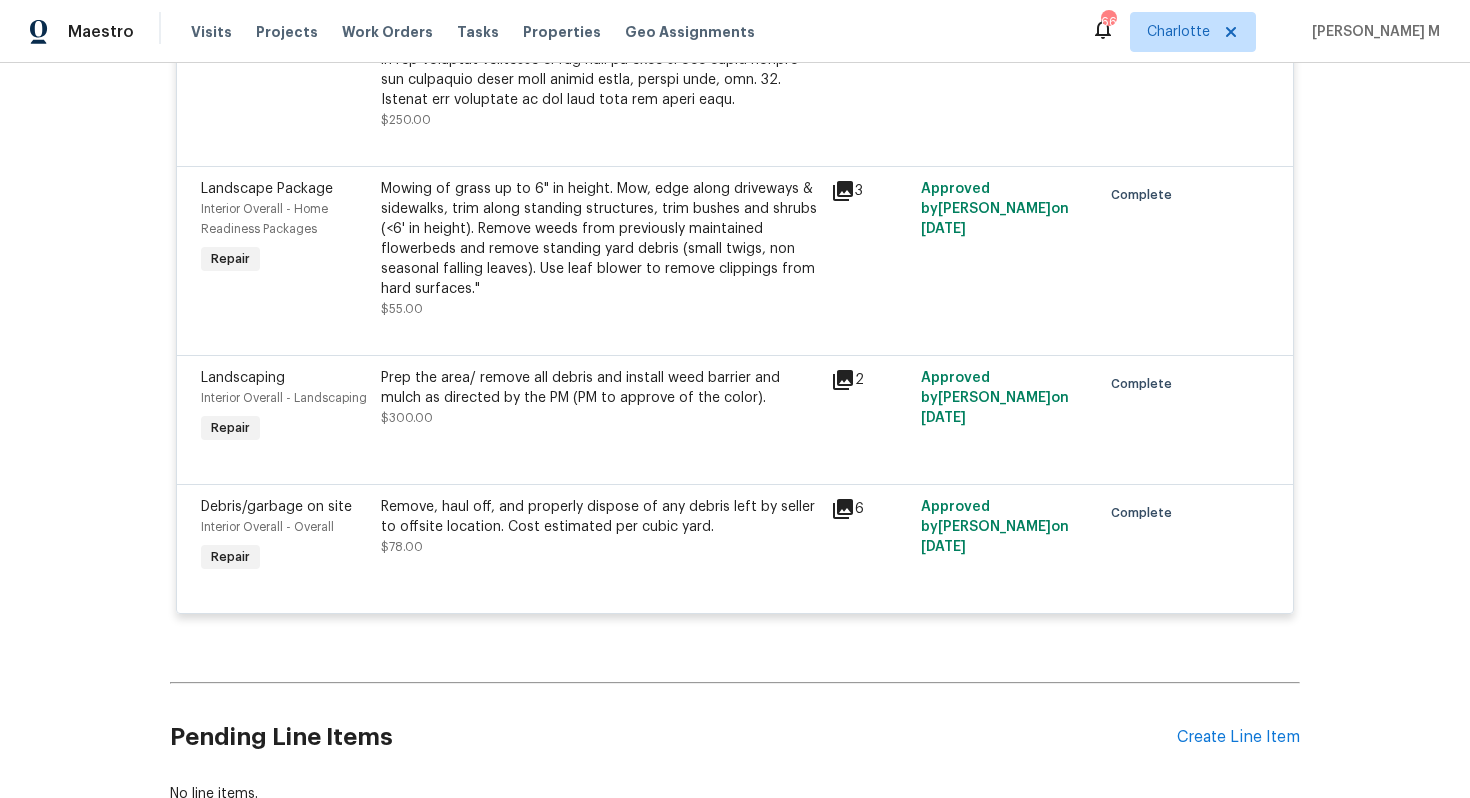scroll, scrollTop: 1426, scrollLeft: 0, axis: vertical 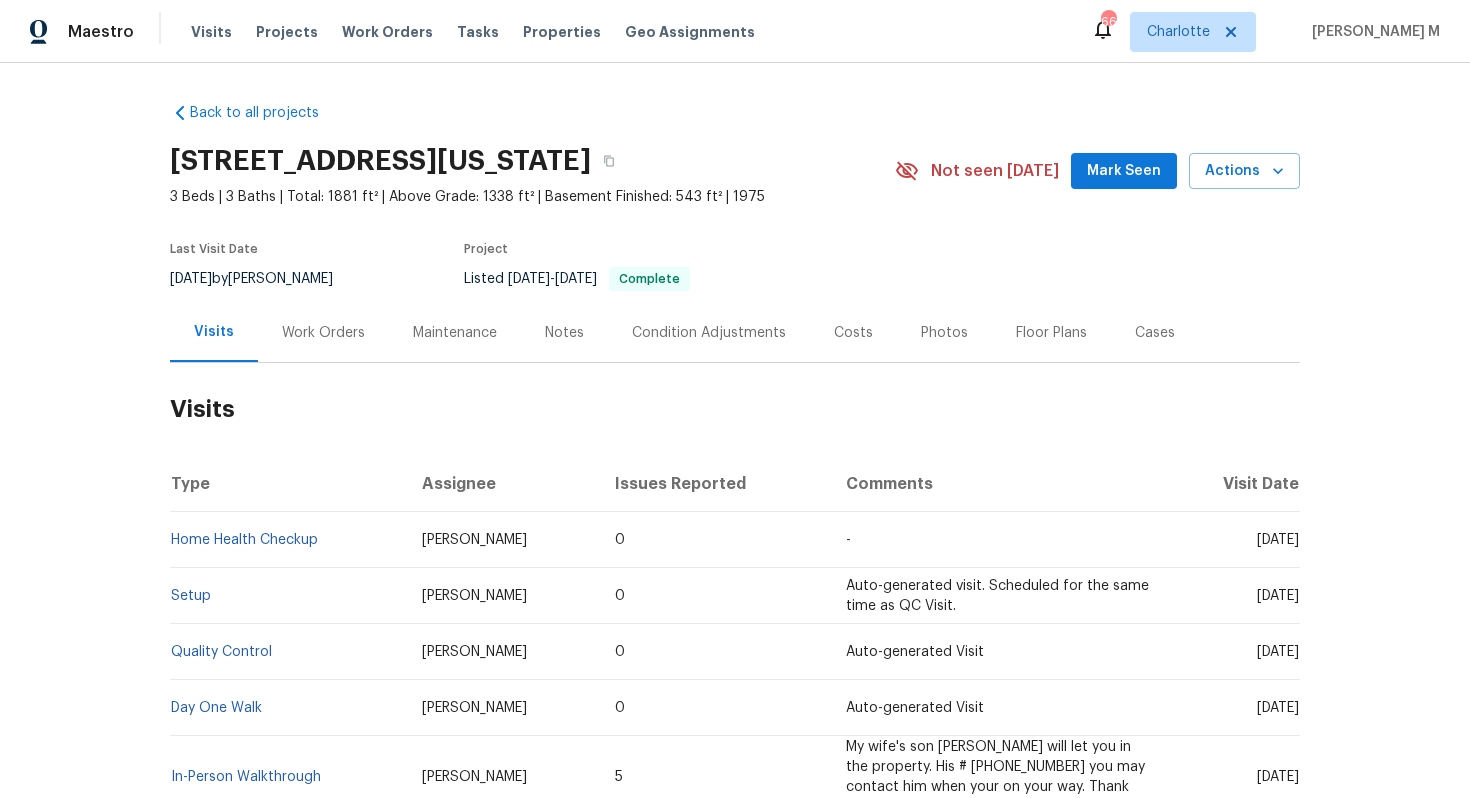 click on "Work Orders" at bounding box center [323, 333] 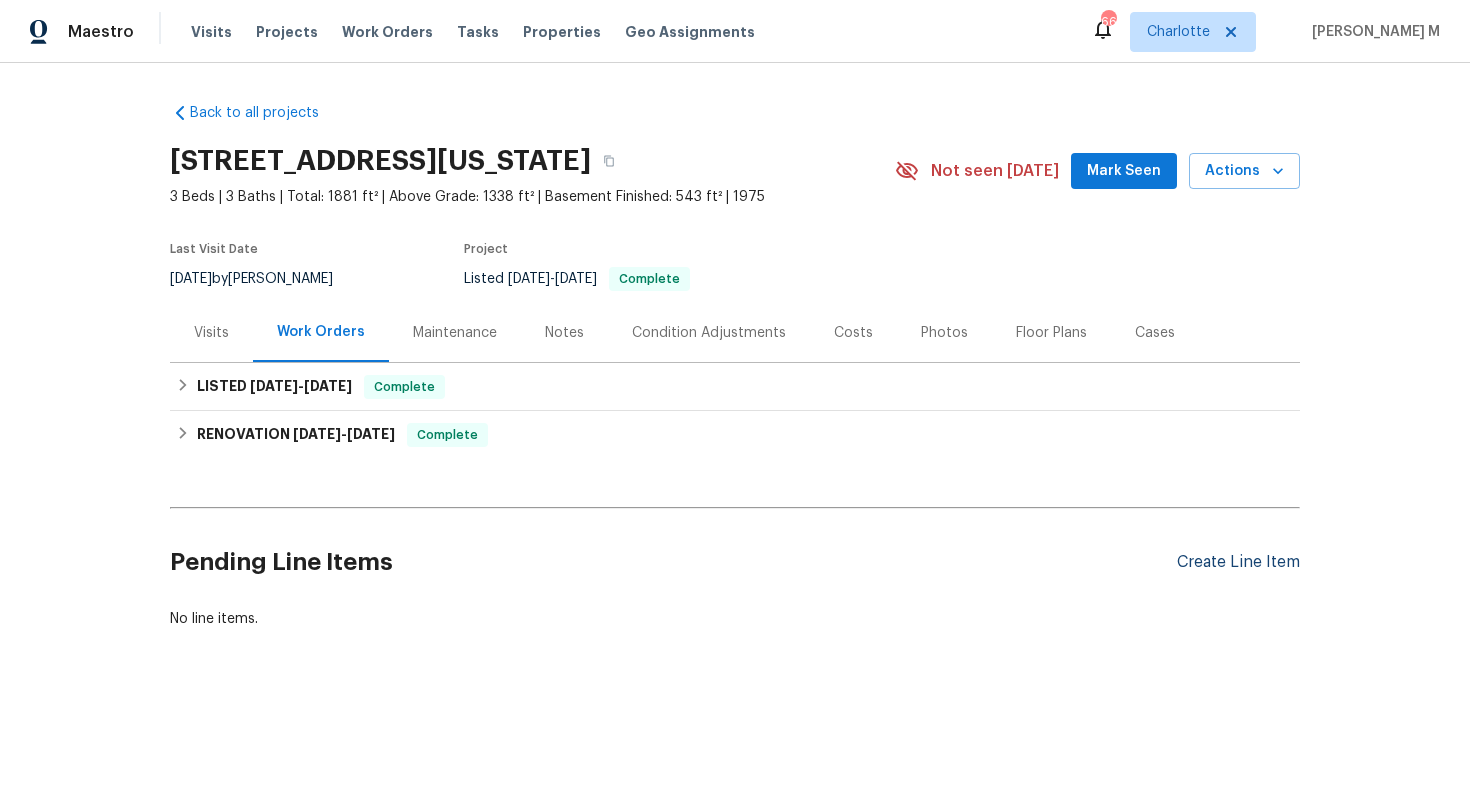 click on "Create Line Item" at bounding box center [1238, 562] 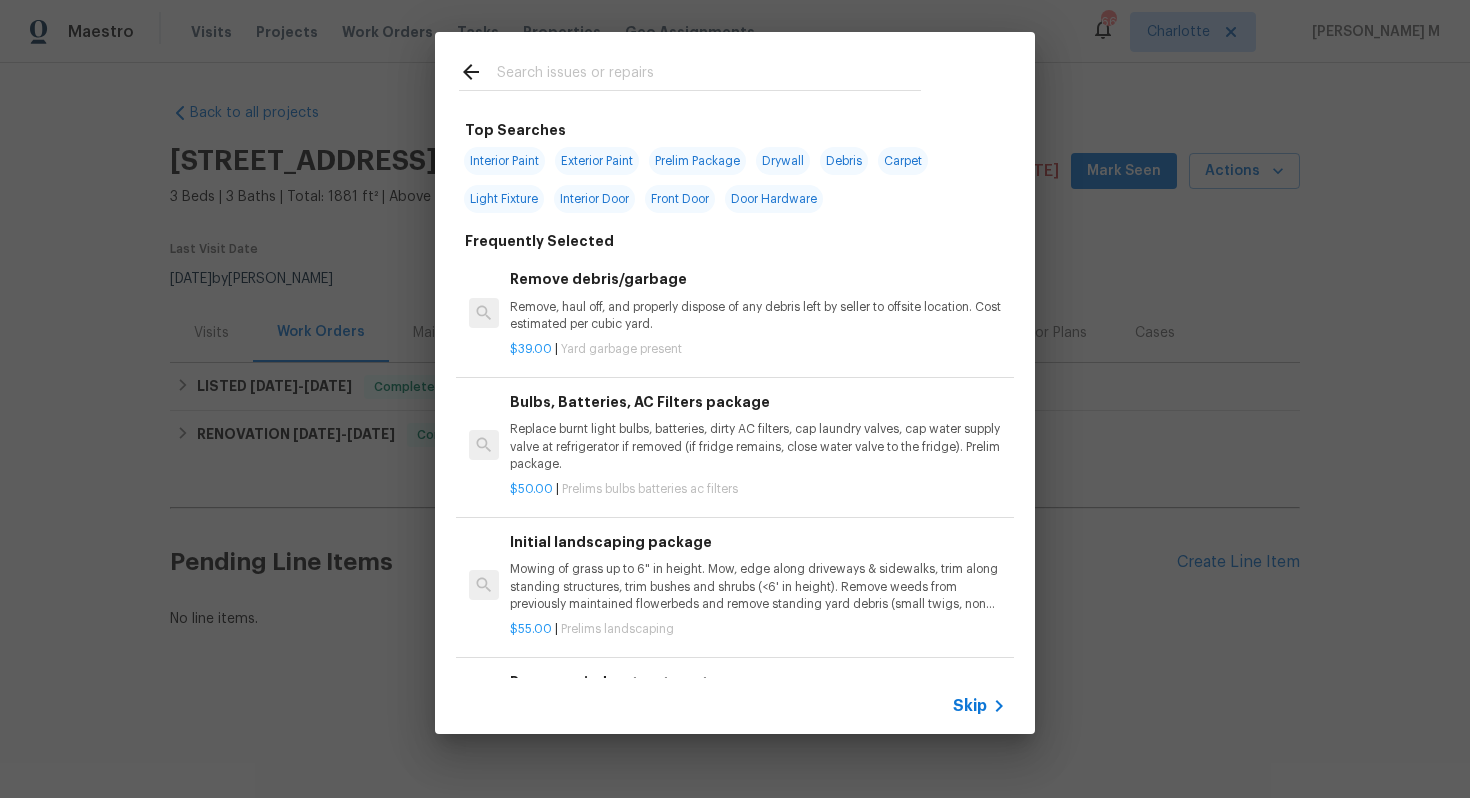 click on "Skip" at bounding box center (970, 706) 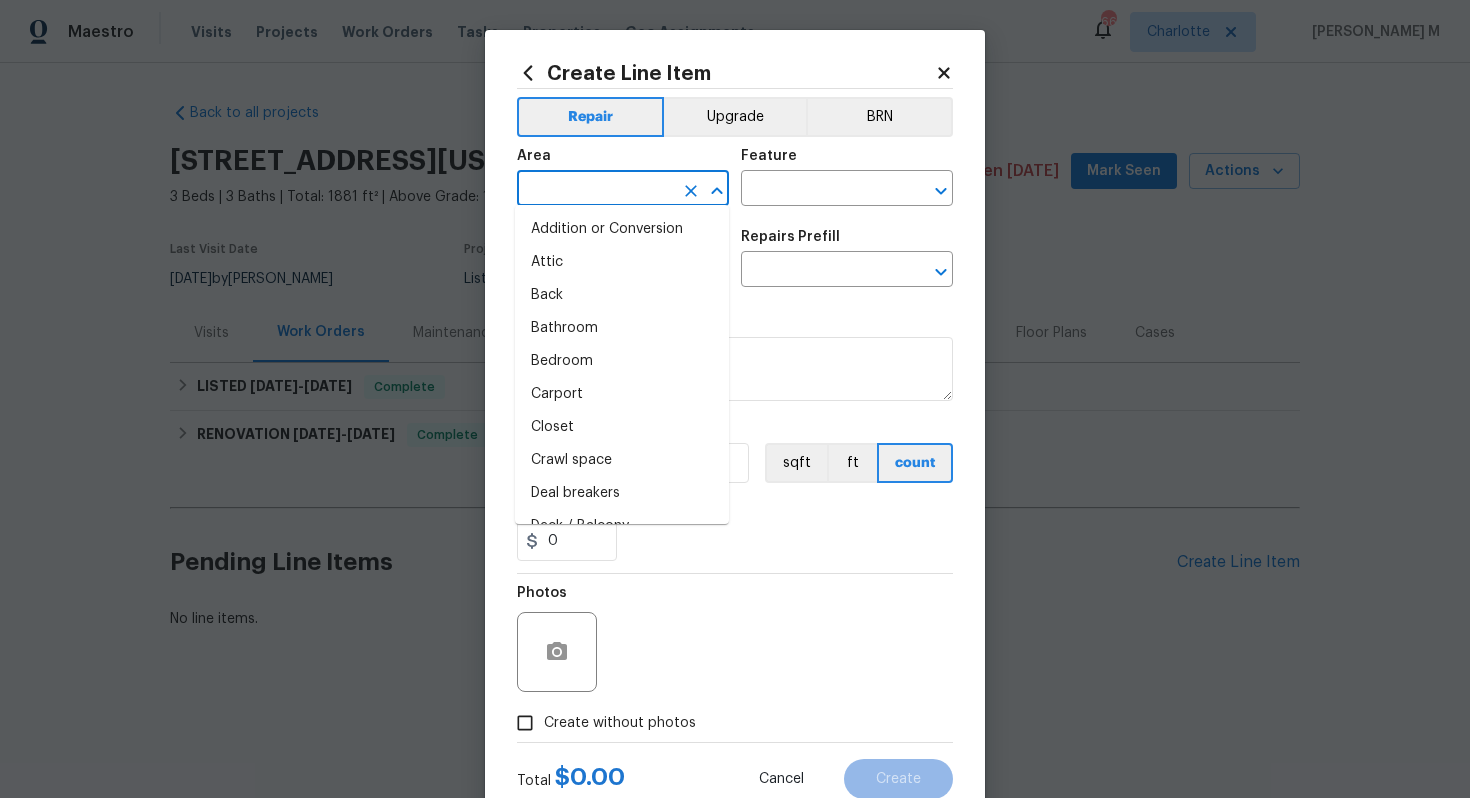 click at bounding box center (595, 190) 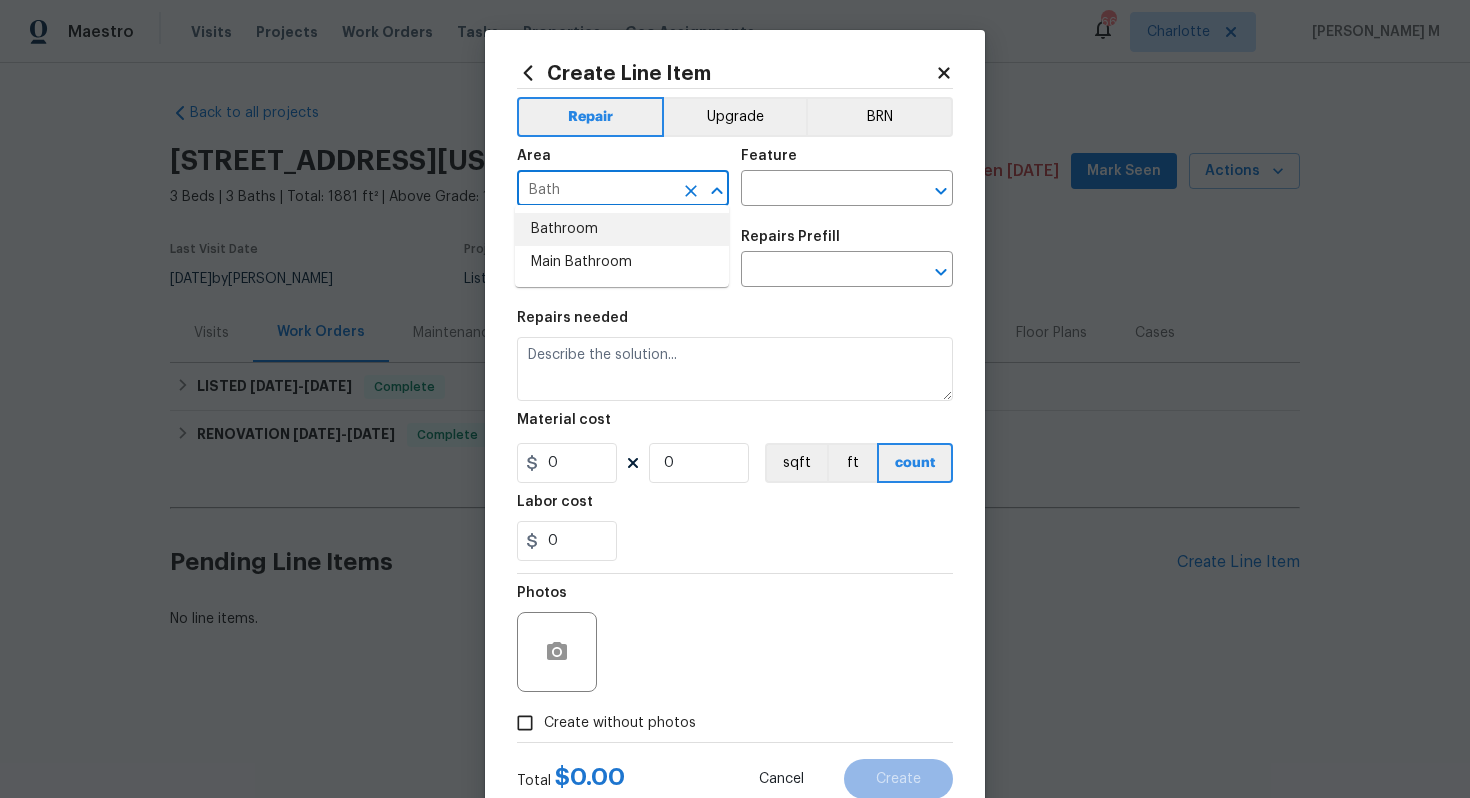 click on "Bathroom" at bounding box center (622, 229) 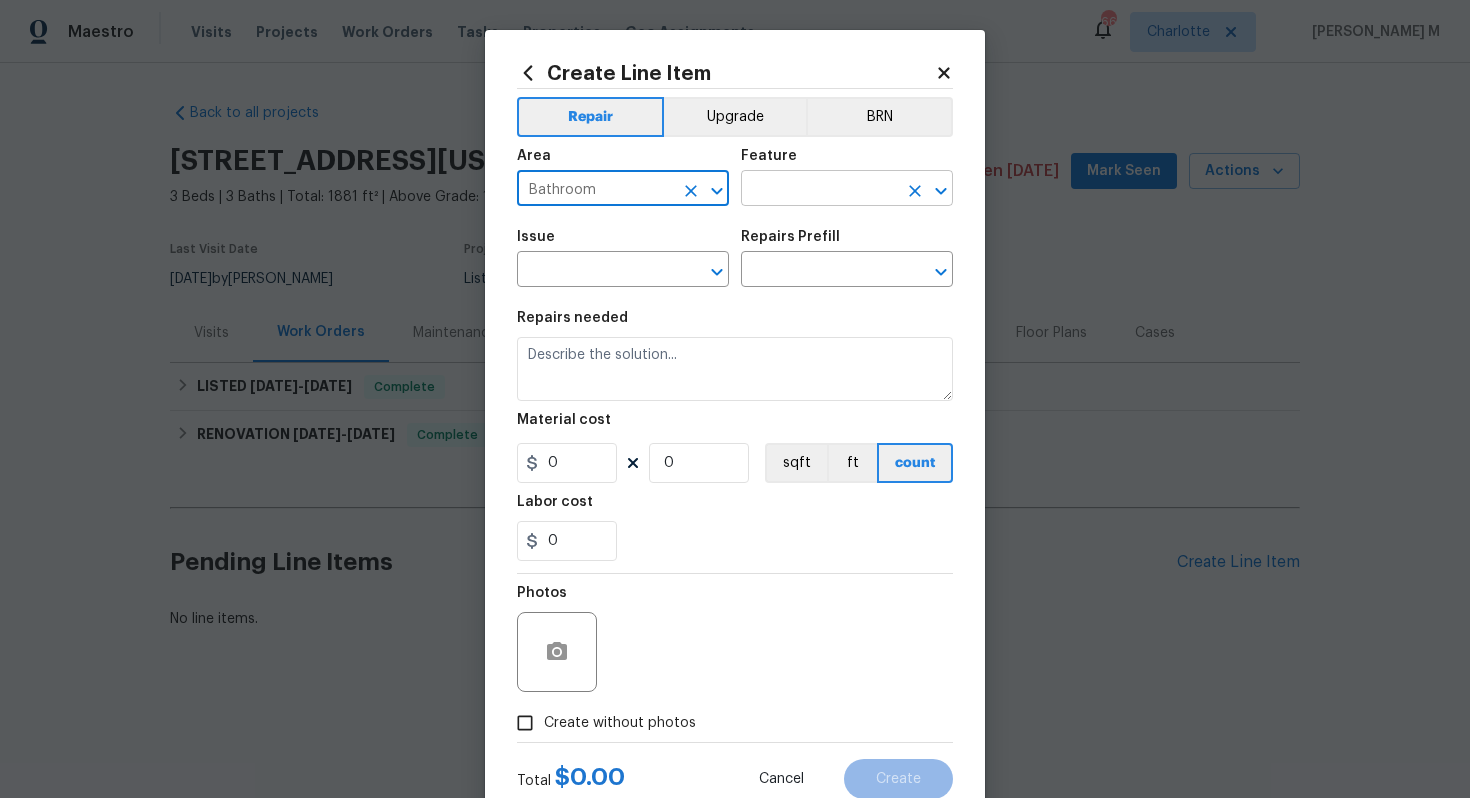 type on "Bathroom" 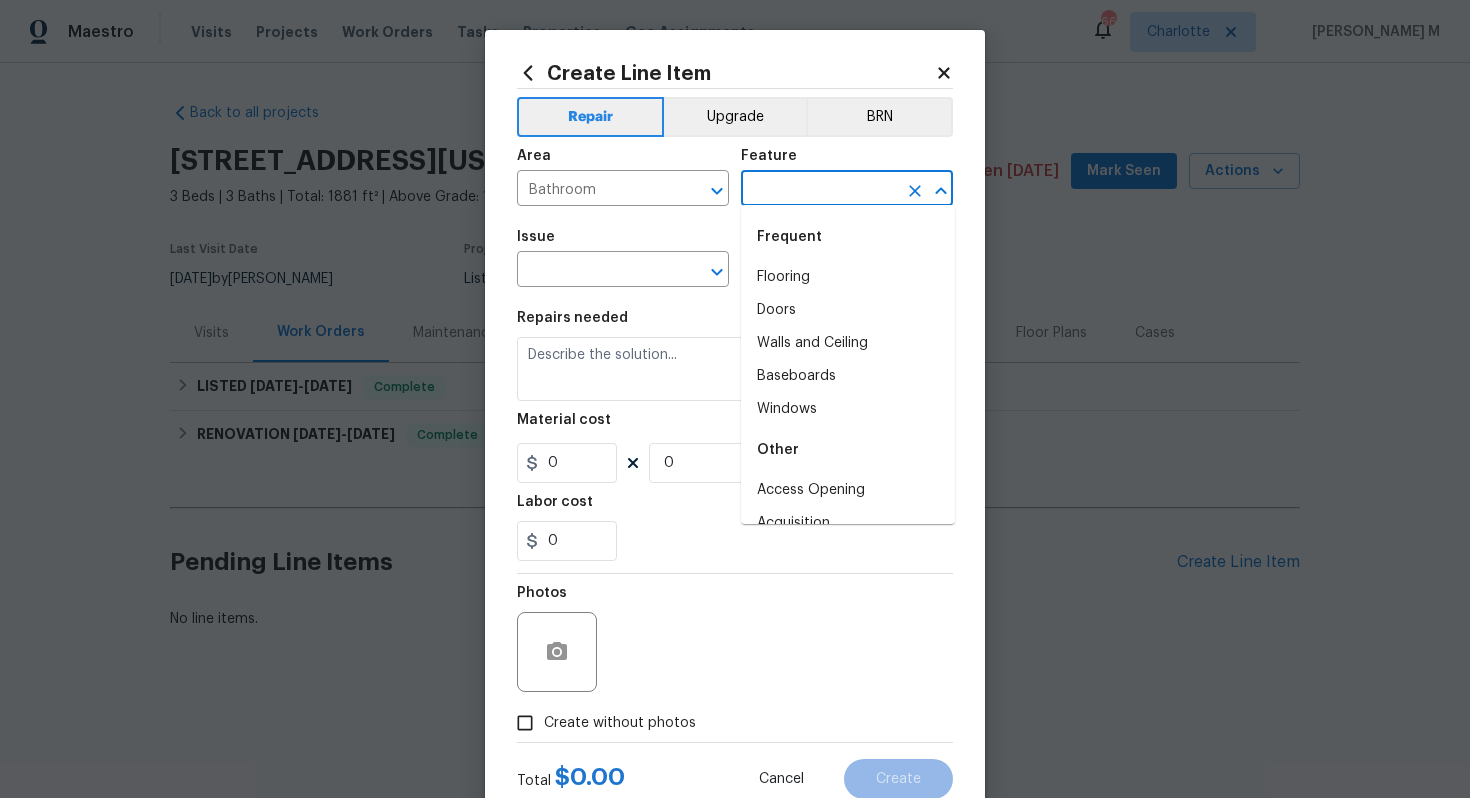 click at bounding box center [819, 190] 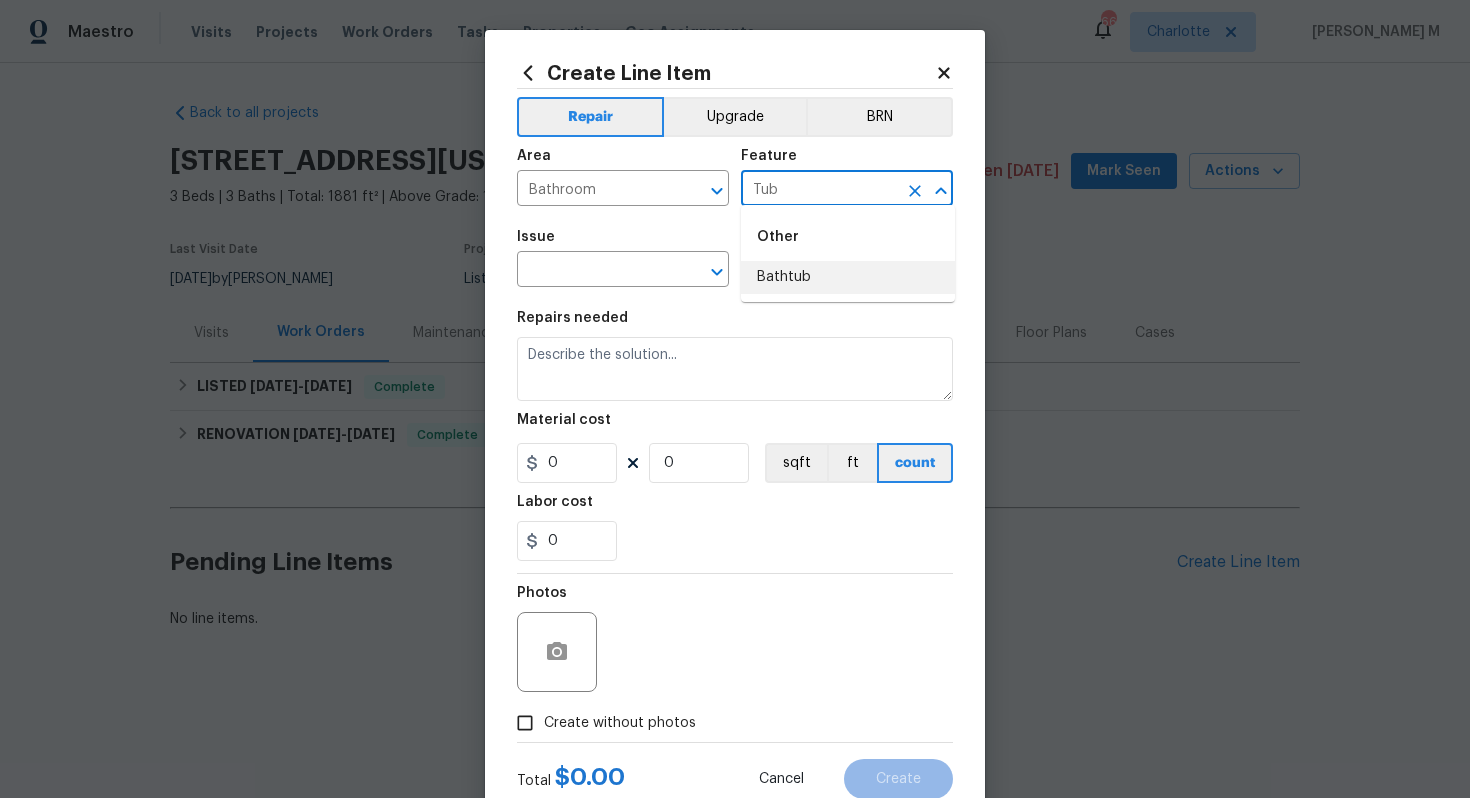 click on "Bathtub" at bounding box center [848, 277] 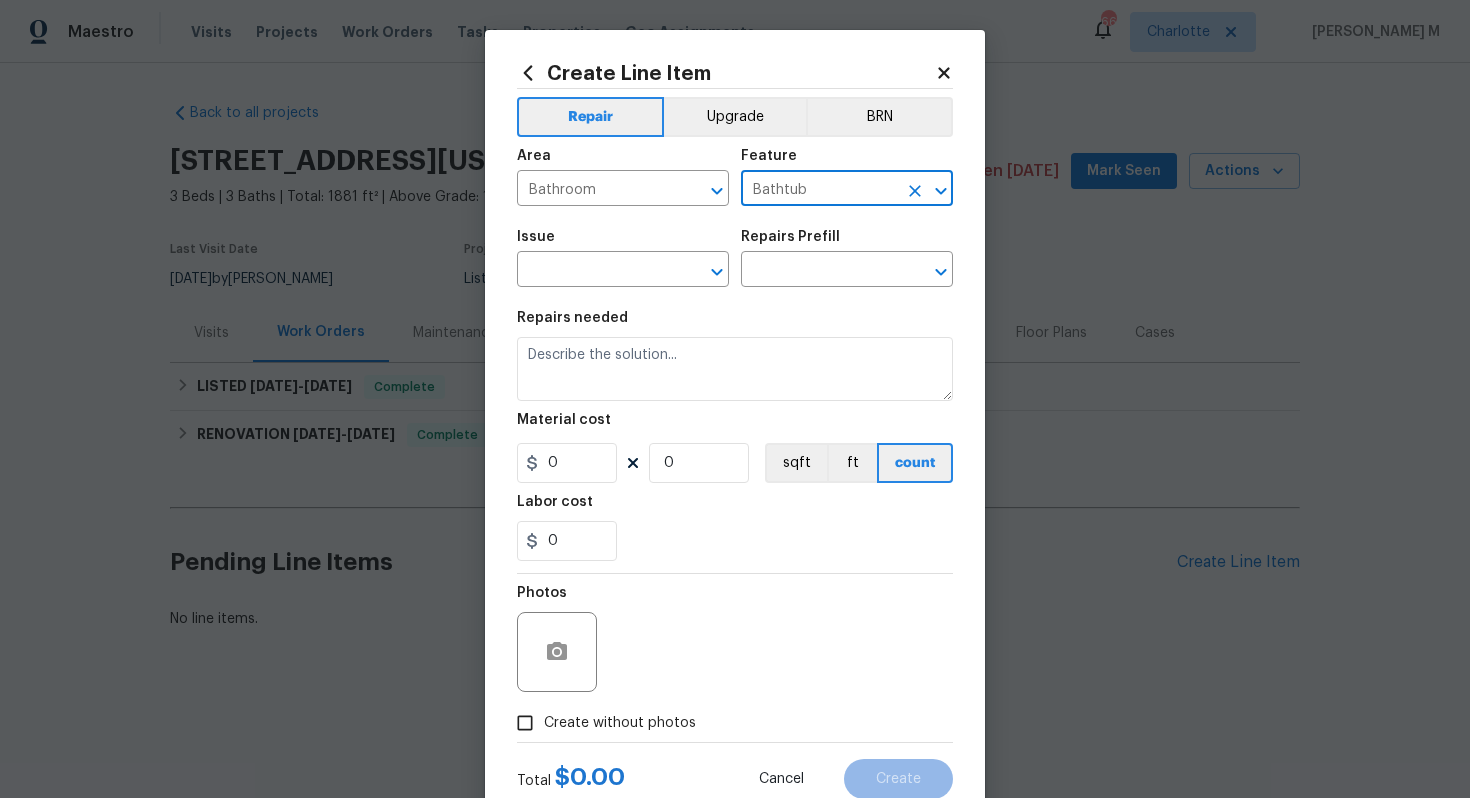 type on "Bathtub" 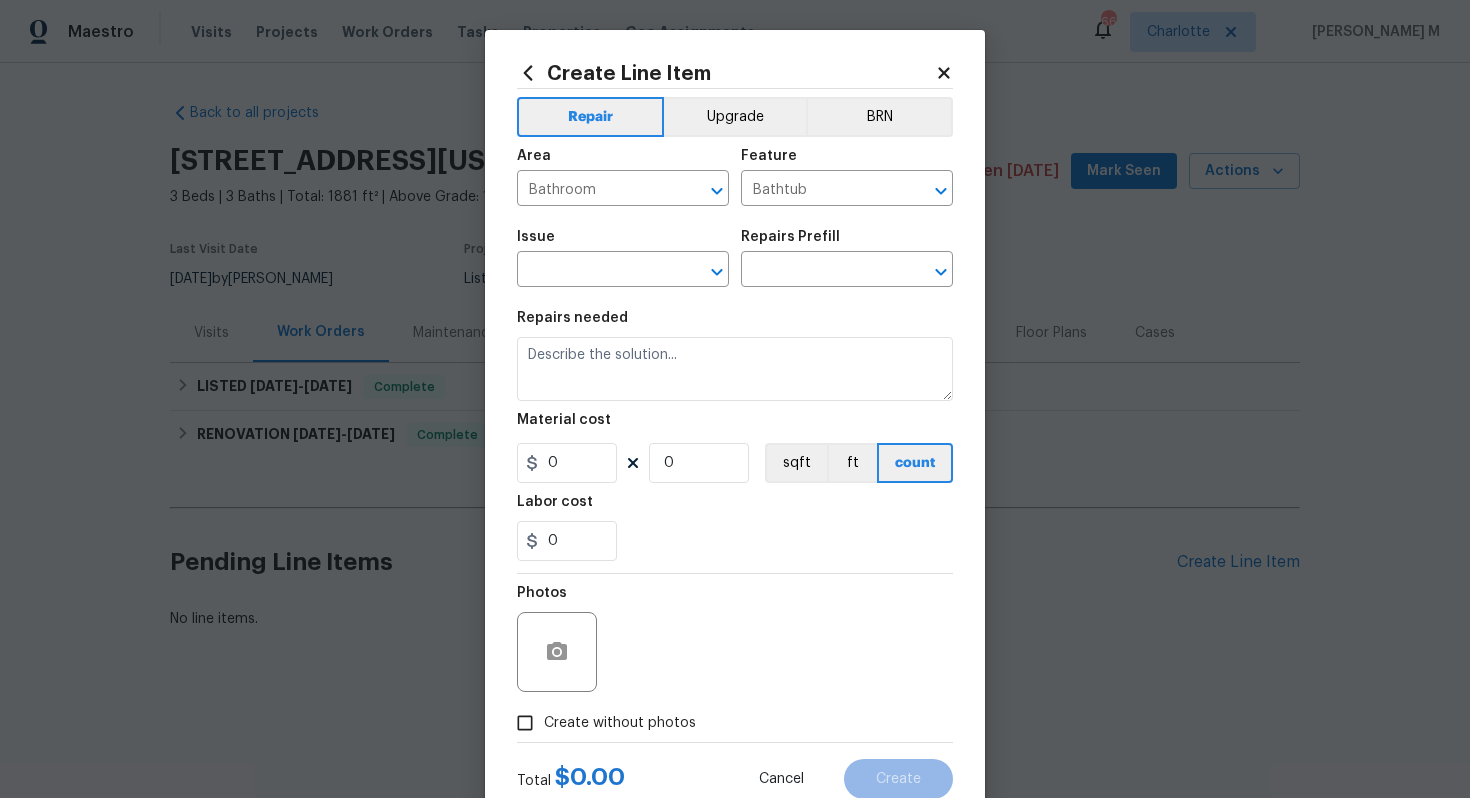 click on "Create Line Item Repair Upgrade BRN Area Bathroom ​ Feature Bathtub ​ Issue ​ Repairs Prefill ​ Repairs needed Material cost 0 0 sqft ft count Labor cost 0 Photos Create without photos Total   $ 0.00 Cancel Create" at bounding box center [735, 430] 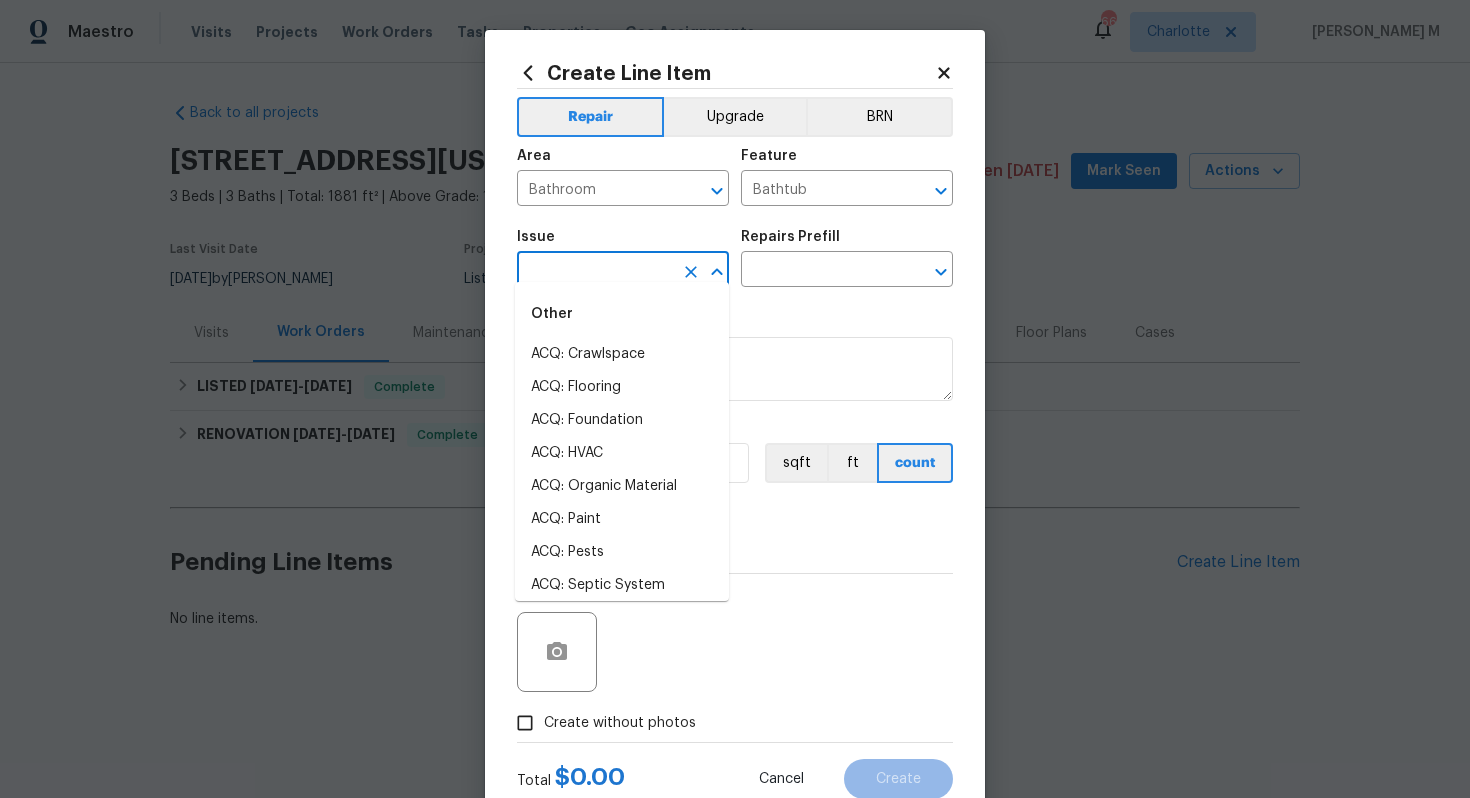 click at bounding box center [595, 271] 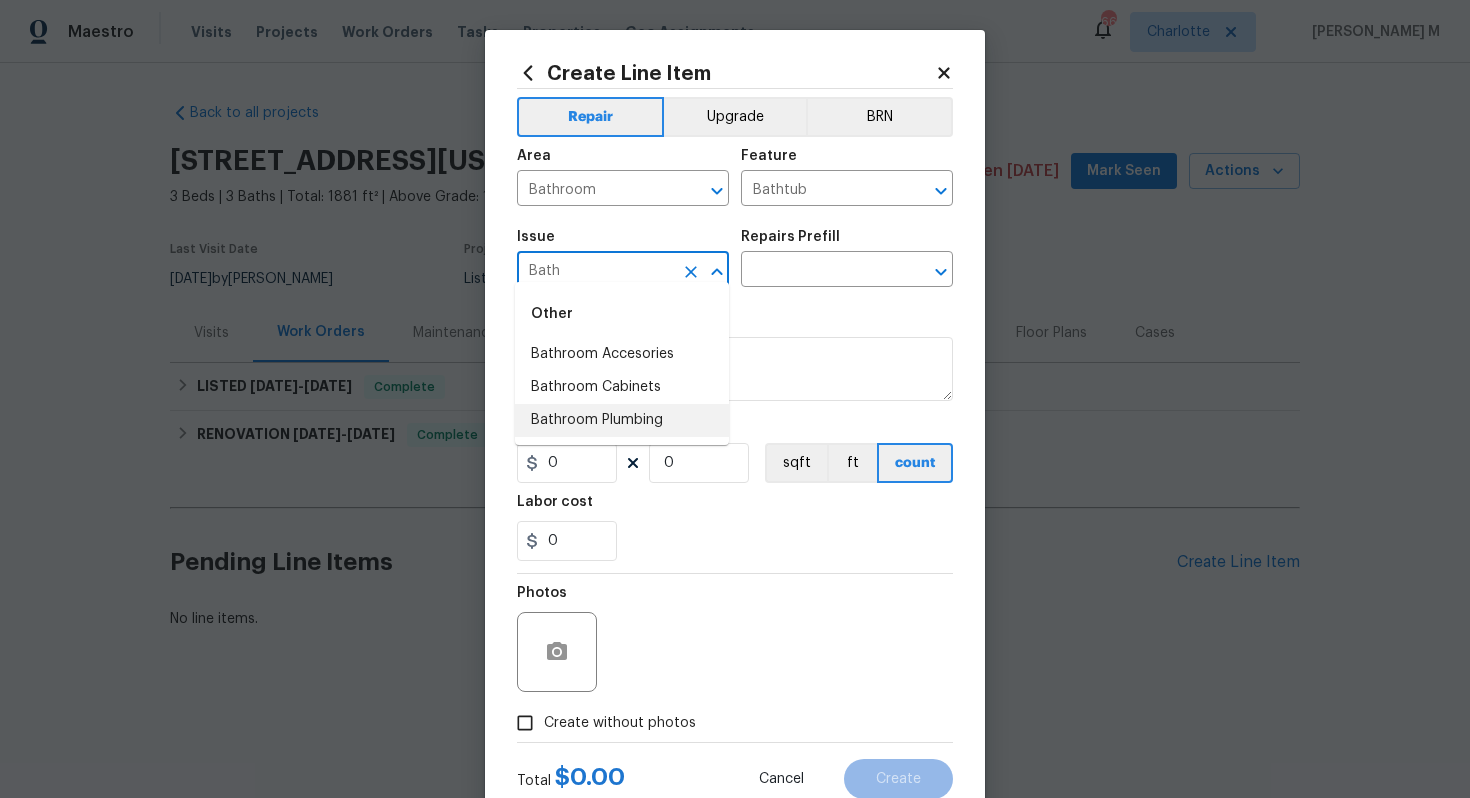 click on "Bathroom Plumbing" at bounding box center [622, 420] 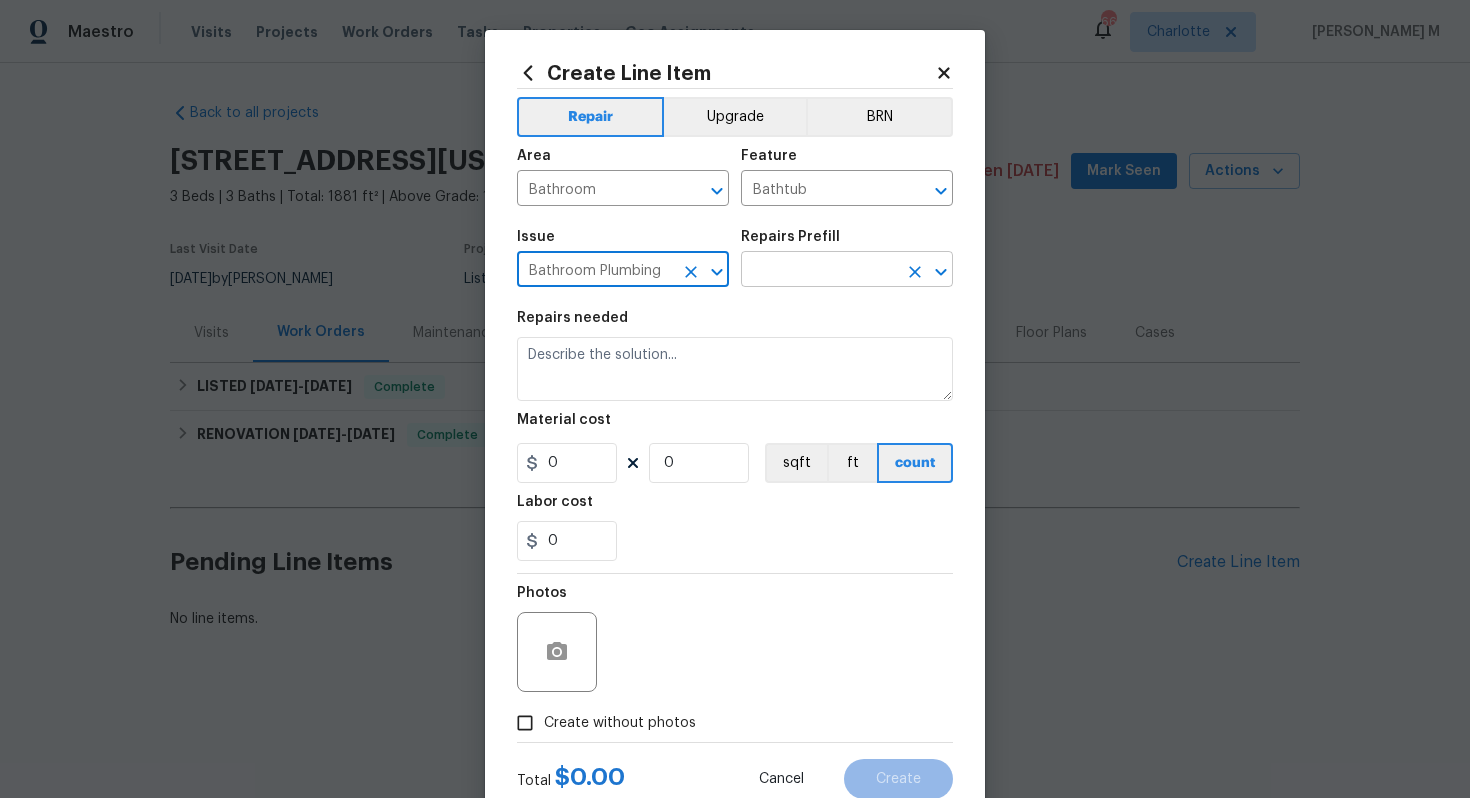 type on "Bathroom Plumbing" 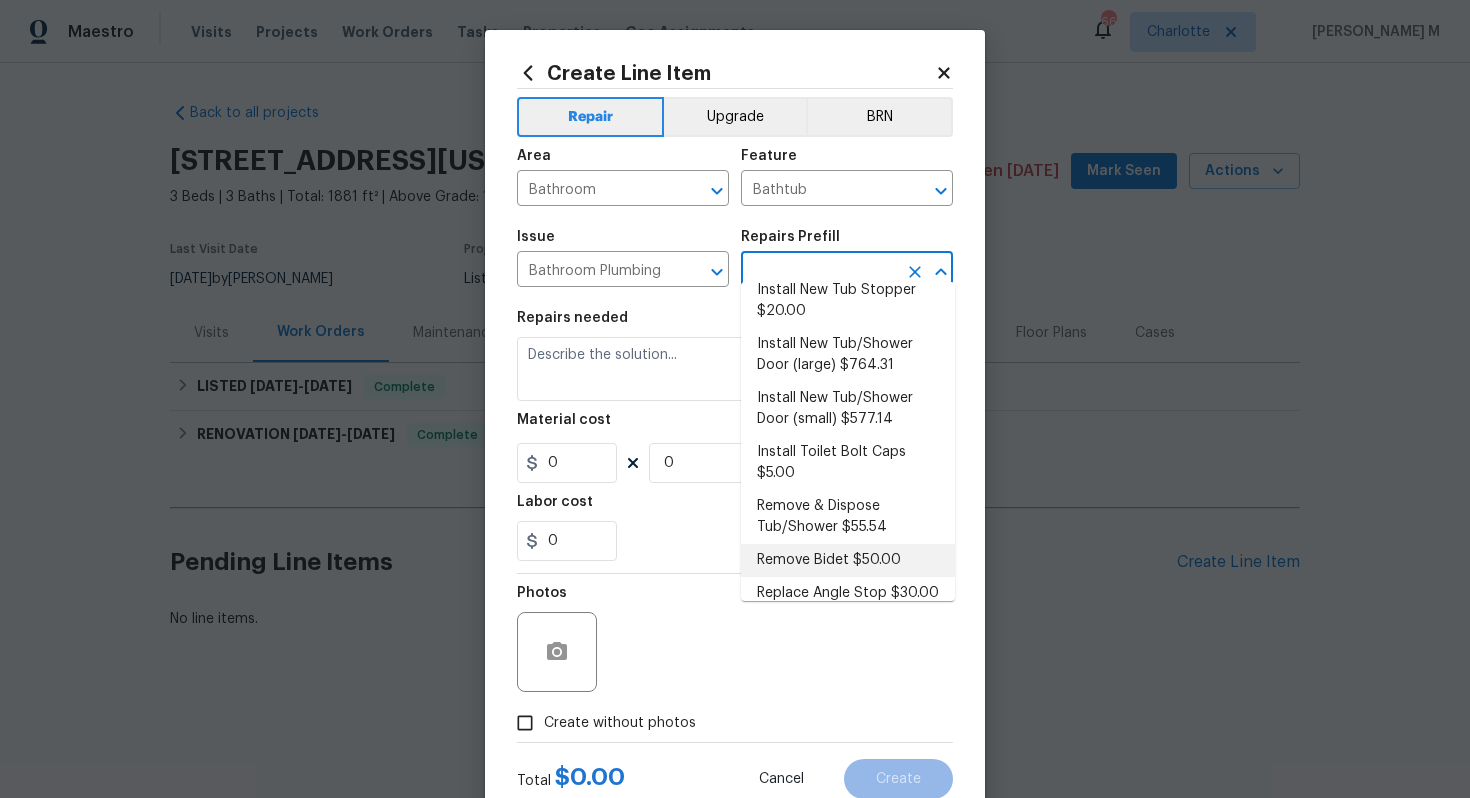 scroll, scrollTop: 294, scrollLeft: 0, axis: vertical 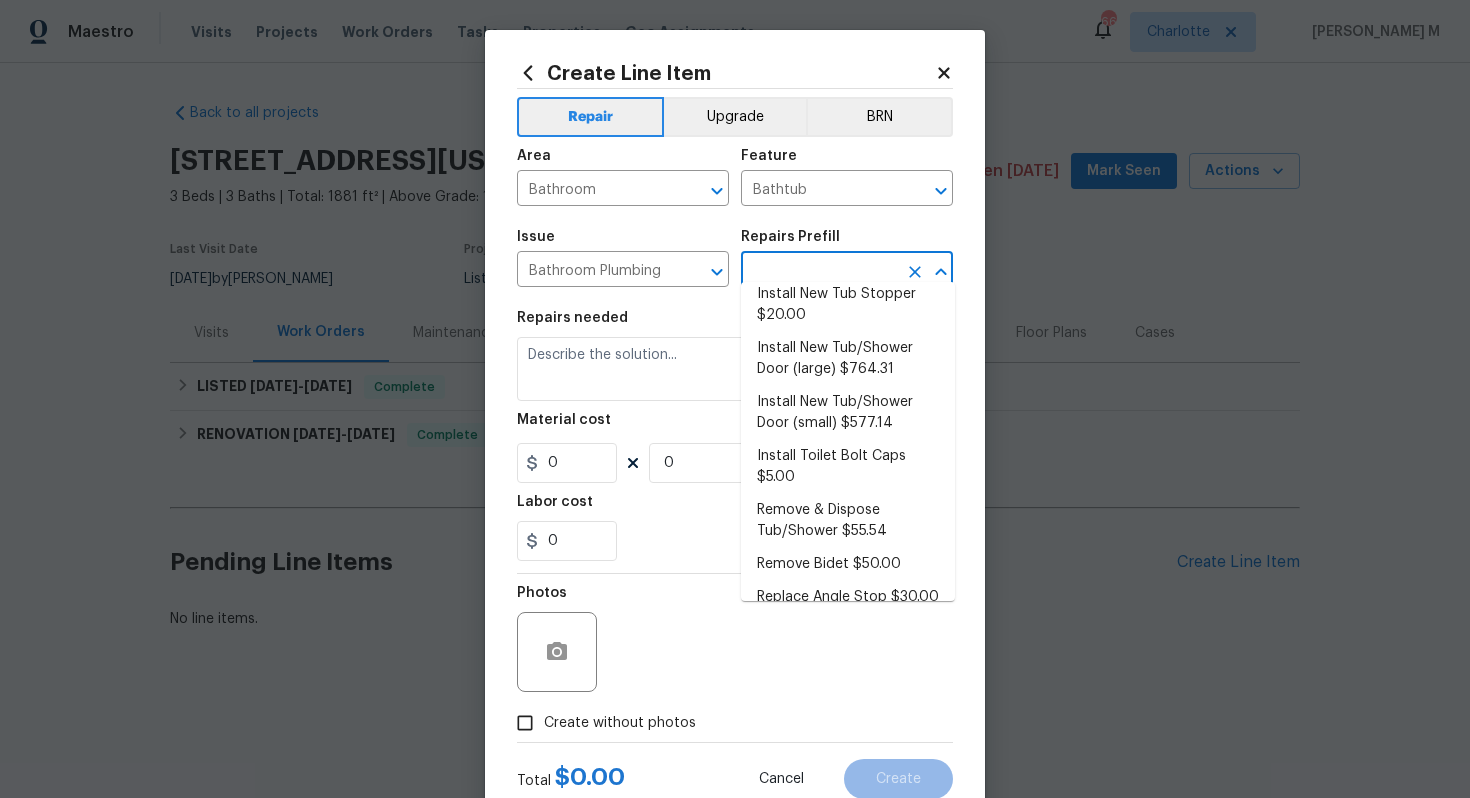 click on "Replace Bathtub $717.30" at bounding box center (848, 630) 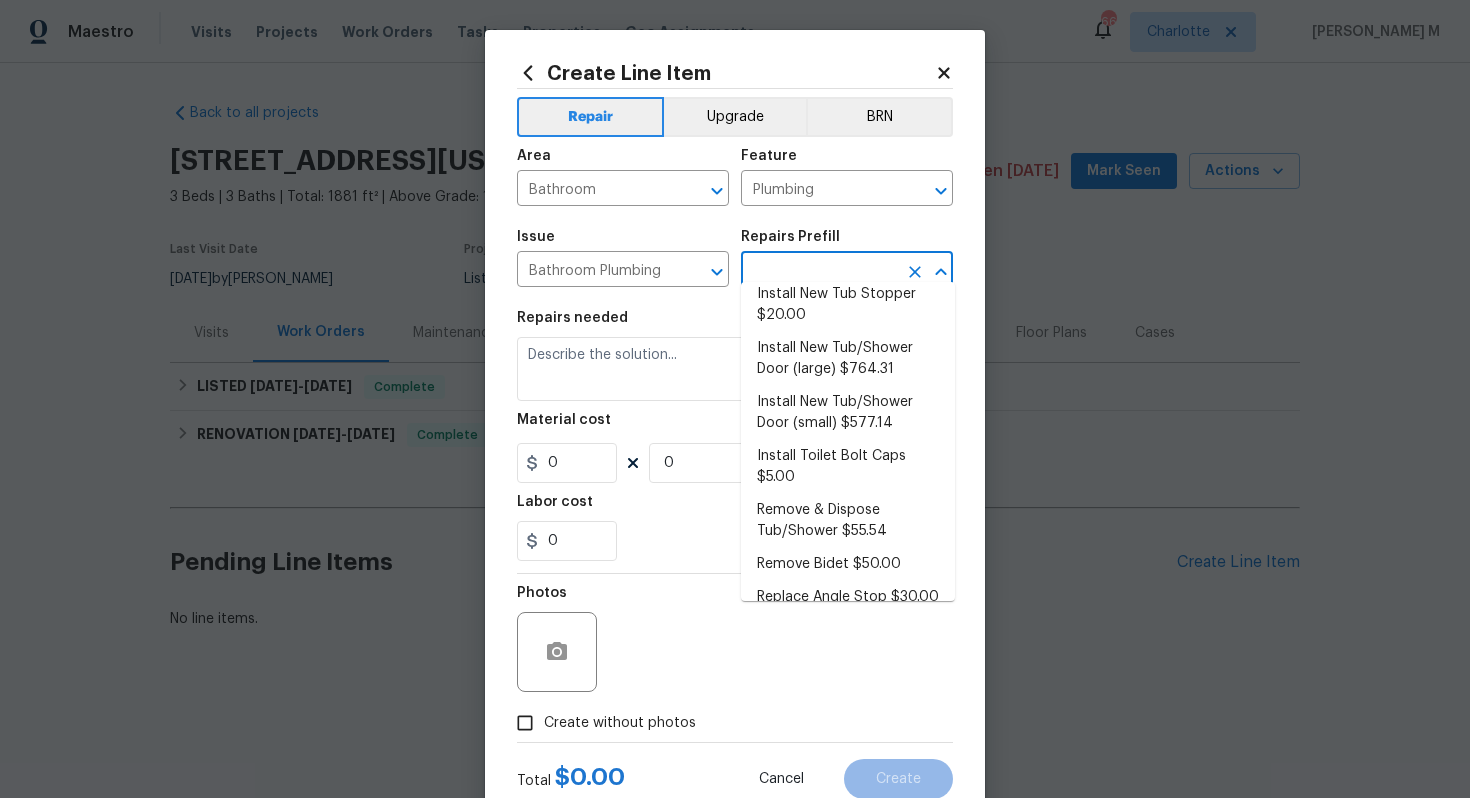 type on "Replace Bathtub $717.30" 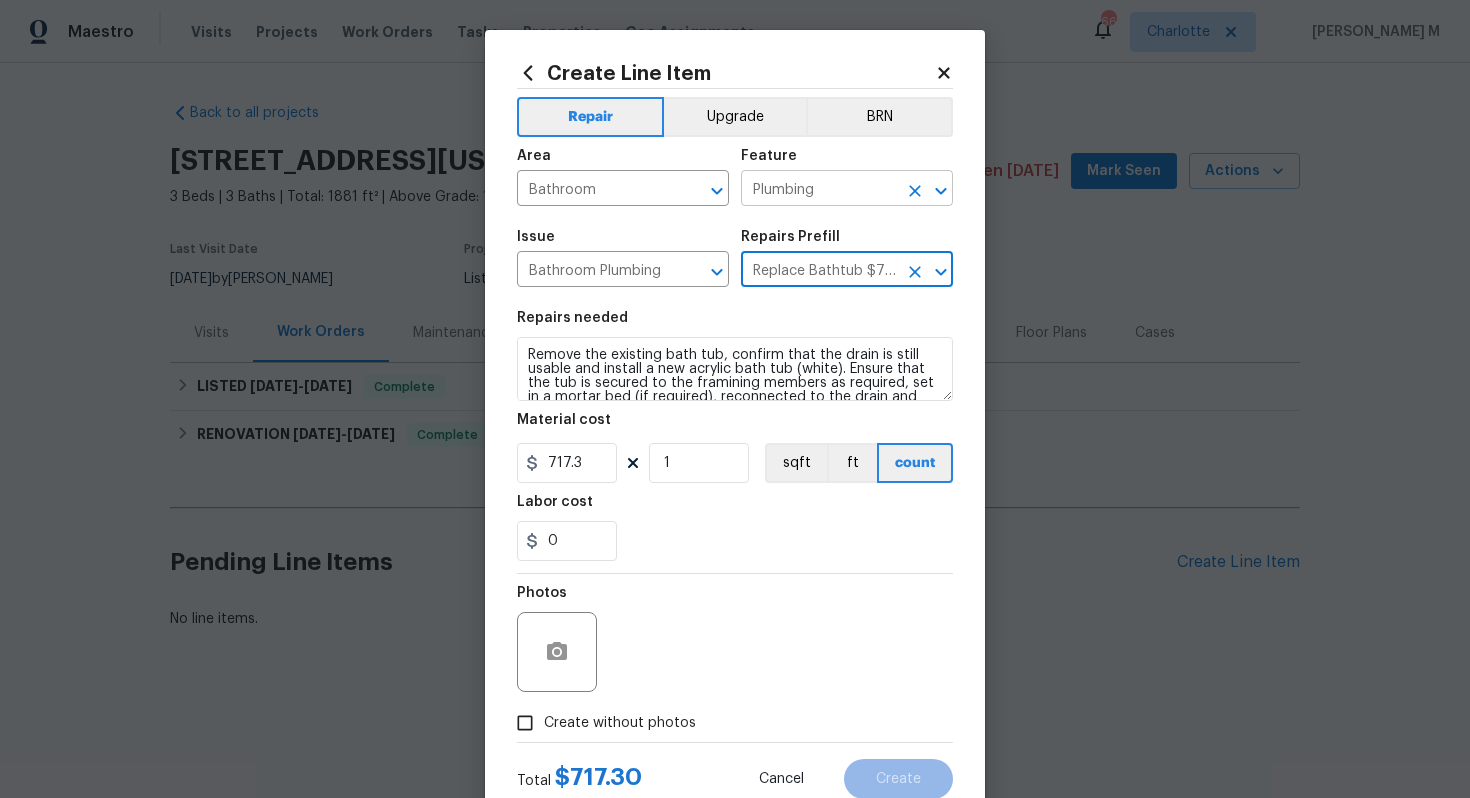 click on "Plumbing" at bounding box center (819, 190) 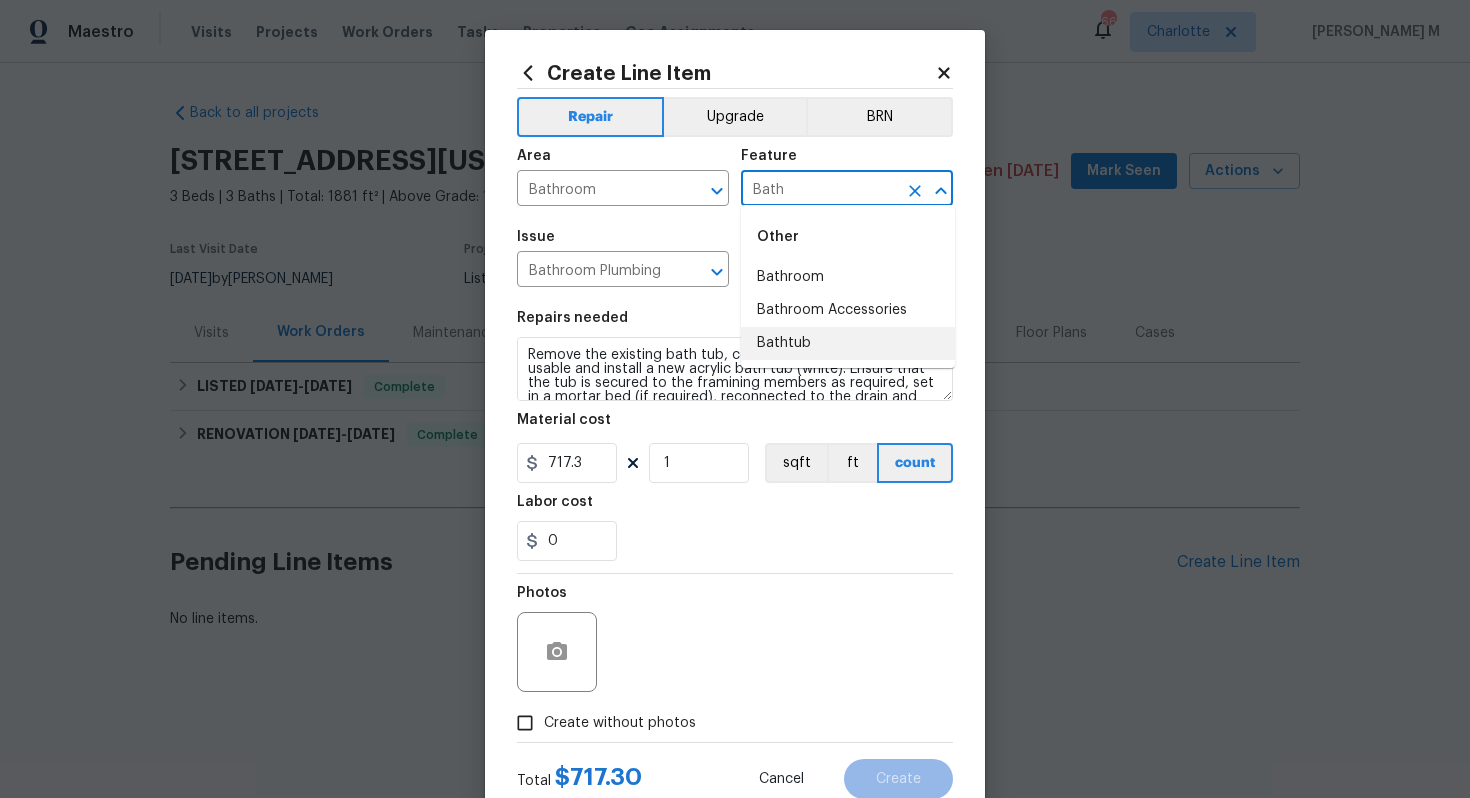 click on "Bathtub" at bounding box center (848, 343) 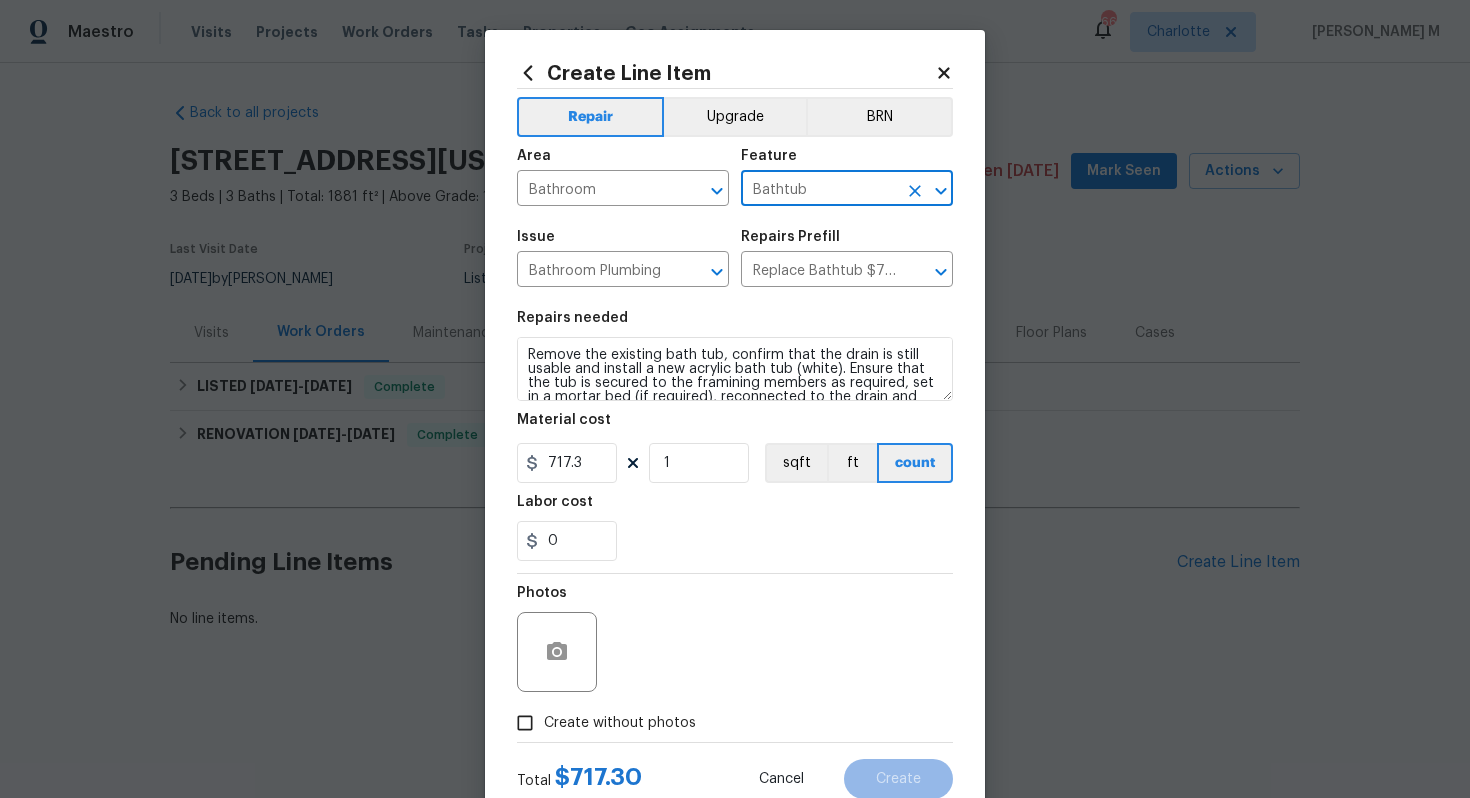 type on "Bathtub" 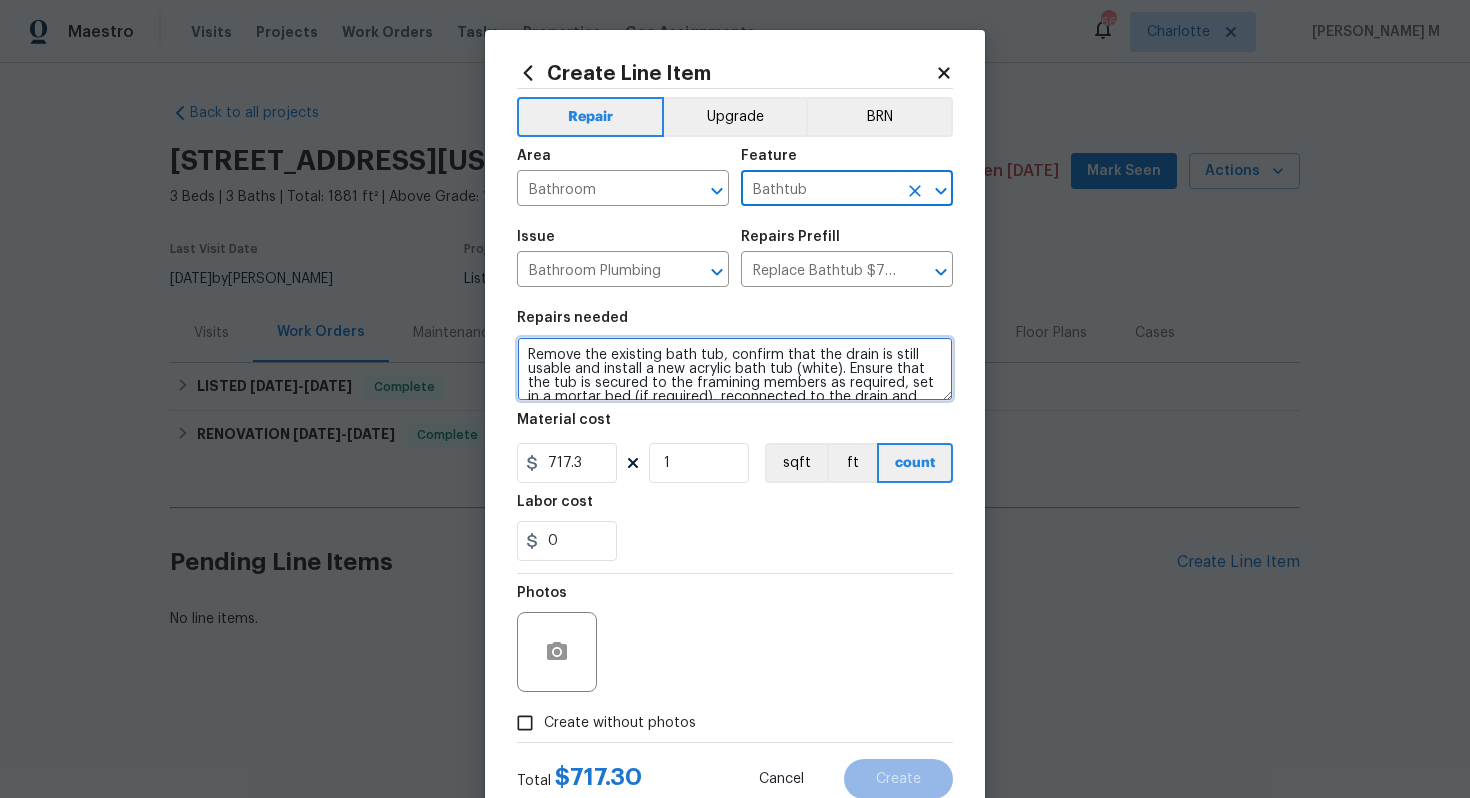 click on "Remove the existing bath tub, confirm that the drain is still usable and install a new acrylic bath tub (white). Ensure that the tub is secured to the framining members as required, set in a mortar bed (if required), reconnected to the drain and water tested. Haul away and dispose of all debris." at bounding box center (735, 369) 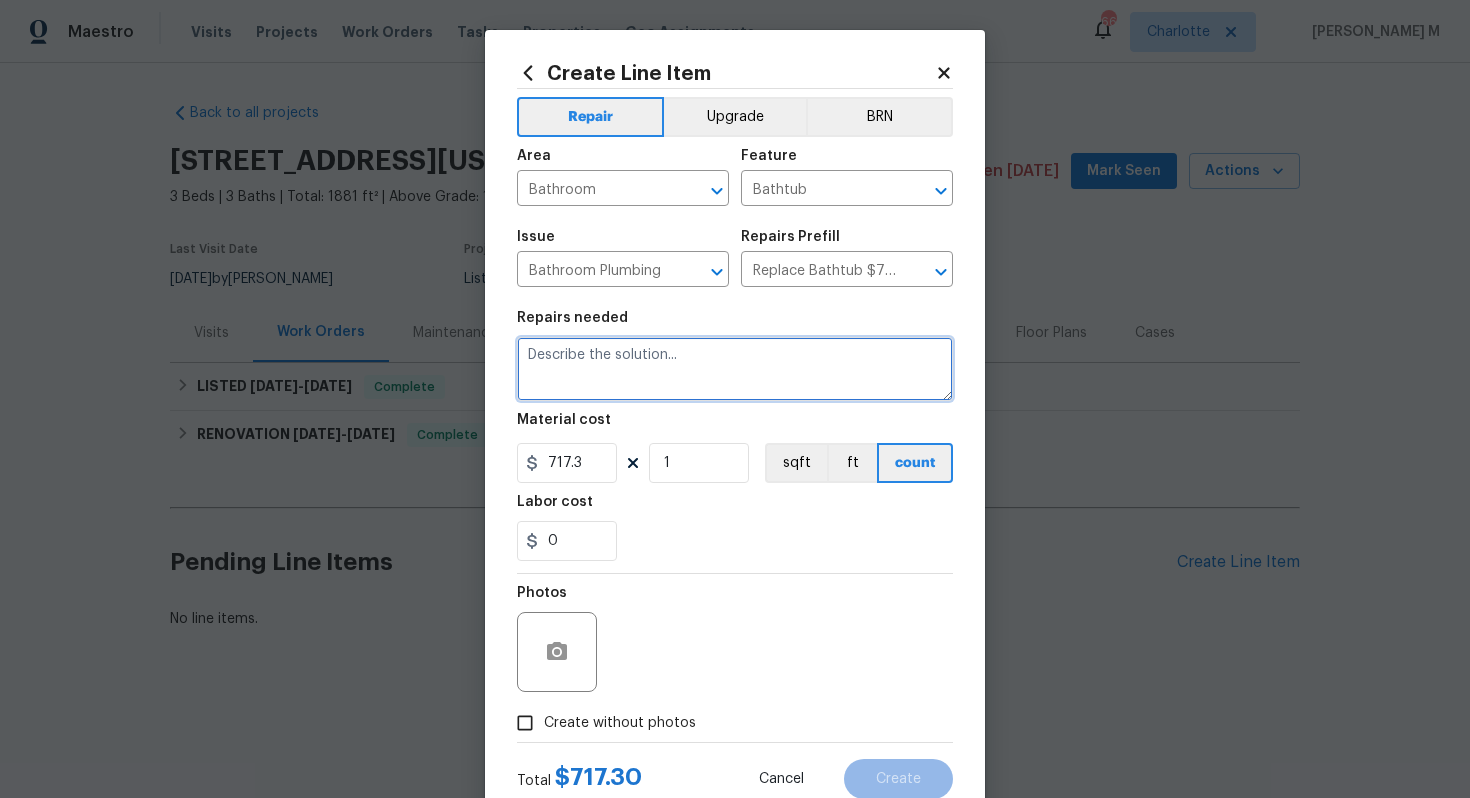 paste on "Received feedback of leaking tub. Please go onsite and assess issue" 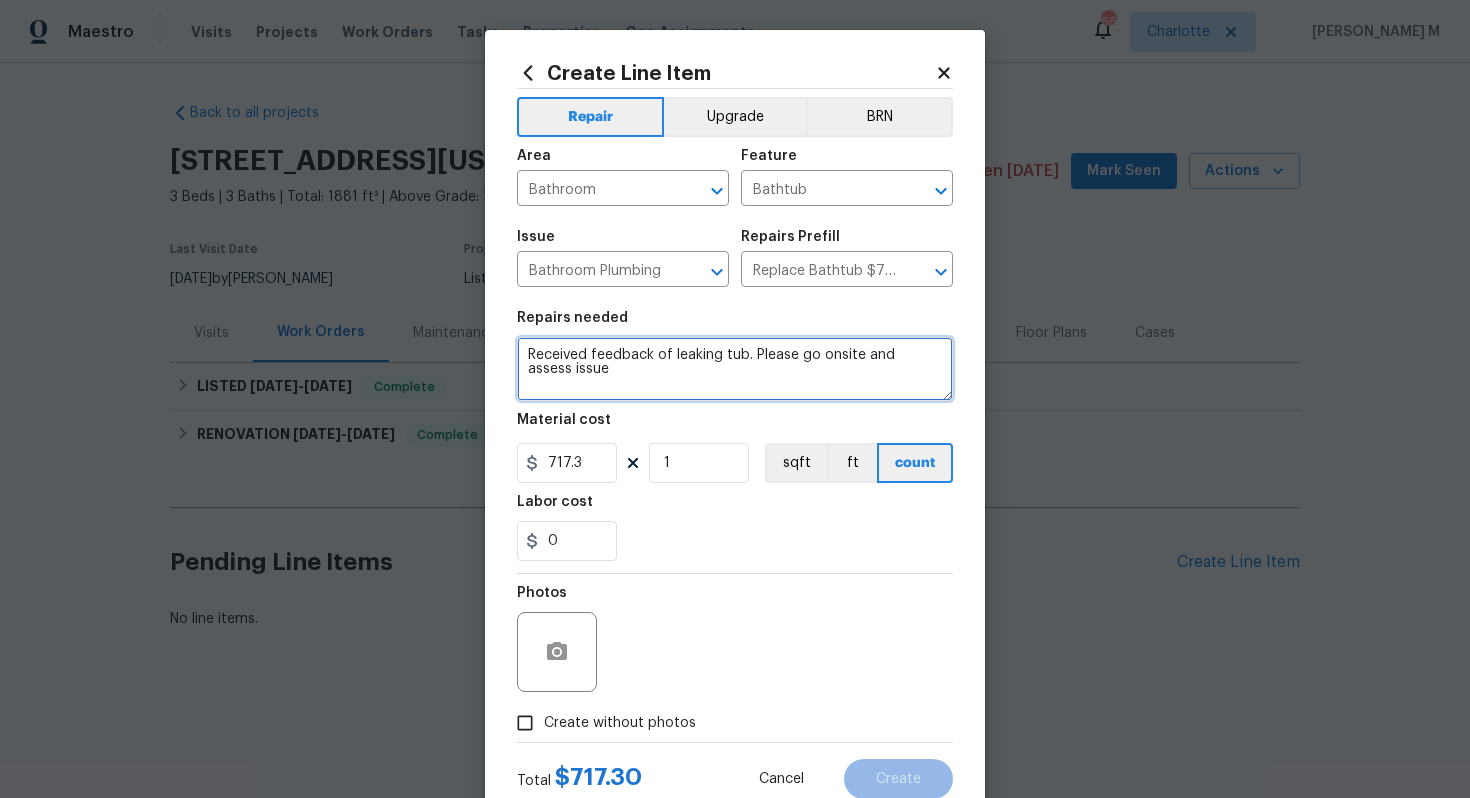 type on "Received feedback of leaking tub. Please go onsite and assess issue" 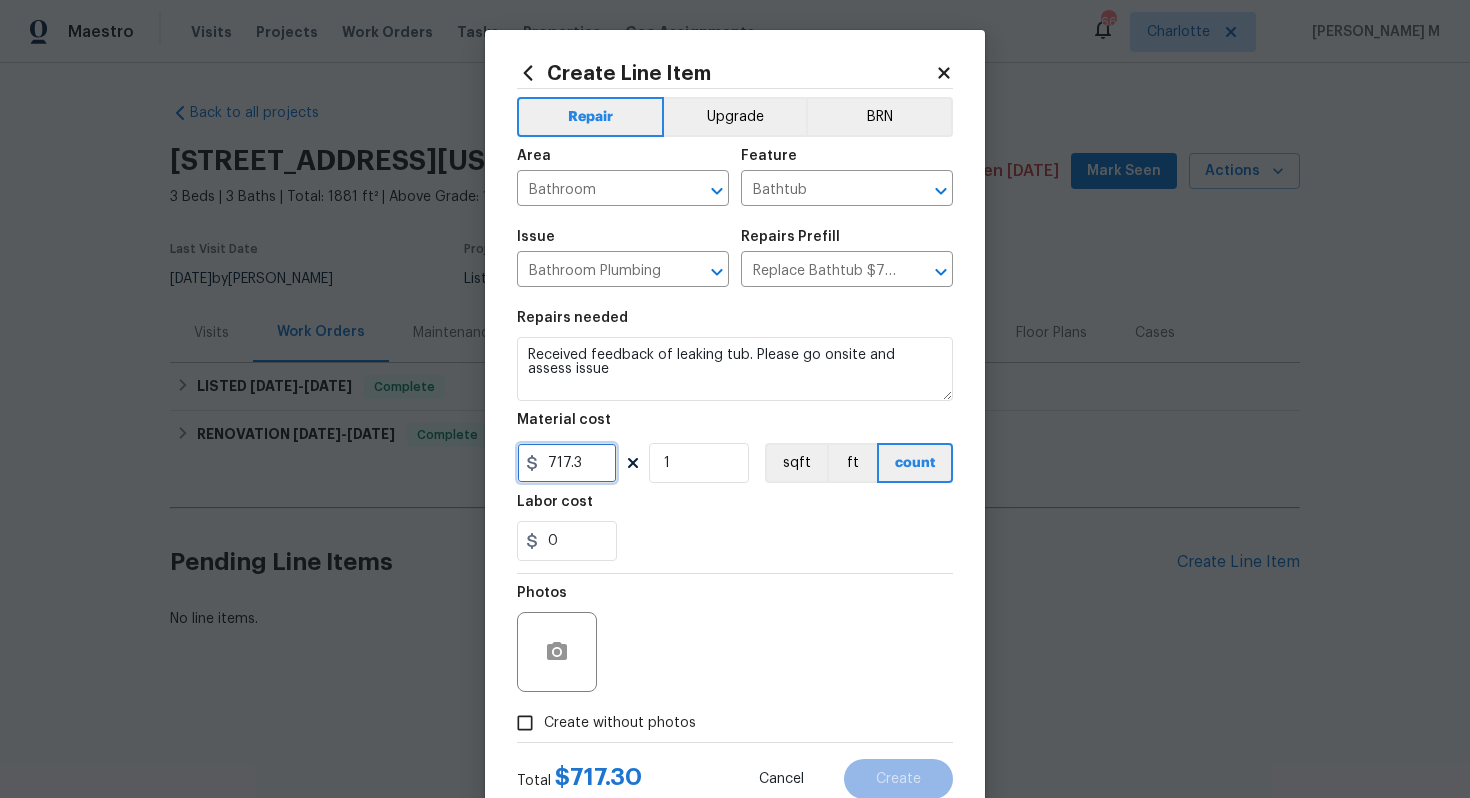click on "717.3" at bounding box center [567, 463] 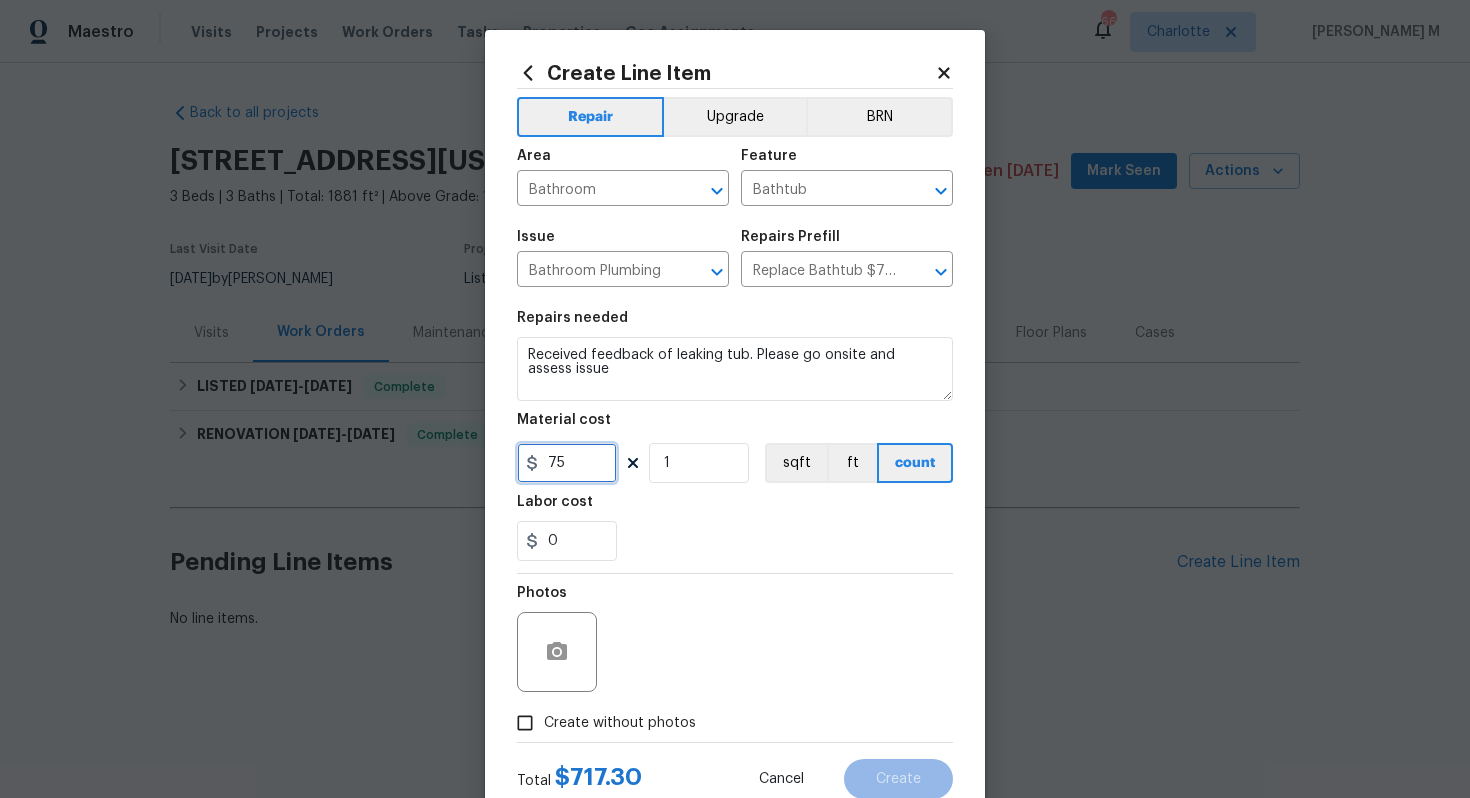 scroll, scrollTop: 35, scrollLeft: 0, axis: vertical 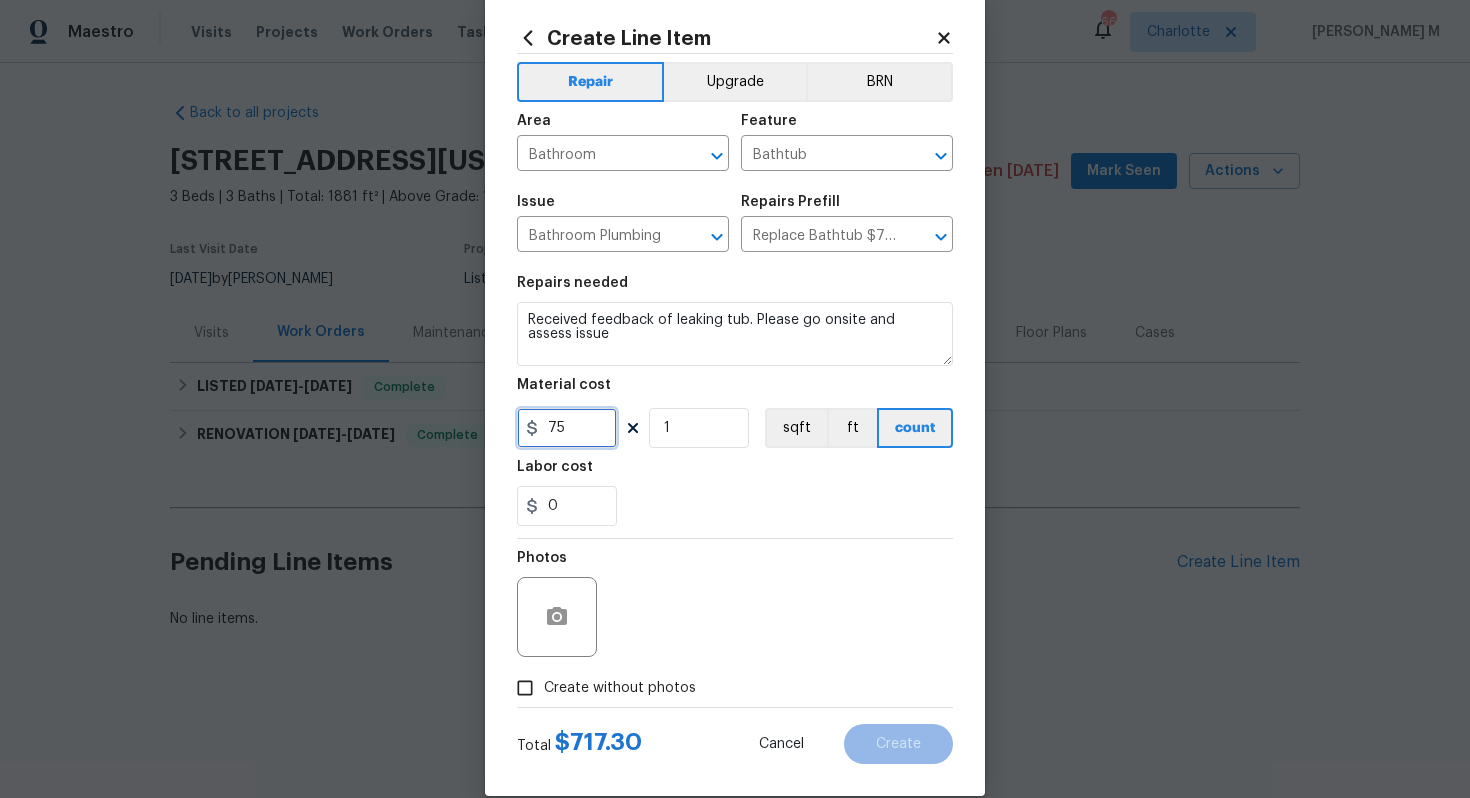 type on "75" 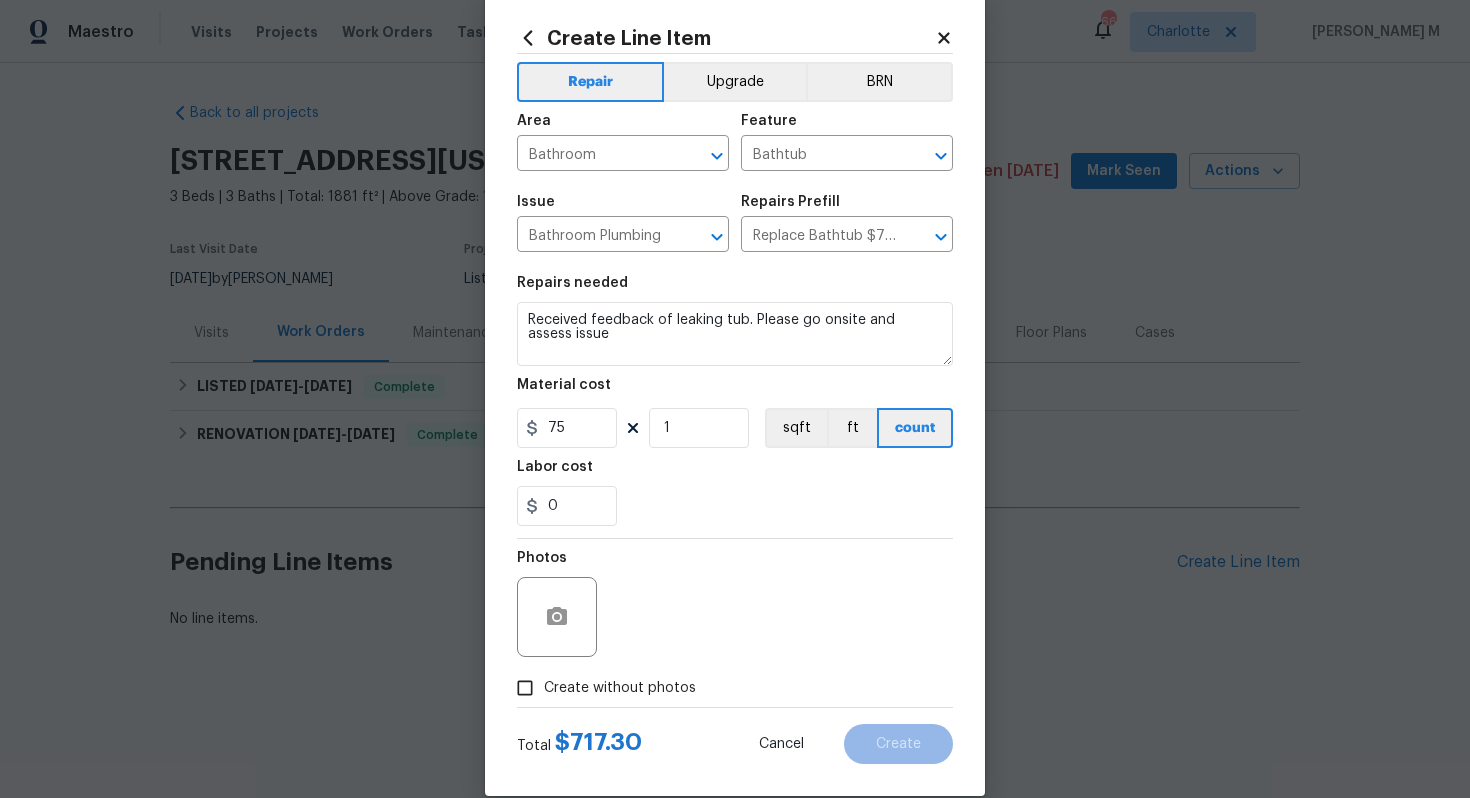 click on "Create without photos" at bounding box center (620, 688) 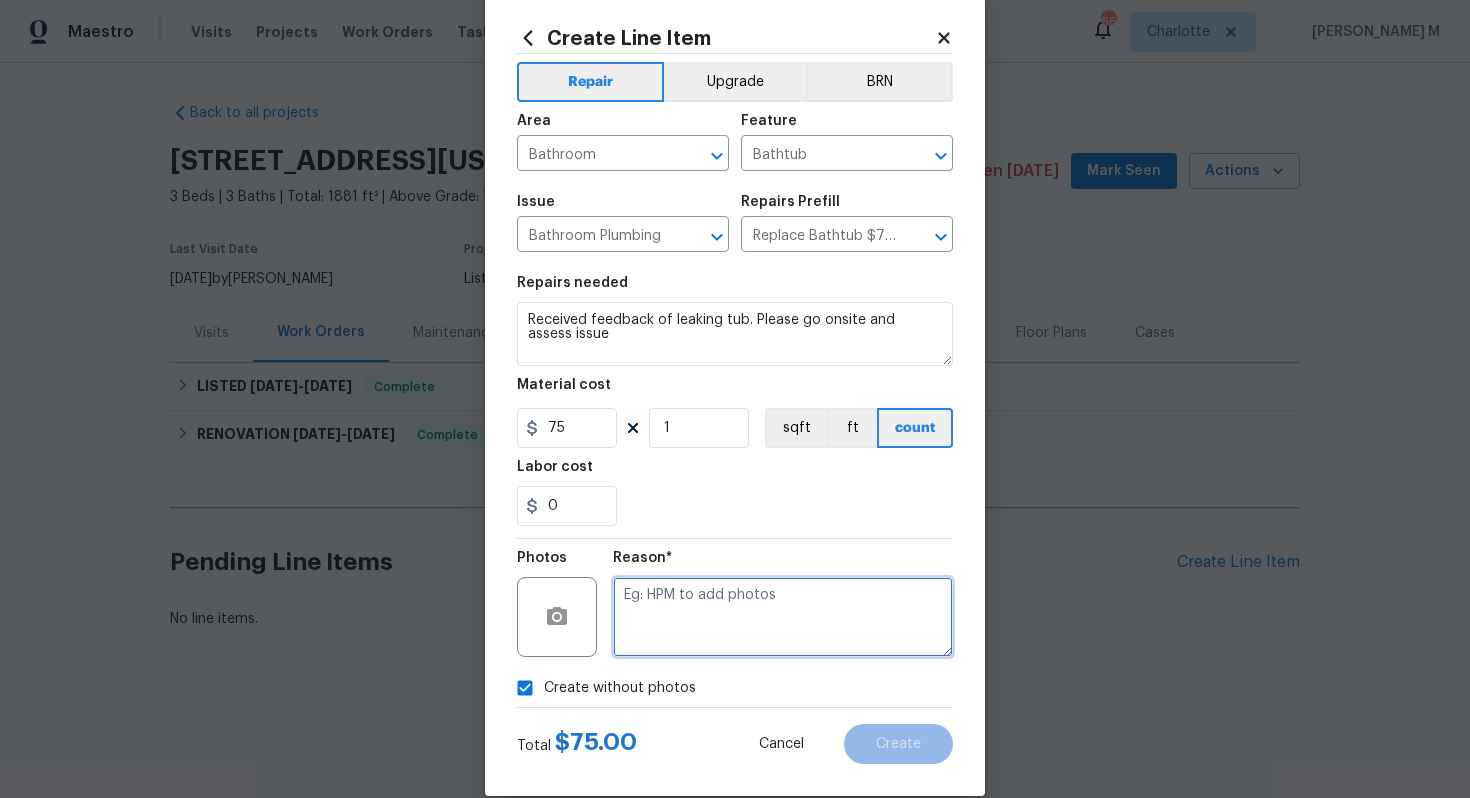 click at bounding box center (783, 617) 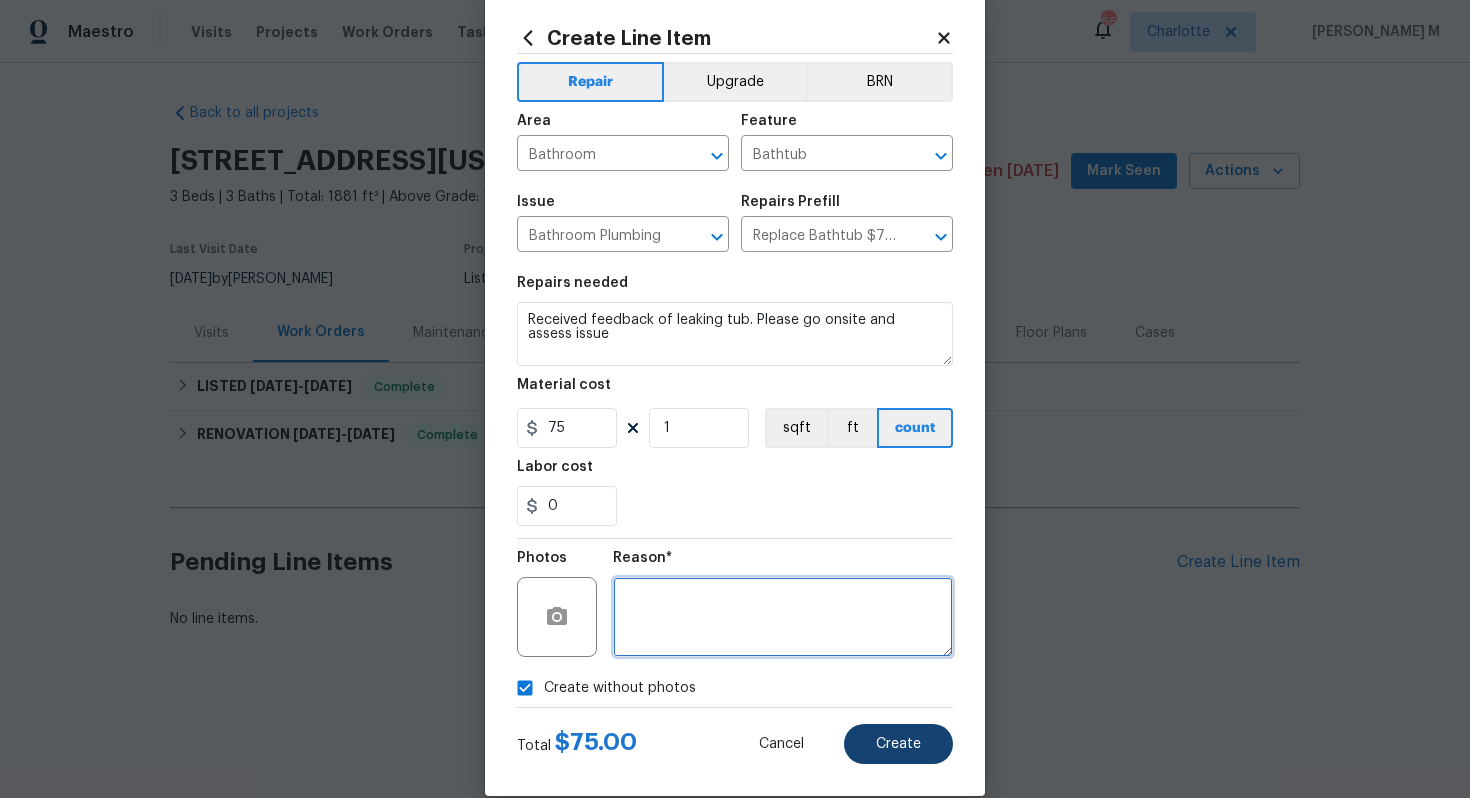 type 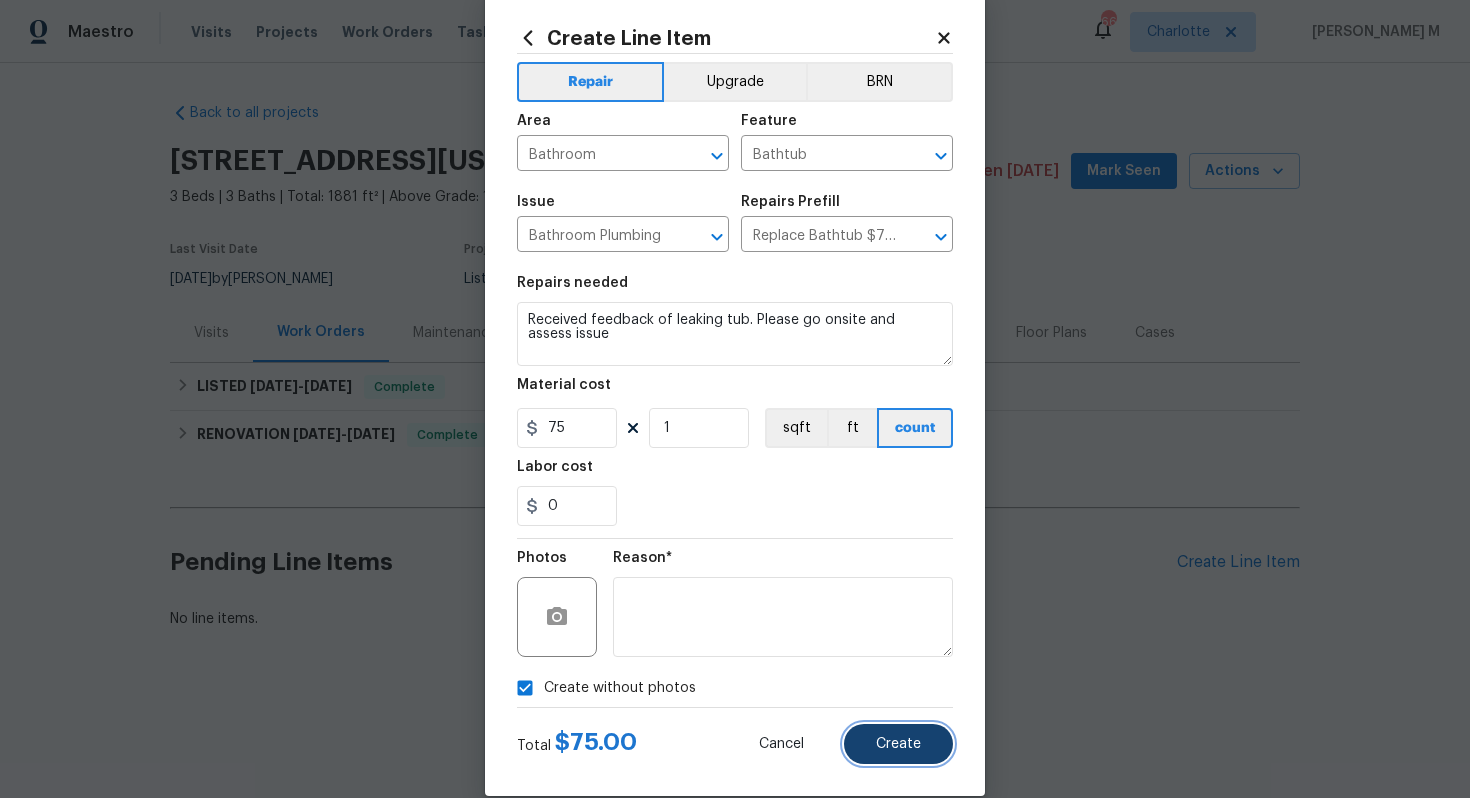 click on "Create" at bounding box center [898, 744] 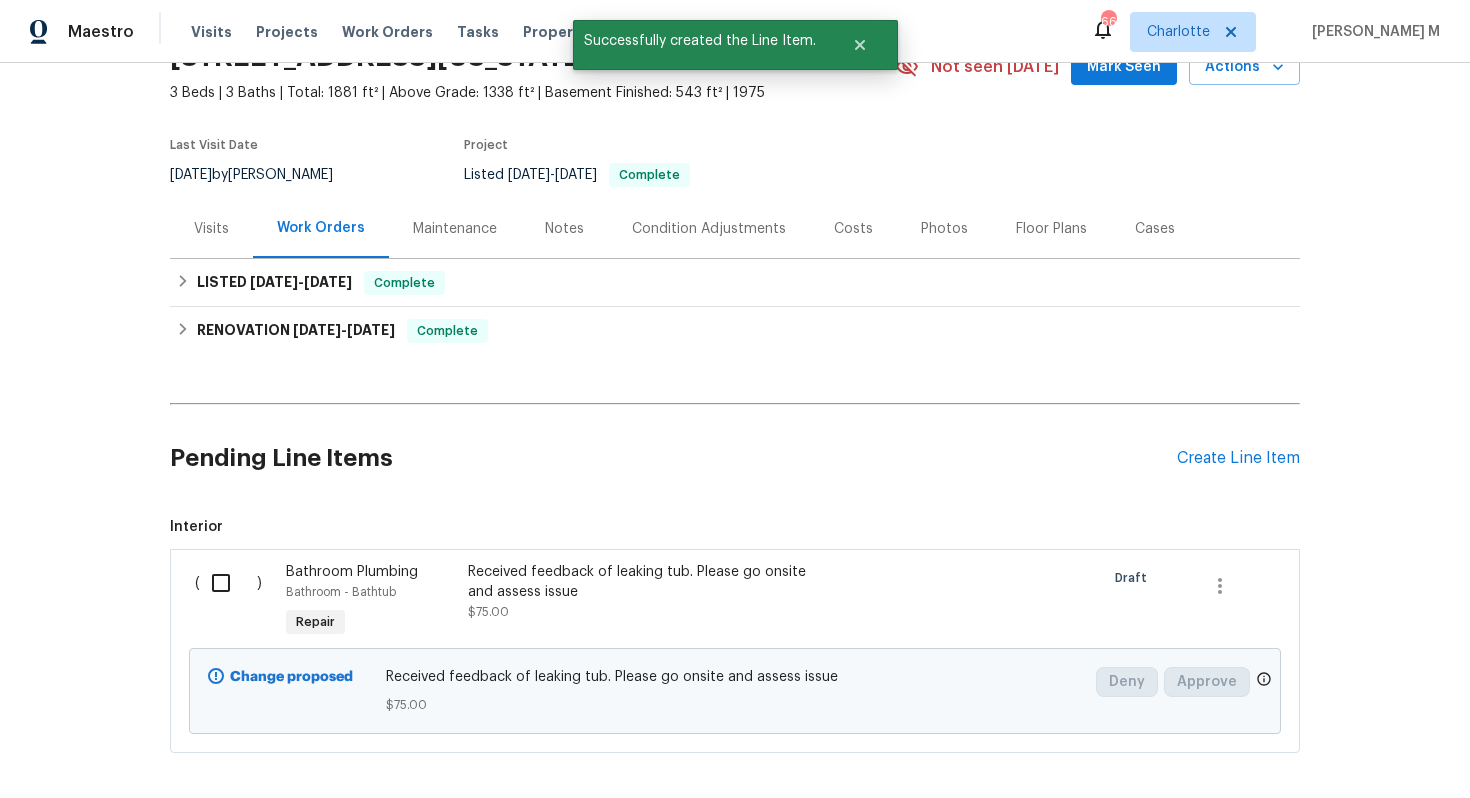 scroll, scrollTop: 169, scrollLeft: 0, axis: vertical 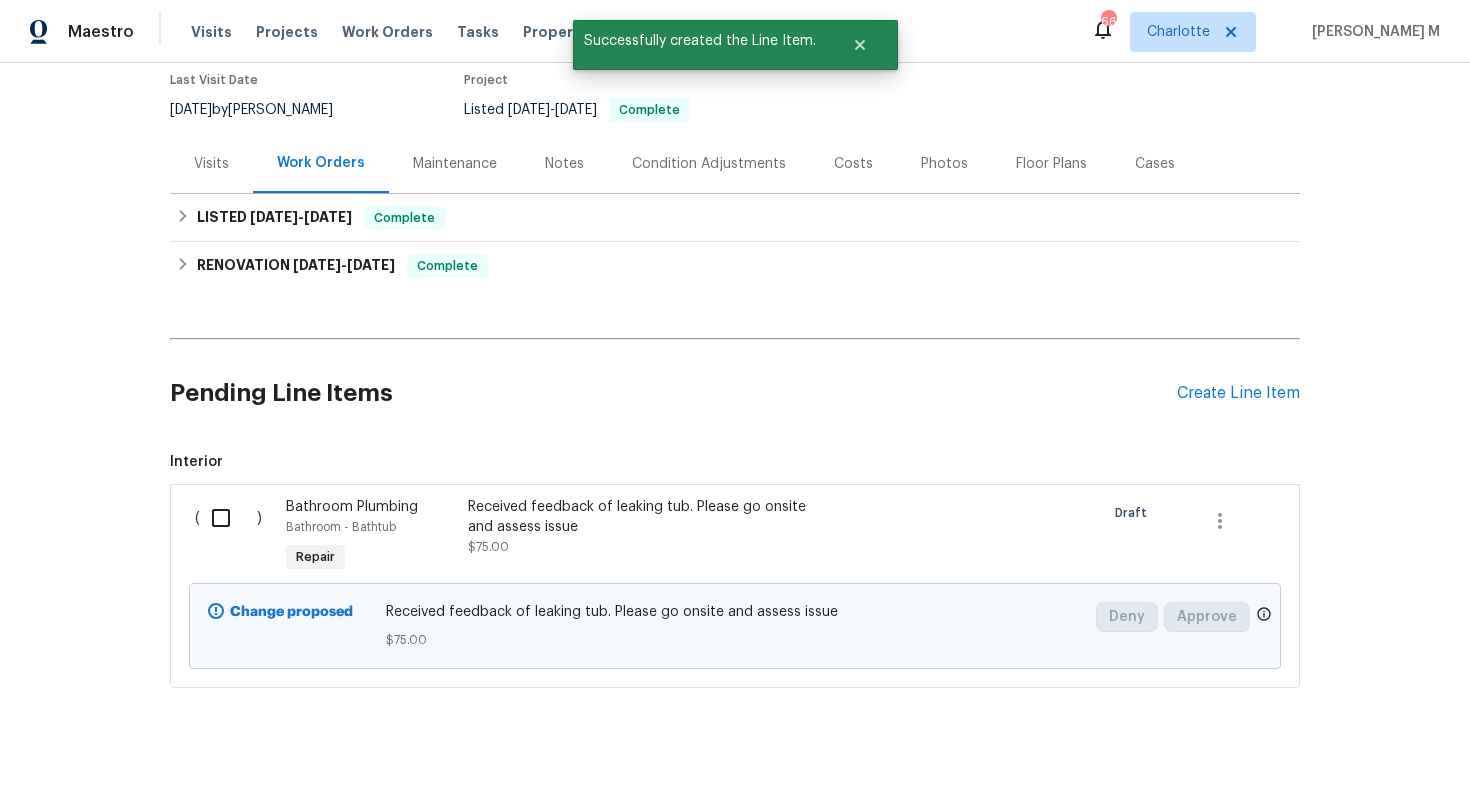 click at bounding box center (228, 518) 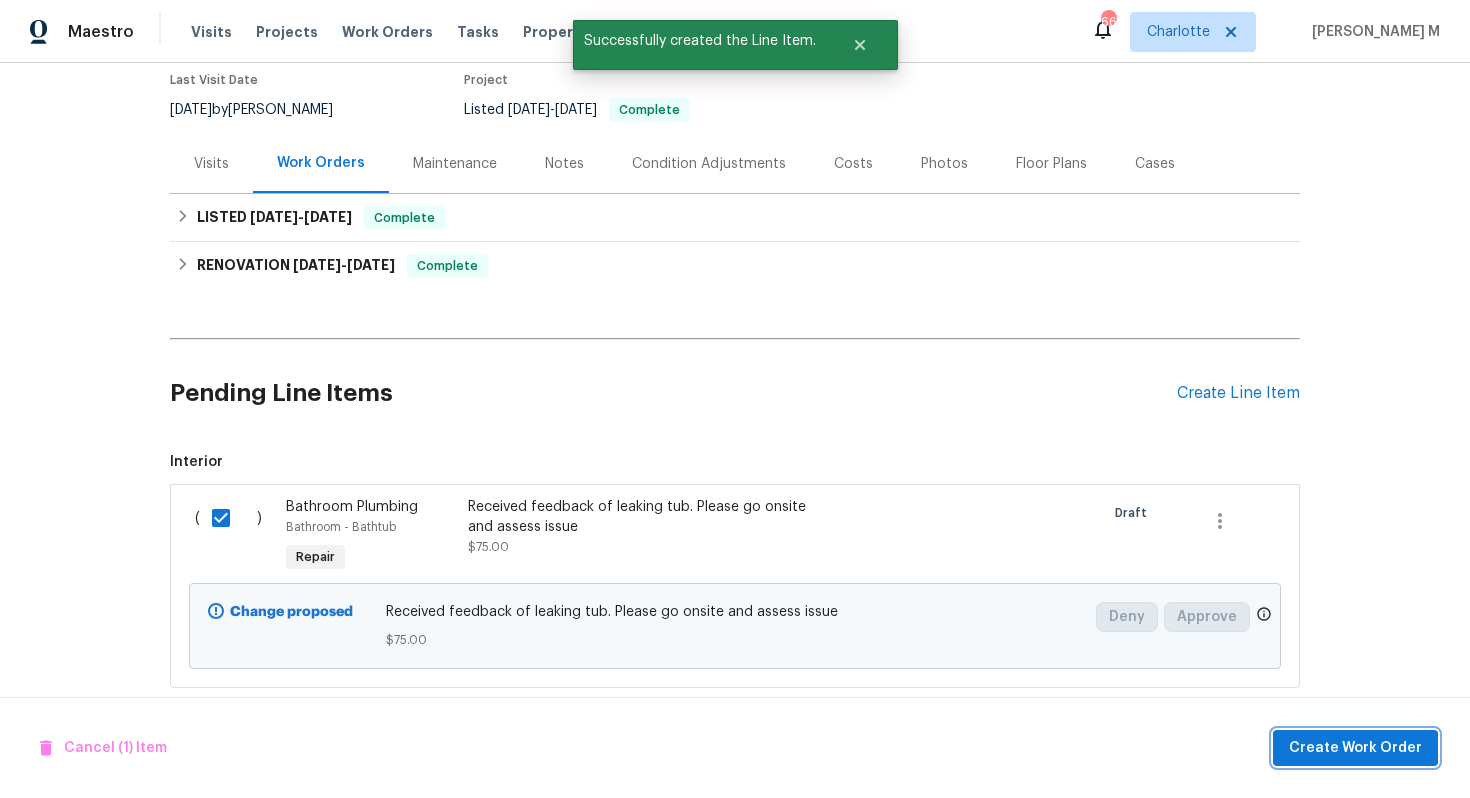 click on "Create Work Order" at bounding box center (1355, 748) 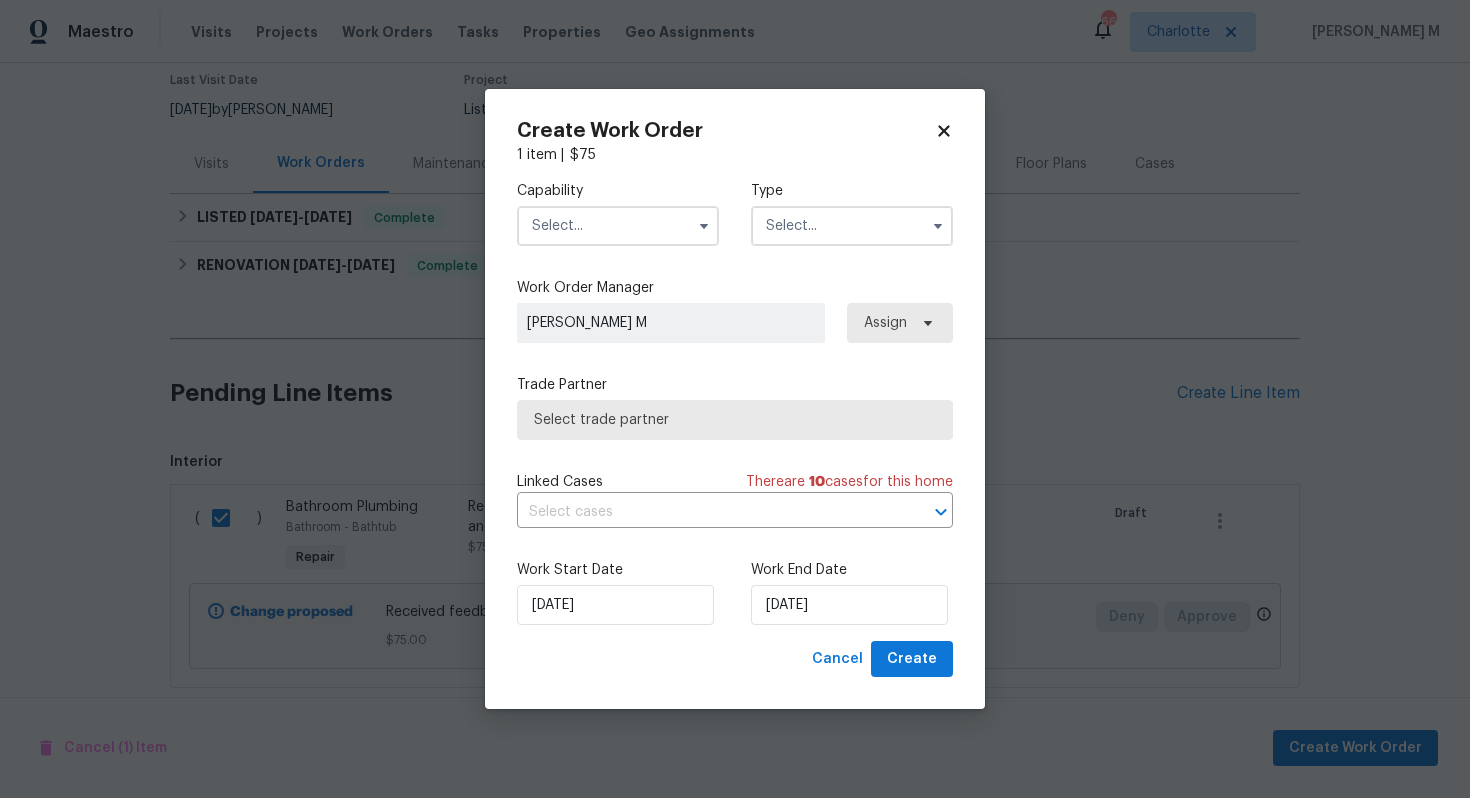 click at bounding box center (618, 226) 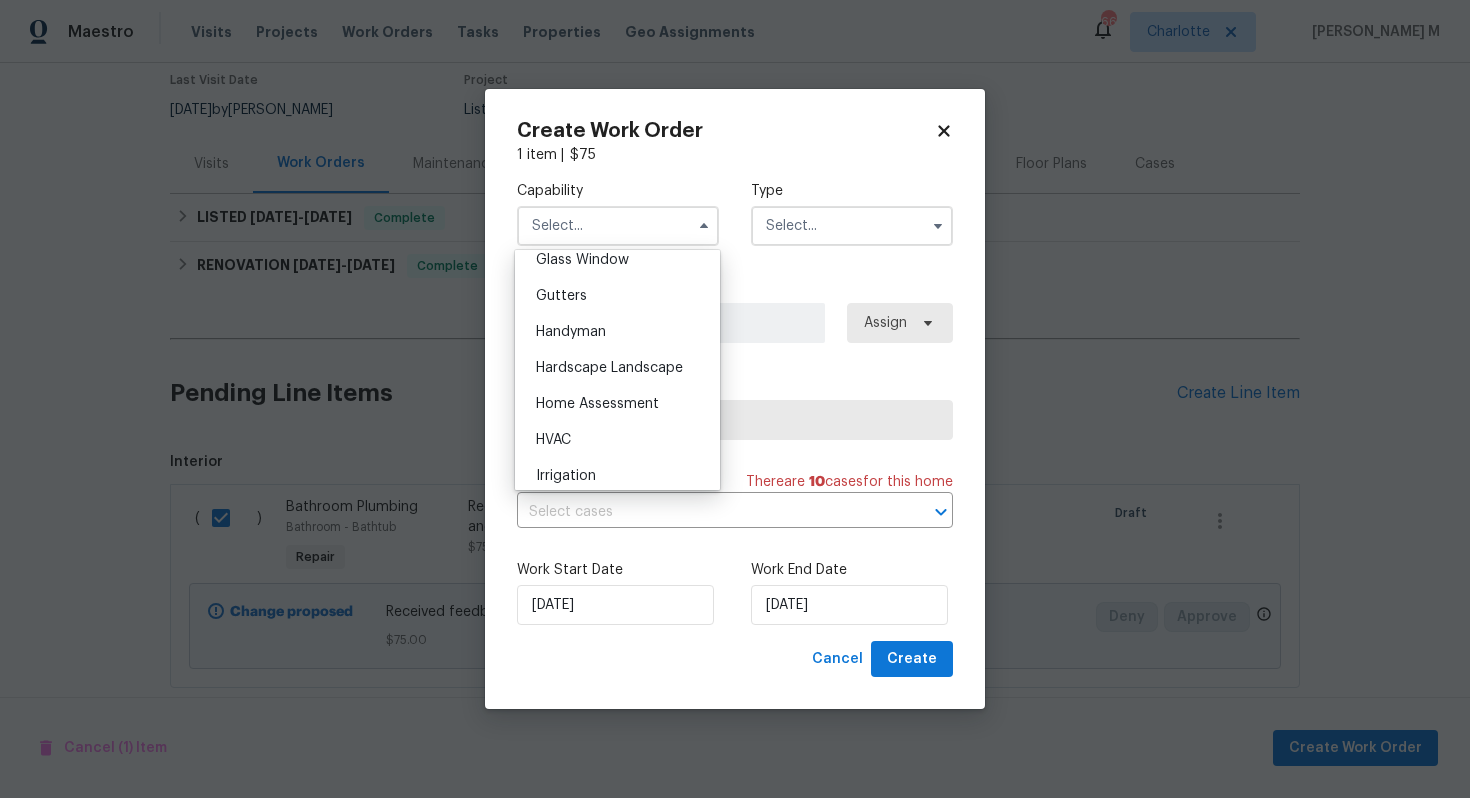 scroll, scrollTop: 1040, scrollLeft: 0, axis: vertical 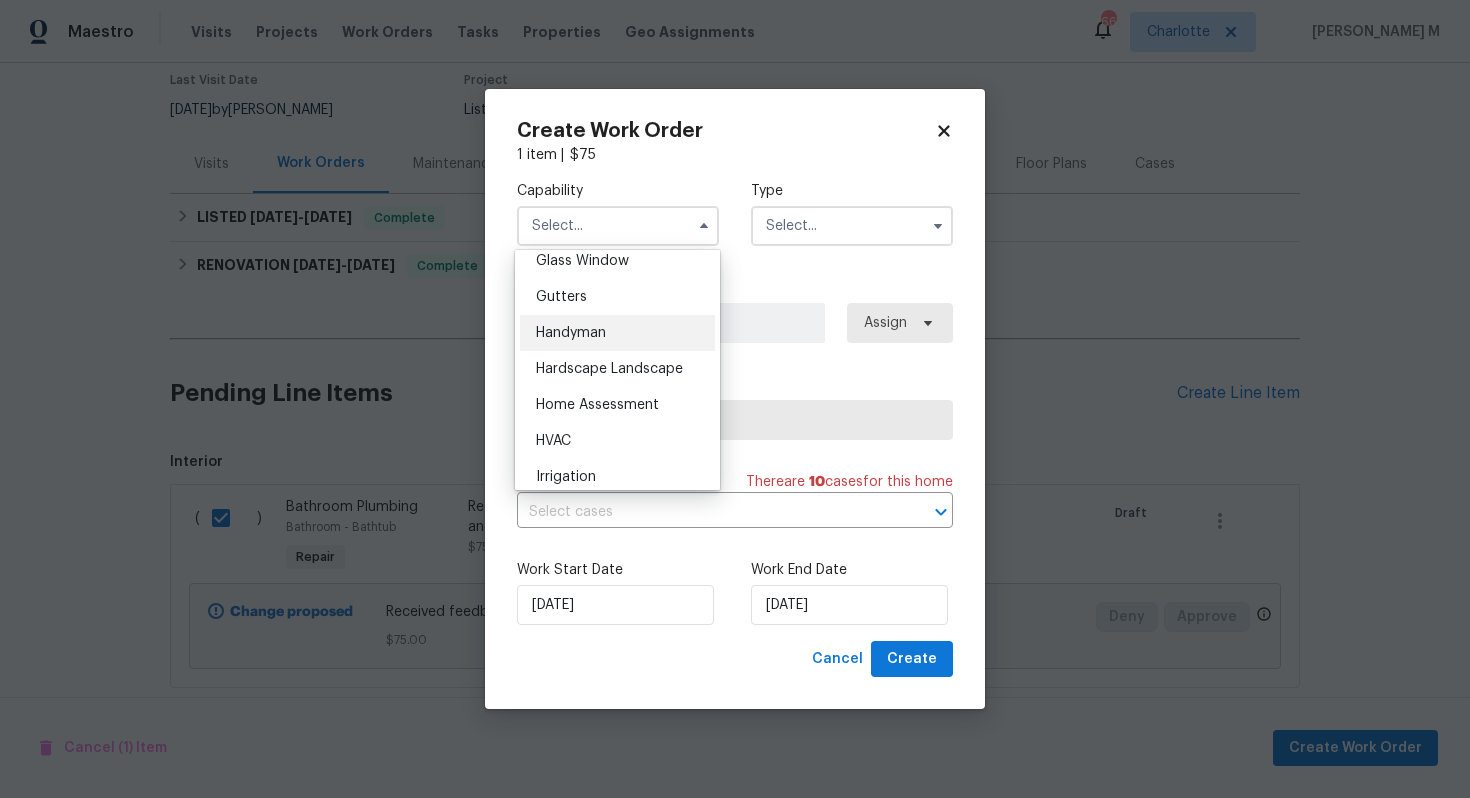 click on "Handyman" at bounding box center (617, 333) 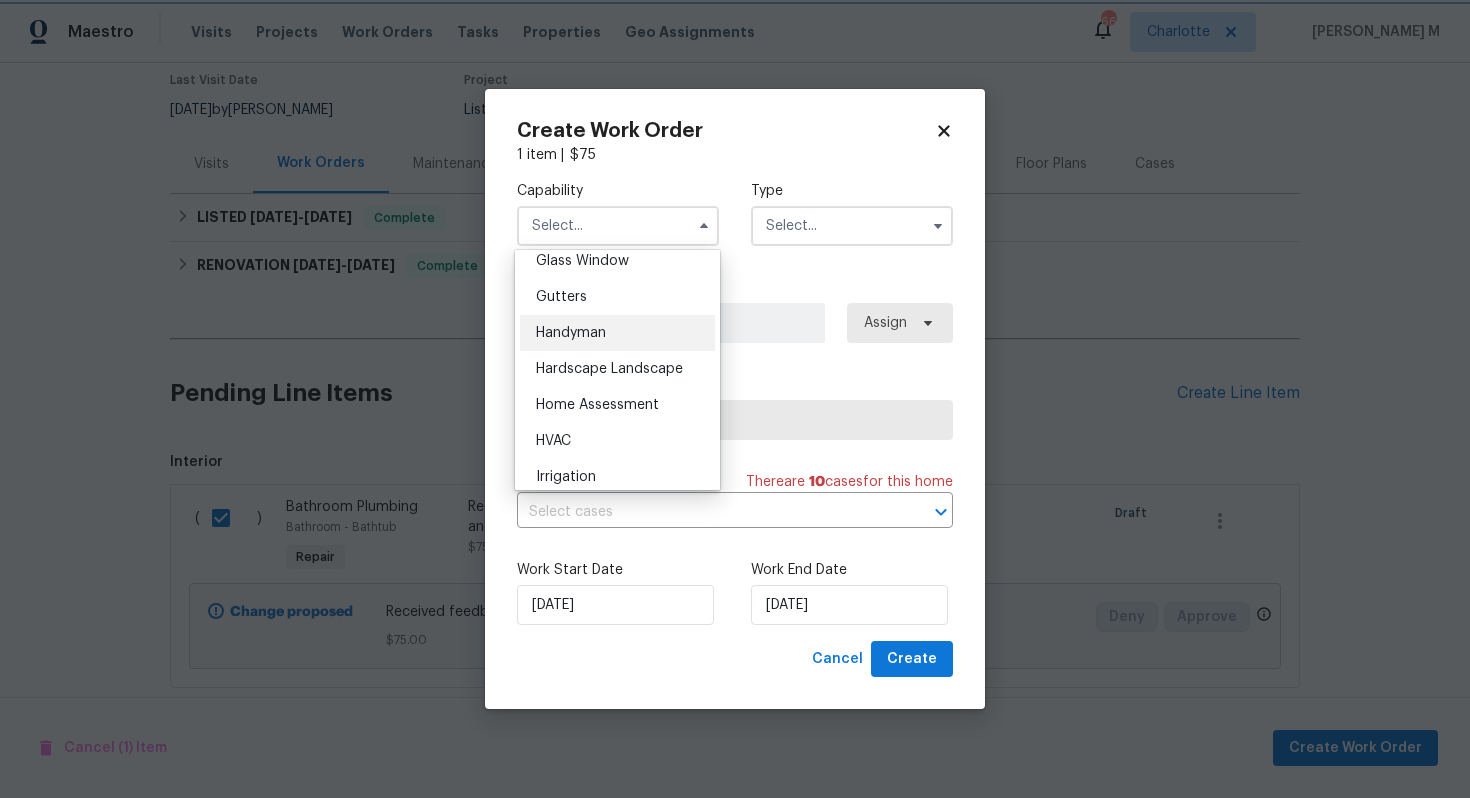 type on "Handyman" 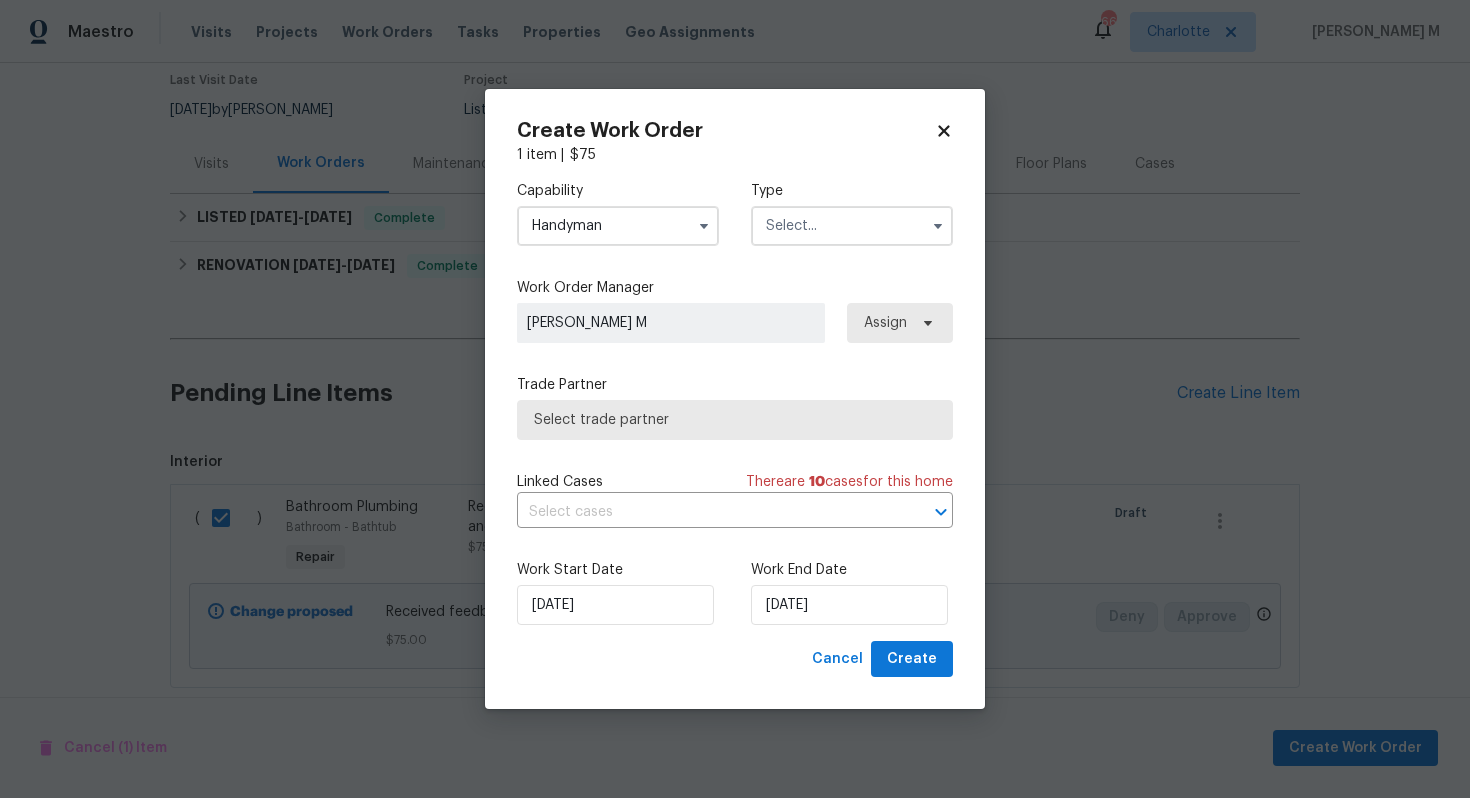 click at bounding box center [852, 226] 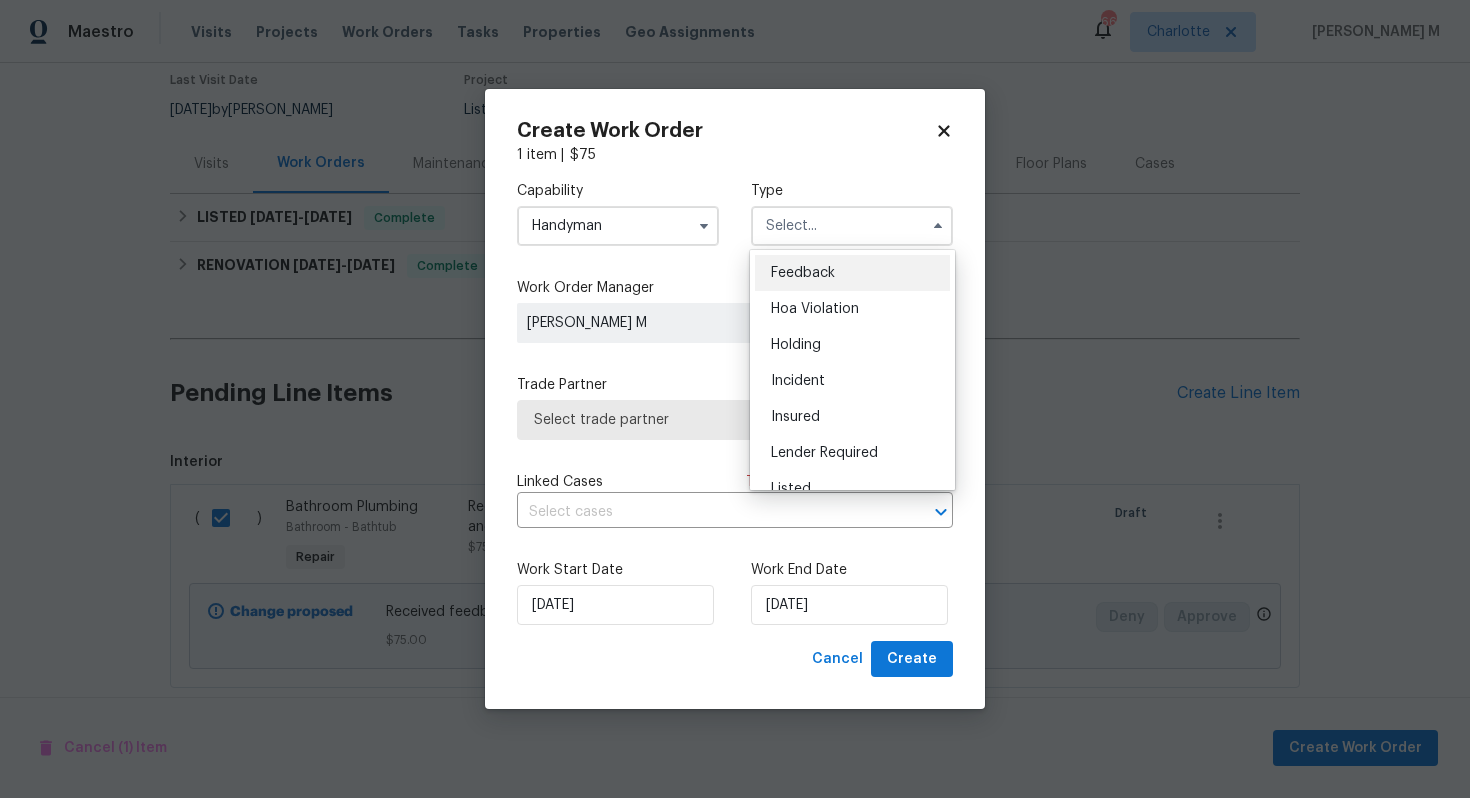 click on "Feedback" at bounding box center (852, 273) 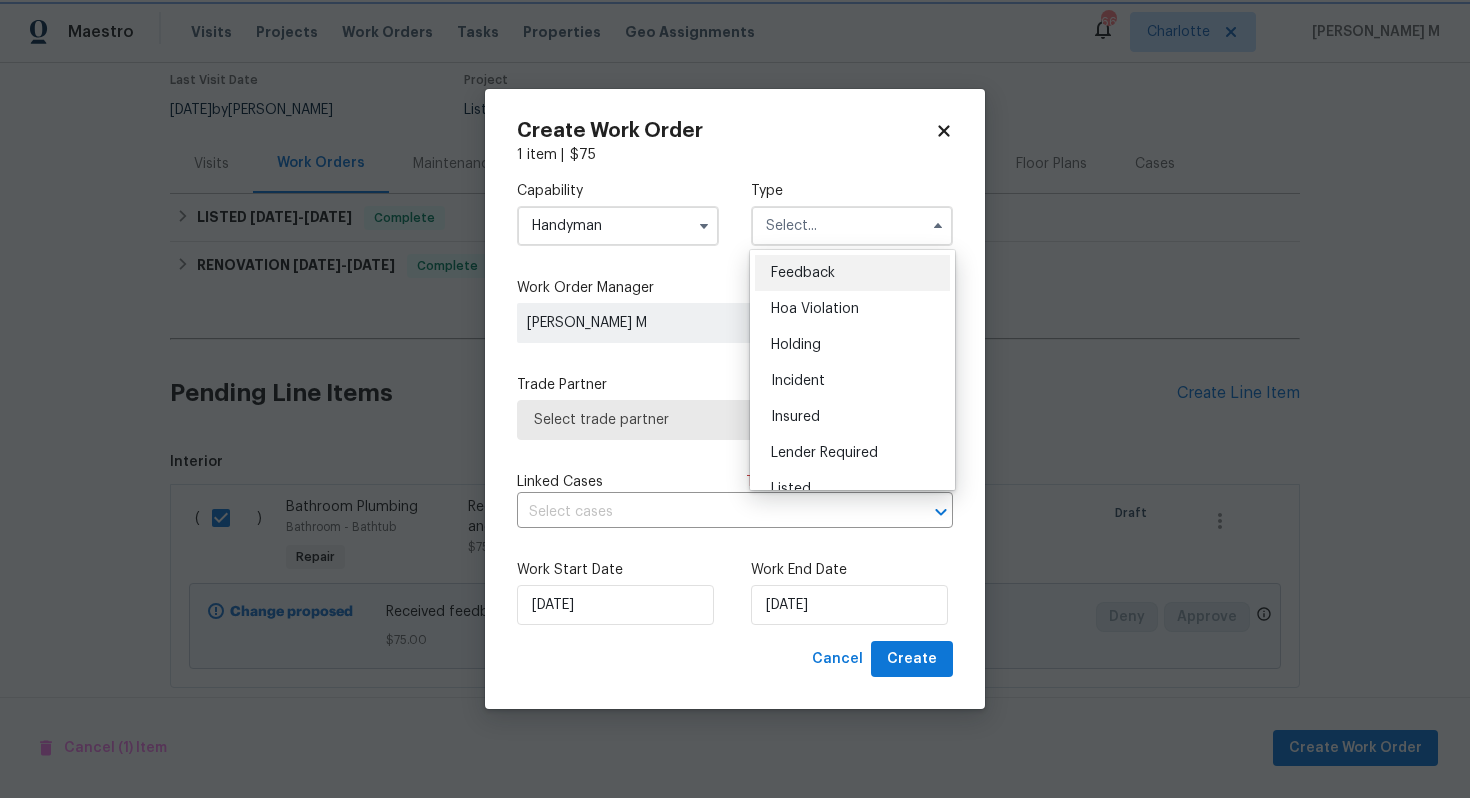 type on "Feedback" 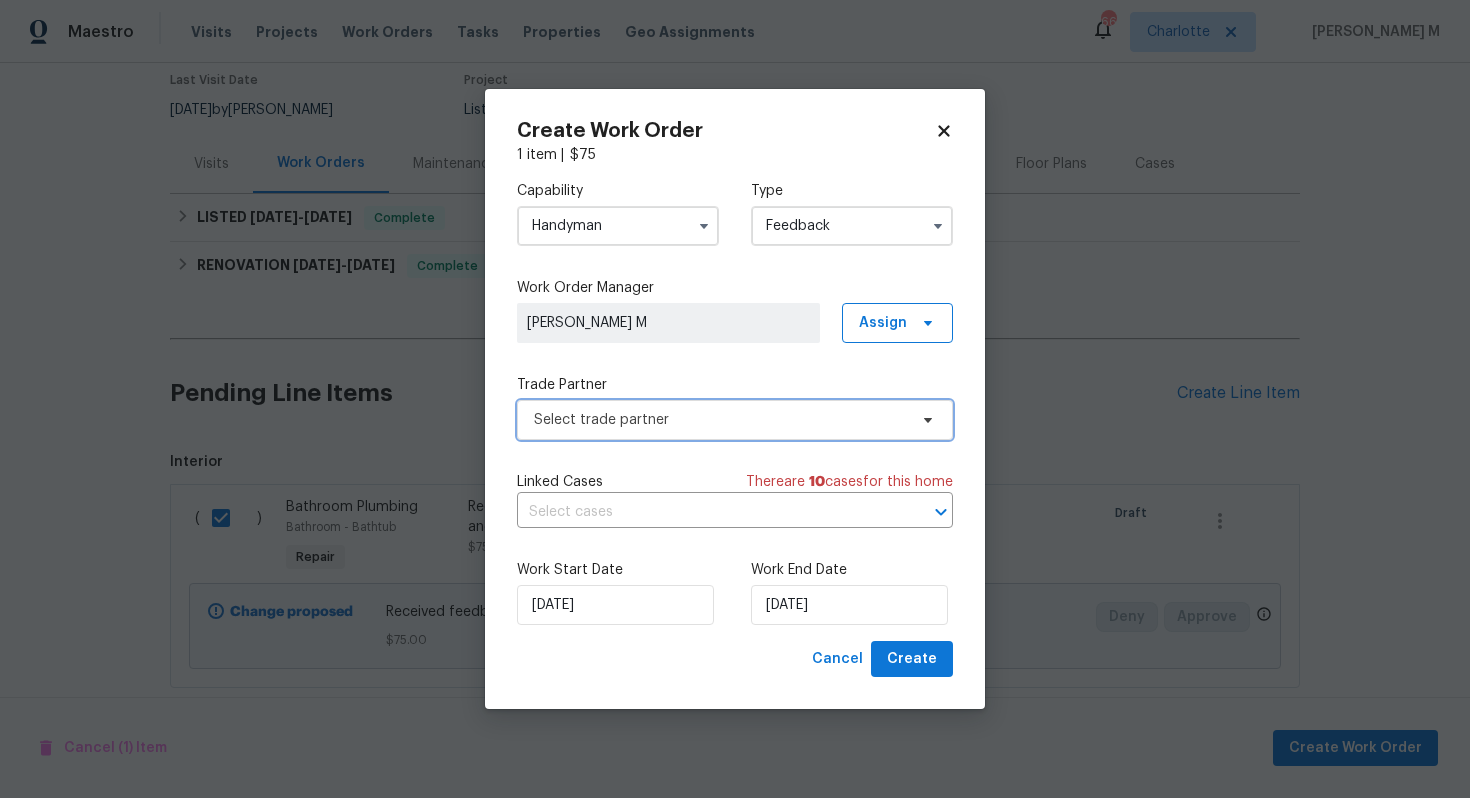 click on "Select trade partner" at bounding box center (720, 420) 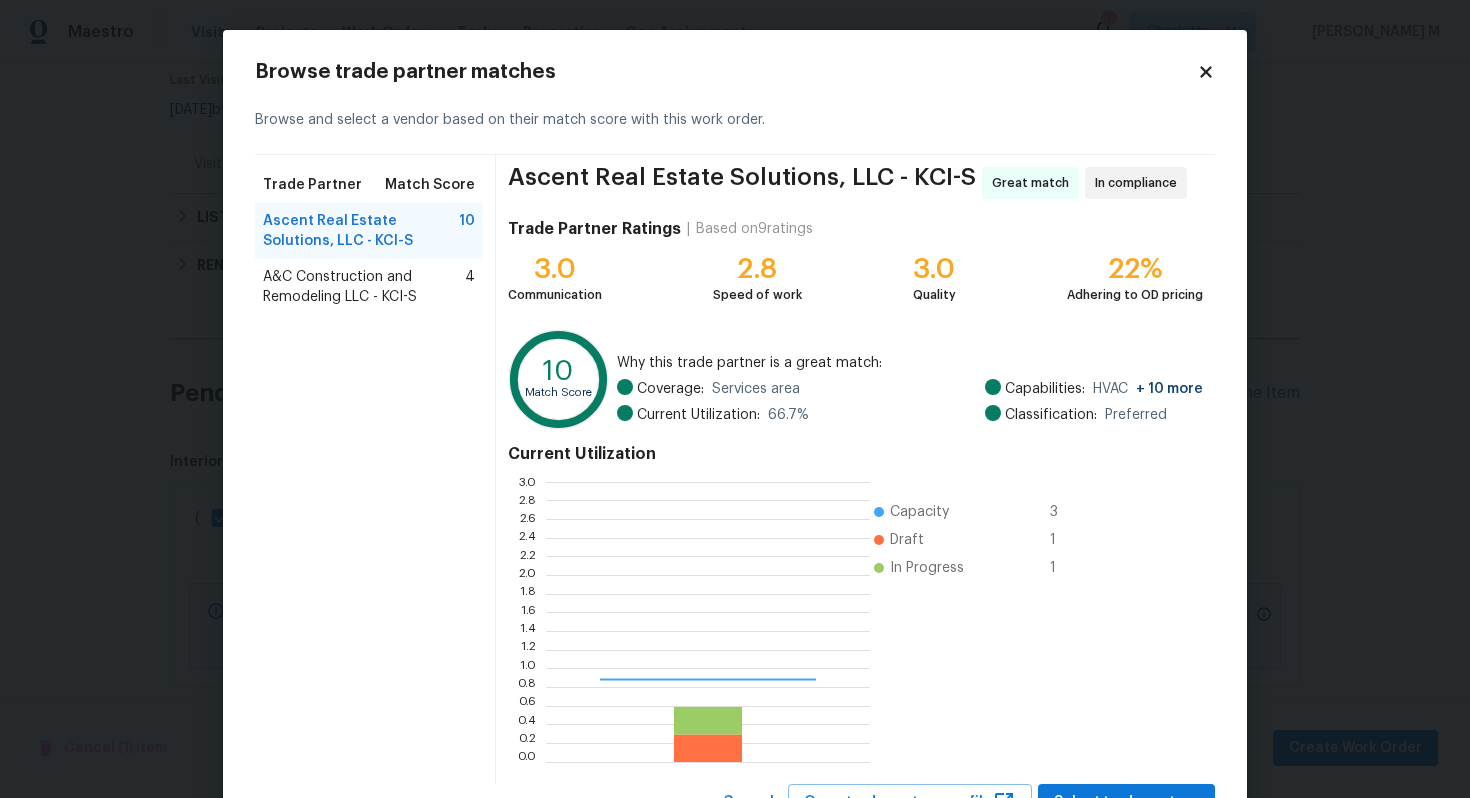 scroll, scrollTop: 2, scrollLeft: 2, axis: both 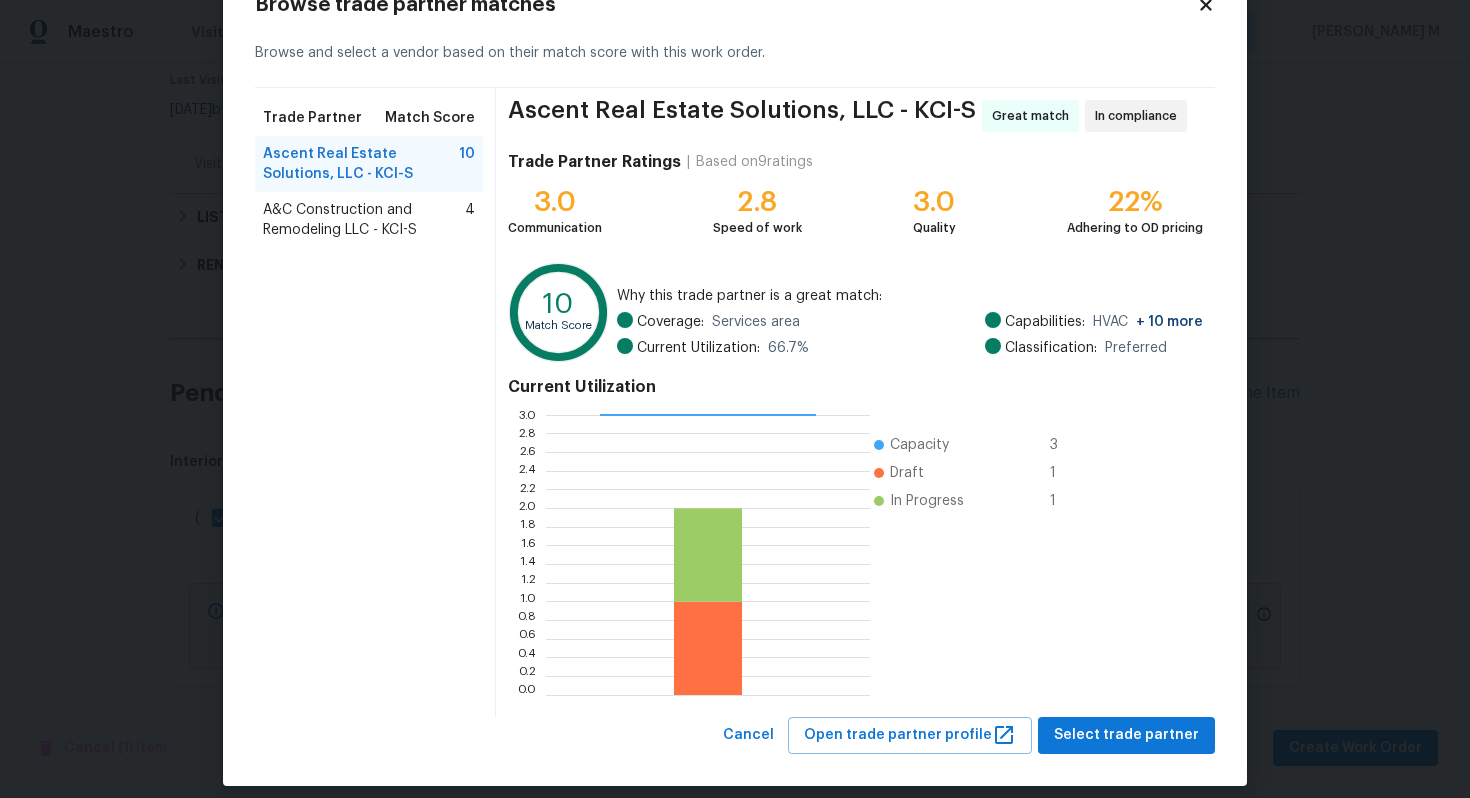 click on "A&C Construction and Remodeling LLC - KCI-S" at bounding box center [364, 220] 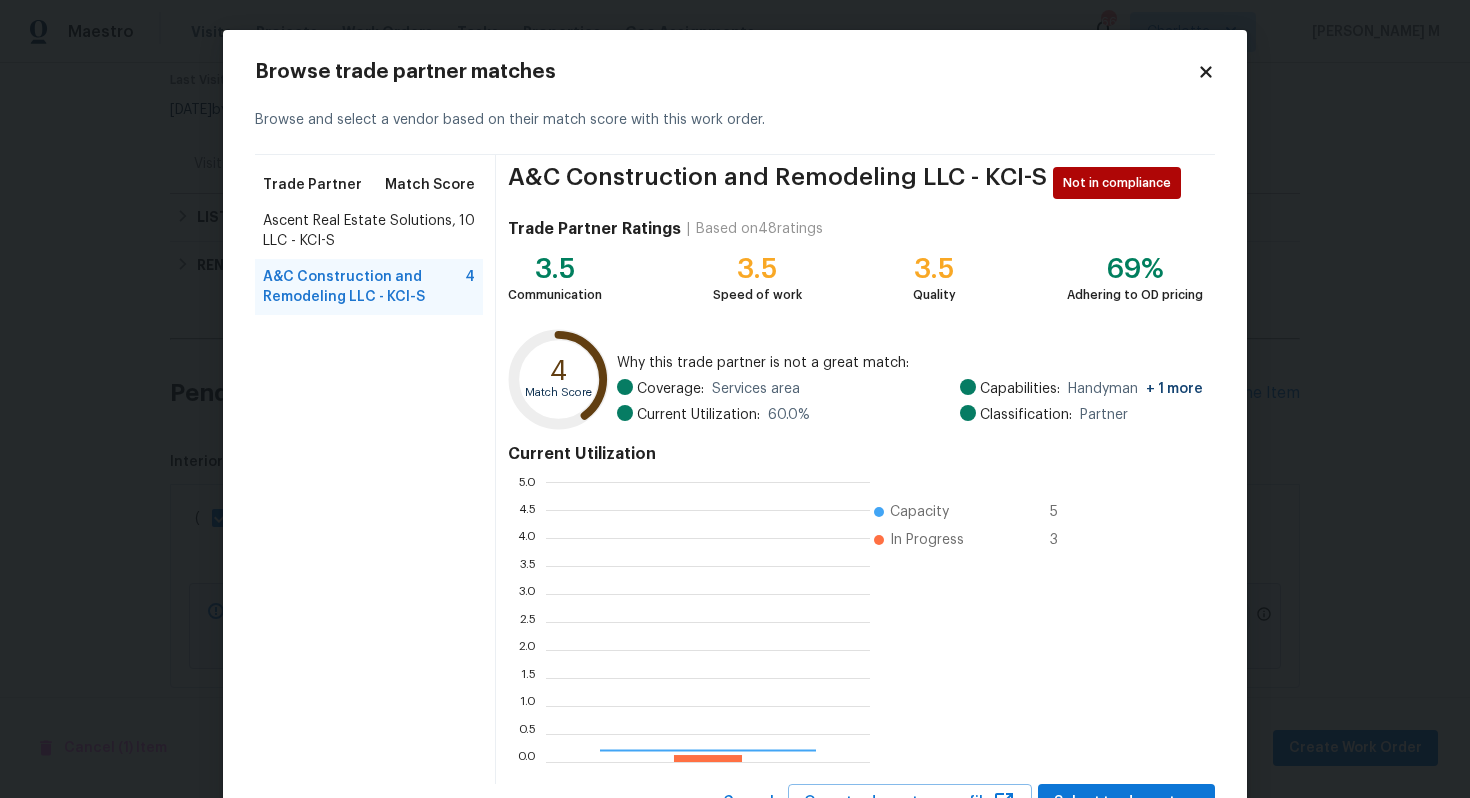 scroll, scrollTop: 2, scrollLeft: 2, axis: both 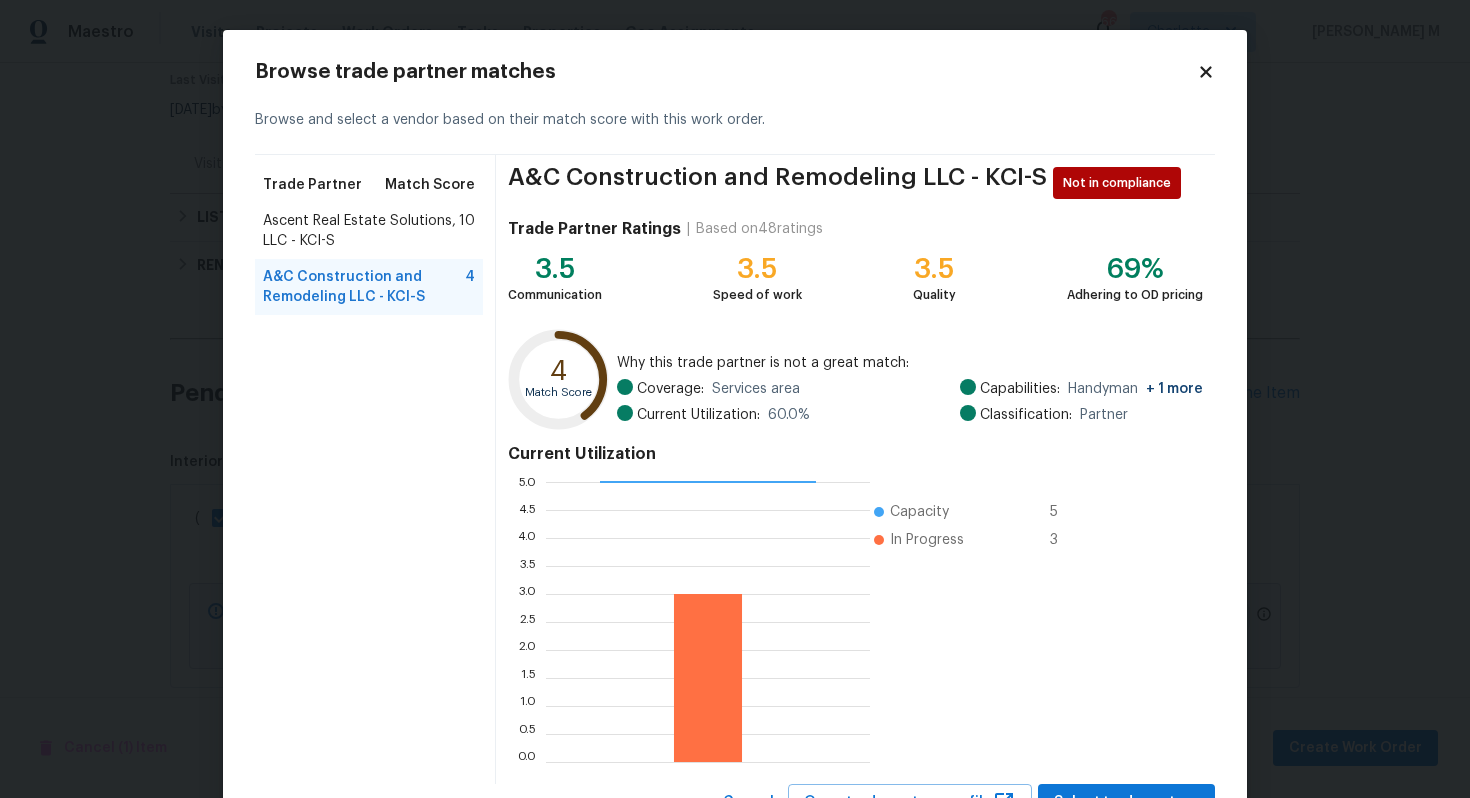 click on "Ascent Real Estate Solutions, LLC - KCI-S" at bounding box center (361, 231) 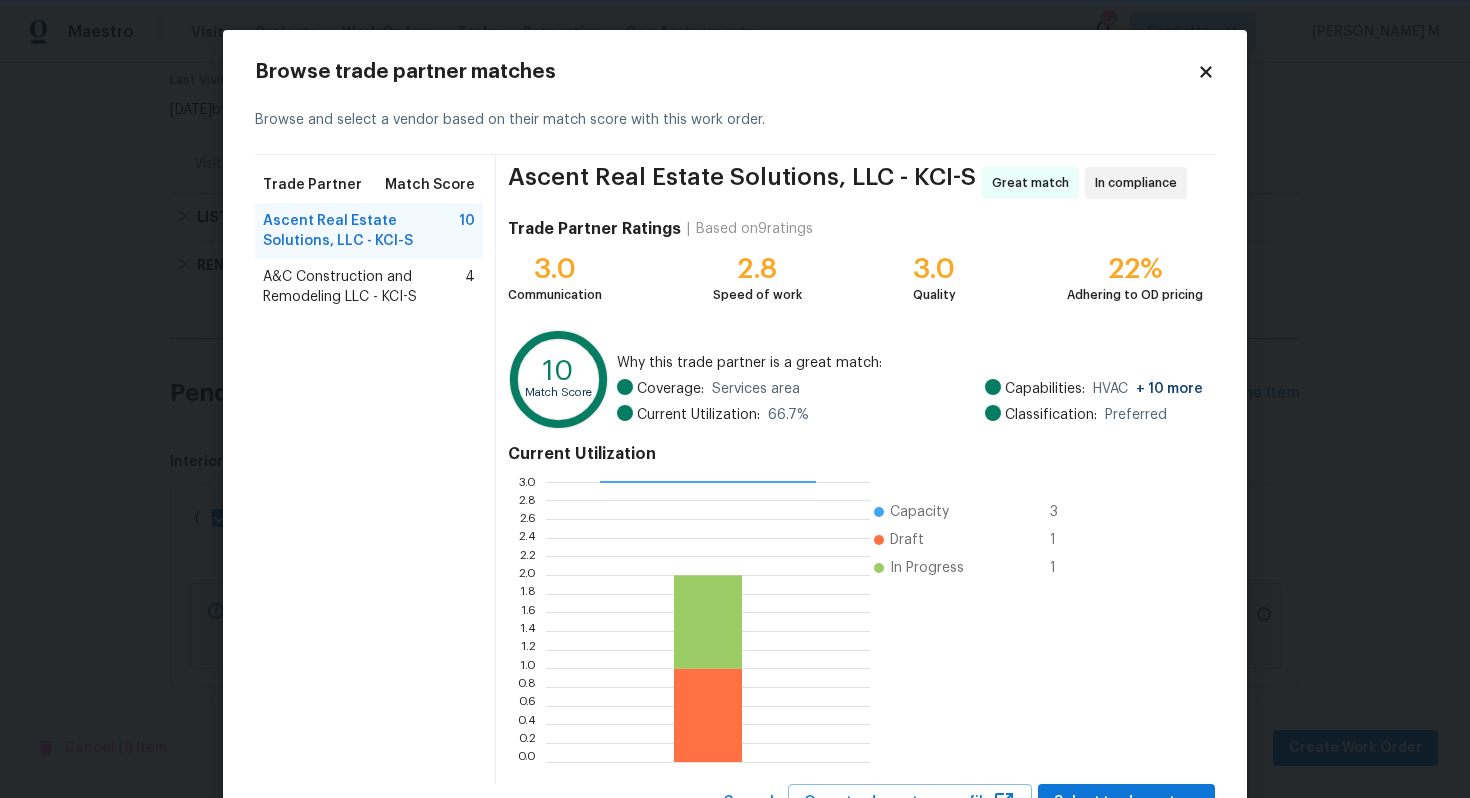 scroll, scrollTop: 67, scrollLeft: 0, axis: vertical 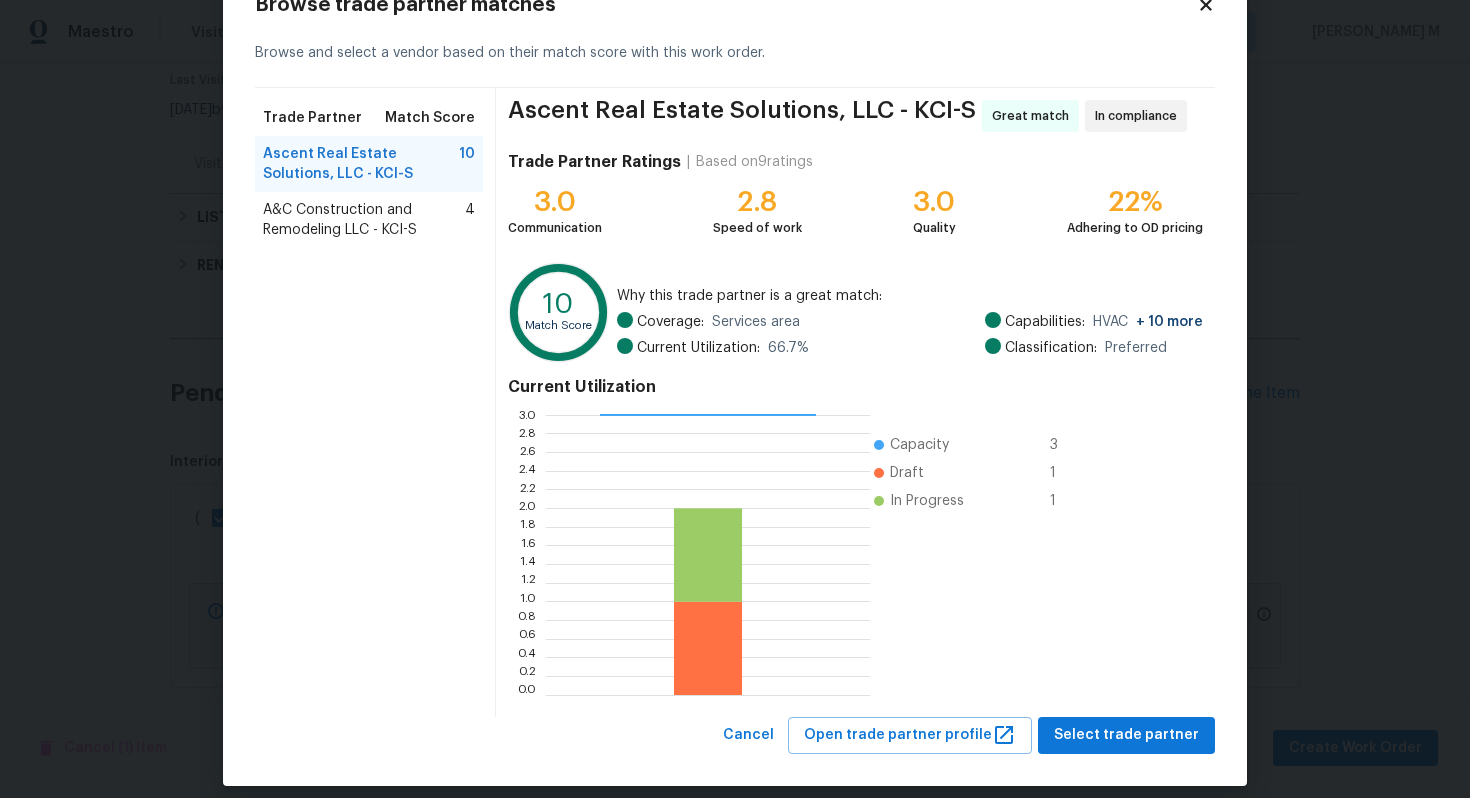 click on "Browse trade partner matches Browse and select a vendor based on their match score with this work order. Trade Partner Match Score Ascent Real Estate Solutions, LLC - KCI-S 10 A&C Construction and Remodeling LLC - KCI-S 4 Ascent Real Estate Solutions, LLC - KCI-S Great match In compliance Trade Partner Ratings    |    Based on  9  ratings 3.0 Communication 2.8 Speed of work 3.0 Quality 22% Adhering to OD pricing 10 Match Score Why this trade partner is a great match: Coverage: Services area Current Utilization: 66.7 % Capabilities: HVAC + 10 more Classification: Preferred Current Utilization 0.0 0.2 0.4 0.6 0.8 1.0 1.2 1.4 1.6 1.8 2.0 2.2 2.4 2.6 2.8 3.0 Capacity 3 Draft 1 In Progress 1 Cancel Open trade partner profile Select trade partner" at bounding box center [735, 374] 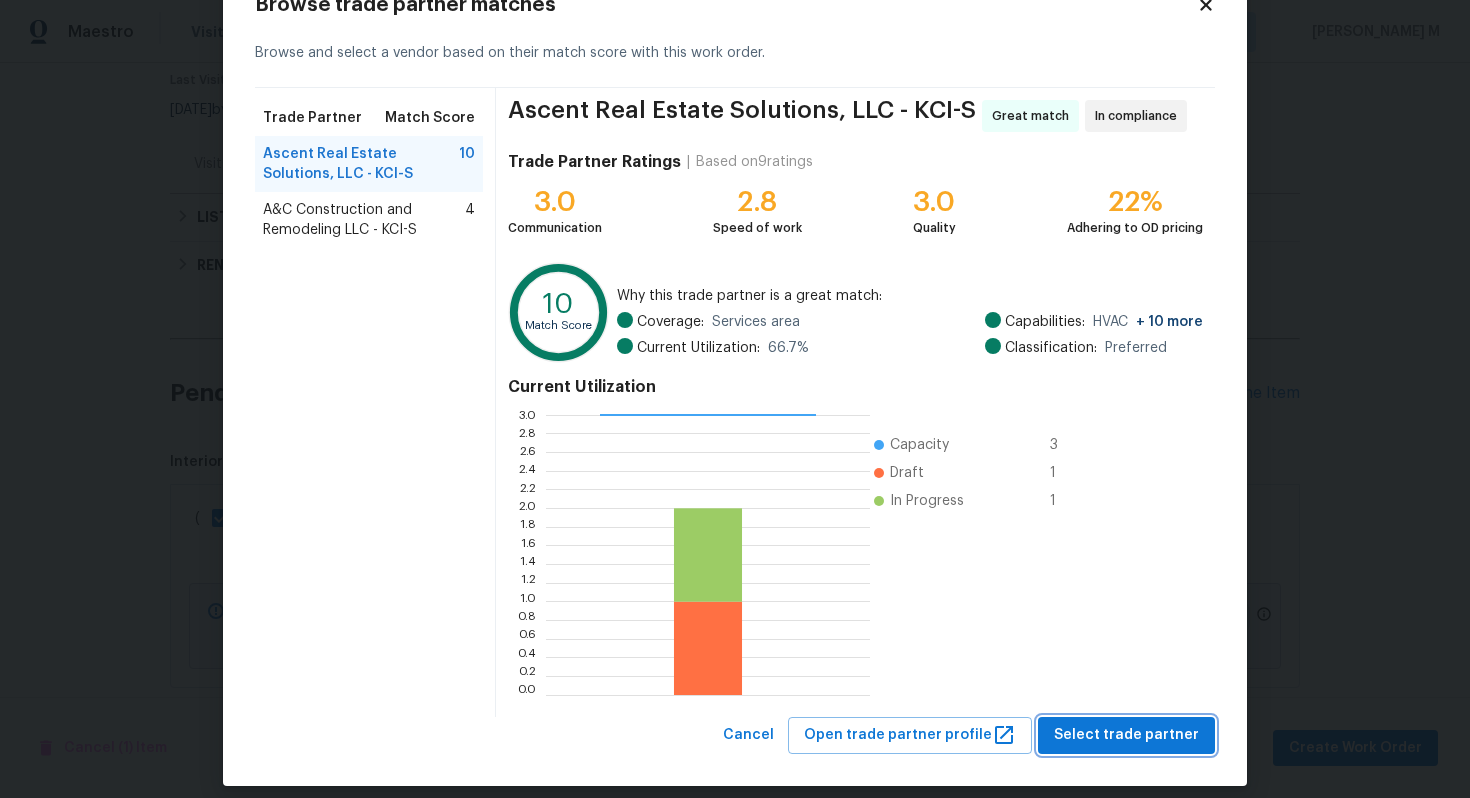 click on "Select trade partner" at bounding box center [1126, 735] 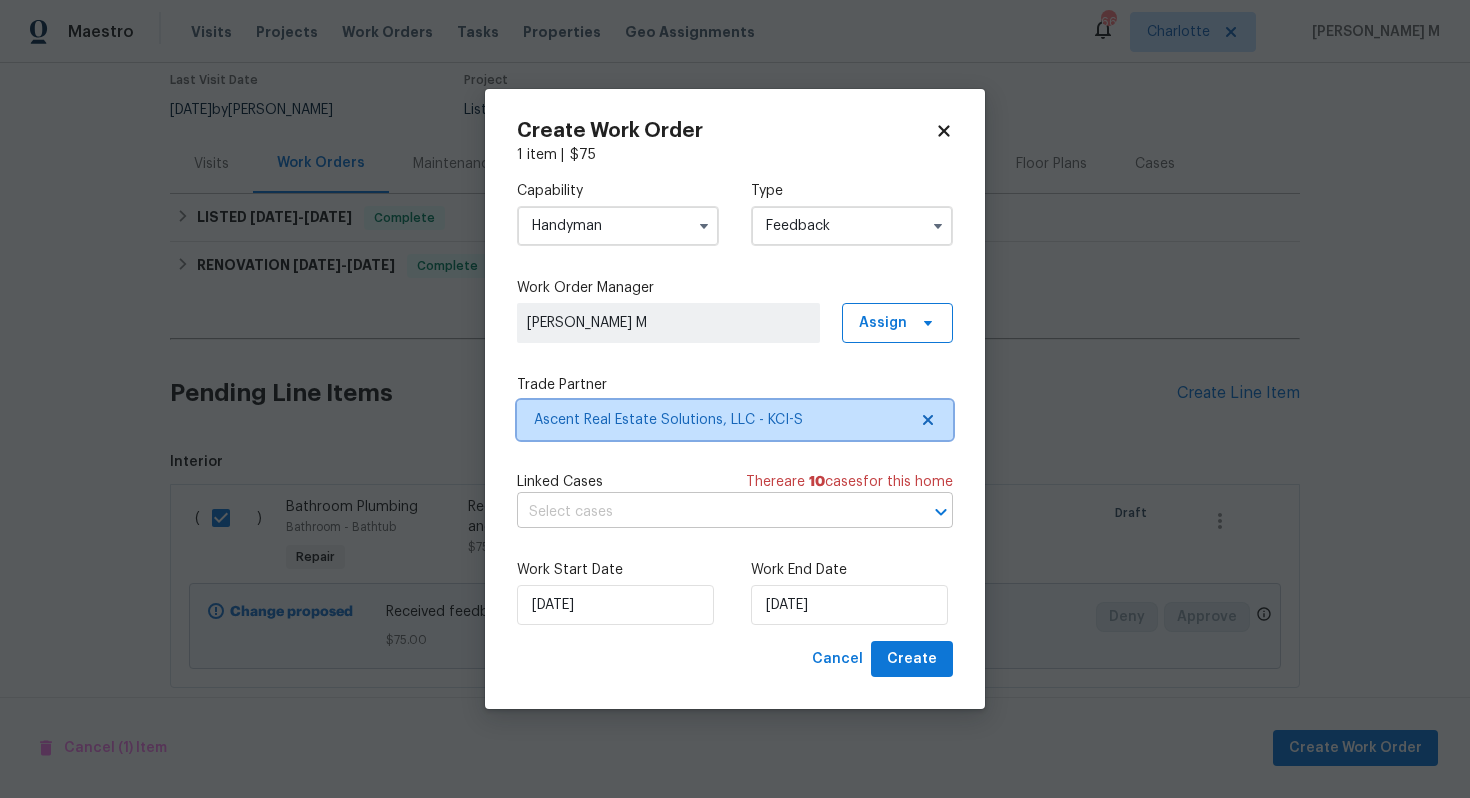 scroll, scrollTop: 0, scrollLeft: 0, axis: both 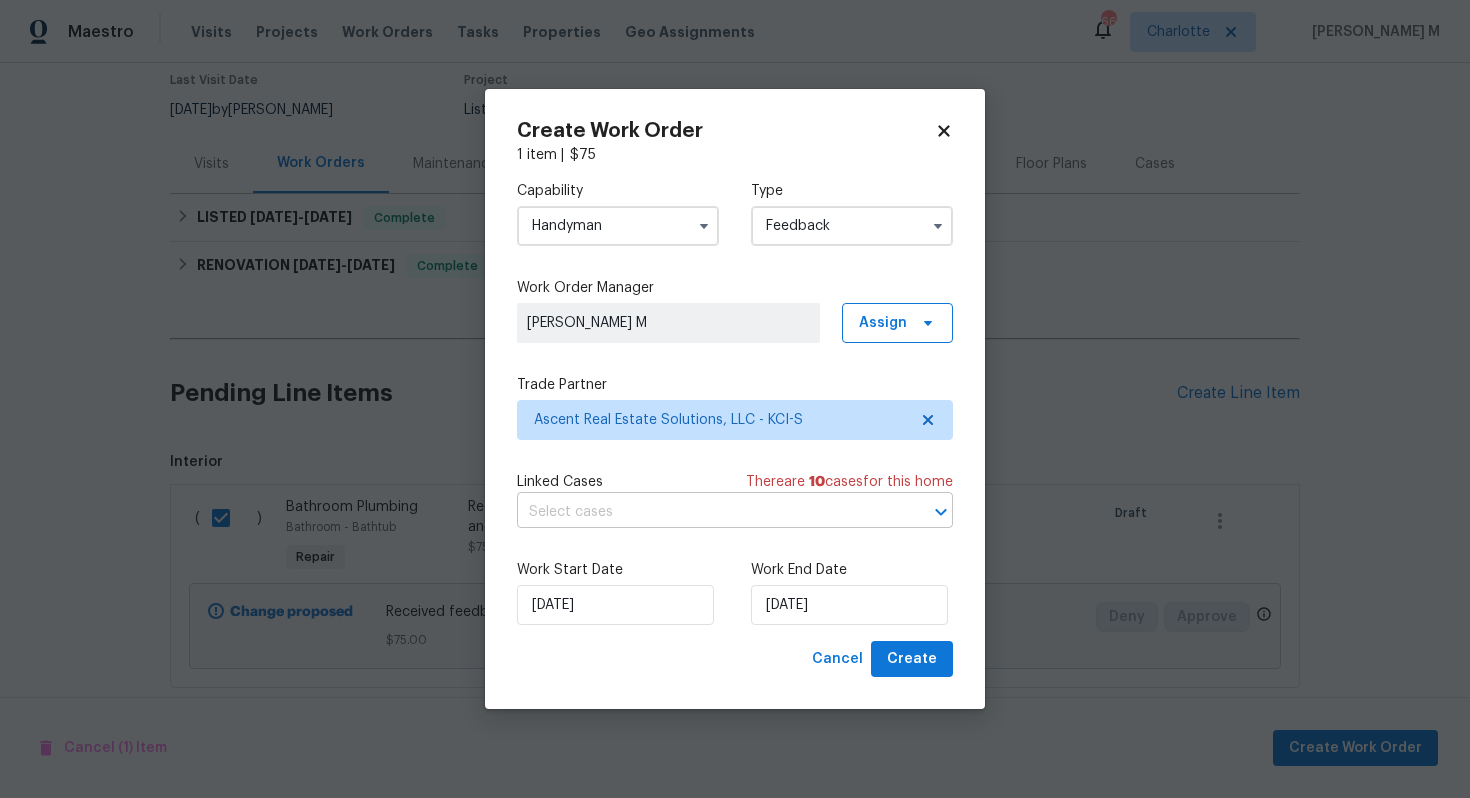 click at bounding box center (707, 512) 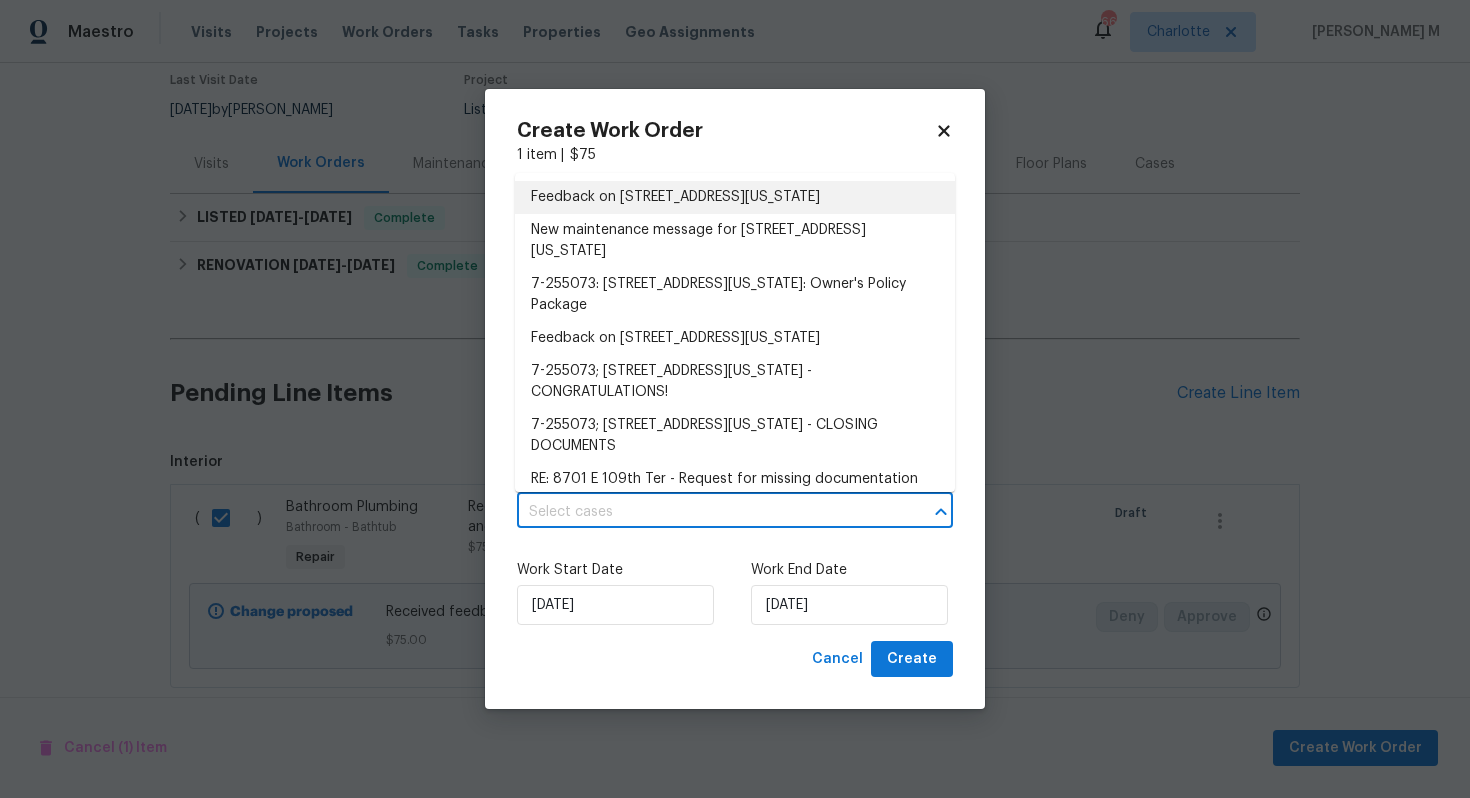 click on "Feedback on [STREET_ADDRESS][US_STATE]" at bounding box center (735, 197) 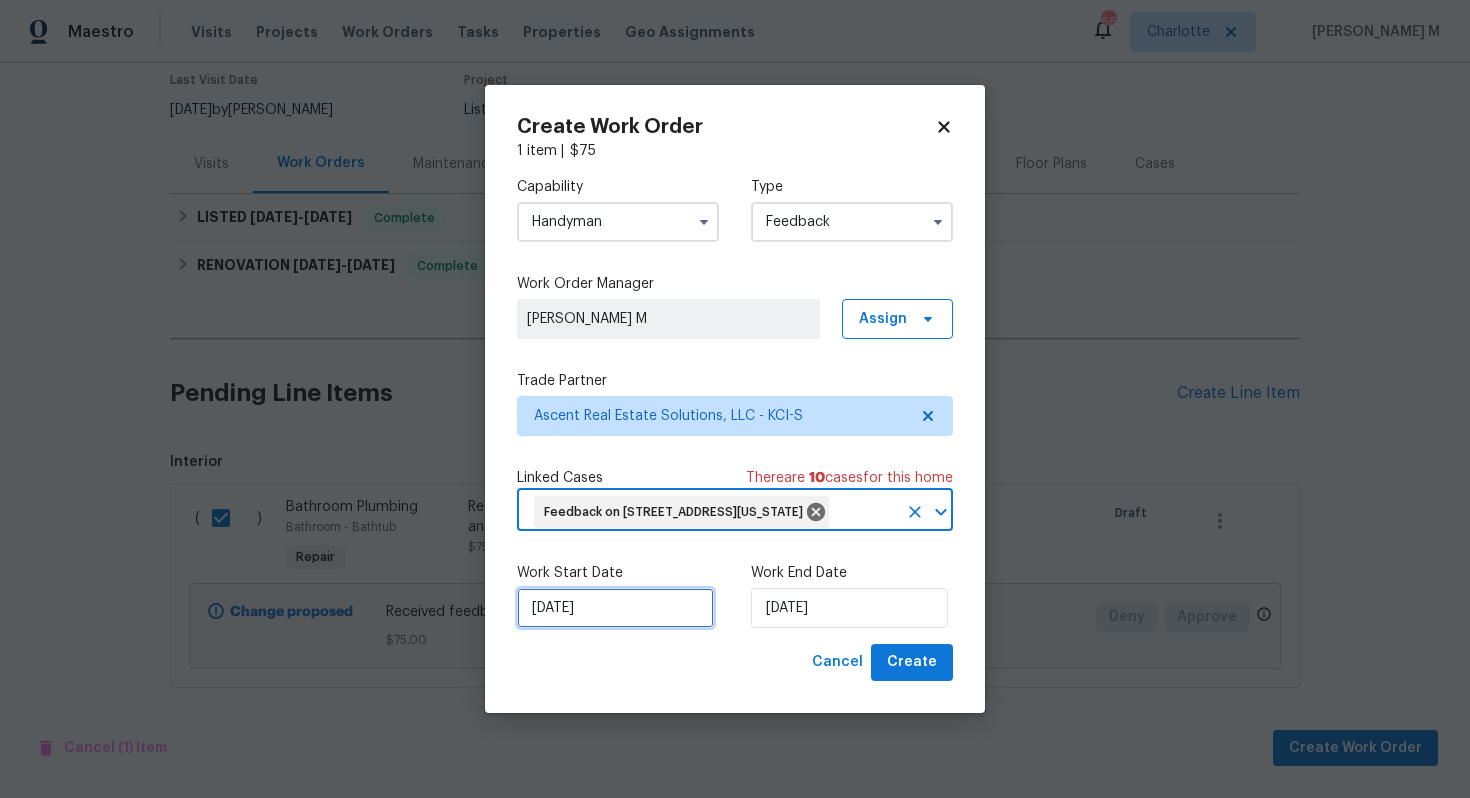click on "[DATE]" at bounding box center (615, 608) 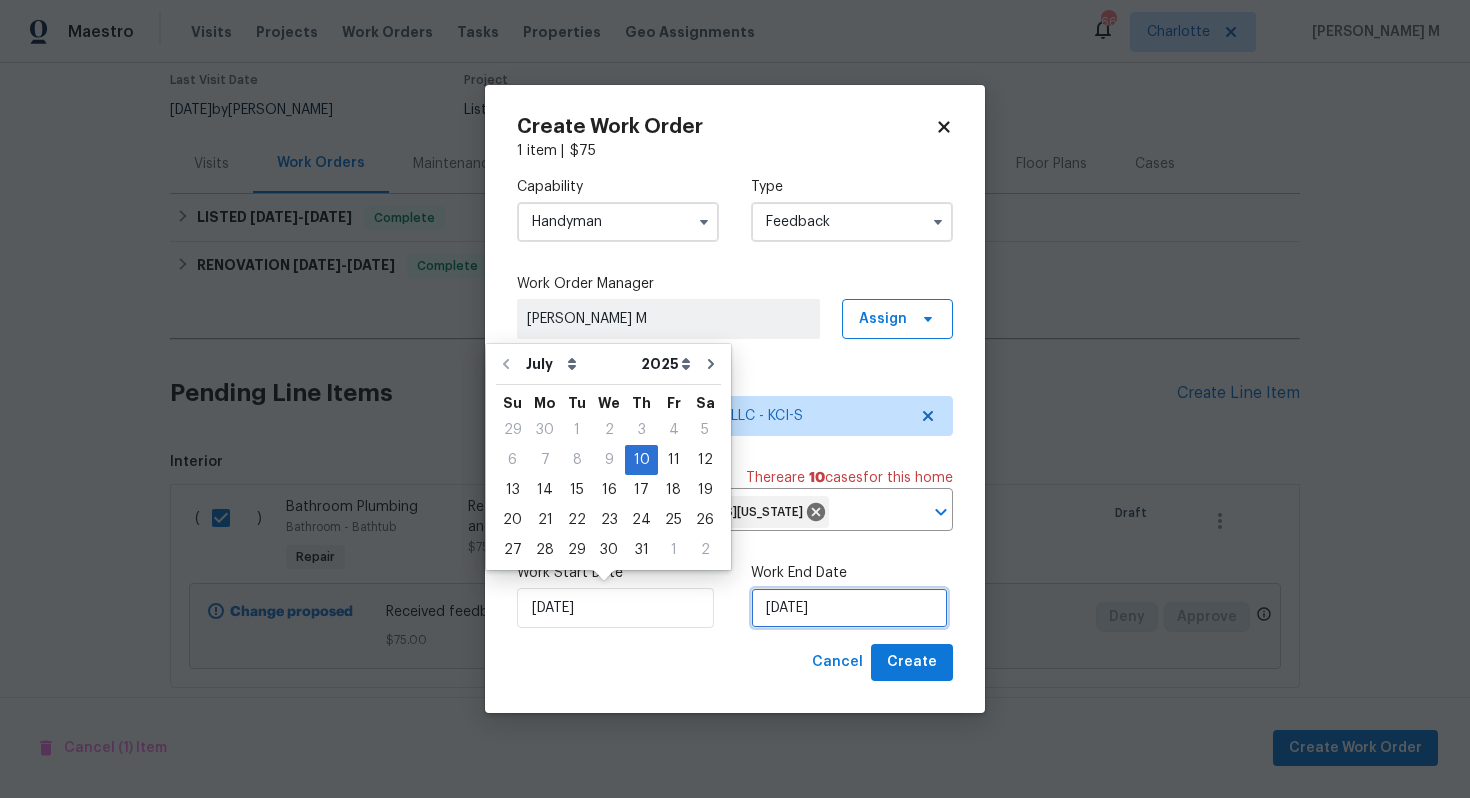 click on "[DATE]" at bounding box center [849, 608] 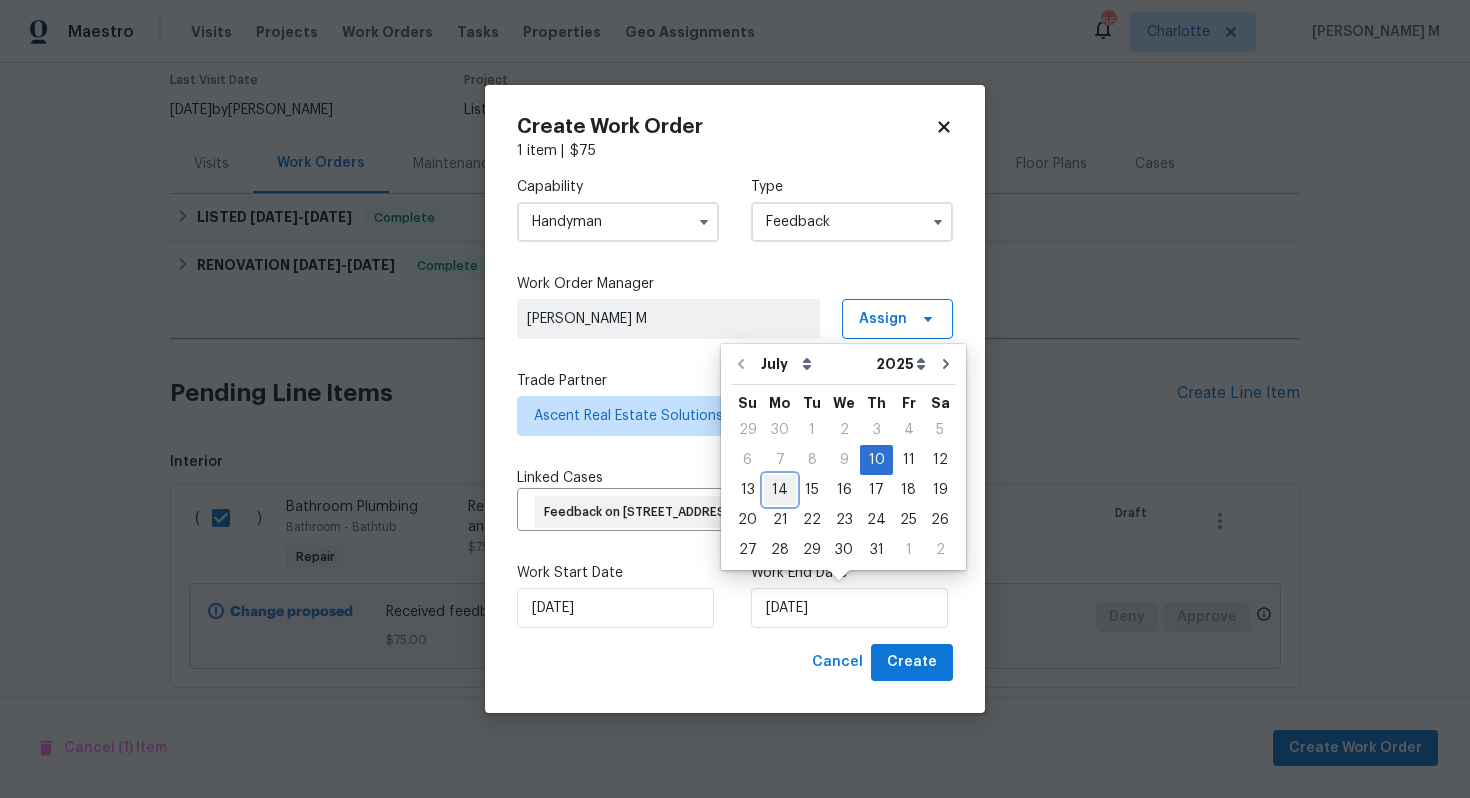 click on "14" at bounding box center [780, 490] 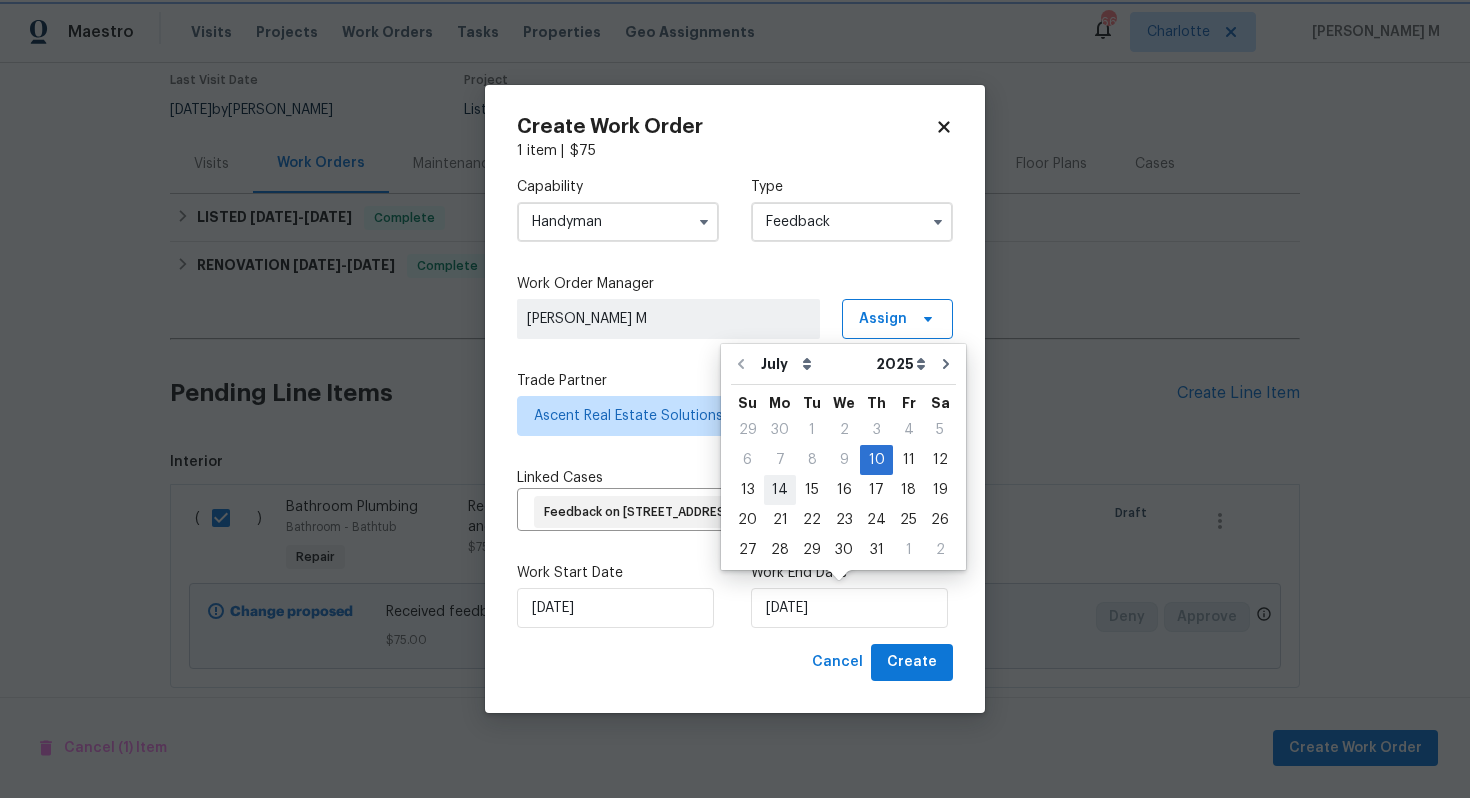 type on "[DATE]" 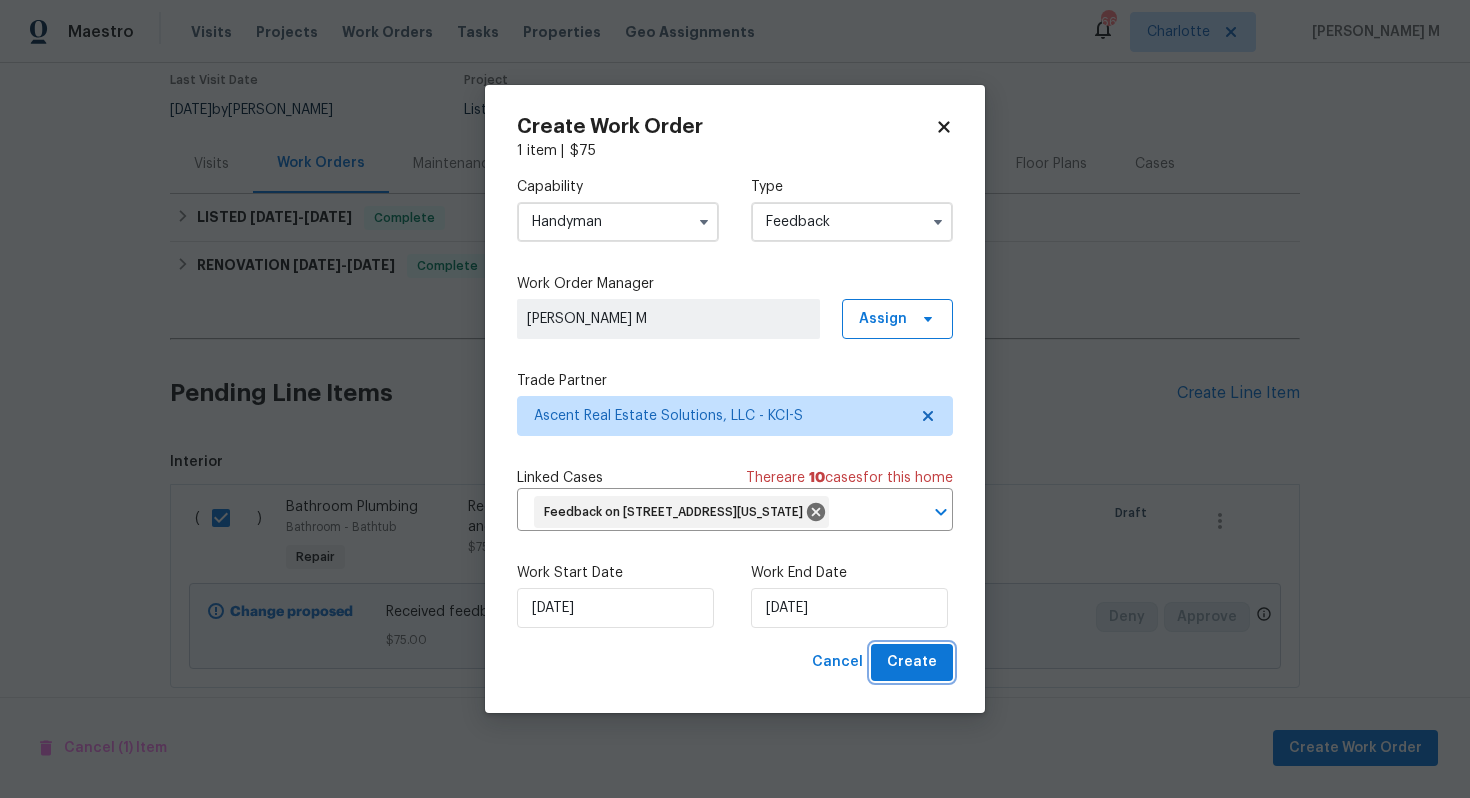 click on "Create" at bounding box center (912, 662) 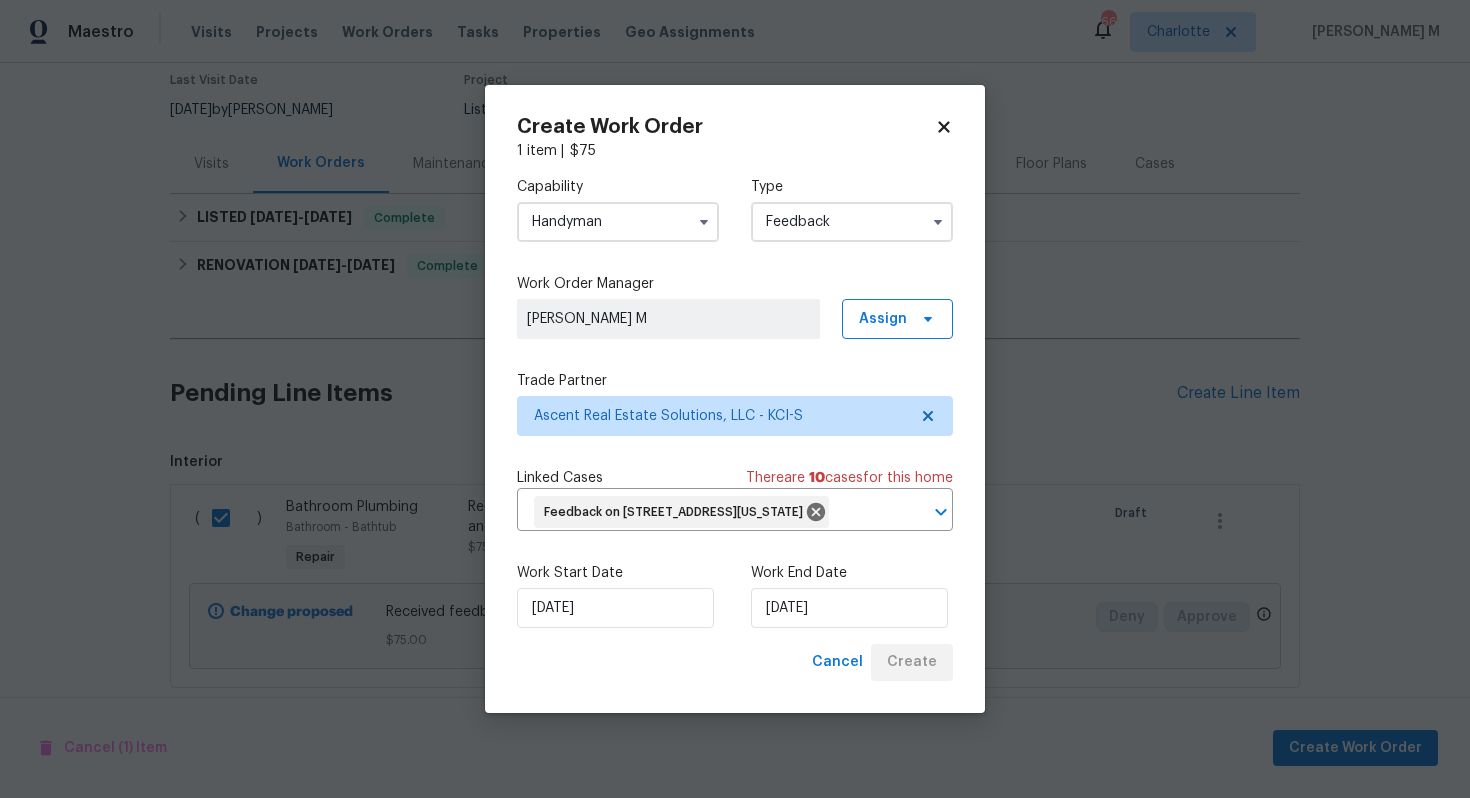 scroll, scrollTop: 0, scrollLeft: 0, axis: both 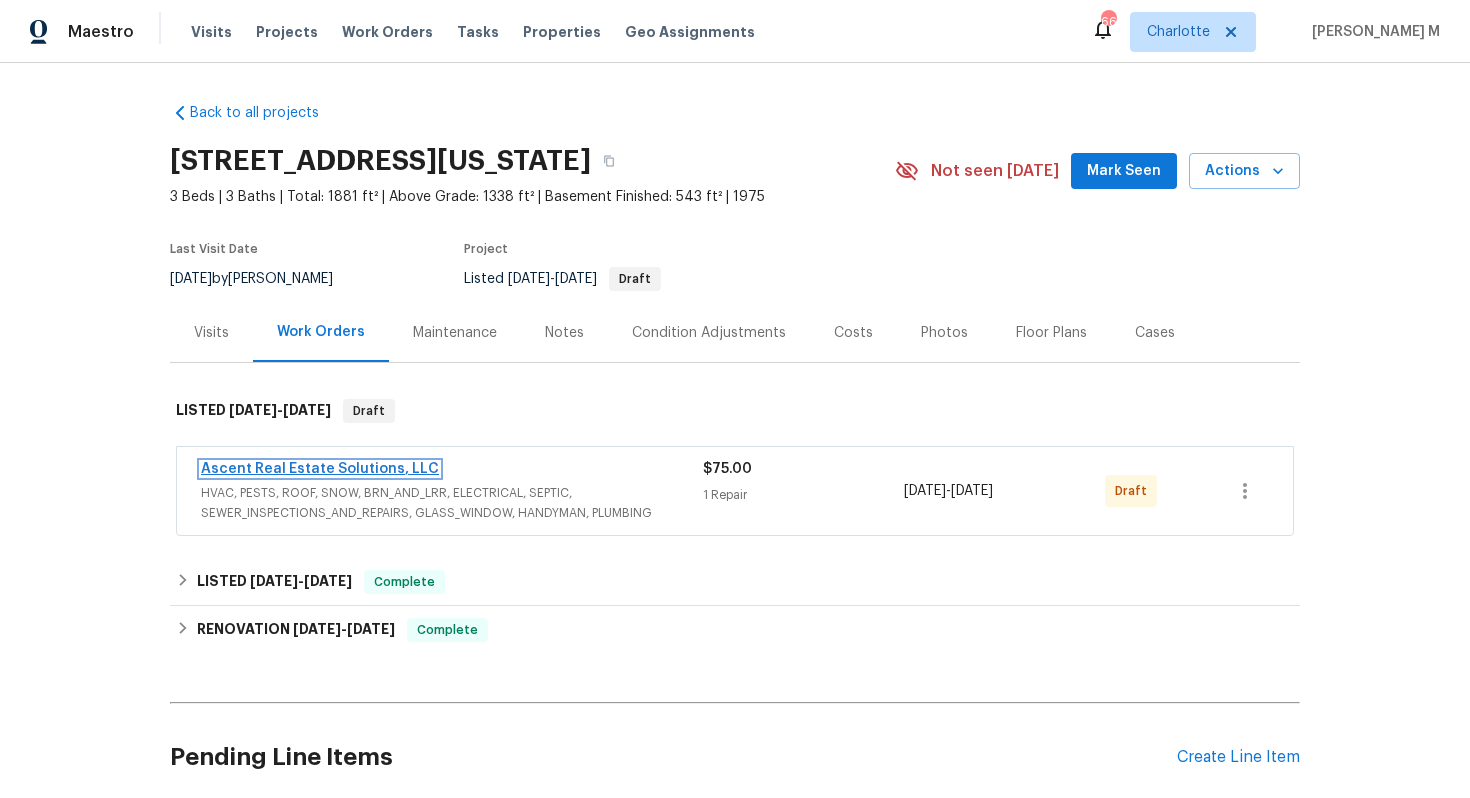 click on "Ascent Real Estate Solutions, LLC" at bounding box center [320, 469] 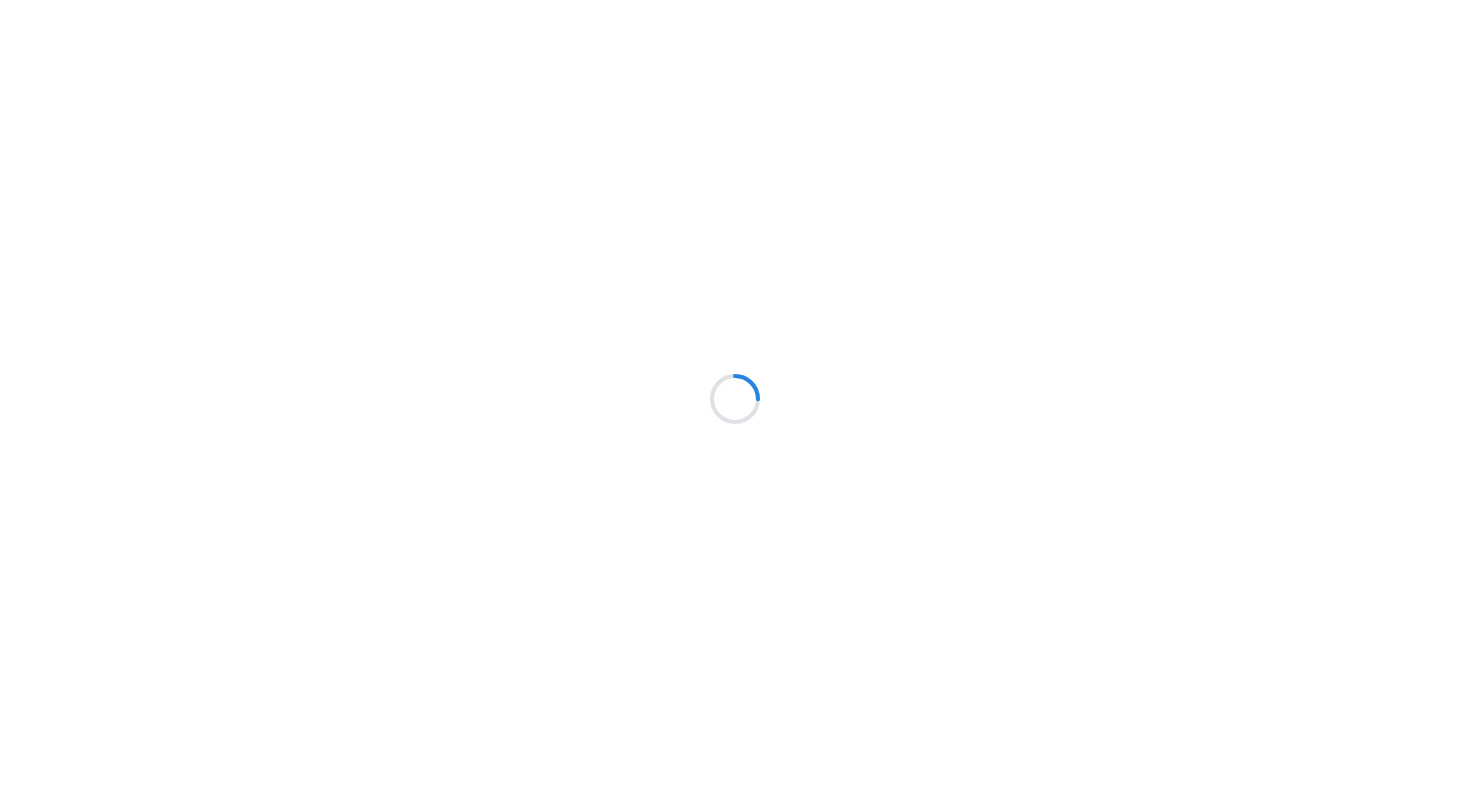 scroll, scrollTop: 0, scrollLeft: 0, axis: both 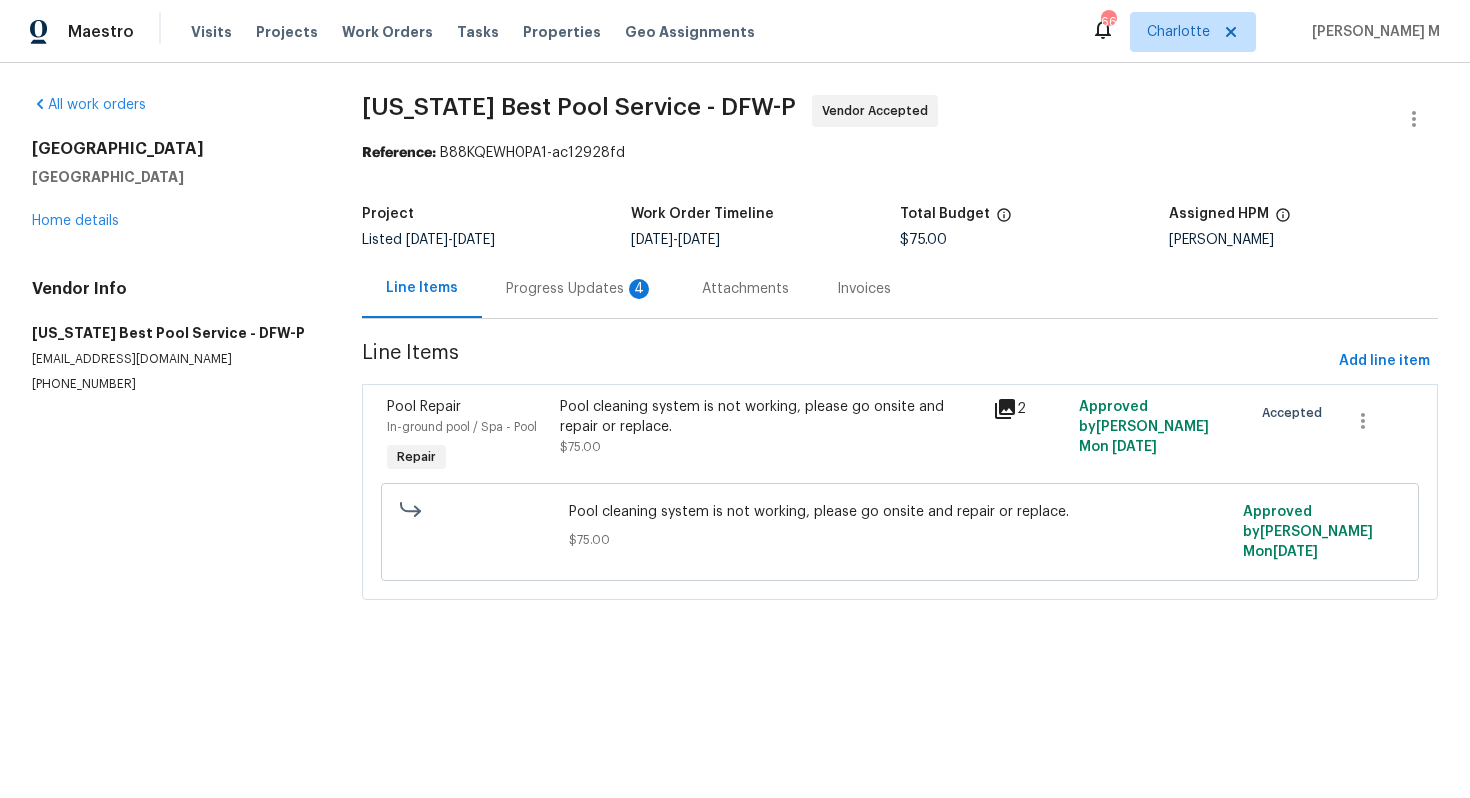 click on "6029 Bellaire Dr" at bounding box center [173, 149] 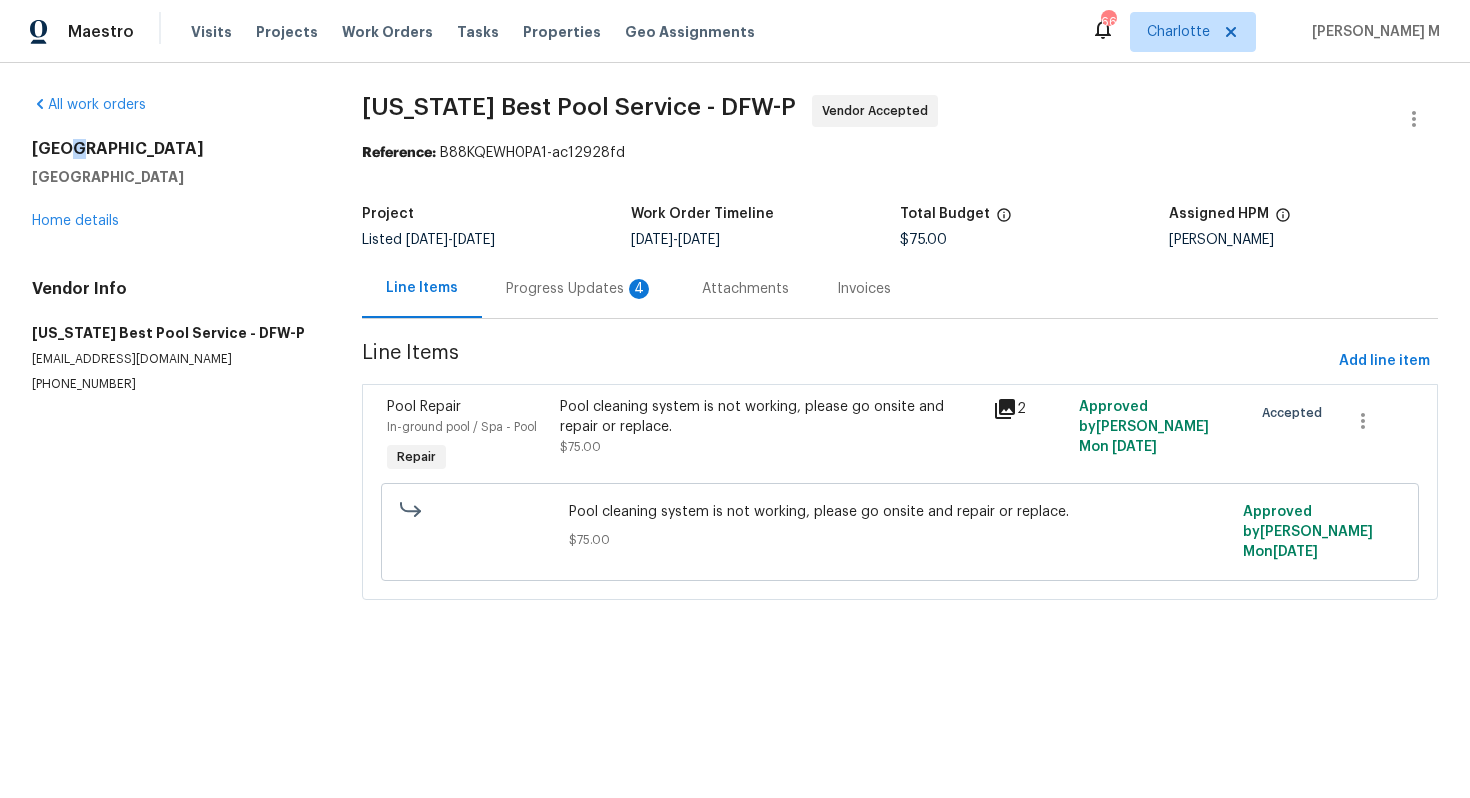 click on "6029 Bellaire Dr" at bounding box center [173, 149] 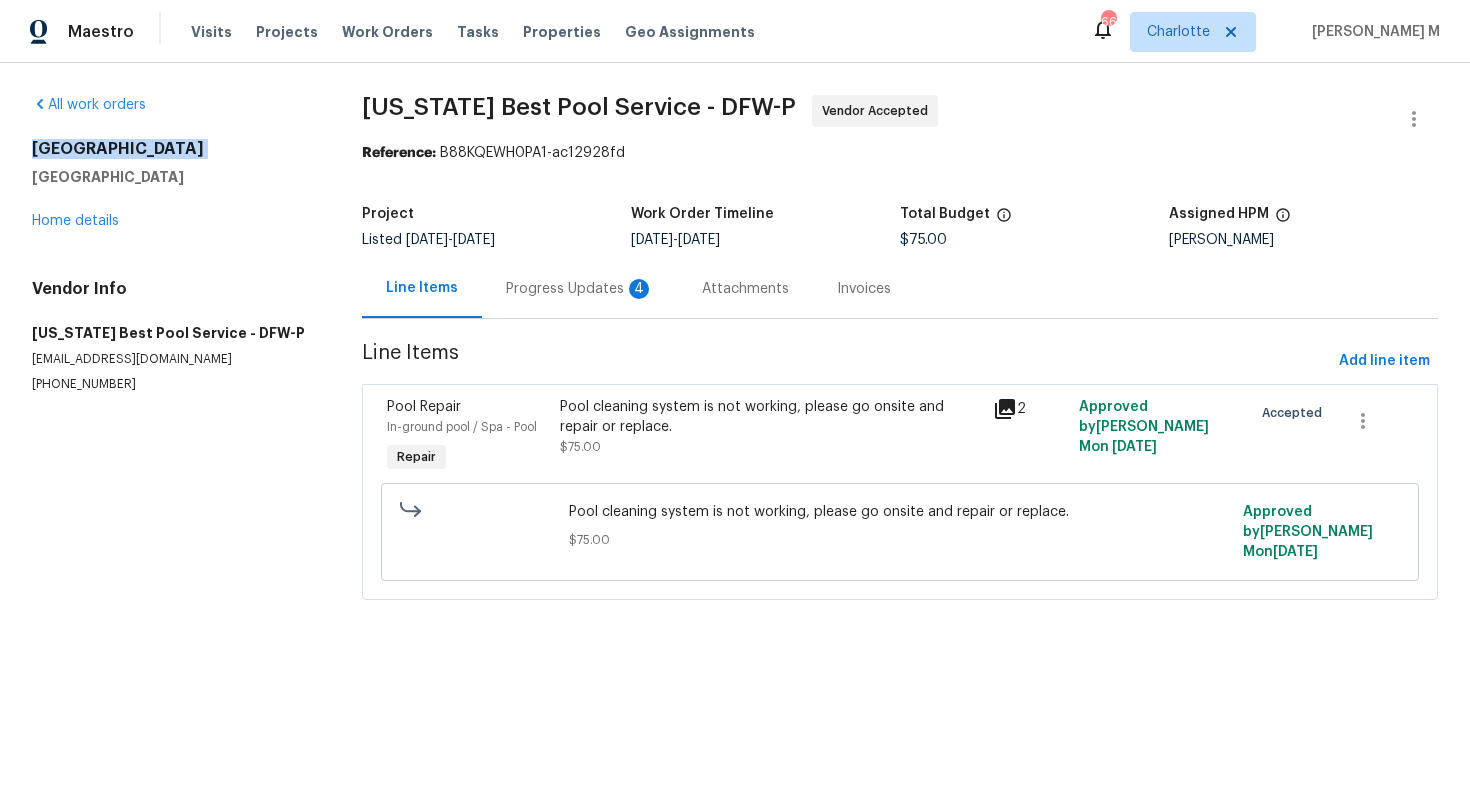 click on "6029 Bellaire Dr" at bounding box center [173, 149] 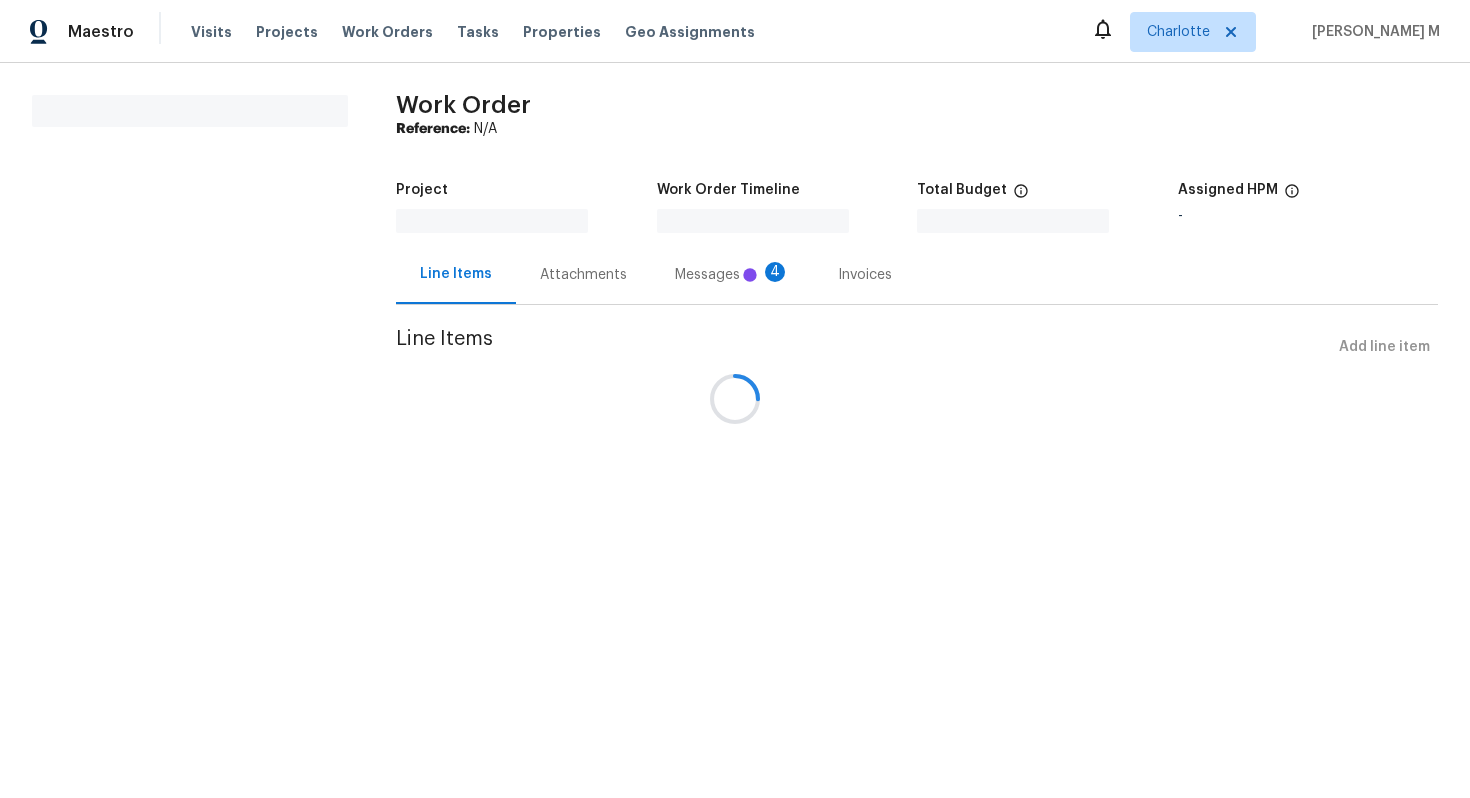 scroll, scrollTop: 0, scrollLeft: 0, axis: both 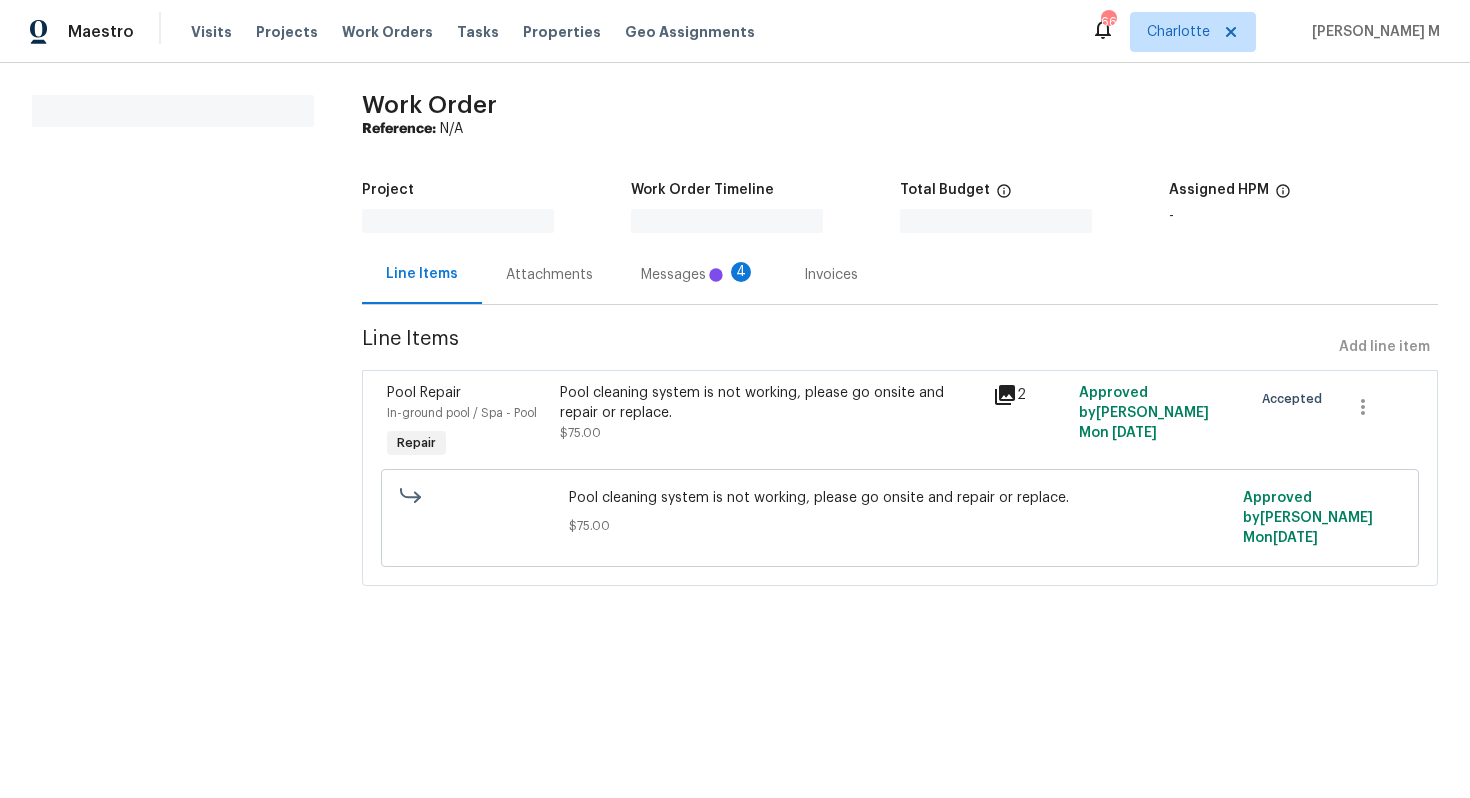 click on "Attachments" at bounding box center (549, 275) 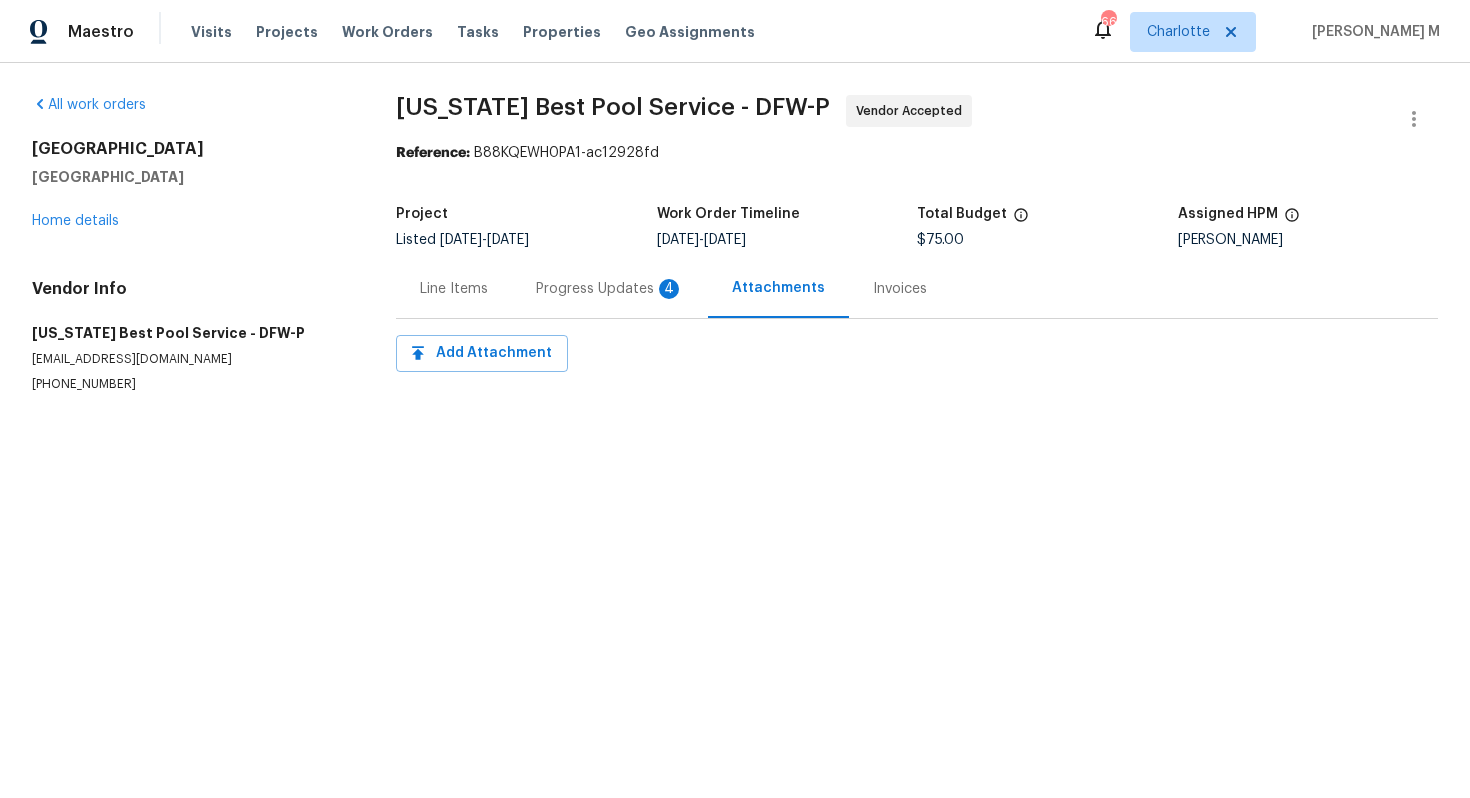 click on "Progress Updates 4" at bounding box center (610, 289) 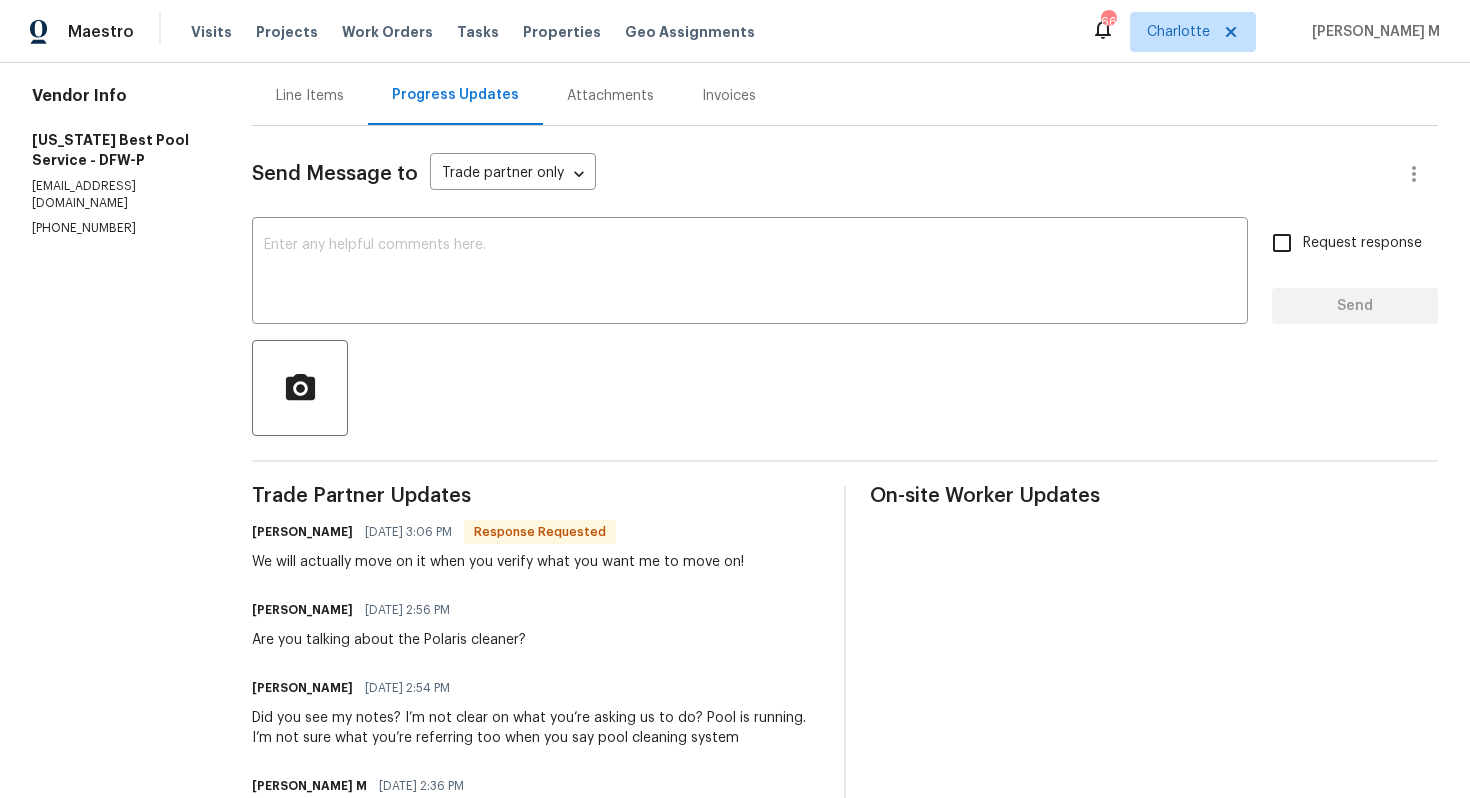 scroll, scrollTop: 0, scrollLeft: 0, axis: both 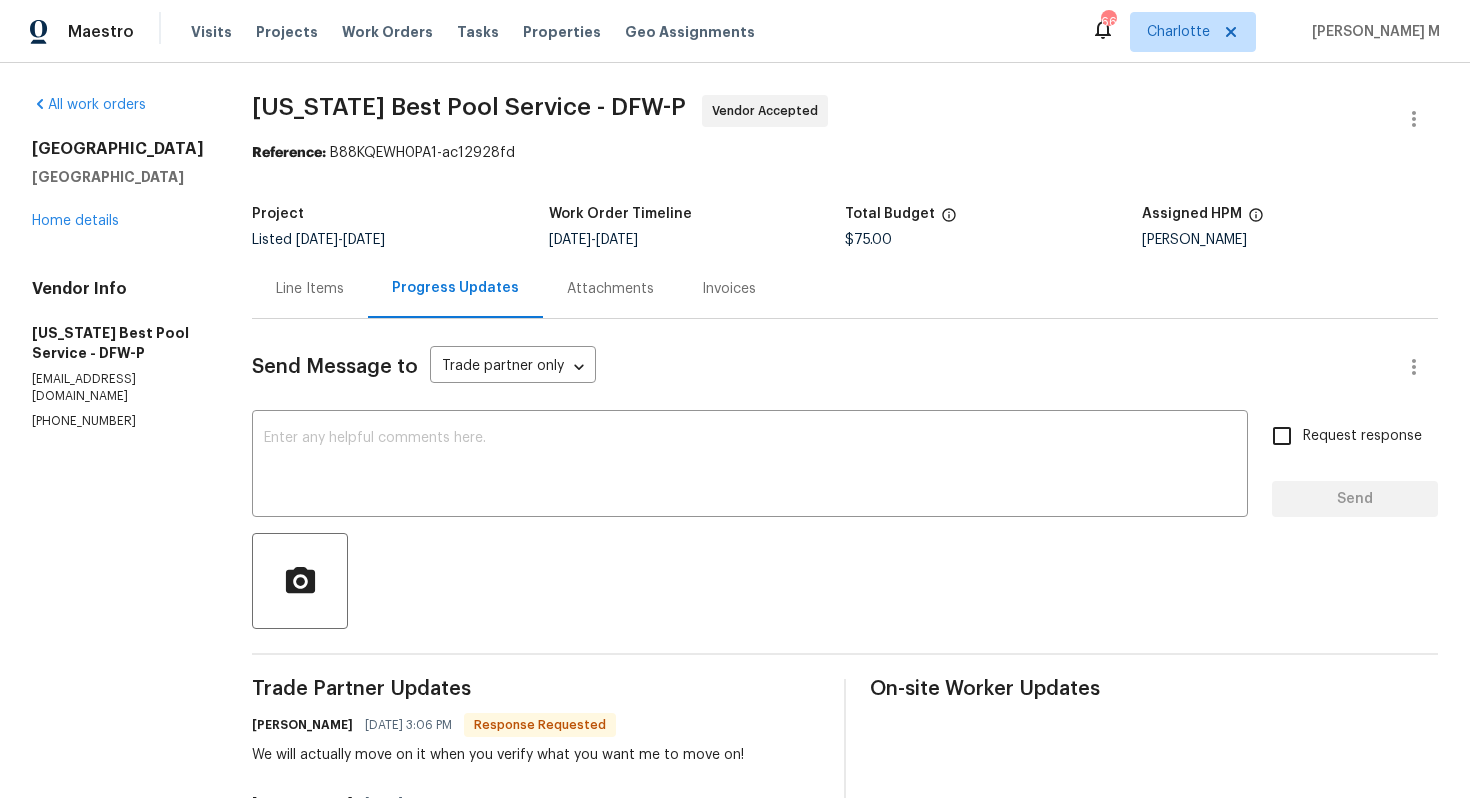 click on "Line Items" at bounding box center (310, 288) 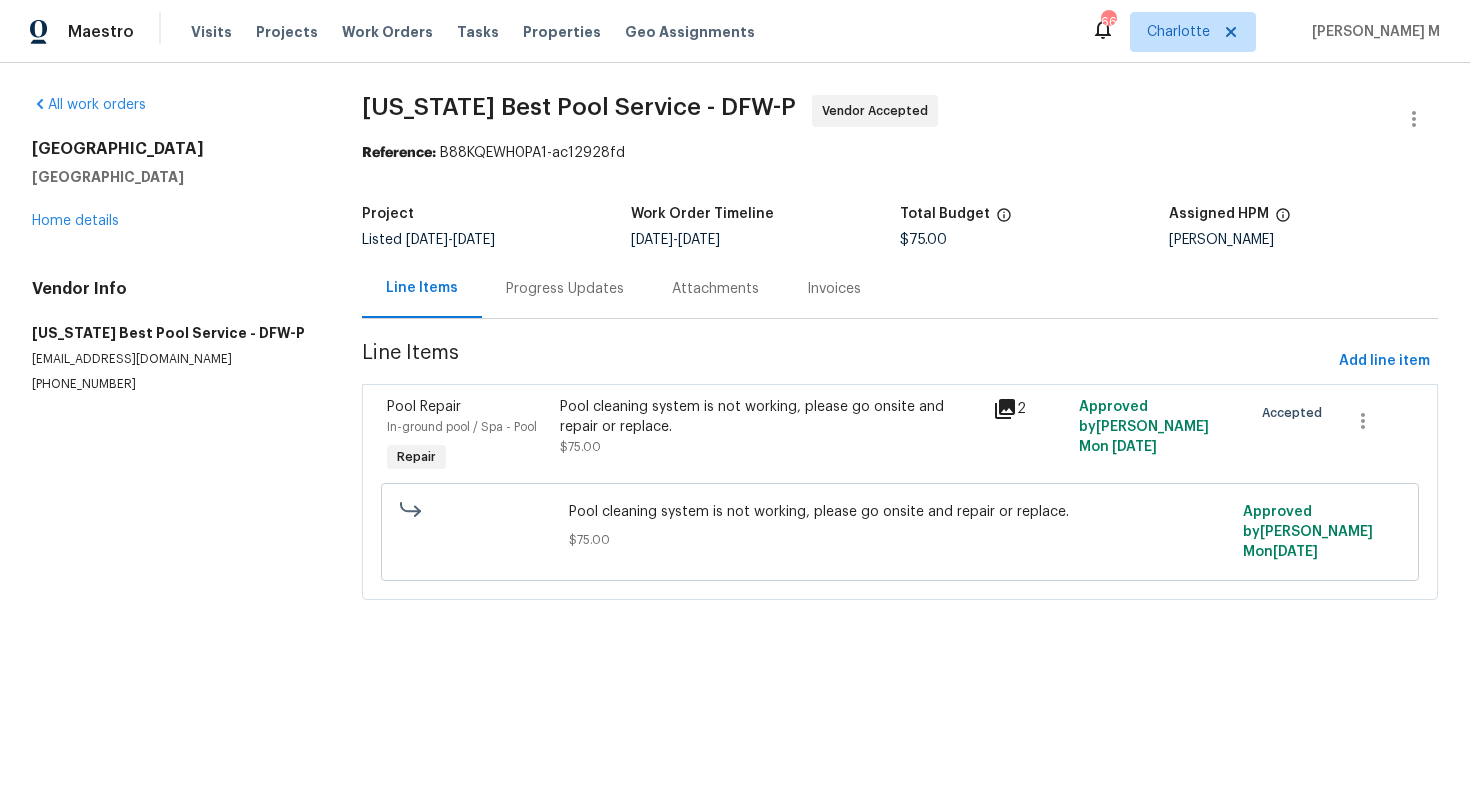 click on "Pool cleaning system is not working, please go onsite and repair or replace." at bounding box center (770, 417) 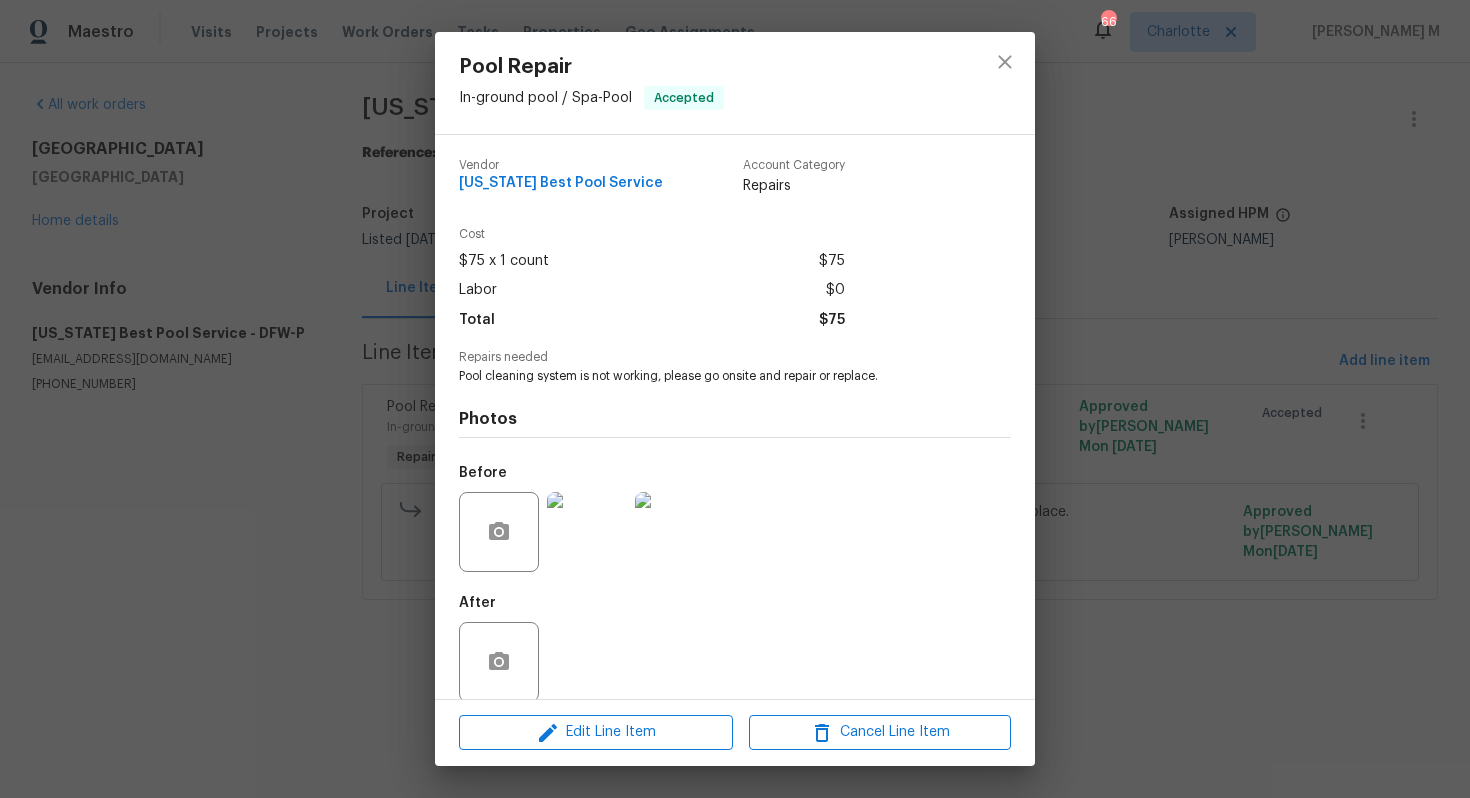 click at bounding box center [587, 532] 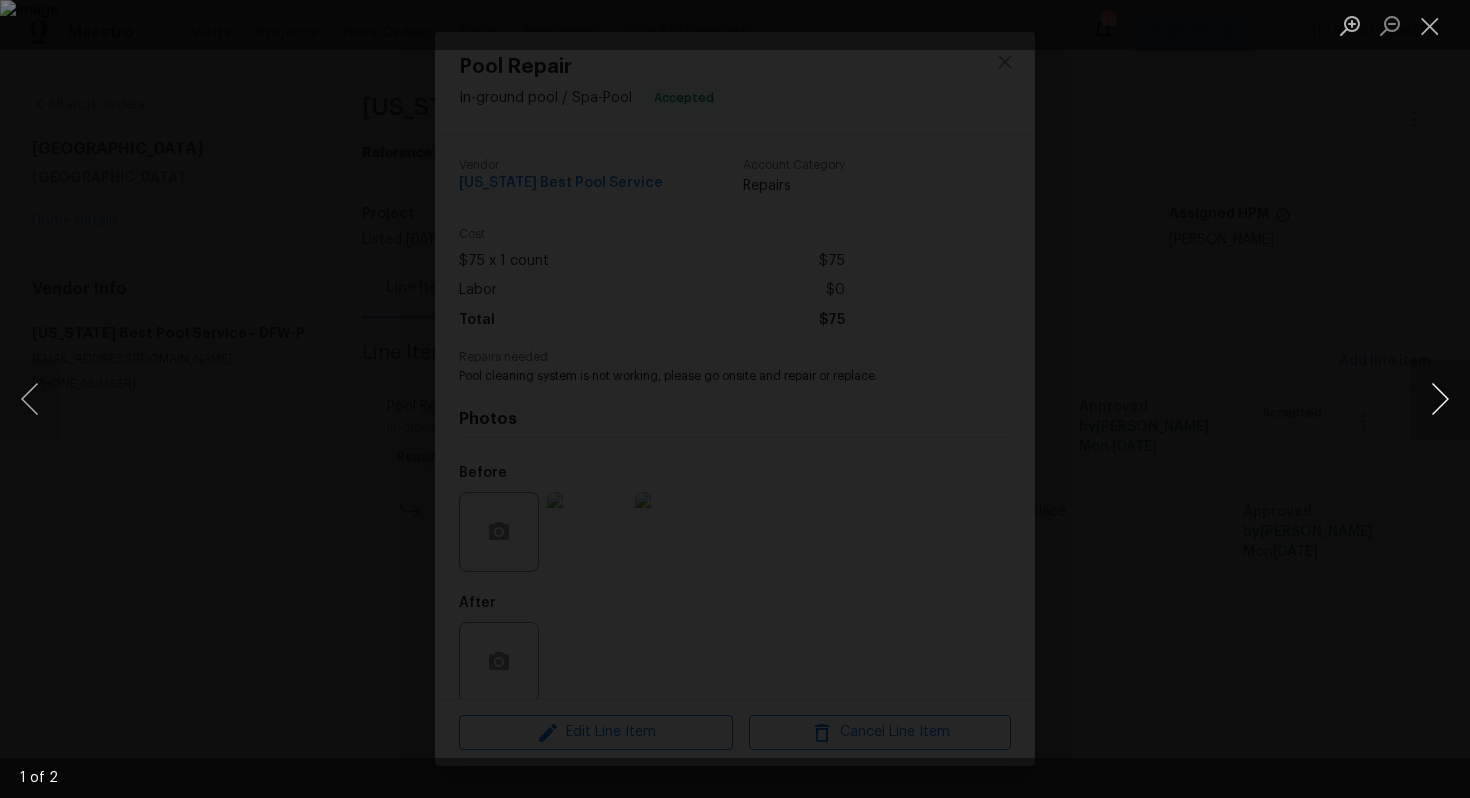 click at bounding box center (1440, 399) 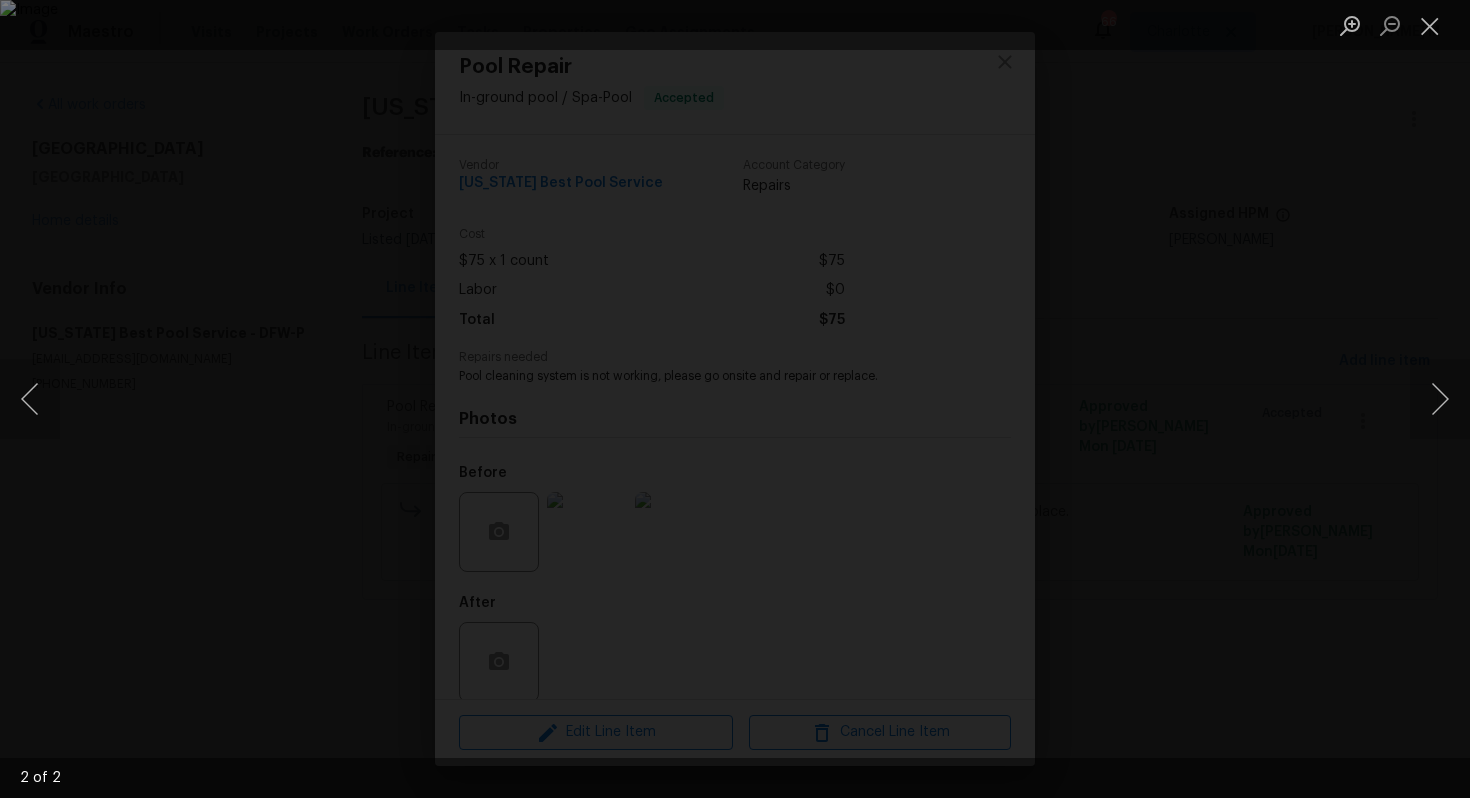 click at bounding box center (735, 399) 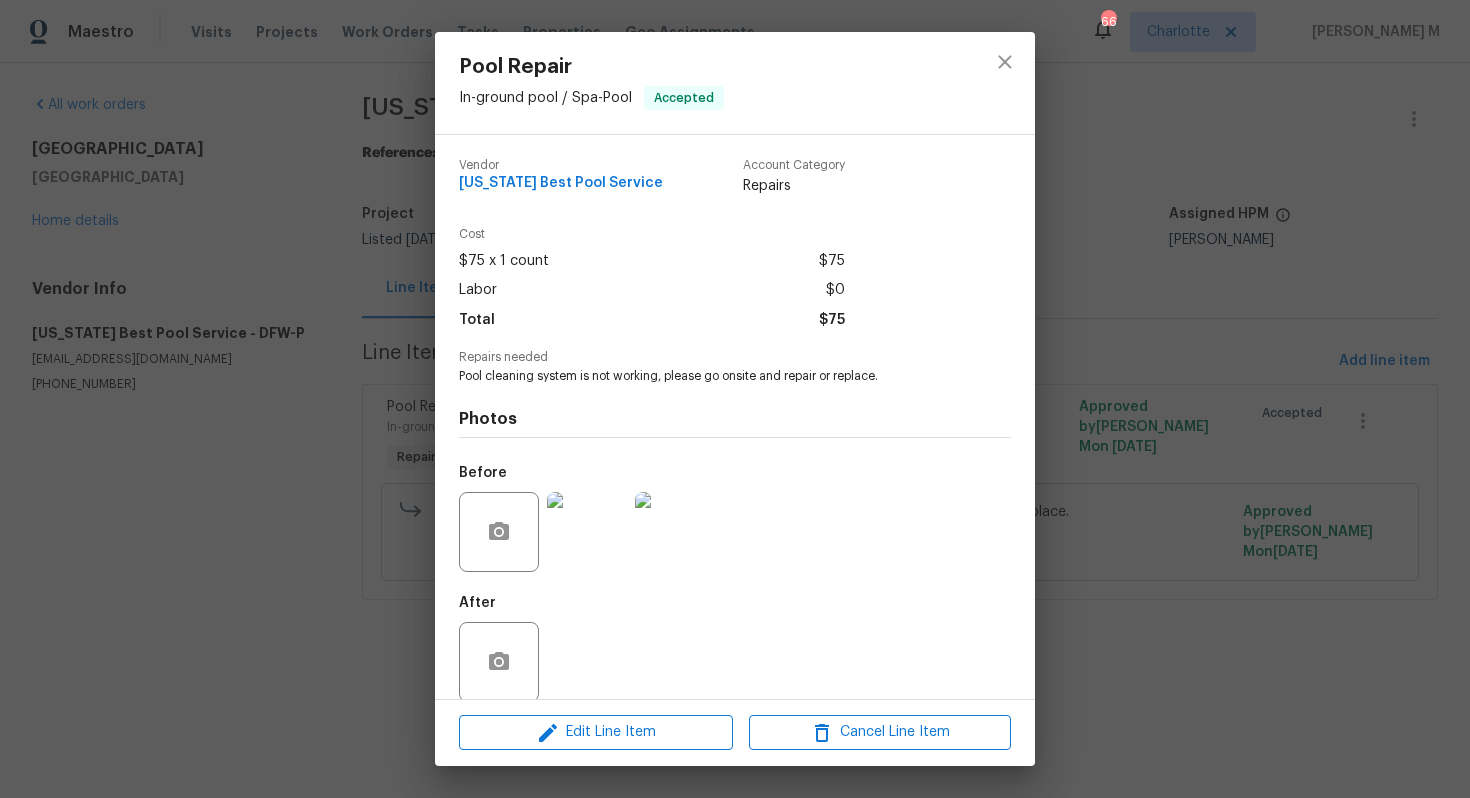 click on "Pool Repair In-ground pool / Spa  -  Pool Accepted Vendor Texas Best Pool Service Account Category Repairs Cost $75 x 1 count $75 Labor $0 Total $75 Repairs needed Pool cleaning system is not working, please go onsite and repair or replace. Photos Before After  Edit Line Item  Cancel Line Item" at bounding box center [735, 399] 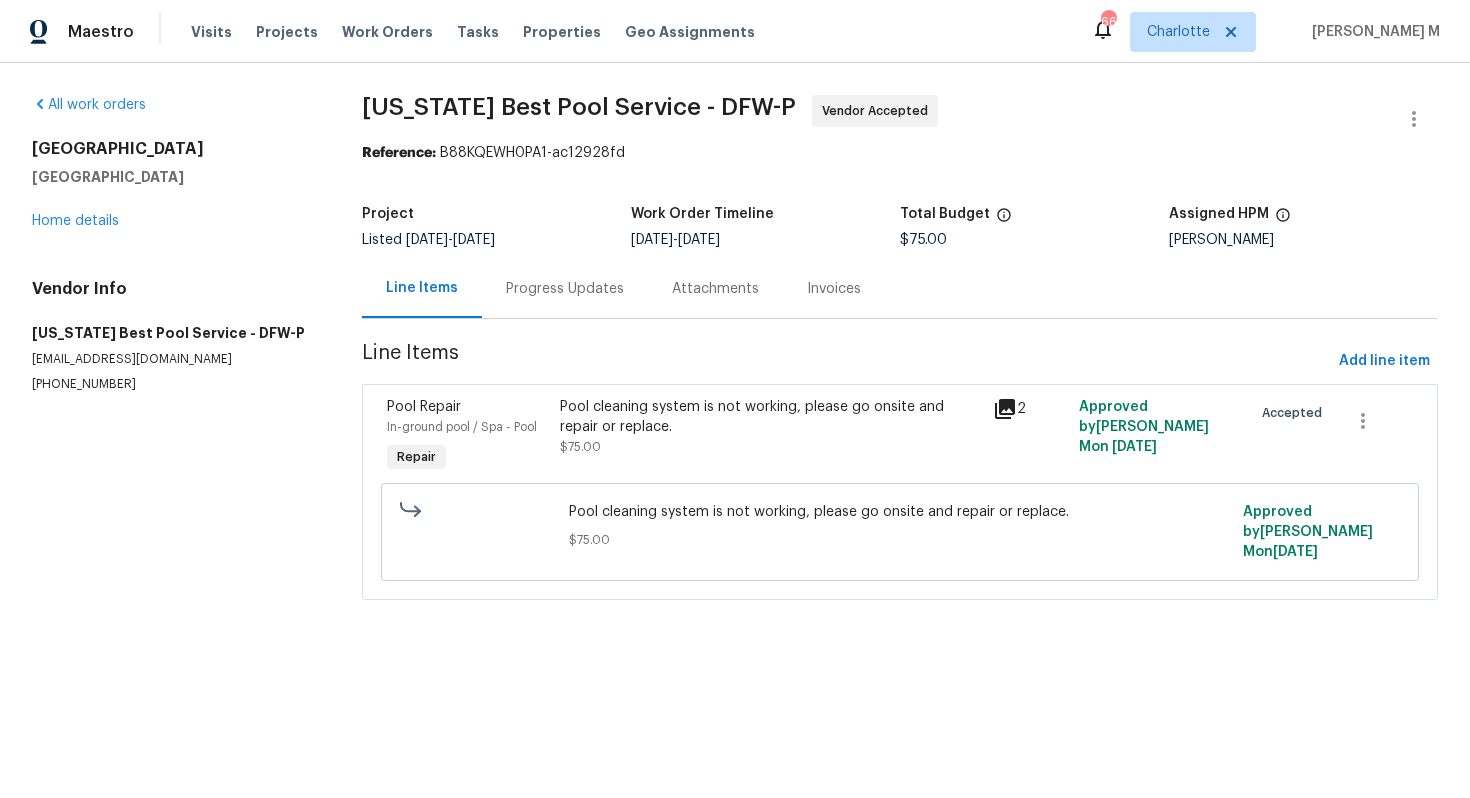click on "Progress Updates" at bounding box center (565, 289) 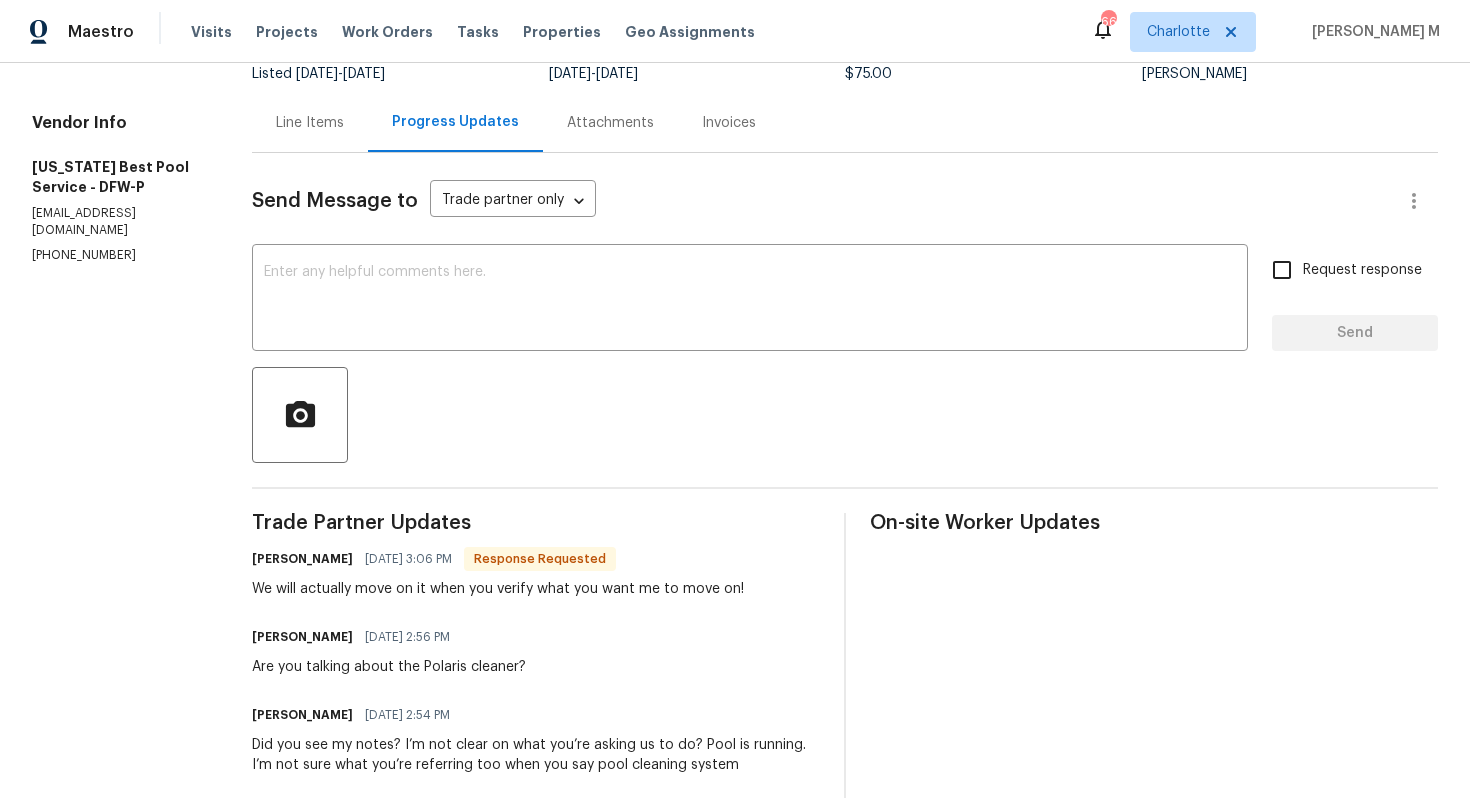 scroll, scrollTop: 349, scrollLeft: 0, axis: vertical 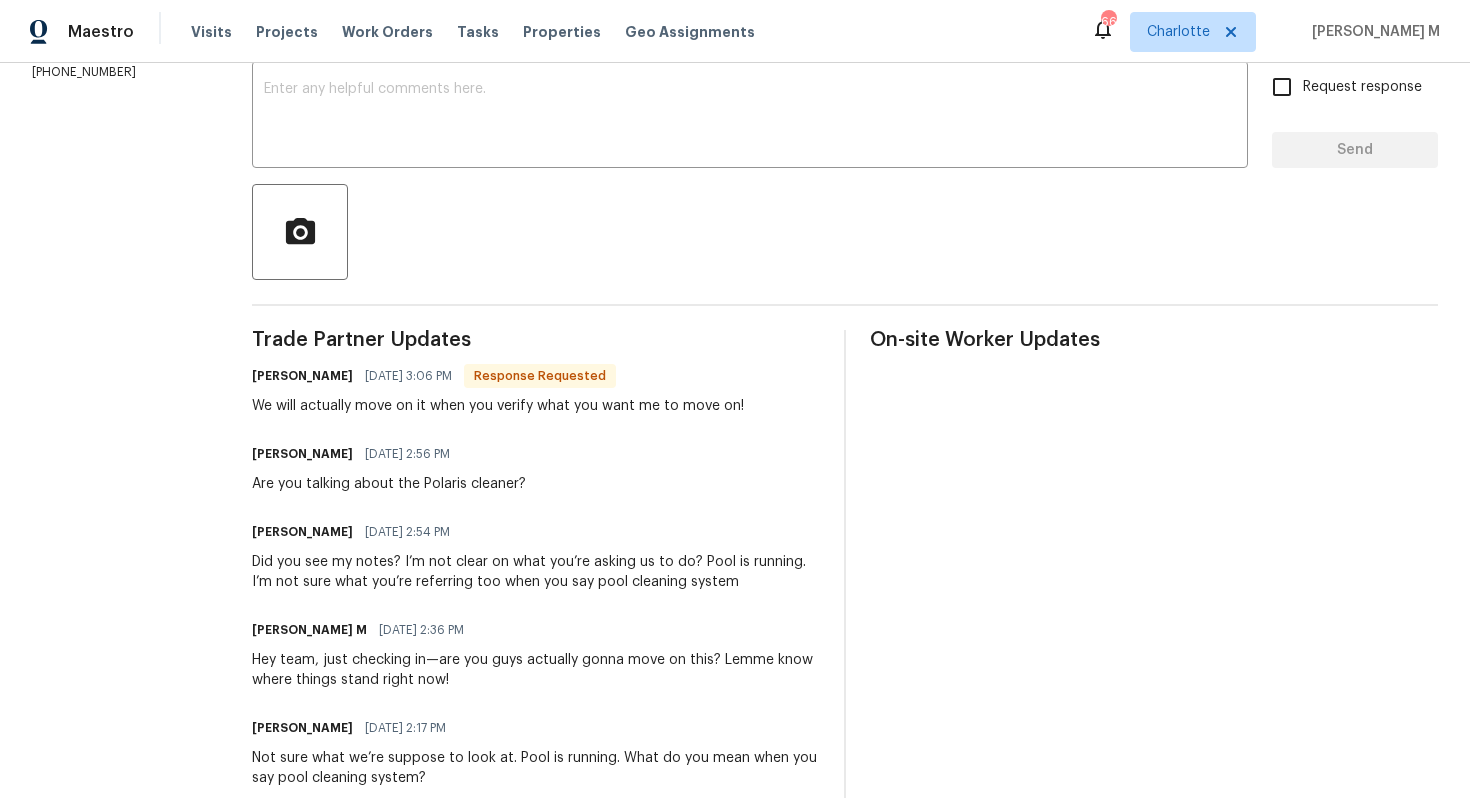 click on "Did you see my notes? I’m not clear on what you’re asking us to do? Pool is running.  I’m not sure what you’re referring too when you say pool cleaning system" at bounding box center (536, 572) 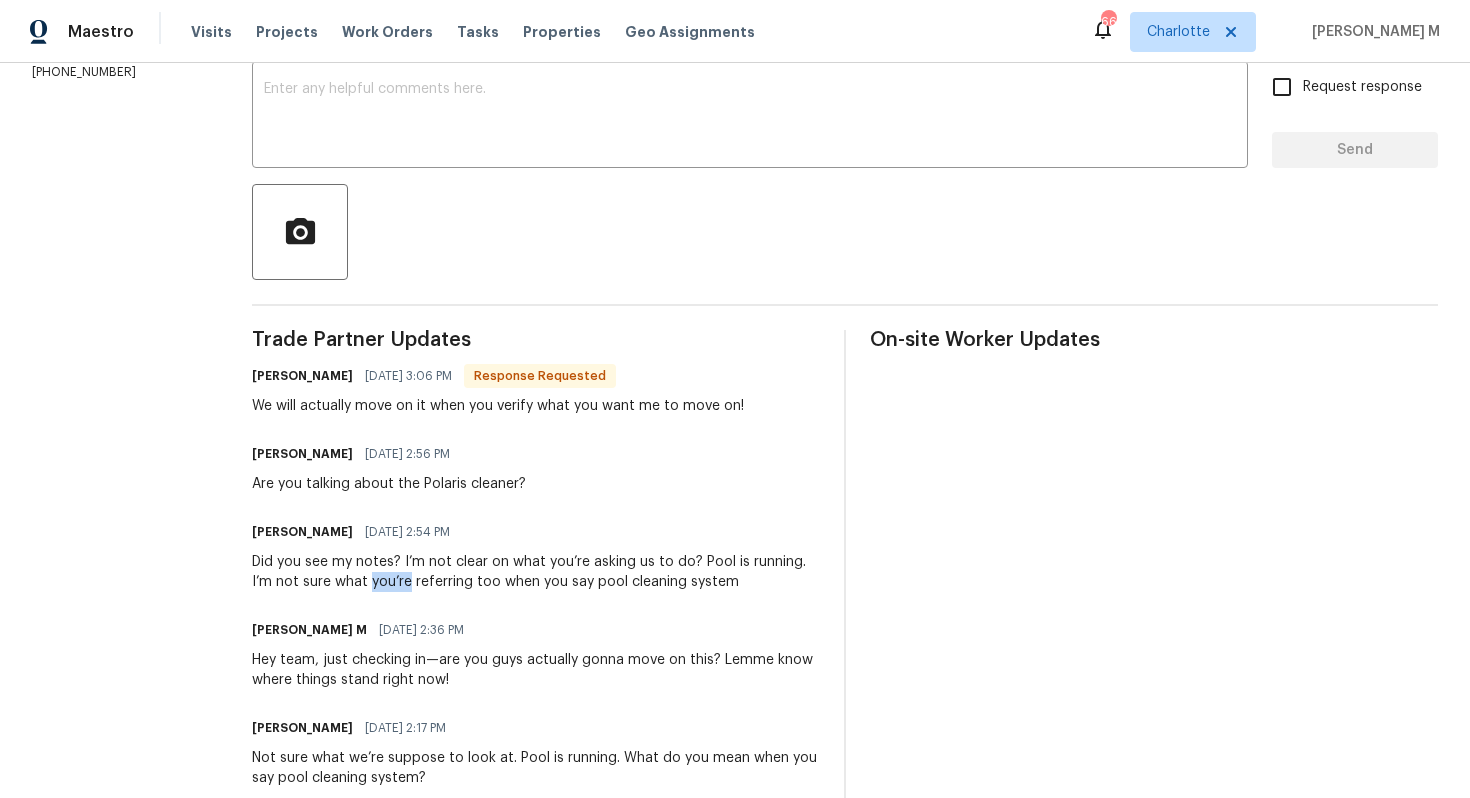 click on "Did you see my notes? I’m not clear on what you’re asking us to do? Pool is running.  I’m not sure what you’re referring too when you say pool cleaning system" at bounding box center [536, 572] 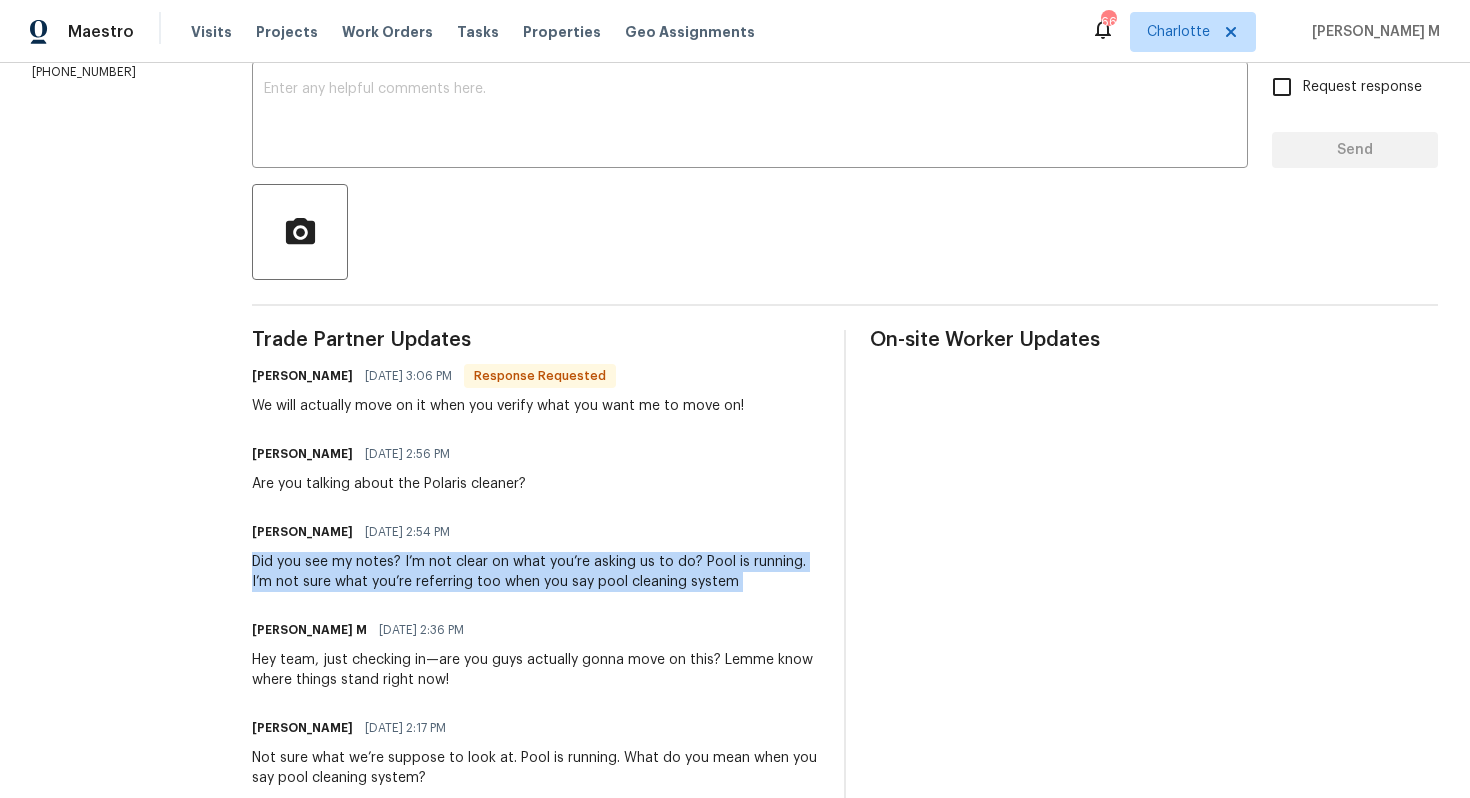 click on "Did you see my notes? I’m not clear on what you’re asking us to do? Pool is running.  I’m not sure what you’re referring too when you say pool cleaning system" at bounding box center (536, 572) 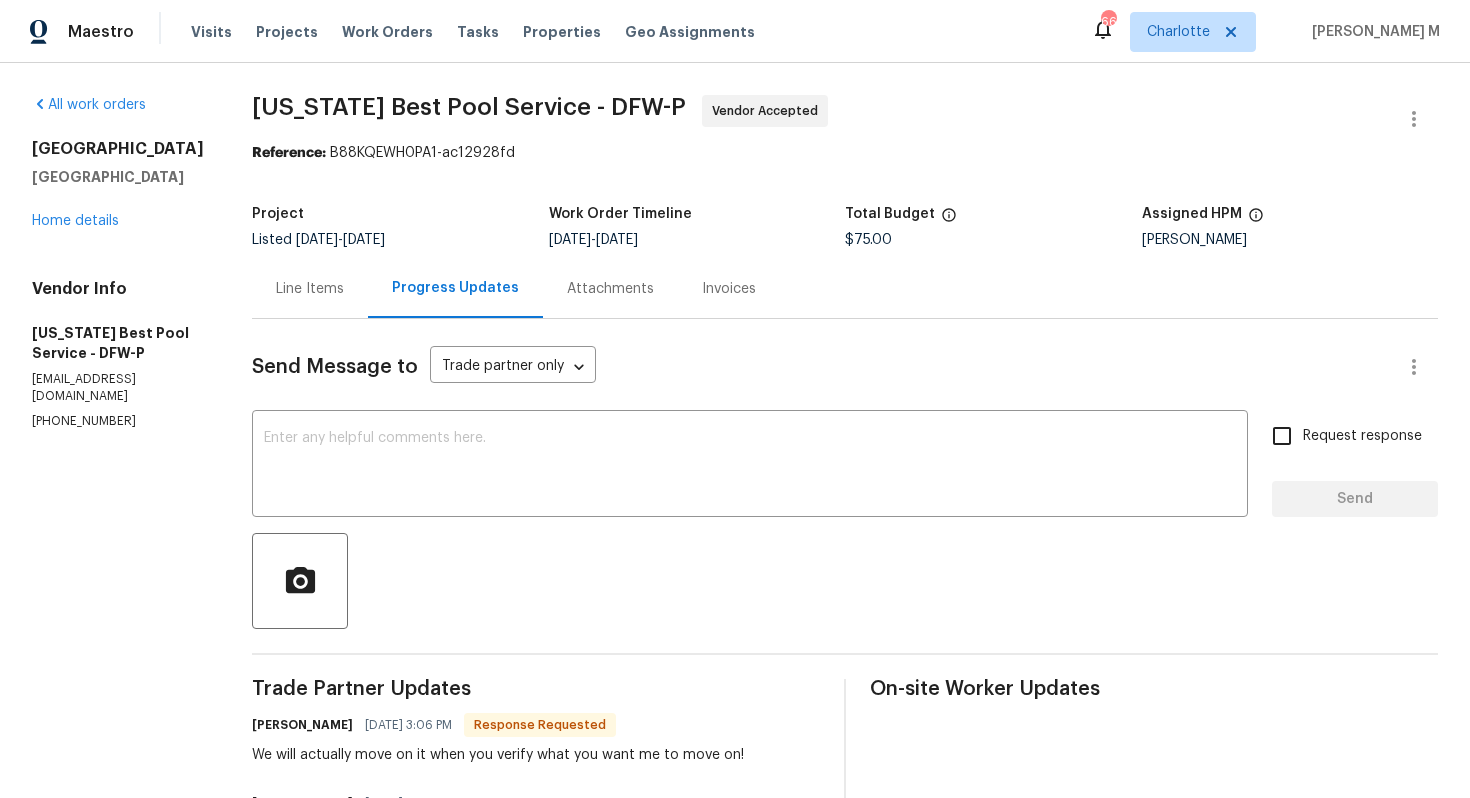 click on "Line Items" at bounding box center [310, 289] 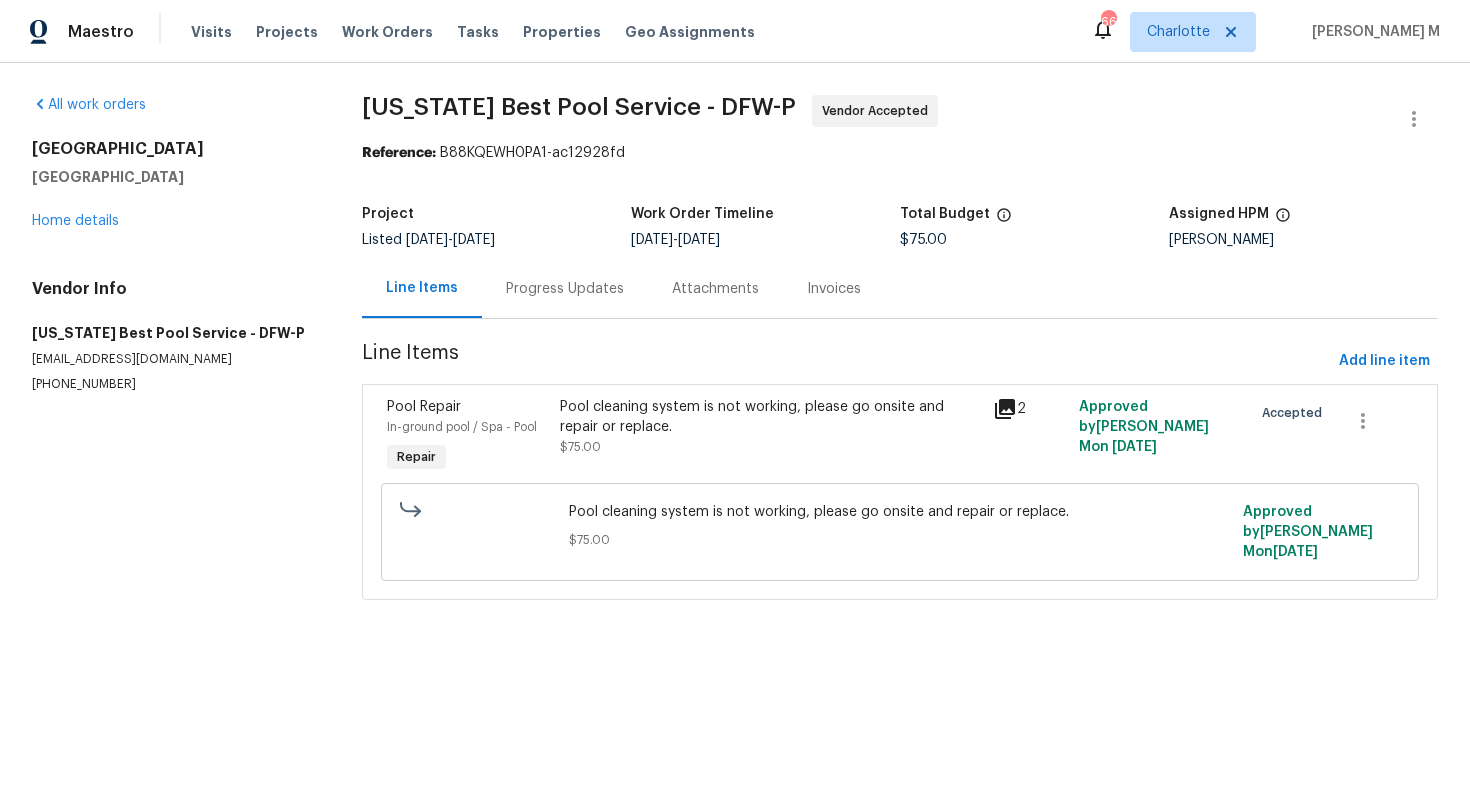 click on "Pool cleaning system is not working, please go onsite and repair or replace." at bounding box center [770, 417] 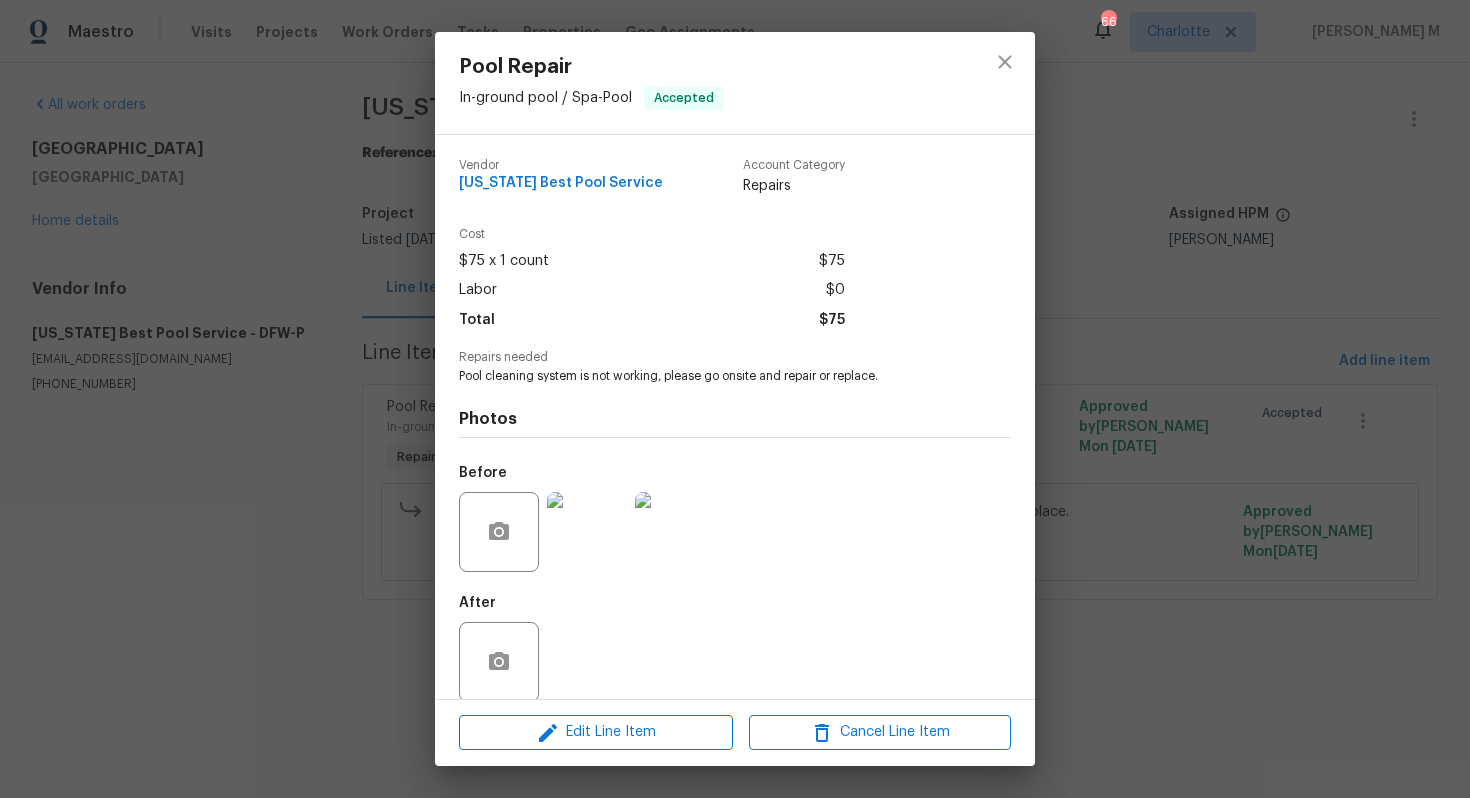 click on "Pool cleaning system is not working, please go onsite and repair or replace." at bounding box center [707, 376] 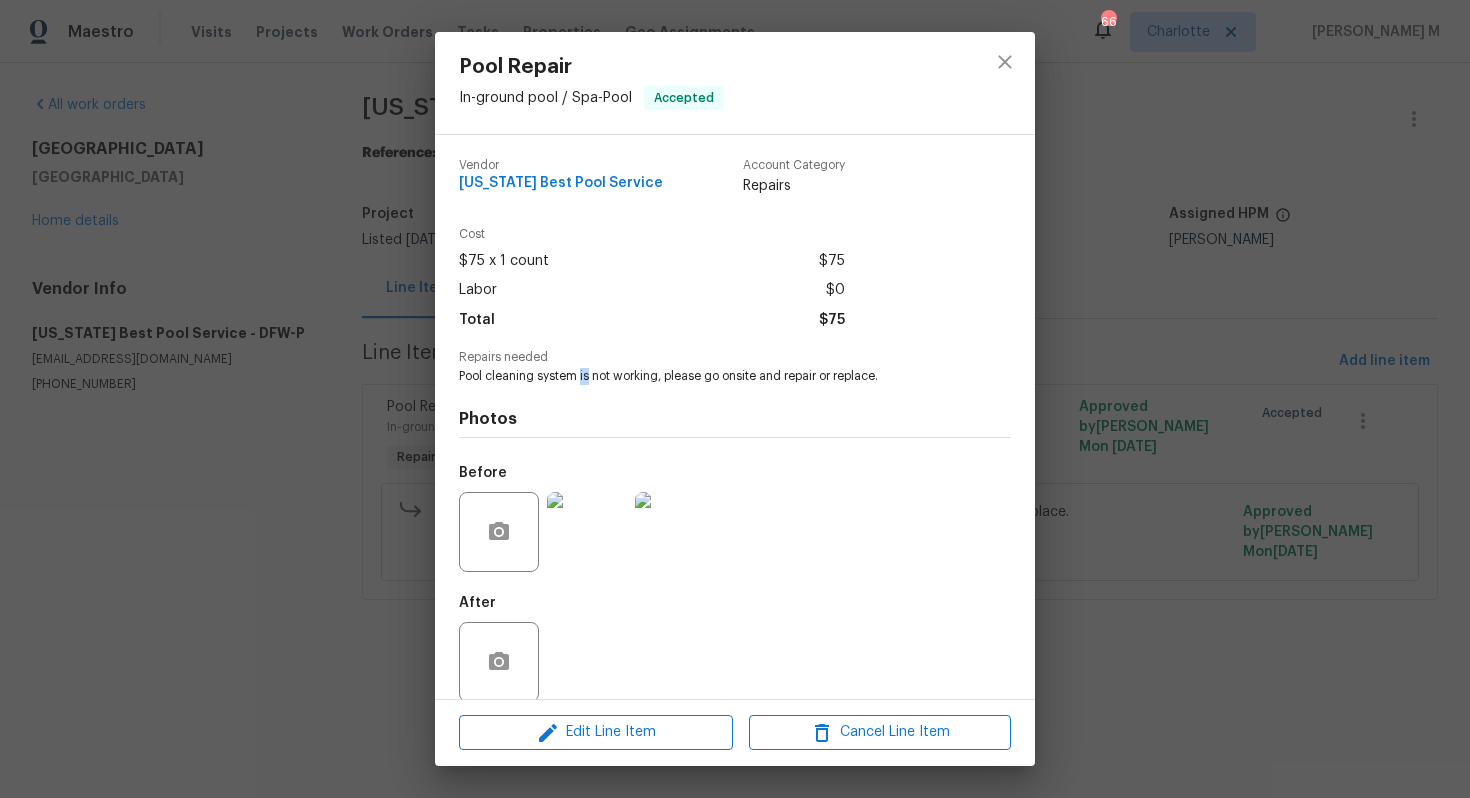 click on "Pool cleaning system is not working, please go onsite and repair or replace." at bounding box center (707, 376) 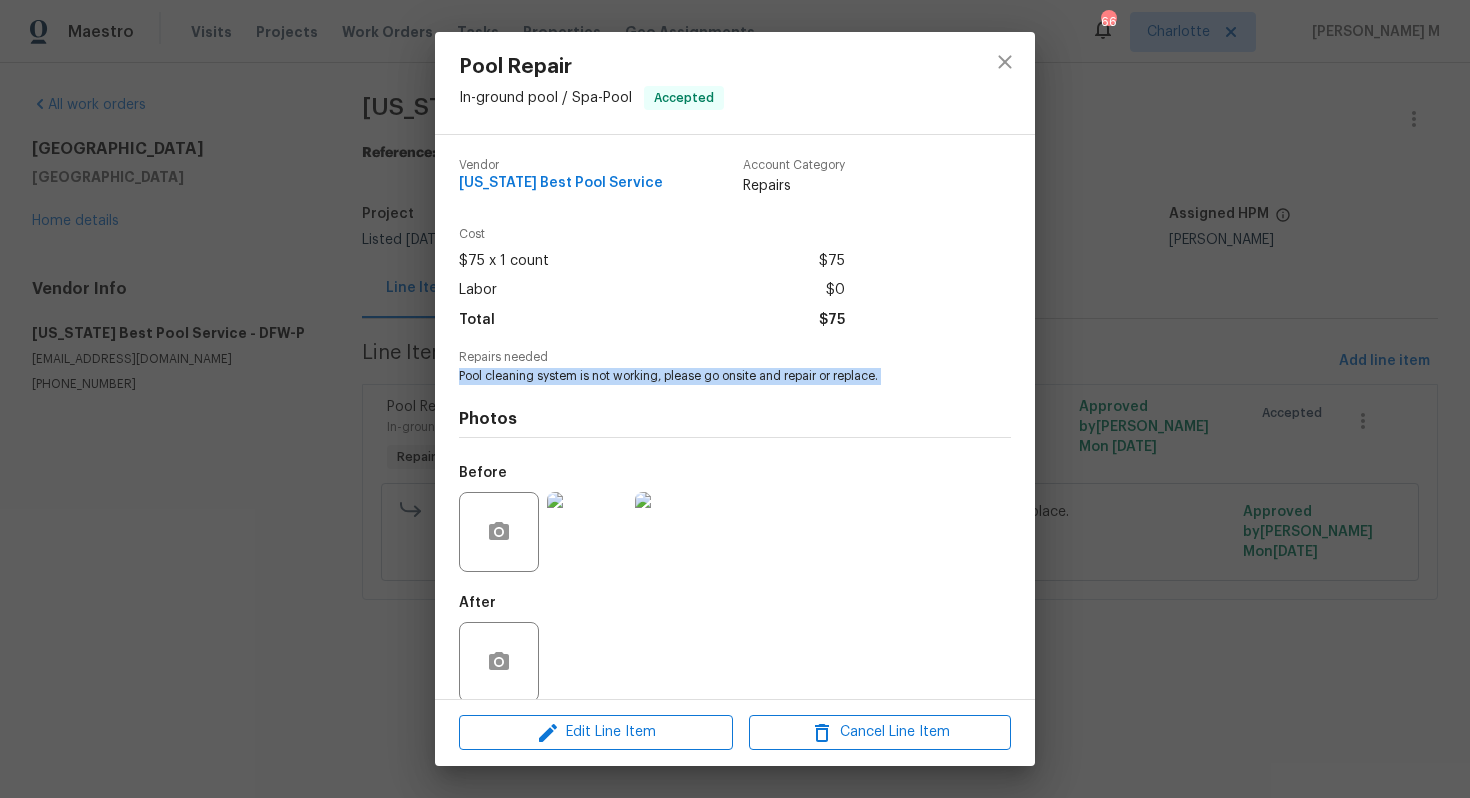 click on "Pool cleaning system is not working, please go onsite and repair or replace." at bounding box center [707, 376] 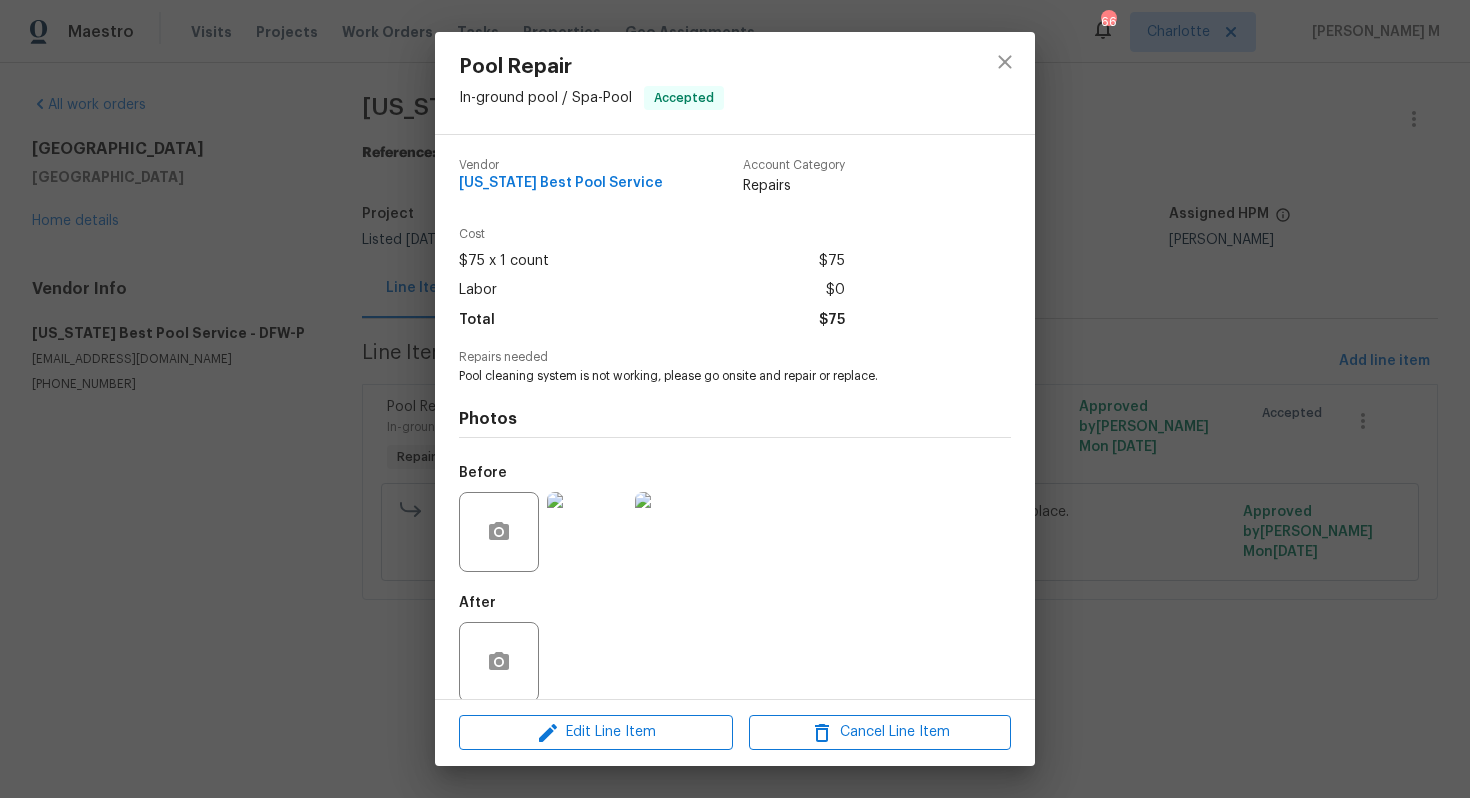 click on "Vendor Texas Best Pool Service Account Category Repairs Cost $75 x 1 count $75 Labor $0 Total $75 Repairs needed Pool cleaning system is not working, please go onsite and repair or replace. Photos Before After" at bounding box center [735, 417] 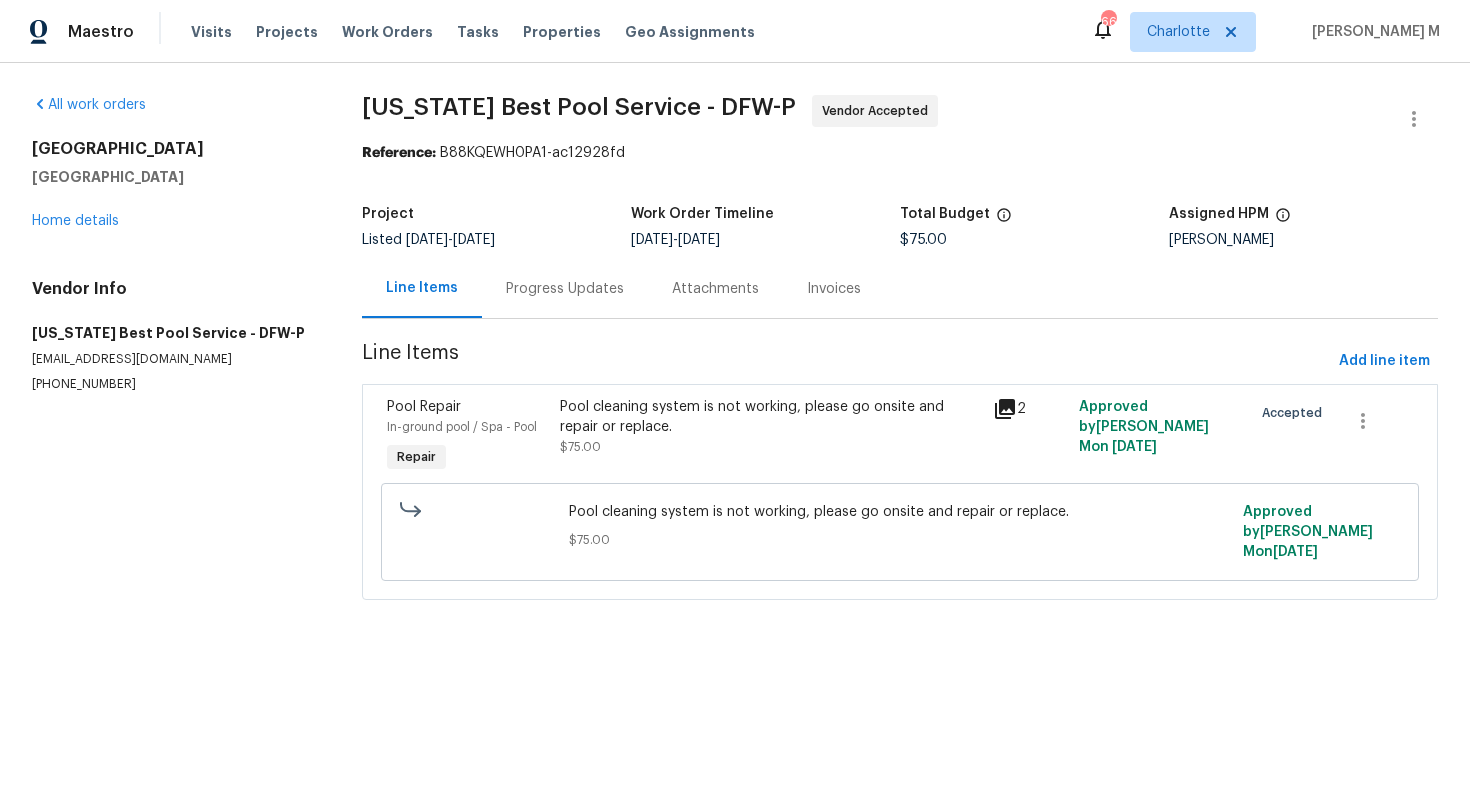 click on "Progress Updates" at bounding box center (565, 289) 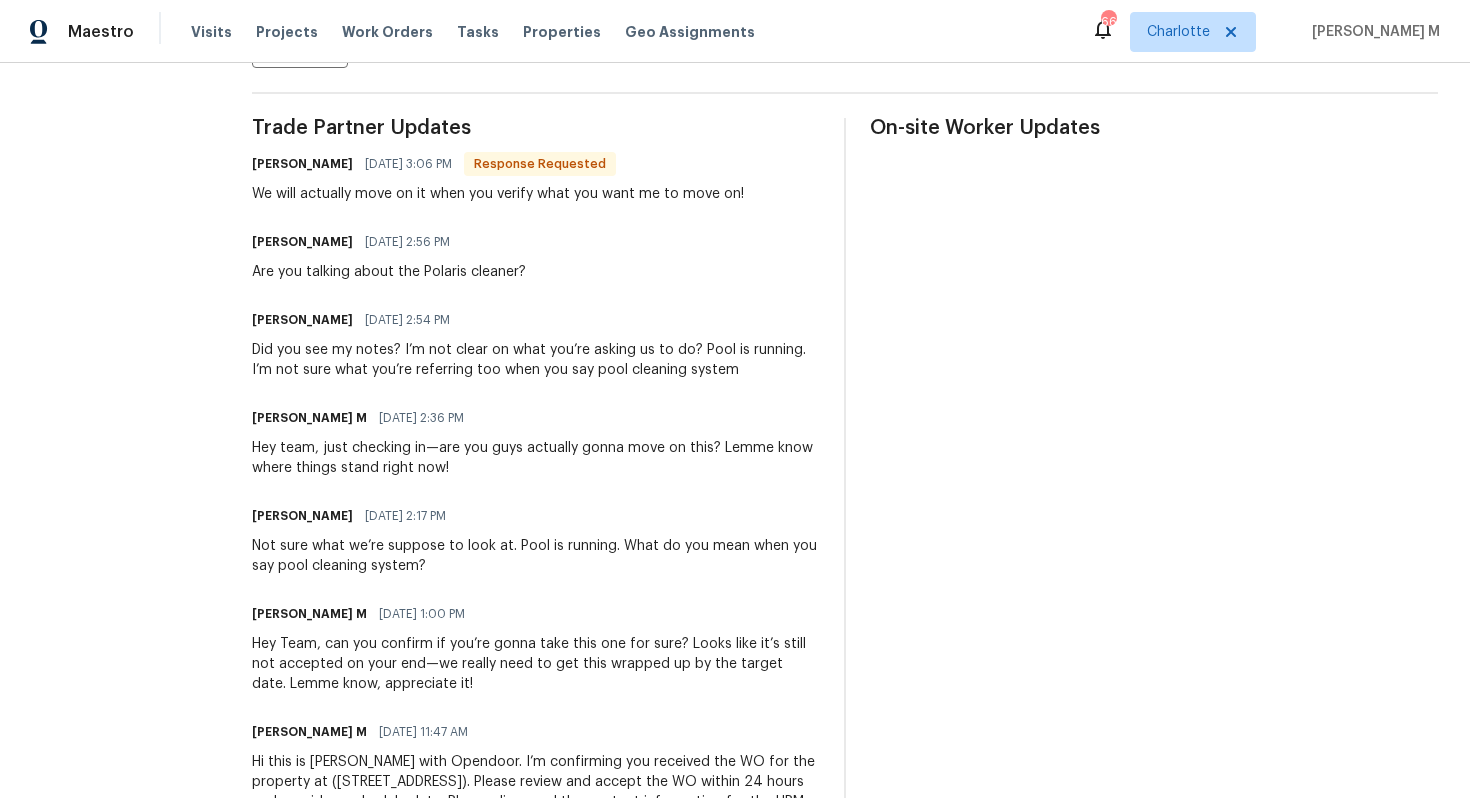 scroll, scrollTop: 577, scrollLeft: 0, axis: vertical 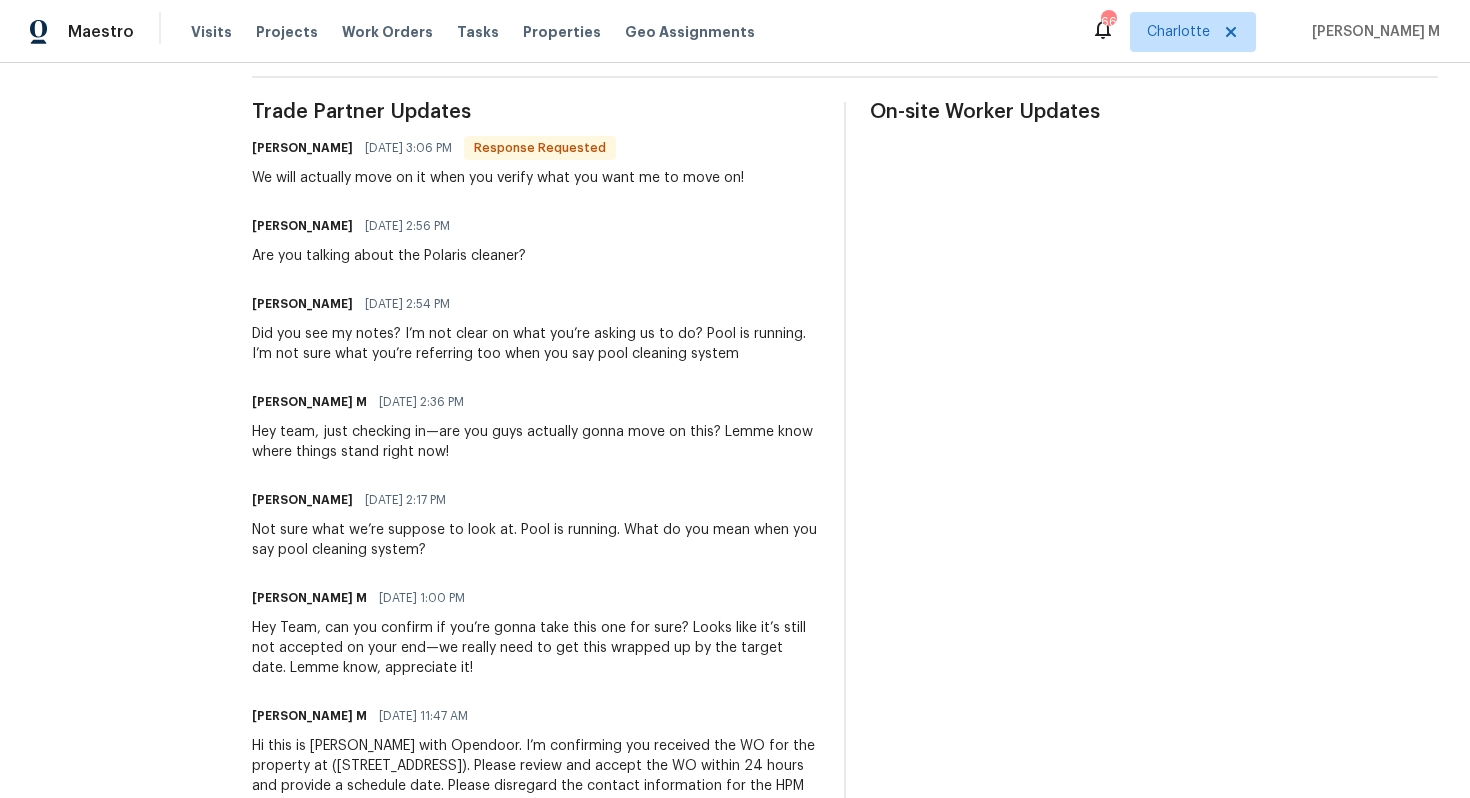 click on "Not sure what we’re suppose to look at. Pool is running. What do you mean when you say pool cleaning system?" at bounding box center [536, 540] 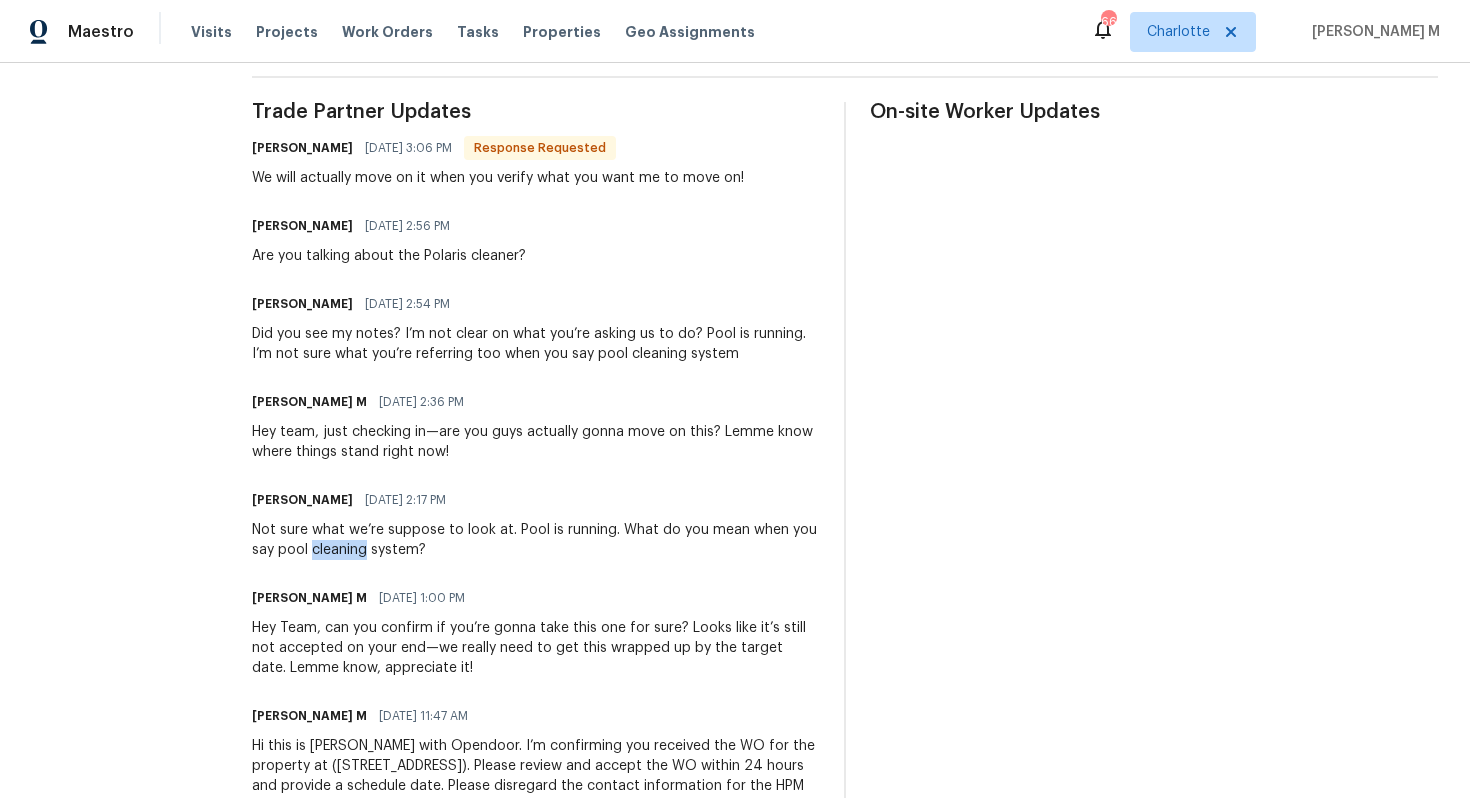 click on "Not sure what we’re suppose to look at. Pool is running. What do you mean when you say pool cleaning system?" at bounding box center [536, 540] 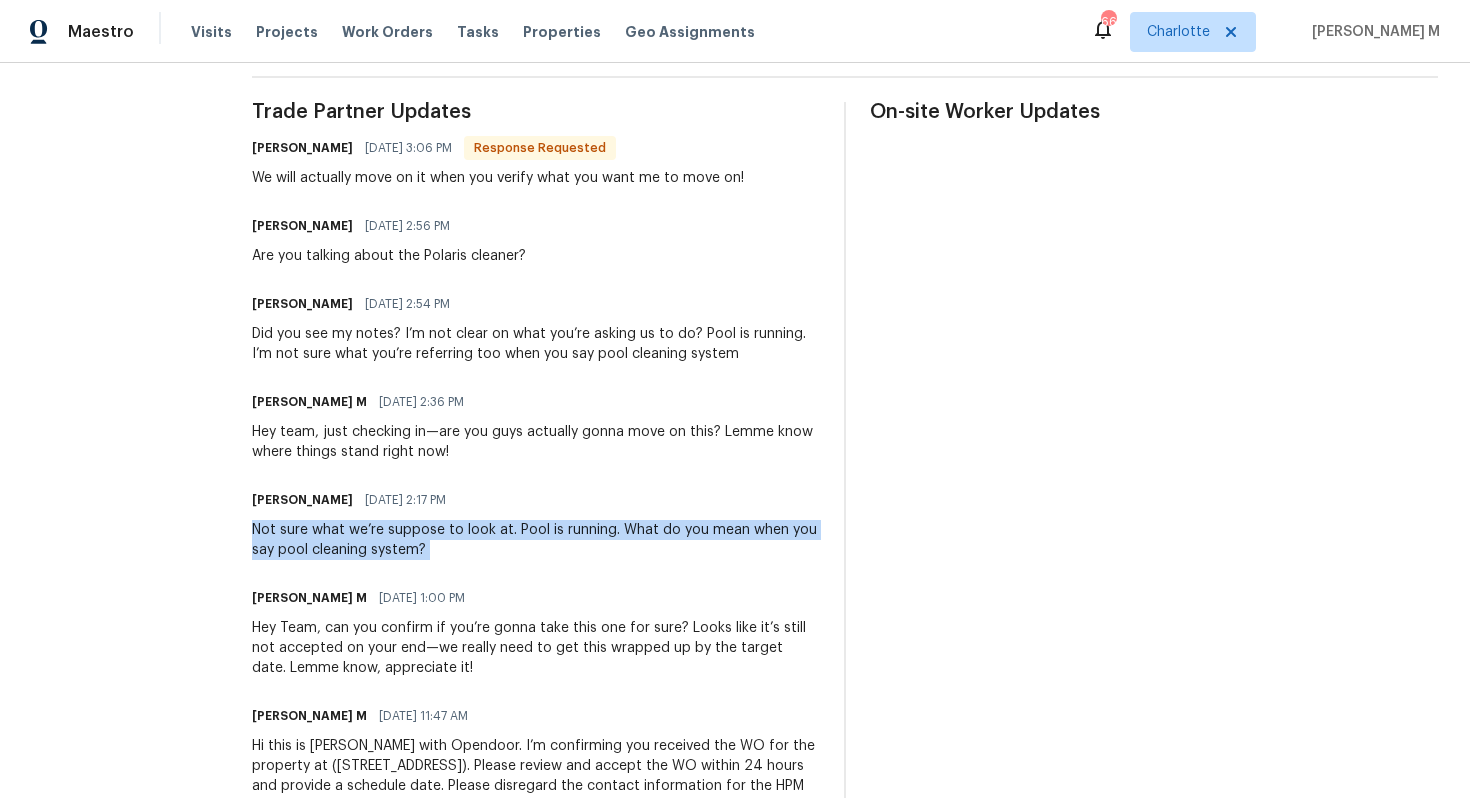 click on "Not sure what we’re suppose to look at. Pool is running. What do you mean when you say pool cleaning system?" at bounding box center [536, 540] 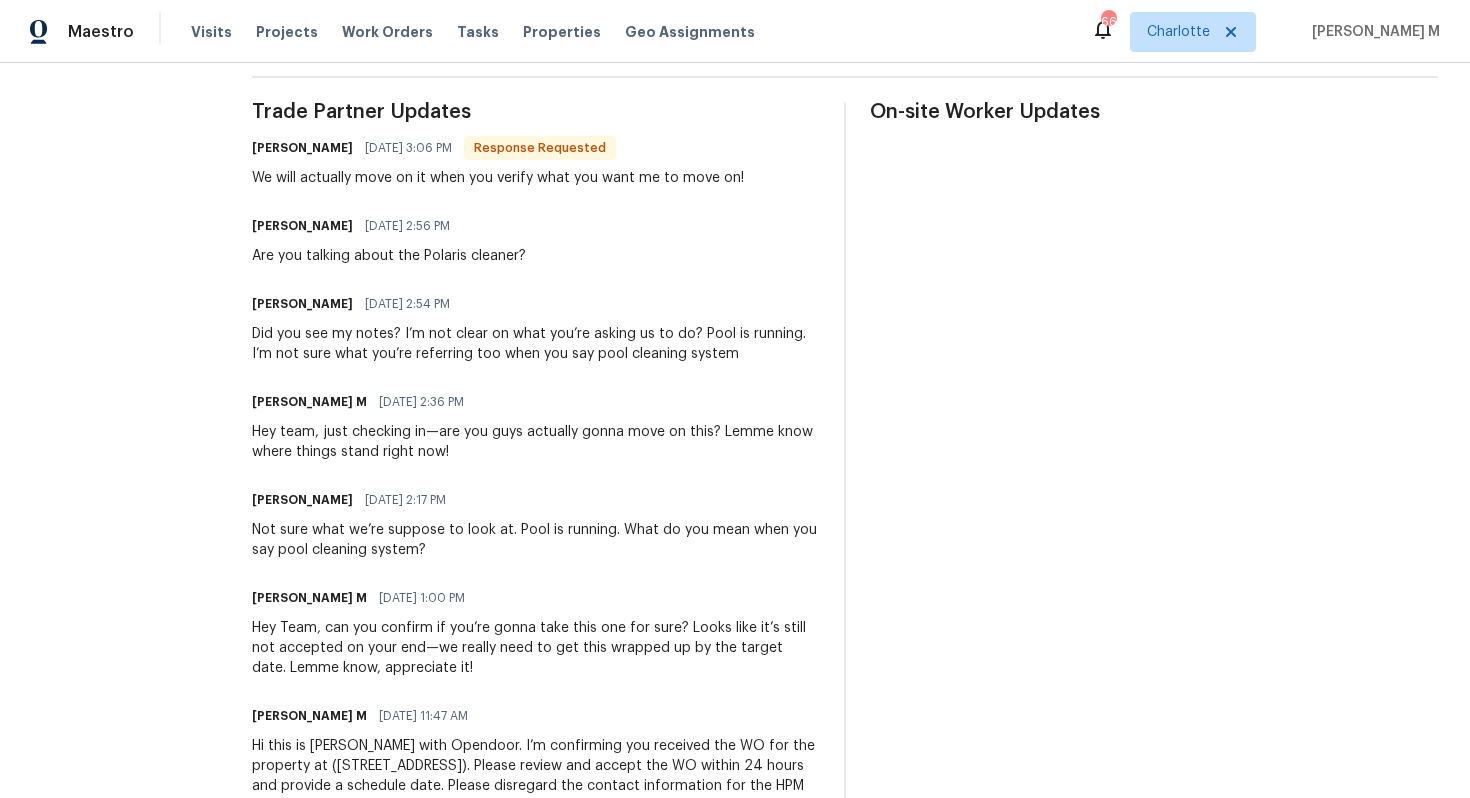 click on "Hey team, just checking in—are you guys actually gonna move on this? Lemme know where things stand right now!" at bounding box center [536, 442] 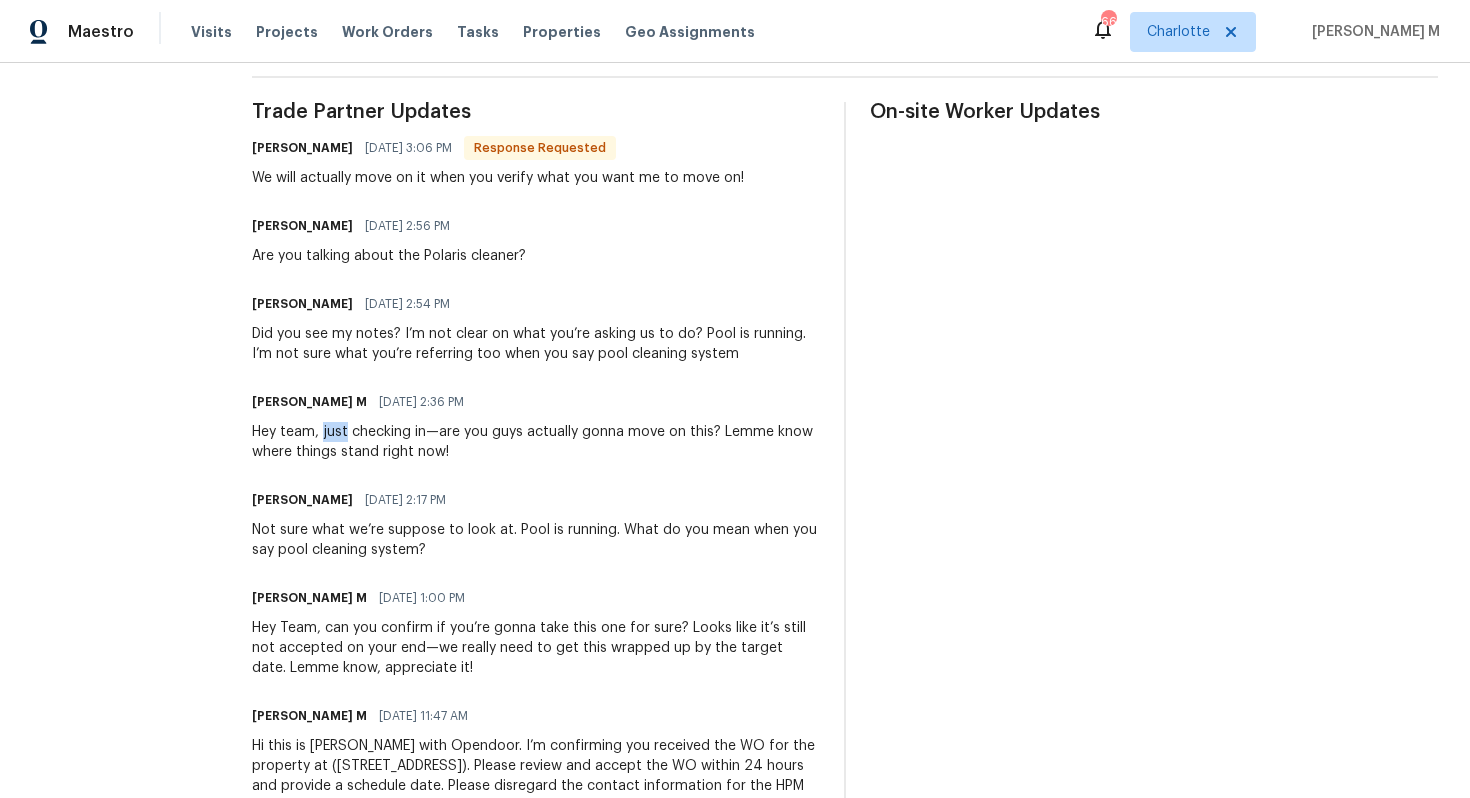 click on "Hey team, just checking in—are you guys actually gonna move on this? Lemme know where things stand right now!" at bounding box center [536, 442] 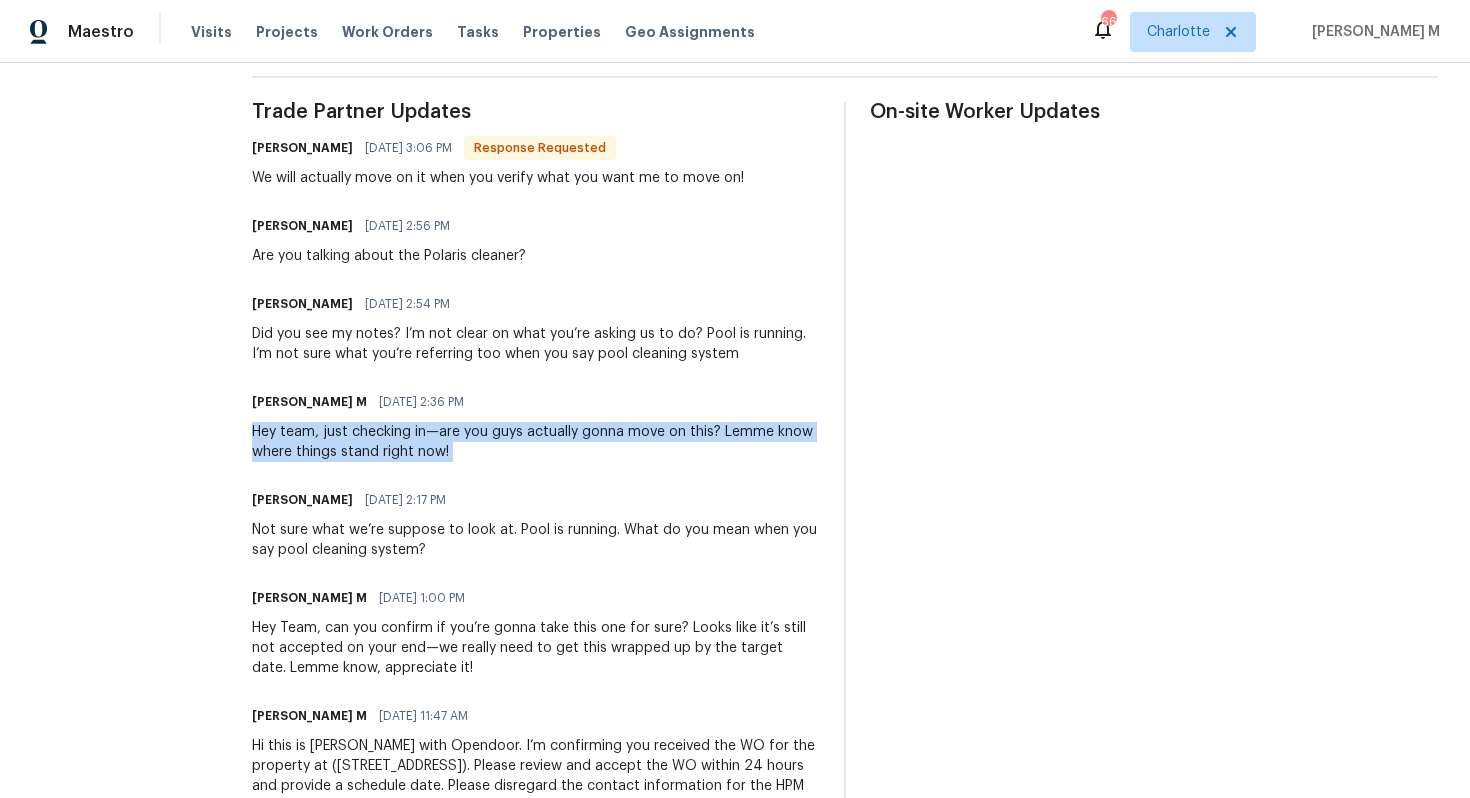 click on "Hey team, just checking in—are you guys actually gonna move on this? Lemme know where things stand right now!" at bounding box center [536, 442] 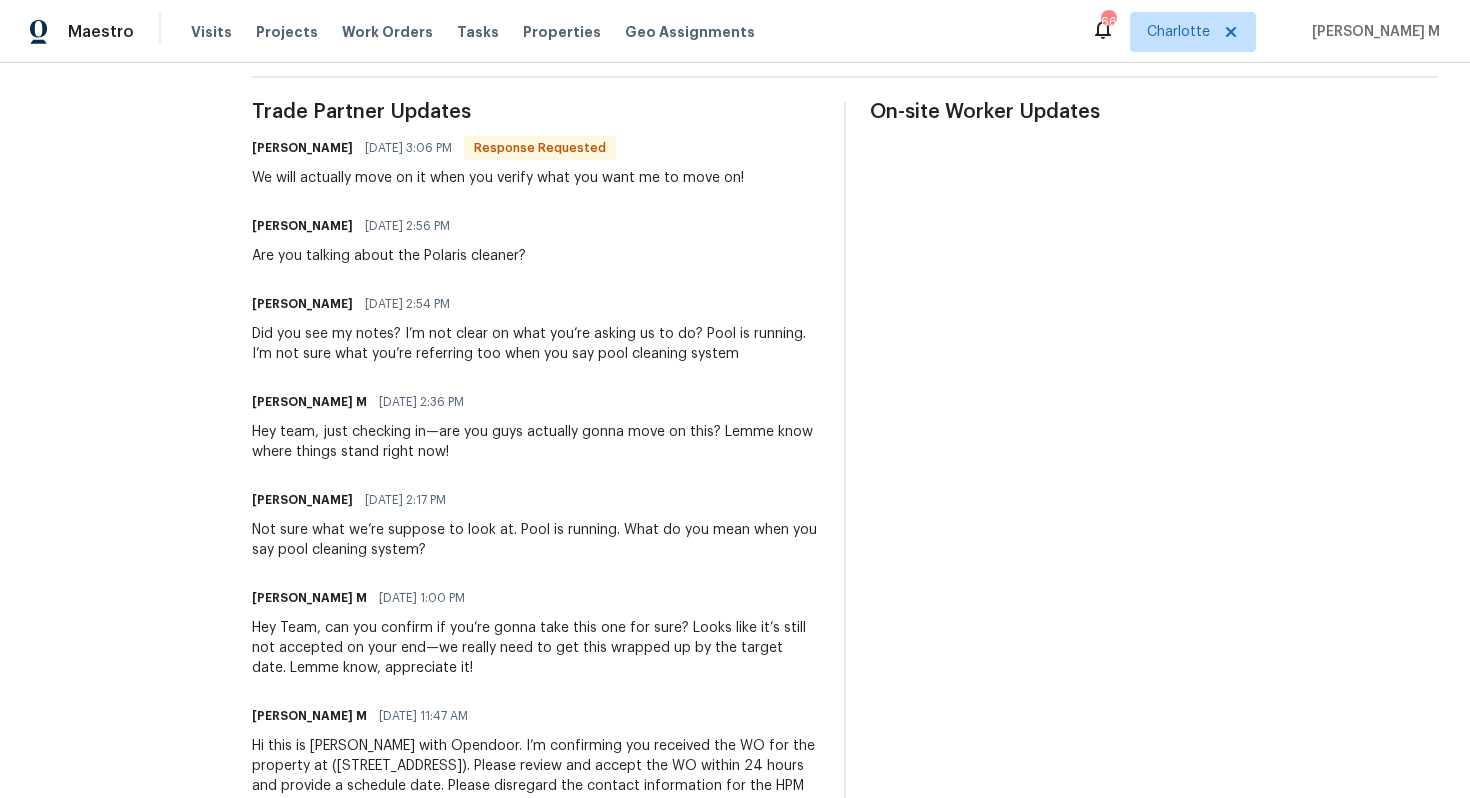 click on "Did you see my notes? I’m not clear on what you’re asking us to do? Pool is running.  I’m not sure what you’re referring too when you say pool cleaning system" at bounding box center [536, 344] 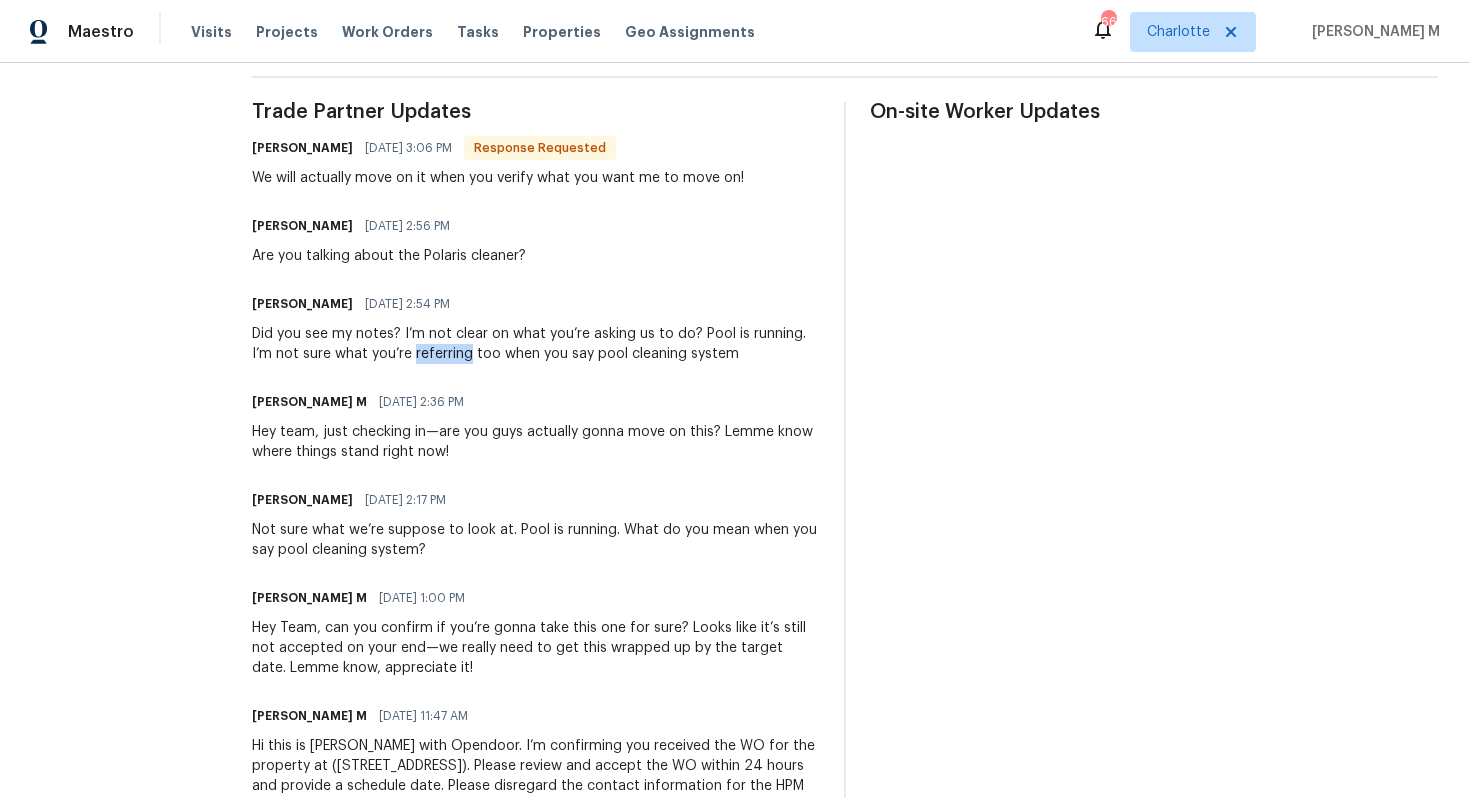 click on "Did you see my notes? I’m not clear on what you’re asking us to do? Pool is running.  I’m not sure what you’re referring too when you say pool cleaning system" at bounding box center (536, 344) 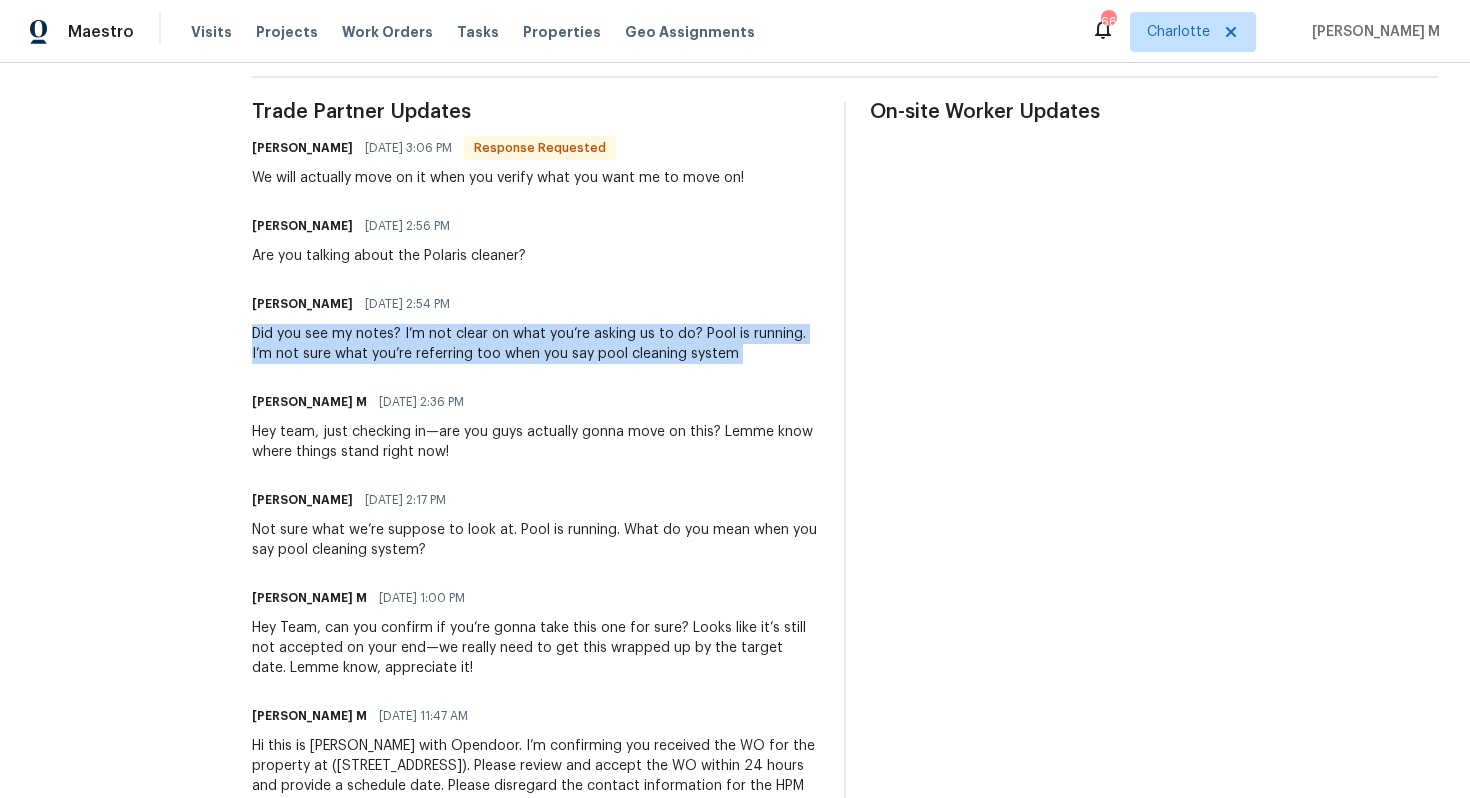 click on "Did you see my notes? I’m not clear on what you’re asking us to do? Pool is running.  I’m not sure what you’re referring too when you say pool cleaning system" at bounding box center (536, 344) 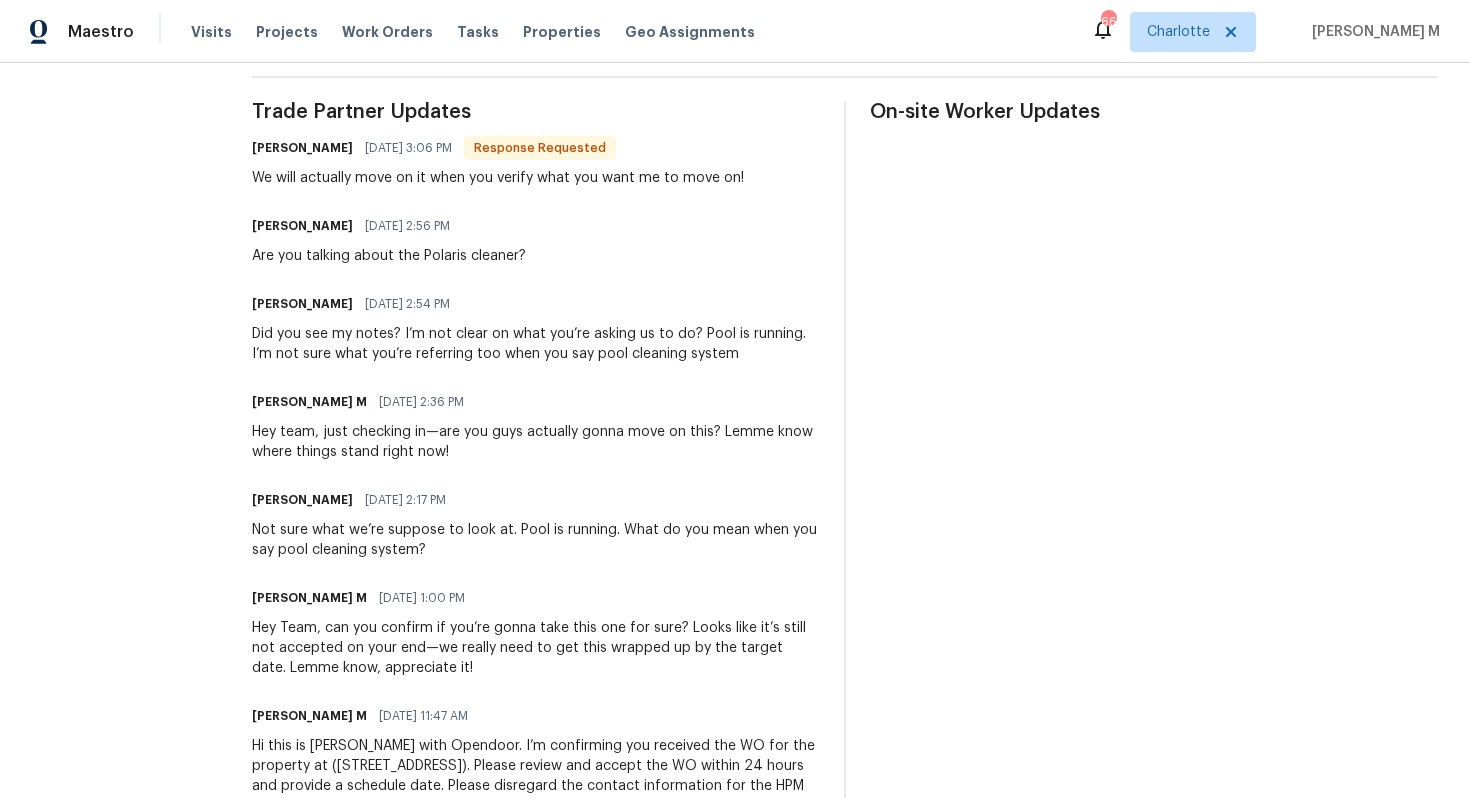 click on "Not sure what we’re suppose to look at. Pool is running. What do you mean when you say pool cleaning system?" at bounding box center [536, 540] 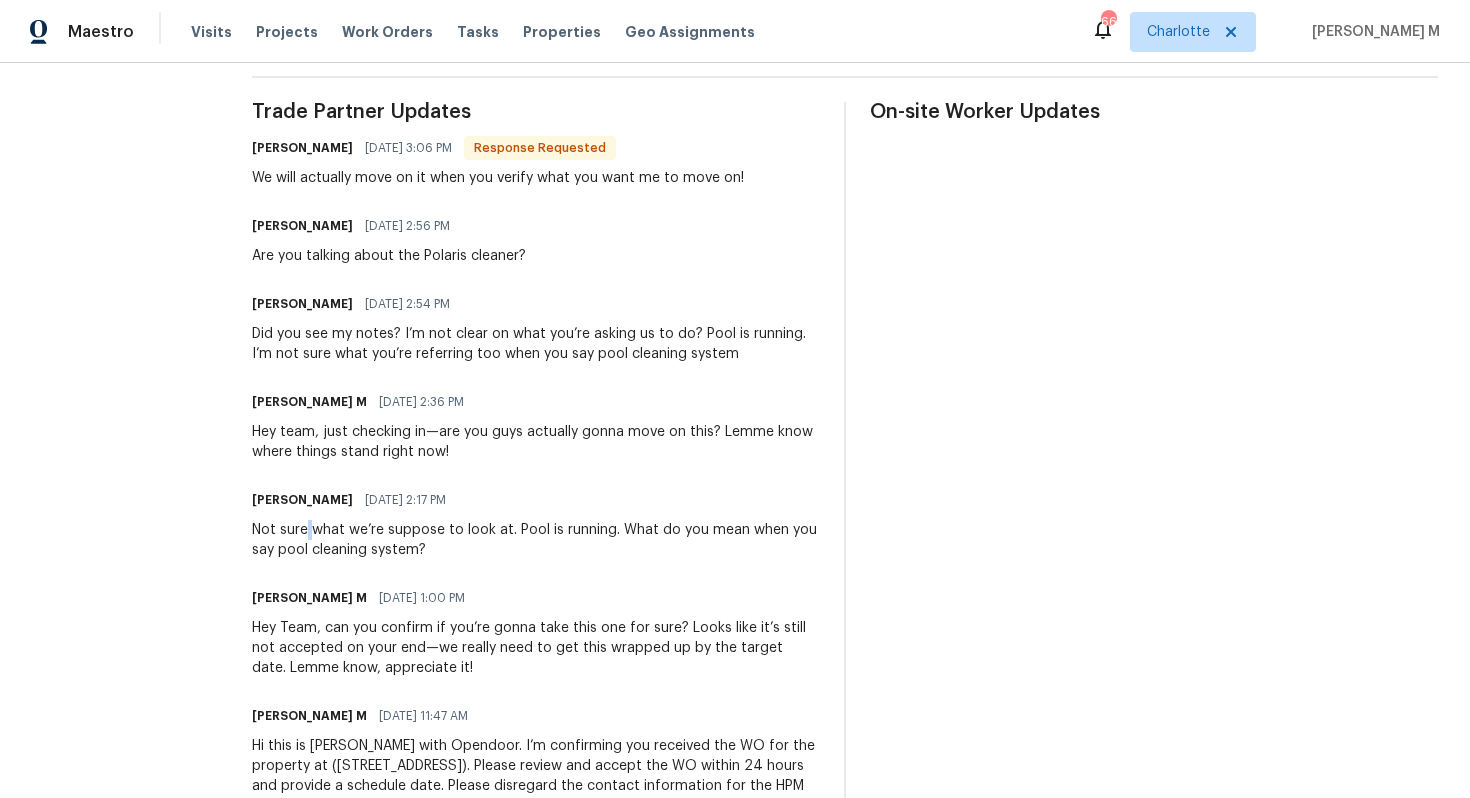 click on "Not sure what we’re suppose to look at. Pool is running. What do you mean when you say pool cleaning system?" at bounding box center [536, 540] 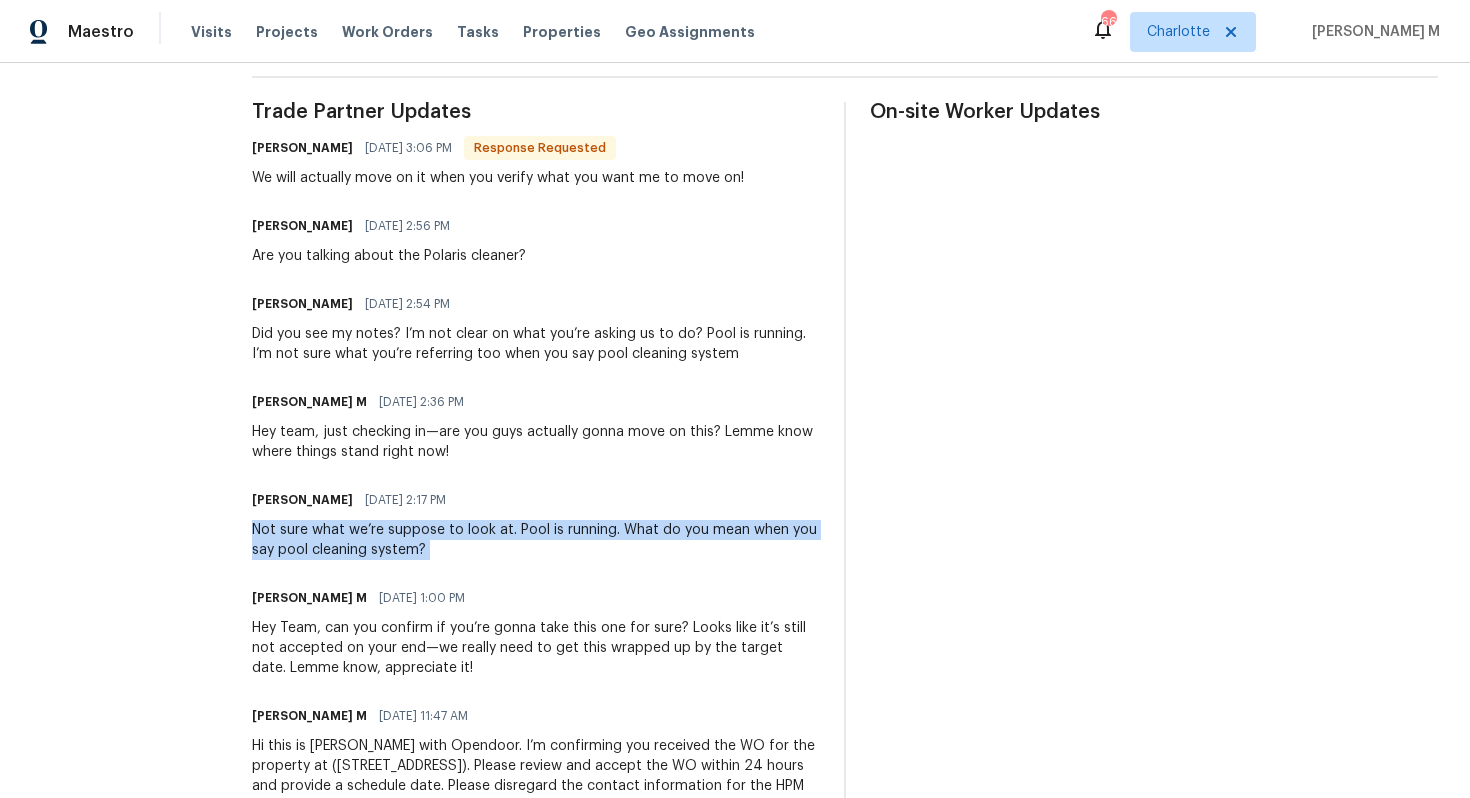 click on "Not sure what we’re suppose to look at. Pool is running. What do you mean when you say pool cleaning system?" at bounding box center (536, 540) 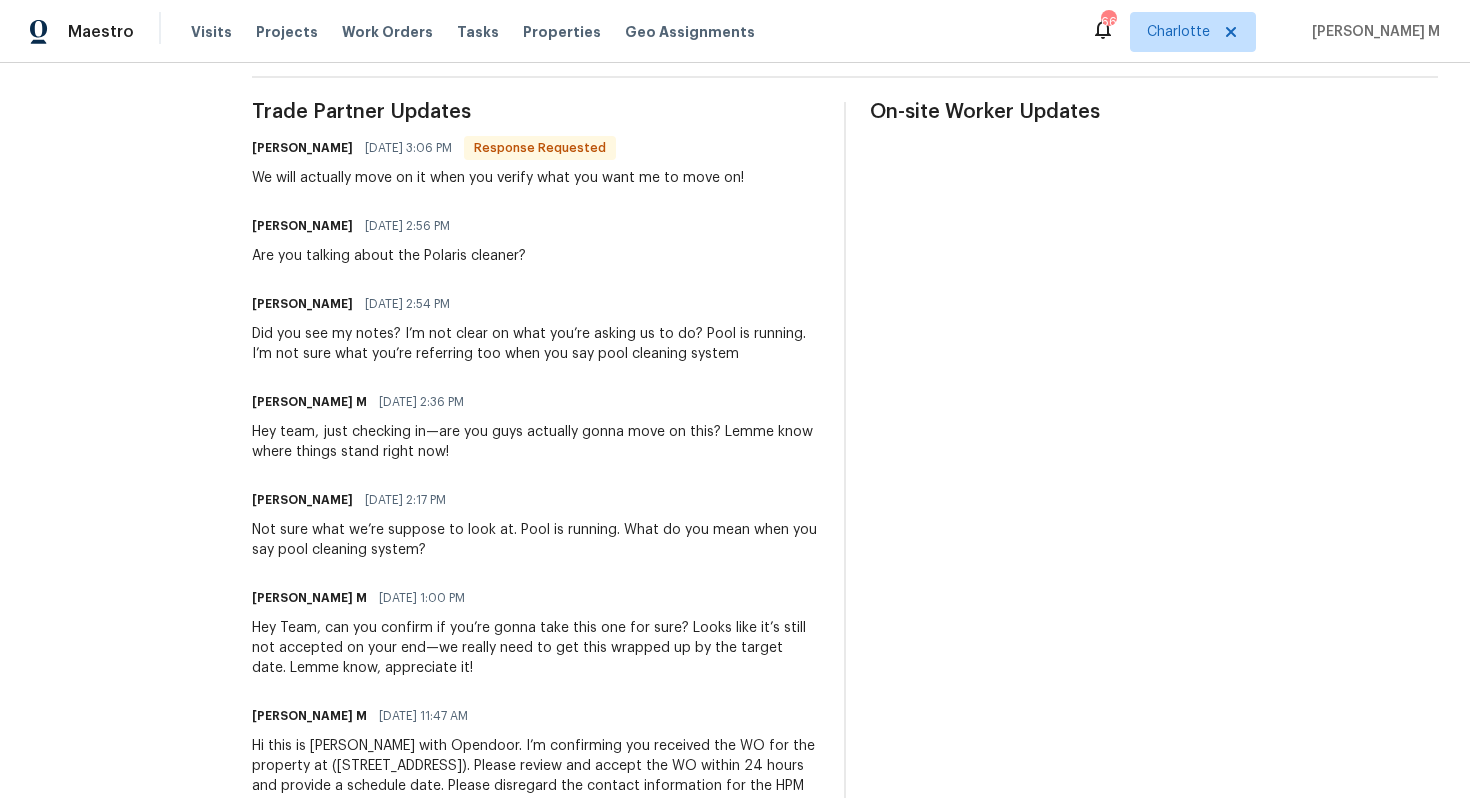click on "Are you talking about the Polaris cleaner?" at bounding box center (389, 256) 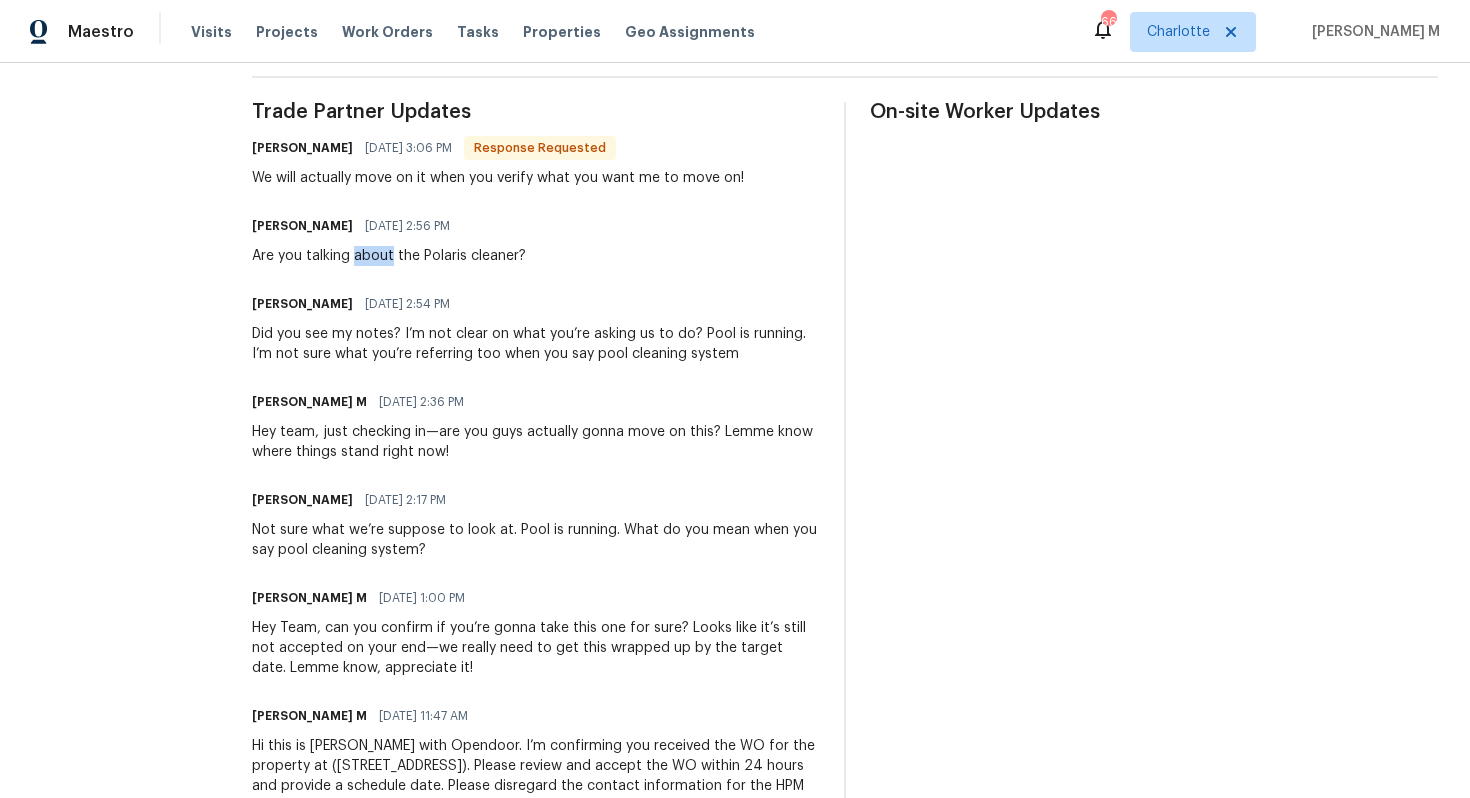 click on "Are you talking about the Polaris cleaner?" at bounding box center [389, 256] 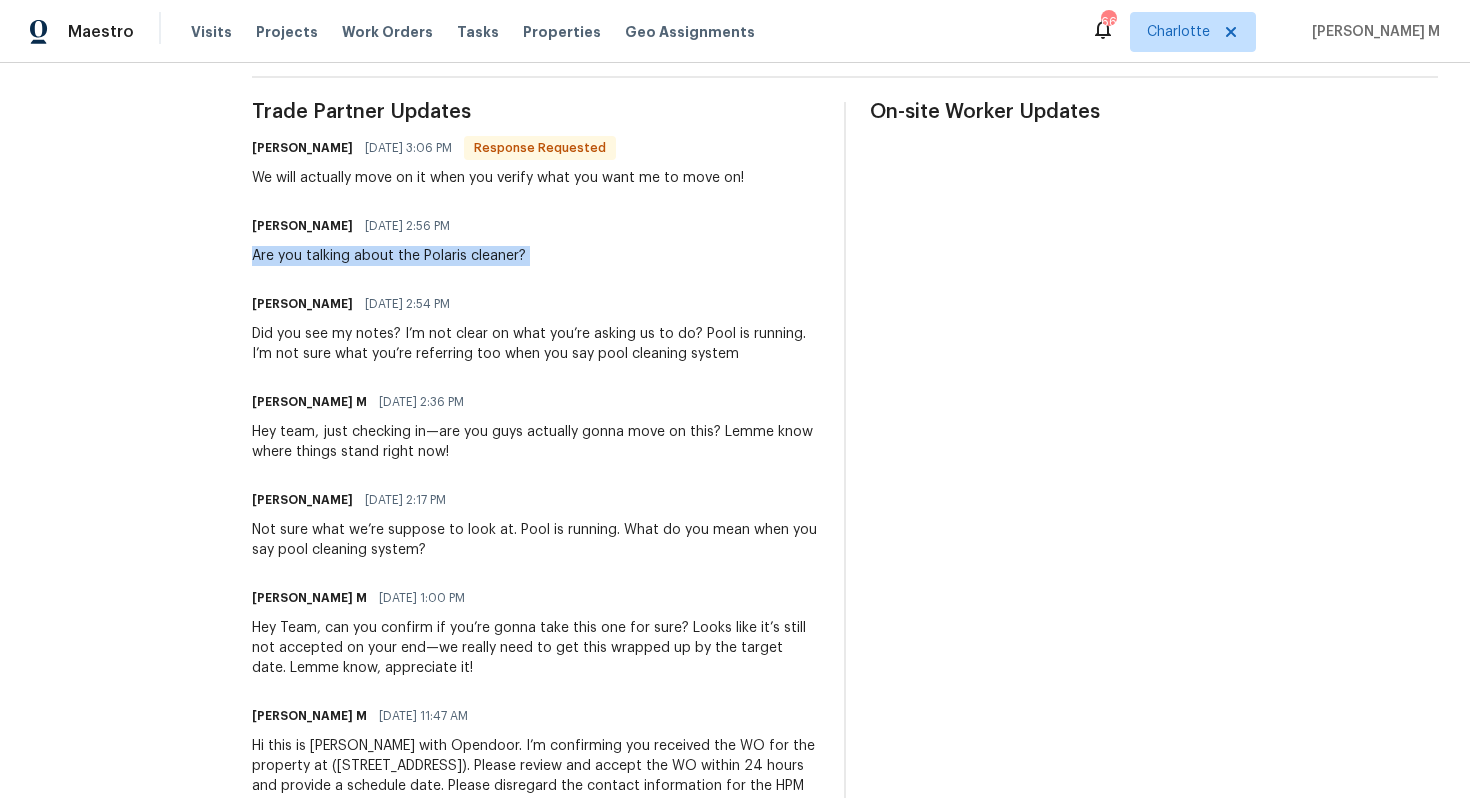 click on "Are you talking about the Polaris cleaner?" at bounding box center (389, 256) 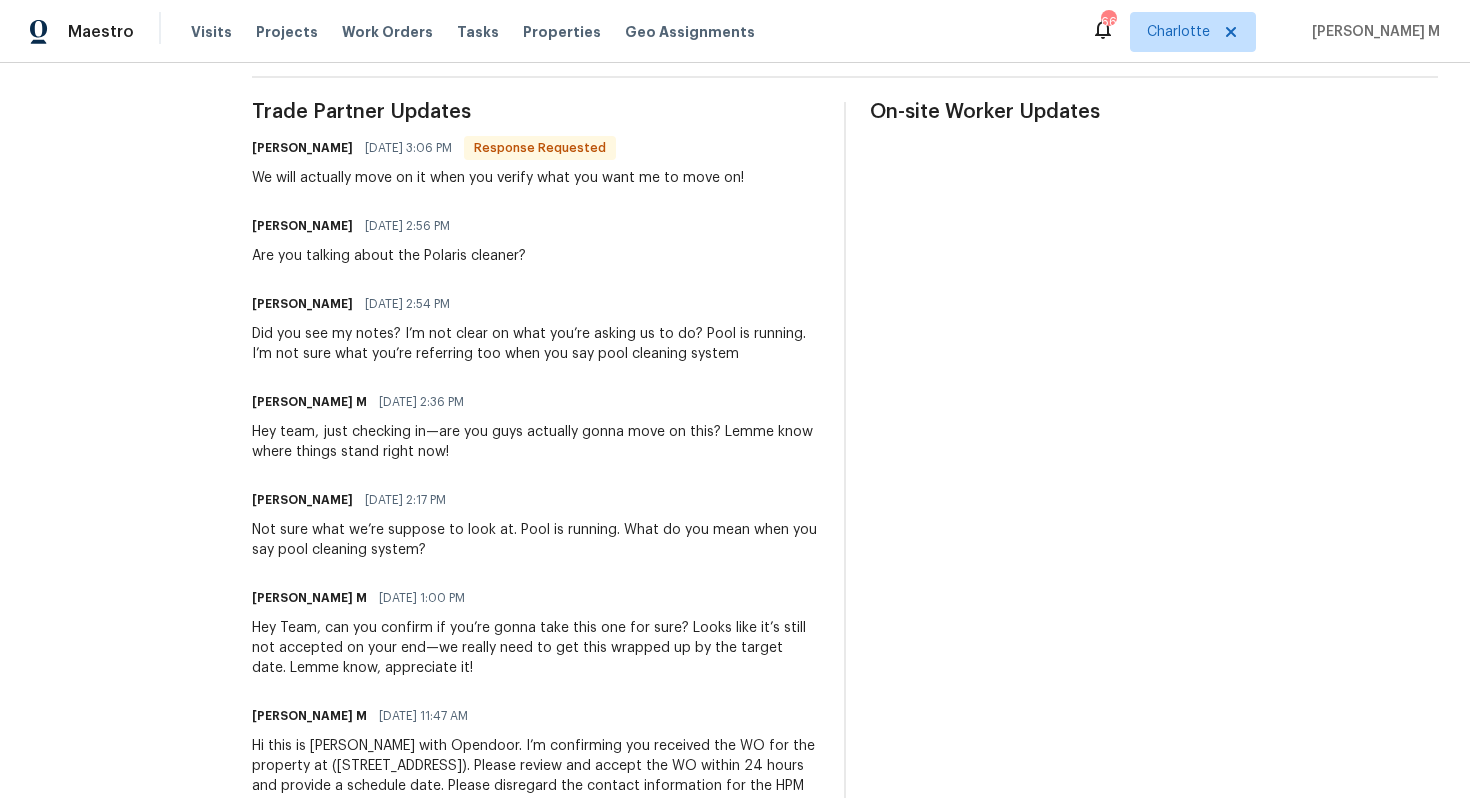 click on "We will actually move on it when you verify what you want me to move on!" at bounding box center [498, 178] 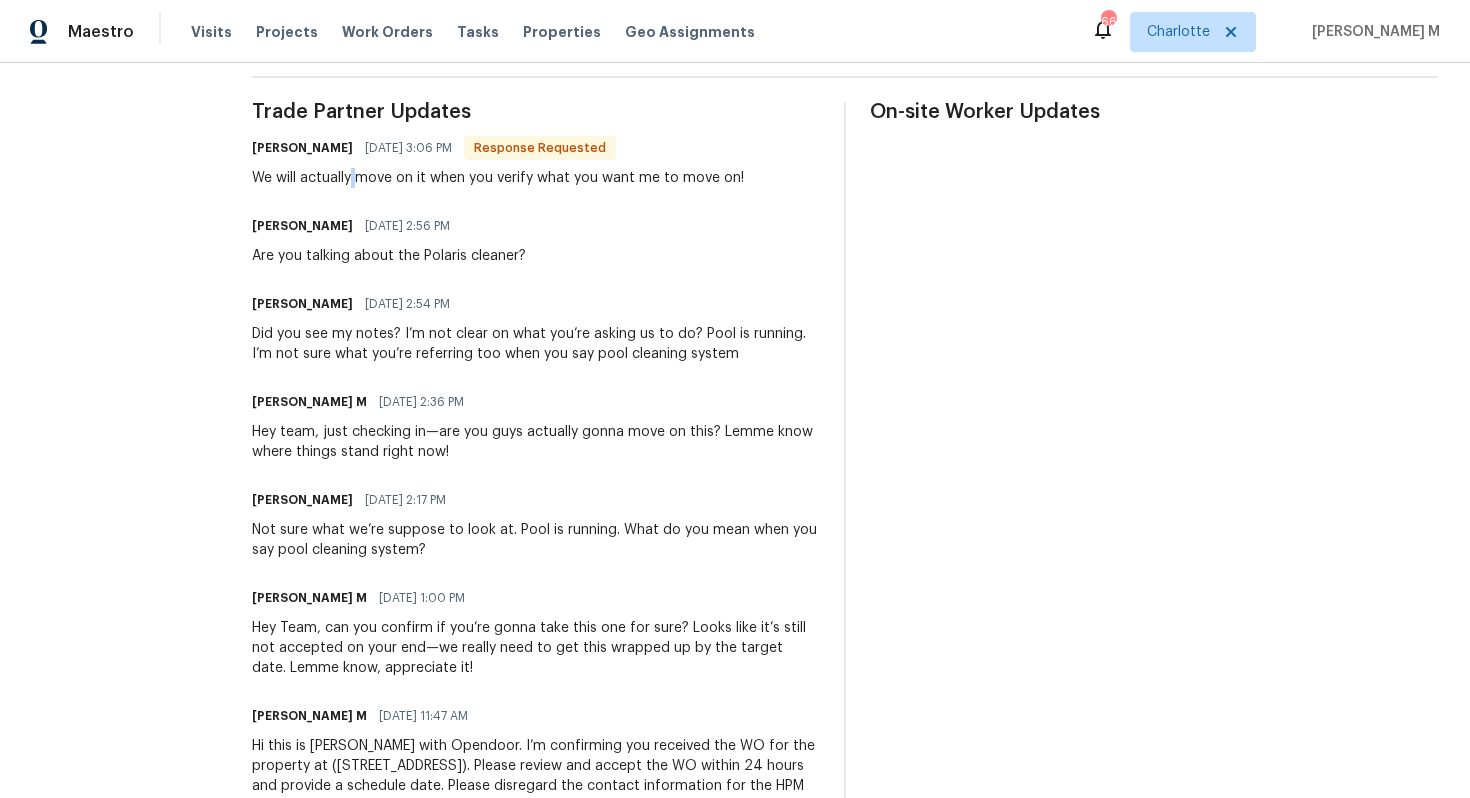 click on "We will actually move on it when you verify what you want me to move on!" at bounding box center (498, 178) 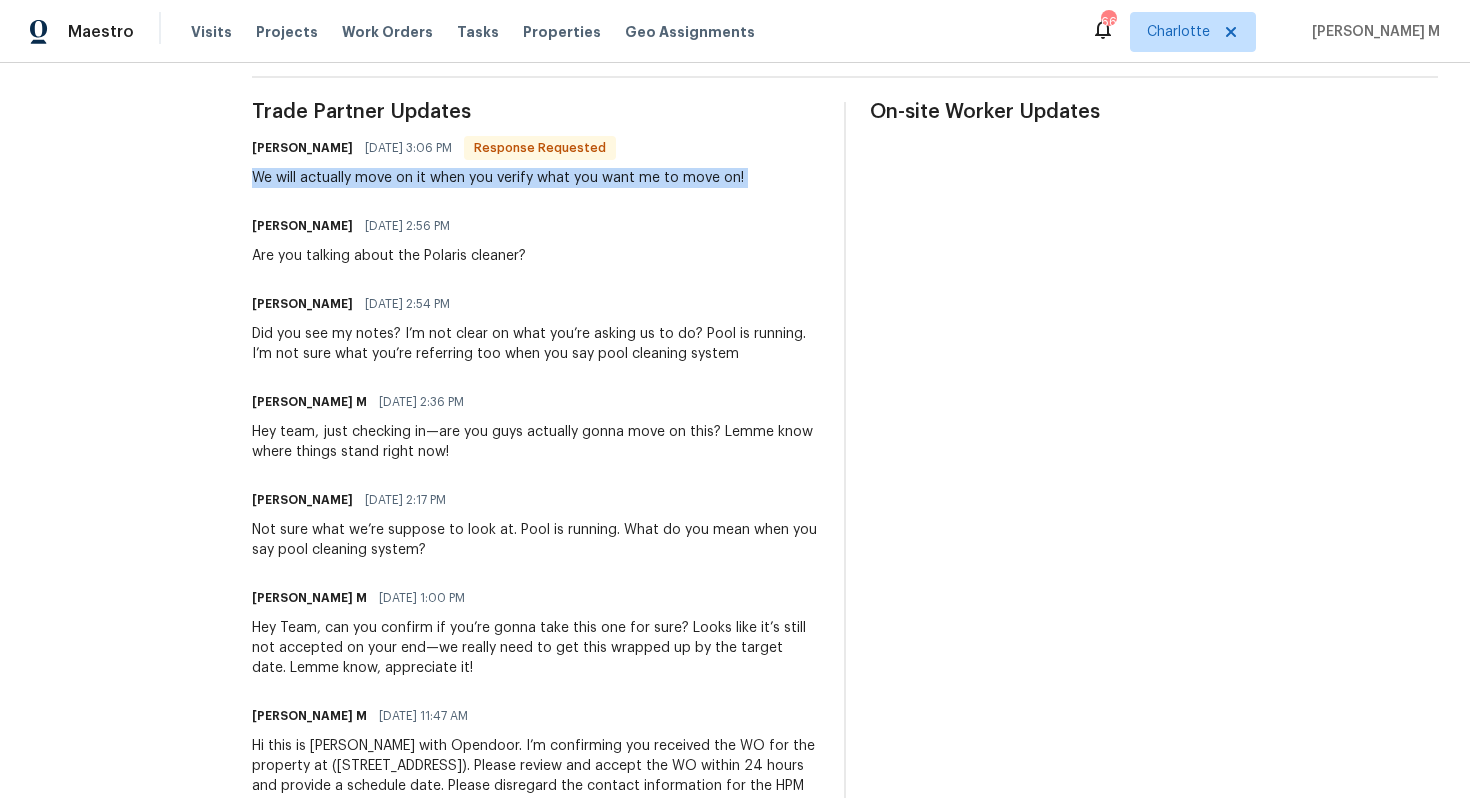 click on "We will actually move on it when you verify what you want me to move on!" at bounding box center [498, 178] 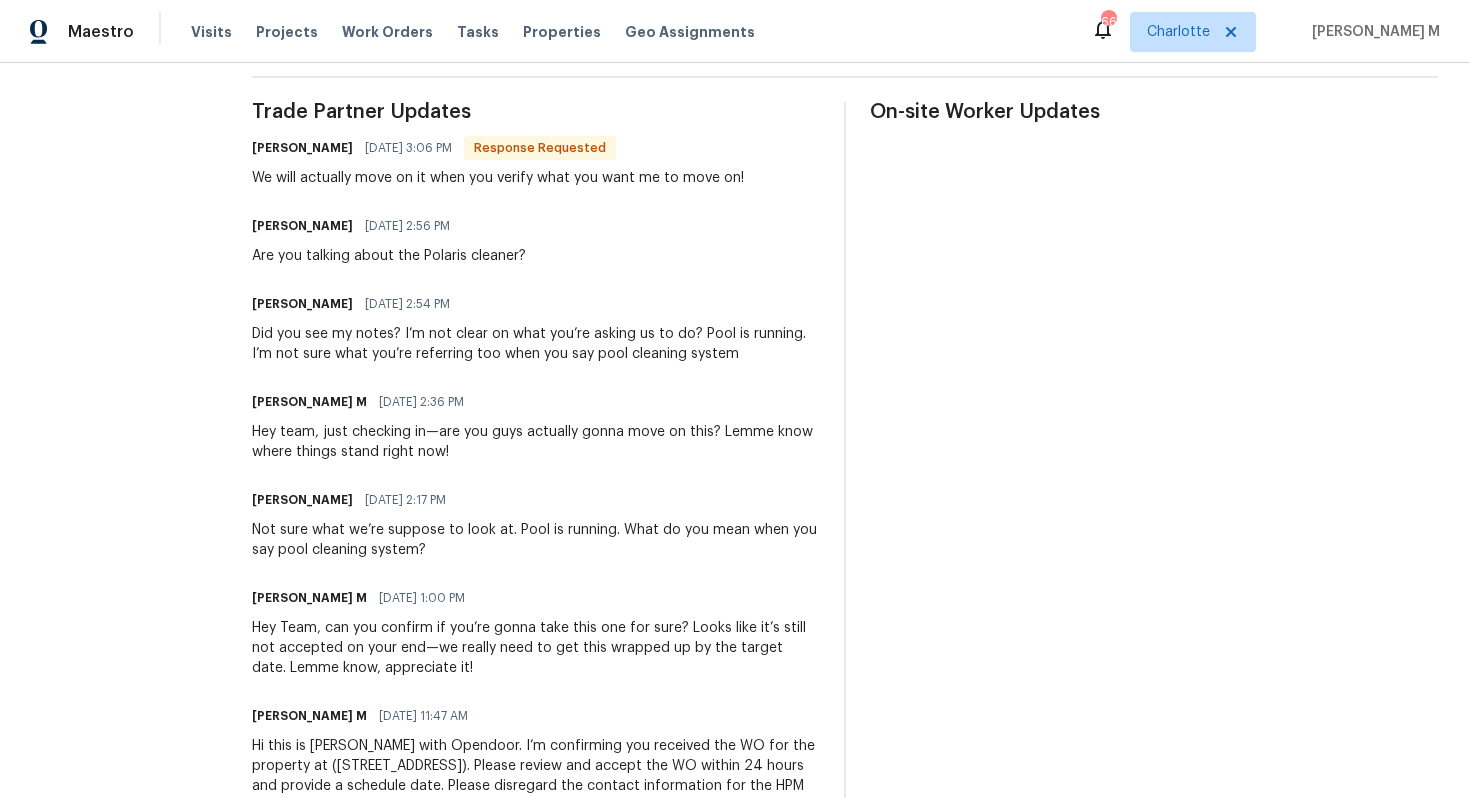 click on "Did you see my notes? I’m not clear on what you’re asking us to do? Pool is running.  I’m not sure what you’re referring too when you say pool cleaning system" at bounding box center [536, 344] 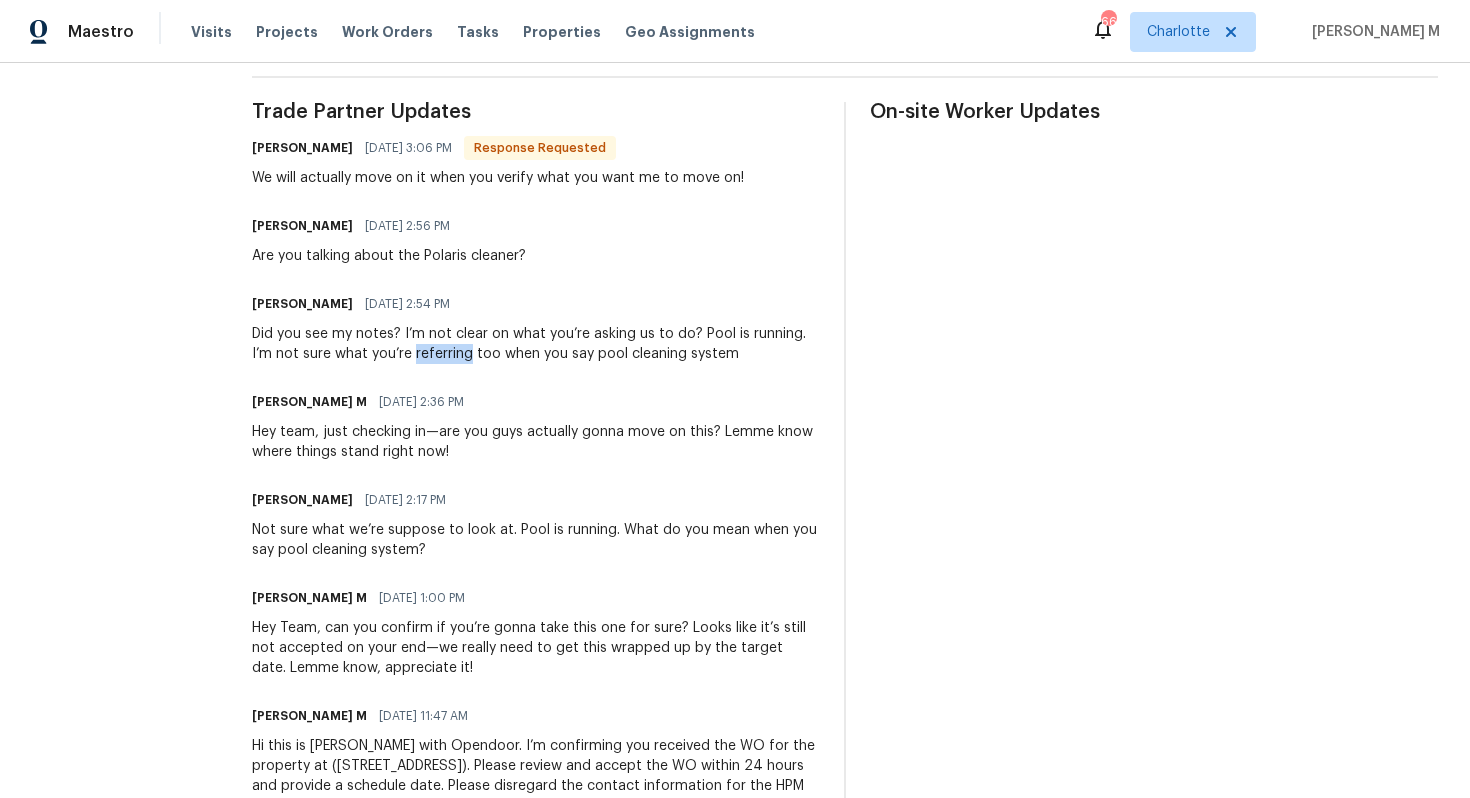 click on "Did you see my notes? I’m not clear on what you’re asking us to do? Pool is running.  I’m not sure what you’re referring too when you say pool cleaning system" at bounding box center (536, 344) 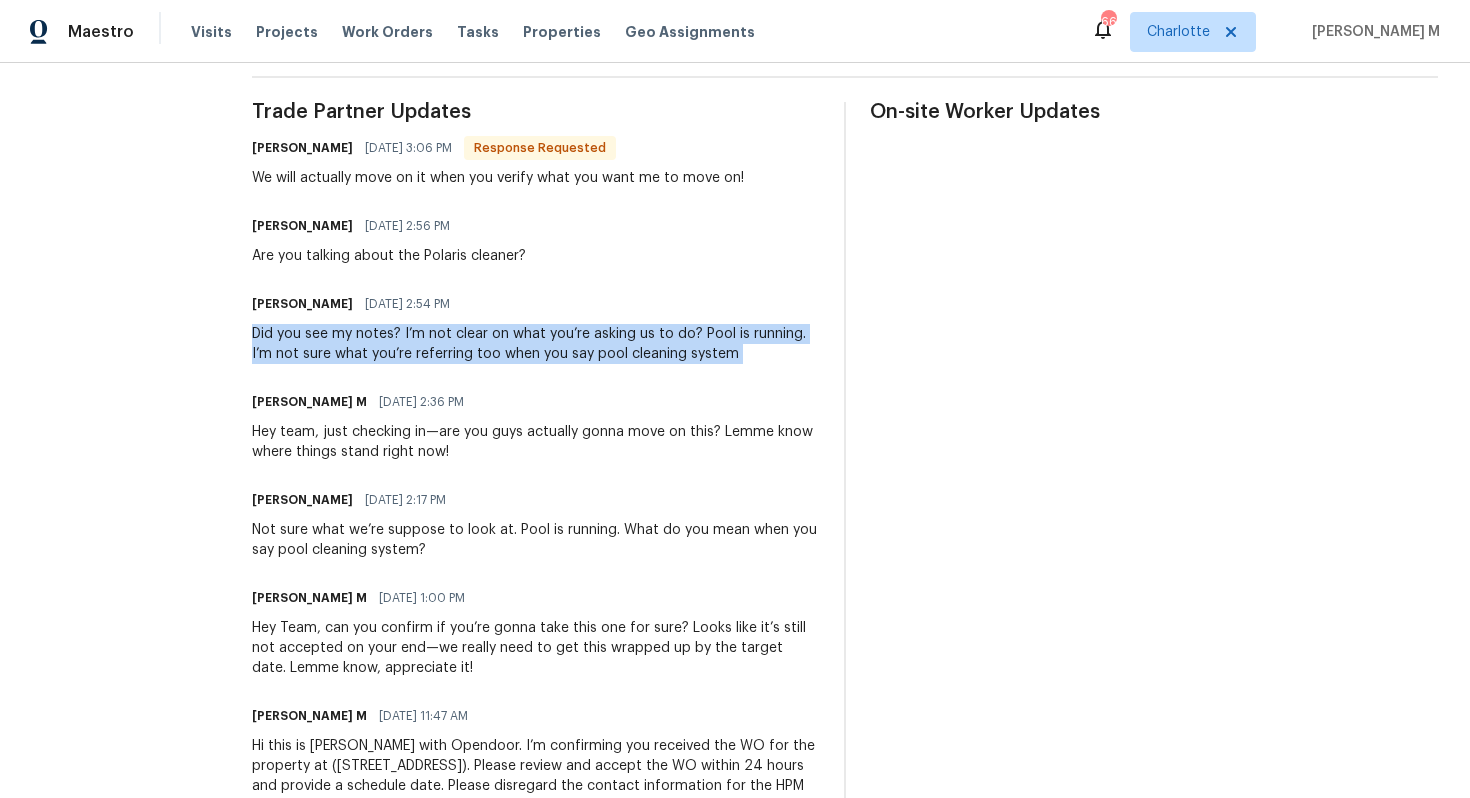 click on "Did you see my notes? I’m not clear on what you’re asking us to do? Pool is running.  I’m not sure what you’re referring too when you say pool cleaning system" at bounding box center (536, 344) 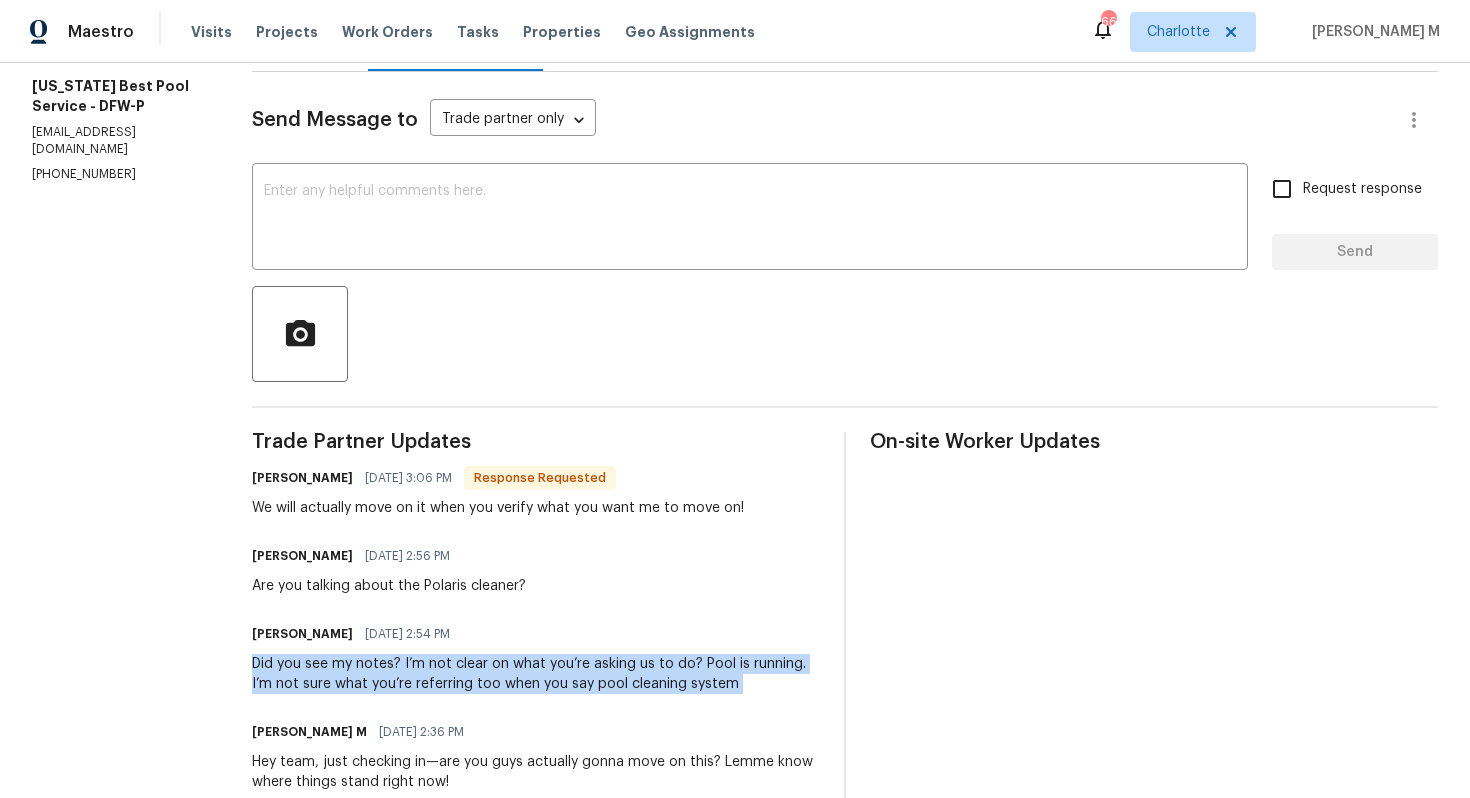 scroll, scrollTop: 0, scrollLeft: 0, axis: both 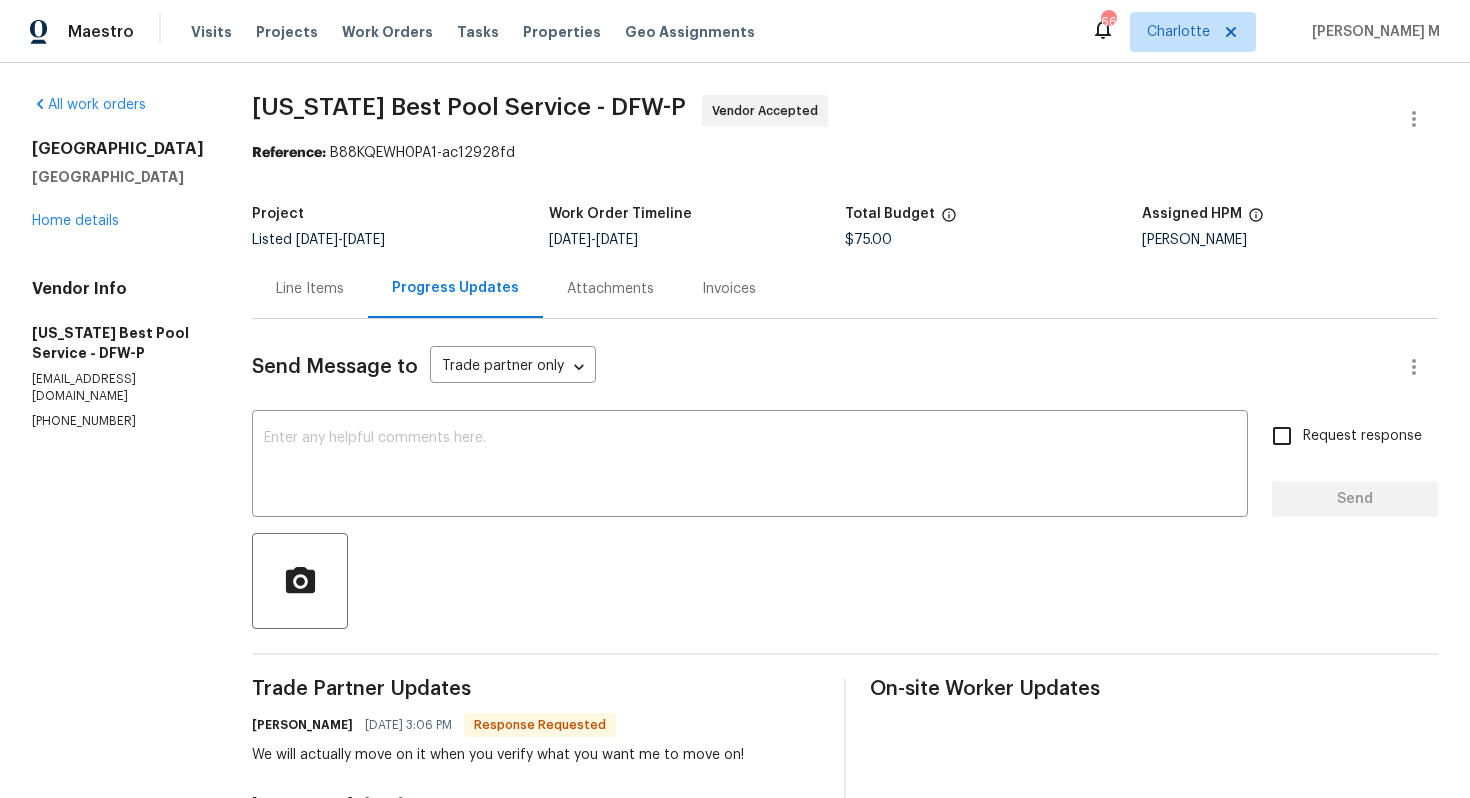 click on "Line Items" at bounding box center (310, 289) 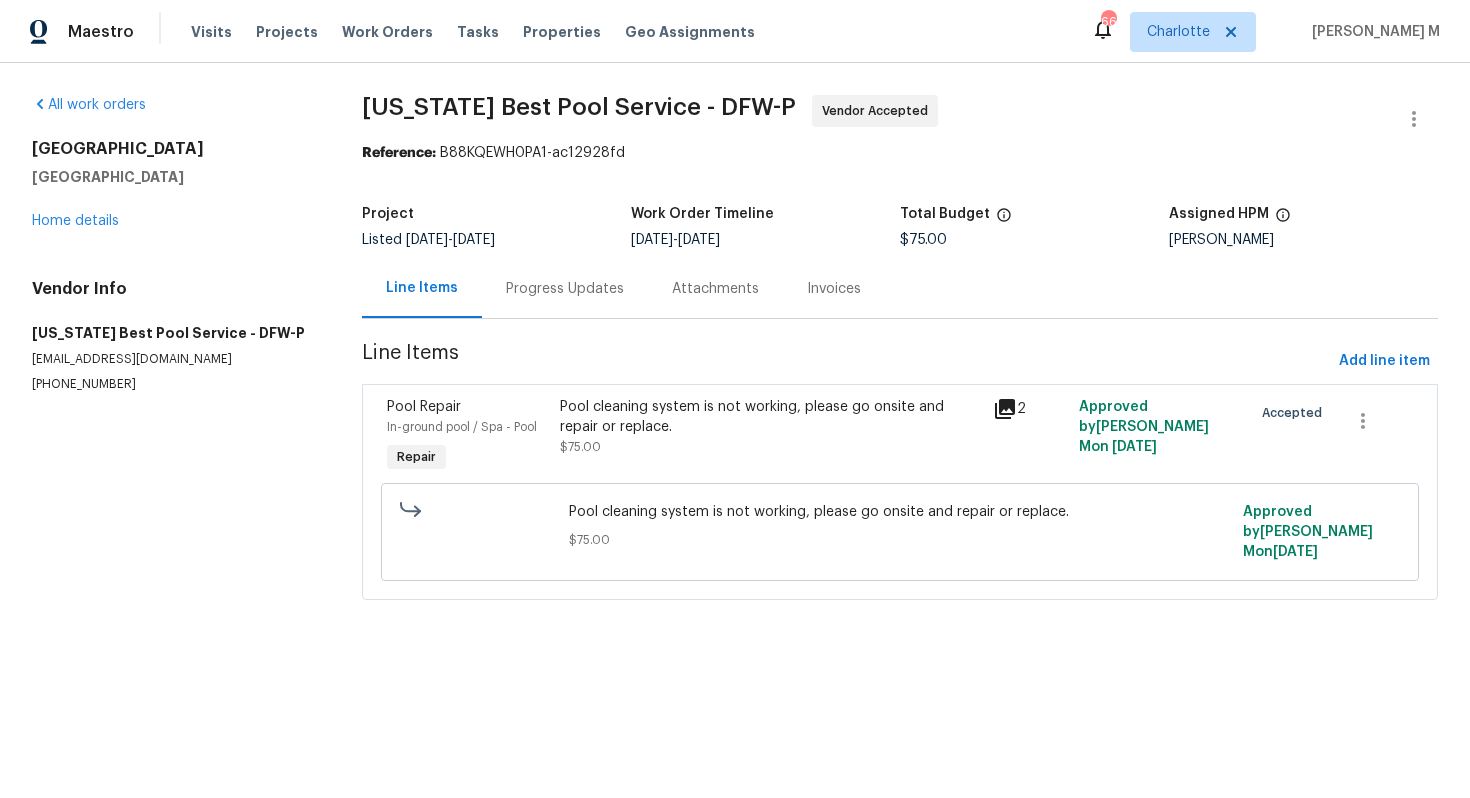 click on "Pool cleaning system is not working, please go onsite and repair or replace." at bounding box center (770, 417) 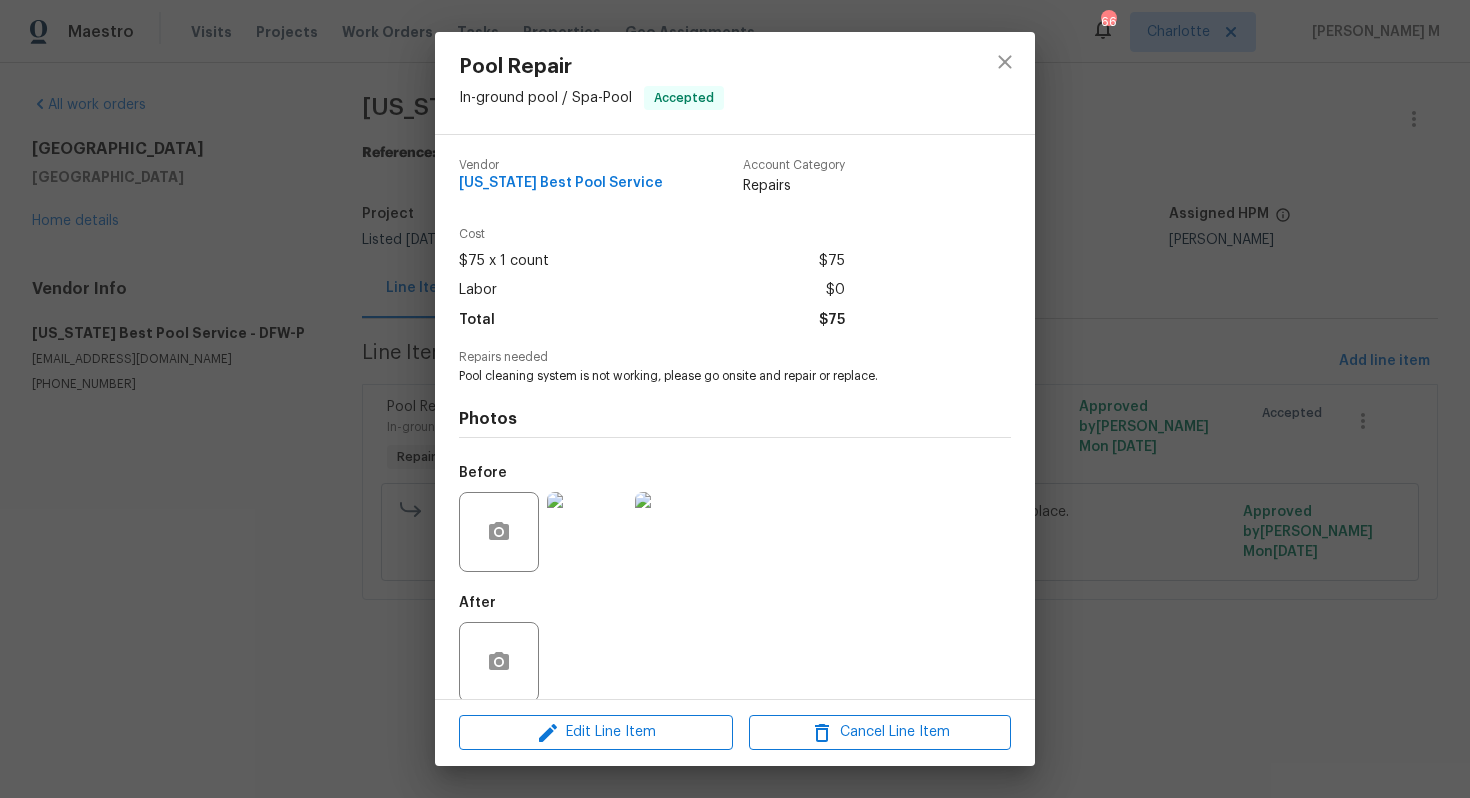click at bounding box center (587, 532) 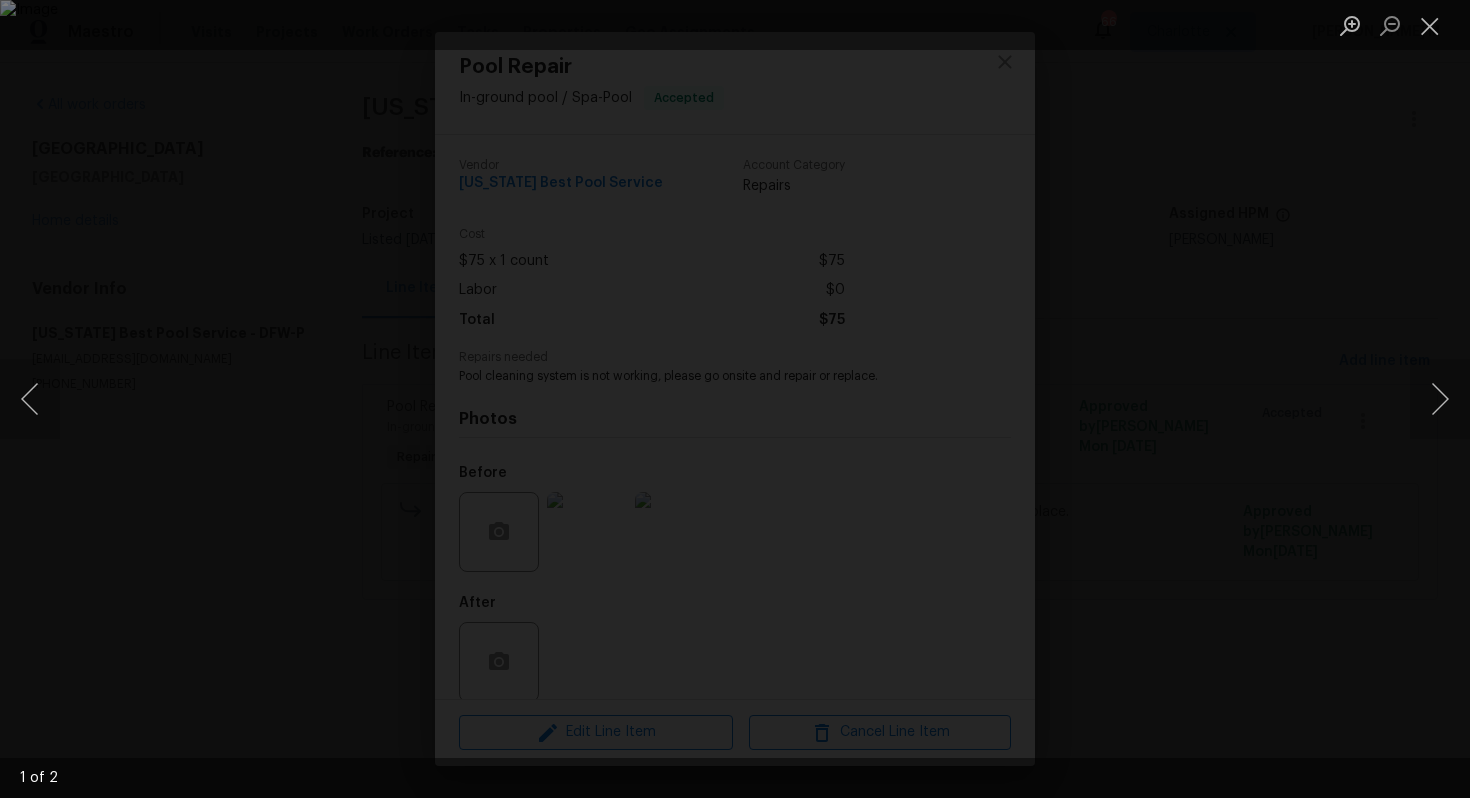 click at bounding box center [735, 399] 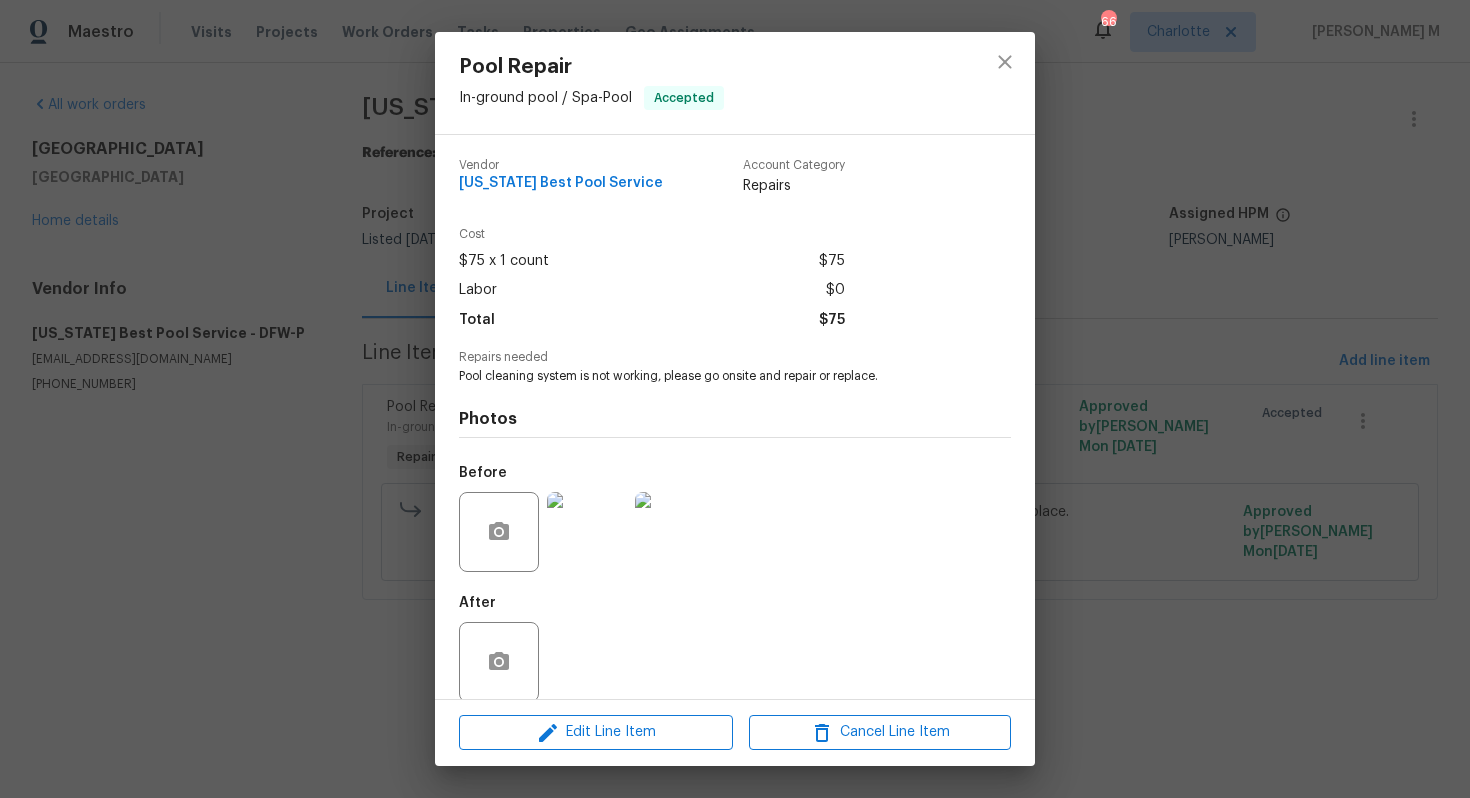 click on "Pool Repair In-ground pool / Spa  -  Pool Accepted Vendor Texas Best Pool Service Account Category Repairs Cost $75 x 1 count $75 Labor $0 Total $75 Repairs needed Pool cleaning system is not working, please go onsite and repair or replace. Photos Before After  Edit Line Item  Cancel Line Item" at bounding box center (735, 399) 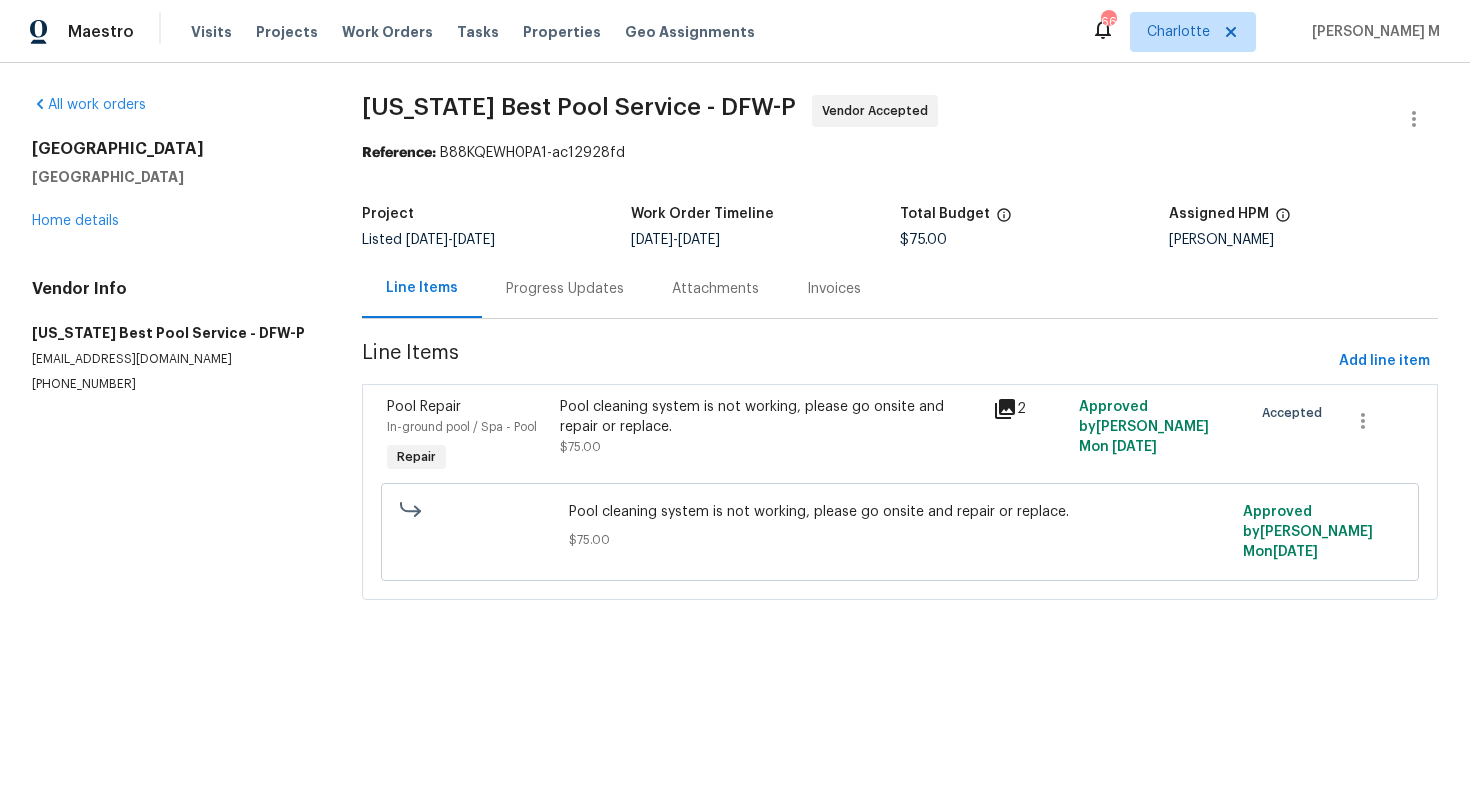 click on "Progress Updates" at bounding box center (565, 289) 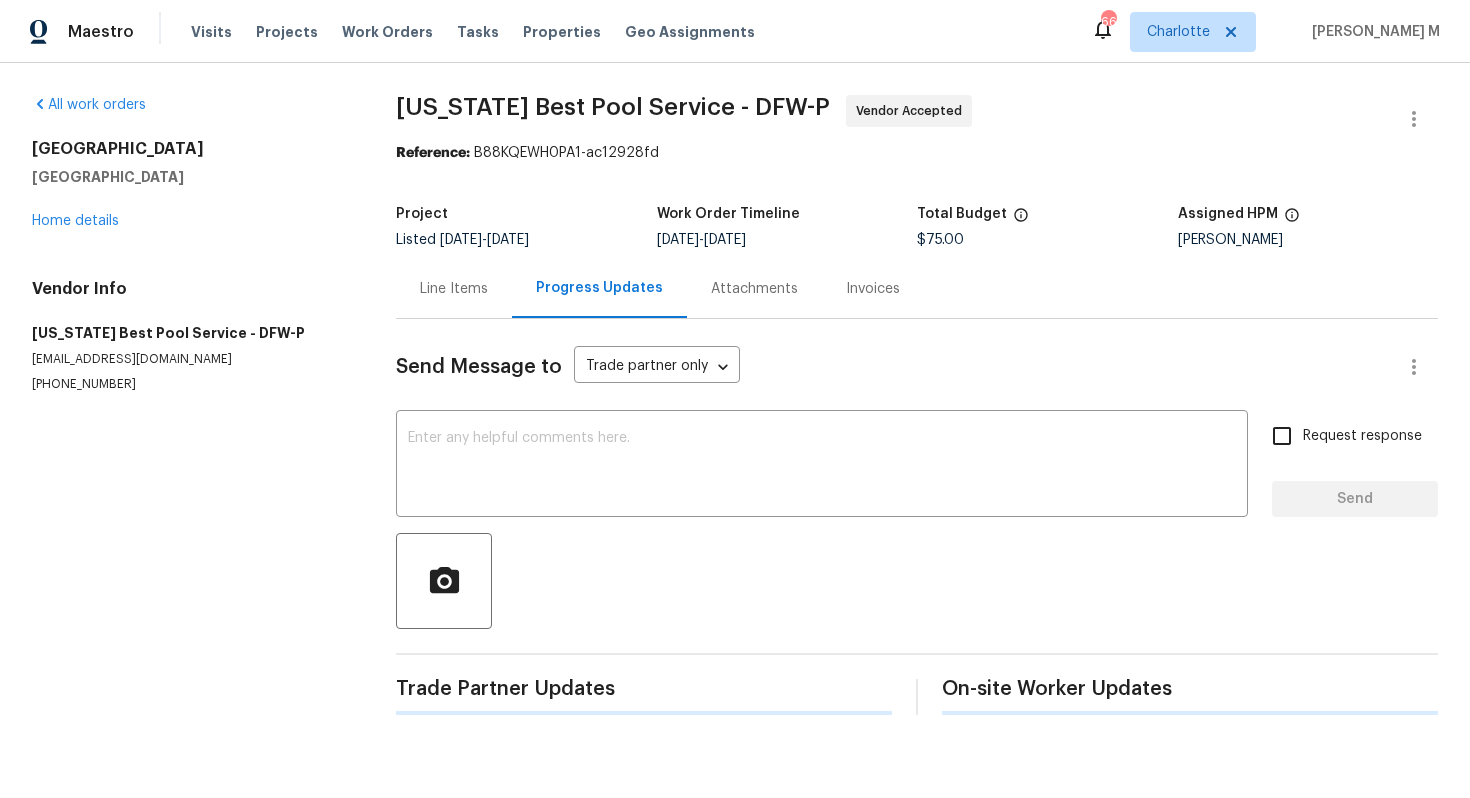 click on "Send Message to Trade partner only Trade partner only ​ x ​ Request response Send Trade Partner Updates On-site Worker Updates" at bounding box center (917, 517) 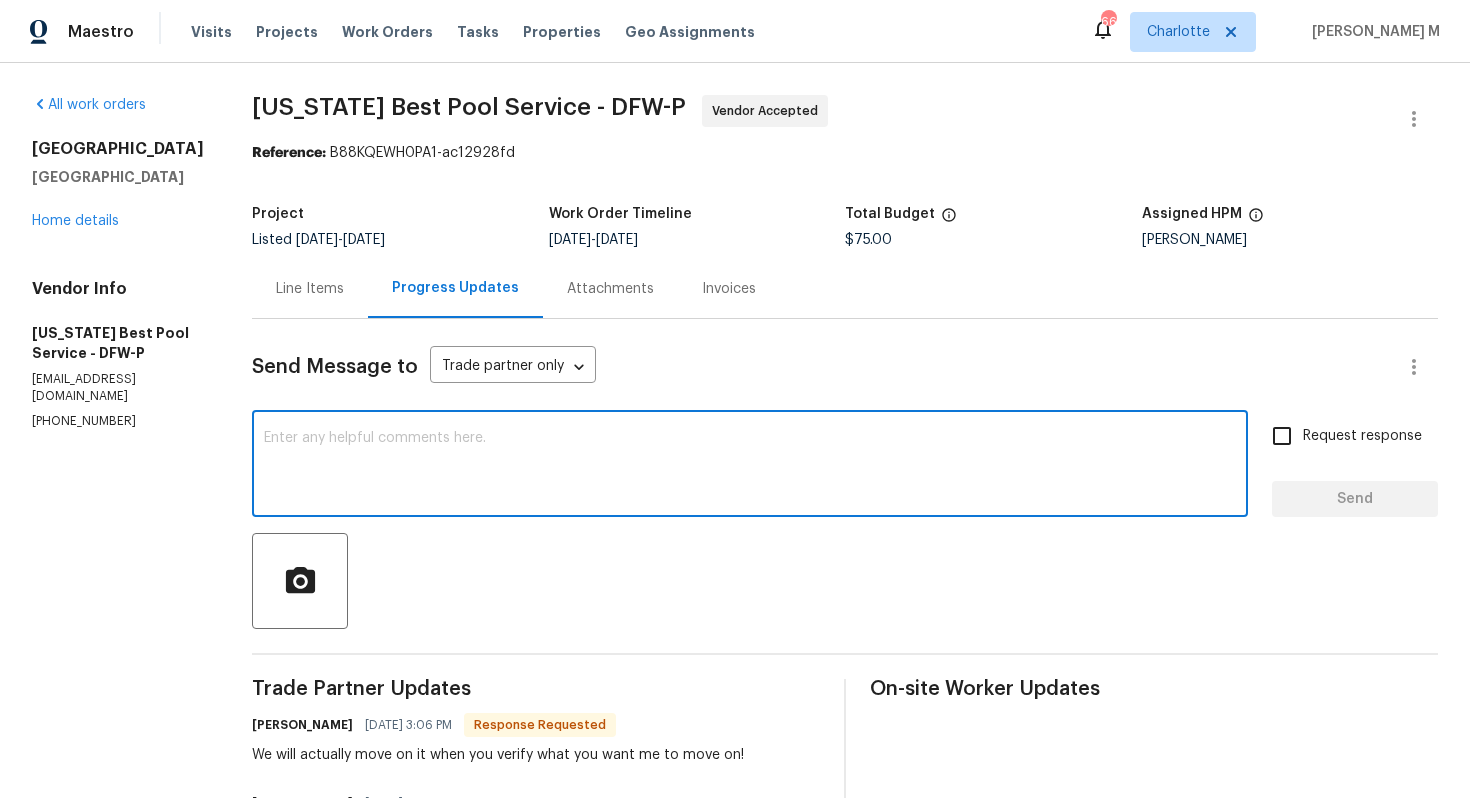 click at bounding box center (750, 466) 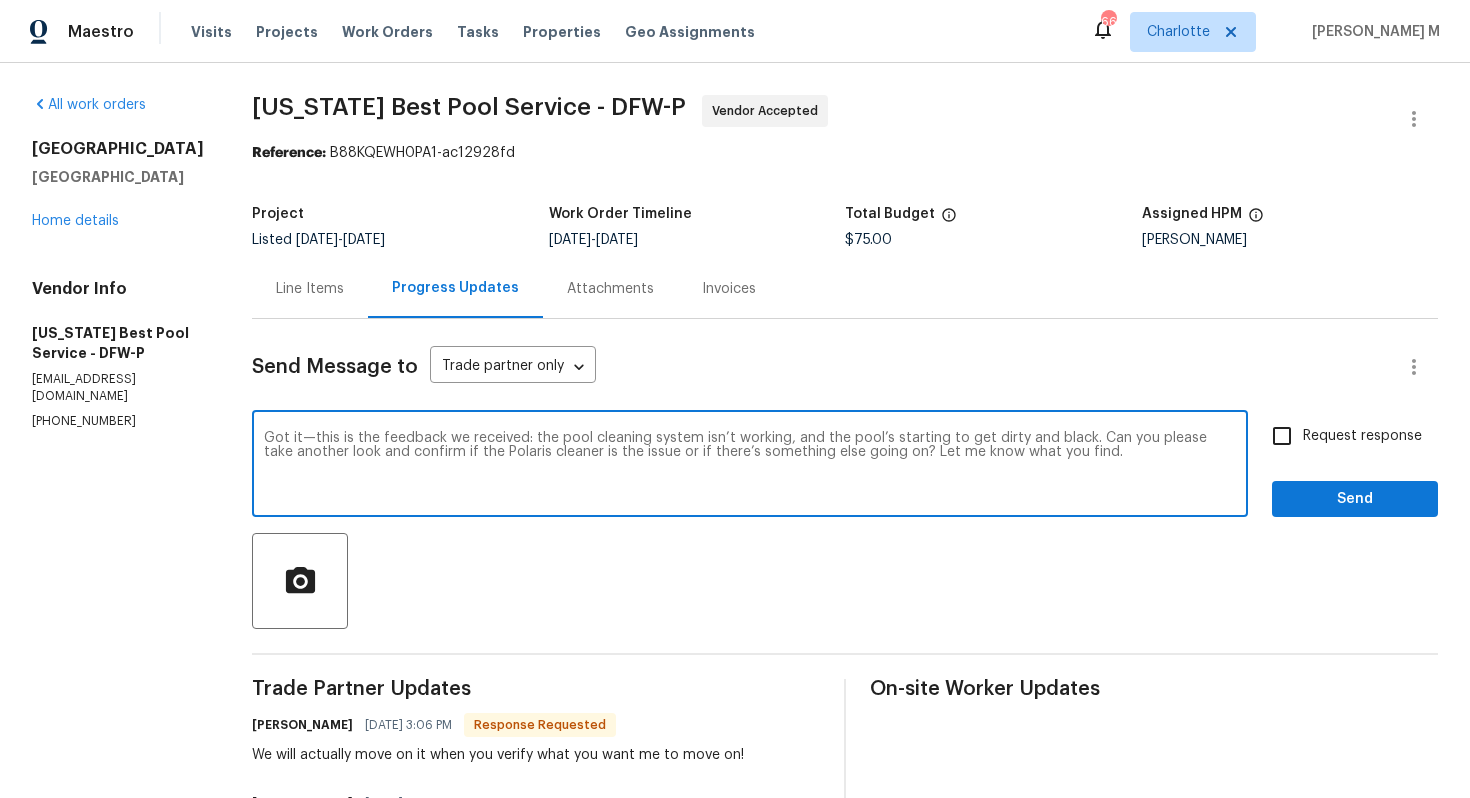 type on "Got it—this is the feedback we received: the pool cleaning system isn’t working, and the pool’s starting to get dirty and black. Can you please take another look and confirm if the Polaris cleaner is the issue or if there’s something else going on? Let me know what you find." 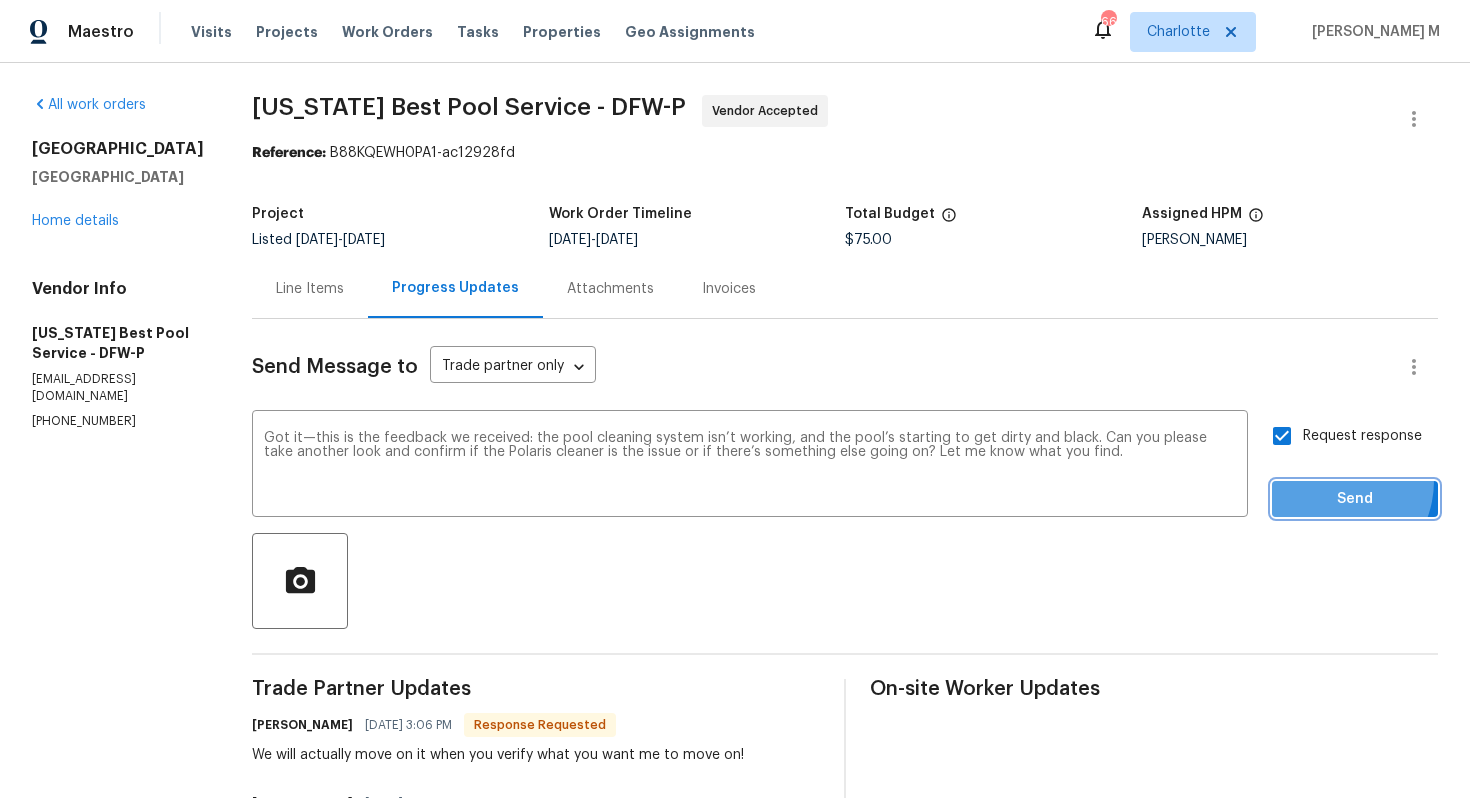 click on "Send" at bounding box center [1355, 499] 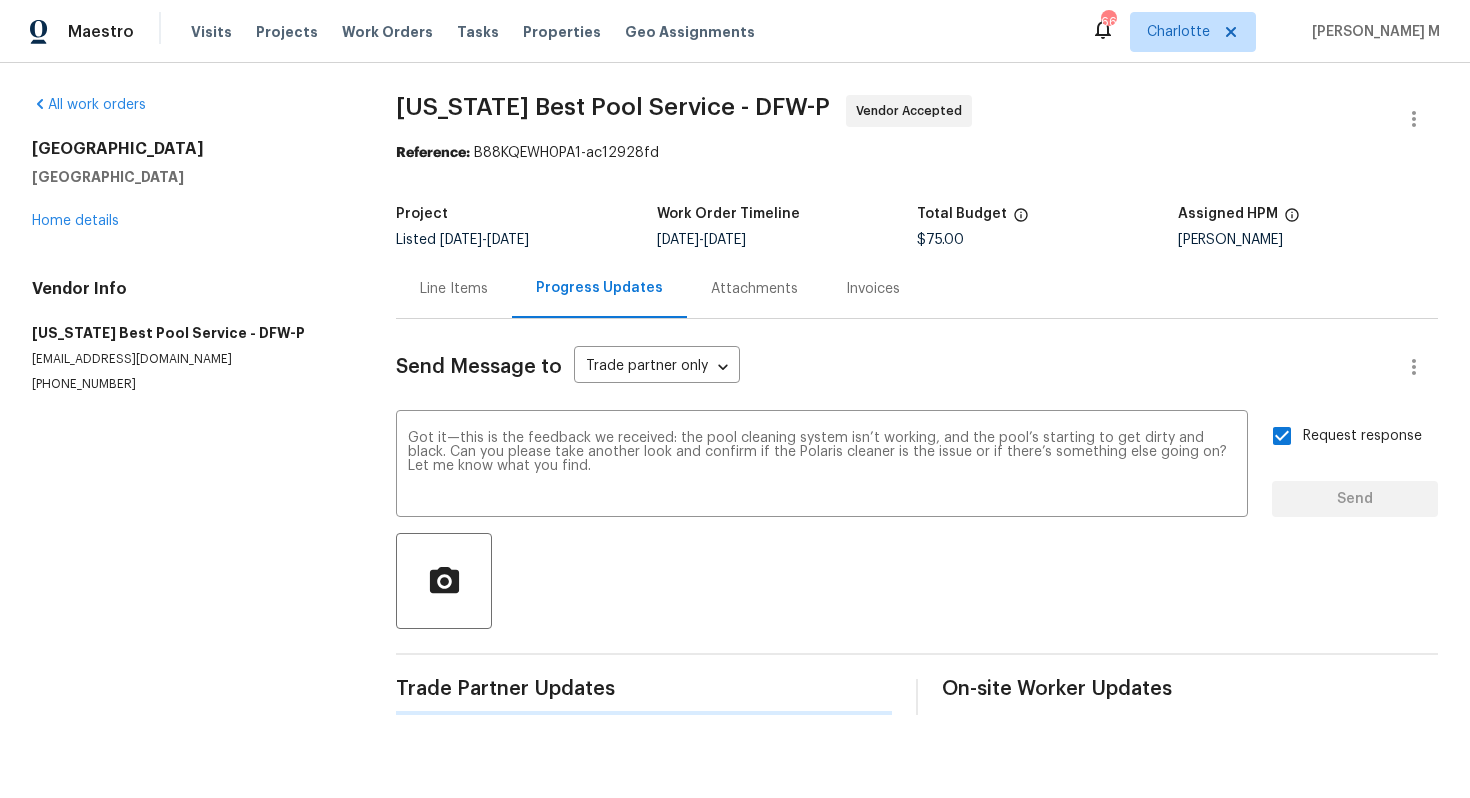 type 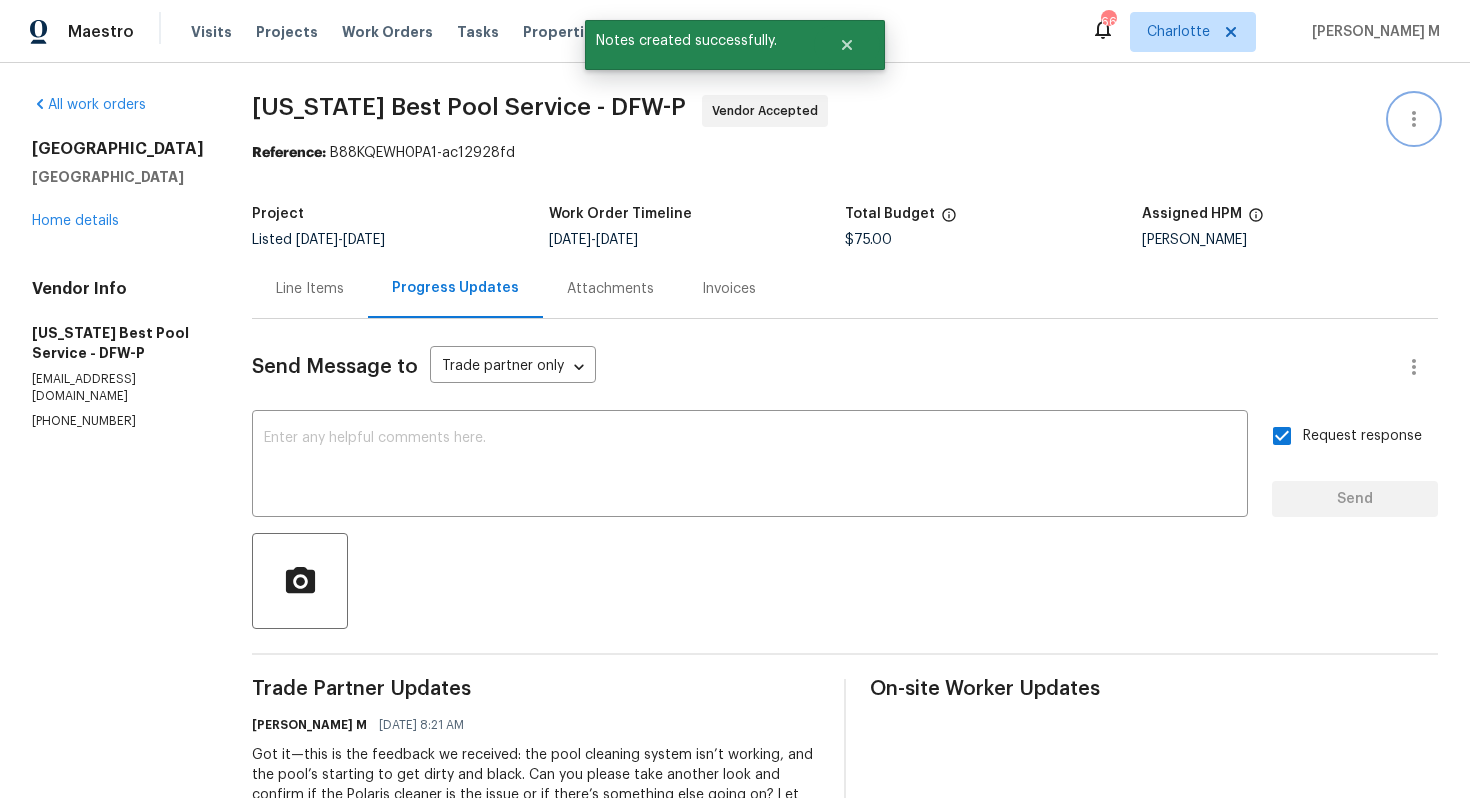 click at bounding box center (1414, 119) 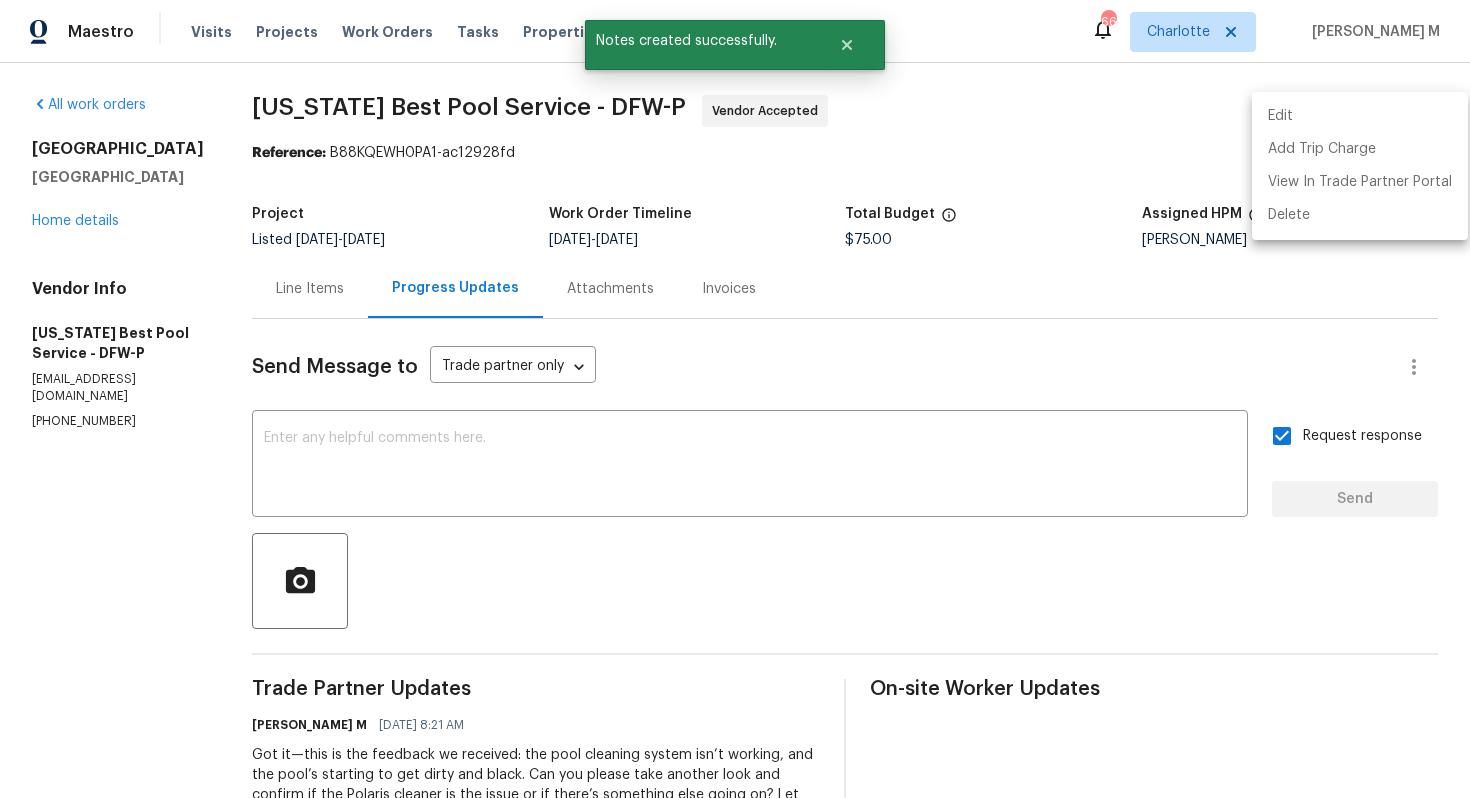 click on "Edit Add Trip Charge View In Trade Partner Portal Delete" at bounding box center (1360, 166) 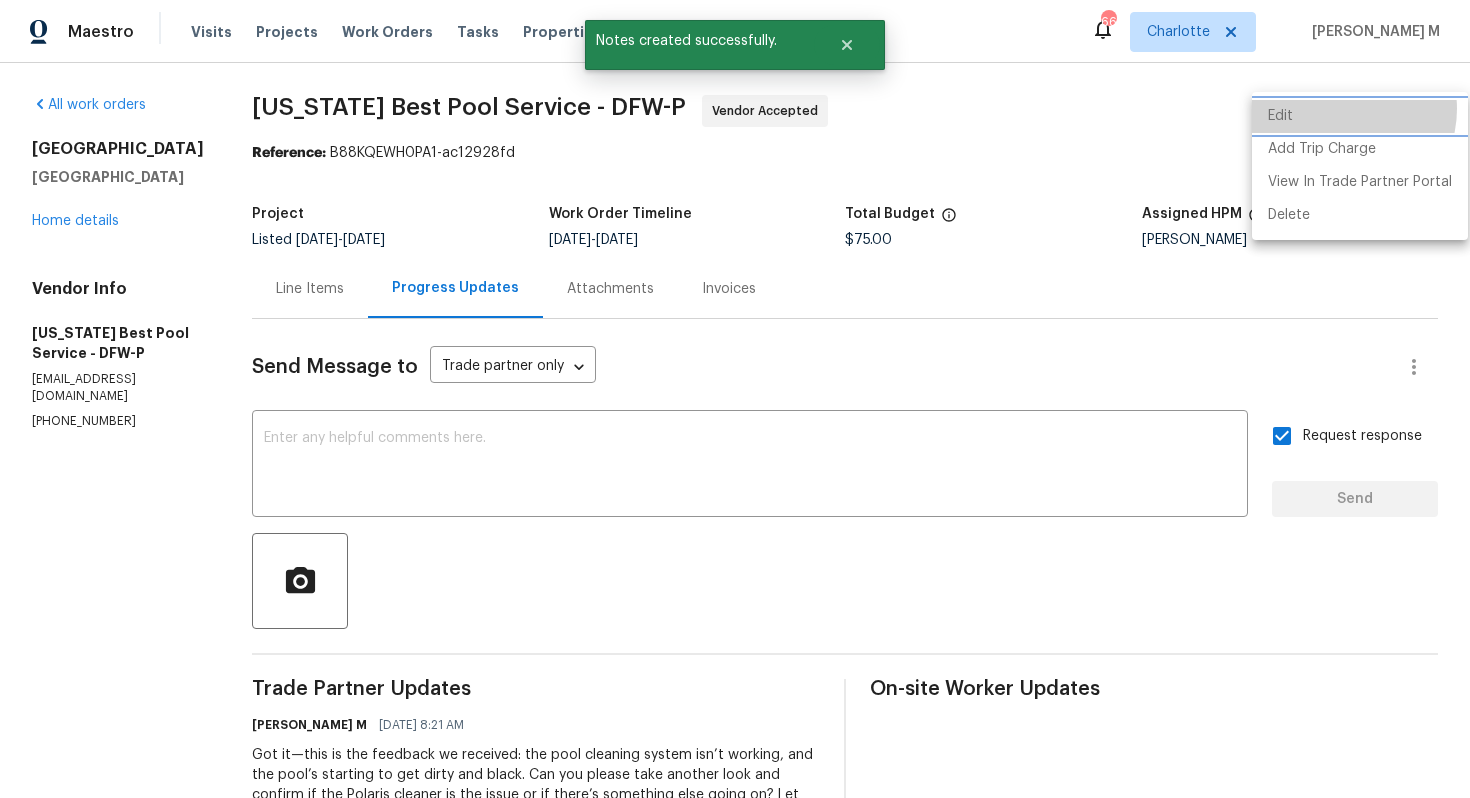 click on "Edit" at bounding box center [1360, 116] 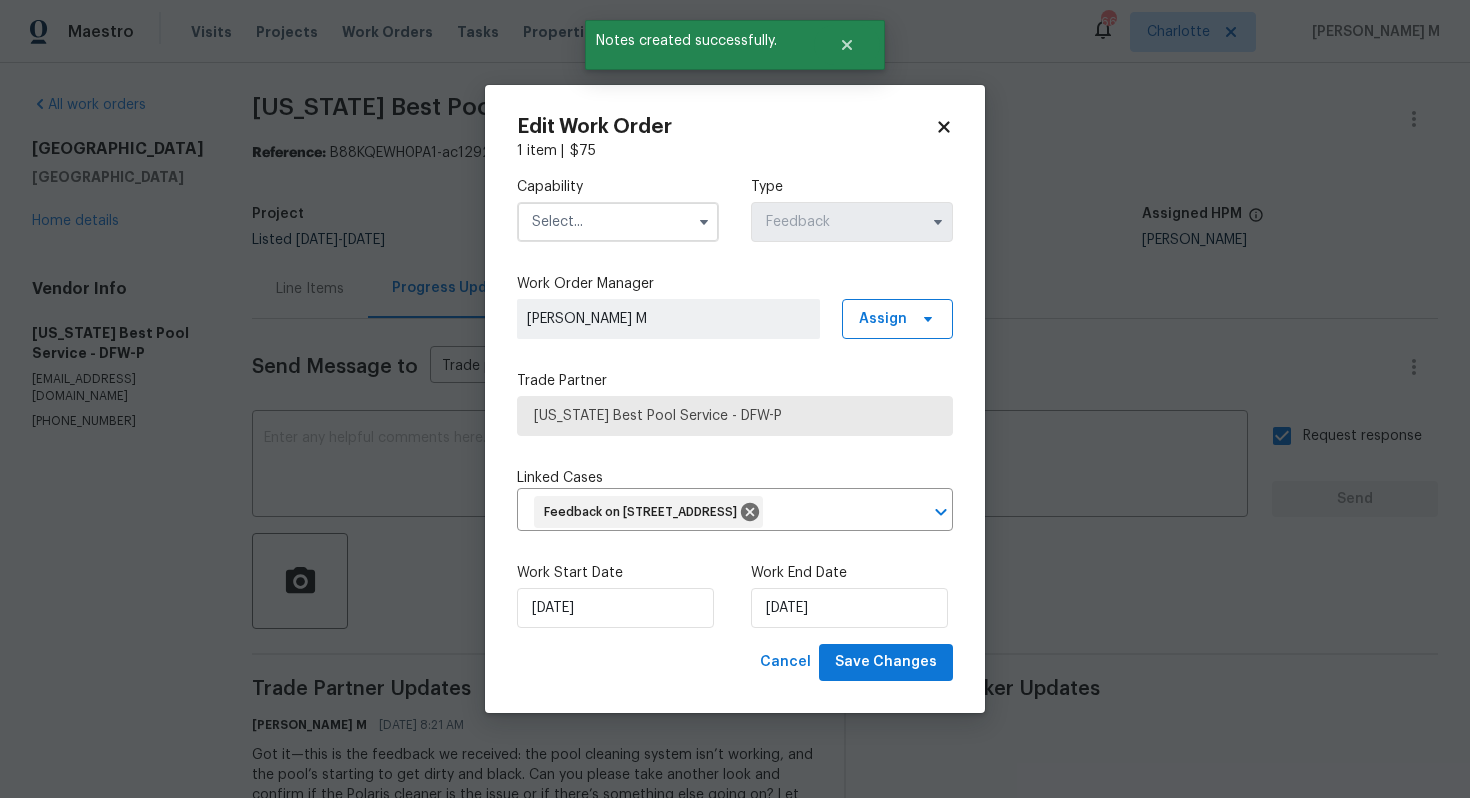 click at bounding box center (618, 222) 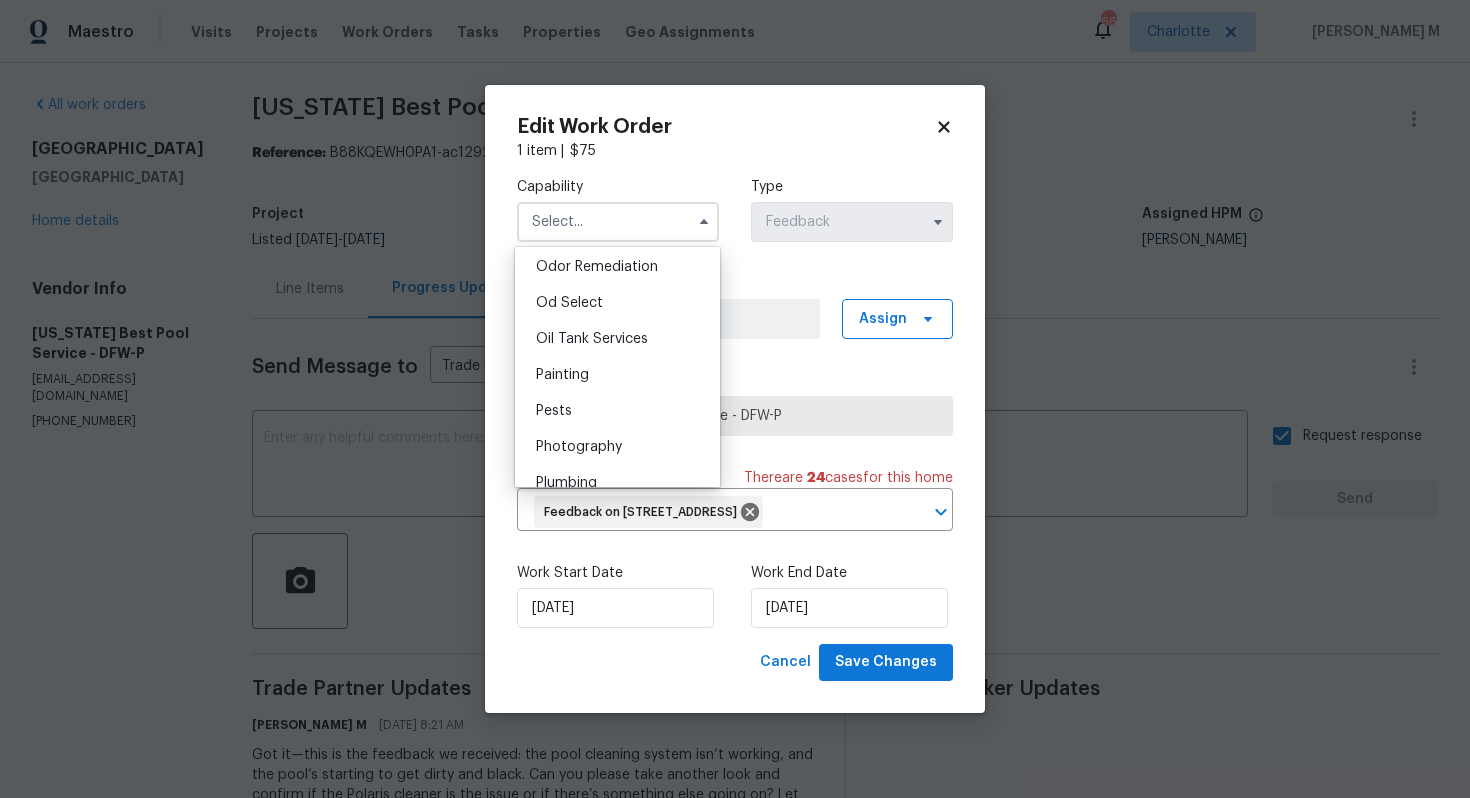 click on "Pool" at bounding box center [617, 519] 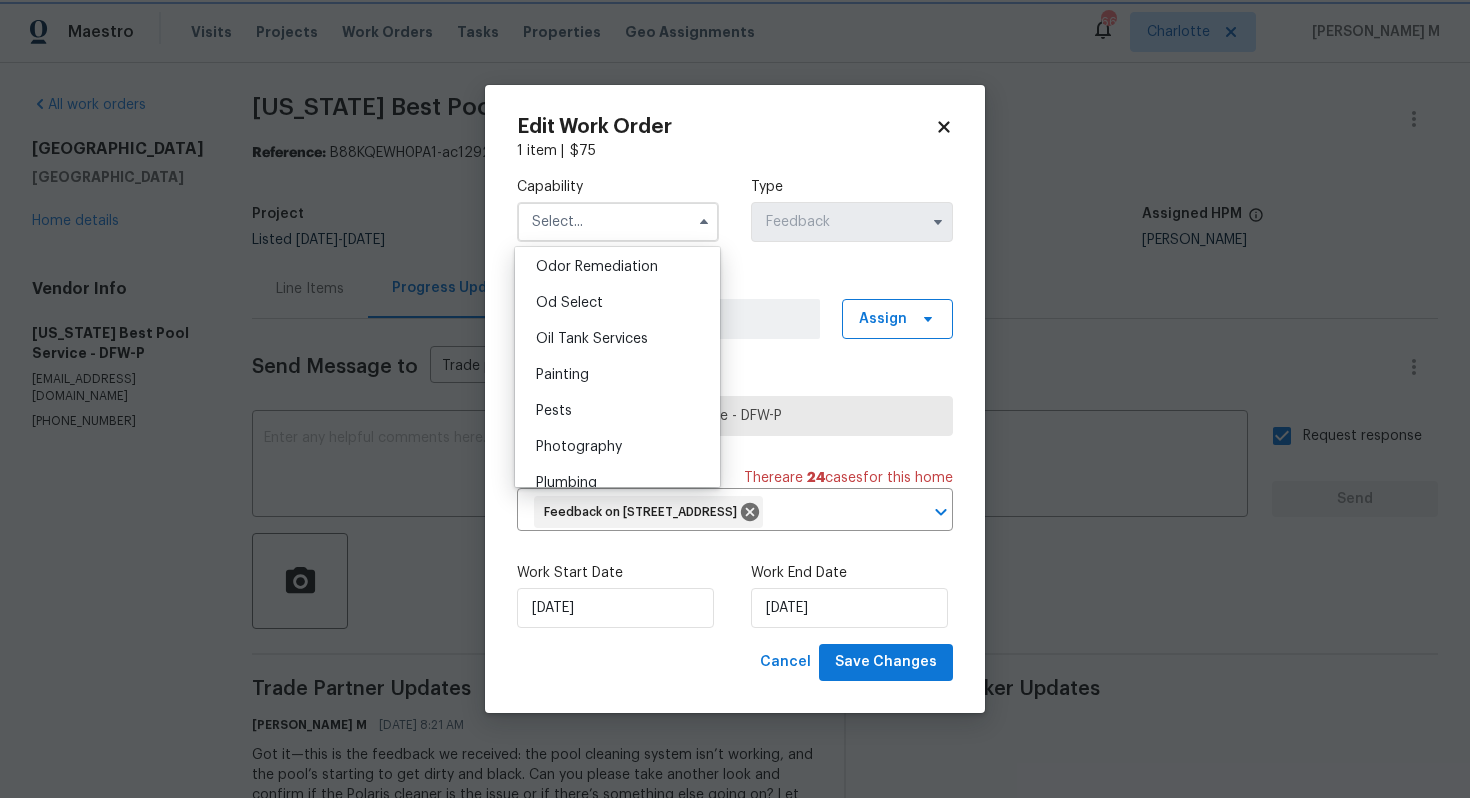 type on "Pool" 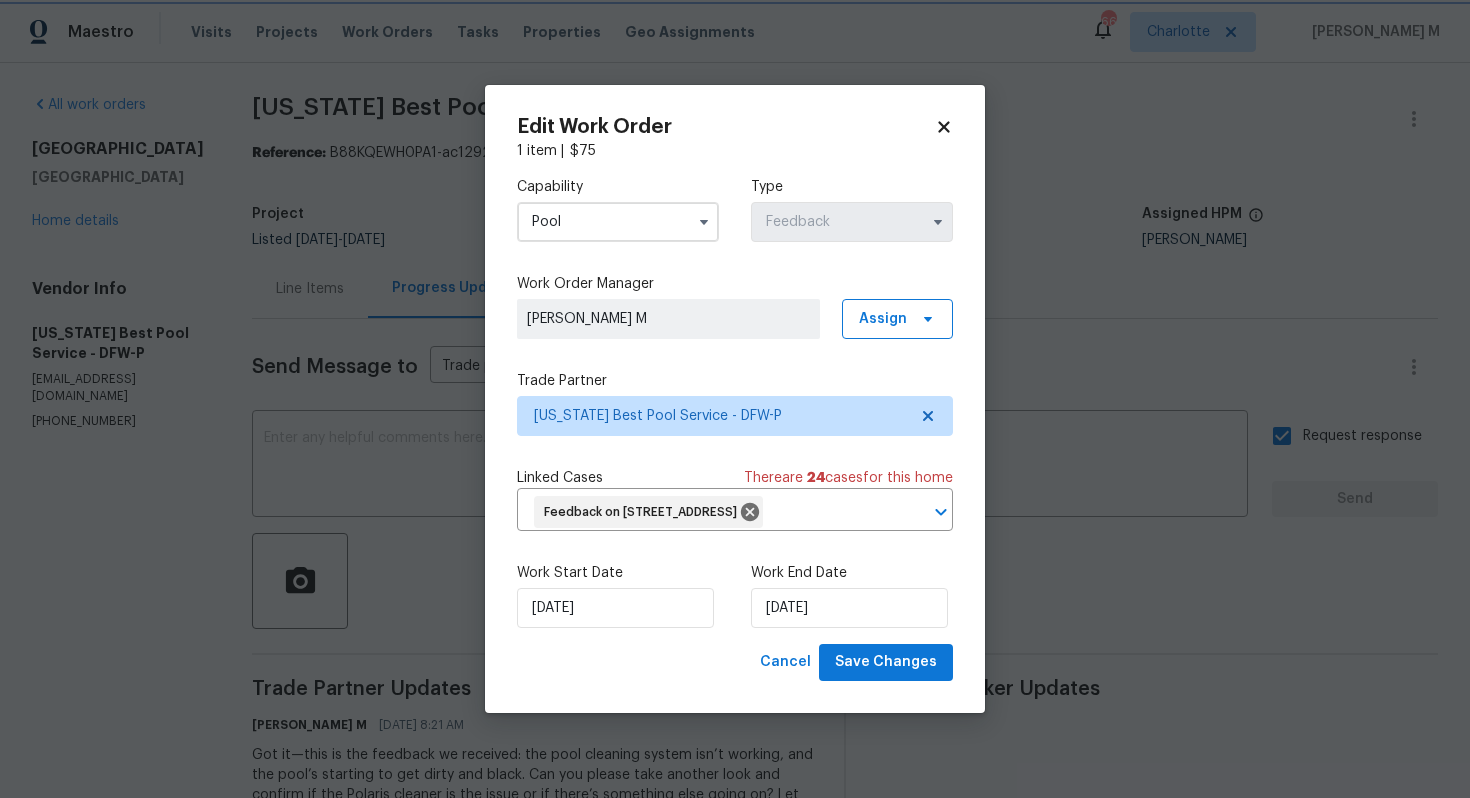 scroll, scrollTop: 1617, scrollLeft: 0, axis: vertical 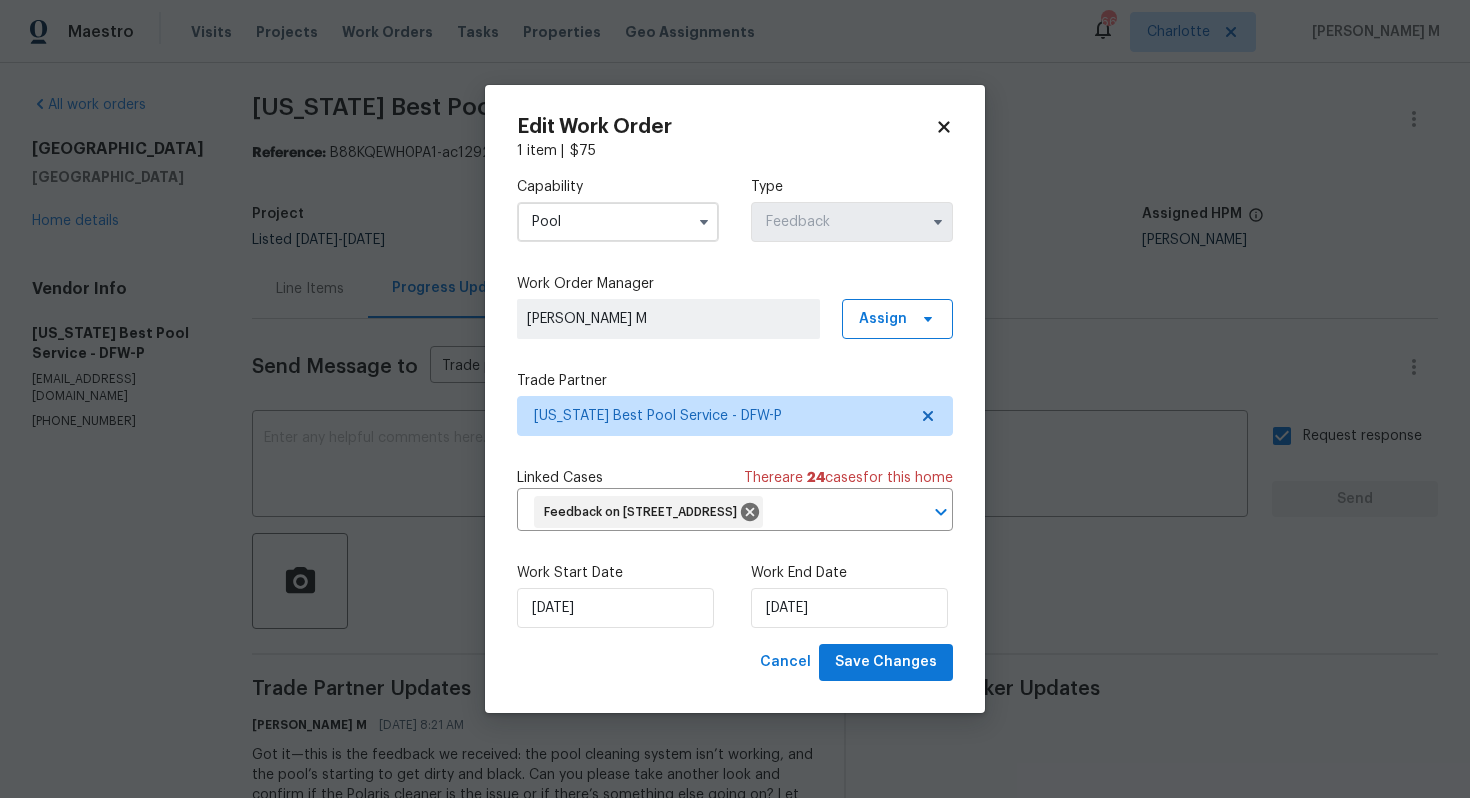 click on "Cancel Save Changes" at bounding box center (735, 662) 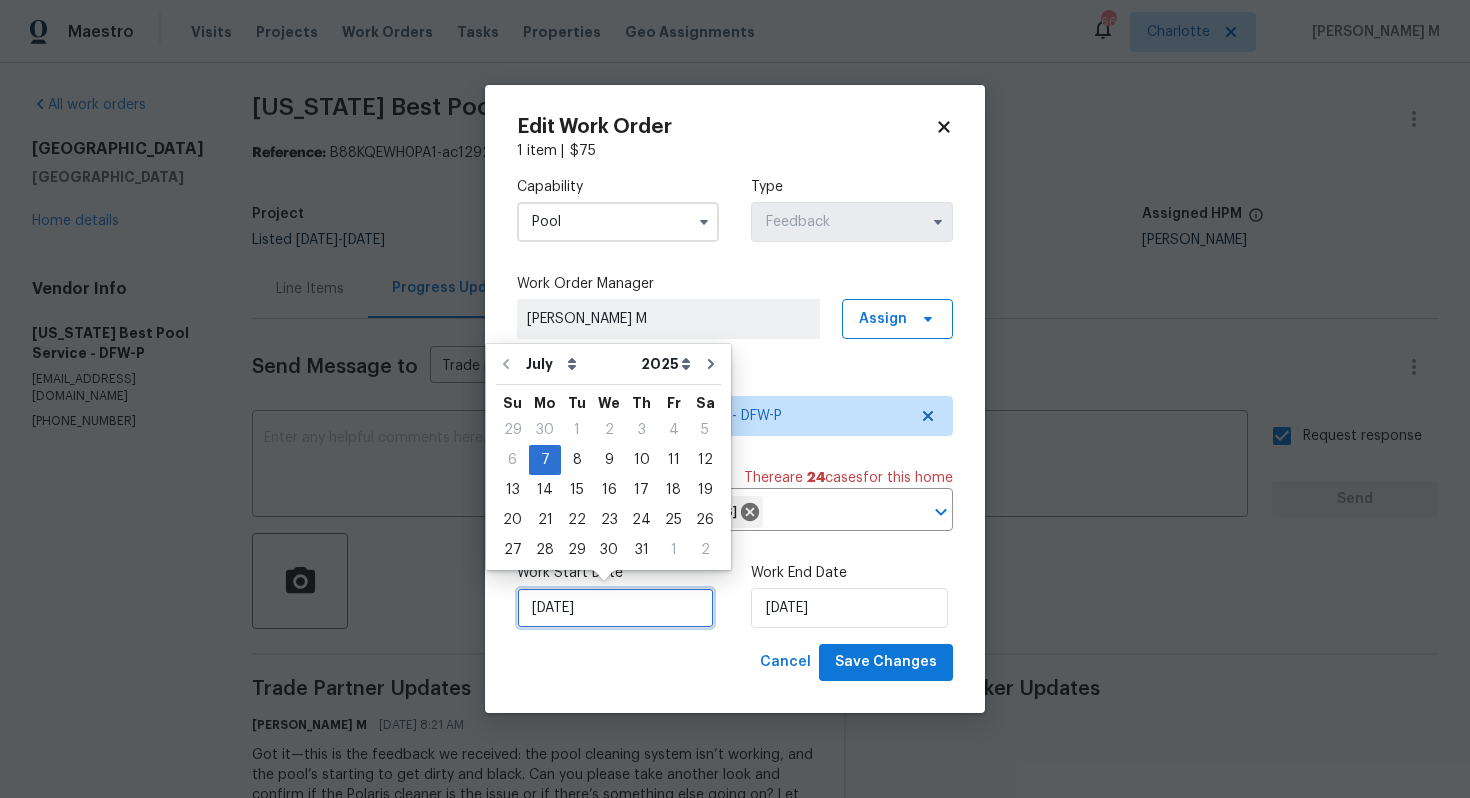 click on "[DATE]" at bounding box center [615, 608] 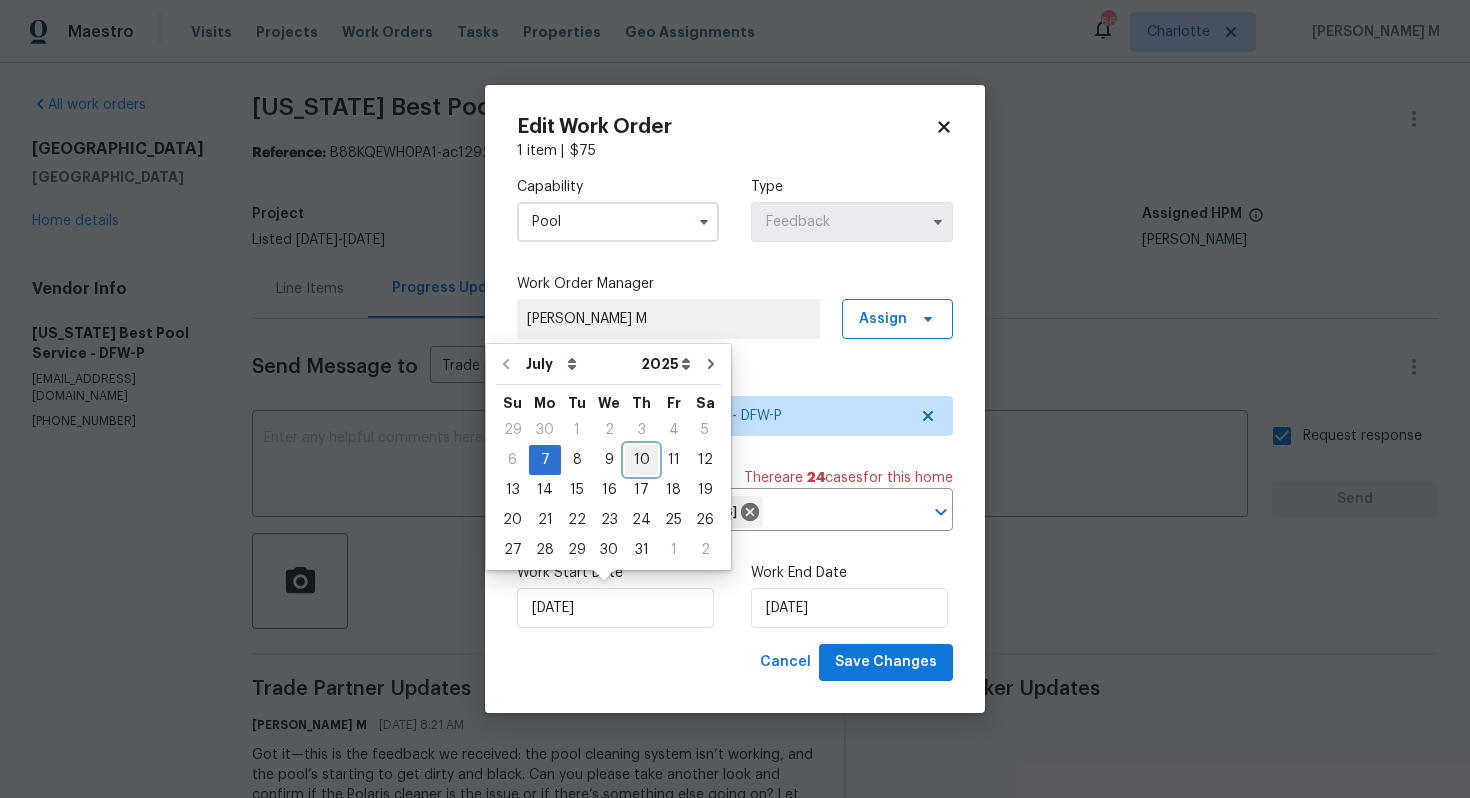 click on "10" at bounding box center (641, 460) 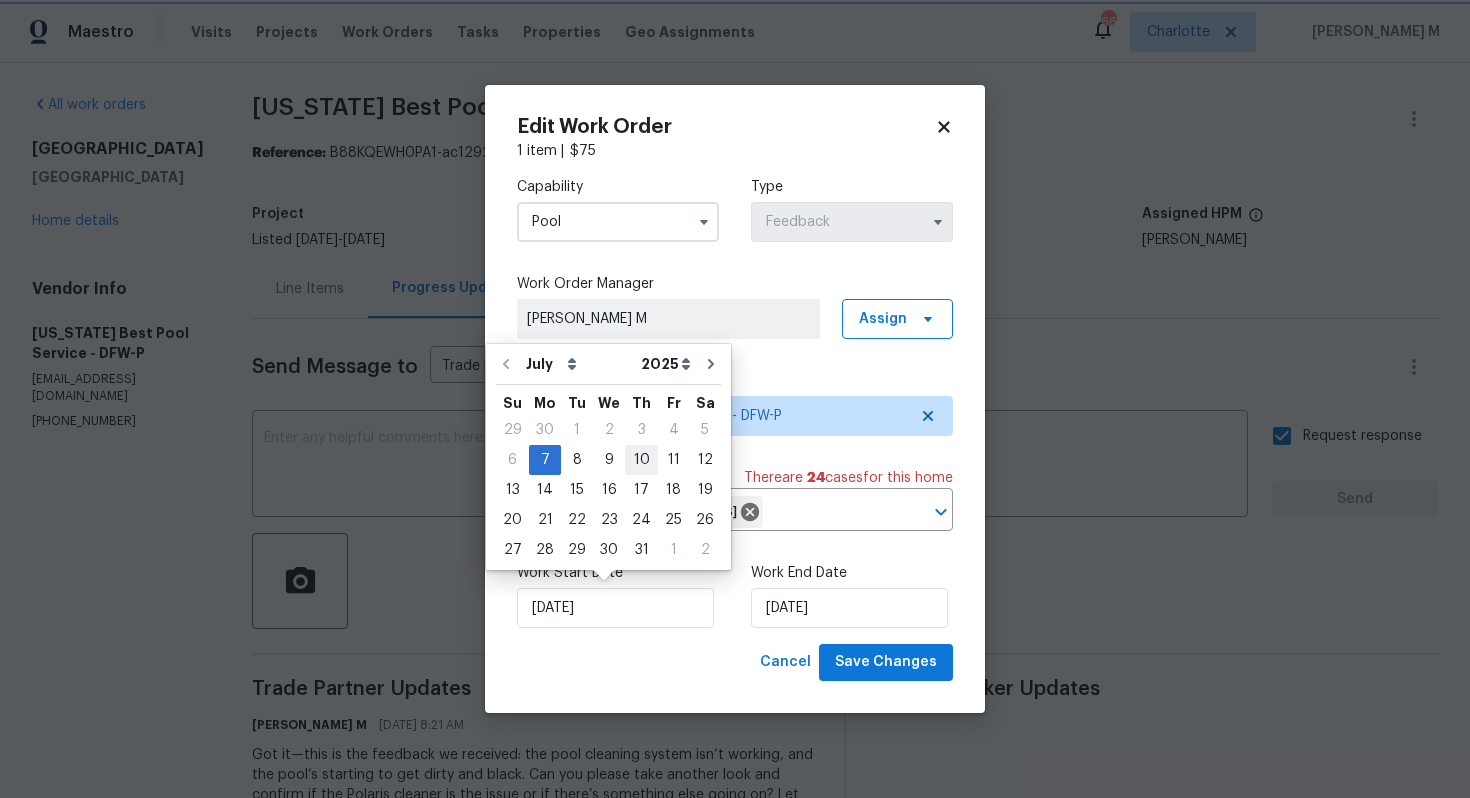 type on "[DATE]" 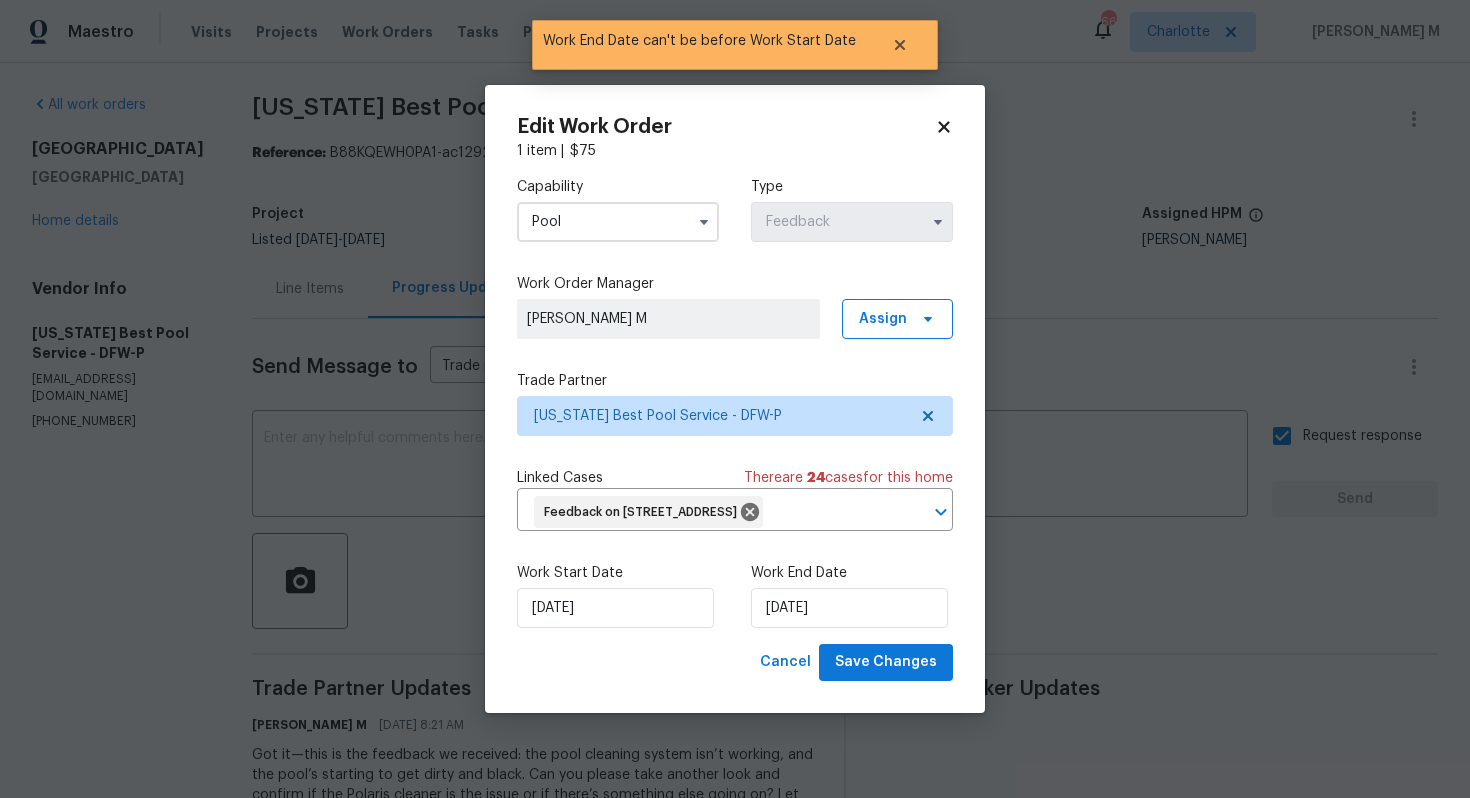 click on "Work End Date" at bounding box center (852, 573) 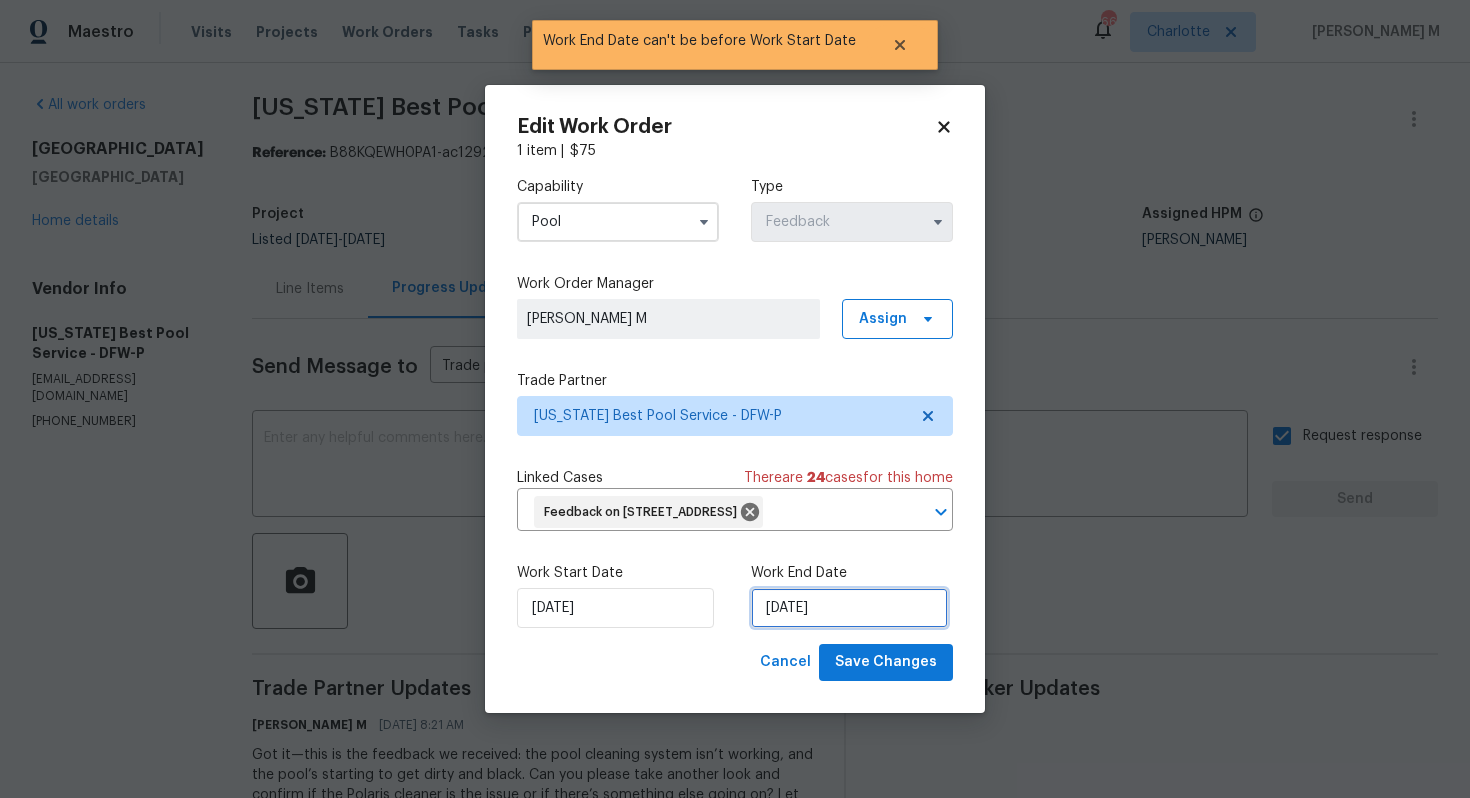 click on "[DATE]" at bounding box center (849, 608) 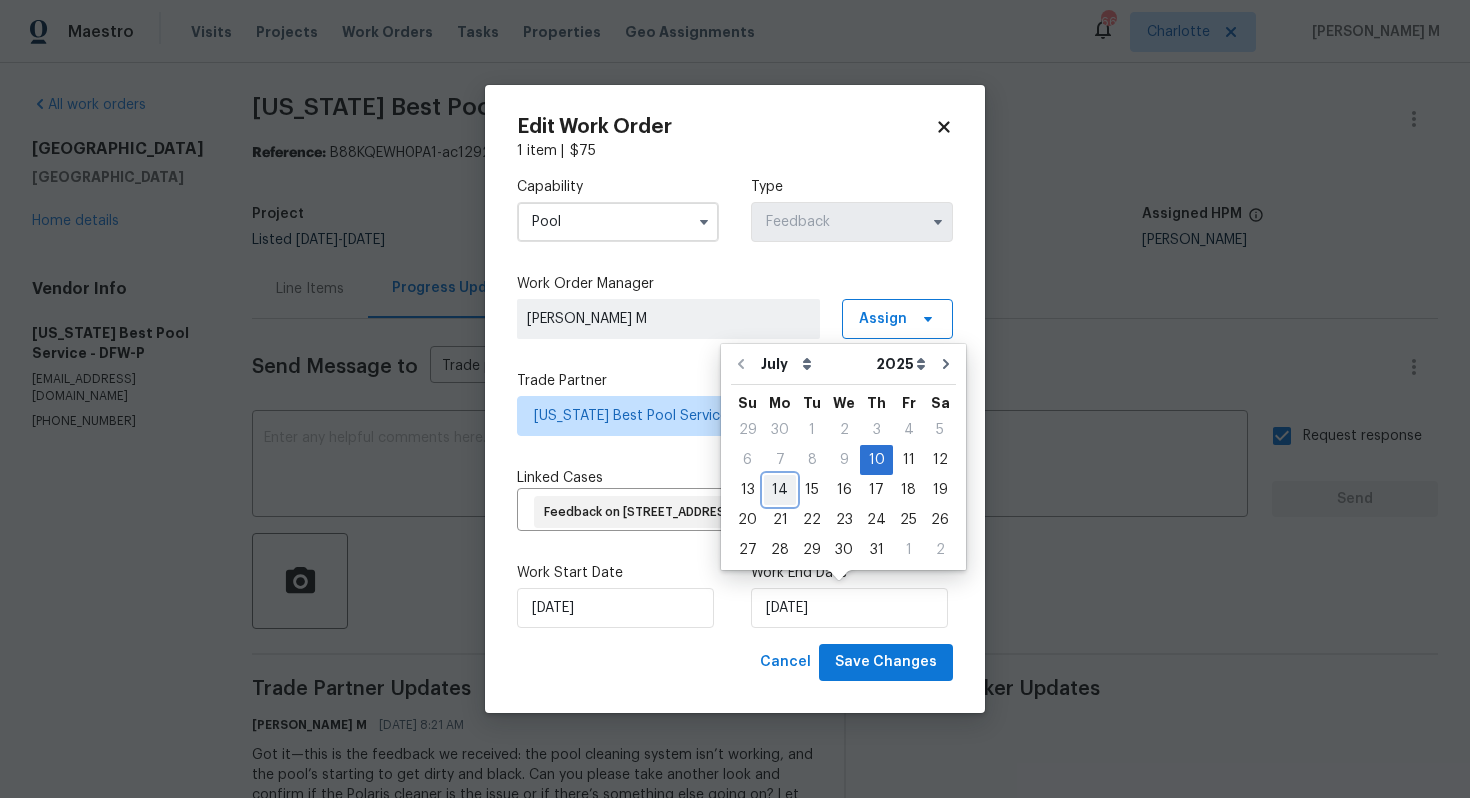 click on "14" at bounding box center [780, 490] 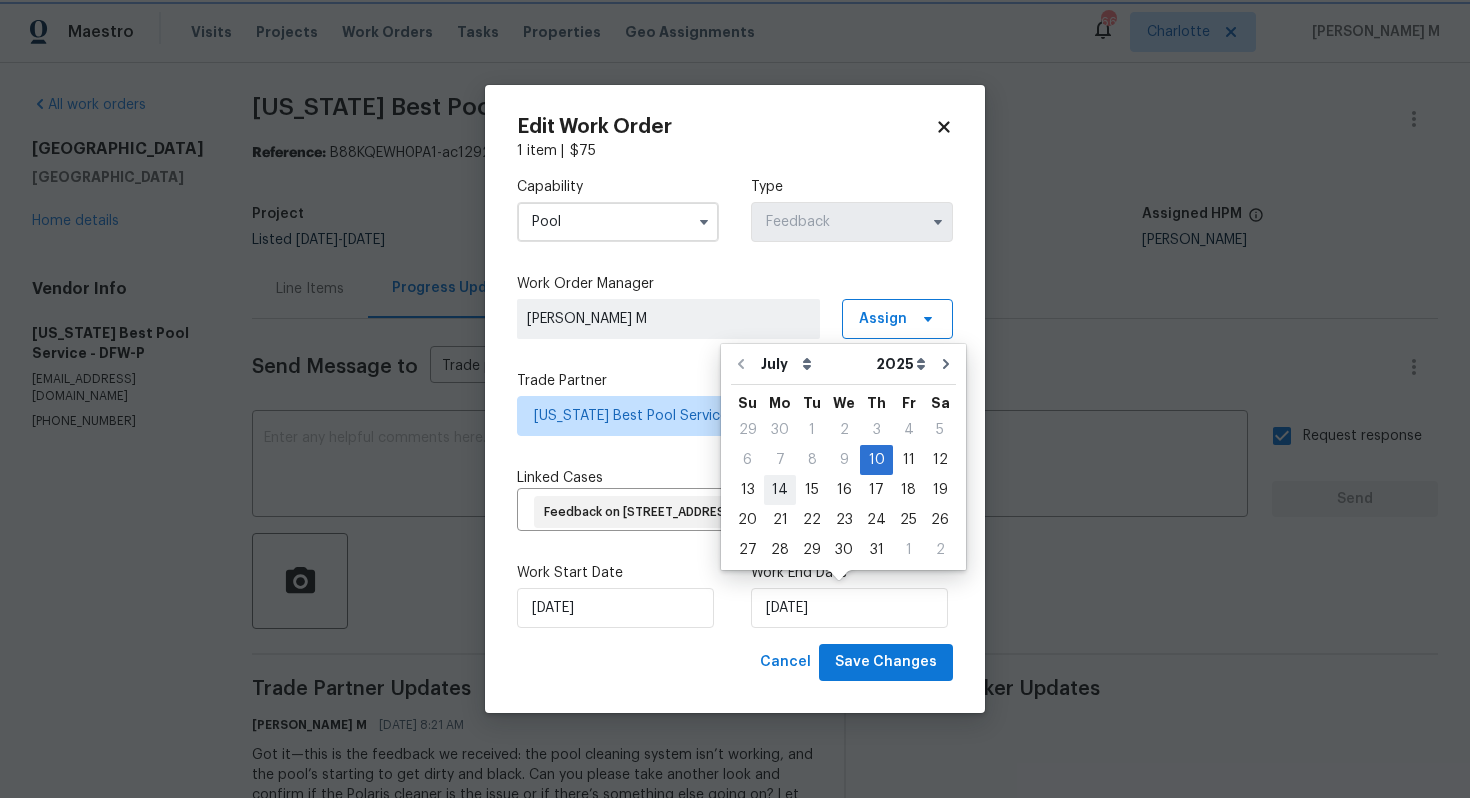 type on "14/07/2025" 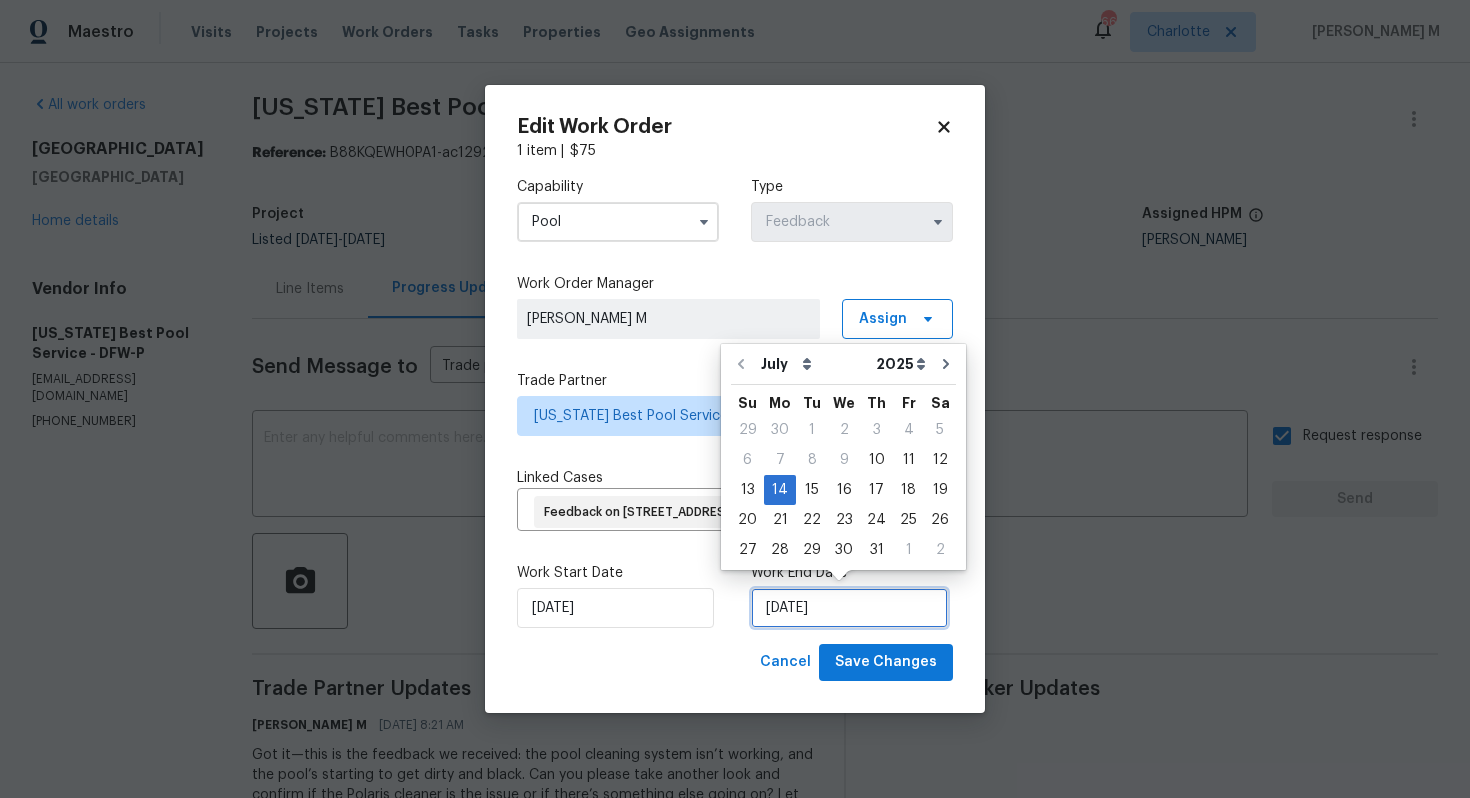 click on "14/07/2025" at bounding box center (849, 608) 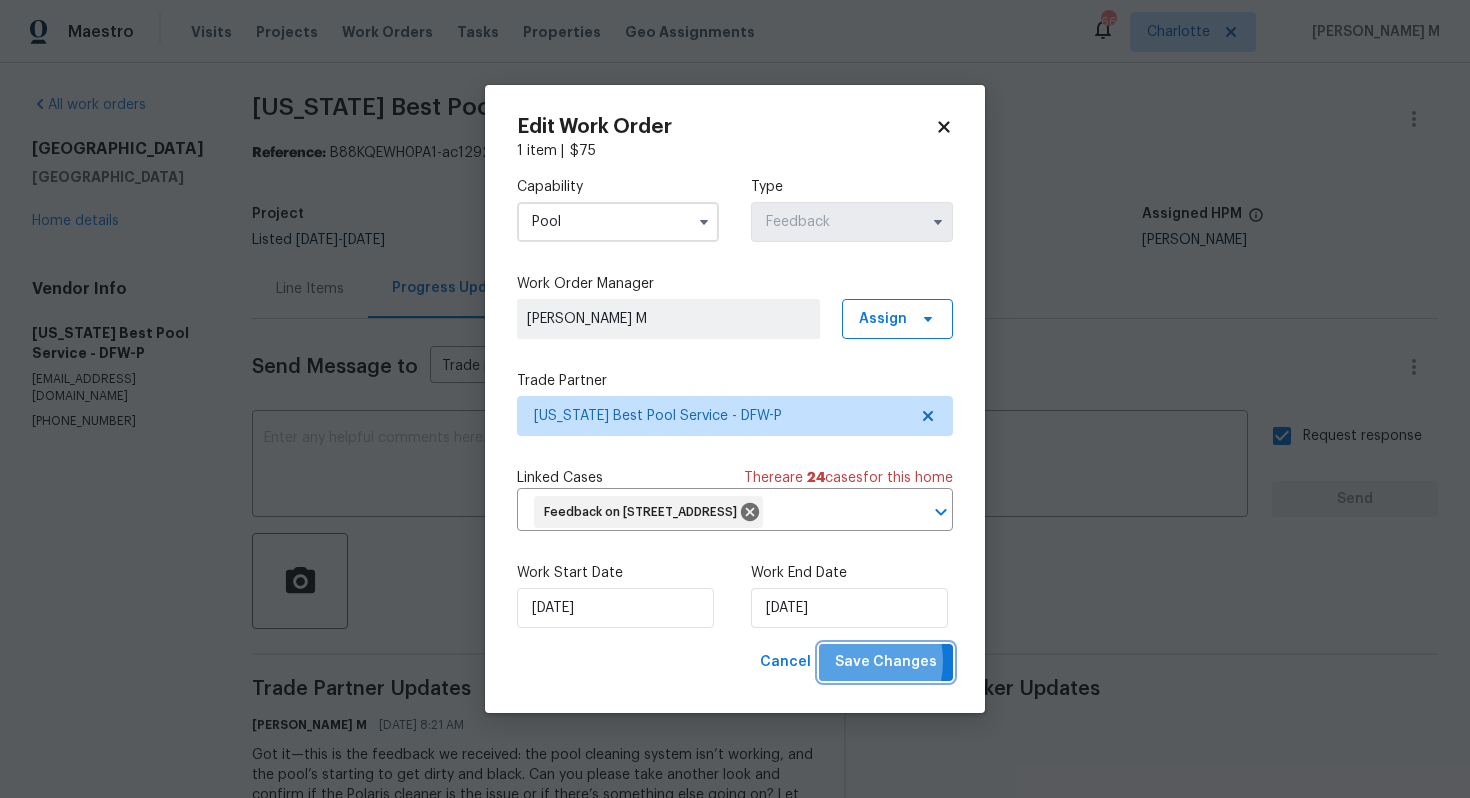 click on "Save Changes" at bounding box center [886, 662] 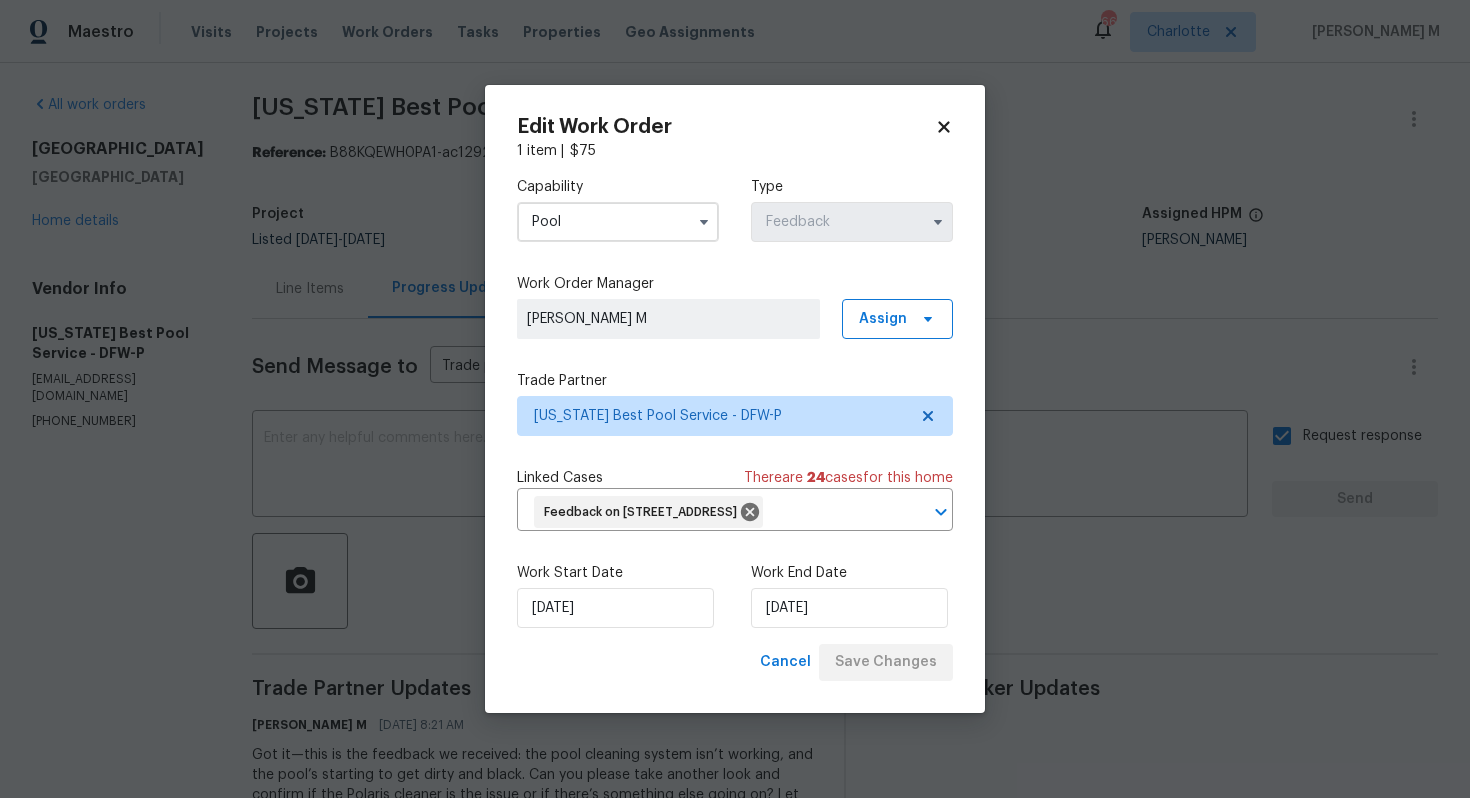 click on "Maestro Visits Projects Work Orders Tasks Properties Geo Assignments 66 Charlotte Vignesh M All work orders 6029 Bellaire Dr Benbrook, TX 76132 Home details Vendor Info Texas Best Pool Service - DFW-P busterj33@gmail.com (469) 531-1922 Texas Best Pool Service - DFW-P Vendor Accepted Reference:   B88KQEWH0PA1-ac12928fd Project Listed   7/7/2025  -  7/11/2025 Work Order Timeline 7/7/2025  -  7/9/2025 Total Budget $75.00 Assigned HPM Jason Fletcher Line Items Progress Updates Attachments Invoices Send Message to Trade partner only Trade partner only ​ x ​ Request response Send Trade Partner Updates Vignesh M 07/10/2025 8:21 AM Got it—this is the feedback we received: the pool cleaning system isn’t working, and the pool’s starting to get dirty and black. Can you please take another look and confirm if the Polaris cleaner is the issue or if there’s something else going on? Let me know what you find. Buster Johnson 07/09/2025 3:06 PM Buster Johnson 07/09/2025 2:56 PM Buster Johnson 07/09/2025 2:54 PM" at bounding box center (735, 399) 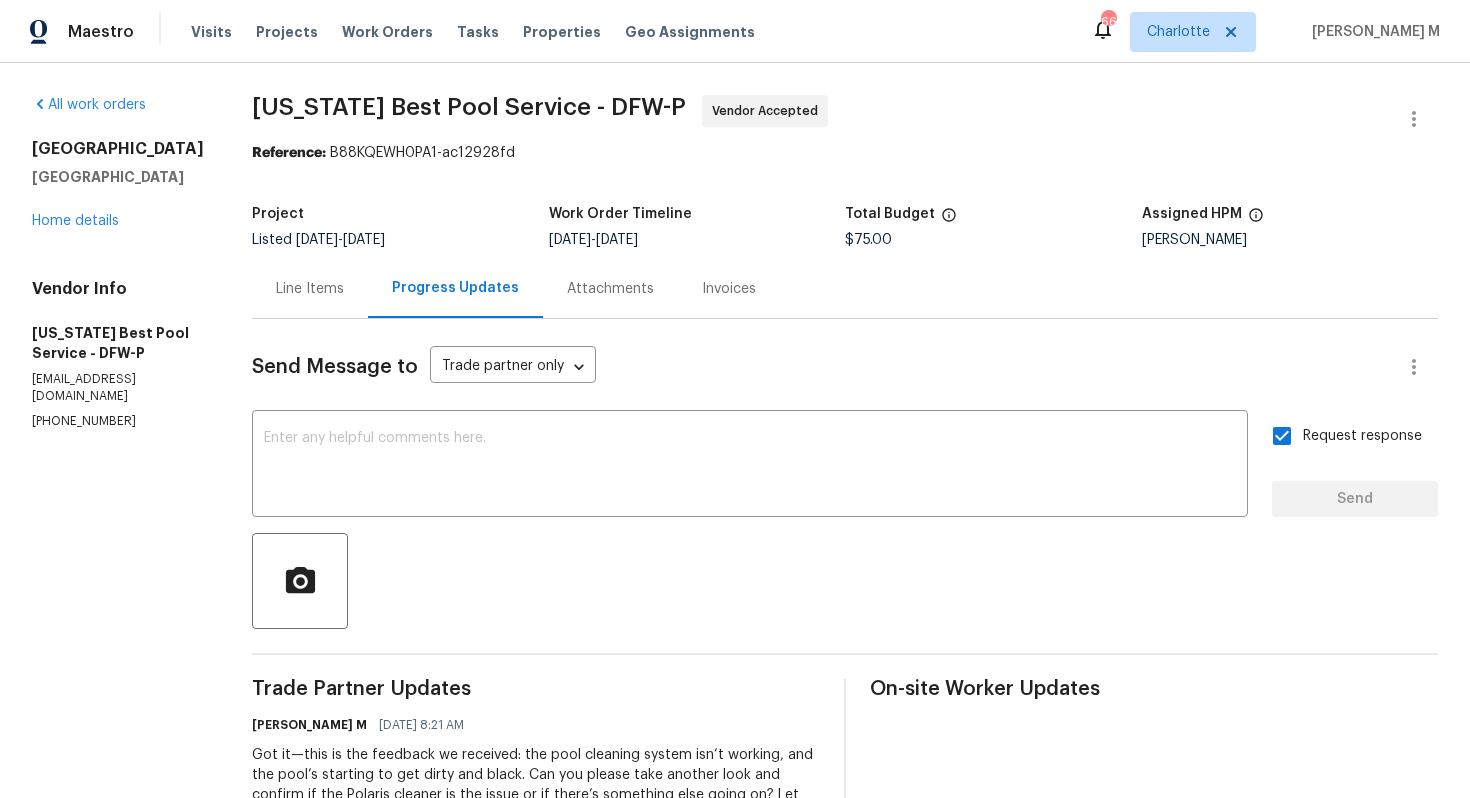 scroll, scrollTop: 299, scrollLeft: 0, axis: vertical 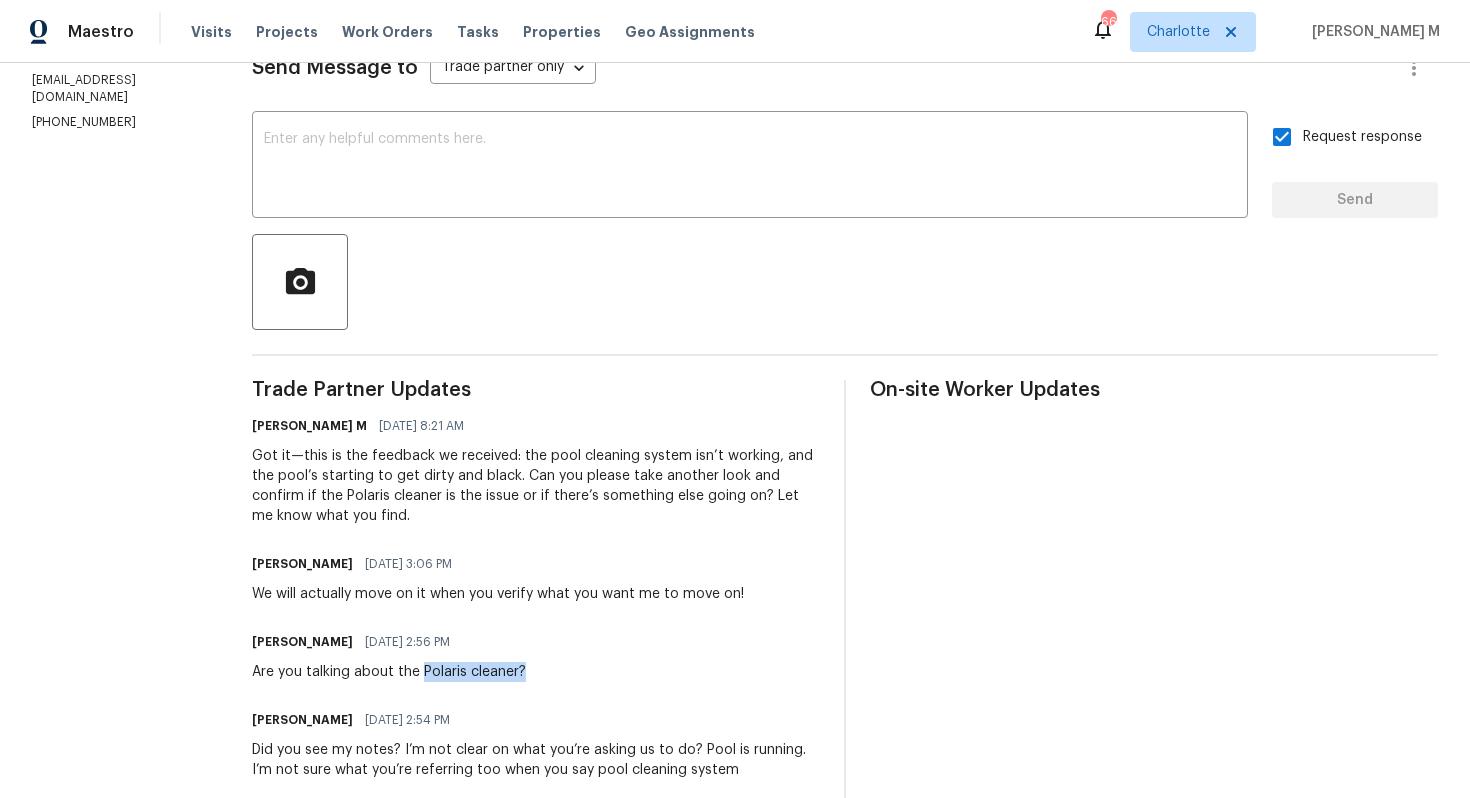 drag, startPoint x: 399, startPoint y: 640, endPoint x: 726, endPoint y: 640, distance: 327 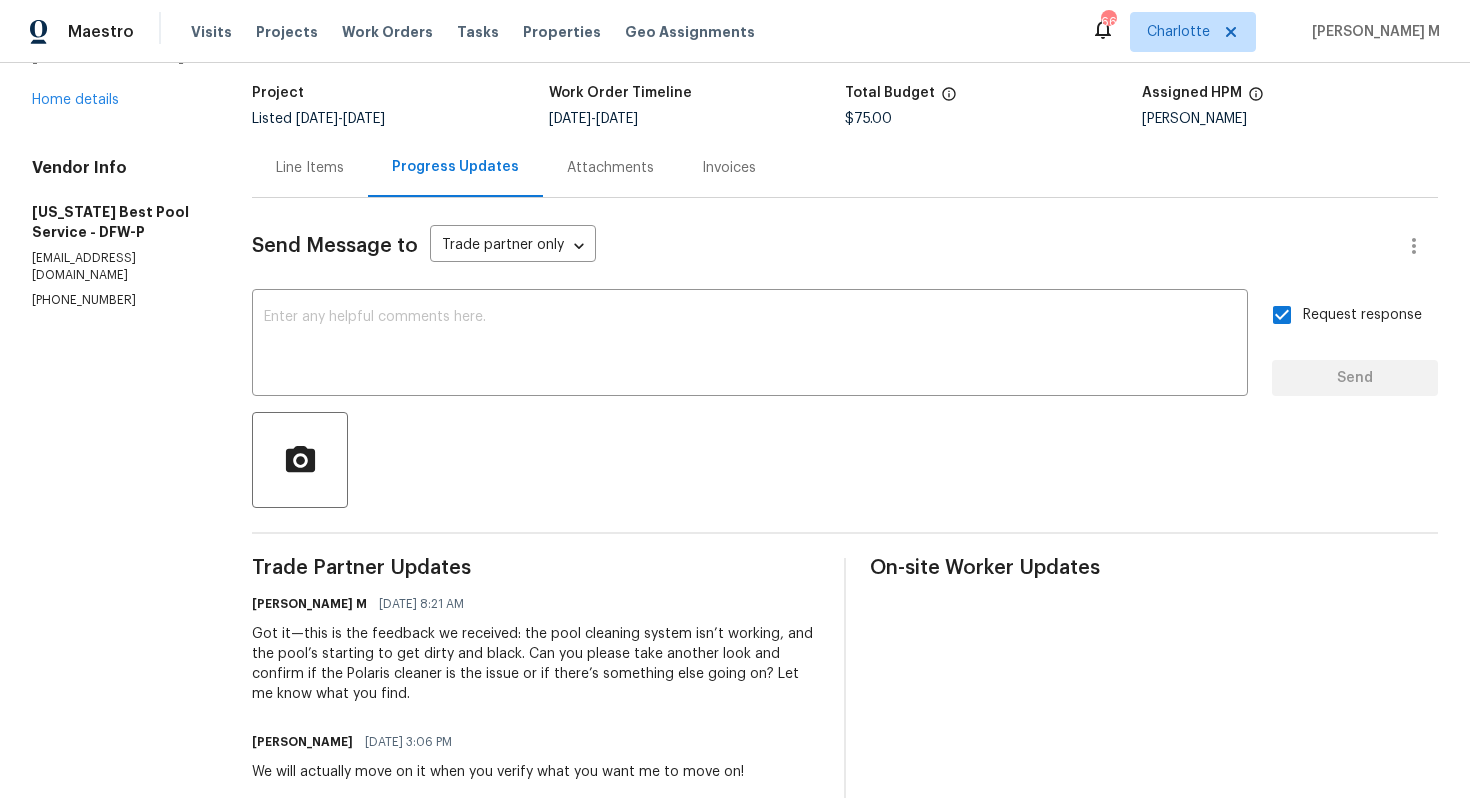 scroll, scrollTop: 0, scrollLeft: 0, axis: both 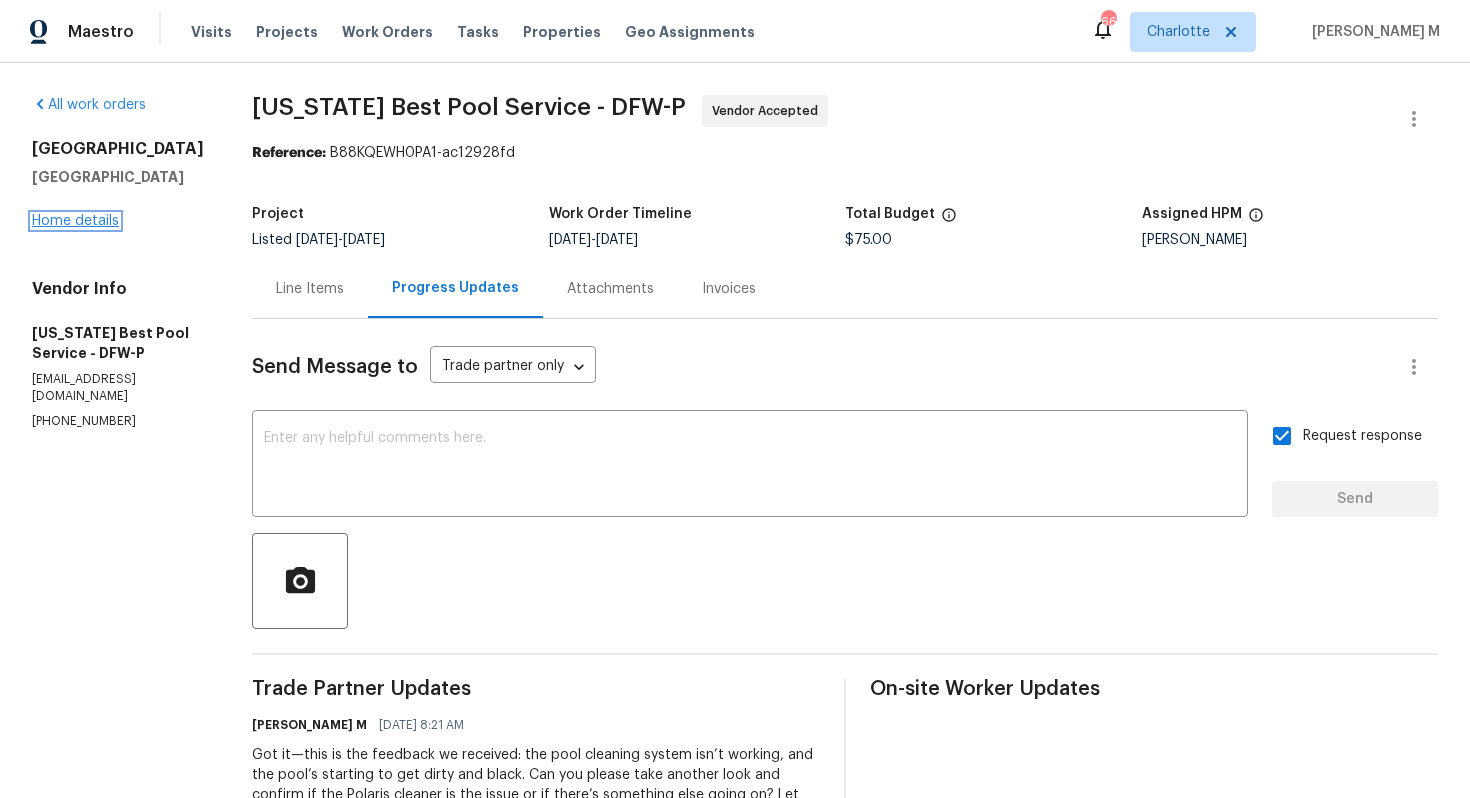 click on "Home details" at bounding box center (75, 221) 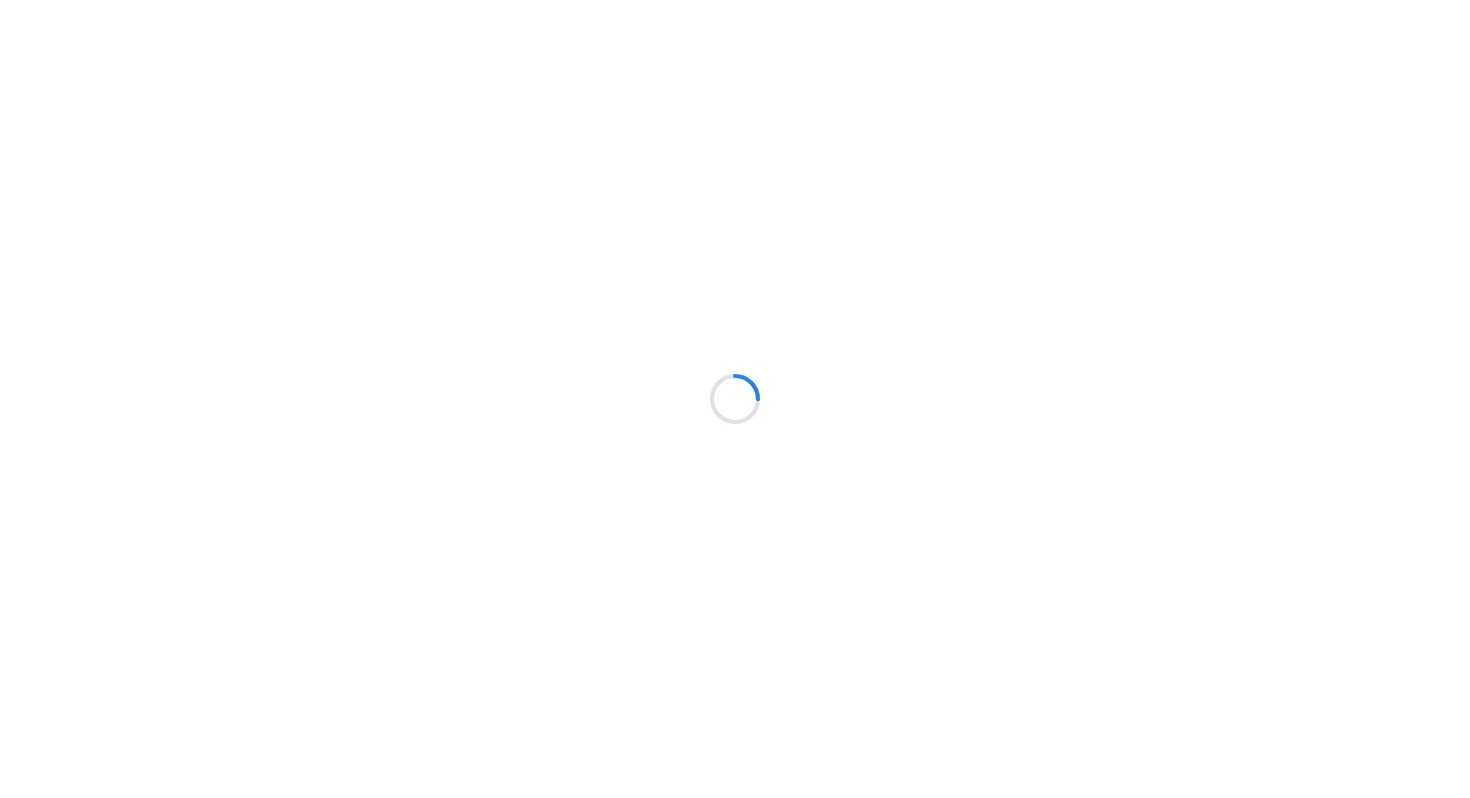scroll, scrollTop: 0, scrollLeft: 0, axis: both 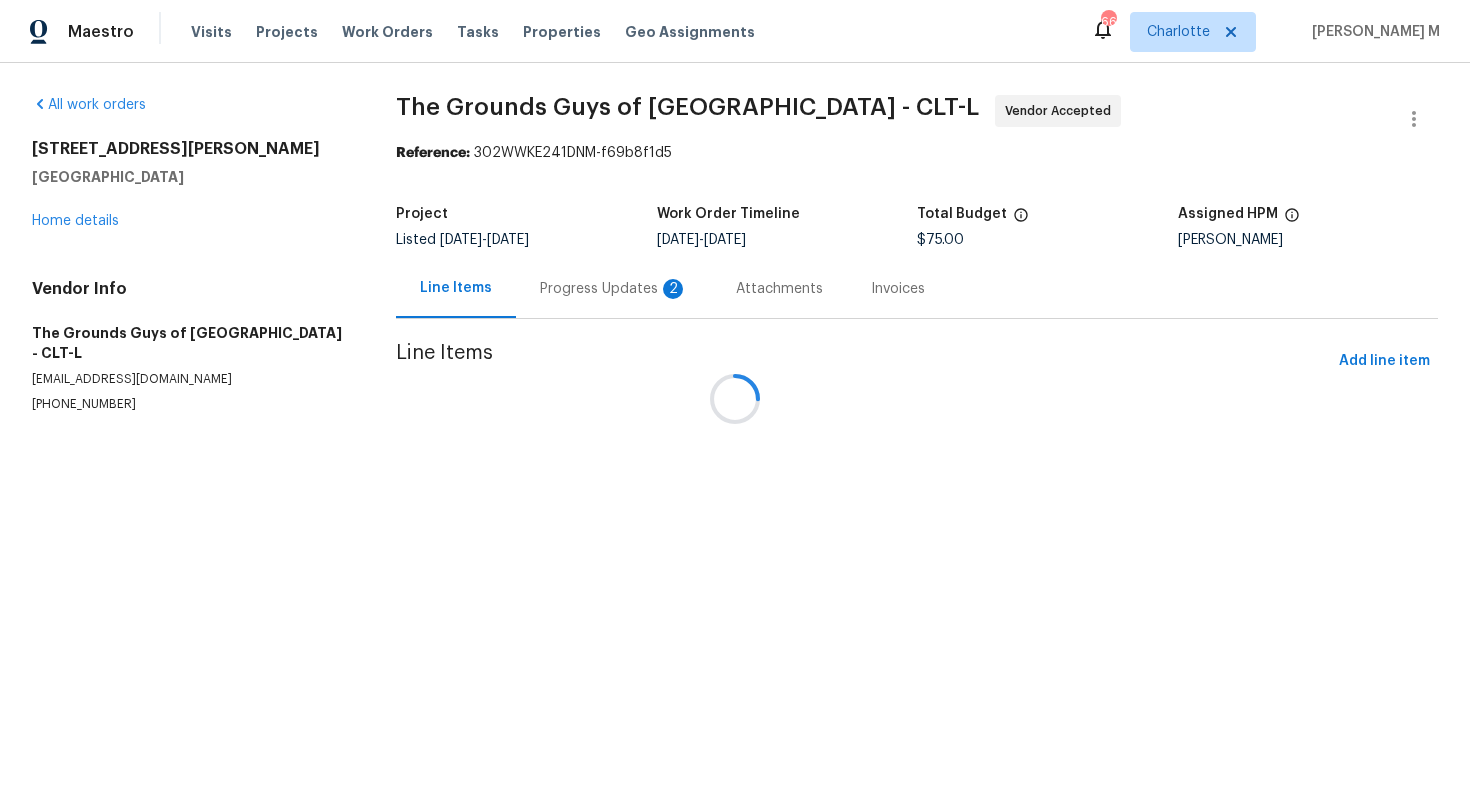 click on "[STREET_ADDRESS][PERSON_NAME]" at bounding box center [190, 149] 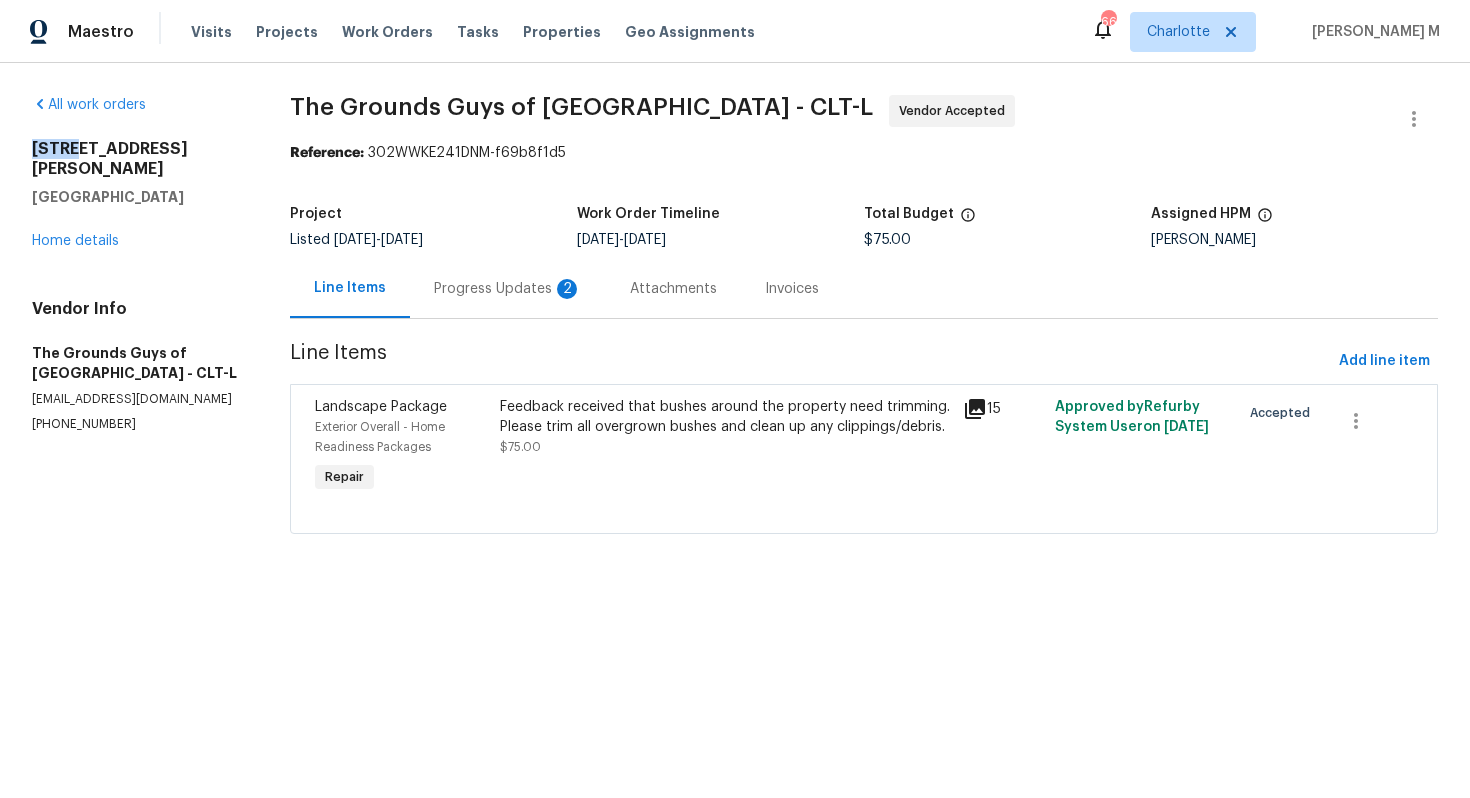 click on "[STREET_ADDRESS][PERSON_NAME]" at bounding box center [137, 159] 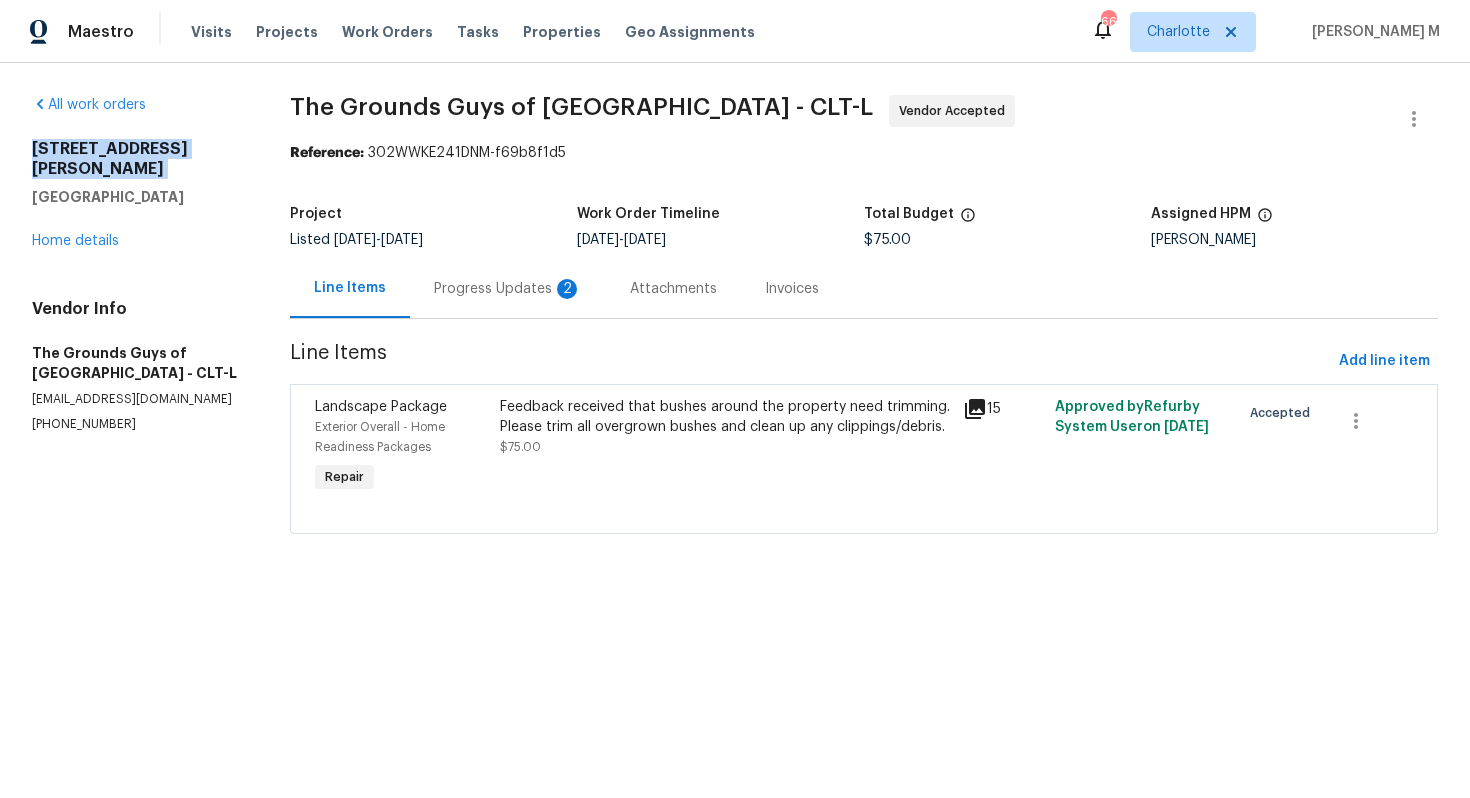 click on "[STREET_ADDRESS][PERSON_NAME]" at bounding box center [137, 159] 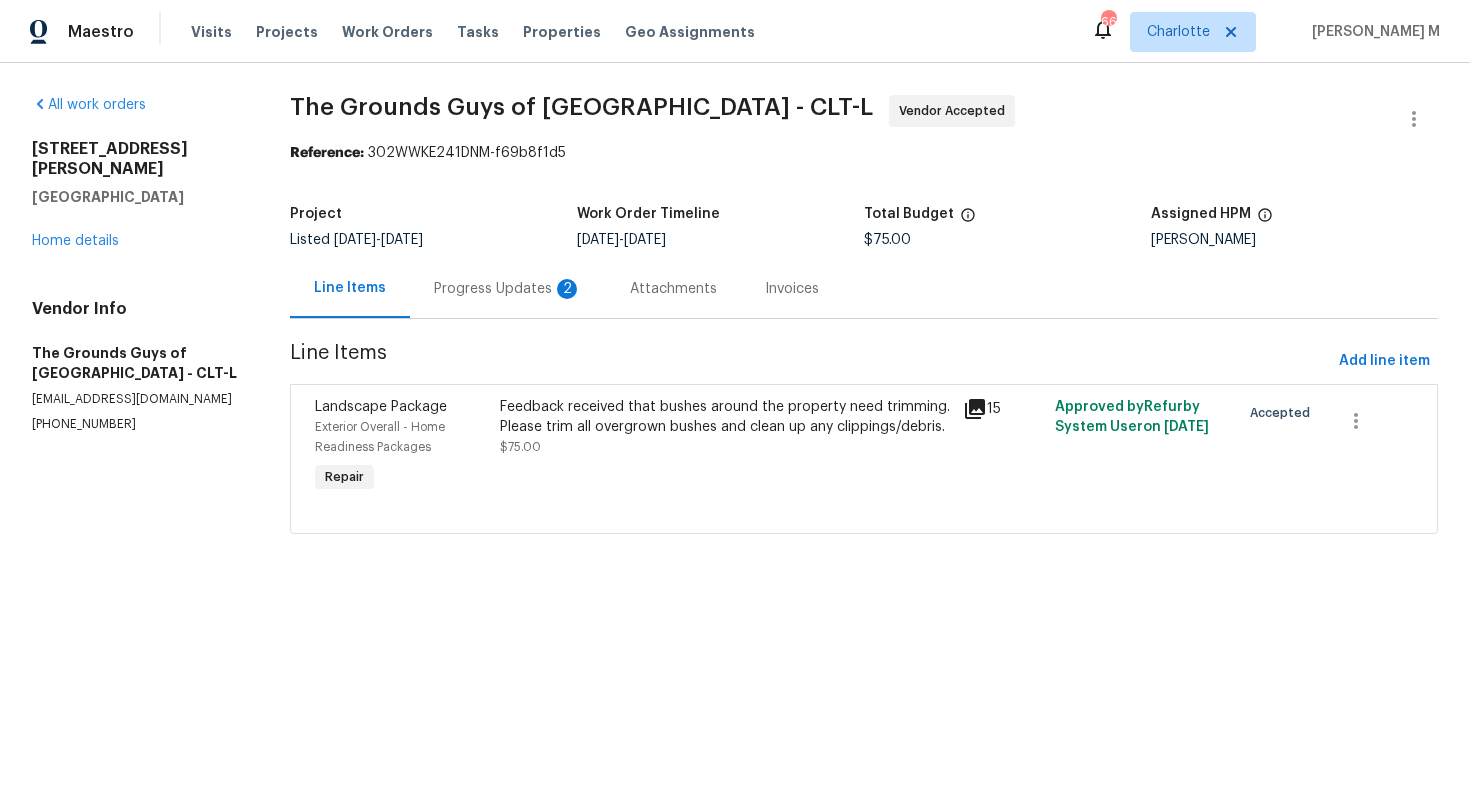 click on "Progress Updates 2" at bounding box center (508, 289) 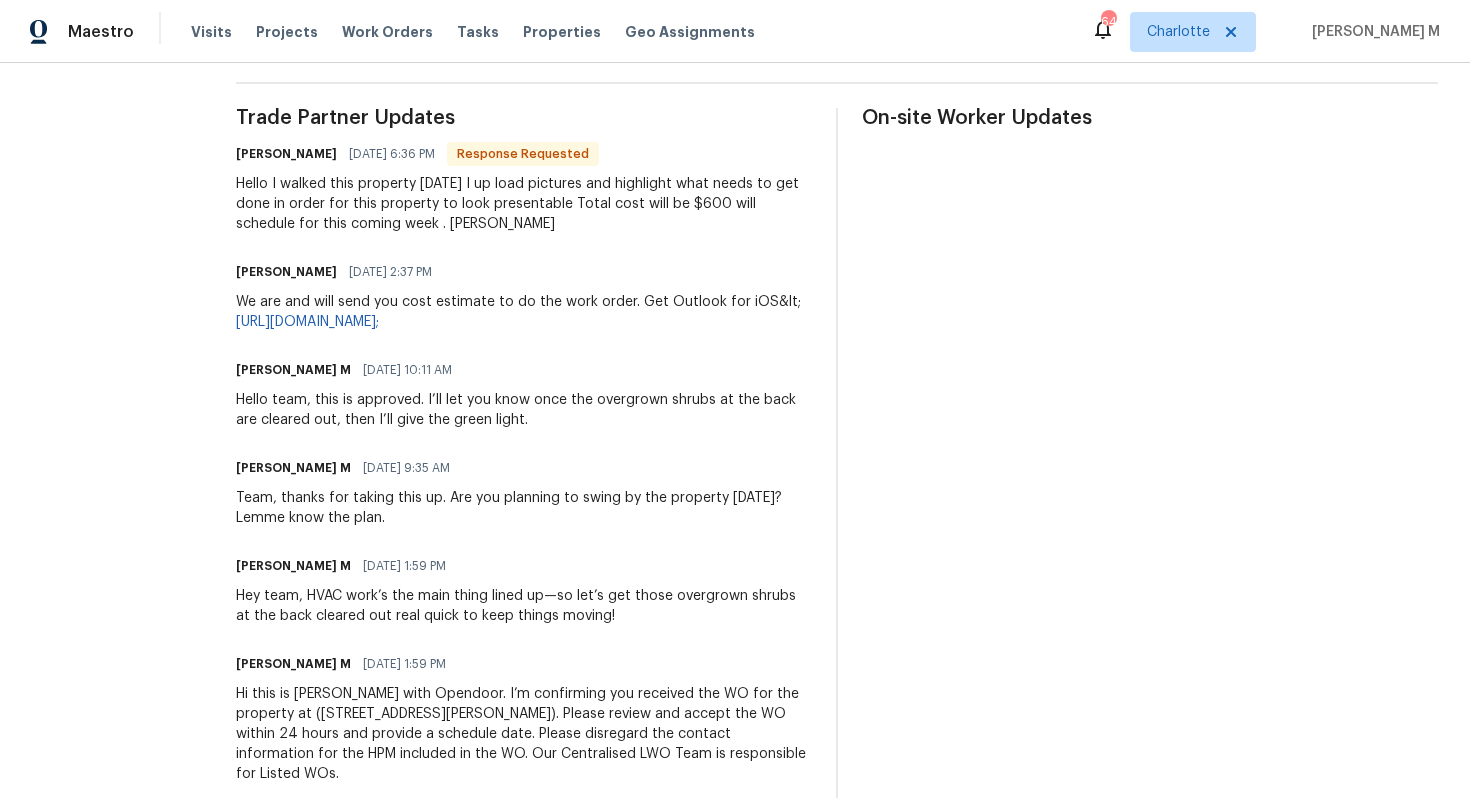 scroll, scrollTop: 0, scrollLeft: 0, axis: both 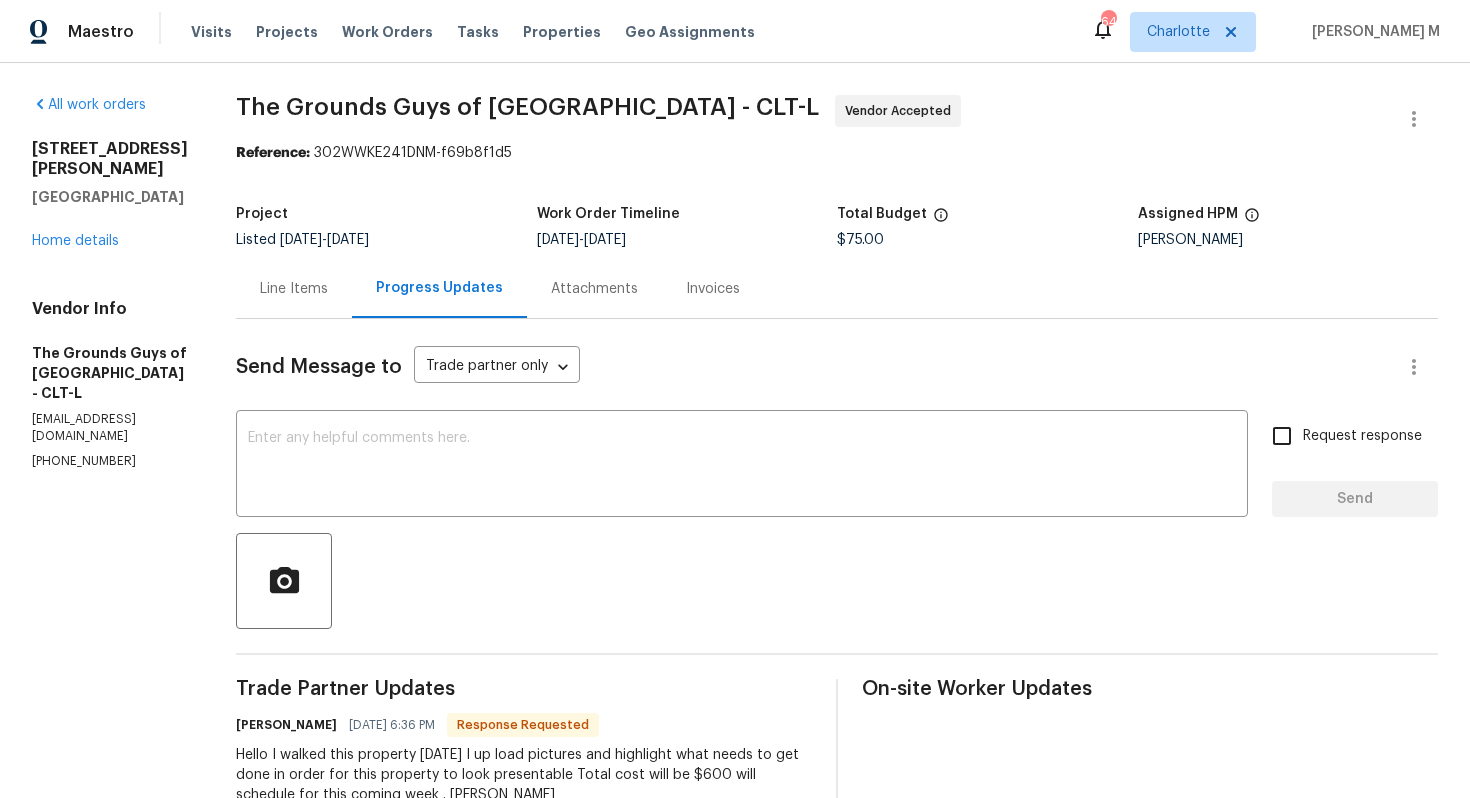 click on "[STREET_ADDRESS][PERSON_NAME] Home details" at bounding box center (110, 195) 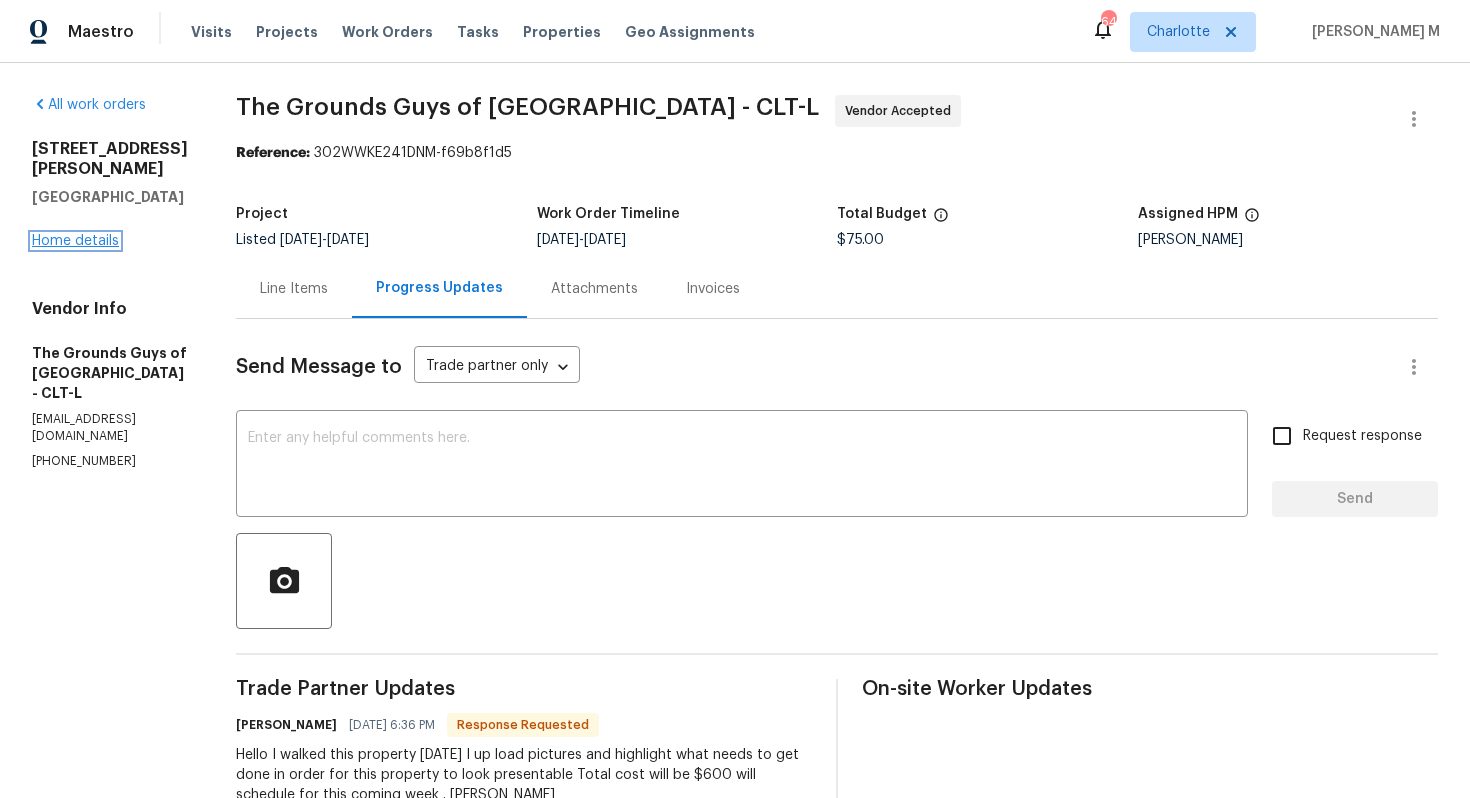 click on "Home details" at bounding box center [75, 241] 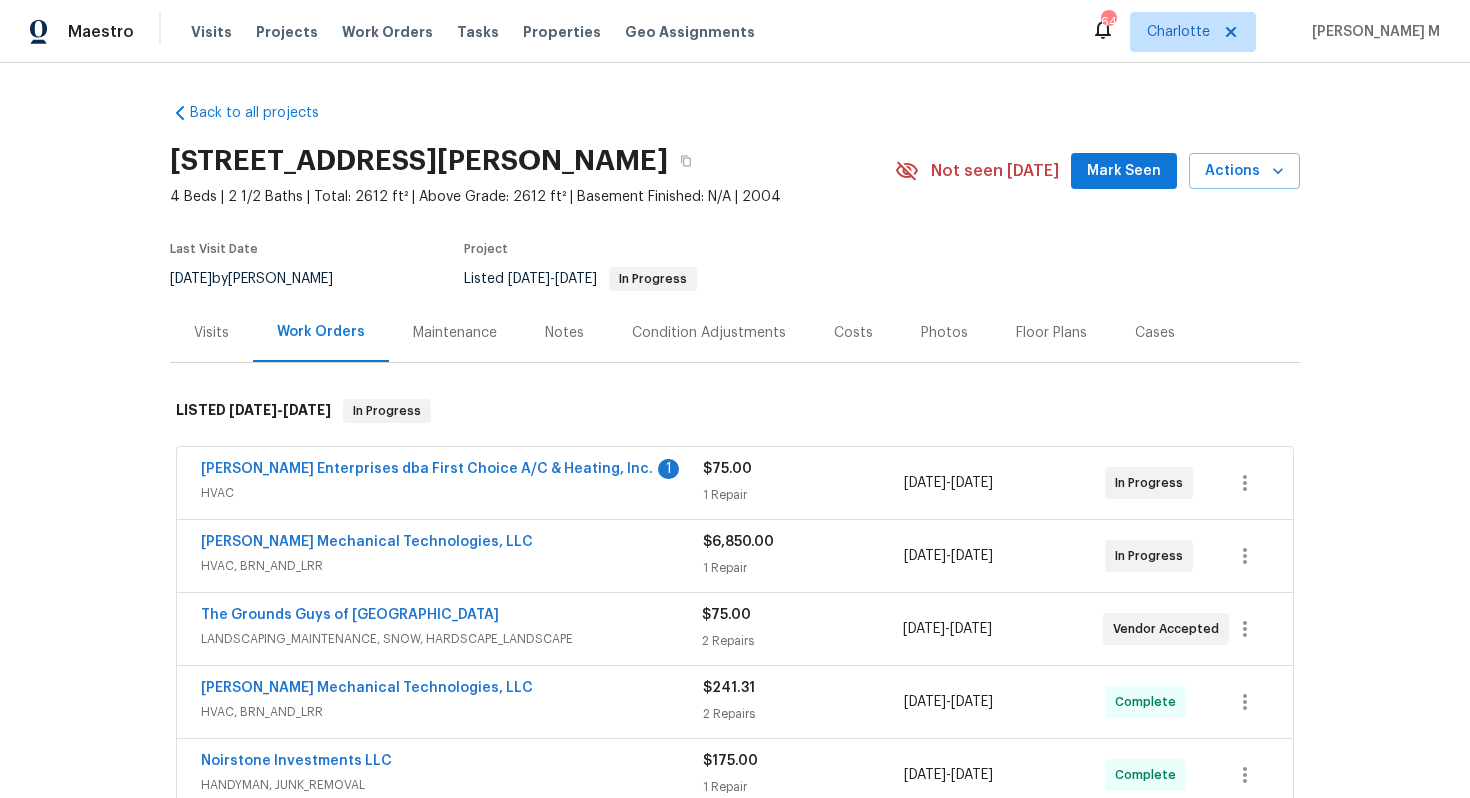 click on "[PERSON_NAME] Mechanical Technologies, LLC" at bounding box center [367, 542] 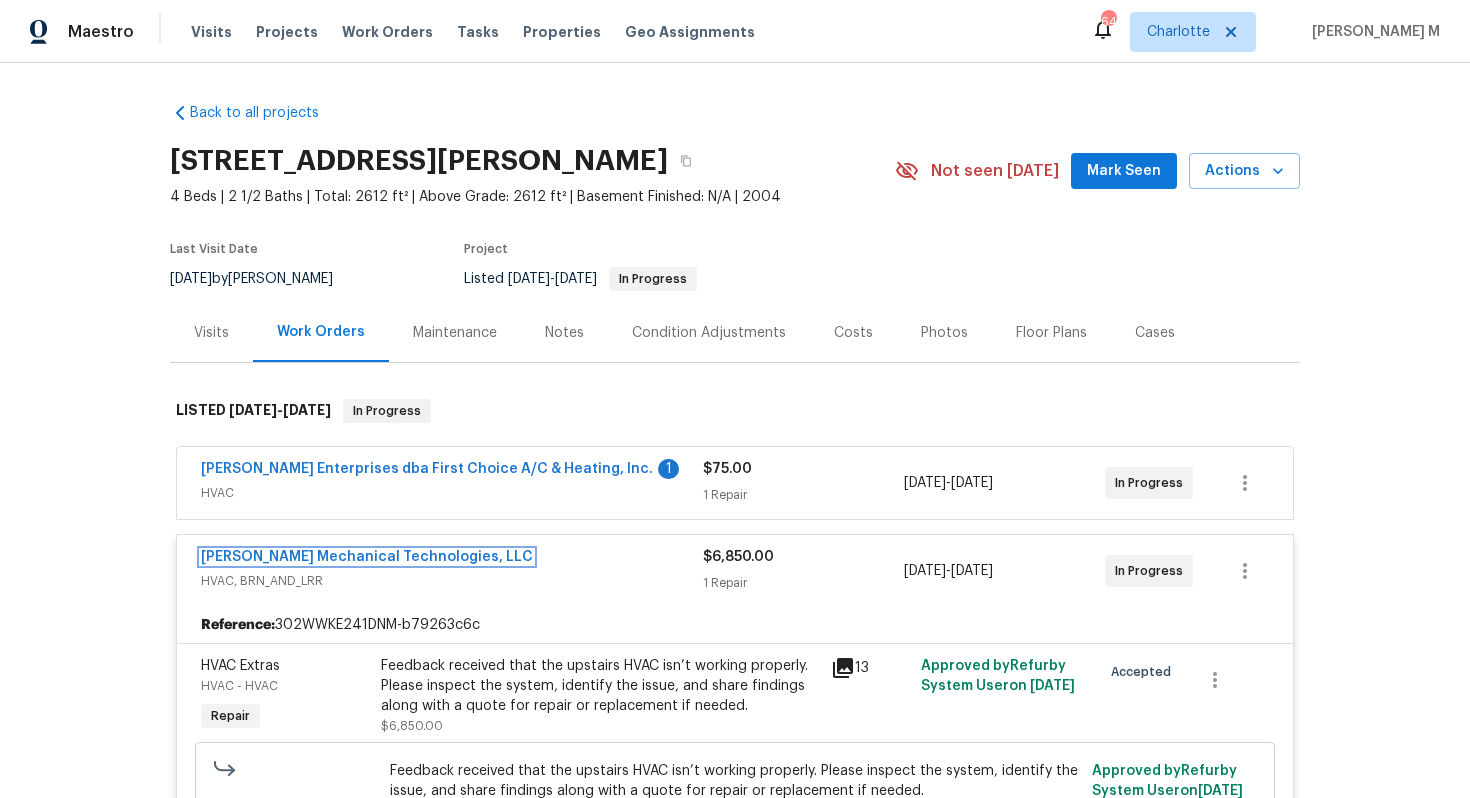 click on "[PERSON_NAME] Mechanical Technologies, LLC" at bounding box center (367, 557) 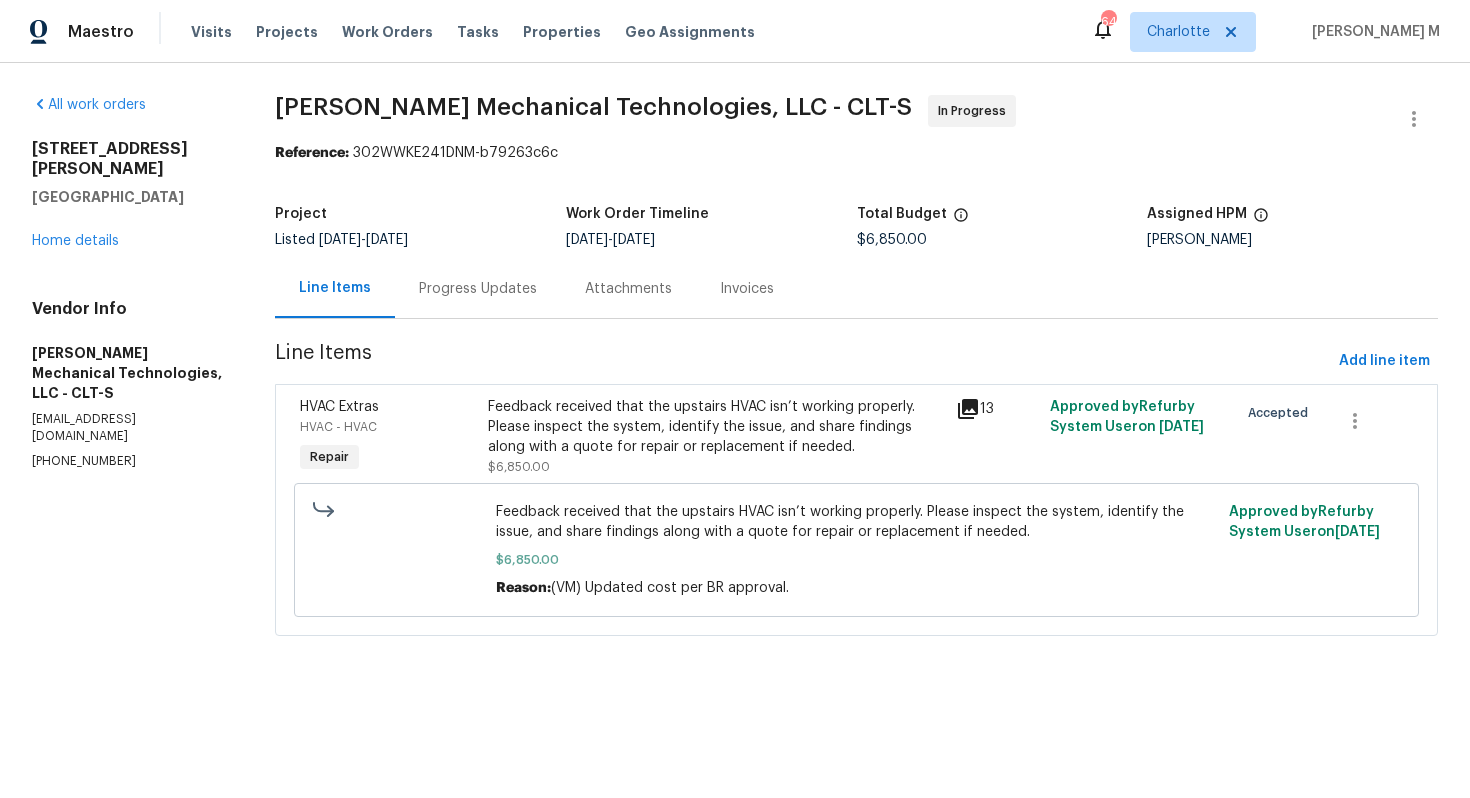 click on "Progress Updates" at bounding box center (478, 289) 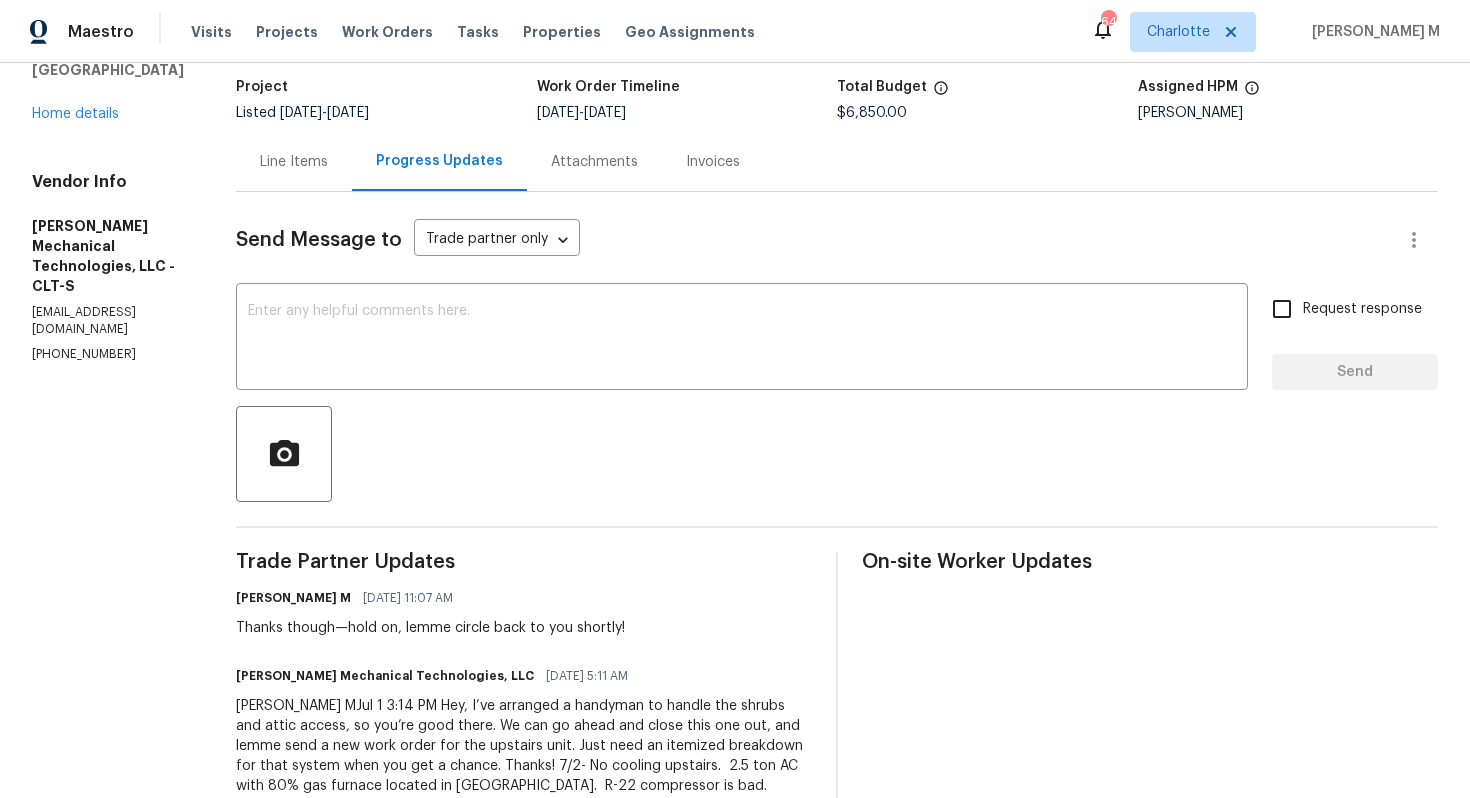 scroll, scrollTop: 0, scrollLeft: 0, axis: both 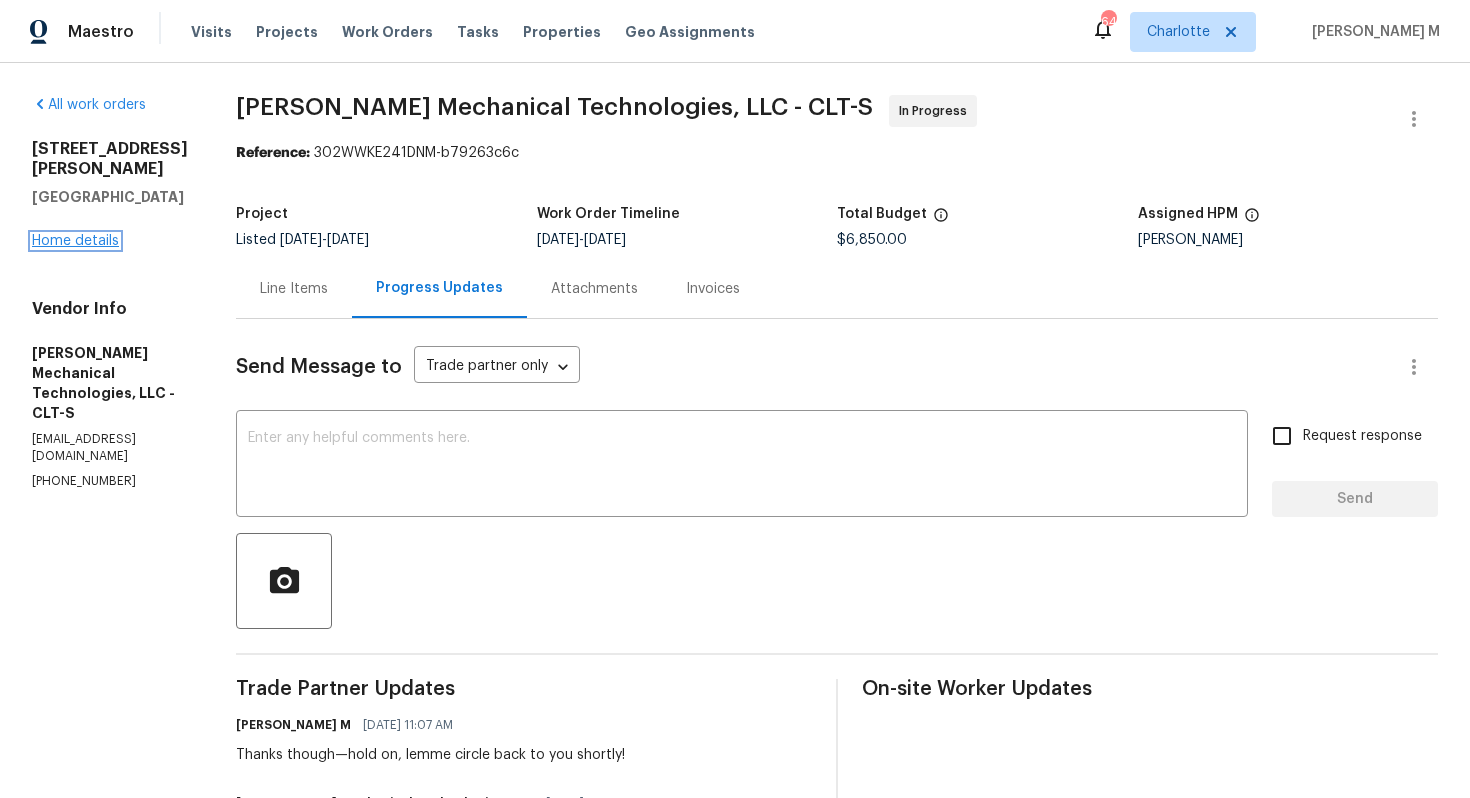 click on "Home details" at bounding box center [75, 241] 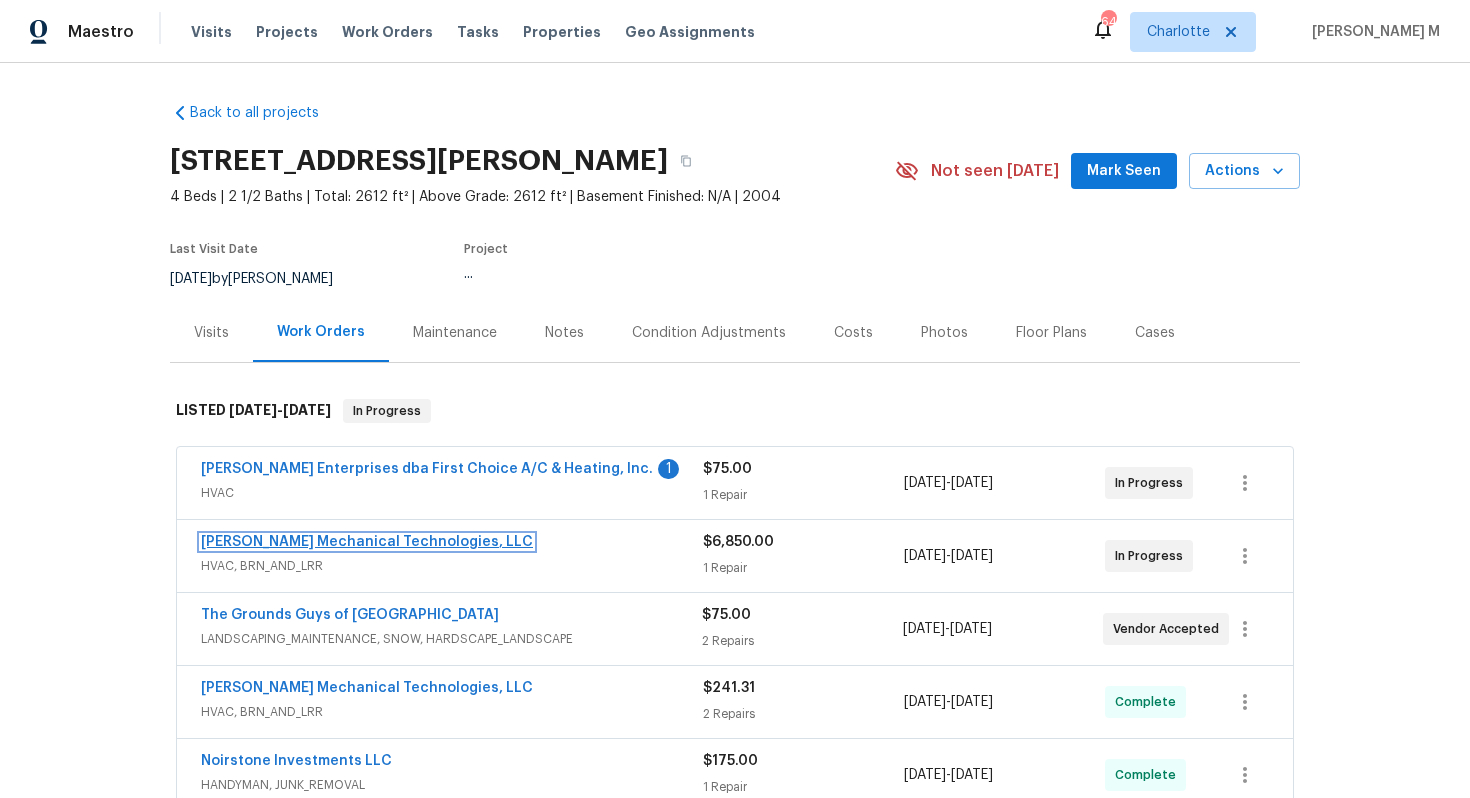 click on "[PERSON_NAME] Mechanical Technologies, LLC" at bounding box center (367, 542) 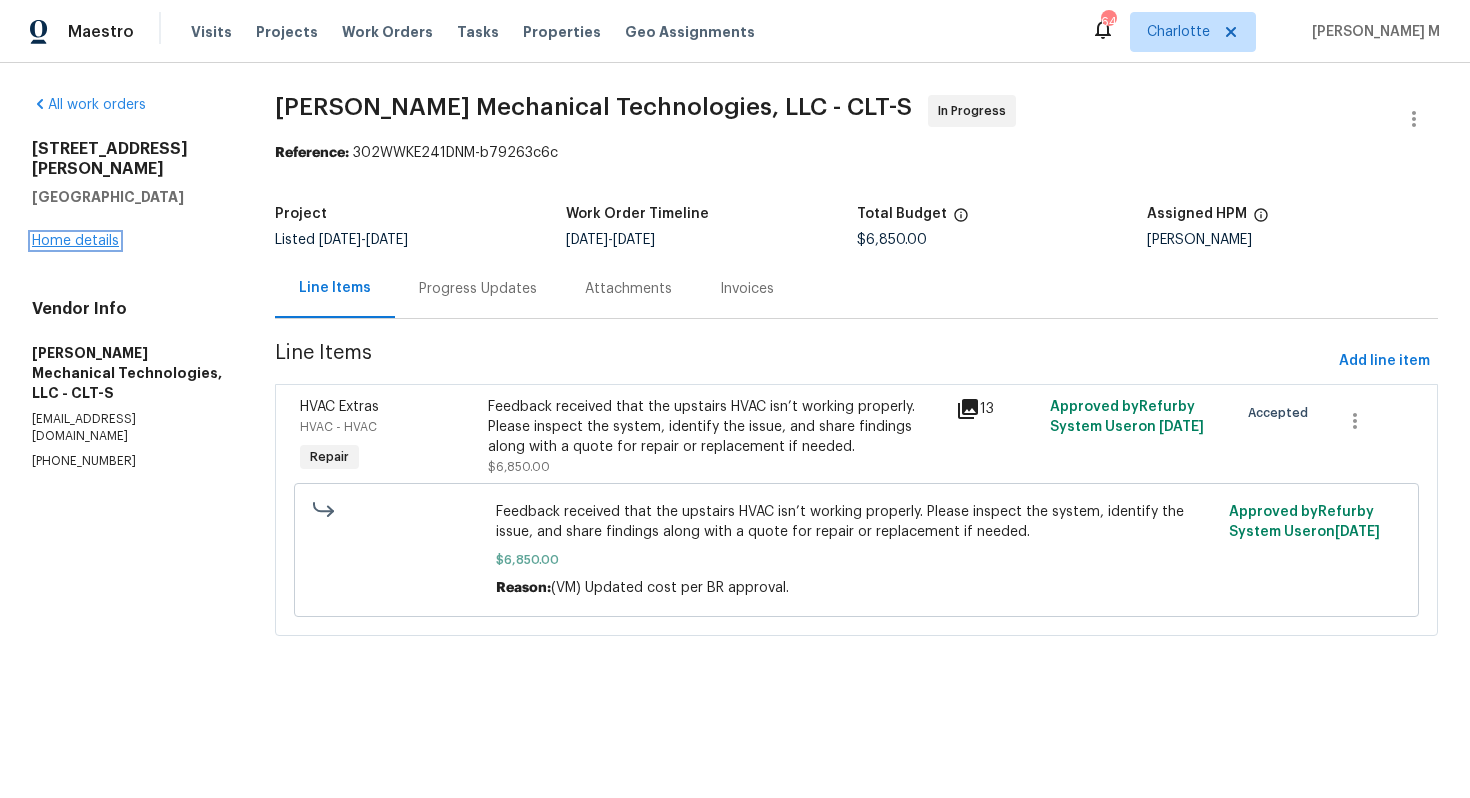 click on "Home details" at bounding box center [75, 241] 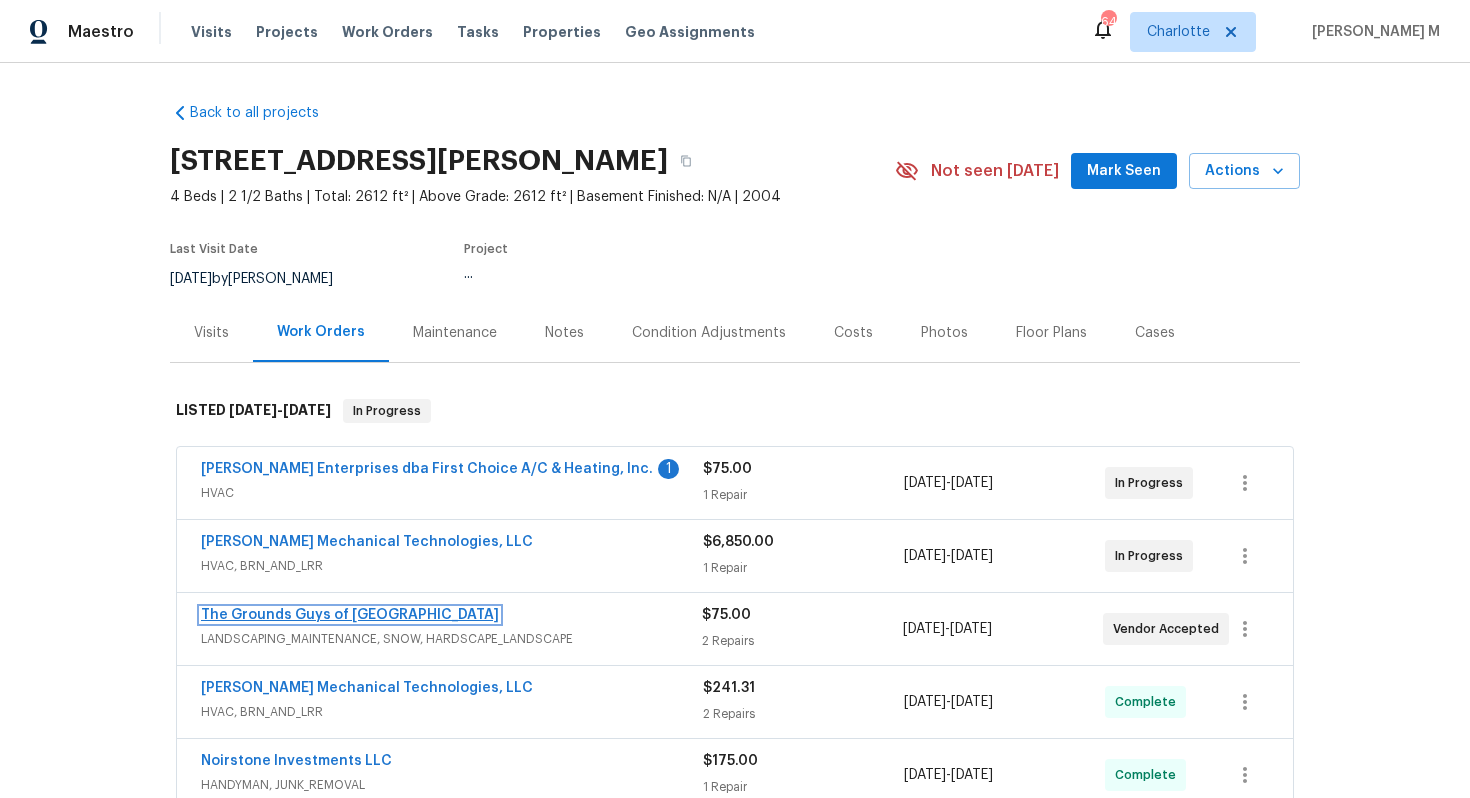 click on "The Grounds Guys of [GEOGRAPHIC_DATA]" at bounding box center [350, 615] 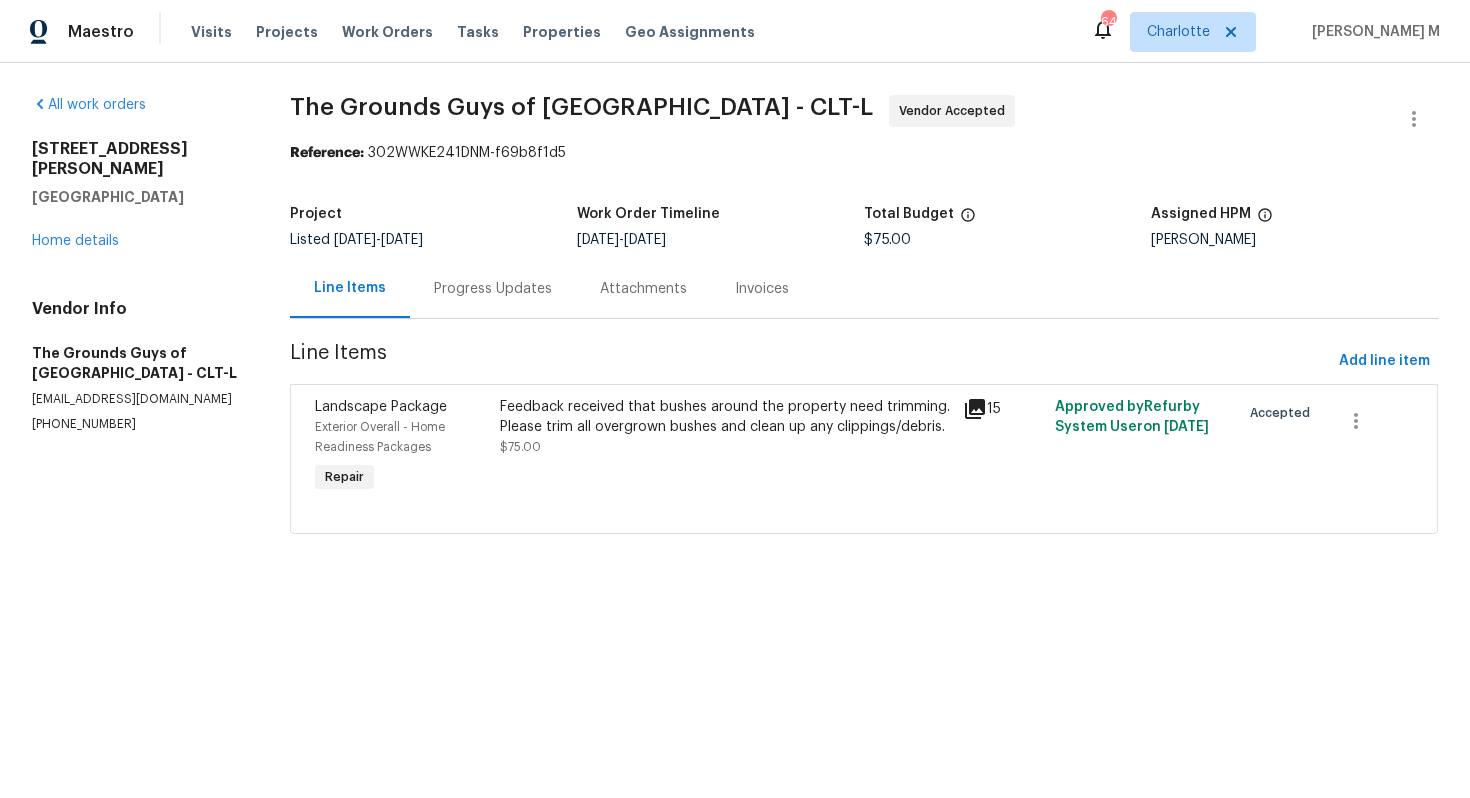 click on "Progress Updates" at bounding box center [493, 288] 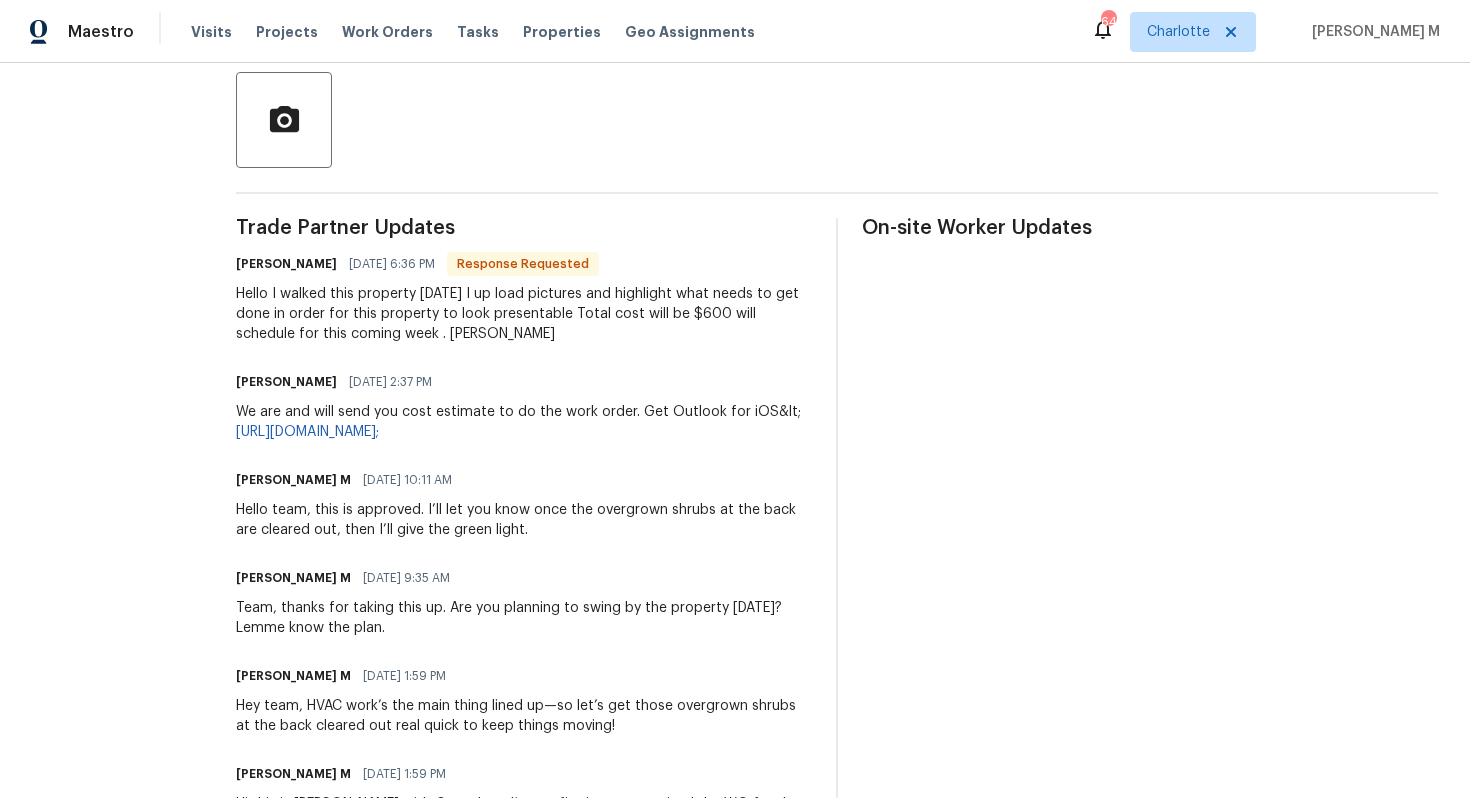 scroll, scrollTop: 469, scrollLeft: 0, axis: vertical 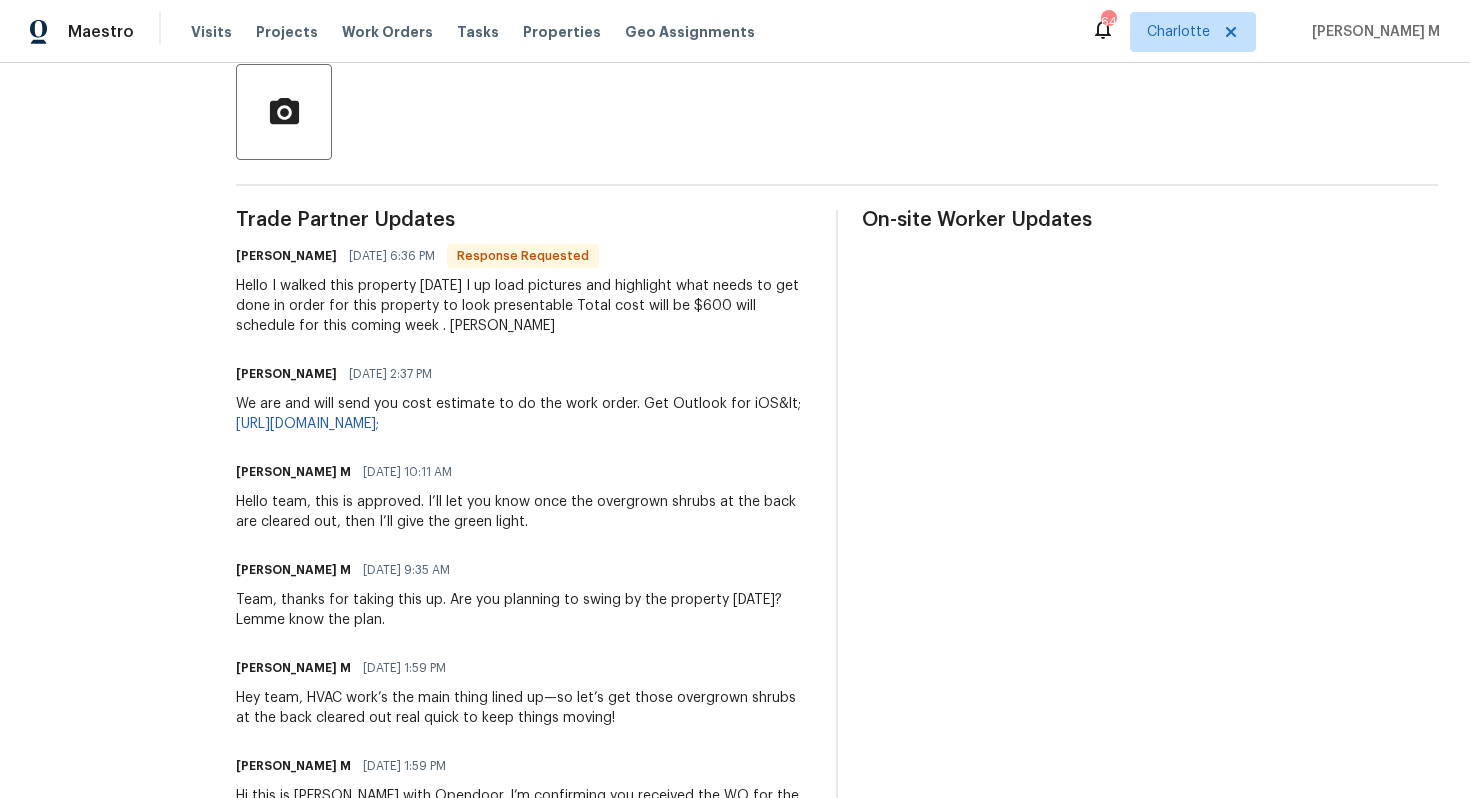 click on "Hey team, HVAC work’s the main thing lined up—so let’s get those overgrown shrubs at the back cleared out real quick to keep things moving!" at bounding box center (524, 708) 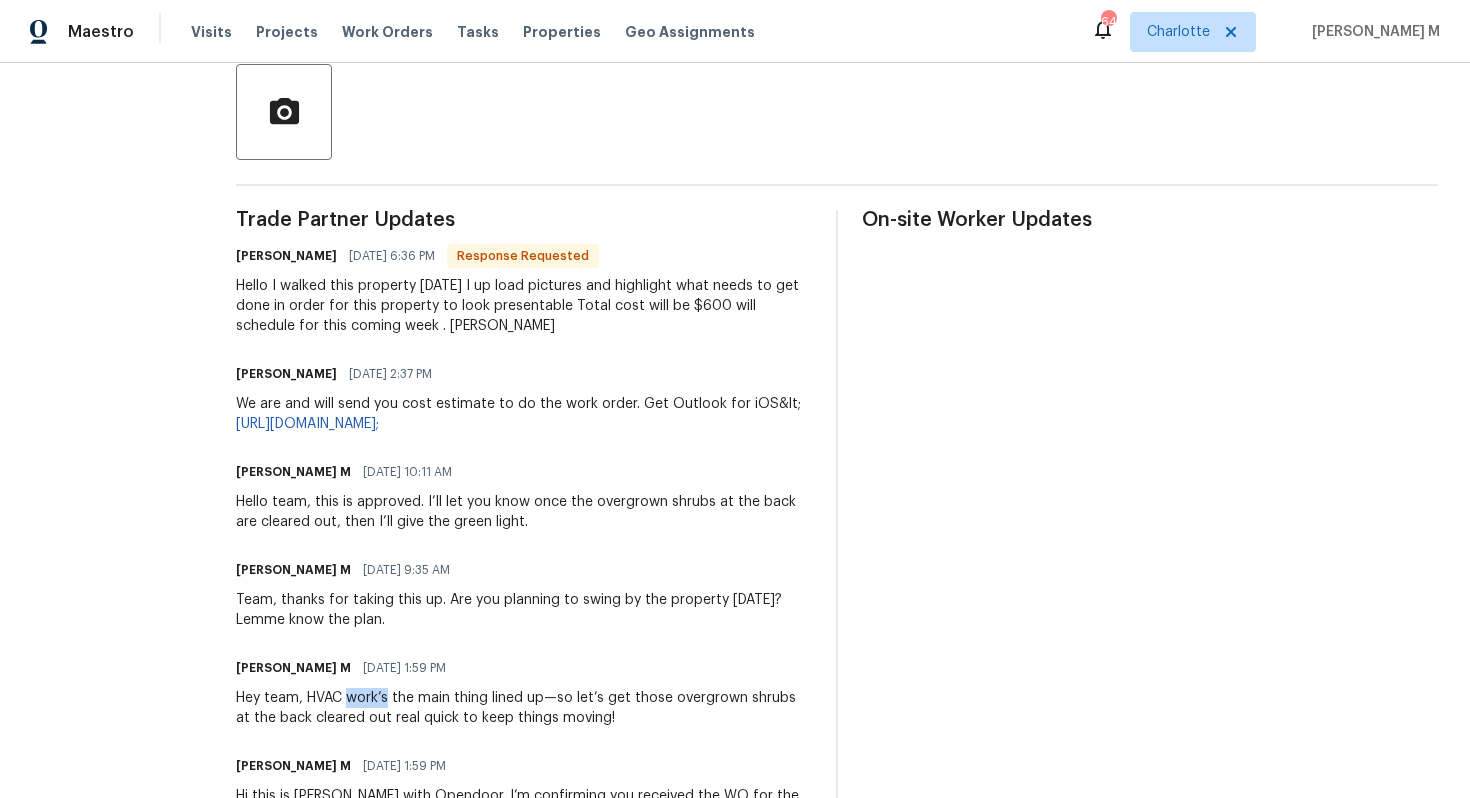 click on "Hey team, HVAC work’s the main thing lined up—so let’s get those overgrown shrubs at the back cleared out real quick to keep things moving!" at bounding box center (524, 708) 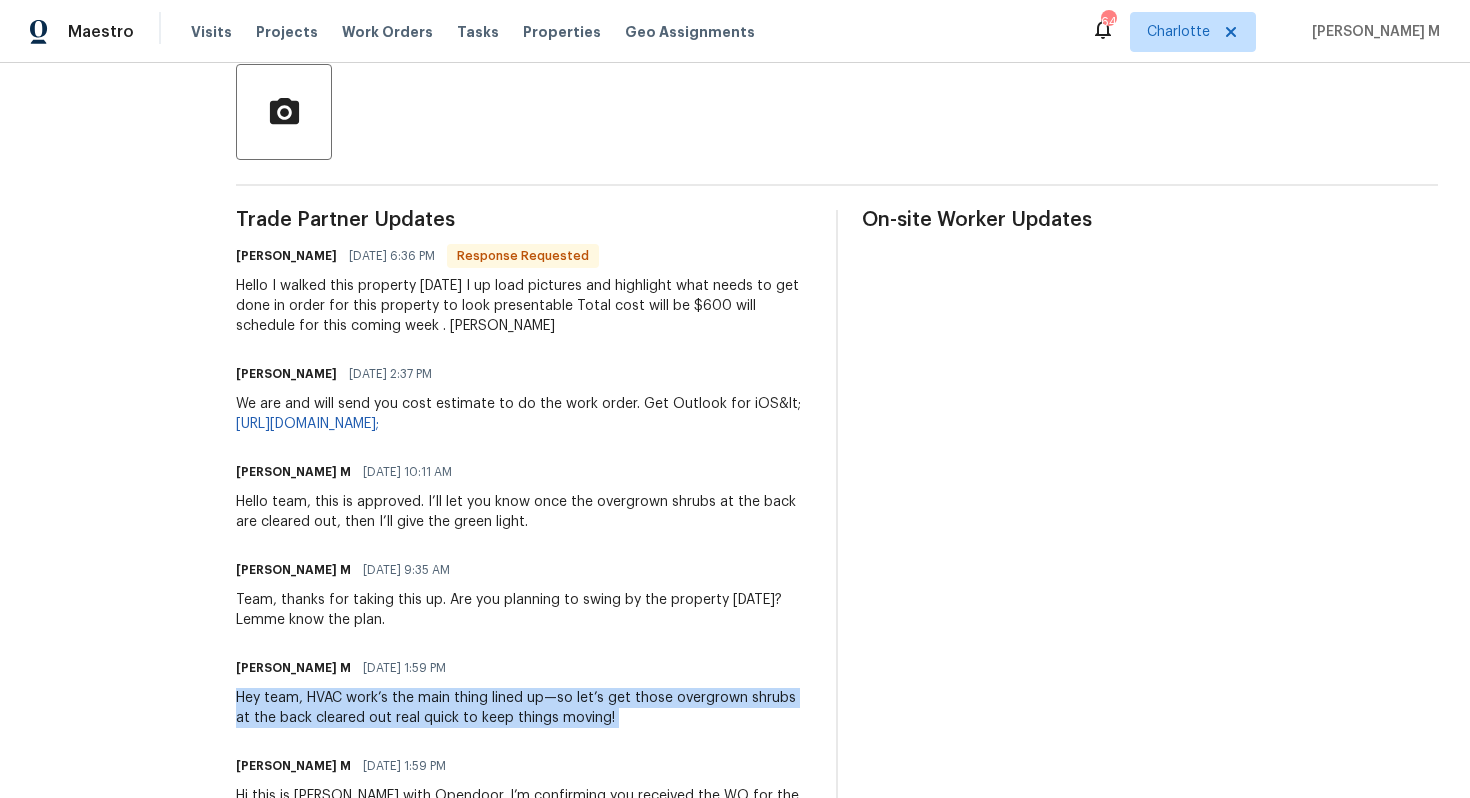 click on "Hey team, HVAC work’s the main thing lined up—so let’s get those overgrown shrubs at the back cleared out real quick to keep things moving!" at bounding box center (524, 708) 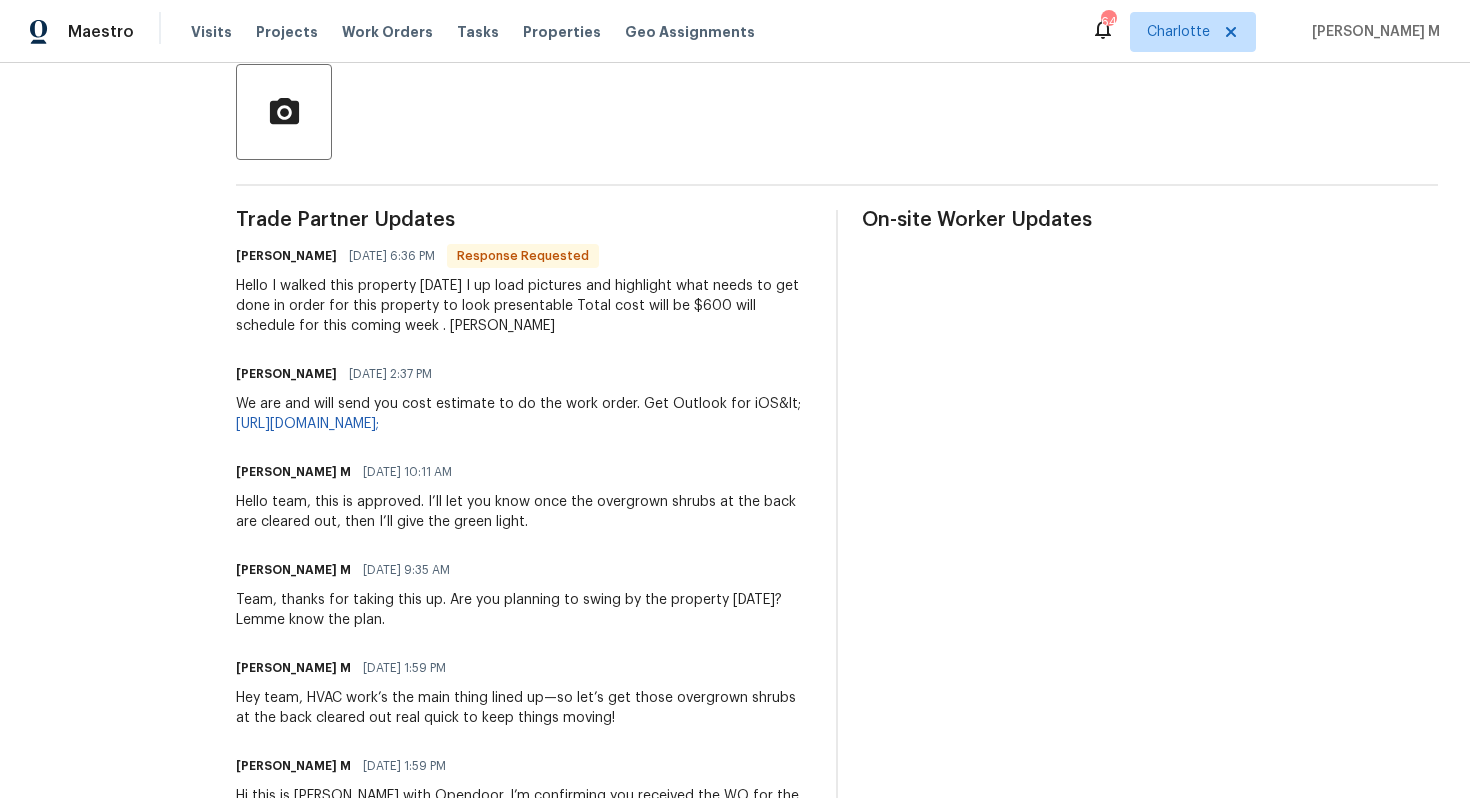 click on "Hello team, this is approved. I’ll let you know once the overgrown shrubs at the back are cleared out, then I’ll give the green light." at bounding box center [524, 512] 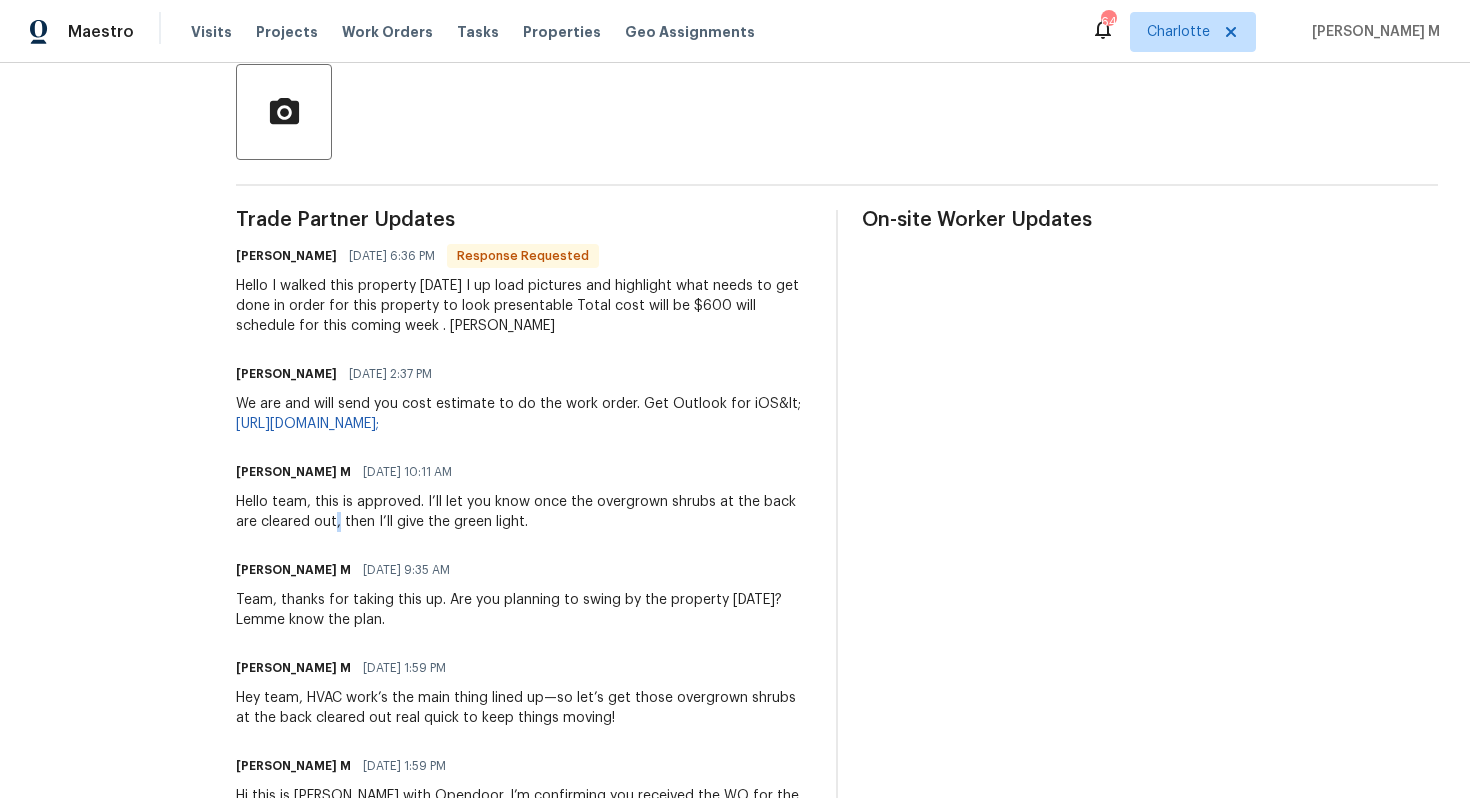 click on "Hello team, this is approved. I’ll let you know once the overgrown shrubs at the back are cleared out, then I’ll give the green light." at bounding box center (524, 512) 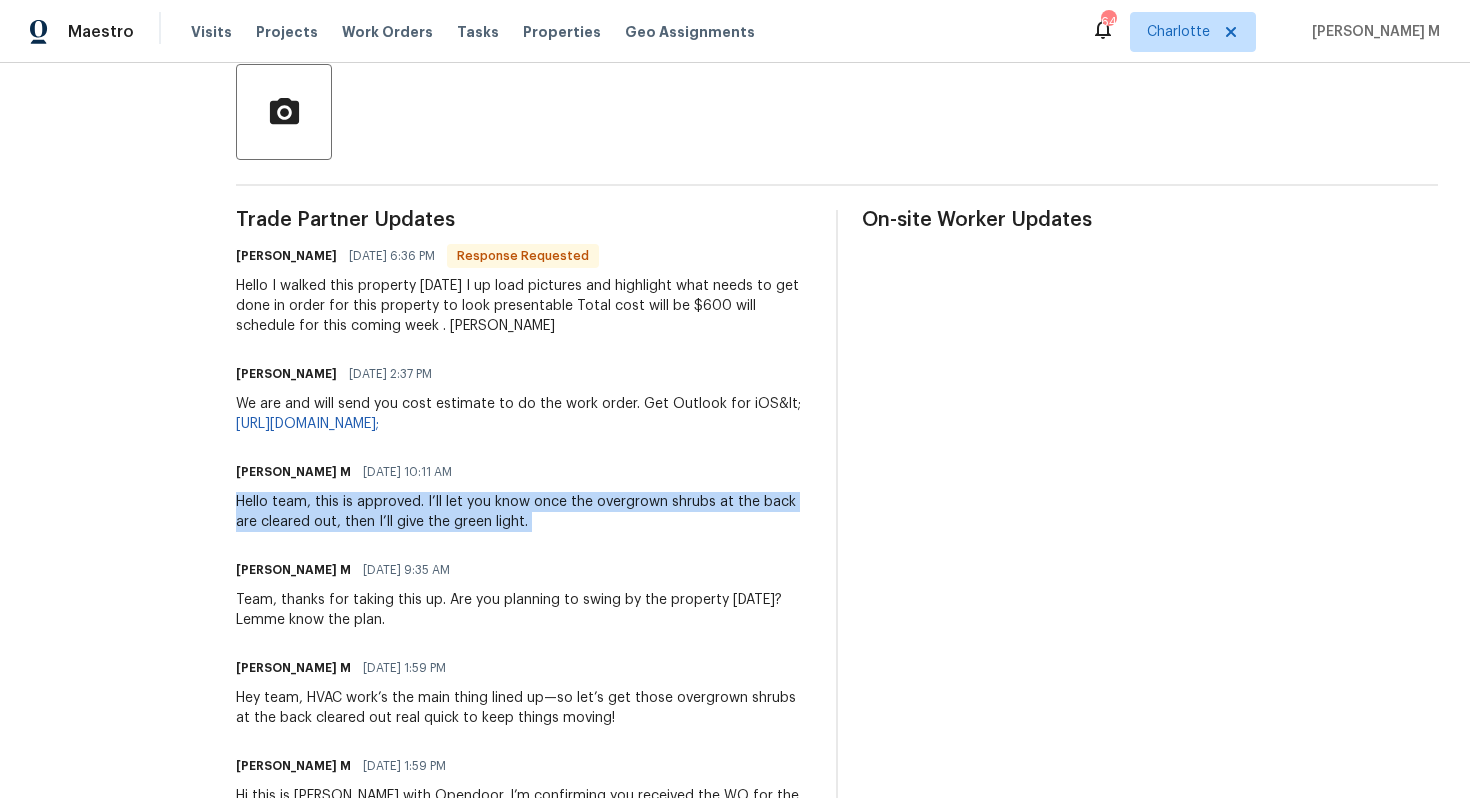 click on "Hello team, this is approved. I’ll let you know once the overgrown shrubs at the back are cleared out, then I’ll give the green light." at bounding box center [524, 512] 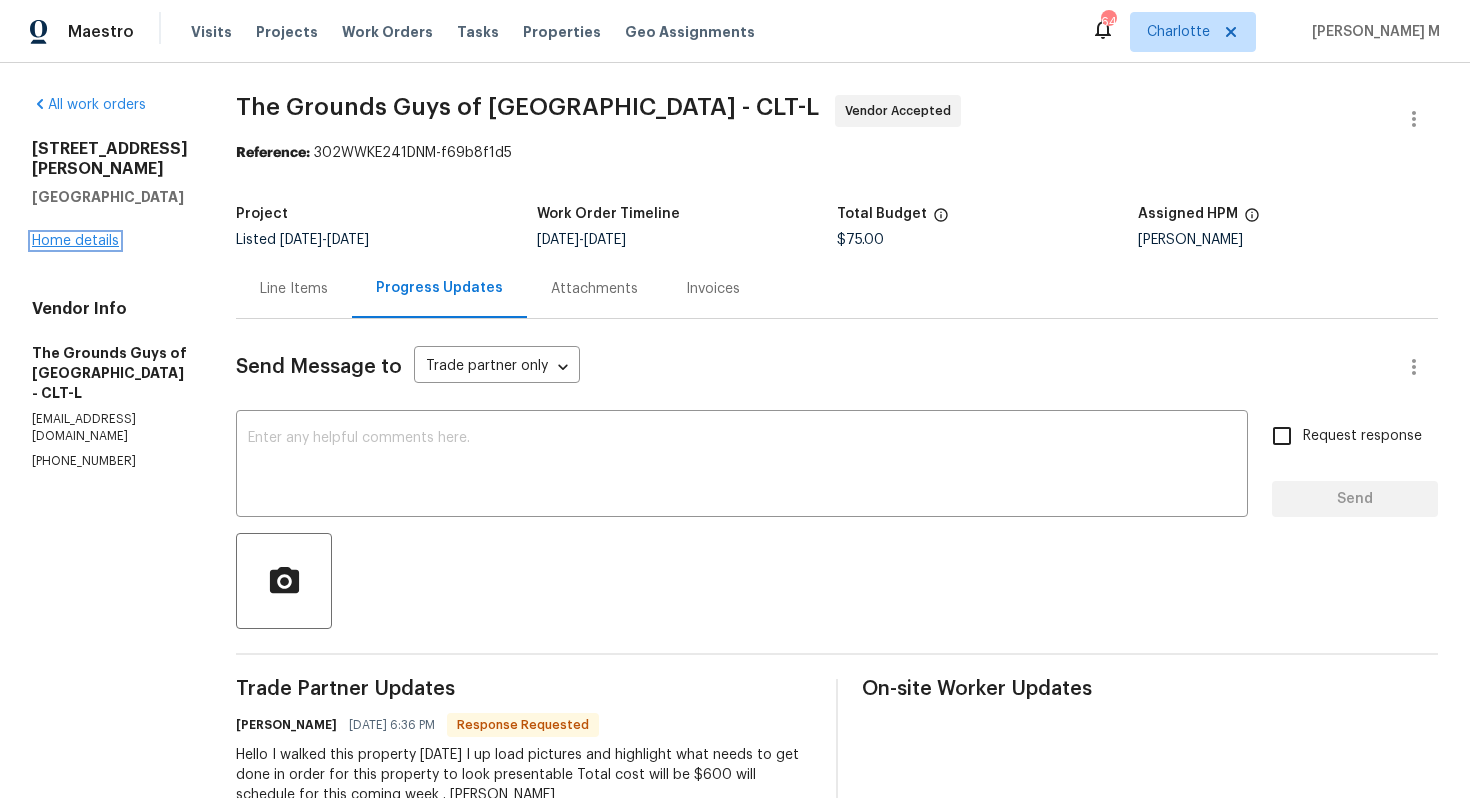 click on "Home details" at bounding box center [75, 241] 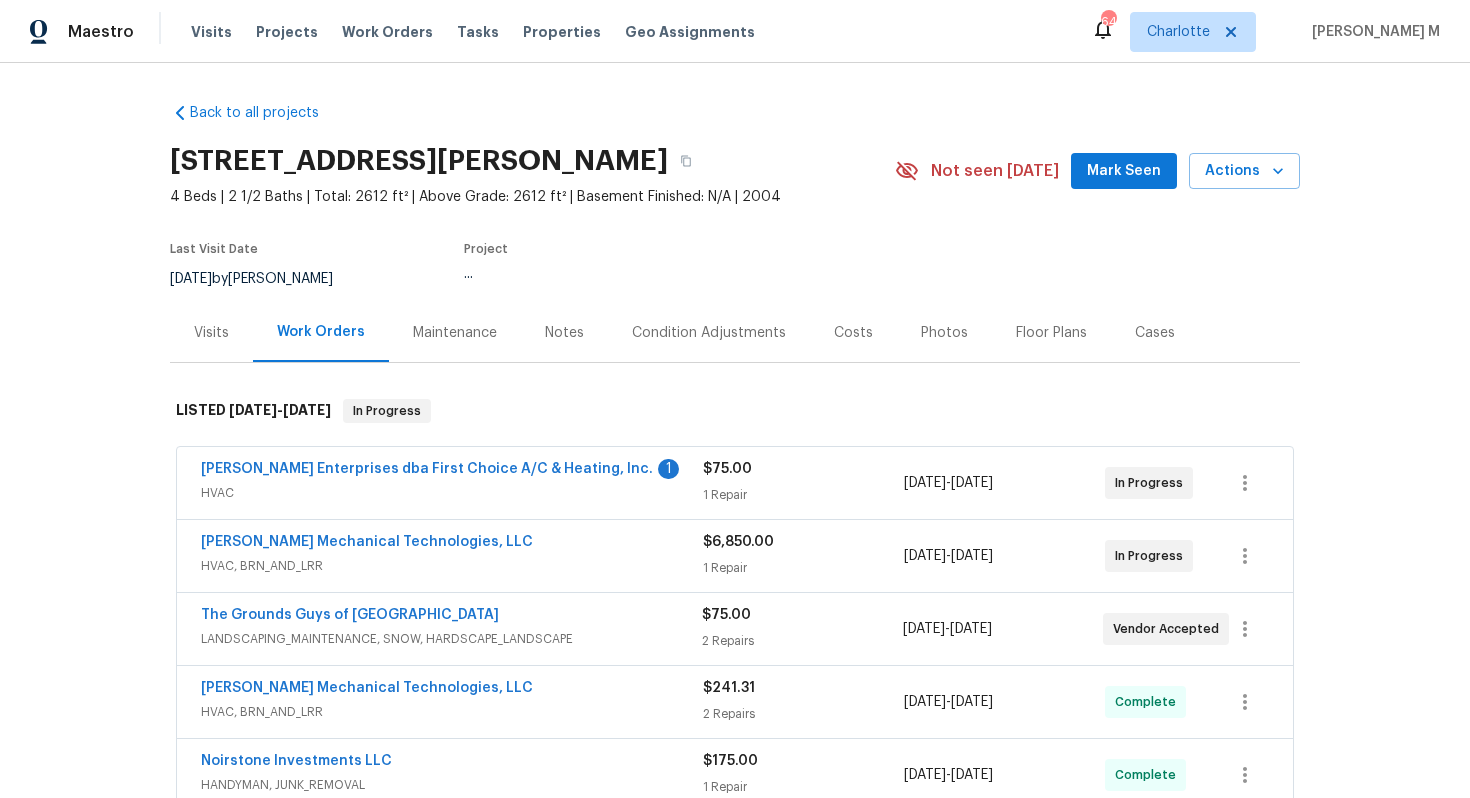 click on "Johnson's Mechanical Technologies, LLC" at bounding box center [367, 542] 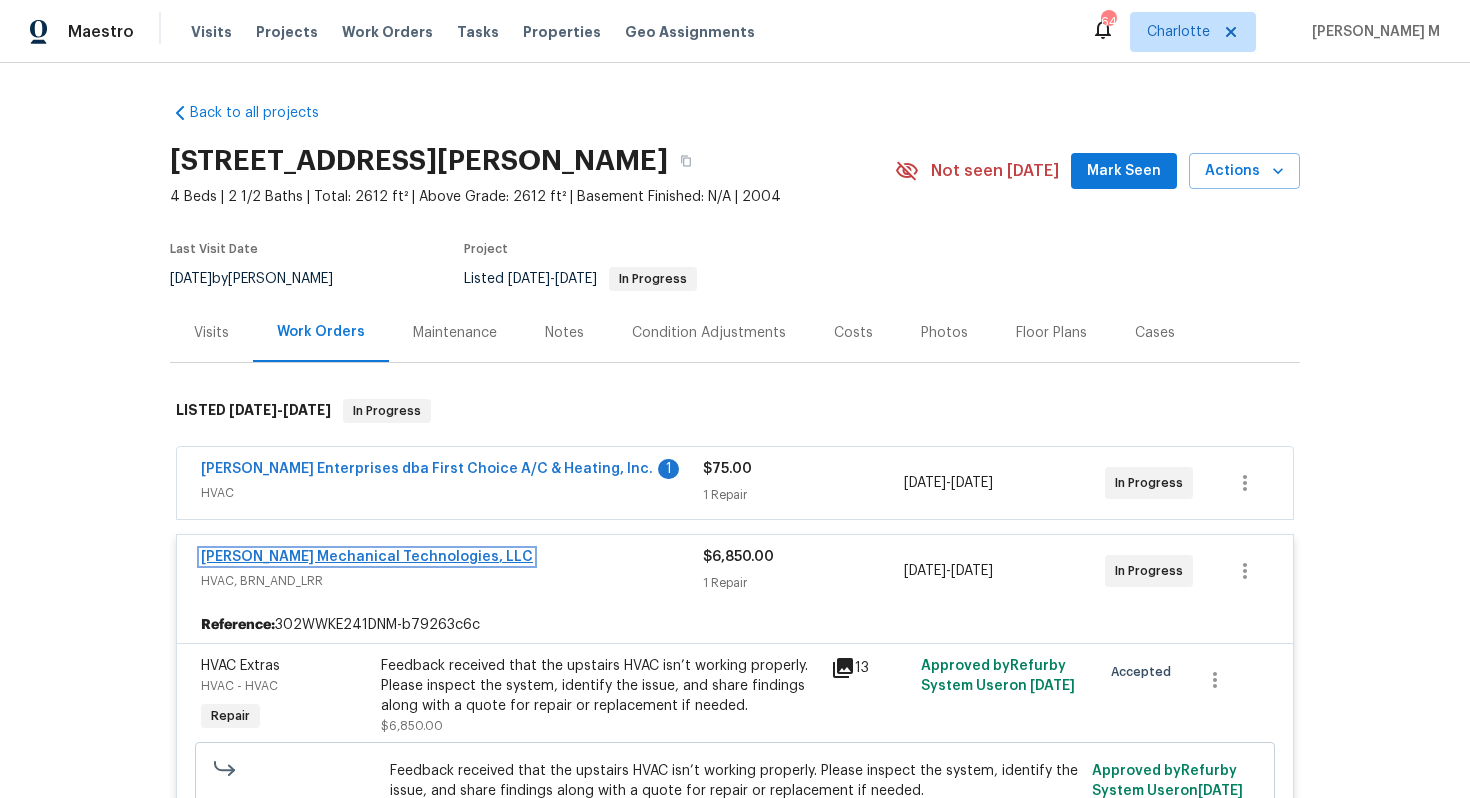 click on "Johnson's Mechanical Technologies, LLC" at bounding box center [367, 557] 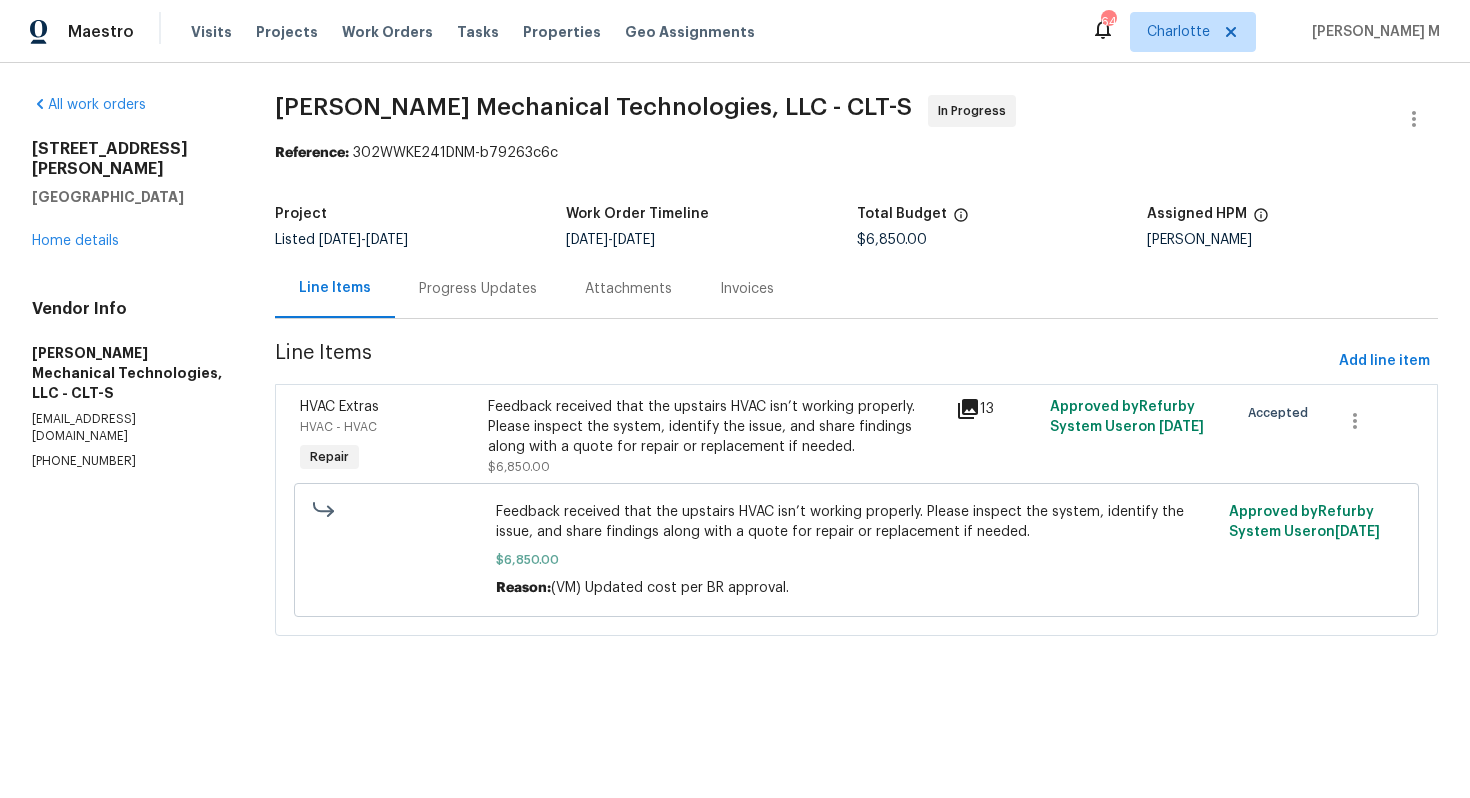 click on "Progress Updates" at bounding box center [478, 289] 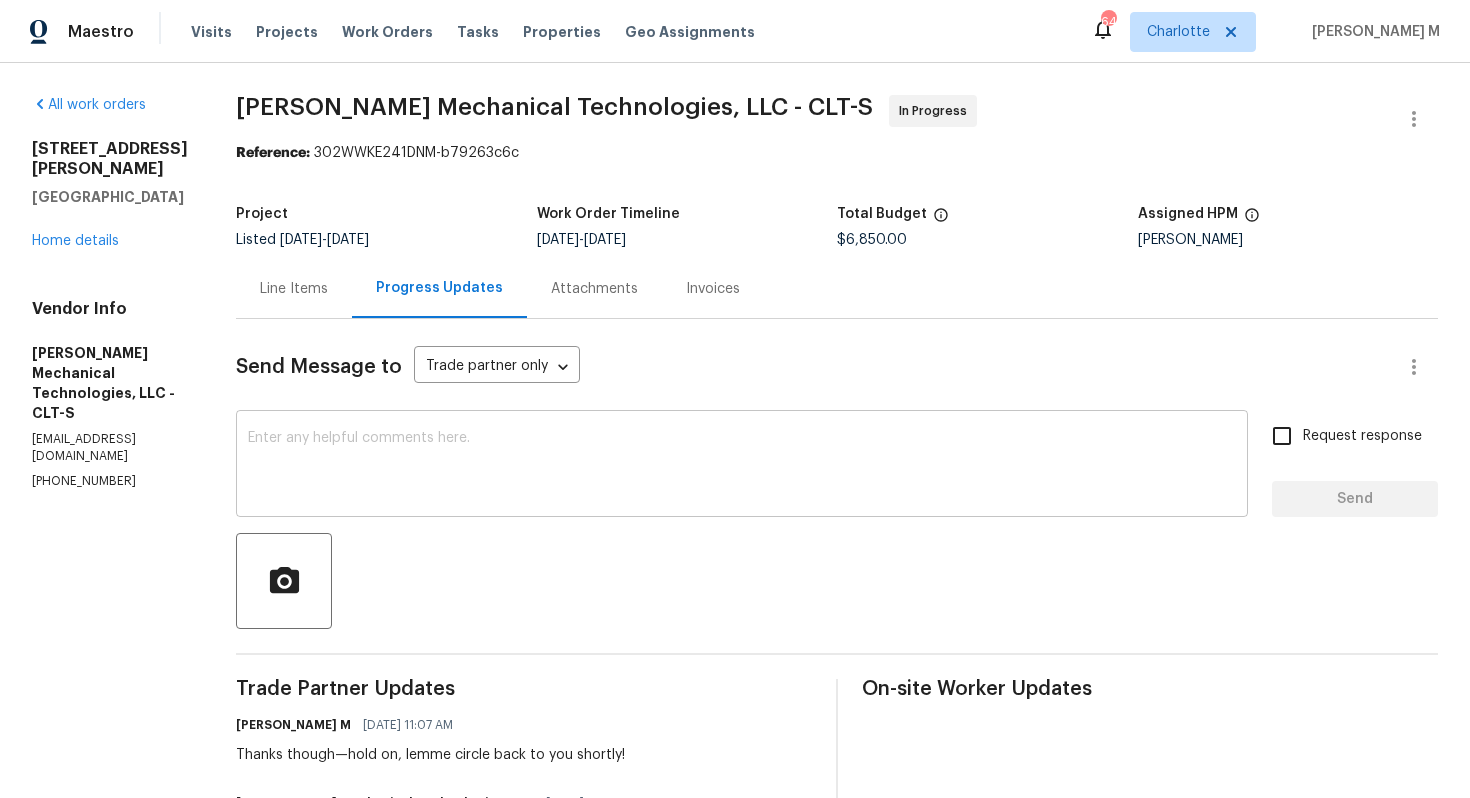 click on "x ​" at bounding box center [742, 466] 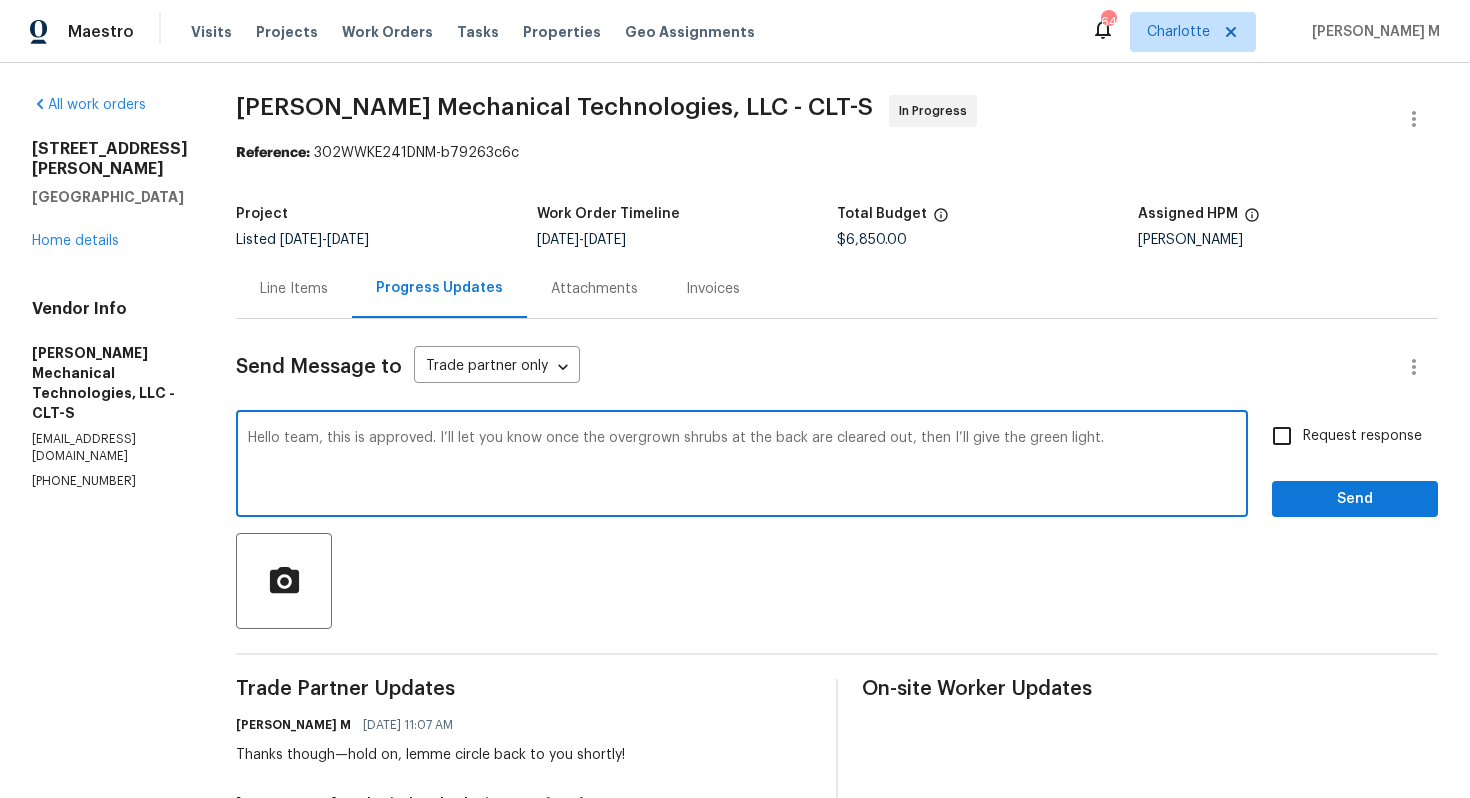 type on "Hello team, this is approved. I’ll let you know once the overgrown shrubs at the back are cleared out, then I’ll give the green light." 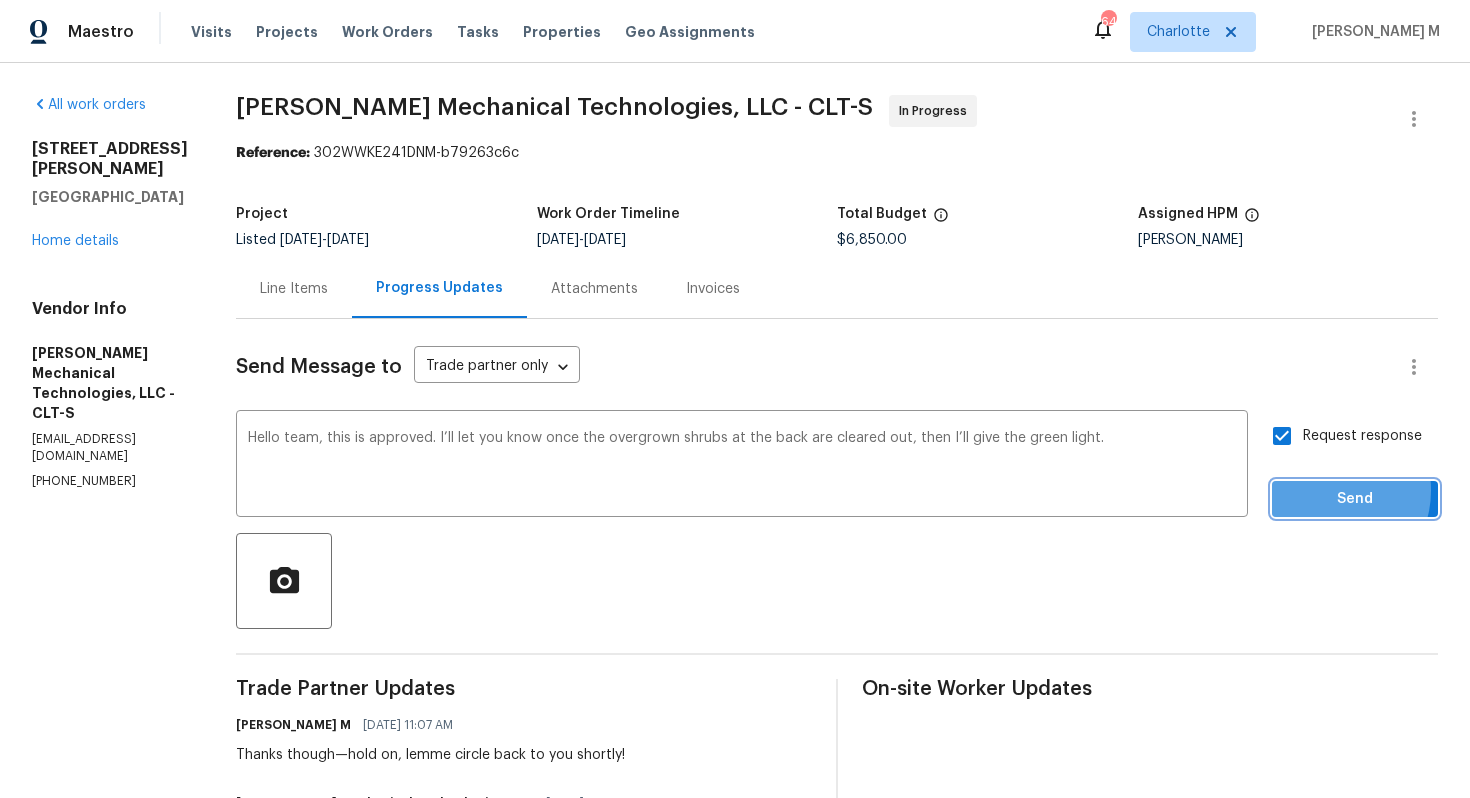 click on "Send" at bounding box center [1355, 499] 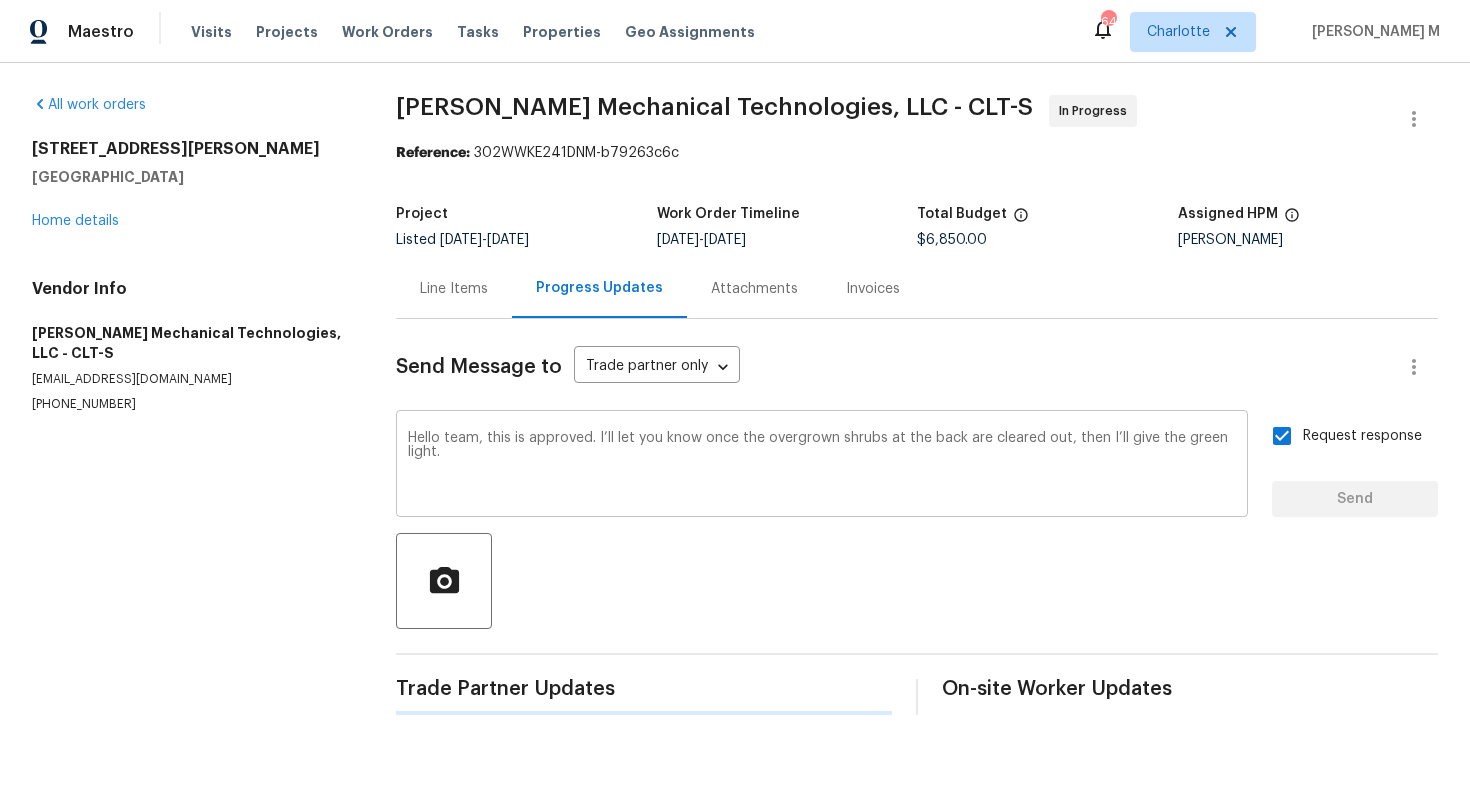type 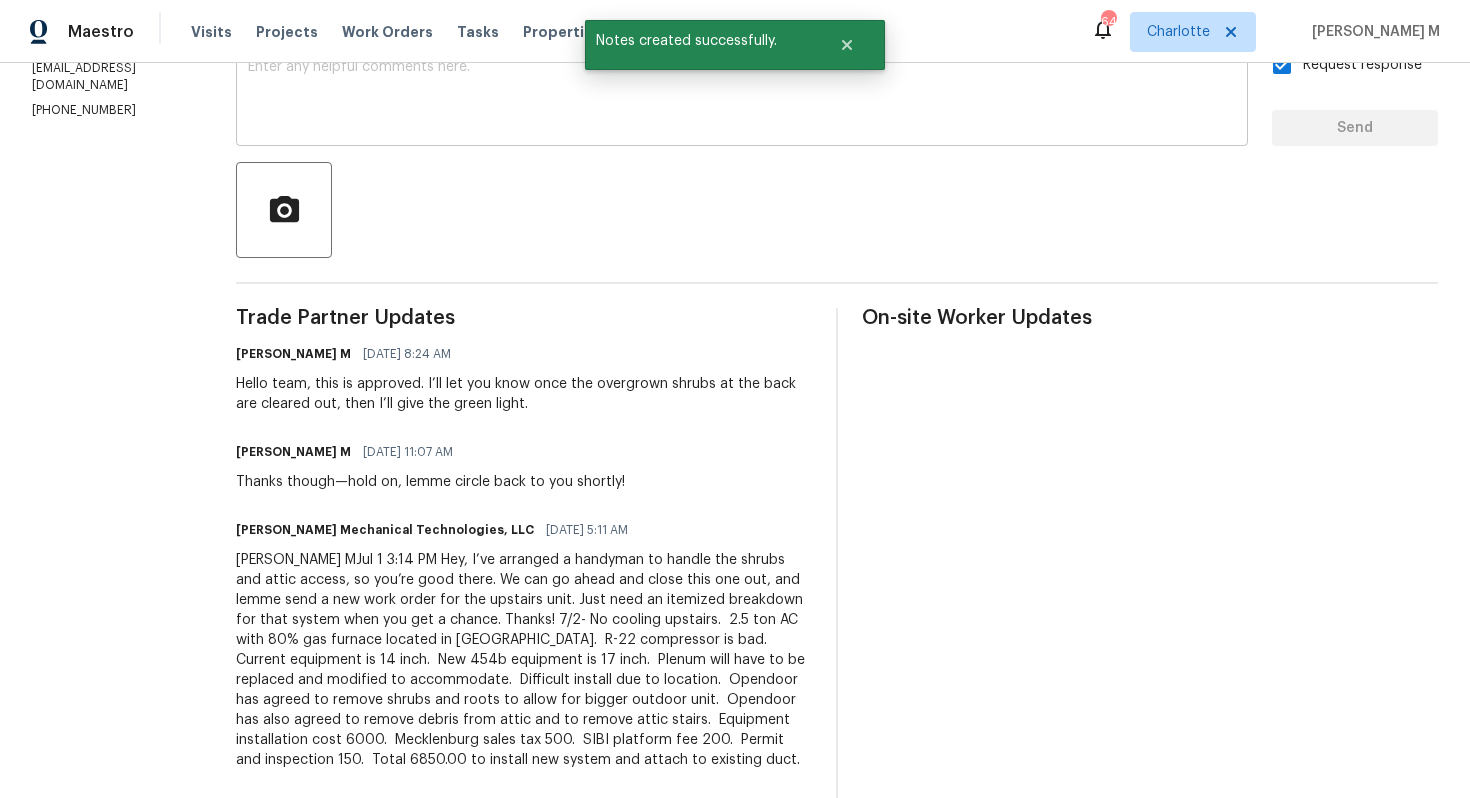 scroll, scrollTop: 0, scrollLeft: 0, axis: both 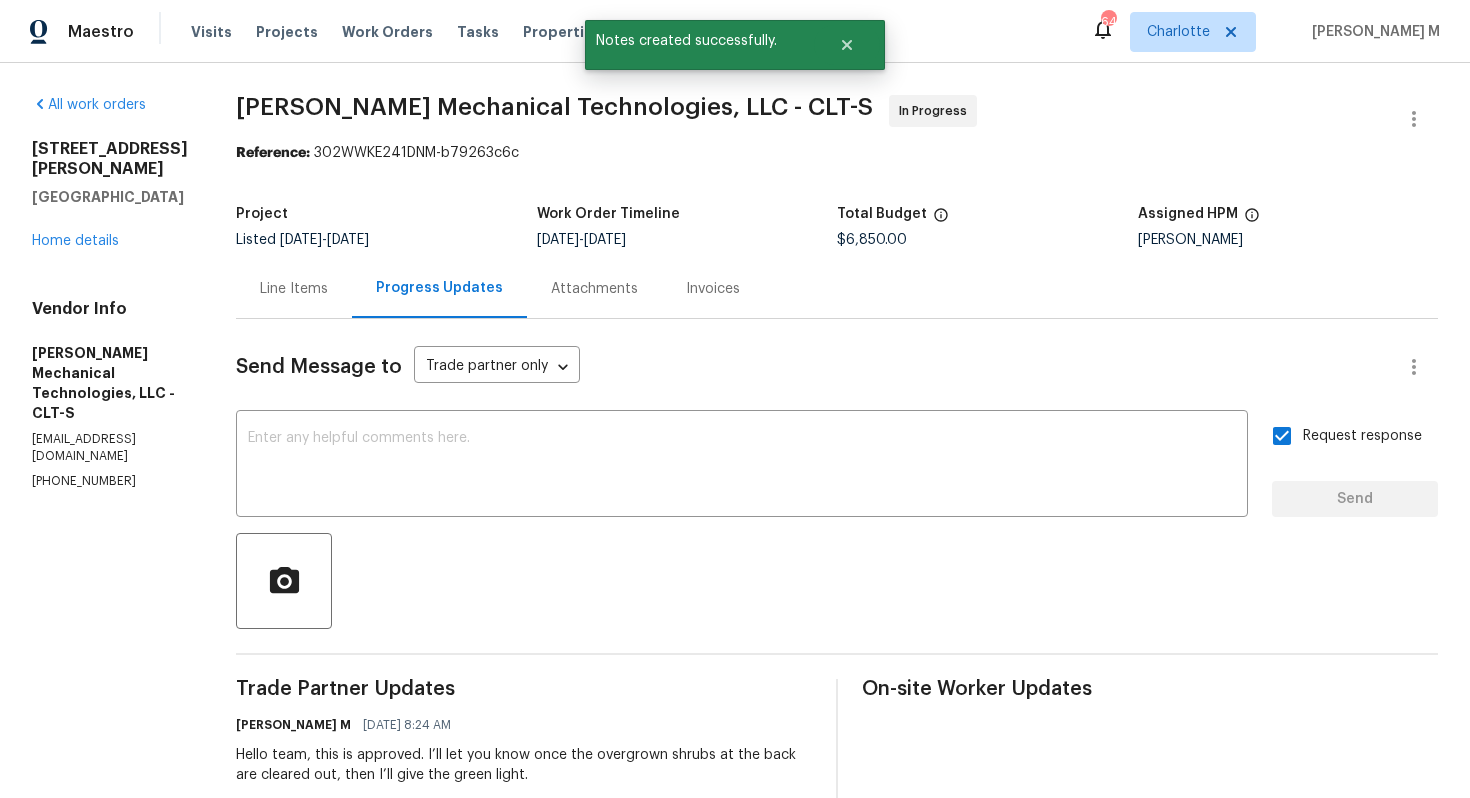 click on "21005 Brinkley St Cornelius, NC 28031 Home details" at bounding box center [110, 195] 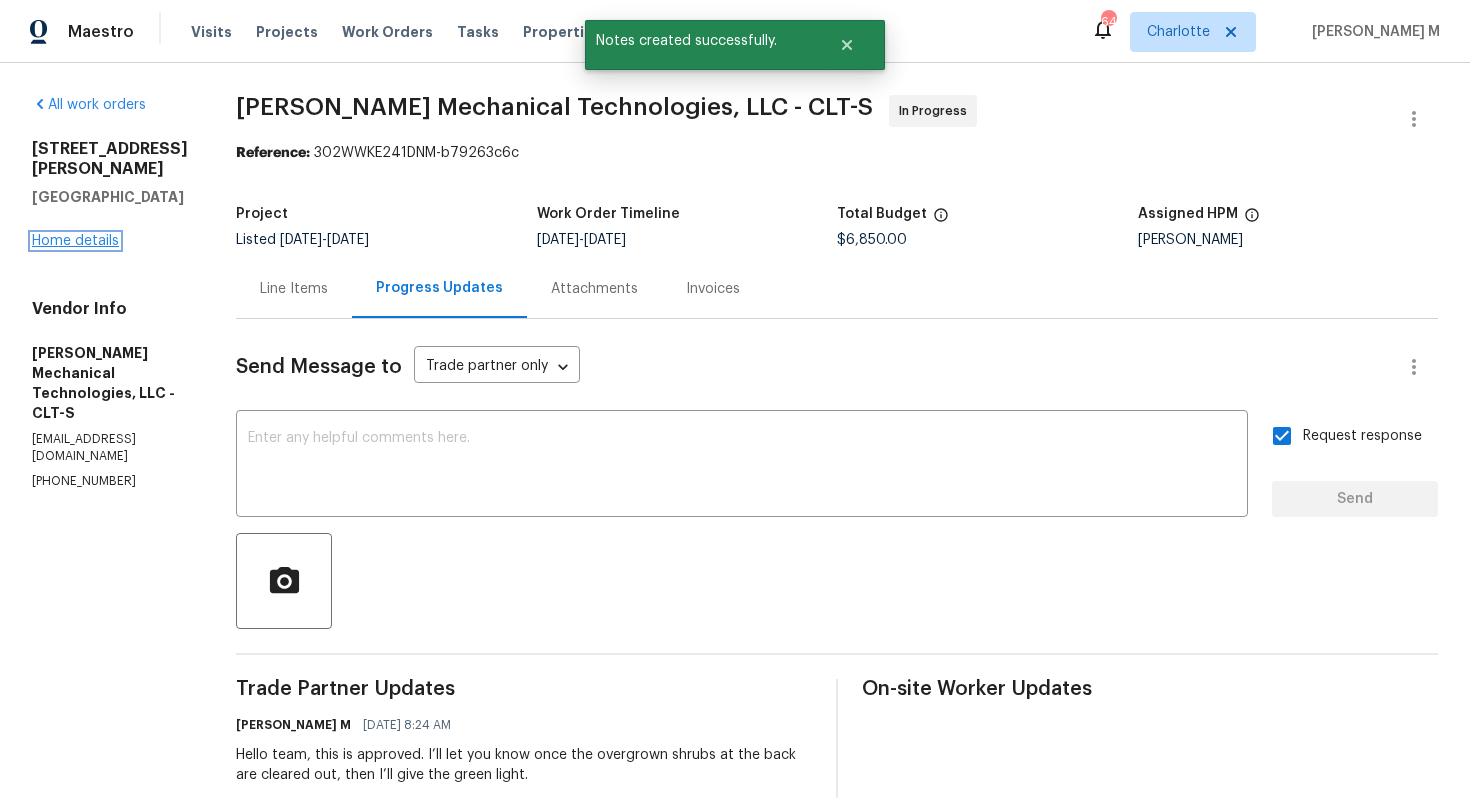 click on "Home details" at bounding box center [75, 241] 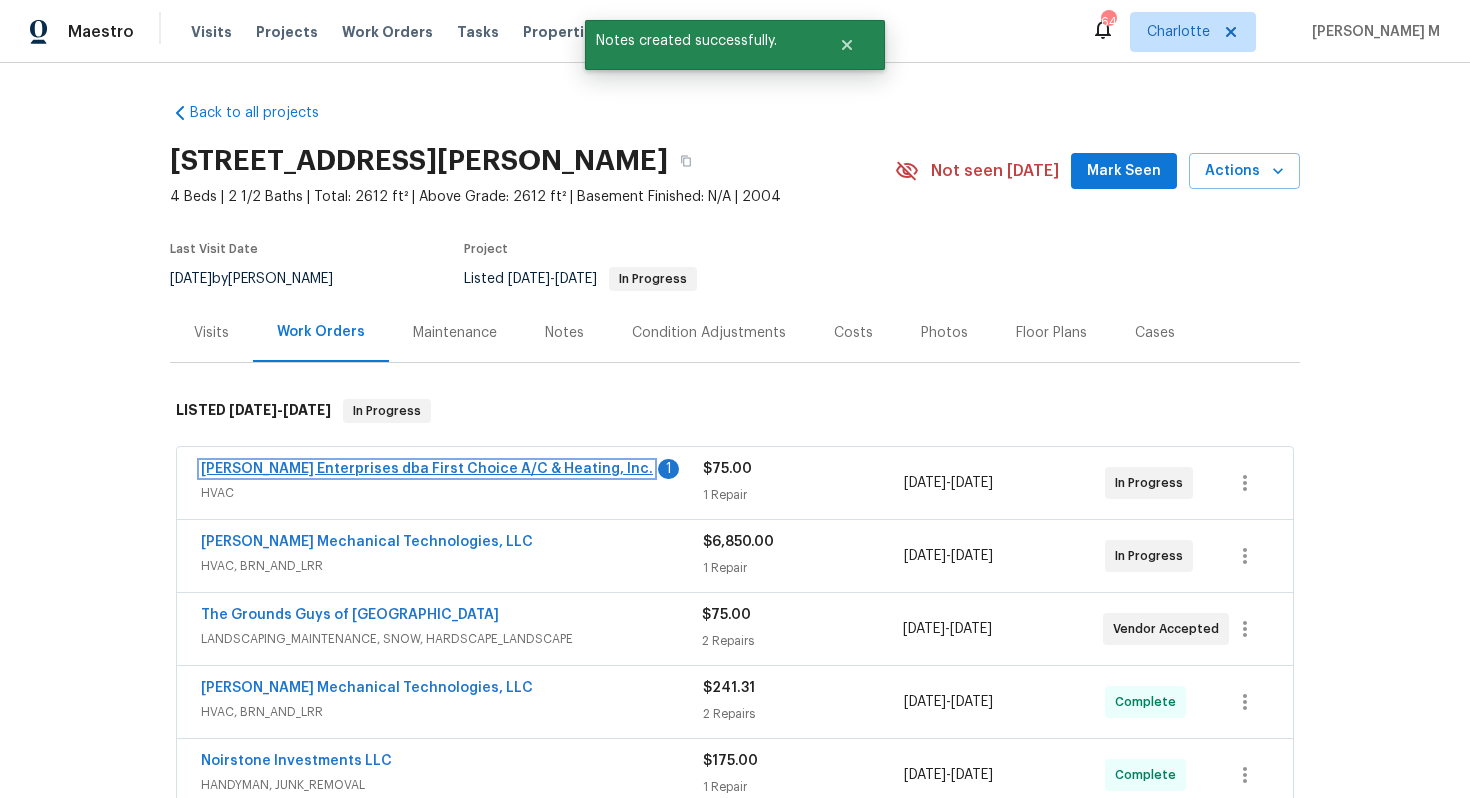 click on "Nordman Enterprises dba First Choice A/C & Heating, Inc." at bounding box center (427, 469) 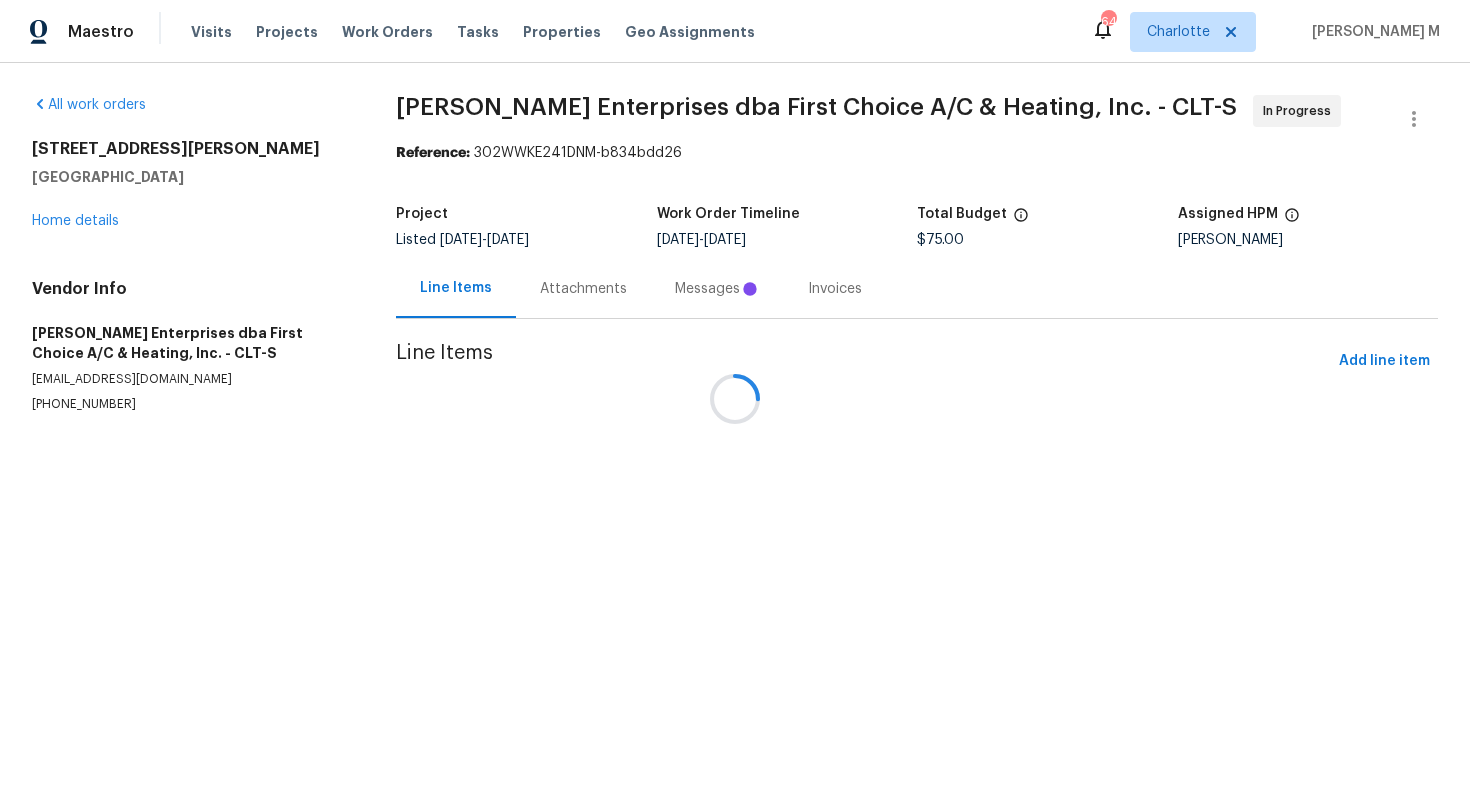 click at bounding box center [735, 399] 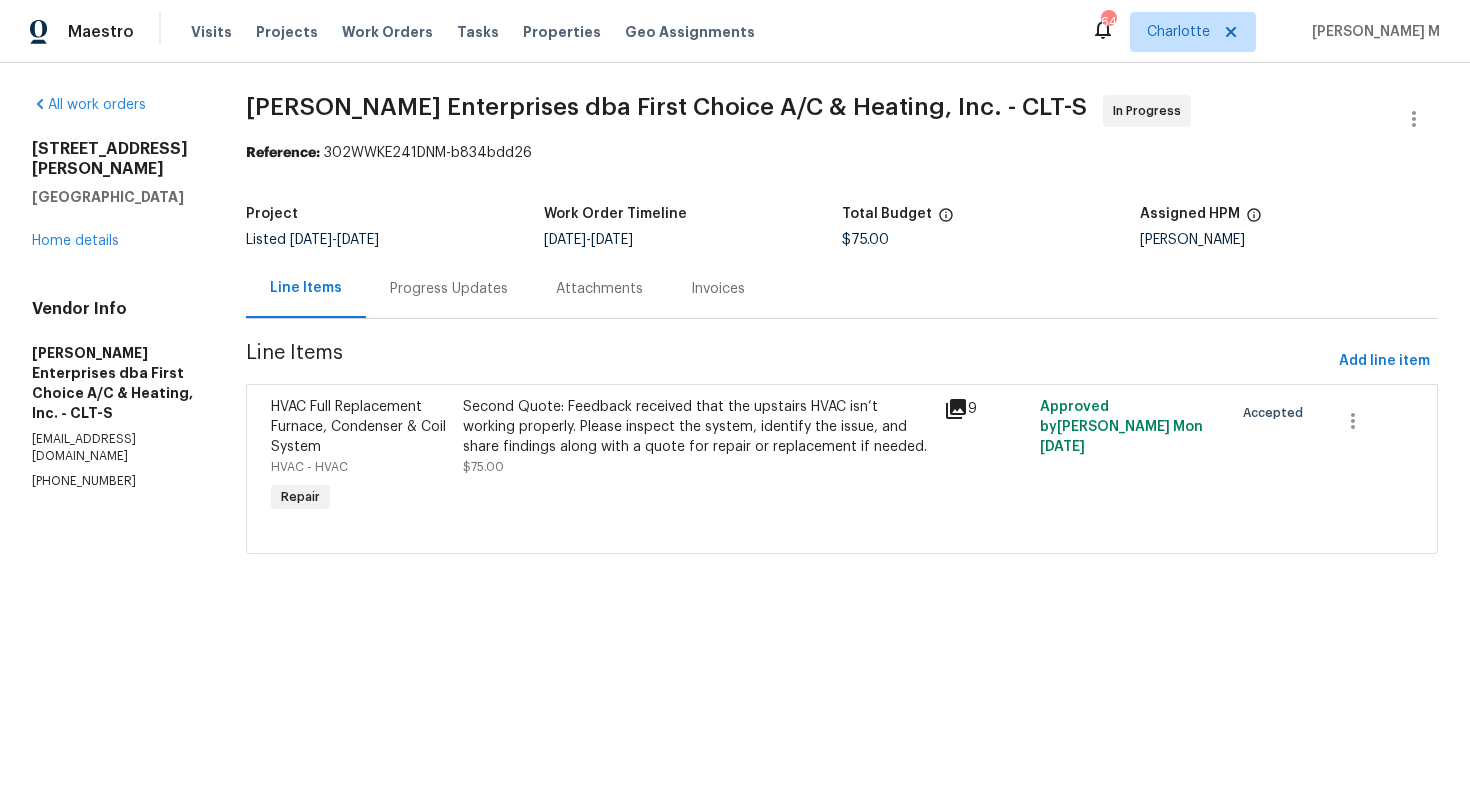 click on "Attachments" at bounding box center [599, 288] 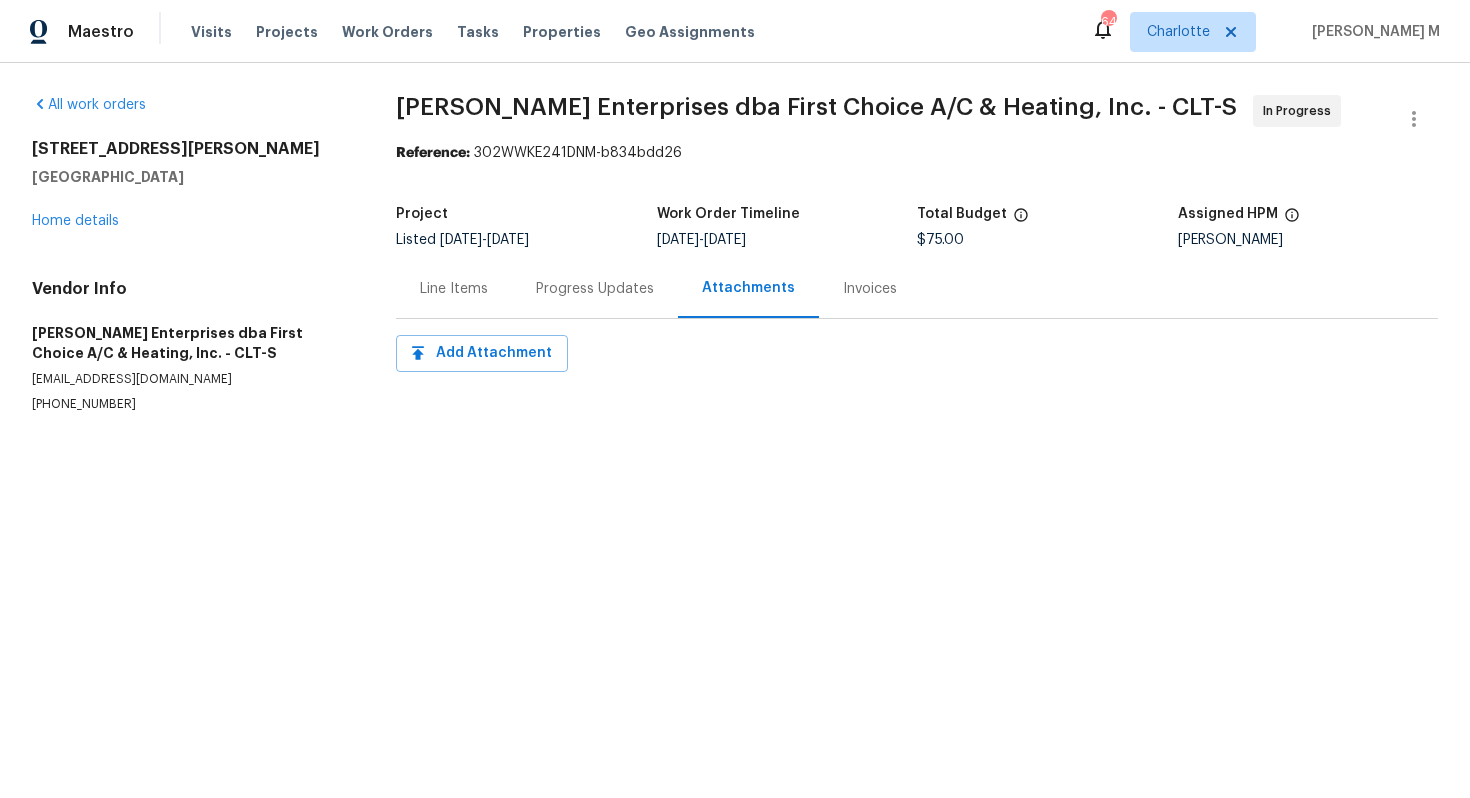 click on "Progress Updates" at bounding box center (595, 288) 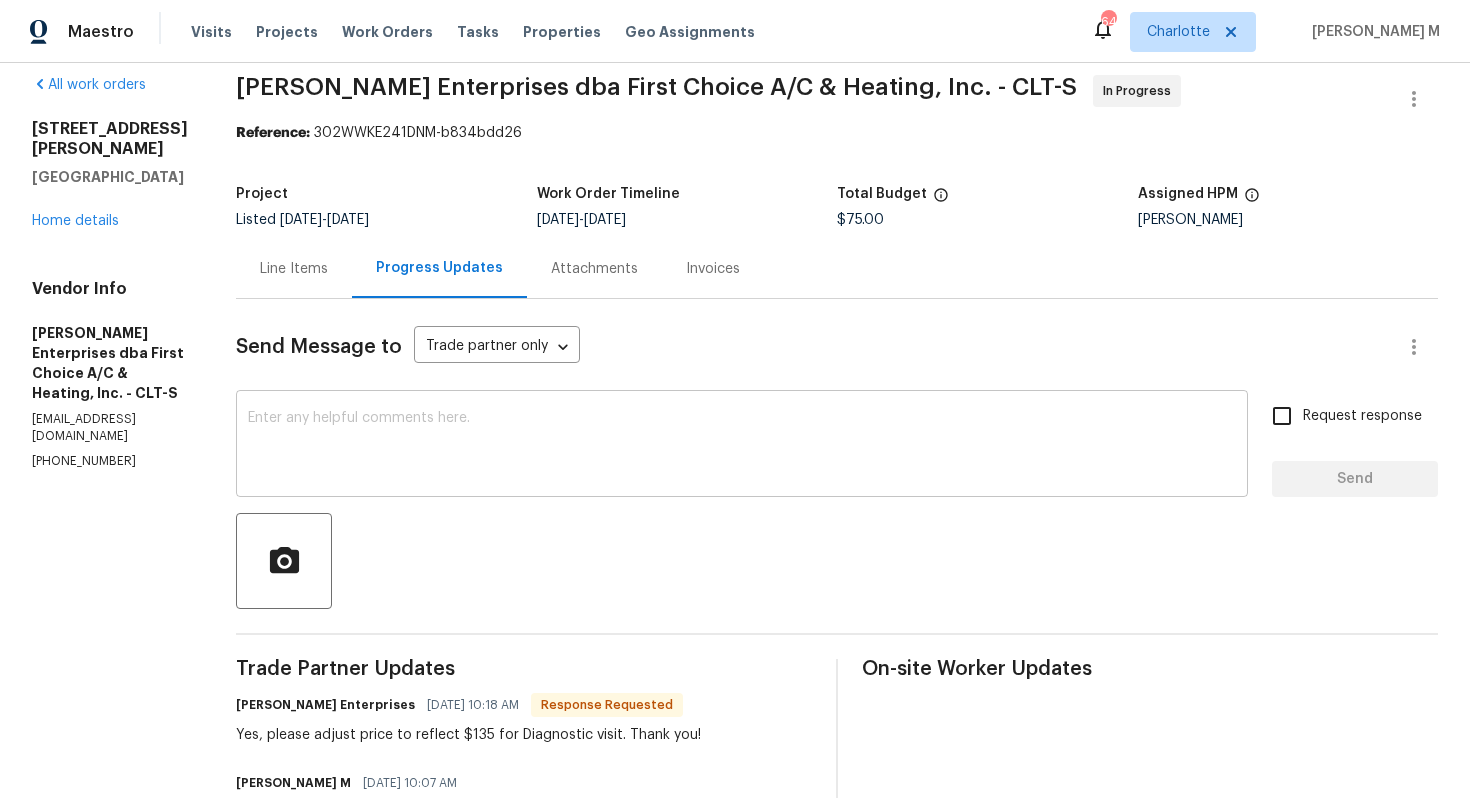 scroll, scrollTop: 0, scrollLeft: 0, axis: both 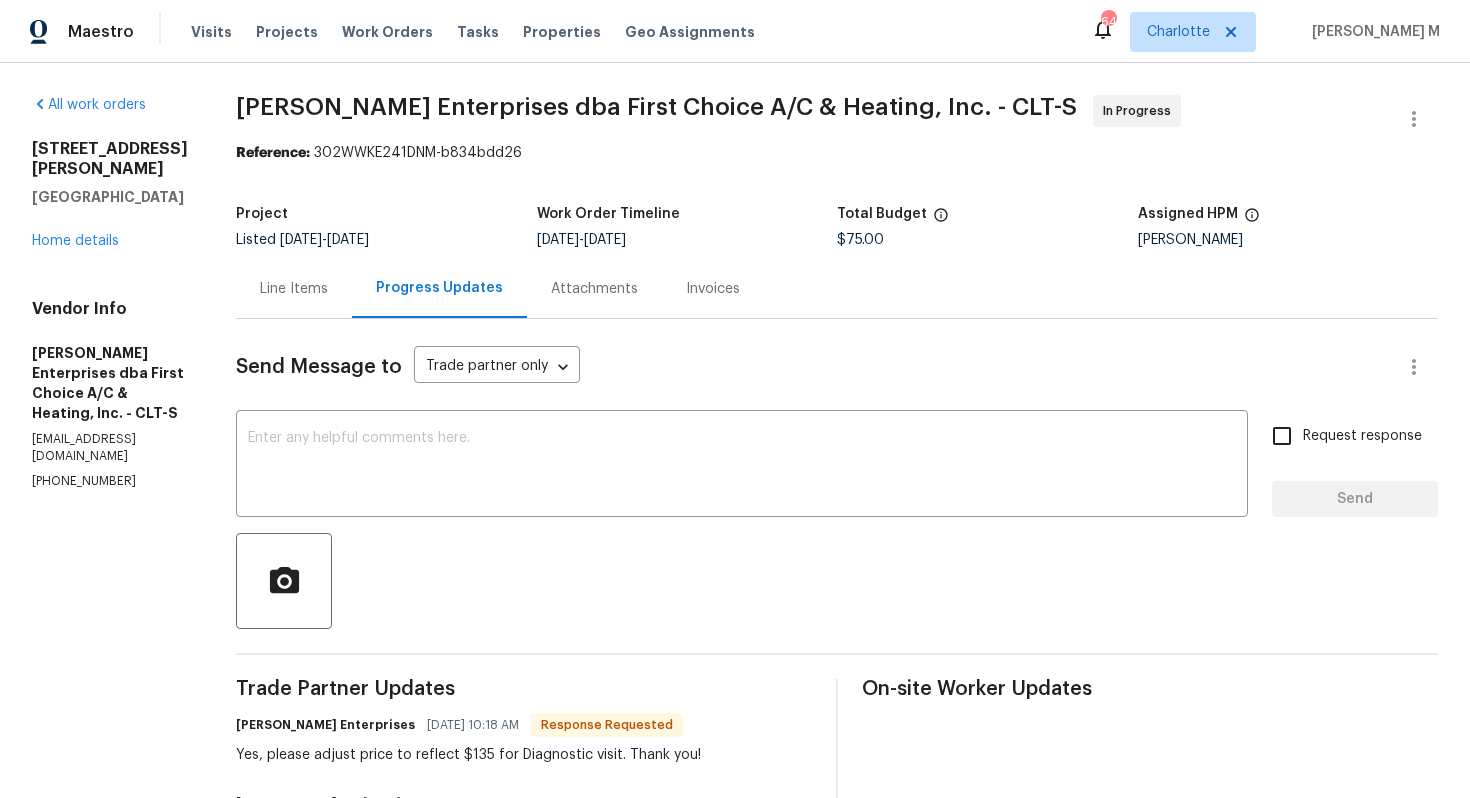 click on "Line Items" at bounding box center [294, 289] 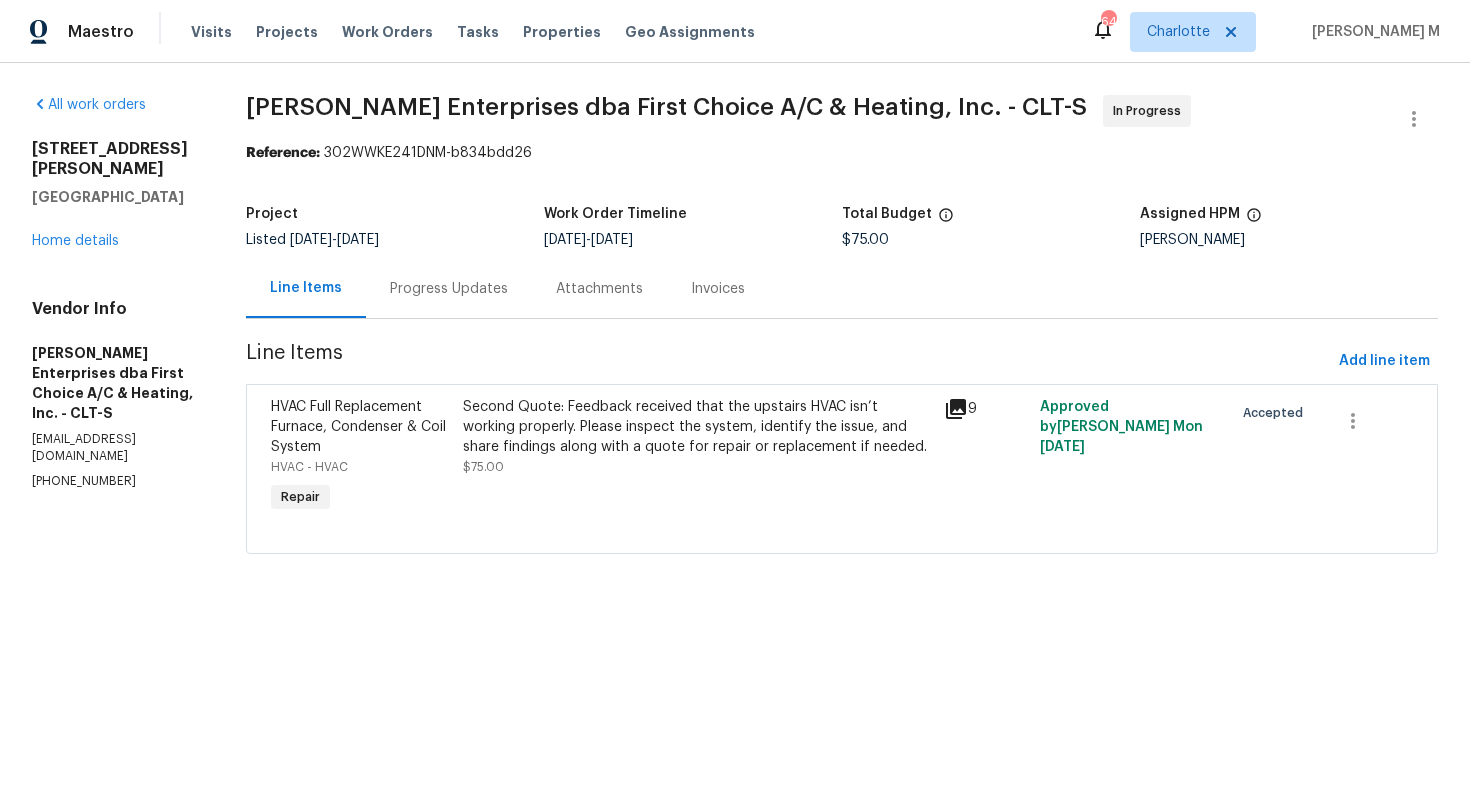 click on "Second Quote: Feedback received that the upstairs HVAC isn’t working properly. Please inspect the system, identify the issue, and share findings along with a quote for repair or replacement if needed." at bounding box center [697, 427] 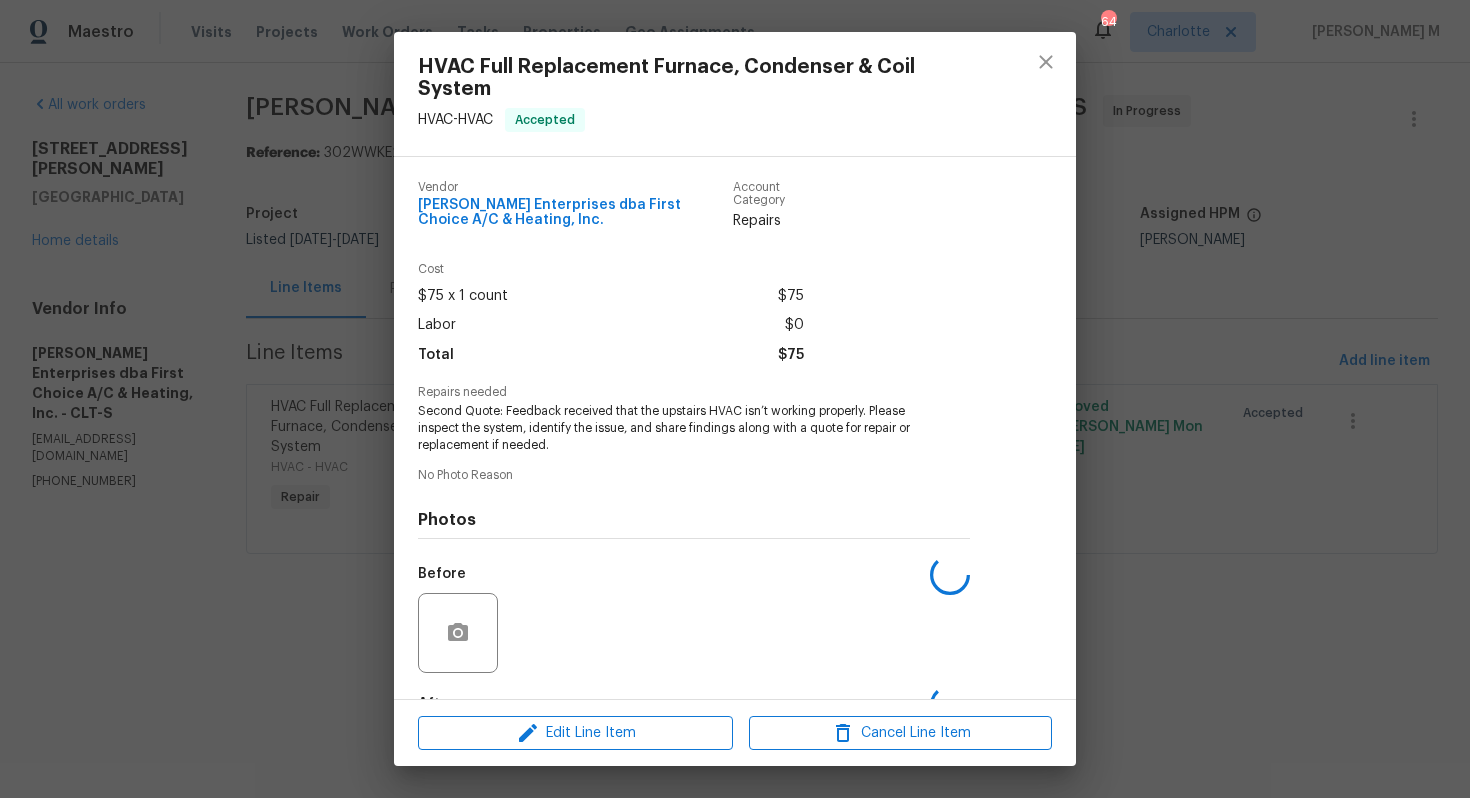 scroll, scrollTop: 98, scrollLeft: 0, axis: vertical 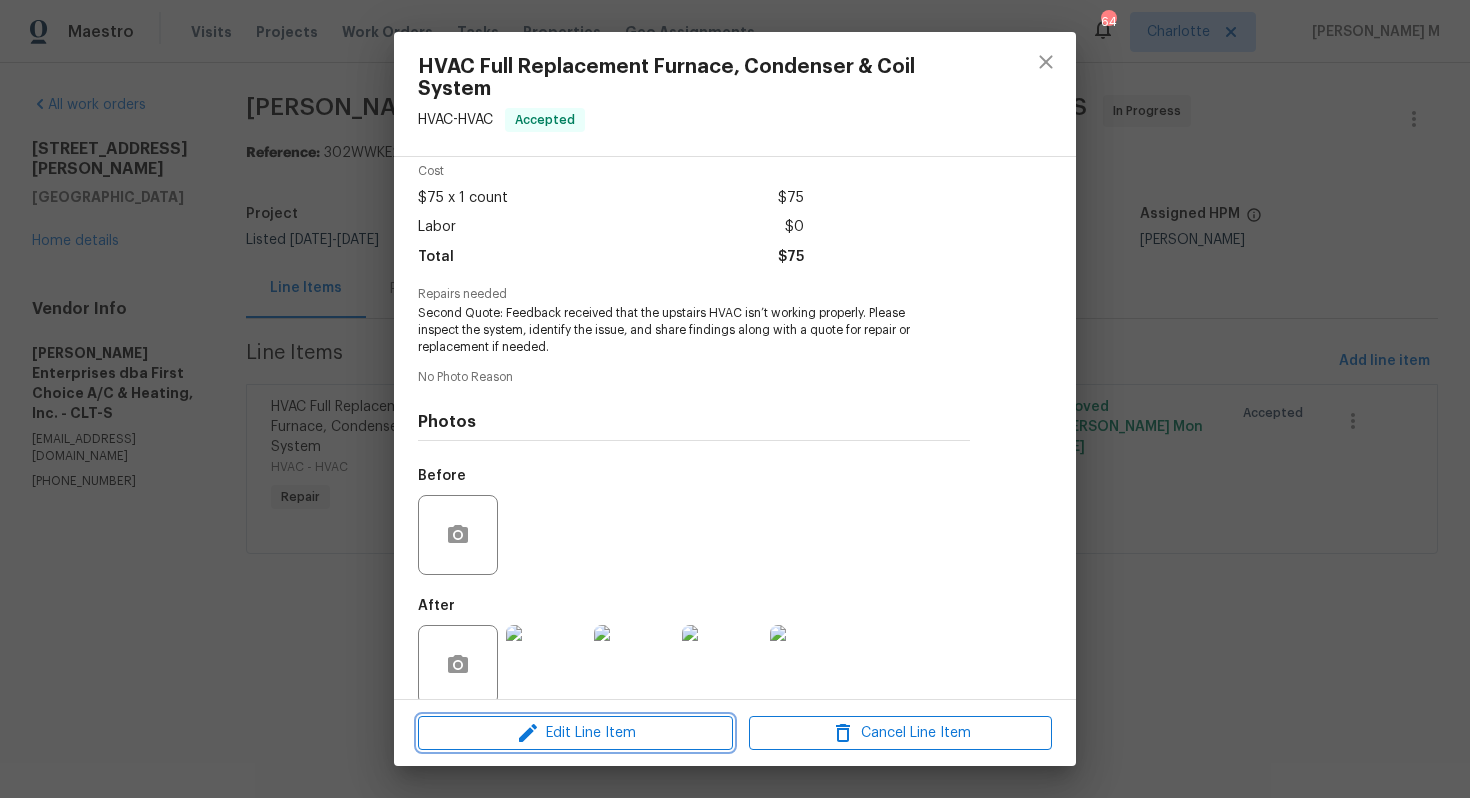 click on "Edit Line Item" at bounding box center [575, 733] 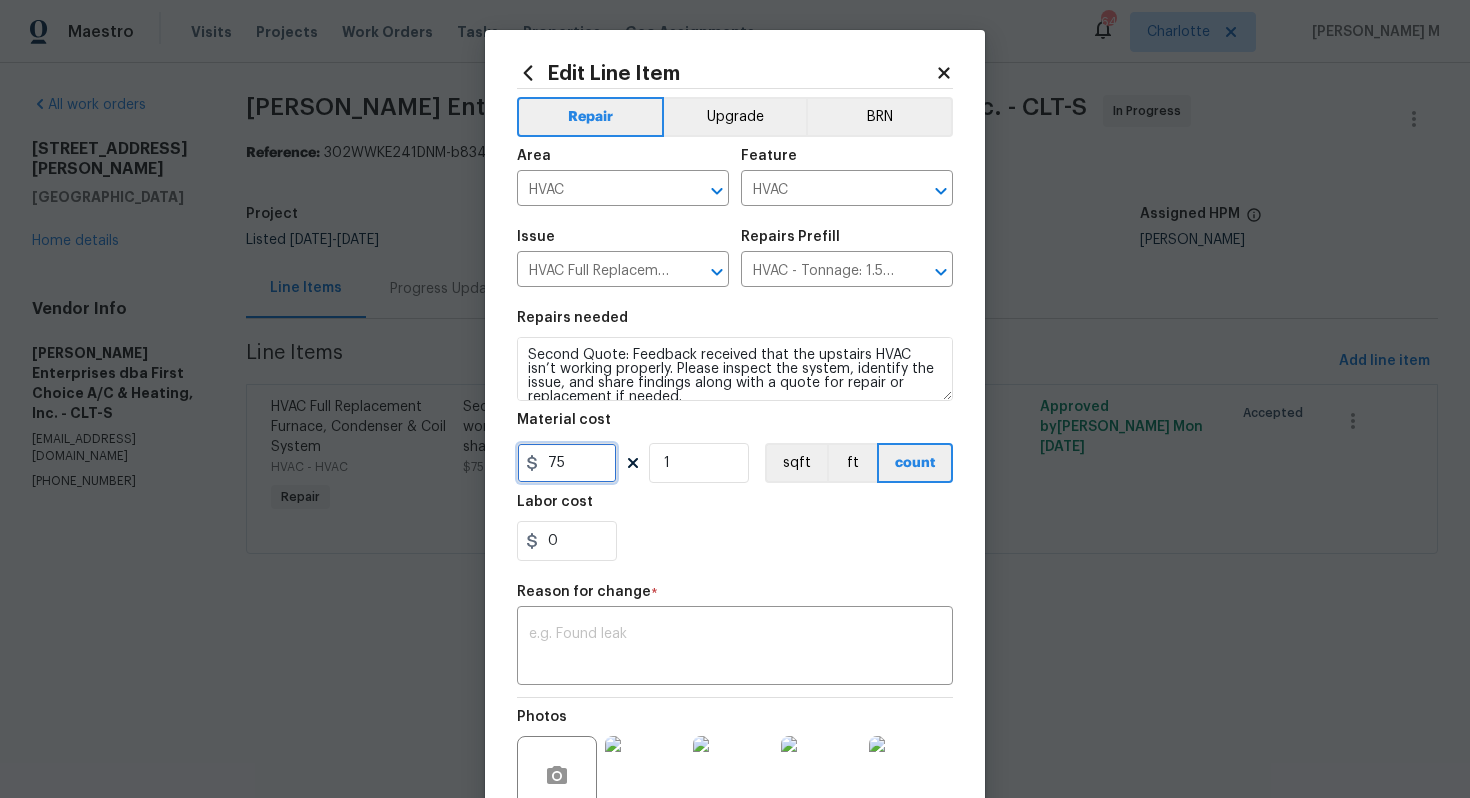 click on "75" at bounding box center (567, 463) 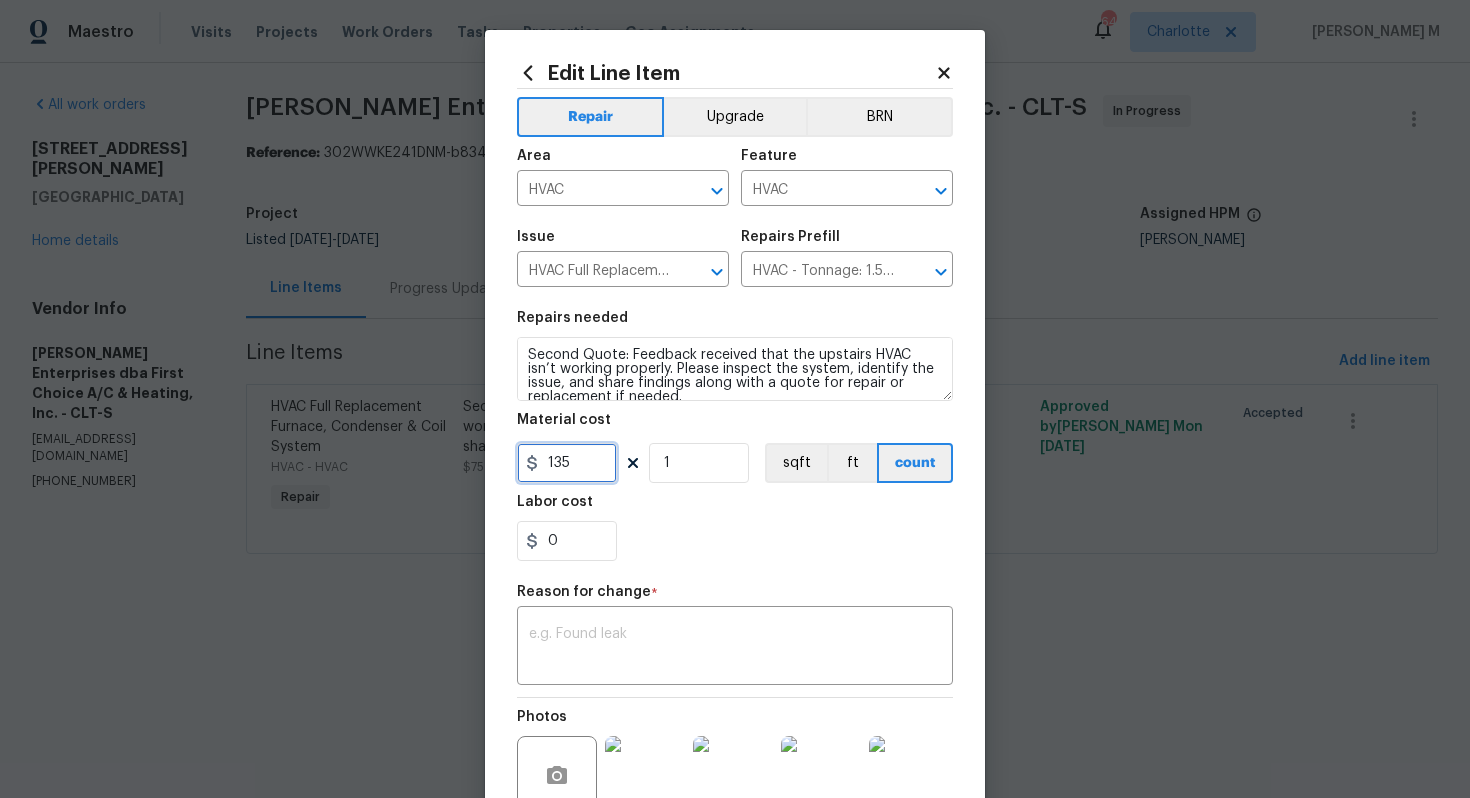 type on "135" 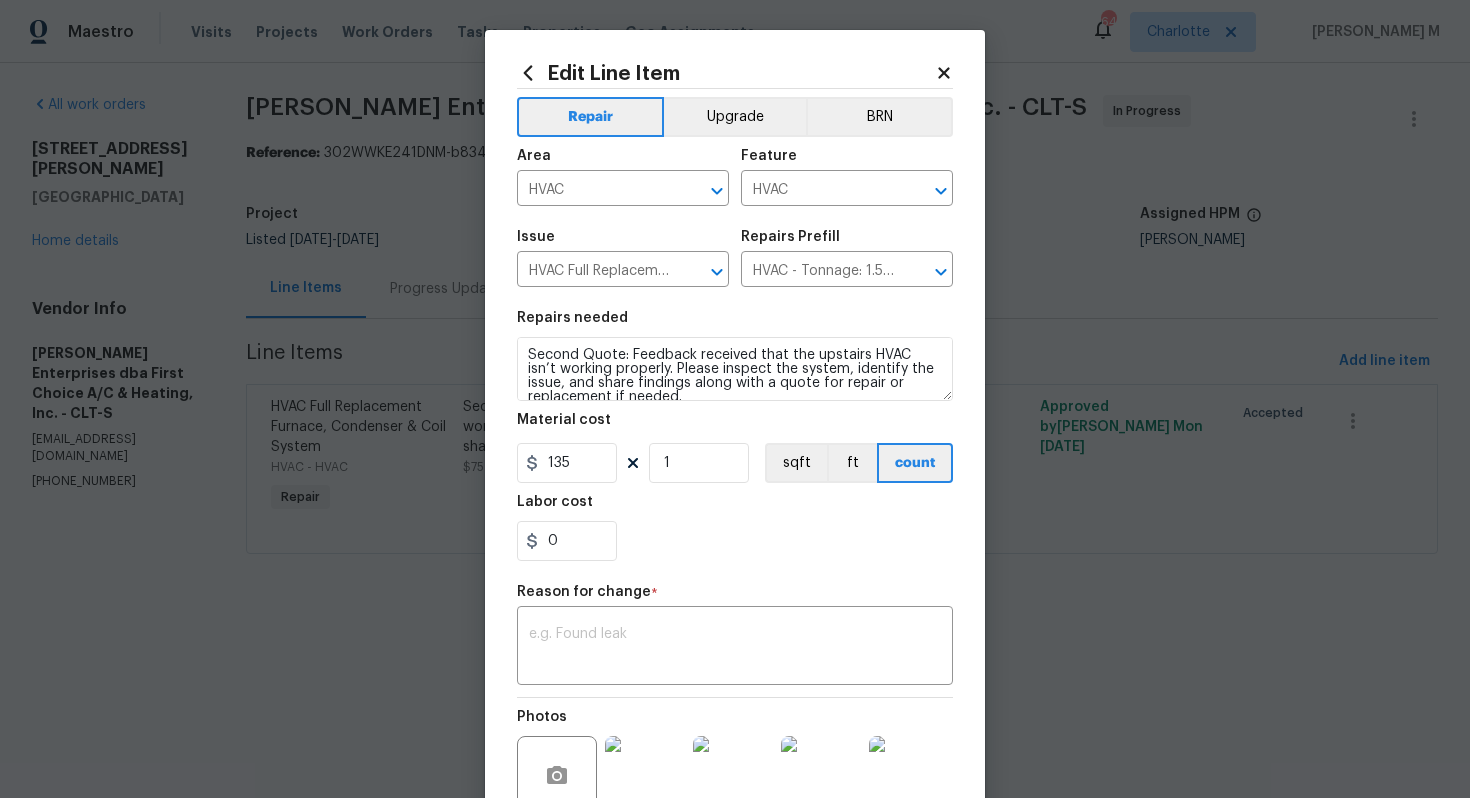 click on "Repair Upgrade BRN Area HVAC ​ Feature HVAC ​ Issue HVAC Full Replacement Furnace, Condenser & Coil System ​ Repairs Prefill HVAC - Tonnage: 1.5 $3,925.00 ​ Repairs needed Second Quote: Feedback received that the upstairs HVAC isn’t working properly. Please inspect the system, identify the issue, and share findings along with a quote for repair or replacement if needed. Material cost 135 1 sqft ft count Labor cost 0 Reason for change * x ​ Photos  +5 Create without photos" at bounding box center (735, 487) 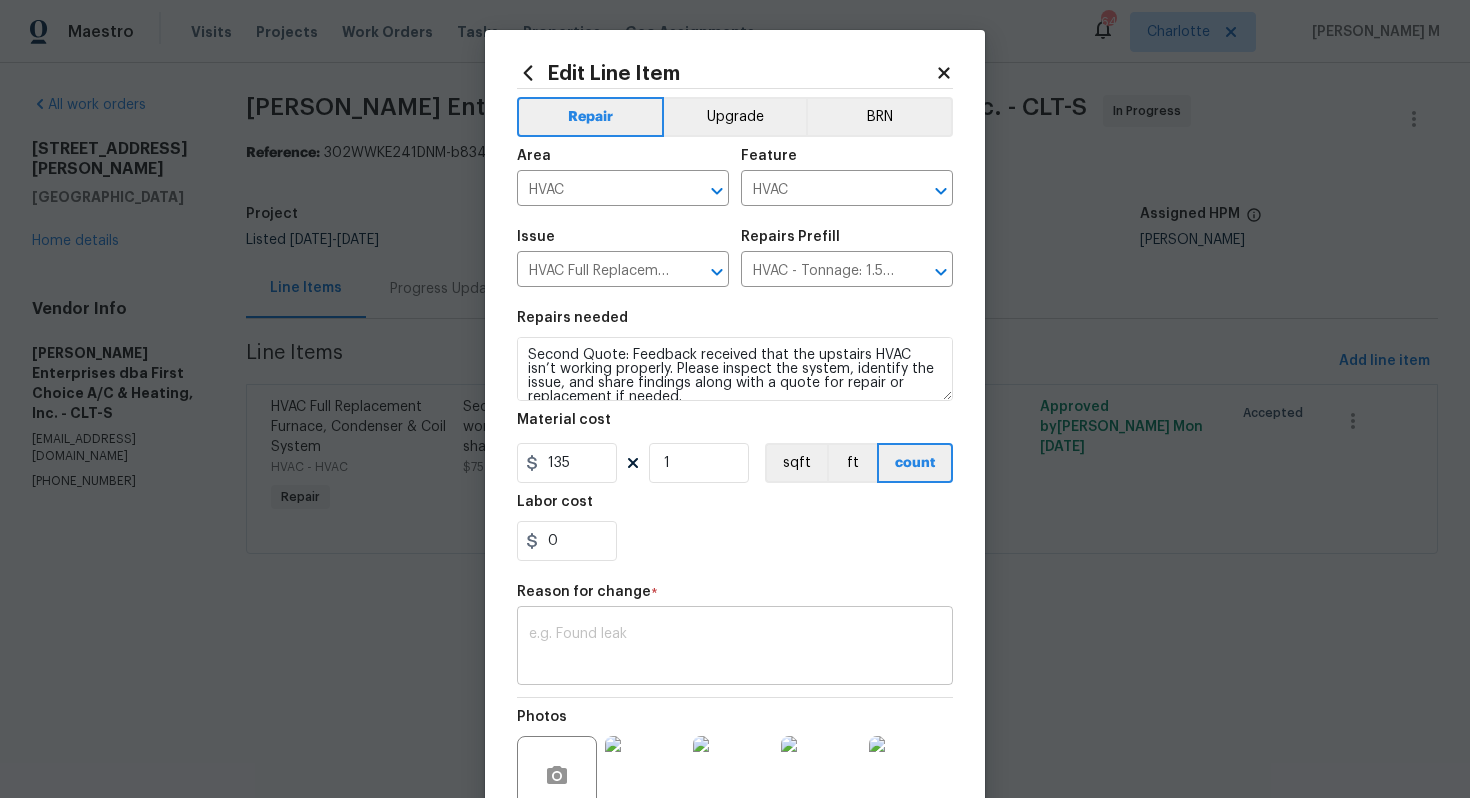 click at bounding box center (735, 648) 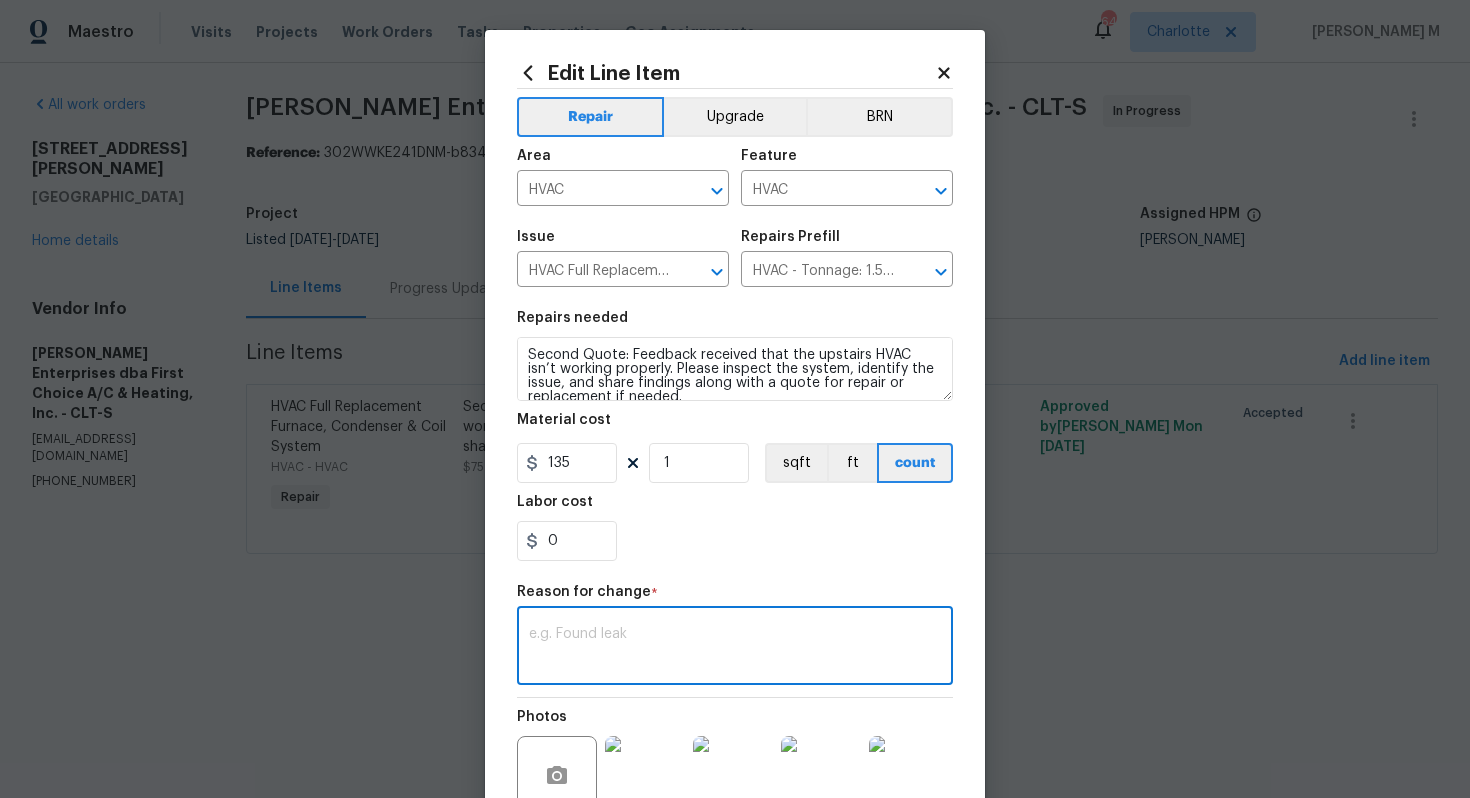 paste on "(VM) Updated cost per vendor final cost" 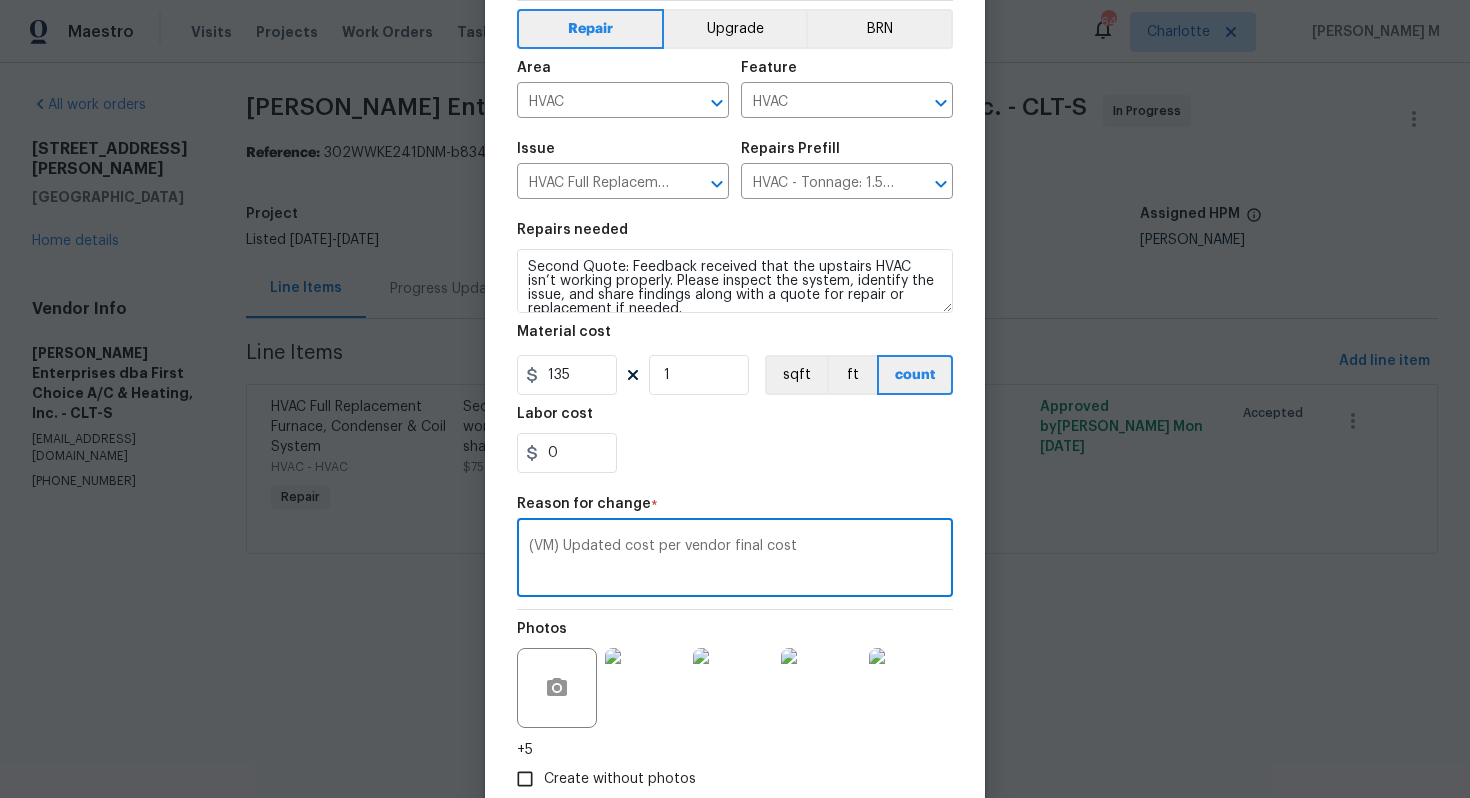 scroll, scrollTop: 132, scrollLeft: 0, axis: vertical 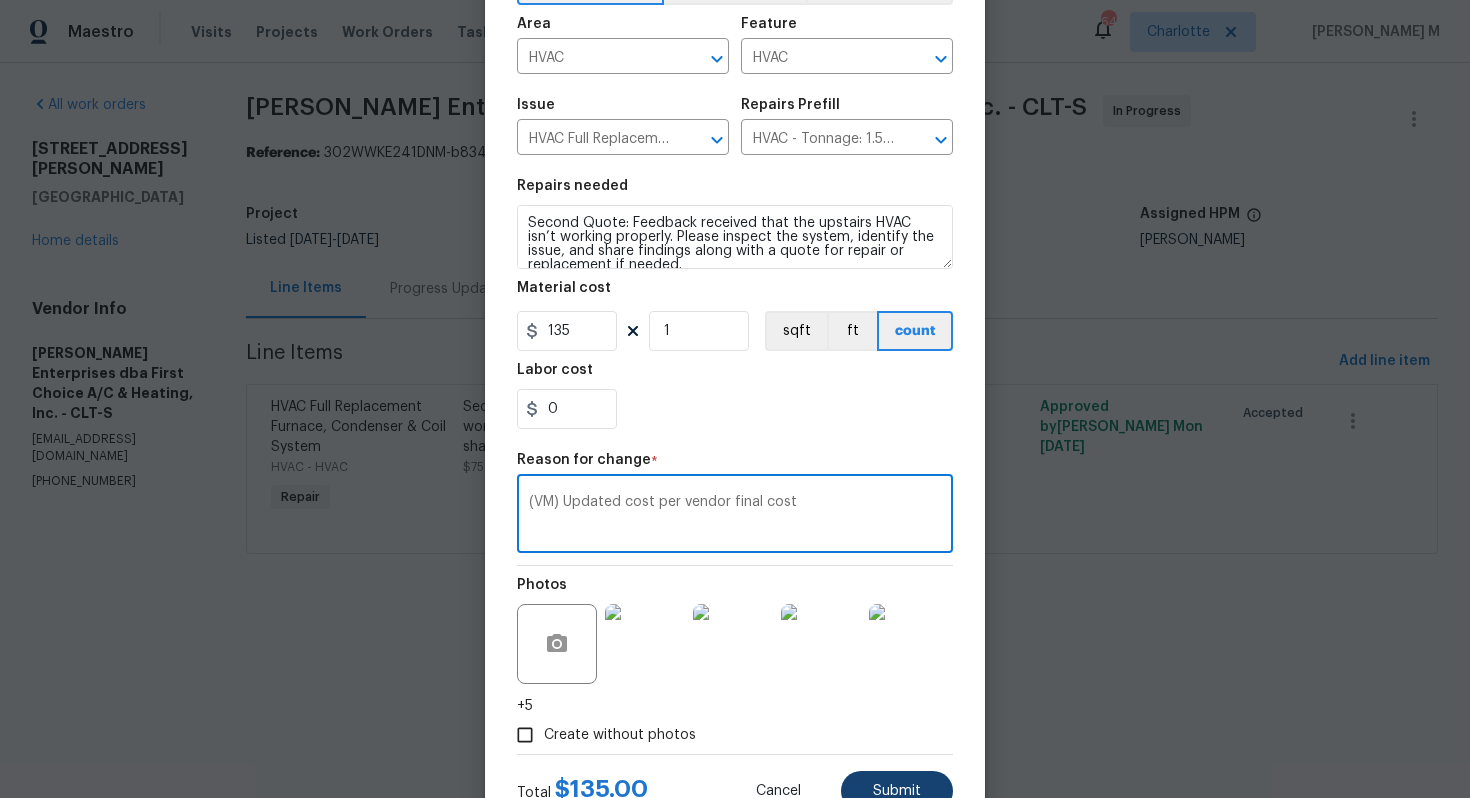 type on "(VM) Updated cost per vendor final cost" 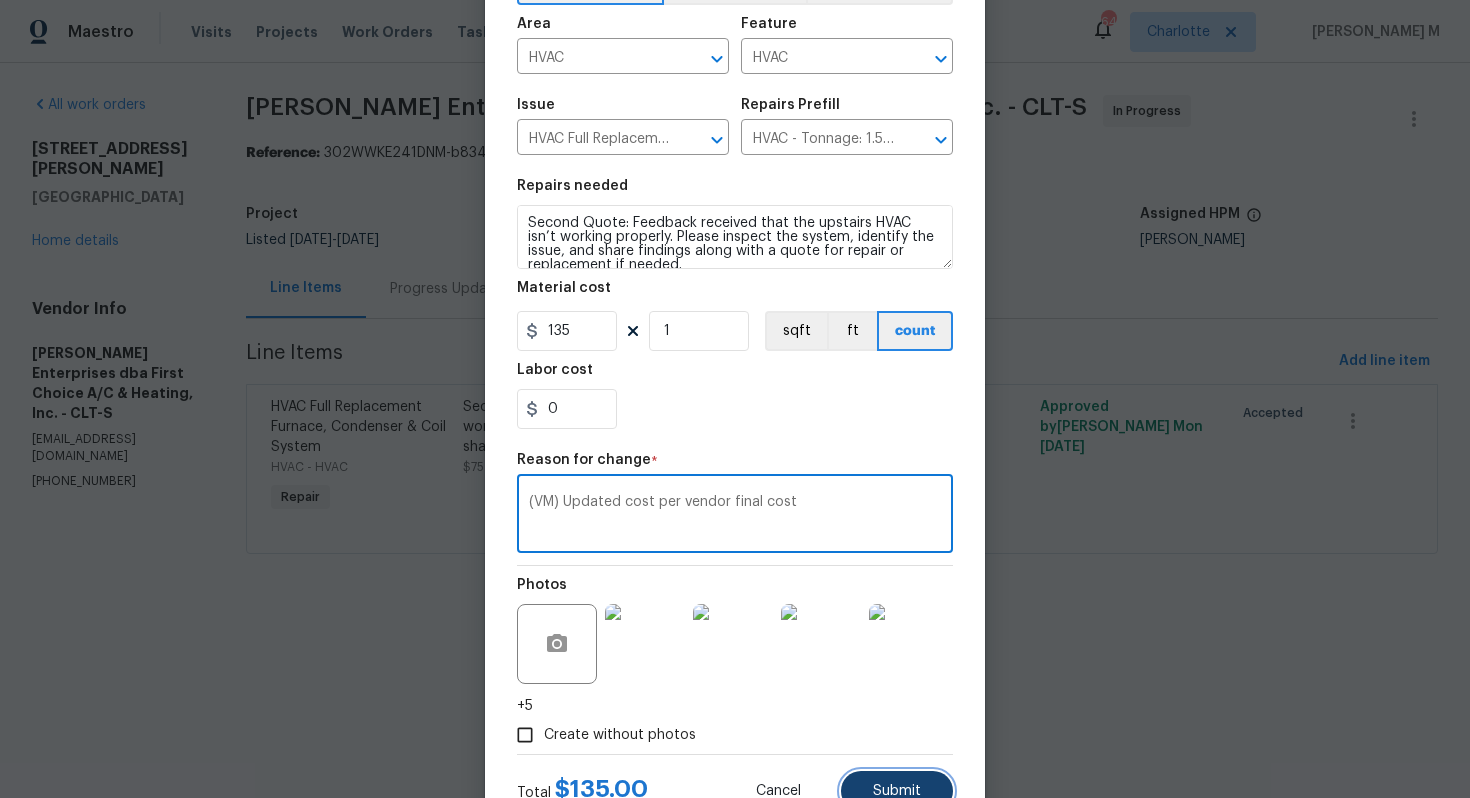click on "Submit" at bounding box center (897, 791) 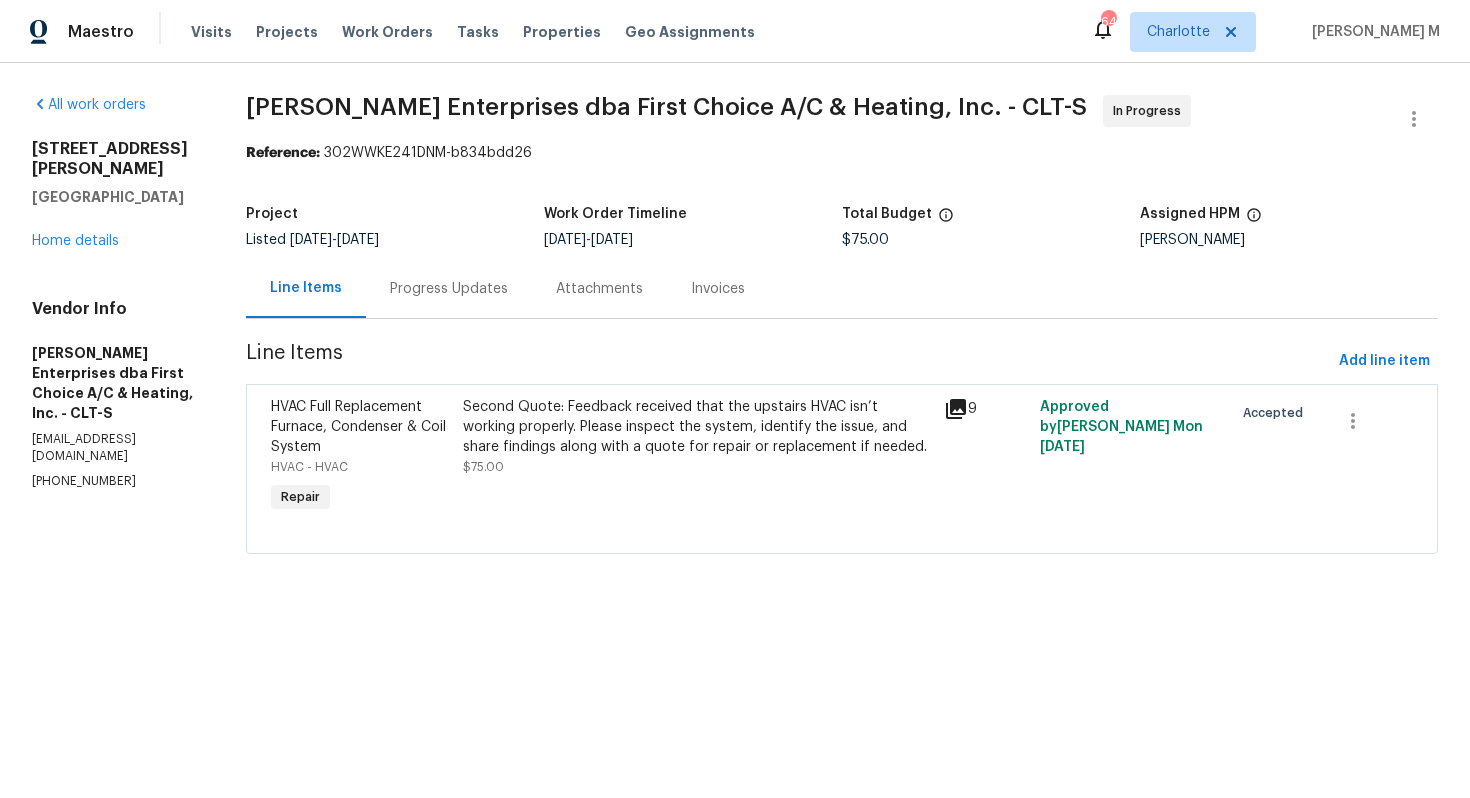 click on "Maestro Visits Projects Work Orders Tasks Properties Geo Assignments 64 Charlotte Vignesh M All work orders 21005 Brinkley St Cornelius, NC 28031 Home details Vendor Info Nordman Enterprises dba First Choice A/C & Heating, Inc. - CLT-S caitlin@roofwizard.com (704) 222-5523 Nordman Enterprises dba First Choice A/C & Heating, Inc. - CLT-S In Progress Reference:   302WWKE241DNM-b834bdd26 Project Listed   6/27/2025  -  7/11/2025 Work Order Timeline 7/8/2025  -  7/10/2025 Total Budget $75.00 Assigned HPM Dan Baquero Line Items Progress Updates Attachments Invoices Line Items Add line item HVAC Full Replacement Furnace, Condenser & Coil System HVAC - HVAC Repair Second Quote: Feedback received that the upstairs HVAC isn’t working properly. Please inspect the system, identify the issue, and share findings along with a quote for repair or replacement if needed. $75.00   9 Approved by  Vignesh M  on   7/2/2025 Accepted
Edit Line Item Repair Upgrade BRN Area HVAC ​ Feature HVAC ​ Issue ​ Repairs Prefill 1" at bounding box center [735, 305] 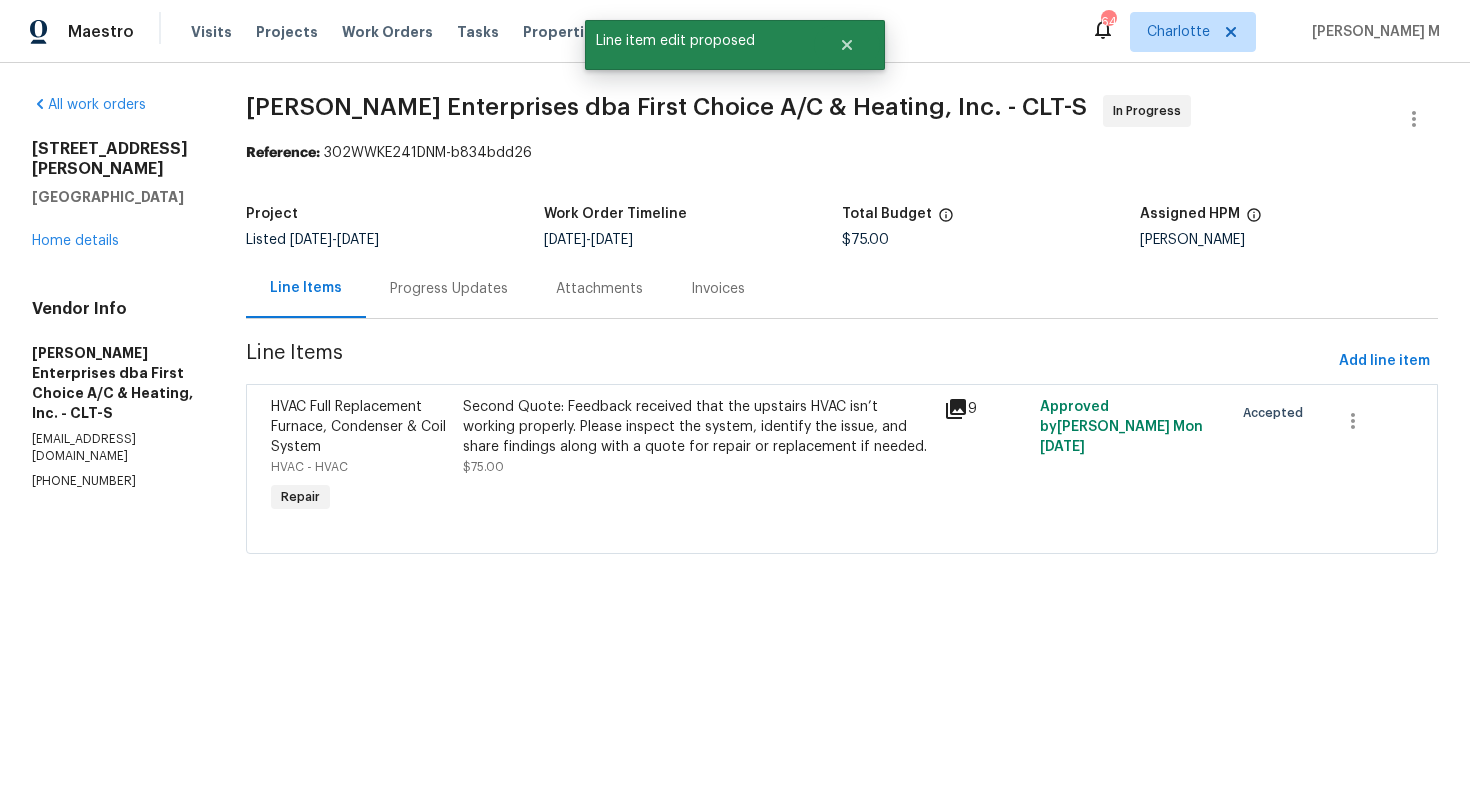 click on "Maestro Visits Projects Work Orders Tasks Properties Geo Assignments 64 Charlotte Vignesh M All work orders 21005 Brinkley St Cornelius, NC 28031 Home details Vendor Info Nordman Enterprises dba First Choice A/C & Heating, Inc. - CLT-S caitlin@roofwizard.com (704) 222-5523 Nordman Enterprises dba First Choice A/C & Heating, Inc. - CLT-S In Progress Reference:   302WWKE241DNM-b834bdd26 Project Listed   6/27/2025  -  7/11/2025 Work Order Timeline 7/8/2025  -  7/10/2025 Total Budget $75.00 Assigned HPM Dan Baquero Line Items Progress Updates Attachments Invoices Line Items Add line item HVAC Full Replacement Furnace, Condenser & Coil System HVAC - HVAC Repair Second Quote: Feedback received that the upstairs HVAC isn’t working properly. Please inspect the system, identify the issue, and share findings along with a quote for repair or replacement if needed. $75.00   9 Approved by  Vignesh M  on   7/2/2025 Accepted Line item edit proposed" at bounding box center (735, 305) 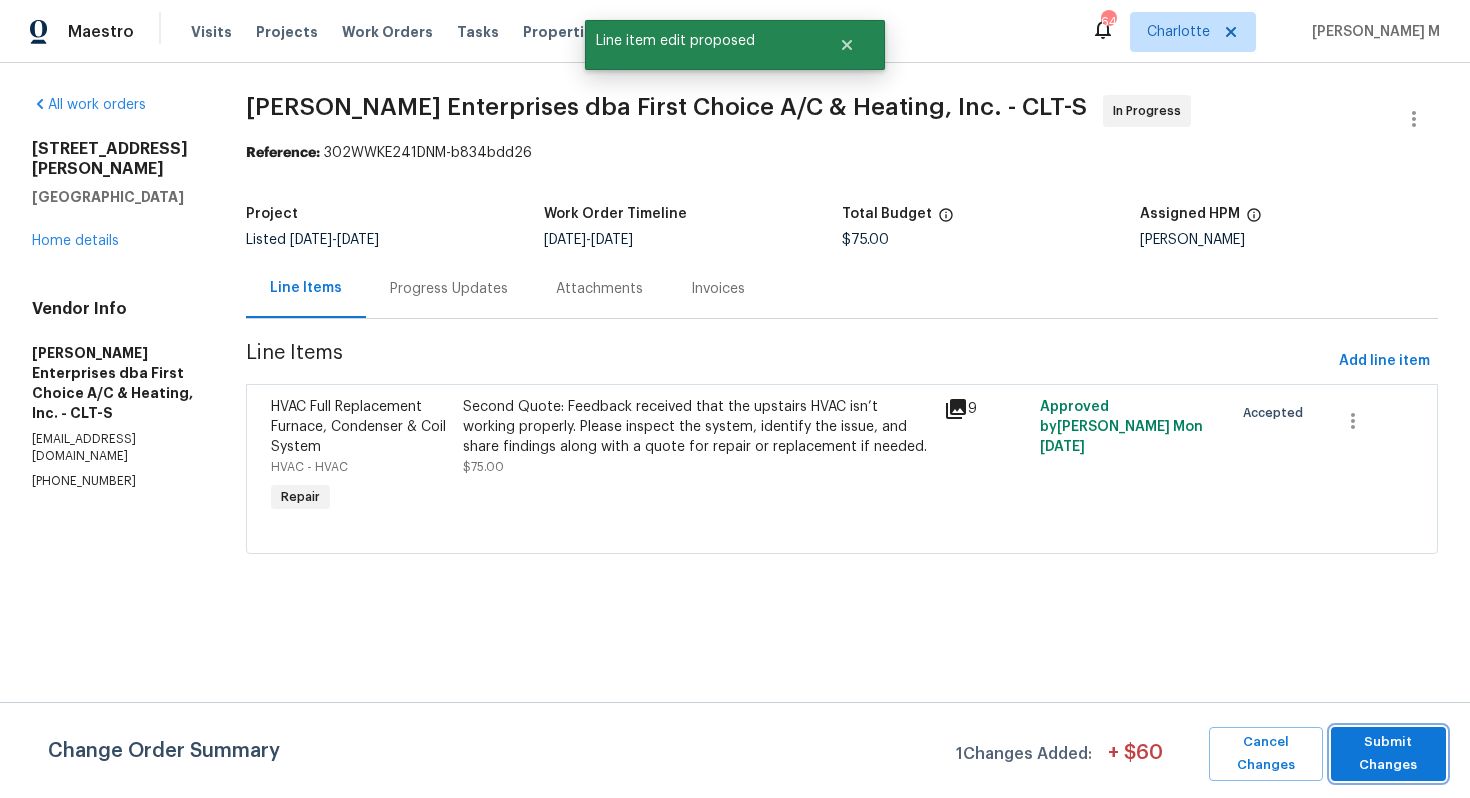 click on "Submit Changes" at bounding box center [1388, 754] 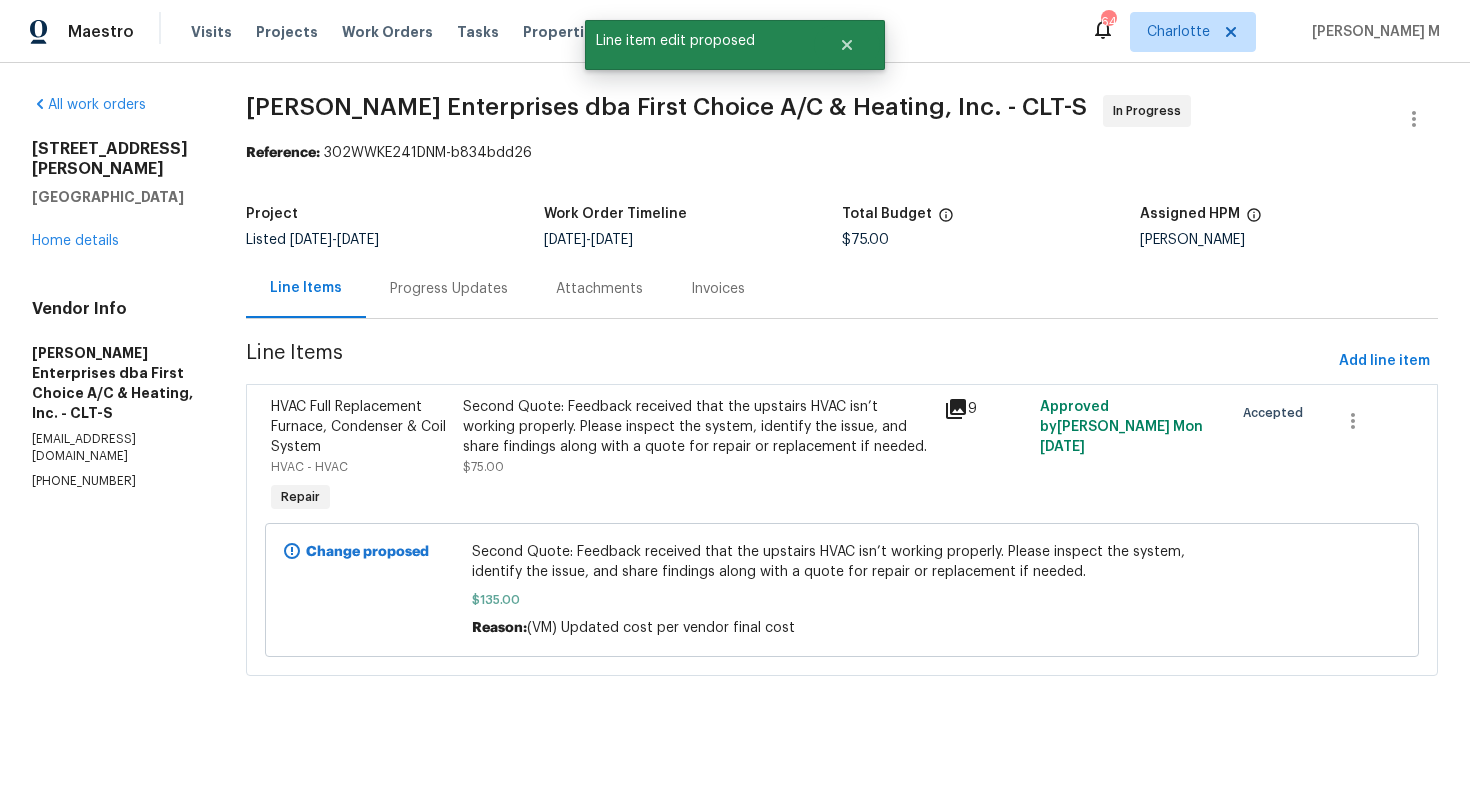 click on "Progress Updates" at bounding box center (449, 288) 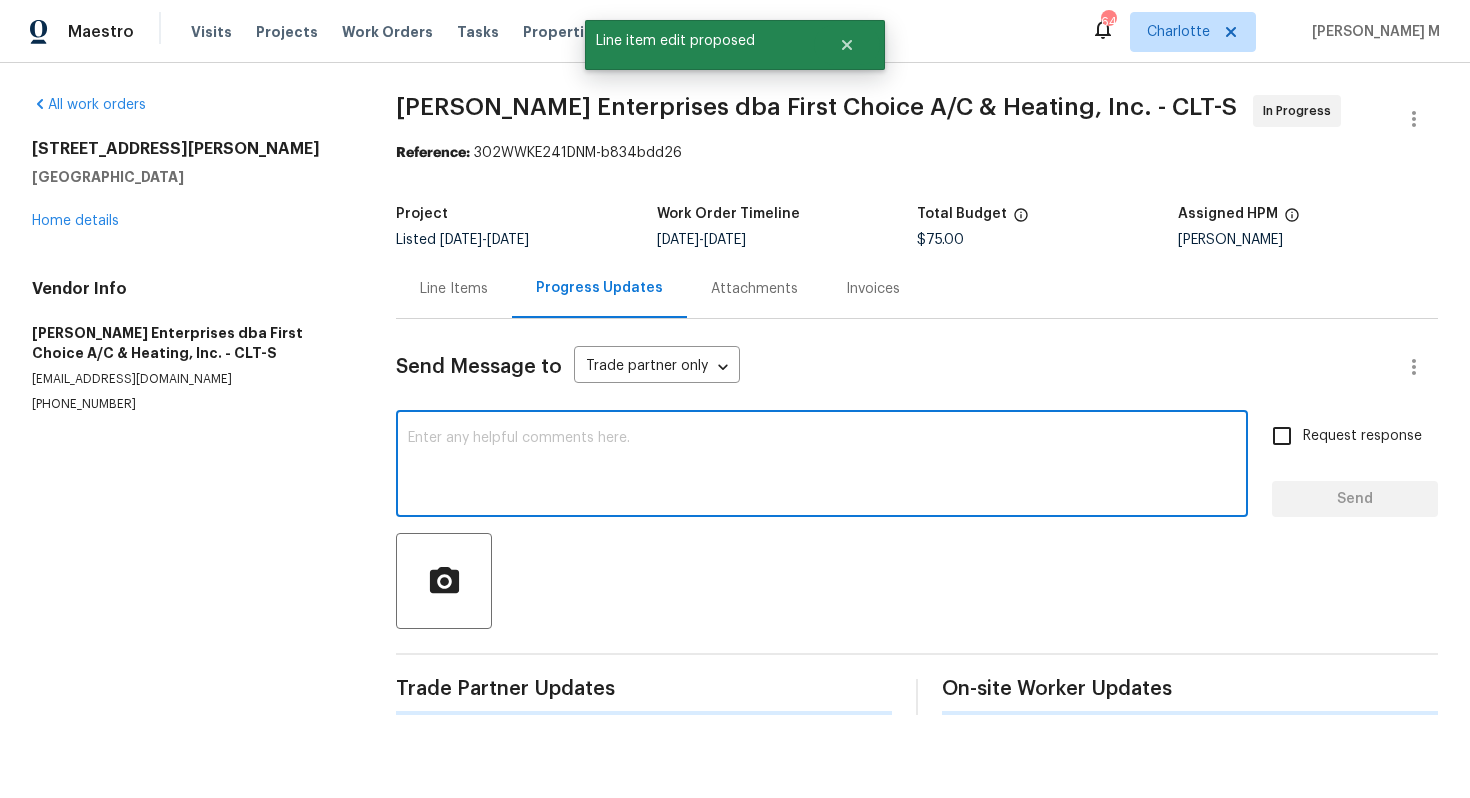 click at bounding box center (822, 466) 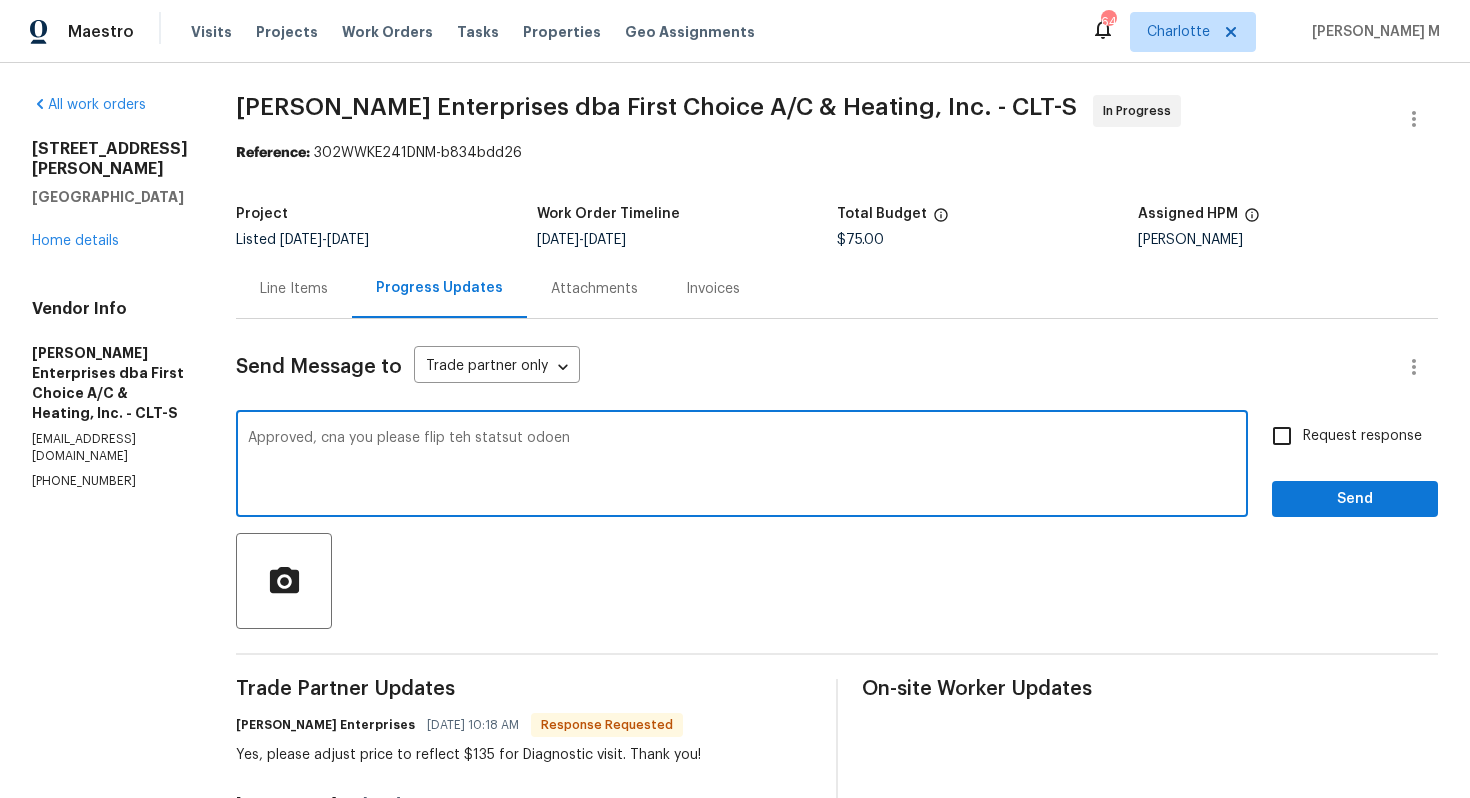 type on "Approved, cna you please flip teh statsut odoen?" 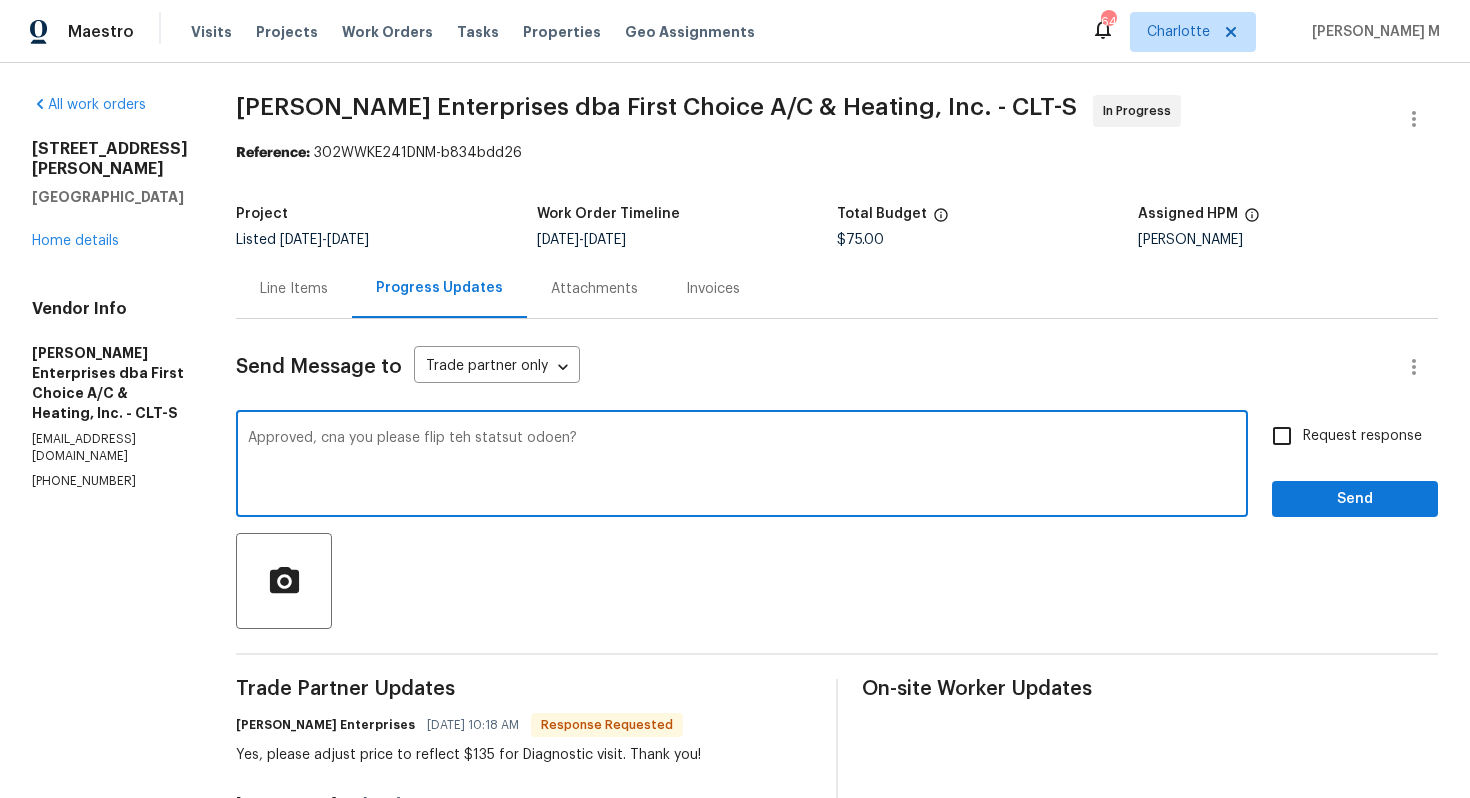 type 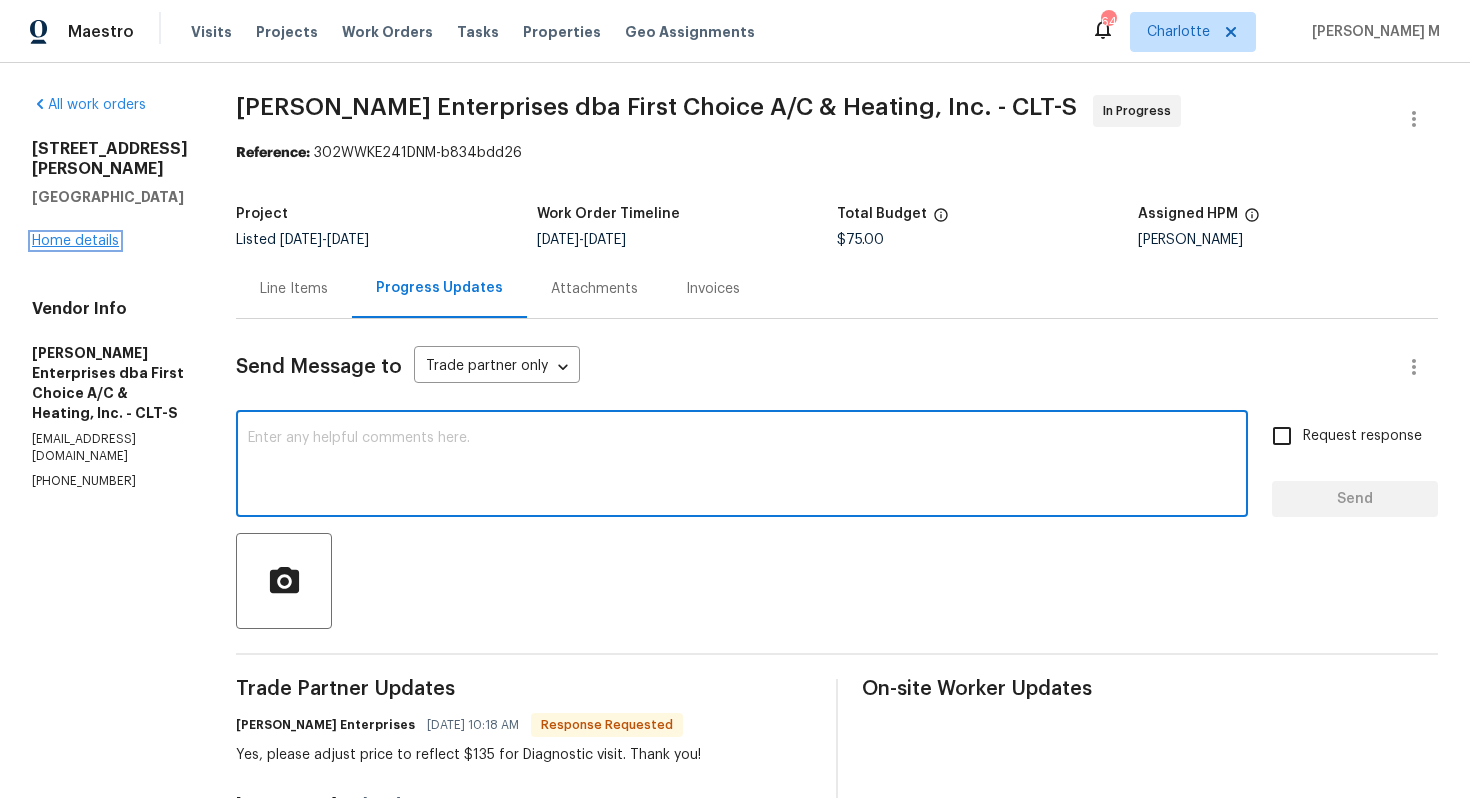click on "Home details" at bounding box center [75, 241] 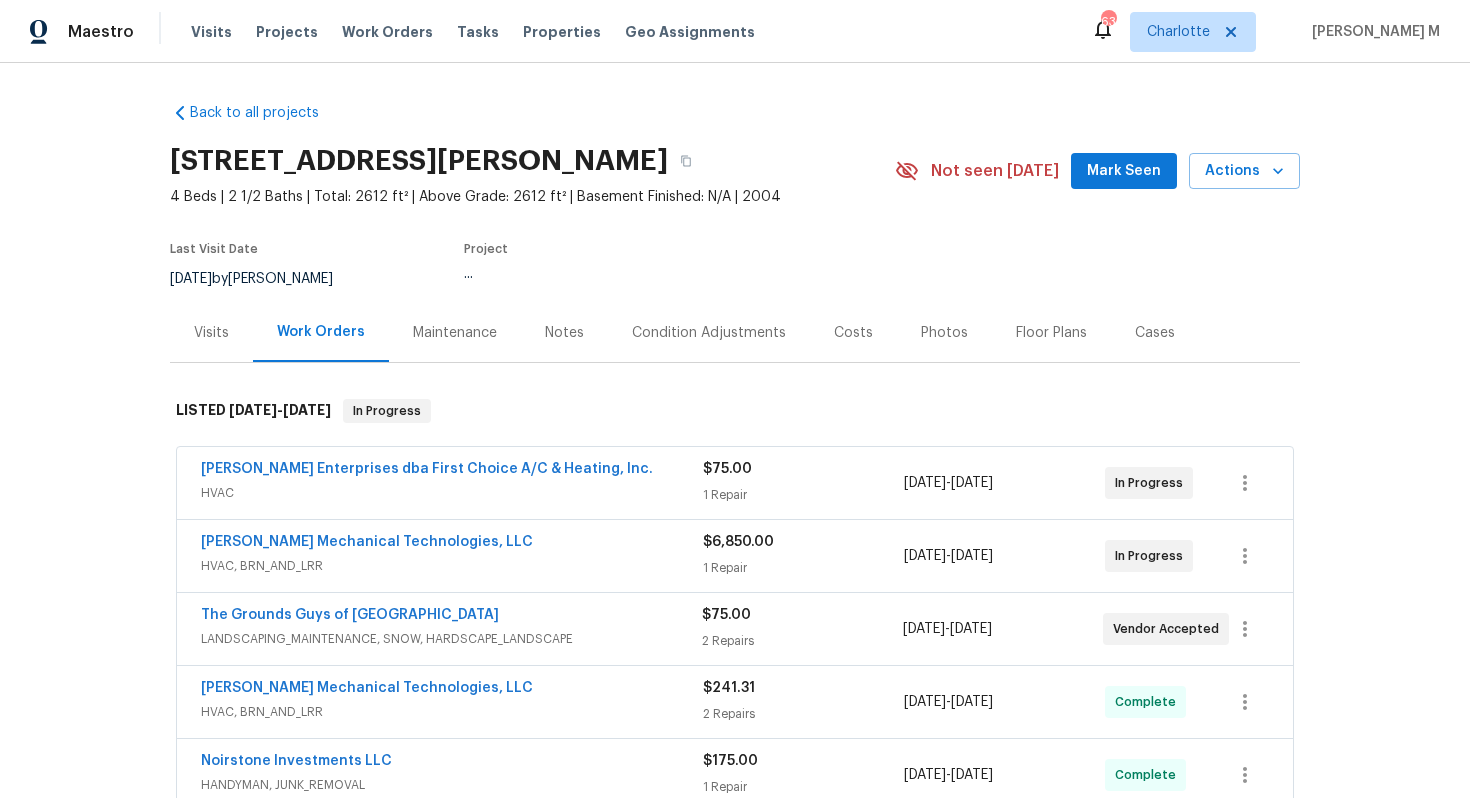 click on "Nordman Enterprises dba First Choice A/C & Heating, Inc." at bounding box center [427, 469] 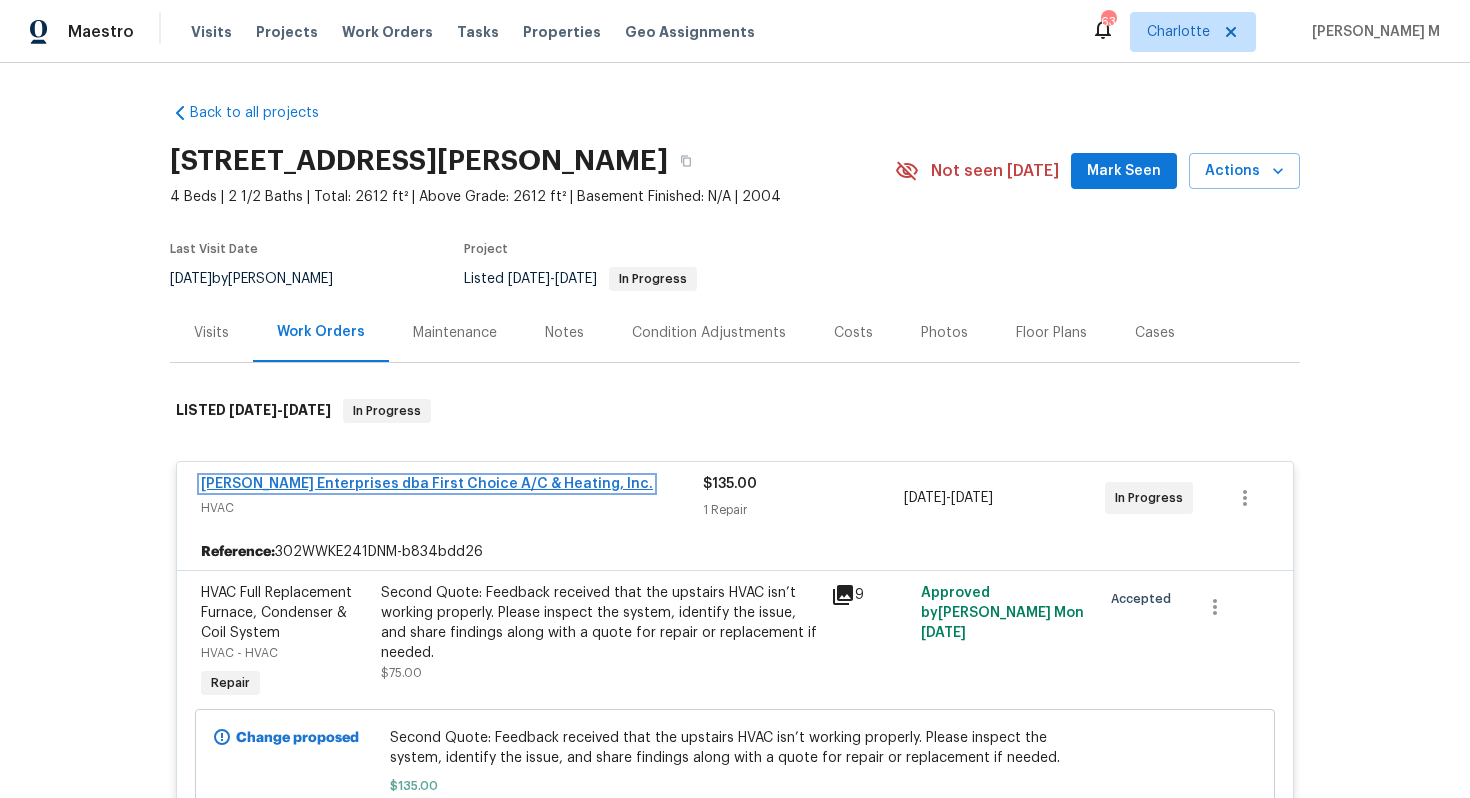 click on "Nordman Enterprises dba First Choice A/C & Heating, Inc." at bounding box center [427, 484] 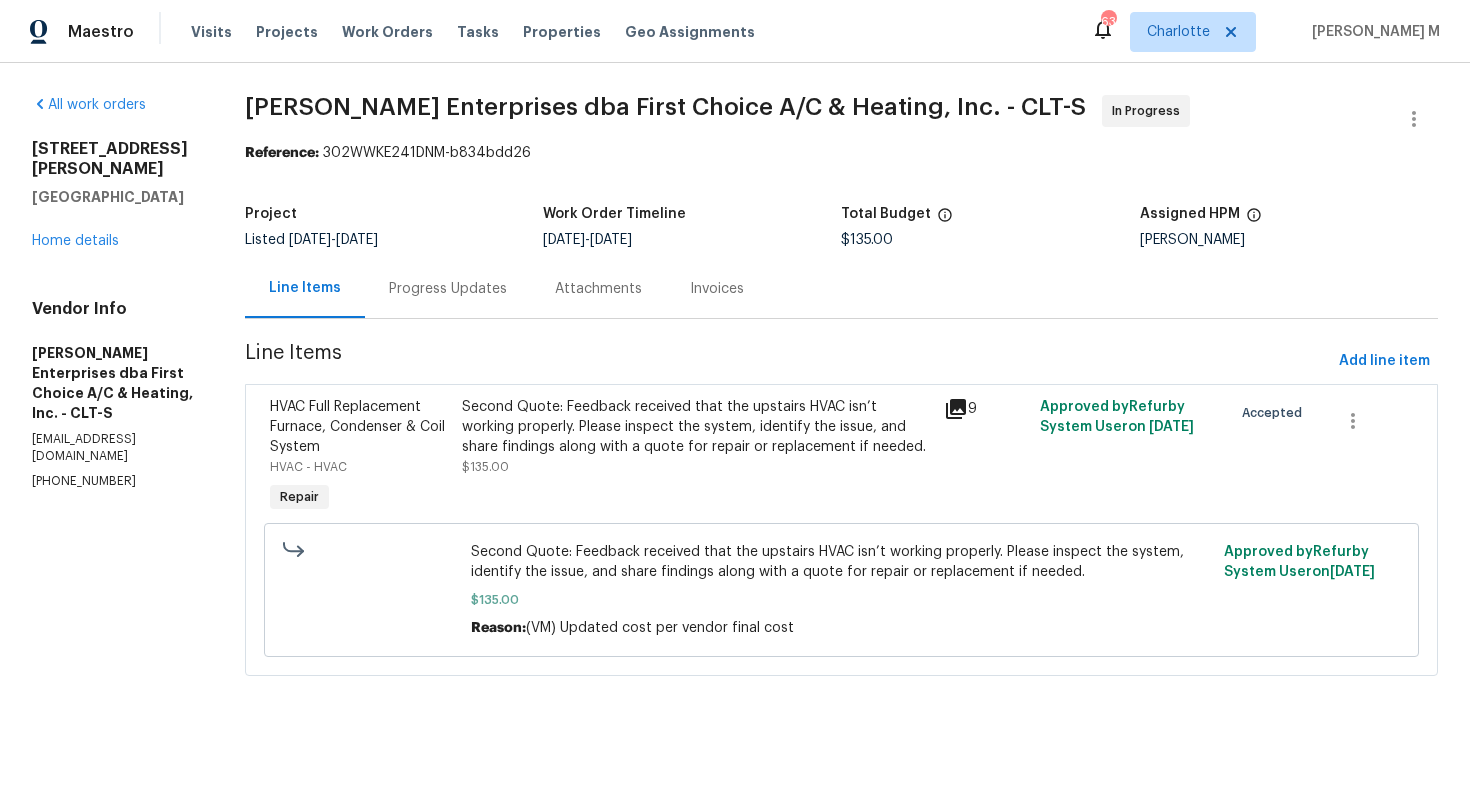 click on "Progress Updates" at bounding box center [448, 288] 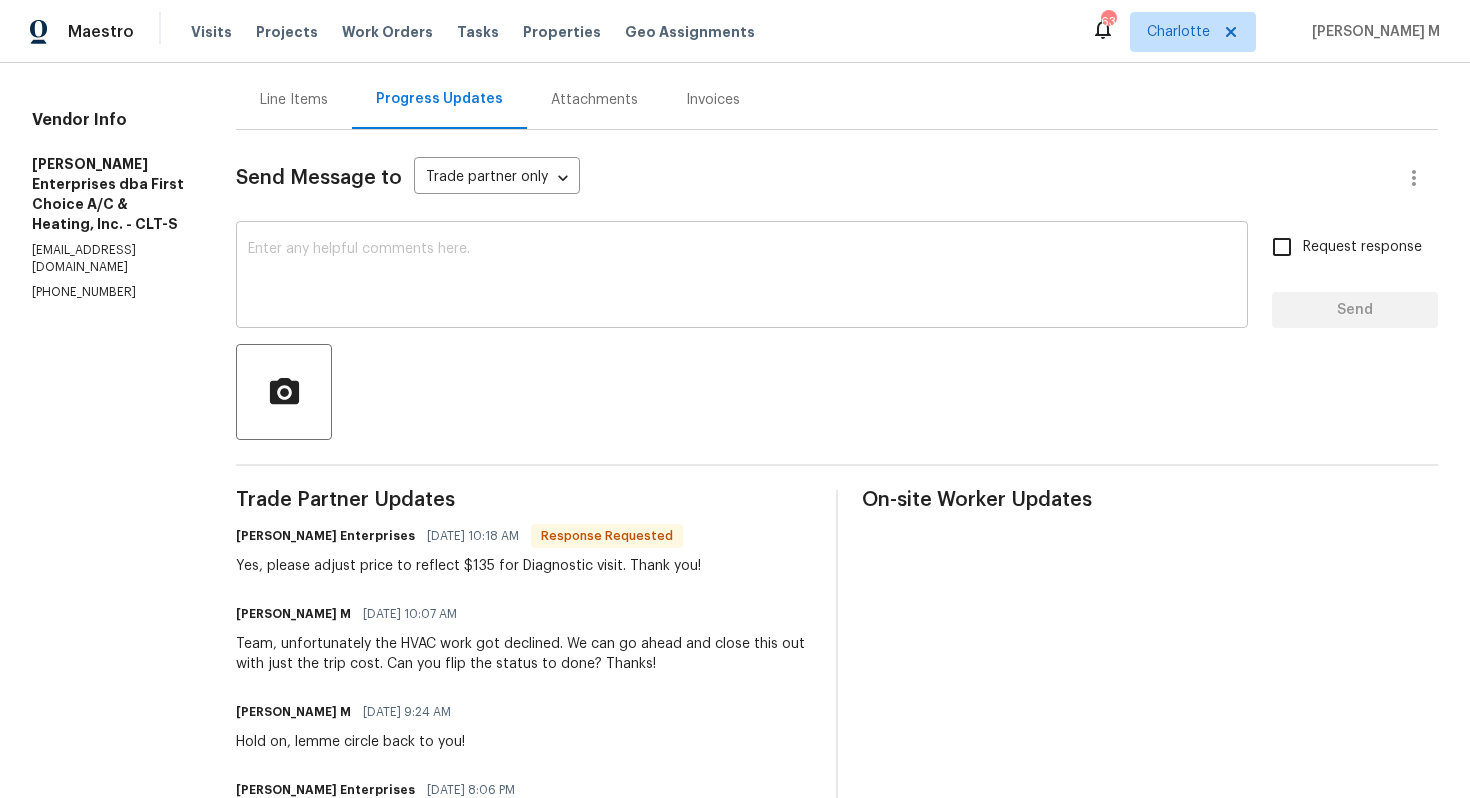 scroll, scrollTop: 0, scrollLeft: 0, axis: both 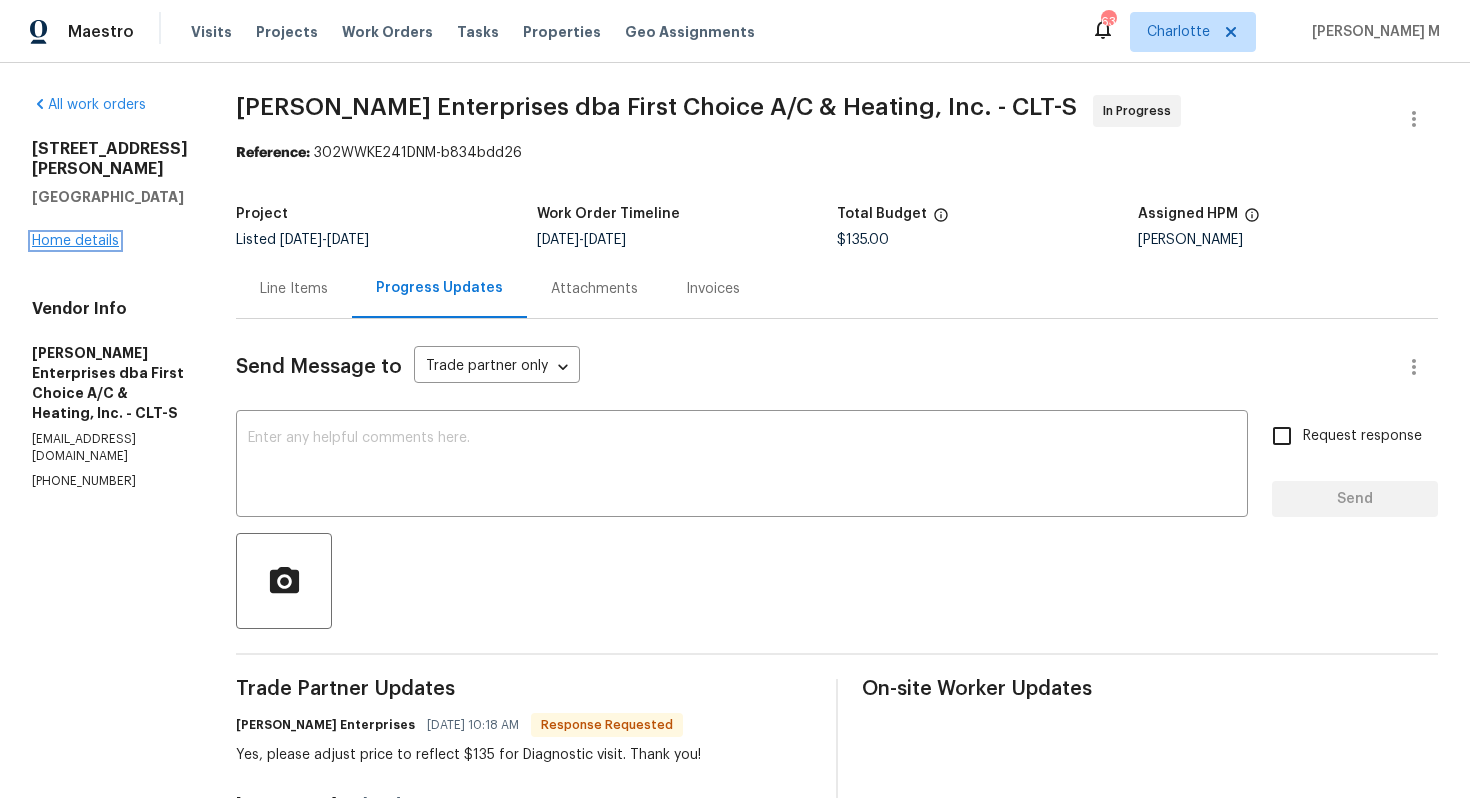 click on "Home details" at bounding box center [75, 241] 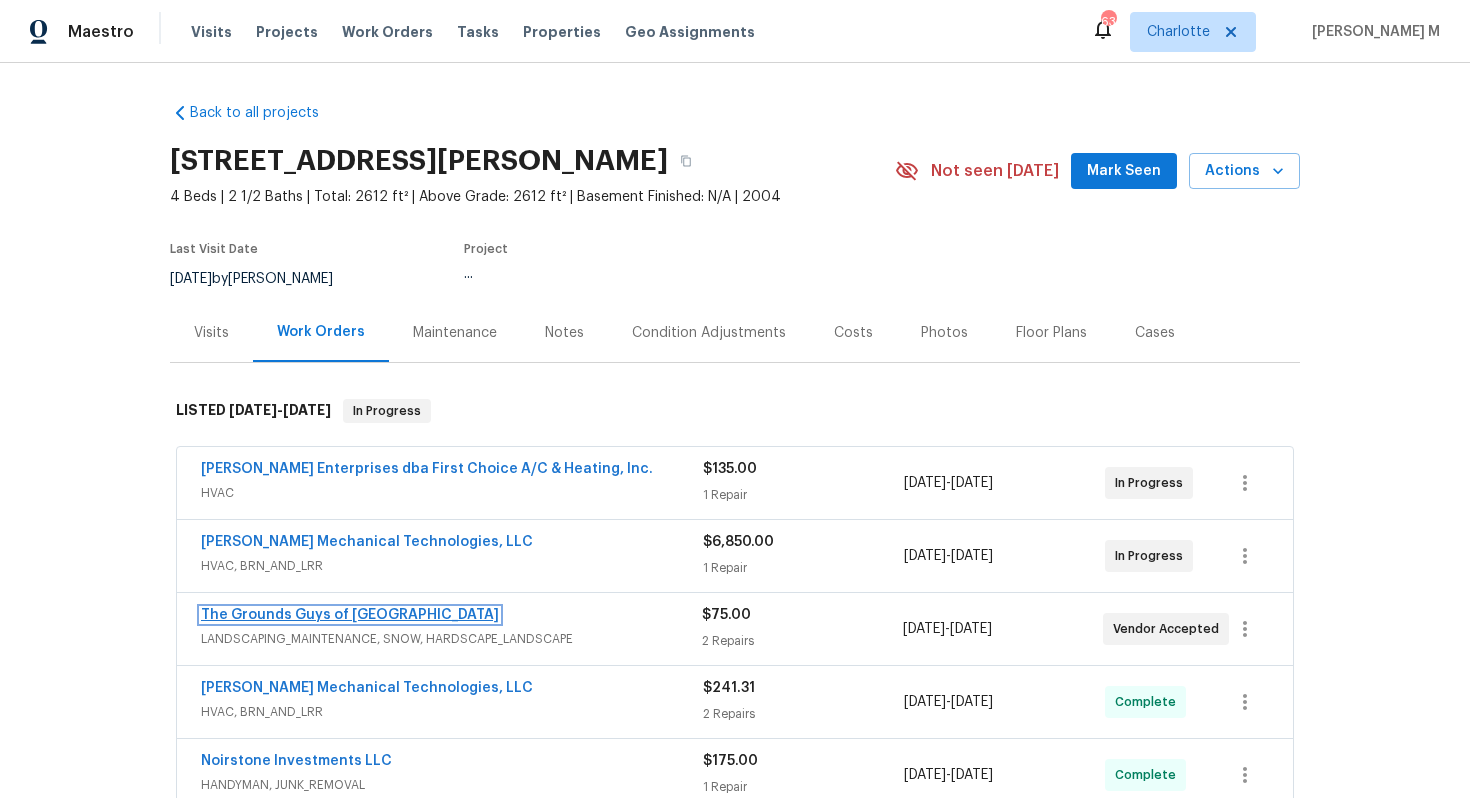 click on "The Grounds Guys of Huntersville" at bounding box center (350, 615) 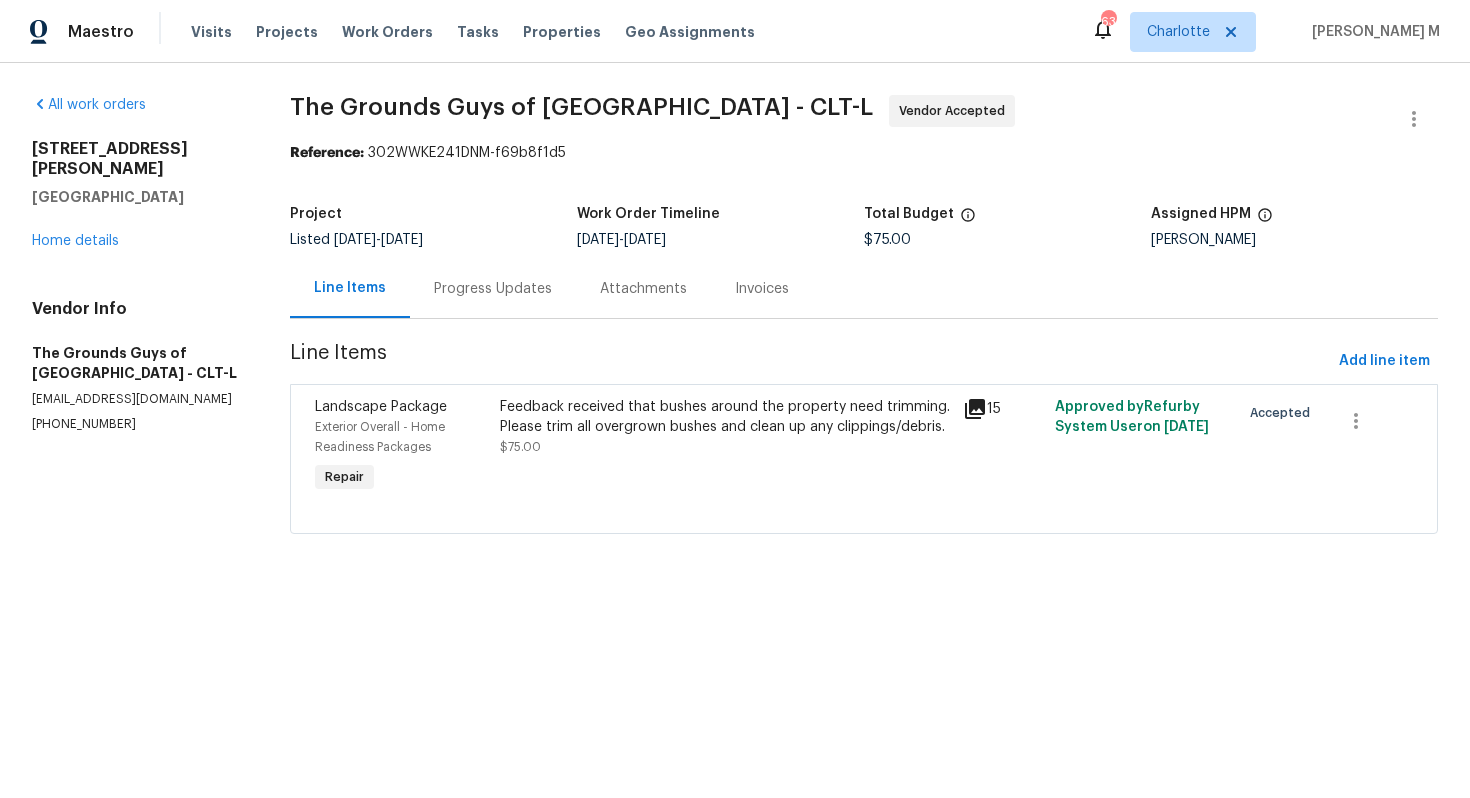 click on "Progress Updates" at bounding box center (493, 288) 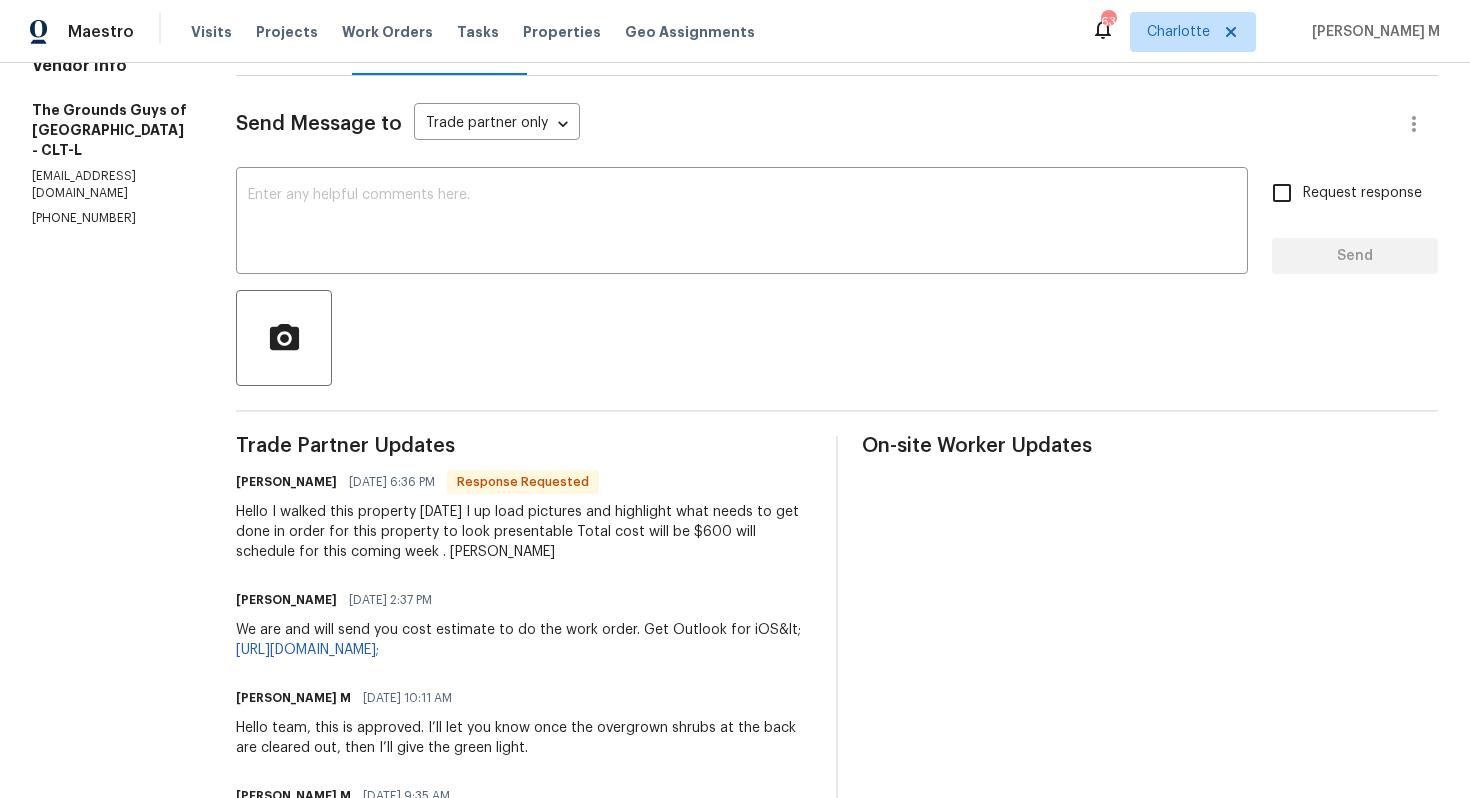 scroll, scrollTop: 0, scrollLeft: 0, axis: both 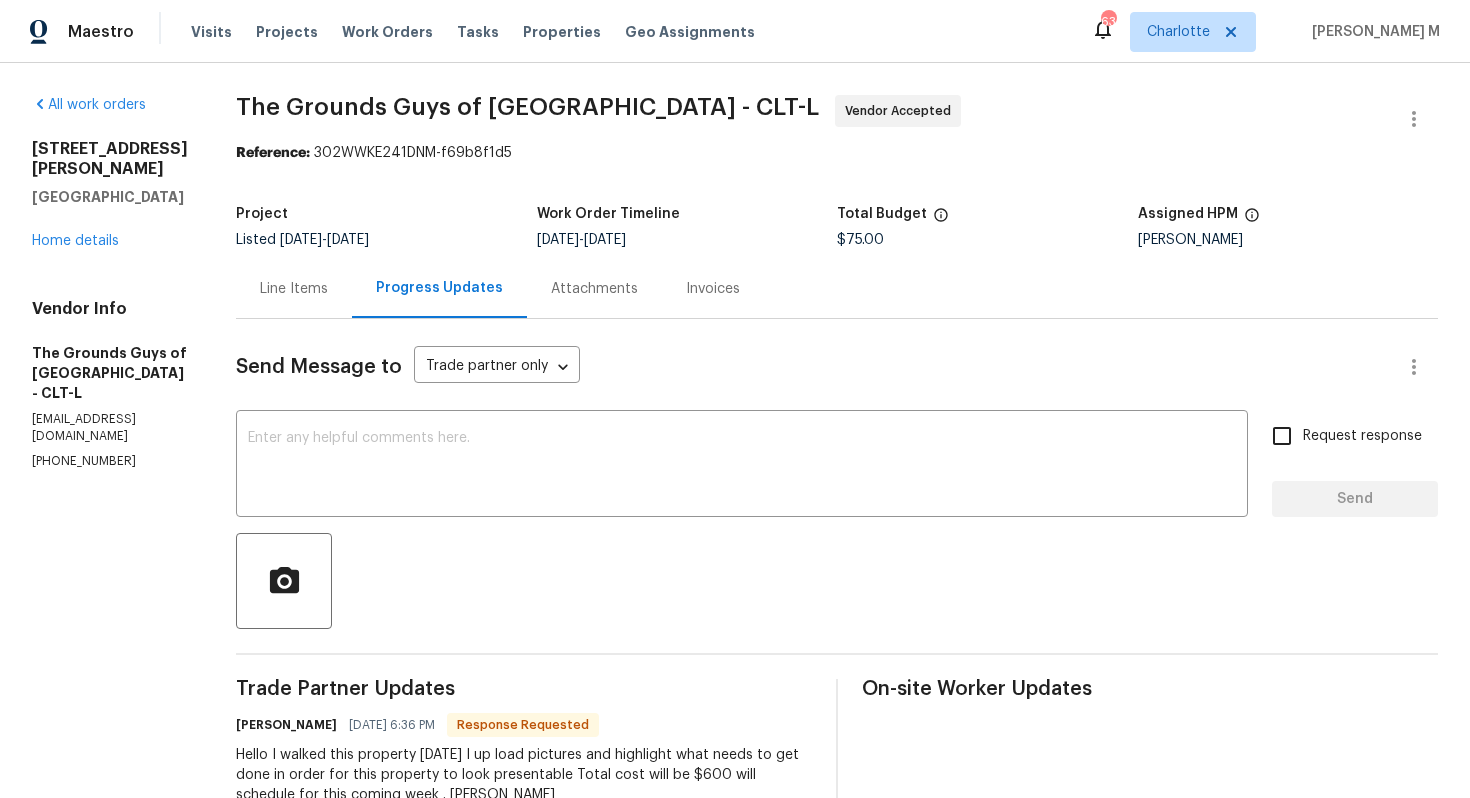 click on "Line Items" at bounding box center (294, 288) 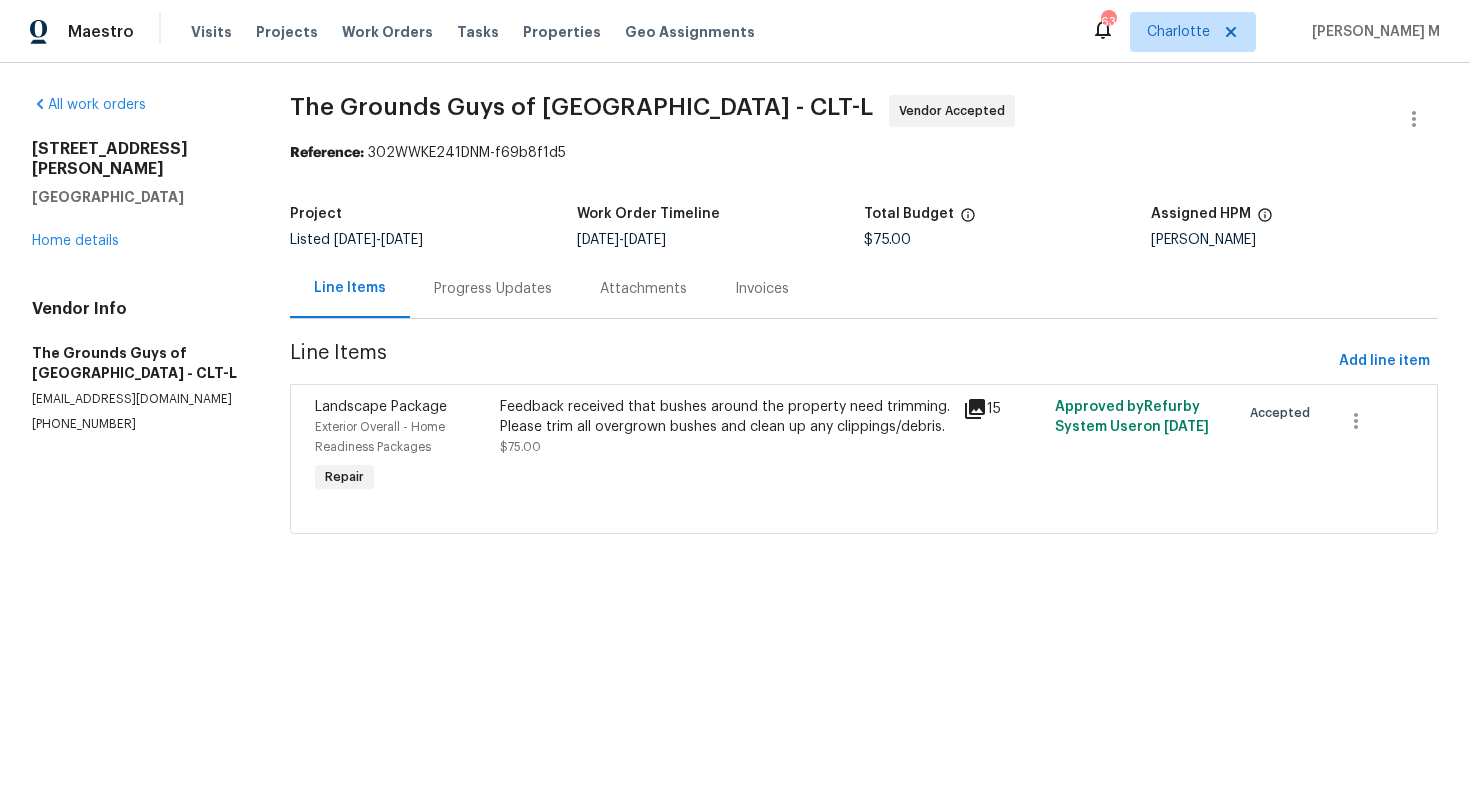 click on "Feedback received that bushes around the property need trimming. Please trim all overgrown bushes and clean up any clippings/debris. $75.00" at bounding box center [725, 447] 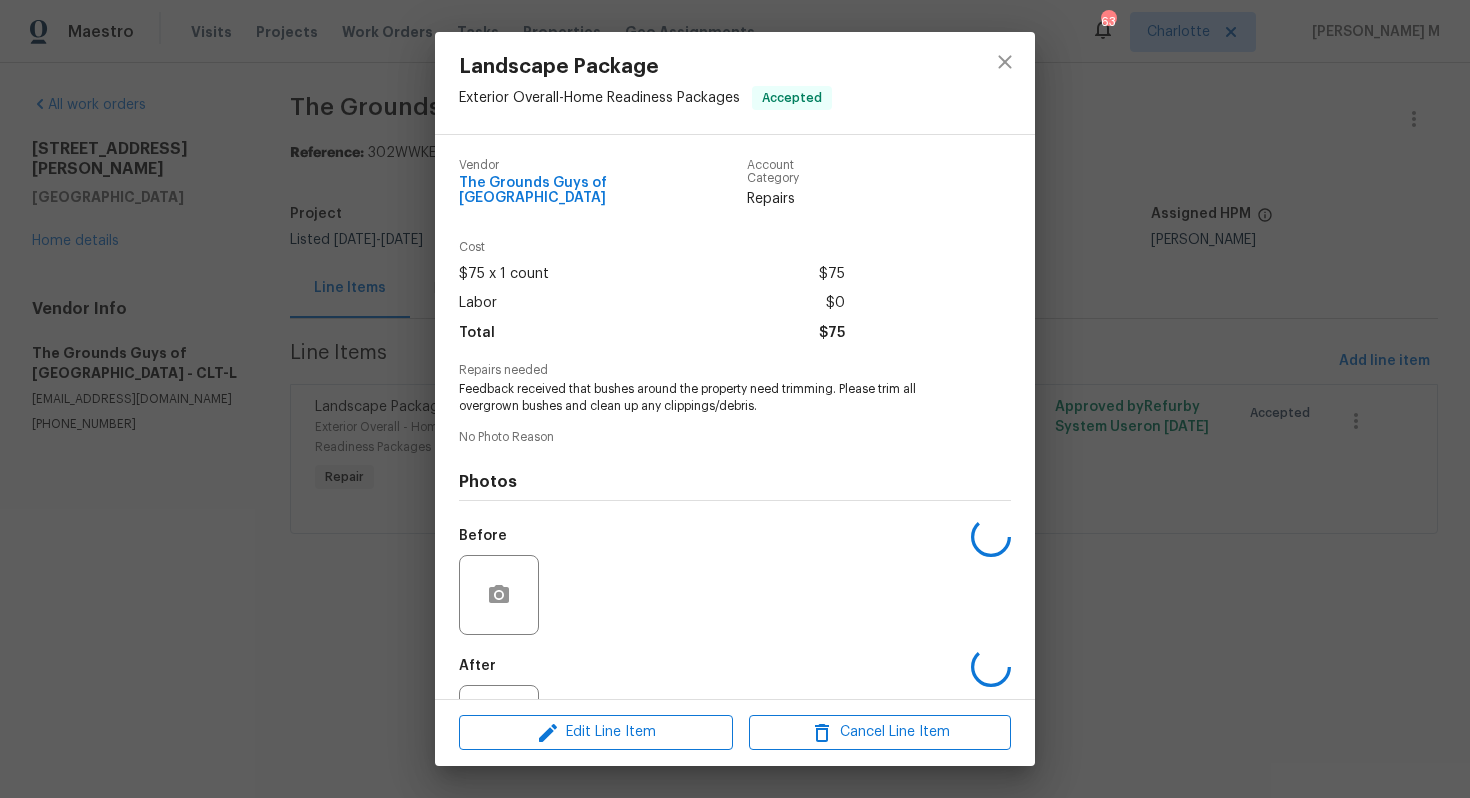 scroll, scrollTop: 47, scrollLeft: 0, axis: vertical 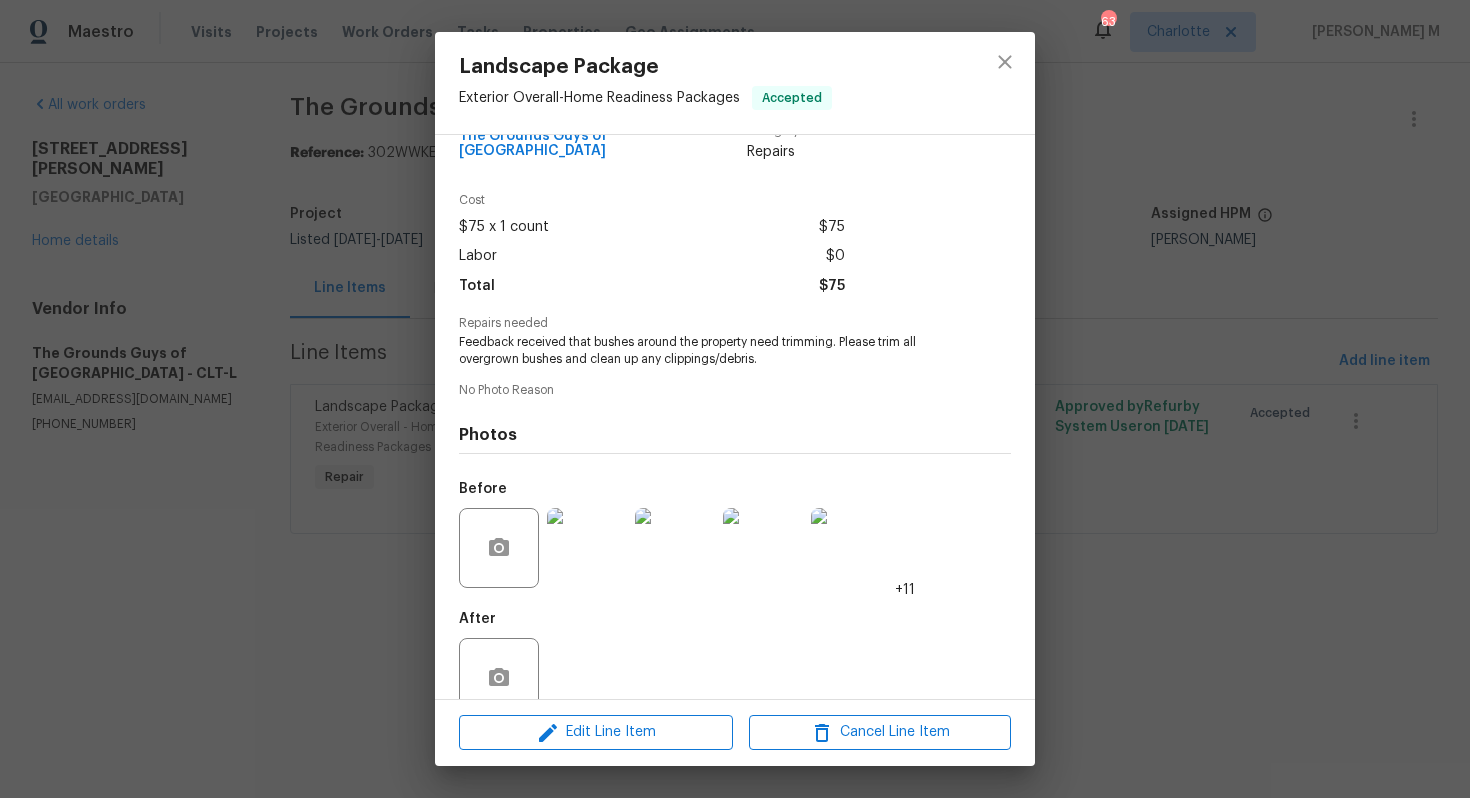 click at bounding box center [587, 548] 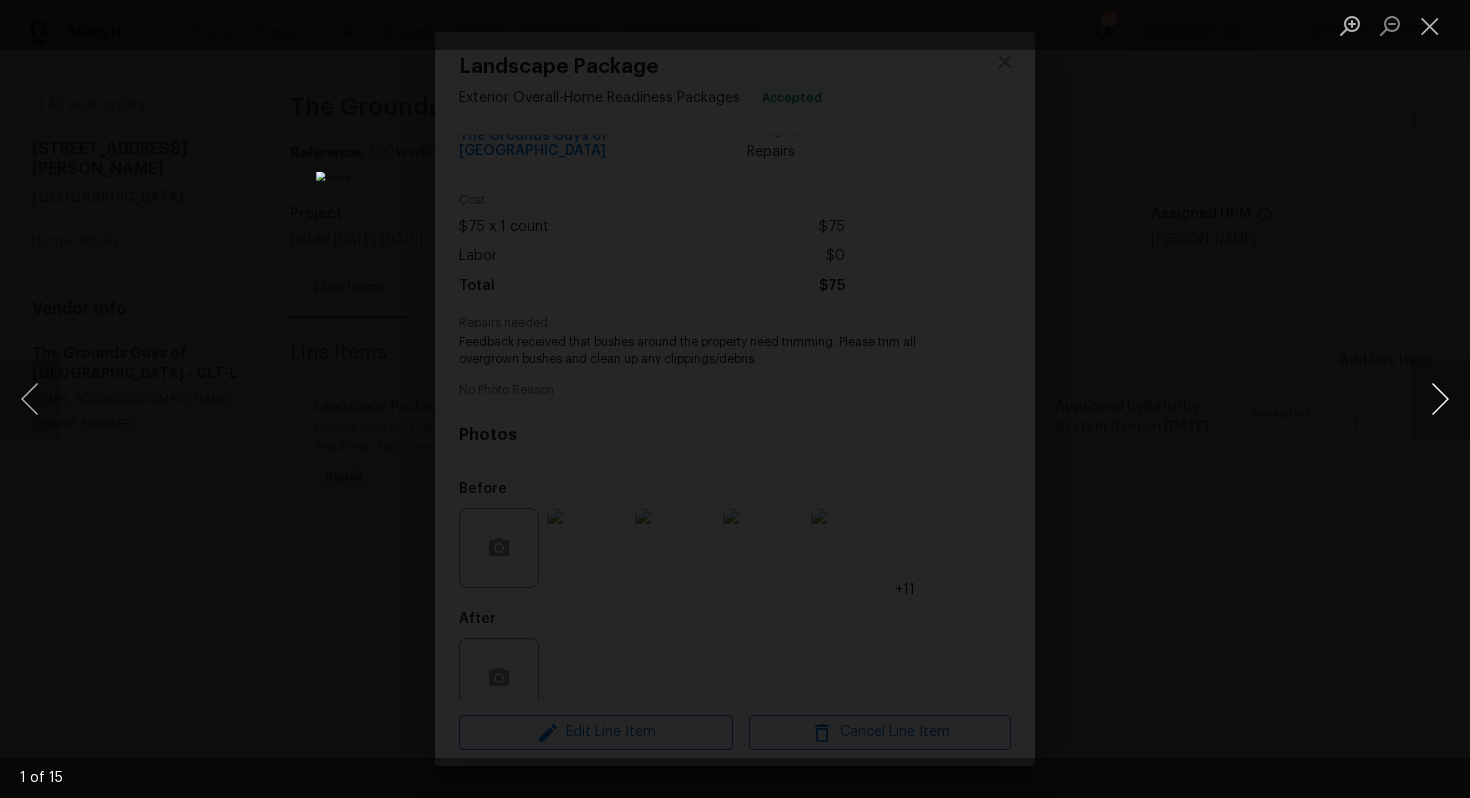 click at bounding box center (1440, 399) 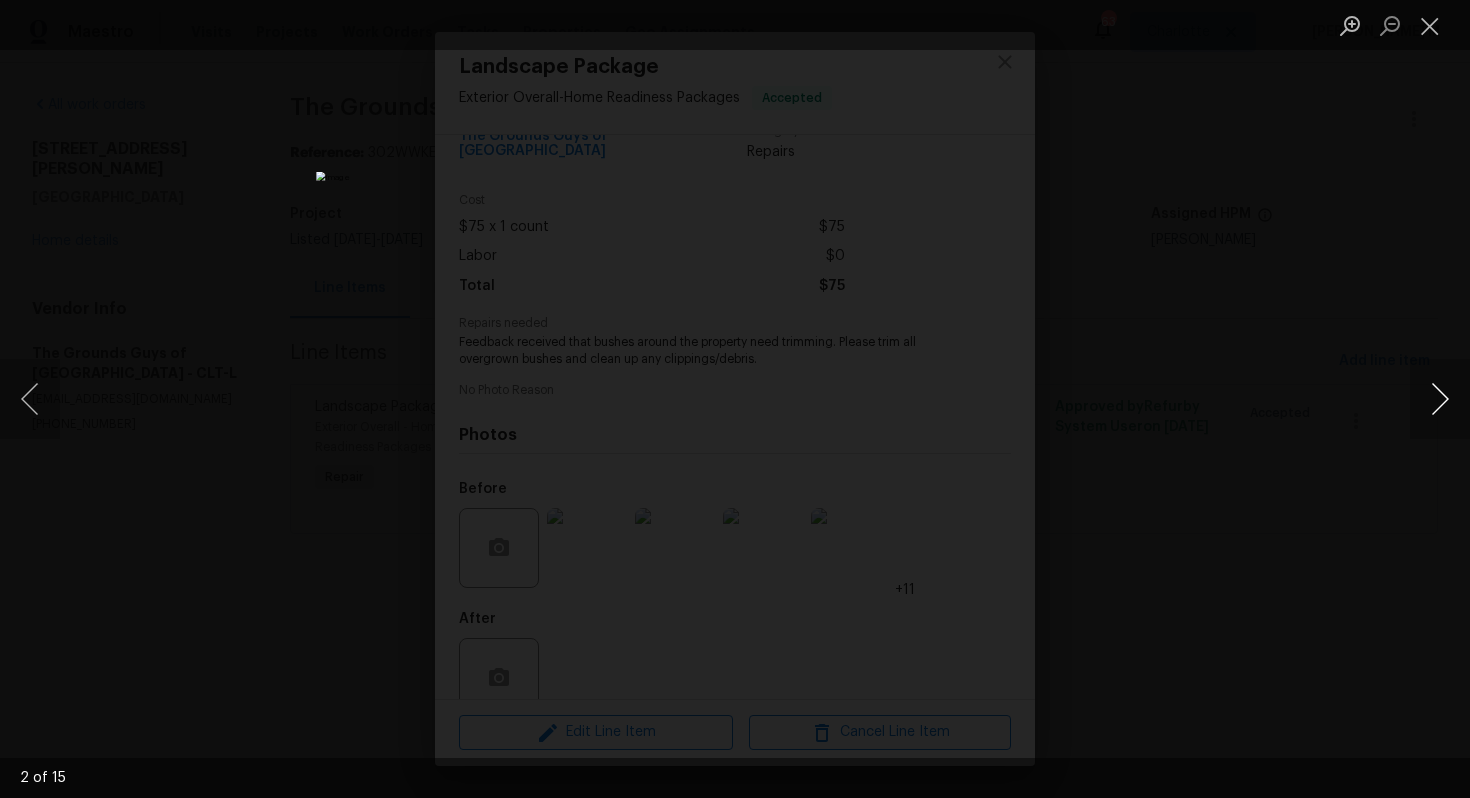 click at bounding box center (1440, 399) 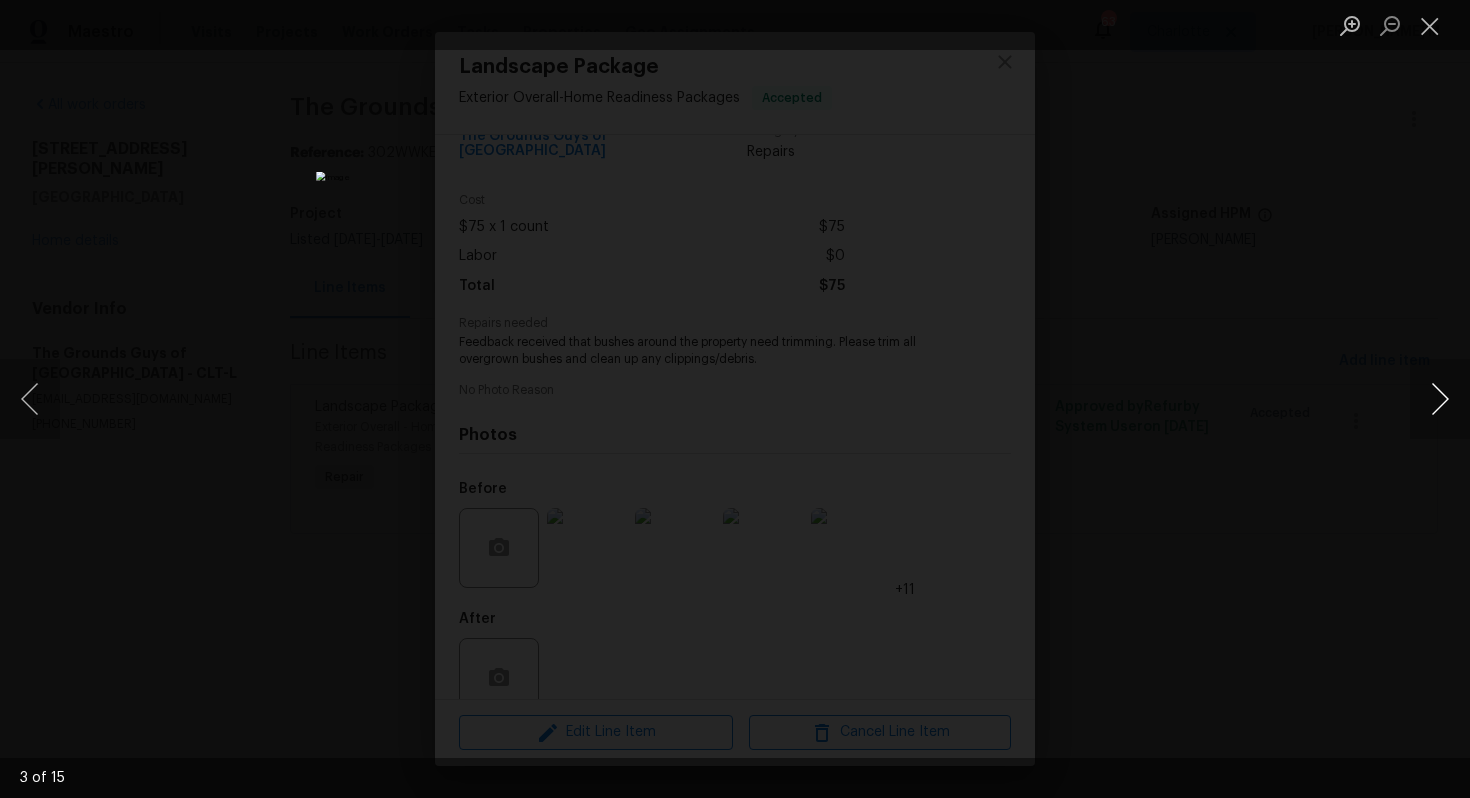 click at bounding box center [1440, 399] 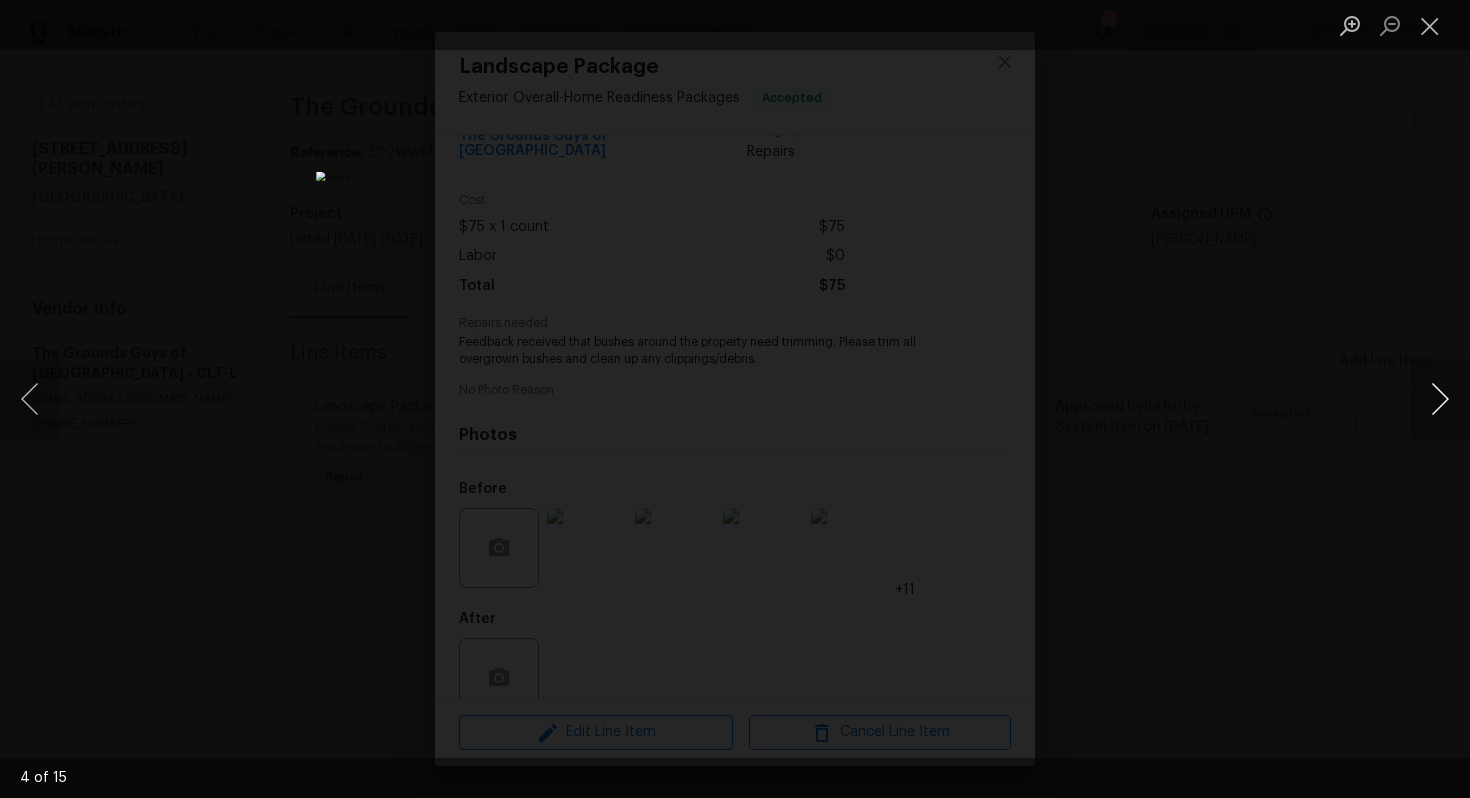 click at bounding box center (1440, 399) 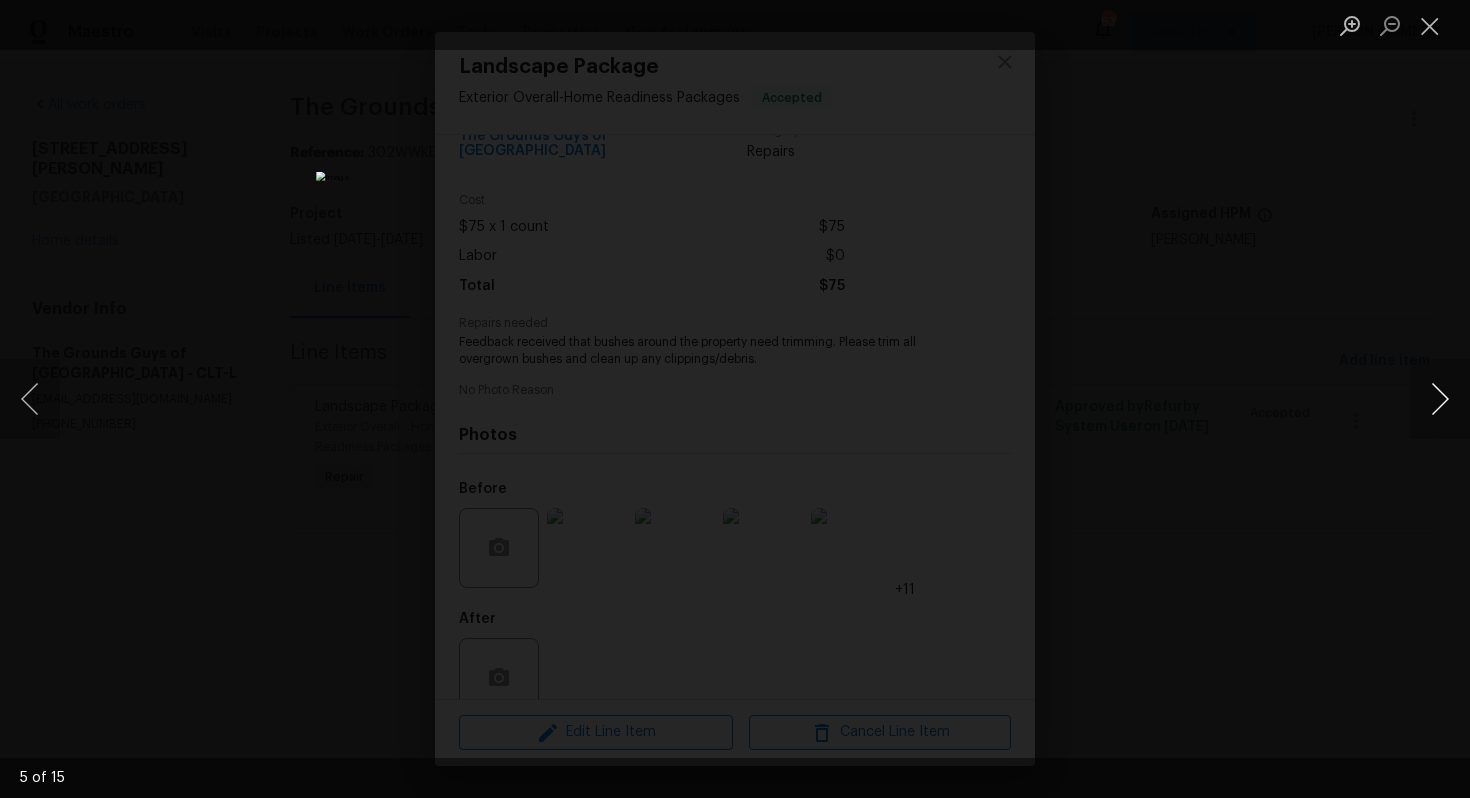 click at bounding box center (1440, 399) 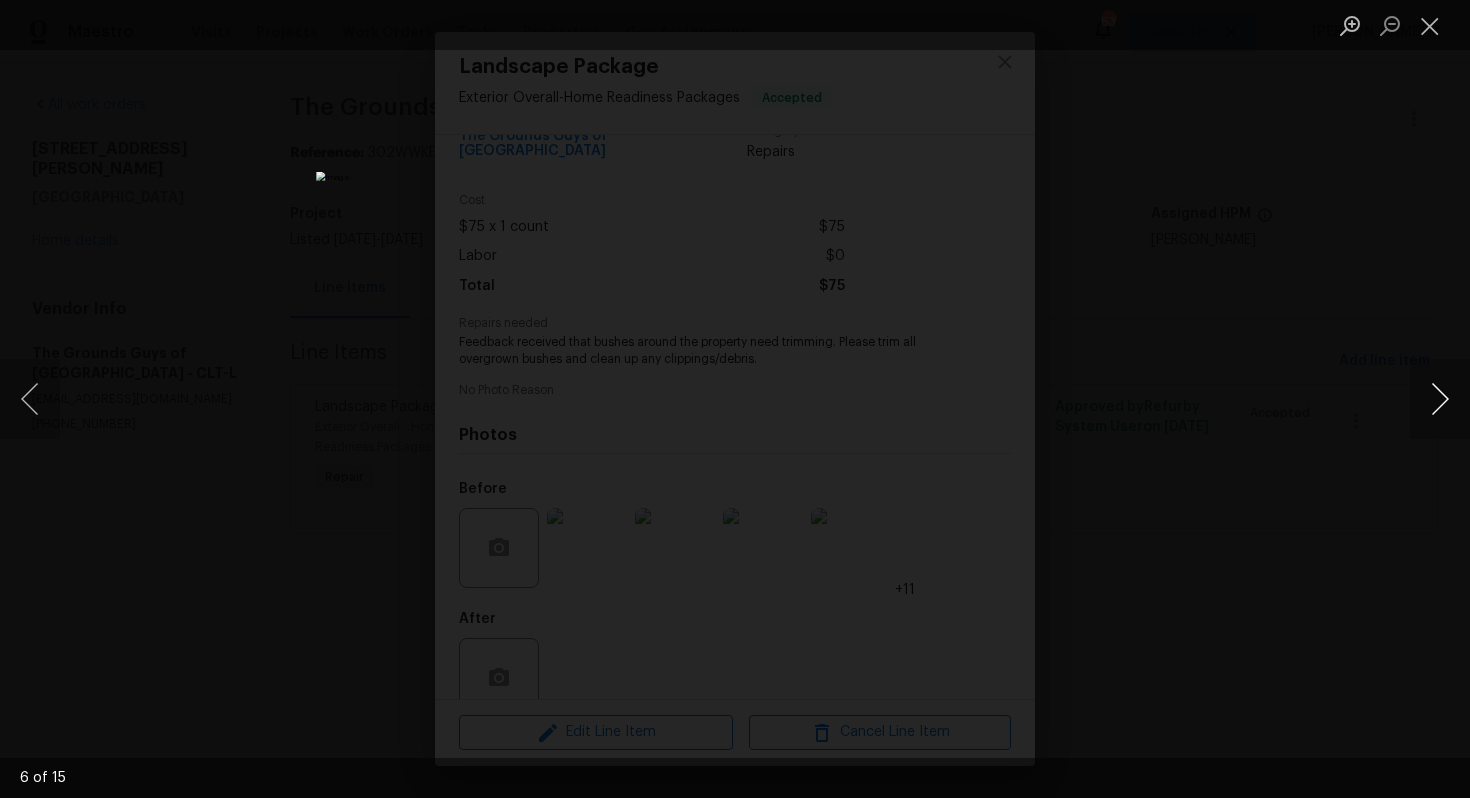 click at bounding box center [1440, 399] 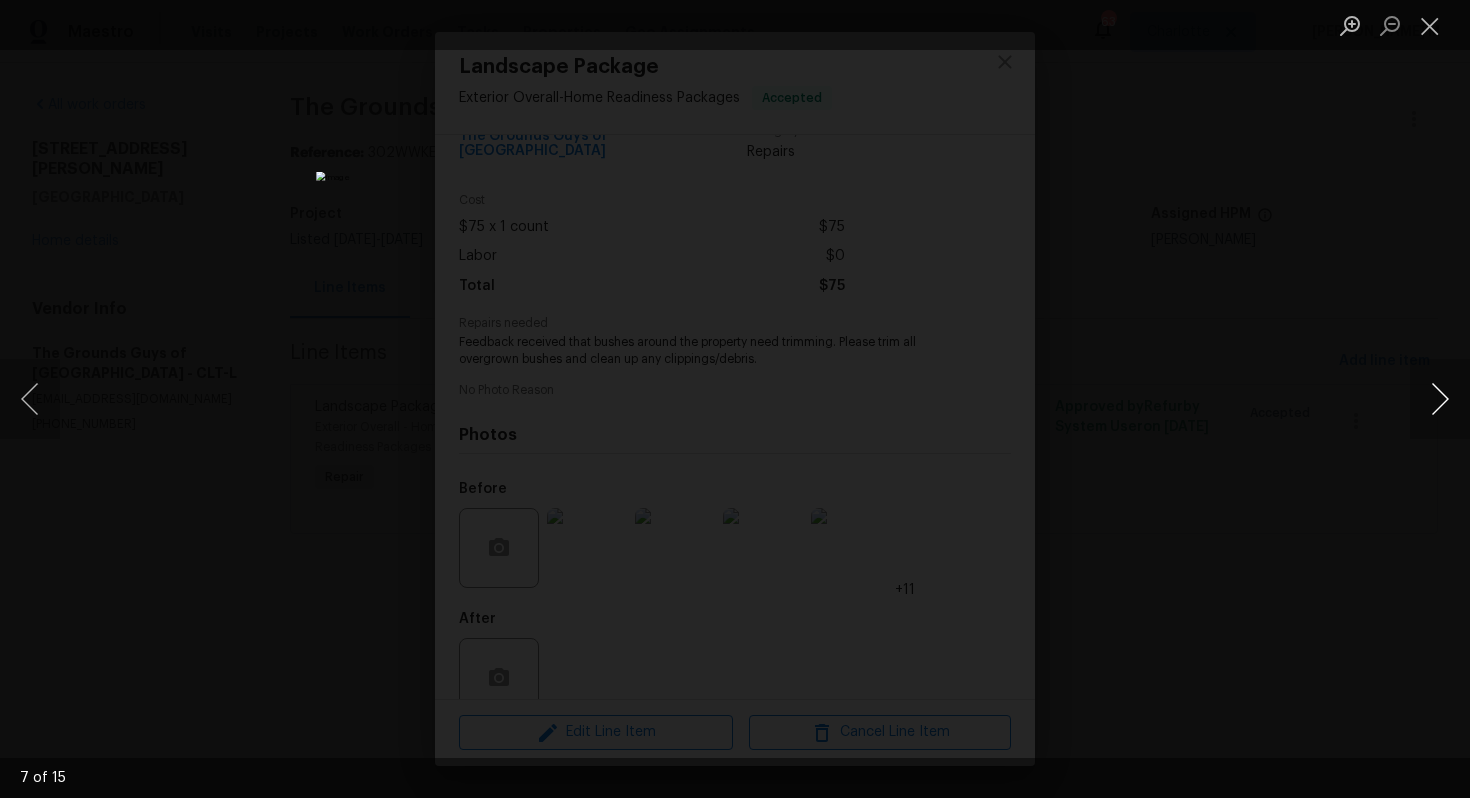 click at bounding box center [1440, 399] 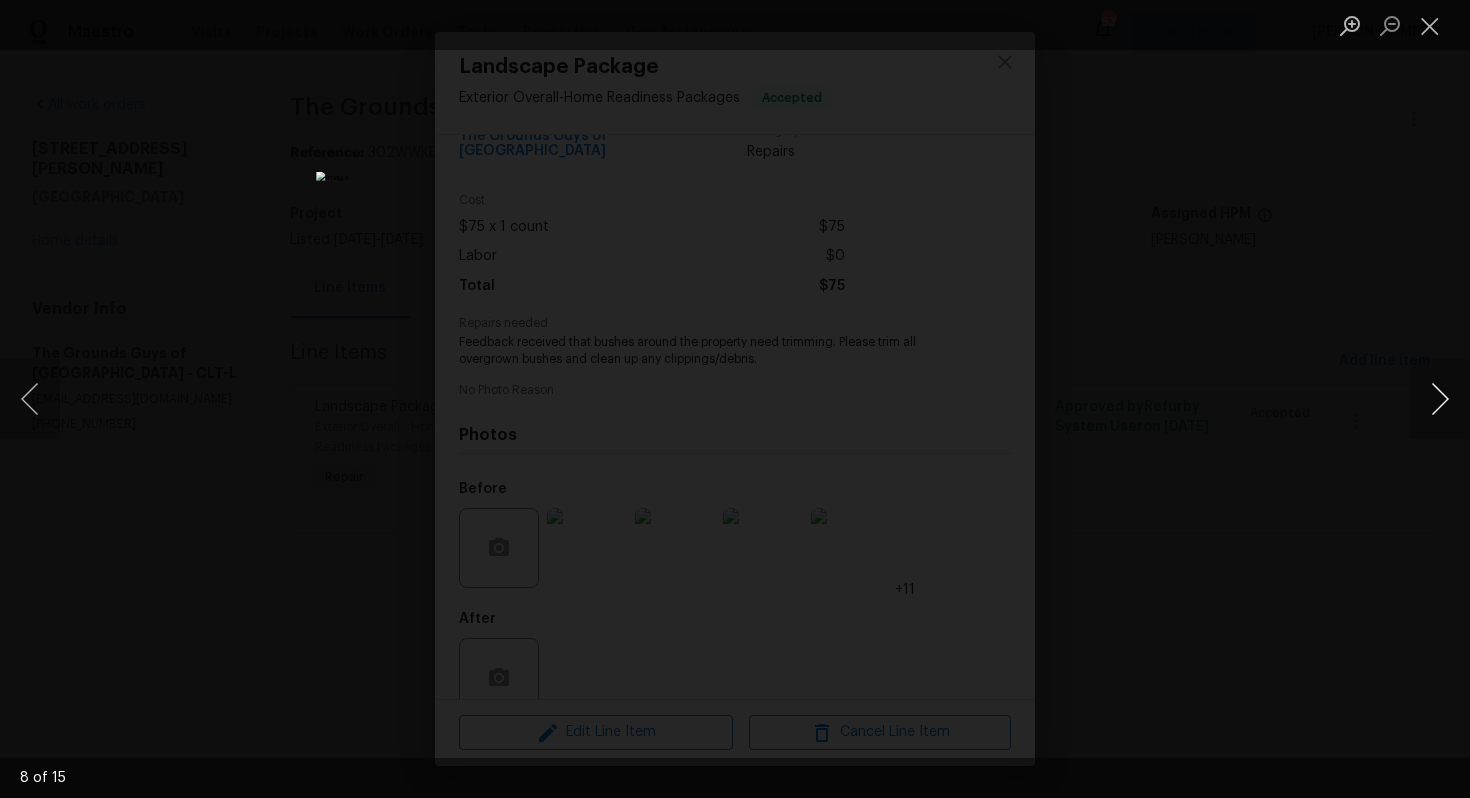 click at bounding box center [1440, 399] 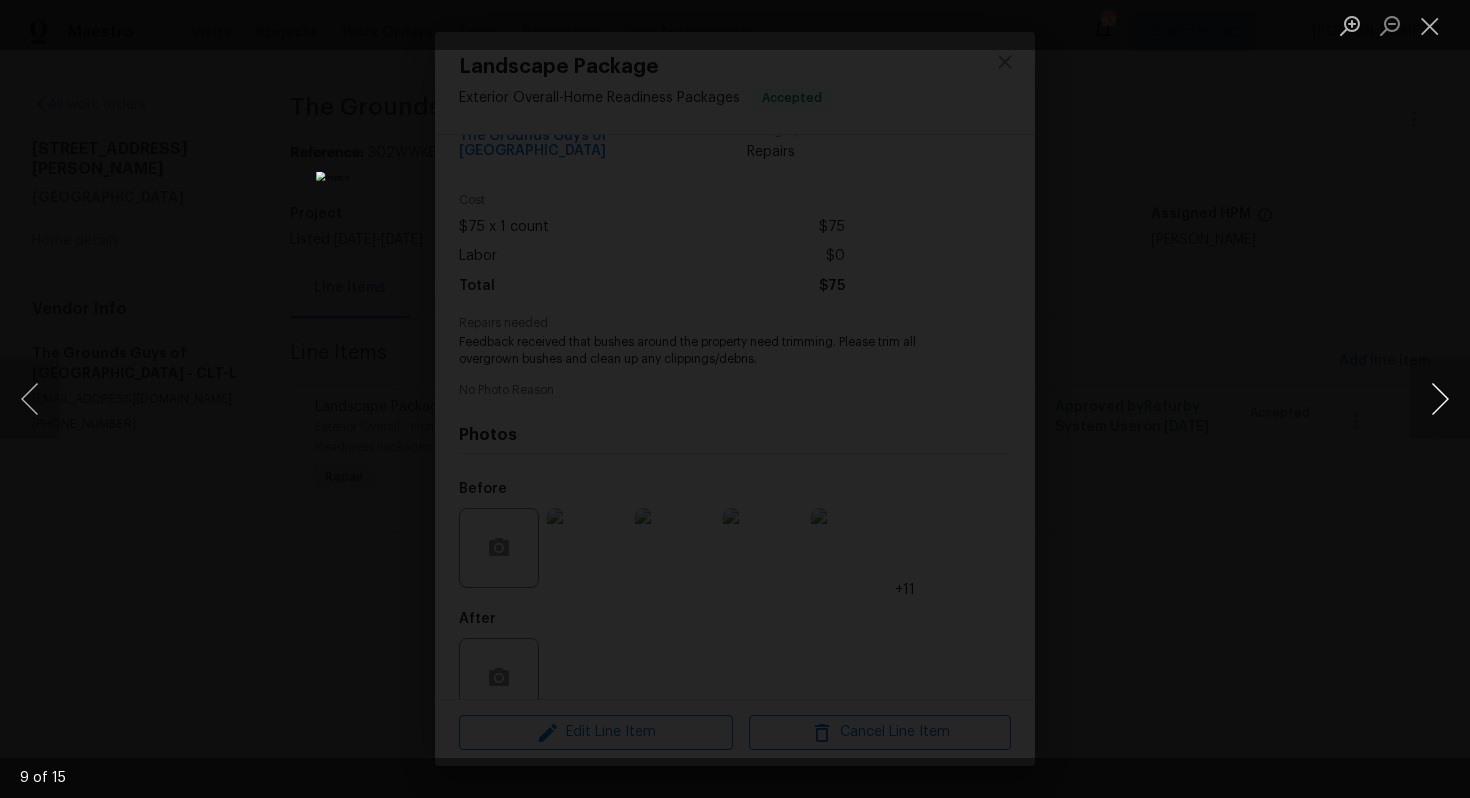 click at bounding box center [1440, 399] 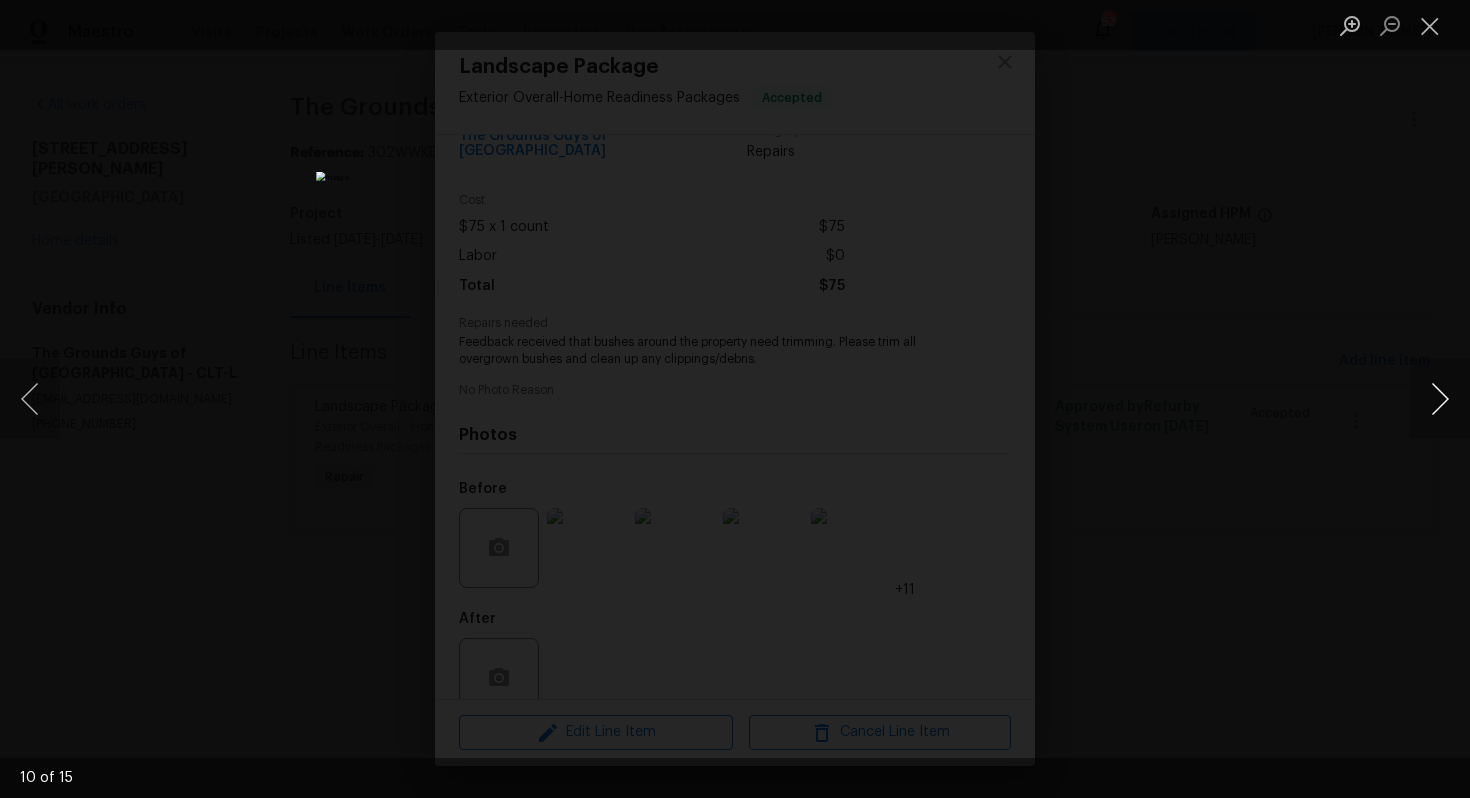 click at bounding box center (1440, 399) 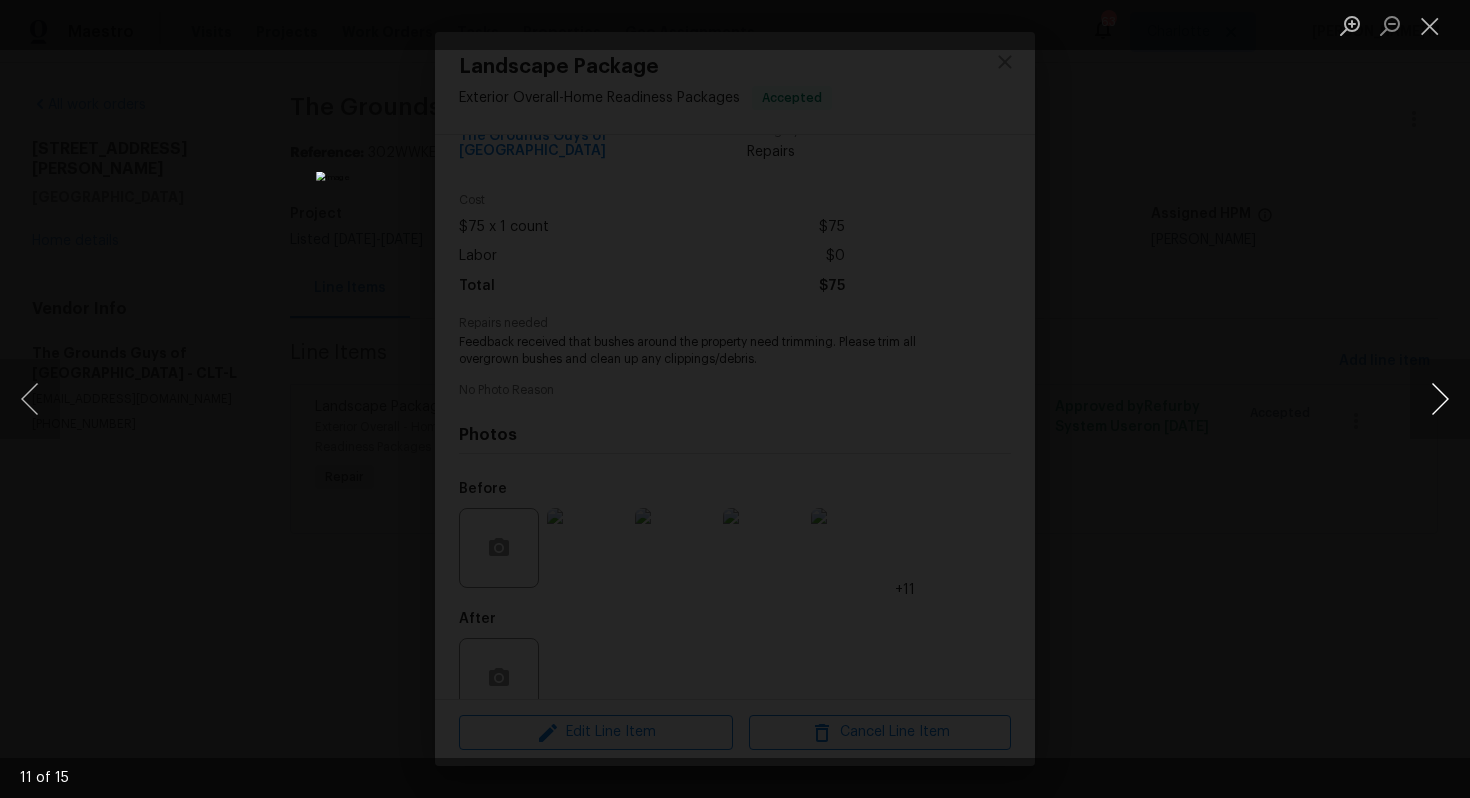 click at bounding box center [1440, 399] 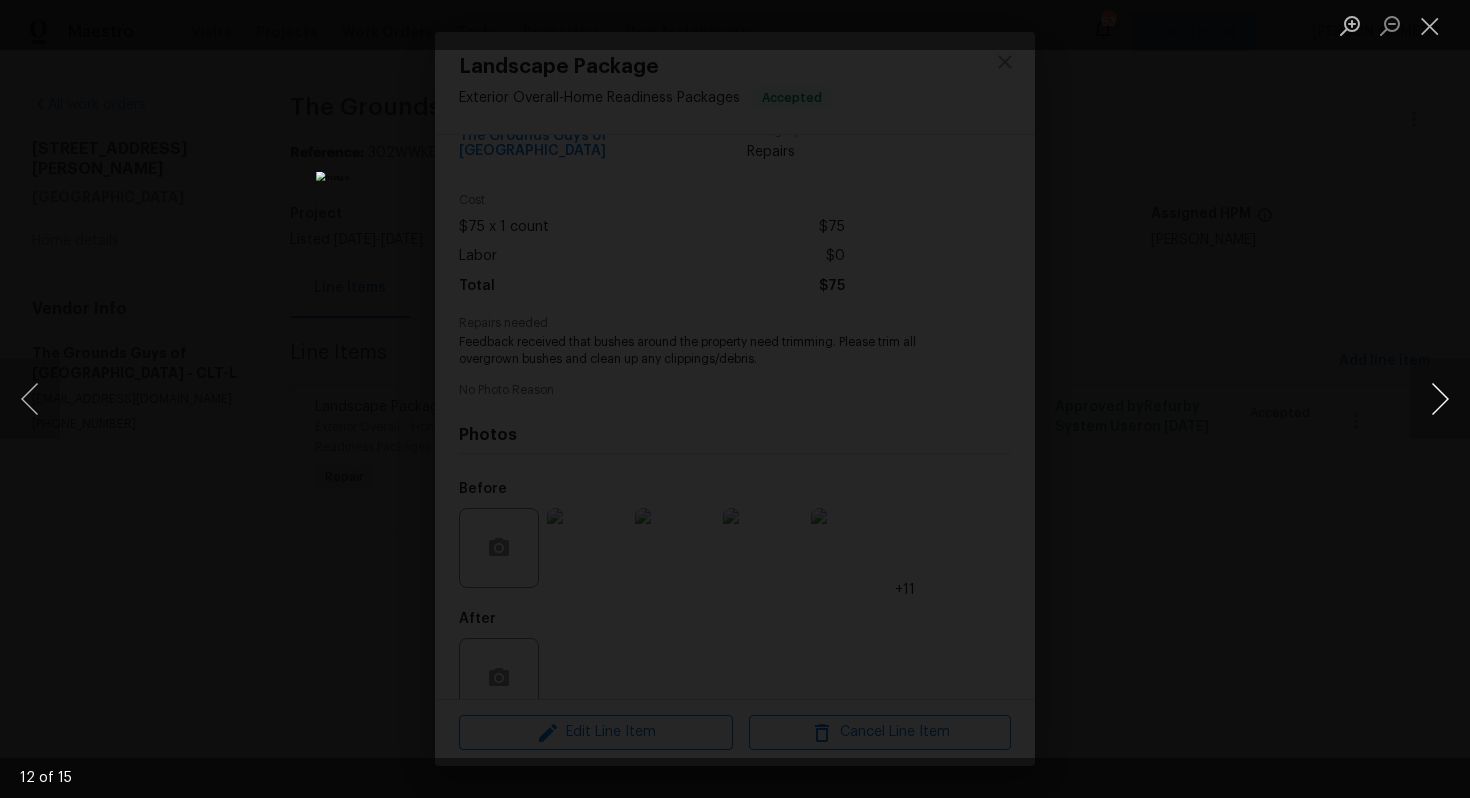 click at bounding box center (1440, 399) 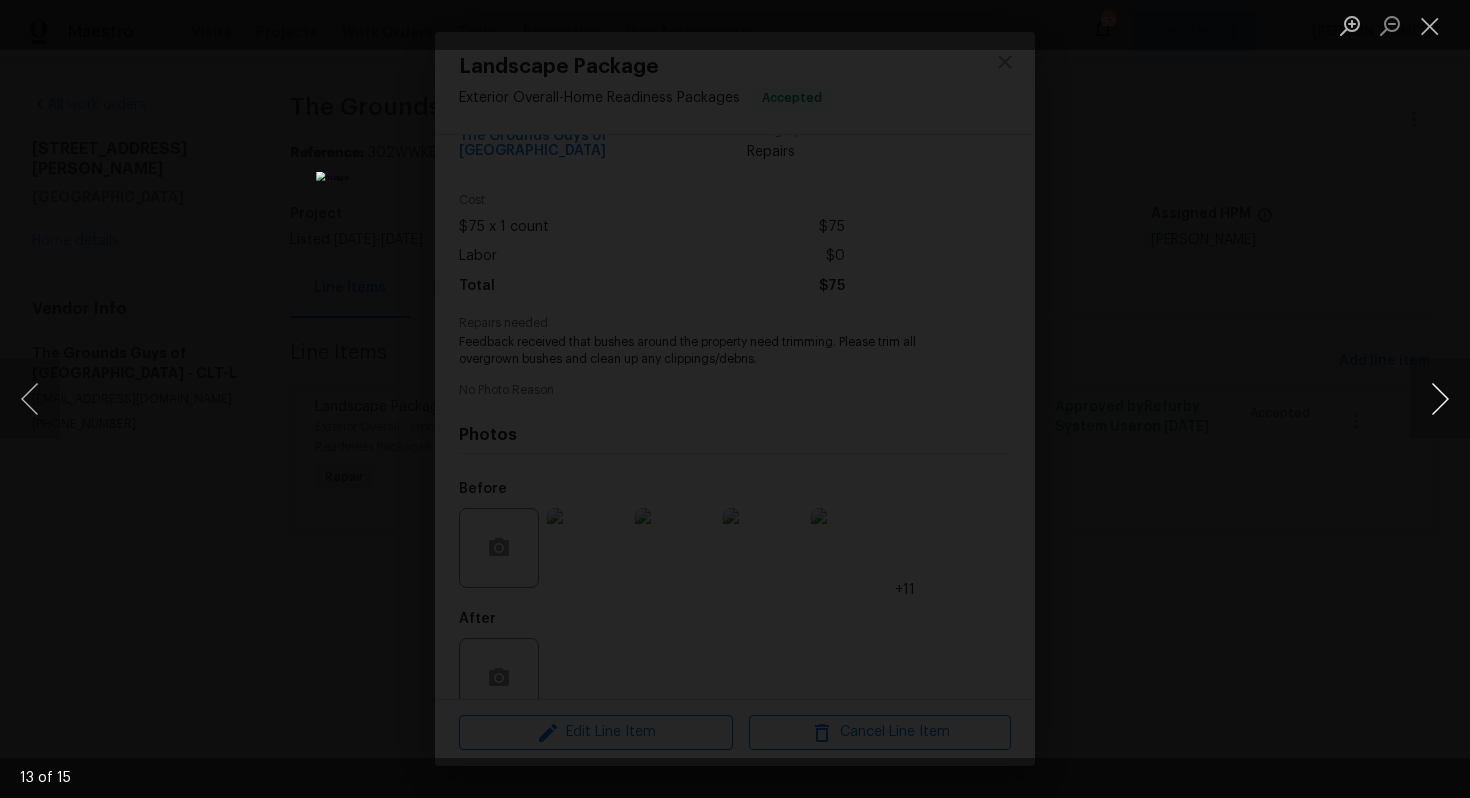 click at bounding box center (1440, 399) 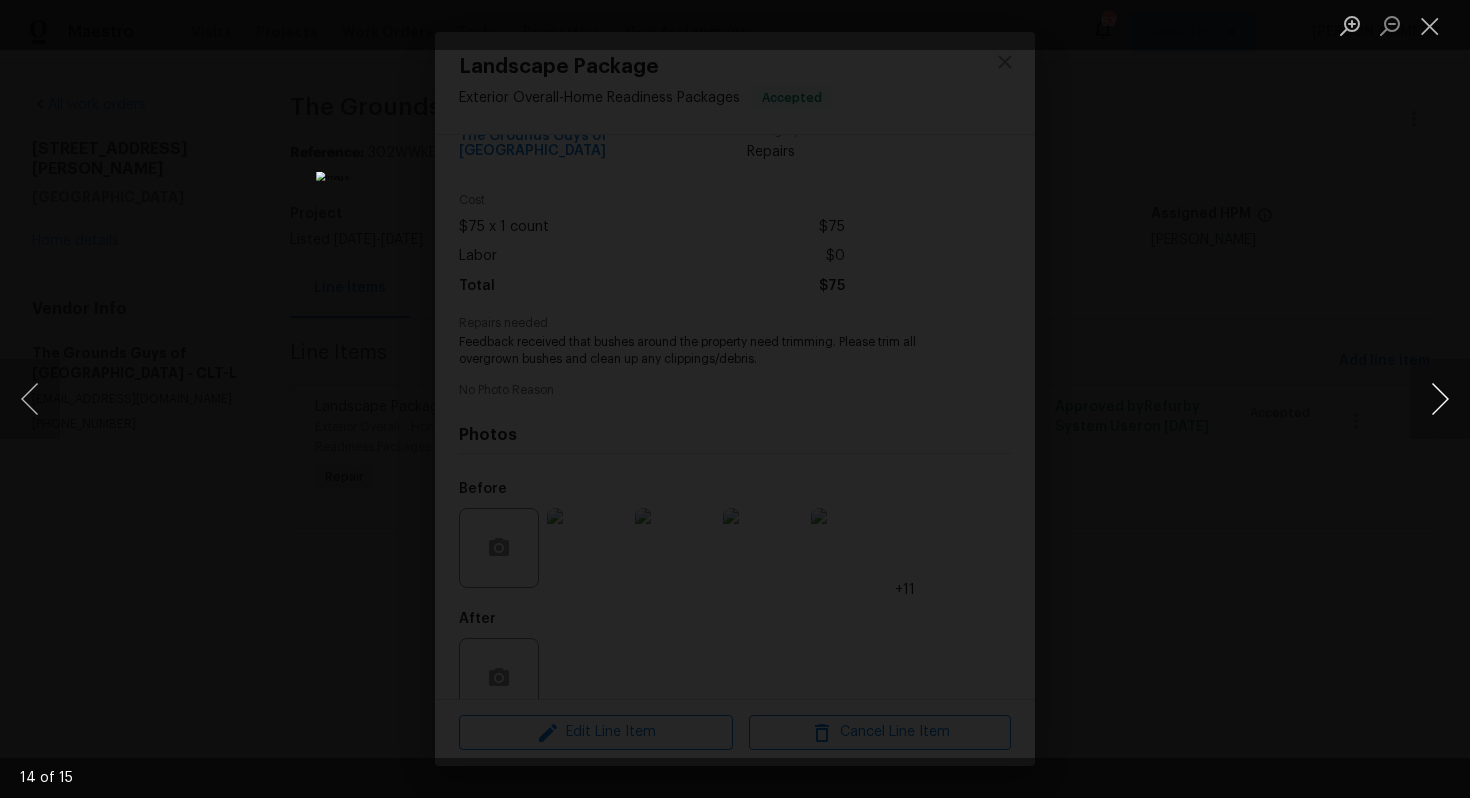 click at bounding box center [1440, 399] 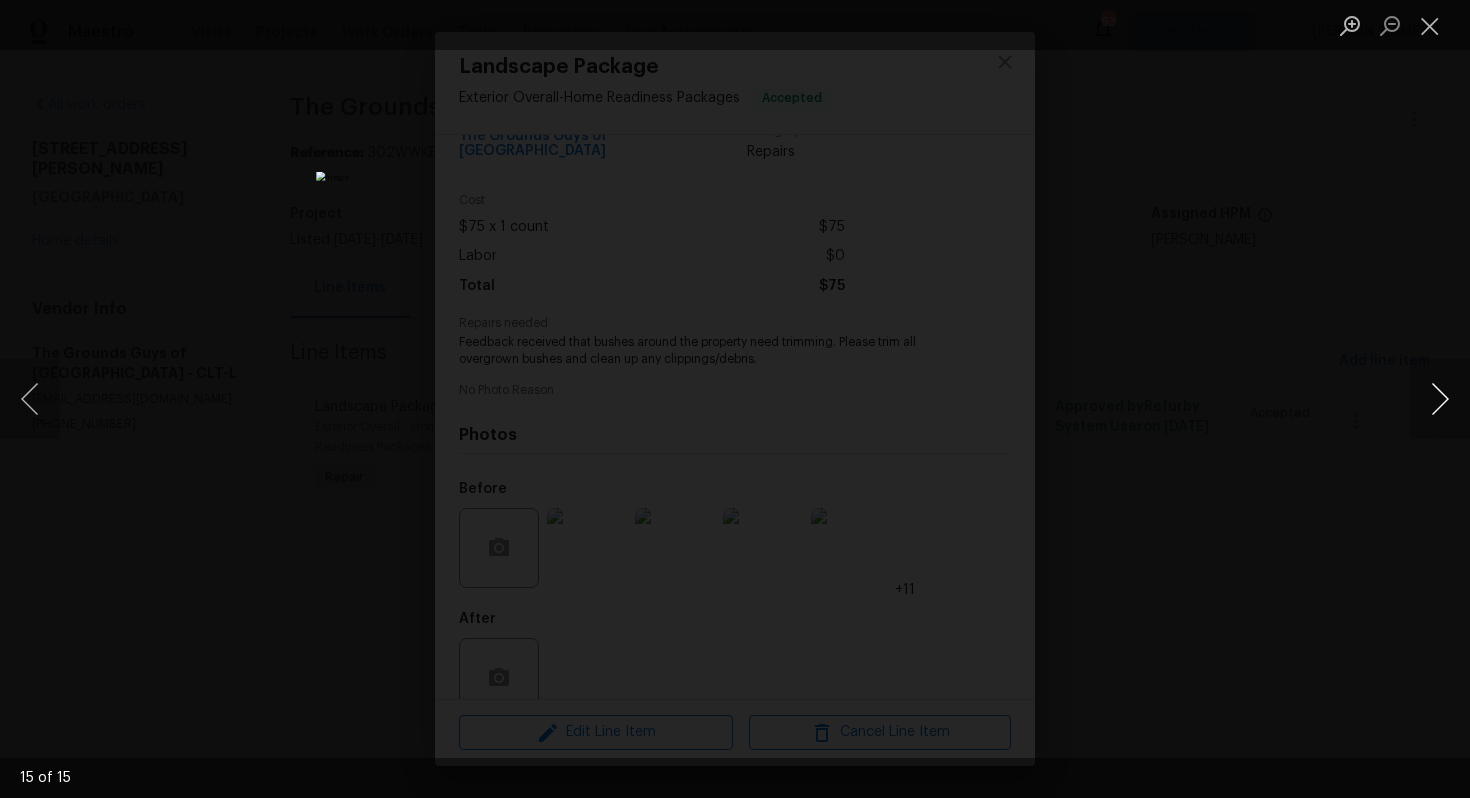 click at bounding box center [1440, 399] 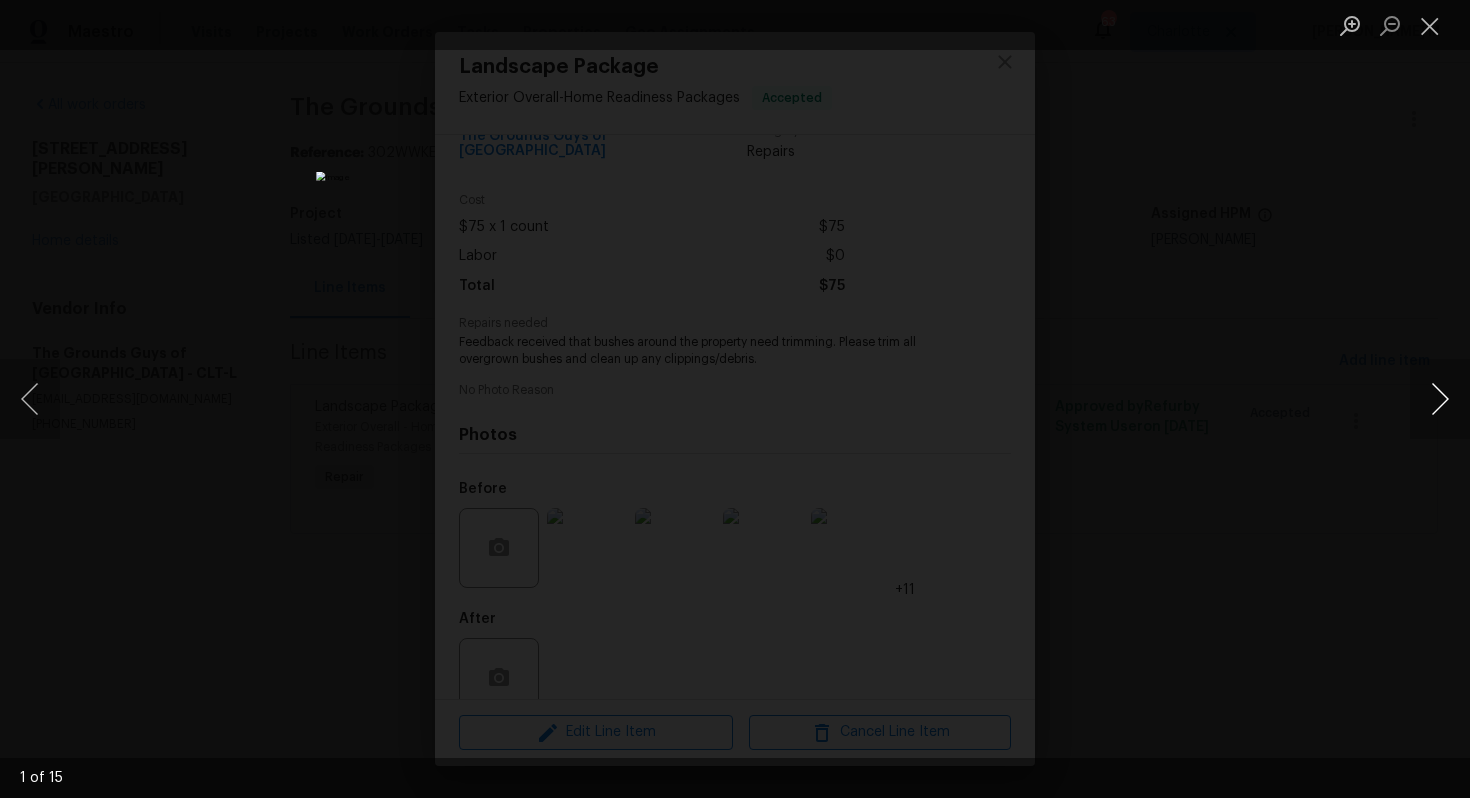 click at bounding box center [1440, 399] 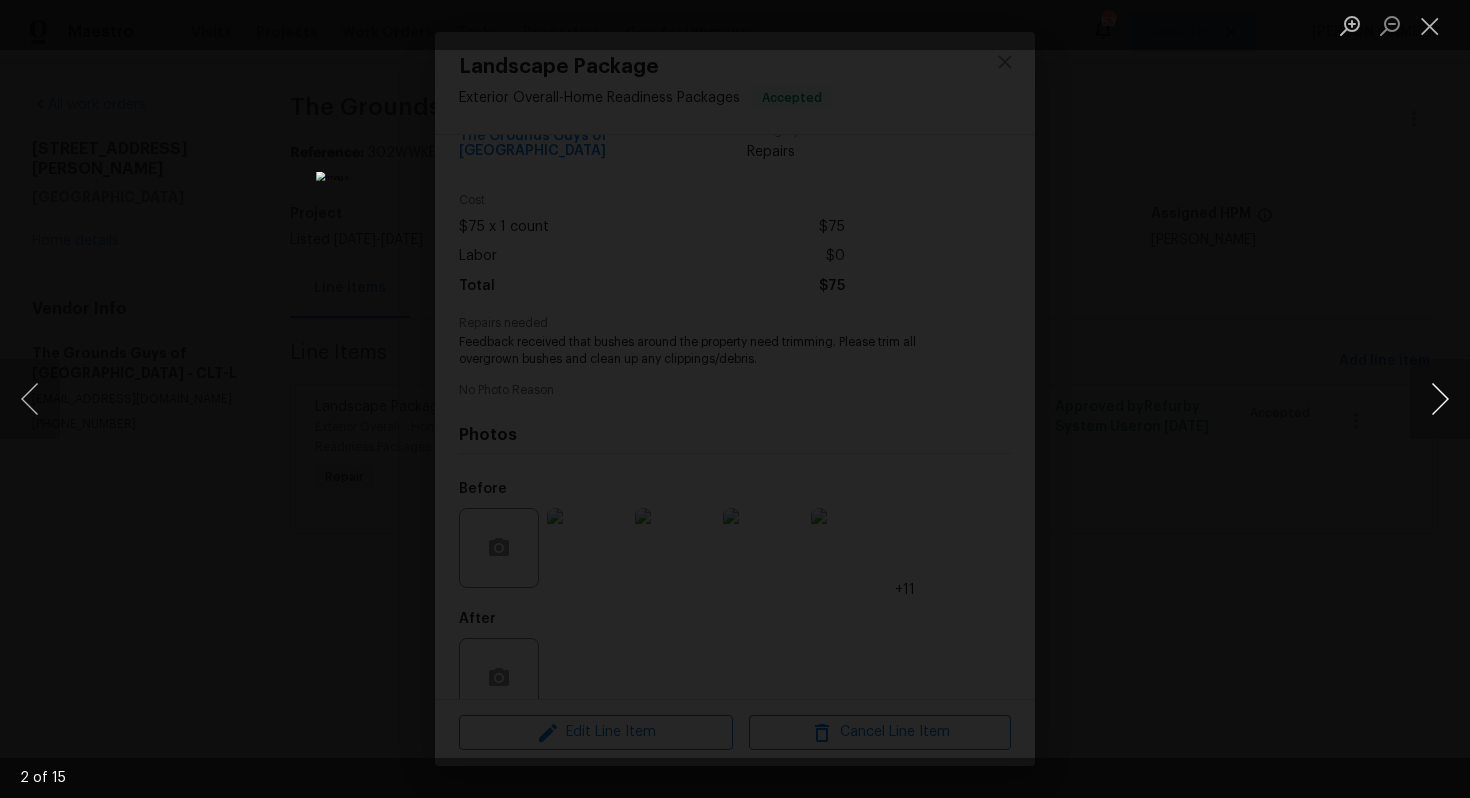 click at bounding box center (1440, 399) 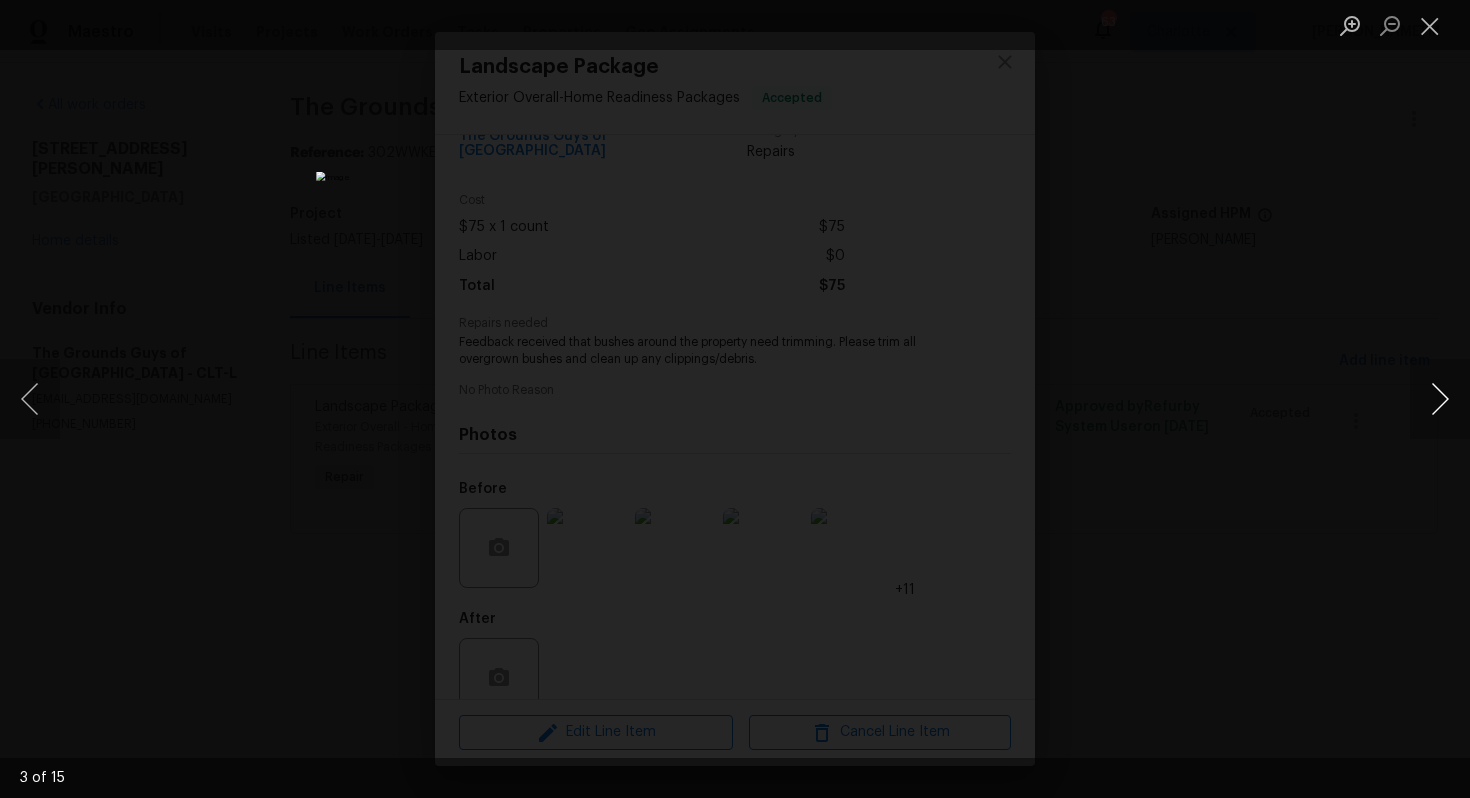 click at bounding box center [1440, 399] 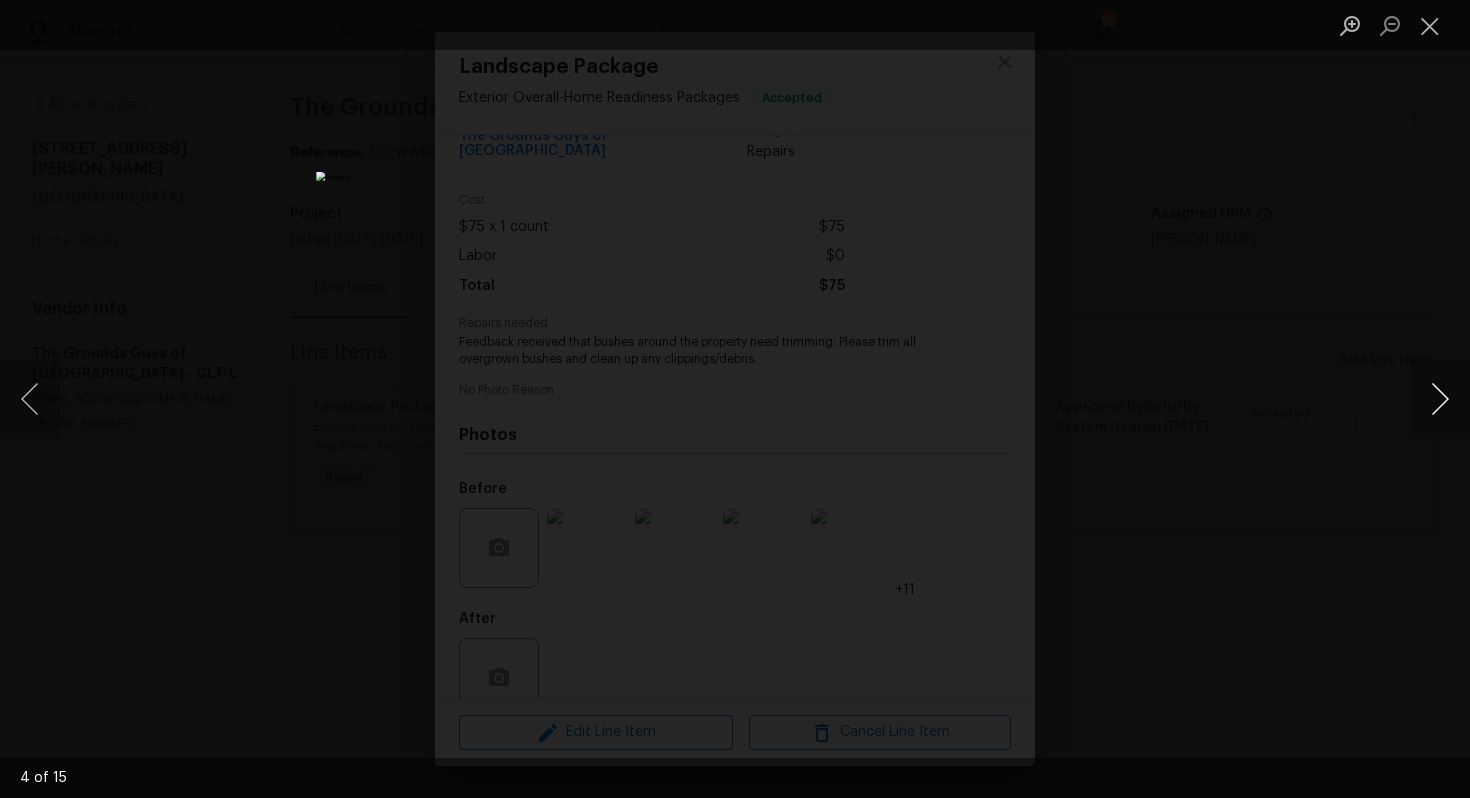 click at bounding box center (1440, 399) 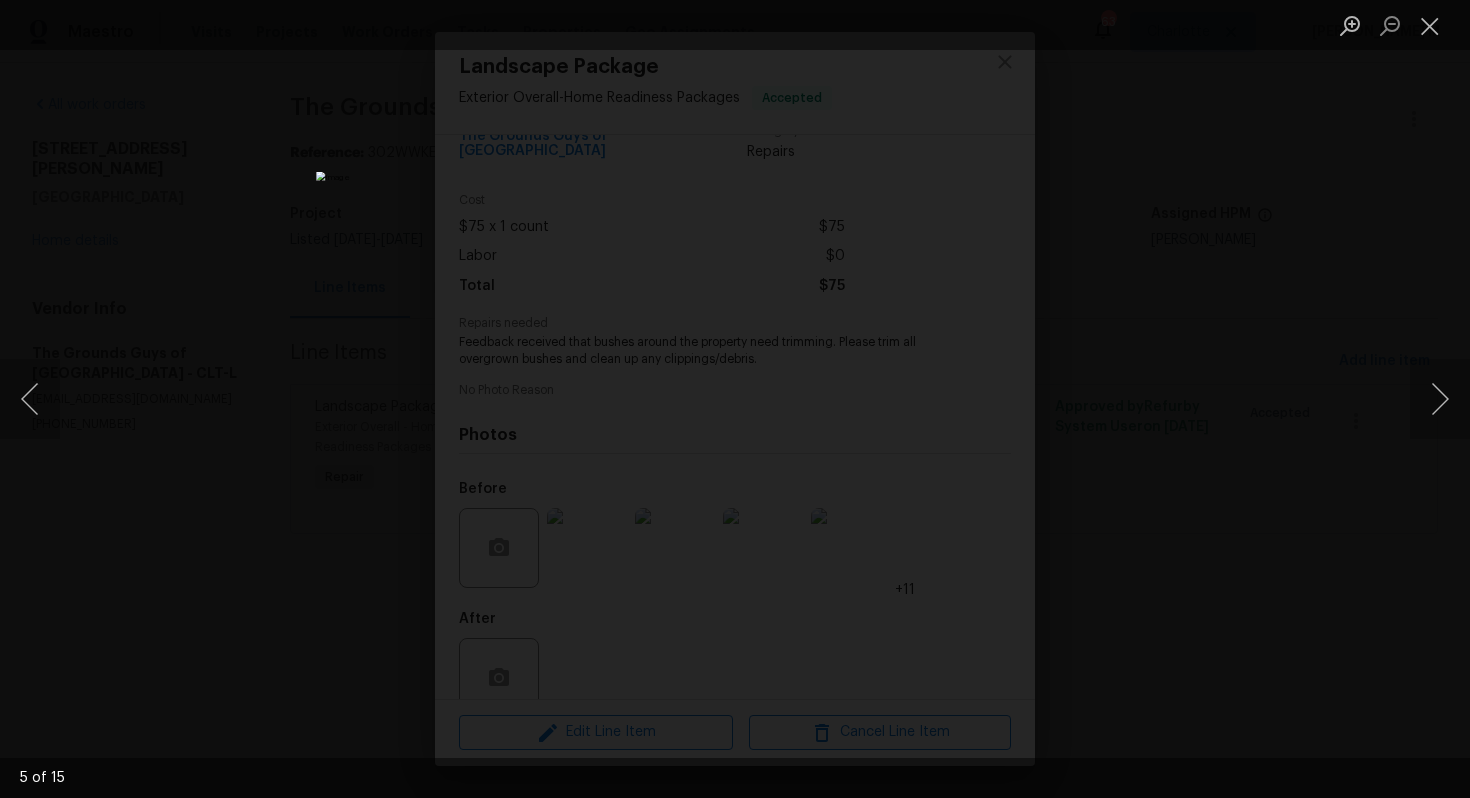 click at bounding box center [735, 399] 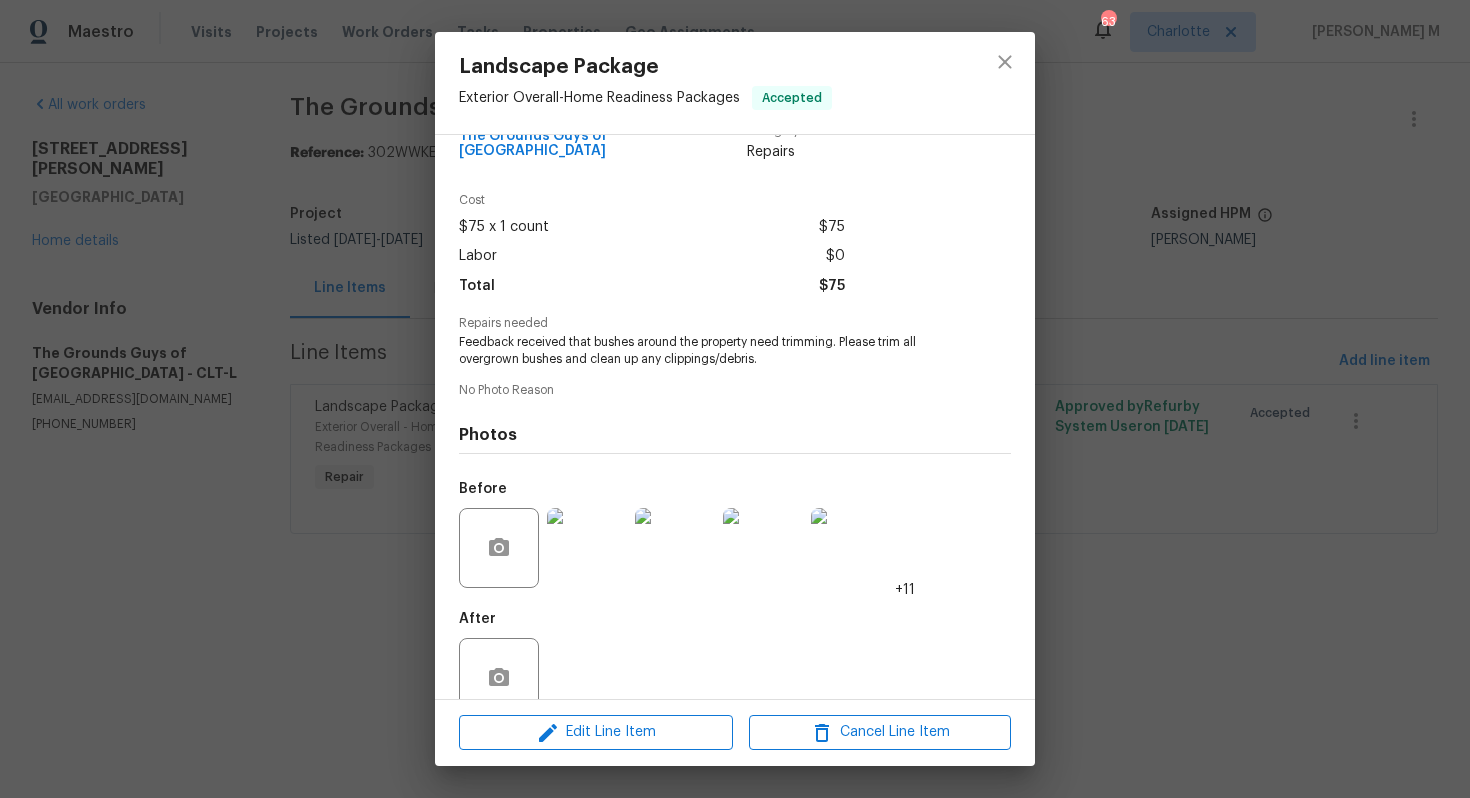 click at bounding box center [735, 399] 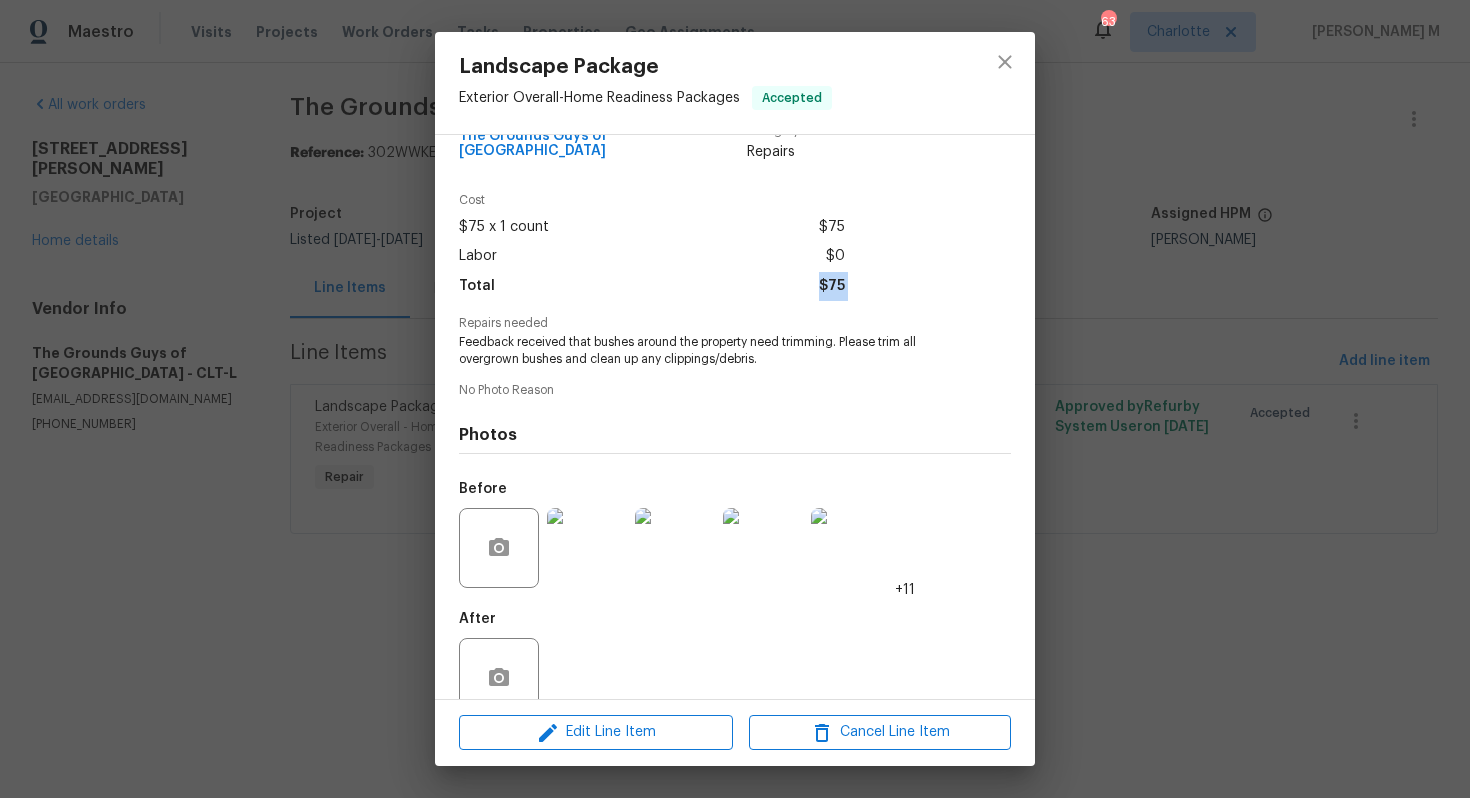 click on "Landscape Package Exterior Overall  -  Home Readiness Packages Accepted Vendor The Grounds Guys of Huntersville Account Category Repairs Cost $75 x 1 count $75 Labor $0 Total $75 Repairs needed Feedback received that bushes around the property need trimming. Please trim all overgrown bushes and clean up any clippings/debris. No Photo Reason   Photos Before  +11 After  Edit Line Item  Cancel Line Item" at bounding box center [735, 399] 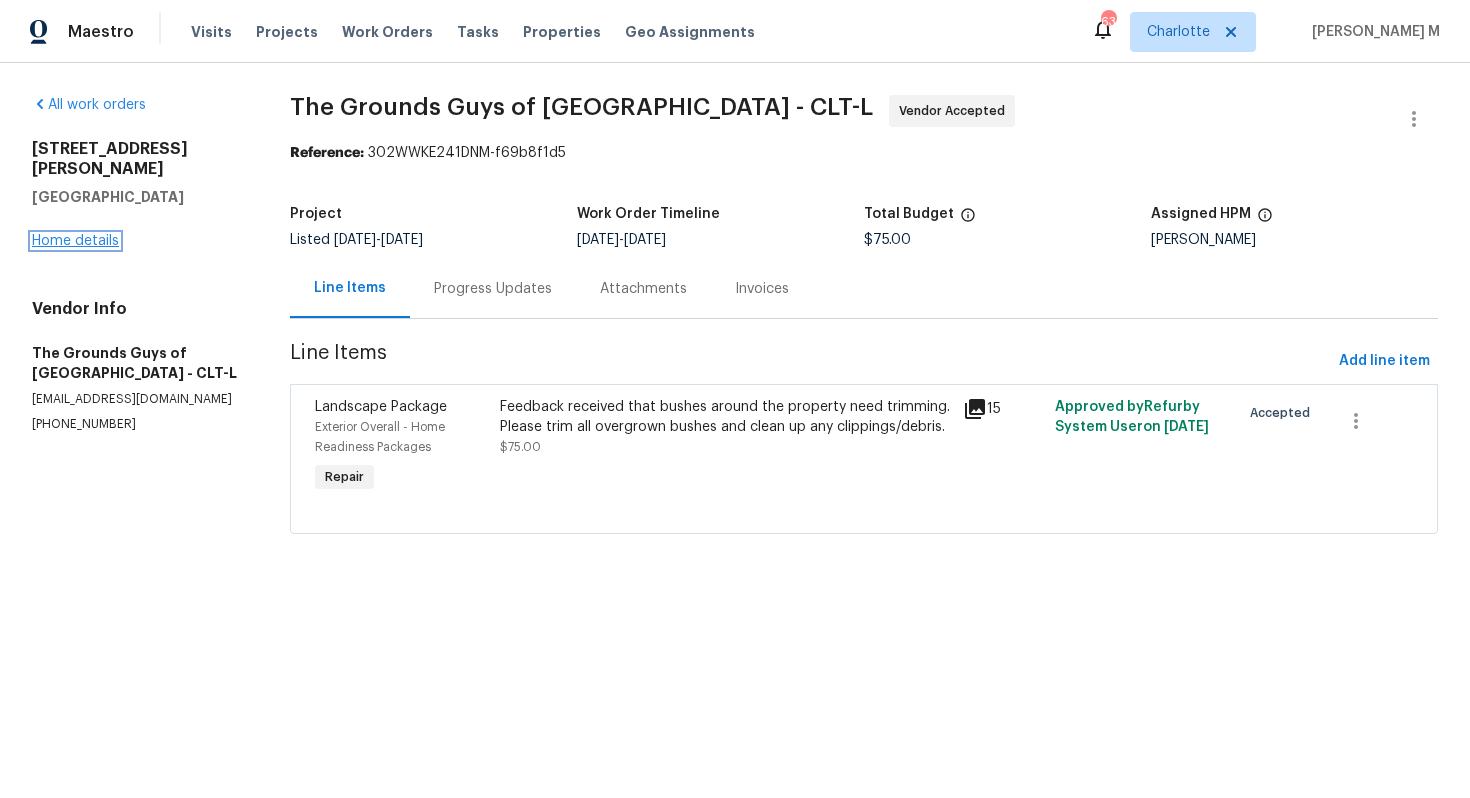 click on "Home details" at bounding box center (75, 241) 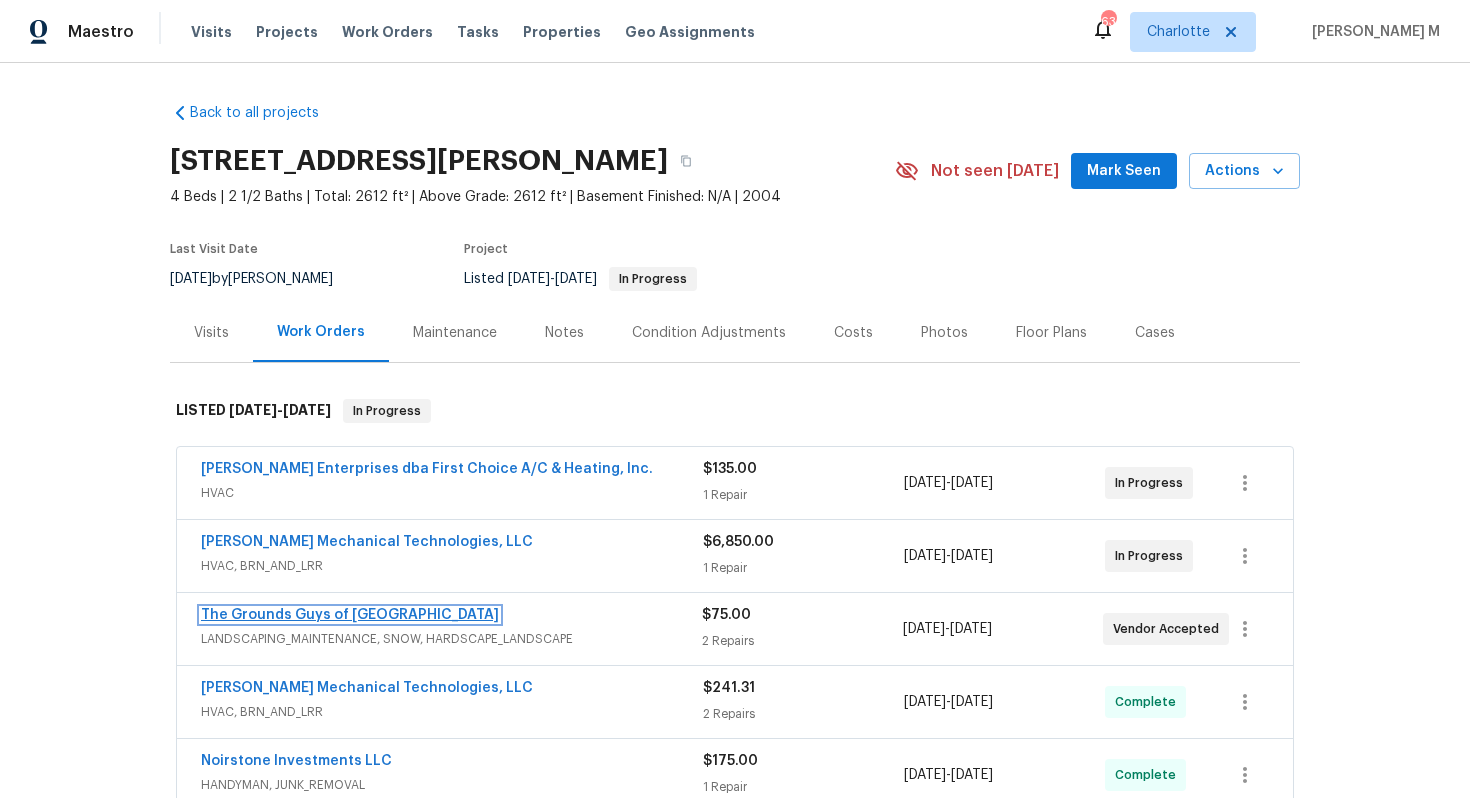 click on "The Grounds Guys of Huntersville" at bounding box center (350, 615) 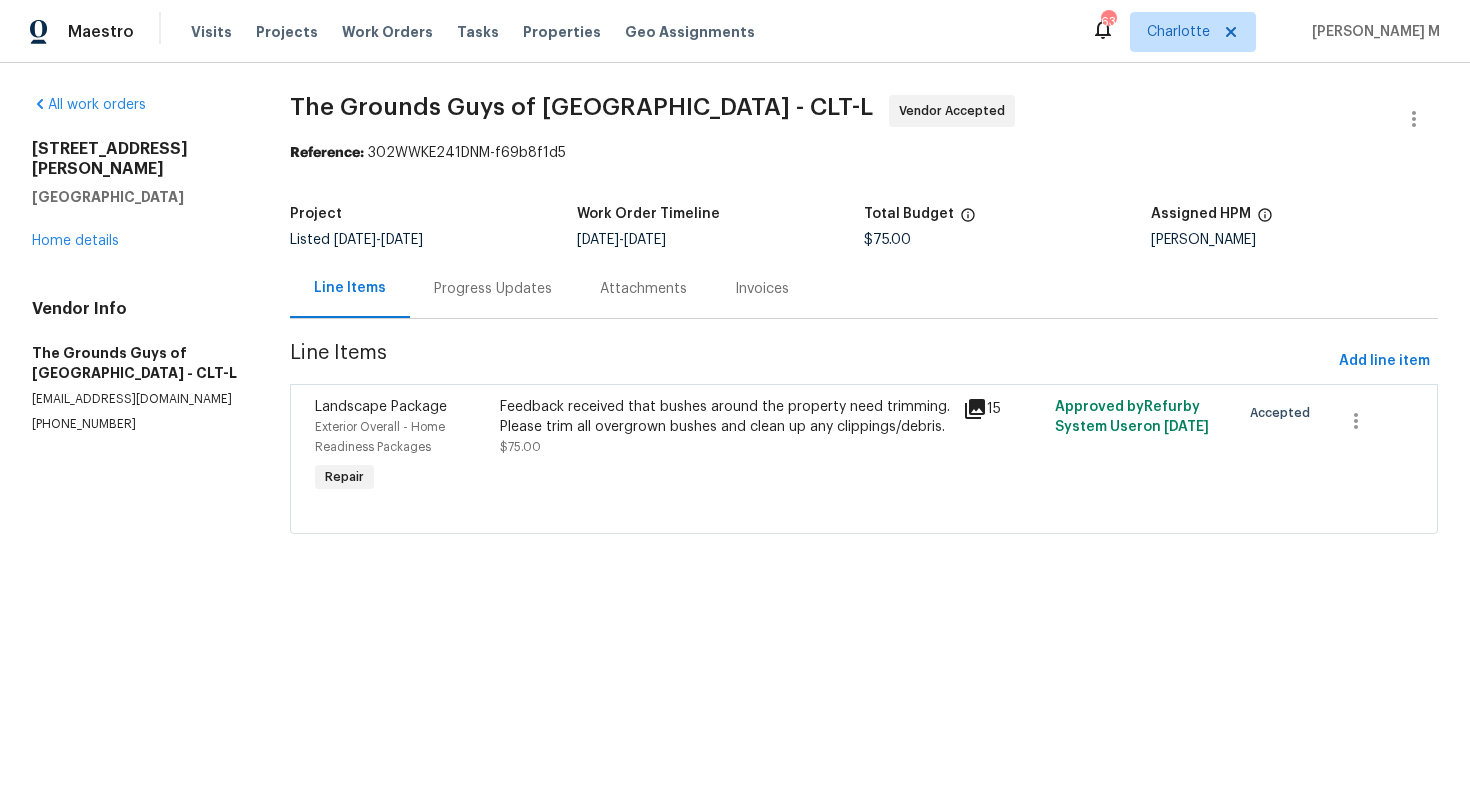 click on "Attachments" at bounding box center [643, 288] 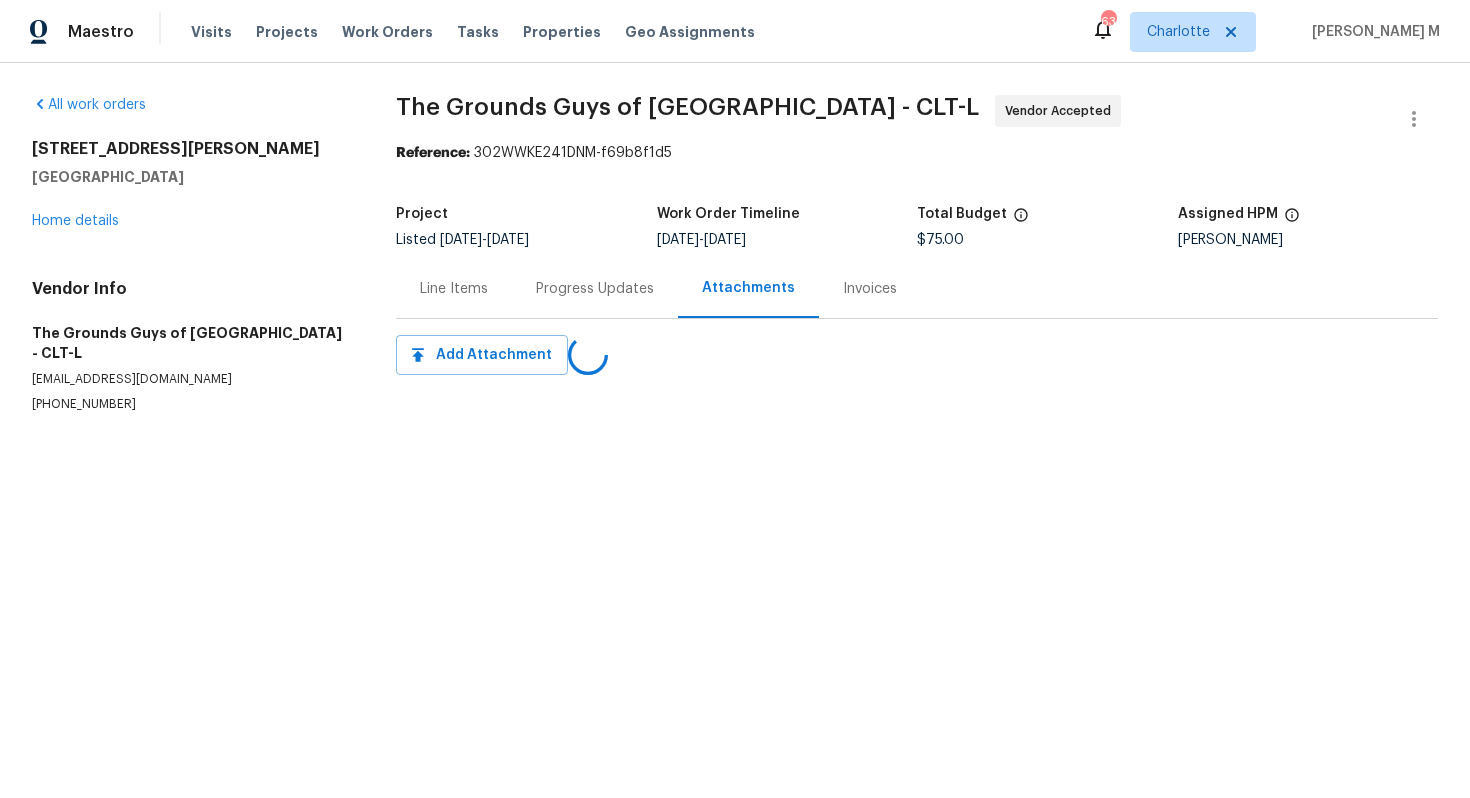 click on "Line Items" at bounding box center (454, 289) 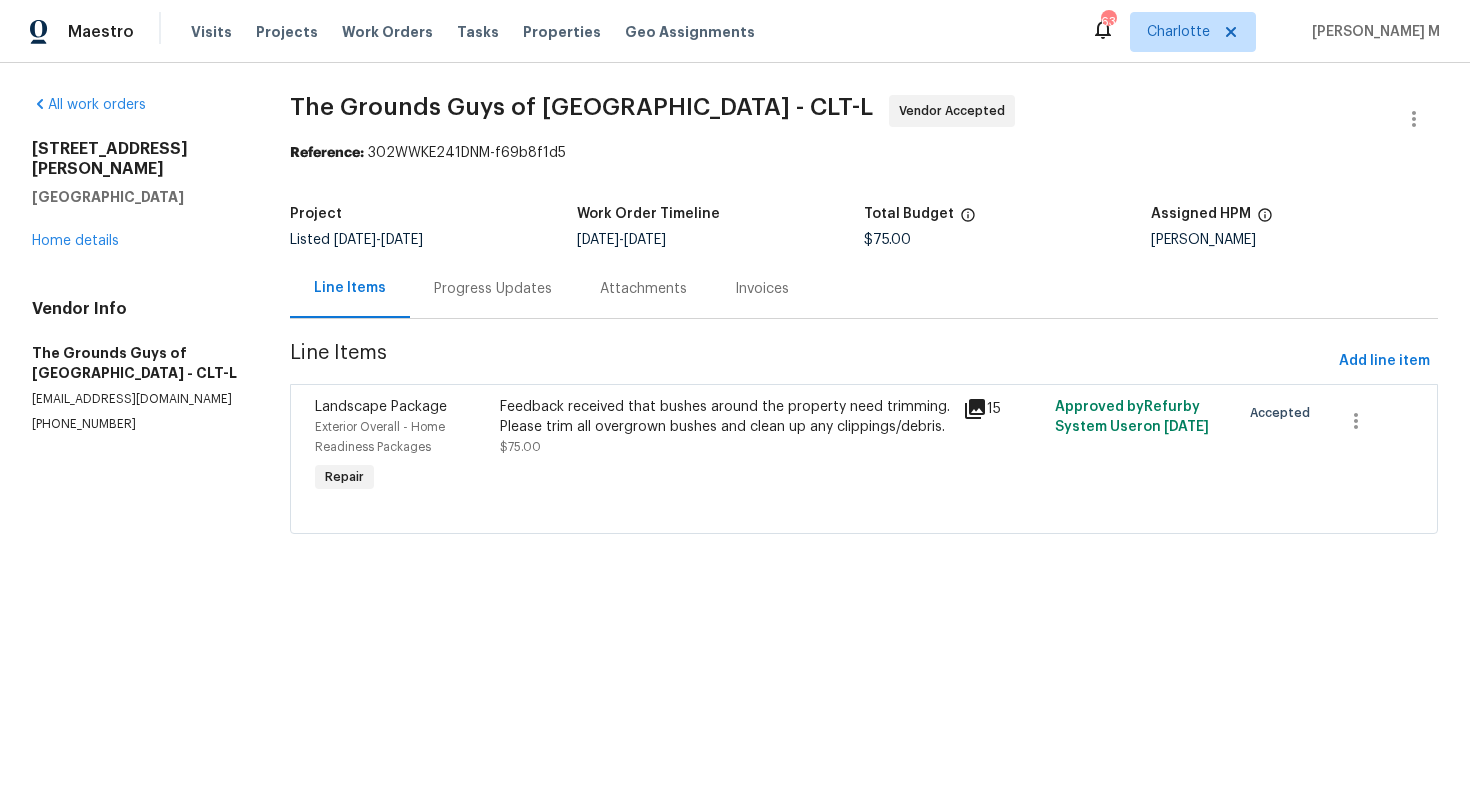 click on "Progress Updates" at bounding box center [493, 289] 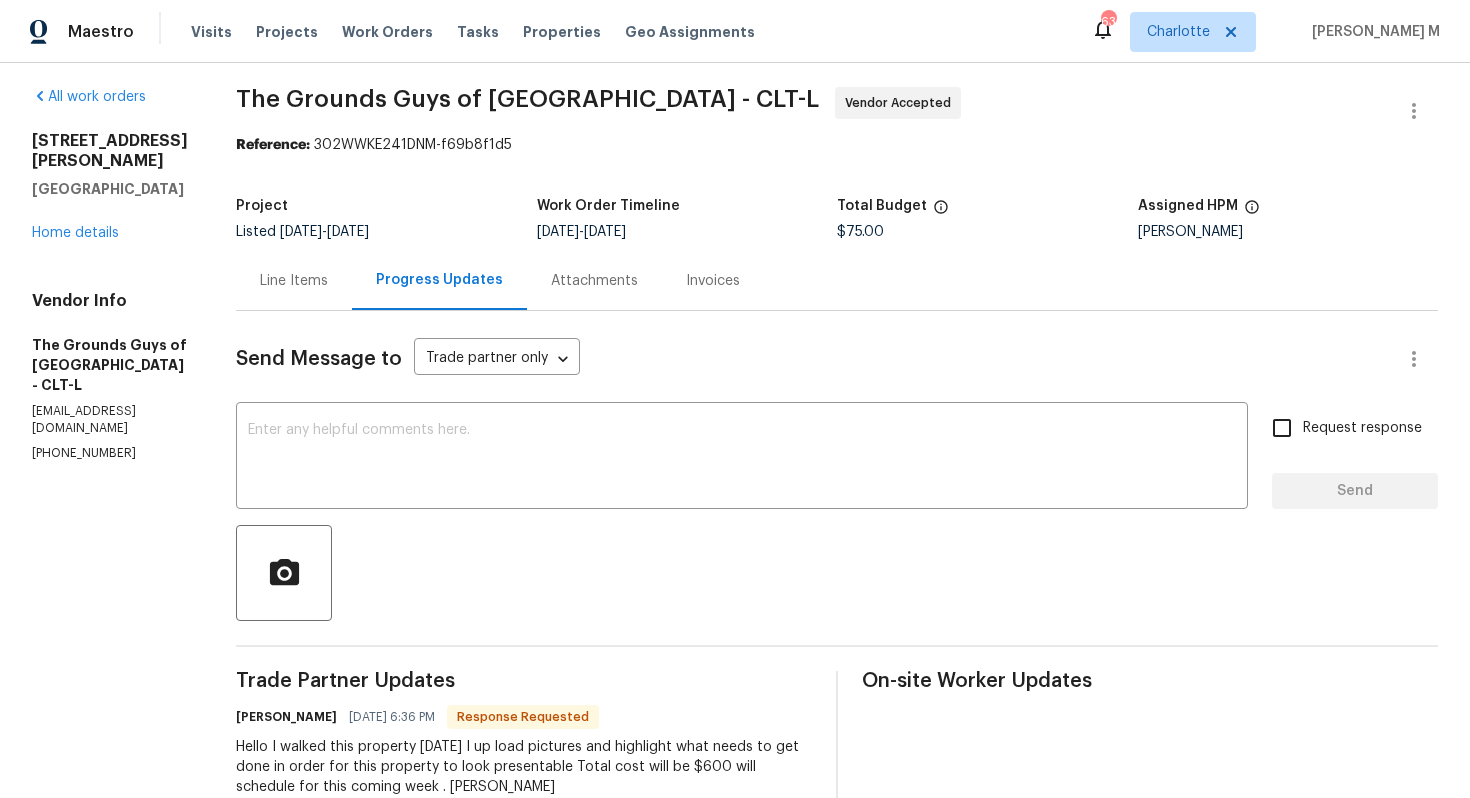 scroll, scrollTop: 0, scrollLeft: 0, axis: both 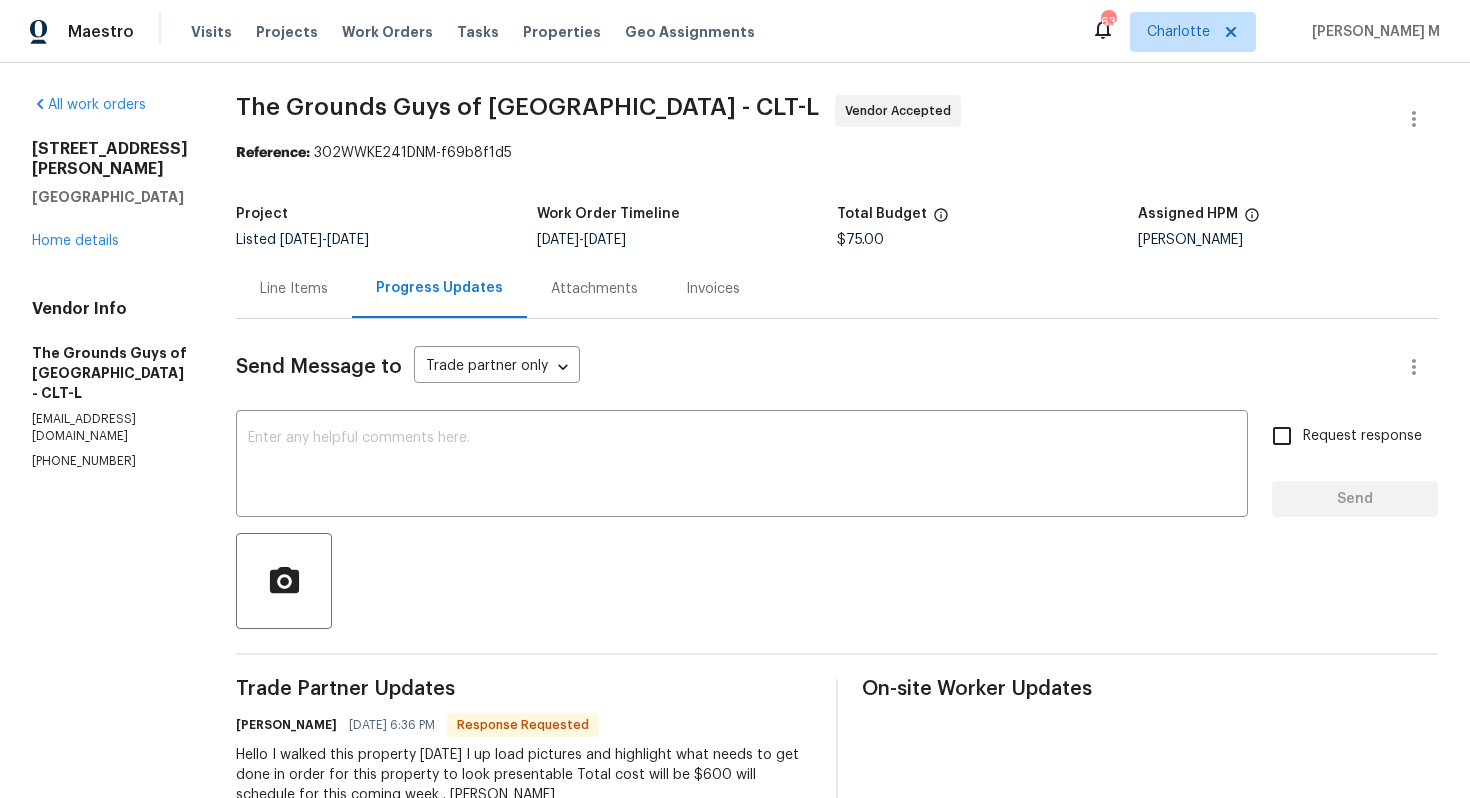 click on "(704) 718-3091" at bounding box center [110, 461] 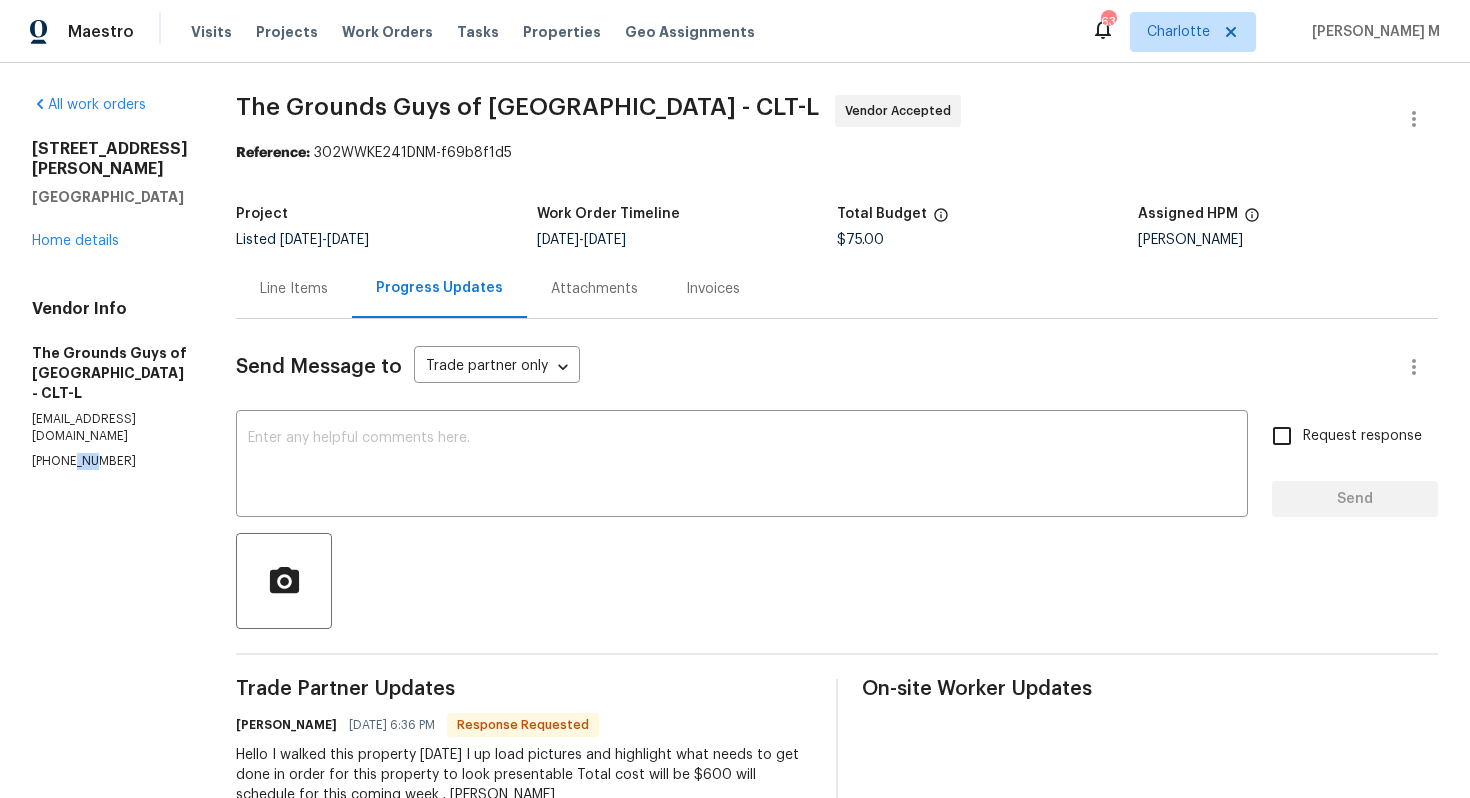 click on "(704) 718-3091" at bounding box center (110, 461) 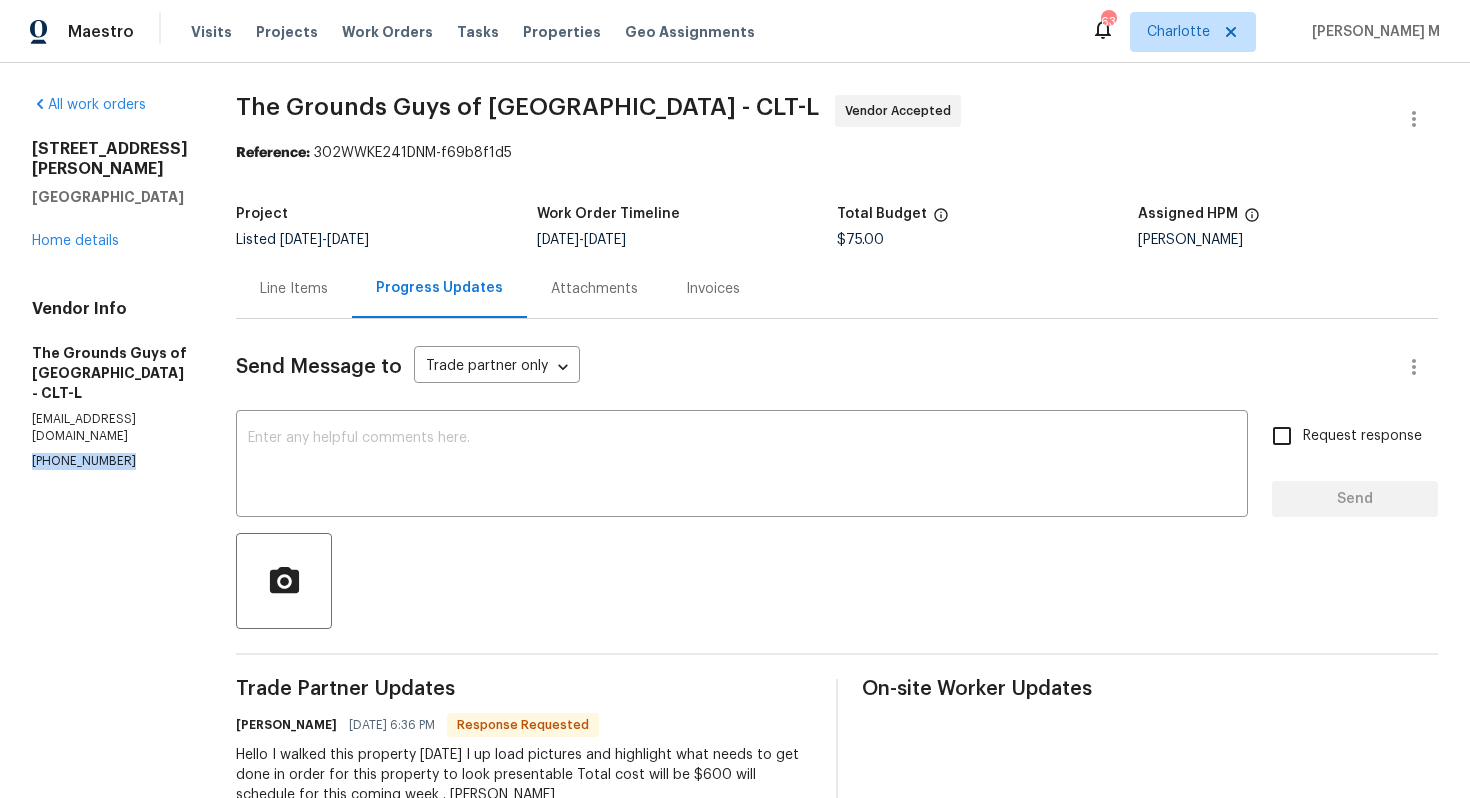 click on "(704) 718-3091" at bounding box center [110, 461] 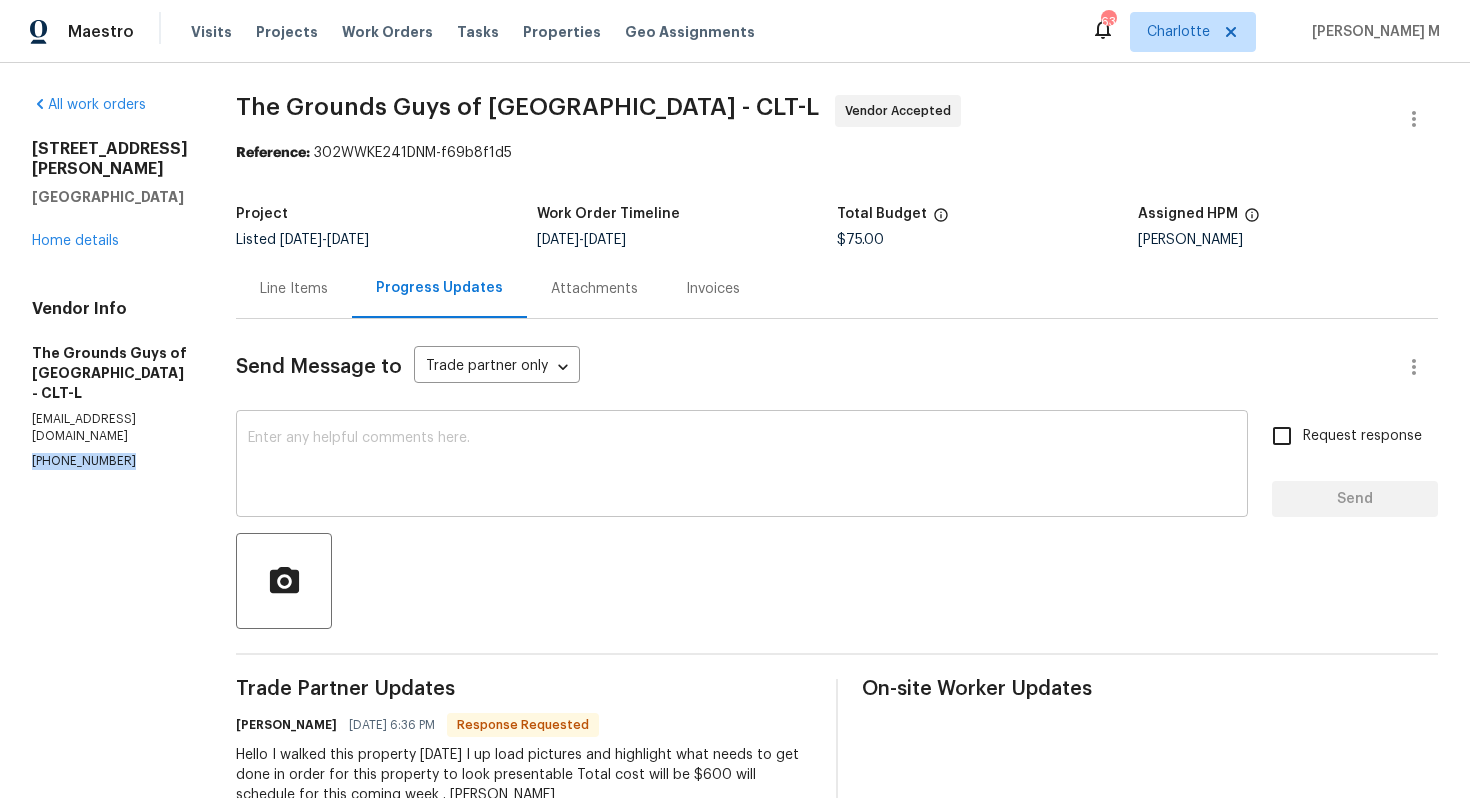 click on "x ​" at bounding box center (742, 466) 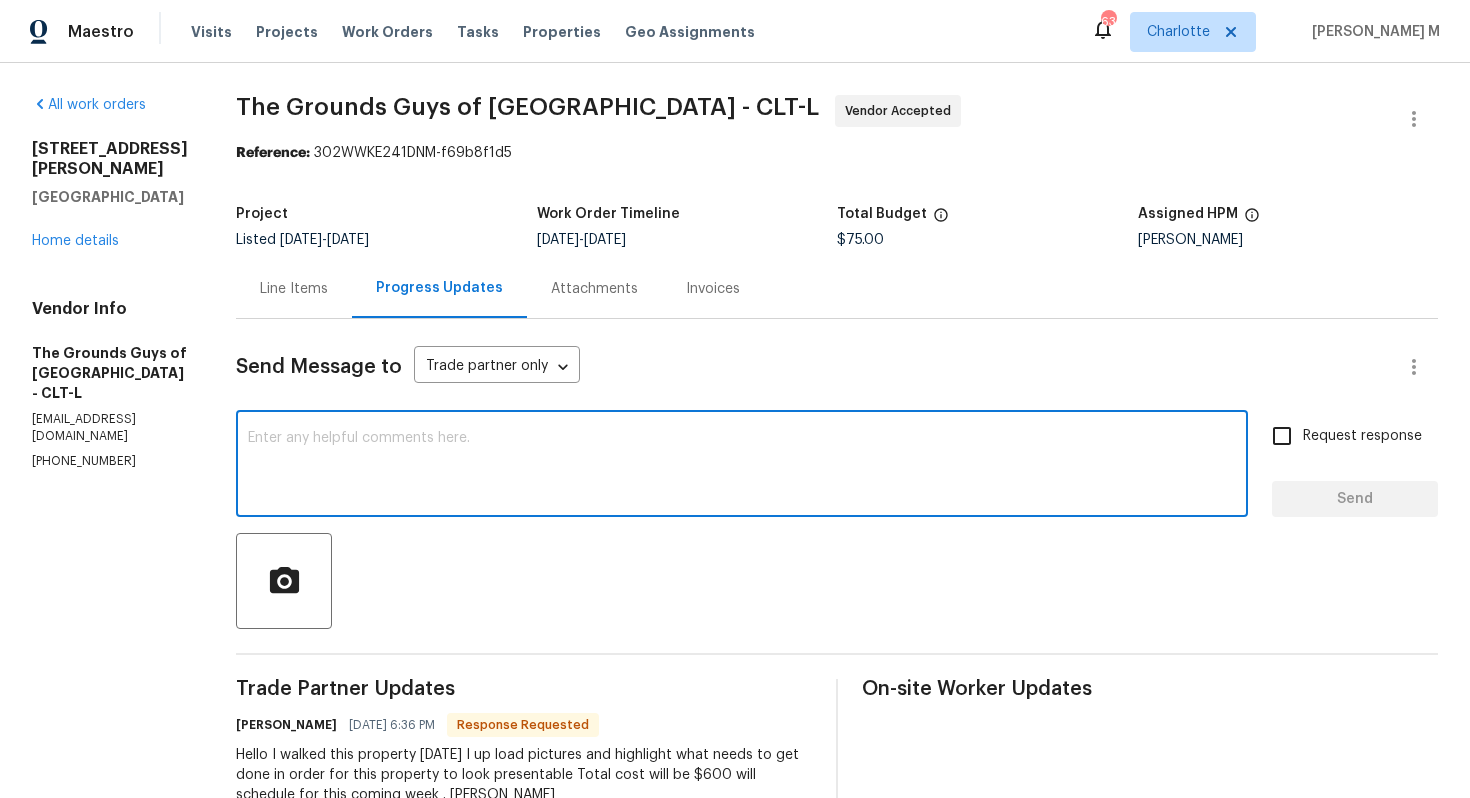 click on "Line Items" at bounding box center [294, 289] 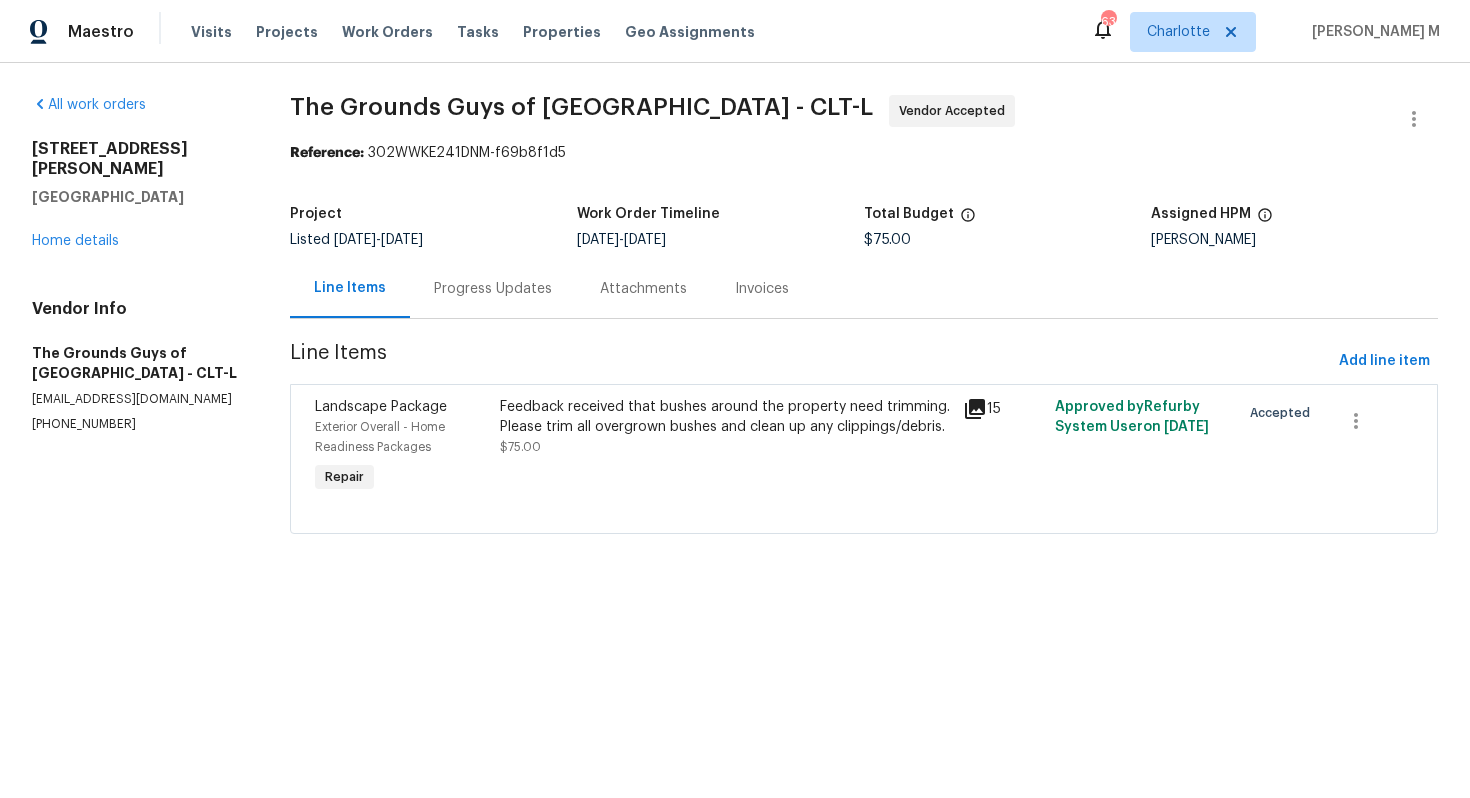 click on "Feedback received that bushes around the property need trimming. Please trim all overgrown bushes and clean up any clippings/debris. $75.00" at bounding box center [725, 427] 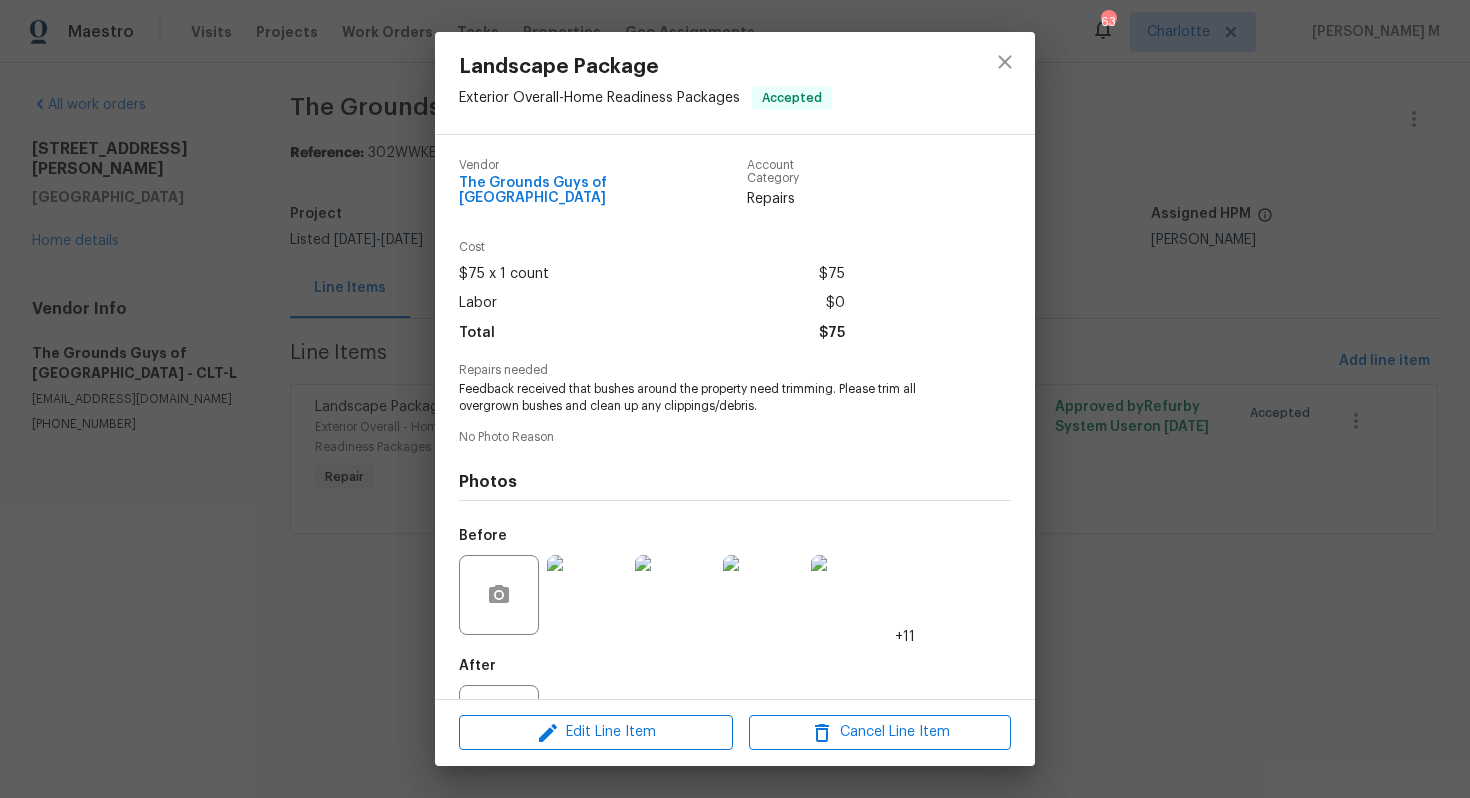 click on "Landscape Package Exterior Overall  -  Home Readiness Packages Accepted Vendor The Grounds Guys of Huntersville Account Category Repairs Cost $75 x 1 count $75 Labor $0 Total $75 Repairs needed Feedback received that bushes around the property need trimming. Please trim all overgrown bushes and clean up any clippings/debris. No Photo Reason   Photos Before  +11 After  Edit Line Item  Cancel Line Item" at bounding box center (735, 399) 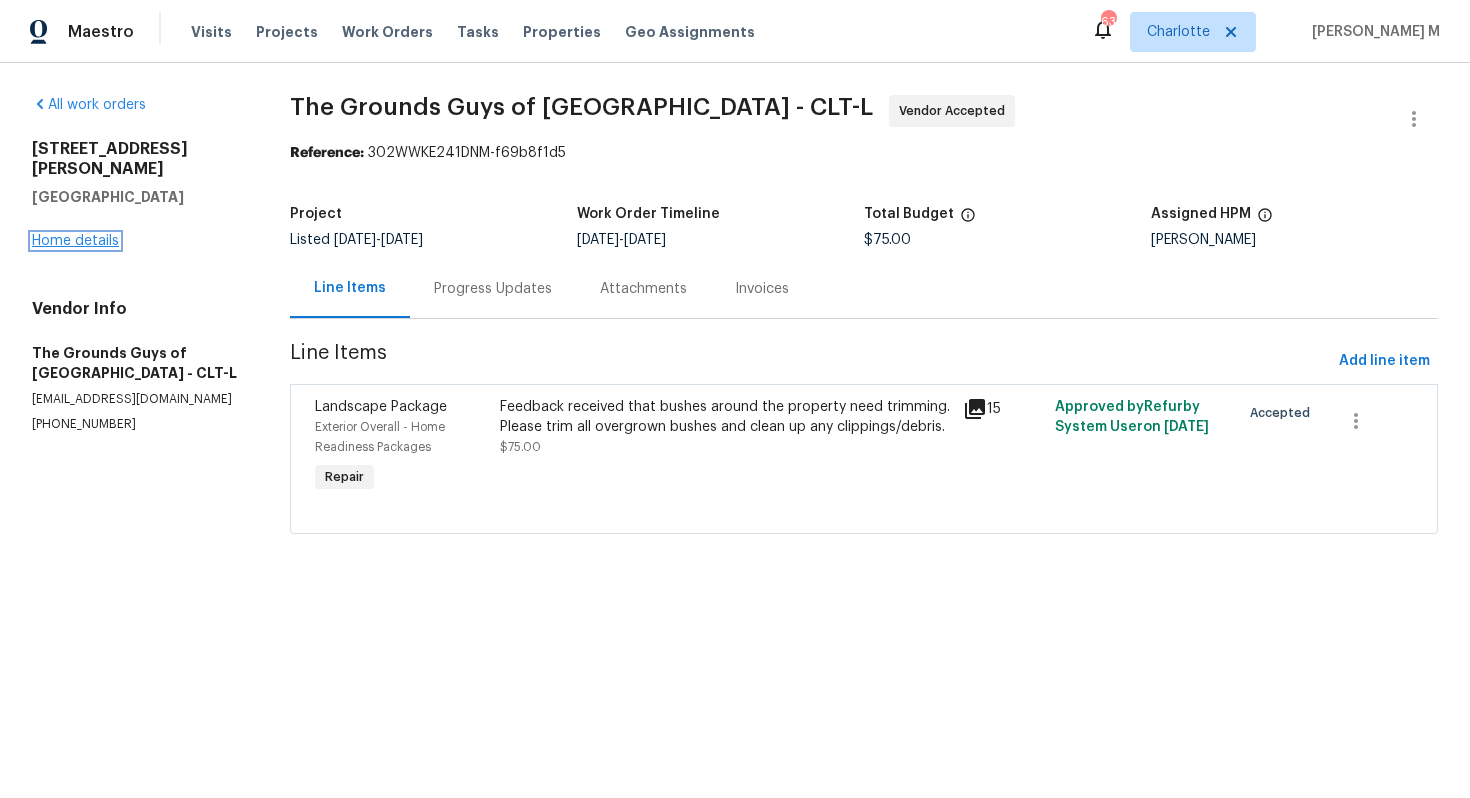 click on "Home details" at bounding box center (75, 241) 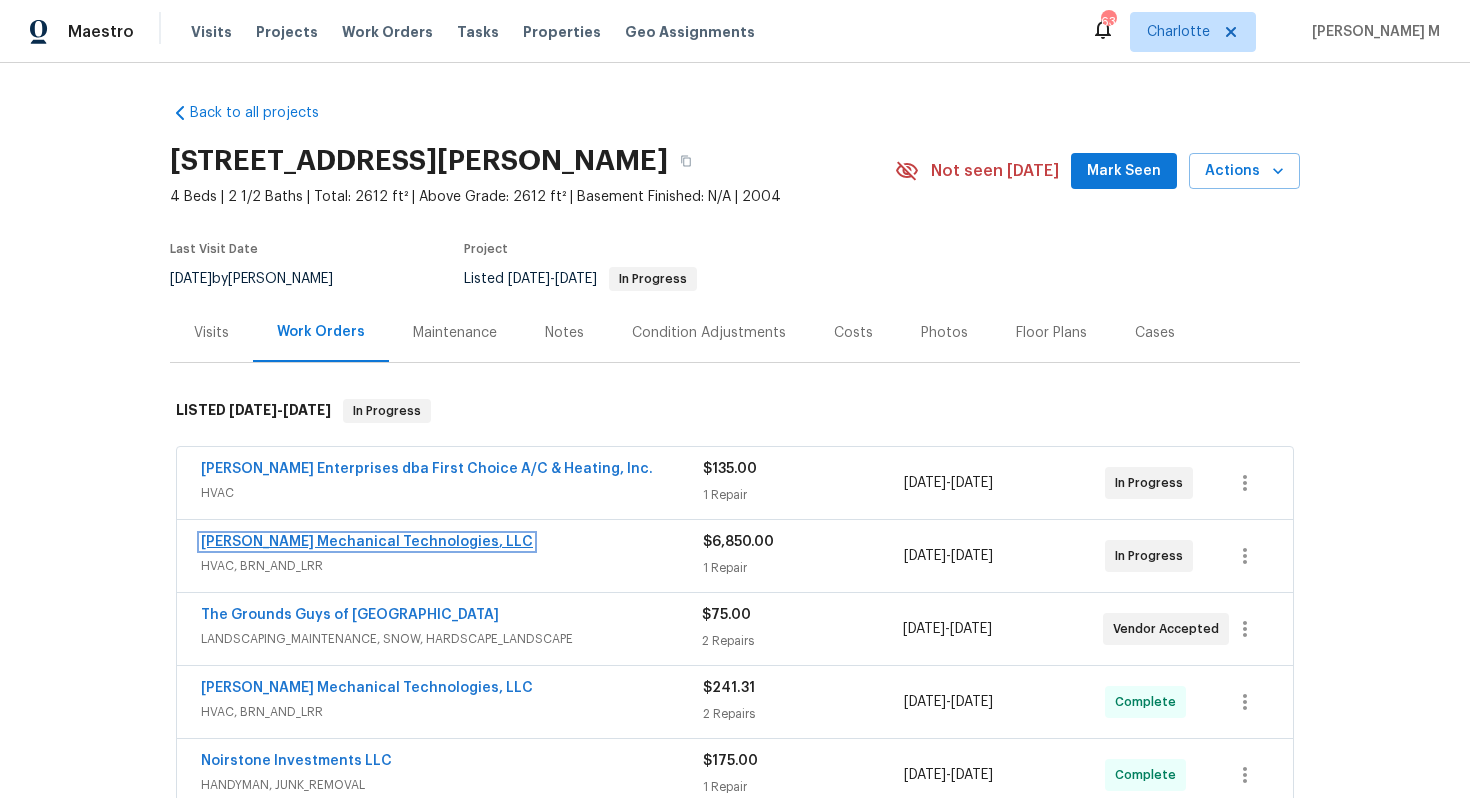 click on "Johnson's Mechanical Technologies, LLC" at bounding box center (367, 542) 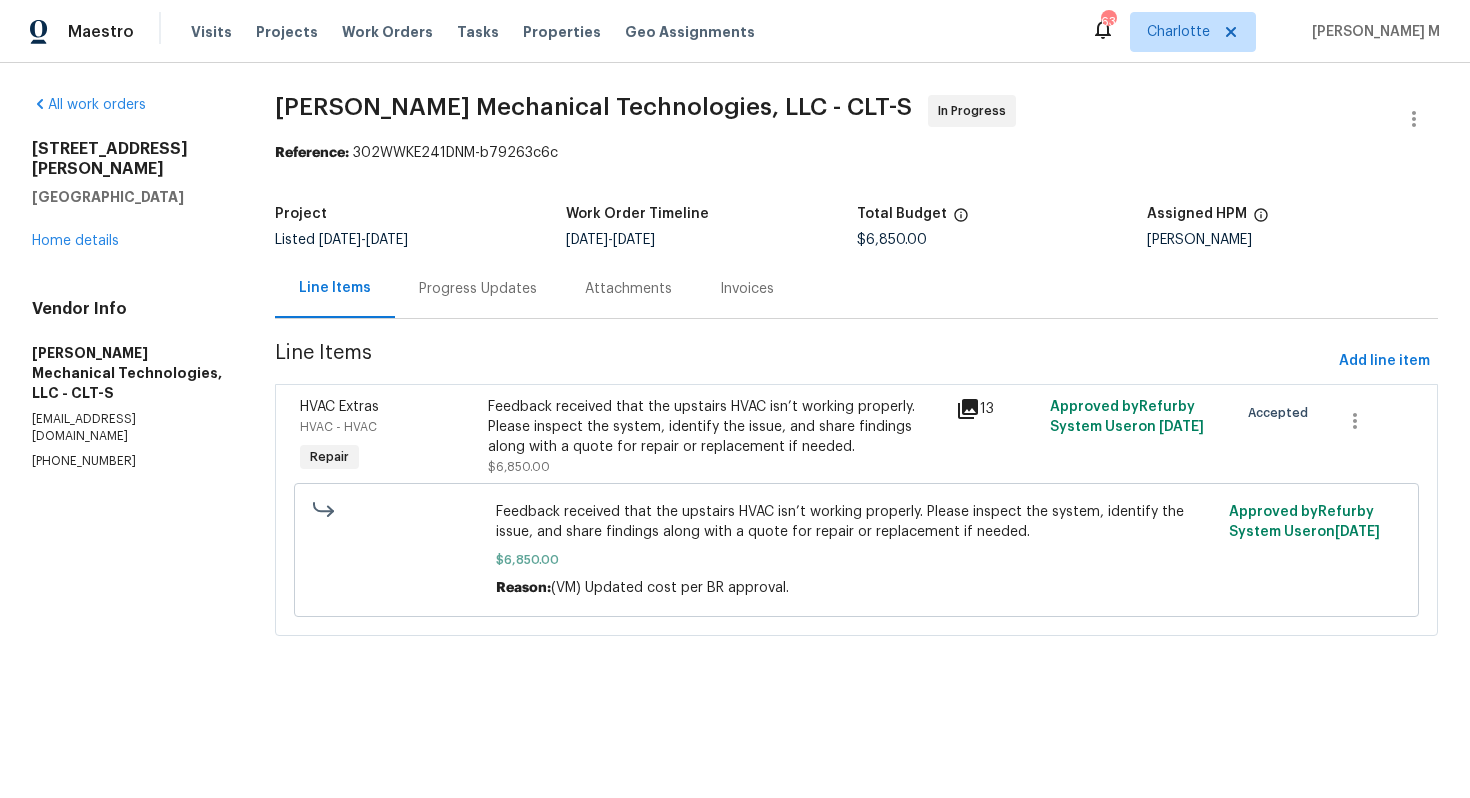 click on "Progress Updates" at bounding box center [478, 288] 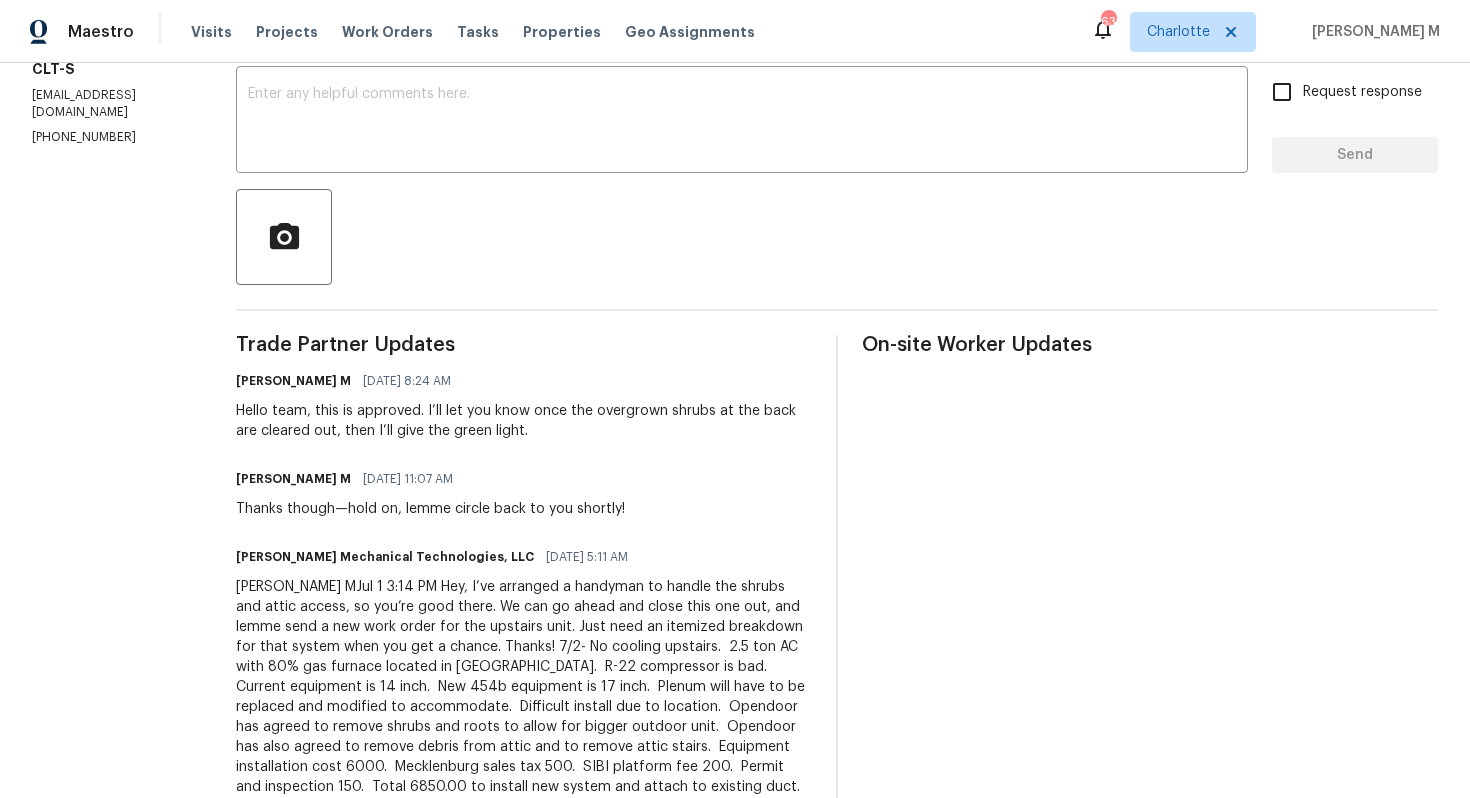 scroll, scrollTop: 0, scrollLeft: 0, axis: both 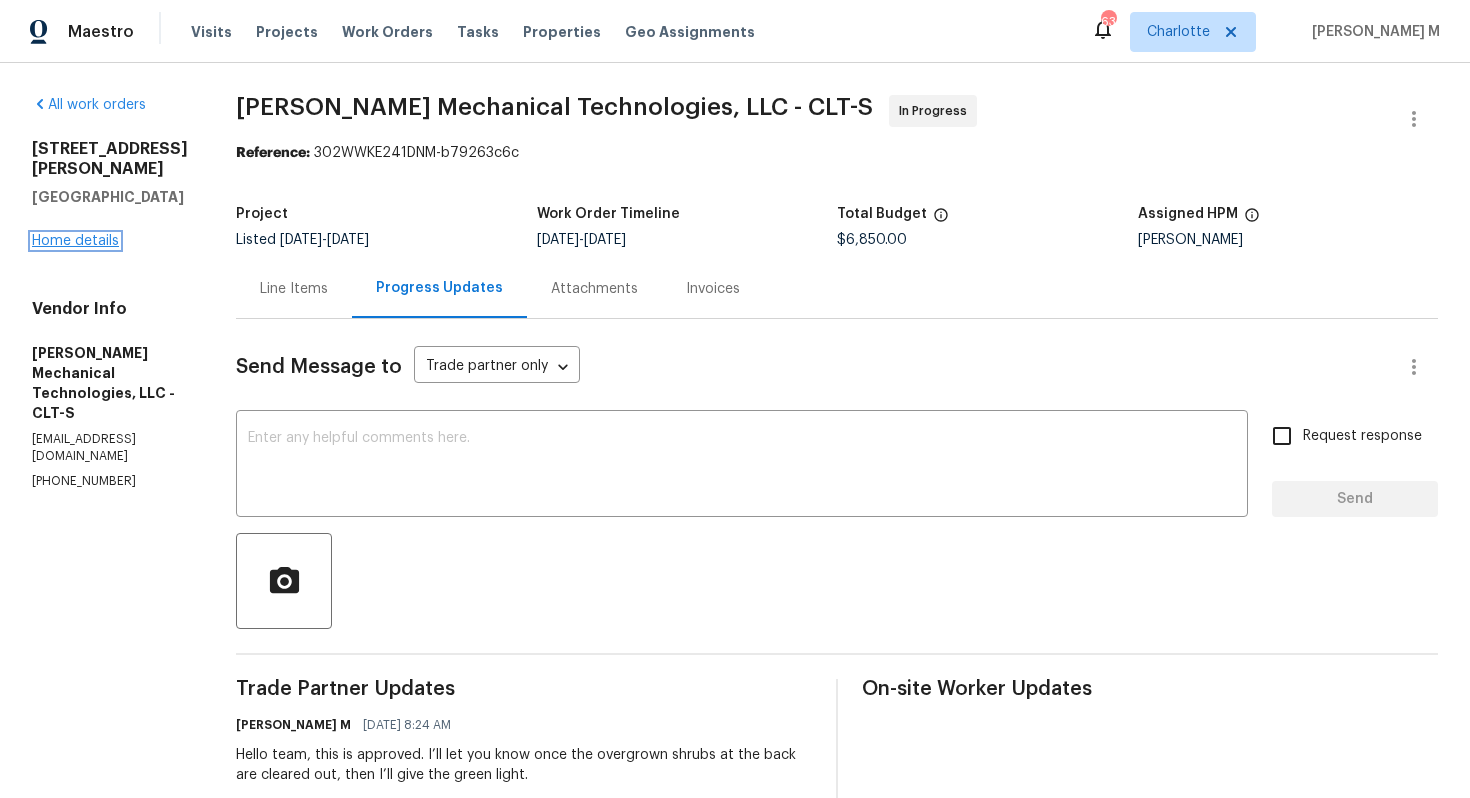 click on "Home details" at bounding box center (75, 241) 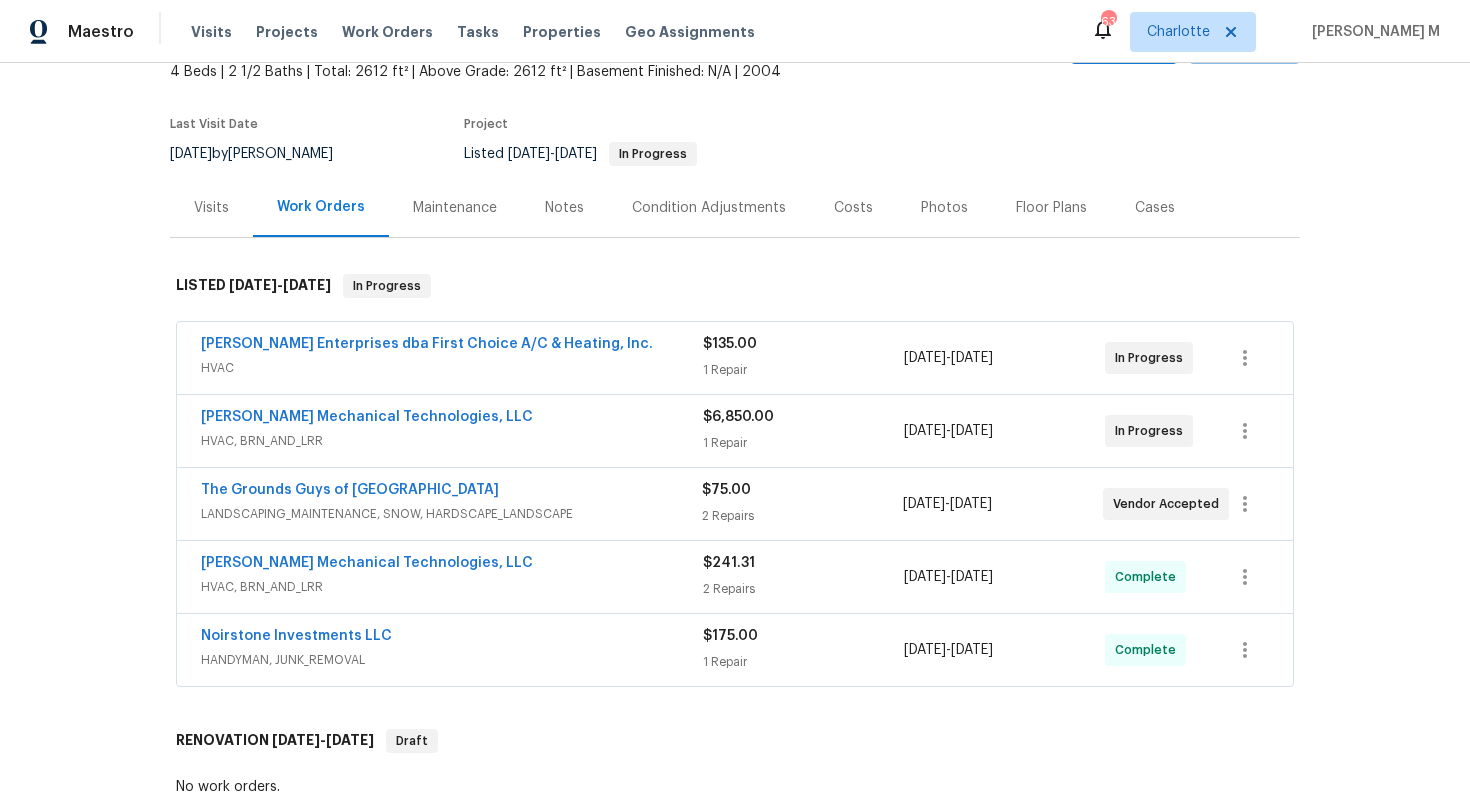 scroll, scrollTop: 140, scrollLeft: 0, axis: vertical 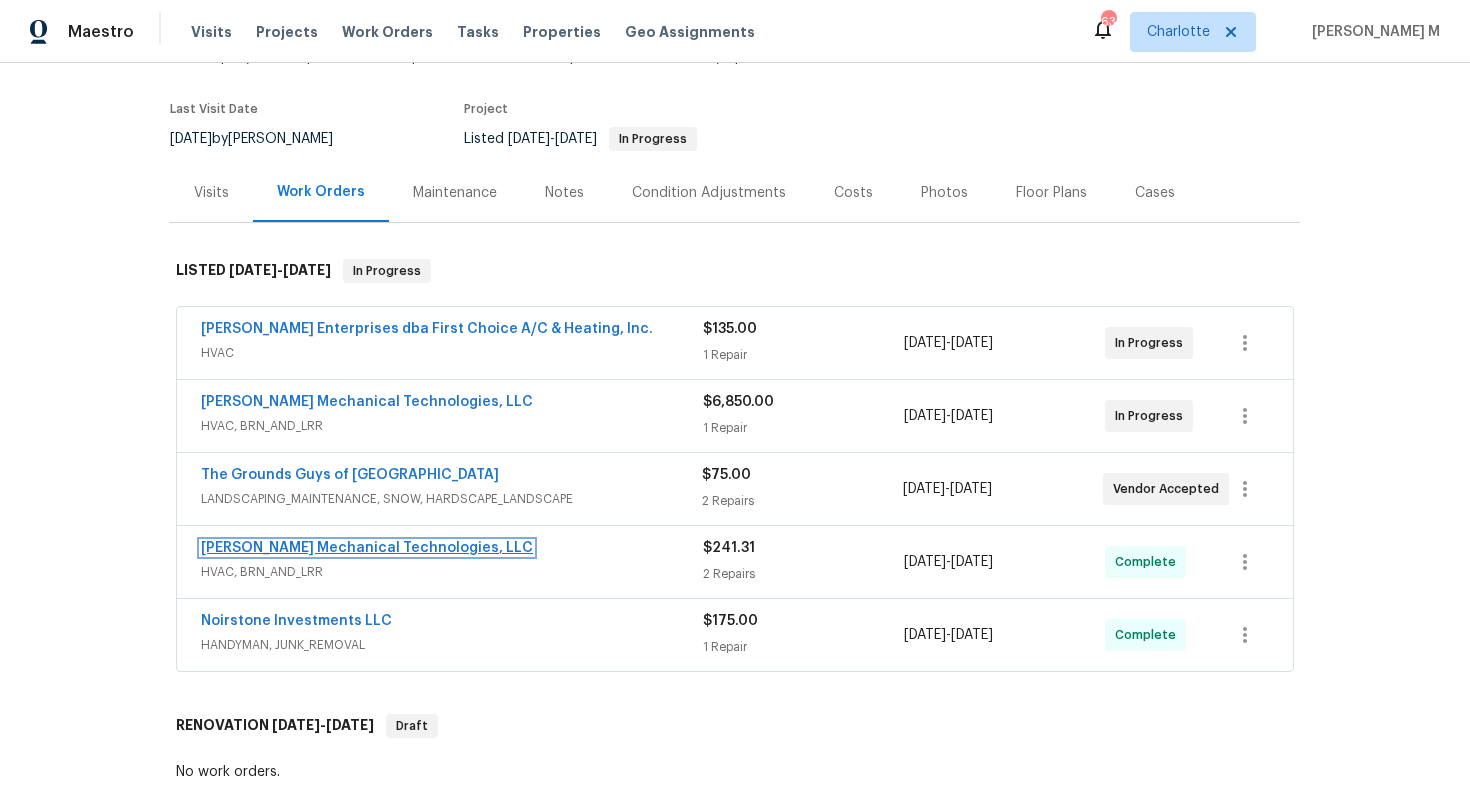 click on "Johnson's Mechanical Technologies, LLC" at bounding box center (367, 548) 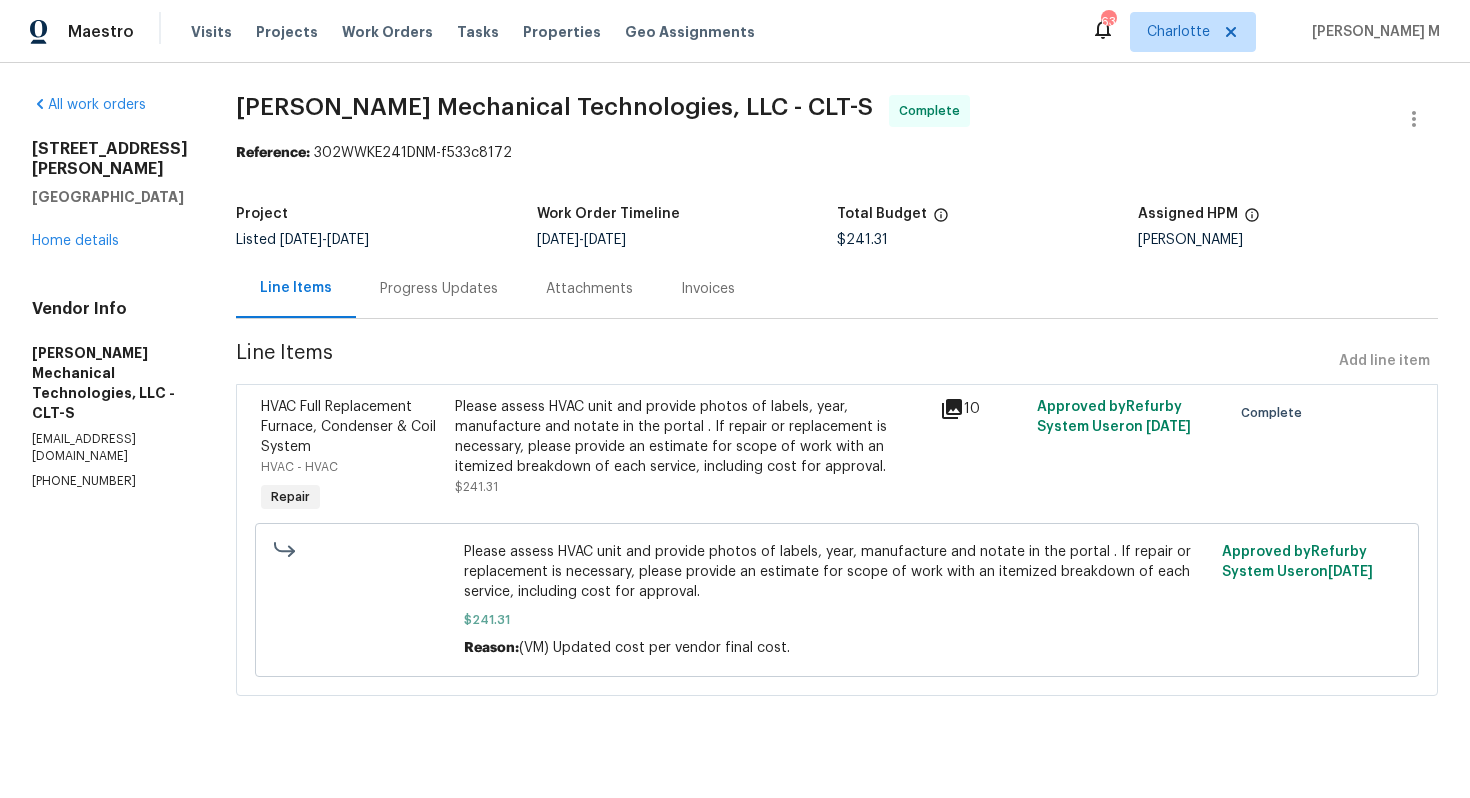 click on "Progress Updates" at bounding box center (439, 288) 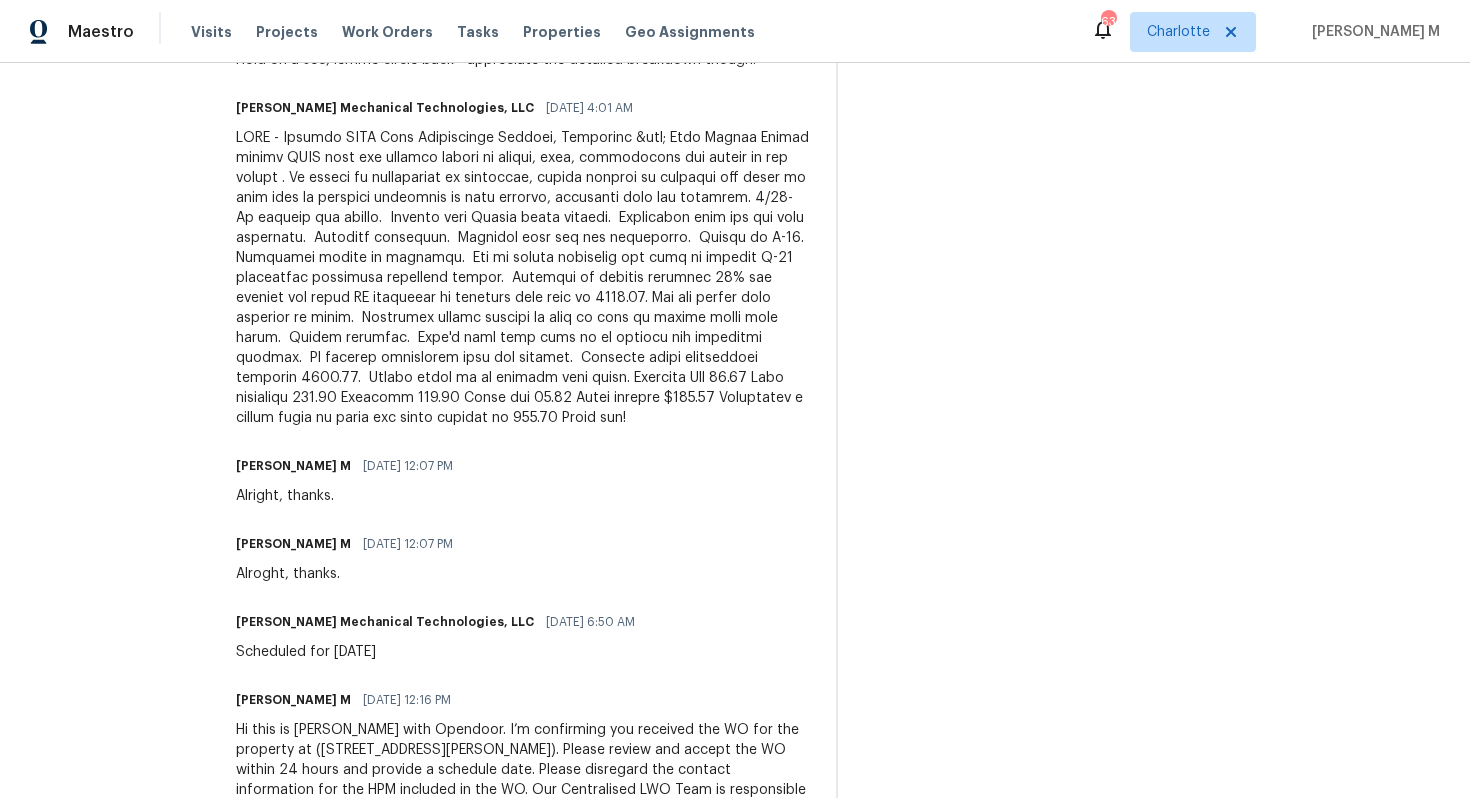 scroll, scrollTop: 1325, scrollLeft: 0, axis: vertical 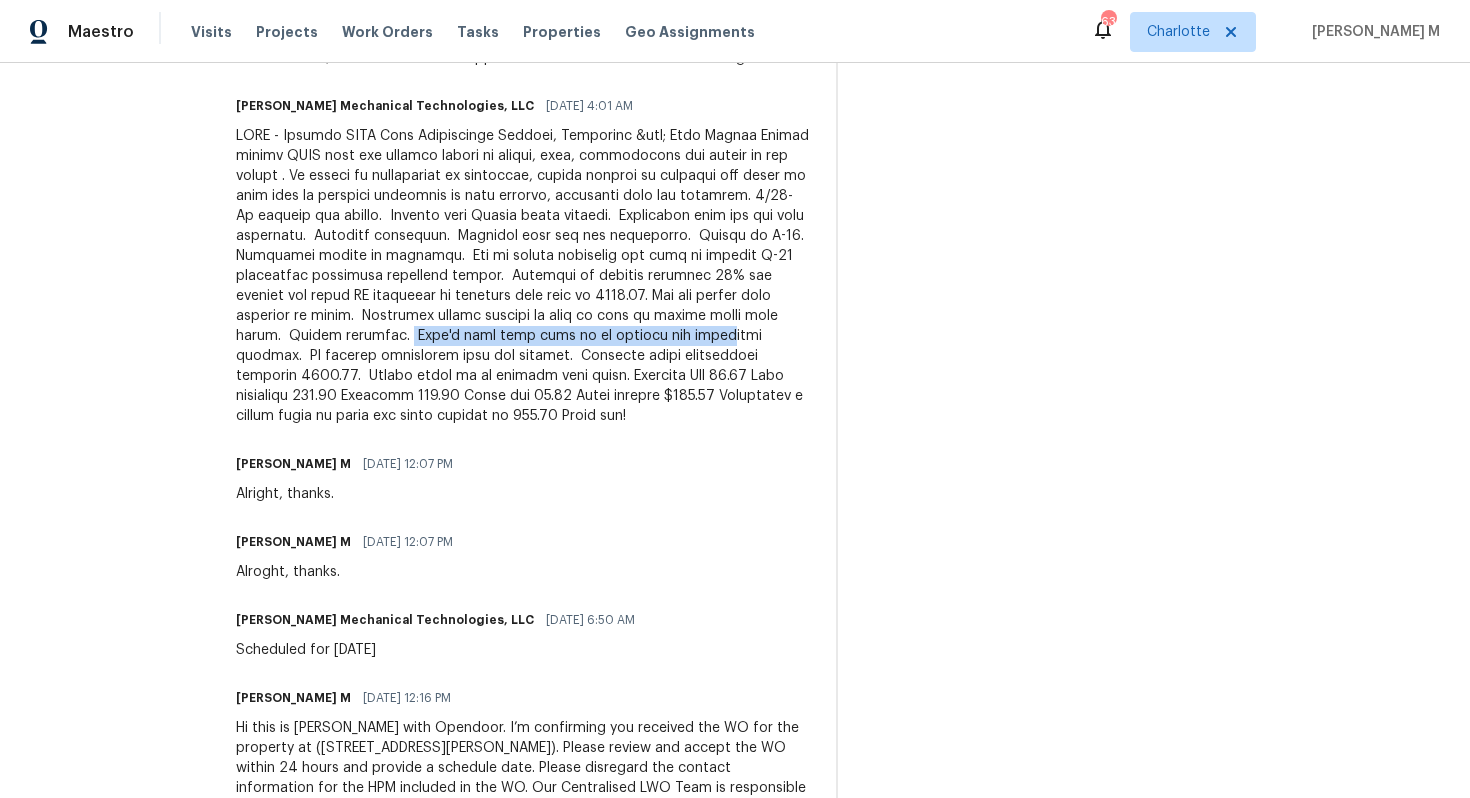 drag, startPoint x: 416, startPoint y: 294, endPoint x: 716, endPoint y: 297, distance: 300.015 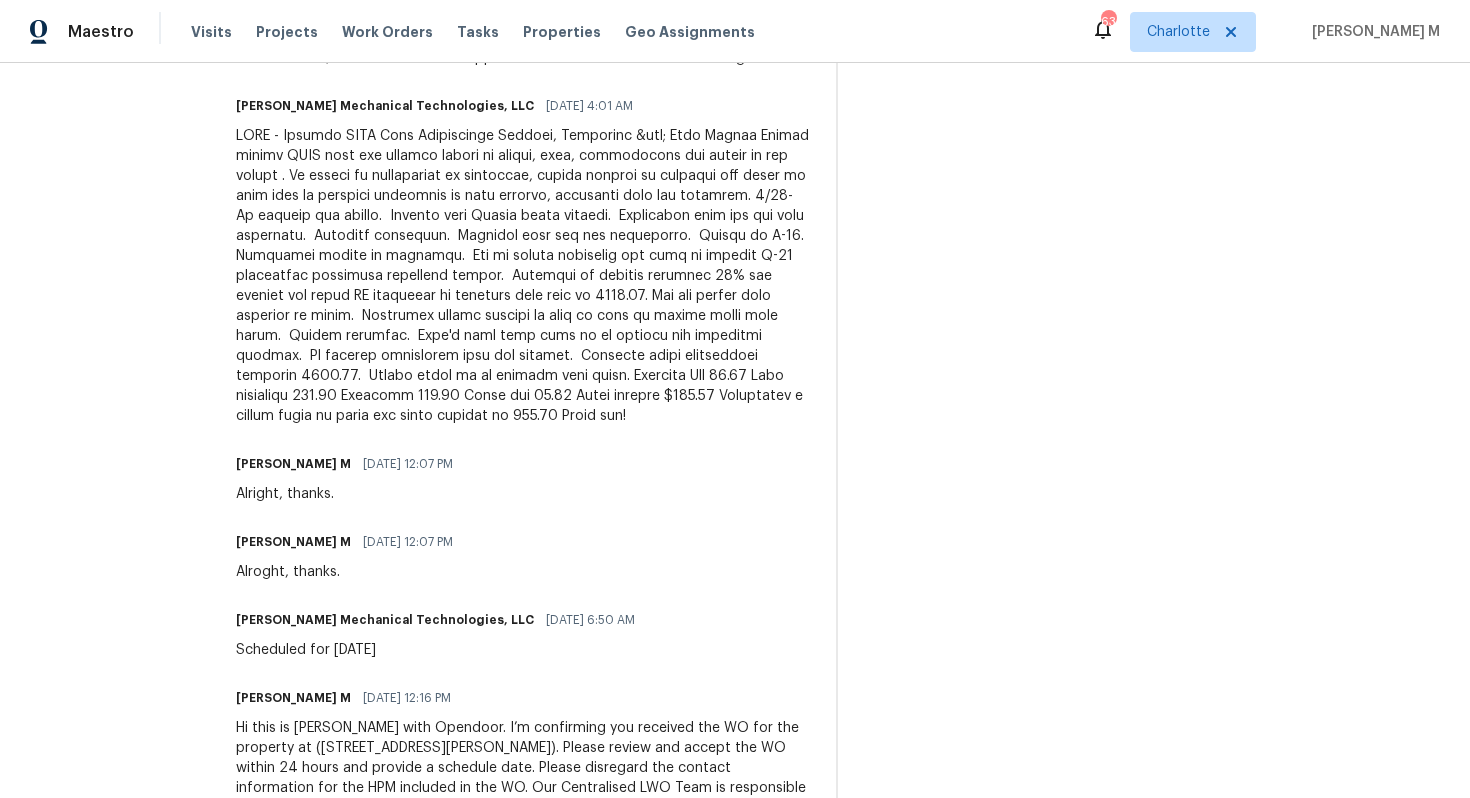 click at bounding box center [524, 276] 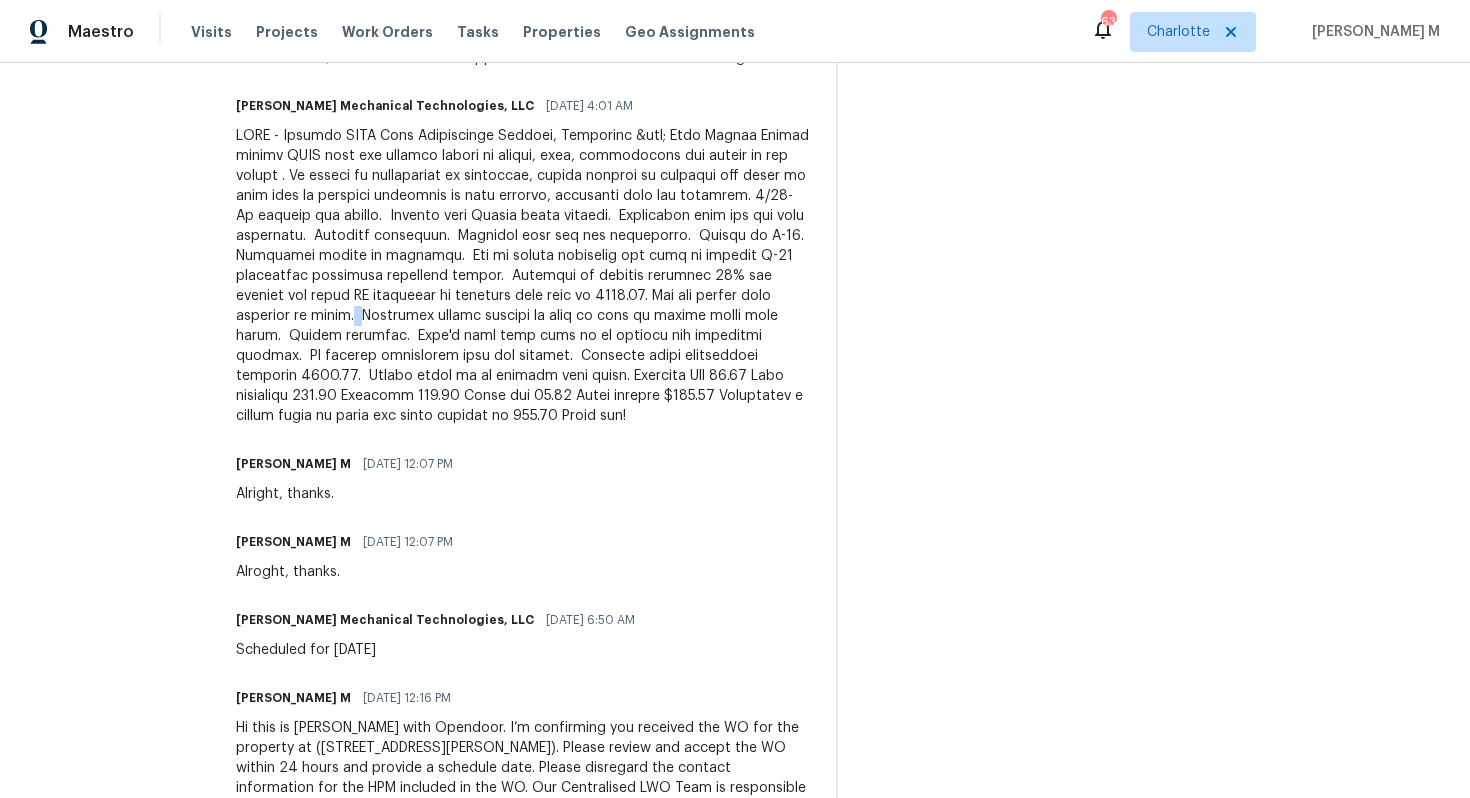 drag, startPoint x: 372, startPoint y: 272, endPoint x: 384, endPoint y: 267, distance: 13 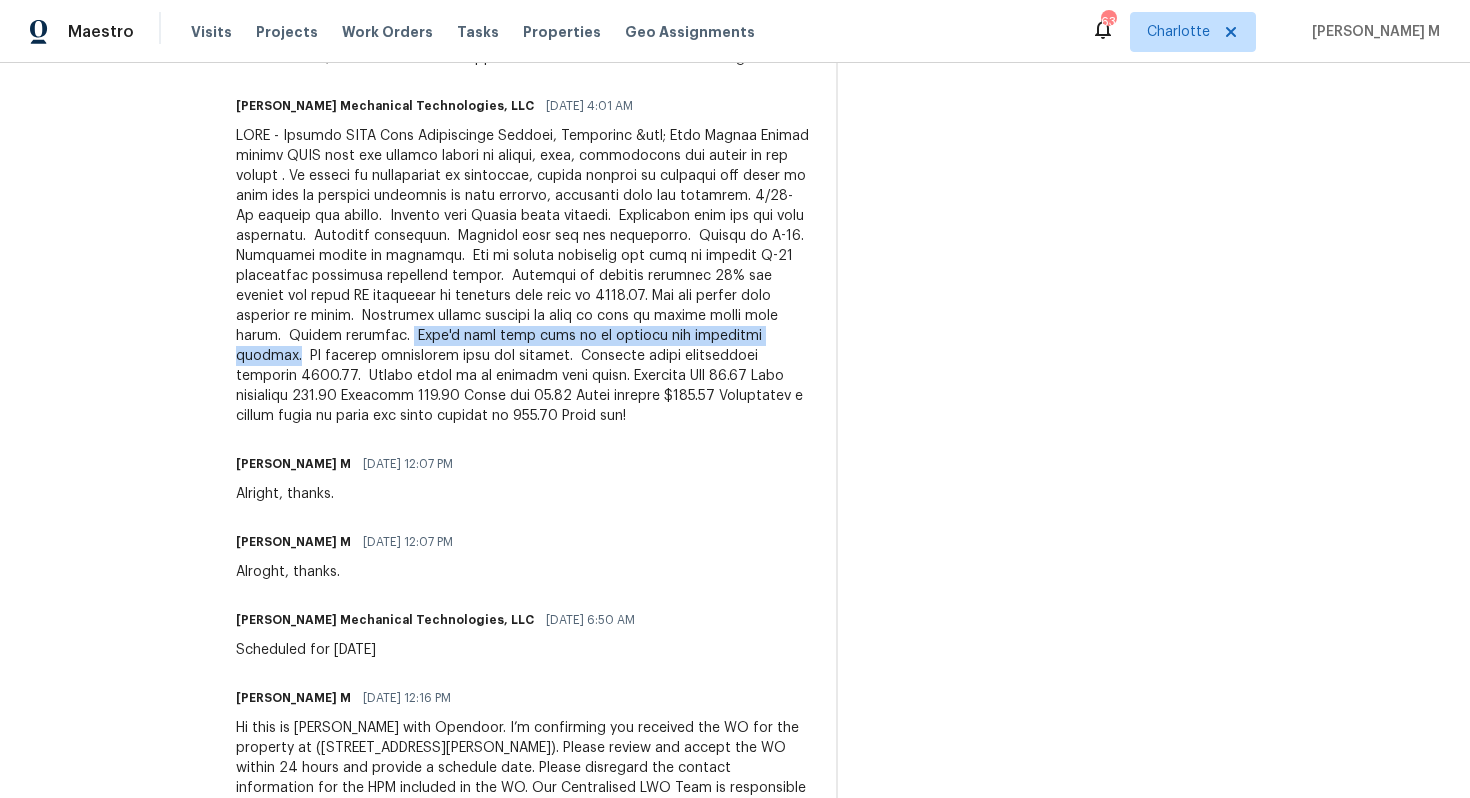drag, startPoint x: 415, startPoint y: 295, endPoint x: 793, endPoint y: 291, distance: 378.02115 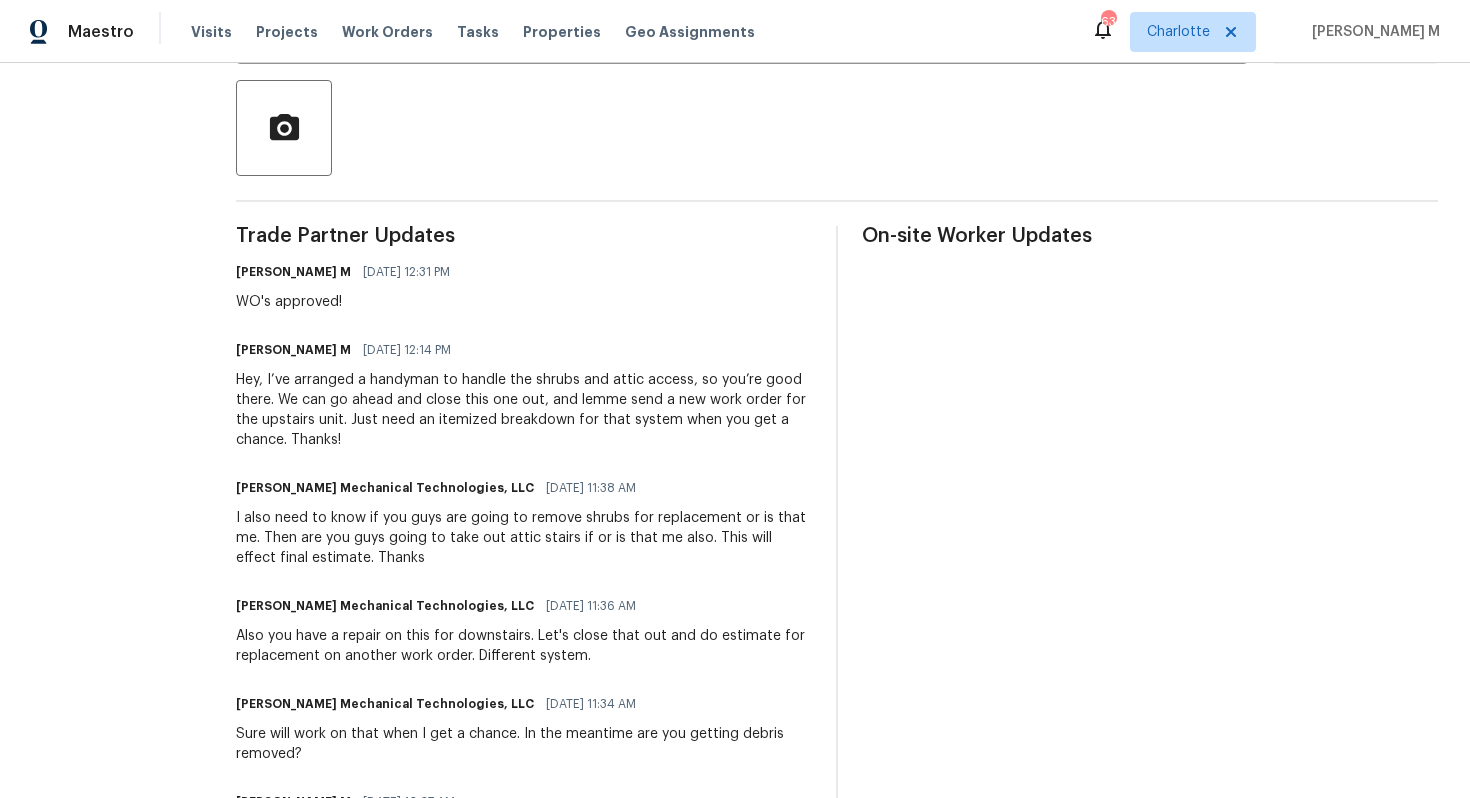scroll, scrollTop: 0, scrollLeft: 0, axis: both 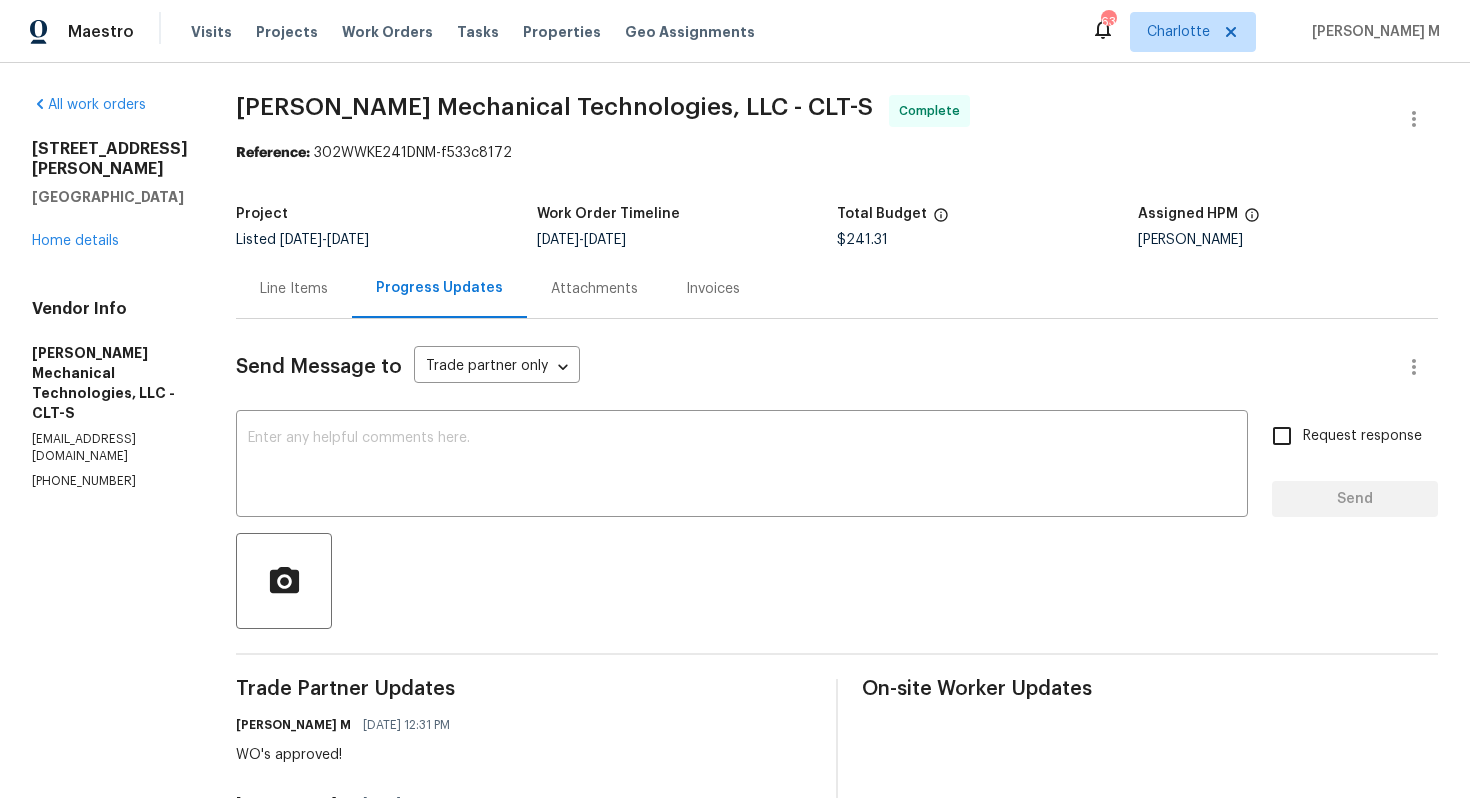 click on "21005 Brinkley St Cornelius, NC 28031 Home details" at bounding box center [110, 195] 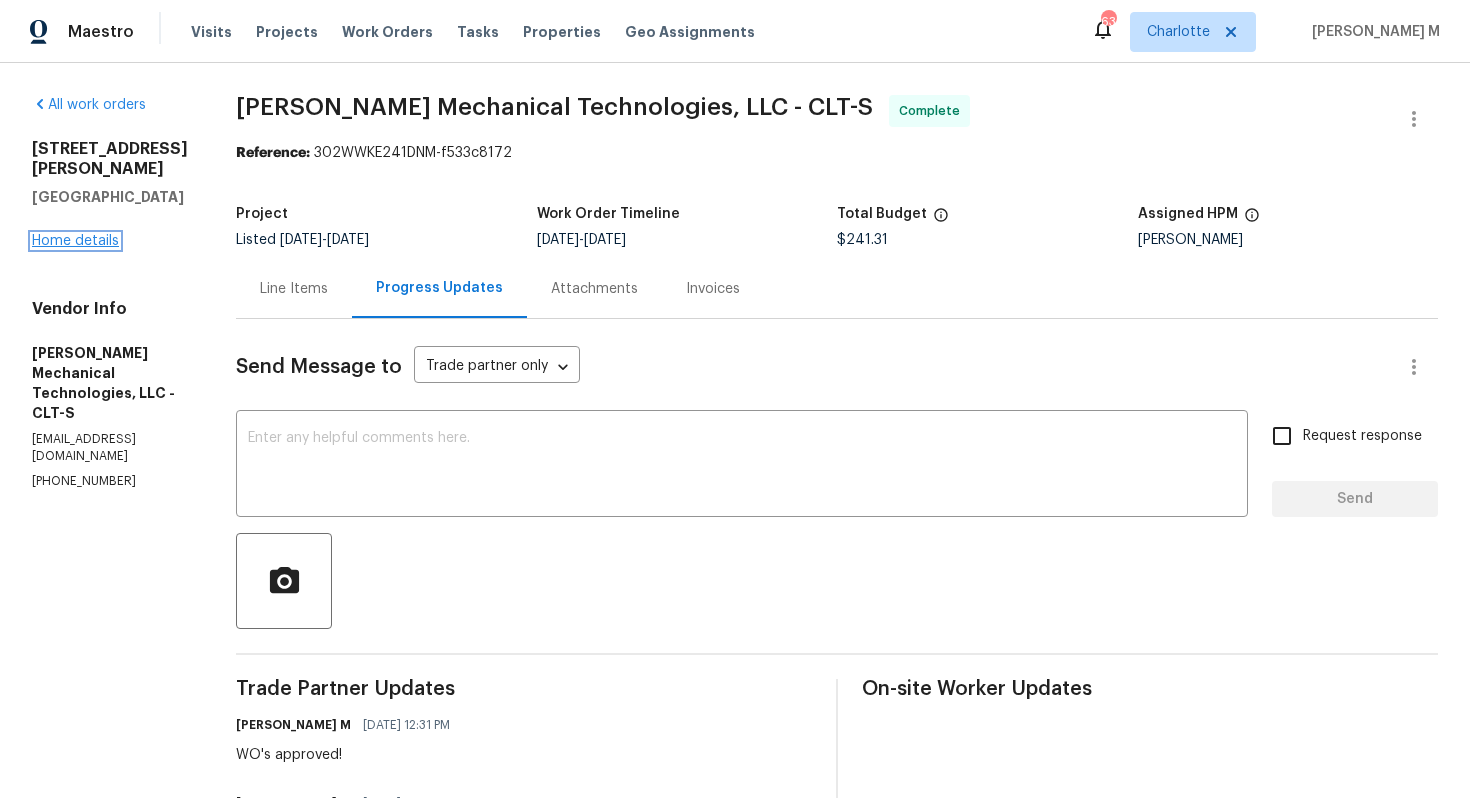 click on "Home details" at bounding box center (75, 241) 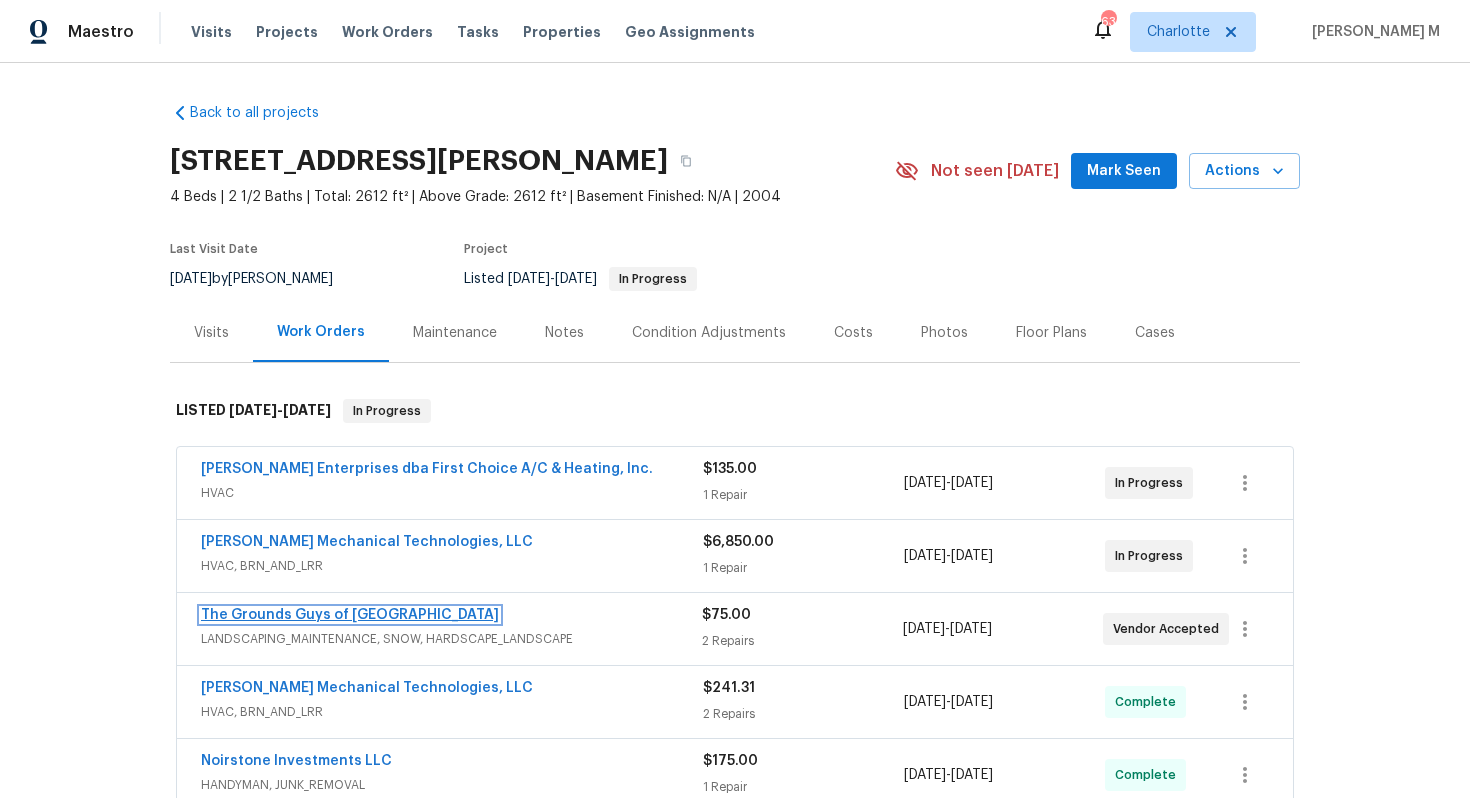 click on "The Grounds Guys of Huntersville" at bounding box center [350, 615] 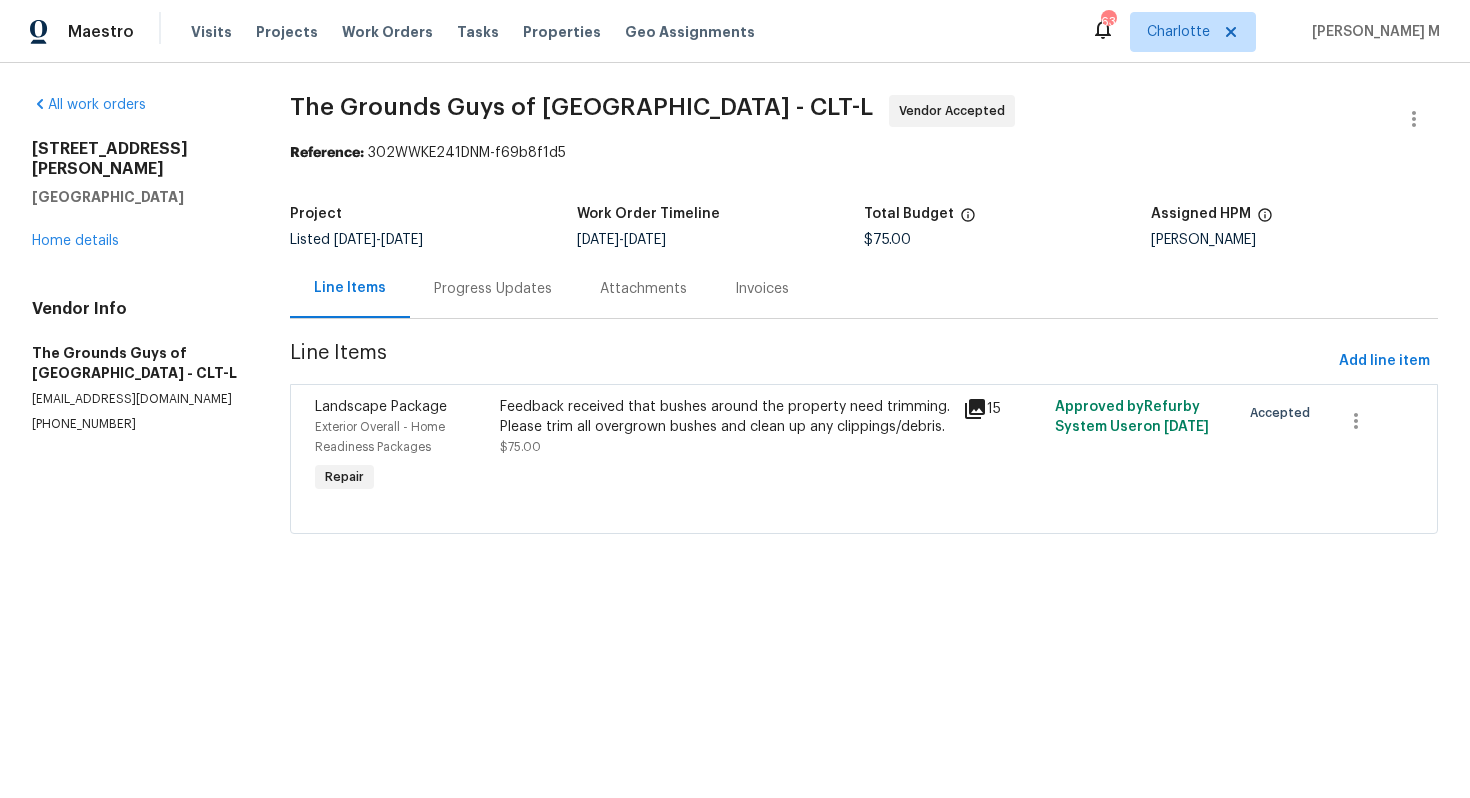 click on "Progress Updates" at bounding box center [493, 288] 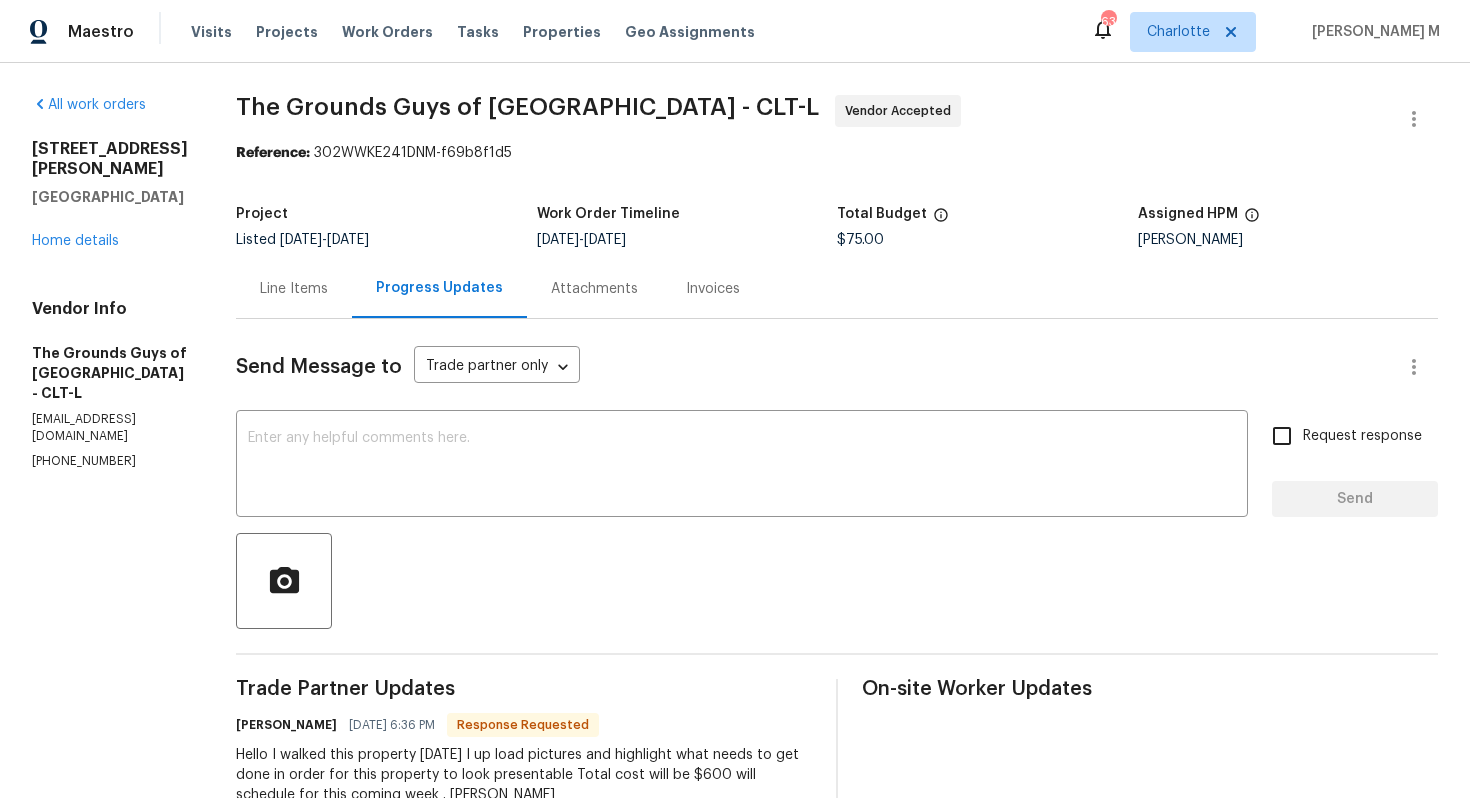 click on "Line Items" at bounding box center (294, 289) 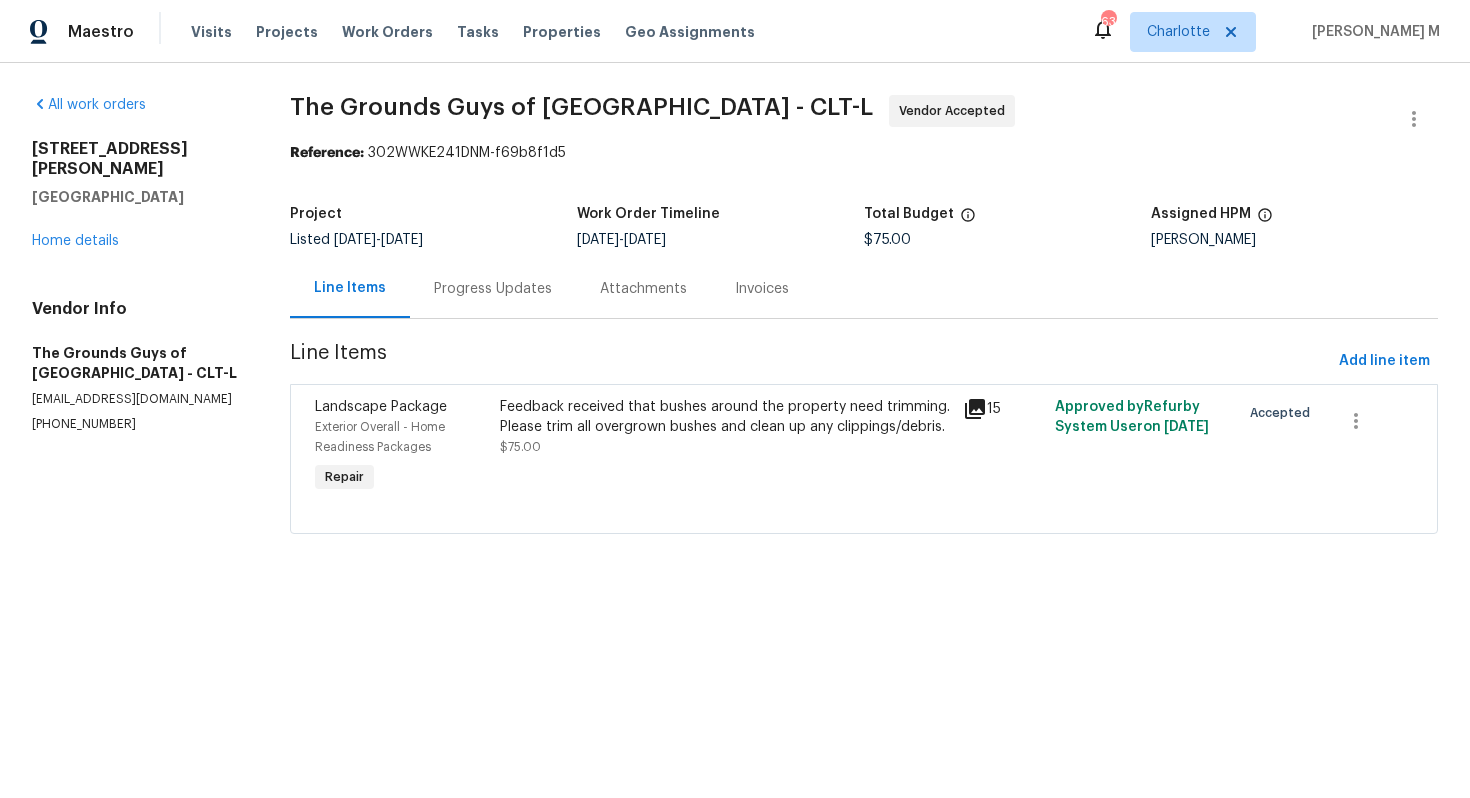 click on "Feedback received that bushes around the property need trimming. Please trim all overgrown bushes and clean up any clippings/debris. $75.00" at bounding box center [725, 447] 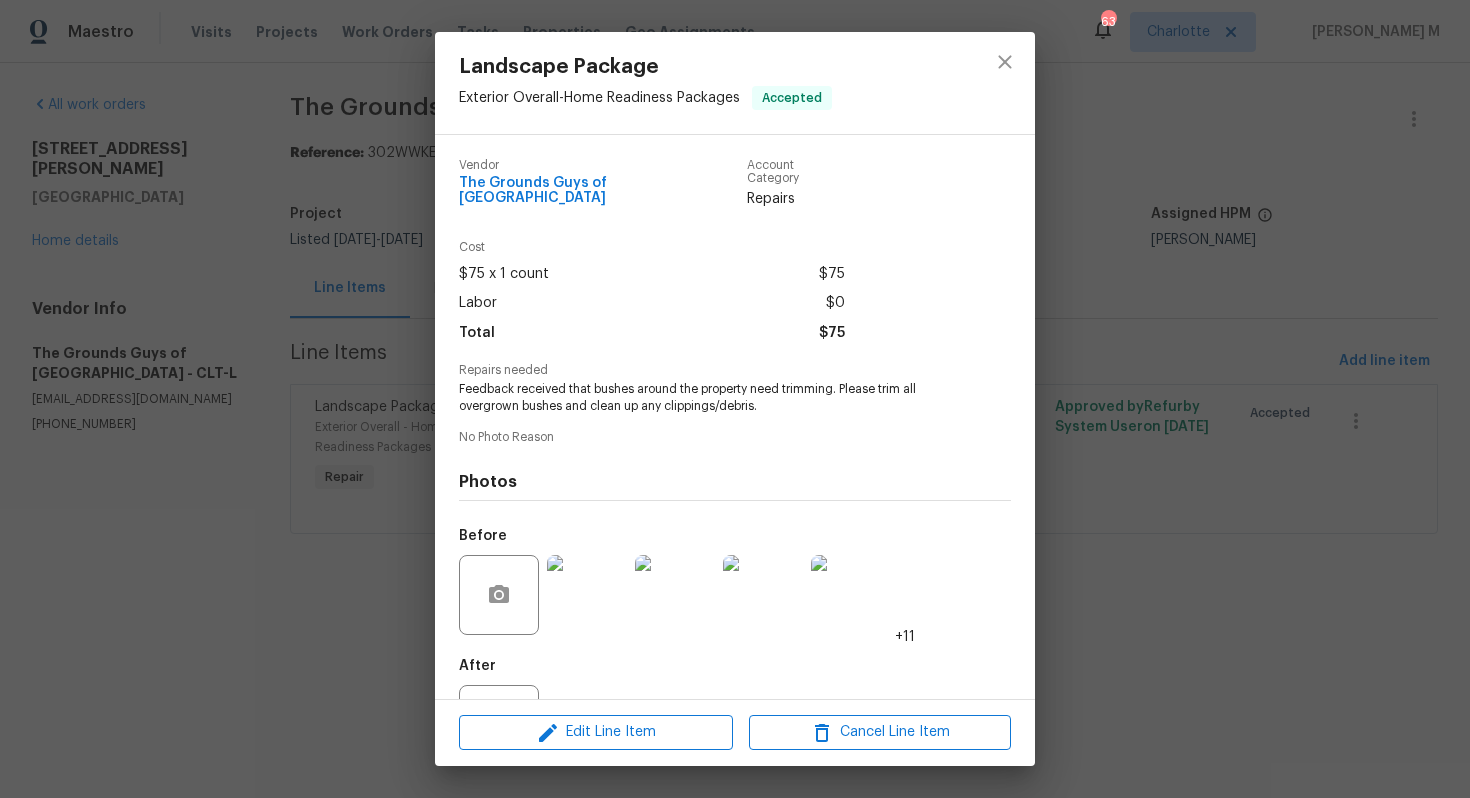 scroll, scrollTop: 47, scrollLeft: 0, axis: vertical 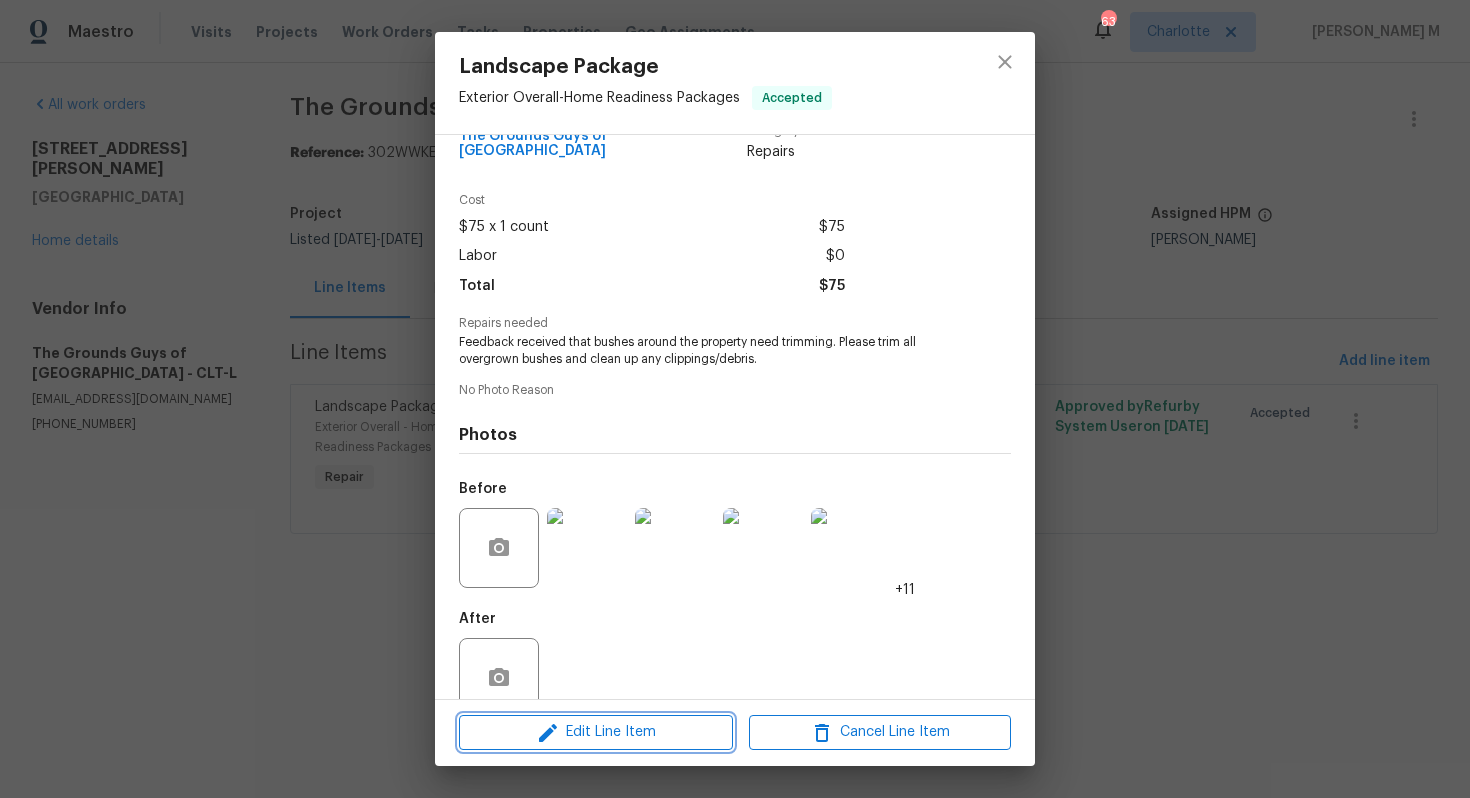 click on "Edit Line Item" at bounding box center (596, 732) 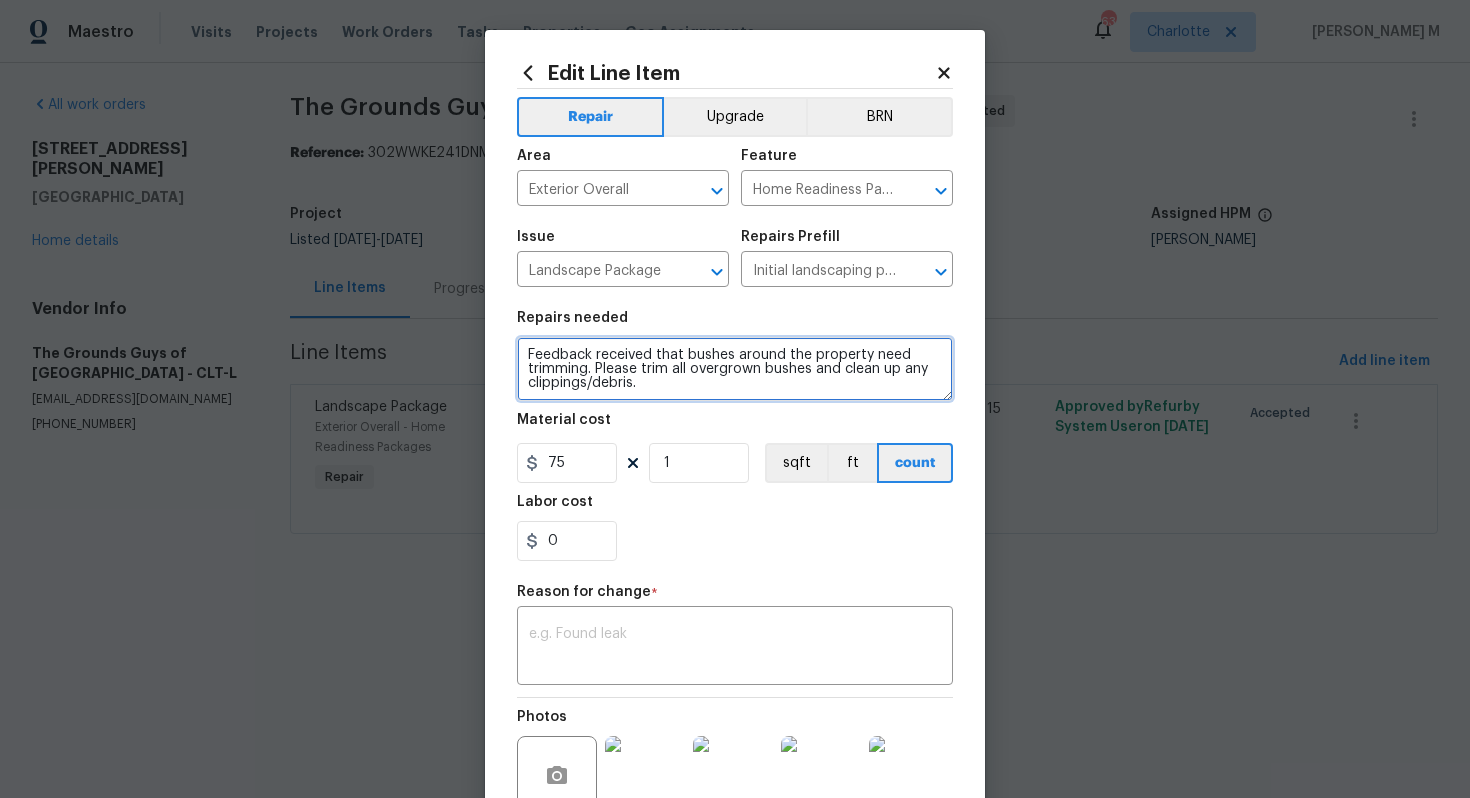 click on "Feedback received that bushes around the property need trimming. Please trim all overgrown bushes and clean up any clippings/debris." at bounding box center [735, 369] 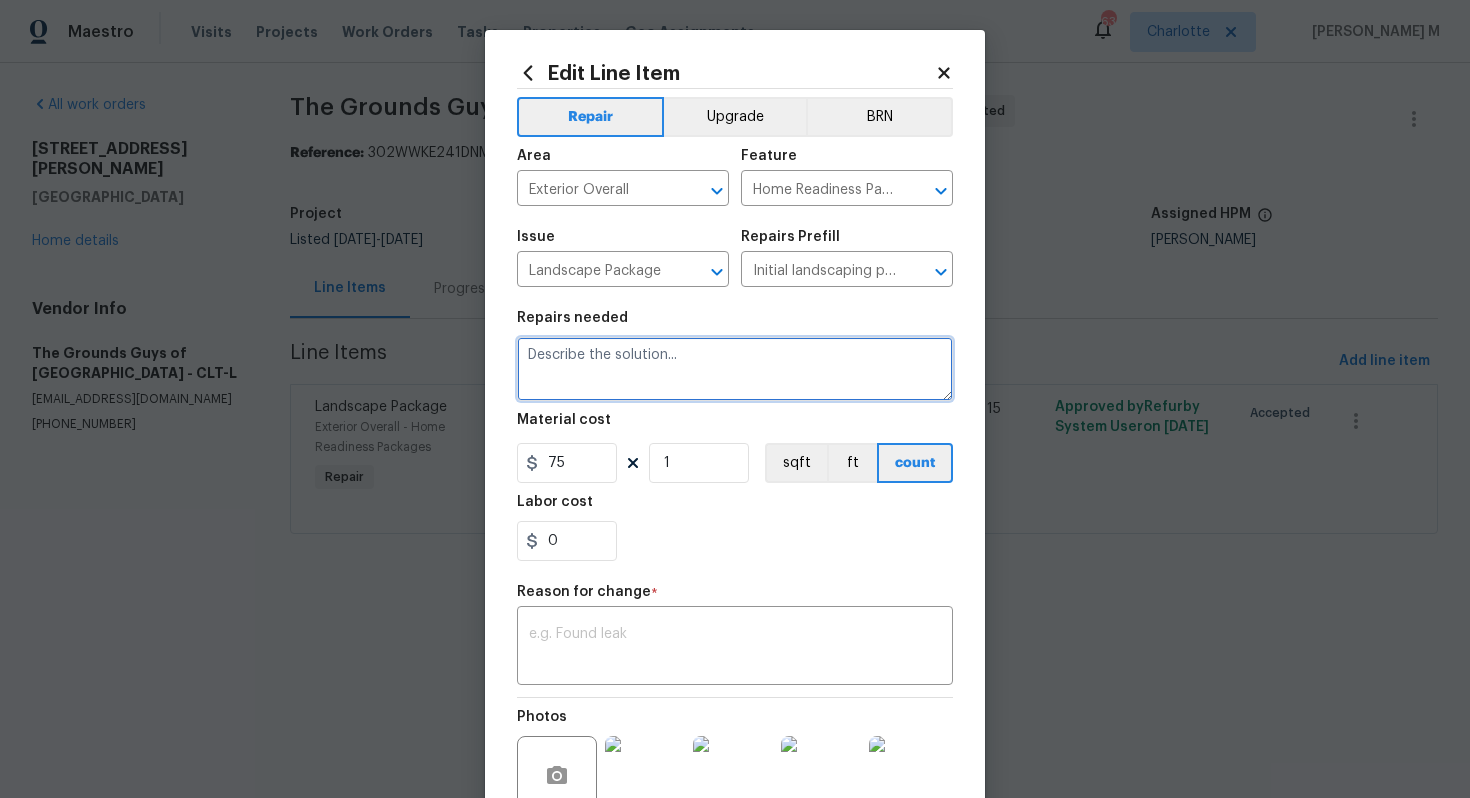 paste on "Bushes will need to be removed to allow space for condenser installation." 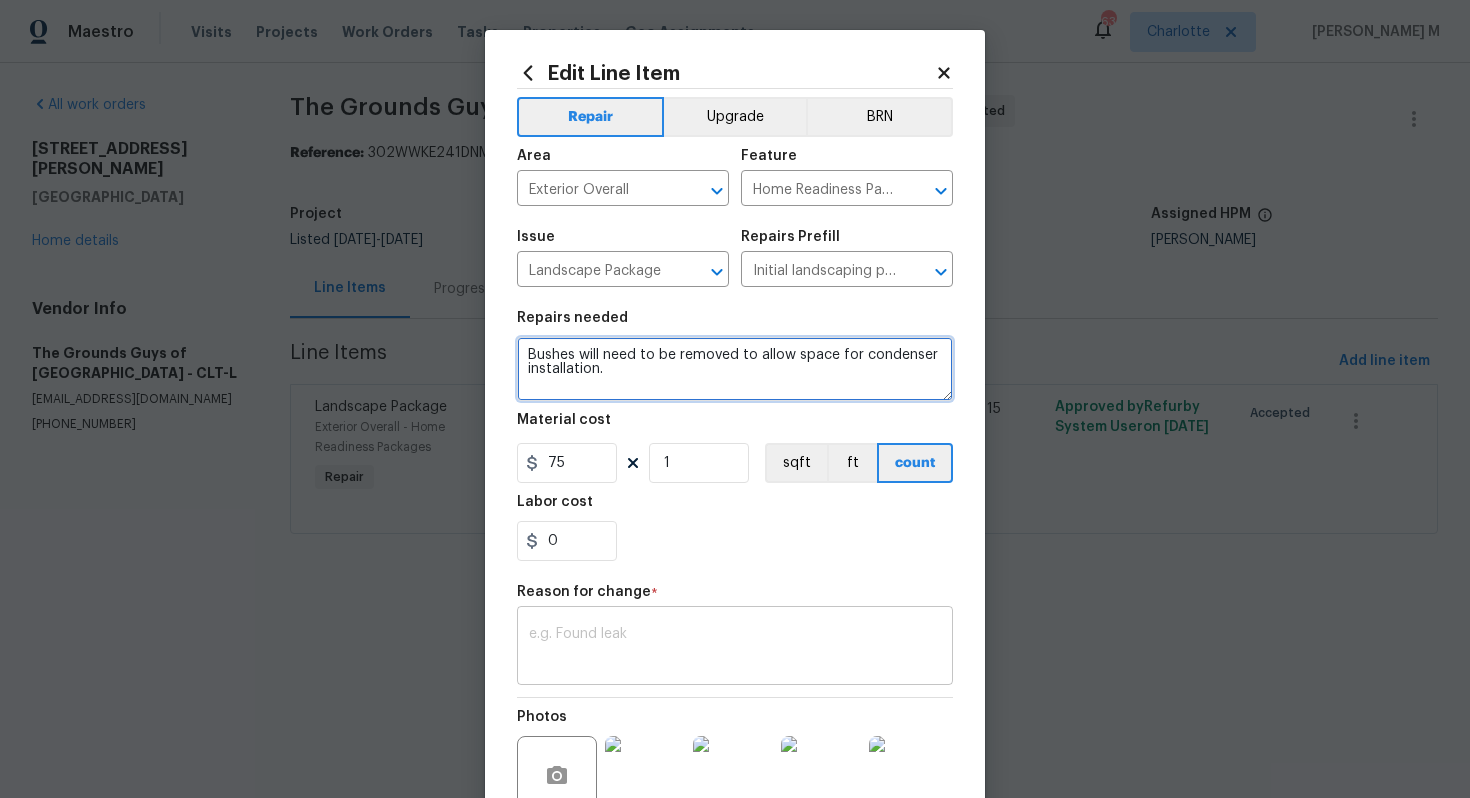 type on "Bushes will need to be removed to allow space for condenser installation." 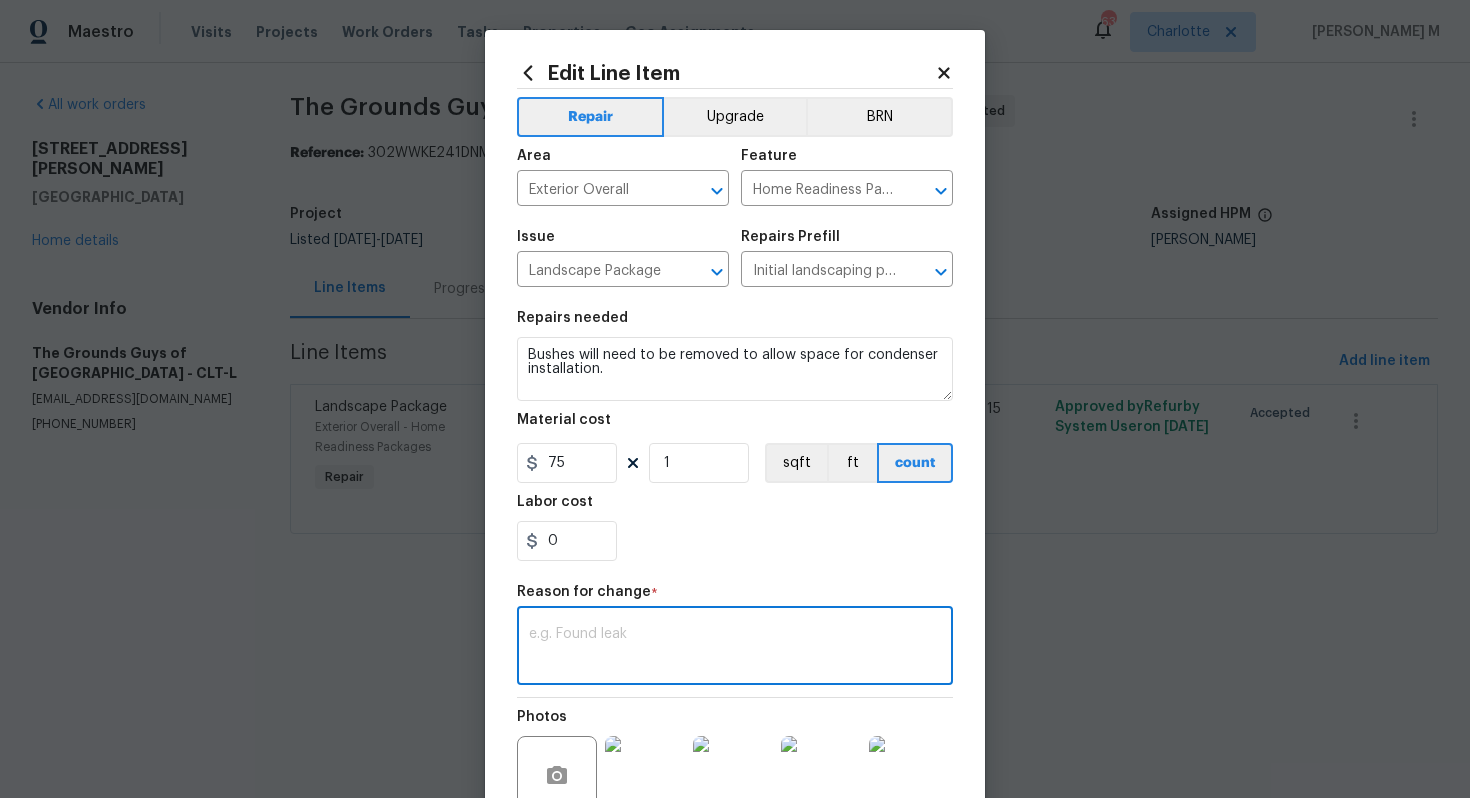 click at bounding box center [735, 648] 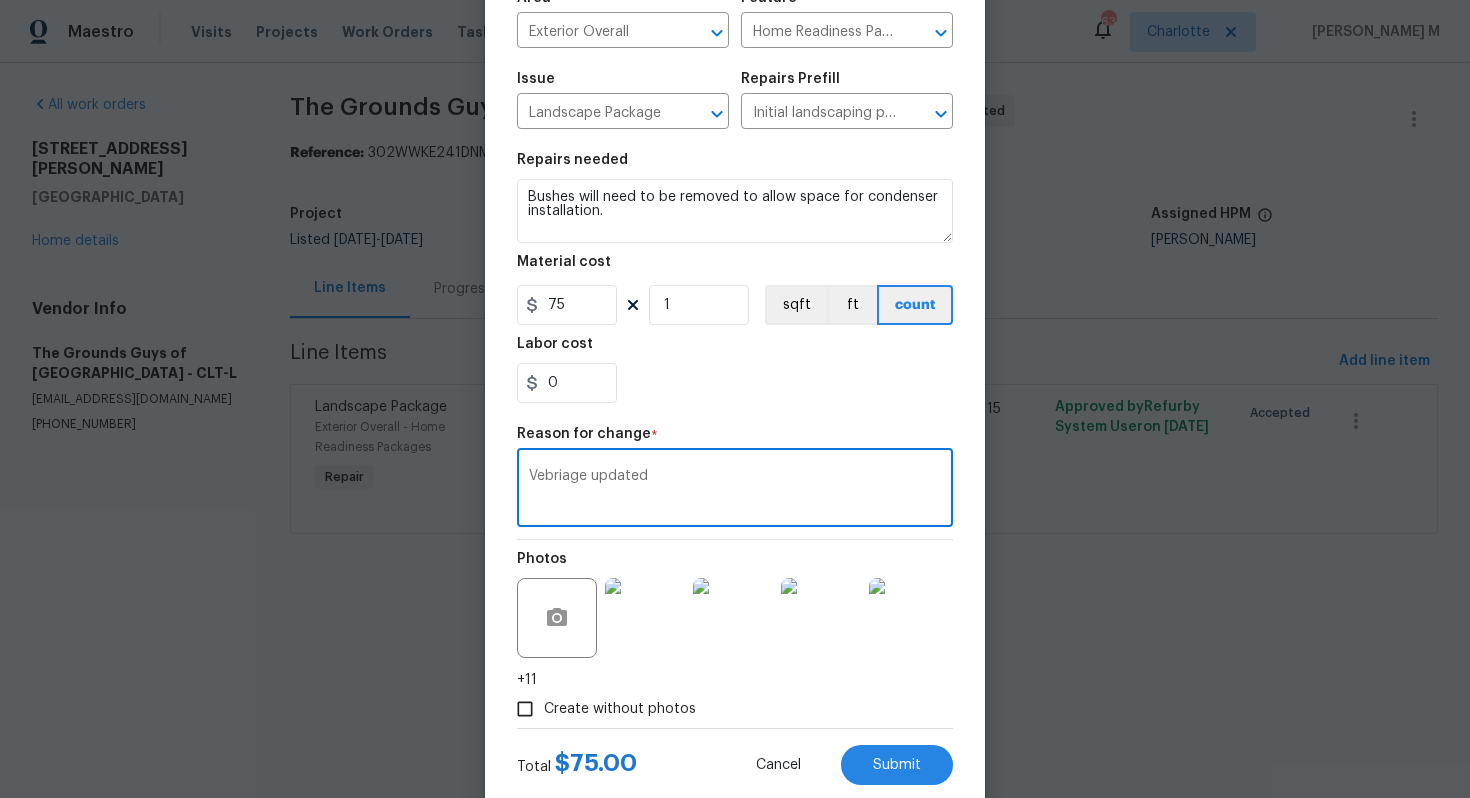scroll, scrollTop: 174, scrollLeft: 0, axis: vertical 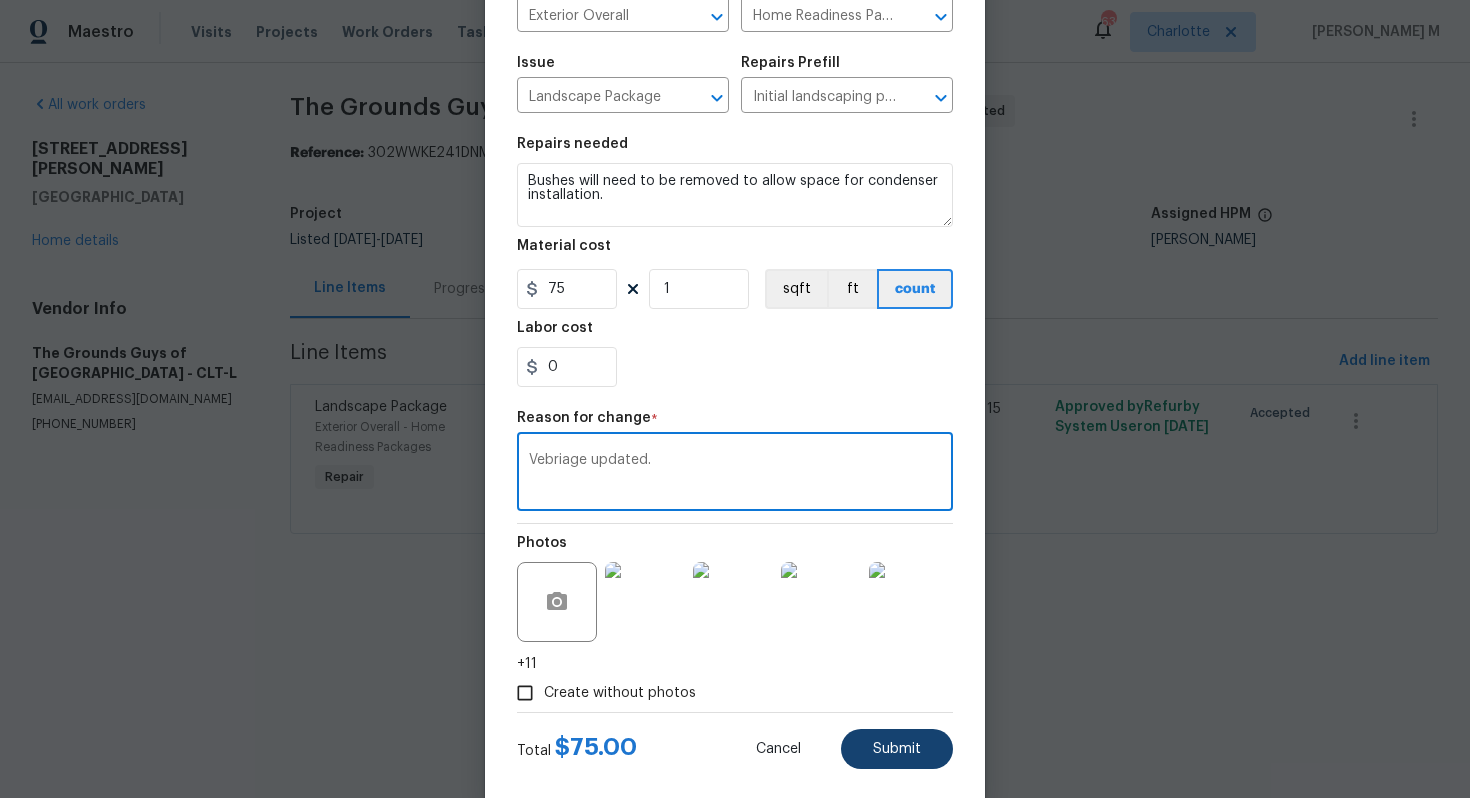 type on "Vebriage updated." 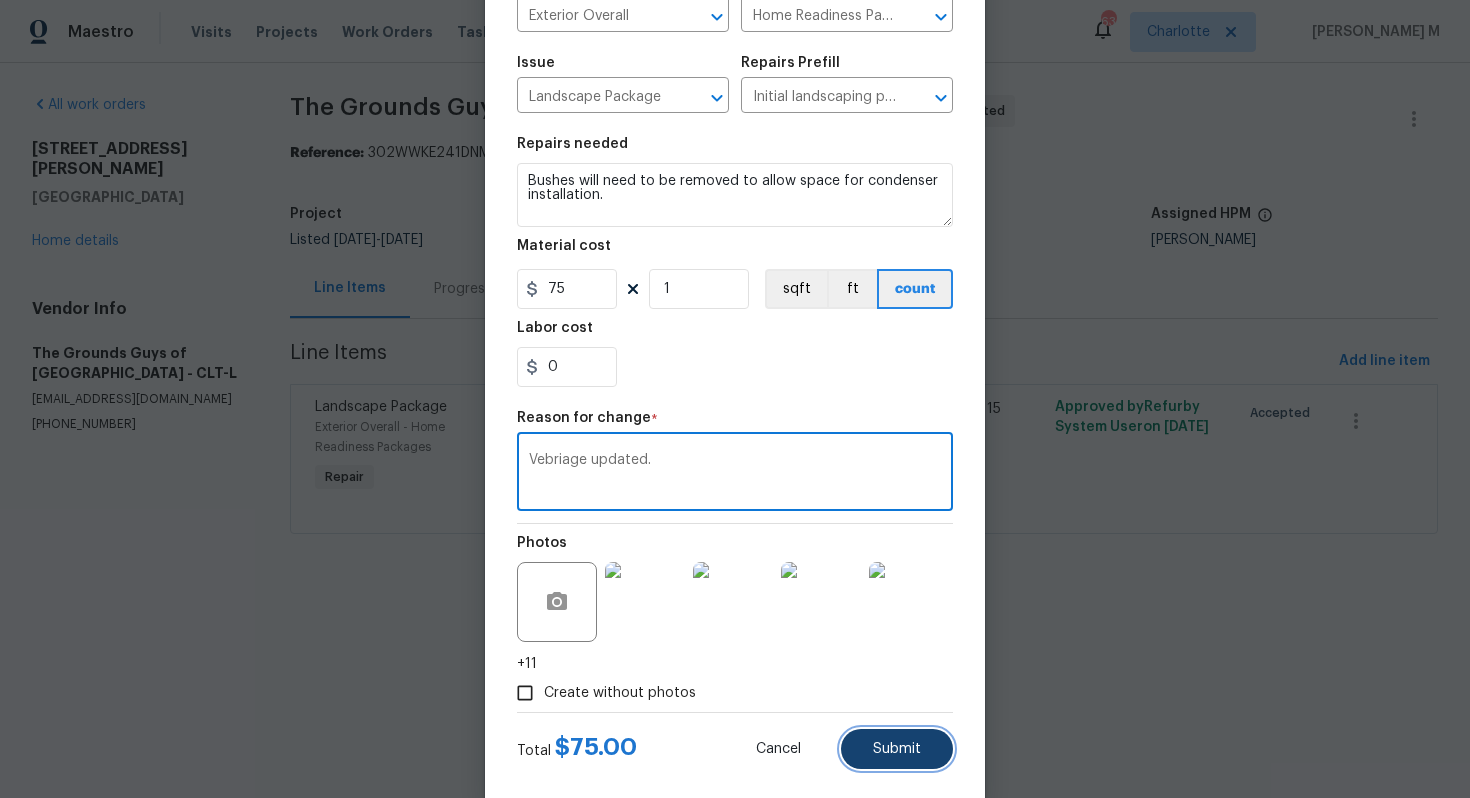 click on "Submit" at bounding box center [897, 749] 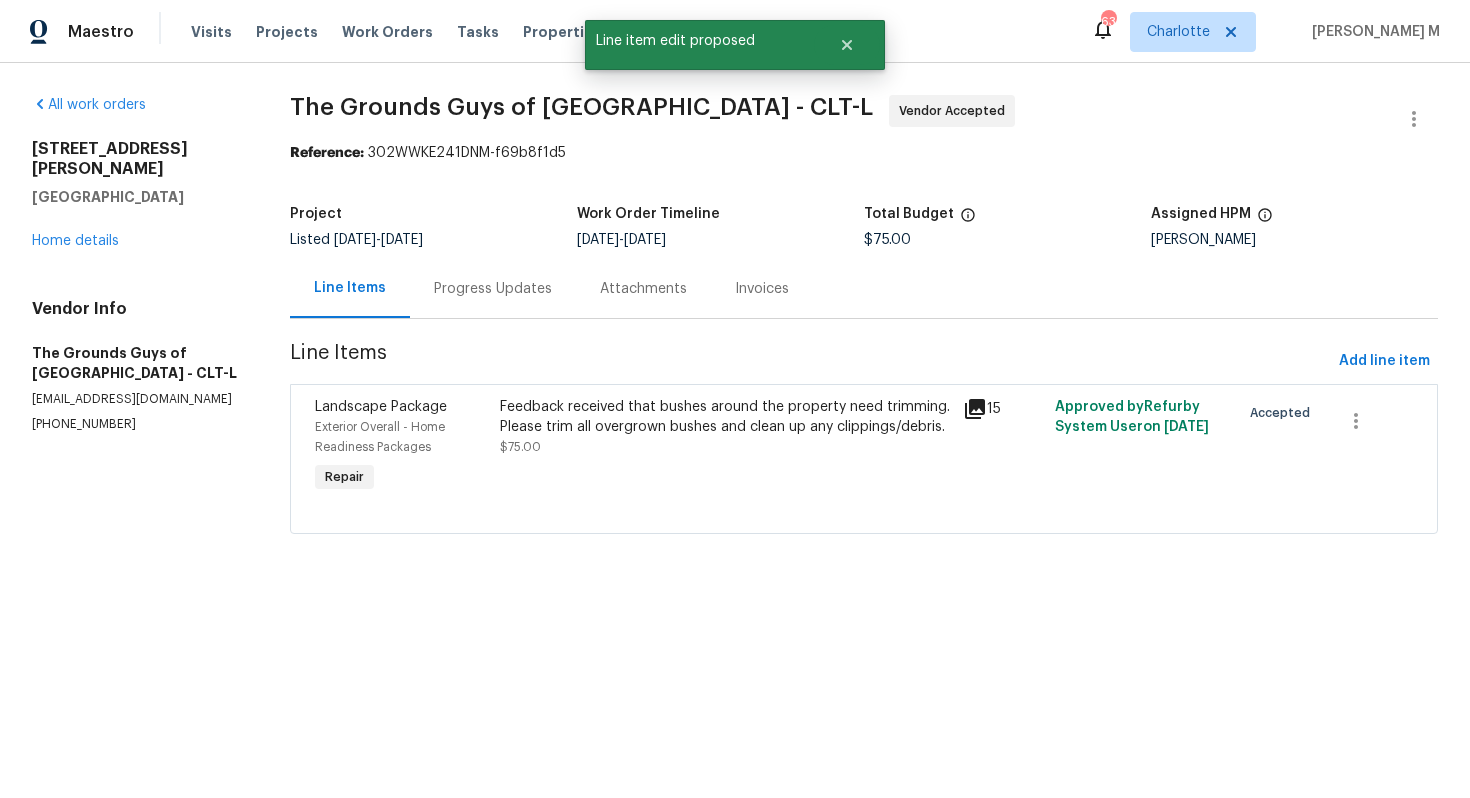 scroll, scrollTop: 0, scrollLeft: 0, axis: both 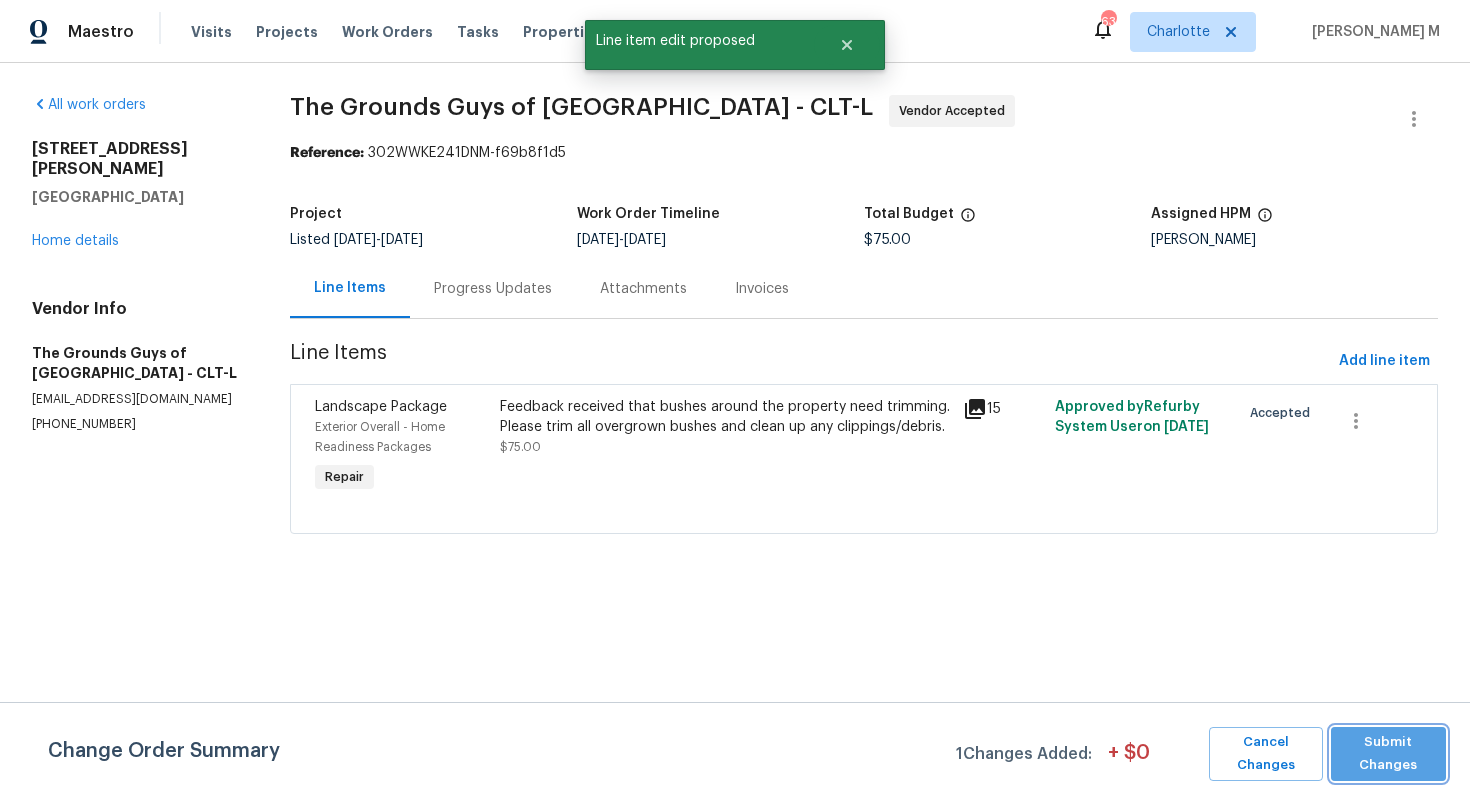 click on "Submit Changes" at bounding box center [1388, 754] 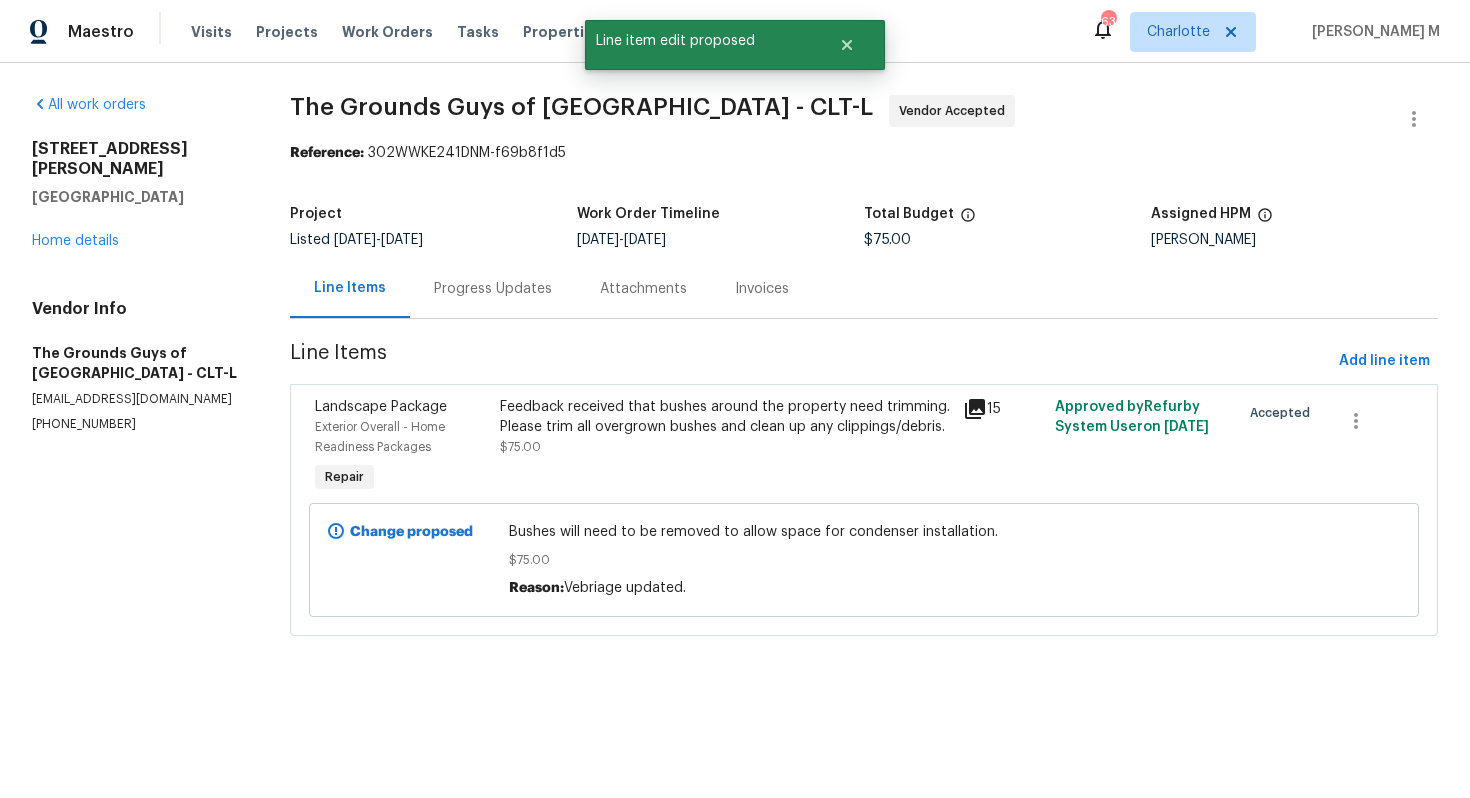 click on "Progress Updates" at bounding box center [493, 289] 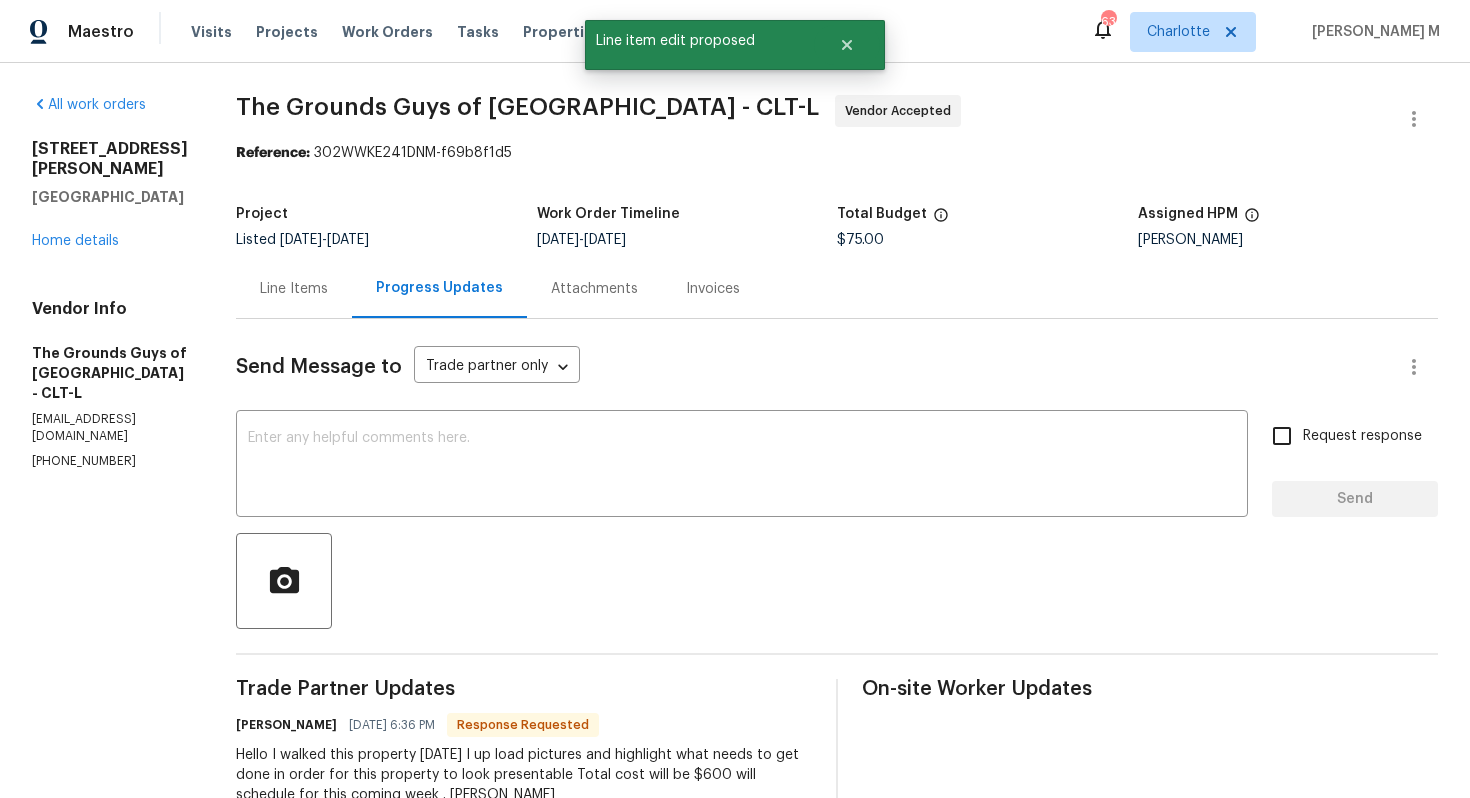 click on "Line Items" at bounding box center (294, 289) 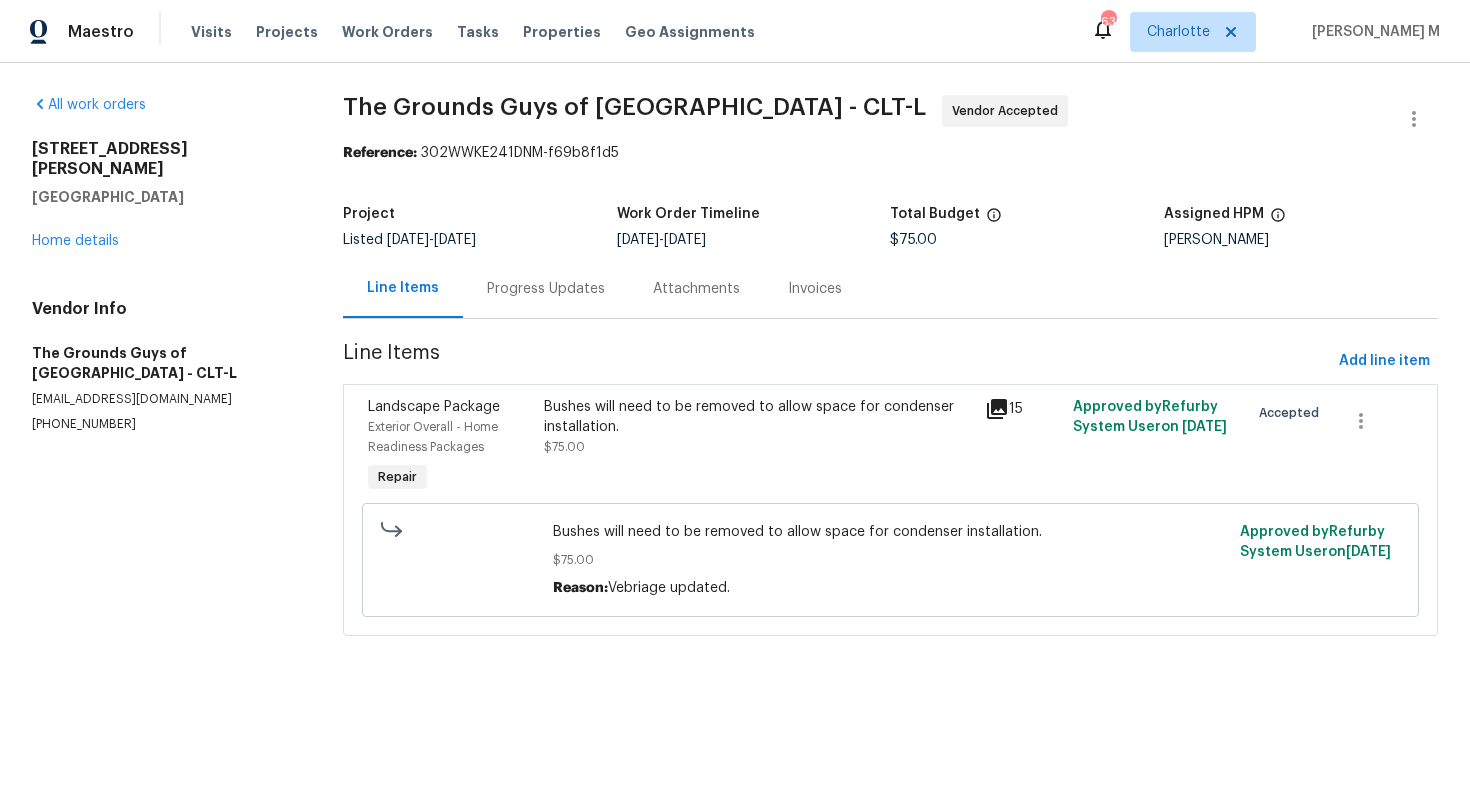 click on "Progress Updates" at bounding box center [546, 288] 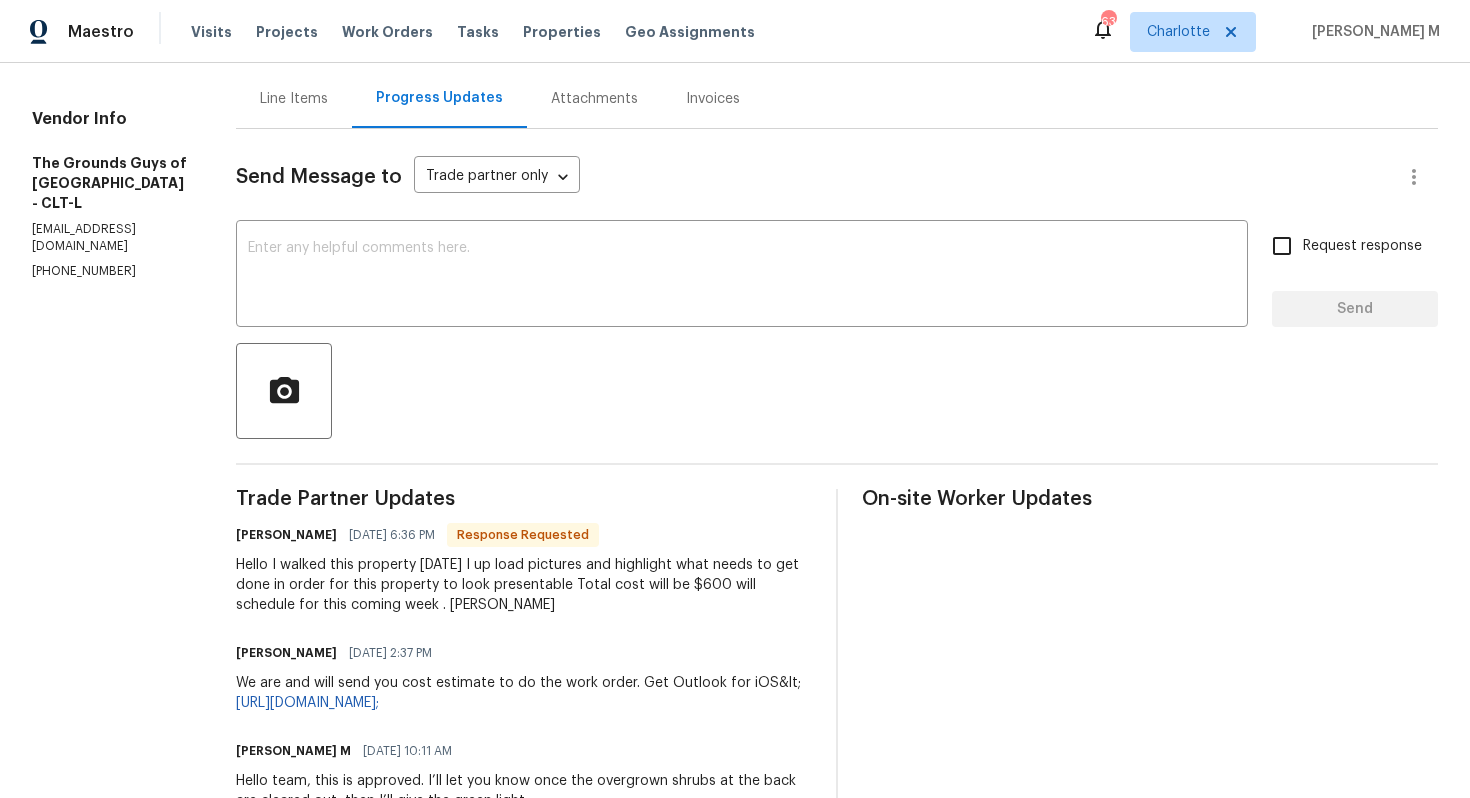 scroll, scrollTop: 198, scrollLeft: 0, axis: vertical 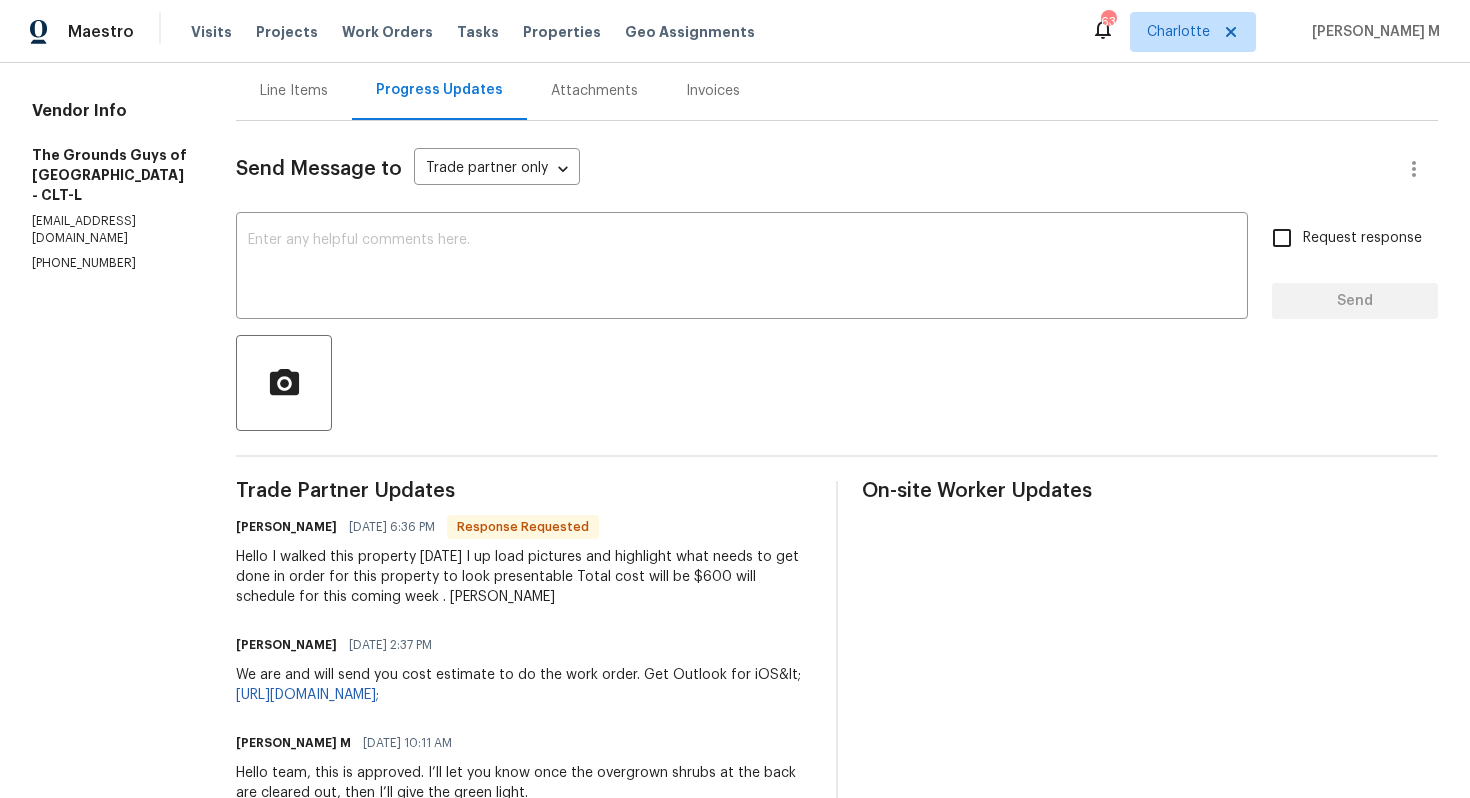 click on "Hello I walked this property today
I up load pictures and highlight what needs to get done in order for this property to look presentable
Total cost will be $600 will schedule for this coming week . Judy" at bounding box center [524, 577] 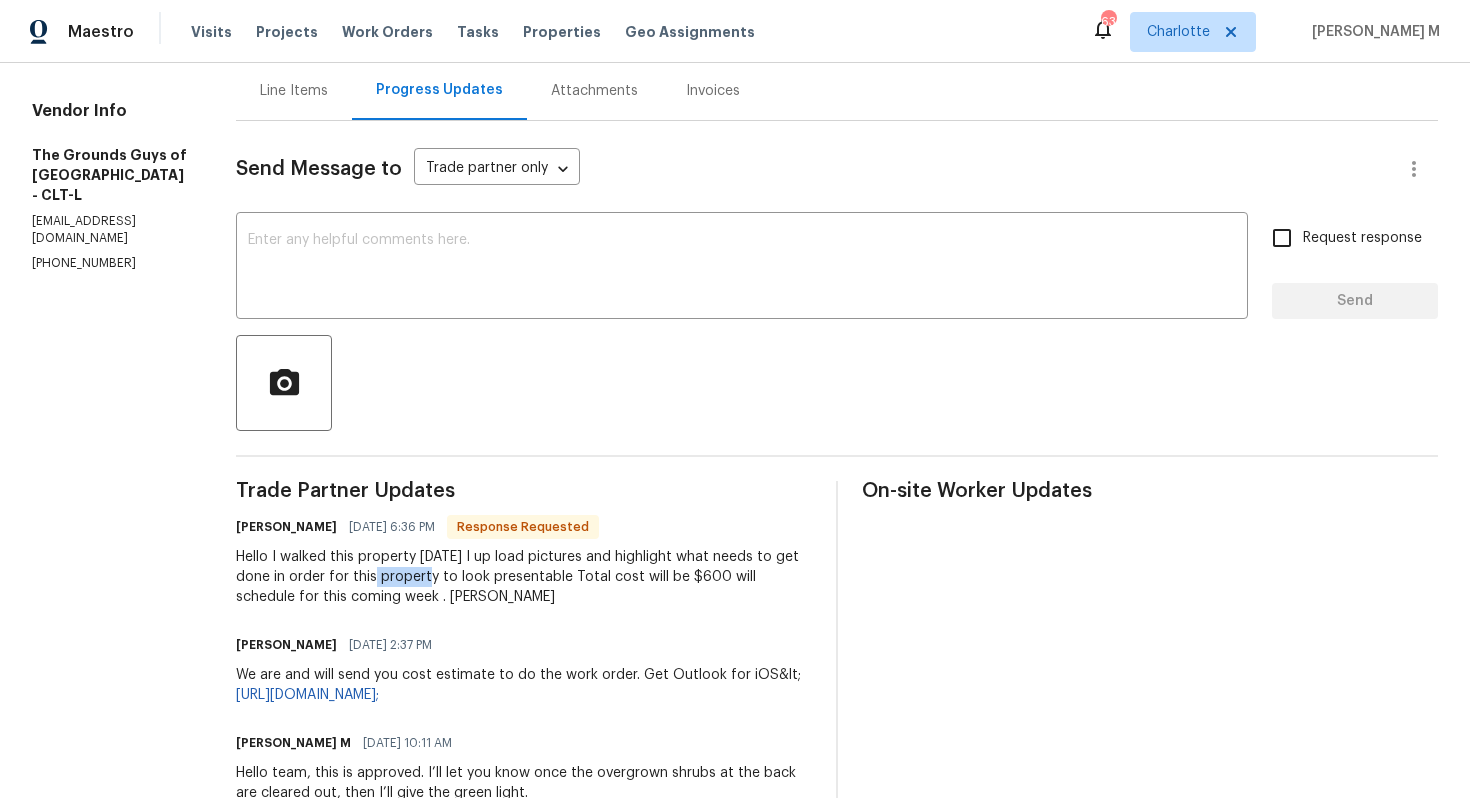 click on "Hello I walked this property today
I up load pictures and highlight what needs to get done in order for this property to look presentable
Total cost will be $600 will schedule for this coming week . Judy" at bounding box center (524, 577) 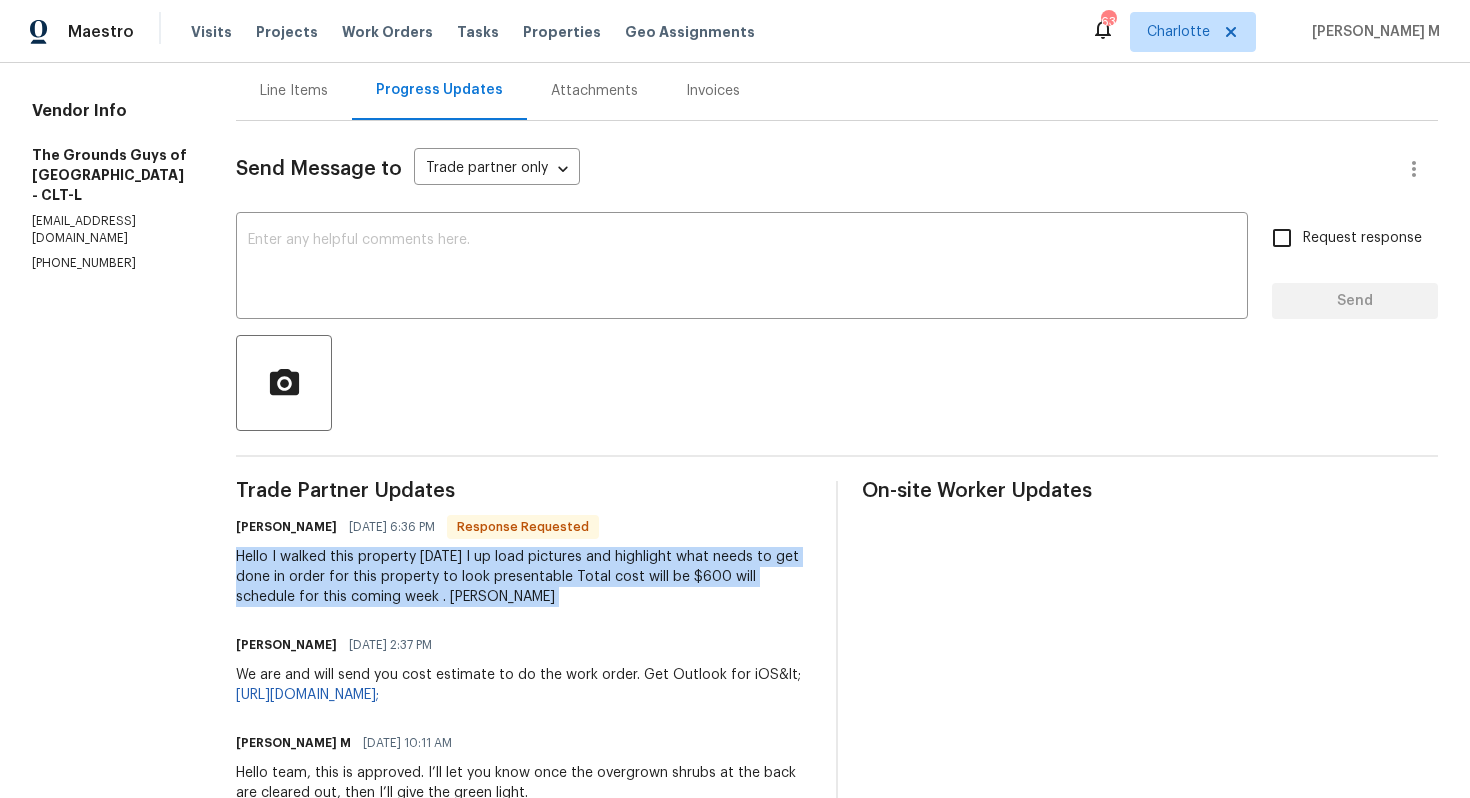 click on "Hello I walked this property today
I up load pictures and highlight what needs to get done in order for this property to look presentable
Total cost will be $600 will schedule for this coming week . Judy" at bounding box center (524, 577) 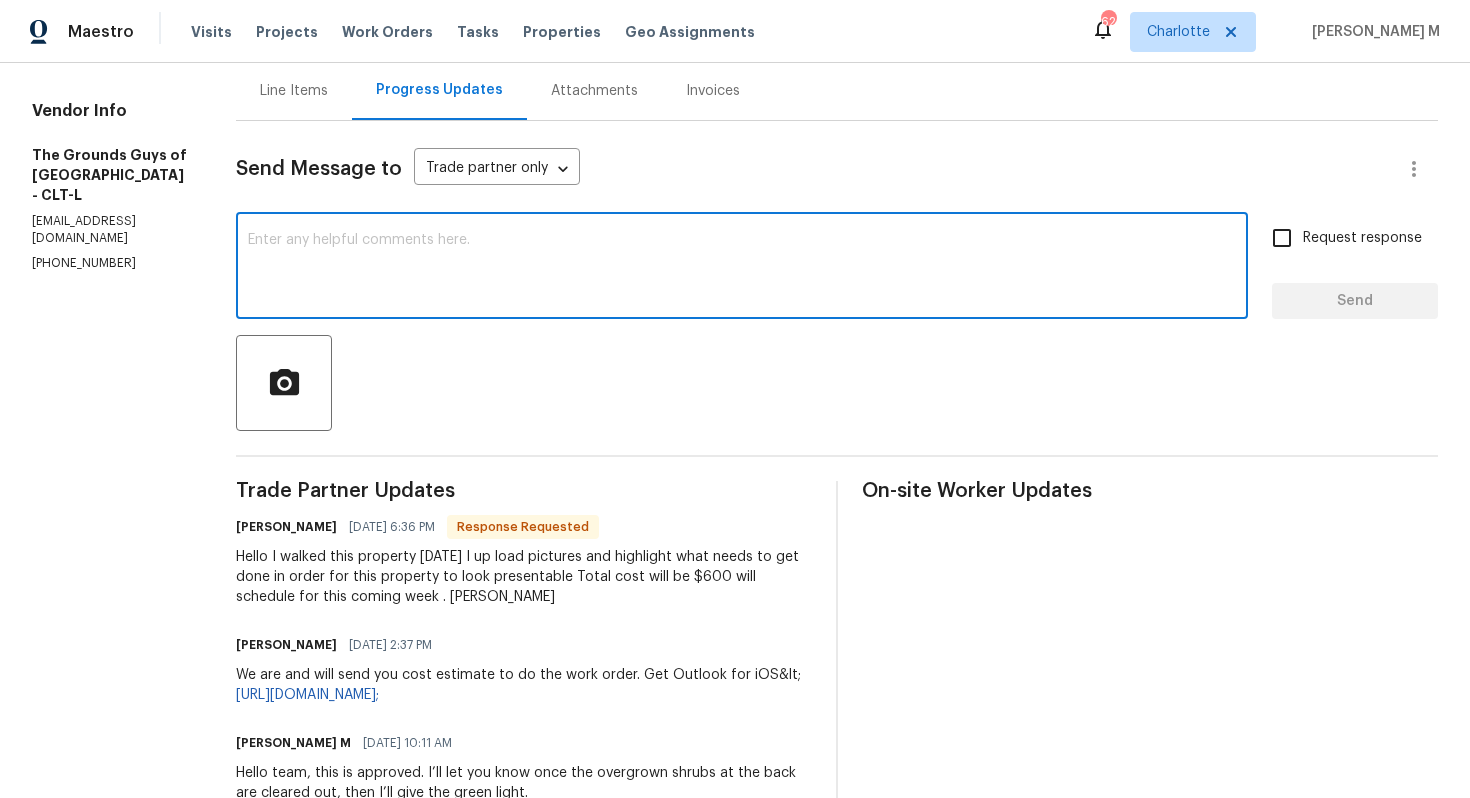 click at bounding box center [742, 268] 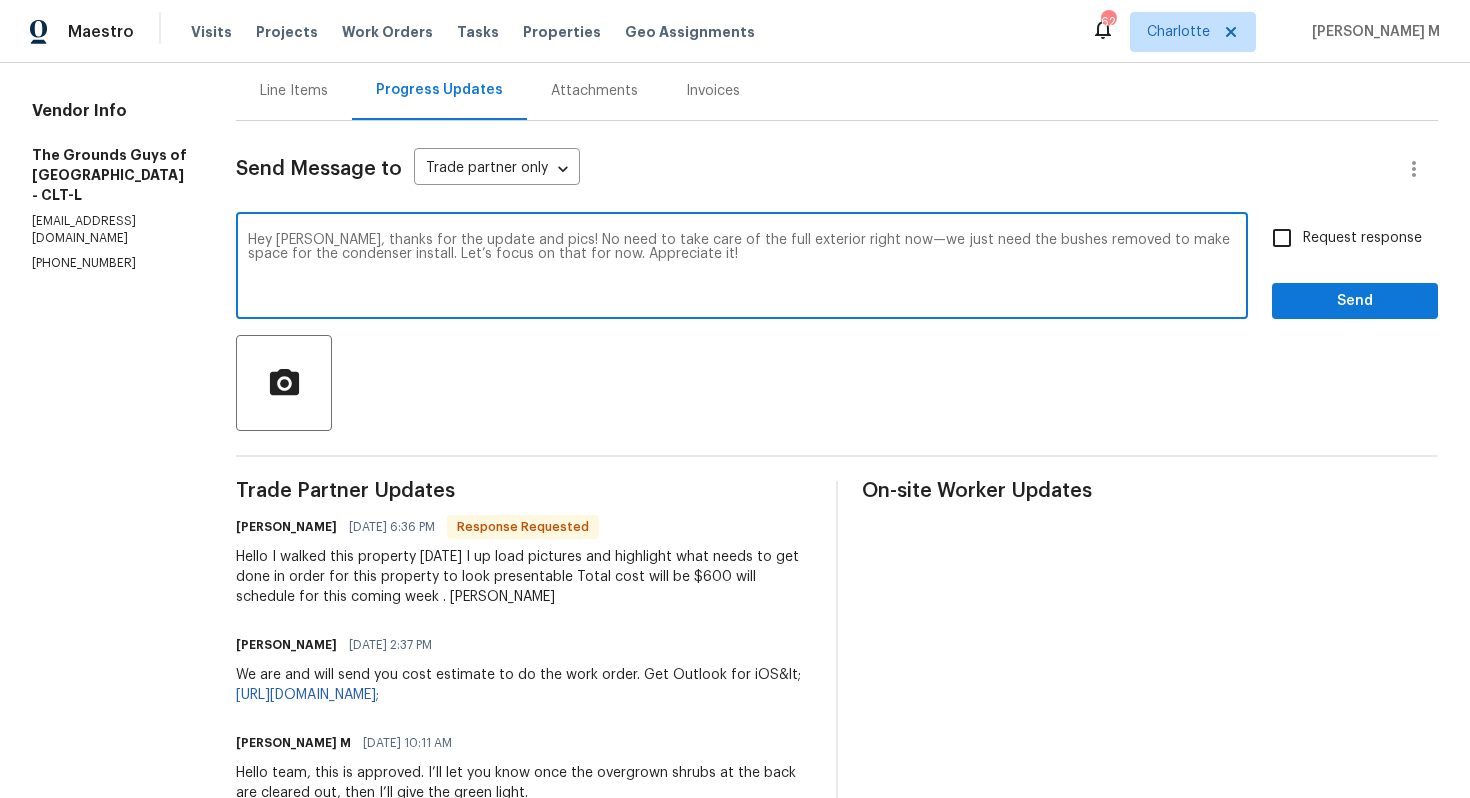 type on "Hey Judy, thanks for the update and pics! No need to take care of the full exterior right now—we just need the bushes removed to make space for the condenser install. Let’s focus on that for now. Appreciate it!" 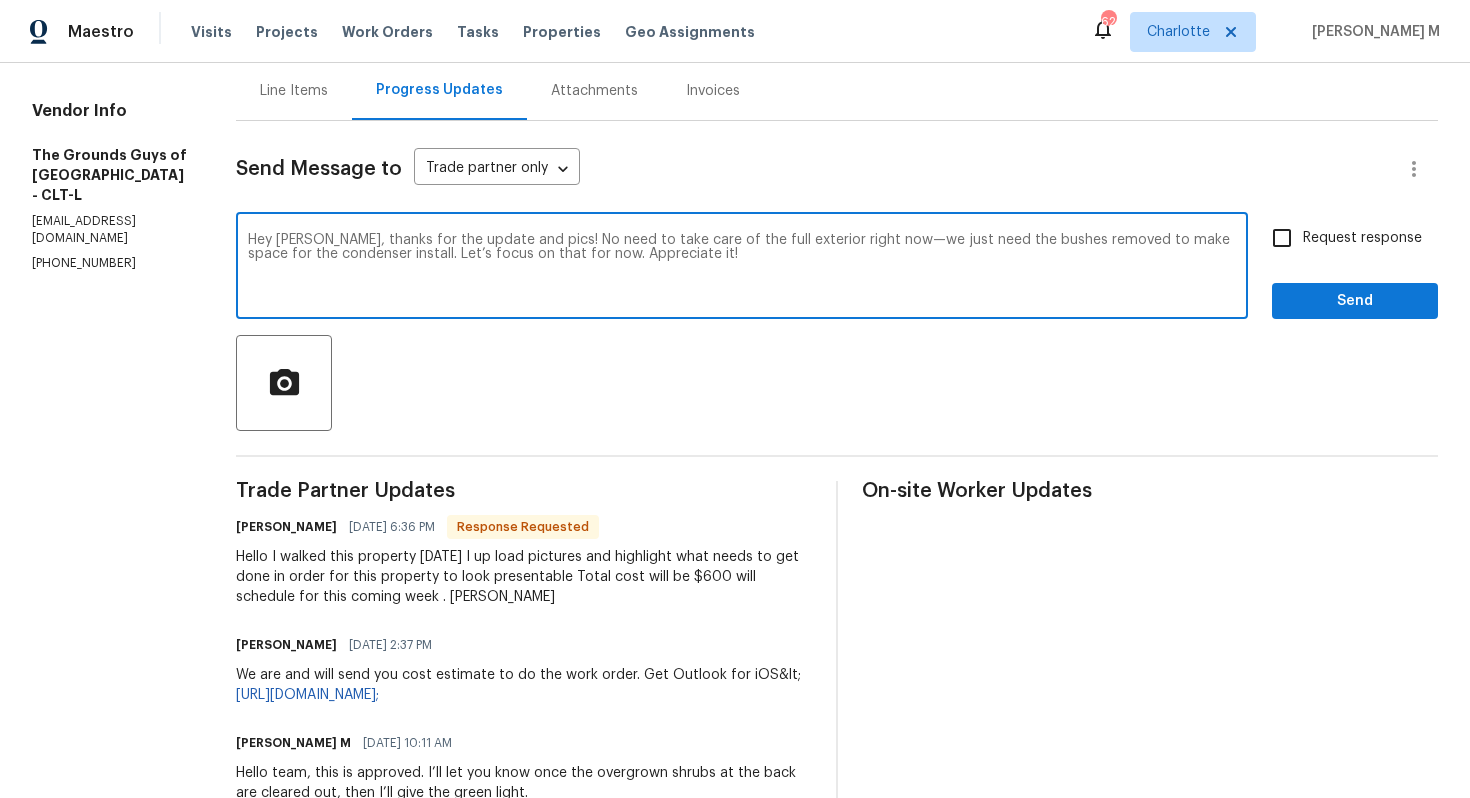 click on "Hey Judy, thanks for the update and pics! No need to take care of the full exterior right now—we just need the bushes removed to make space for the condenser install. Let’s focus on that for now. Appreciate it! x ​" at bounding box center (742, 268) 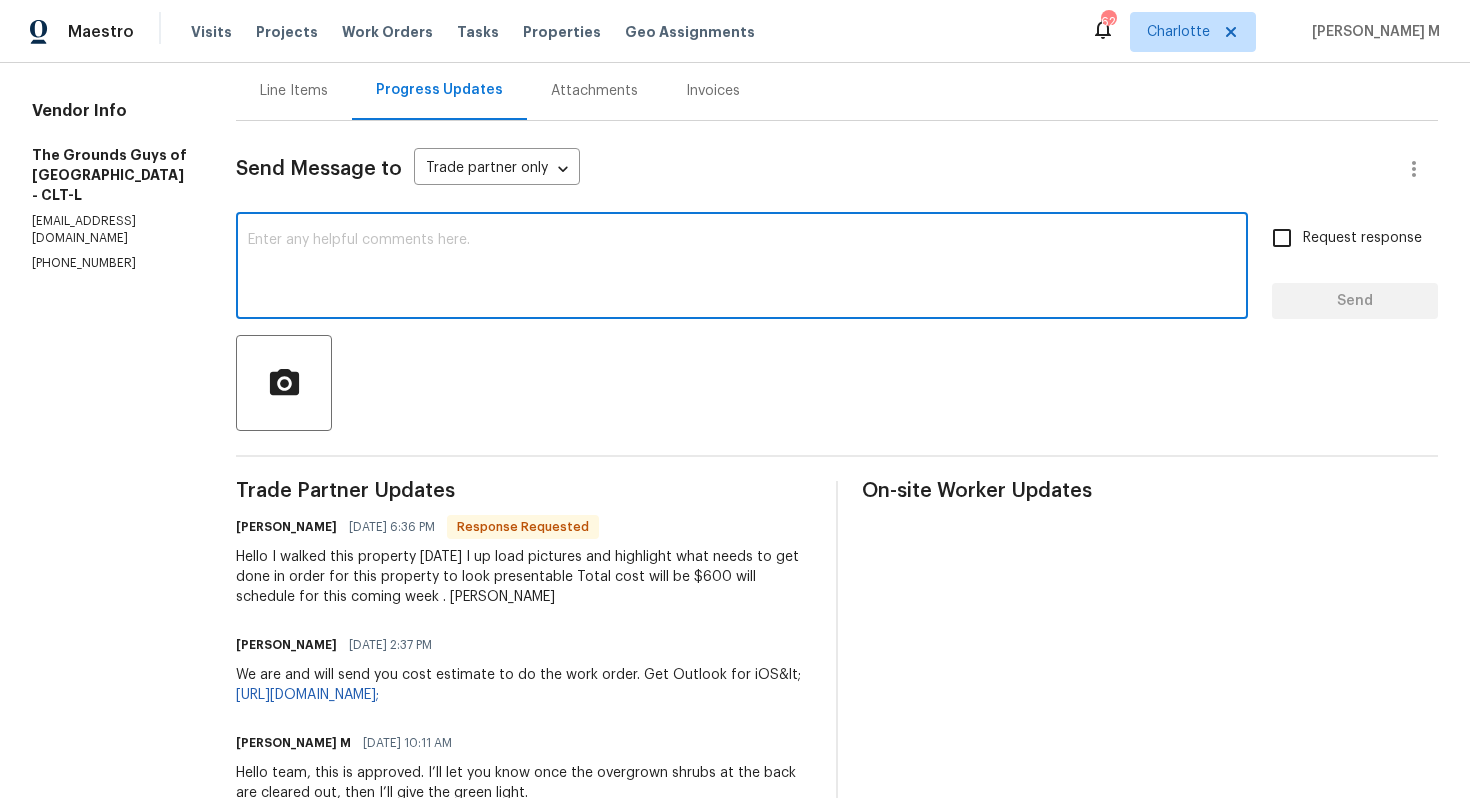 paste on "Hey Judy, thanks for the update and pics! No need to take care of the full exterior right now—we just need the bushes removed to make space for the condenser install. Lemme know the cost just for that. Appreciate it!" 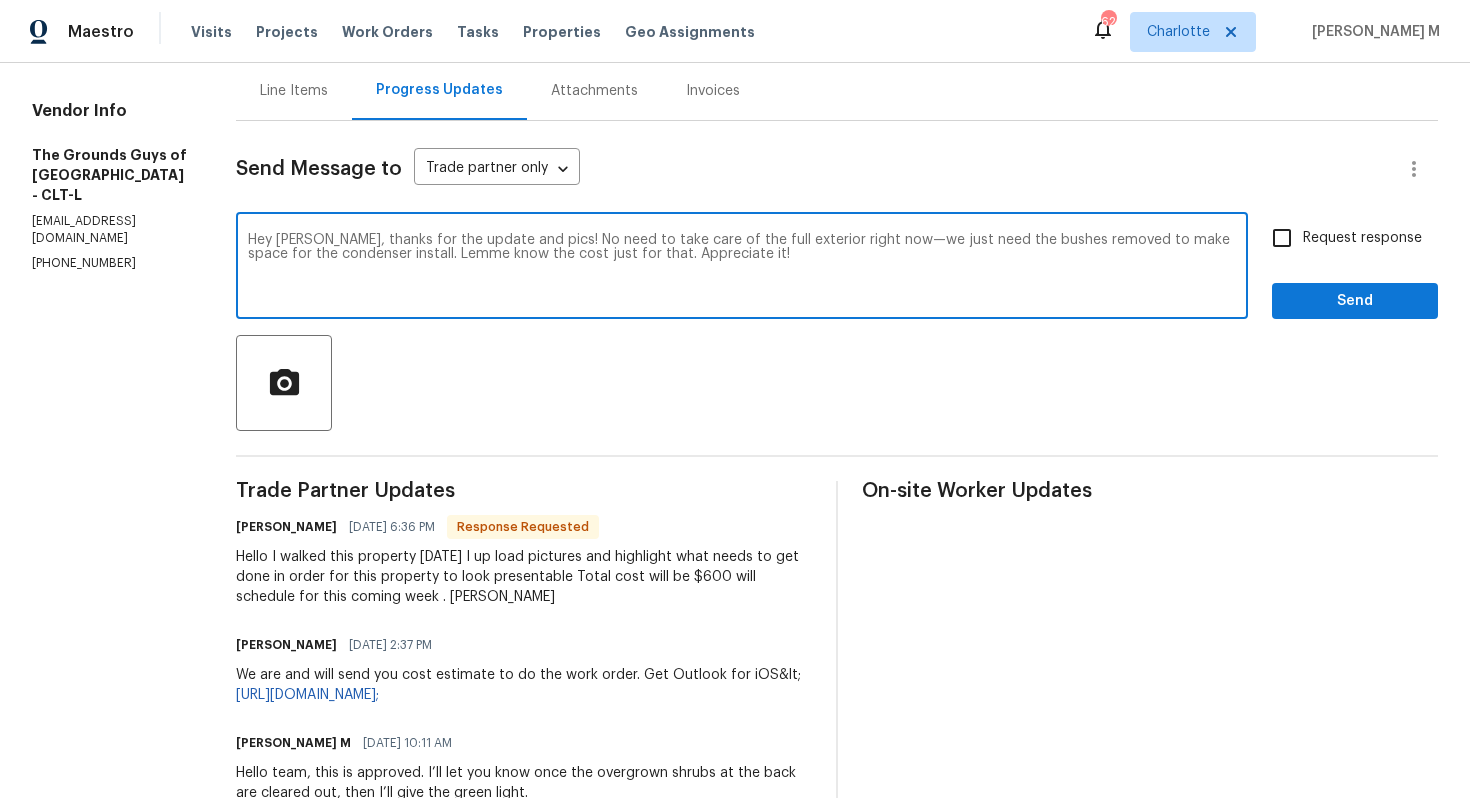 type on "Hey Judy, thanks for the update and pics! No need to take care of the full exterior right now—we just need the bushes removed to make space for the condenser install. Lemme know the cost just for that. Appreciate it!" 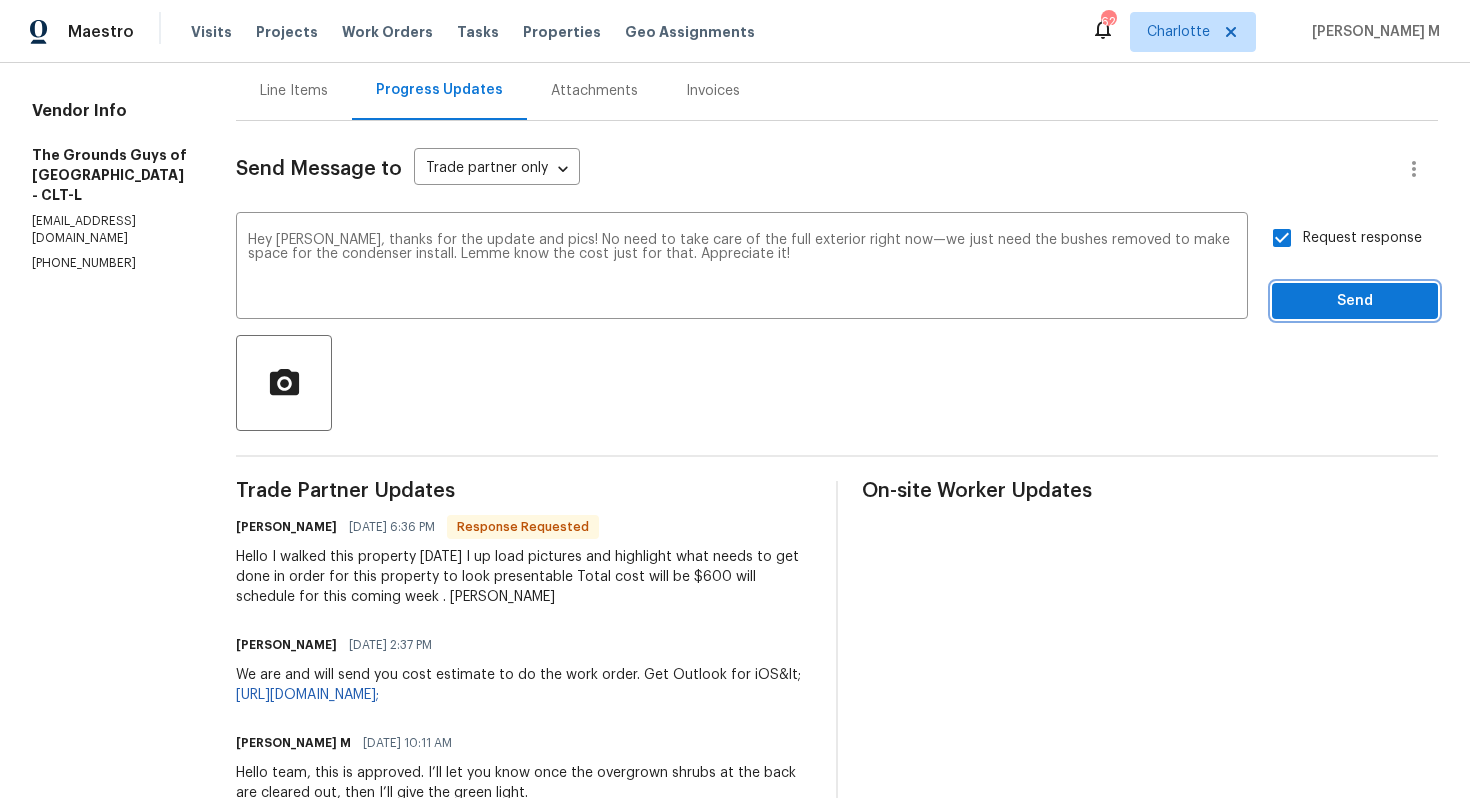 click on "Send" at bounding box center [1355, 301] 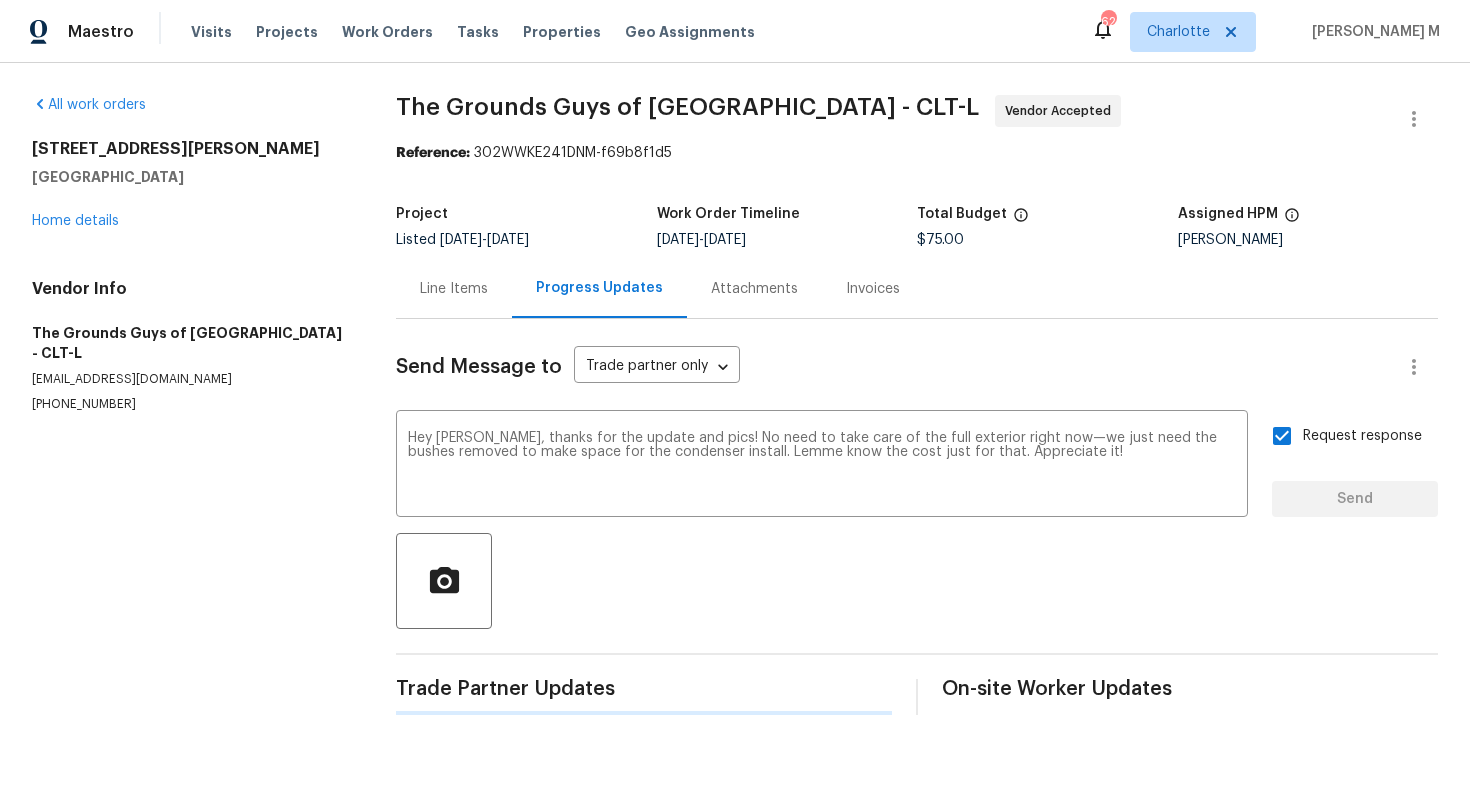 scroll, scrollTop: 0, scrollLeft: 0, axis: both 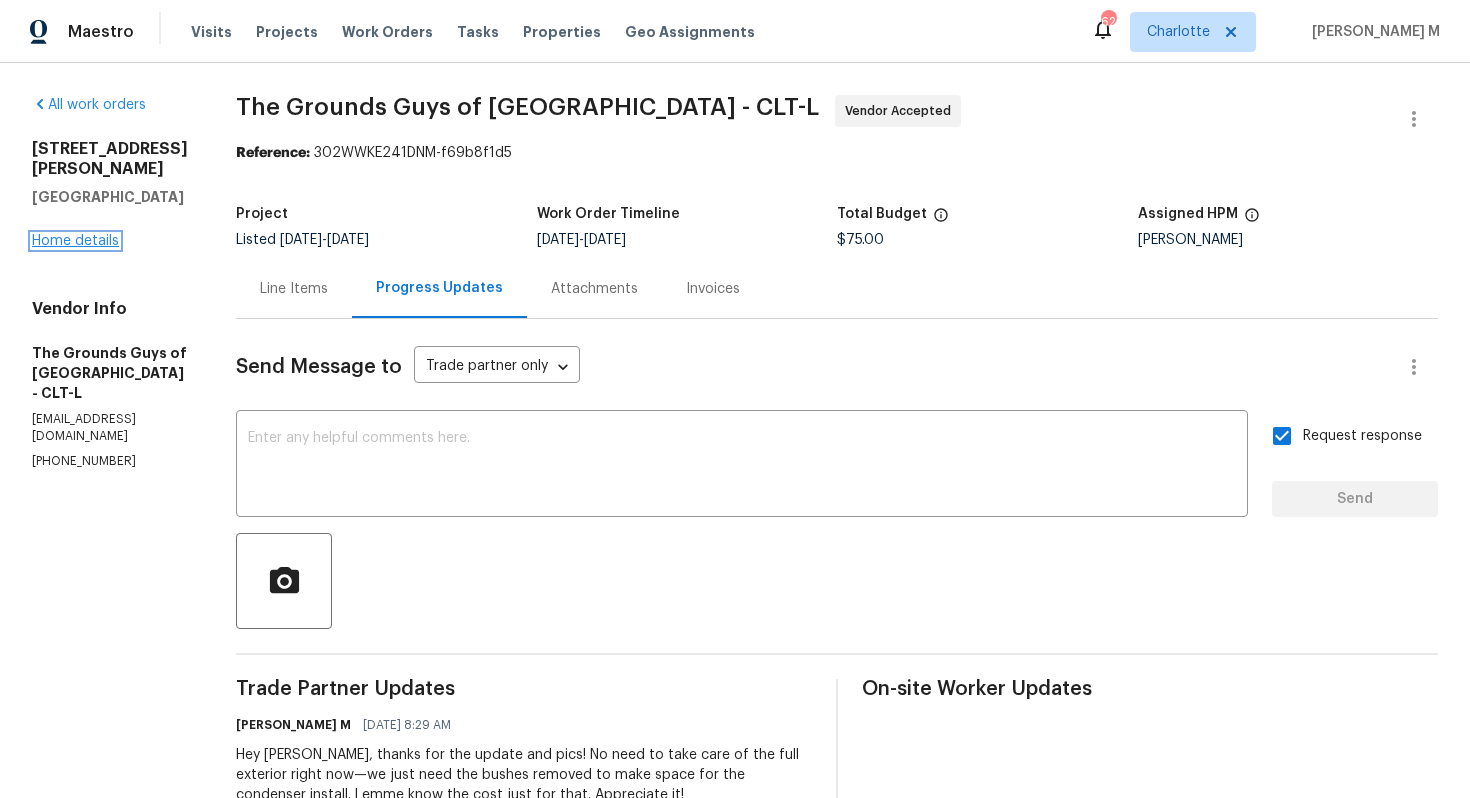 click on "Home details" at bounding box center (75, 241) 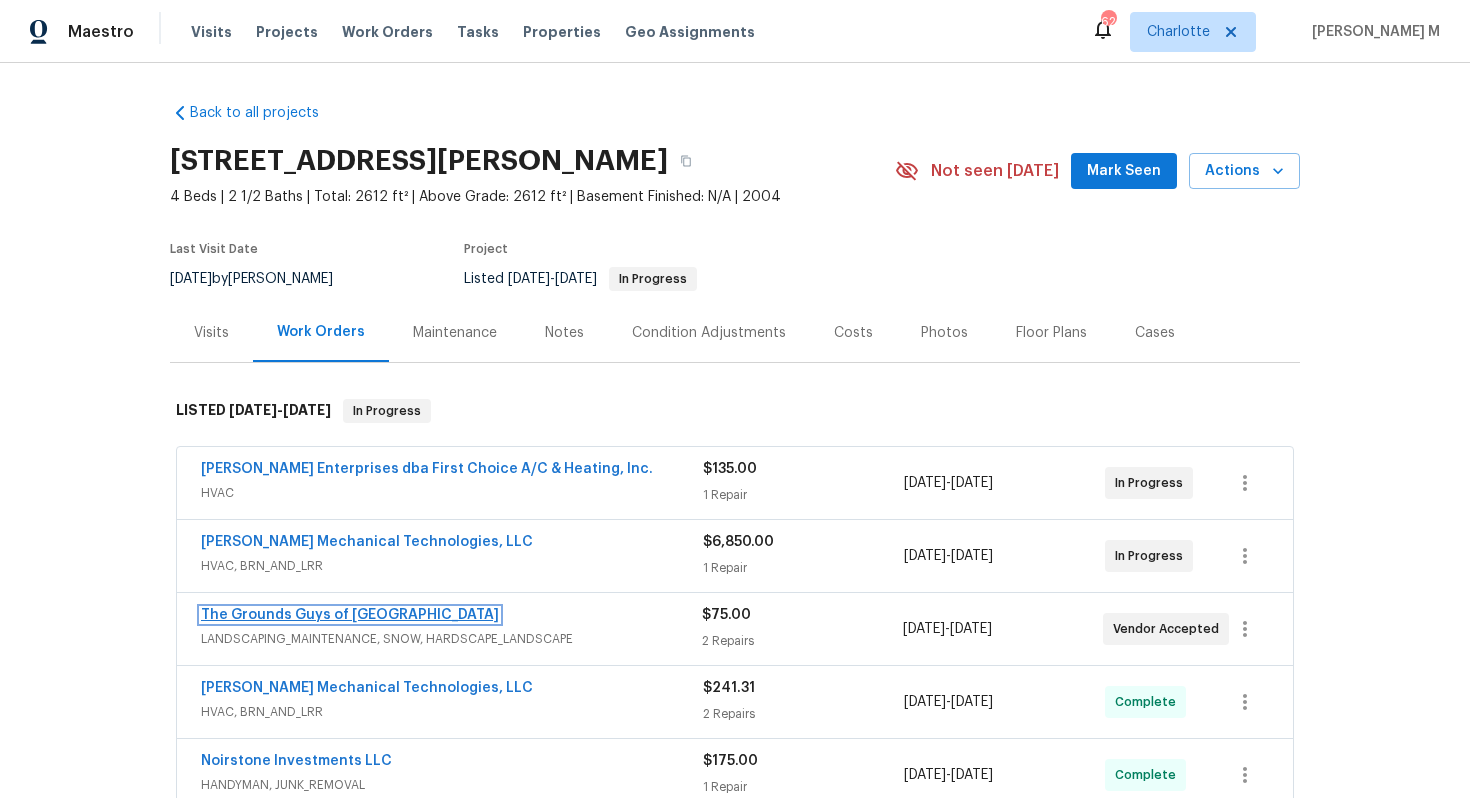 click on "The Grounds Guys of Huntersville" at bounding box center [350, 615] 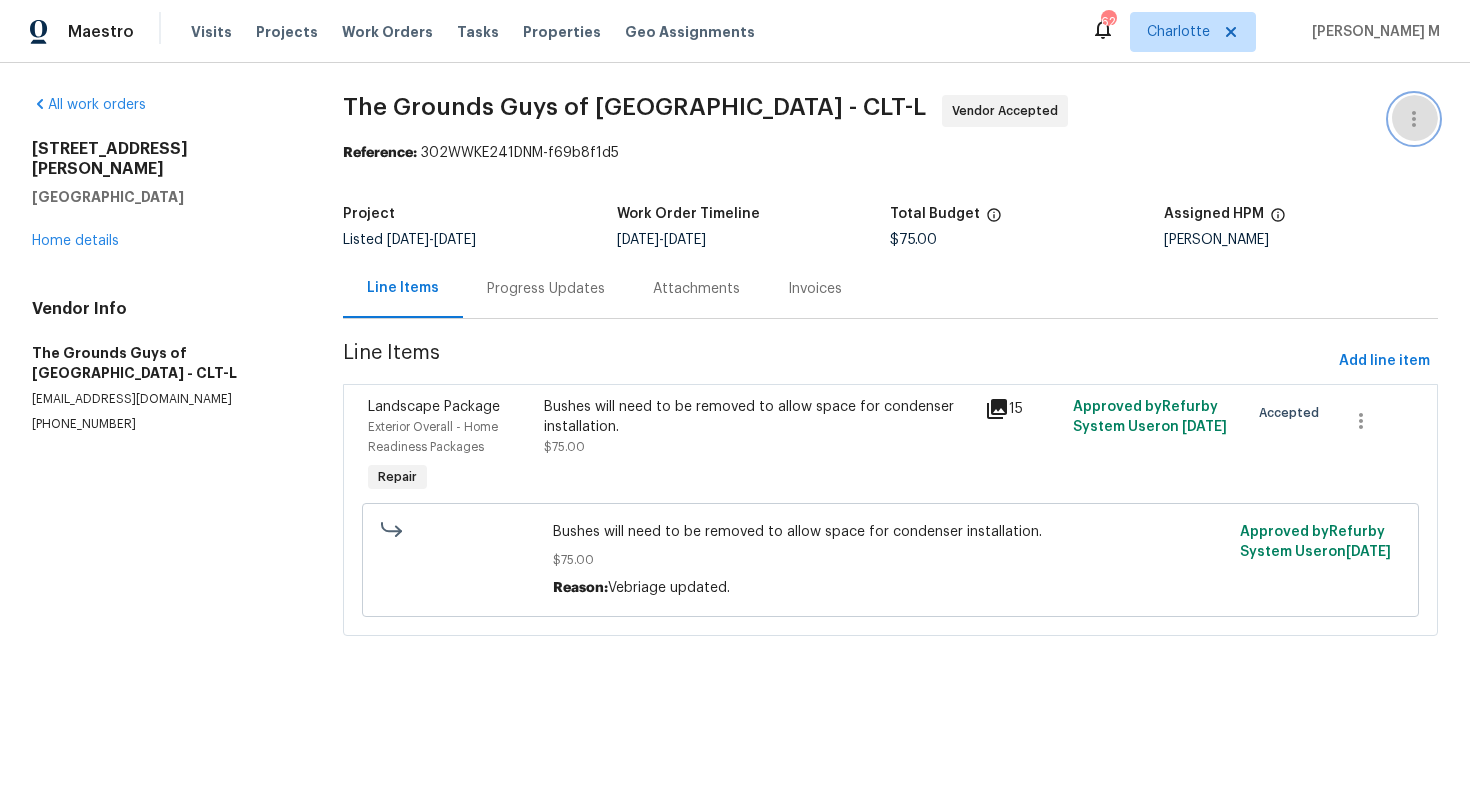 click at bounding box center (1414, 119) 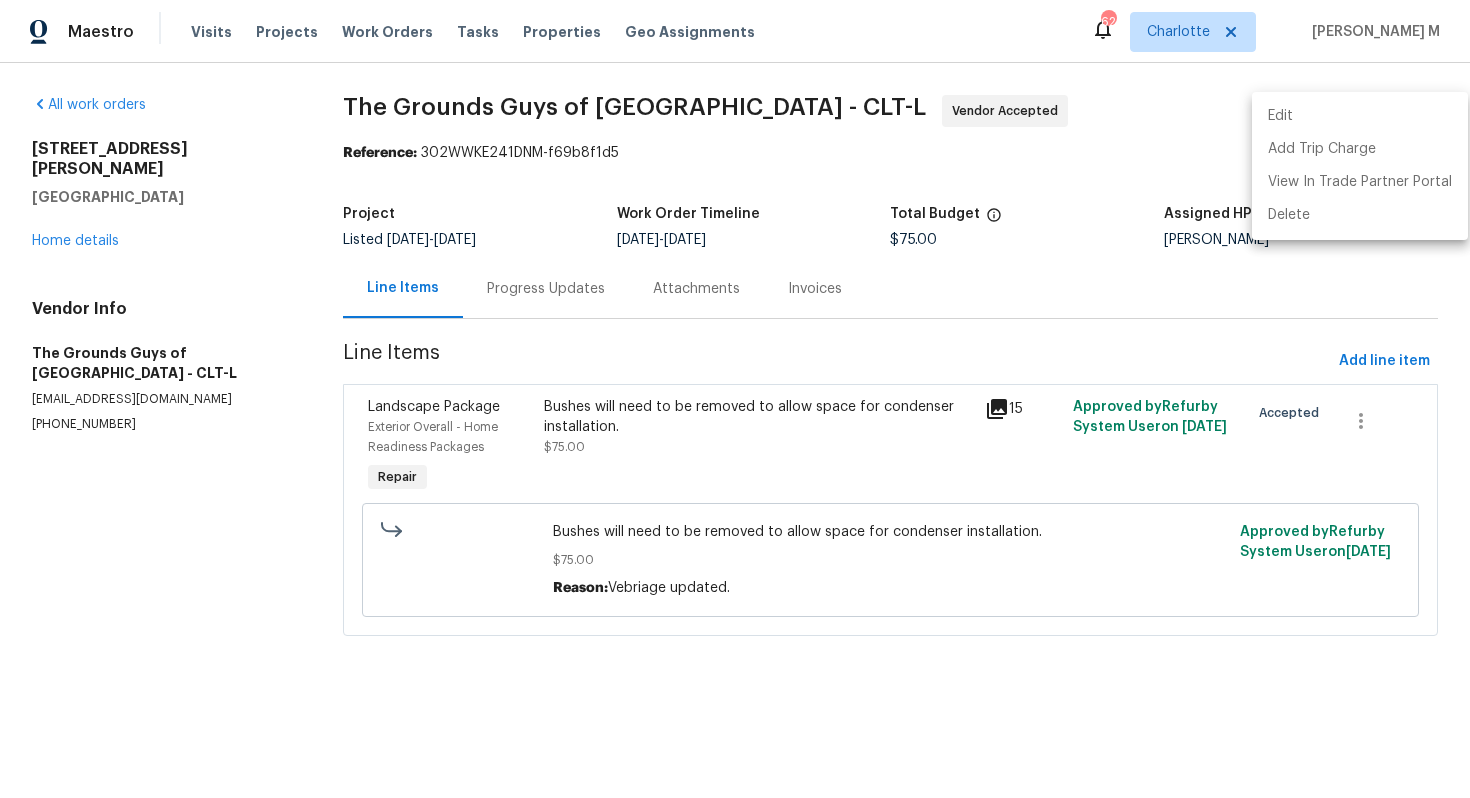 click on "Edit Add Trip Charge View In Trade Partner Portal Delete" at bounding box center (1360, 166) 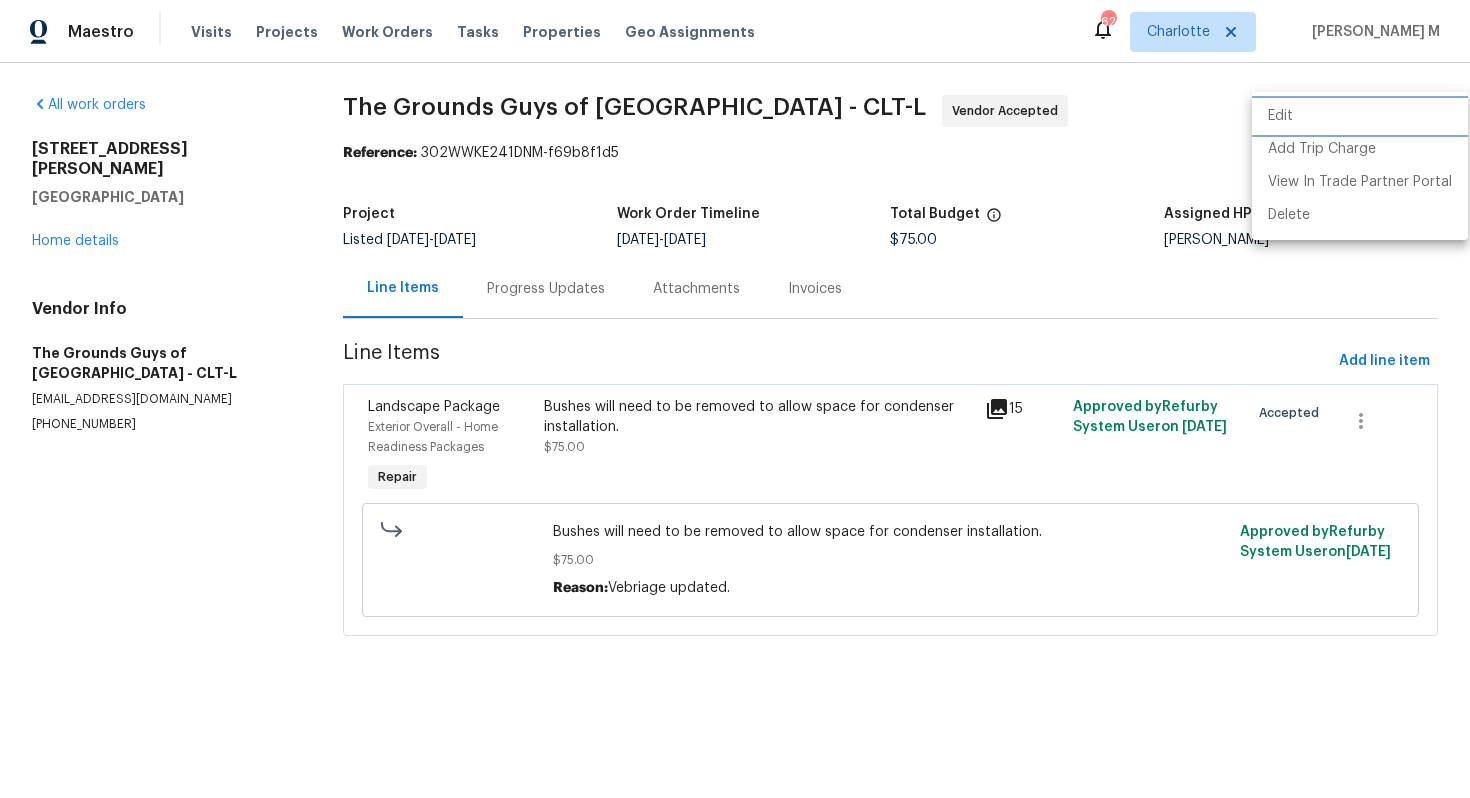 click on "Edit" at bounding box center [1360, 116] 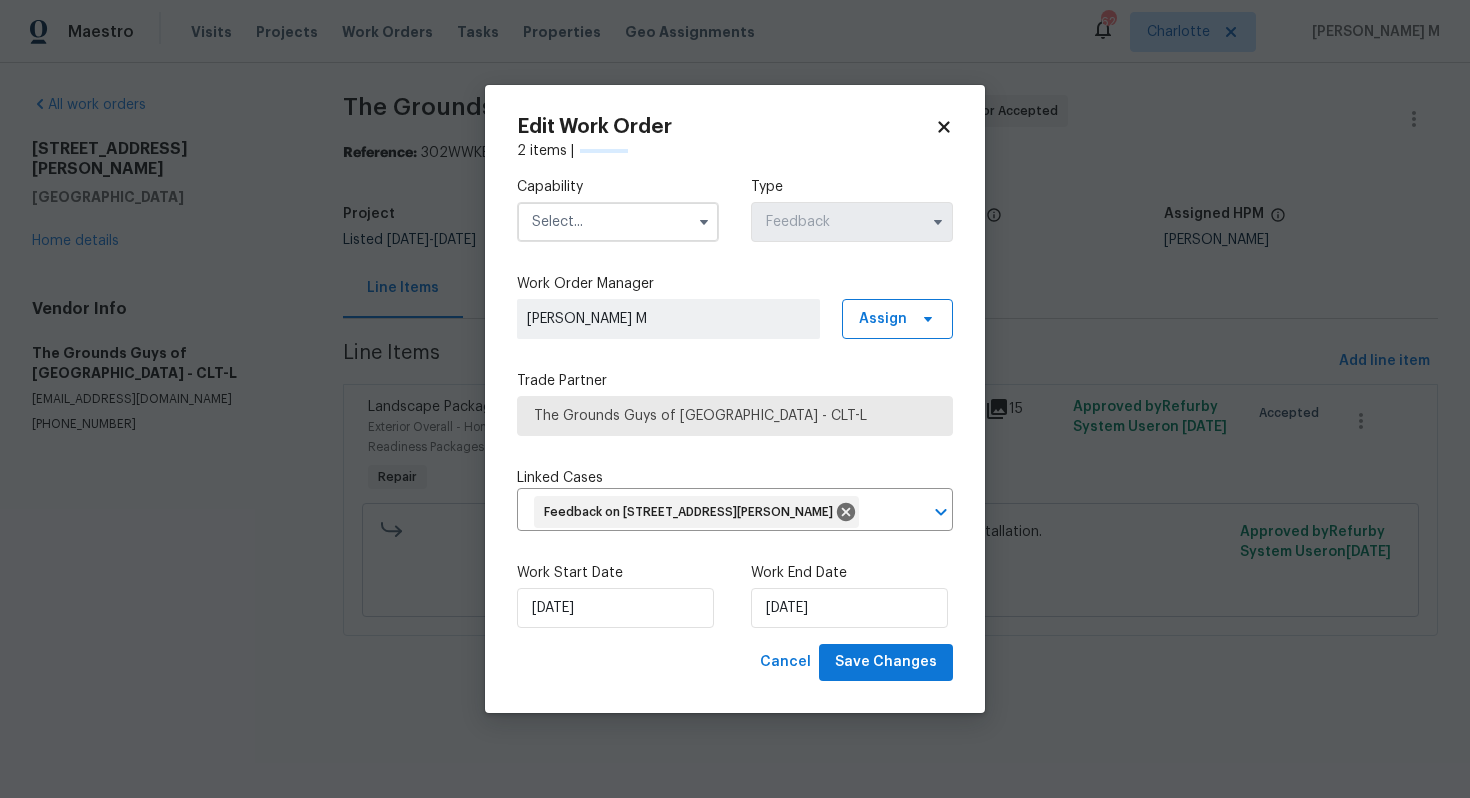 click at bounding box center (618, 222) 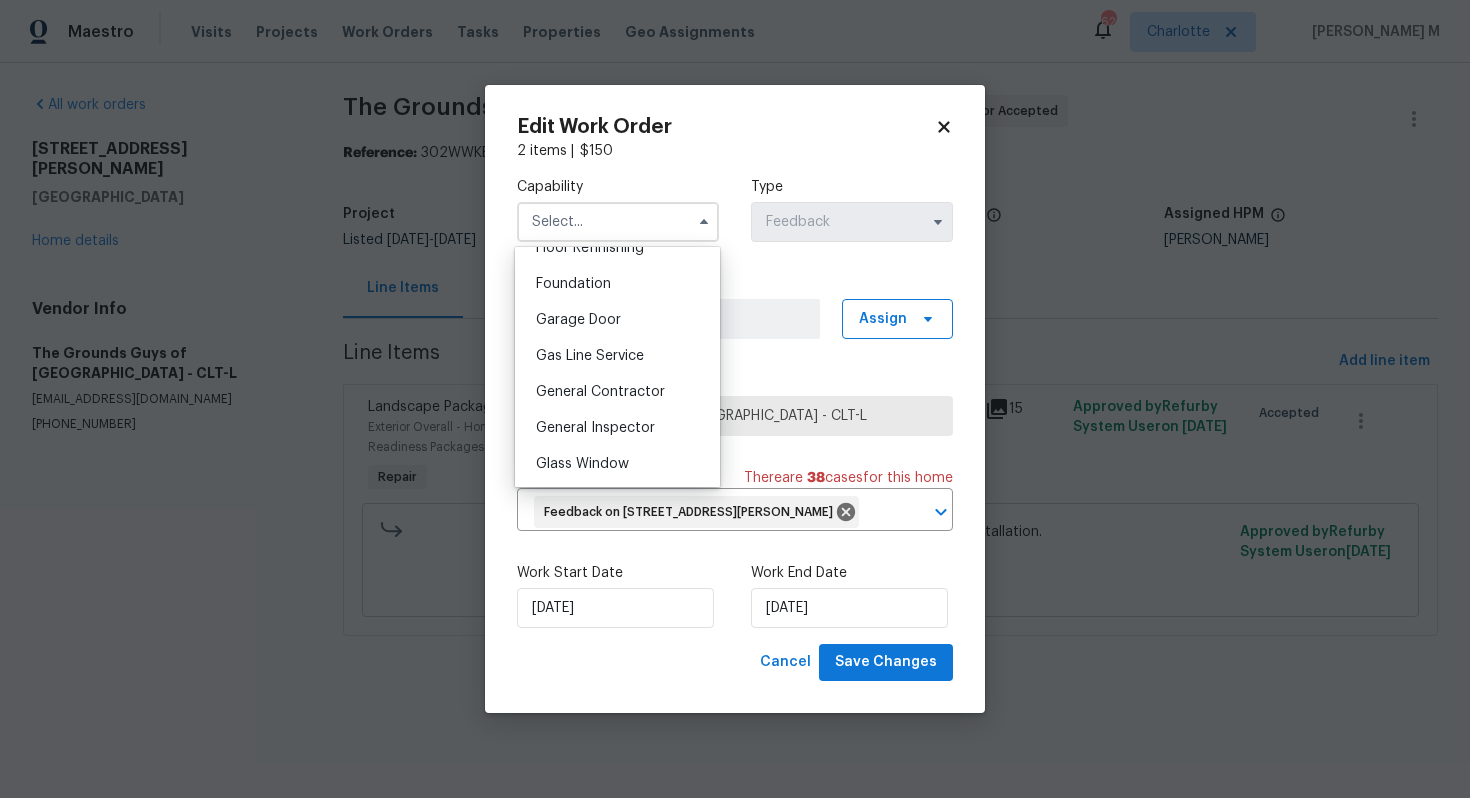 scroll, scrollTop: 850, scrollLeft: 0, axis: vertical 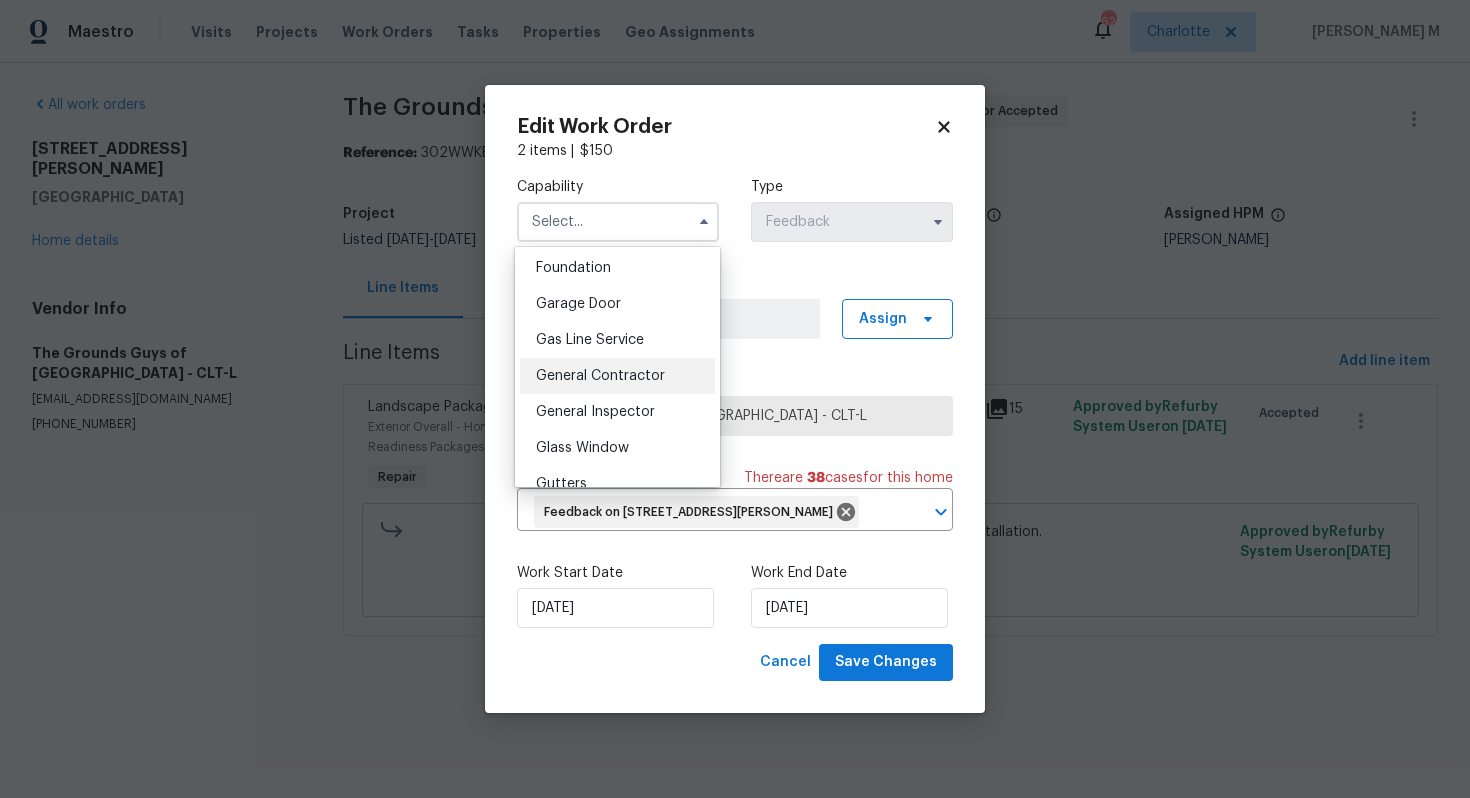 click on "General Contractor" at bounding box center (617, 376) 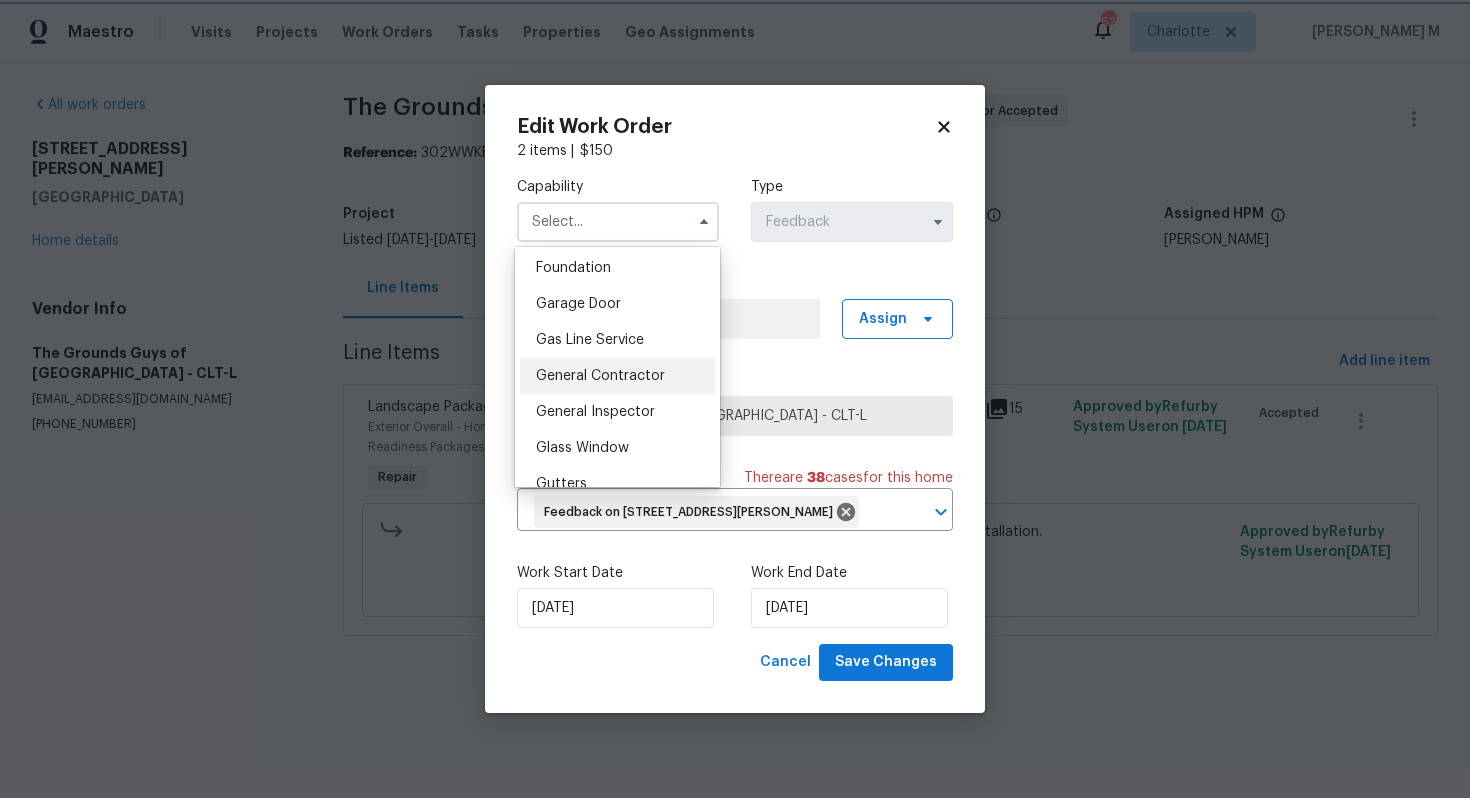 type on "General Contractor" 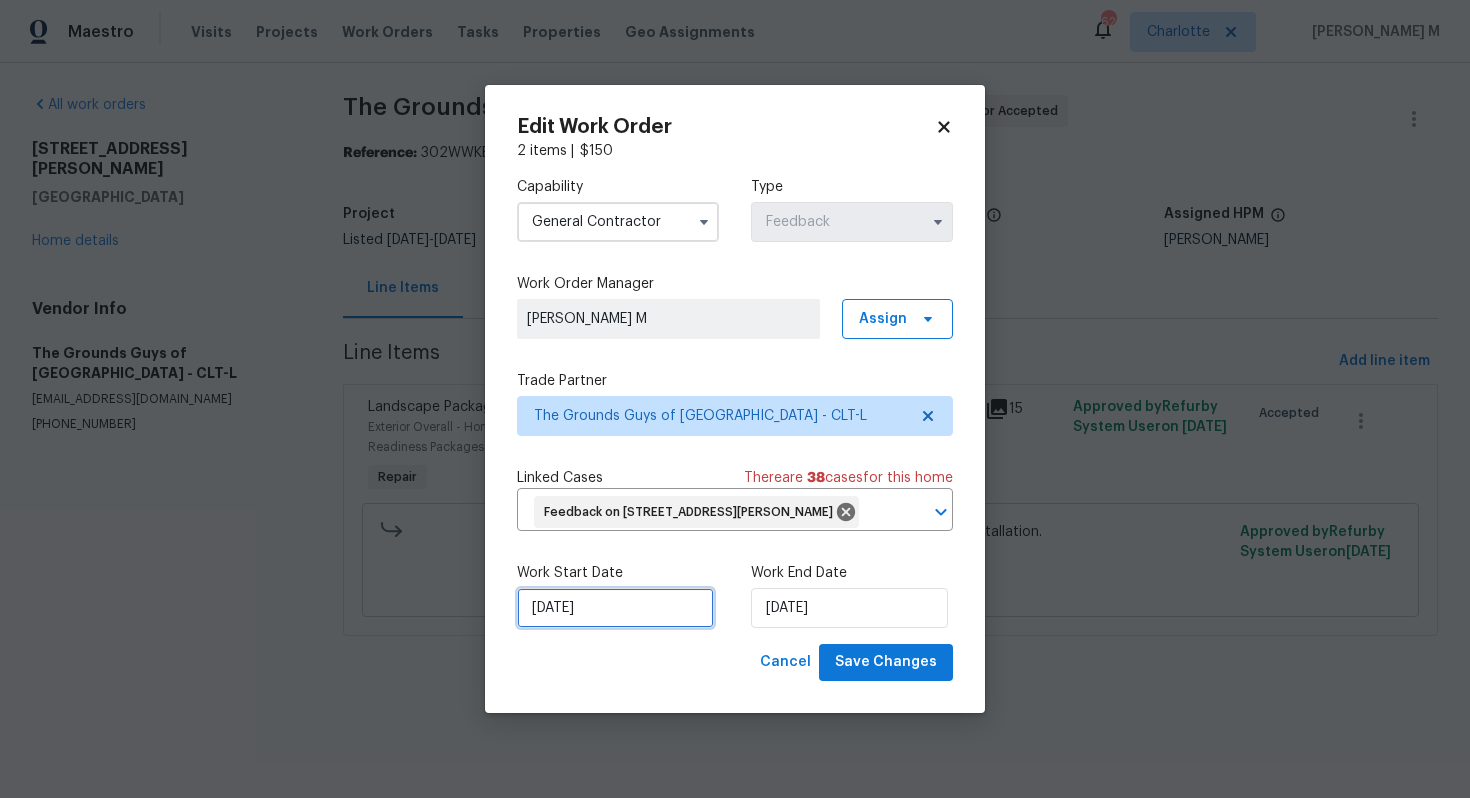 click on "[DATE]" at bounding box center (615, 608) 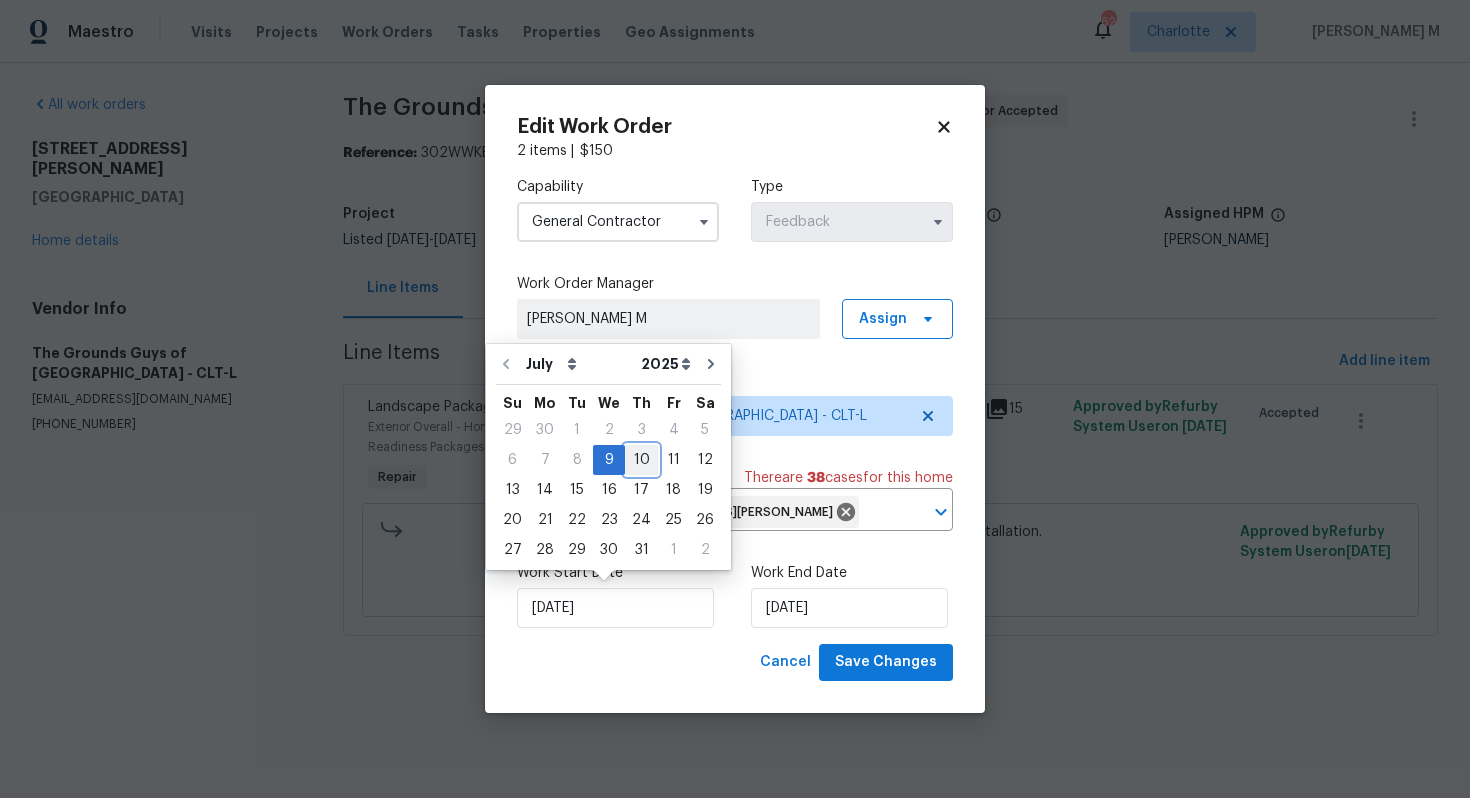 click on "10" at bounding box center (641, 460) 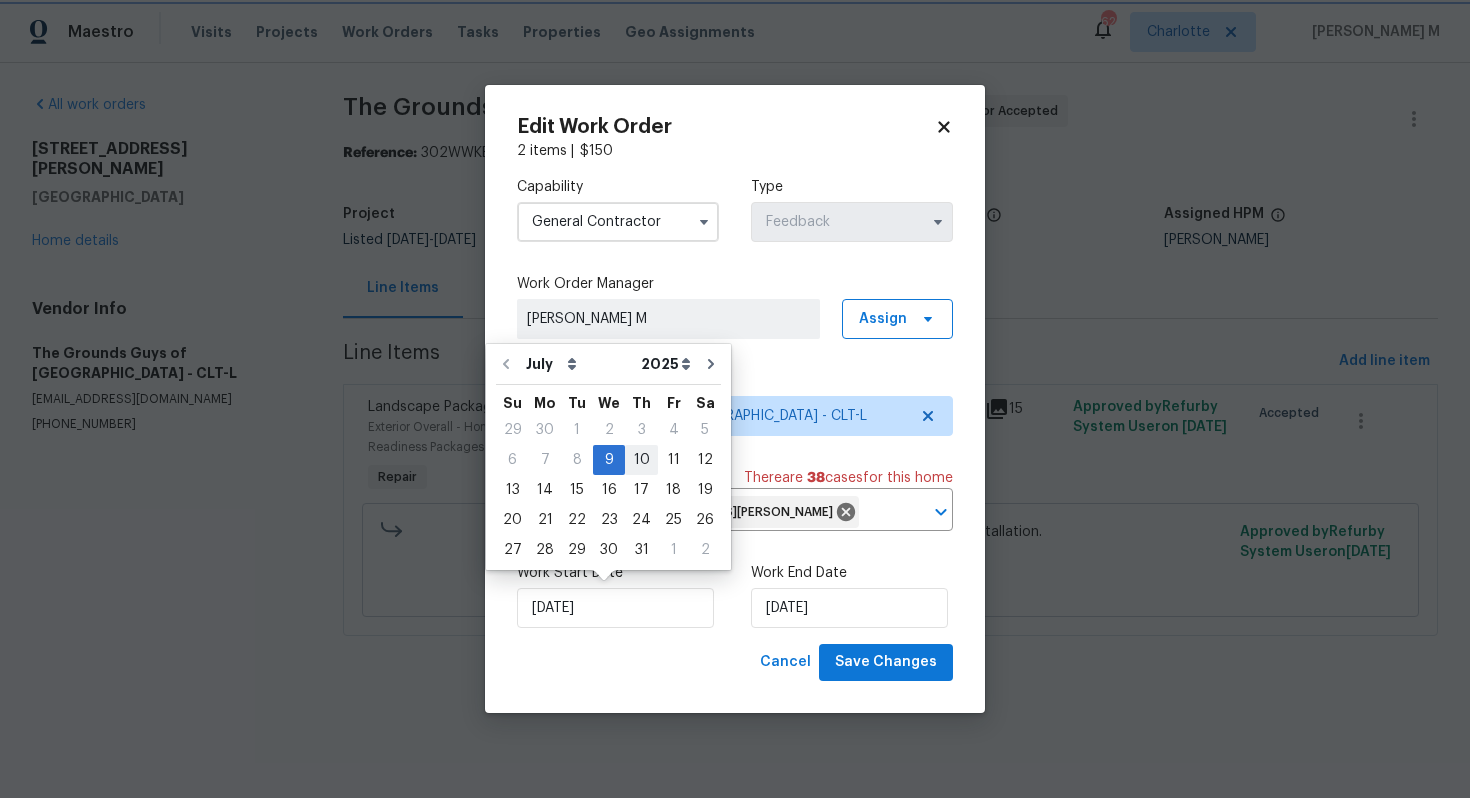 type on "[DATE]" 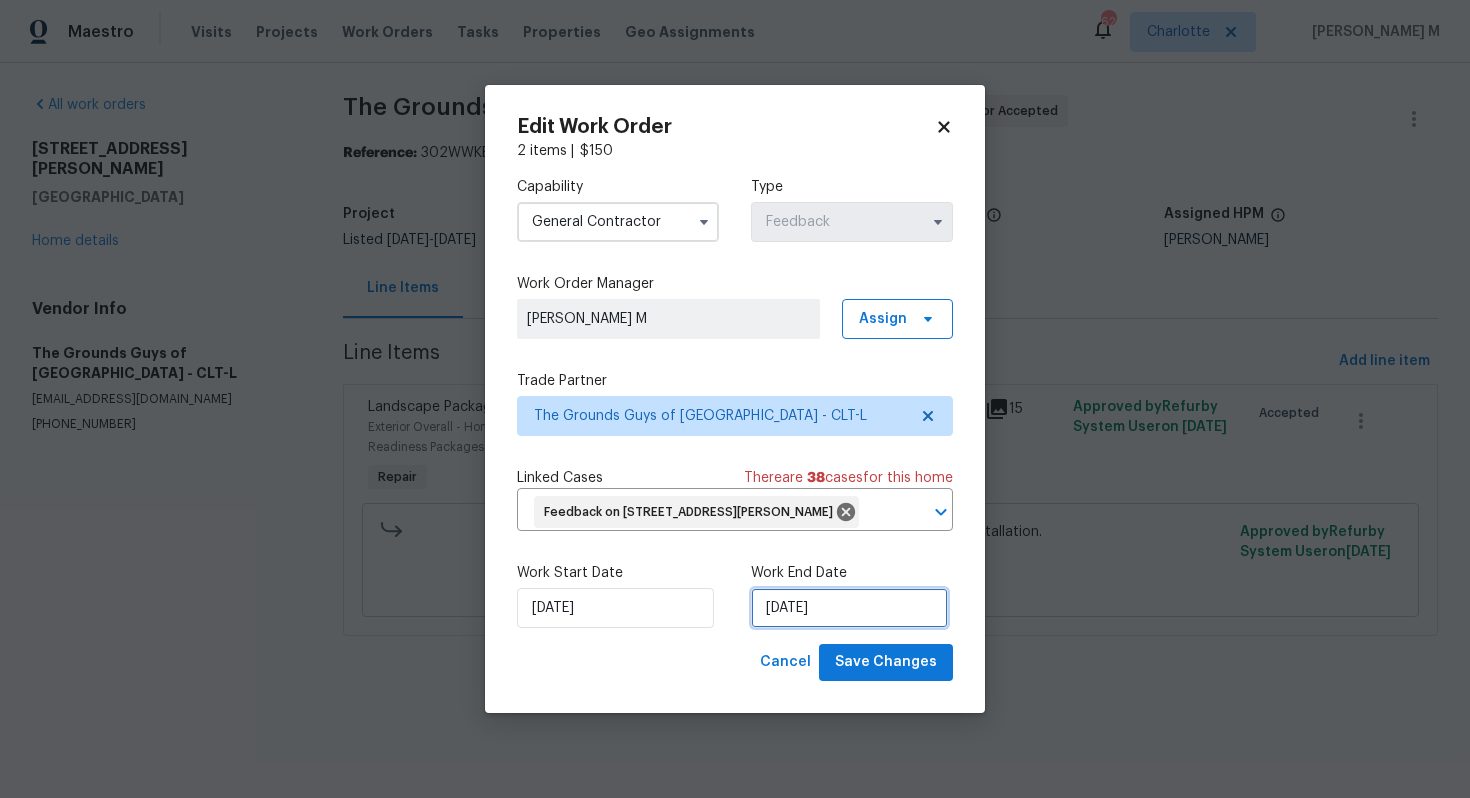 click on "11/07/2025" at bounding box center [849, 608] 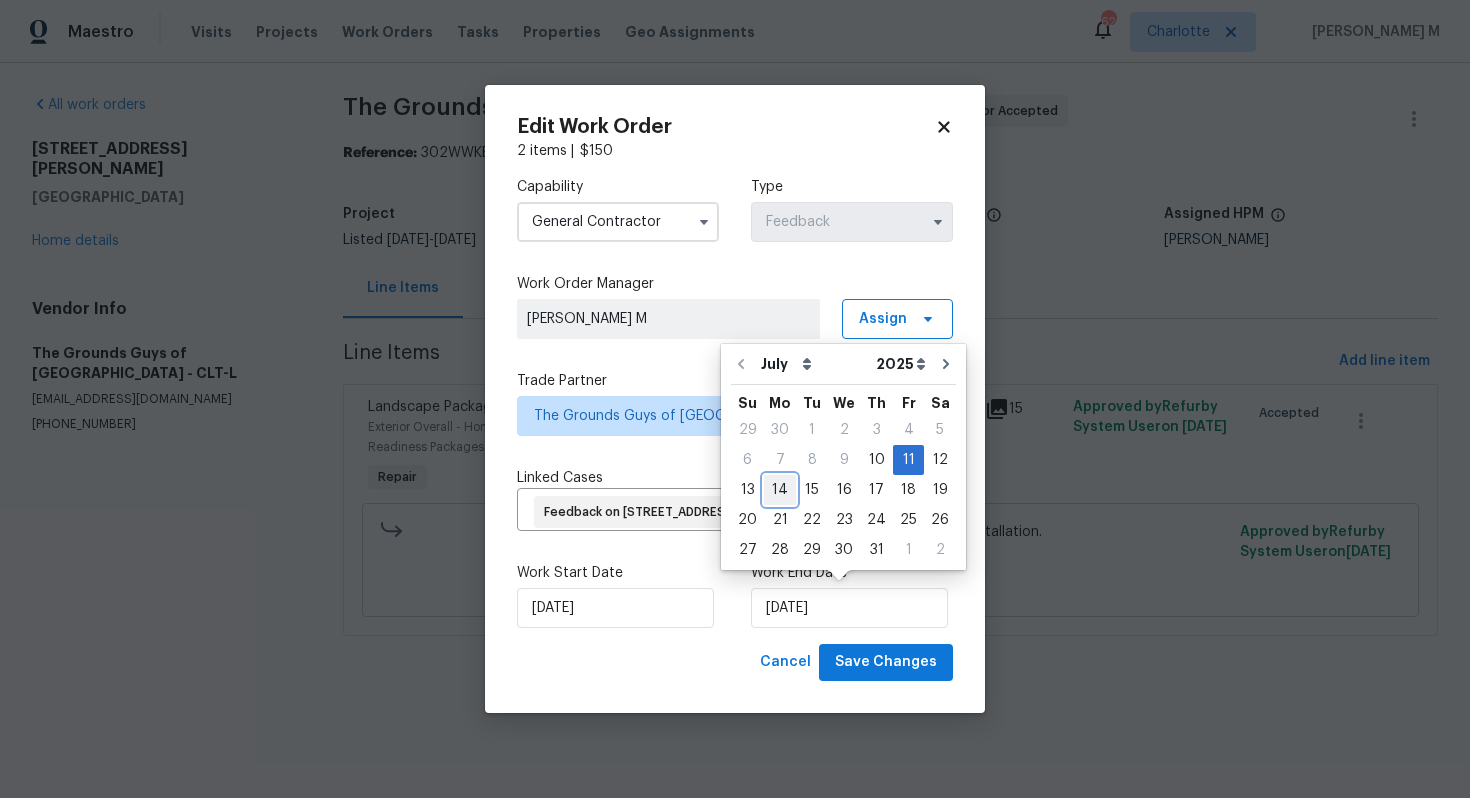 click on "14" at bounding box center [780, 490] 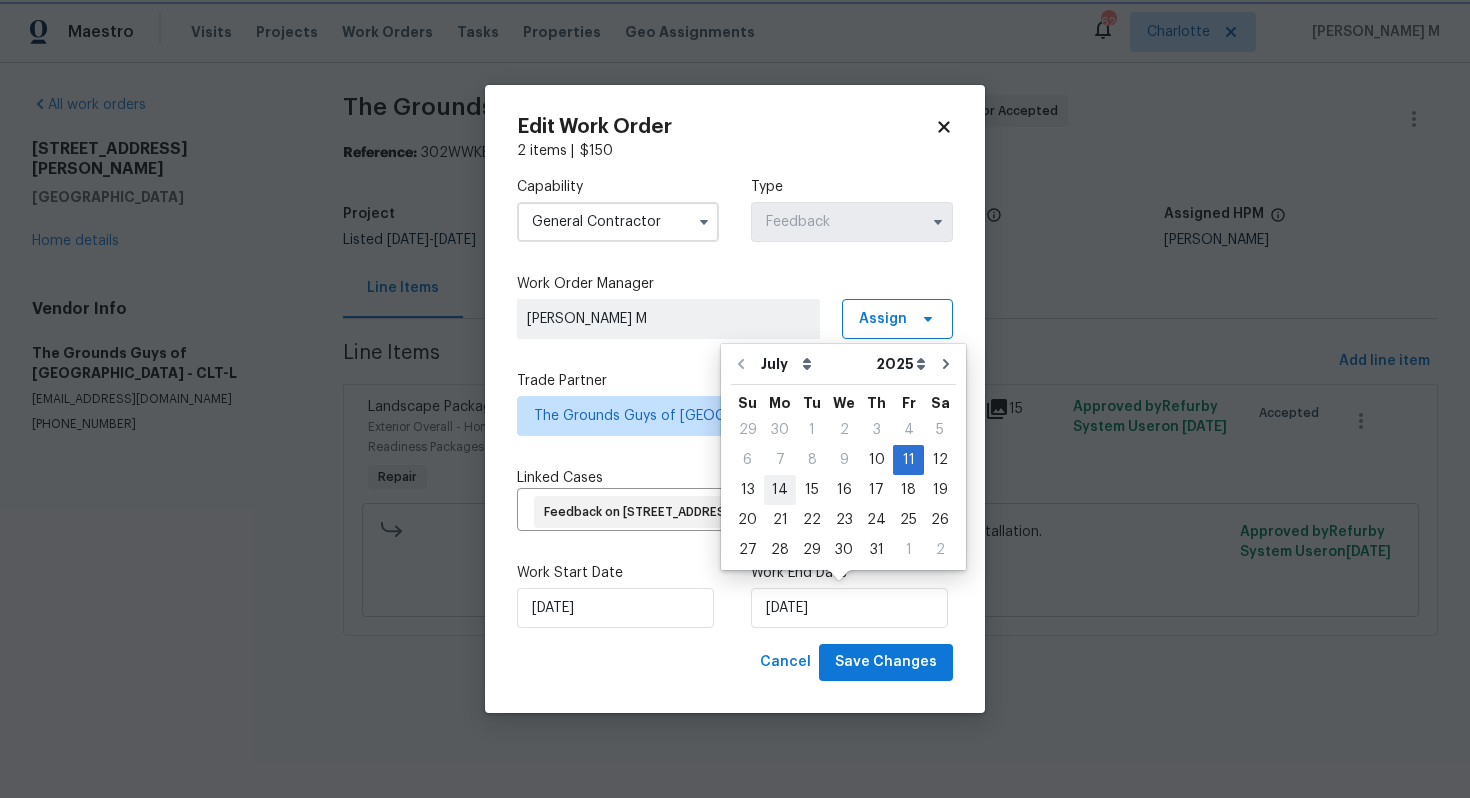 type on "14/07/2025" 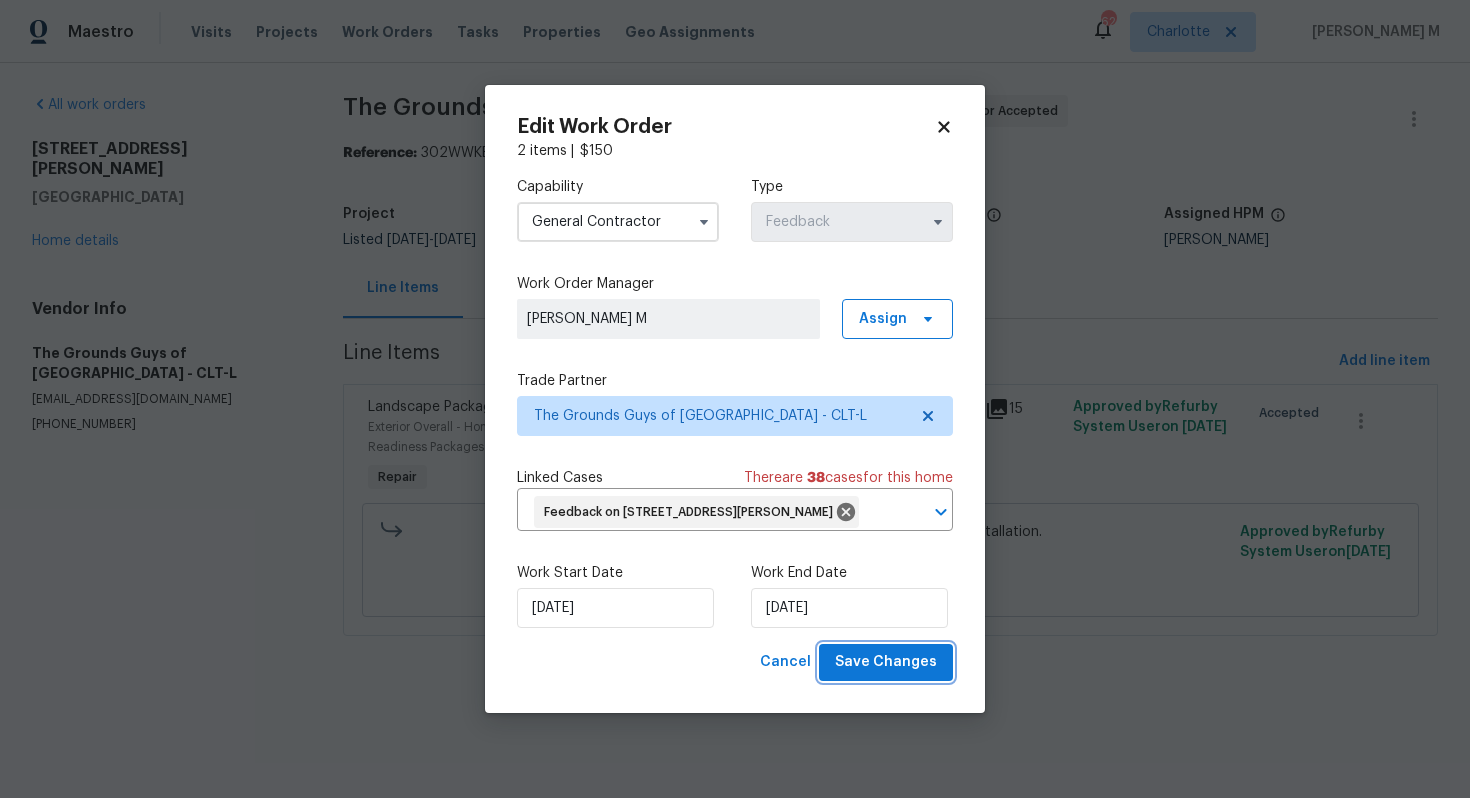 click on "Save Changes" at bounding box center [886, 662] 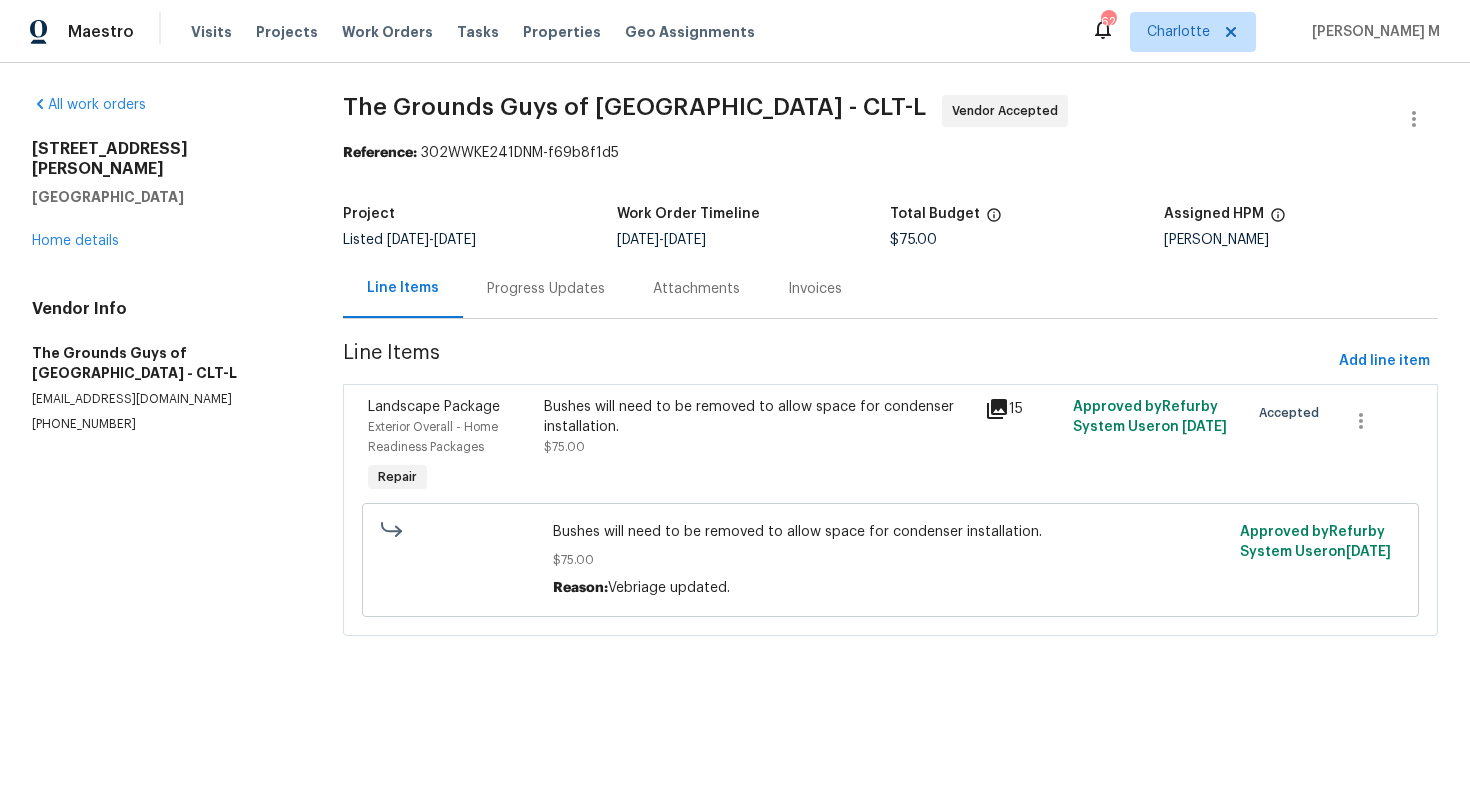 click on "Maestro Visits Projects Work Orders Tasks Properties Geo Assignments 62 Charlotte Vignesh M All work orders 21005 Brinkley St Cornelius, NC 28031 Home details Vendor Info The Grounds Guys of Huntersville - CLT-L huntersville.owner@groundsguys.com (704) 718-3091 The Grounds Guys of Huntersville - CLT-L Vendor Accepted Reference:   302WWKE241DNM-f69b8f1d5 Project Listed   6/27/2025  -  7/11/2025 Work Order Timeline 7/9/2025  -  7/11/2025 Total Budget $75.00 Assigned HPM Dan Baquero Line Items Progress Updates Attachments Invoices Line Items Add line item Landscape Package Exterior Overall - Home Readiness Packages Repair Bushes will need to be removed to allow space for condenser installation. $75.00   15 Approved by  Refurby System User  on   7/10/2025 Accepted Bushes will need to be removed to allow space for condenser installation. $75.00 Reason:  Vebriage updated. Approved by  Refurby System User  on  7/10/2025
Edit Work Order 2 items | $ 150 Capability   General Contractor Type   Feedback   Vignesh M" at bounding box center [735, 346] 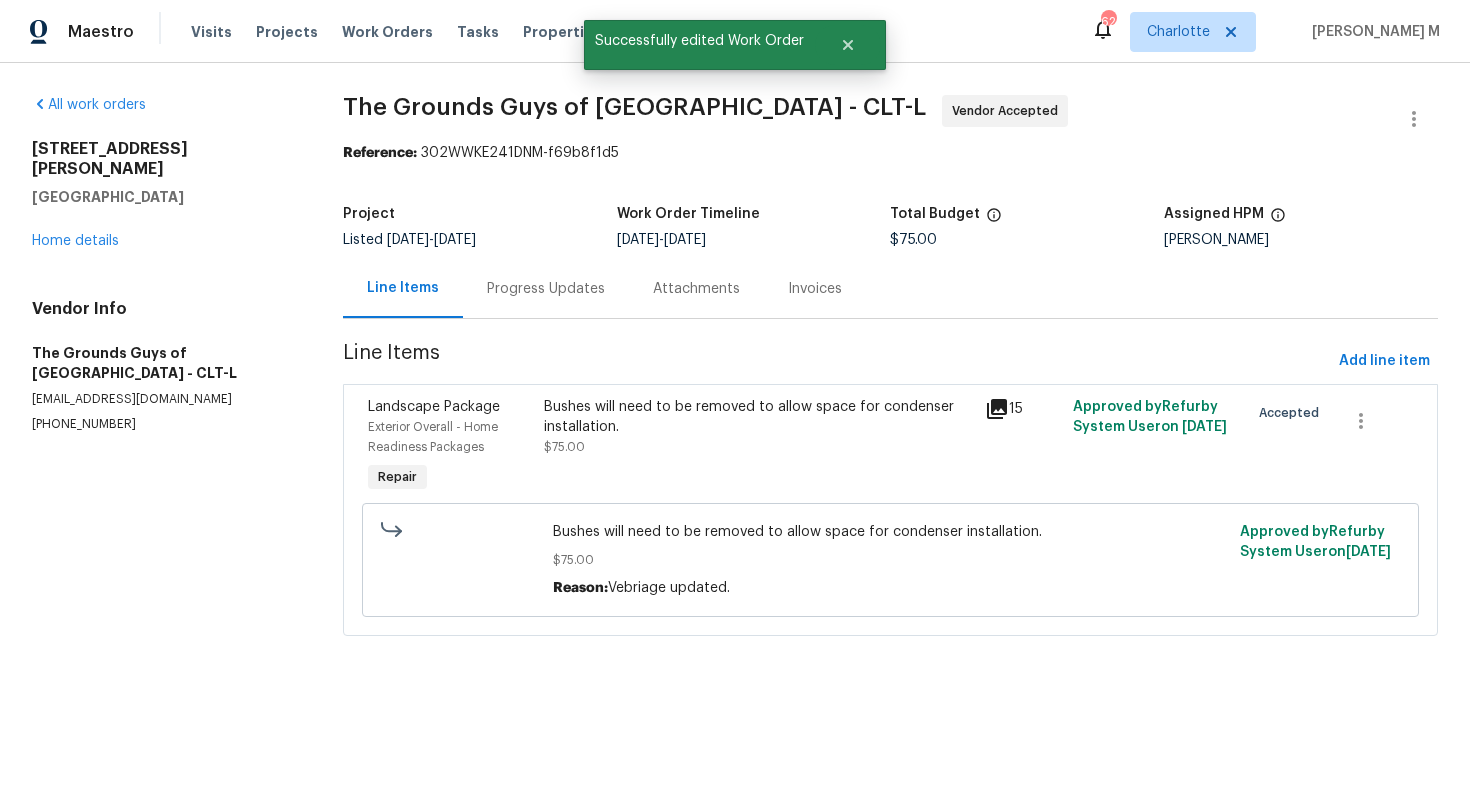 click on "21005 Brinkley St Cornelius, NC 28031 Home details" at bounding box center [163, 195] 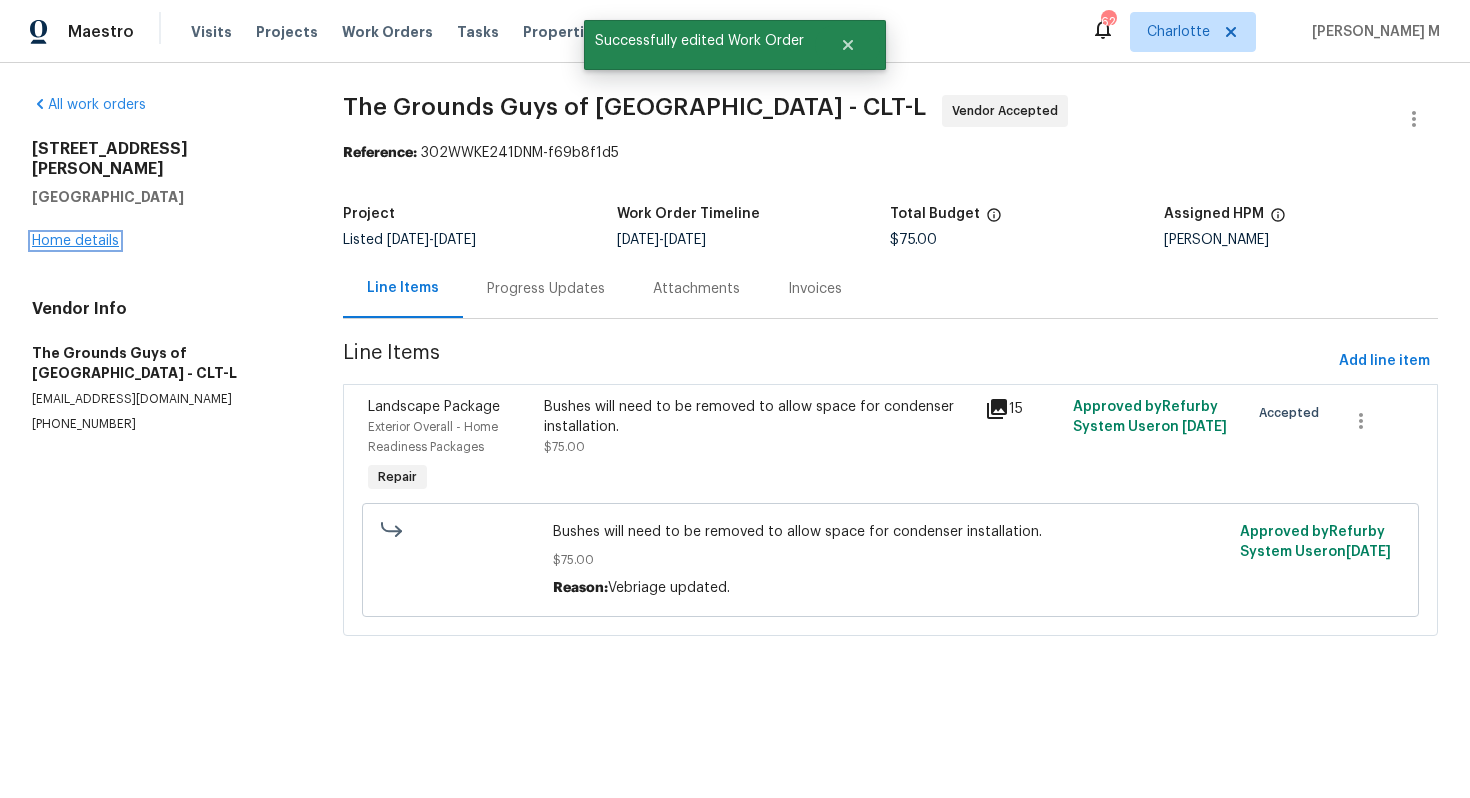 click on "Home details" at bounding box center (75, 241) 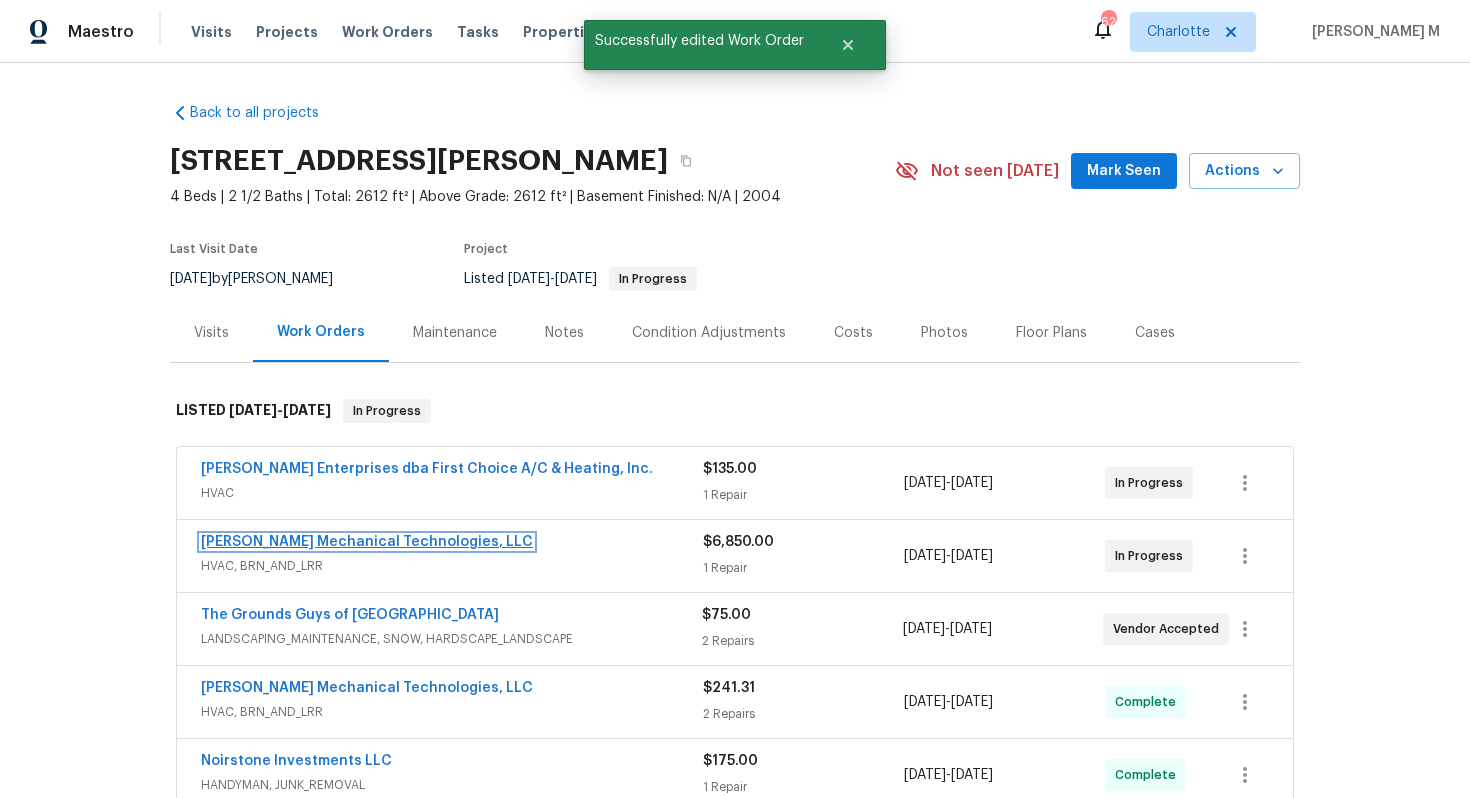 click on "Johnson's Mechanical Technologies, LLC" at bounding box center [367, 542] 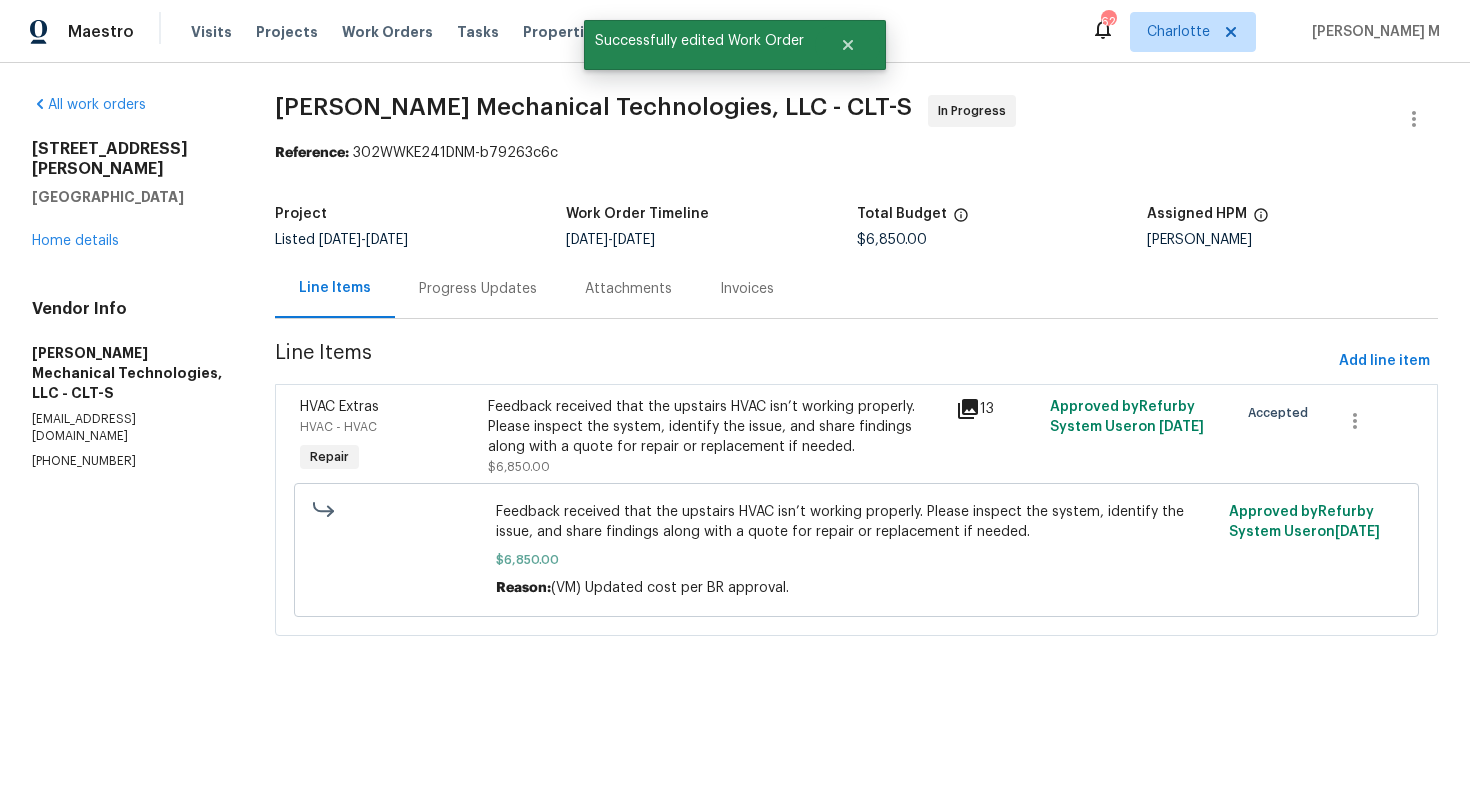 click on "Progress Updates" at bounding box center (478, 288) 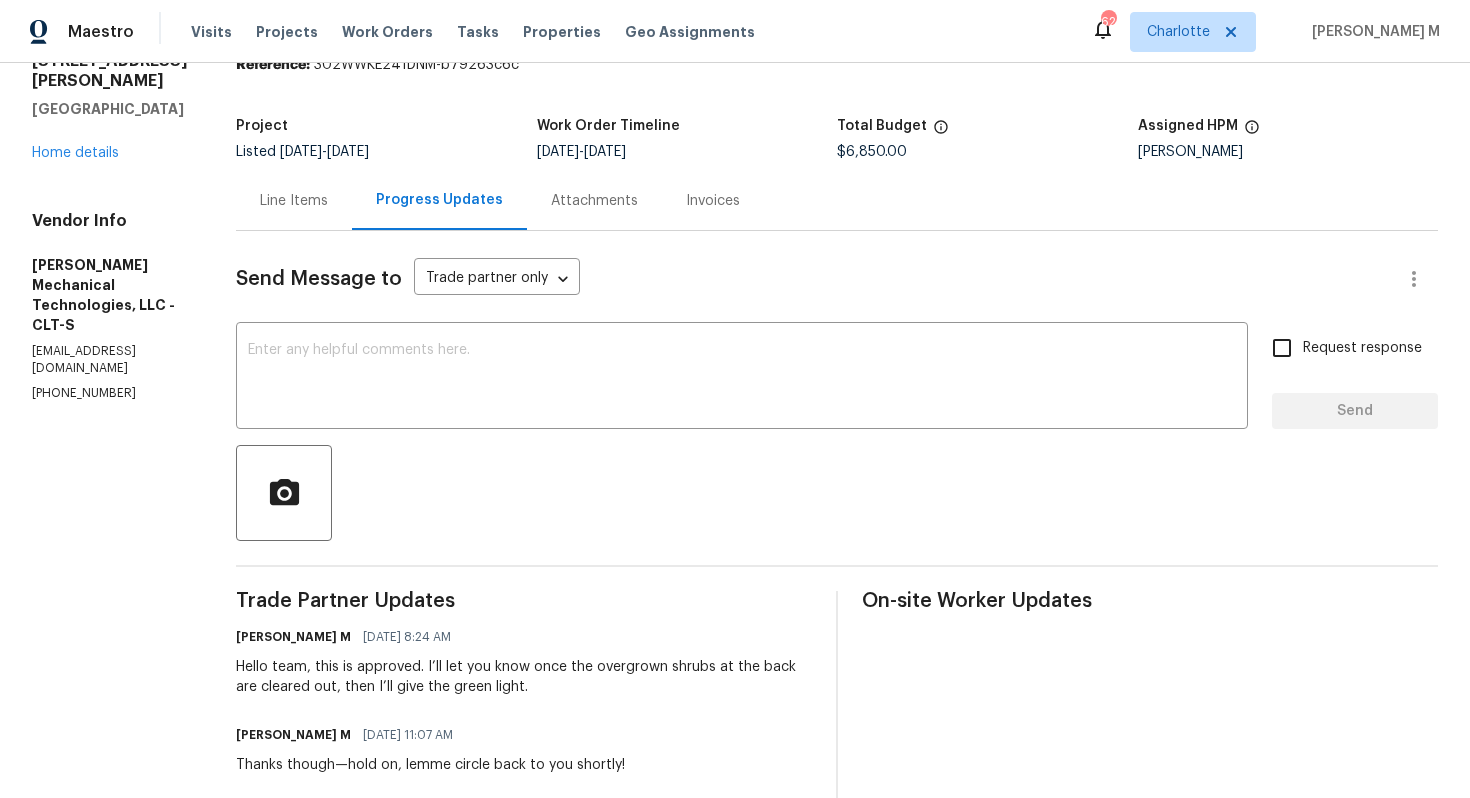 scroll, scrollTop: 0, scrollLeft: 0, axis: both 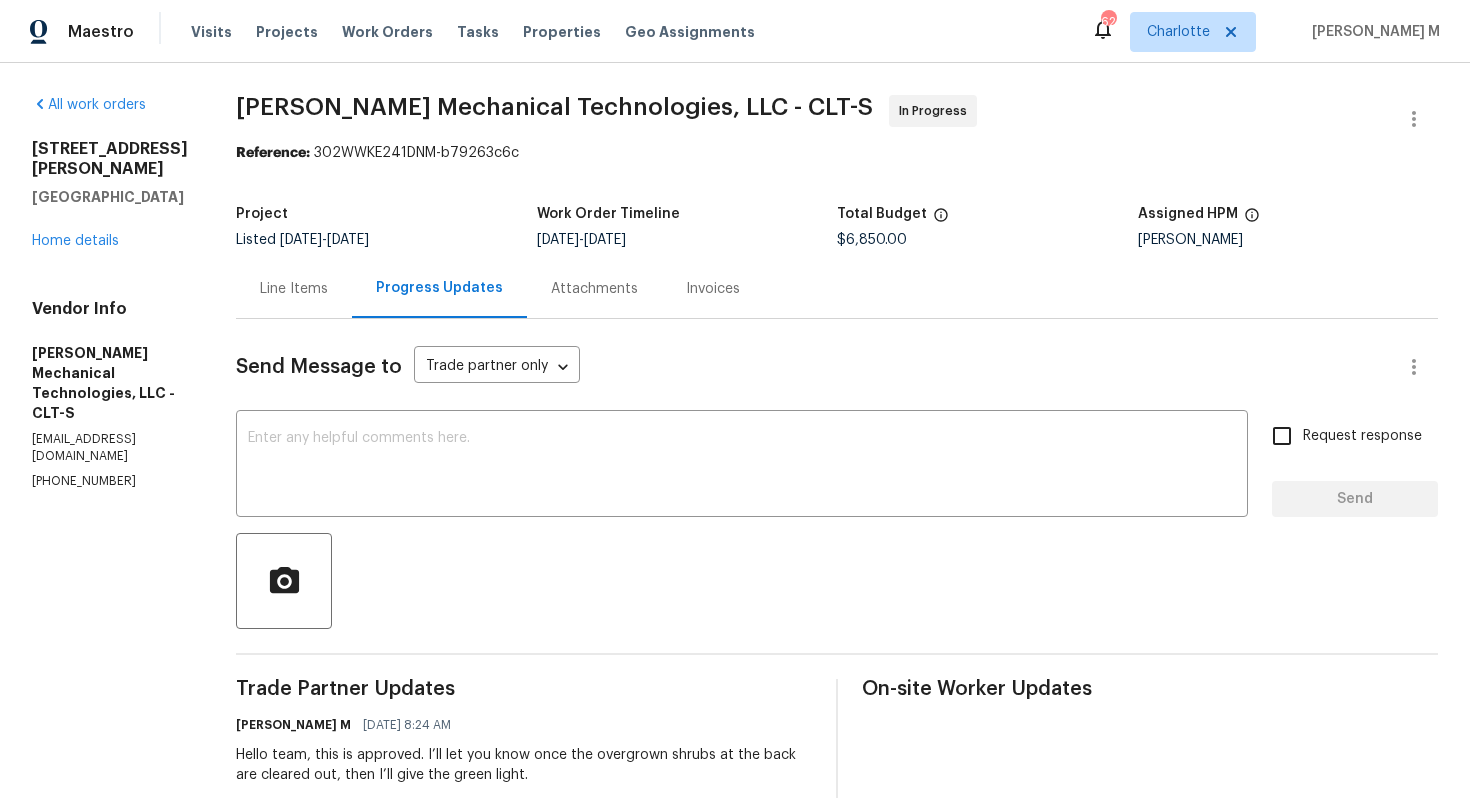 click on "(704) 298-6336" at bounding box center [110, 481] 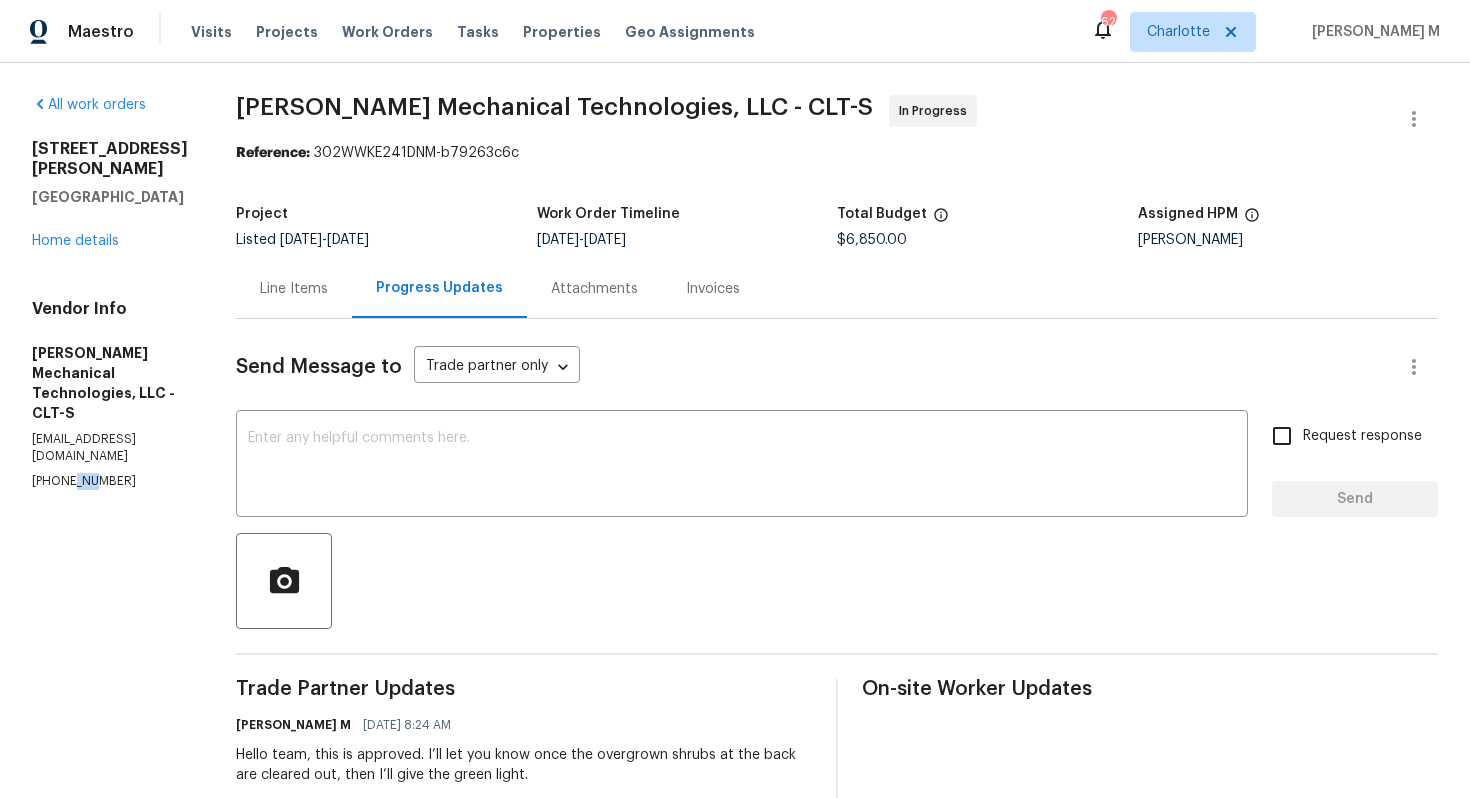 click on "(704) 298-6336" at bounding box center [110, 481] 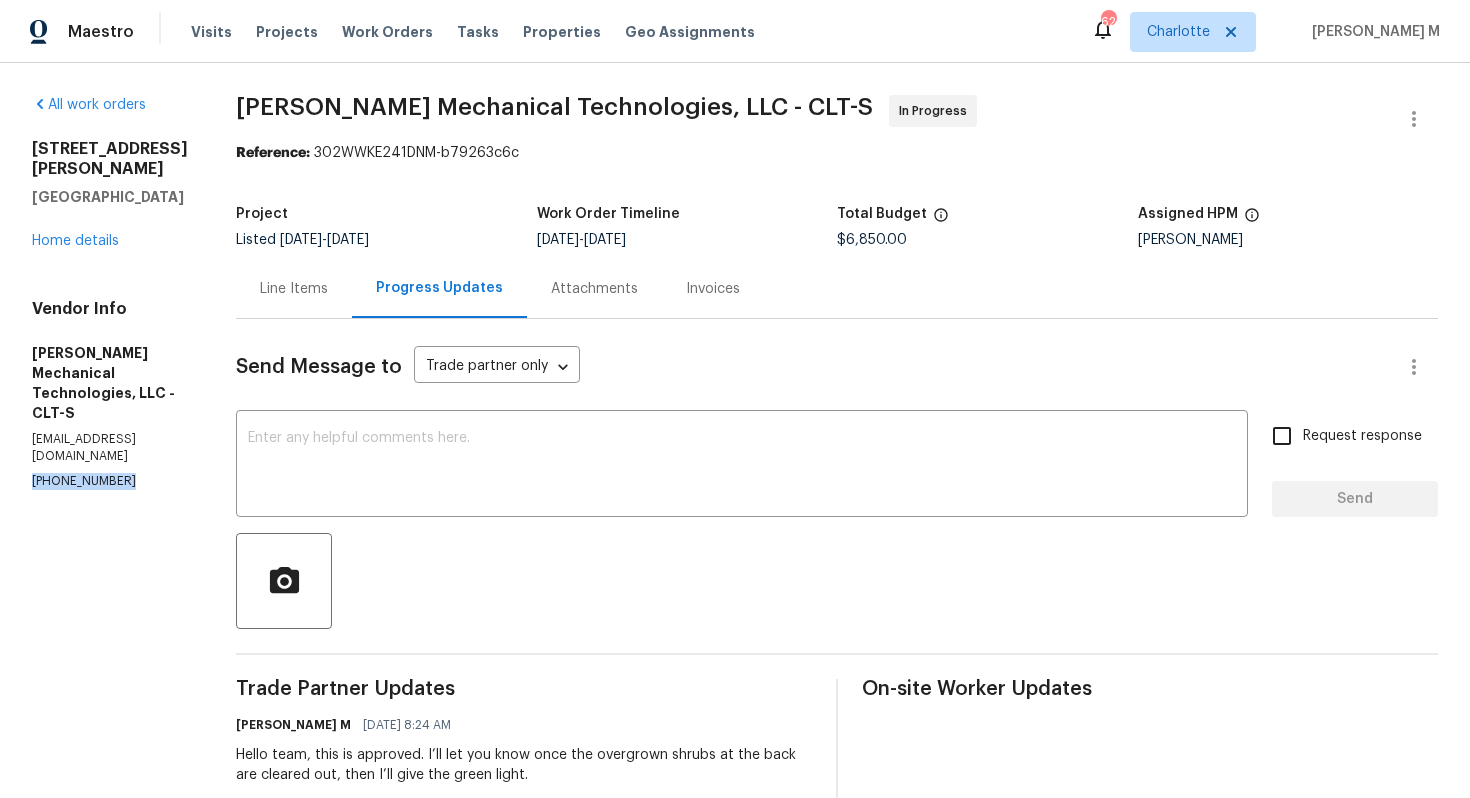 click on "(704) 298-6336" at bounding box center (110, 481) 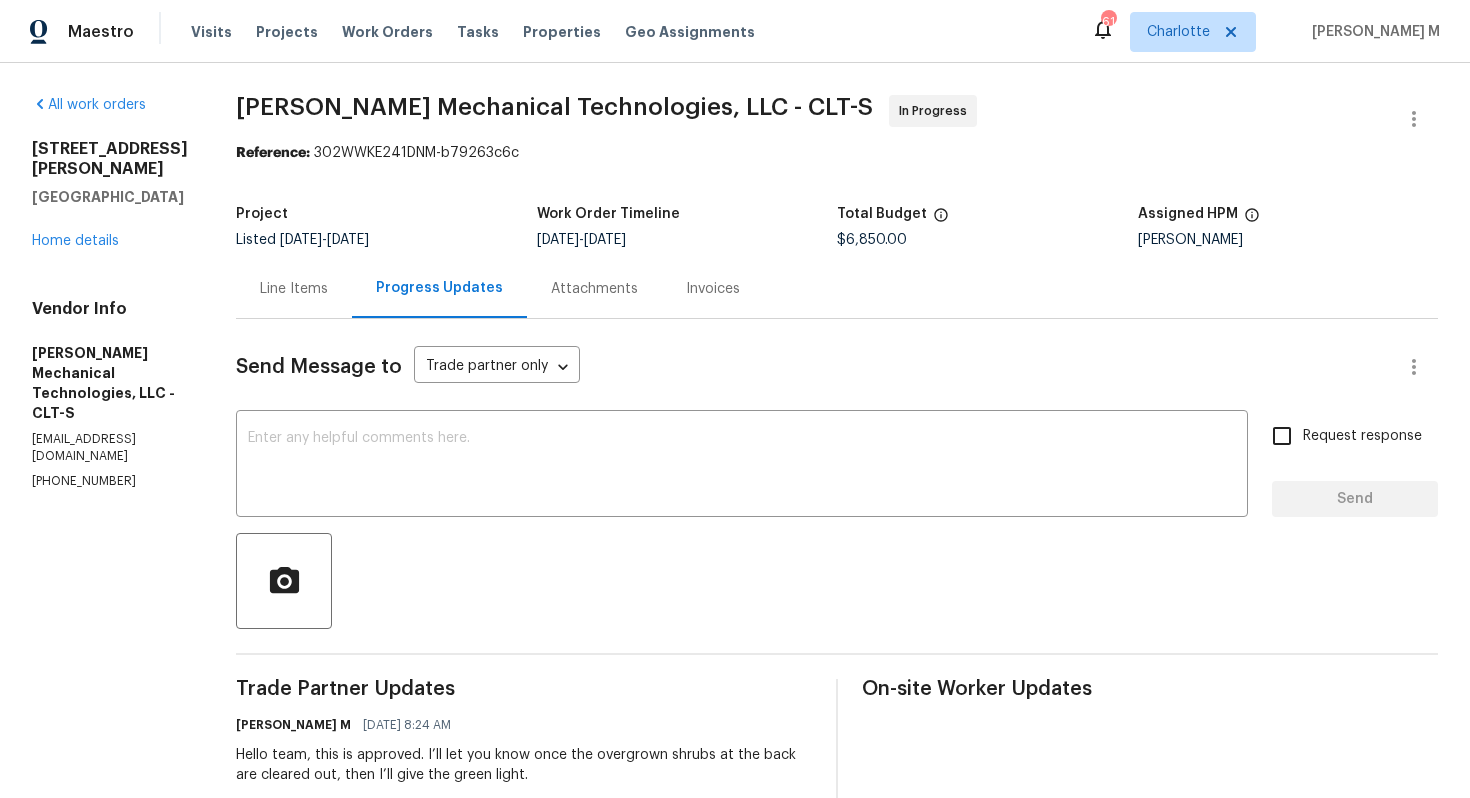 click on "Line Items Progress Updates Attachments Invoices" at bounding box center (837, 289) 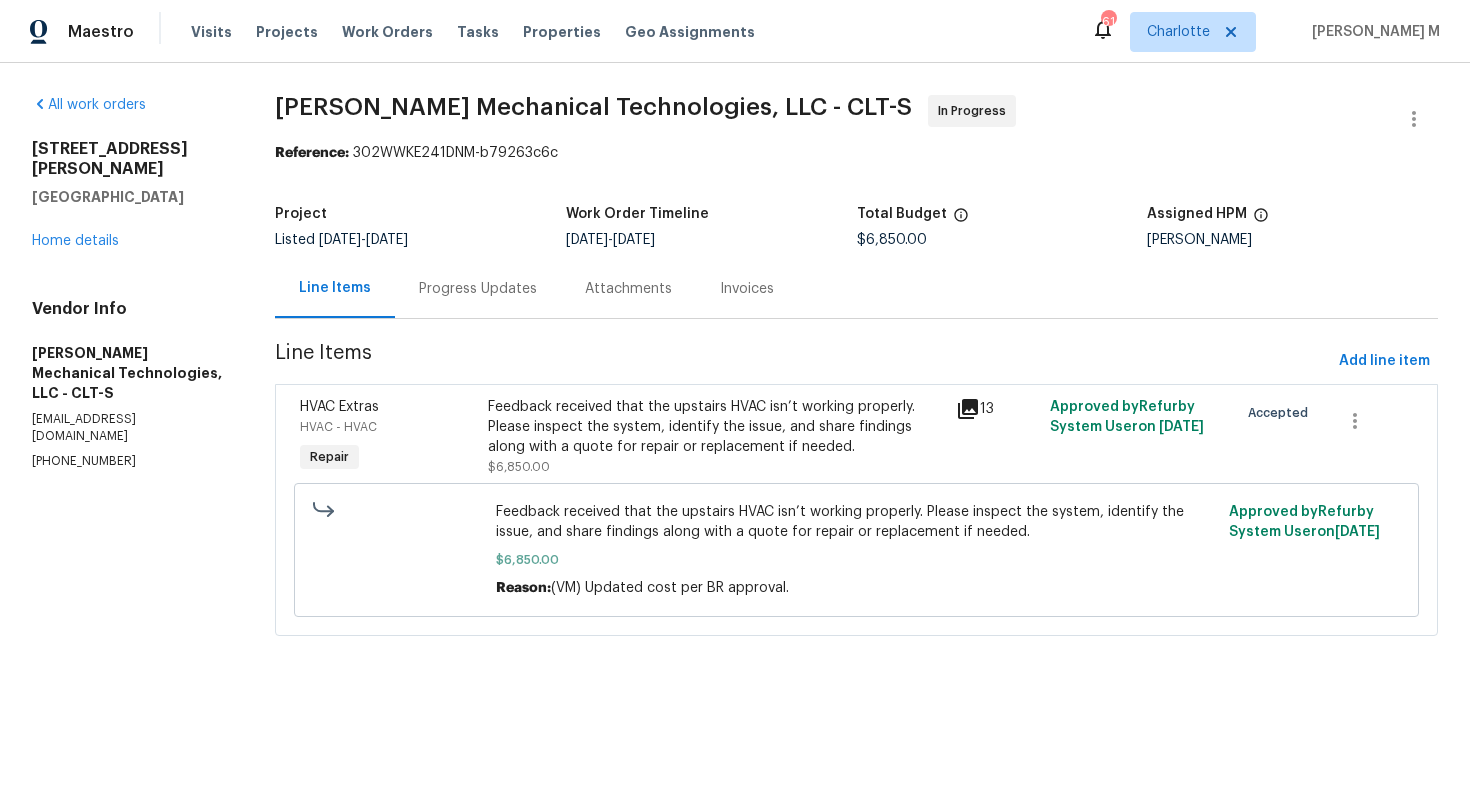 click on "Project Listed   6/27/2025  -  7/14/2025 Work Order Timeline 7/1/2025  -  7/3/2025 Total Budget $6,850.00 Assigned HPM Dan Baquero" at bounding box center [856, 227] 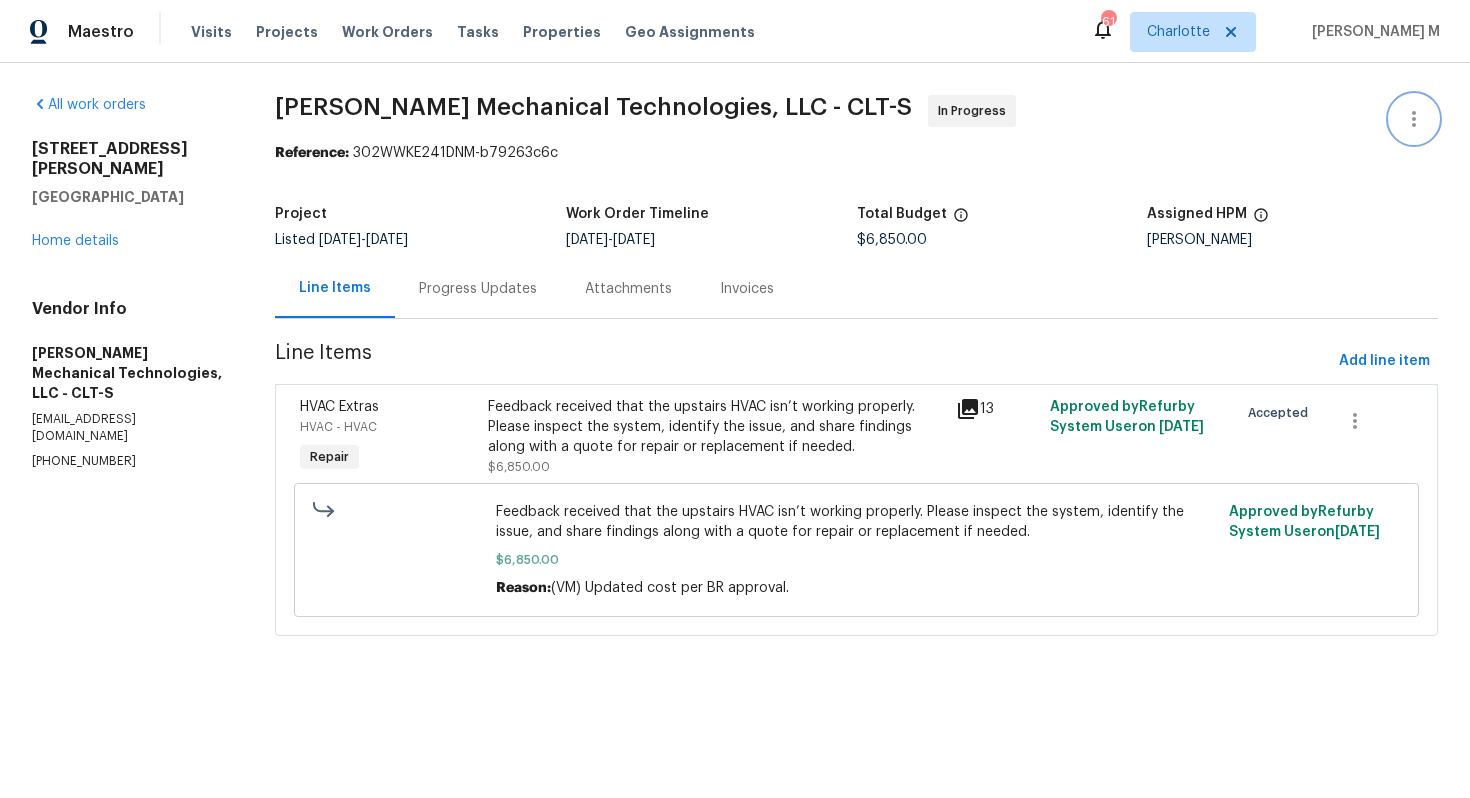 click 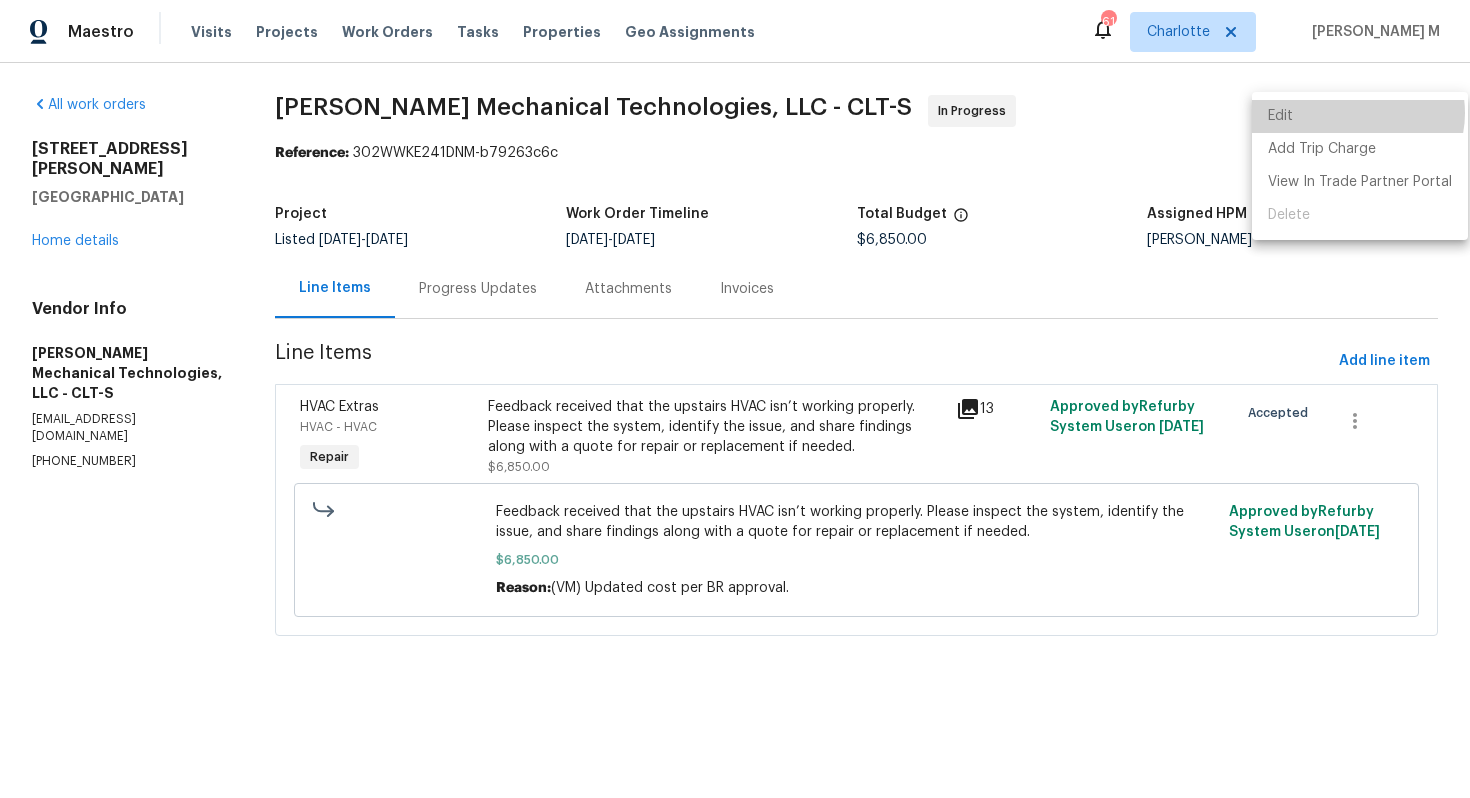 click on "Edit" at bounding box center [1360, 116] 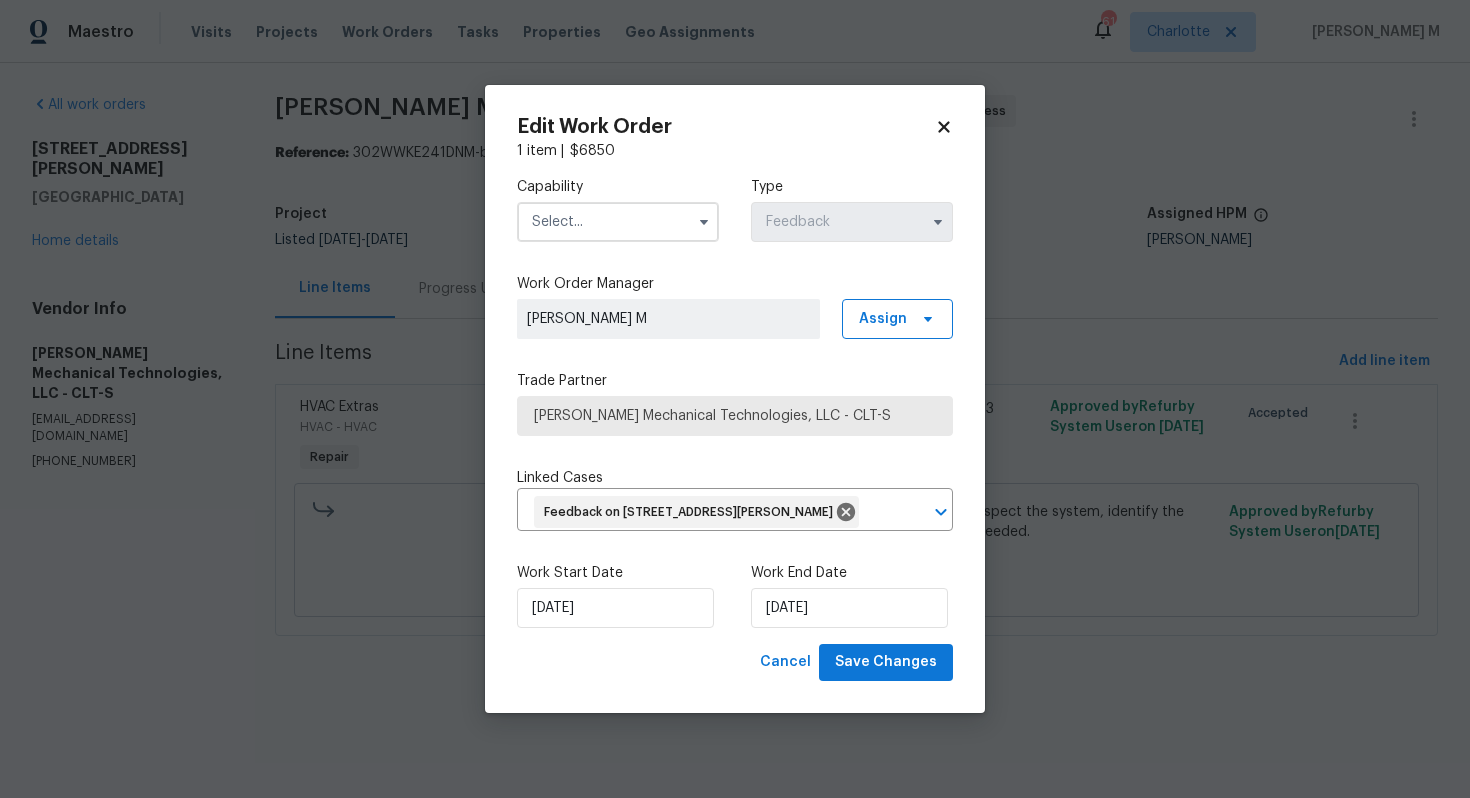 click at bounding box center (618, 222) 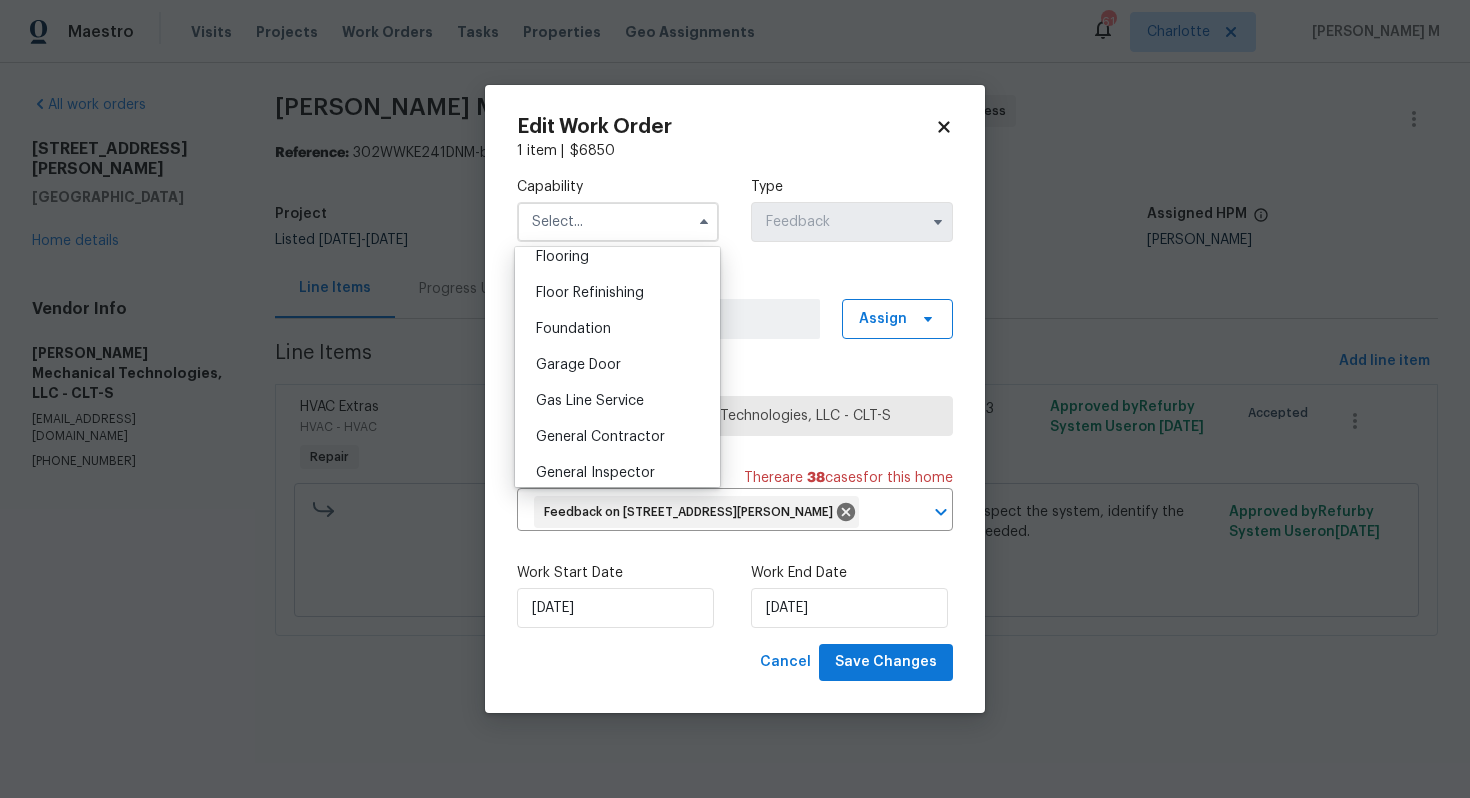 scroll, scrollTop: 790, scrollLeft: 0, axis: vertical 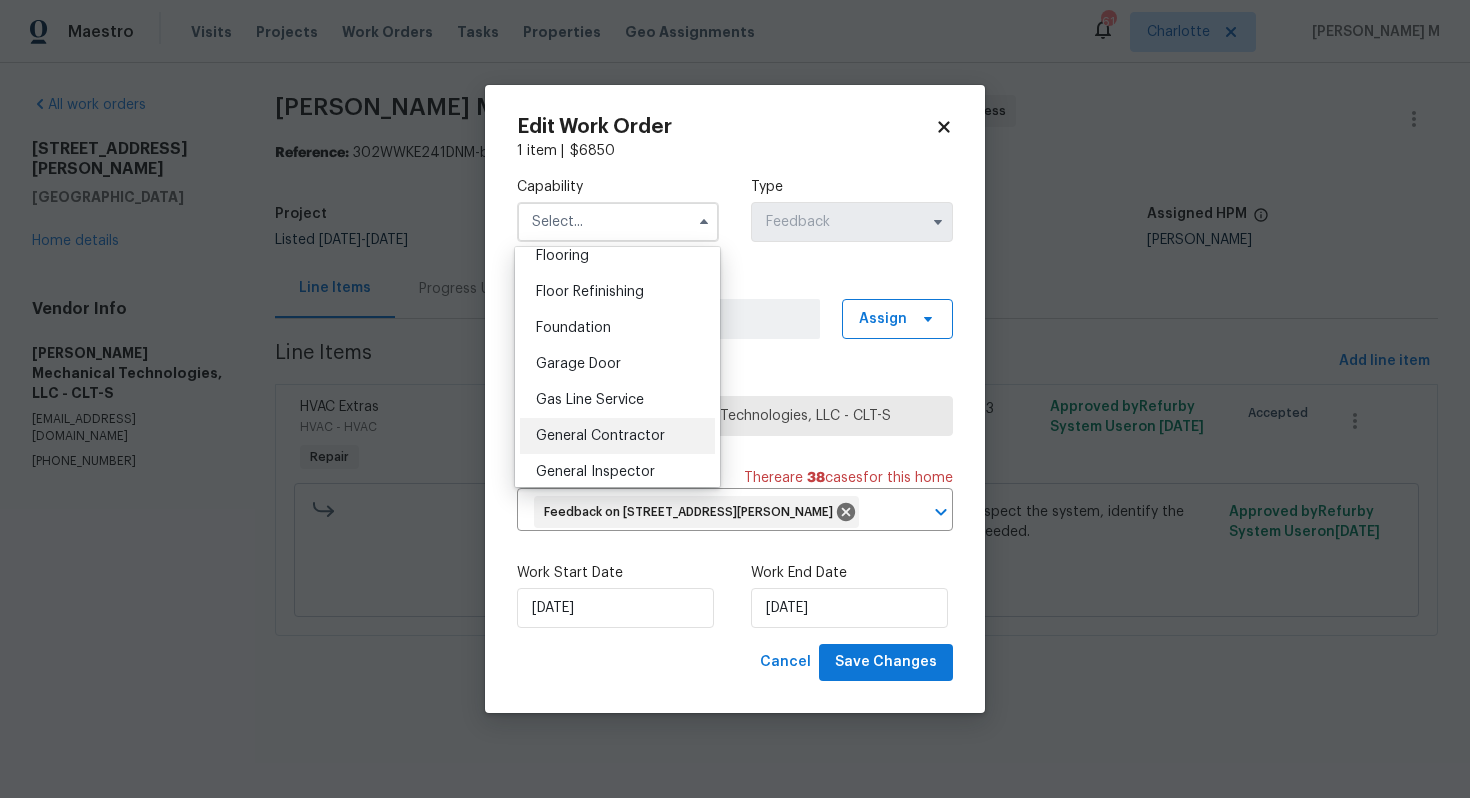 click on "General Contractor" at bounding box center (600, 436) 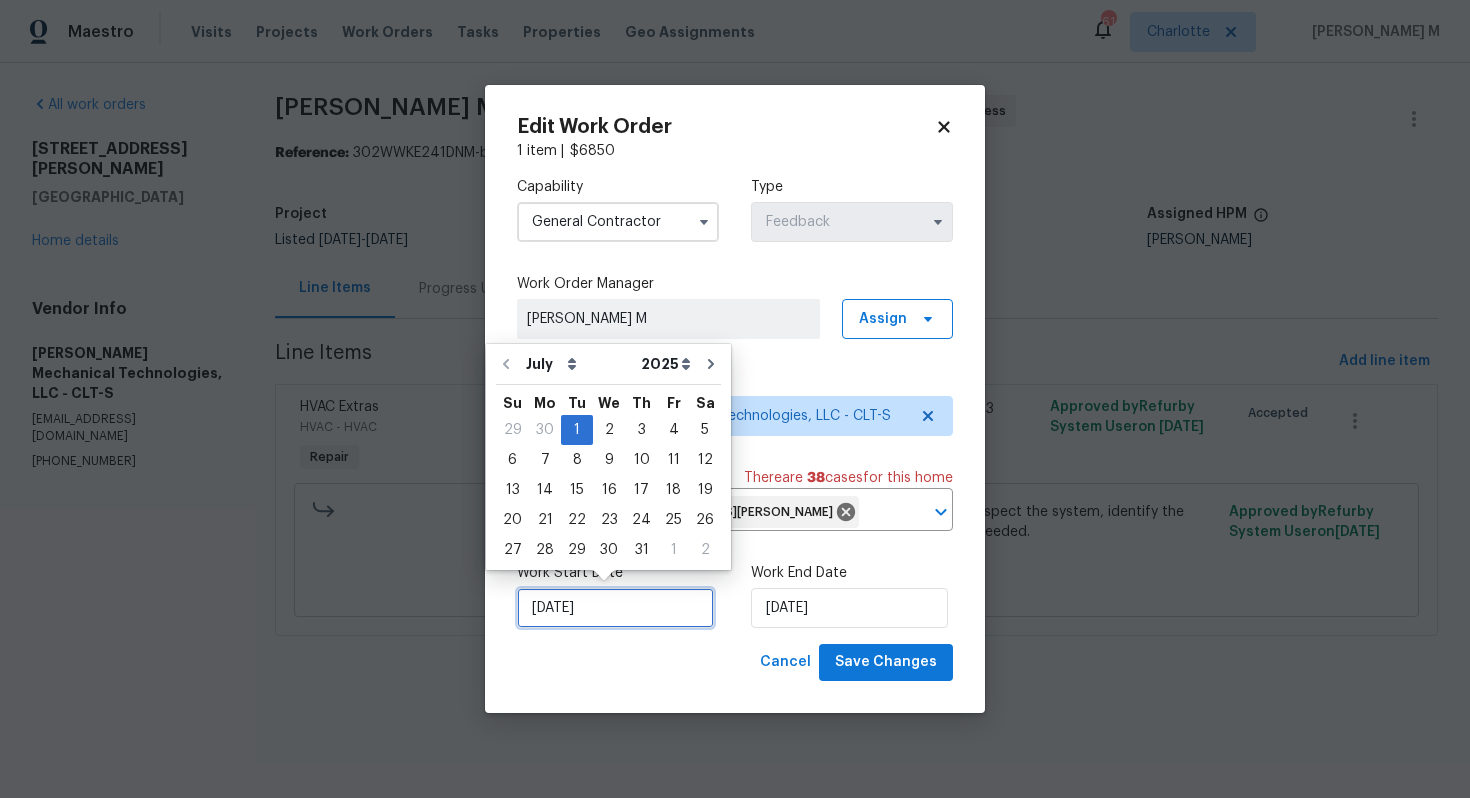click on "01/07/2025" at bounding box center [615, 608] 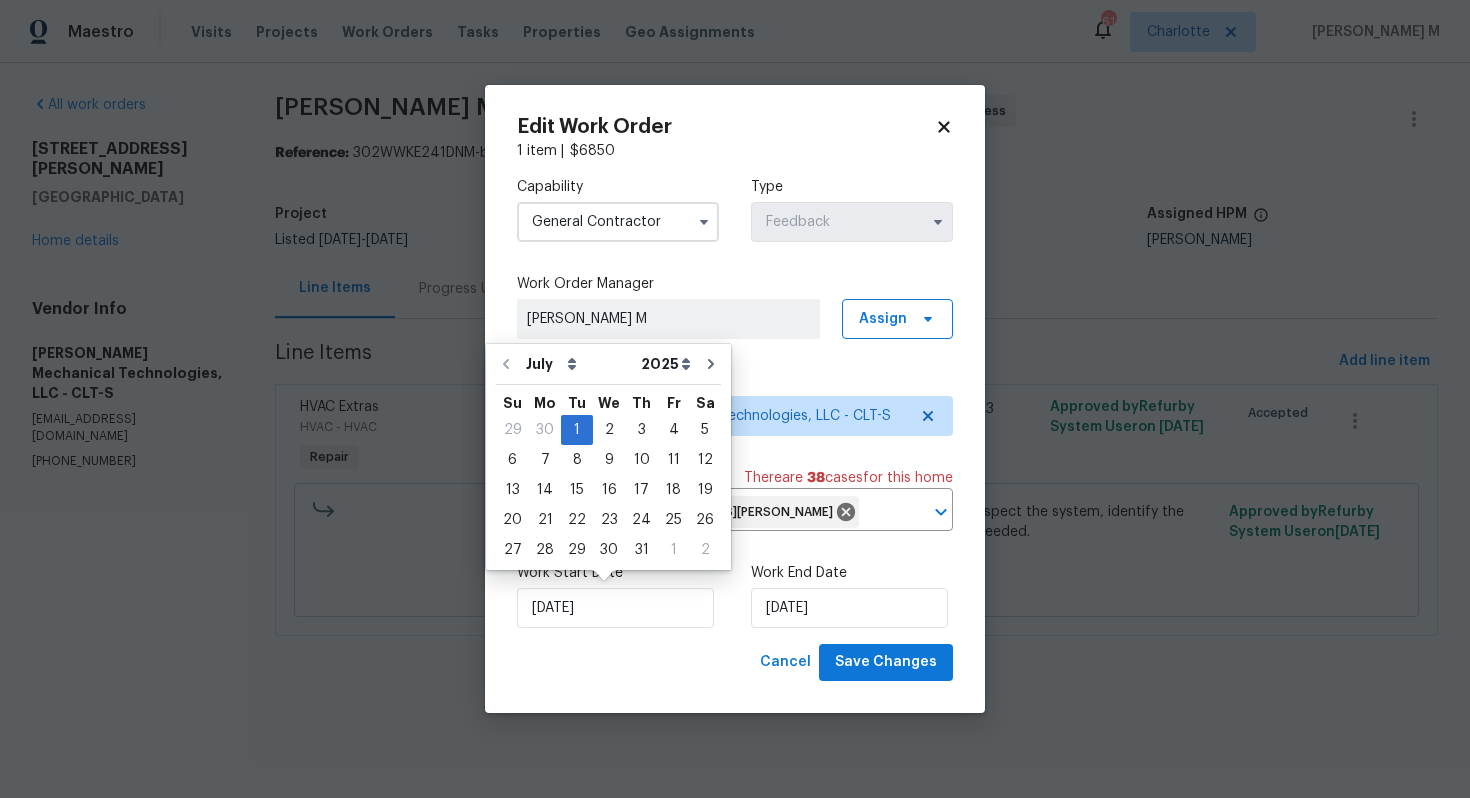 click on "General Contractor" at bounding box center [618, 222] 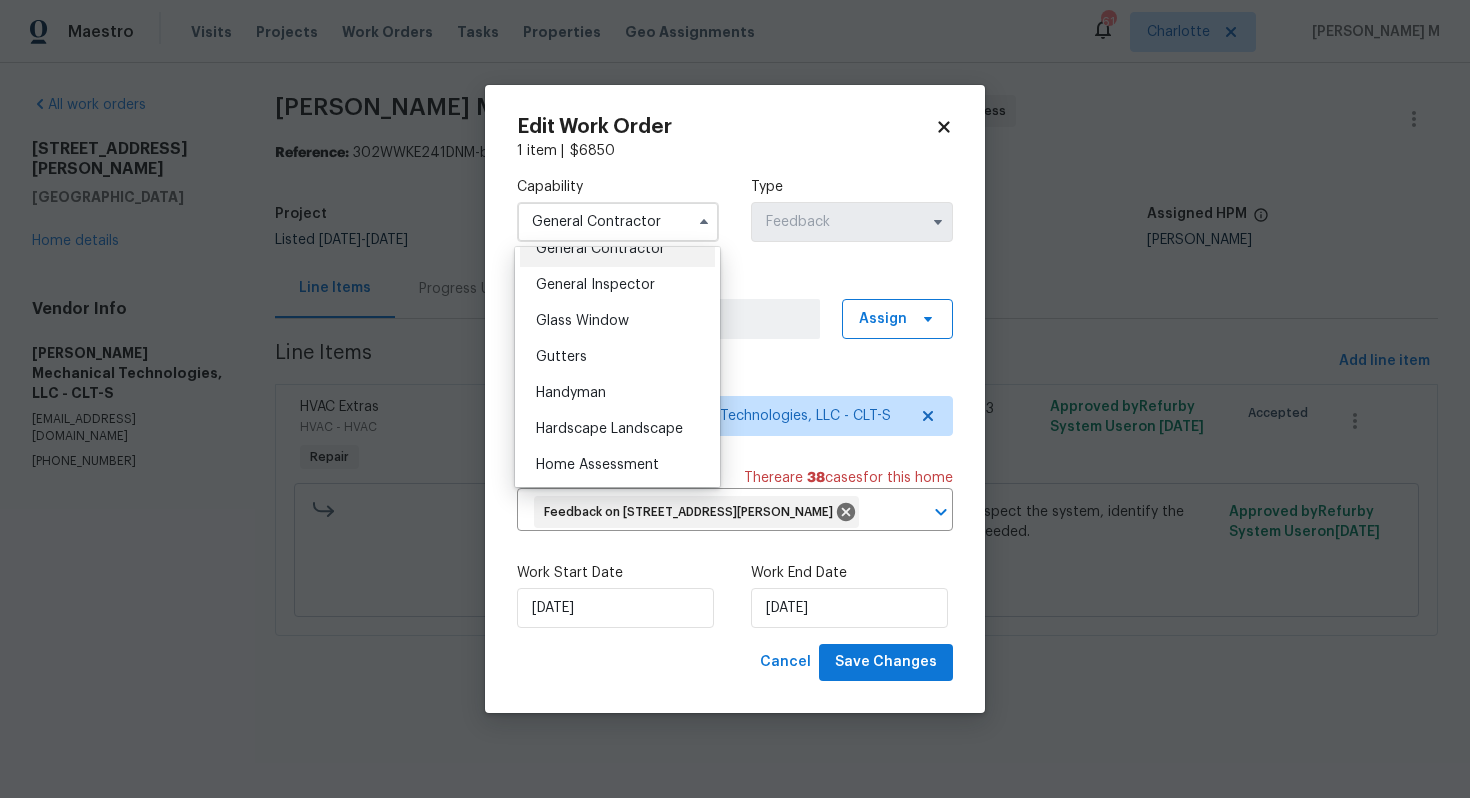 scroll, scrollTop: 996, scrollLeft: 0, axis: vertical 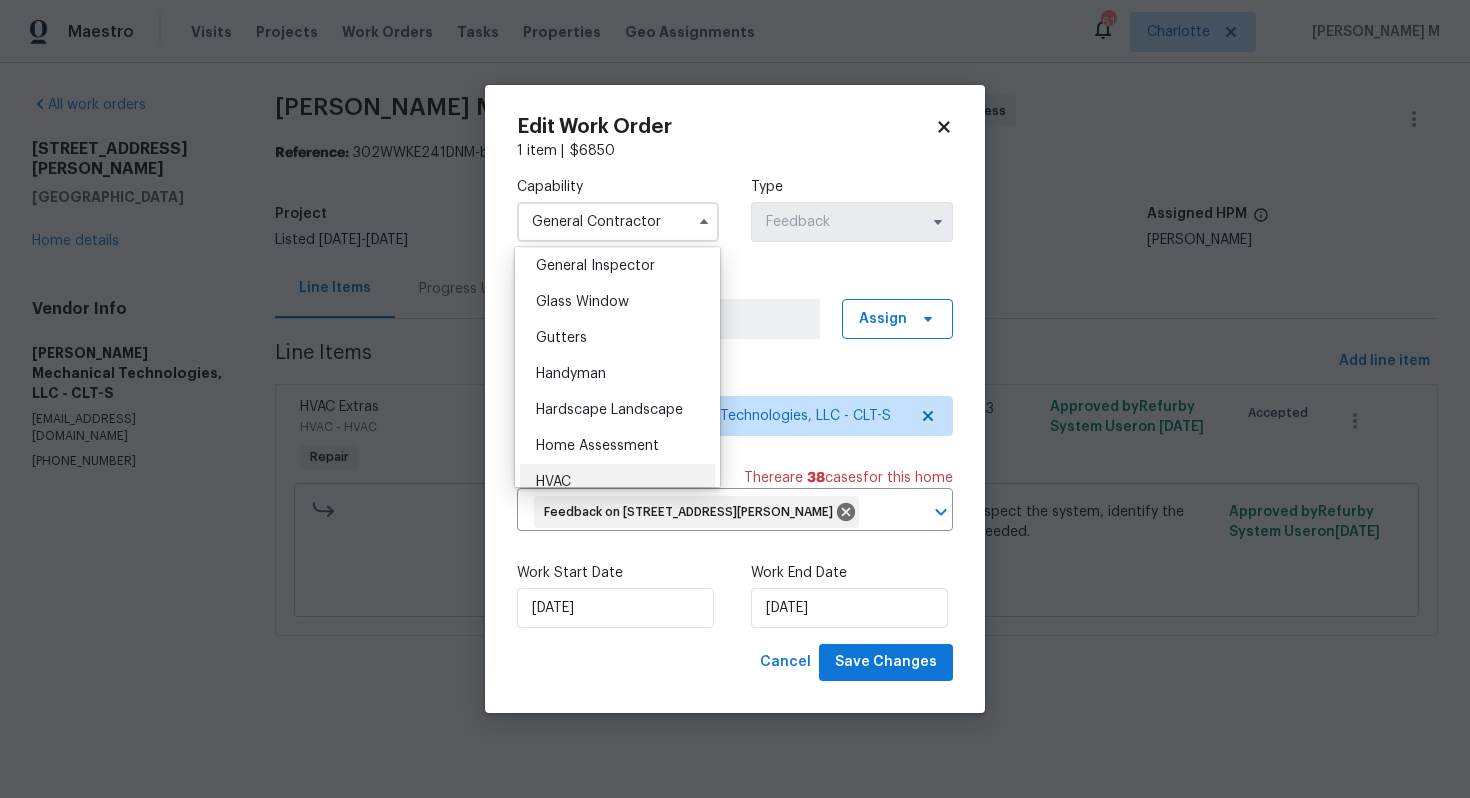 click on "HVAC" at bounding box center (617, 482) 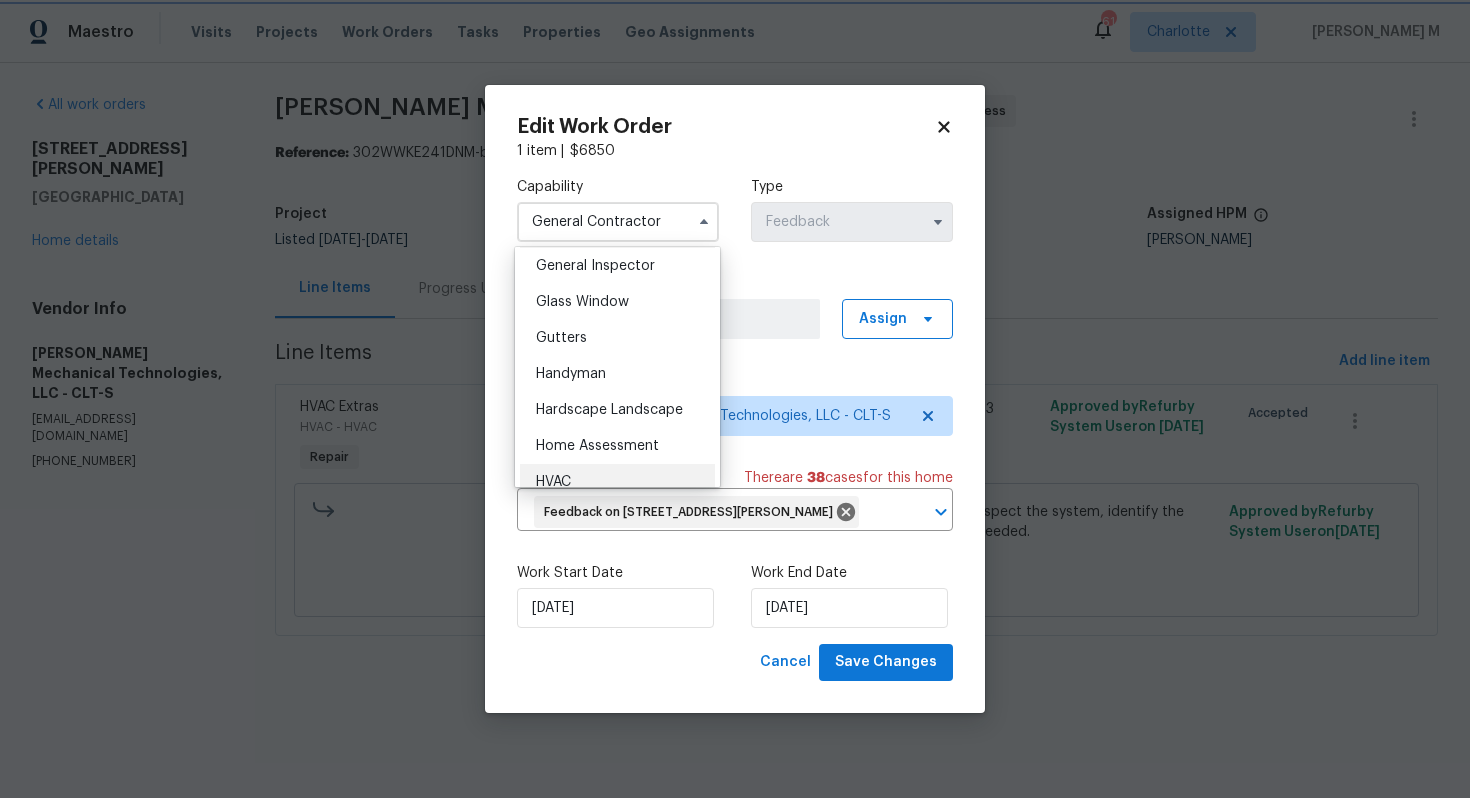 type on "HVAC" 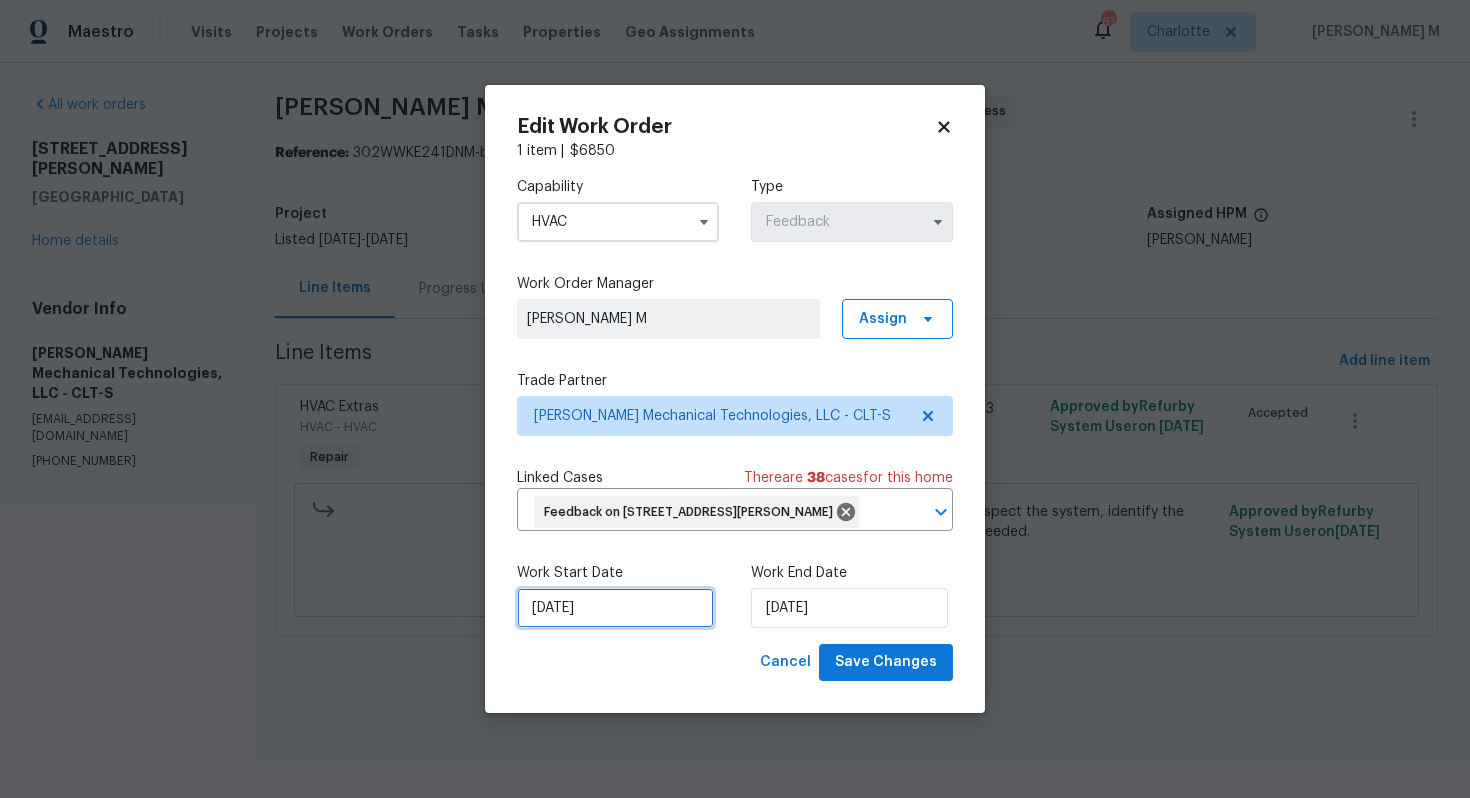 click on "01/07/2025" at bounding box center [615, 608] 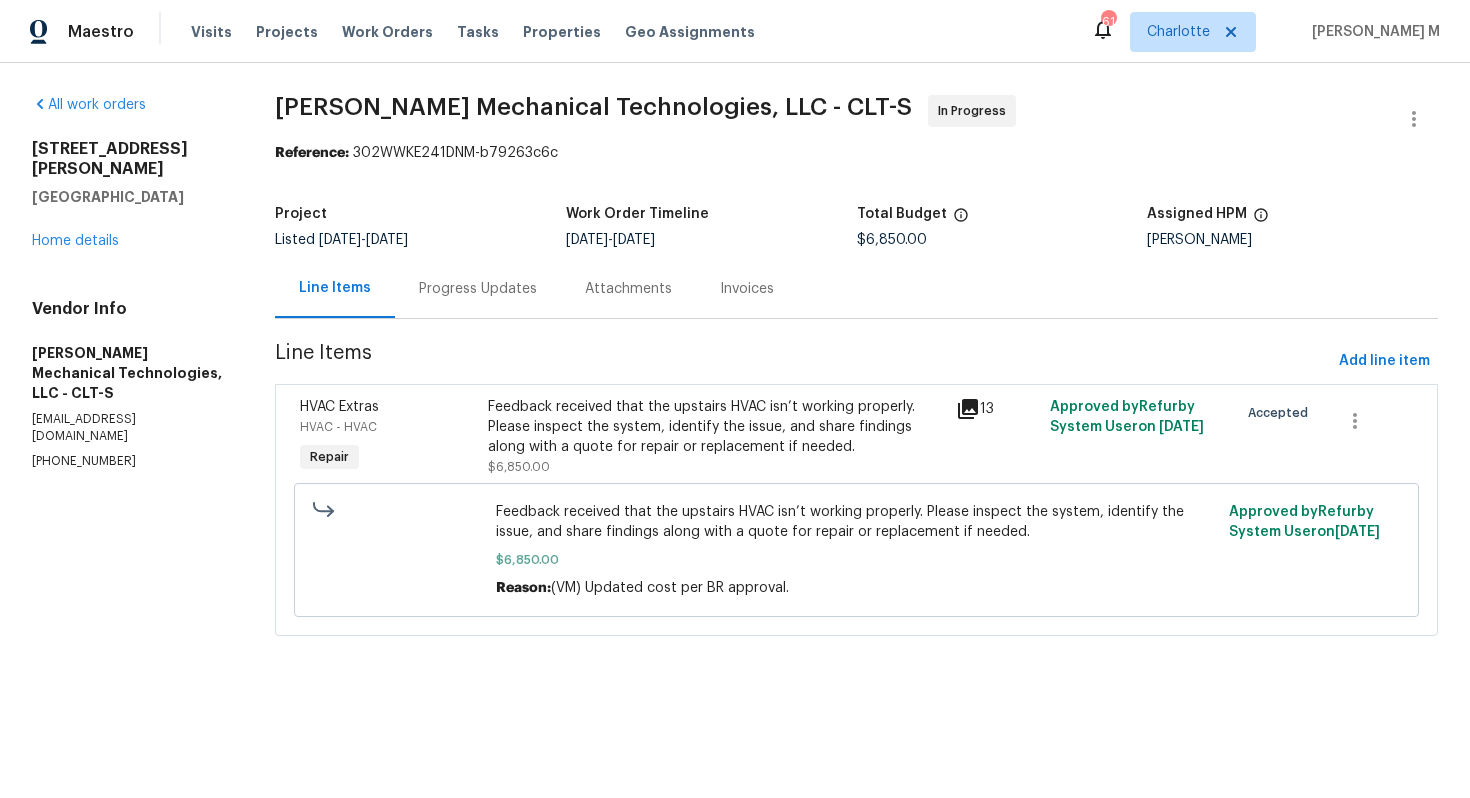 click on "Maestro Visits Projects Work Orders Tasks Properties Geo Assignments 61 Charlotte Vignesh M All work orders 21005 Brinkley St Cornelius, NC 28031 Home details Vendor Info Johnson's Mechanical Technologies, LLC - CLT-S johnsonsmech.service@gmail.com (704) 298-6336 Johnson's Mechanical Technologies, LLC - CLT-S In Progress Reference:   302WWKE241DNM-b79263c6c Project Listed   6/27/2025  -  7/14/2025 Work Order Timeline 7/1/2025  -  7/3/2025 Total Budget $6,850.00 Assigned HPM Dan Baquero Line Items Progress Updates Attachments Invoices Line Items Add line item HVAC Extras HVAC - HVAC Repair Feedback received that the upstairs HVAC isn’t working properly. Please inspect the system, identify the issue, and share findings along with a quote for repair or replacement if needed. $6,850.00   13 Approved by  Refurby System User  on   7/9/2025 Accepted $6,850.00 Reason:  (VM) Updated cost per BR approval. Approved by  Refurby System User  on  7/9/2025
Edit Work Order 1 item | $ 6850 Capability   HVAC Type" at bounding box center (735, 346) 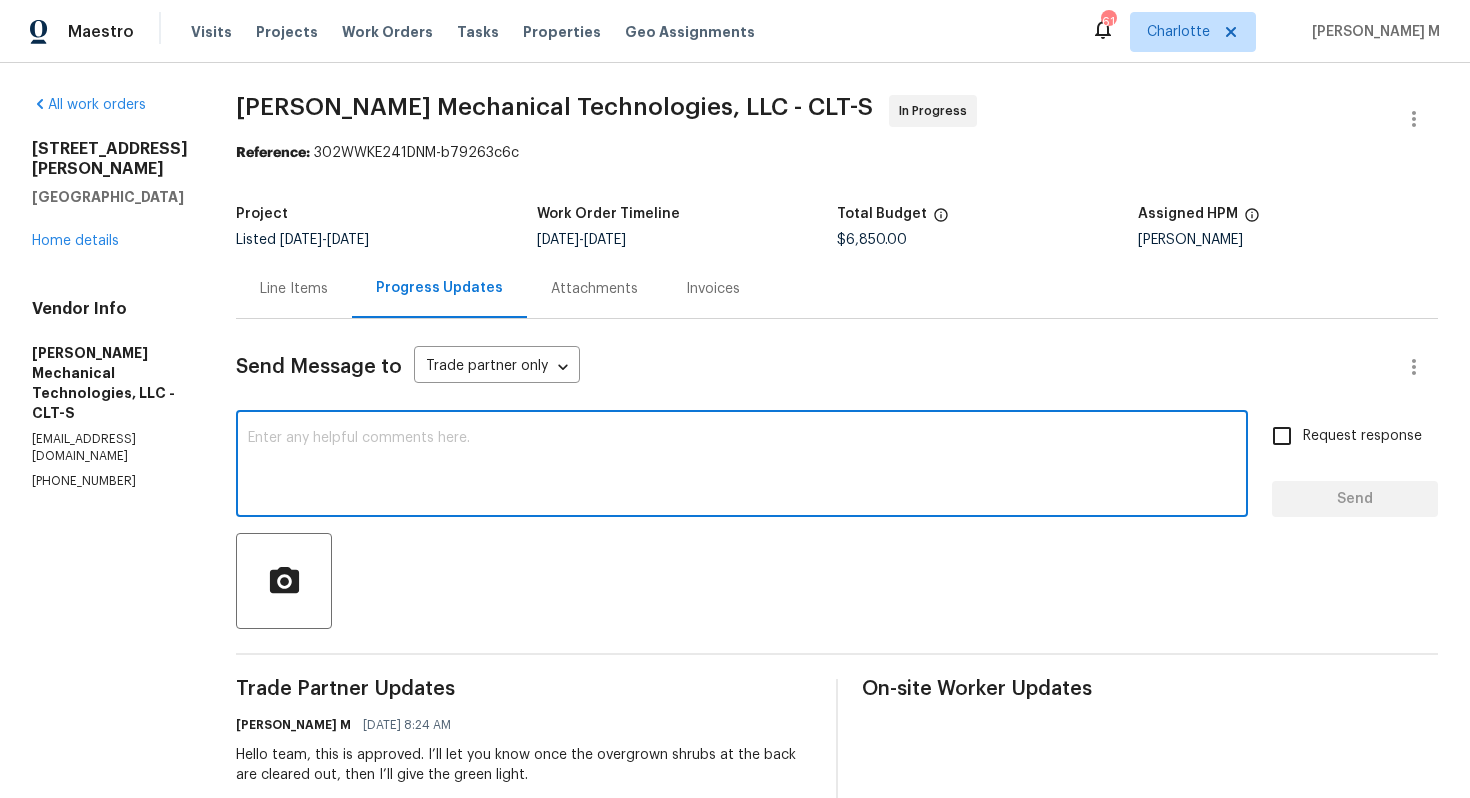 click at bounding box center (742, 466) 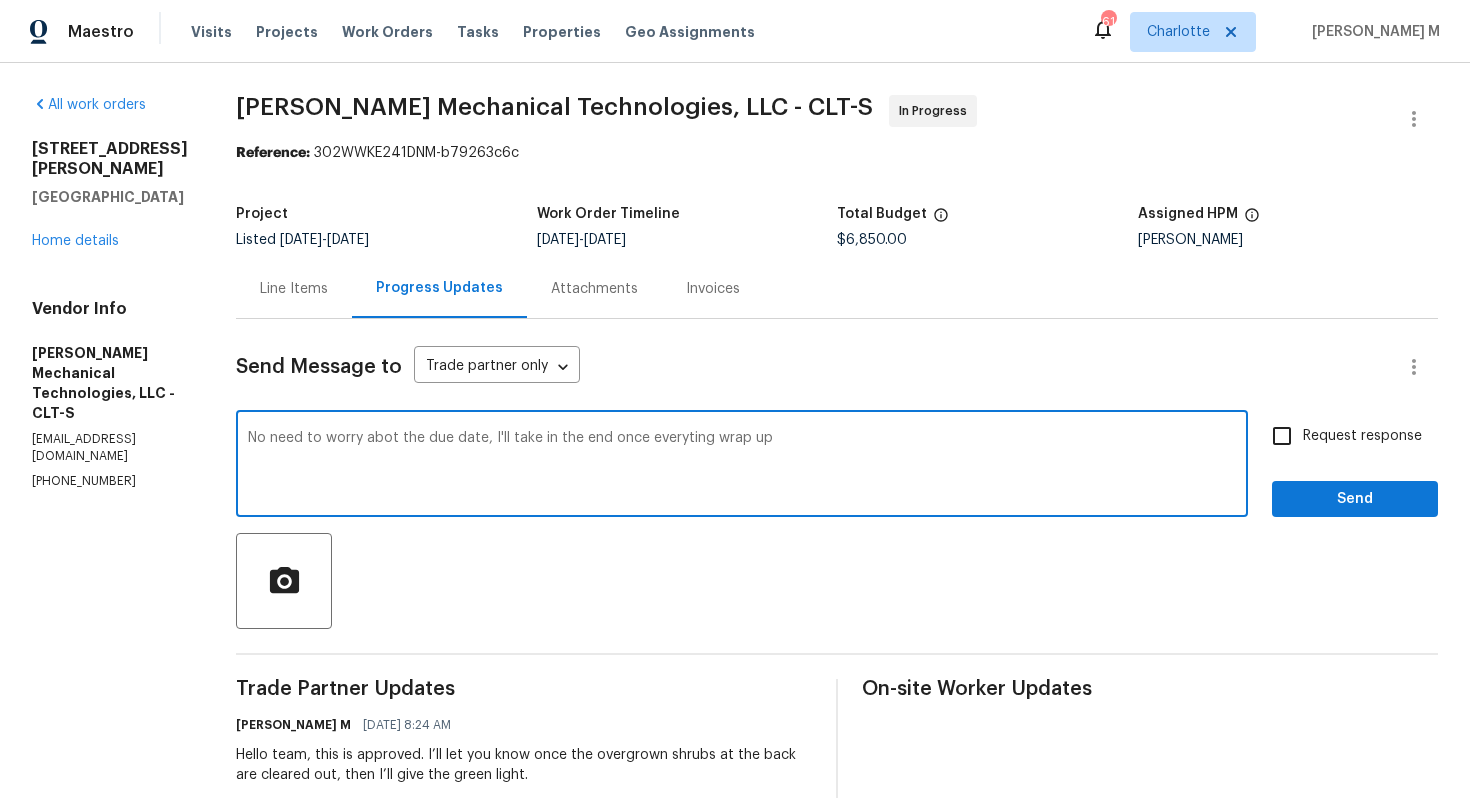 type on "No need to worry abot the due date, I'll take in the end once everyting wrap up!" 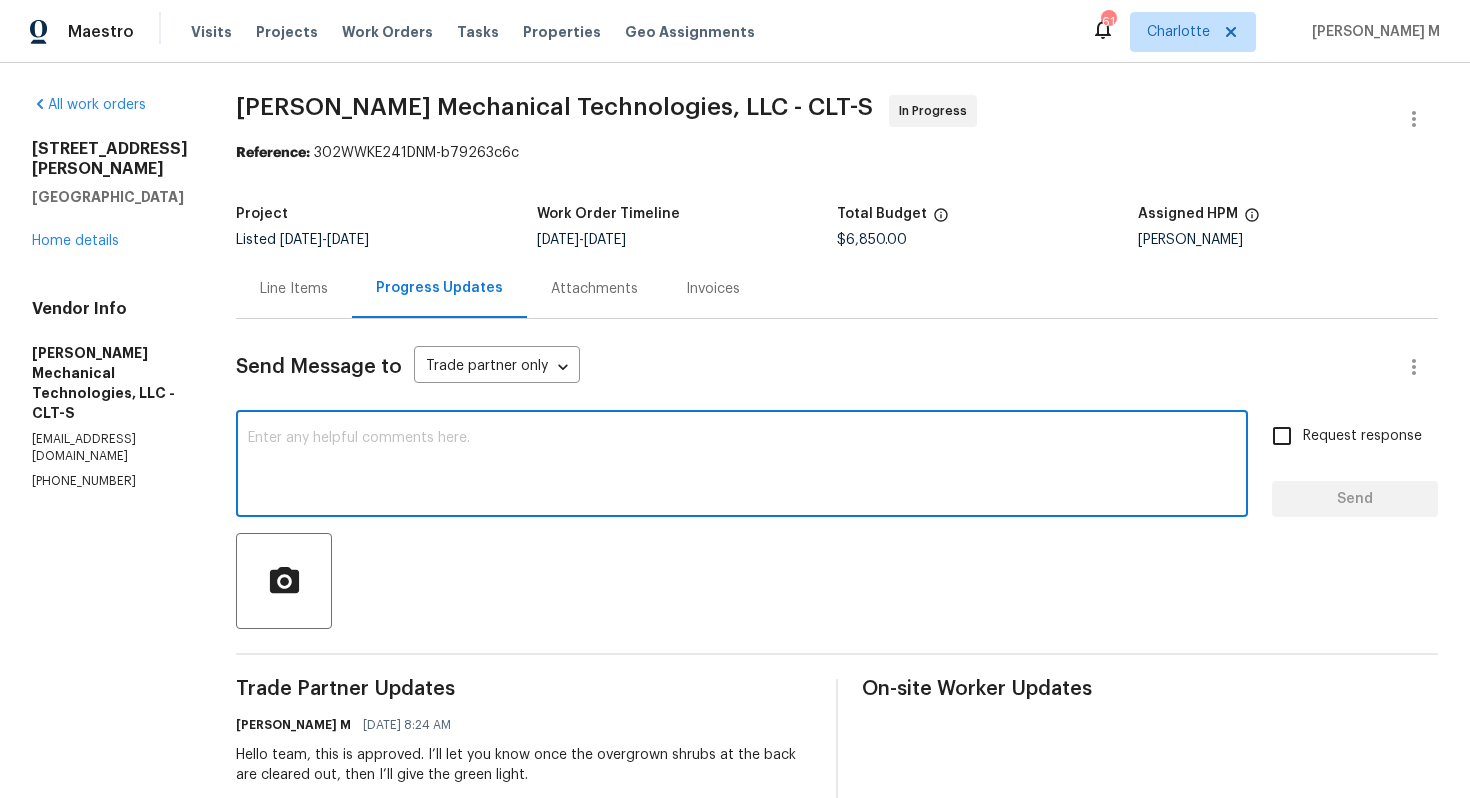click at bounding box center [742, 466] 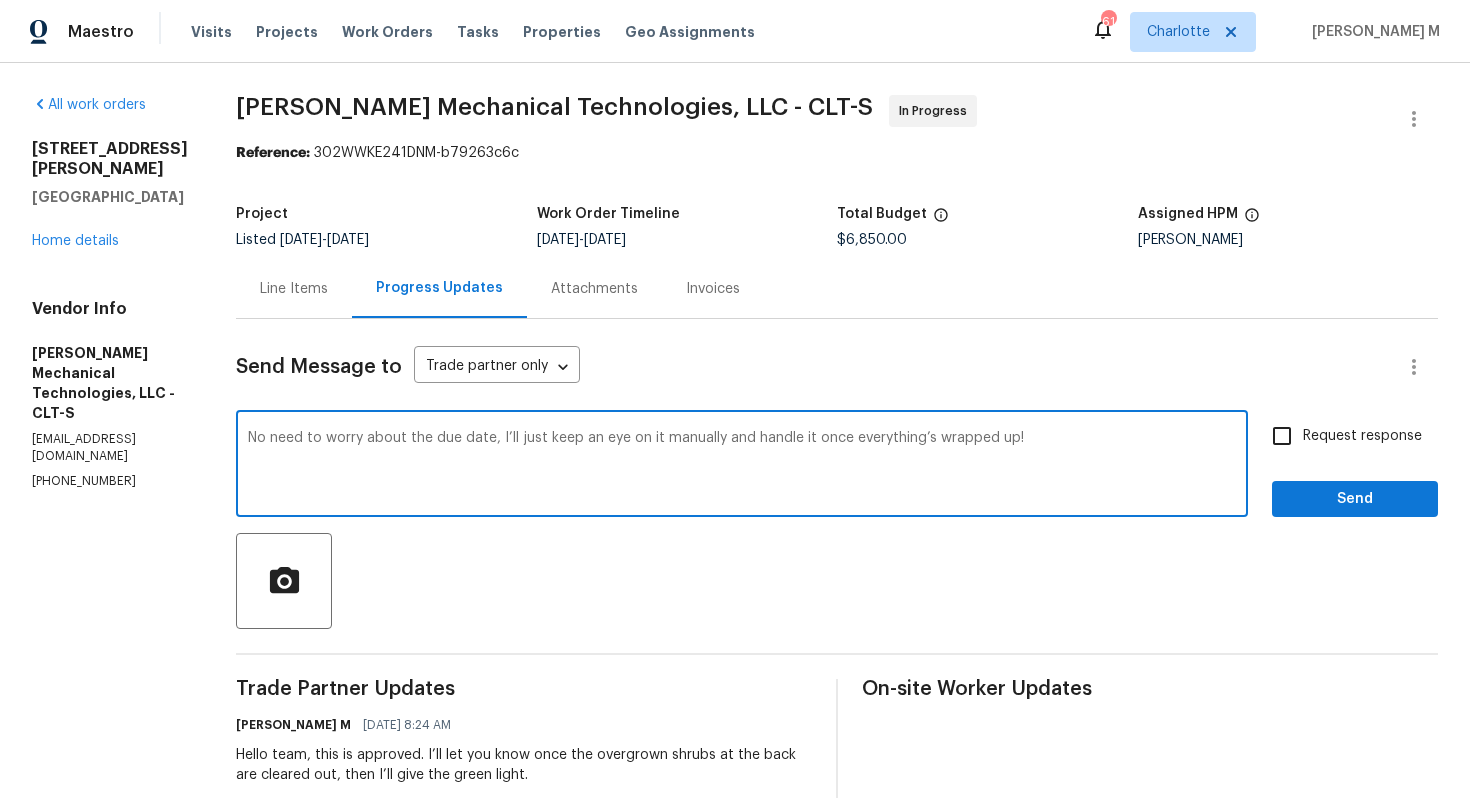 type on "No need to worry about the due date, I’ll just keep an eye on it manually and handle it once everything’s wrapped up!" 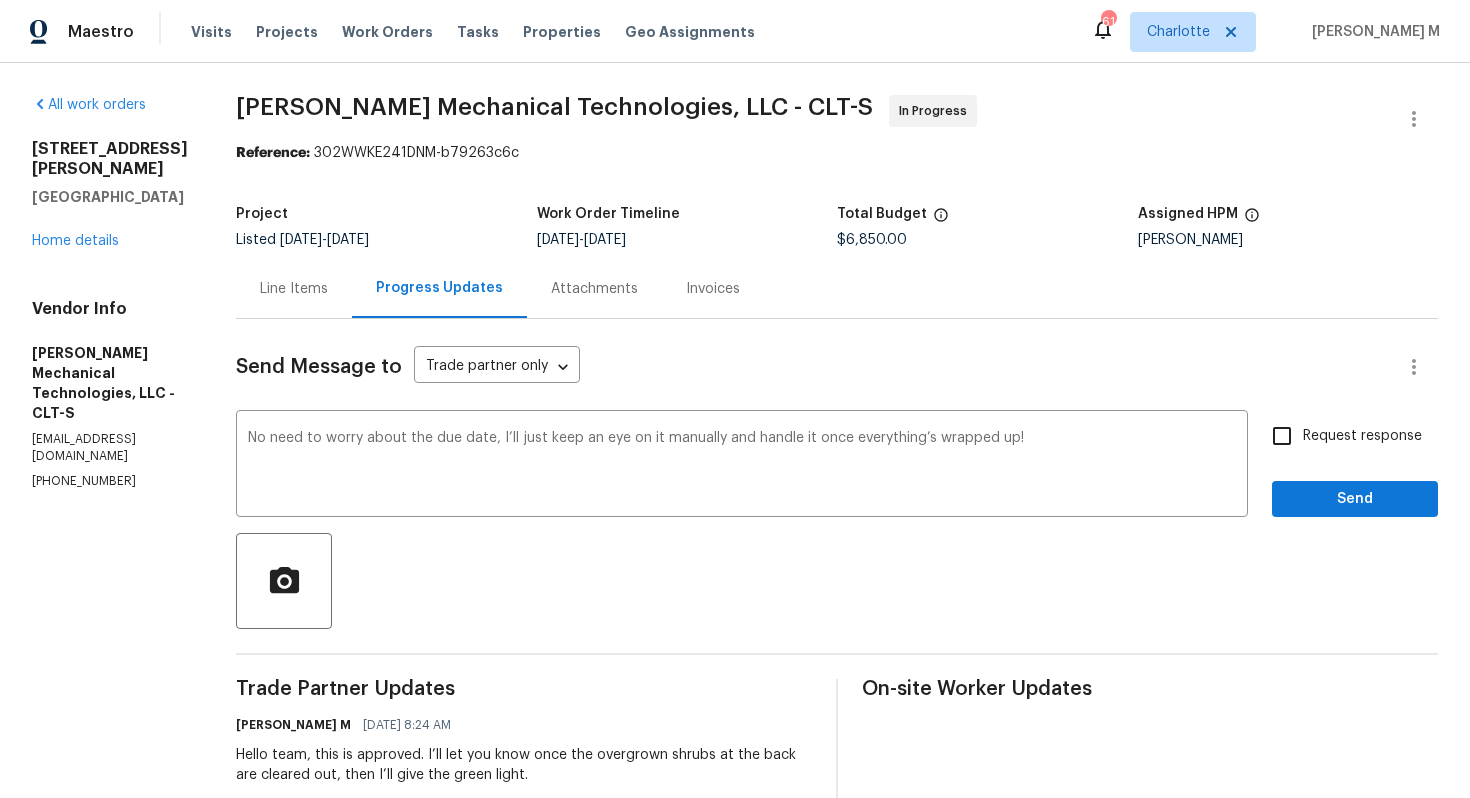 click on "Request response" at bounding box center (1362, 436) 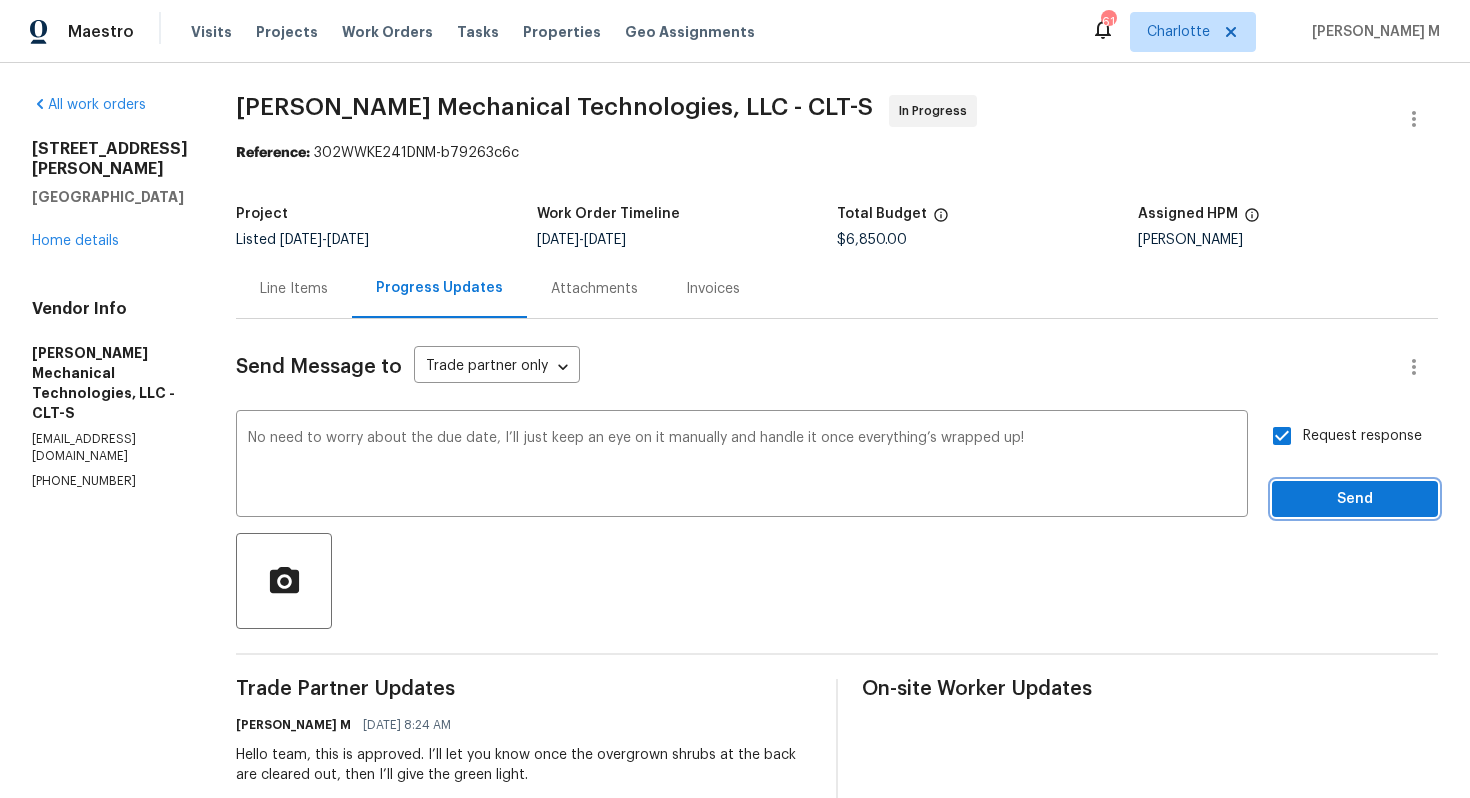 click on "Send" at bounding box center [1355, 499] 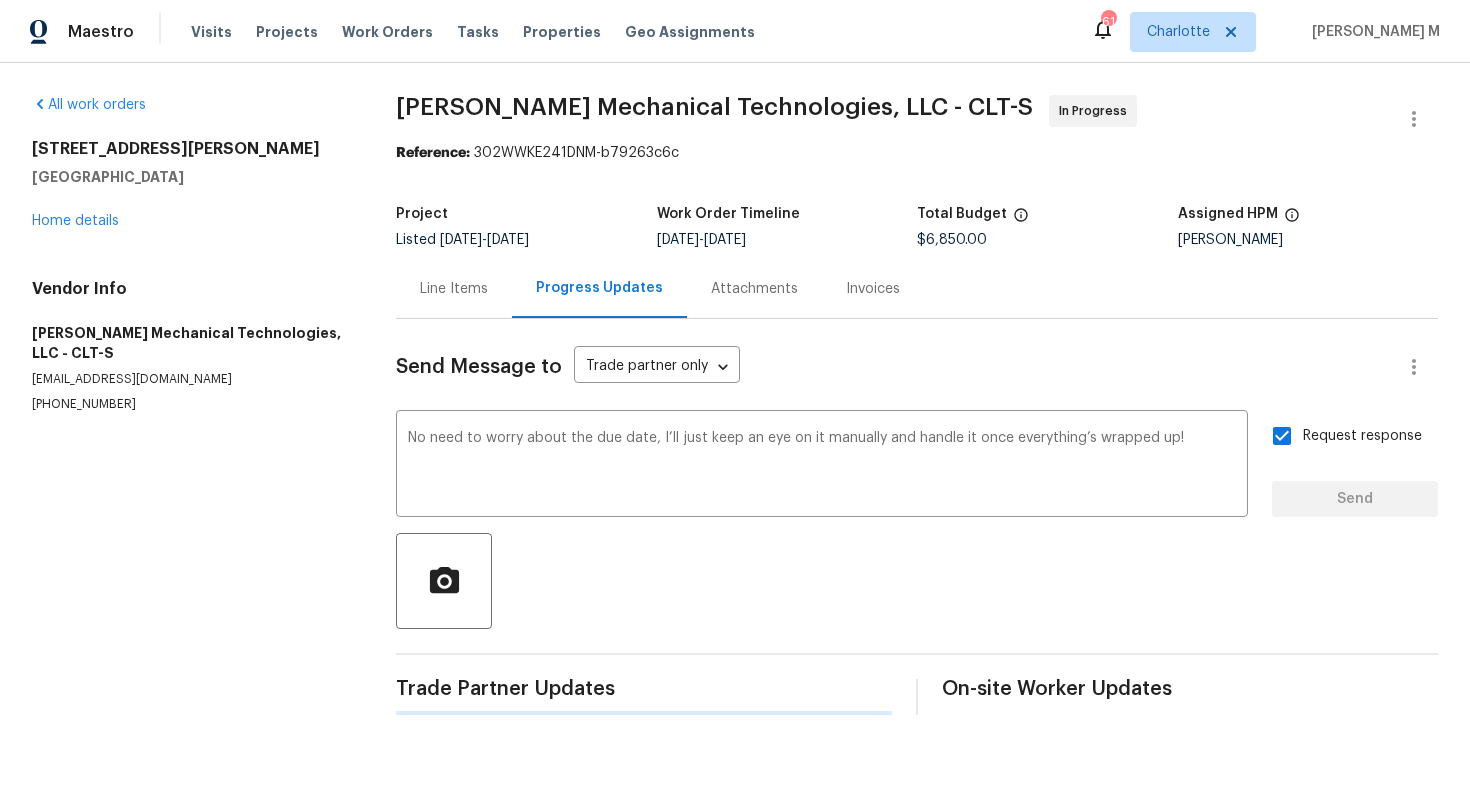 type 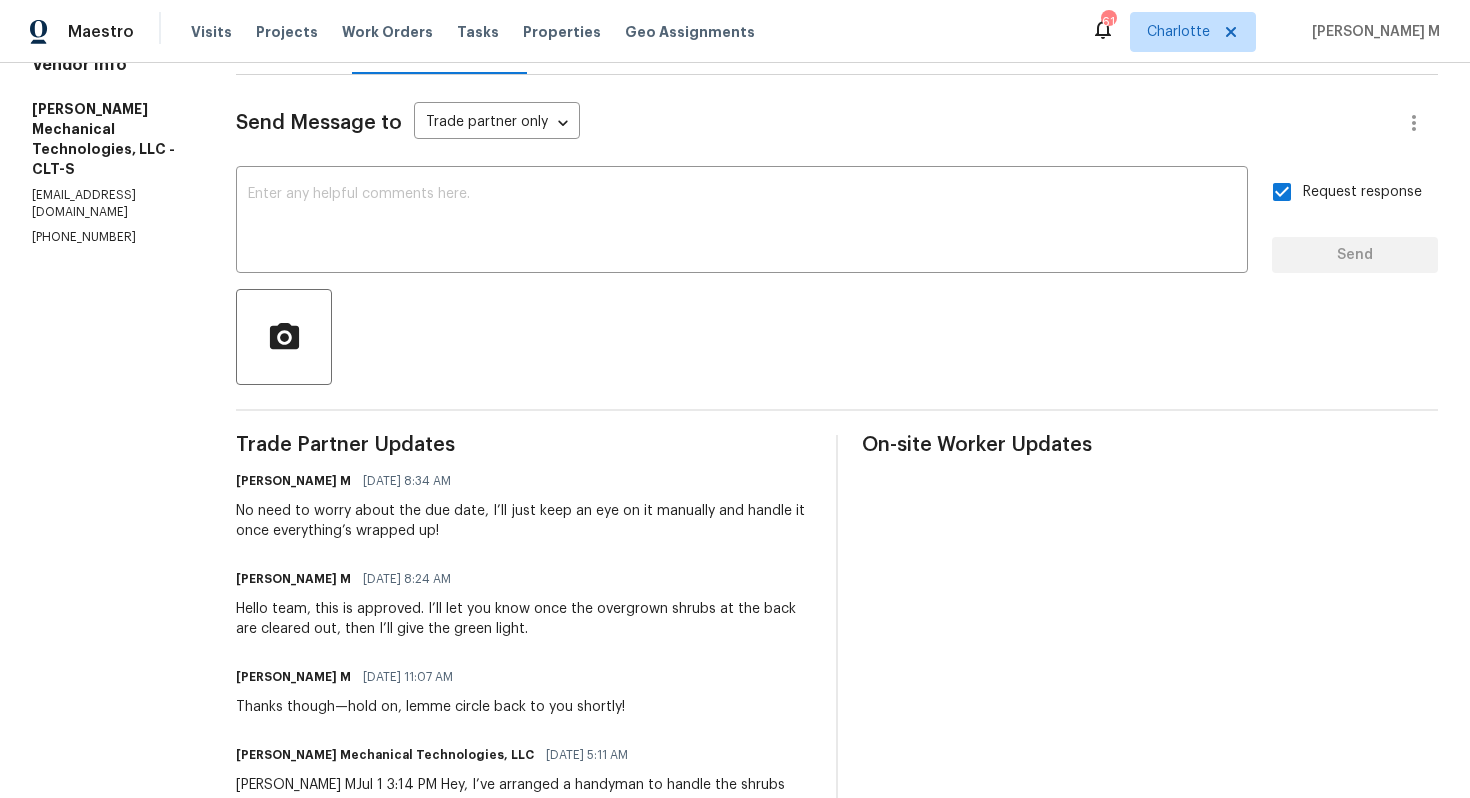 scroll, scrollTop: 0, scrollLeft: 0, axis: both 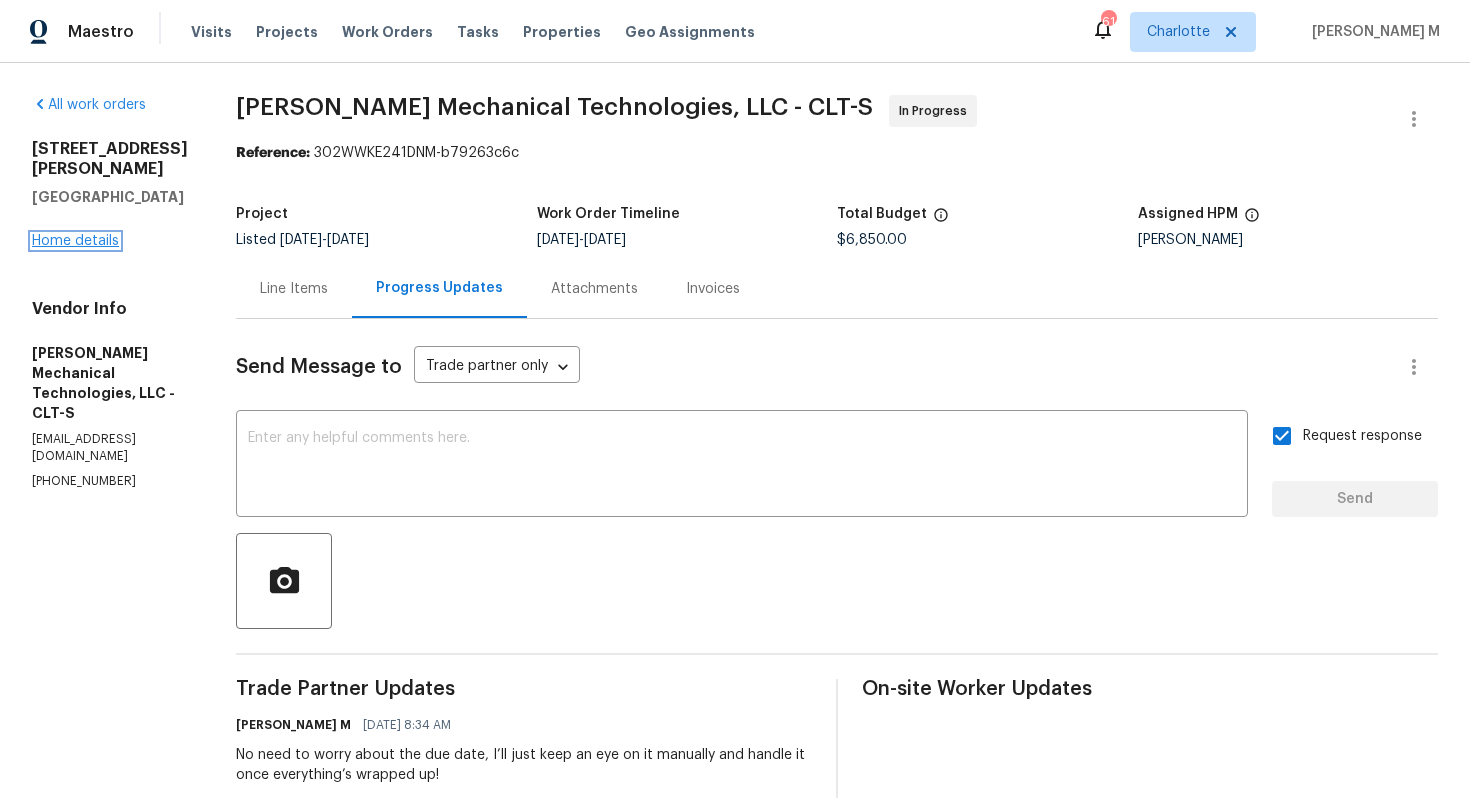 click on "Home details" at bounding box center [75, 241] 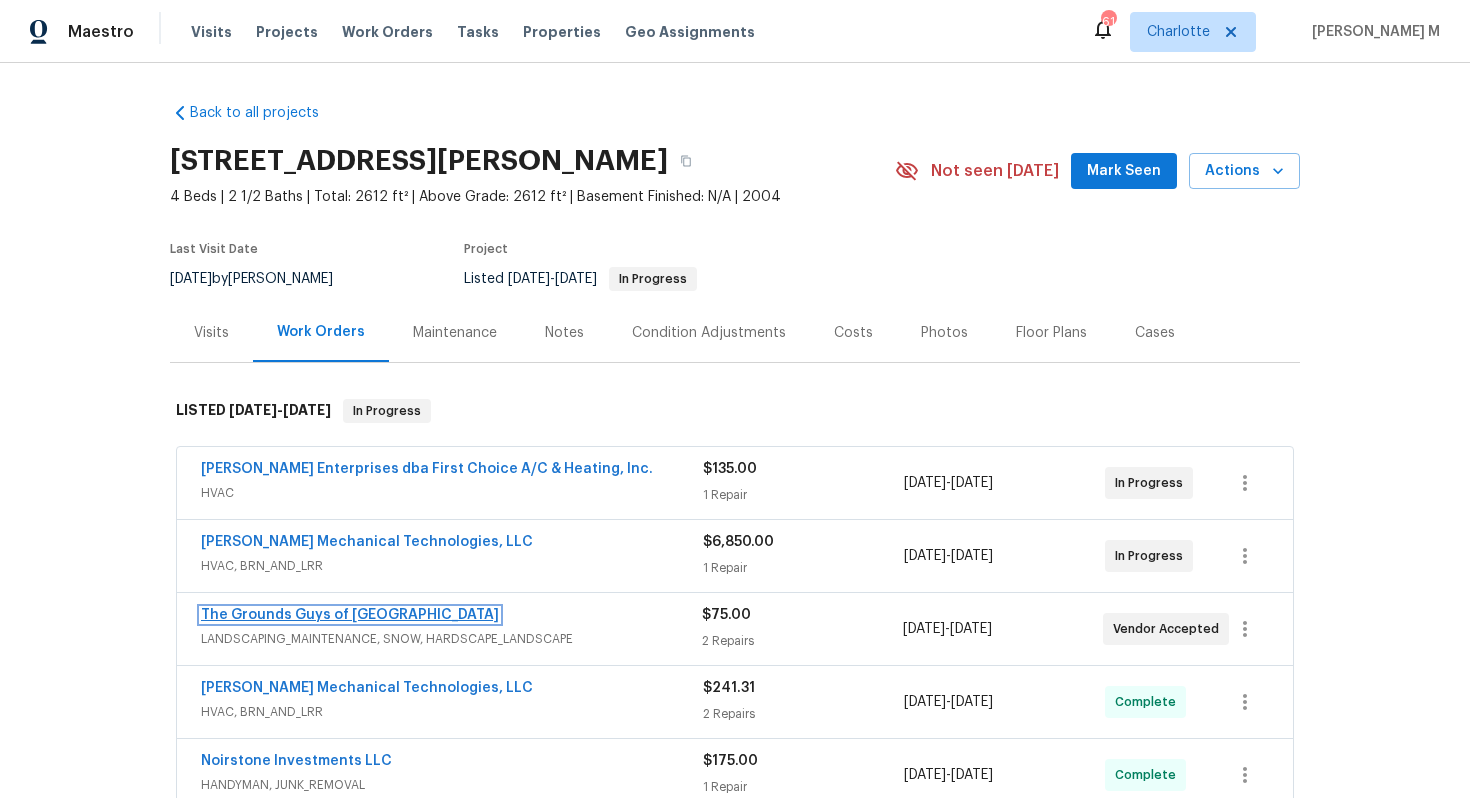 click on "The Grounds Guys of Huntersville" at bounding box center [350, 615] 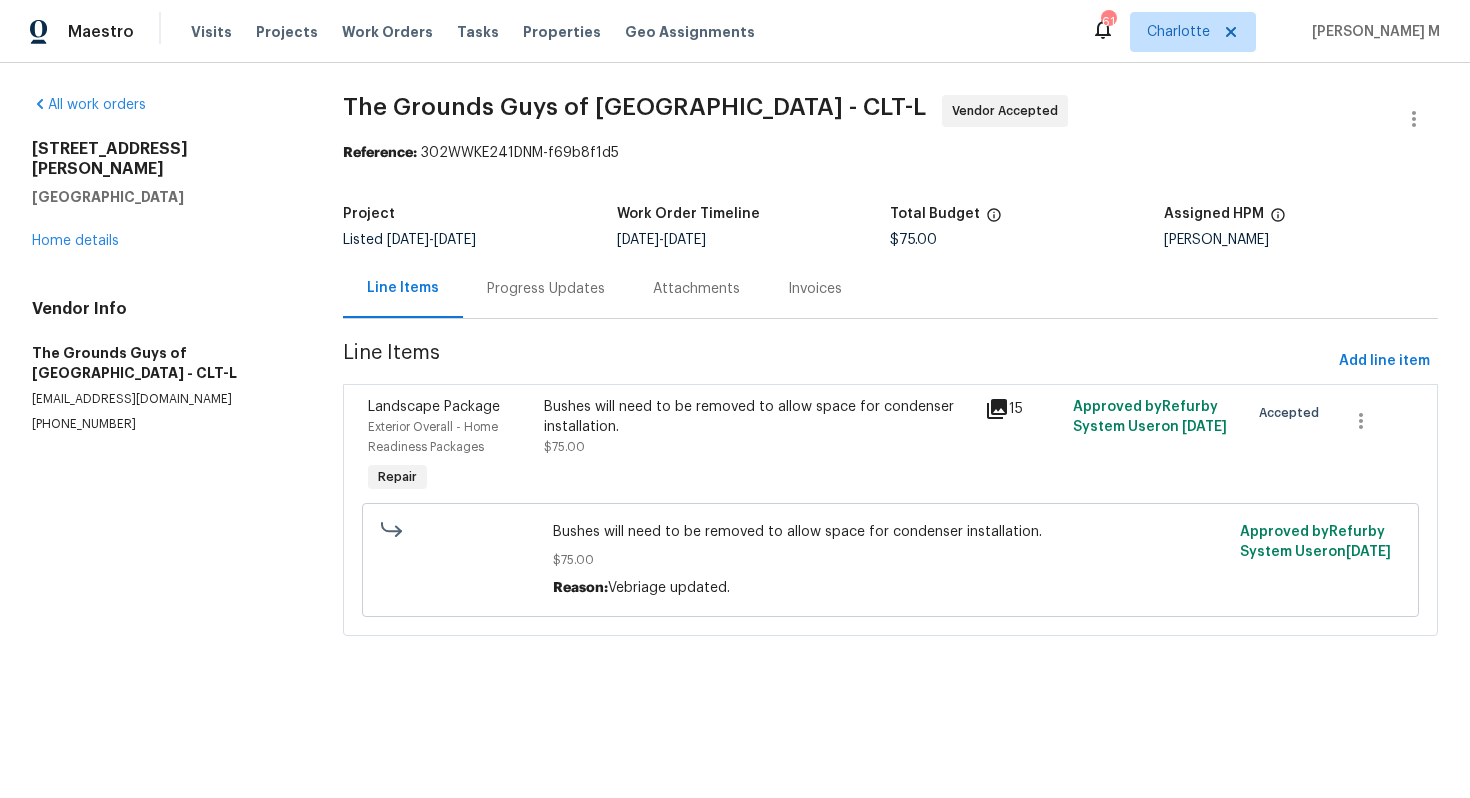 click on "Progress Updates" at bounding box center (546, 288) 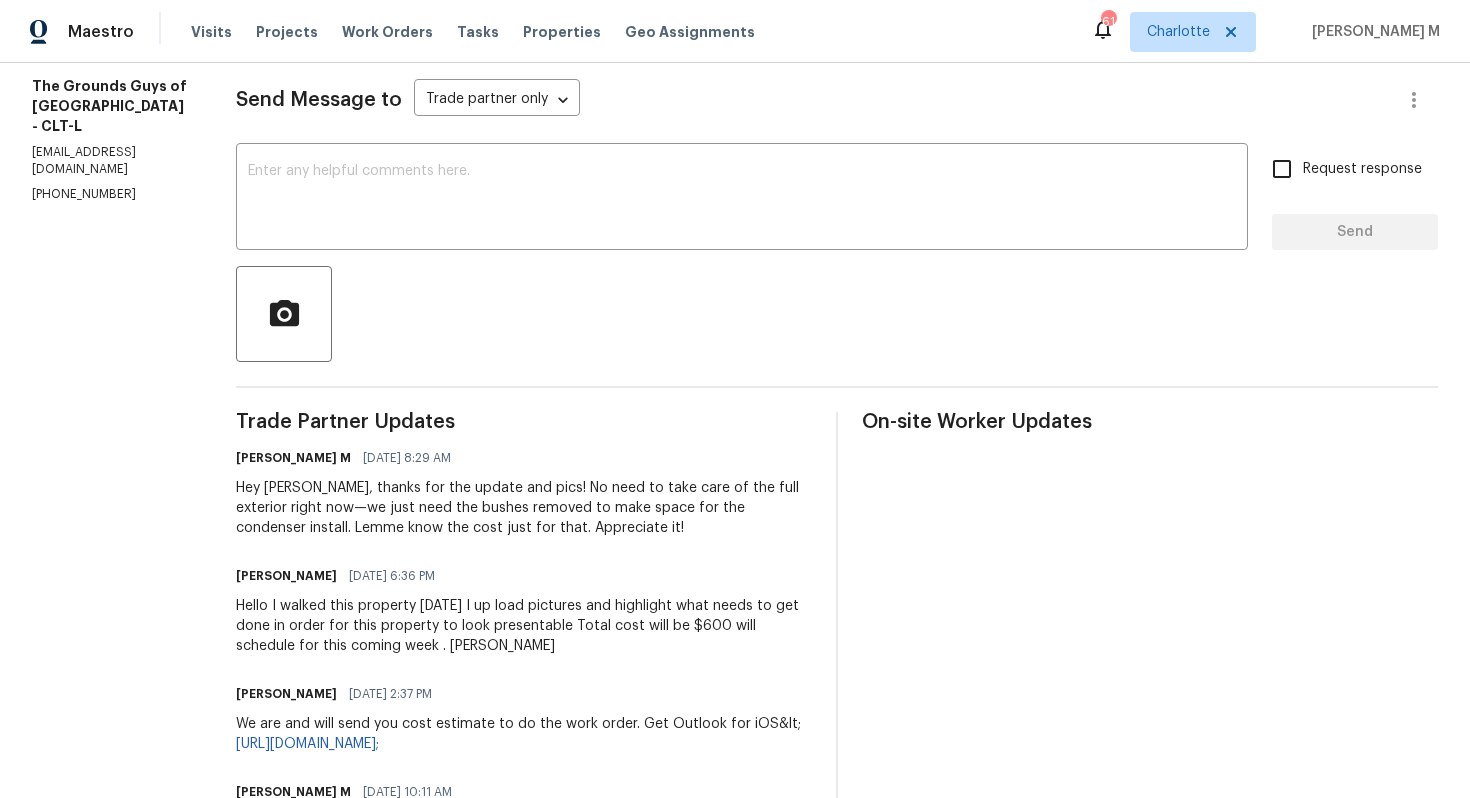 scroll, scrollTop: 265, scrollLeft: 0, axis: vertical 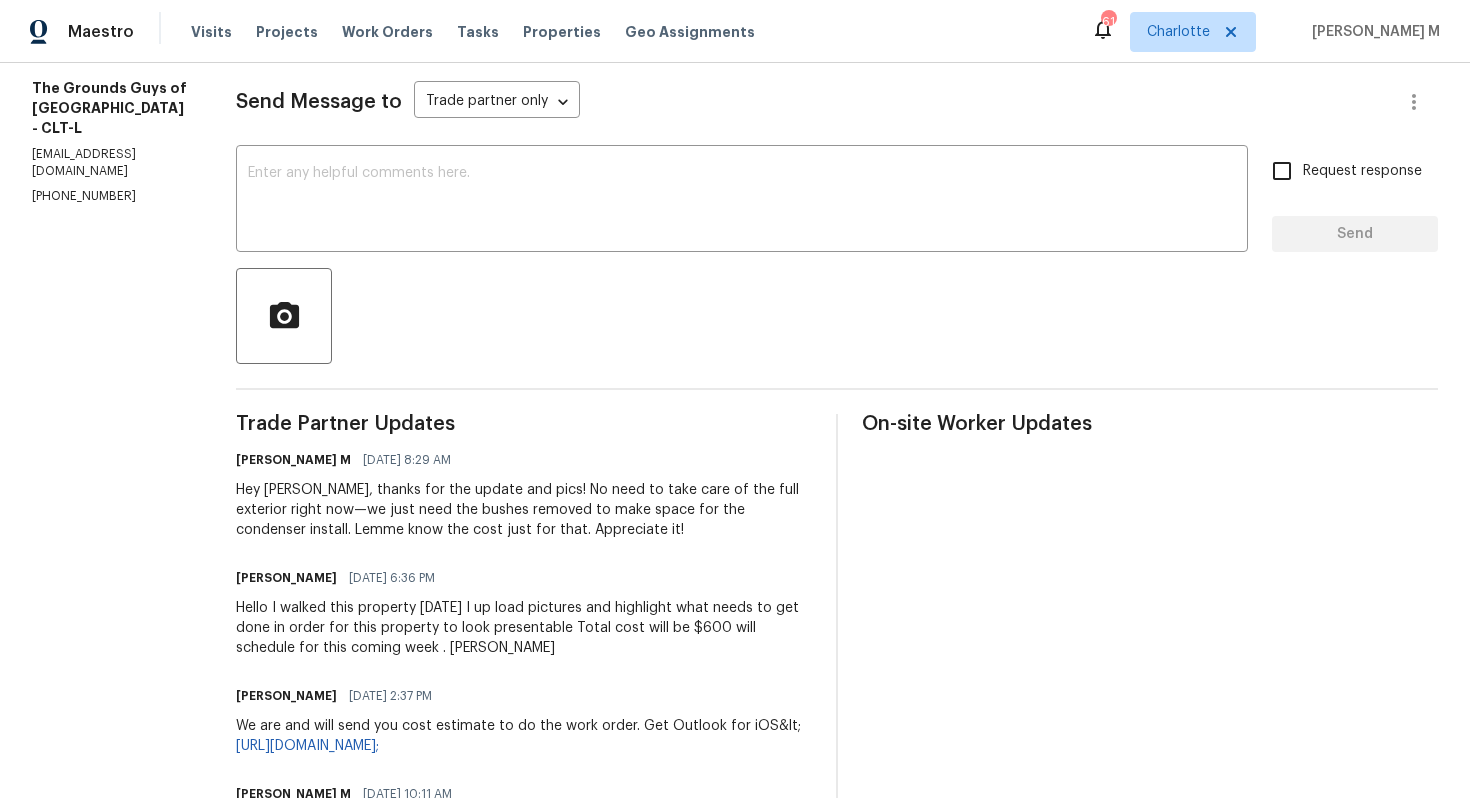 click on "(704) 718-3091" at bounding box center [110, 196] 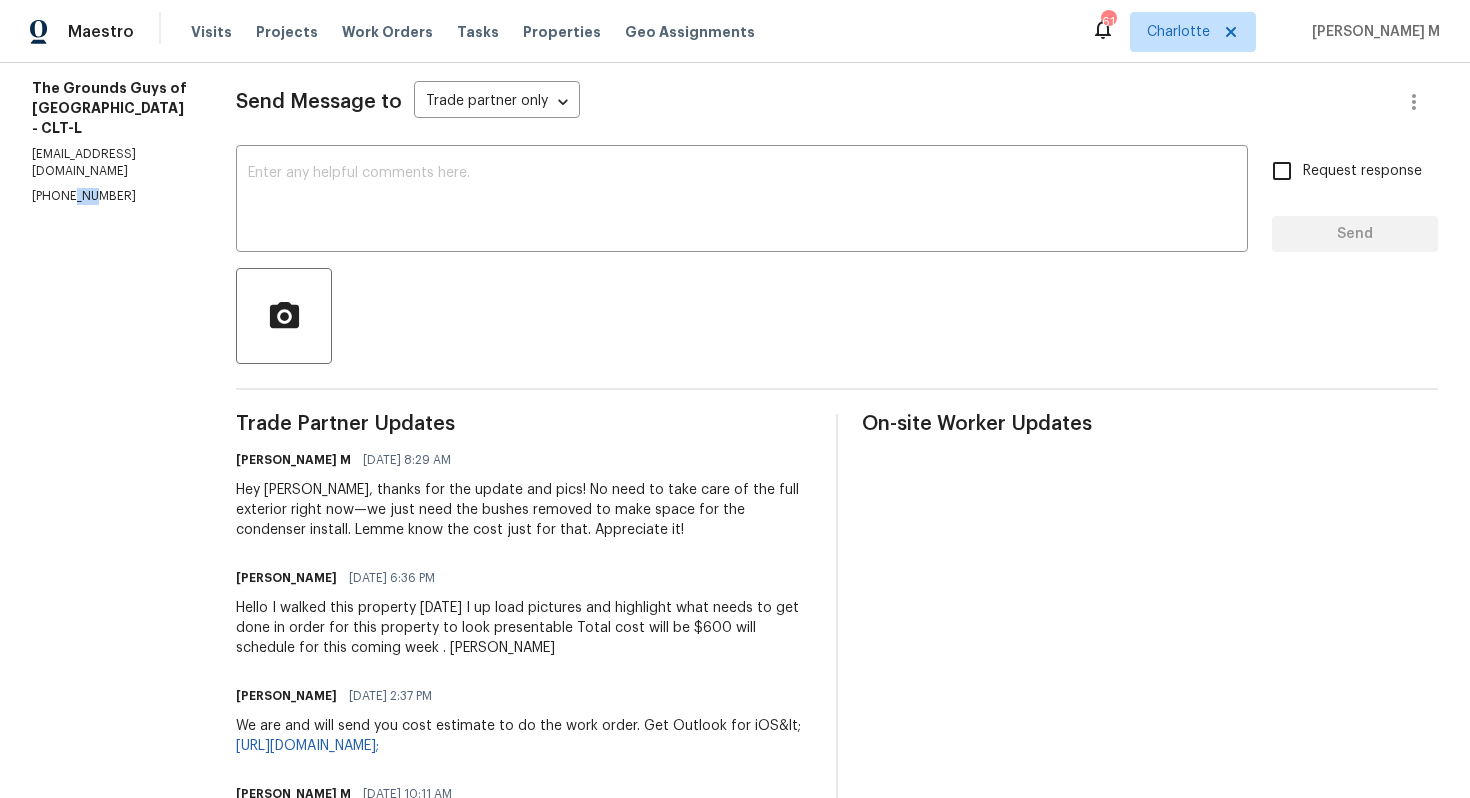 click on "(704) 718-3091" at bounding box center (110, 196) 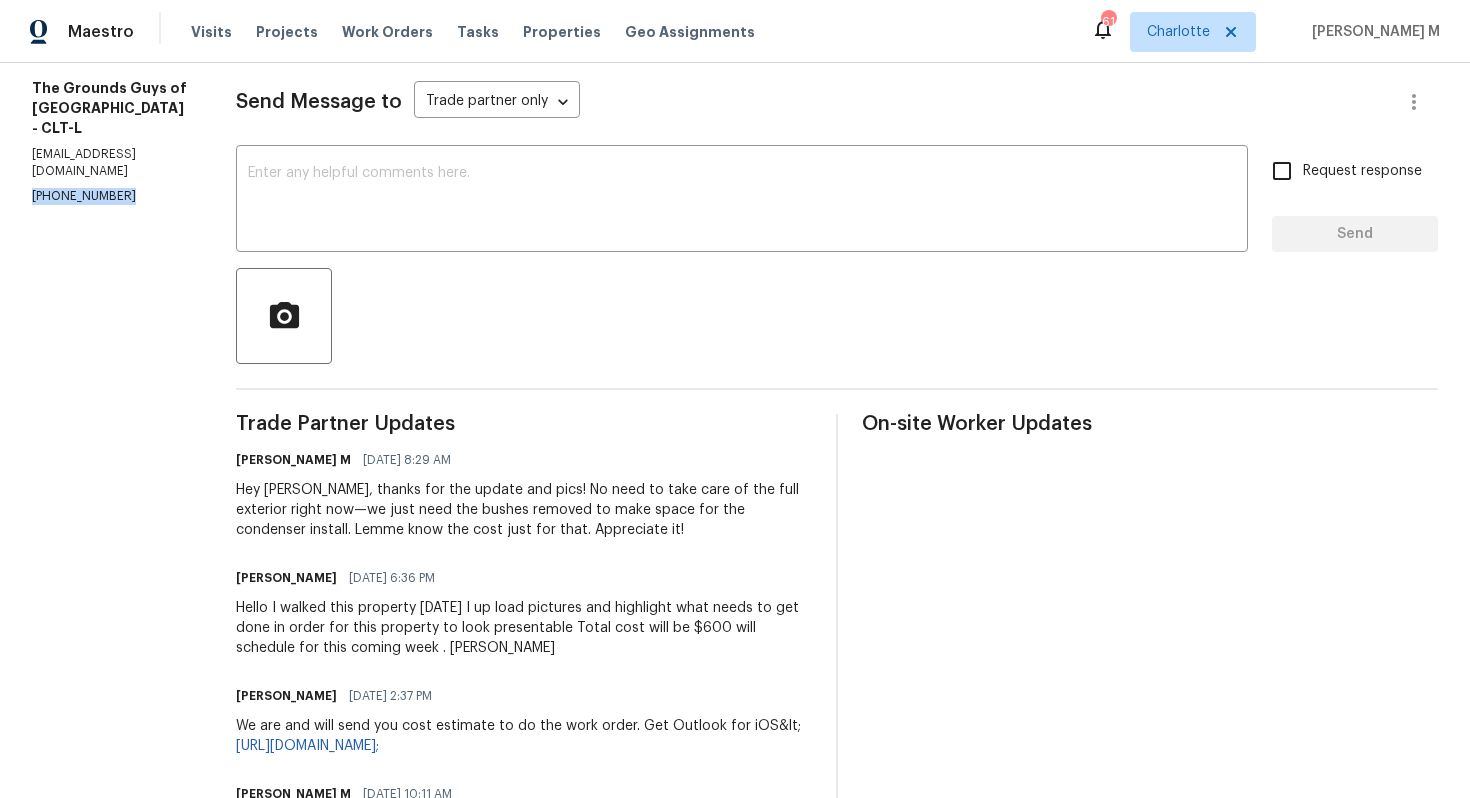 click on "(704) 718-3091" at bounding box center [110, 196] 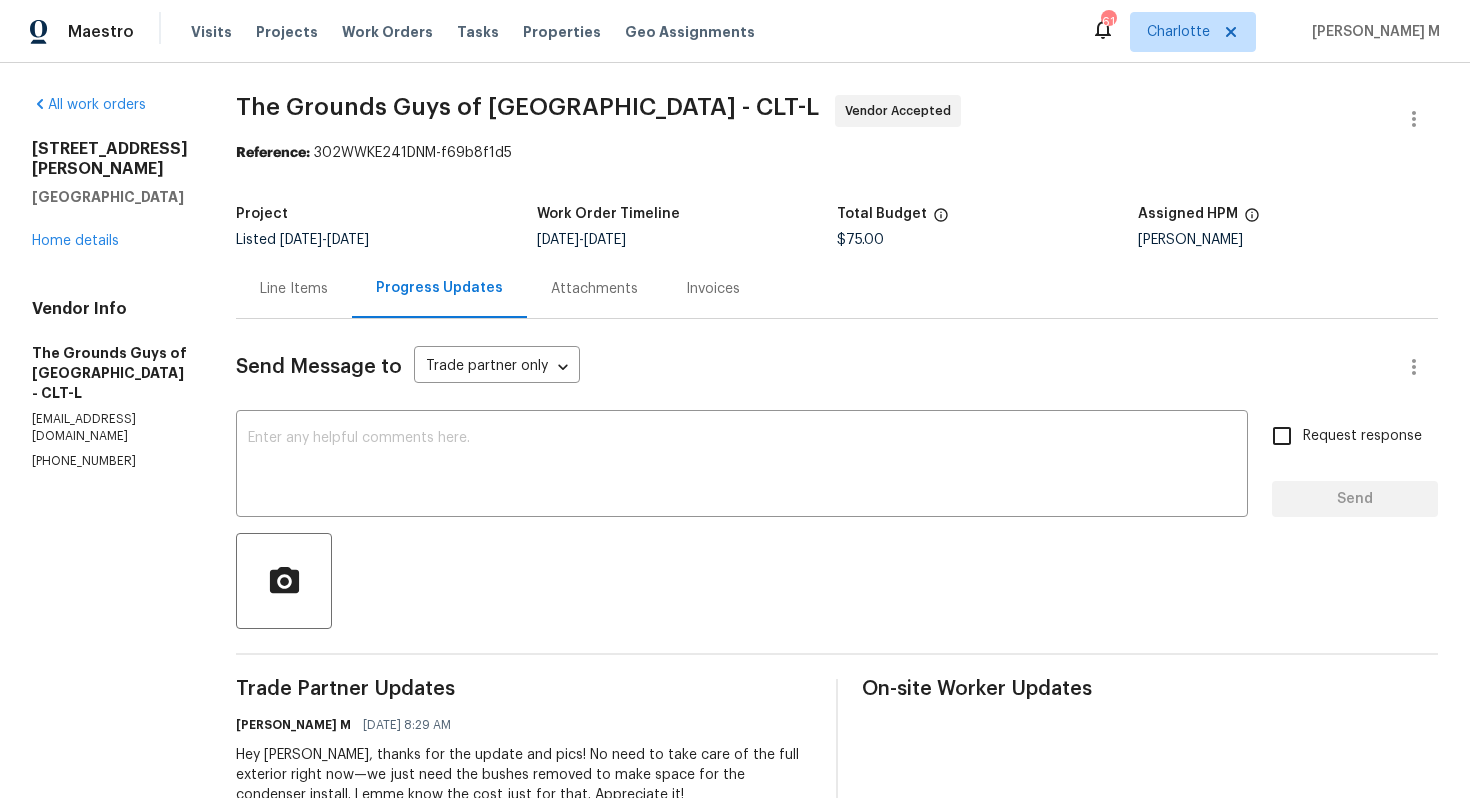 click on "Line Items" at bounding box center (294, 289) 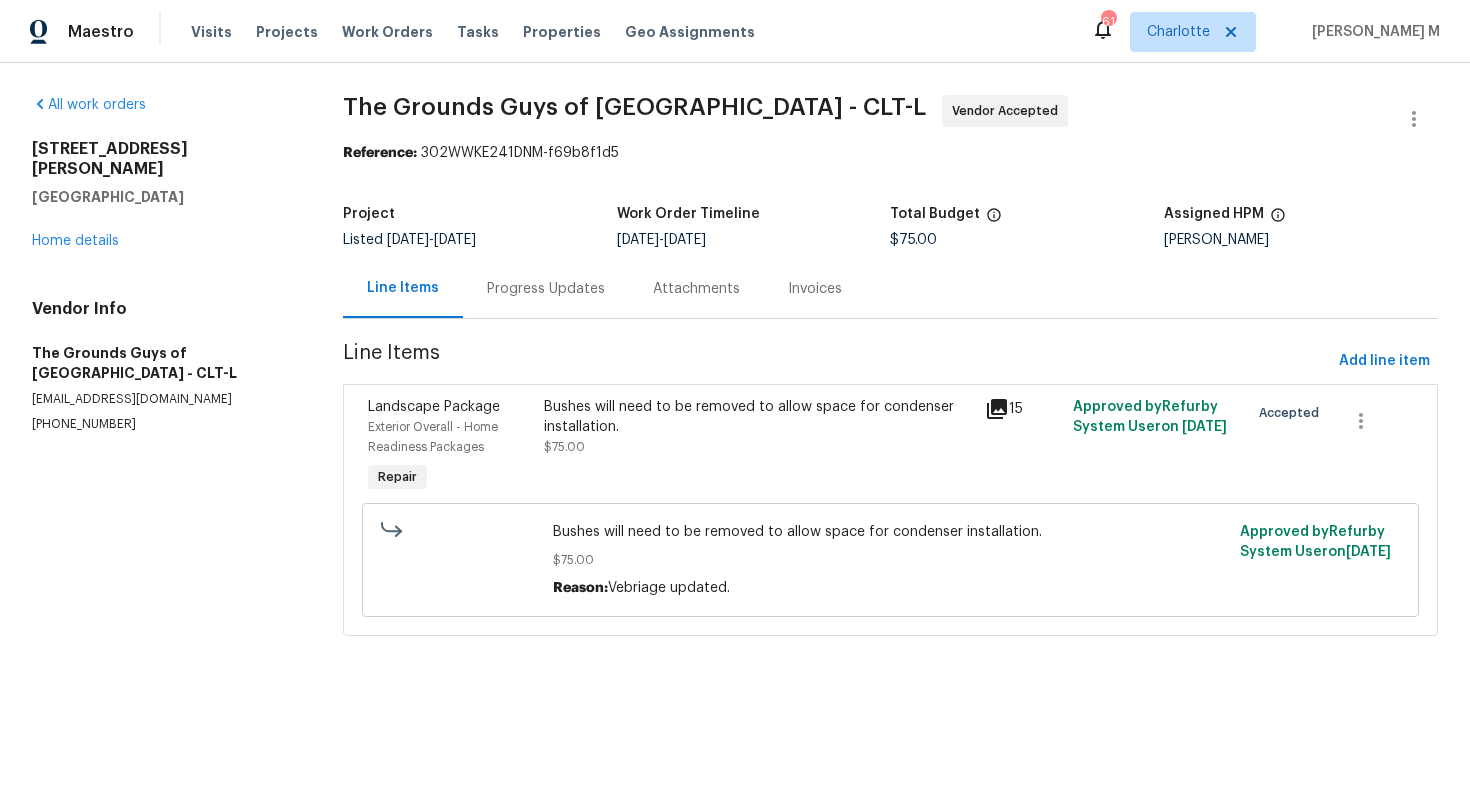 click on "Progress Updates" at bounding box center (546, 288) 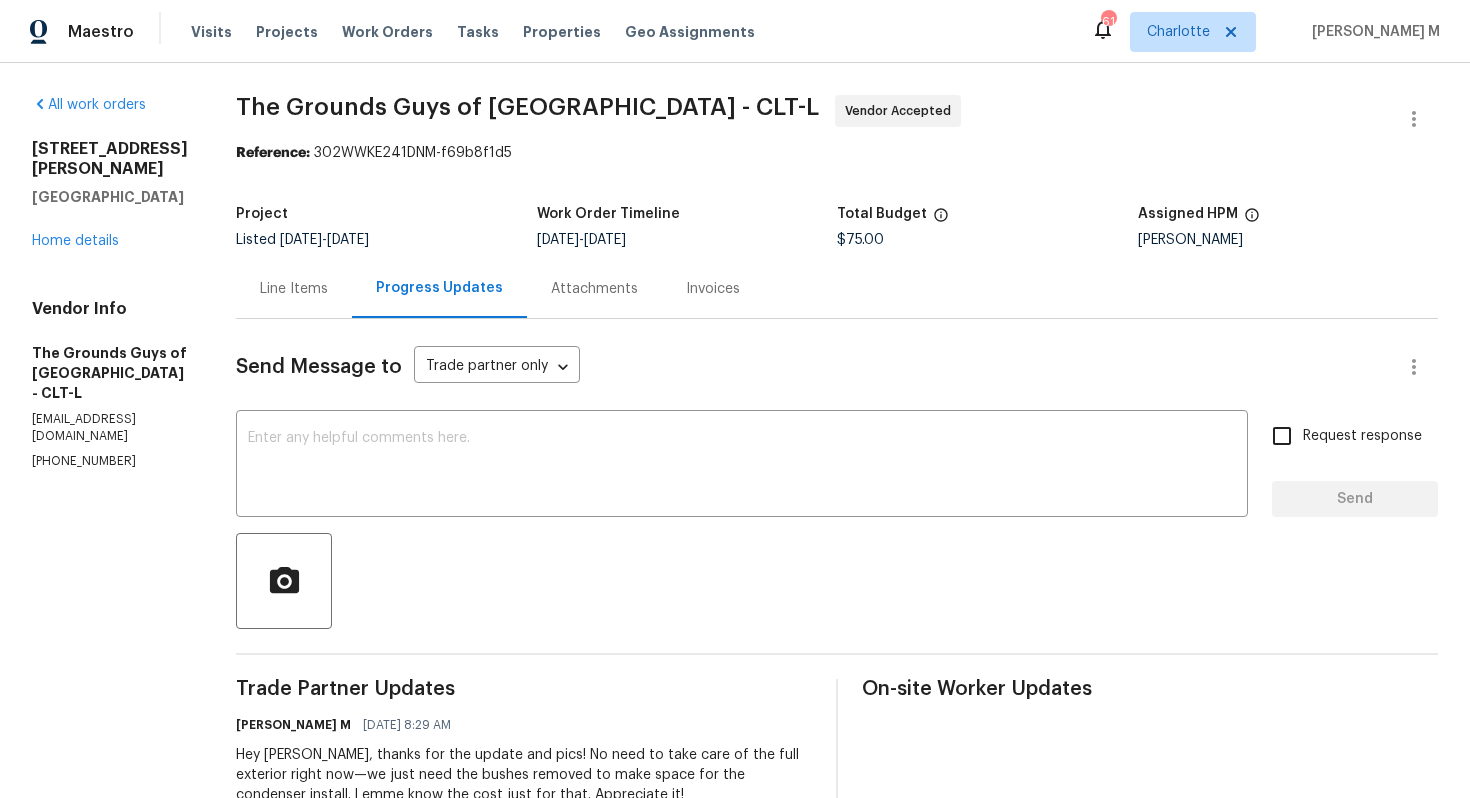 click on "The Grounds Guys of Huntersville - CLT-L Vendor Accepted Reference:   302WWKE241DNM-f69b8f1d5 Project Listed   6/27/2025  -  7/14/2025 Work Order Timeline 7/10/2025  -  7/14/2025 Total Budget $75.00 Assigned HPM Dan Baquero Line Items Progress Updates Attachments Invoices Send Message to Trade partner only Trade partner only ​ x ​ Request response Send Trade Partner Updates Vignesh M 07/10/2025 8:29 AM Hey Judy, thanks for the update and pics! No need to take care of the full exterior right now—we just need the bushes removed to make space for the condenser install. Lemme know the cost just for that. Appreciate it! Allen Hernandez 07/09/2025 6:36 PM Hello I walked this property today
I up load pictures and highlight what needs to get done in order for this property to look presentable
Total cost will be $600 will schedule for this coming week . Judy Allen Hernandez 07/09/2025 2:37 PM We are and will send you cost estimate to do the work order.
Get Outlook for iOS&lt; https://aka.ms/o0ukef&gt;" at bounding box center [837, 796] 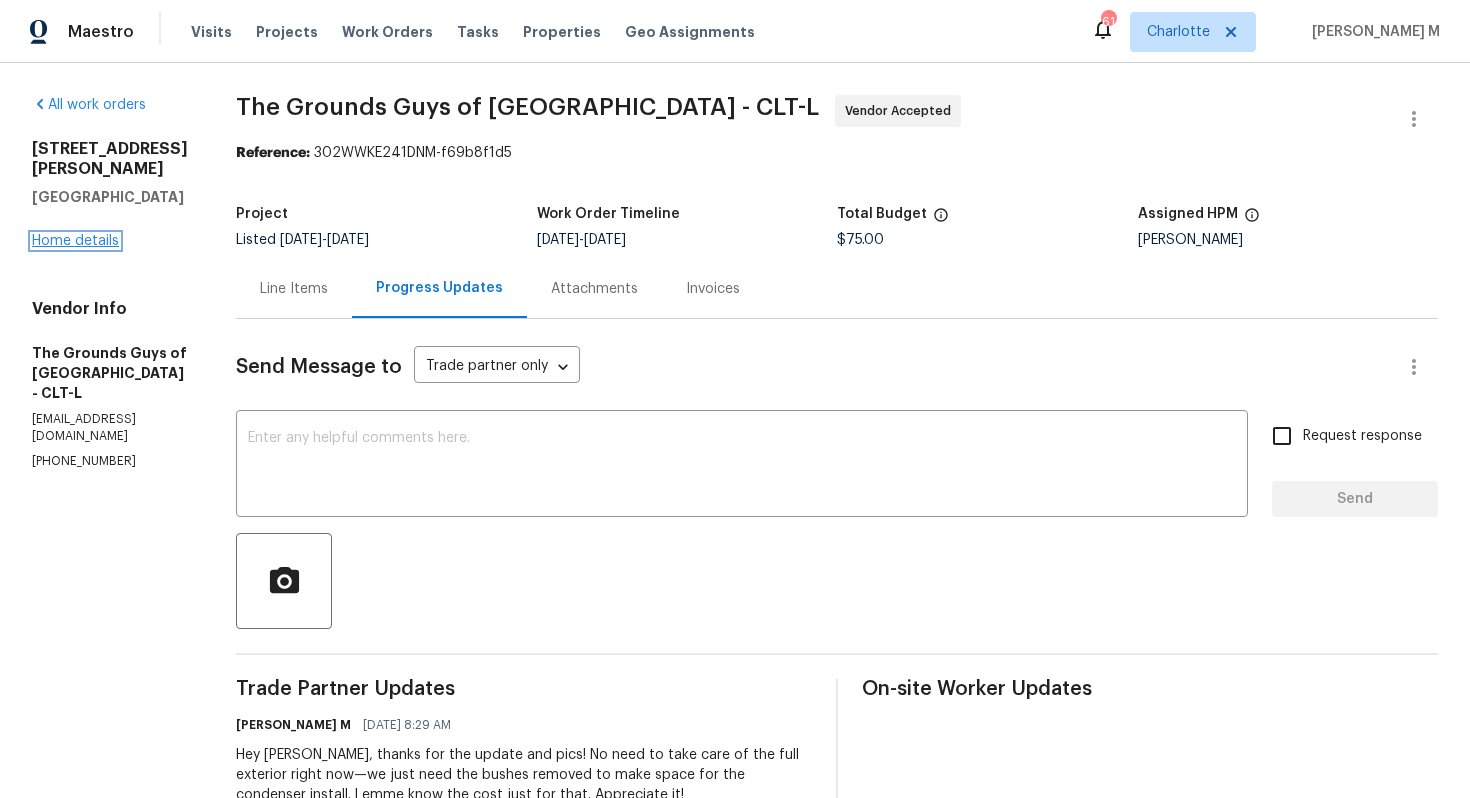 click on "Home details" at bounding box center (75, 241) 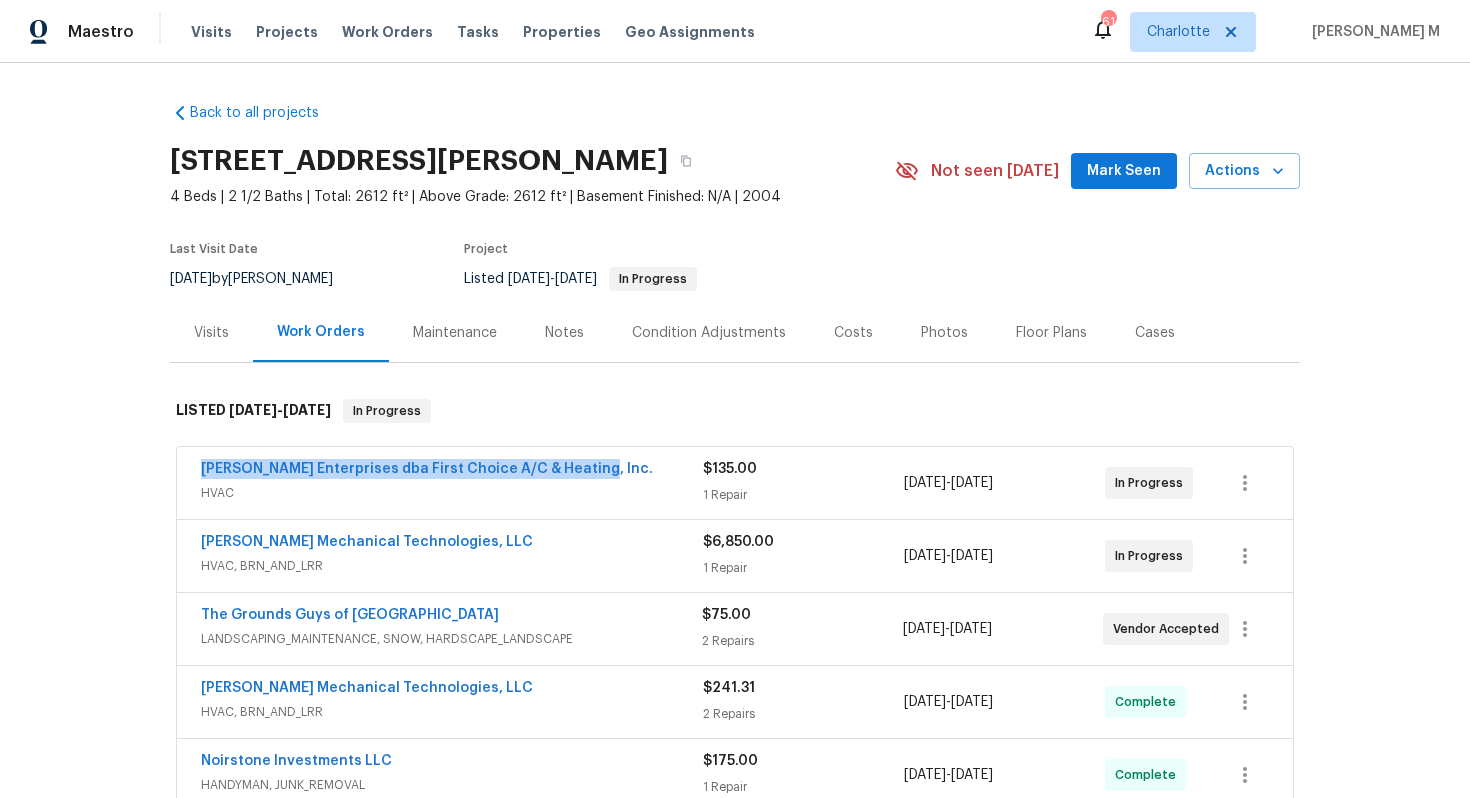 drag, startPoint x: 579, startPoint y: 458, endPoint x: 1, endPoint y: 458, distance: 578 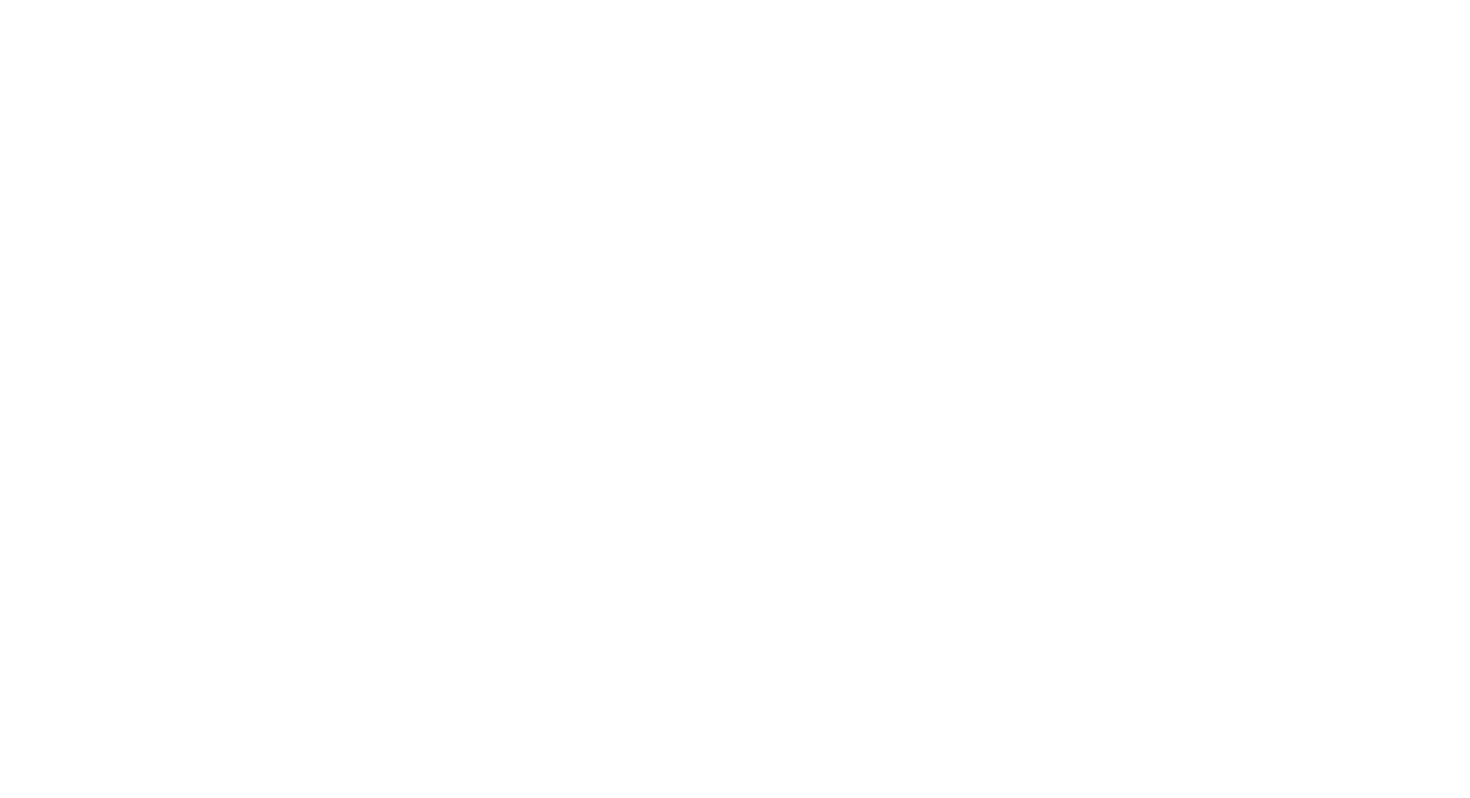 scroll, scrollTop: 0, scrollLeft: 0, axis: both 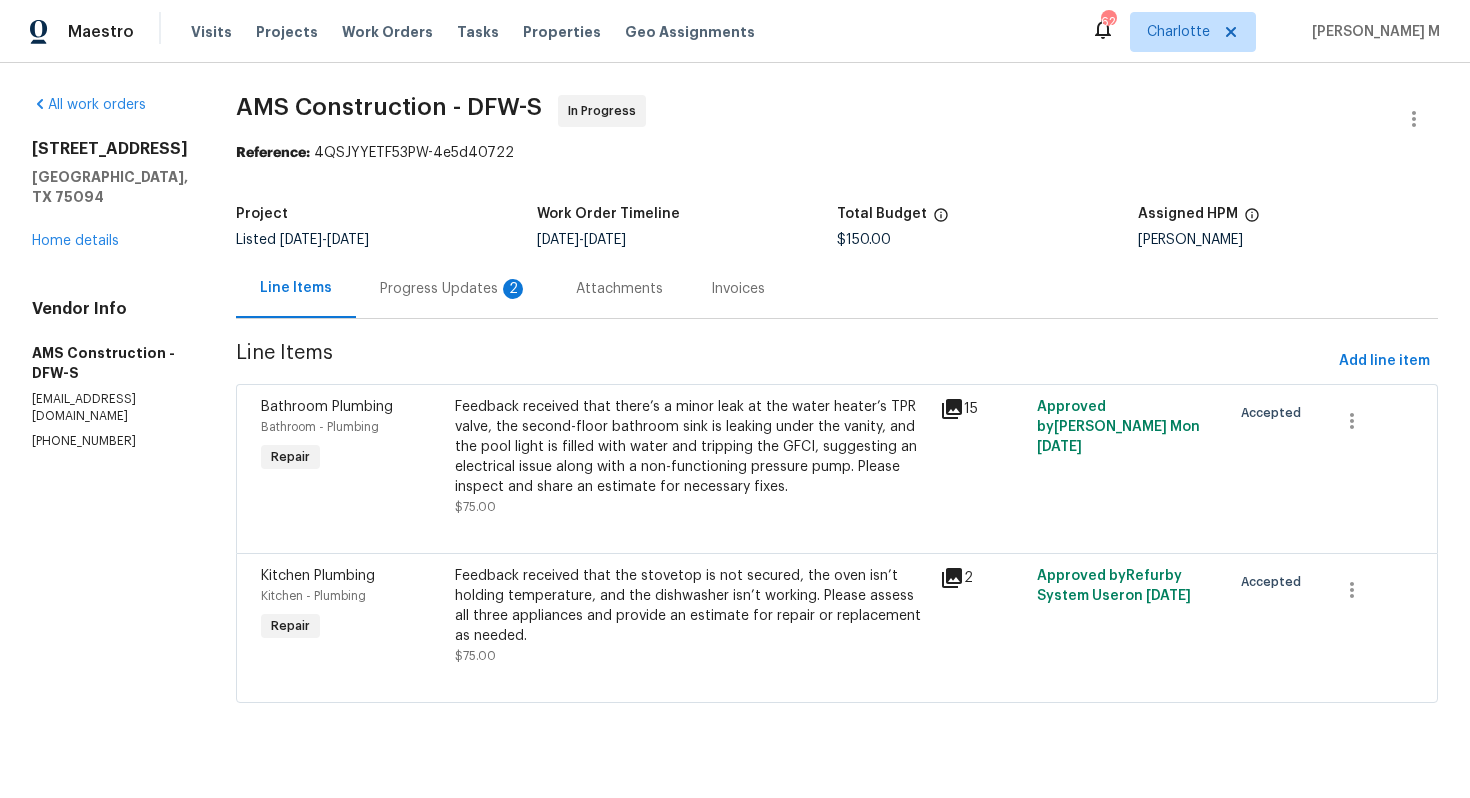 click on "[STREET_ADDRESS][PERSON_NAME]" at bounding box center [110, 173] 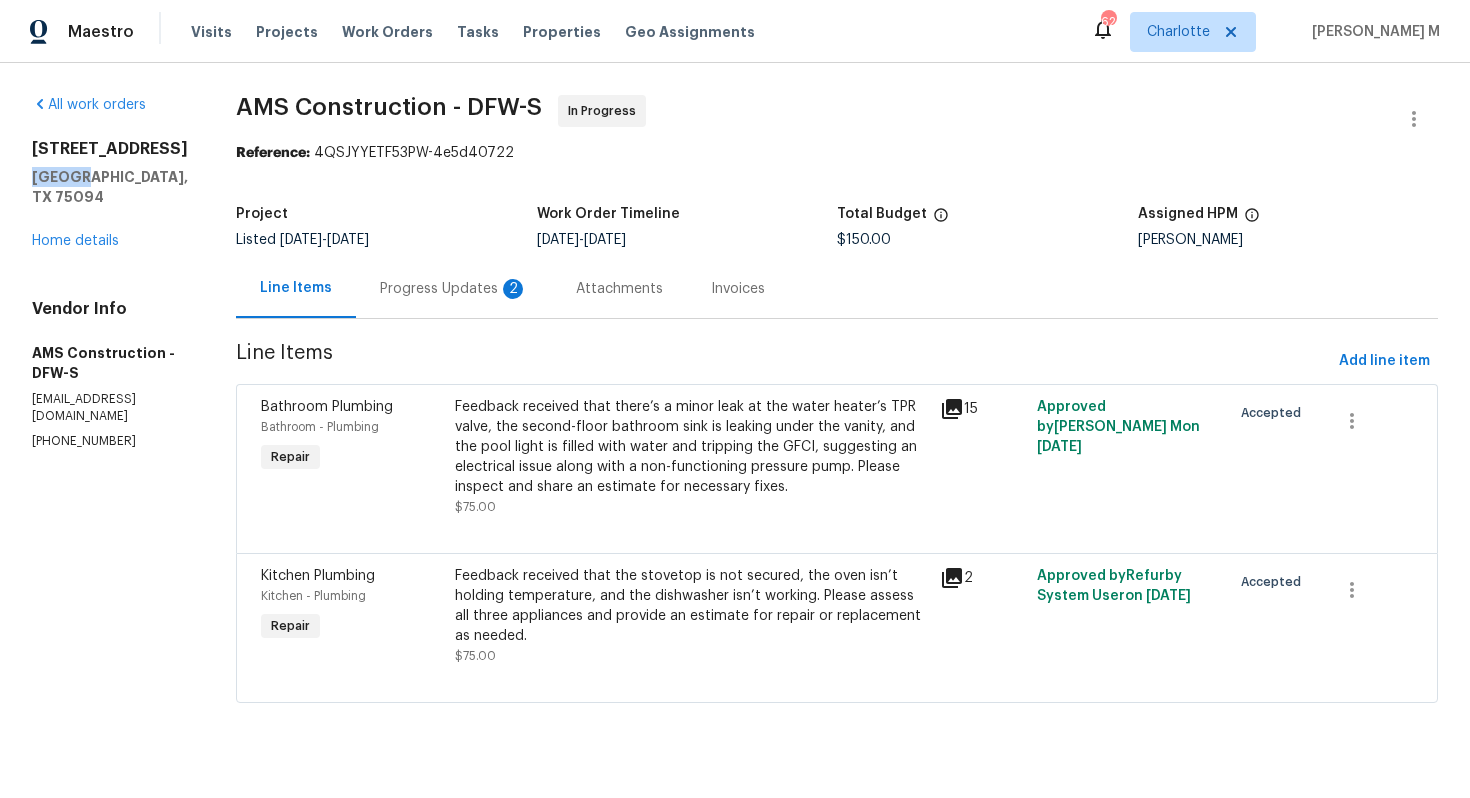 click on "[STREET_ADDRESS][PERSON_NAME]" at bounding box center (110, 173) 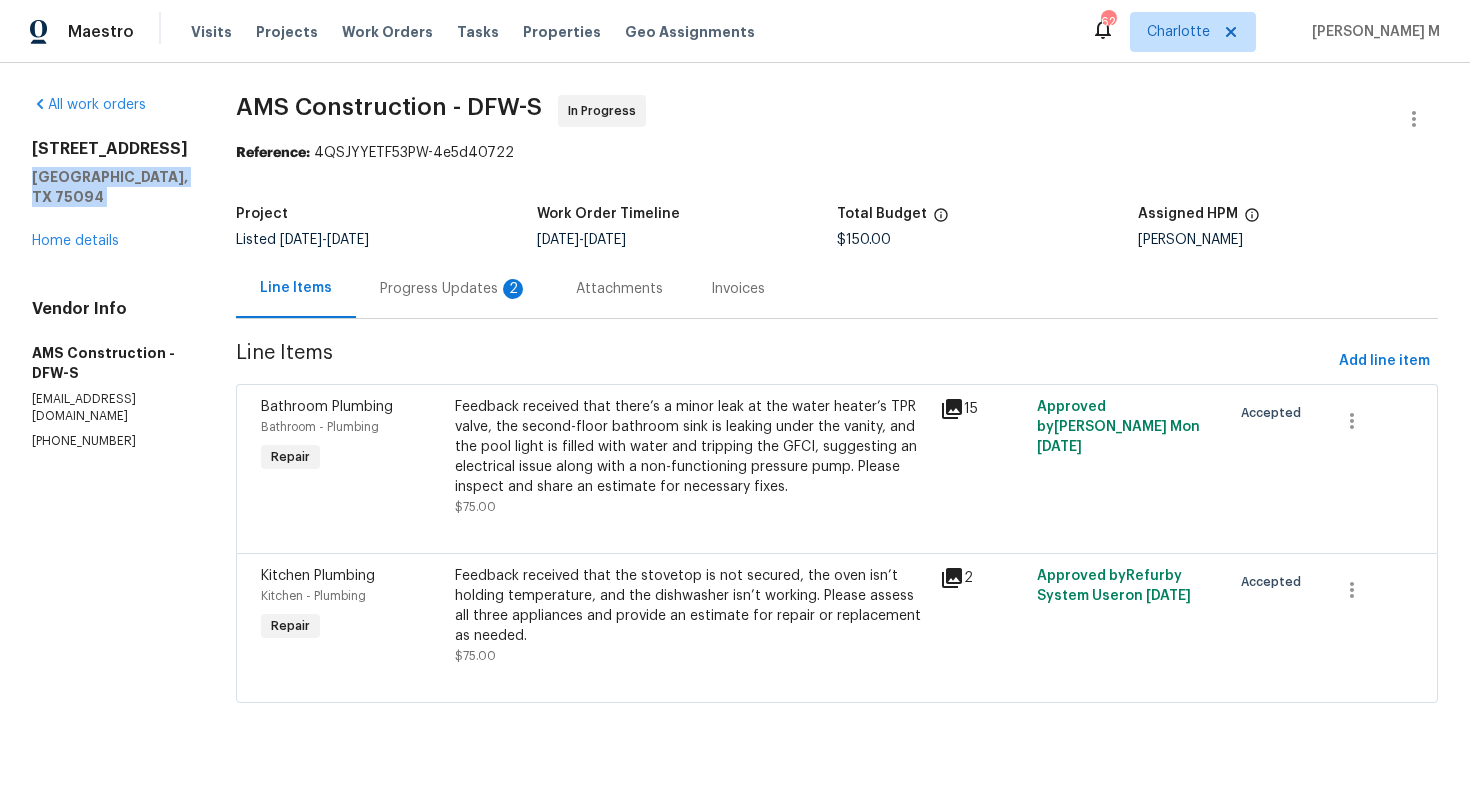 click on "[STREET_ADDRESS][PERSON_NAME]" at bounding box center (110, 173) 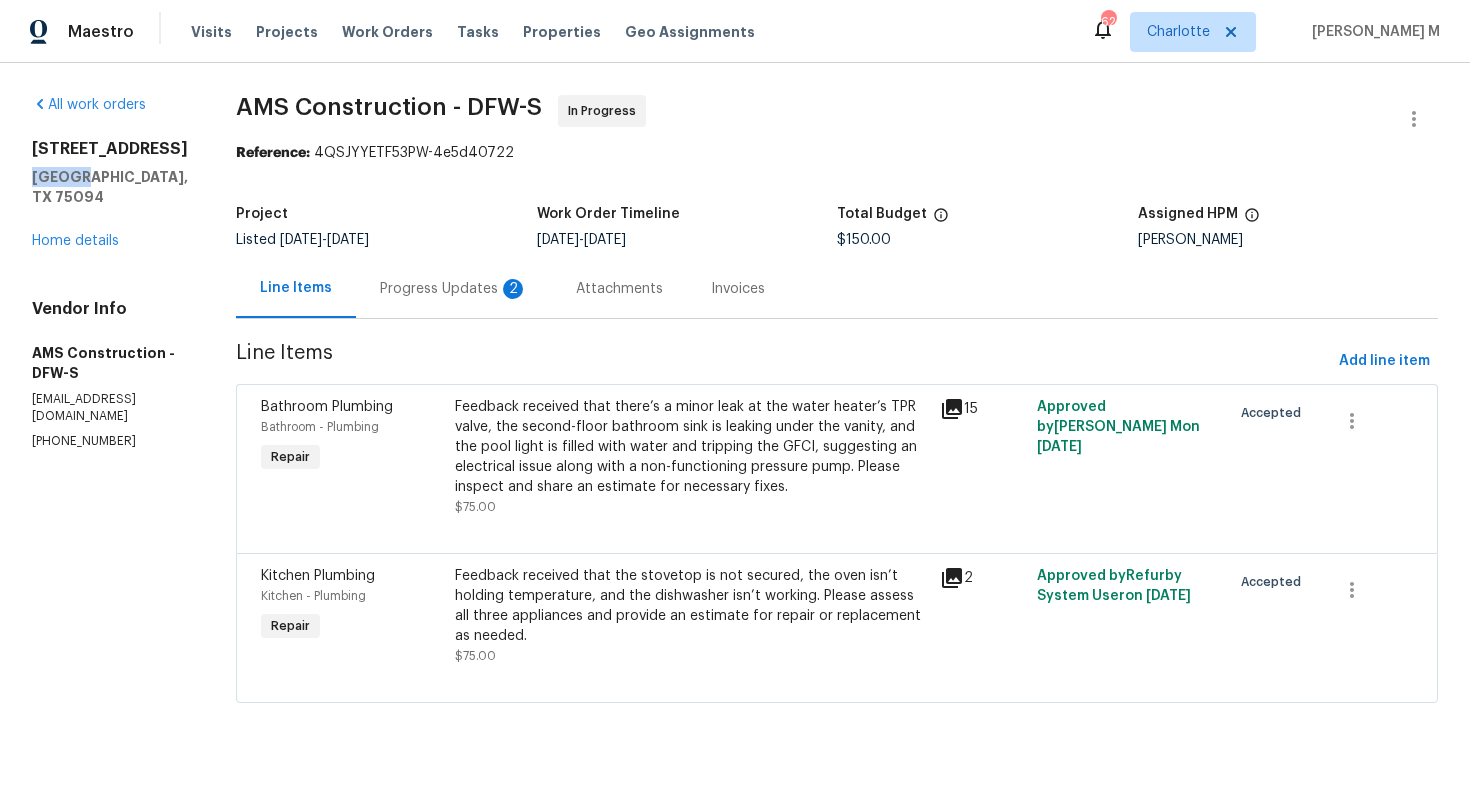 click on "[STREET_ADDRESS][PERSON_NAME]" at bounding box center [110, 173] 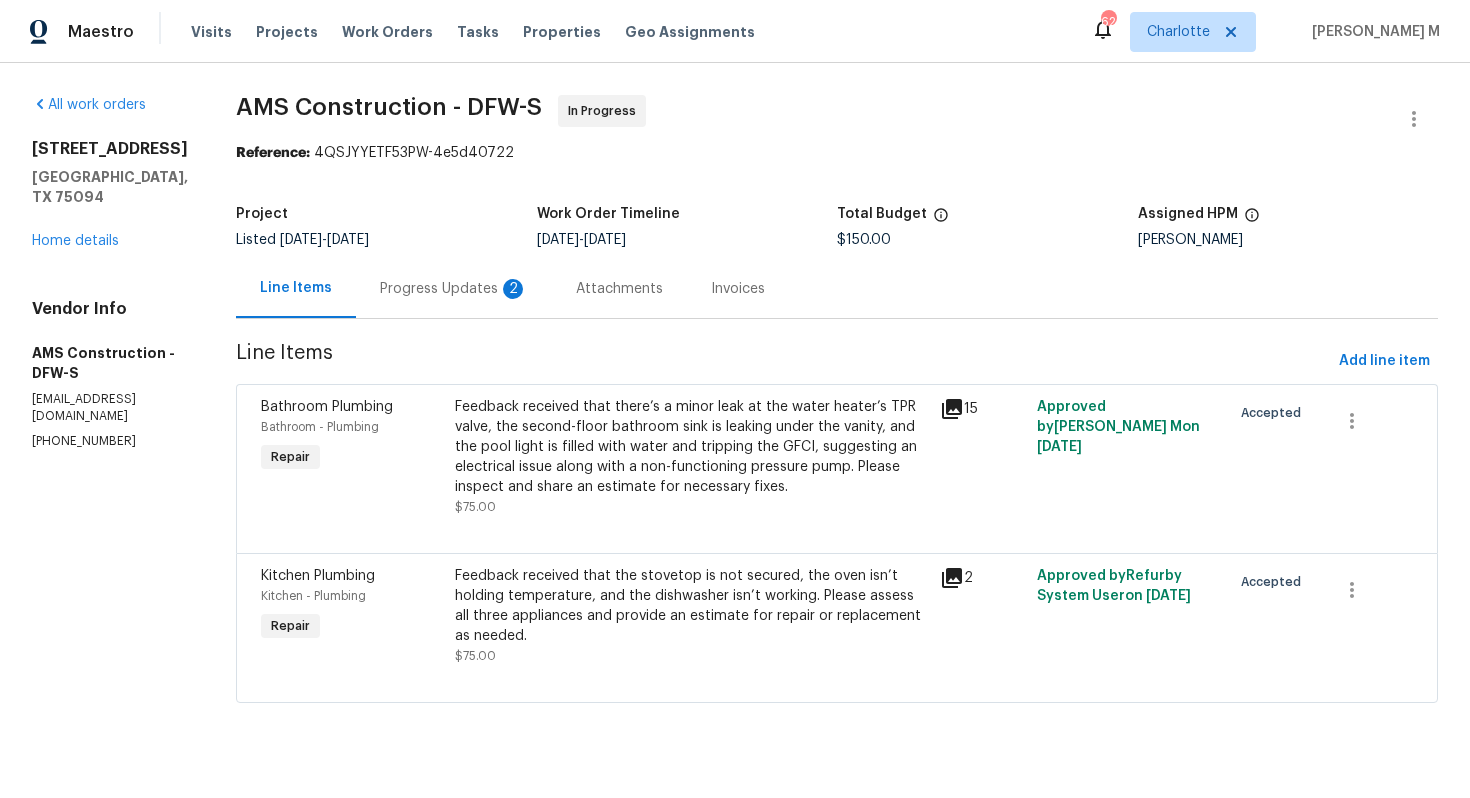 click on "[STREET_ADDRESS]" at bounding box center (110, 149) 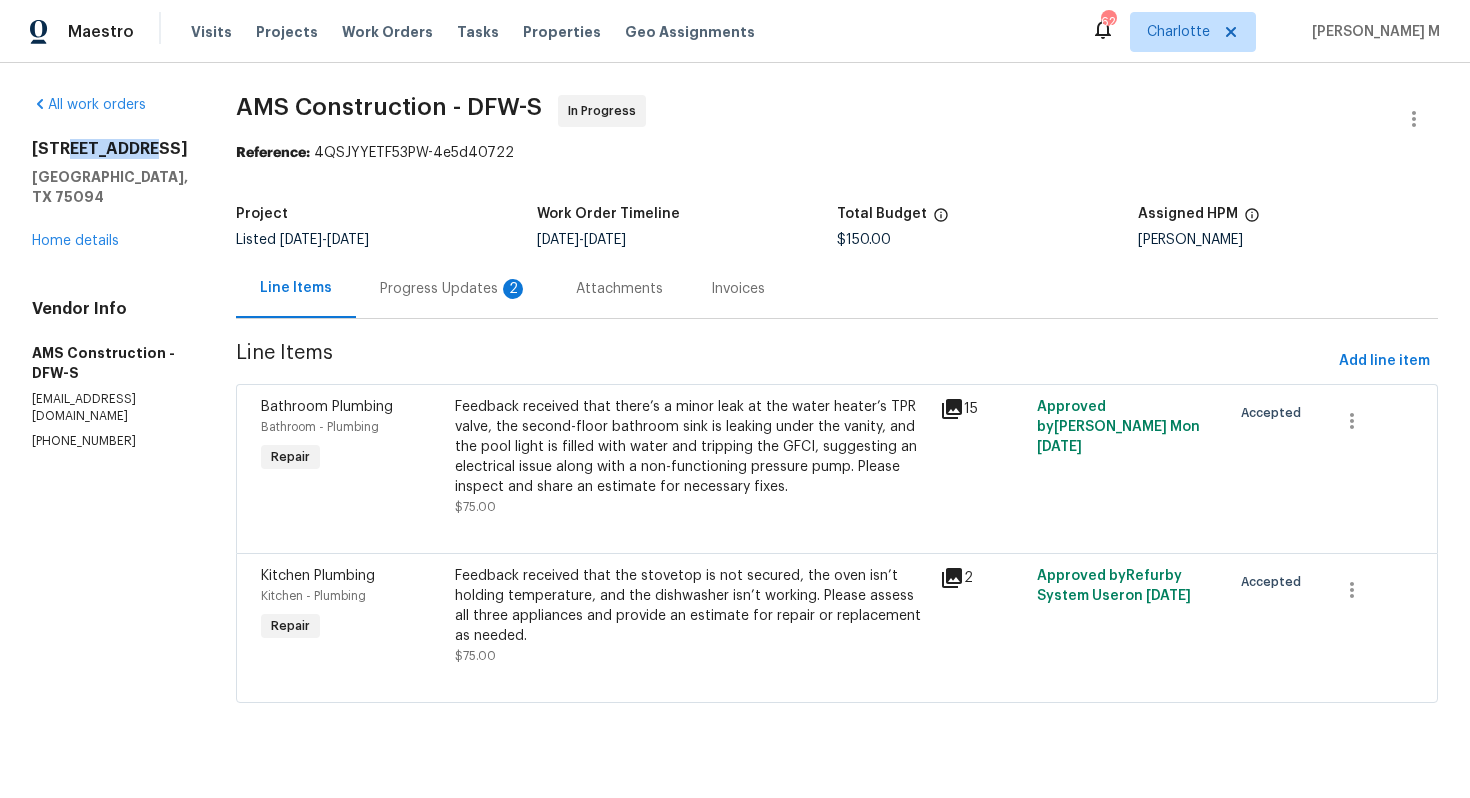 click on "[STREET_ADDRESS]" at bounding box center [110, 149] 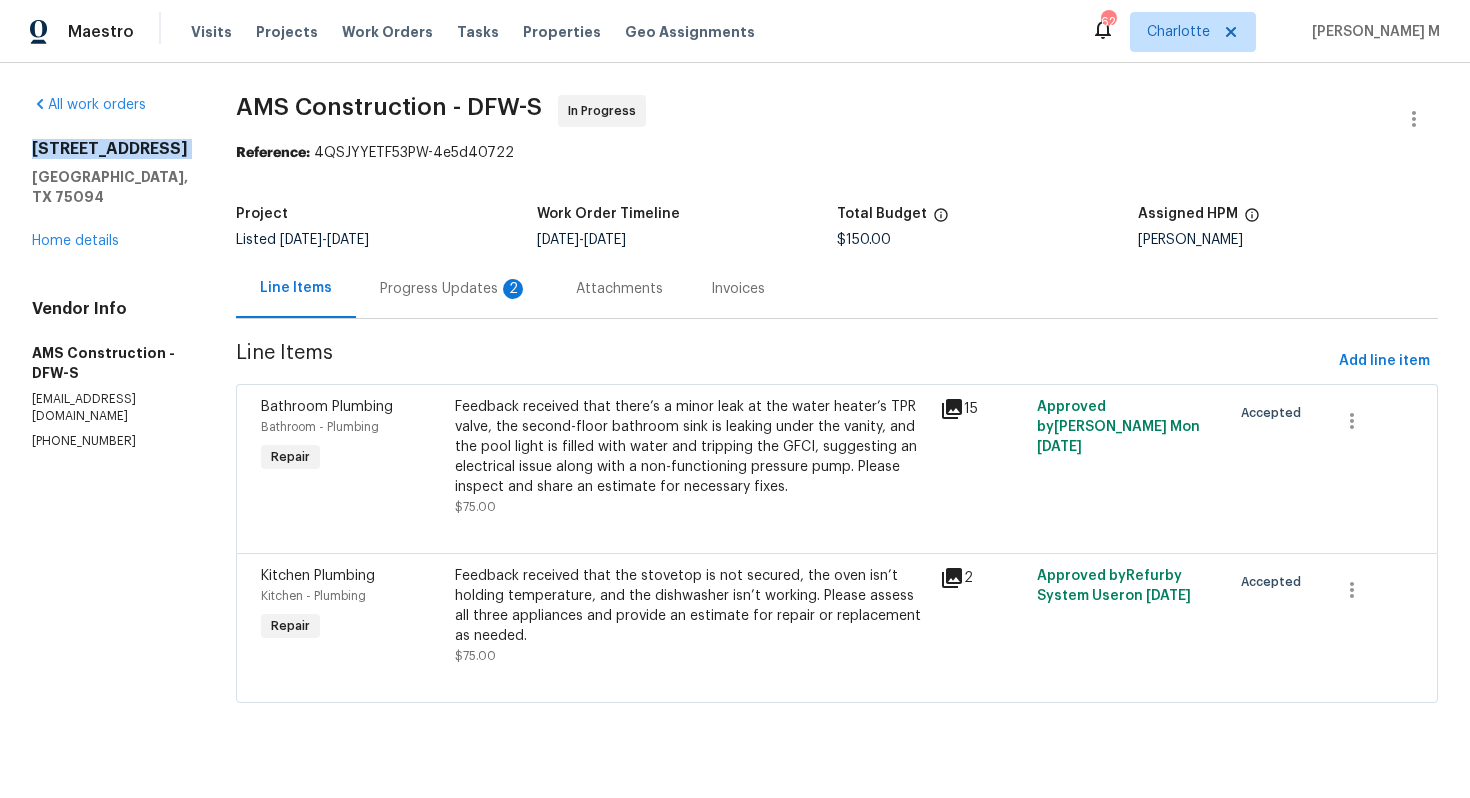 click on "[STREET_ADDRESS]" at bounding box center [110, 149] 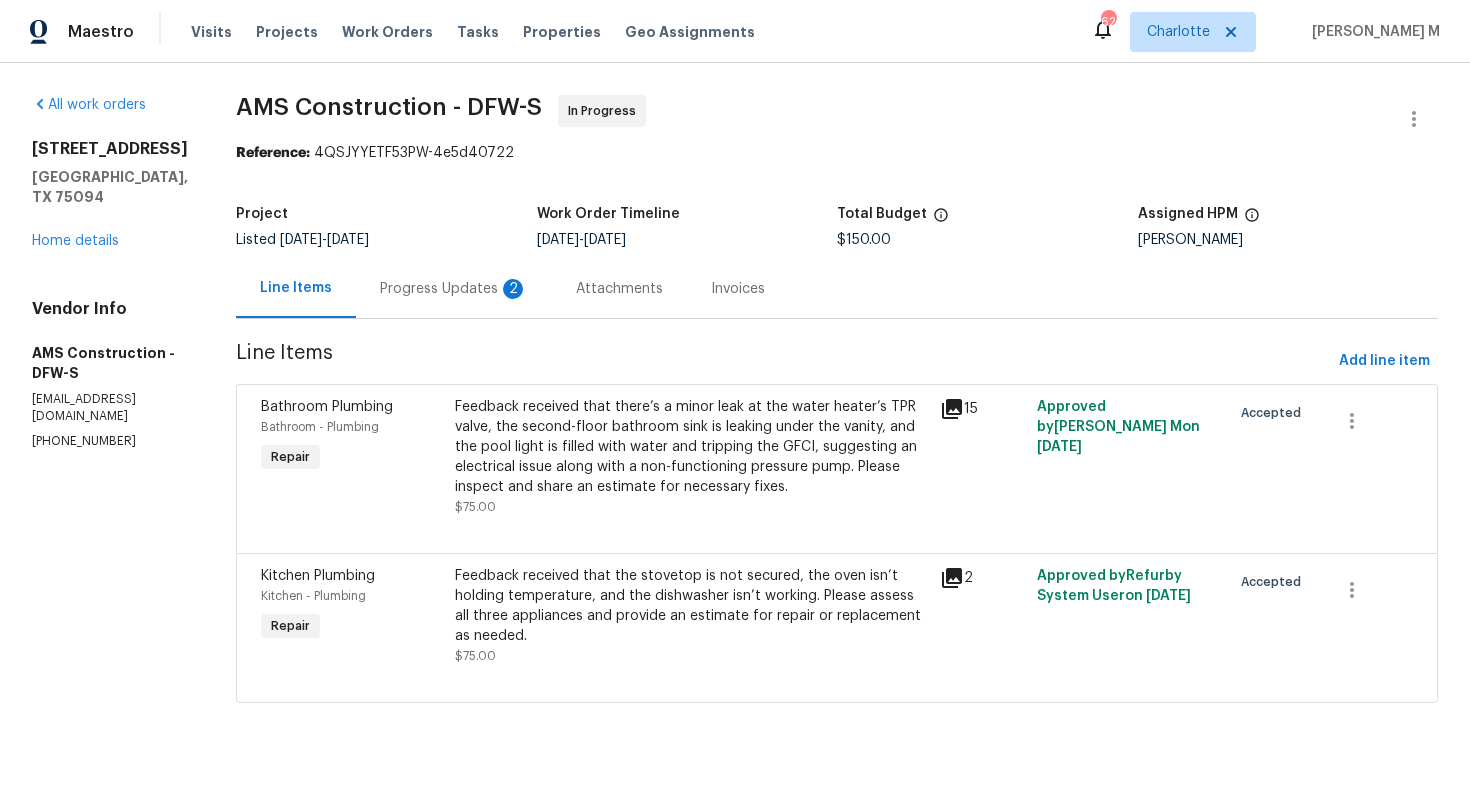 click on "Progress Updates 2" at bounding box center (454, 288) 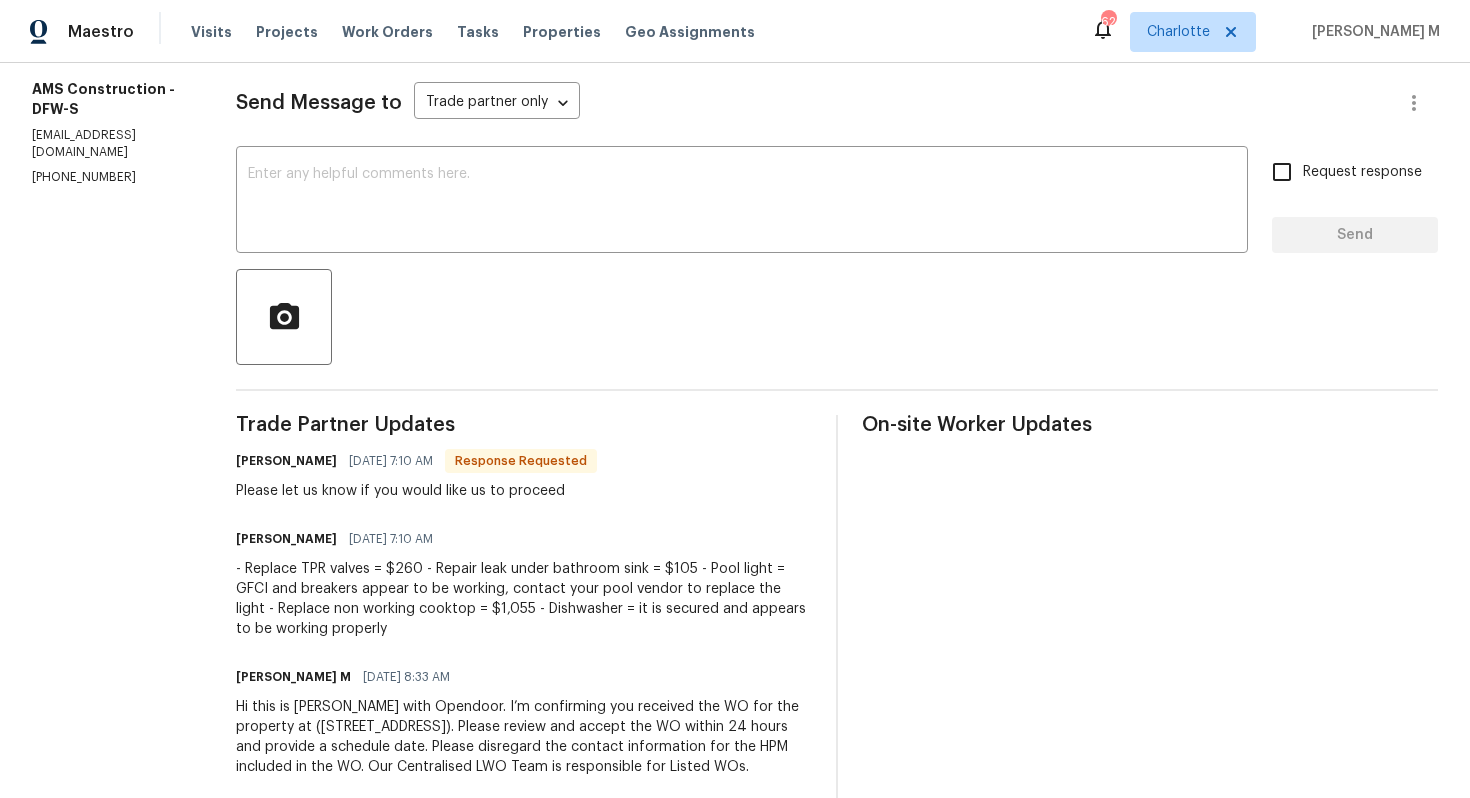 scroll, scrollTop: 0, scrollLeft: 0, axis: both 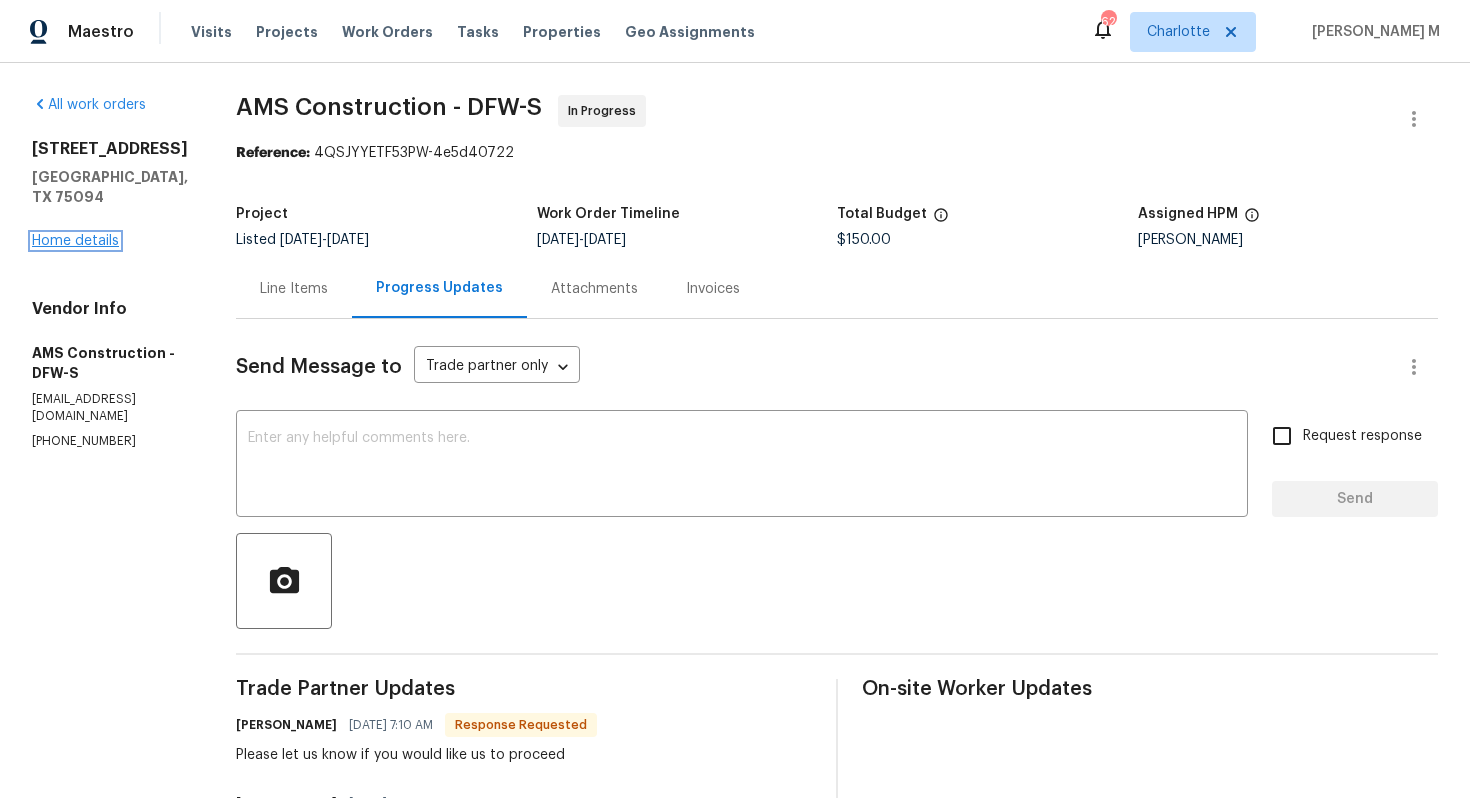 click on "Home details" at bounding box center [75, 241] 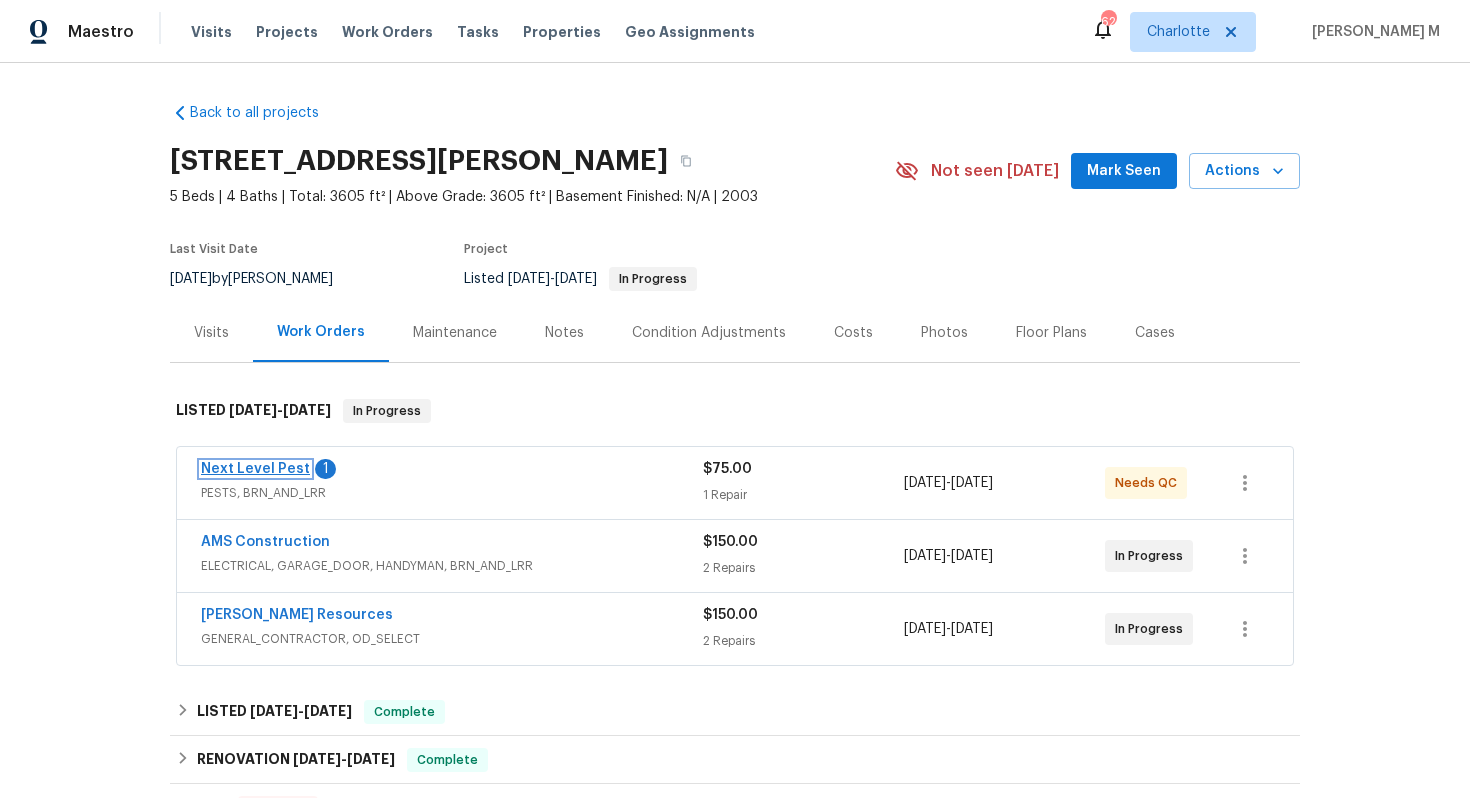 click on "Next Level Pest" at bounding box center [255, 469] 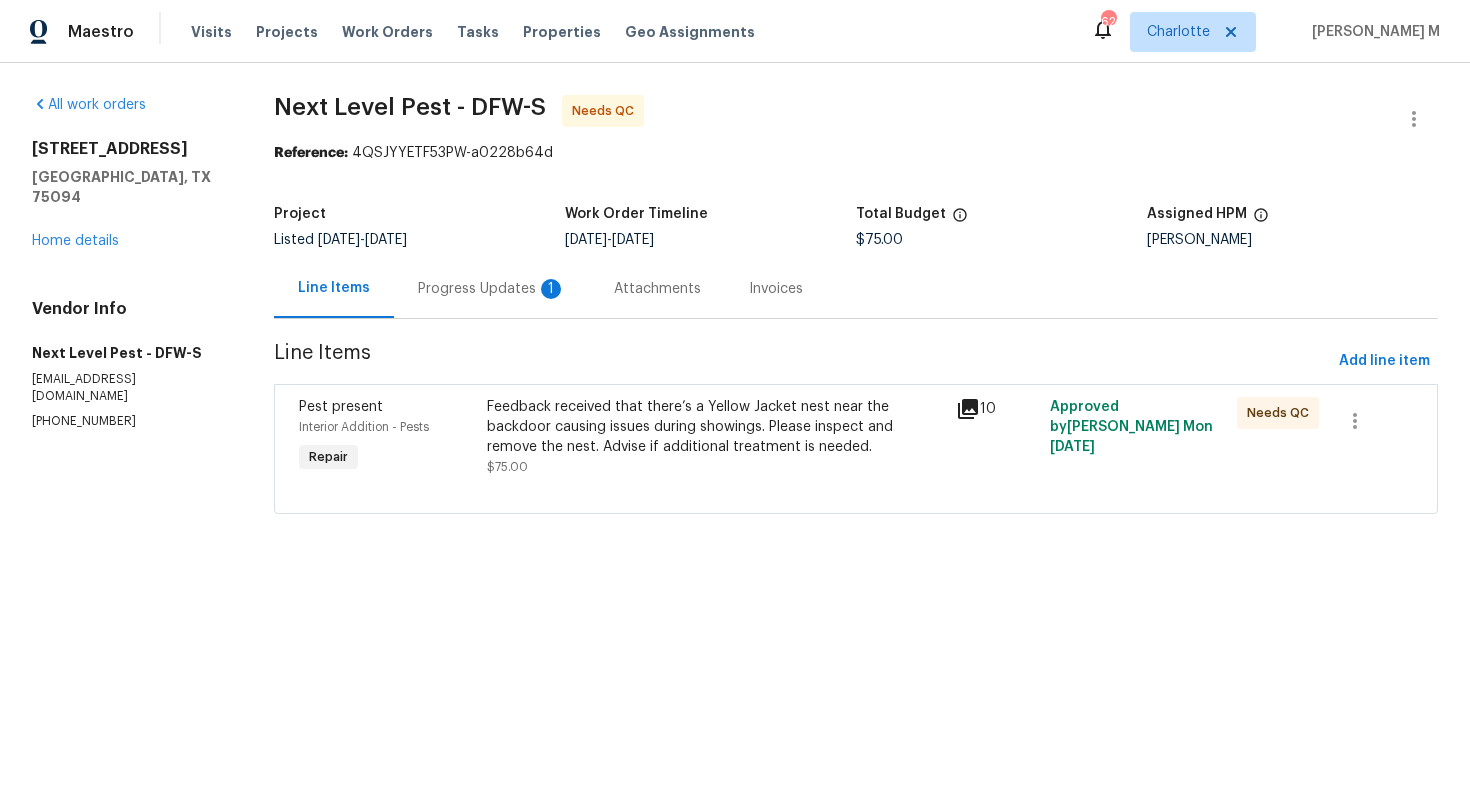 click on "Progress Updates 1" at bounding box center (492, 288) 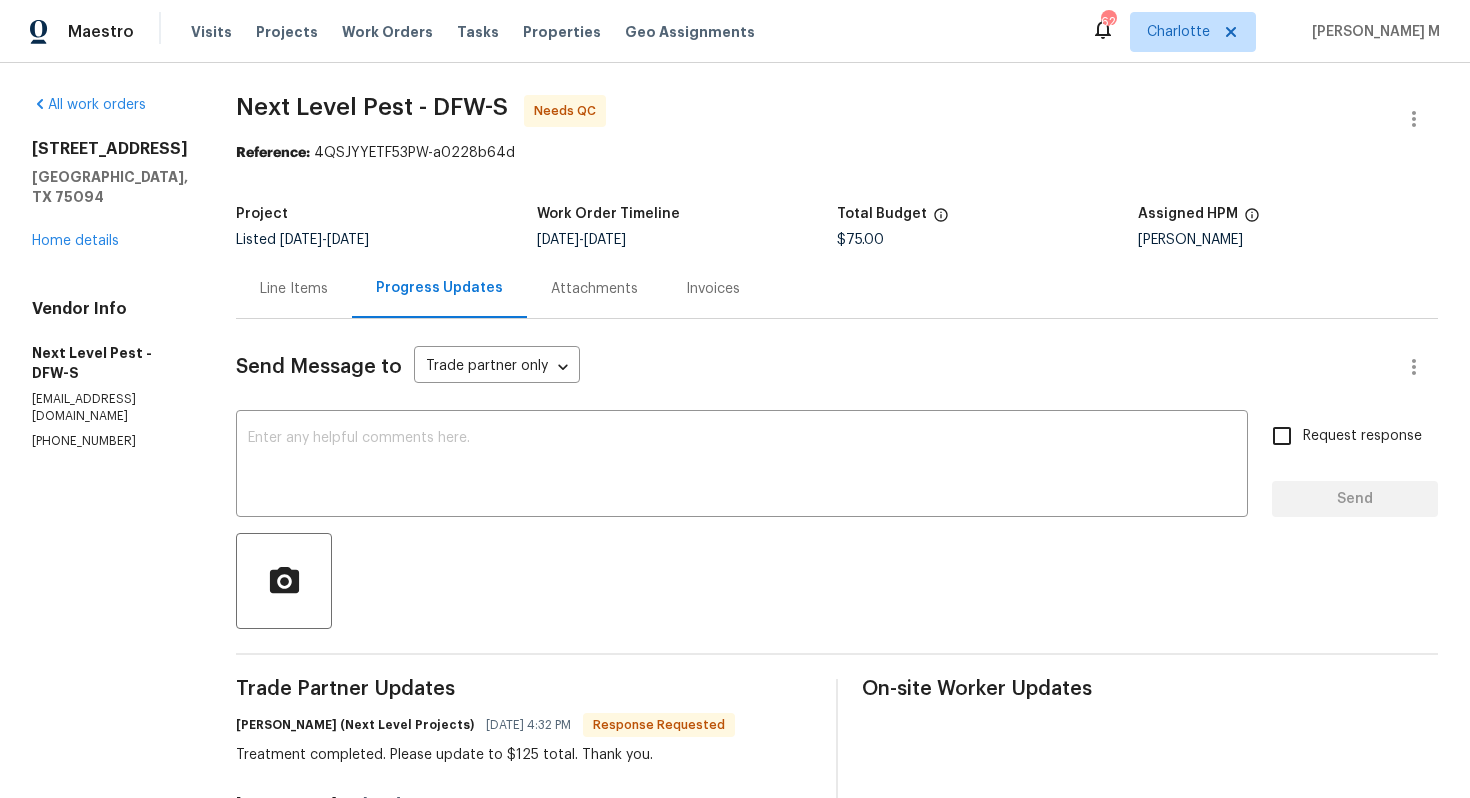 click on "[STREET_ADDRESS]" at bounding box center (110, 149) 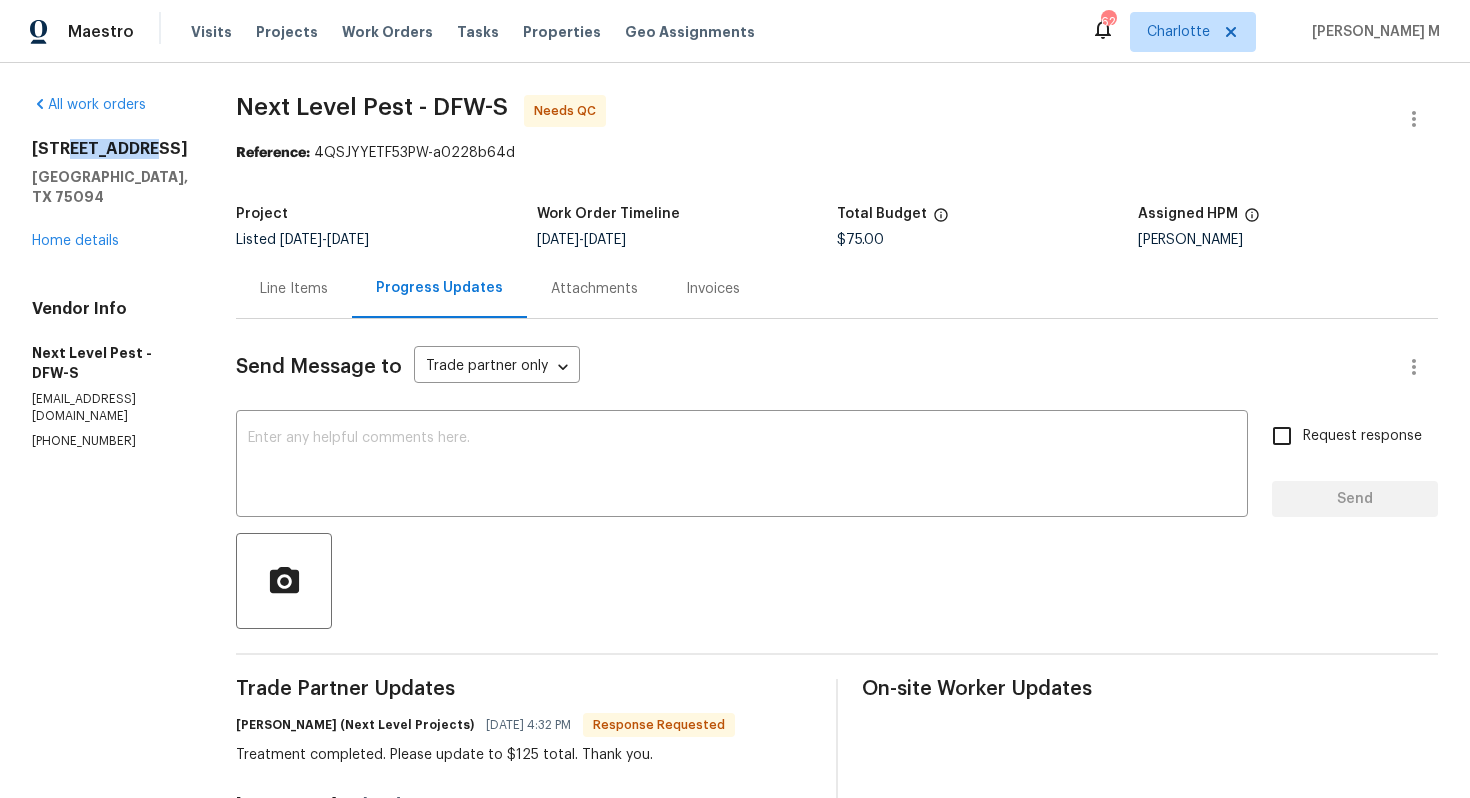 click on "[STREET_ADDRESS]" at bounding box center (110, 149) 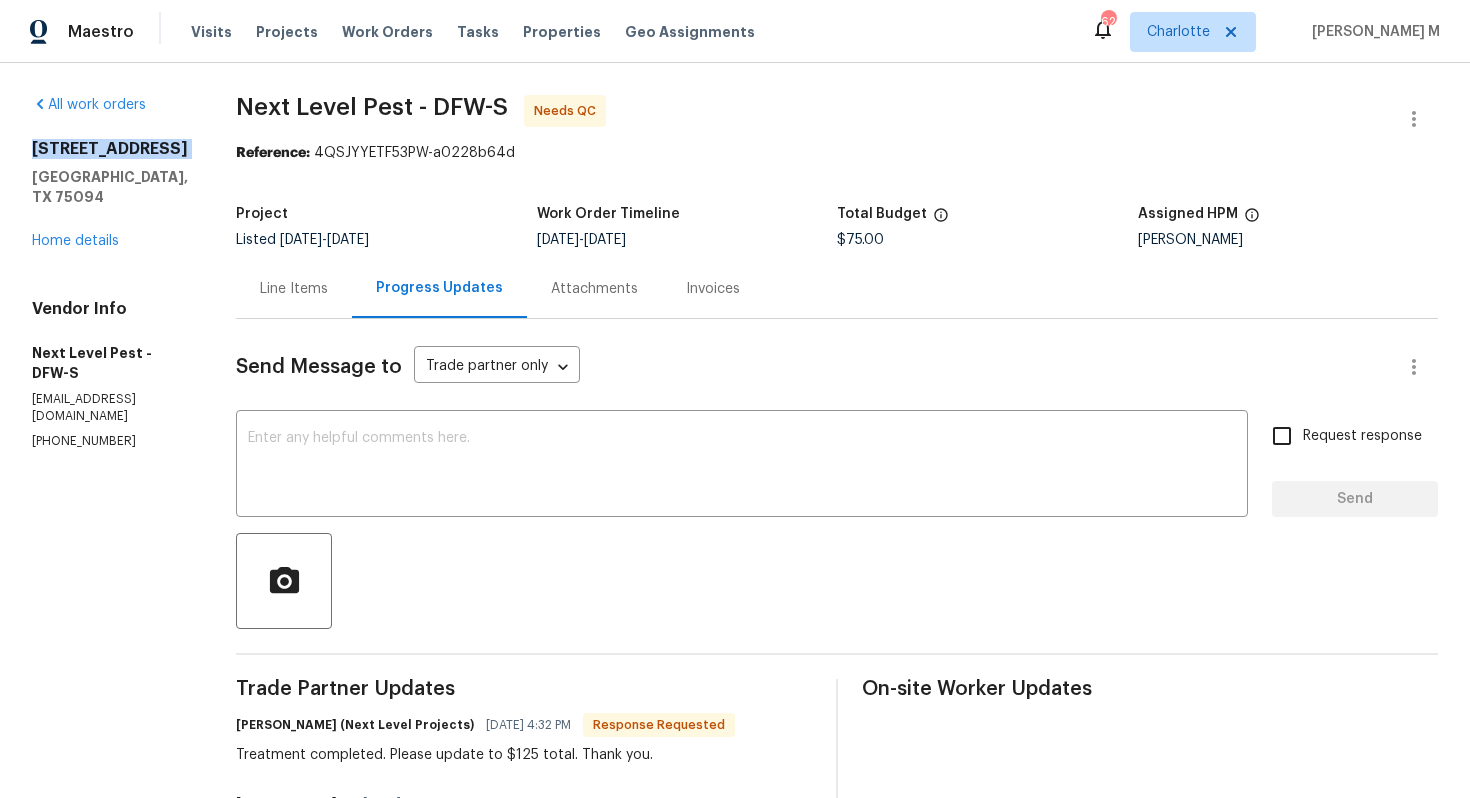 click on "[STREET_ADDRESS]" at bounding box center [110, 149] 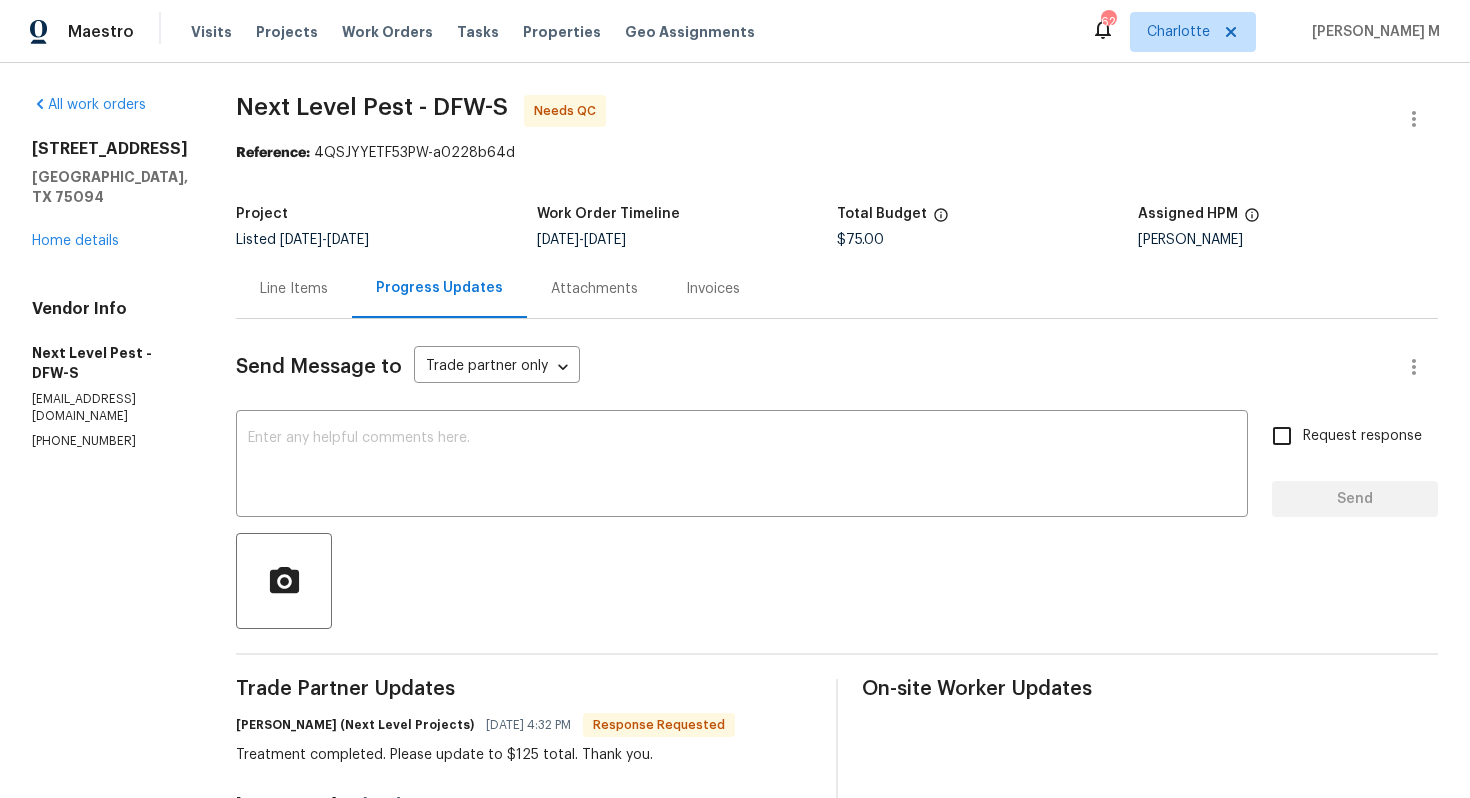 click on "Line Items" at bounding box center (294, 288) 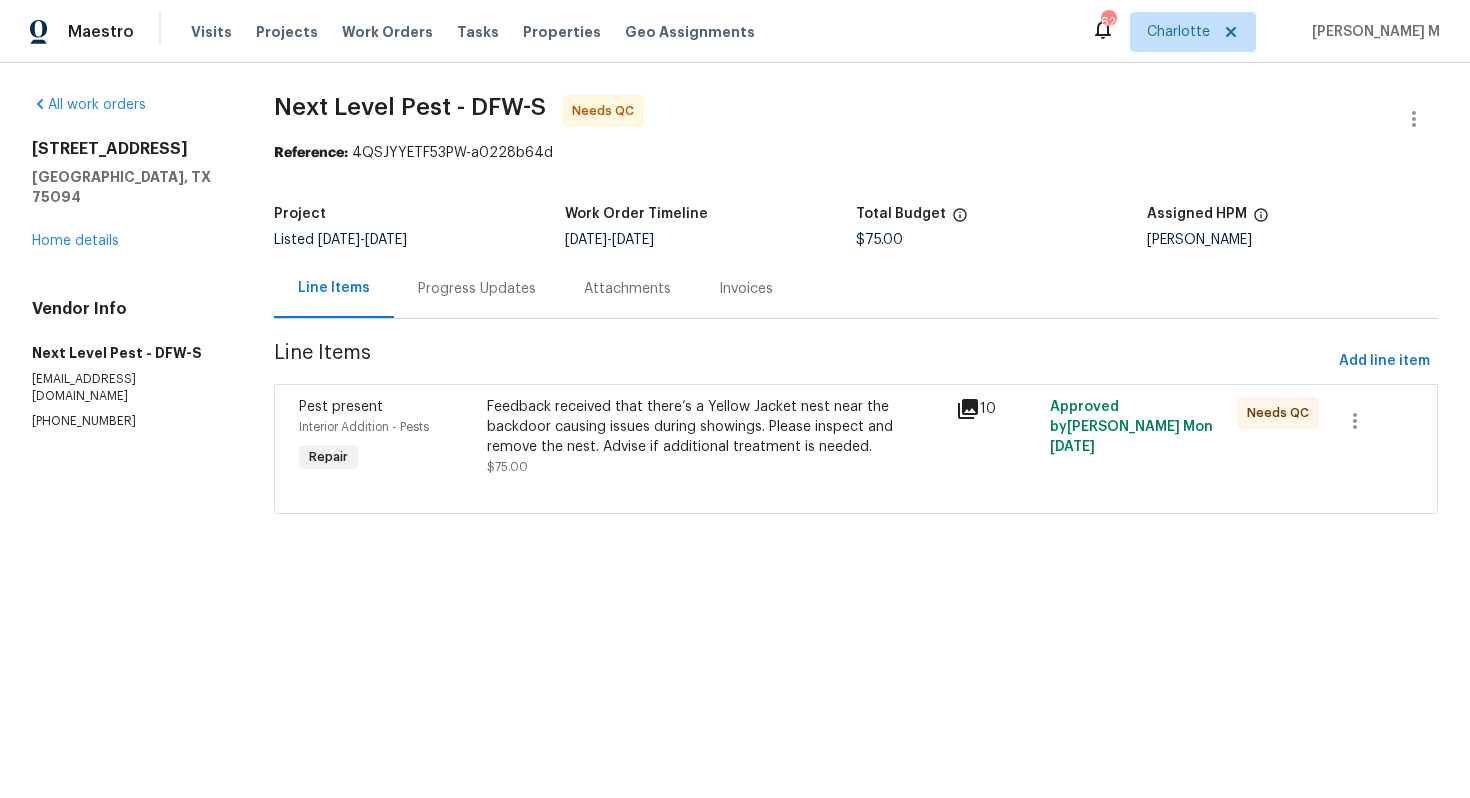 click on "Feedback received that there’s a Yellow Jacket nest near the backdoor causing issues during showings. Please inspect and remove the nest. Advise if additional treatment is needed." at bounding box center (715, 427) 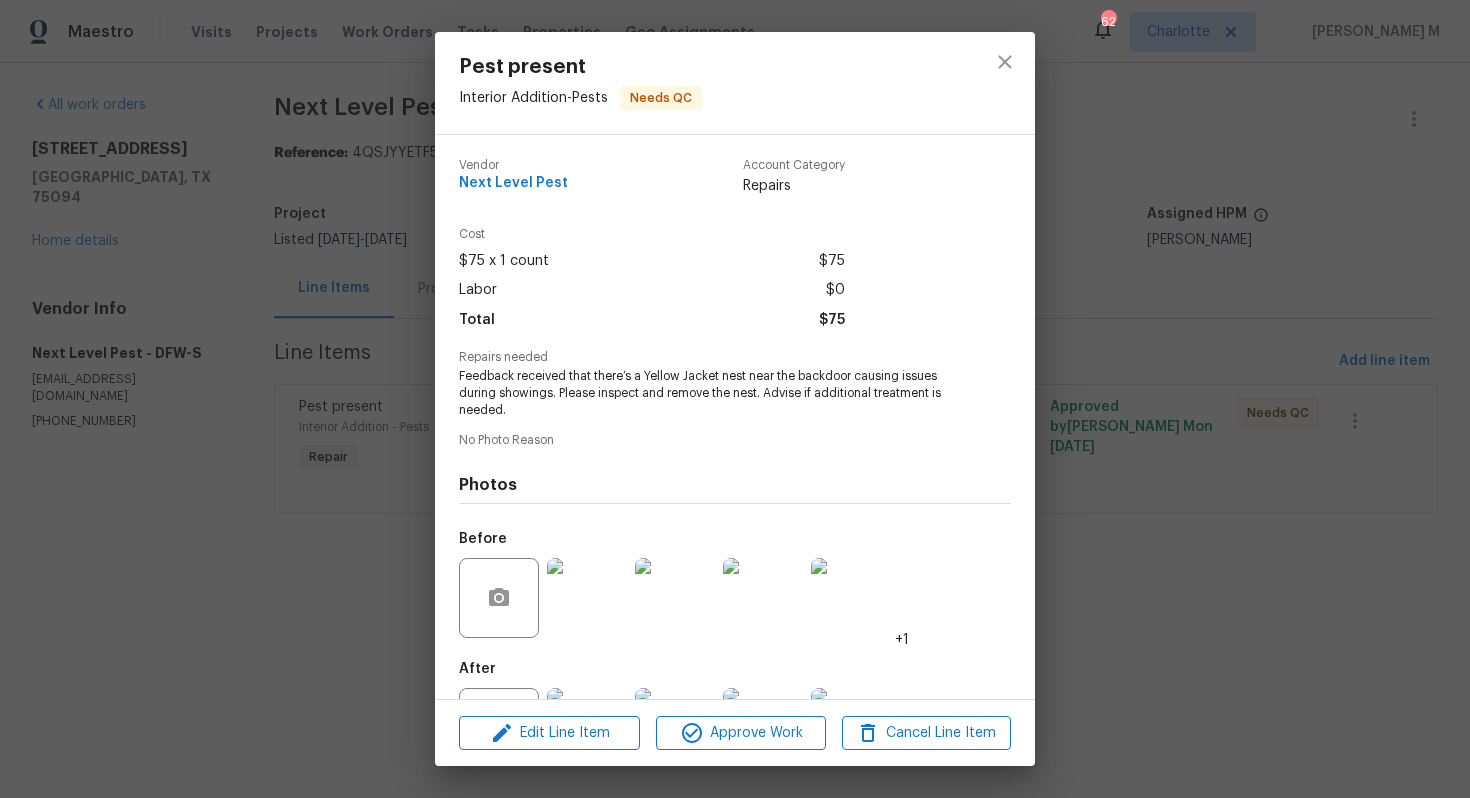 click on "Pest present Interior Addition  -  Pests Needs QC Vendor Next Level Pest Account Category Repairs Cost $75 x 1 count $75 Labor $0 Total $75 Repairs needed Feedback received that there’s a Yellow Jacket nest near the backdoor causing issues during showings. Please inspect and remove the nest. Advise if additional treatment is needed. No Photo Reason   Photos Before  +1 After  +1  Edit Line Item  Approve Work  Cancel Line Item" at bounding box center [735, 399] 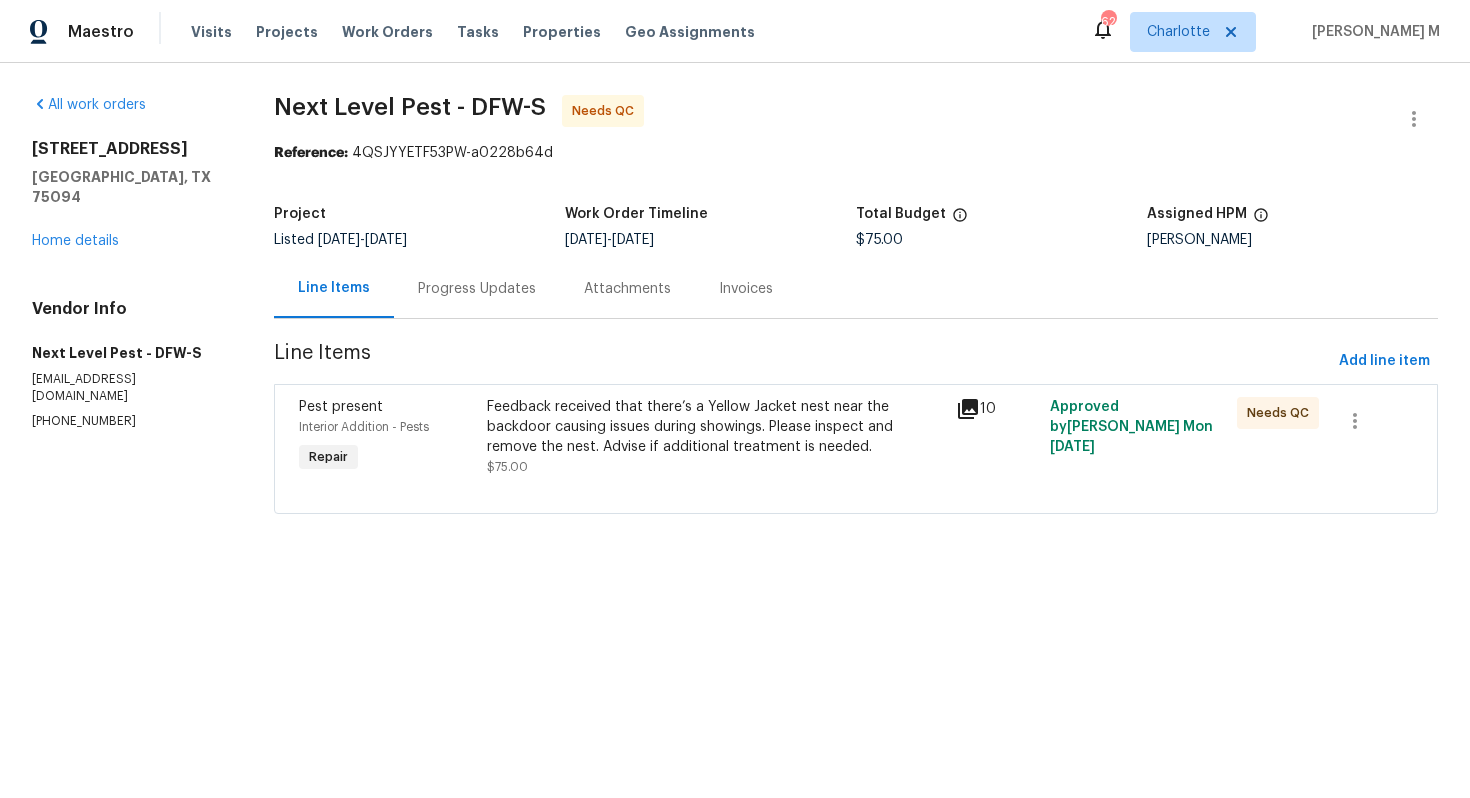 click on "Progress Updates" at bounding box center (477, 288) 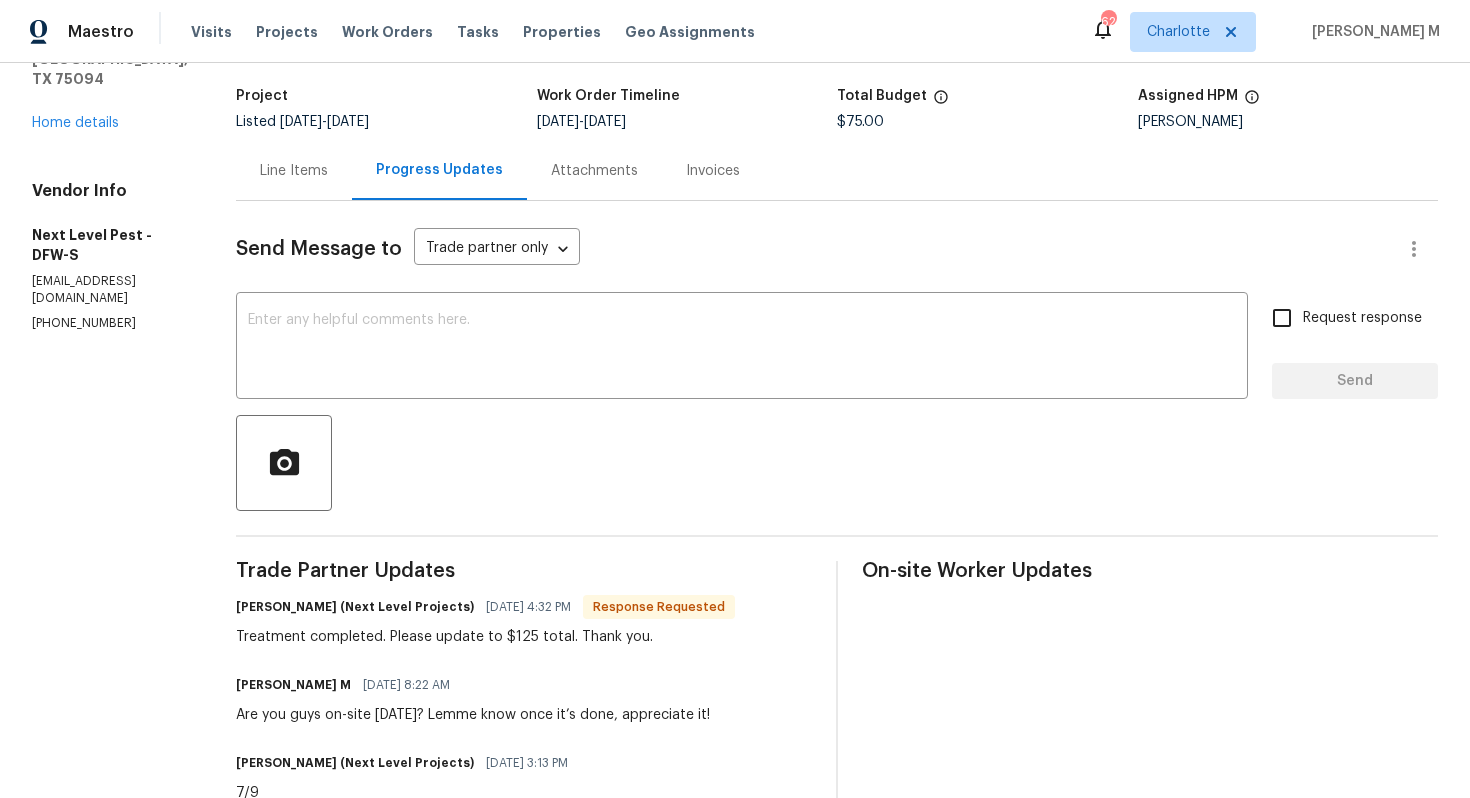 scroll, scrollTop: 0, scrollLeft: 0, axis: both 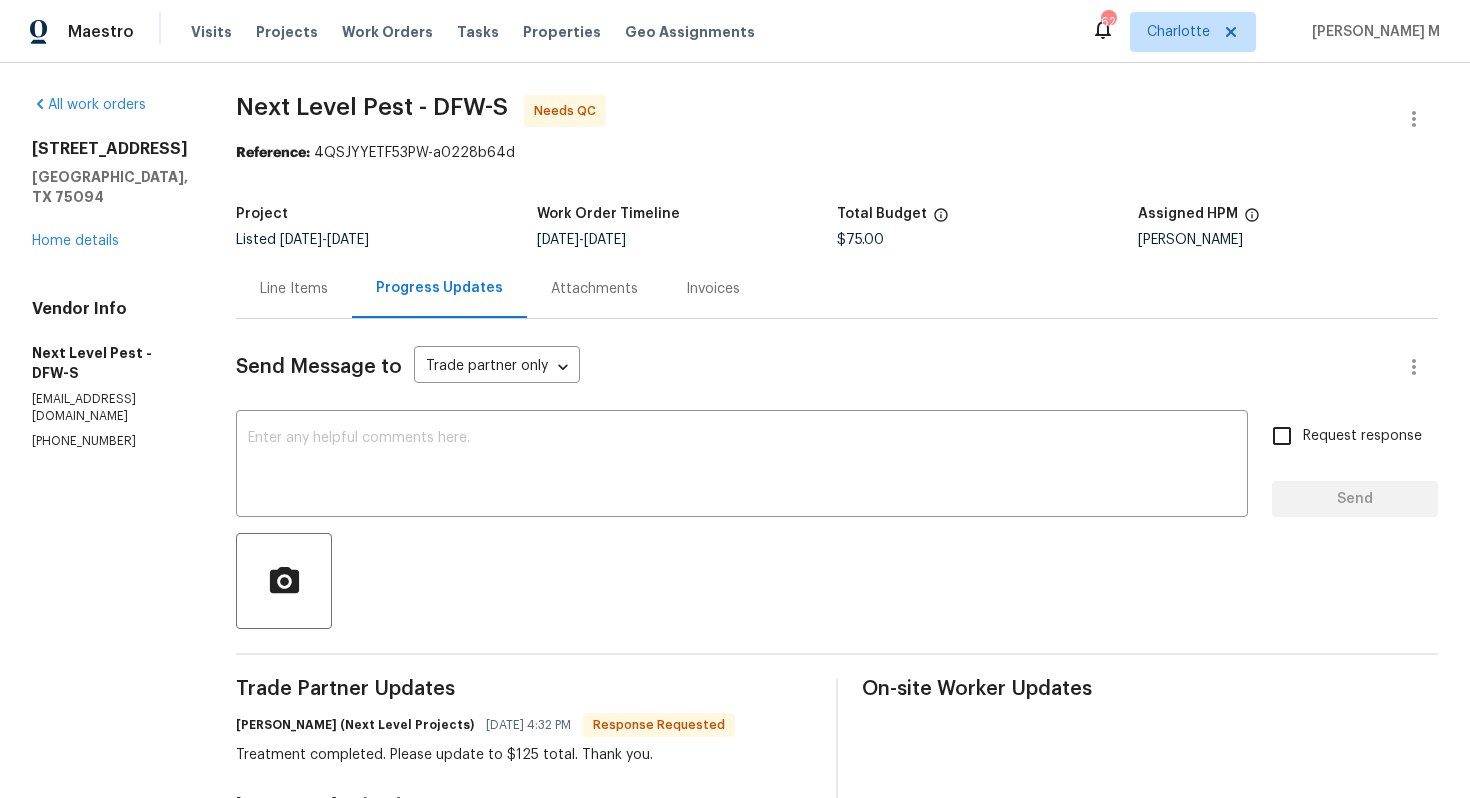 click on "Project Listed   [DATE]  -  [DATE] Work Order Timeline [DATE]  -  [DATE] Total Budget $75.00 Assigned HPM [PERSON_NAME]" at bounding box center [837, 227] 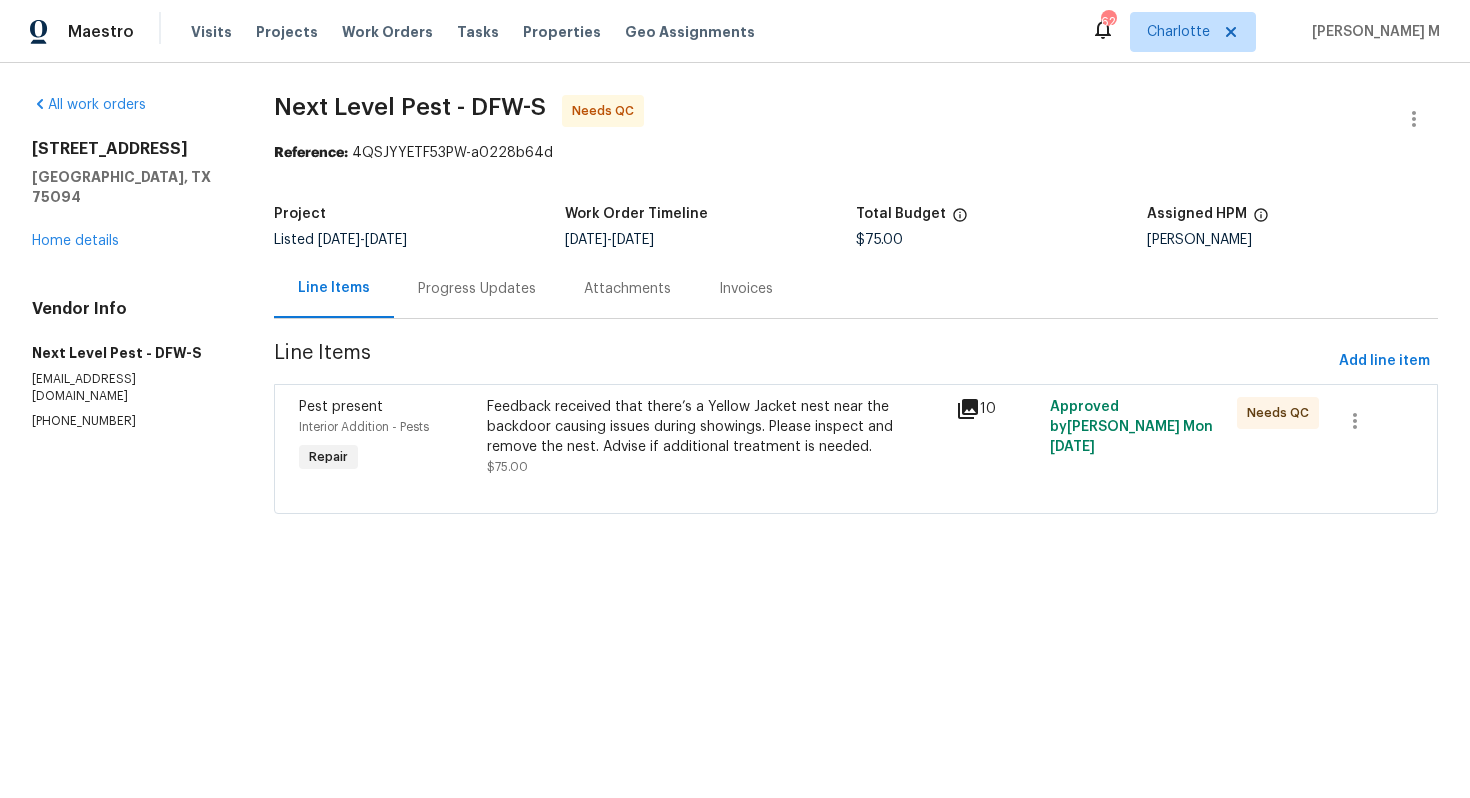click on "Feedback received that there’s a Yellow Jacket nest near the backdoor causing issues during showings. Please inspect and remove the nest. Advise if additional treatment is needed. $75.00" at bounding box center (715, 437) 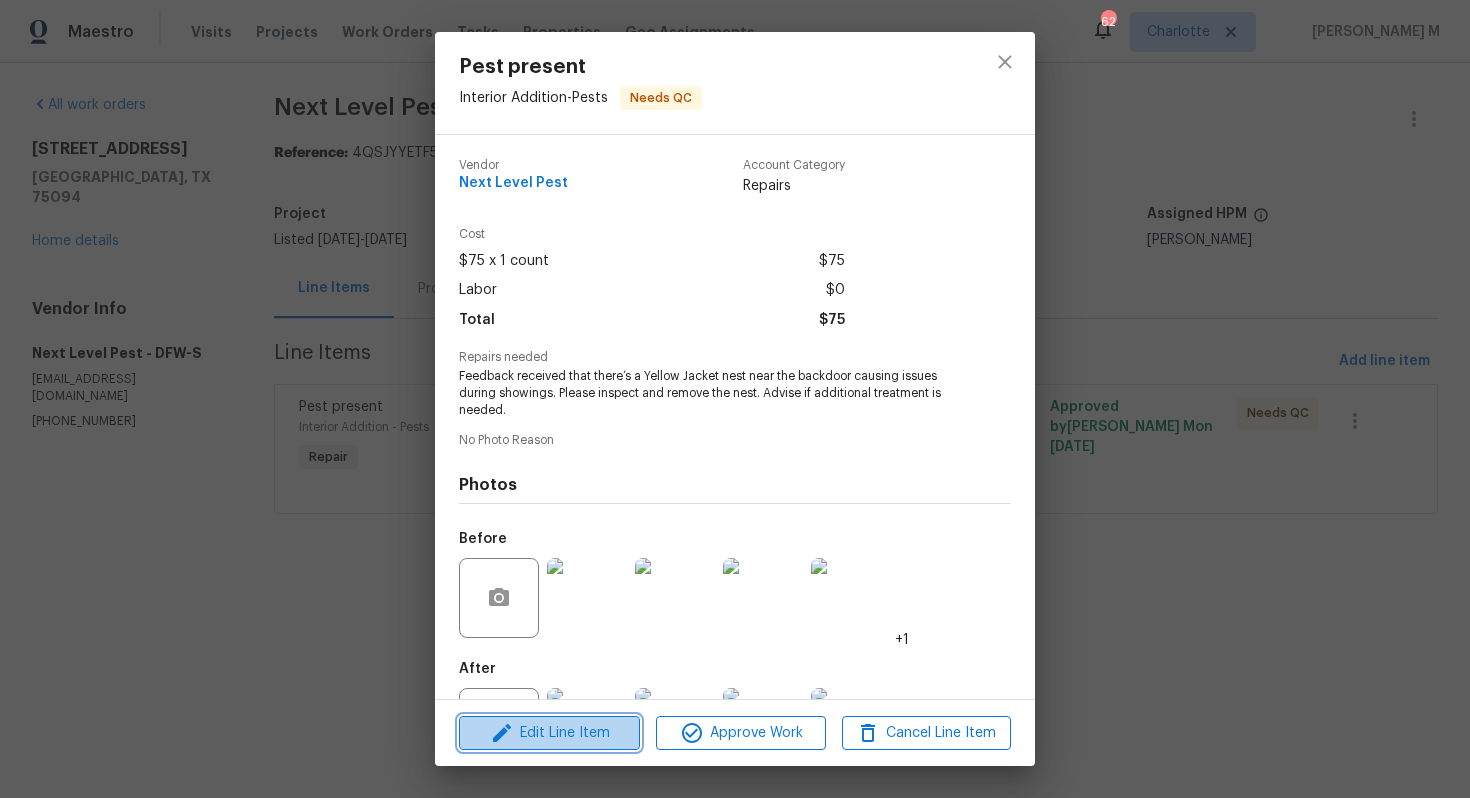 click on "Edit Line Item" at bounding box center (549, 733) 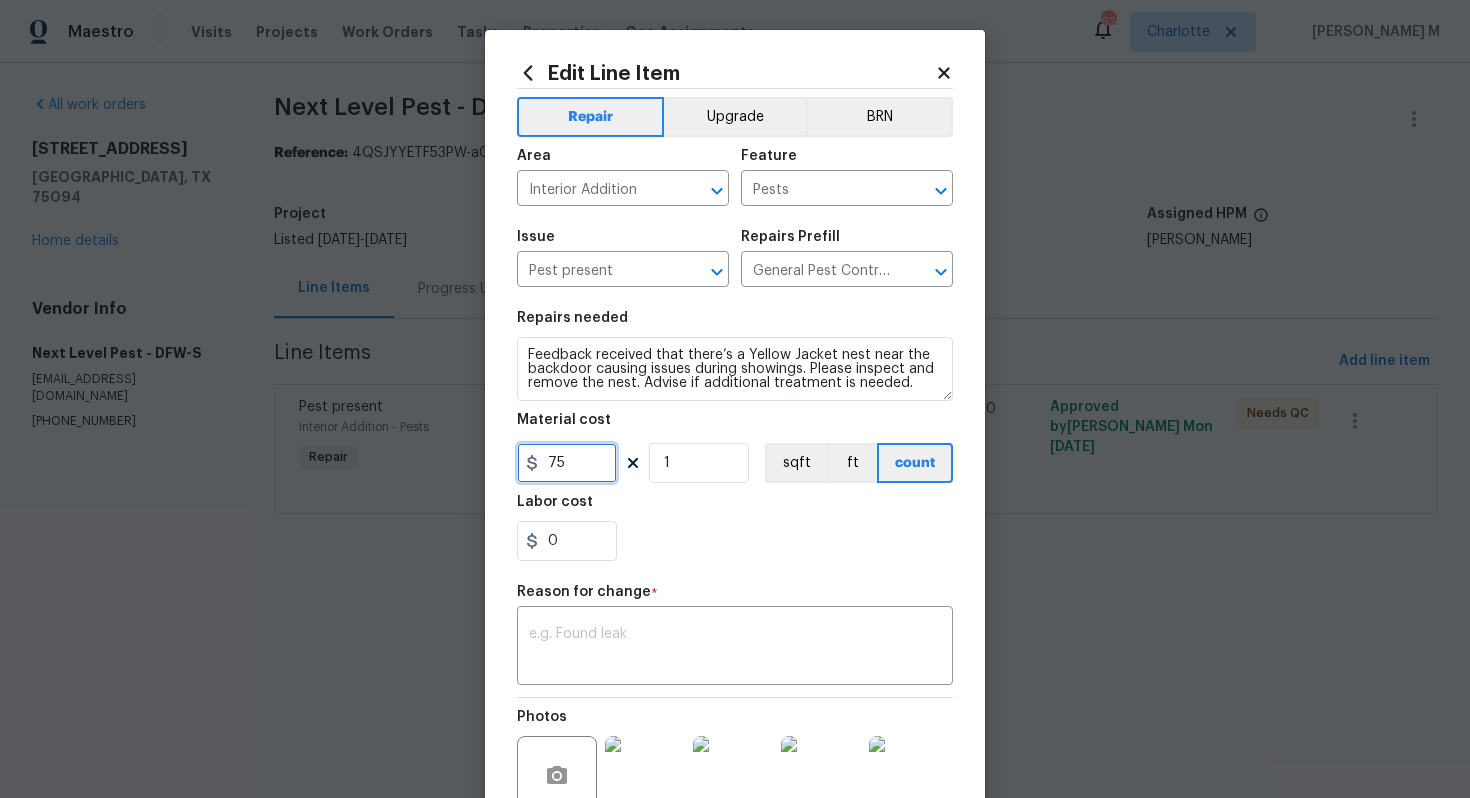click on "75" at bounding box center [567, 463] 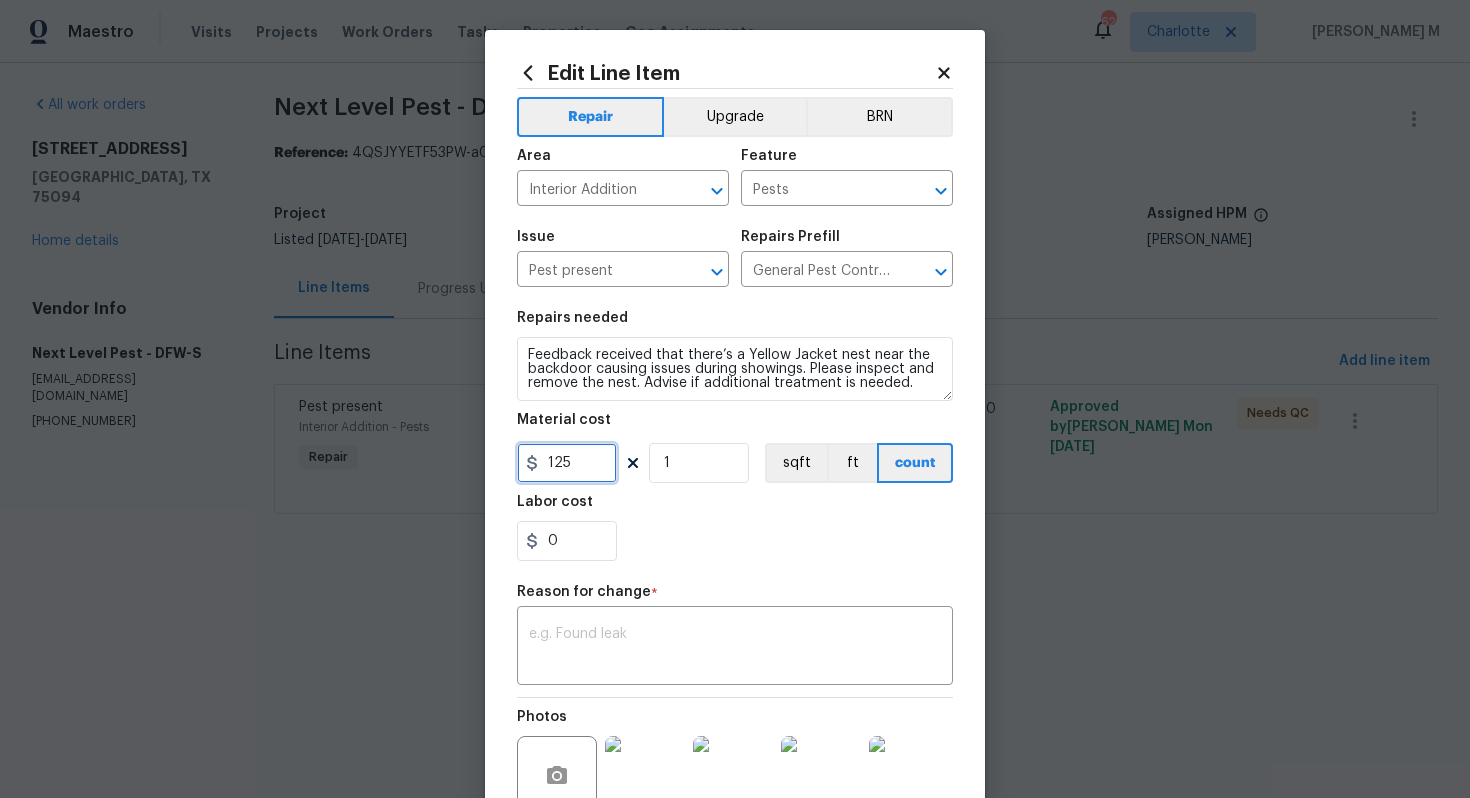 type on "125" 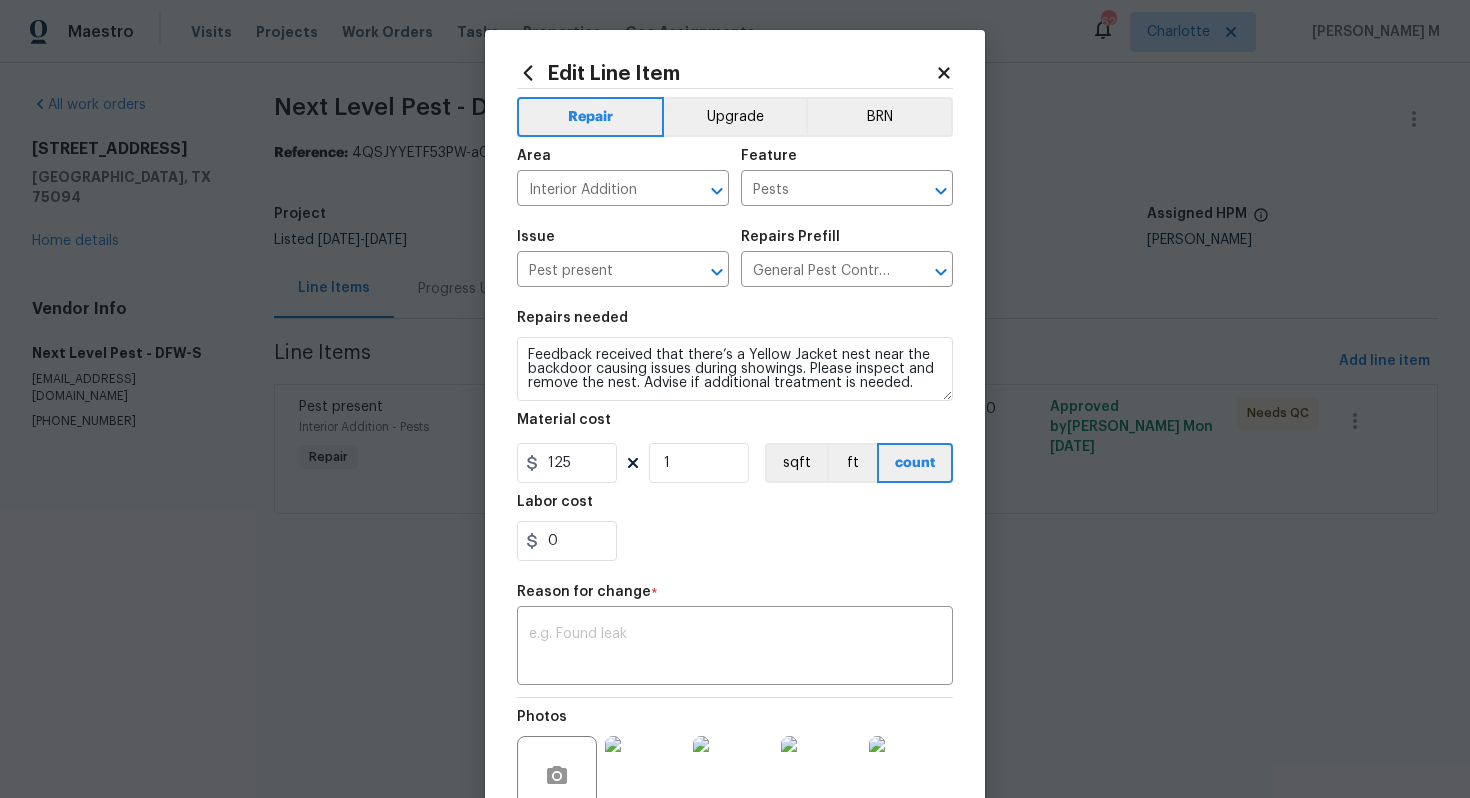 click on "Repair Upgrade BRN Area Interior Addition ​ Feature Pests ​ Issue Pest present ​ Repairs Prefill General Pest Control $90.00 ​ Repairs needed Feedback received that there’s a Yellow Jacket nest near the backdoor causing issues during showings. Please inspect and remove the nest. Advise if additional treatment is needed. Material cost 125 1 sqft ft count Labor cost 0 Reason for change * x ​ Photos  +6 Create without photos" at bounding box center (735, 487) 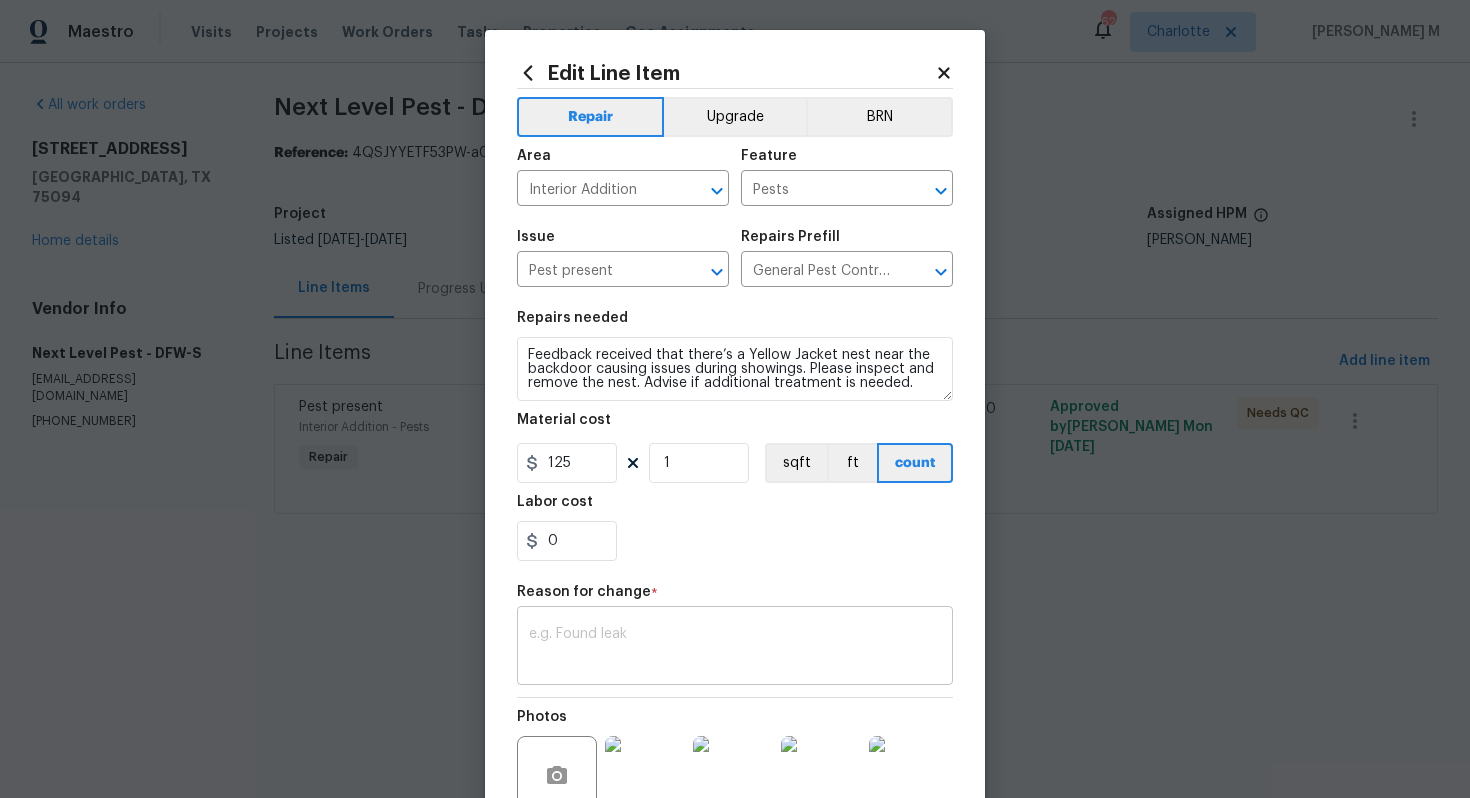 click on "x ​" at bounding box center [735, 648] 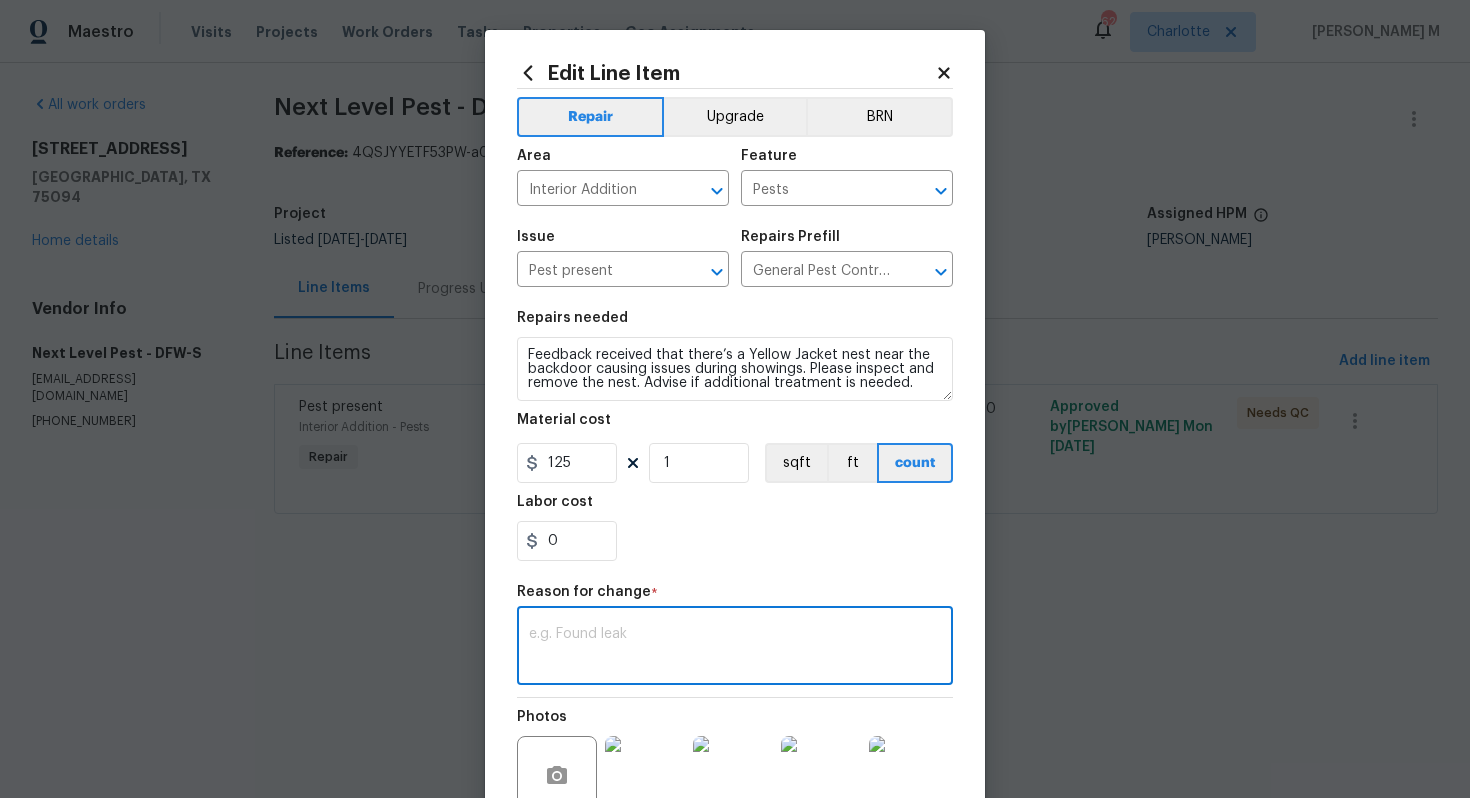 paste on "(VM) Updated cost per vendor final cost" 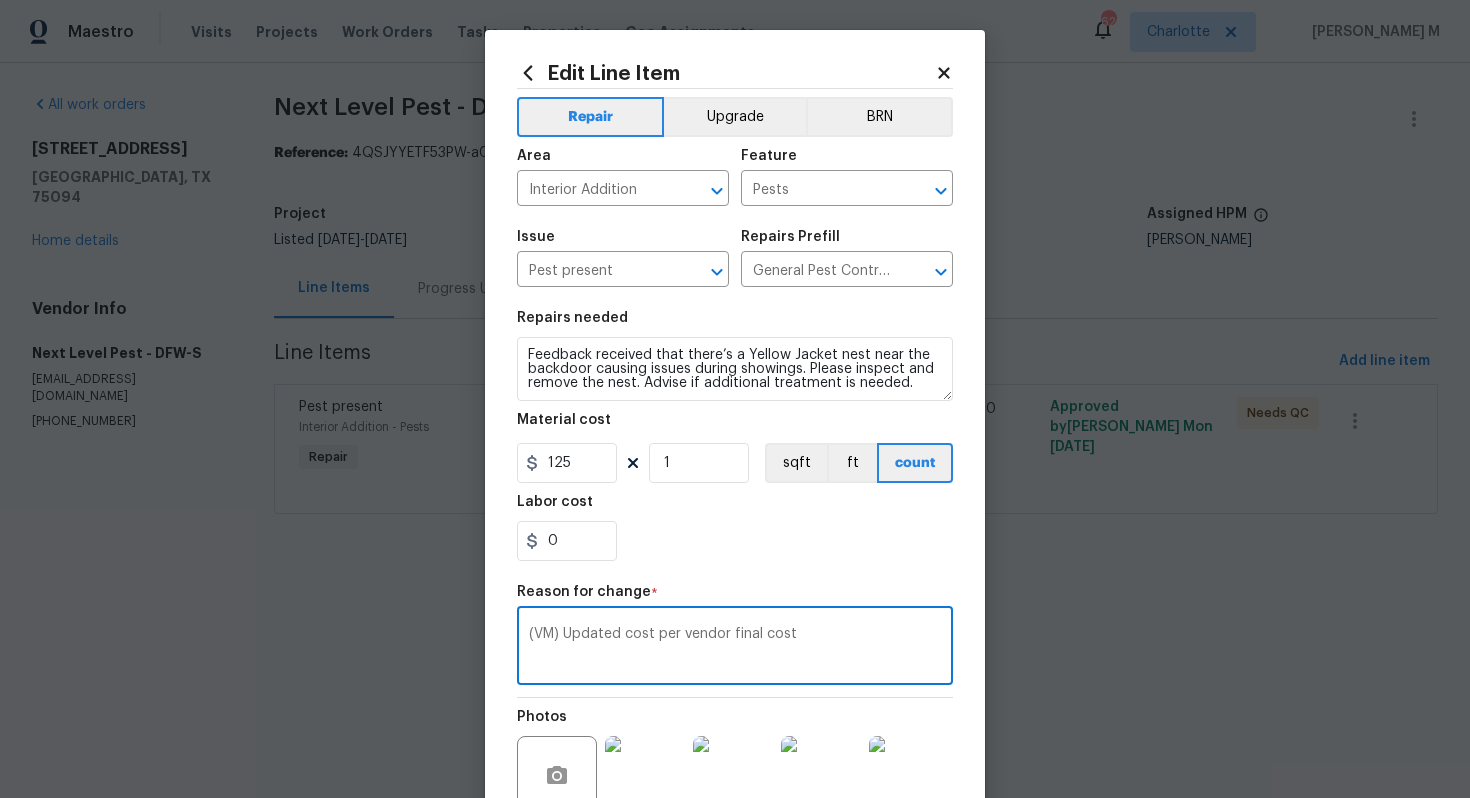 scroll, scrollTop: 174, scrollLeft: 0, axis: vertical 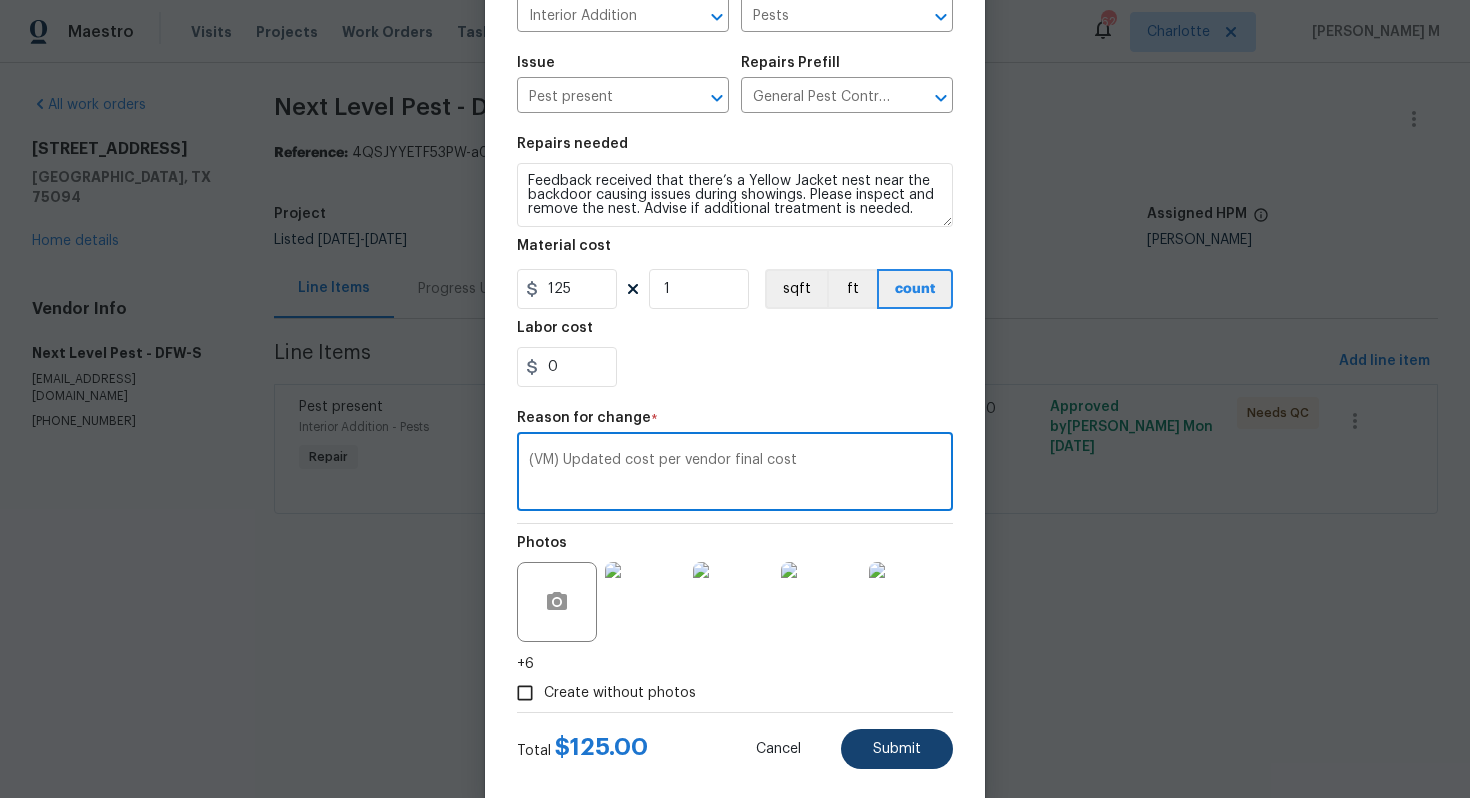 type on "(VM) Updated cost per vendor final cost" 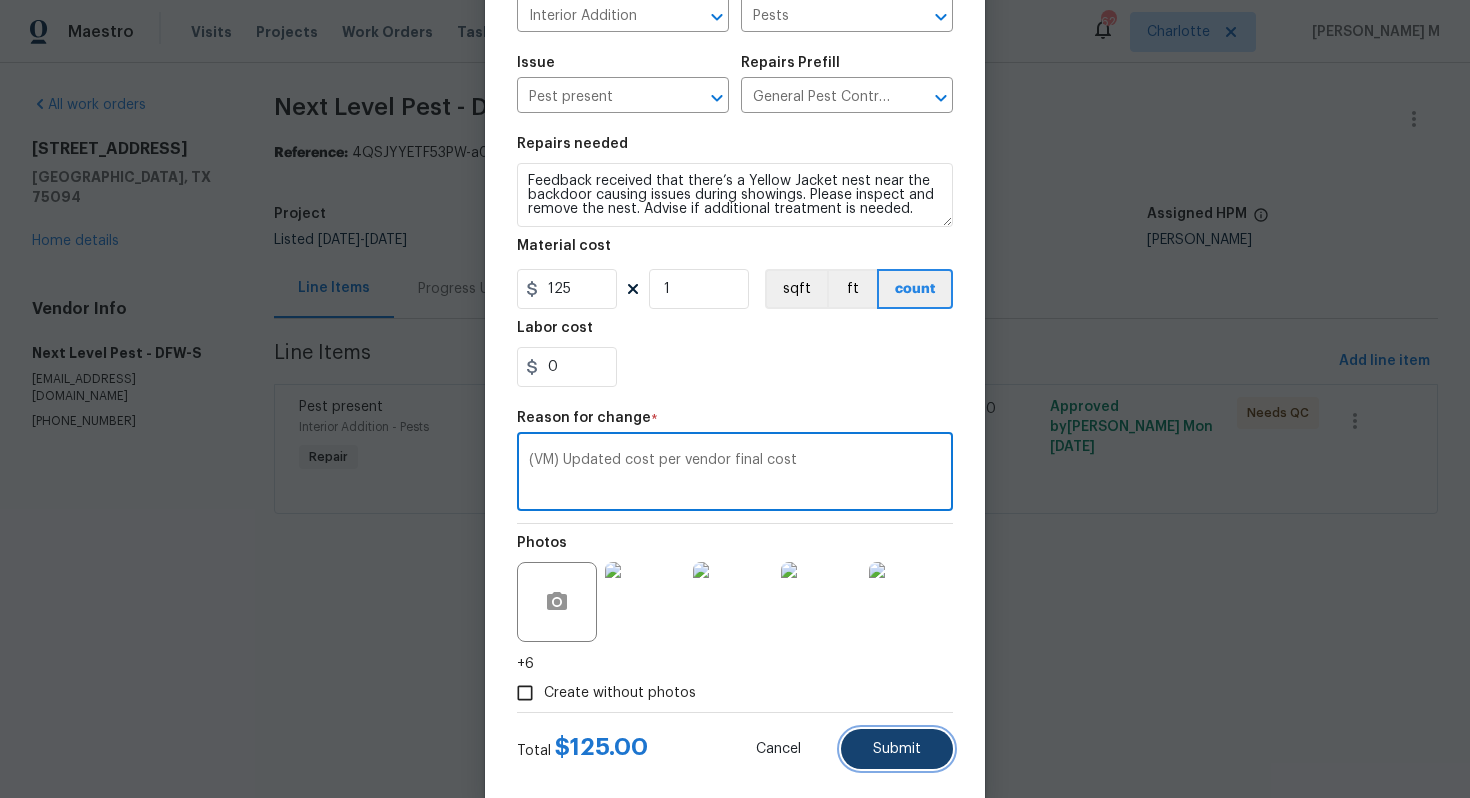 click on "Submit" at bounding box center [897, 749] 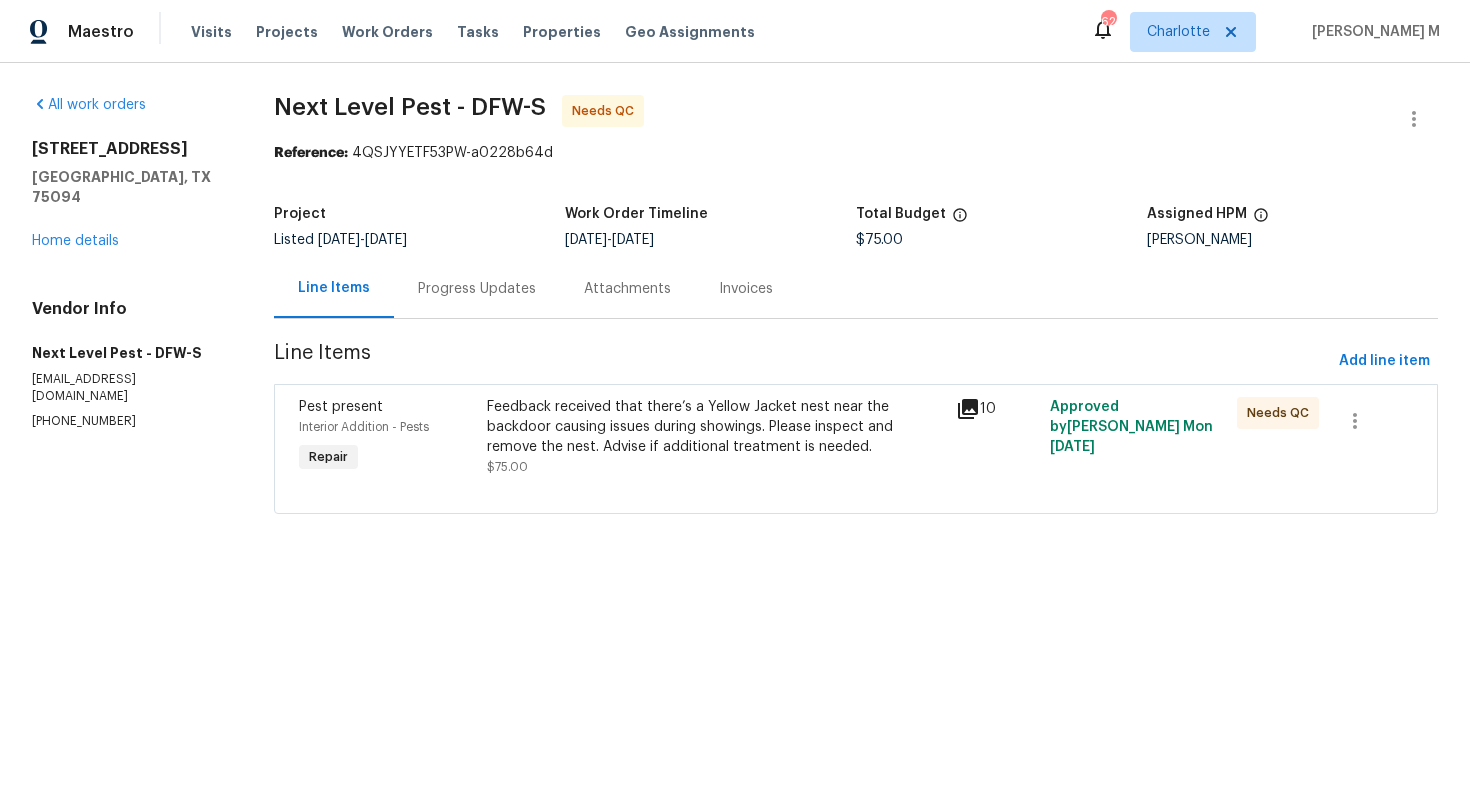 click on "Maestro Visits Projects Work Orders Tasks Properties Geo Assignments 62 [PERSON_NAME] M All work orders [STREET_ADDRESS][PERSON_NAME] Home details Vendor Info Next Level Pest - DFW-S [EMAIL_ADDRESS][DOMAIN_NAME] [PHONE_NUMBER] Next Level Pest - DFW-S Needs QC Reference:   4QSJYYETF53PW-a0228b64d Project Listed   [DATE]  -  [DATE] Work Order Timeline [DATE]  -  [DATE] Total Budget $75.00 Assigned HPM [PERSON_NAME] Line Items Progress Updates Attachments Invoices Line Items Add line item Pest present Interior Addition - Pests Repair Feedback received that there’s a Yellow Jacket nest near the backdoor causing issues during showings. Please inspect and remove the nest. Advise if additional treatment is needed. $75.00   10 Approved by  [PERSON_NAME] M  on   [DATE] Needs QC
Edit Line Item Repair Upgrade BRN Area Interior Addition ​ Feature Pests ​ Issue Pest present ​ Repairs Prefill General Pest Control $90.00 ​ Repairs needed Material cost 125 1 sqft ft count Labor cost 0 Reason for change" at bounding box center (735, 285) 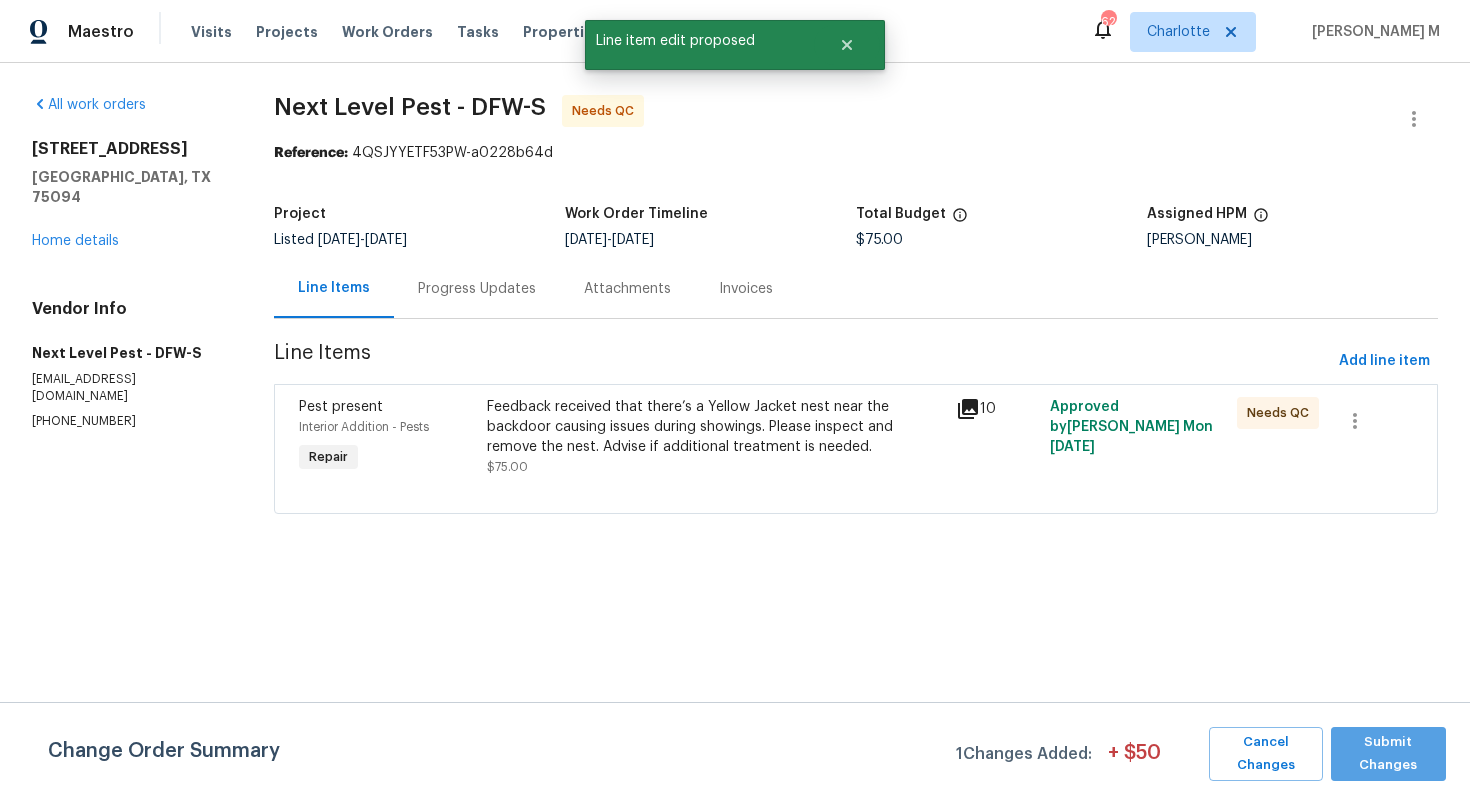 click on "Submit Changes" at bounding box center (1388, 754) 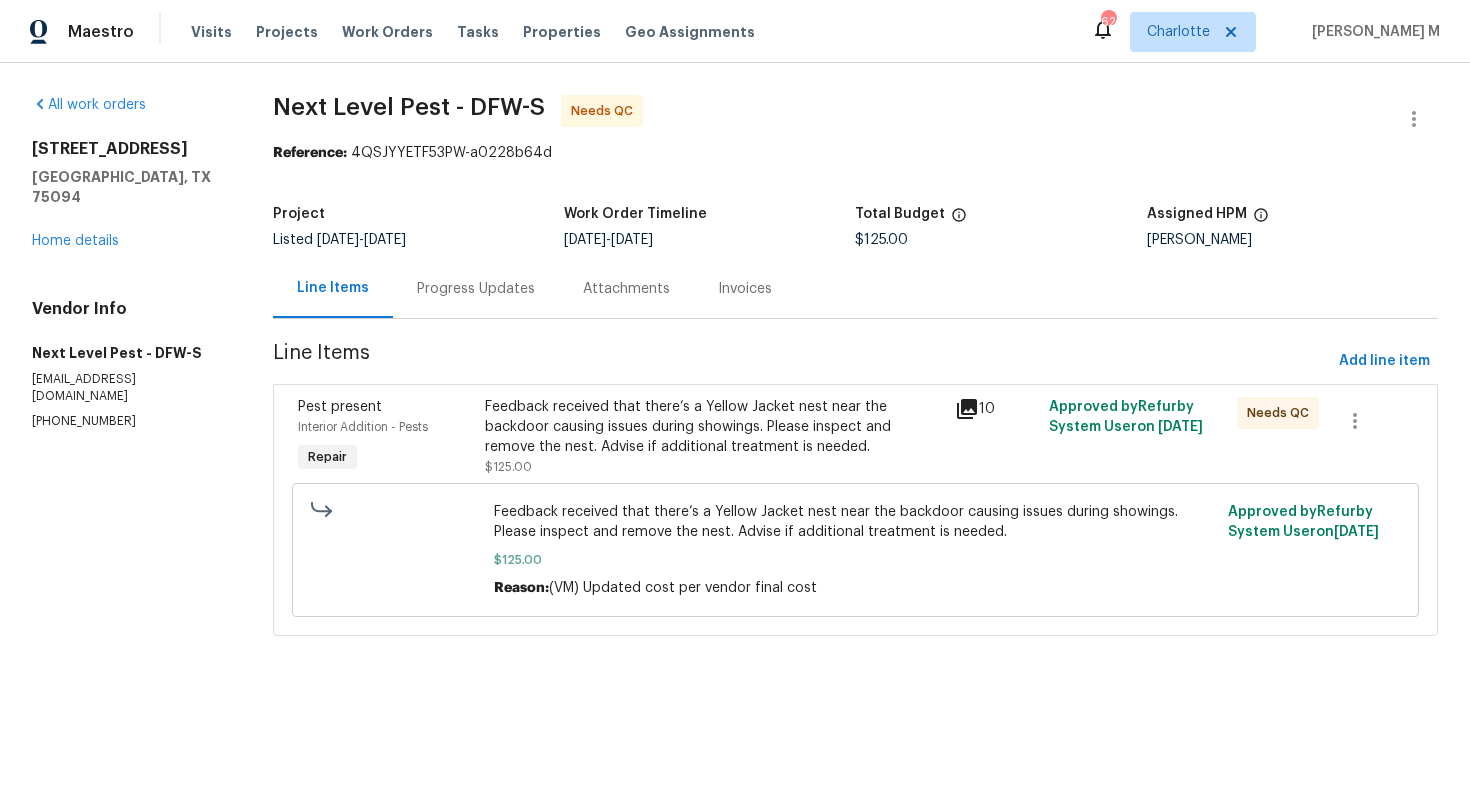 click on "[STREET_ADDRESS][PERSON_NAME] Home details" at bounding box center (128, 195) 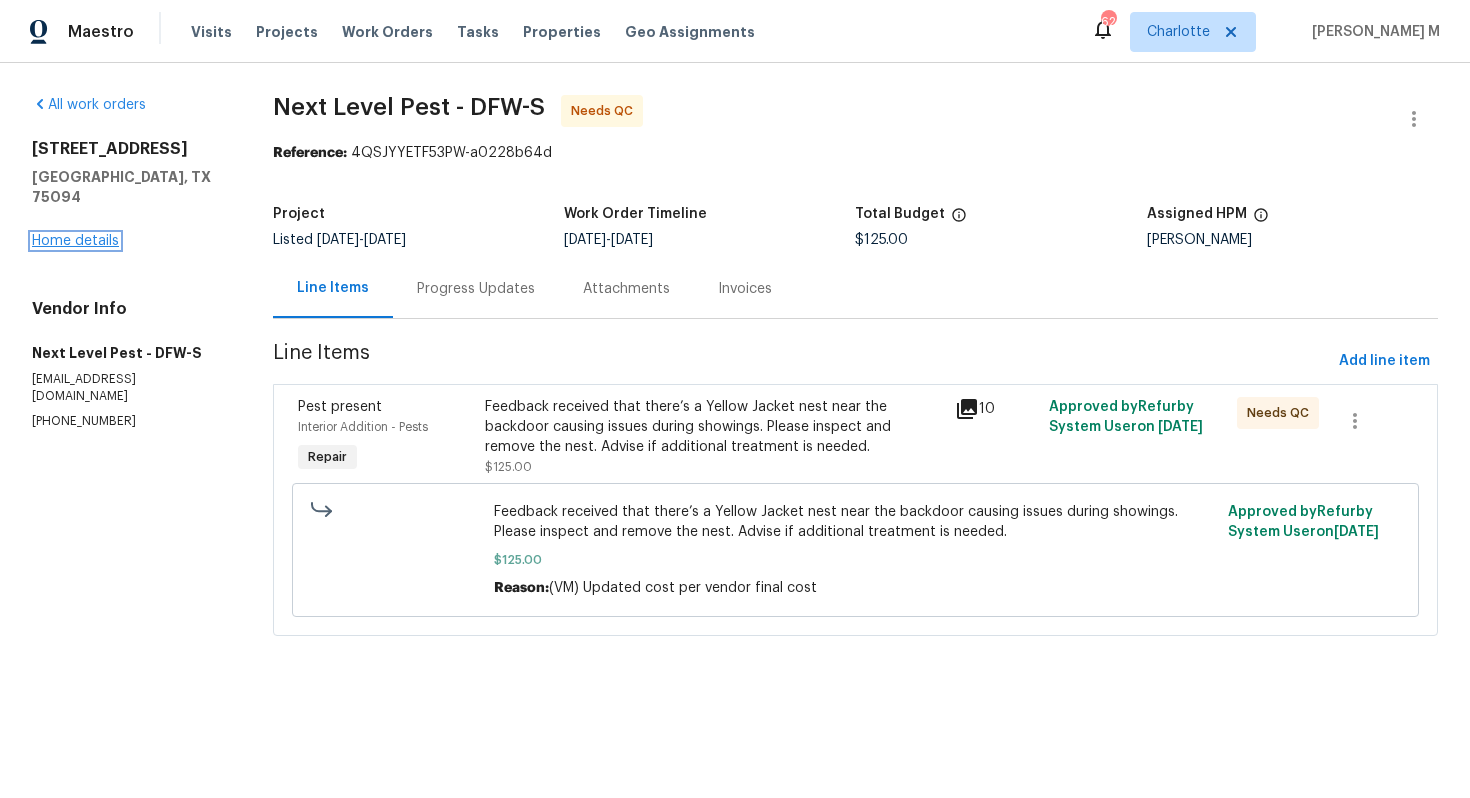 click on "Home details" at bounding box center [75, 241] 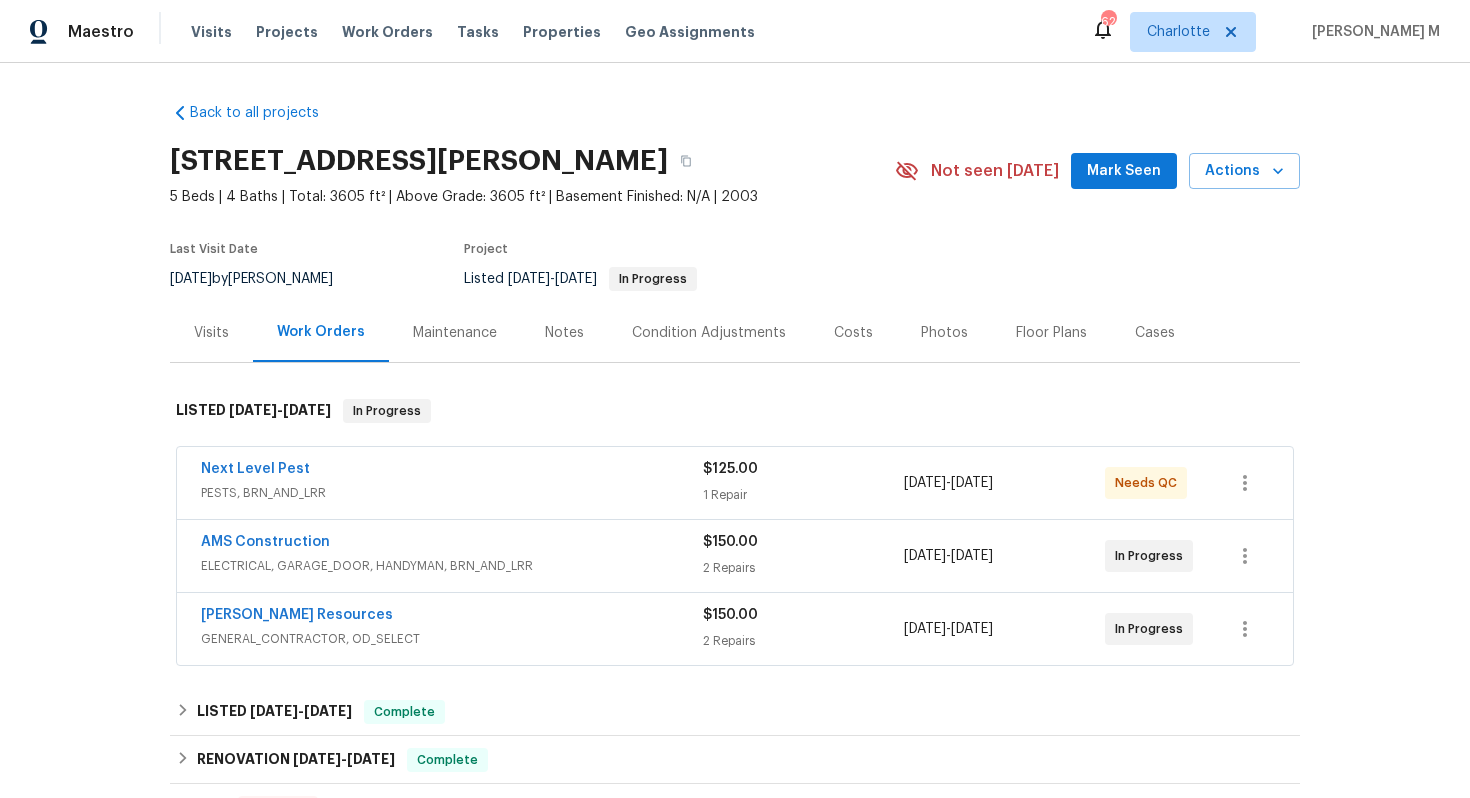click on "GENERAL_CONTRACTOR, OD_SELECT" at bounding box center (452, 639) 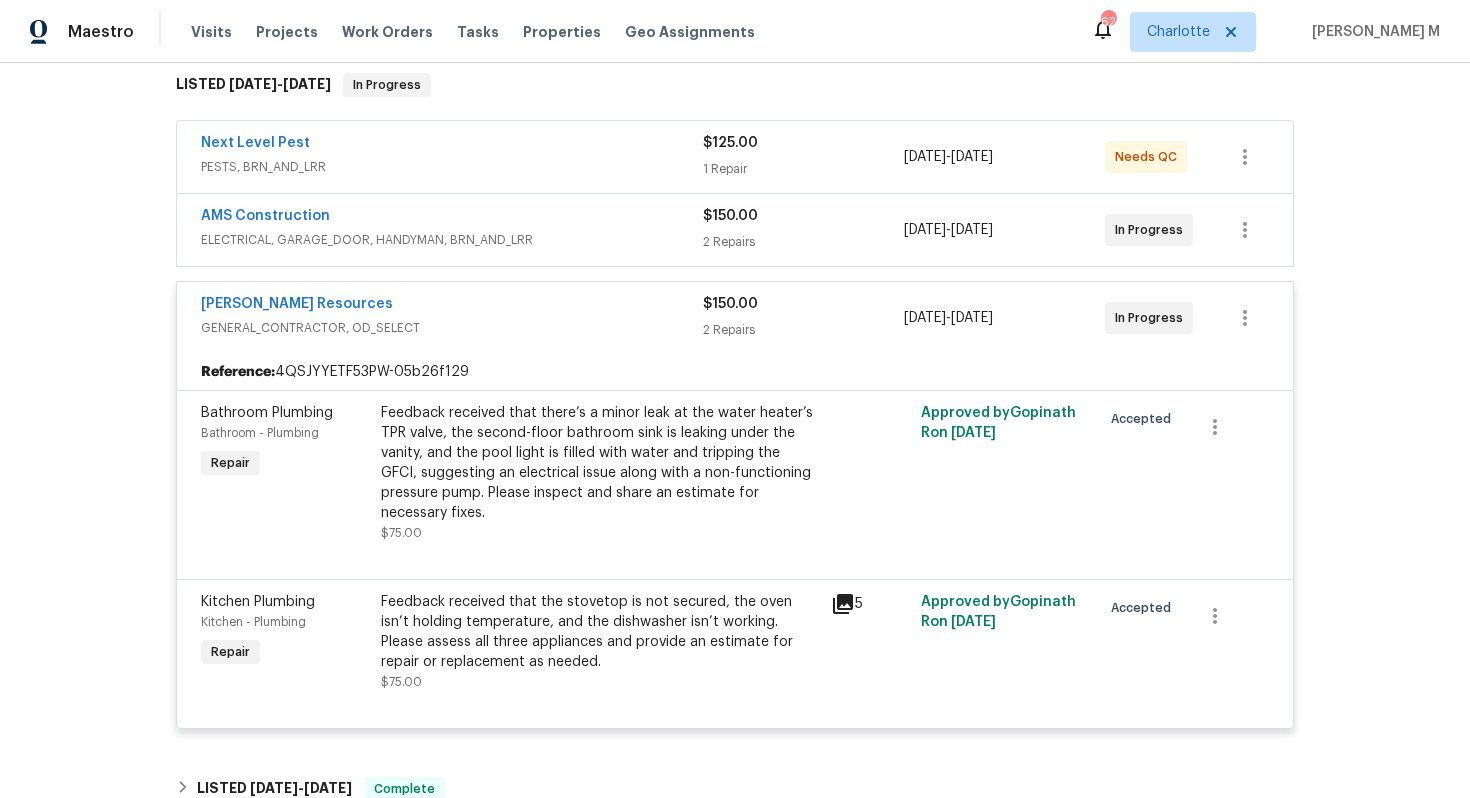 scroll, scrollTop: 327, scrollLeft: 0, axis: vertical 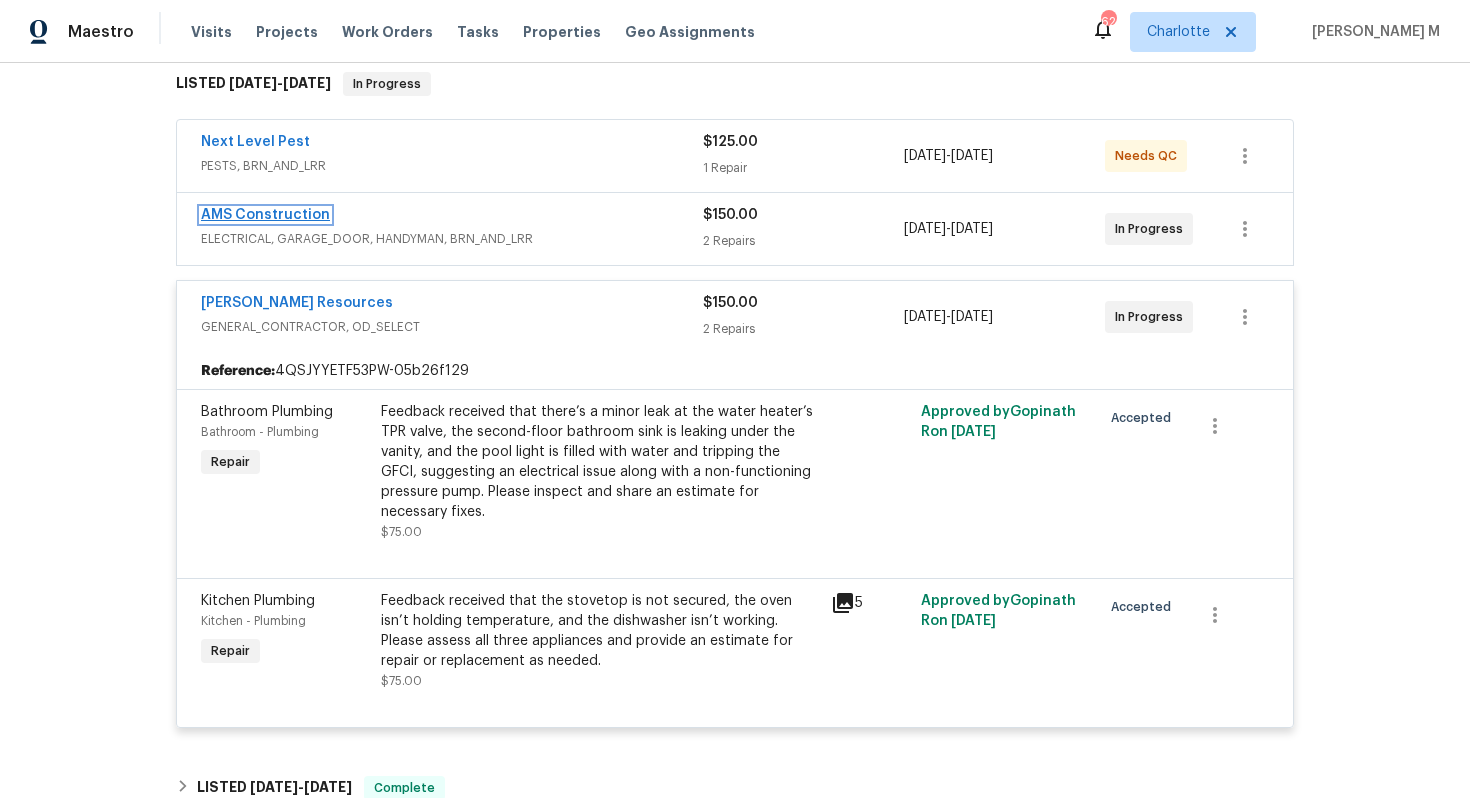 click on "AMS Construction" at bounding box center (265, 215) 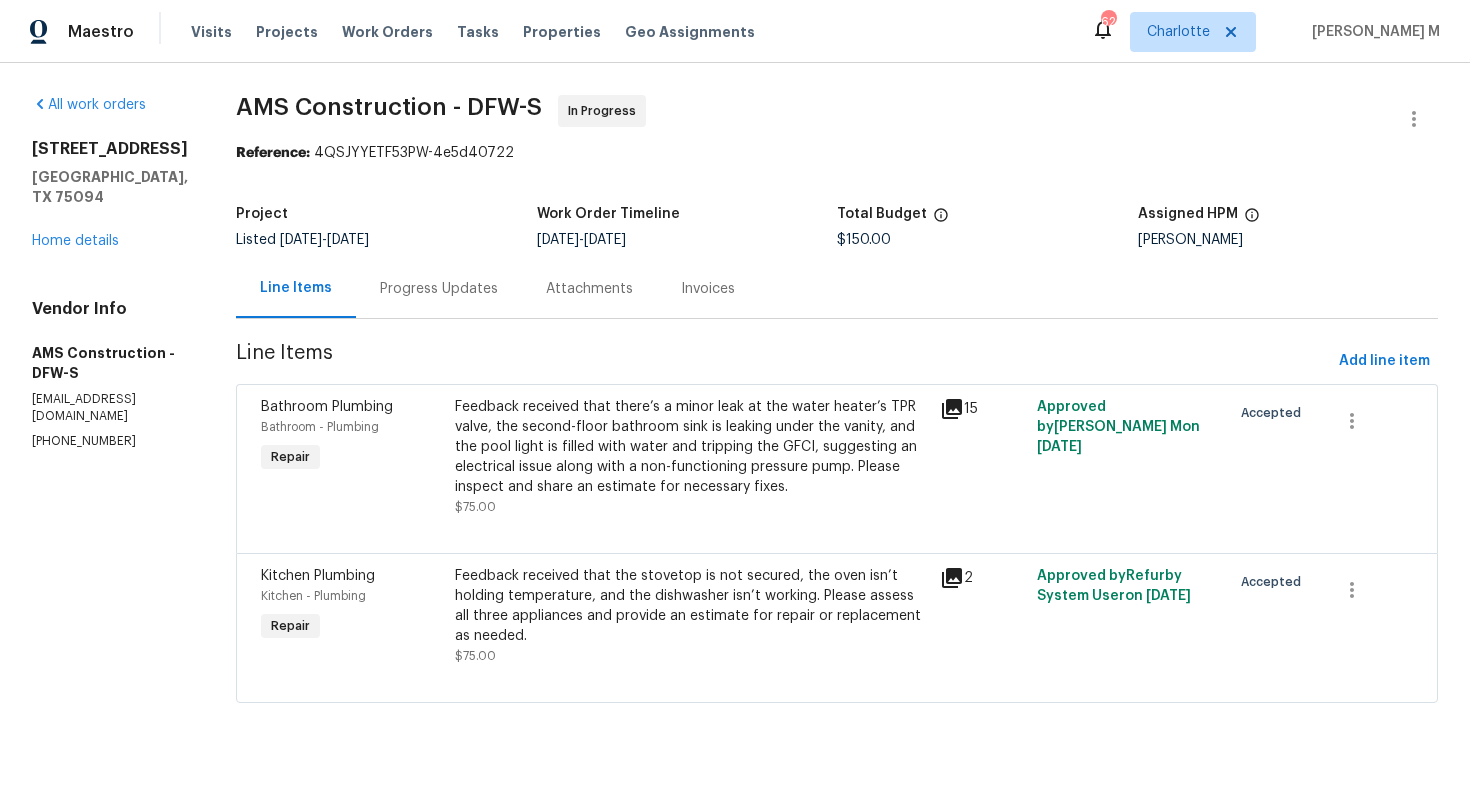 click on "Attachments" at bounding box center [589, 288] 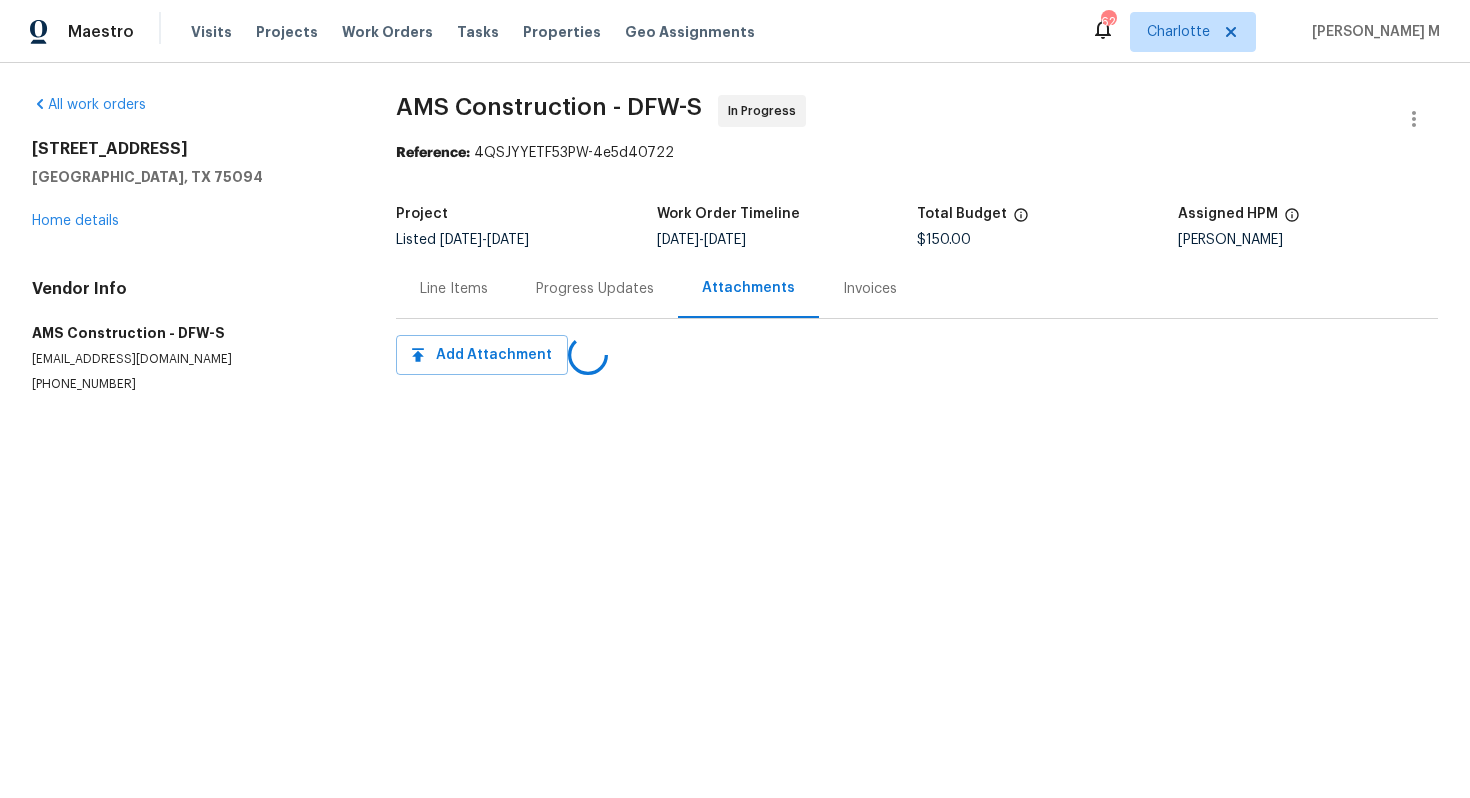 click on "Line Items" at bounding box center (454, 289) 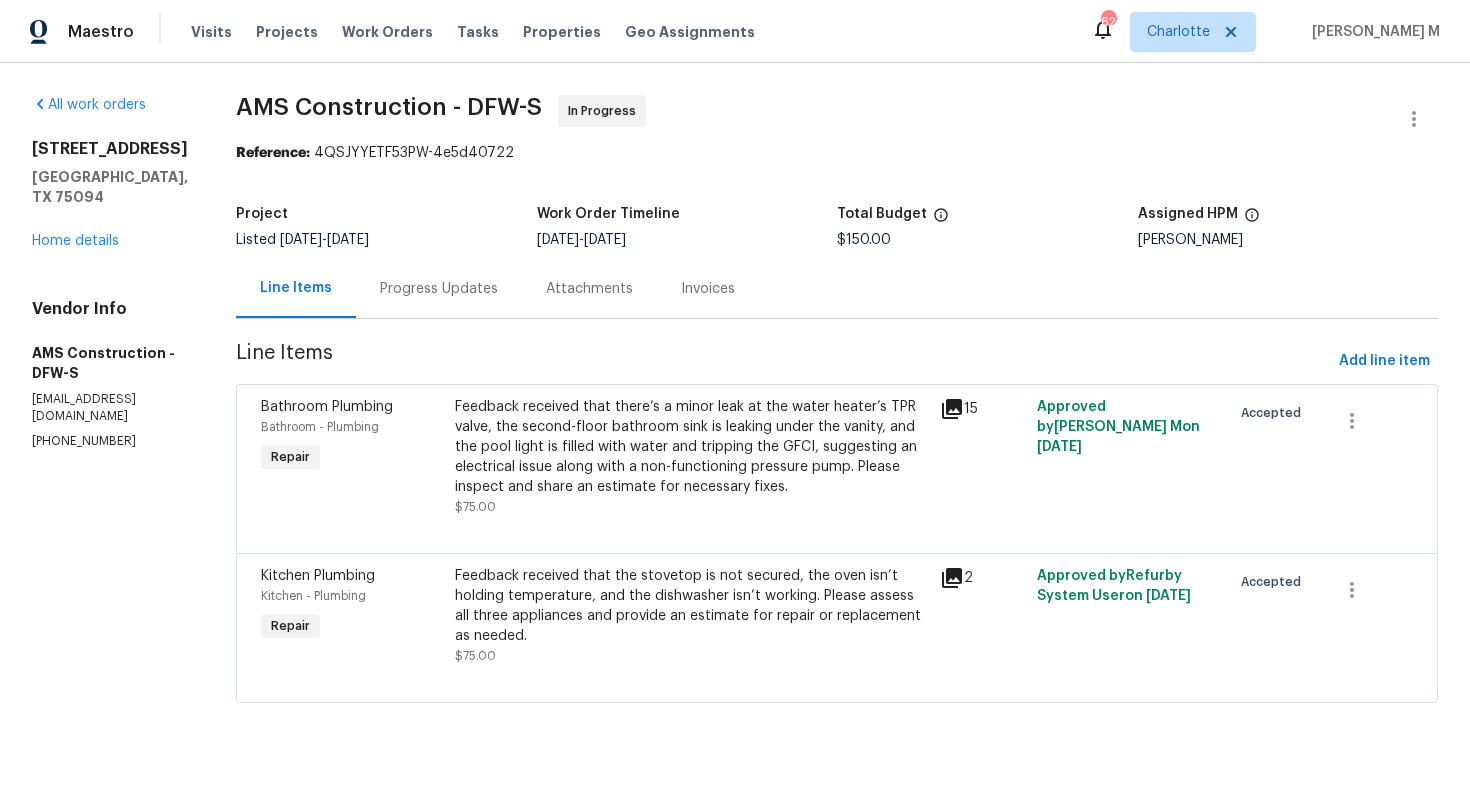 click on "Attachments" at bounding box center [589, 289] 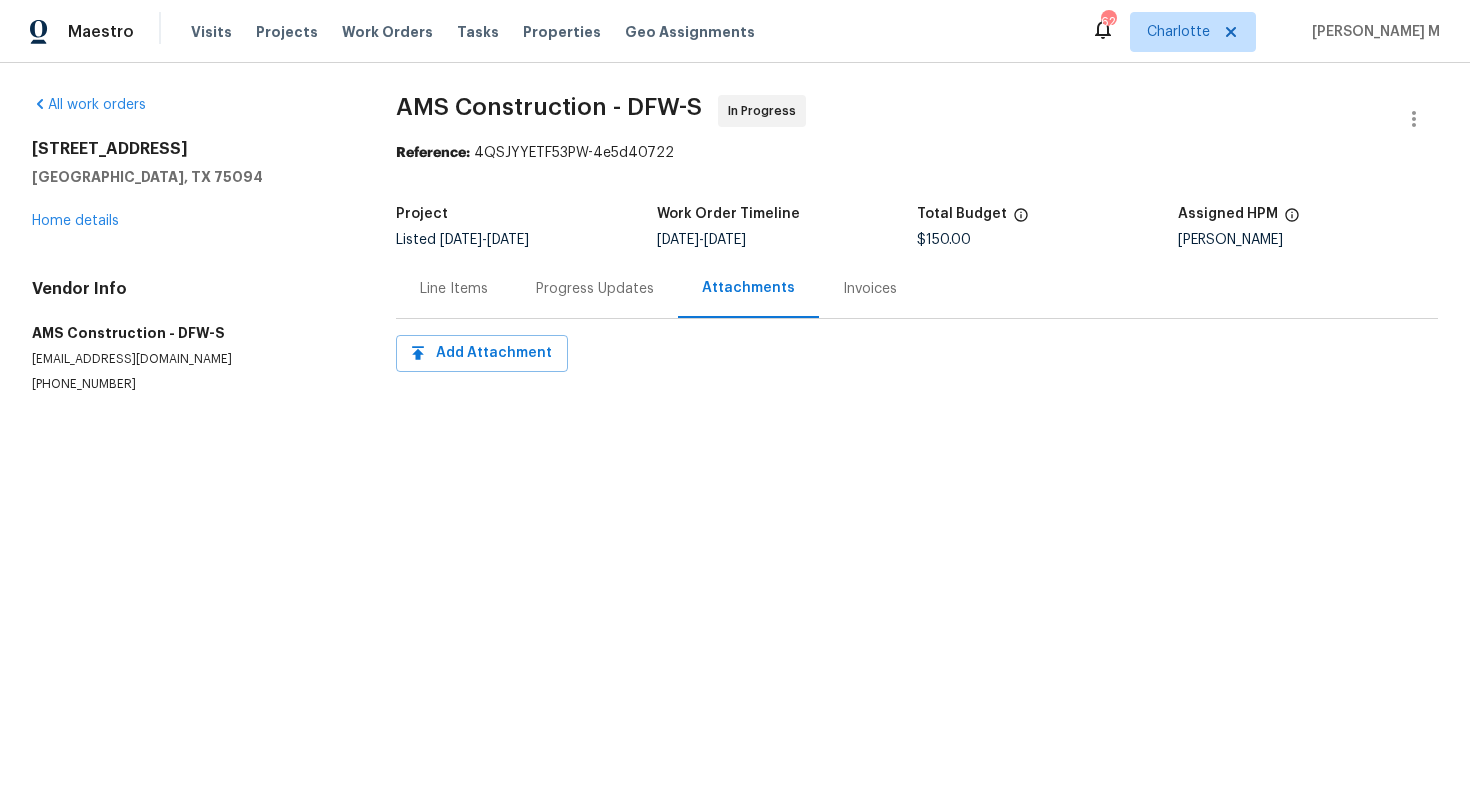 click on "Progress Updates" at bounding box center [595, 289] 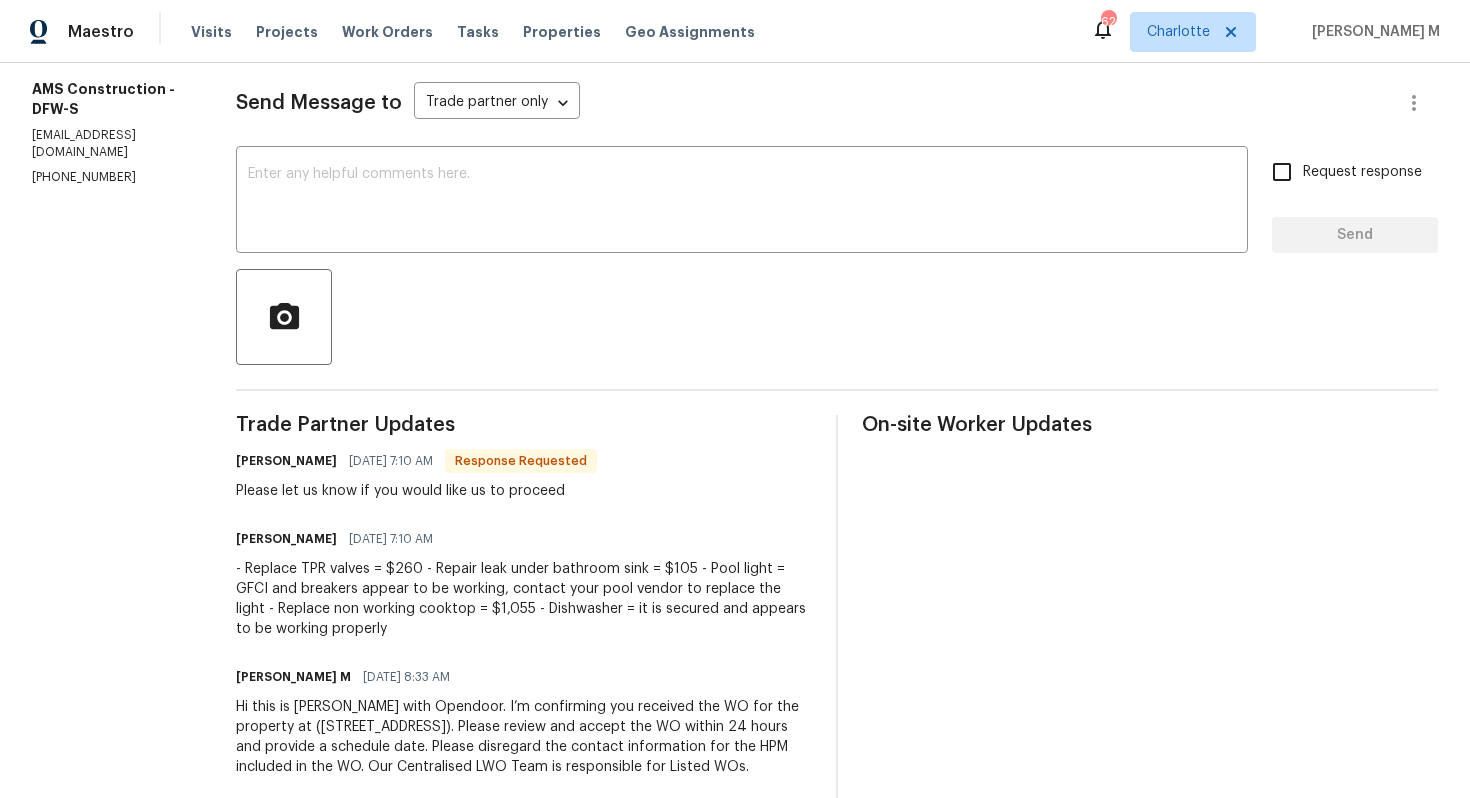 scroll, scrollTop: 0, scrollLeft: 0, axis: both 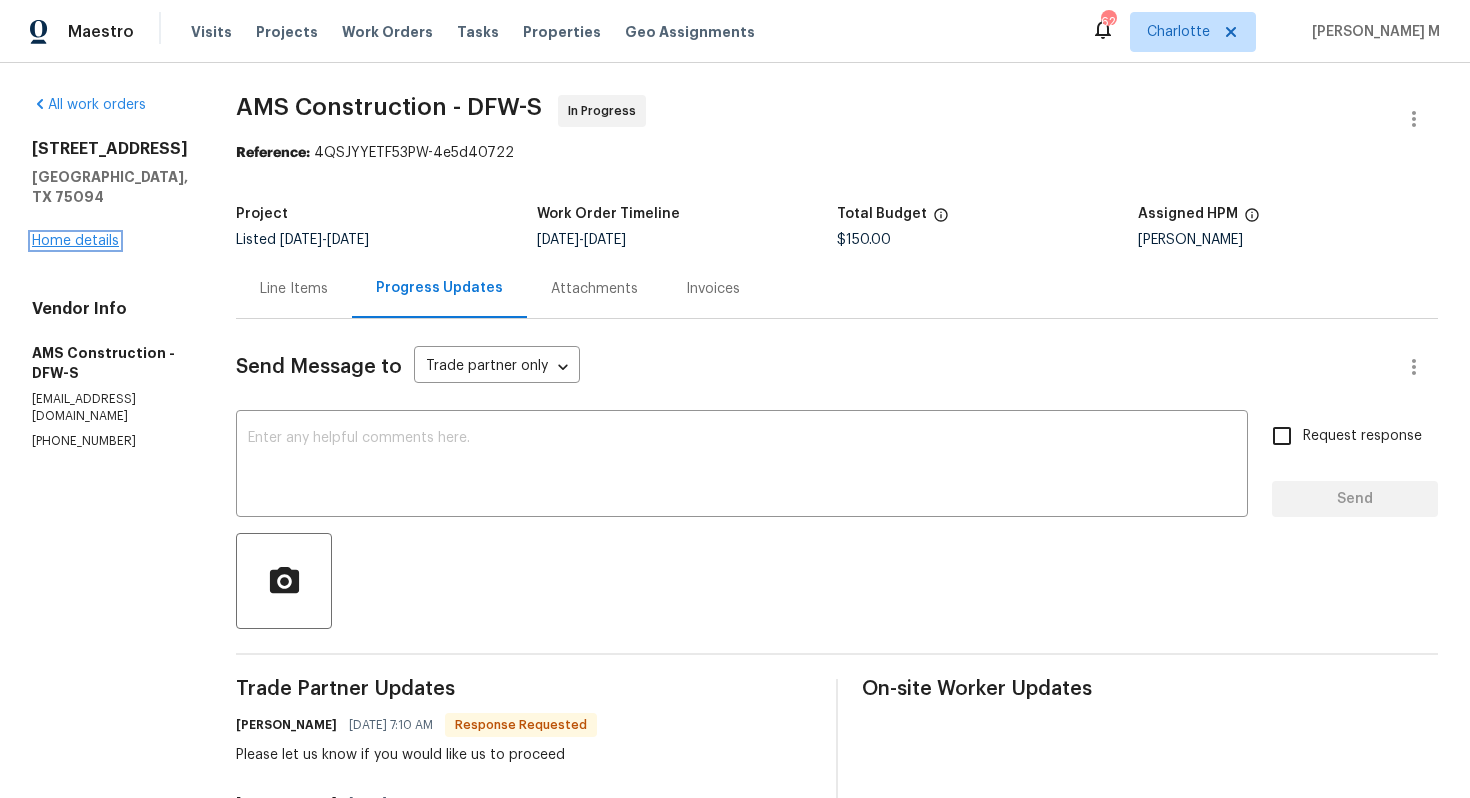 click on "Home details" at bounding box center [75, 241] 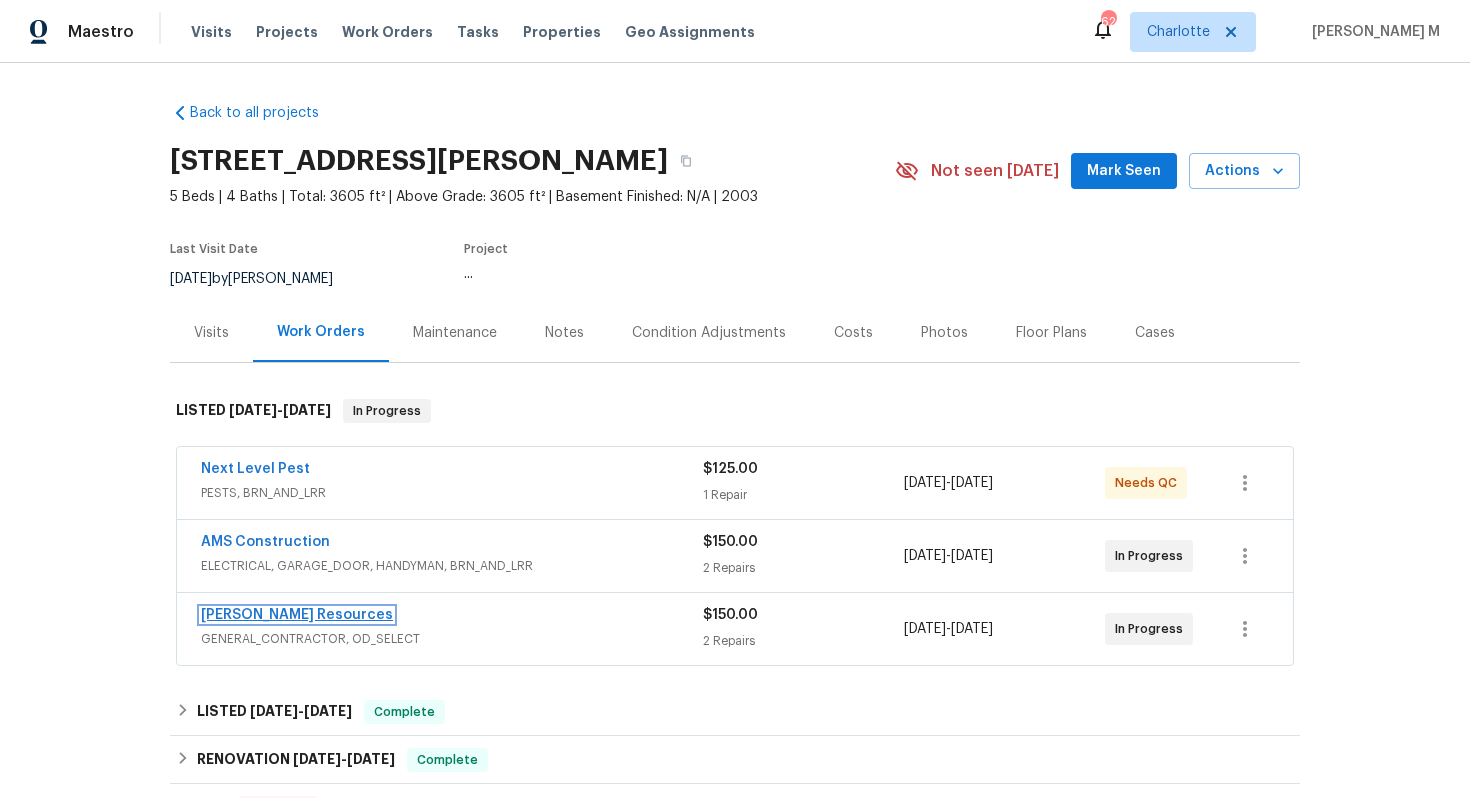 click on "[PERSON_NAME] Resources" at bounding box center (297, 615) 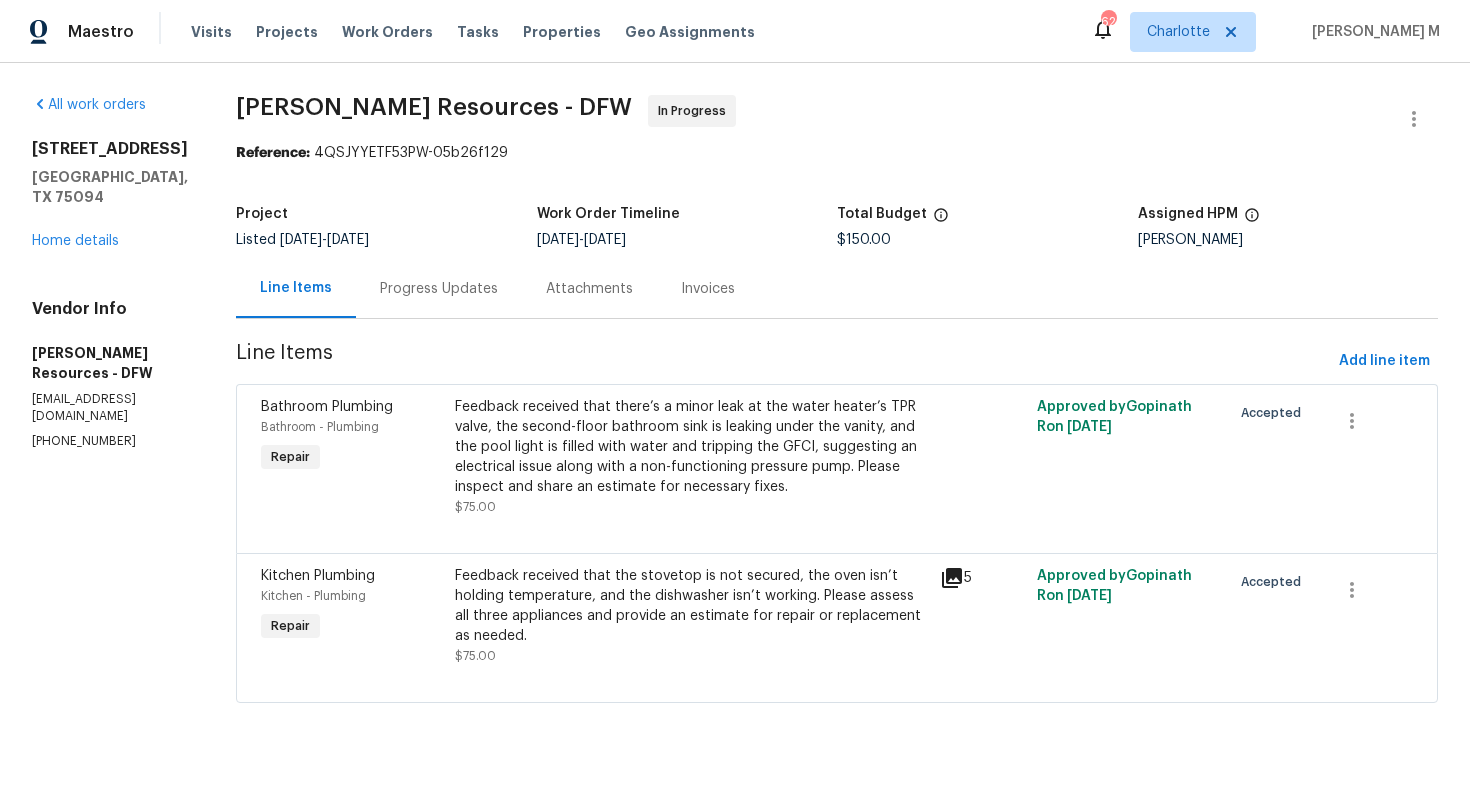 click on "Attachments" at bounding box center (589, 288) 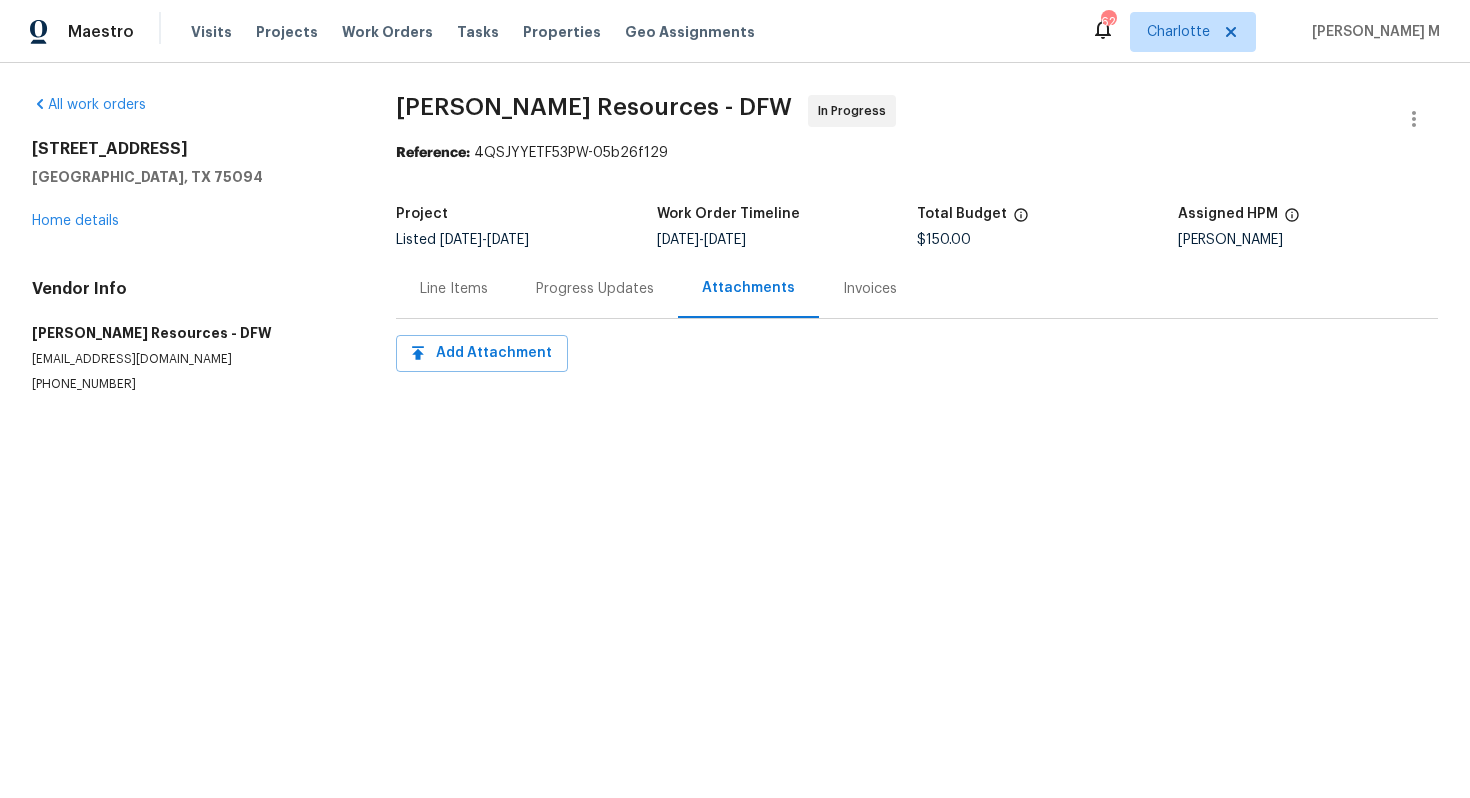 click on "Line Items" at bounding box center [454, 288] 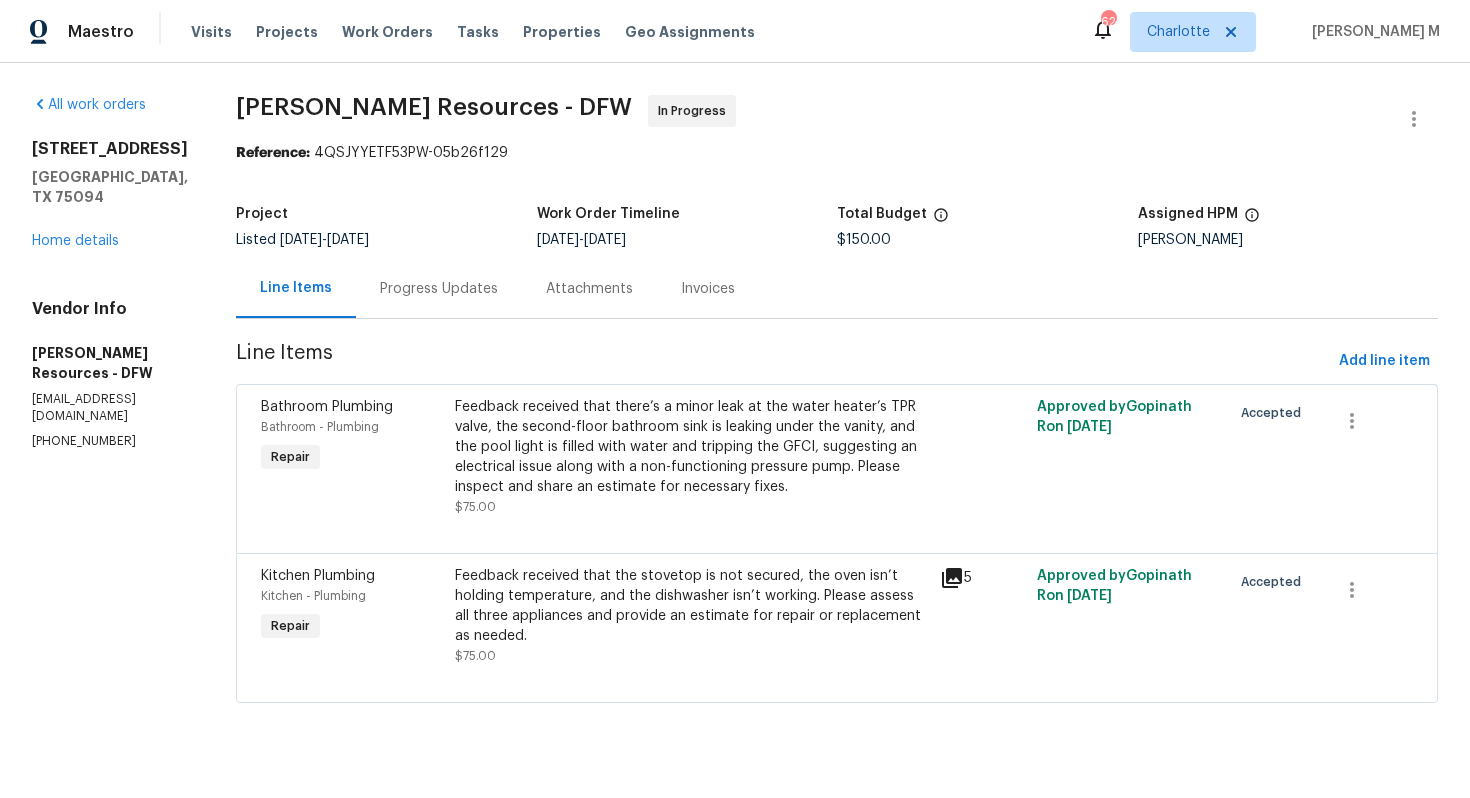 click on "Progress Updates" at bounding box center [439, 288] 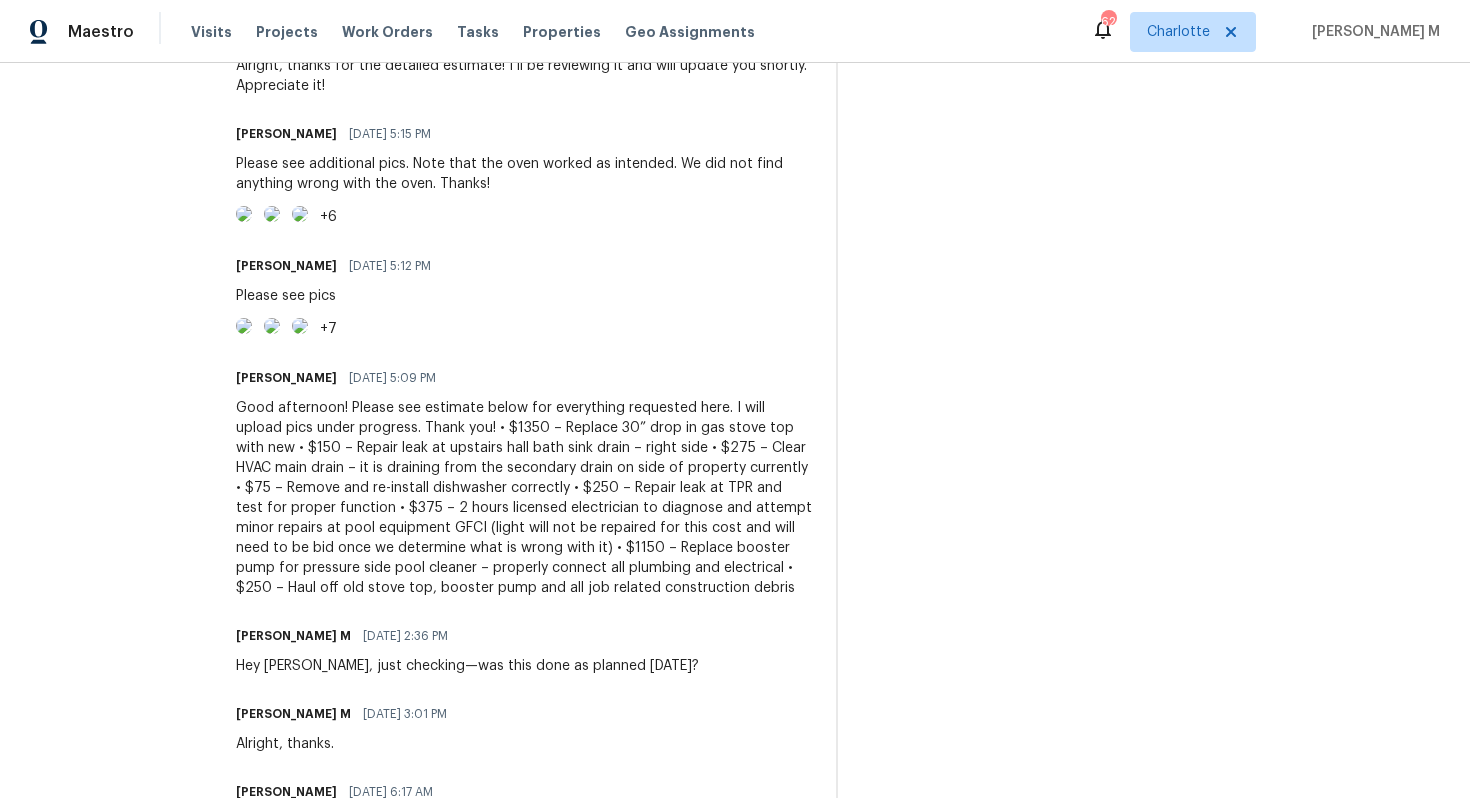 scroll, scrollTop: 692, scrollLeft: 0, axis: vertical 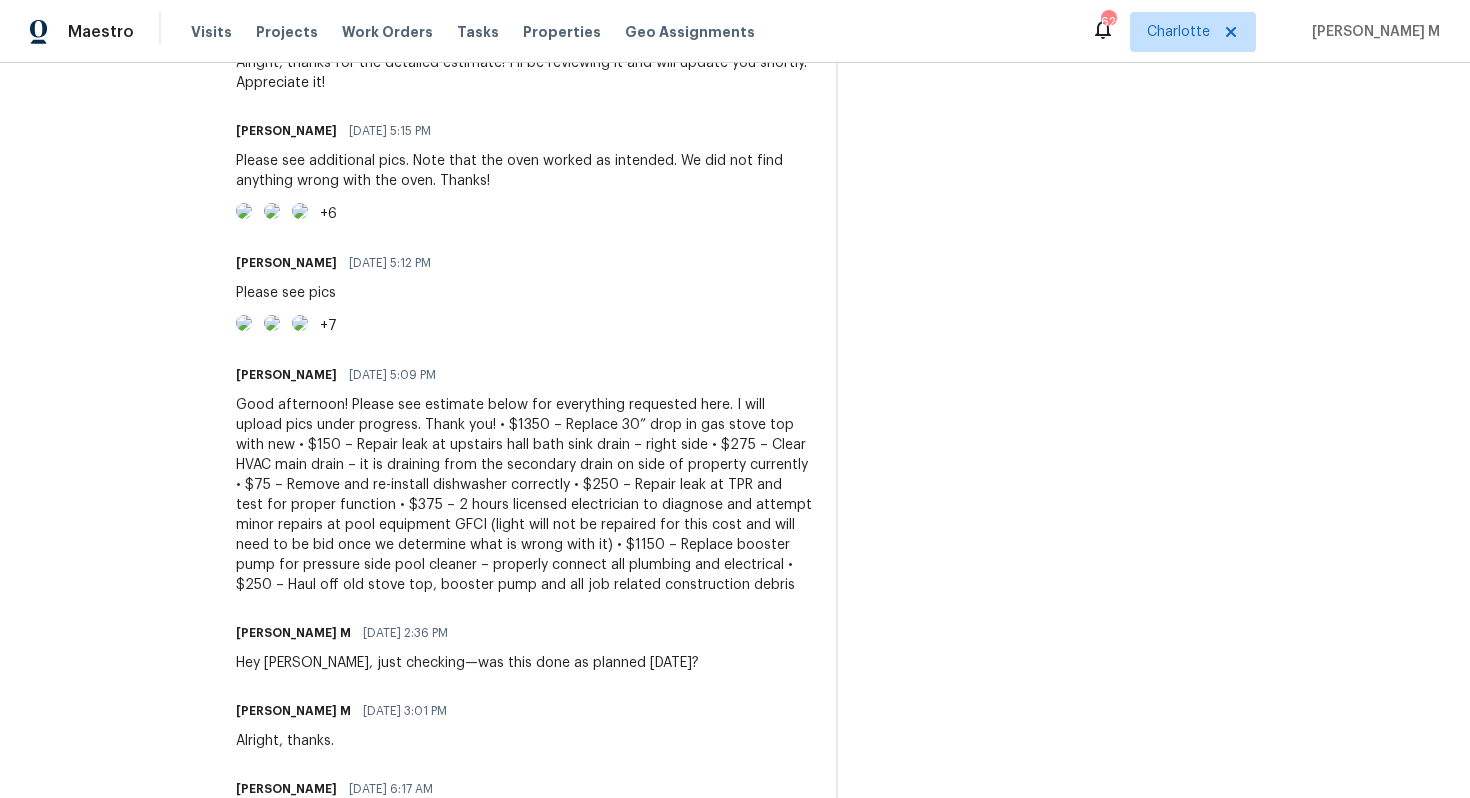 click on "Good afternoon!  Please see estimate below for everything requested here.  I will upload pics under progress.  Thank you!
•	$1350 – Replace 30” drop in gas stove top with new
•	$150 – Repair leak at upstairs hall bath sink drain – right side
•	$275 – Clear HVAC main drain – it is draining from the secondary drain on side of property currently
•	$75 – Remove and re-install dishwasher correctly
•	$250 – Repair leak at TPR and test for proper function
•	$375 – 2 hours licensed electrician to diagnose and attempt minor repairs at pool equipment GFCI (light will not be repaired for this cost and will need to be bid once we determine what is wrong with it)
•	$1150 – Replace booster pump for pressure side pool cleaner – properly connect all plumbing and electrical
•	$250 – Haul off old stove top, booster pump and all job related construction debris" at bounding box center [524, 495] 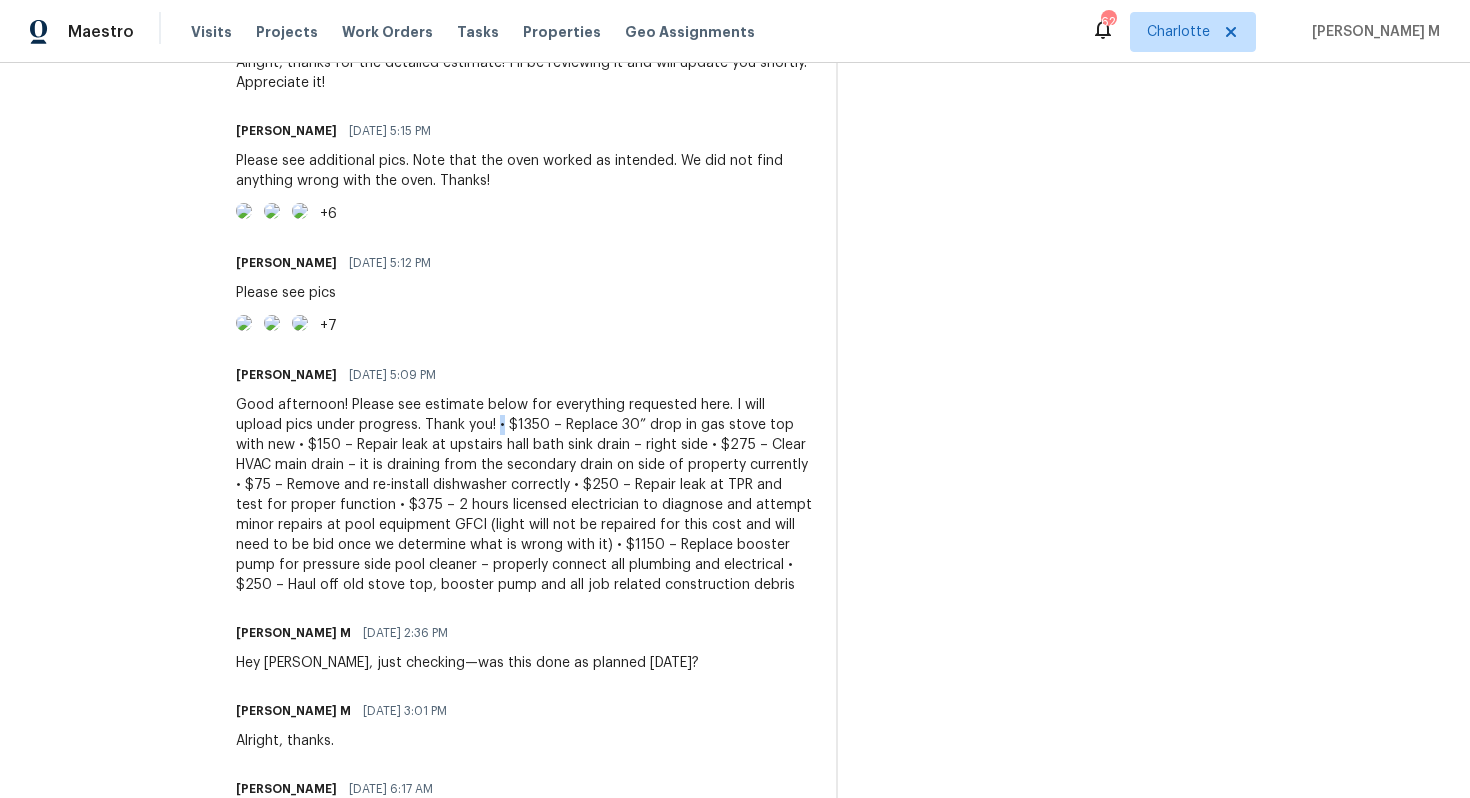 click on "Good afternoon!  Please see estimate below for everything requested here.  I will upload pics under progress.  Thank you!
•	$1350 – Replace 30” drop in gas stove top with new
•	$150 – Repair leak at upstairs hall bath sink drain – right side
•	$275 – Clear HVAC main drain – it is draining from the secondary drain on side of property currently
•	$75 – Remove and re-install dishwasher correctly
•	$250 – Repair leak at TPR and test for proper function
•	$375 – 2 hours licensed electrician to diagnose and attempt minor repairs at pool equipment GFCI (light will not be repaired for this cost and will need to be bid once we determine what is wrong with it)
•	$1150 – Replace booster pump for pressure side pool cleaner – properly connect all plumbing and electrical
•	$250 – Haul off old stove top, booster pump and all job related construction debris" at bounding box center [524, 495] 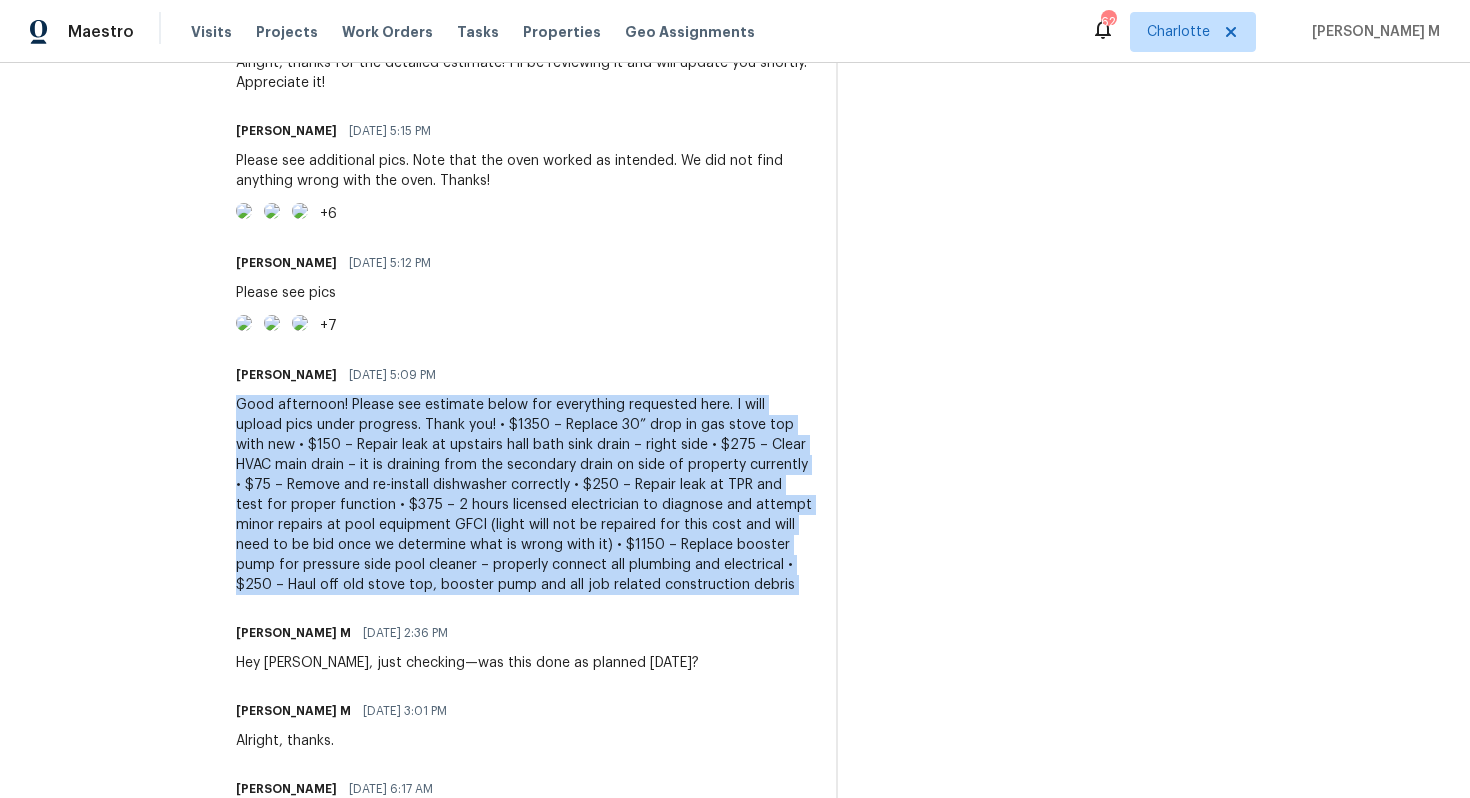 click on "Good afternoon!  Please see estimate below for everything requested here.  I will upload pics under progress.  Thank you!
•	$1350 – Replace 30” drop in gas stove top with new
•	$150 – Repair leak at upstairs hall bath sink drain – right side
•	$275 – Clear HVAC main drain – it is draining from the secondary drain on side of property currently
•	$75 – Remove and re-install dishwasher correctly
•	$250 – Repair leak at TPR and test for proper function
•	$375 – 2 hours licensed electrician to diagnose and attempt minor repairs at pool equipment GFCI (light will not be repaired for this cost and will need to be bid once we determine what is wrong with it)
•	$1150 – Replace booster pump for pressure side pool cleaner – properly connect all plumbing and electrical
•	$250 – Haul off old stove top, booster pump and all job related construction debris" at bounding box center (524, 495) 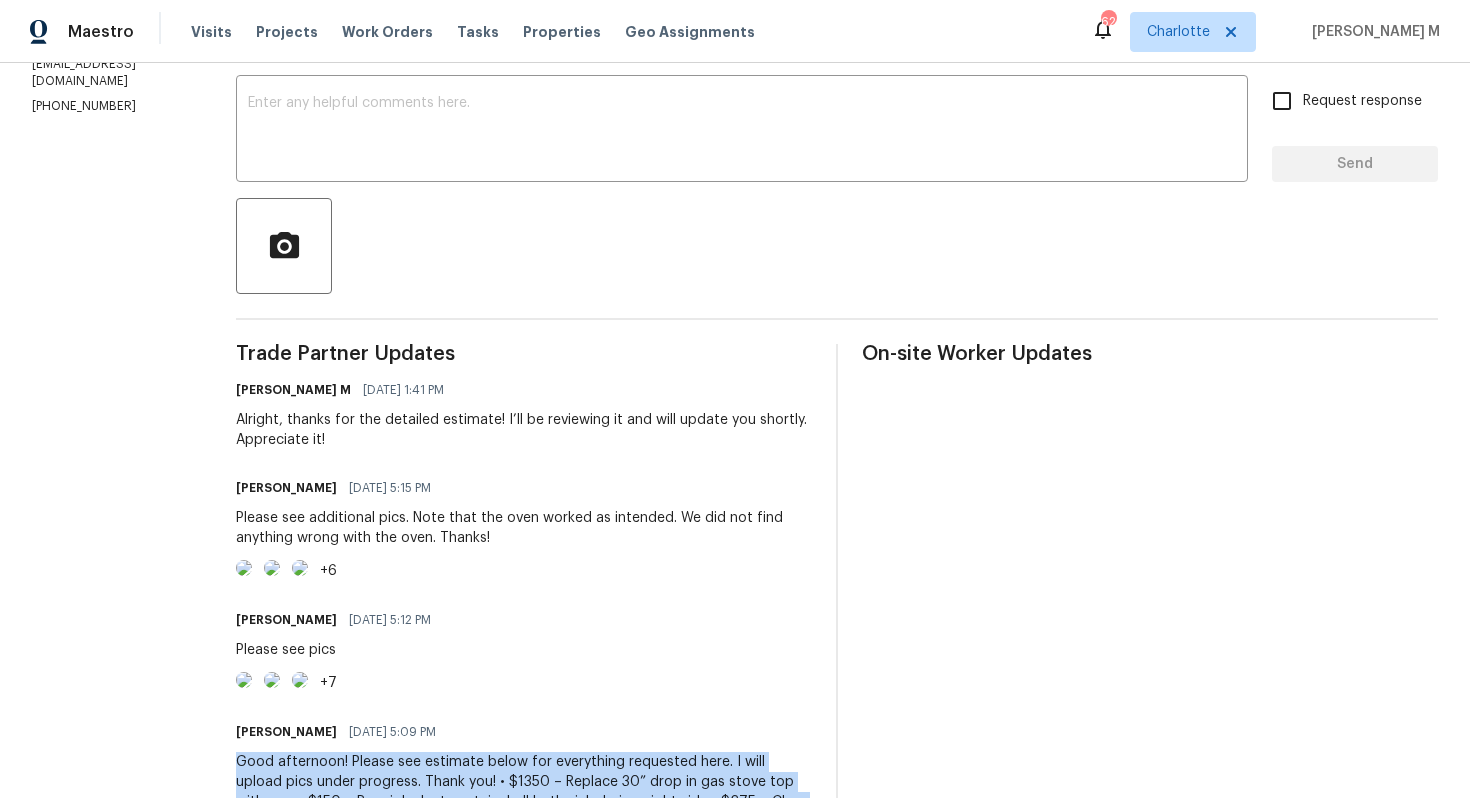 scroll, scrollTop: 0, scrollLeft: 0, axis: both 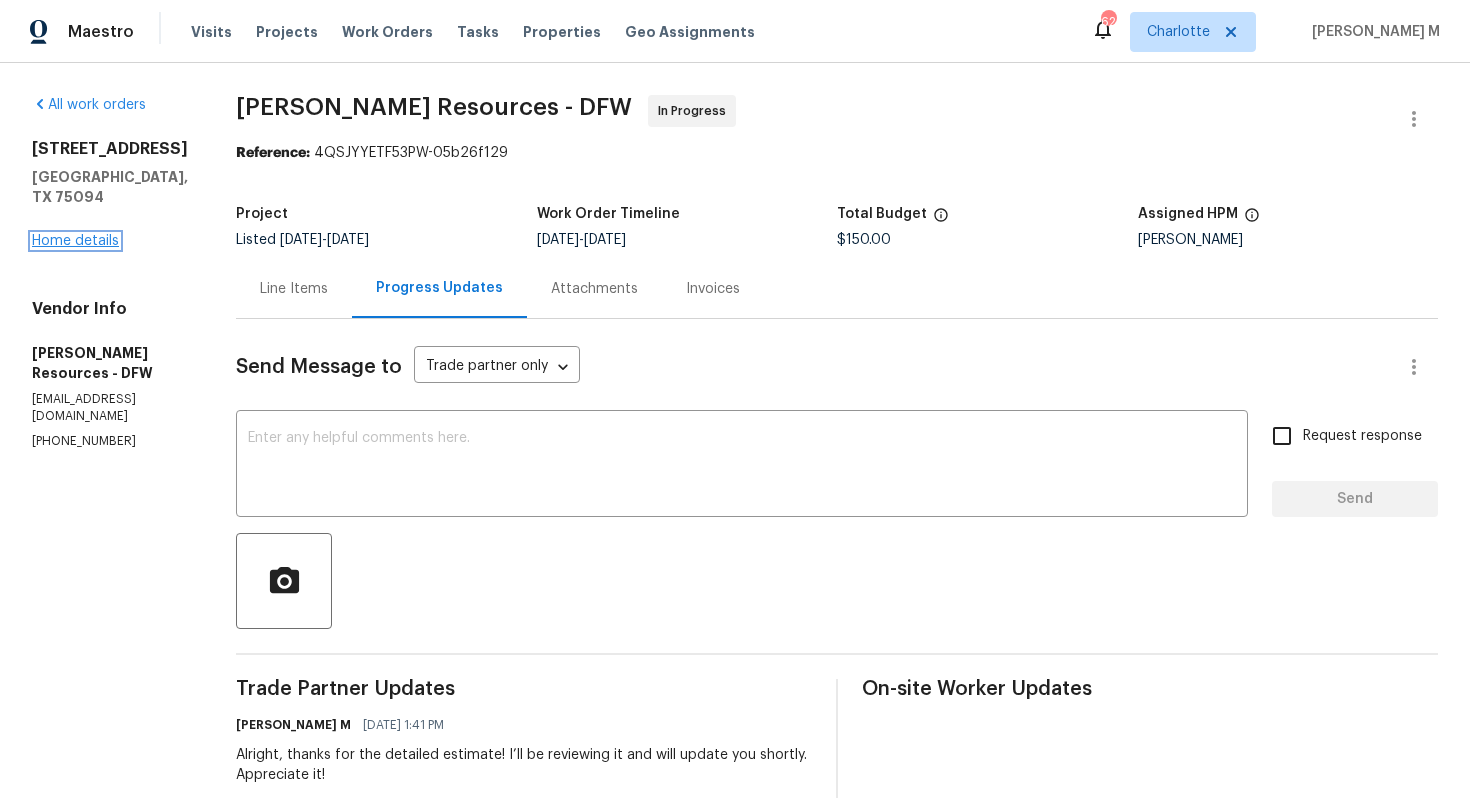 click on "Home details" at bounding box center [75, 241] 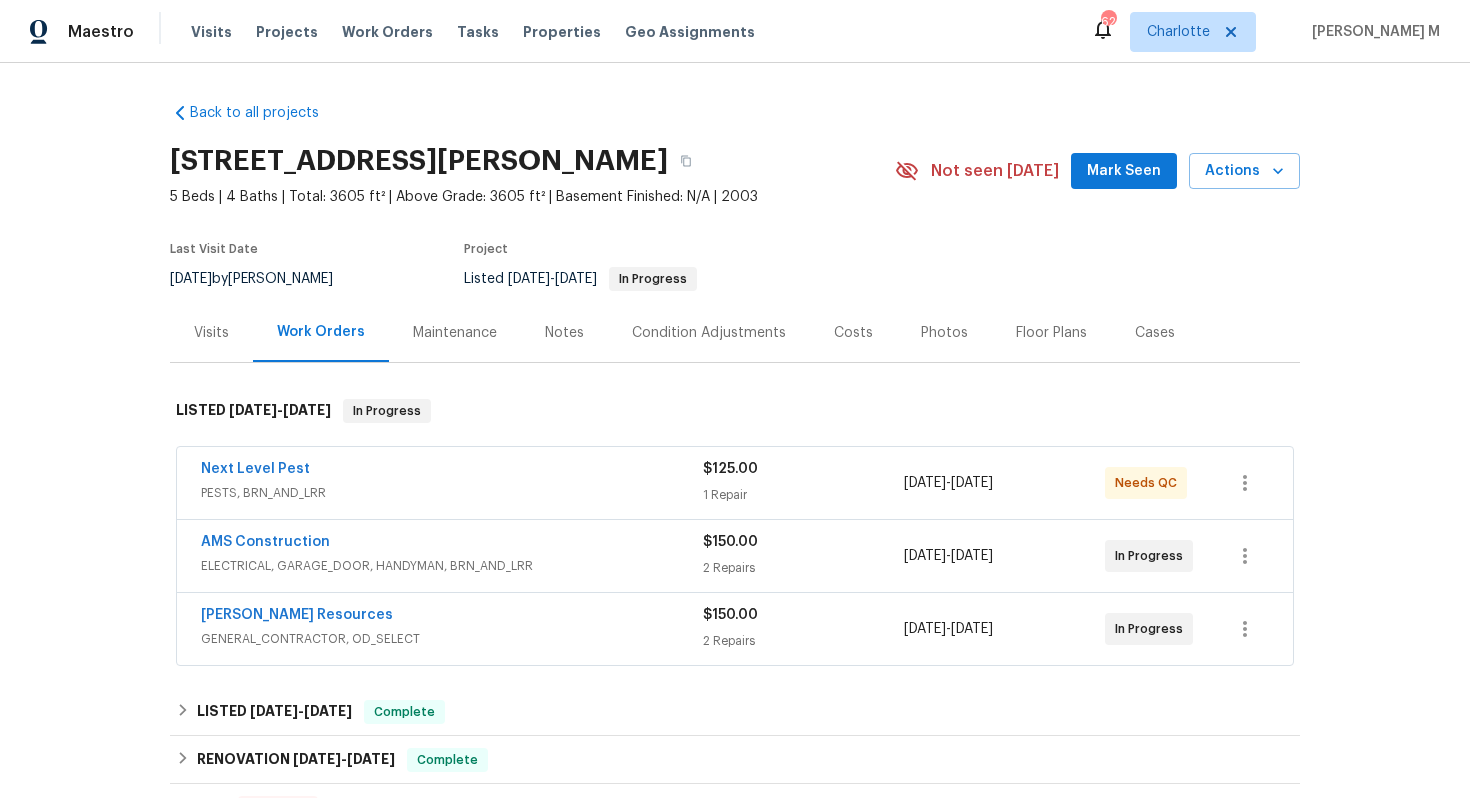 click on "Next Level Pest" at bounding box center [255, 469] 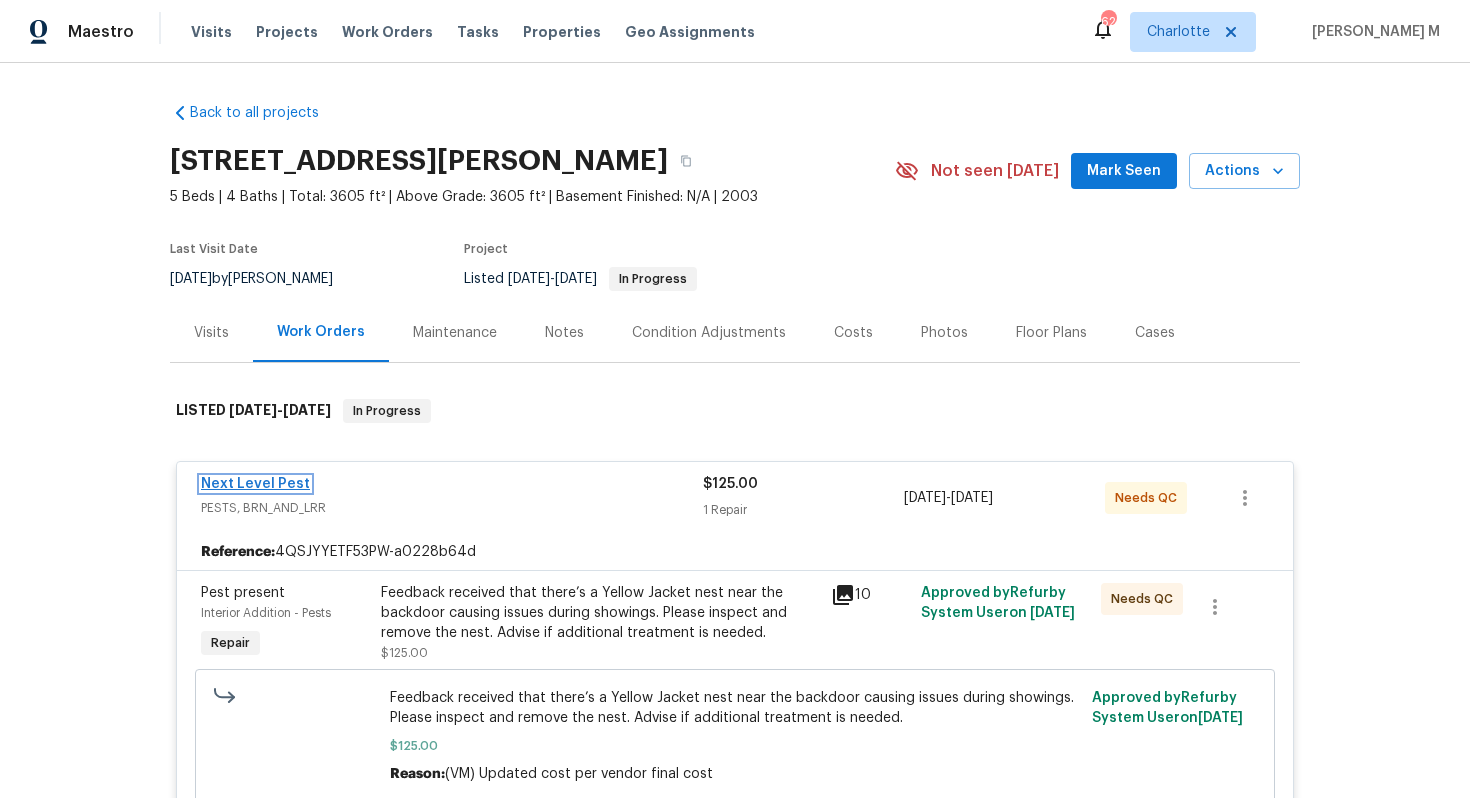click on "Next Level Pest" at bounding box center (255, 484) 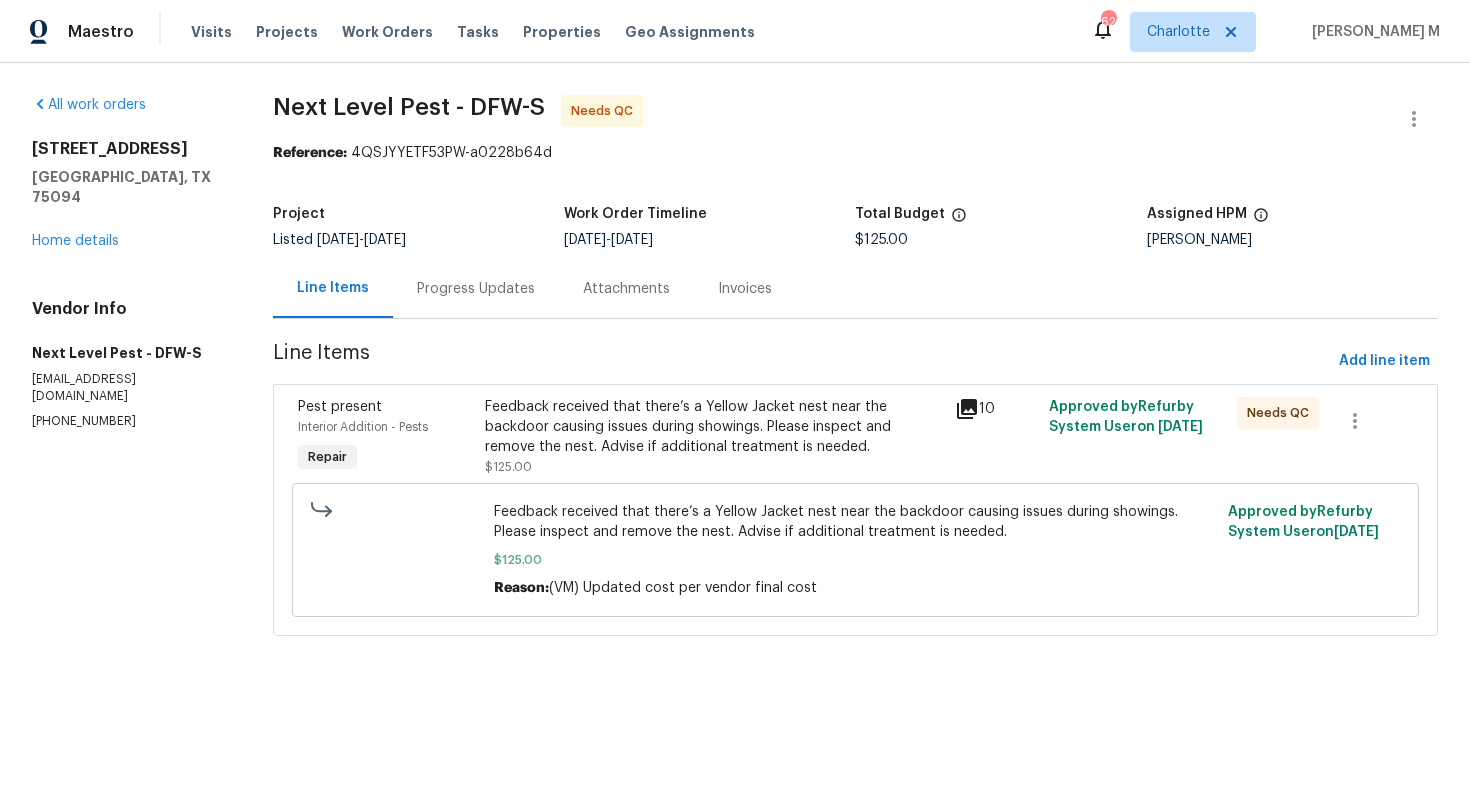 click on "Progress Updates" at bounding box center [476, 288] 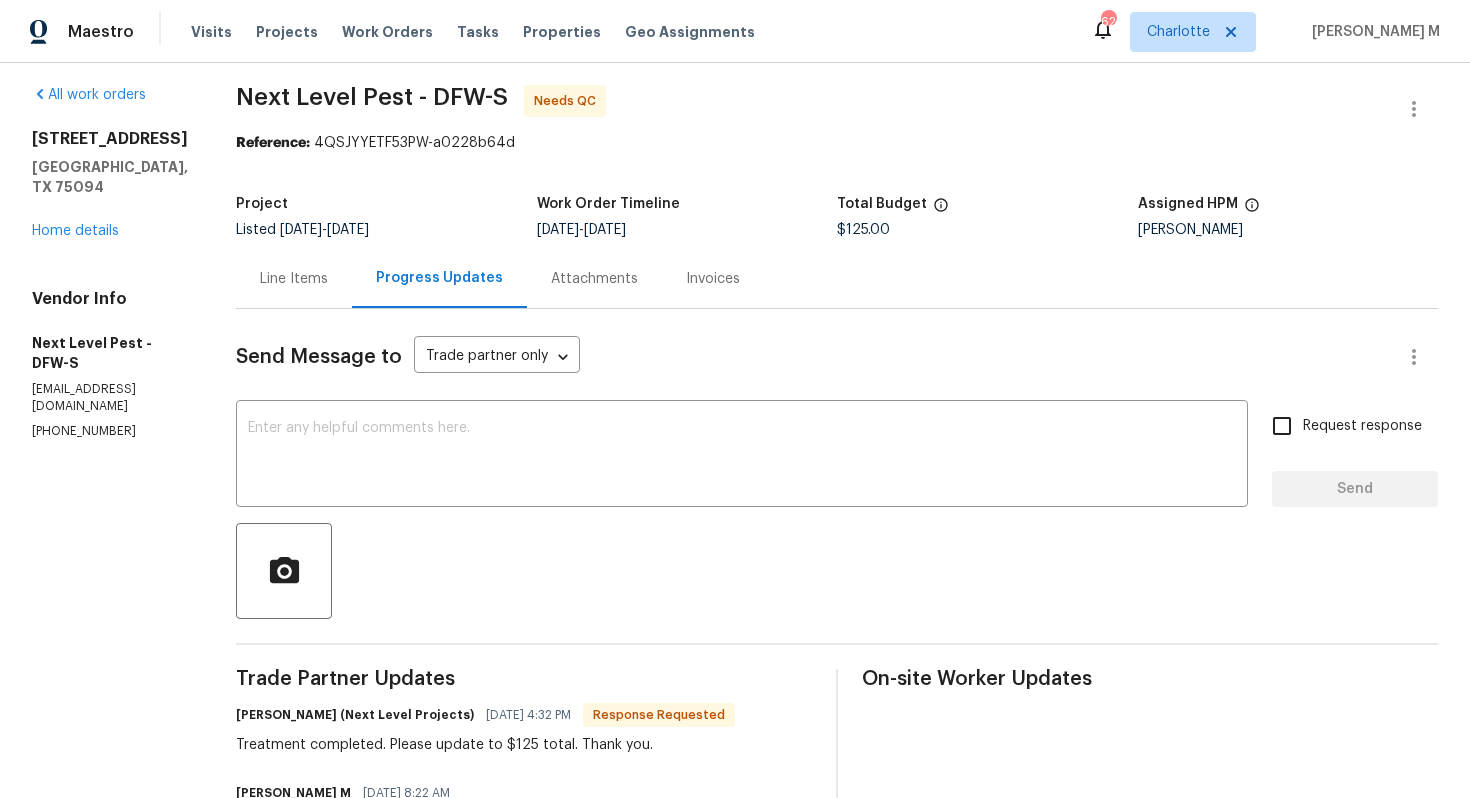 scroll, scrollTop: 0, scrollLeft: 0, axis: both 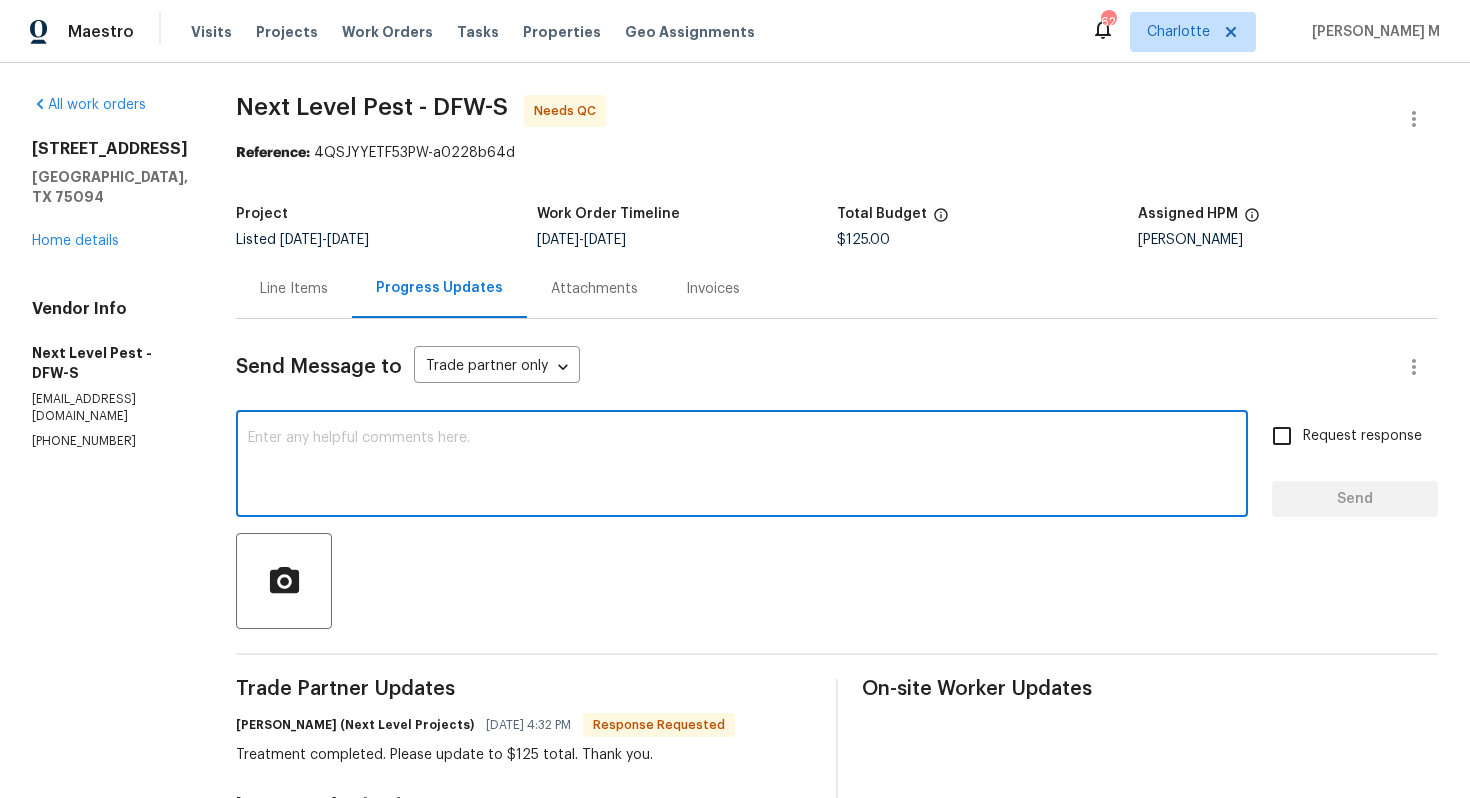 click at bounding box center [742, 466] 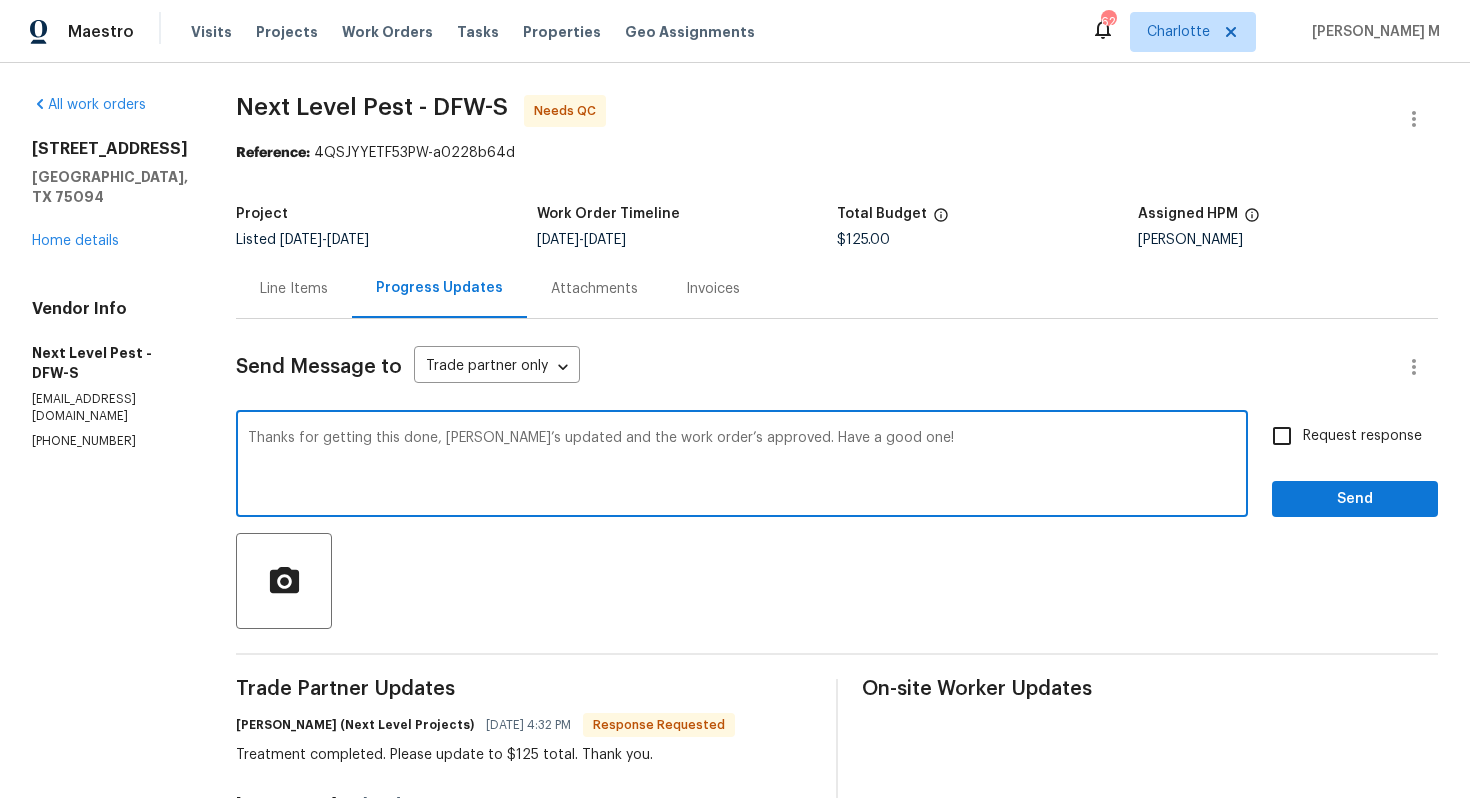 type on "Thanks for getting this done, [PERSON_NAME]’s updated and the work order’s approved. Have a good one!" 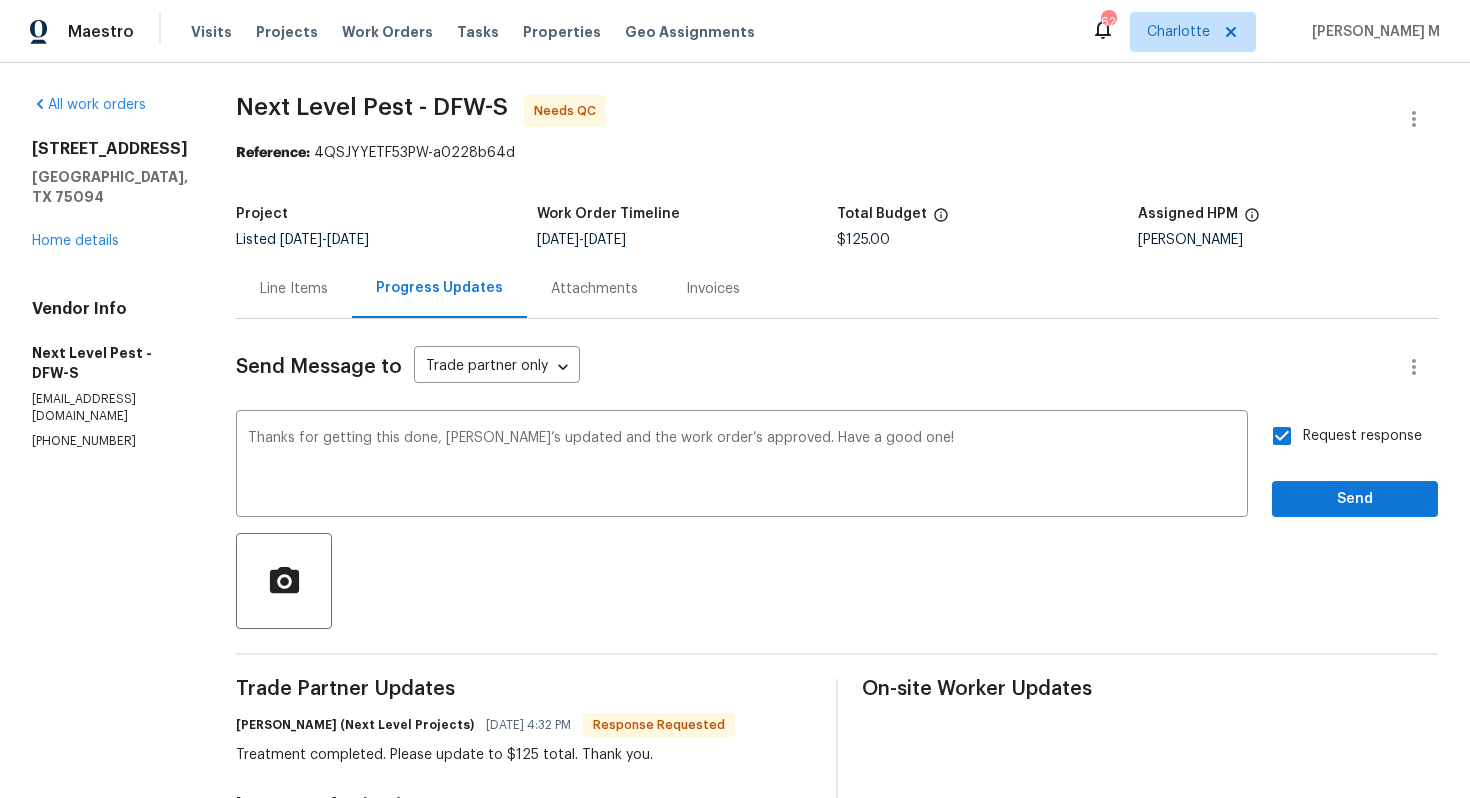 click on "Request response Send" at bounding box center [1355, 466] 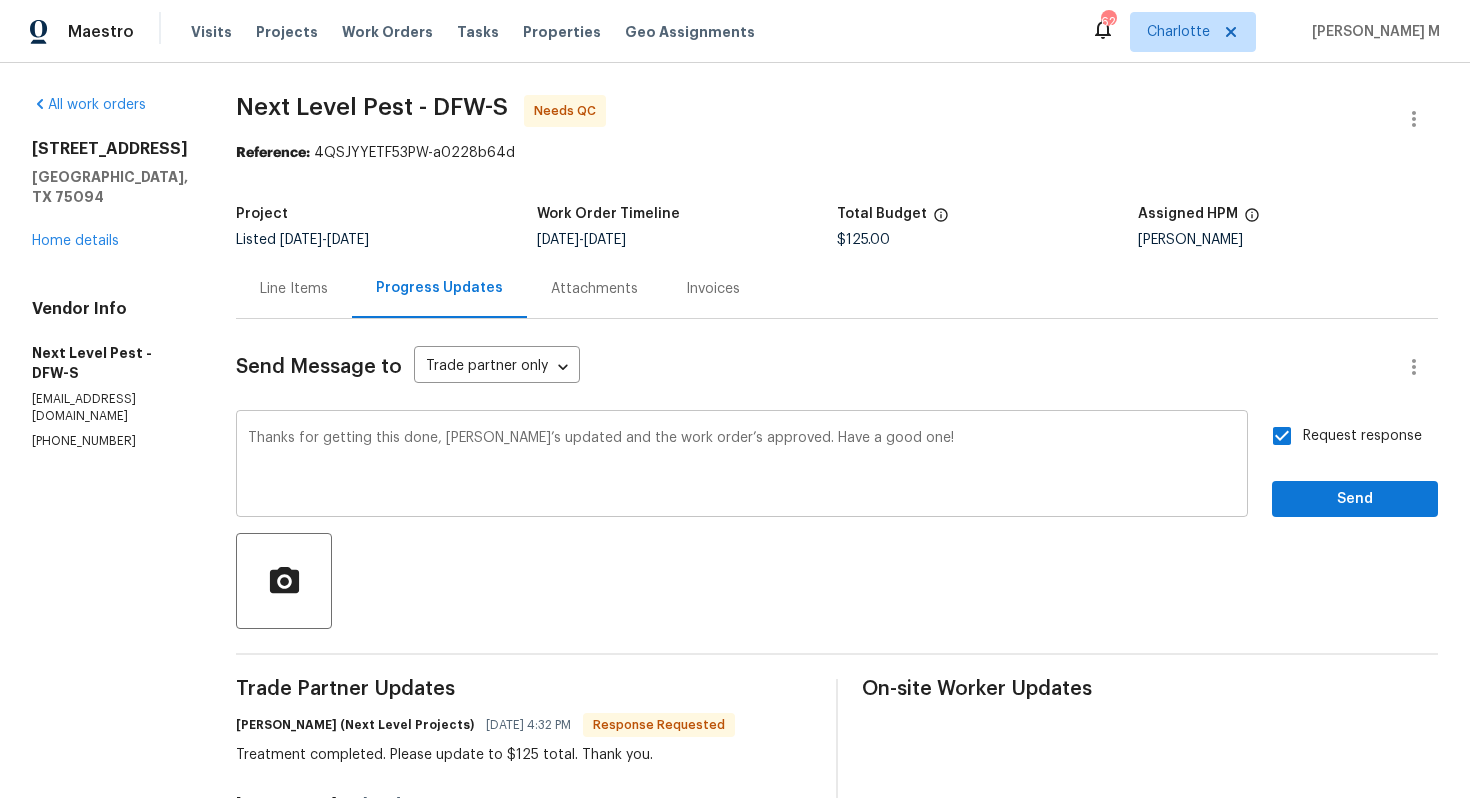 click on "Thanks for getting this done, [PERSON_NAME]’s updated and the work order’s approved. Have a good one!" at bounding box center (742, 466) 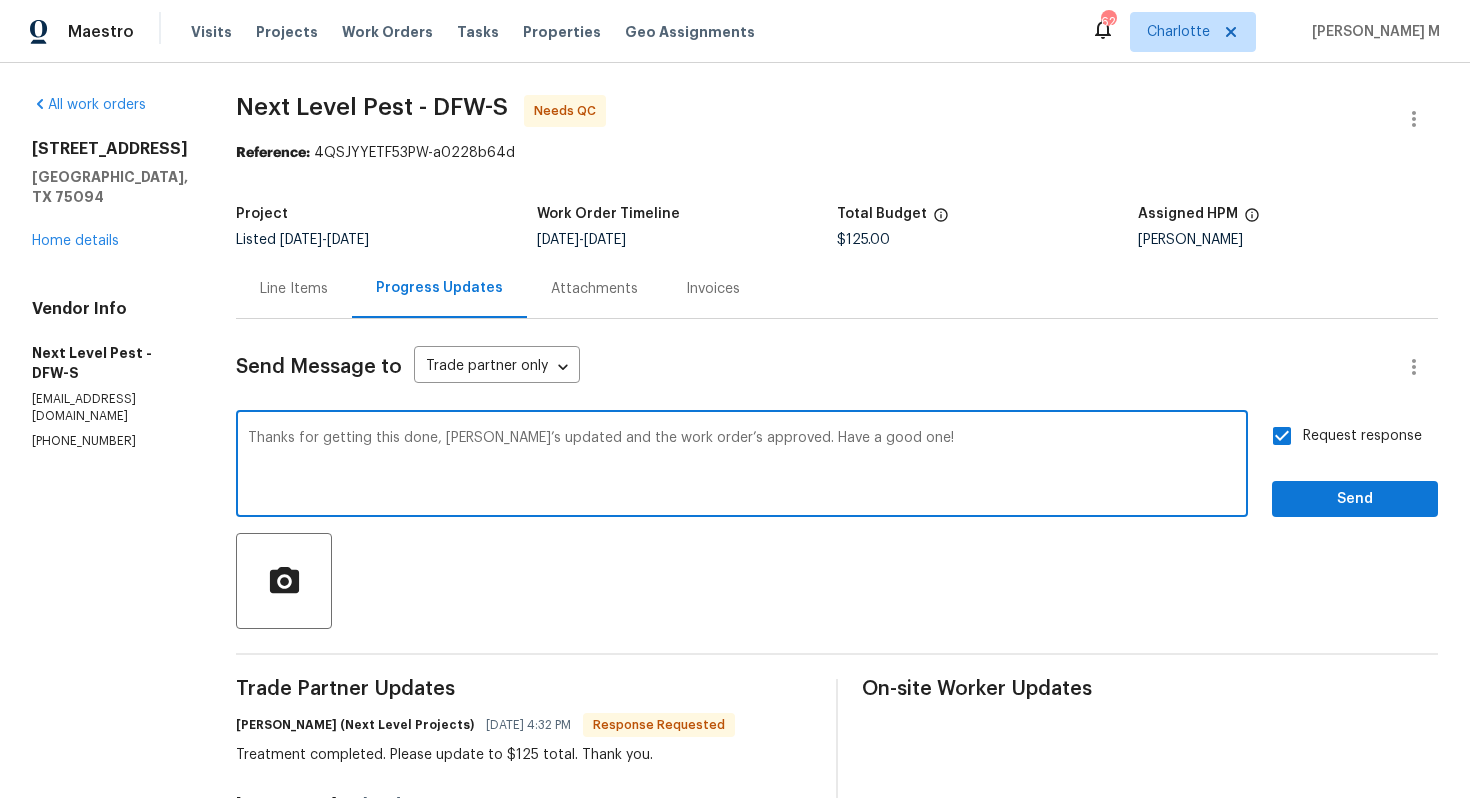 click on "price is updated," at bounding box center (0, 0) 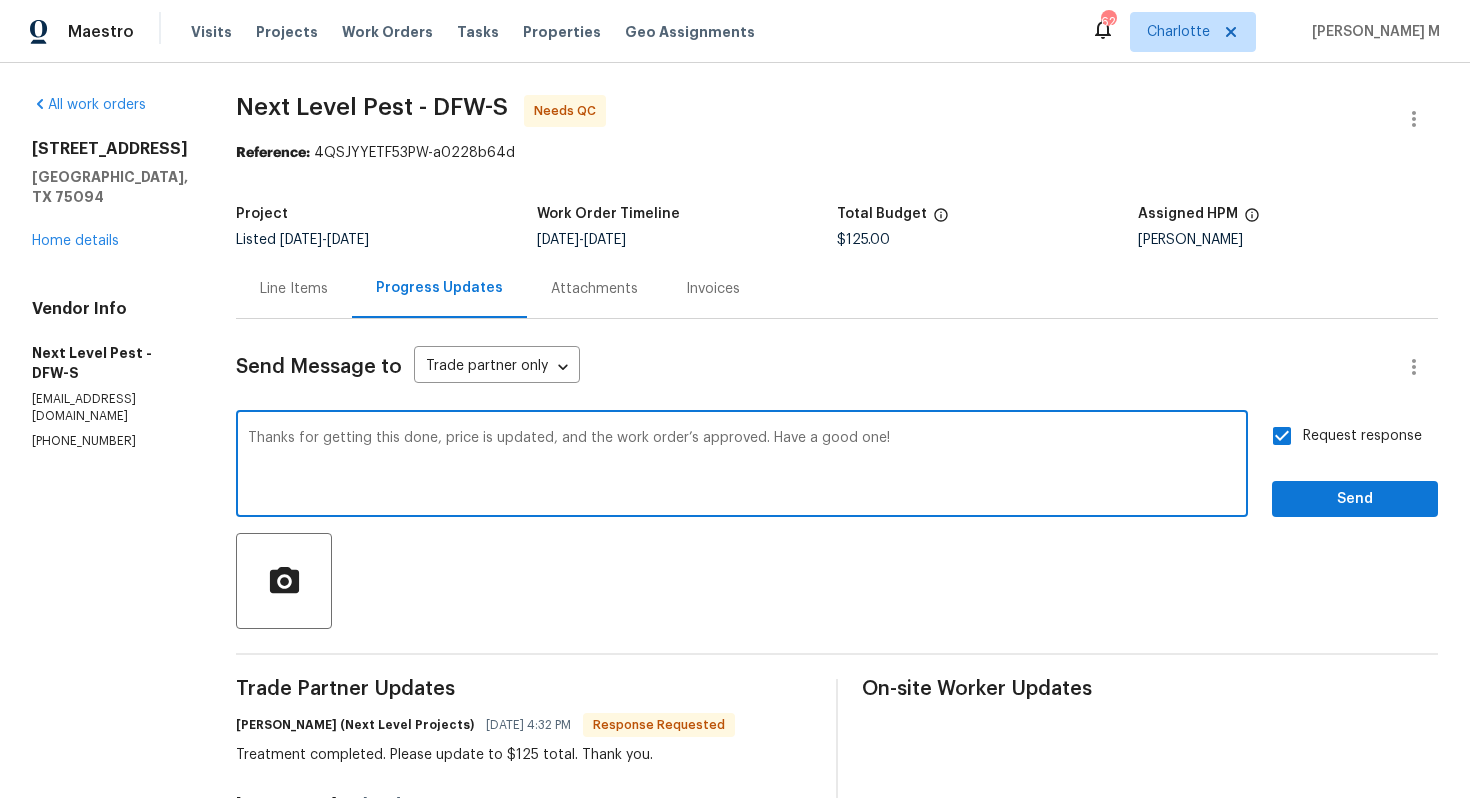 type on "Thanks for getting this done, price is updated, and the work order’s approved. Have a good one!" 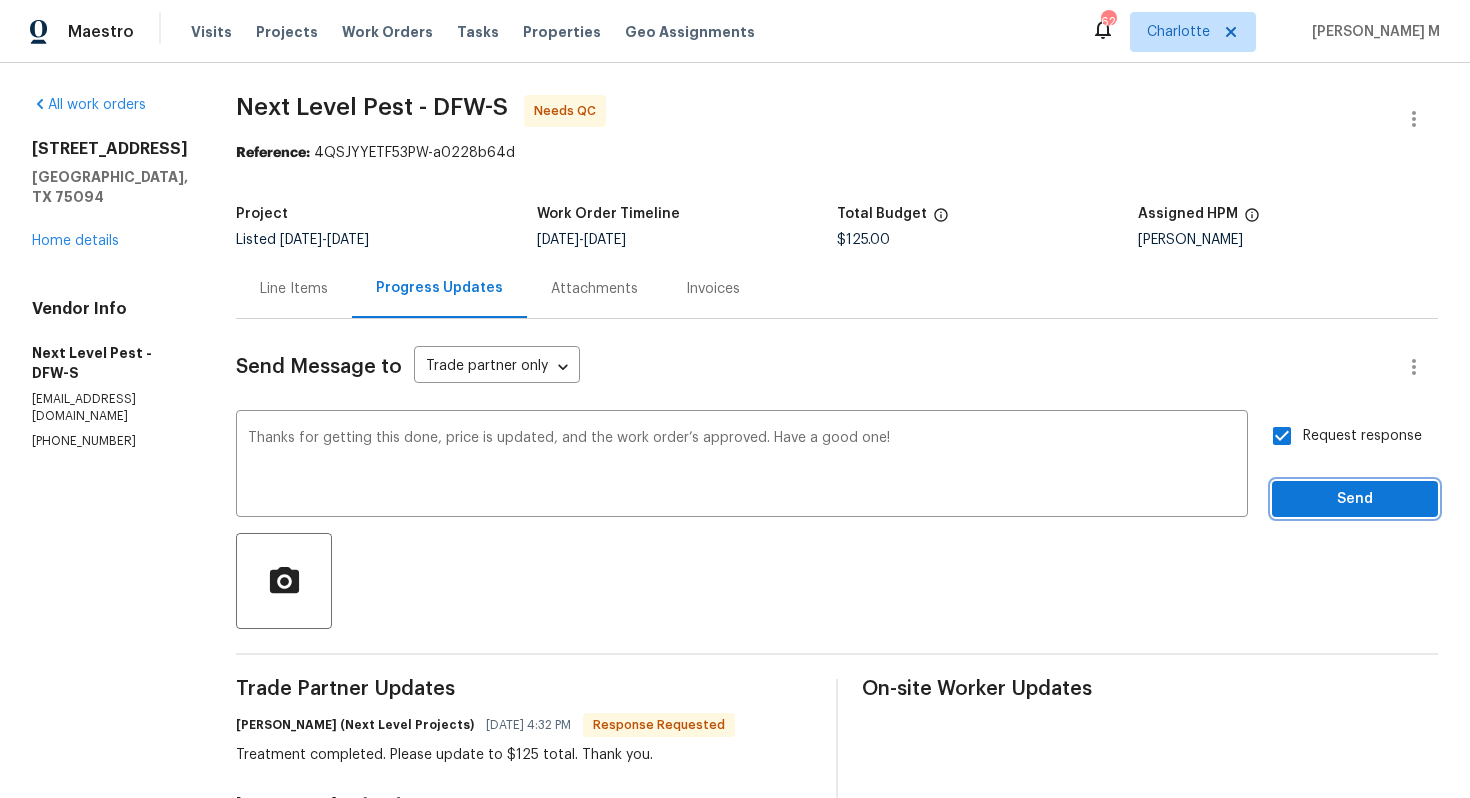 click on "Send" at bounding box center [1355, 499] 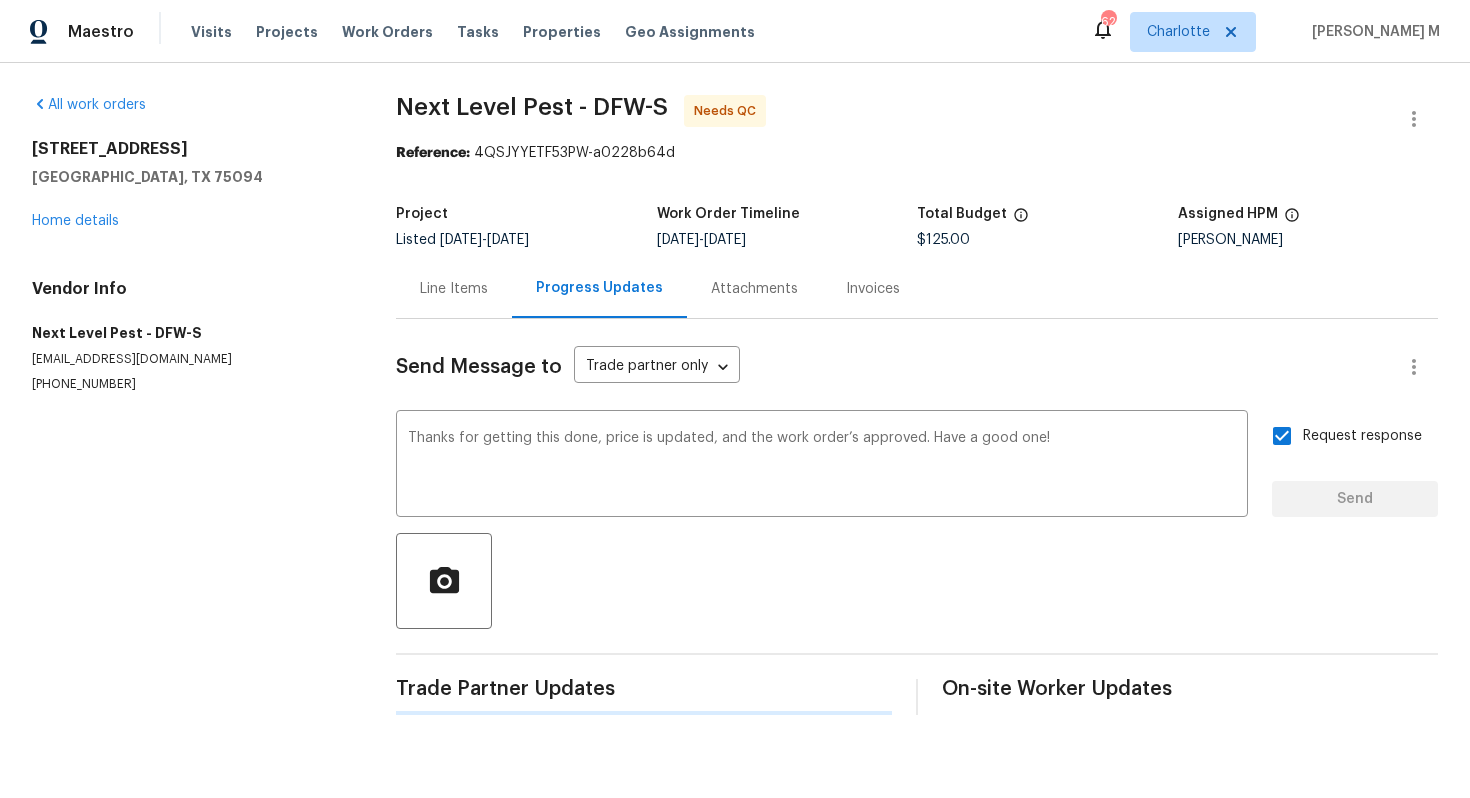 type 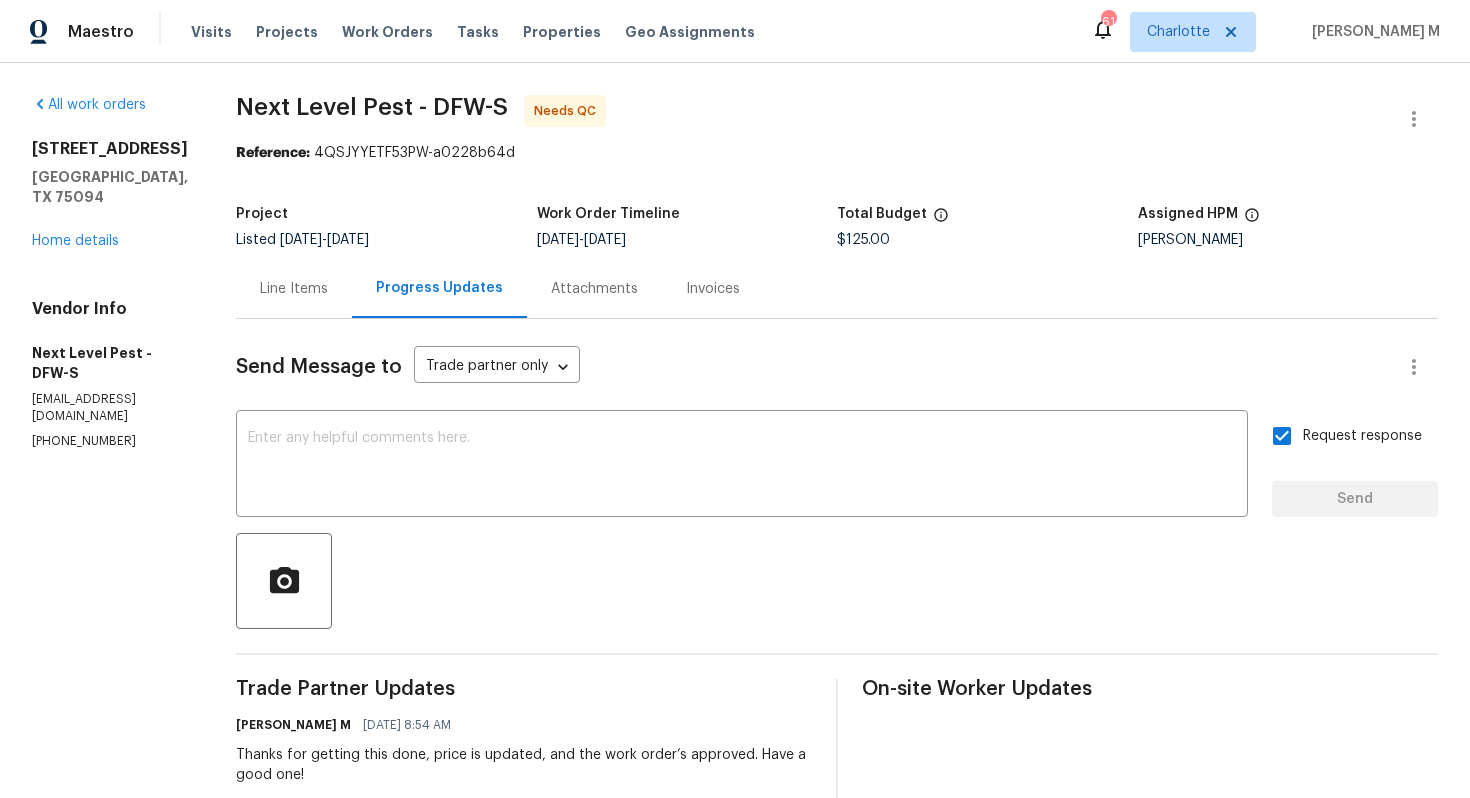click on "Next Level Pest - DFW-S Needs QC Reference:   4QSJYYETF53PW-a0228b64d Project Listed   [DATE]  -  [DATE] Work Order Timeline [DATE]  -  [DATE] Total Budget $125.00 Assigned HPM [PERSON_NAME] Line Items Progress Updates Attachments Invoices Send Message to Trade partner only Trade partner only ​ x ​ Request response Send Trade Partner Updates [PERSON_NAME] M [DATE] 8:54 AM Thanks for getting this done, price is updated, and the work order’s approved. Have a good one! [PERSON_NAME] (Next Level Projects) [DATE] 4:32 PM Treatment completed. Please update to $125 total. Thank you. [PERSON_NAME] M [DATE] 8:22 AM Are you guys on-site [DATE]? Lemme know once it’s done, appreciate it! [PERSON_NAME] (Next Level Projects) [DATE] 3:13 PM 7/9 [PERSON_NAME] M [DATE] 1:35 PM On-site Worker Updates" at bounding box center [837, 638] 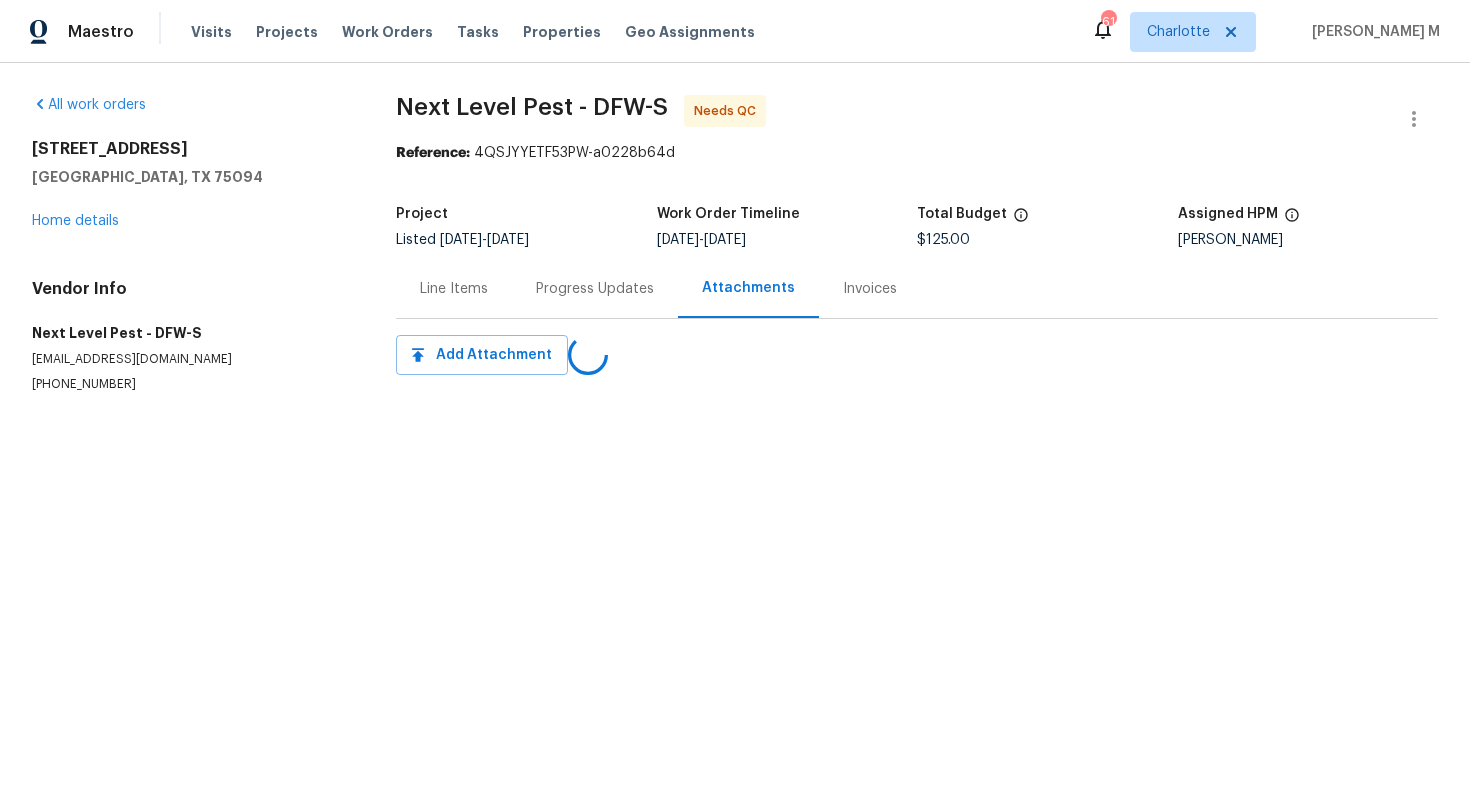 click on "Line Items" at bounding box center (454, 288) 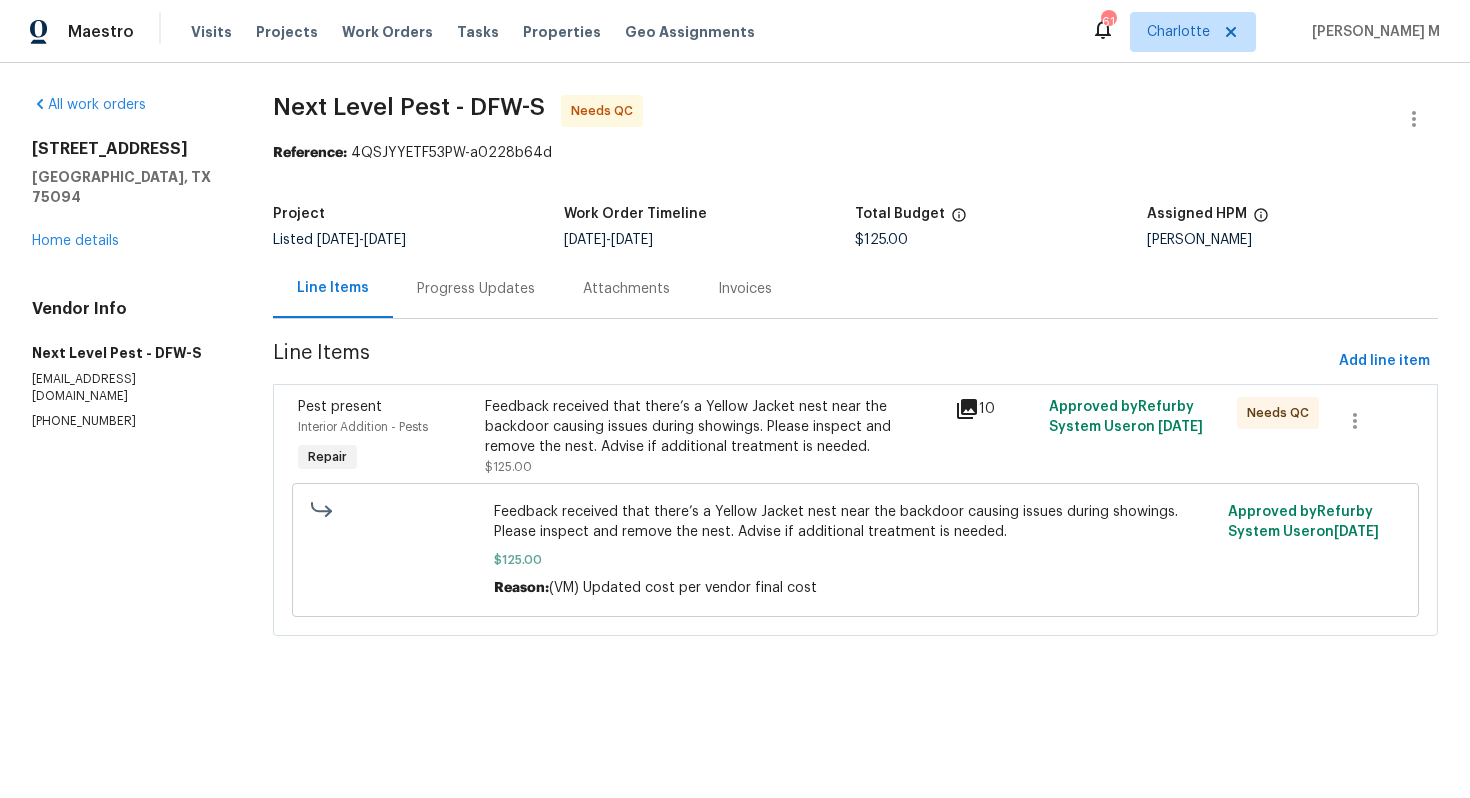 click on "Progress Updates" at bounding box center [476, 289] 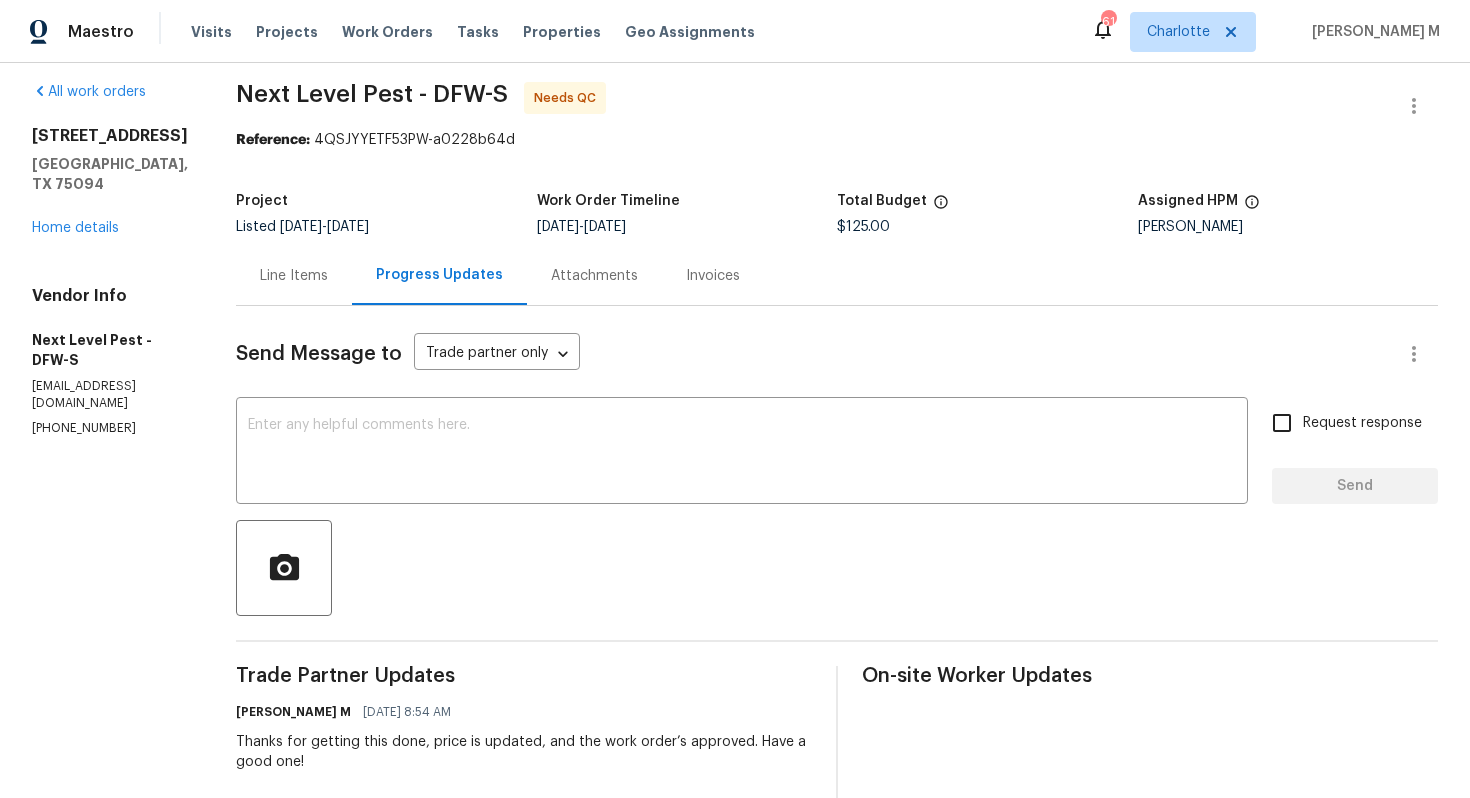 scroll, scrollTop: 0, scrollLeft: 0, axis: both 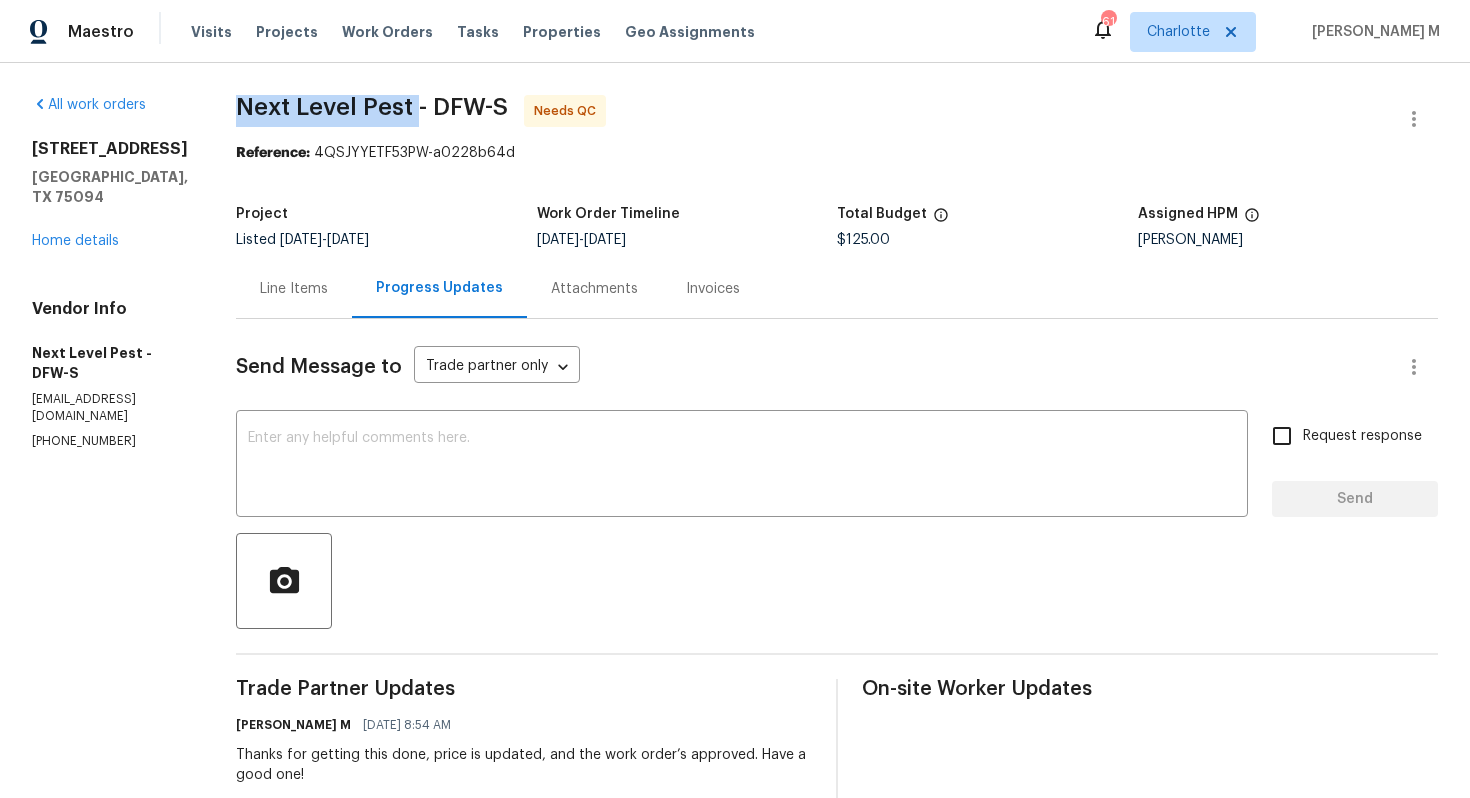 drag, startPoint x: 222, startPoint y: 112, endPoint x: 401, endPoint y: 113, distance: 179.00279 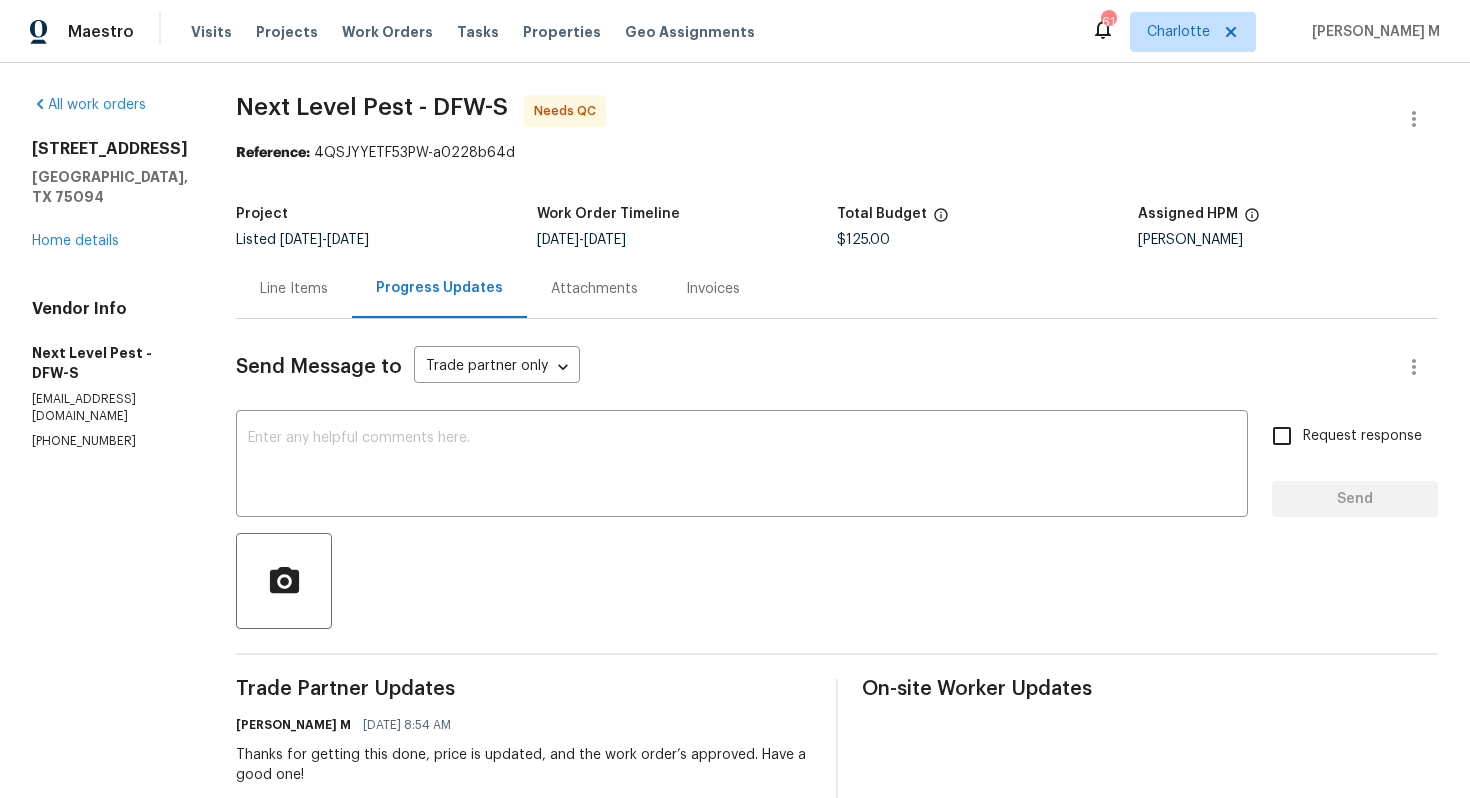 click on "Project" at bounding box center (386, 220) 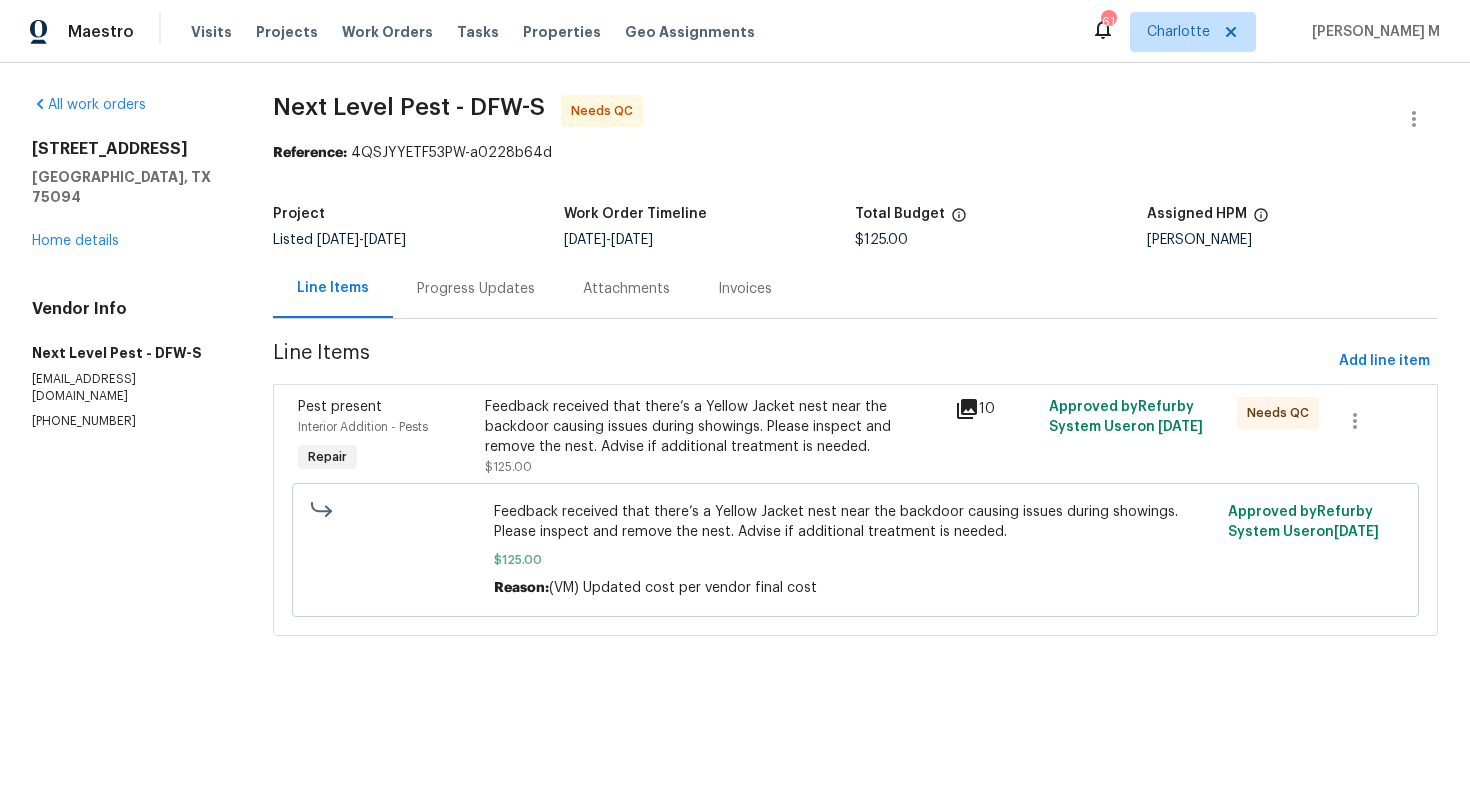 click on "Listed   [DATE]  -  [DATE]" at bounding box center (418, 240) 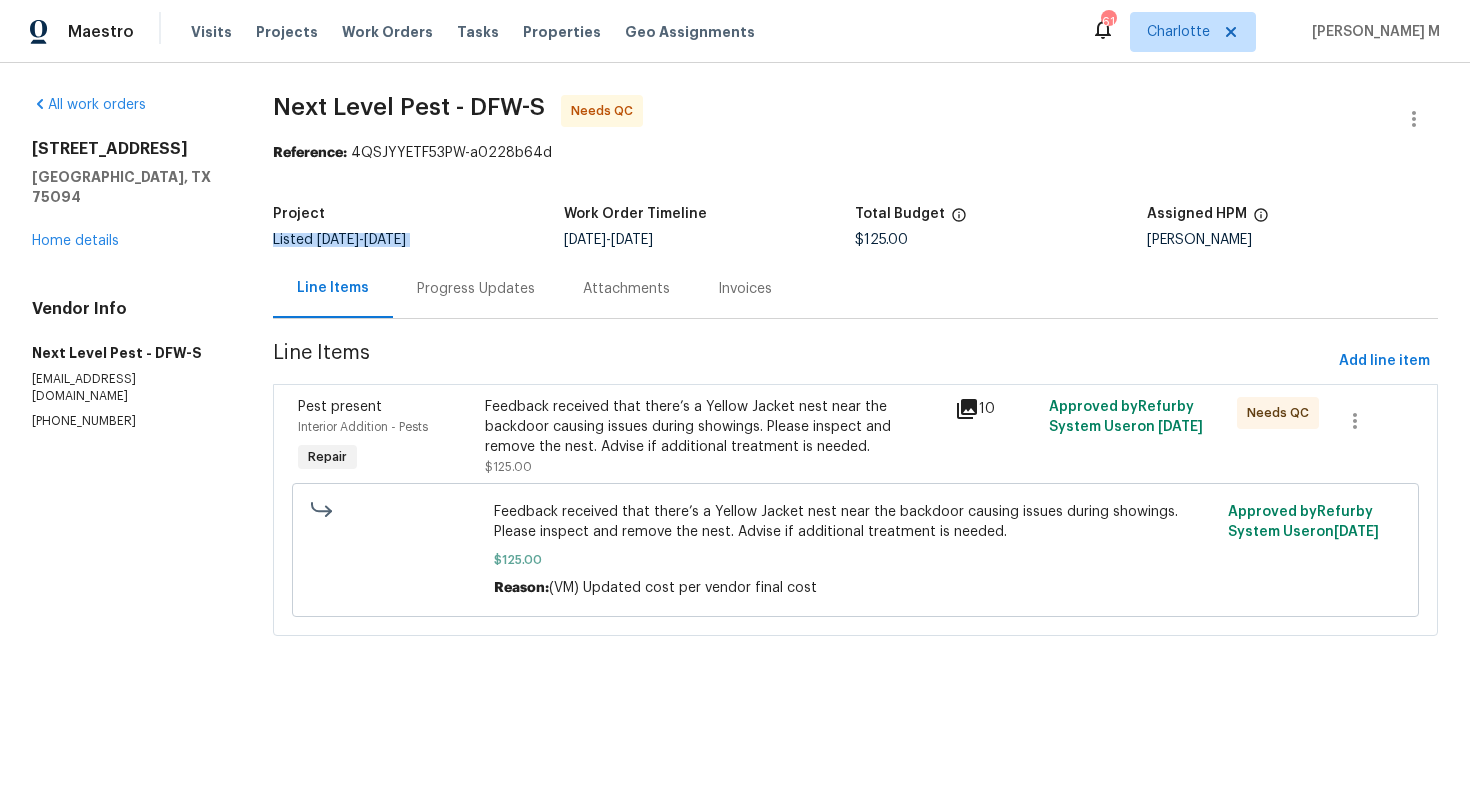 click on "[DATE]" at bounding box center (385, 240) 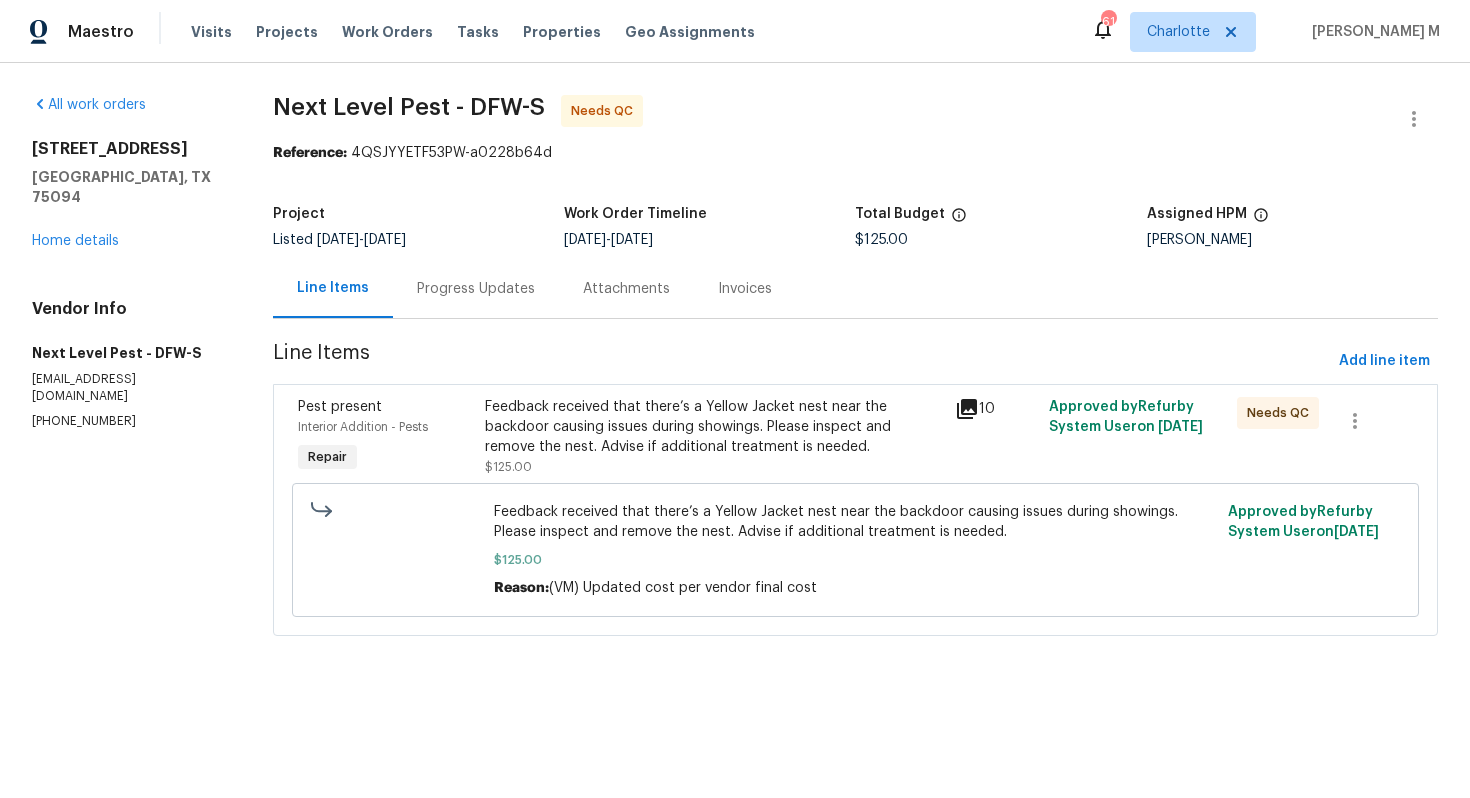 click on "Progress Updates" at bounding box center (476, 288) 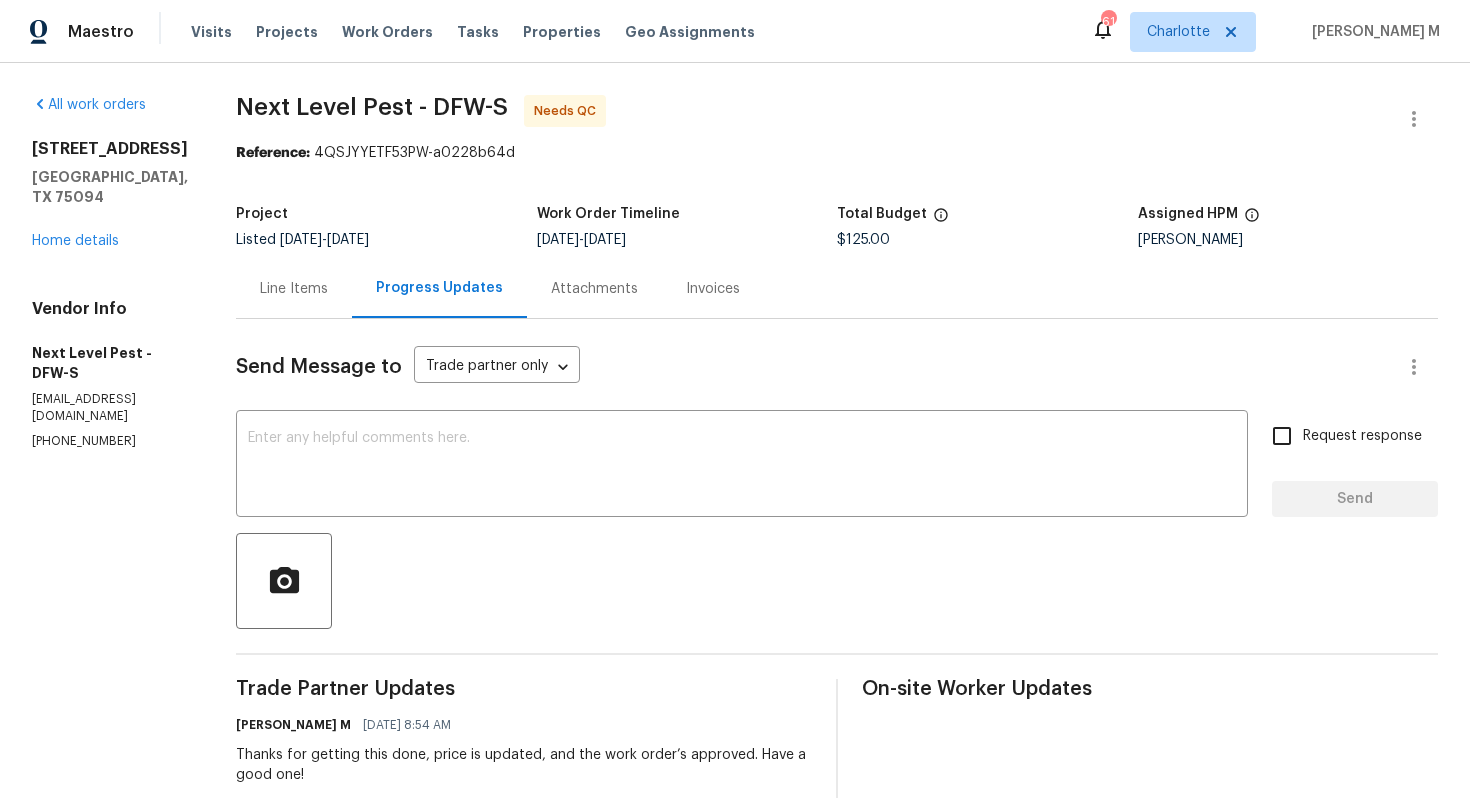 click on "Line Items" at bounding box center (294, 289) 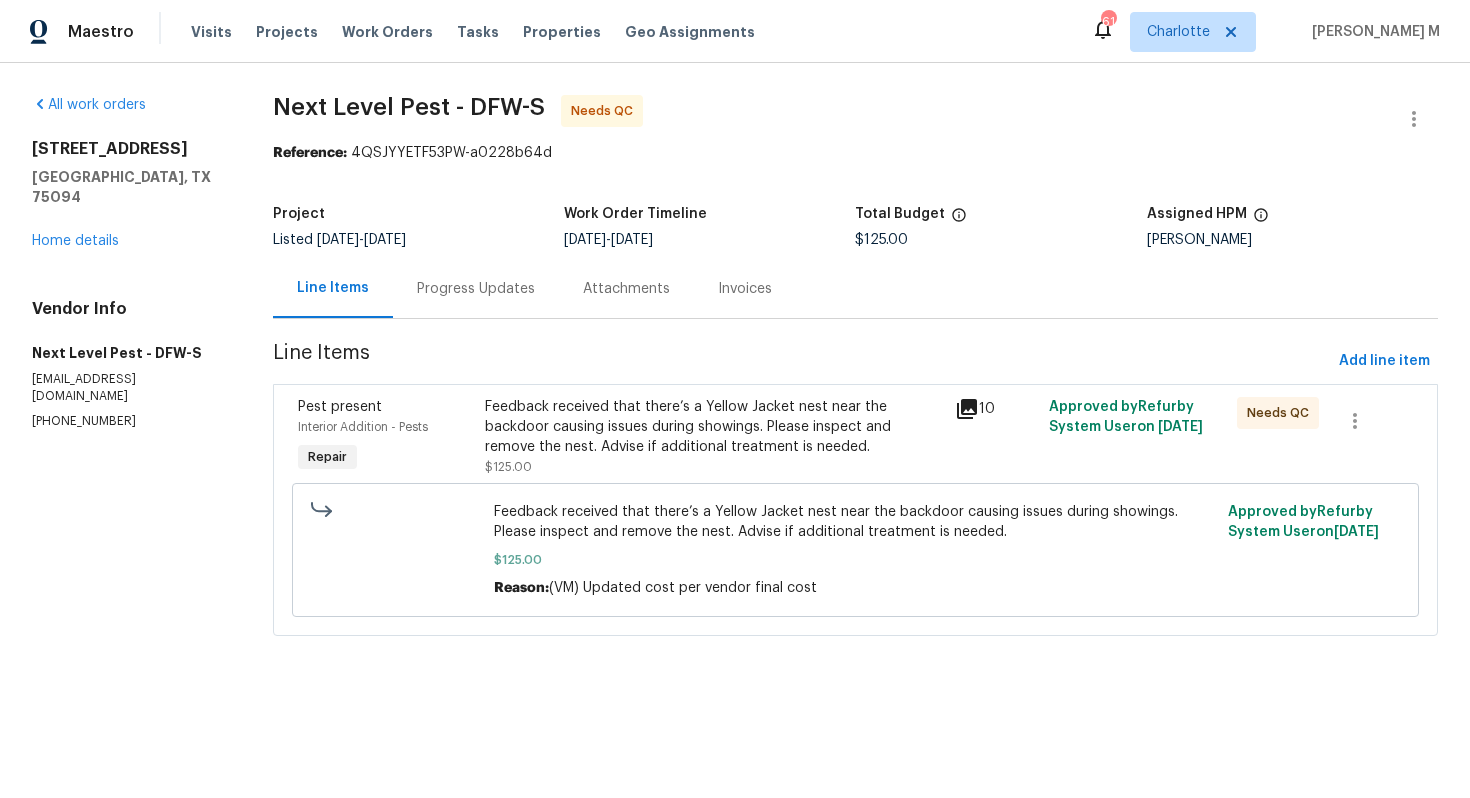 click on "Feedback received that there’s a Yellow Jacket nest near the backdoor causing issues during showings. Please inspect and remove the nest. Advise if additional treatment is needed." at bounding box center [714, 427] 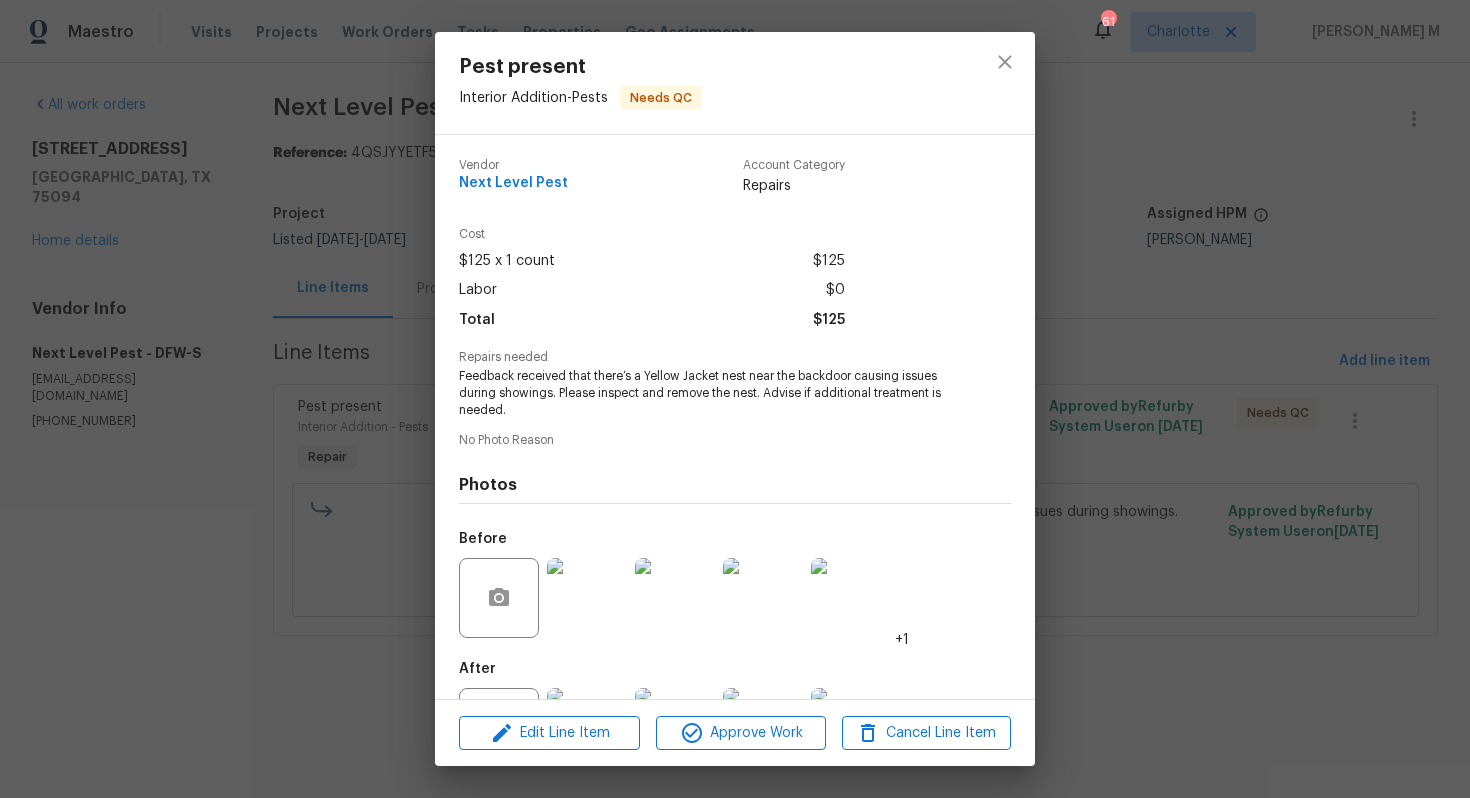 scroll, scrollTop: 64, scrollLeft: 0, axis: vertical 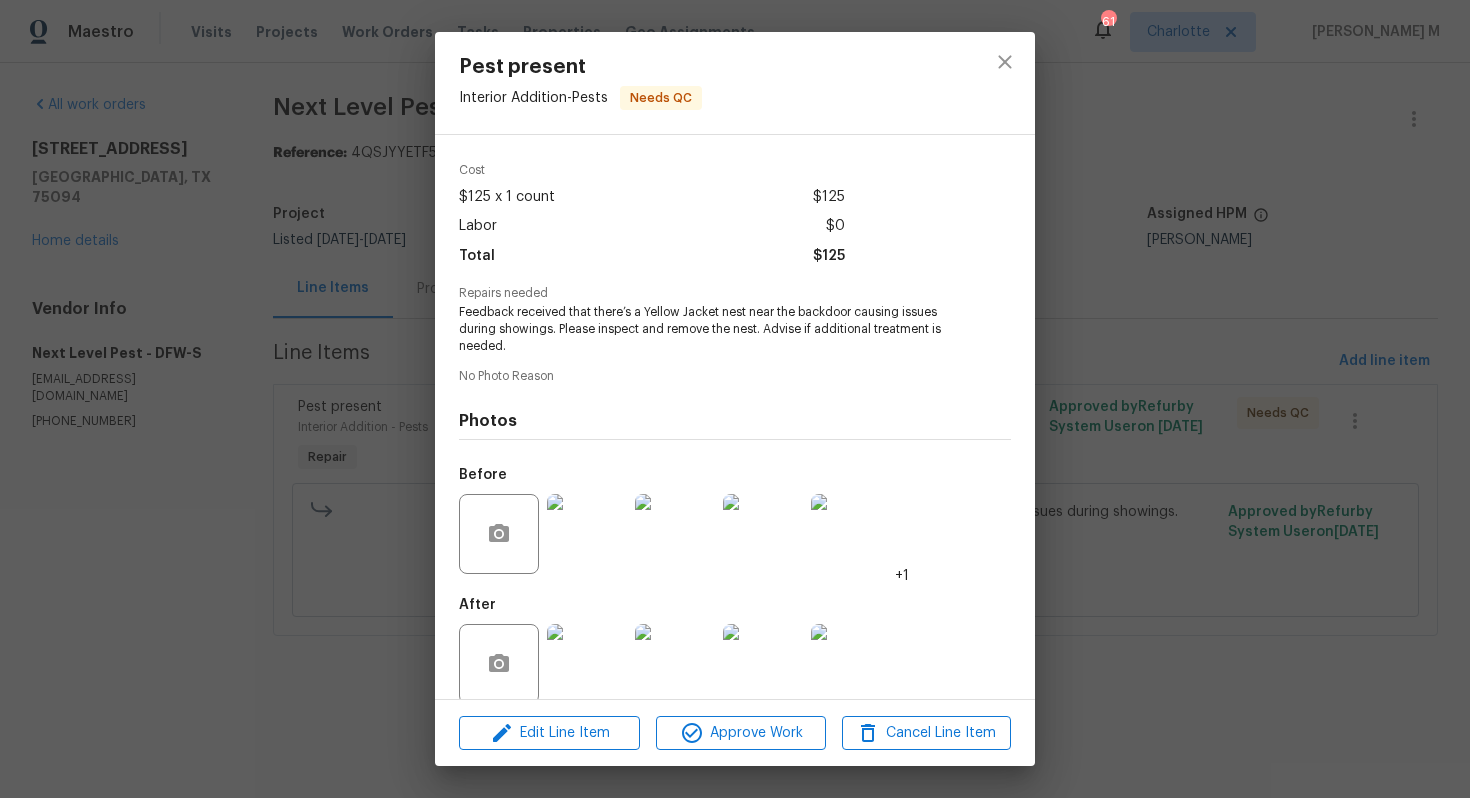 click on "Pest present Interior Addition  -  Pests Needs QC Vendor Next Level Pest Account Category Repairs Cost $125 x 1 count $125 Labor $0 Total $125 Repairs needed Feedback received that there’s a Yellow Jacket nest near the backdoor causing issues during showings. Please inspect and remove the nest. Advise if additional treatment is needed. No Photo Reason   Photos Before  +1 After  +1  Edit Line Item  Approve Work  Cancel Line Item" at bounding box center [735, 399] 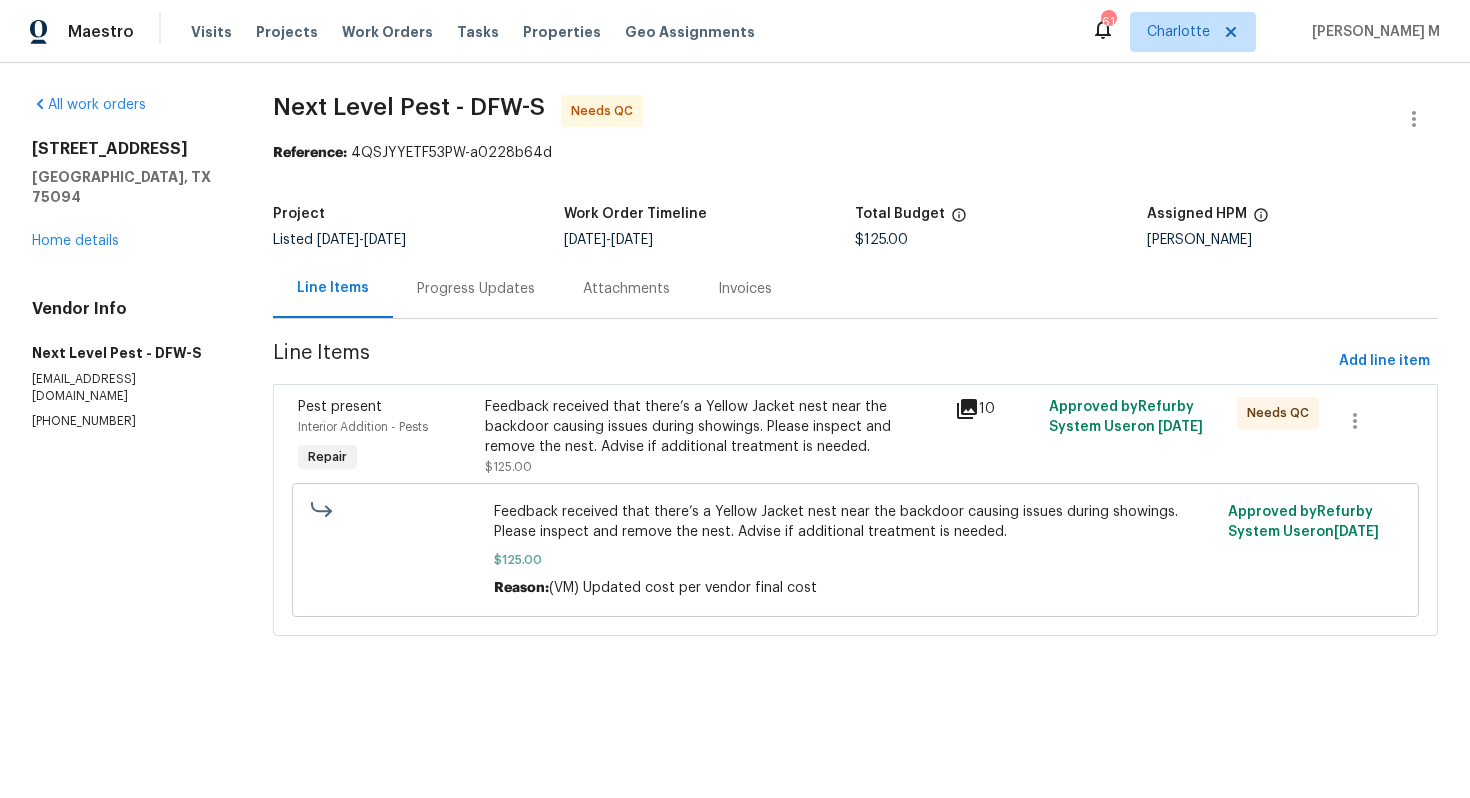 click on "Work Order Timeline" at bounding box center [635, 214] 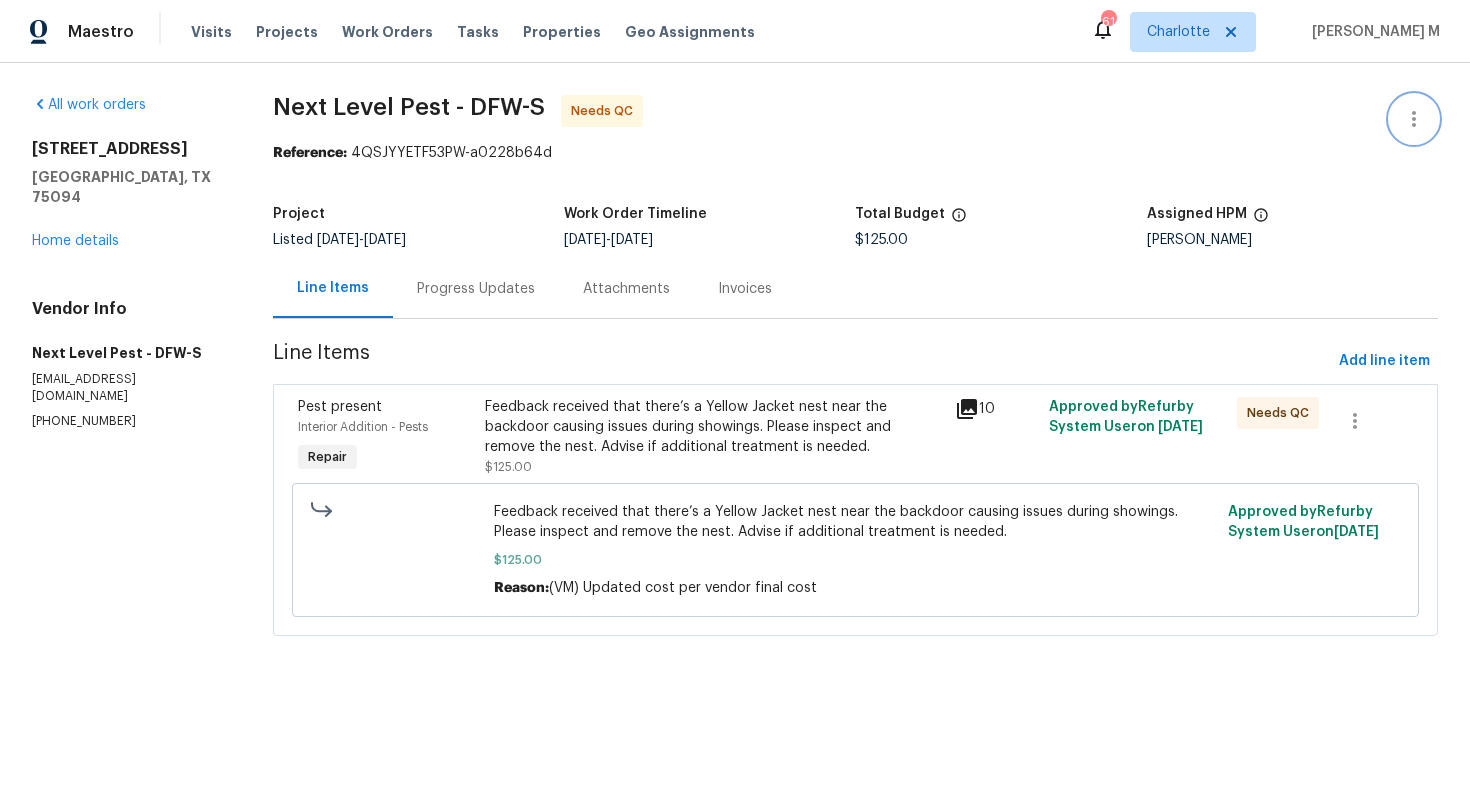 click 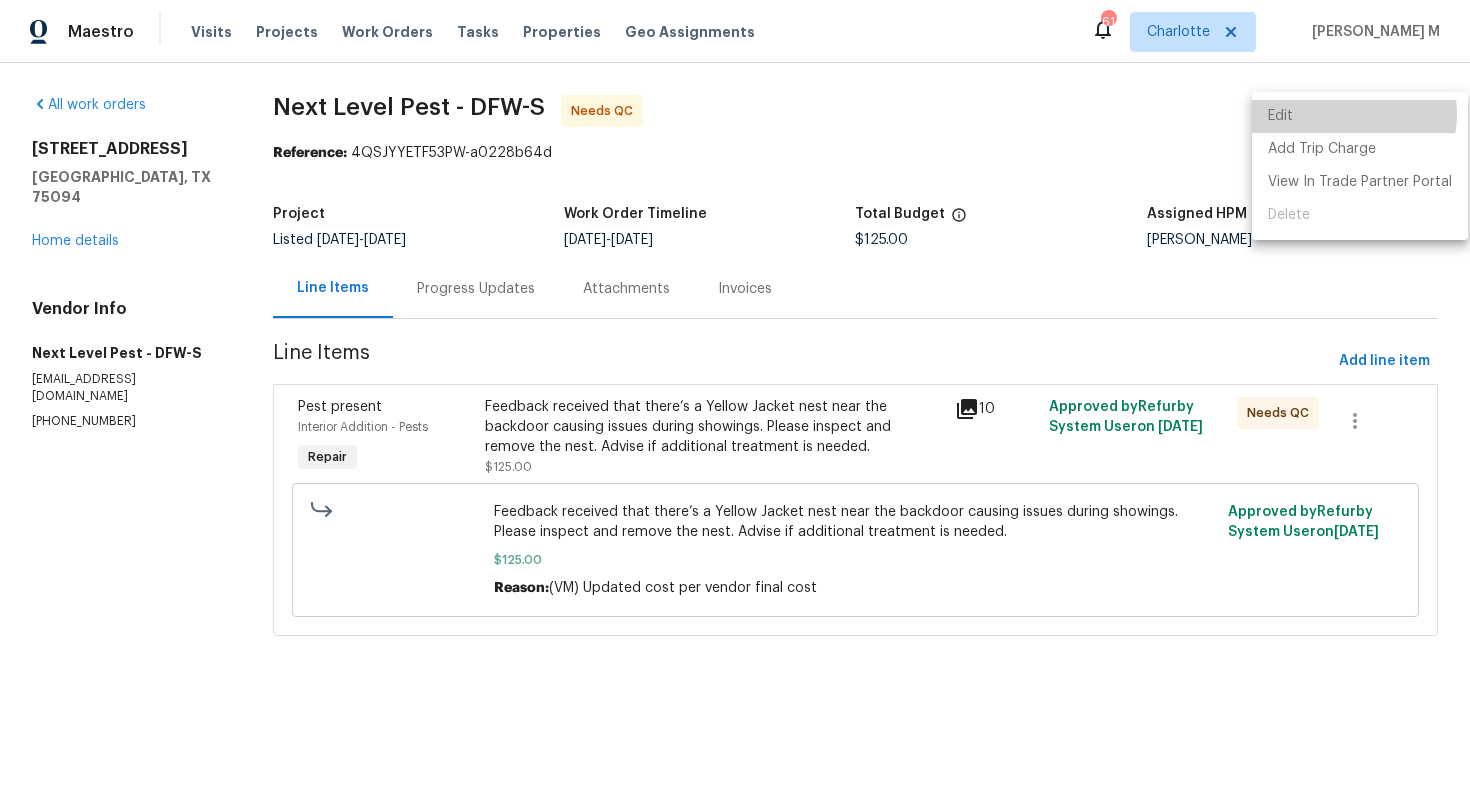 click on "Edit" at bounding box center [1360, 116] 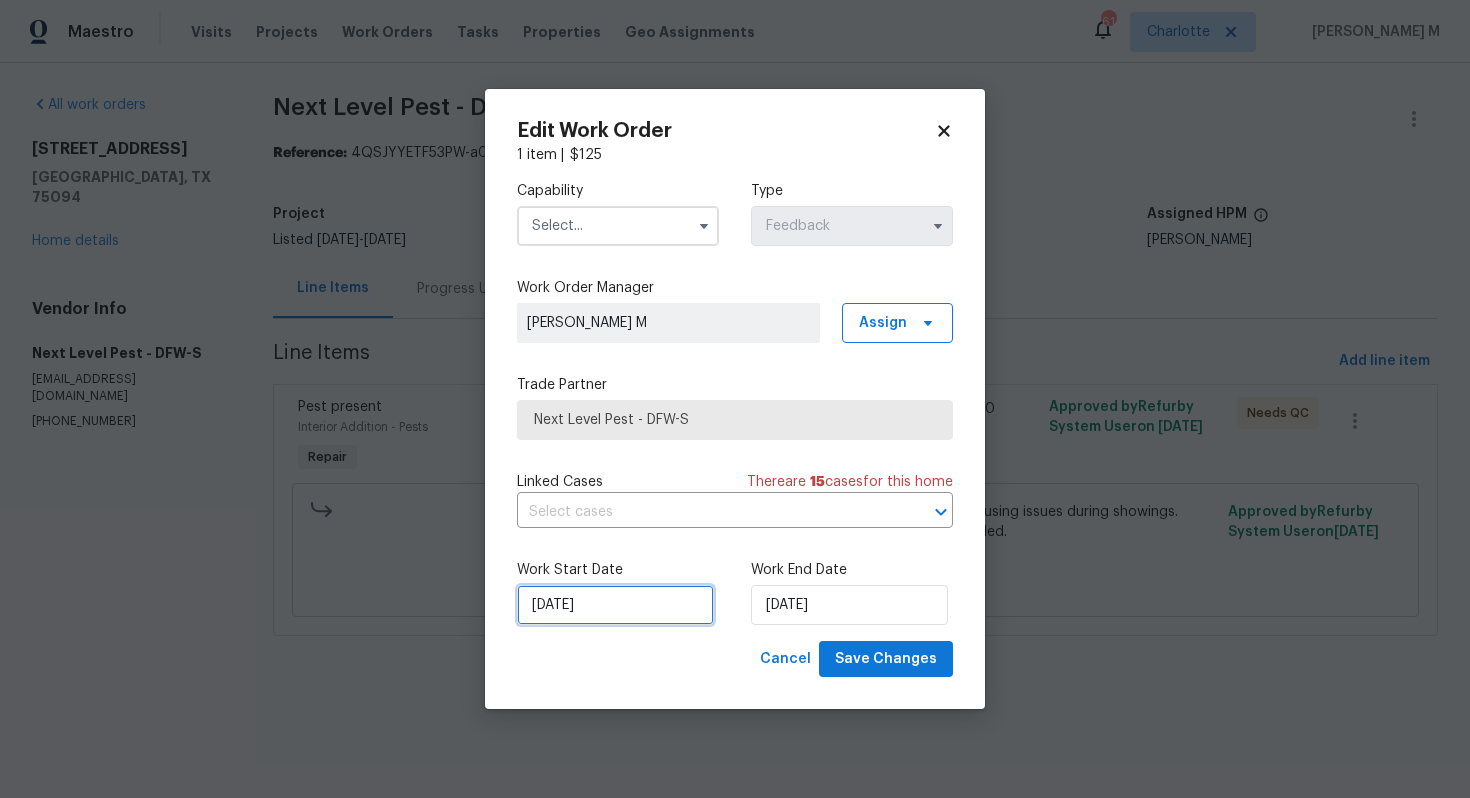 click on "[DATE]" at bounding box center [615, 605] 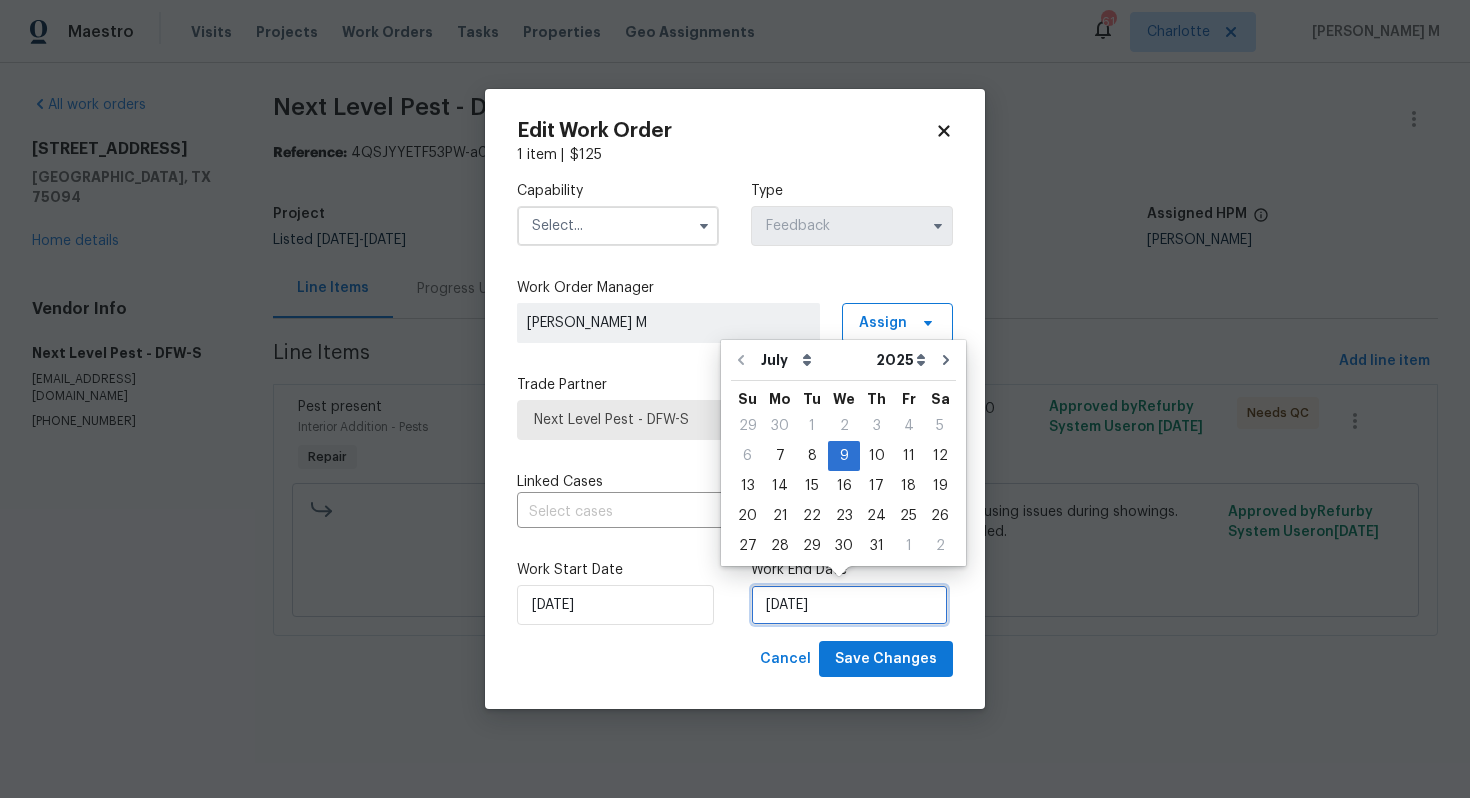 click on "[DATE]" at bounding box center (849, 605) 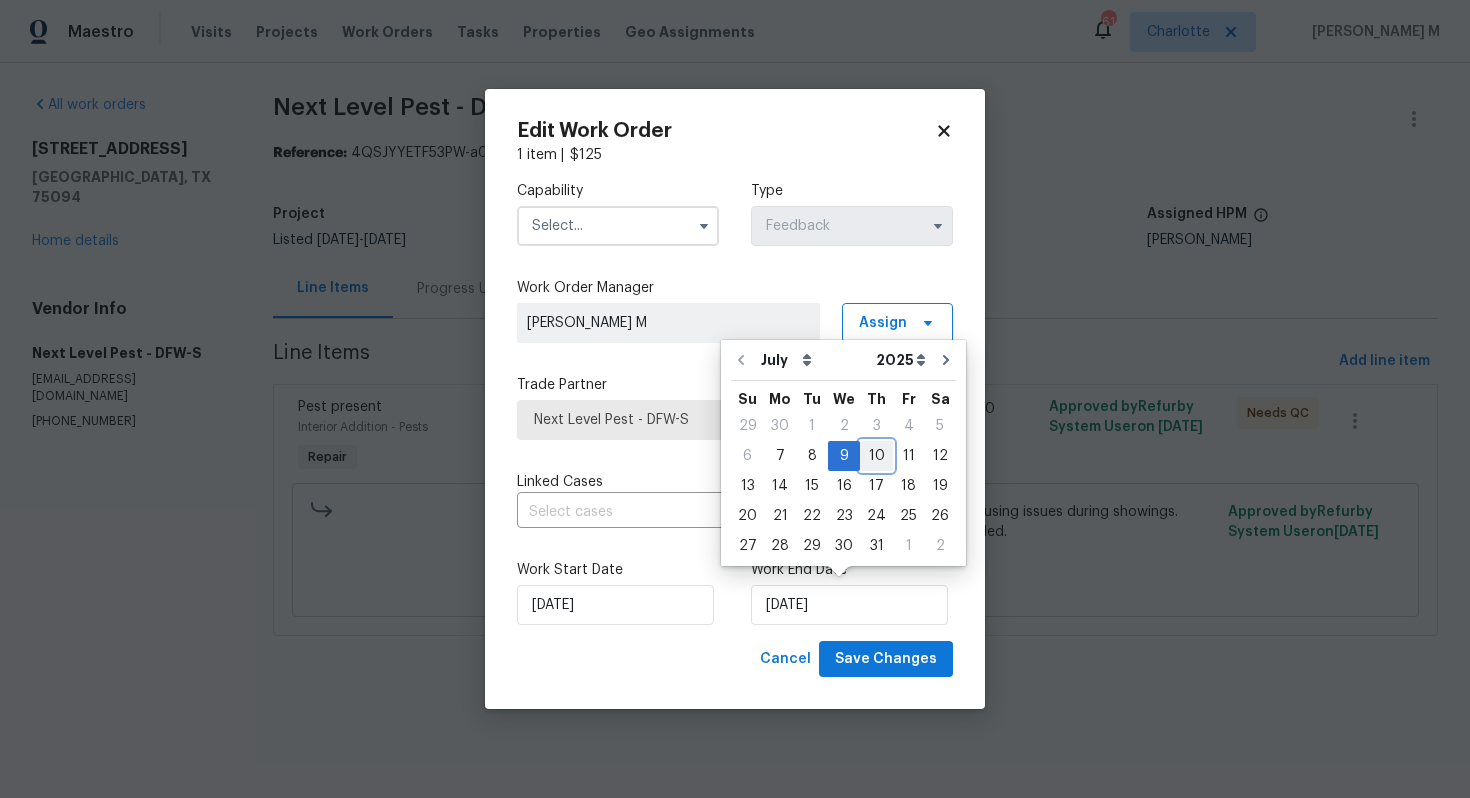 click on "10" at bounding box center [876, 456] 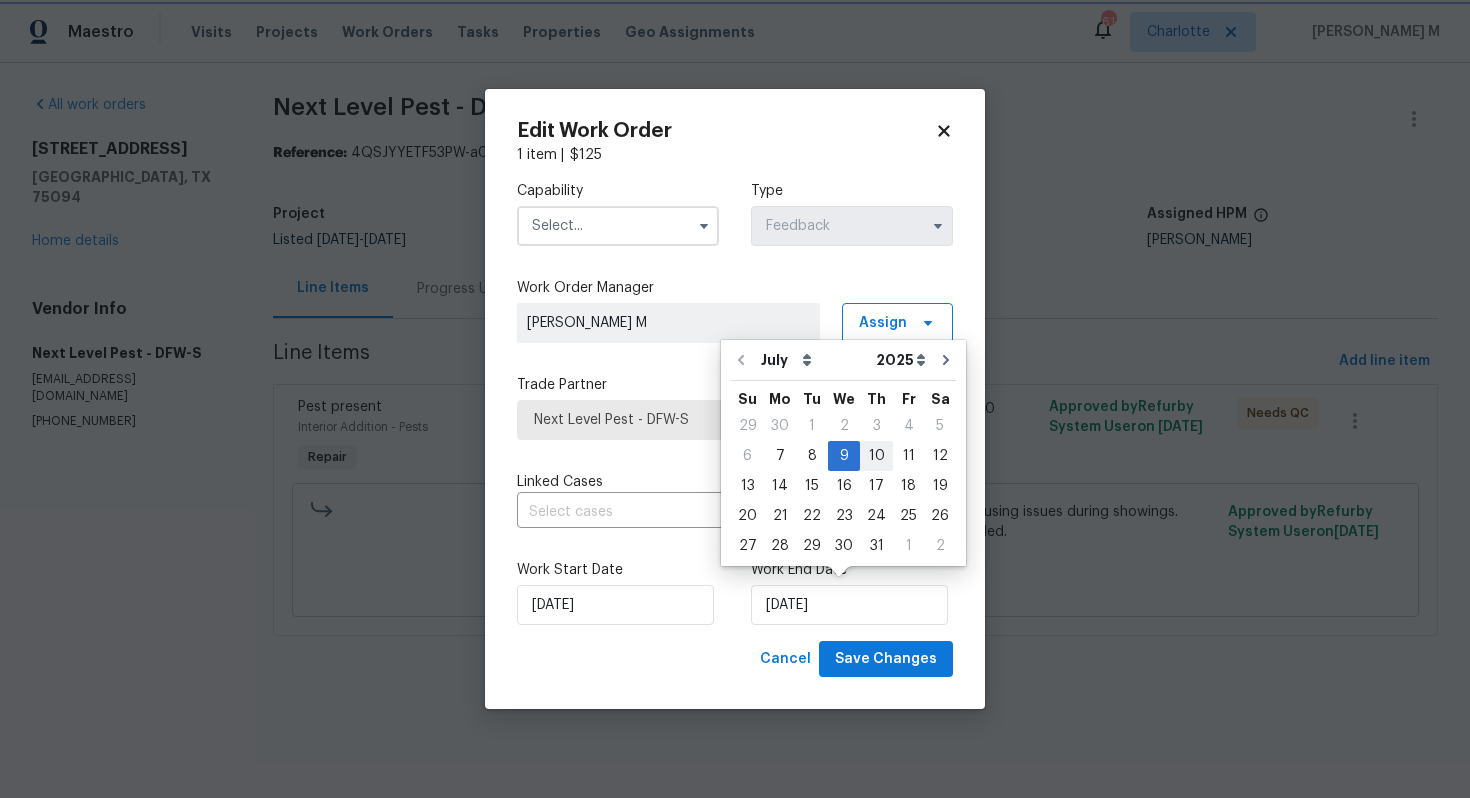 type on "[DATE]" 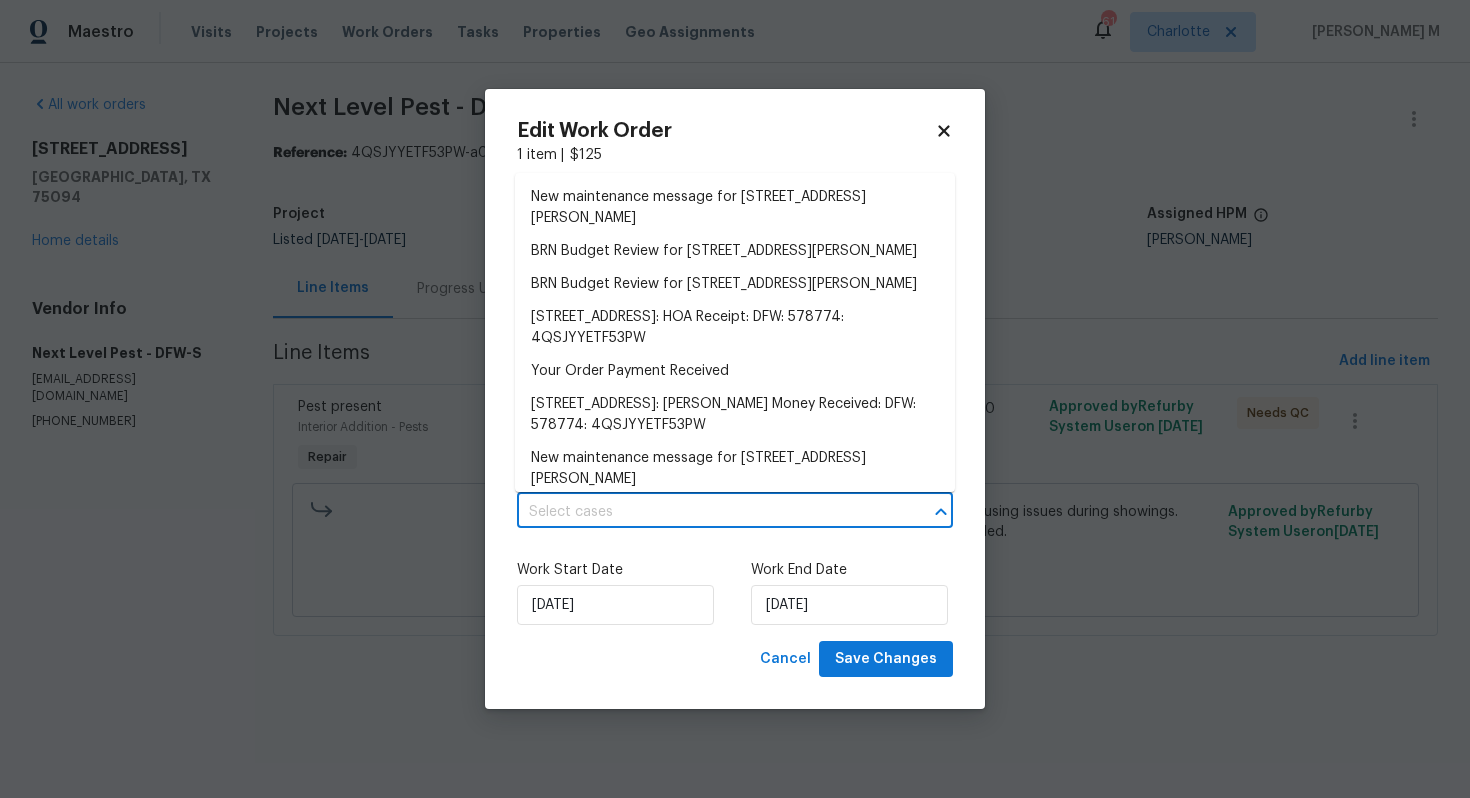 click at bounding box center [707, 512] 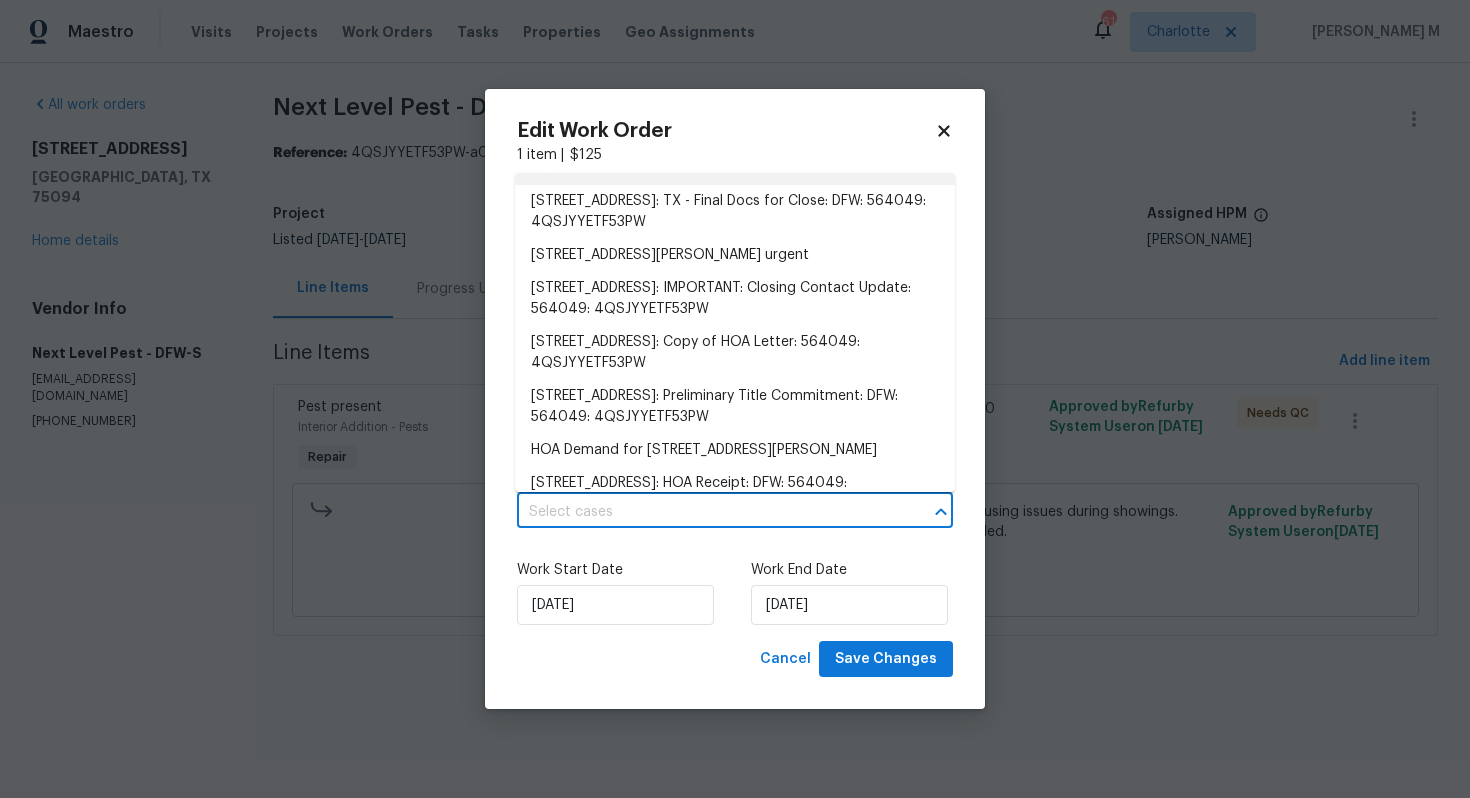 scroll, scrollTop: 369, scrollLeft: 0, axis: vertical 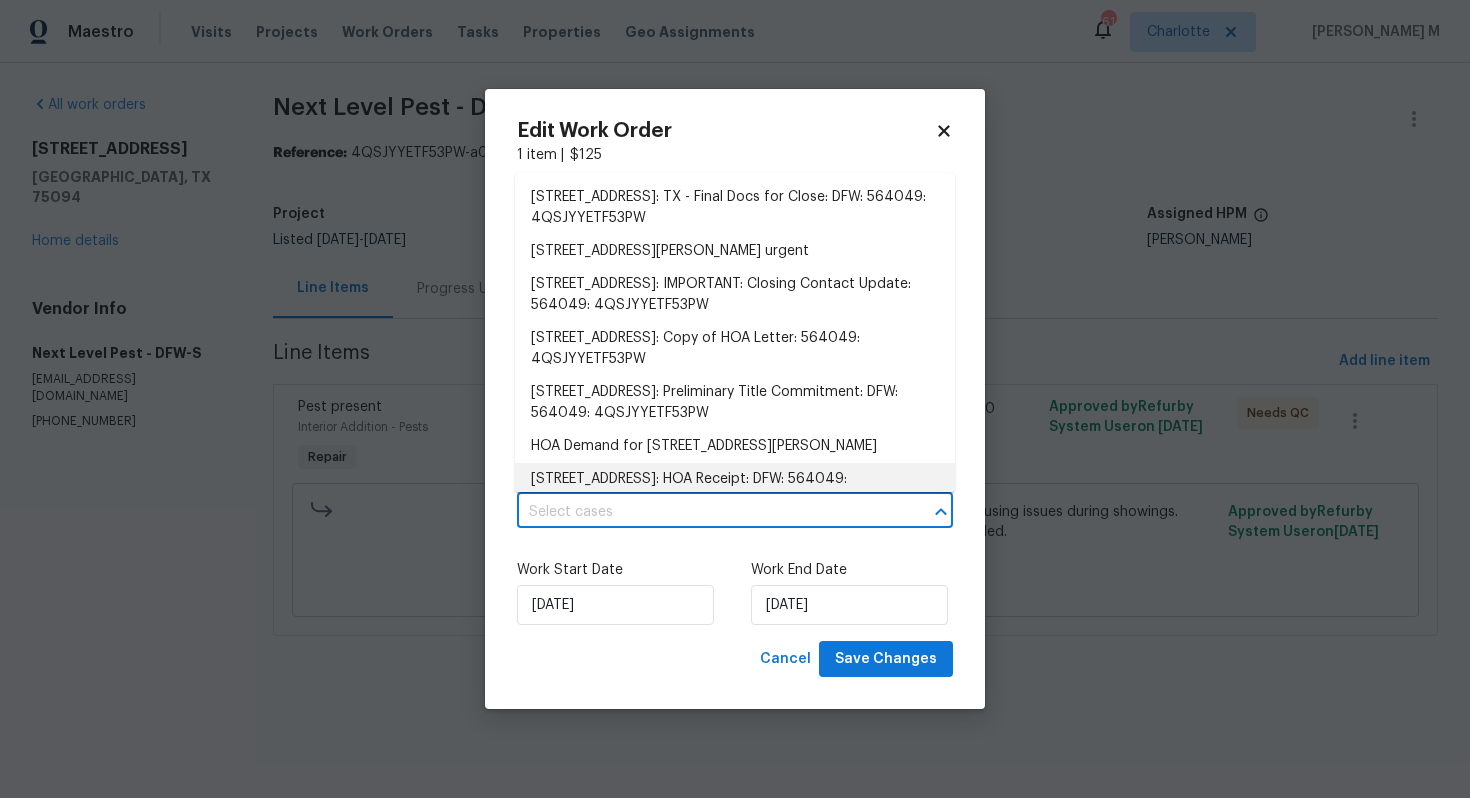 click on "Work Start Date" at bounding box center [618, 570] 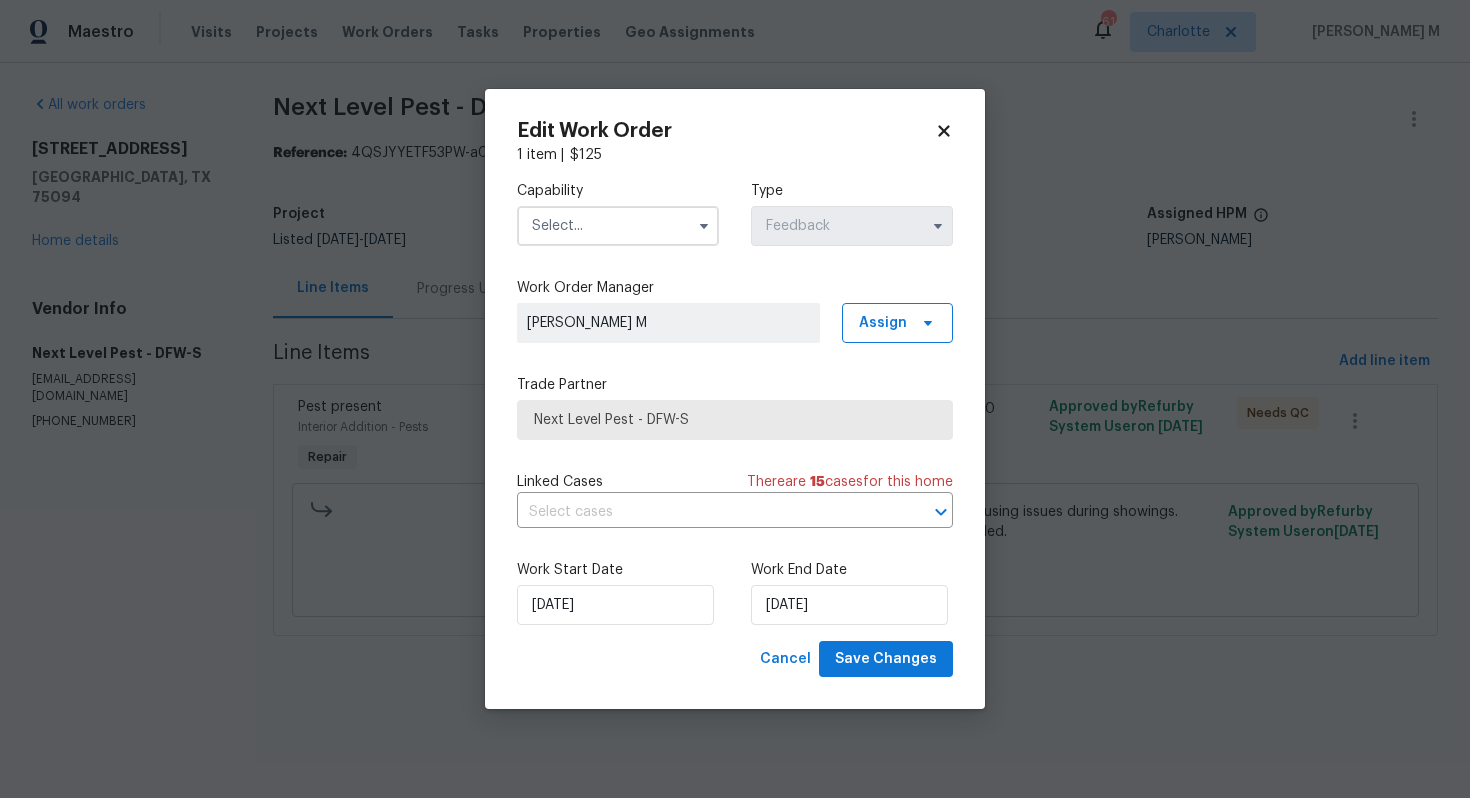 click at bounding box center [618, 226] 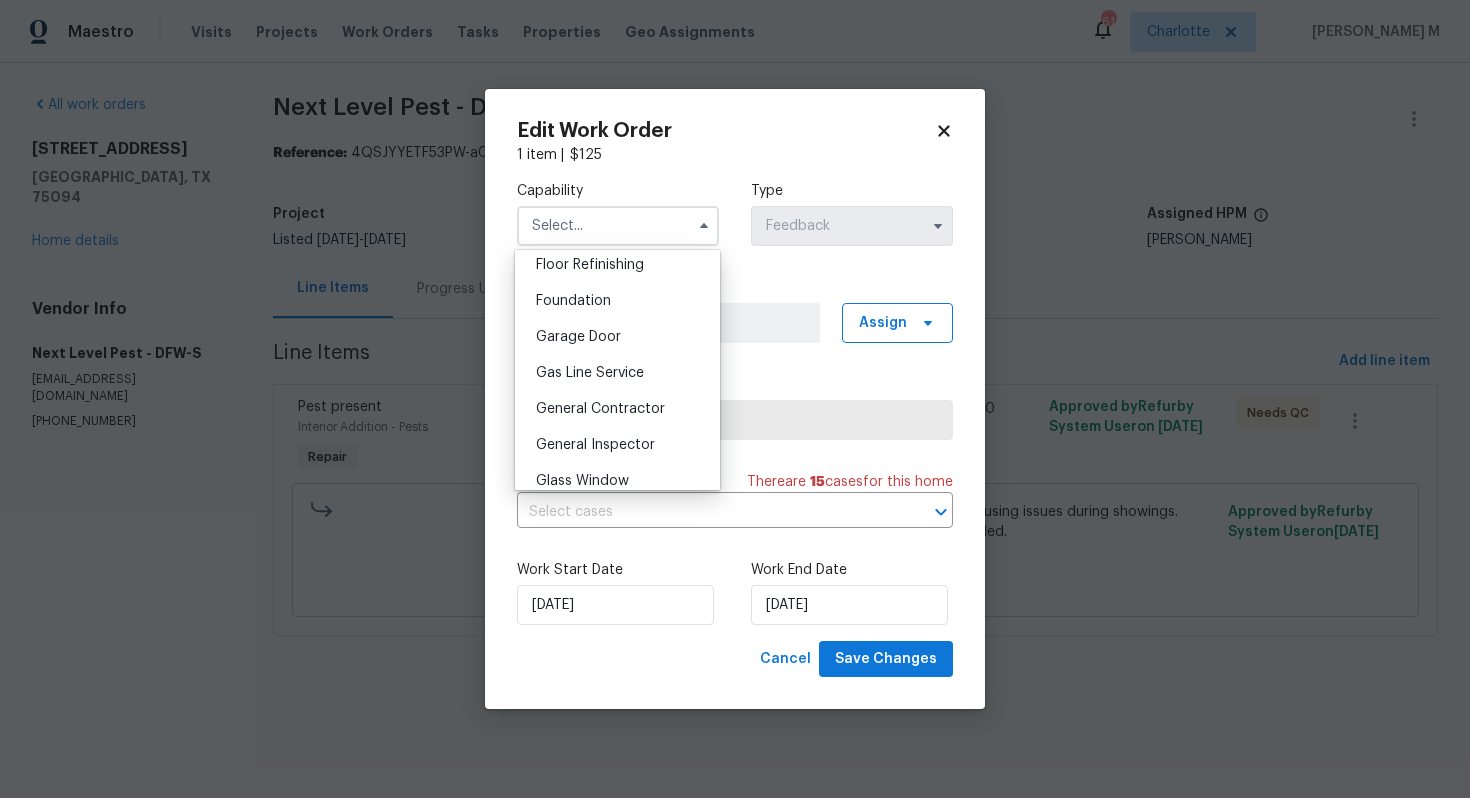 scroll, scrollTop: 833, scrollLeft: 0, axis: vertical 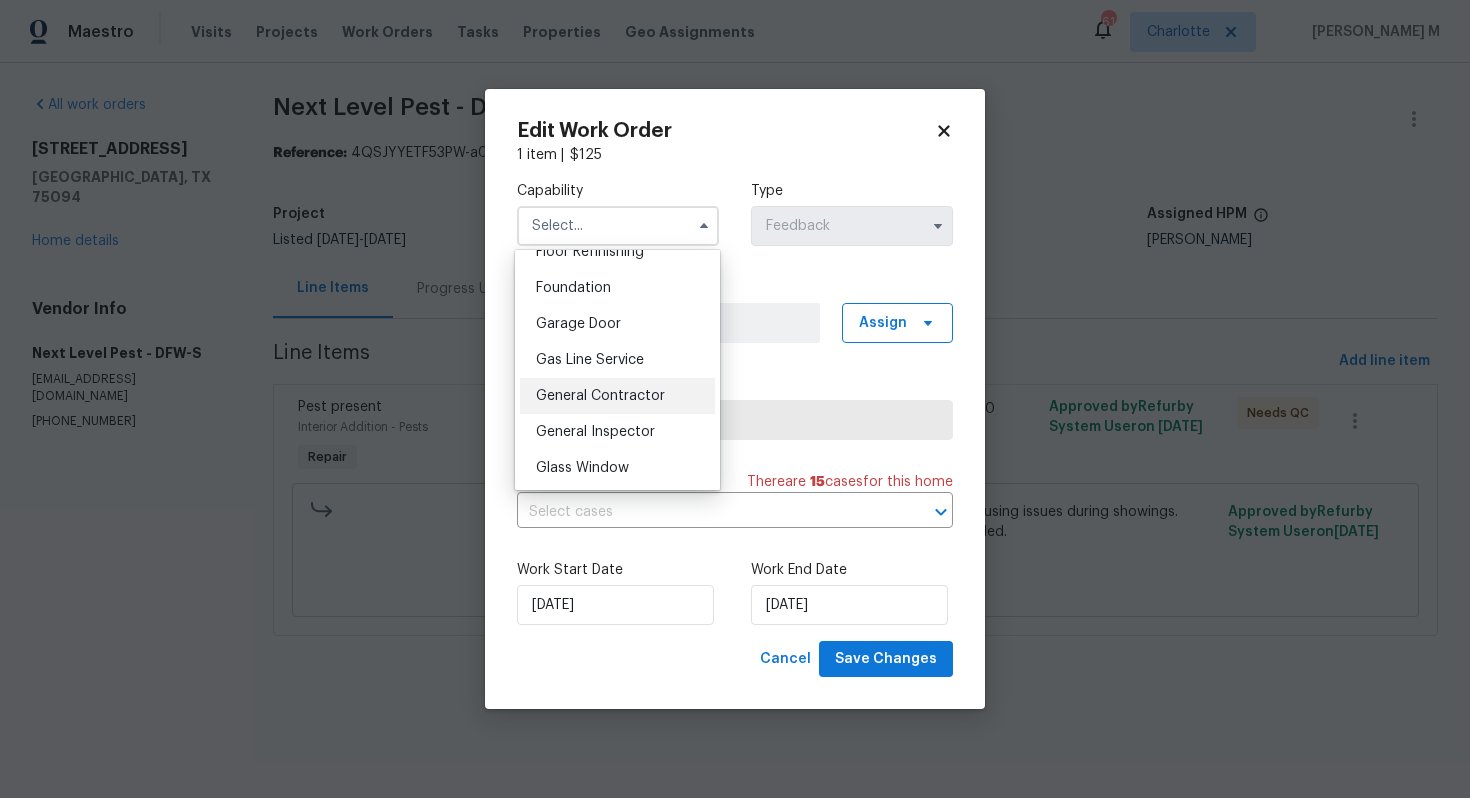 click on "General Contractor" at bounding box center (617, 396) 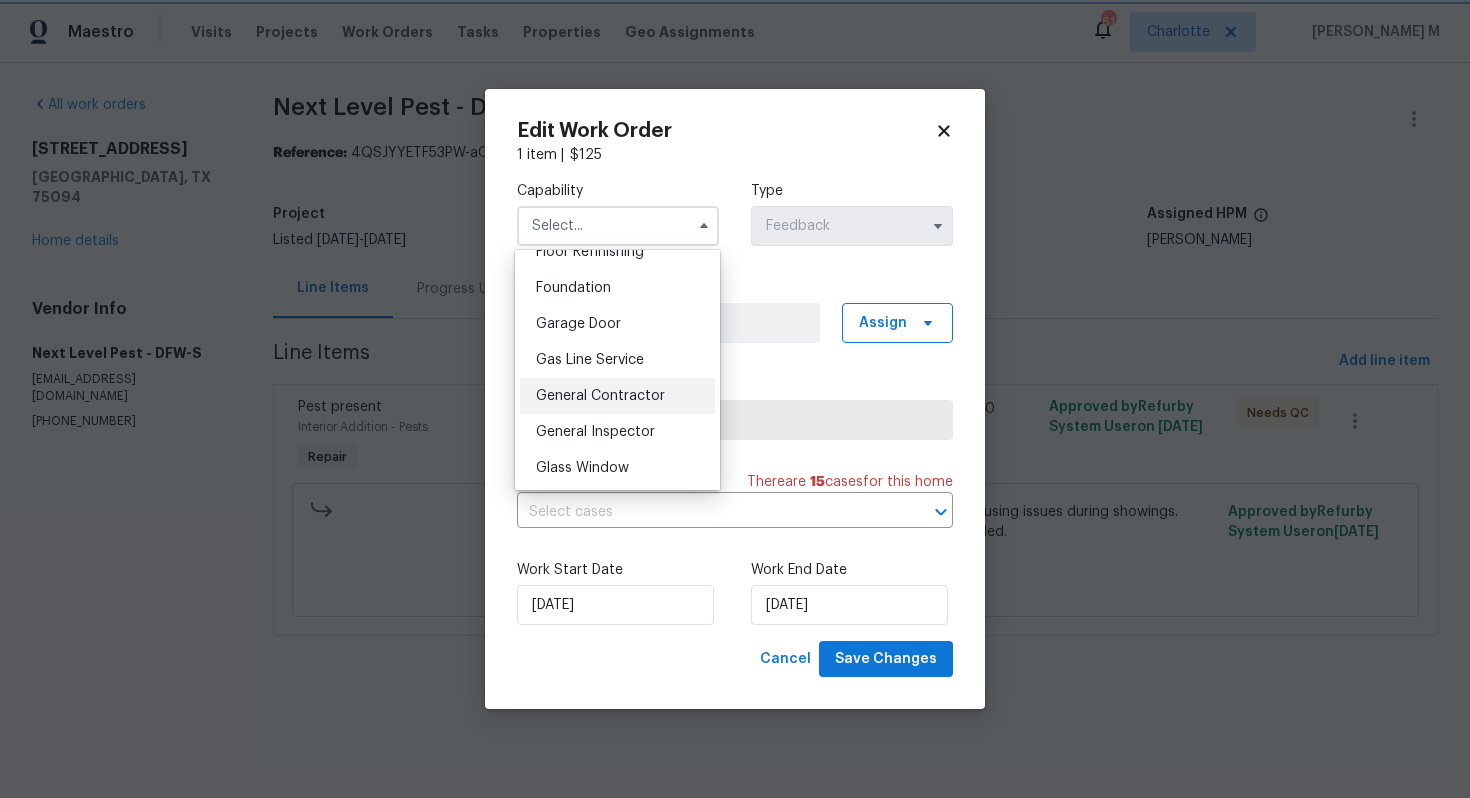 type on "General Contractor" 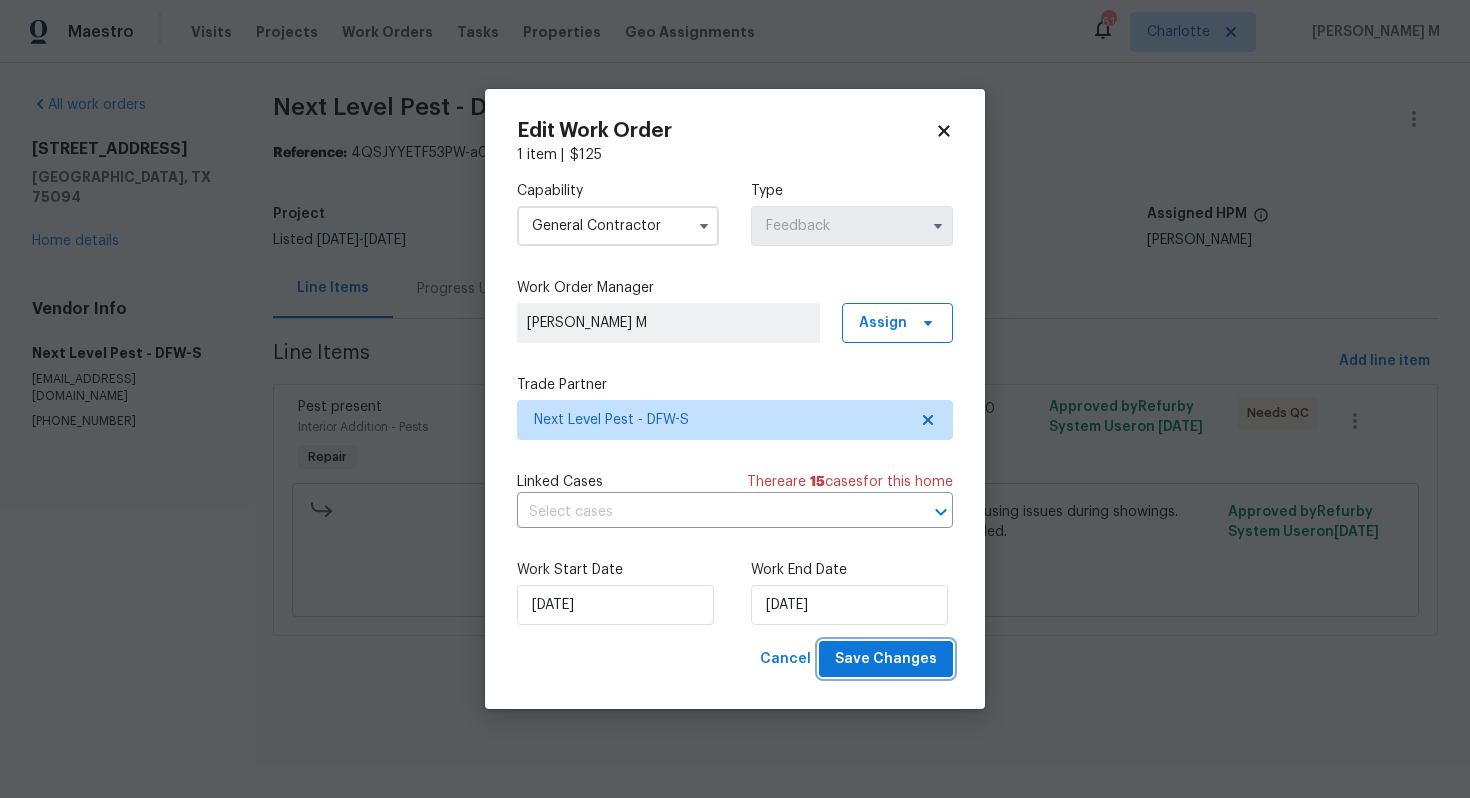 click on "Save Changes" at bounding box center (886, 659) 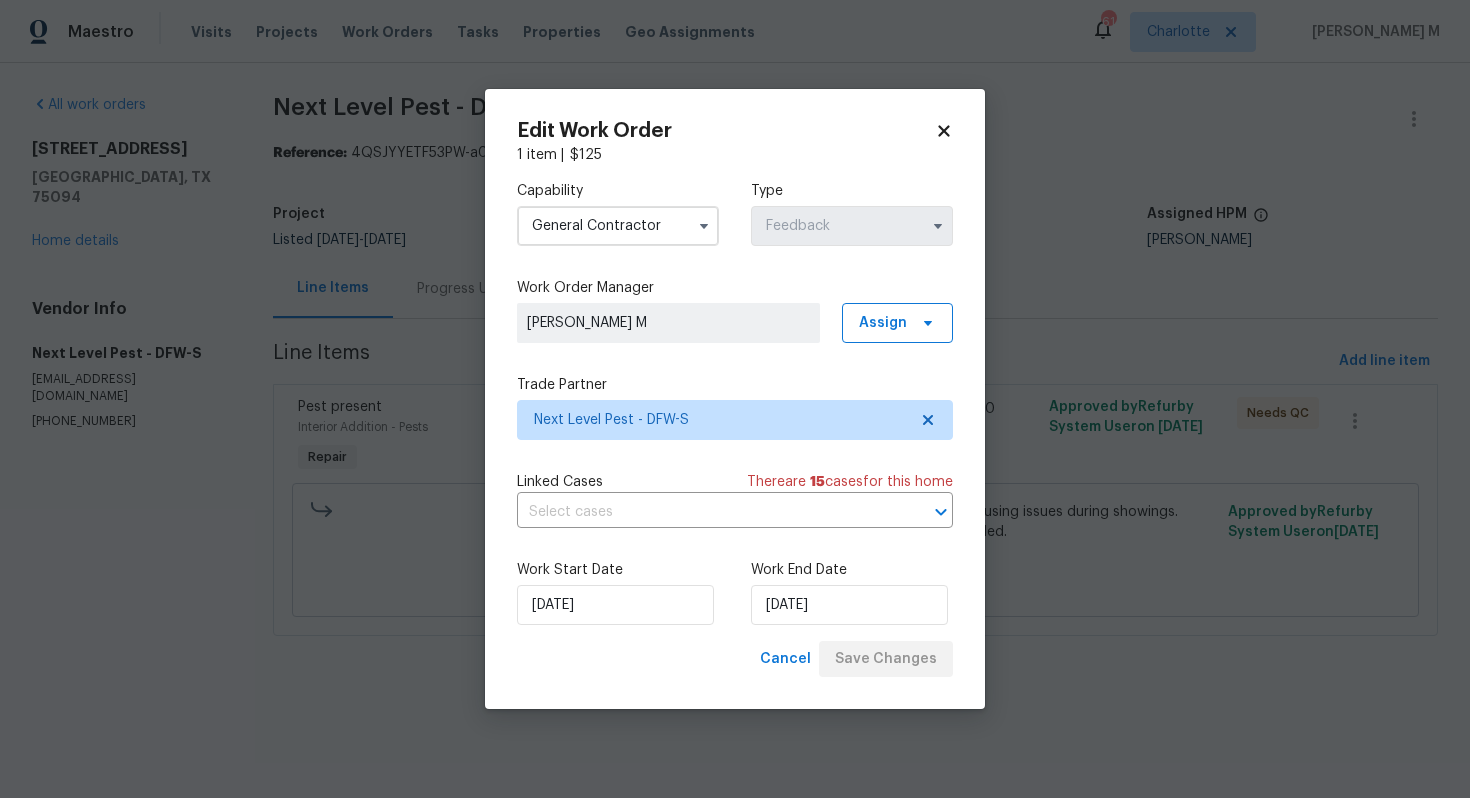 click on "Maestro Visits Projects Work Orders Tasks Properties Geo Assignments 61 [PERSON_NAME] M All work orders [STREET_ADDRESS][PERSON_NAME] Home details Vendor Info Next Level Pest - DFW-S [EMAIL_ADDRESS][DOMAIN_NAME] [PHONE_NUMBER] Next Level Pest - DFW-S Needs QC Reference:   4QSJYYETF53PW-a0228b64d Project Listed   [DATE]  -  [DATE] Work Order Timeline [DATE]  -  [DATE] Total Budget $125.00 Assigned HPM [PERSON_NAME] Line Items Progress Updates Attachments Invoices Line Items Add line item Pest present Interior Addition - Pests Repair Feedback received that there’s a Yellow Jacket nest near the backdoor causing issues during showings. Please inspect and remove the nest. Advise if additional treatment is needed. $125.00   10 Approved by  Refurby System User  on   [DATE] Needs QC Feedback received that there’s a Yellow Jacket nest near the backdoor causing issues during showings. Please inspect and remove the nest. Advise if additional treatment is needed. $125.00 Reason:  Approved by   on" at bounding box center [735, 346] 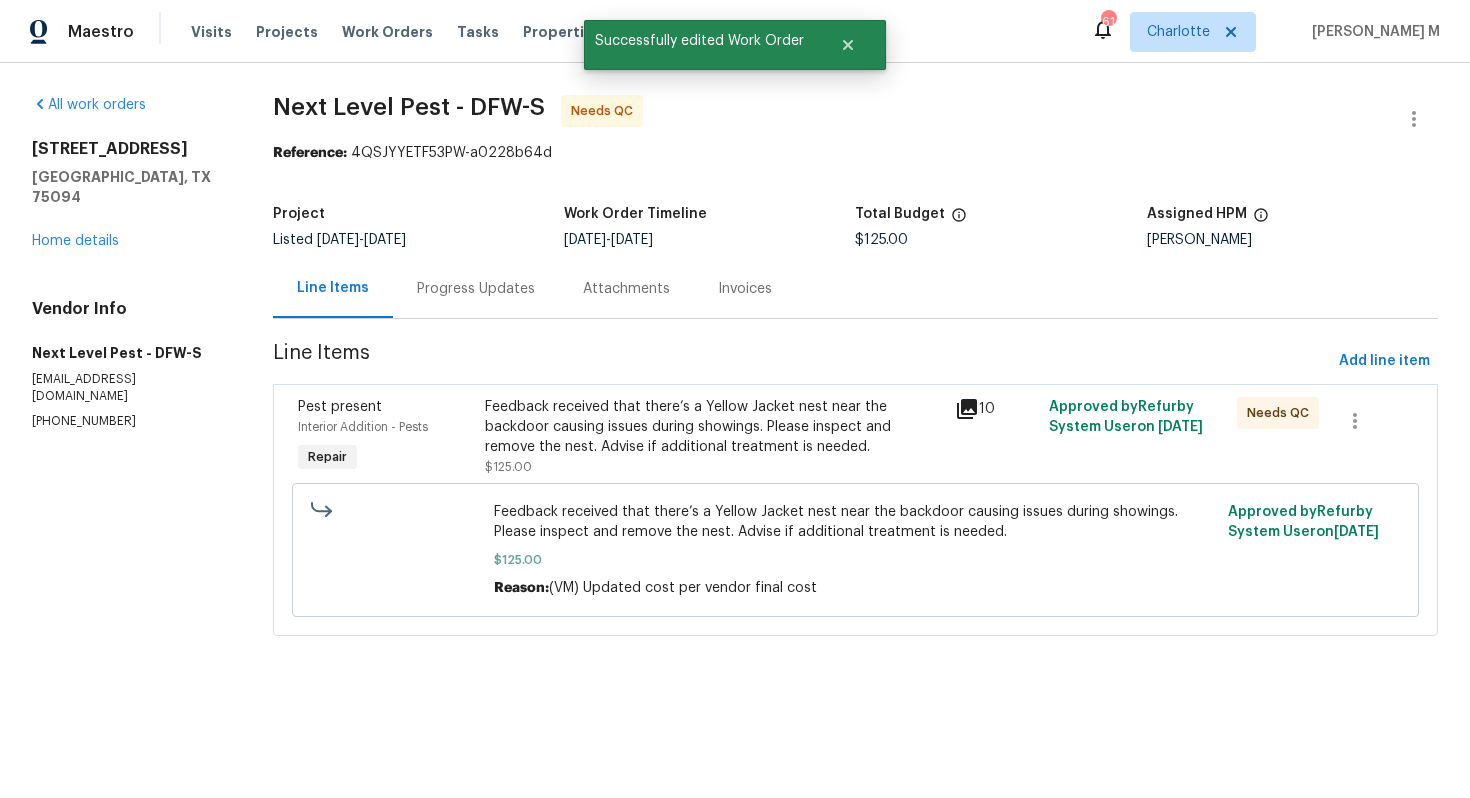 click on "Pest present Interior Addition - Pests Repair Feedback received that there’s a Yellow Jacket nest near the backdoor causing issues during showings. Please inspect and remove the nest. Advise if additional treatment is needed. $125.00   10 Approved by  Refurby System User  on   [DATE] Needs QC Feedback received that there’s a Yellow Jacket nest near the backdoor causing issues during showings. Please inspect and remove the nest. Advise if additional treatment is needed. $125.00 Reason:  (VM) Updated cost per vendor final cost Approved by  Refurby System User  on  [DATE]" at bounding box center (855, 510) 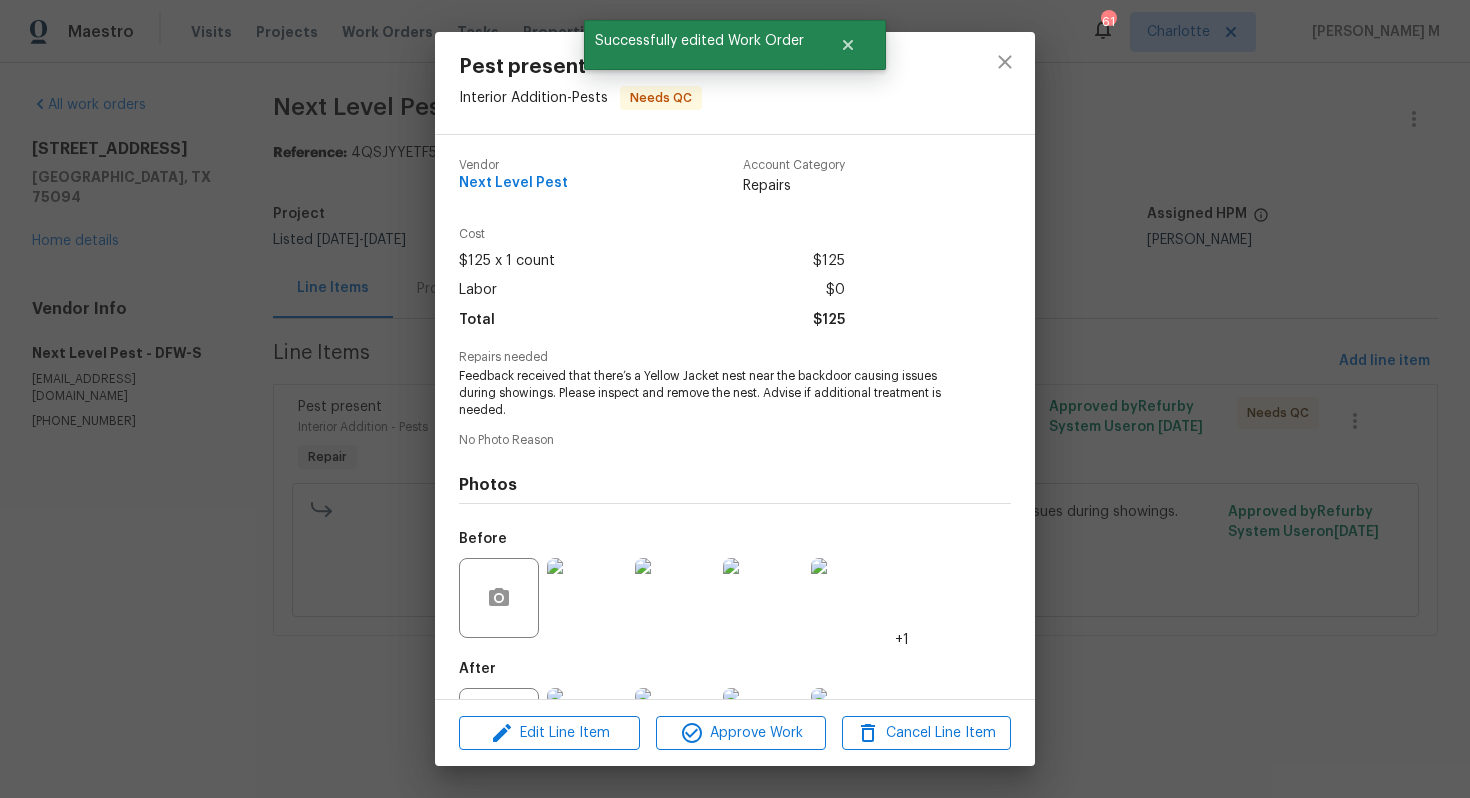 scroll, scrollTop: 64, scrollLeft: 0, axis: vertical 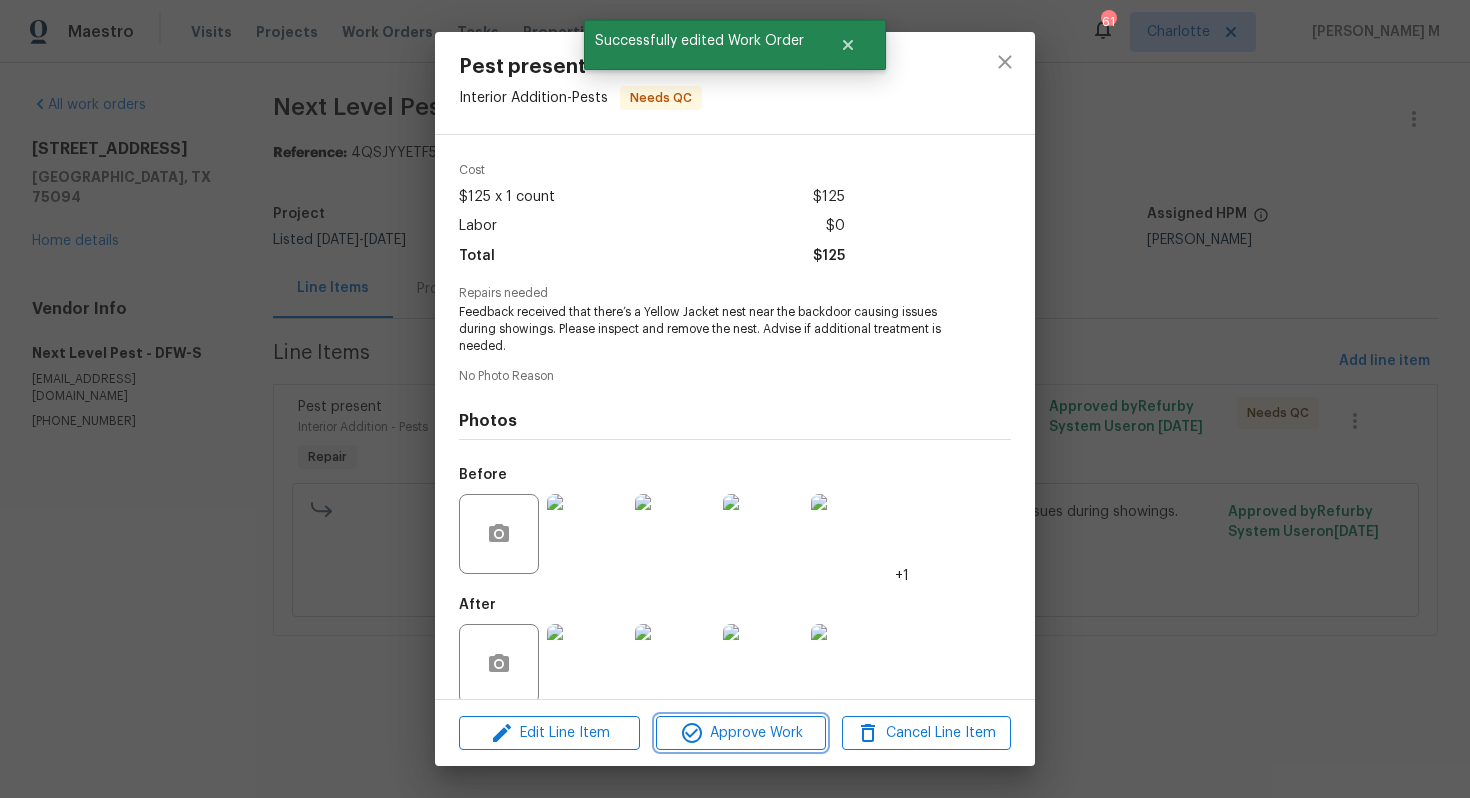 click on "Approve Work" at bounding box center (740, 733) 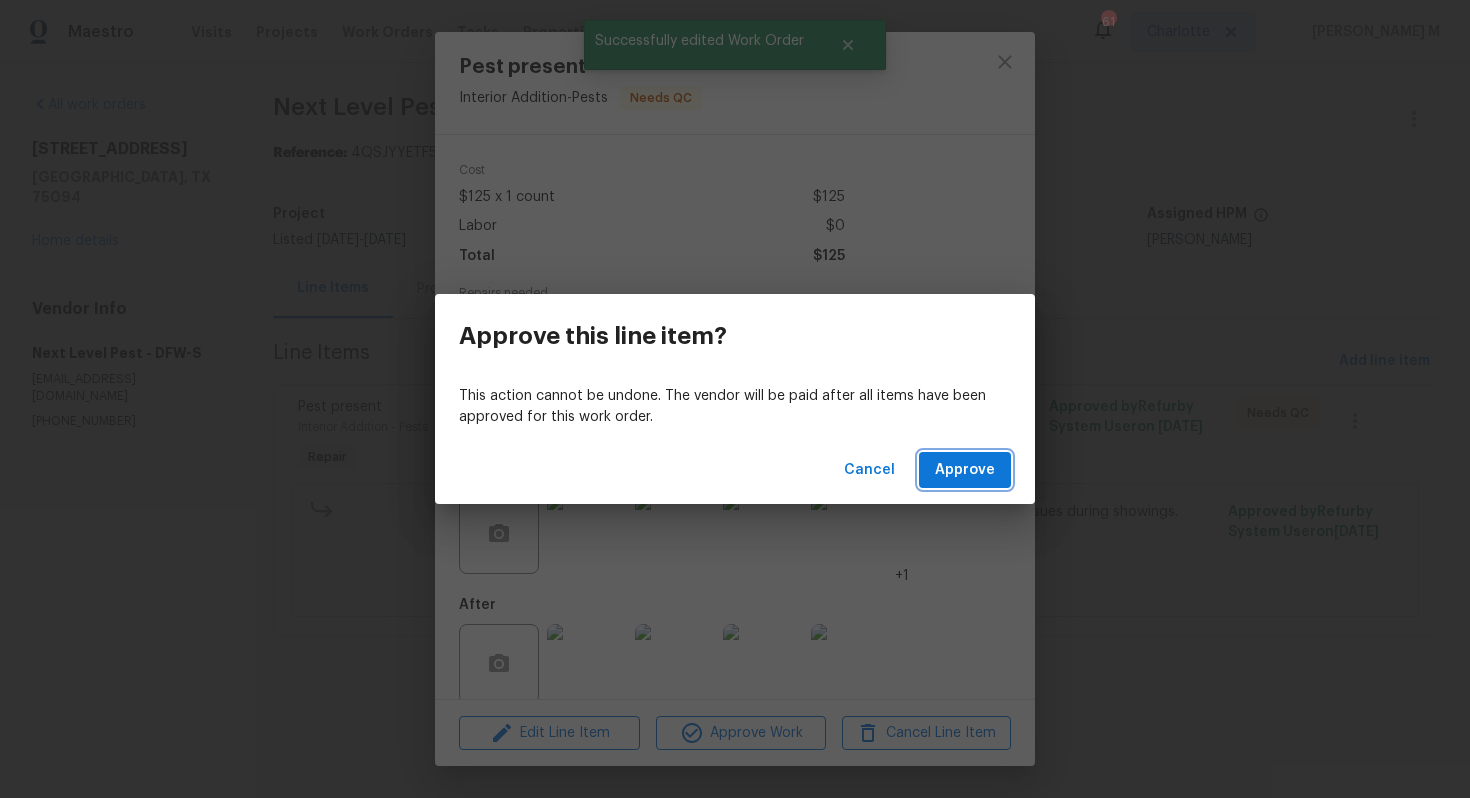 click on "Approve" at bounding box center [965, 470] 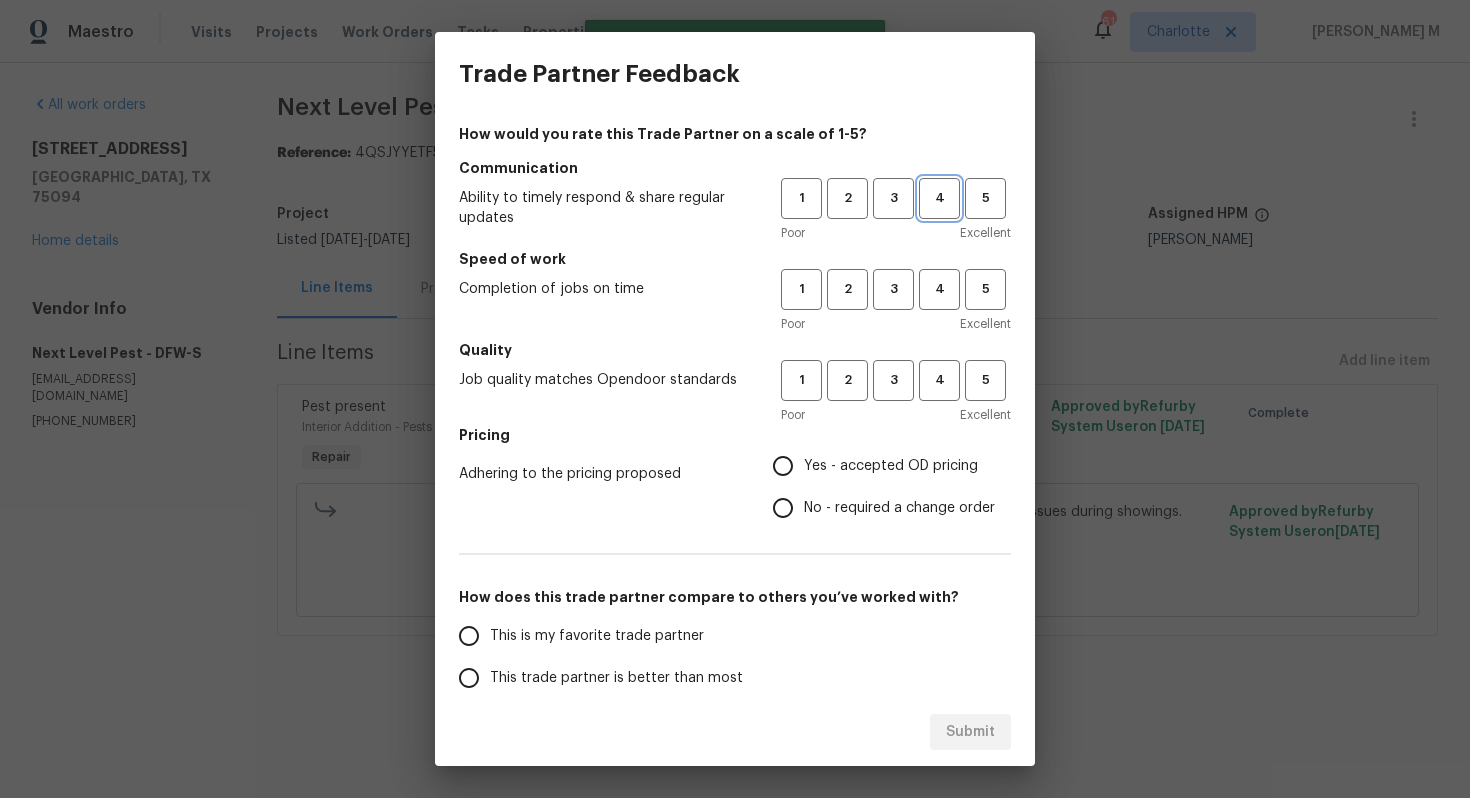 click on "4" at bounding box center (939, 198) 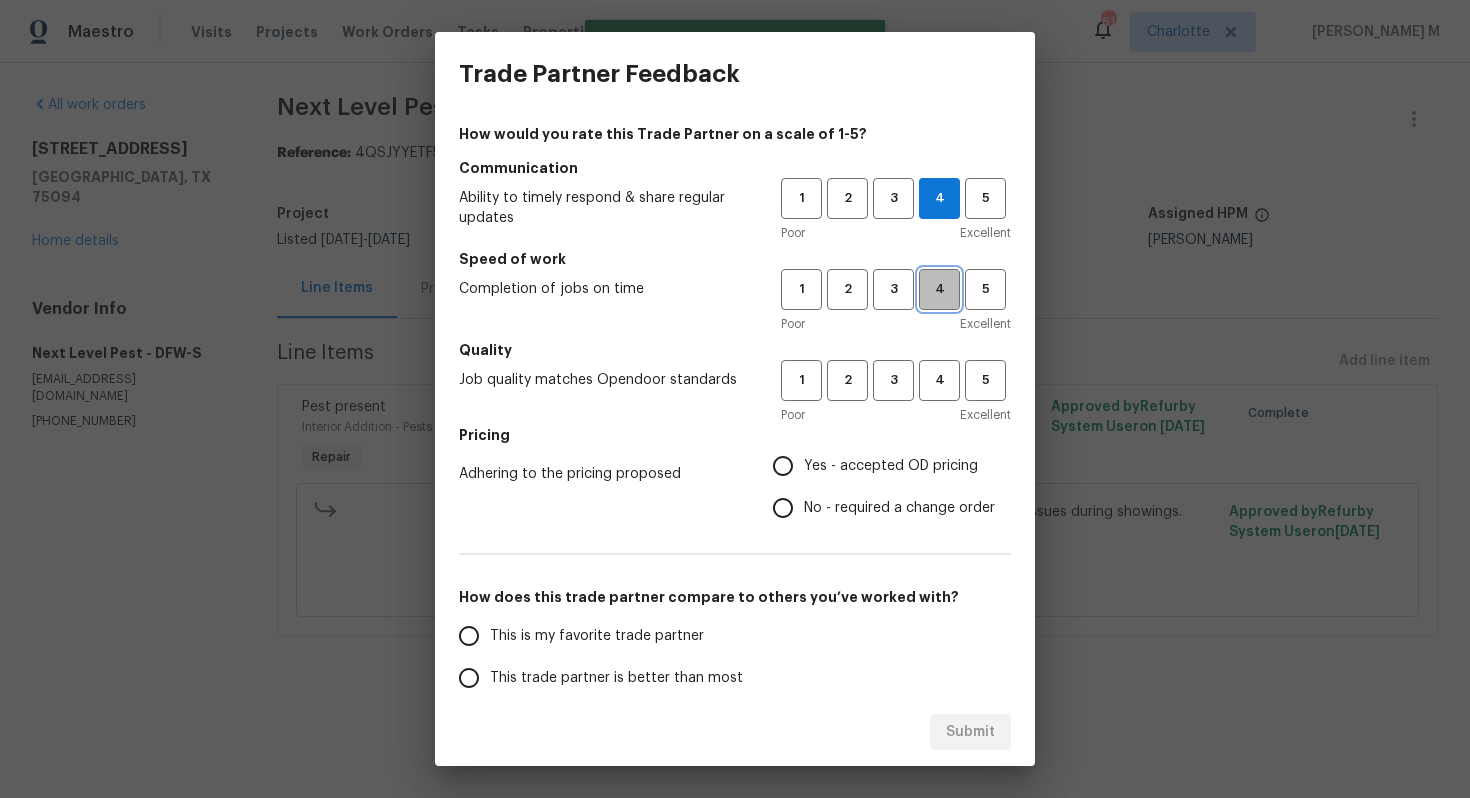 click on "4" at bounding box center [939, 289] 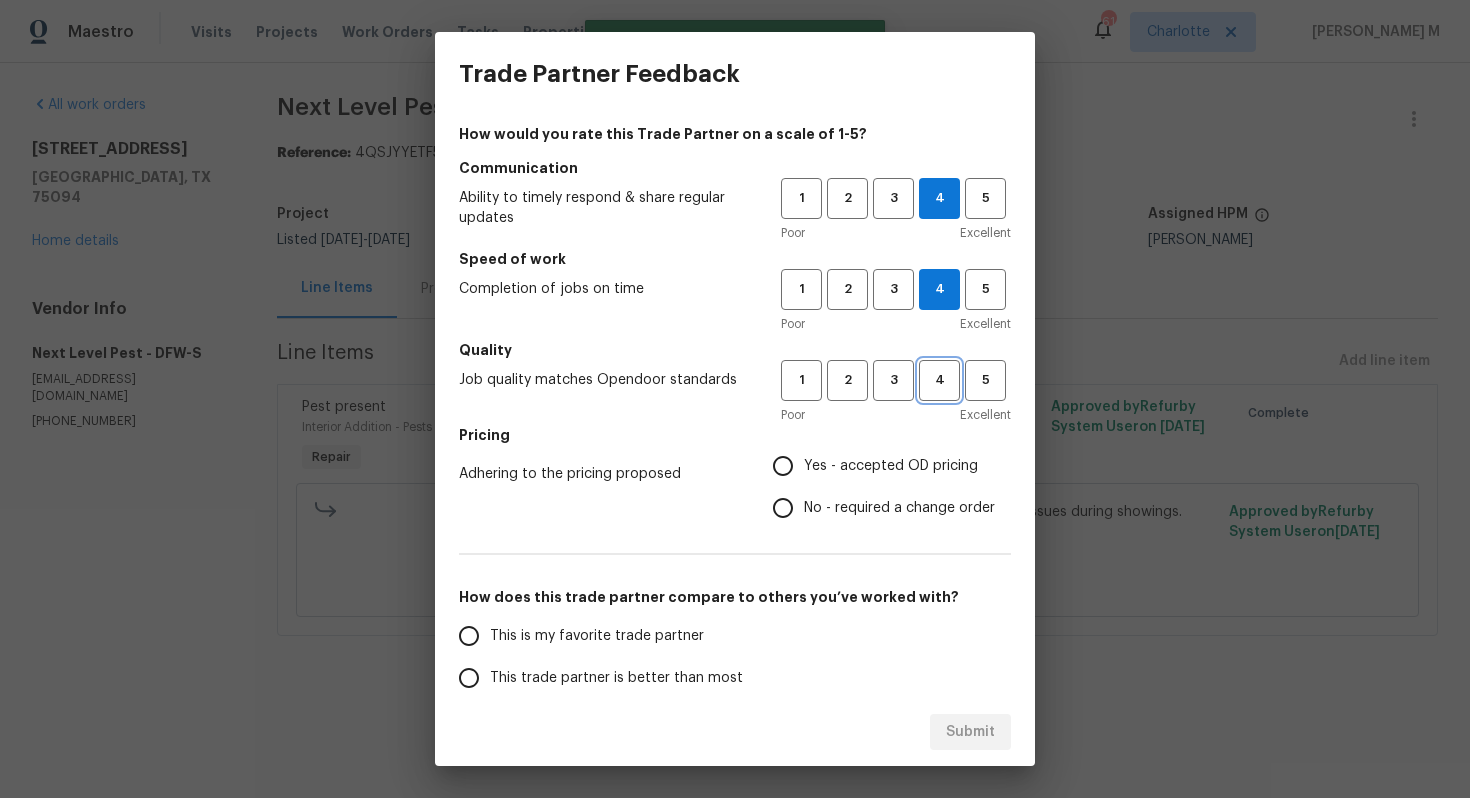 click on "4" at bounding box center [939, 380] 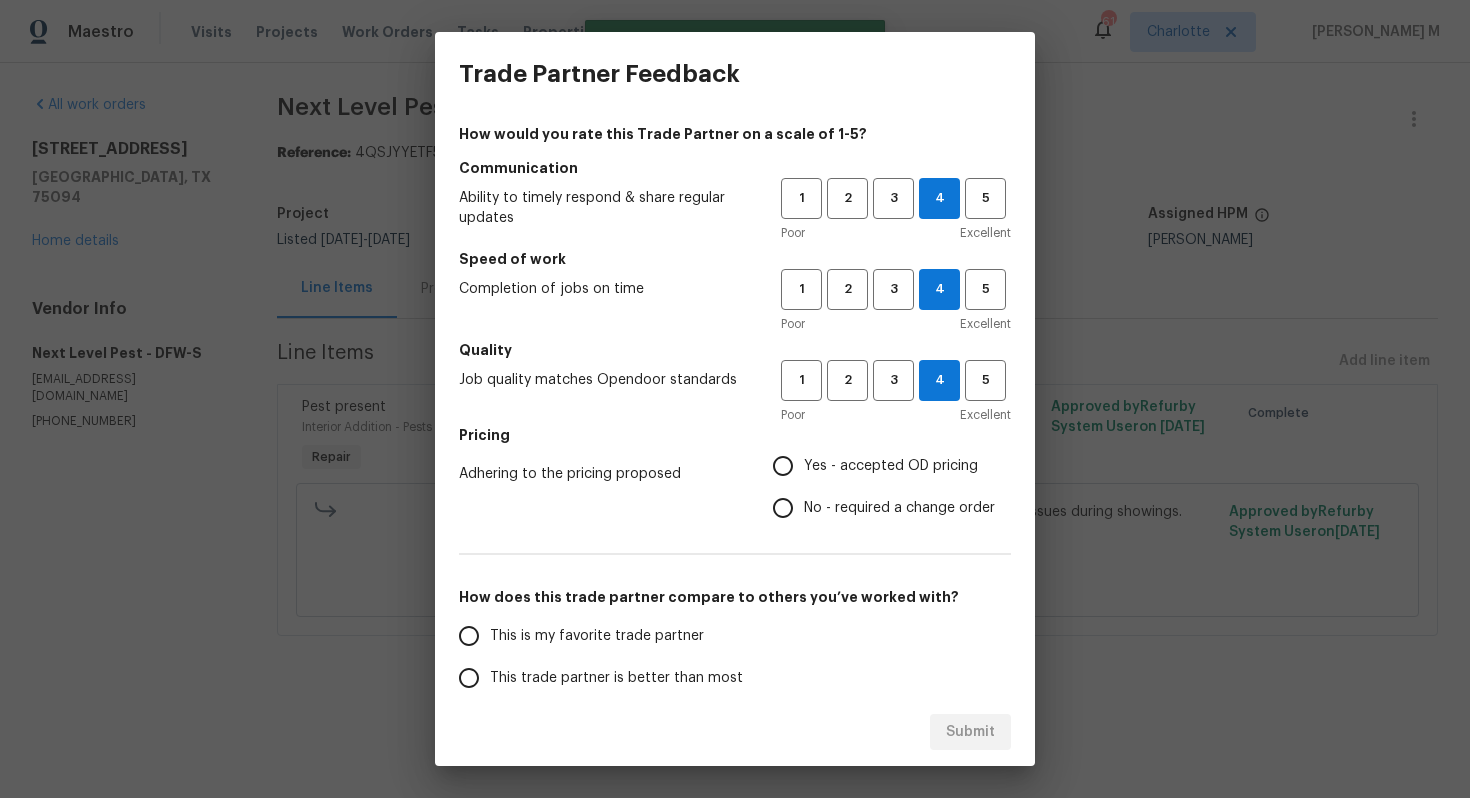click on "Pricing" at bounding box center (735, 435) 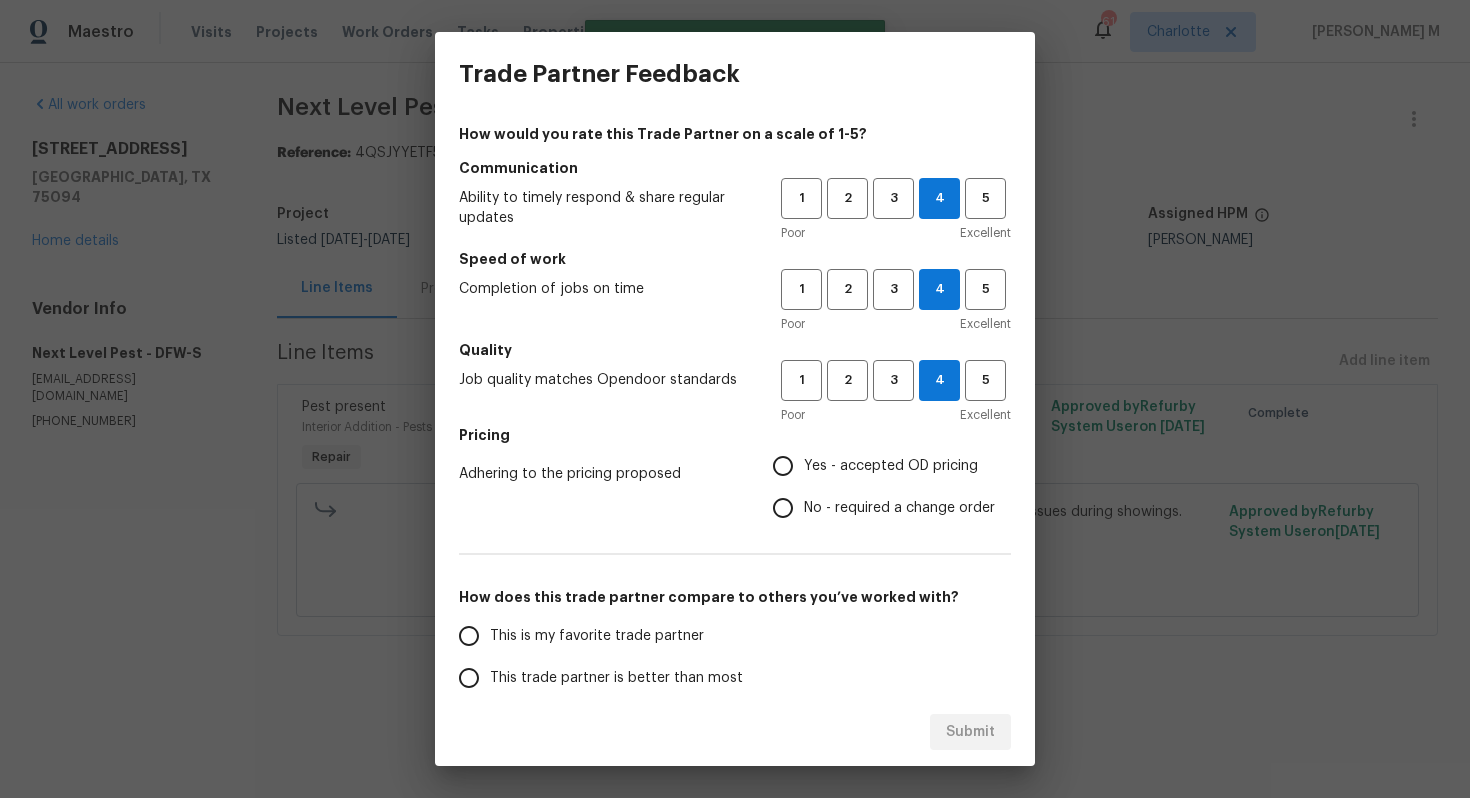 click on "Yes - accepted OD pricing" at bounding box center [783, 466] 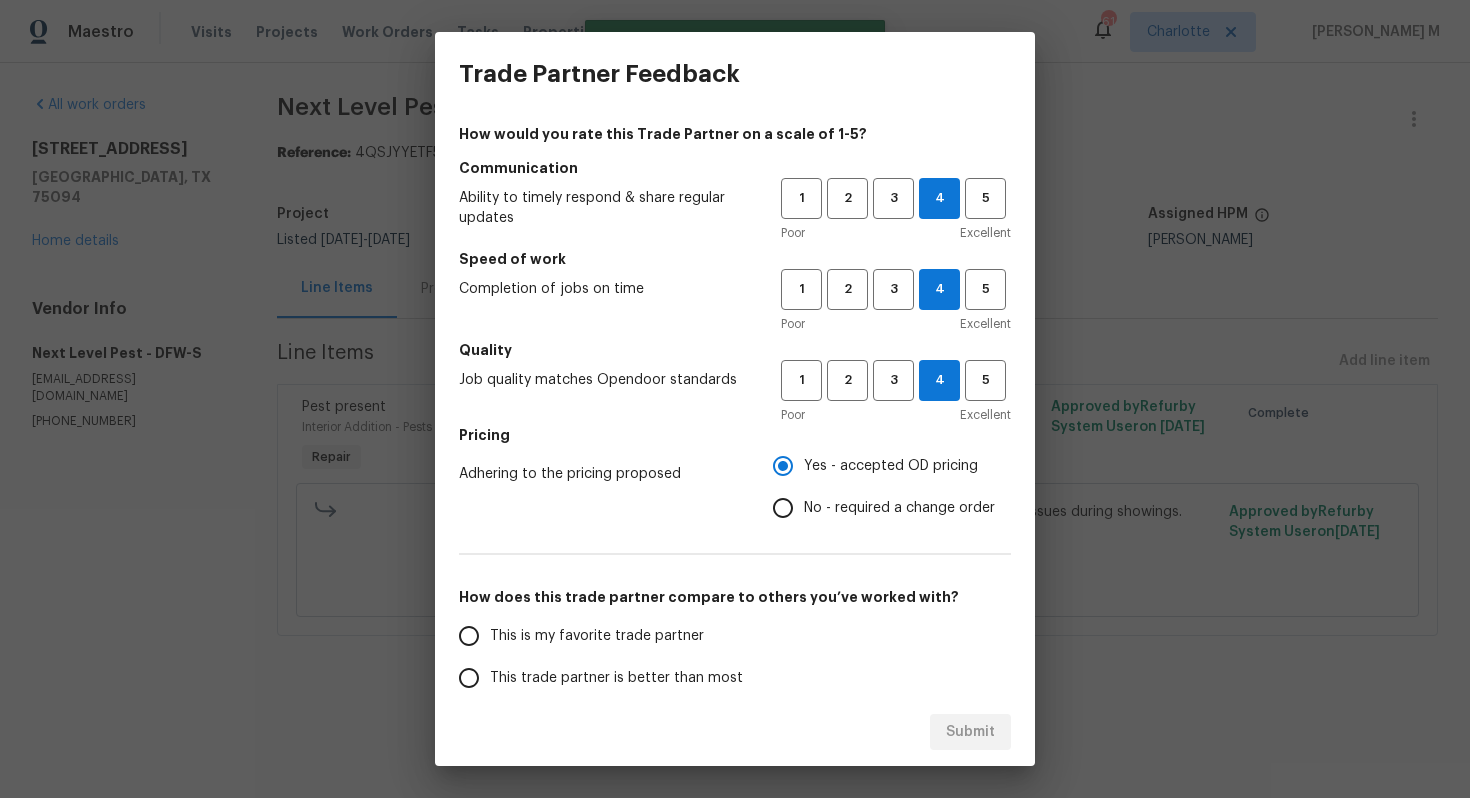 scroll, scrollTop: 192, scrollLeft: 0, axis: vertical 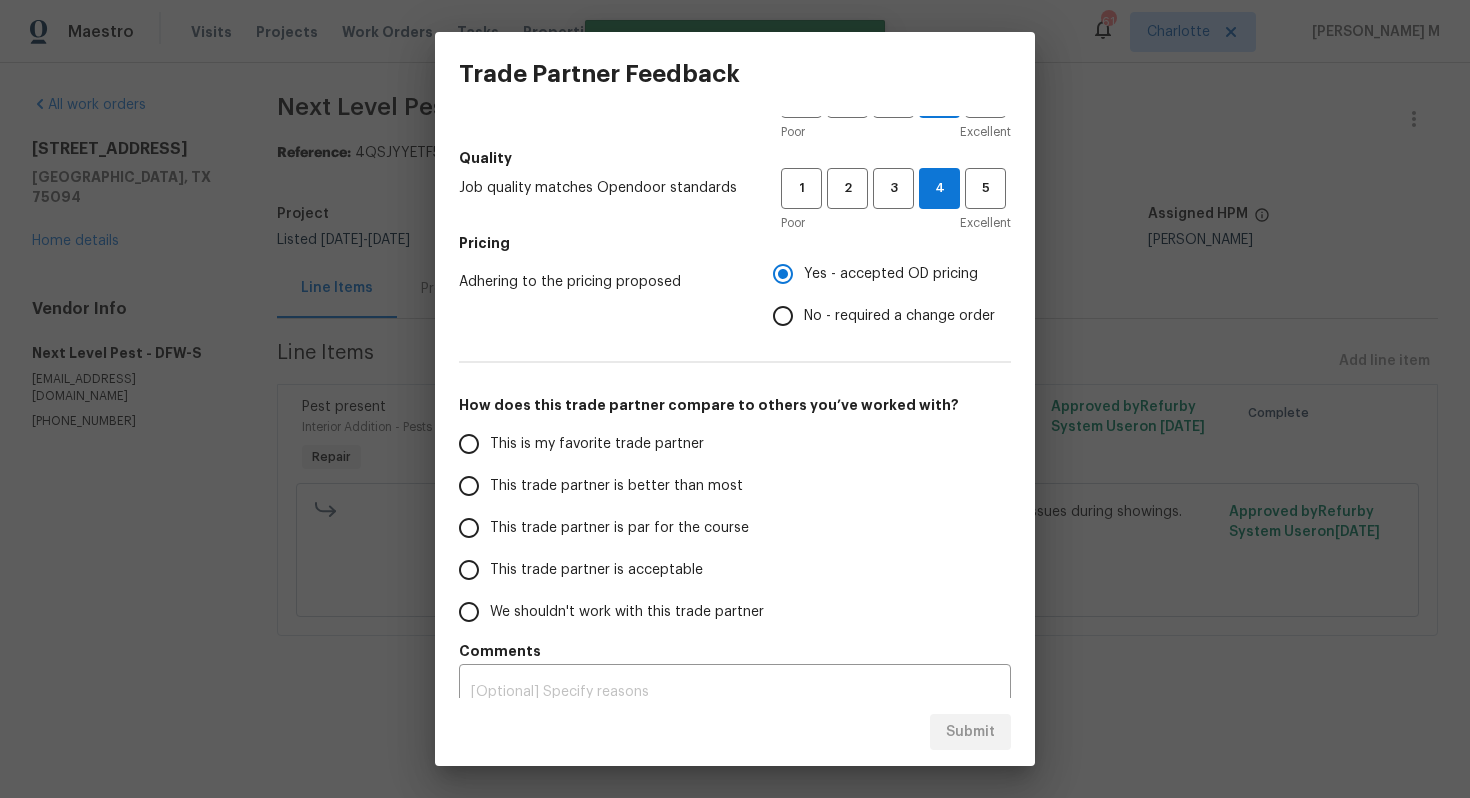 click on "This trade partner is better than most" at bounding box center [606, 486] 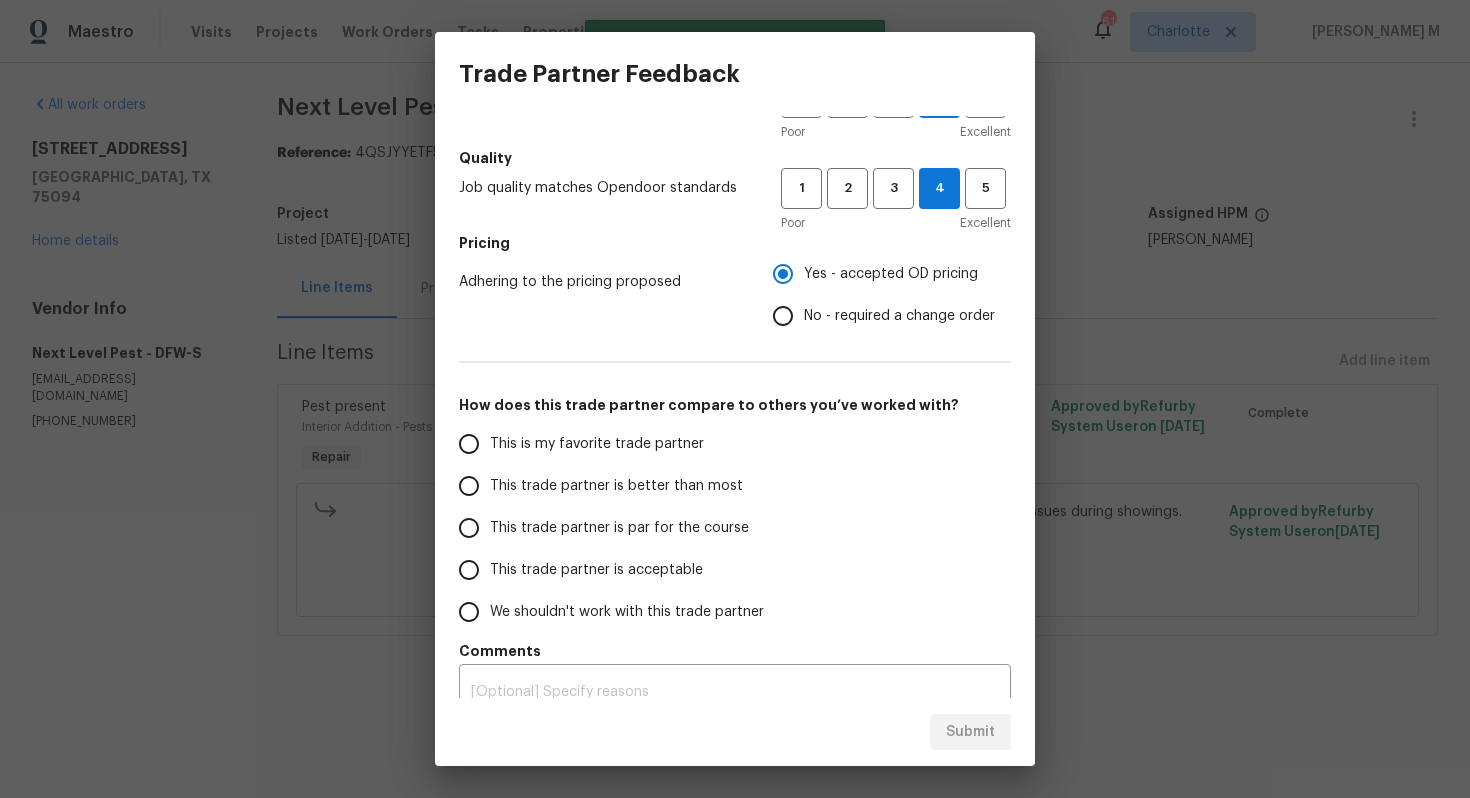 click on "This trade partner is better than most" at bounding box center (469, 486) 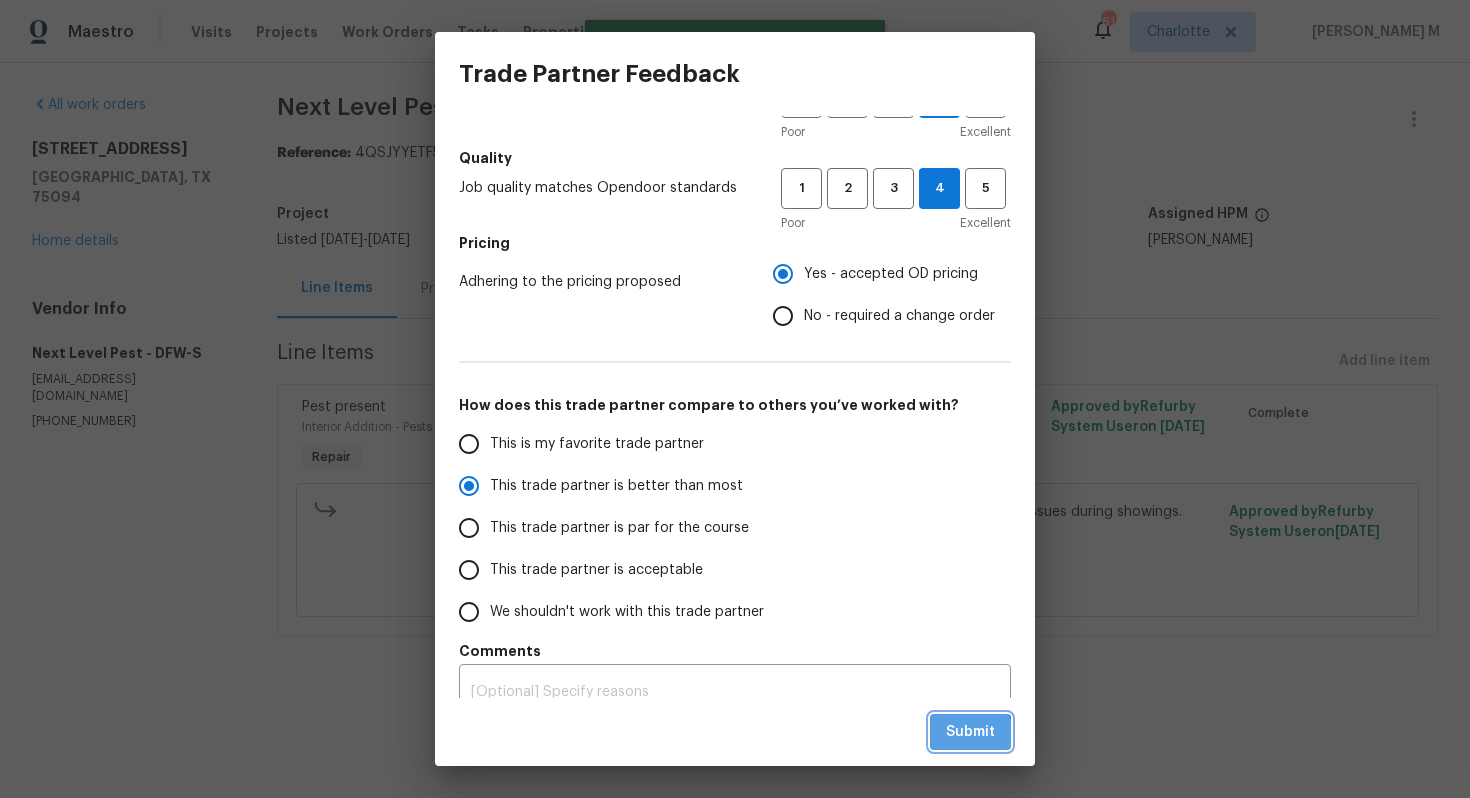 click on "Submit" at bounding box center [970, 732] 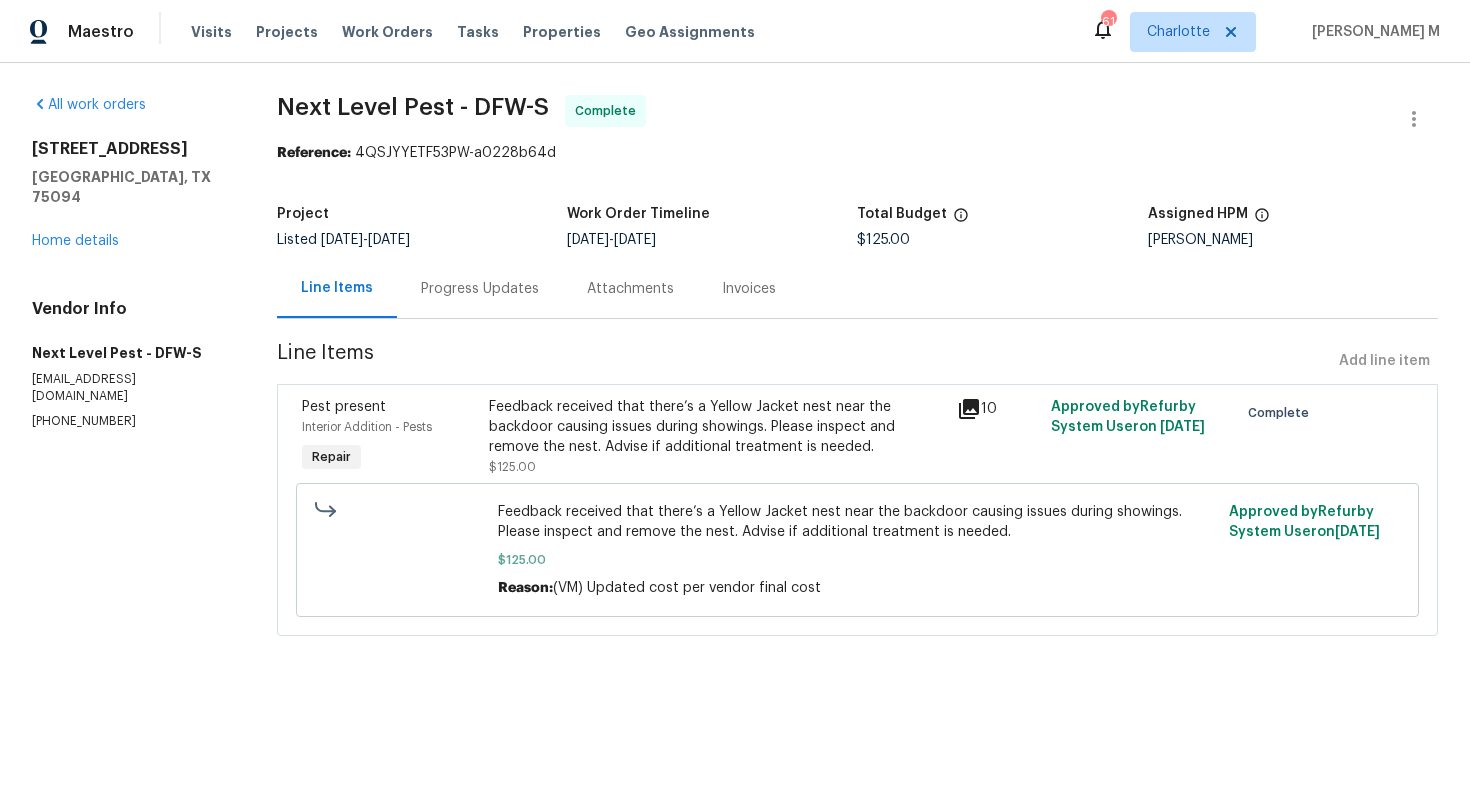 click on "Maestro Visits Projects Work Orders Tasks Properties Geo Assignments 61 [PERSON_NAME] M All work orders [STREET_ADDRESS][PERSON_NAME] Home details Vendor Info Next Level Pest - DFW-S [EMAIL_ADDRESS][DOMAIN_NAME] [PHONE_NUMBER] Next Level Pest - DFW-S Complete Reference:   4QSJYYETF53PW-a0228b64d Project Listed   [DATE]  -  [DATE] Work Order Timeline [DATE]  -  [DATE] Total Budget $125.00 Assigned HPM [PERSON_NAME] Line Items Progress Updates Attachments Invoices Line Items Add line item Pest present Interior Addition - Pests Repair Feedback received that there’s a Yellow Jacket nest near the backdoor causing issues during showings. Please inspect and remove the nest. Advise if additional treatment is needed. $125.00   10 Approved by  Refurby System User  on   [DATE] Complete Feedback received that there’s a Yellow Jacket nest near the backdoor causing issues during showings. Please inspect and remove the nest. Advise if additional treatment is needed. $125.00 Reason:  Approved by   on" at bounding box center [735, 346] 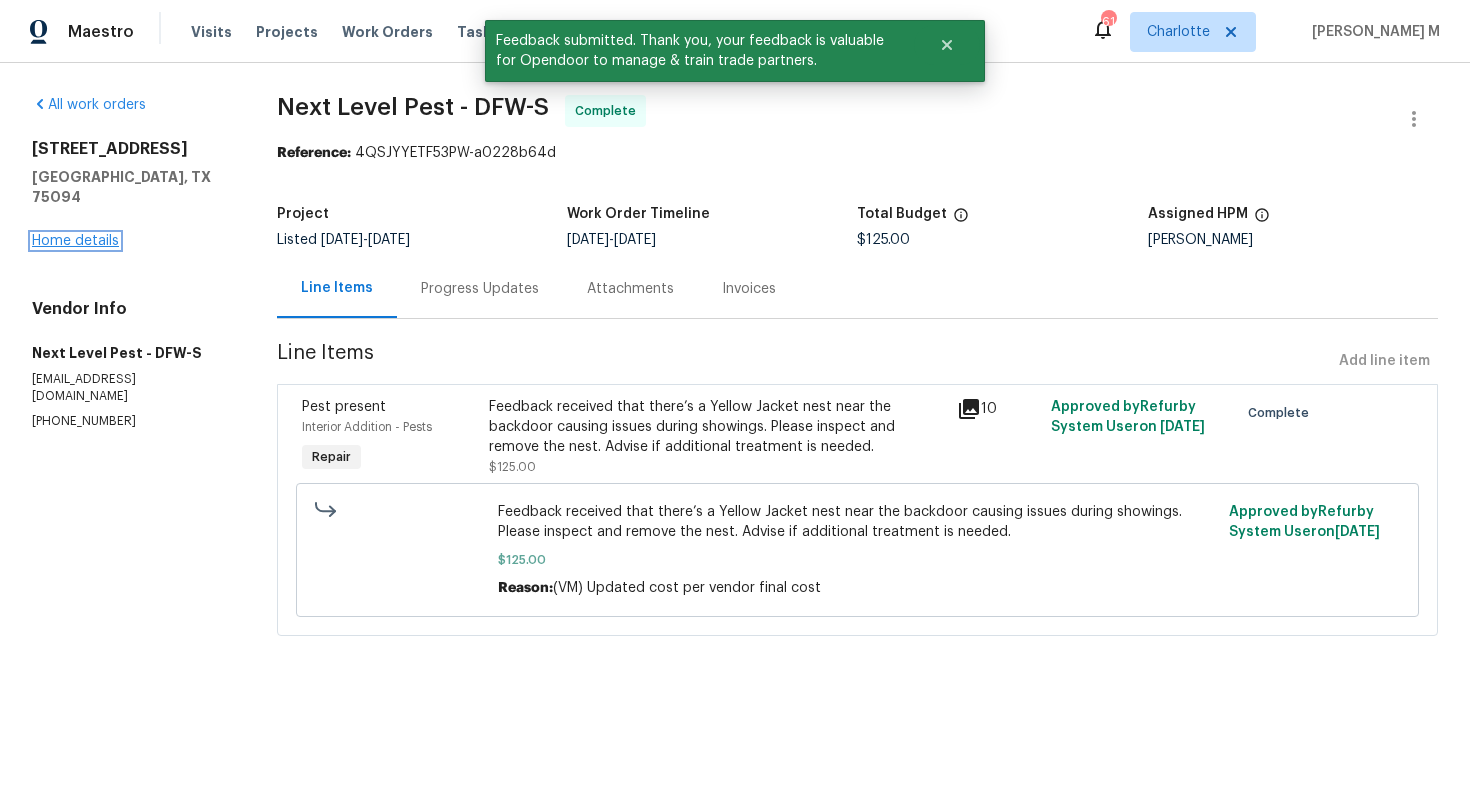 click on "Home details" at bounding box center [75, 241] 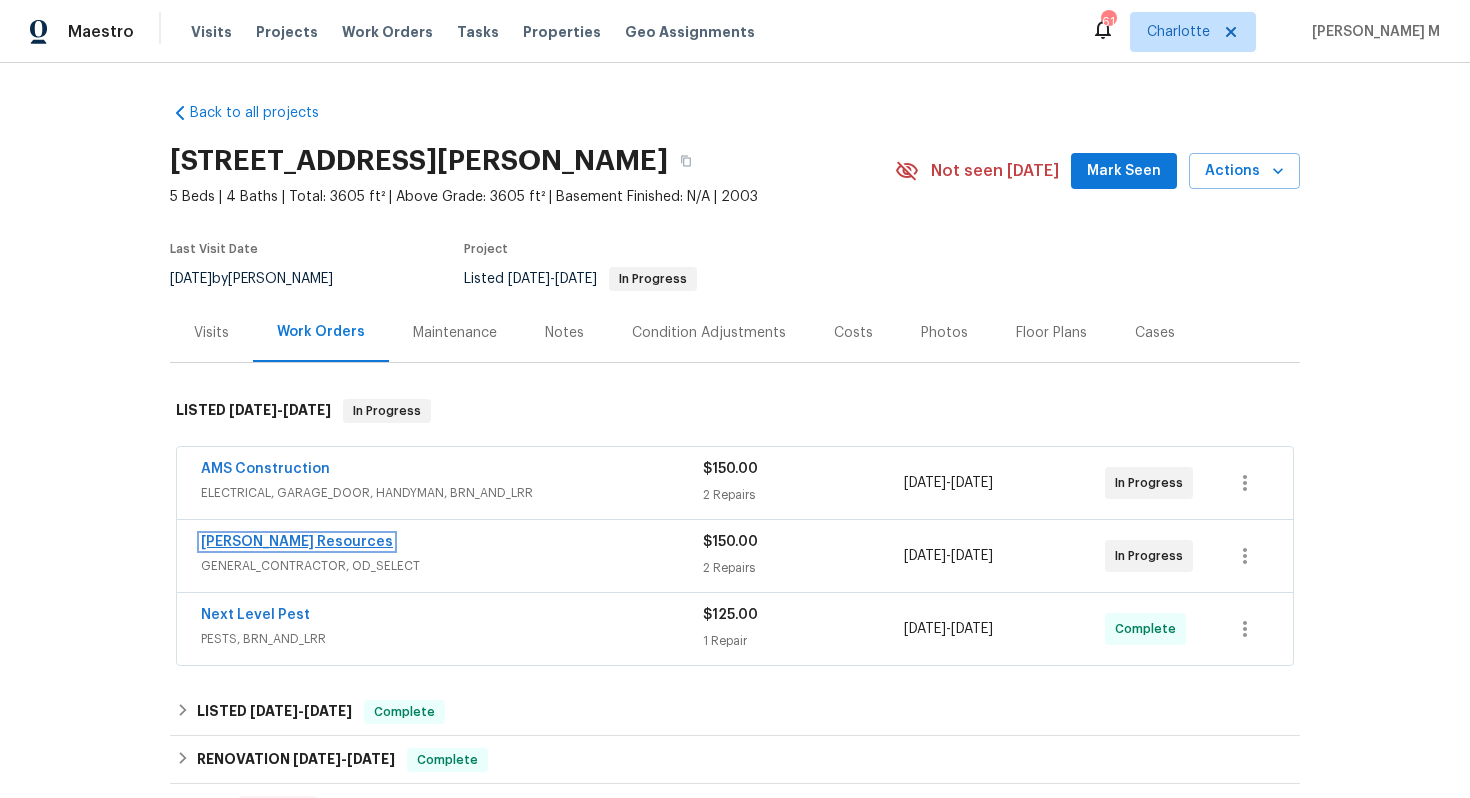 click on "[PERSON_NAME] Resources" at bounding box center (297, 542) 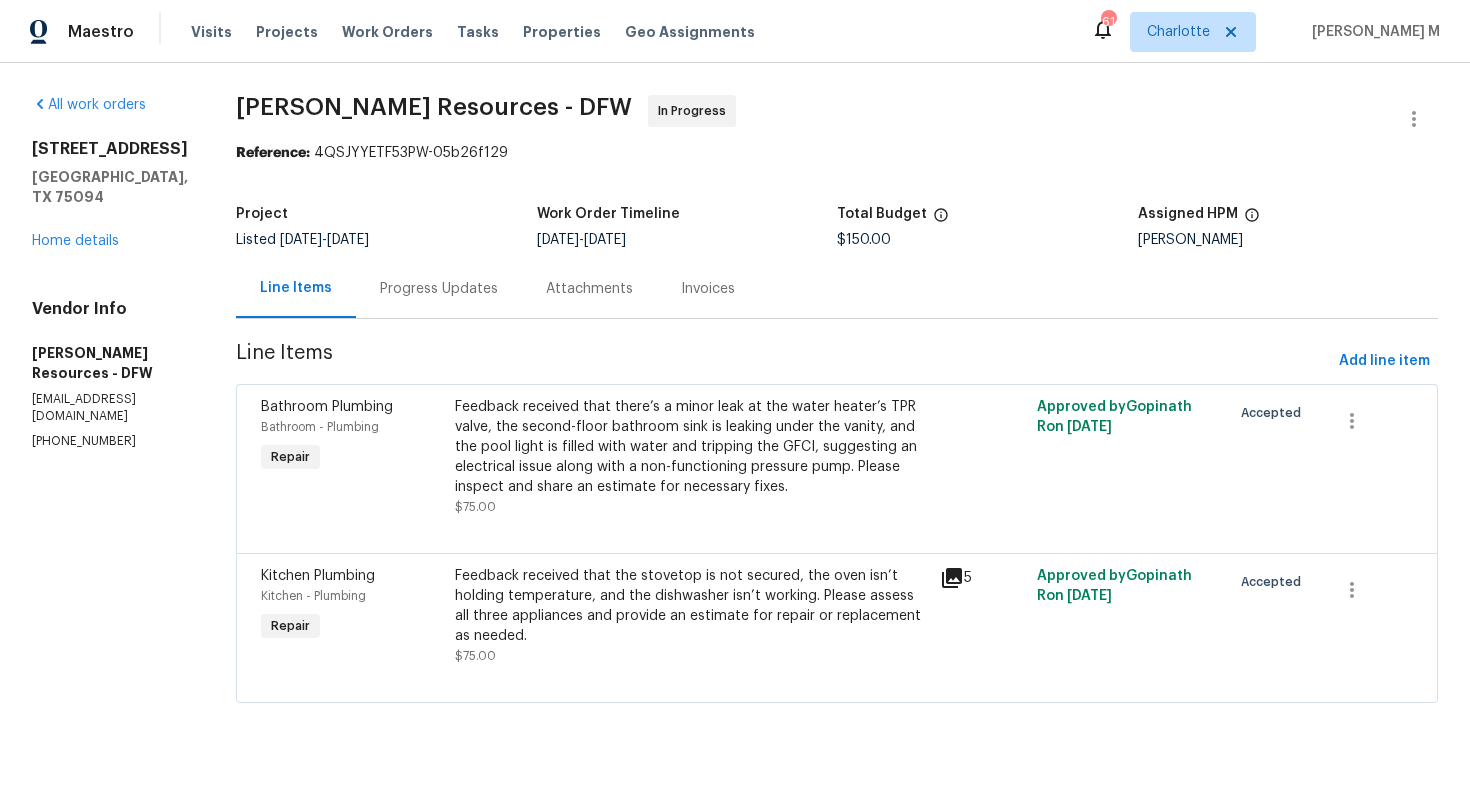 click on "Progress Updates" at bounding box center (439, 288) 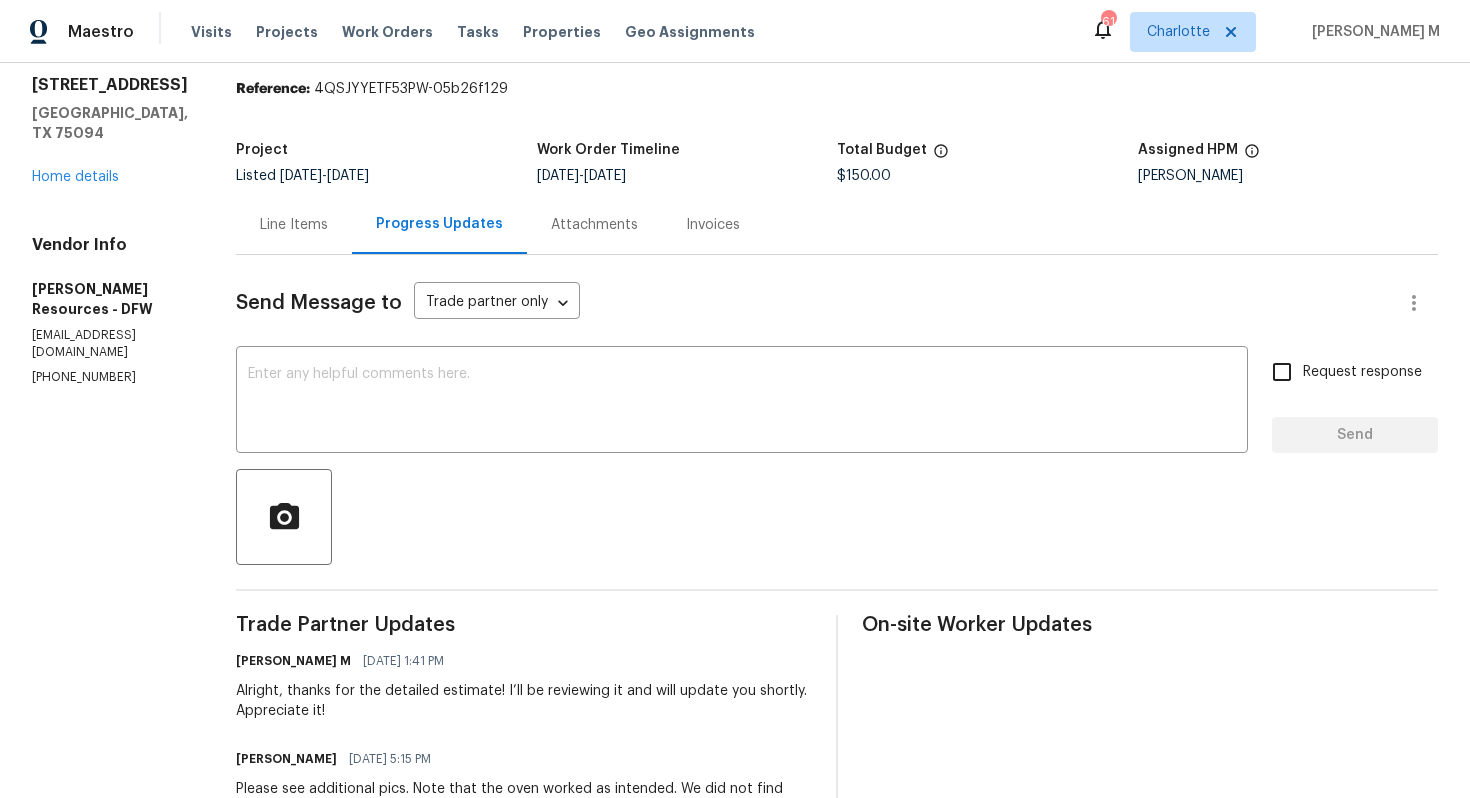 scroll, scrollTop: 69, scrollLeft: 0, axis: vertical 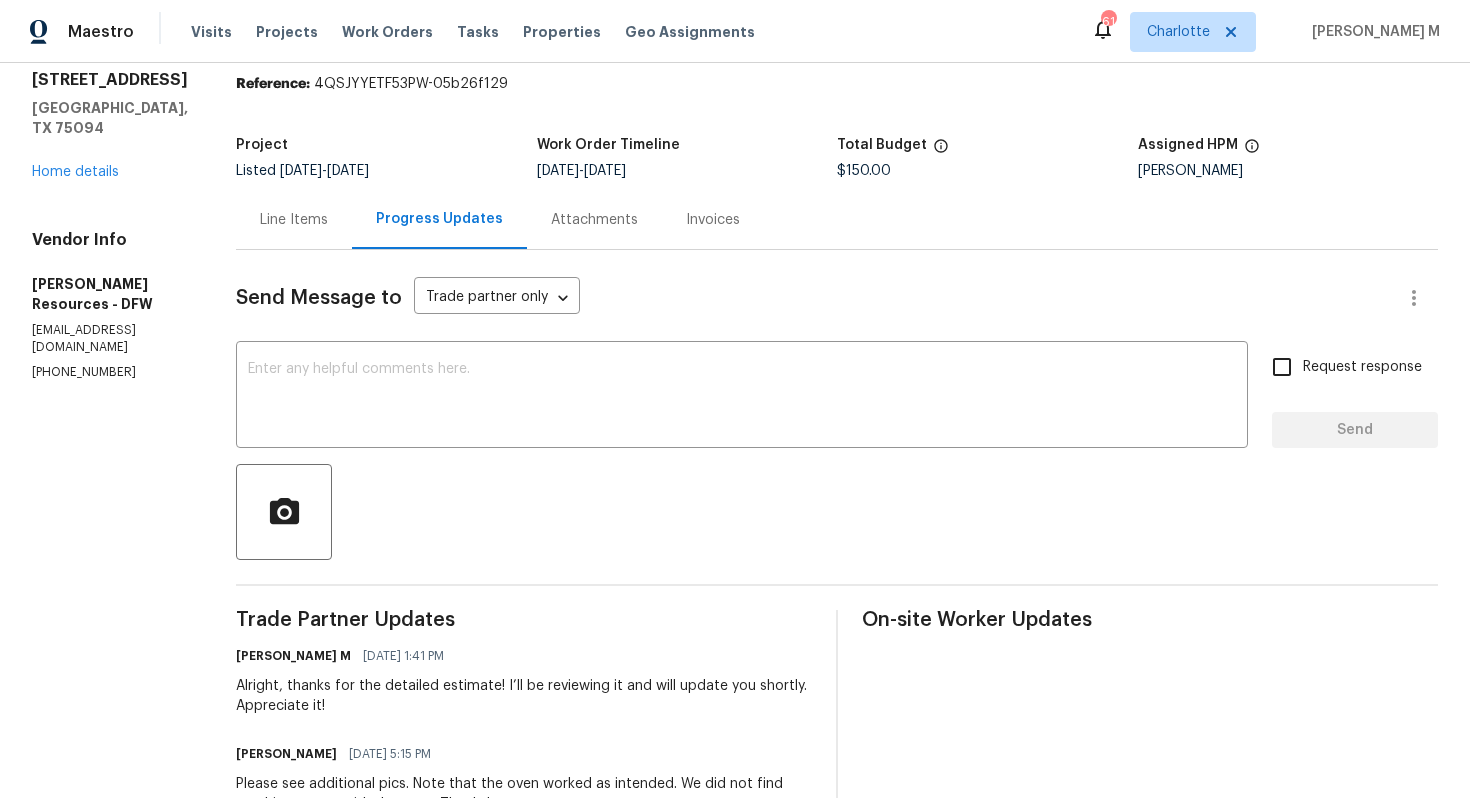click on "Alright, thanks for the detailed estimate! I’ll be reviewing it and will update you shortly. Appreciate it!" at bounding box center [524, 696] 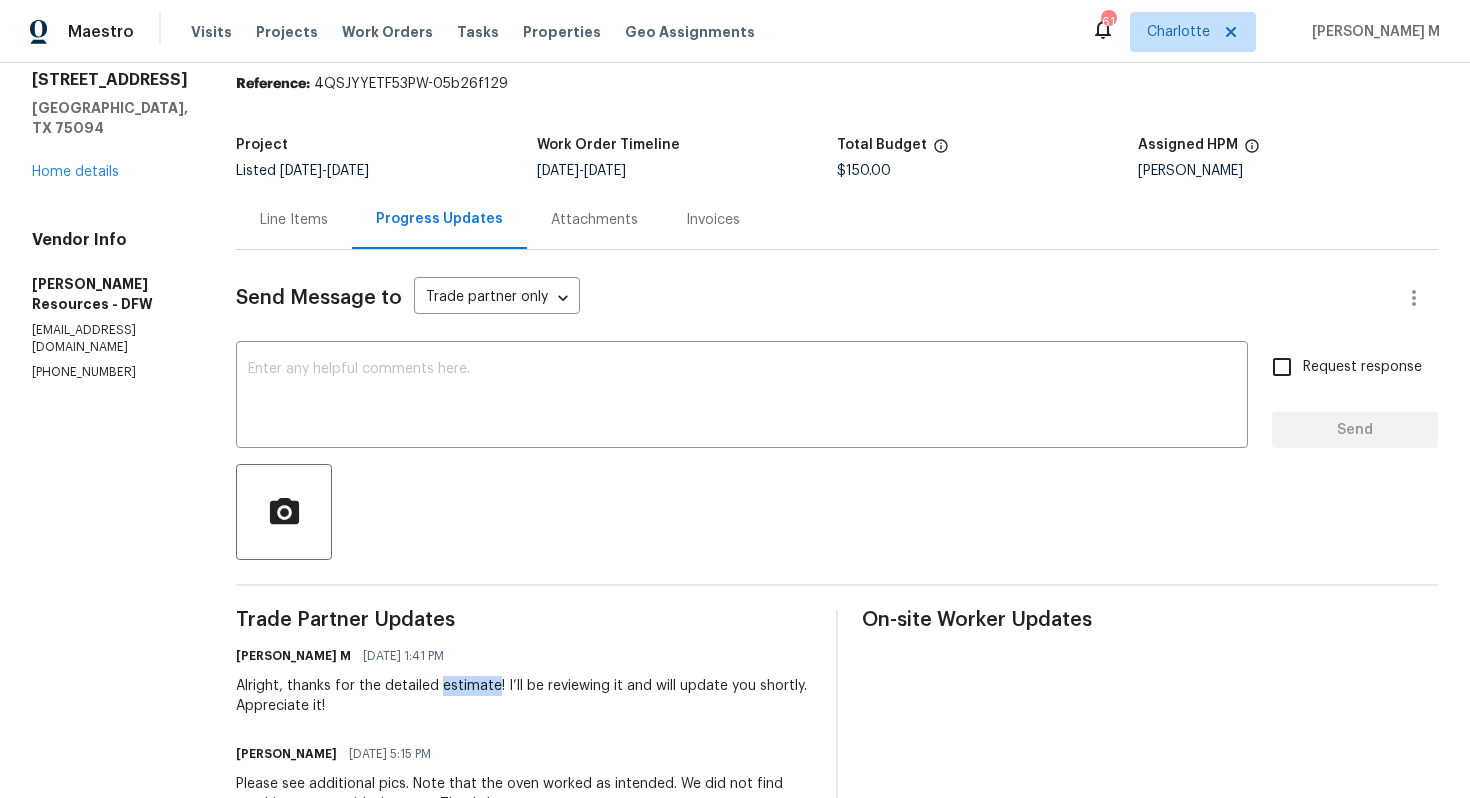 click on "Alright, thanks for the detailed estimate! I’ll be reviewing it and will update you shortly. Appreciate it!" at bounding box center (524, 696) 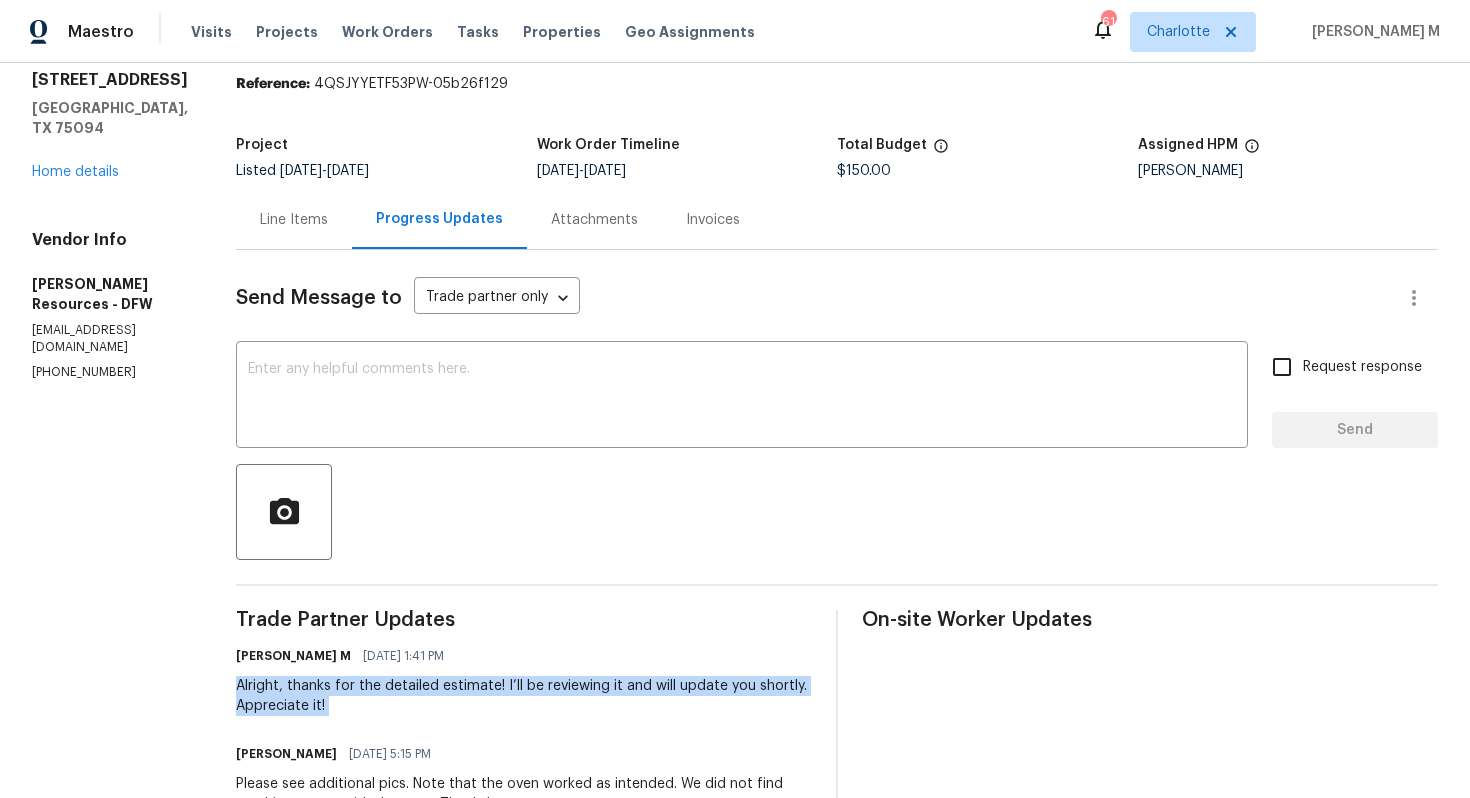 click on "Alright, thanks for the detailed estimate! I’ll be reviewing it and will update you shortly. Appreciate it!" at bounding box center [524, 696] 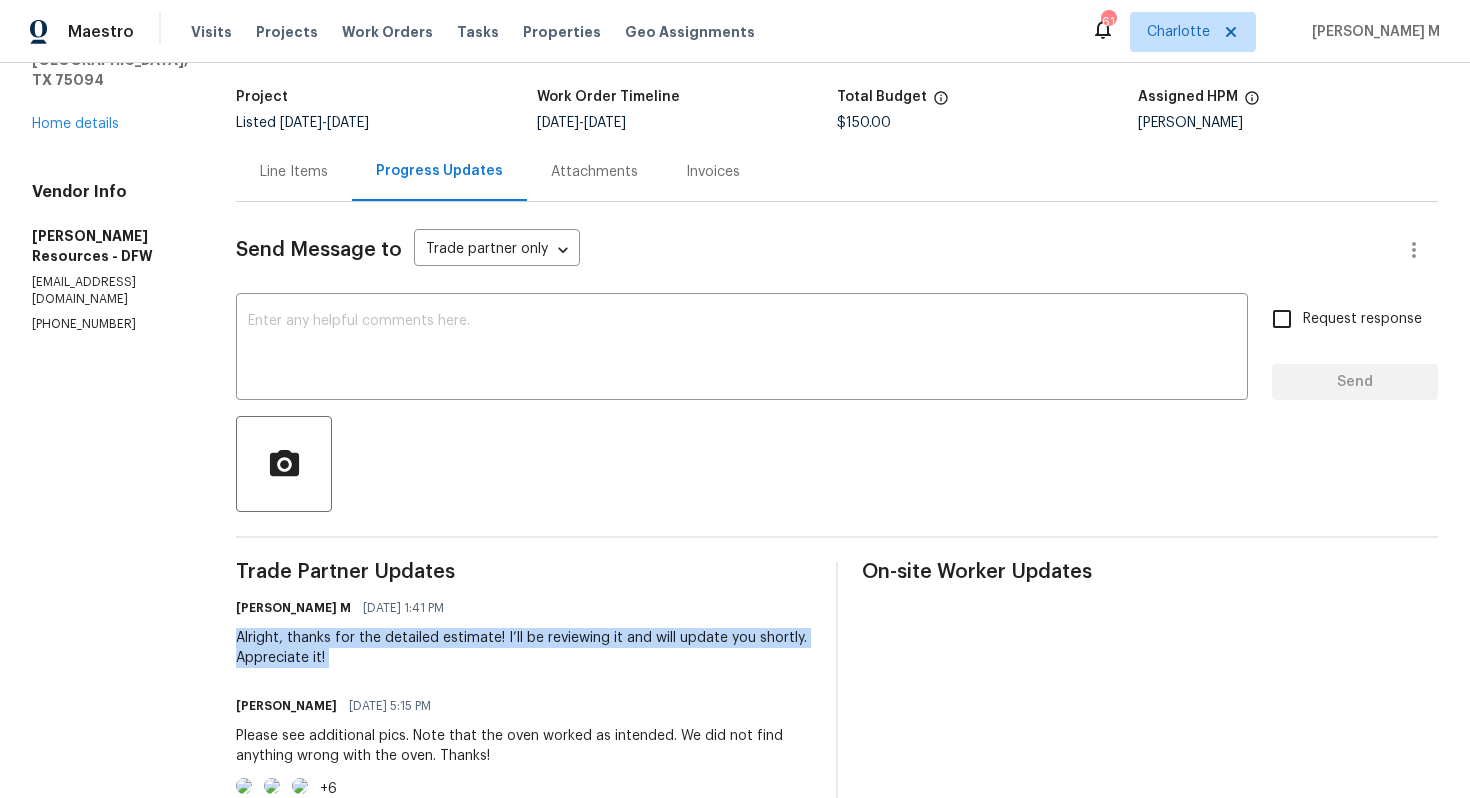 scroll, scrollTop: 0, scrollLeft: 0, axis: both 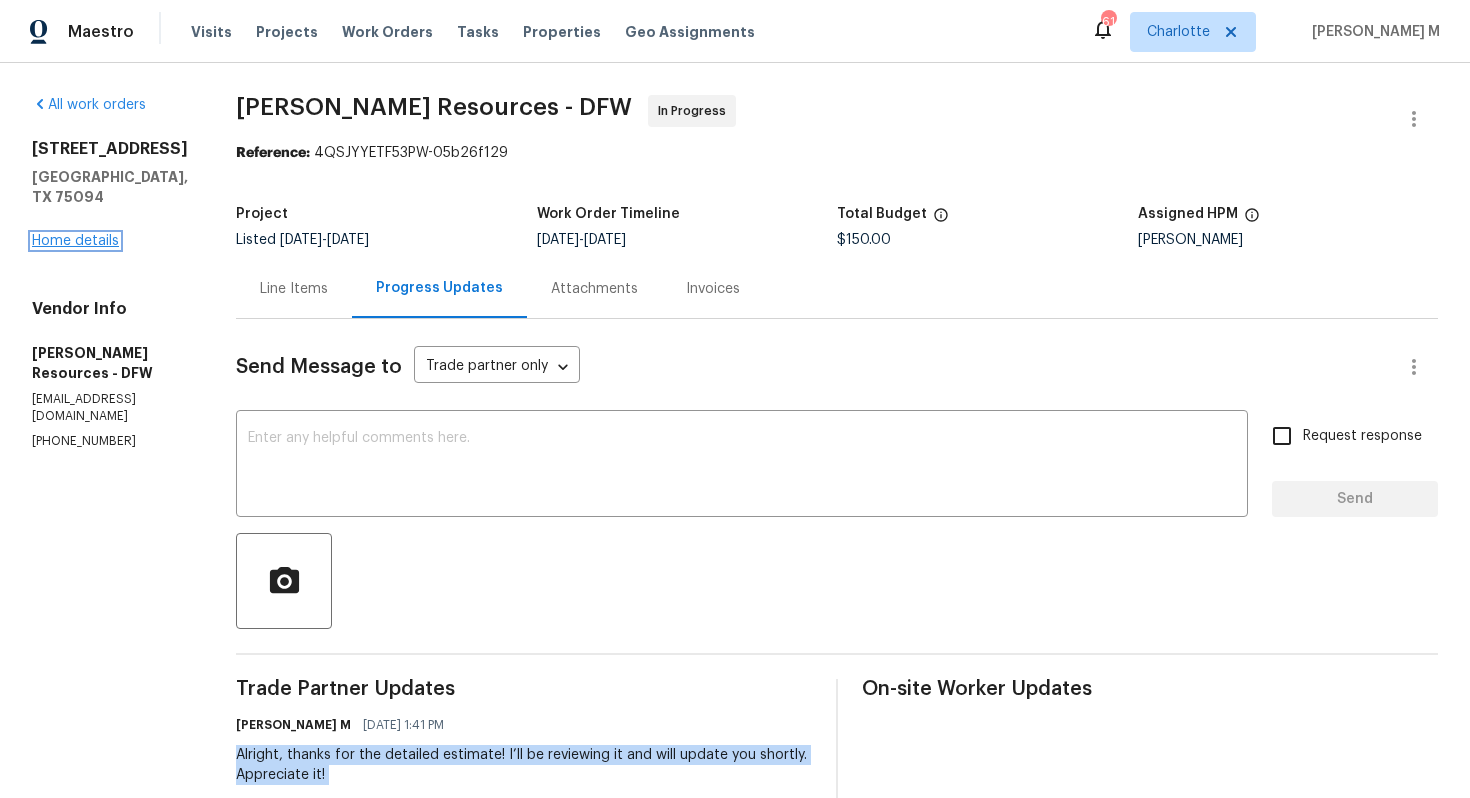 click on "Home details" at bounding box center (75, 241) 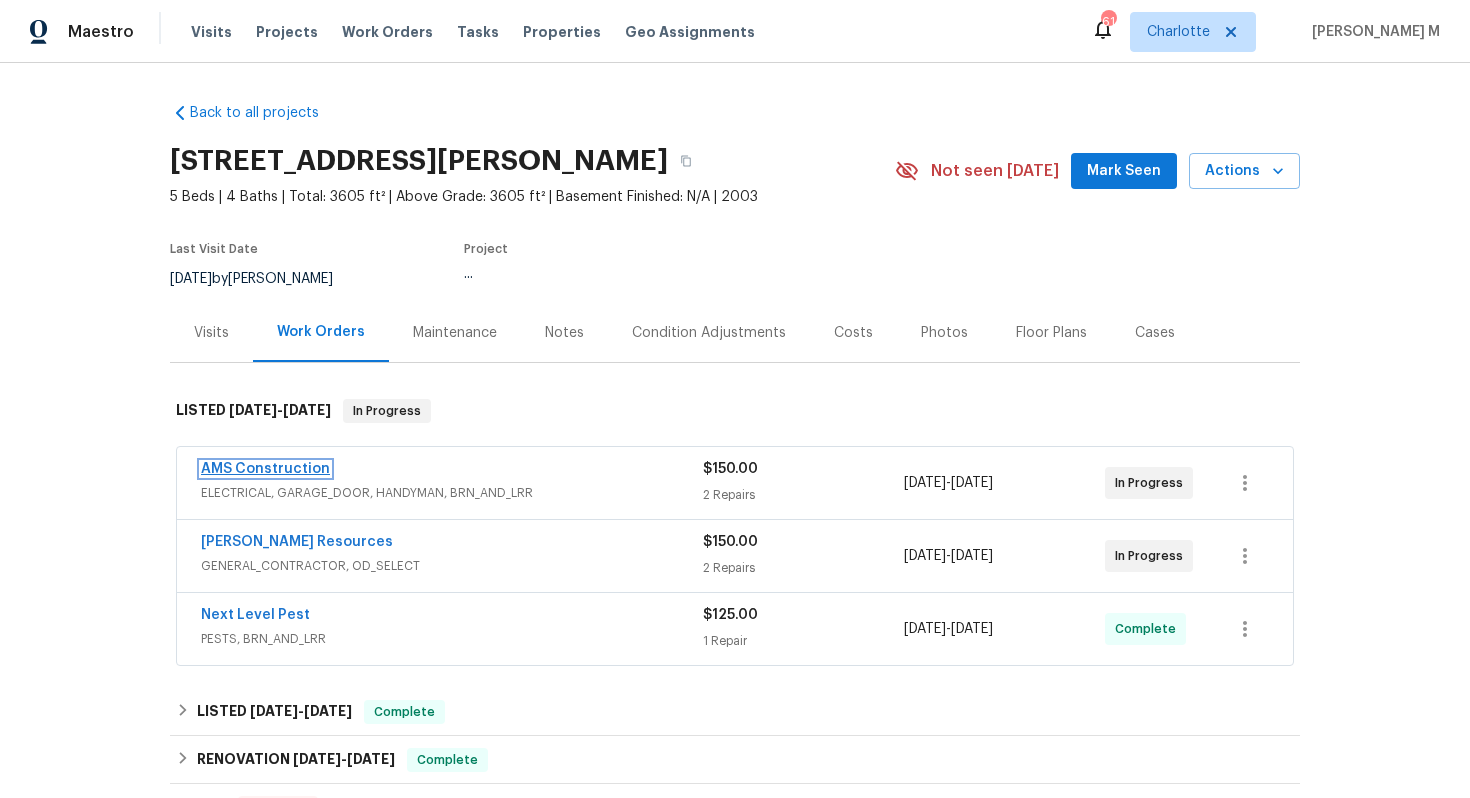 click on "AMS Construction" at bounding box center [265, 469] 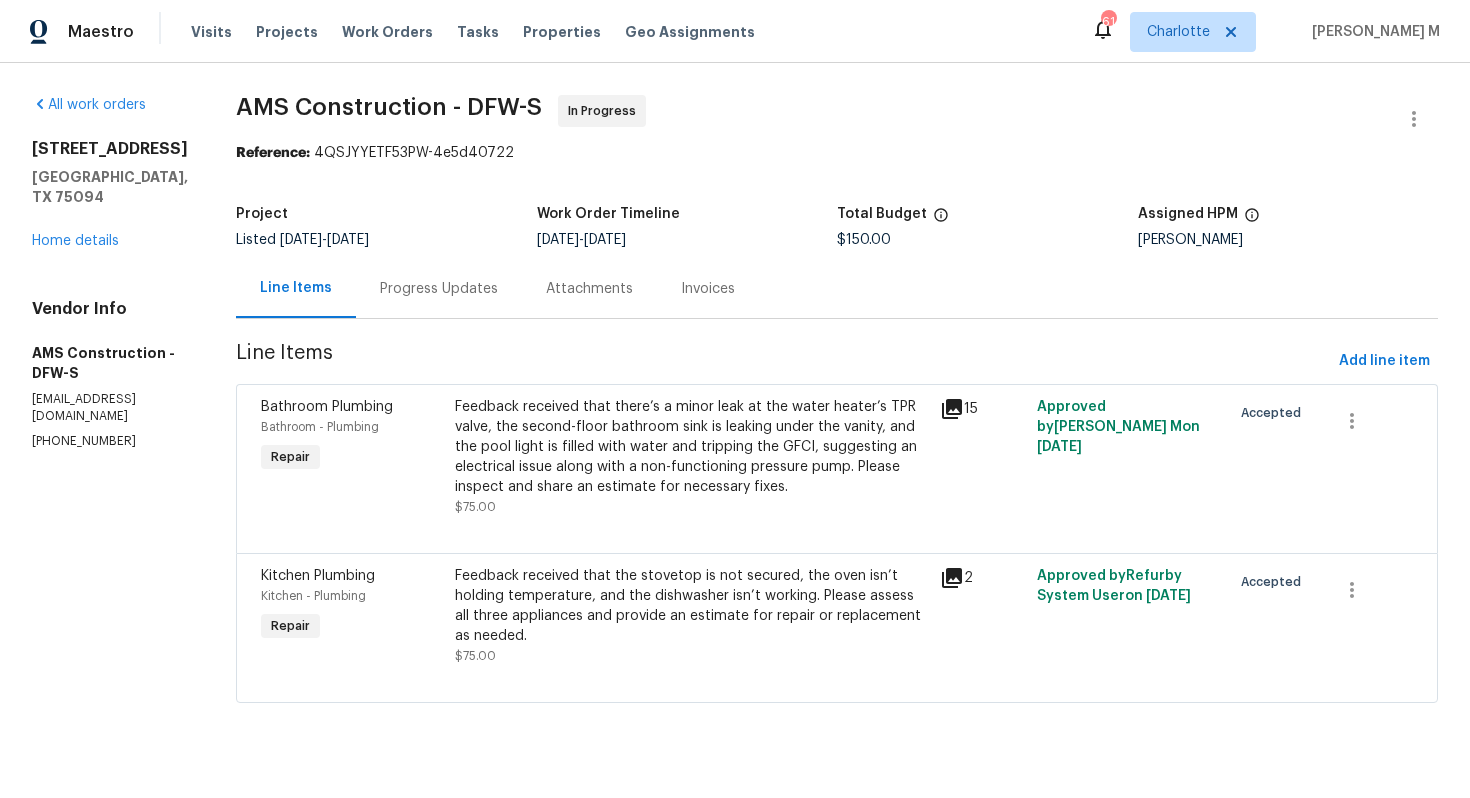 click on "Progress Updates" at bounding box center (439, 288) 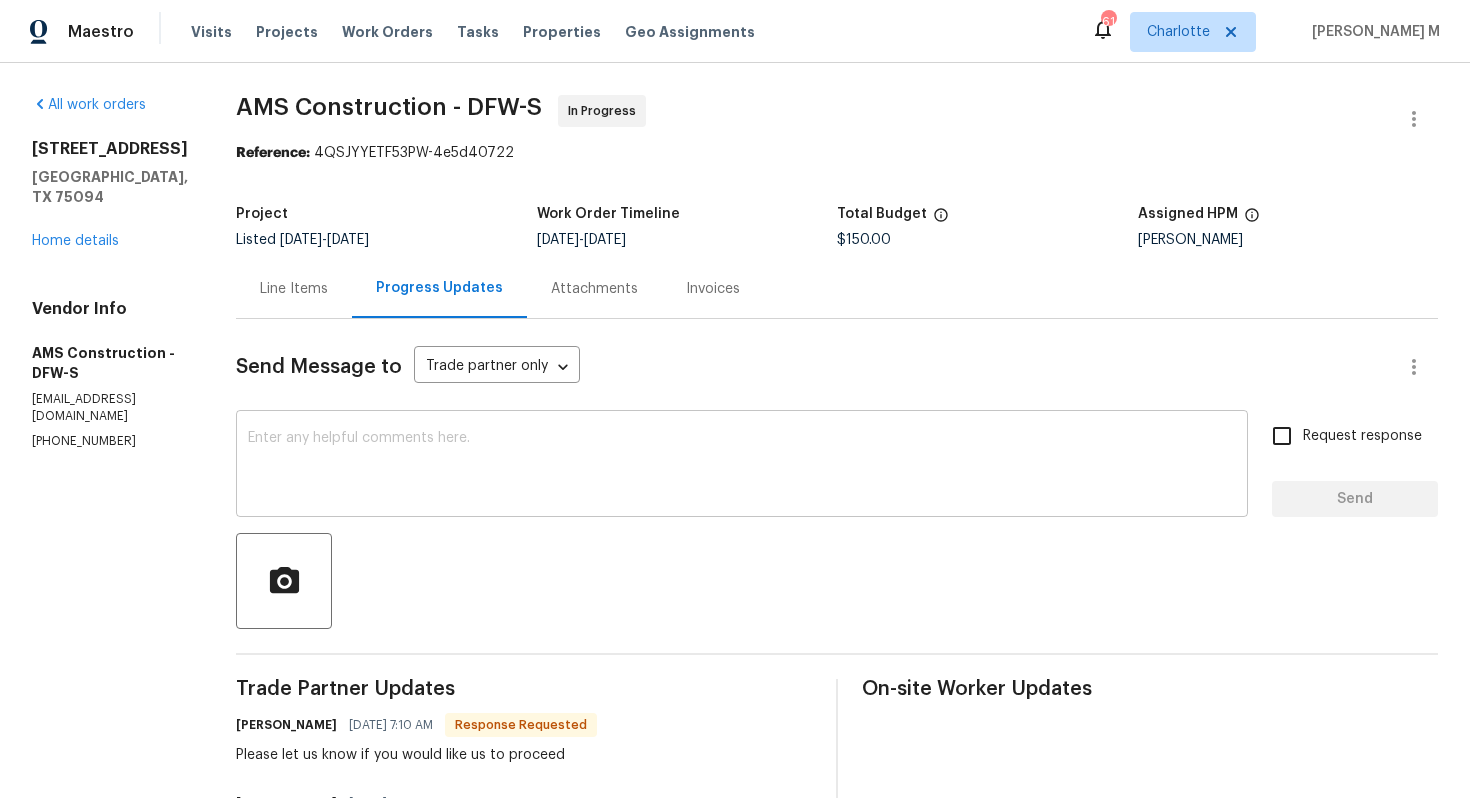 click at bounding box center (742, 466) 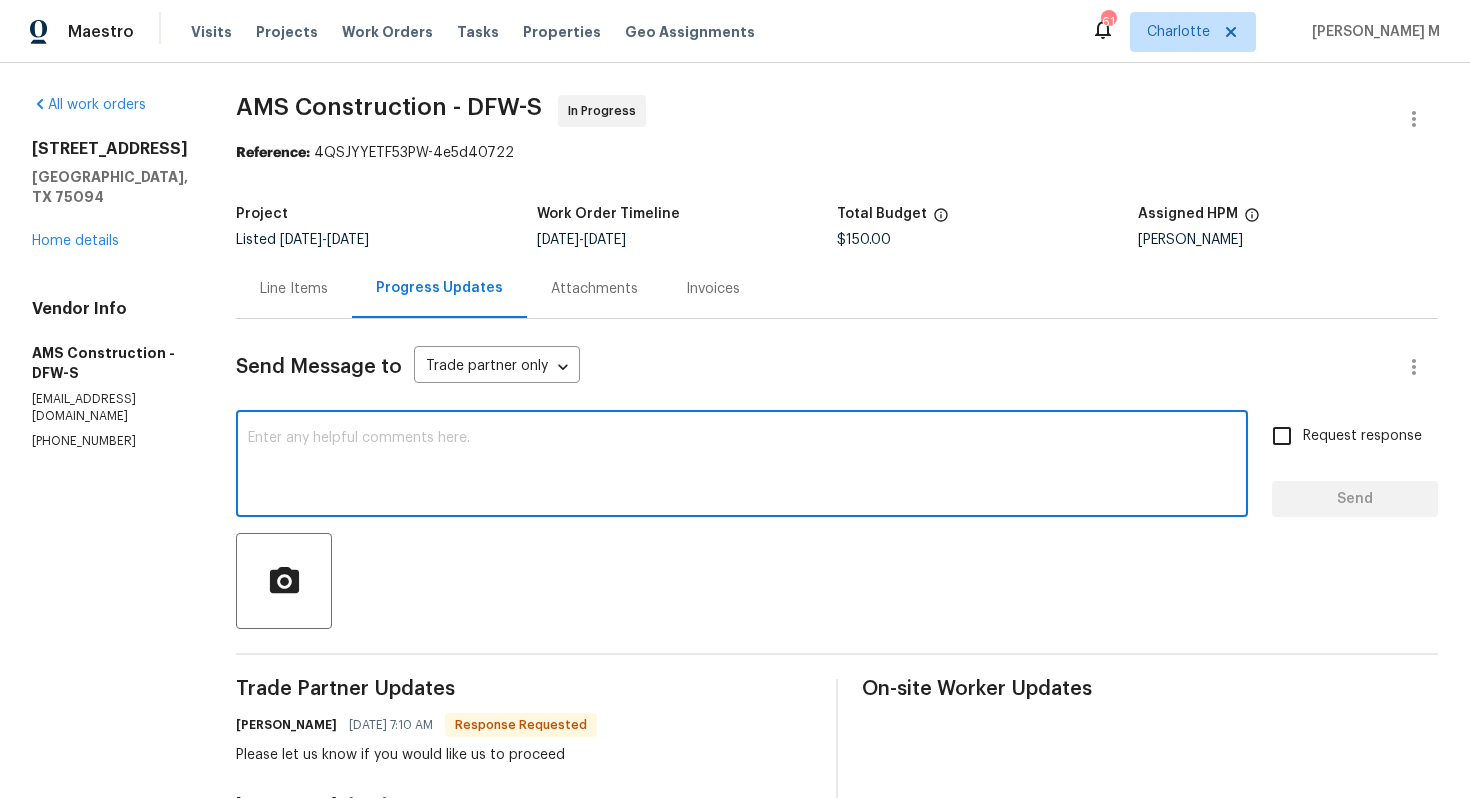 paste on "Alright, thanks for the detailed estimate! I’ll be reviewing it and will update you shortly. Appreciate it!" 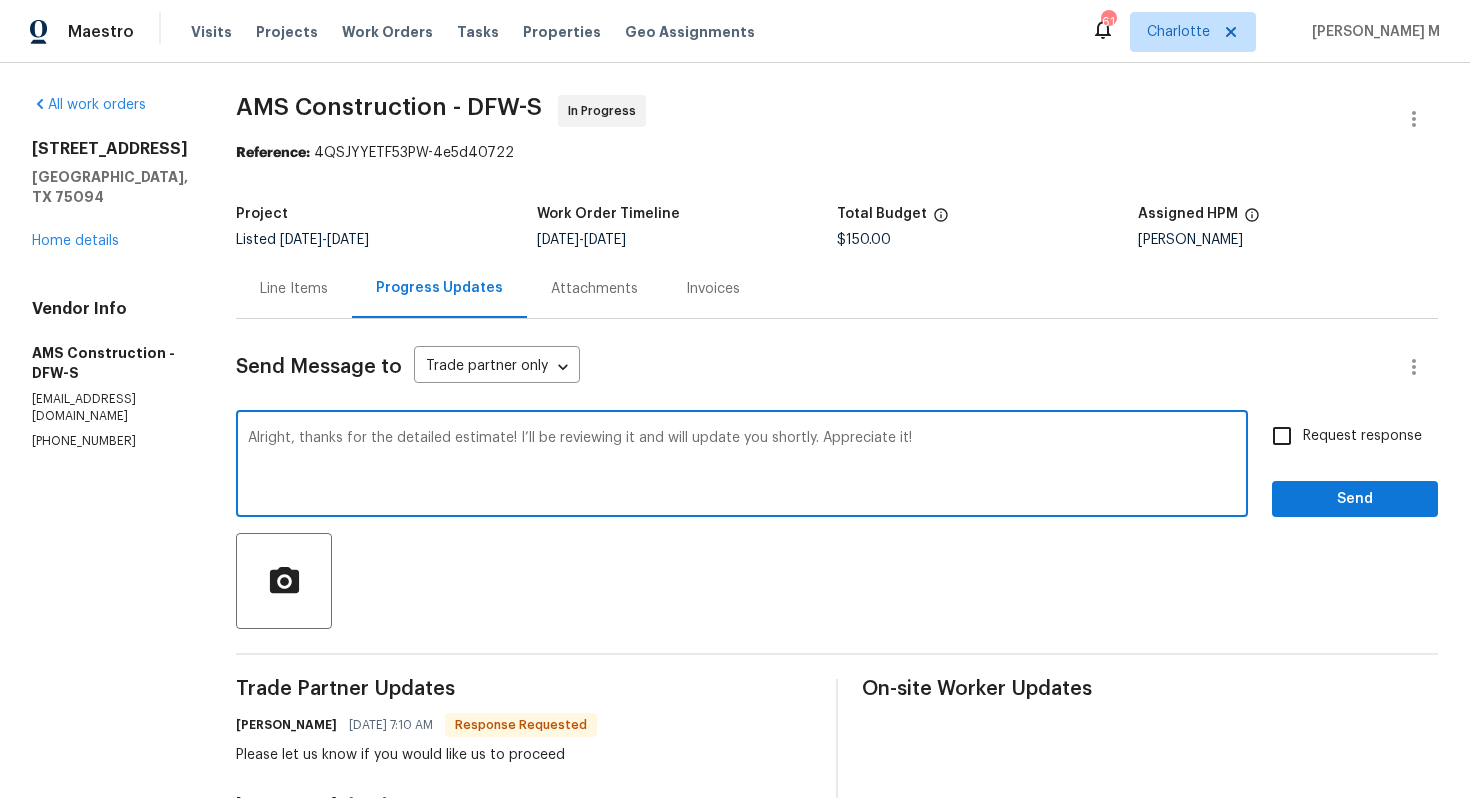 type on "Alright, thanks for the detailed estimate! I’ll be reviewing it and will update you shortly. Appreciate it!" 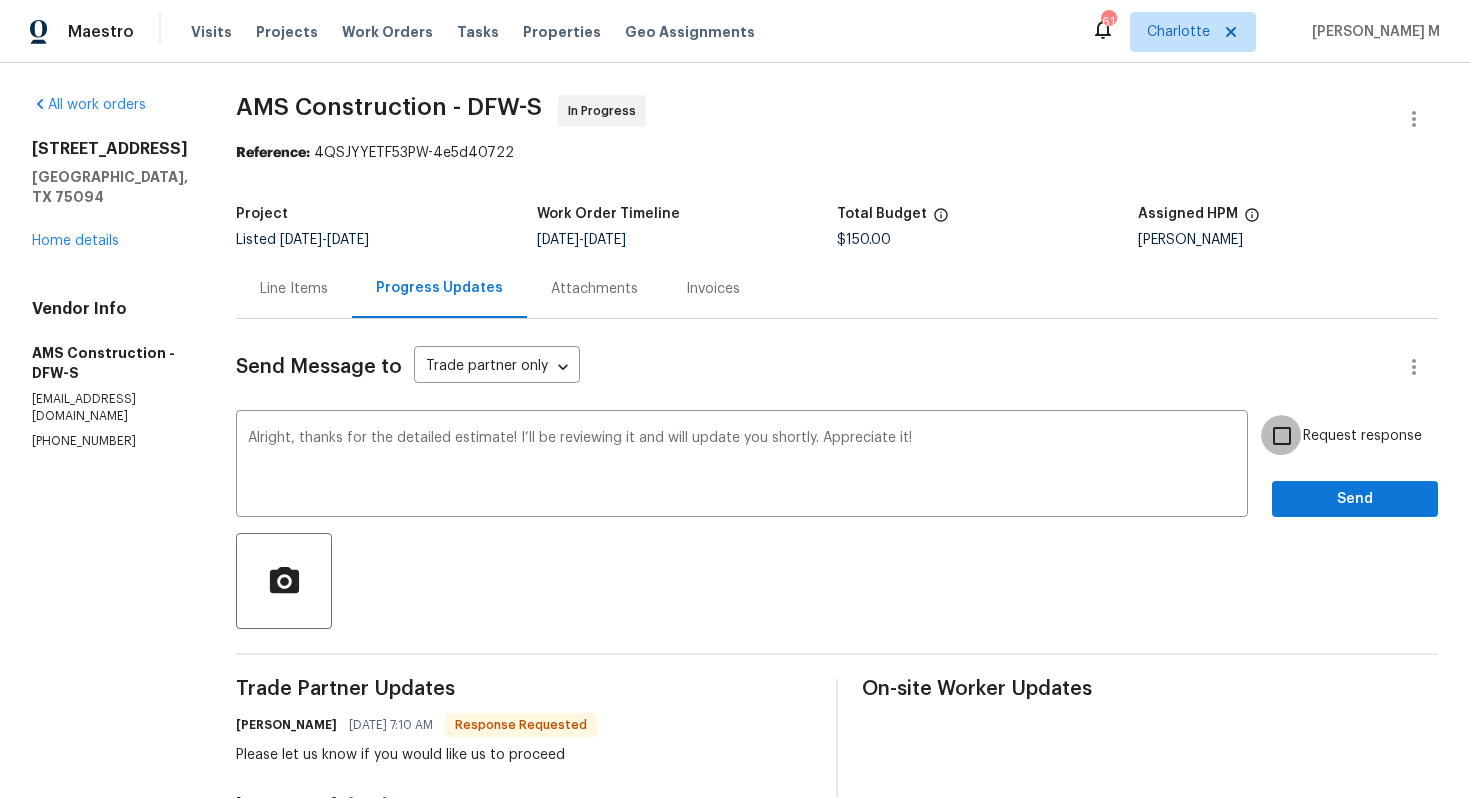 click on "Request response" at bounding box center (1282, 436) 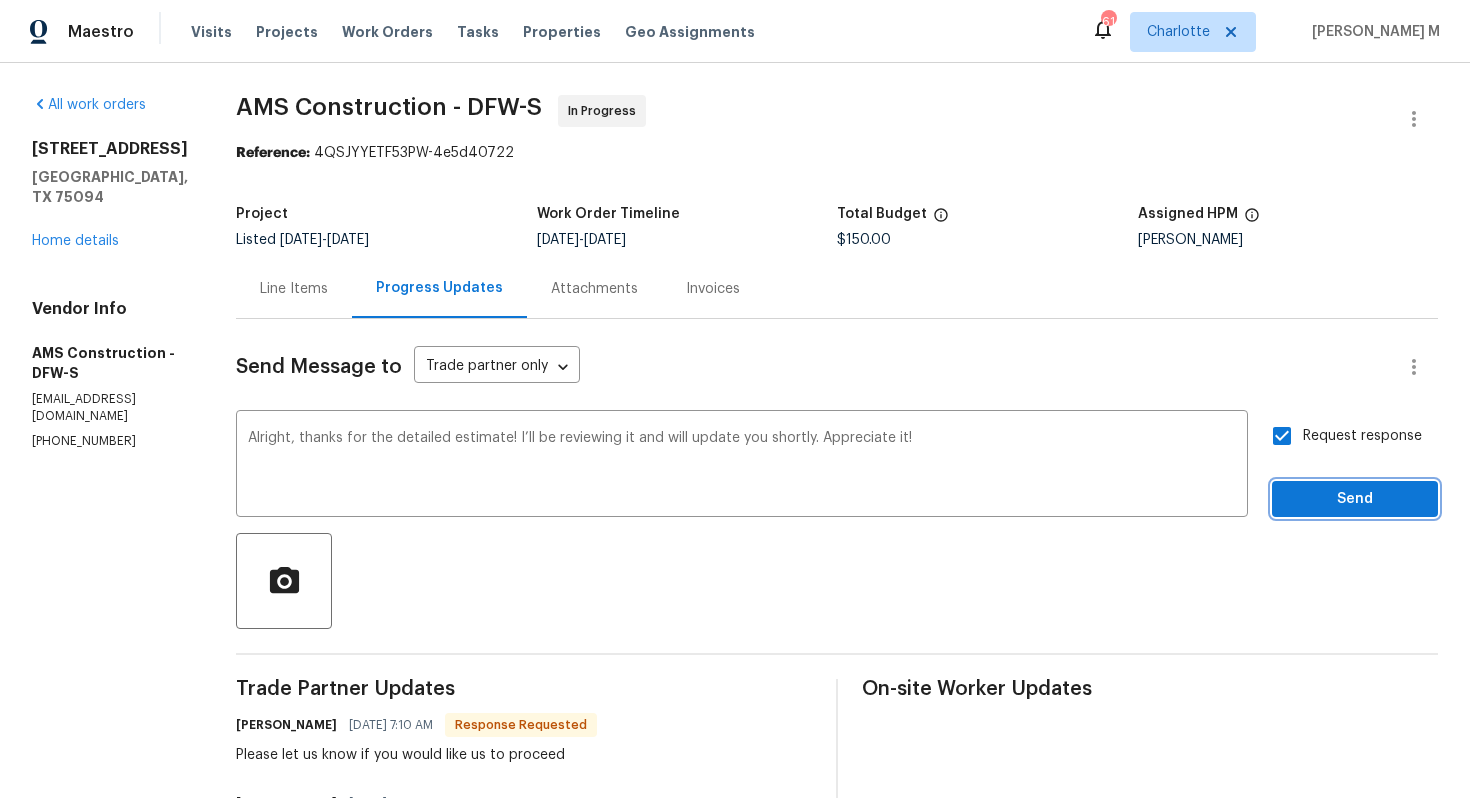 click on "Send" at bounding box center (1355, 499) 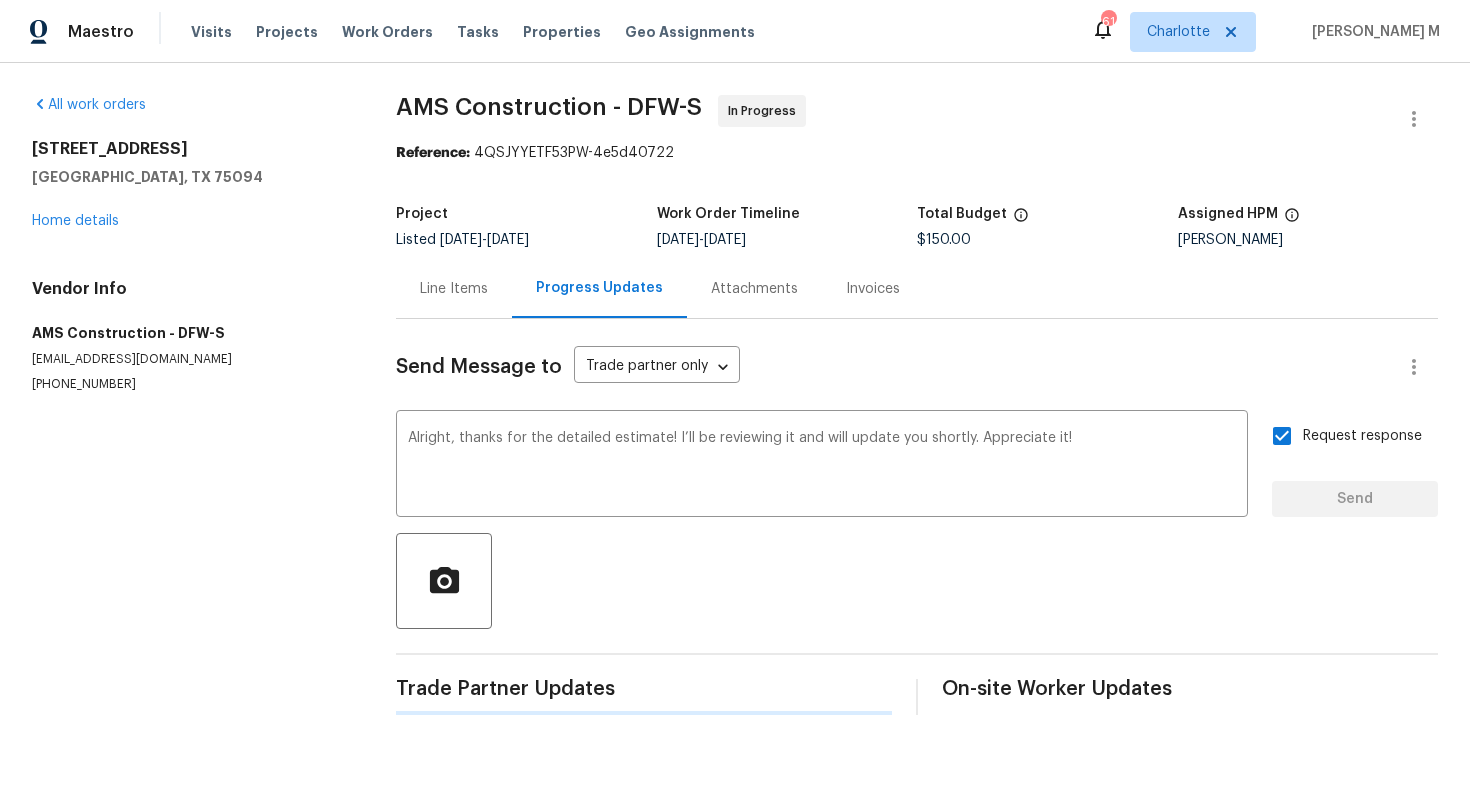 type 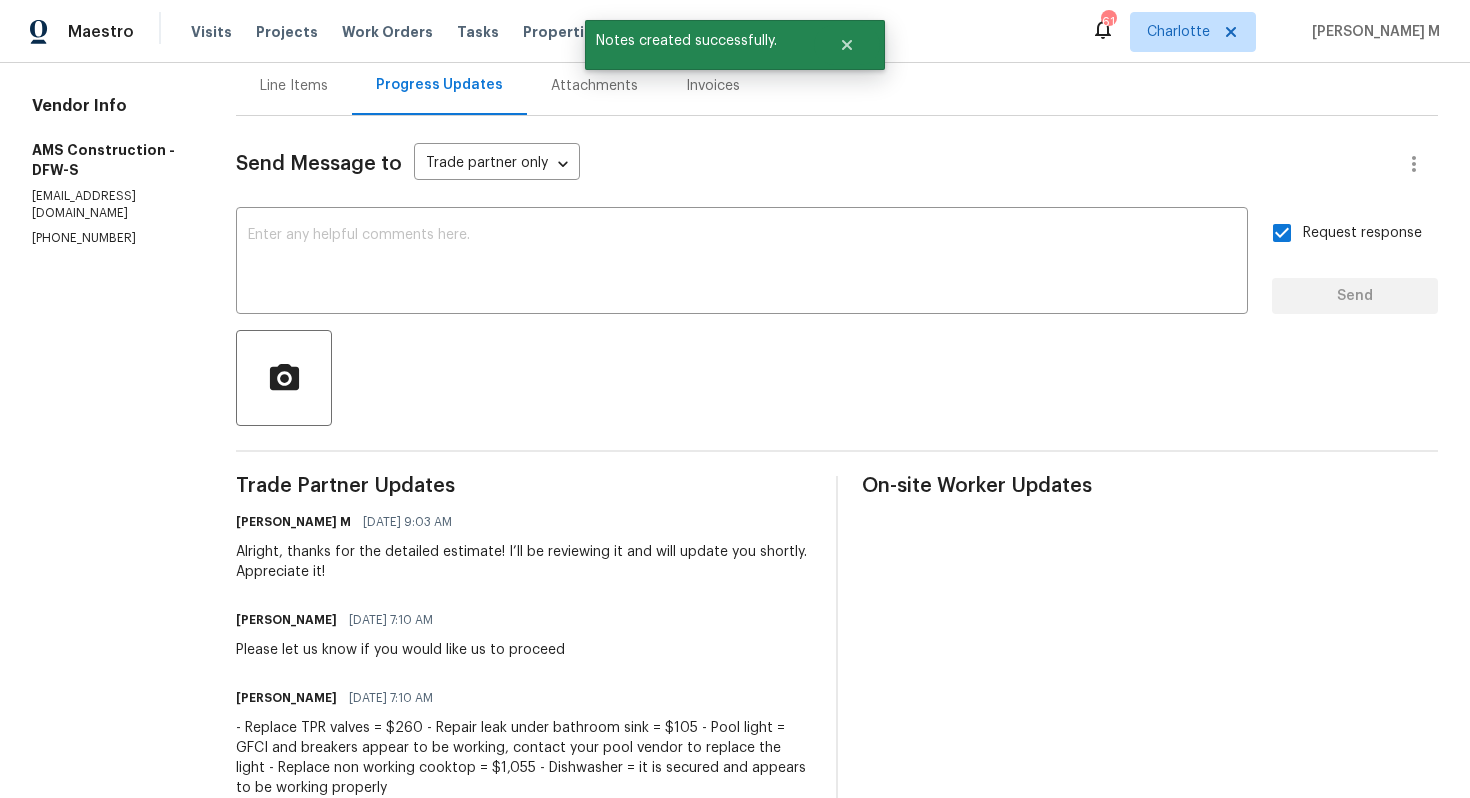 scroll, scrollTop: 360, scrollLeft: 0, axis: vertical 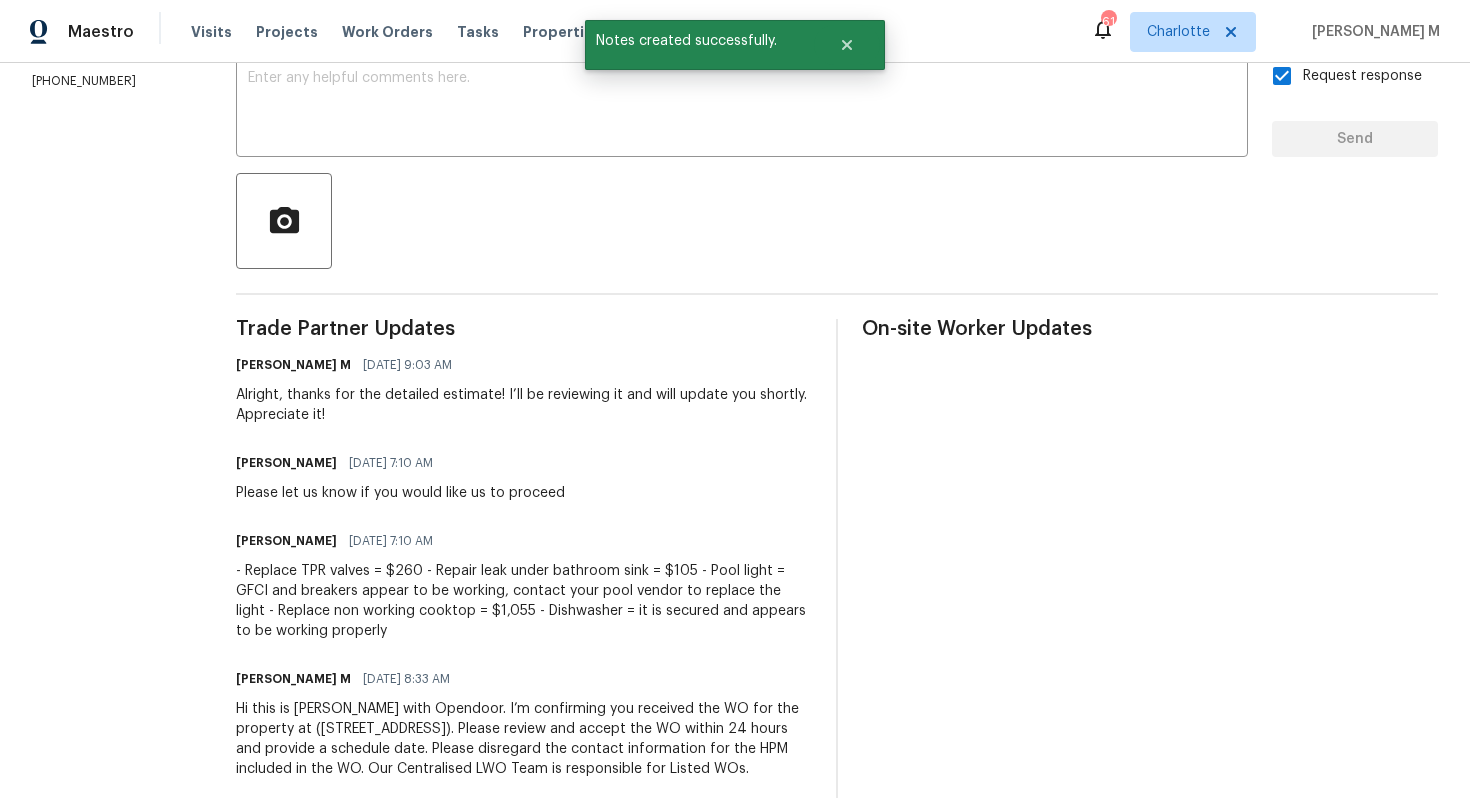 click on "- Replace TPR valves = $260
- Repair leak under bathroom sink = $105
- Pool light = GFCI and breakers appear to be working, contact your pool vendor to replace the light
- Replace non working cooktop = $1,055
- Dishwasher = it is secured and appears to be working properly" at bounding box center (524, 601) 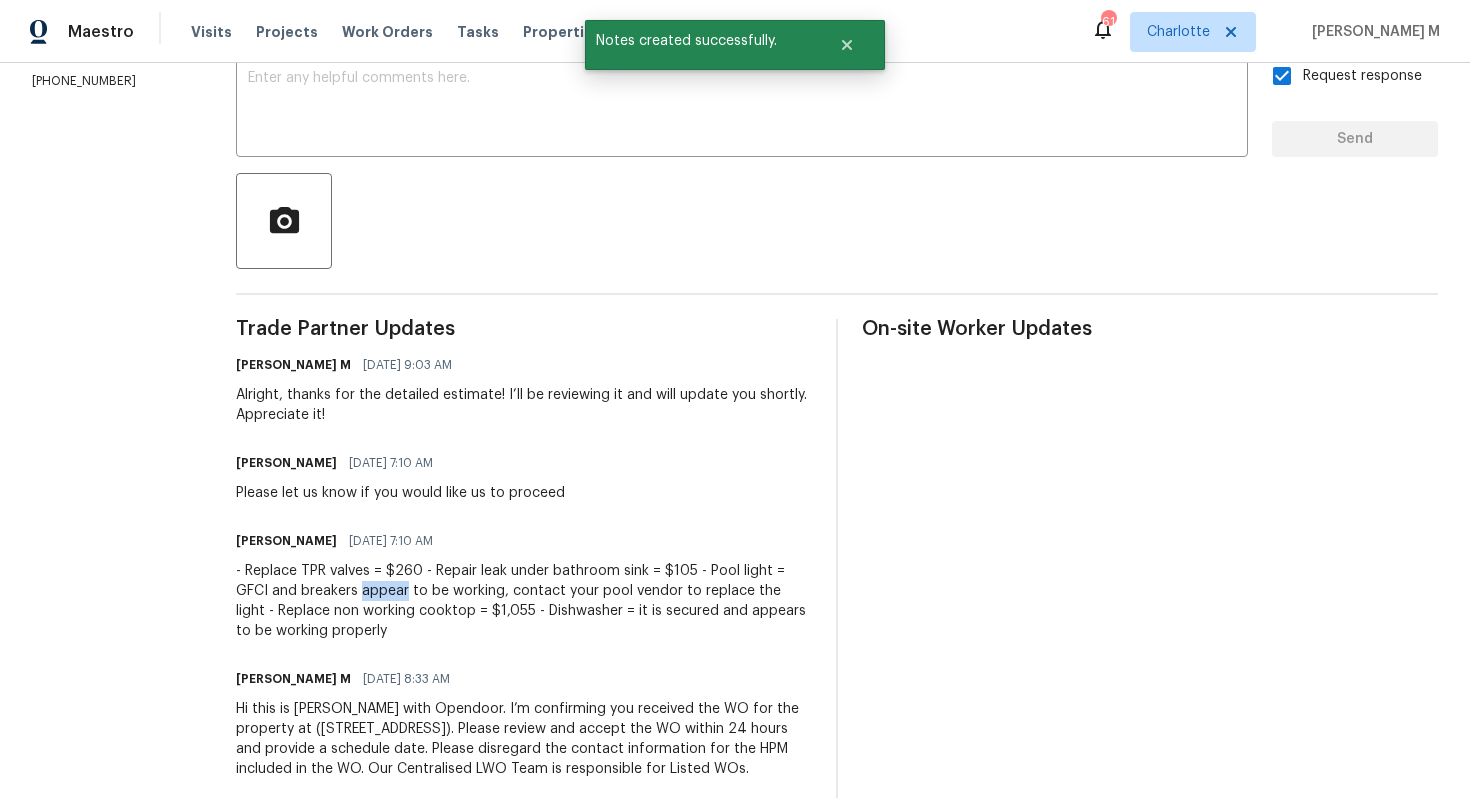 click on "- Replace TPR valves = $260
- Repair leak under bathroom sink = $105
- Pool light = GFCI and breakers appear to be working, contact your pool vendor to replace the light
- Replace non working cooktop = $1,055
- Dishwasher = it is secured and appears to be working properly" at bounding box center (524, 601) 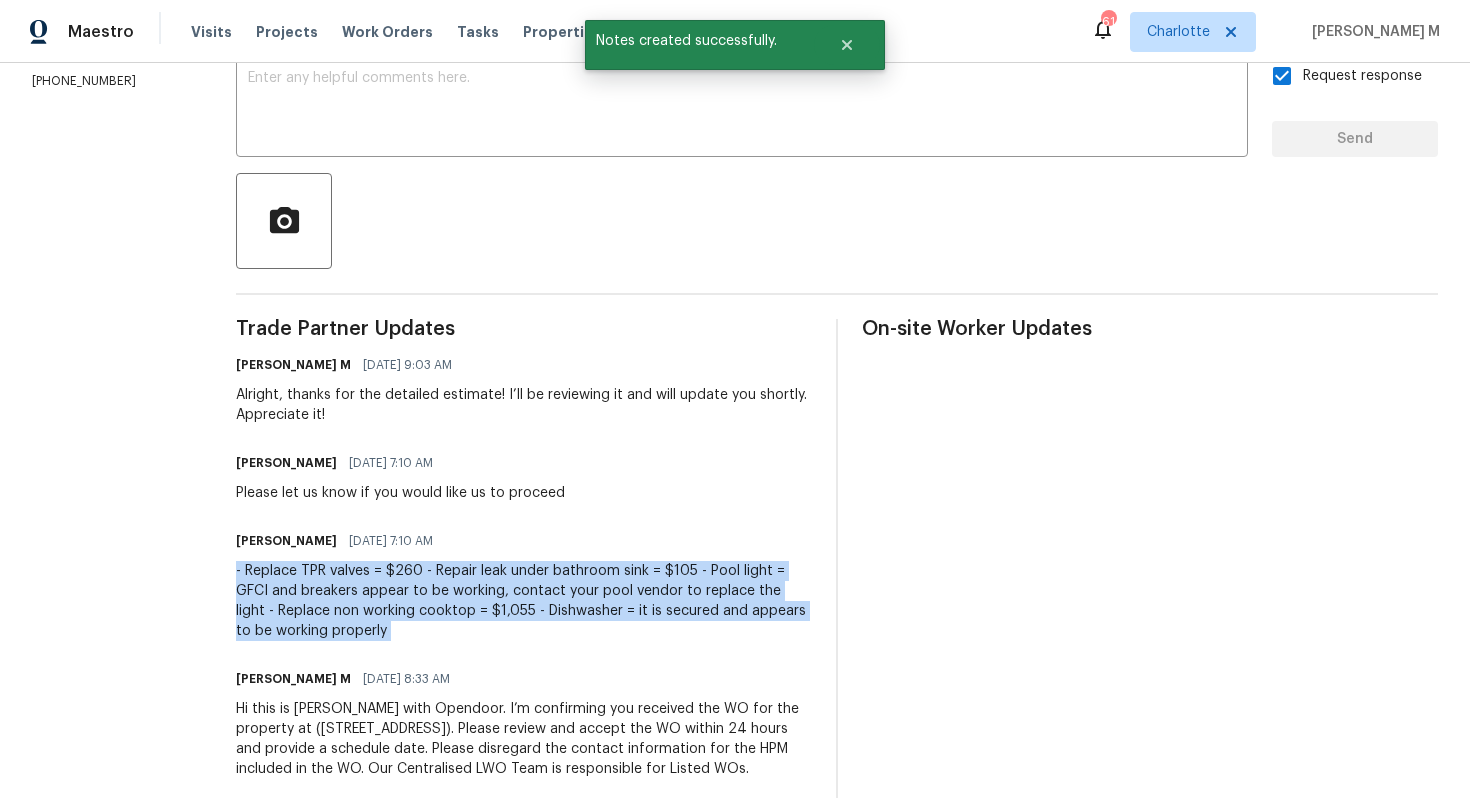 click on "- Replace TPR valves = $260
- Repair leak under bathroom sink = $105
- Pool light = GFCI and breakers appear to be working, contact your pool vendor to replace the light
- Replace non working cooktop = $1,055
- Dishwasher = it is secured and appears to be working properly" at bounding box center [524, 601] 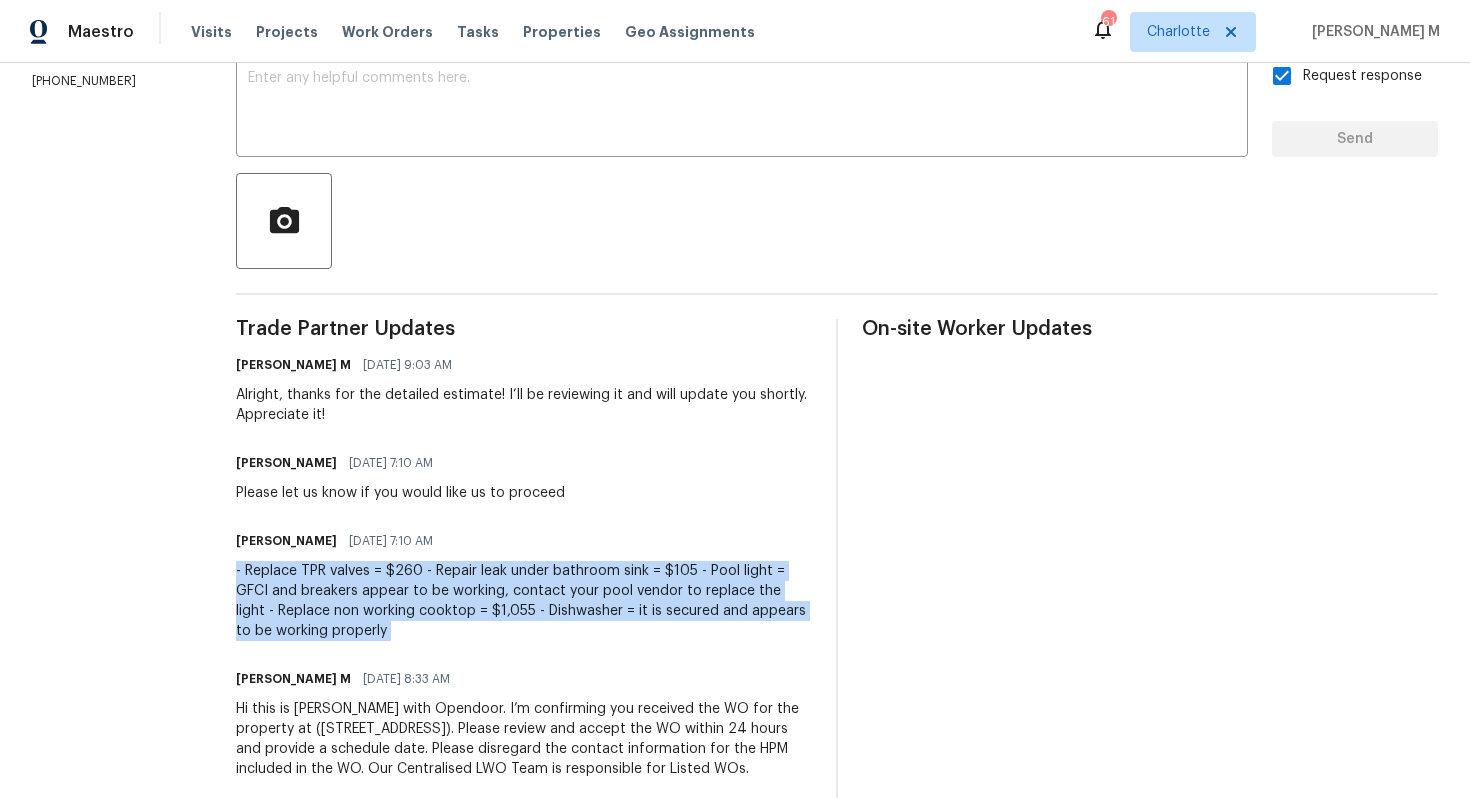 scroll, scrollTop: 0, scrollLeft: 0, axis: both 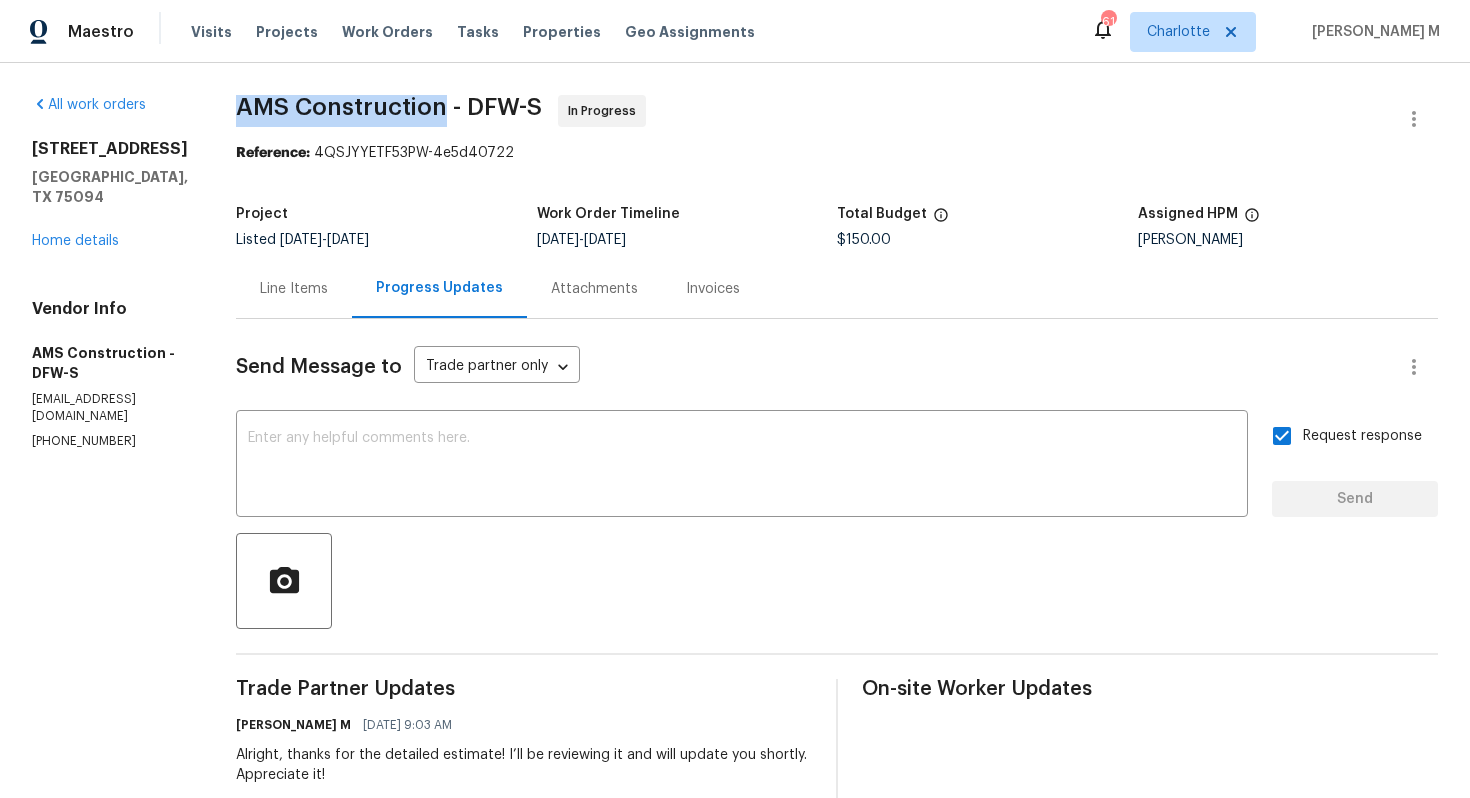 drag, startPoint x: 227, startPoint y: 101, endPoint x: 428, endPoint y: 109, distance: 201.15913 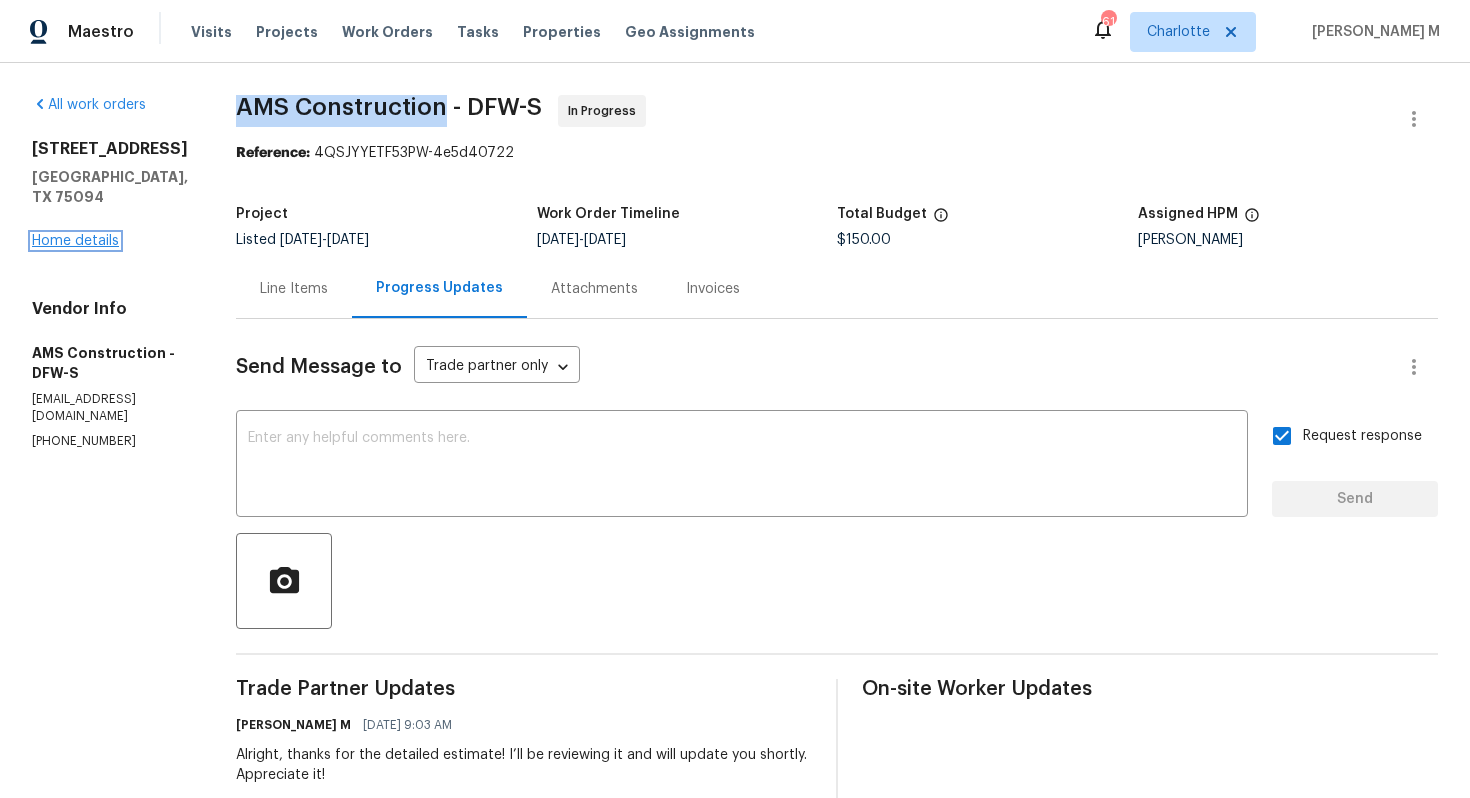 click on "Home details" at bounding box center [75, 241] 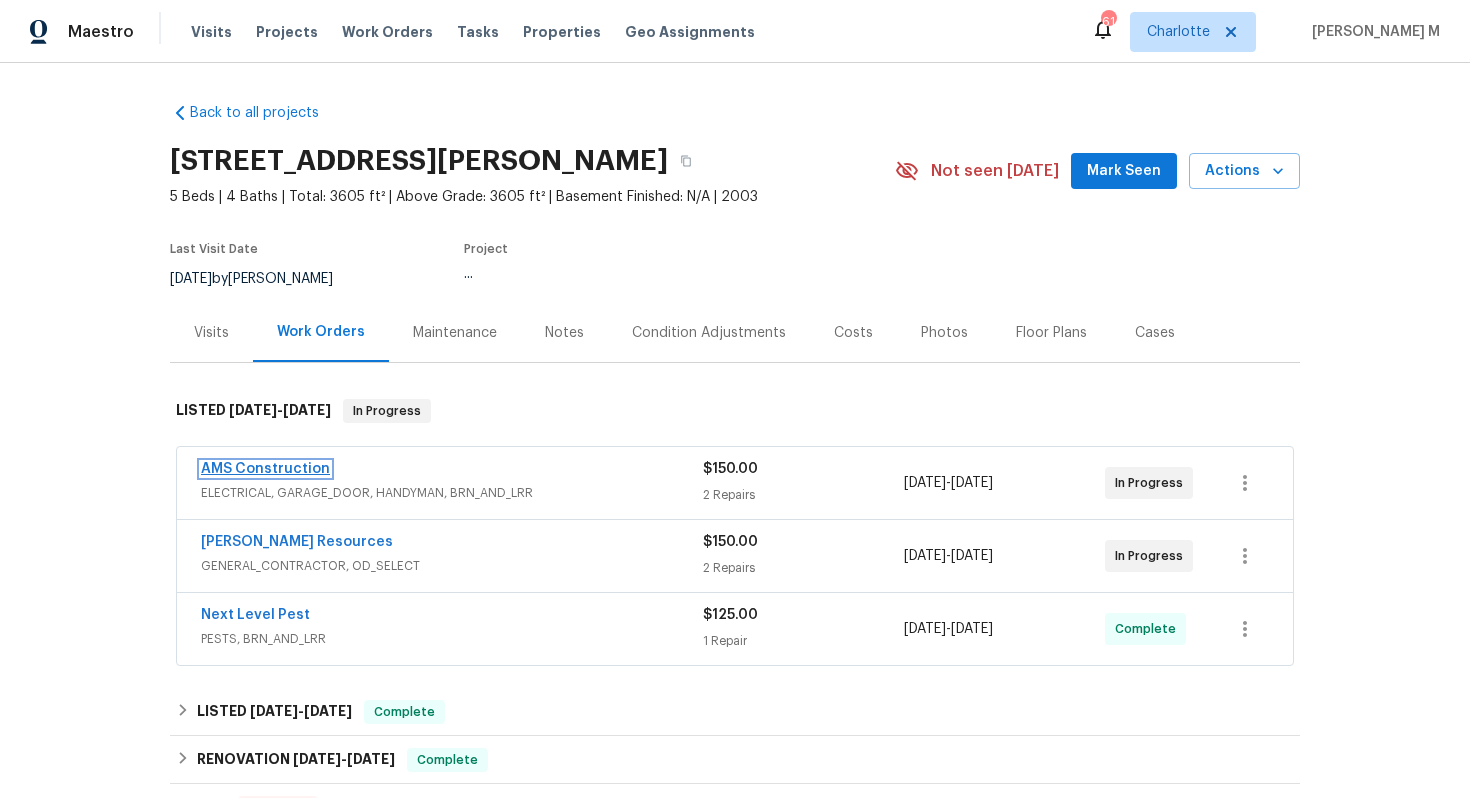 click on "AMS Construction" at bounding box center [265, 469] 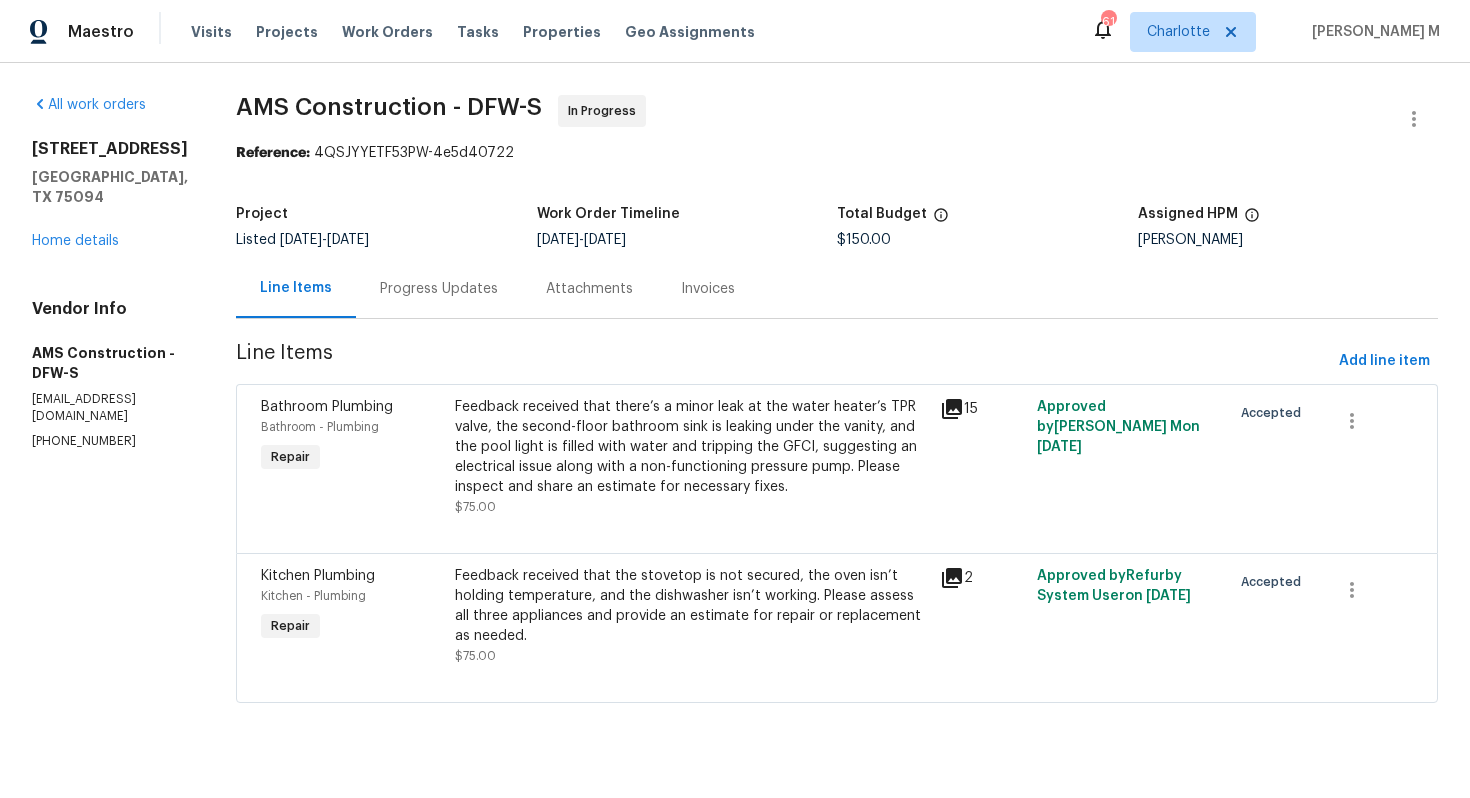 click on "Feedback received that there’s a minor leak at the water heater’s TPR valve, the second-floor bathroom sink is leaking under the vanity, and the pool light is filled with water and tripping the GFCI, suggesting an electrical issue along with a non-functioning pressure pump. Please inspect and share an estimate for necessary fixes." at bounding box center [691, 447] 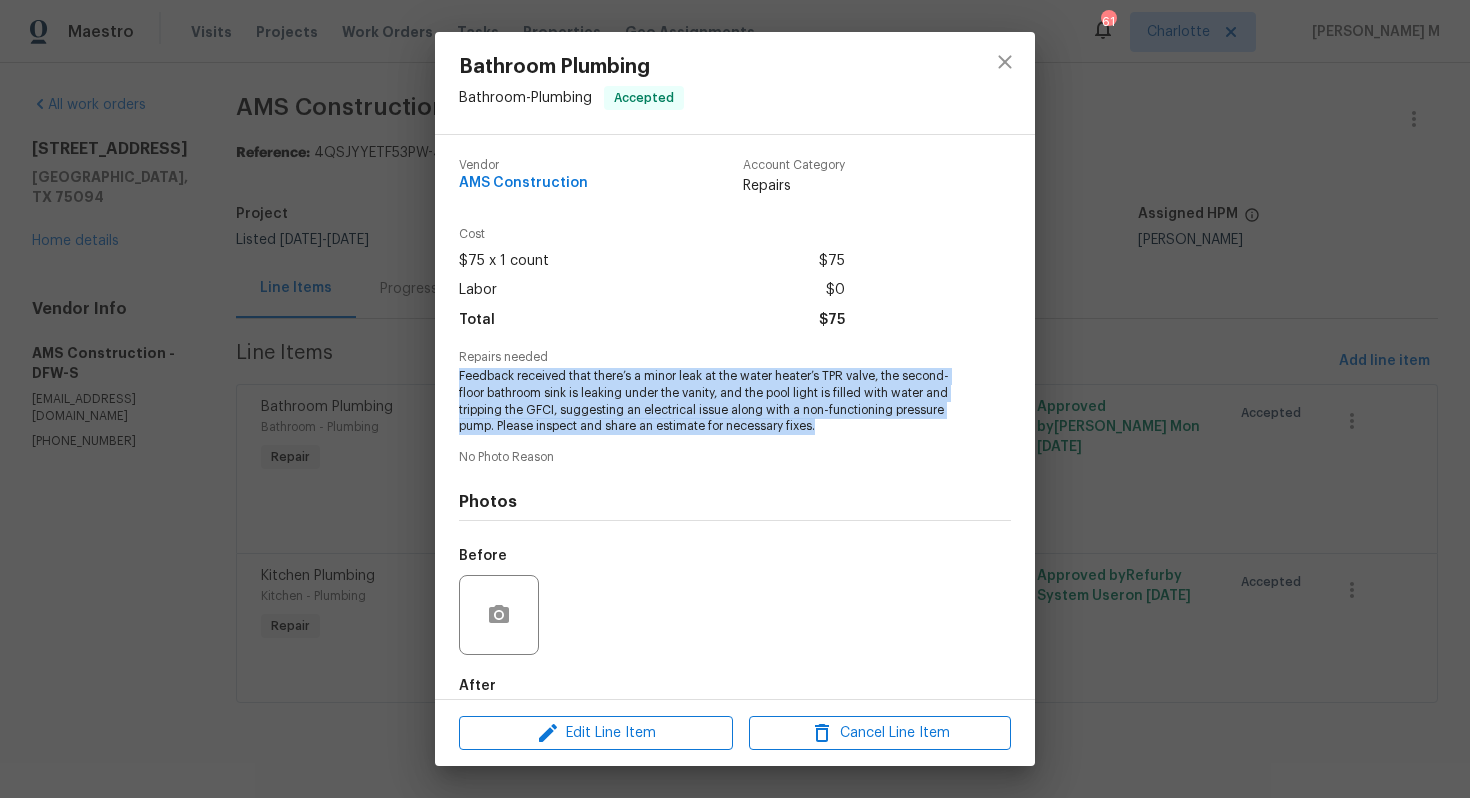 drag, startPoint x: 459, startPoint y: 361, endPoint x: 851, endPoint y: 424, distance: 397.0302 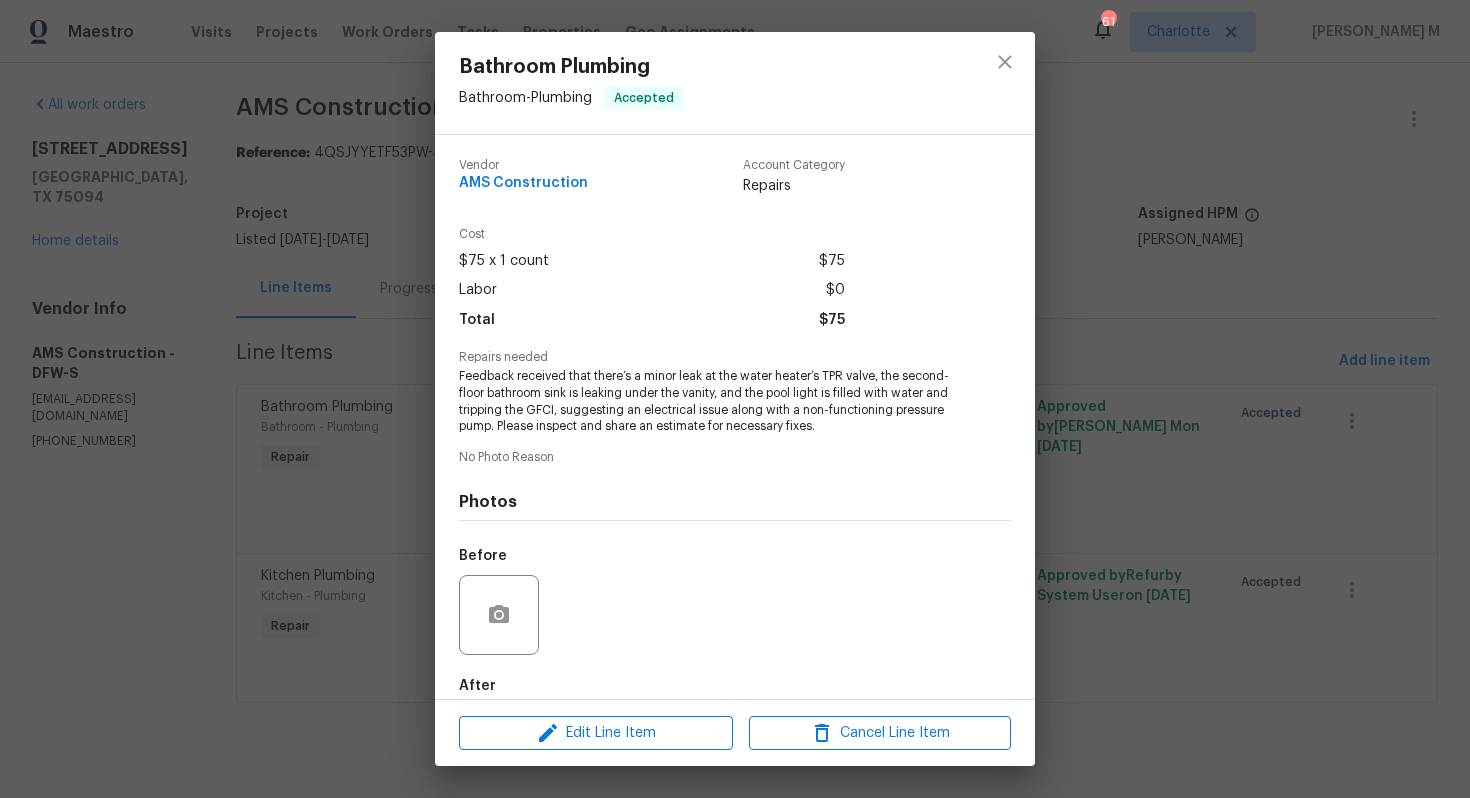 click on "Bathroom Plumbing Bathroom  -  Plumbing Accepted Vendor AMS Construction Account Category Repairs Cost $75 x 1 count $75 Labor $0 Total $75 Repairs needed Feedback received that there’s a minor leak at the water heater’s TPR valve, the second-floor bathroom sink is leaking under the vanity, and the pool light is filled with water and tripping the GFCI, suggesting an electrical issue along with a non-functioning pressure pump. Please inspect and share an estimate for necessary fixes. No Photo Reason   Photos Before After  +11  Edit Line Item  Cancel Line Item" at bounding box center [735, 399] 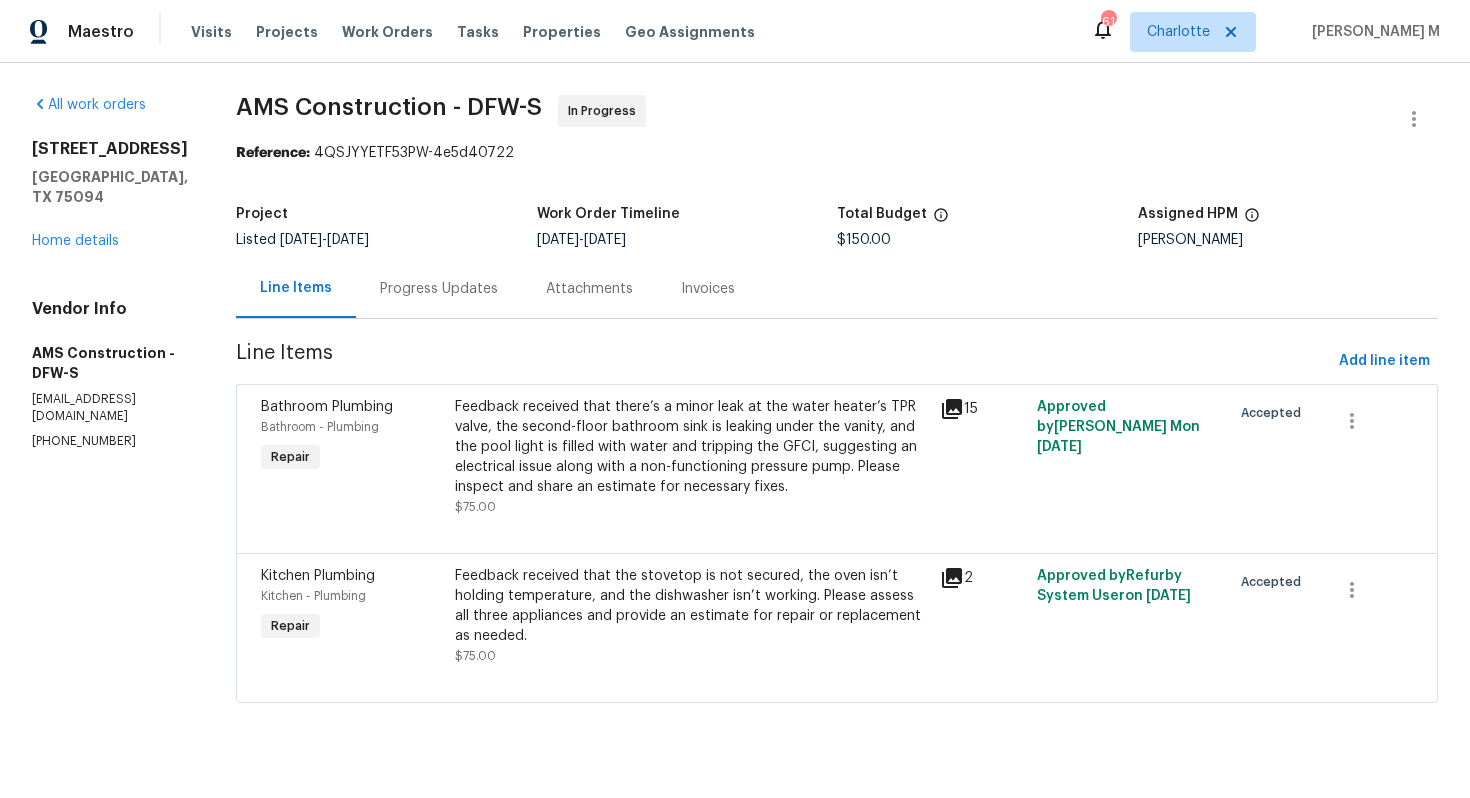 click on "Feedback received that the stovetop is not secured, the oven isn’t holding temperature, and the dishwasher isn’t working. Please assess all three appliances and provide an estimate for repair or replacement as needed." at bounding box center [691, 606] 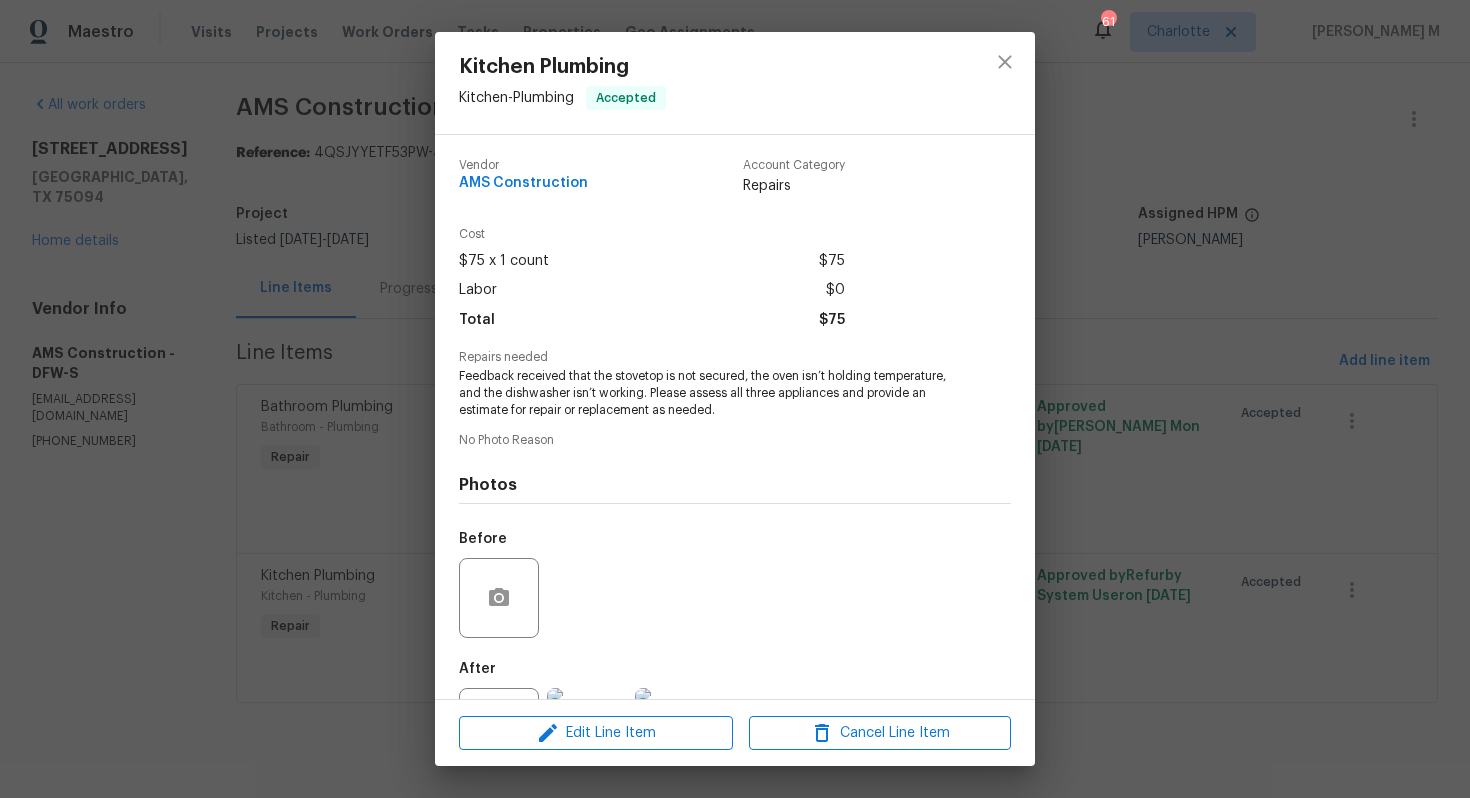 click on "Feedback received that the stovetop is not secured, the oven isn’t holding temperature, and the dishwasher isn’t working. Please assess all three appliances and provide an estimate for repair or replacement as needed." at bounding box center [707, 393] 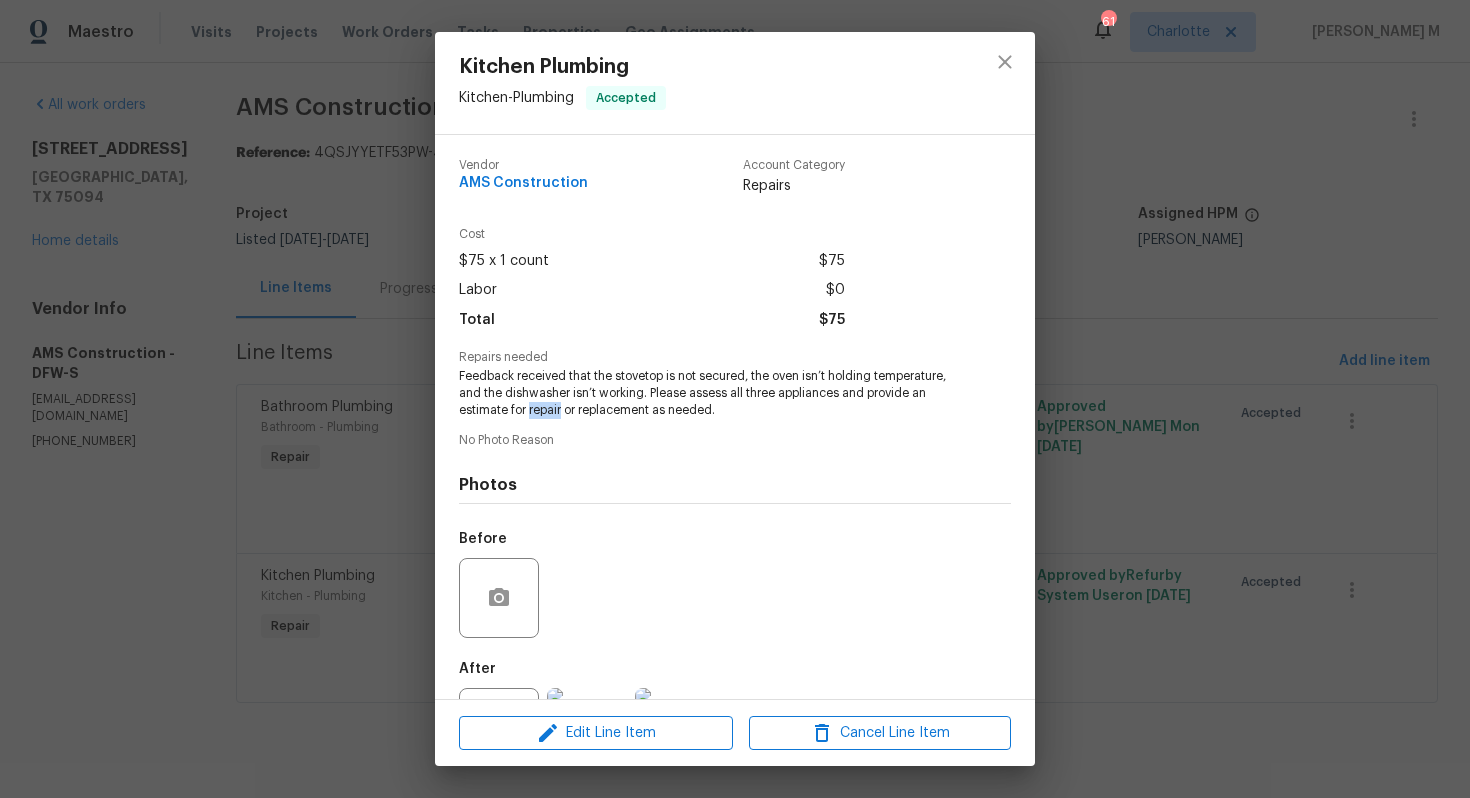 click on "Feedback received that the stovetop is not secured, the oven isn’t holding temperature, and the dishwasher isn’t working. Please assess all three appliances and provide an estimate for repair or replacement as needed." at bounding box center [707, 393] 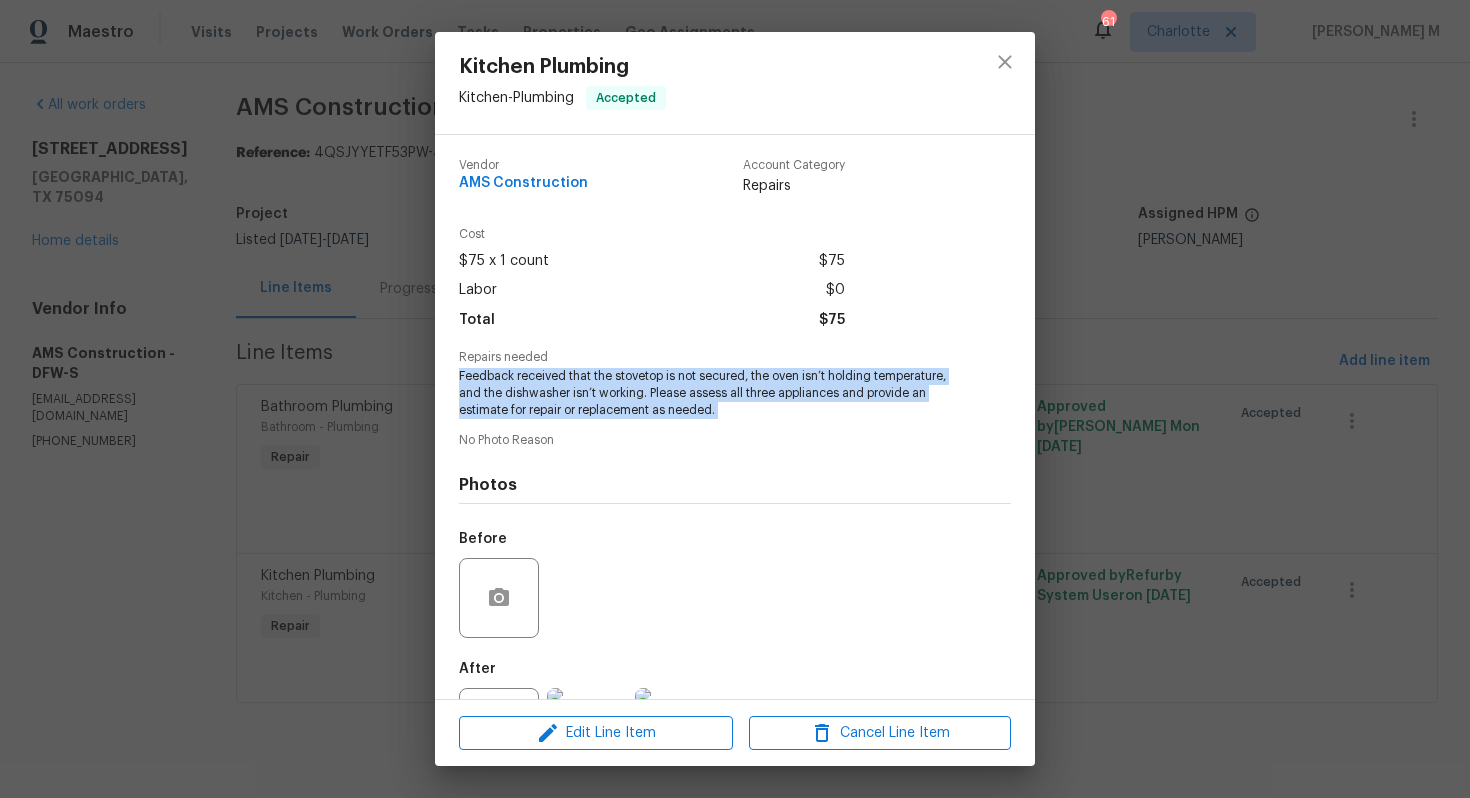 click on "Feedback received that the stovetop is not secured, the oven isn’t holding temperature, and the dishwasher isn’t working. Please assess all three appliances and provide an estimate for repair or replacement as needed." at bounding box center (707, 393) 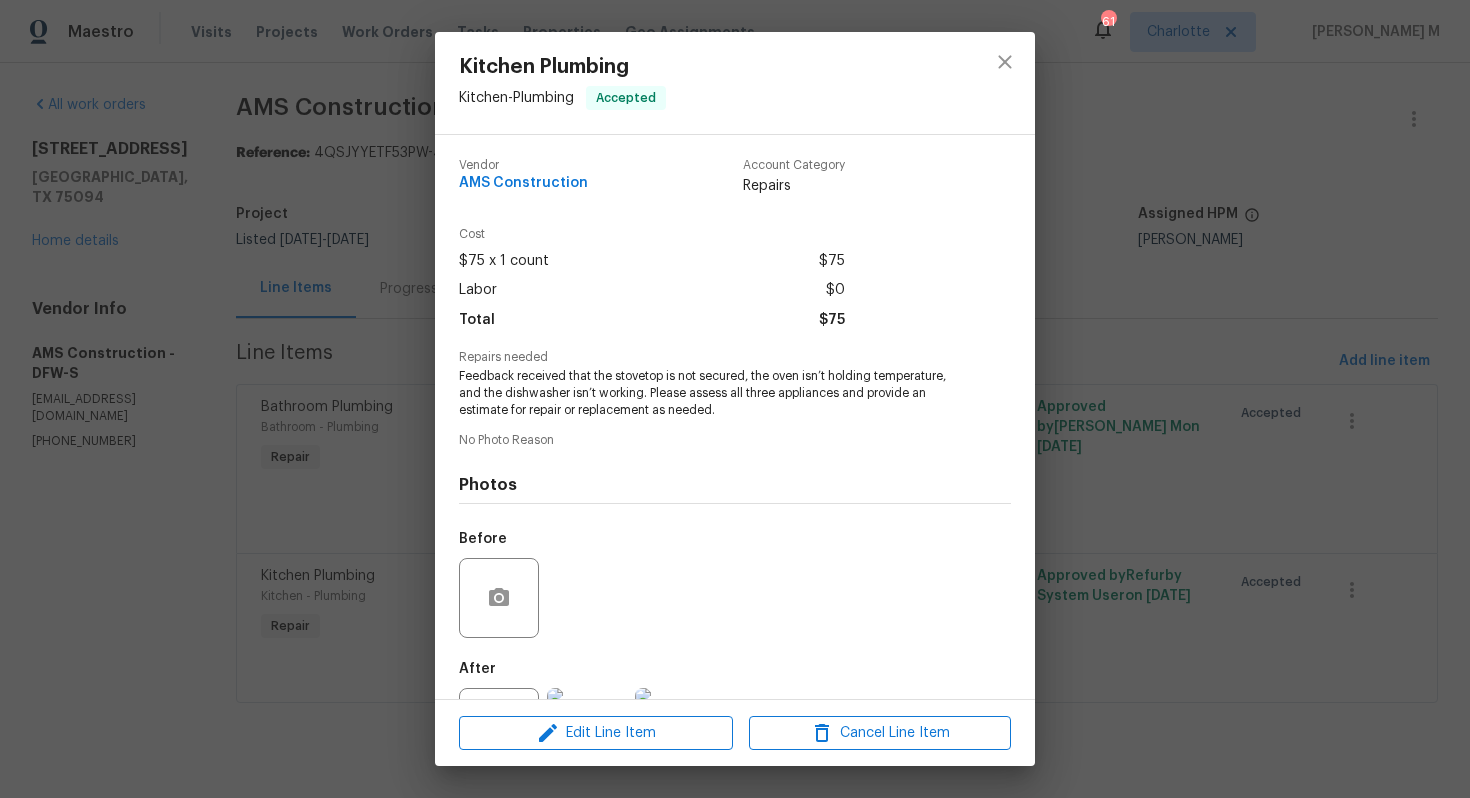 click on "Kitchen Plumbing Kitchen  -  Plumbing Accepted Vendor AMS Construction Account Category Repairs Cost $75 x 1 count $75 Labor $0 Total $75 Repairs needed Feedback received that the stovetop is not secured, the oven isn’t holding temperature, and the dishwasher isn’t working. Please assess all three appliances and provide an estimate for repair or replacement as needed. No Photo Reason   Photos Before After  Edit Line Item  Cancel Line Item" at bounding box center [735, 399] 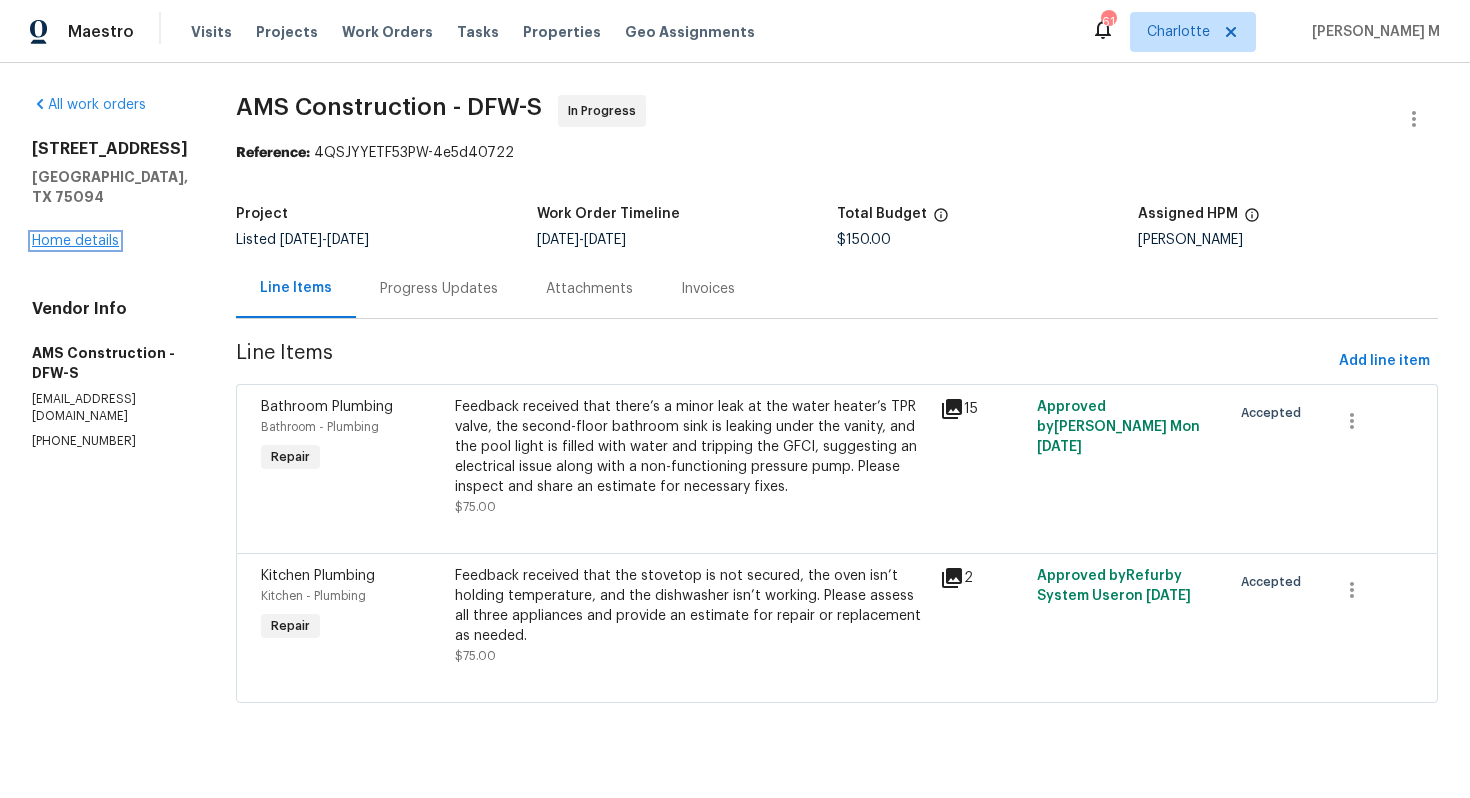 click on "Home details" at bounding box center (75, 241) 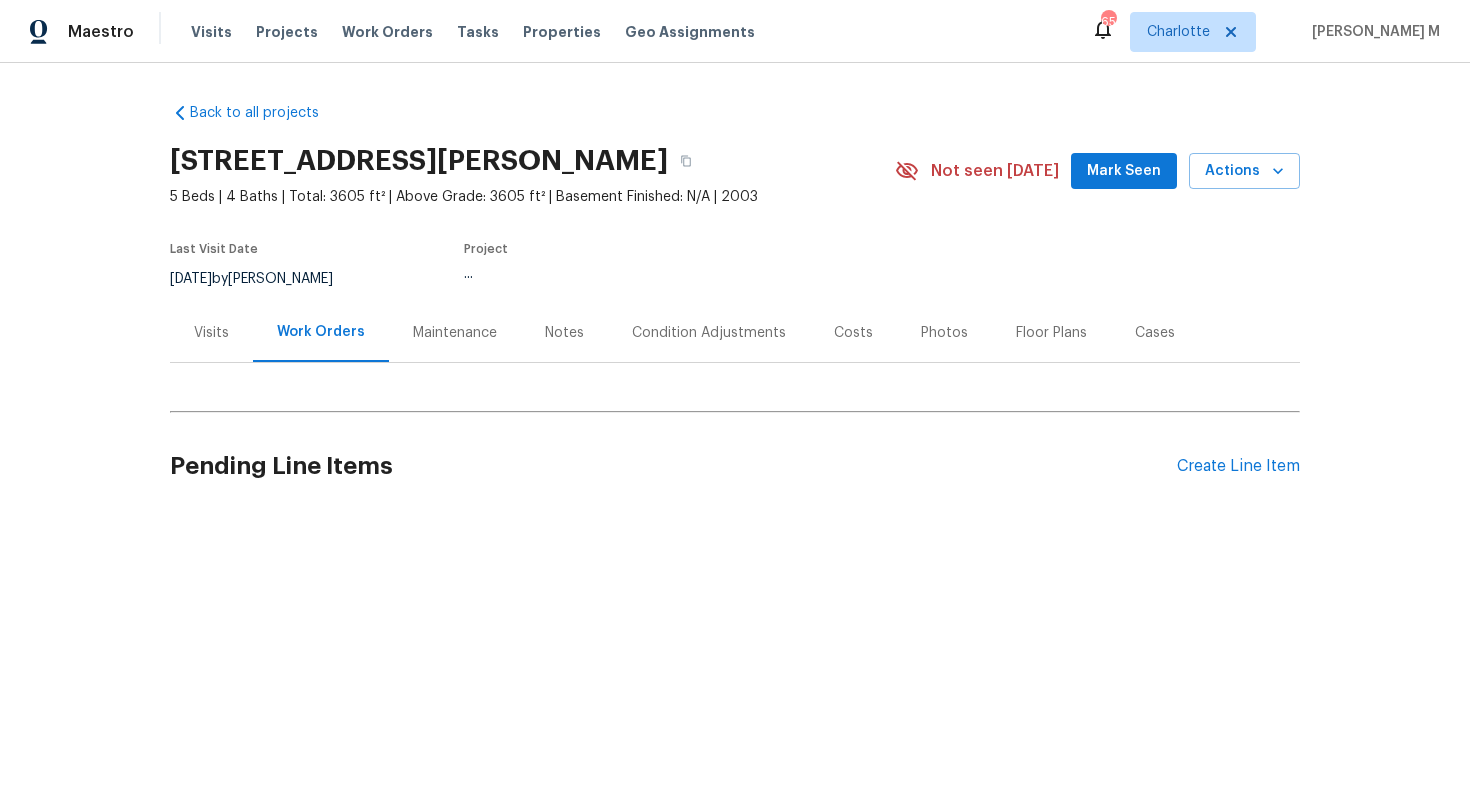 scroll, scrollTop: 0, scrollLeft: 0, axis: both 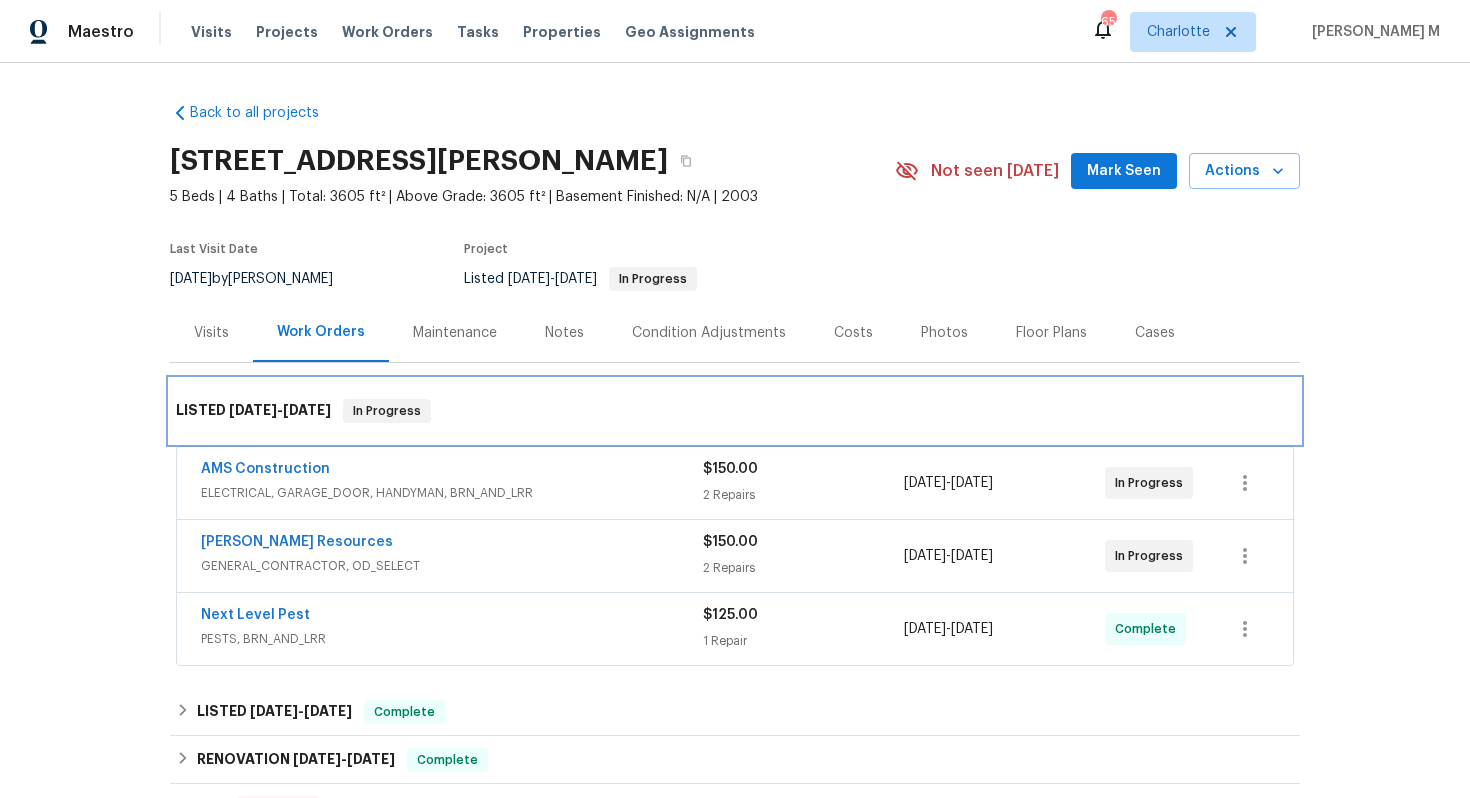click on "LISTED   [DATE]  -  [DATE] In Progress" at bounding box center [735, 411] 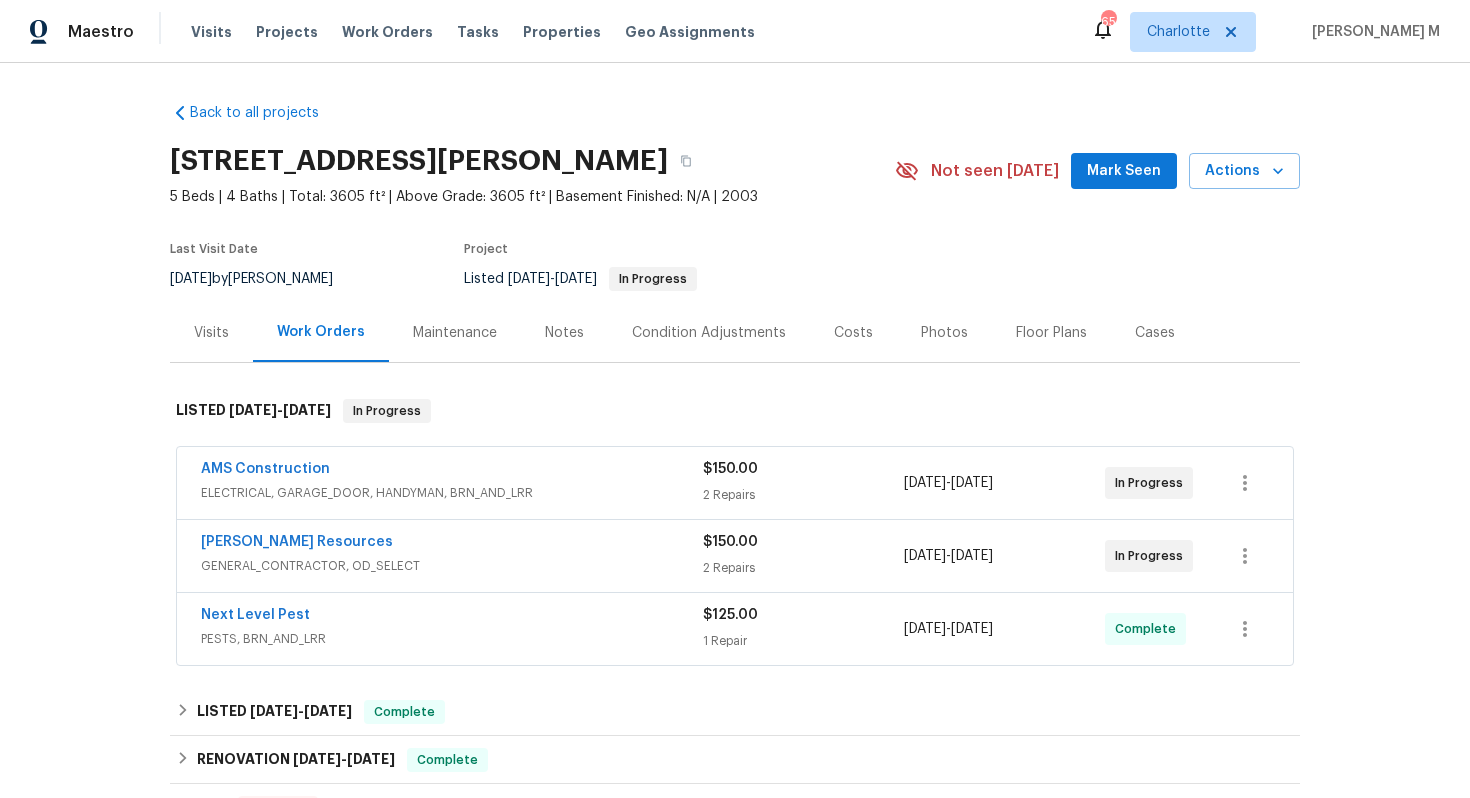 click on "Back to all projects [STREET_ADDRESS][PERSON_NAME] 5 Beds | 4 Baths | Total: 3605 ft² | Above Grade: 3605 ft² | Basement Finished: N/A | 2003 Not seen [DATE] Mark Seen Actions Last Visit Date [DATE]  by  [PERSON_NAME]   Project Listed   [DATE]  -  [DATE] In Progress Visits Work Orders Maintenance Notes Condition Adjustments Costs Photos Floor Plans Cases LISTED   [DATE]  -  [DATE] In Progress AMS Construction ELECTRICAL, GARAGE_DOOR, HANDYMAN, BRN_AND_LRR $150.00 2 Repairs [DATE]  -  [DATE] In Progress [PERSON_NAME] Resources GENERAL_CONTRACTOR, OD_SELECT $150.00 2 Repairs [DATE]  -  [DATE] In Progress Next Level Pest PESTS, BRN_AND_LRR $125.00 1 Repair [DATE]  -  [DATE] Complete LISTED   [DATE]  -  [DATE] Complete Reno Designs LLC GENERAL_CONTRACTOR, OD_SELECT $730.00 3 Repairs [DATE]  -  [DATE] Paid LTS MF Enterprises LLC GENERAL_CONTRACTOR, OD_SELECT $40.00 1 Repair [DATE]  -  [DATE] Paid RENOVATION   [DATE]  -  [DATE] Complete [PERSON_NAME] 1 FLOORING $13,029.83" at bounding box center [735, 430] 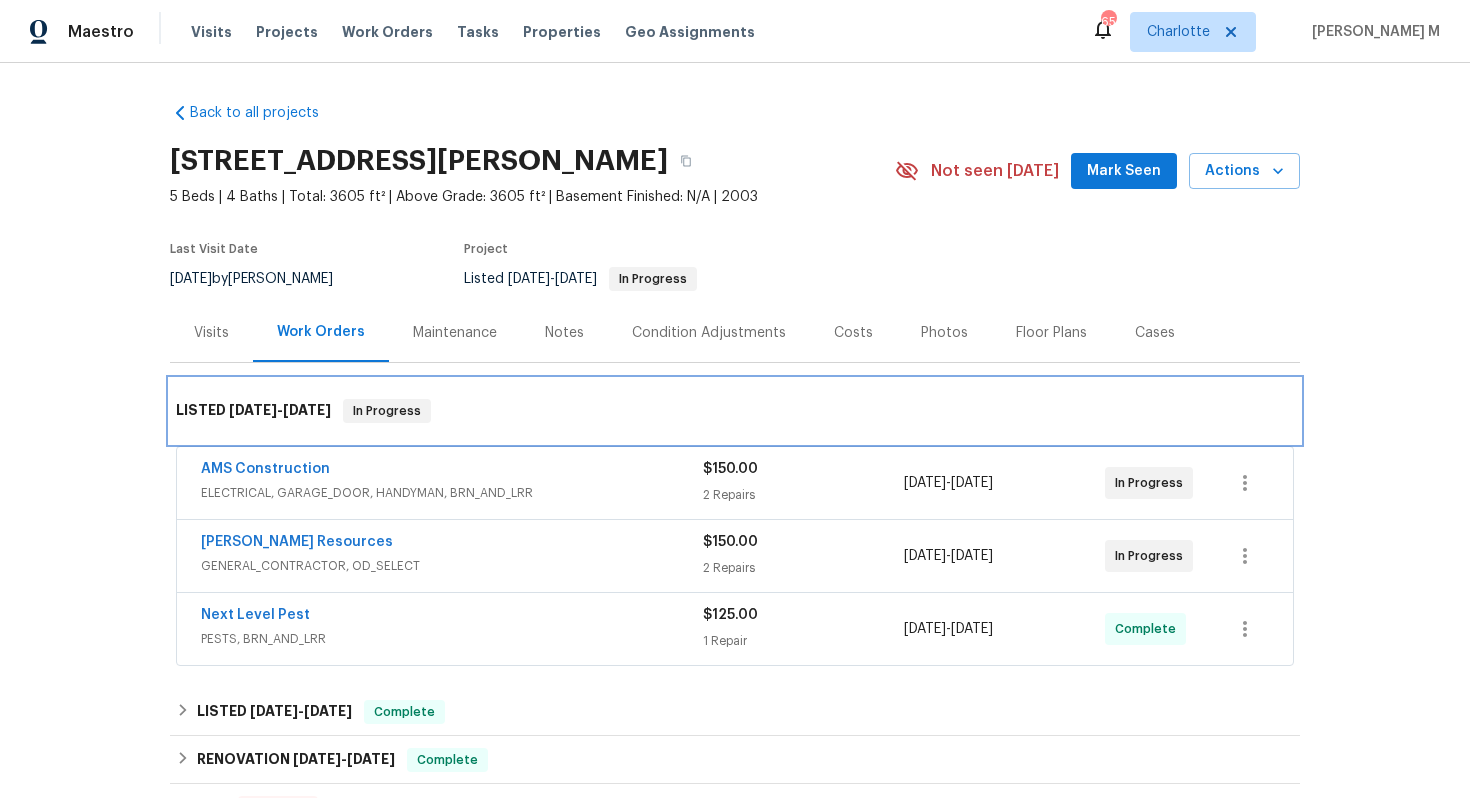click on "LISTED   6/23/25  -  7/11/25 In Progress" at bounding box center (735, 411) 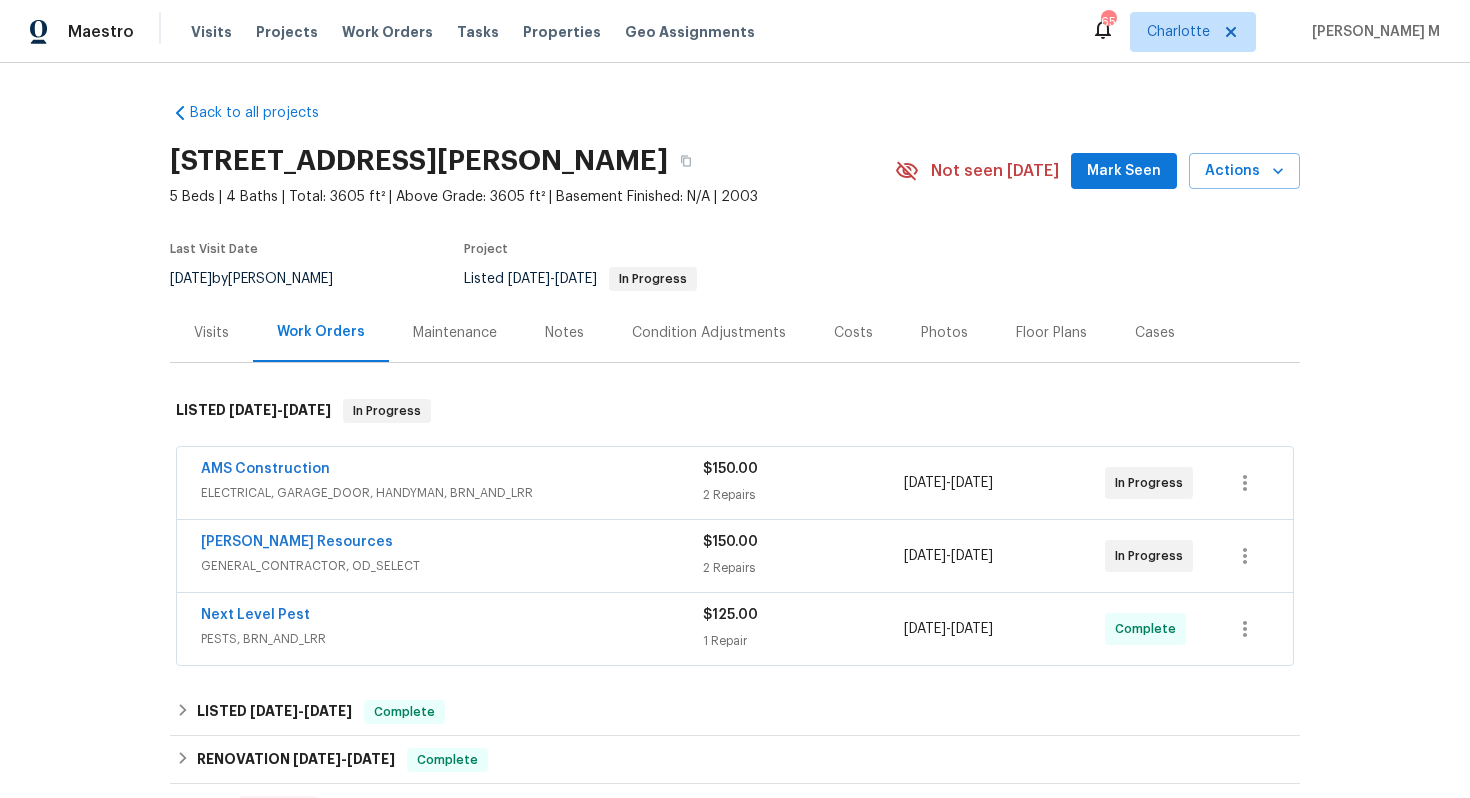 click on "Back to all projects 301 Brookmere Ln, Murphy, TX 75094 5 Beds | 4 Baths | Total: 3605 ft² | Above Grade: 3605 ft² | Basement Finished: N/A | 2003 Not seen today Mark Seen Actions Last Visit Date 6/12/2025  by  Brad Limes   Project Listed   6/23/2025  -  7/11/2025 In Progress Visits Work Orders Maintenance Notes Condition Adjustments Costs Photos Floor Plans Cases LISTED   6/23/25  -  7/11/25 In Progress AMS Construction ELECTRICAL, GARAGE_DOOR, HANDYMAN, BRN_AND_LRR $150.00 2 Repairs 7/9/2025  -  7/11/2025 In Progress Lawrence Resources GENERAL_CONTRACTOR, OD_SELECT $150.00 2 Repairs 6/30/2025  -  7/2/2025 In Progress Next Level Pest PESTS, BRN_AND_LRR $125.00 1 Repair 7/7/2025  -  7/10/2025 Complete LISTED   1/14/25  -  1/23/25 Complete Reno Designs LLC GENERAL_CONTRACTOR, OD_SELECT $730.00 3 Repairs 1/14/2025  -  1/17/2025 Paid LTS MF Enterprises LLC GENERAL_CONTRACTOR, OD_SELECT $40.00 1 Repair 1/16/2025  -  1/23/2025 Paid RENOVATION   11/15/24  -  1/13/25 Complete Sherwin Williams 1 FLOORING $13,029.83" at bounding box center [735, 430] 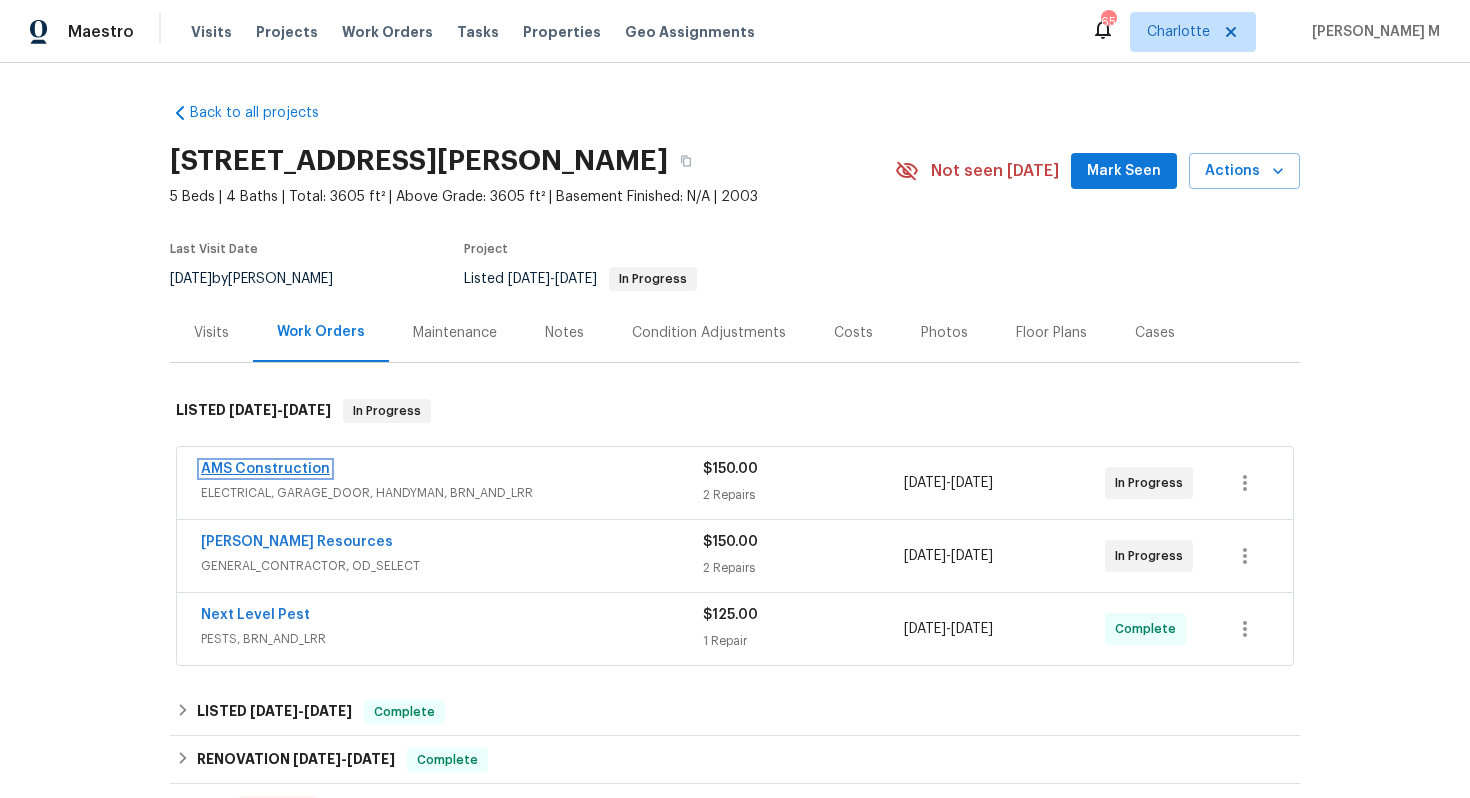 click on "AMS Construction" at bounding box center (265, 469) 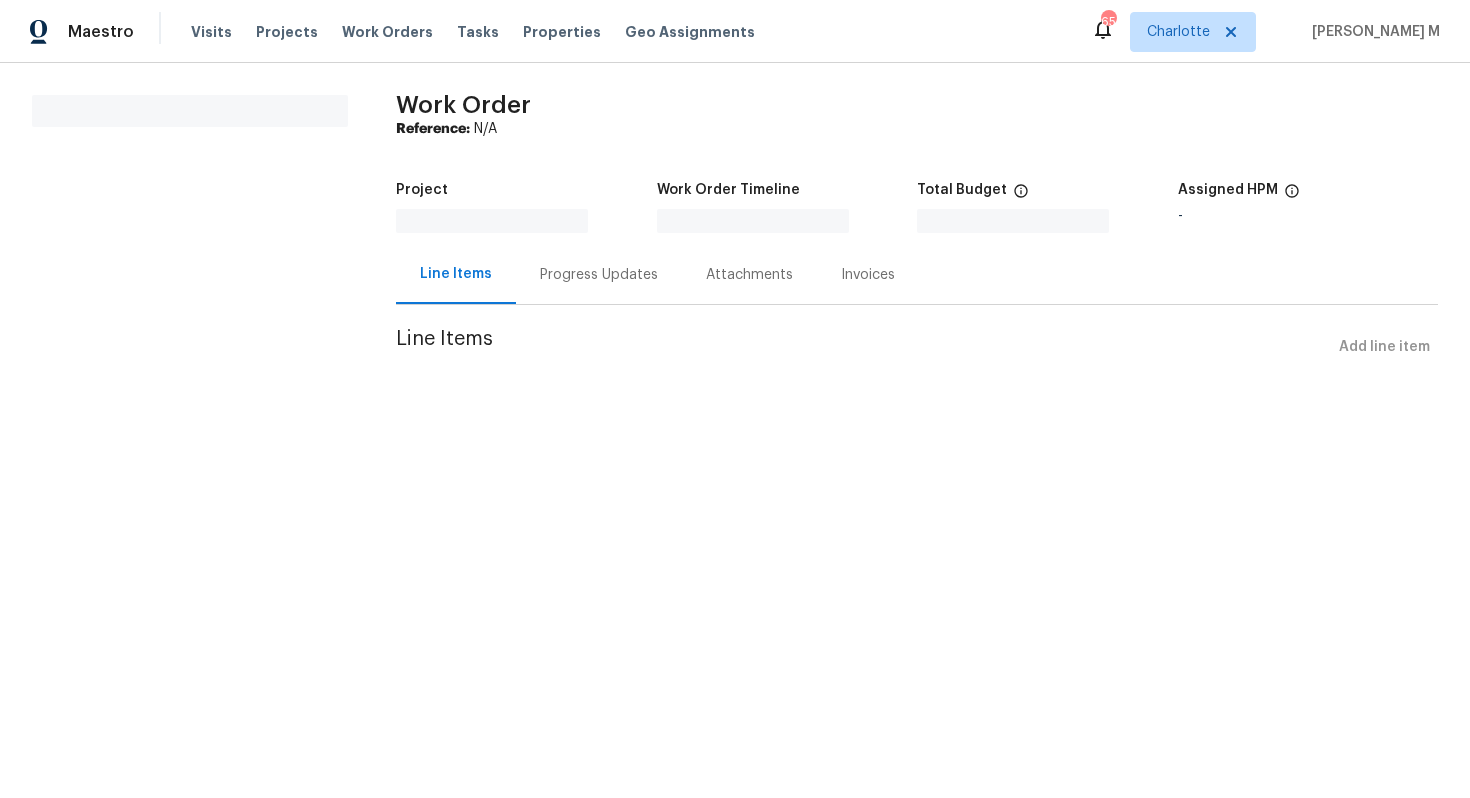 click on "Work Order Reference:   N/A Project Work Order Timeline Total Budget $0.00 Assigned HPM - Line Items Progress Updates Attachments Invoices Line Items Add line item" at bounding box center [917, 242] 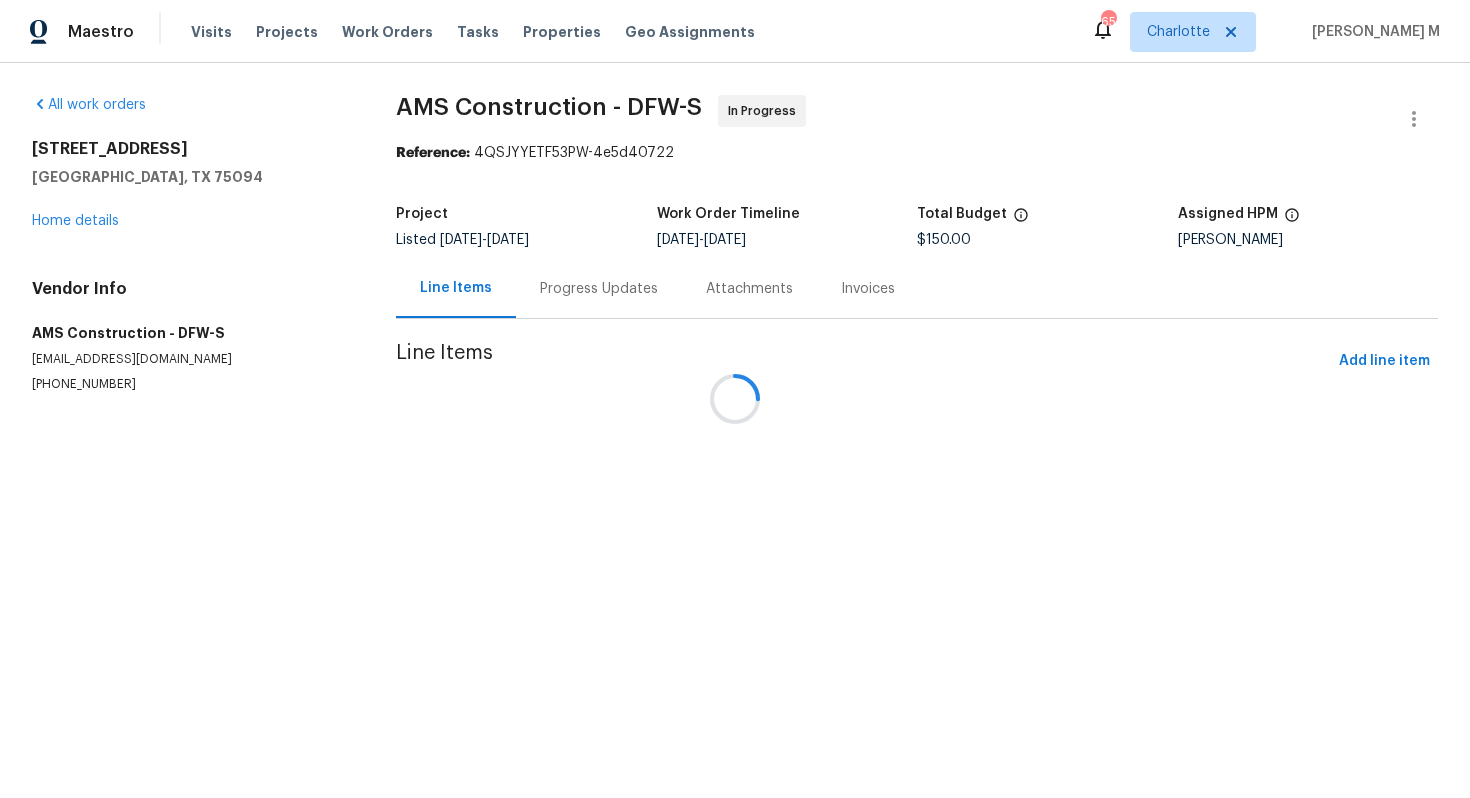 click at bounding box center [735, 399] 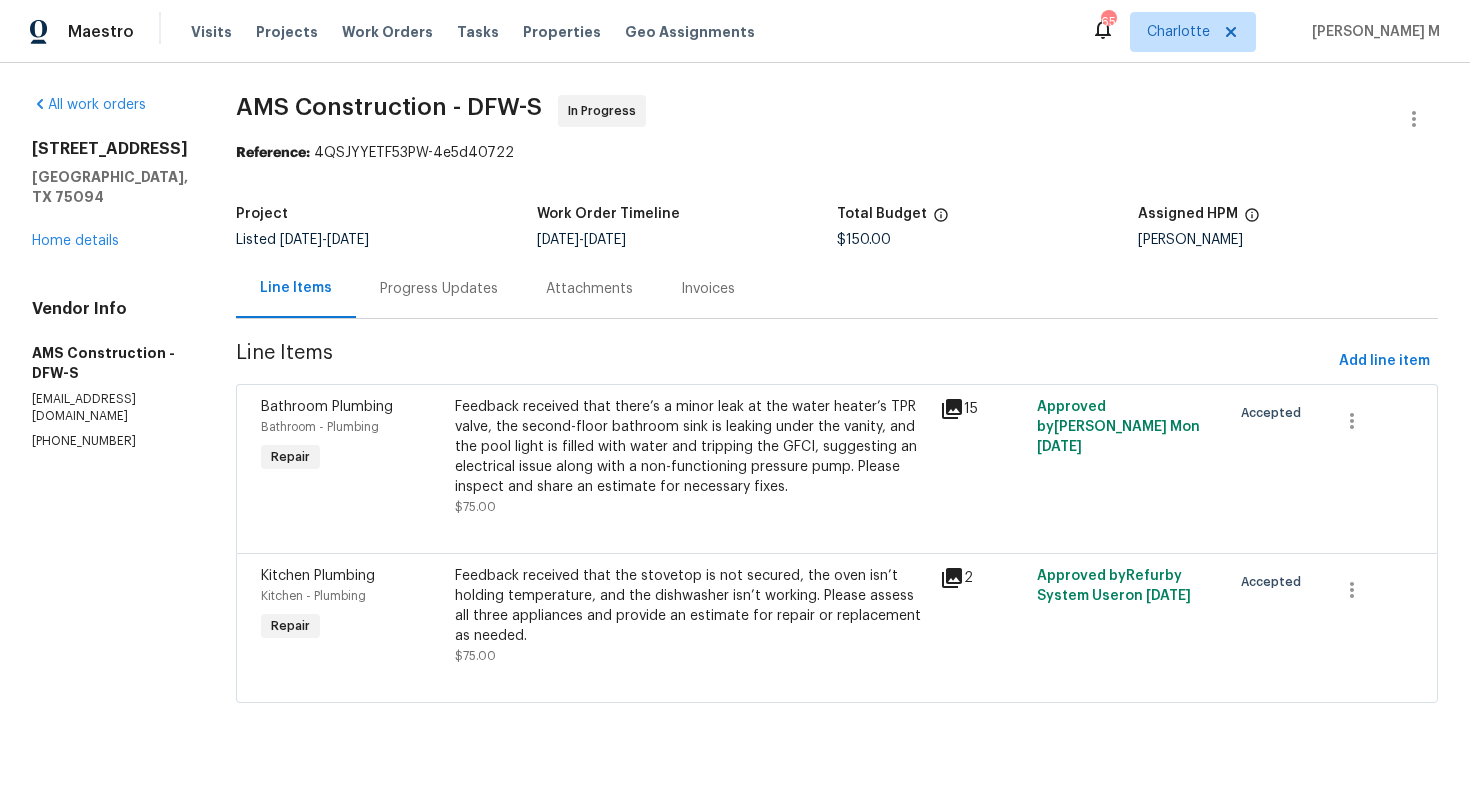 click on "Progress Updates" at bounding box center (439, 289) 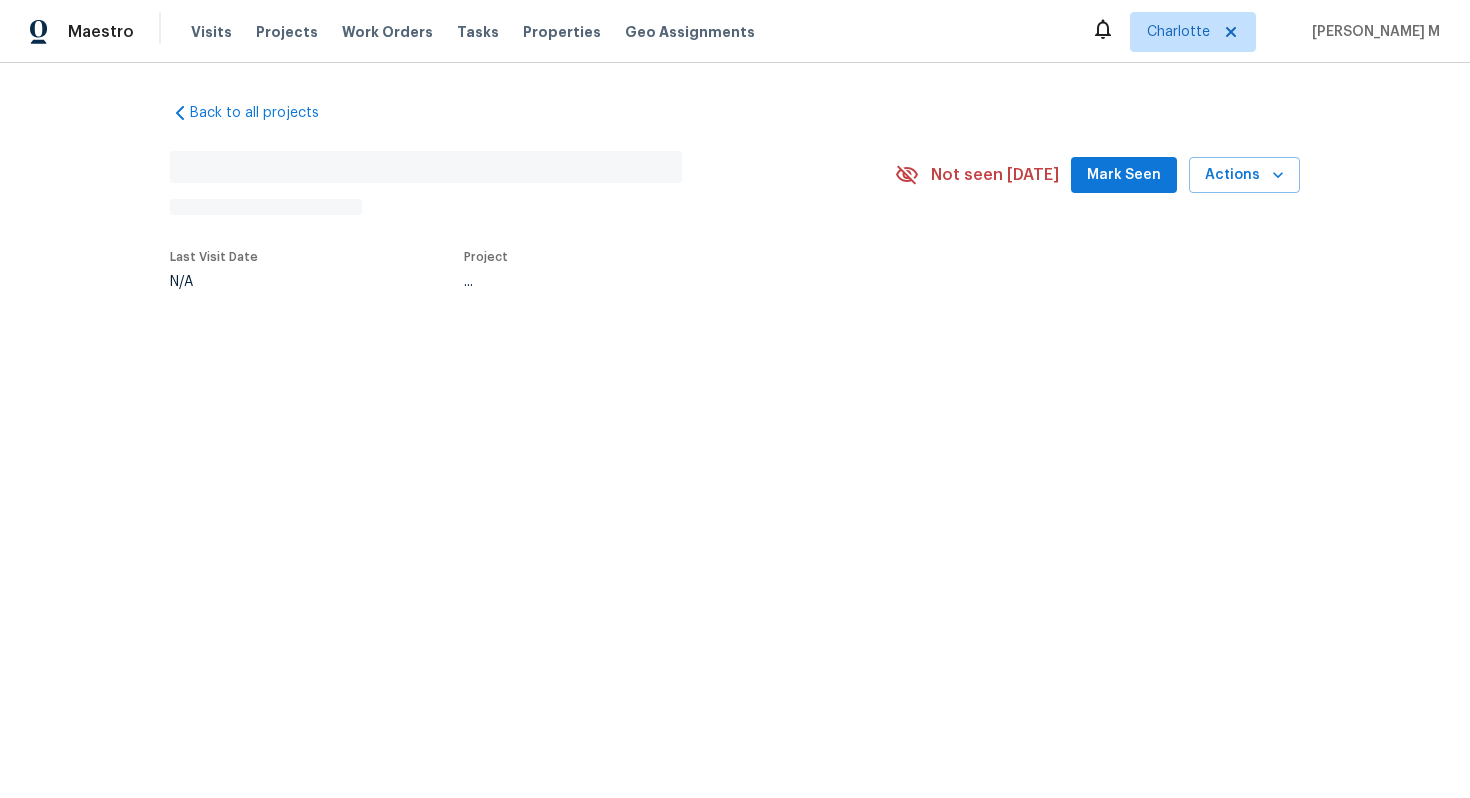 scroll, scrollTop: 0, scrollLeft: 0, axis: both 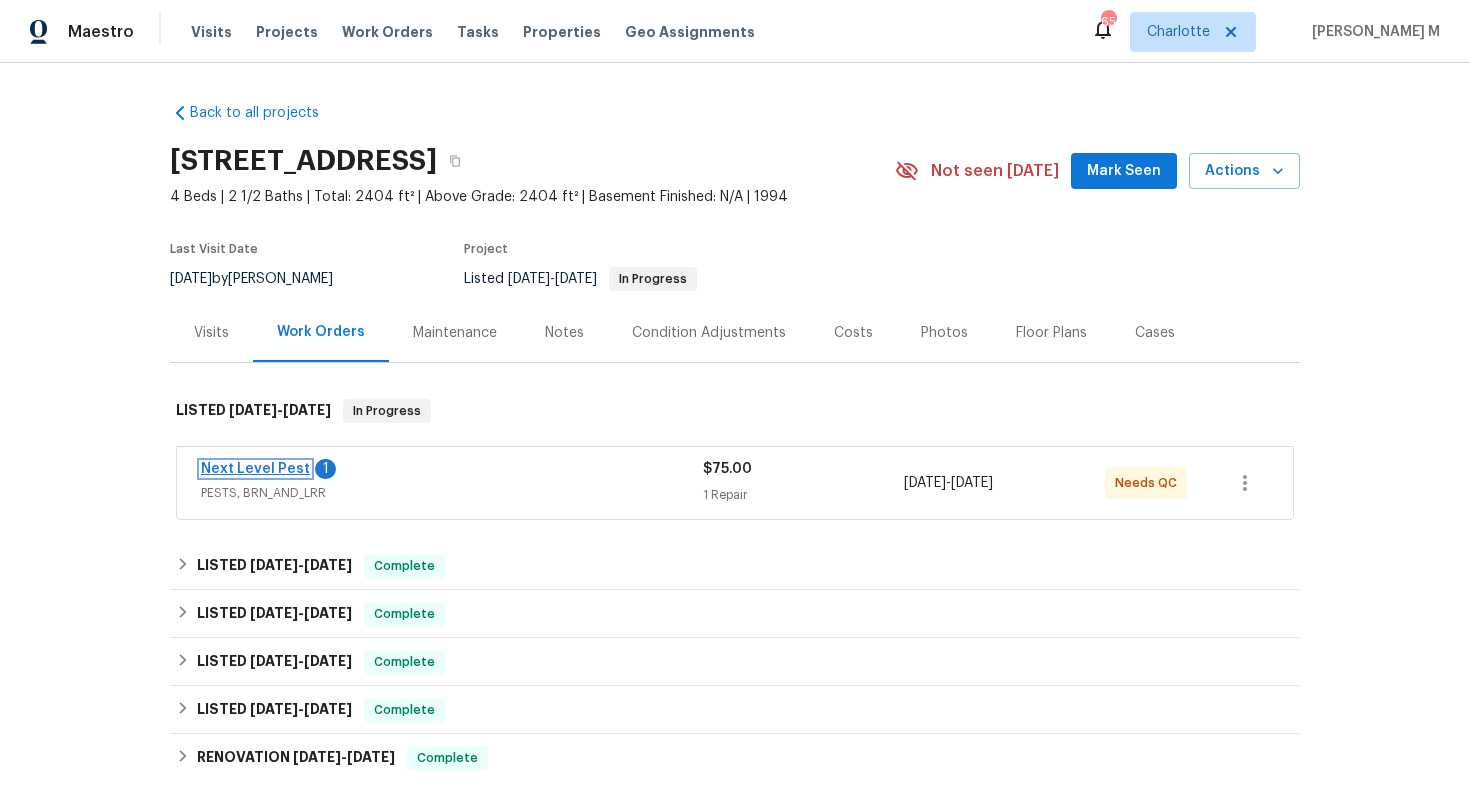 click on "Next Level Pest" at bounding box center (255, 469) 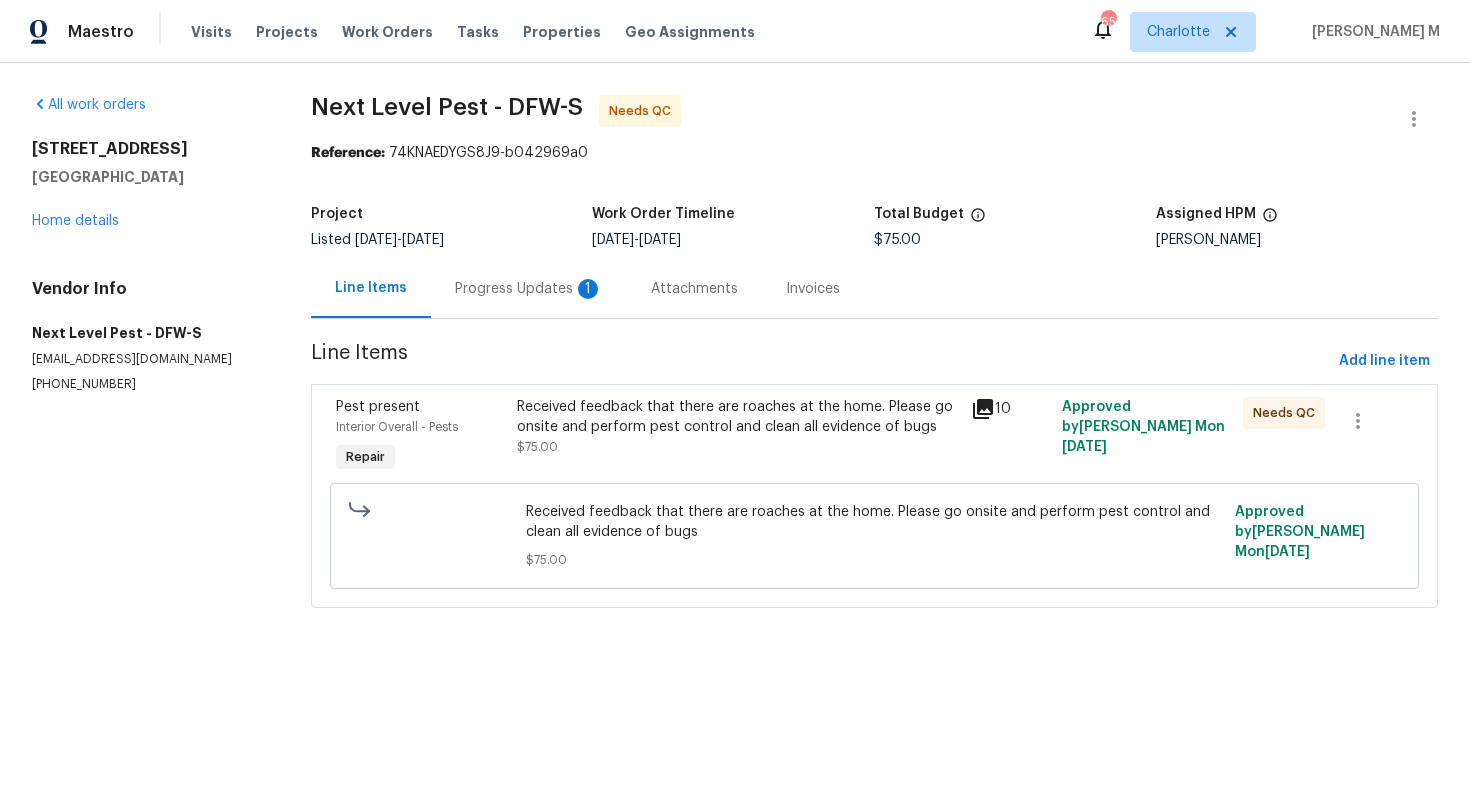 click on "[GEOGRAPHIC_DATA]" at bounding box center (147, 177) 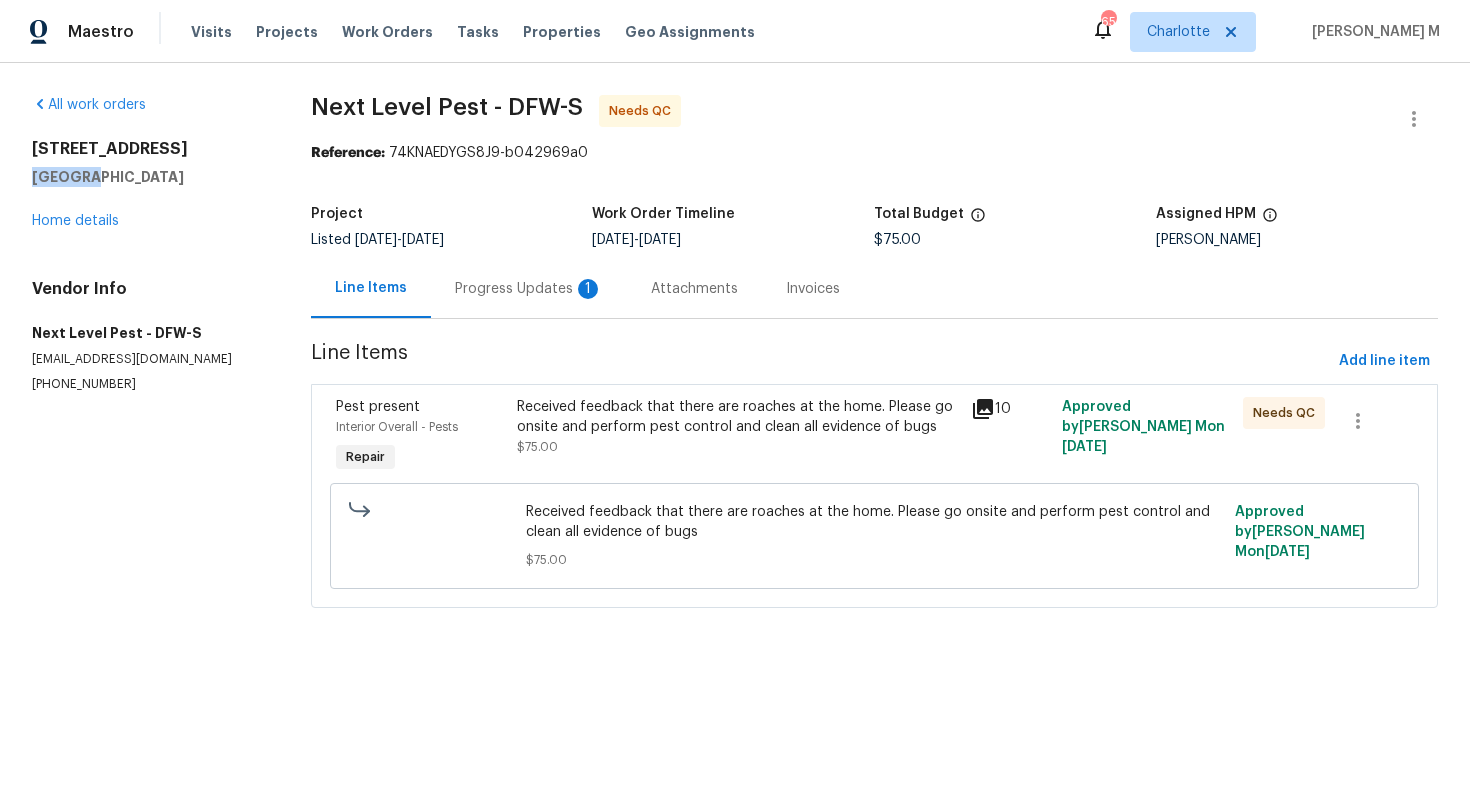 click on "[GEOGRAPHIC_DATA]" at bounding box center (147, 177) 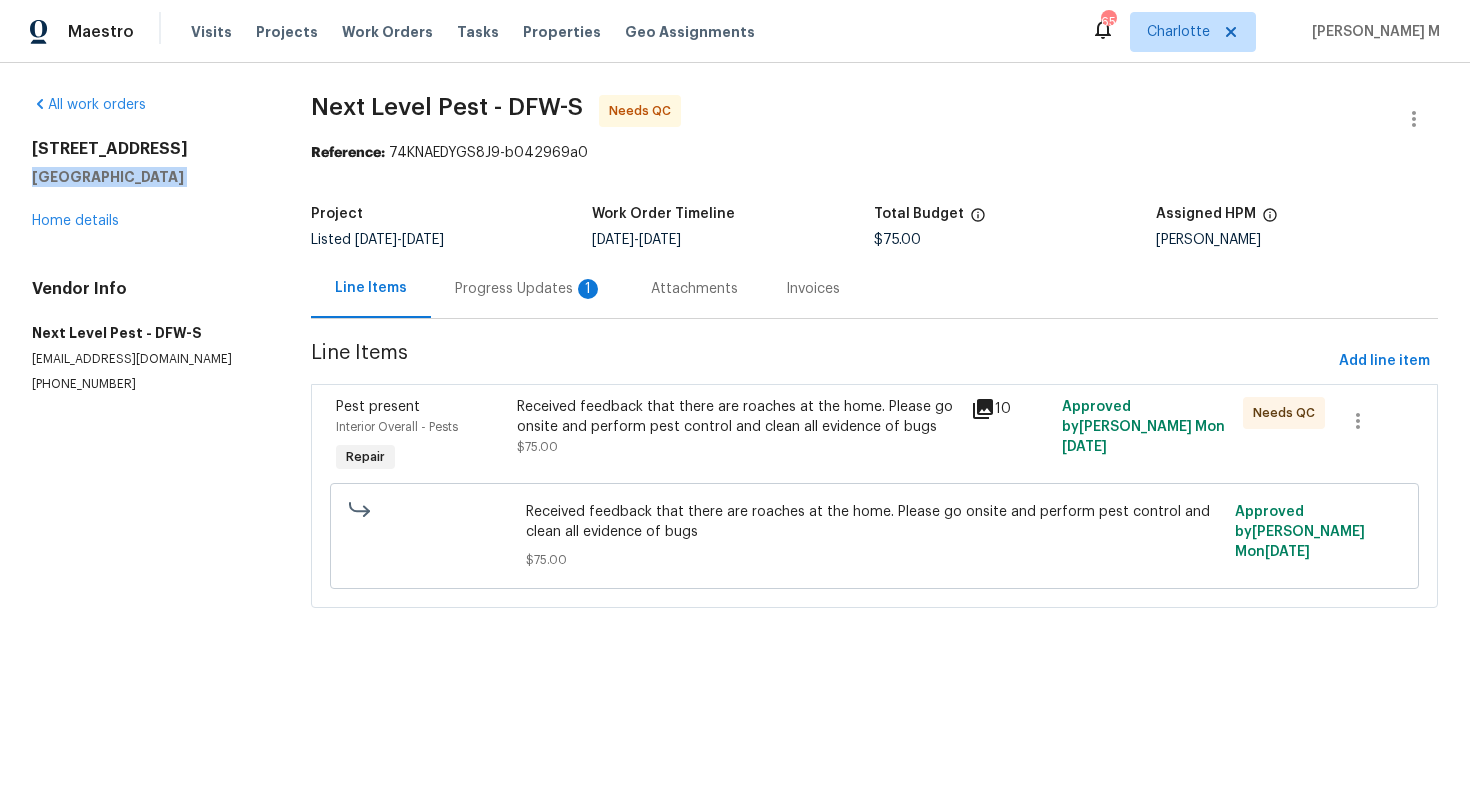 click on "[GEOGRAPHIC_DATA]" at bounding box center [147, 177] 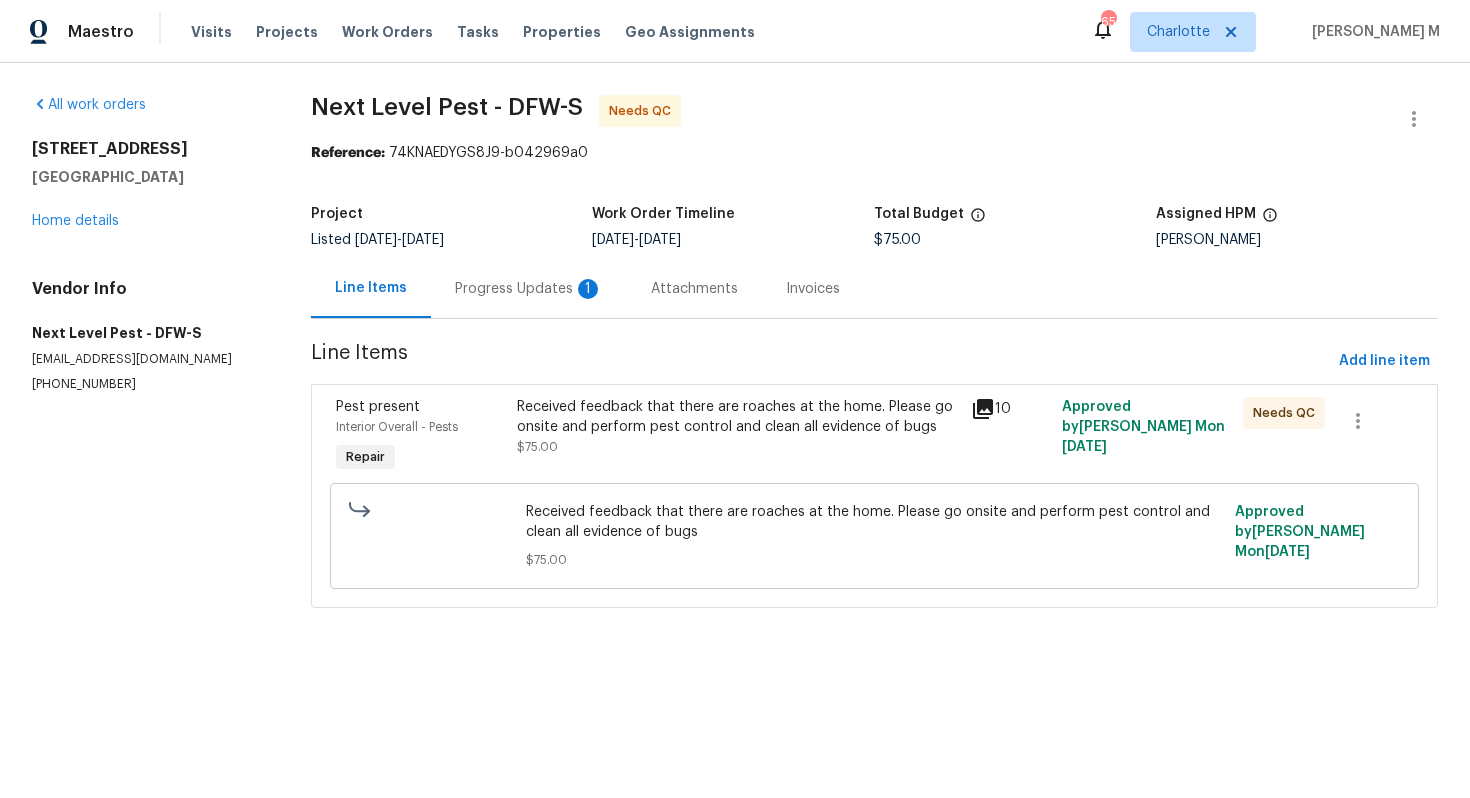 click on "[STREET_ADDRESS]" at bounding box center (147, 149) 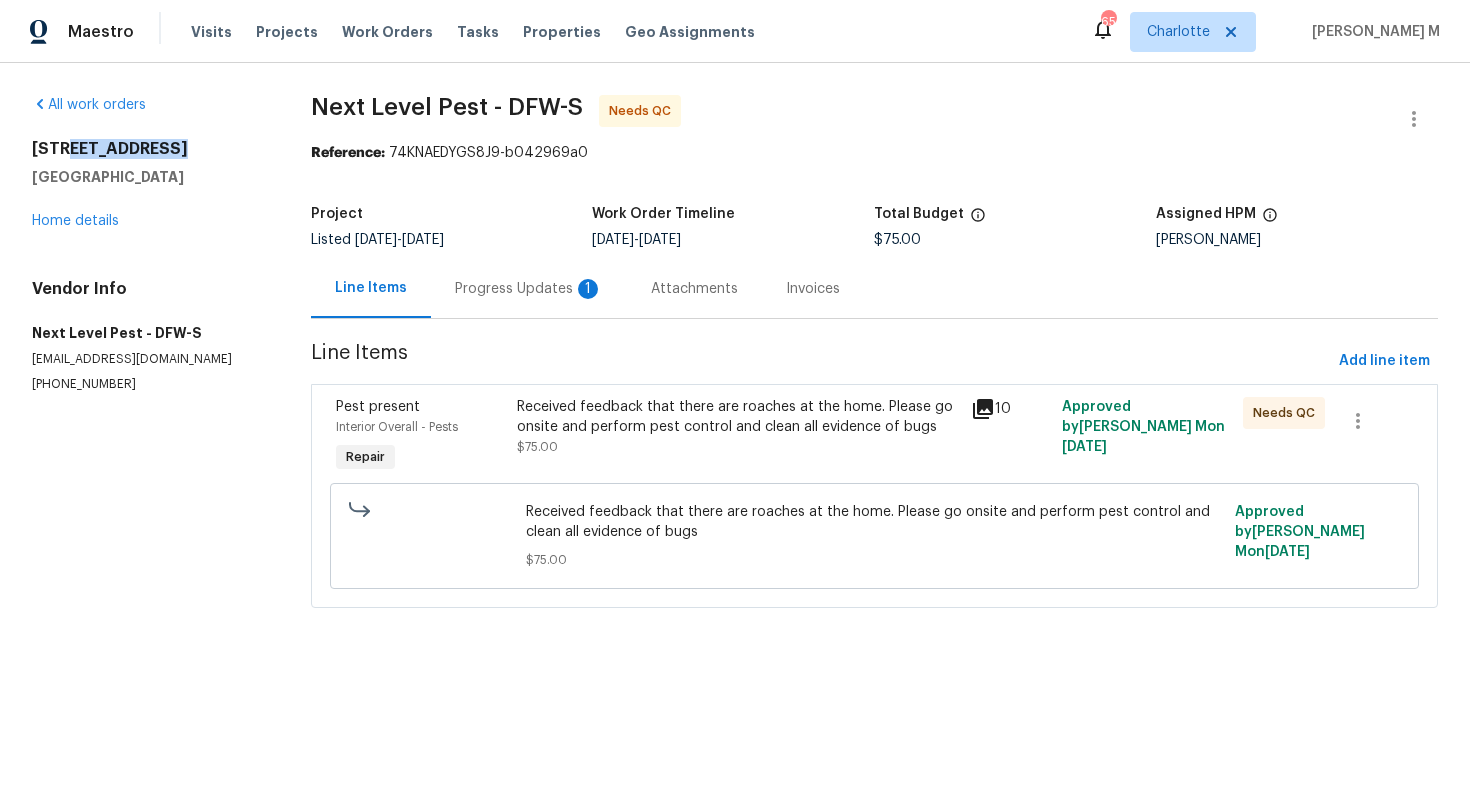 click on "[STREET_ADDRESS]" at bounding box center (147, 149) 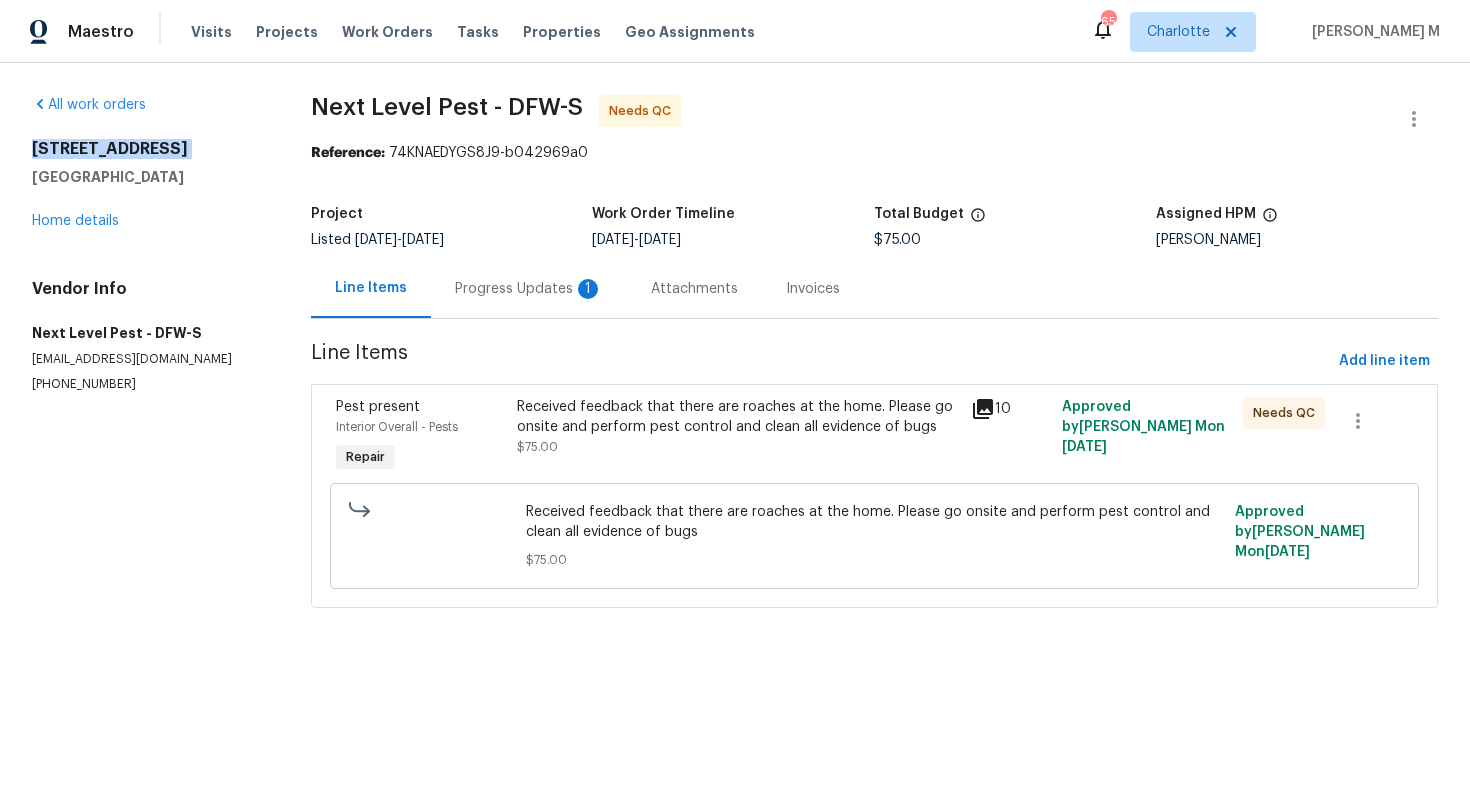 click on "[STREET_ADDRESS]" at bounding box center [147, 149] 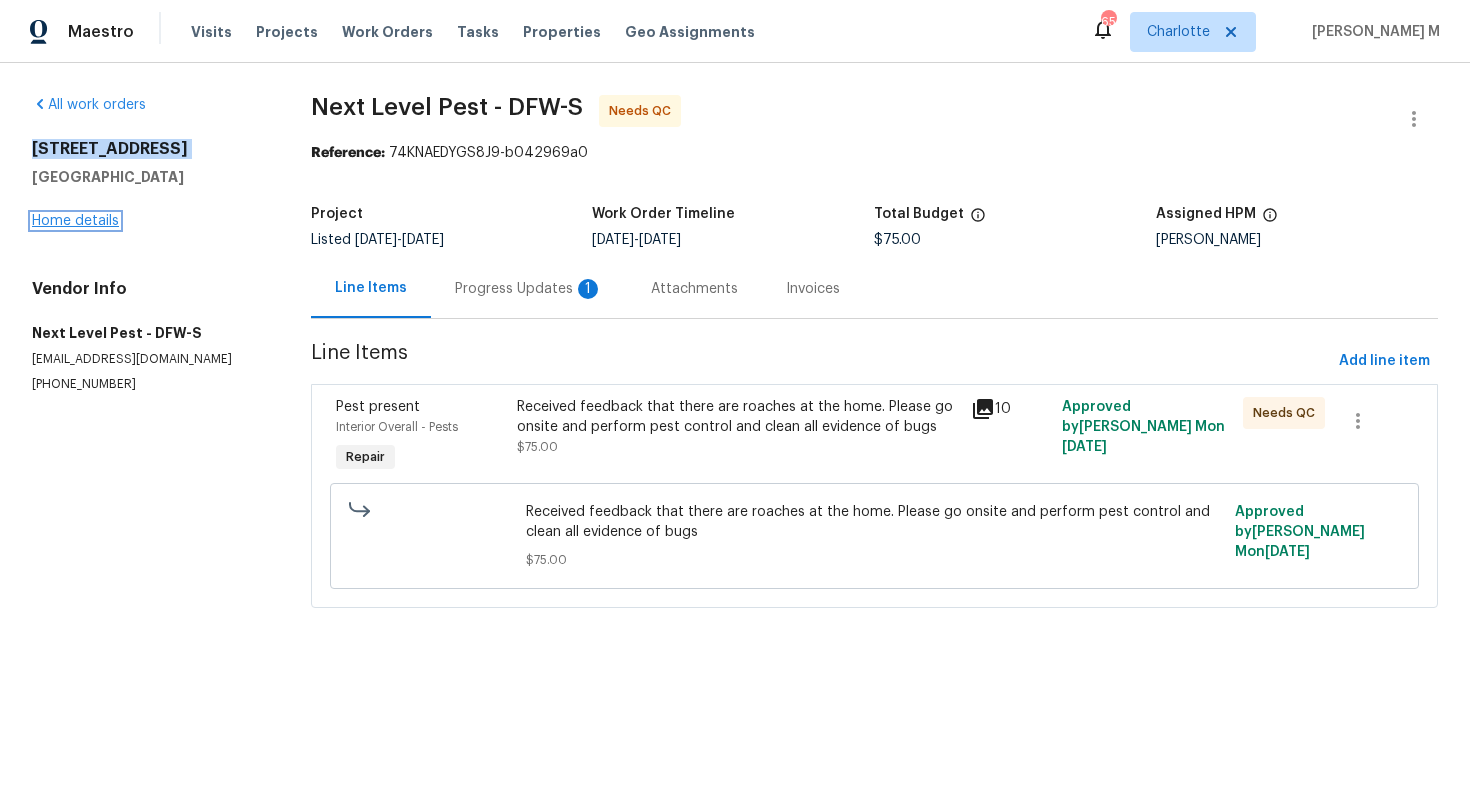 click on "Home details" at bounding box center [75, 221] 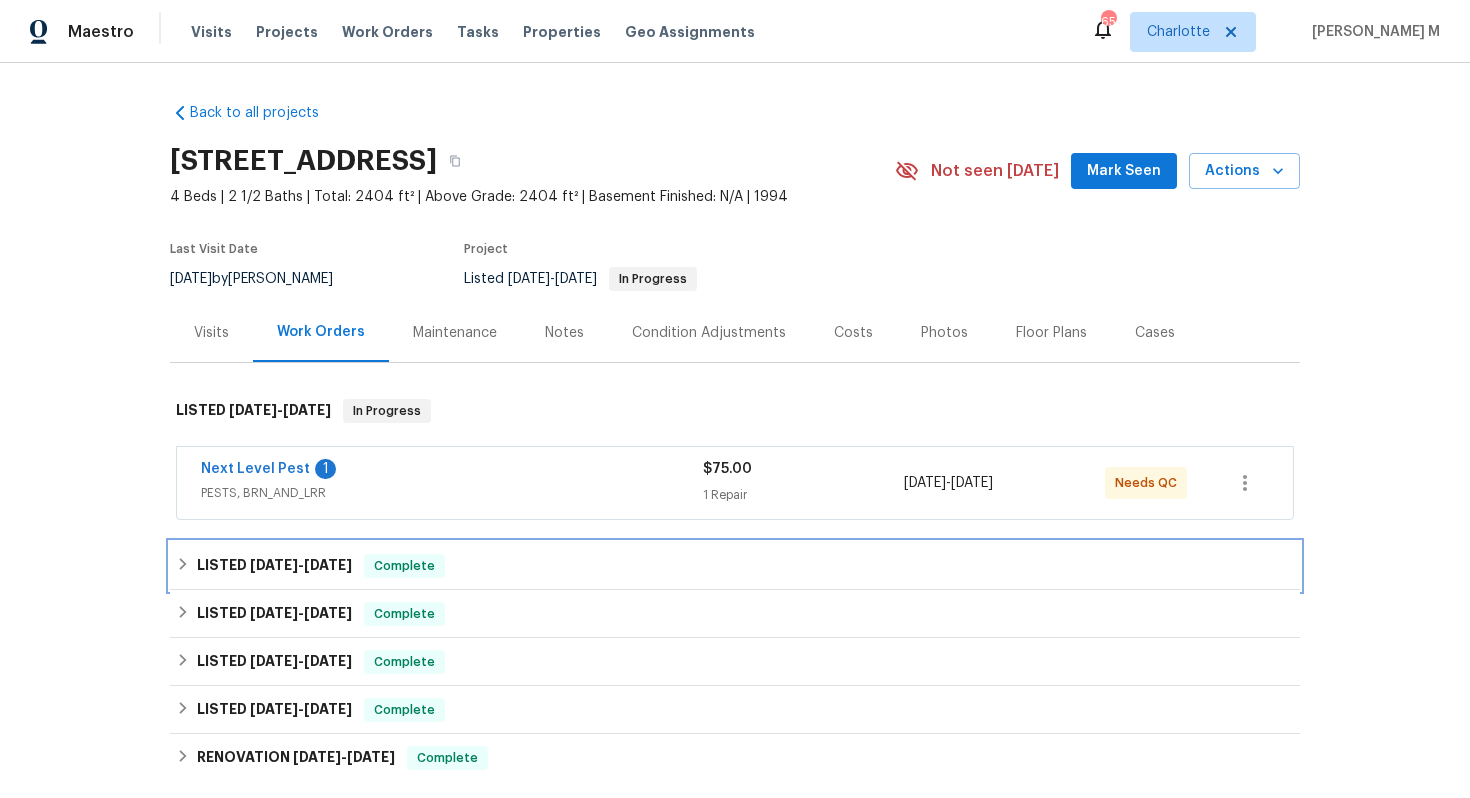 click on "[DATE]" at bounding box center [274, 565] 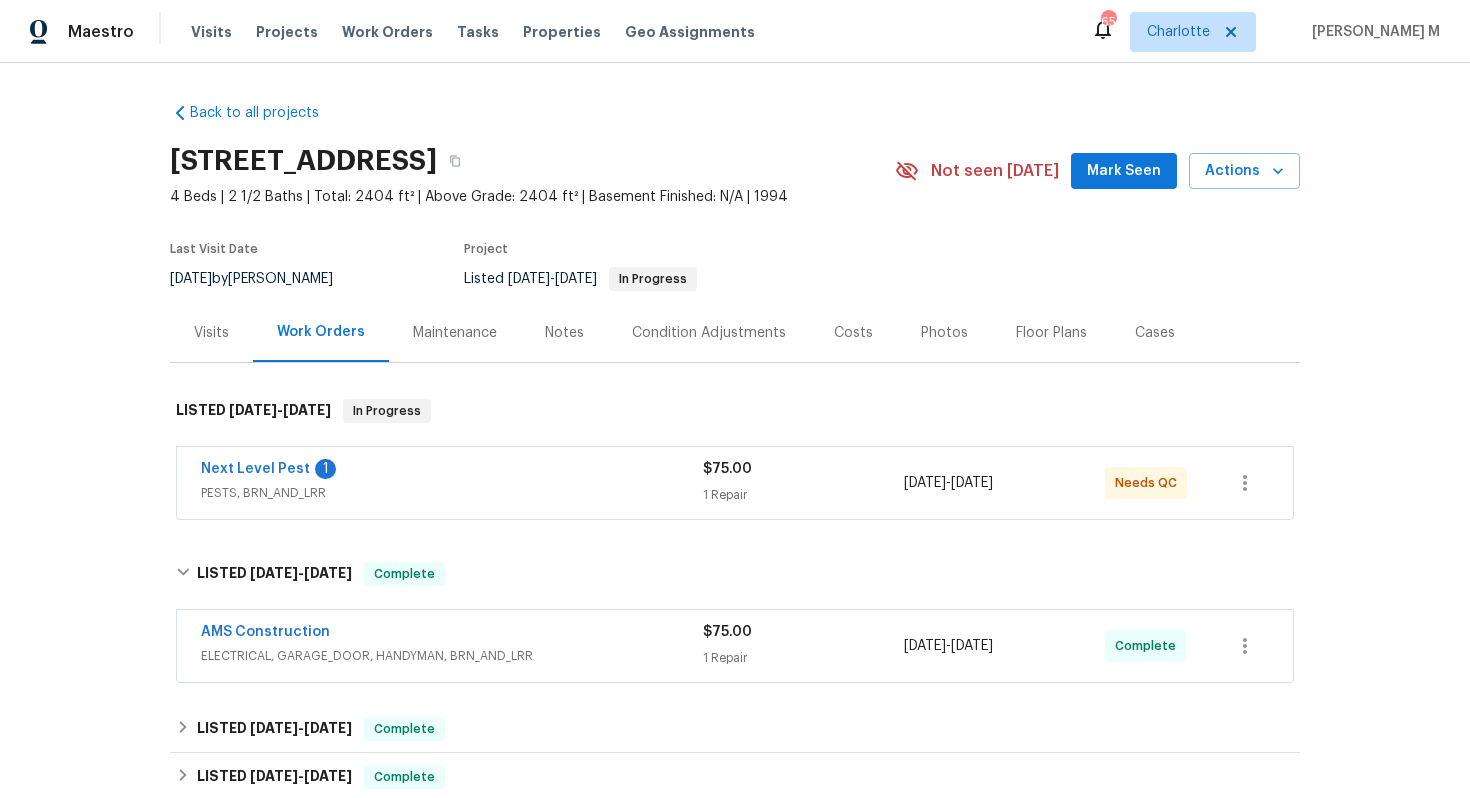 click on "ELECTRICAL, GARAGE_DOOR, HANDYMAN, BRN_AND_LRR" at bounding box center [452, 656] 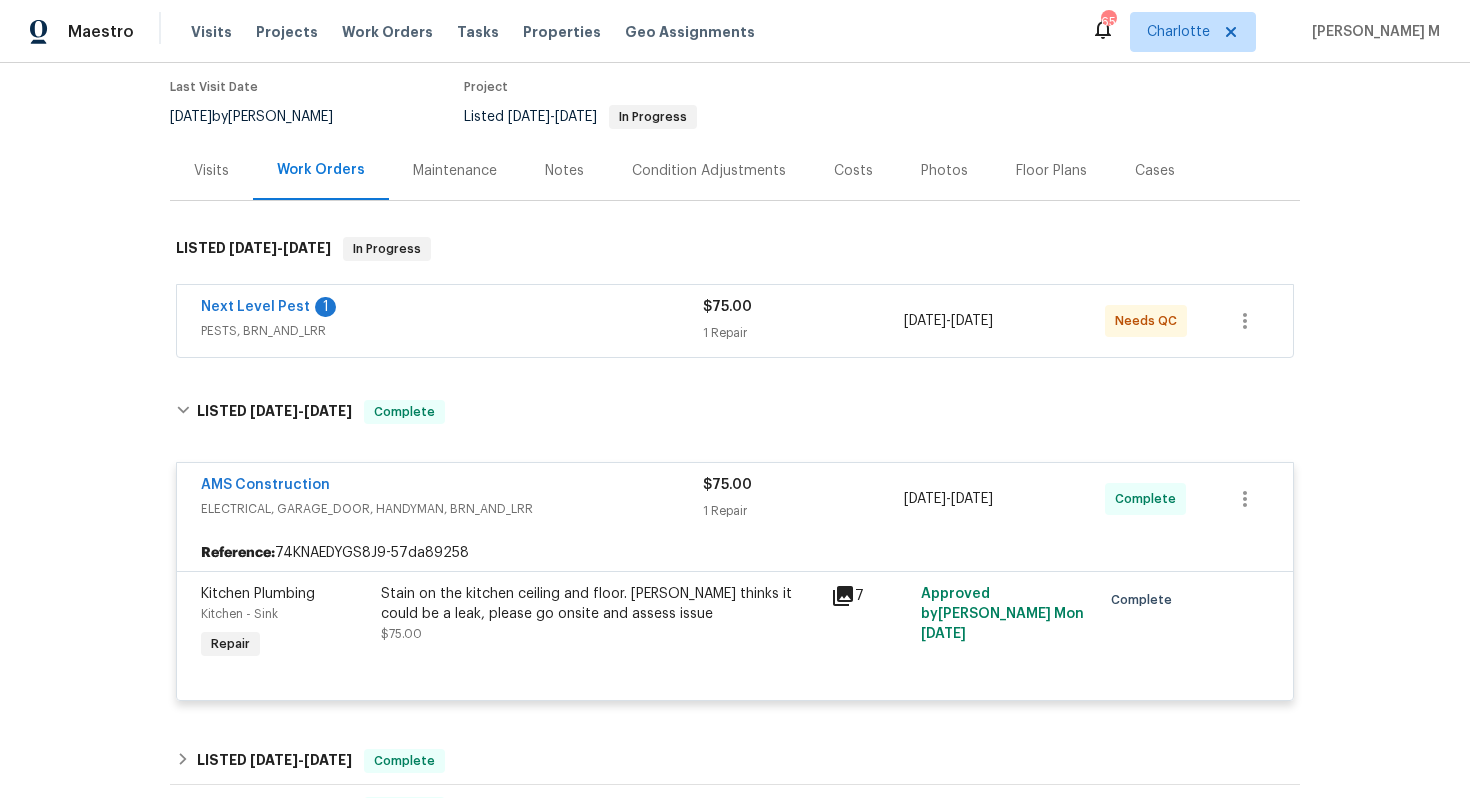 scroll, scrollTop: 215, scrollLeft: 0, axis: vertical 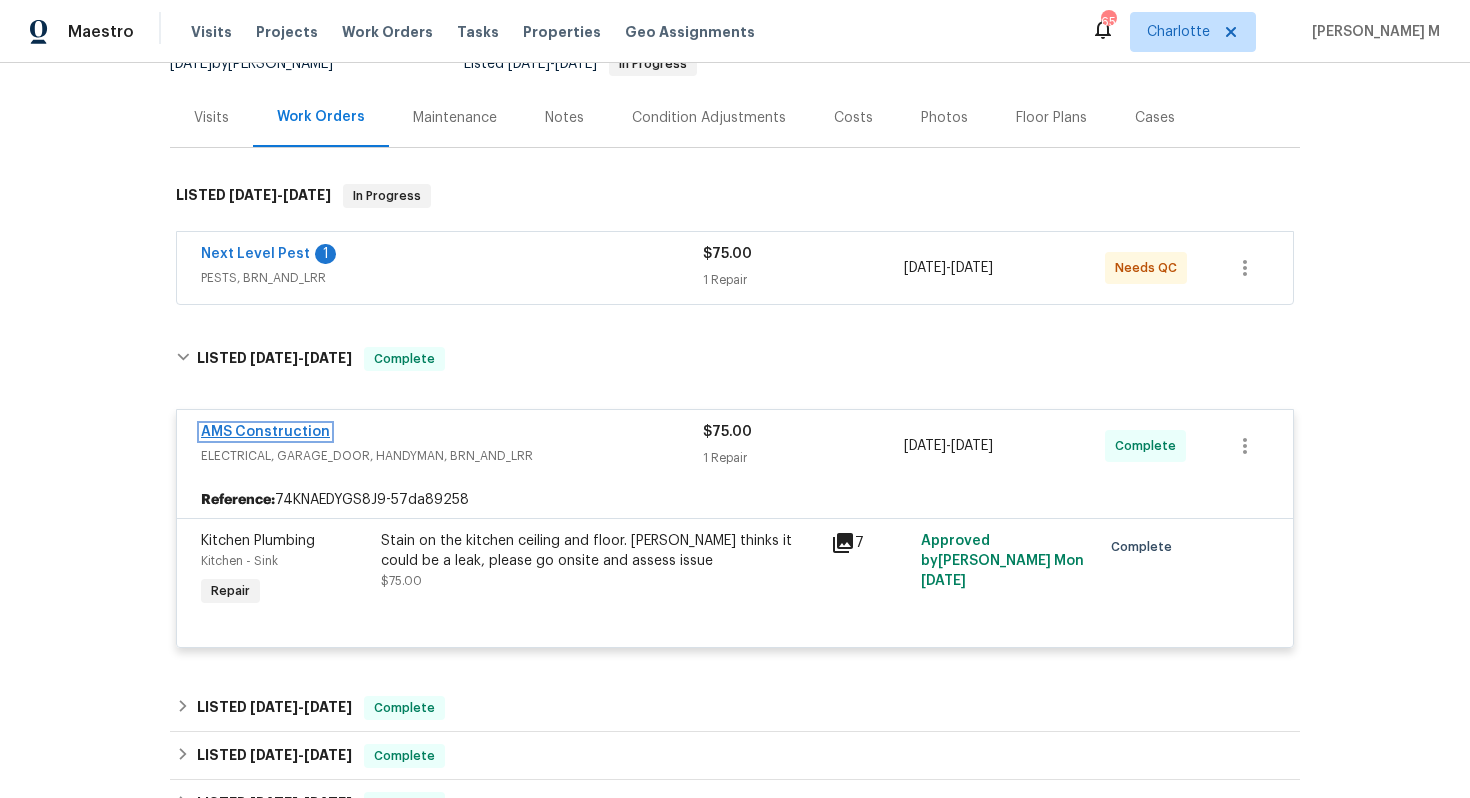 click on "AMS Construction" at bounding box center [265, 432] 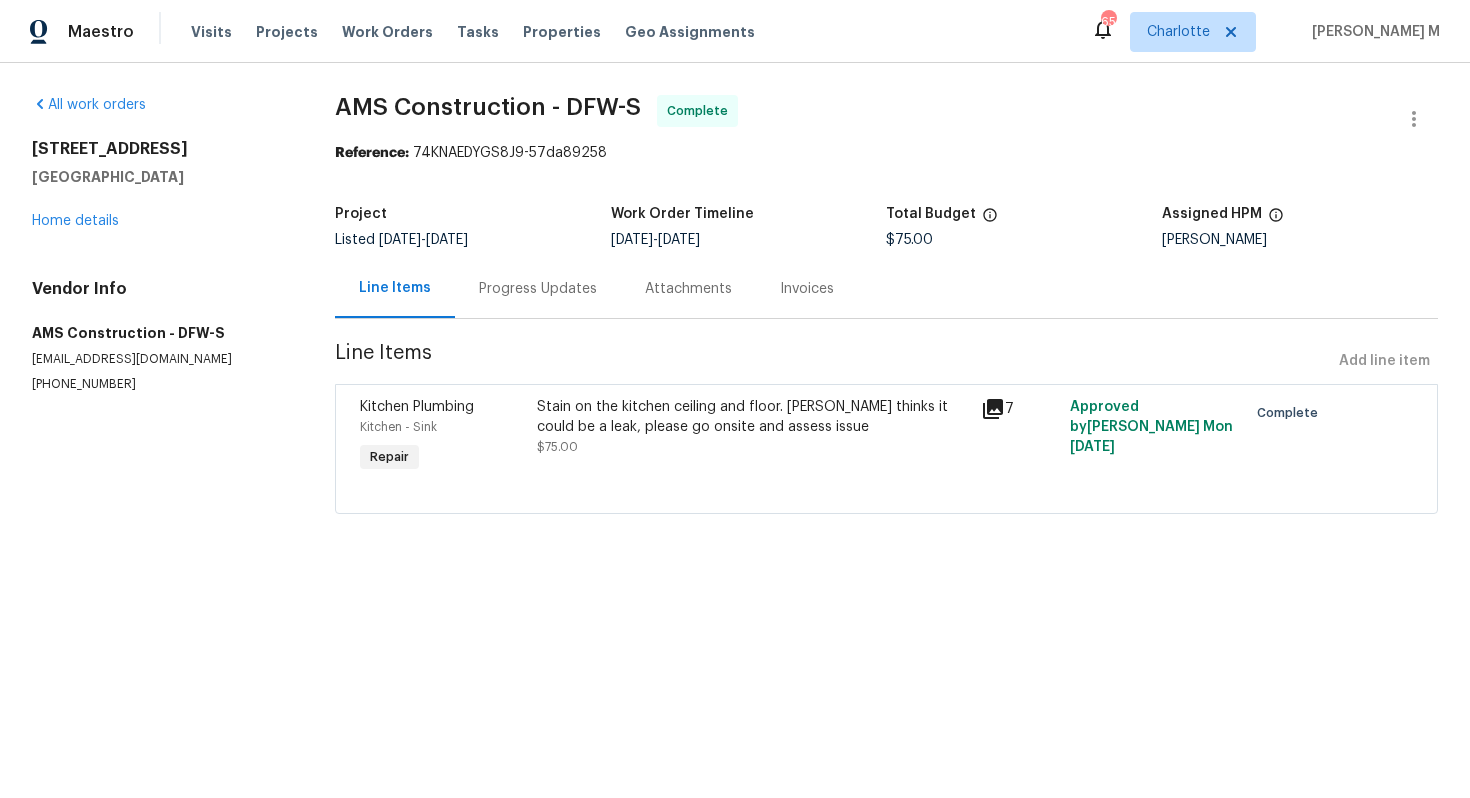 click on "Progress Updates" at bounding box center [538, 288] 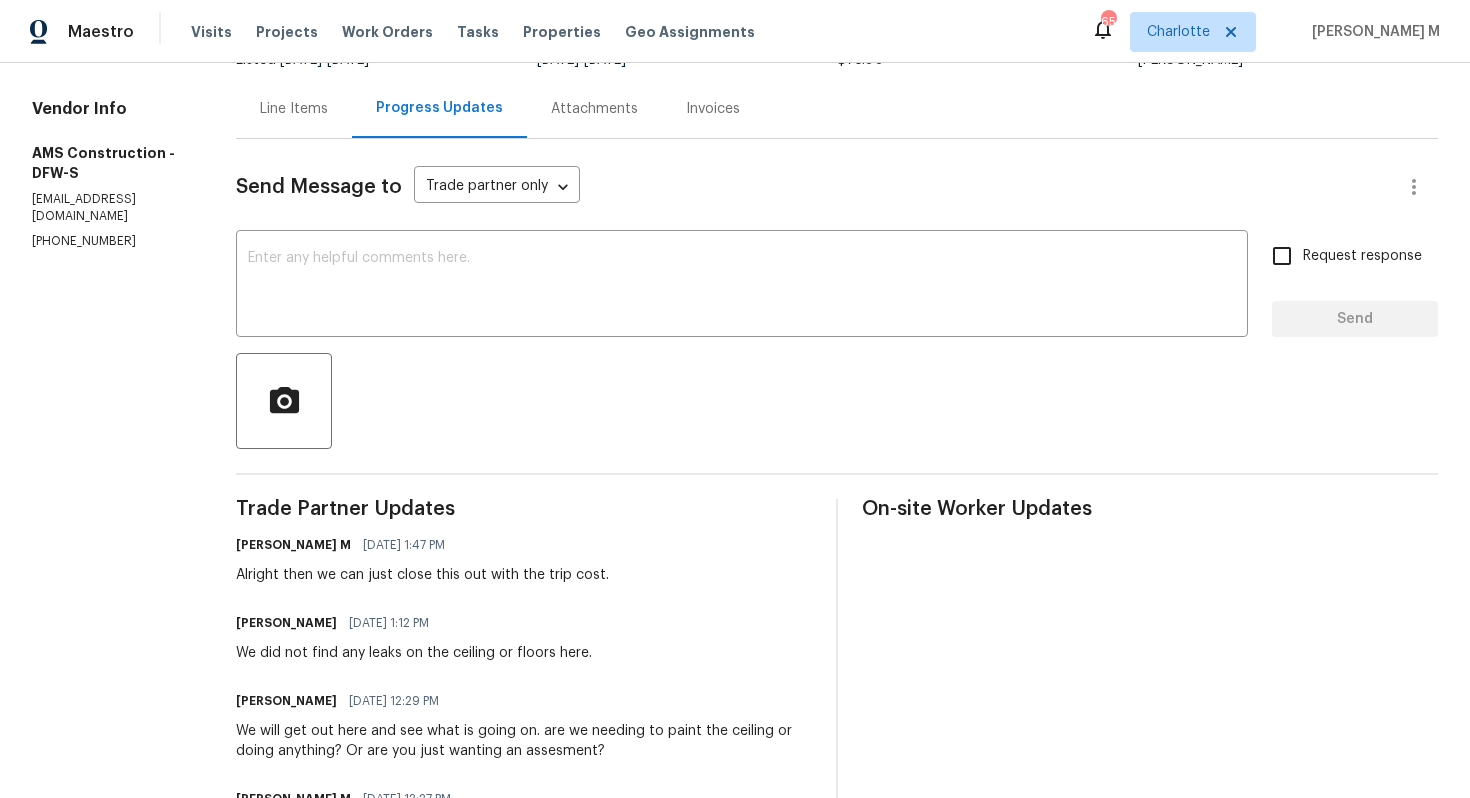 scroll, scrollTop: 191, scrollLeft: 0, axis: vertical 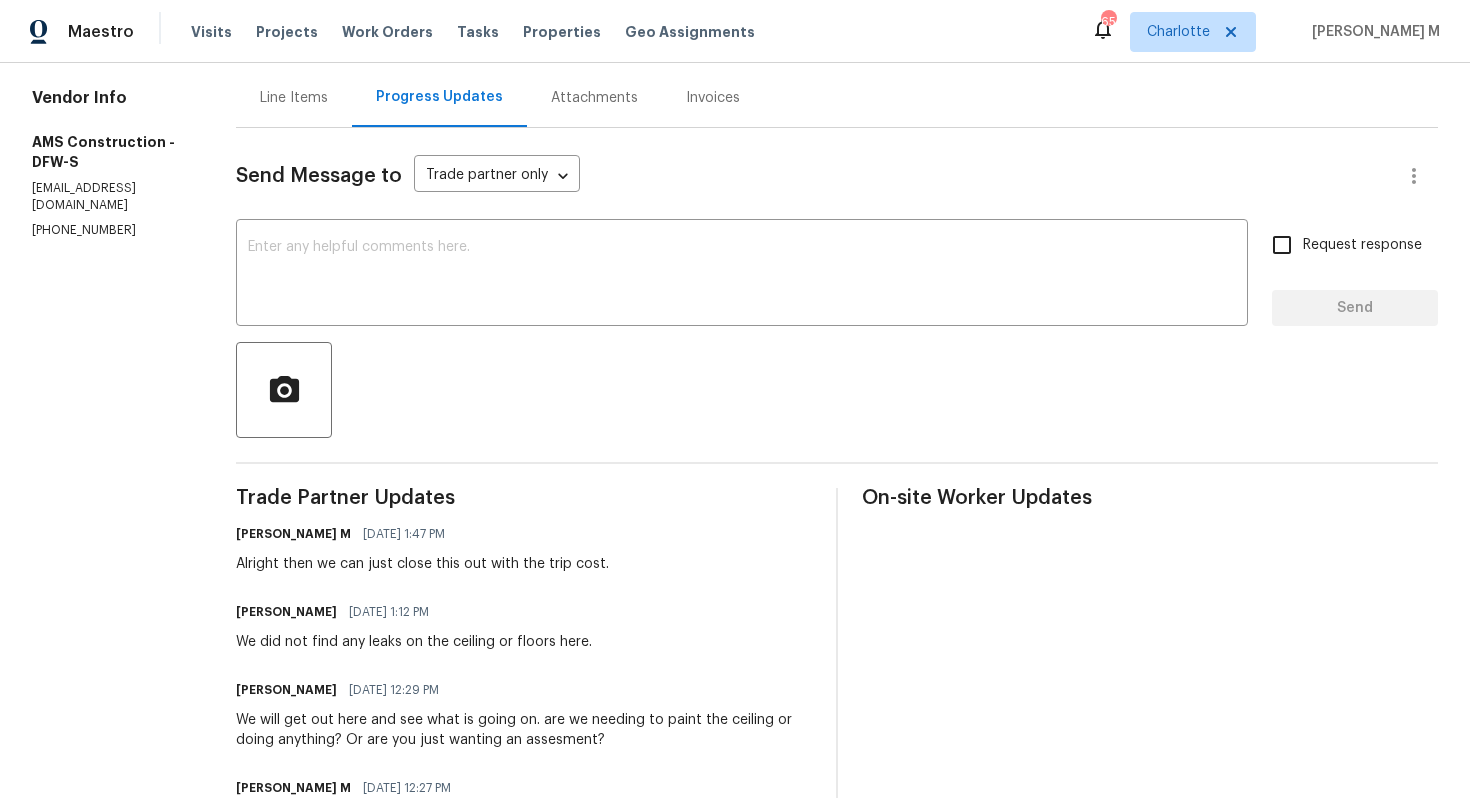 click on "Line Items" at bounding box center (294, 98) 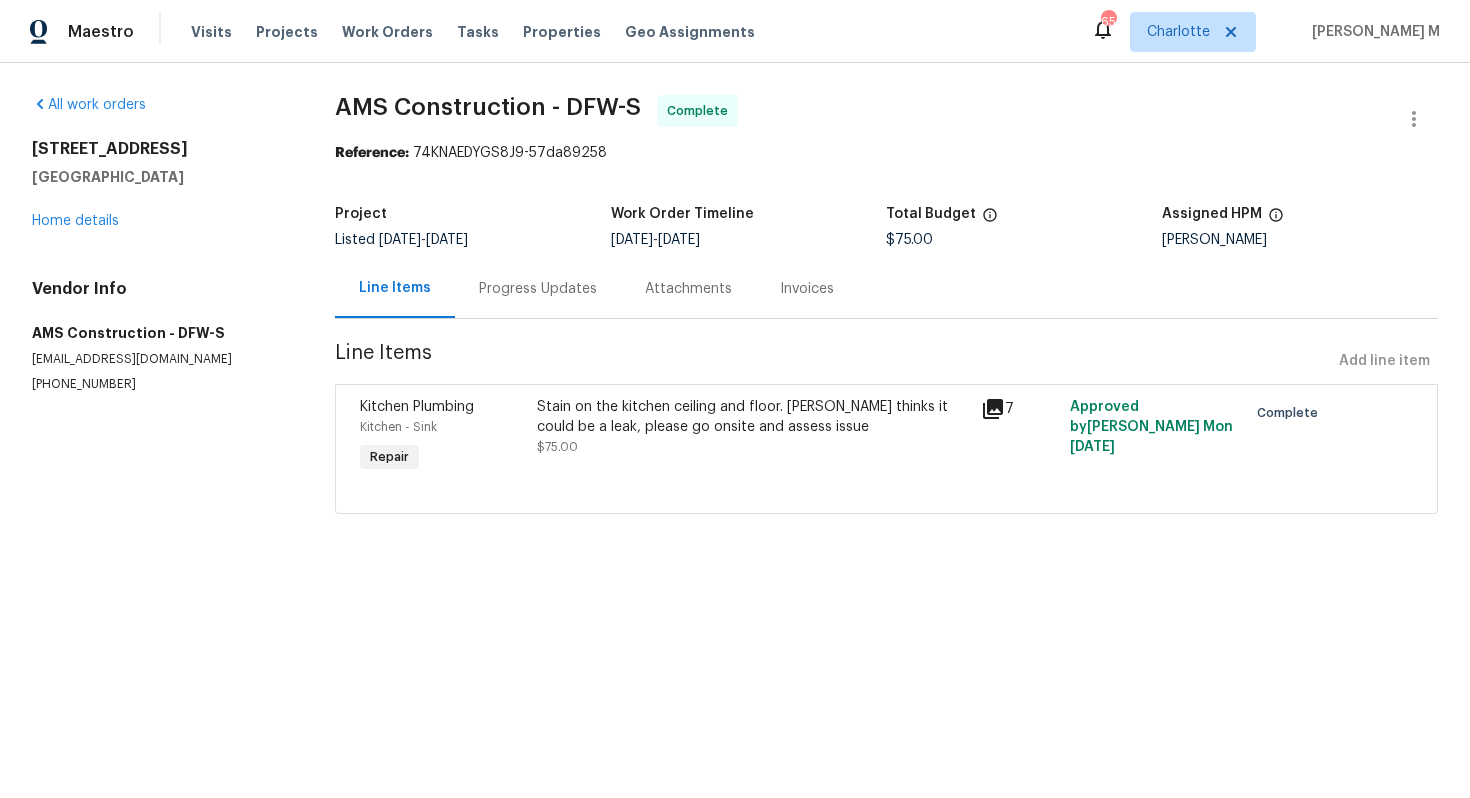 scroll, scrollTop: 0, scrollLeft: 0, axis: both 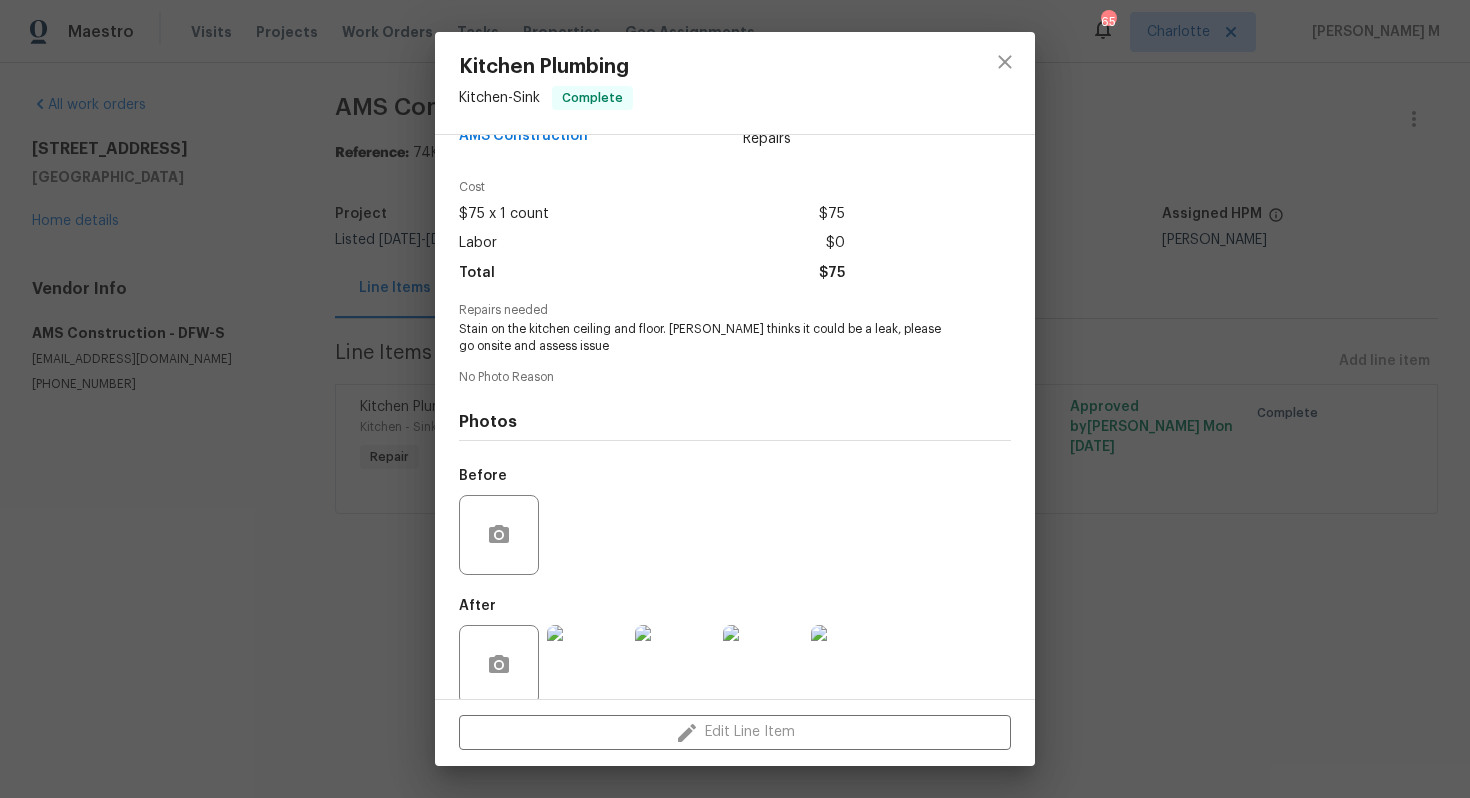 click at bounding box center [587, 665] 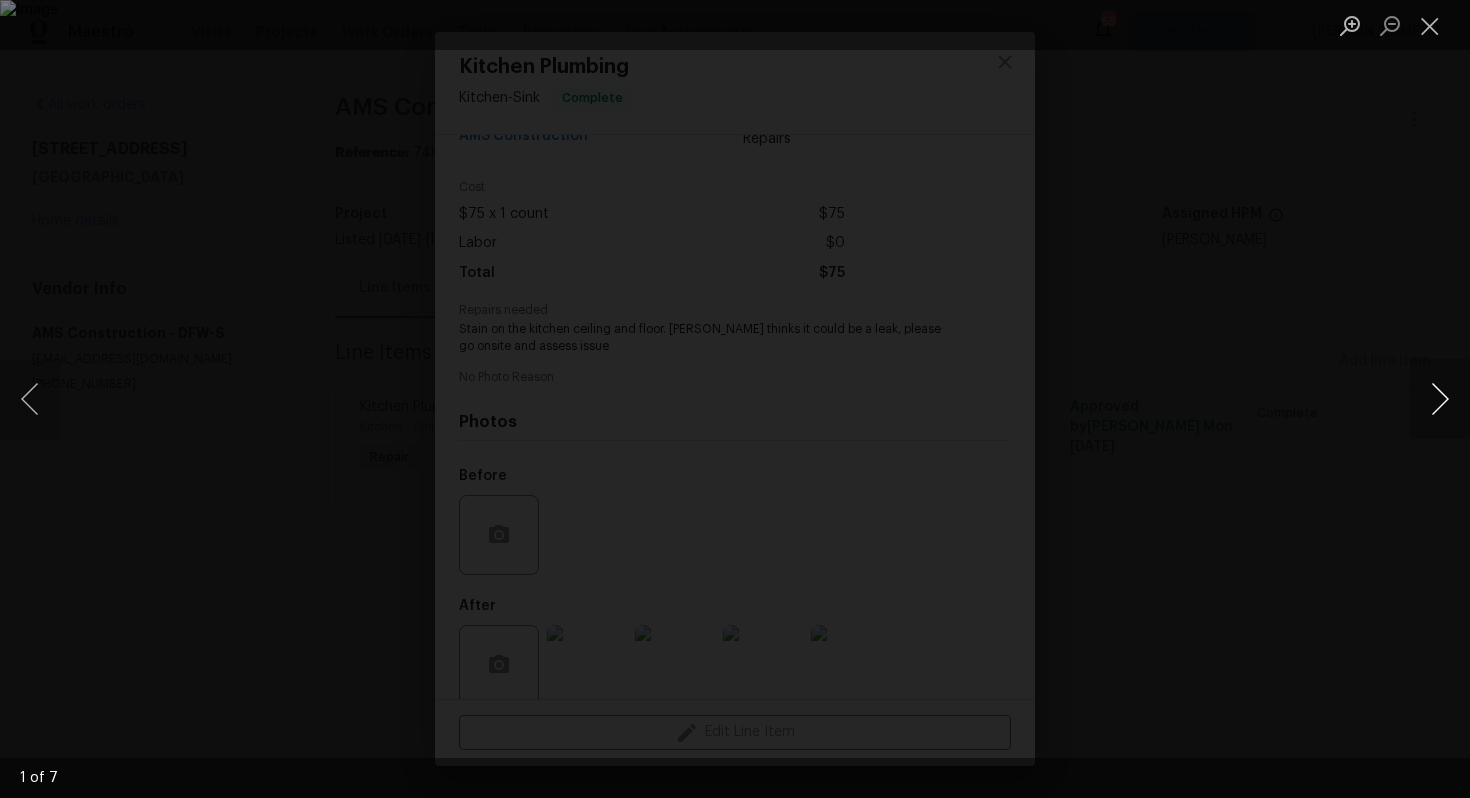 click at bounding box center [1440, 399] 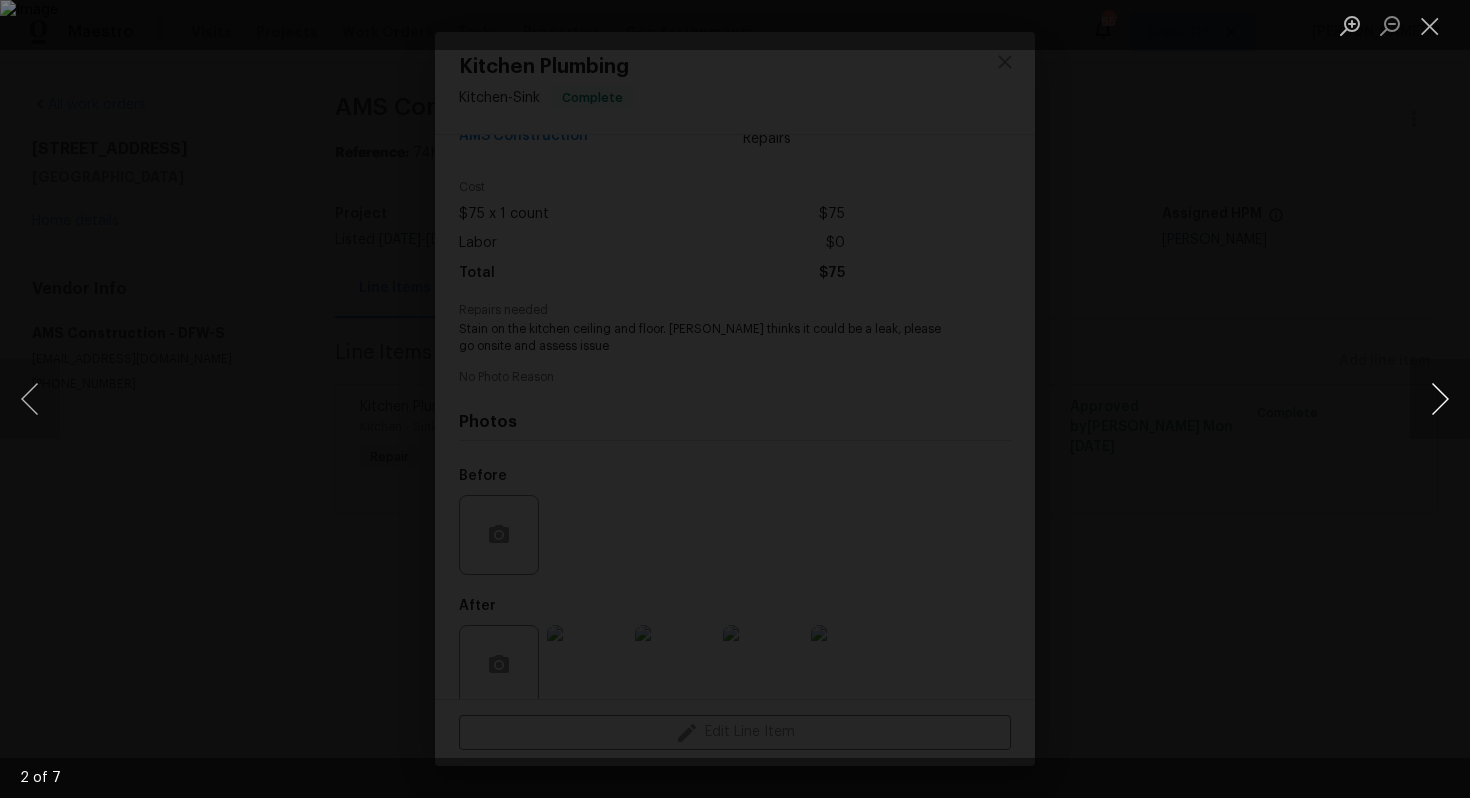 click at bounding box center (1440, 399) 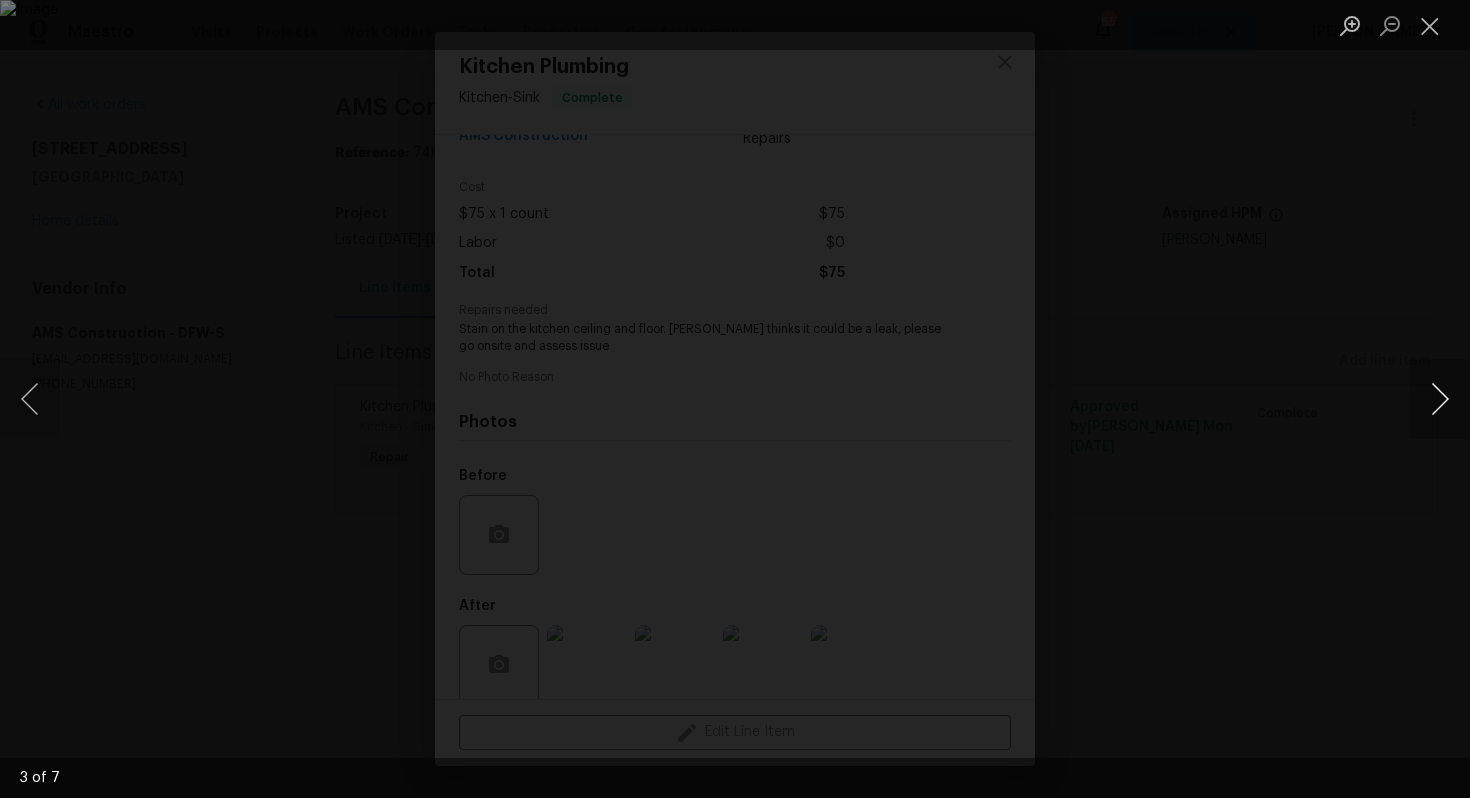 click at bounding box center [1440, 399] 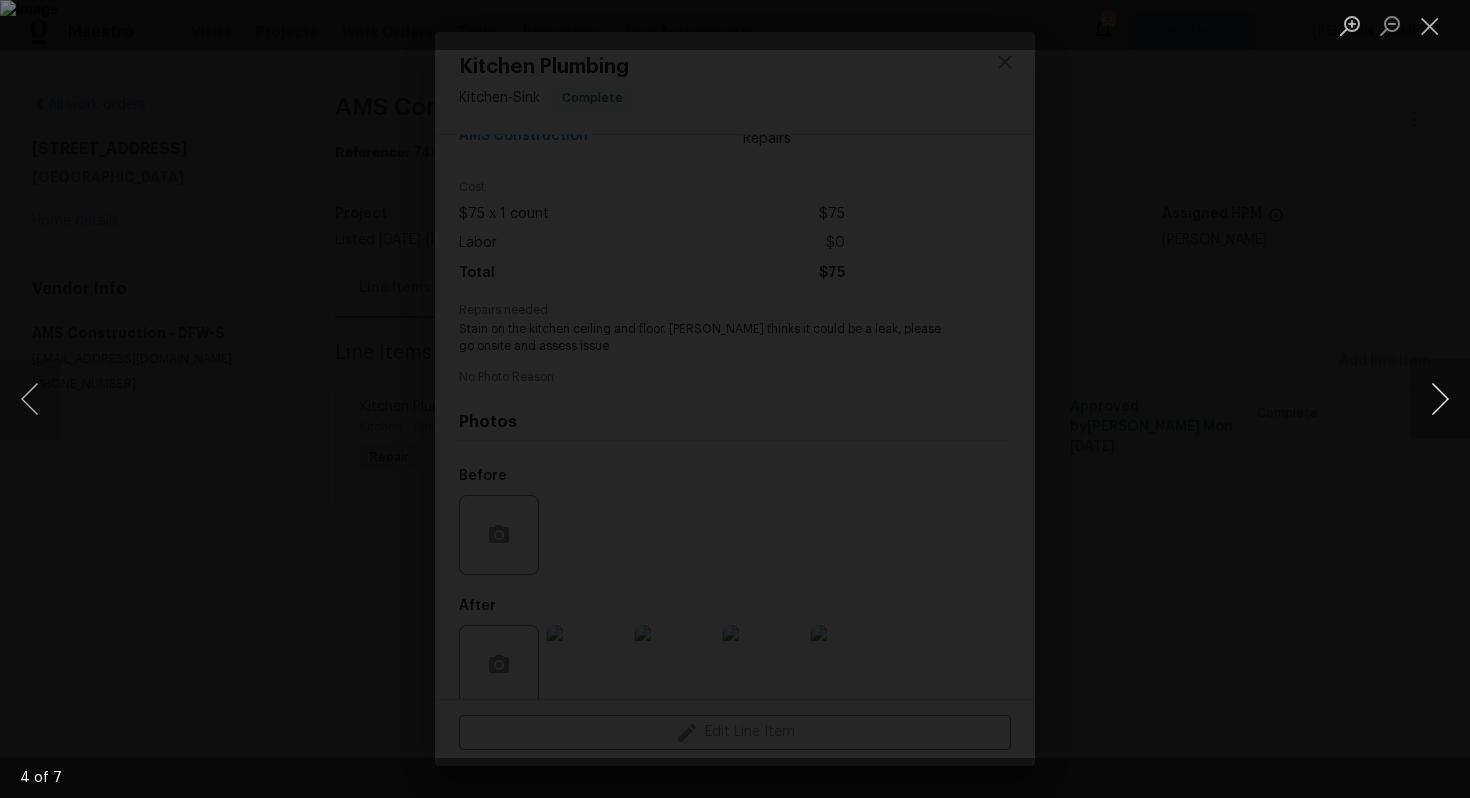click at bounding box center [1440, 399] 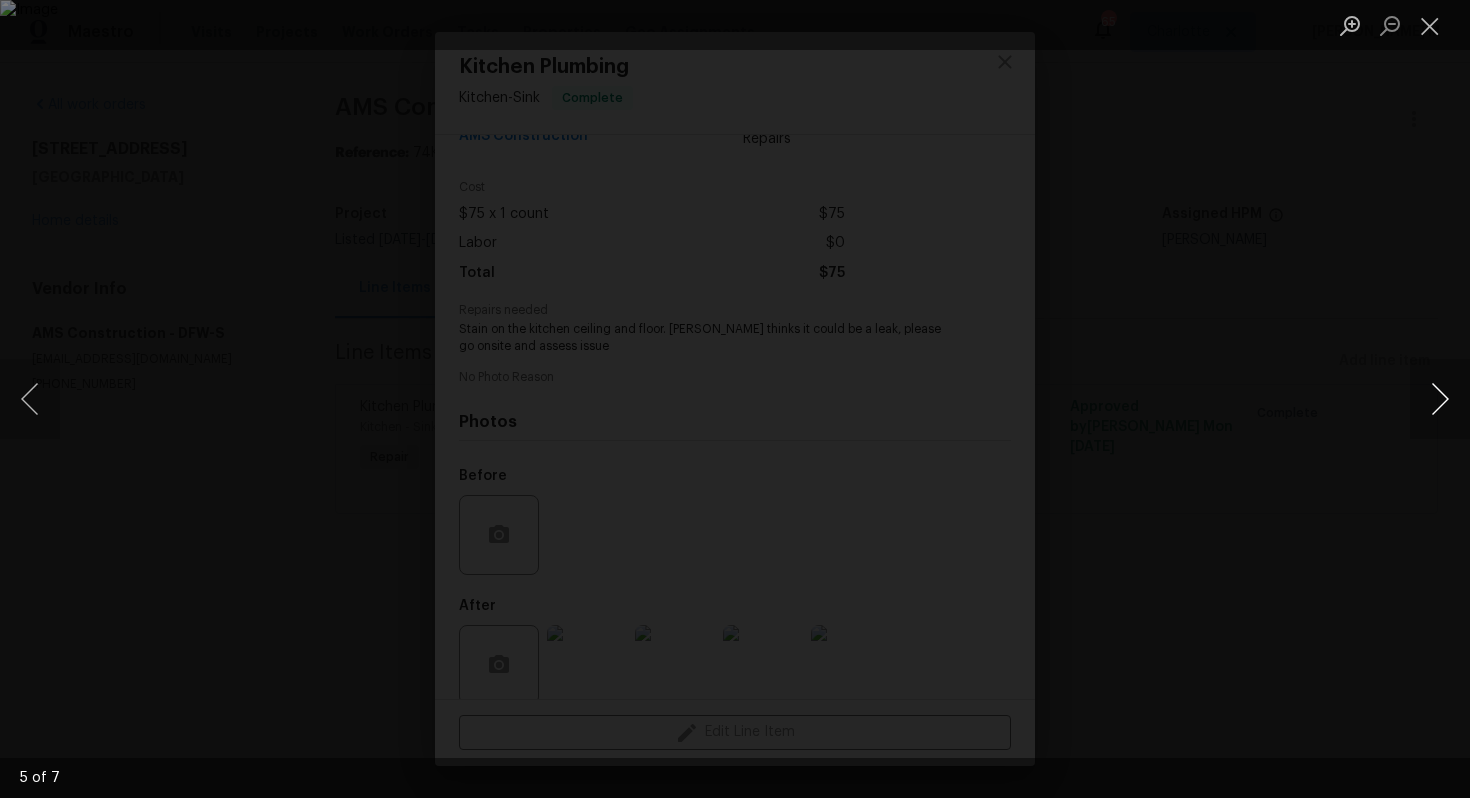 click at bounding box center (1440, 399) 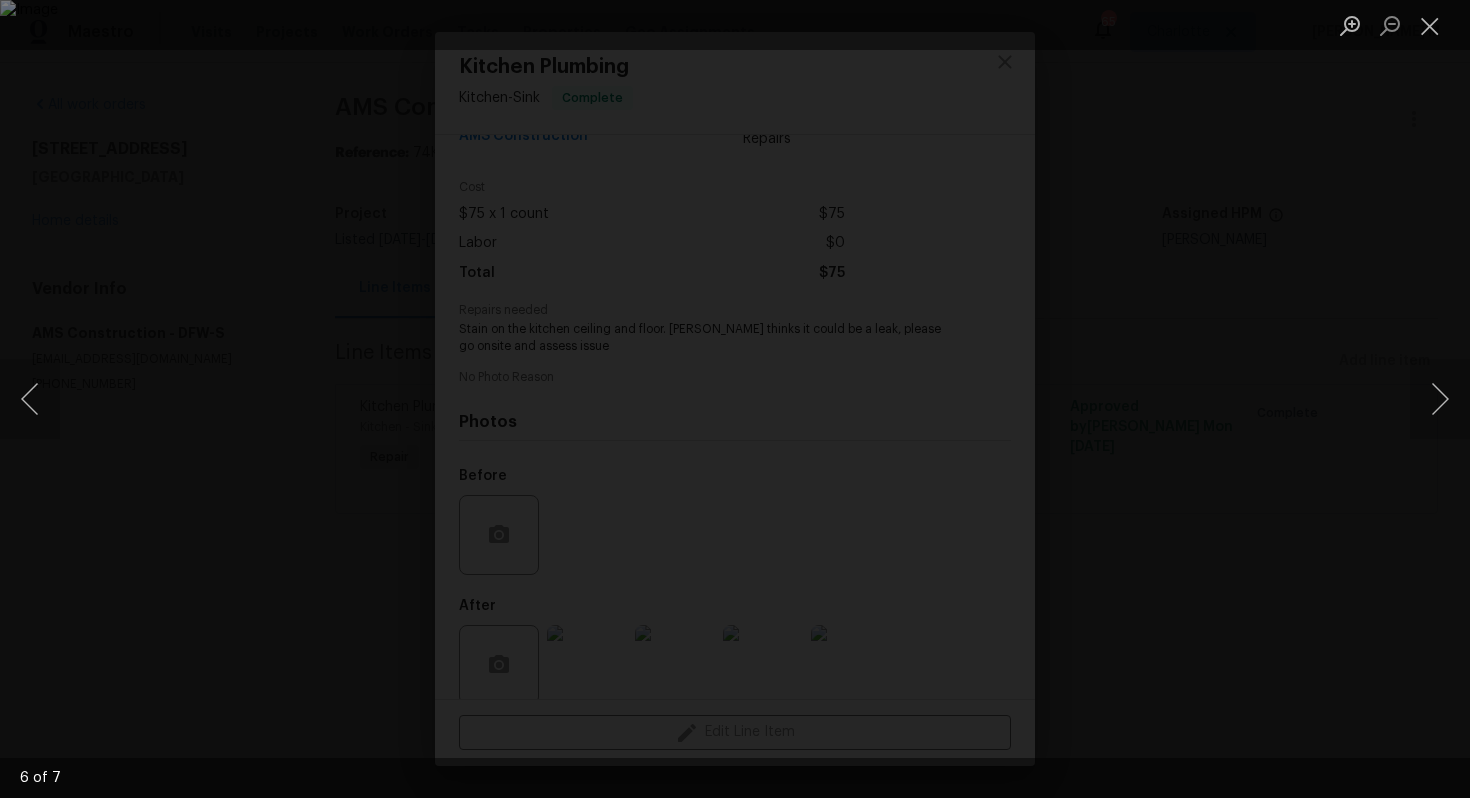 click at bounding box center [735, 399] 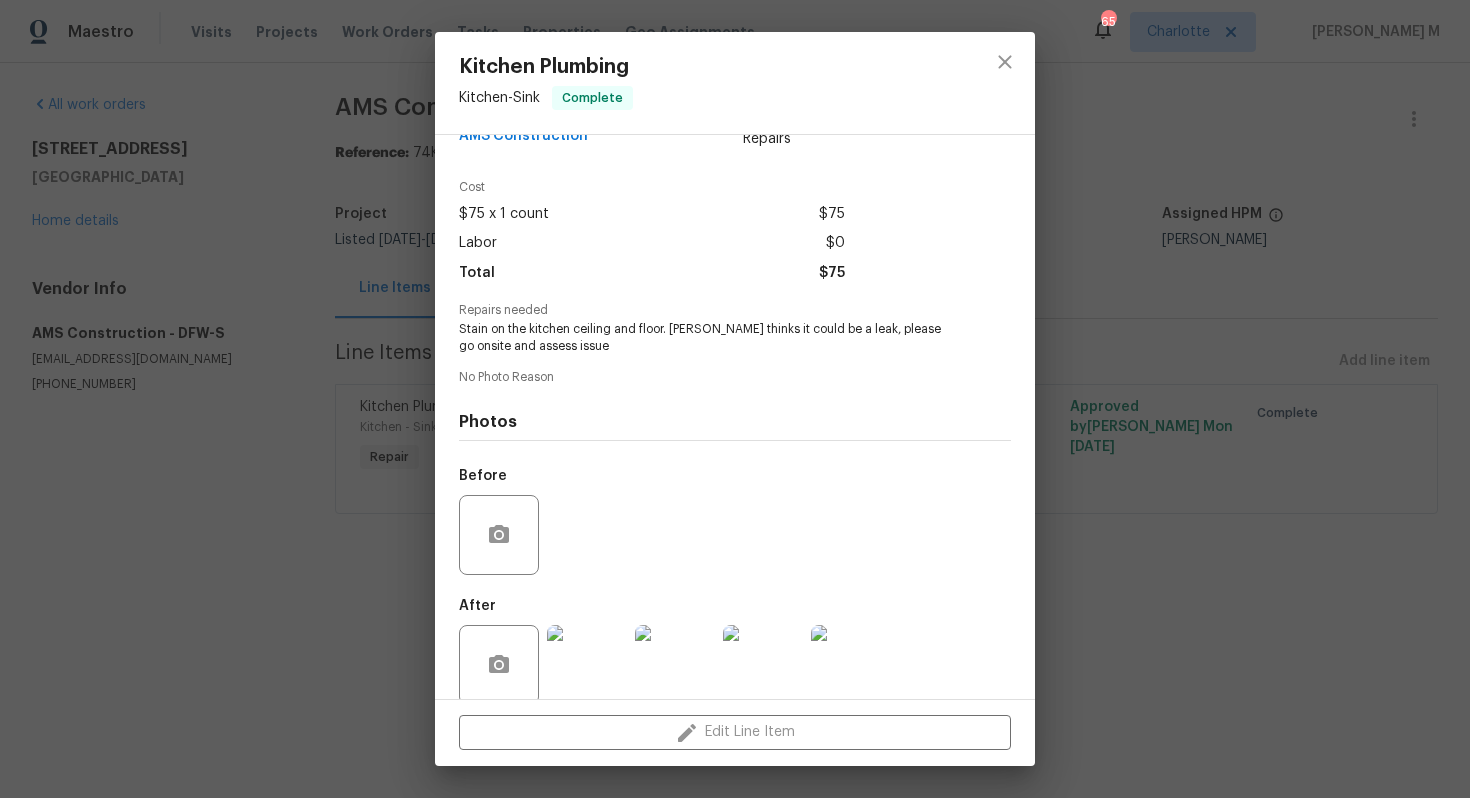 click at bounding box center [587, 665] 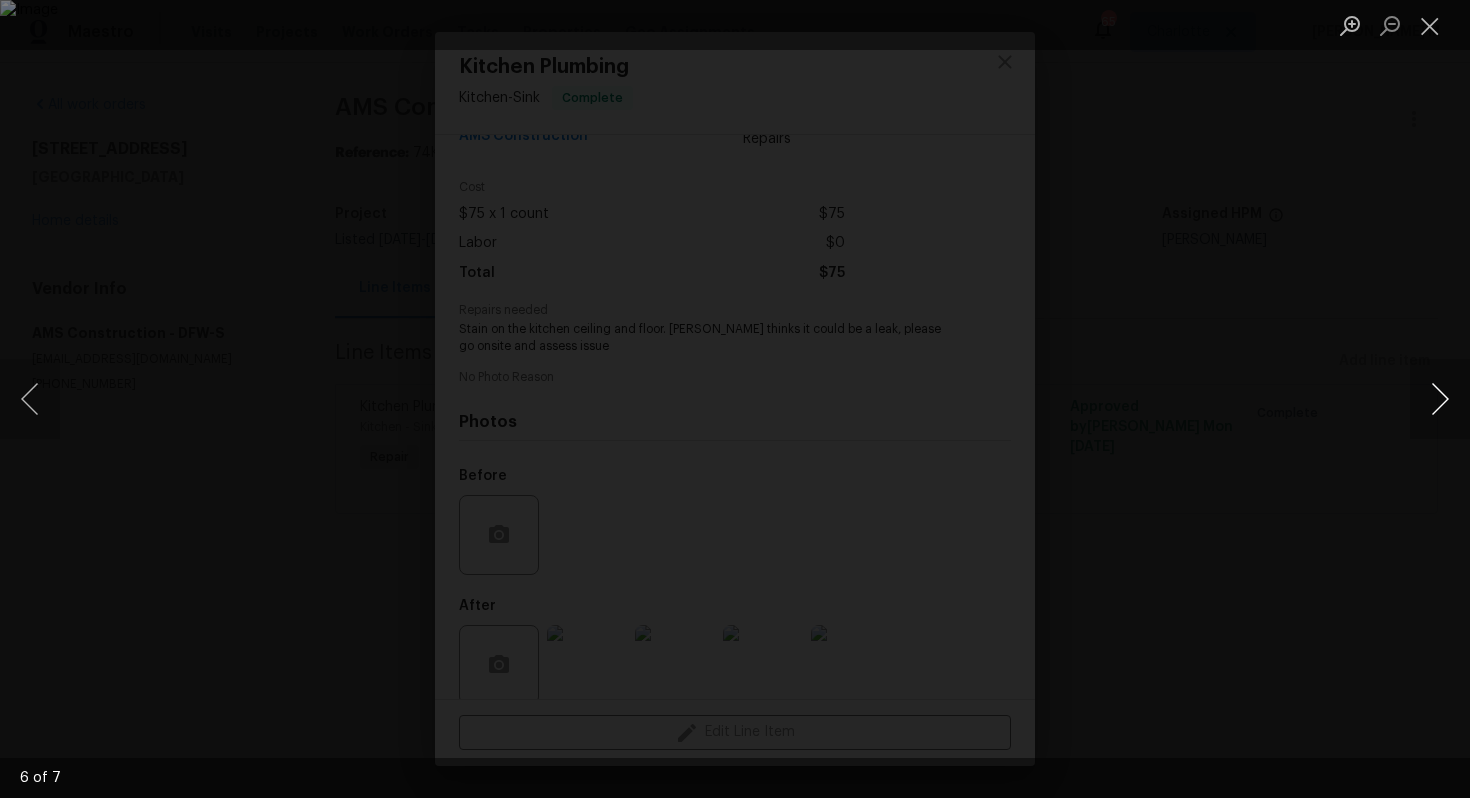 click at bounding box center (1440, 399) 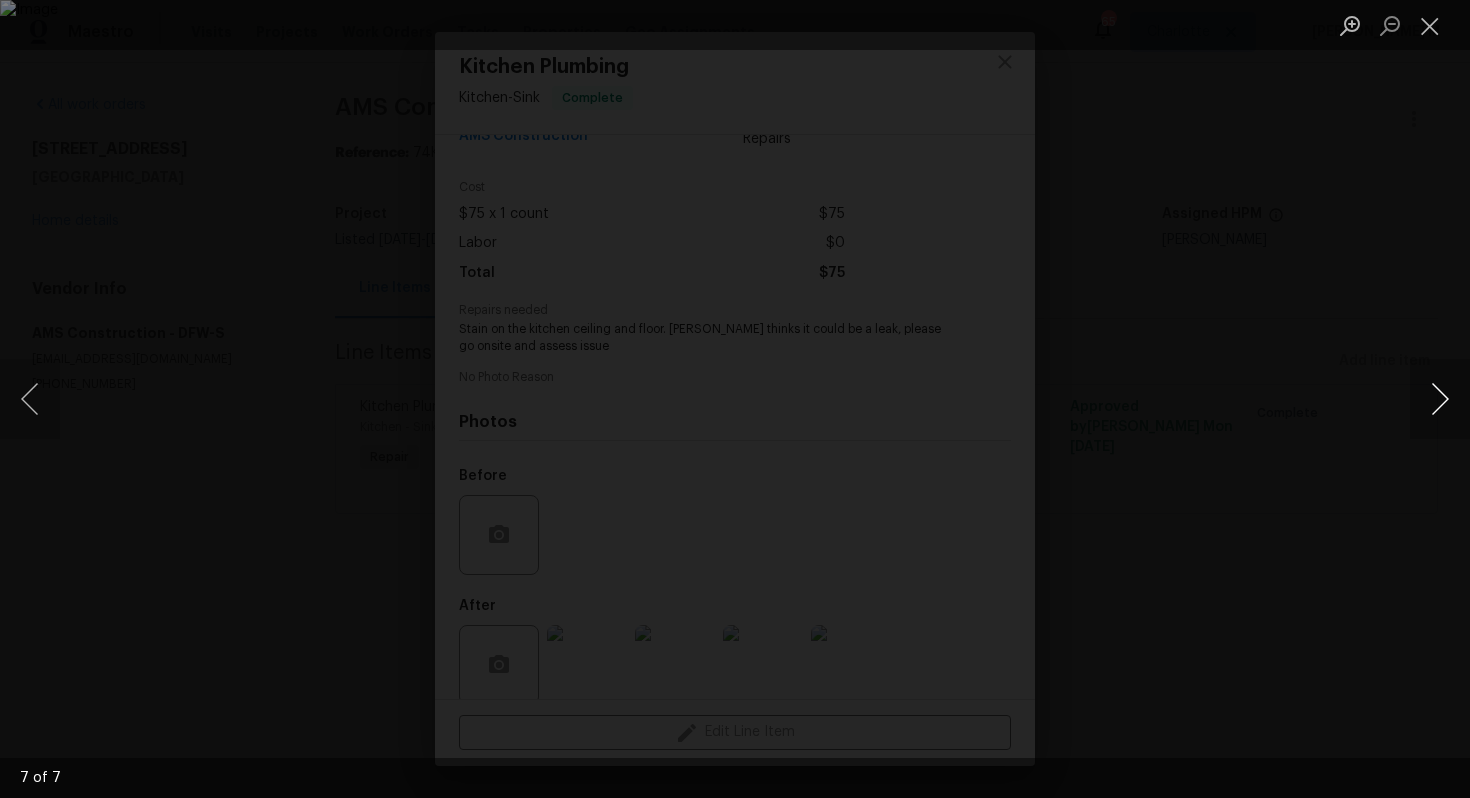click at bounding box center (1440, 399) 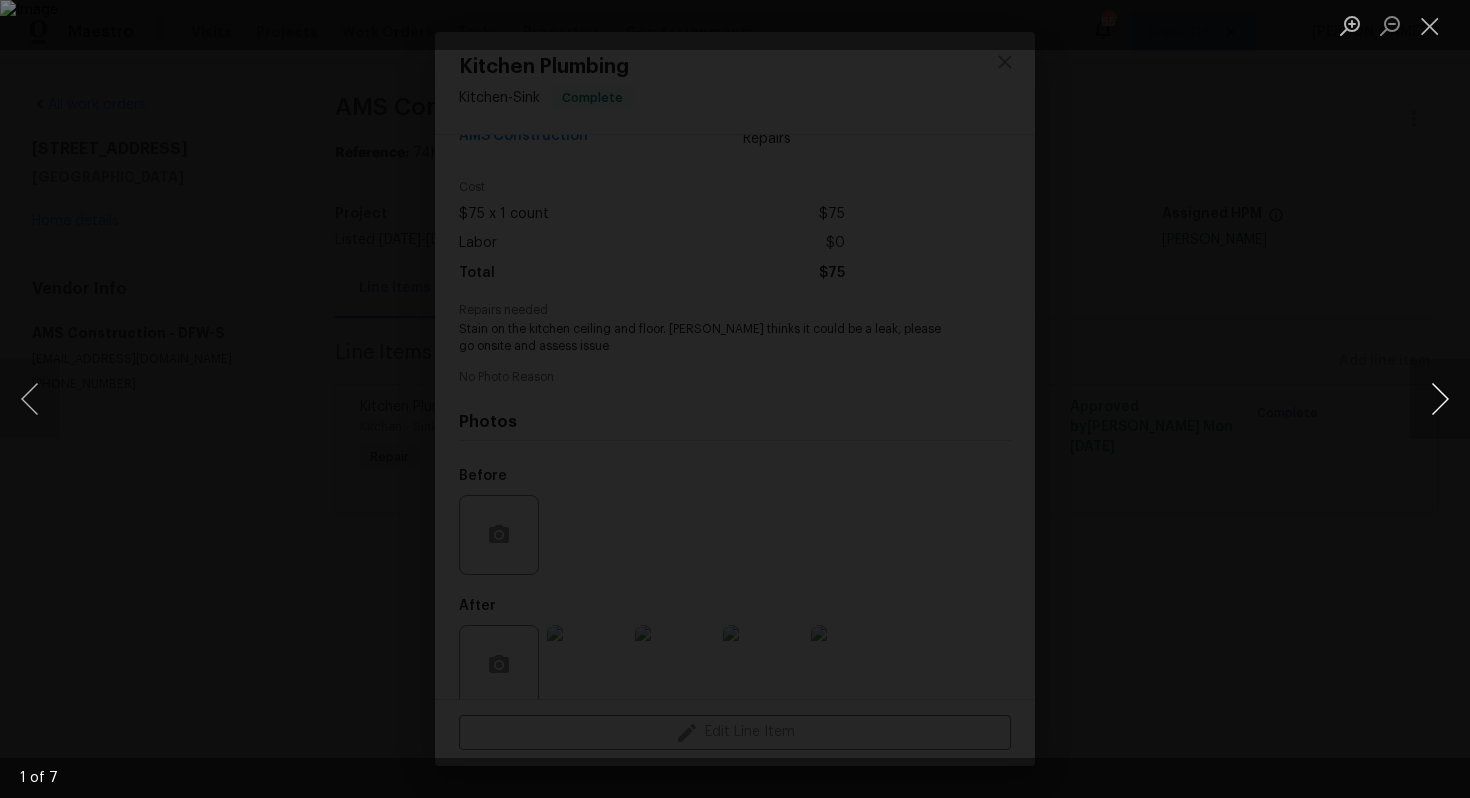 click at bounding box center (1440, 399) 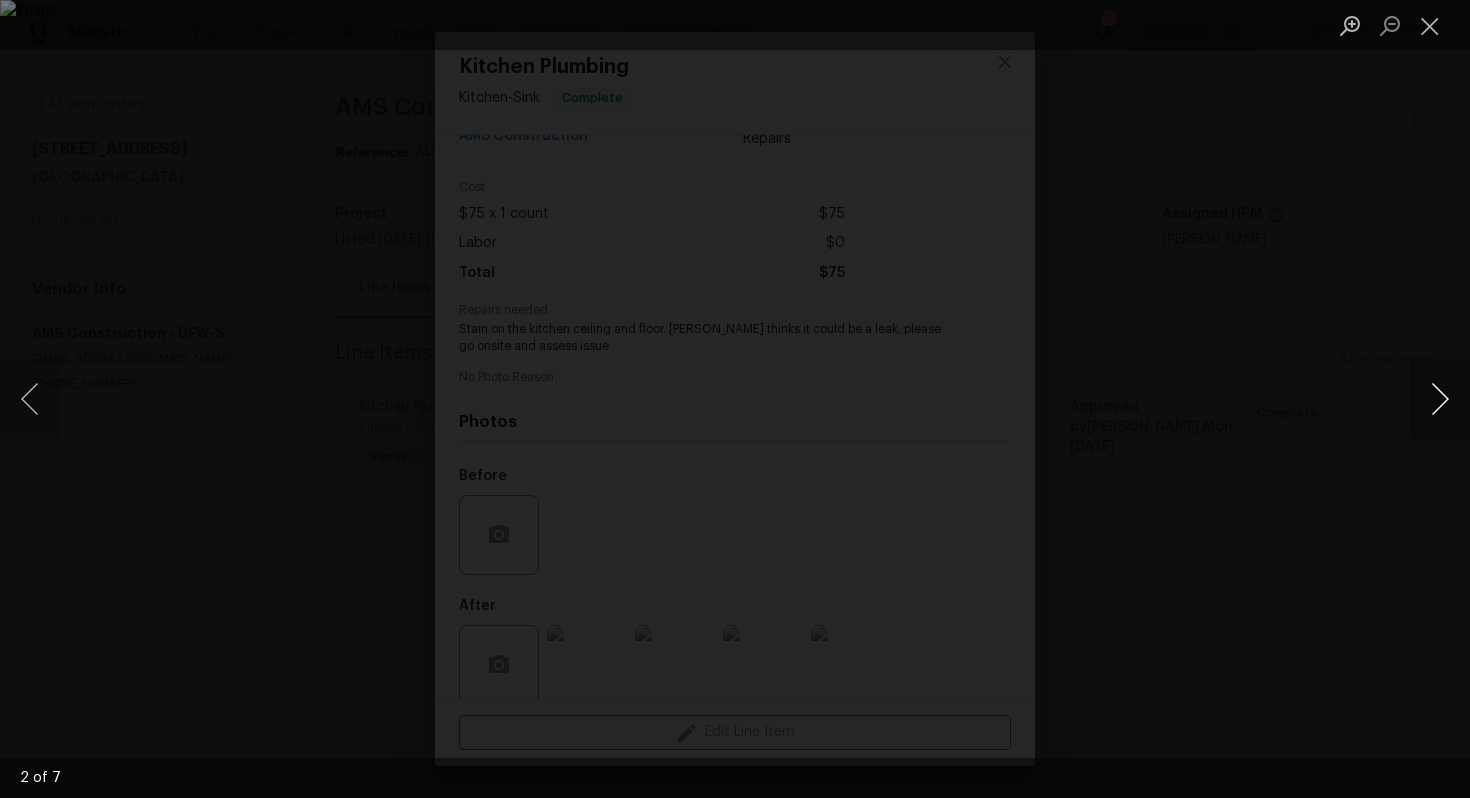 click at bounding box center [1440, 399] 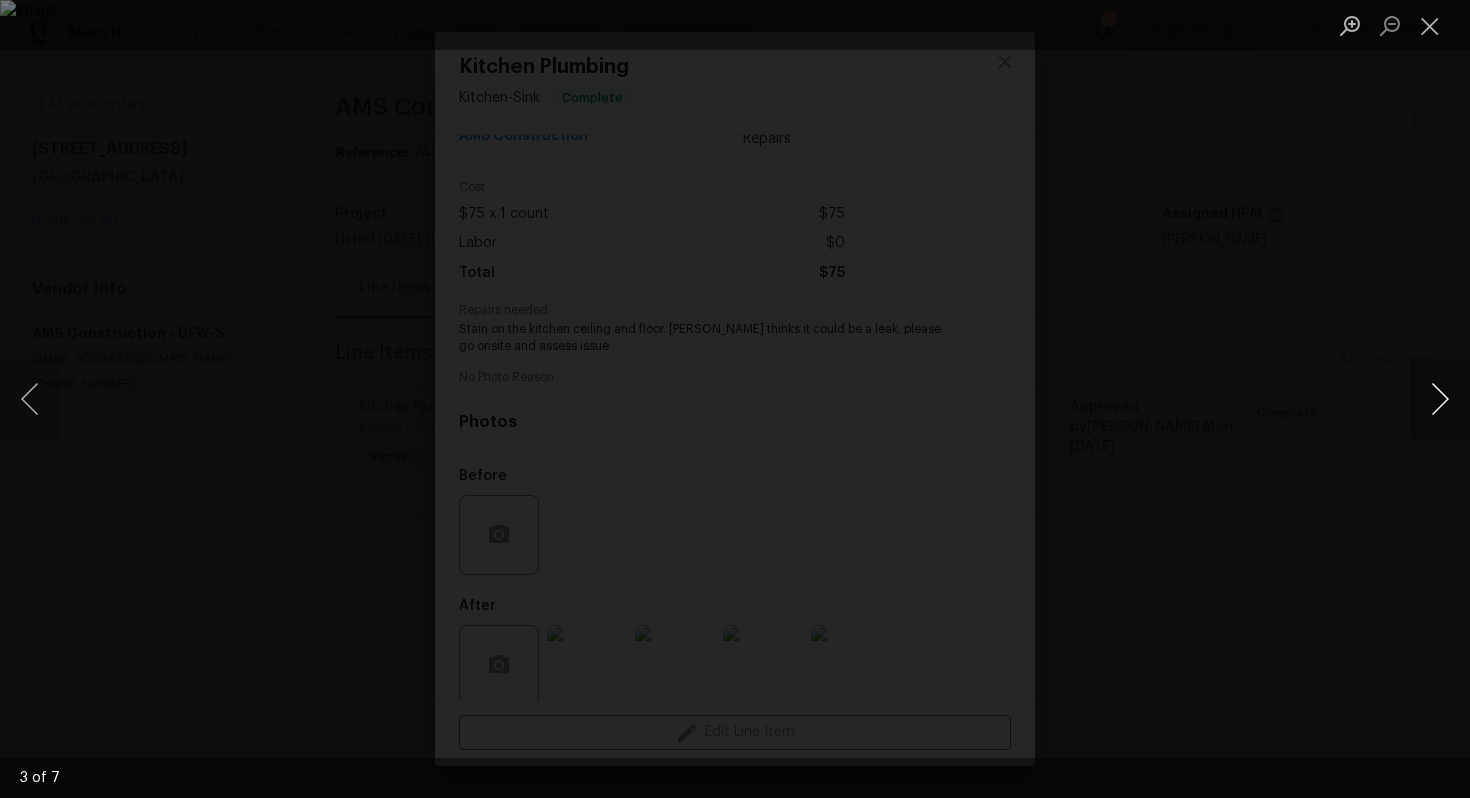 click at bounding box center (1440, 399) 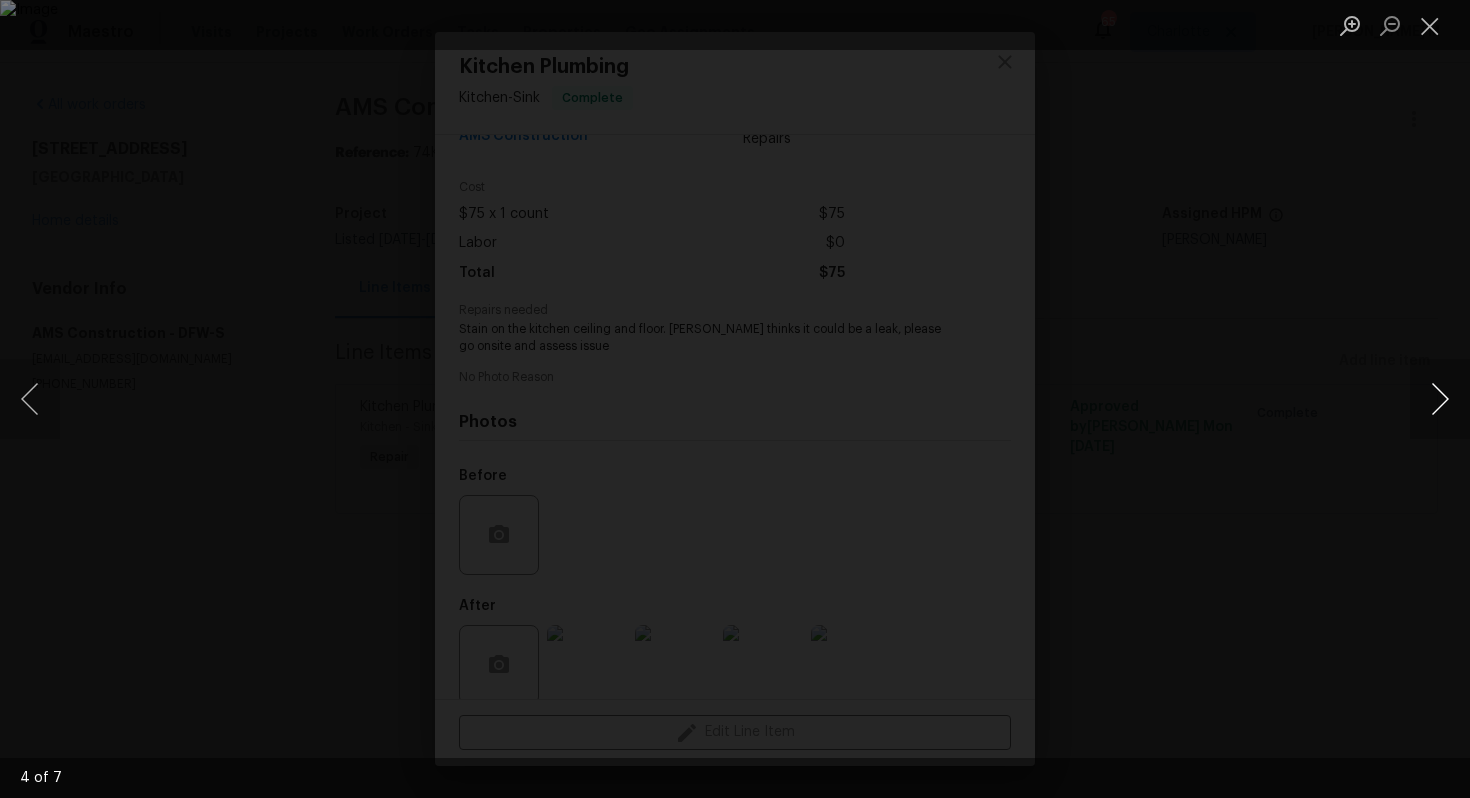 click at bounding box center [1440, 399] 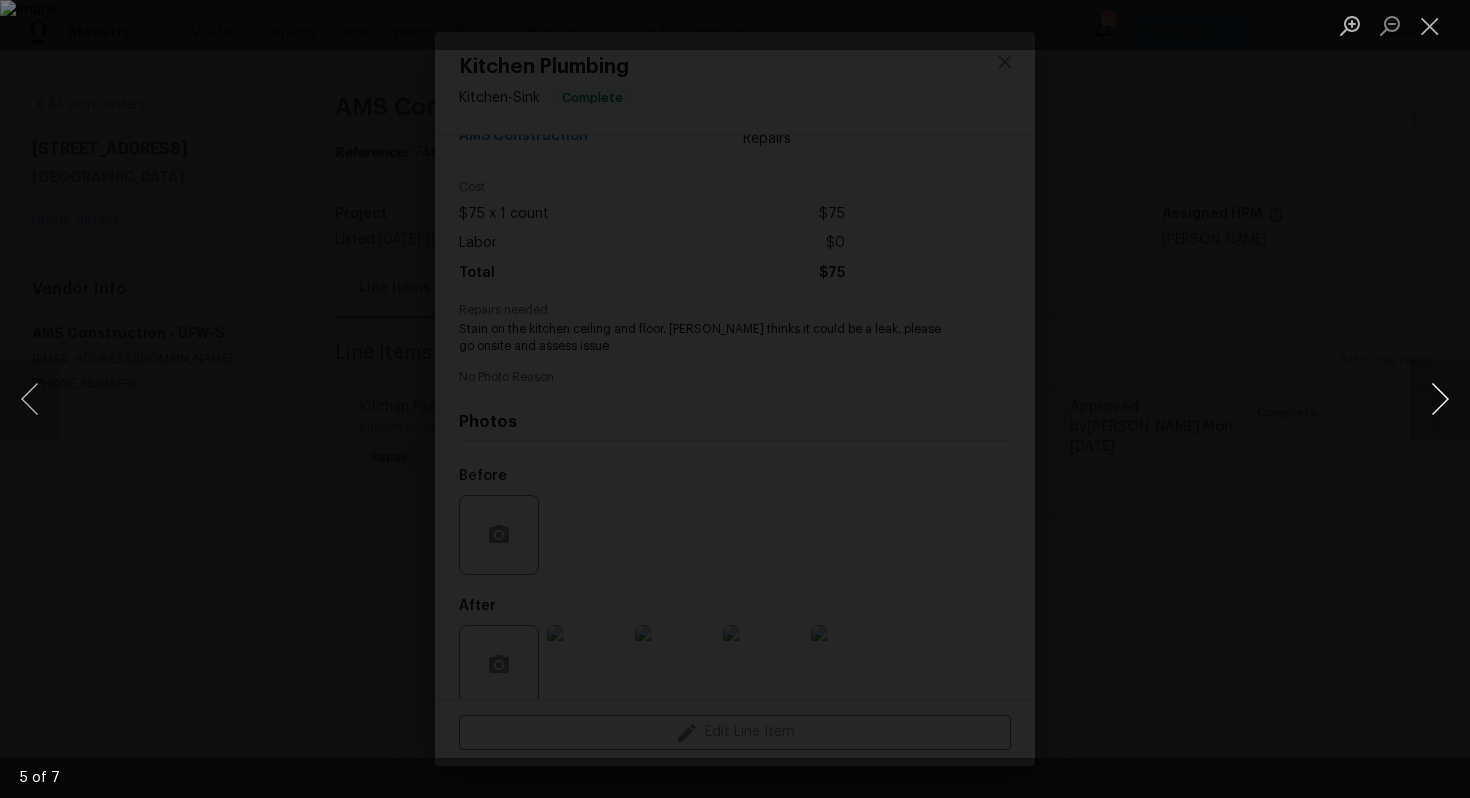 click at bounding box center [1440, 399] 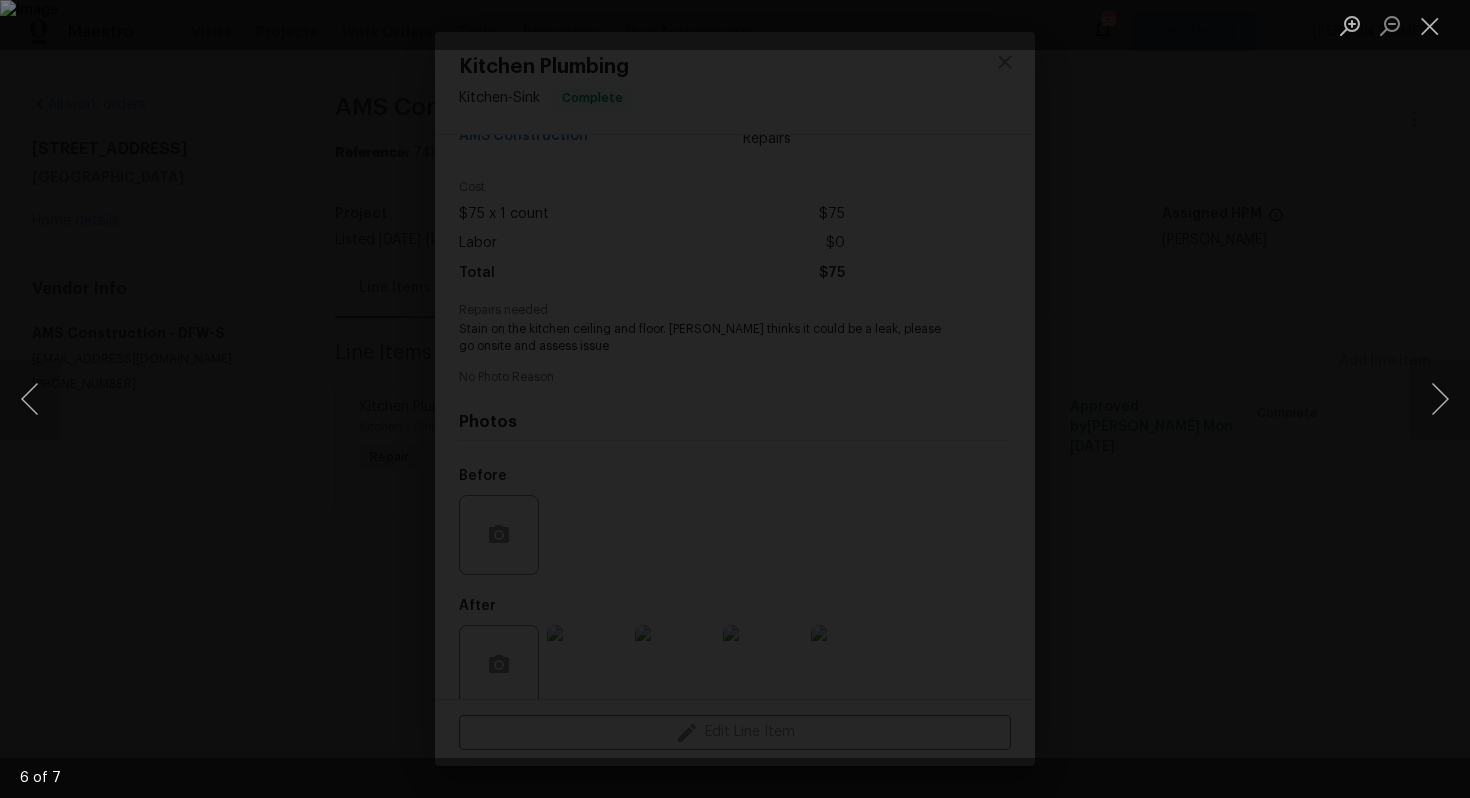 click at bounding box center (735, 399) 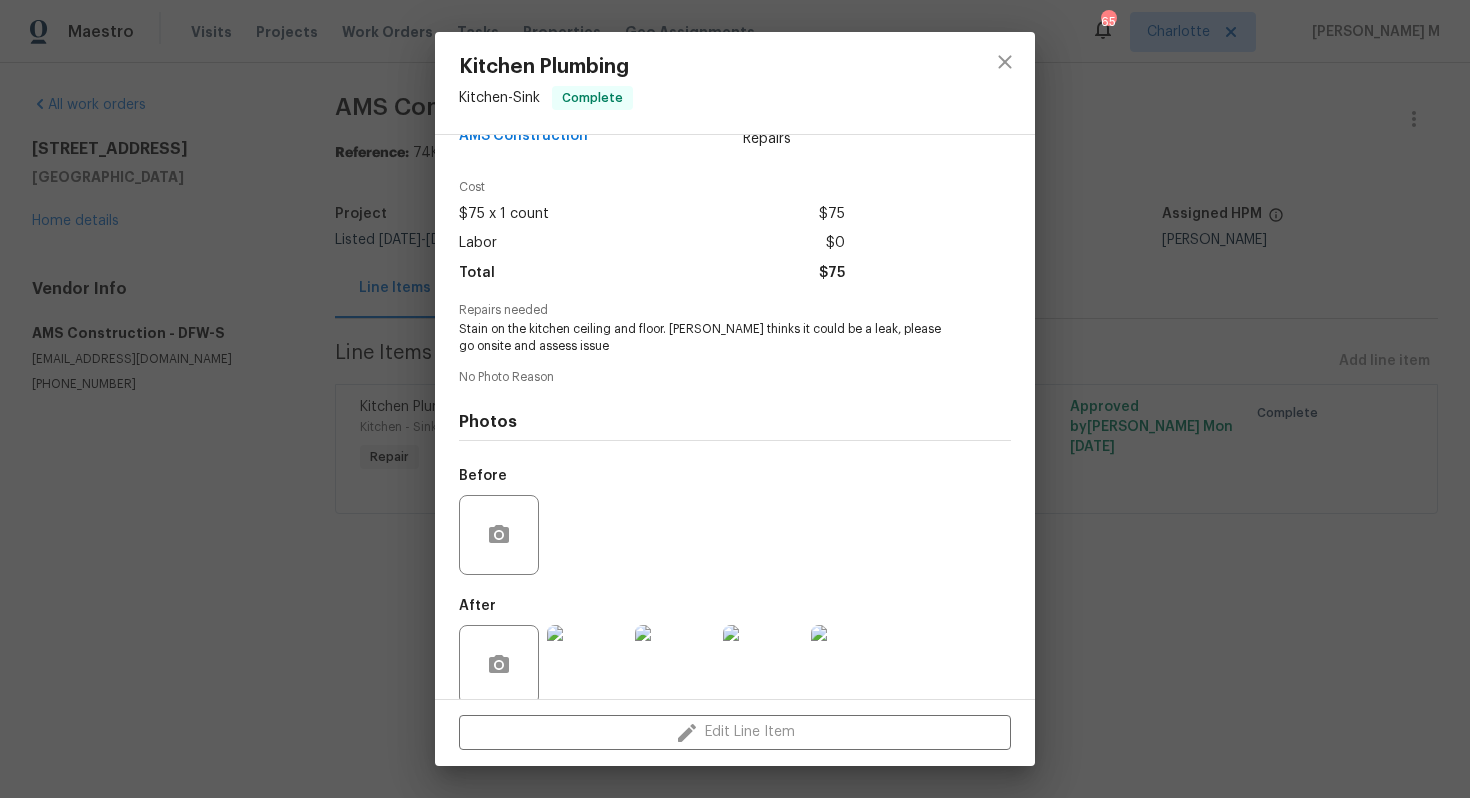 click on "Kitchen Plumbing Kitchen  -  Sink Complete Vendor AMS Construction Account Category Repairs Cost $75 x 1 count $75 Labor $0 Total $75 Repairs needed Stain on the kitchen ceiling and floor. Buyer thinks it could be a leak, please go onsite and assess issue No Photo Reason   Photos Before After  +3  Edit Line Item" at bounding box center (735, 399) 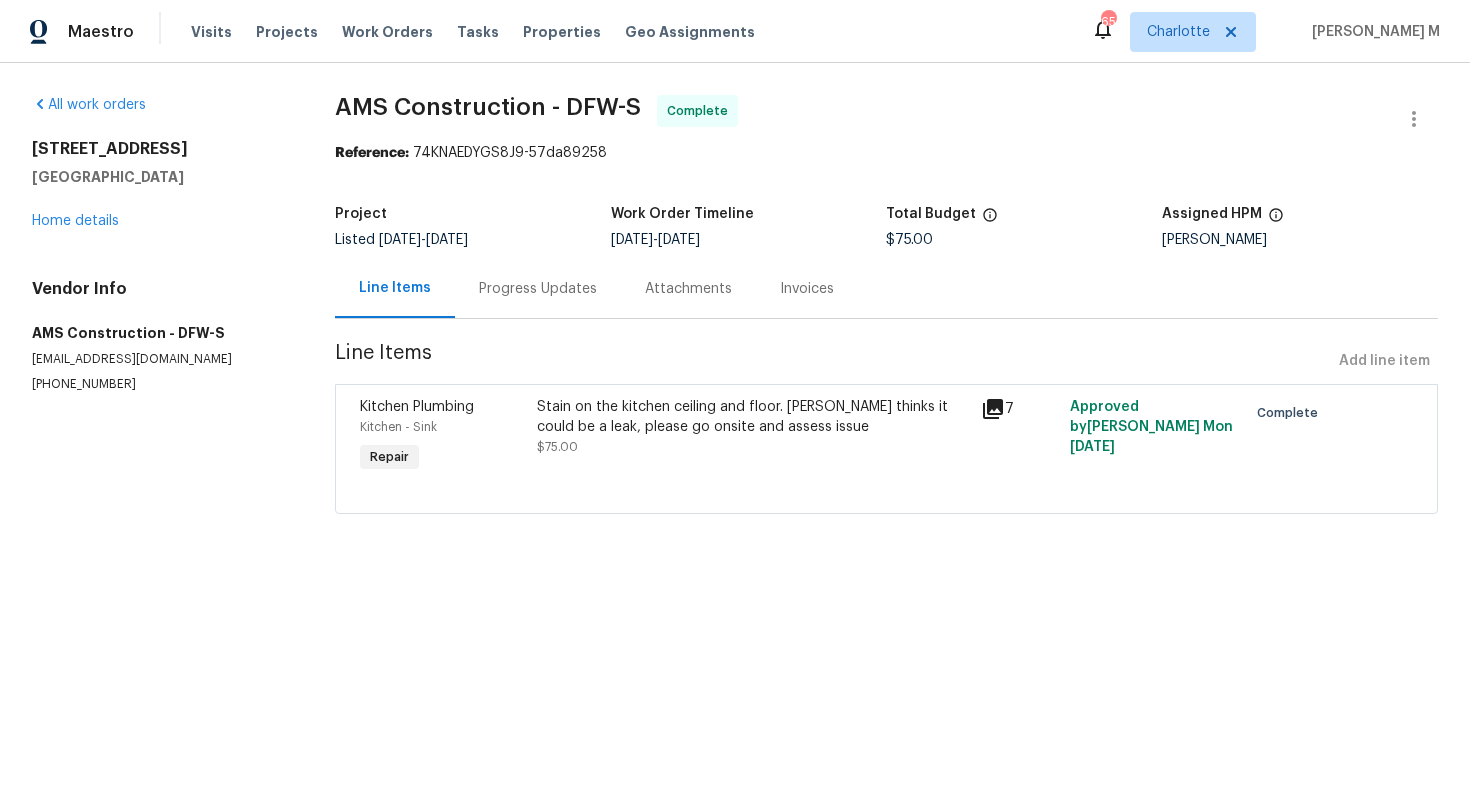 click on "Stain on the kitchen ceiling and floor. Buyer thinks it could be a leak, please go onsite and assess issue" at bounding box center [753, 417] 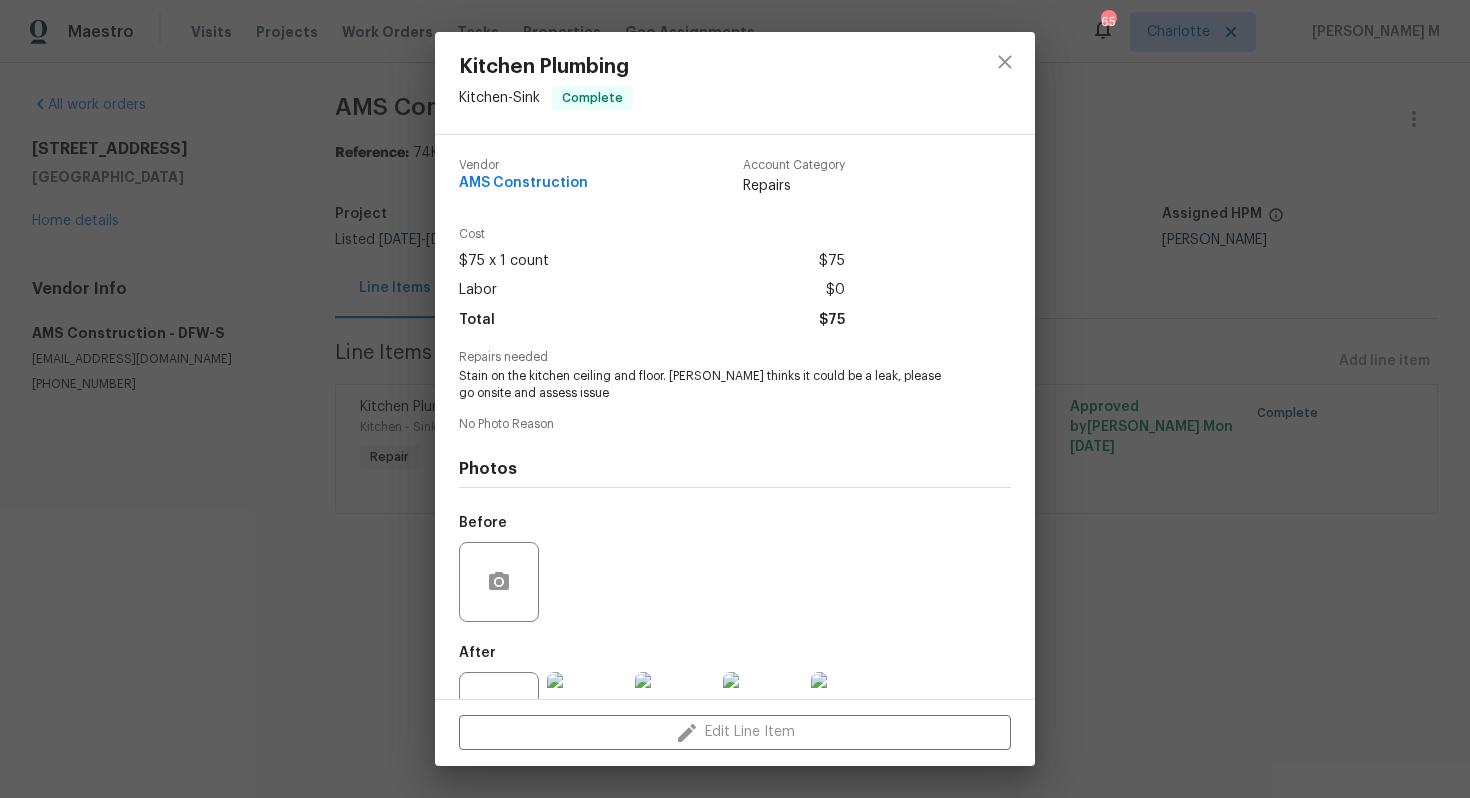 click at bounding box center [763, 712] 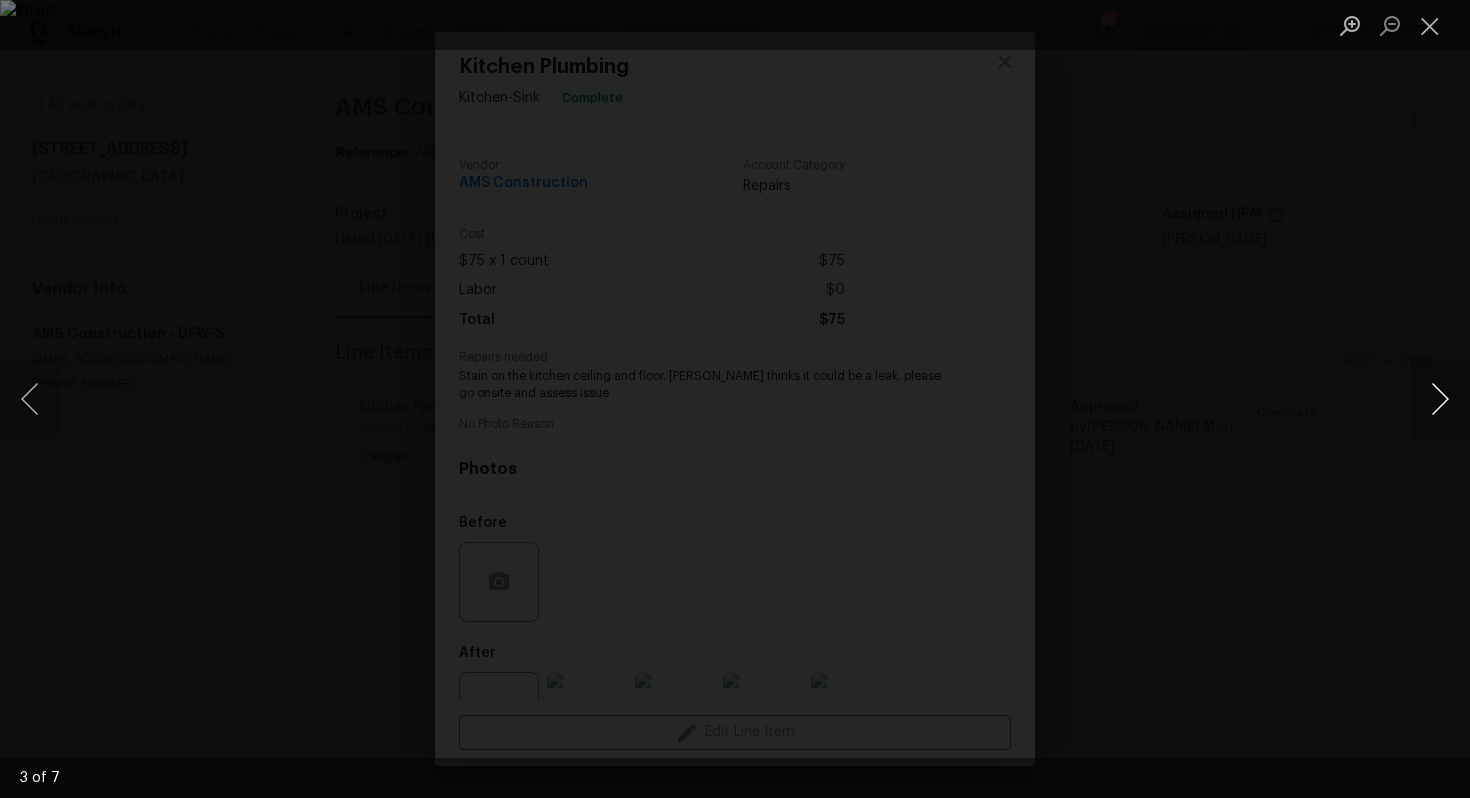 click at bounding box center (1440, 399) 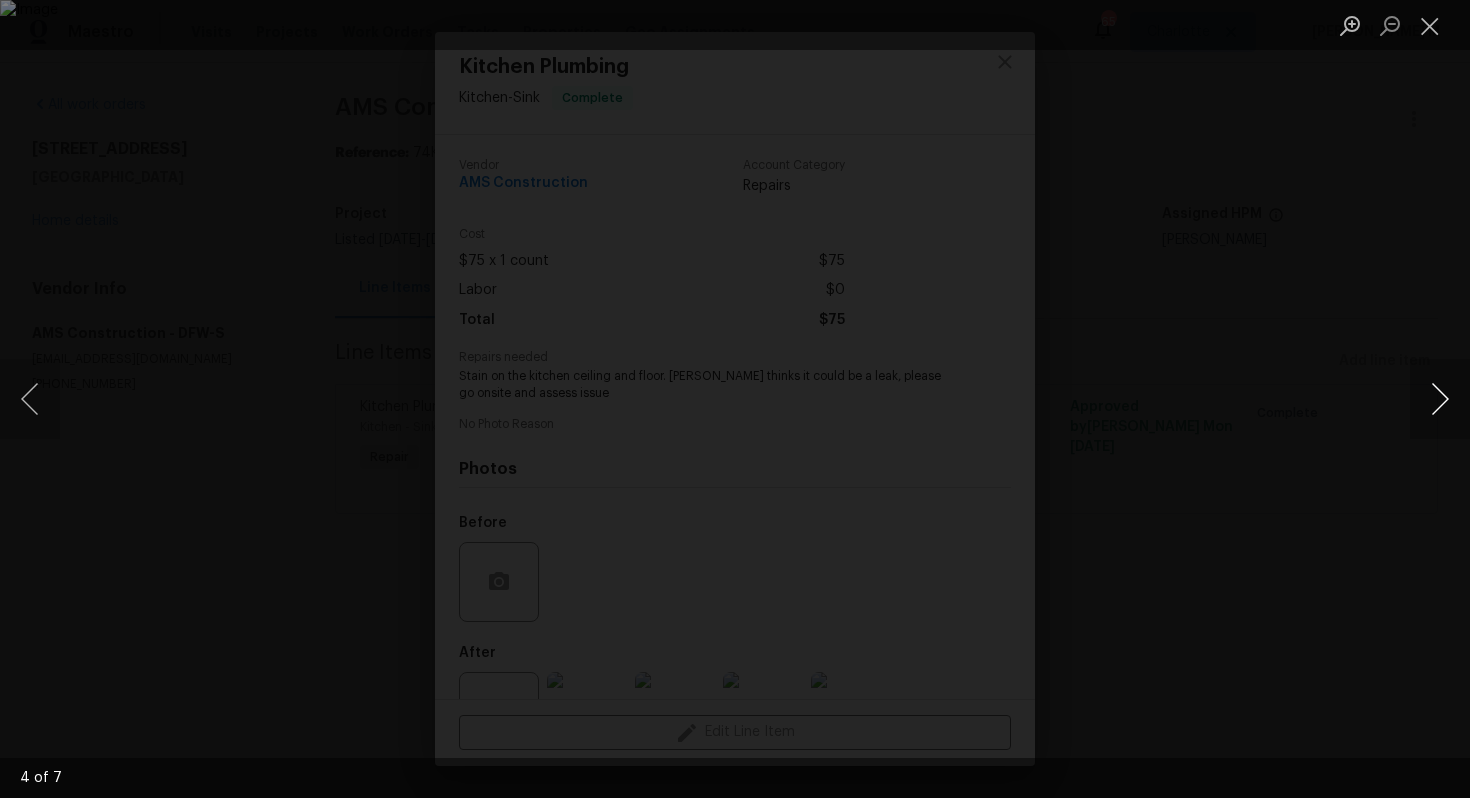 click at bounding box center (1440, 399) 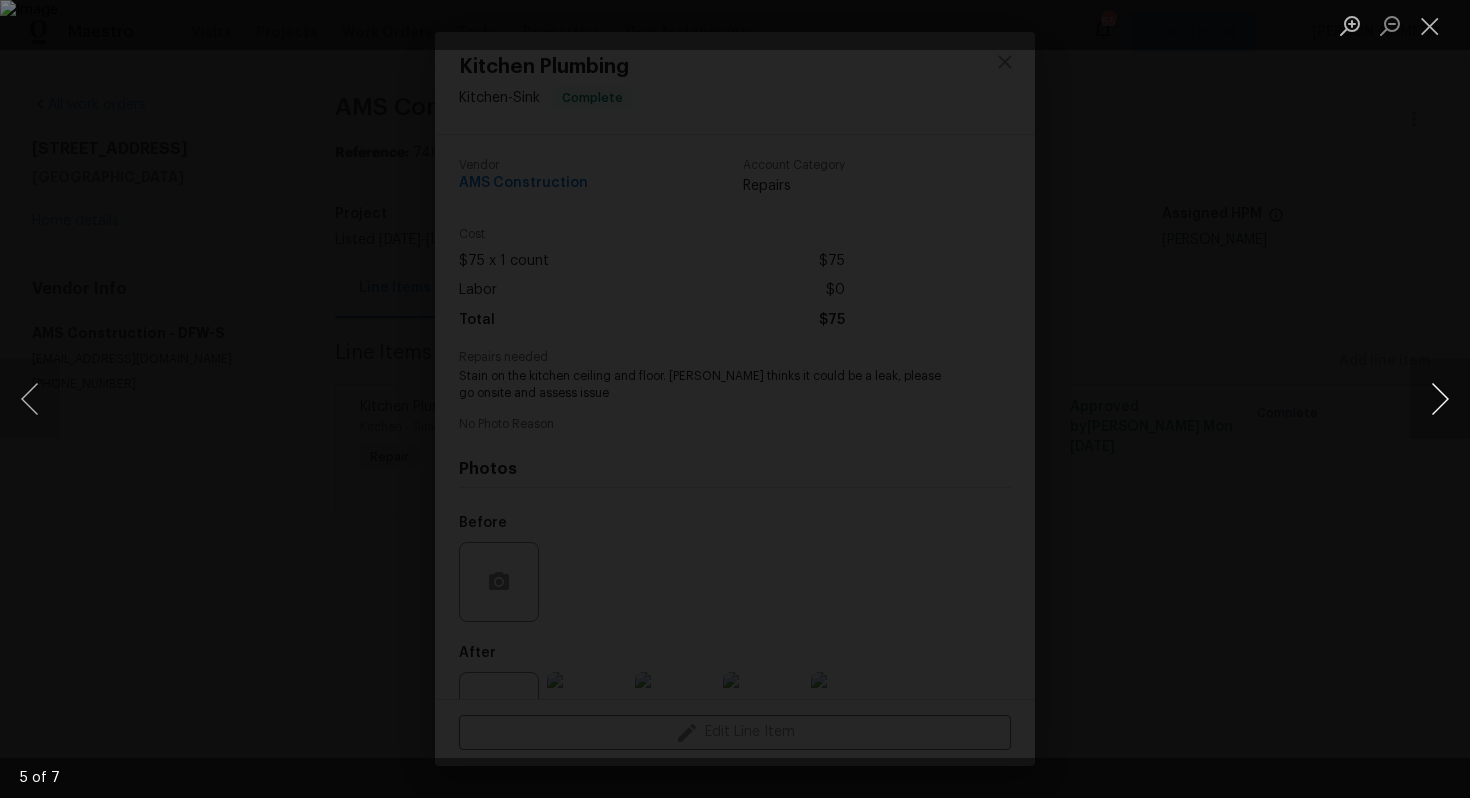 click at bounding box center (1440, 399) 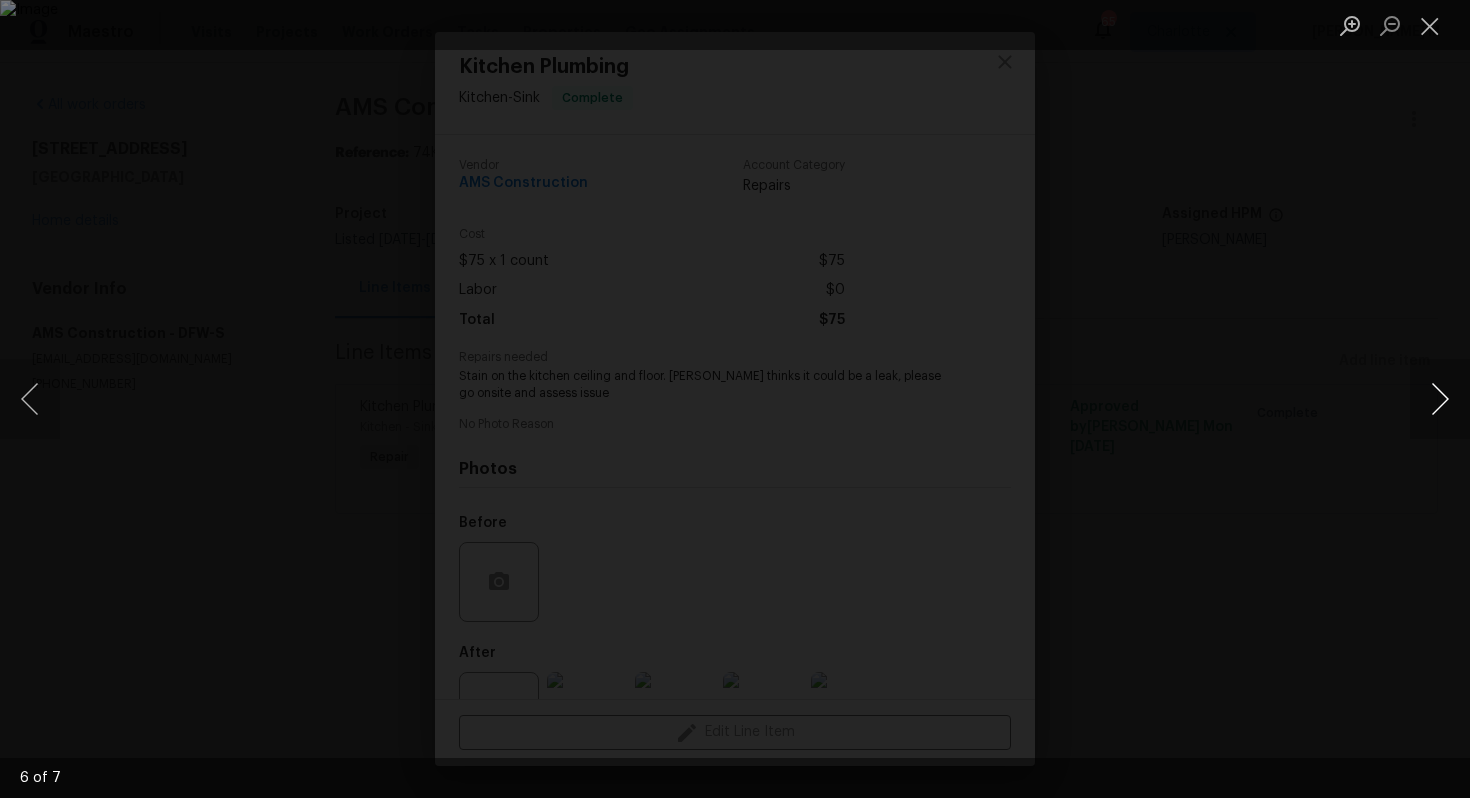 click at bounding box center [1440, 399] 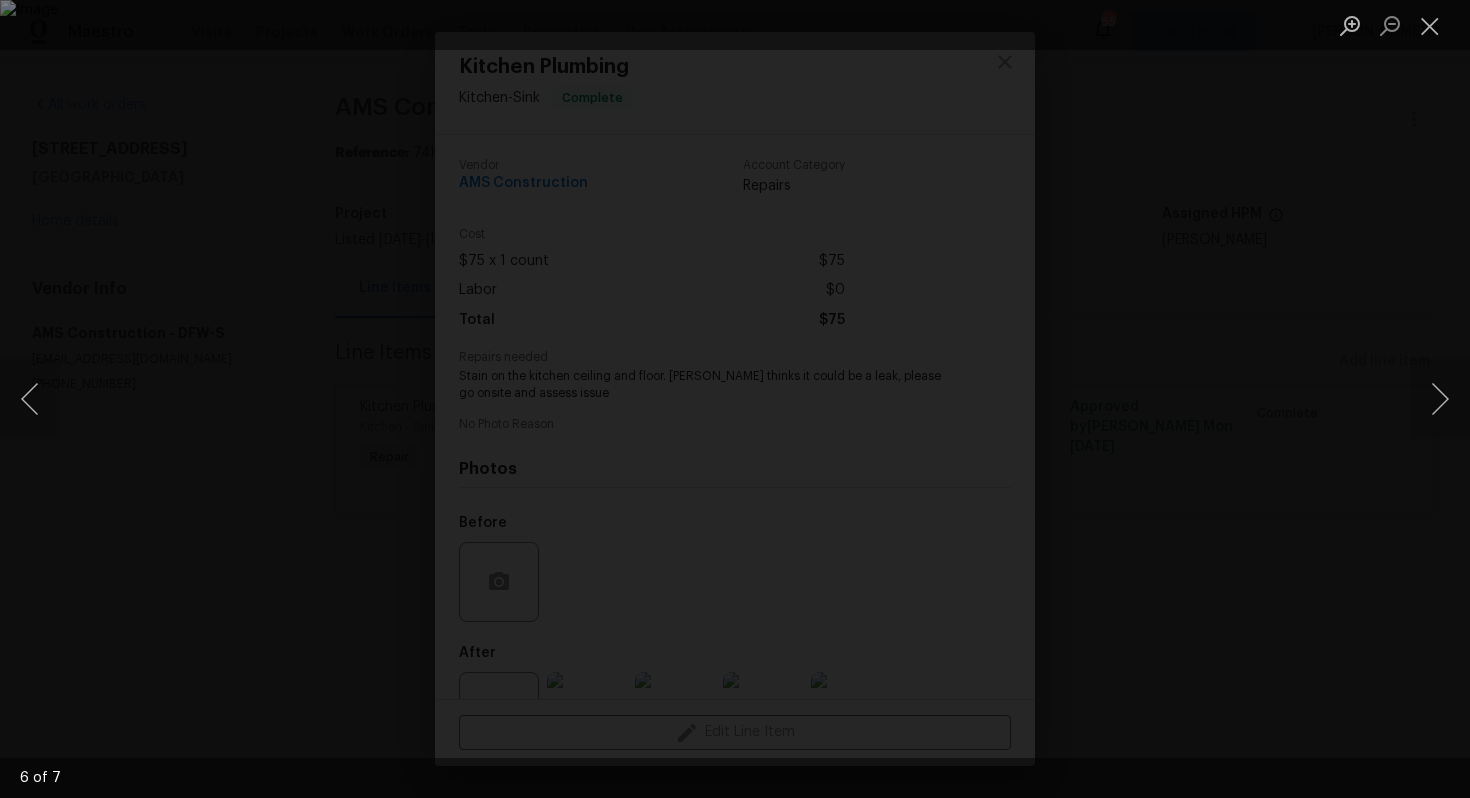 click at bounding box center [735, 399] 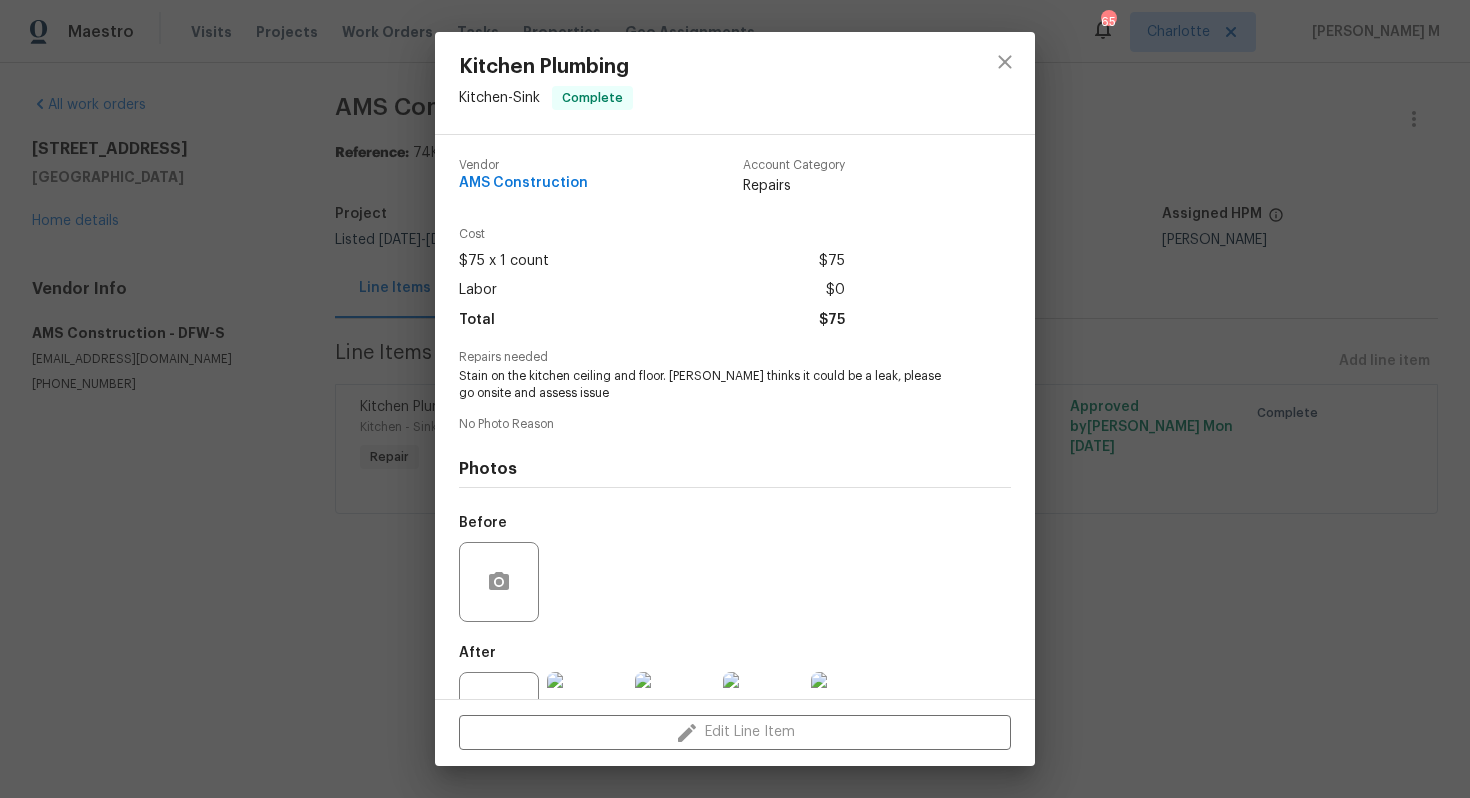 click on "Kitchen Plumbing Kitchen  -  Sink Complete Vendor AMS Construction Account Category Repairs Cost $75 x 1 count $75 Labor $0 Total $75 Repairs needed Stain on the kitchen ceiling and floor. Buyer thinks it could be a leak, please go onsite and assess issue No Photo Reason   Photos Before After  +3  Edit Line Item" at bounding box center [735, 399] 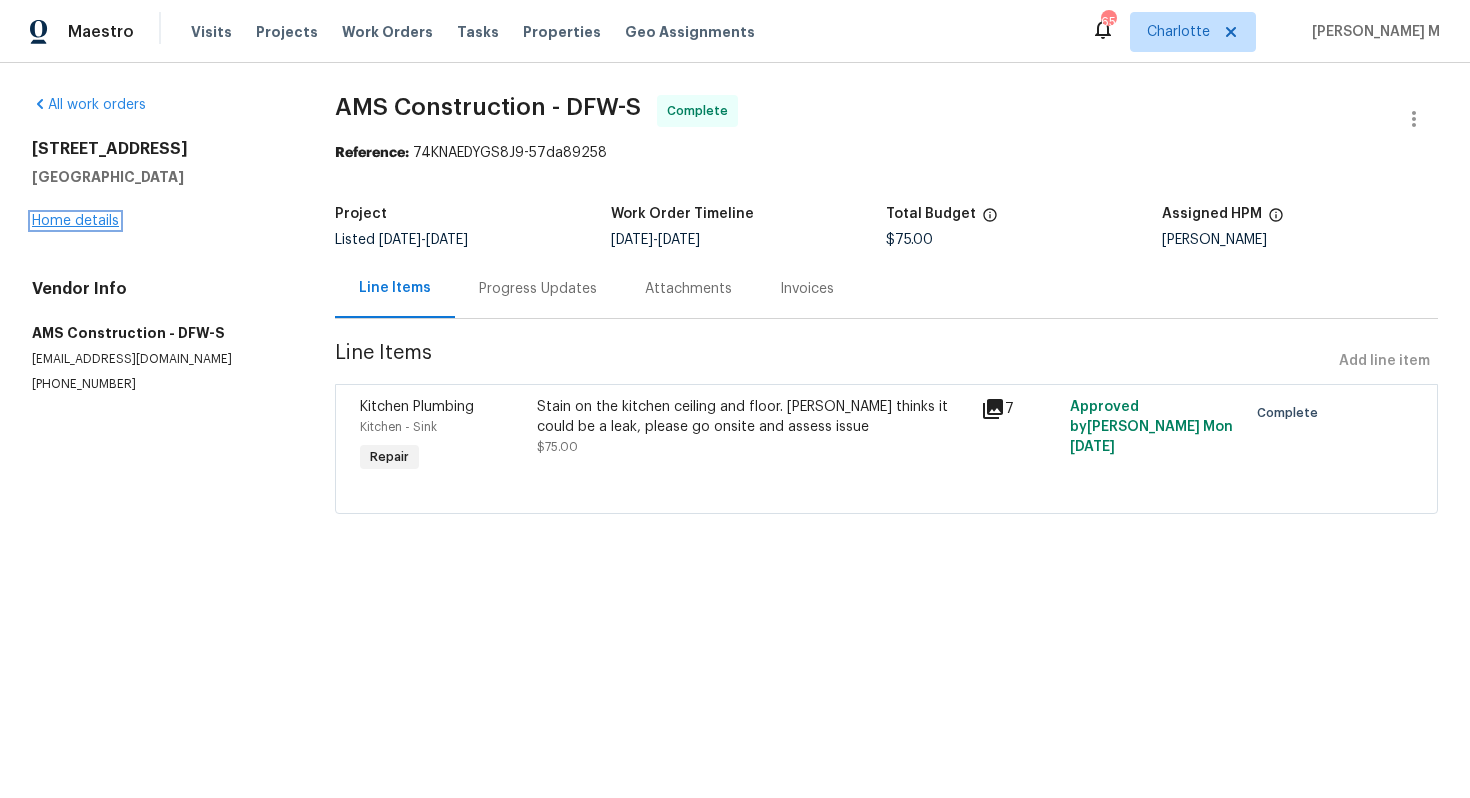 click on "Home details" at bounding box center [75, 221] 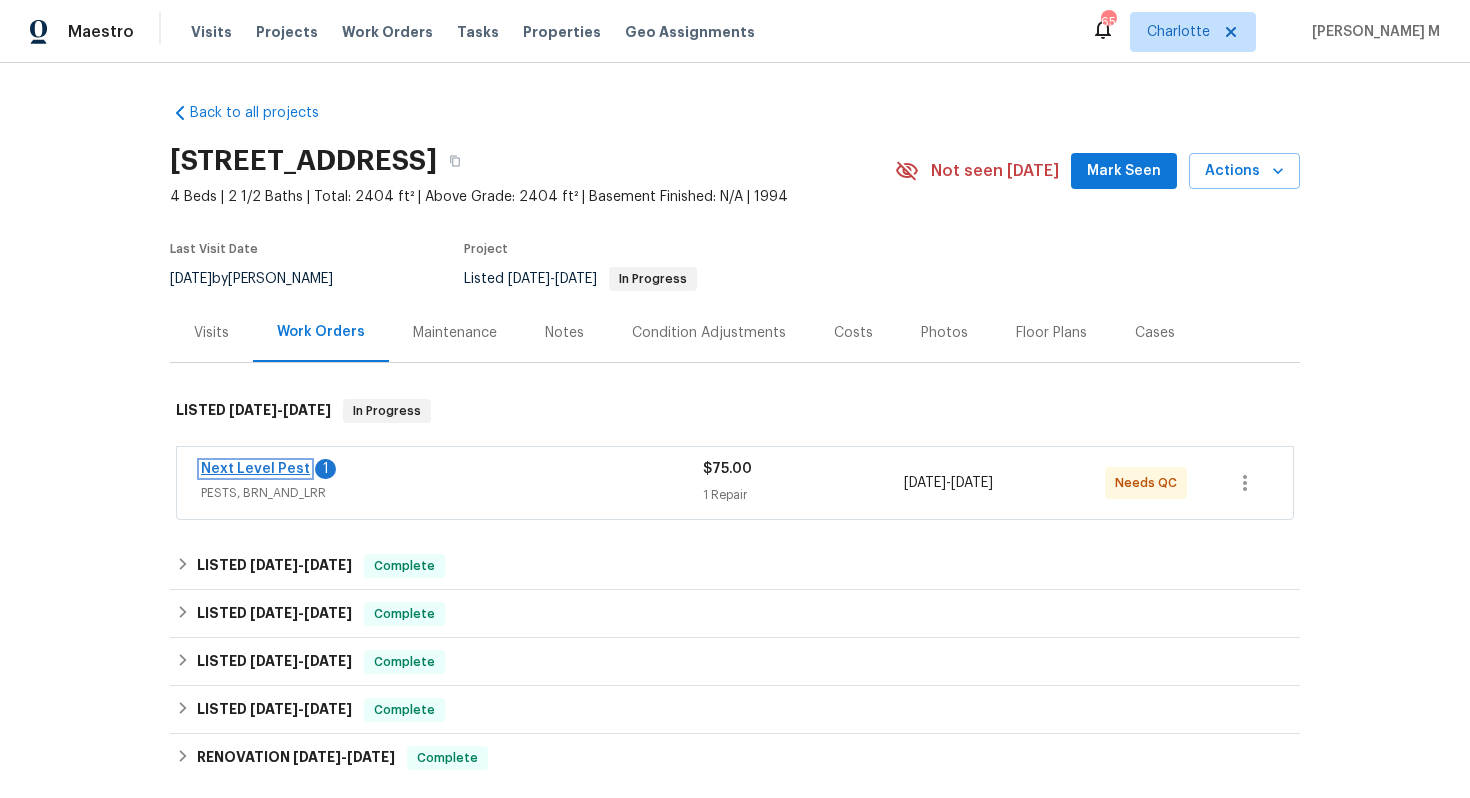 click on "Next Level Pest" at bounding box center [255, 469] 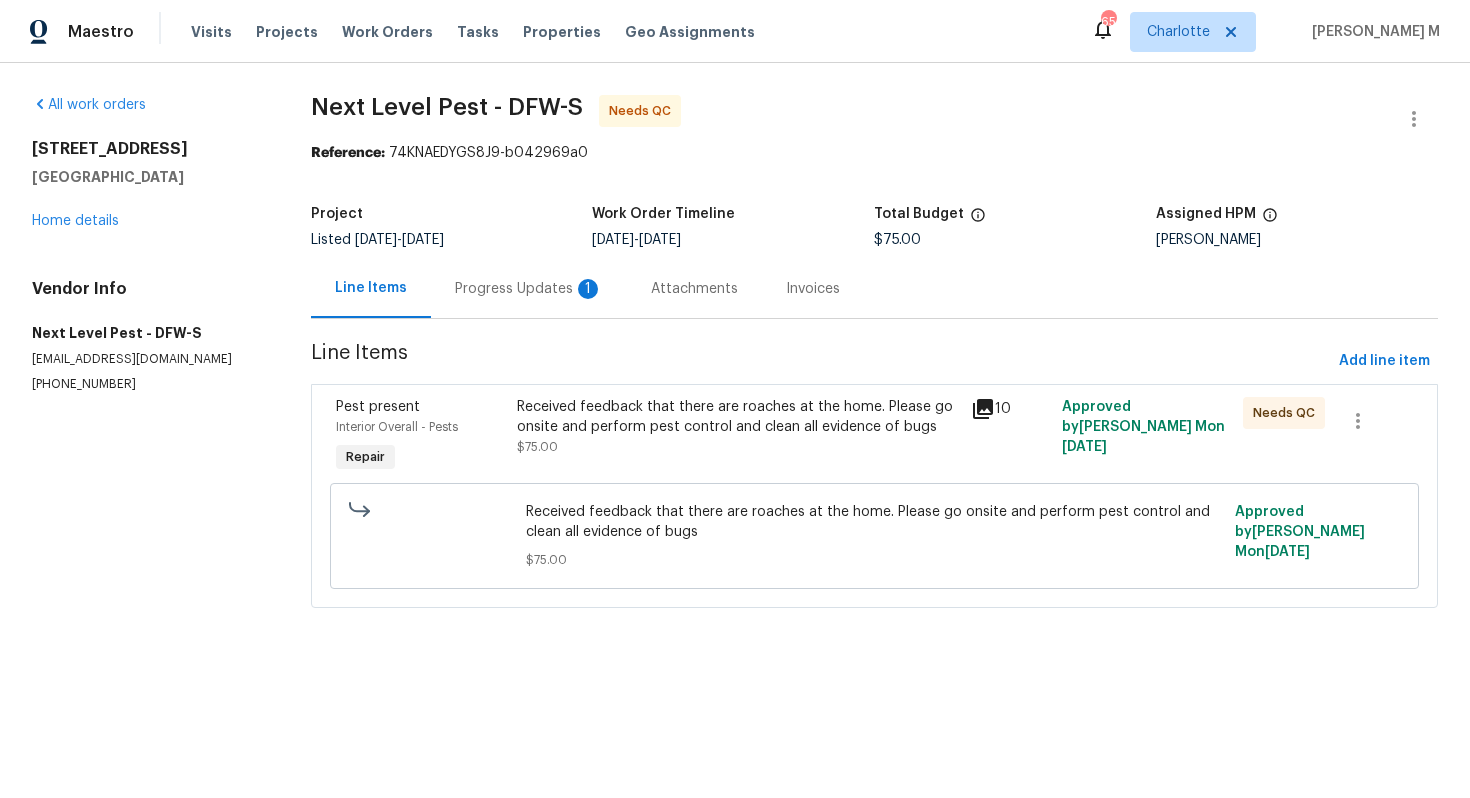 click on "Progress Updates 1" at bounding box center [529, 288] 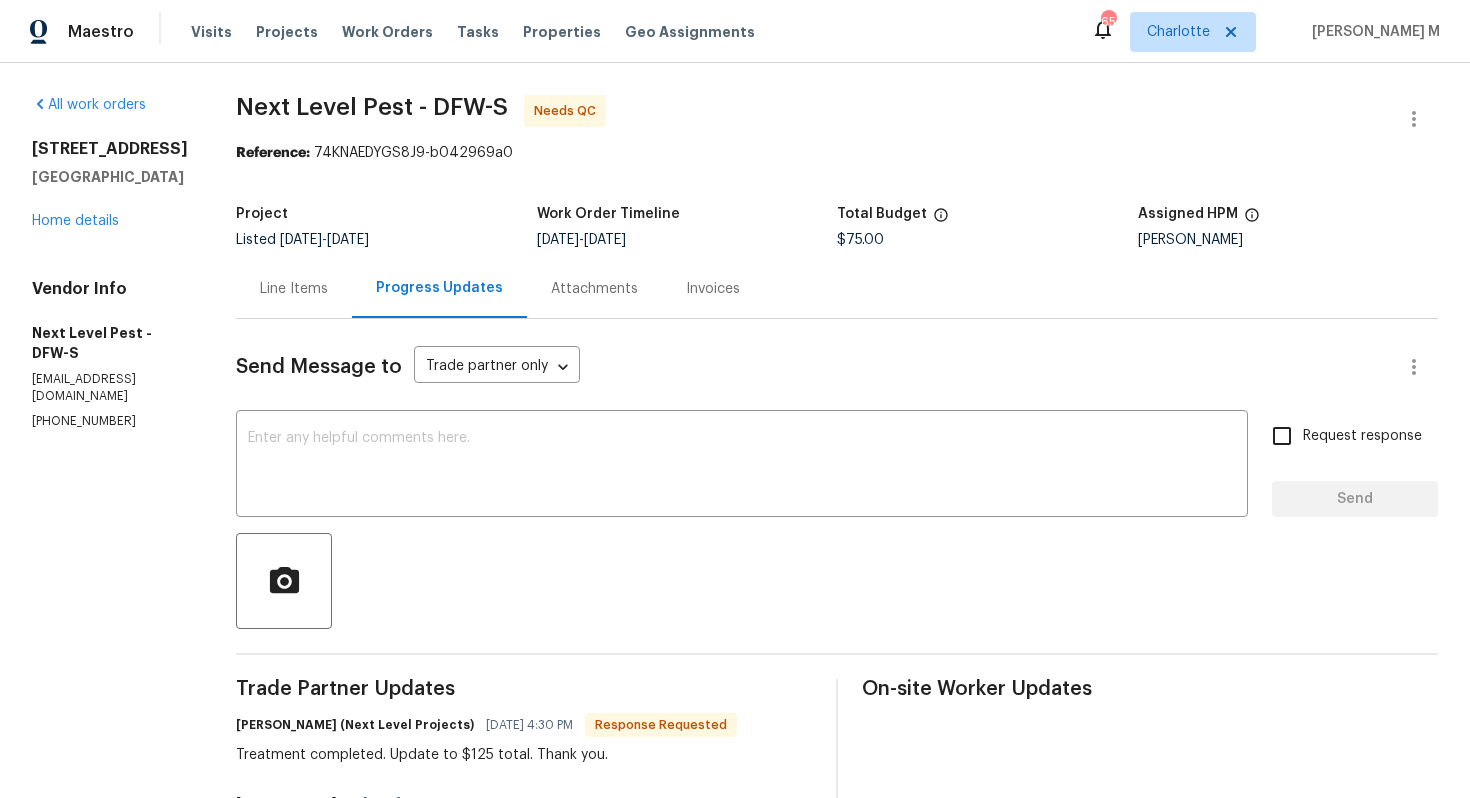 scroll, scrollTop: 159, scrollLeft: 0, axis: vertical 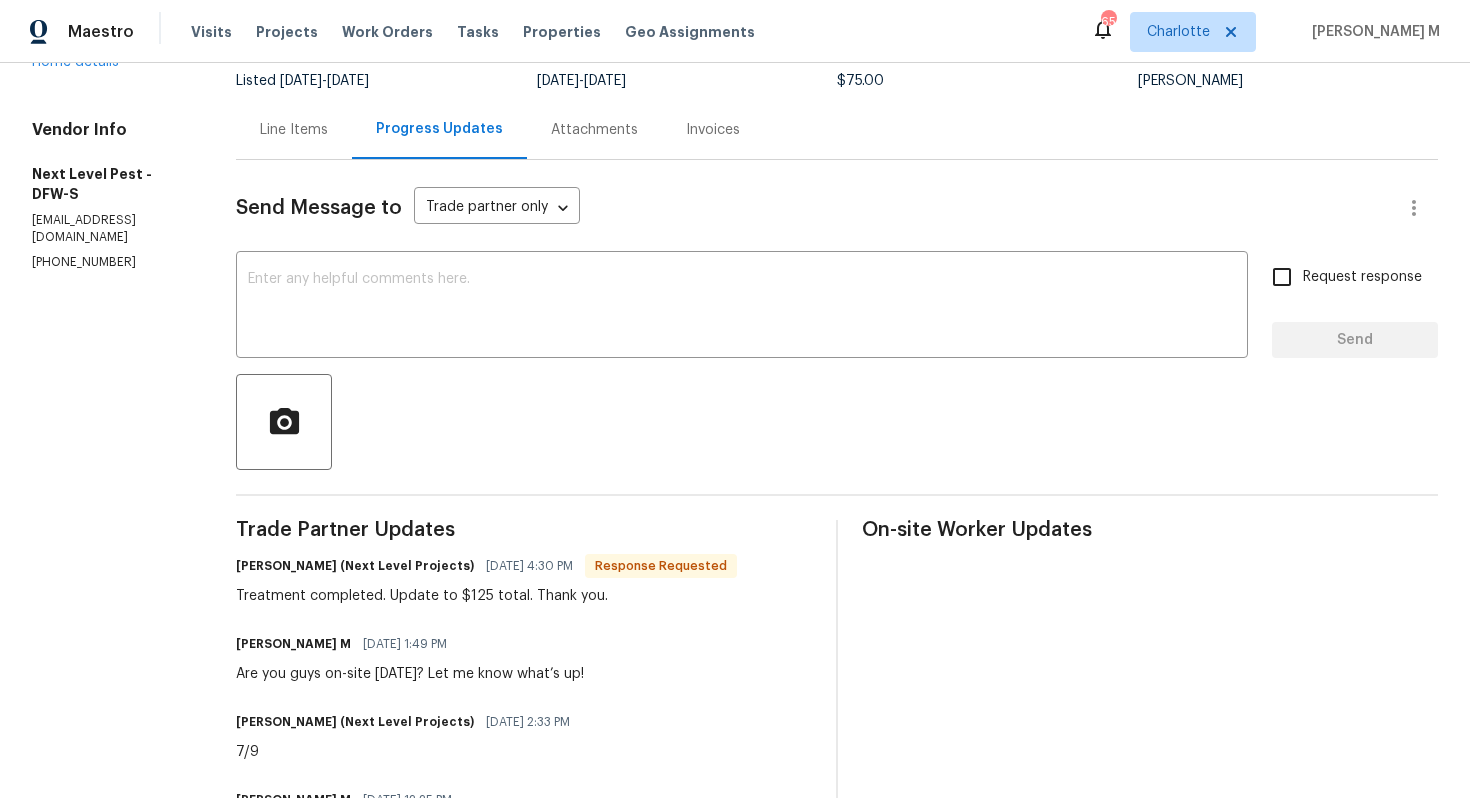click on "Line Items" at bounding box center (294, 130) 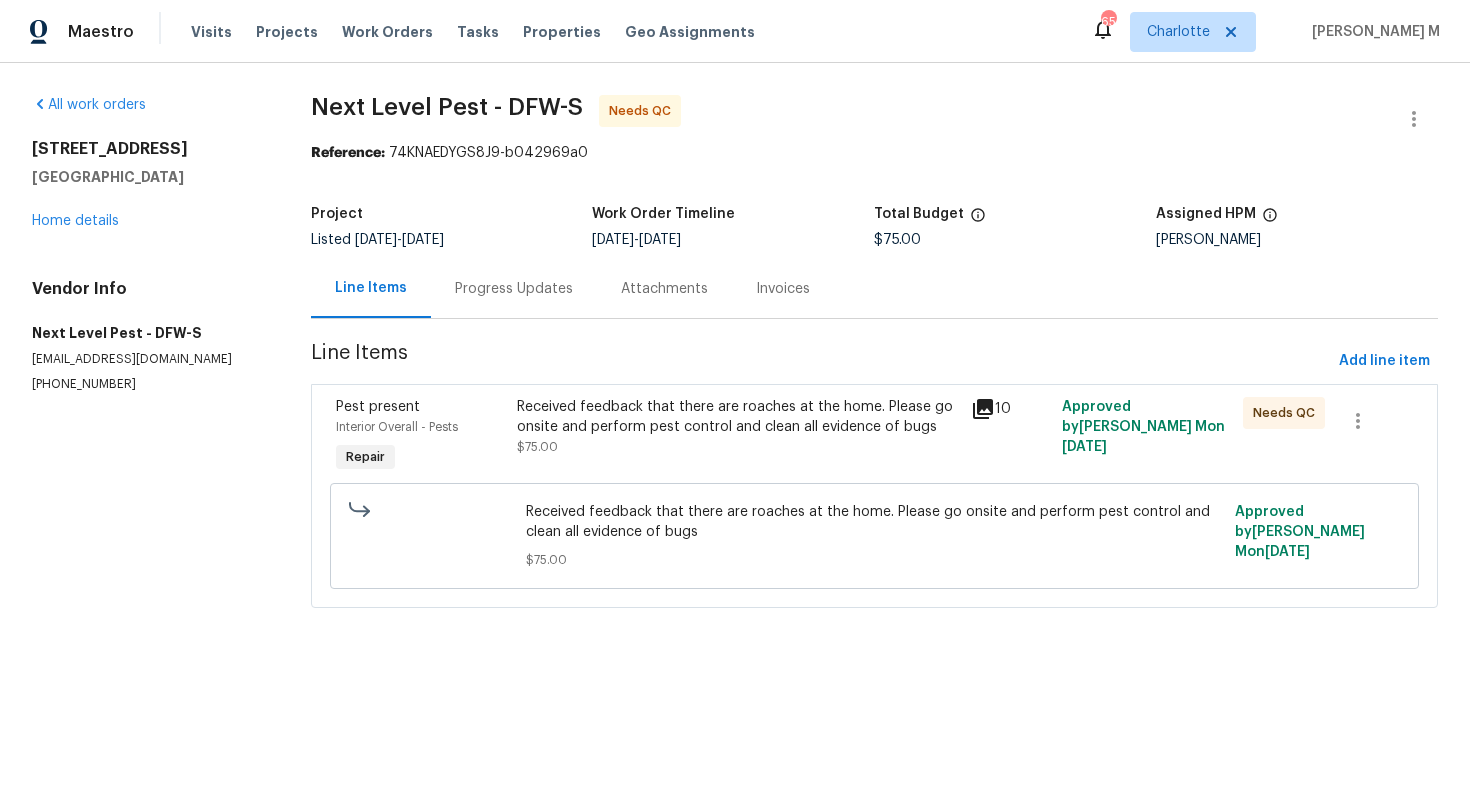 click on "Line Items" at bounding box center [821, 361] 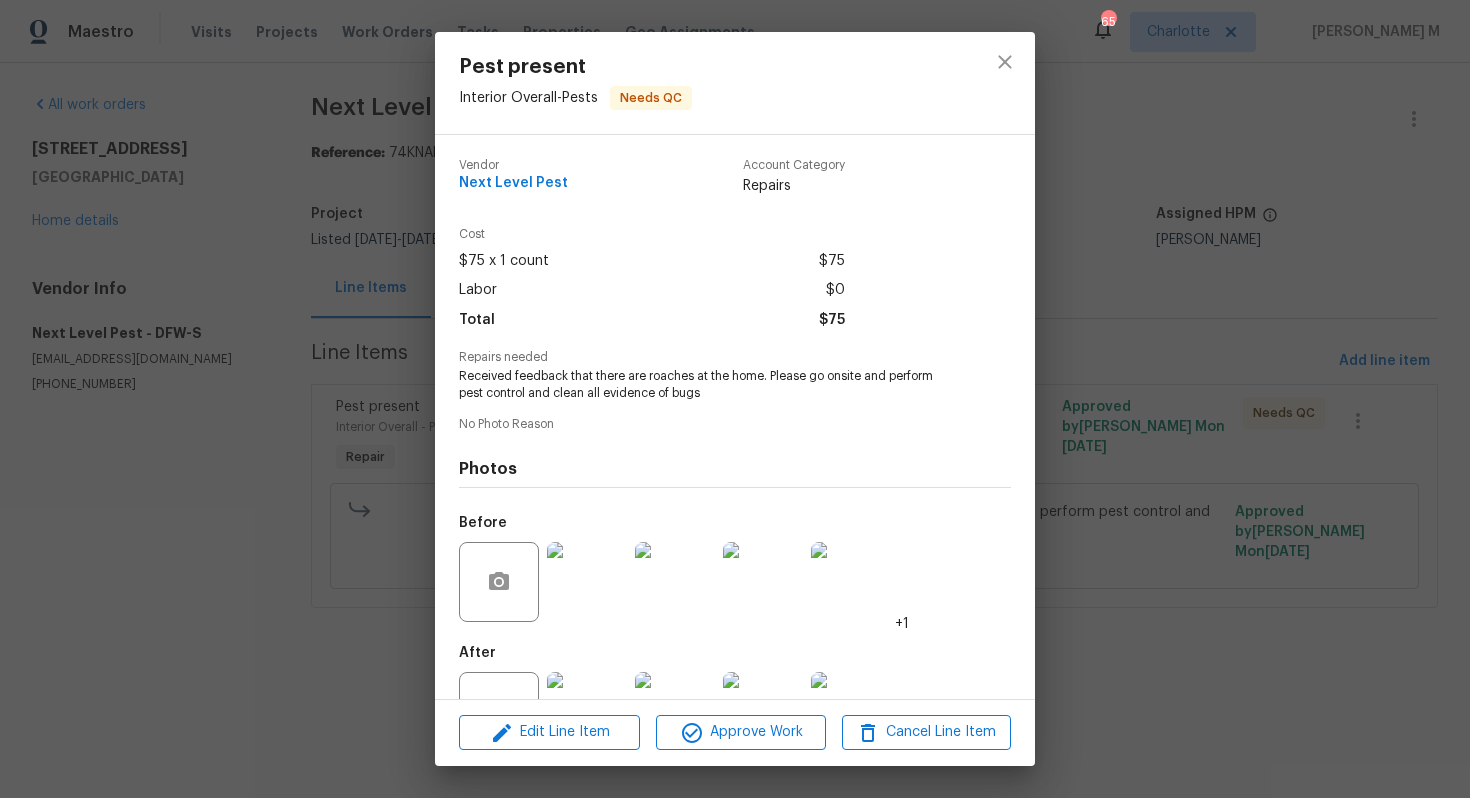 scroll, scrollTop: 47, scrollLeft: 0, axis: vertical 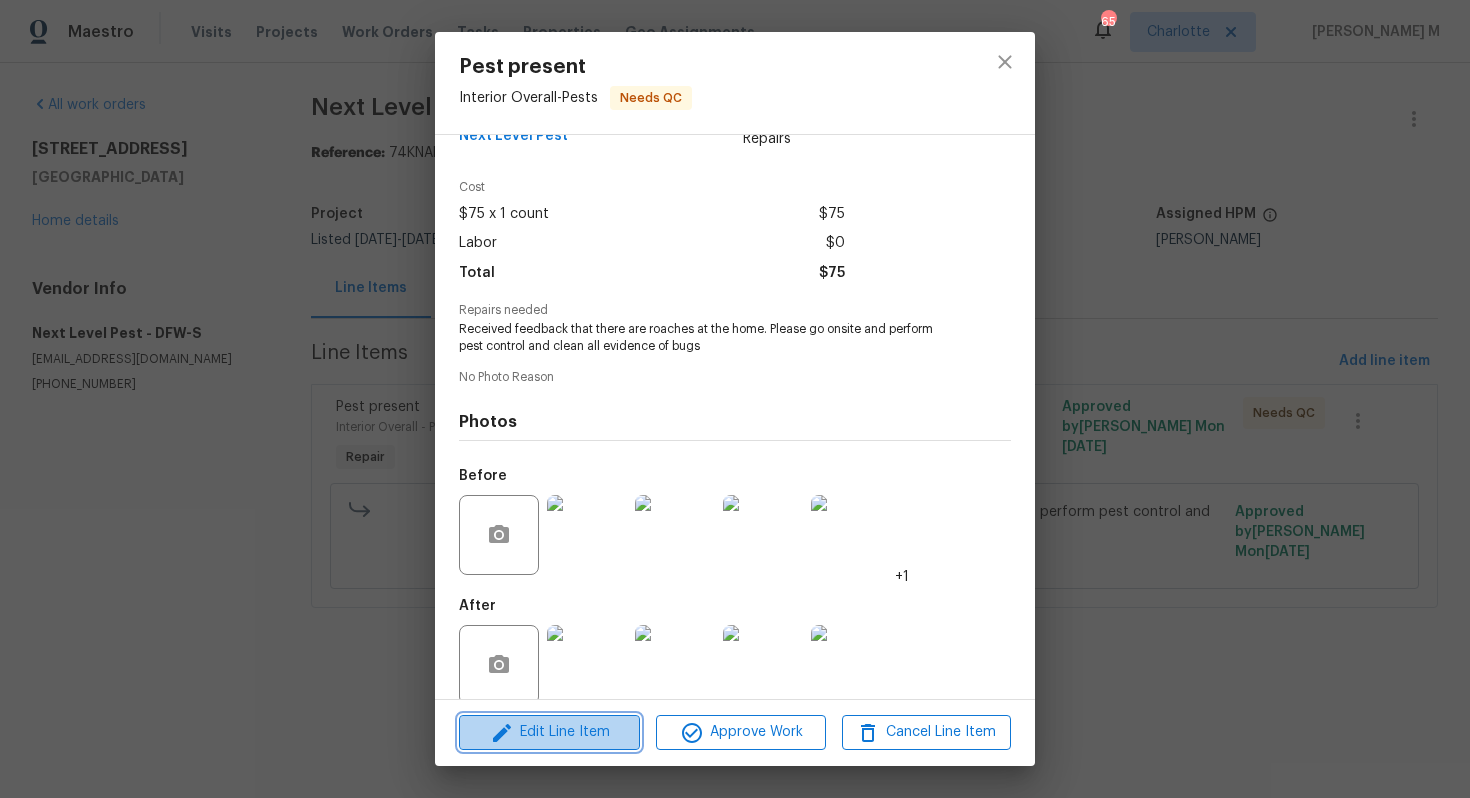 click on "Edit Line Item" at bounding box center [549, 732] 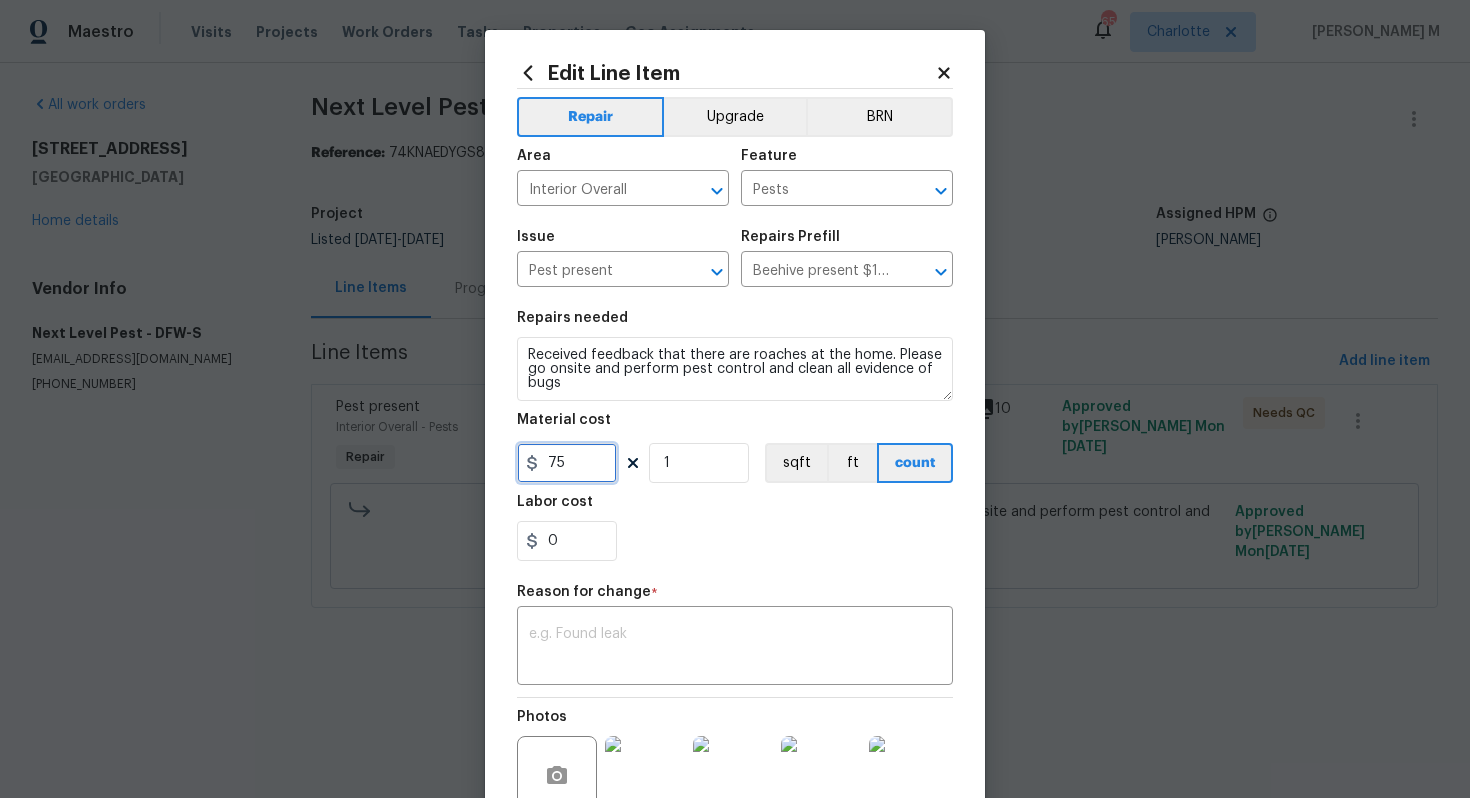 click on "75" at bounding box center [567, 463] 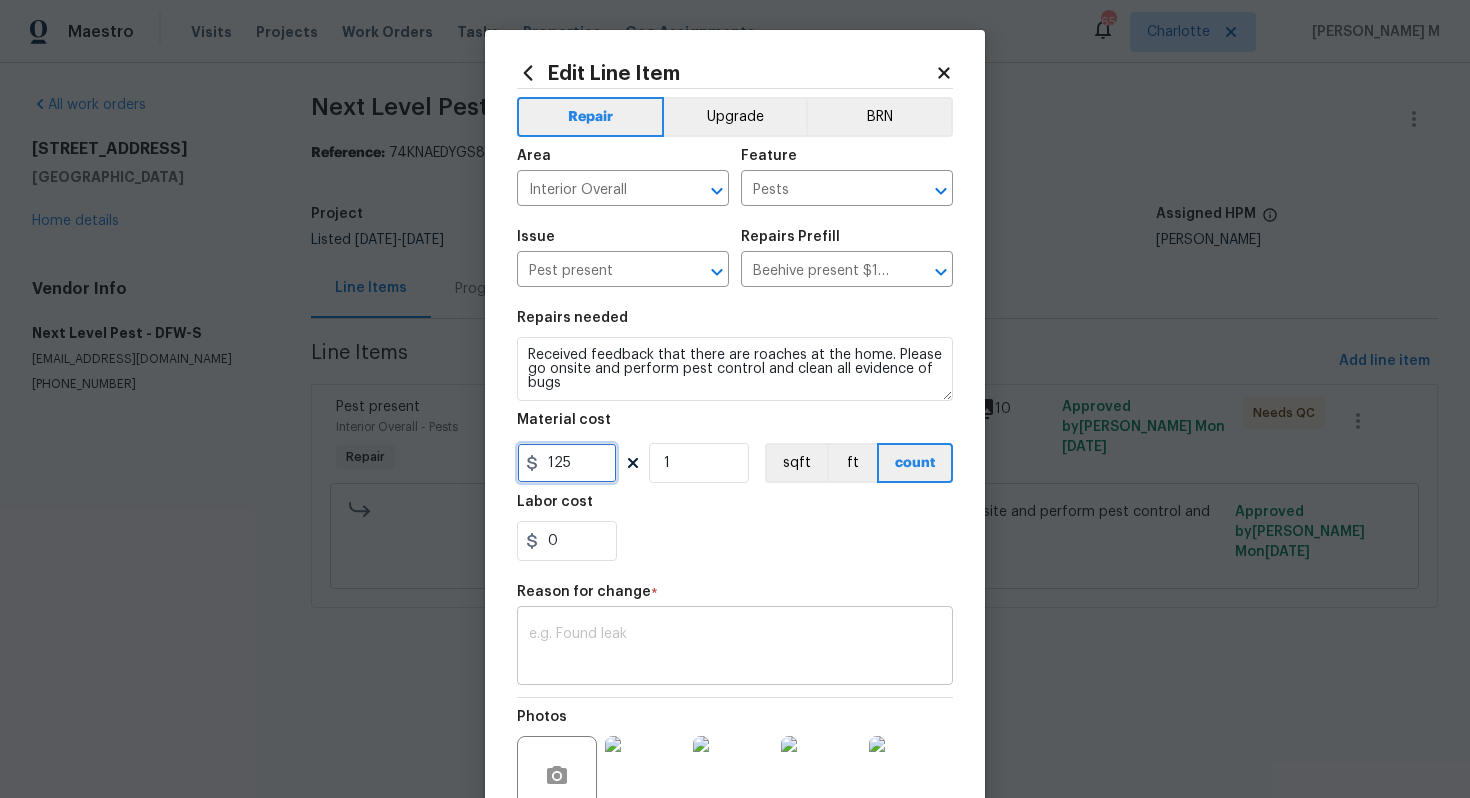 type on "125" 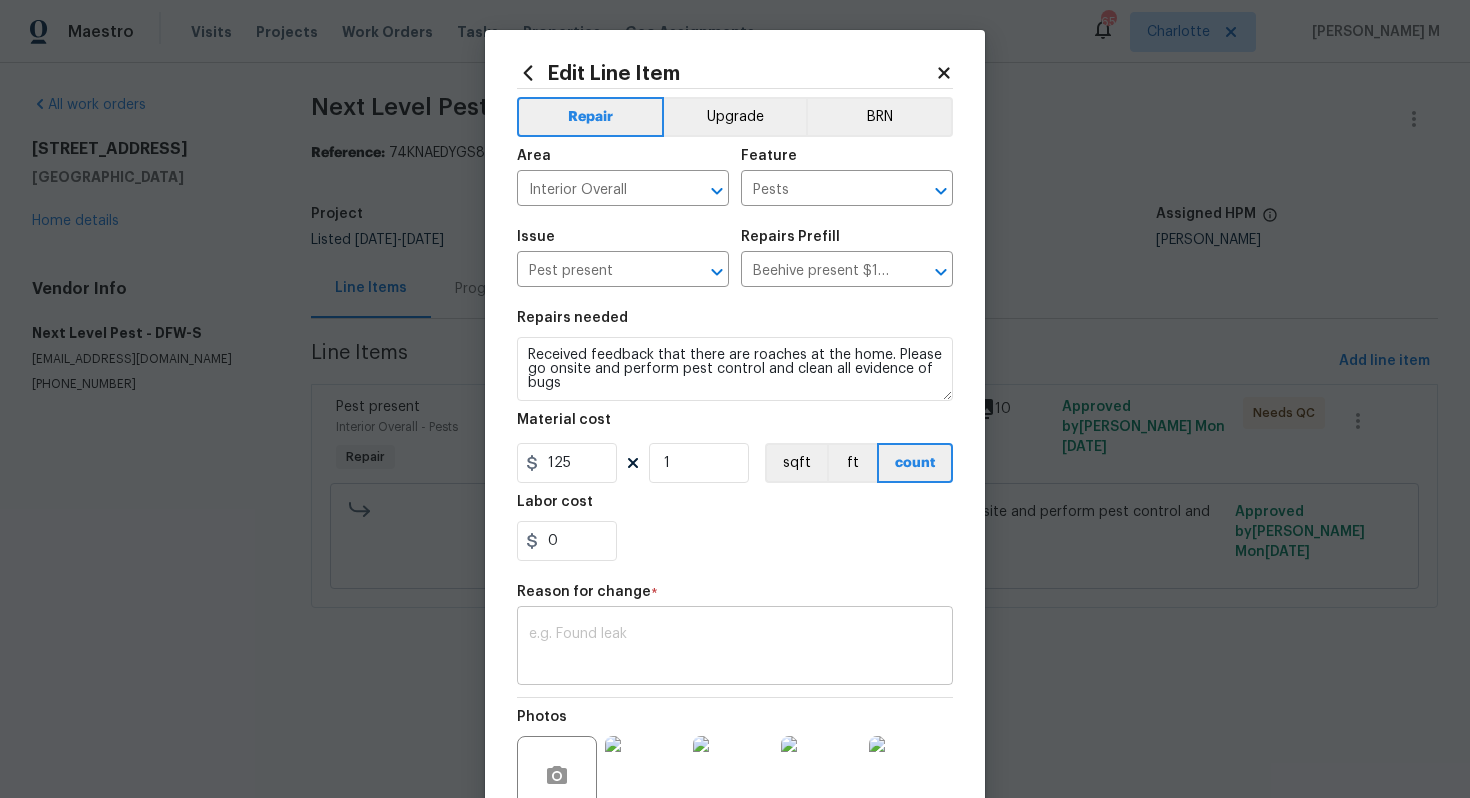 click on "x ​" at bounding box center [735, 648] 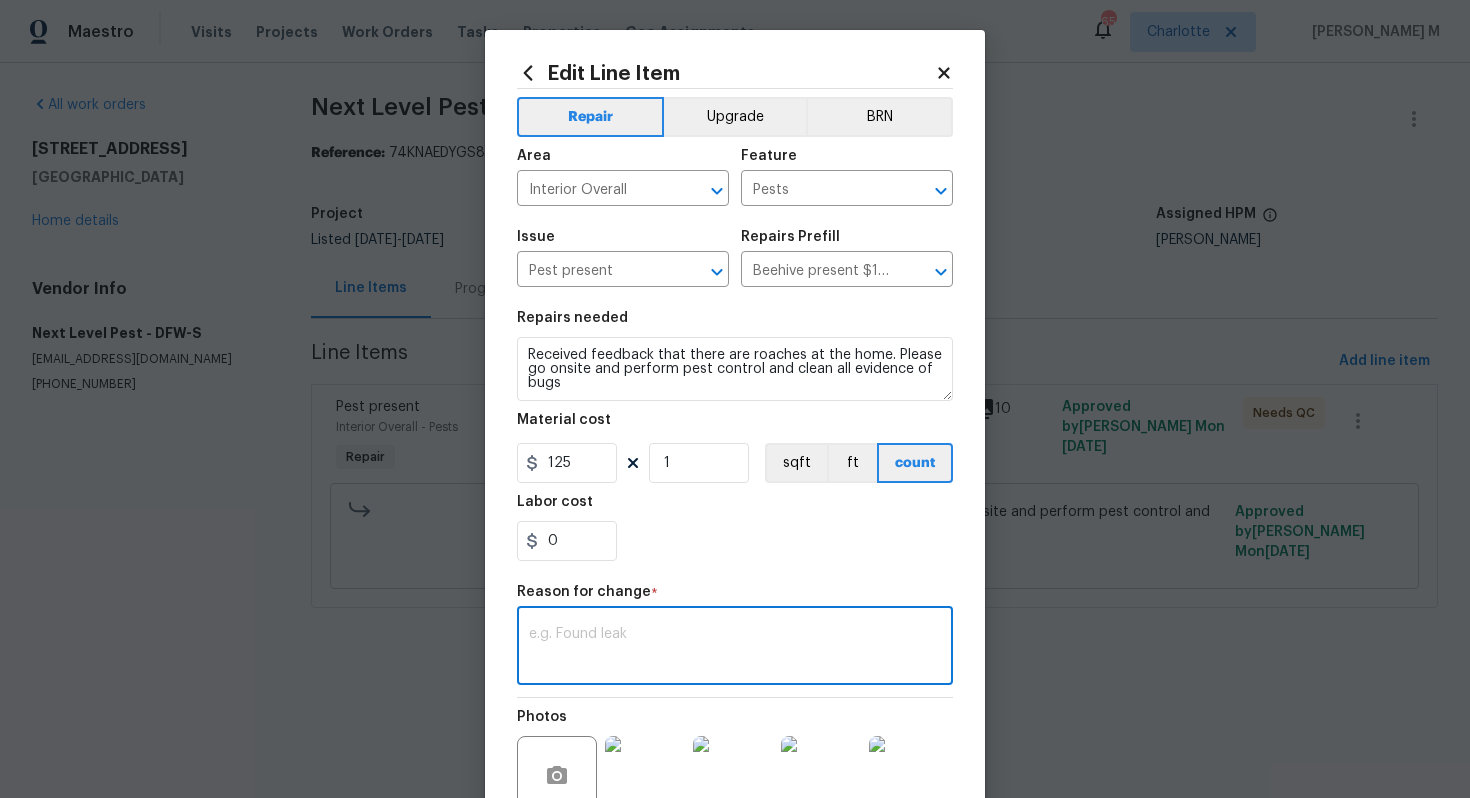 paste on "(VM) Updated cost per vendor final cost." 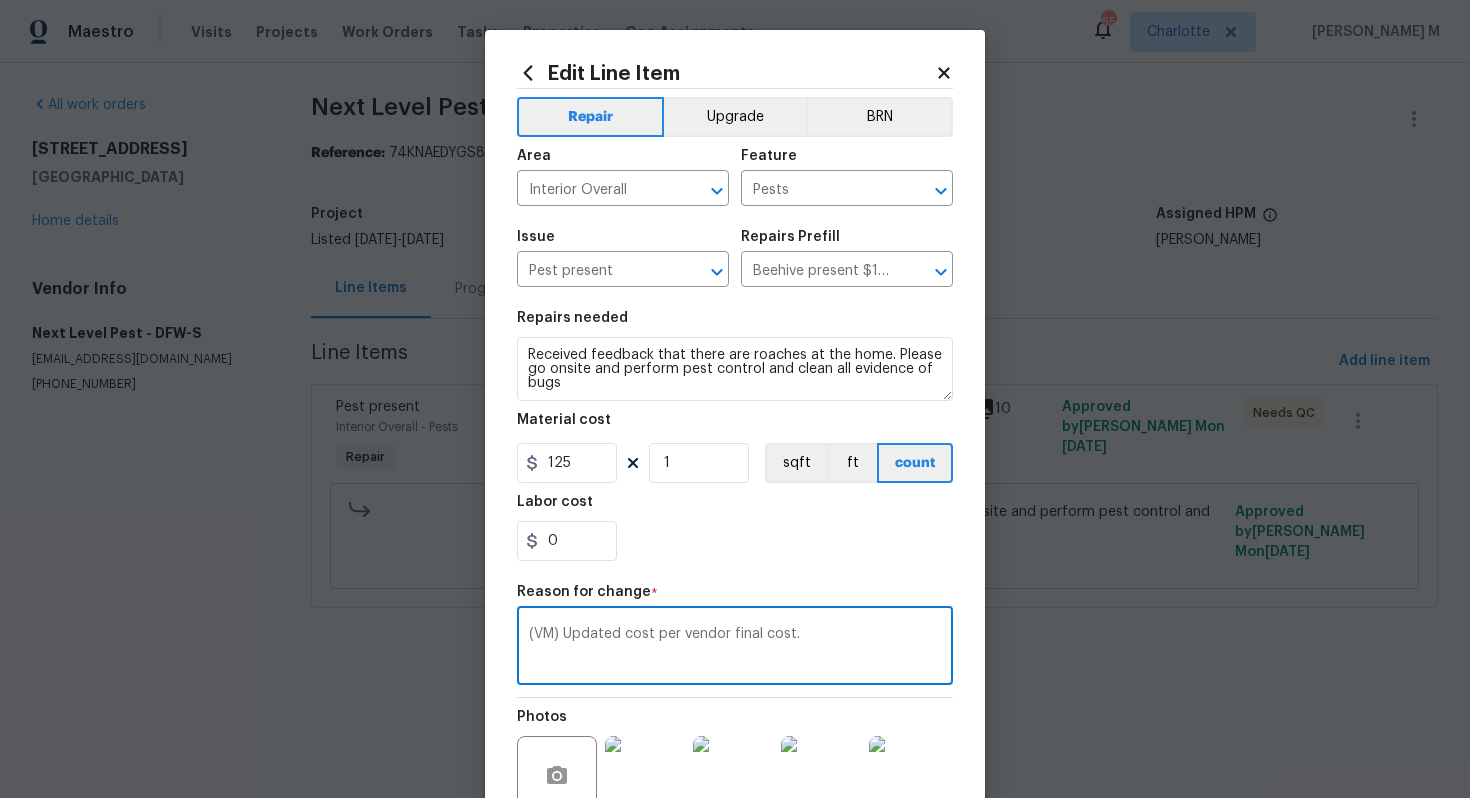 scroll, scrollTop: 174, scrollLeft: 0, axis: vertical 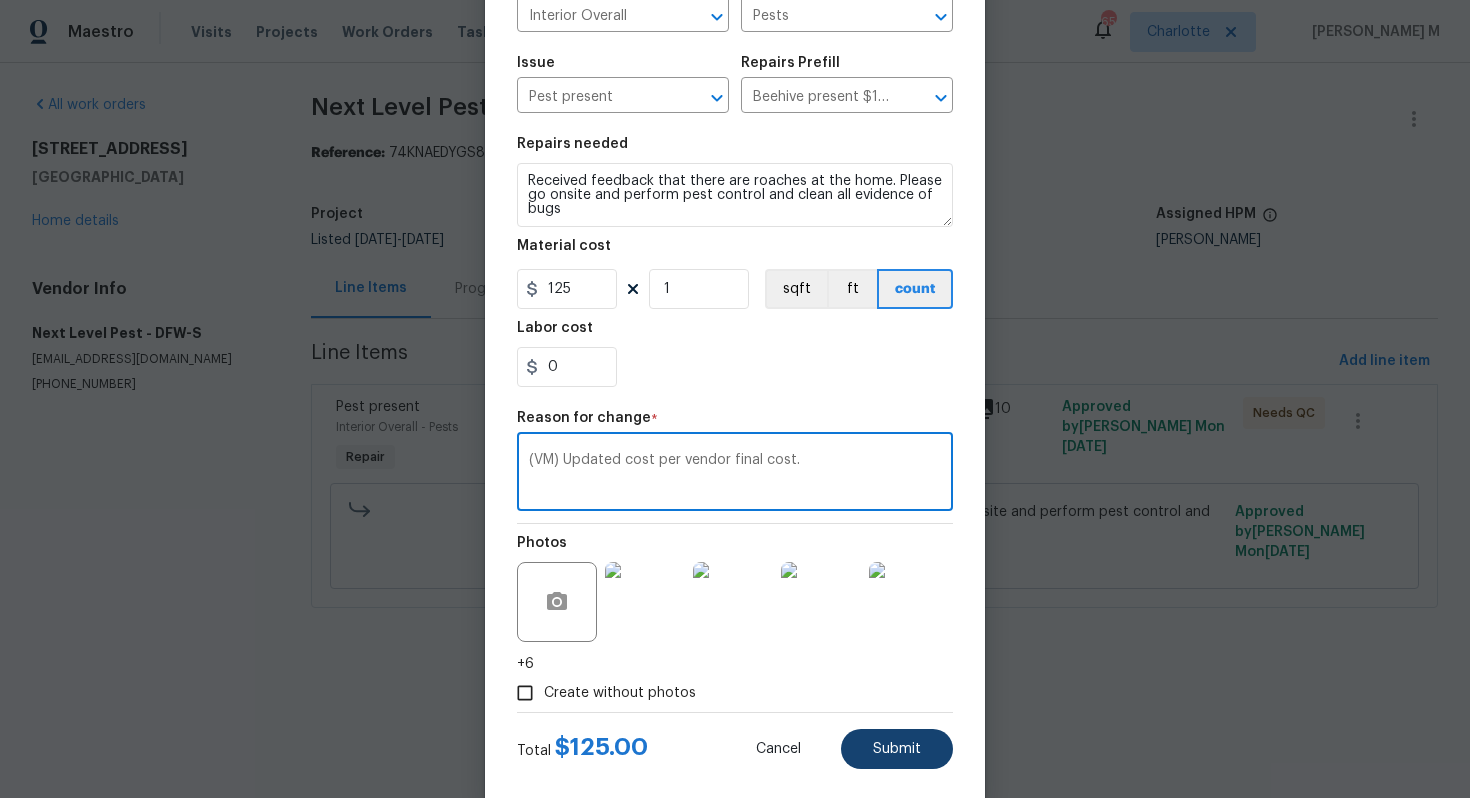 type on "(VM) Updated cost per vendor final cost." 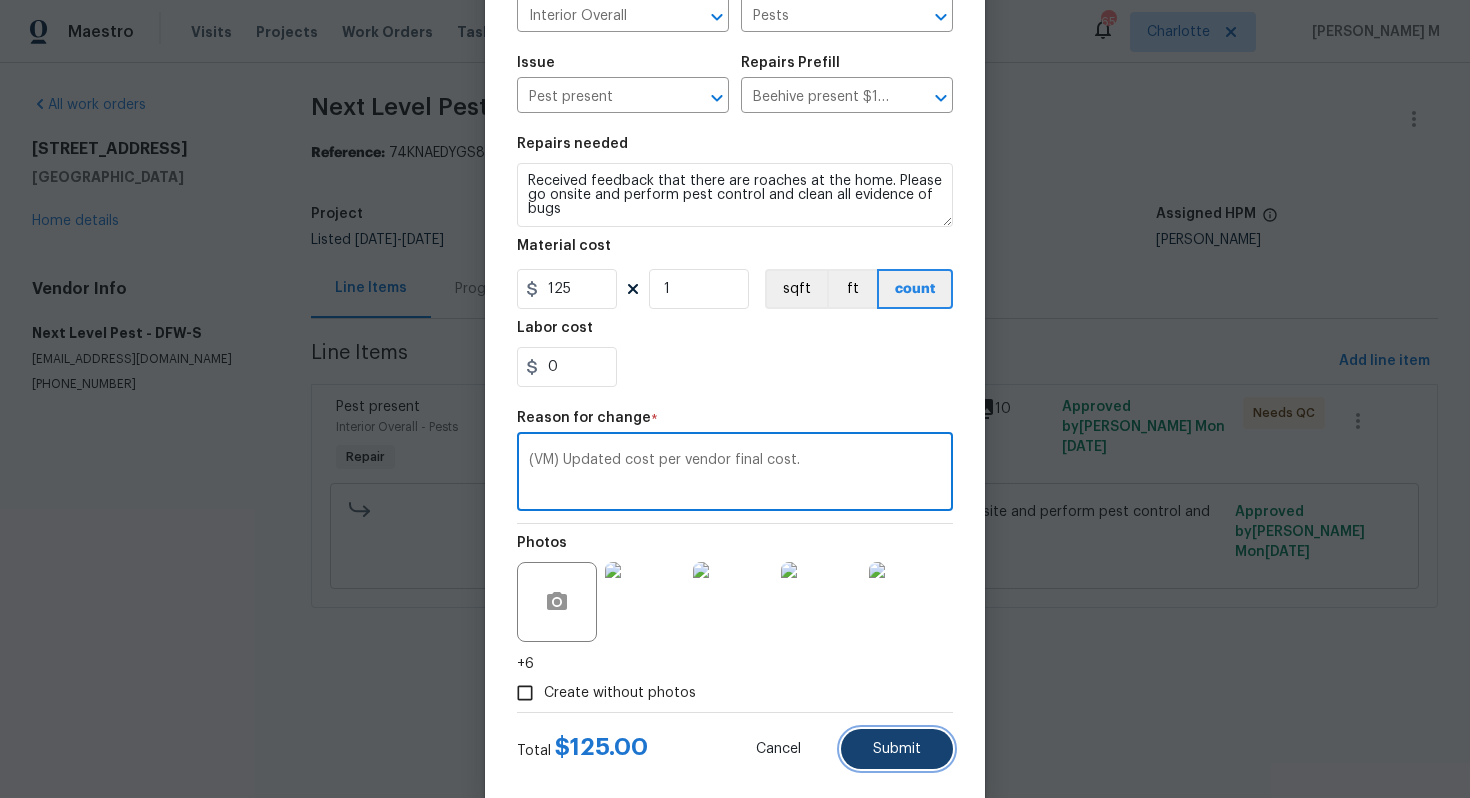 click on "Submit" at bounding box center [897, 749] 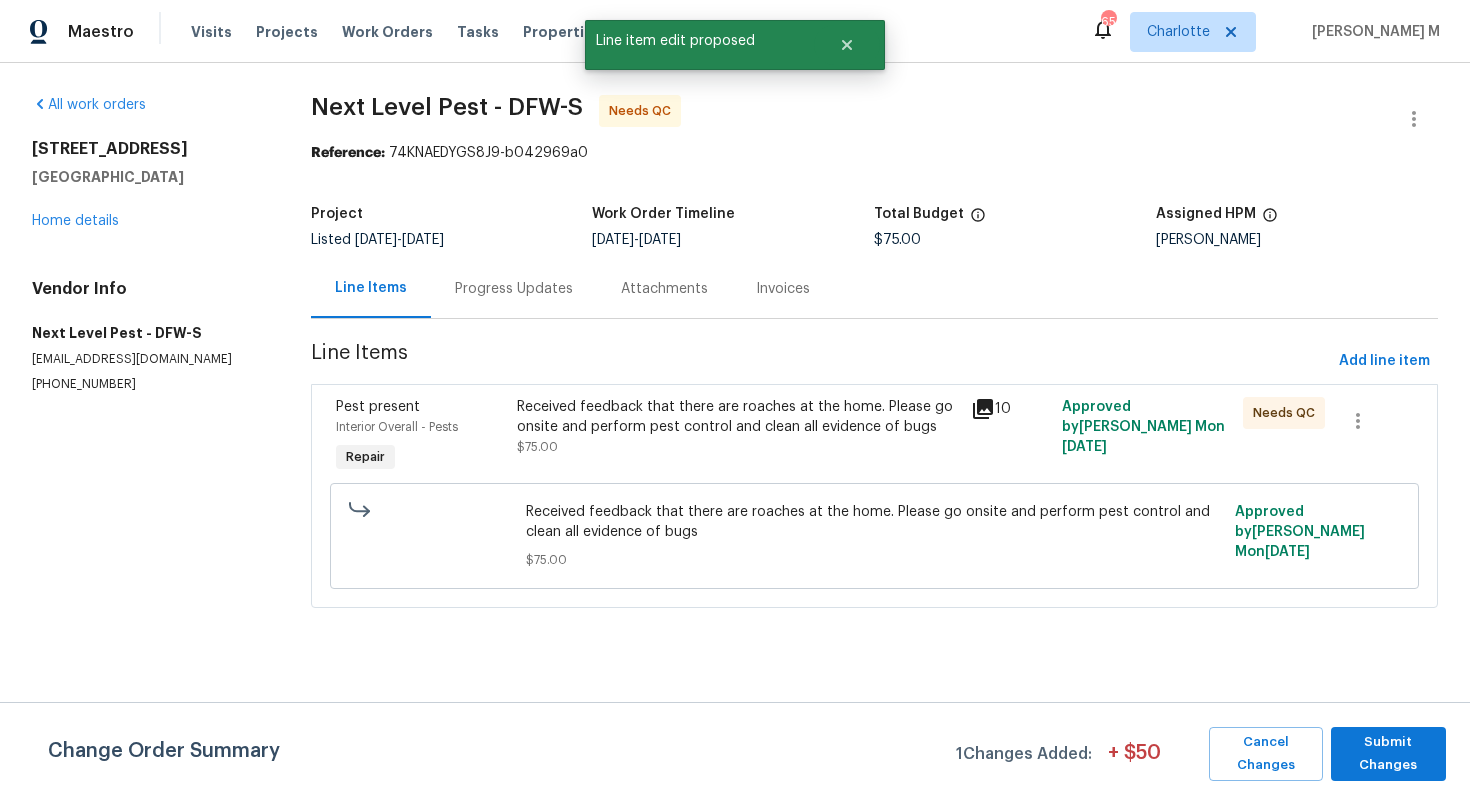 scroll, scrollTop: 0, scrollLeft: 0, axis: both 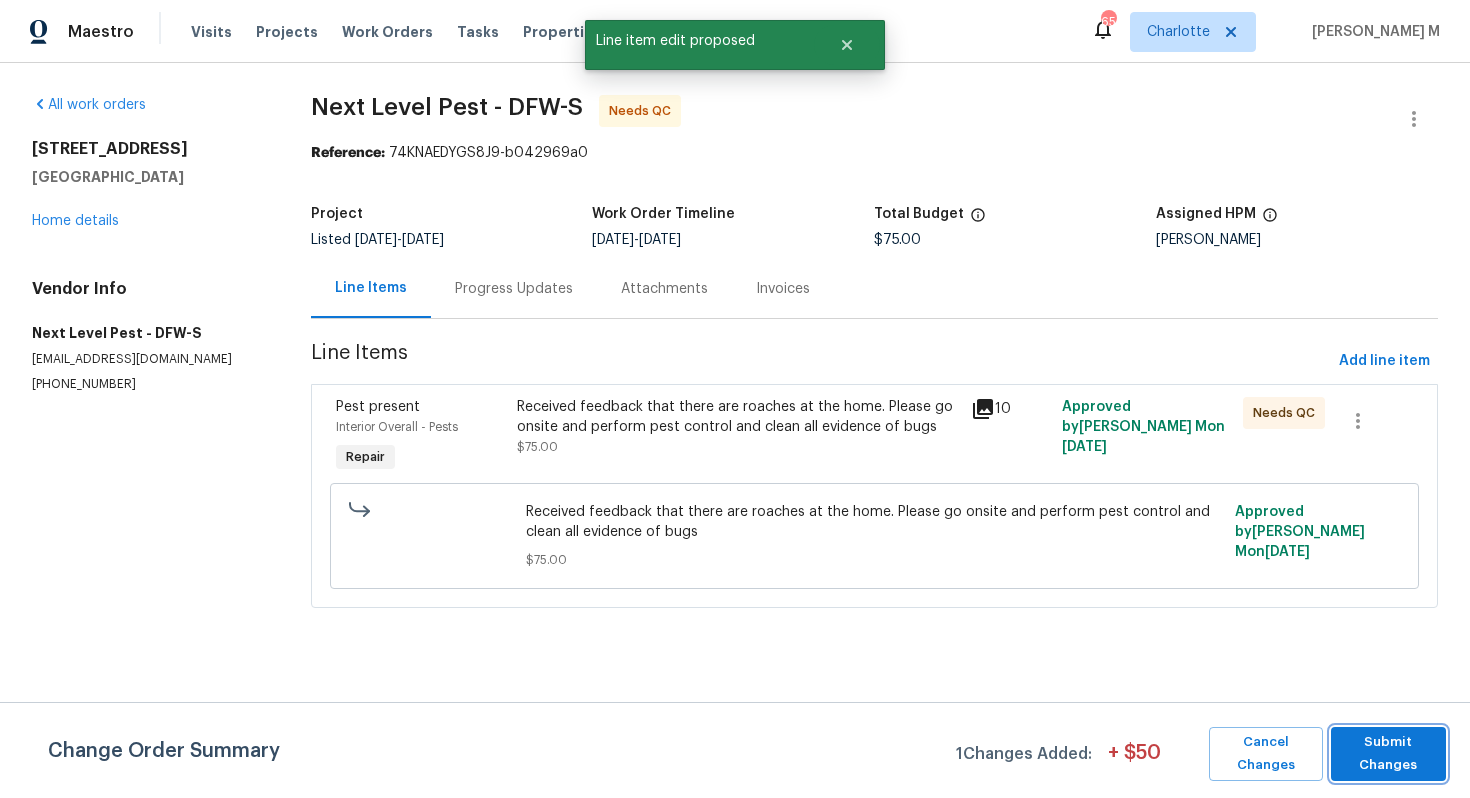 click on "Submit Changes" at bounding box center (1388, 754) 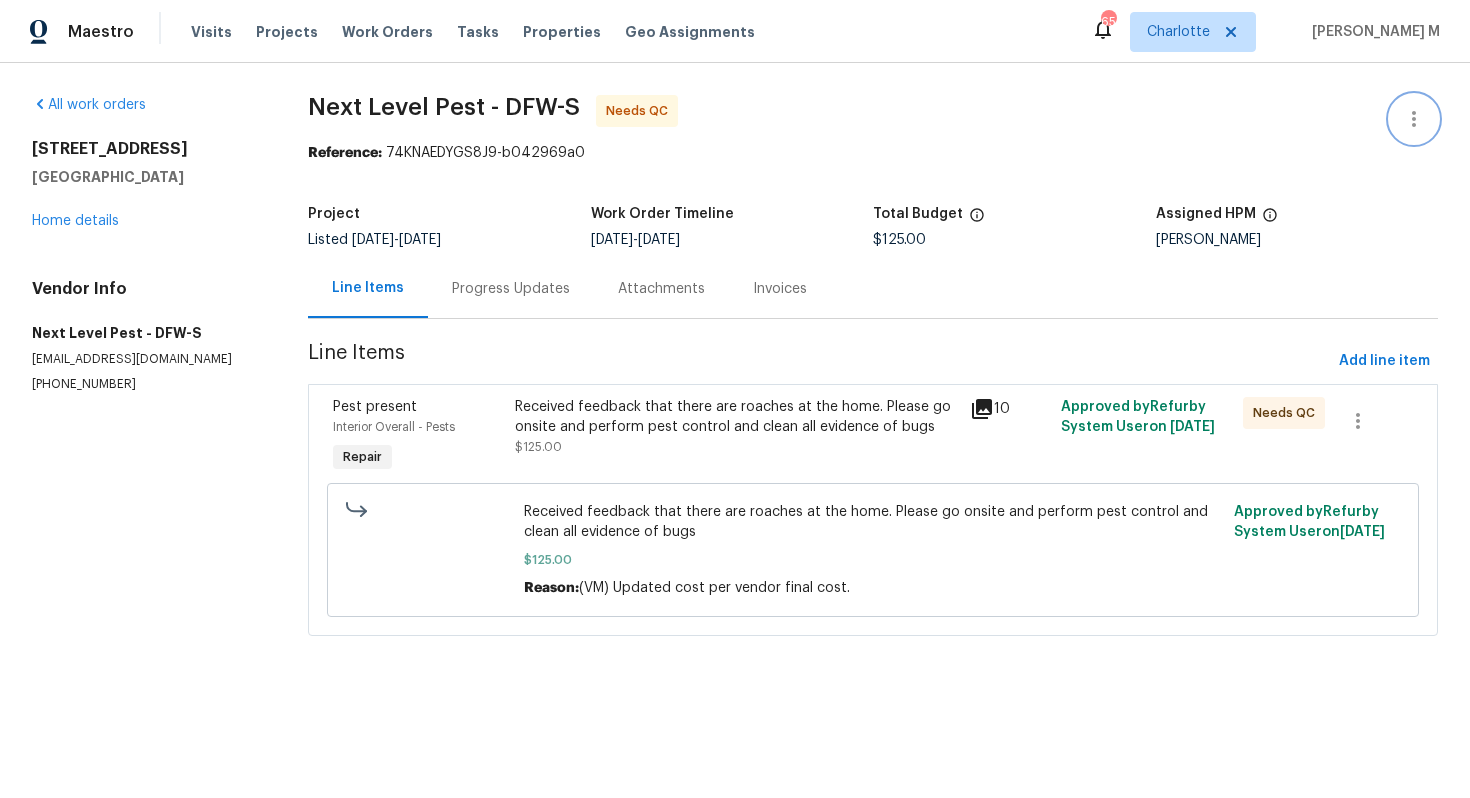 click at bounding box center [1414, 119] 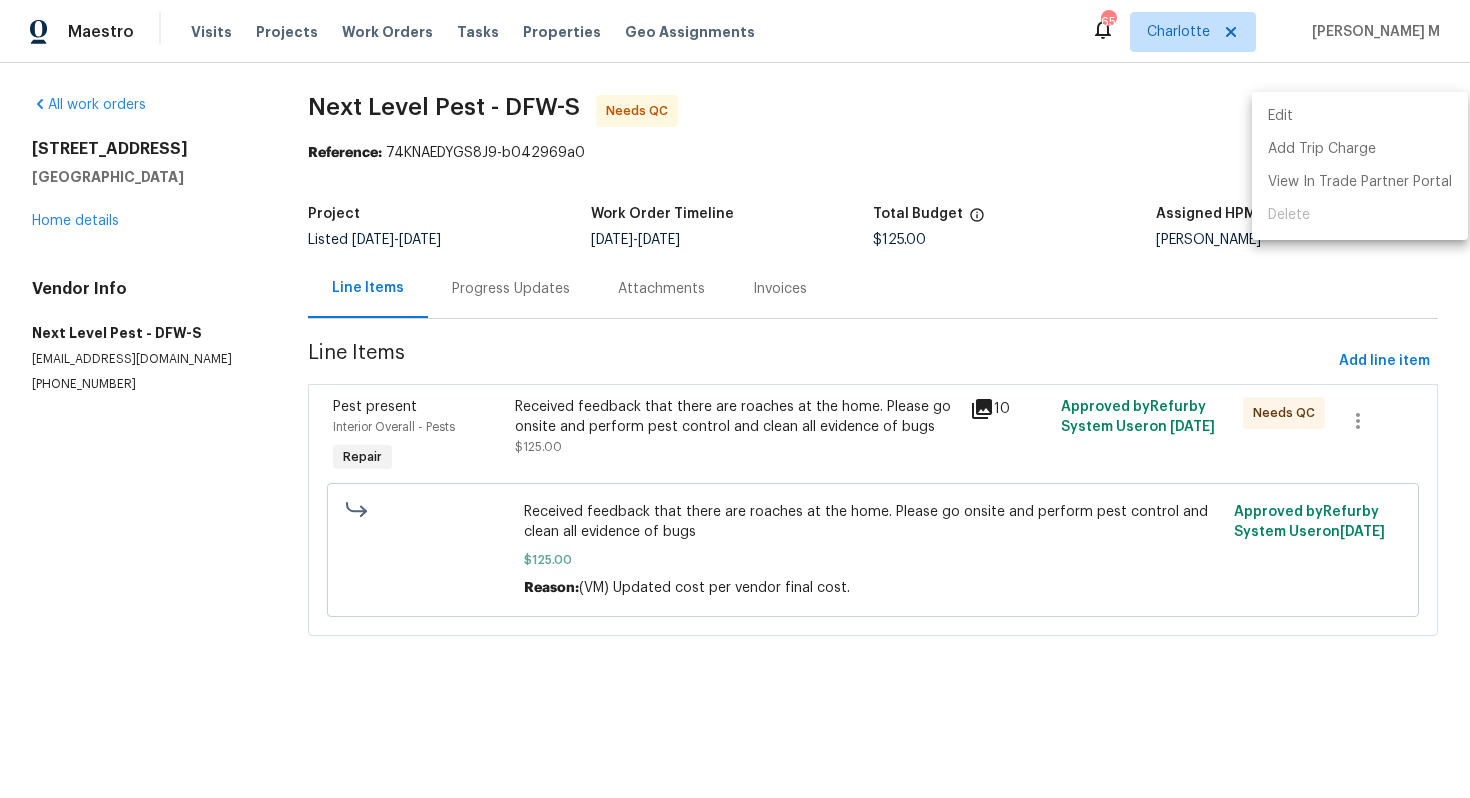 click on "Edit Add Trip Charge View In Trade Partner Portal Delete" at bounding box center [1360, 166] 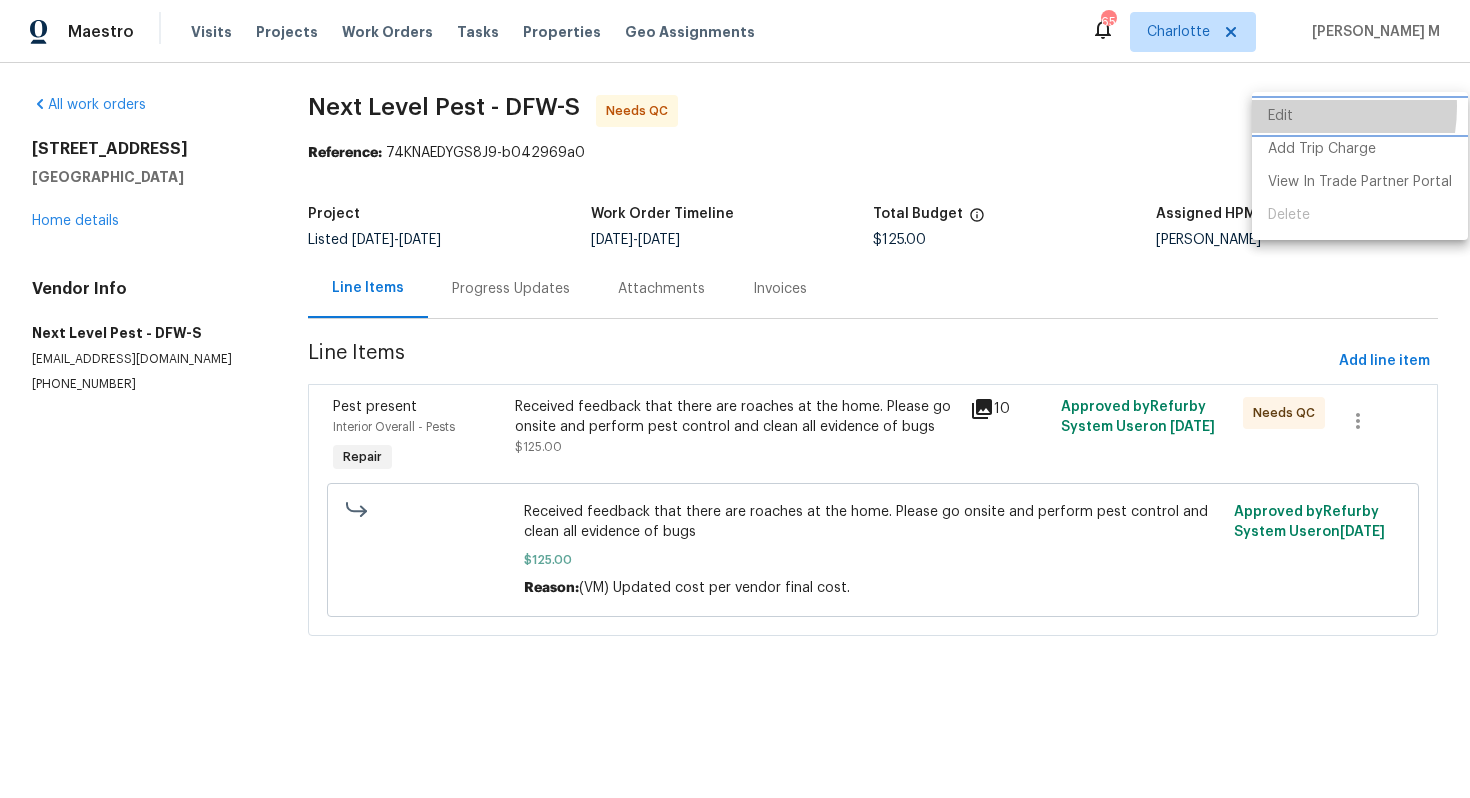 click on "Edit" at bounding box center (1360, 116) 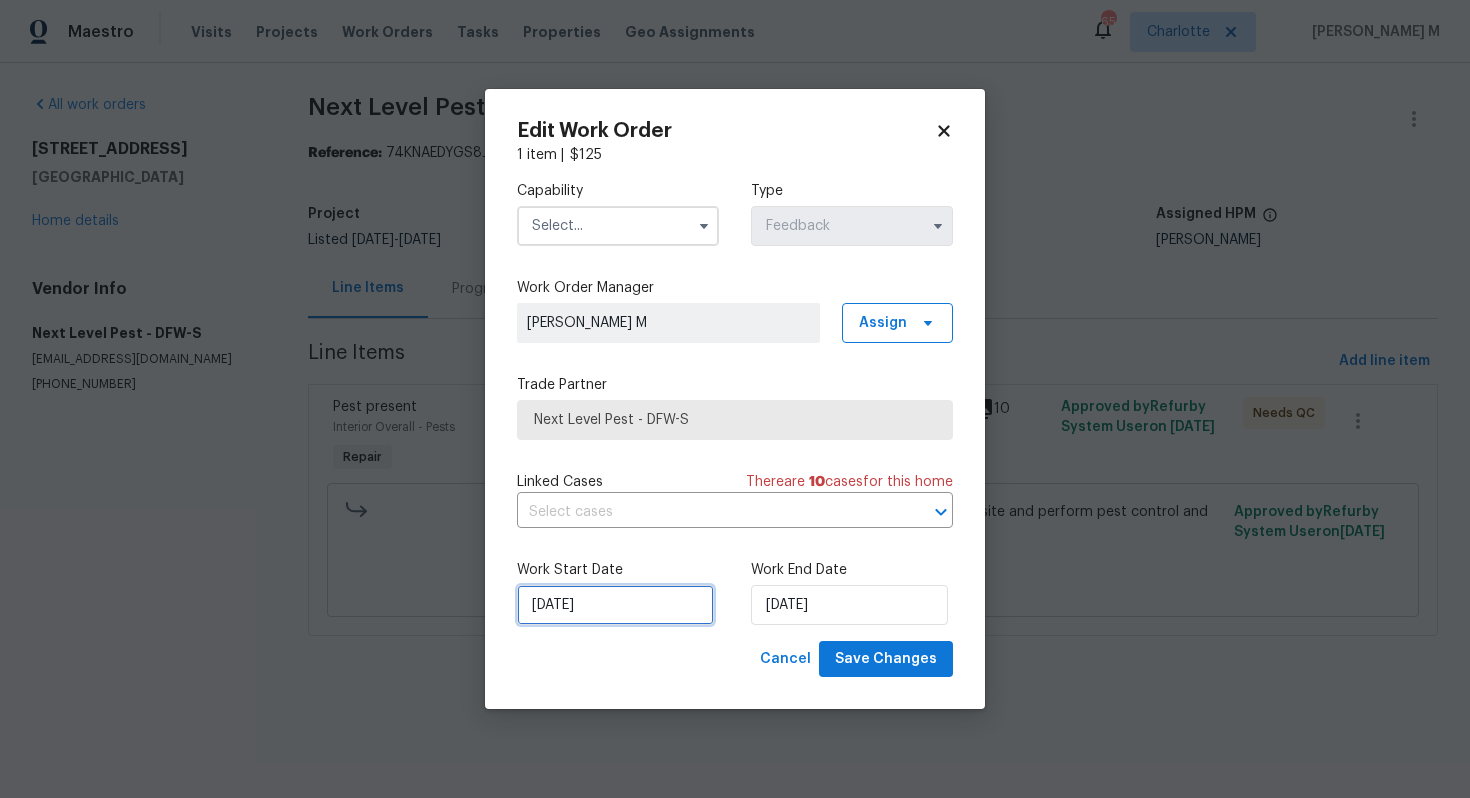 click on "08/07/2025" at bounding box center (615, 605) 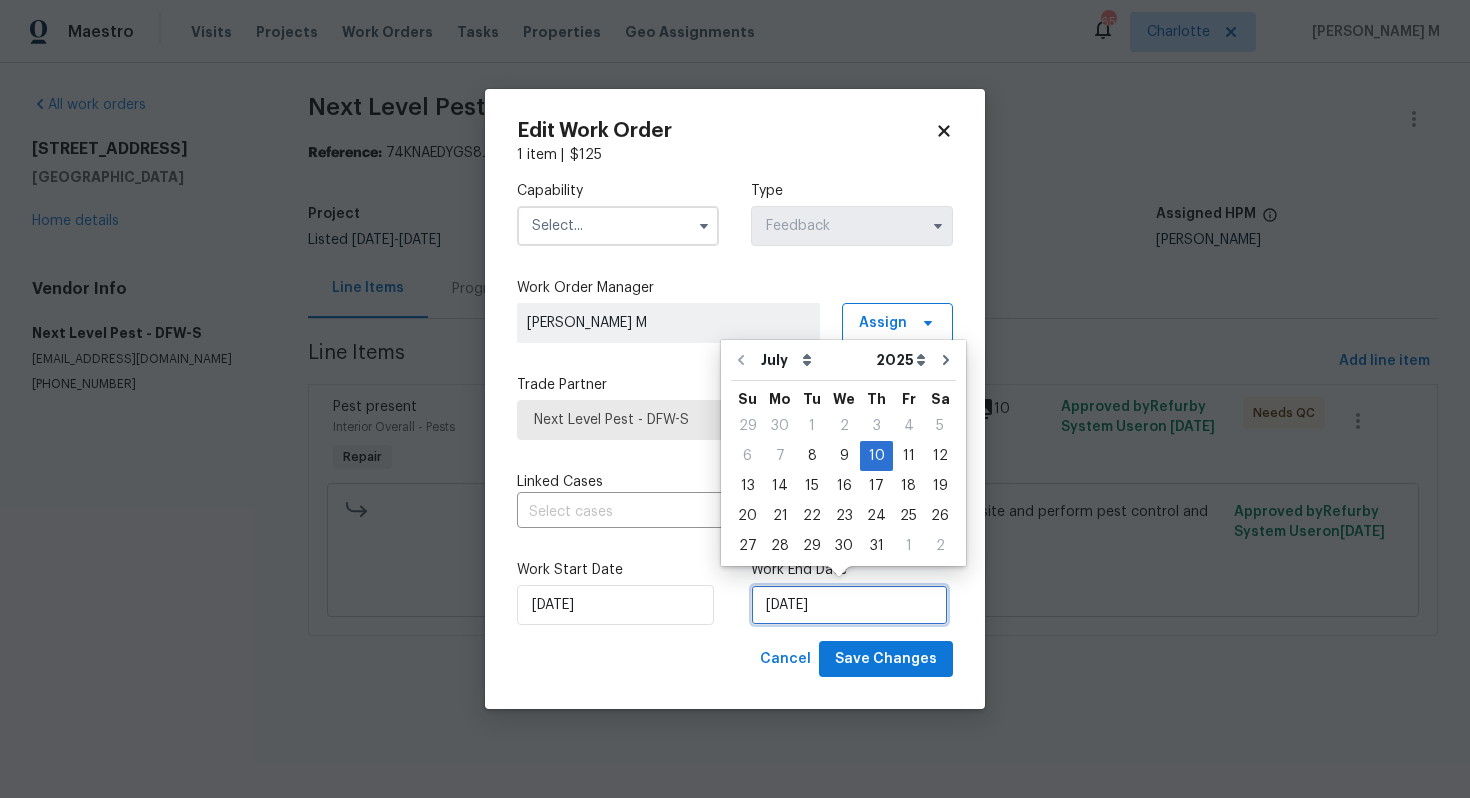 click on "[DATE]" at bounding box center [849, 605] 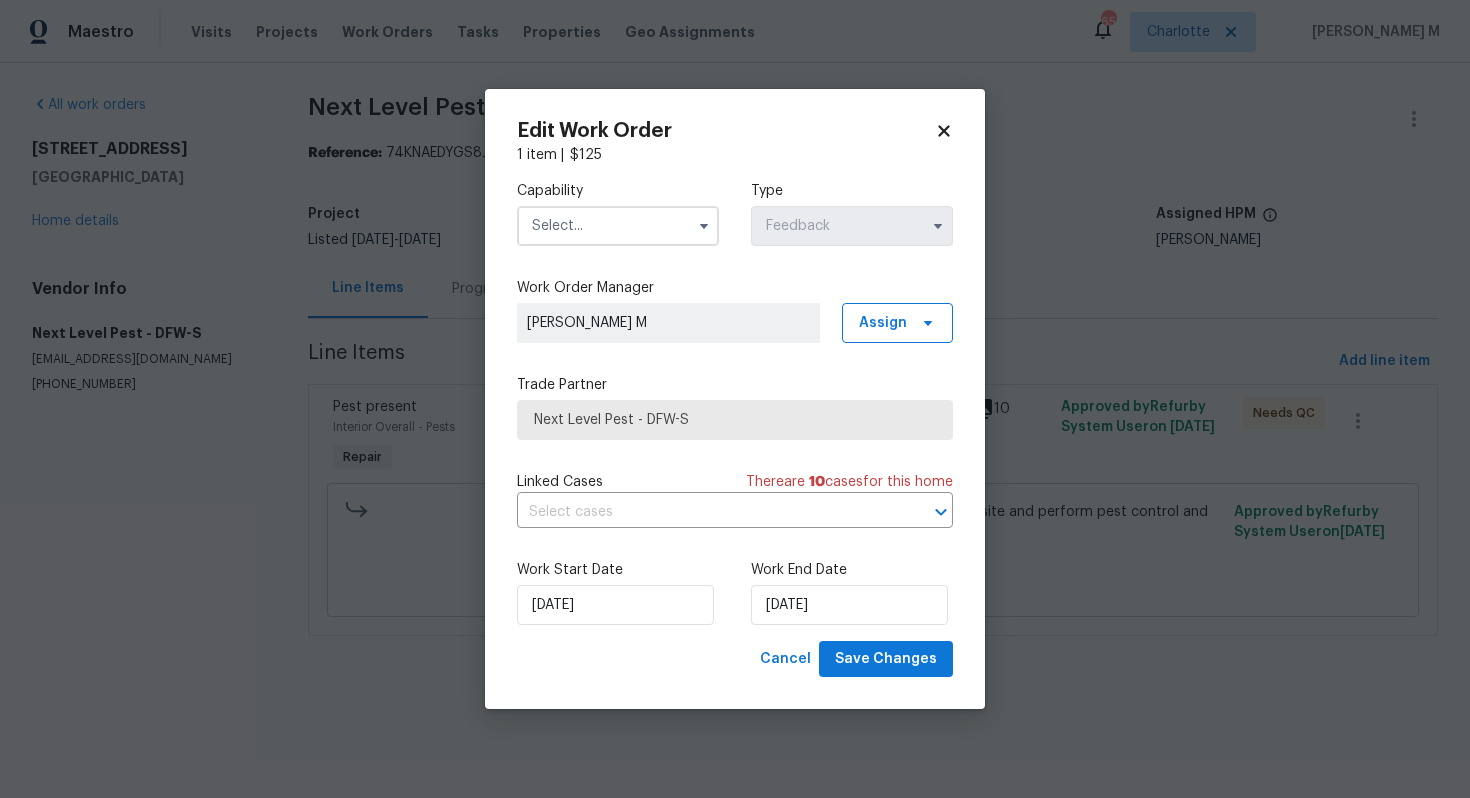 click at bounding box center [618, 226] 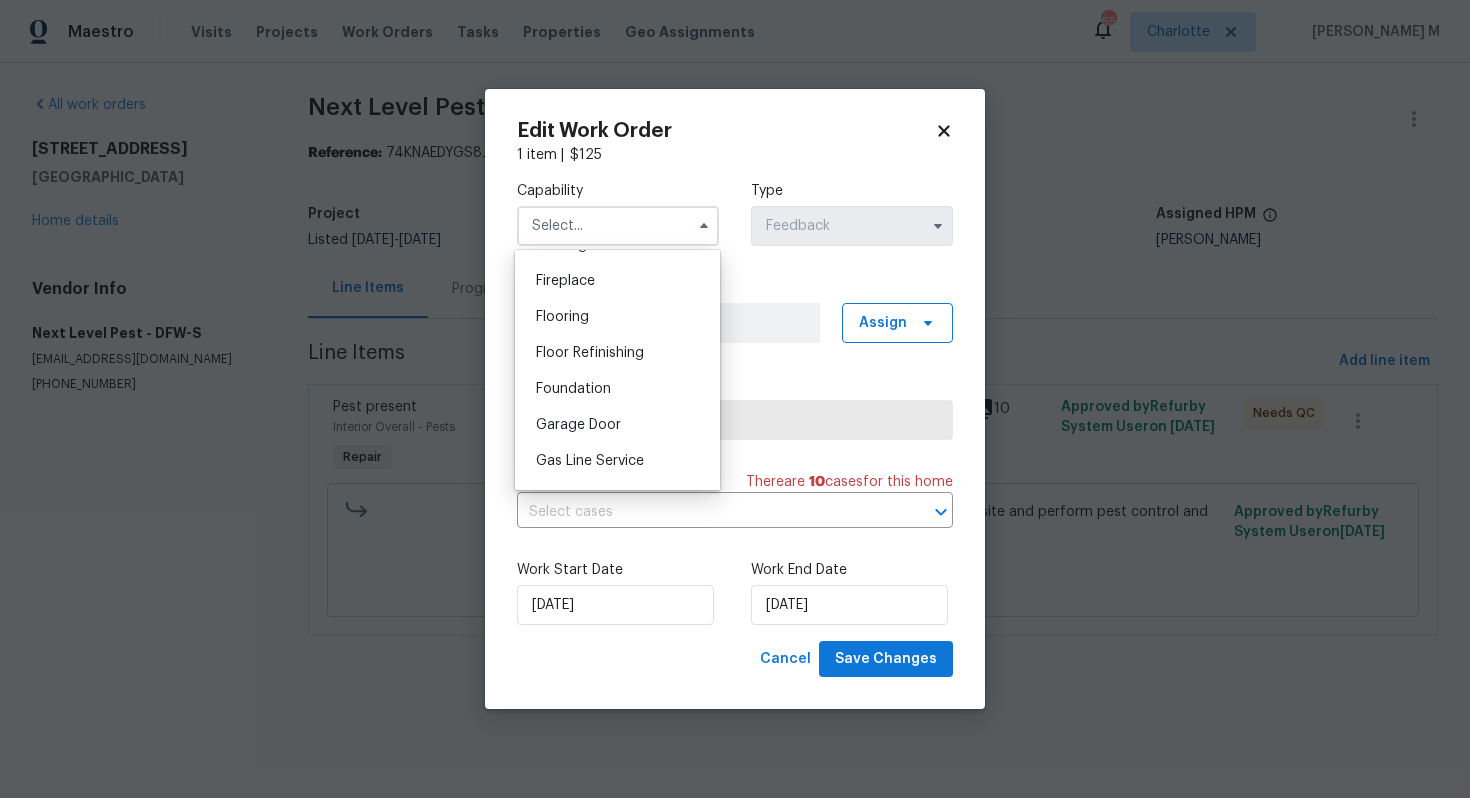 scroll, scrollTop: 976, scrollLeft: 0, axis: vertical 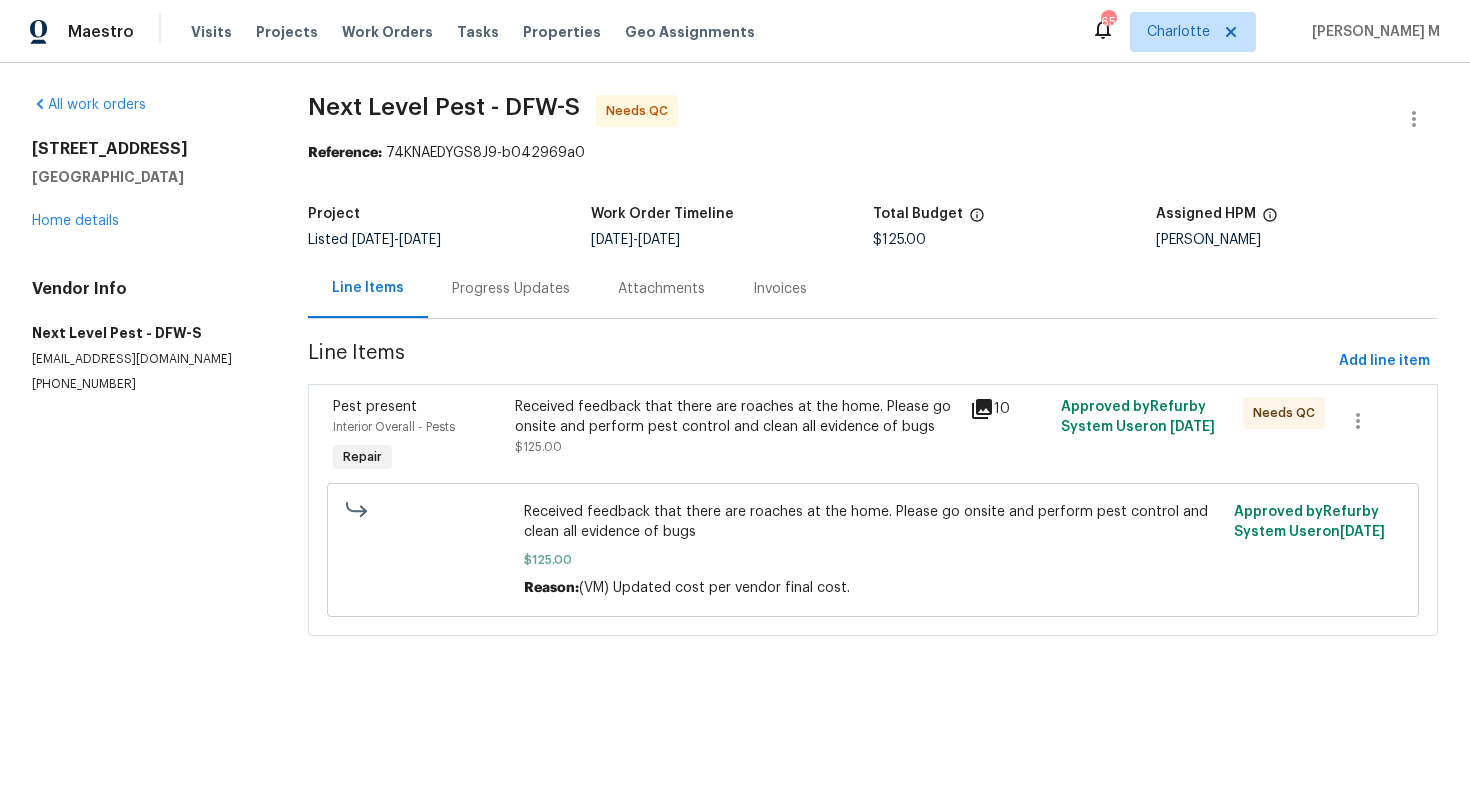 click on "Maestro Visits Projects Work Orders Tasks Properties Geo Assignments 65 Charlotte Vignesh M All work orders 413 Thunderbrook Rd Garland, TX 75044 Home details Vendor Info Next Level Pest - DFW-S nextlevelpest@gmail.com (903) 204-2309 Next Level Pest - DFW-S Needs QC Reference:   74KNAEDYGS8J9-b042969a0 Project Listed   7/8/2025  -  7/10/2025 Work Order Timeline 7/8/2025  -  7/10/2025 Total Budget $125.00 Assigned HPM Brad Limes Line Items Progress Updates Attachments Invoices Line Items Add line item Pest present Interior Overall - Pests Repair Received feedback that there are roaches at the home. Please go onsite and perform pest control and clean all evidence of bugs $125.00   10 Approved by  Refurby System User  on   7/10/2025 Needs QC Received feedback that there are roaches at the home. Please go onsite and perform pest control and clean all evidence of bugs $125.00 Reason:  (VM) Updated cost per vendor final cost. Approved by  Refurby System User  on  7/10/2025
Edit Work Order 1 item | $ 125" at bounding box center (735, 346) 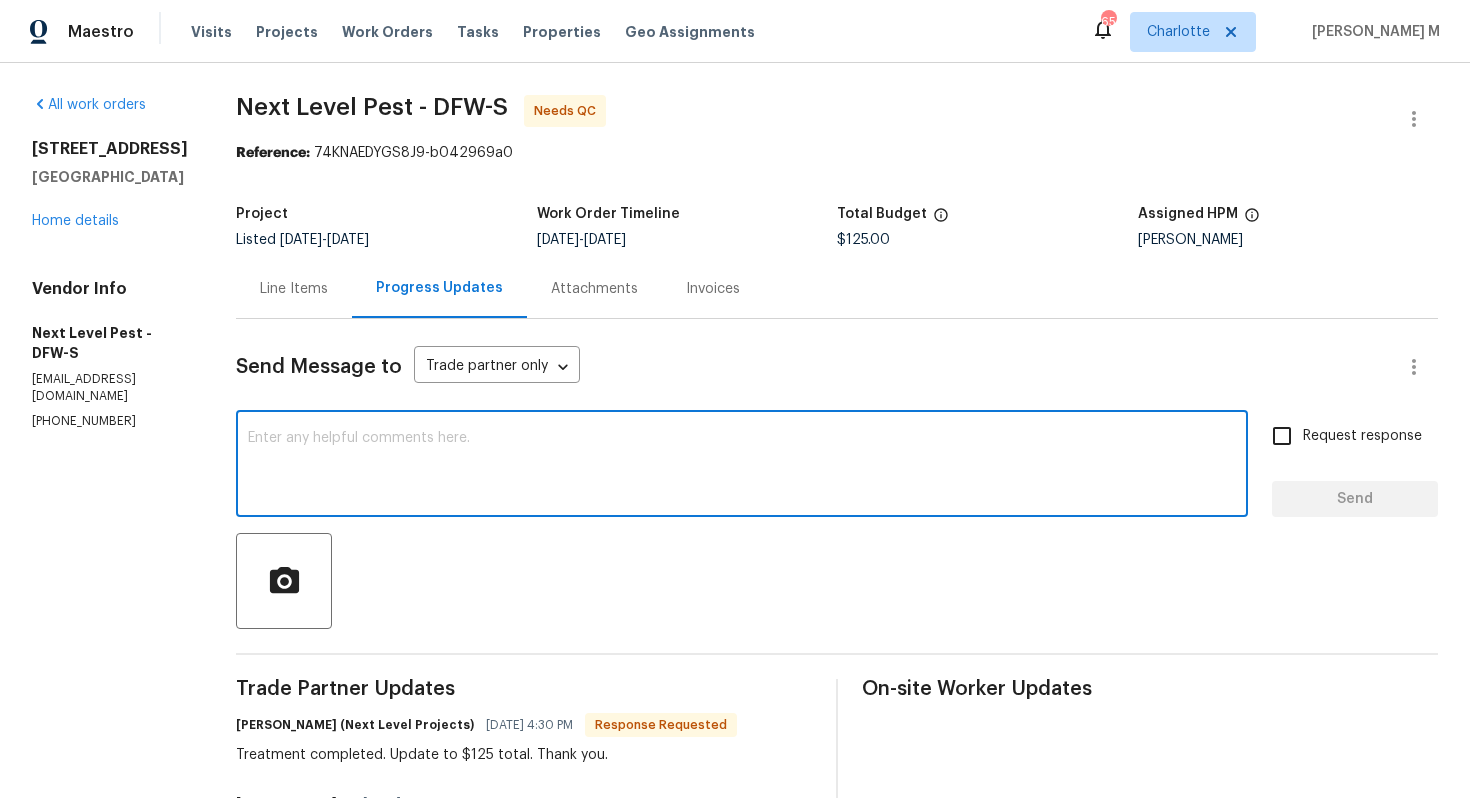 click at bounding box center [742, 466] 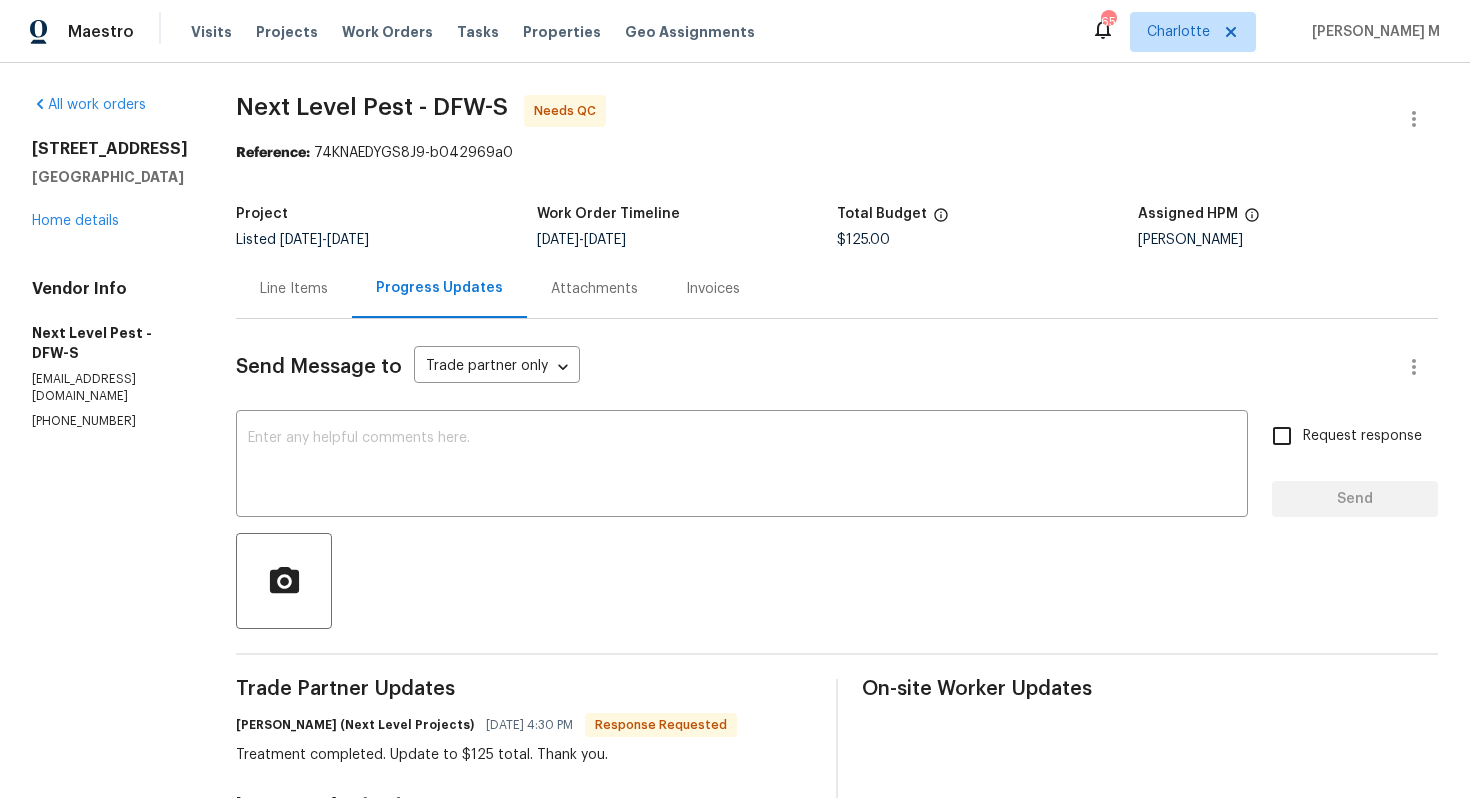 click on "Send Message to Trade partner only Trade partner only ​ x ​ Request response Send Trade Partner Updates Brandon Usrey (Next Level Projects) 07/09/2025 4:30 PM Response Requested Treatment completed. Update to $125 total. Thank you. Vignesh M 07/09/2025 1:49 PM Are you guys on-site today? Let me know what’s up! Brandon Usrey (Next Level Projects) 07/08/2025 2:33 PM 7/9 Vignesh M 07/08/2025 12:25 PM Hi this is Vignesh with Opendoor. I’m confirming you received the WO for the property at (413 Thunderbrook Rd, Garland, TX 75044). Please review and accept the WO within 24 hours and provide a schedule date. Please disregard the contact information for the HPM included in the WO. Our Centralised LWO Team is responsible for Listed WOs. On-site Worker Updates" at bounding box center (837, 701) 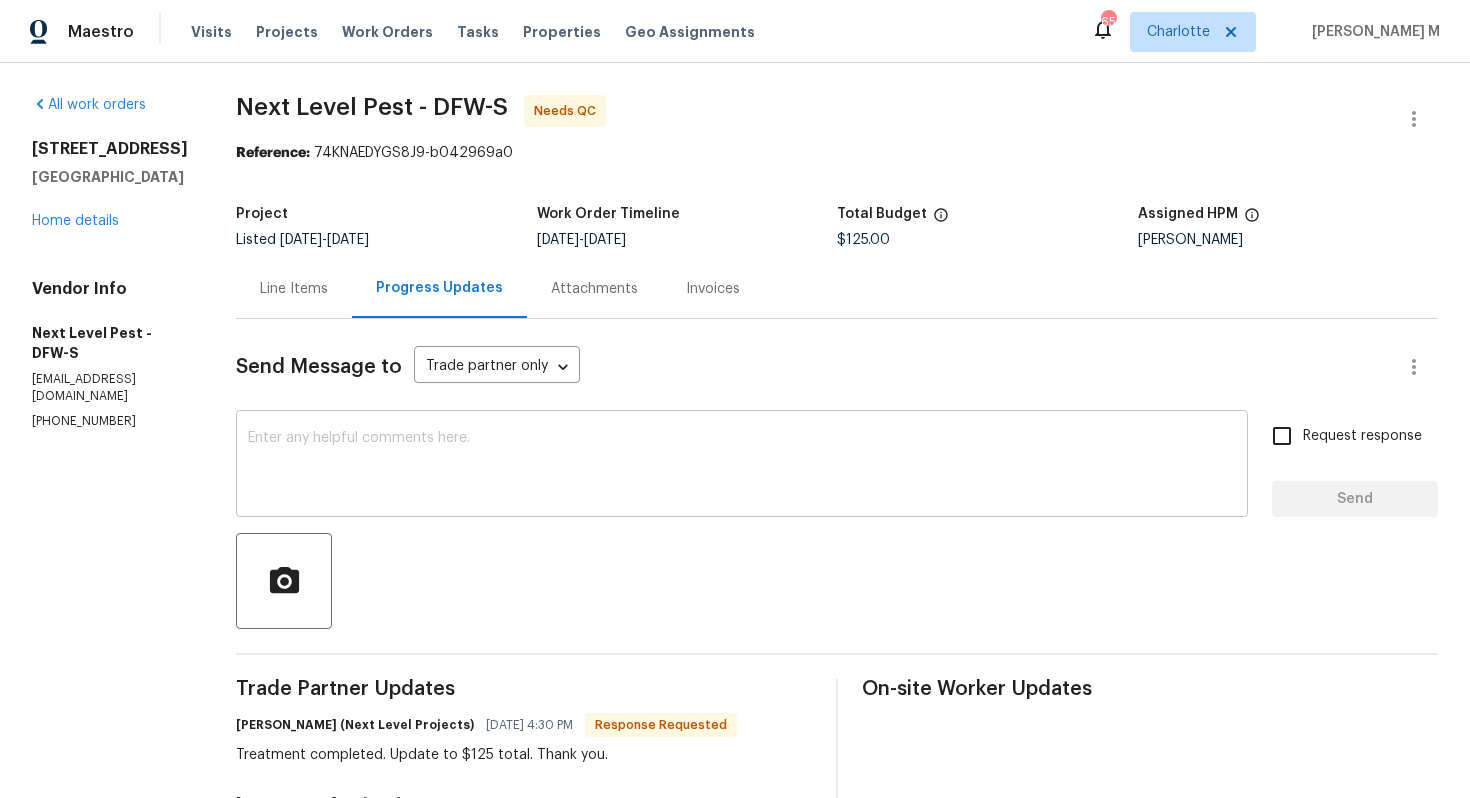 paste on "Thanks for getting this done, price’s updated and the work order’s approved. Have a good one!" 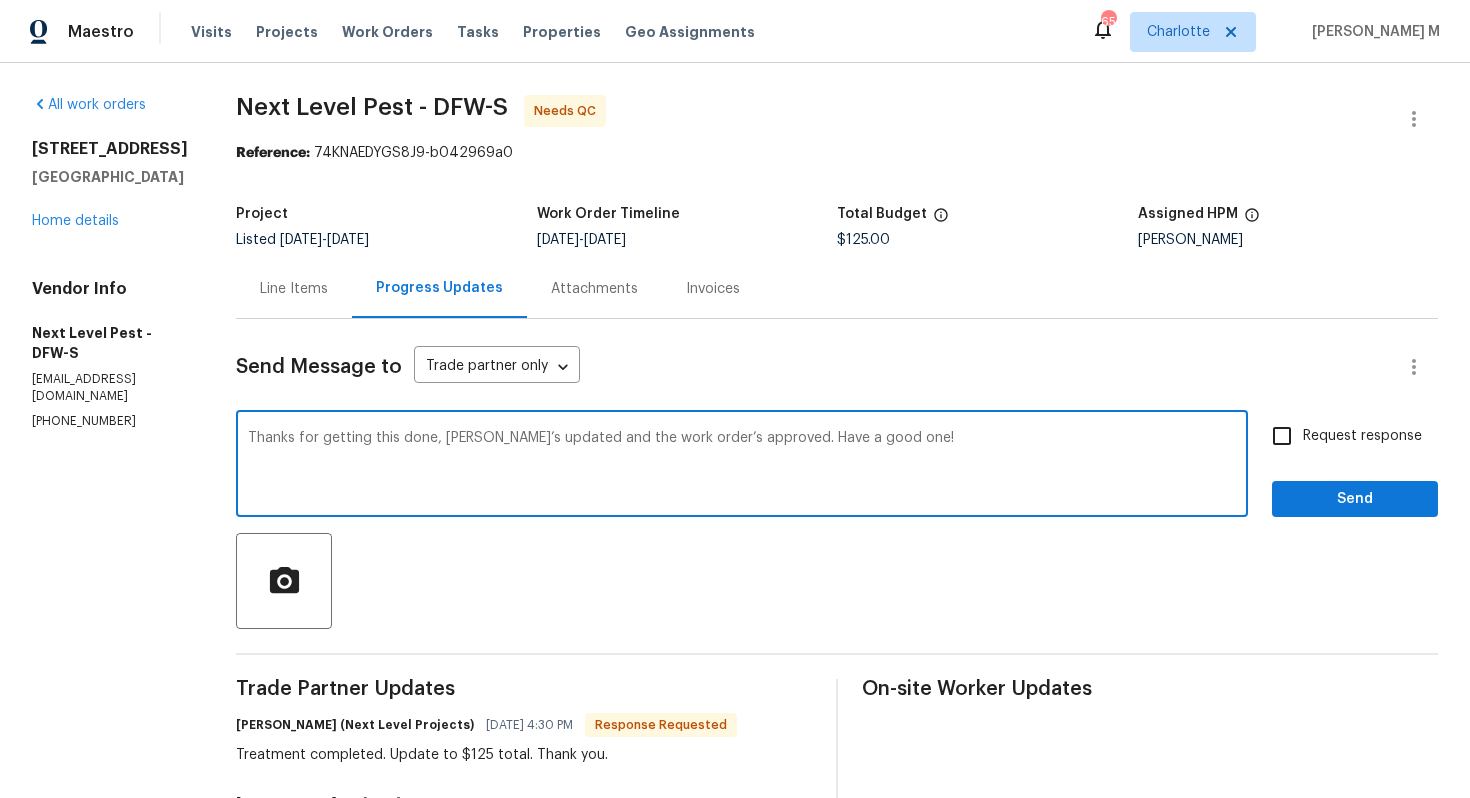 click on "Thanks for getting this done, price’s updated and the work order’s approved. Have a good one!" at bounding box center (742, 466) 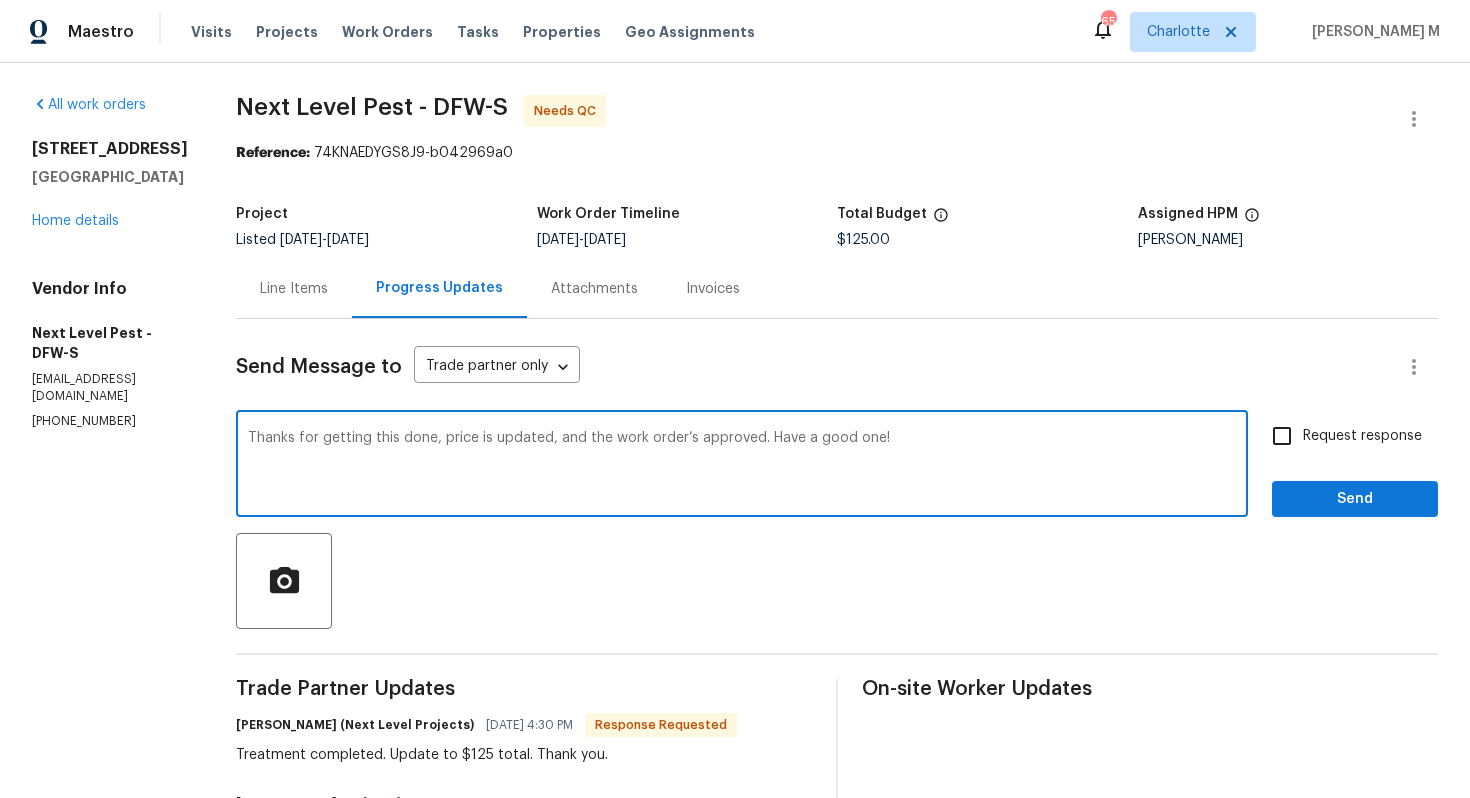 type on "Thanks for getting this done, price is updated, and the work order’s approved. Have a good one!" 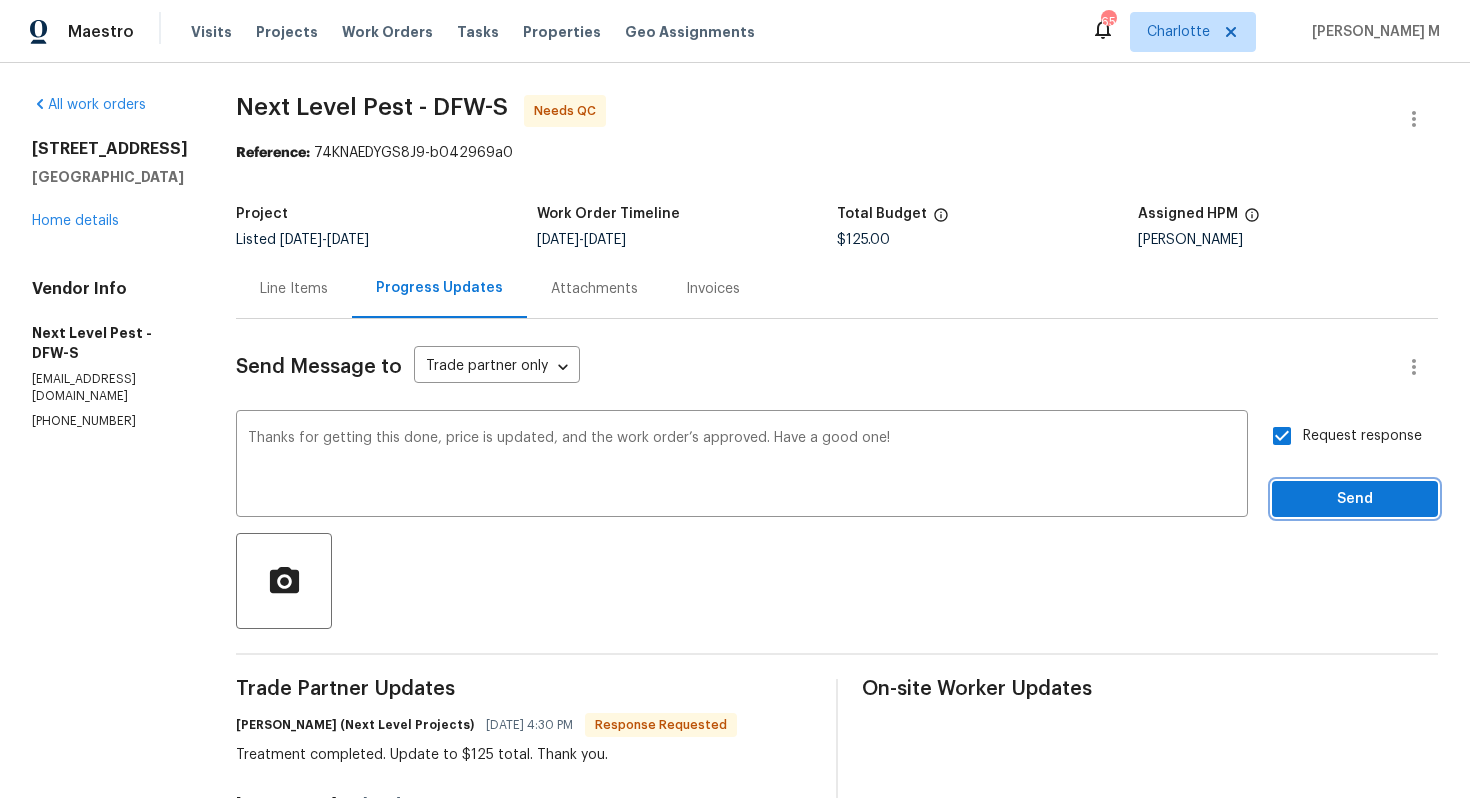 click on "Send" at bounding box center [1355, 499] 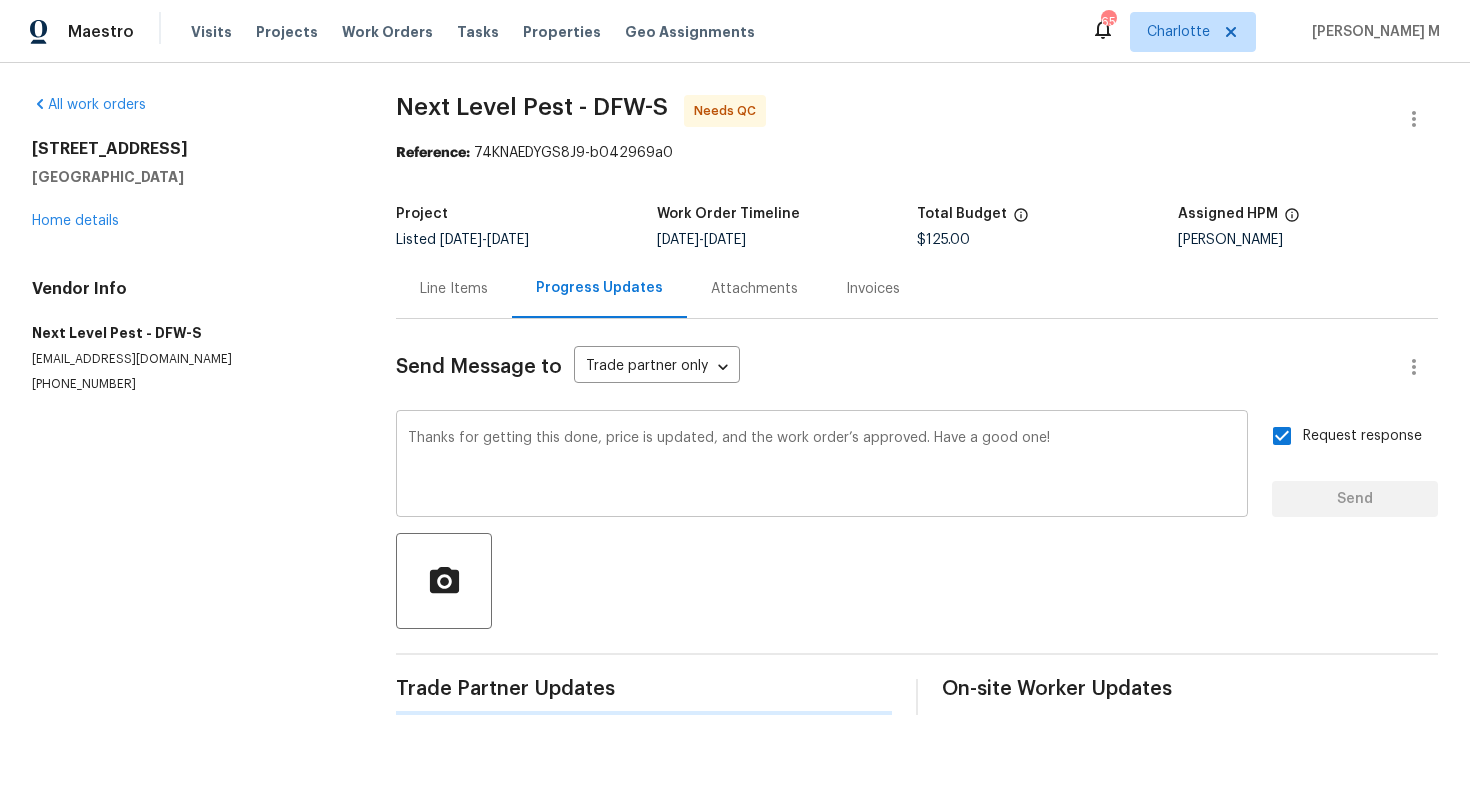 type 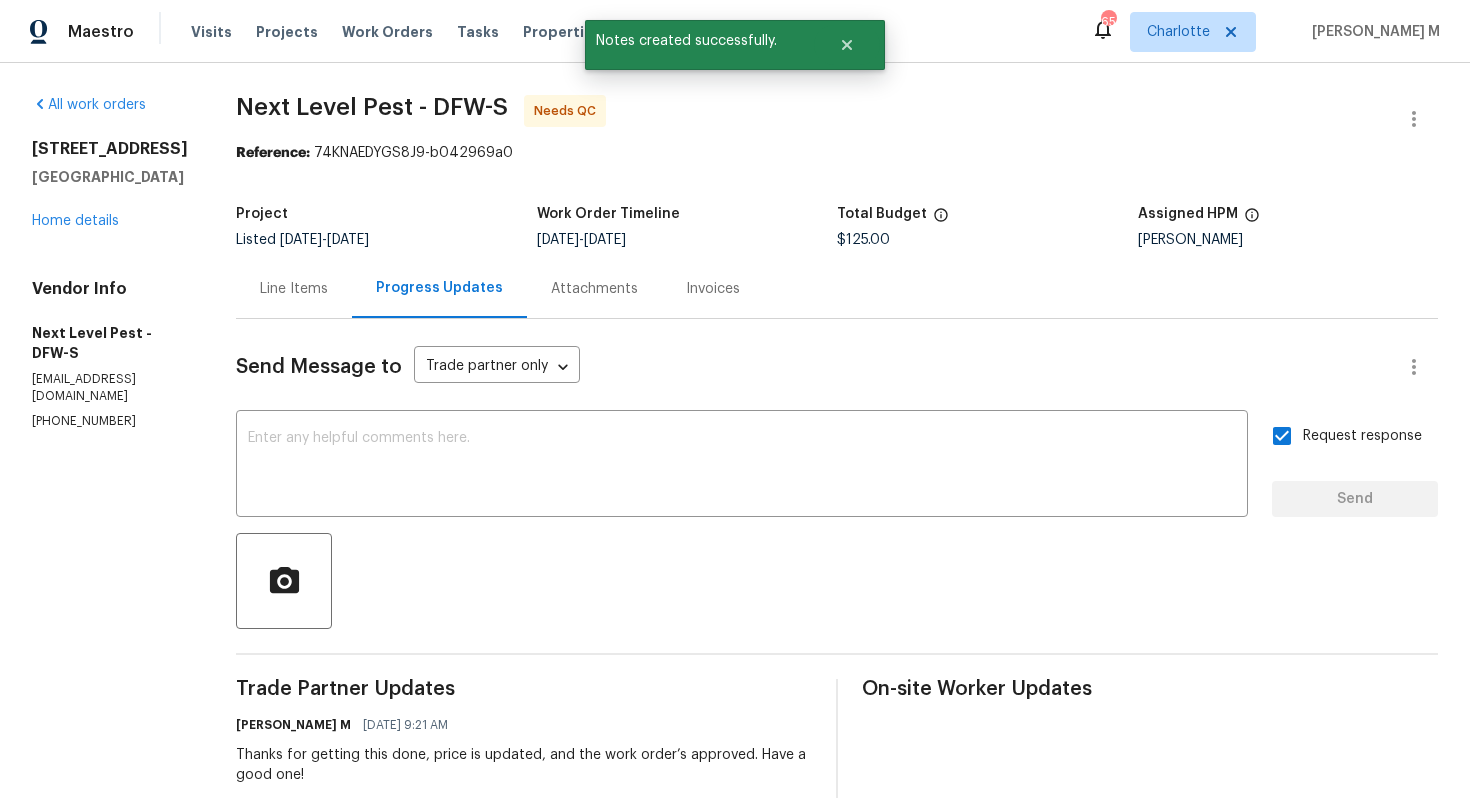 click on "Line Items" at bounding box center (294, 289) 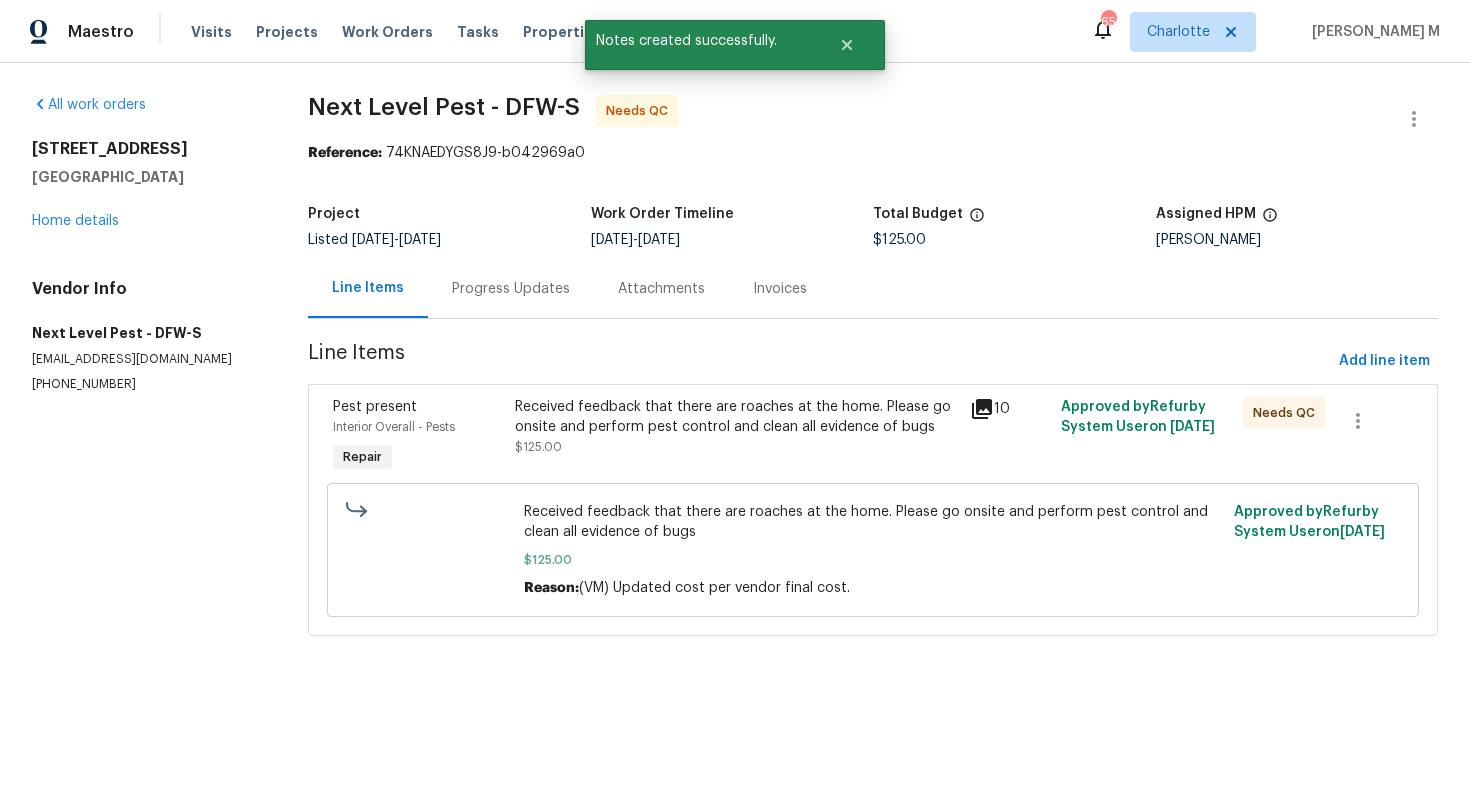 click on "Received feedback that there are roaches at the home. Please go onsite and perform pest control and clean all evidence of bugs $125.00" at bounding box center [736, 427] 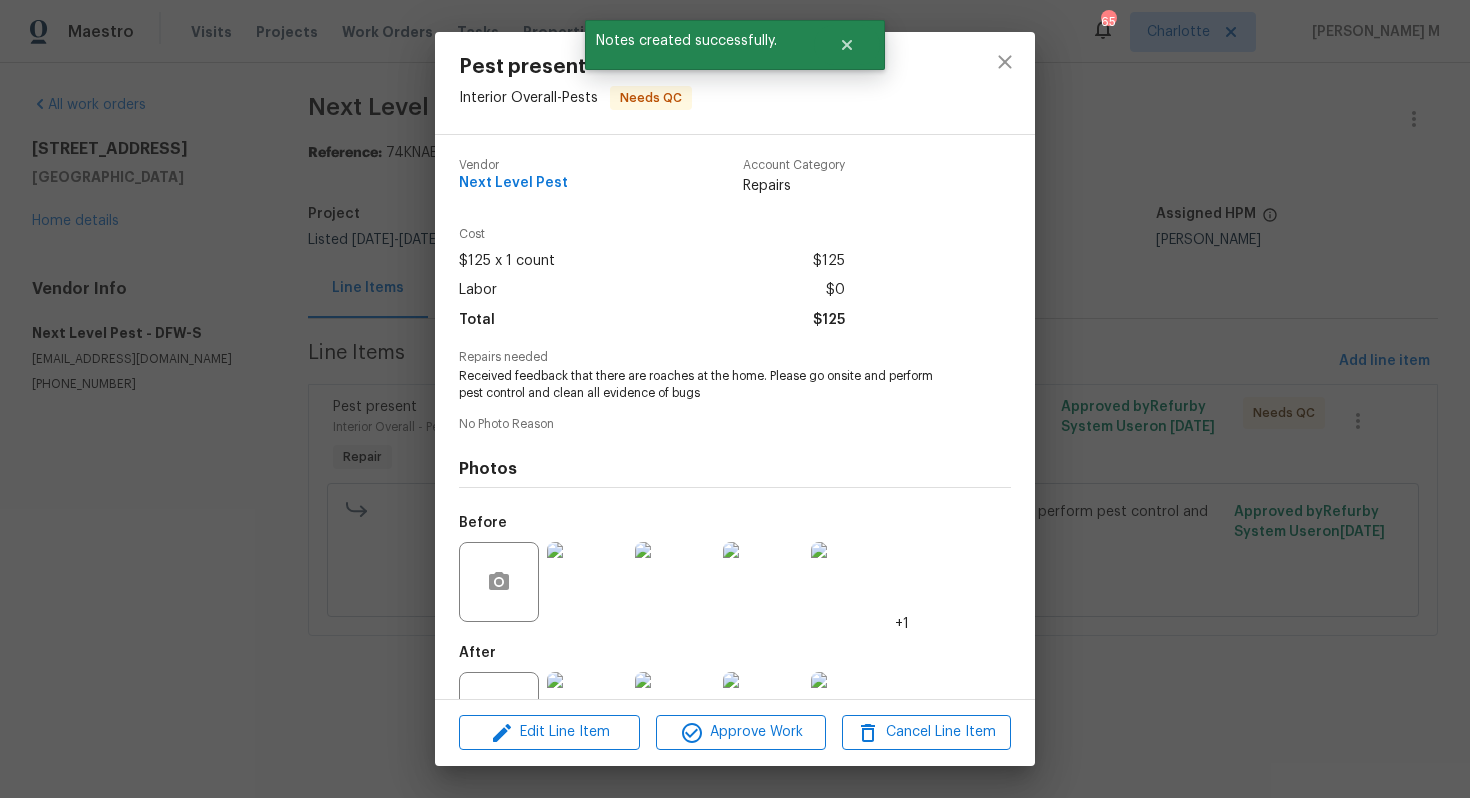 scroll, scrollTop: 47, scrollLeft: 0, axis: vertical 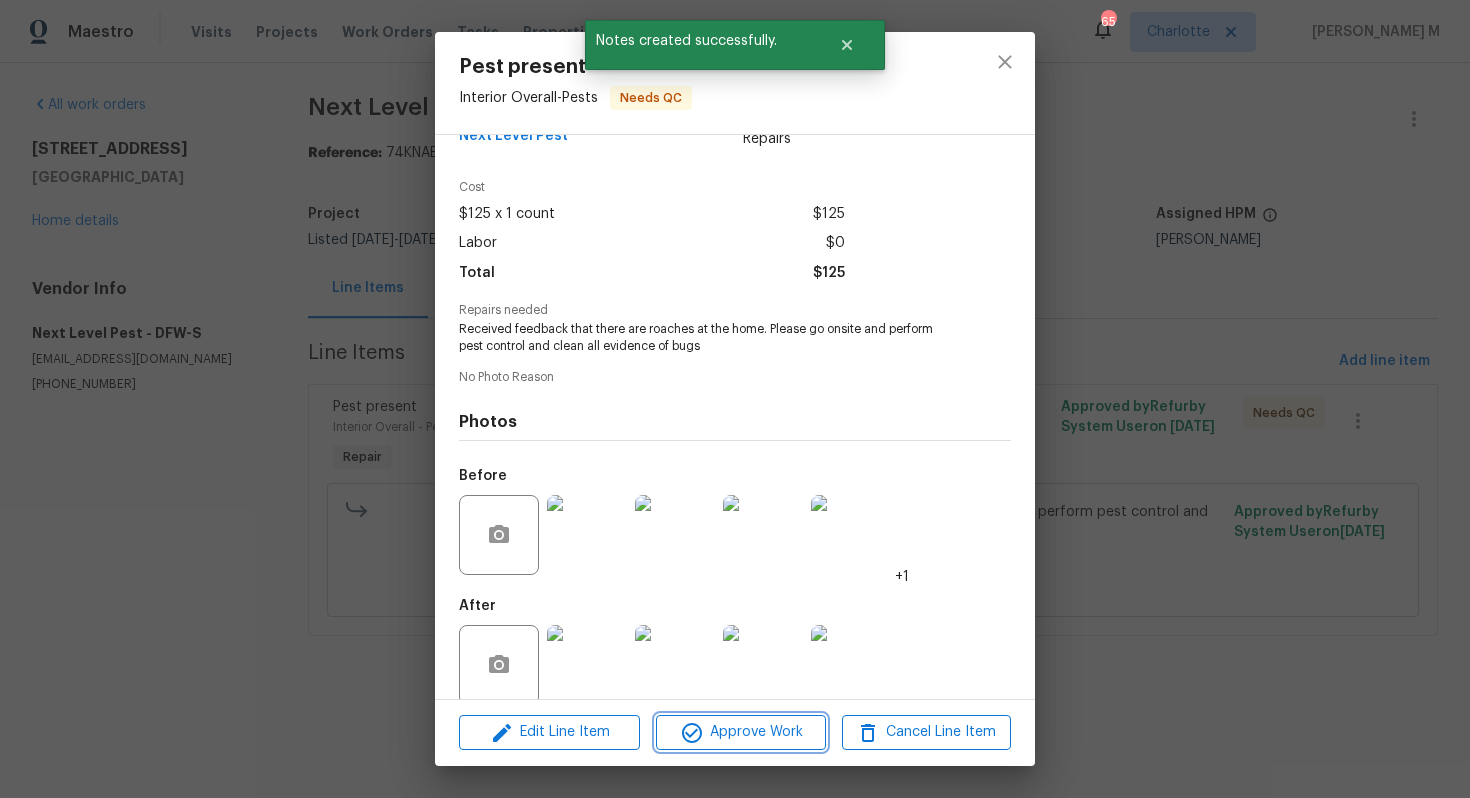click on "Approve Work" at bounding box center [740, 732] 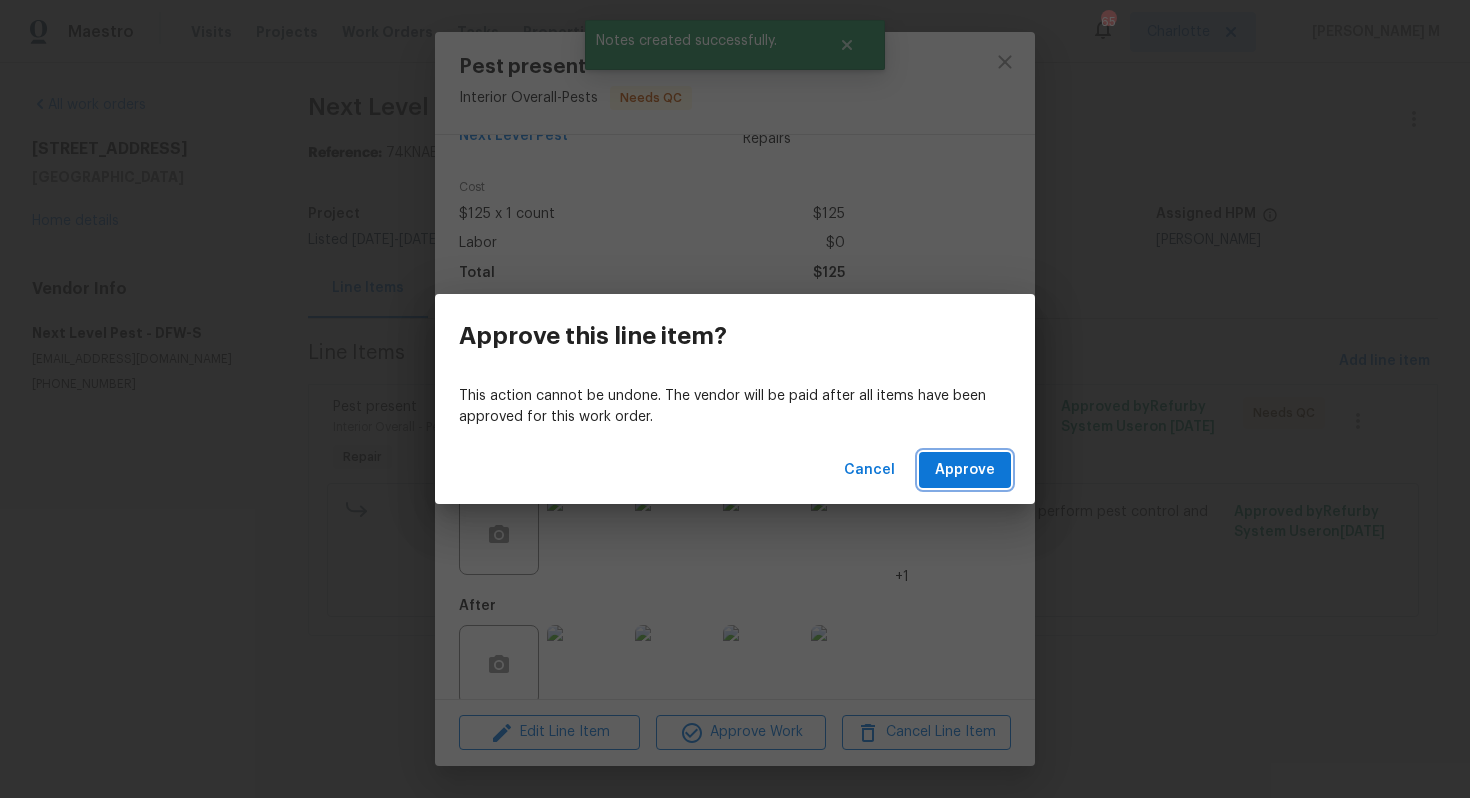 click on "Approve" at bounding box center [965, 470] 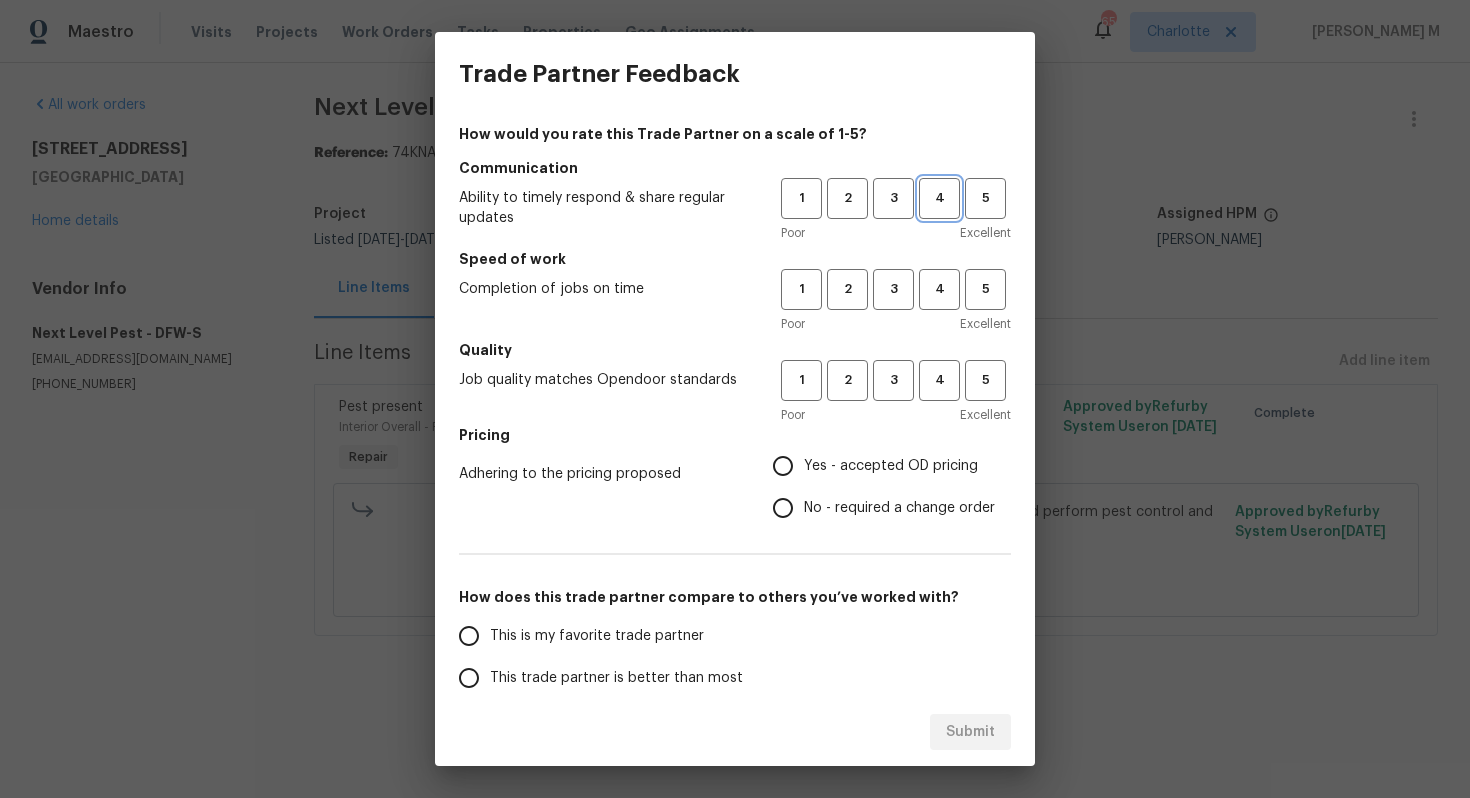 click on "4" at bounding box center (939, 198) 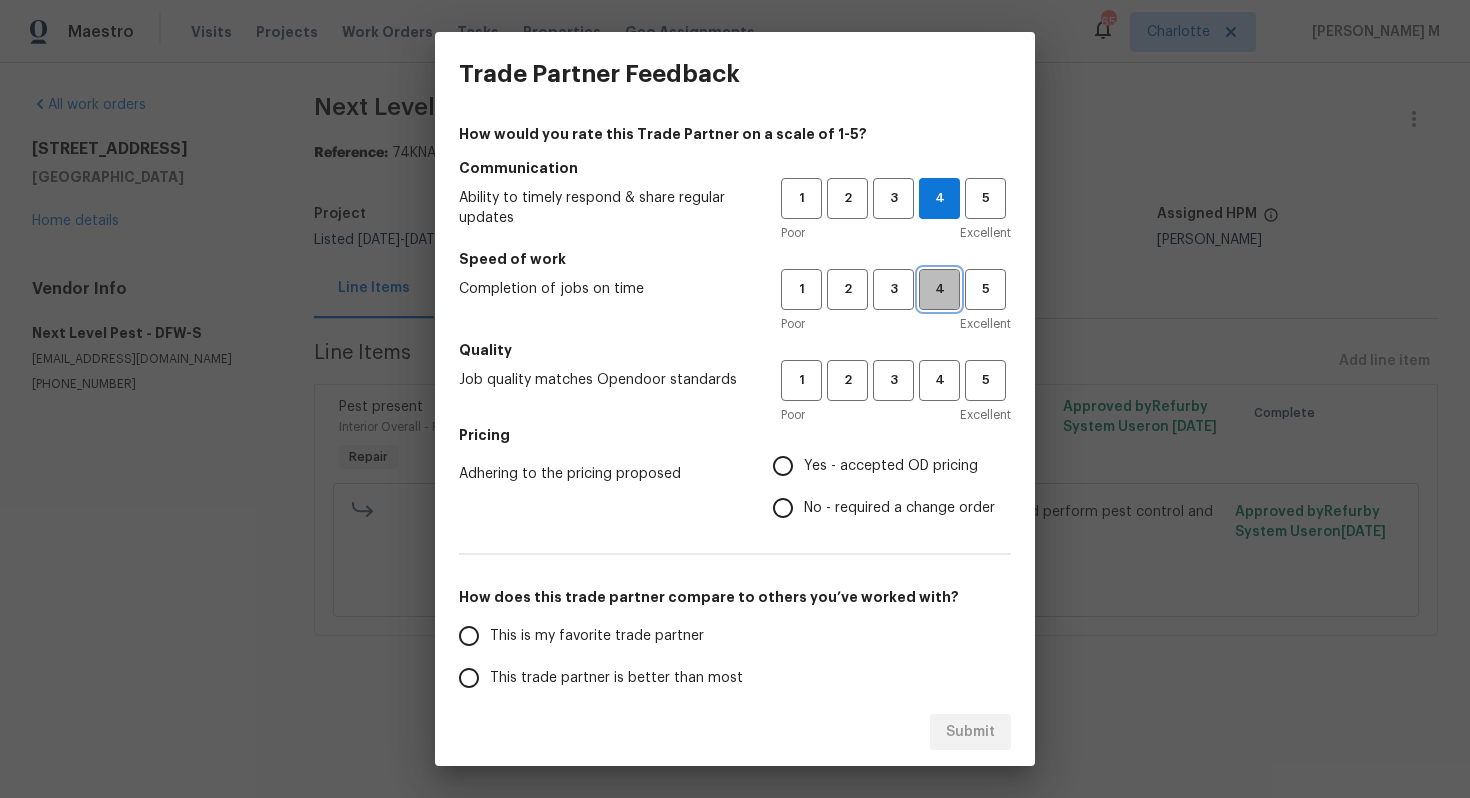 click on "4" at bounding box center [939, 289] 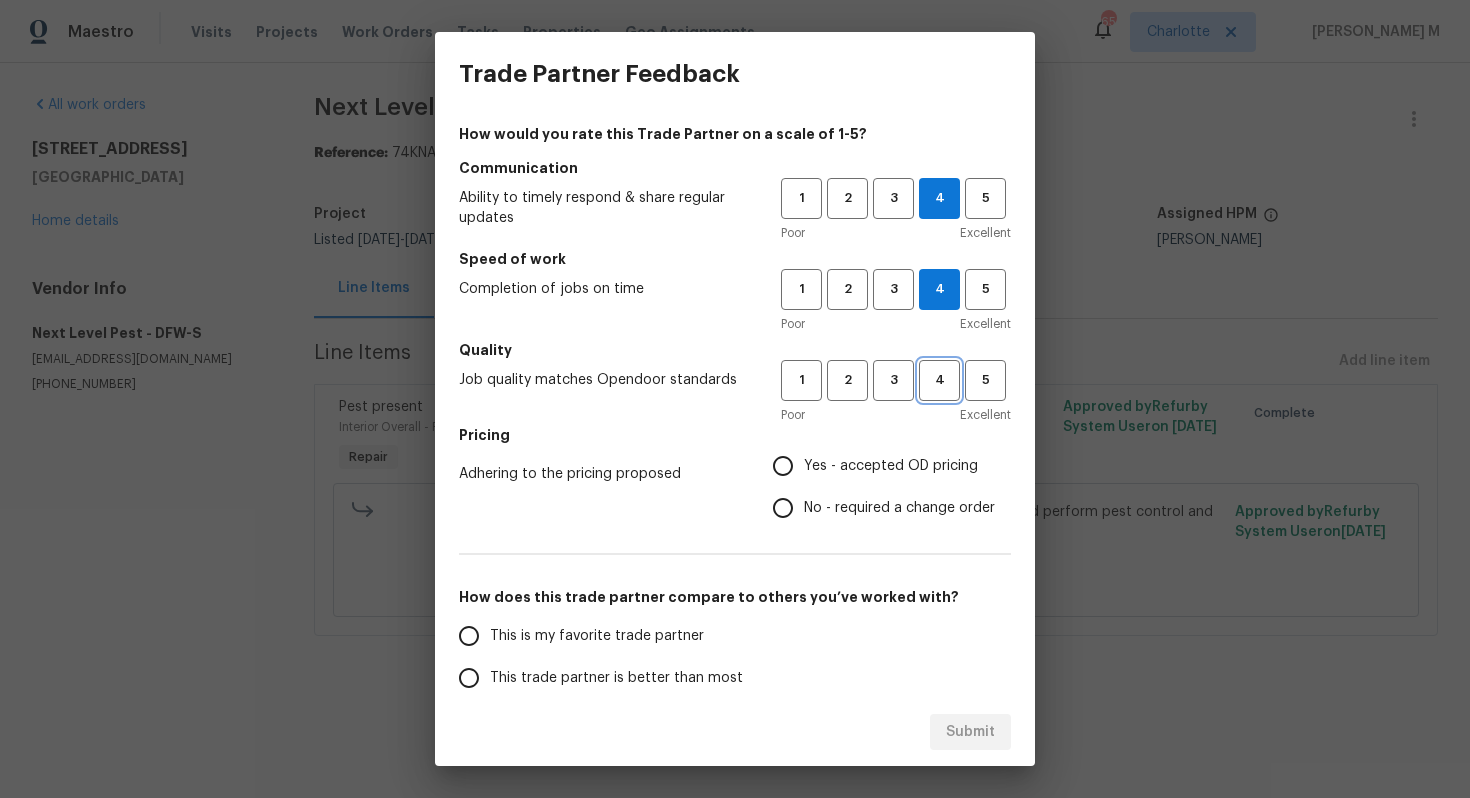 click on "4" at bounding box center (939, 380) 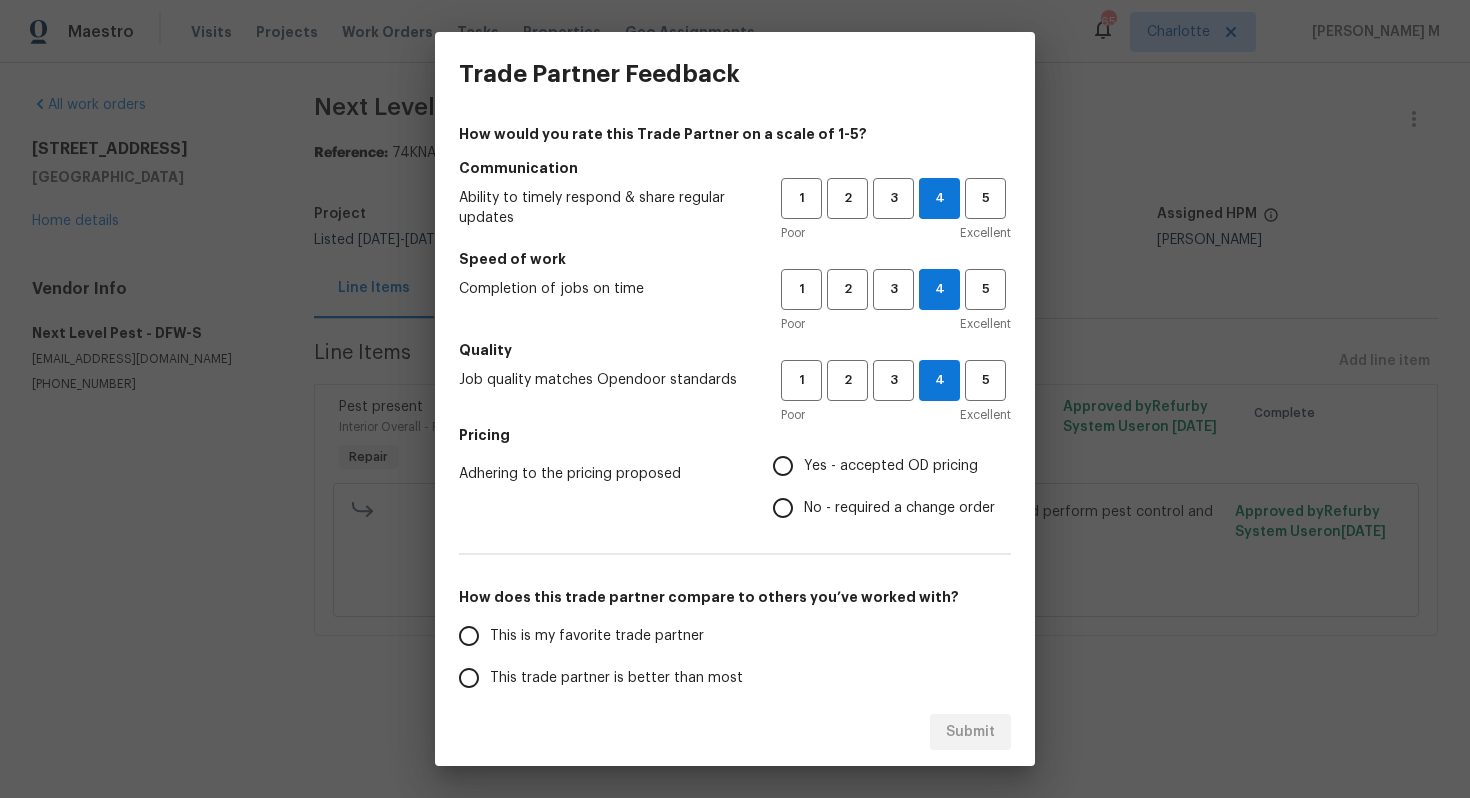 click on "Yes - accepted OD pricing" at bounding box center [878, 466] 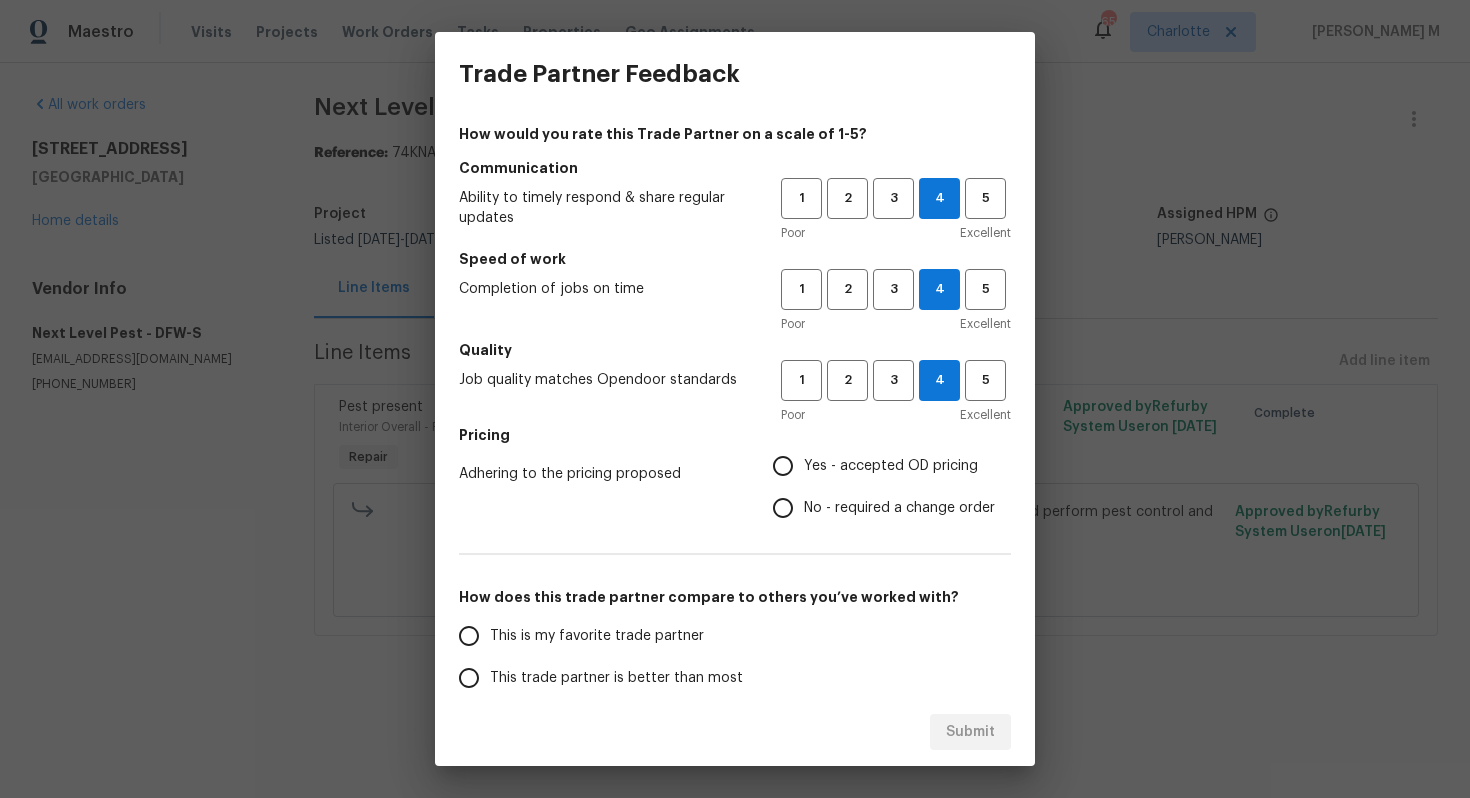 click on "Yes - accepted OD pricing" at bounding box center [783, 466] 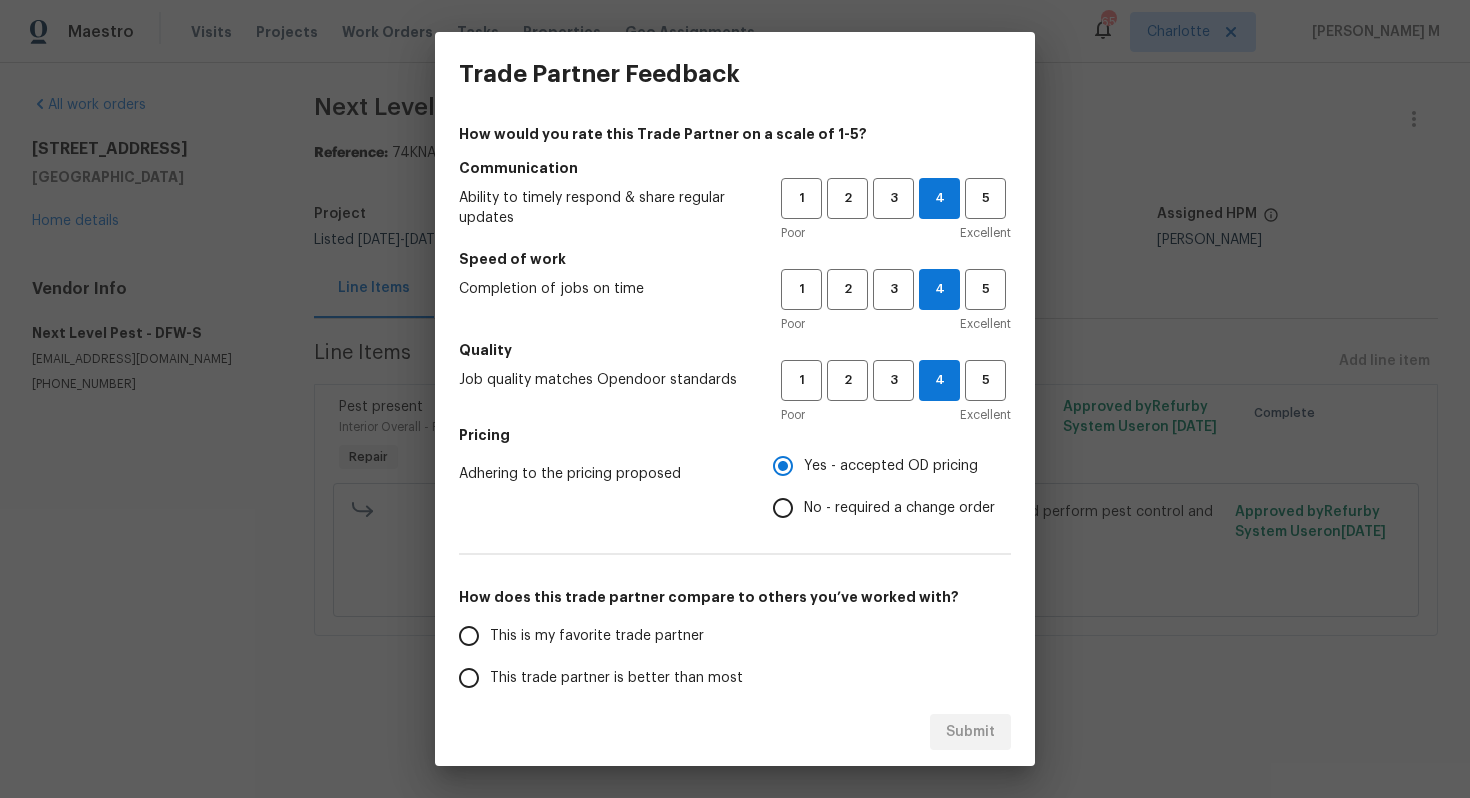 scroll, scrollTop: 192, scrollLeft: 0, axis: vertical 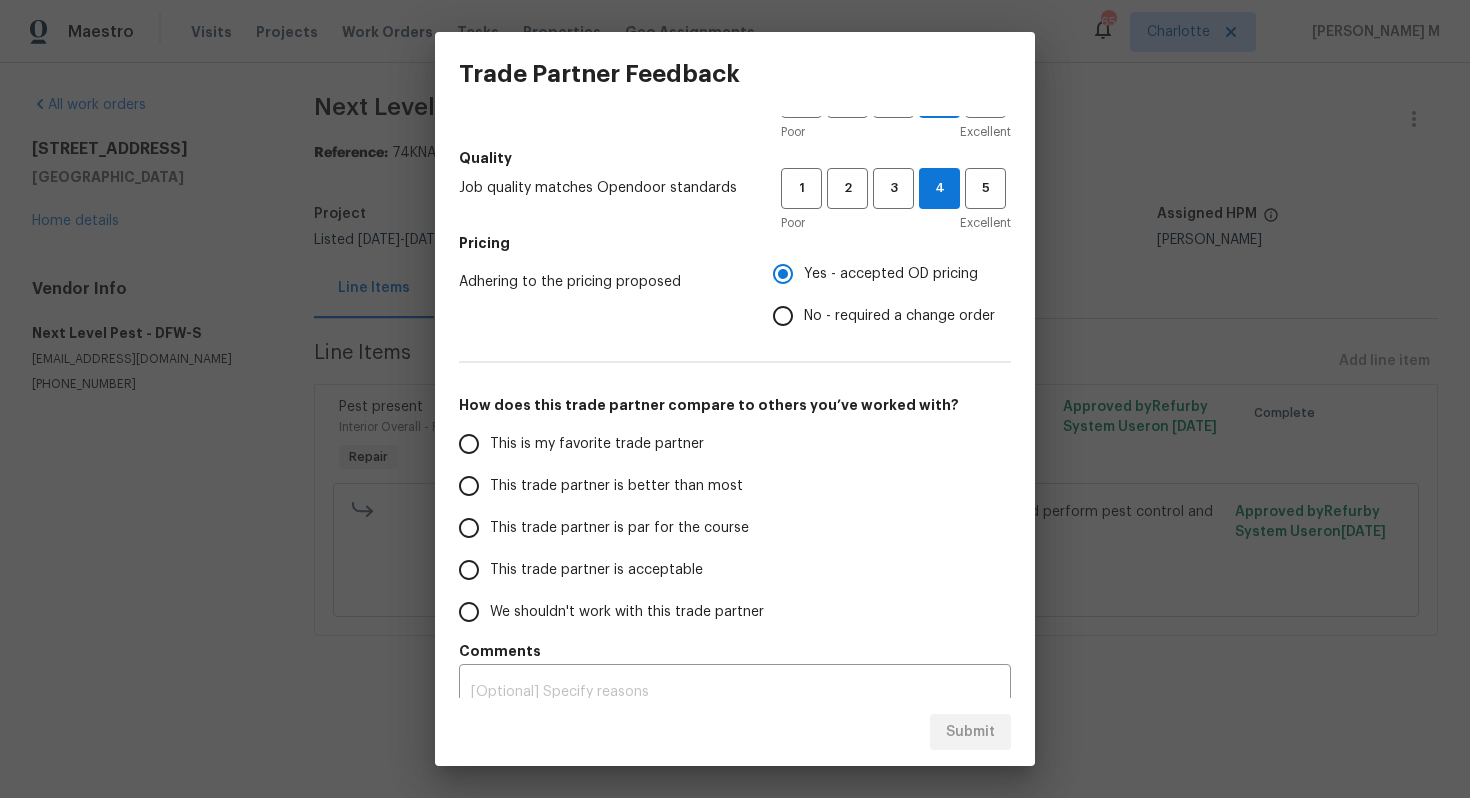 click on "This is my favorite trade partner" at bounding box center [597, 444] 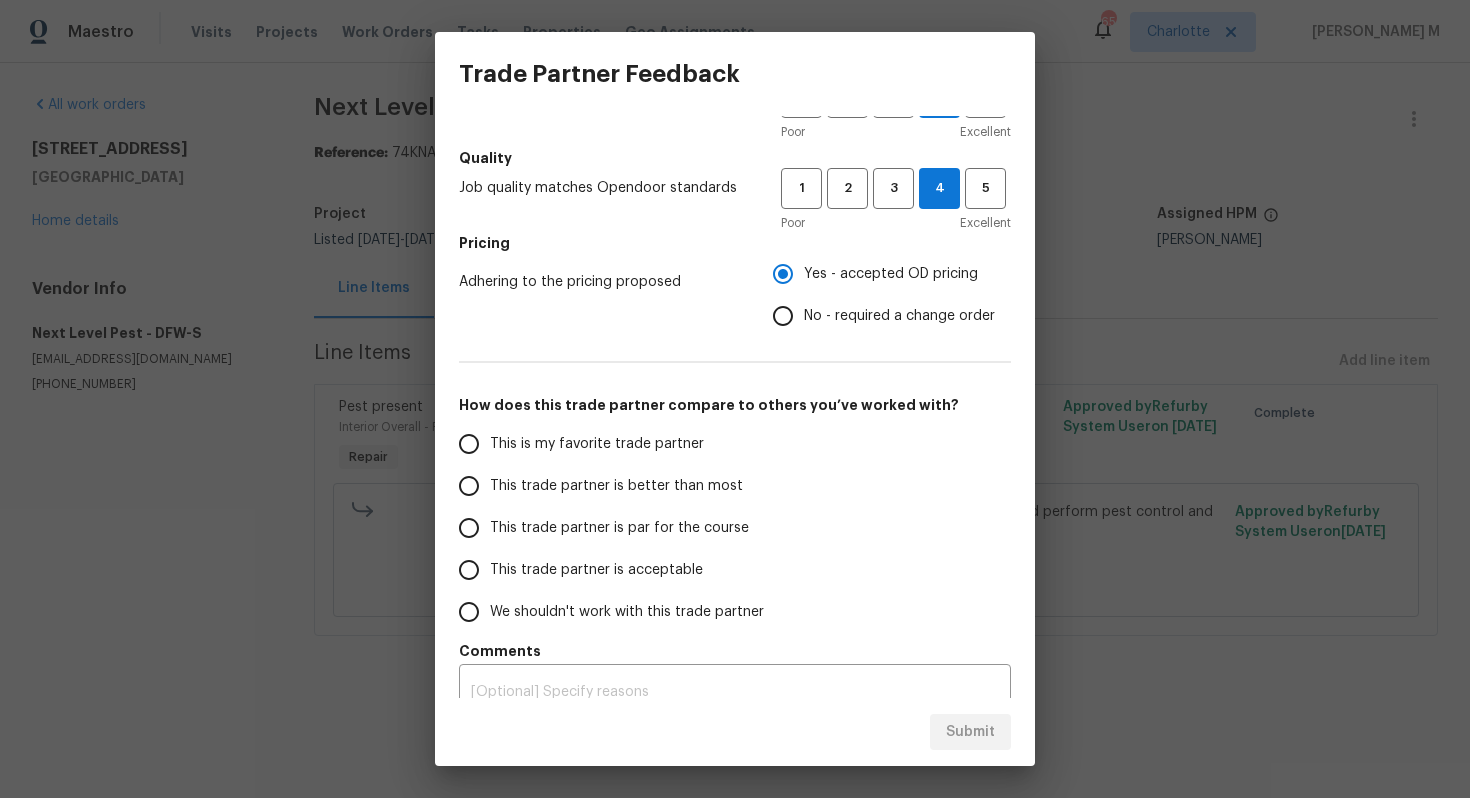 click on "This is my favorite trade partner" at bounding box center (469, 444) 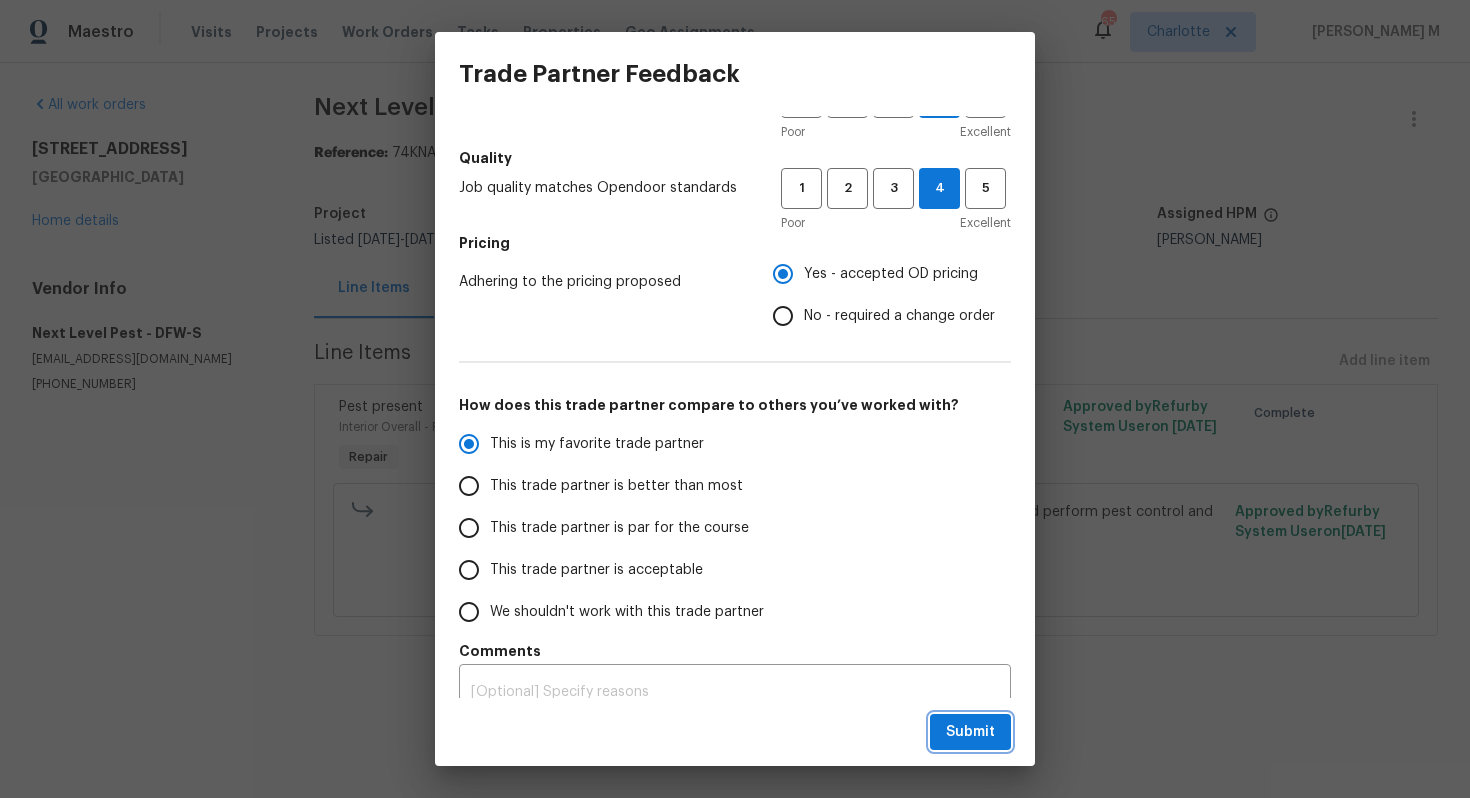 click on "Submit" at bounding box center (970, 732) 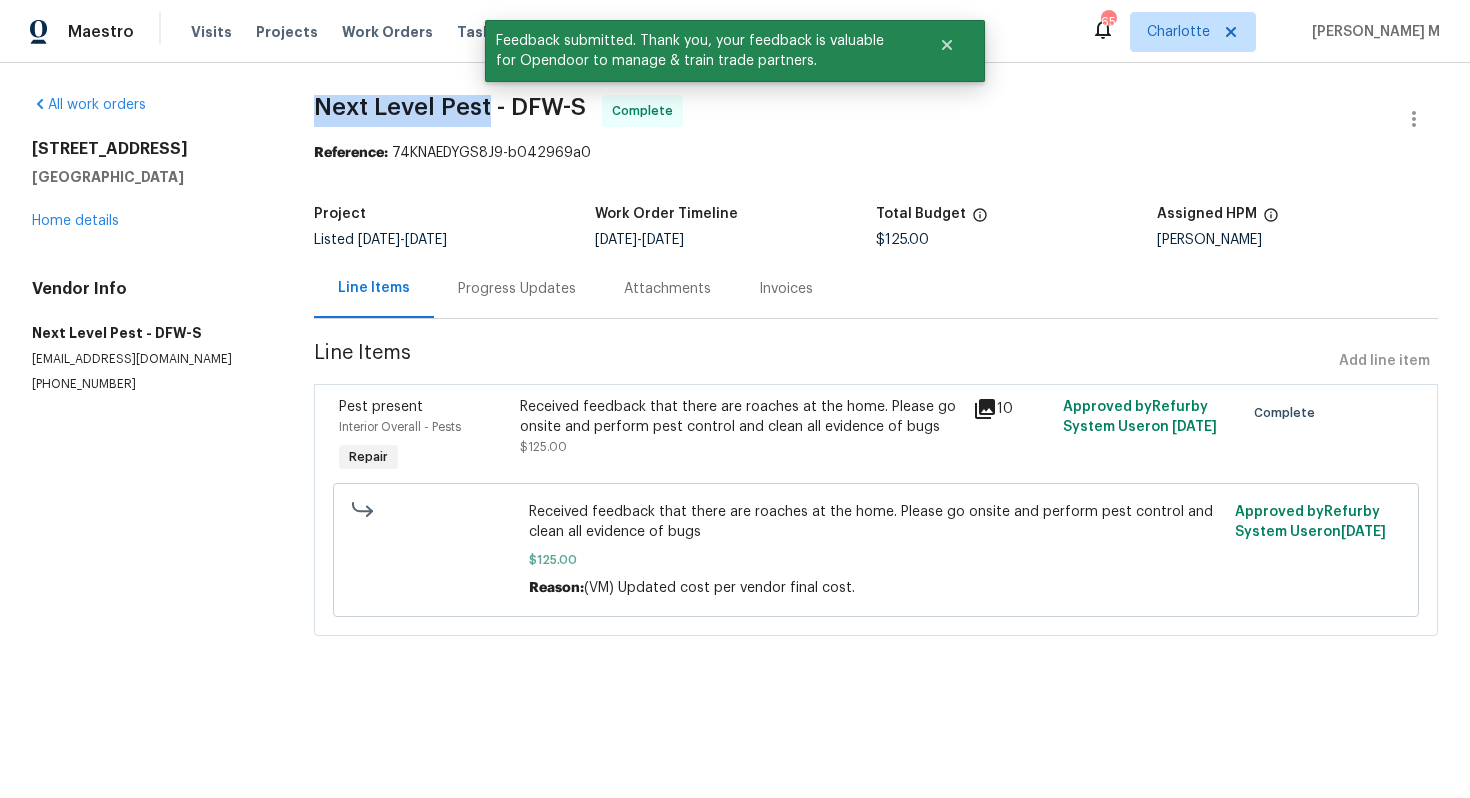 drag, startPoint x: 317, startPoint y: 102, endPoint x: 477, endPoint y: 102, distance: 160 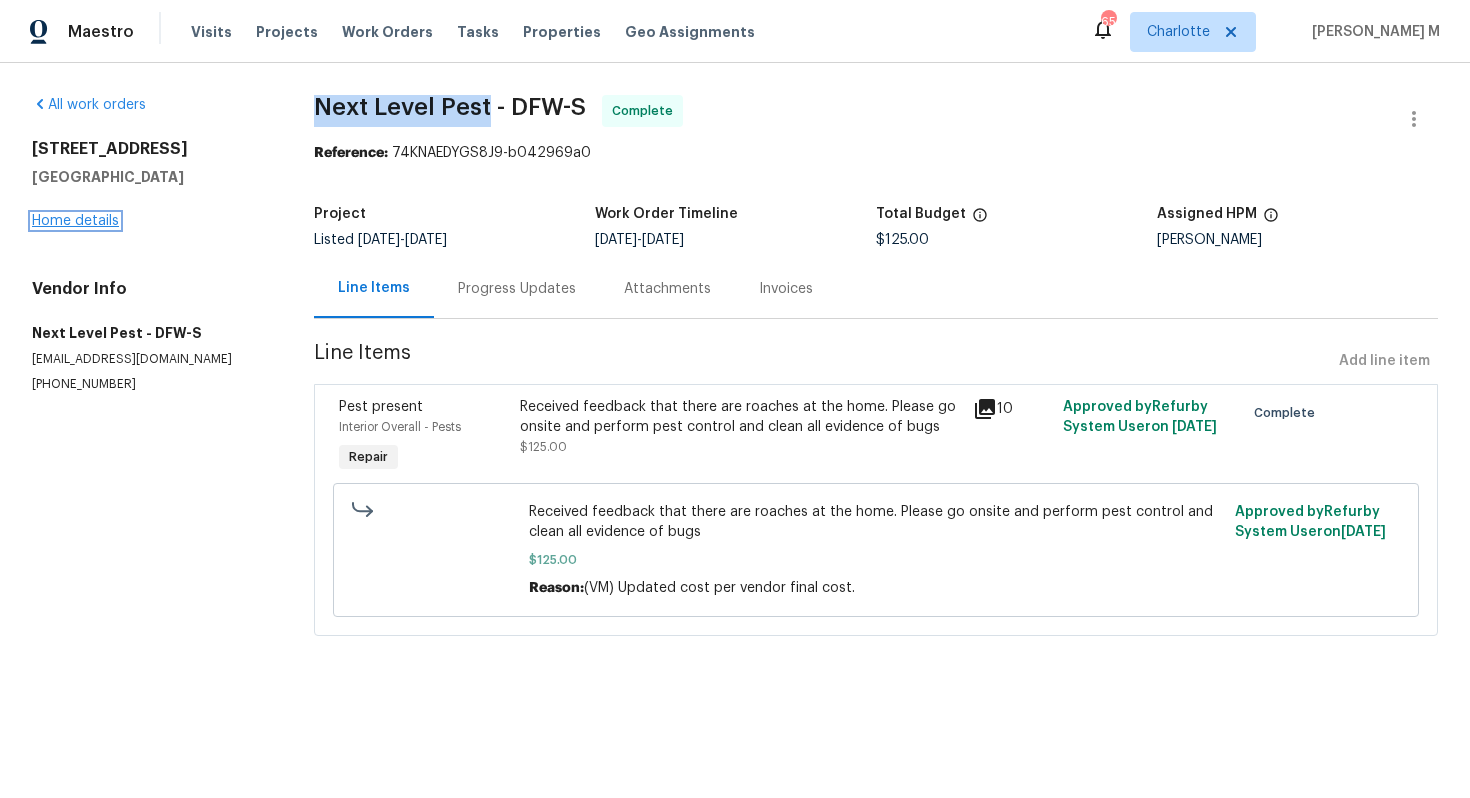 click on "Home details" at bounding box center [75, 221] 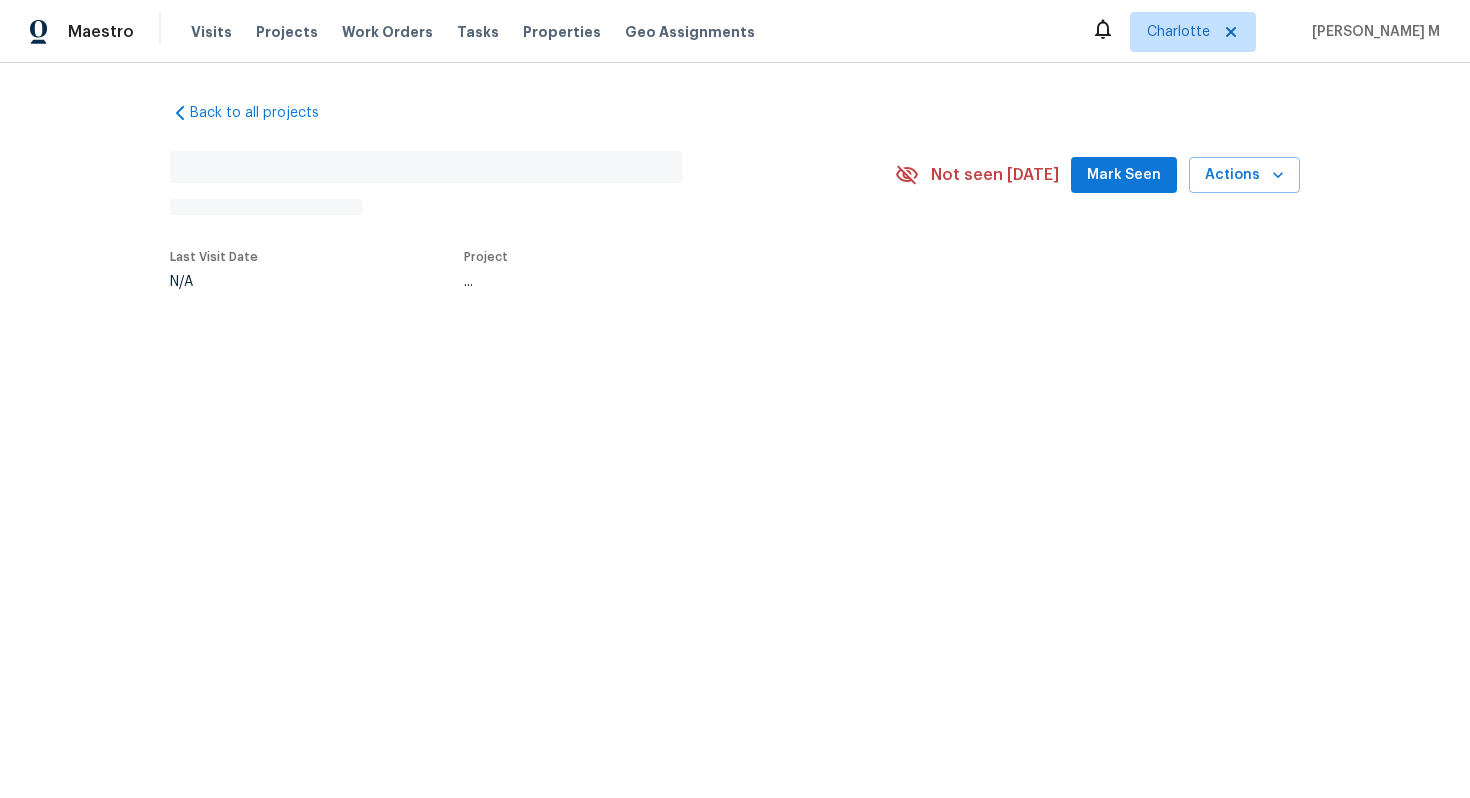 scroll, scrollTop: 0, scrollLeft: 0, axis: both 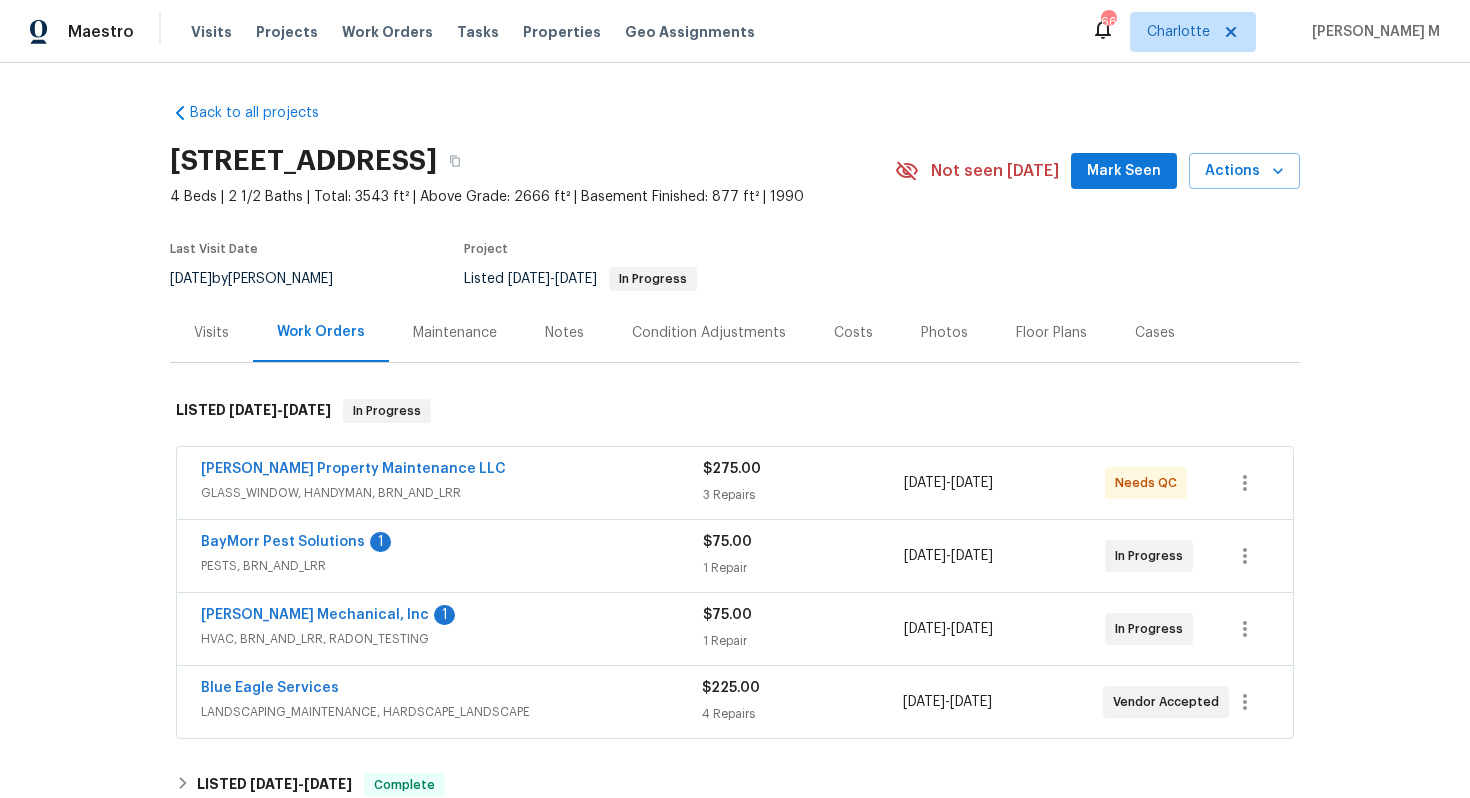 click on "HVAC, BRN_AND_LRR, RADON_TESTING" at bounding box center (452, 639) 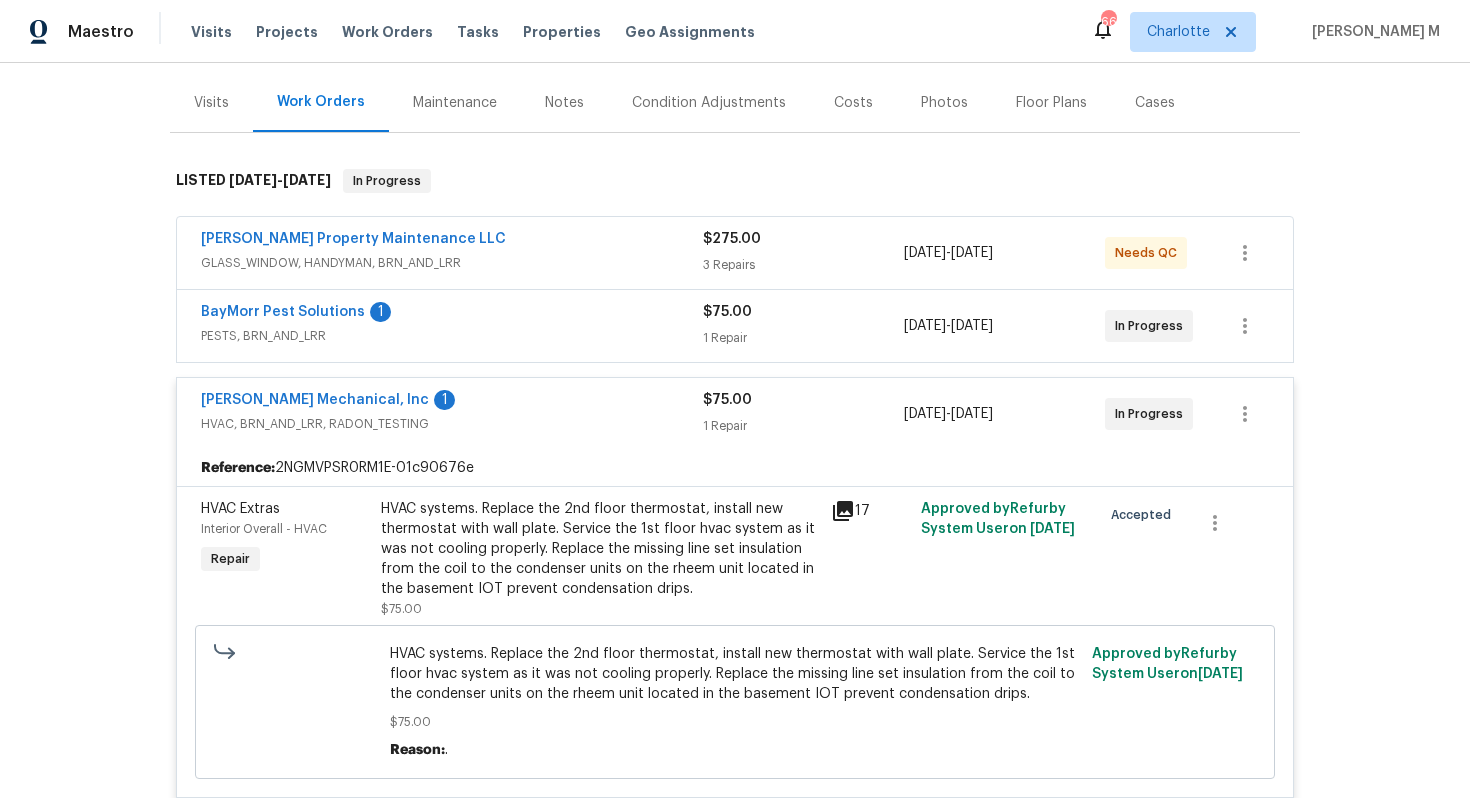 scroll, scrollTop: 231, scrollLeft: 0, axis: vertical 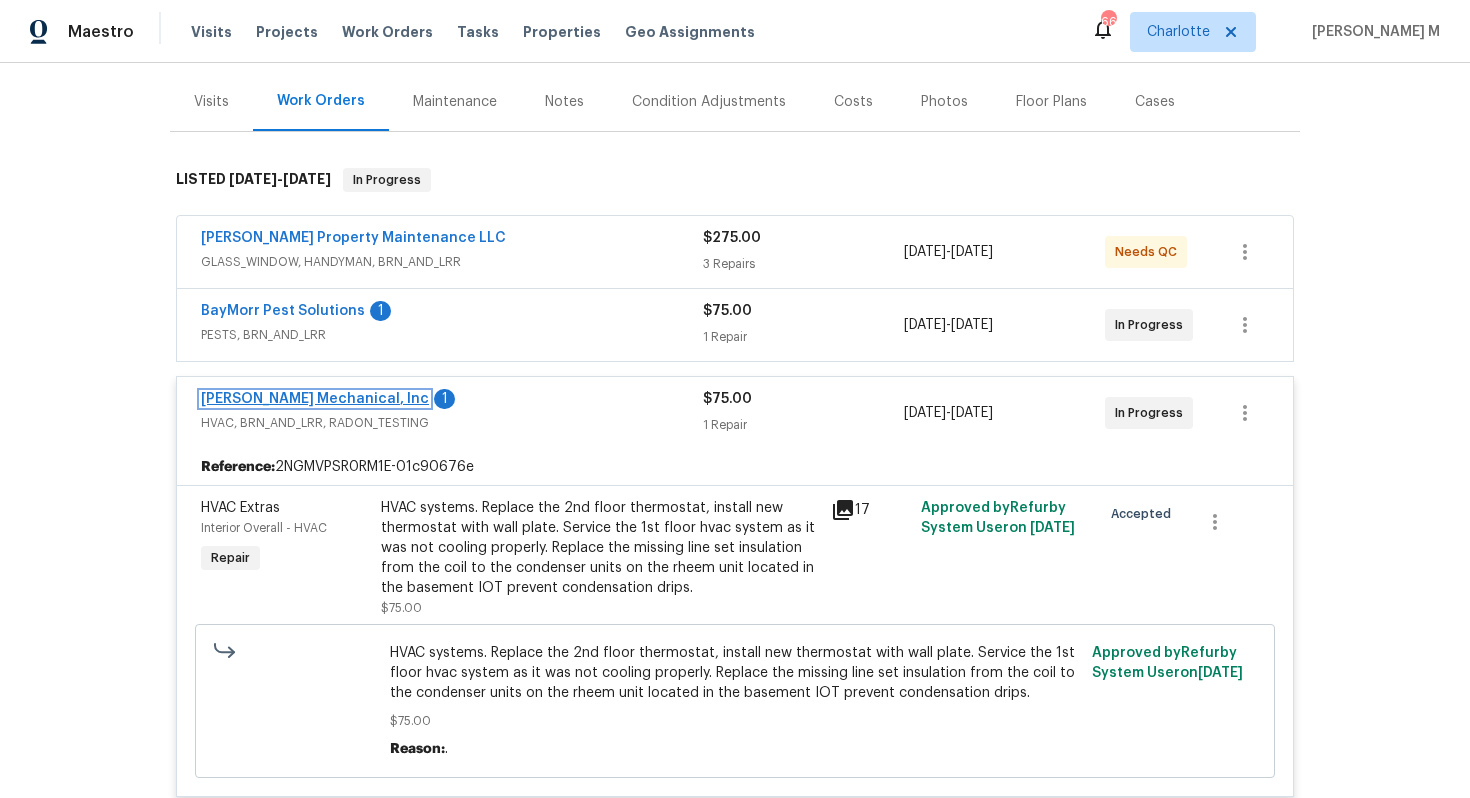 click on "JH Martin Mechanical, Inc" at bounding box center (315, 399) 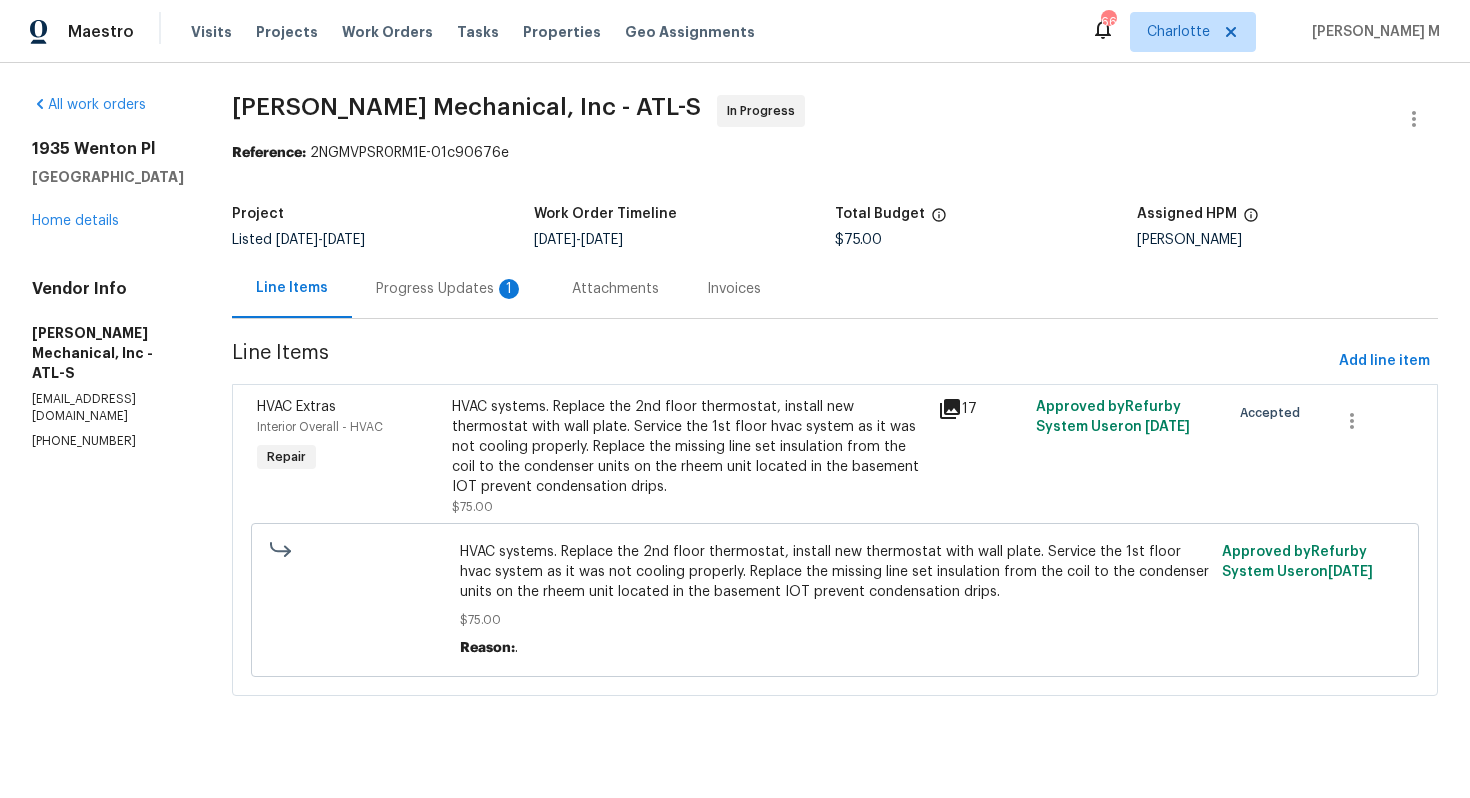 click on "Progress Updates 1" at bounding box center [450, 289] 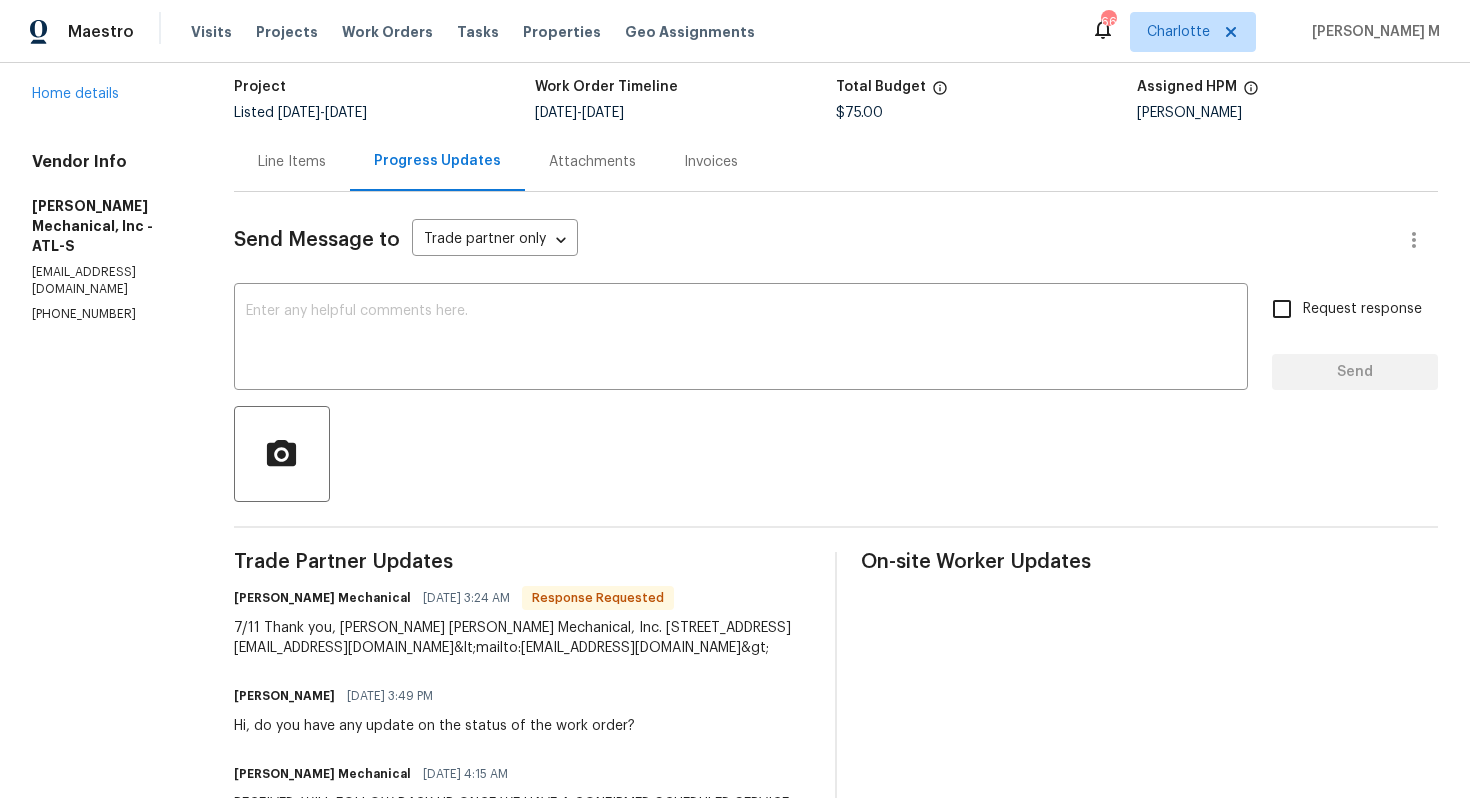 scroll, scrollTop: 0, scrollLeft: 0, axis: both 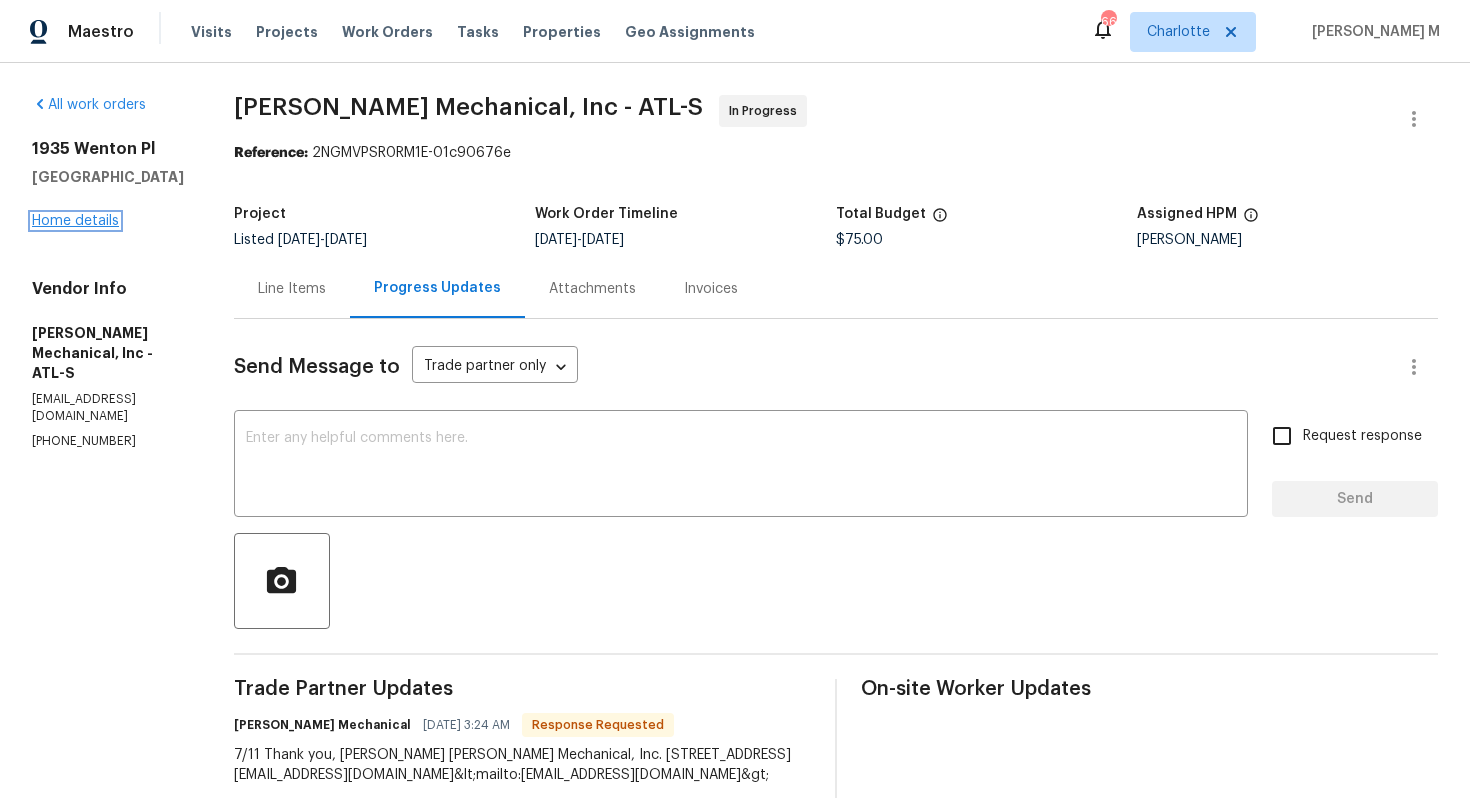 click on "Home details" at bounding box center (75, 221) 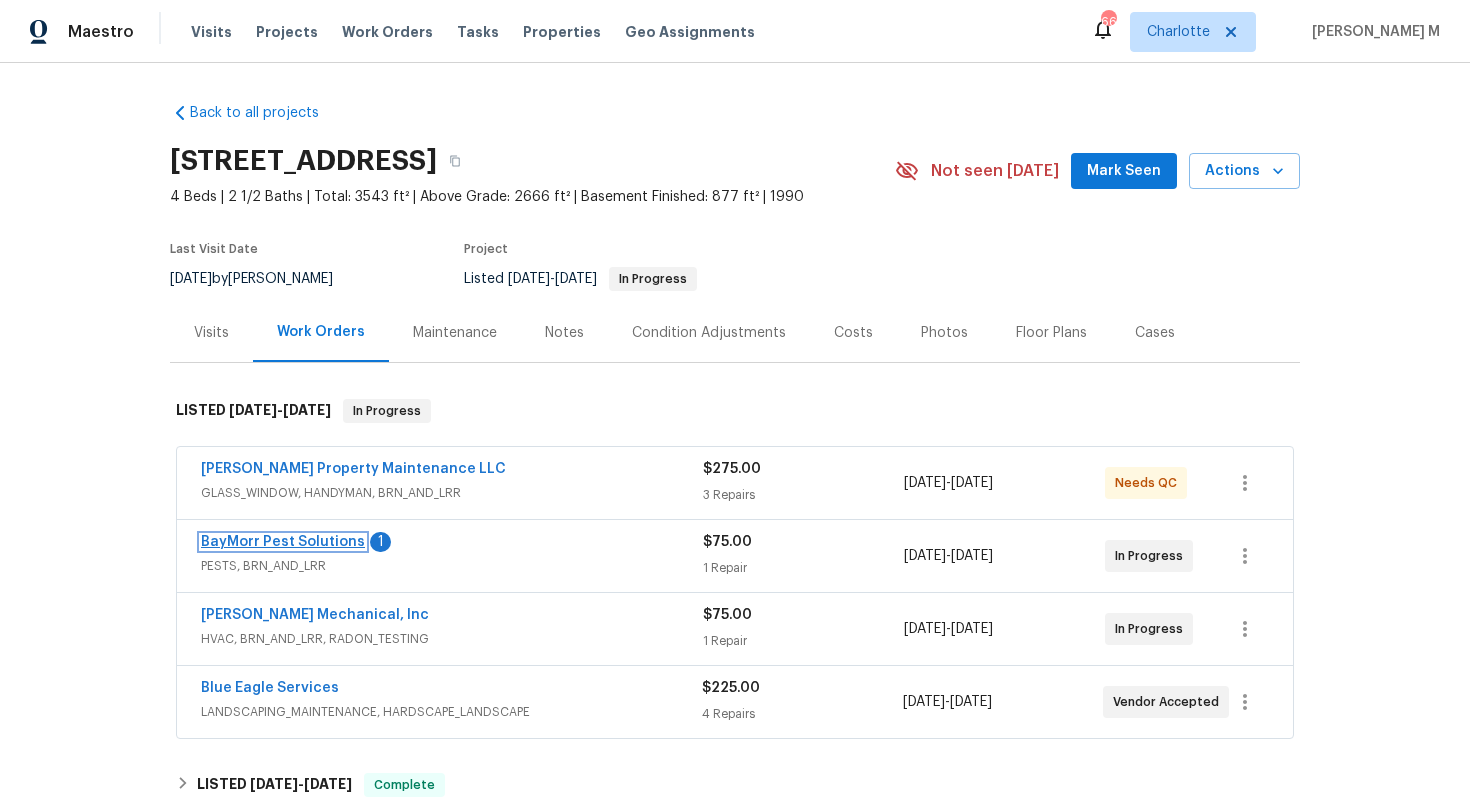 click on "BayMorr Pest Solutions" at bounding box center (283, 542) 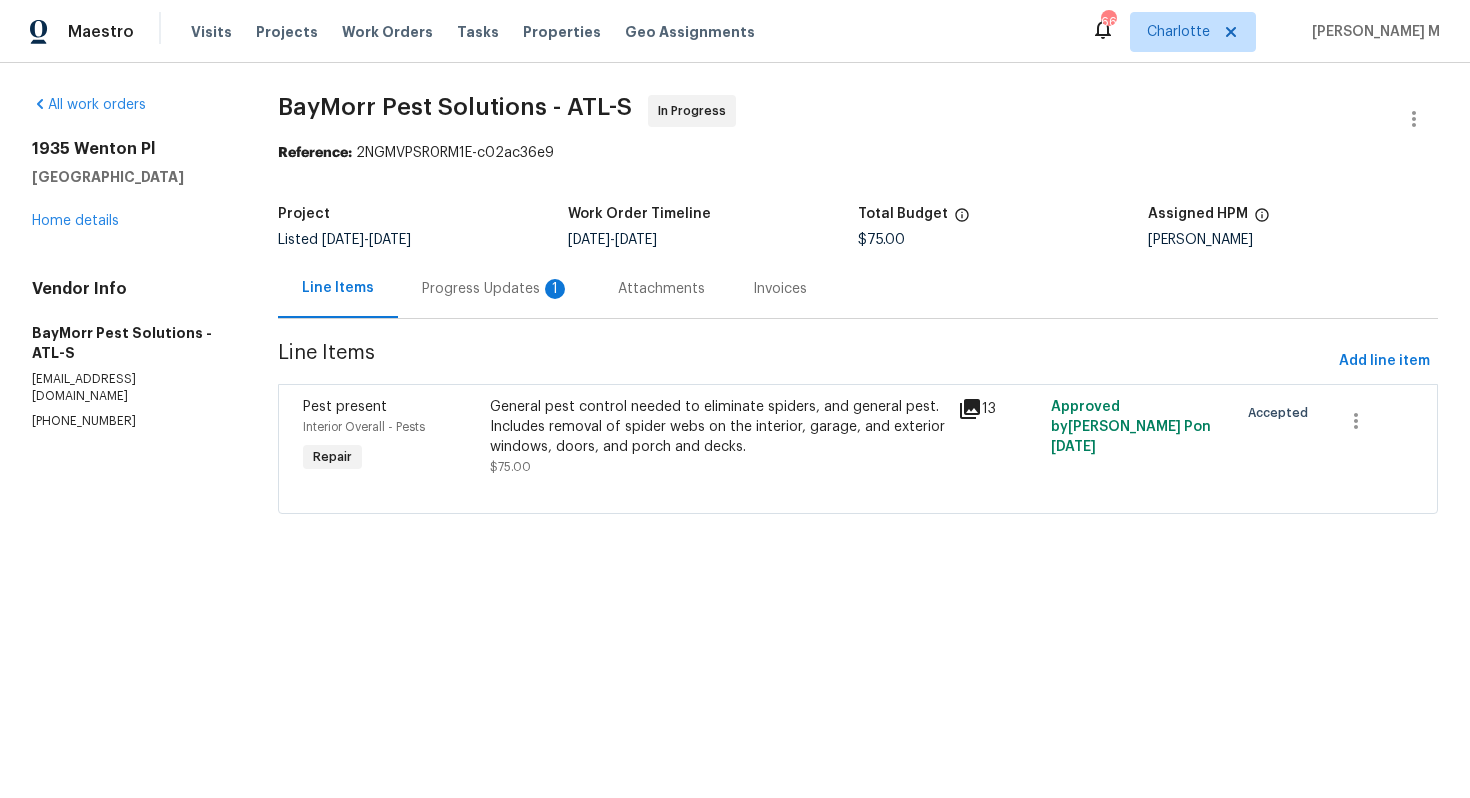 click on "Progress Updates 1" at bounding box center [496, 288] 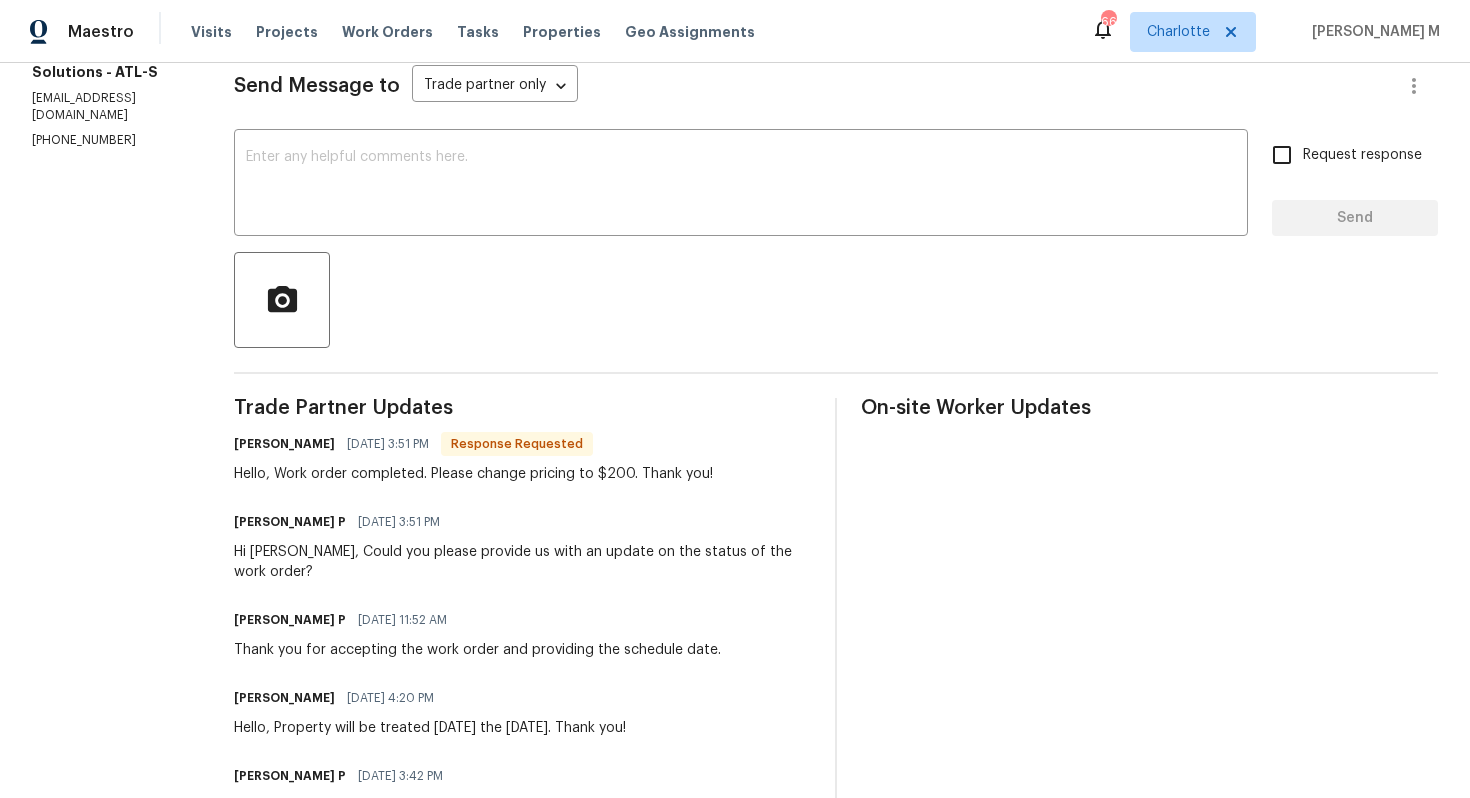 scroll, scrollTop: 0, scrollLeft: 0, axis: both 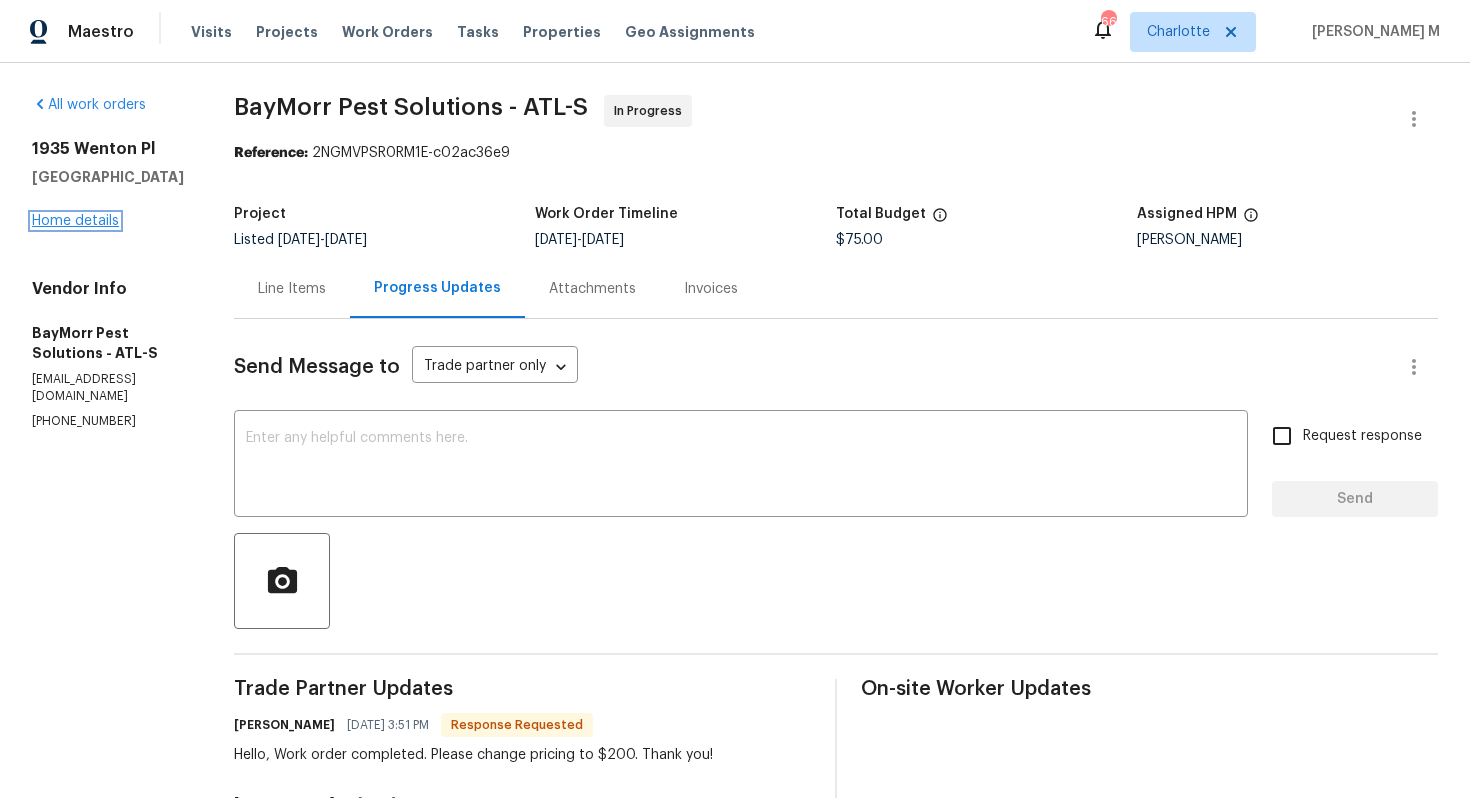 click on "Home details" at bounding box center (75, 221) 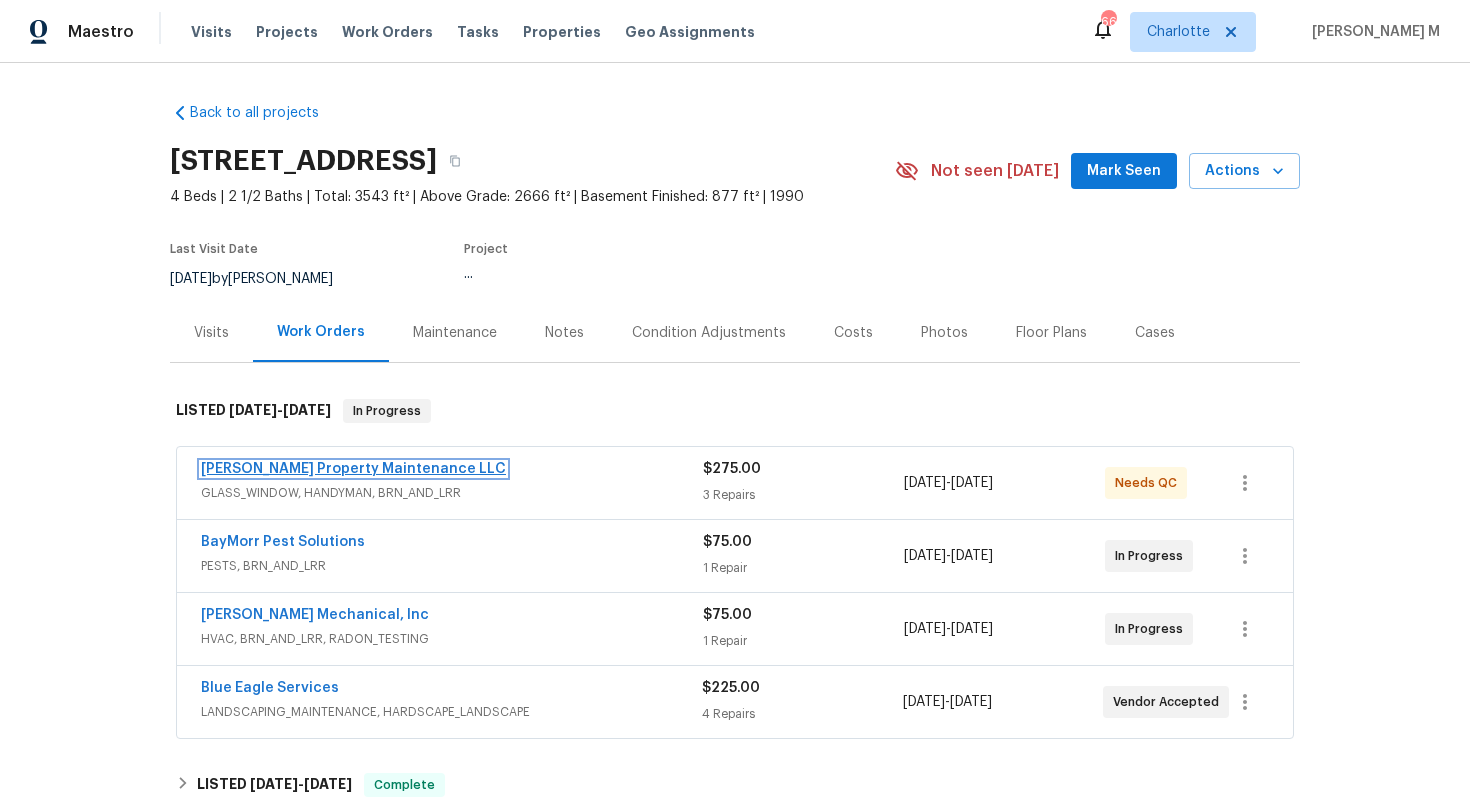 click on "Glen Property Maintenance LLC" at bounding box center (353, 469) 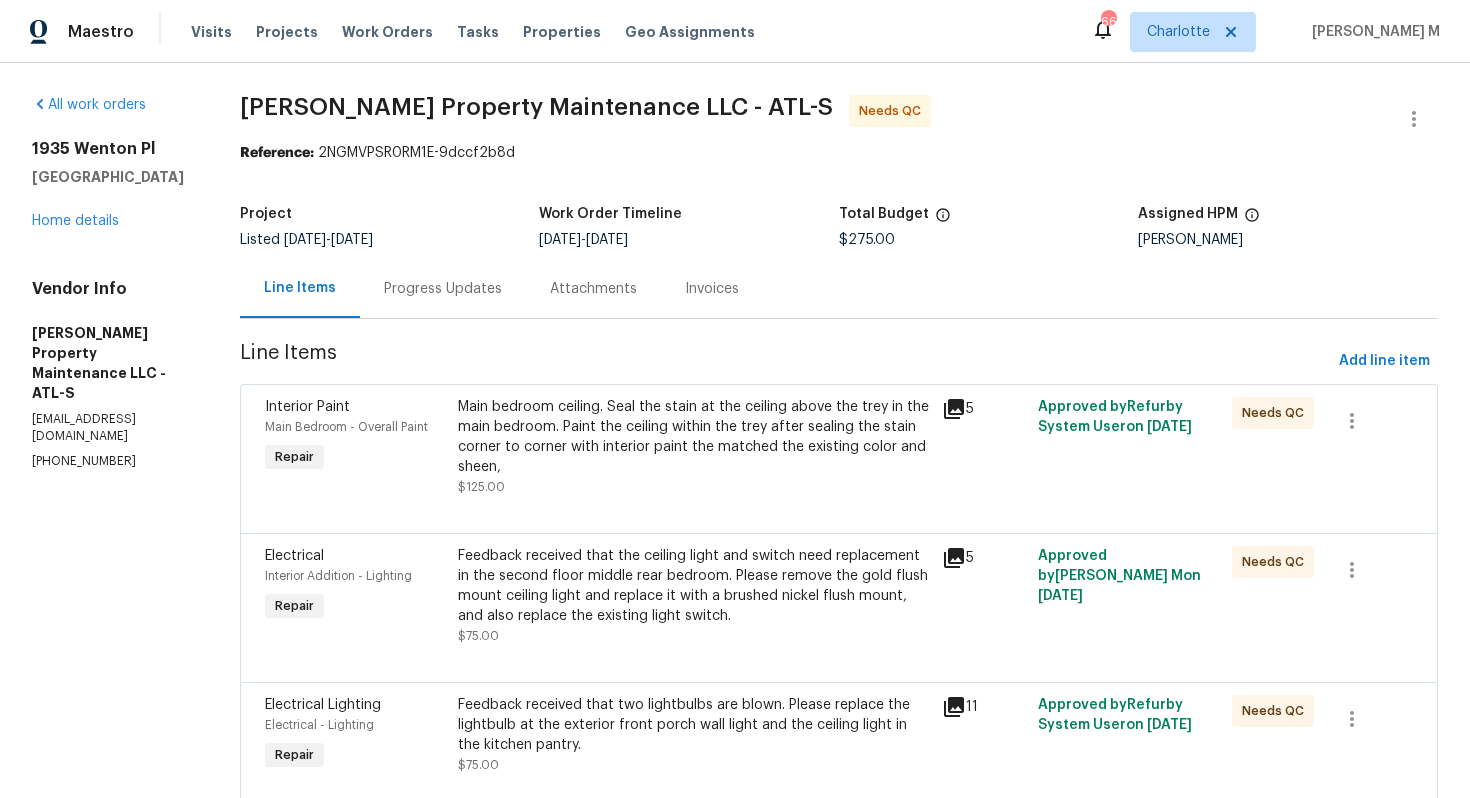 click on "Progress Updates" at bounding box center (443, 288) 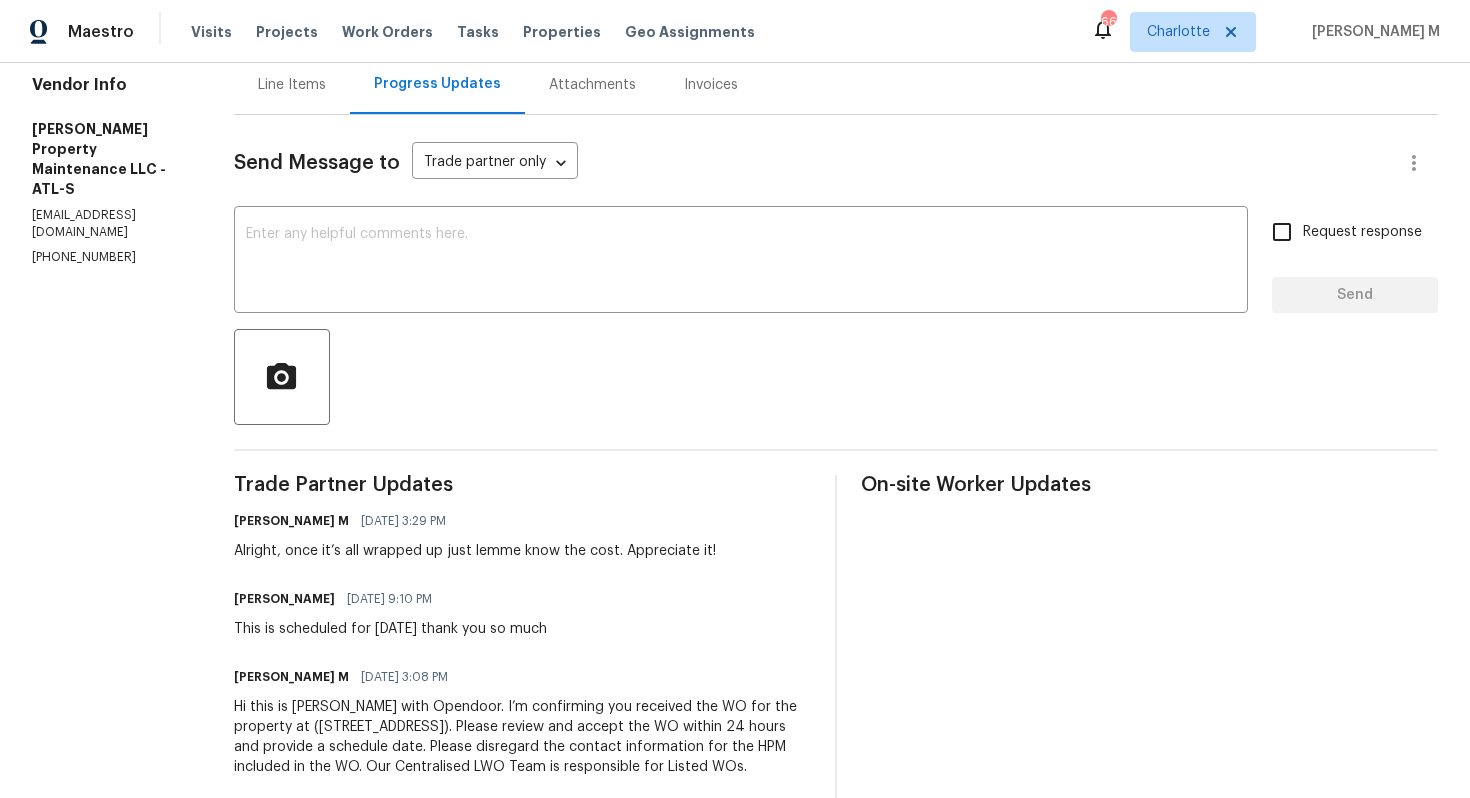 scroll, scrollTop: 0, scrollLeft: 0, axis: both 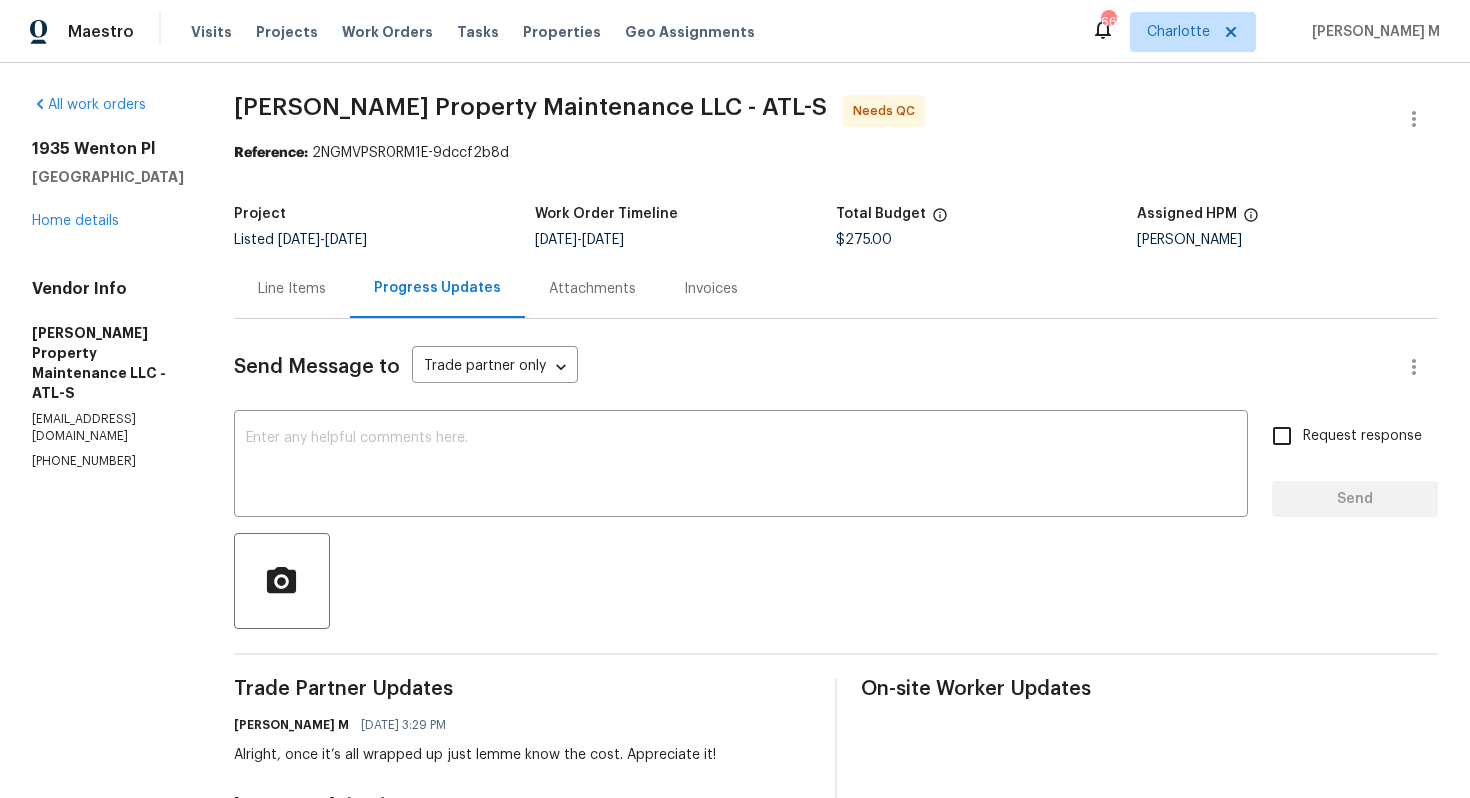click on "Line Items" at bounding box center [292, 289] 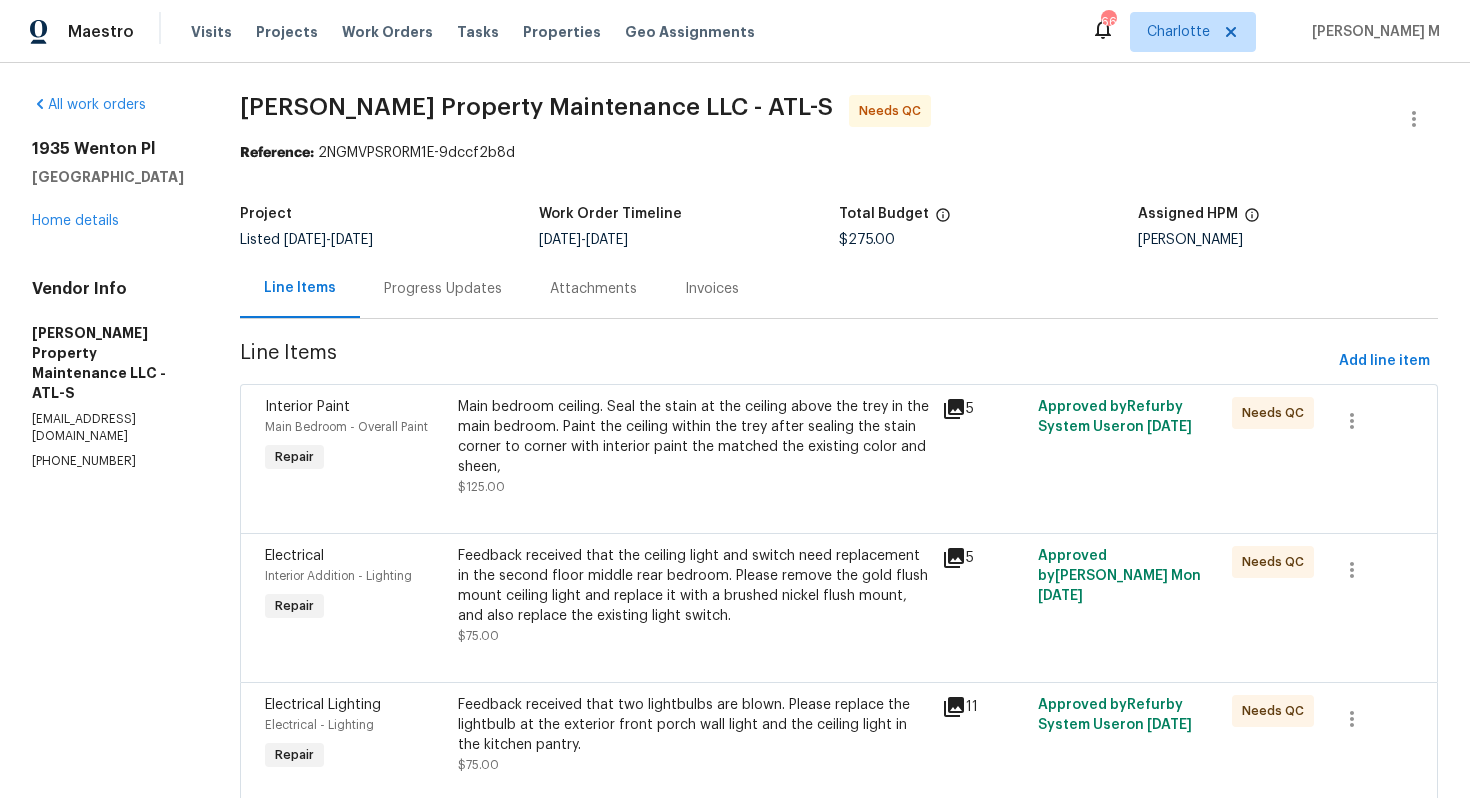 scroll, scrollTop: 48, scrollLeft: 0, axis: vertical 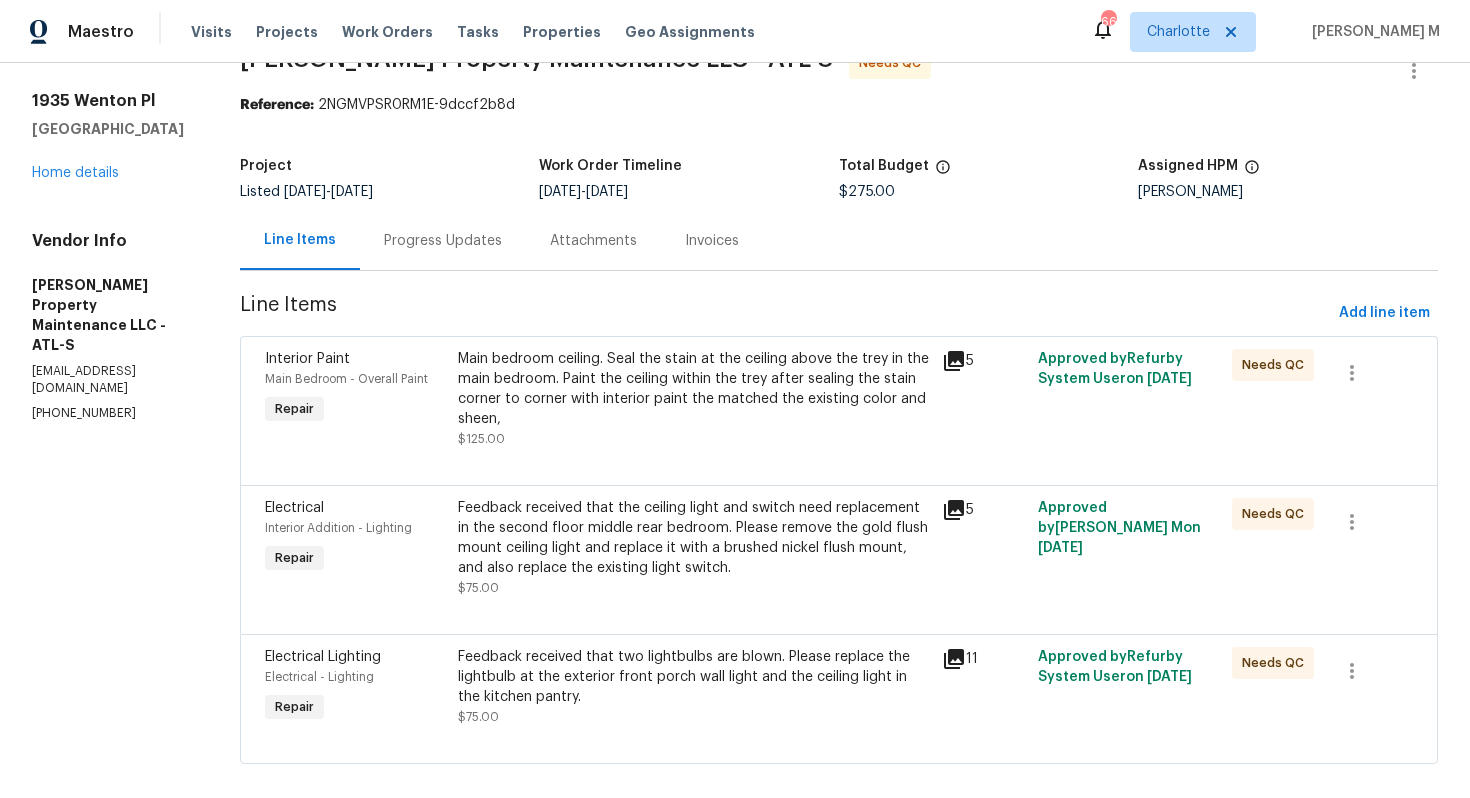 click on "(770) 235-8482" at bounding box center [112, 413] 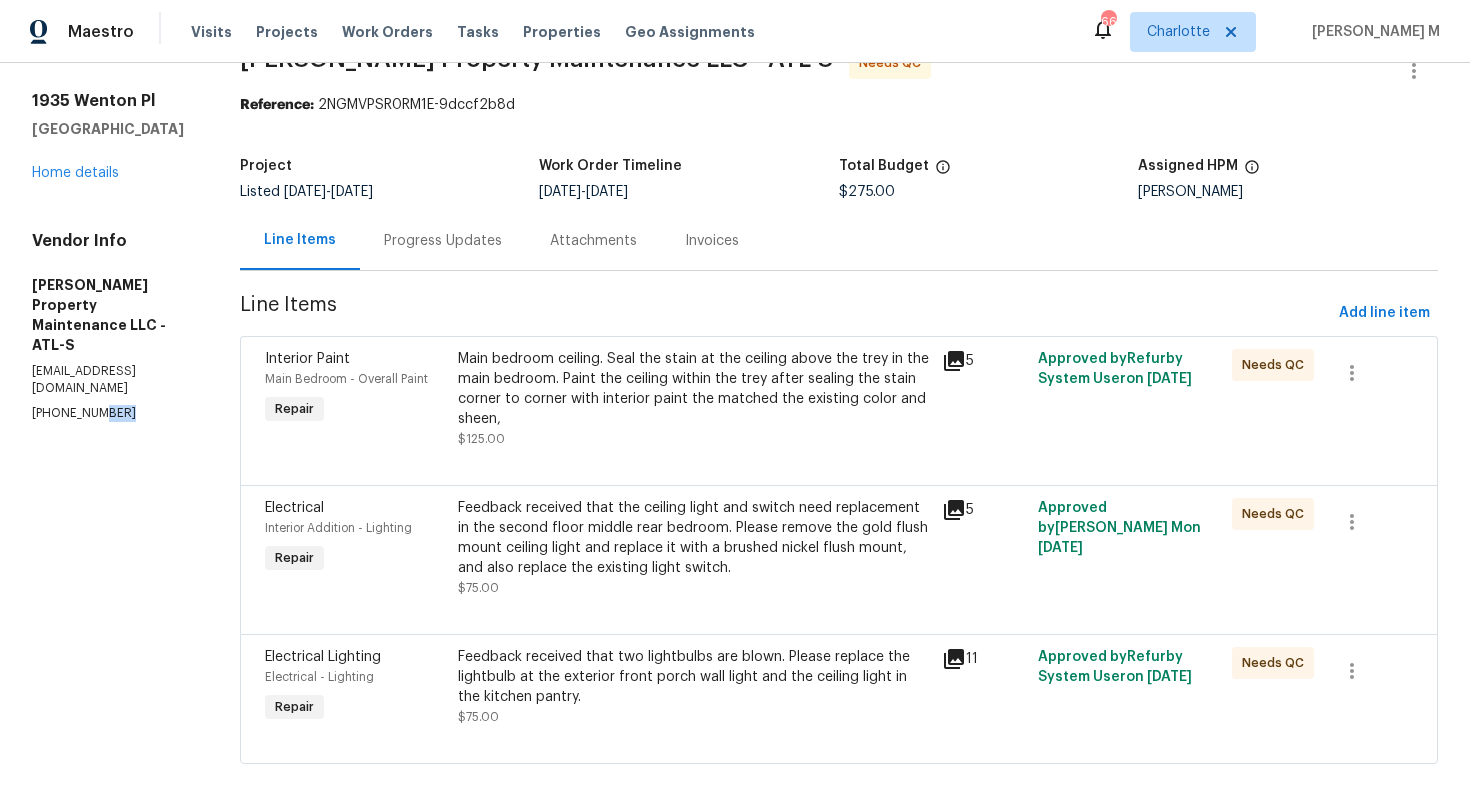 click on "(770) 235-8482" at bounding box center [112, 413] 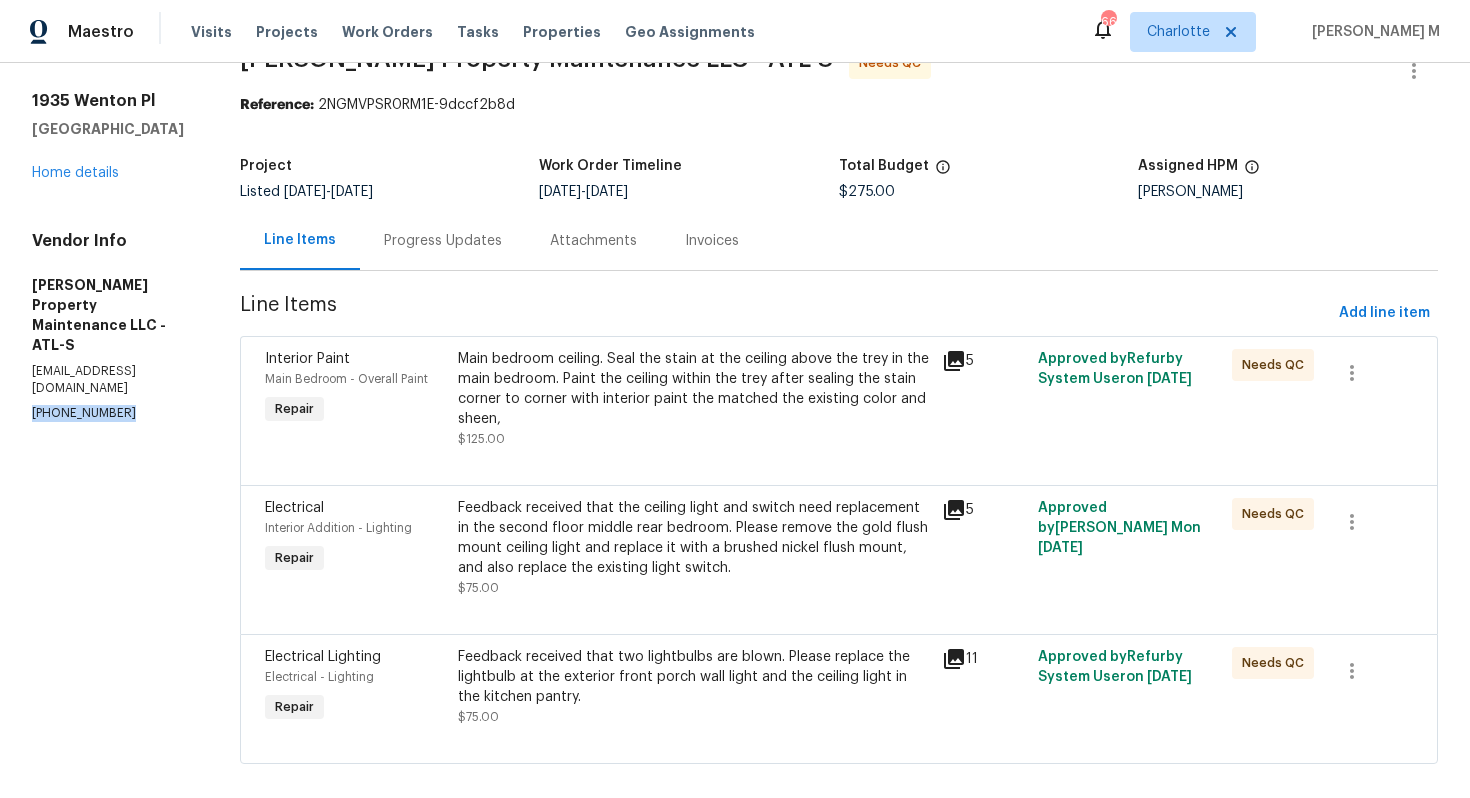 click on "(770) 235-8482" at bounding box center [112, 413] 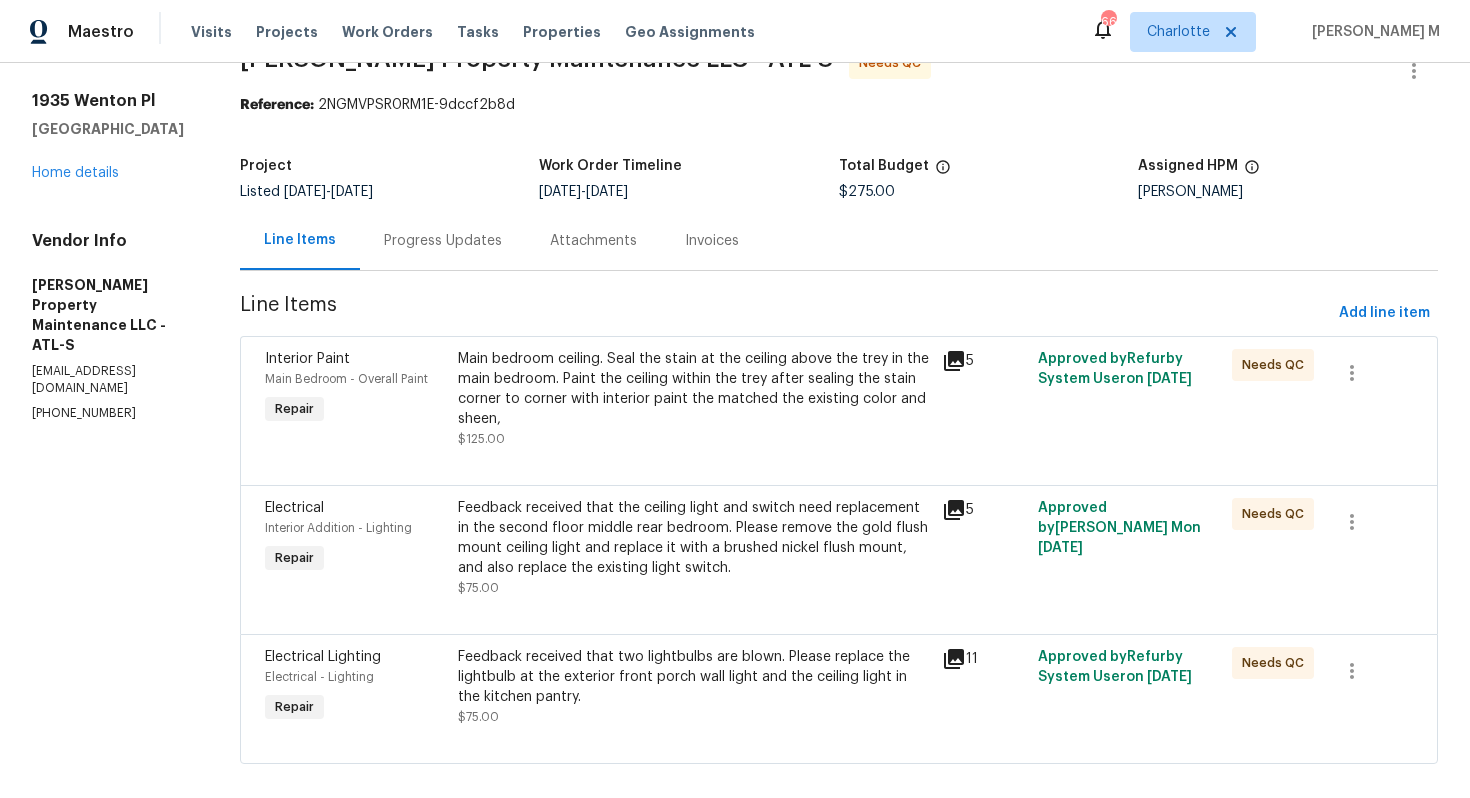 click on "Line Items Progress Updates Attachments Invoices" at bounding box center (839, 241) 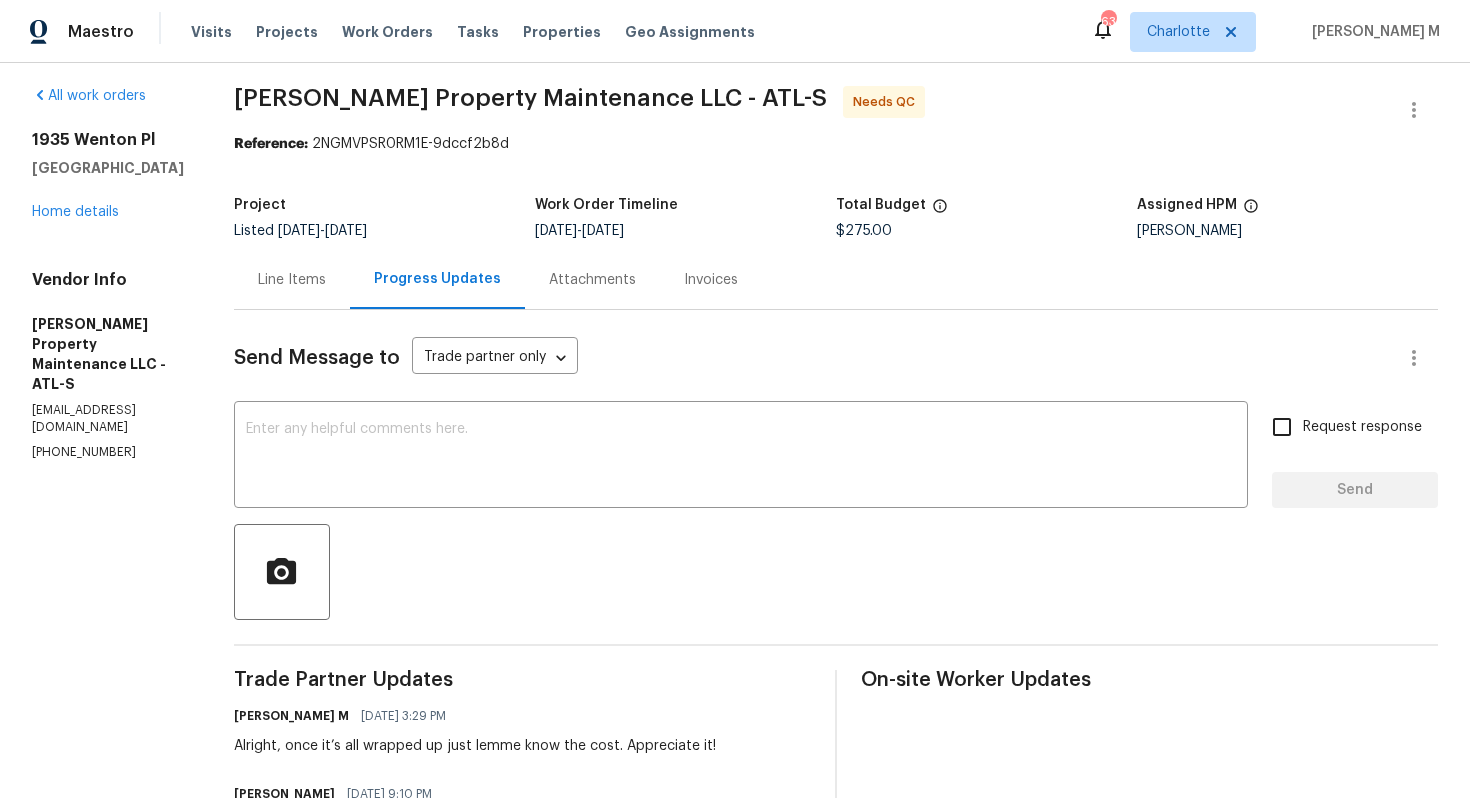 scroll, scrollTop: 0, scrollLeft: 0, axis: both 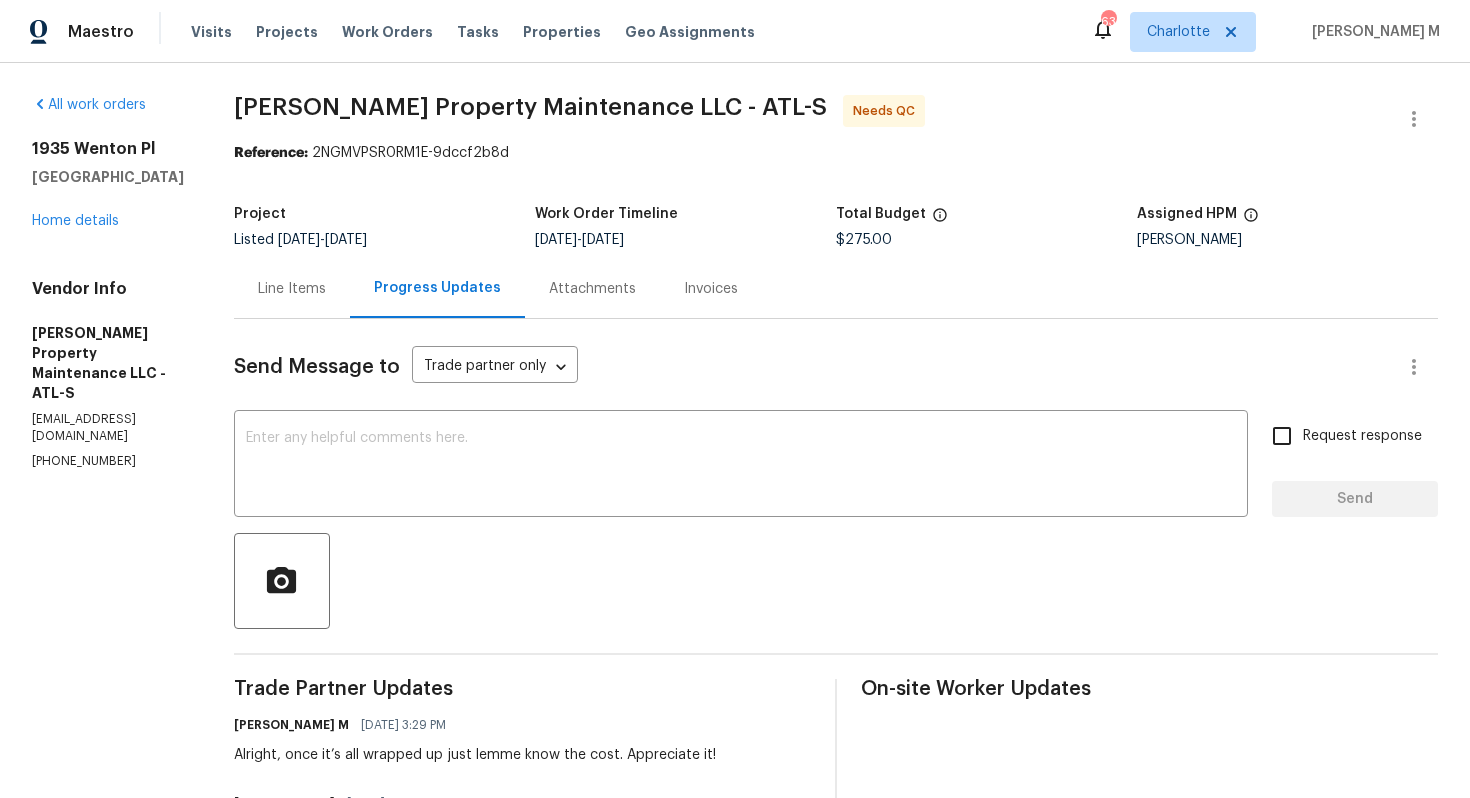 click on "Line Items" at bounding box center (292, 288) 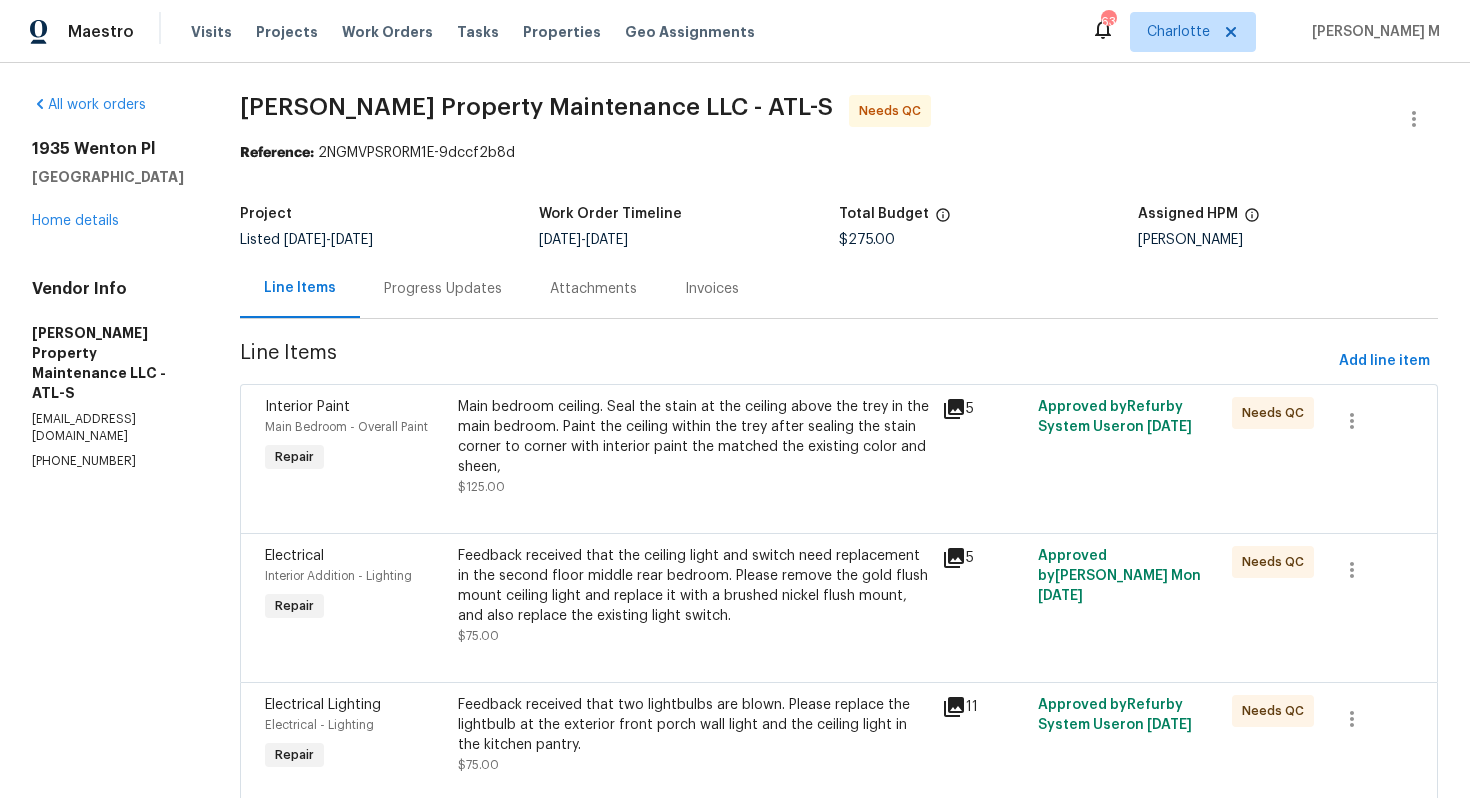 scroll, scrollTop: 48, scrollLeft: 0, axis: vertical 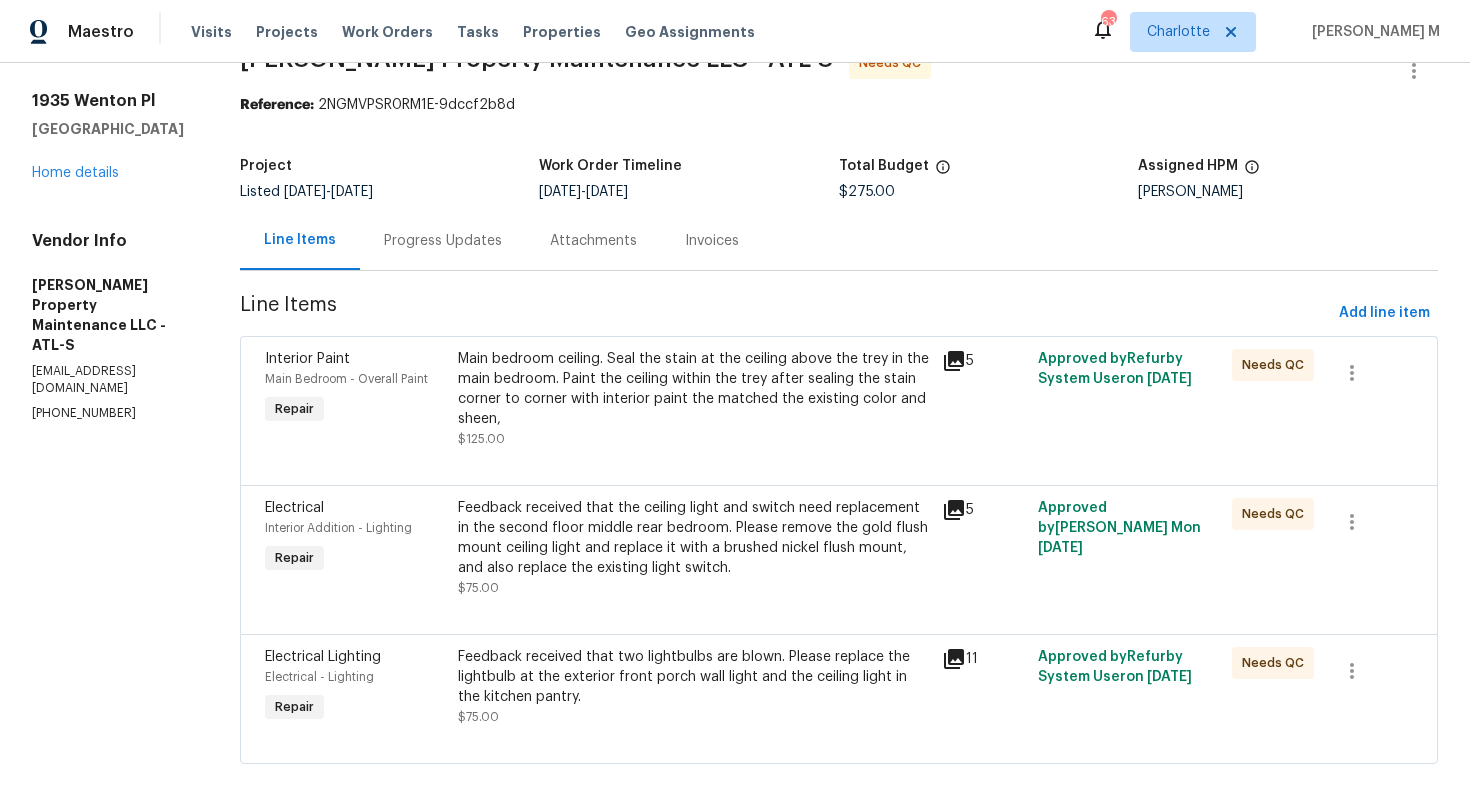 click on "Main bedroom ceiling.  Seal the stain at the ceiling above the trey in the main bedroom. Paint the ceiling within the trey after sealing the stain corner to corner with interior paint the matched the existing color and sheen," at bounding box center [693, 389] 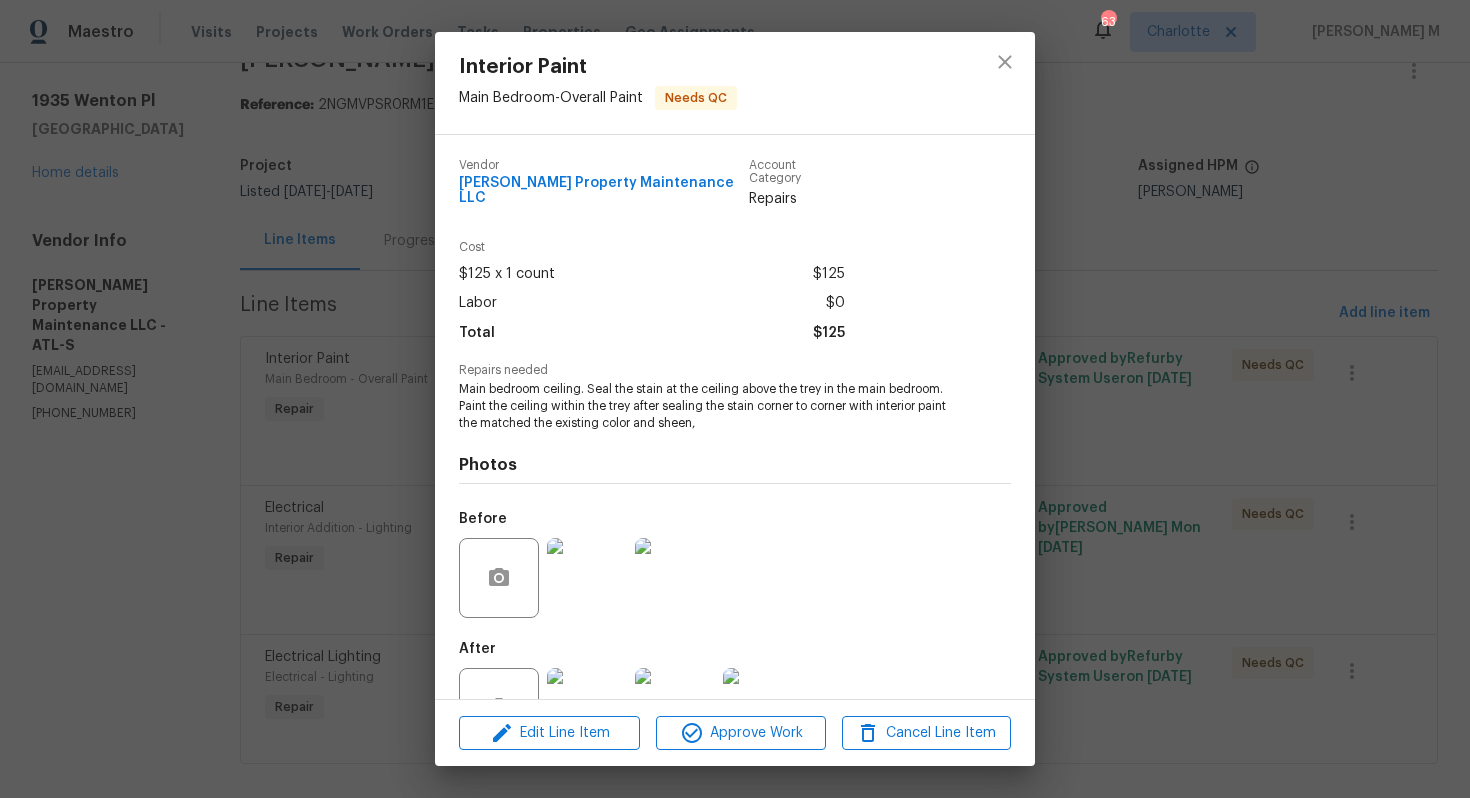 click on "Interior Paint Main Bedroom  -  Overall Paint Needs QC Vendor Glen Property Maintenance LLC Account Category Repairs Cost $125 x 1 count $125 Labor $0 Total $125 Repairs needed Main bedroom ceiling.  Seal the stain at the ceiling above the trey in the main bedroom. Paint the ceiling within the trey after sealing the stain corner to corner with interior paint the matched the existing color and sheen, Photos Before After  Edit Line Item  Approve Work  Cancel Line Item" at bounding box center [735, 399] 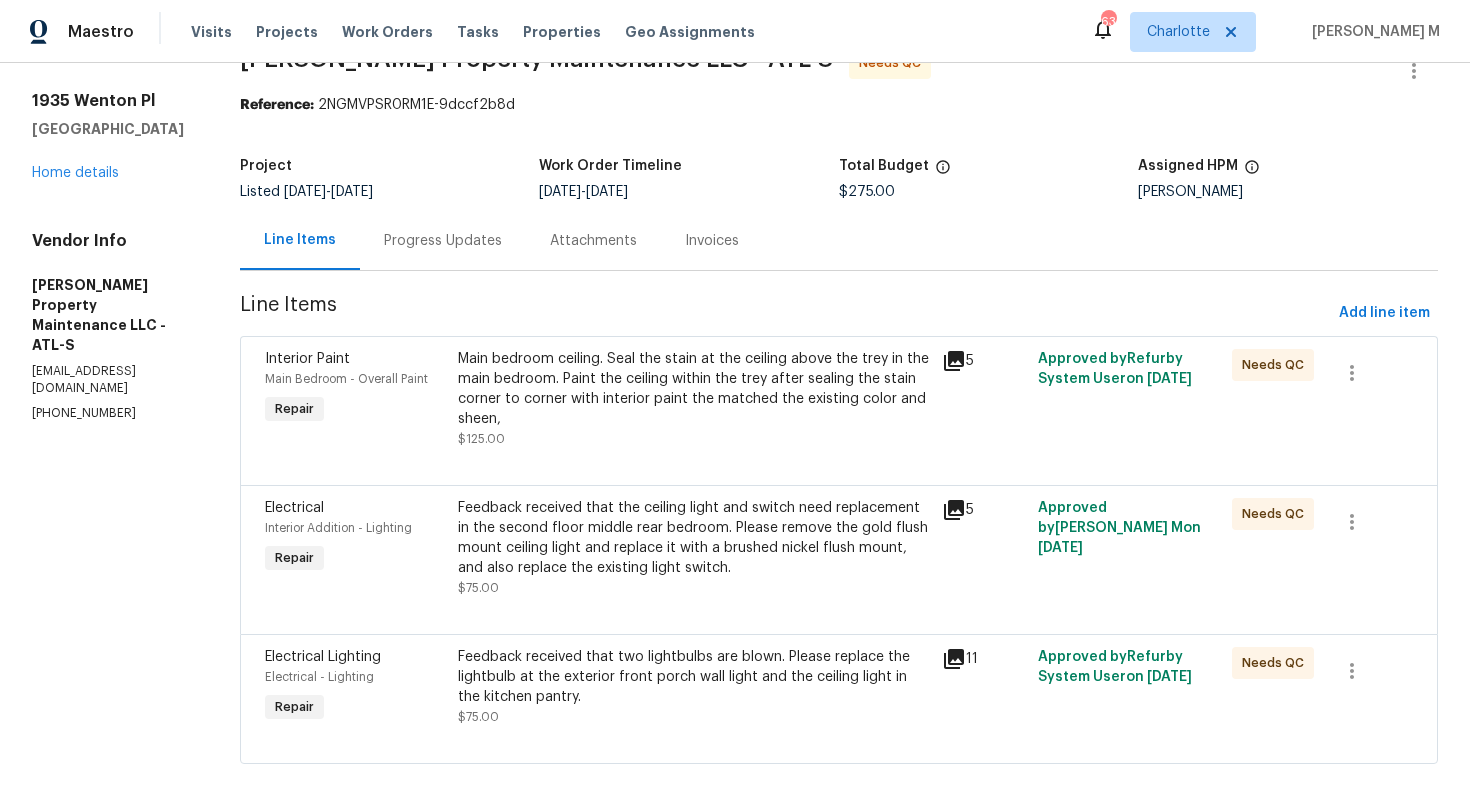 click on "Main bedroom ceiling.  Seal the stain at the ceiling above the trey in the main bedroom. Paint the ceiling within the trey after sealing the stain corner to corner with interior paint the matched the existing color and sheen," at bounding box center [693, 389] 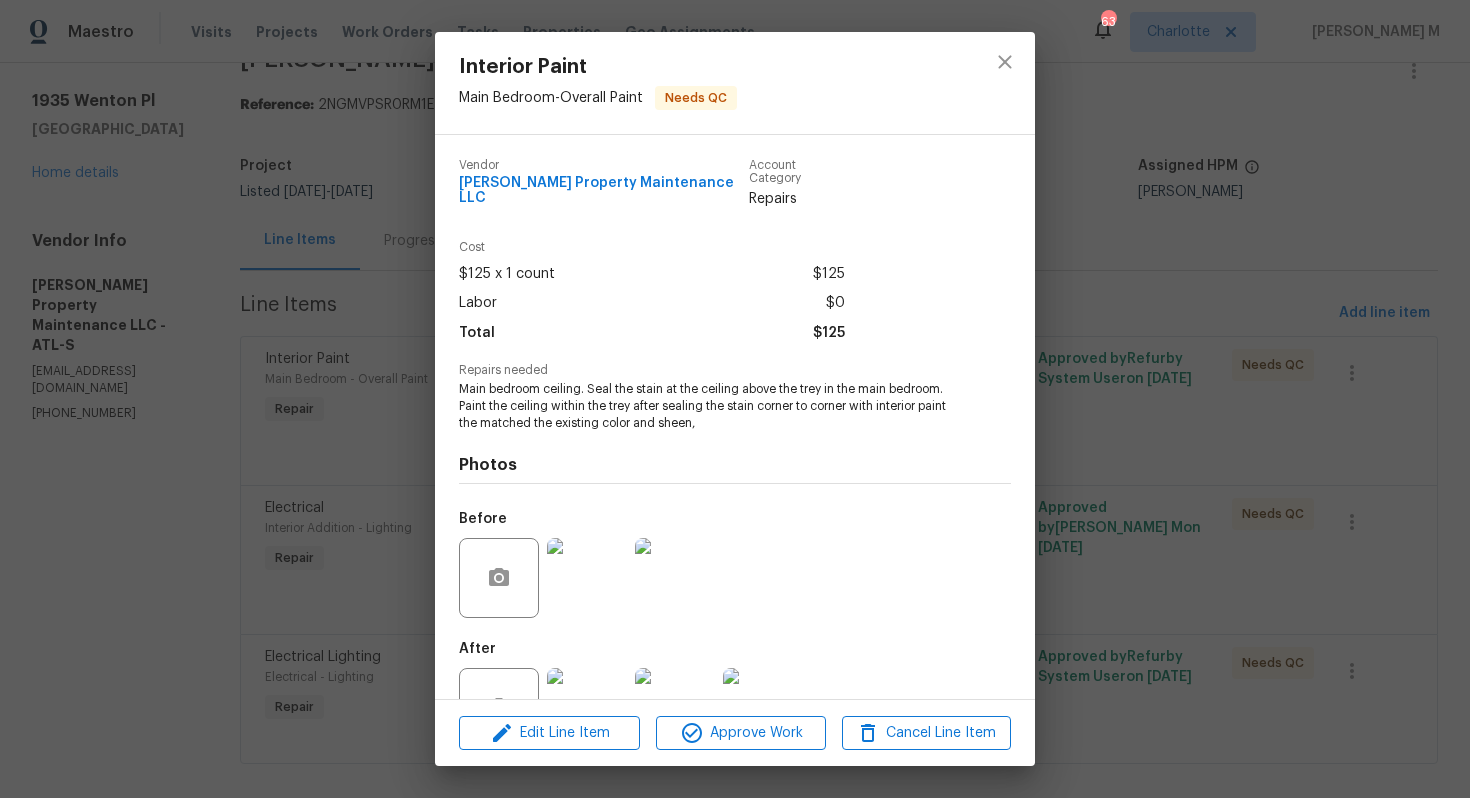 scroll, scrollTop: 32, scrollLeft: 0, axis: vertical 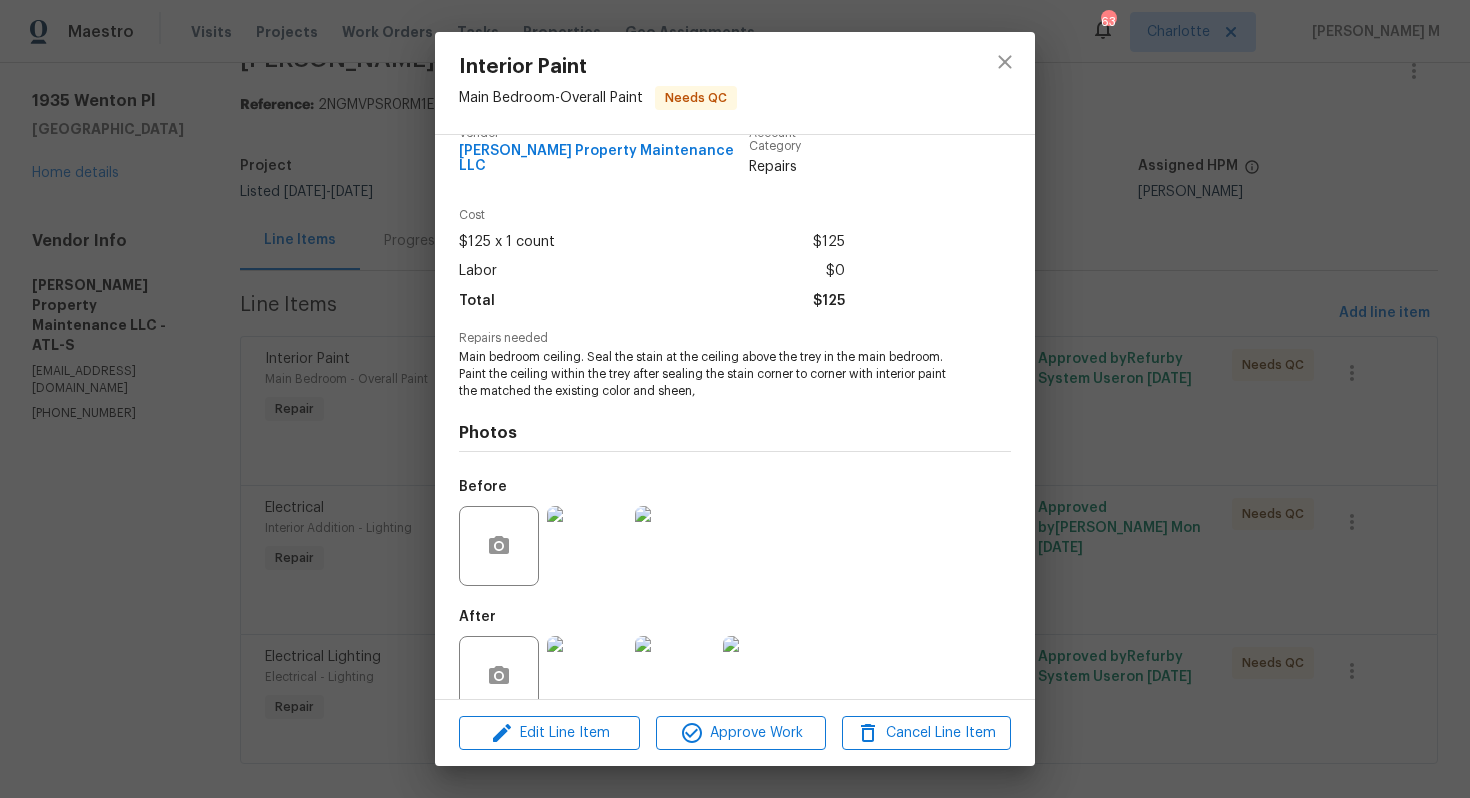 click at bounding box center [587, 546] 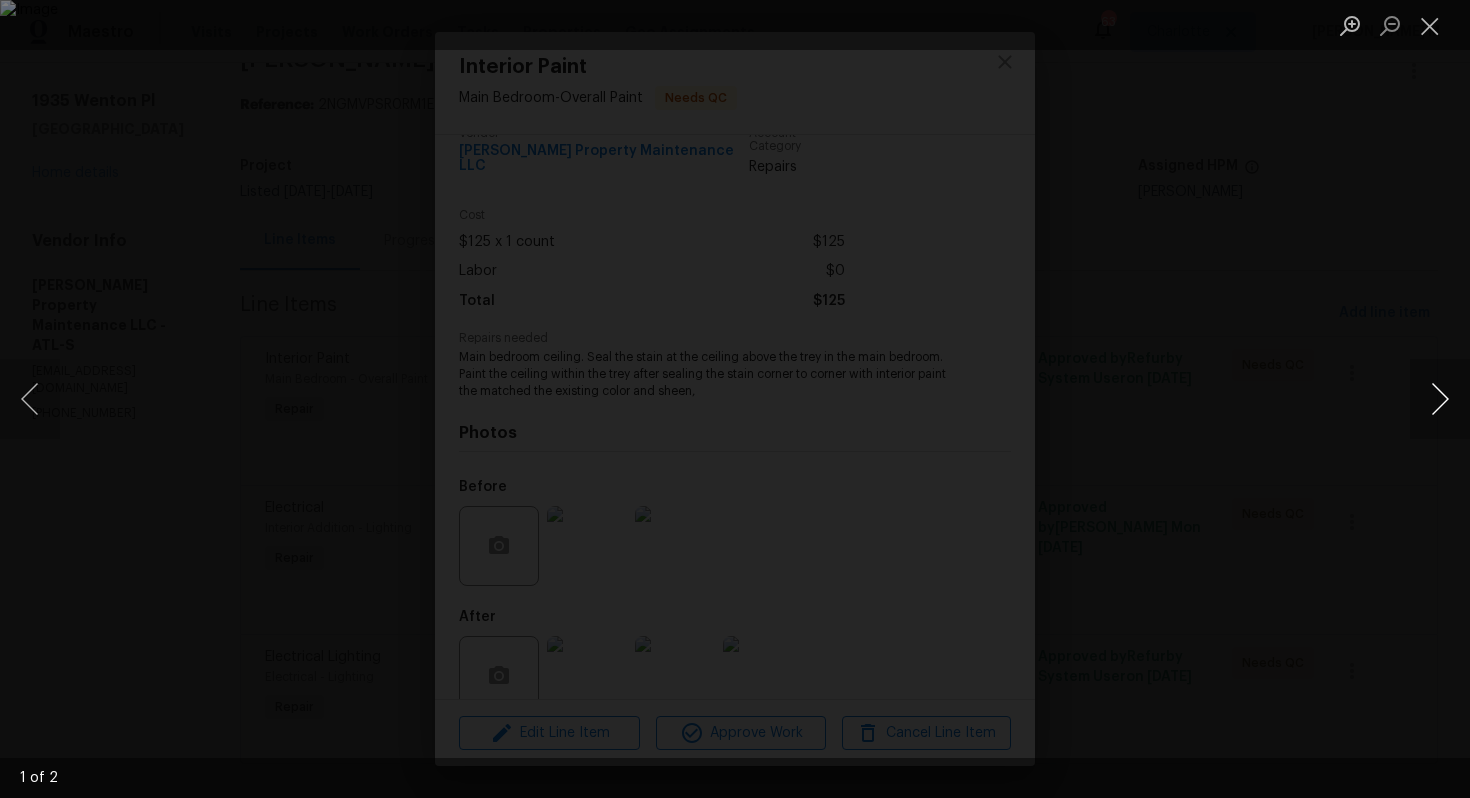 click at bounding box center [1440, 399] 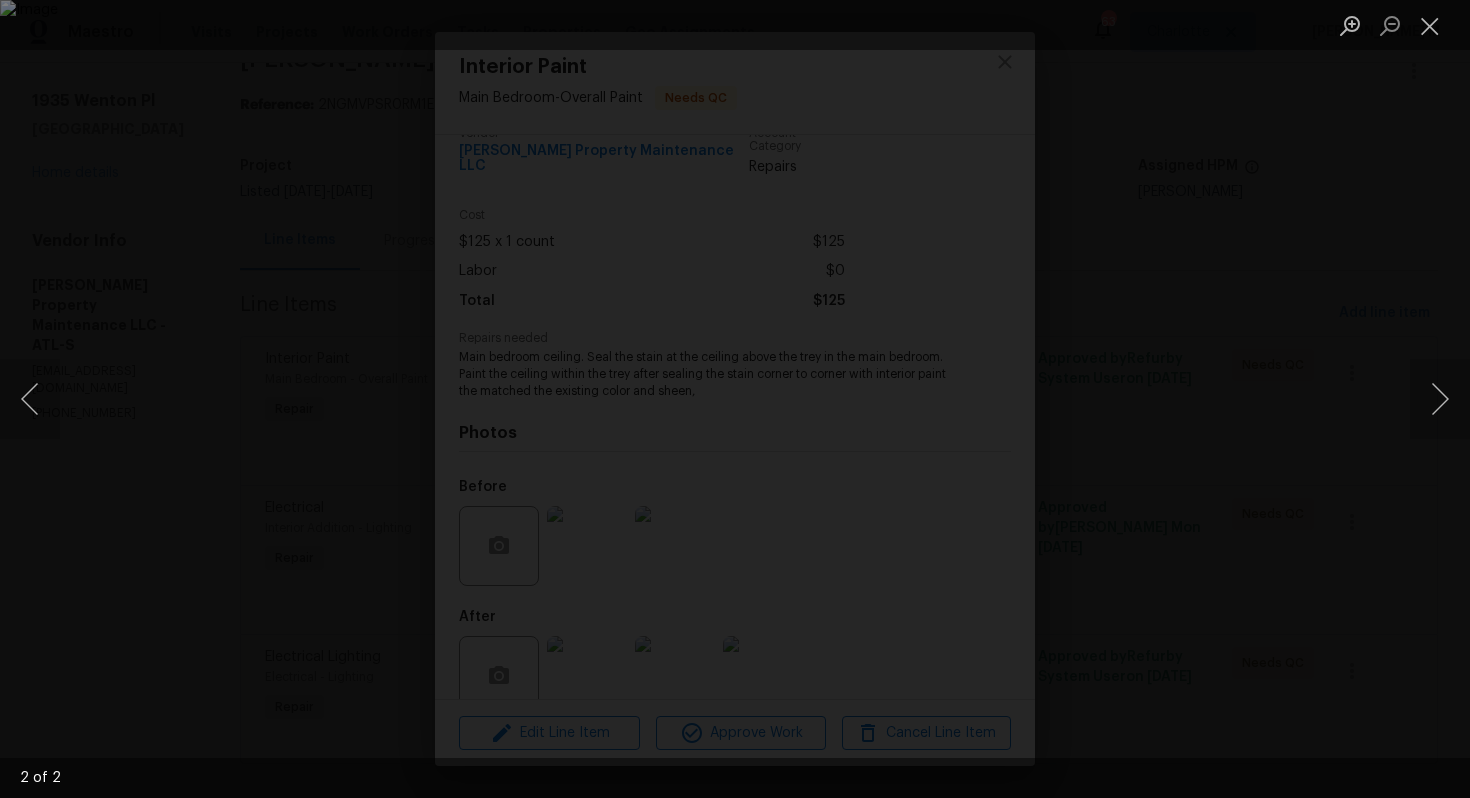 click at bounding box center (735, 399) 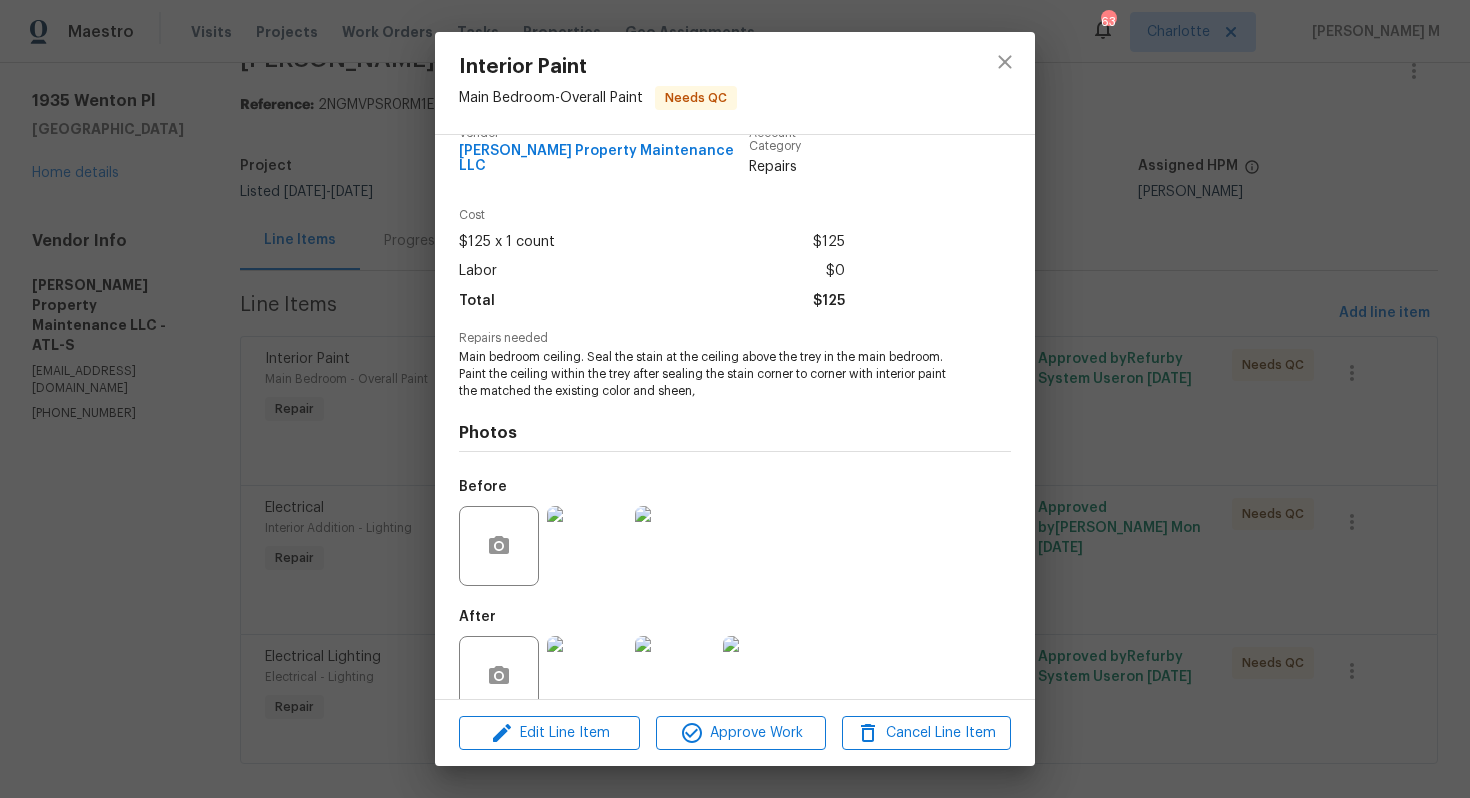 click at bounding box center [587, 676] 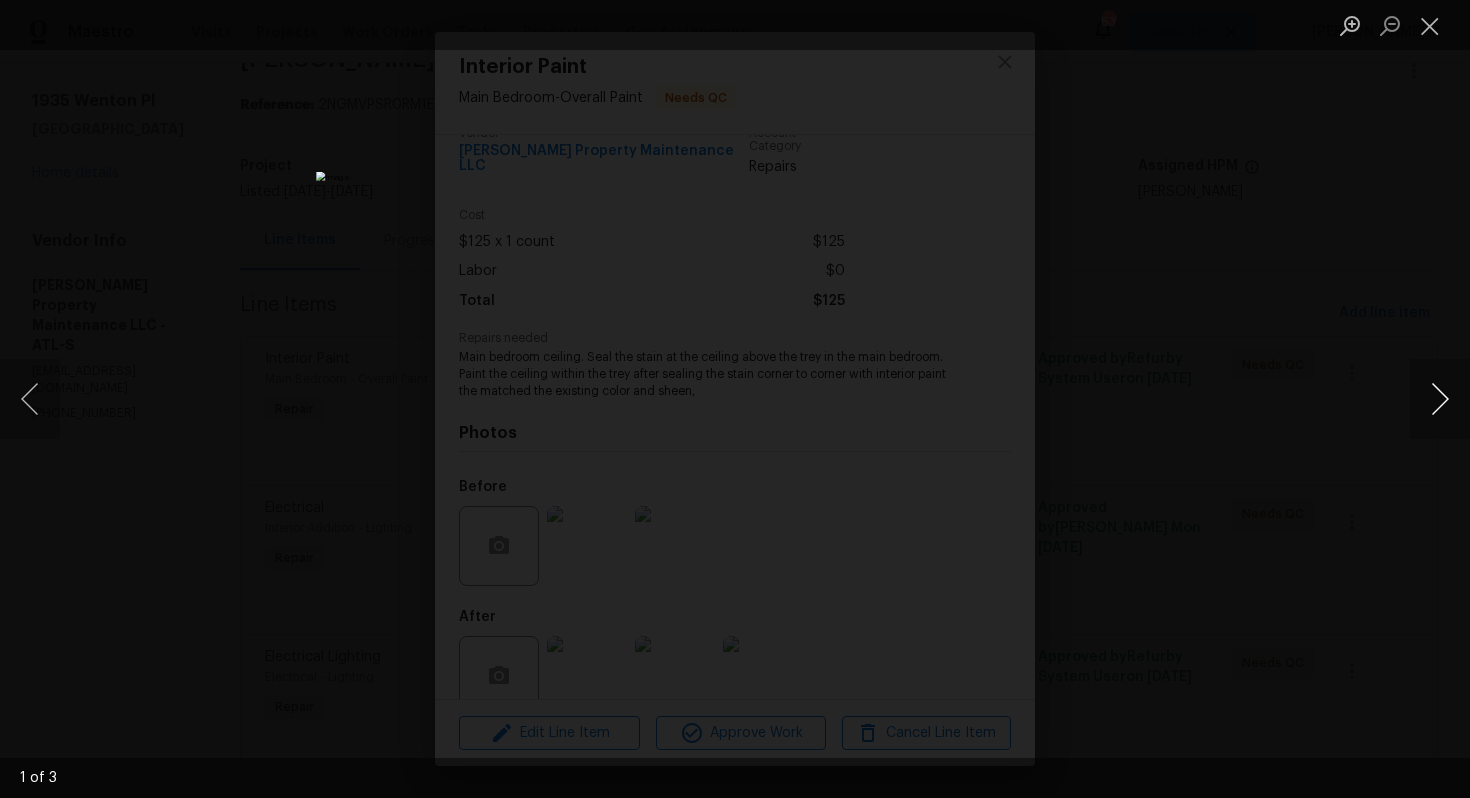 click at bounding box center (1440, 399) 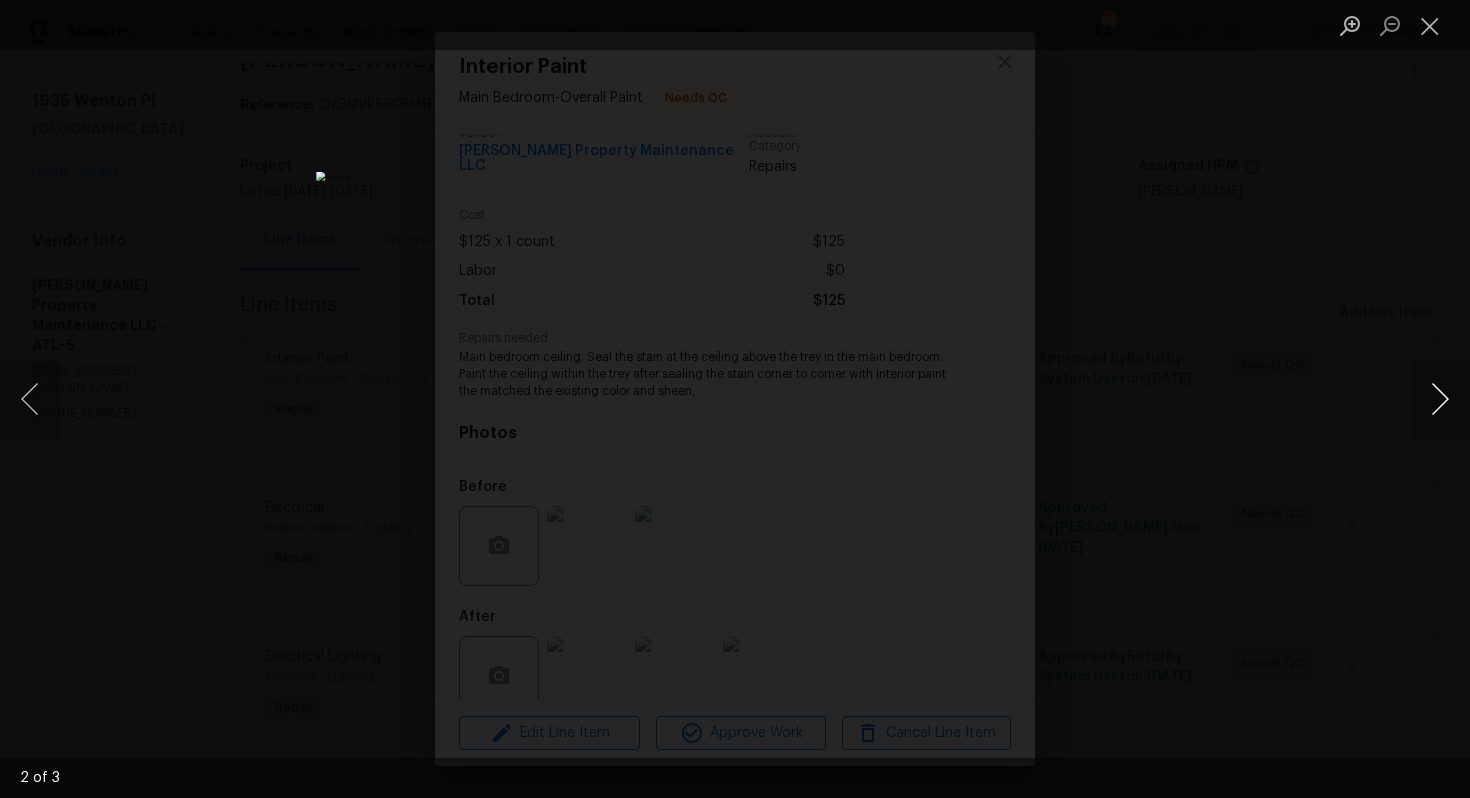 click at bounding box center [1440, 399] 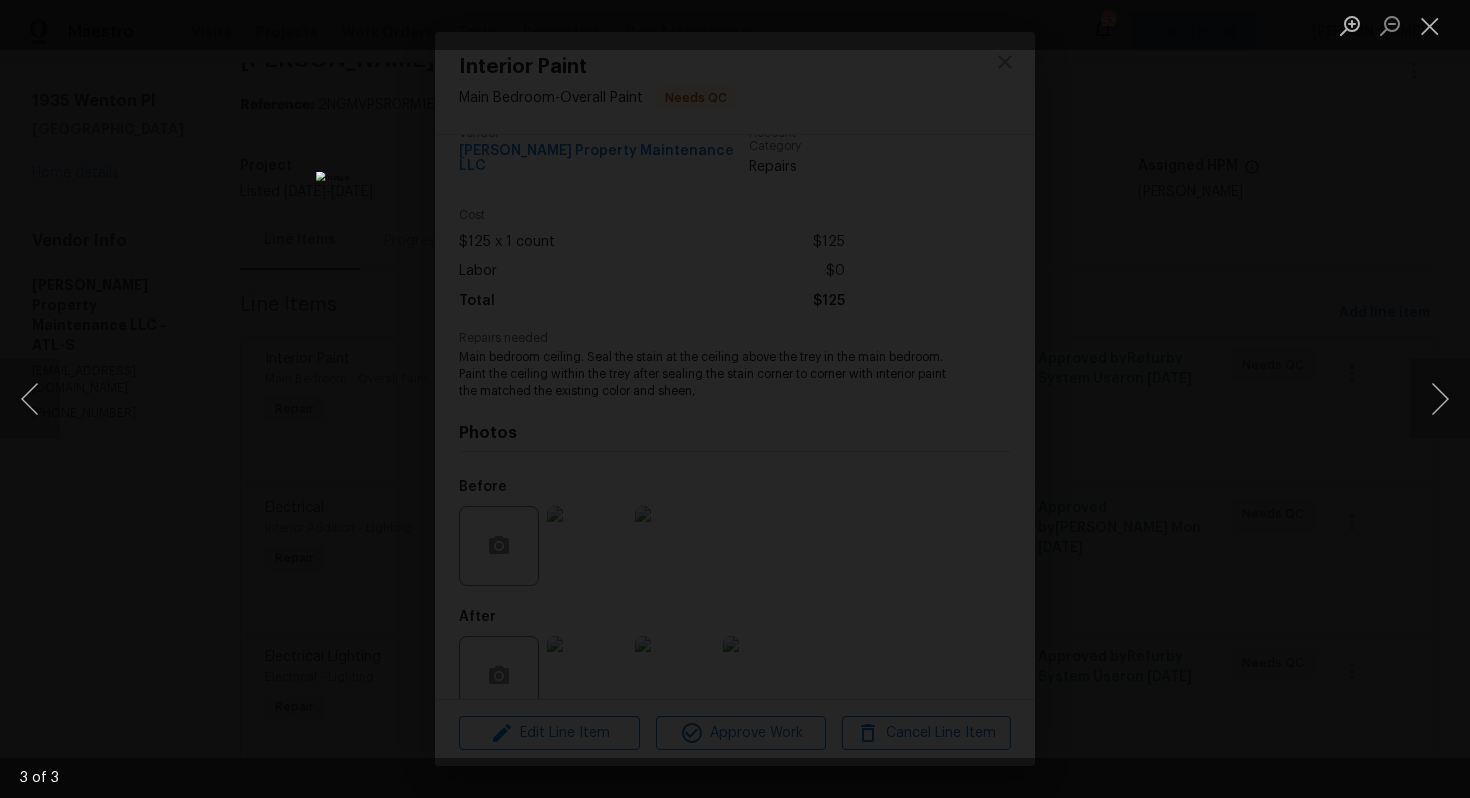 click at bounding box center (735, 399) 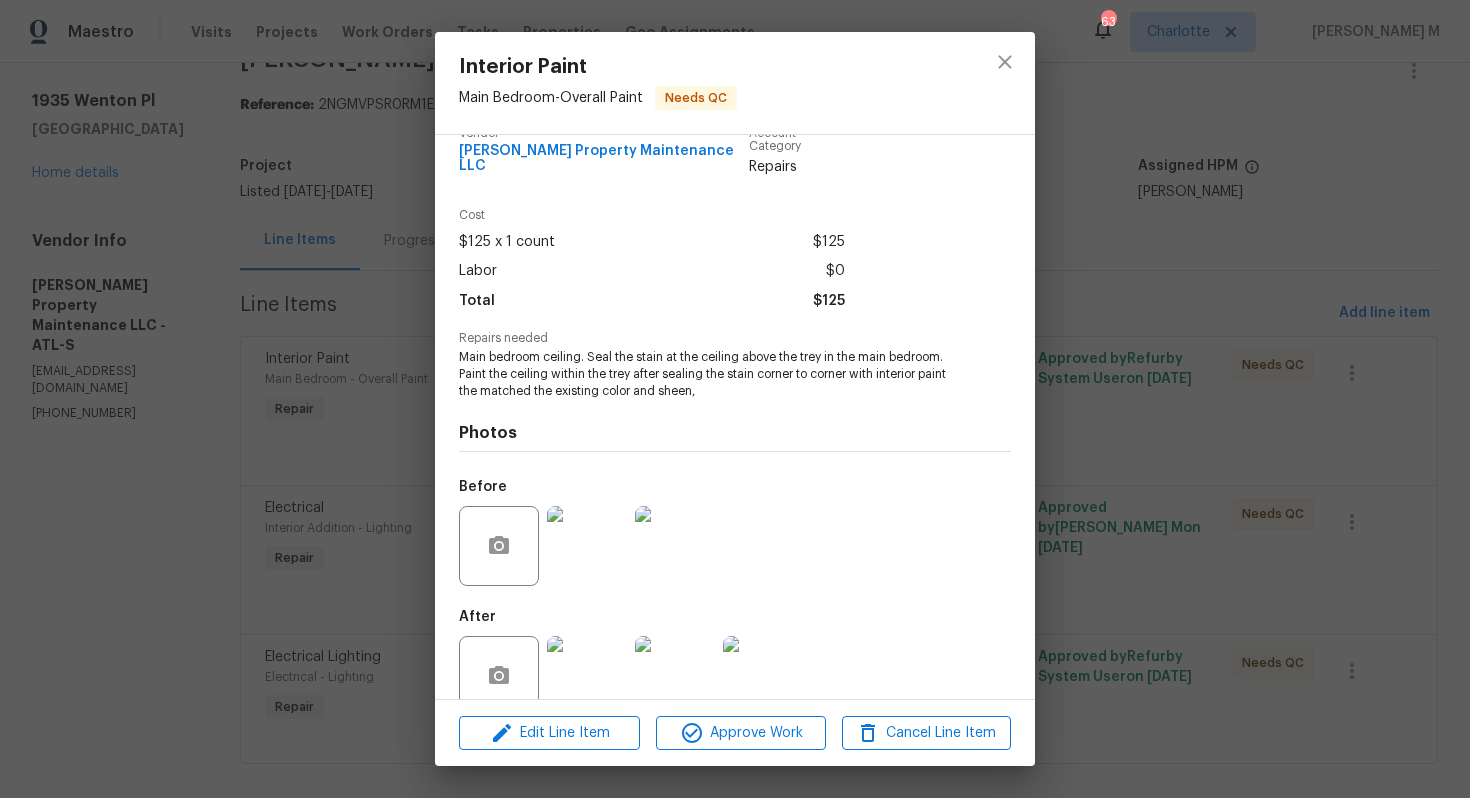 click on "Interior Paint Main Bedroom  -  Overall Paint Needs QC Vendor Glen Property Maintenance LLC Account Category Repairs Cost $125 x 1 count $125 Labor $0 Total $125 Repairs needed Main bedroom ceiling.  Seal the stain at the ceiling above the trey in the main bedroom. Paint the ceiling within the trey after sealing the stain corner to corner with interior paint the matched the existing color and sheen, Photos Before After  Edit Line Item  Approve Work  Cancel Line Item" at bounding box center [735, 399] 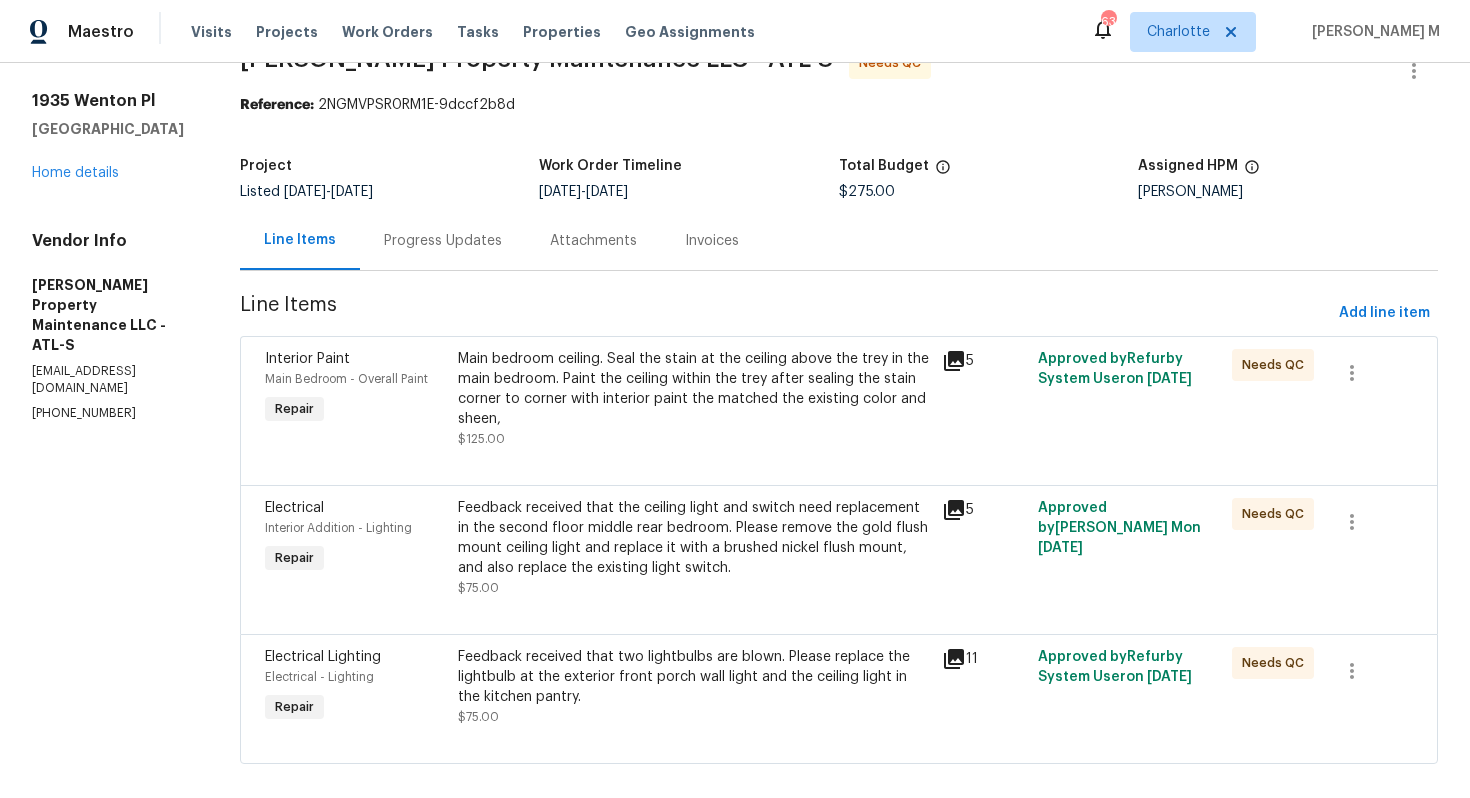 click on "Feedback received that the ceiling light and switch need replacement in the second floor middle rear bedroom. Please remove the gold flush mount ceiling light and replace it with a brushed nickel flush mount, and also replace the existing light switch." at bounding box center (693, 538) 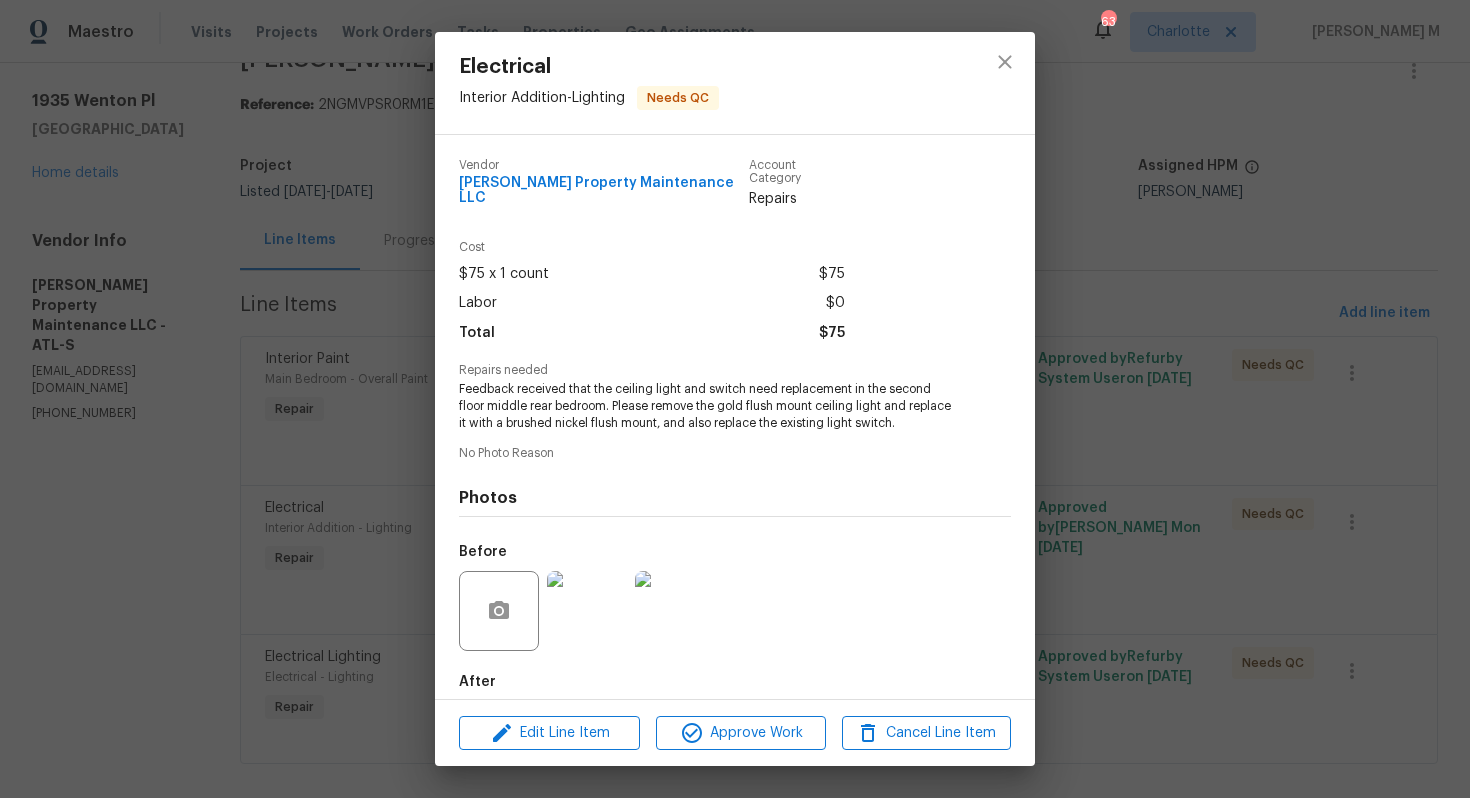 scroll, scrollTop: 64, scrollLeft: 0, axis: vertical 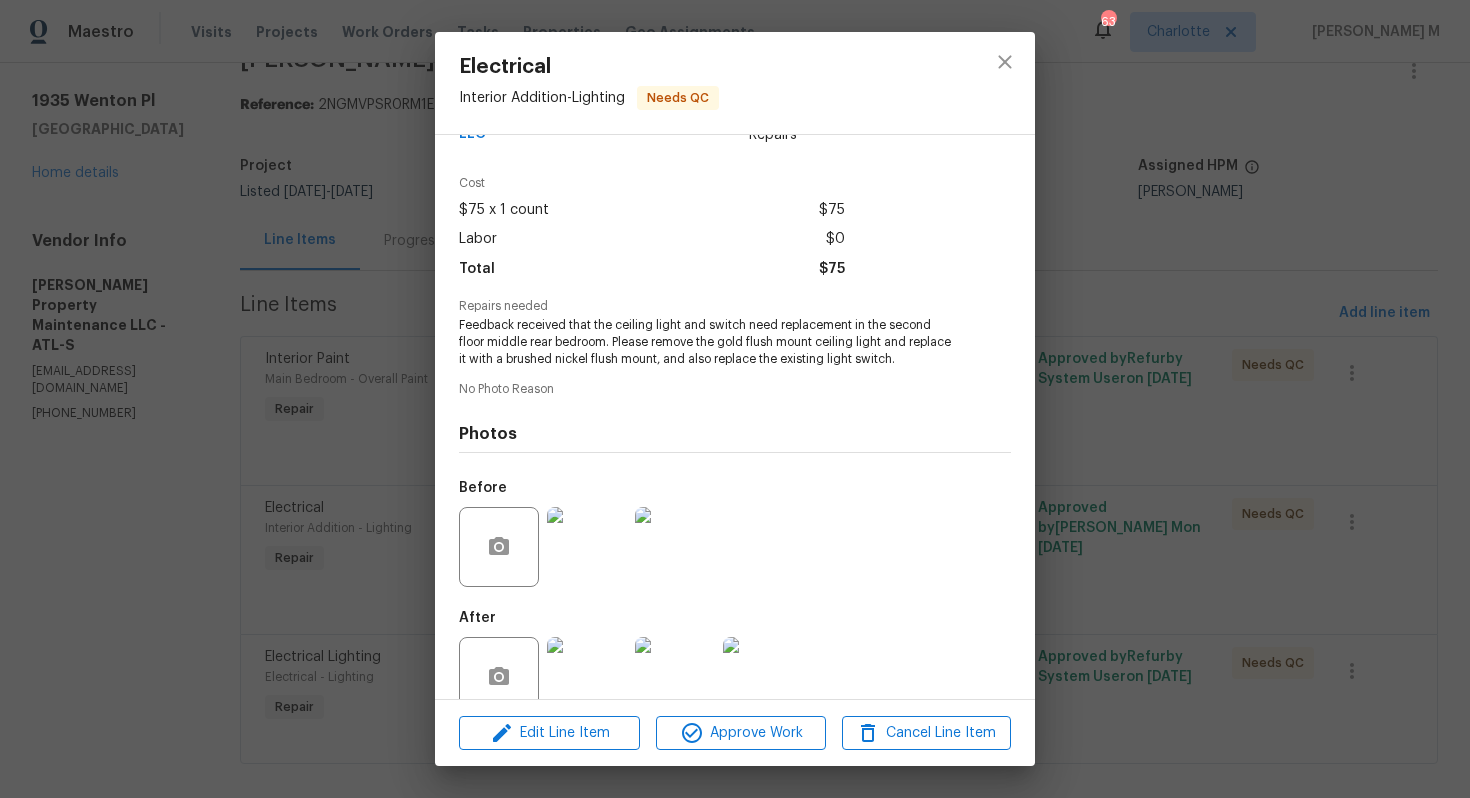 click at bounding box center (587, 547) 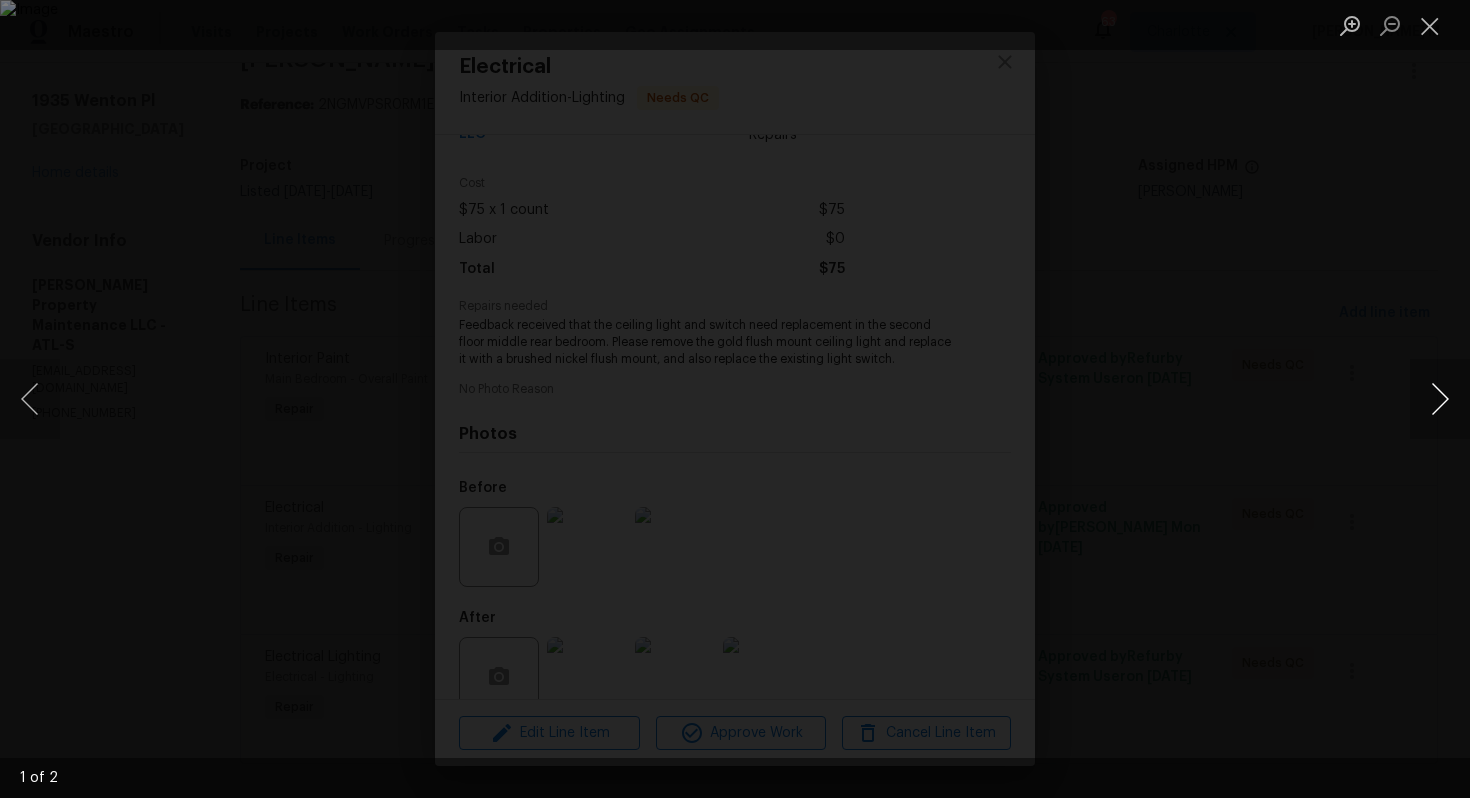 click at bounding box center [1440, 399] 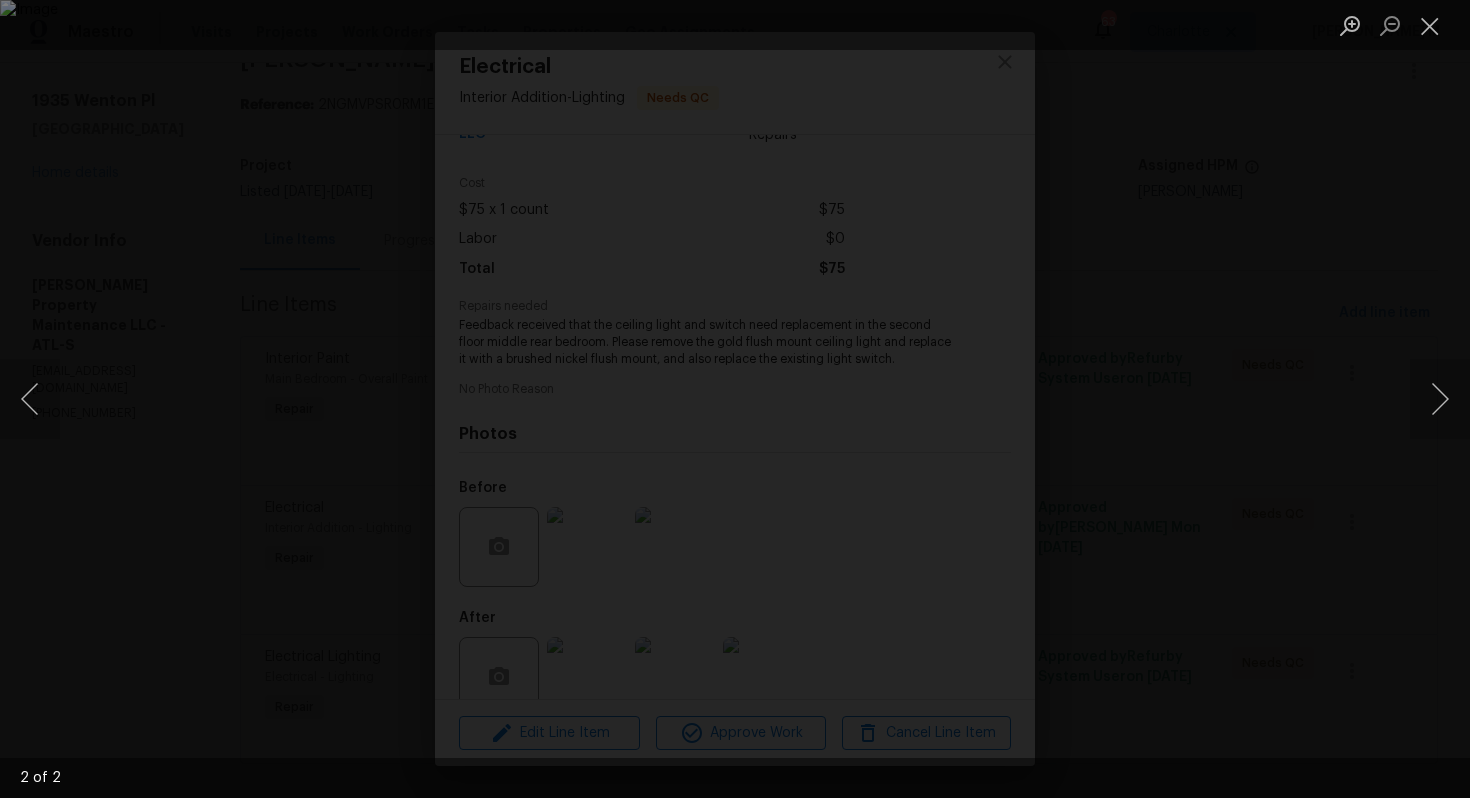 click at bounding box center [735, 399] 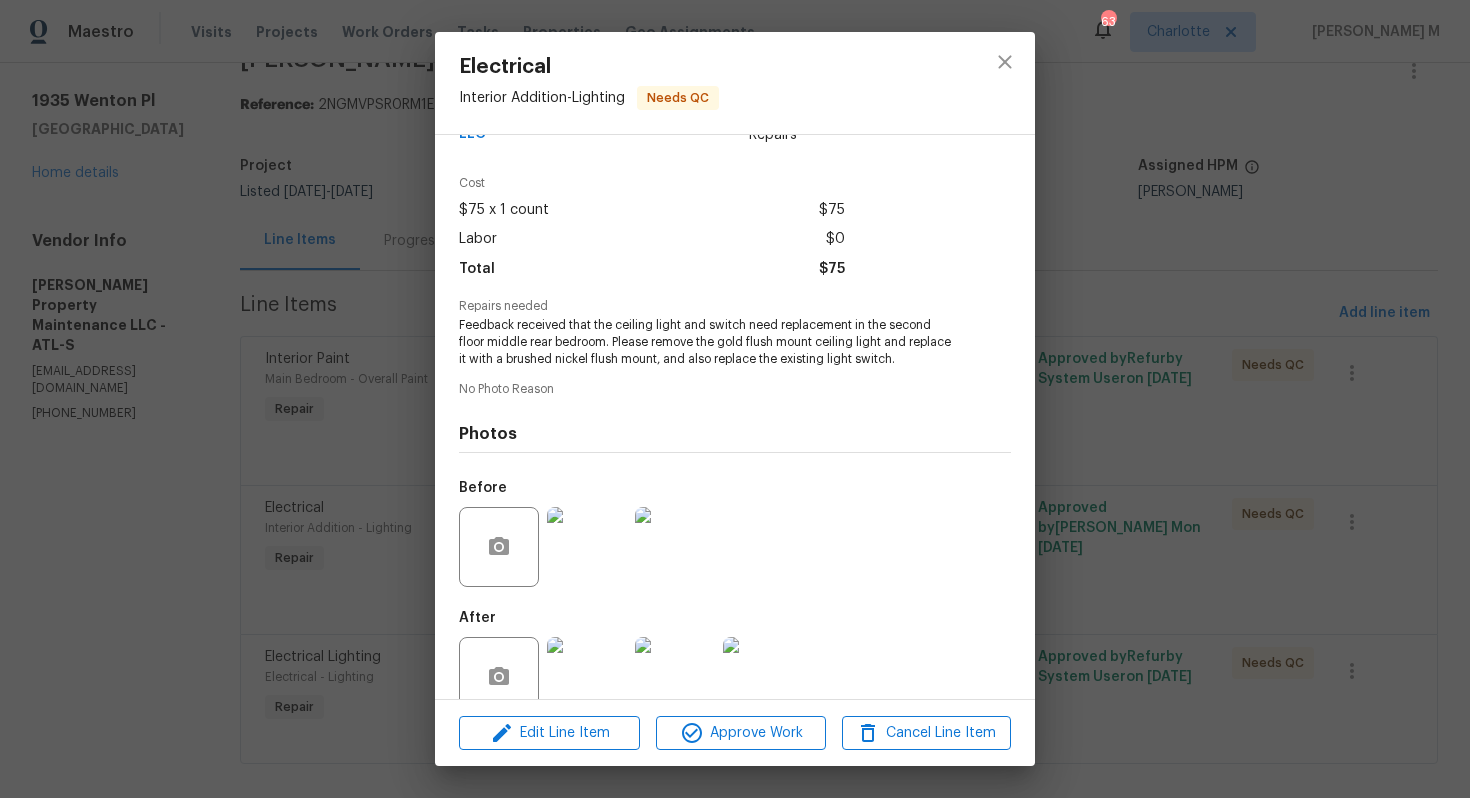 click at bounding box center [587, 677] 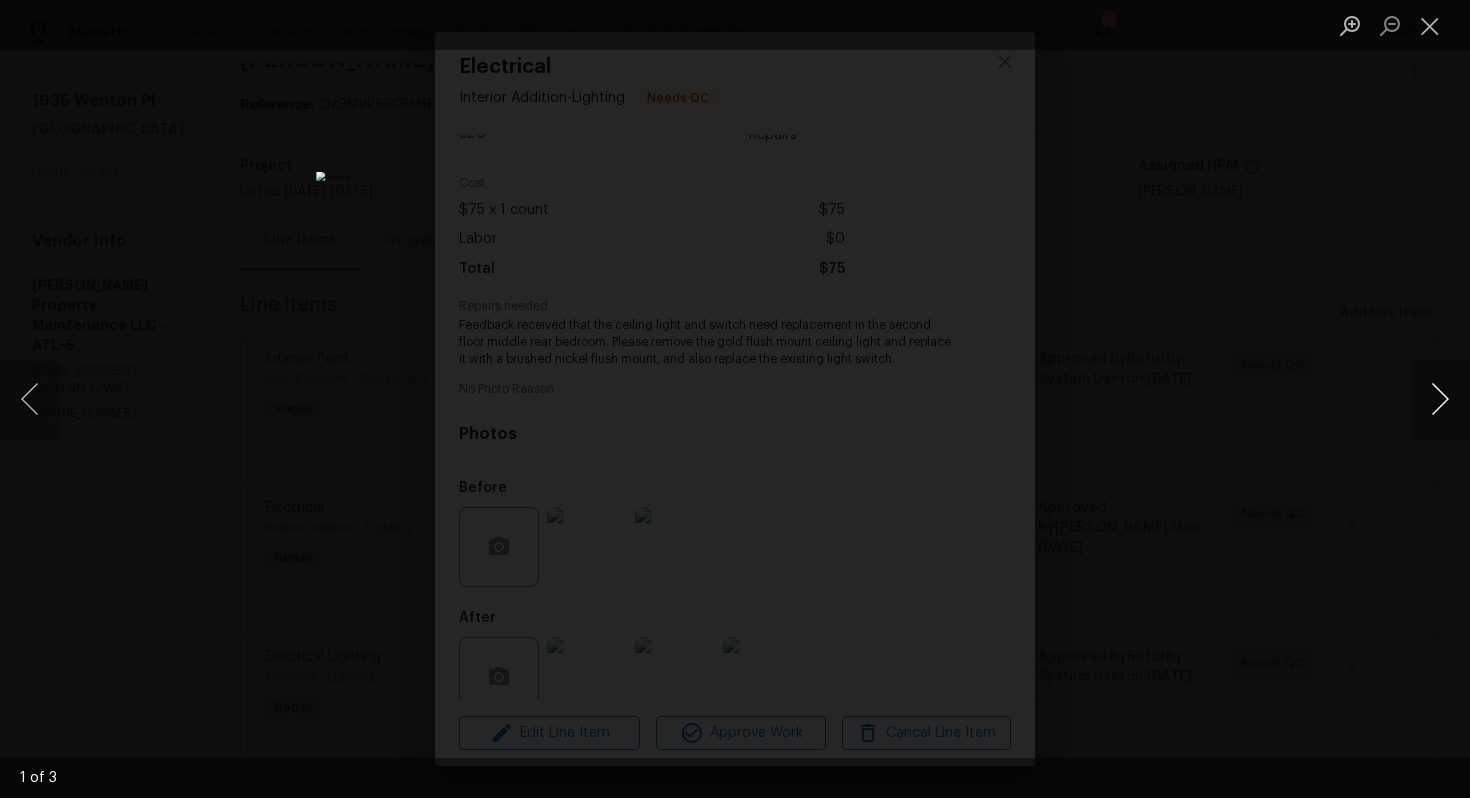 click at bounding box center (1440, 399) 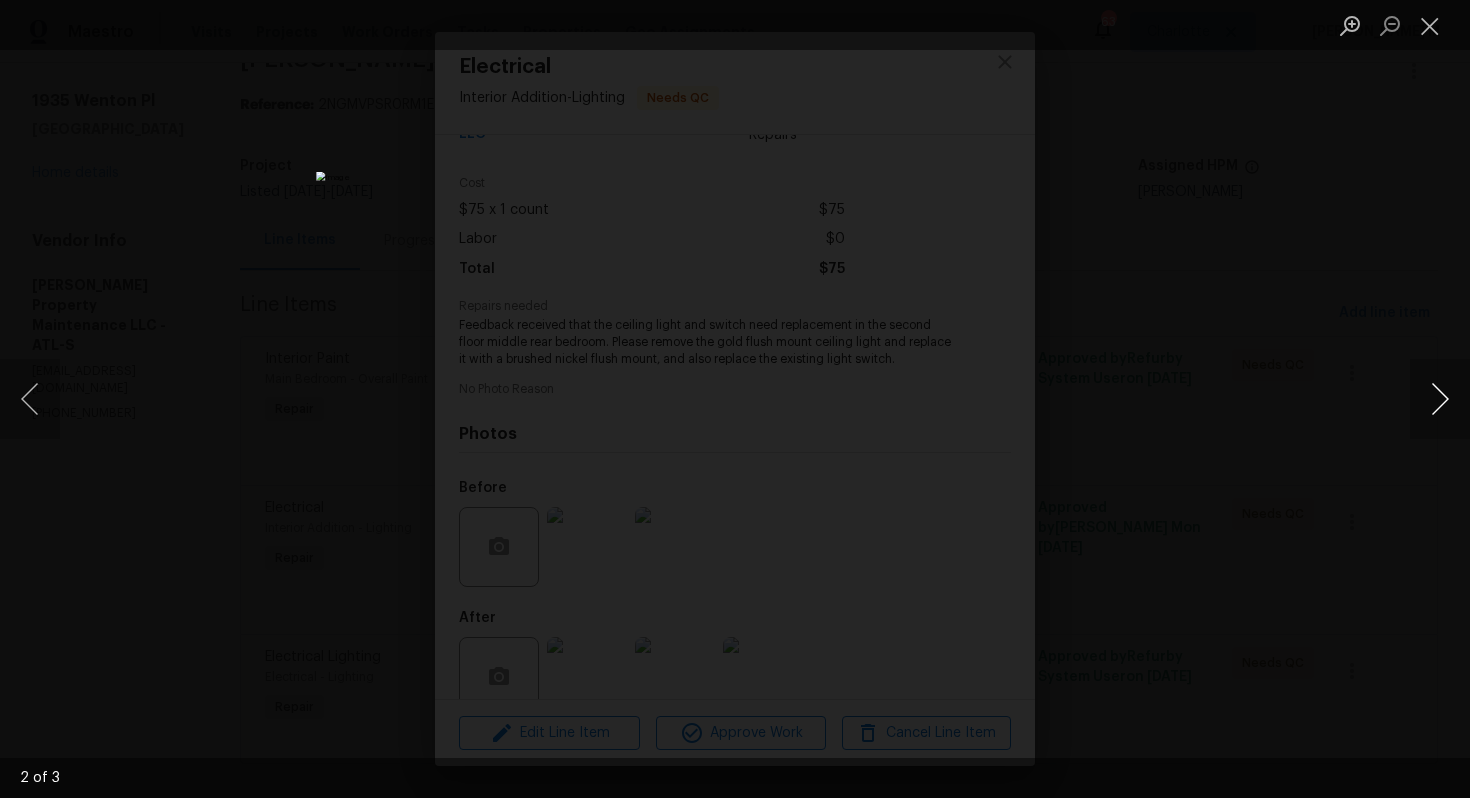 click at bounding box center [1440, 399] 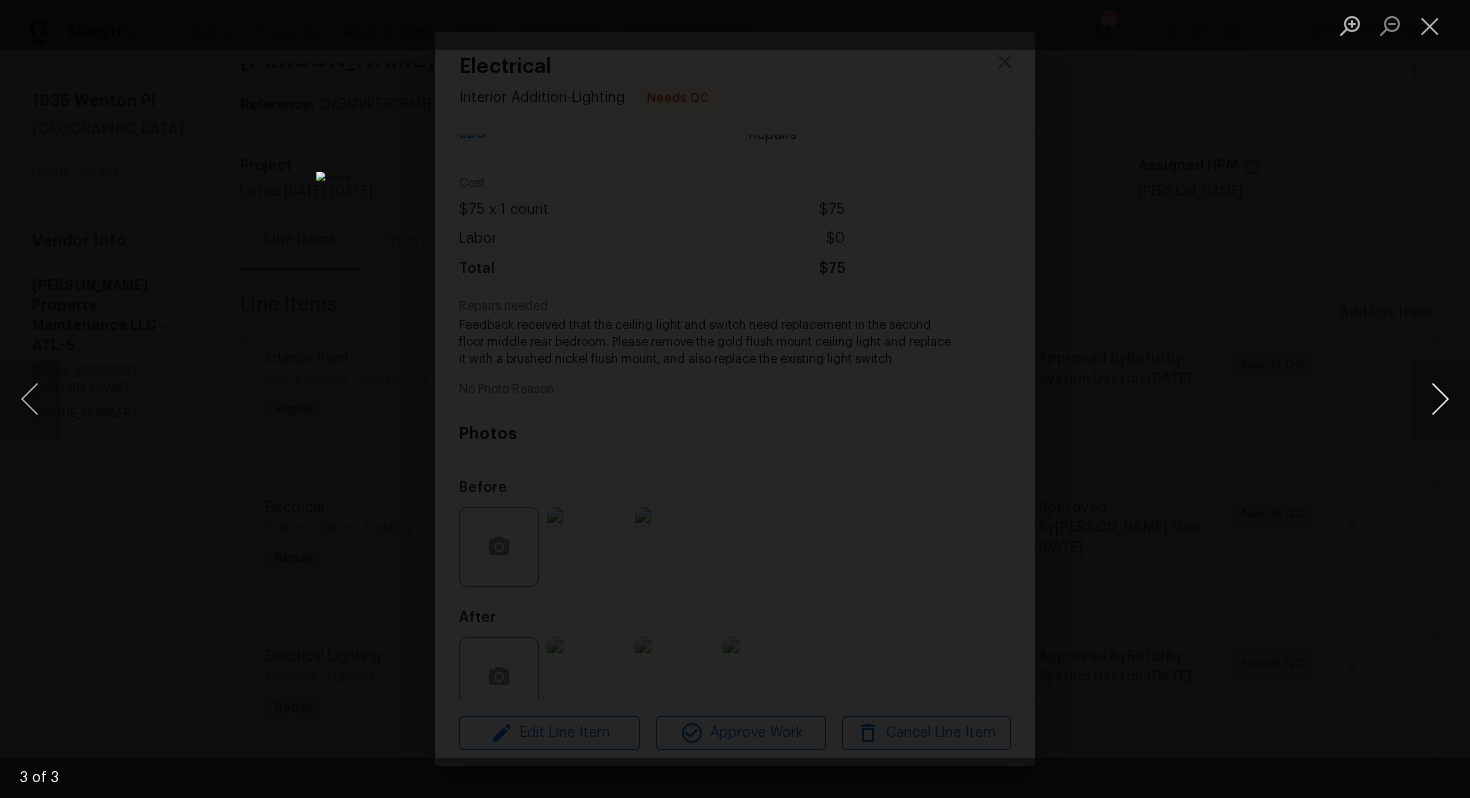 click at bounding box center (1440, 399) 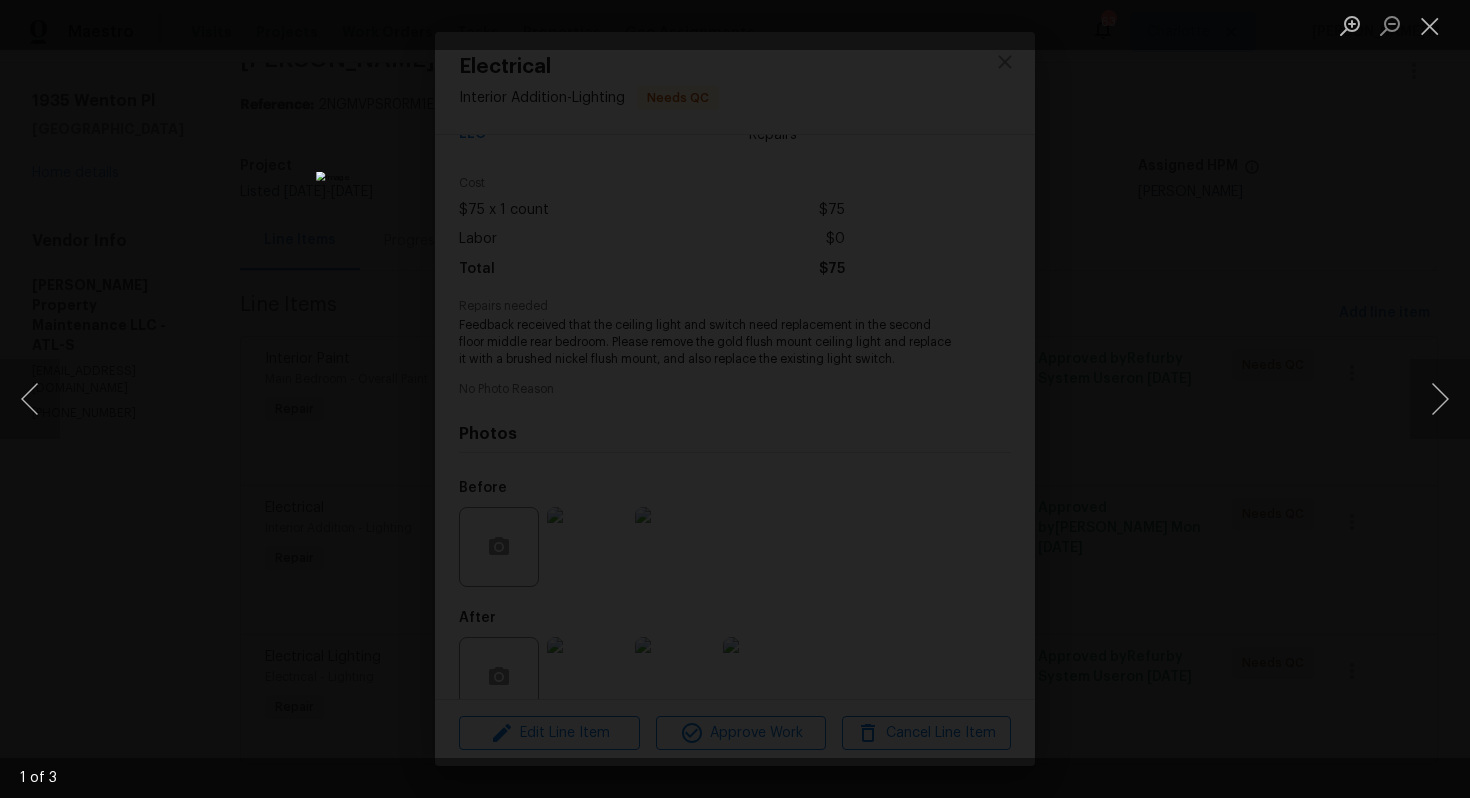 click at bounding box center (735, 399) 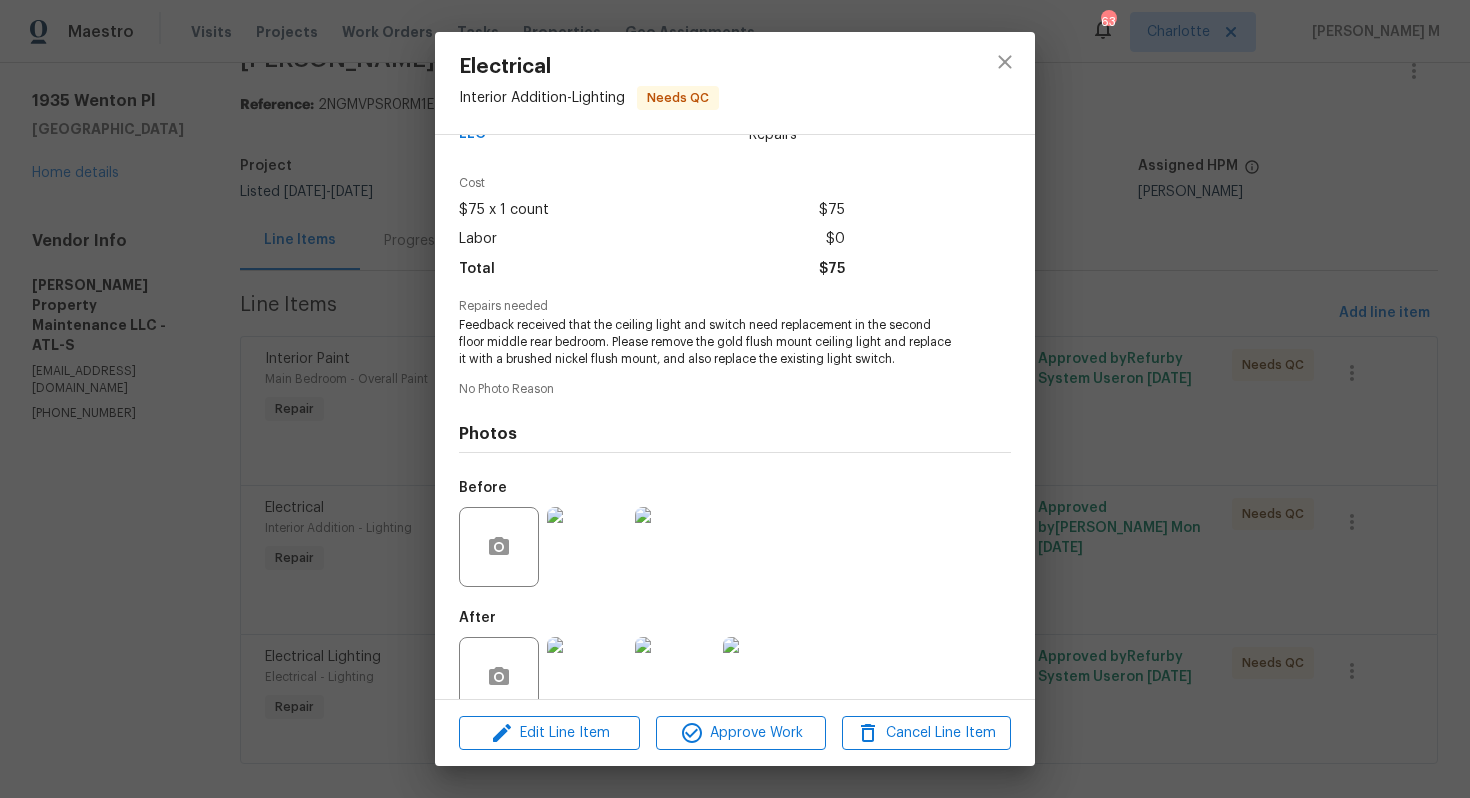 click on "Electrical Interior Addition  -  Lighting Needs QC Vendor Glen Property Maintenance LLC Account Category Repairs Cost $75 x 1 count $75 Labor $0 Total $75 Repairs needed Feedback received that the ceiling light and switch need replacement in the second floor middle rear bedroom. Please remove the gold flush mount ceiling light and replace it with a brushed nickel flush mount, and also replace the existing light switch. No Photo Reason   Photos Before After  Edit Line Item  Approve Work  Cancel Line Item" at bounding box center [735, 399] 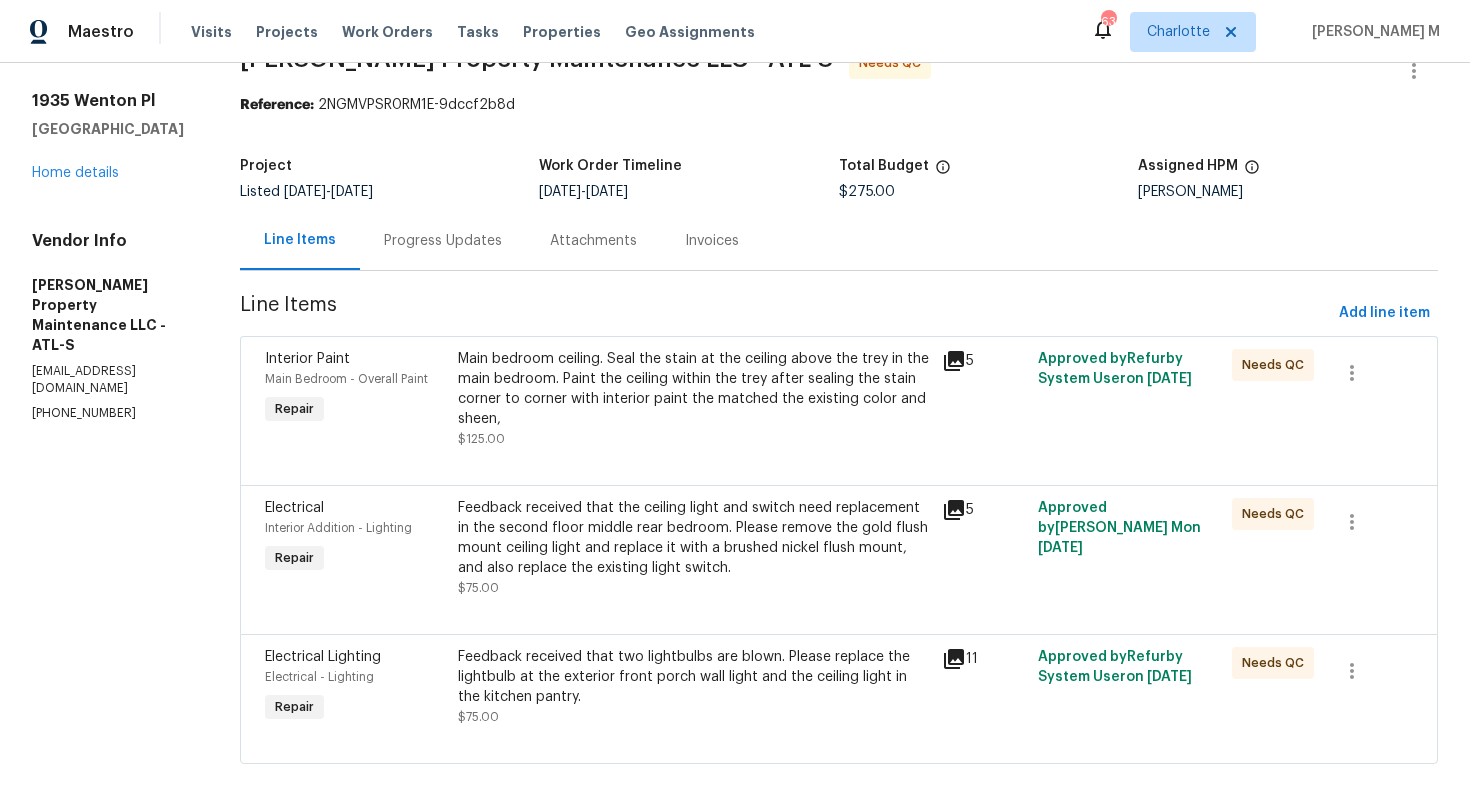 click on "Feedback received that two lightbulbs are blown. Please replace the lightbulb at the exterior front porch wall light and the ceiling light in the kitchen pantry." at bounding box center [693, 677] 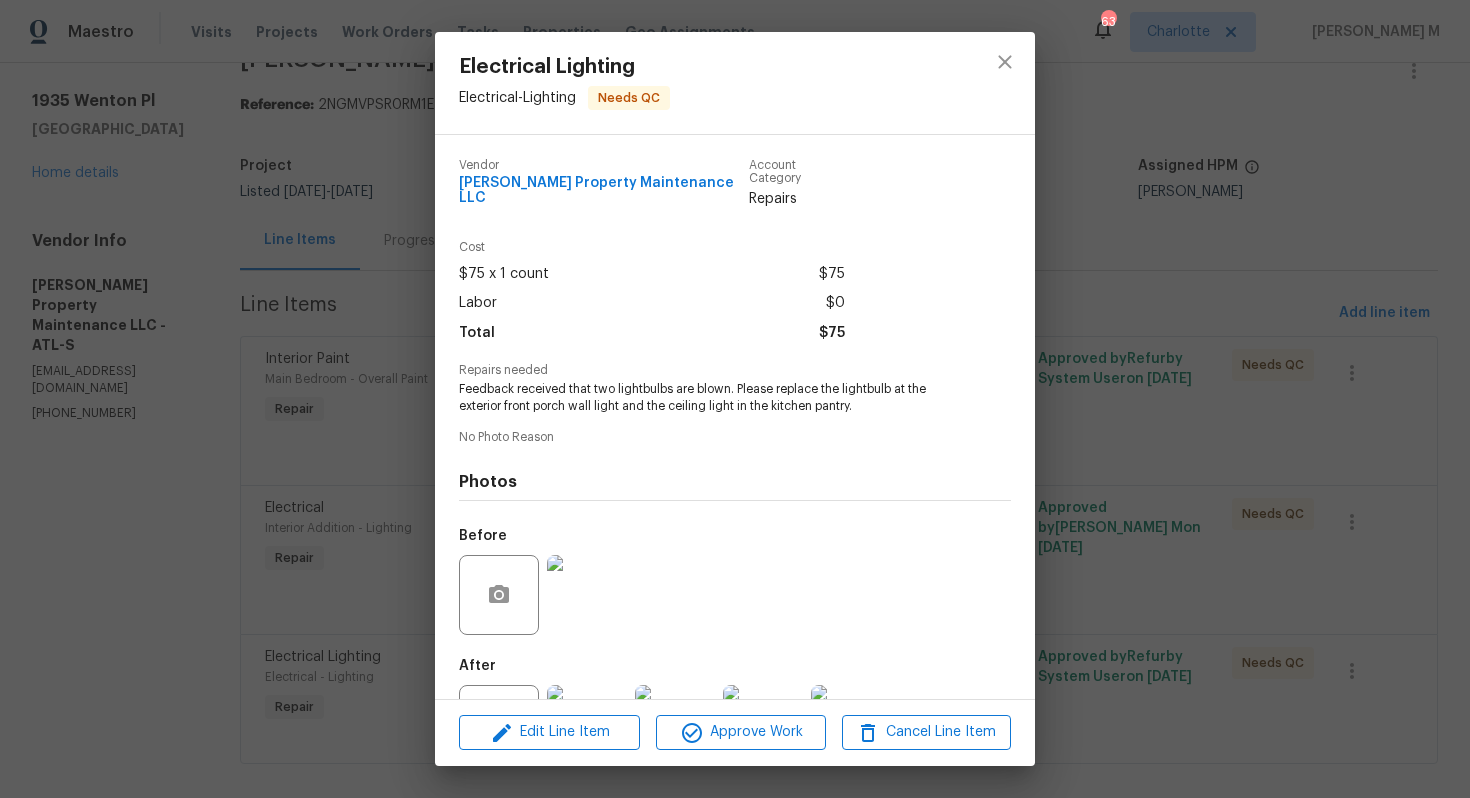 scroll, scrollTop: 47, scrollLeft: 0, axis: vertical 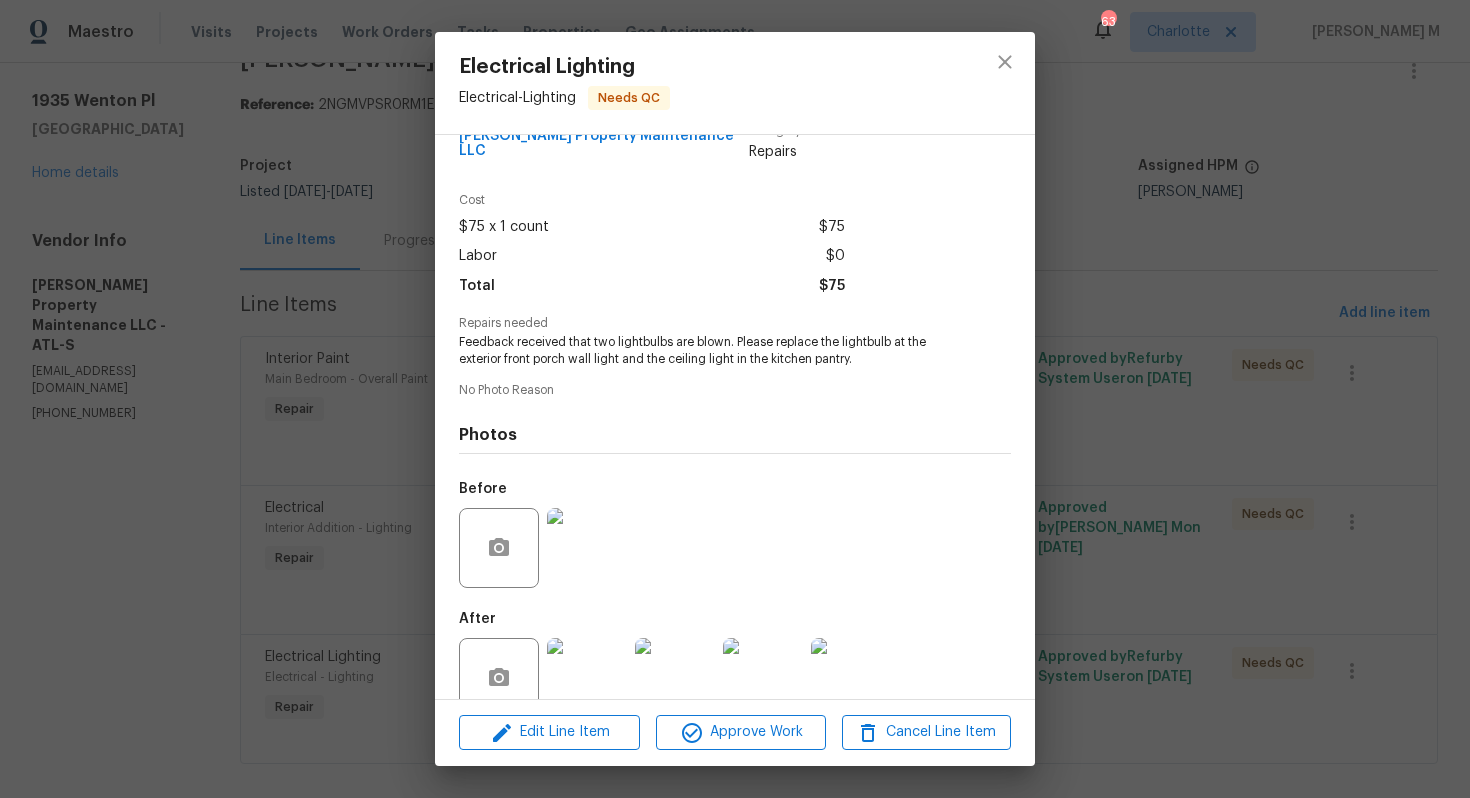 click at bounding box center [587, 548] 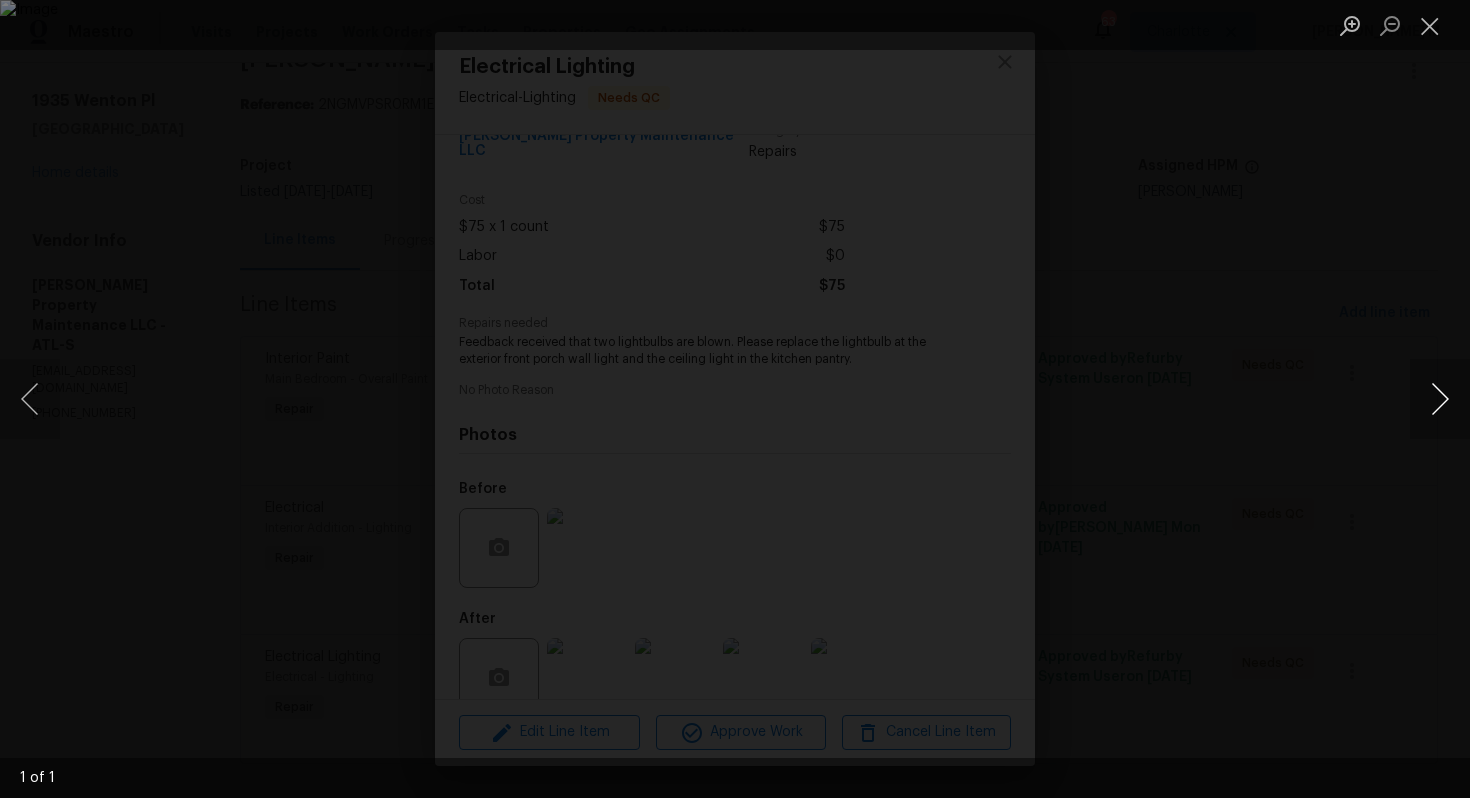 click at bounding box center (1440, 399) 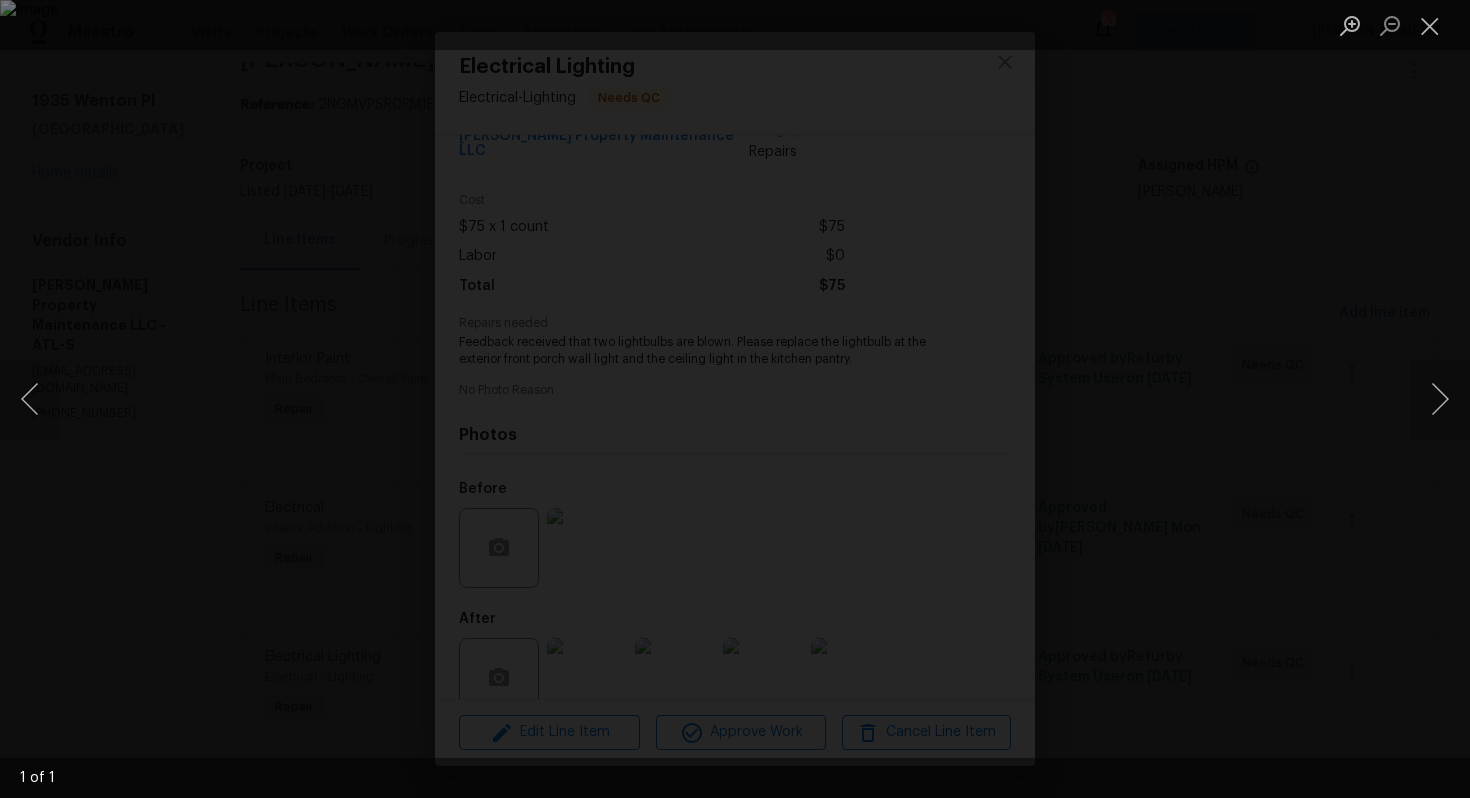 click at bounding box center [735, 399] 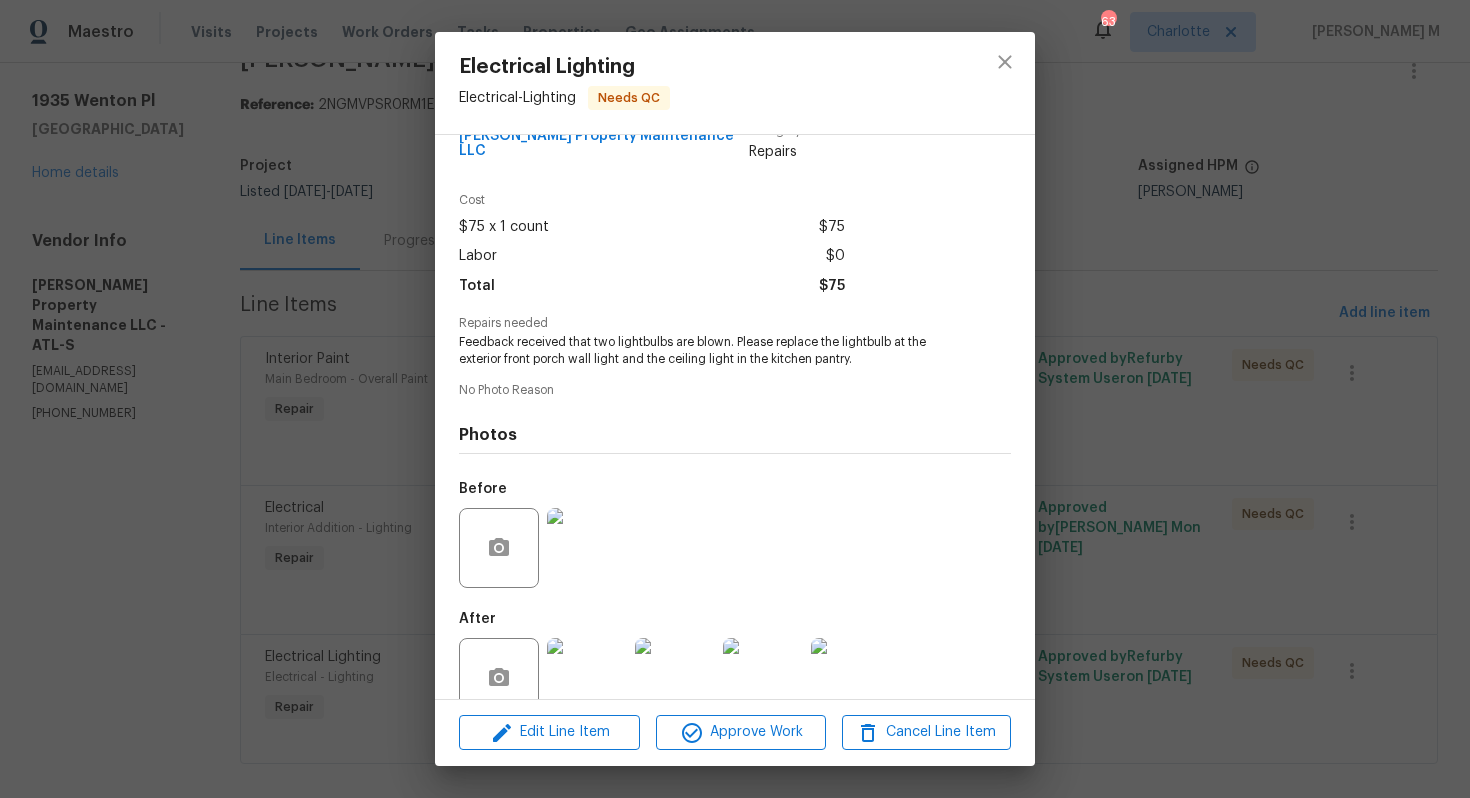 click at bounding box center [587, 678] 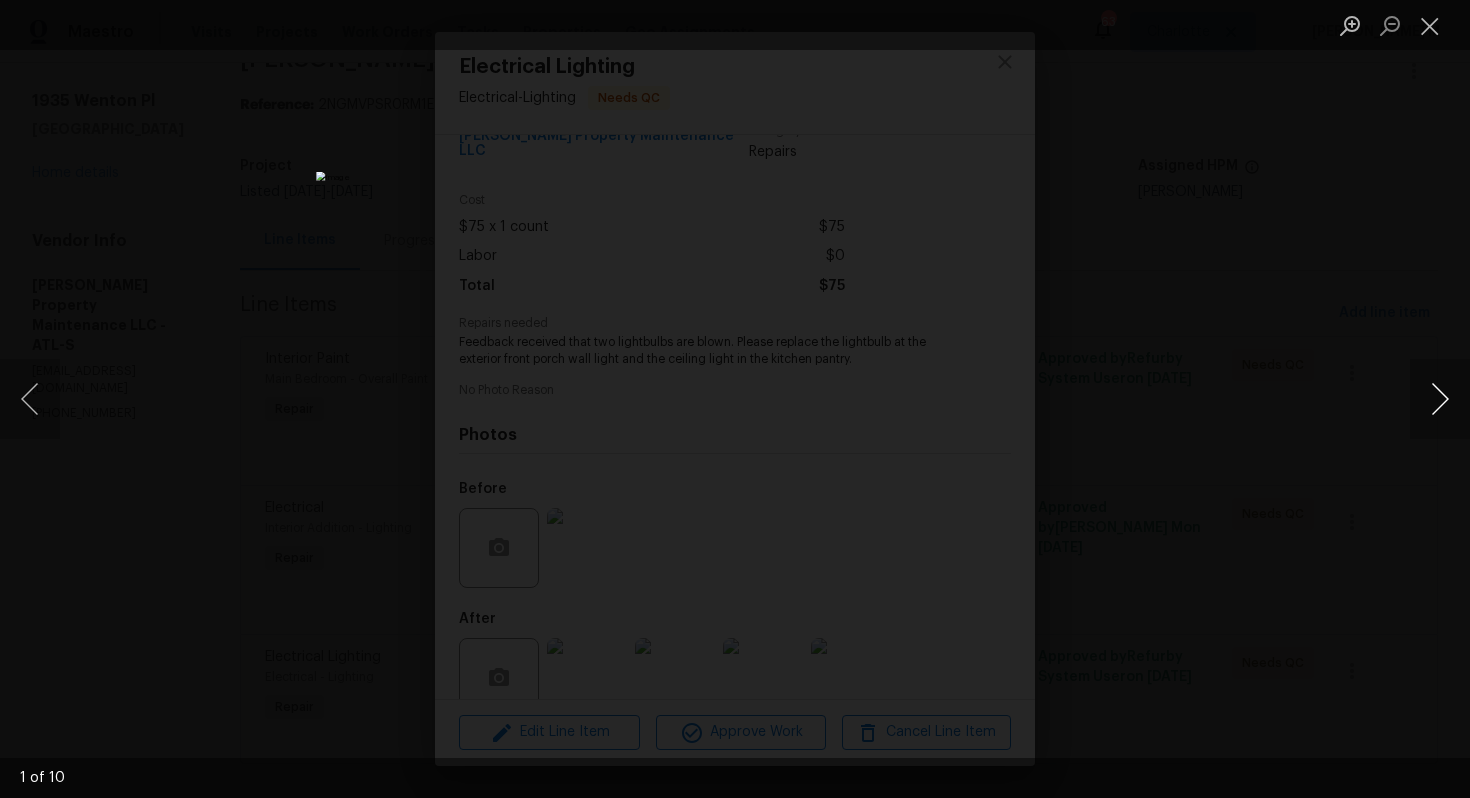 click at bounding box center [1440, 399] 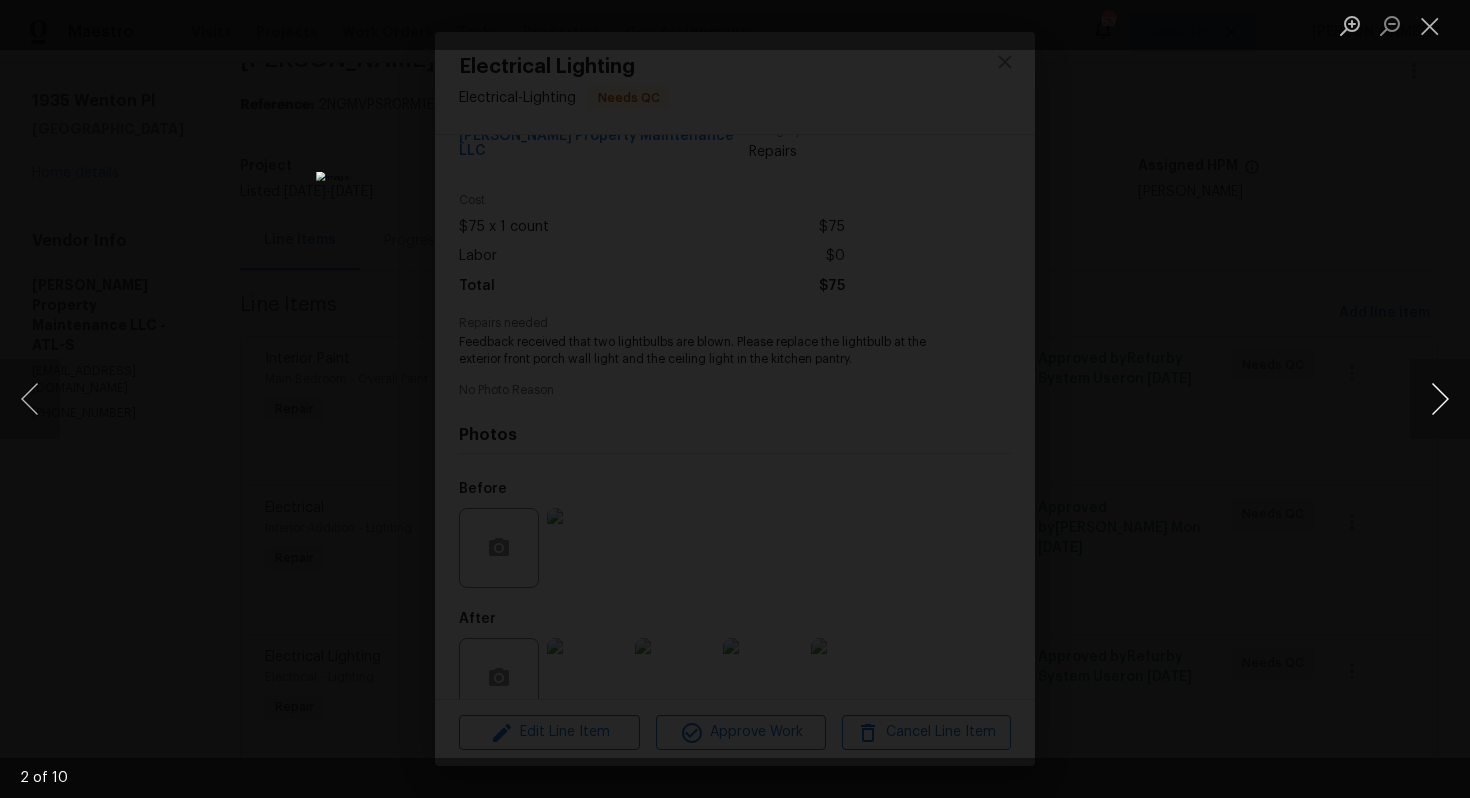 click at bounding box center [1440, 399] 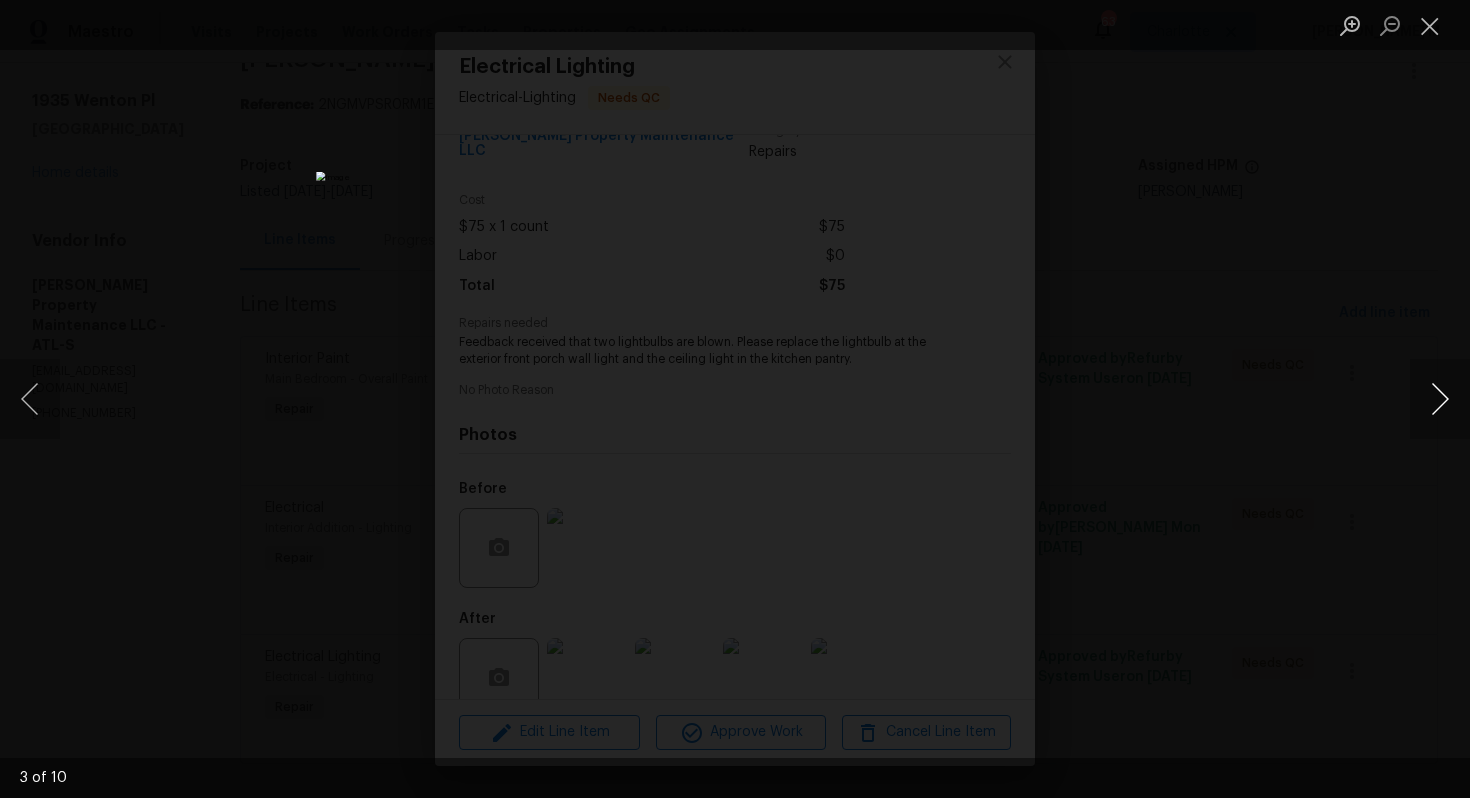 click at bounding box center (1440, 399) 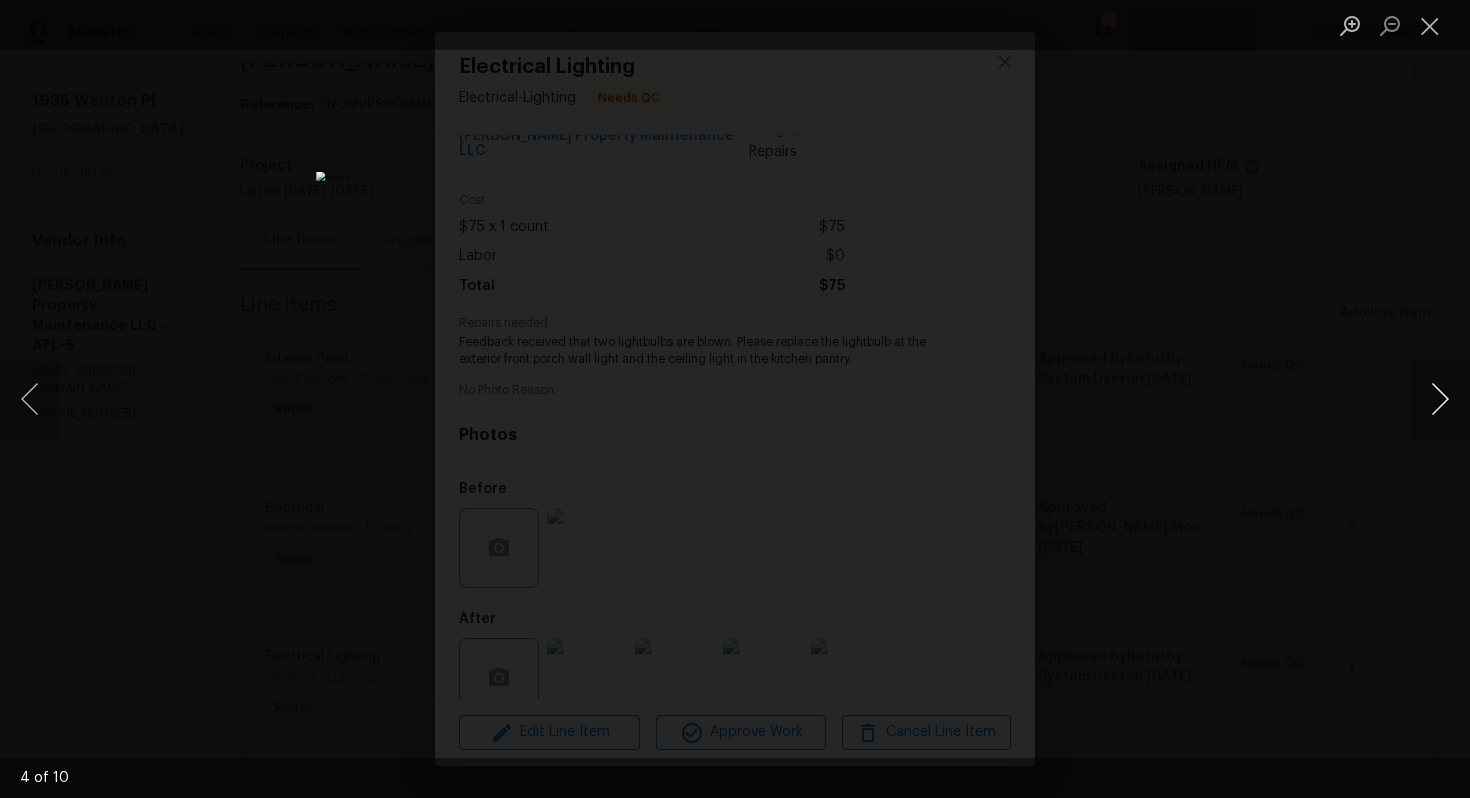 click at bounding box center (1440, 399) 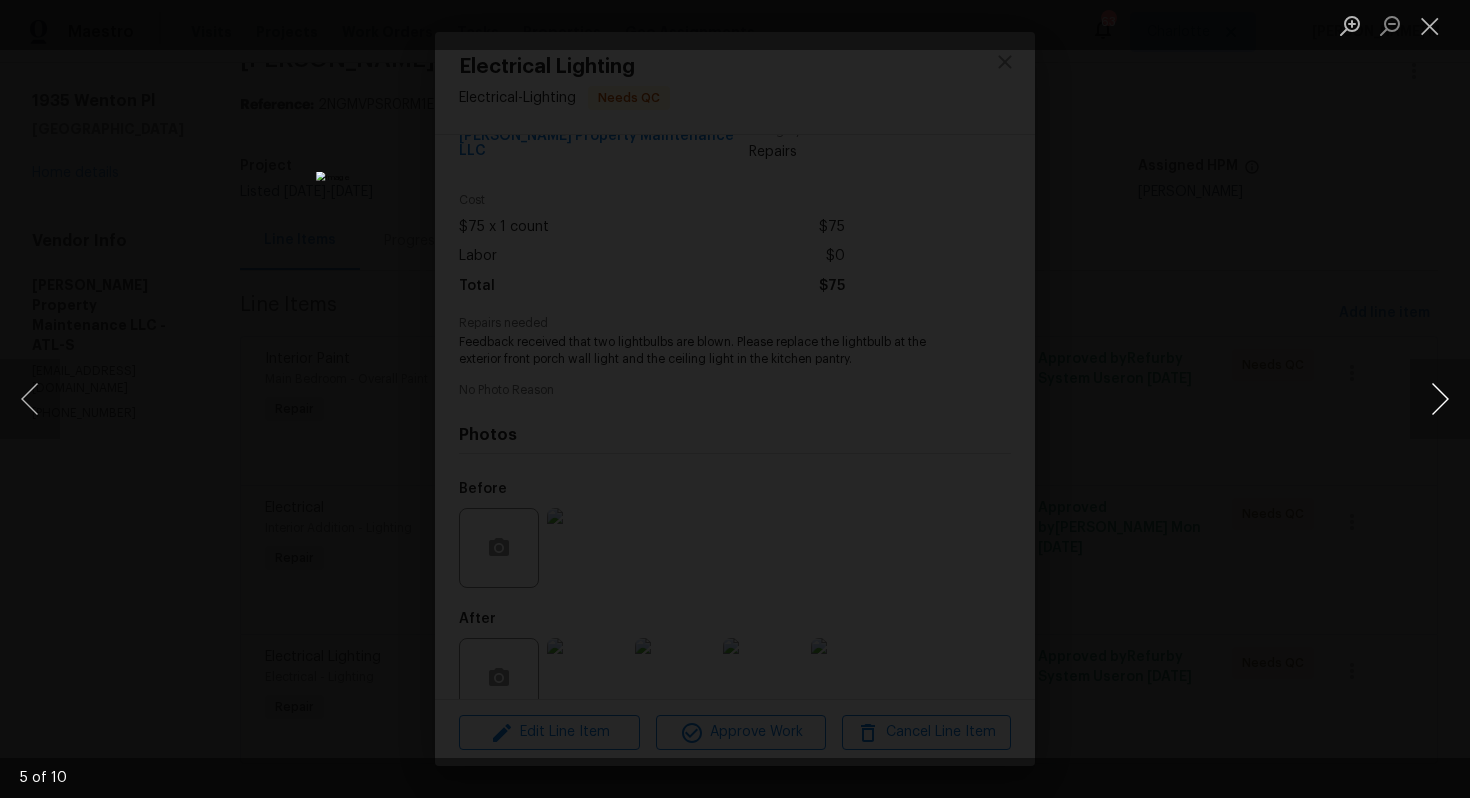 click at bounding box center [1440, 399] 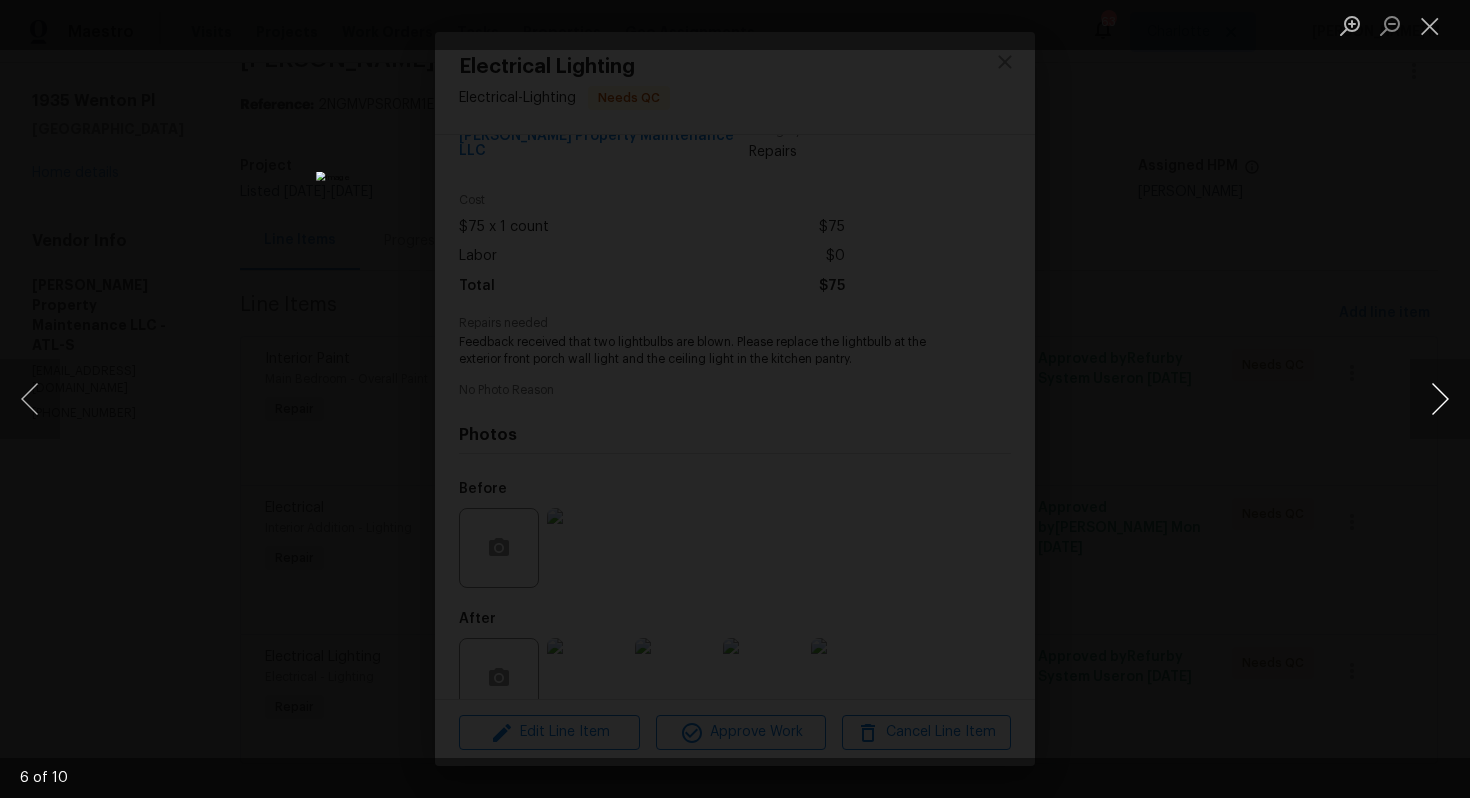click at bounding box center [1440, 399] 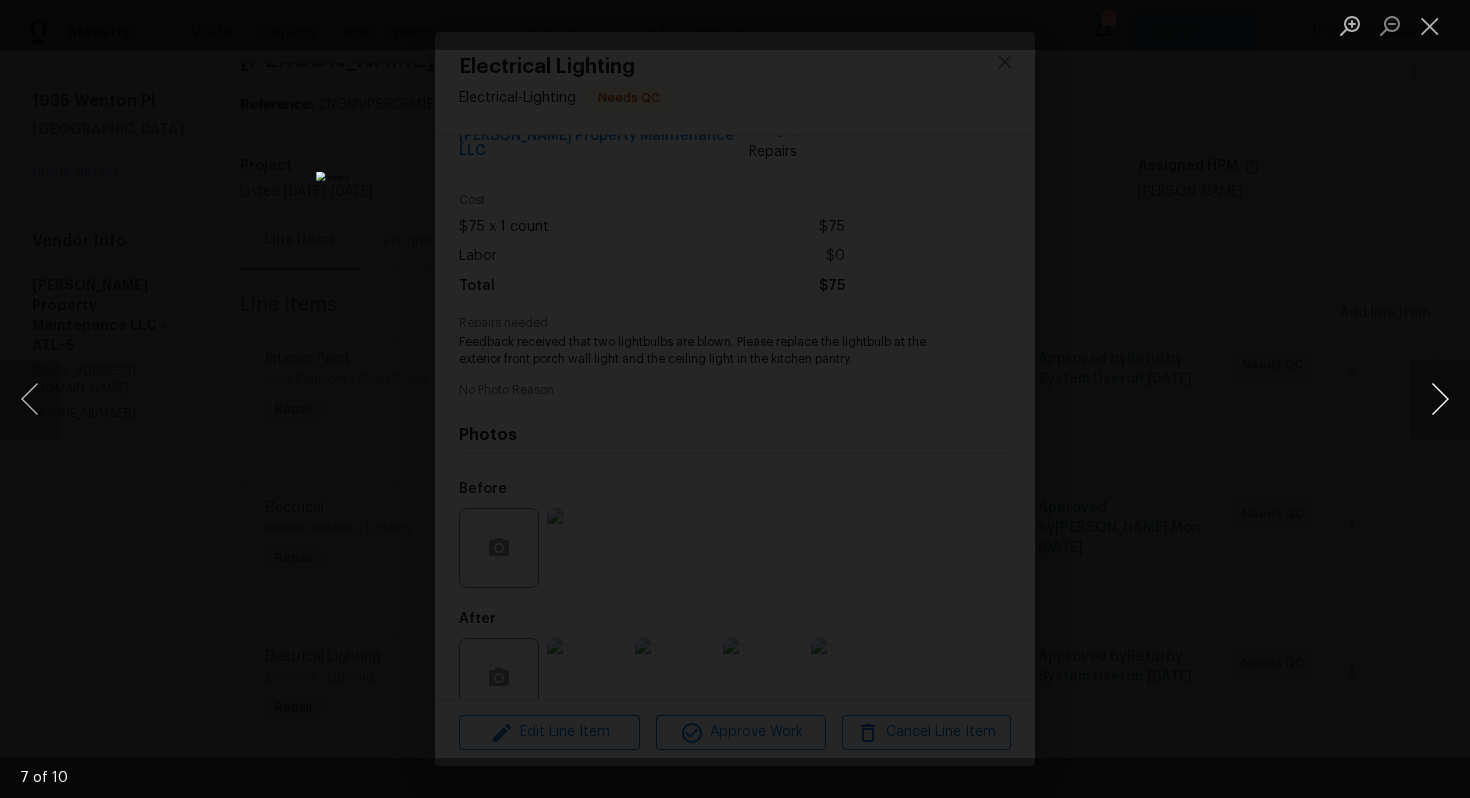 click at bounding box center [1440, 399] 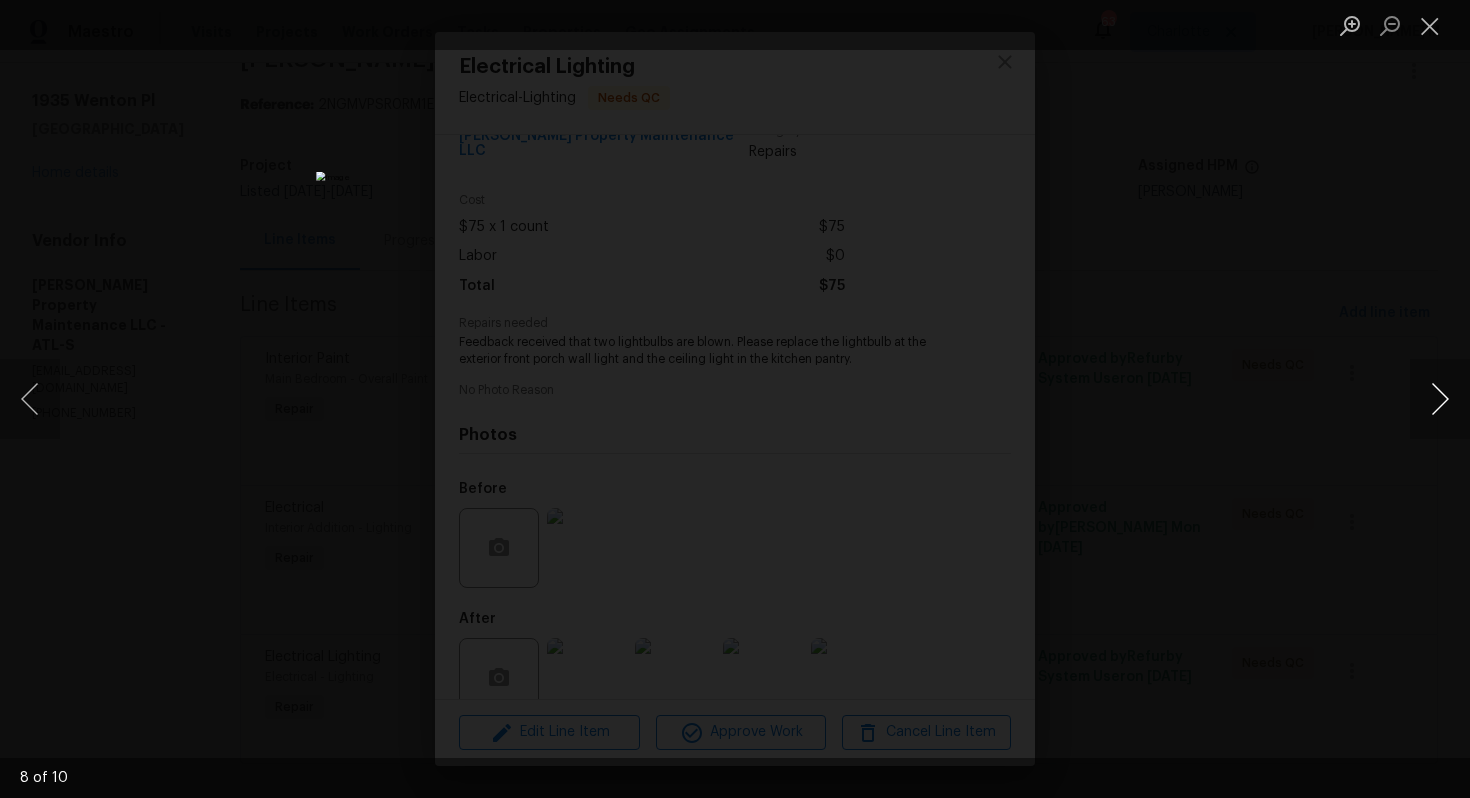 click at bounding box center (1440, 399) 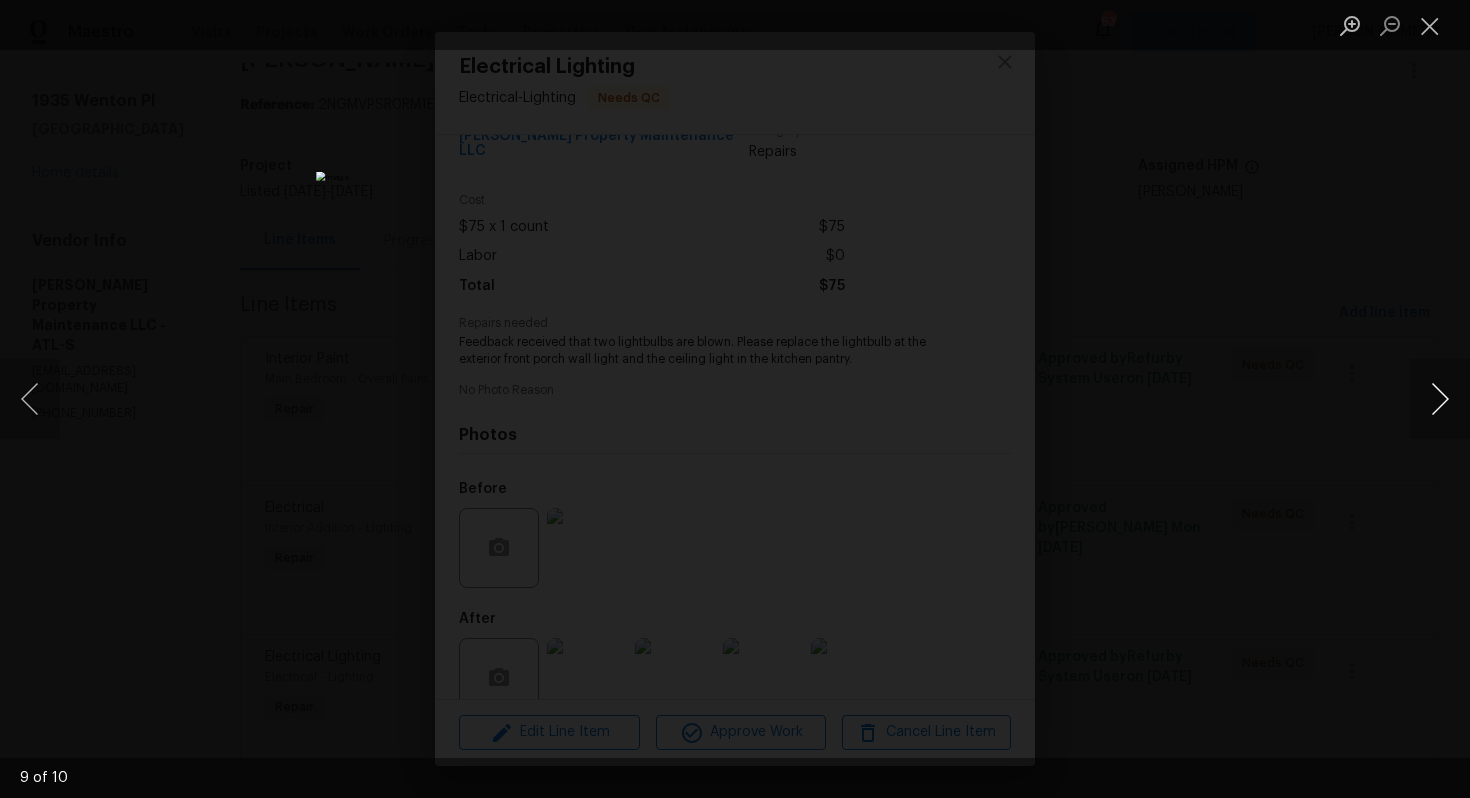click at bounding box center [1440, 399] 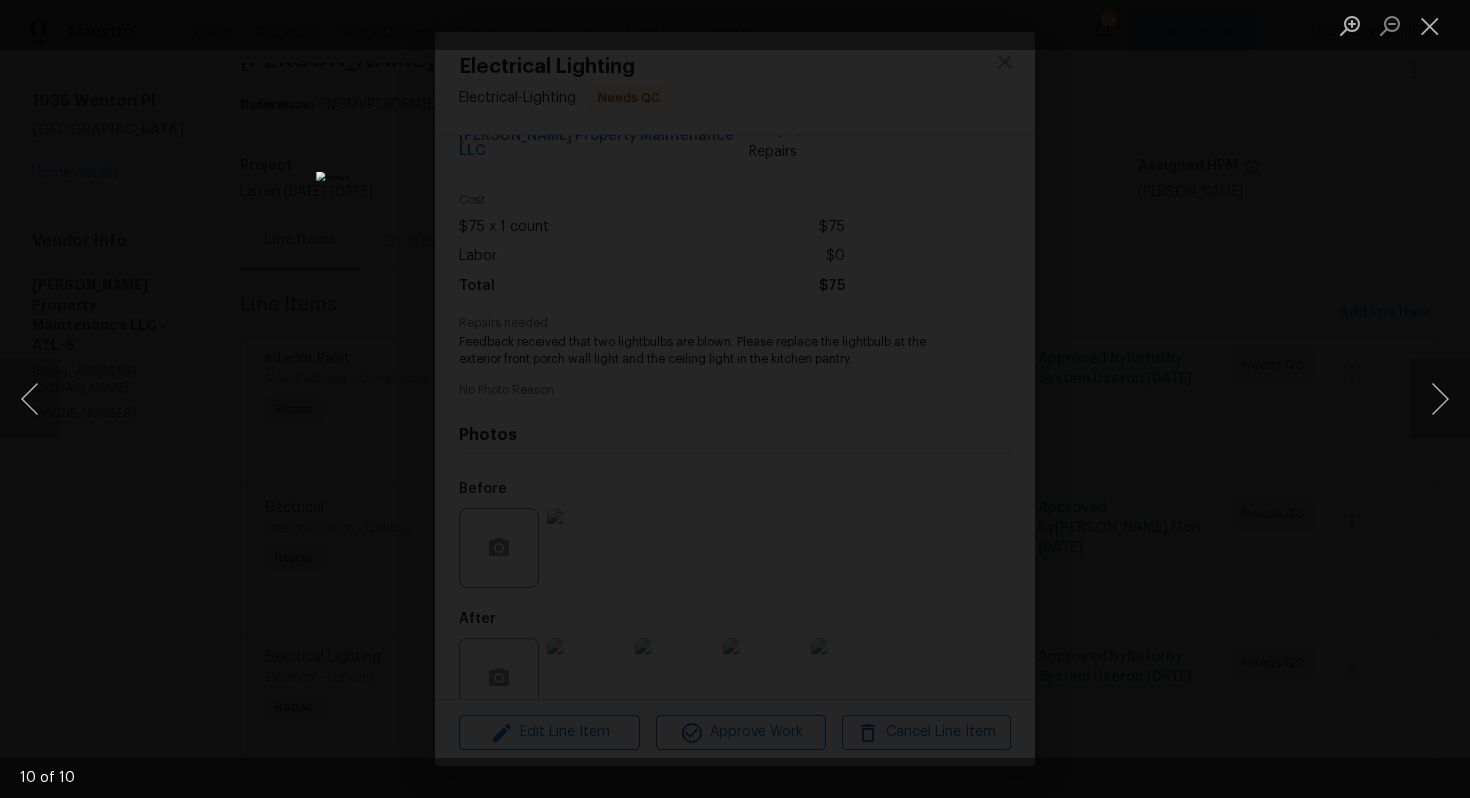 click at bounding box center (735, 399) 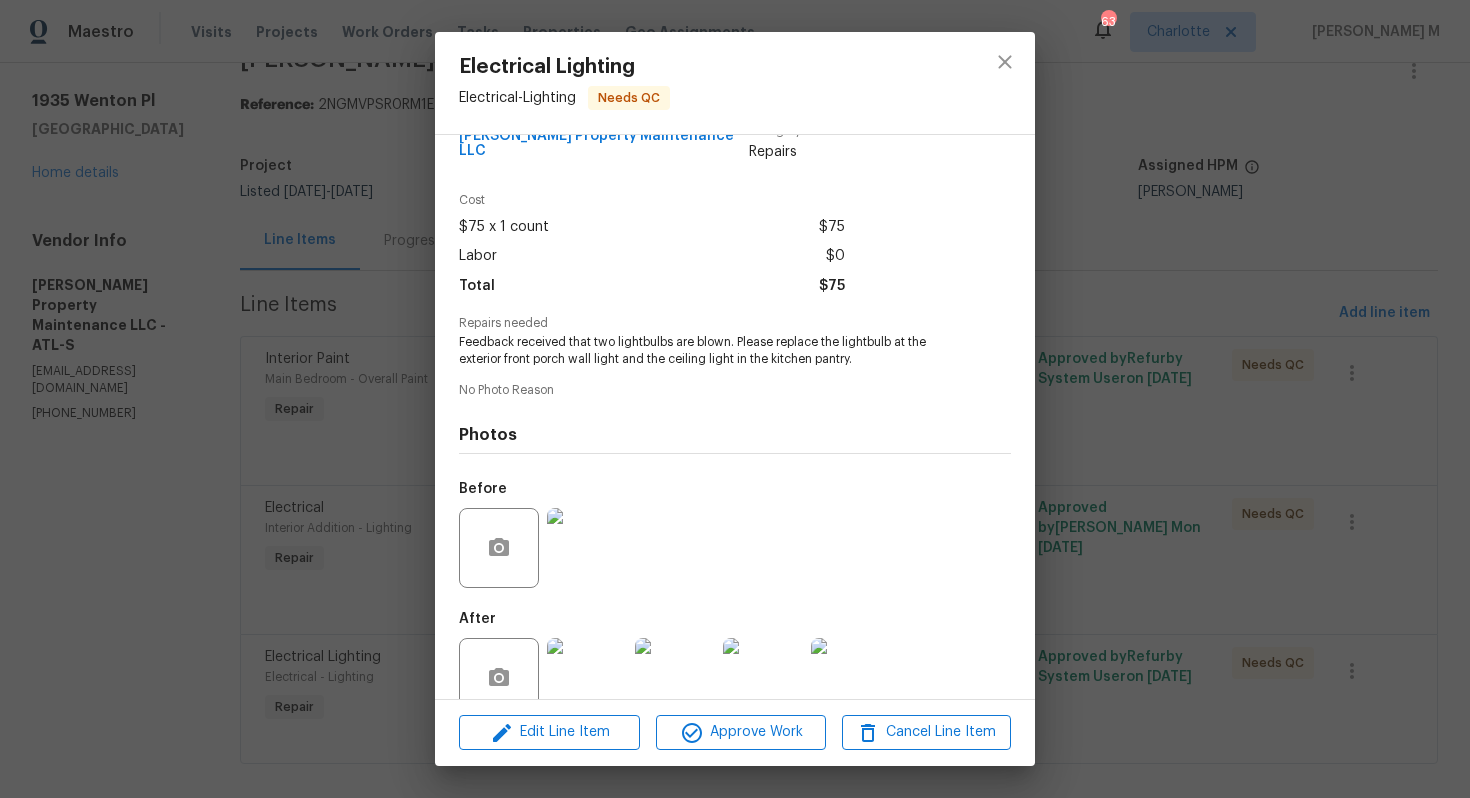 click on "Electrical Lighting Electrical  -  Lighting Needs QC Vendor Glen Property Maintenance LLC Account Category Repairs Cost $75 x 1 count $75 Labor $0 Total $75 Repairs needed Feedback received that two lightbulbs are blown. Please replace the lightbulb at the exterior front porch wall light and the ceiling light in the kitchen pantry. No Photo Reason   Photos Before After  +6  Edit Line Item  Approve Work  Cancel Line Item" at bounding box center (735, 399) 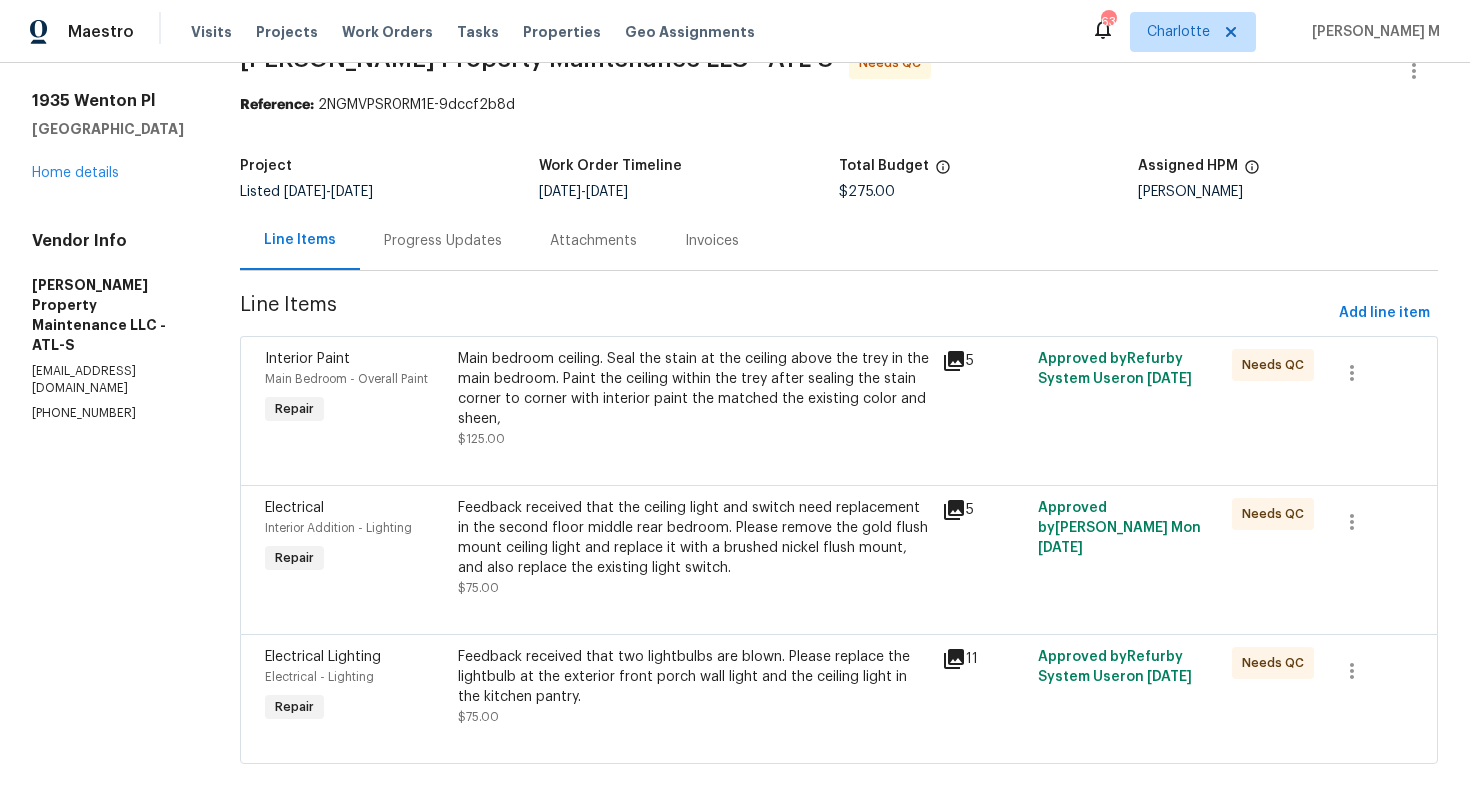 click on "Progress Updates" at bounding box center [443, 241] 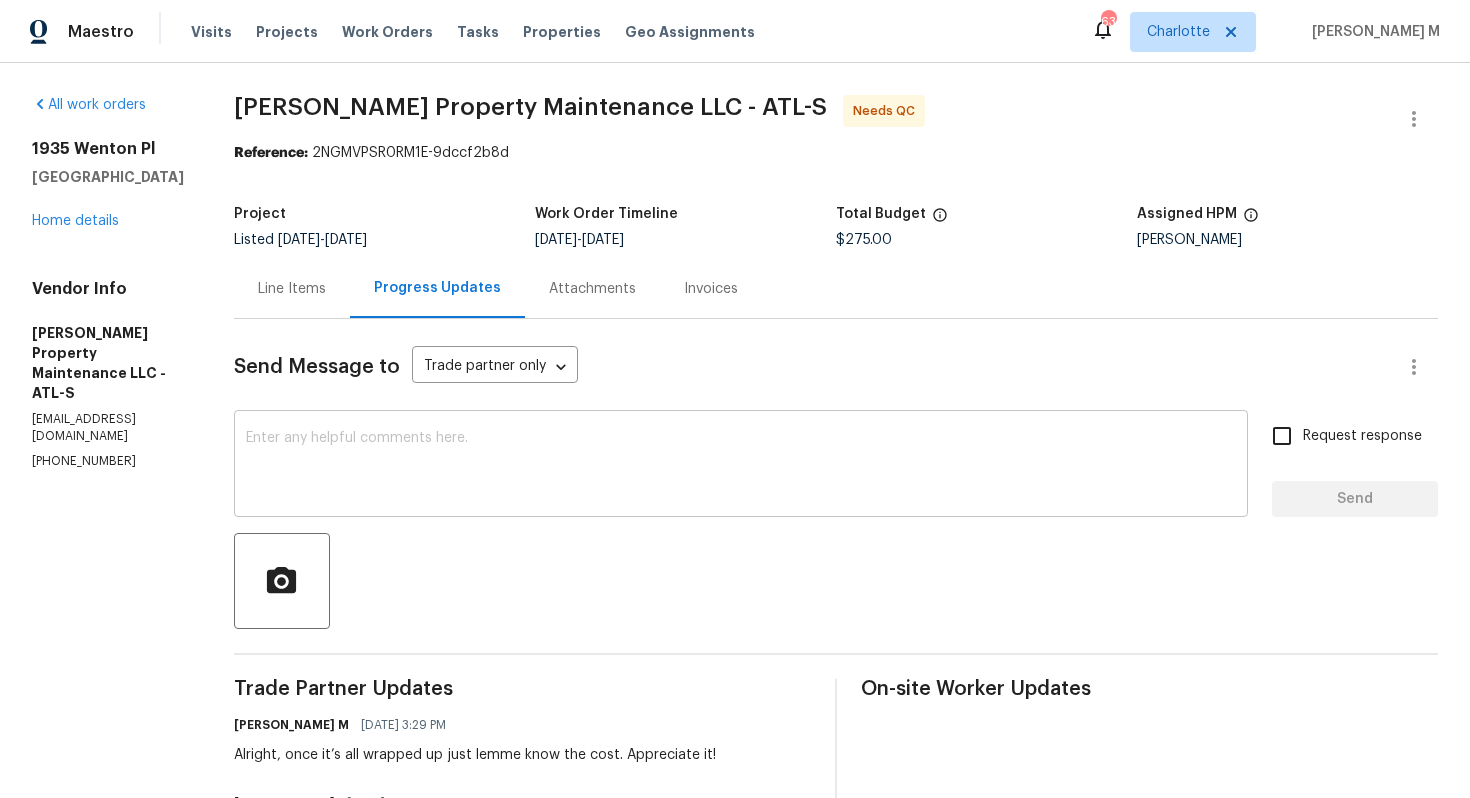 click at bounding box center [741, 466] 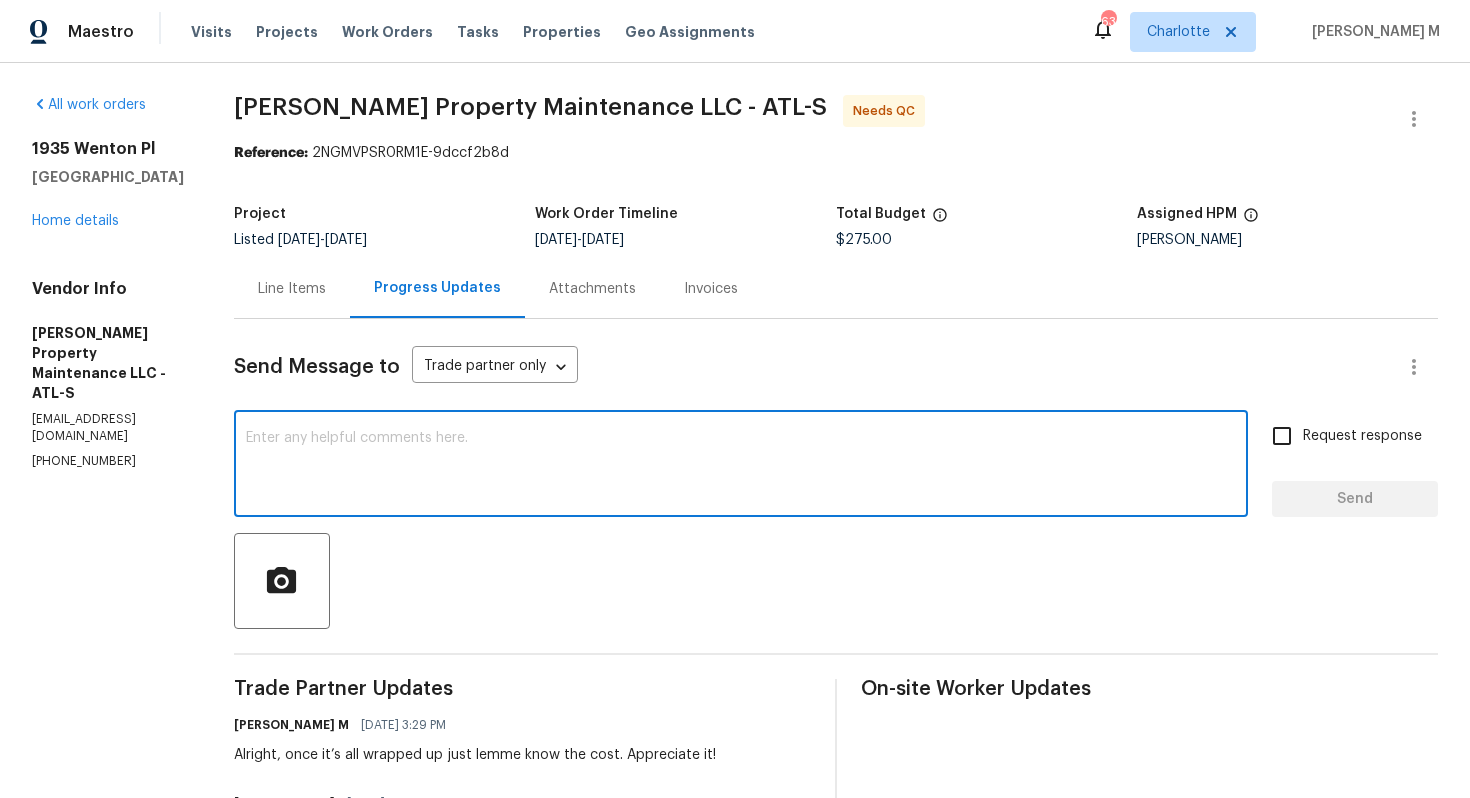 click on "1935 Wenton Pl" at bounding box center [109, 149] 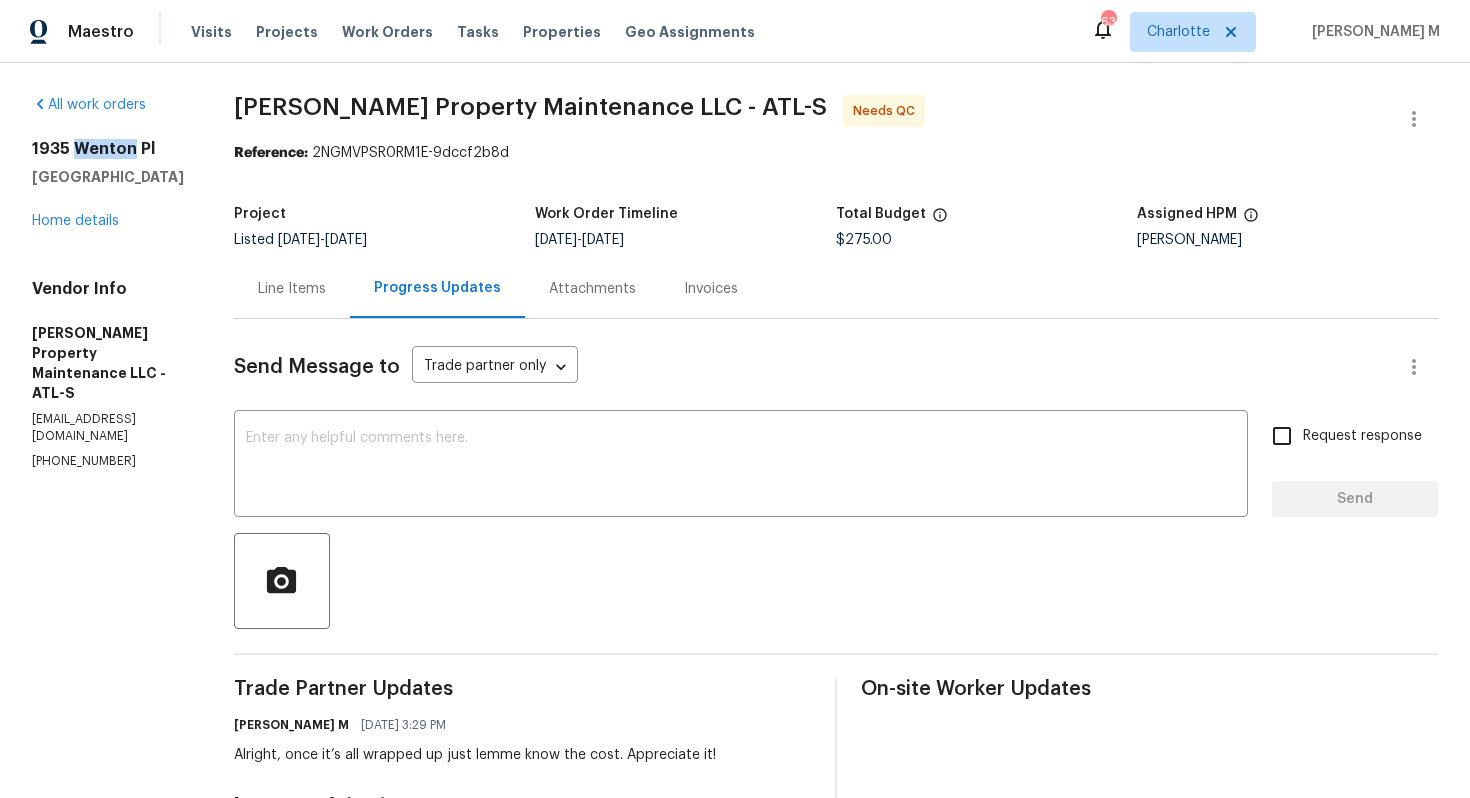 click on "1935 Wenton Pl" at bounding box center [109, 149] 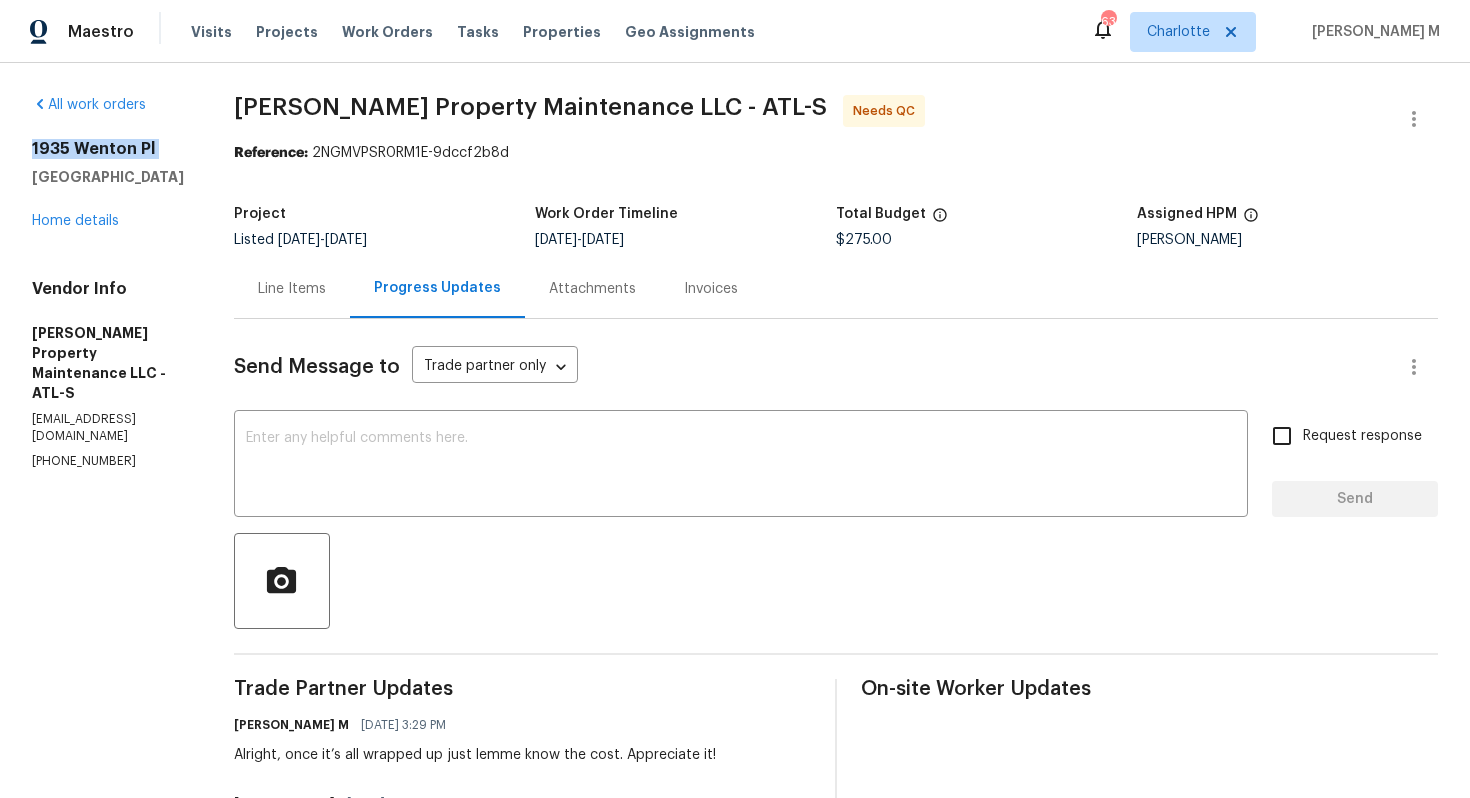 click on "1935 Wenton Pl" at bounding box center (109, 149) 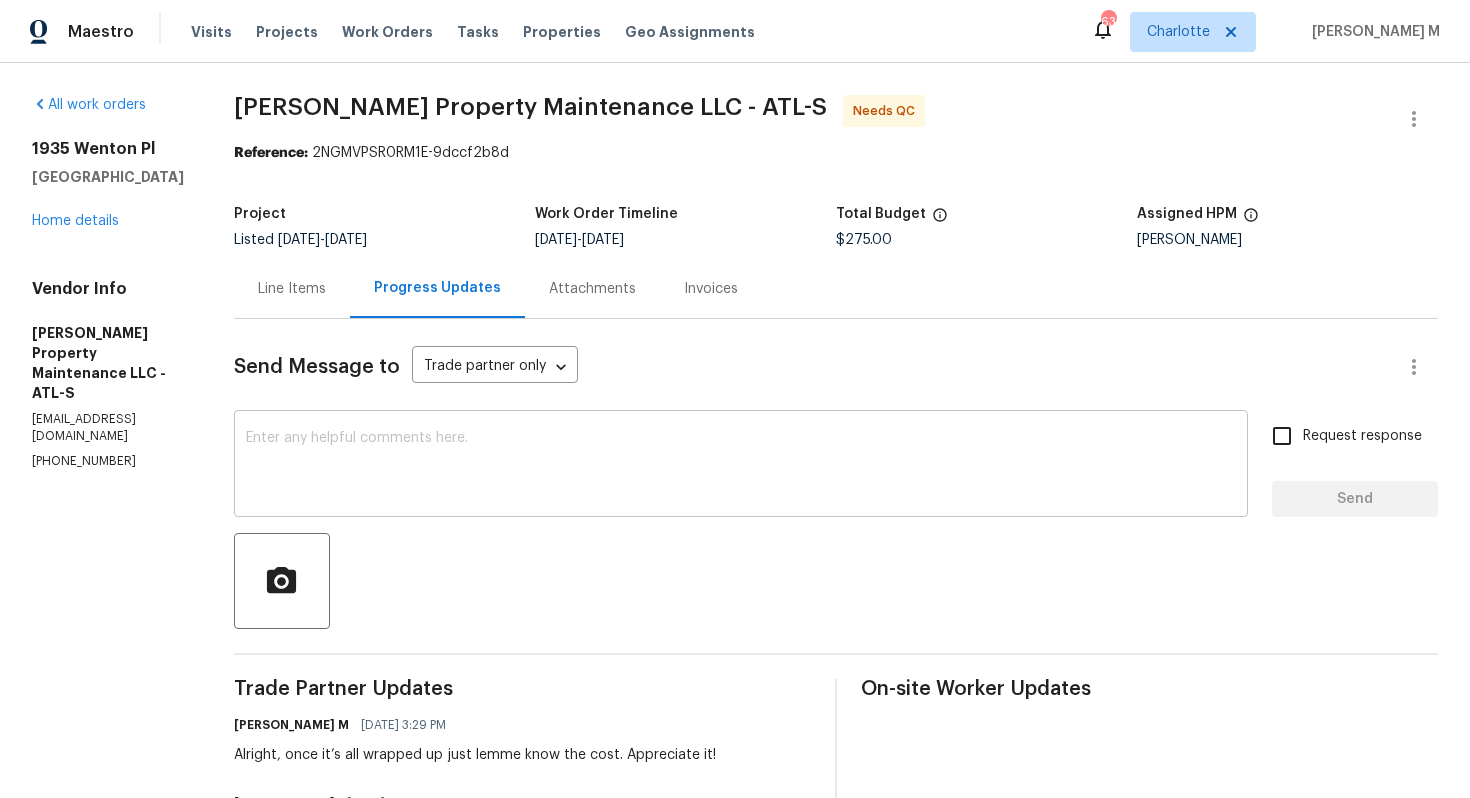 click at bounding box center [741, 466] 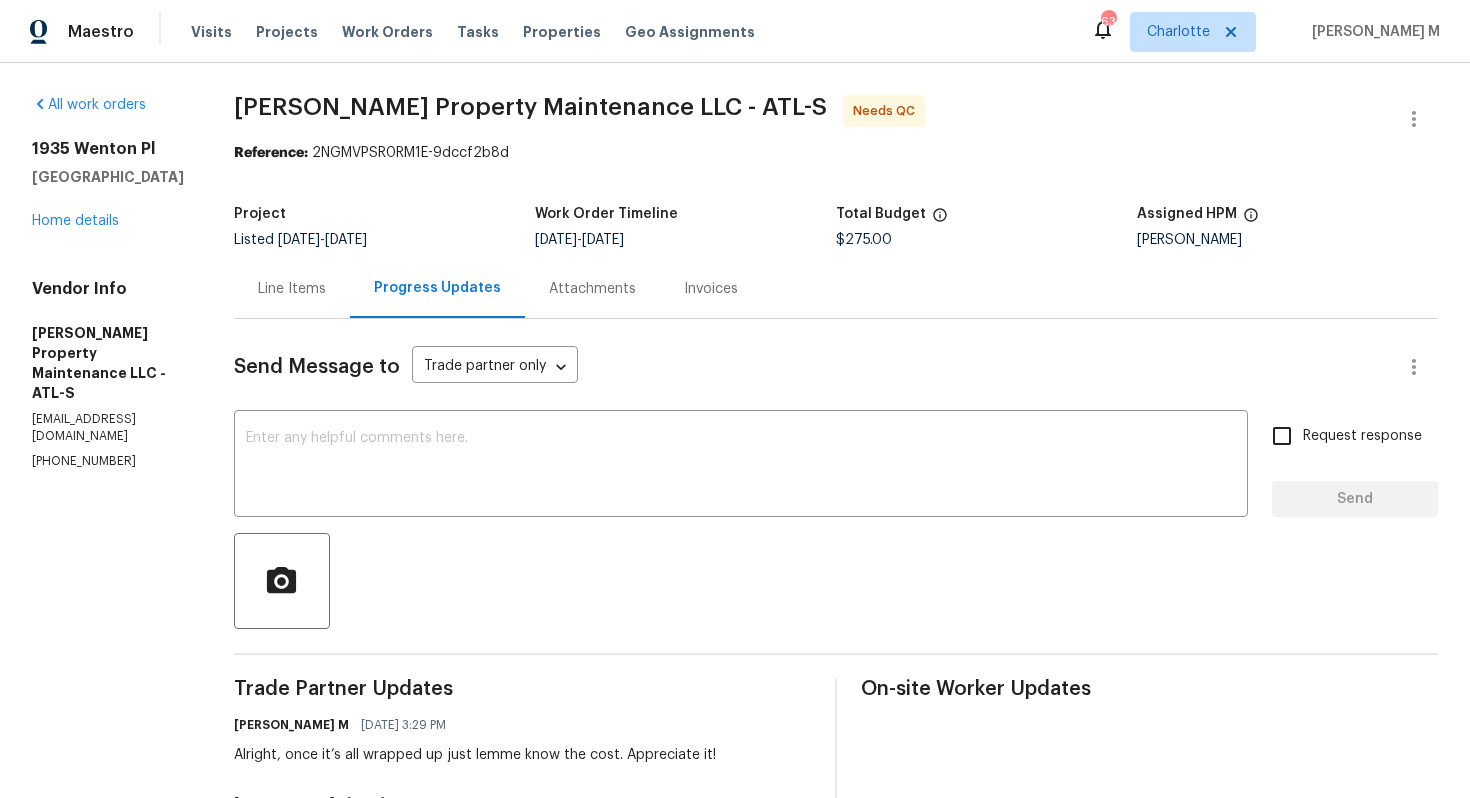 click on "1935 Wenton Pl" at bounding box center (109, 149) 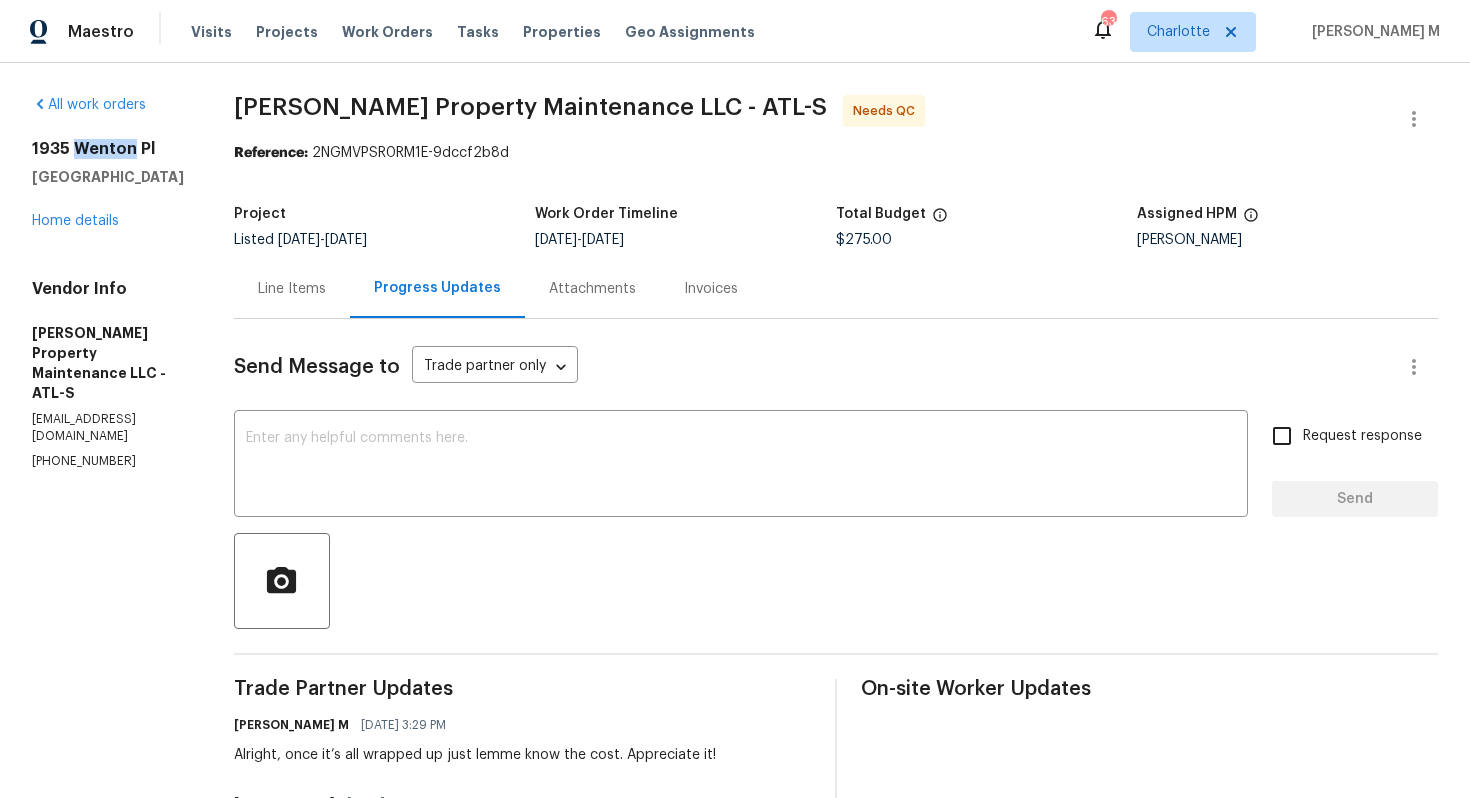 click on "1935 Wenton Pl" at bounding box center [109, 149] 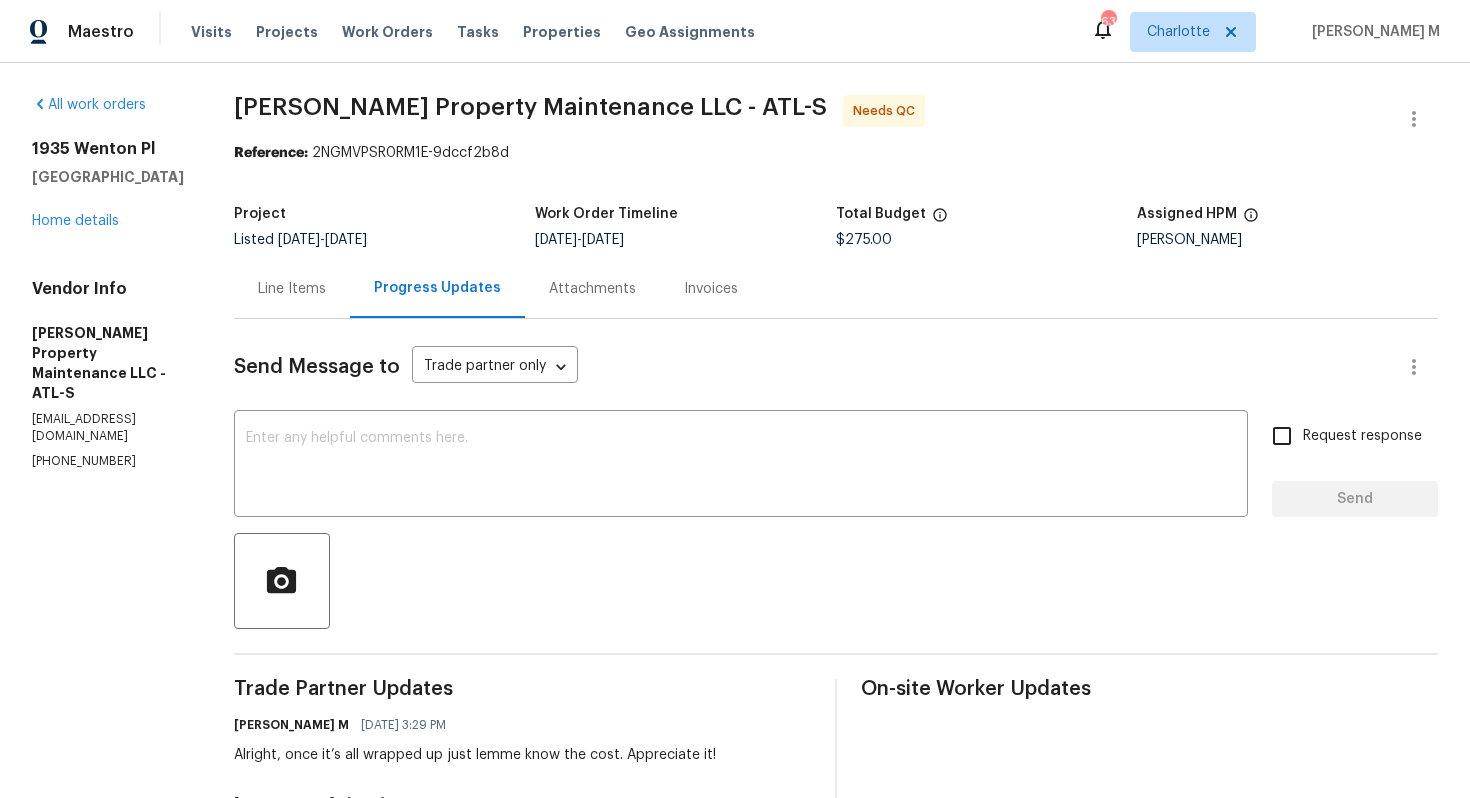 click on "1935 Wenton Pl" at bounding box center [109, 149] 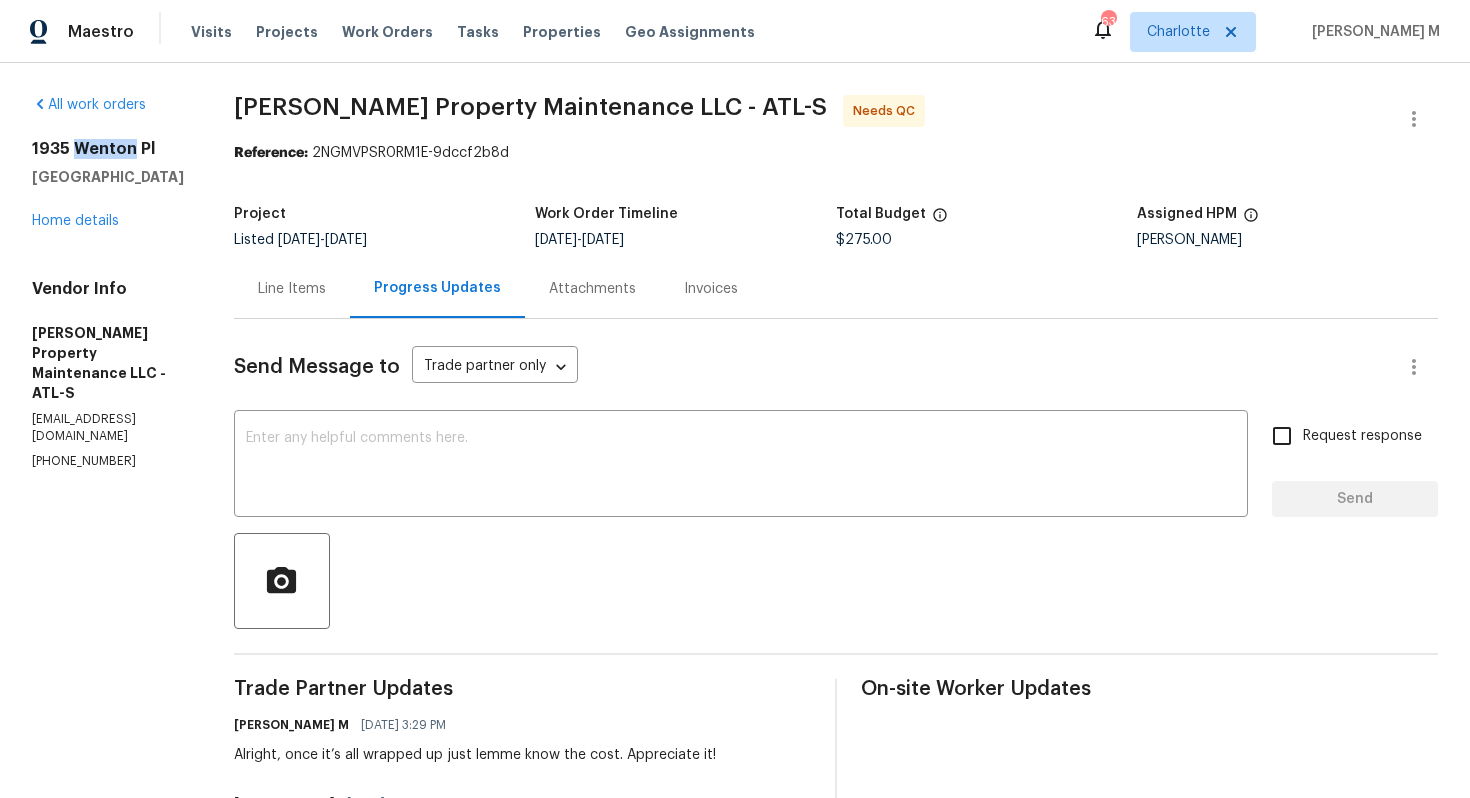 click on "1935 Wenton Pl" at bounding box center [109, 149] 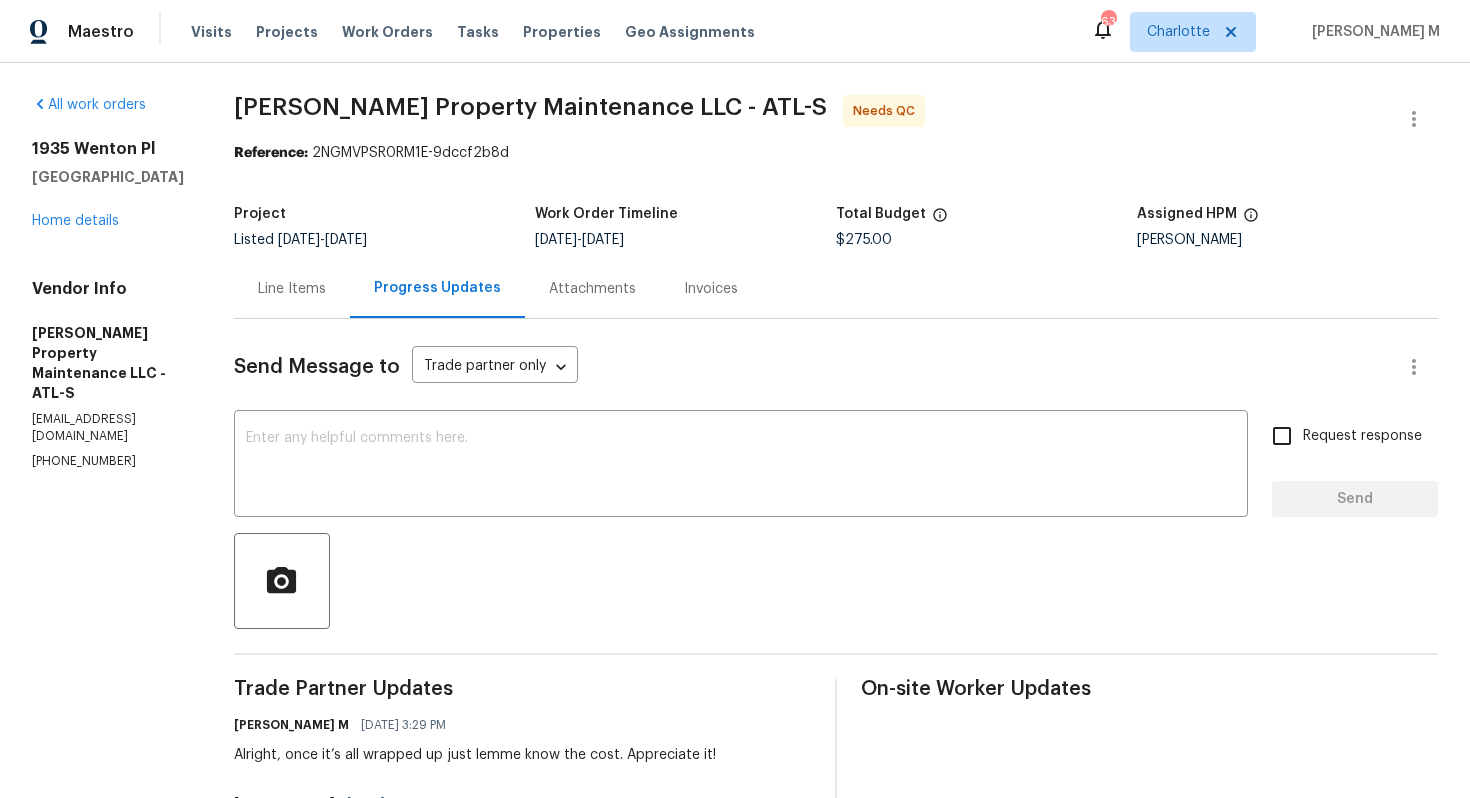 click on "1935 Wenton Pl" at bounding box center (109, 149) 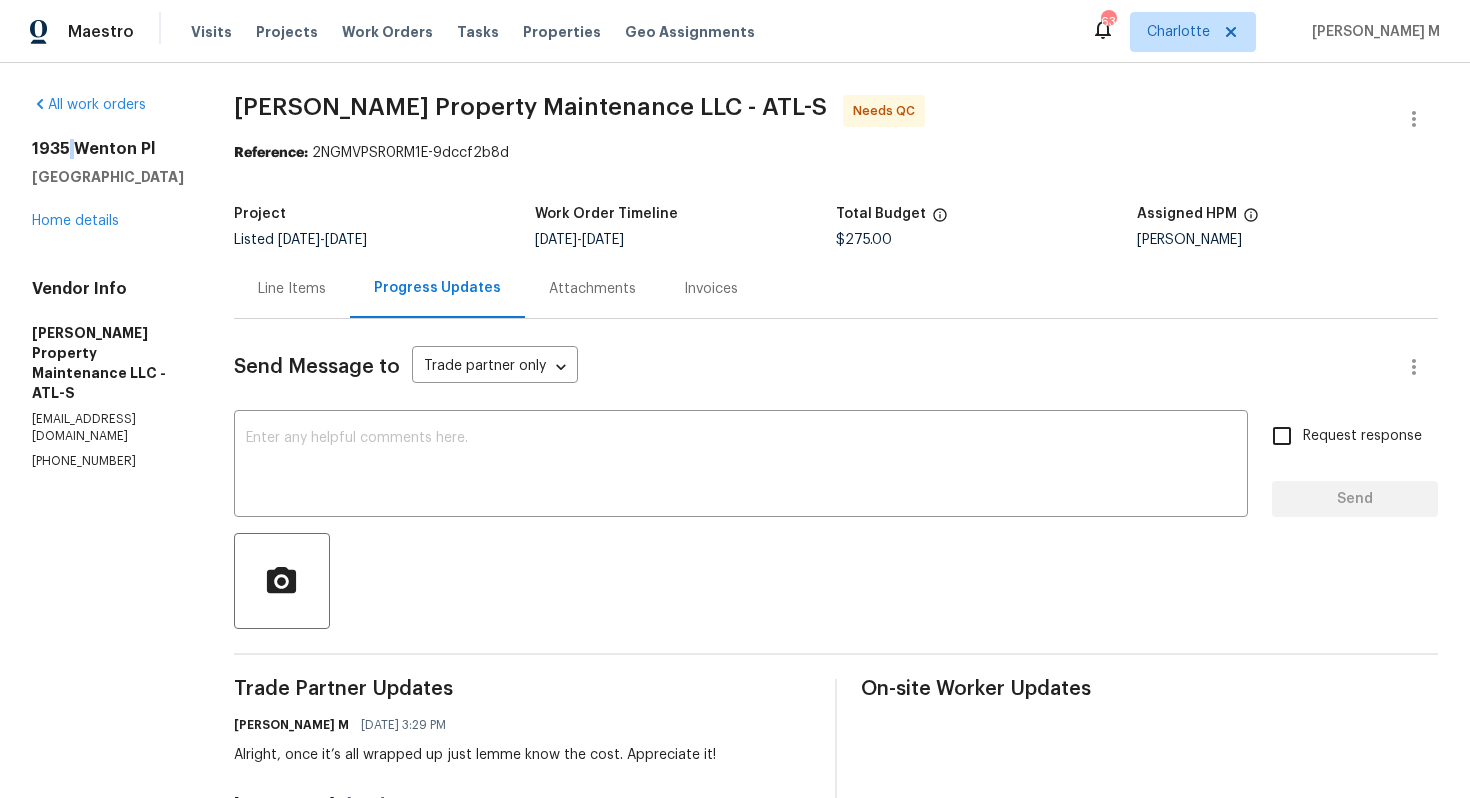 click on "1935 Wenton Pl" at bounding box center [109, 149] 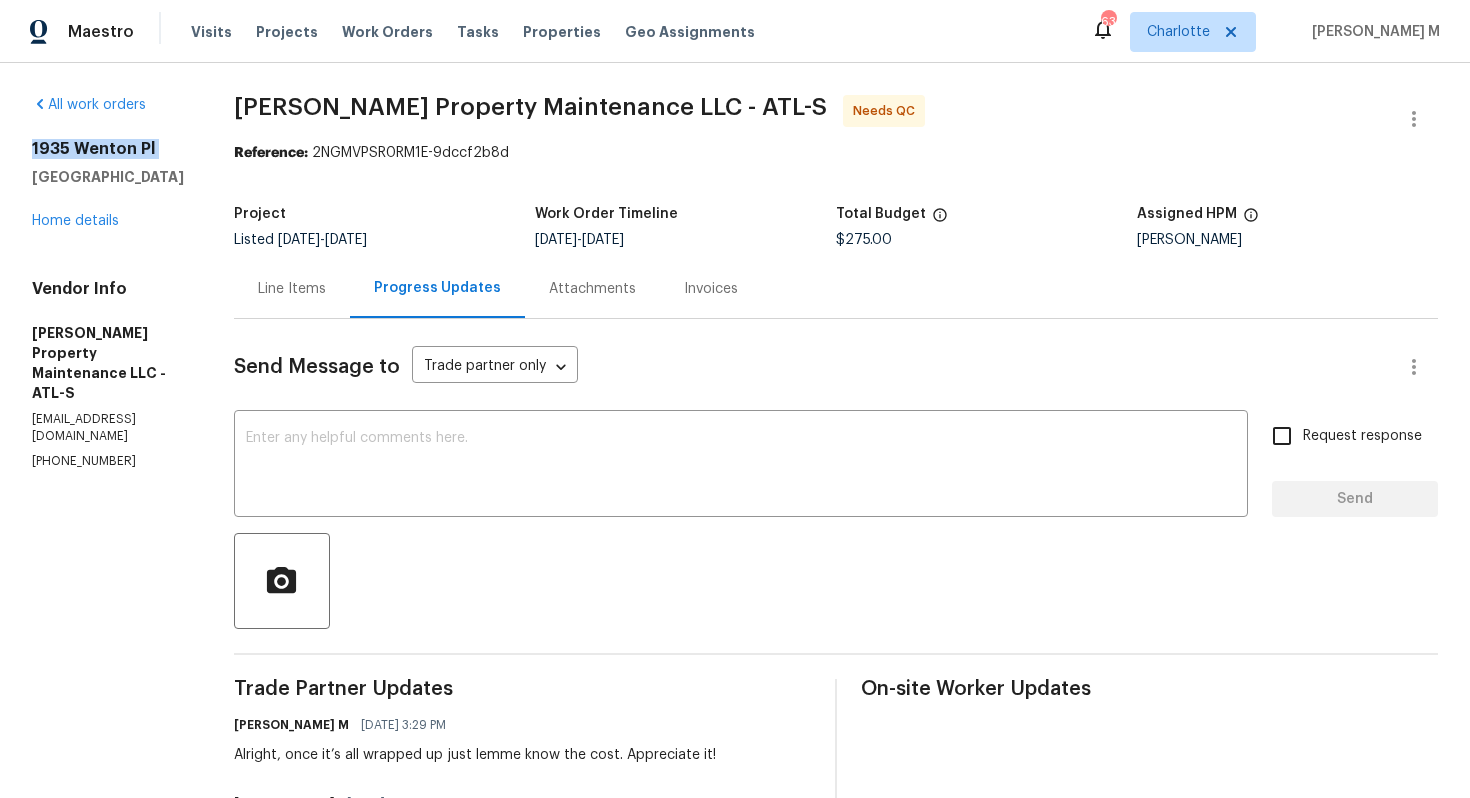 click on "1935 Wenton Pl" at bounding box center [109, 149] 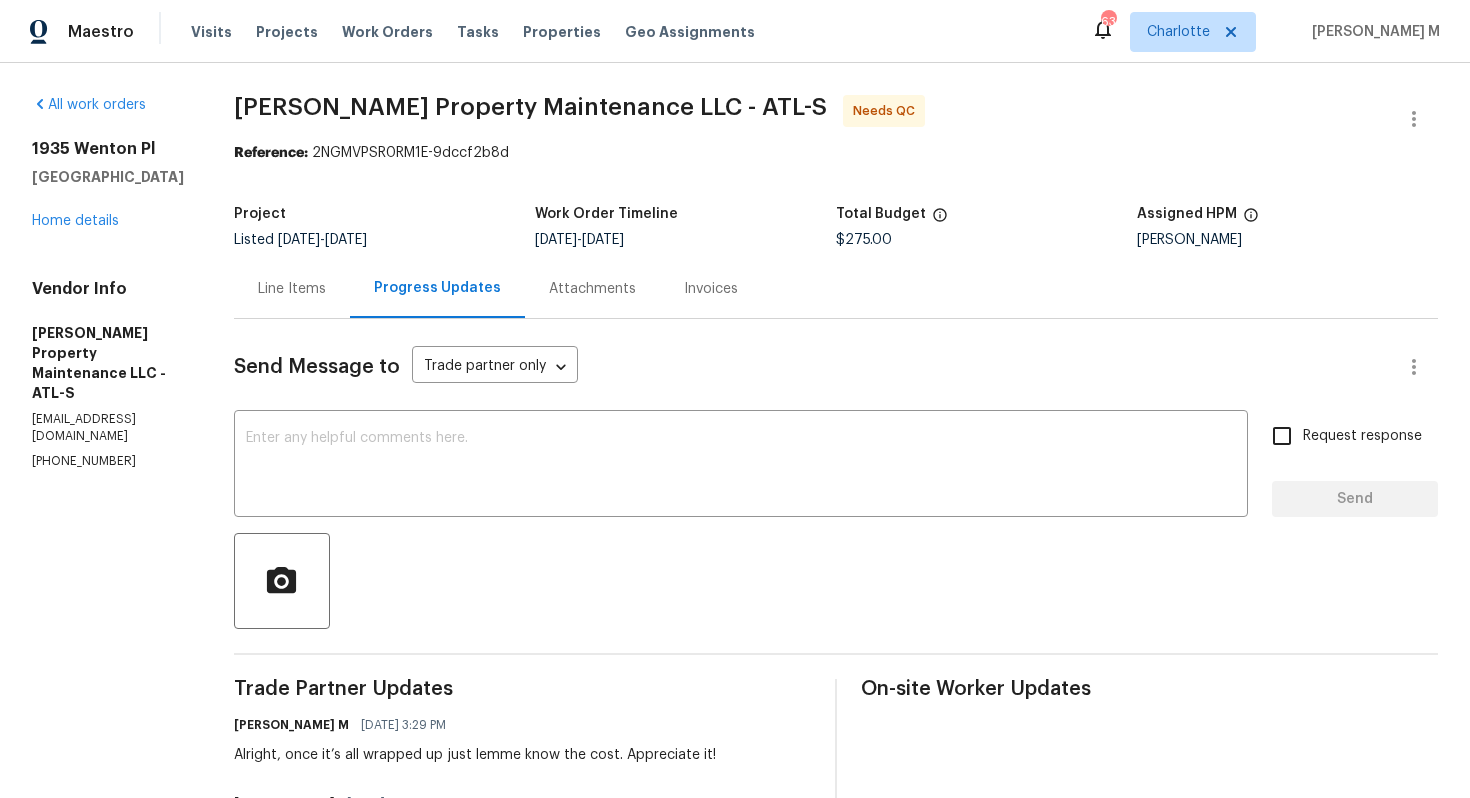 click on "Listed   7/8/2025  -  7/10/2025" at bounding box center (384, 240) 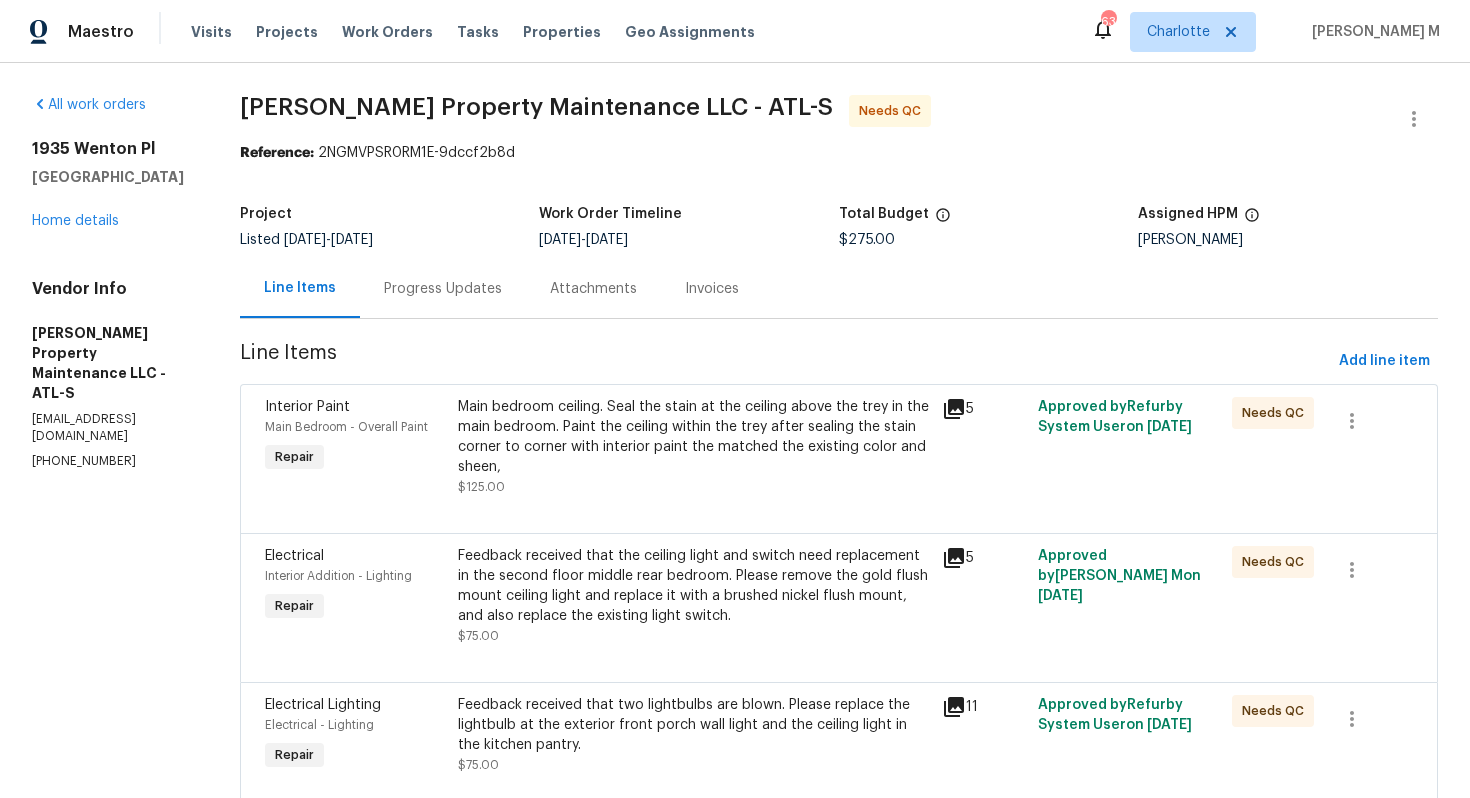 click on "Progress Updates" at bounding box center [443, 289] 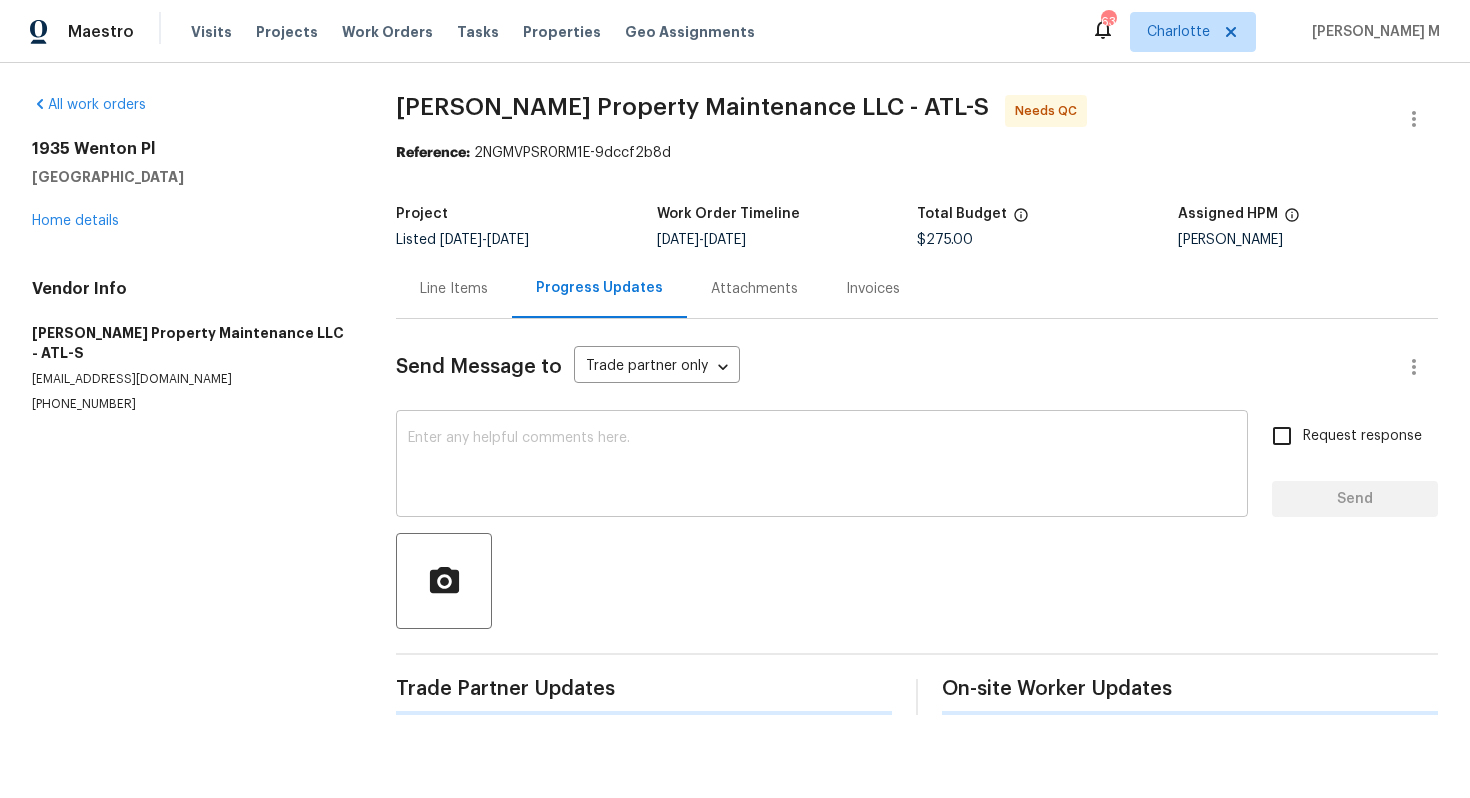 click at bounding box center (822, 466) 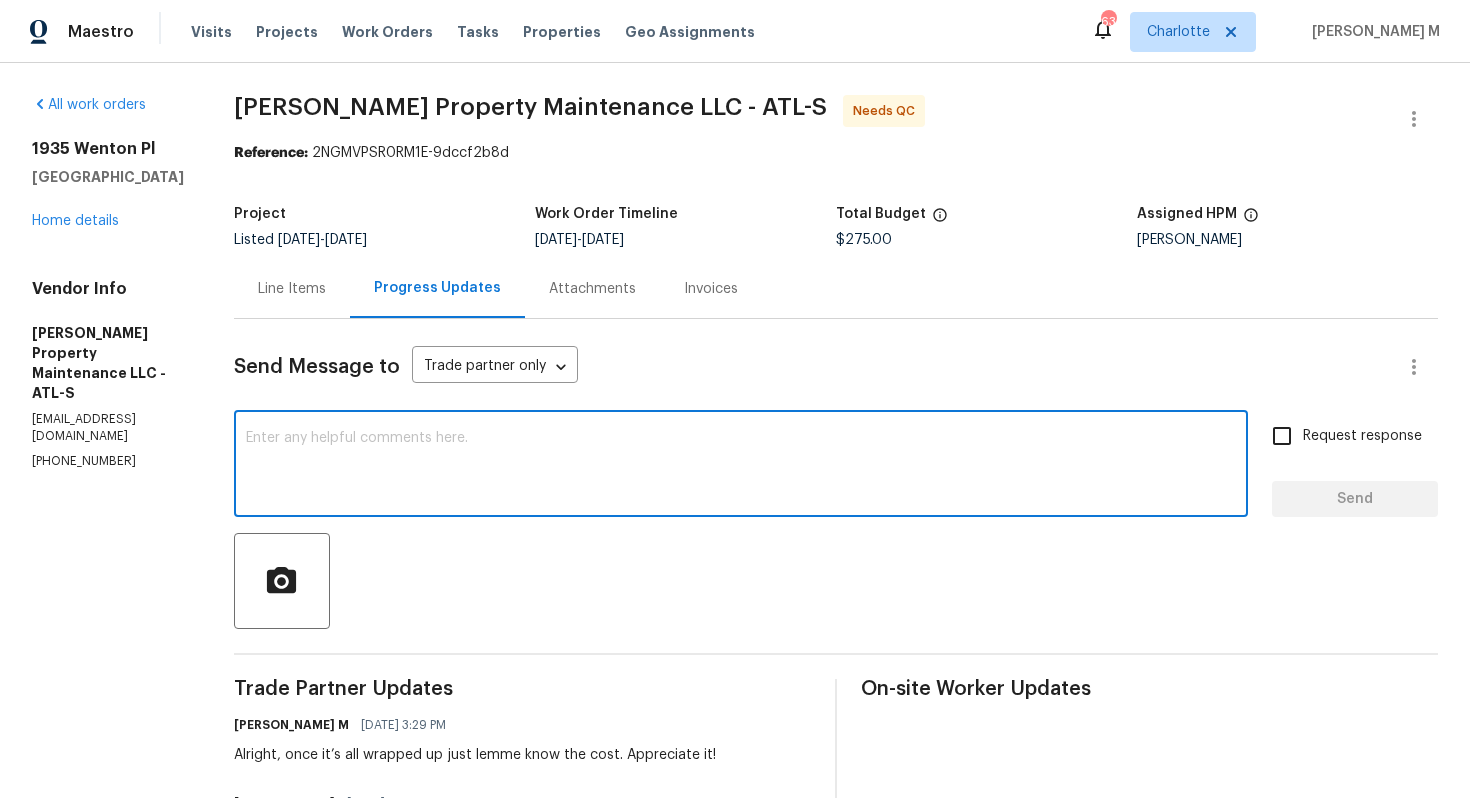 click on "Line Items" at bounding box center [292, 289] 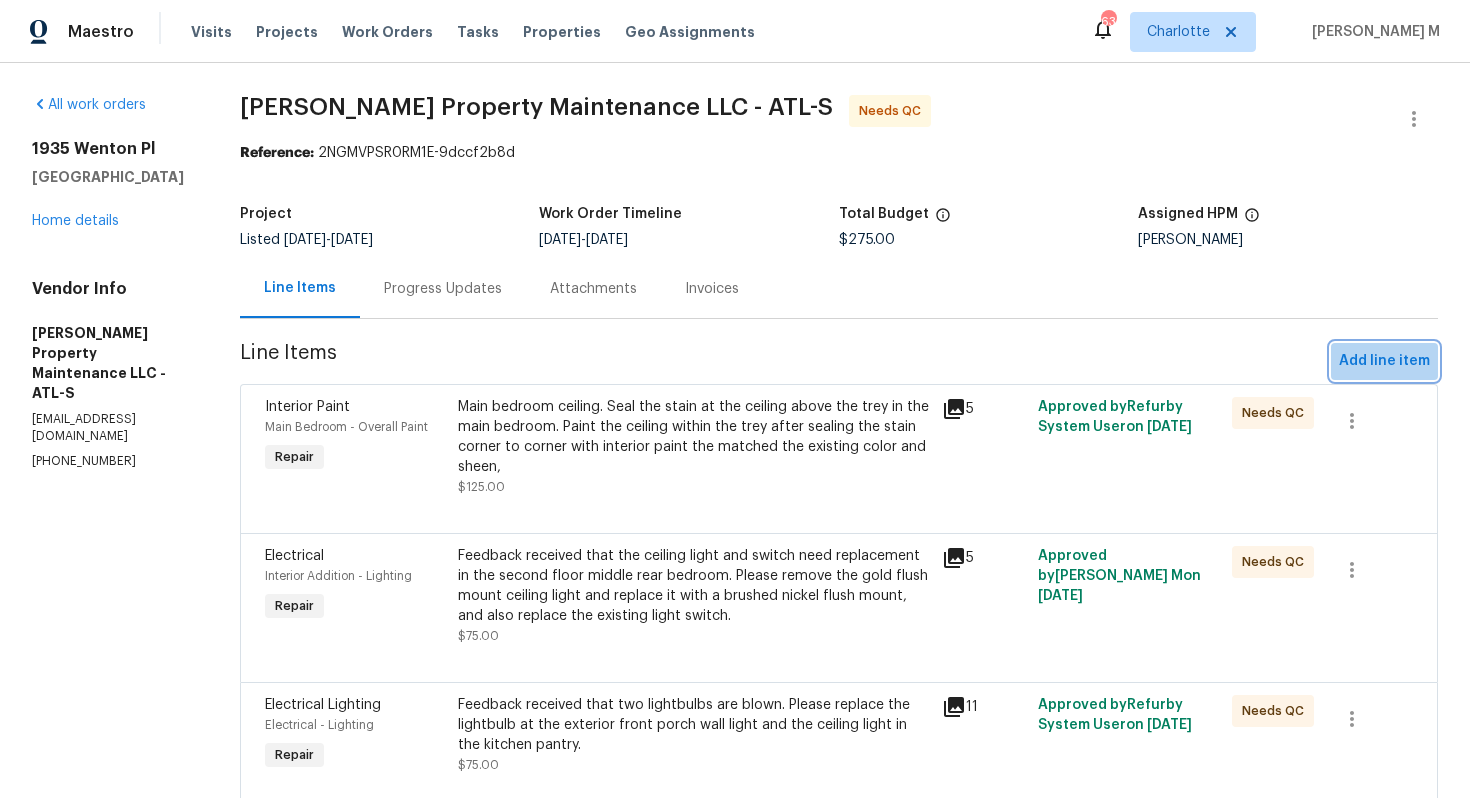 click on "Add line item" at bounding box center [1384, 361] 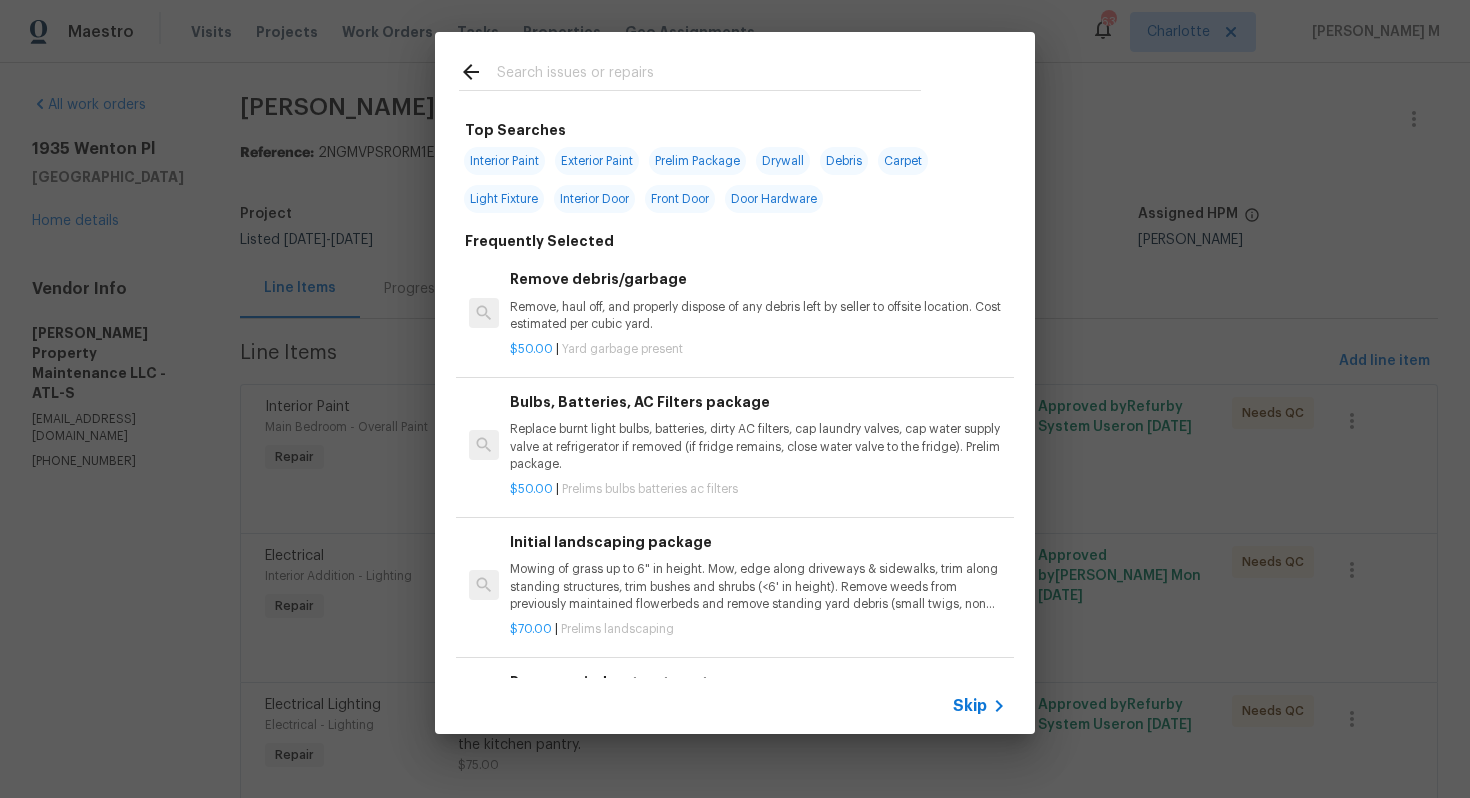 click on "Remove, haul off, and properly dispose of any debris left by seller to offsite location. Cost estimated per cubic yard." at bounding box center (758, 316) 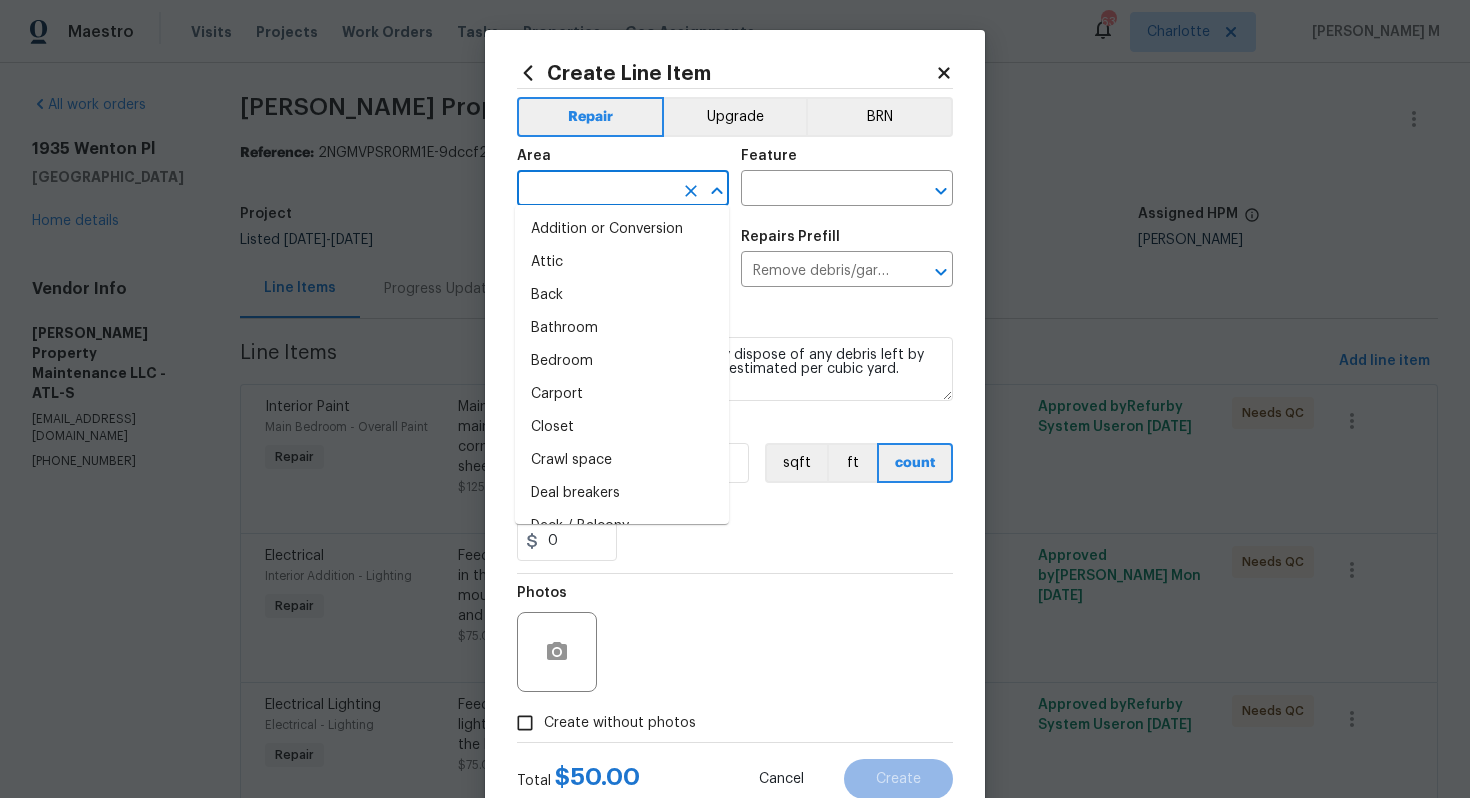 click at bounding box center (595, 190) 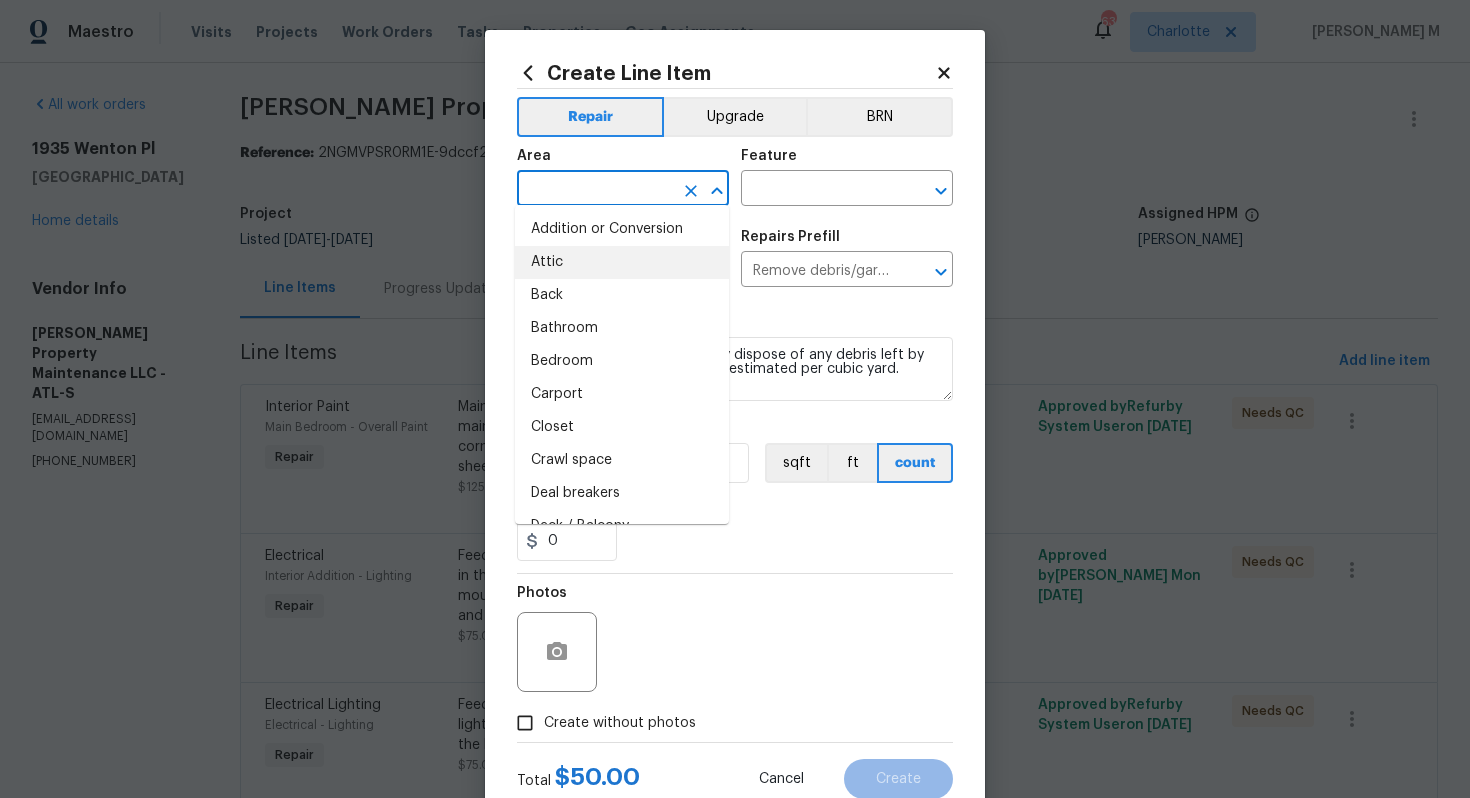 click on "Attic" at bounding box center (622, 262) 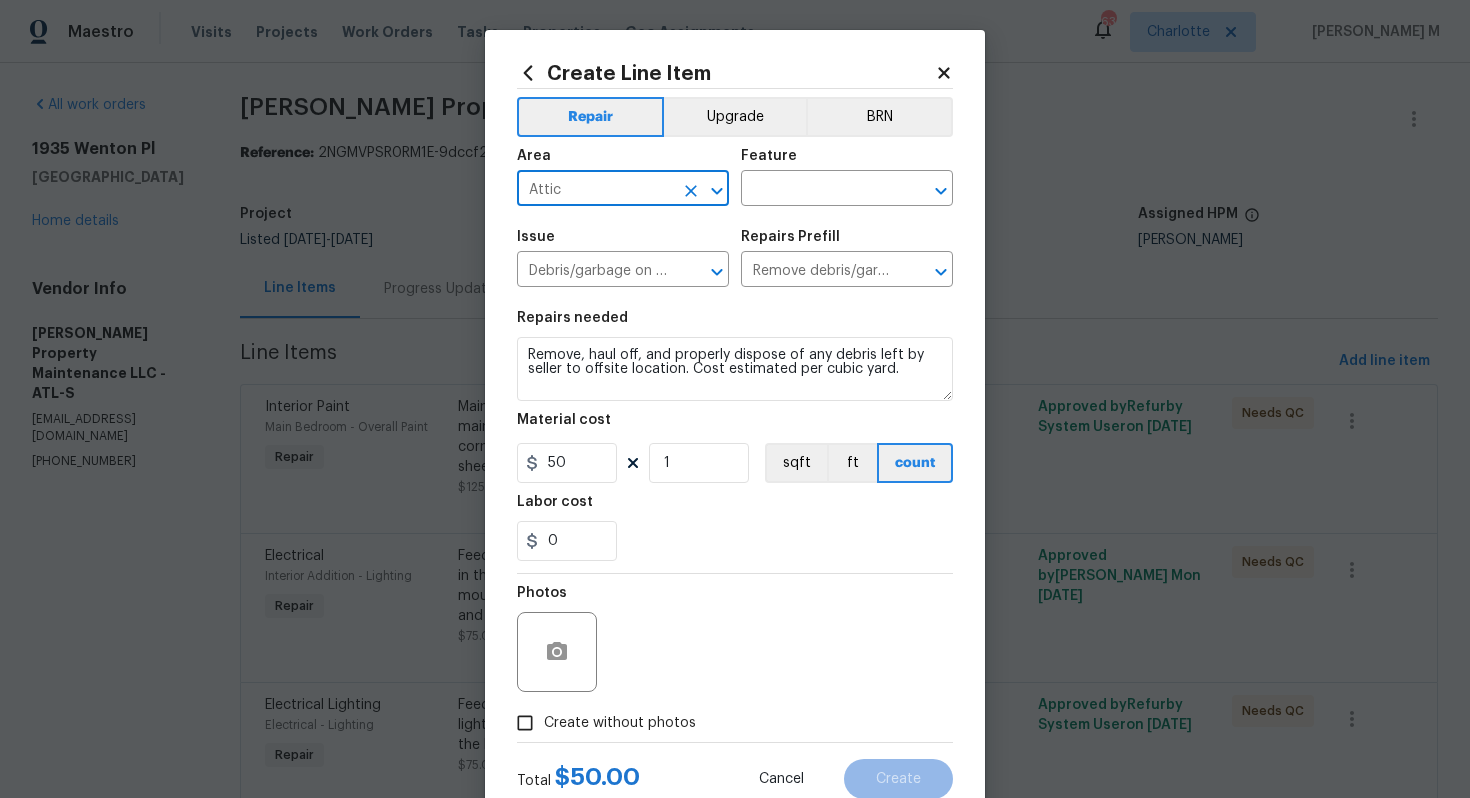 click on "Area Attic ​ Feature ​" at bounding box center (735, 177) 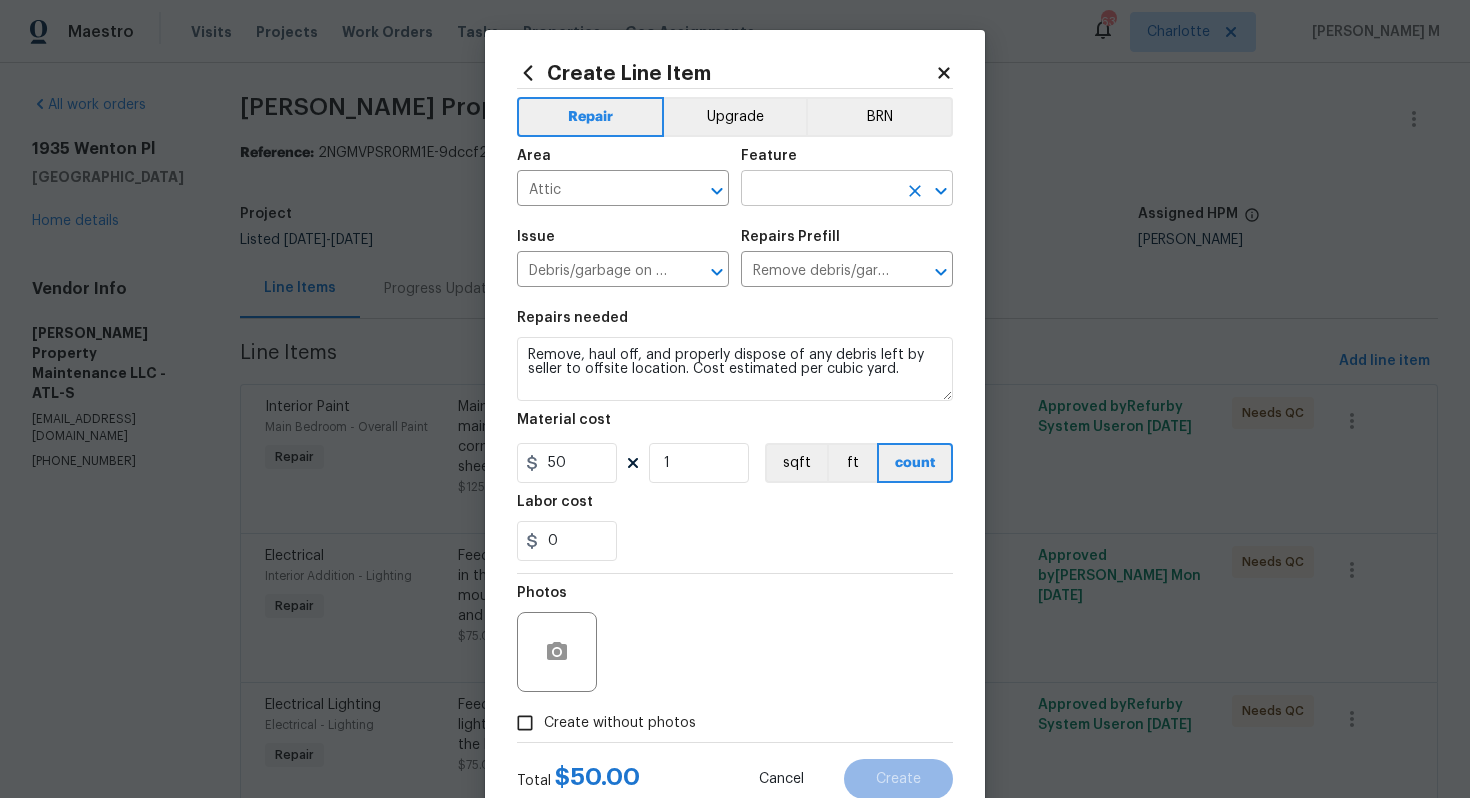 click at bounding box center [819, 190] 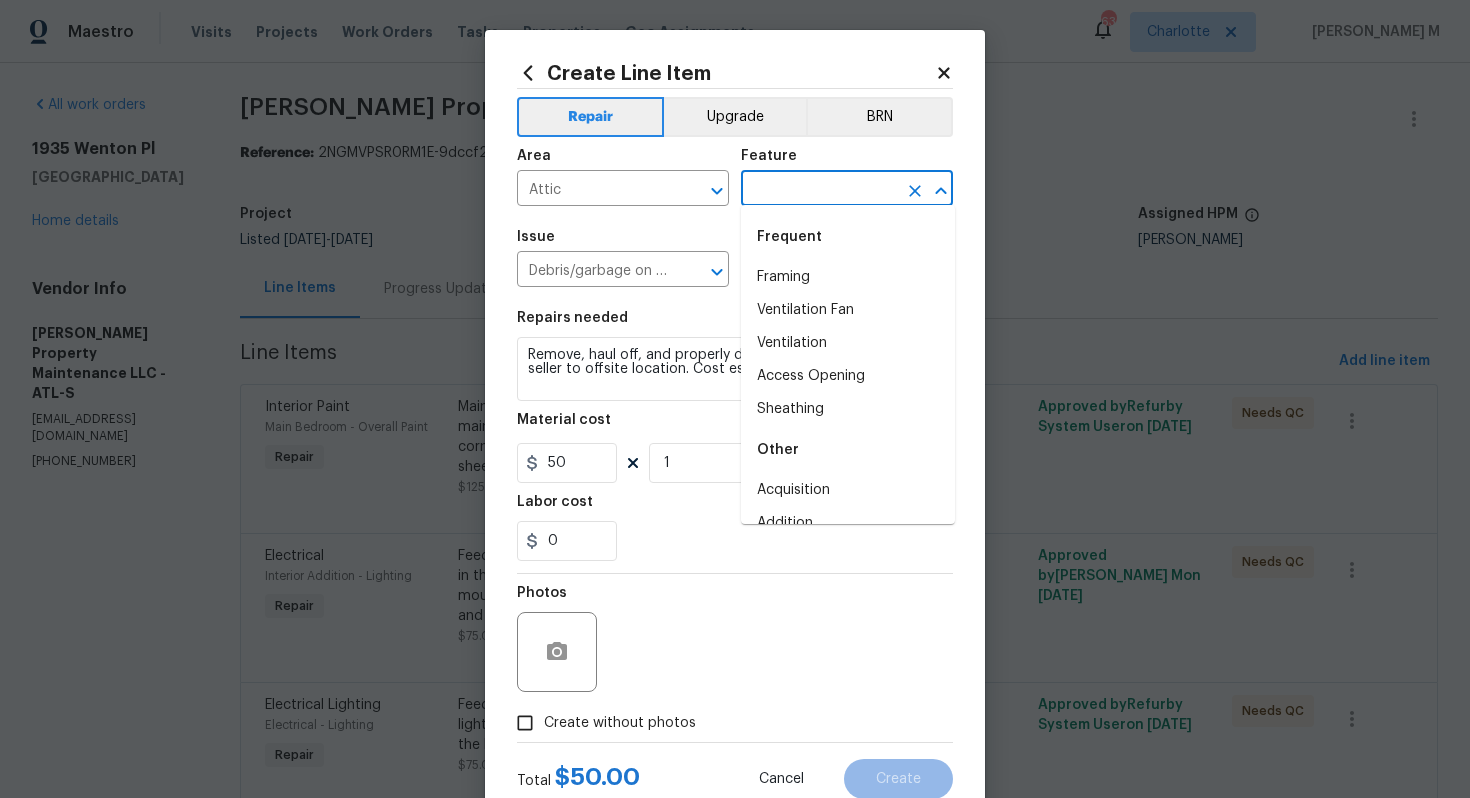 click on "Frequent" at bounding box center [848, 237] 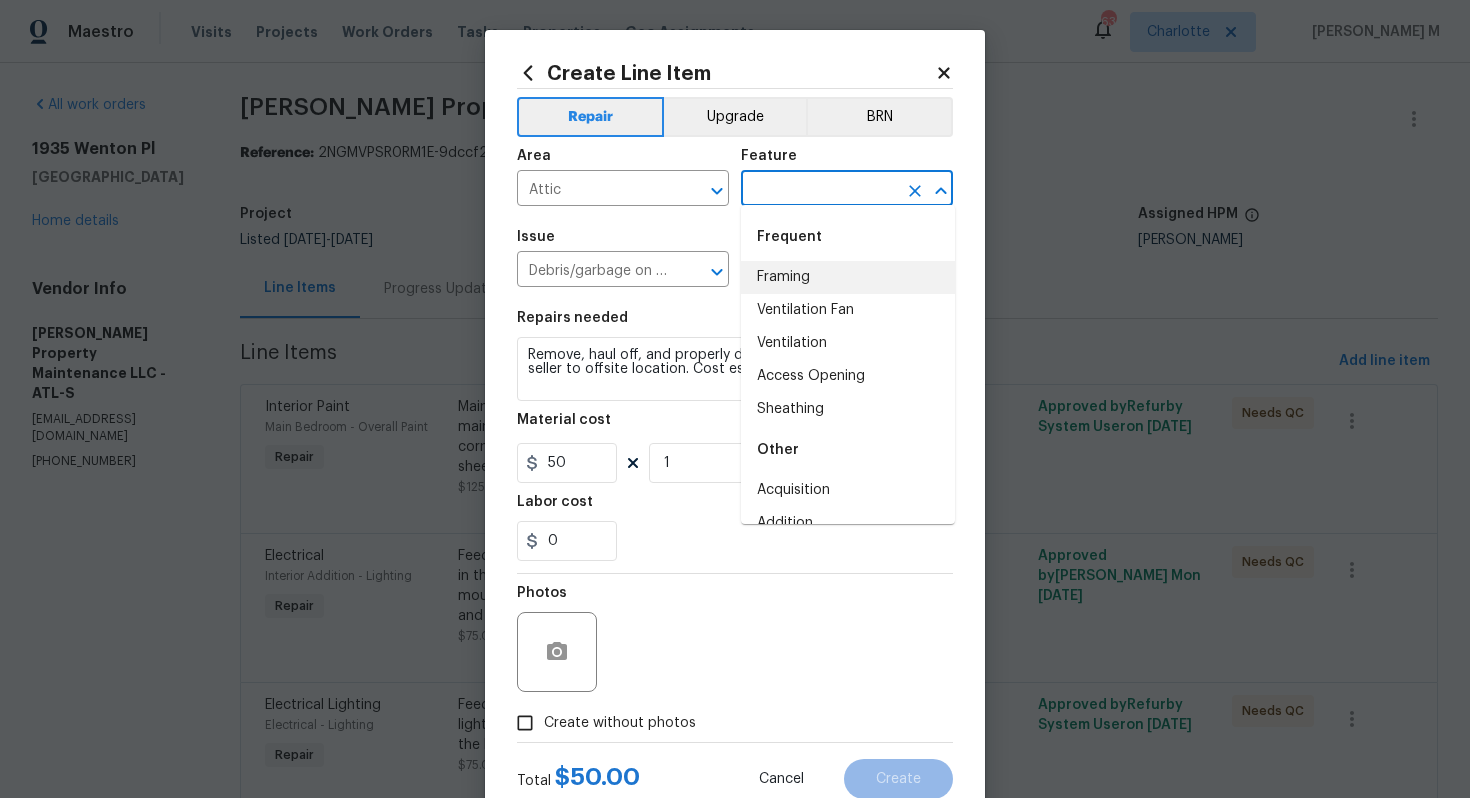 click on "Framing" at bounding box center [848, 277] 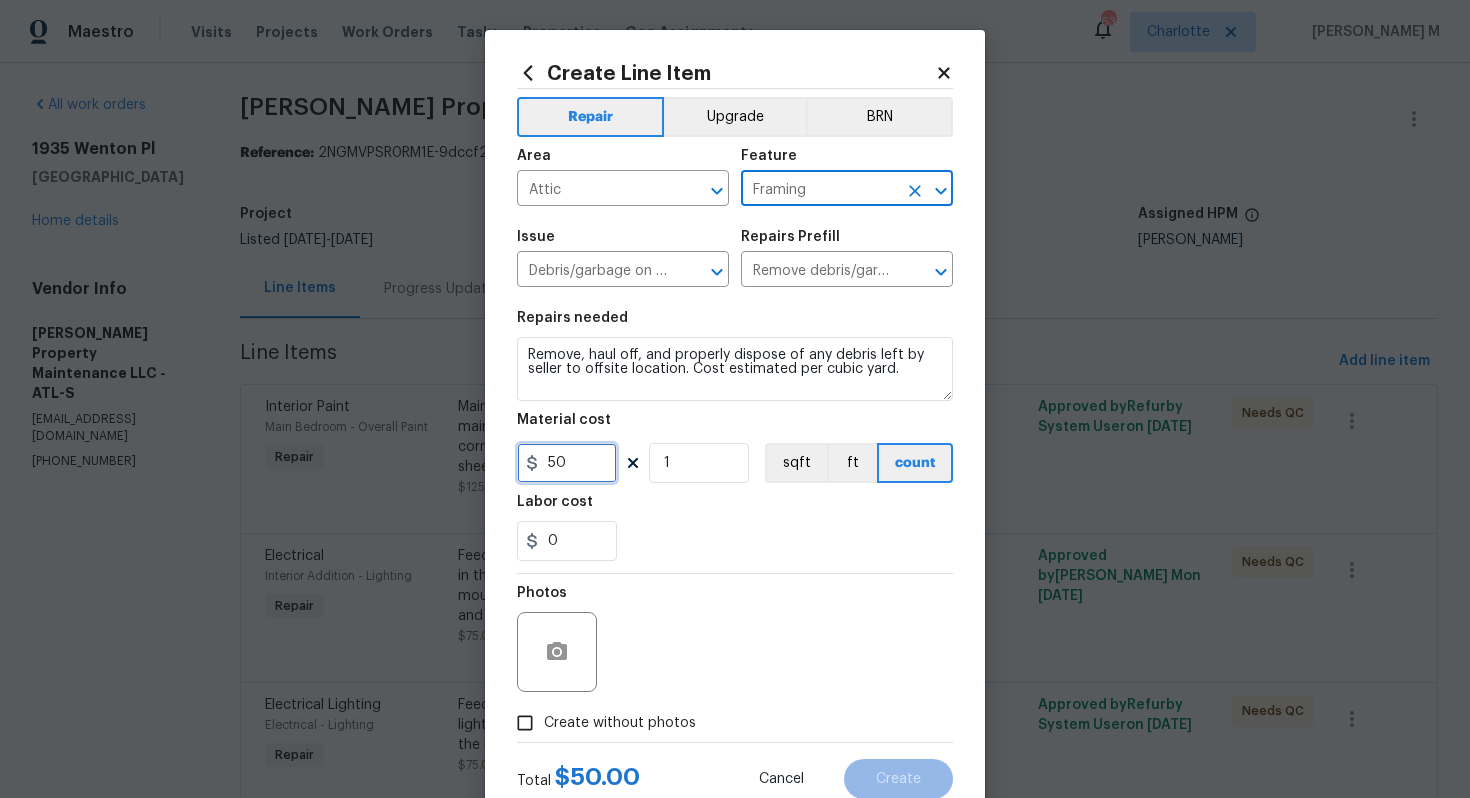 click on "50" at bounding box center (567, 463) 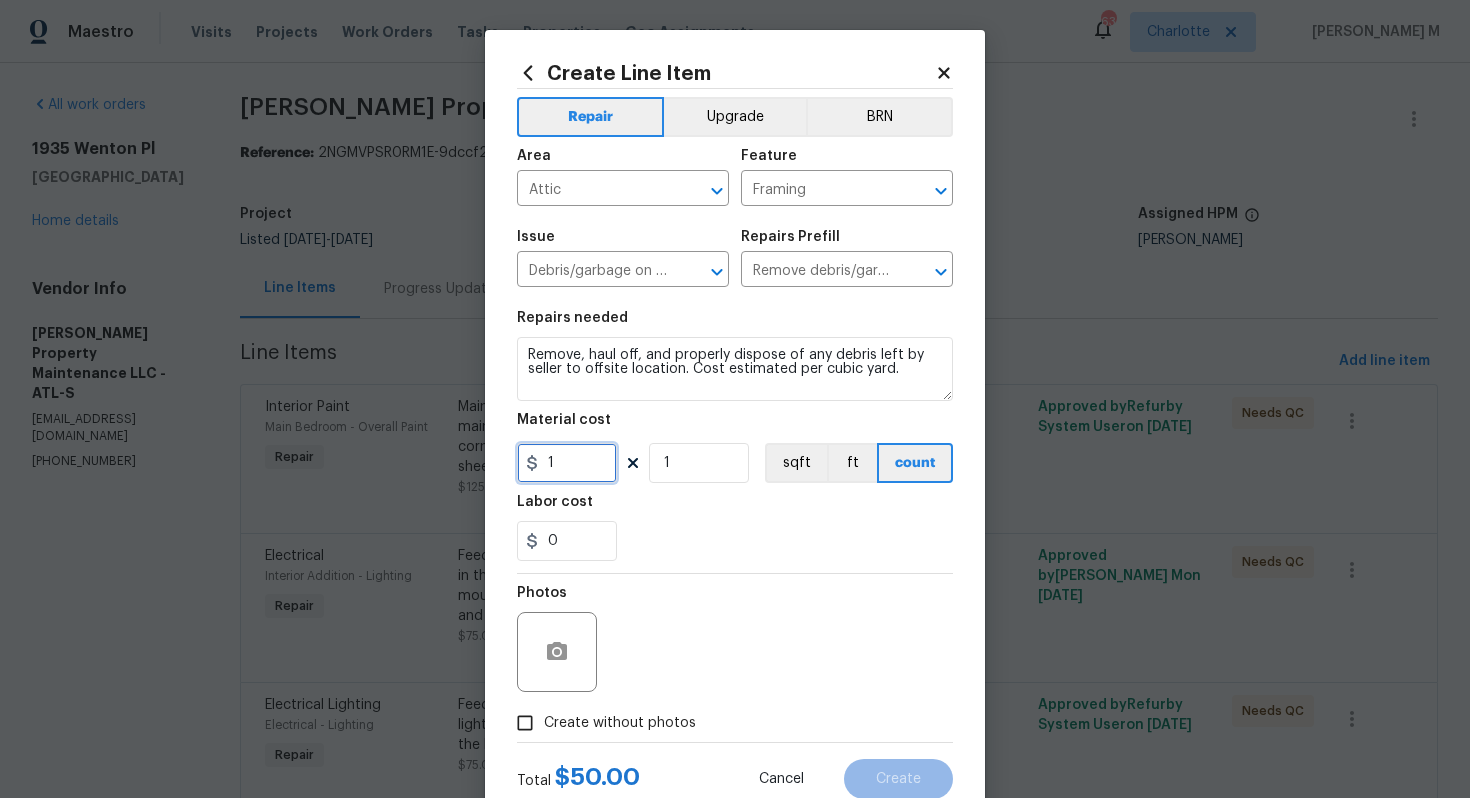type on "1" 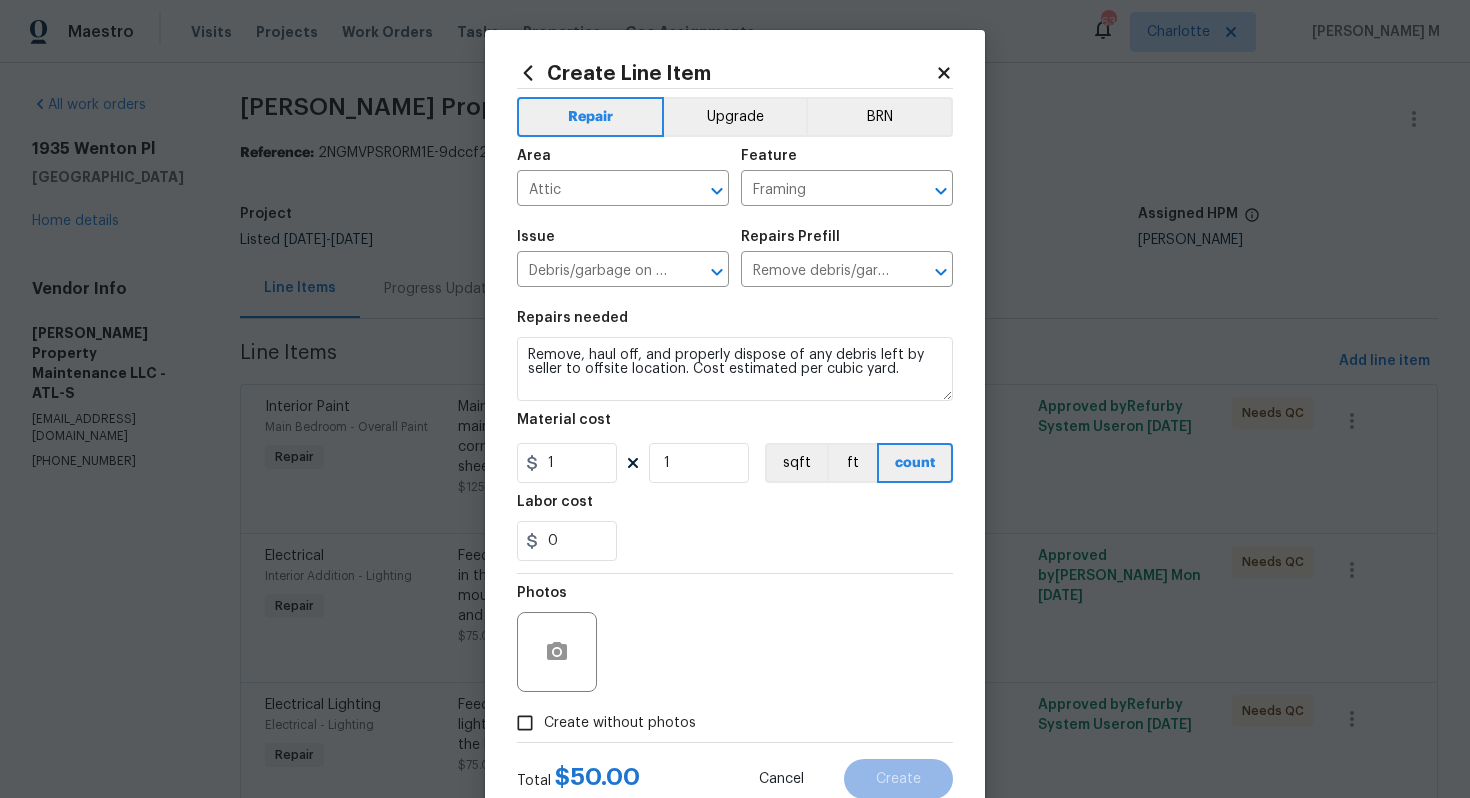 click on "Total   $ 50.00" at bounding box center (578, 779) 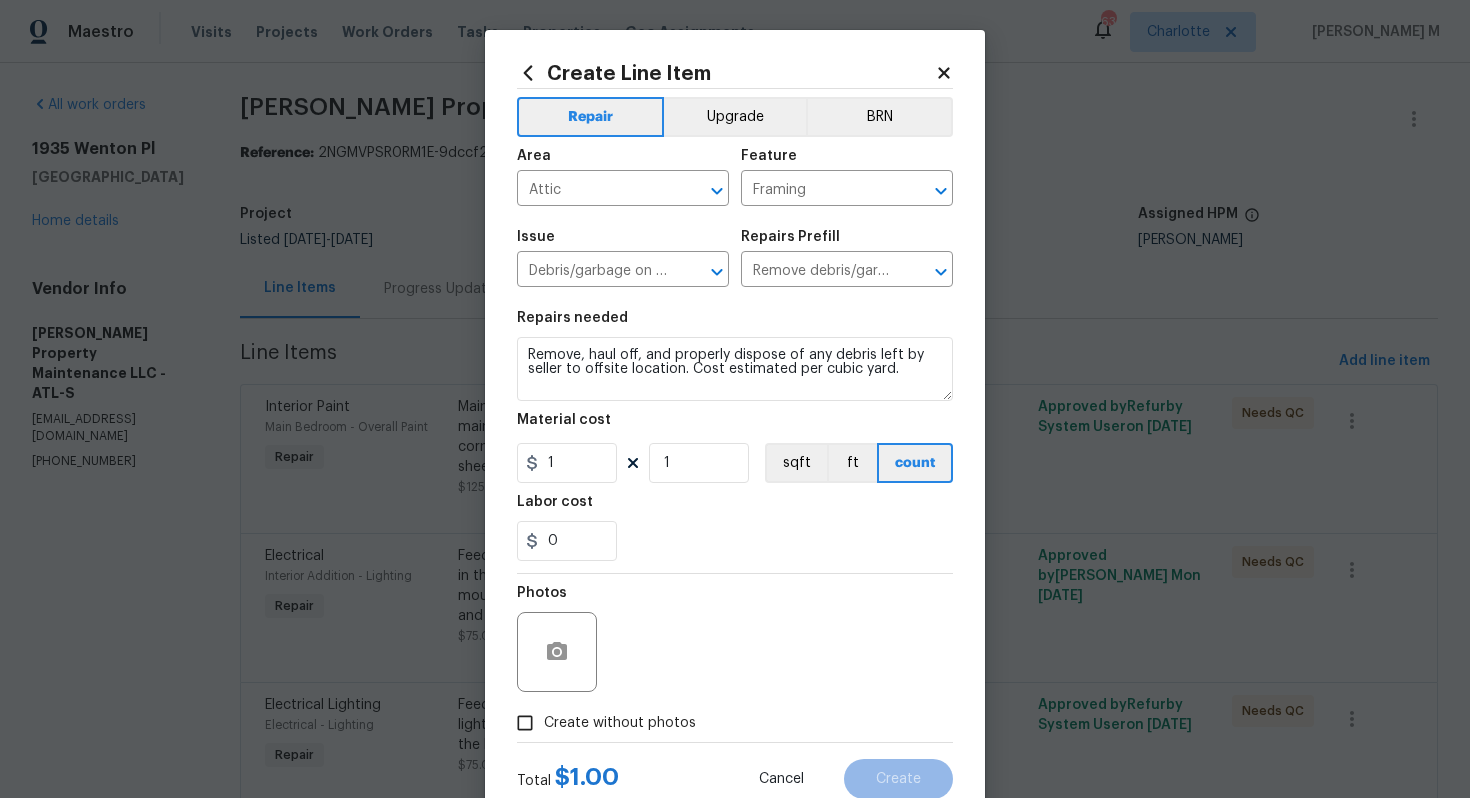 click on "Create without photos" at bounding box center (620, 723) 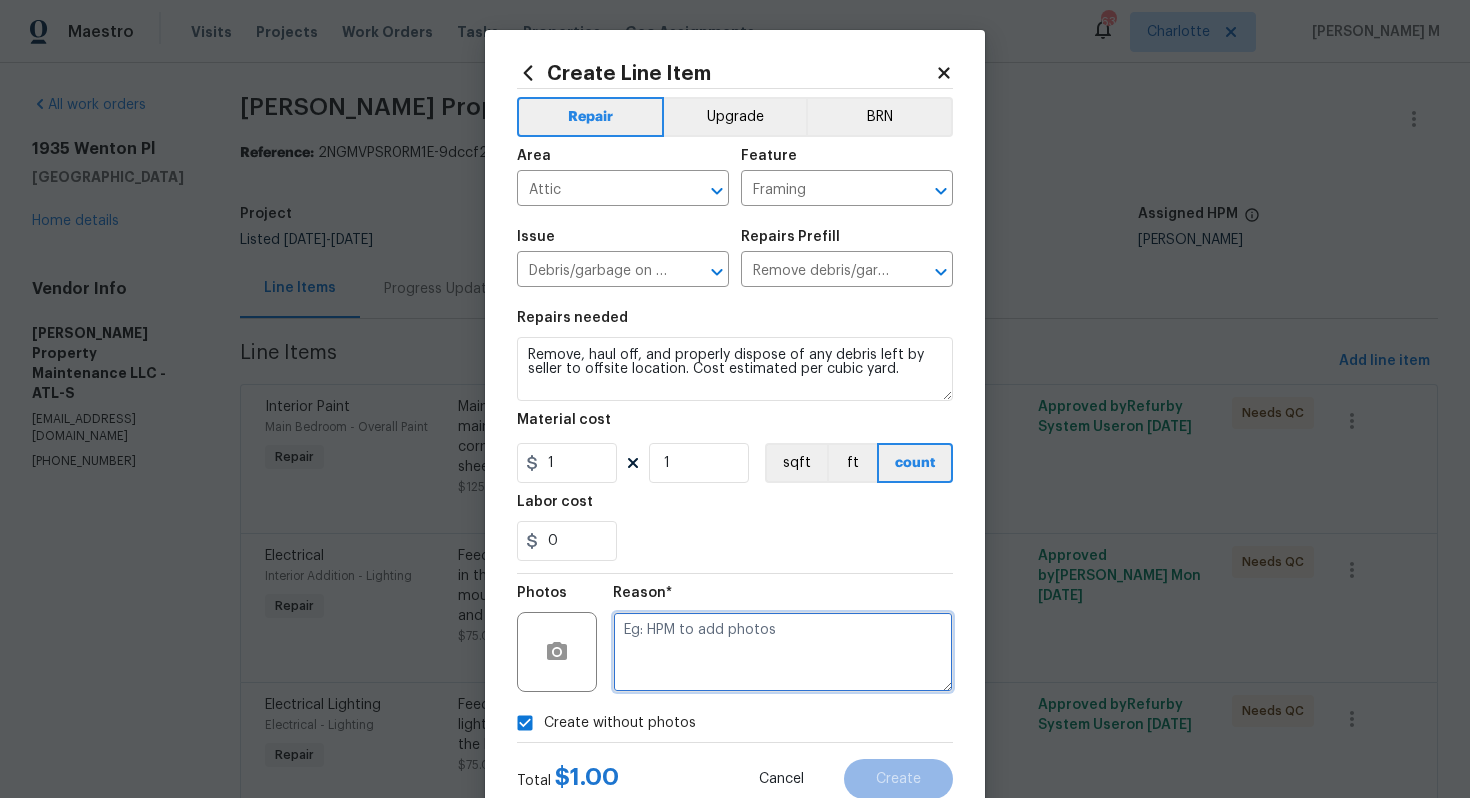 click at bounding box center [783, 652] 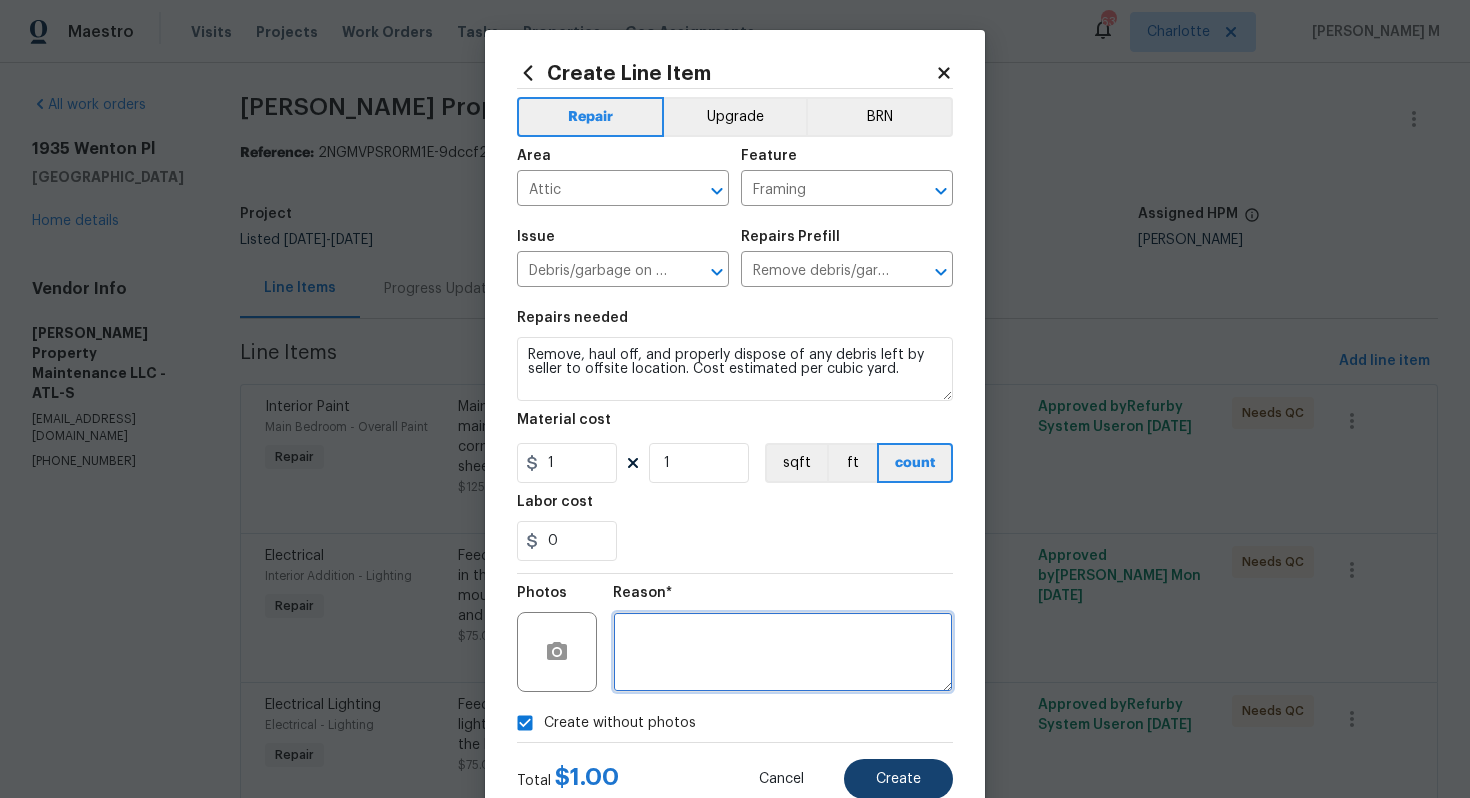 type 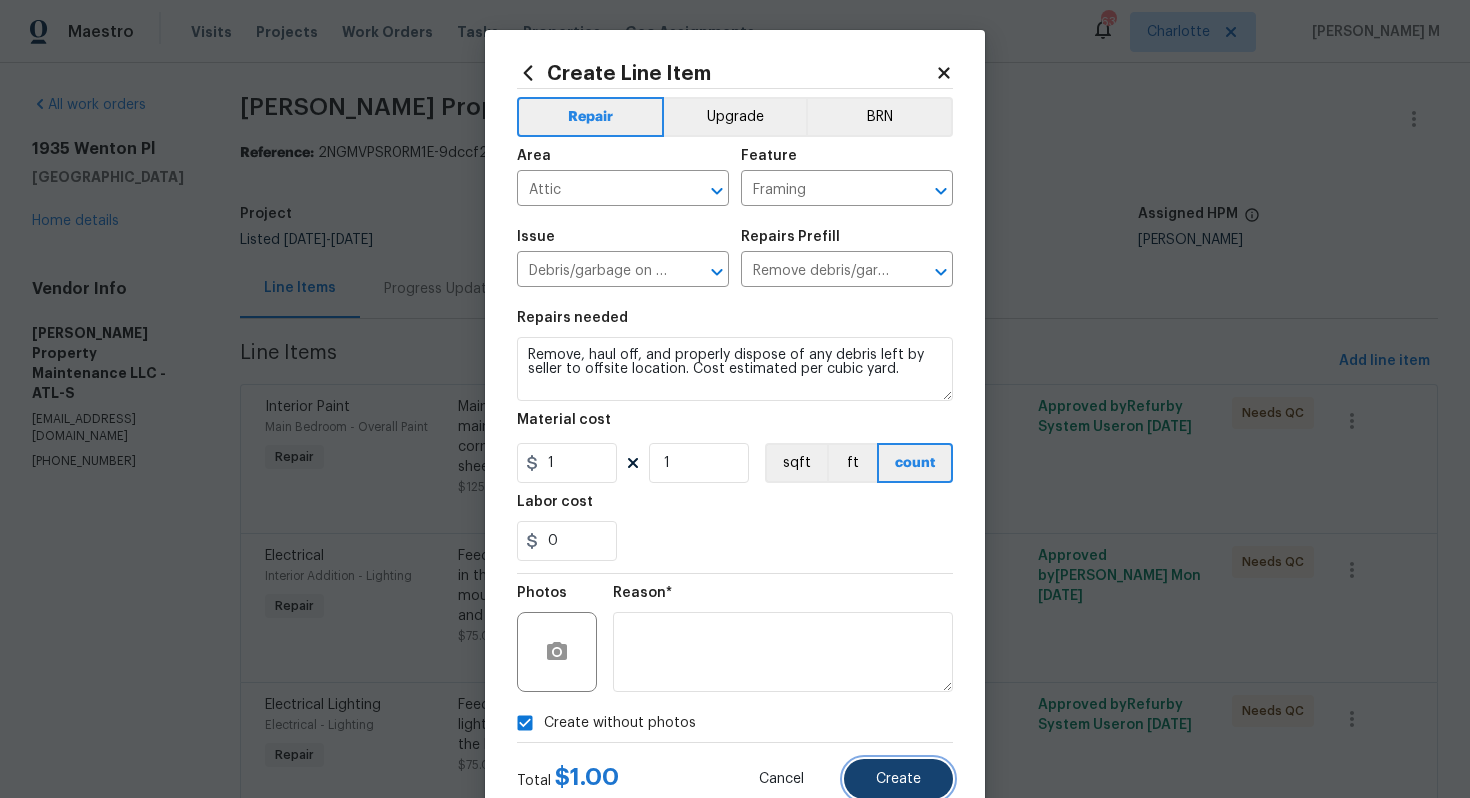 click on "Create" at bounding box center [898, 779] 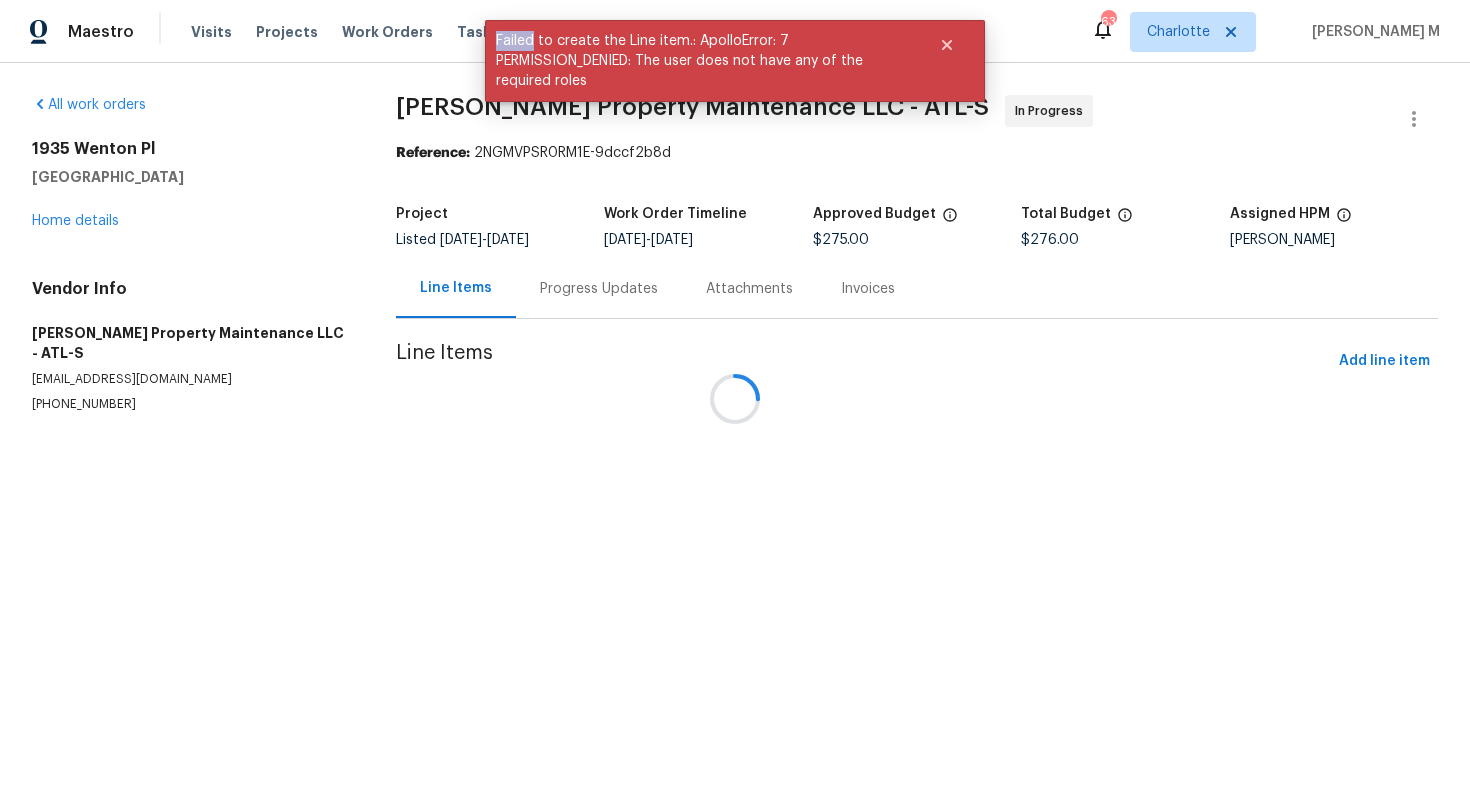 click at bounding box center (735, 399) 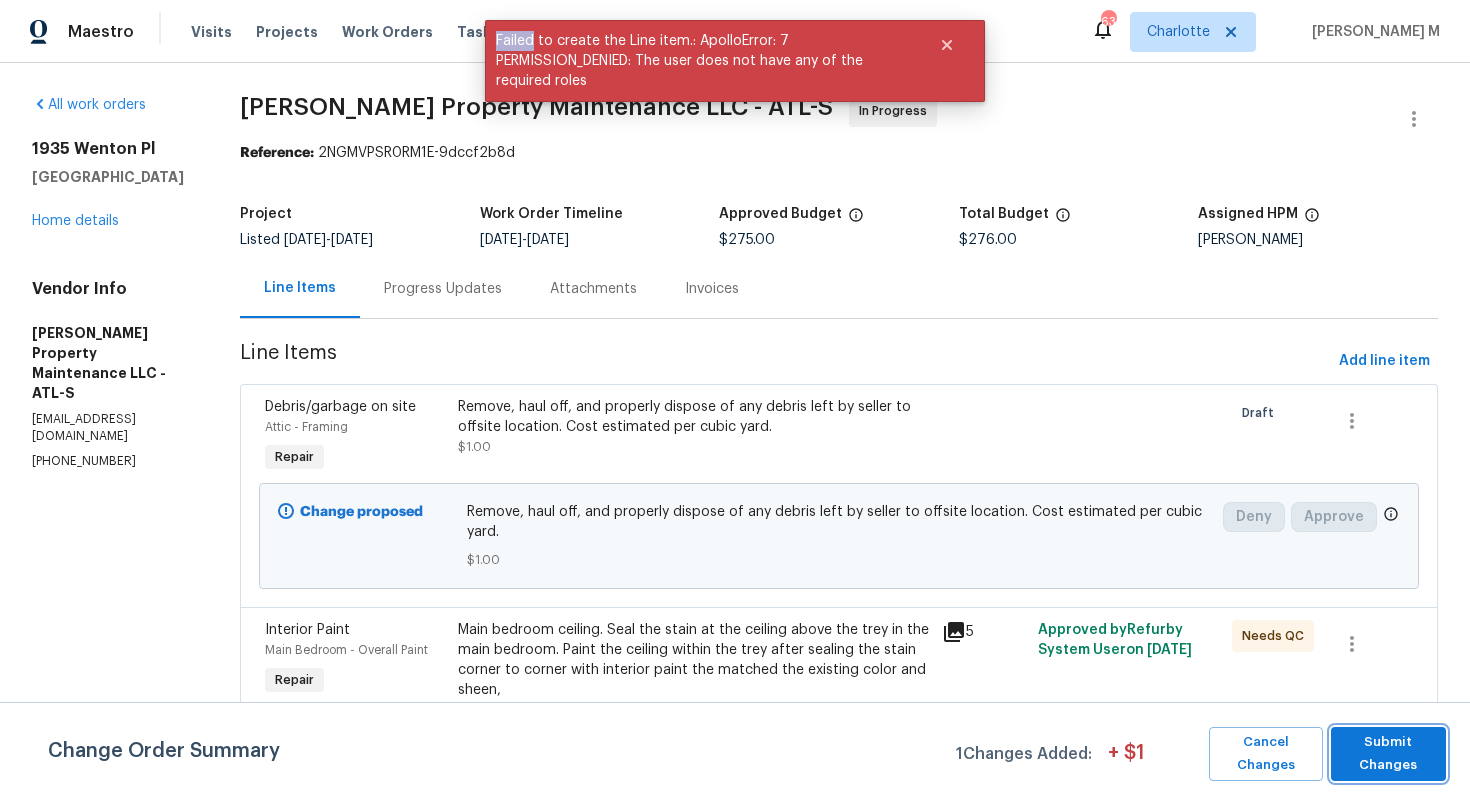click on "Submit Changes" at bounding box center (1388, 754) 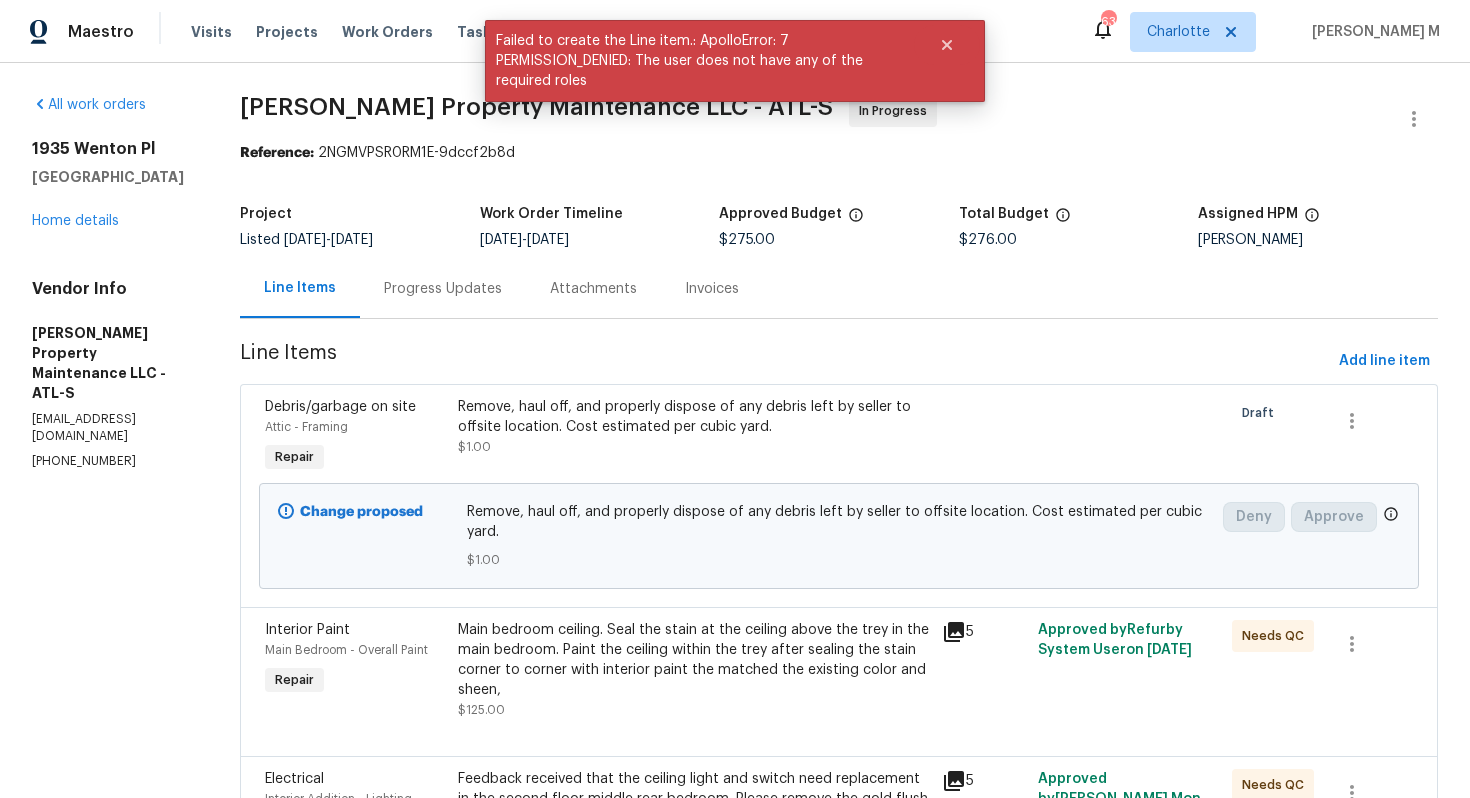 click on "Listed   7/8/2025  -  7/10/2025" at bounding box center [360, 240] 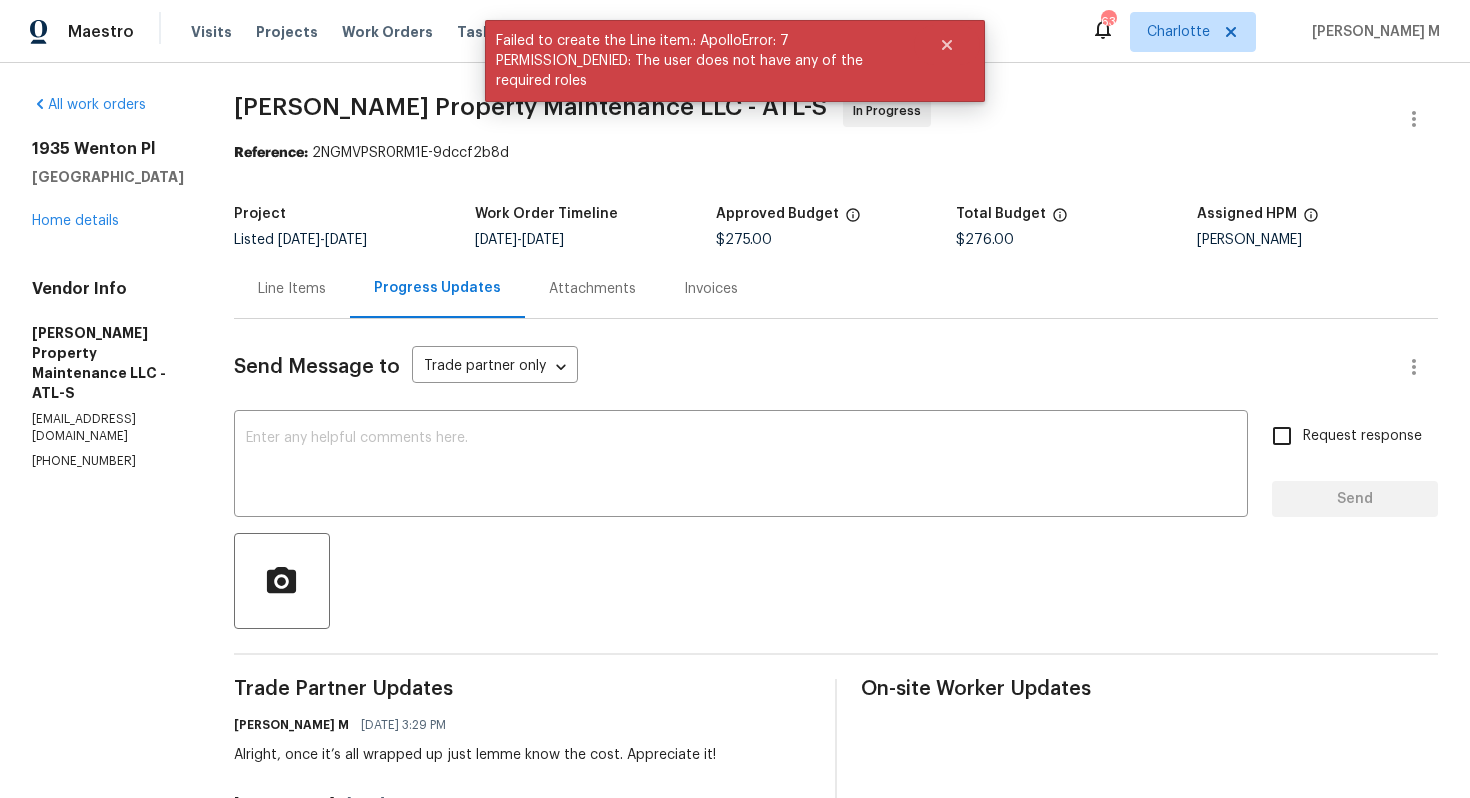 click on "Daniel glen  07/08/2025 9:10 PM" at bounding box center (390, 803) 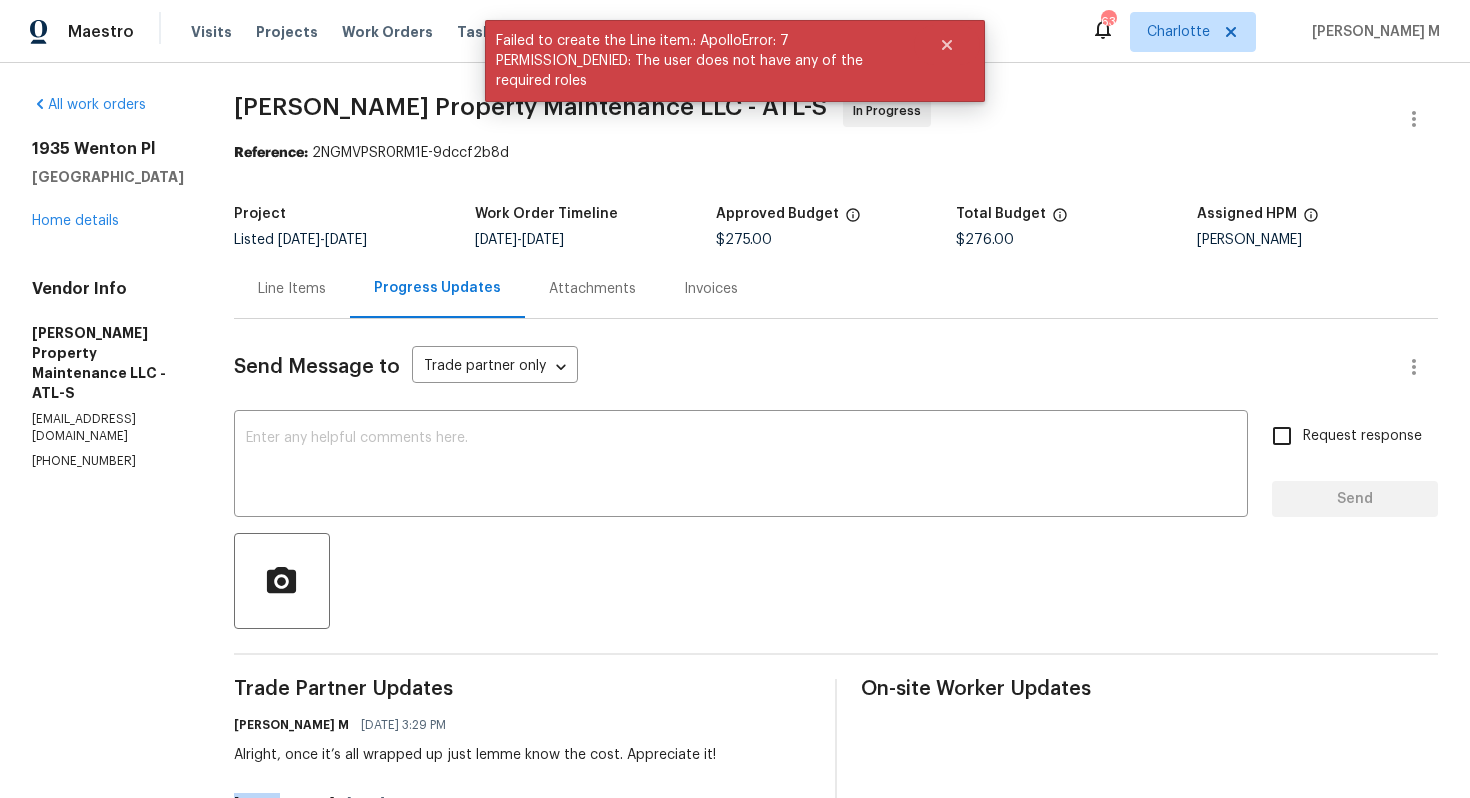 click on "Daniel glen  07/08/2025 9:10 PM" at bounding box center (390, 803) 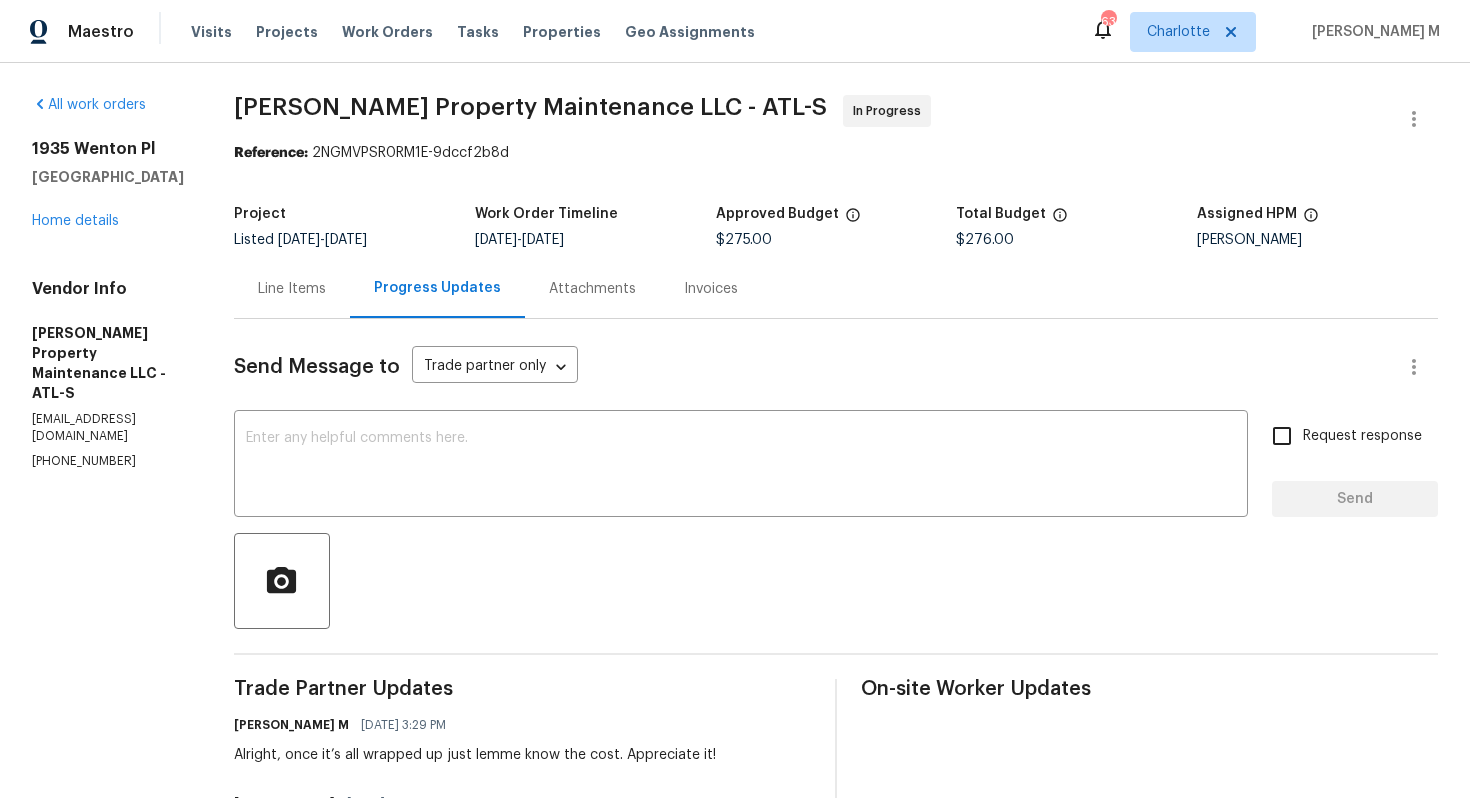 click on "Send Message to Trade partner only Trade partner only ​ x ​ Request response Send Trade Partner Updates Vignesh M 07/09/2025 3:29 PM Alright, once it’s all wrapped up just lemme know the cost. Appreciate it! Daniel glen  07/08/2025 9:10 PM This is scheduled for Wednesday thank you so much Vignesh M 07/08/2025 3:08 PM Hi this is Vignesh with Opendoor. I’m confirming you received the WO for the property at (1935 Wenton Pl, Lawrenceville, GA 30044). Please review and accept the WO within 24 hours and provide a schedule date. Please disregard the contact information for the HPM included in the WO. Our Centralised LWO Team is responsible for Listed WOs. On-site Worker Updates" at bounding box center (836, 662) 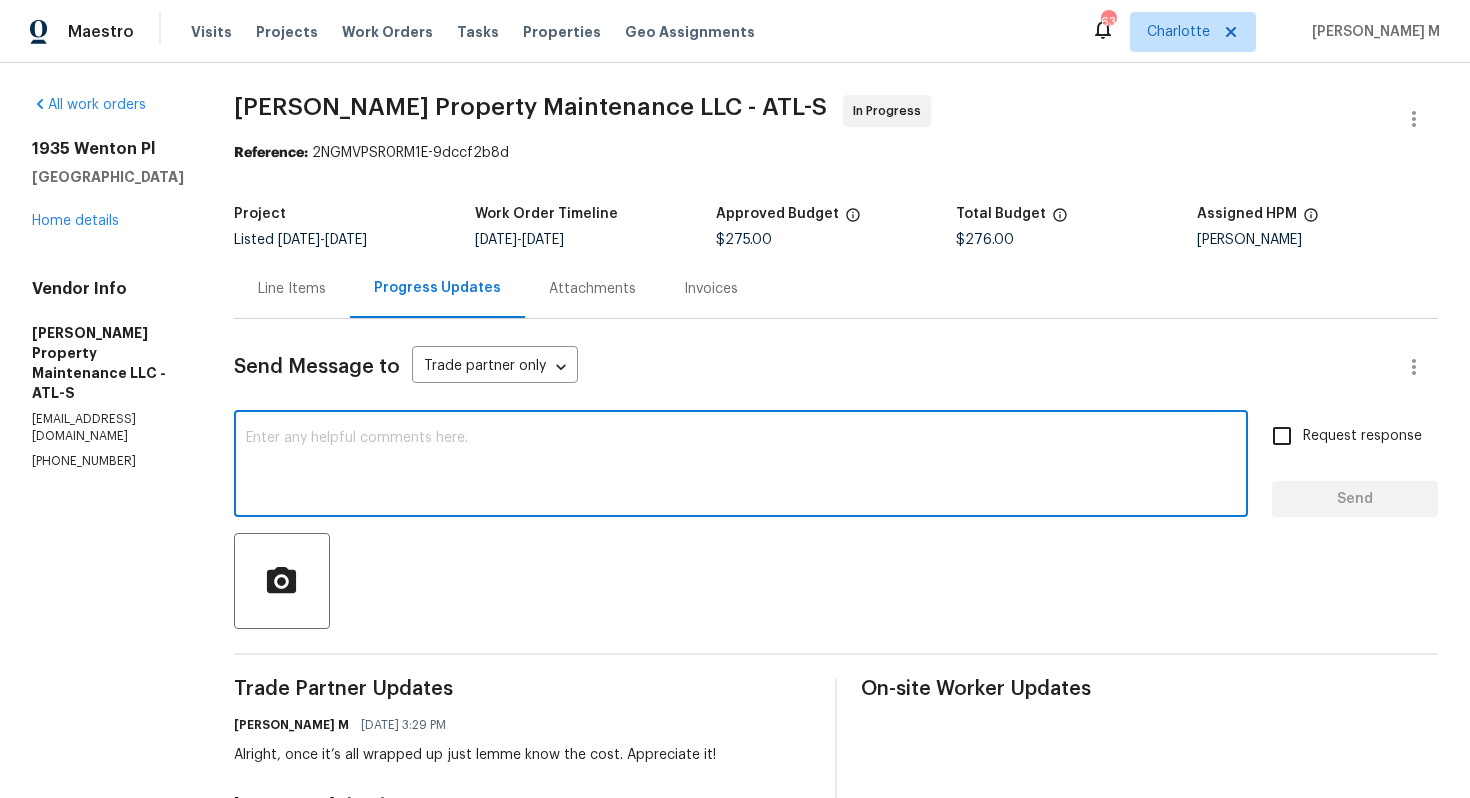 click at bounding box center [741, 466] 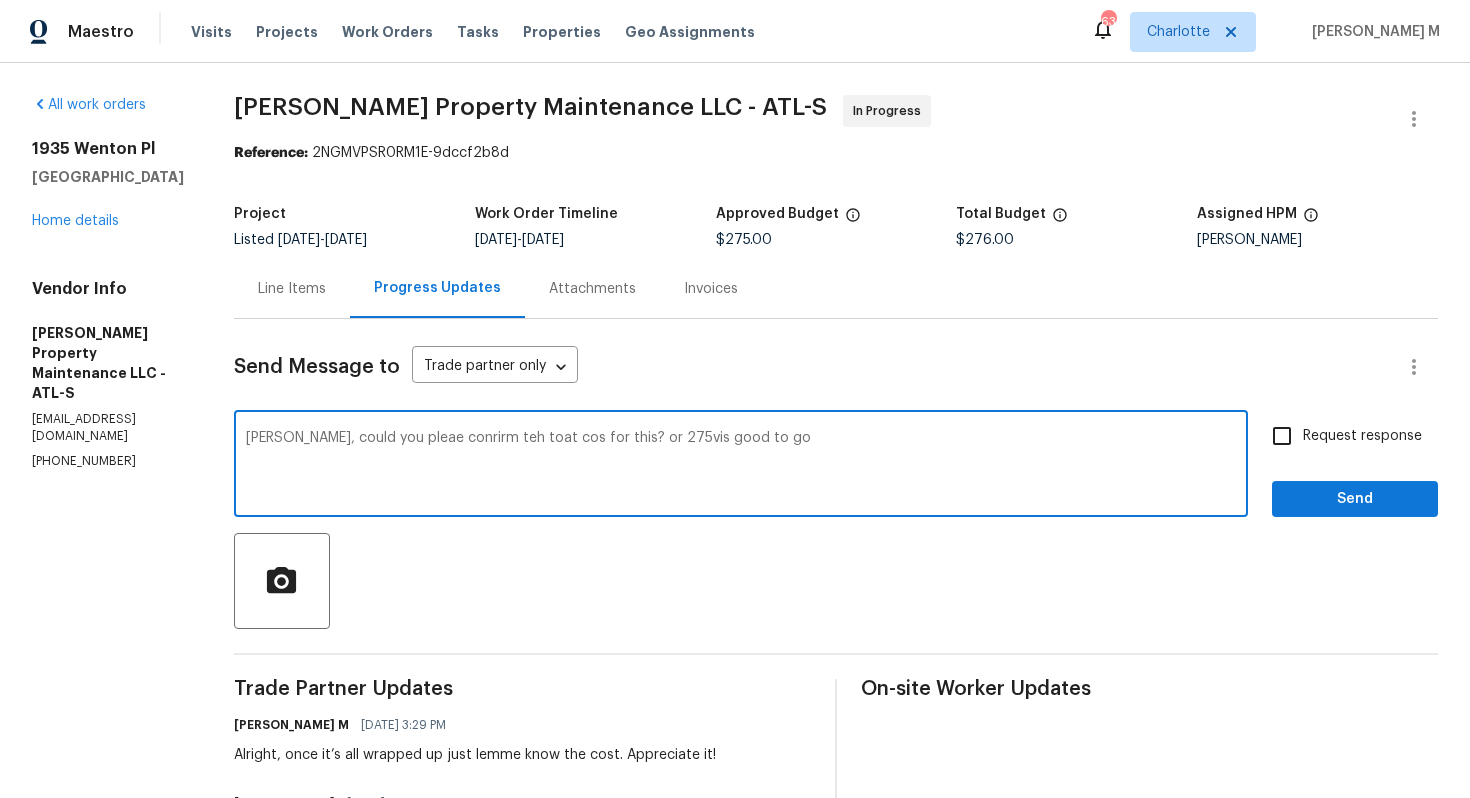 type on "Daniel, could you pleae conrirm teh toat cos for this? or 275vis good to go?" 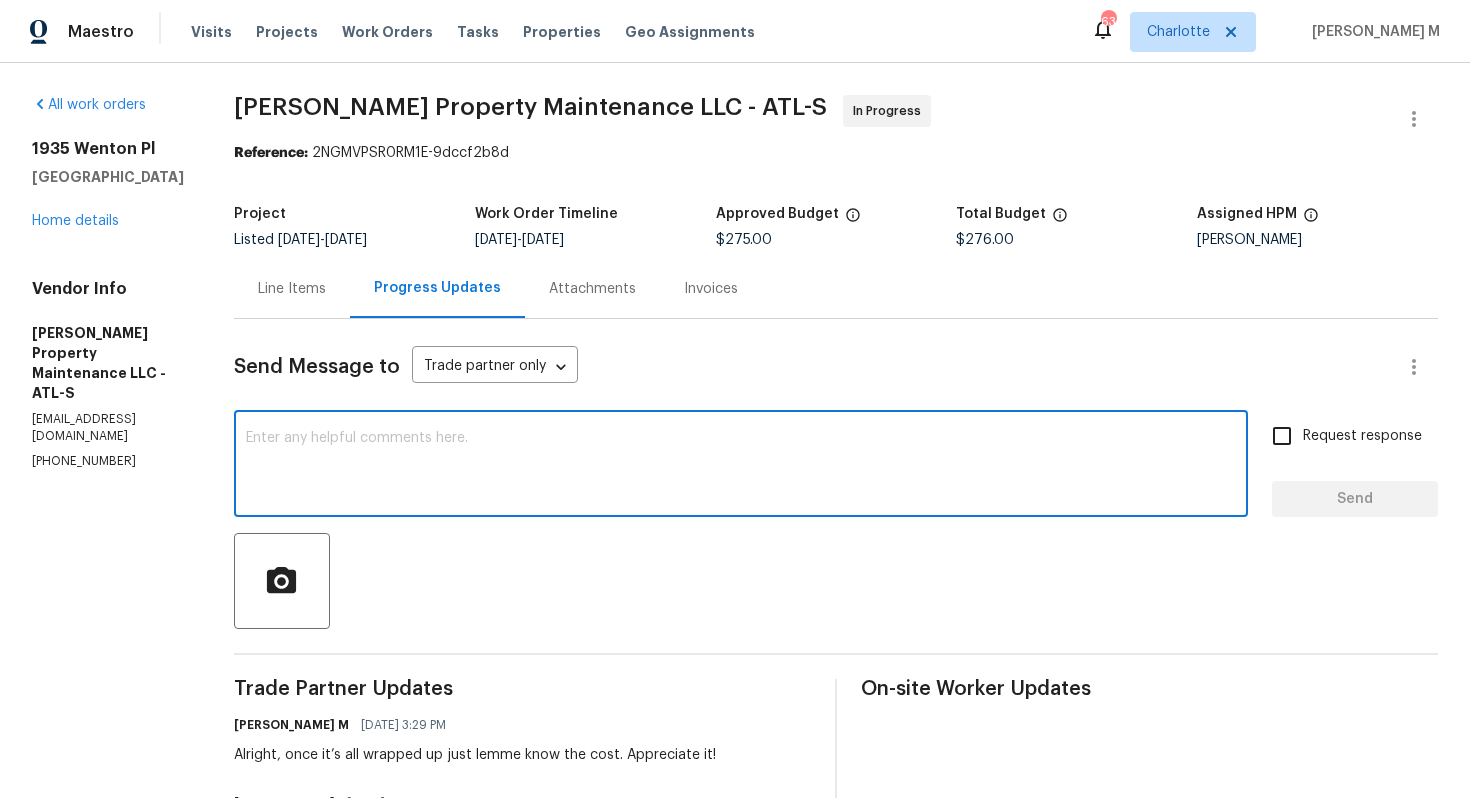 click at bounding box center [741, 466] 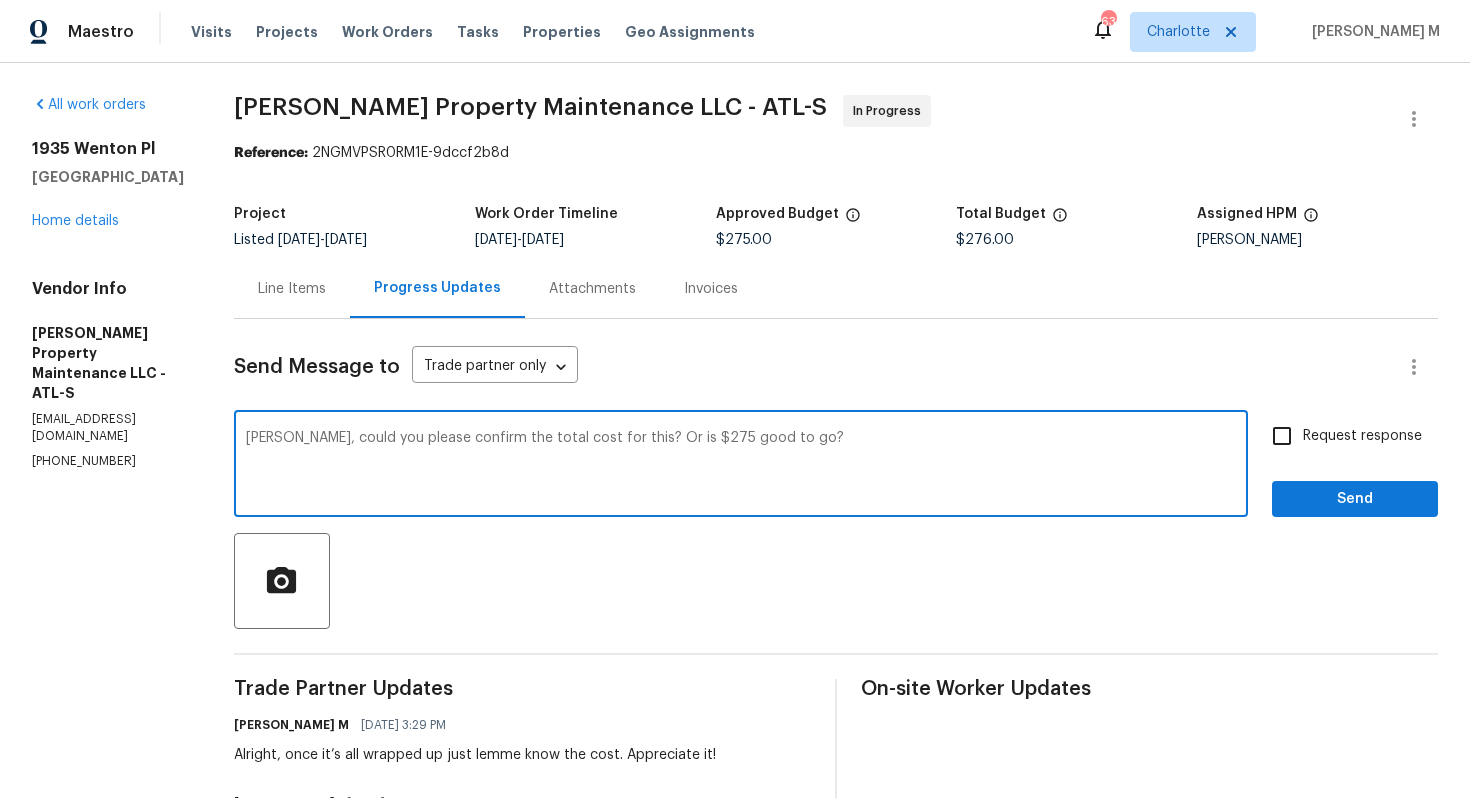 type on "Daniel, could you please confirm the total cost for this? Or is $275 good to go?" 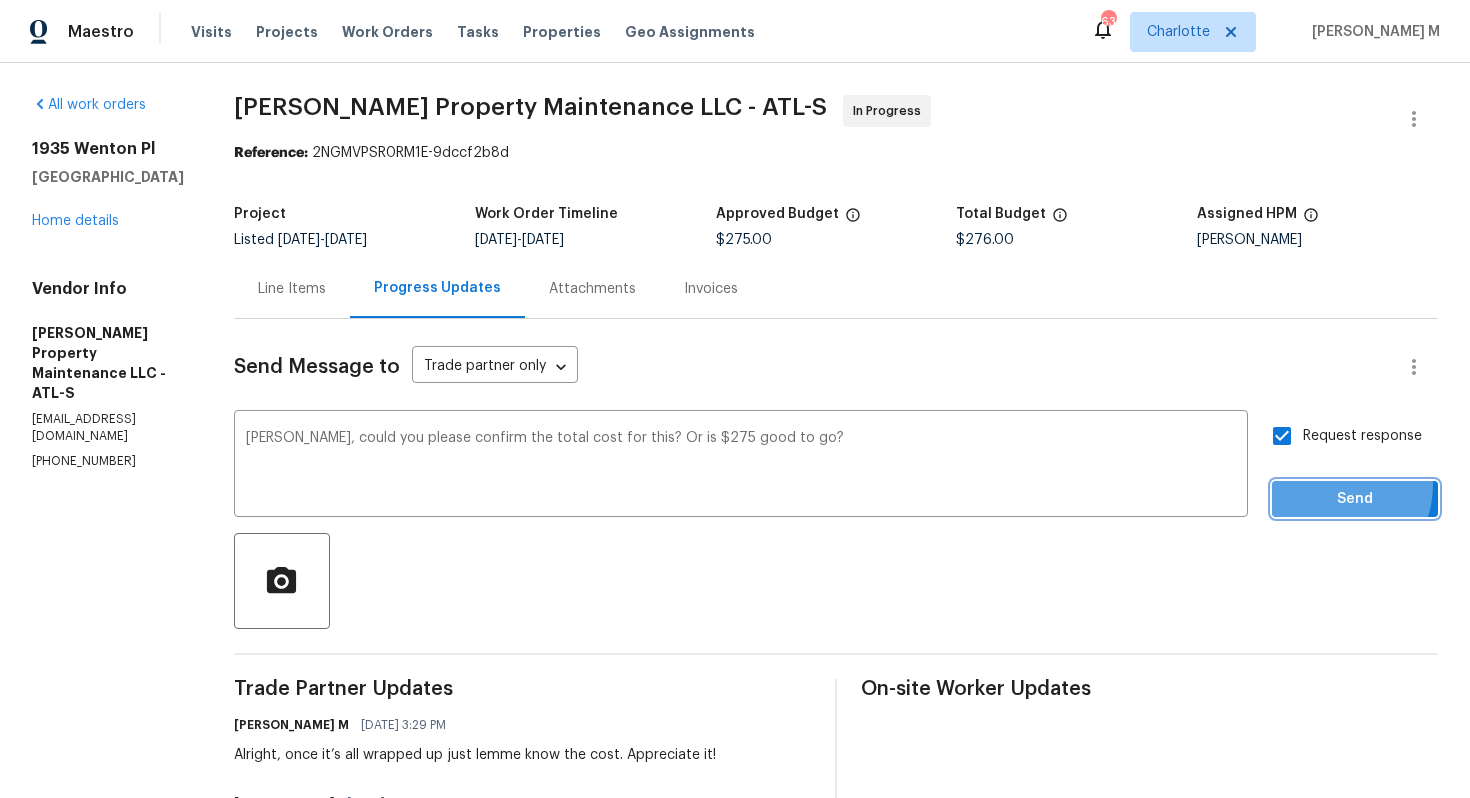 click on "Send" at bounding box center (1355, 499) 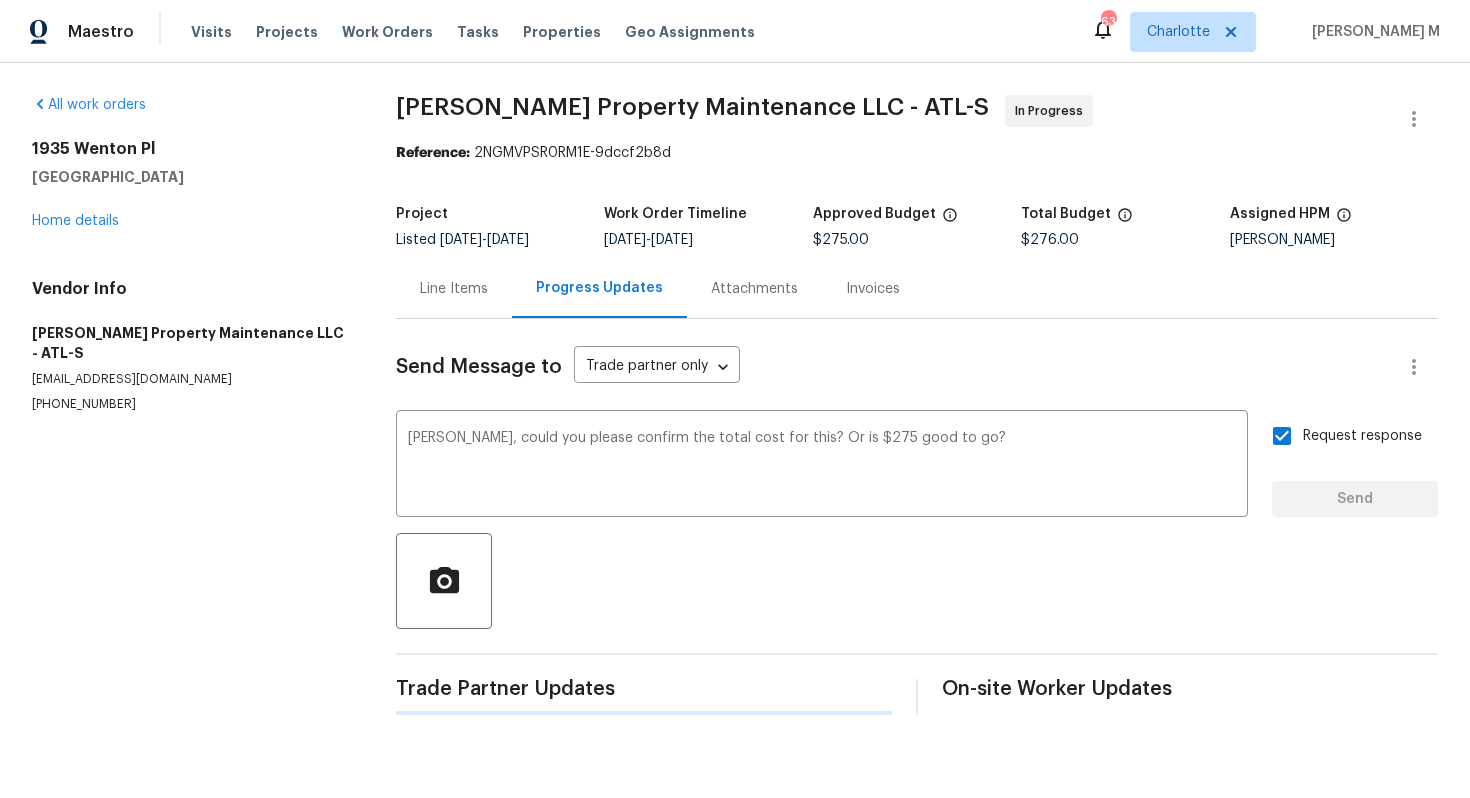type 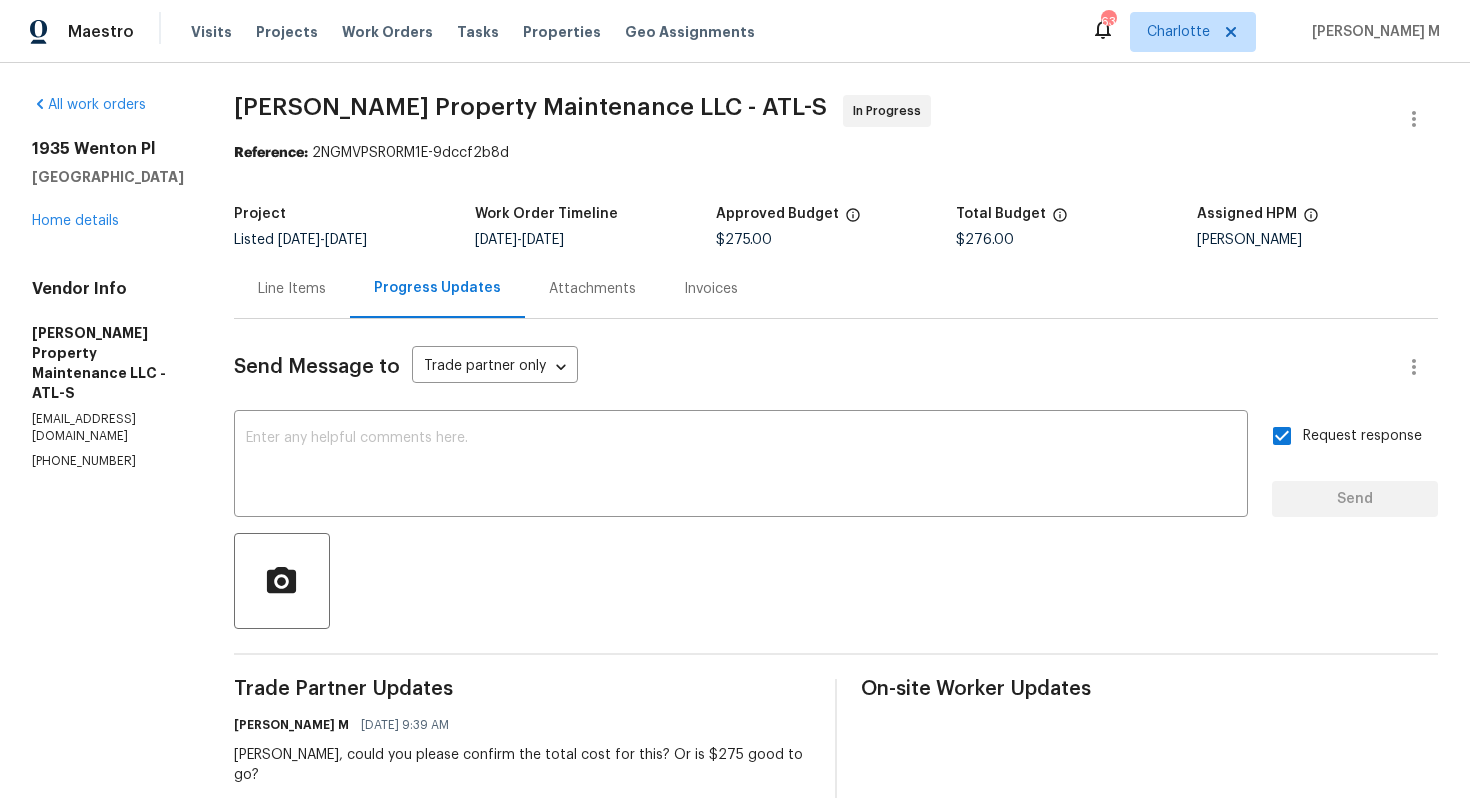 click on "Line Items" at bounding box center [292, 289] 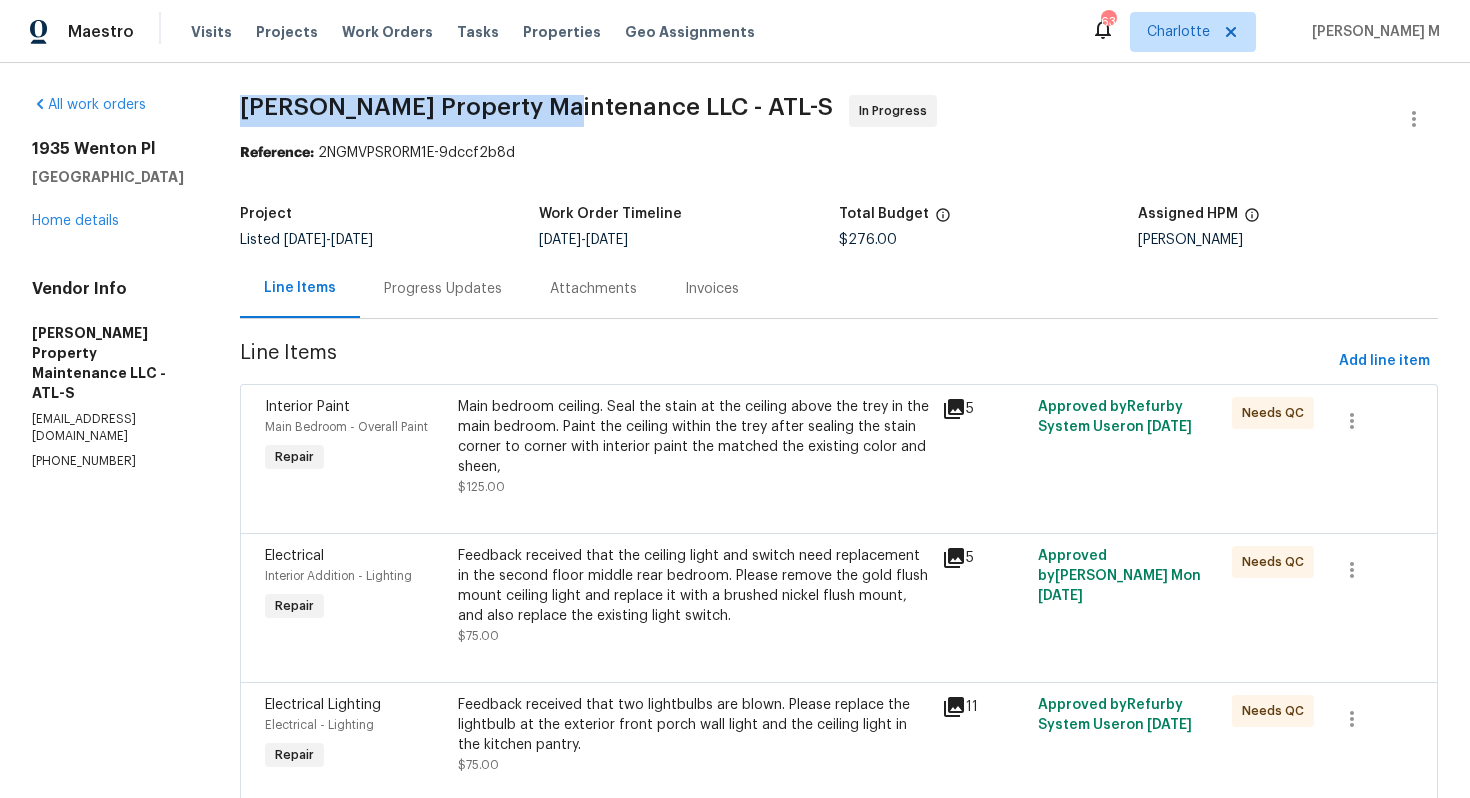 drag, startPoint x: 223, startPoint y: 106, endPoint x: 533, endPoint y: 106, distance: 310 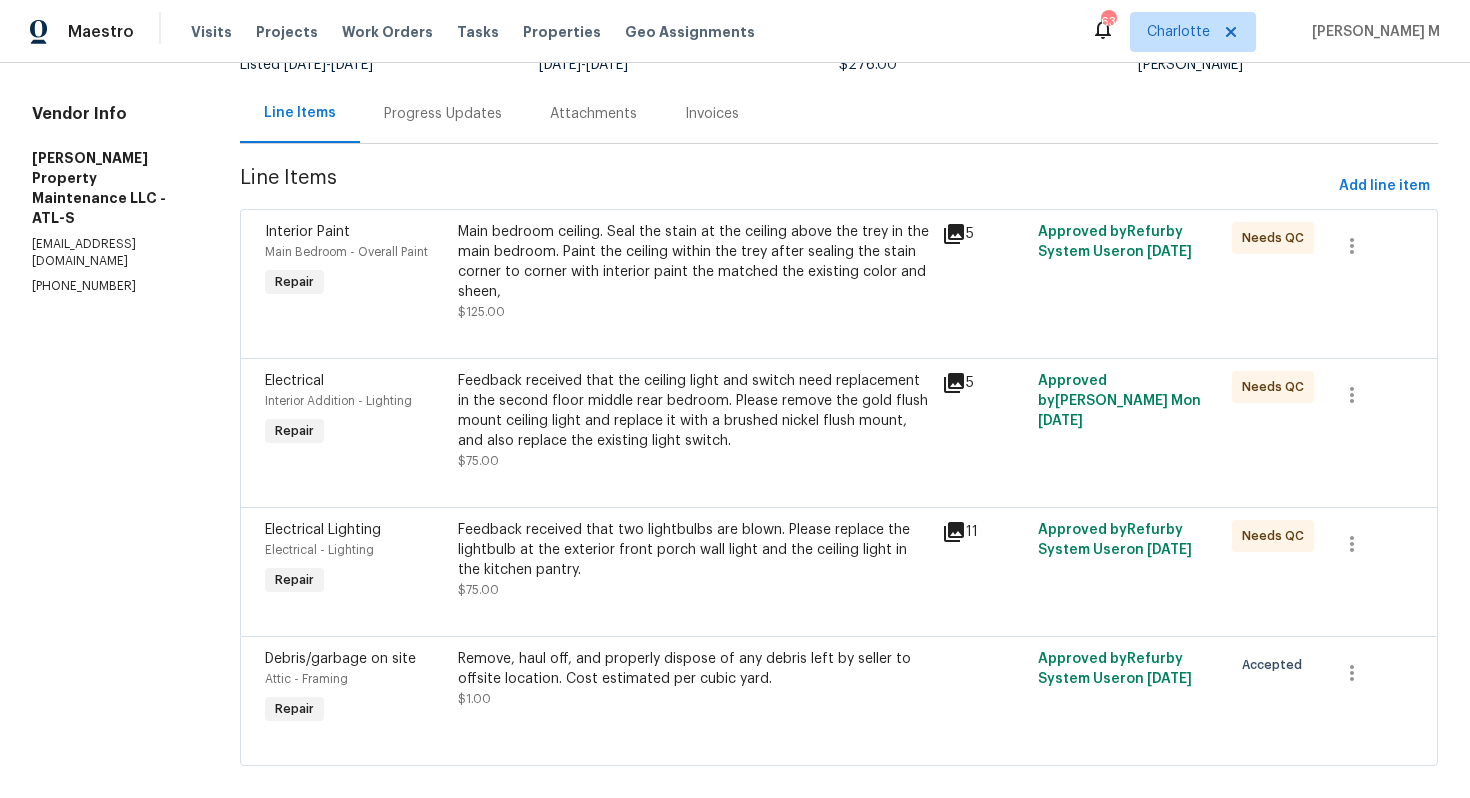 scroll, scrollTop: 0, scrollLeft: 0, axis: both 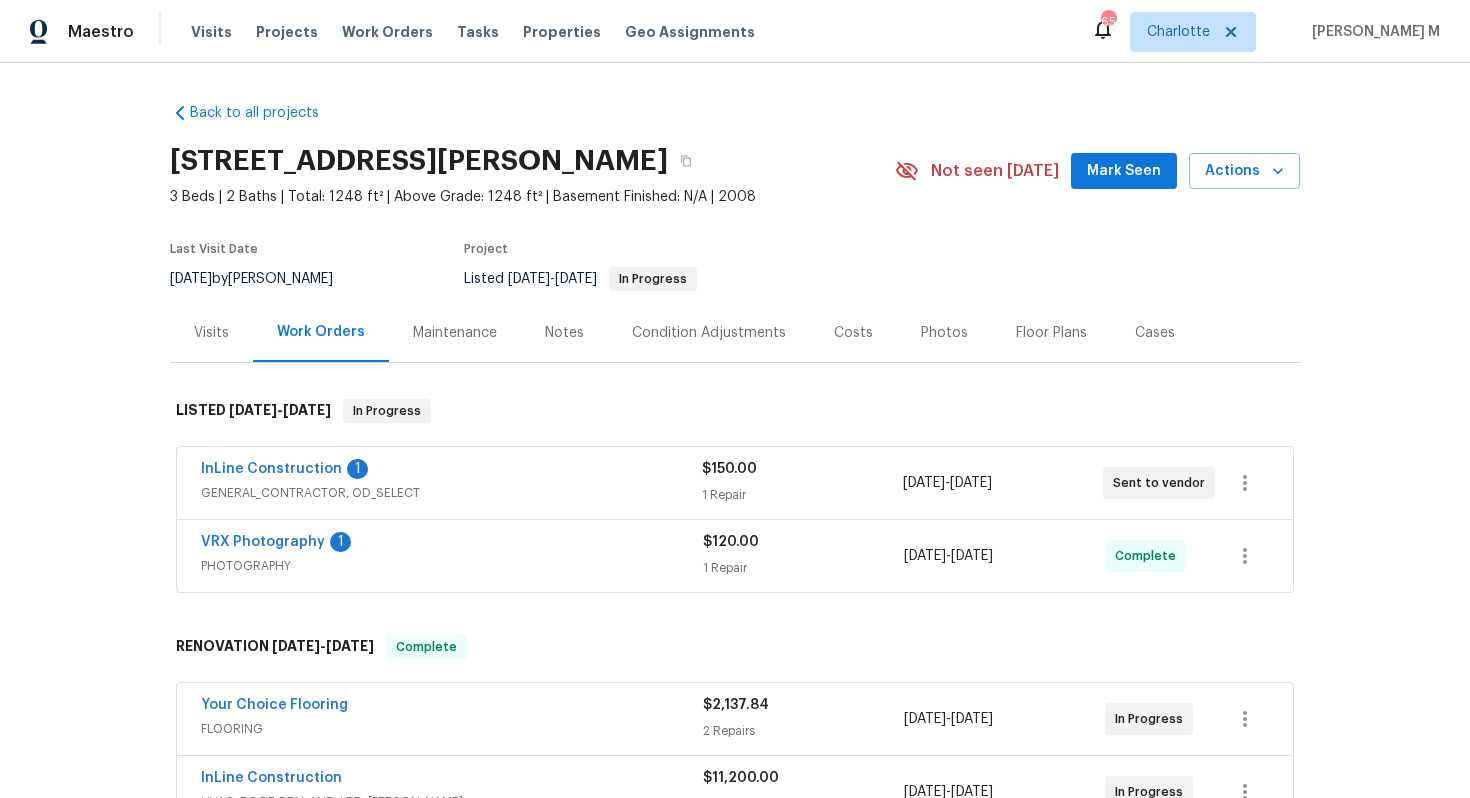 click on "GENERAL_CONTRACTOR, OD_SELECT" at bounding box center [451, 493] 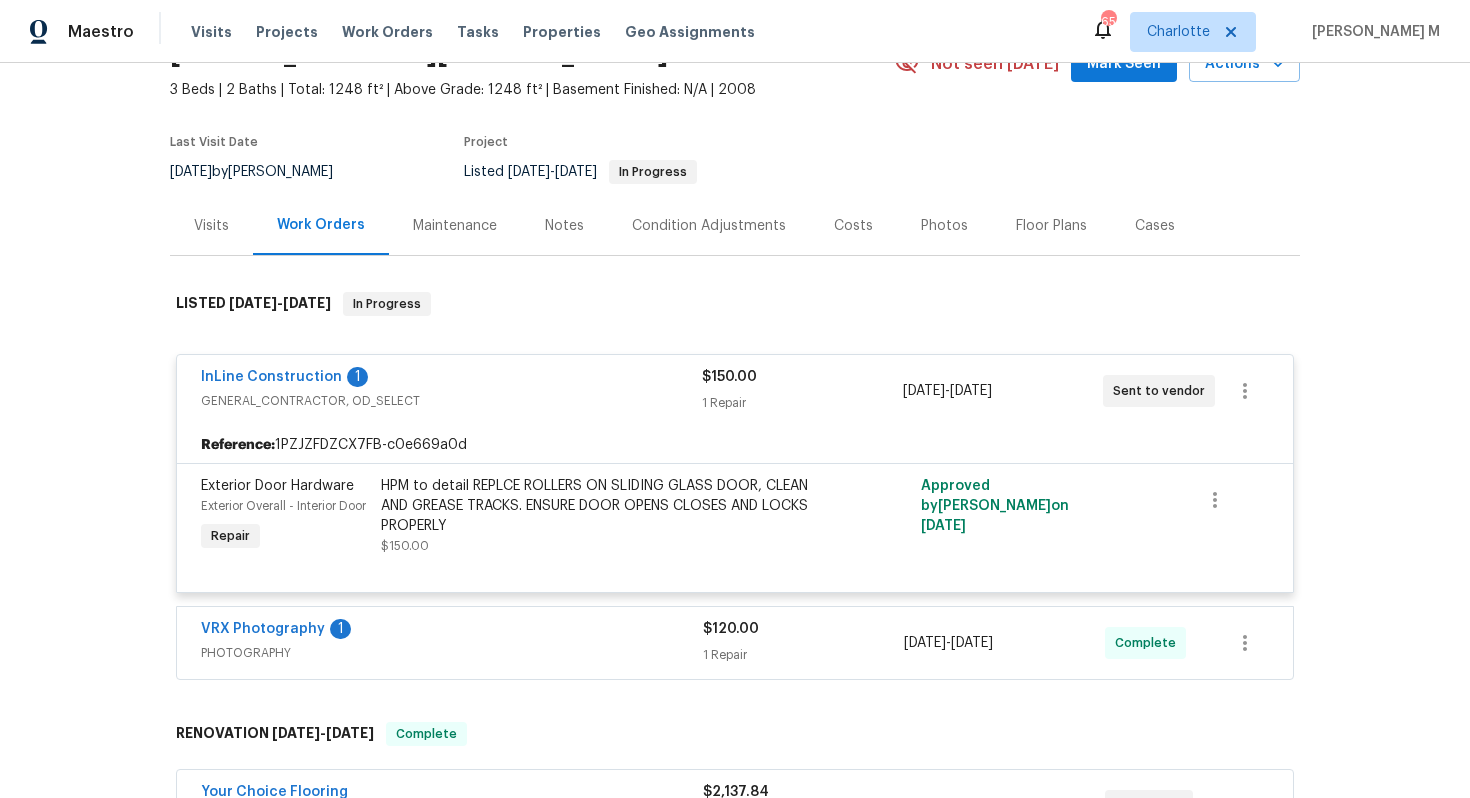 scroll, scrollTop: 139, scrollLeft: 0, axis: vertical 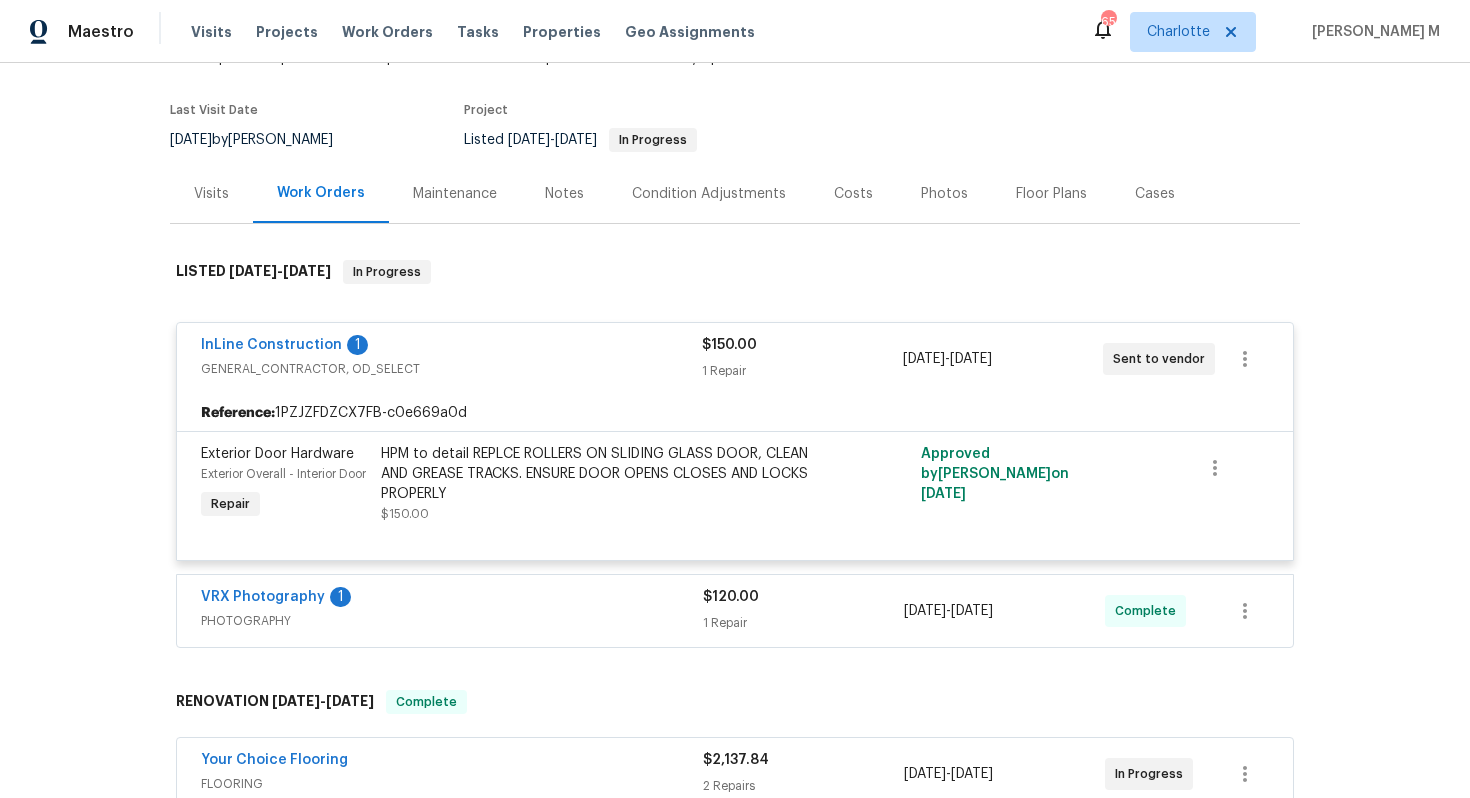 click on "PHOTOGRAPHY" at bounding box center (452, 621) 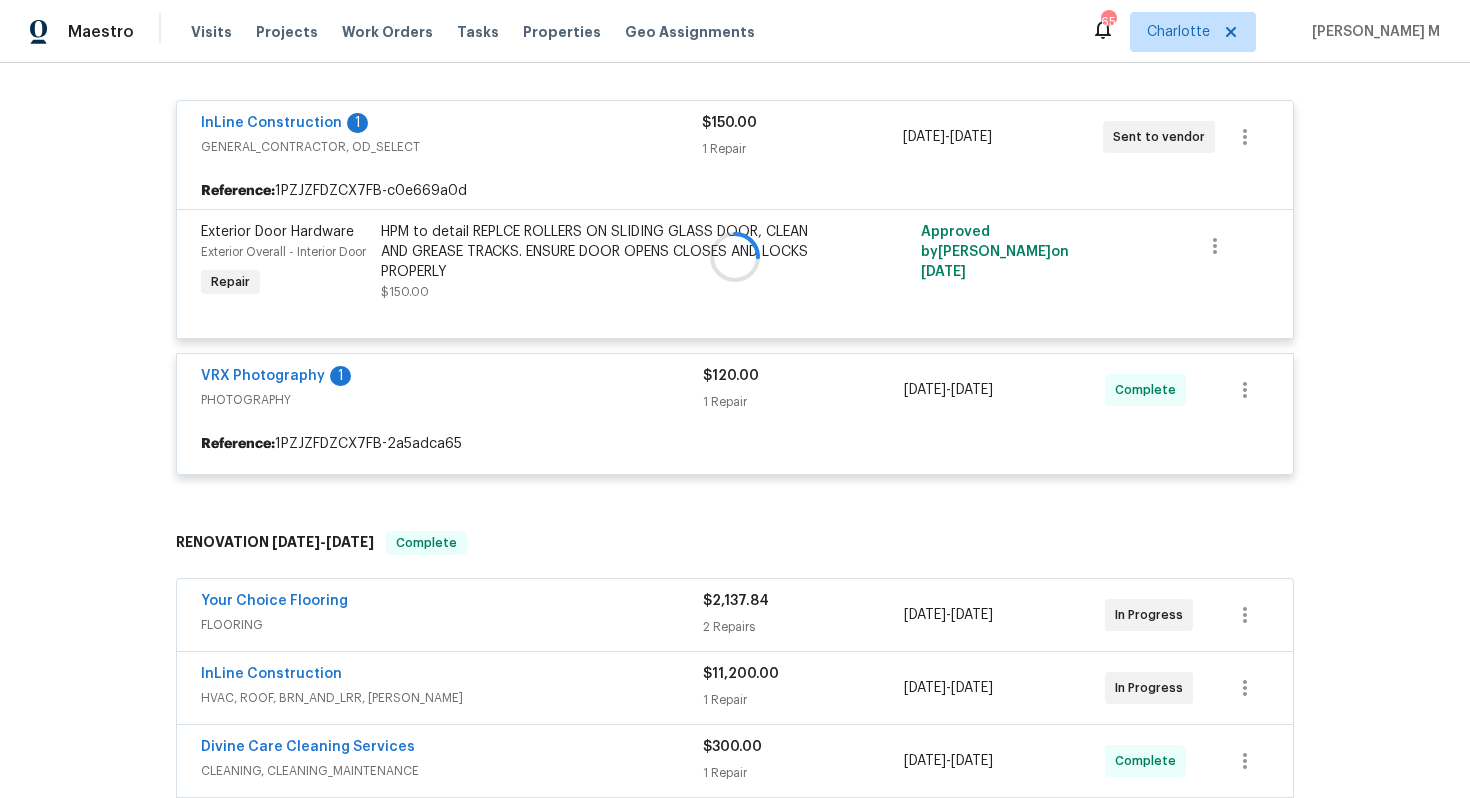 scroll, scrollTop: 378, scrollLeft: 0, axis: vertical 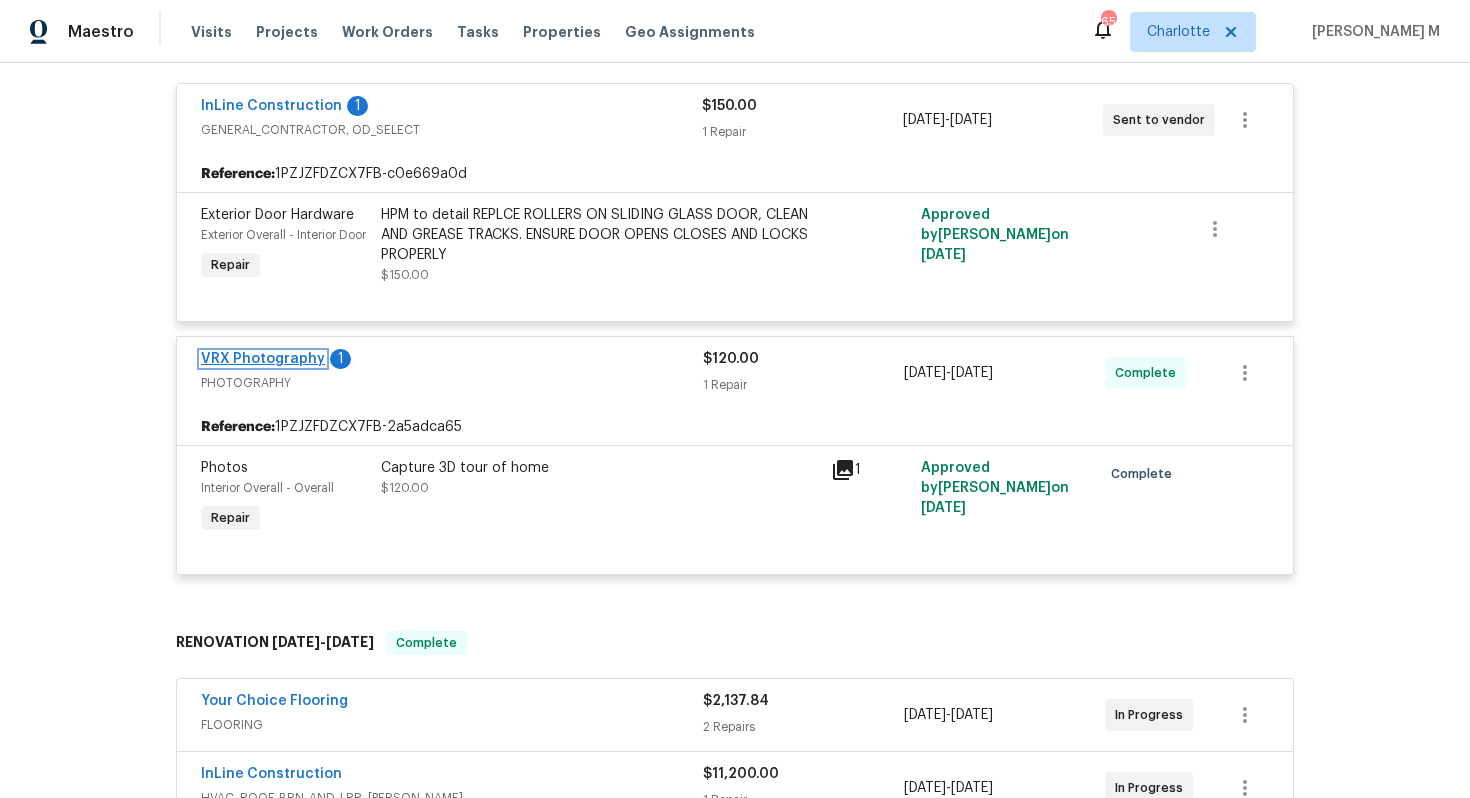 click on "VRX Photography" at bounding box center [263, 359] 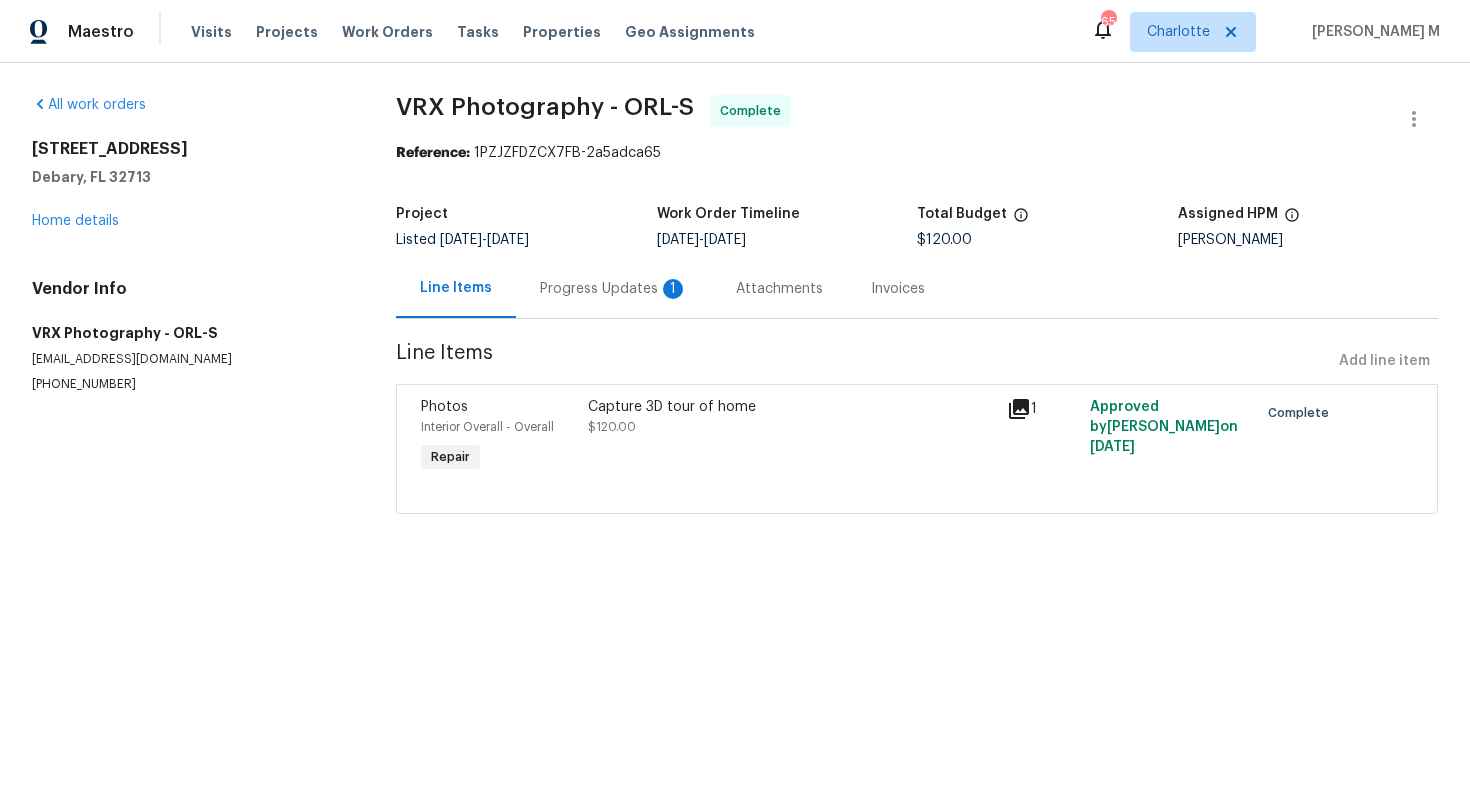 click on "Progress Updates 1" at bounding box center (614, 288) 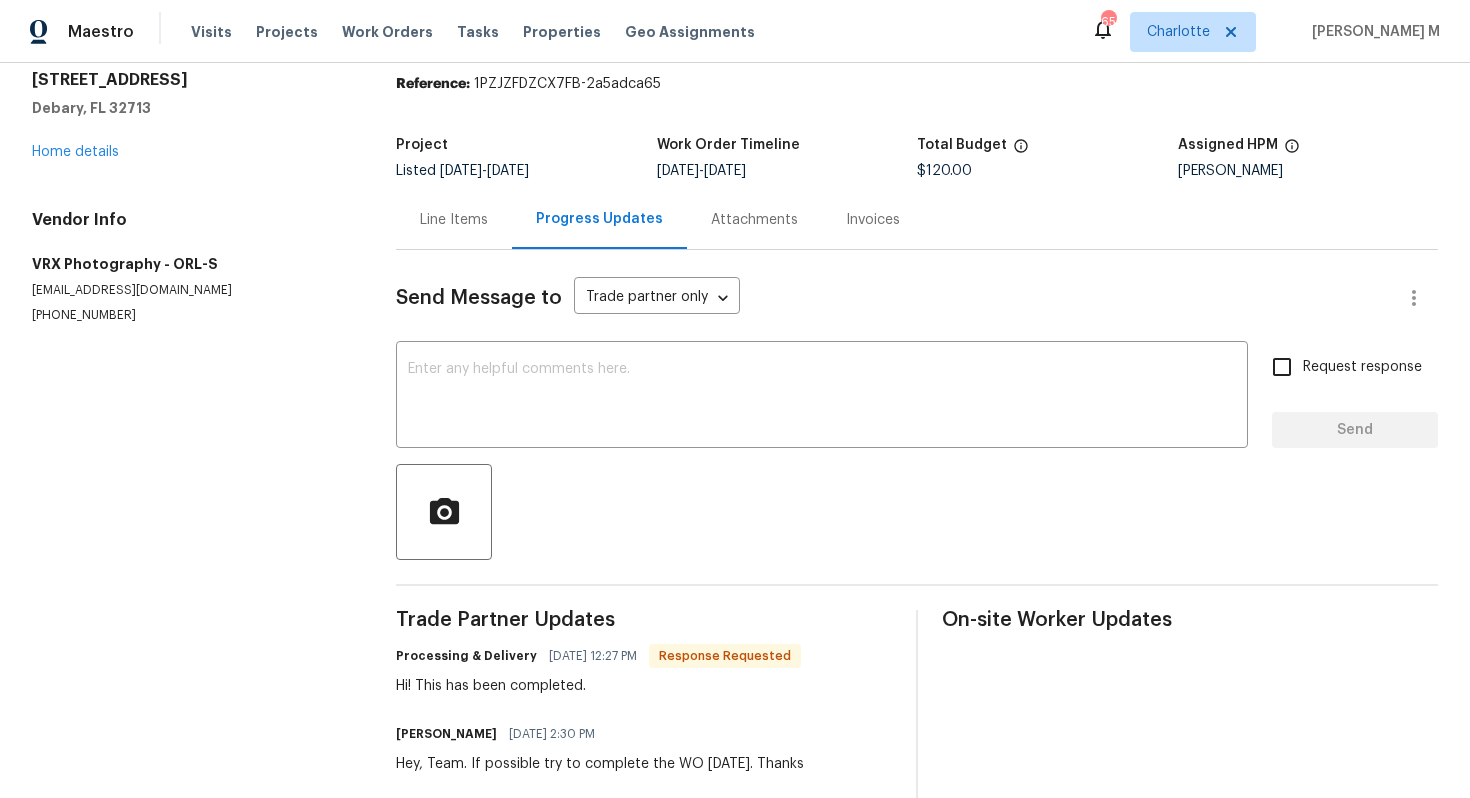 scroll, scrollTop: 0, scrollLeft: 0, axis: both 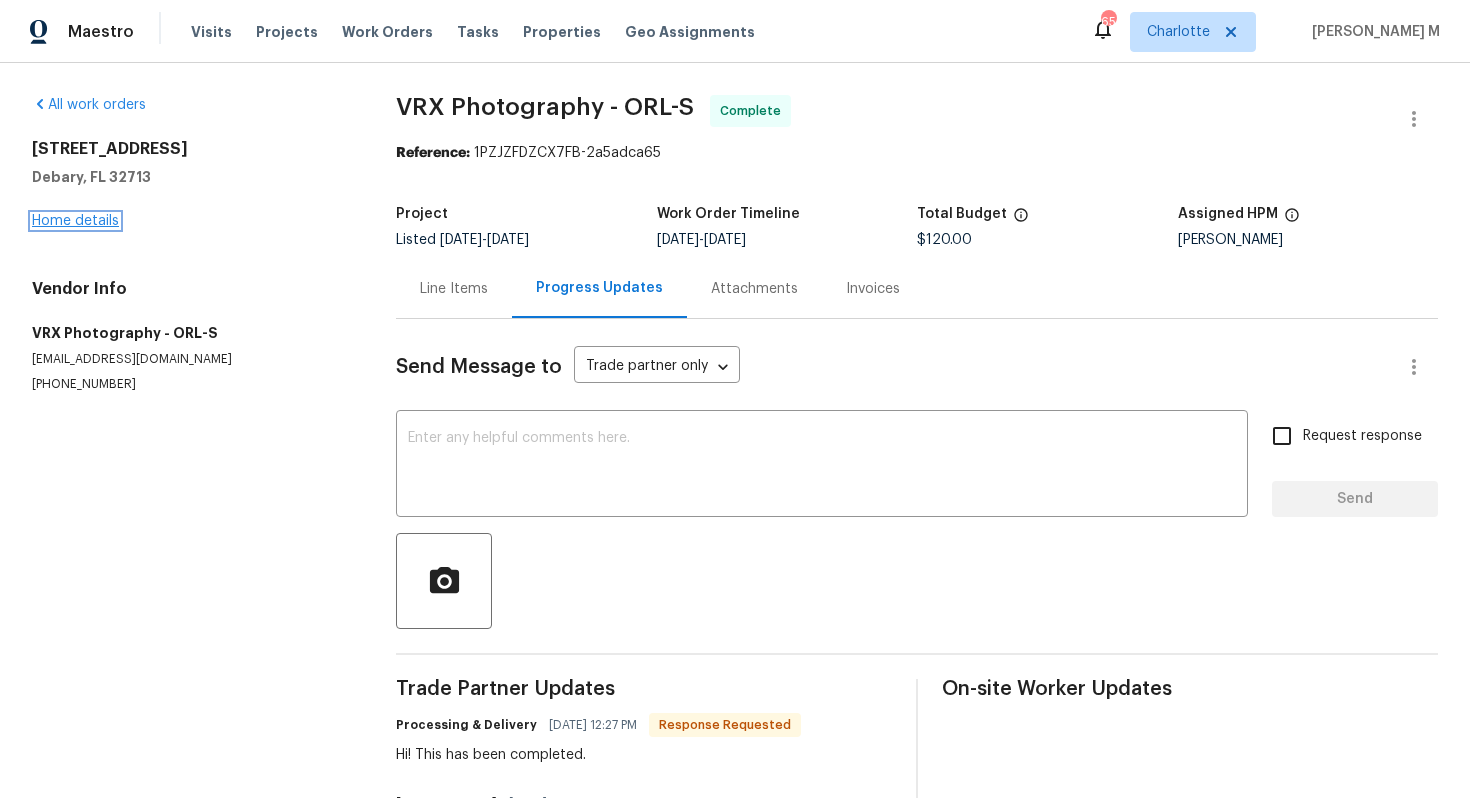 click on "Home details" at bounding box center [75, 221] 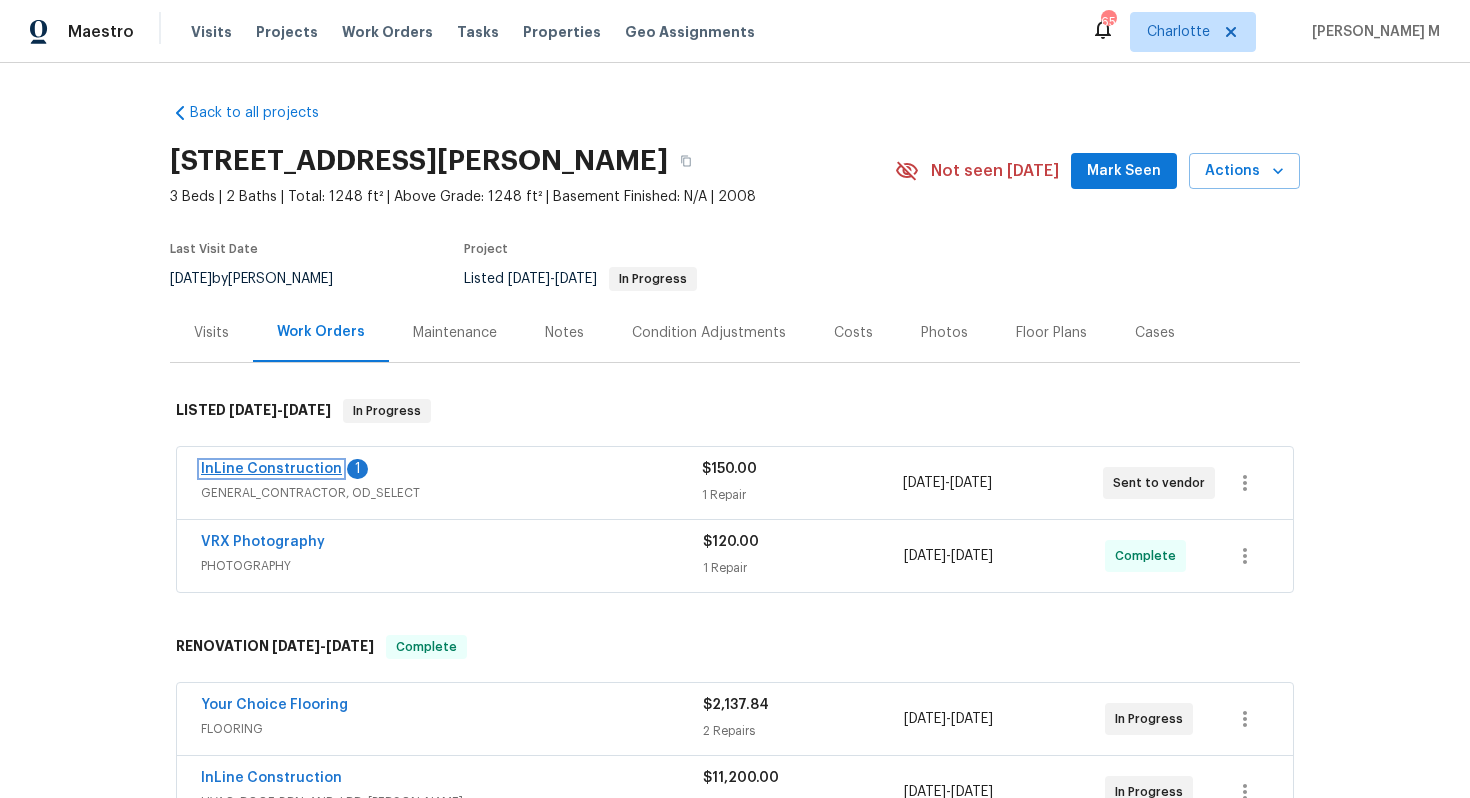 click on "InLine Construction" at bounding box center [271, 469] 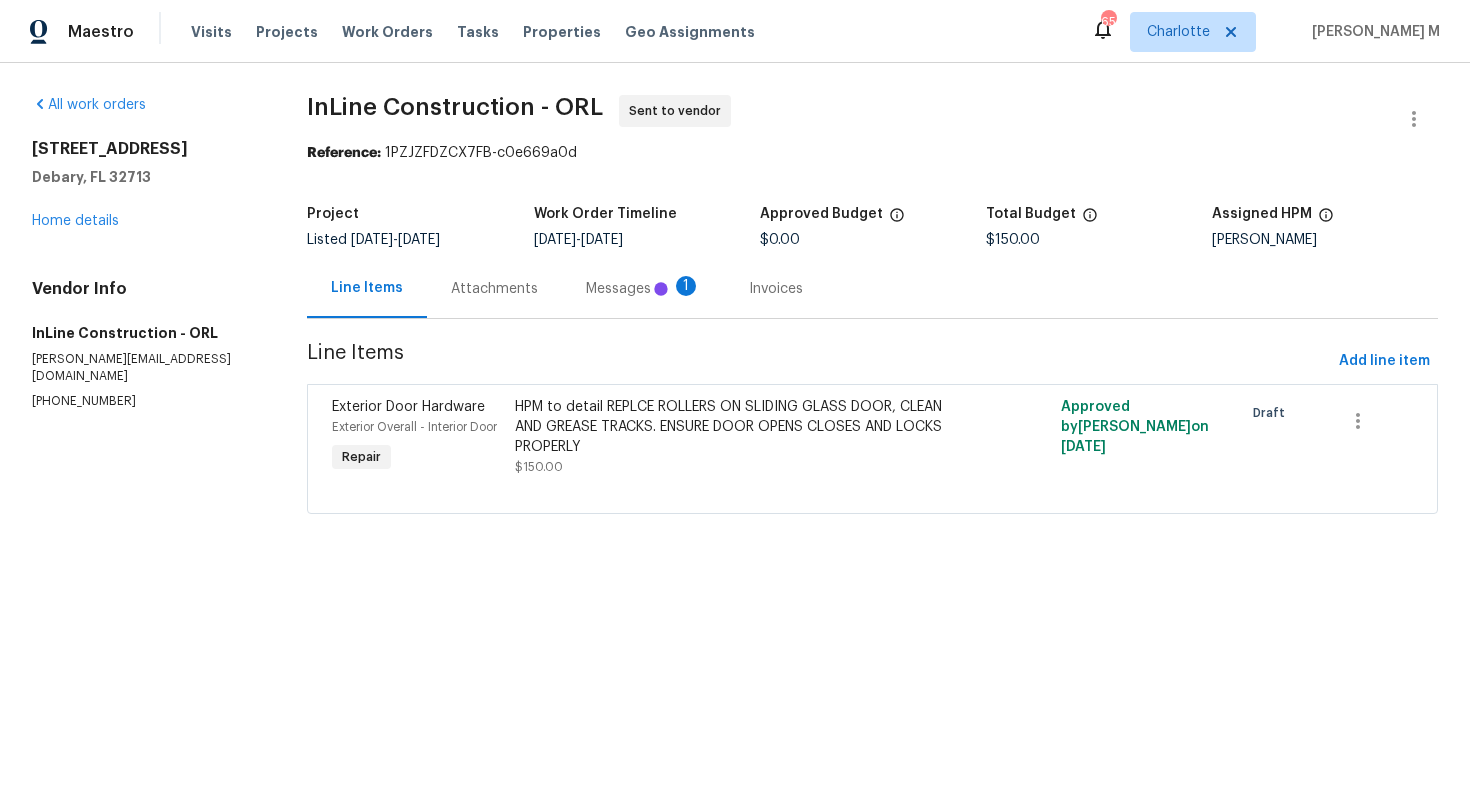 click on "Messages 1" at bounding box center (643, 288) 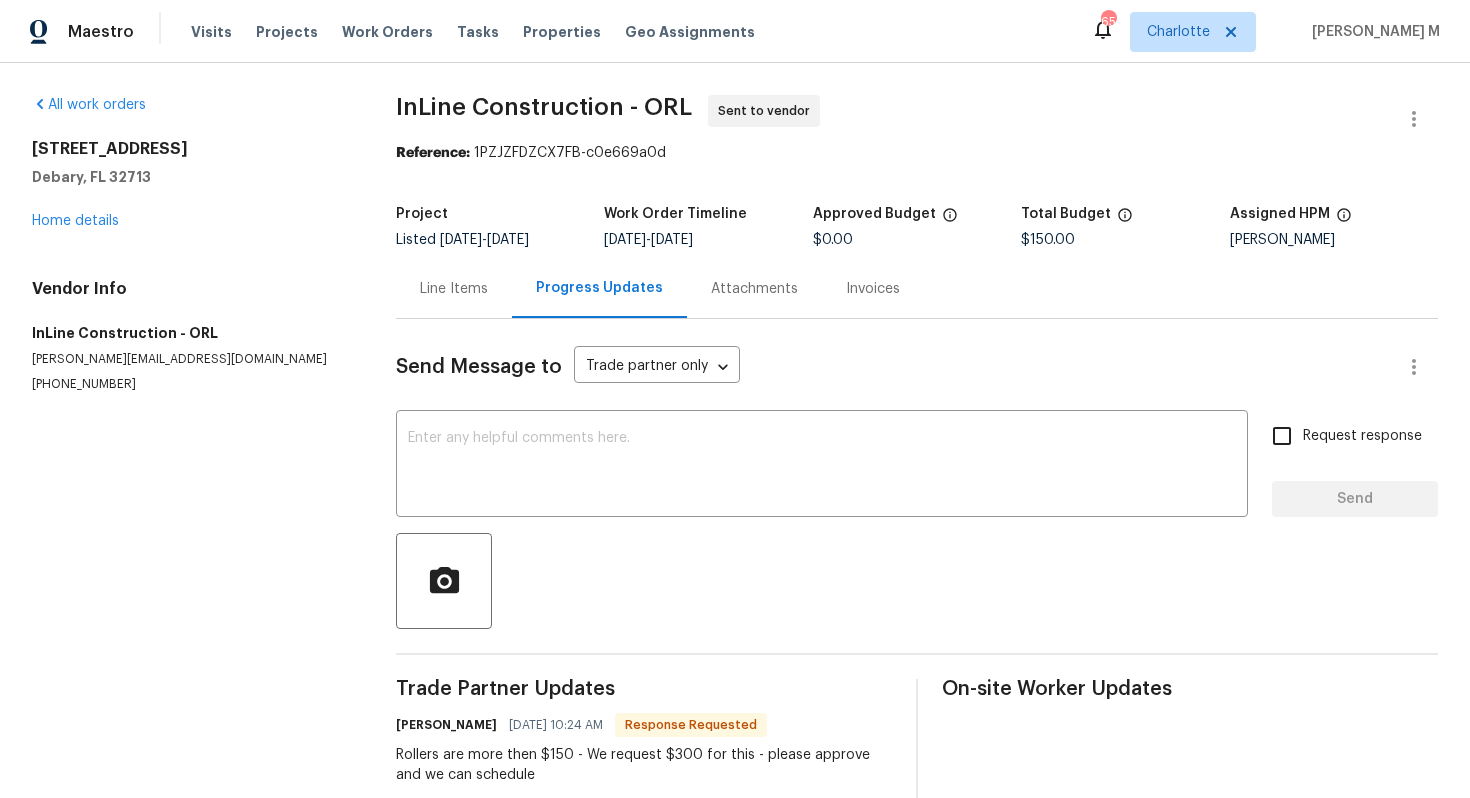 scroll, scrollTop: 13, scrollLeft: 0, axis: vertical 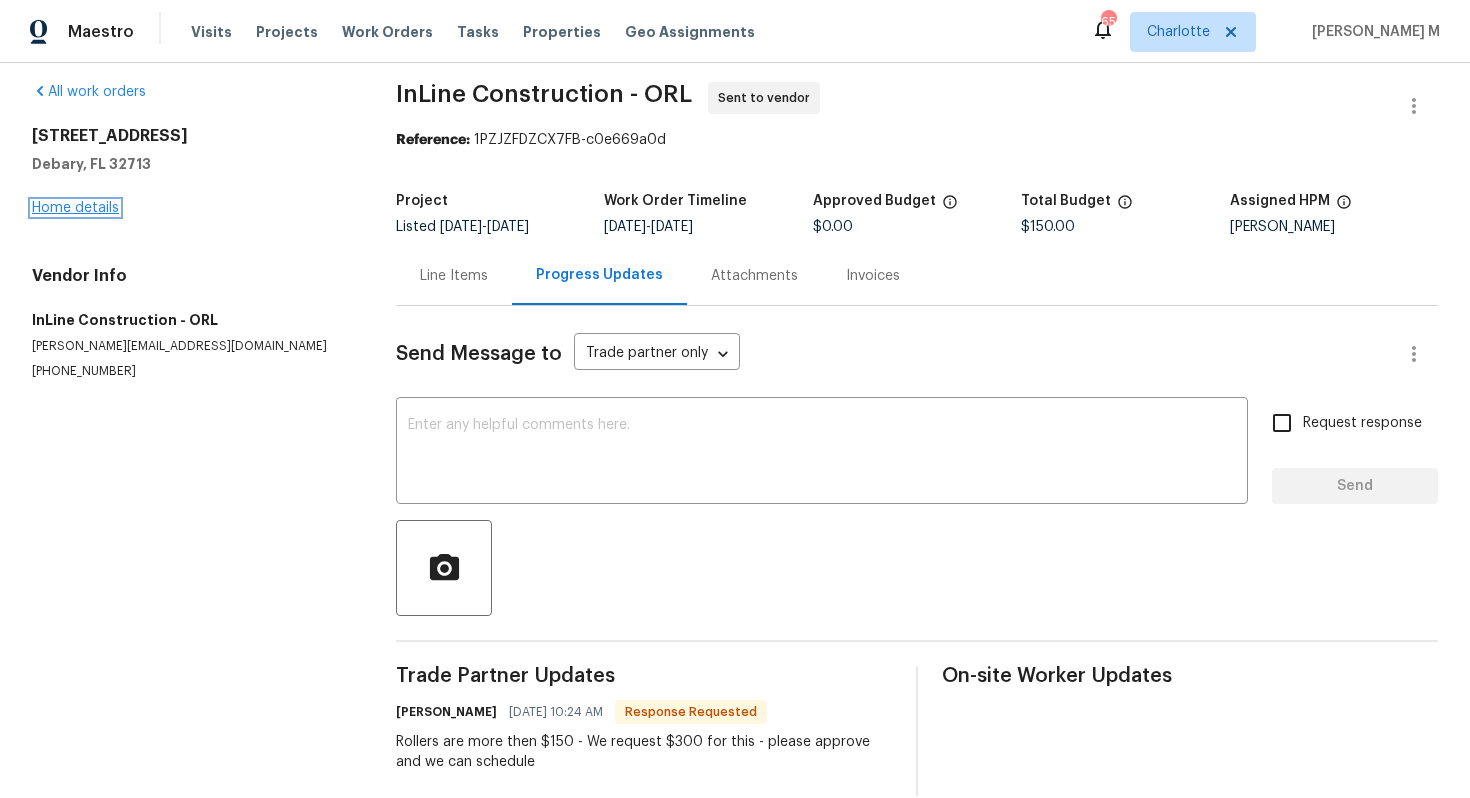 click on "Home details" at bounding box center [75, 208] 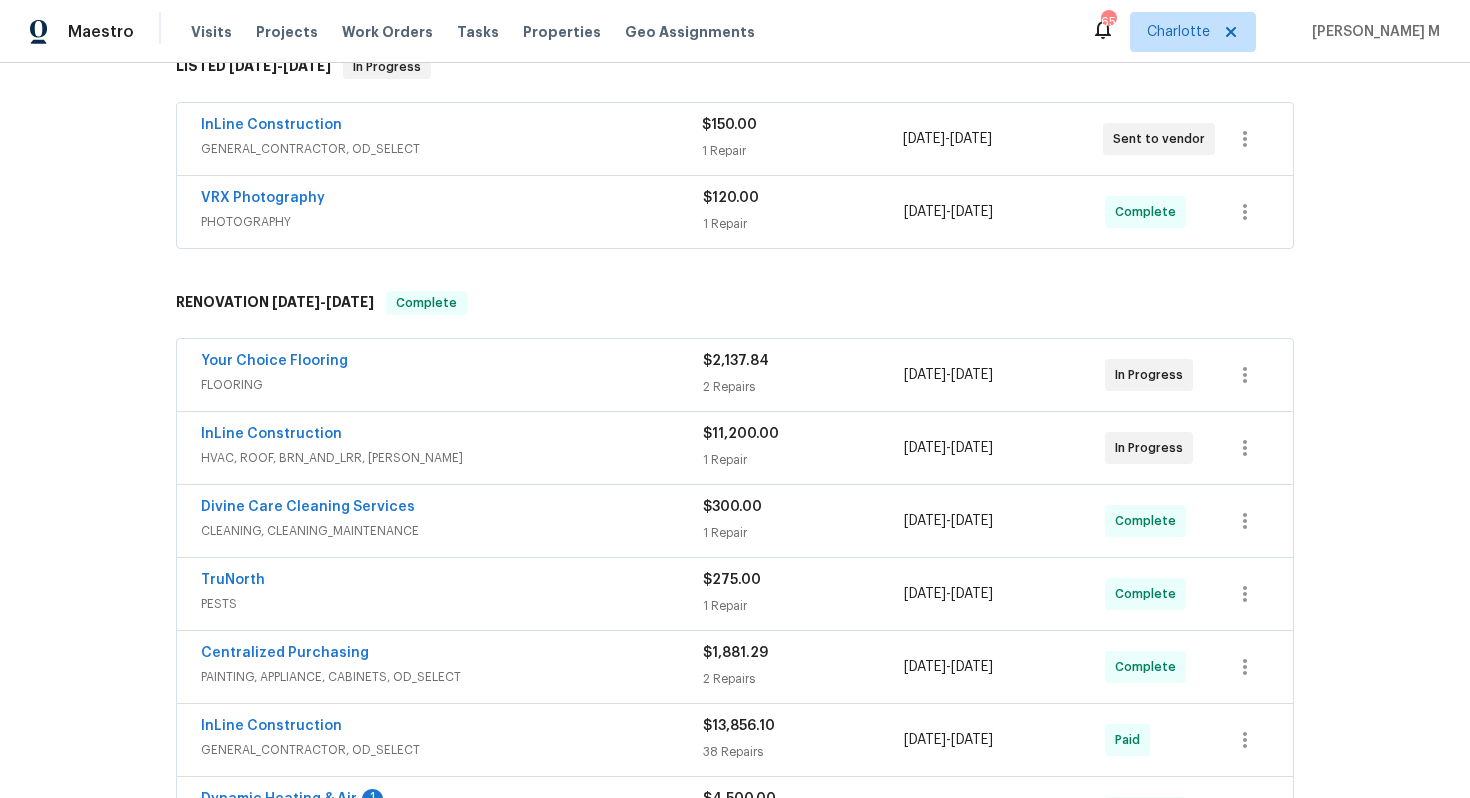 scroll, scrollTop: 660, scrollLeft: 0, axis: vertical 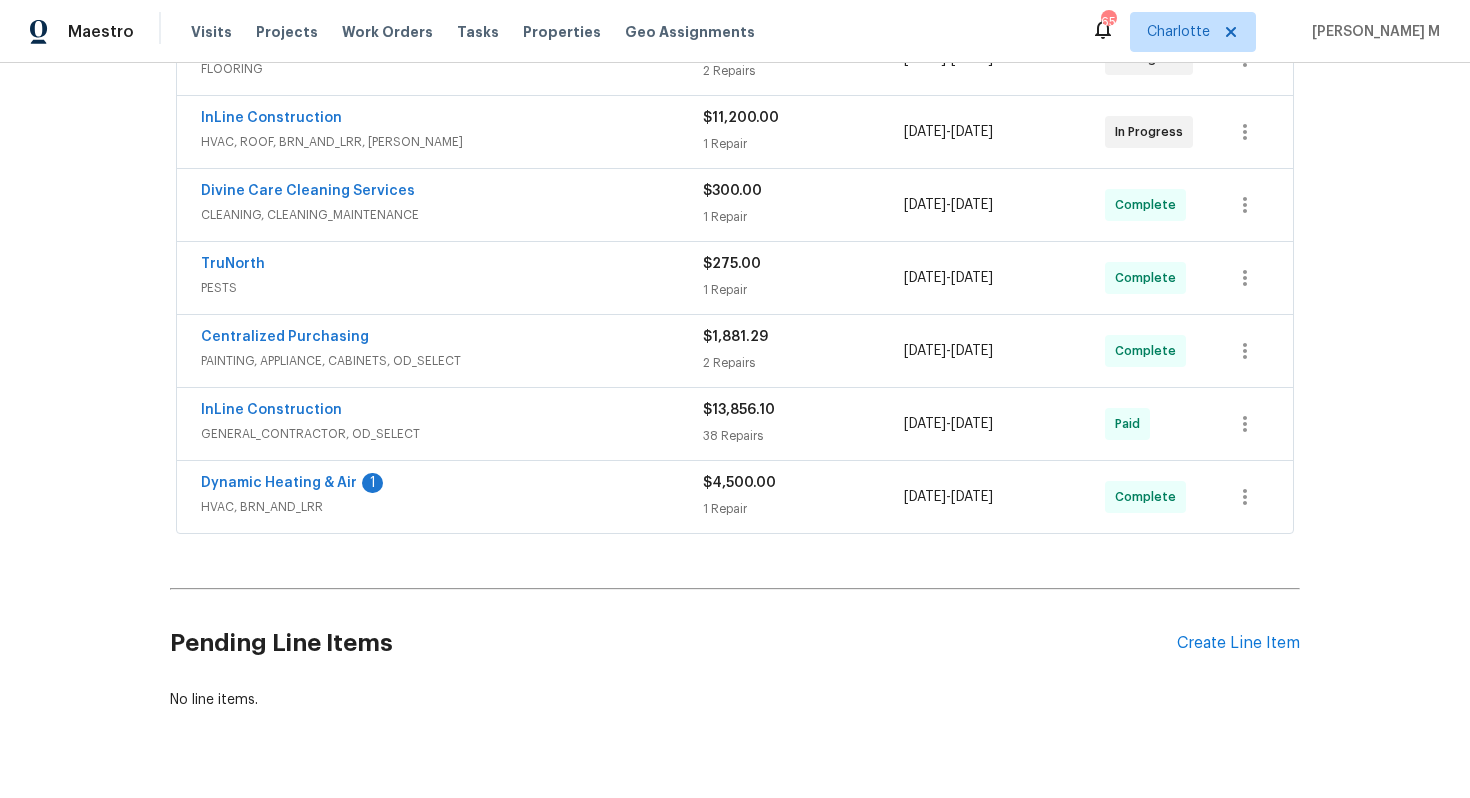 click on "Pending Line Items Create Line Item" at bounding box center [735, 643] 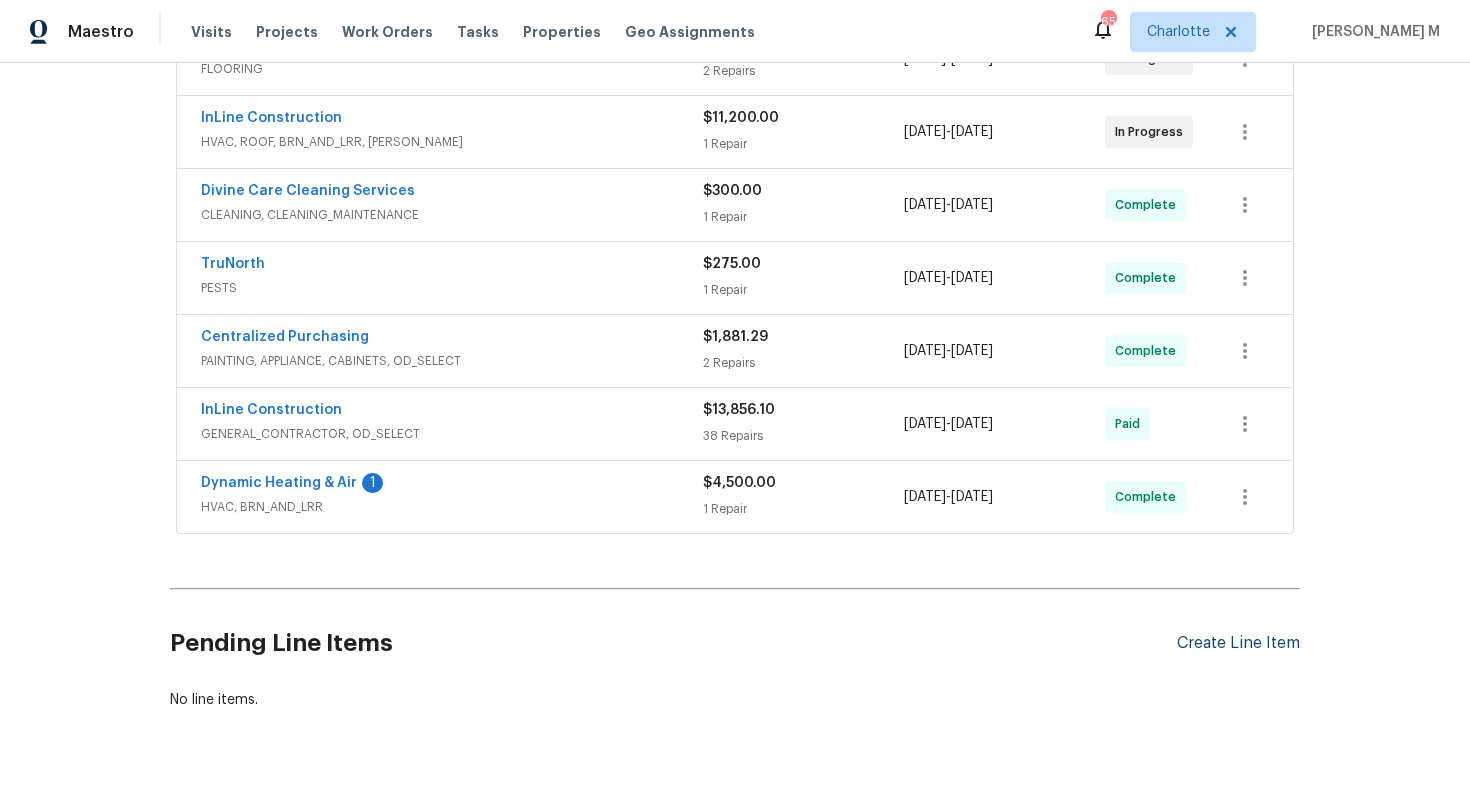 click on "Create Line Item" at bounding box center (1238, 643) 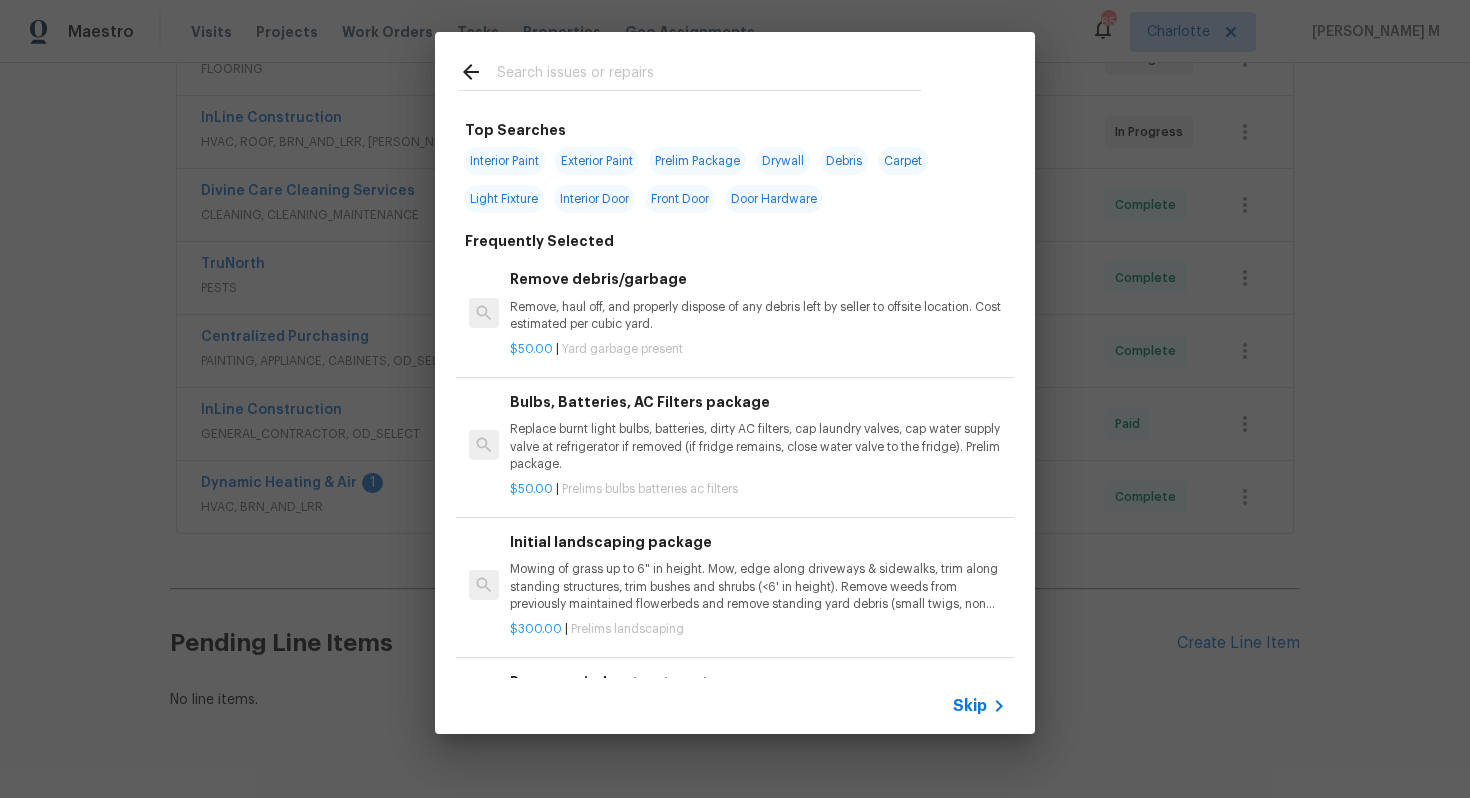 click on "Skip" at bounding box center [735, 706] 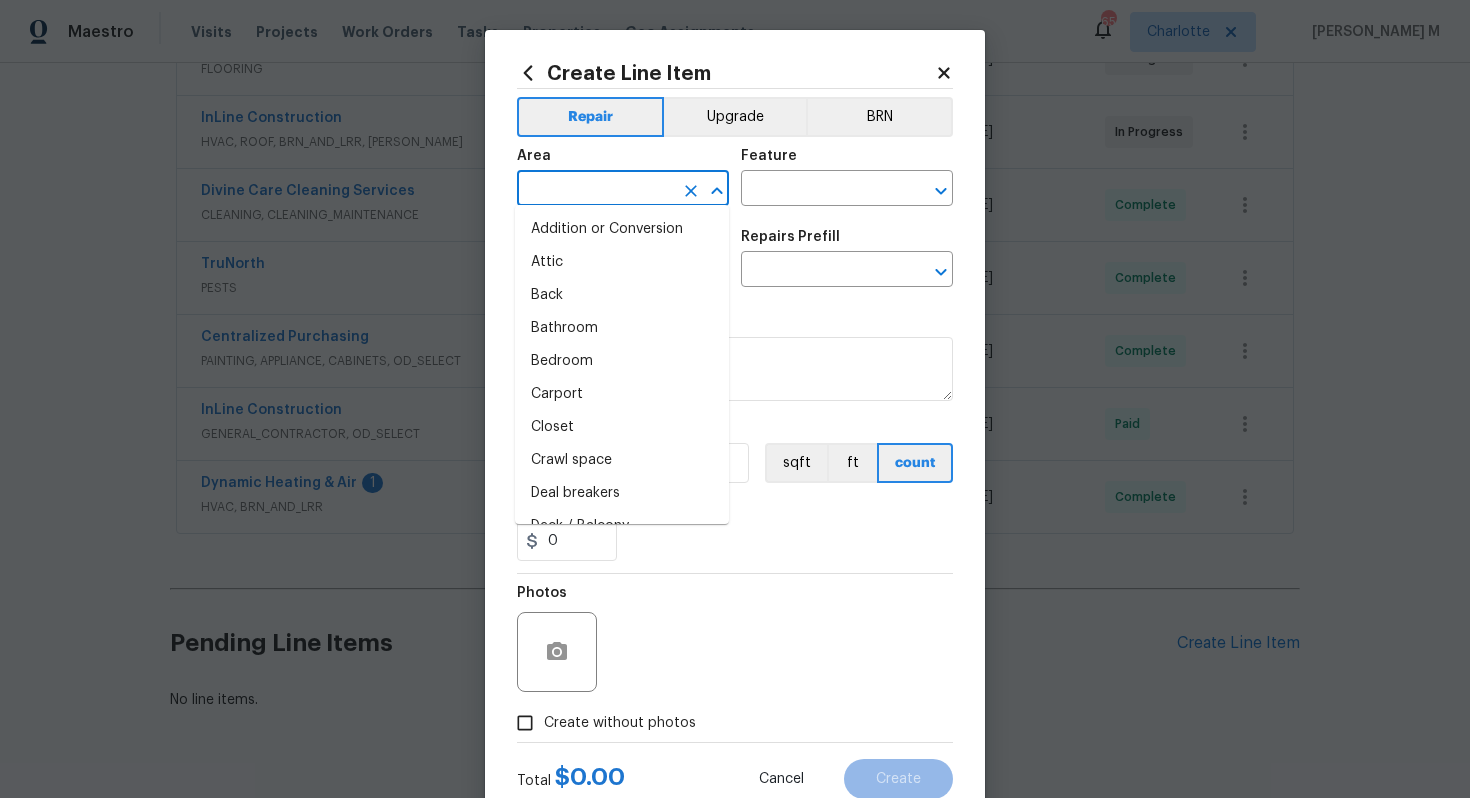click at bounding box center [595, 190] 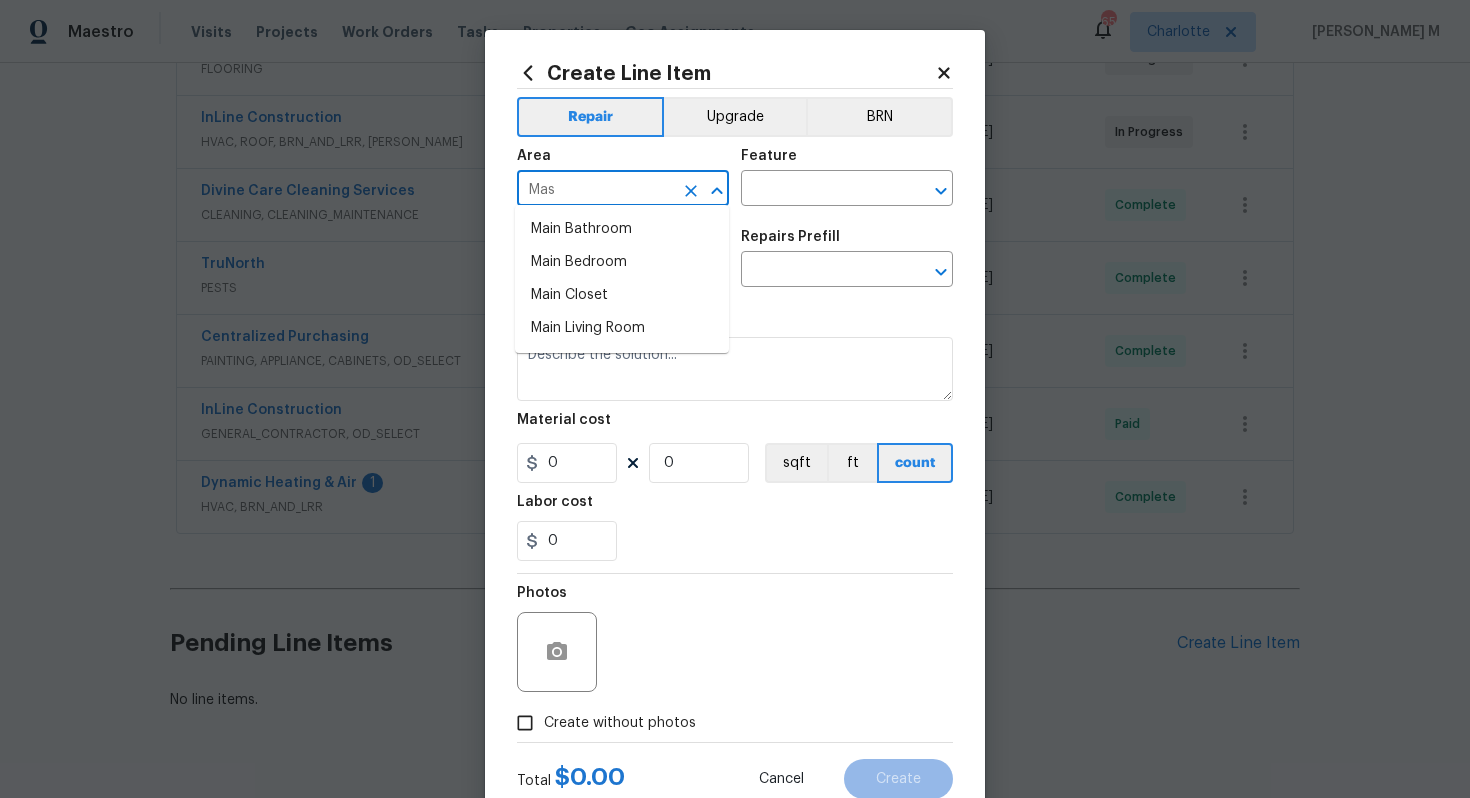 type on "Mast" 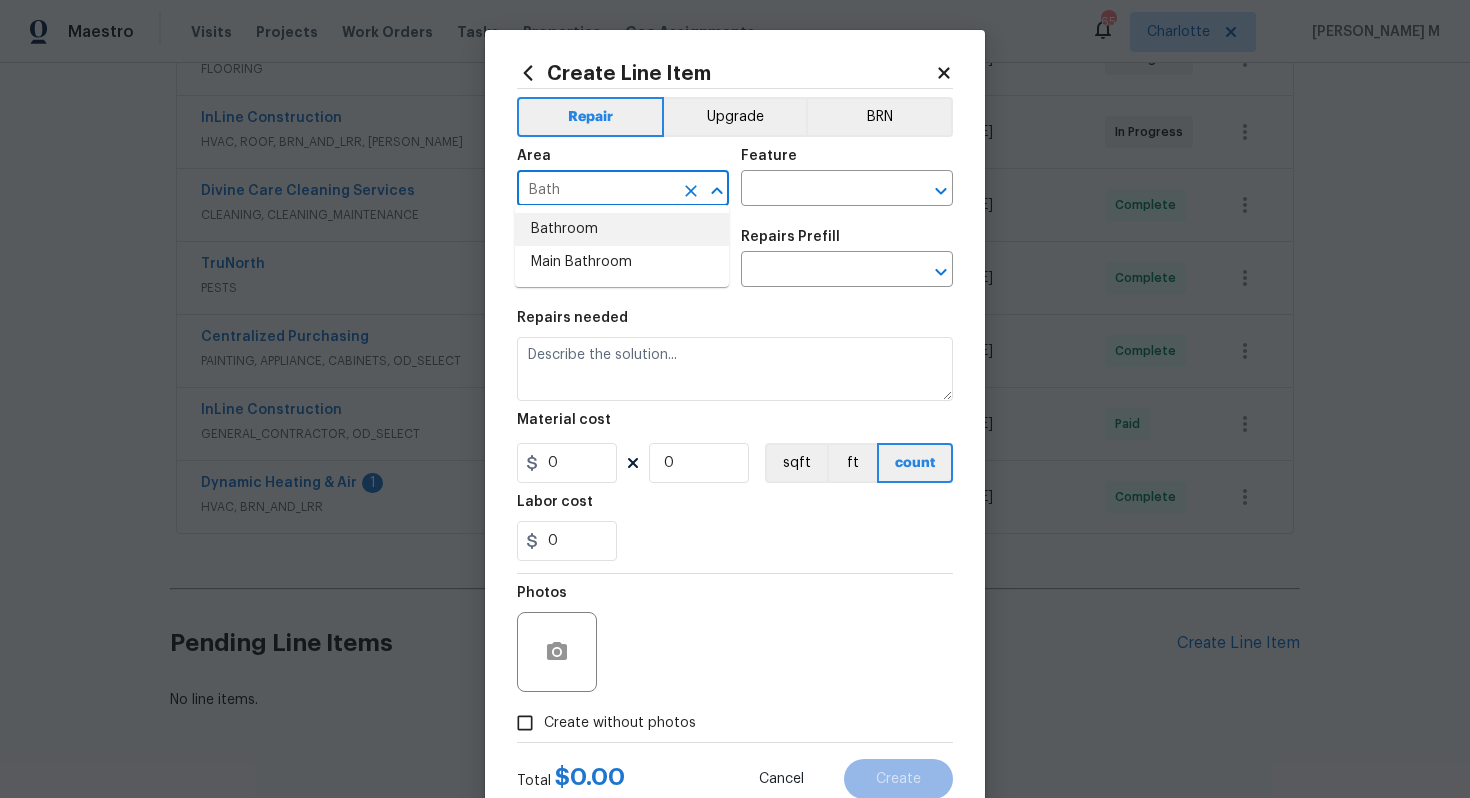 click on "Bathroom" at bounding box center [622, 229] 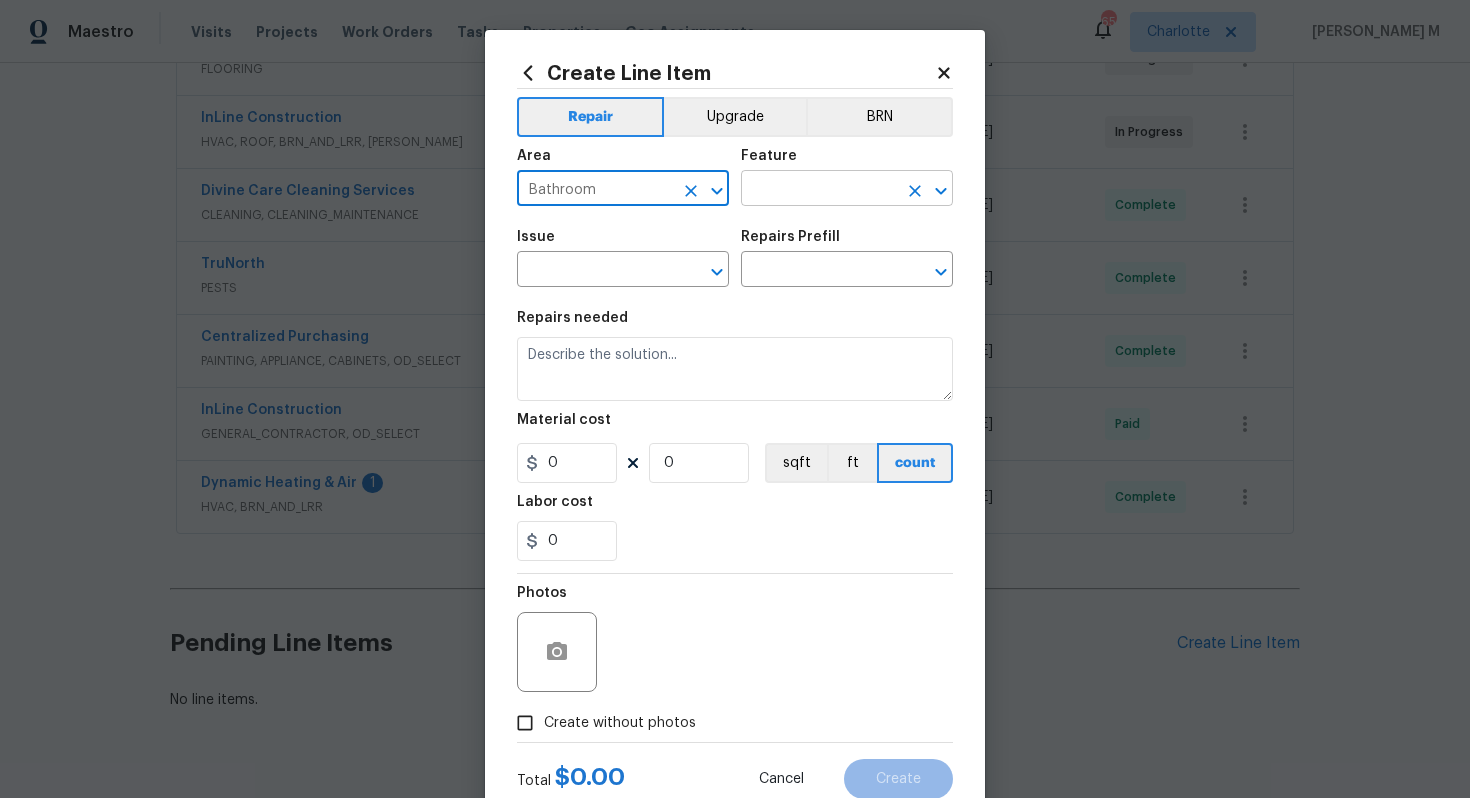 type on "Bathroom" 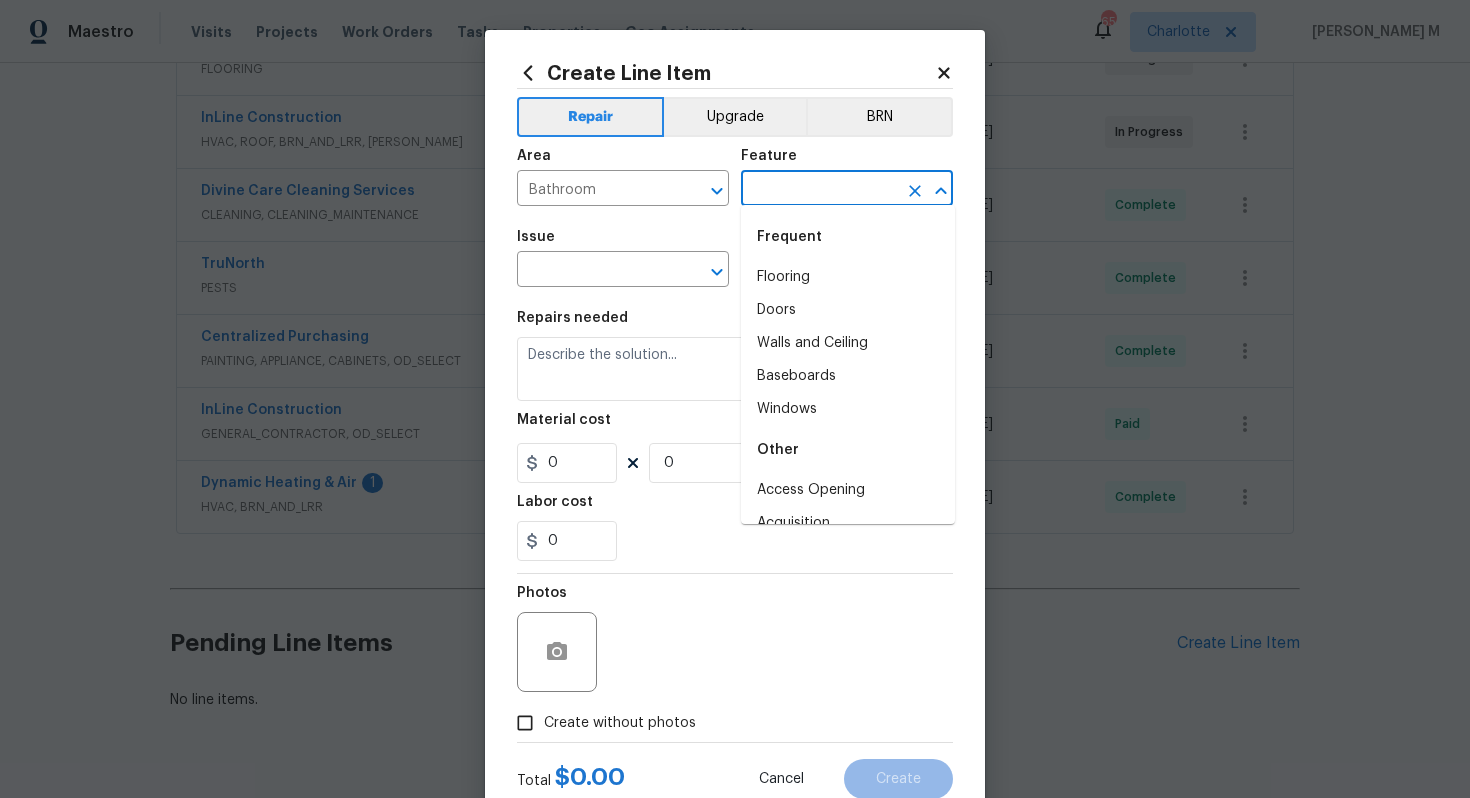 click at bounding box center (819, 190) 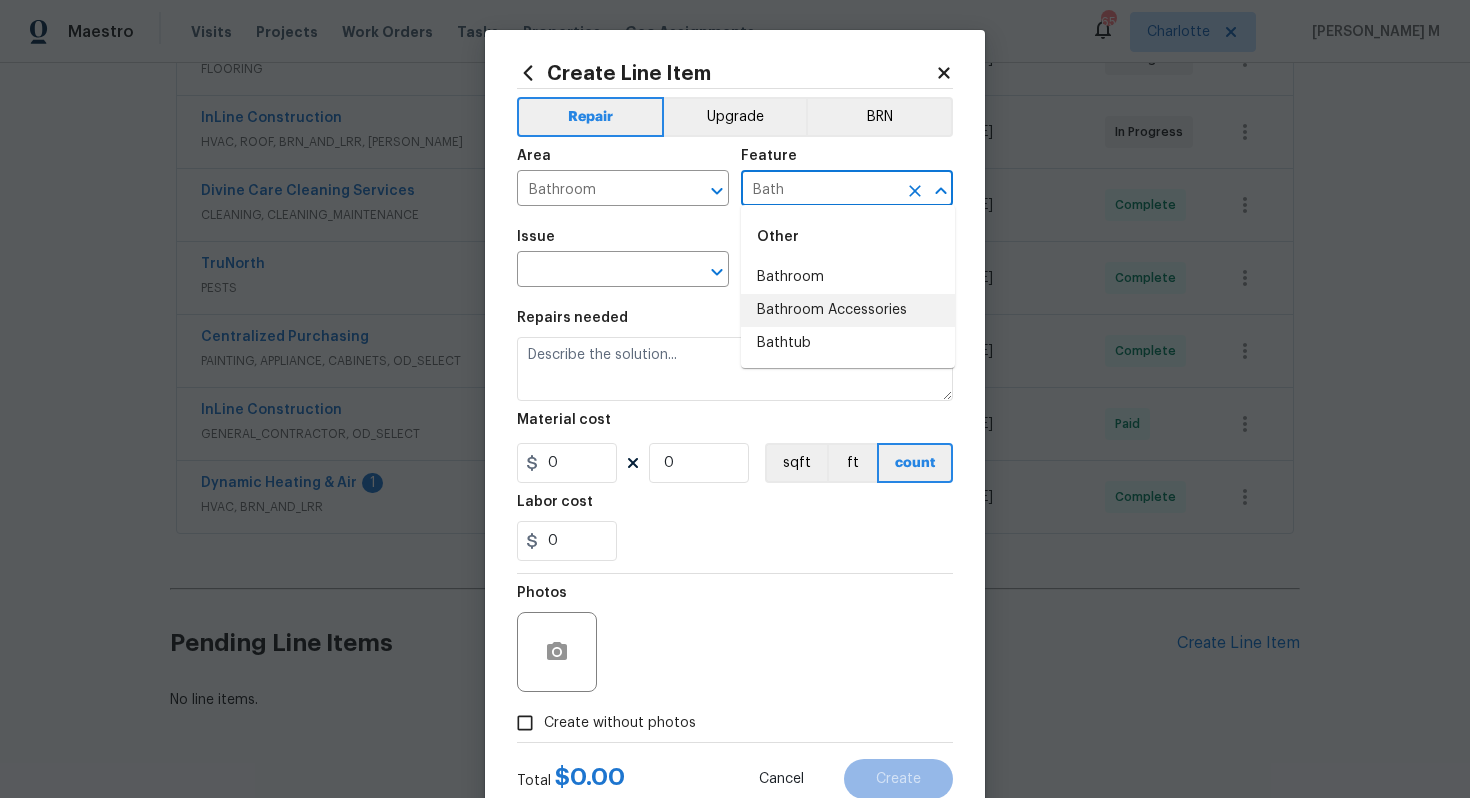 click on "Bathroom" at bounding box center [848, 277] 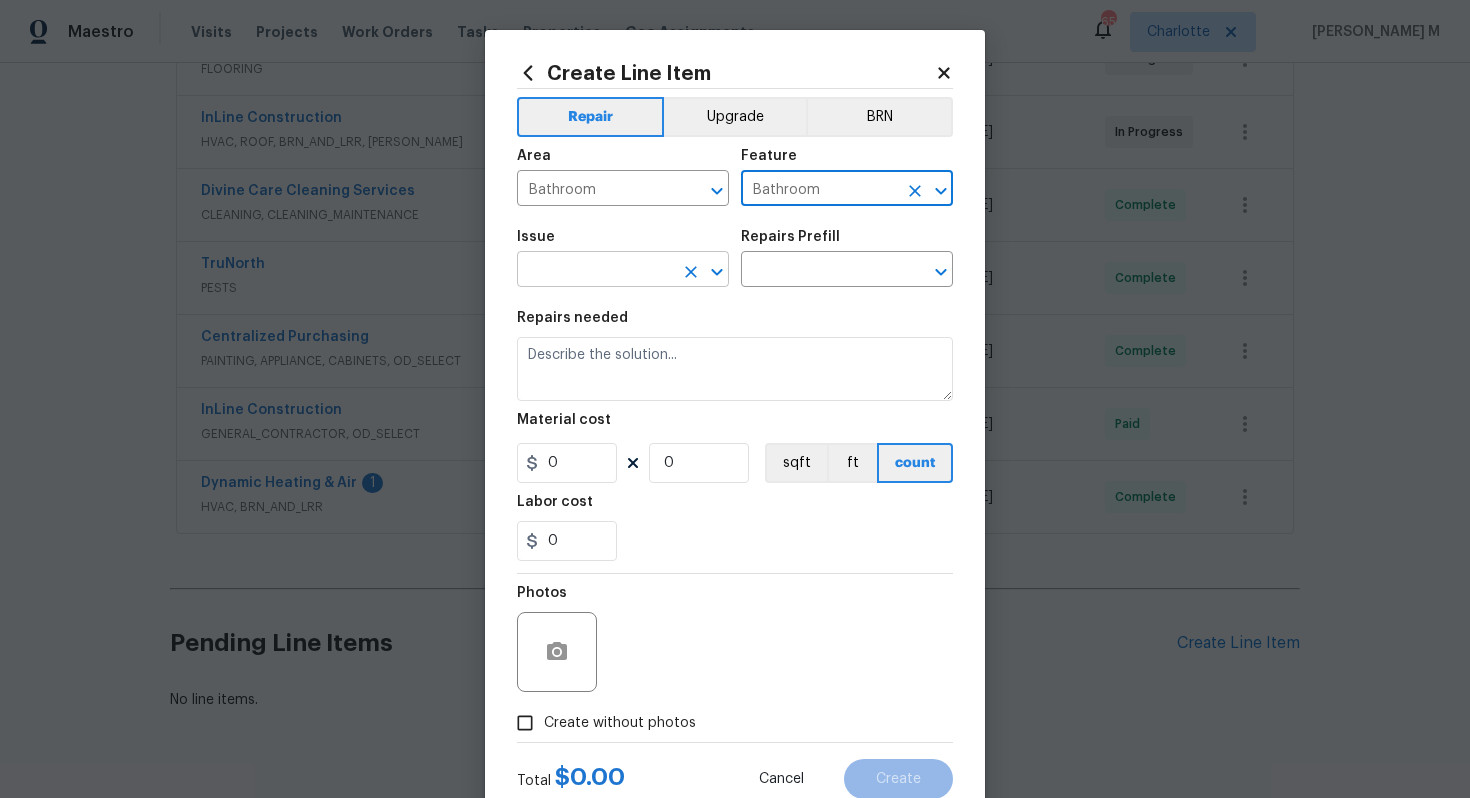 type on "Bathroom" 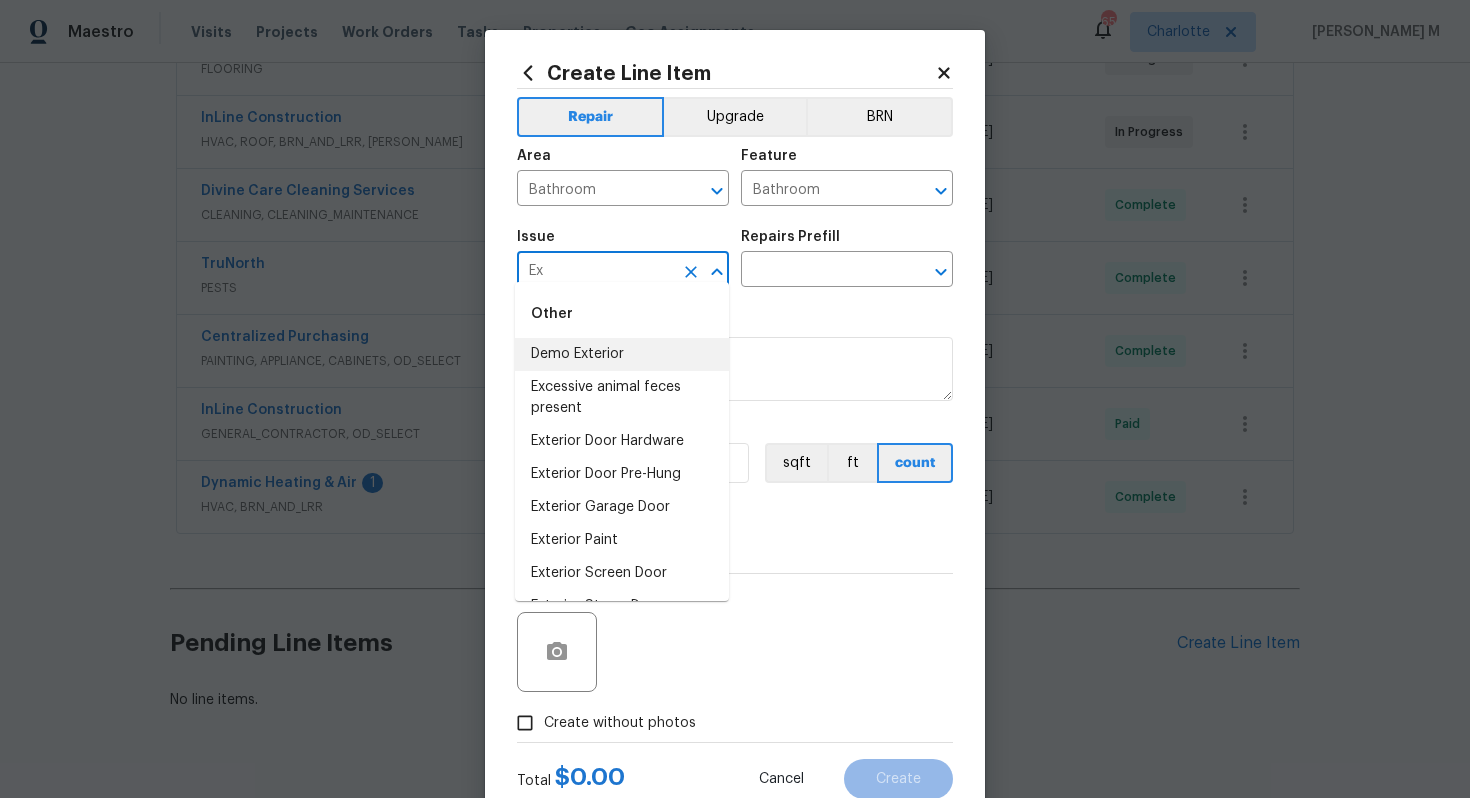 type on "Exh" 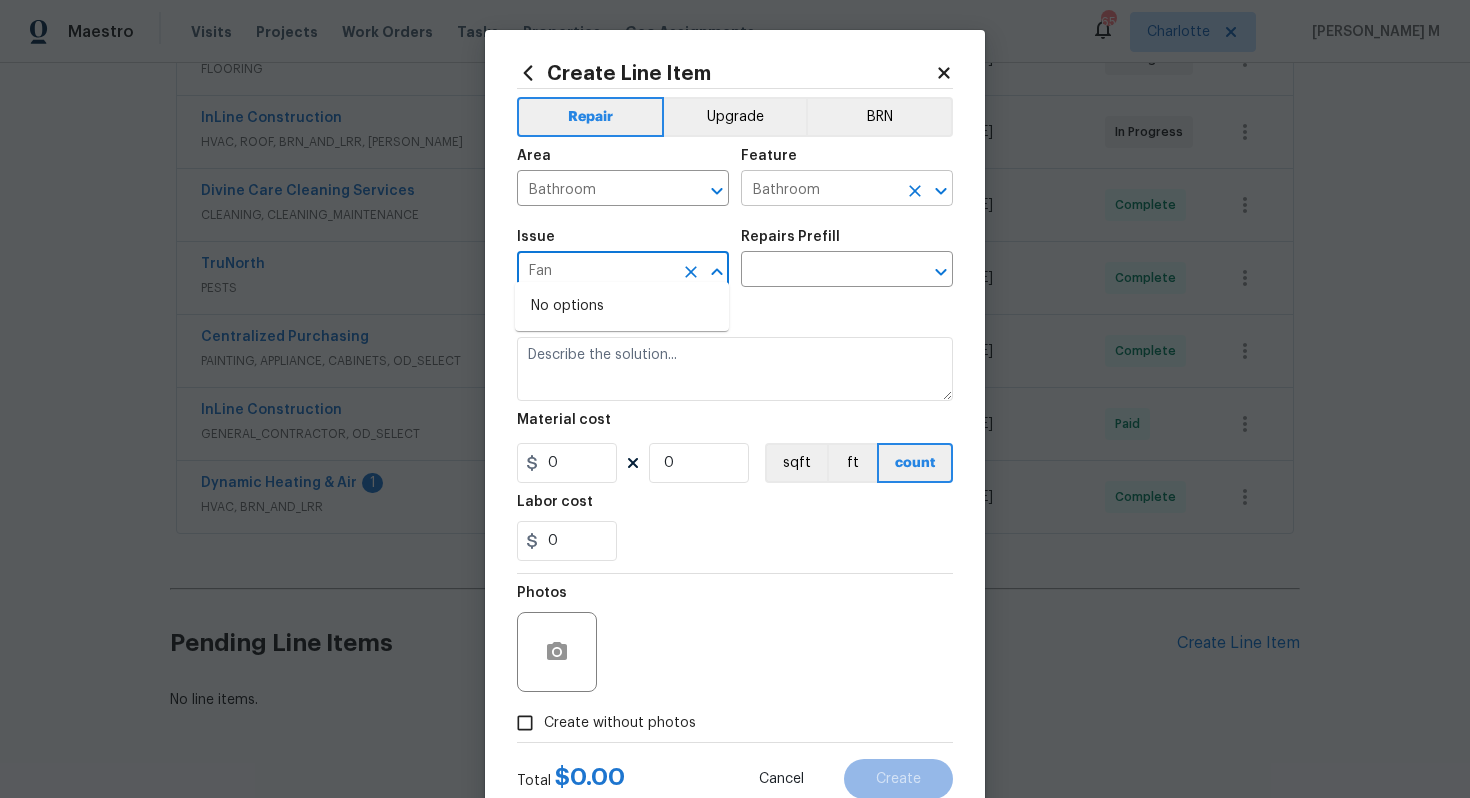 type on "Fan" 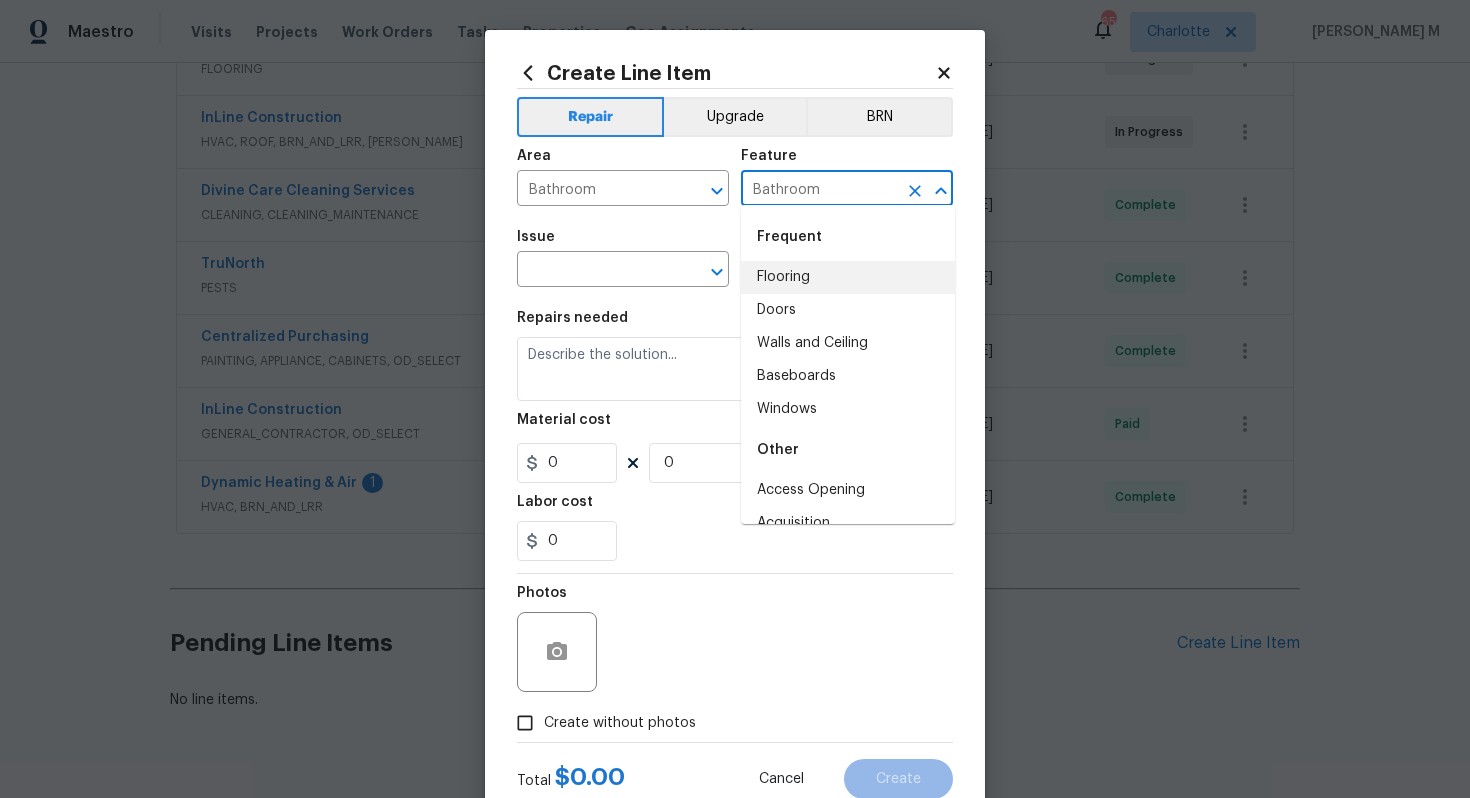 click on "Bathroom" at bounding box center (819, 190) 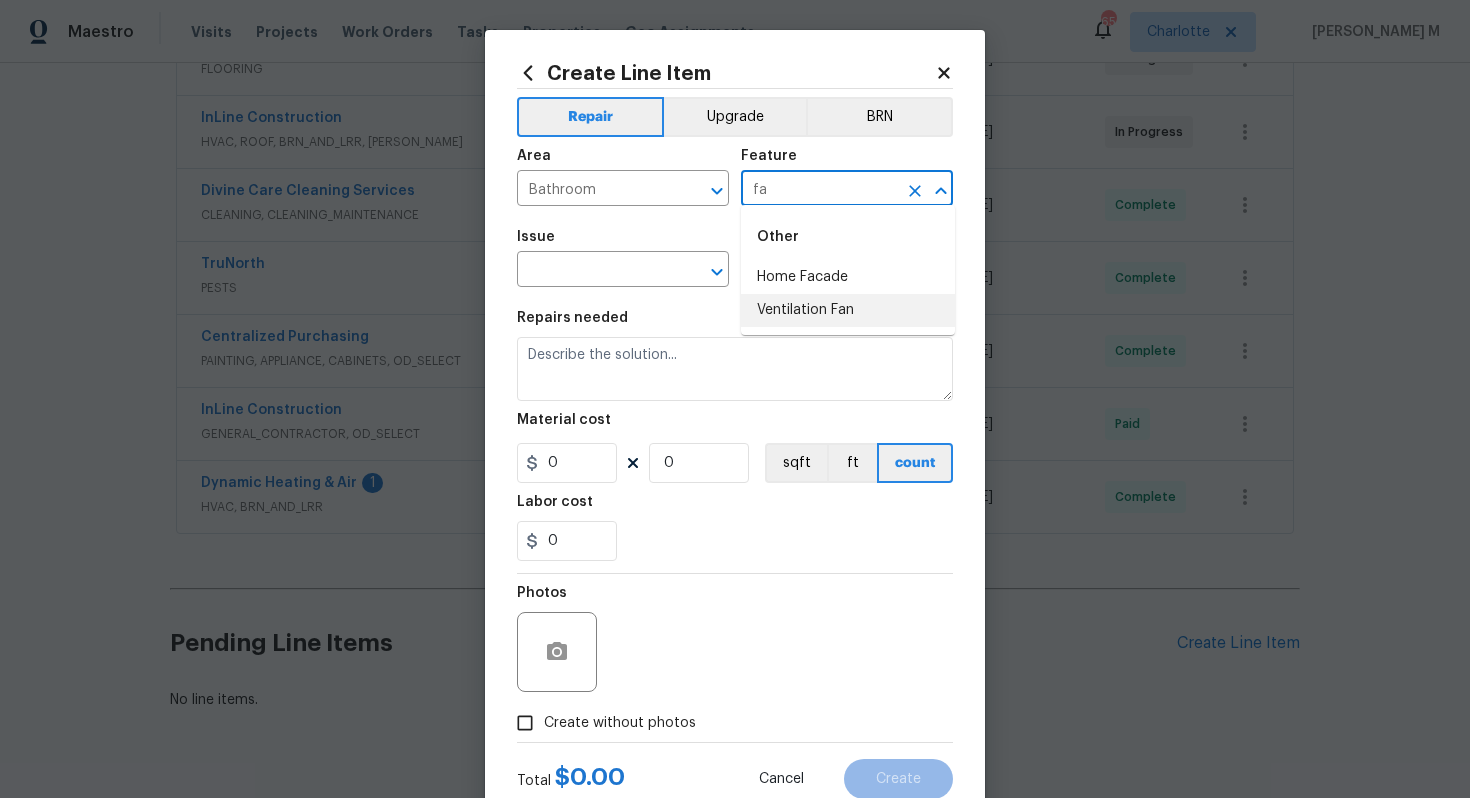 click on "Ventilation Fan" at bounding box center [848, 310] 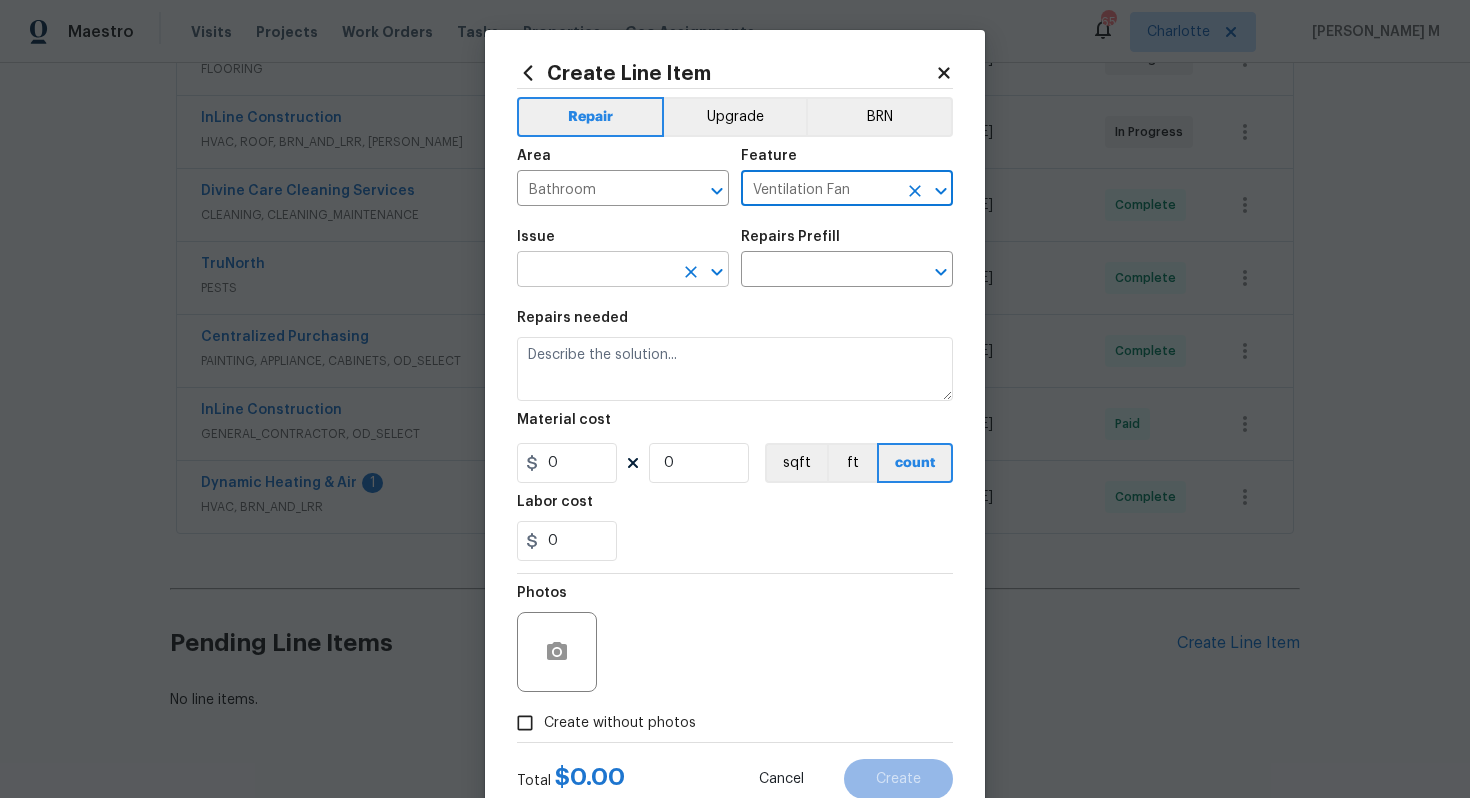 type on "Ventilation Fan" 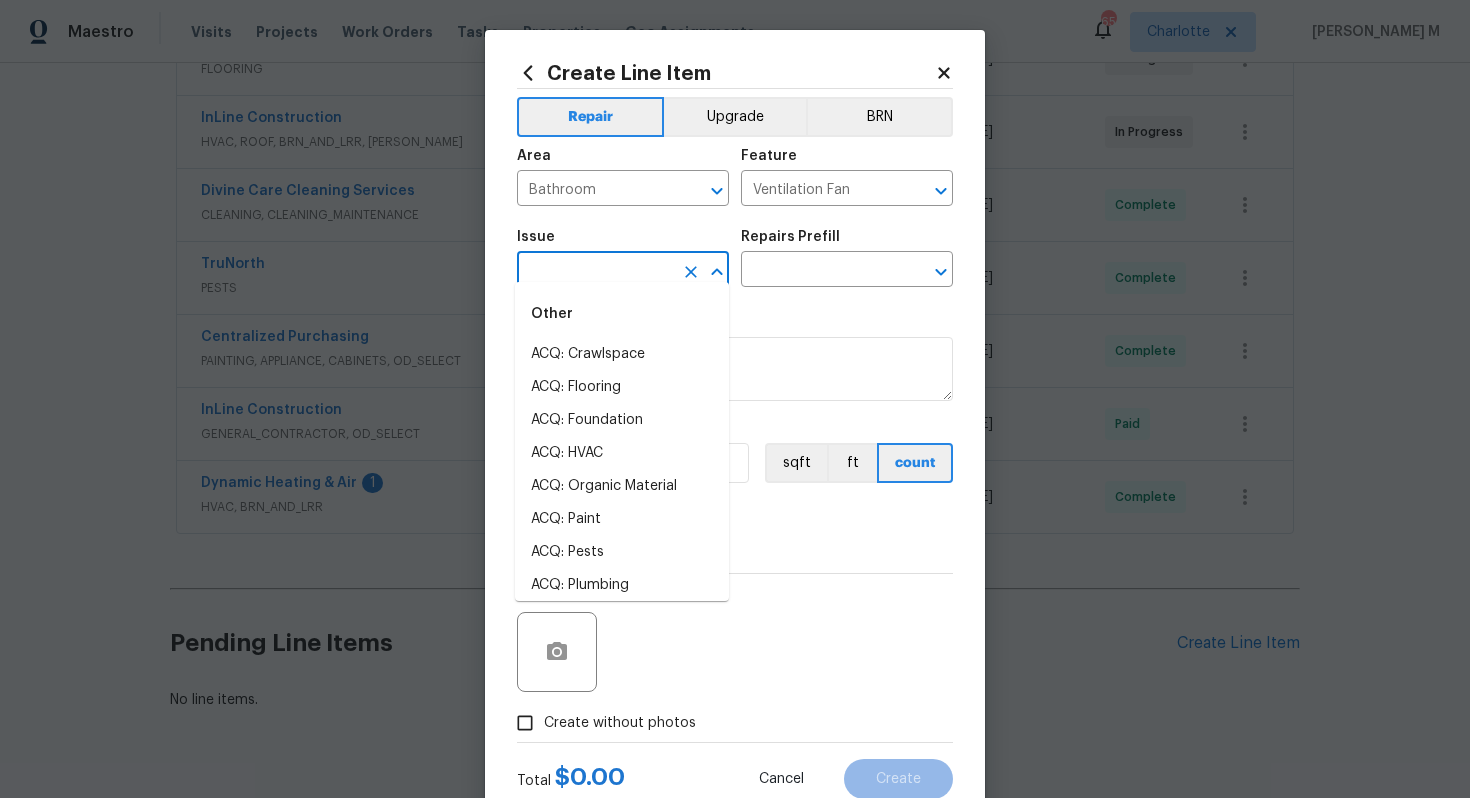 click at bounding box center (595, 271) 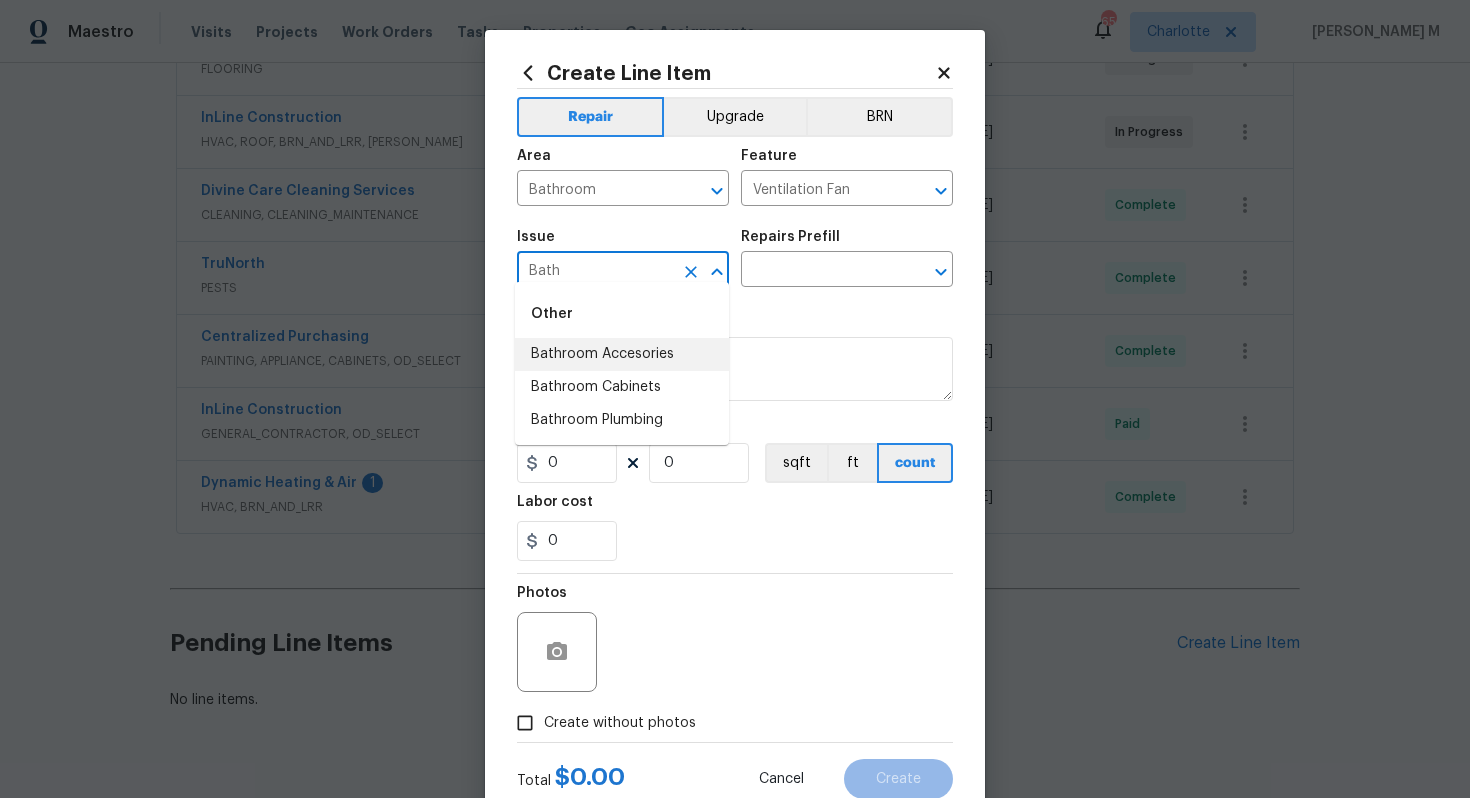 click on "Bathroom Accesories" at bounding box center [622, 354] 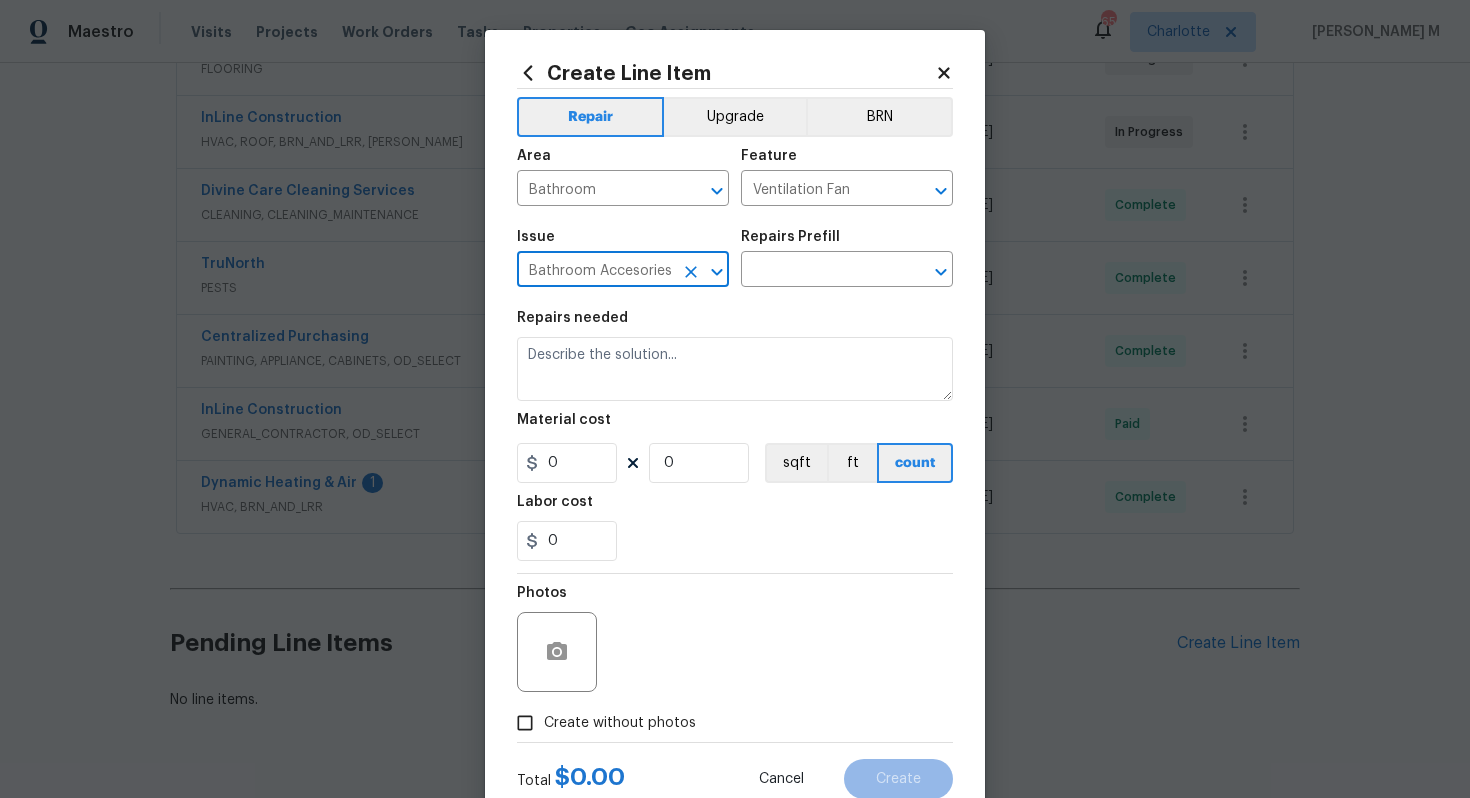 type on "Bathroom Accesories" 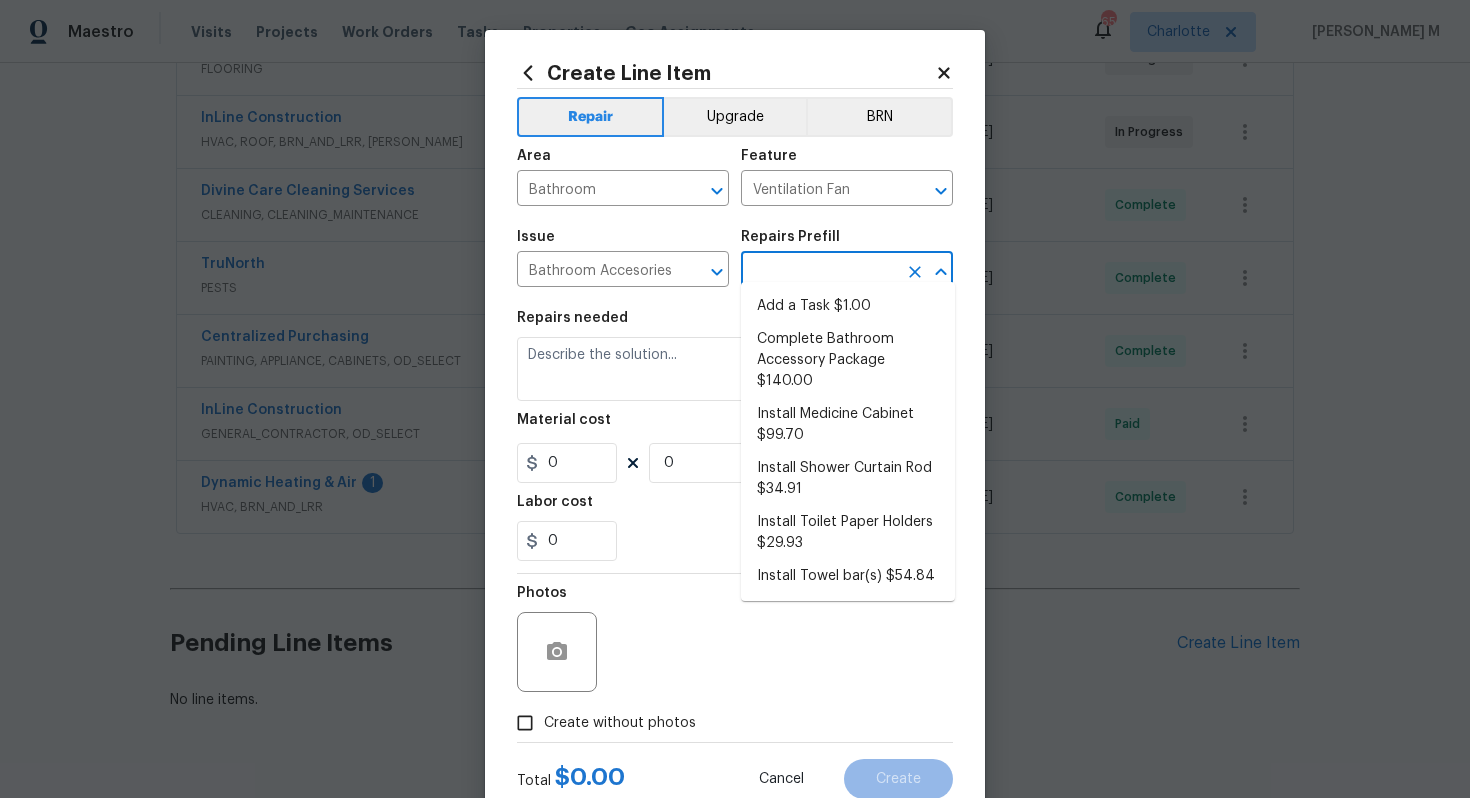 click at bounding box center (819, 271) 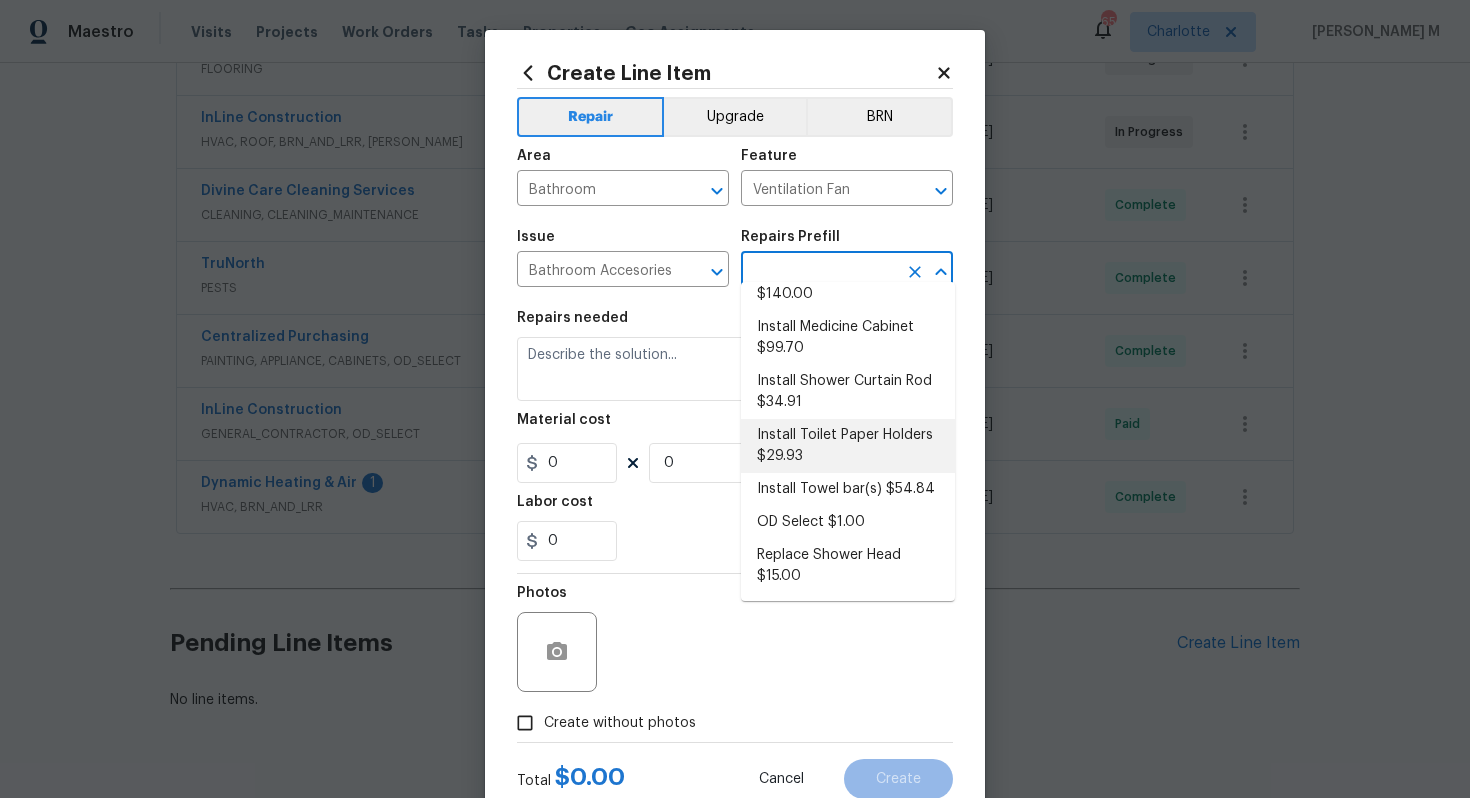 scroll, scrollTop: 0, scrollLeft: 0, axis: both 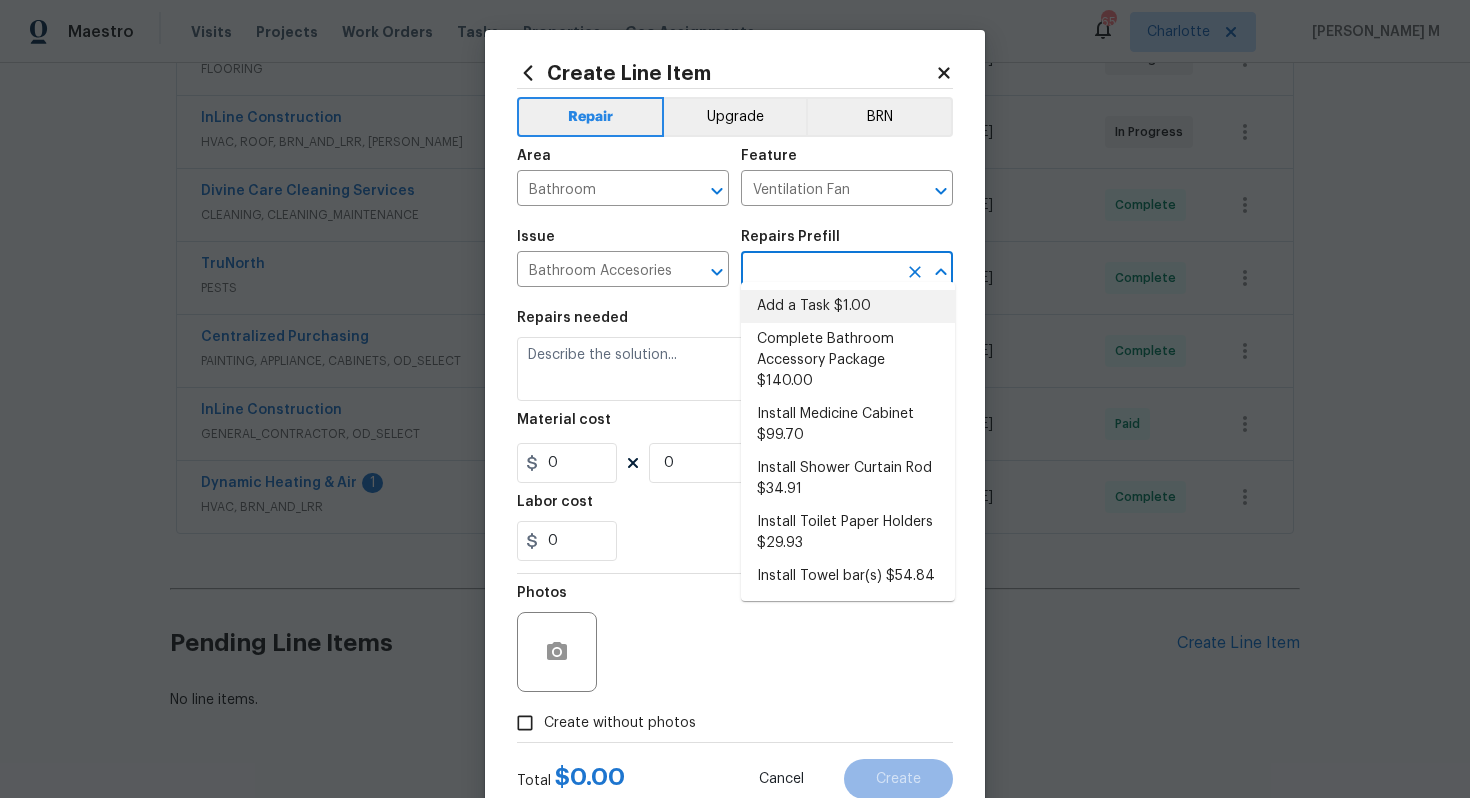click on "Add a Task $1.00" at bounding box center [848, 306] 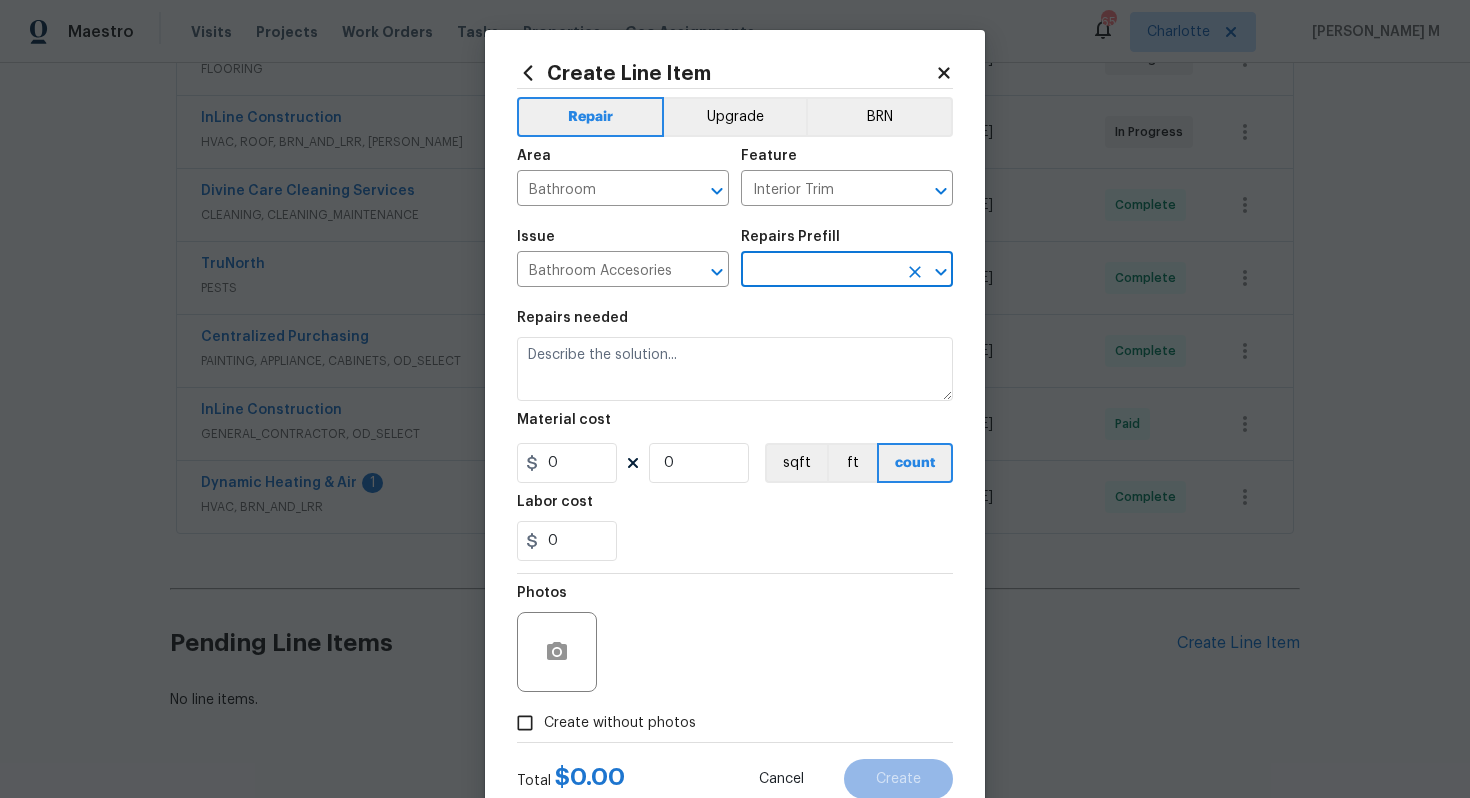 type on "Add a Task $1.00" 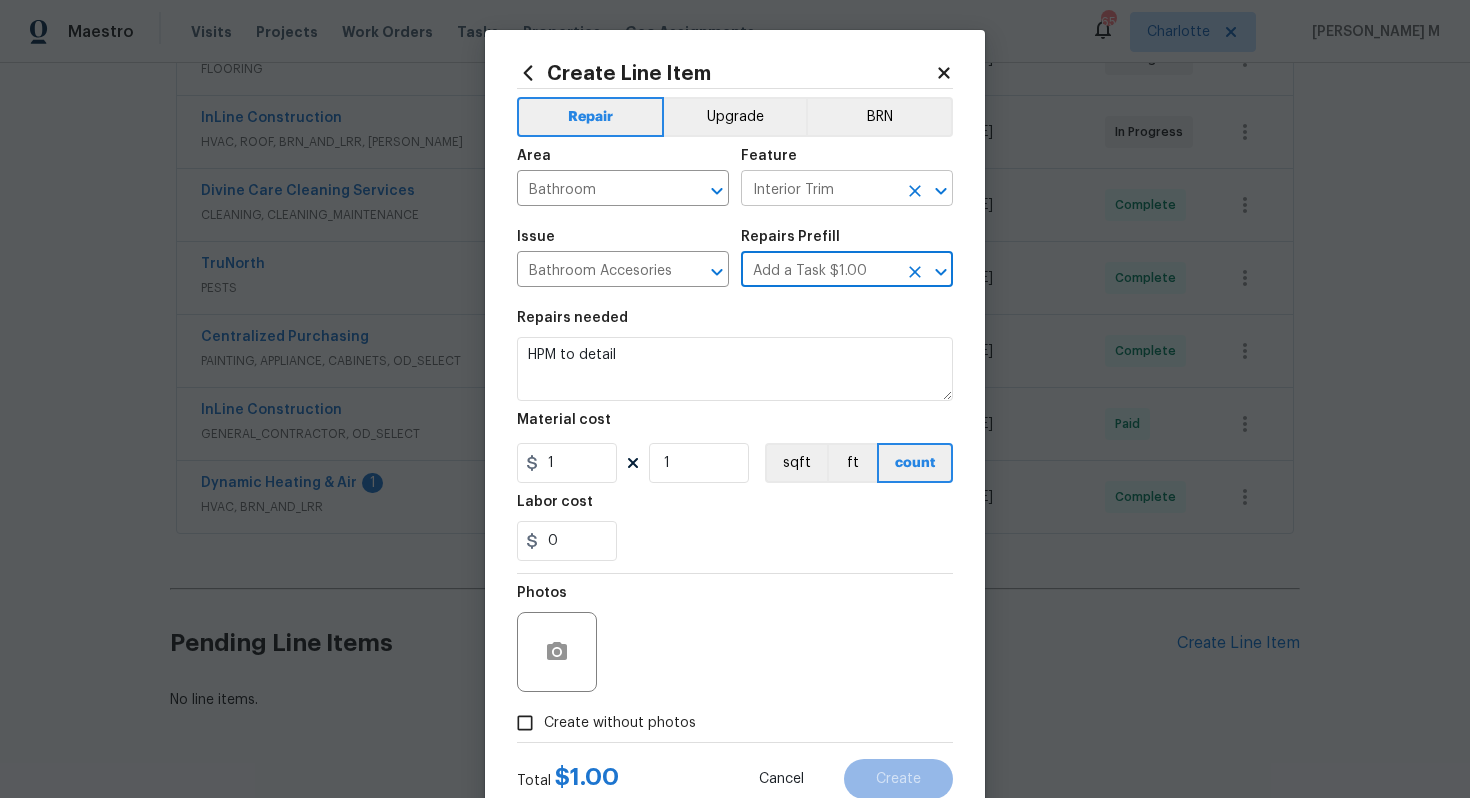 click on "Interior Trim" at bounding box center (819, 190) 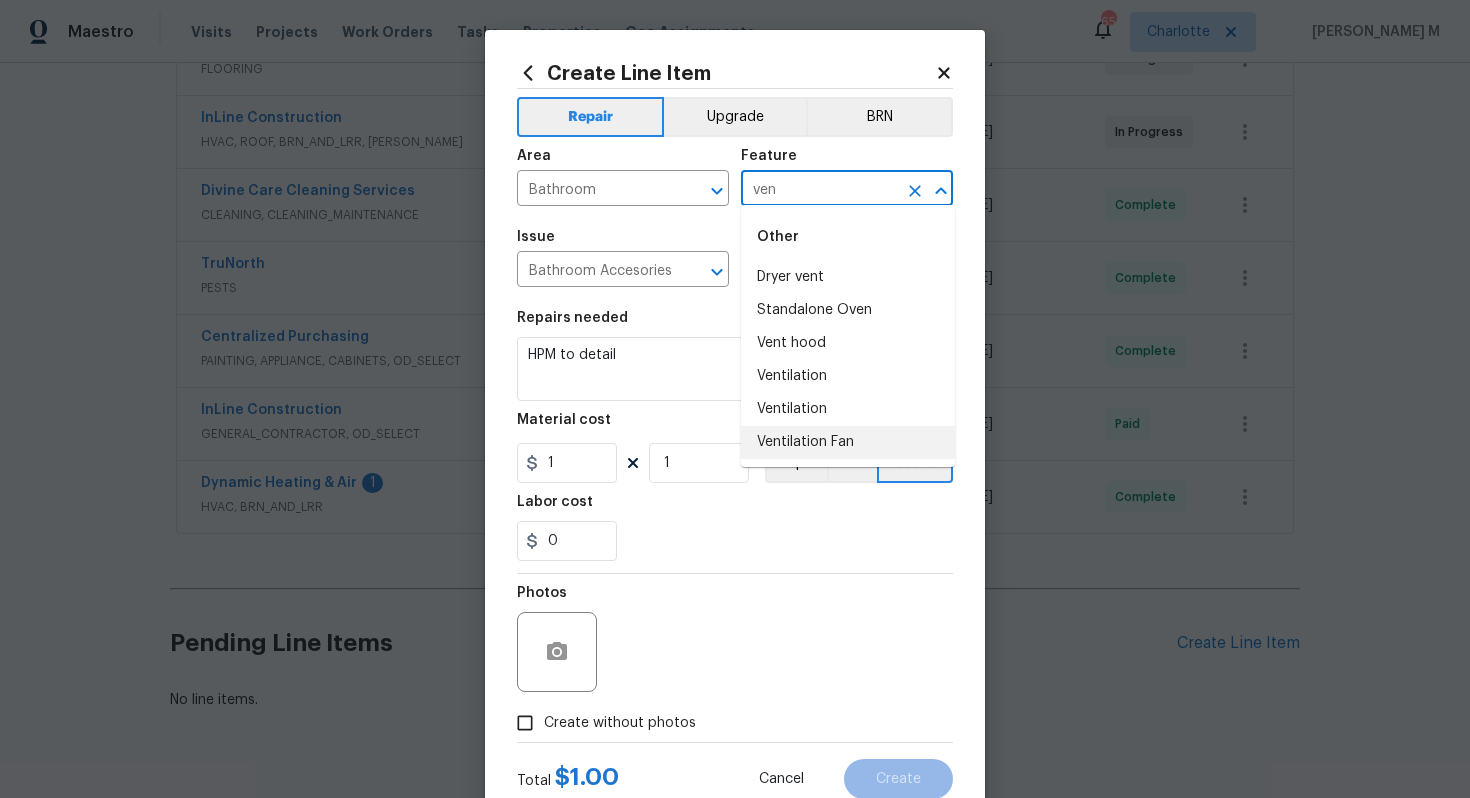 click on "Ventilation Fan" at bounding box center (848, 442) 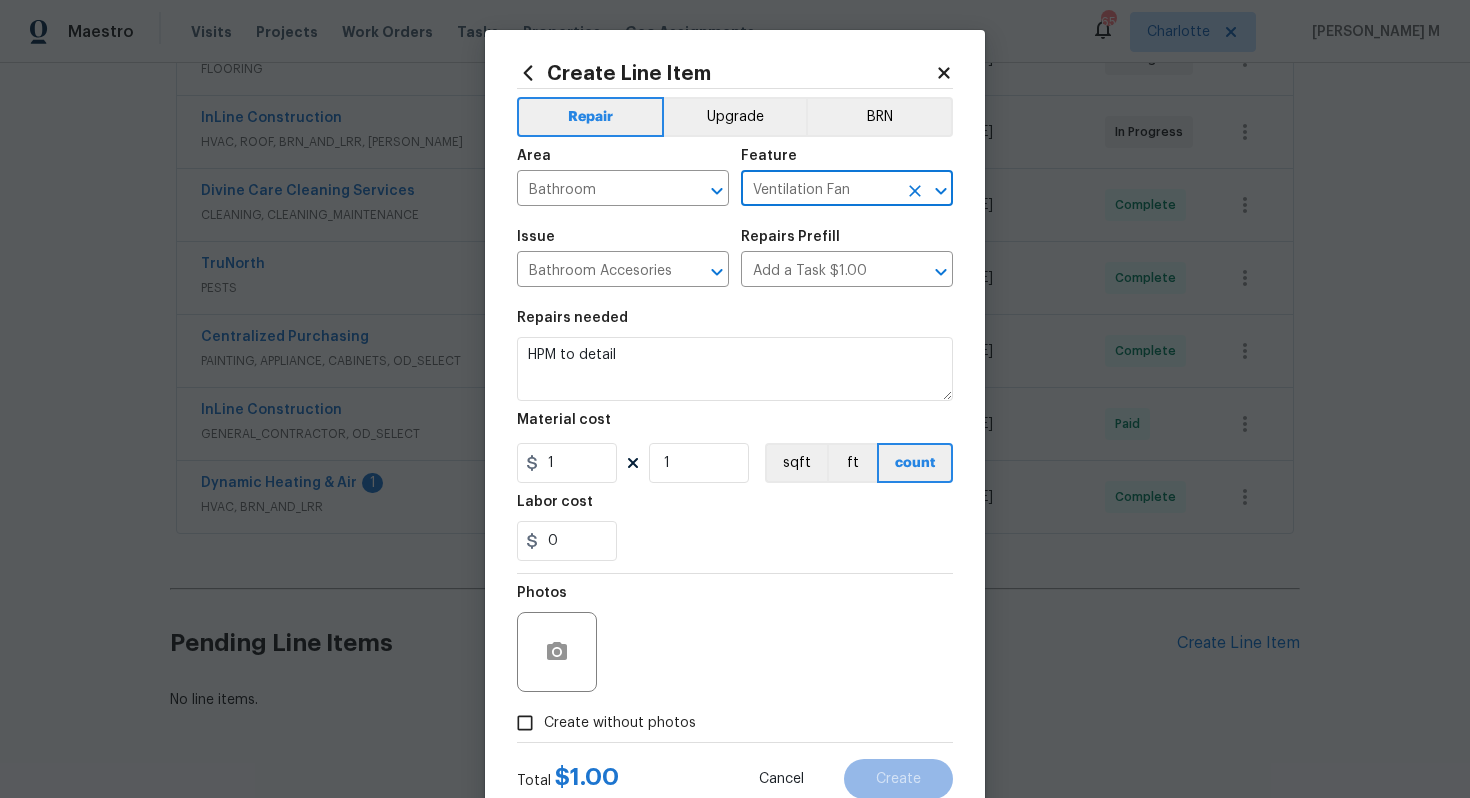 type on "Ventilation Fan" 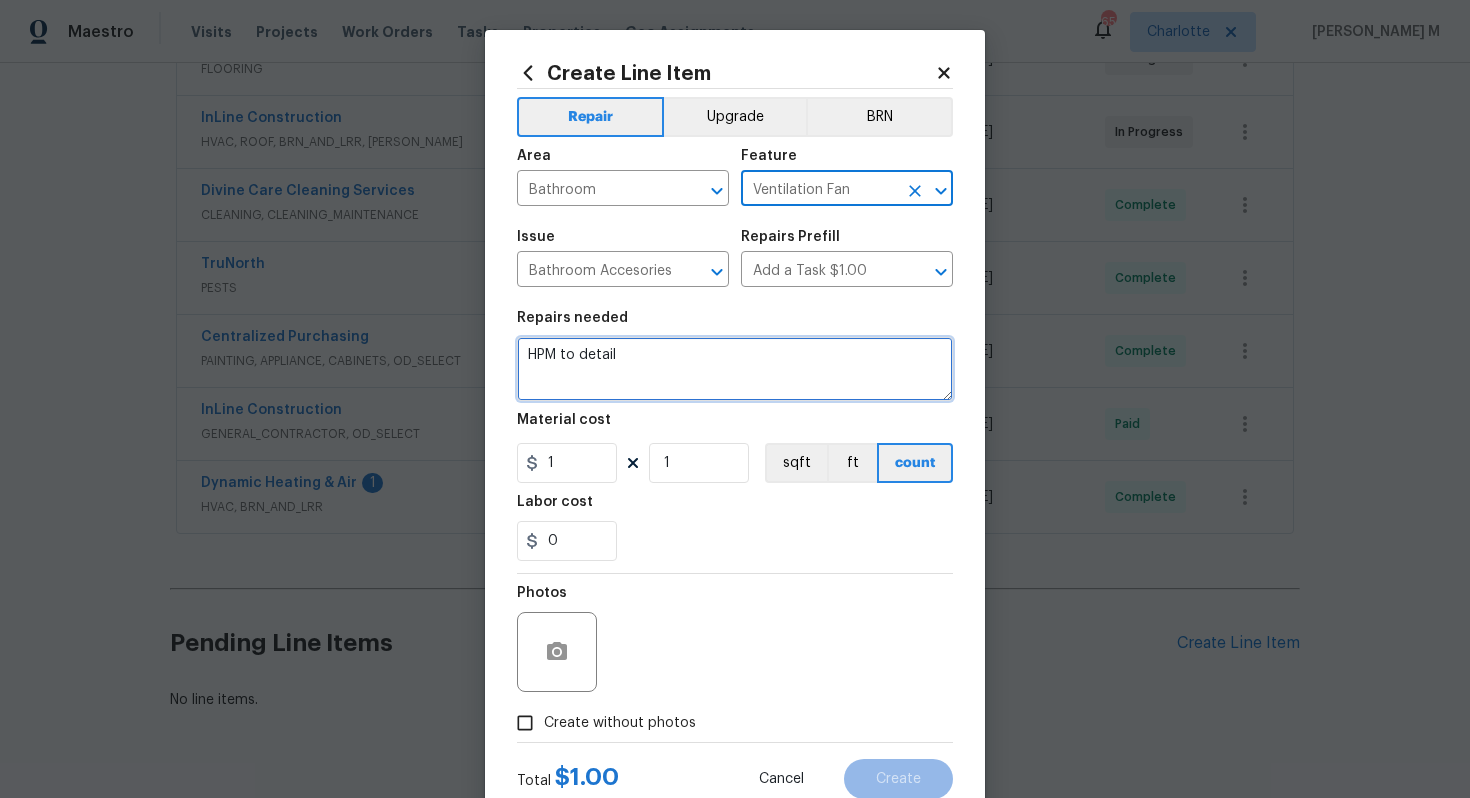 click on "HPM to detail" at bounding box center (735, 369) 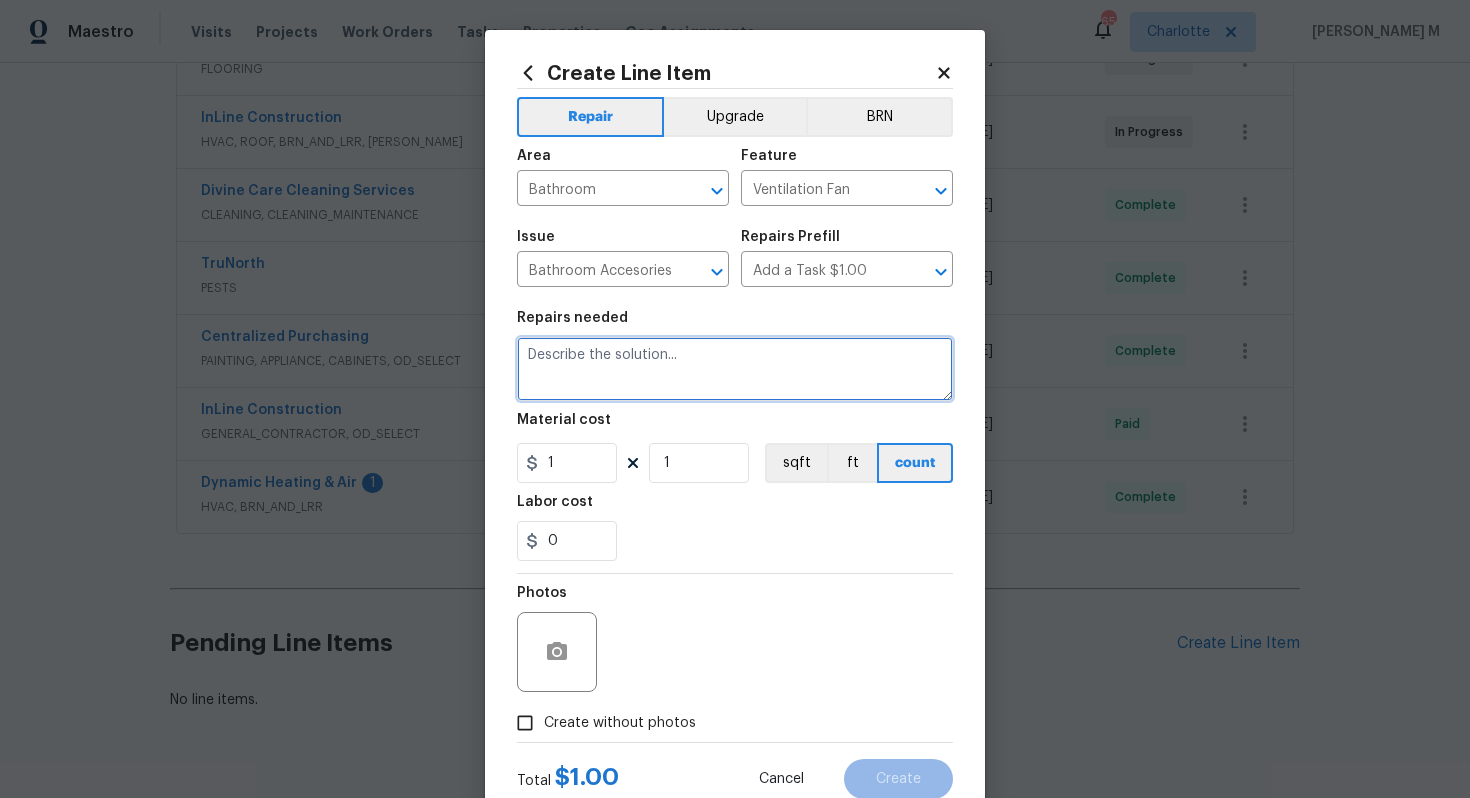 paste on "Exhaust fan in master bath has fallen, please go onsite and secure." 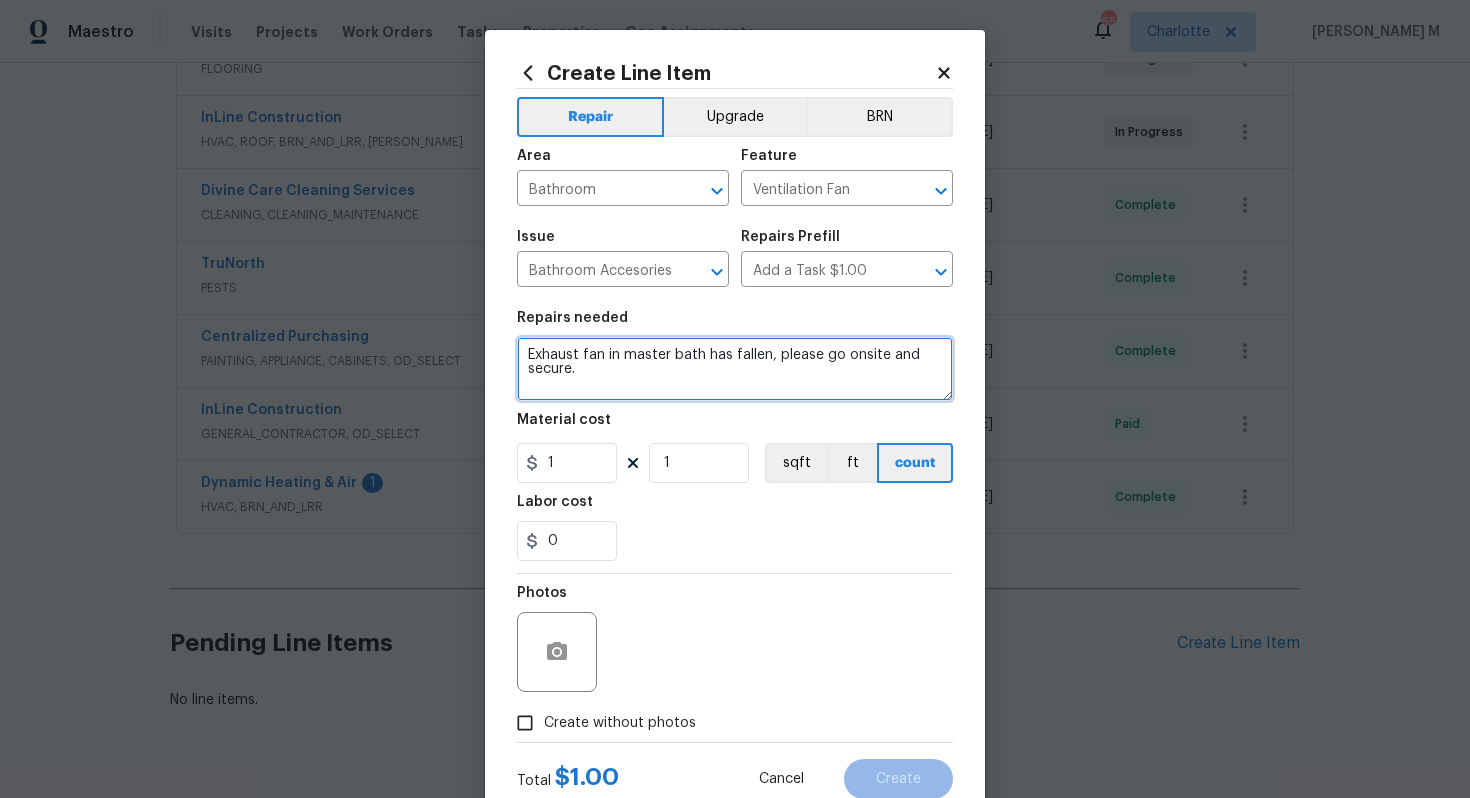 type on "Exhaust fan in master bath has fallen, please go onsite and secure." 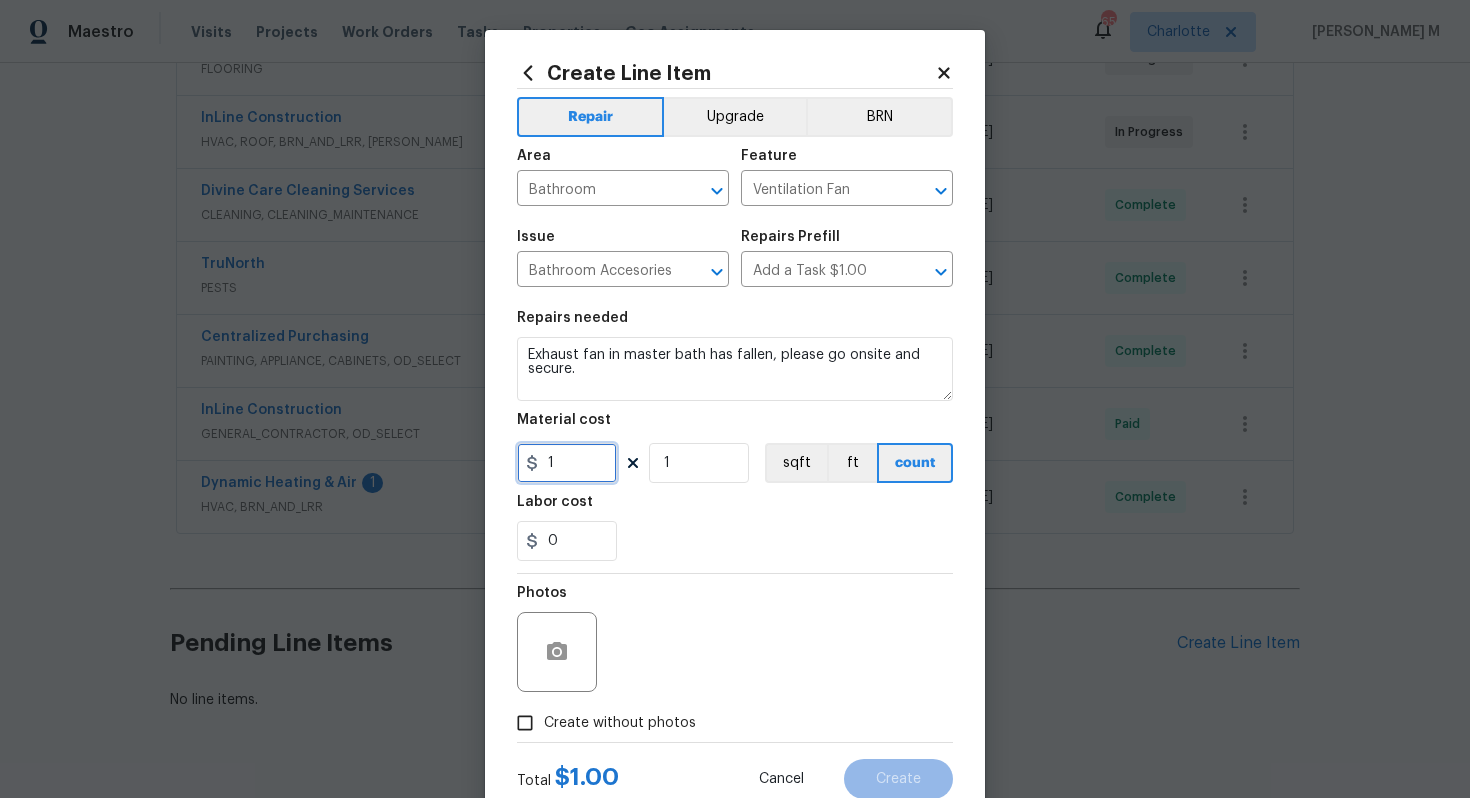 click on "1" at bounding box center (567, 463) 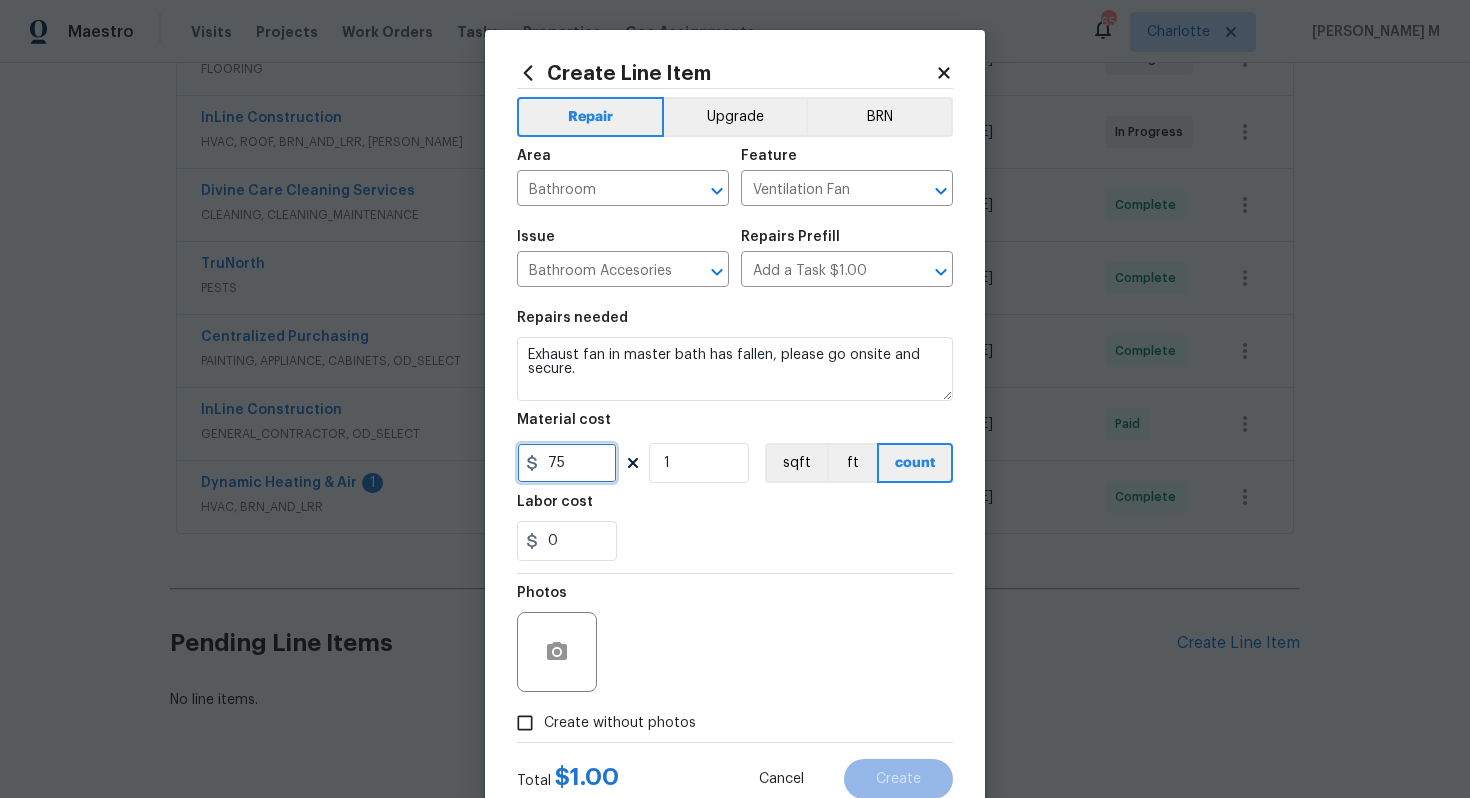 type on "75" 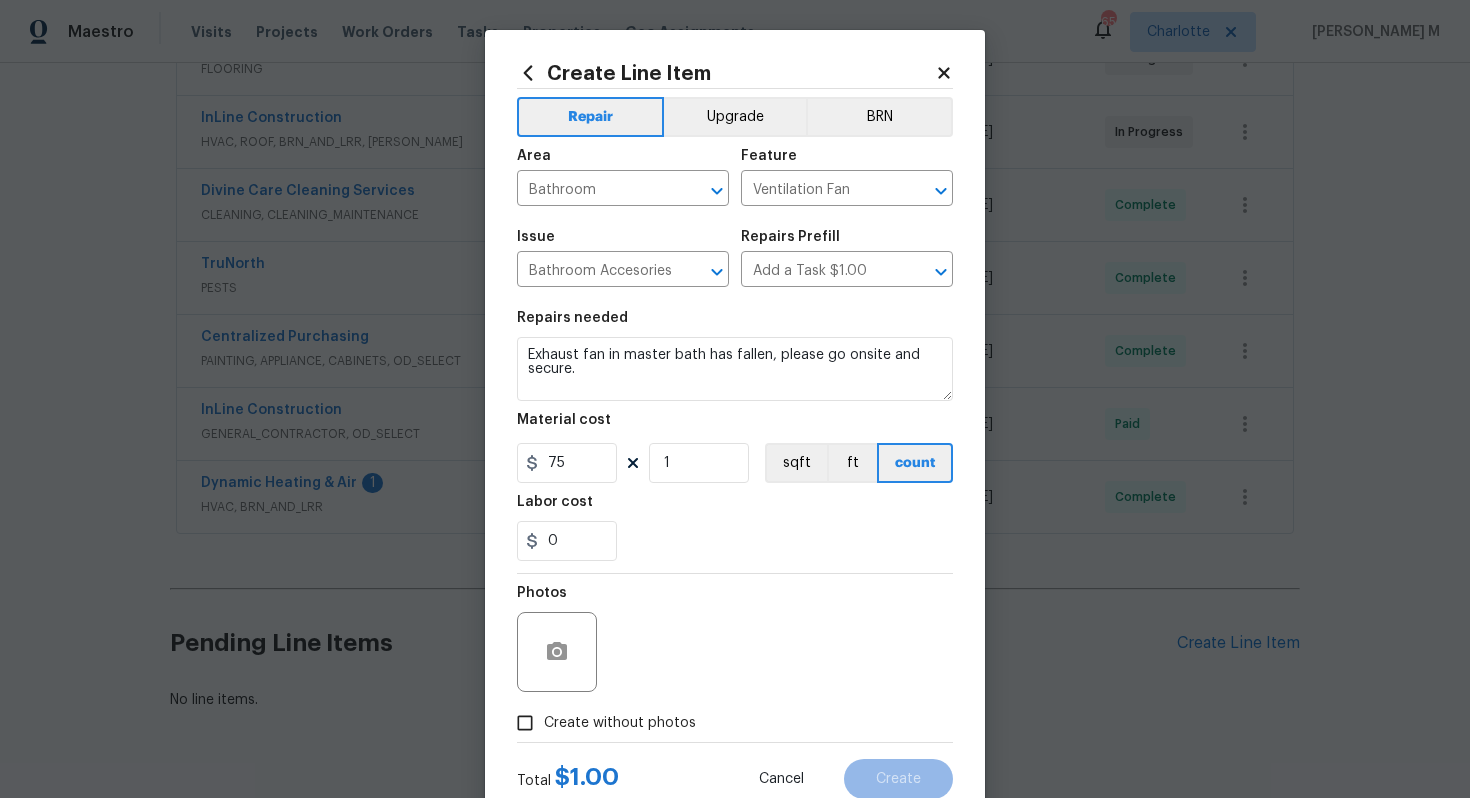 click at bounding box center [557, 652] 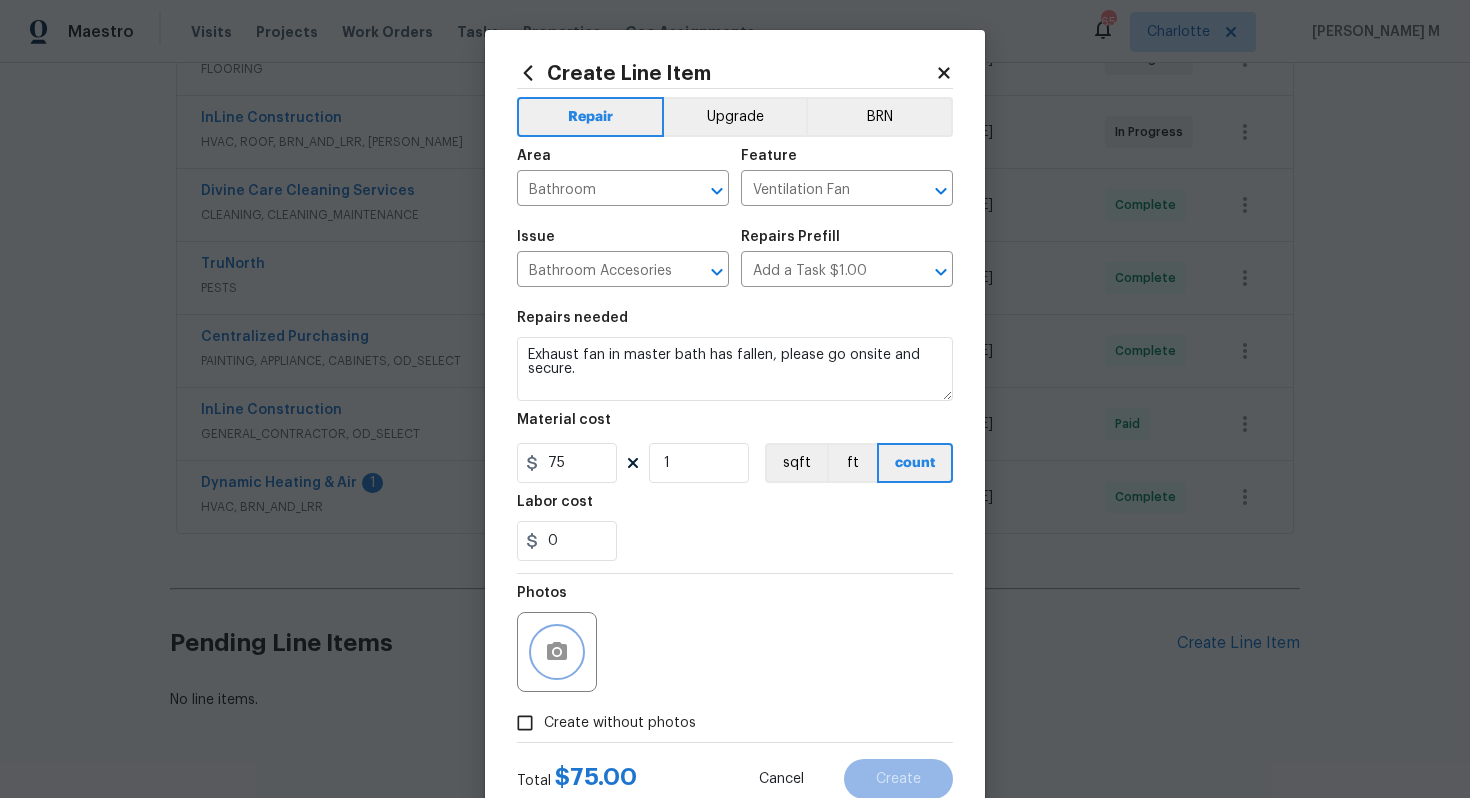 click 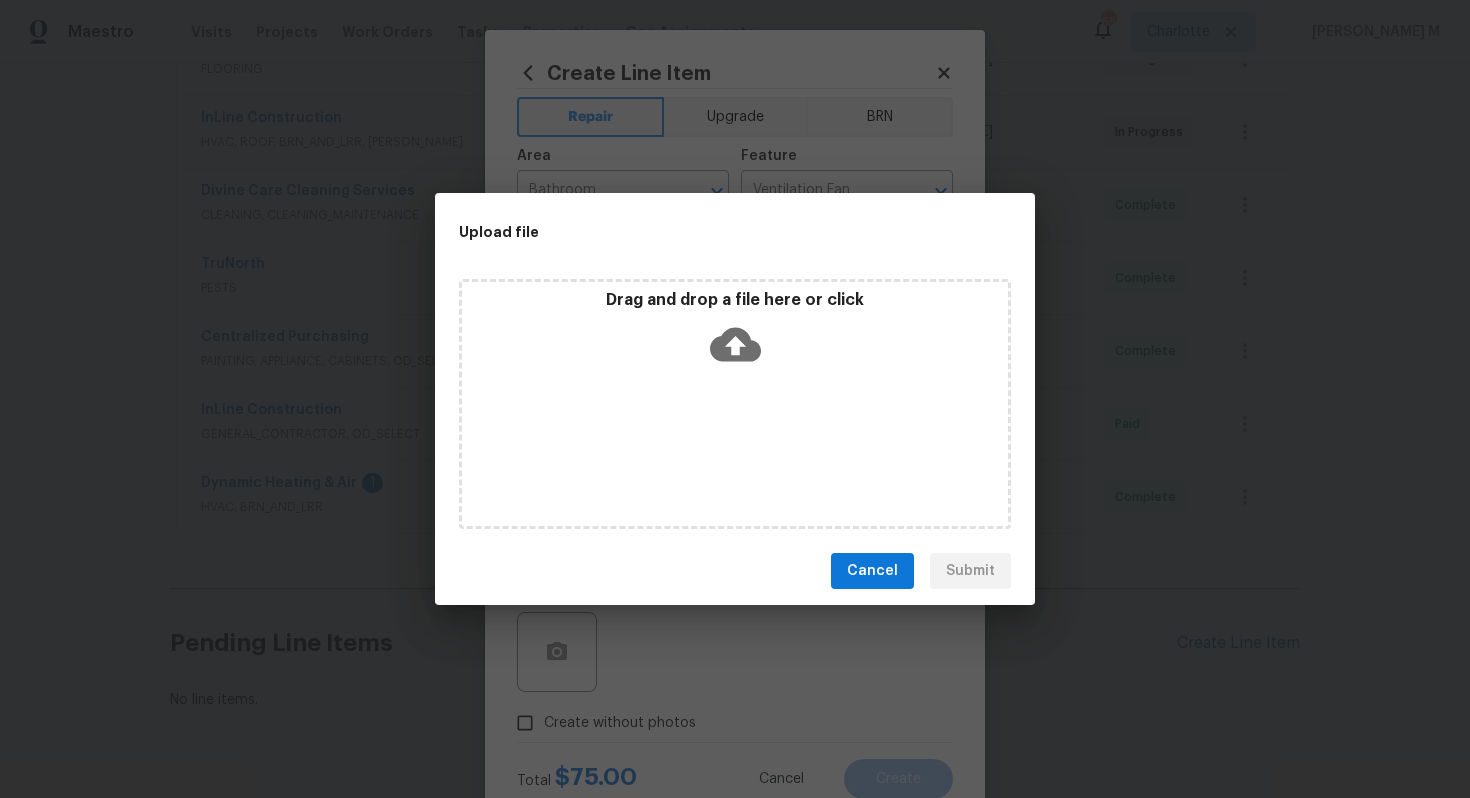 click on "Drag and drop a file here or click" at bounding box center (735, 333) 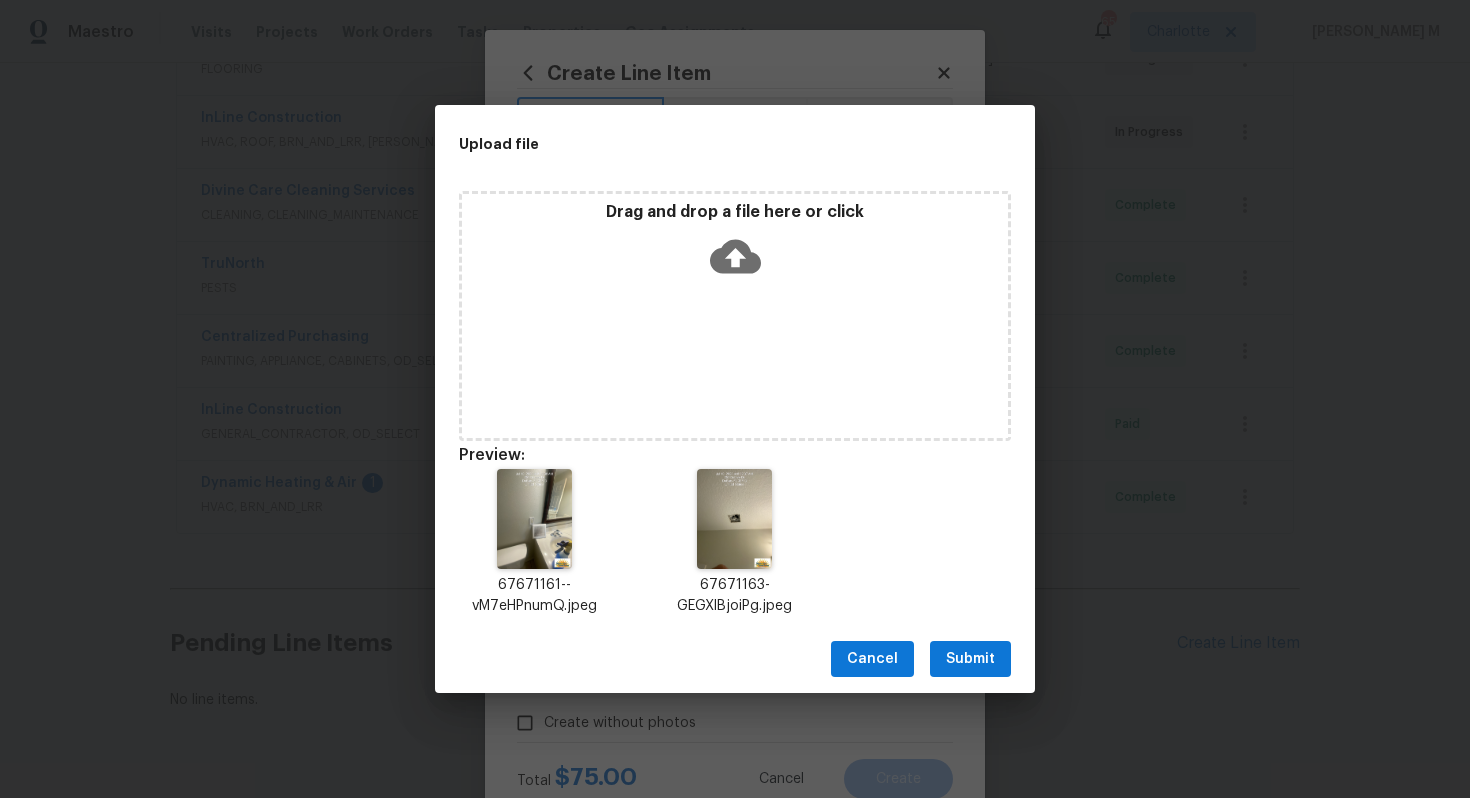 click on "Cancel Submit" at bounding box center [735, 659] 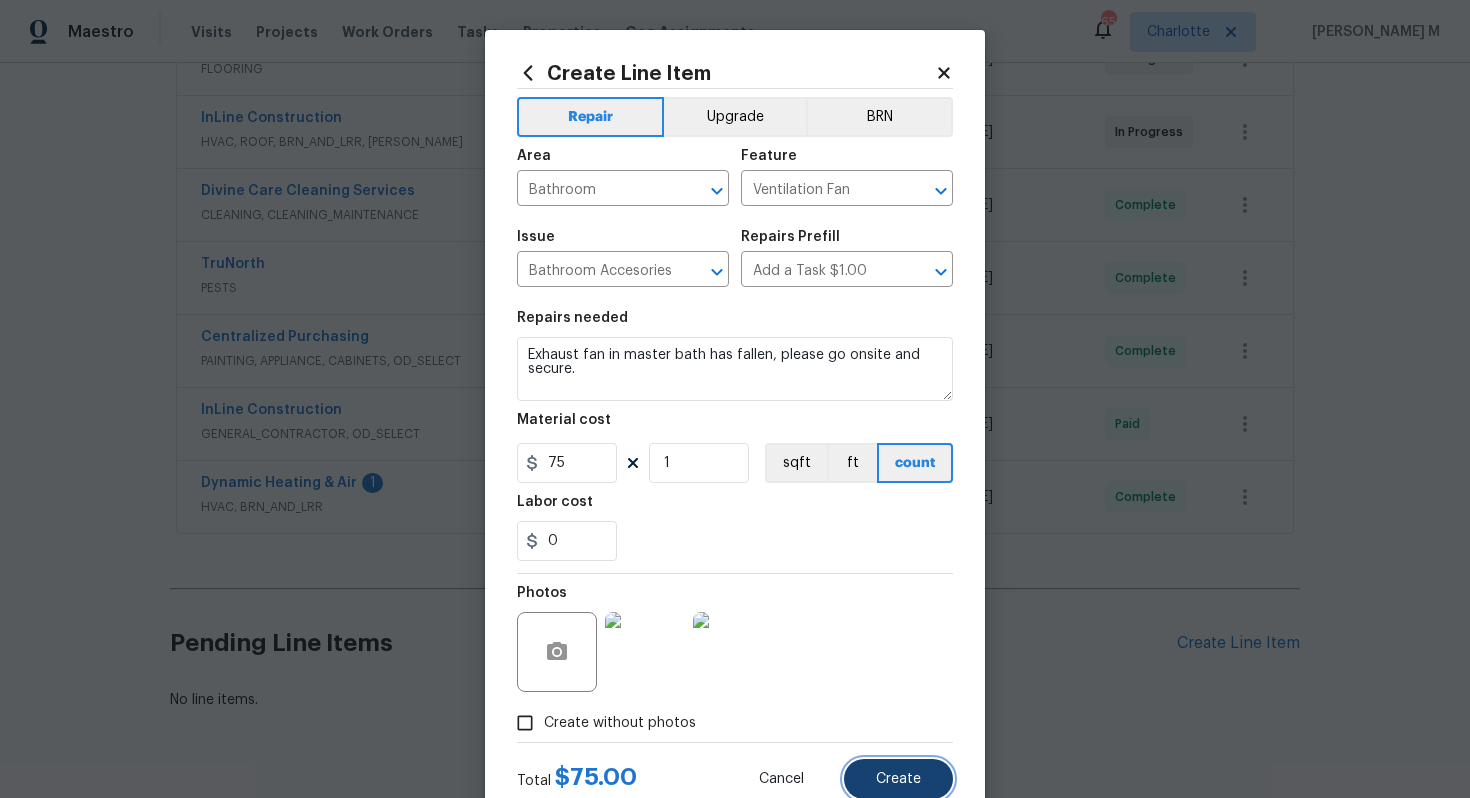 click on "Create" at bounding box center [898, 779] 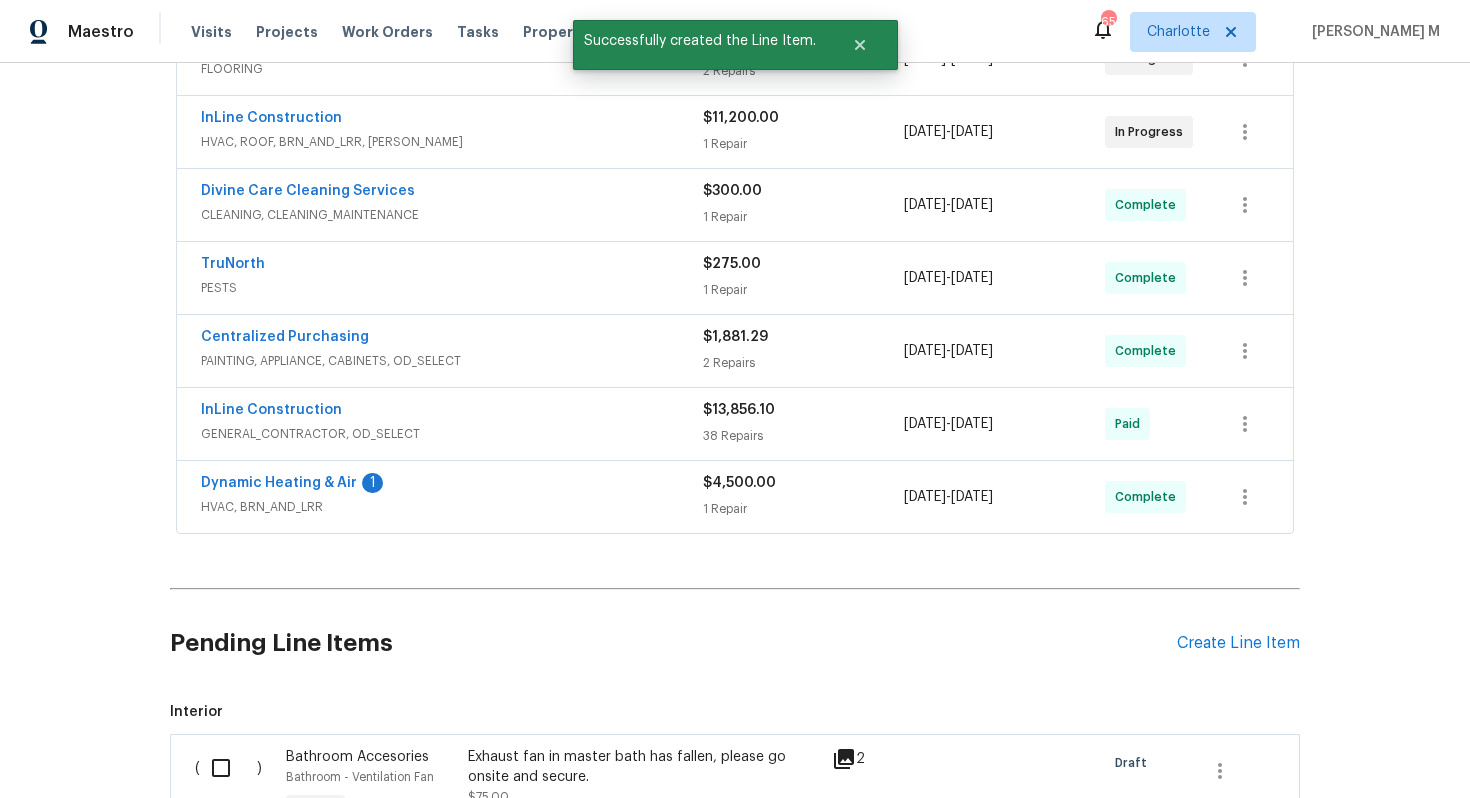 click at bounding box center (228, 768) 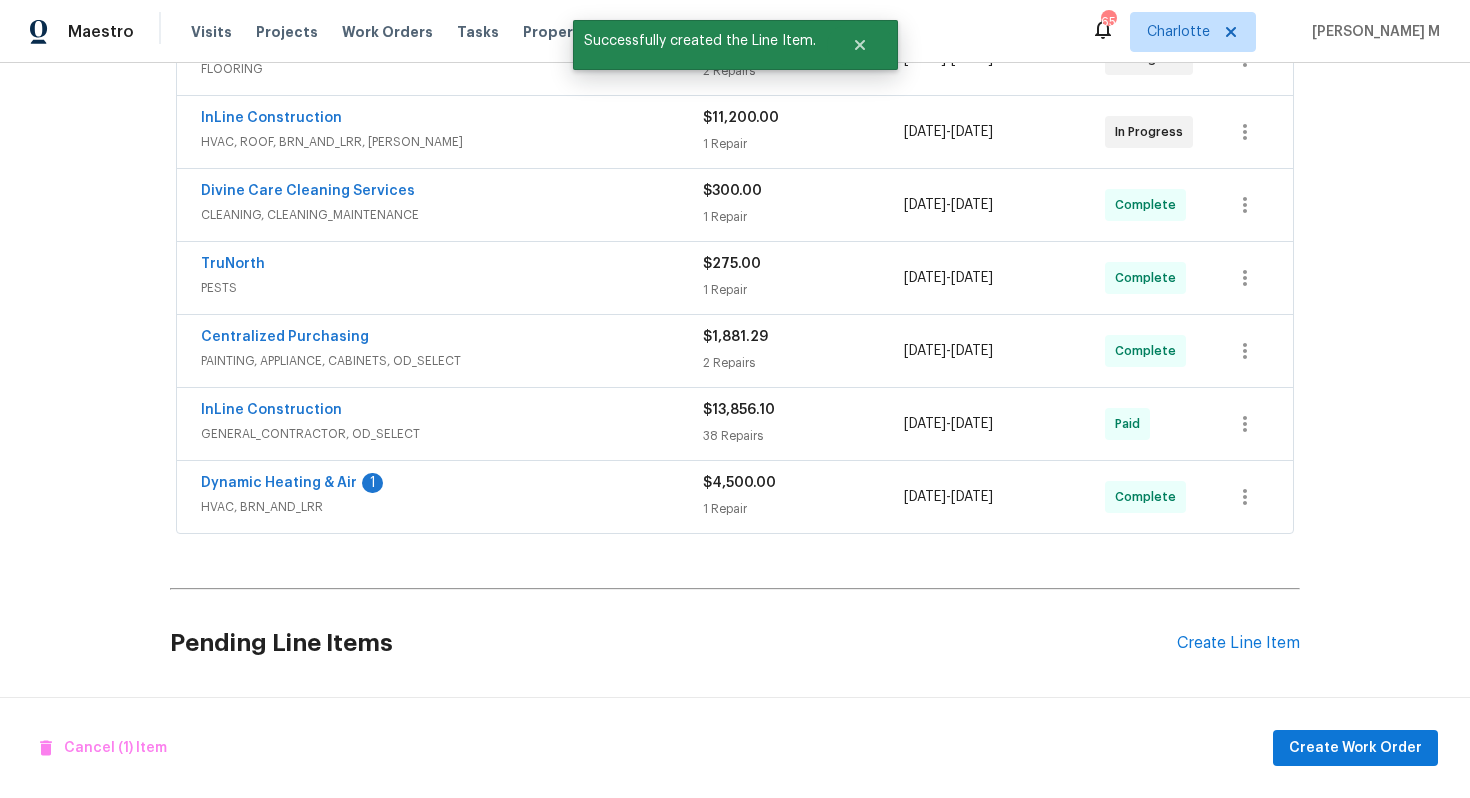 scroll, scrollTop: 882, scrollLeft: 0, axis: vertical 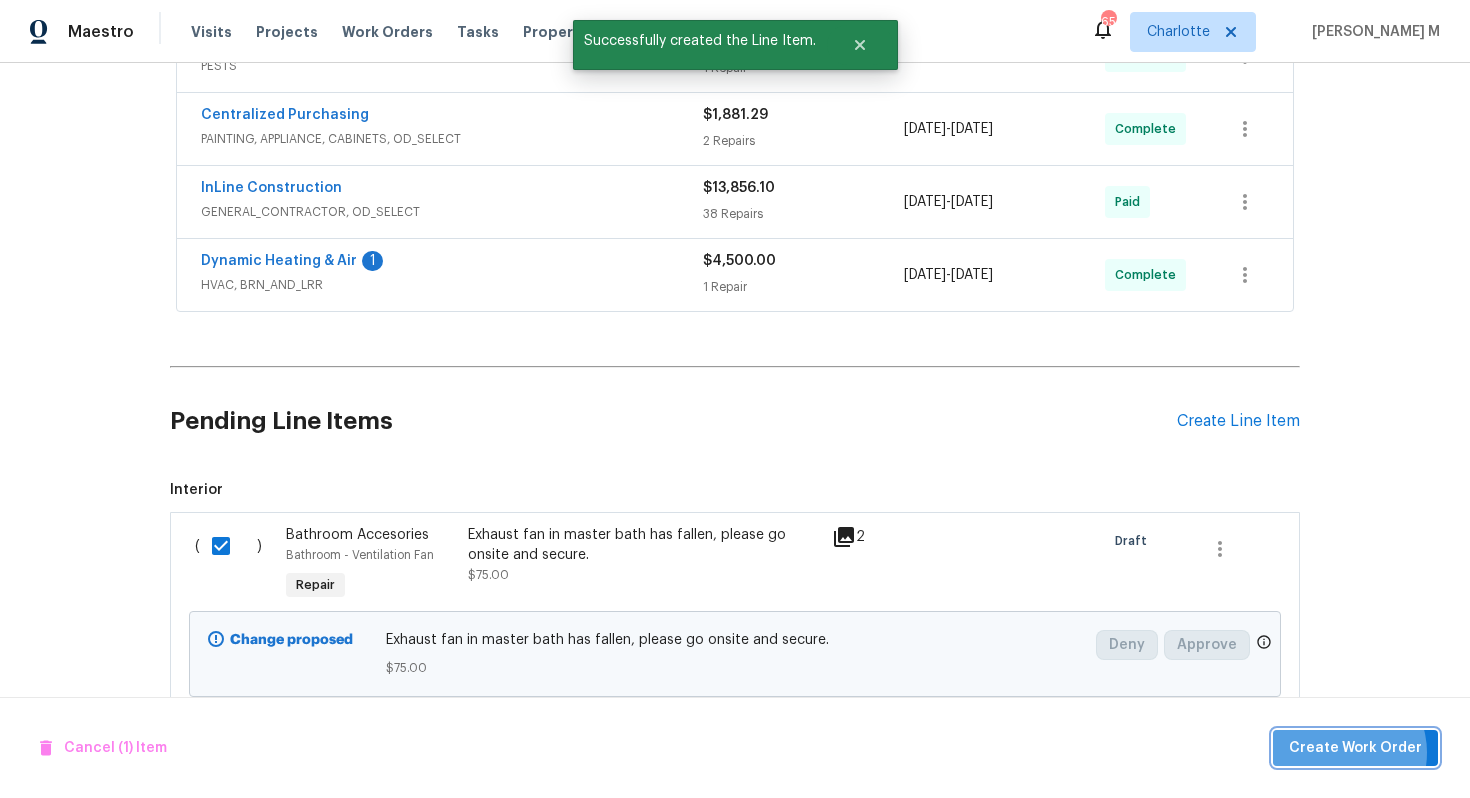 click on "Create Work Order" at bounding box center (1355, 748) 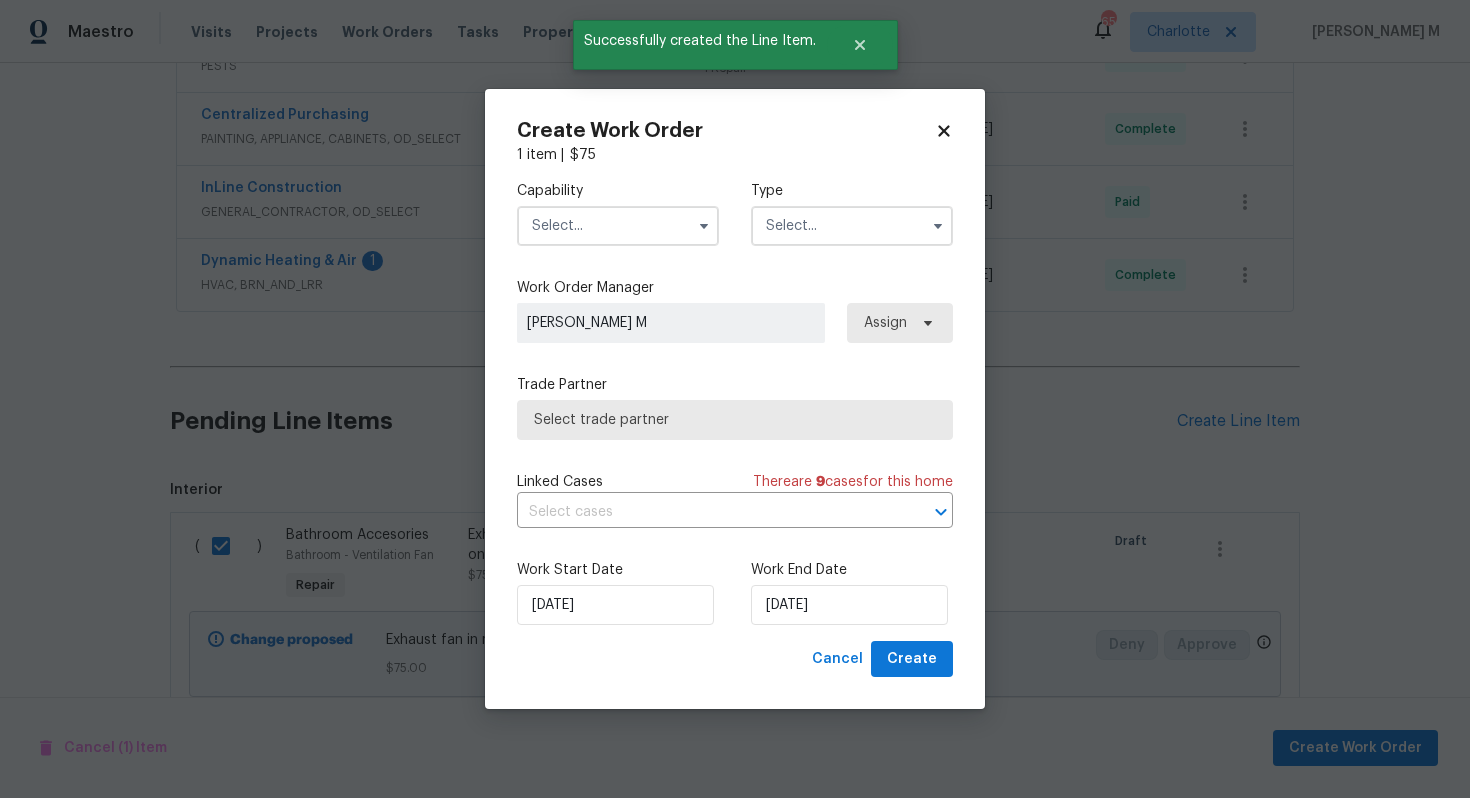 click on "Capability" at bounding box center (618, 191) 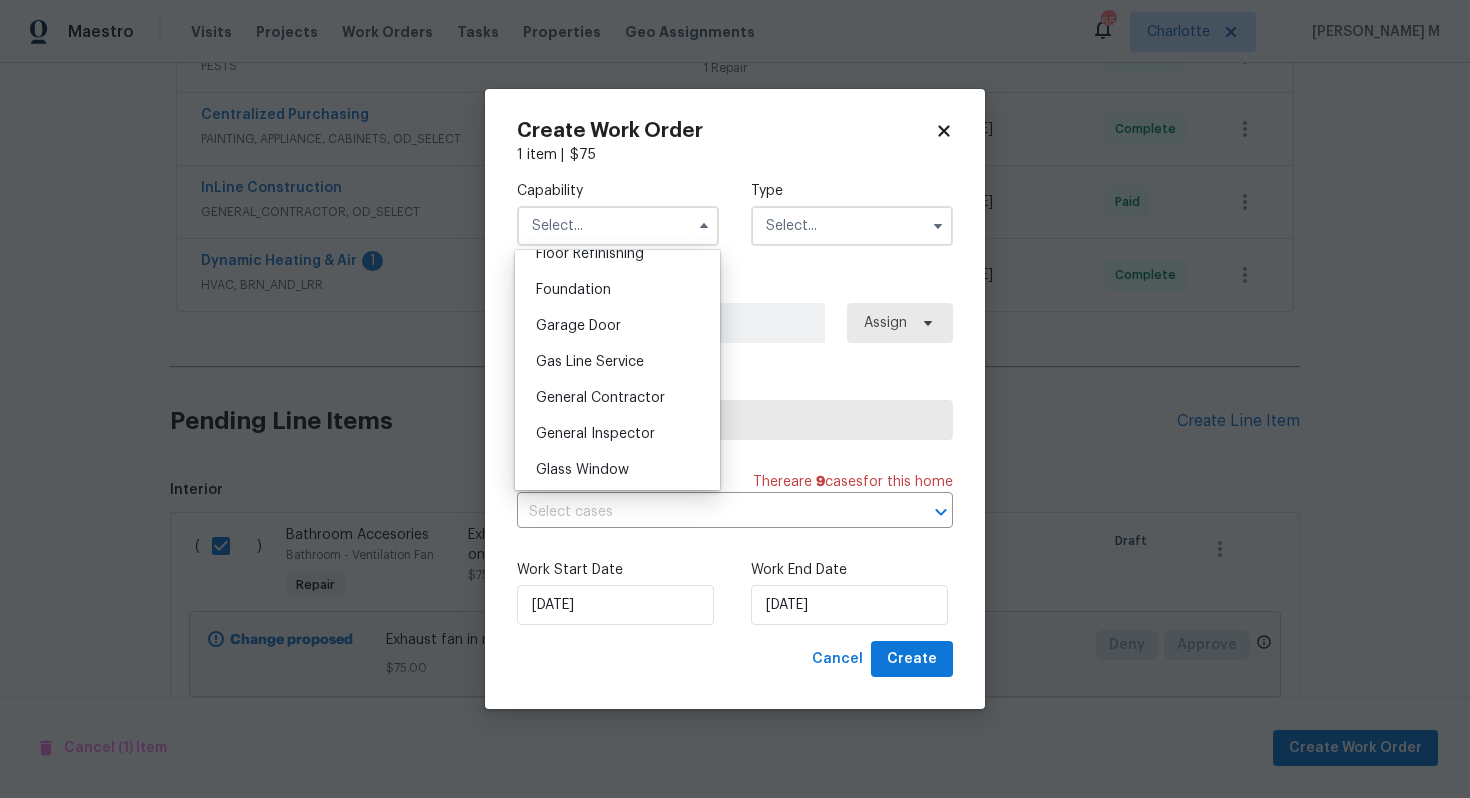scroll, scrollTop: 842, scrollLeft: 0, axis: vertical 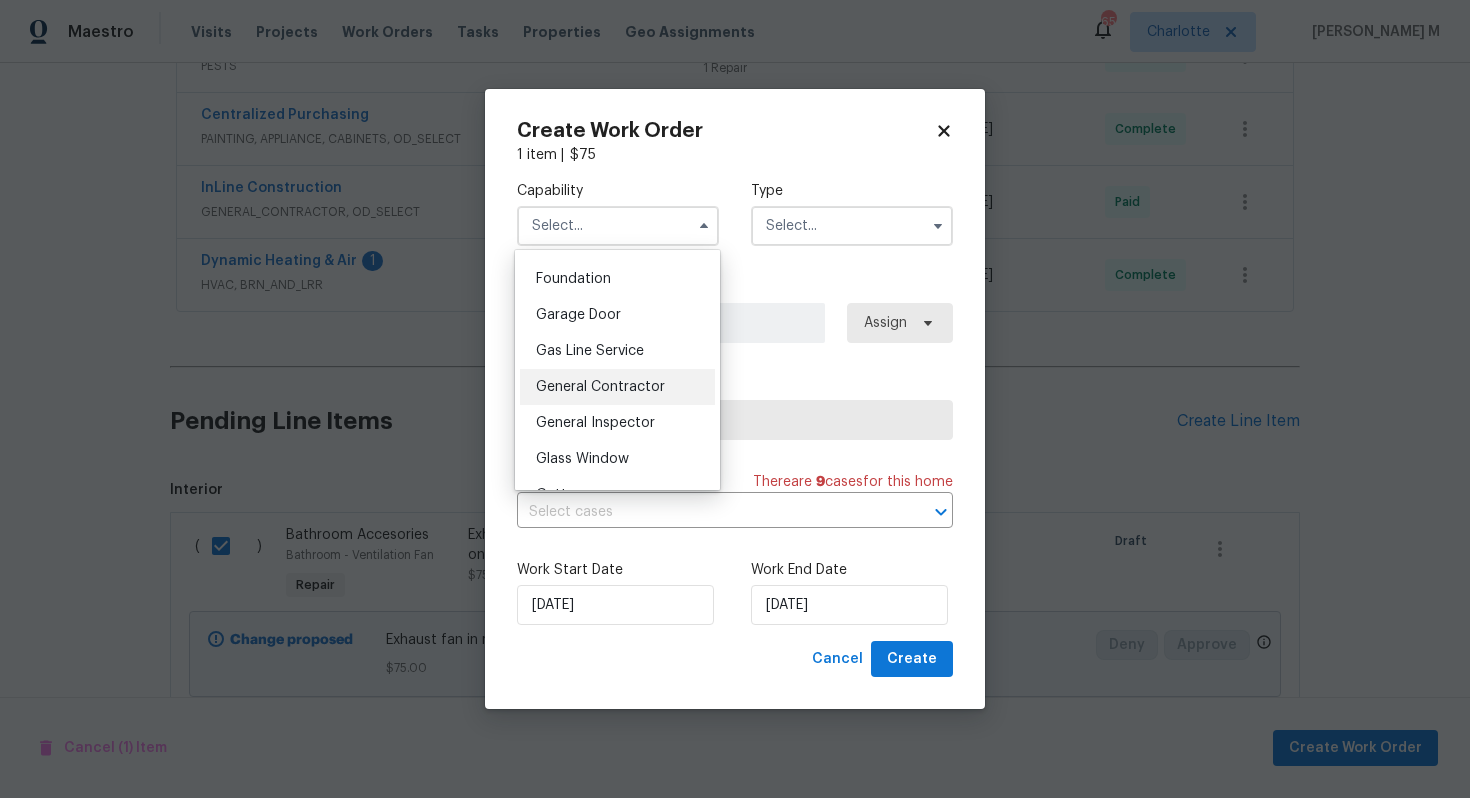 click on "General Contractor" at bounding box center (617, 387) 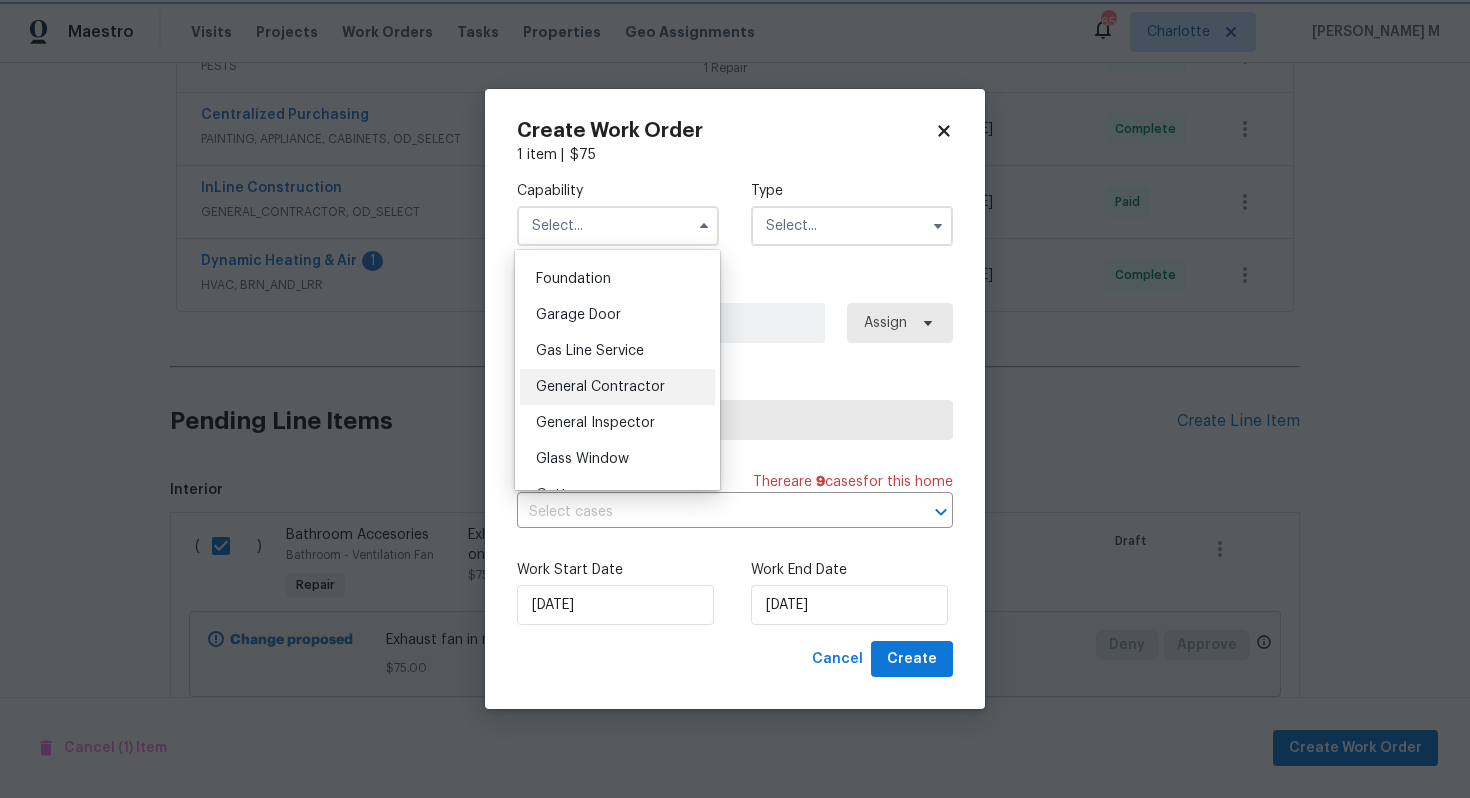 type on "General Contractor" 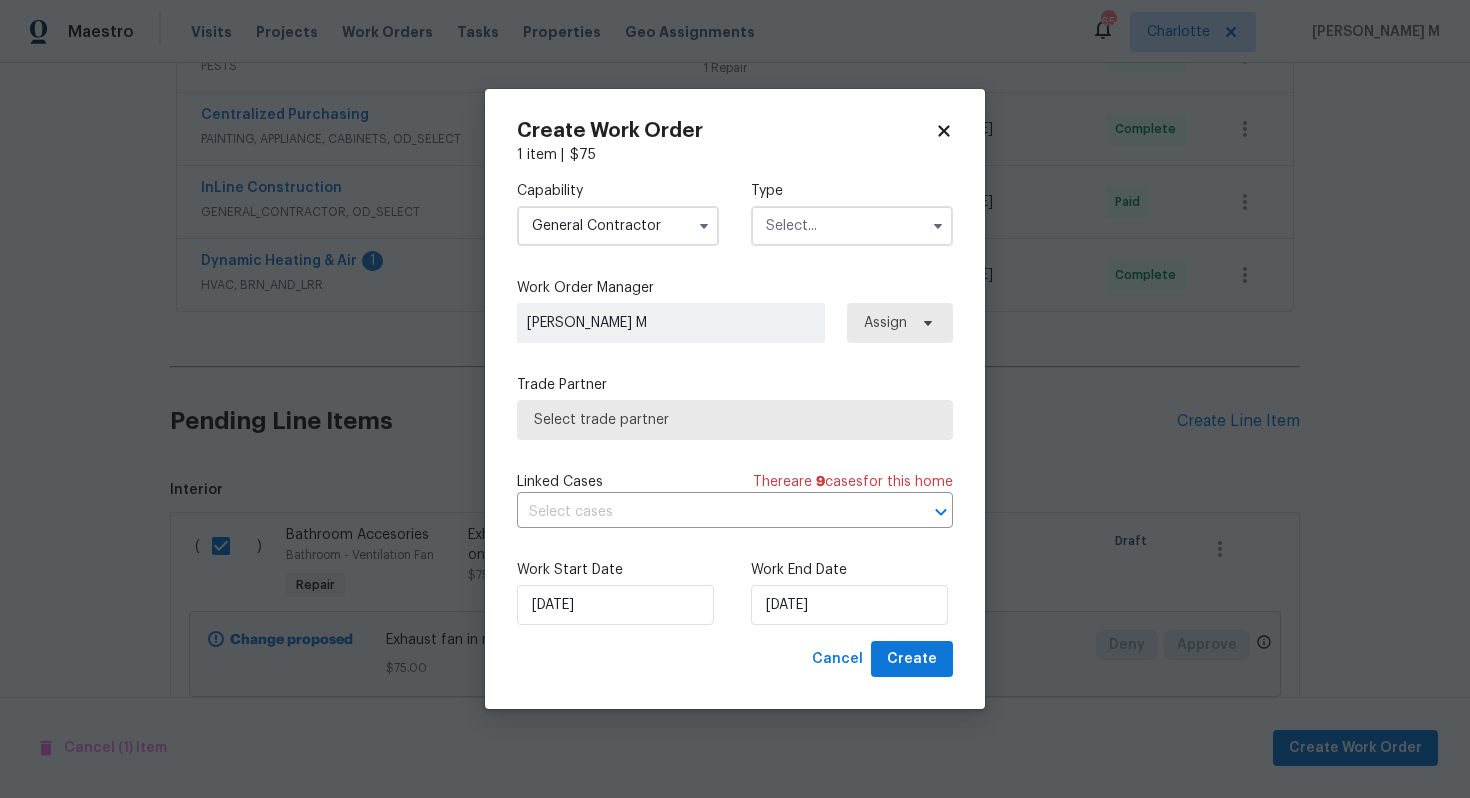 click on "Capability   General Contractor Type" at bounding box center (735, 213) 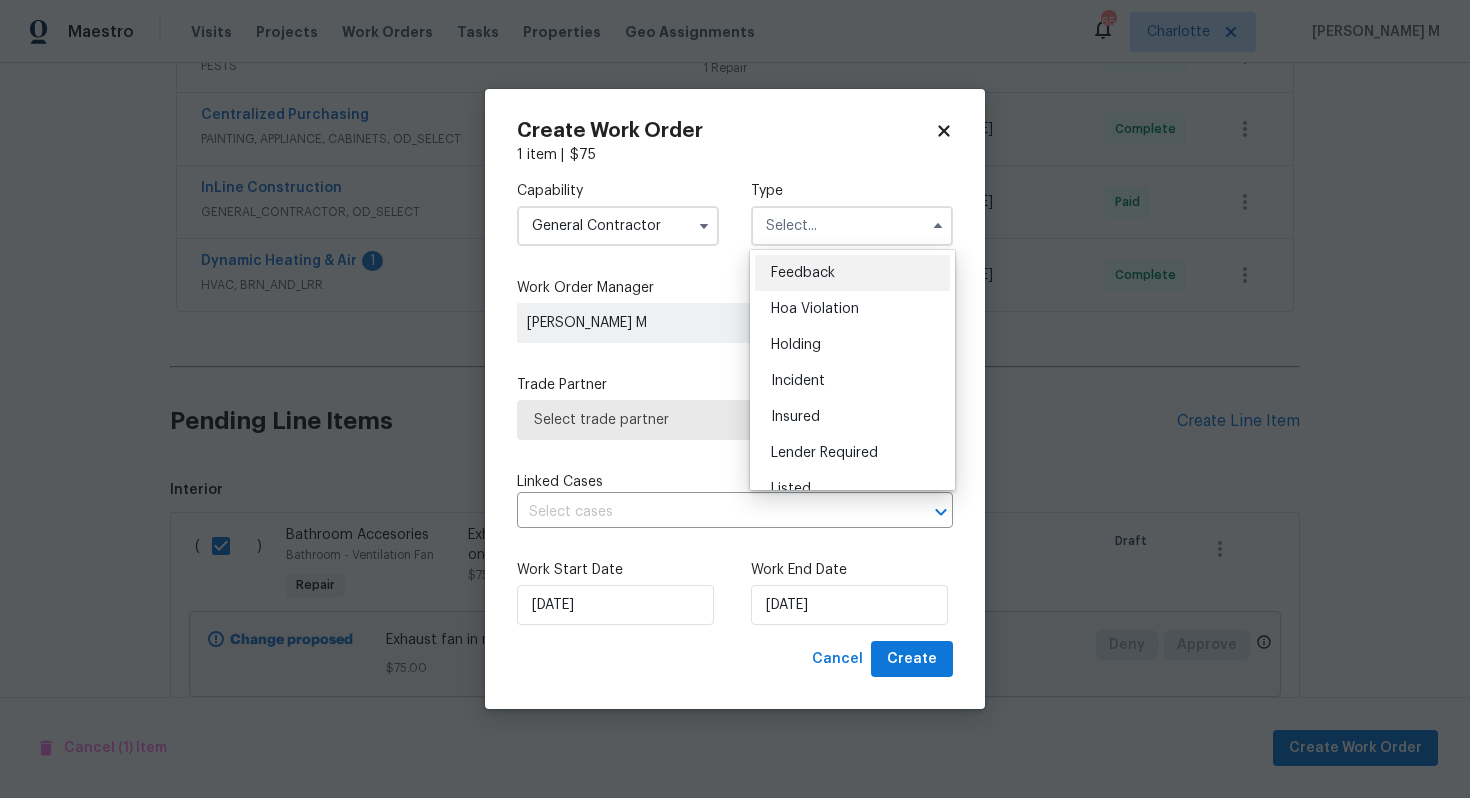 click on "Feedback" at bounding box center [852, 273] 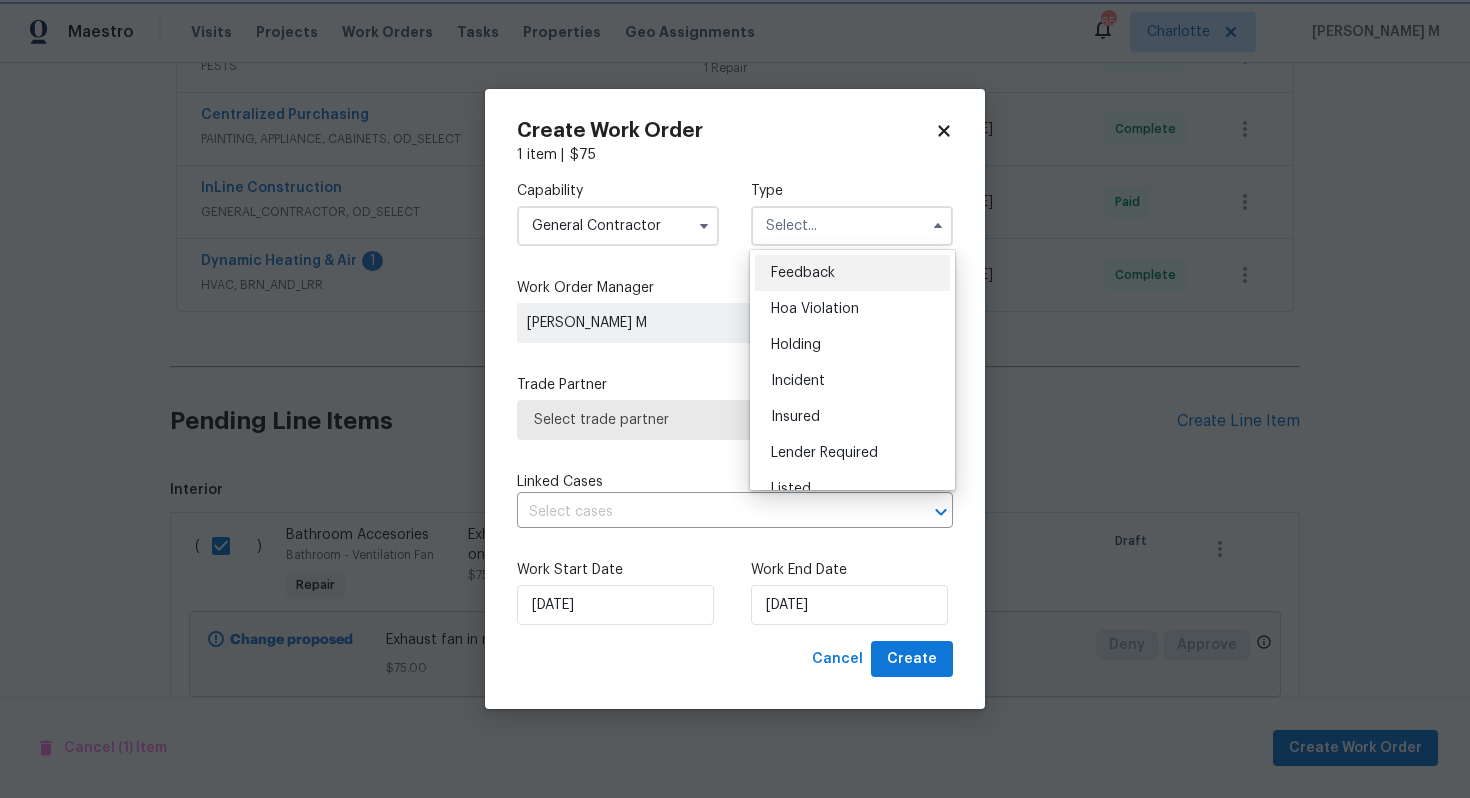 type on "Feedback" 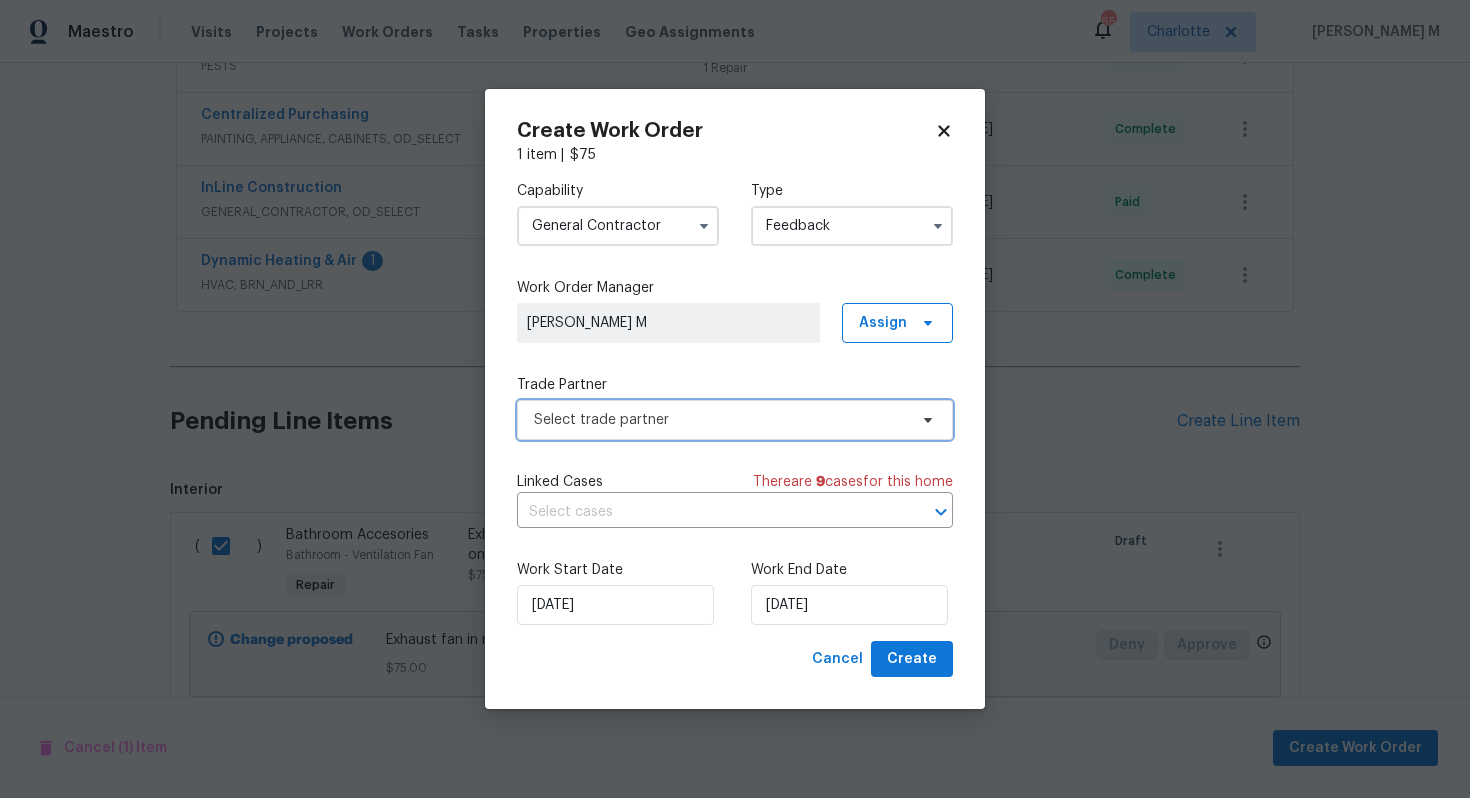click on "Select trade partner" at bounding box center [735, 420] 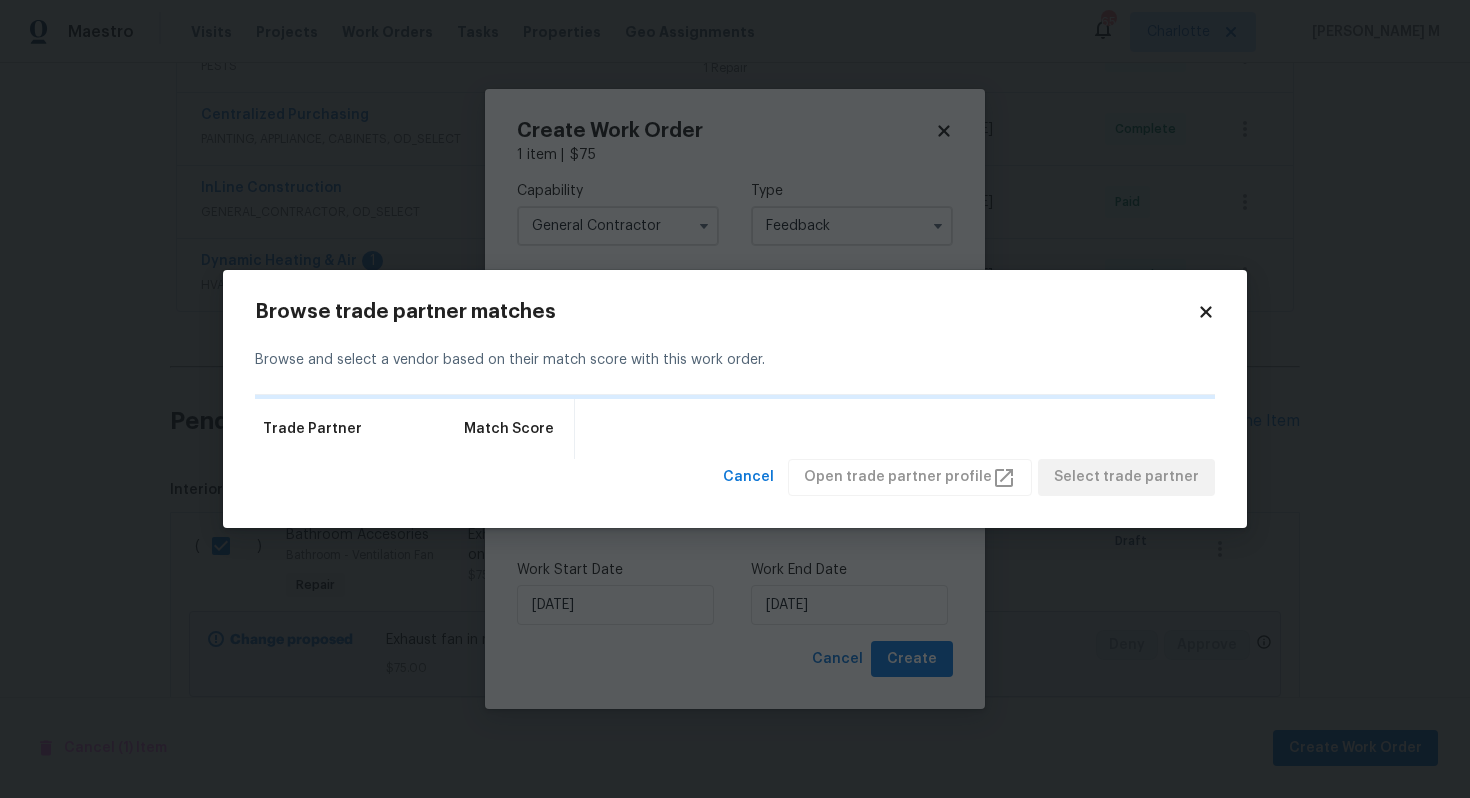 click on "Browse trade partner matches Browse and select a vendor based on their match score with this work order. Trade Partner Match Score Cancel Open trade partner profile Select trade partner" at bounding box center [735, 399] 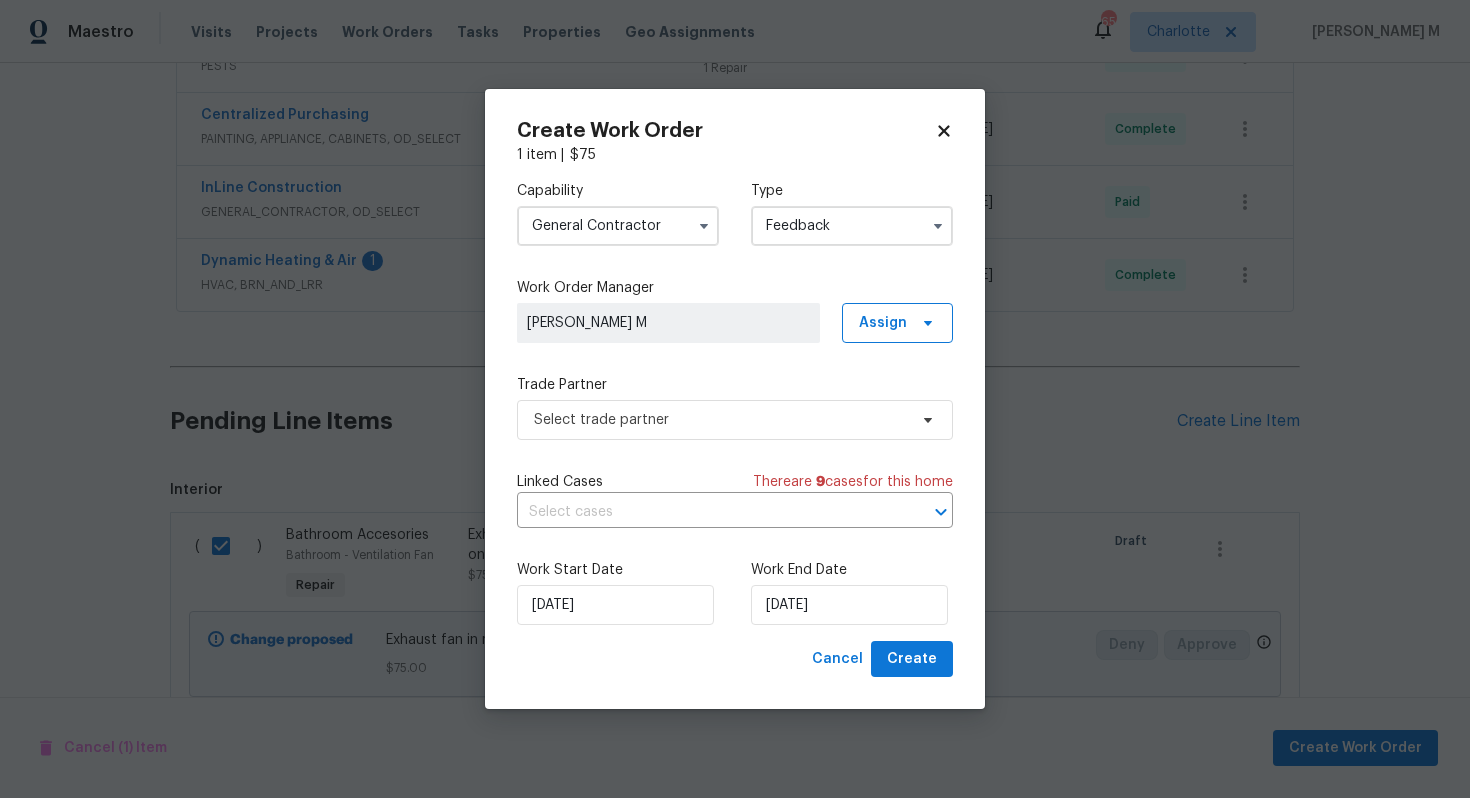 click on "General Contractor" at bounding box center [618, 226] 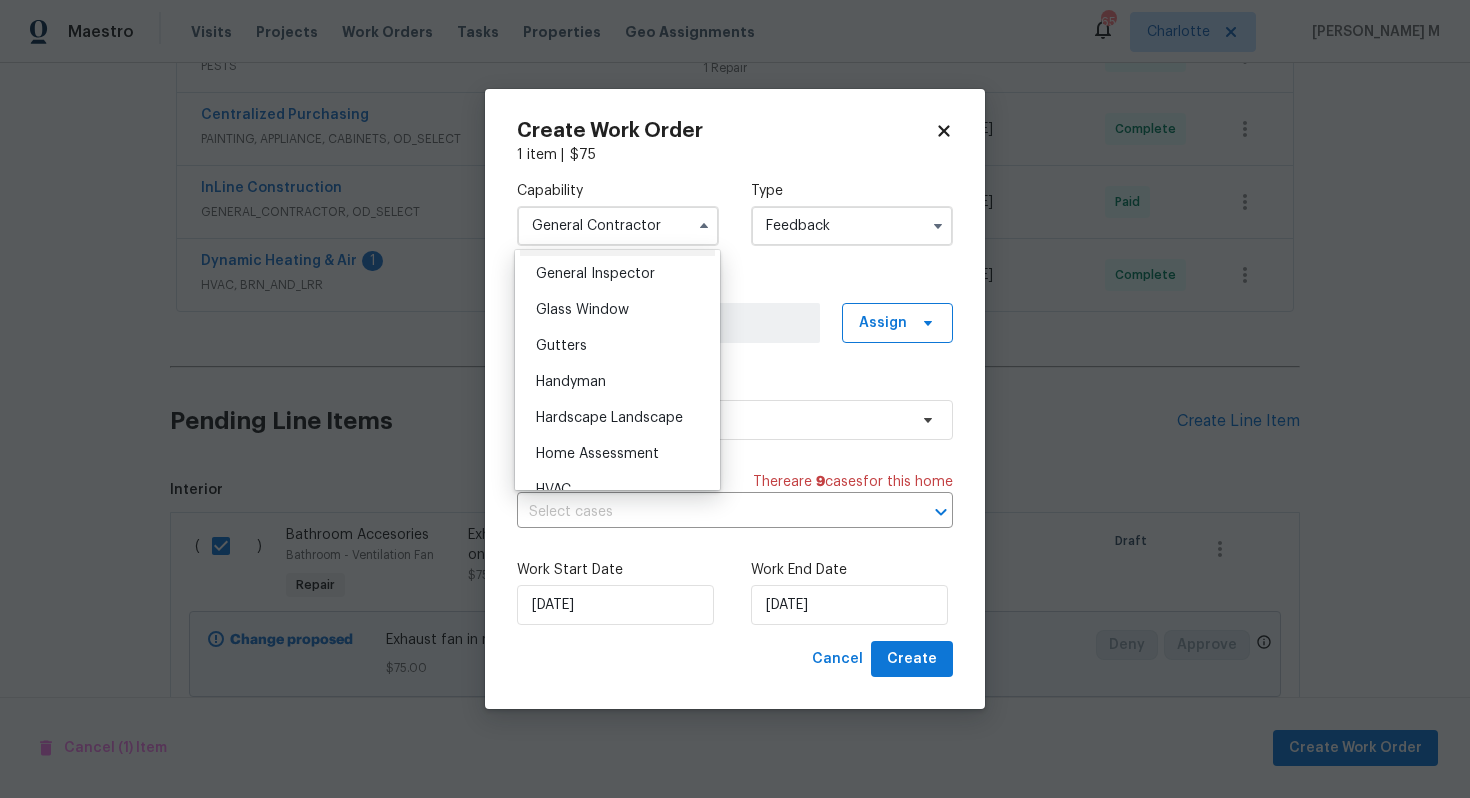 scroll, scrollTop: 1020, scrollLeft: 0, axis: vertical 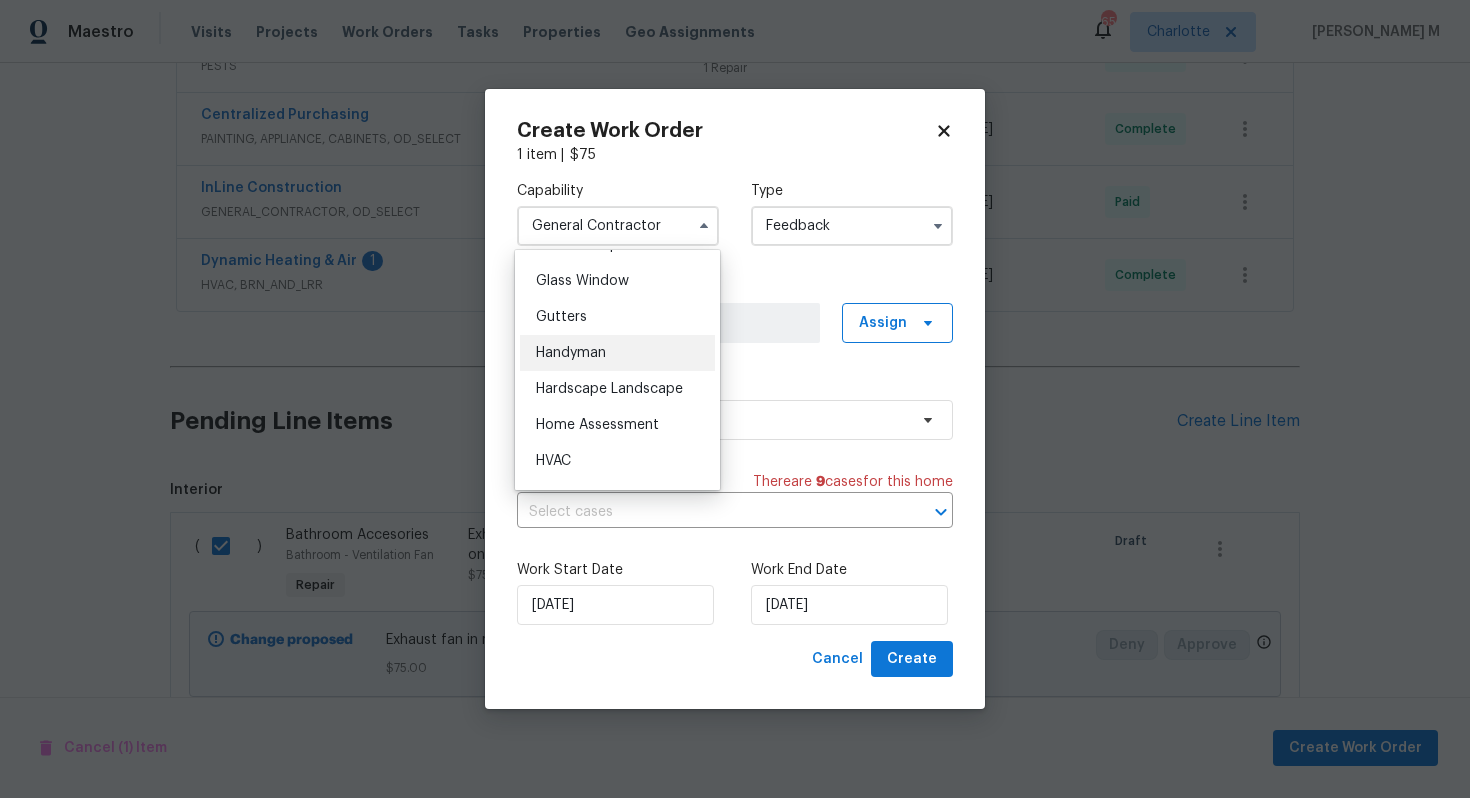 click on "Handyman" at bounding box center [617, 353] 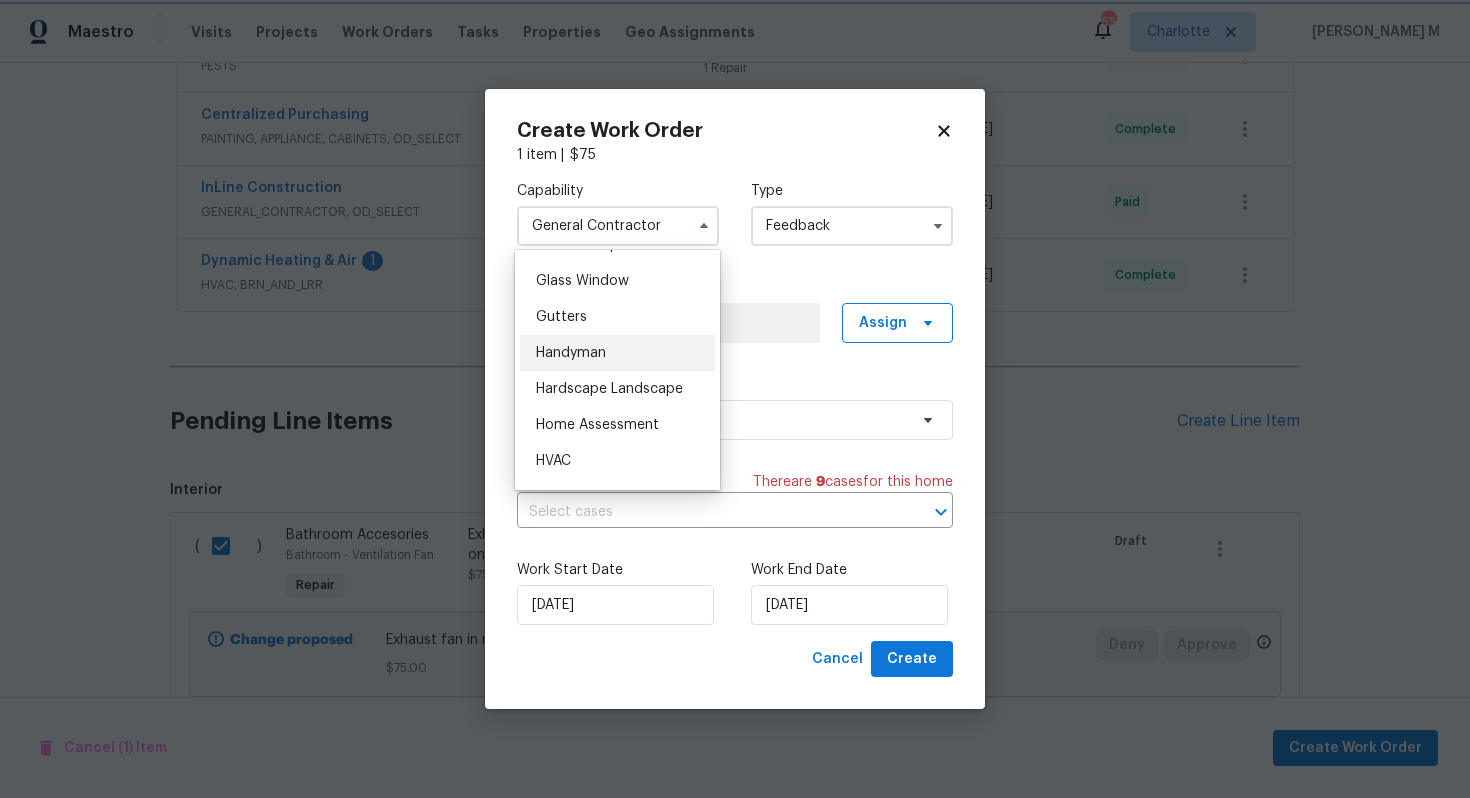 type on "Handyman" 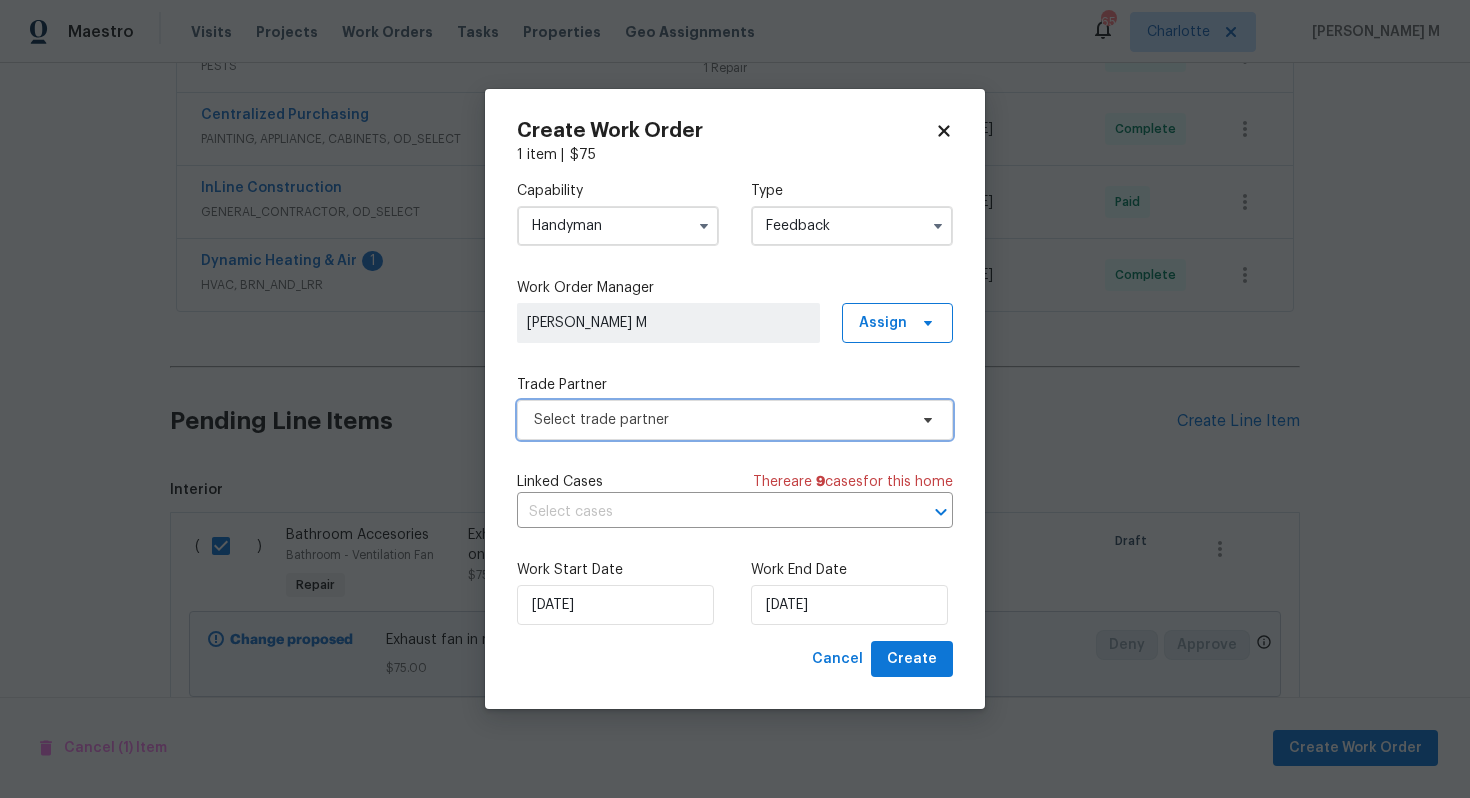 click on "Select trade partner" at bounding box center [720, 420] 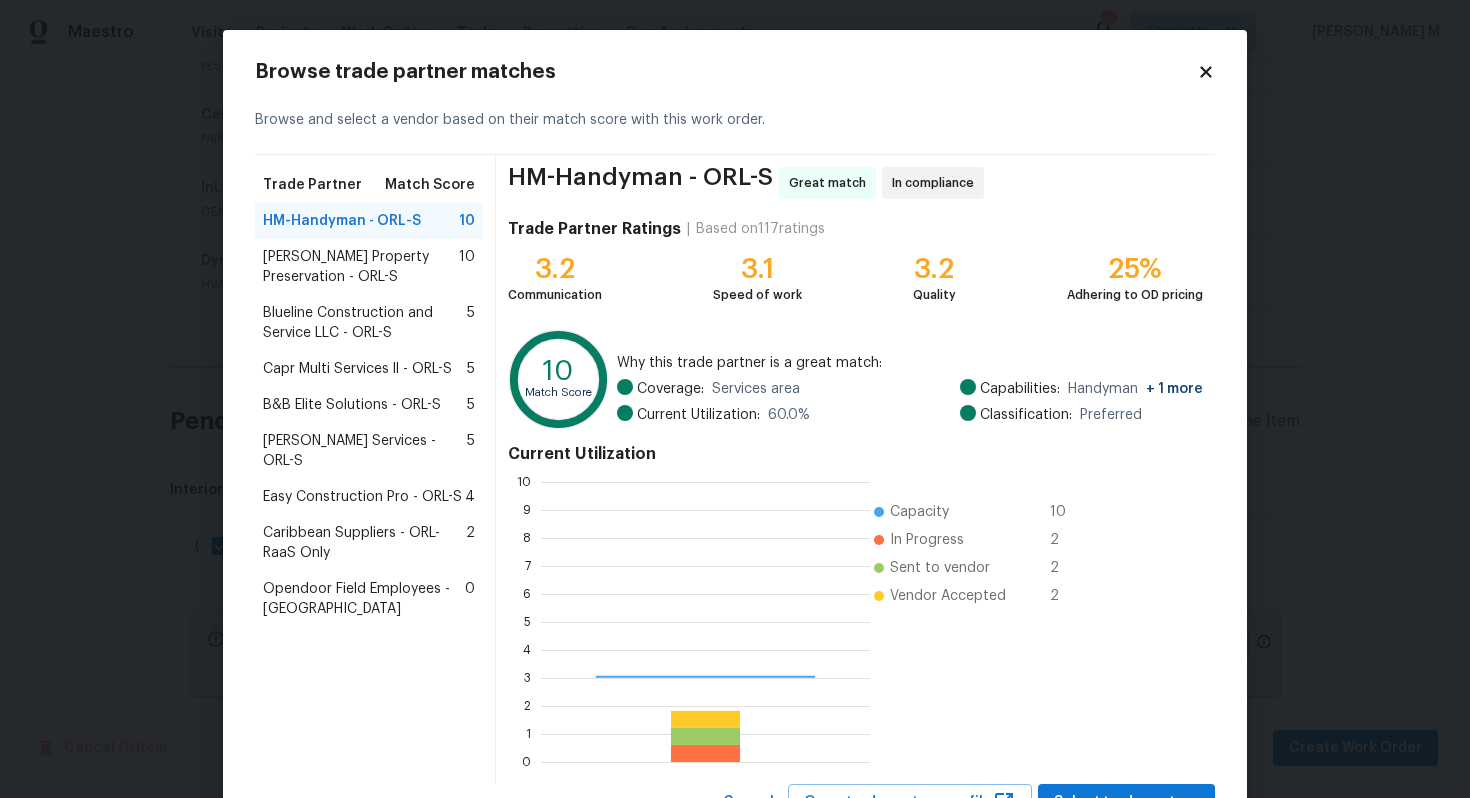scroll, scrollTop: 2, scrollLeft: 1, axis: both 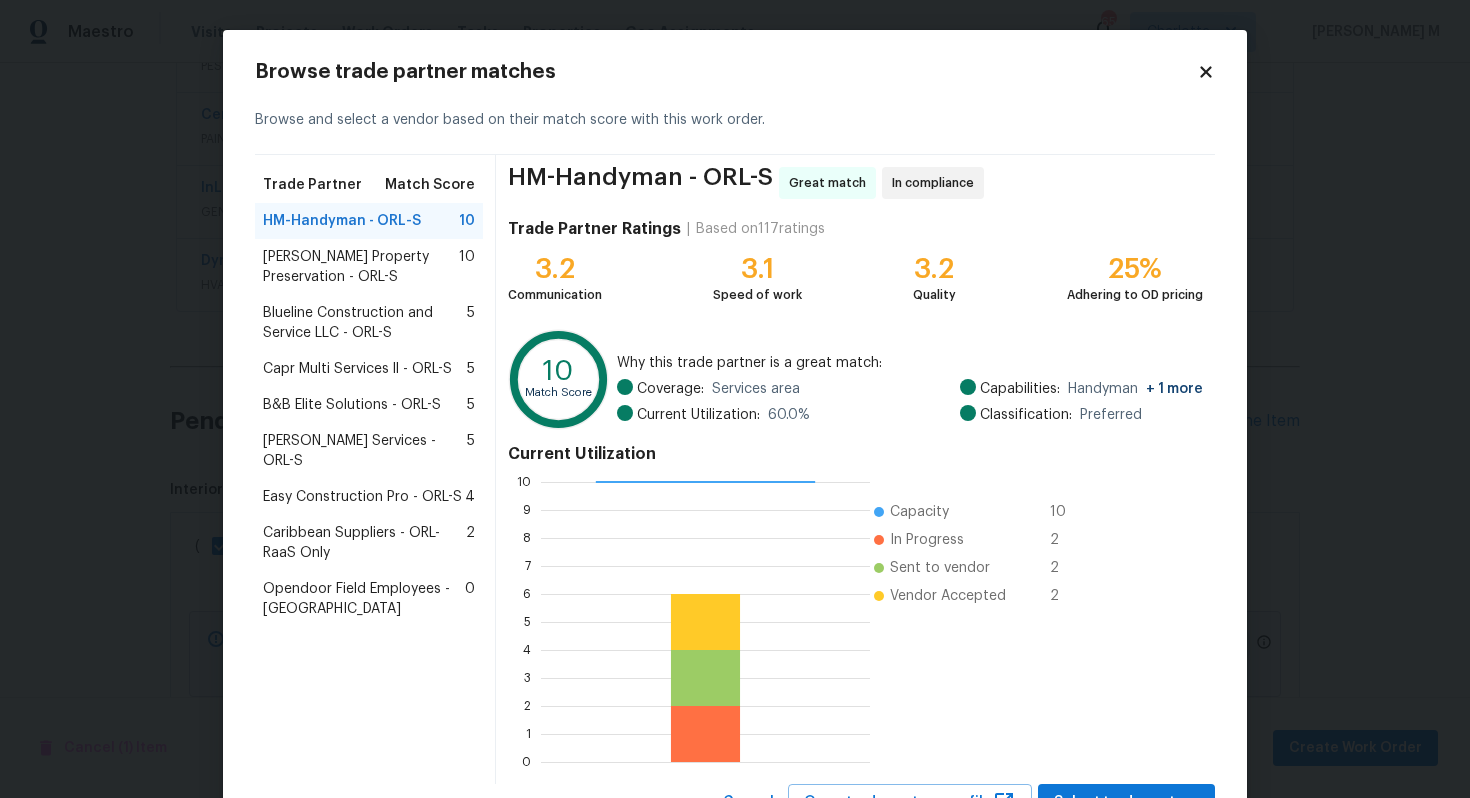 click on "[PERSON_NAME] Property Preservation - ORL-S" at bounding box center [361, 267] 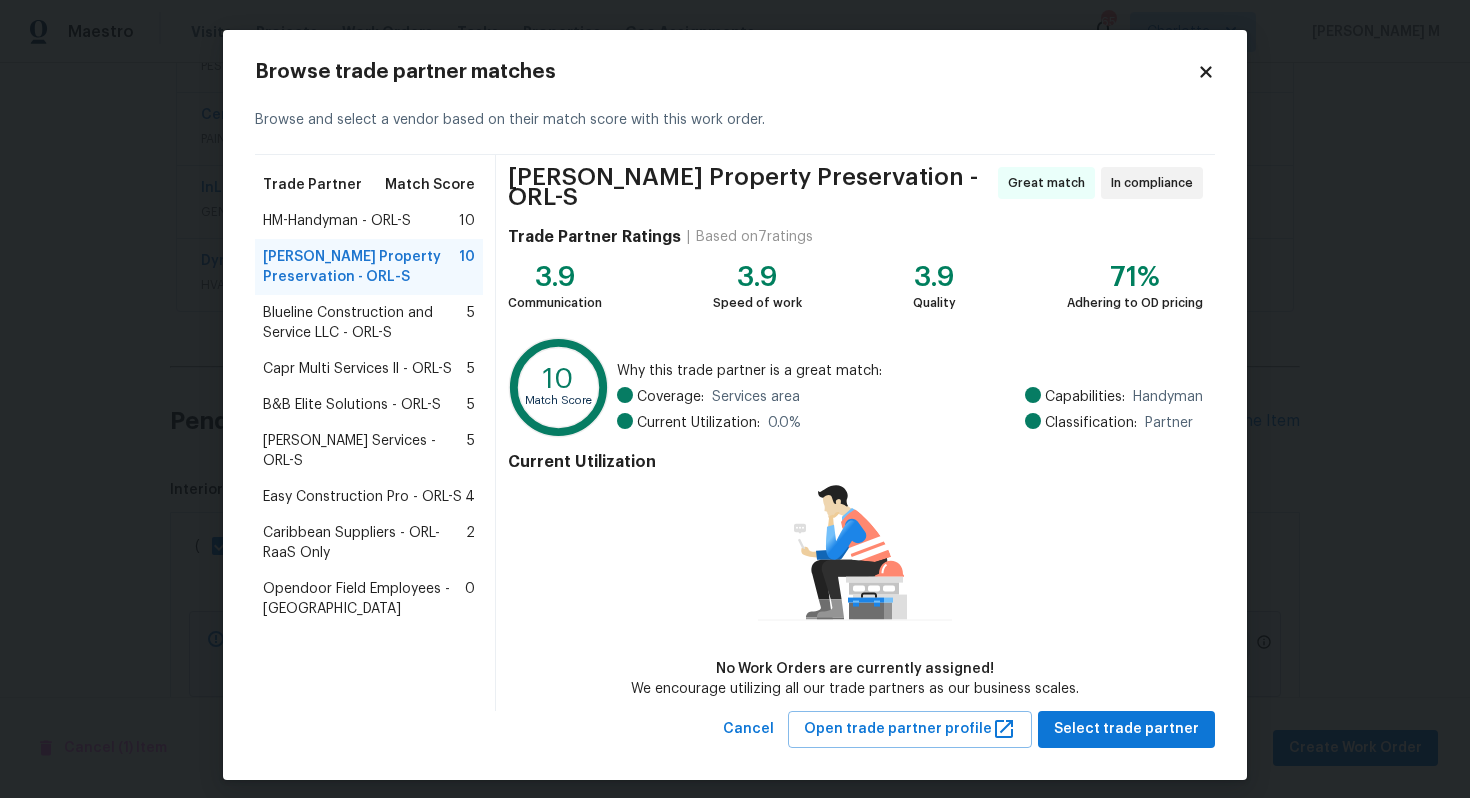 click on "Blueline Construction and Service LLC - ORL-S" at bounding box center [365, 323] 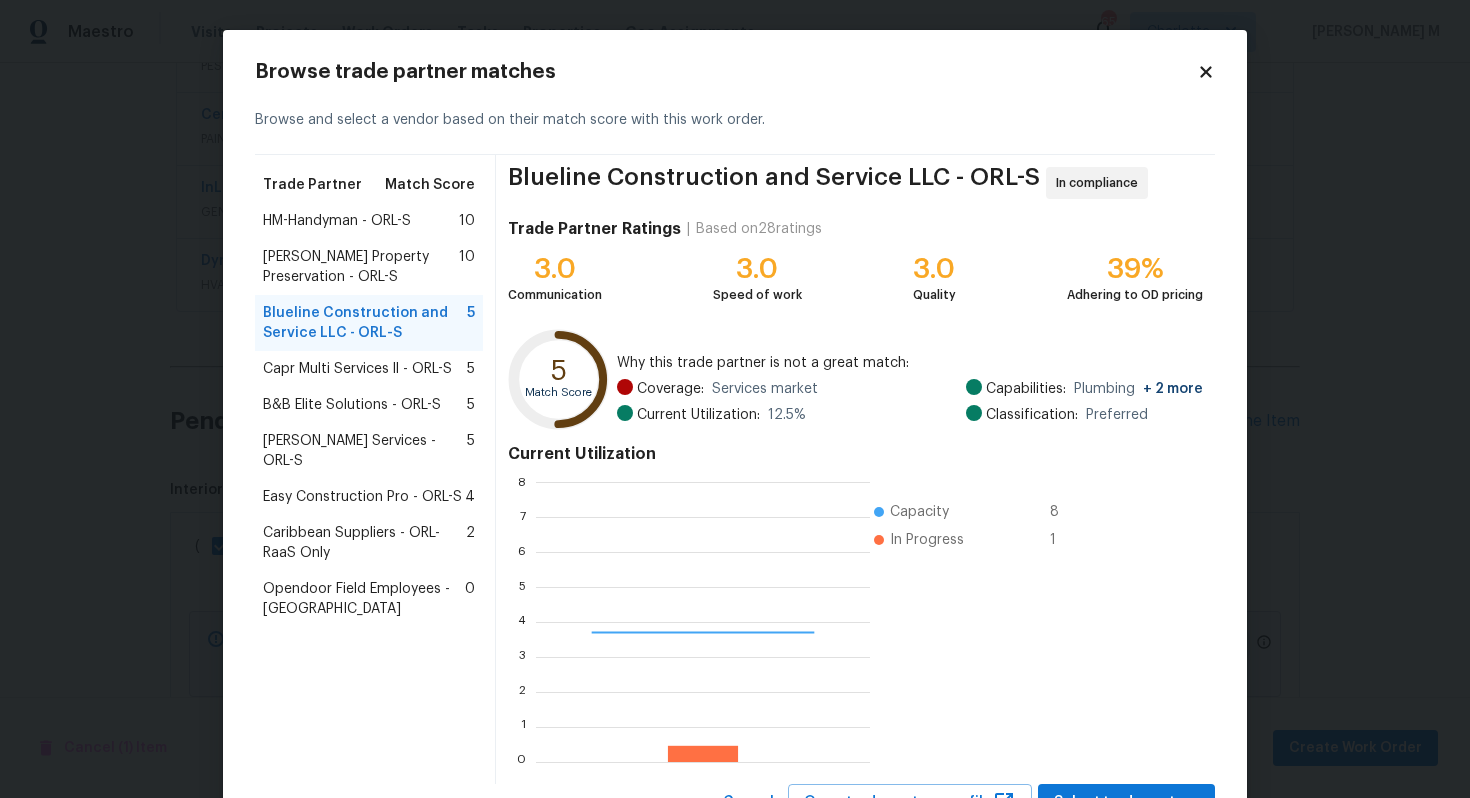 scroll, scrollTop: 2, scrollLeft: 2, axis: both 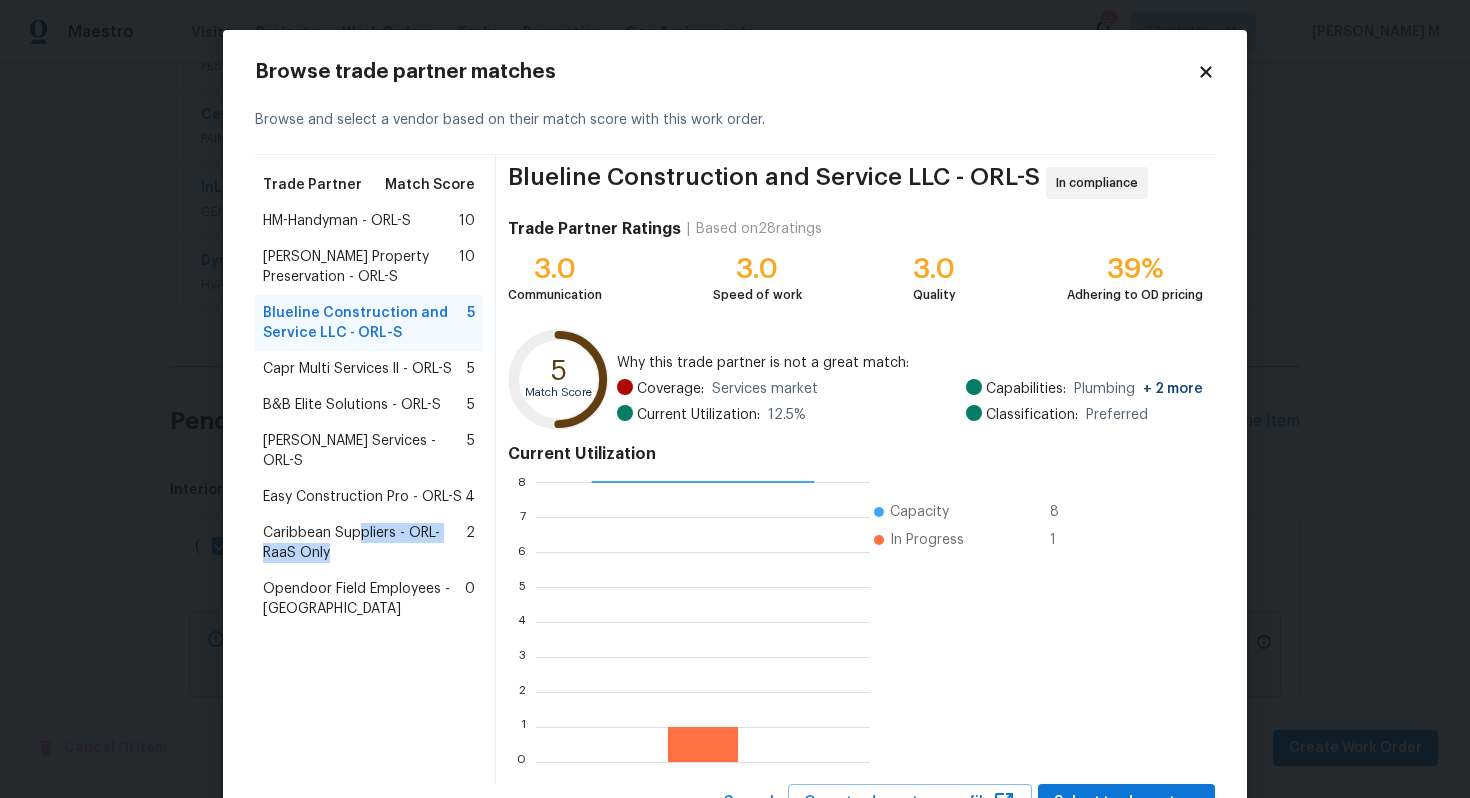 click on "Caribbean Suppliers - ORL-RaaS Only" at bounding box center [364, 543] 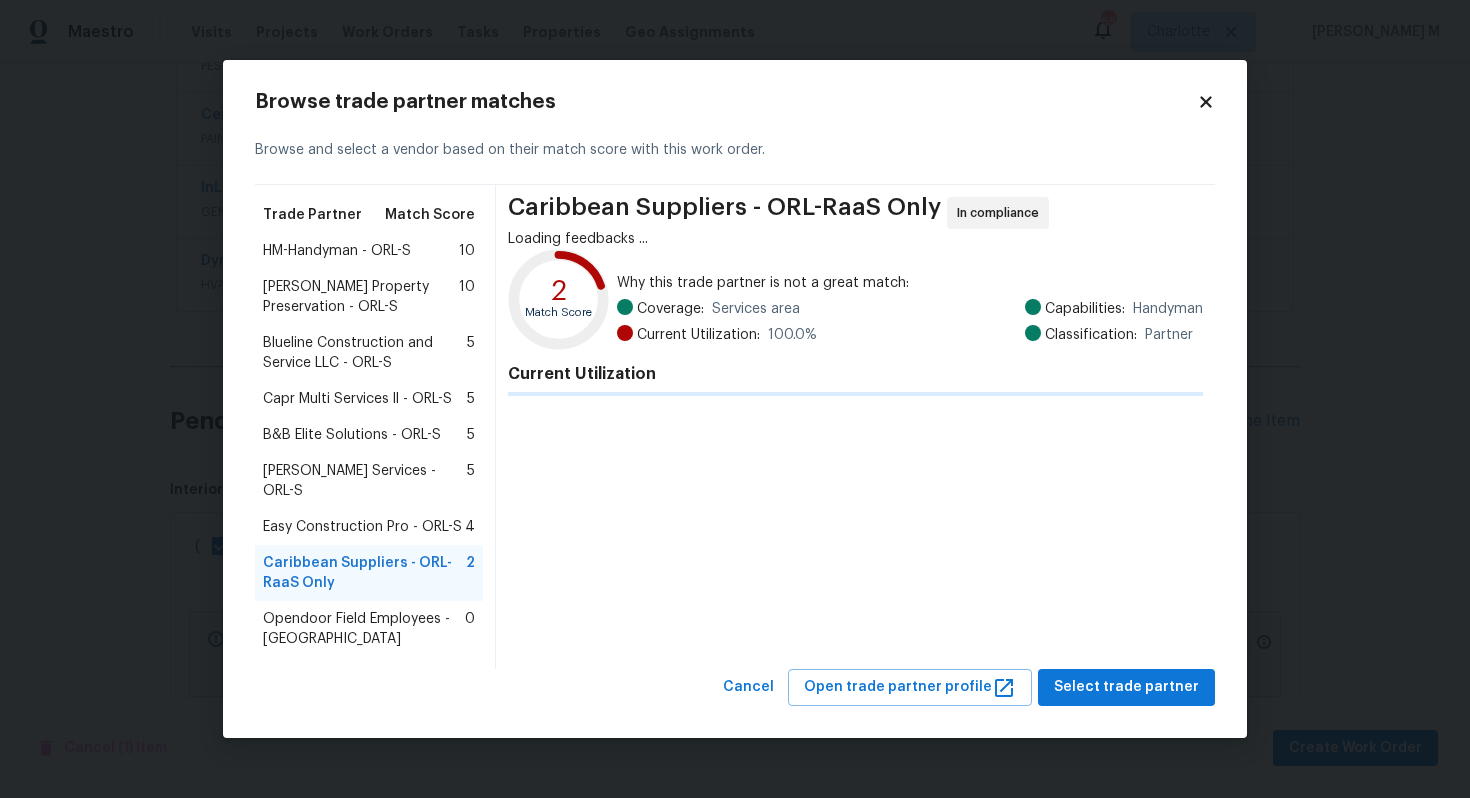 click on "Easy Construction Pro - ORL-S 4" at bounding box center (369, 527) 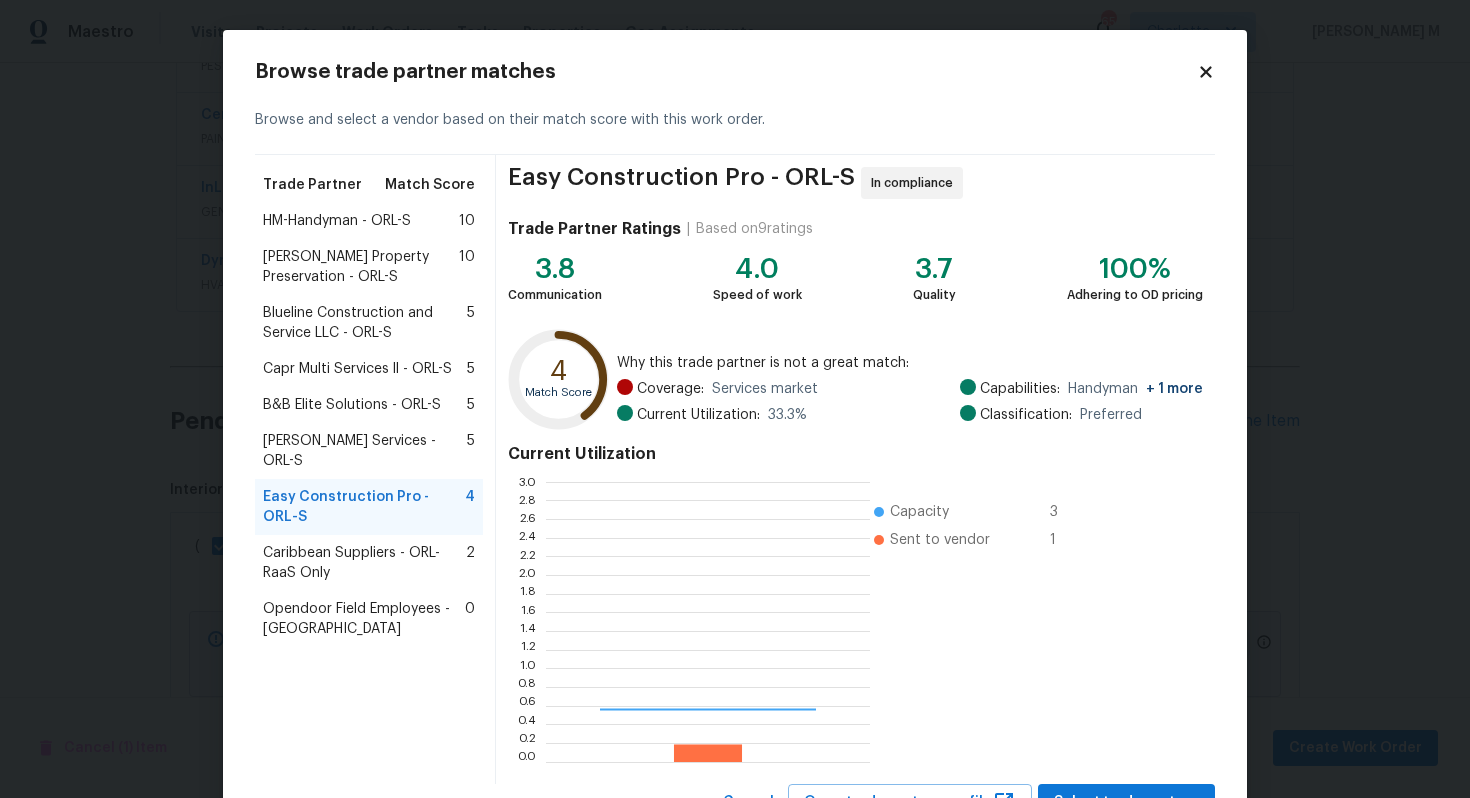 scroll, scrollTop: 2, scrollLeft: 2, axis: both 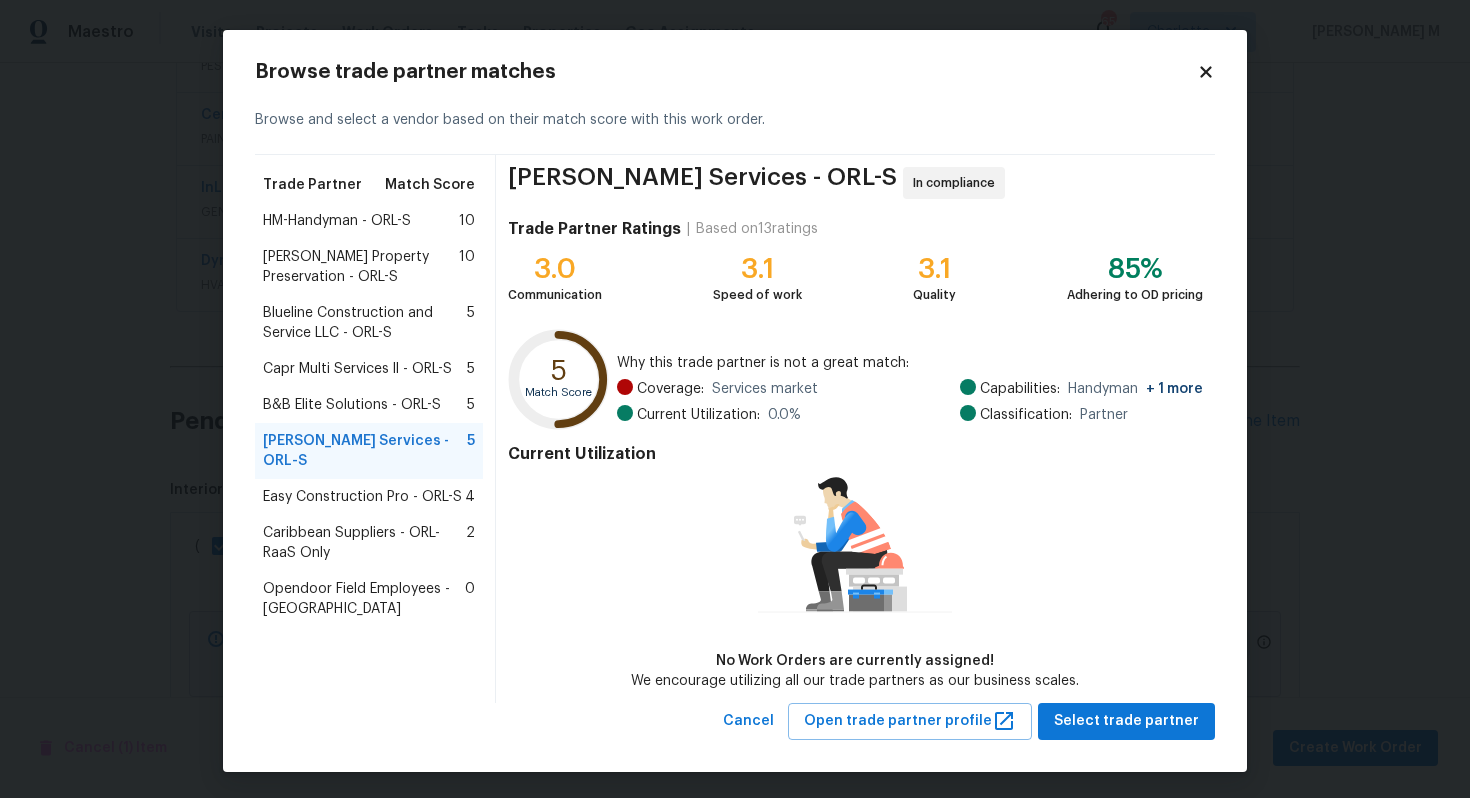 click on "Easy Construction Pro - ORL-S" at bounding box center [362, 497] 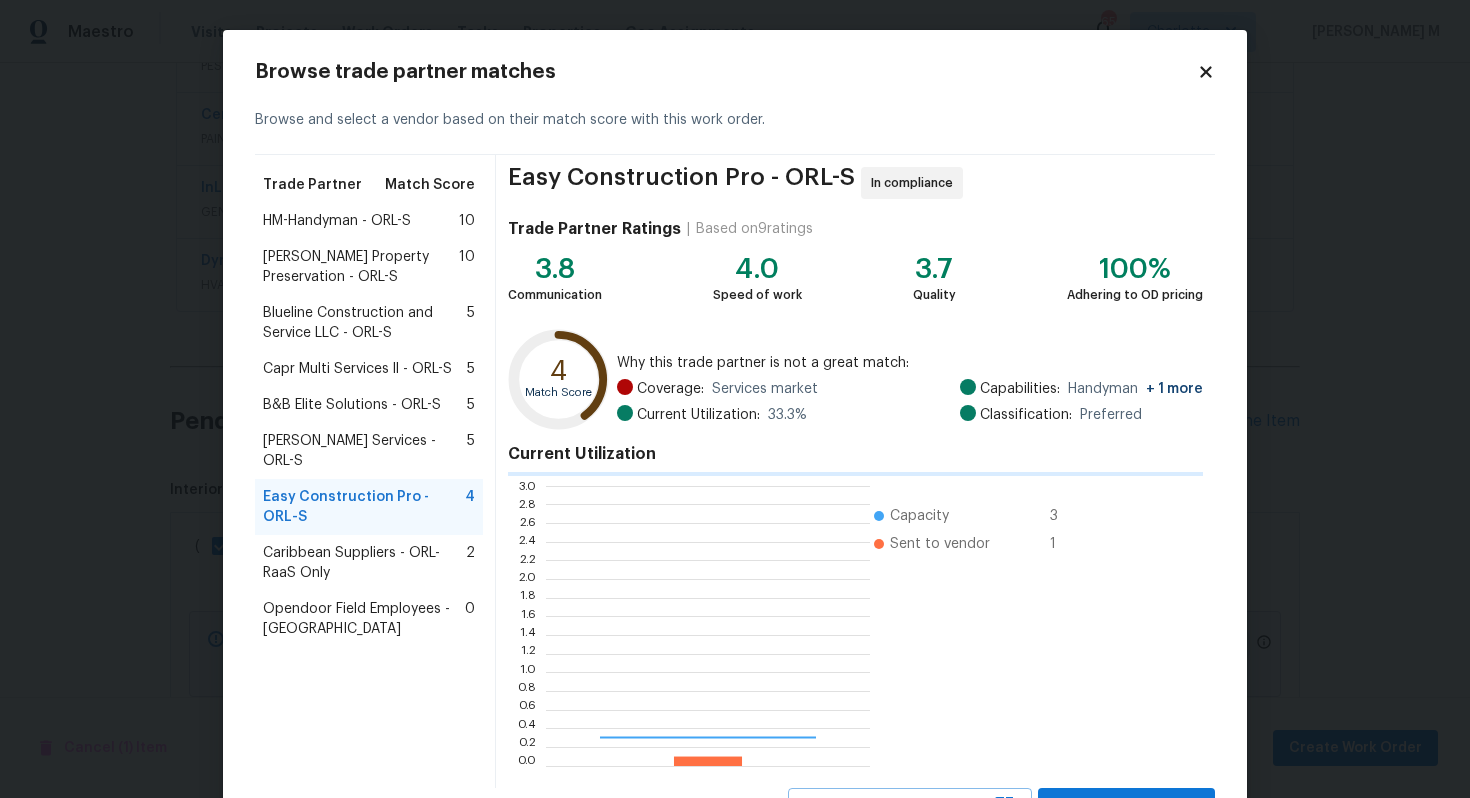 scroll, scrollTop: 2, scrollLeft: 2, axis: both 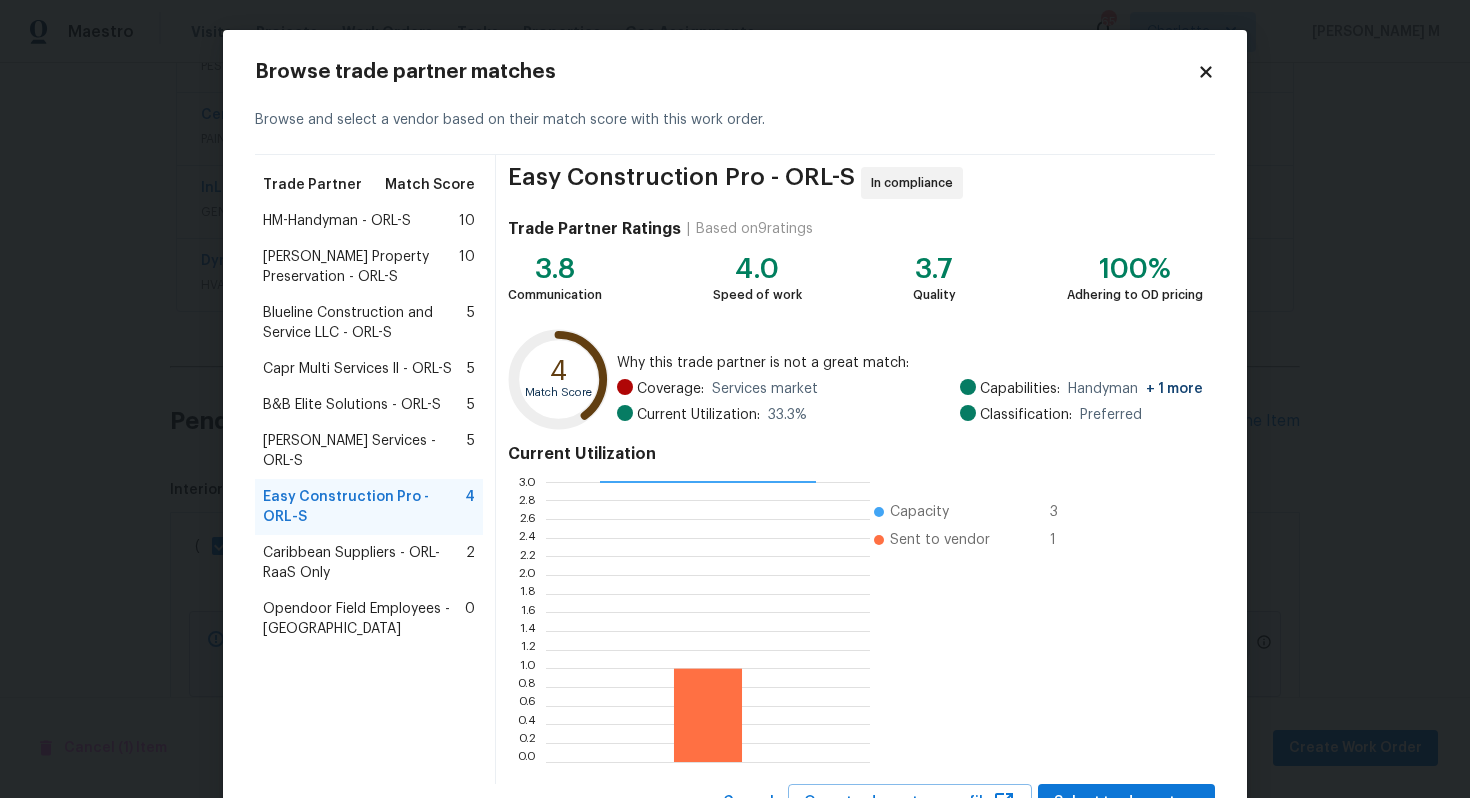 click on "HM-Handyman - ORL-S" at bounding box center [337, 221] 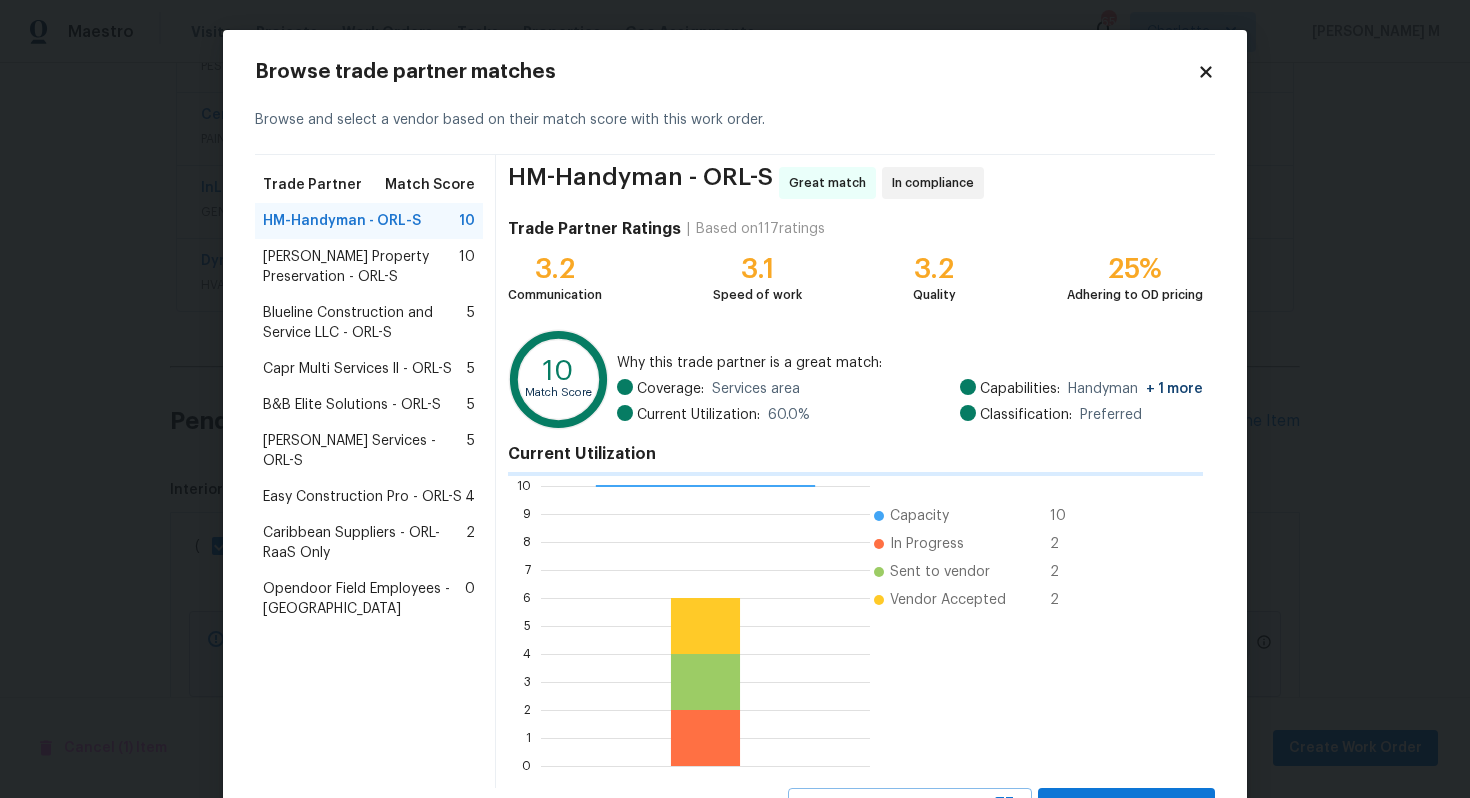 scroll, scrollTop: 280, scrollLeft: 329, axis: both 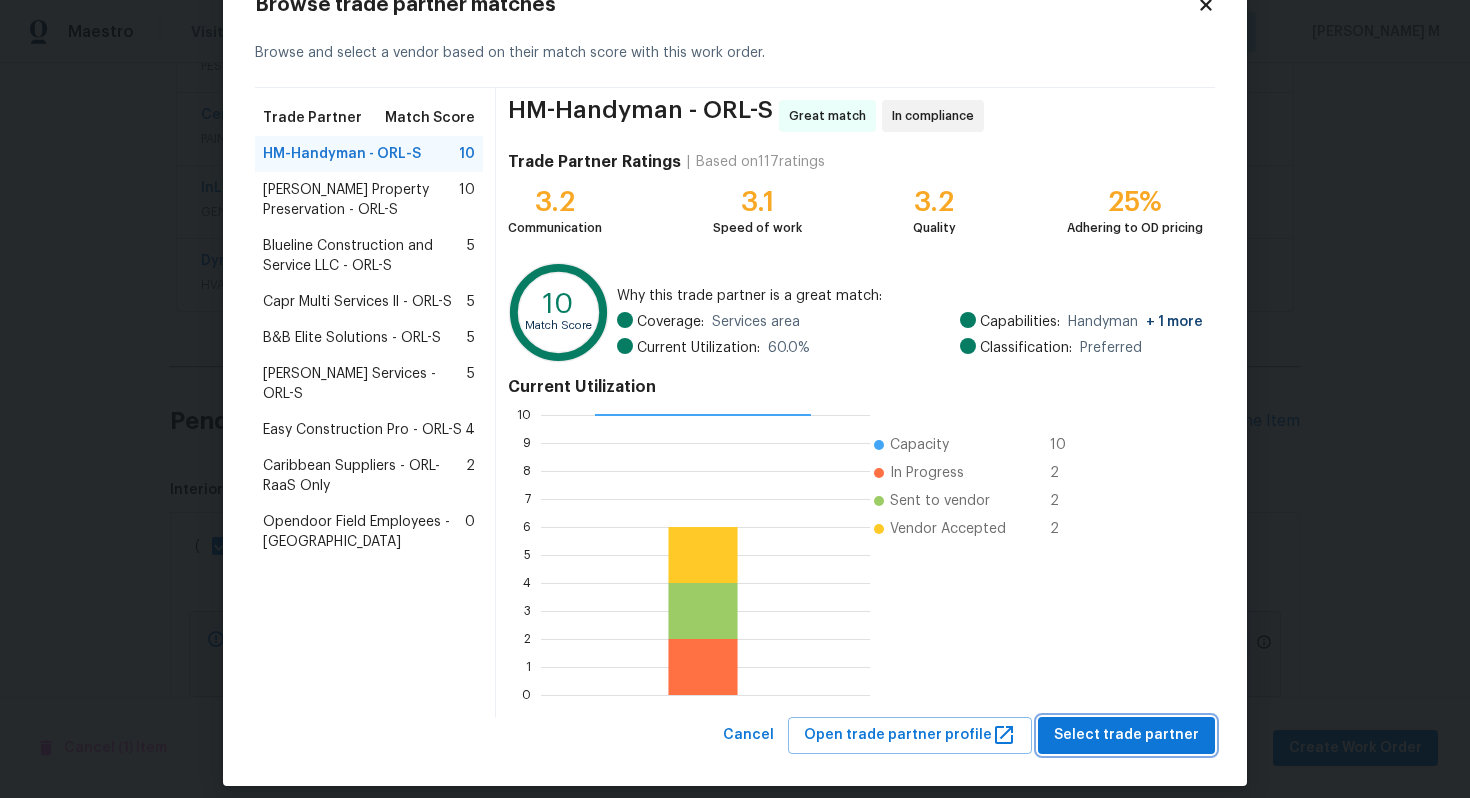click on "Select trade partner" at bounding box center (1126, 735) 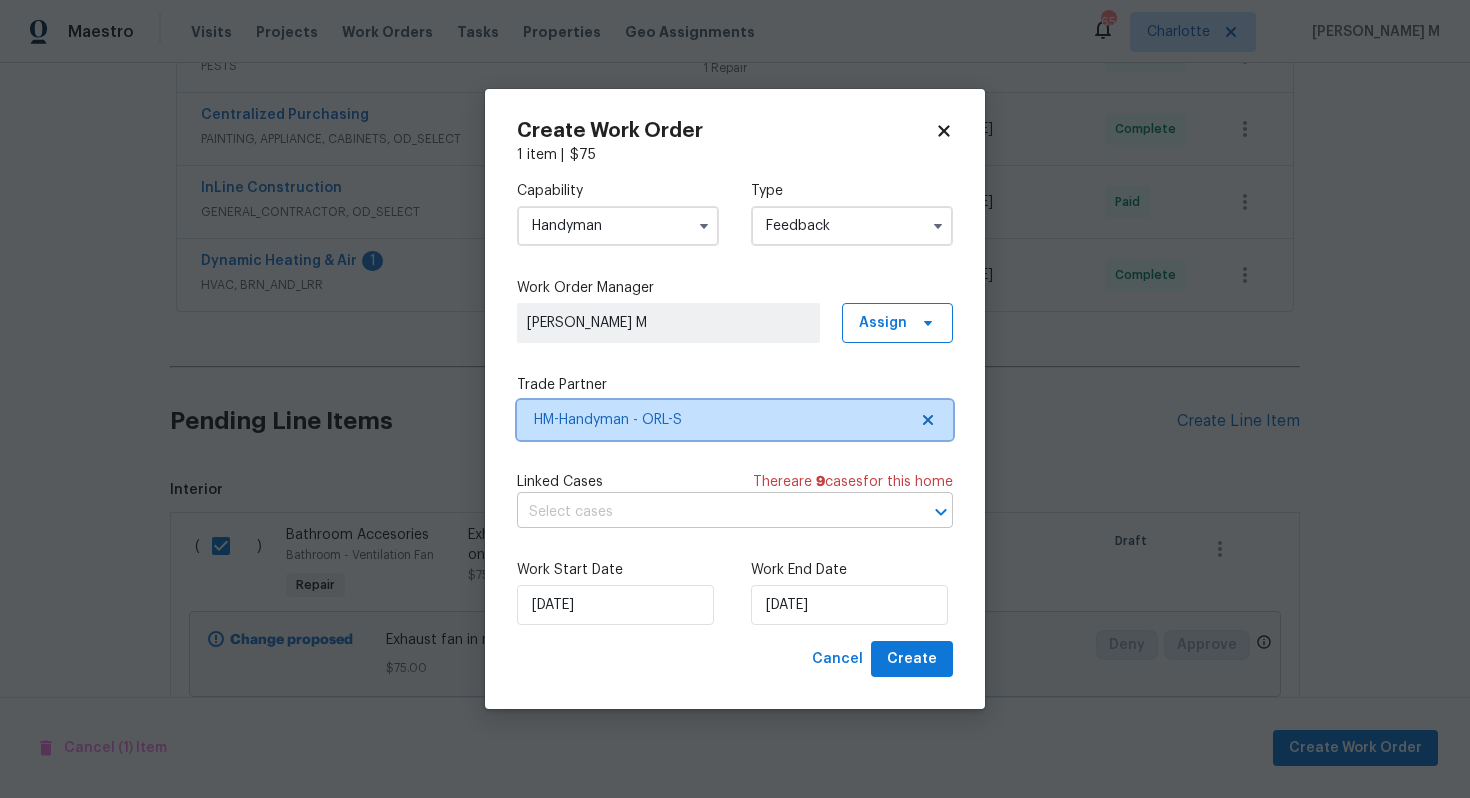 scroll, scrollTop: 0, scrollLeft: 0, axis: both 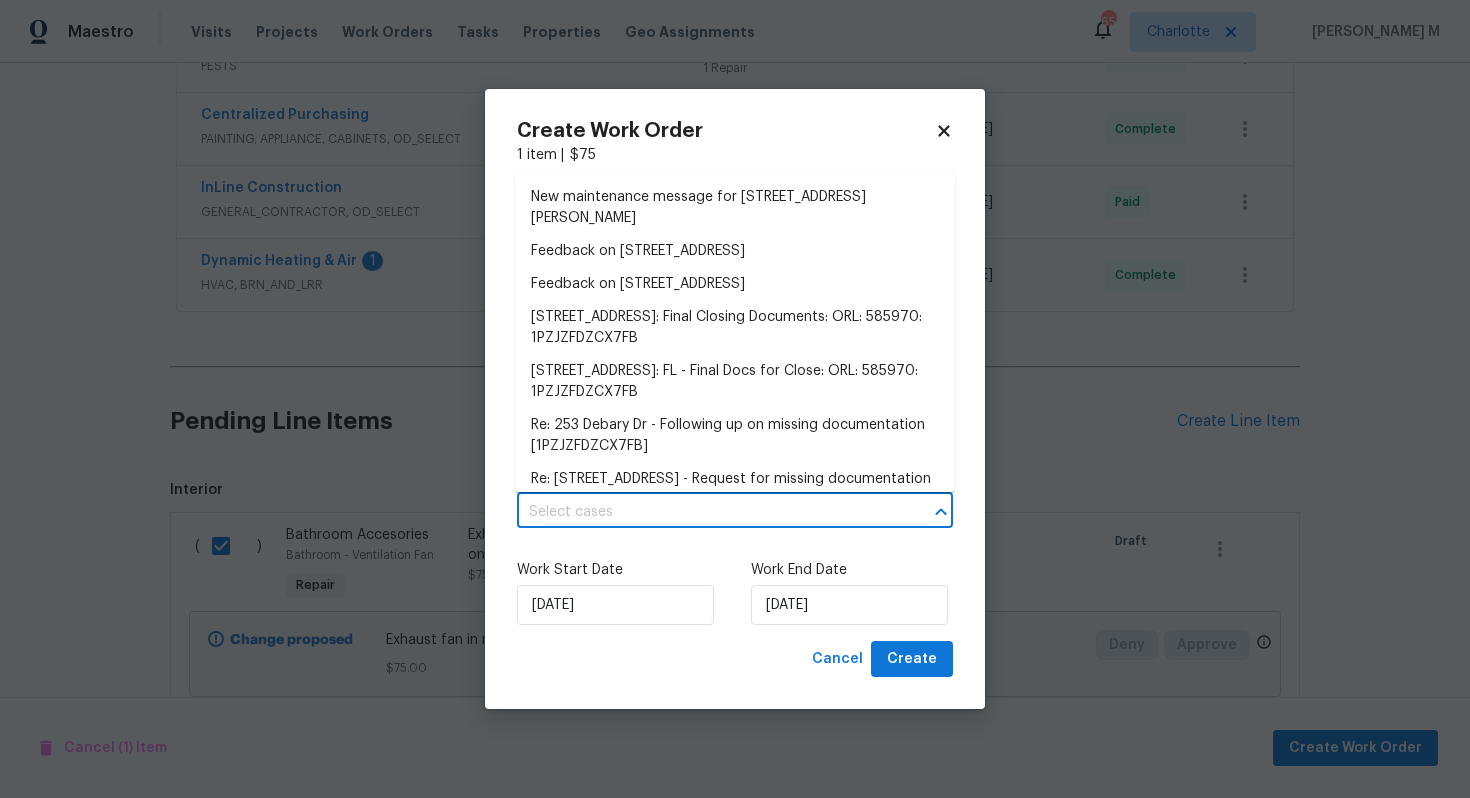 click at bounding box center [707, 512] 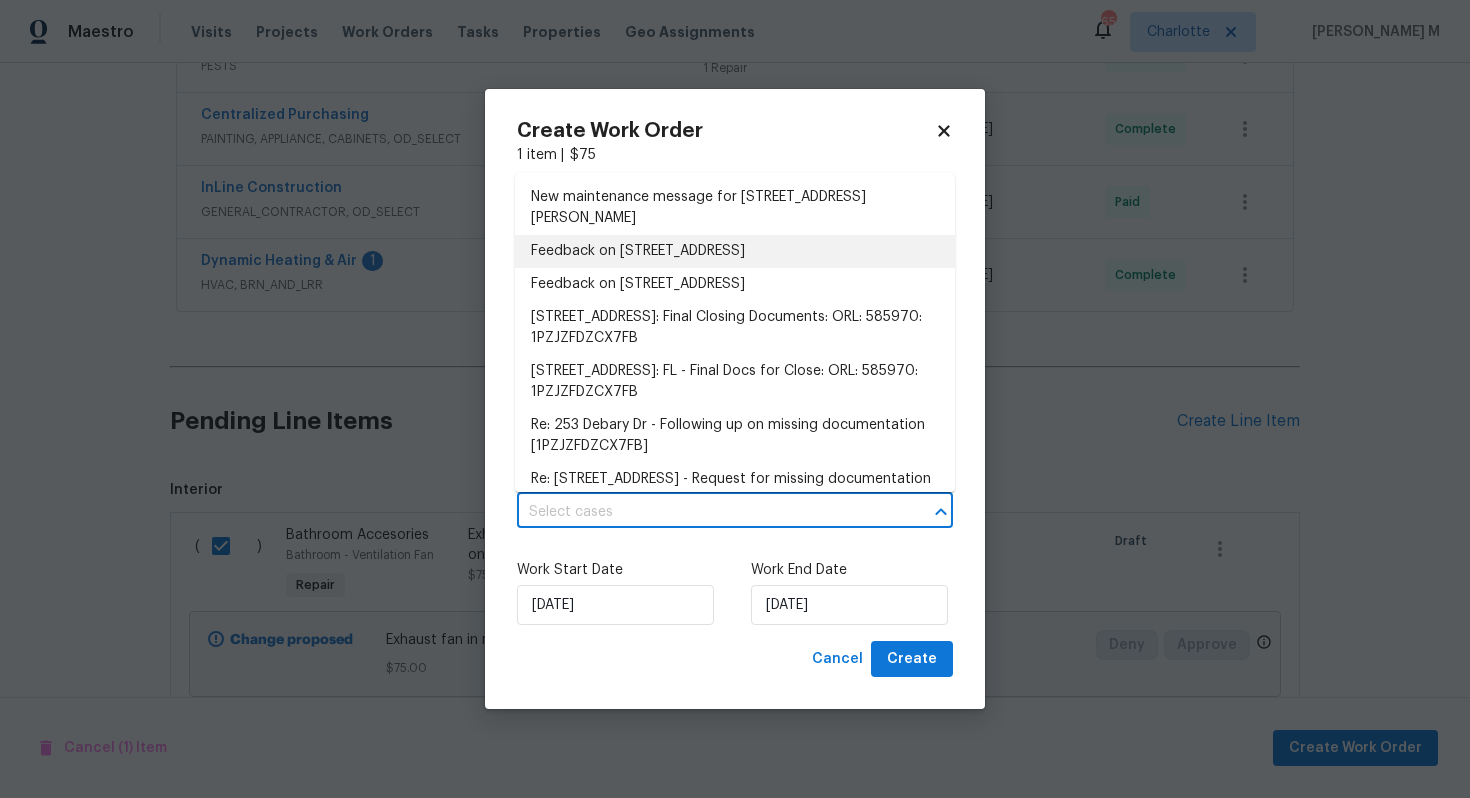 click on "Feedback on 253 Debary Dr, Debary, FL 32713" at bounding box center [735, 251] 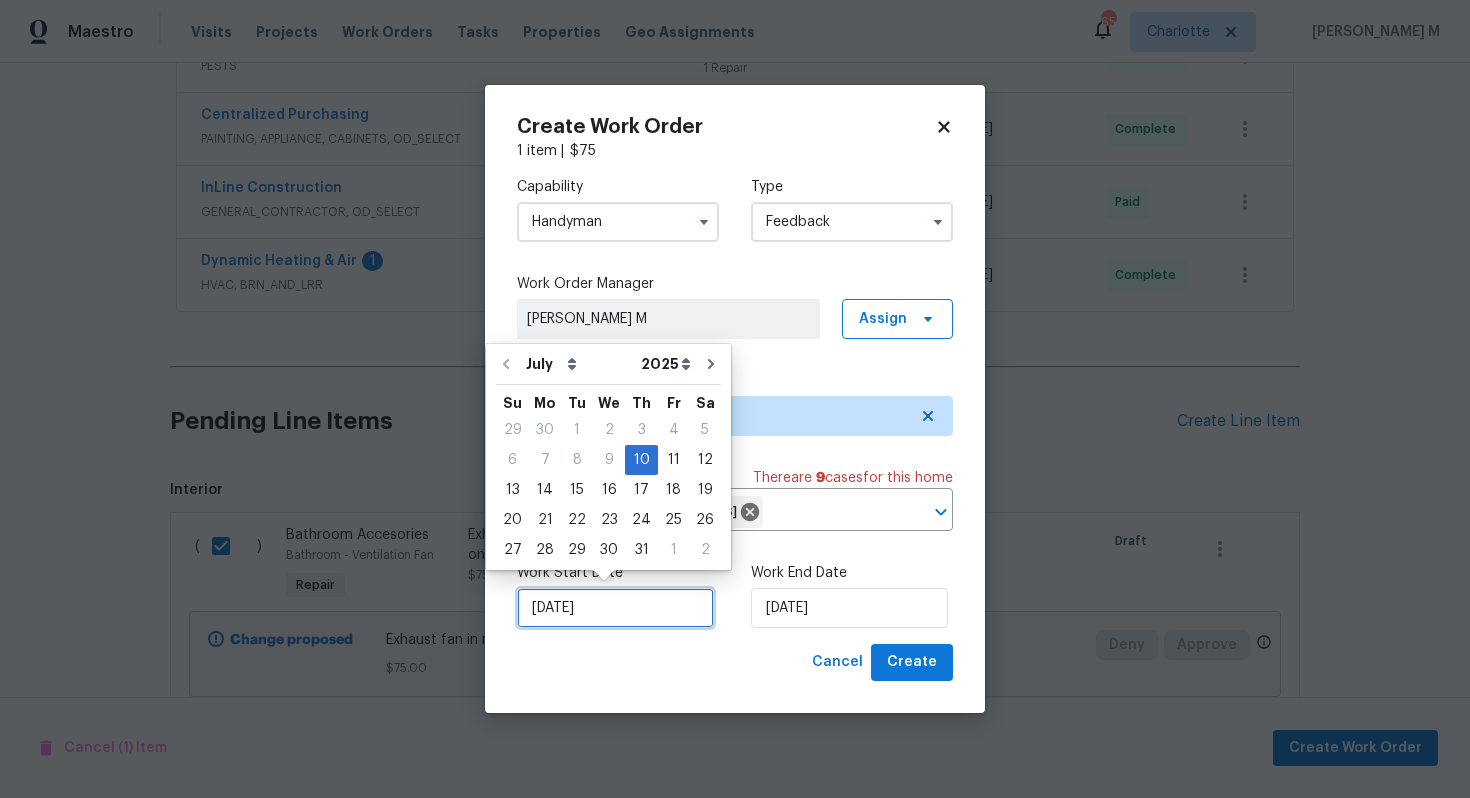 click on "10/07/2025" at bounding box center [615, 608] 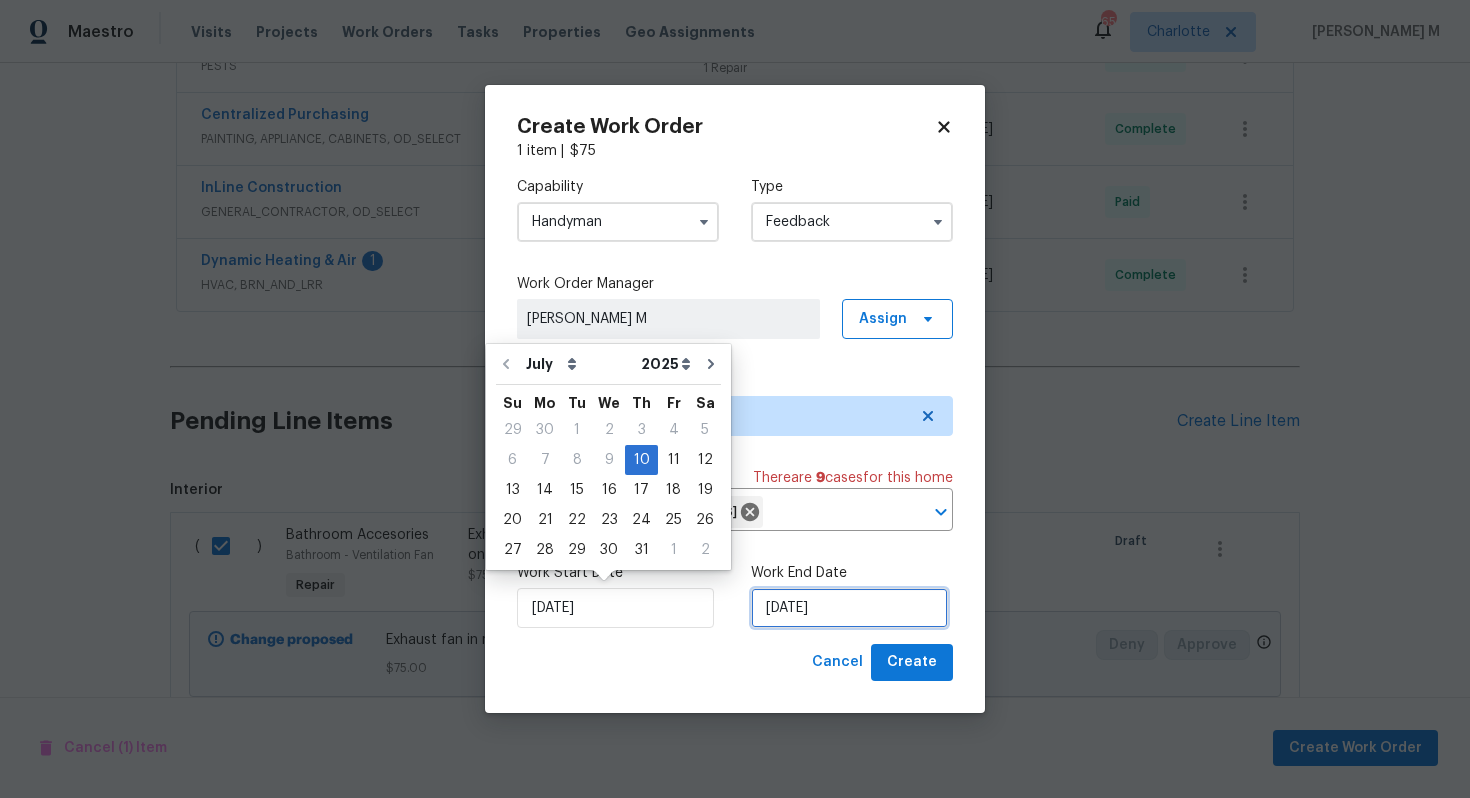 click on "10/07/2025" at bounding box center (849, 608) 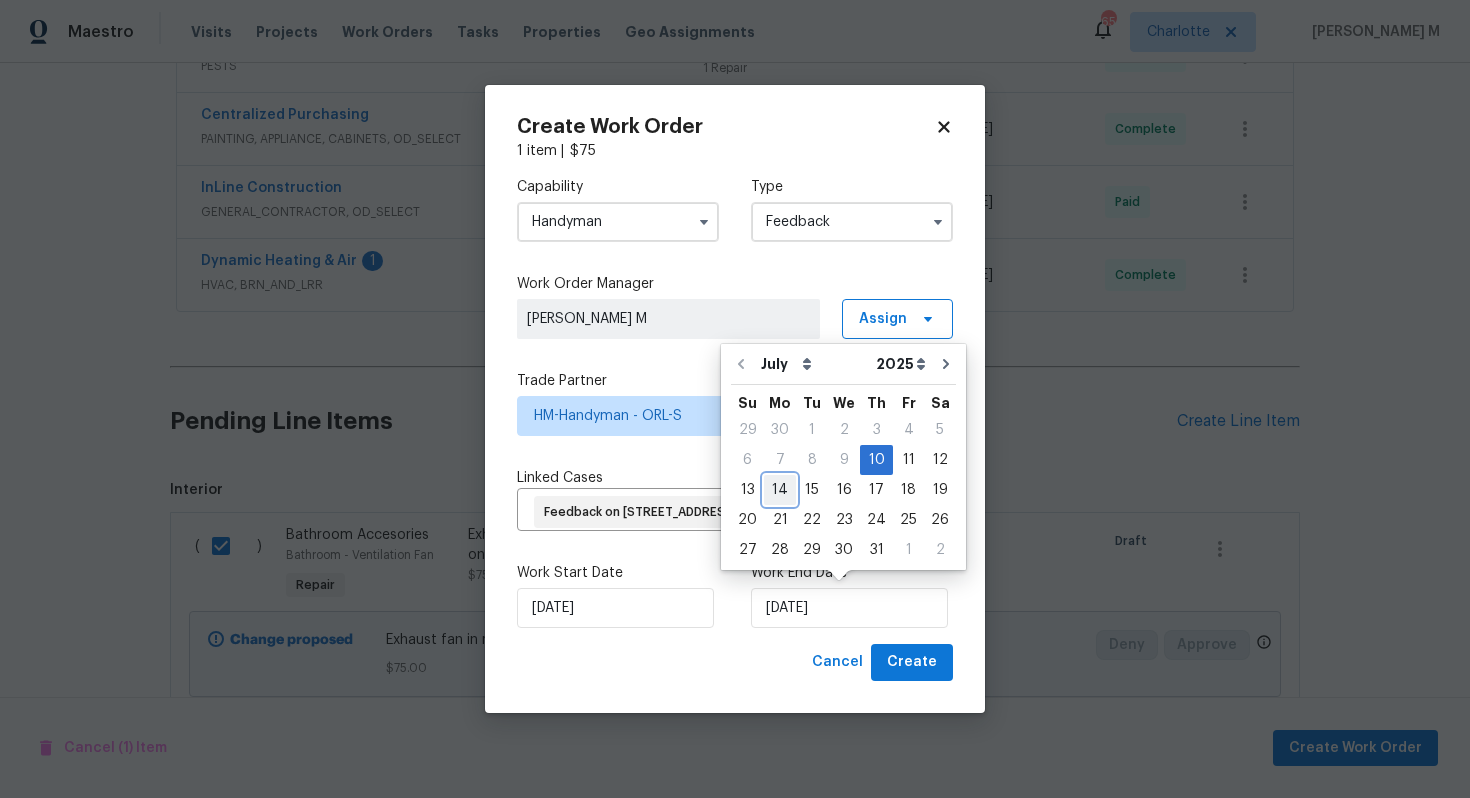click on "14" at bounding box center [780, 490] 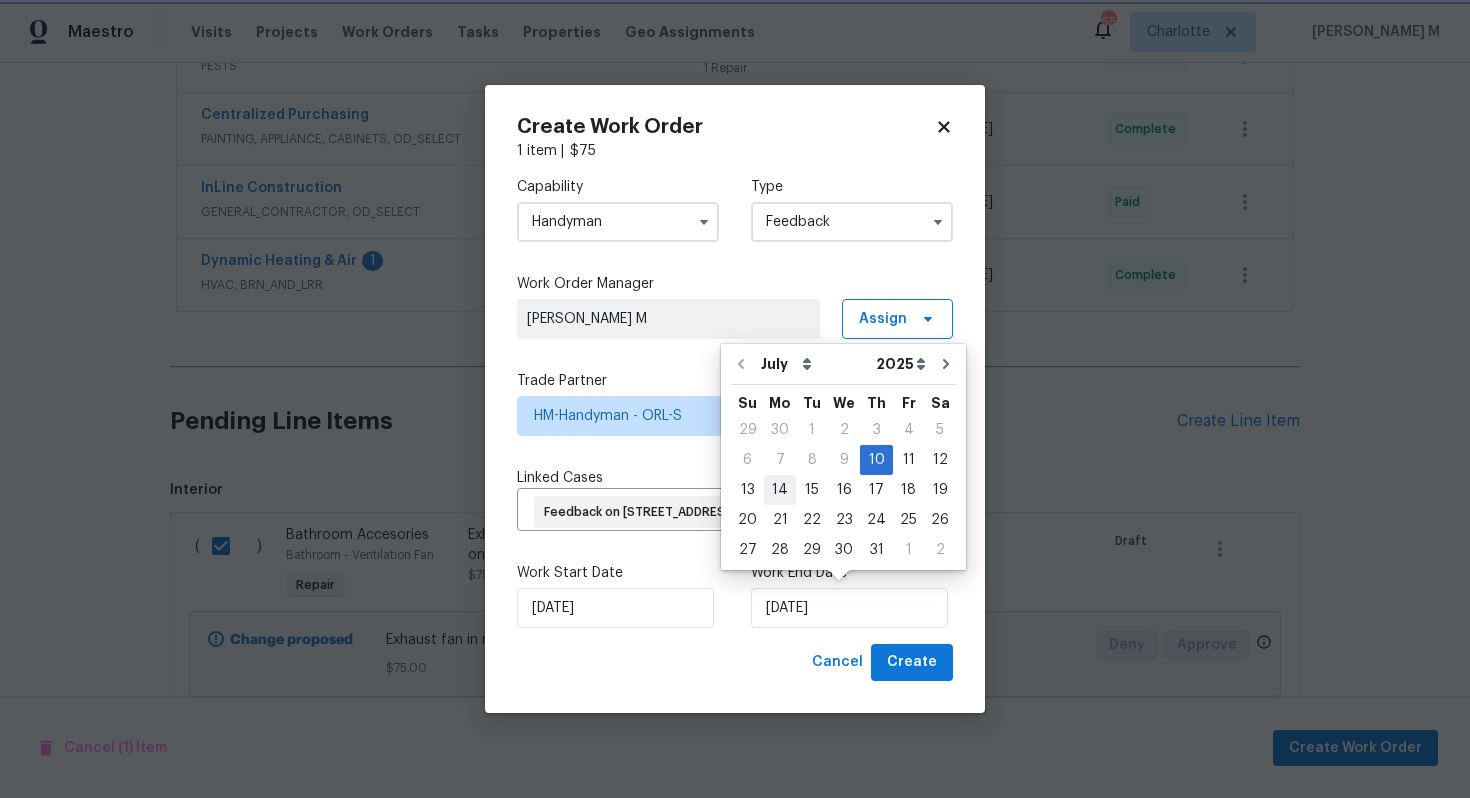 type on "14/07/2025" 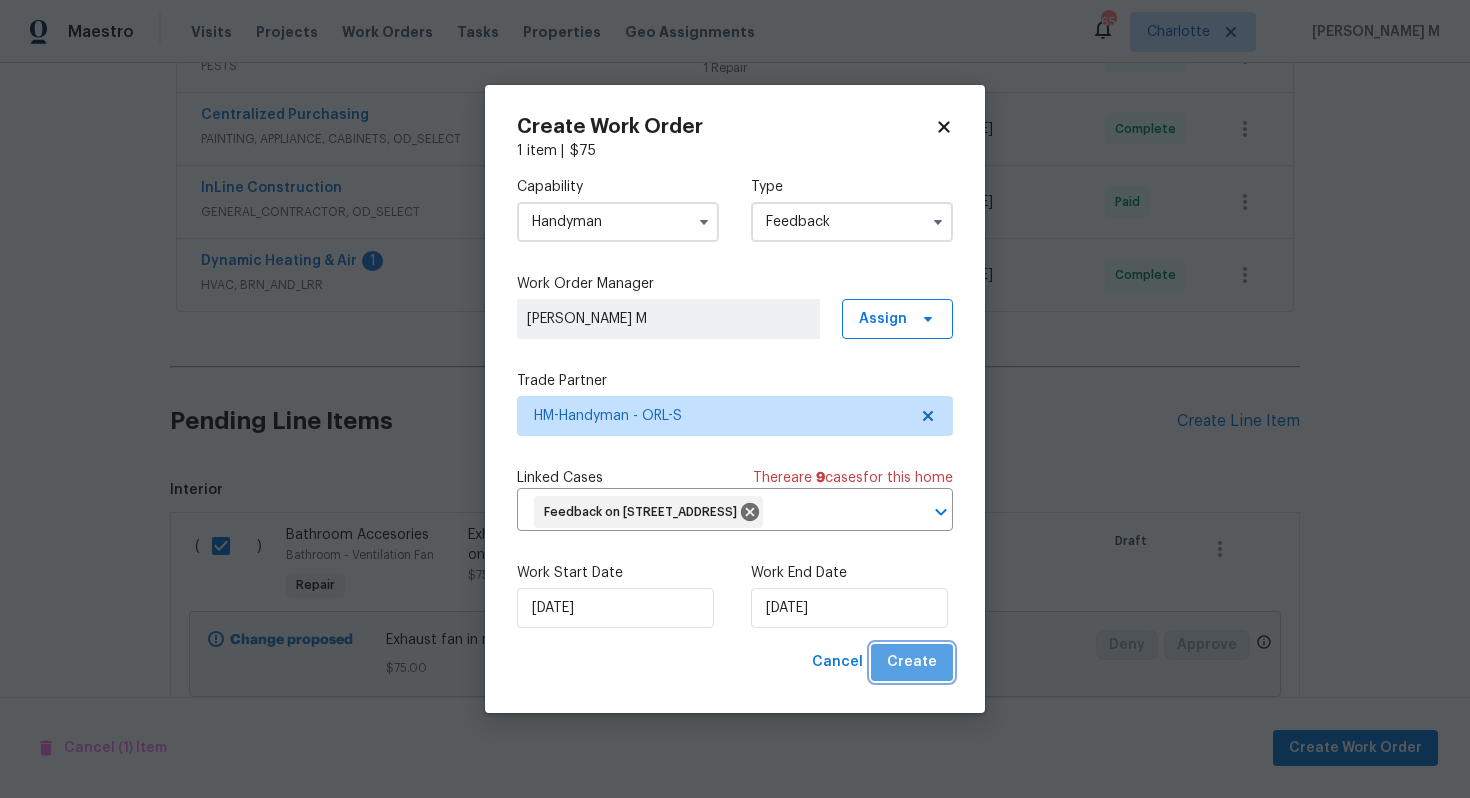 click on "Create" at bounding box center (912, 662) 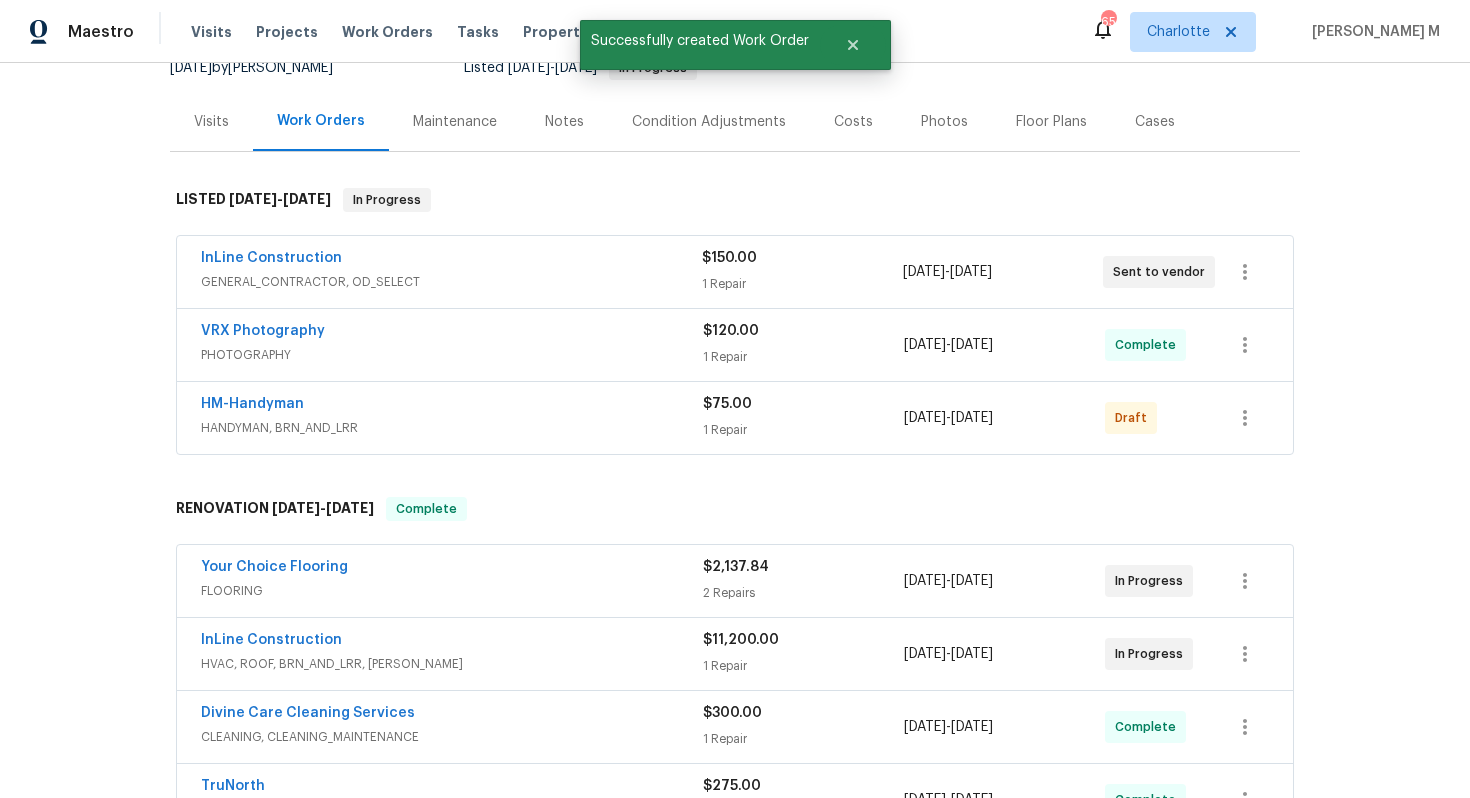 scroll, scrollTop: 204, scrollLeft: 0, axis: vertical 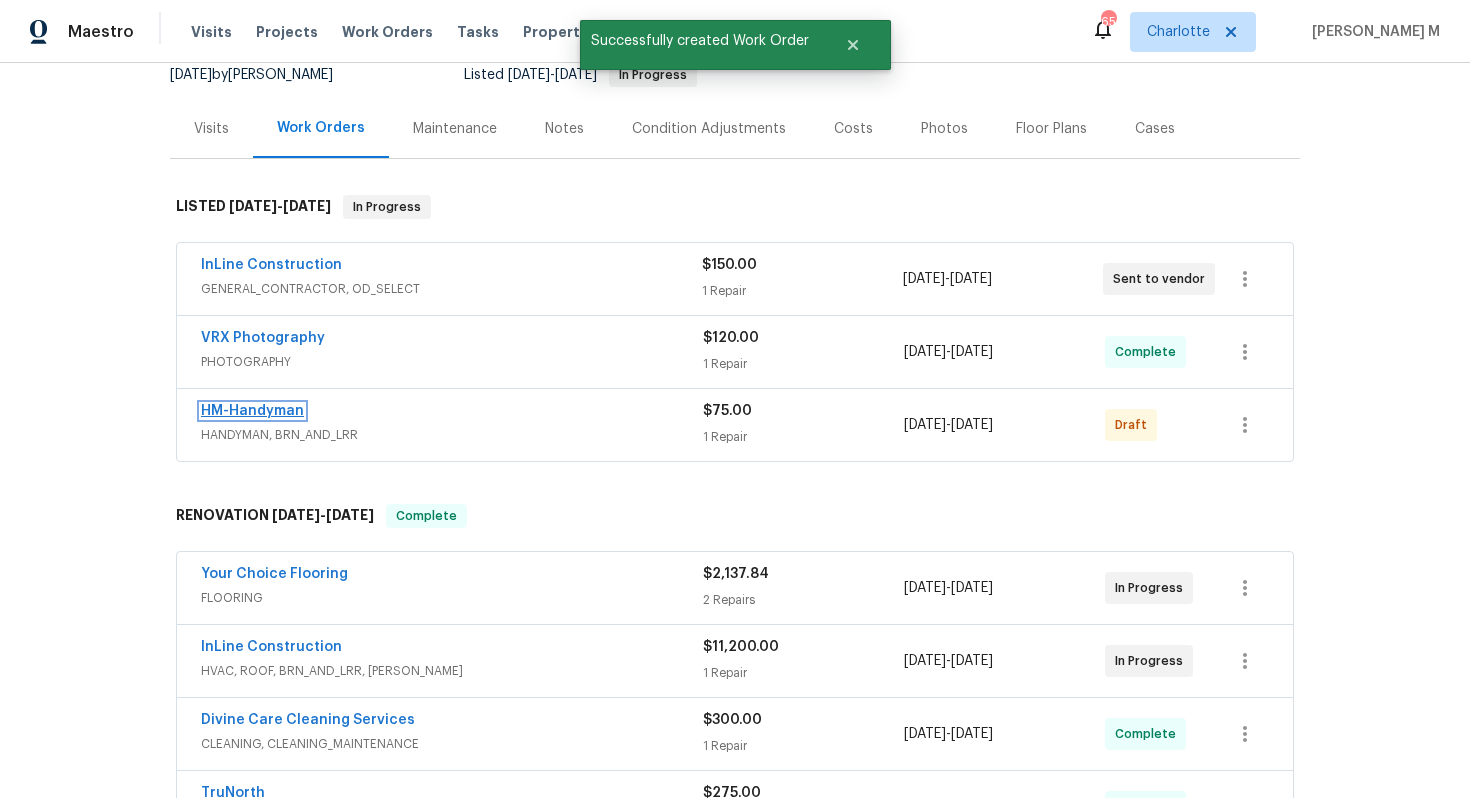 click on "HM-Handyman" at bounding box center [252, 411] 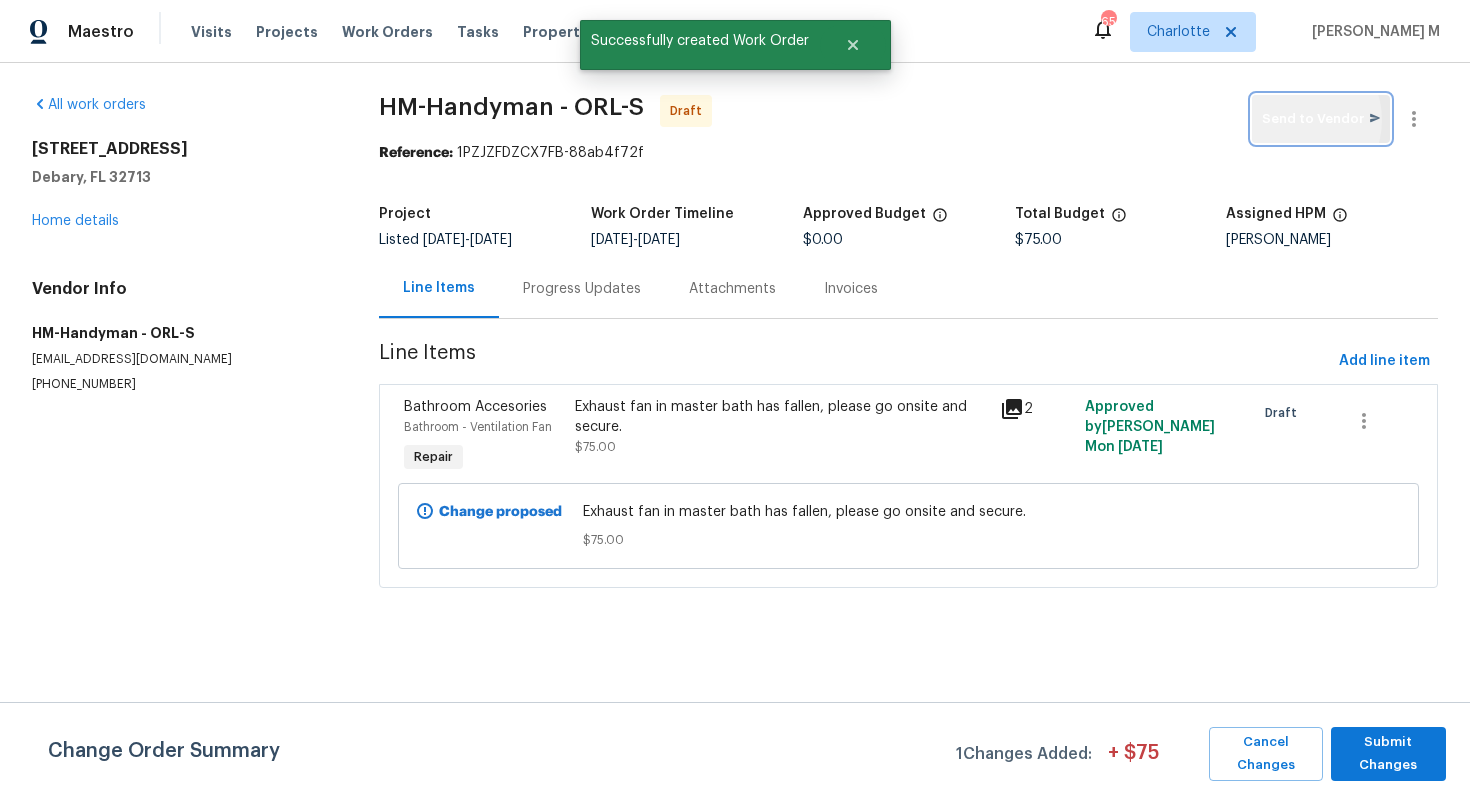 click on "Send to Vendor" at bounding box center (1321, 119) 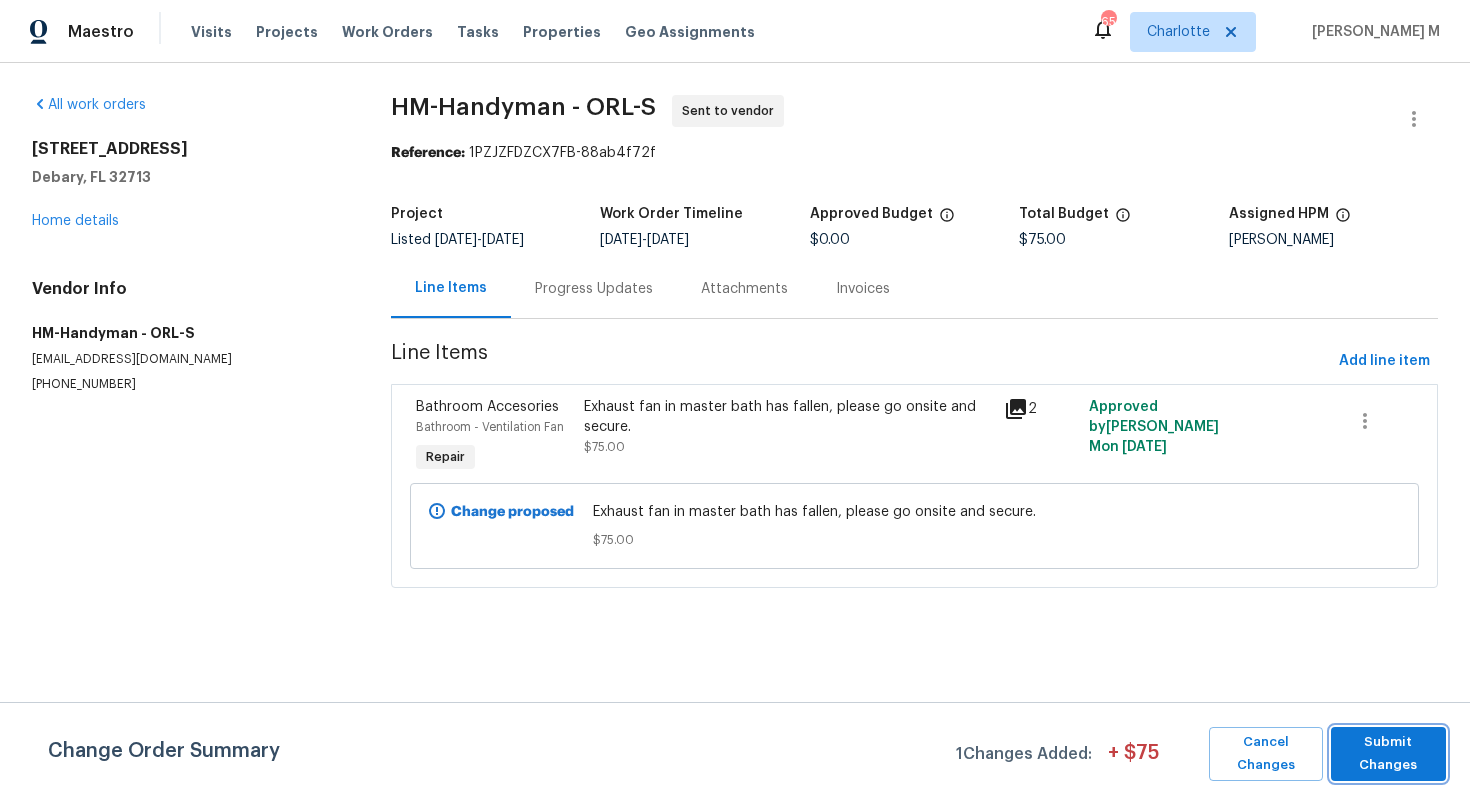 click on "Submit Changes" at bounding box center [1388, 754] 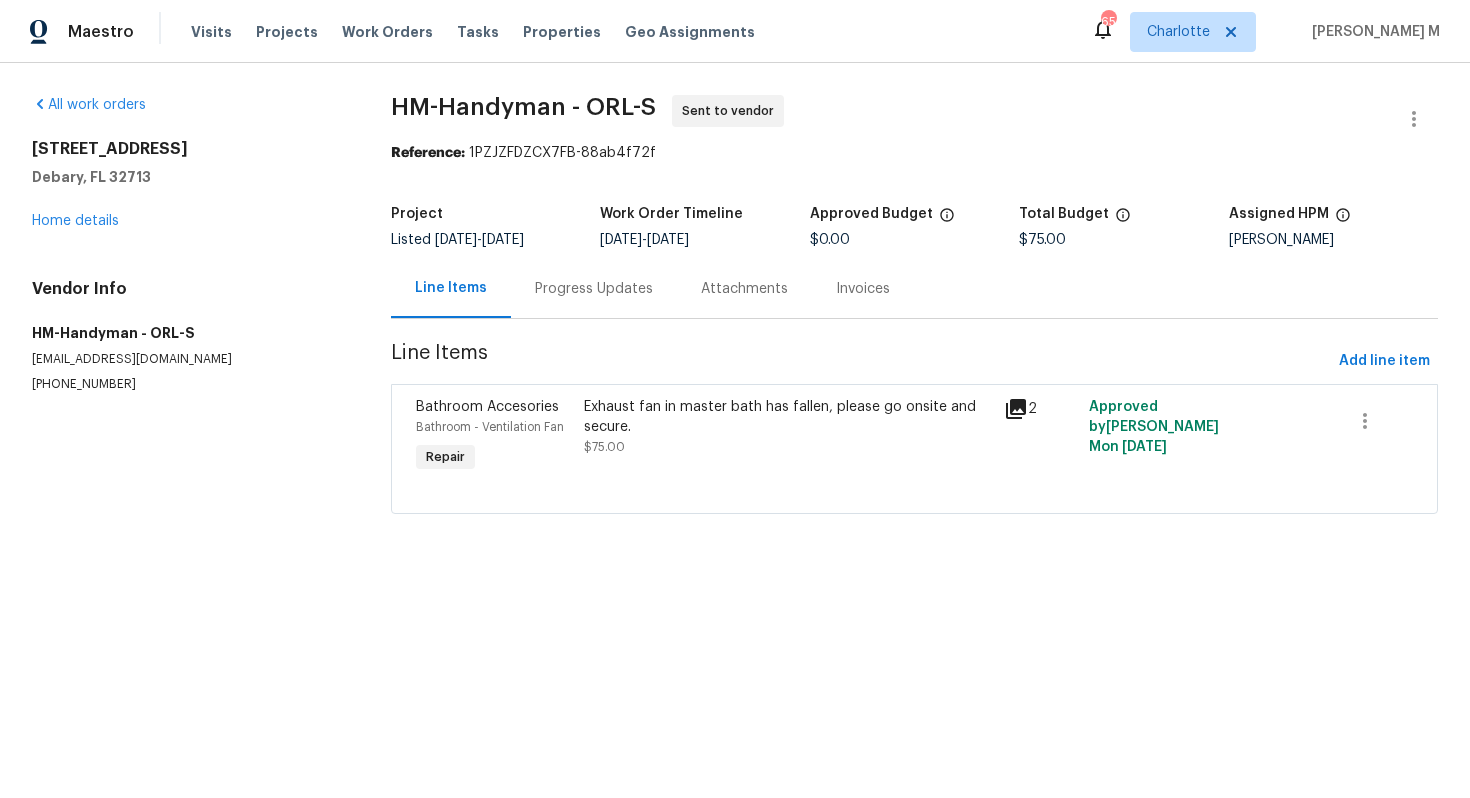 click on "Progress Updates" at bounding box center (594, 288) 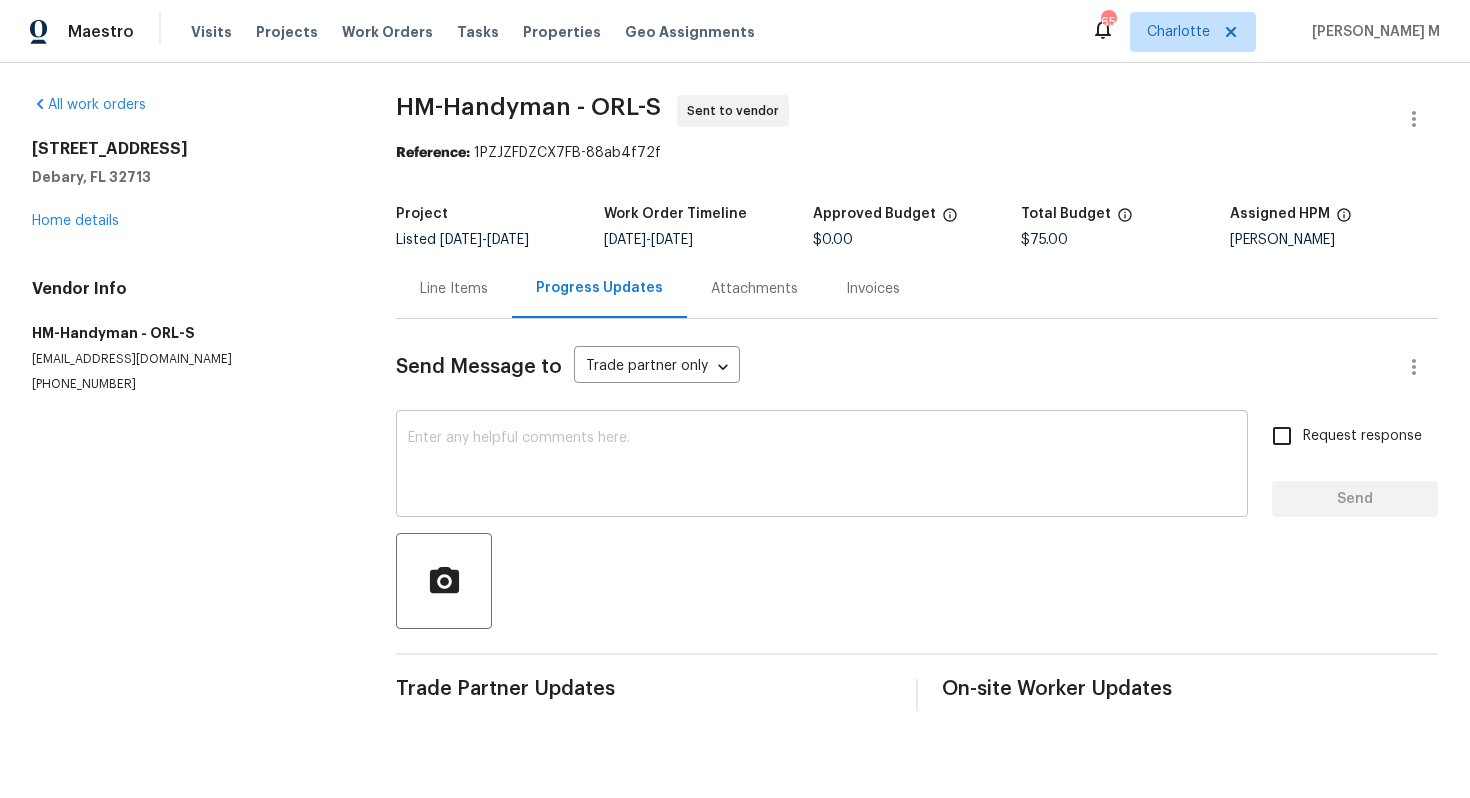 click at bounding box center (822, 466) 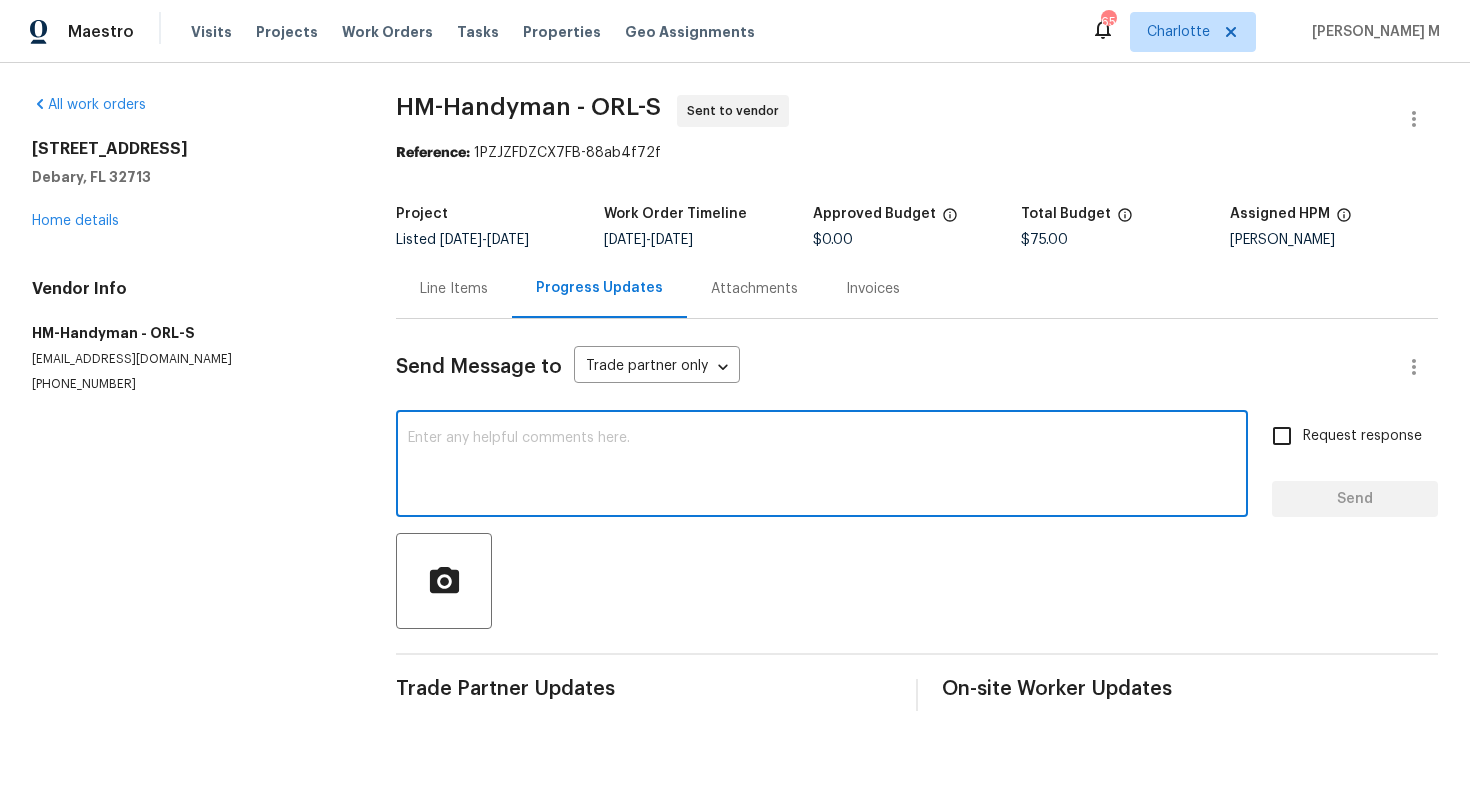 paste on "Hi this is Vignesh with Opendoor. I’m confirming you received the WO for the property at (Address). Please review and accept the WO within 24 hours and provide a schedule date. Please disregard the contact information for the HPM included in the WO. Our Centralised LWO Team is responsible for Listed WOs." 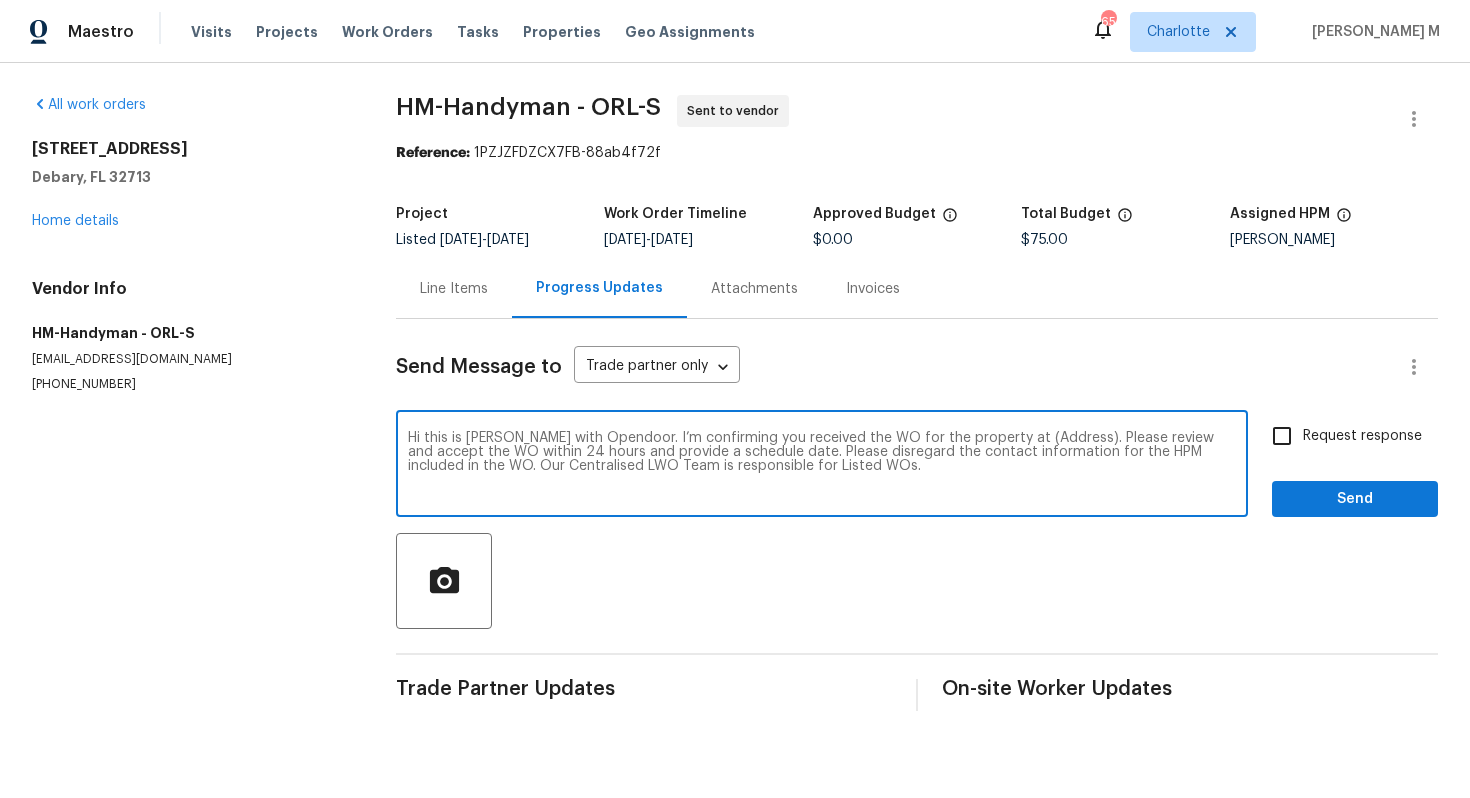 click on "Hi this is Vignesh with Opendoor. I’m confirming you received the WO for the property at (Address). Please review and accept the WO within 24 hours and provide a schedule date. Please disregard the contact information for the HPM included in the WO. Our Centralised LWO Team is responsible for Listed WOs.
x ​" at bounding box center [822, 466] 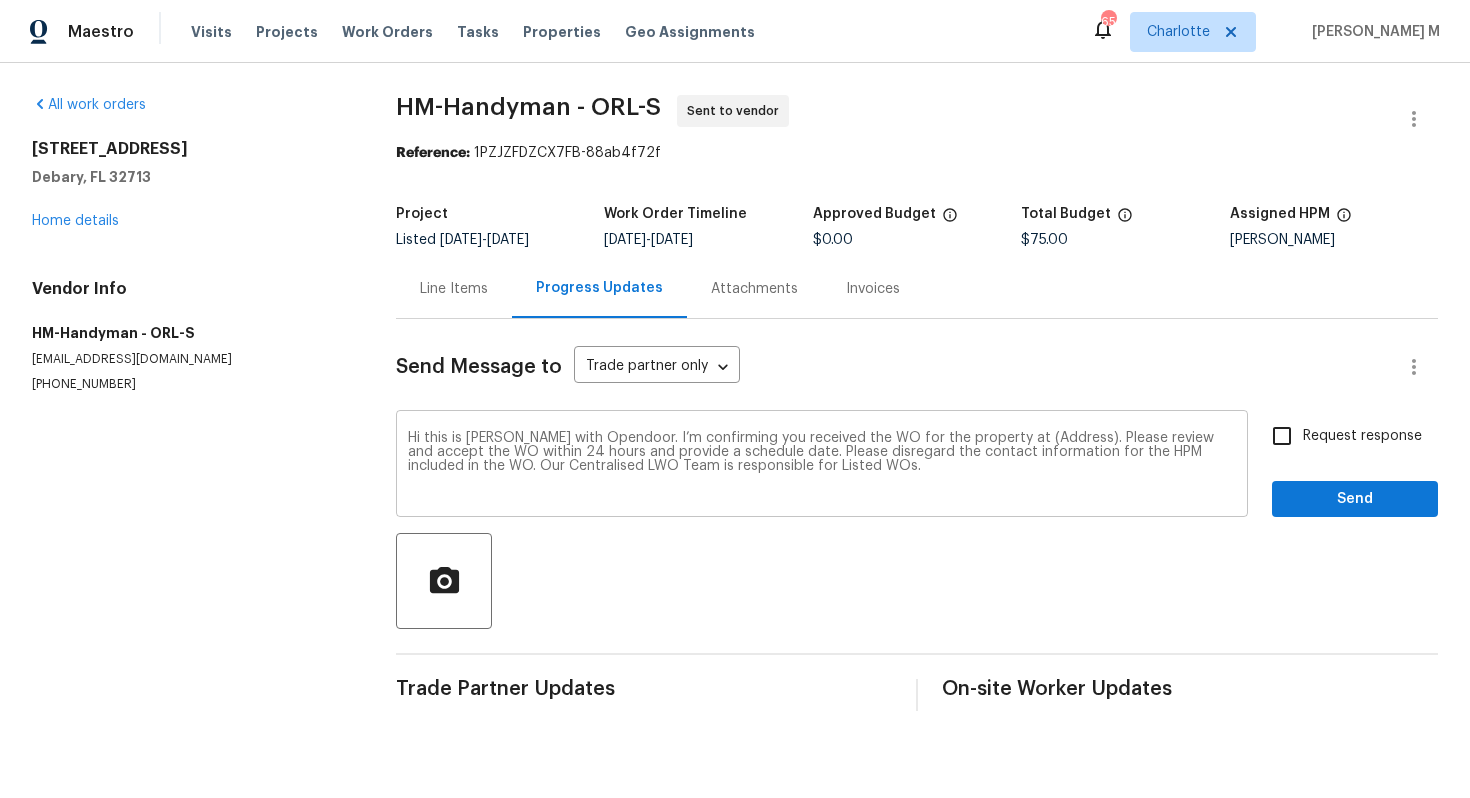 click on "Hi this is Vignesh with Opendoor. I’m confirming you received the WO for the property at (Address). Please review and accept the WO within 24 hours and provide a schedule date. Please disregard the contact information for the HPM included in the WO. Our Centralised LWO Team is responsible for Listed WOs.
x ​" at bounding box center (822, 466) 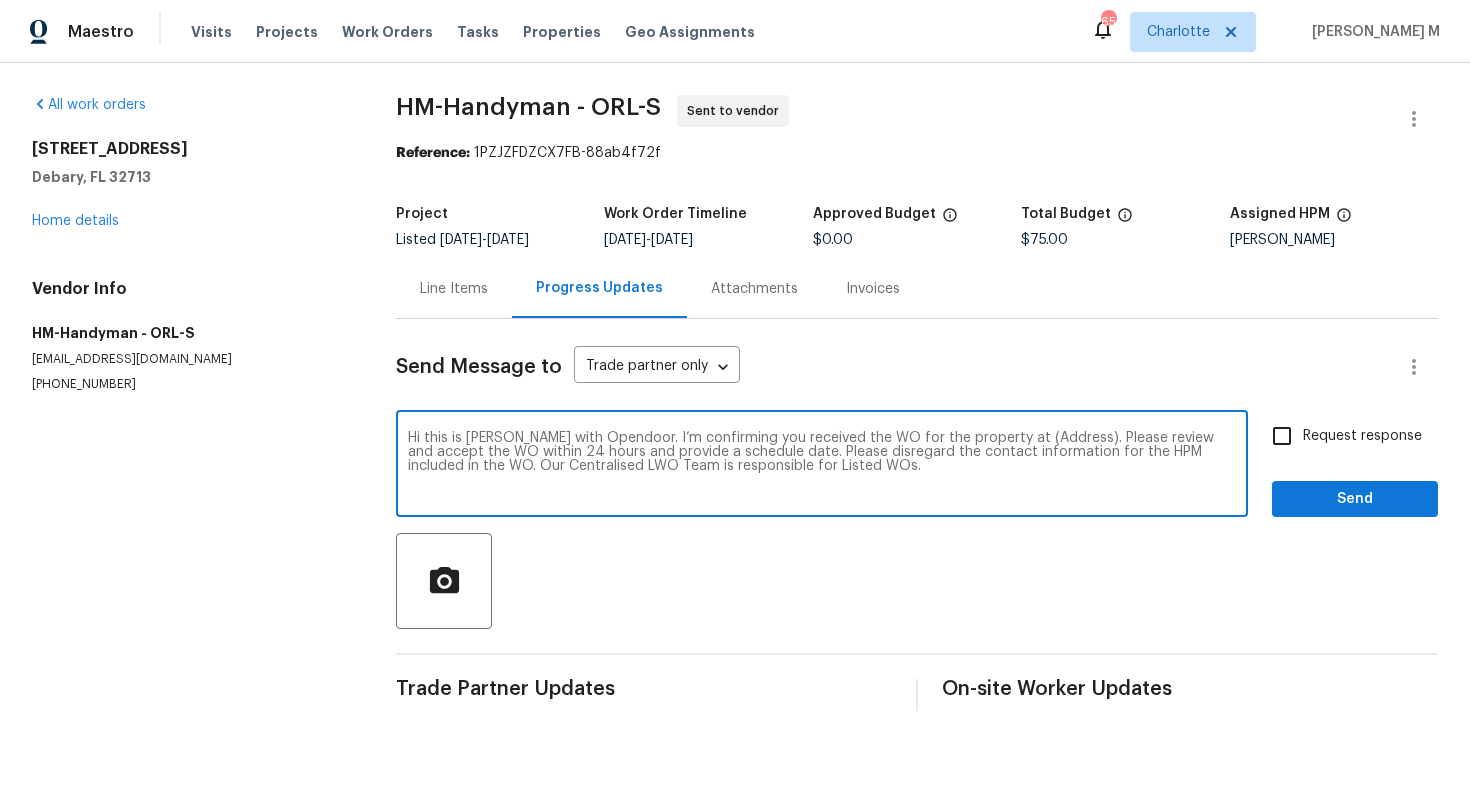 click on "Hi this is Vignesh with Opendoor. I’m confirming you received the WO for the property at (Address). Please review and accept the WO within 24 hours and provide a schedule date. Please disregard the contact information for the HPM included in the WO. Our Centralised LWO Team is responsible for Listed WOs." at bounding box center [822, 466] 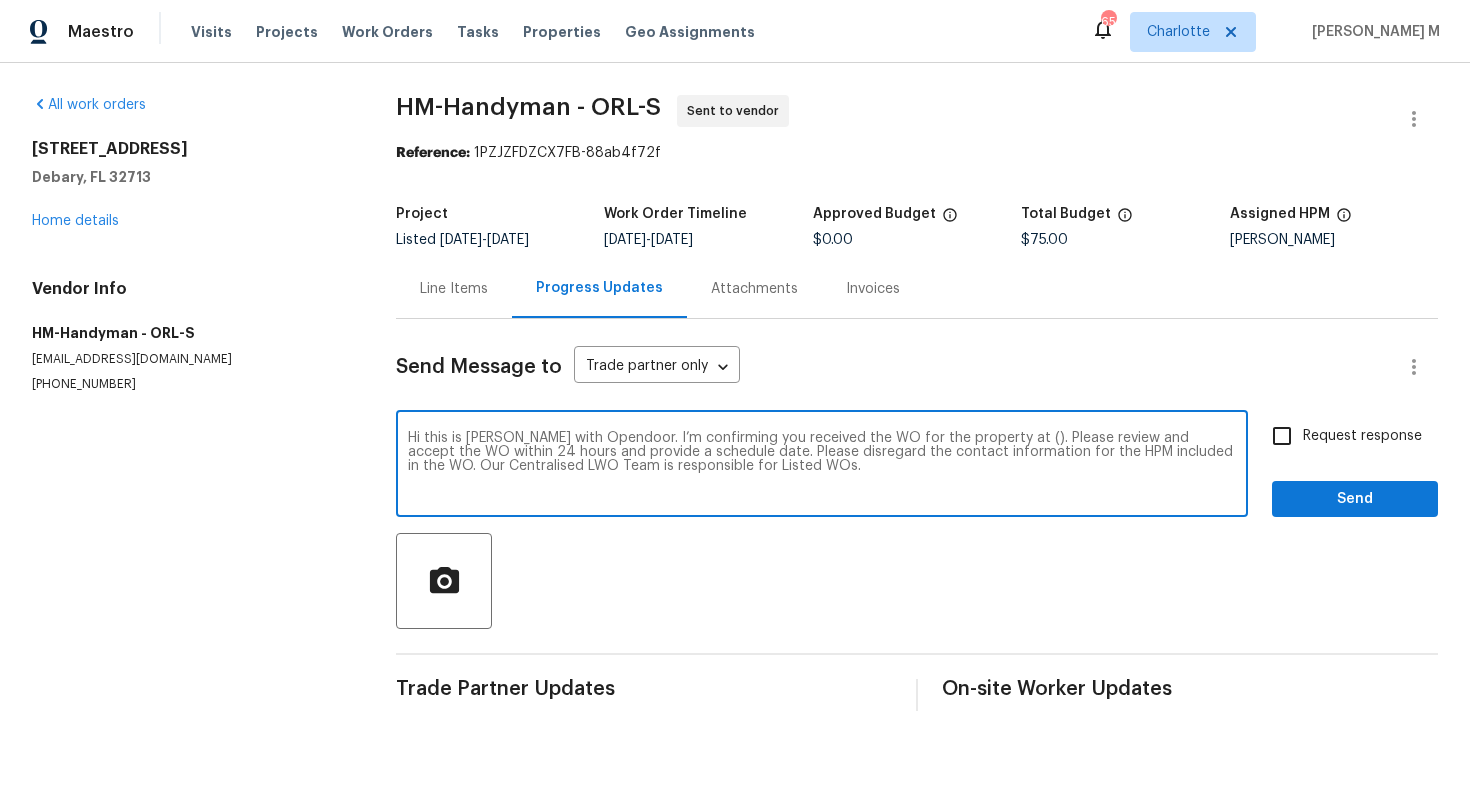 paste on "253 Debary Dr, Debary, FL 32713" 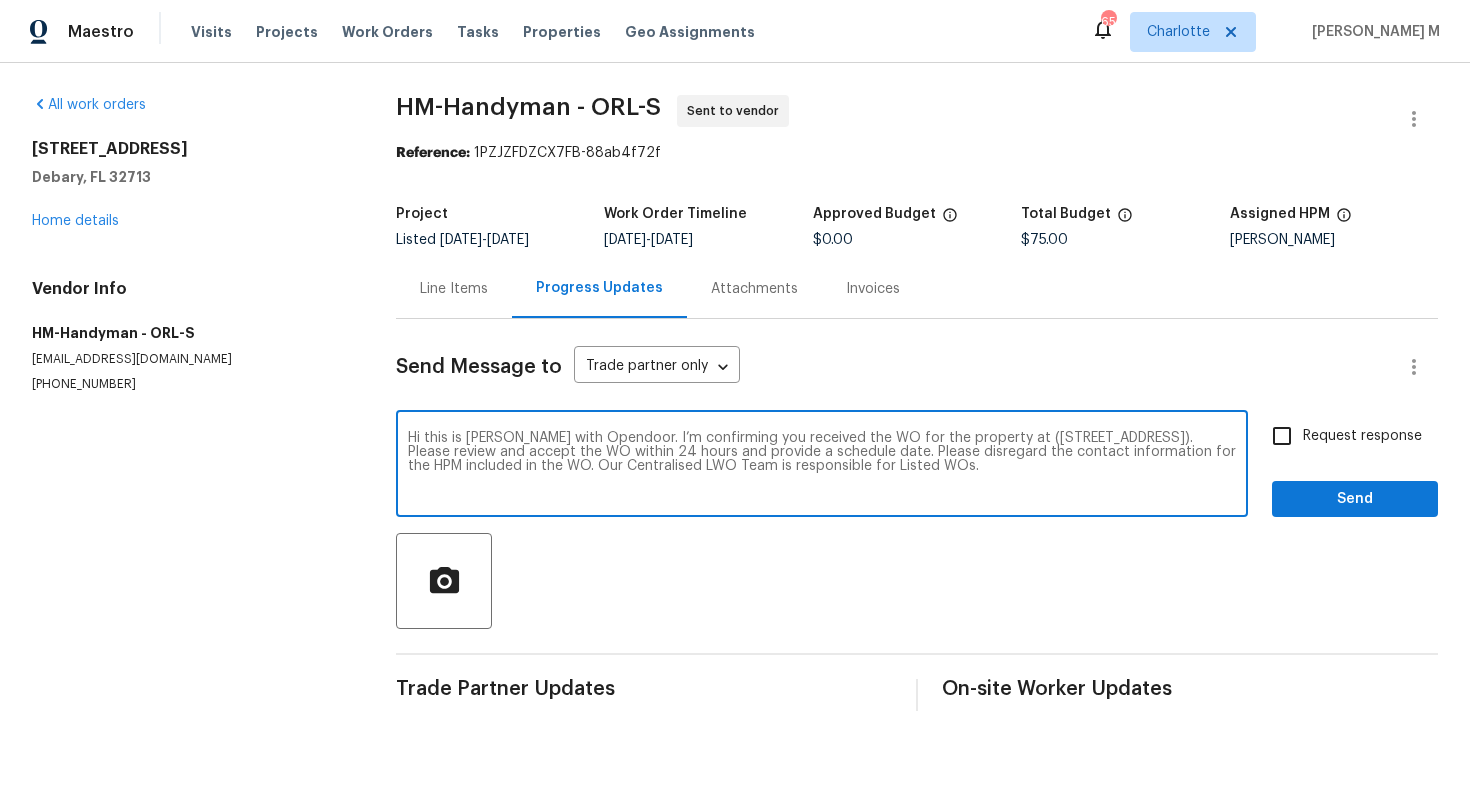 type on "Hi this is Vignesh with Opendoor. I’m confirming you received the WO for the property at (253 Debary Dr, Debary, FL 32713). Please review and accept the WO within 24 hours and provide a schedule date. Please disregard the contact information for the HPM included in the WO. Our Centralised LWO Team is responsible for Listed WOs." 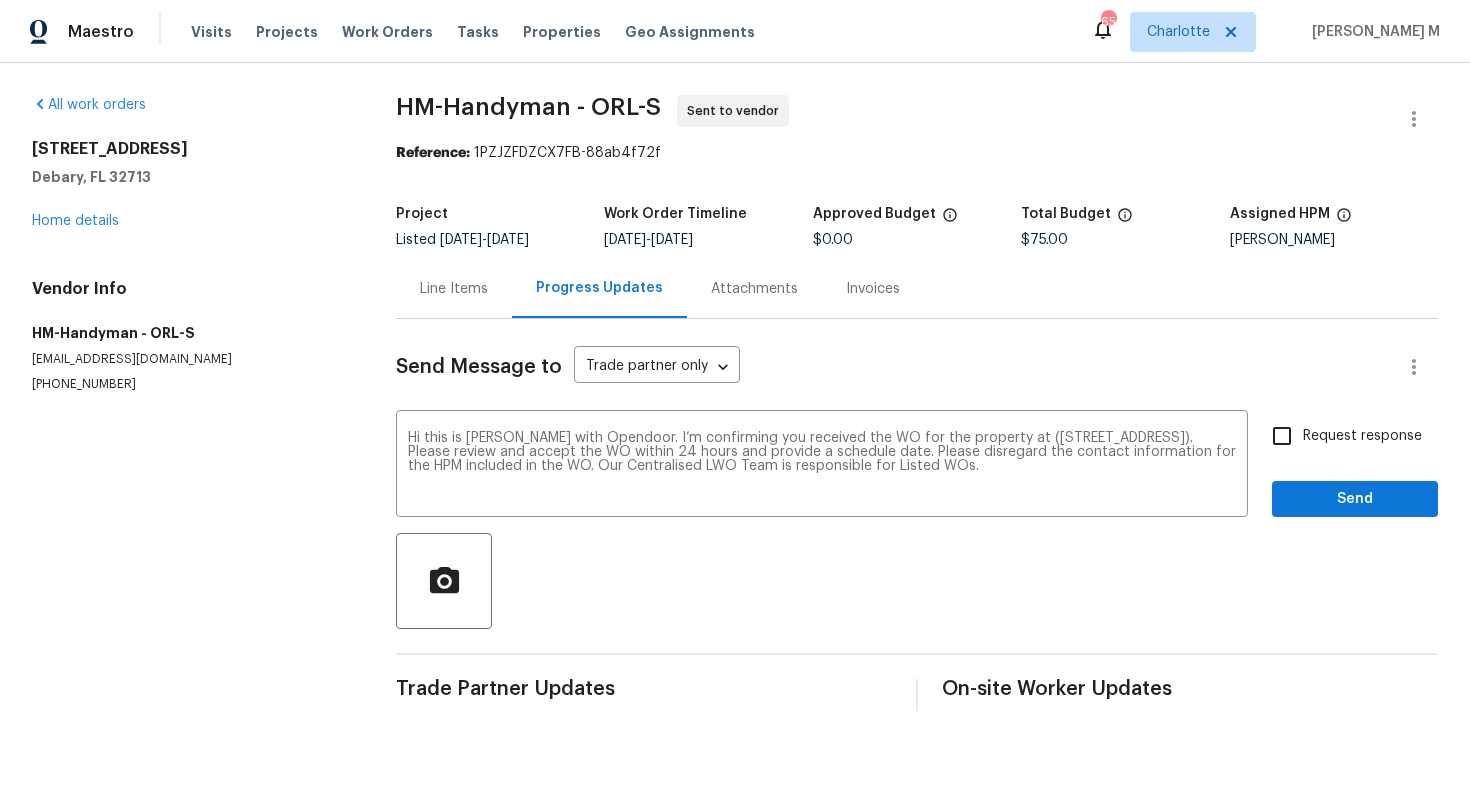 click on "Request response" at bounding box center [1362, 436] 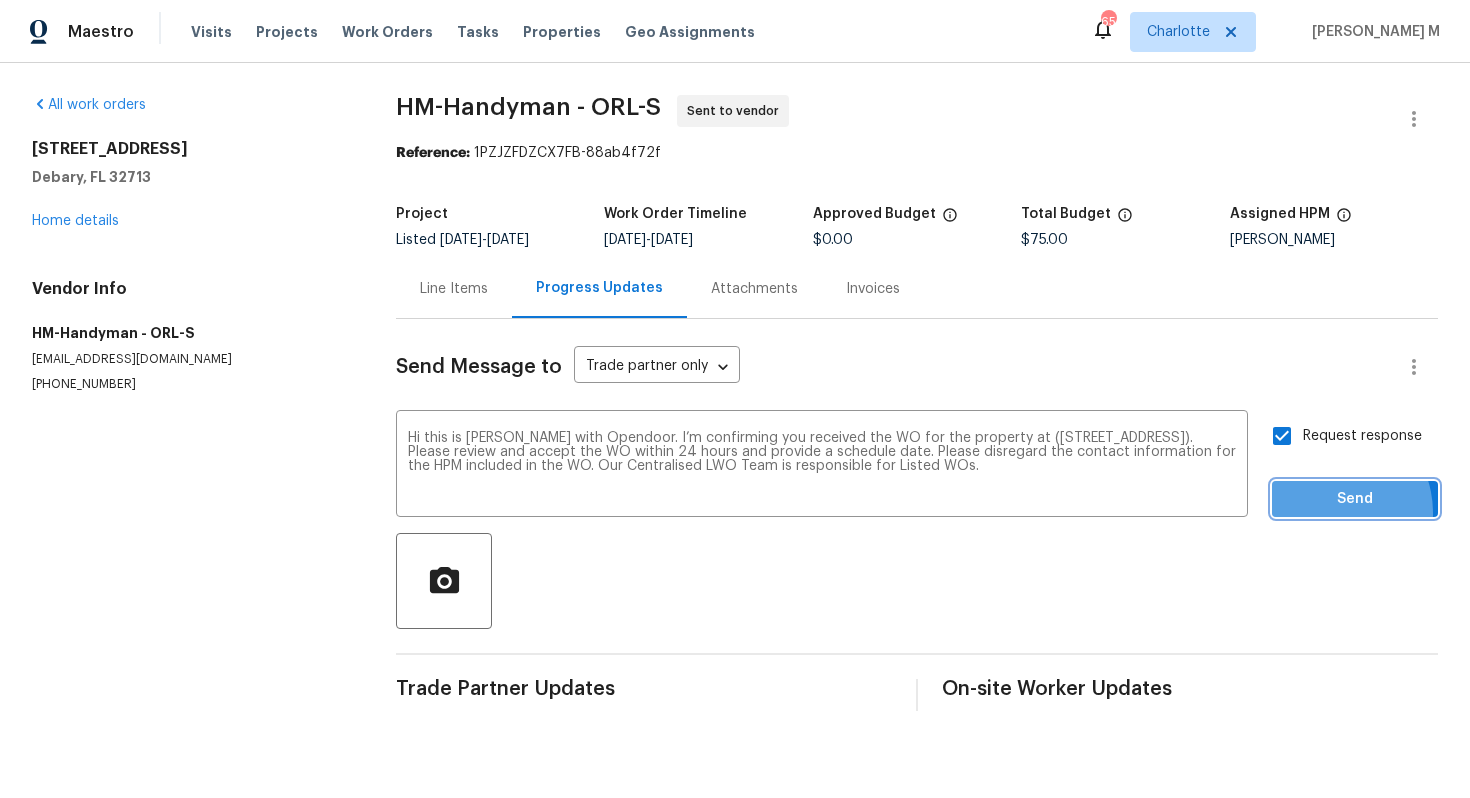 click on "Send" at bounding box center [1355, 499] 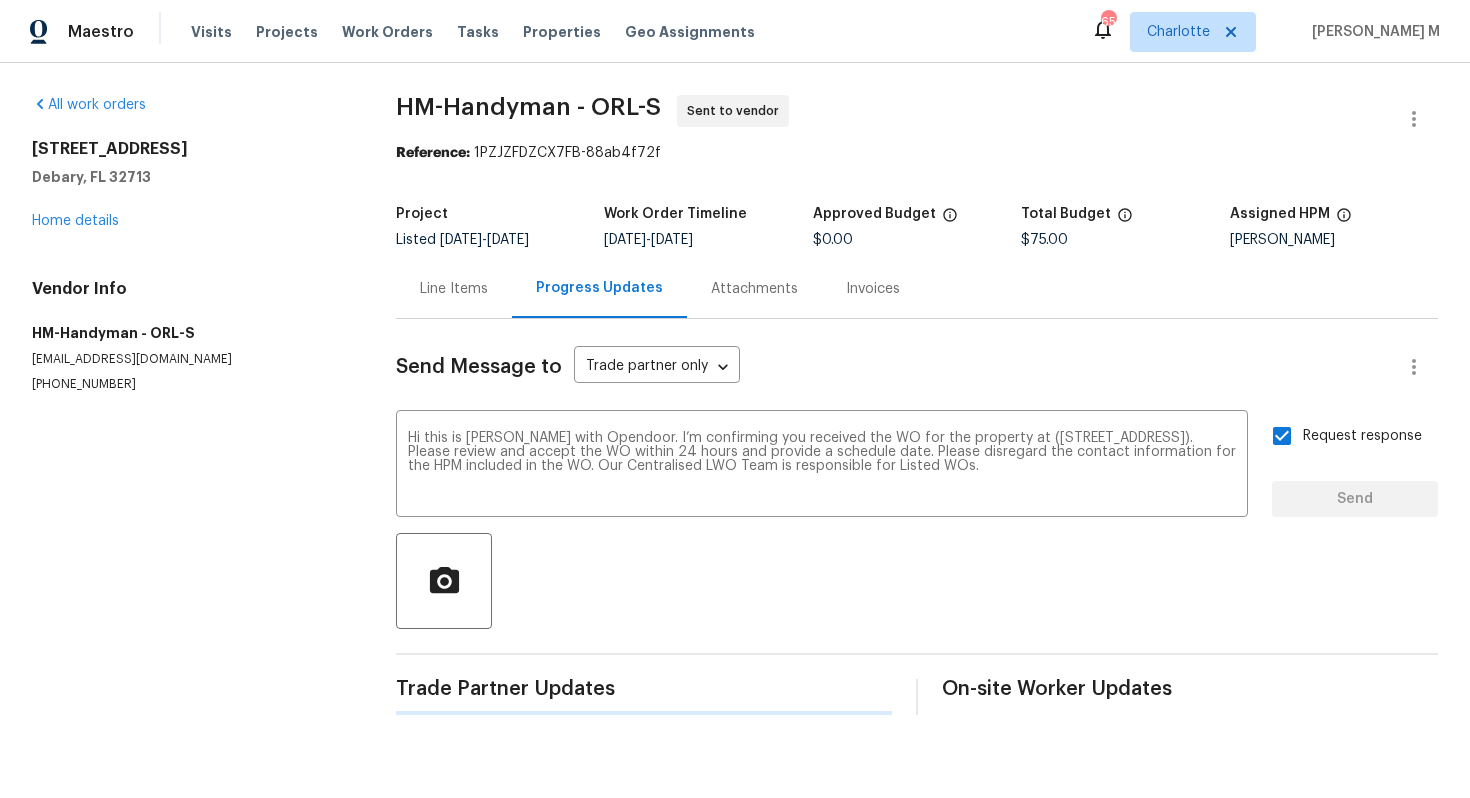 type 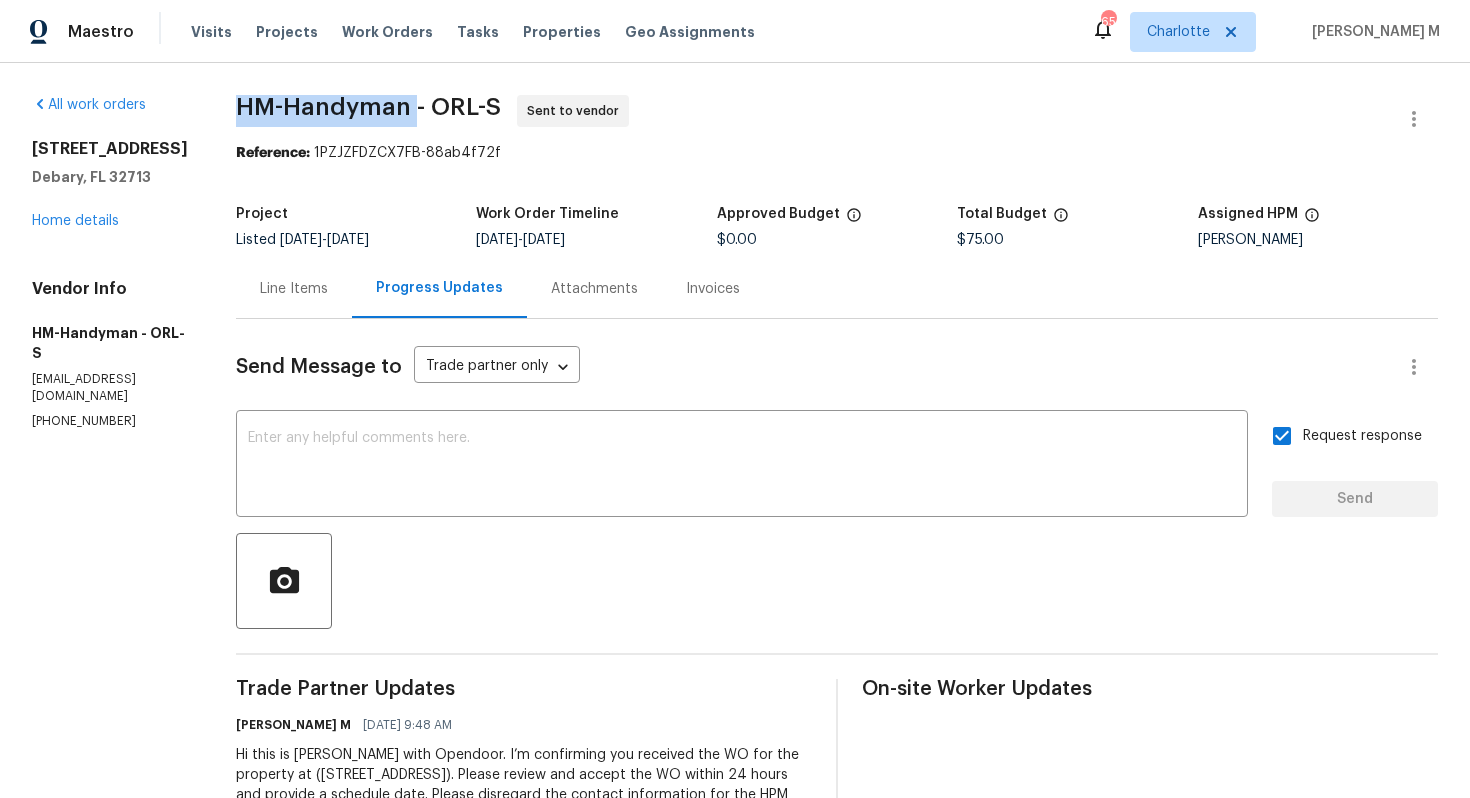 drag, startPoint x: 231, startPoint y: 103, endPoint x: 404, endPoint y: 111, distance: 173.18488 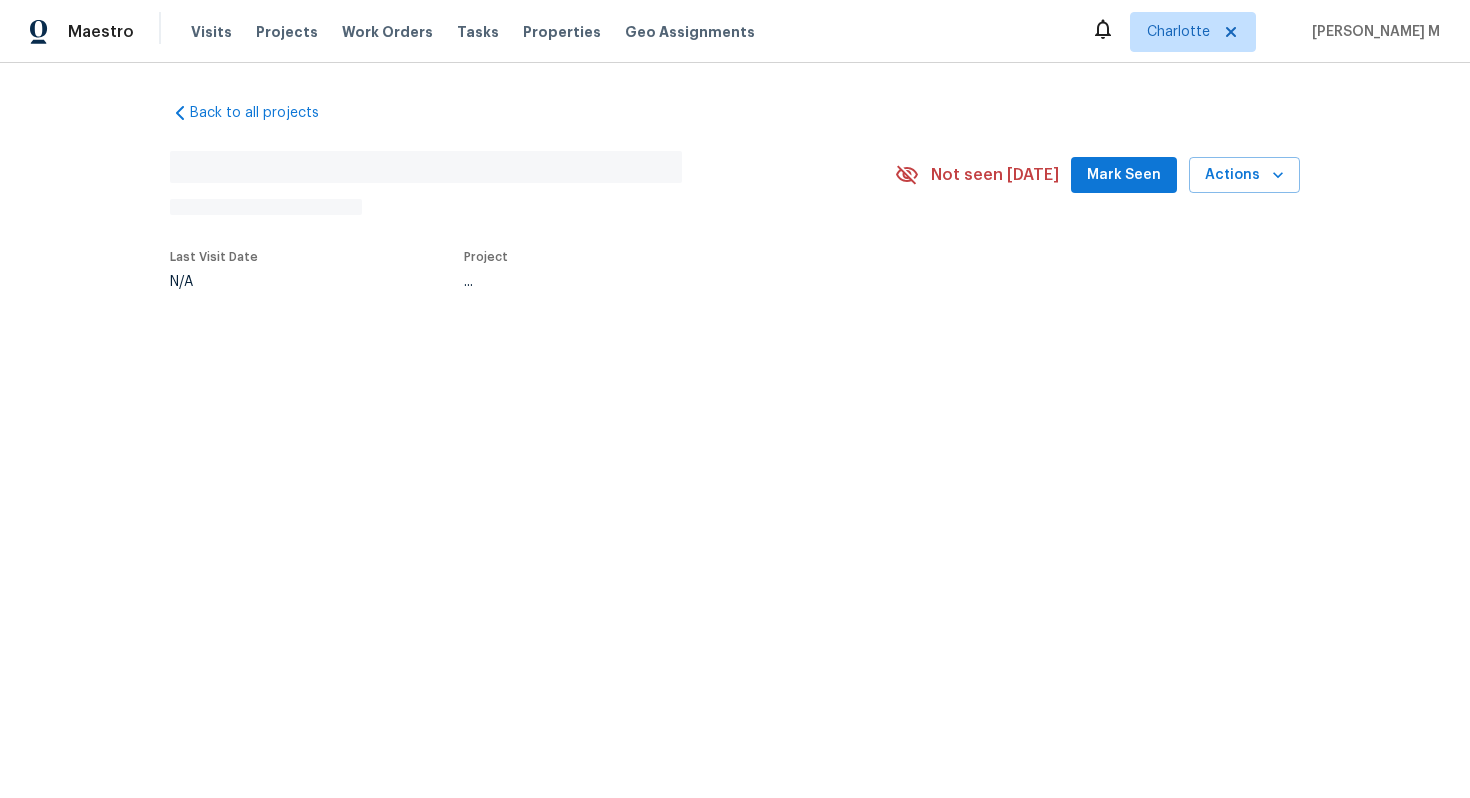 scroll, scrollTop: 0, scrollLeft: 0, axis: both 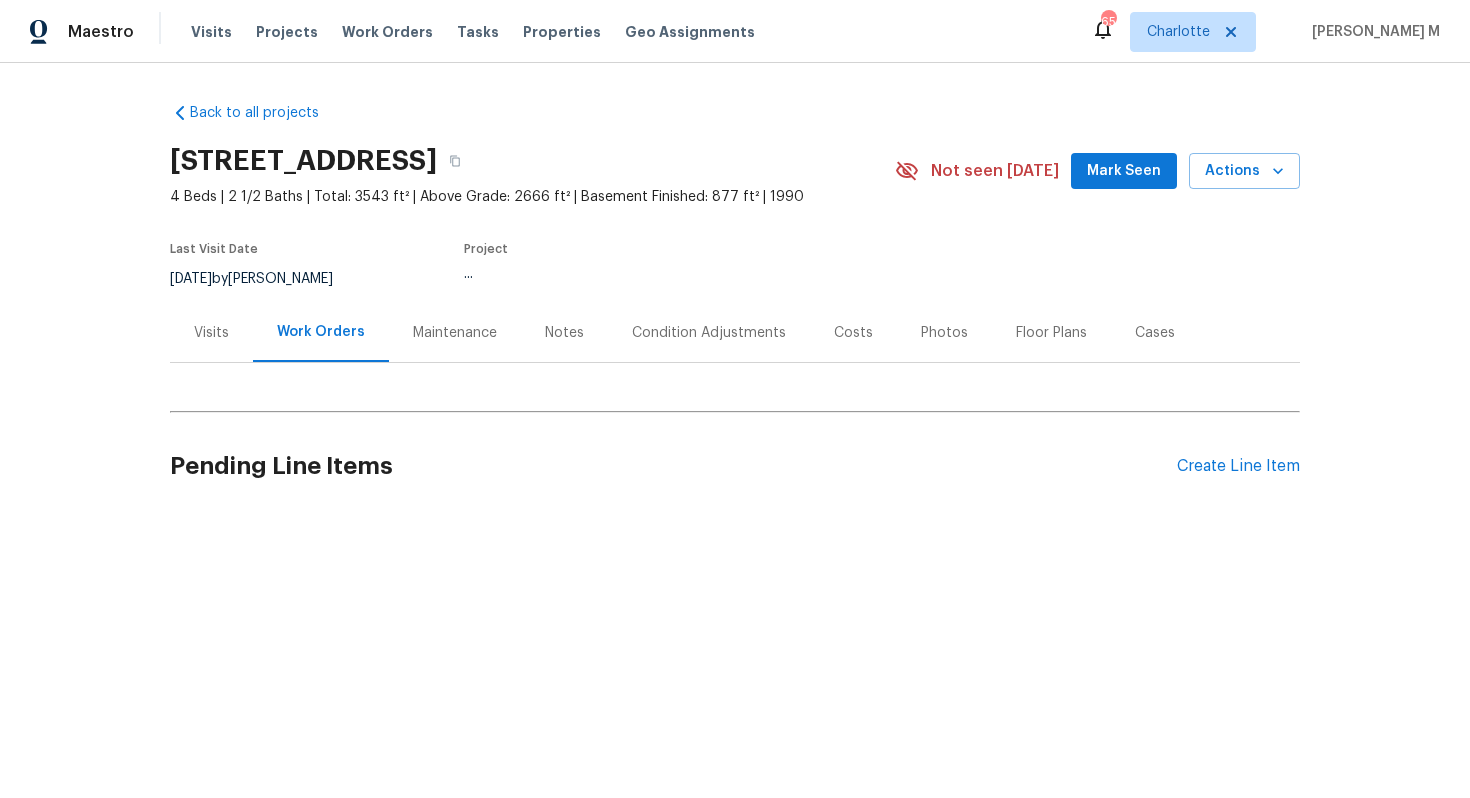 click on "Maintenance" at bounding box center (455, 332) 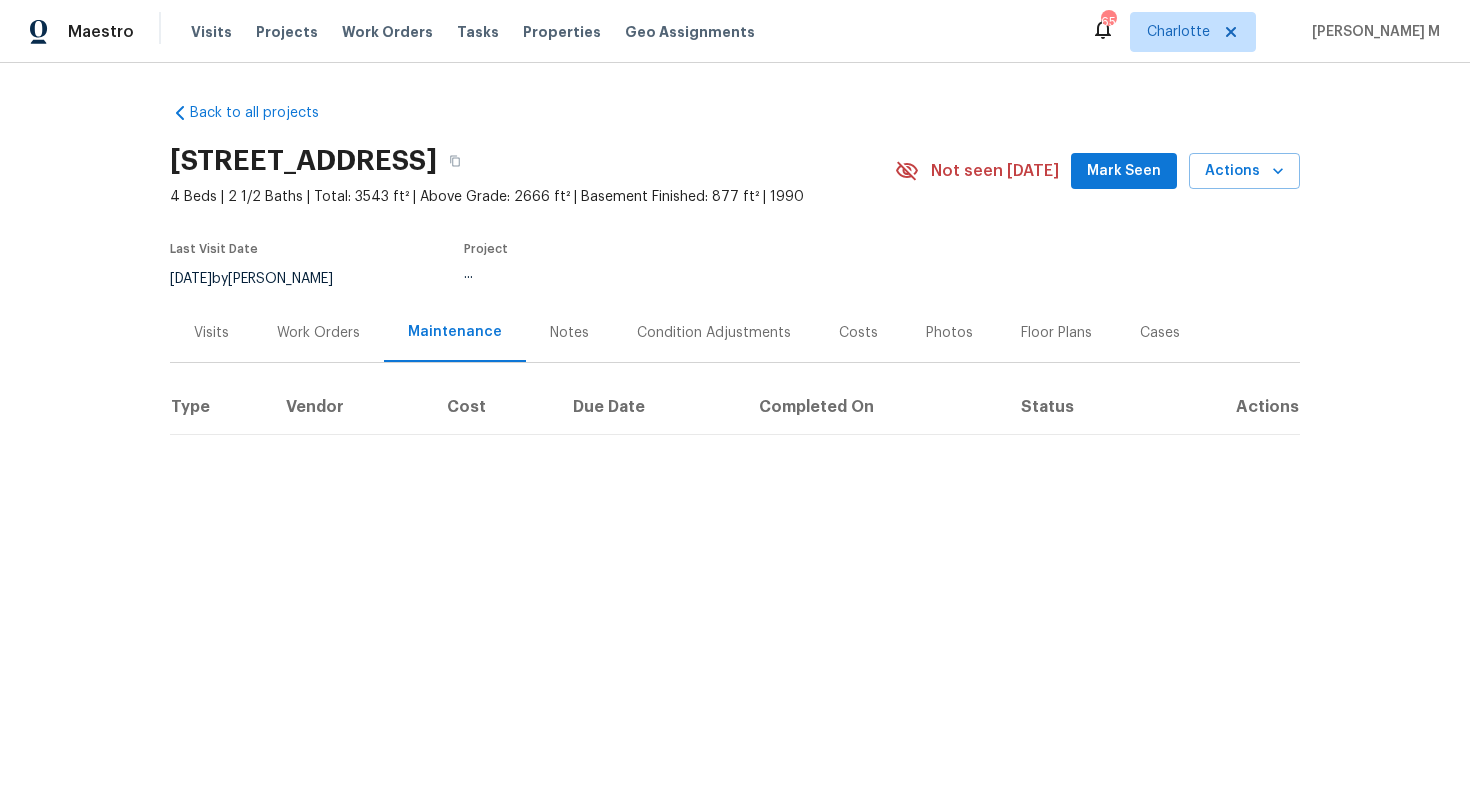 click on "Work Orders" at bounding box center [318, 333] 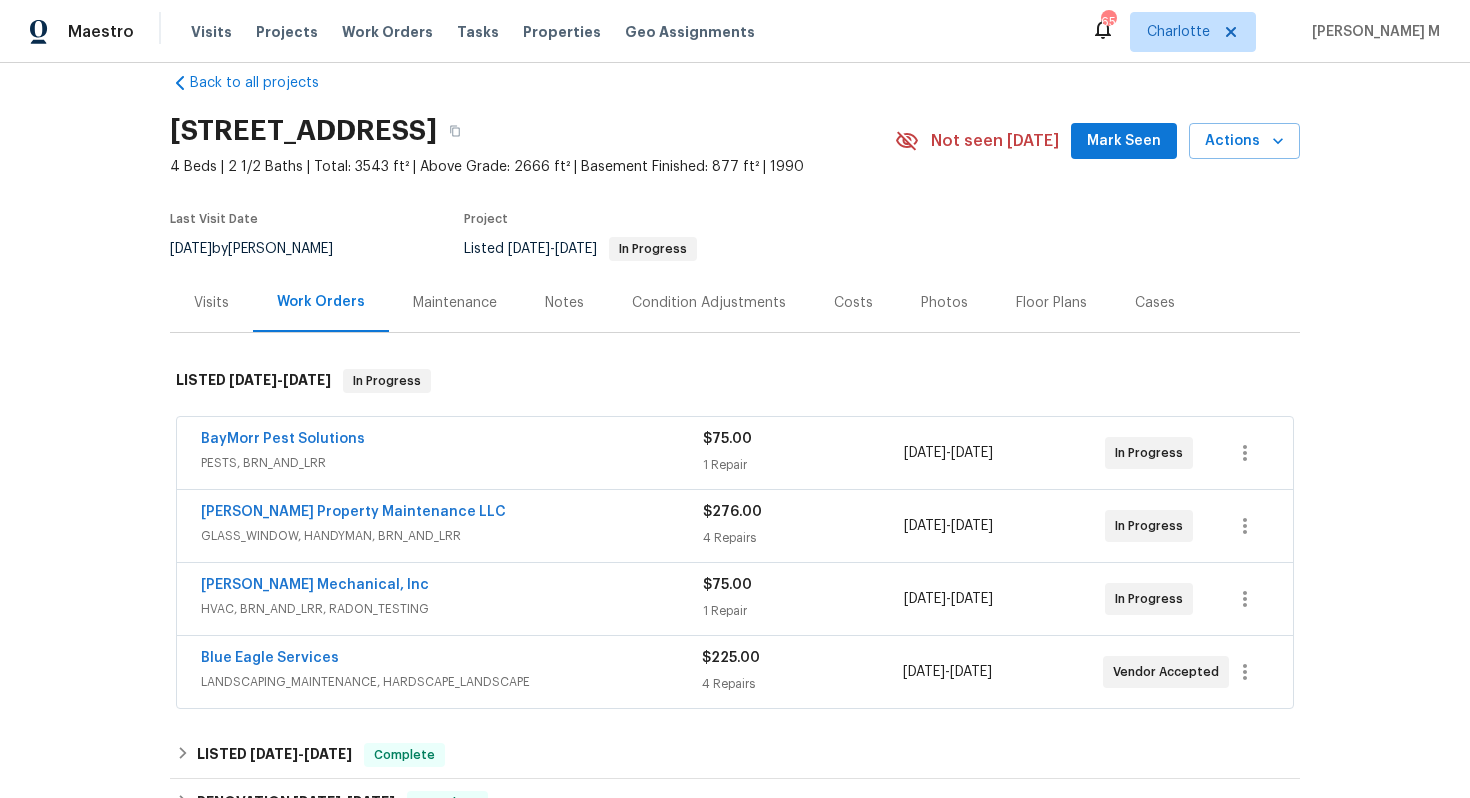 scroll, scrollTop: 169, scrollLeft: 0, axis: vertical 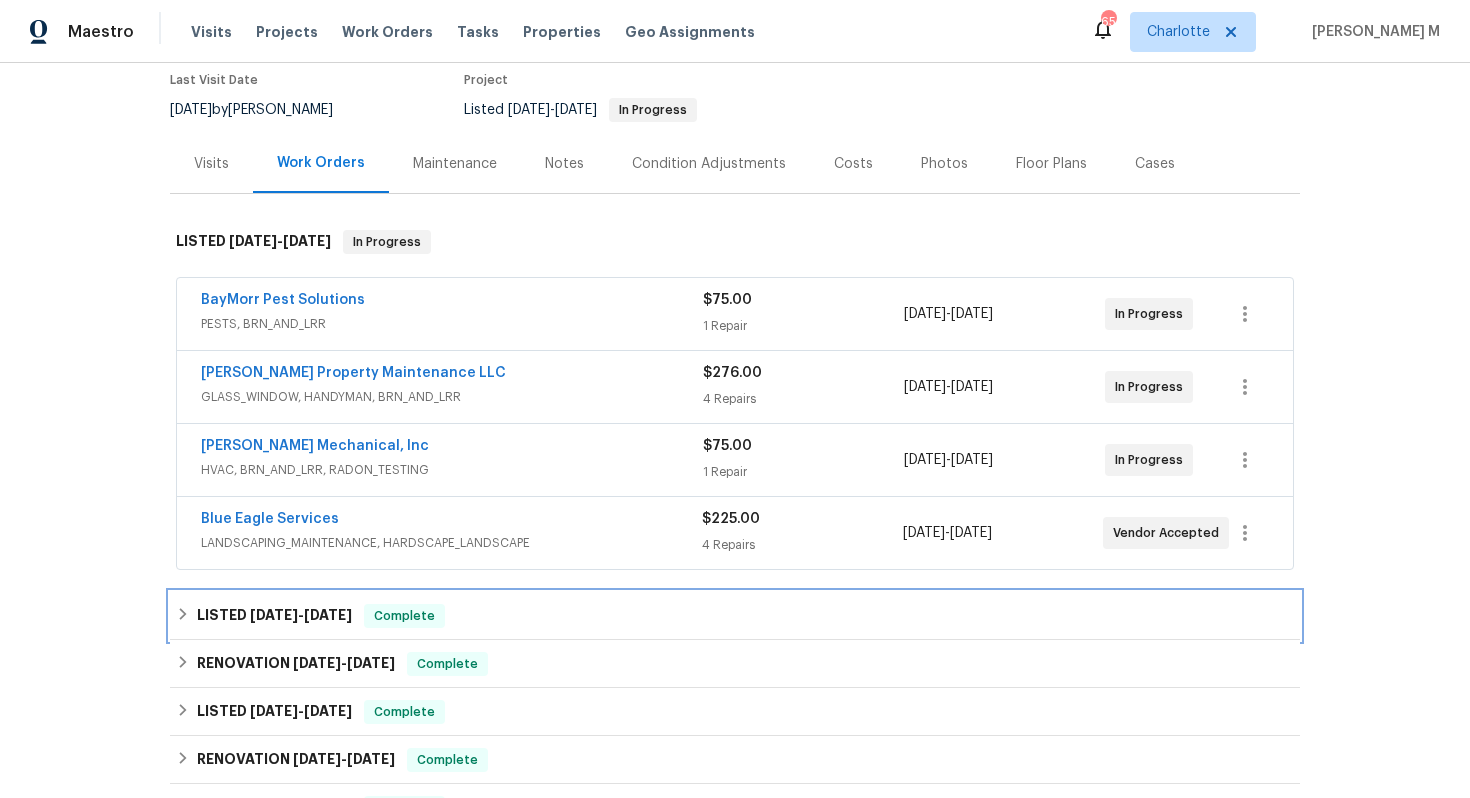 click on "[DATE]" at bounding box center (274, 615) 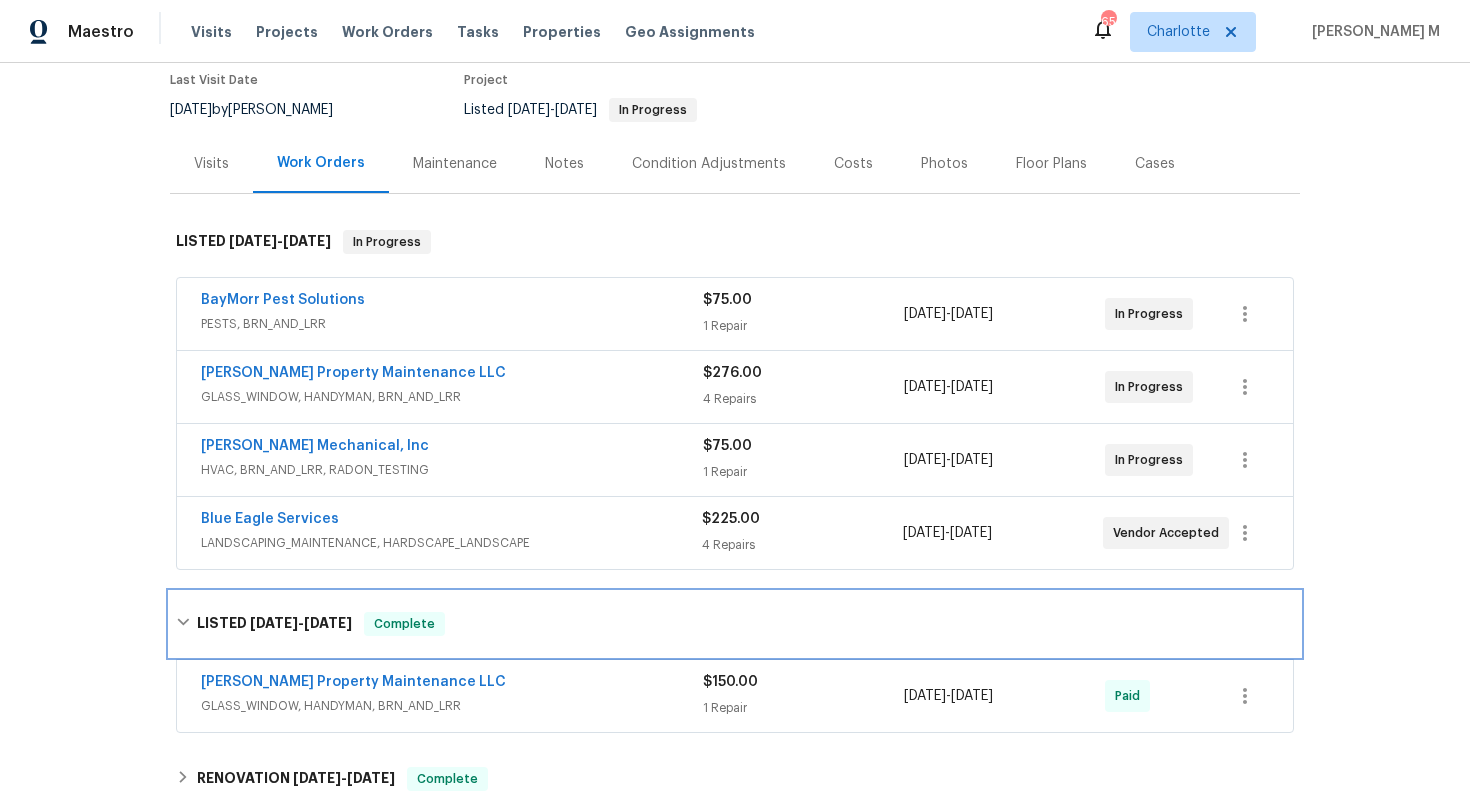 click on "[DATE]" at bounding box center (274, 623) 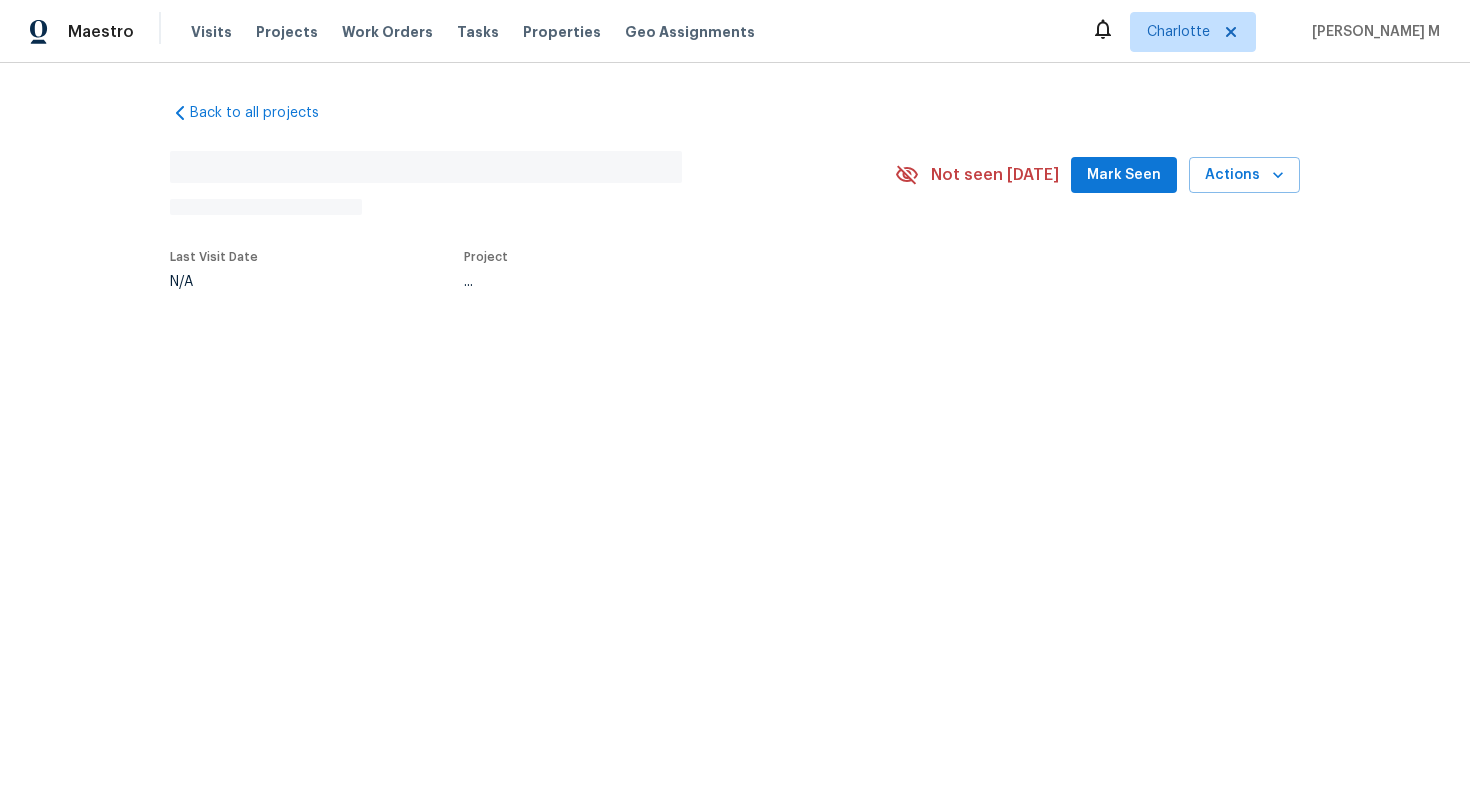 scroll, scrollTop: 0, scrollLeft: 0, axis: both 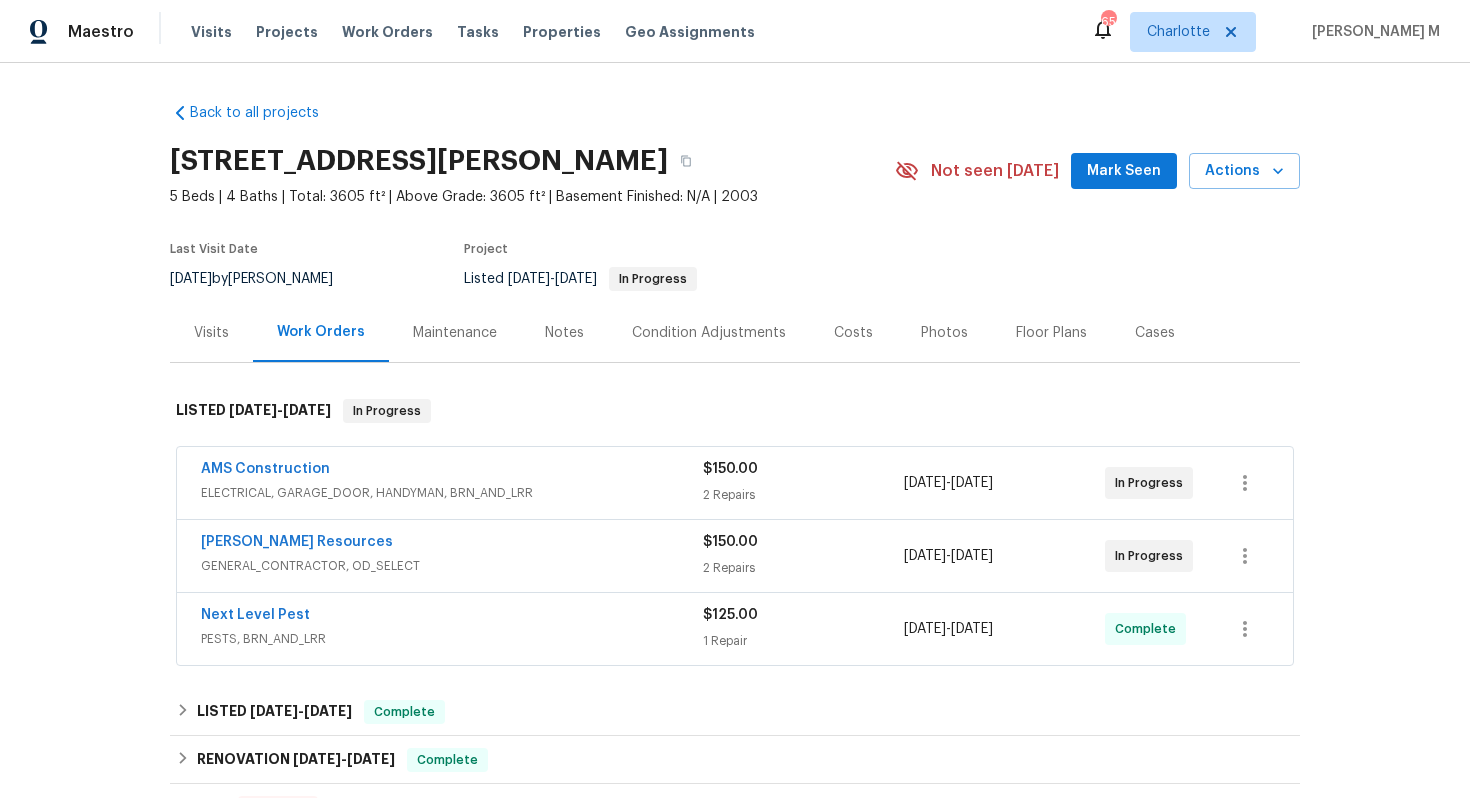 click on "[PERSON_NAME] Resources GENERAL_CONTRACTOR, OD_SELECT" at bounding box center (452, 556) 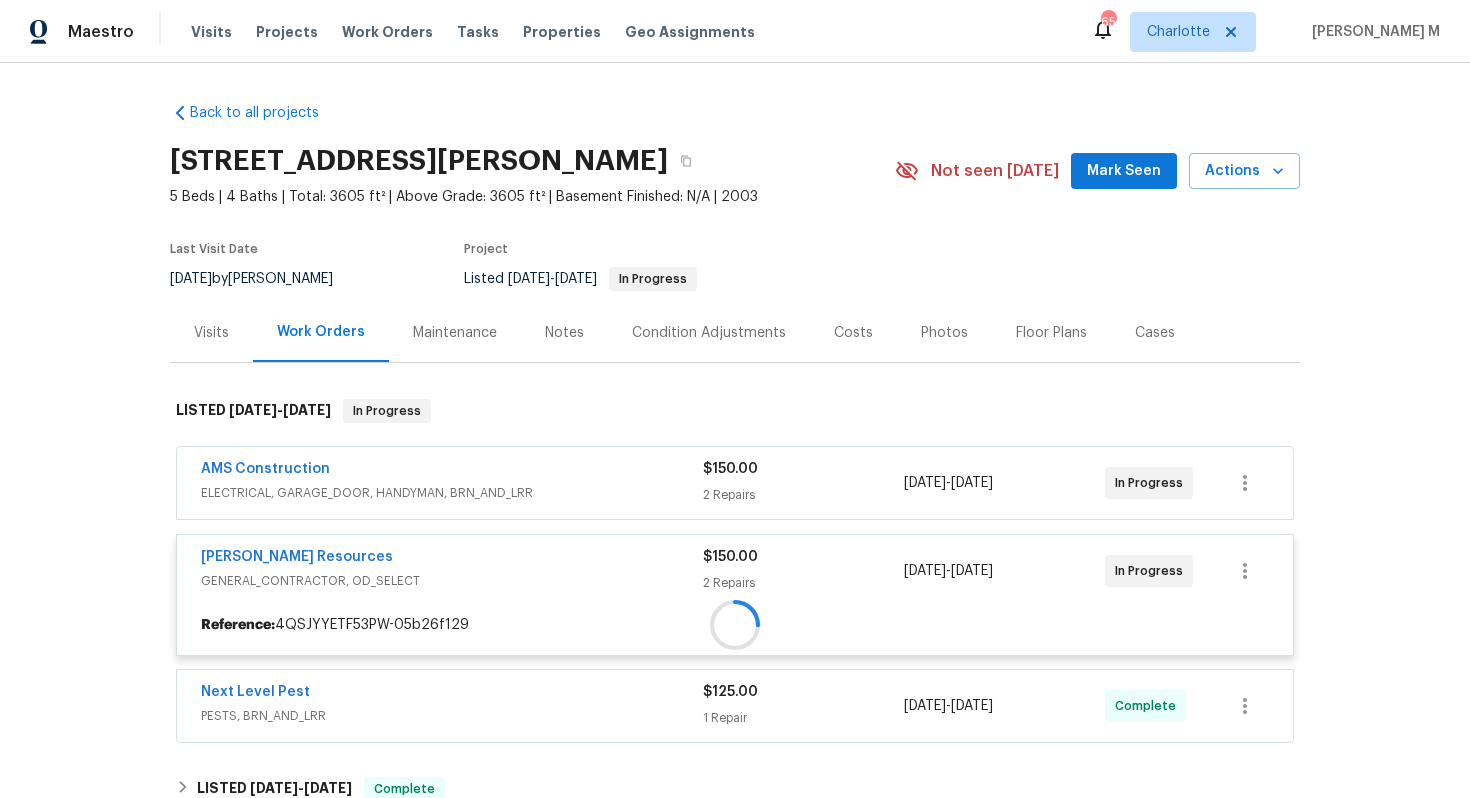 click at bounding box center [735, 625] 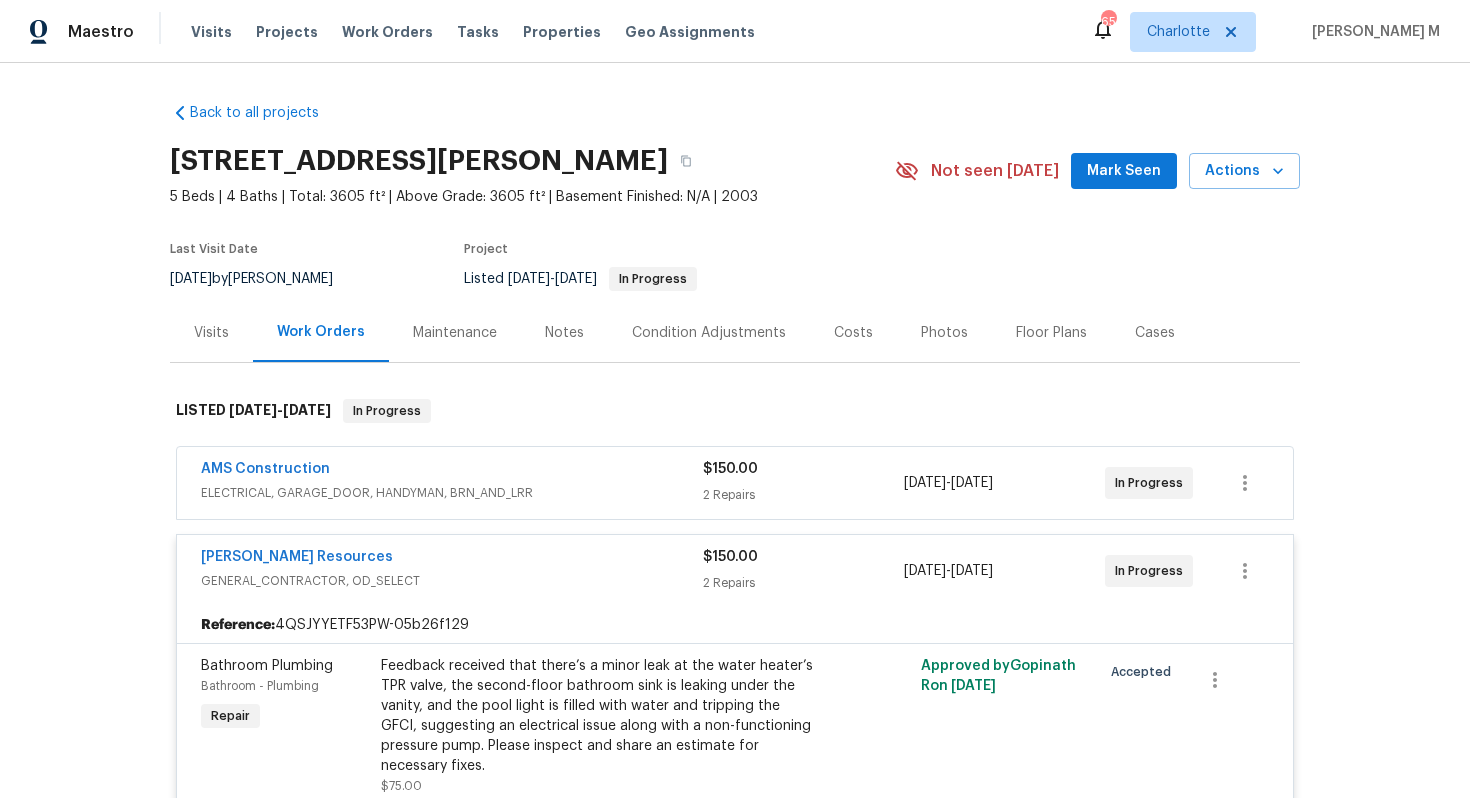 click on "AMS Construction" at bounding box center (452, 471) 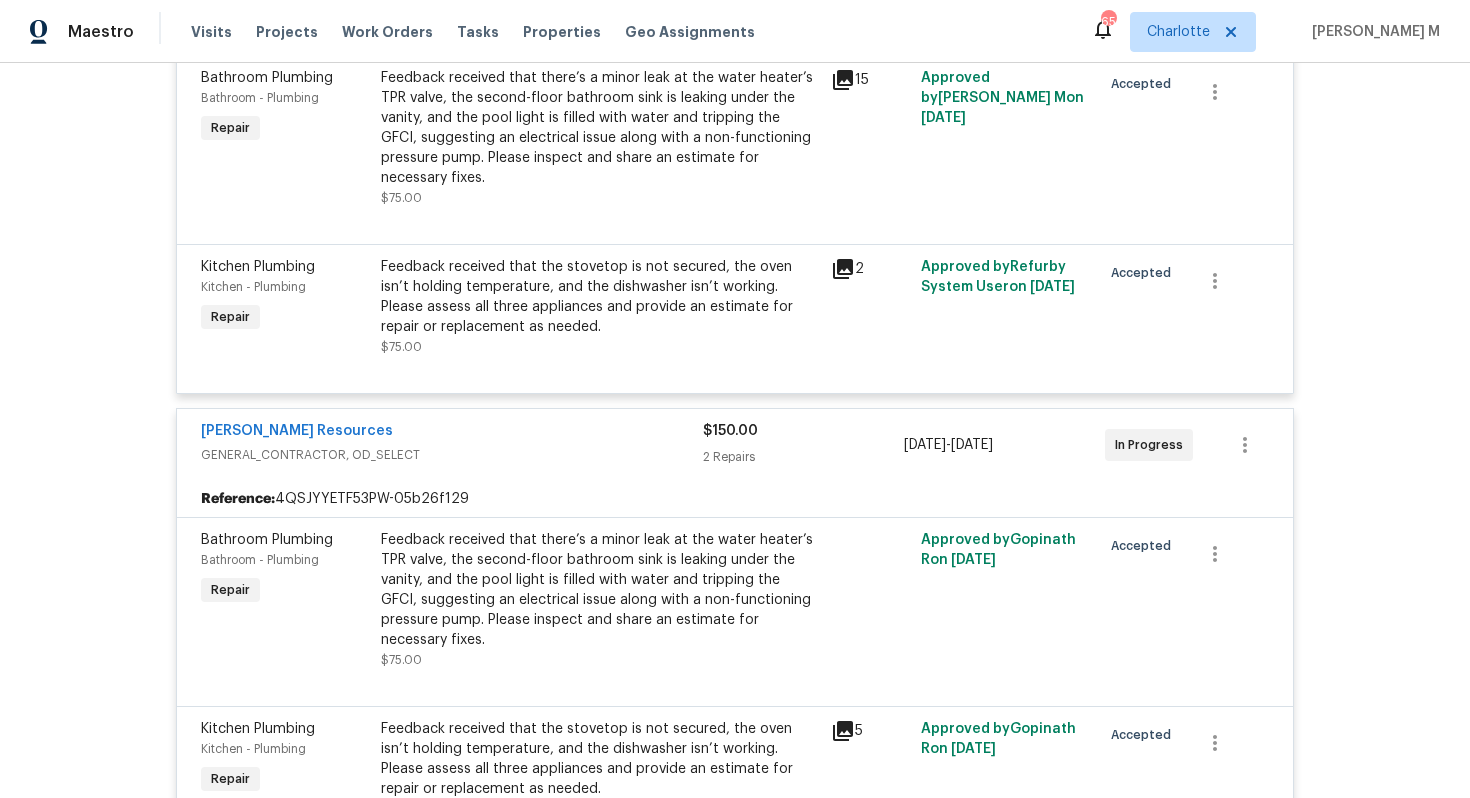 scroll, scrollTop: 505, scrollLeft: 0, axis: vertical 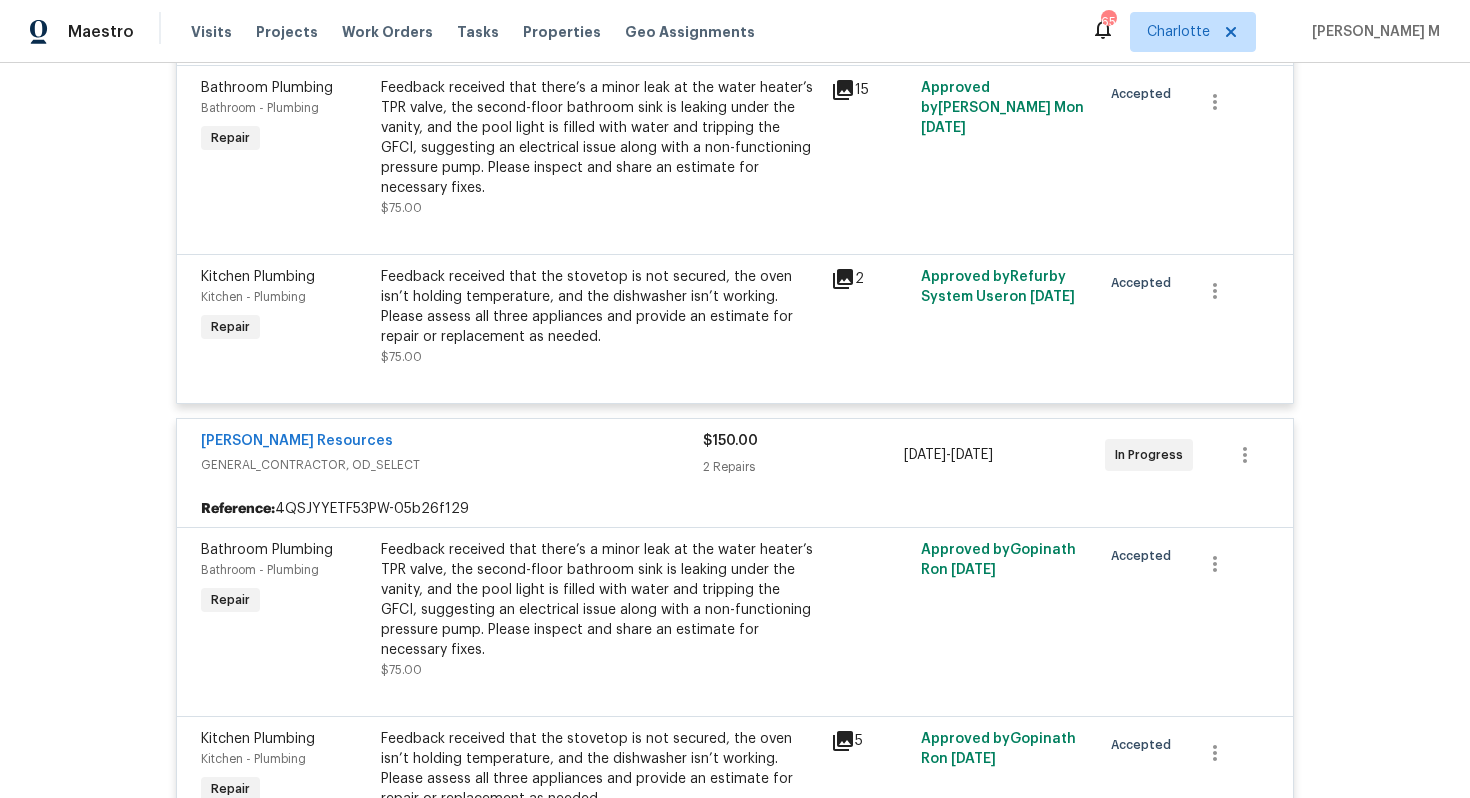click on "Lawrence Resources" at bounding box center [297, 441] 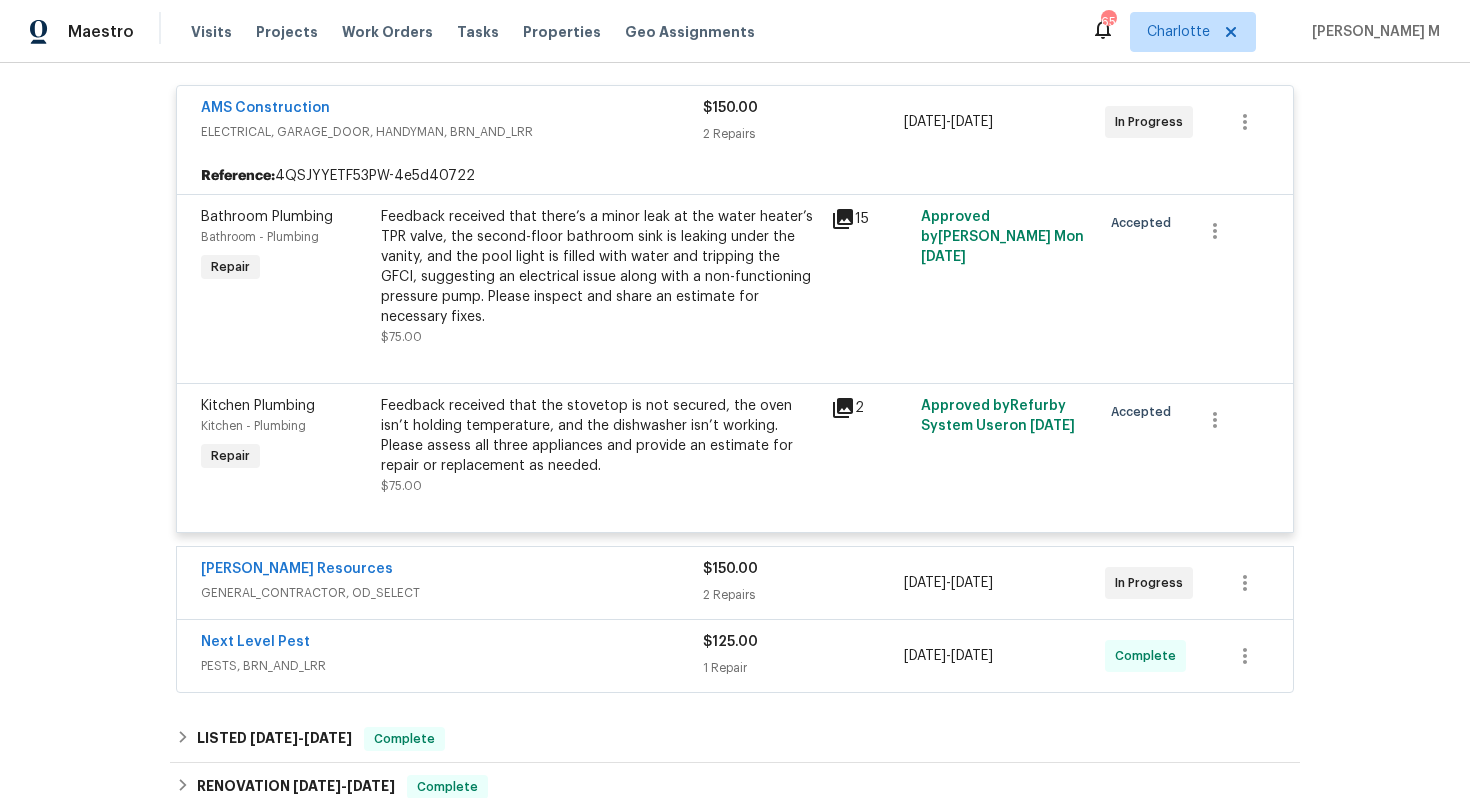 scroll, scrollTop: 375, scrollLeft: 0, axis: vertical 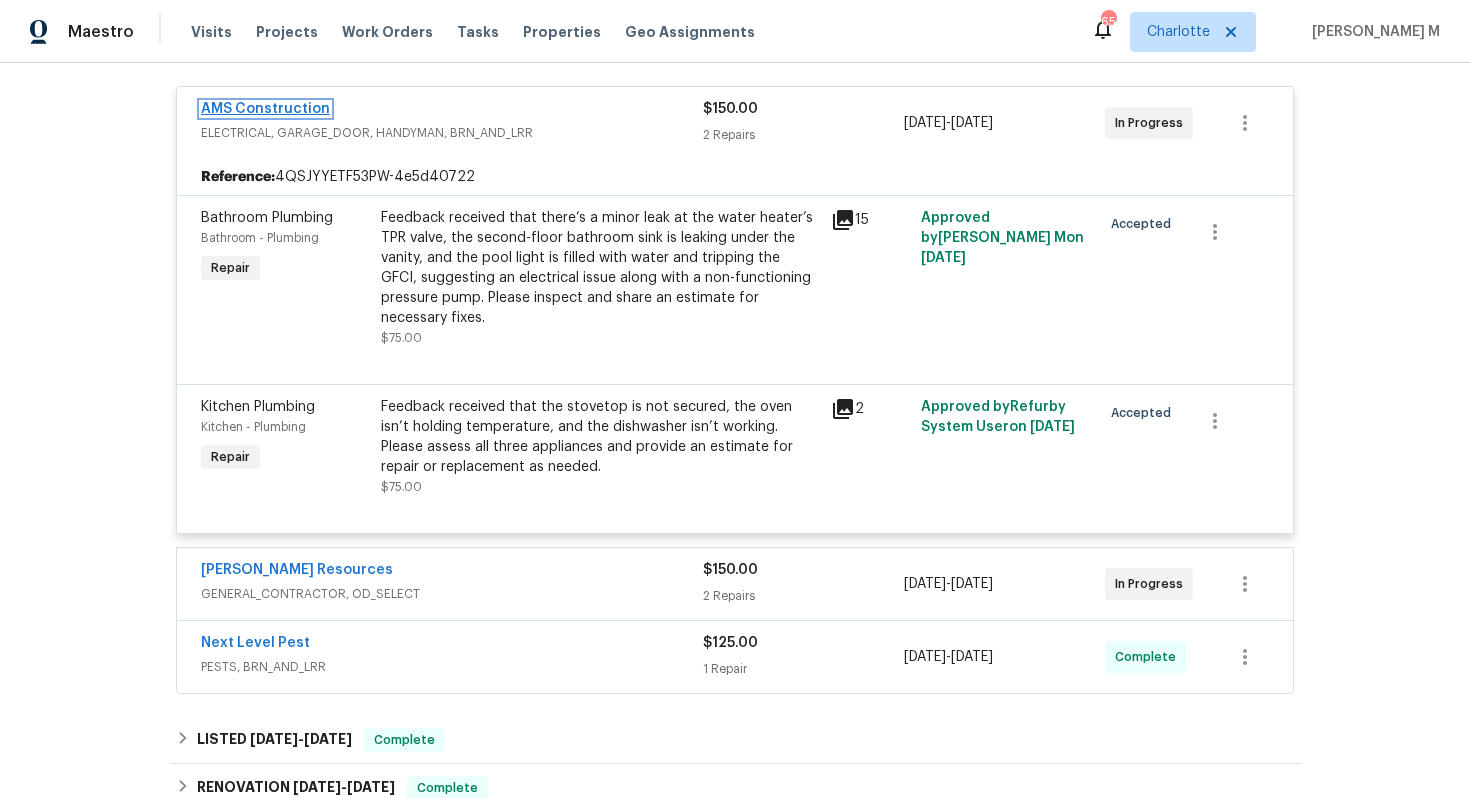 click on "AMS Construction" at bounding box center [265, 109] 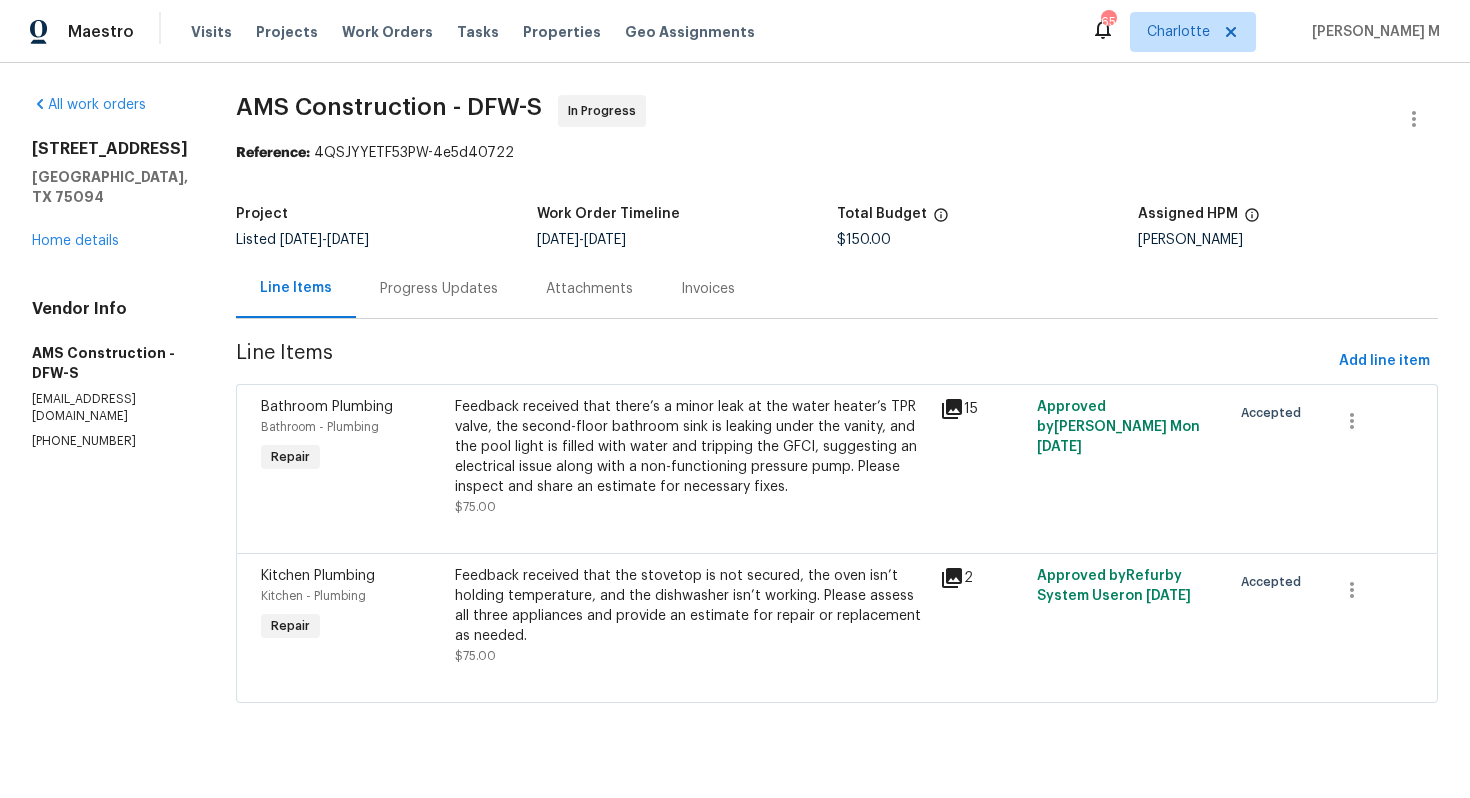 click on "Progress Updates" at bounding box center (439, 289) 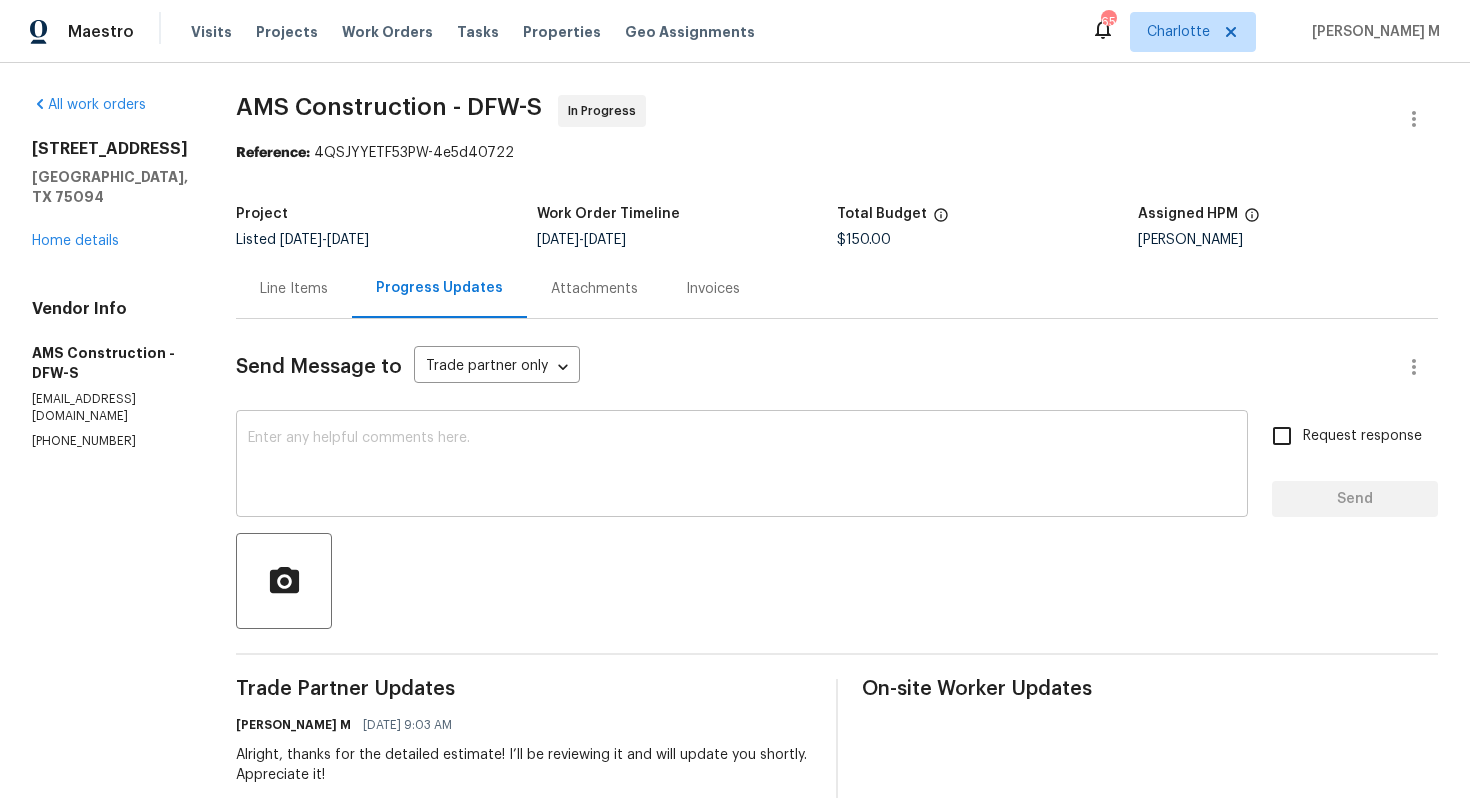scroll, scrollTop: 24, scrollLeft: 0, axis: vertical 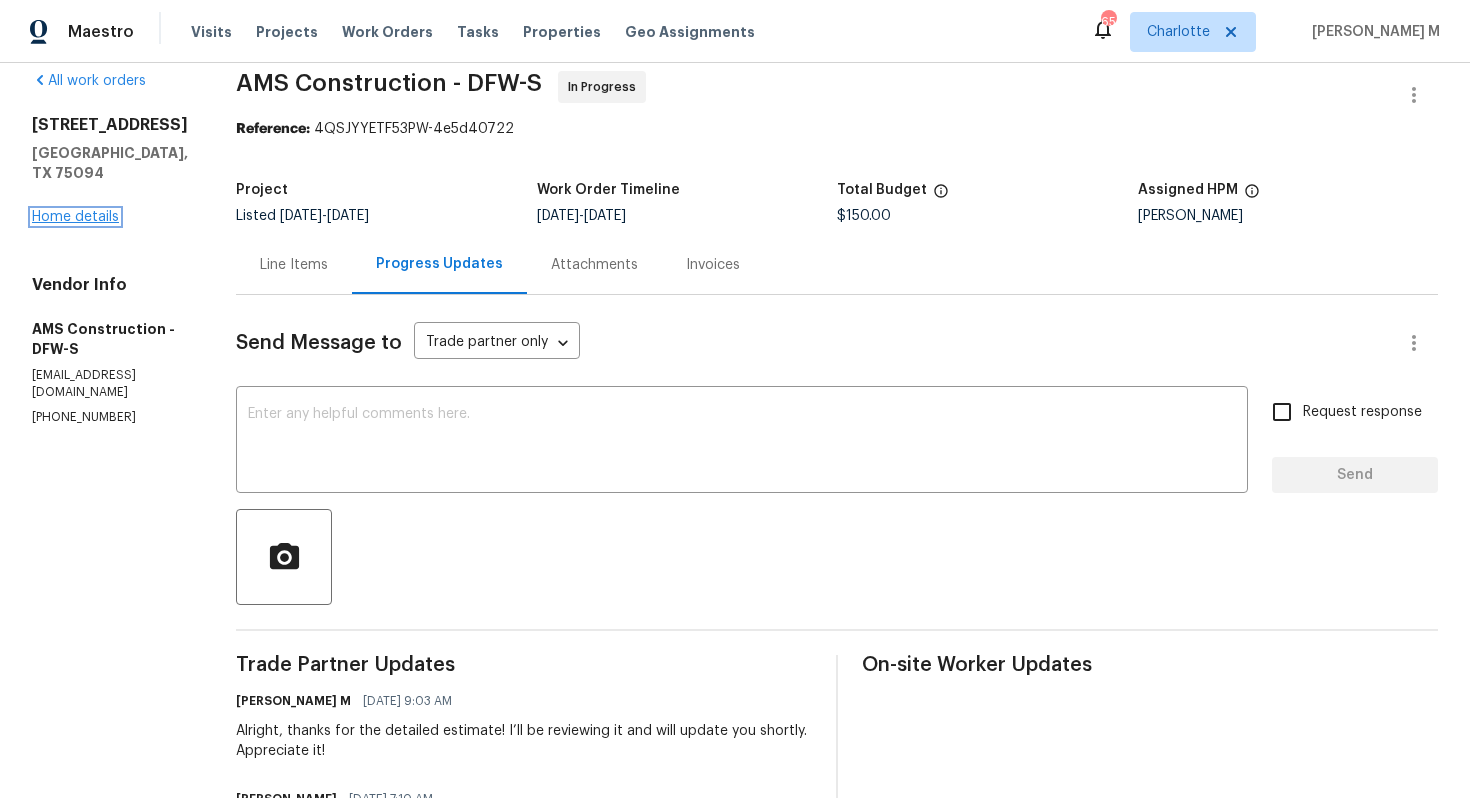click on "Home details" at bounding box center (75, 217) 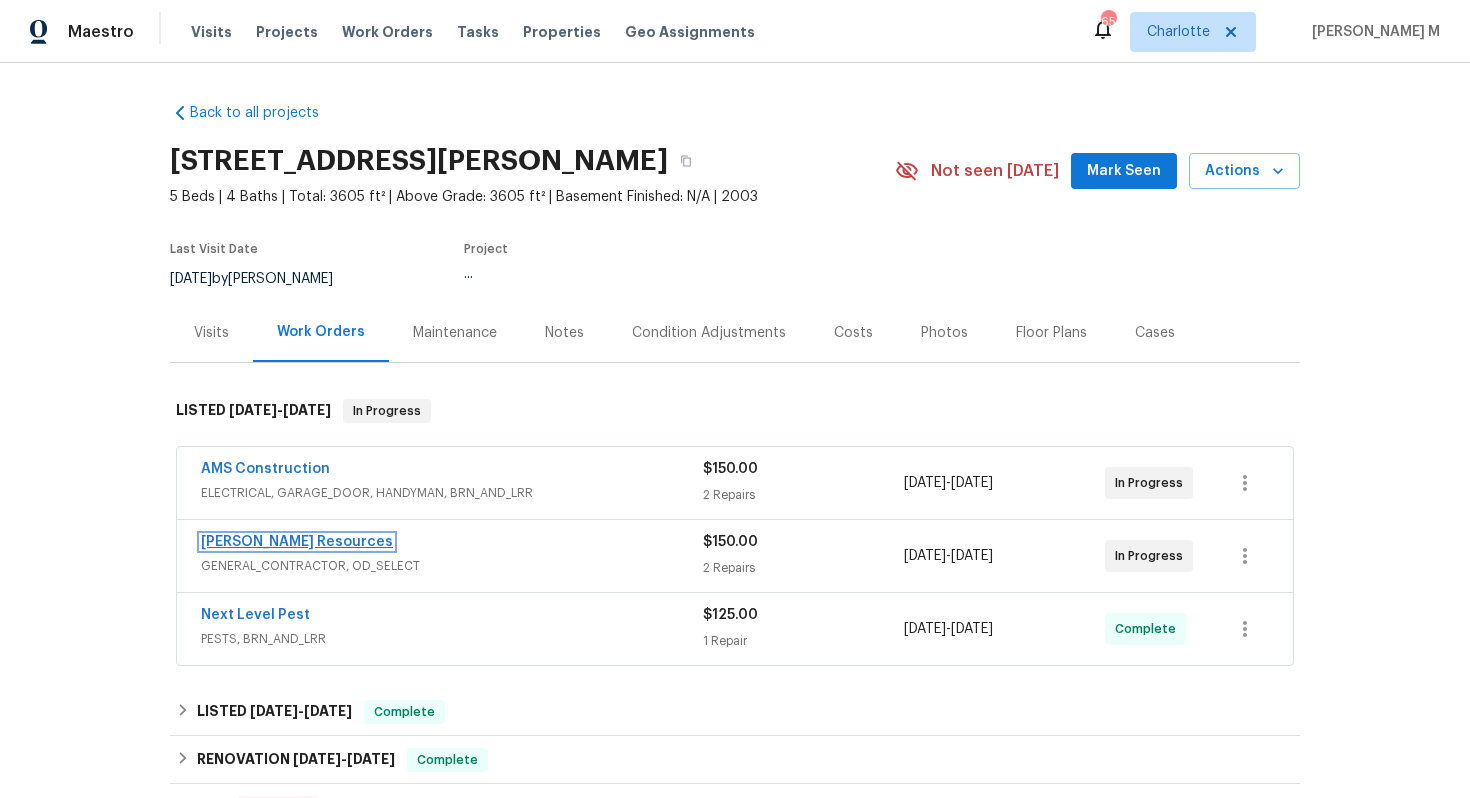 click on "Lawrence Resources" at bounding box center (297, 542) 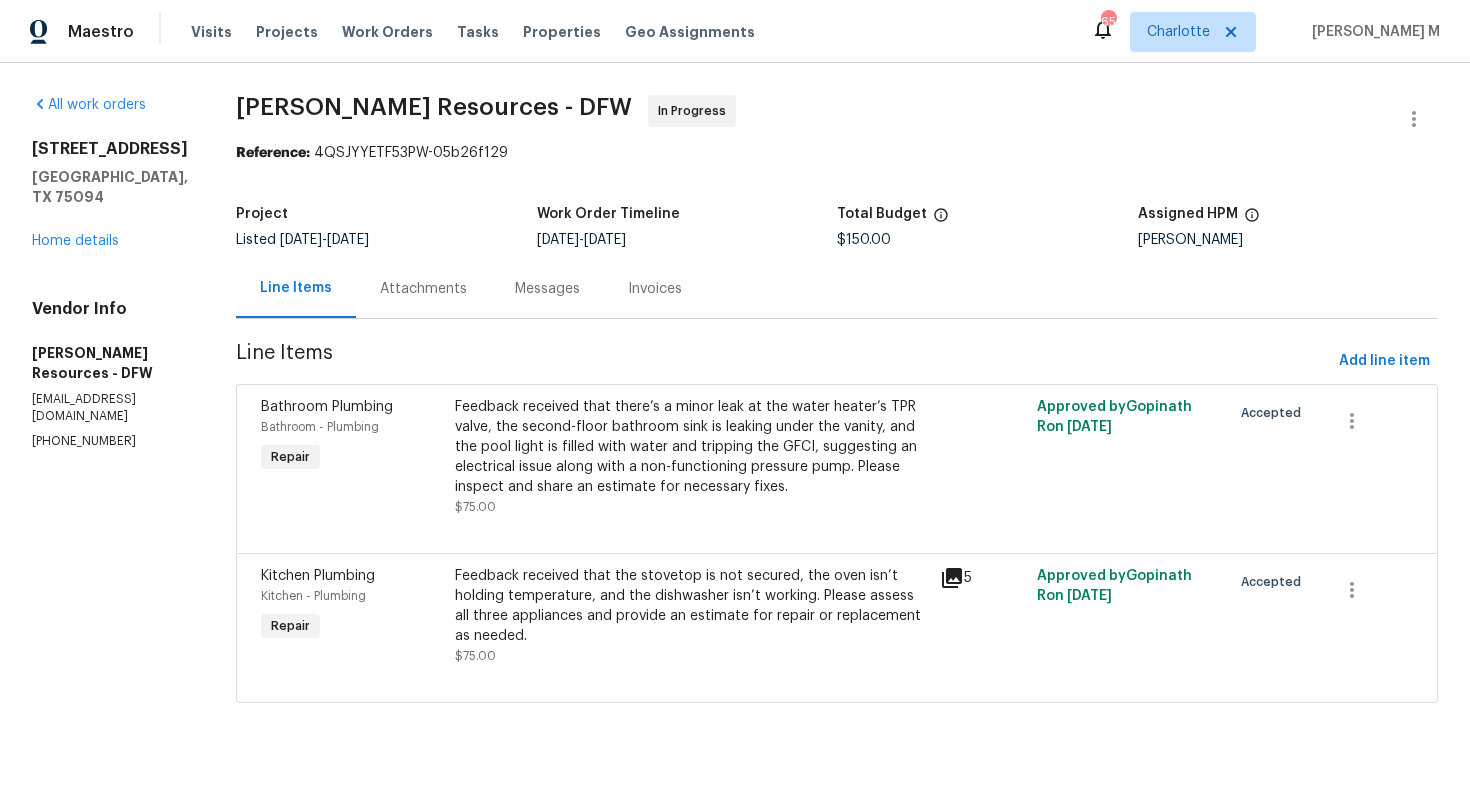 click on "Line Items Attachments Messages Invoices" at bounding box center (837, 289) 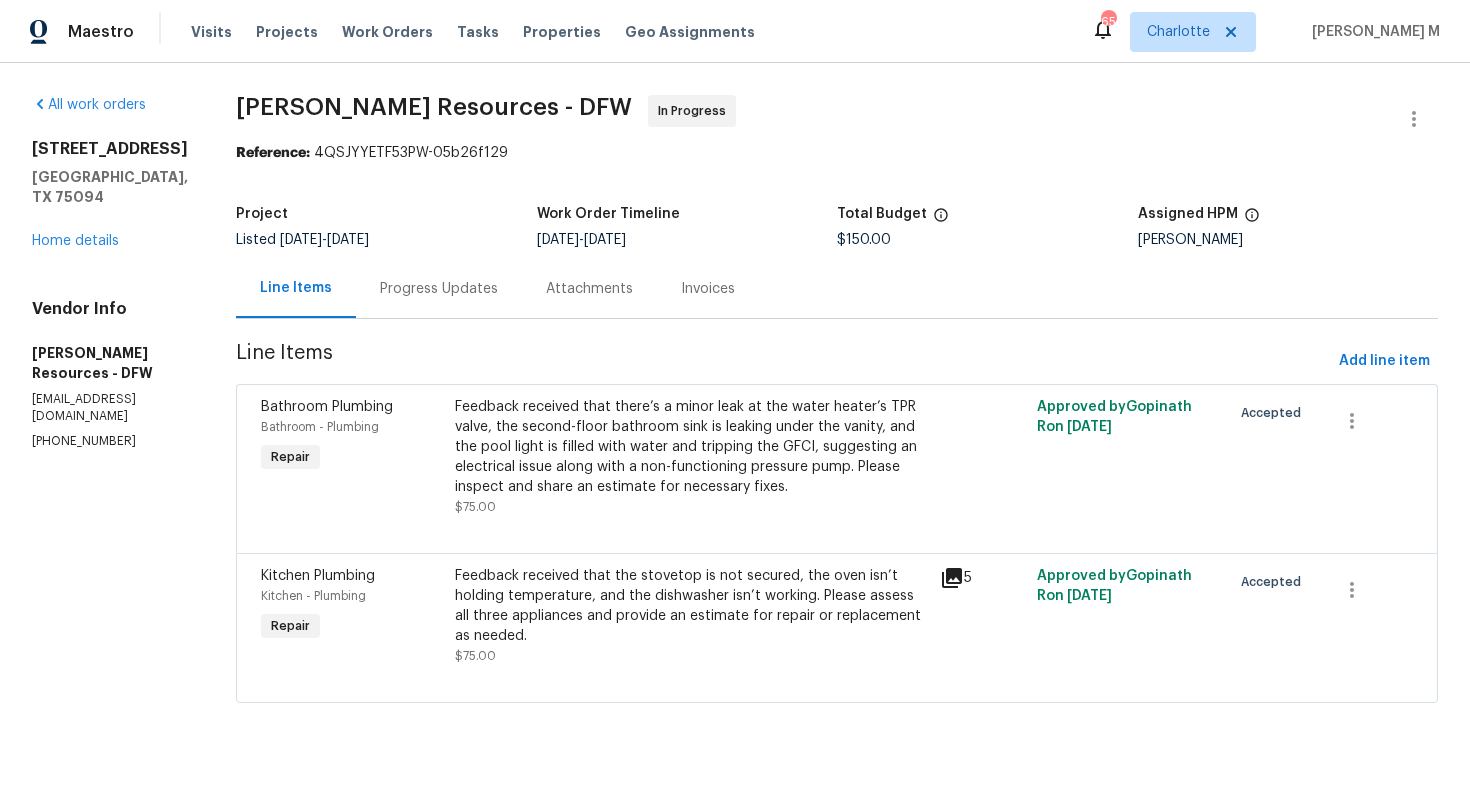 click on "Progress Updates" at bounding box center [439, 289] 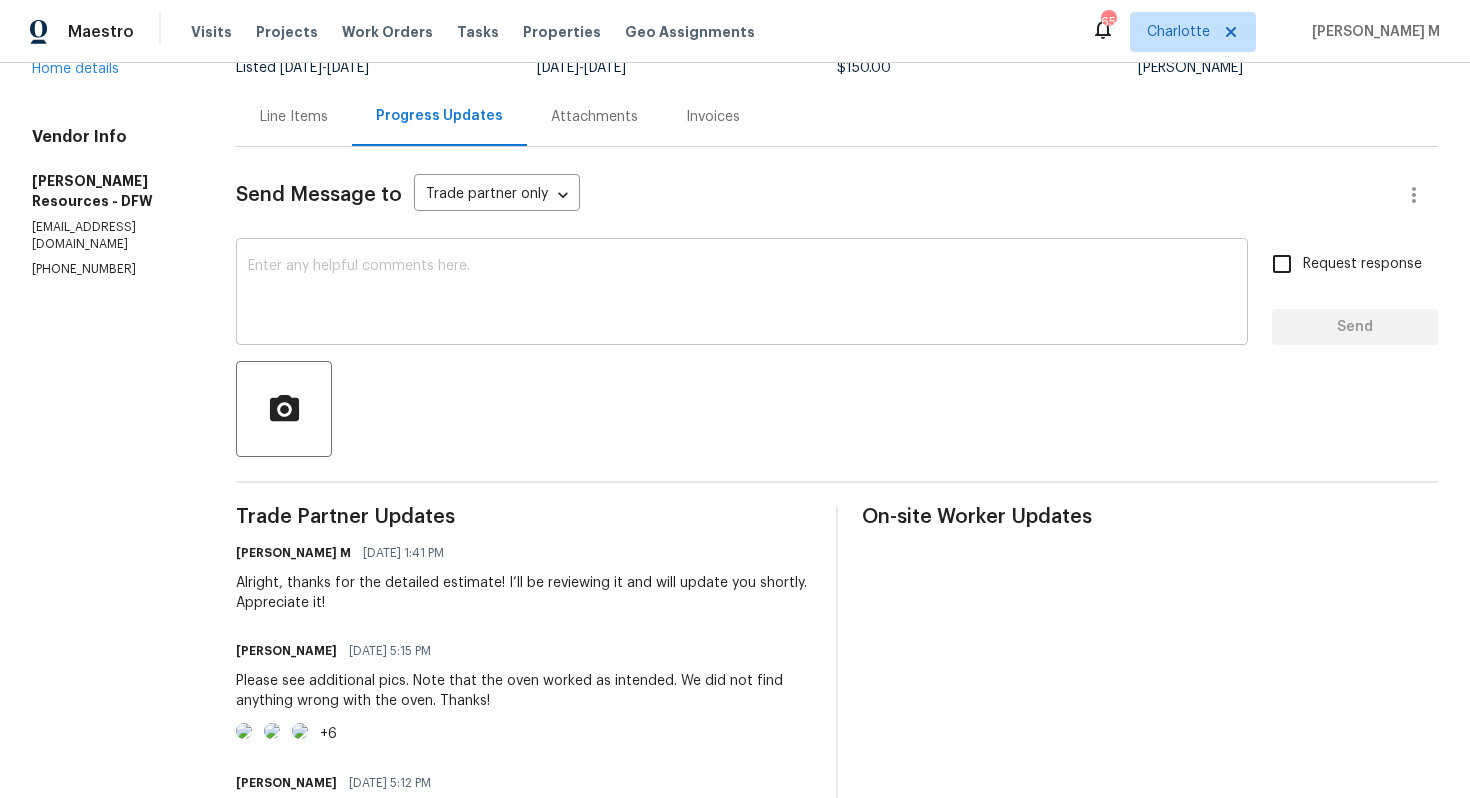 scroll, scrollTop: 0, scrollLeft: 0, axis: both 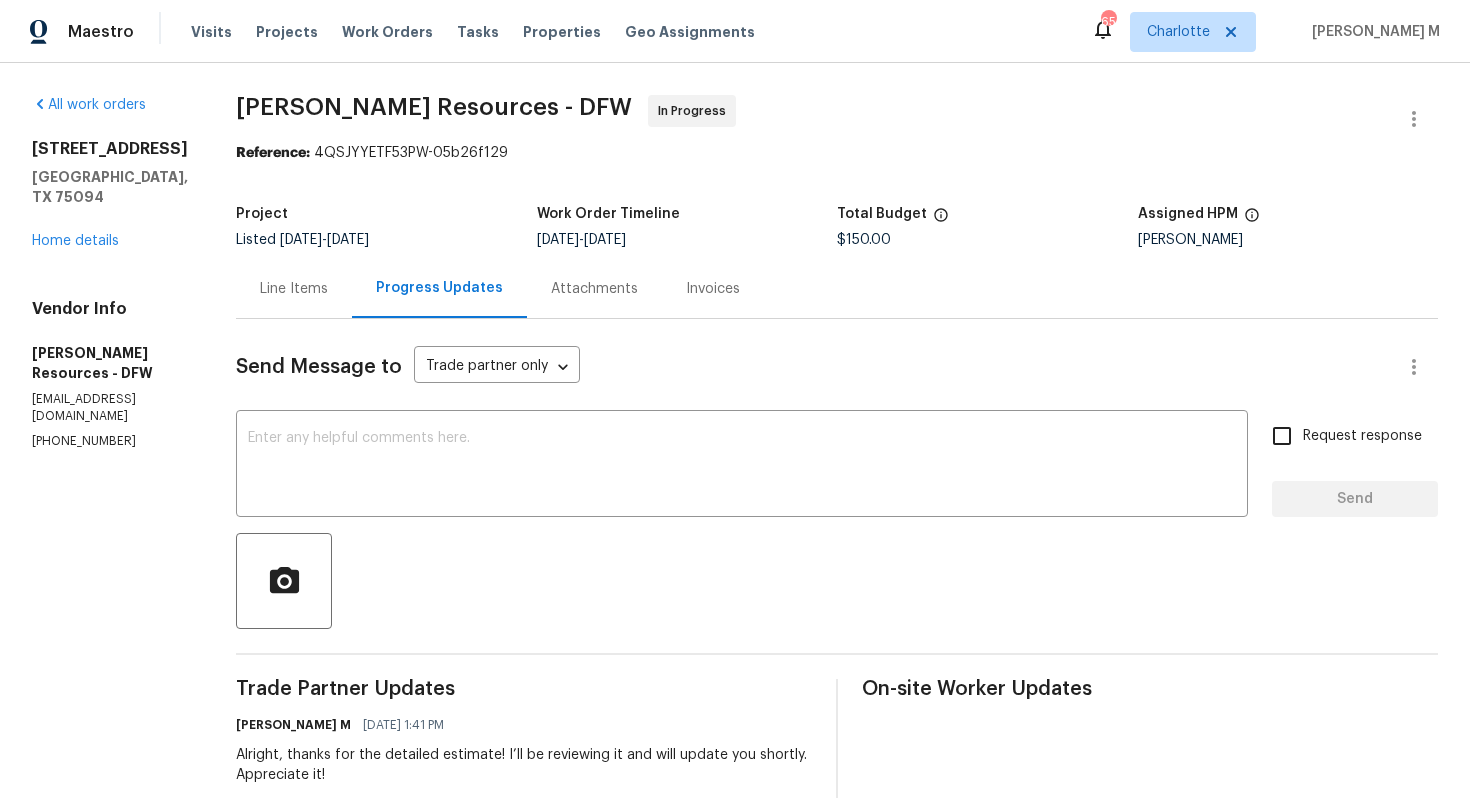 click on "301 Brookmere Ln Murphy, TX 75094 Home details" at bounding box center [110, 195] 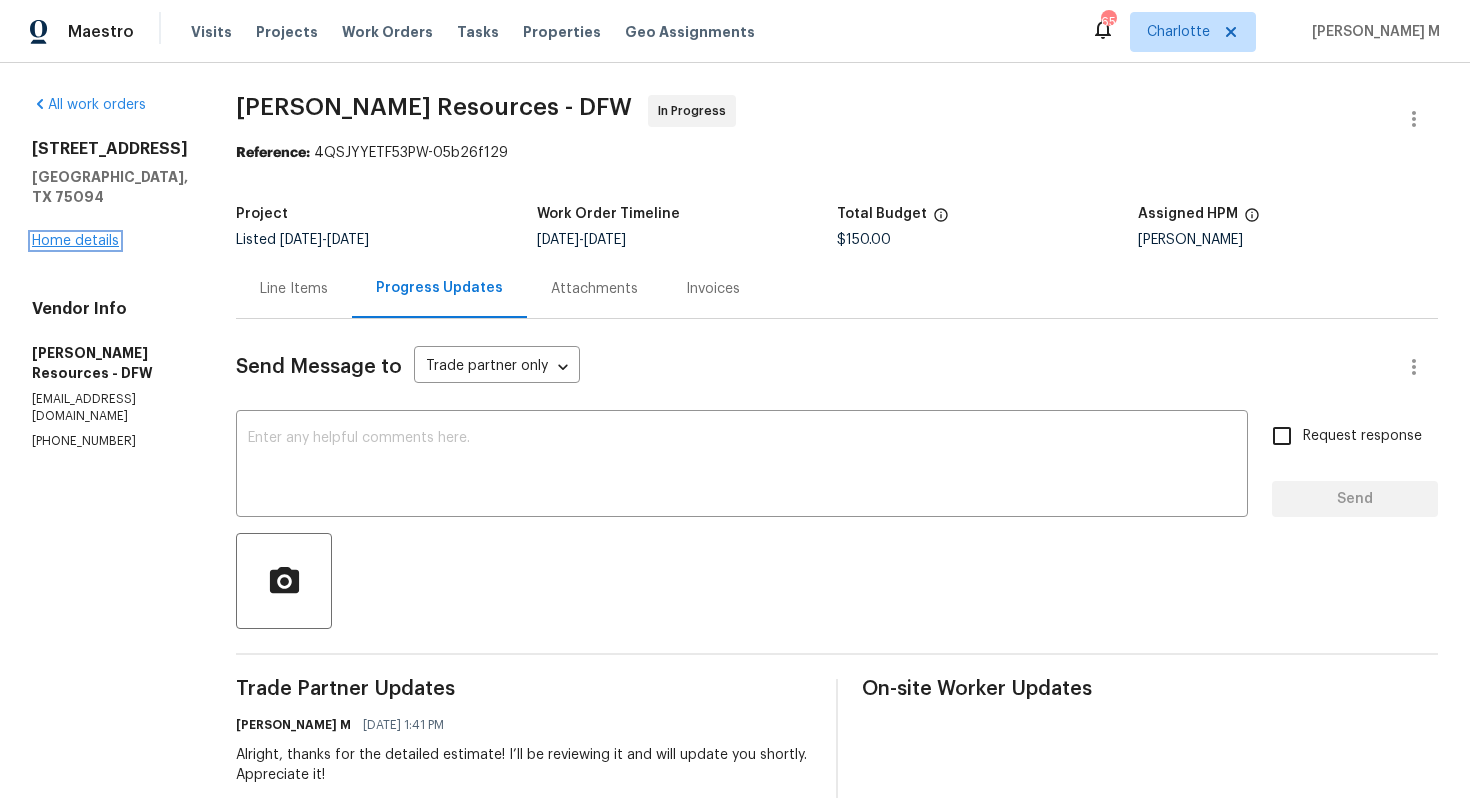 click on "Home details" at bounding box center (75, 241) 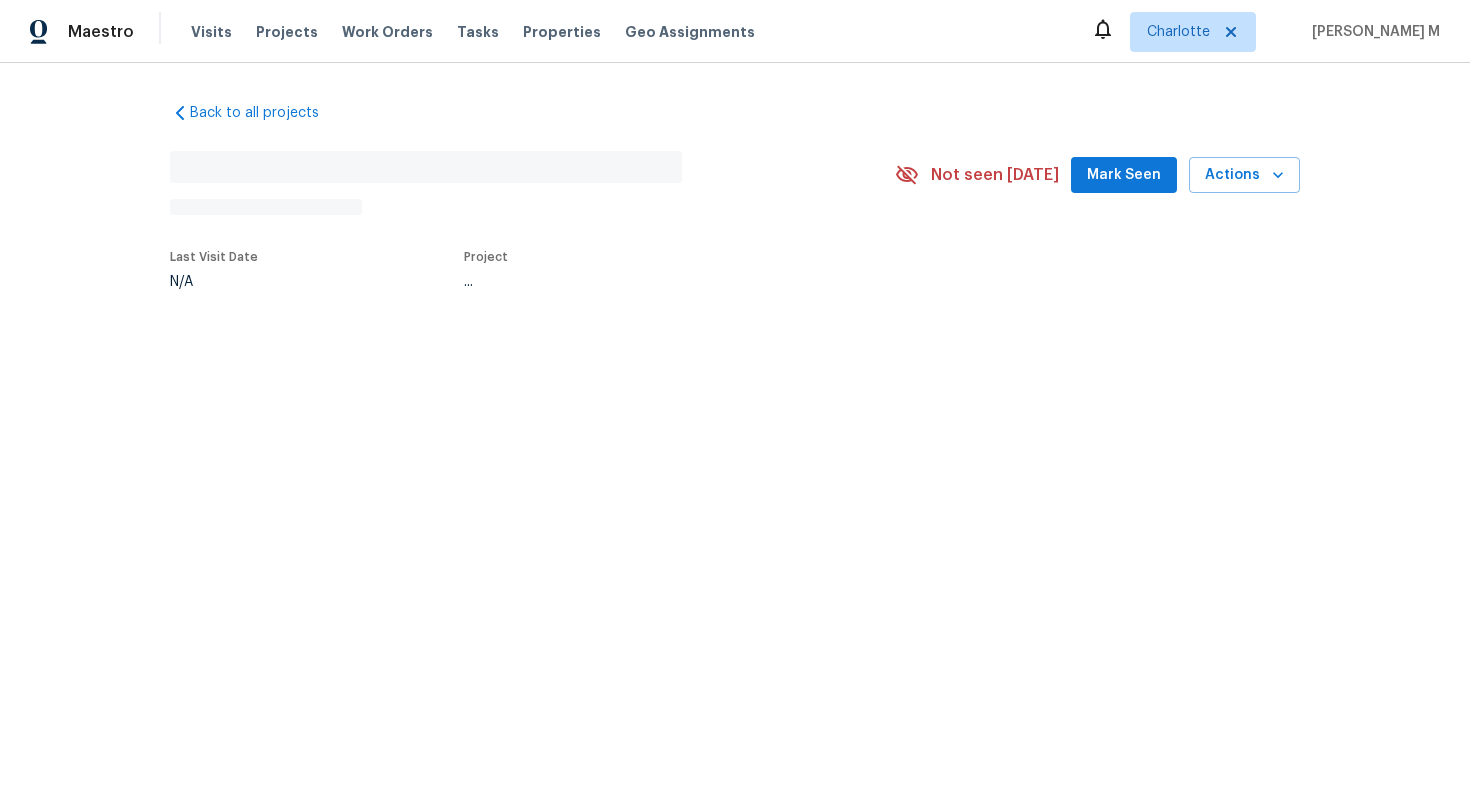 scroll, scrollTop: 0, scrollLeft: 0, axis: both 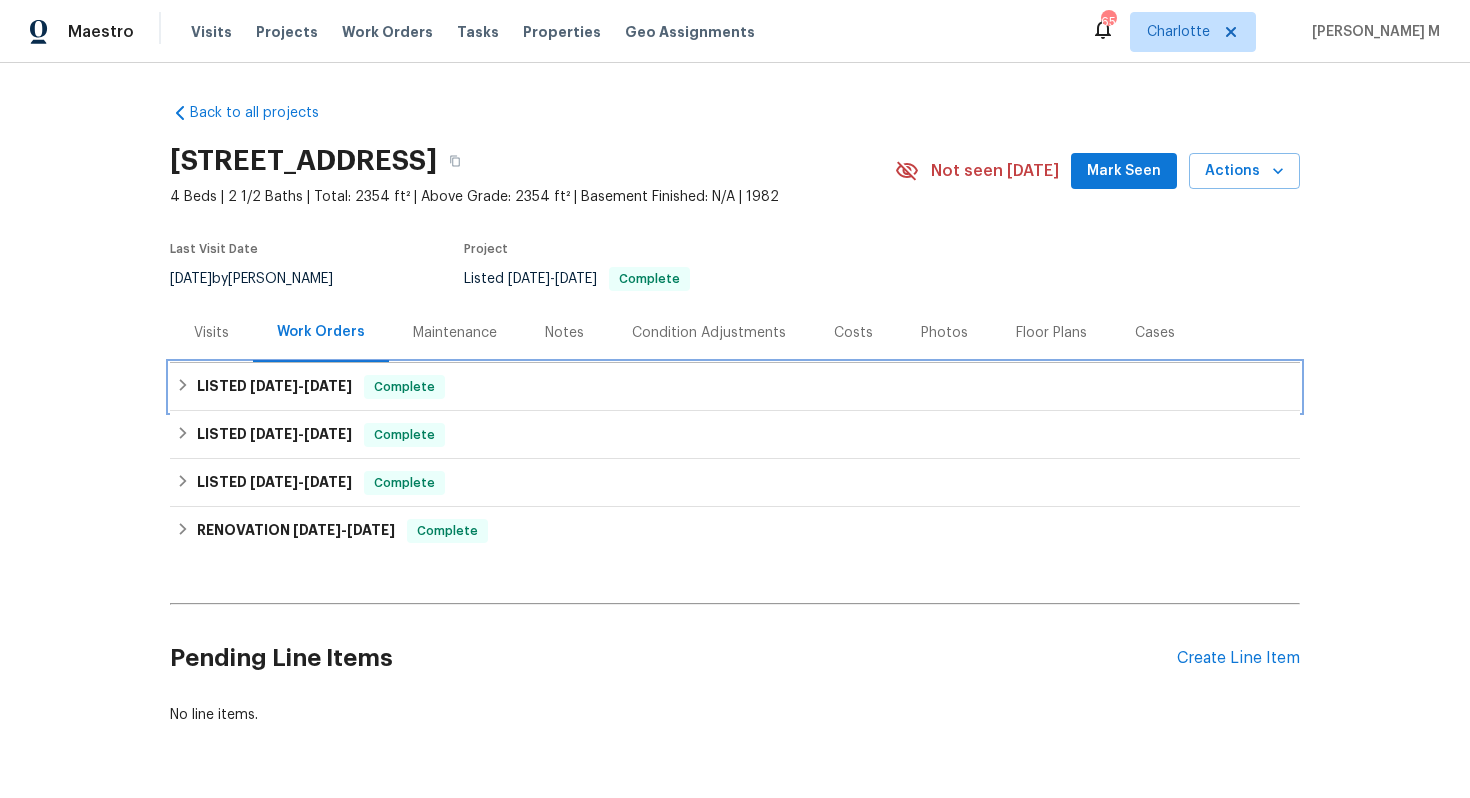 click on "7/7/25  -  7/10/25" at bounding box center (301, 386) 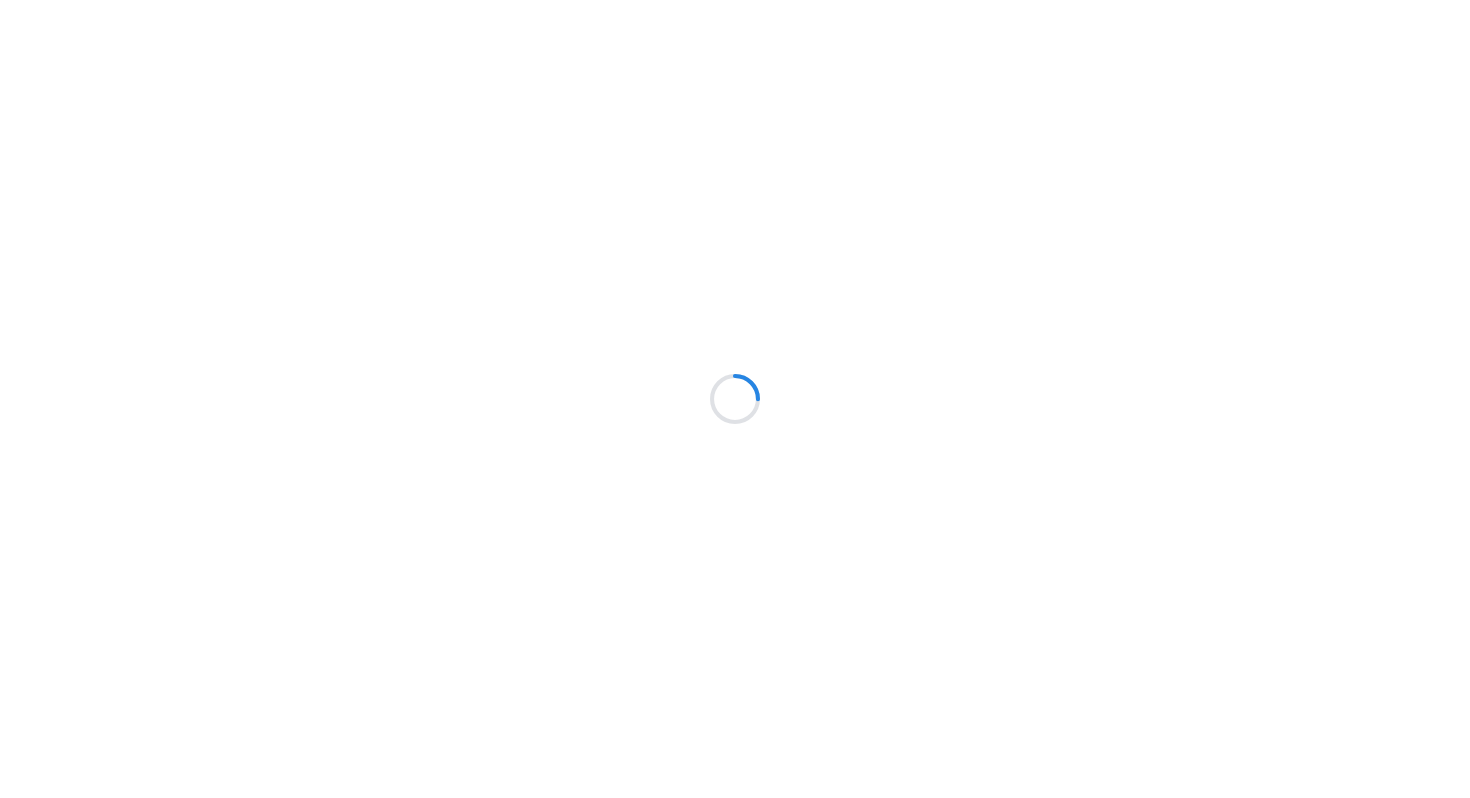 scroll, scrollTop: 0, scrollLeft: 0, axis: both 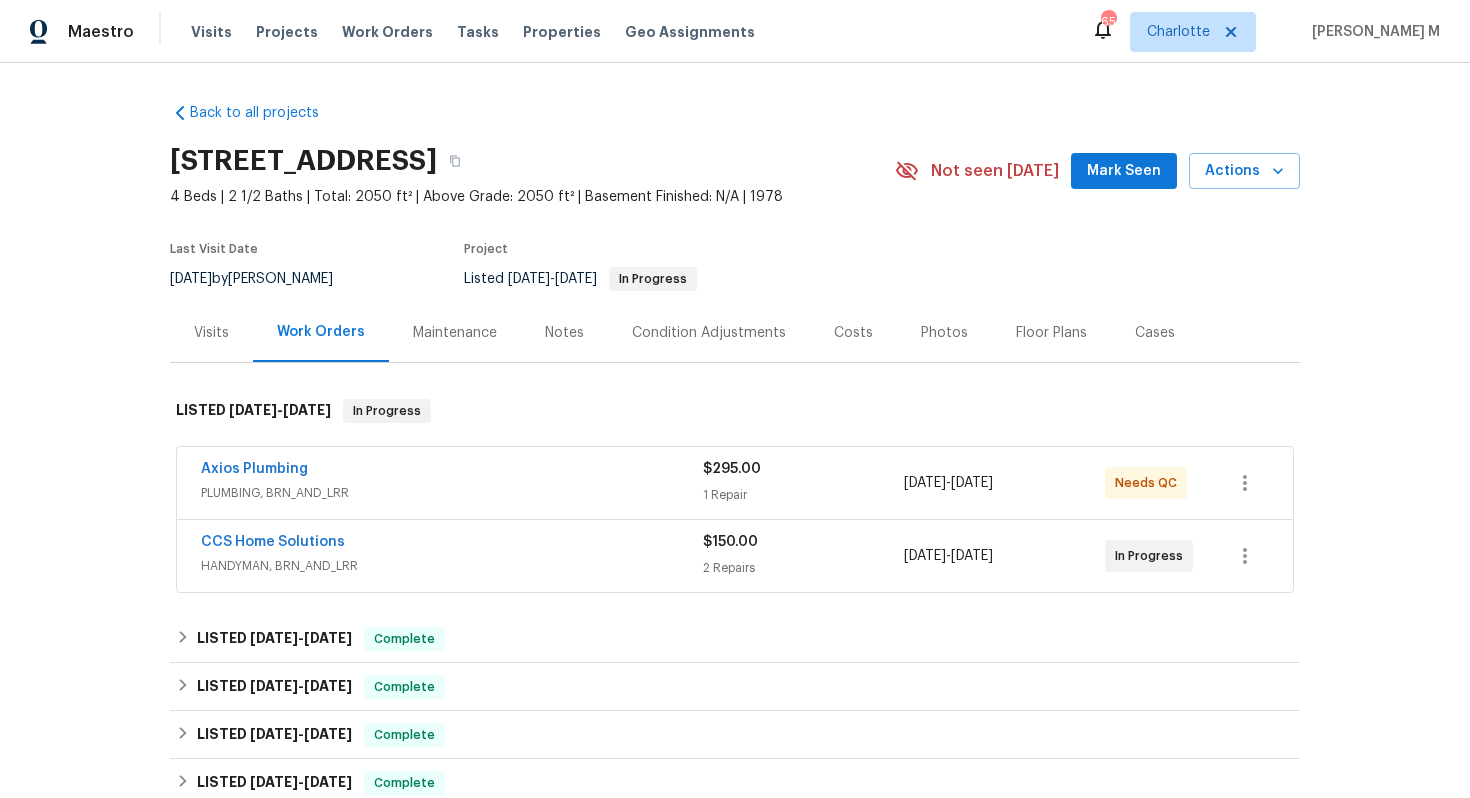click on "HANDYMAN, BRN_AND_LRR" at bounding box center (452, 566) 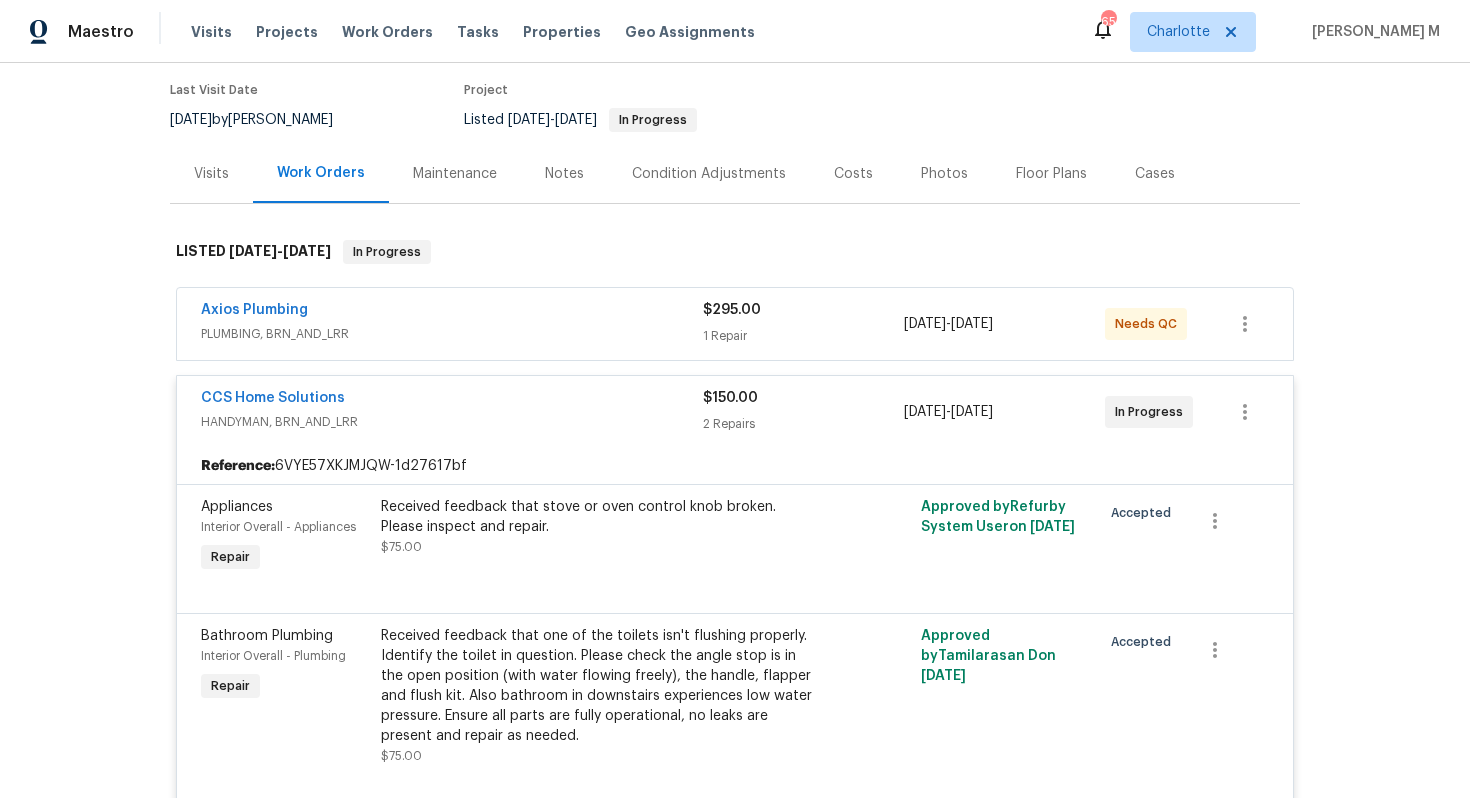 scroll, scrollTop: 145, scrollLeft: 0, axis: vertical 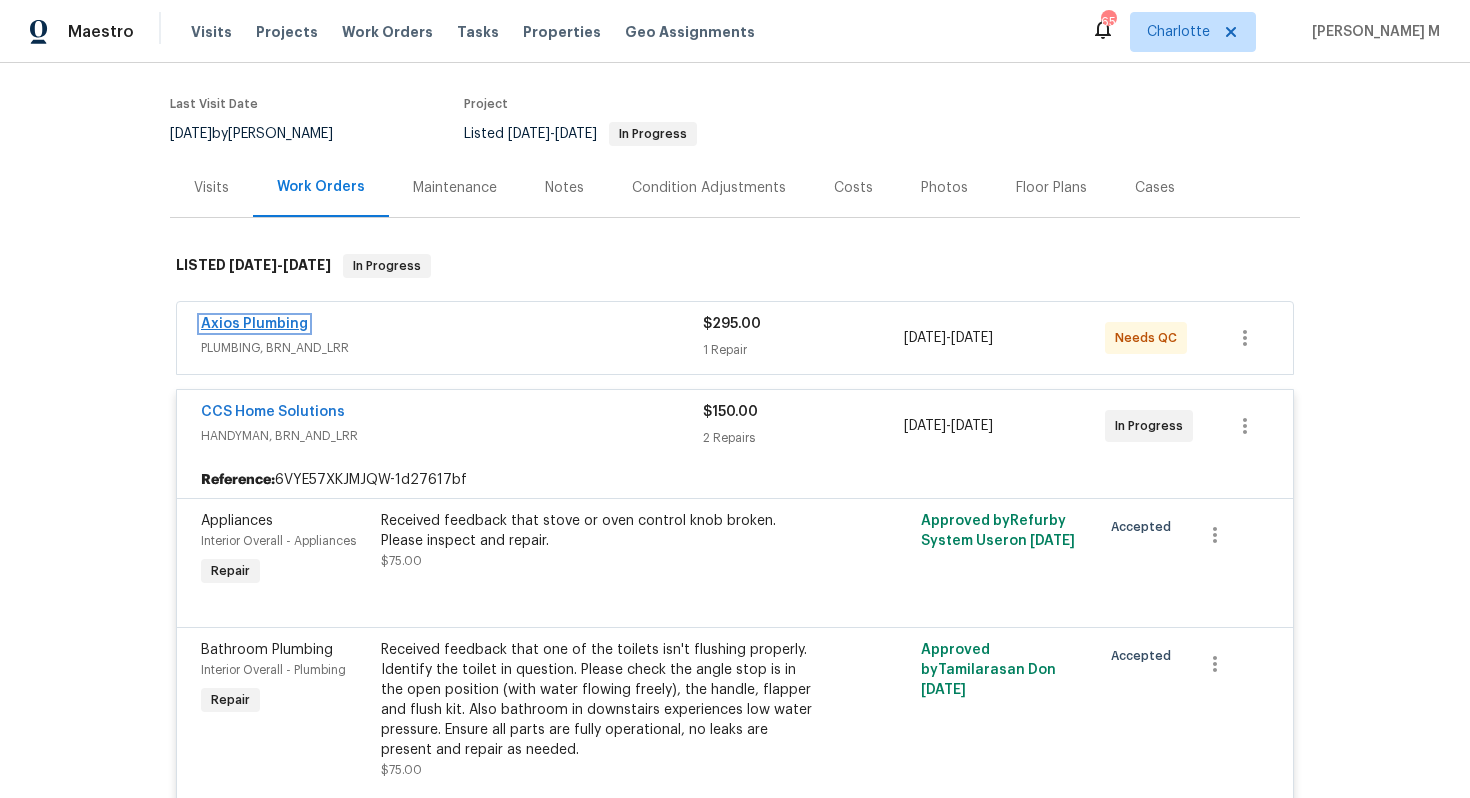 click on "Axios Plumbing" at bounding box center (254, 324) 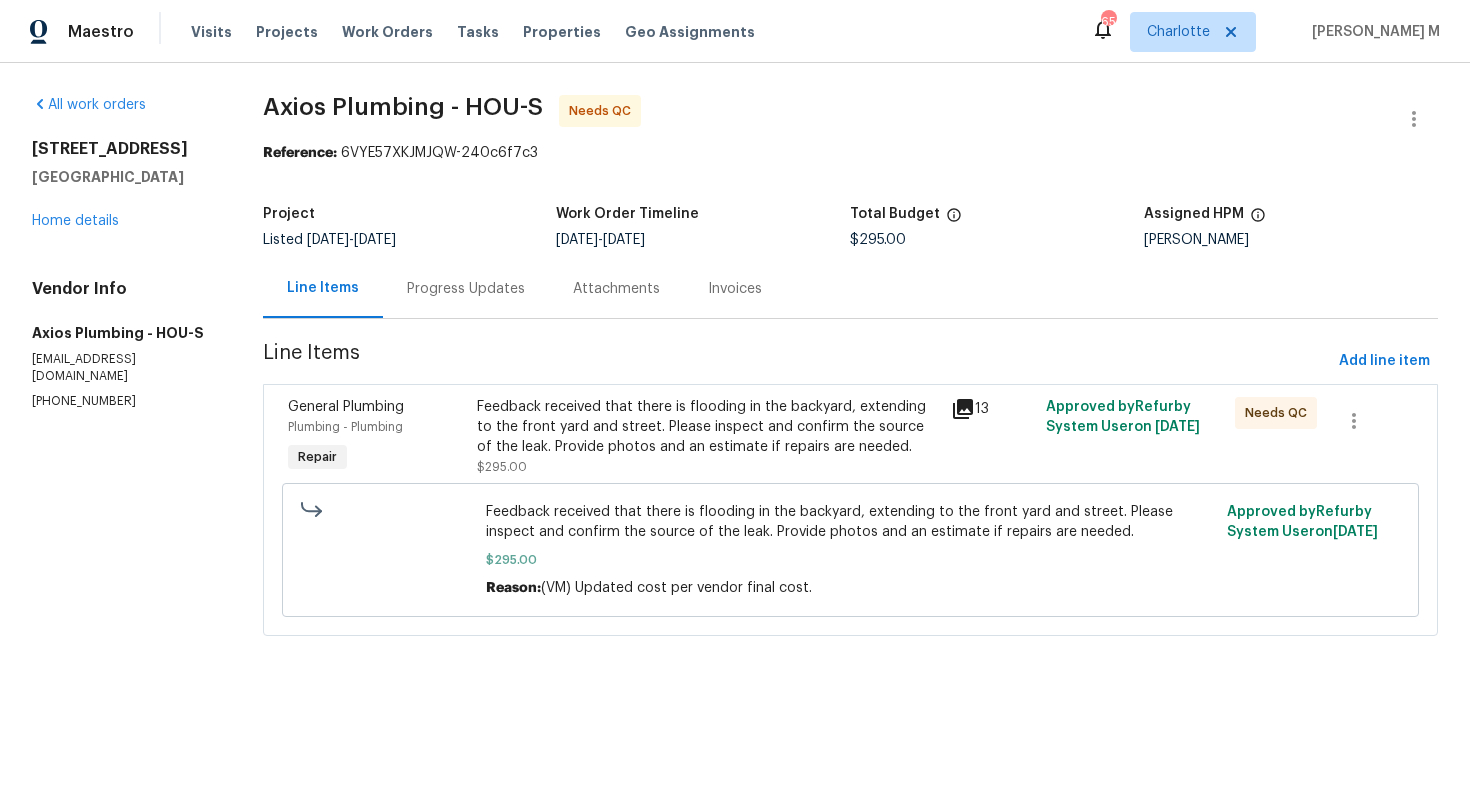click on "Progress Updates" at bounding box center (466, 289) 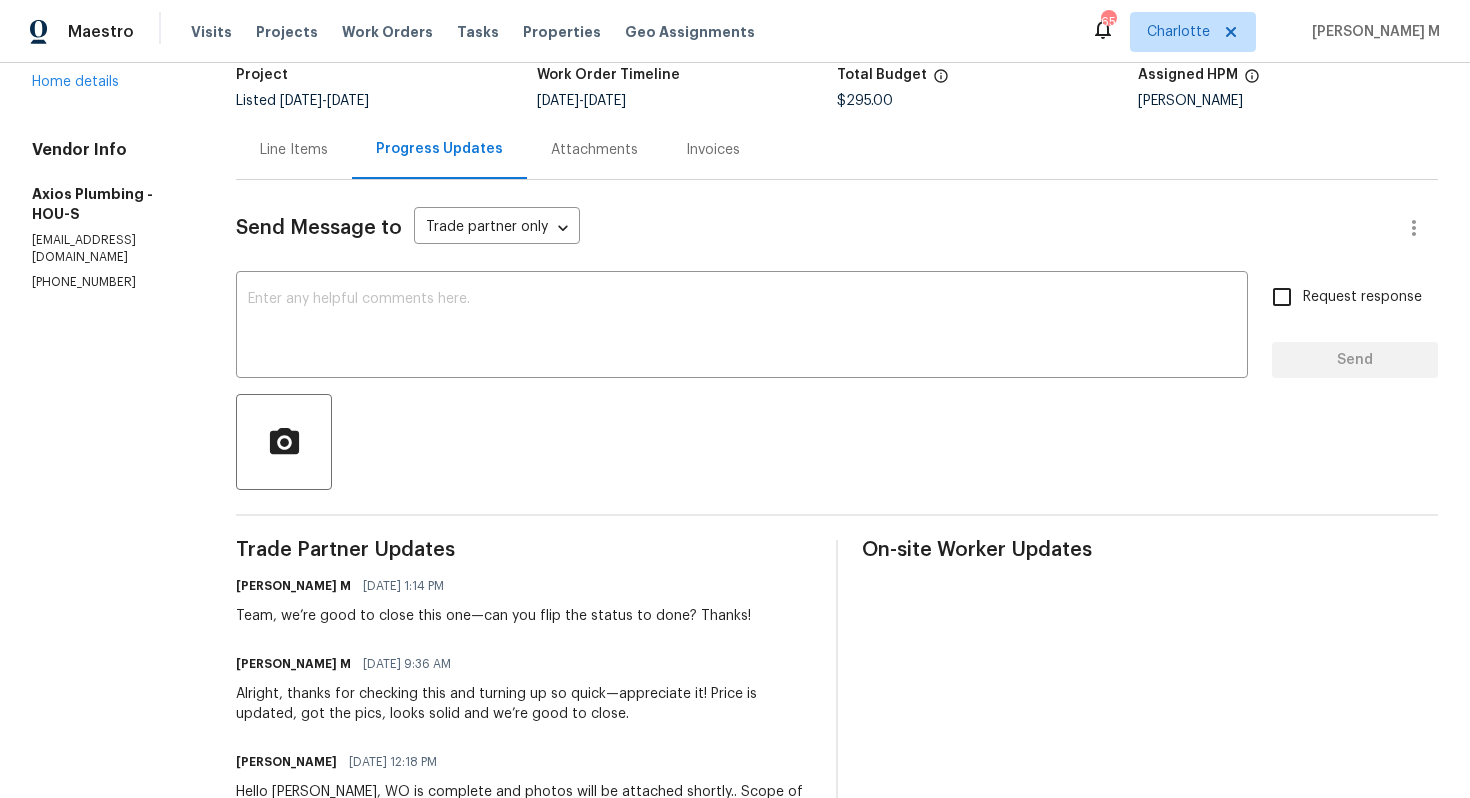 scroll, scrollTop: 148, scrollLeft: 0, axis: vertical 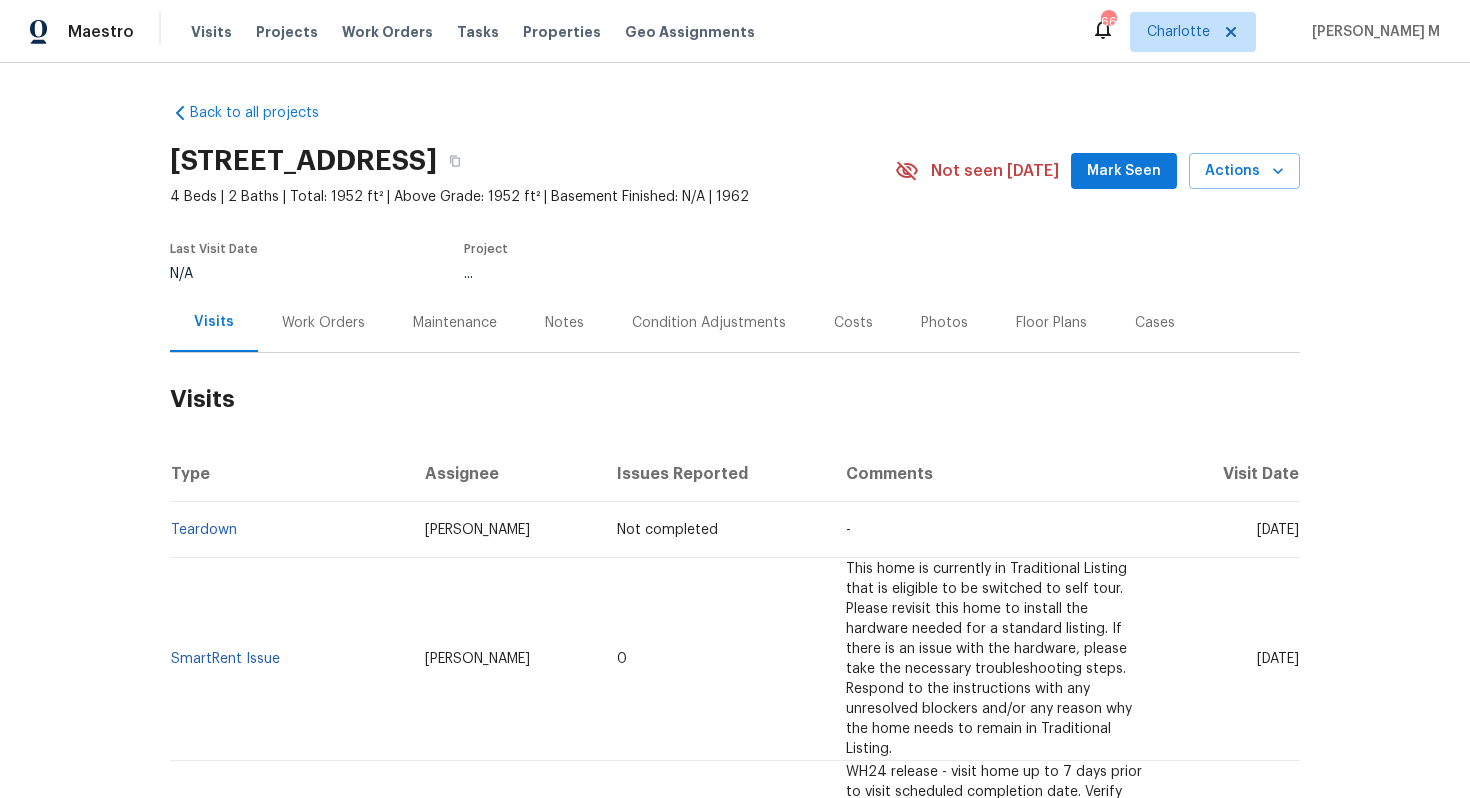 click on "Work Orders" at bounding box center (323, 322) 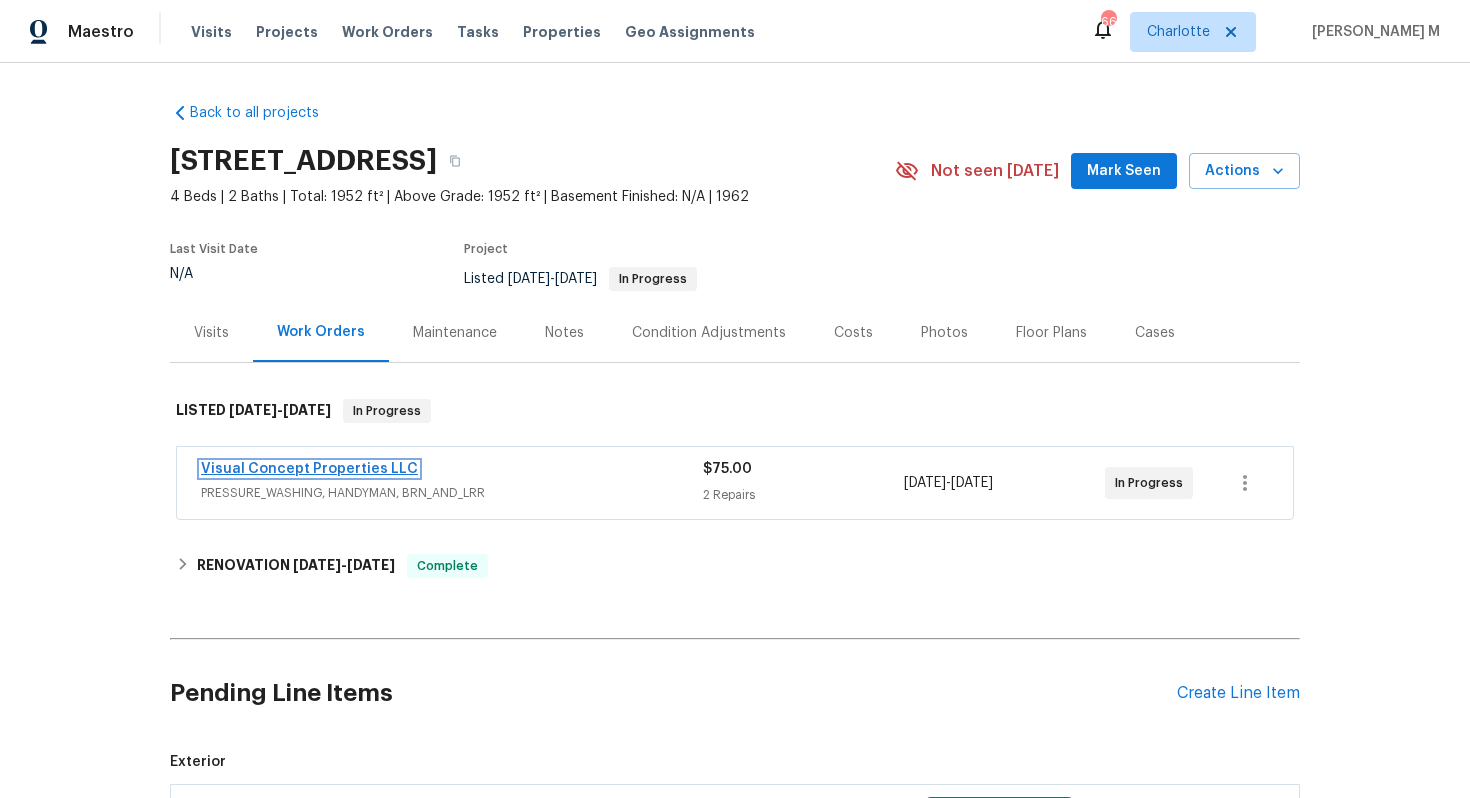 click on "Visual Concept Properties LLC" at bounding box center [309, 469] 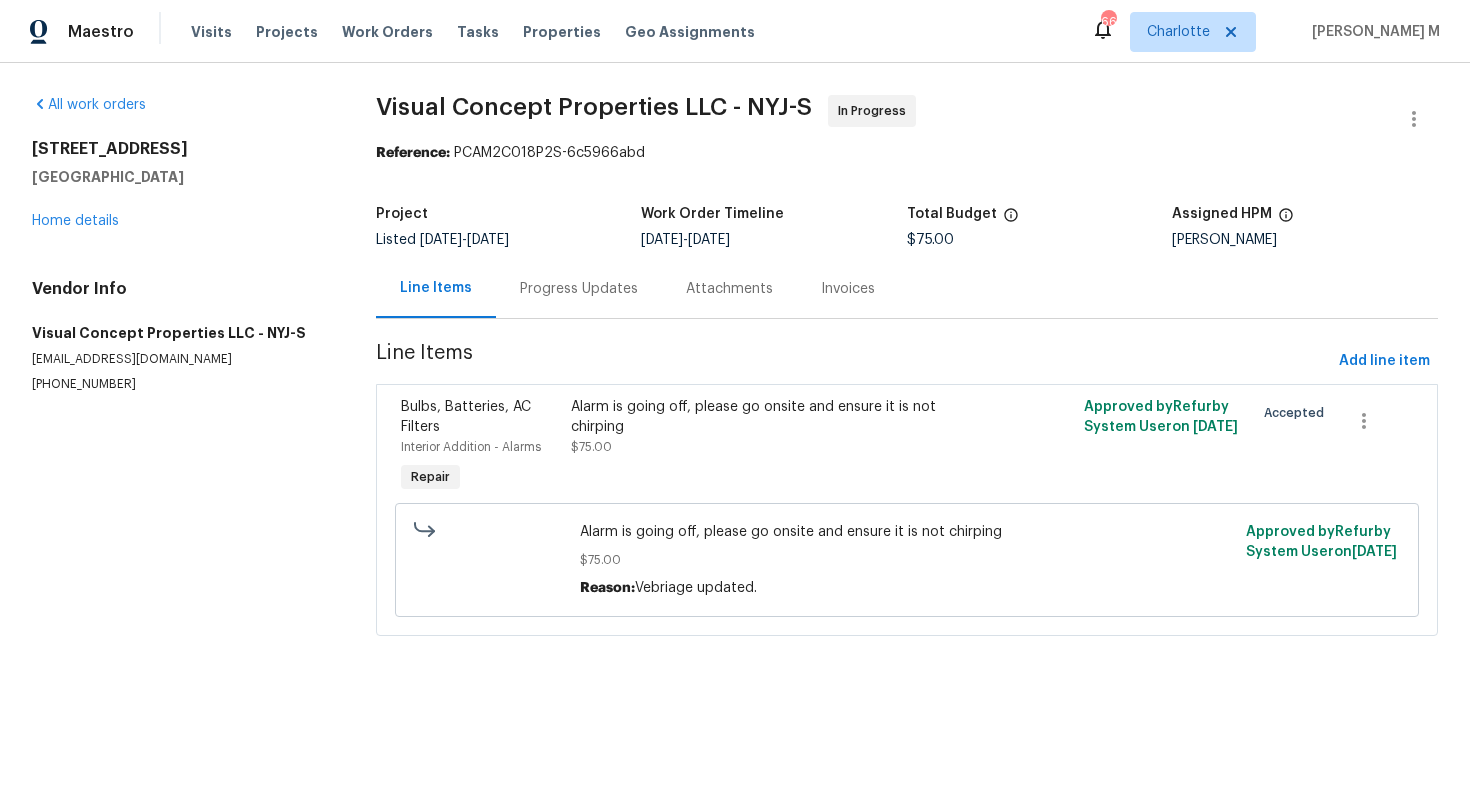 click on "Progress Updates" at bounding box center (579, 289) 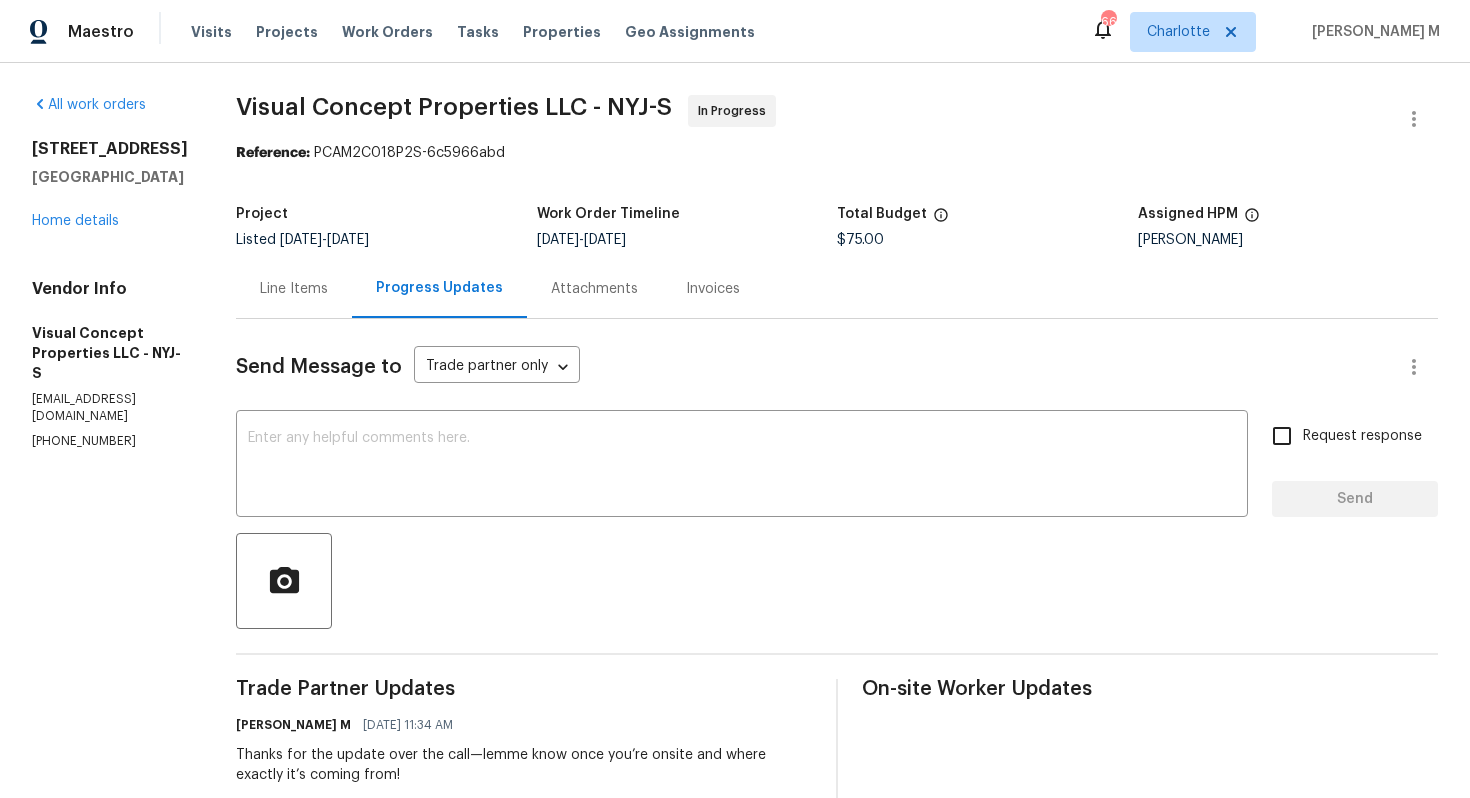 click at bounding box center [837, 581] 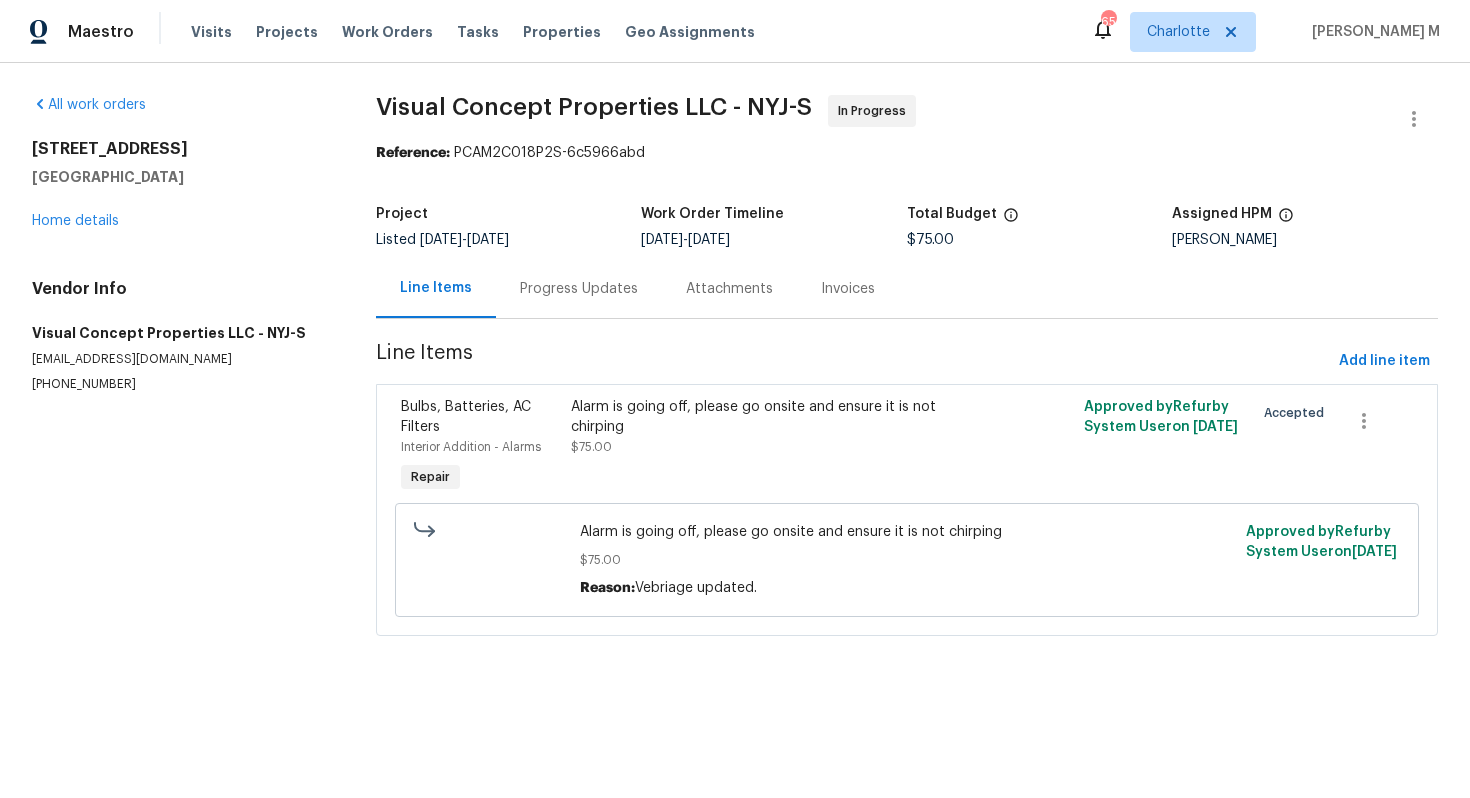click on "Progress Updates" at bounding box center [579, 289] 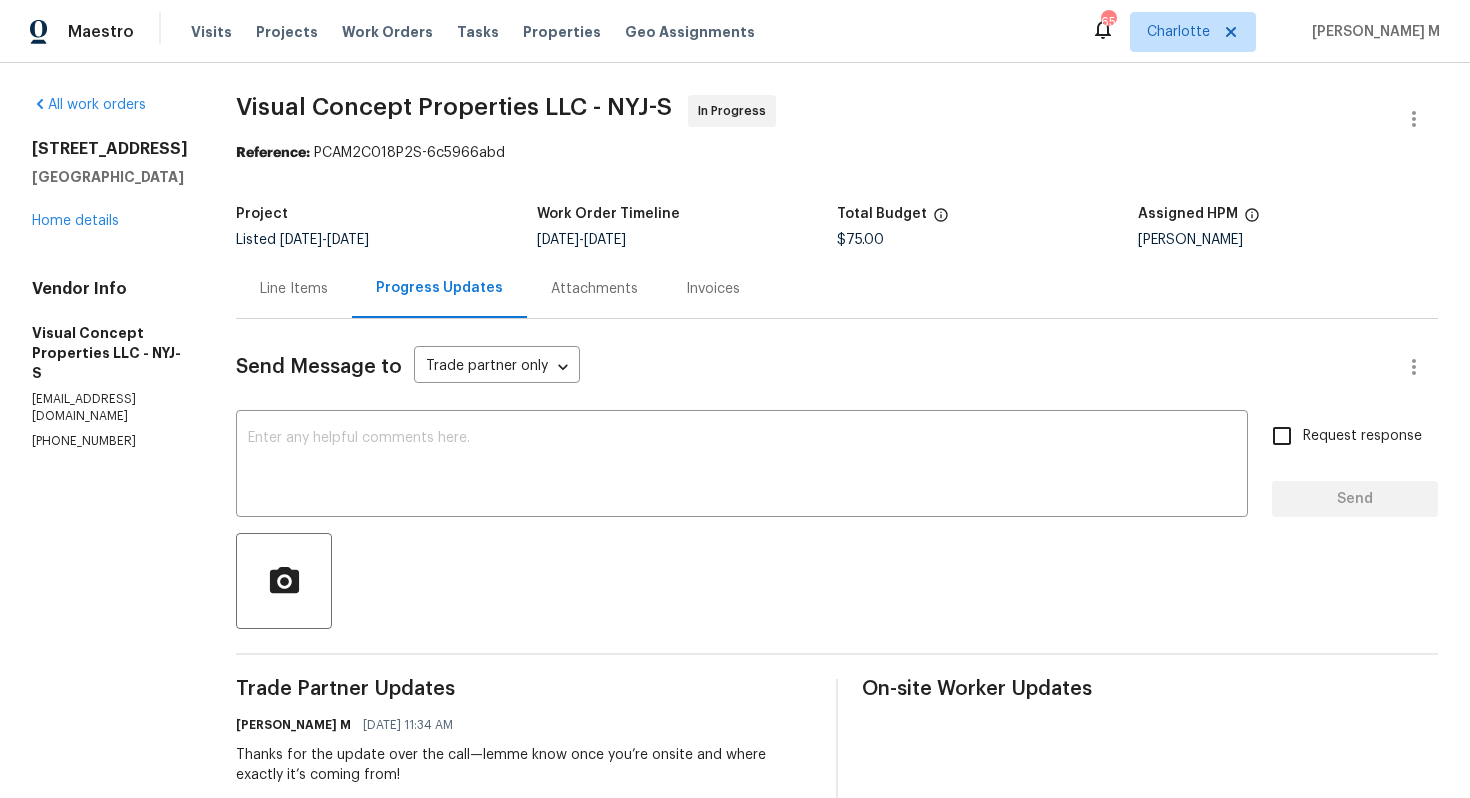 click on "[PERSON_NAME] M [DATE] 11:34 AM" at bounding box center [524, 725] 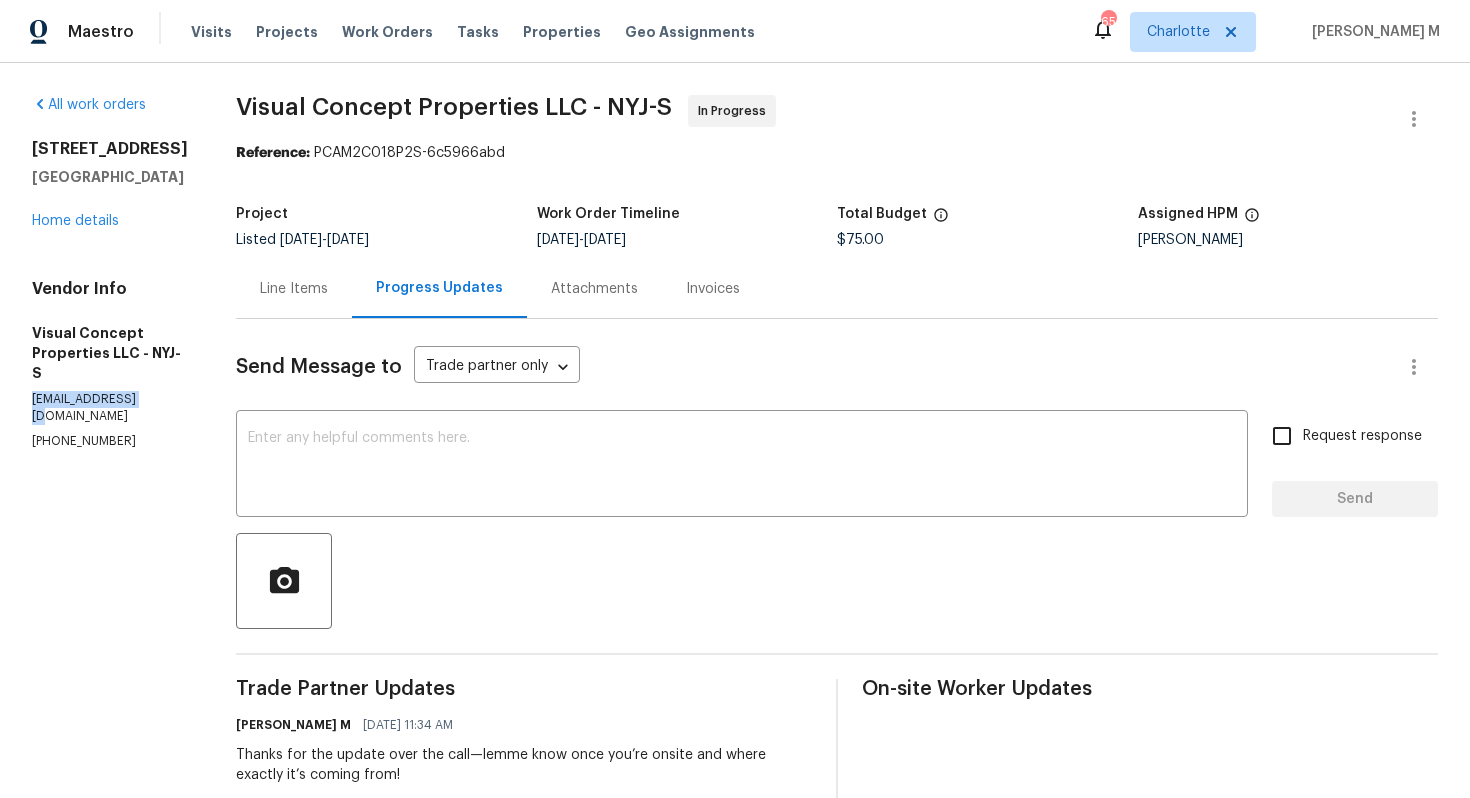 click on "[EMAIL_ADDRESS][DOMAIN_NAME]" at bounding box center [110, 408] 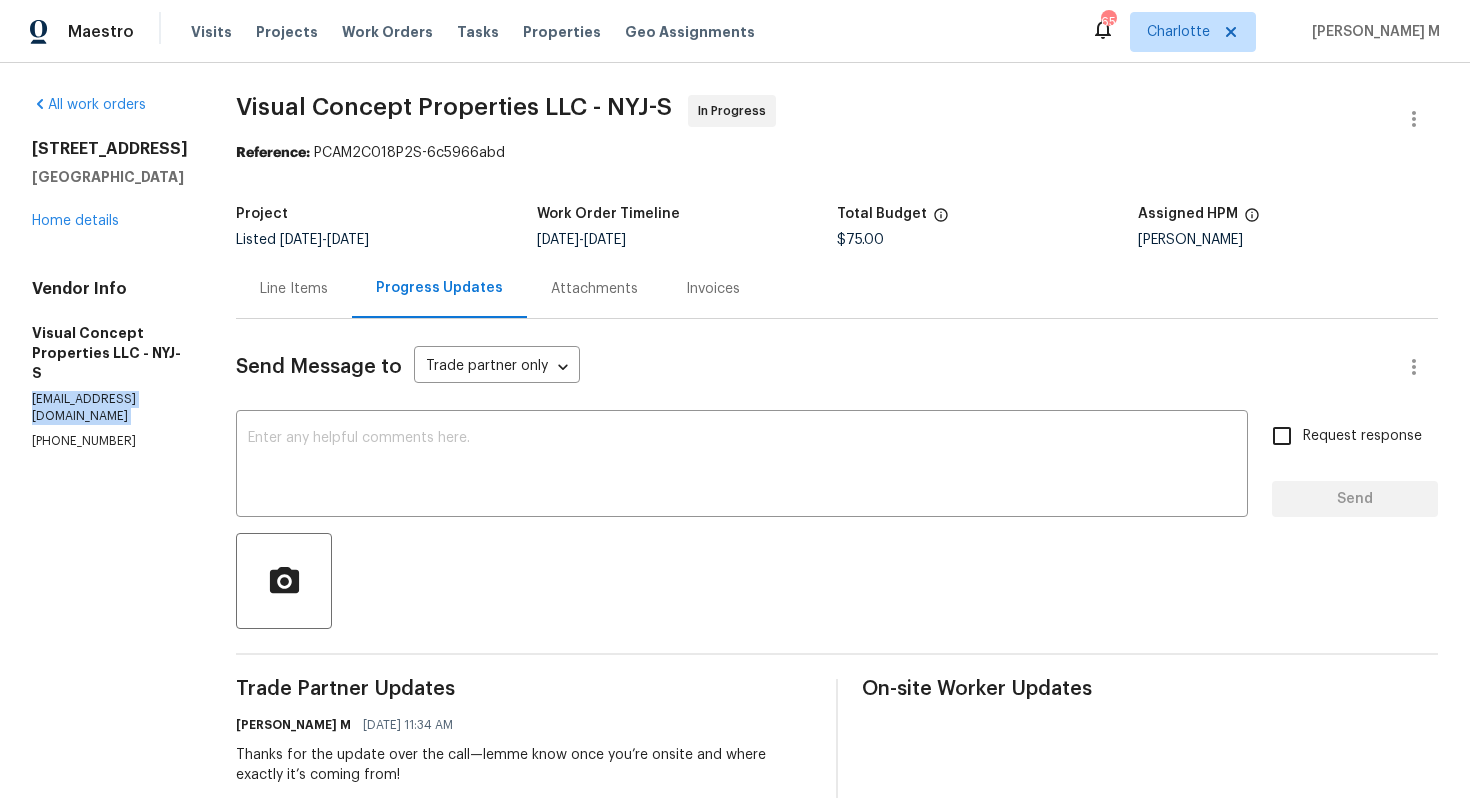 click on "[EMAIL_ADDRESS][DOMAIN_NAME]" at bounding box center (110, 408) 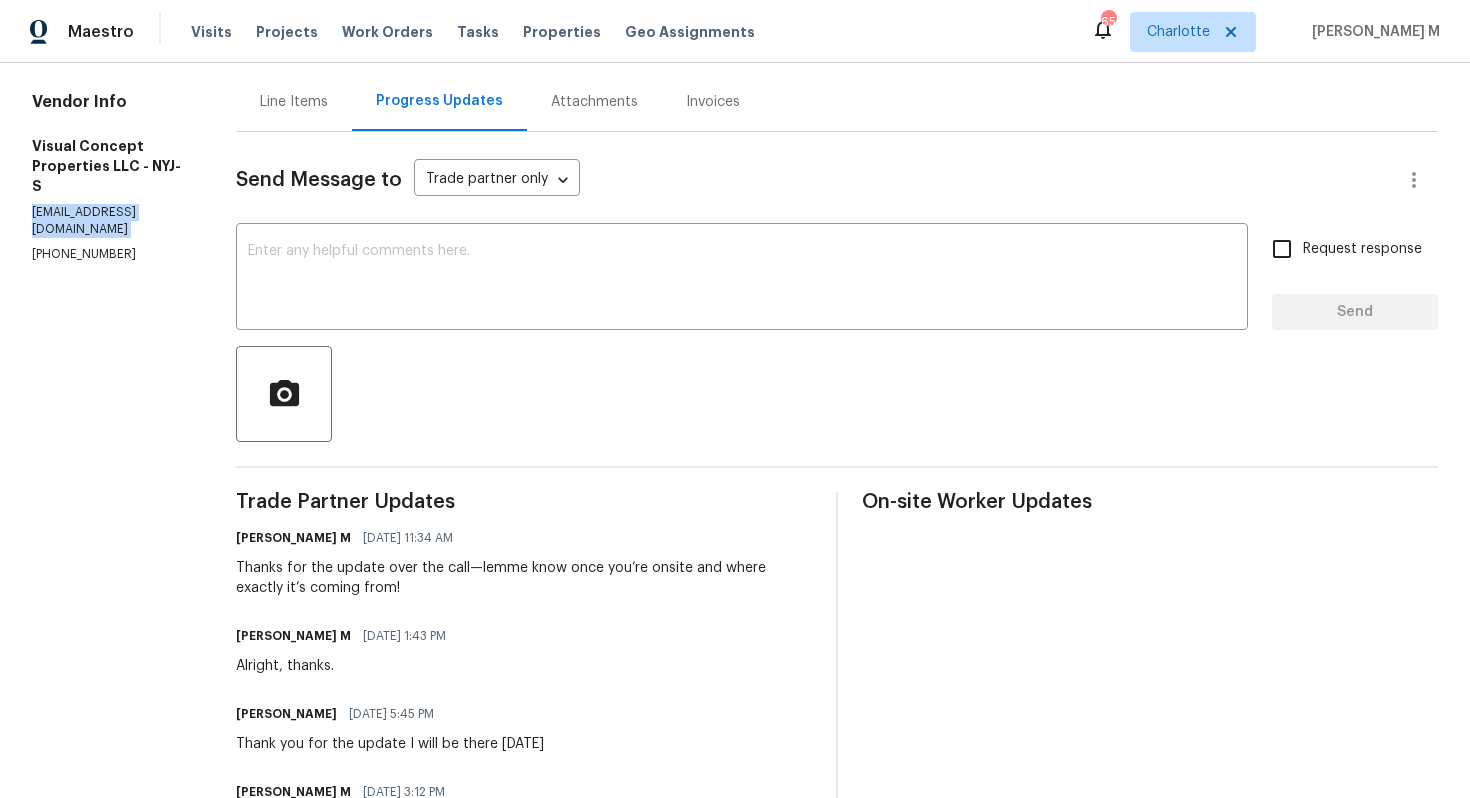 scroll, scrollTop: 0, scrollLeft: 0, axis: both 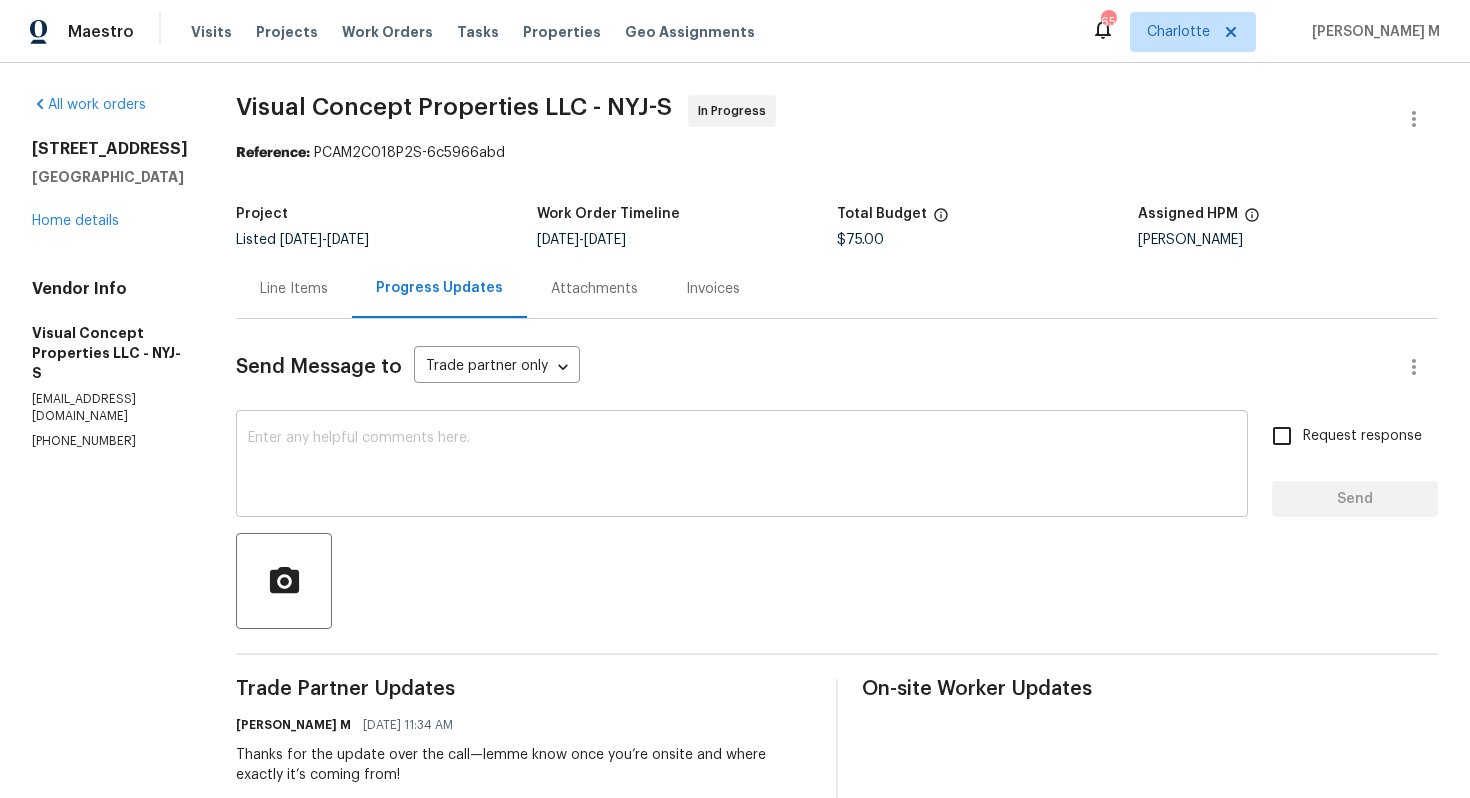 click at bounding box center (742, 466) 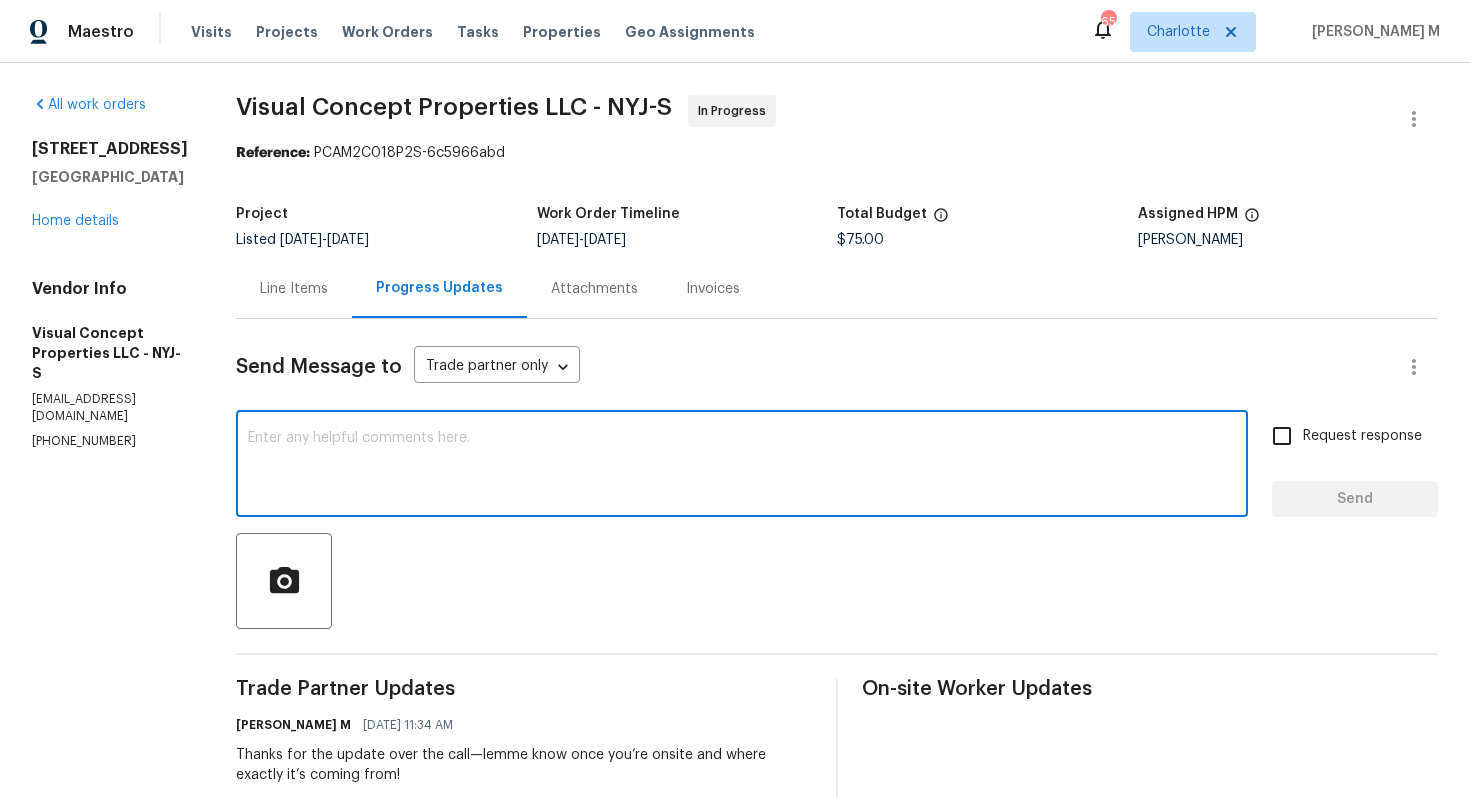click on "[EMAIL_ADDRESS][DOMAIN_NAME]" at bounding box center [110, 408] 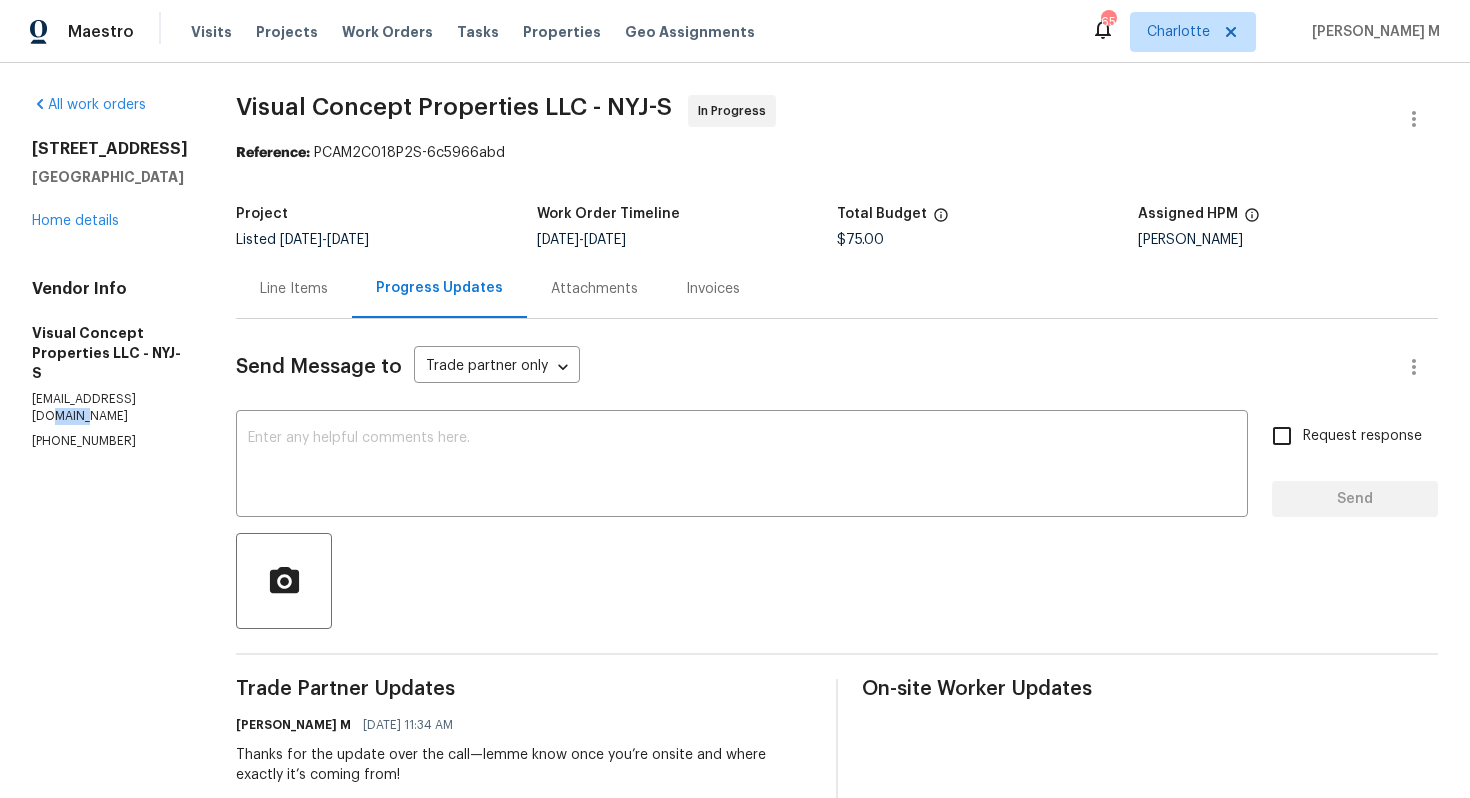 click on "[EMAIL_ADDRESS][DOMAIN_NAME]" at bounding box center (110, 408) 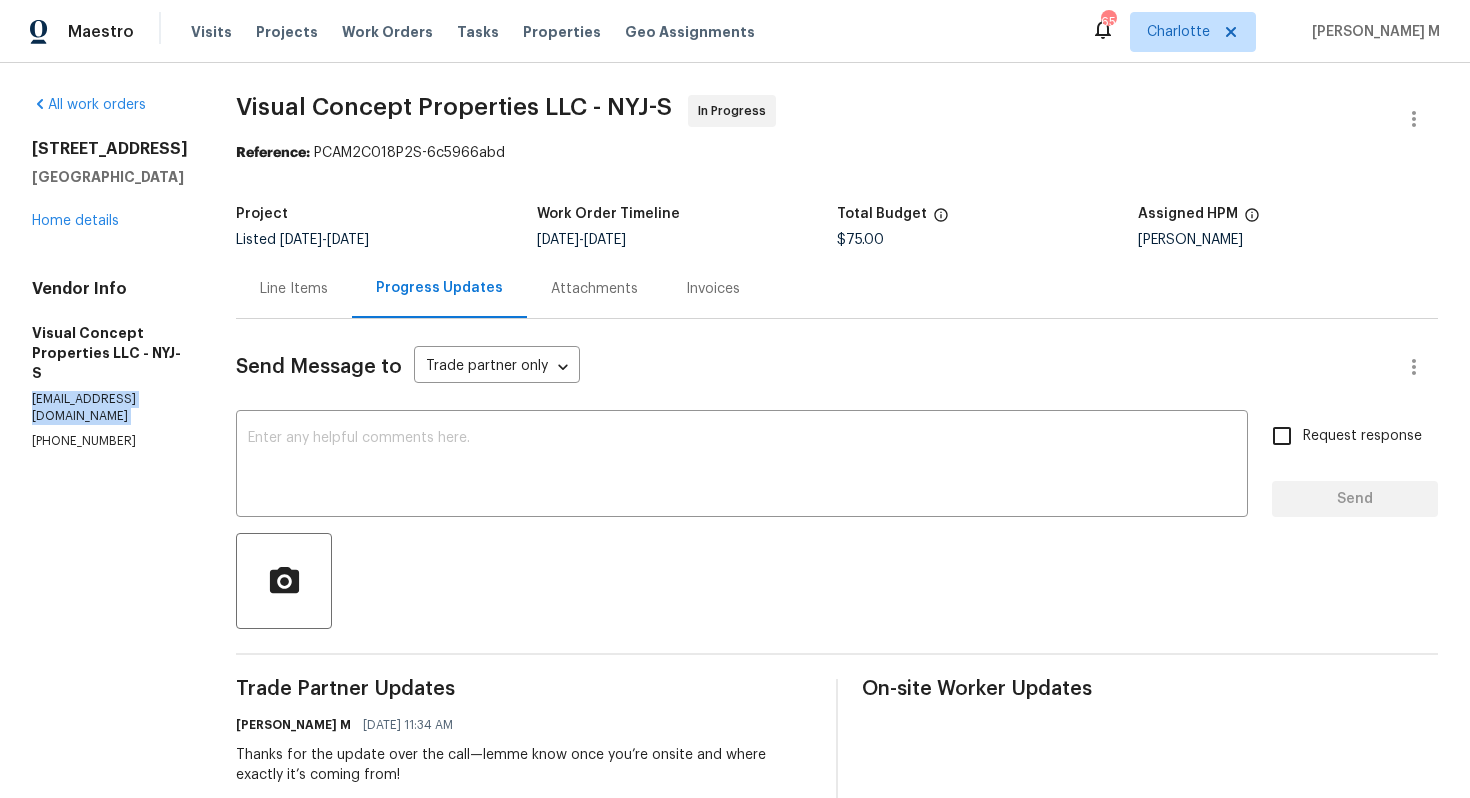 click on "[EMAIL_ADDRESS][DOMAIN_NAME]" at bounding box center (110, 408) 